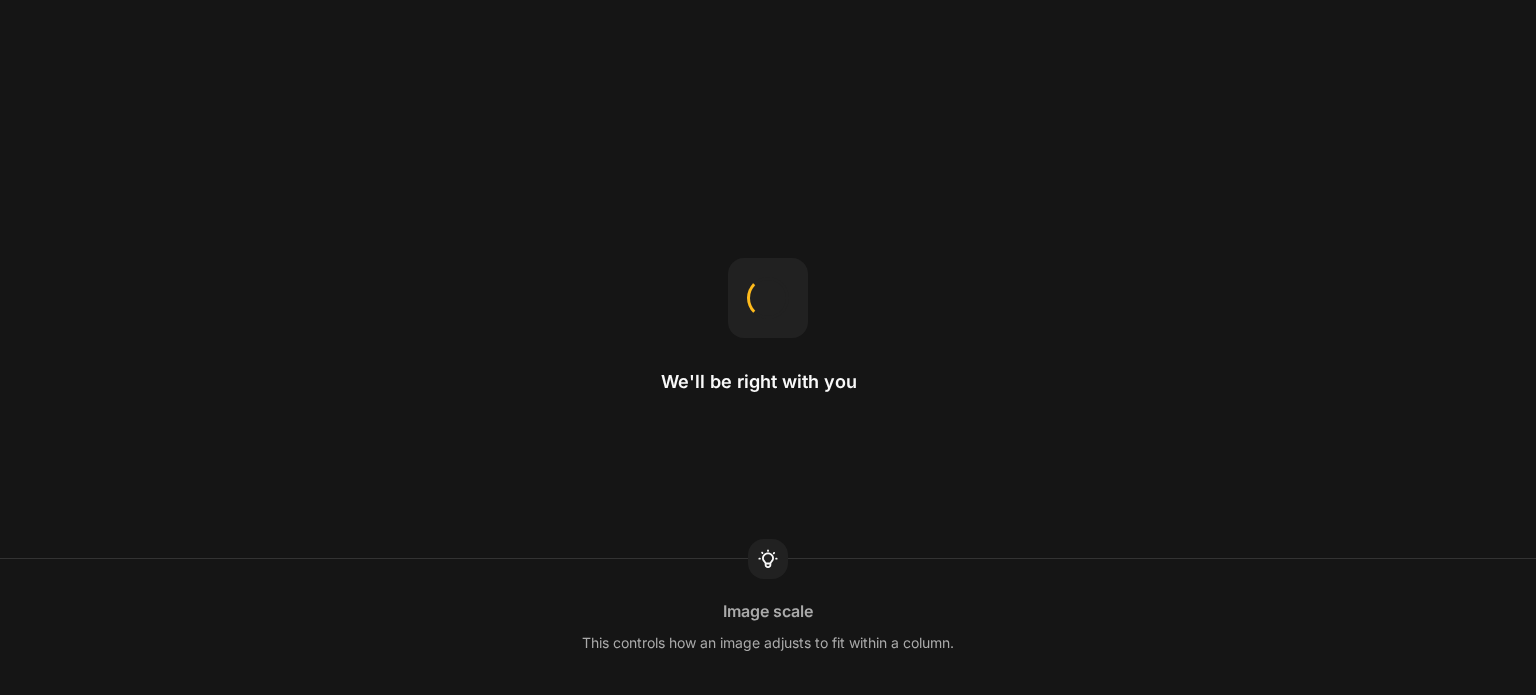 scroll, scrollTop: 0, scrollLeft: 0, axis: both 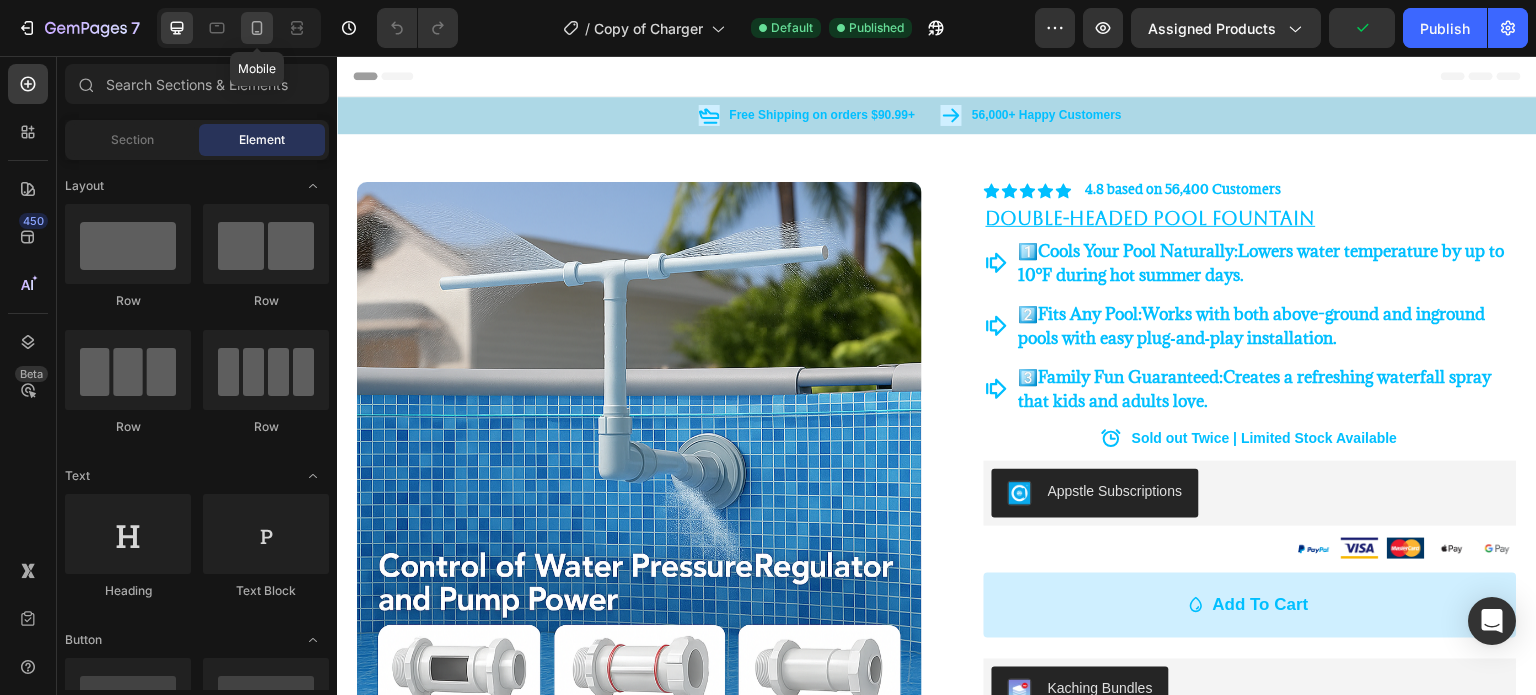 click 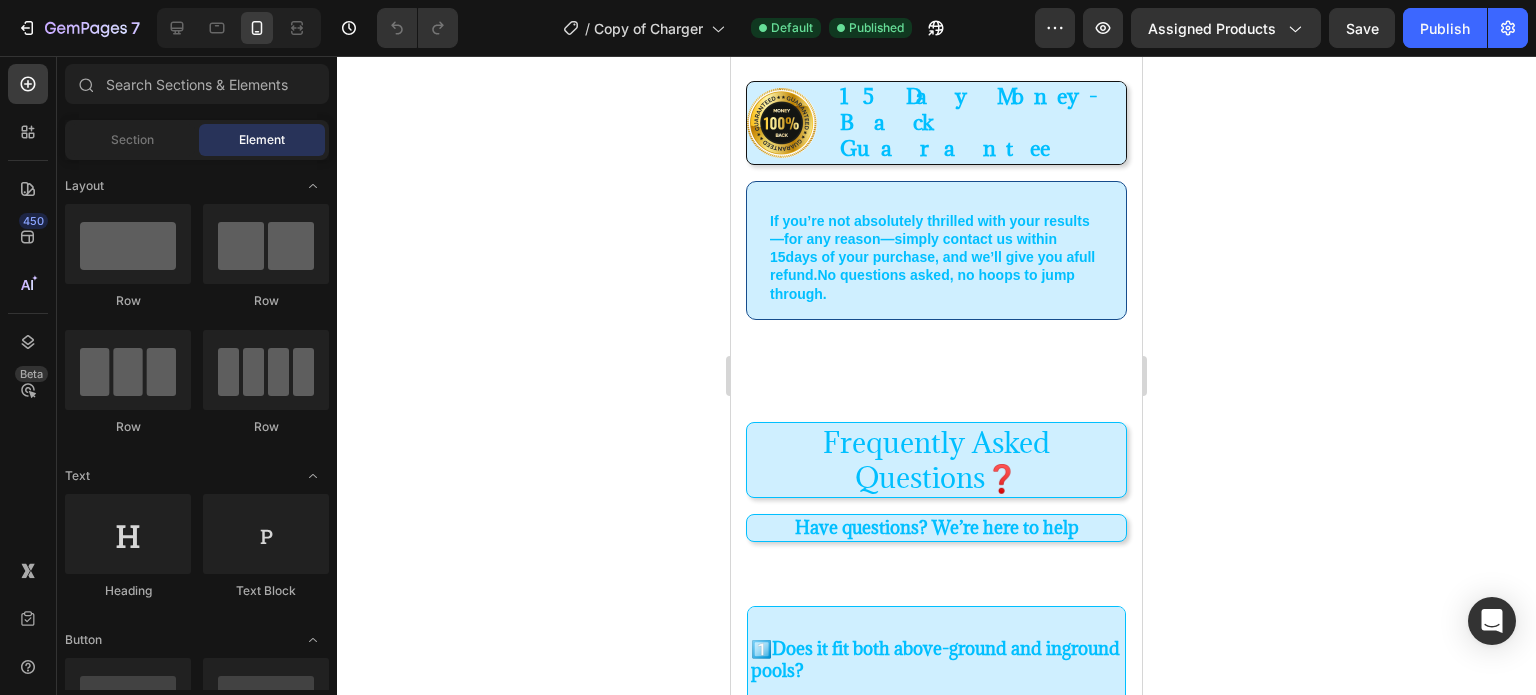 scroll, scrollTop: 1744, scrollLeft: 0, axis: vertical 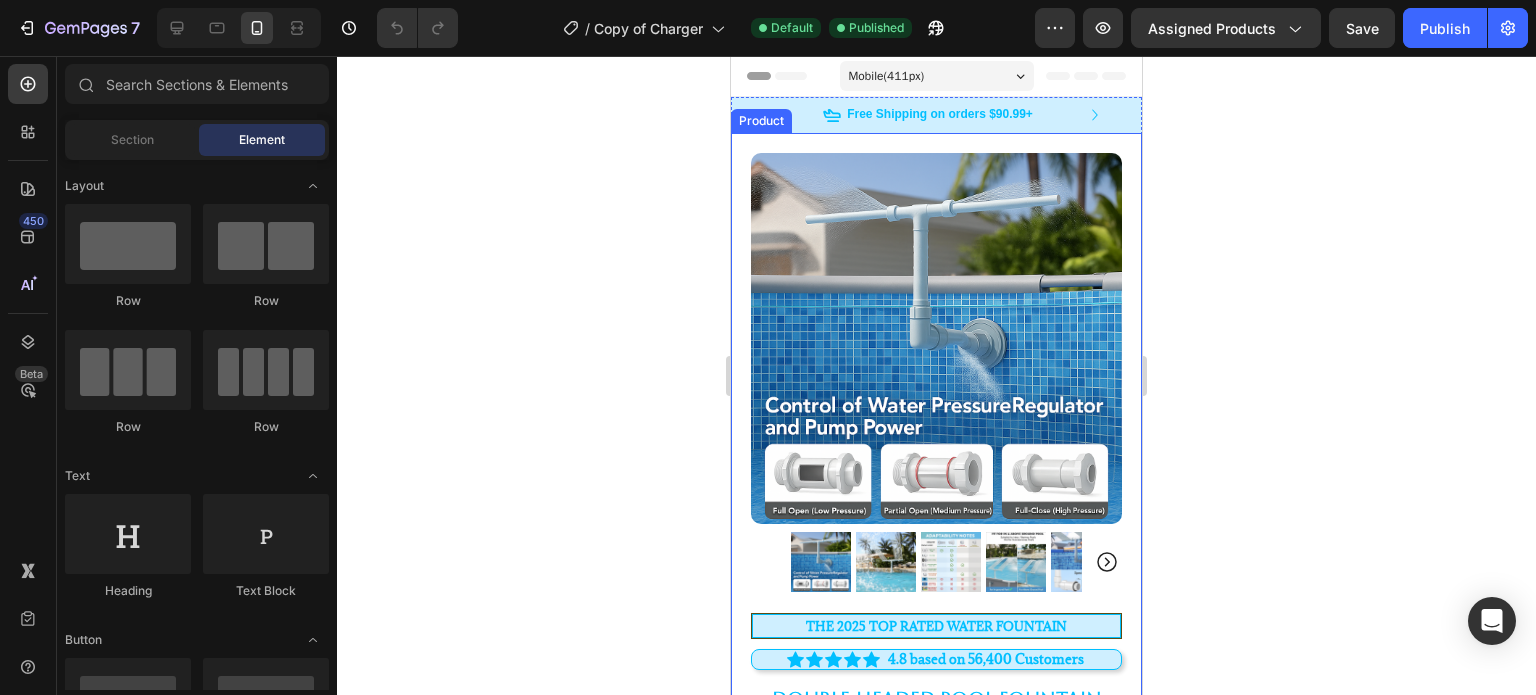 click on "Product" at bounding box center (761, 121) 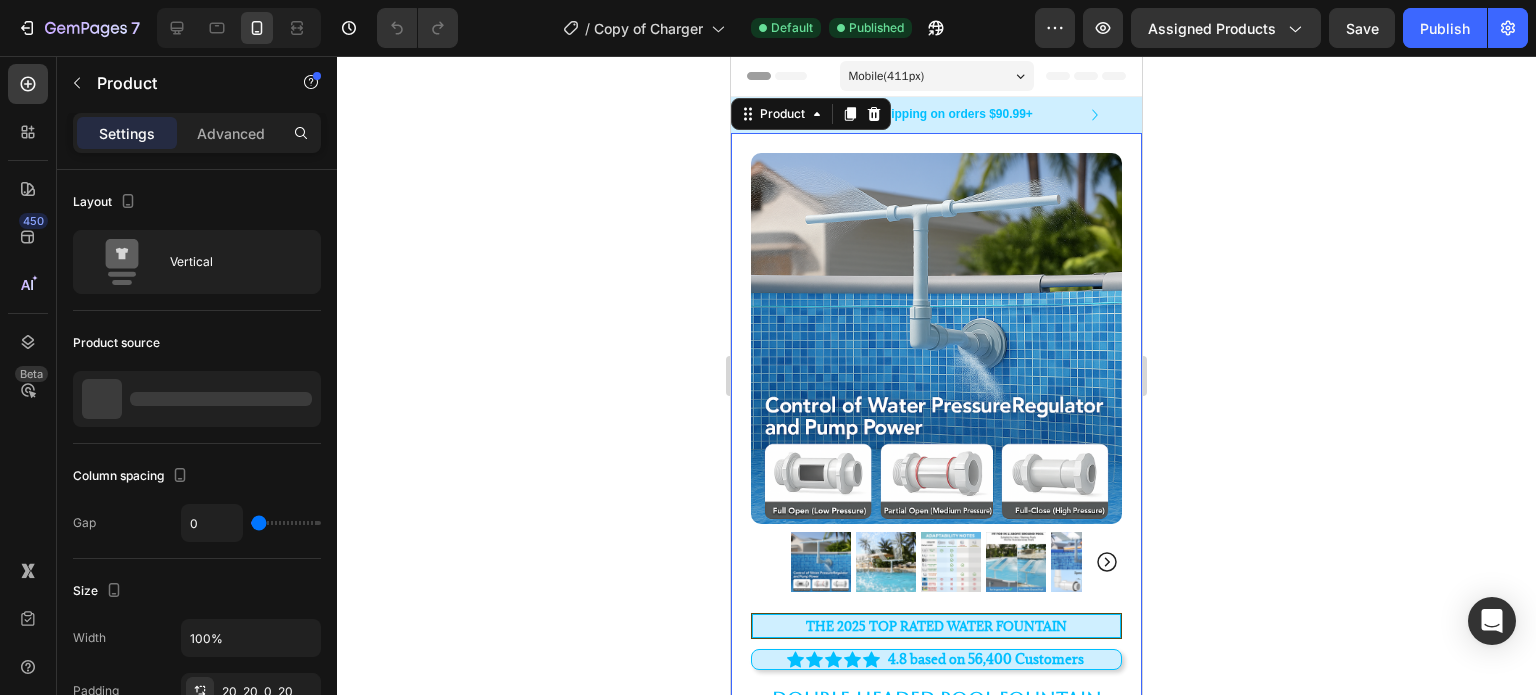 click 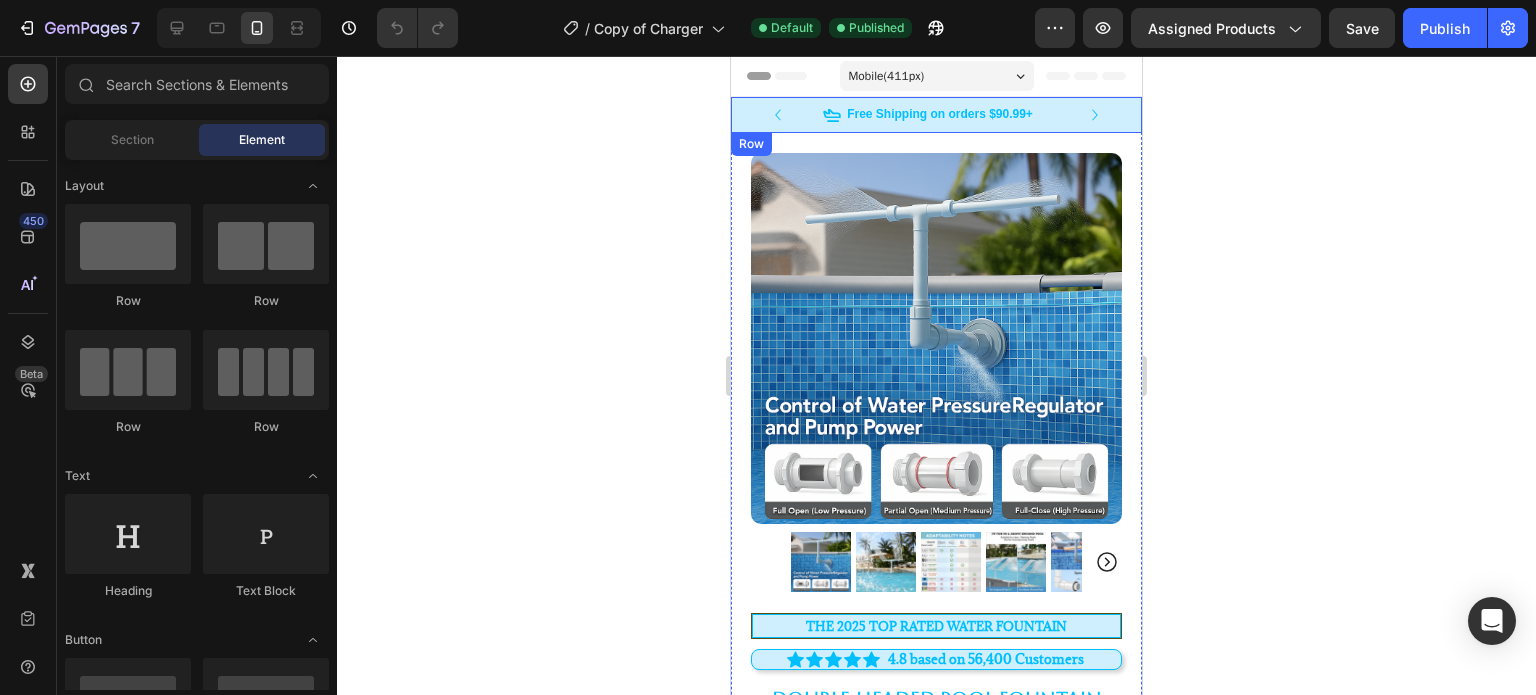 click on "Icon Free Shipping on orders $90.99+ Text Block Row
Icon 56,000+ Happy Customers Text Block Row
Carousel Row" at bounding box center [936, 115] 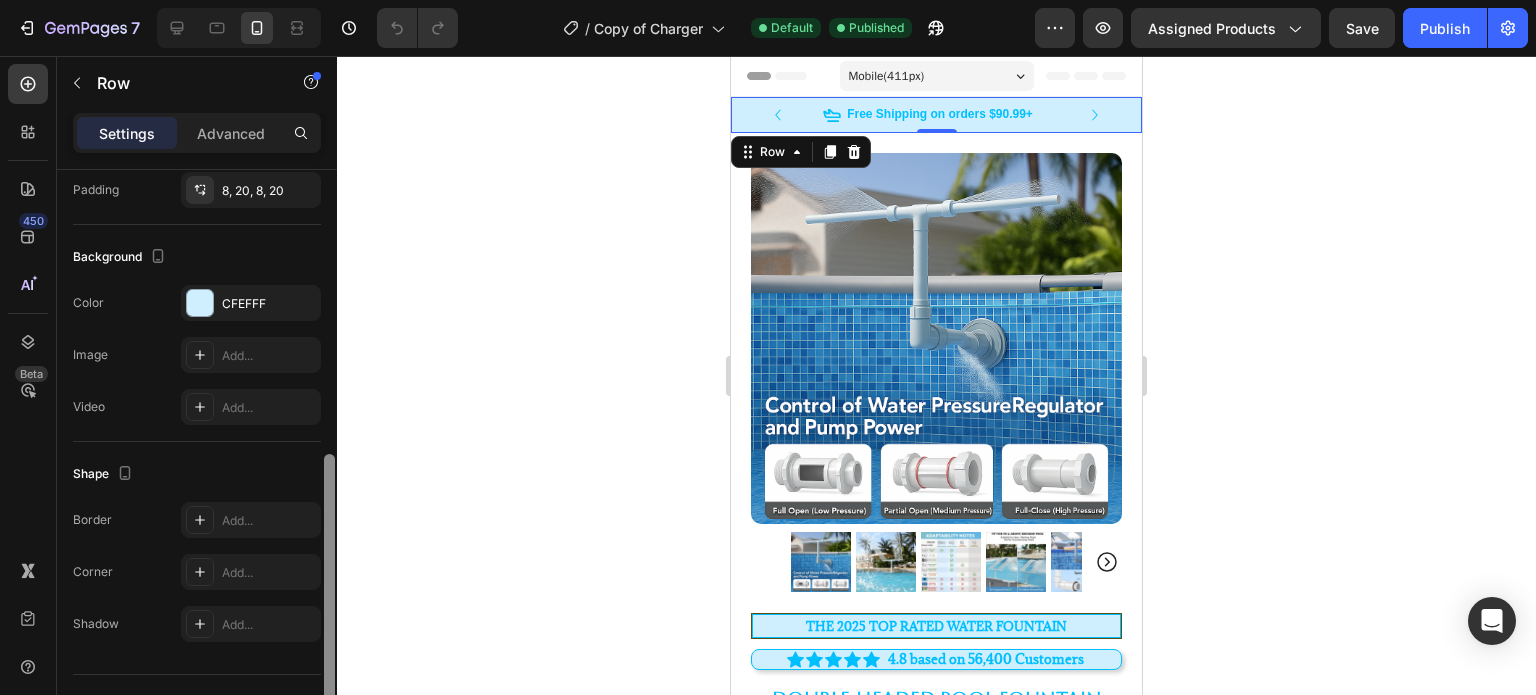 scroll, scrollTop: 584, scrollLeft: 0, axis: vertical 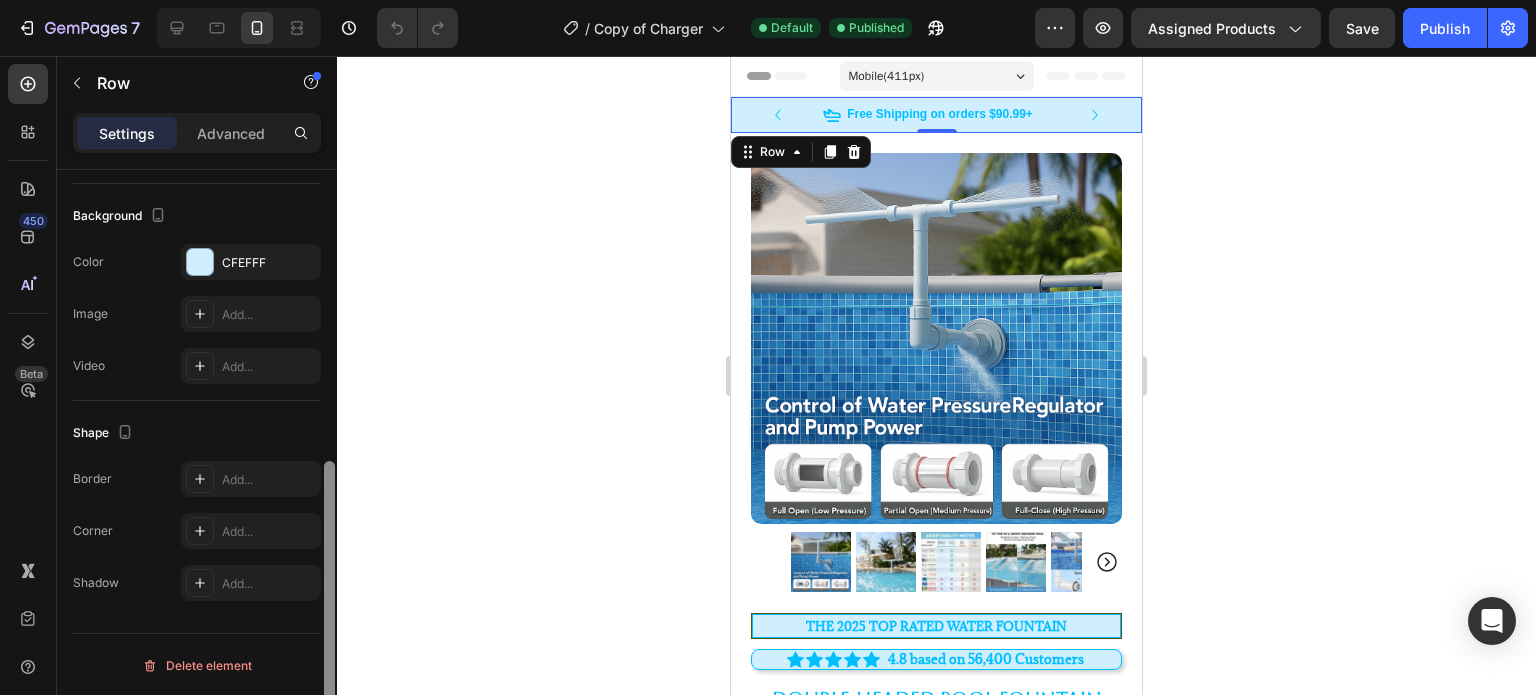 drag, startPoint x: 332, startPoint y: 239, endPoint x: 333, endPoint y: 538, distance: 299.00168 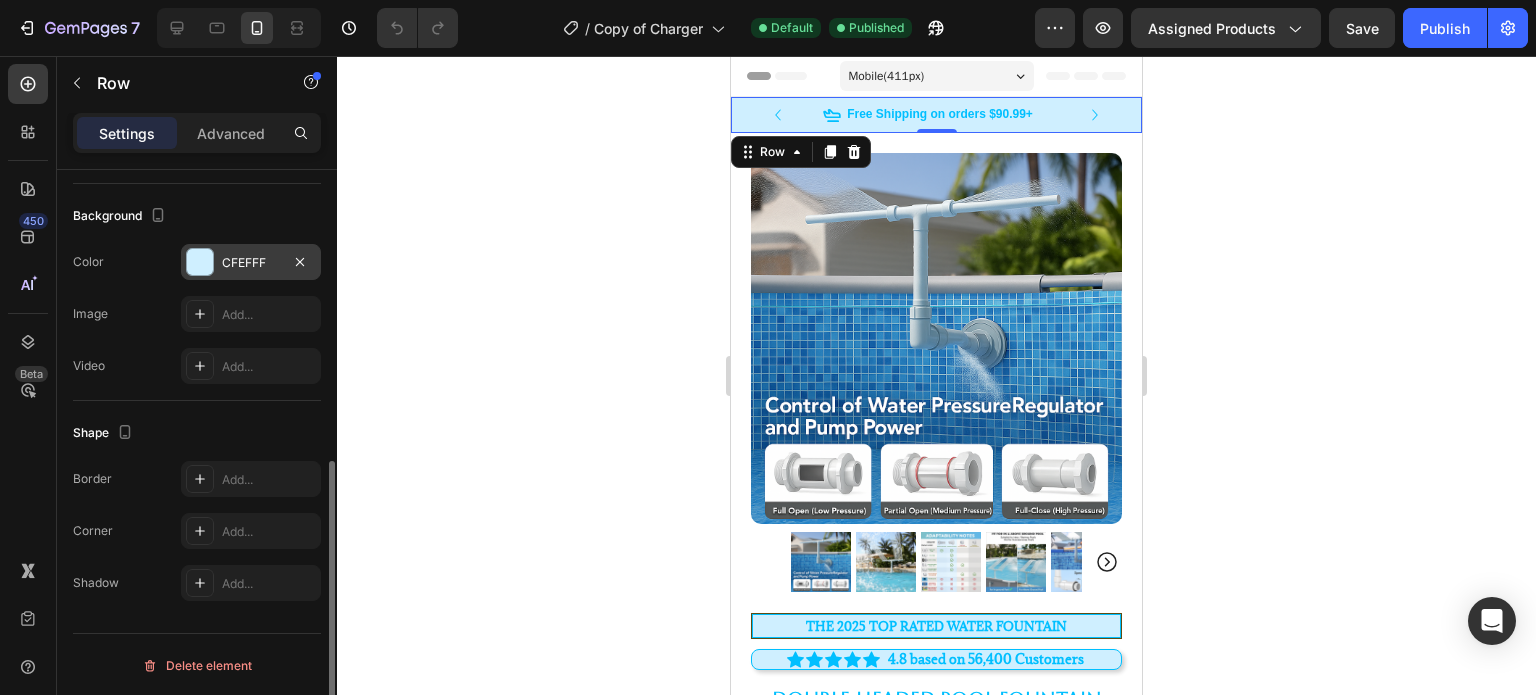 click on "CFEFFF" at bounding box center [251, 262] 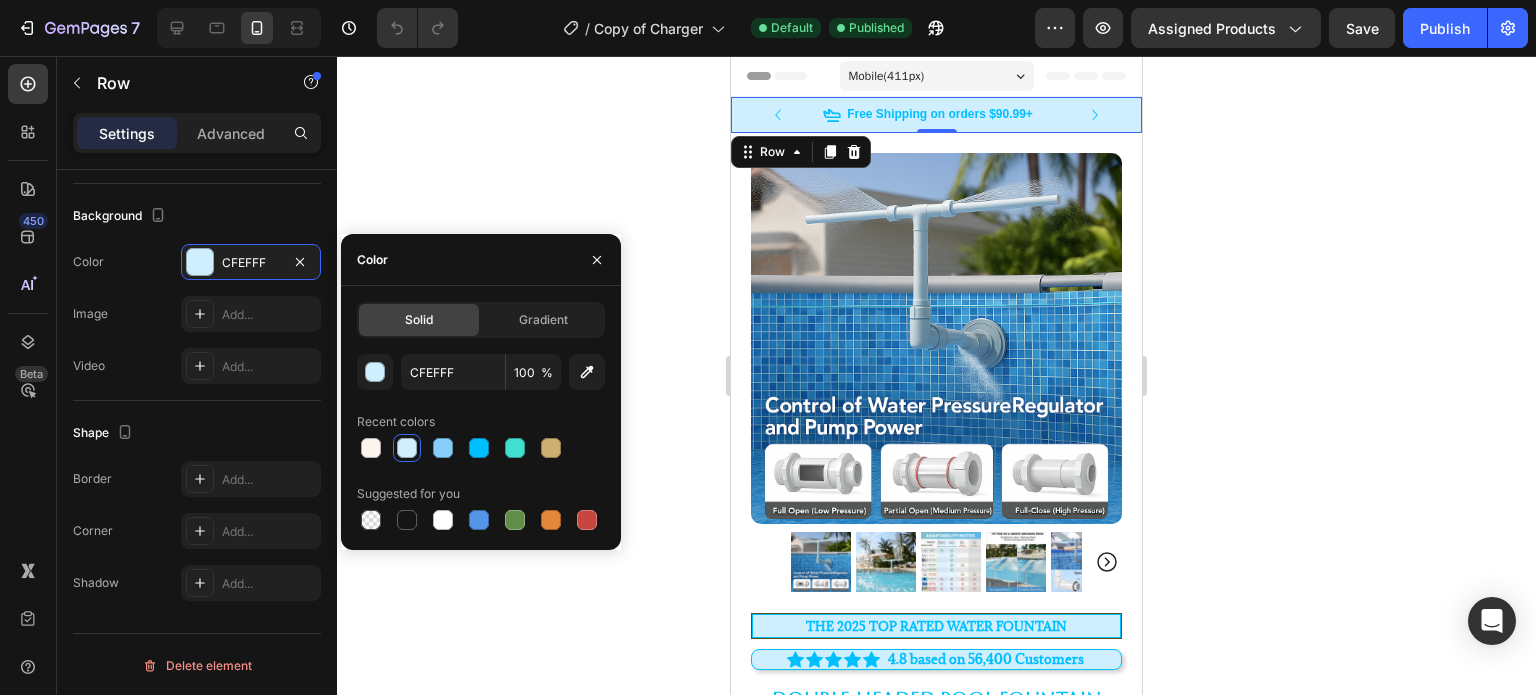 click on "Solid Gradient CFEFFF 100 % Recent colors Suggested for you" 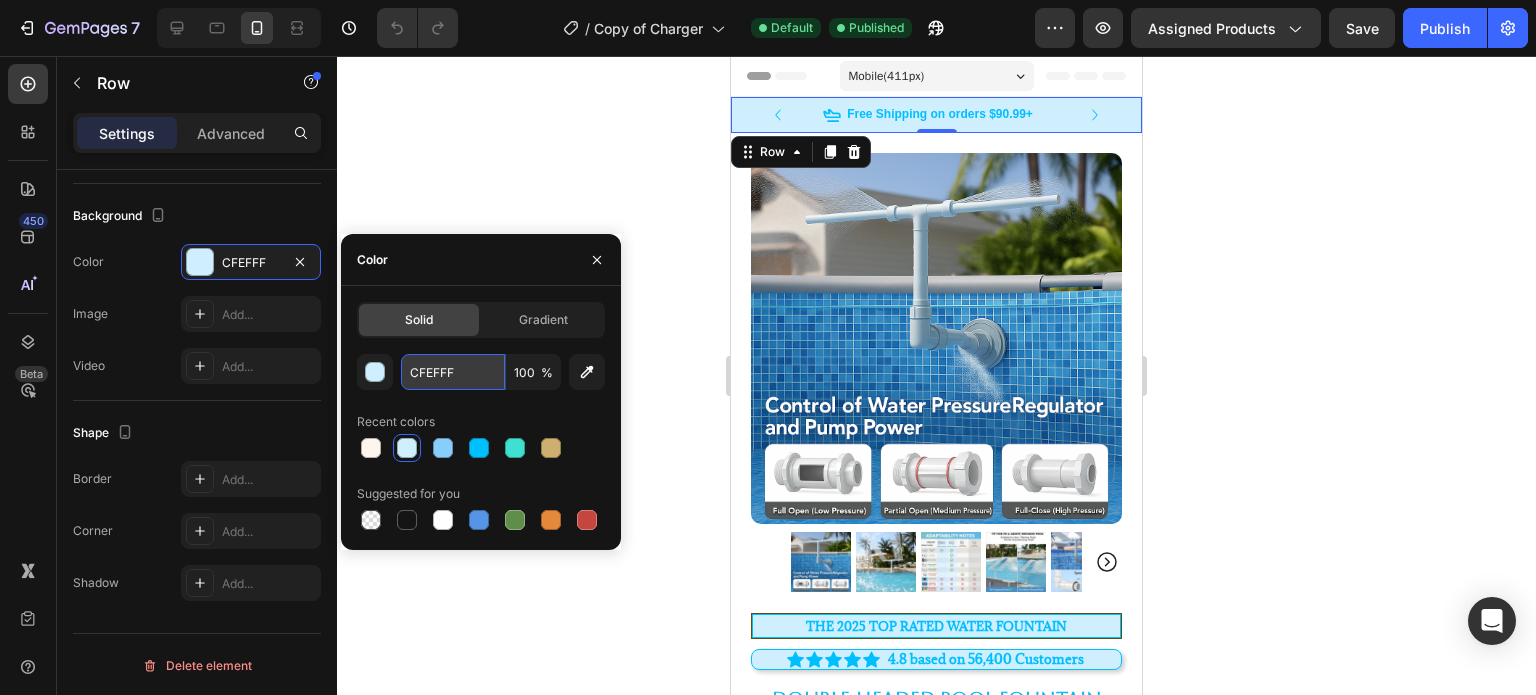 click on "CFEFFF" at bounding box center [453, 372] 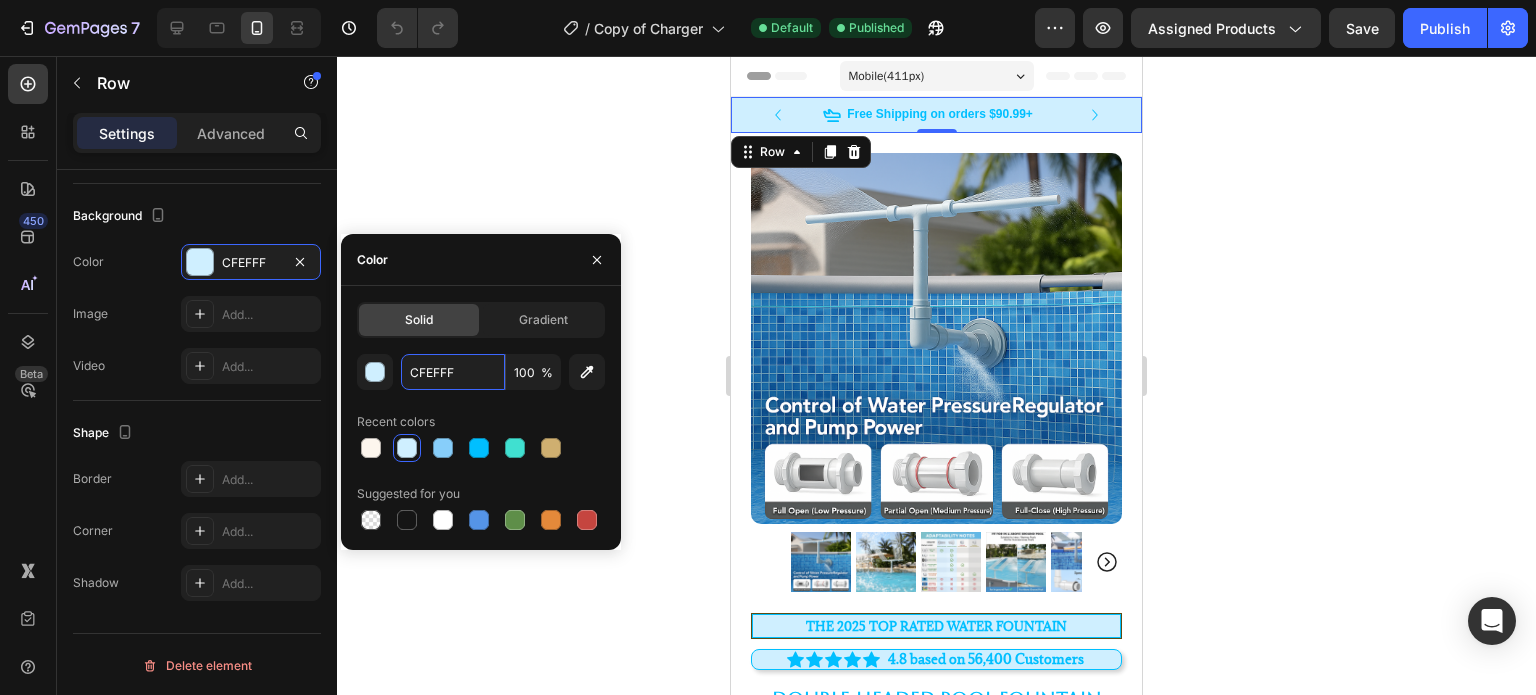 type on "#D3D3D3" 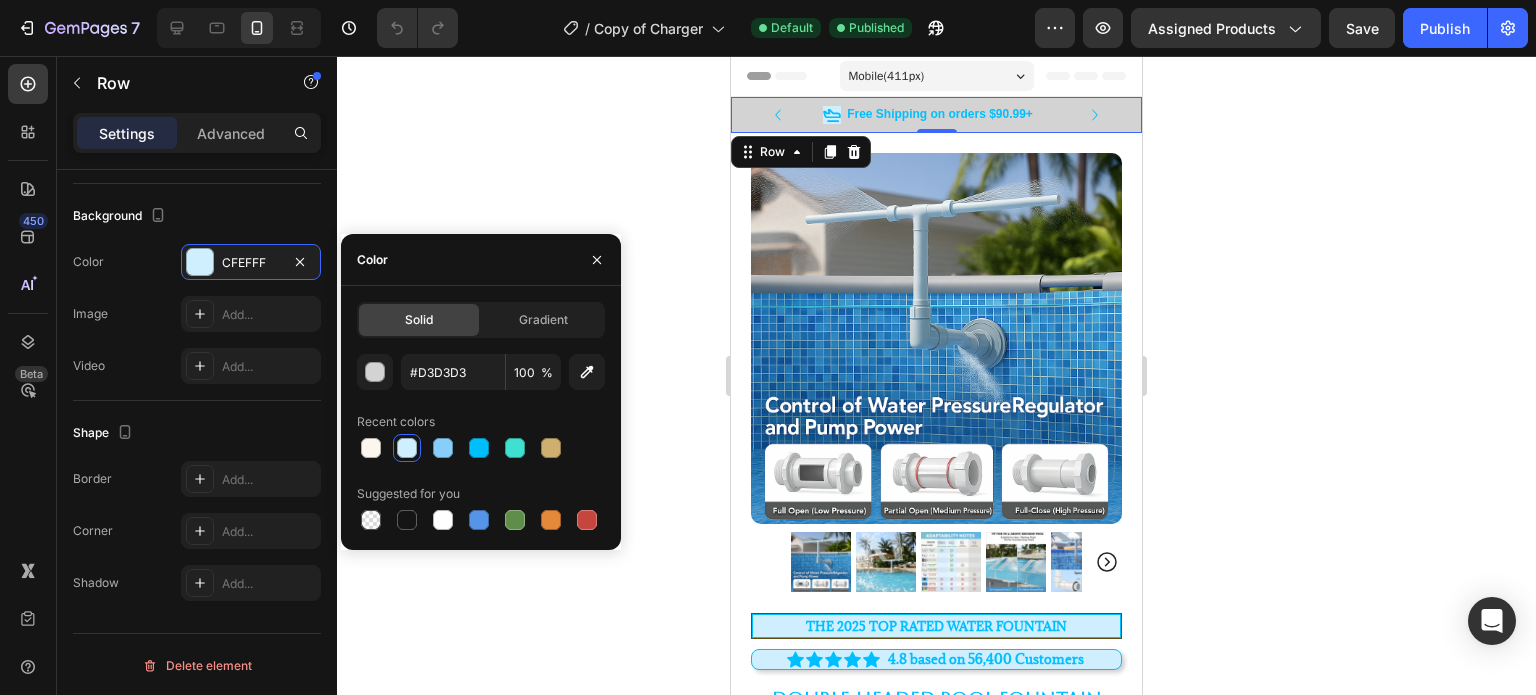 click 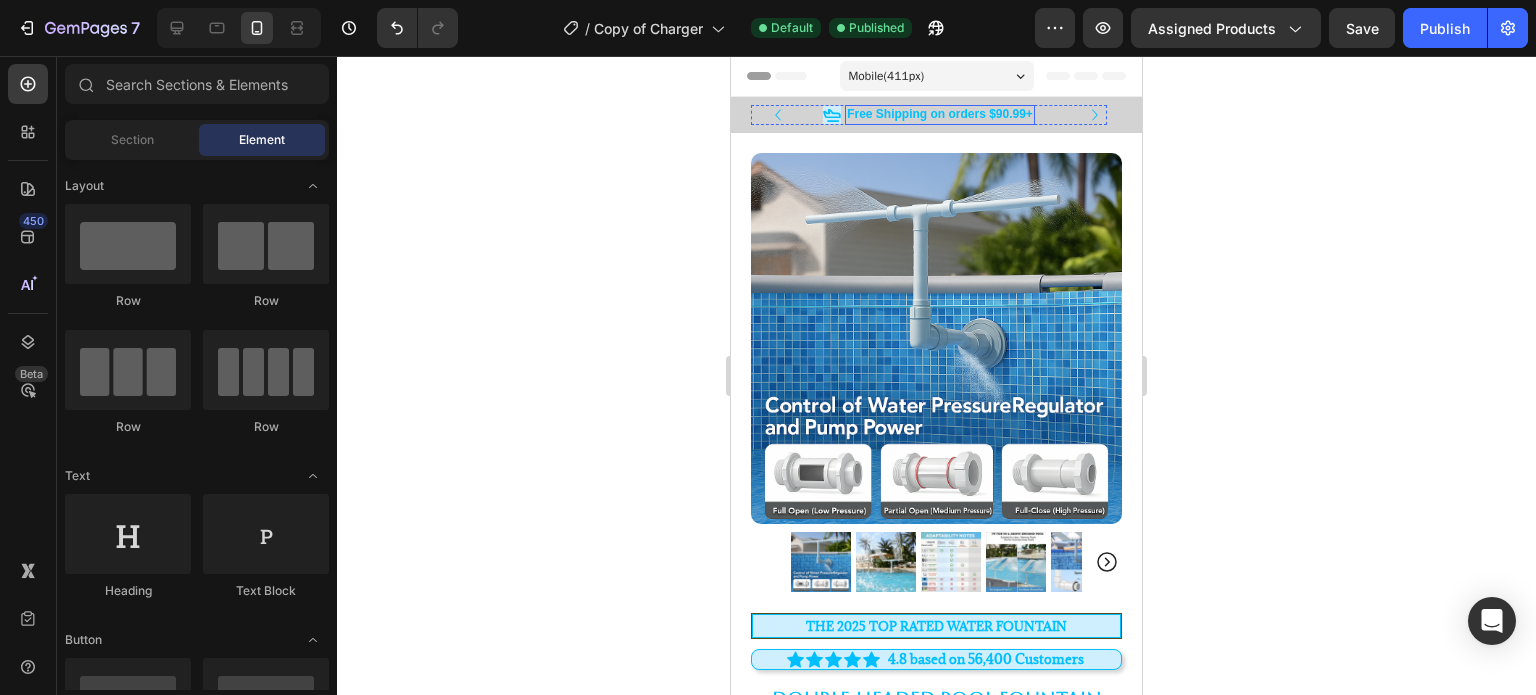 click on "Free Shipping on orders $90.99+" at bounding box center (940, 115) 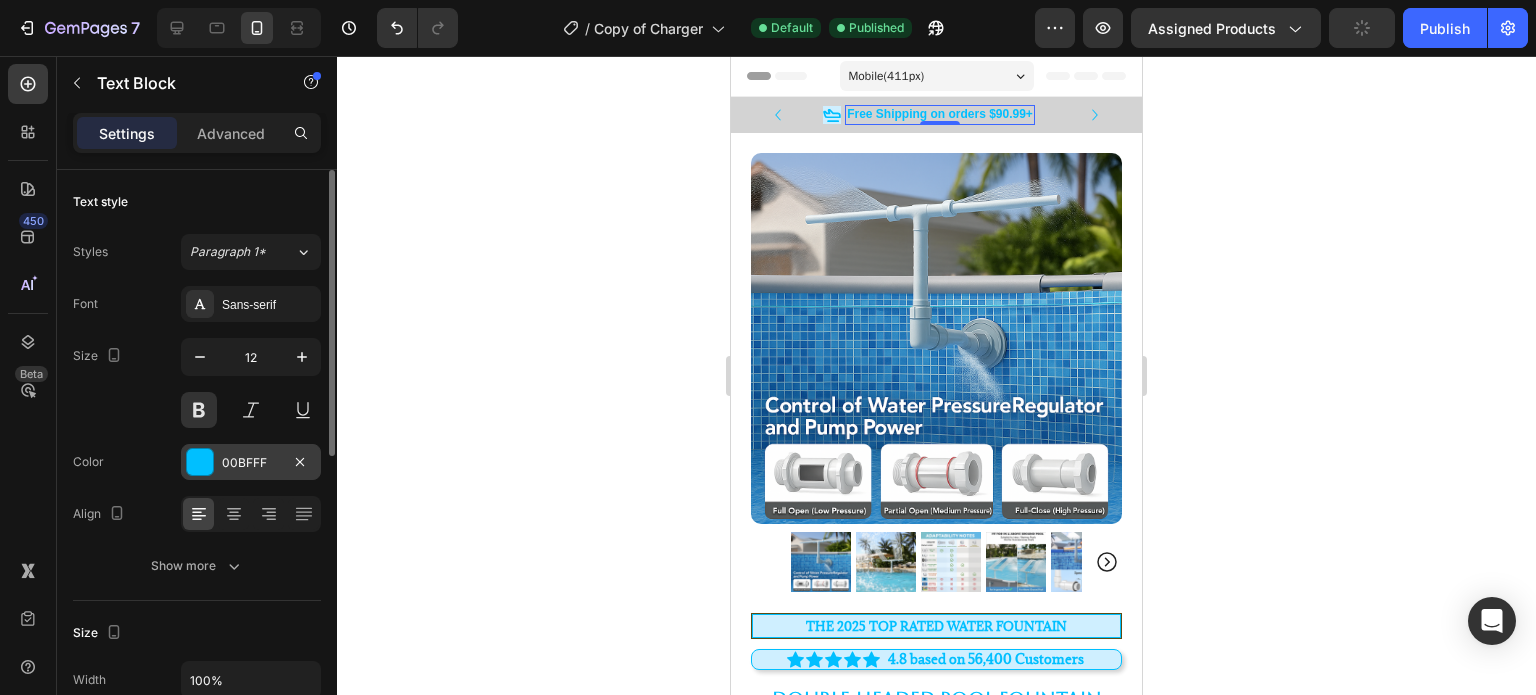 click on "00BFFF" at bounding box center (251, 462) 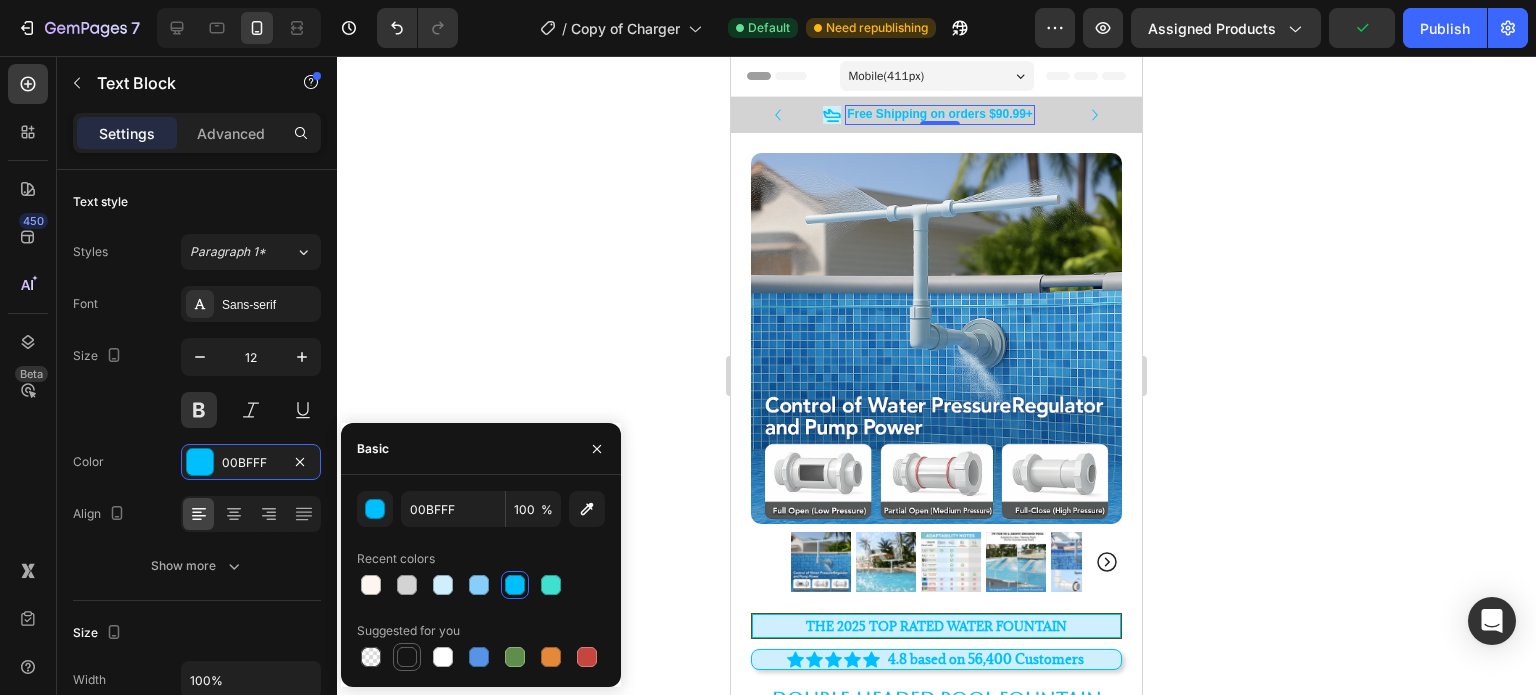 click at bounding box center (407, 657) 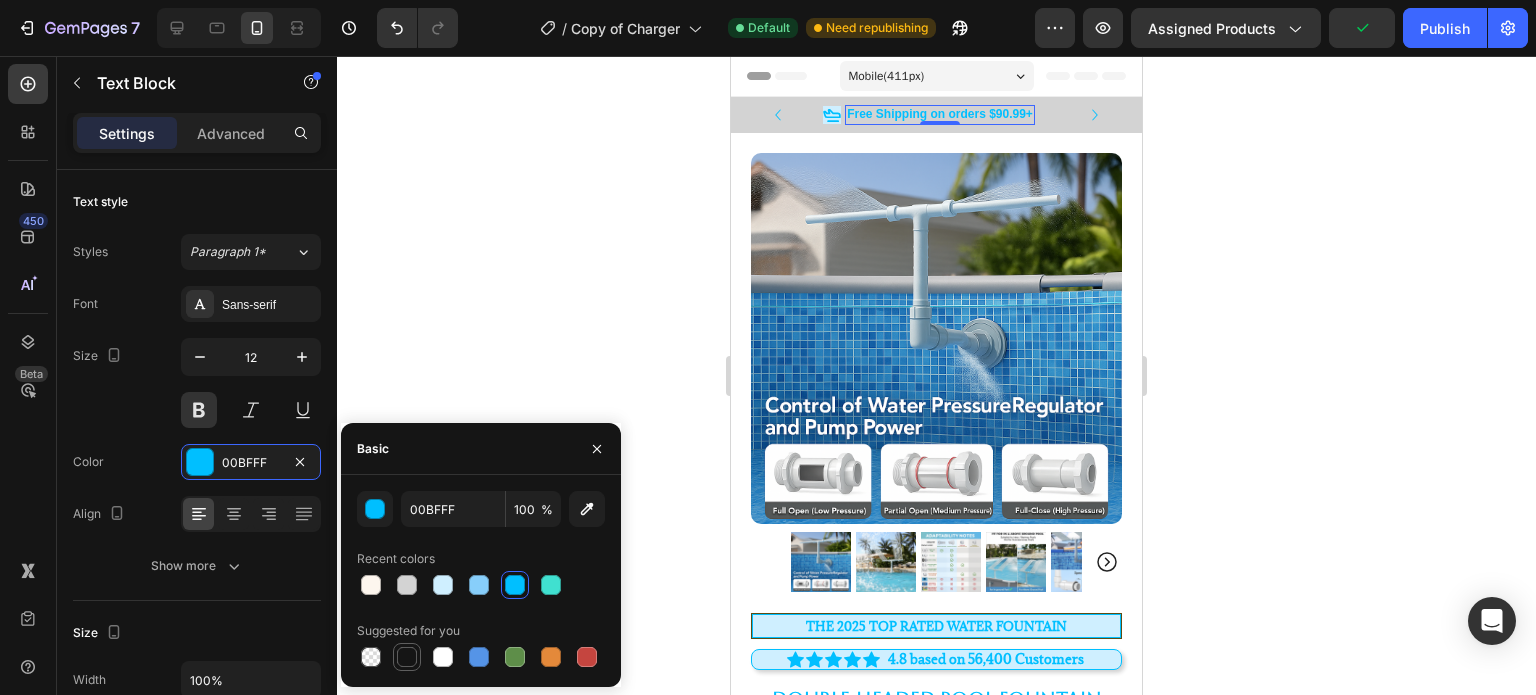 type on "151515" 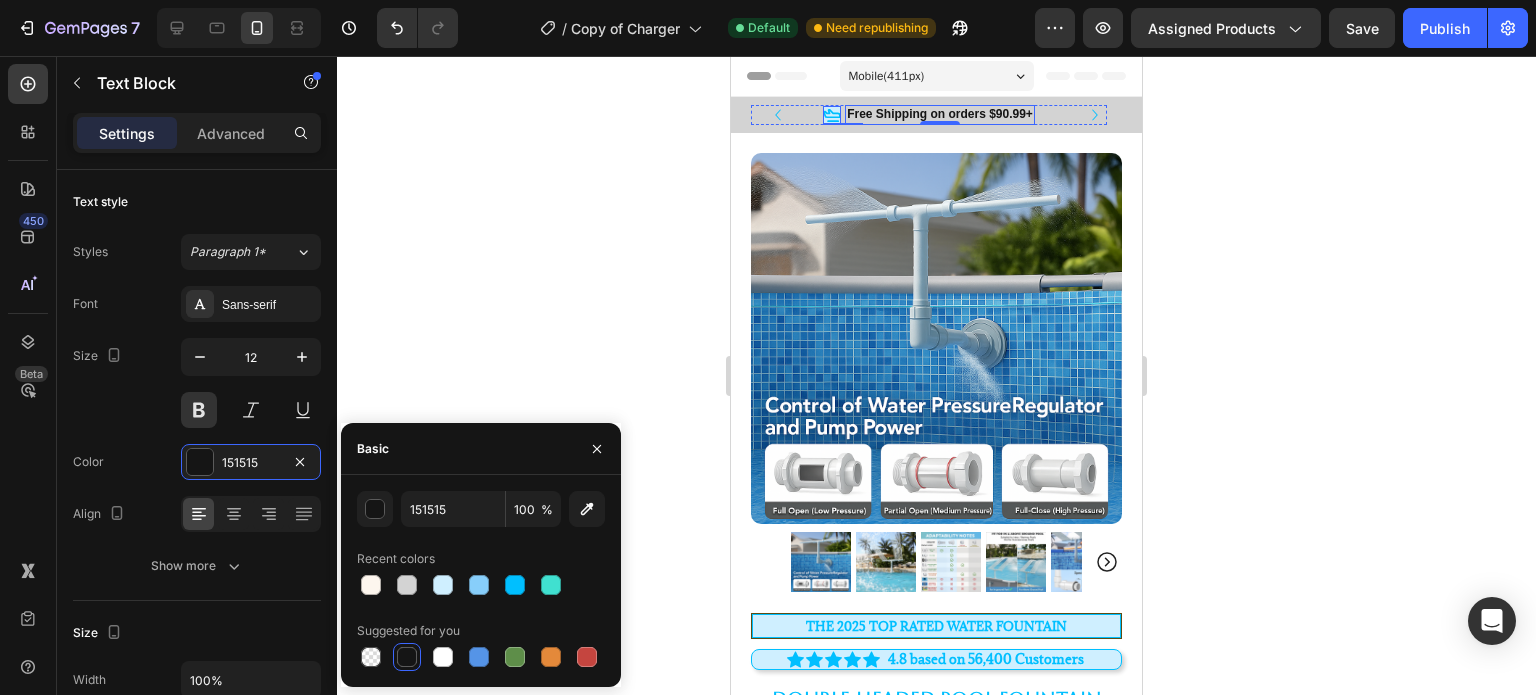 click 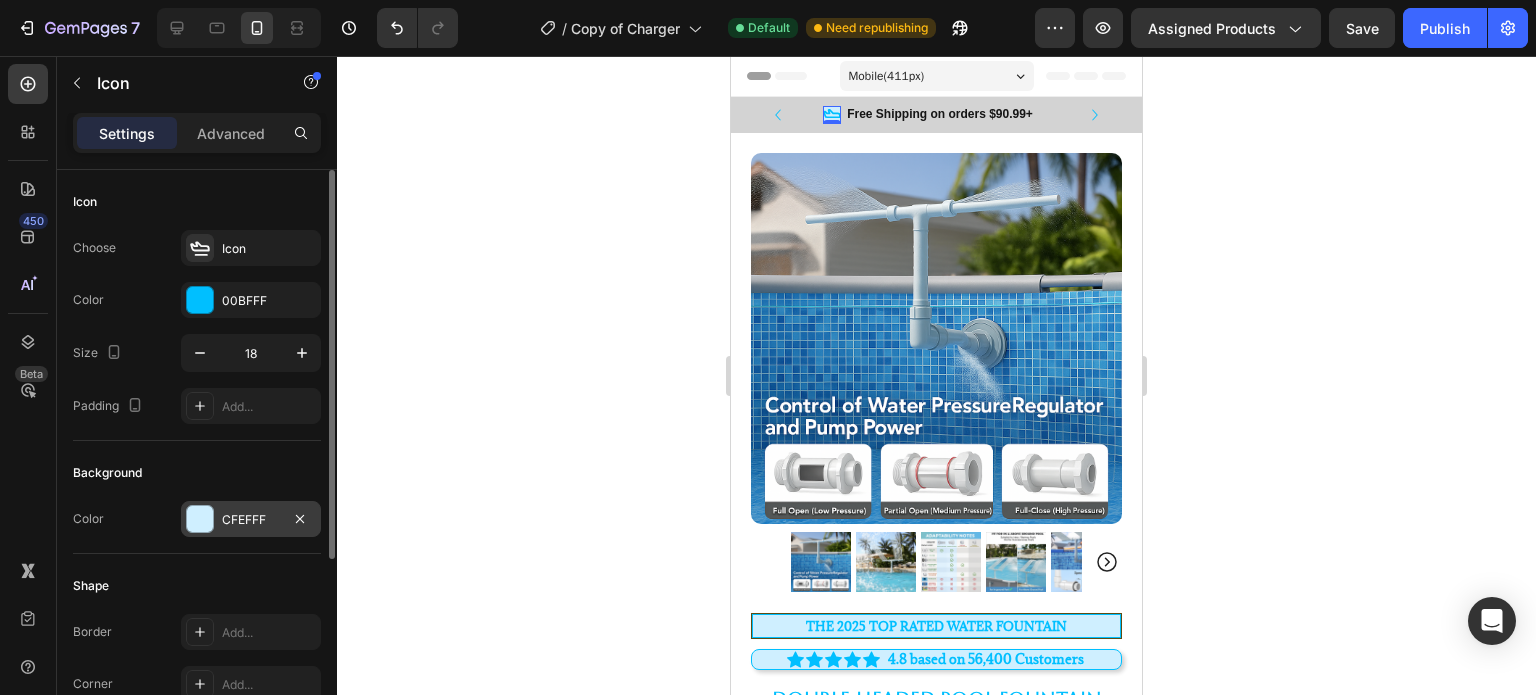 click on "CFEFFF" at bounding box center [251, 519] 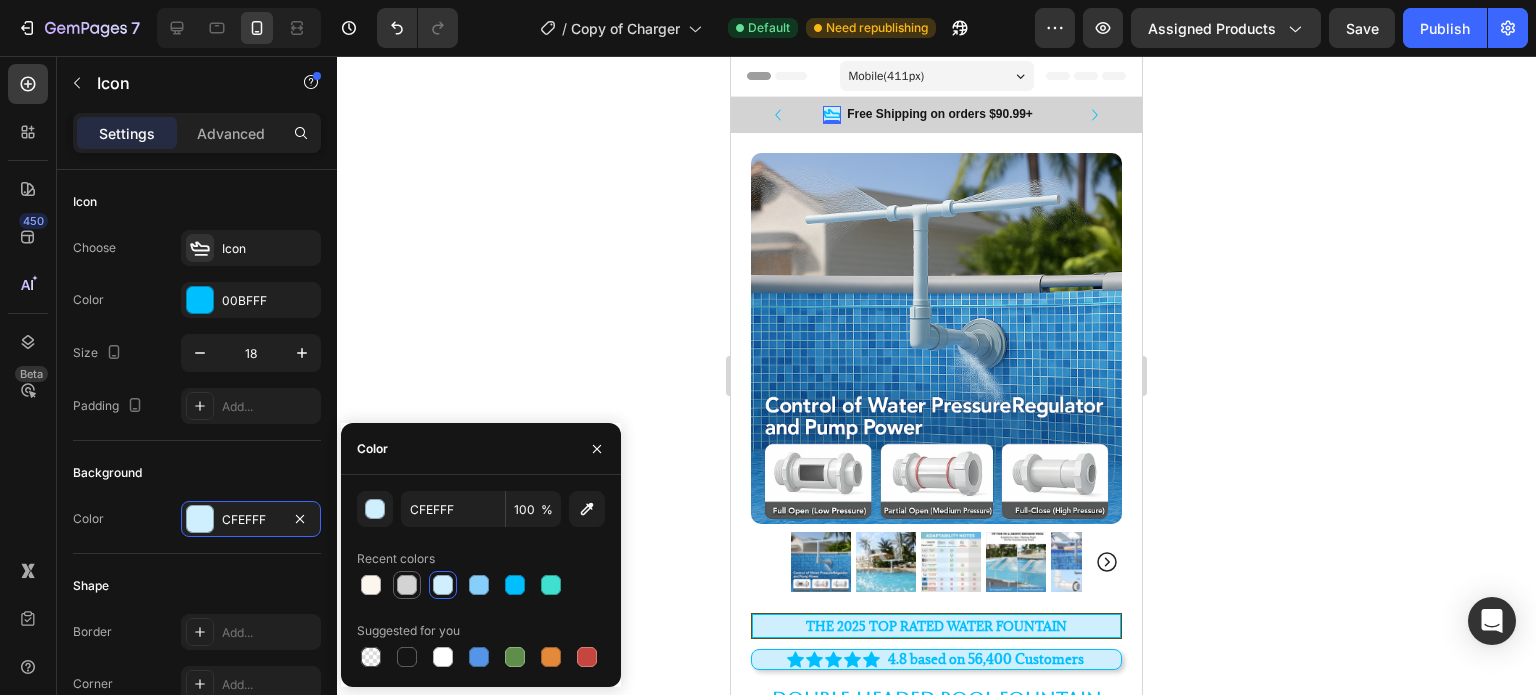 click at bounding box center (407, 585) 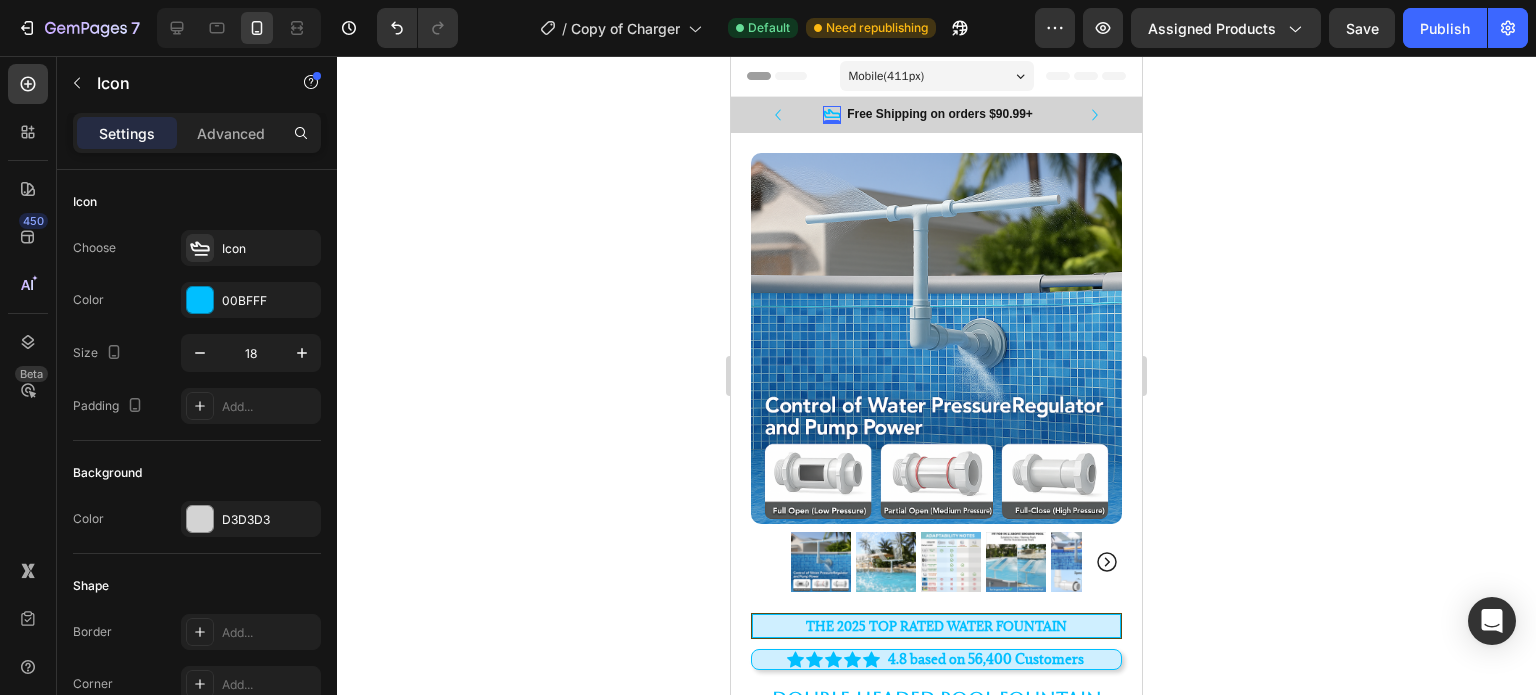 click 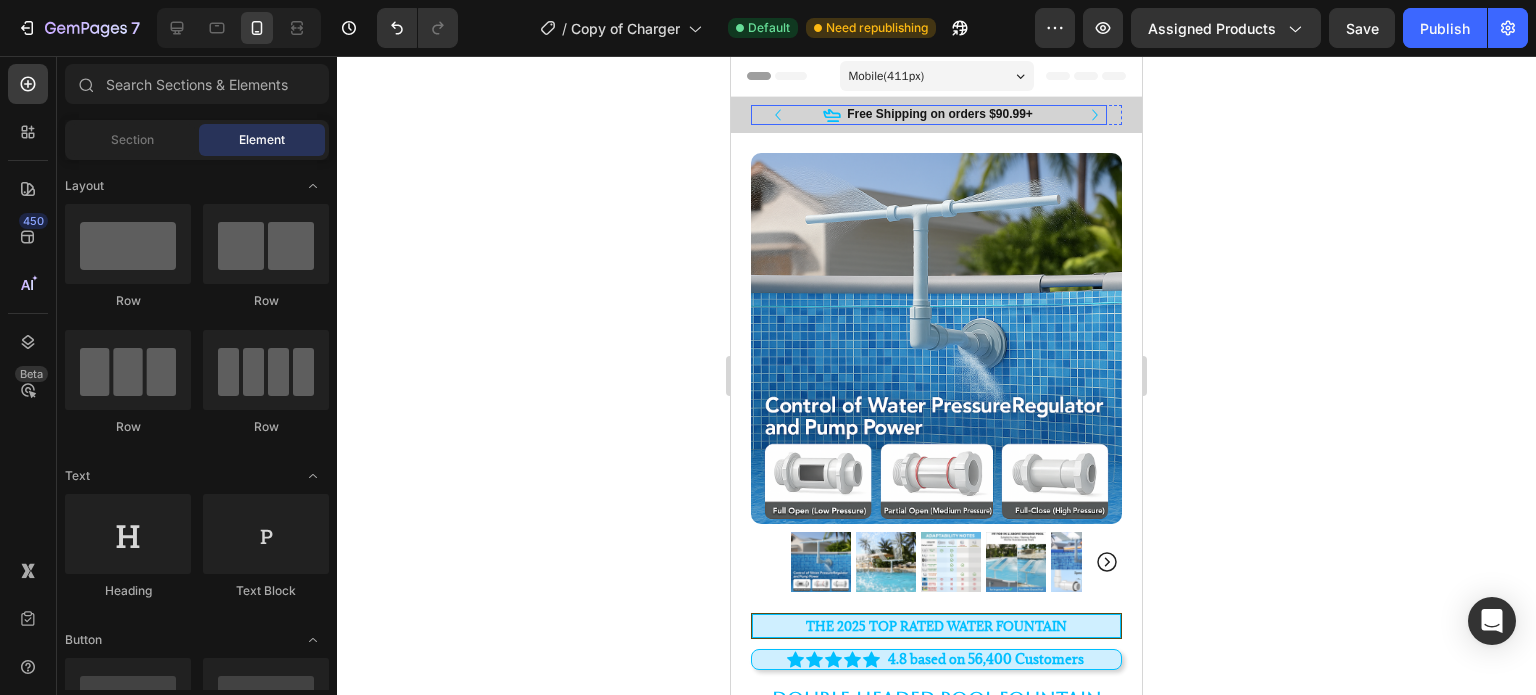 click 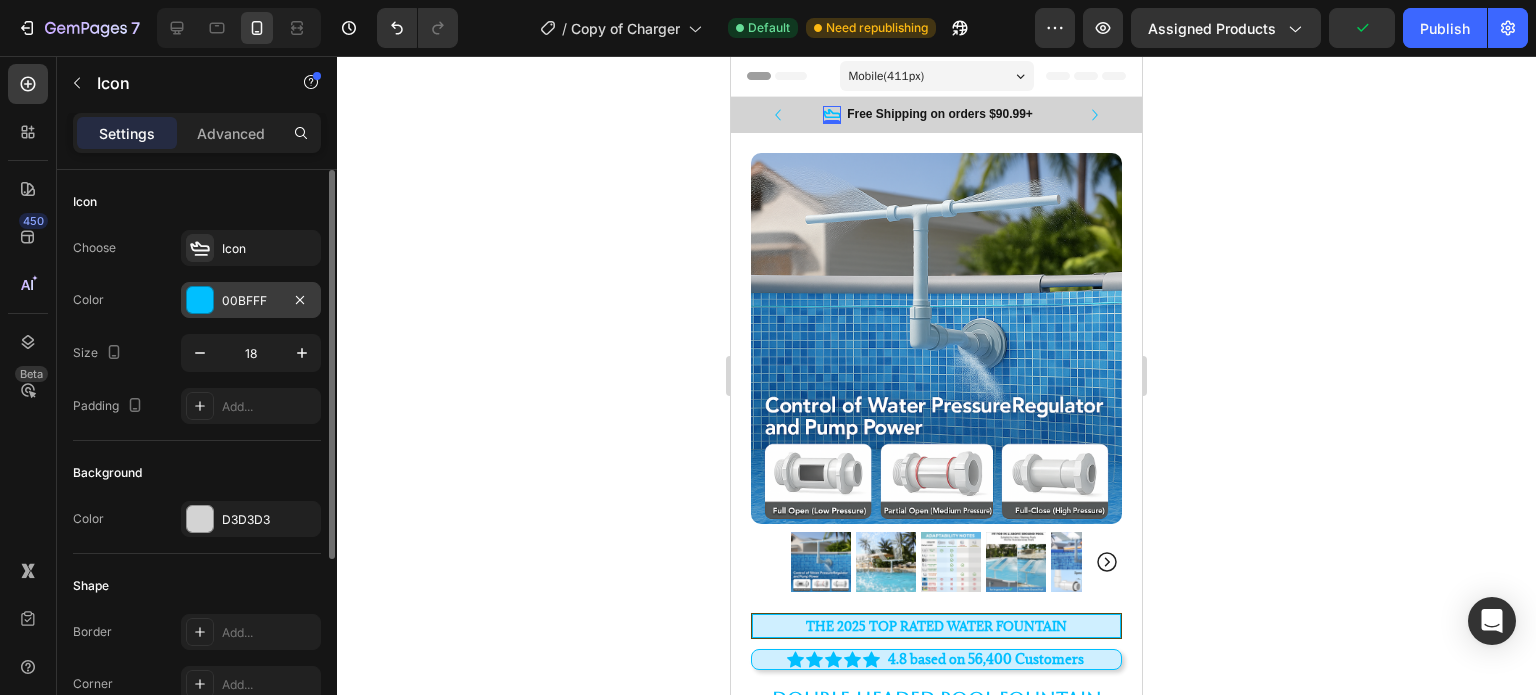 click on "00BFFF" at bounding box center [251, 301] 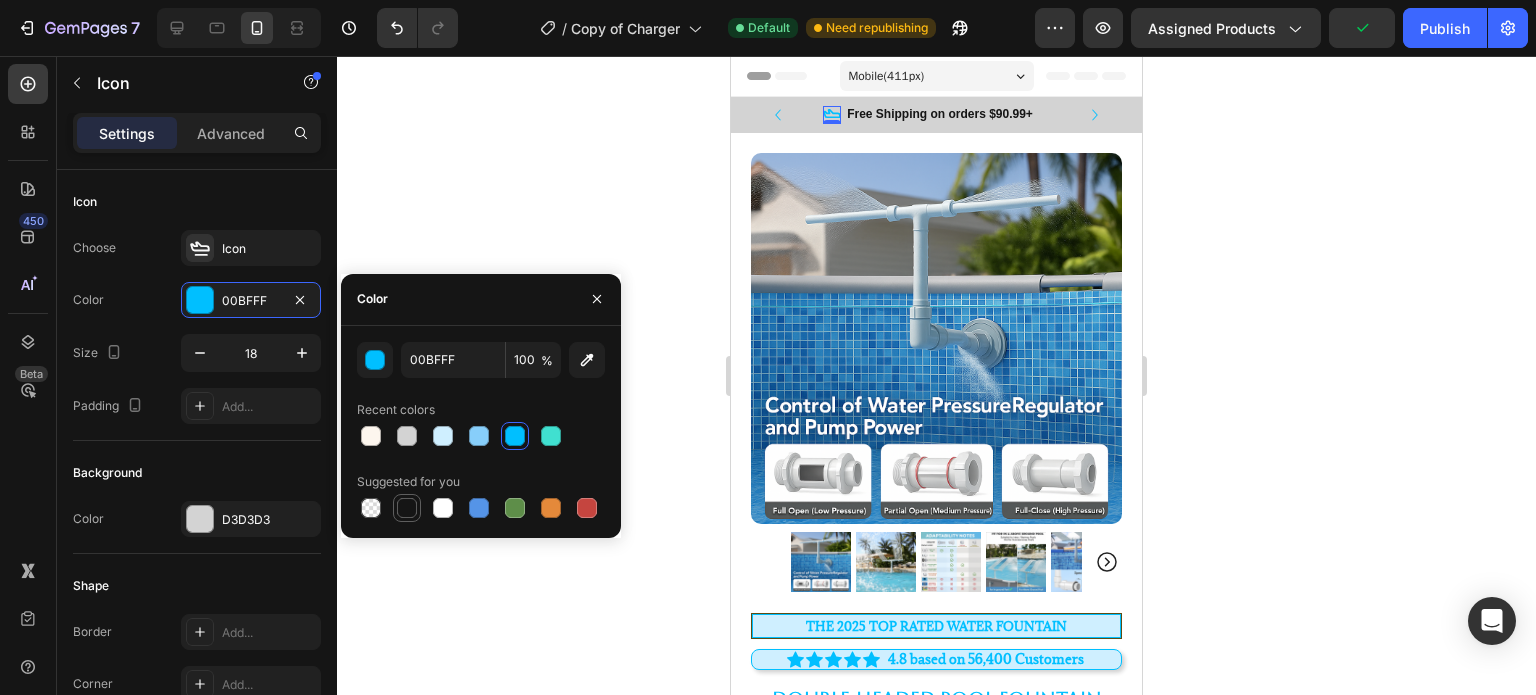 click at bounding box center (407, 508) 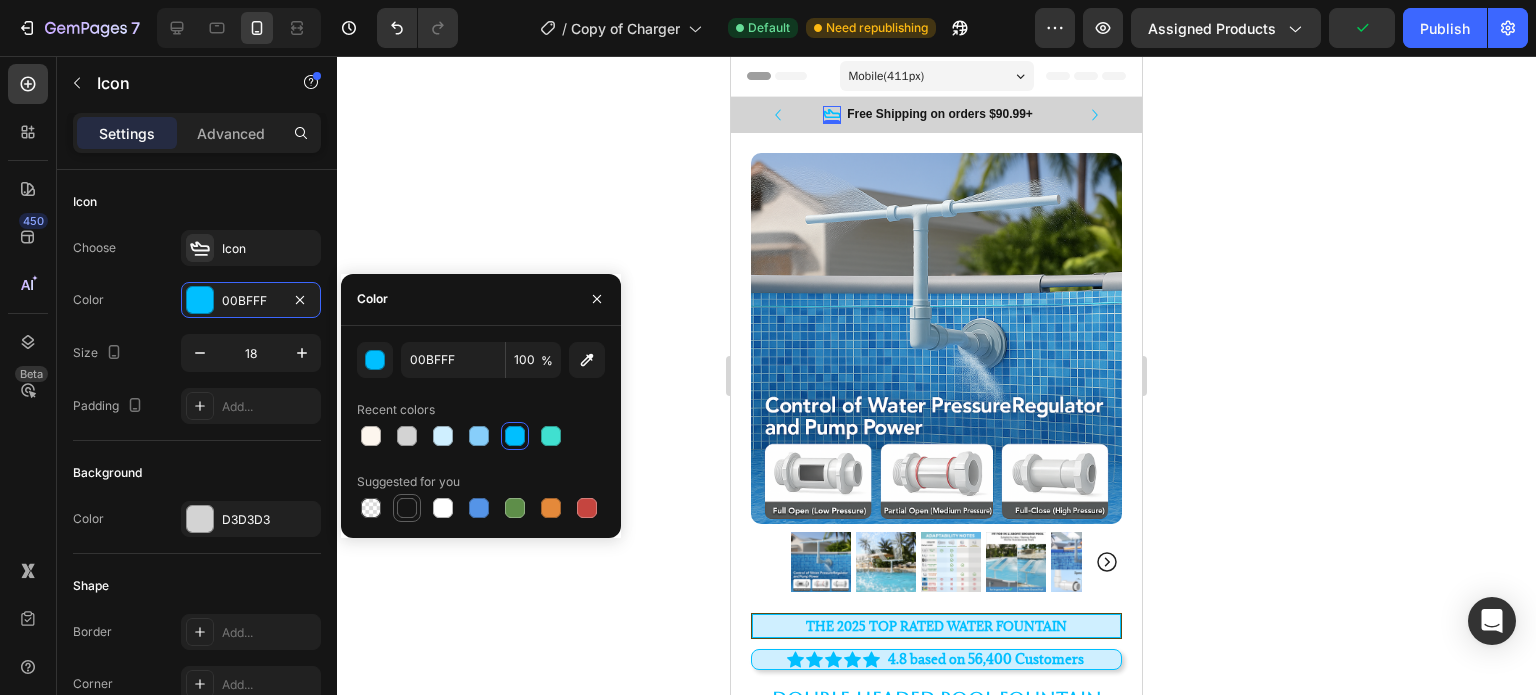 type on "151515" 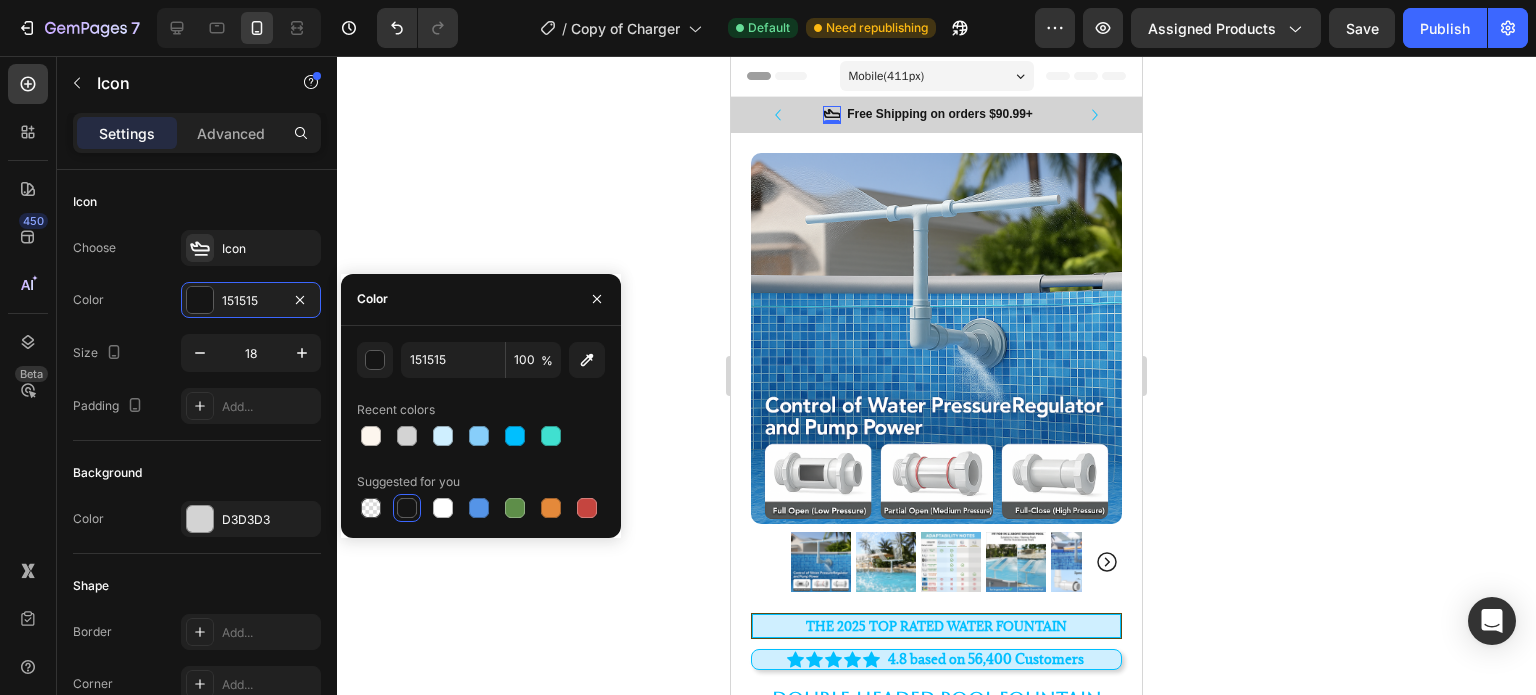click 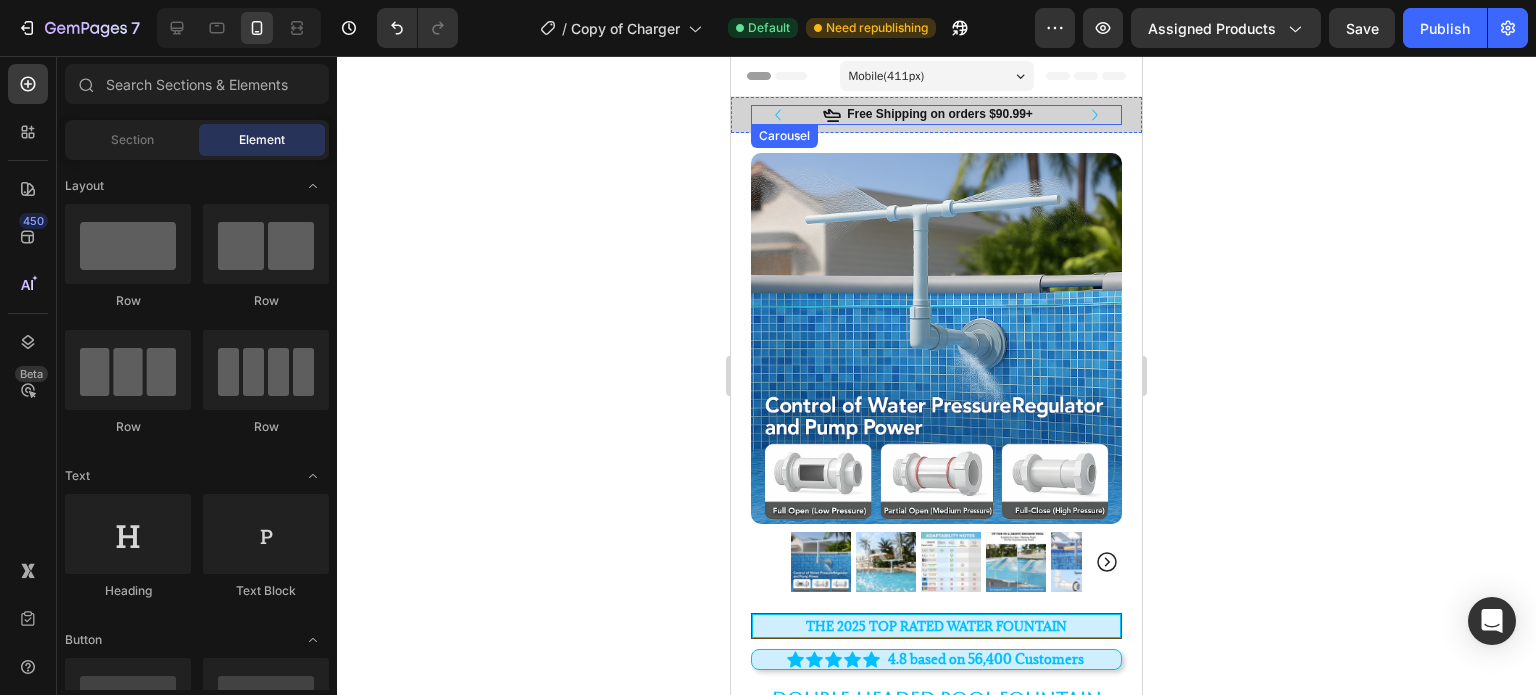 click 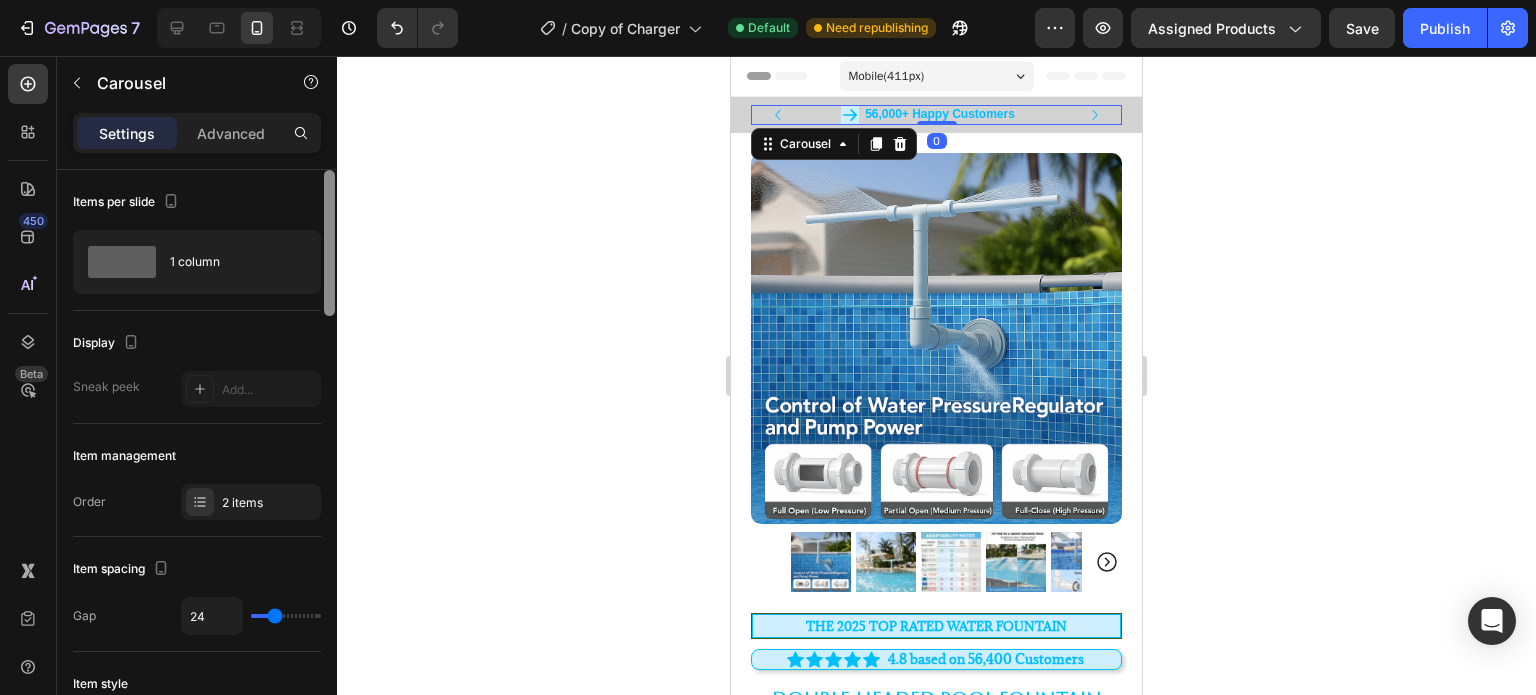 scroll, scrollTop: 582, scrollLeft: 0, axis: vertical 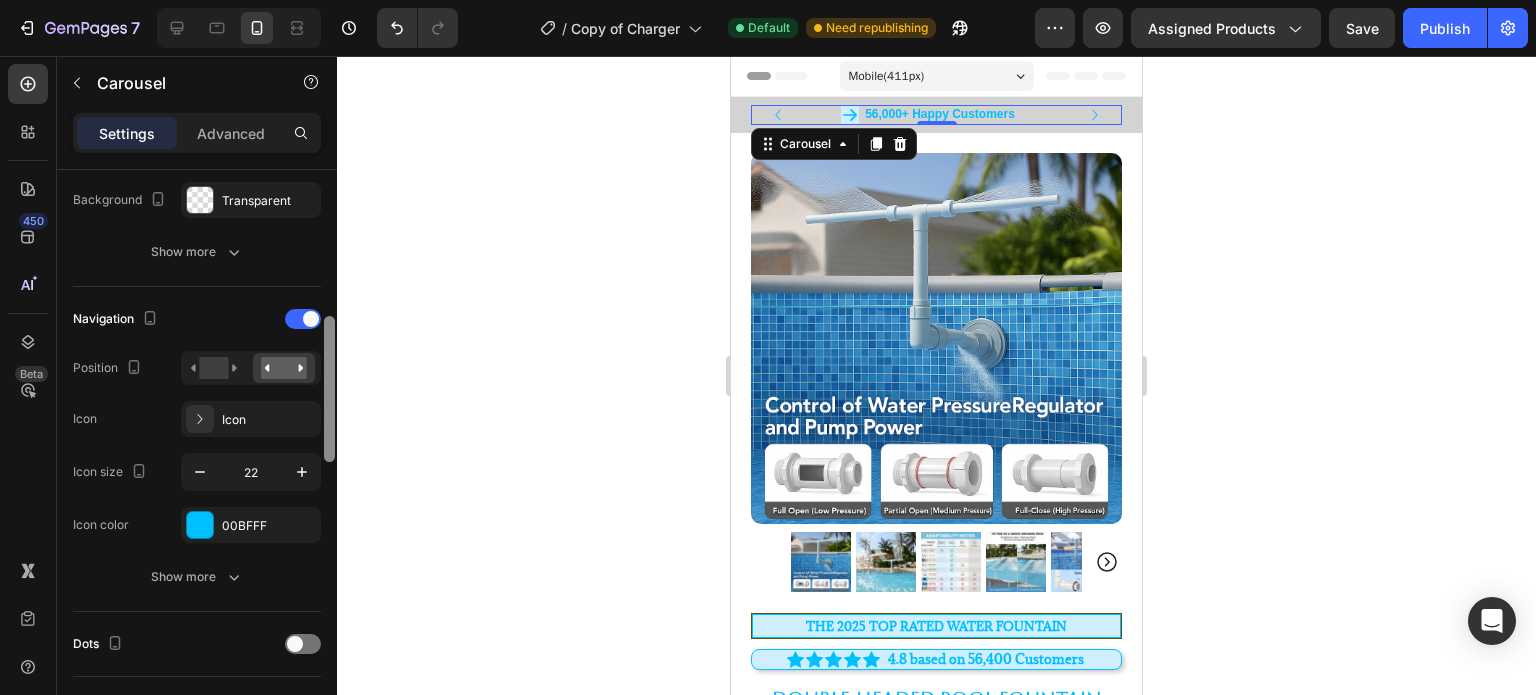 drag, startPoint x: 336, startPoint y: 278, endPoint x: 336, endPoint y: 406, distance: 128 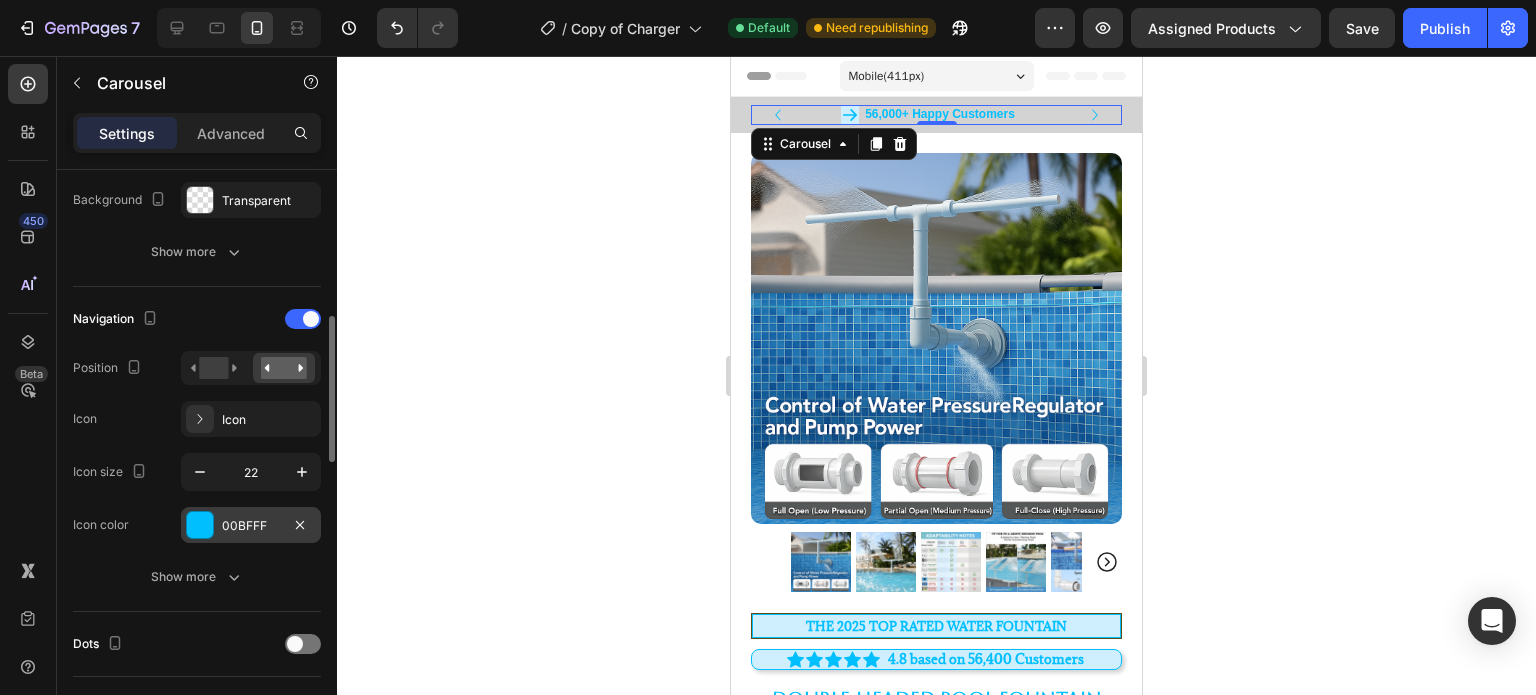 click at bounding box center [200, 525] 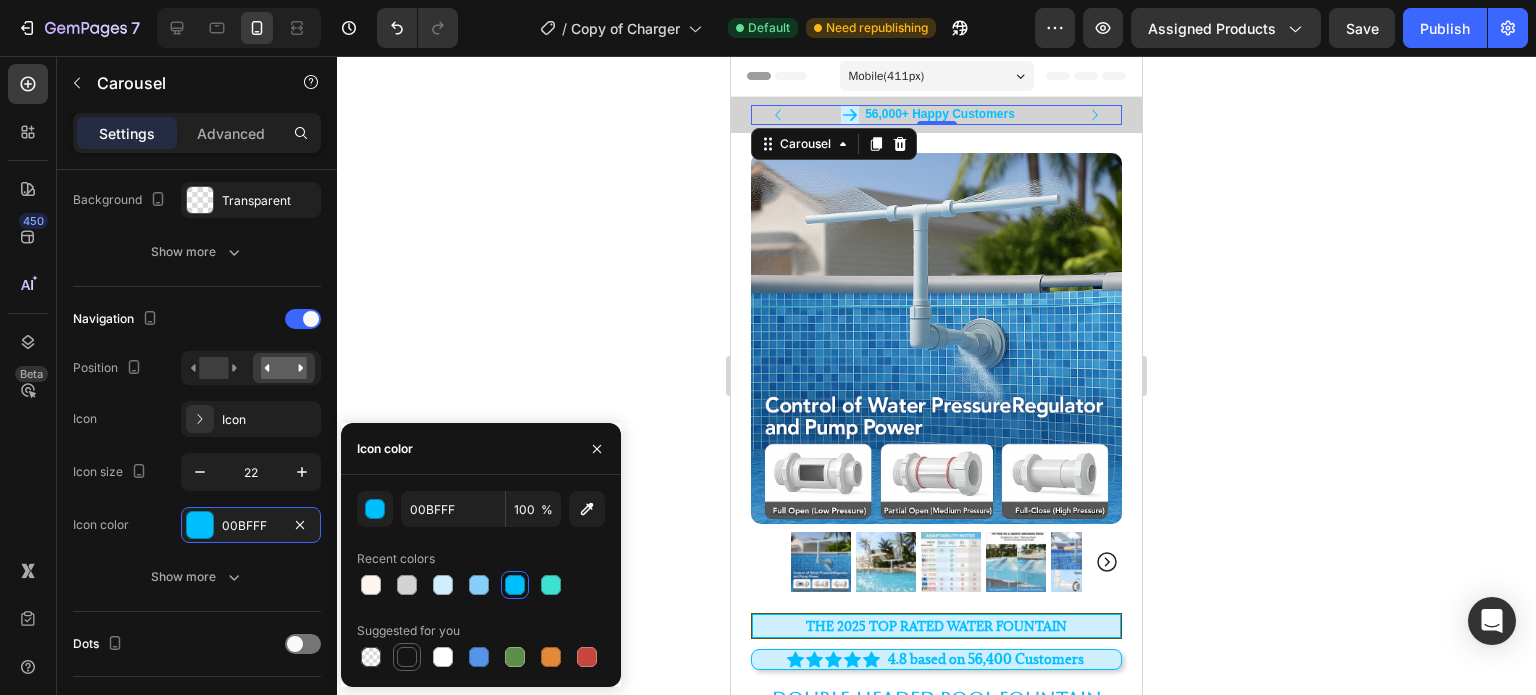 click at bounding box center [407, 657] 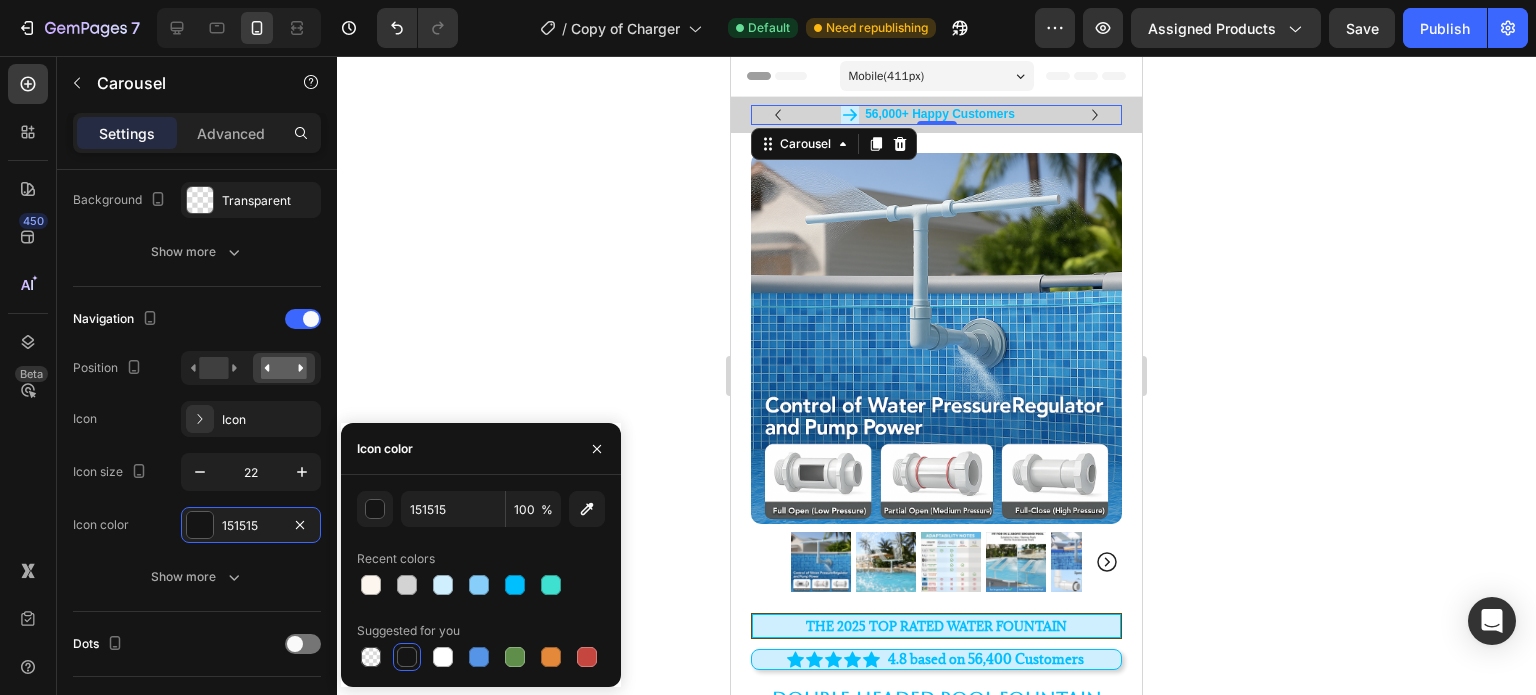 click 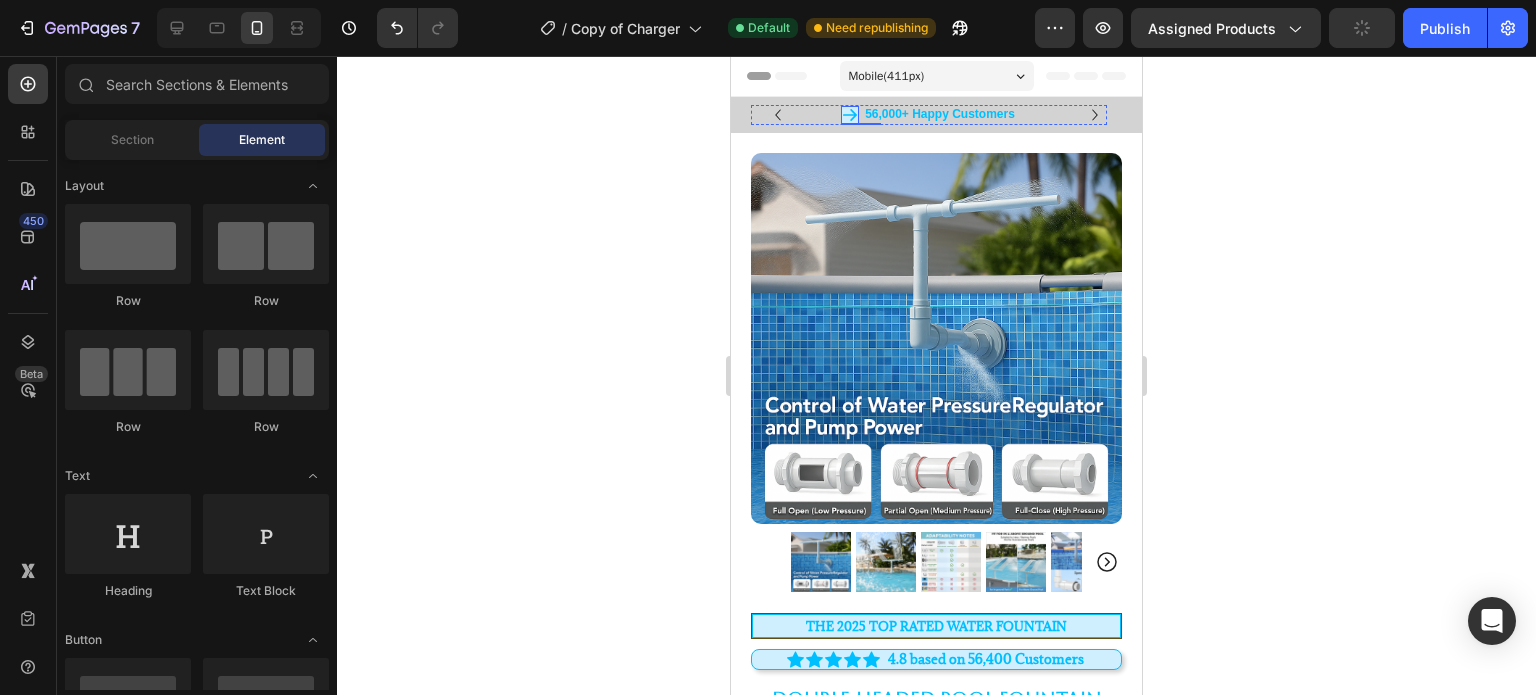 click 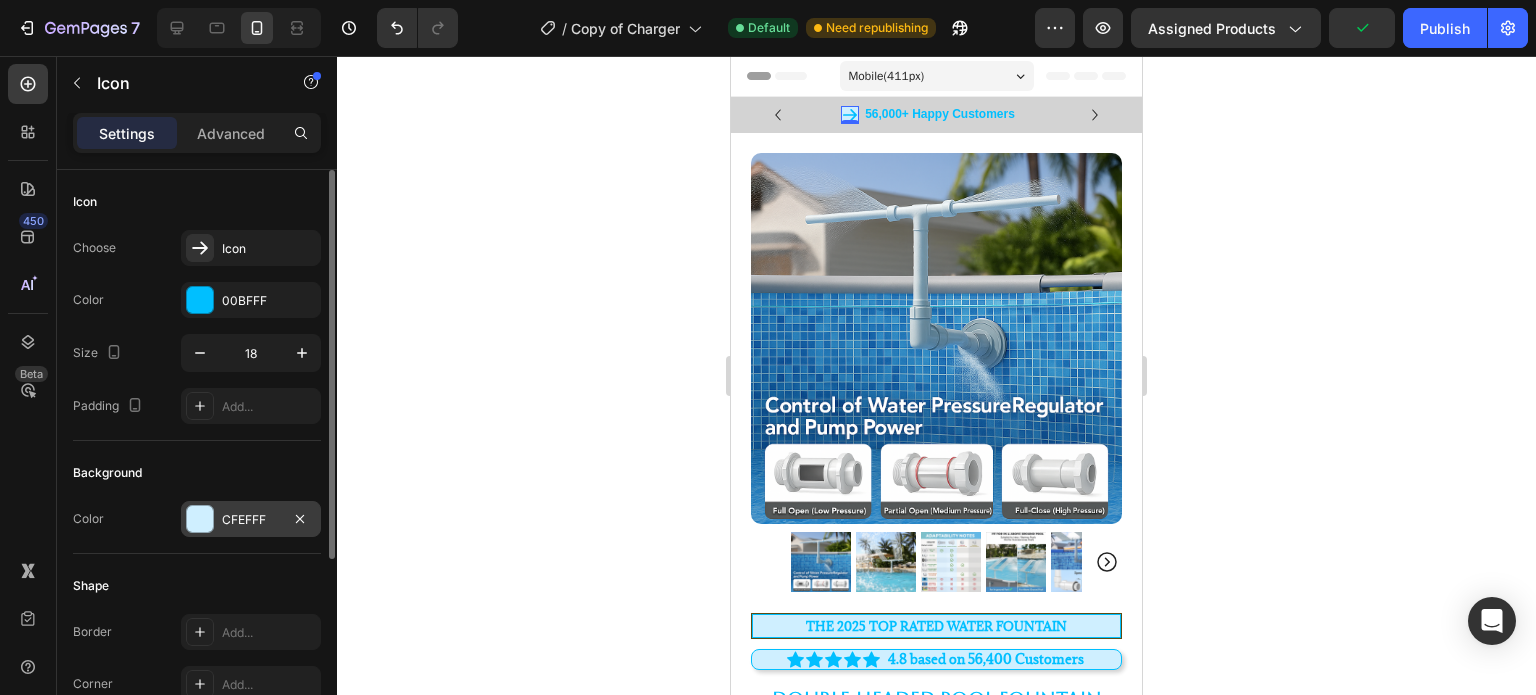 click on "CFEFFF" at bounding box center [251, 520] 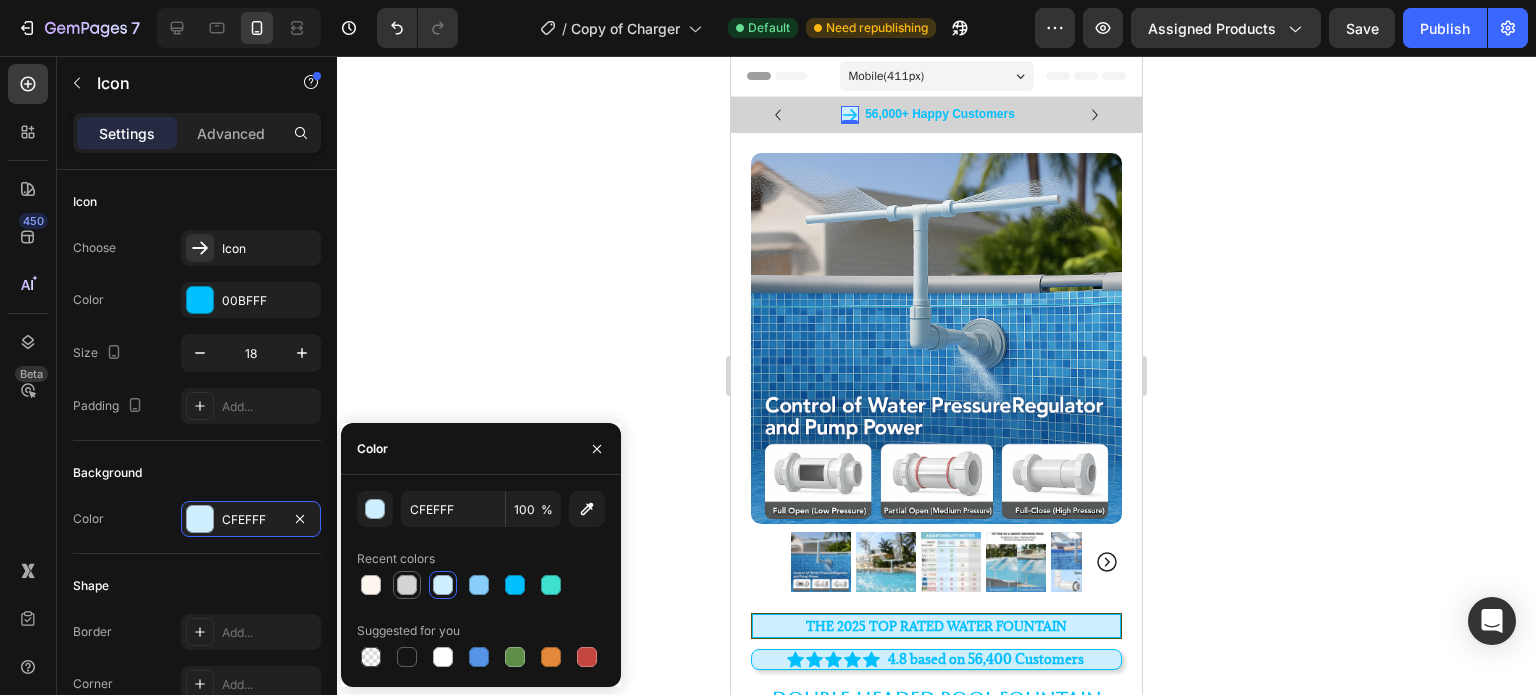 click at bounding box center (407, 585) 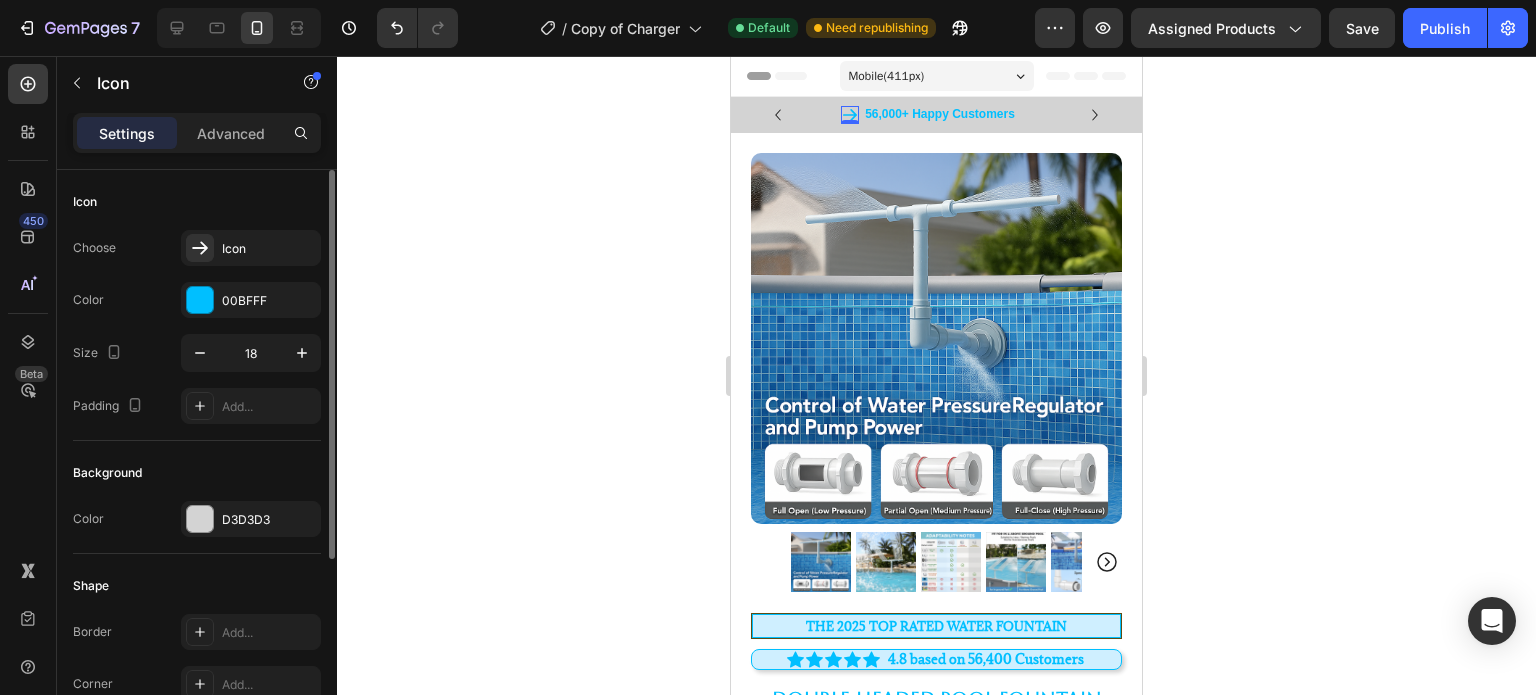click on "Choose
Icon Color 00BFFF Size 18 Padding Add..." at bounding box center [197, 327] 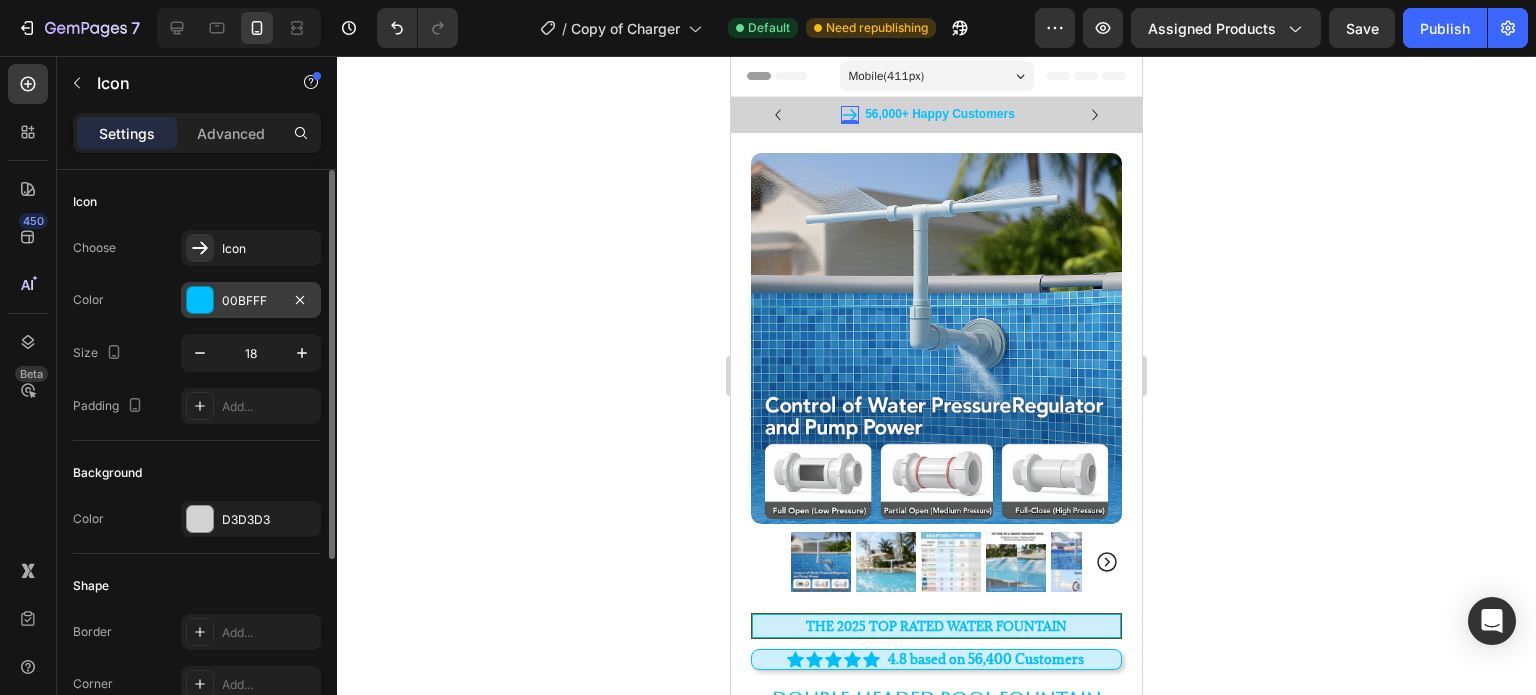 click on "00BFFF" at bounding box center (251, 300) 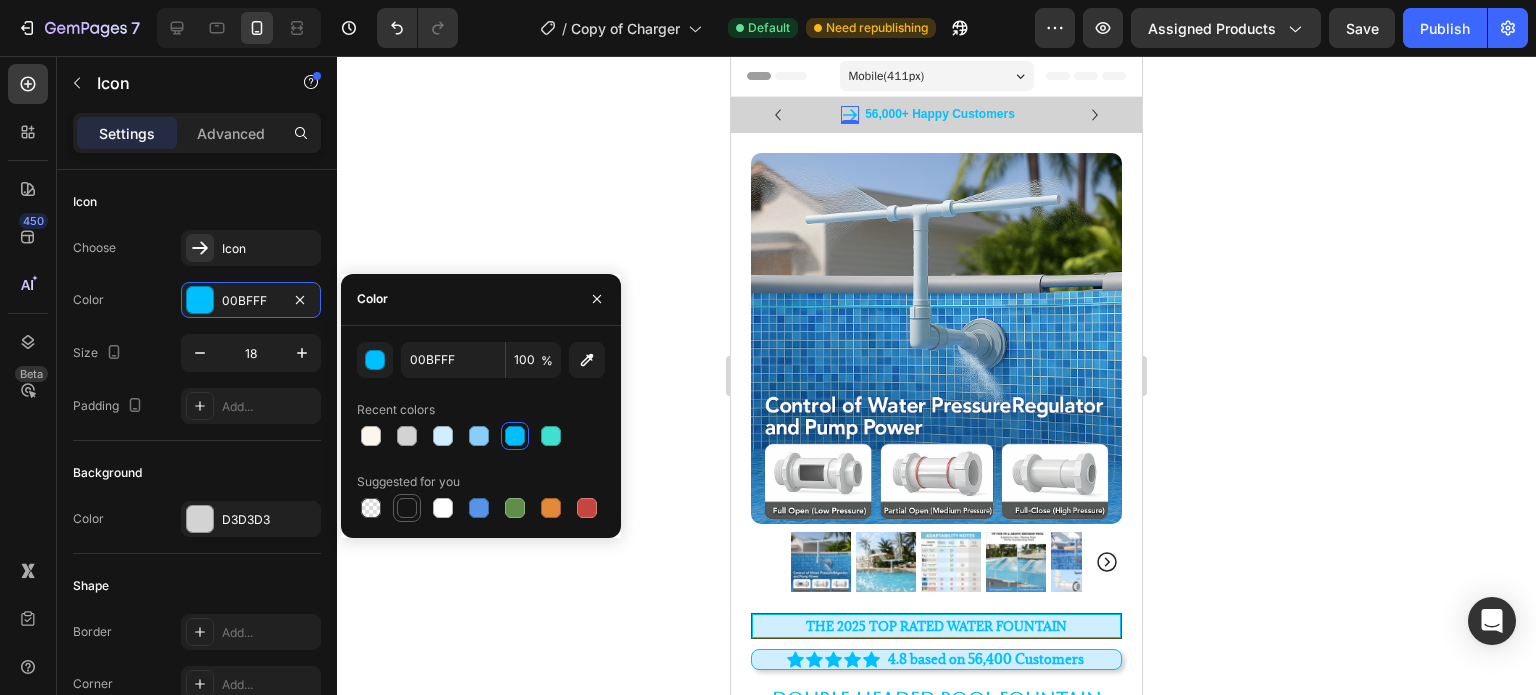 click at bounding box center (407, 508) 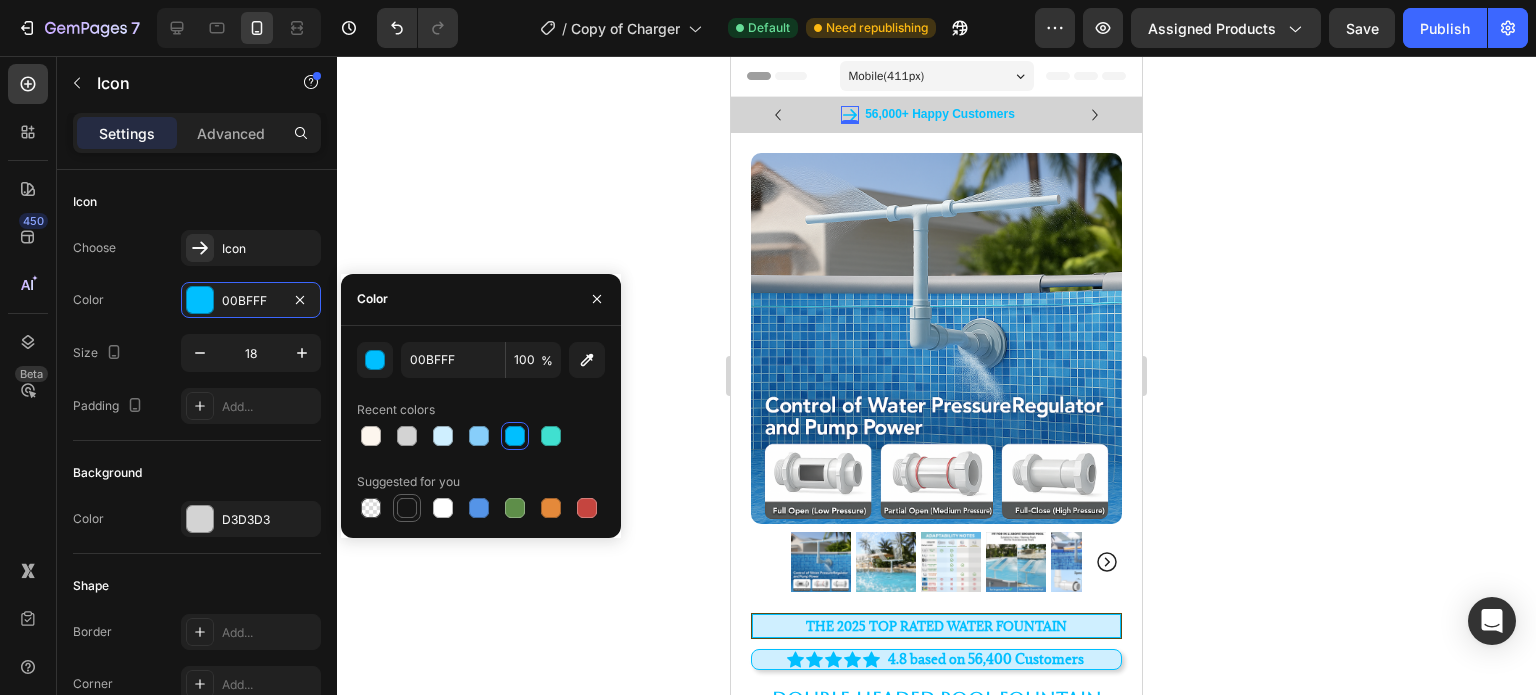 type on "151515" 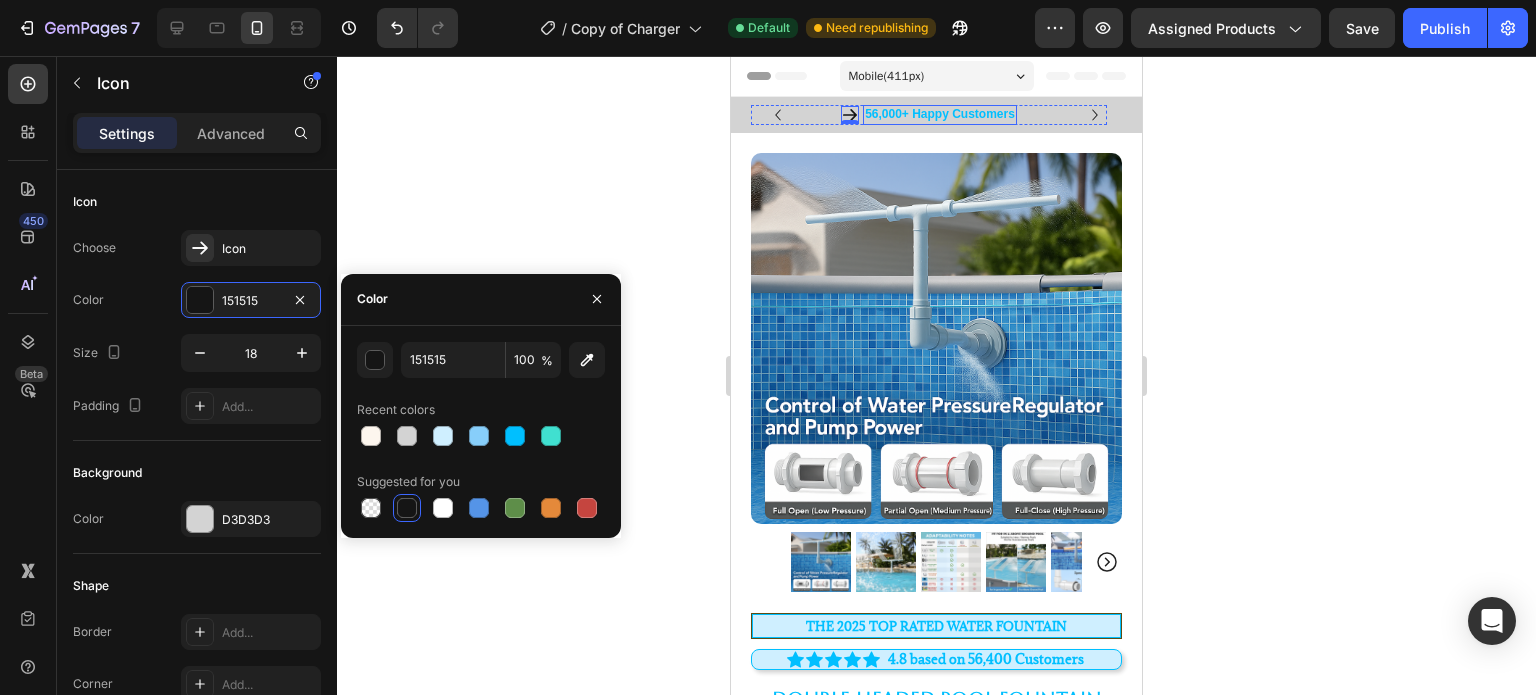 click on "56,000+ Happy Customers" at bounding box center (940, 115) 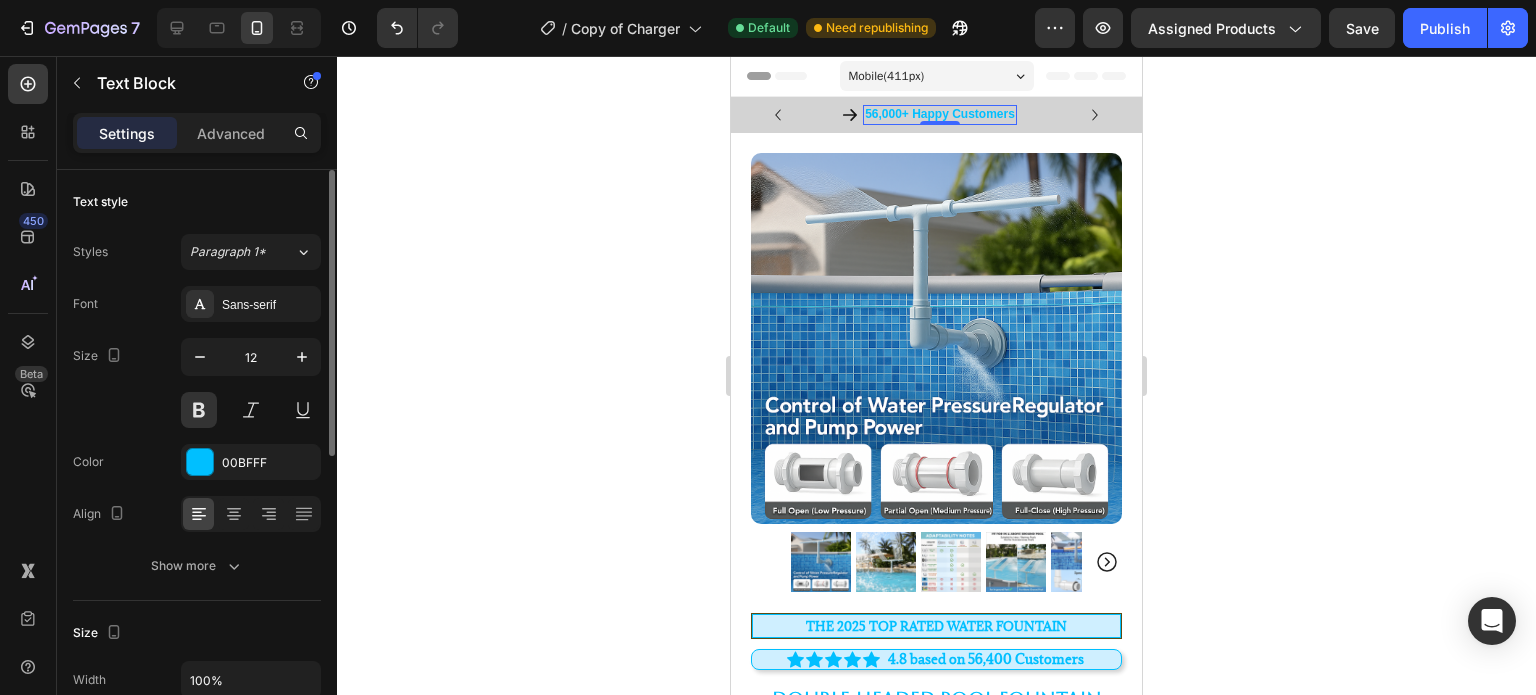 click on "Font Sans-serif Size 12 Color 00BFFF Align Show more" at bounding box center [197, 435] 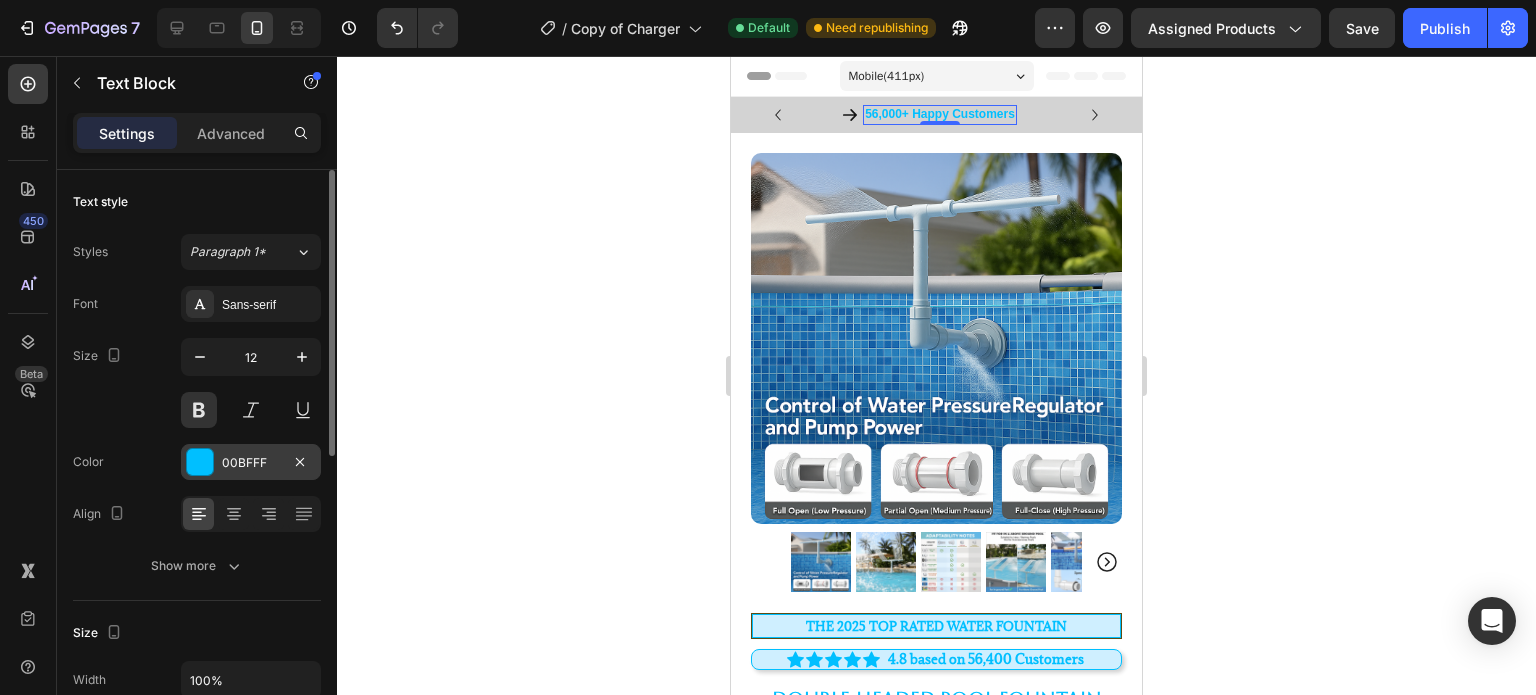 click at bounding box center (200, 462) 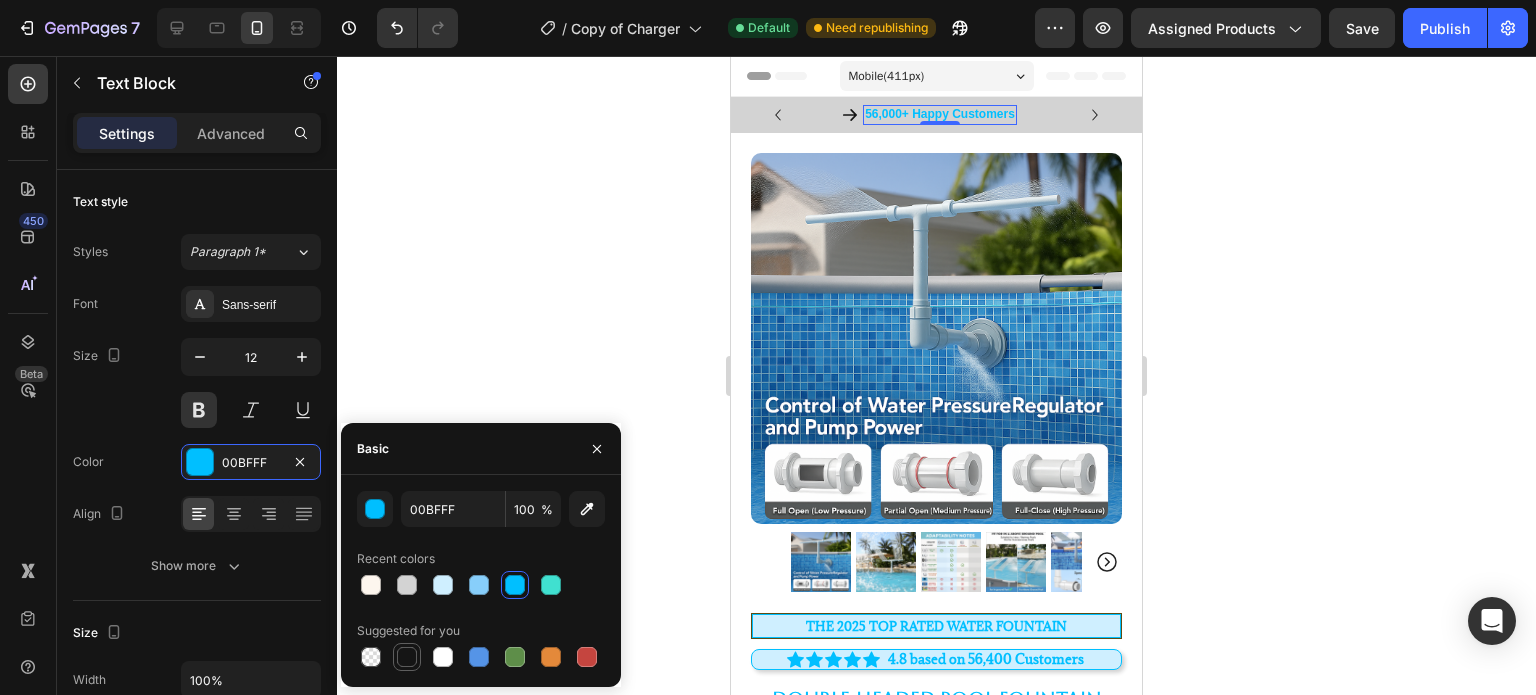 click at bounding box center [407, 657] 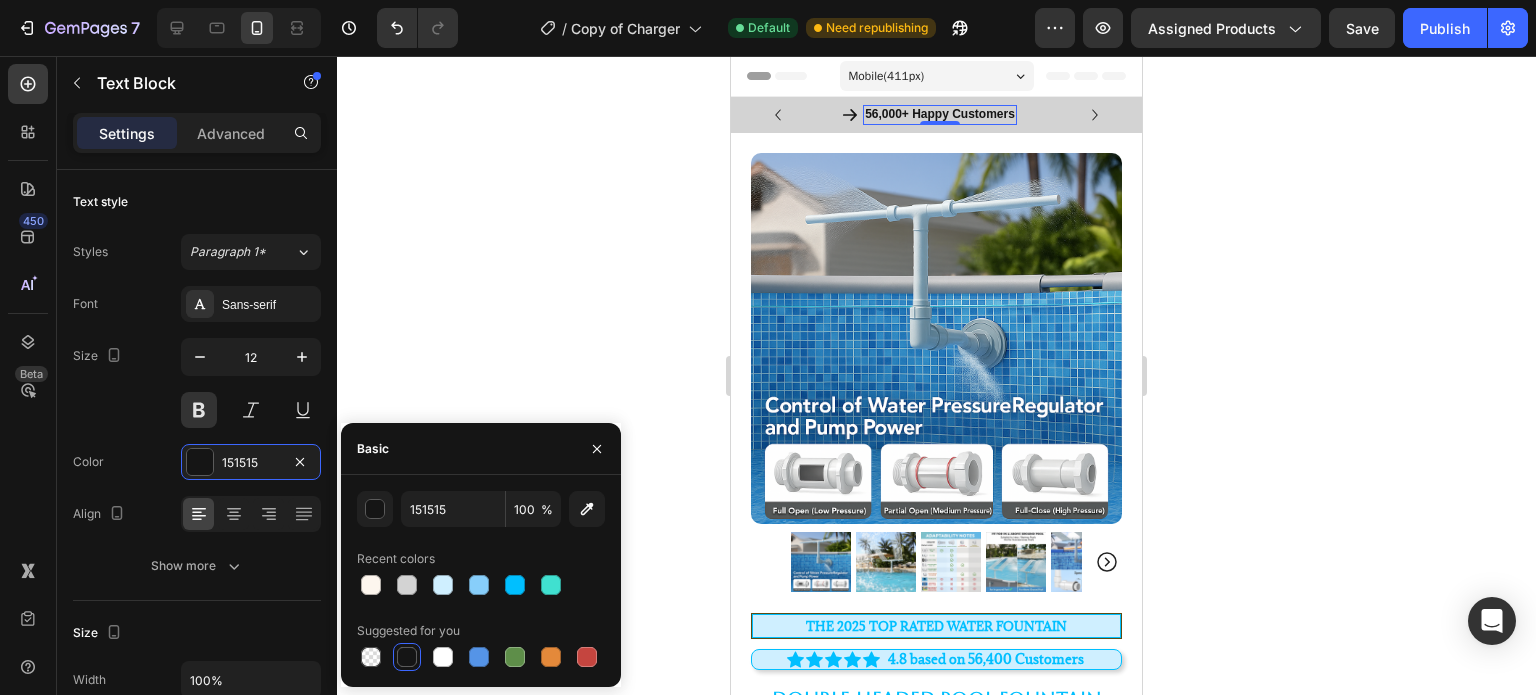 click 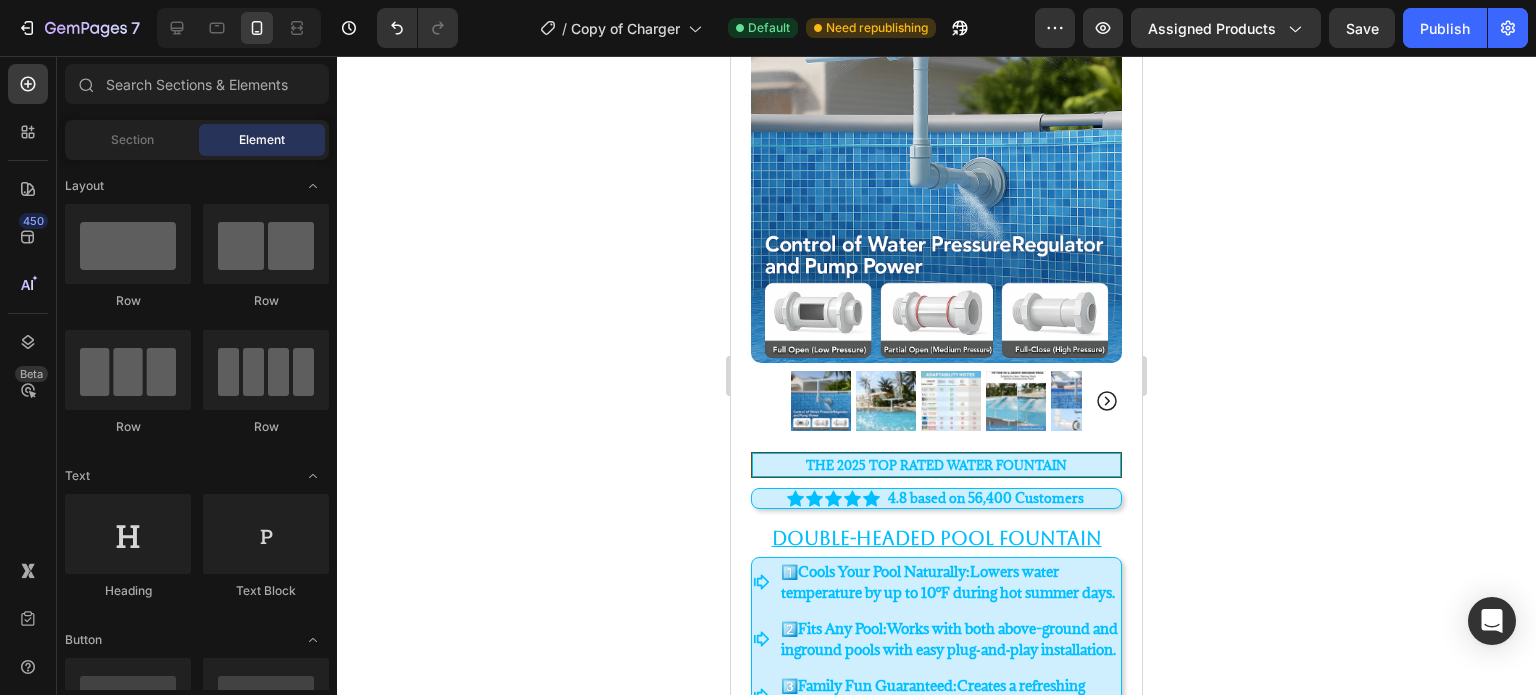 scroll, scrollTop: 185, scrollLeft: 0, axis: vertical 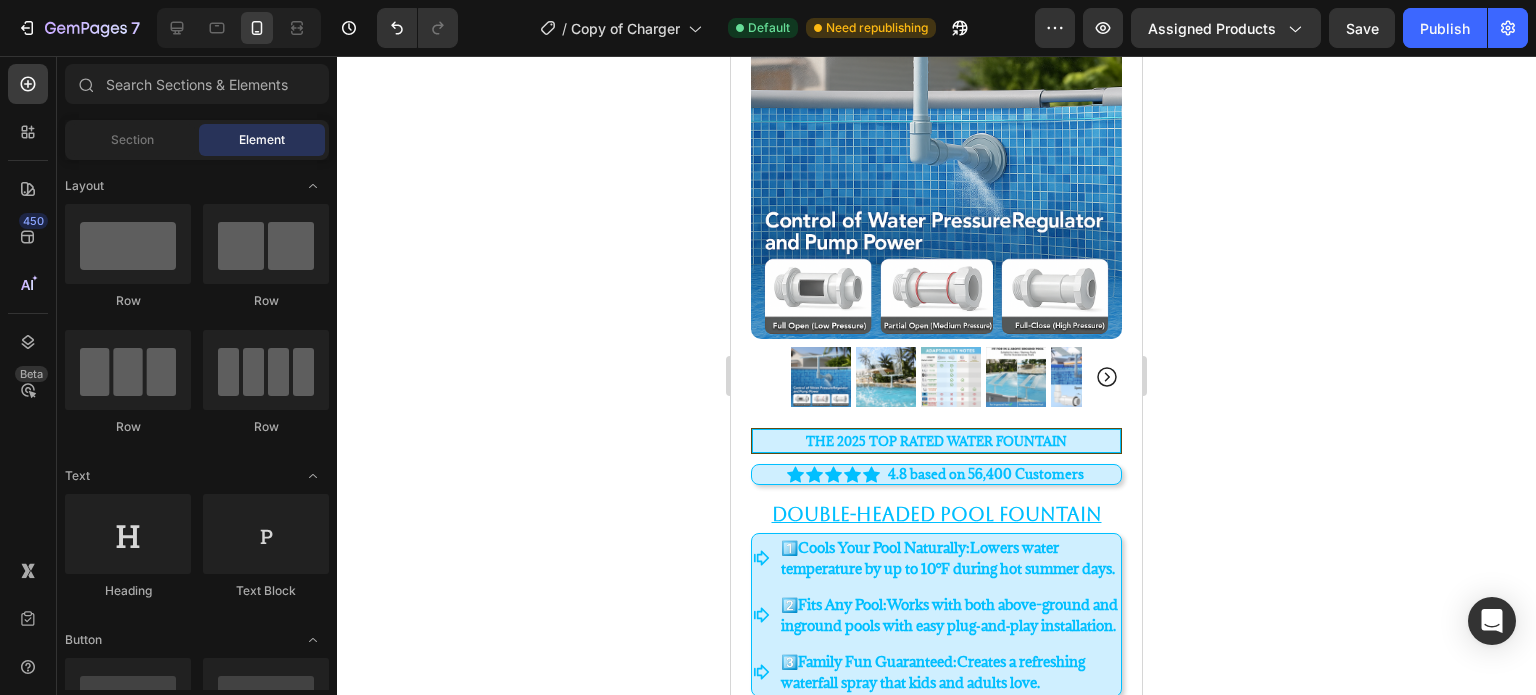 drag, startPoint x: 1138, startPoint y: 144, endPoint x: 1915, endPoint y: 225, distance: 781.2106 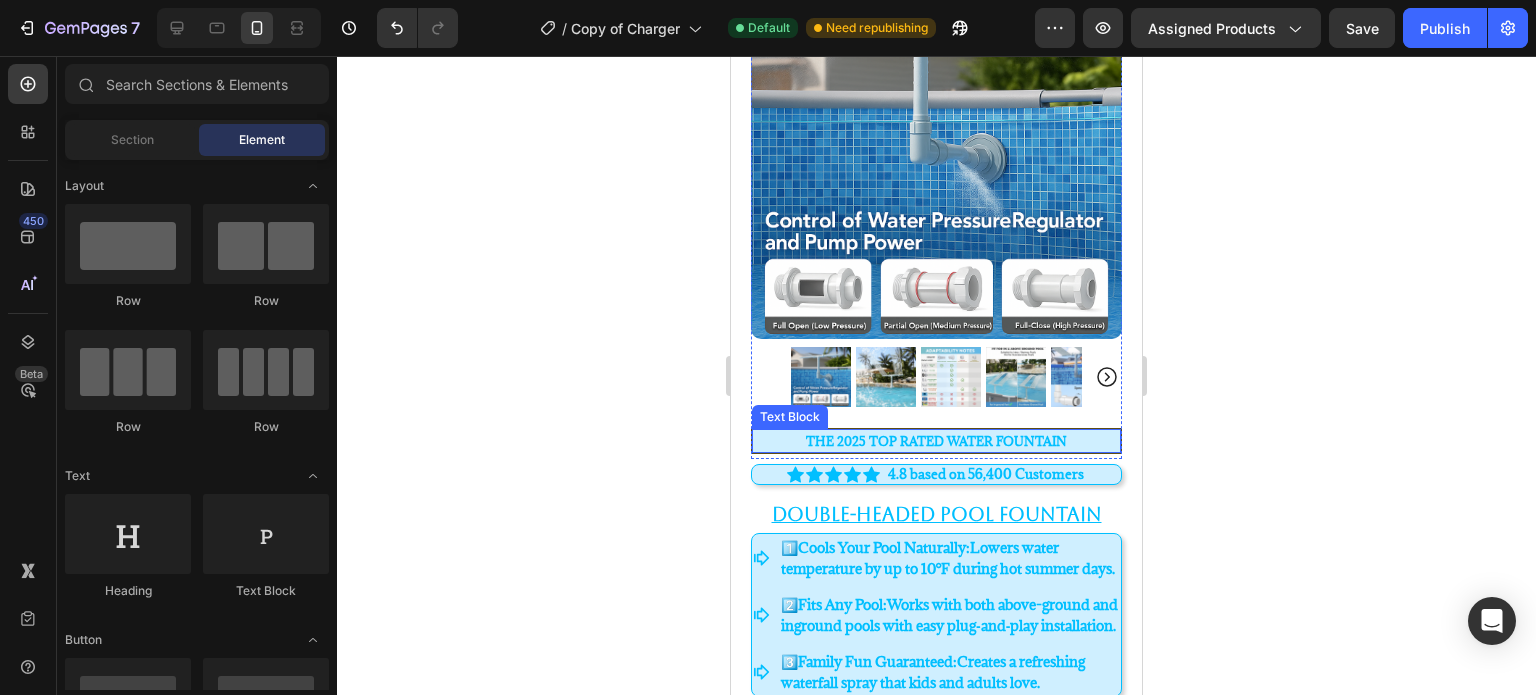 click on "The 2025 TOP RATED water fountaiN" at bounding box center (936, 441) 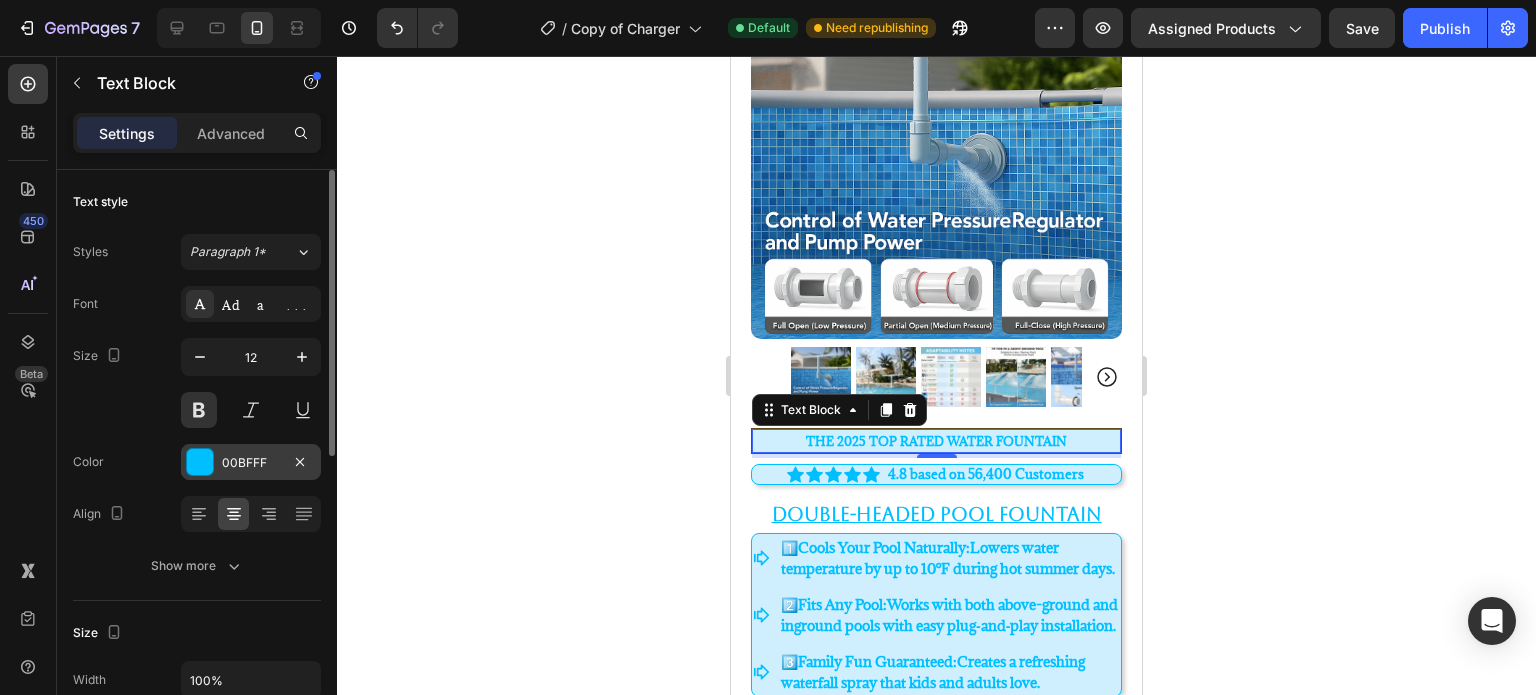click on "00BFFF" at bounding box center [251, 462] 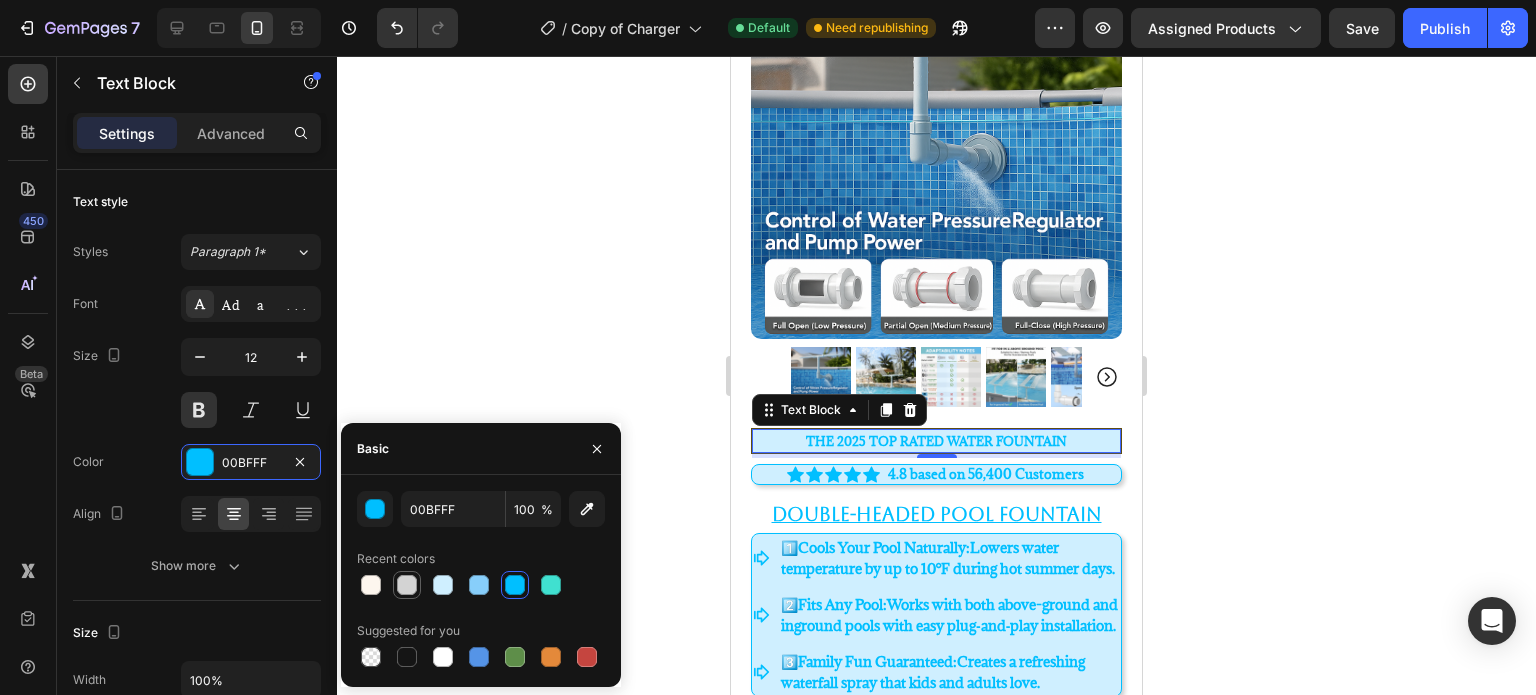 click at bounding box center [407, 585] 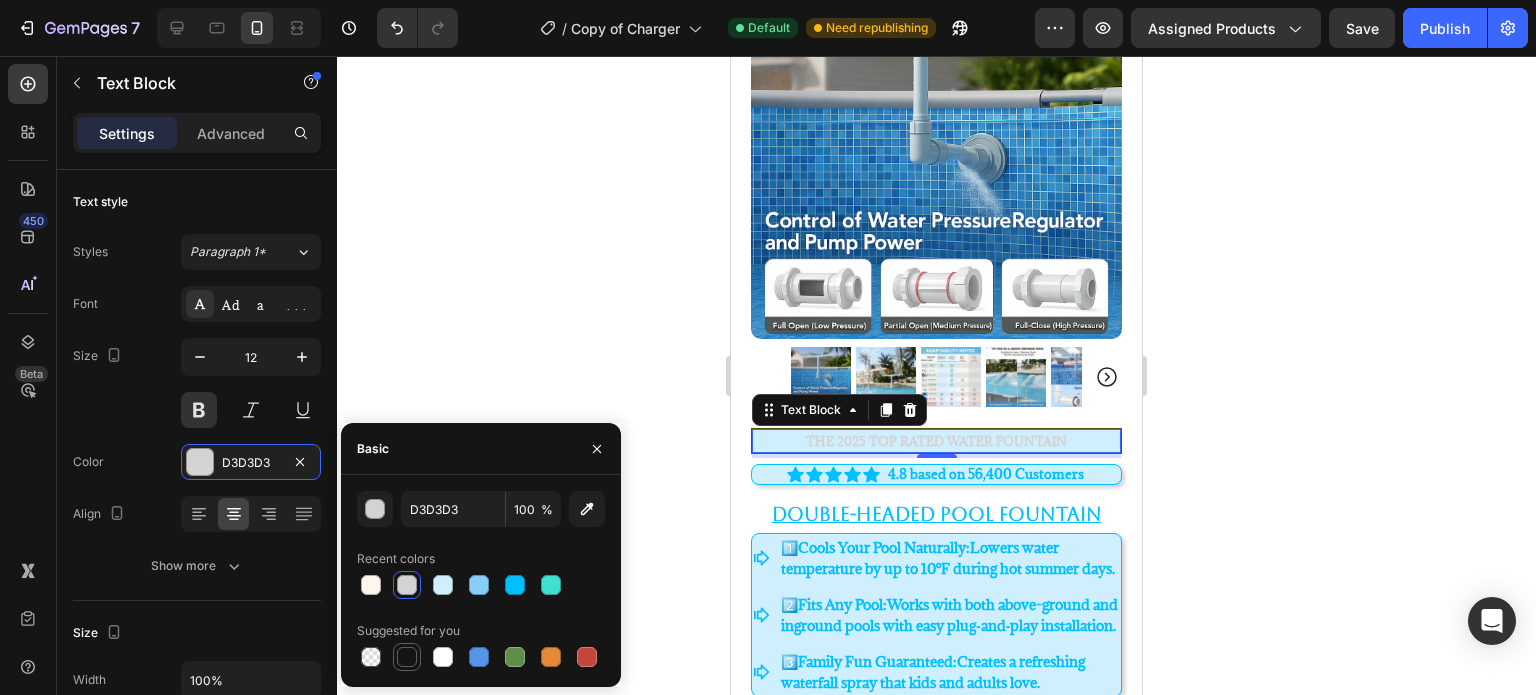 click at bounding box center (407, 657) 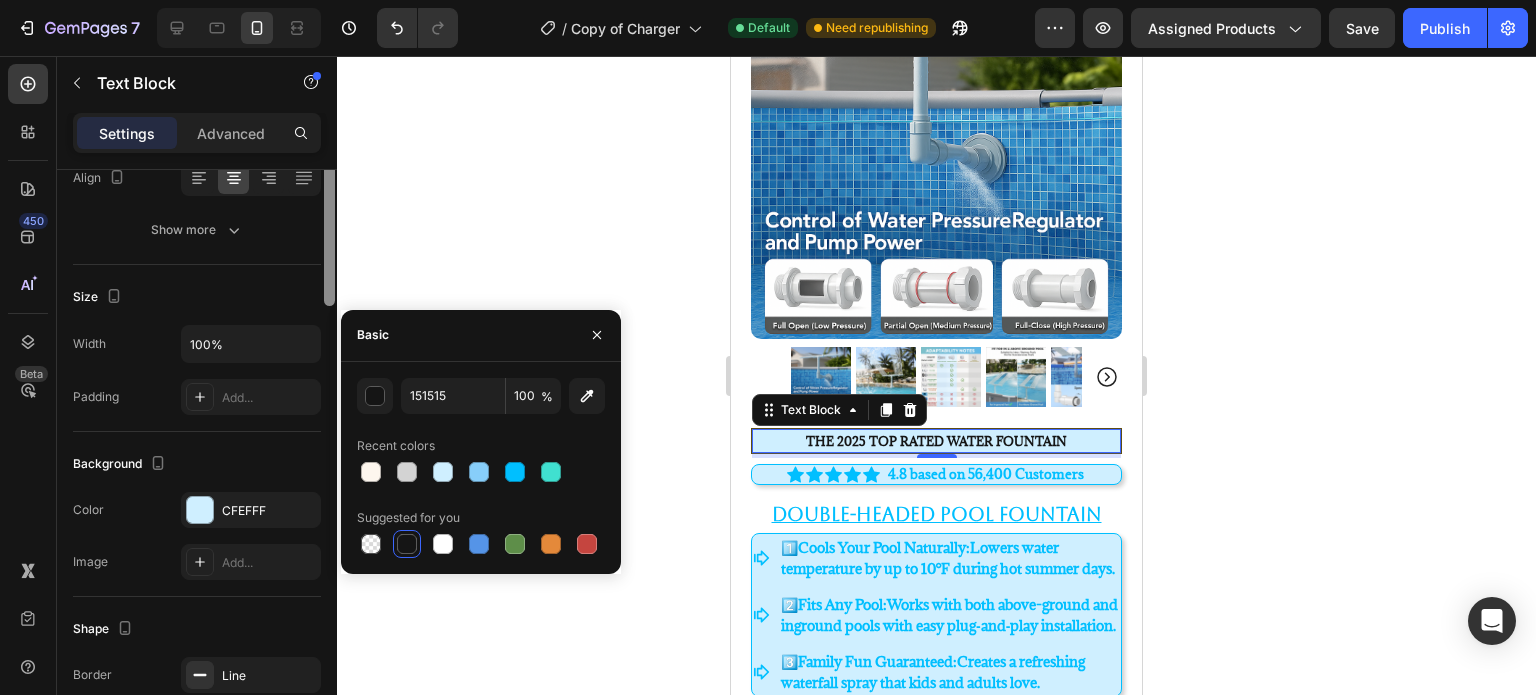 scroll, scrollTop: 357, scrollLeft: 0, axis: vertical 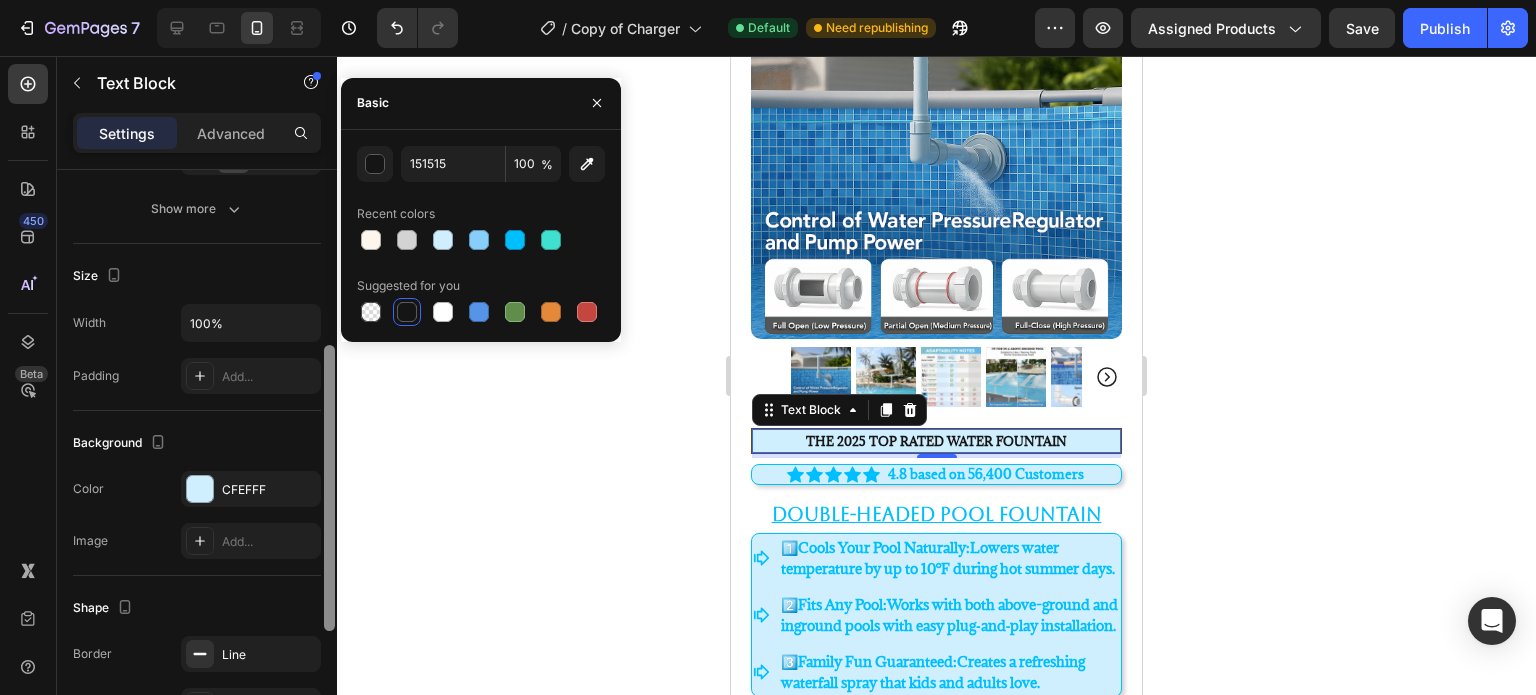 drag, startPoint x: 330, startPoint y: 379, endPoint x: 328, endPoint y: 555, distance: 176.01137 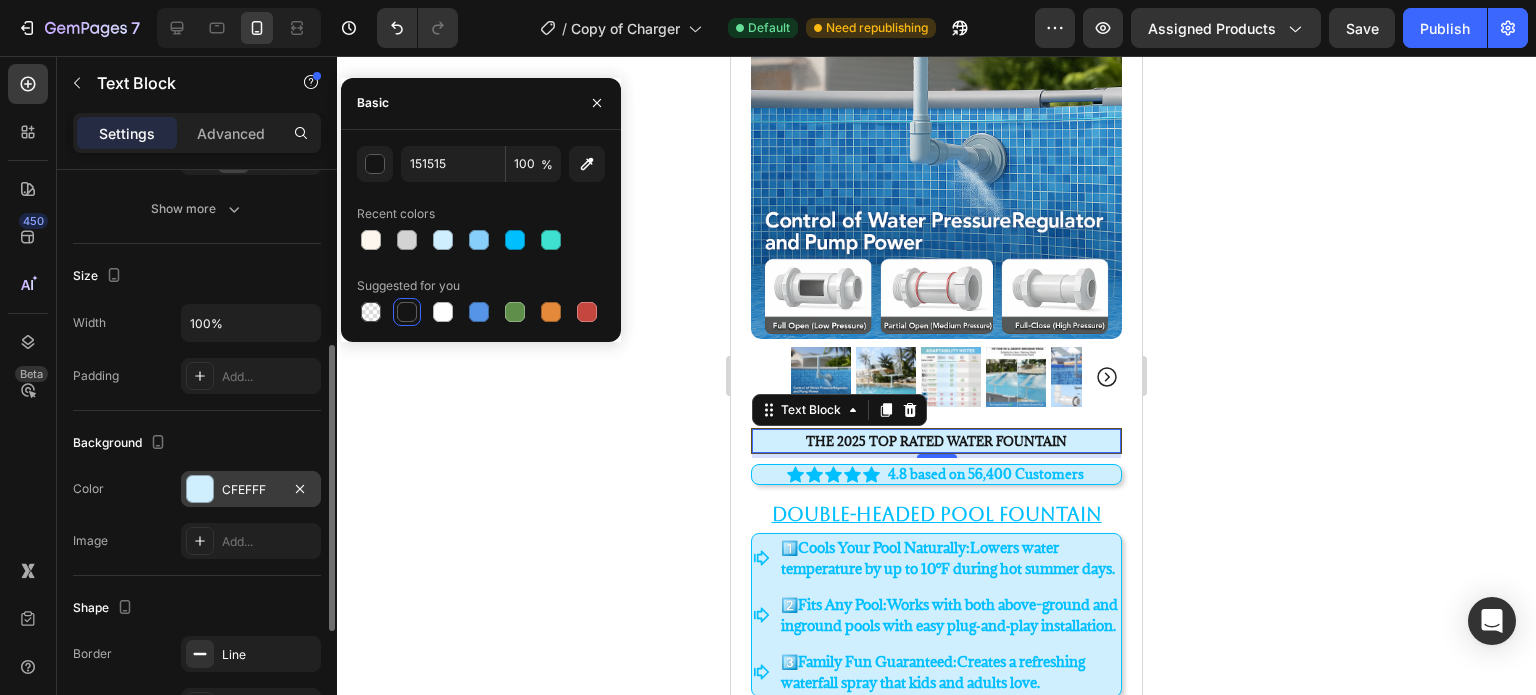 click on "CFEFFF" at bounding box center (251, 490) 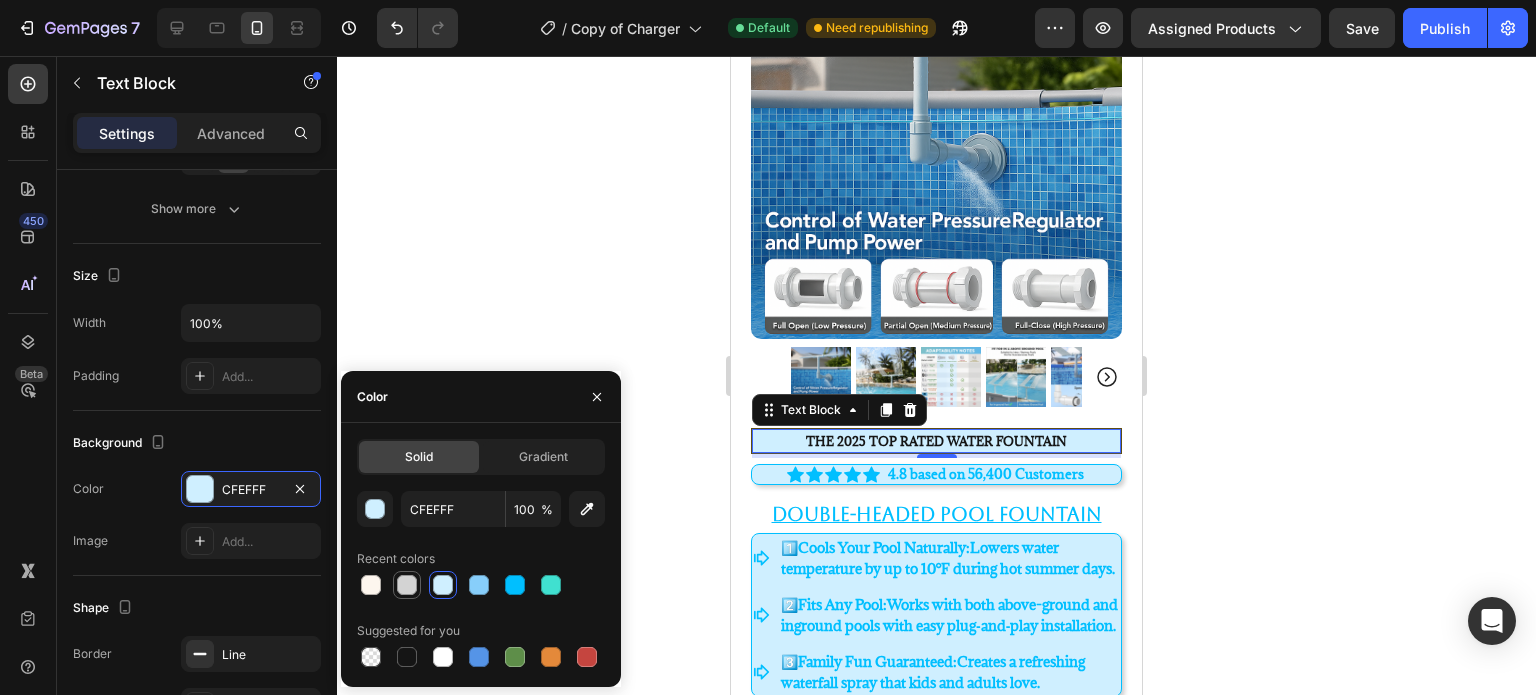 click at bounding box center [407, 585] 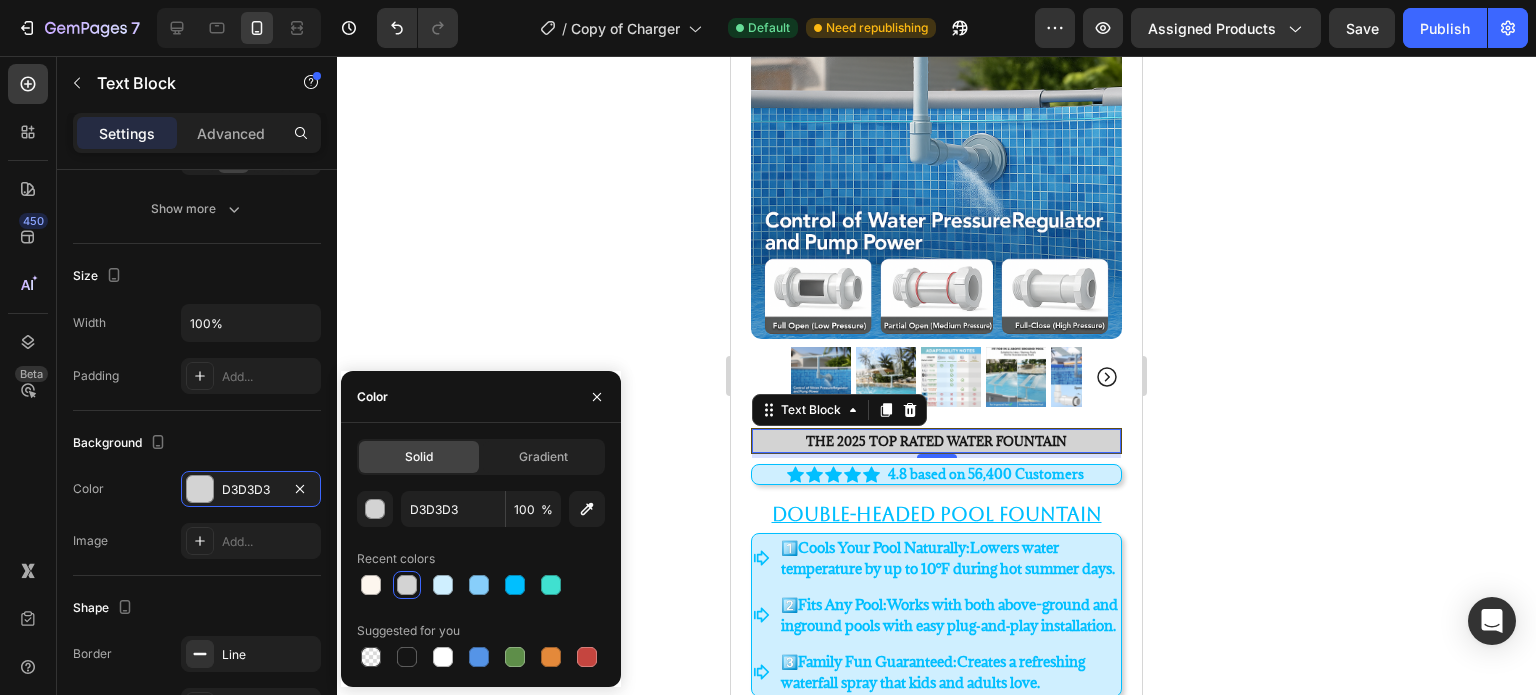 click 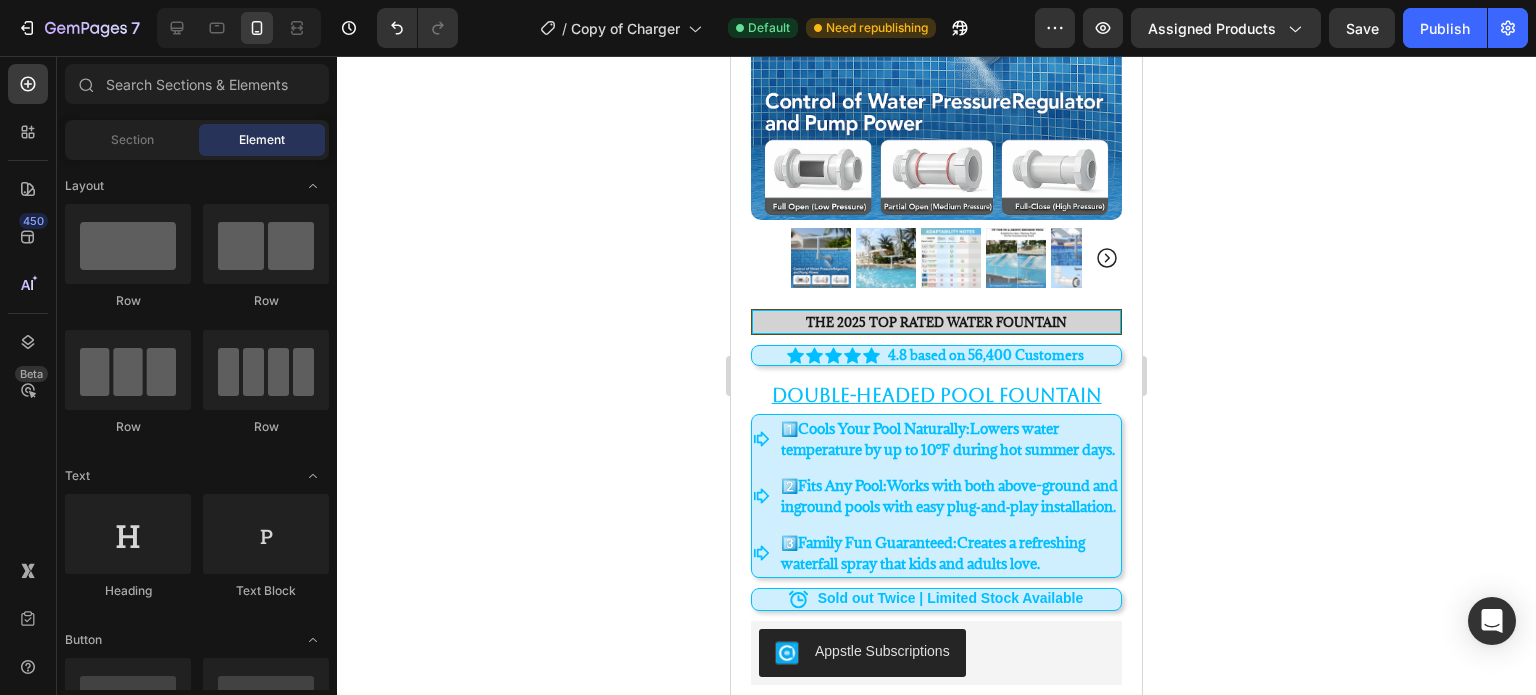 scroll, scrollTop: 310, scrollLeft: 0, axis: vertical 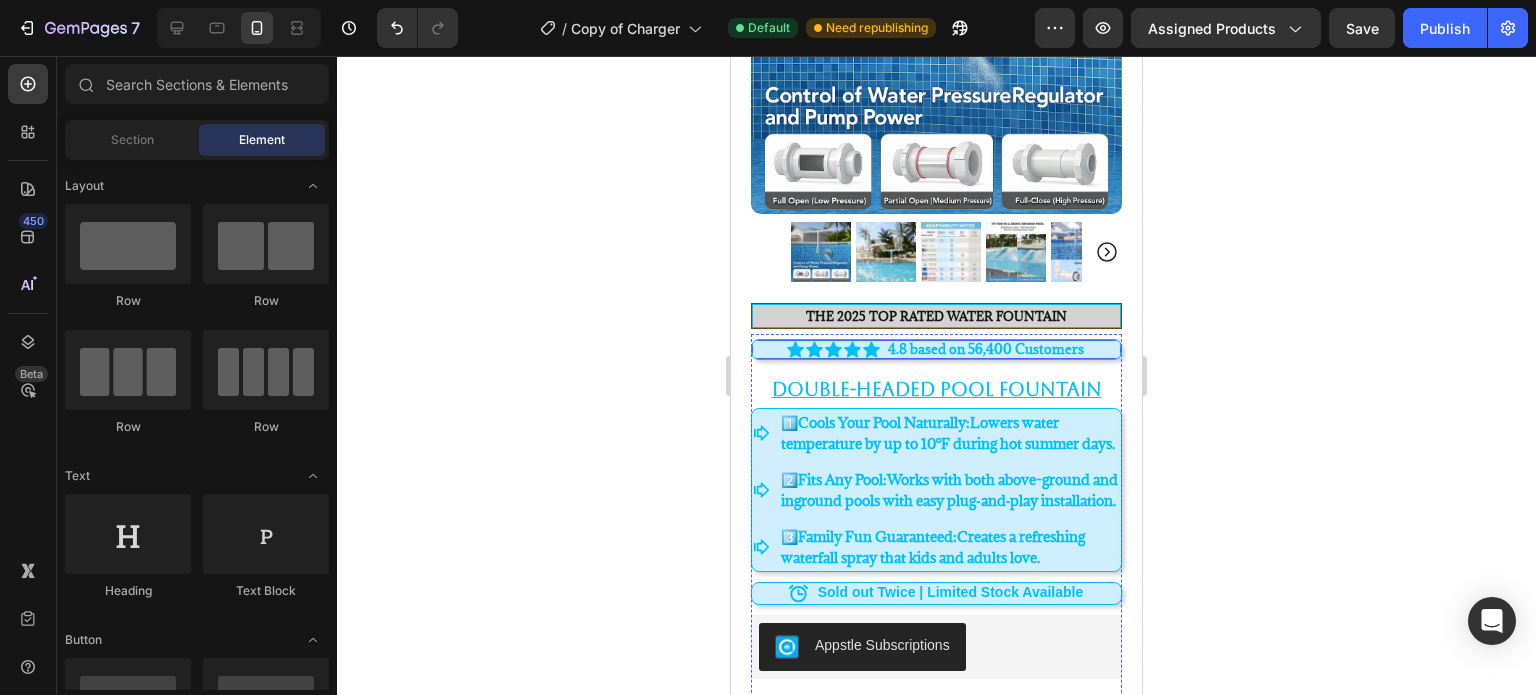 click on "Icon Icon Icon Icon Icon Icon List 4.8 based on 56,400 Customers Text Block Row" at bounding box center [936, 350] 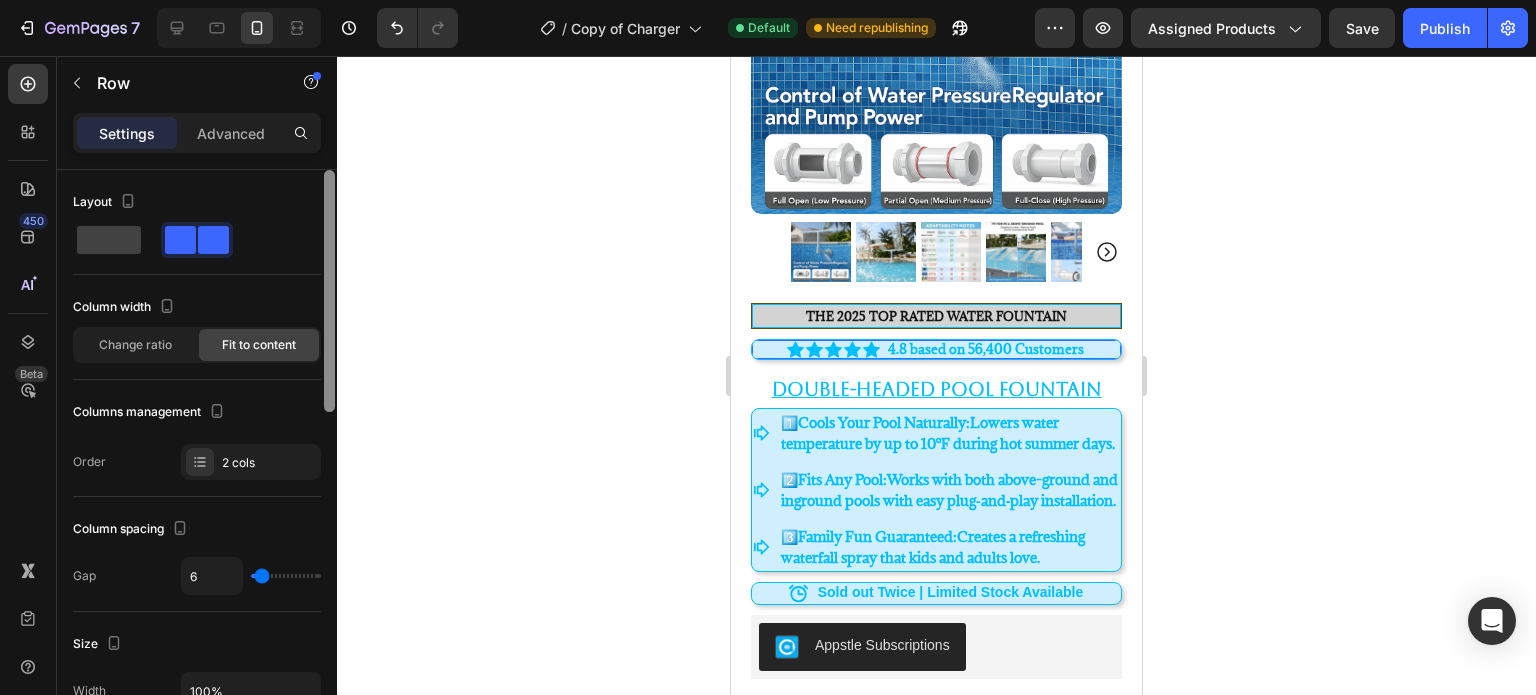 scroll, scrollTop: 582, scrollLeft: 0, axis: vertical 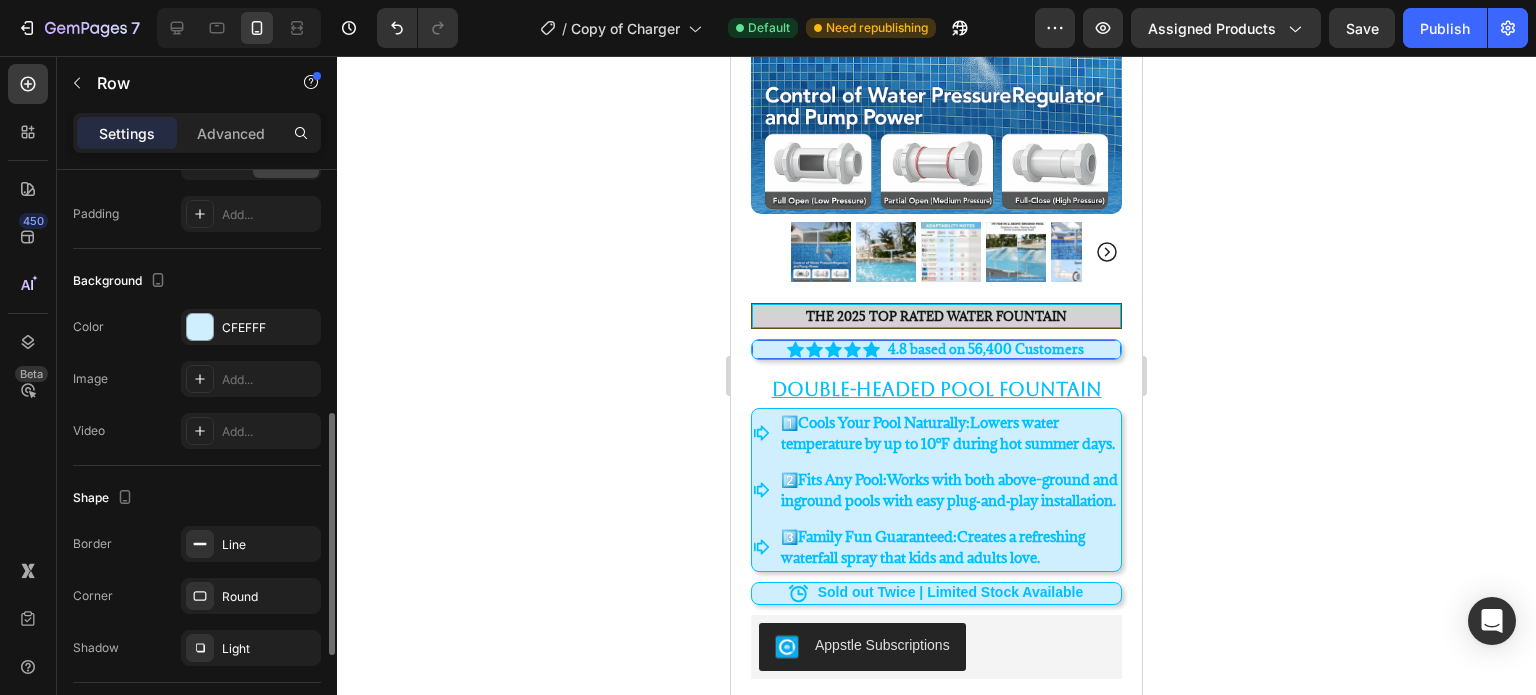 drag, startPoint x: 323, startPoint y: 379, endPoint x: 347, endPoint y: 479, distance: 102.83968 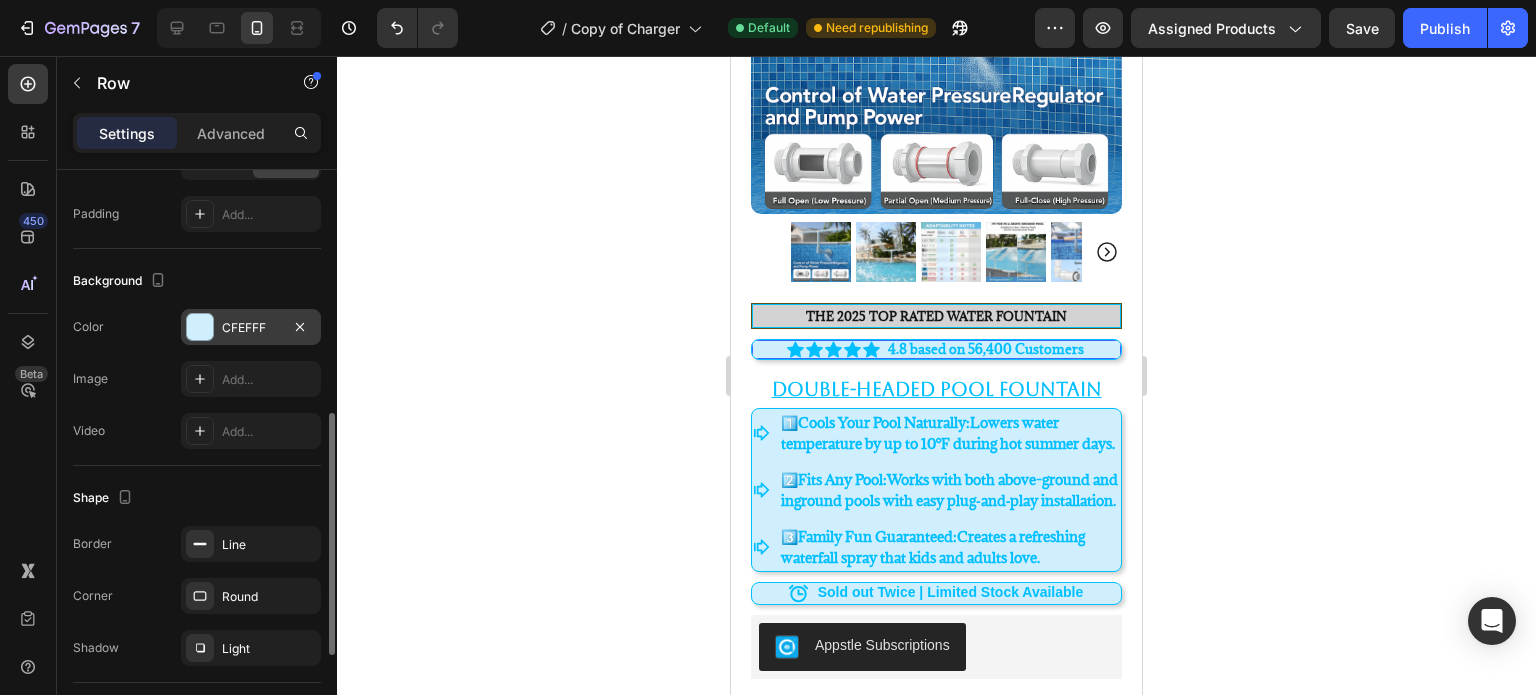 click on "CFEFFF" at bounding box center (251, 327) 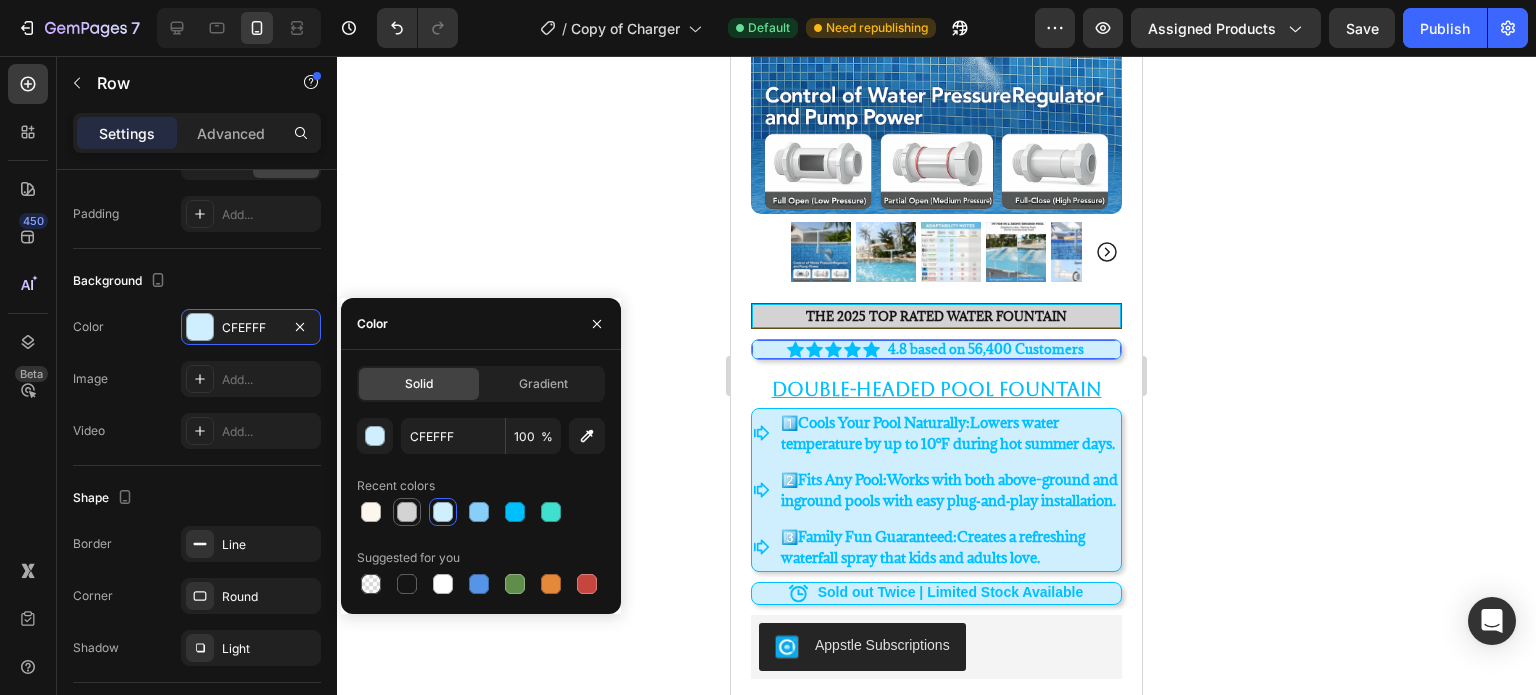 click at bounding box center (407, 512) 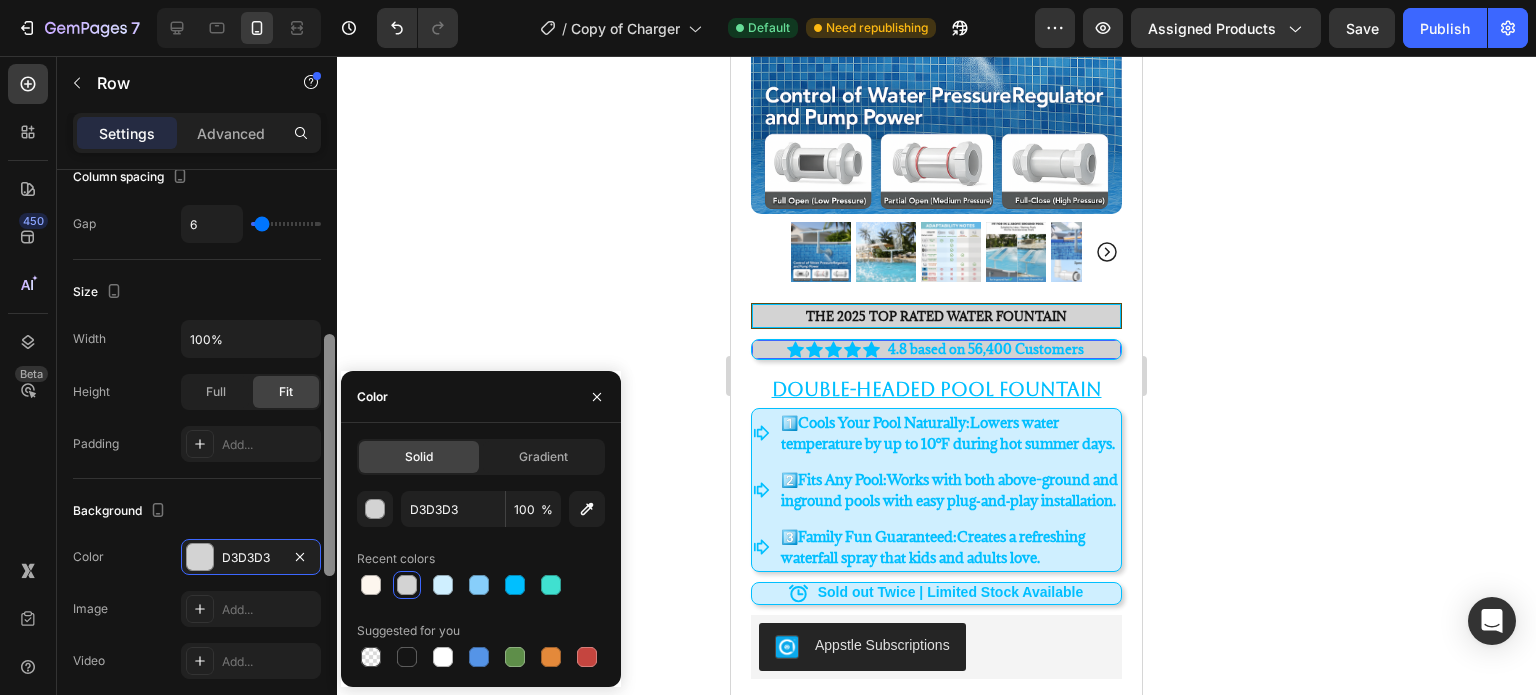 scroll, scrollTop: 350, scrollLeft: 0, axis: vertical 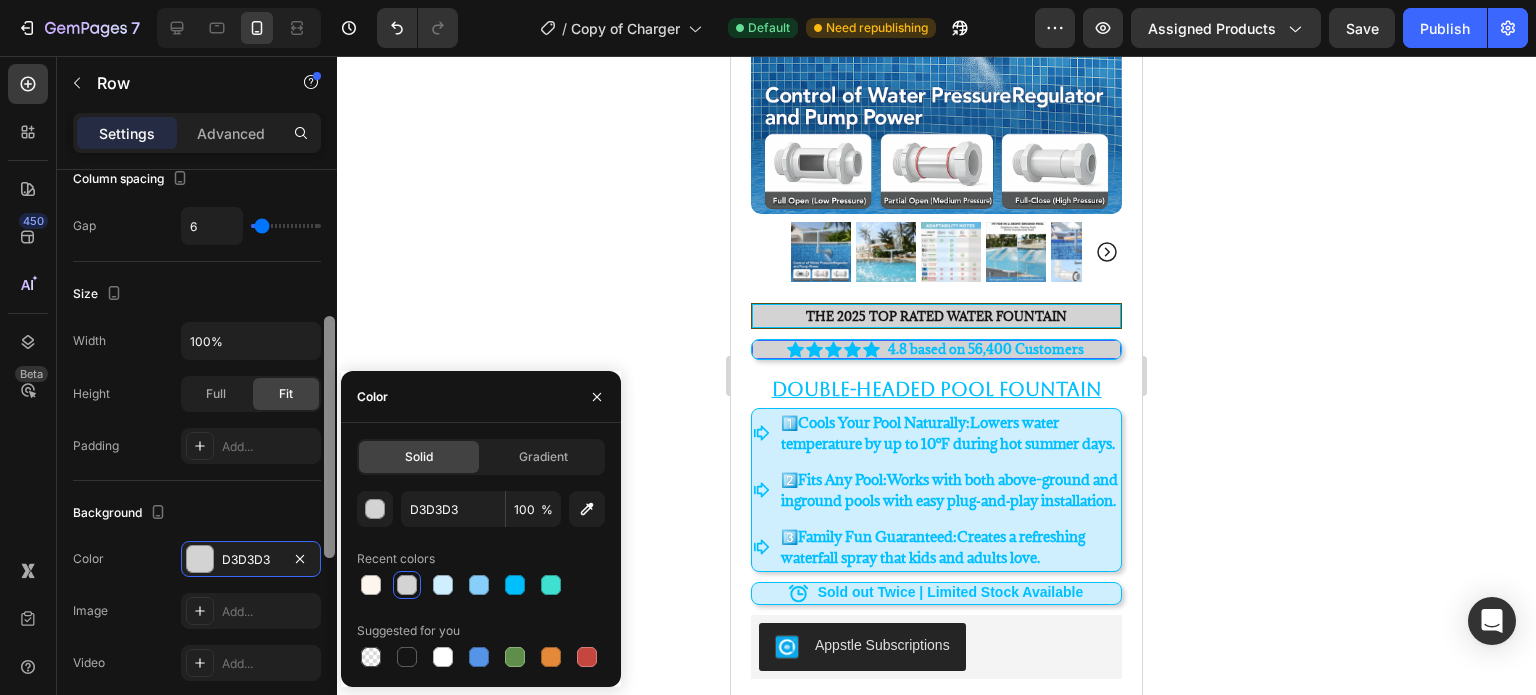 drag, startPoint x: 330, startPoint y: 433, endPoint x: 336, endPoint y: 336, distance: 97.18539 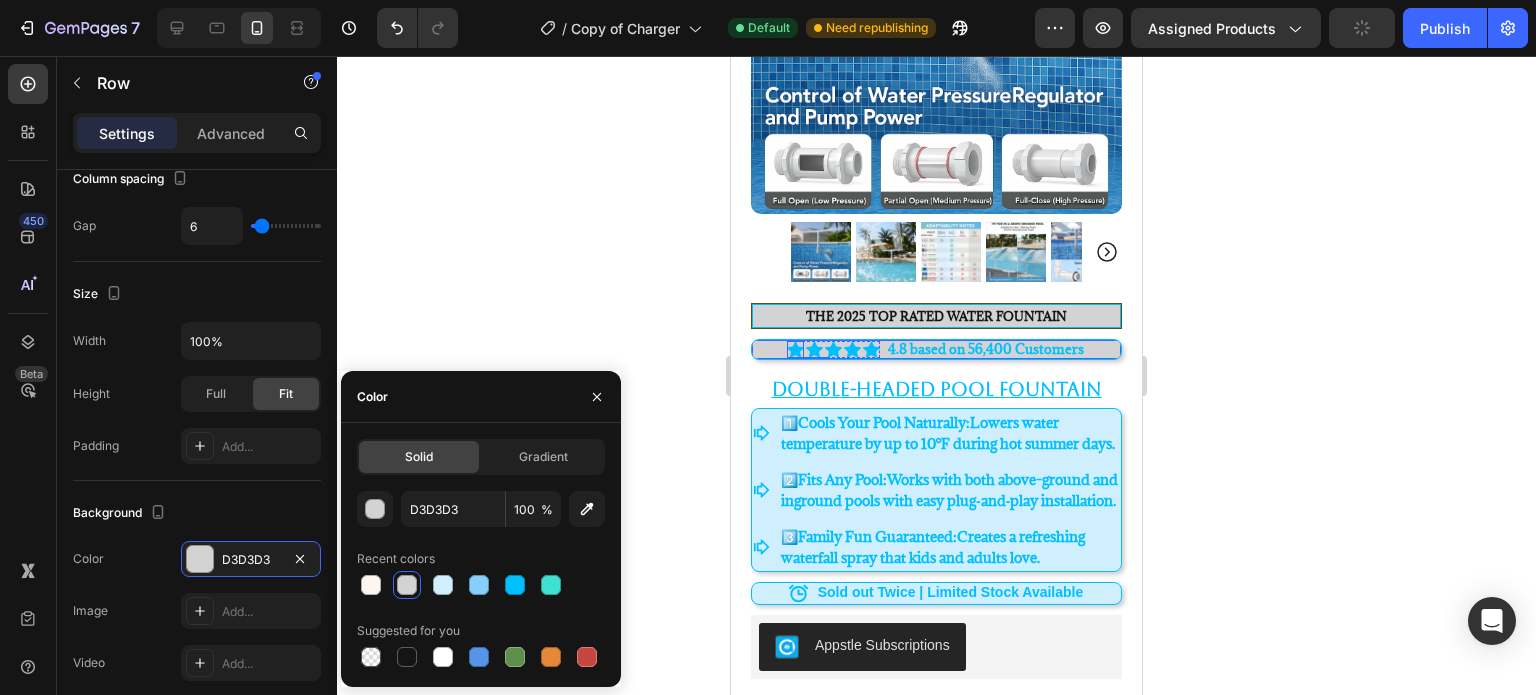 click 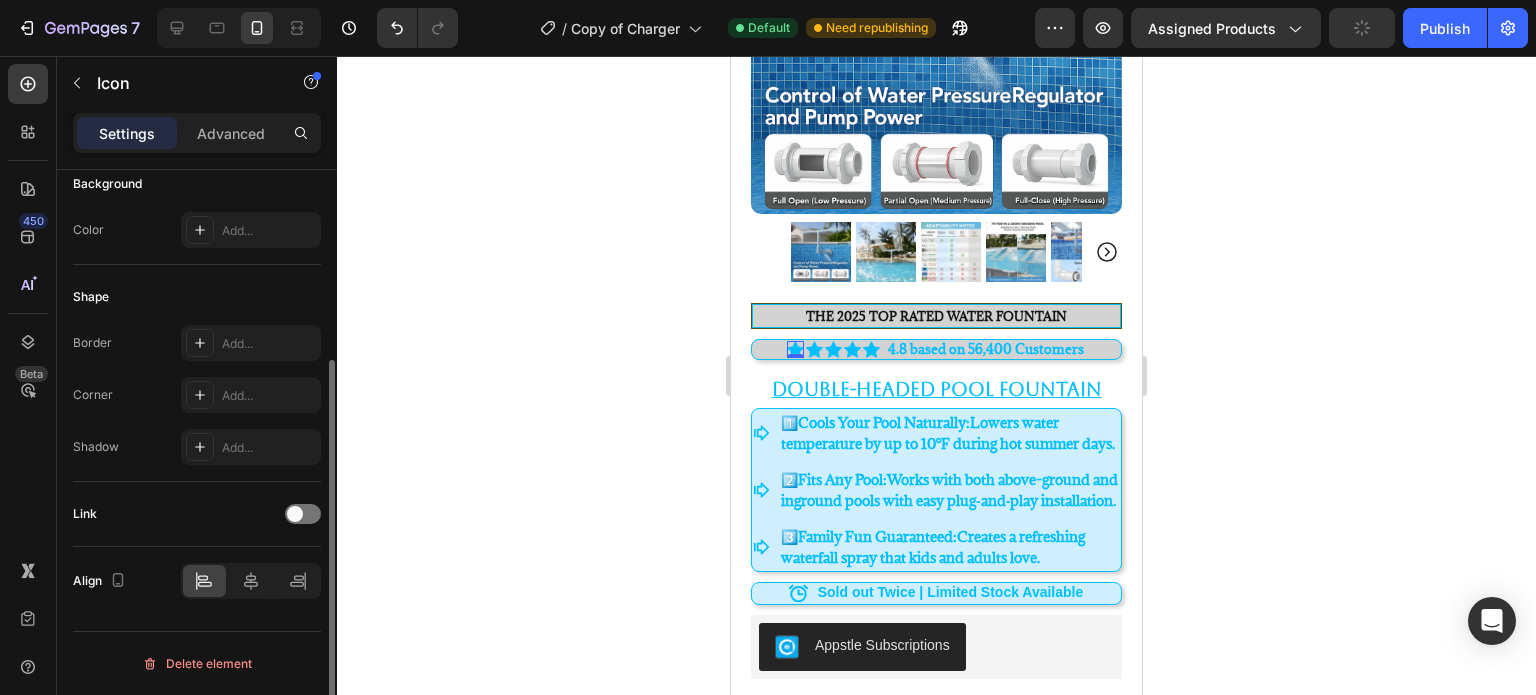 scroll, scrollTop: 0, scrollLeft: 0, axis: both 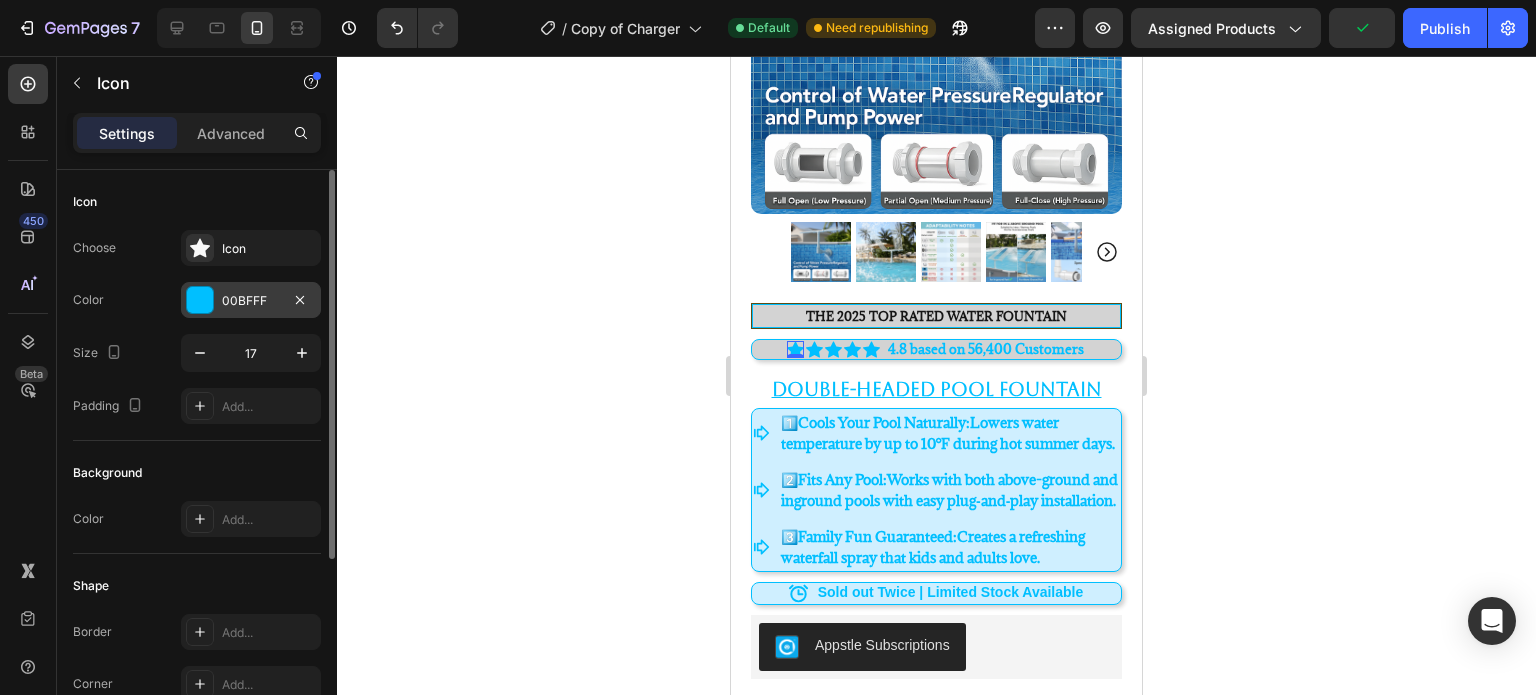 click on "00BFFF" at bounding box center (251, 301) 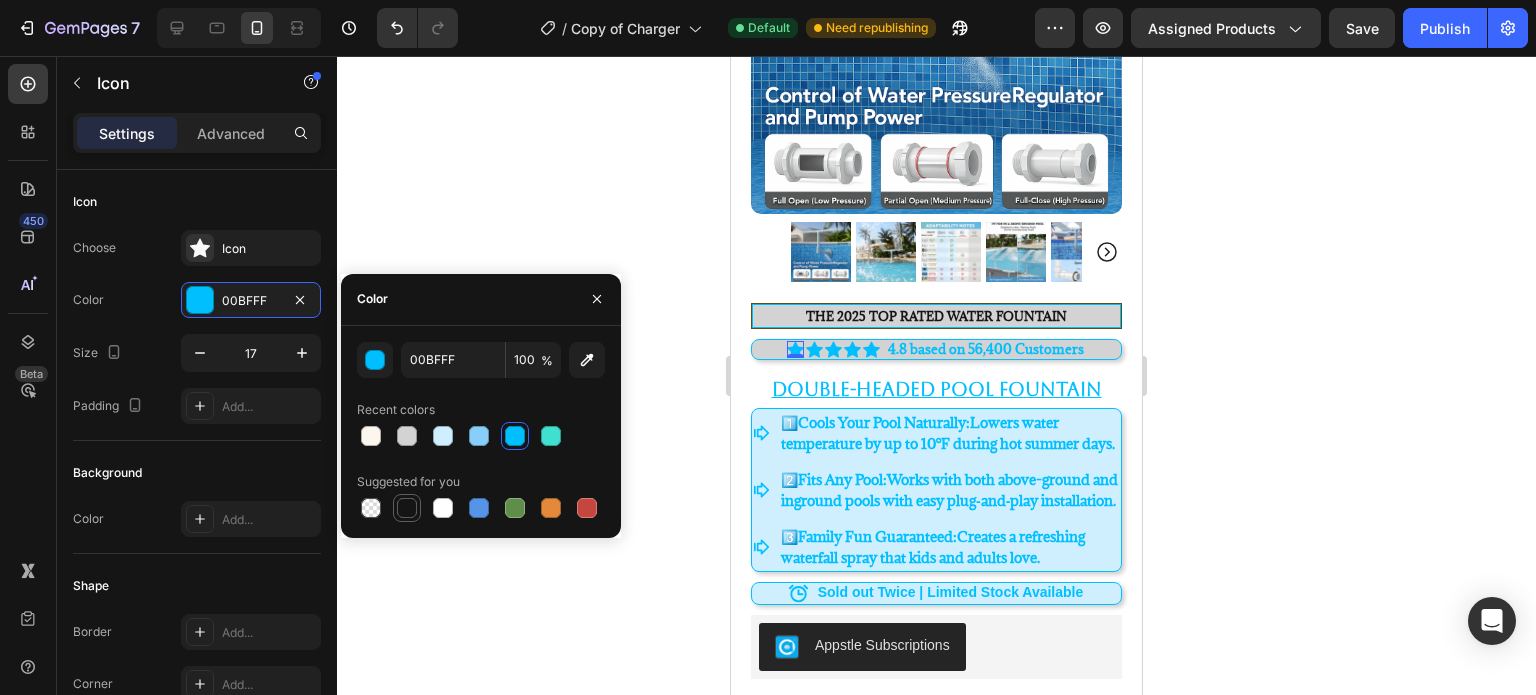 click at bounding box center (407, 508) 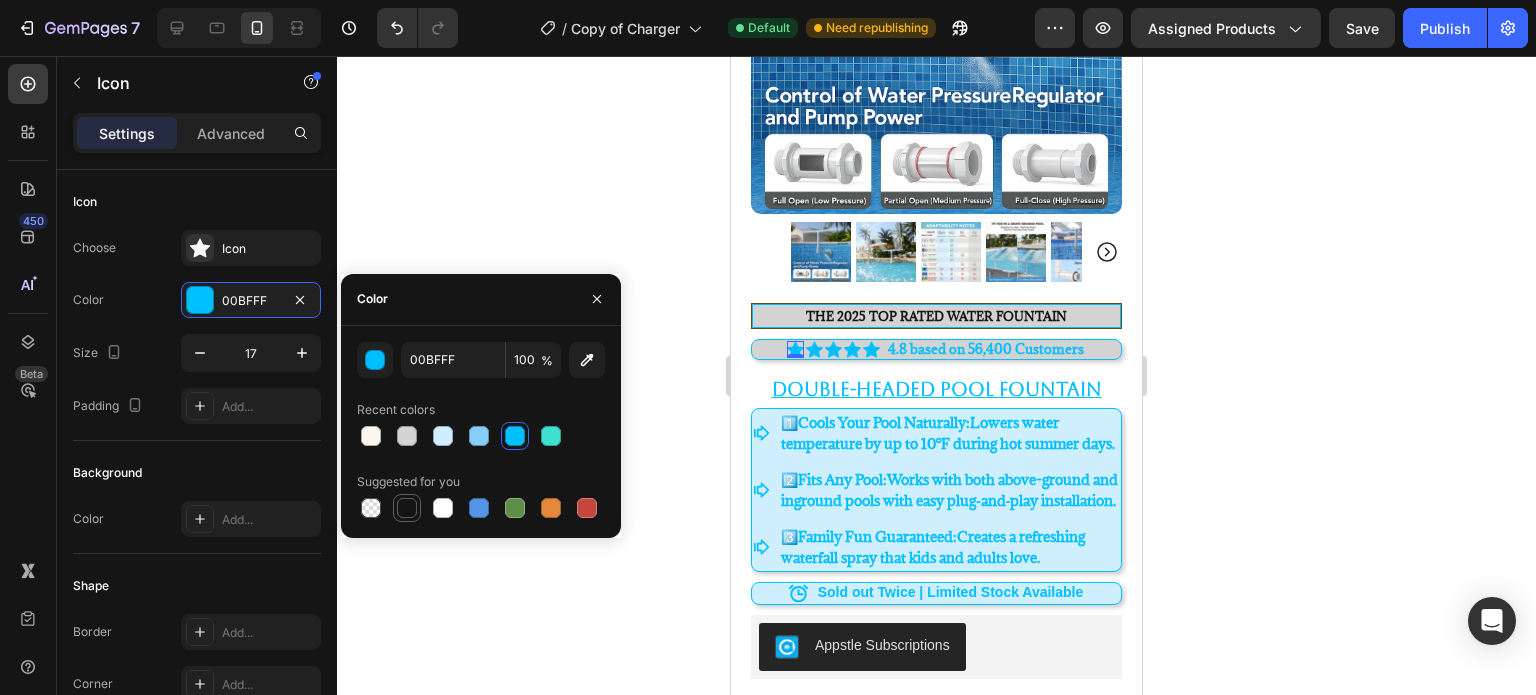type on "151515" 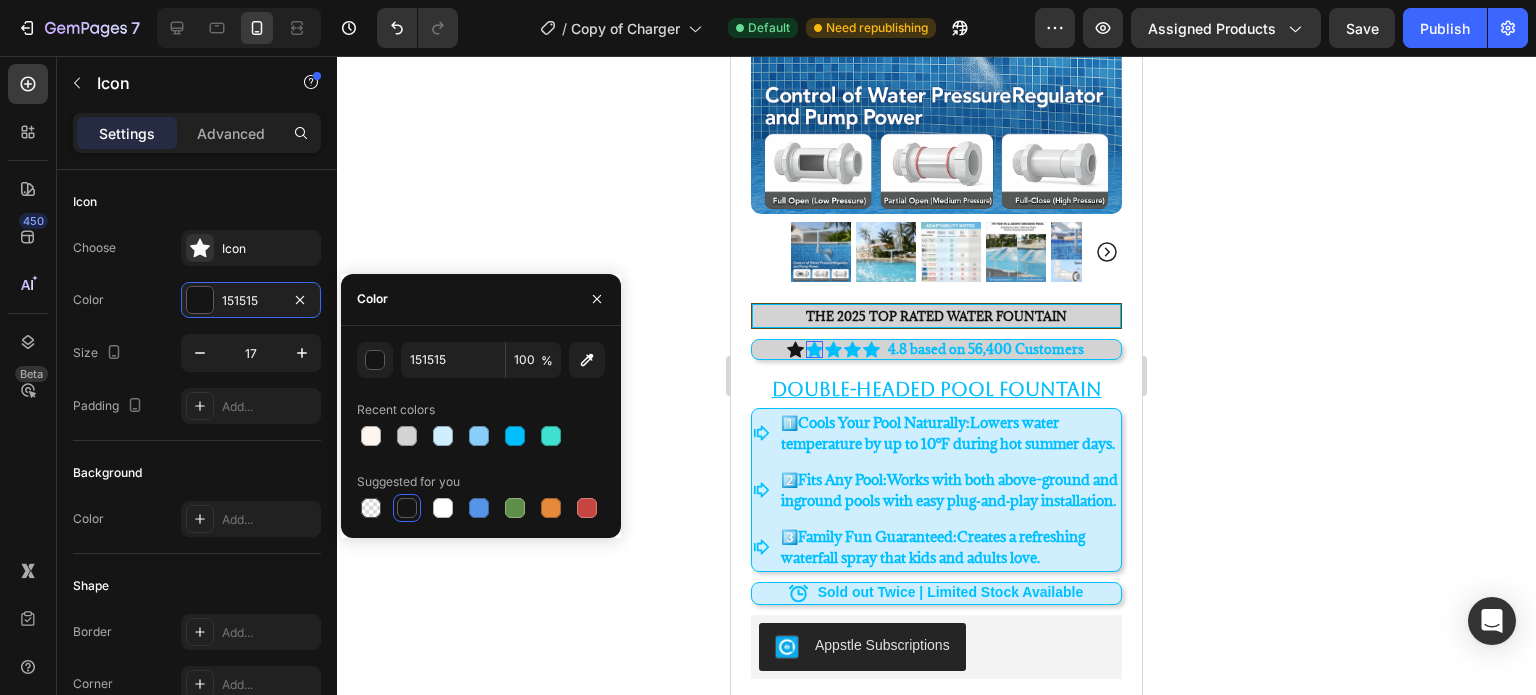 drag, startPoint x: 805, startPoint y: 336, endPoint x: 1402, endPoint y: 480, distance: 614.12134 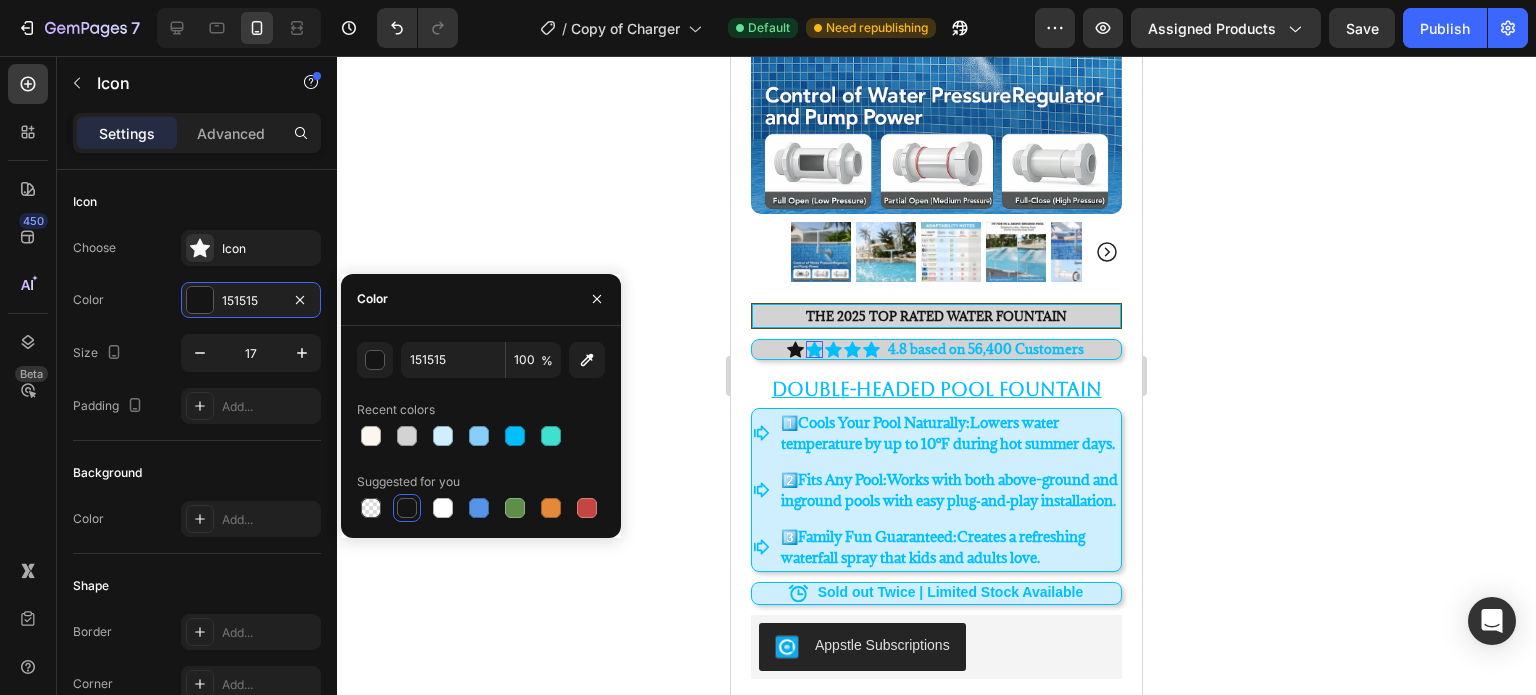 click on "Icon   0" at bounding box center (814, 349) 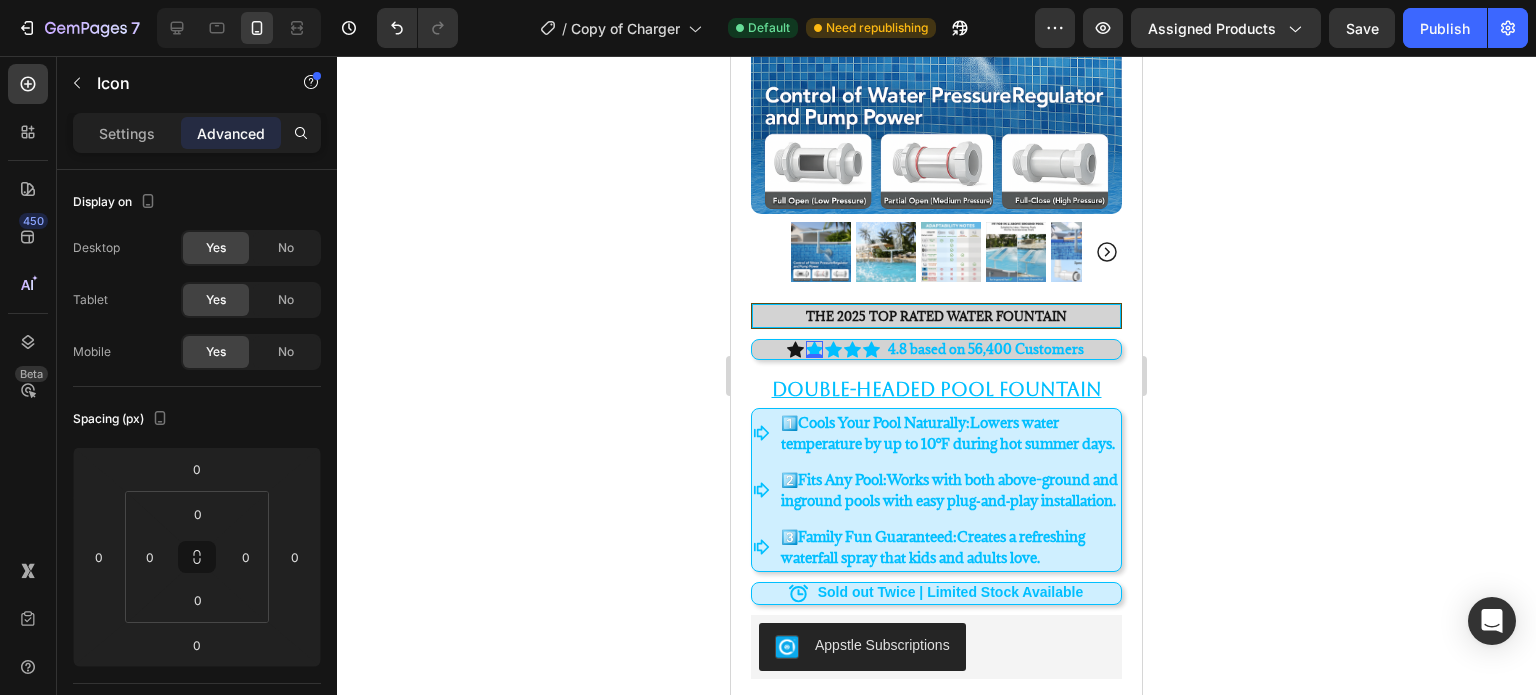 click 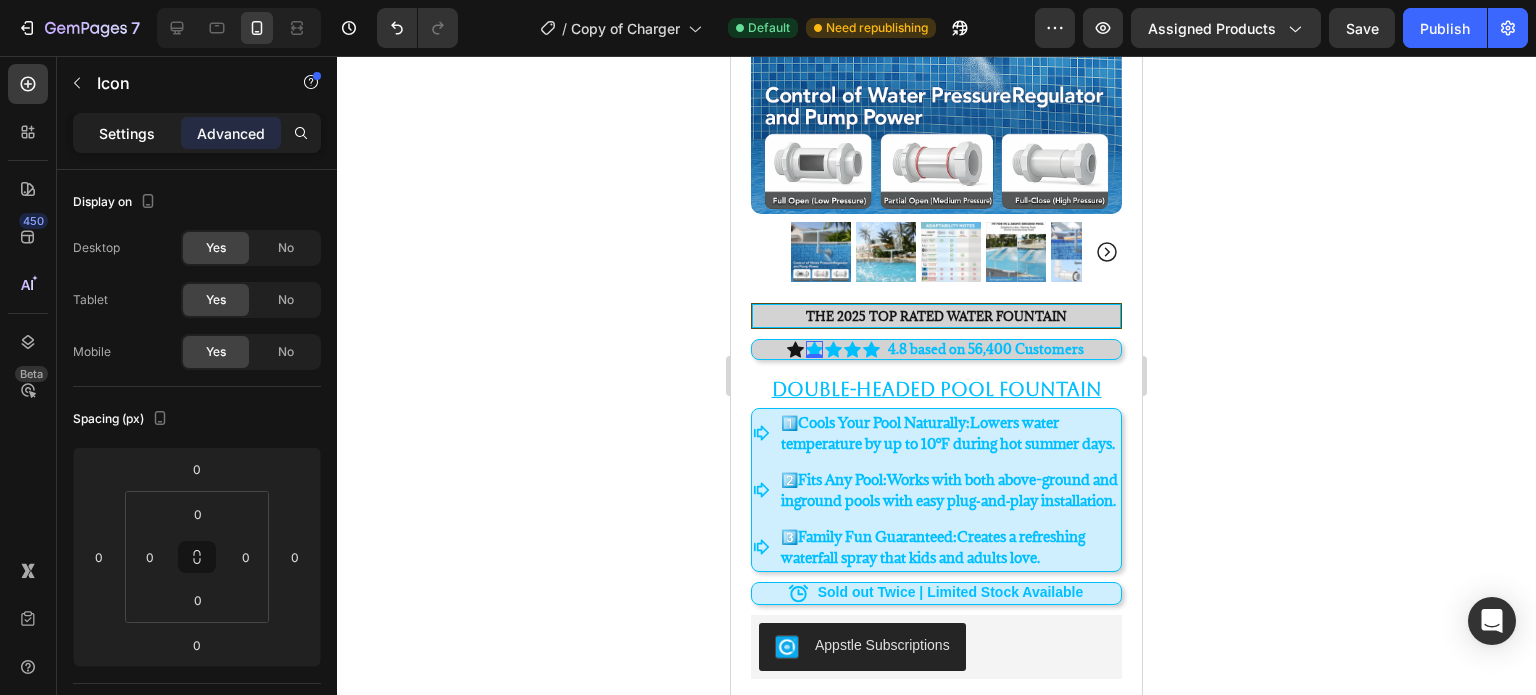 click on "Settings" at bounding box center [127, 133] 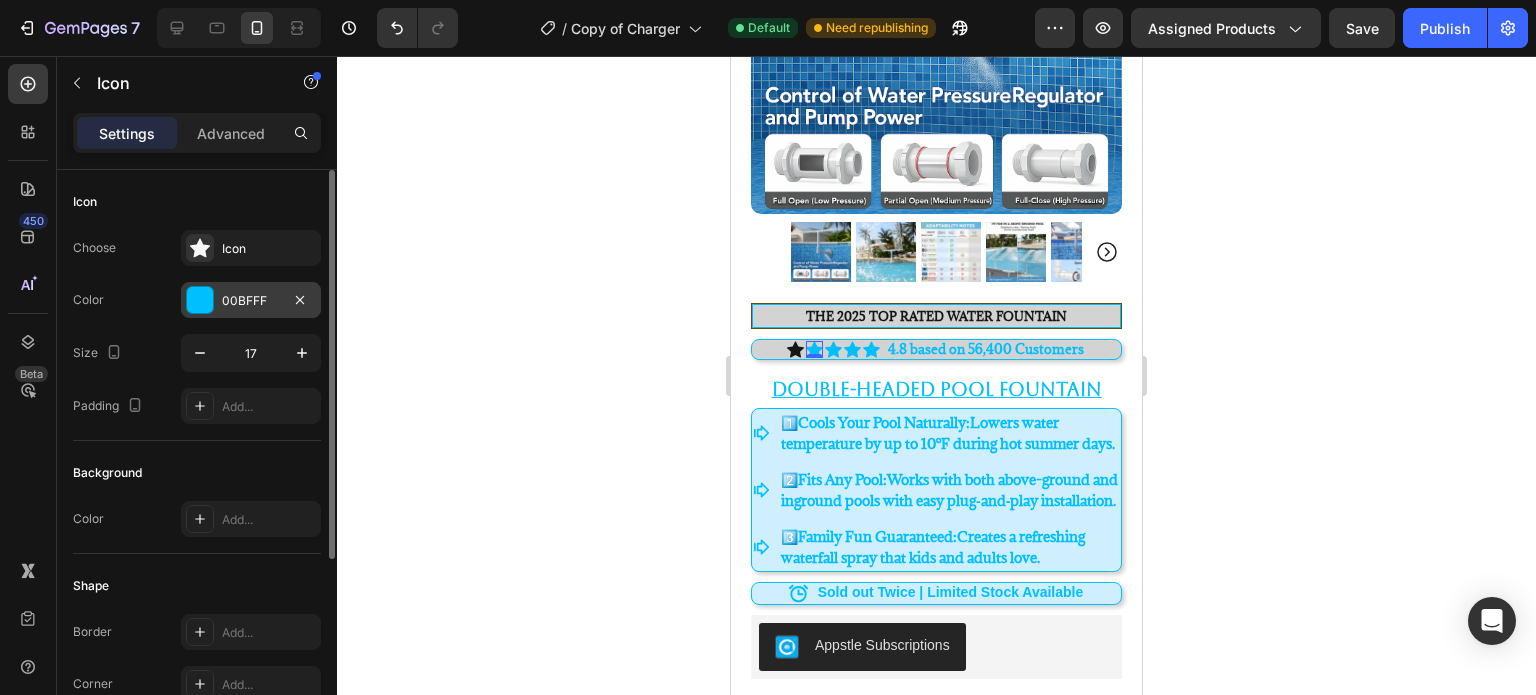 click at bounding box center [200, 300] 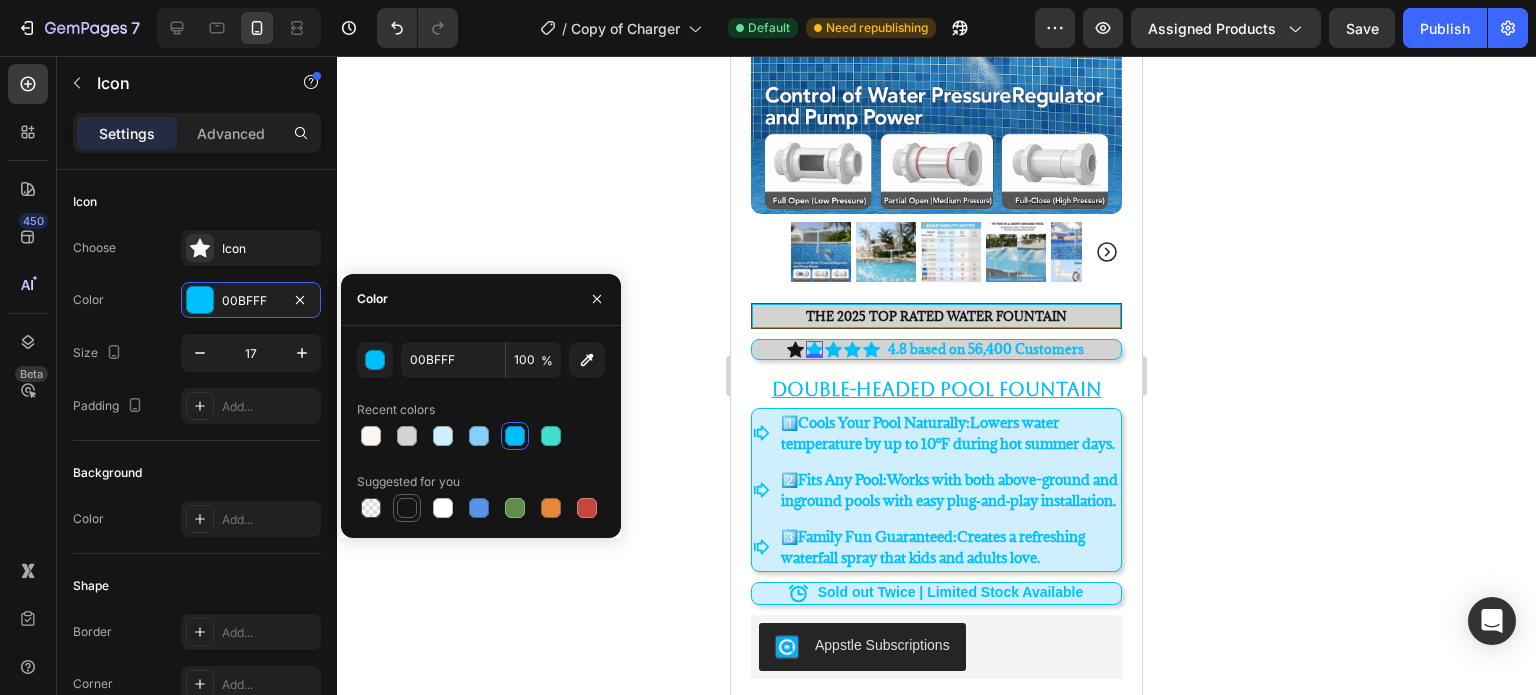 click at bounding box center (407, 508) 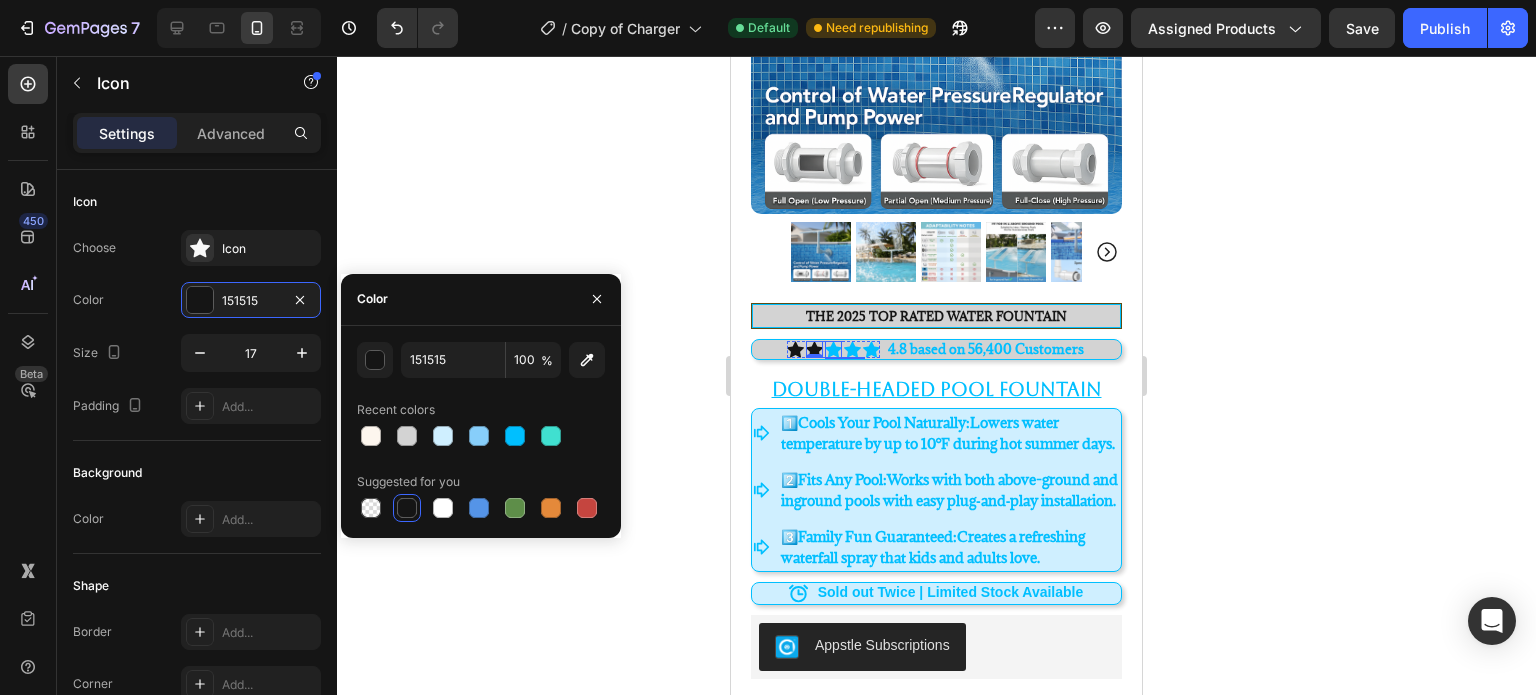 click 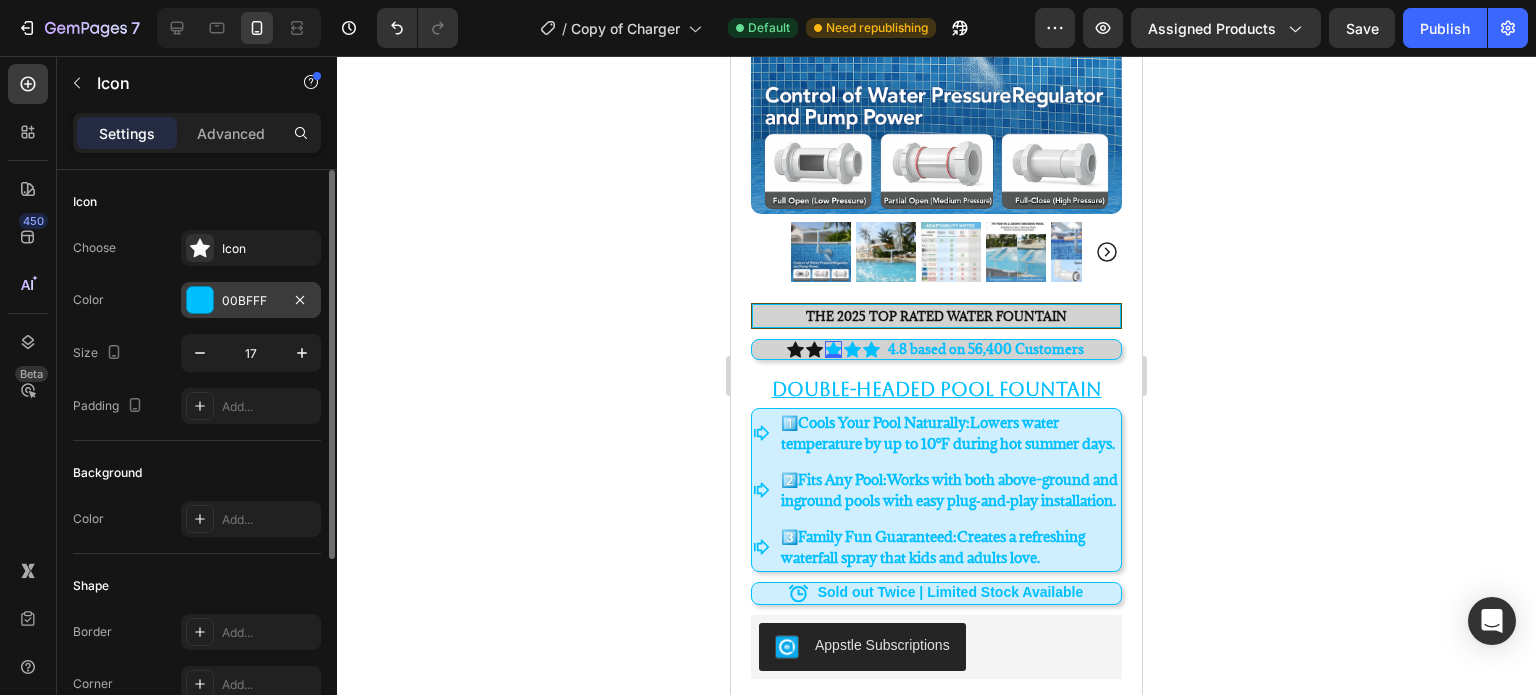 click at bounding box center (200, 300) 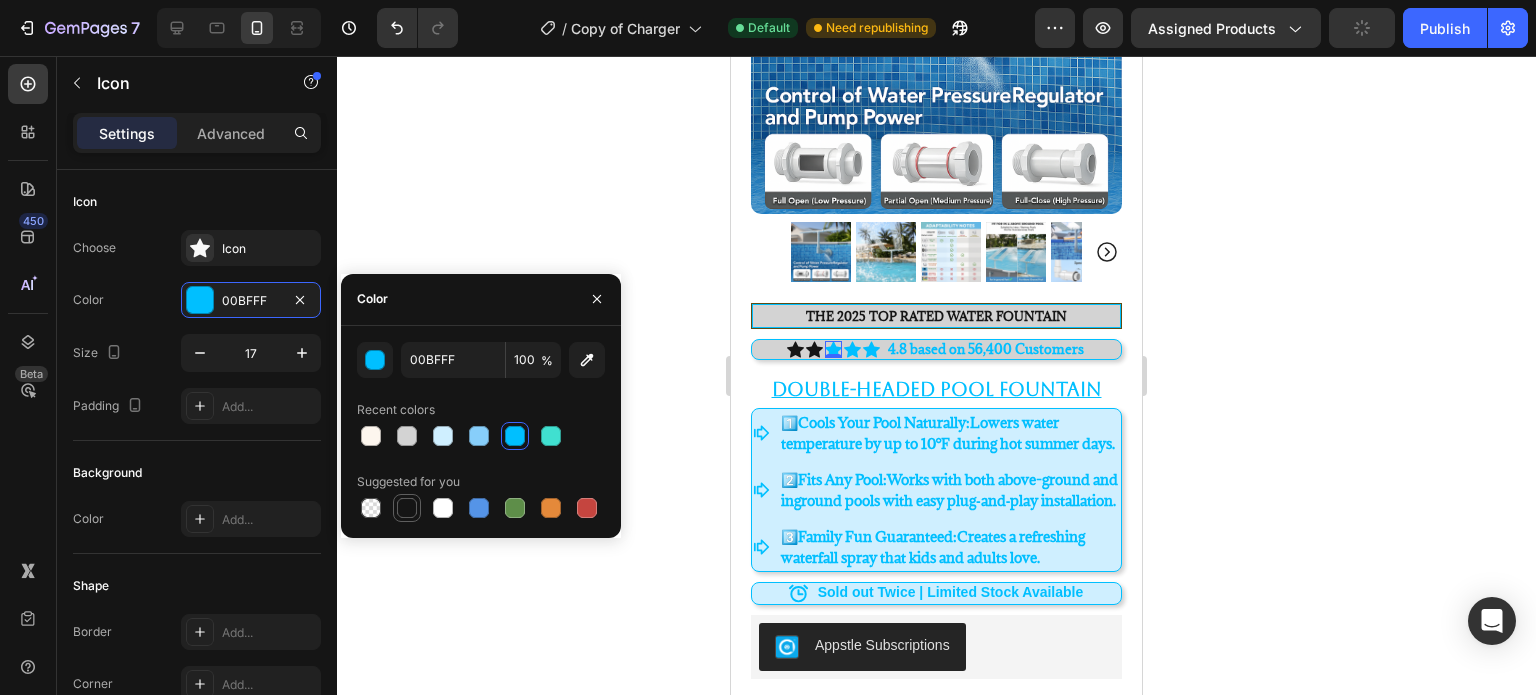 click at bounding box center (407, 508) 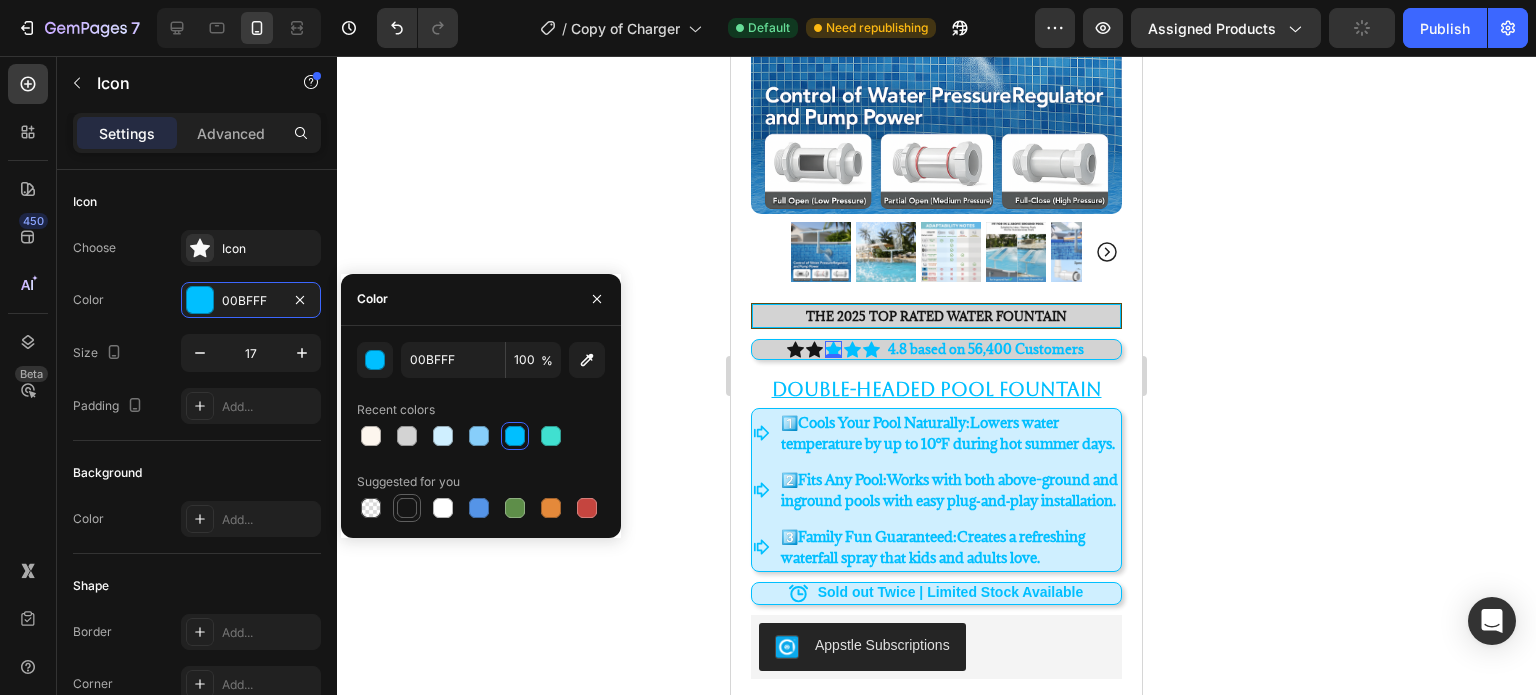 type on "151515" 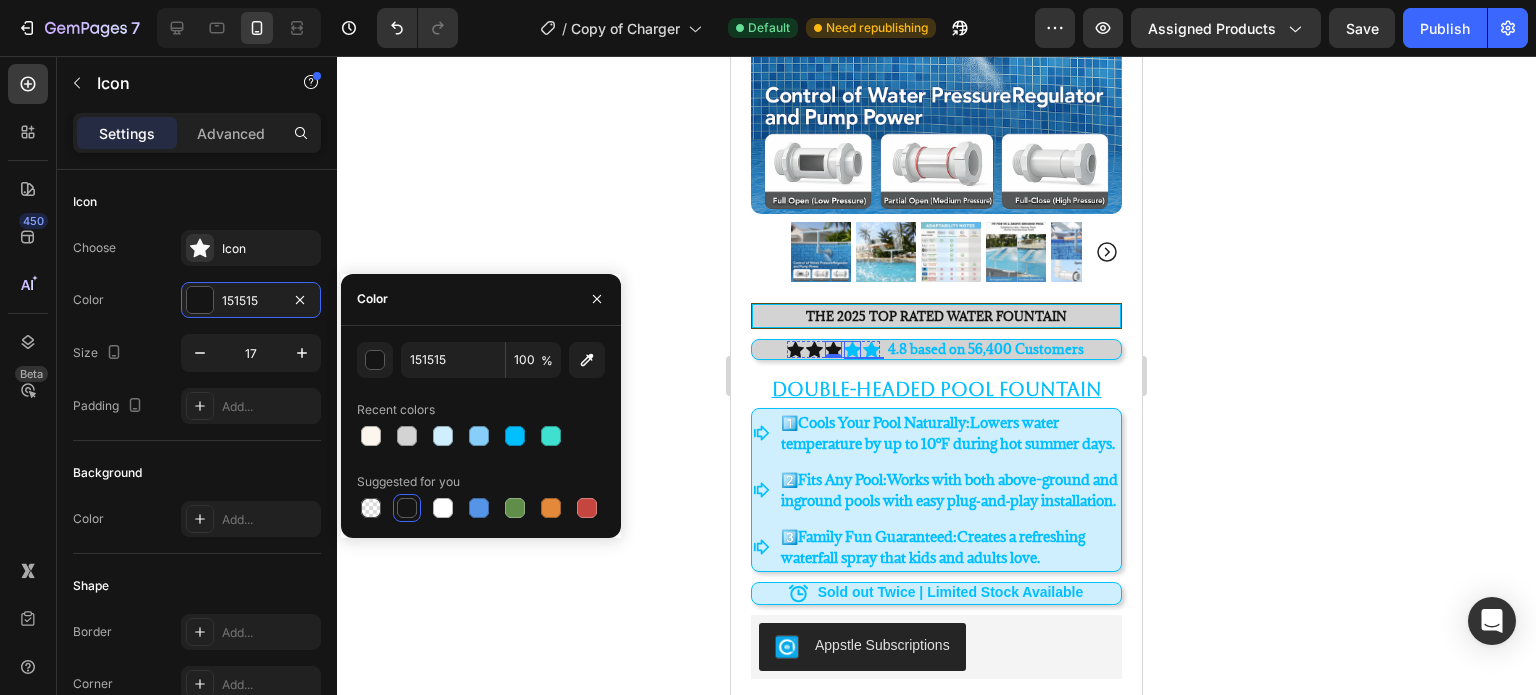 click 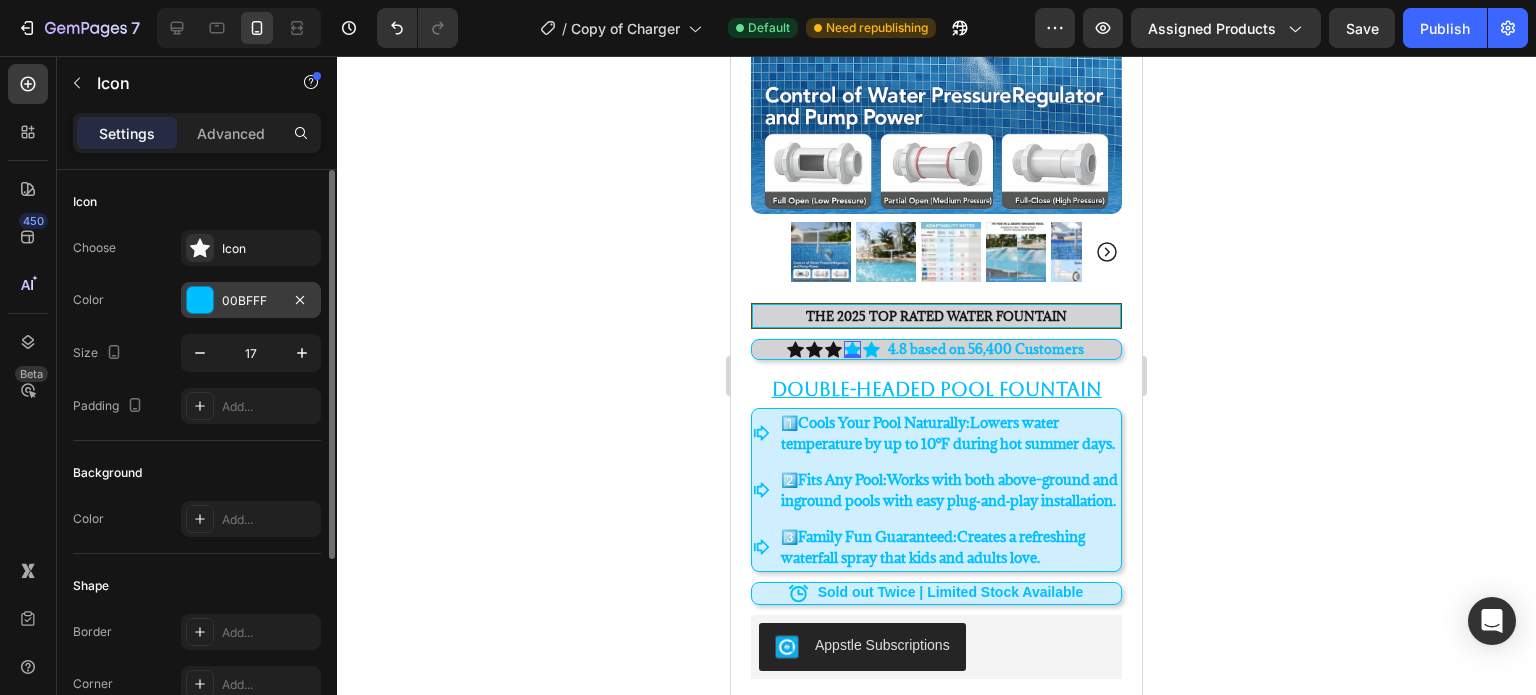 click at bounding box center [200, 300] 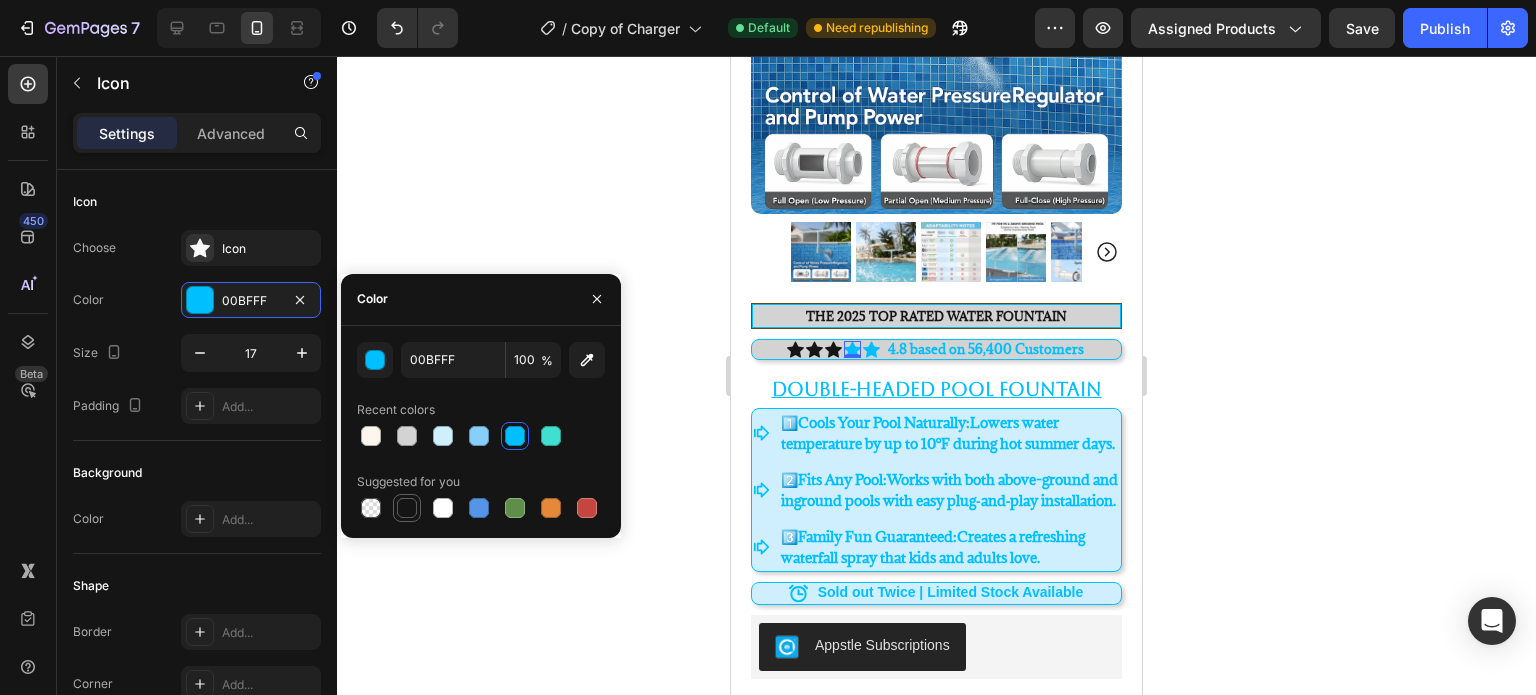 click at bounding box center [407, 508] 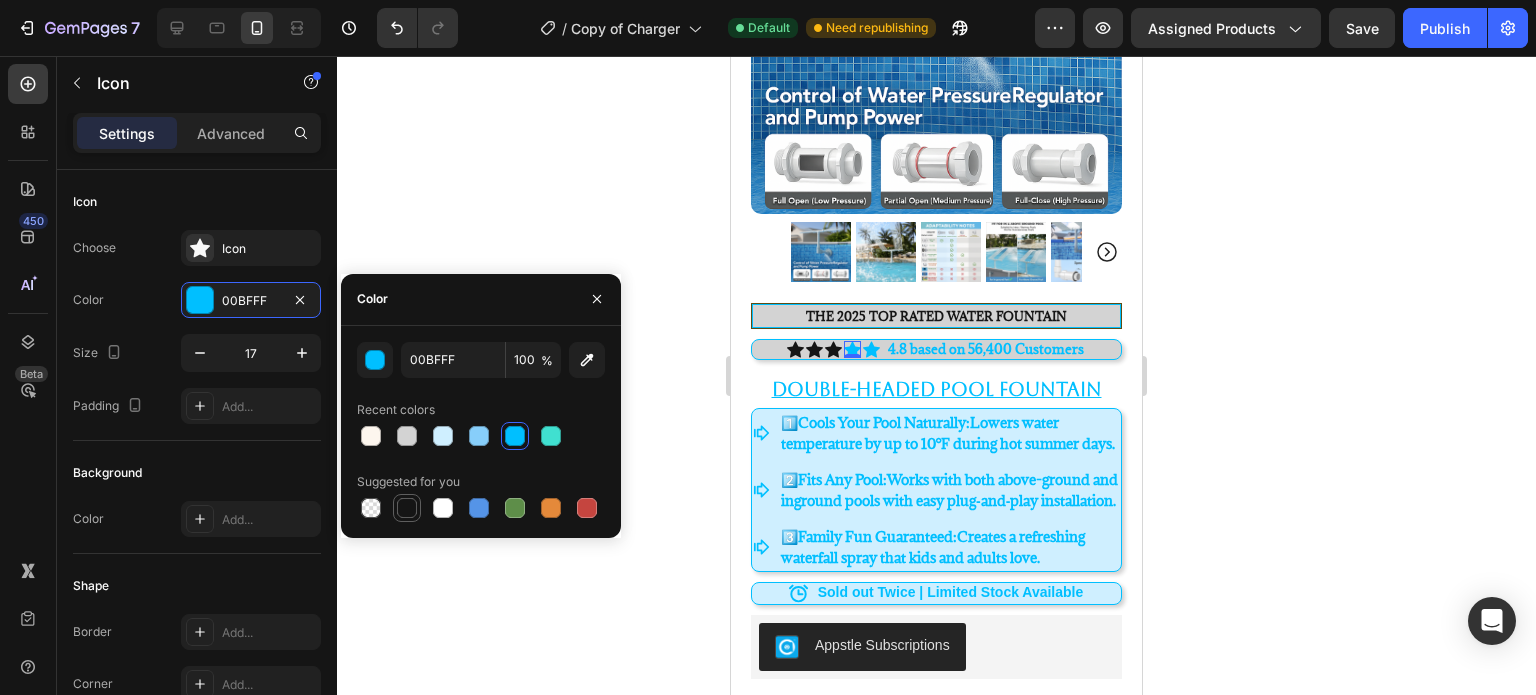 type on "151515" 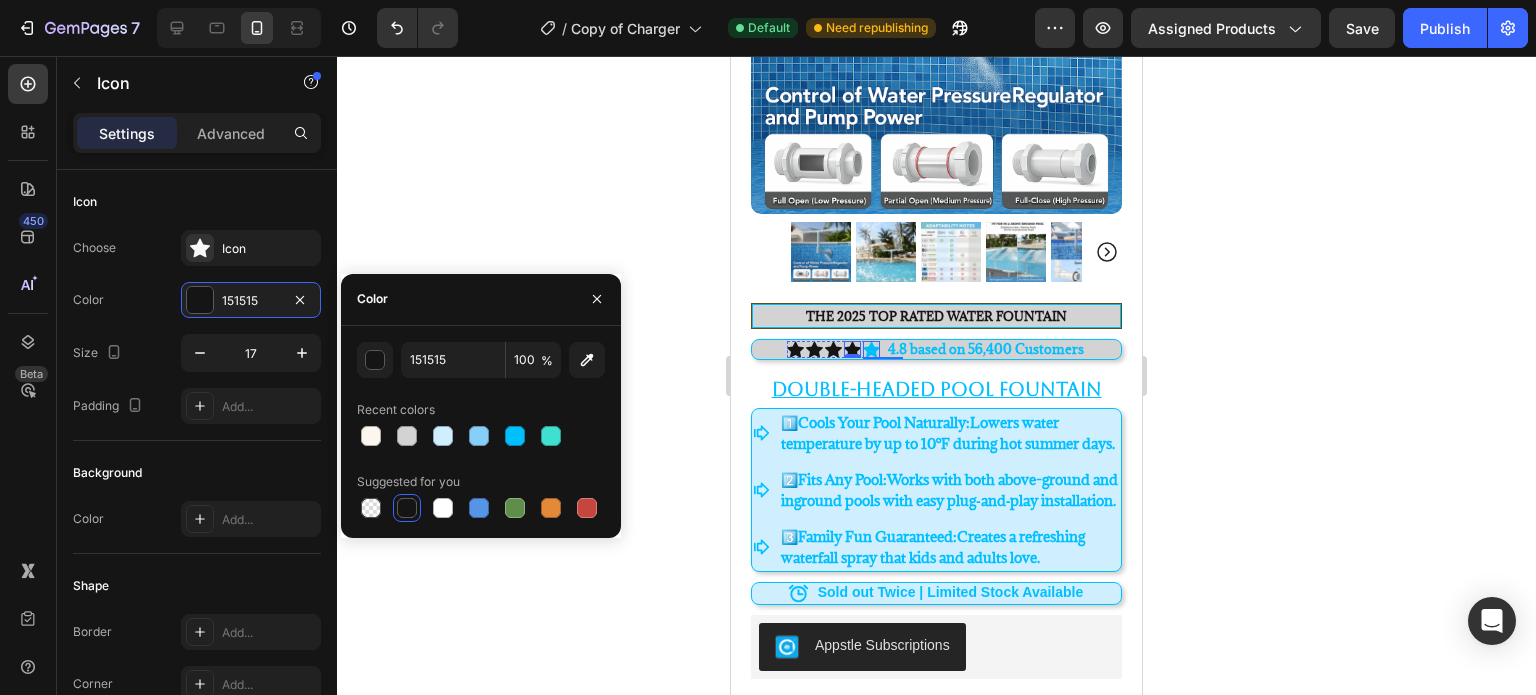 click 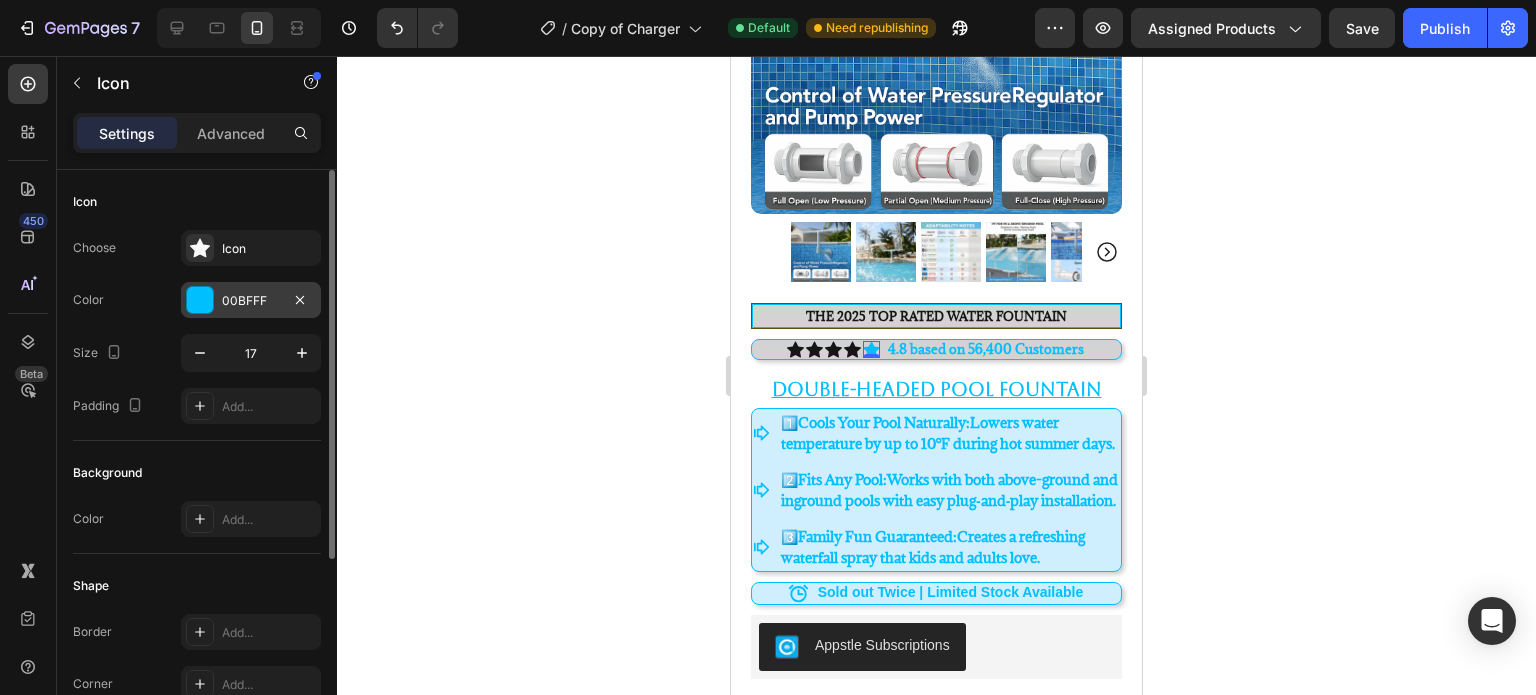 click at bounding box center (200, 300) 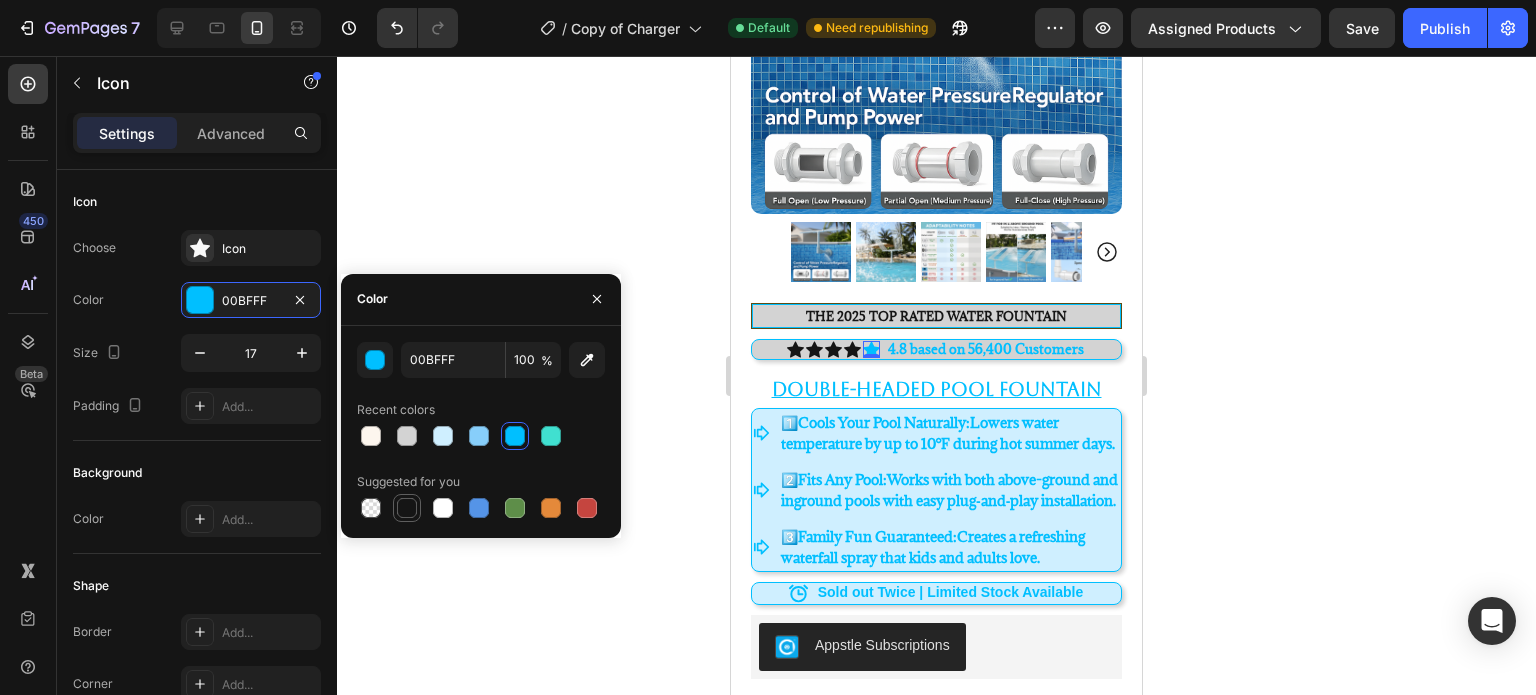 click at bounding box center (407, 508) 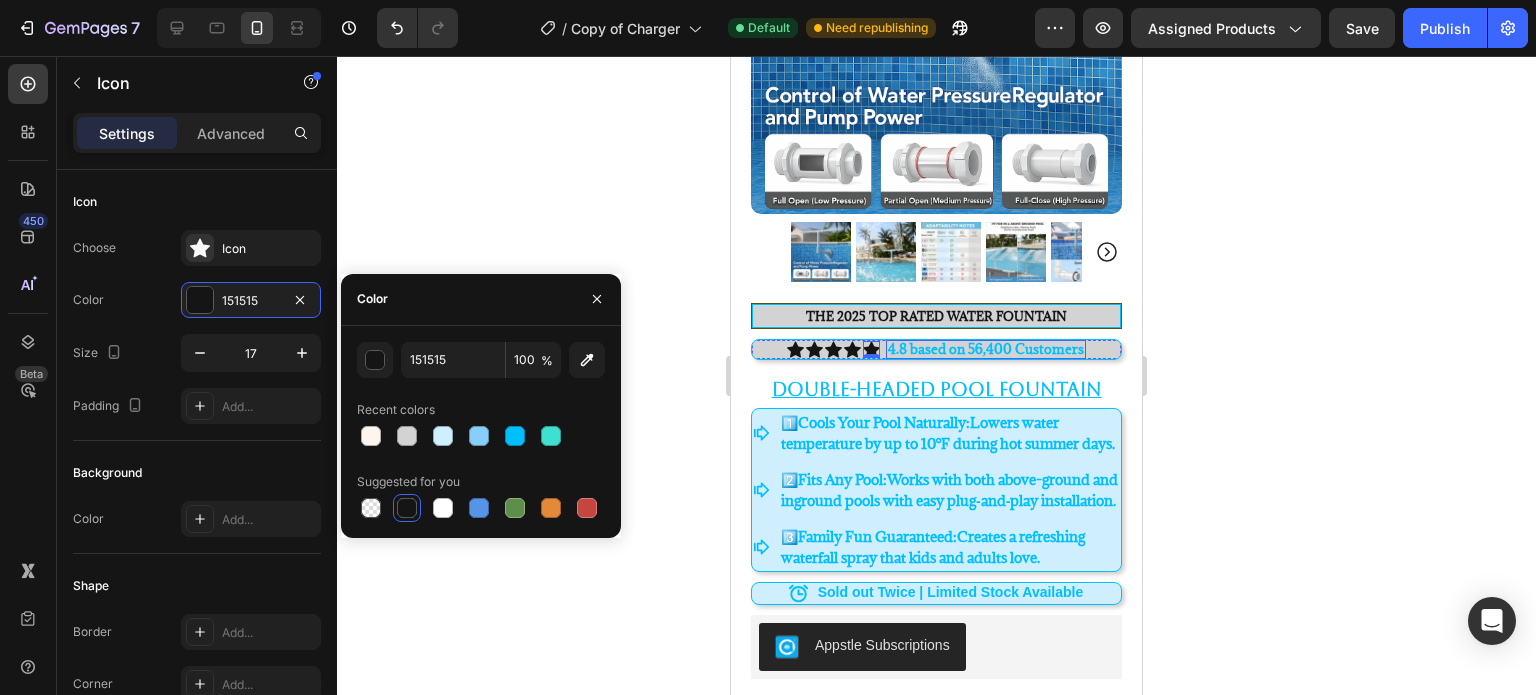 click on "4.8 based on 56,400 Customers" at bounding box center [986, 349] 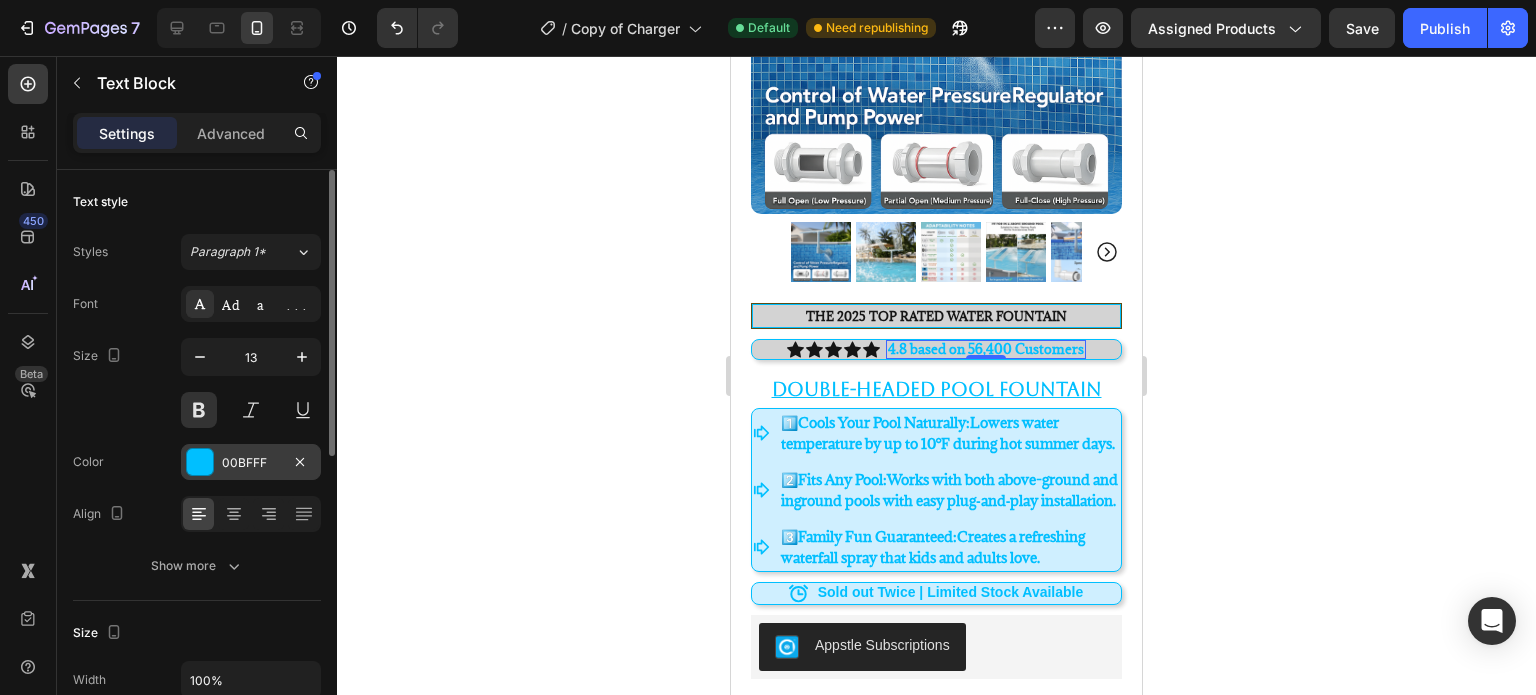 click at bounding box center [200, 462] 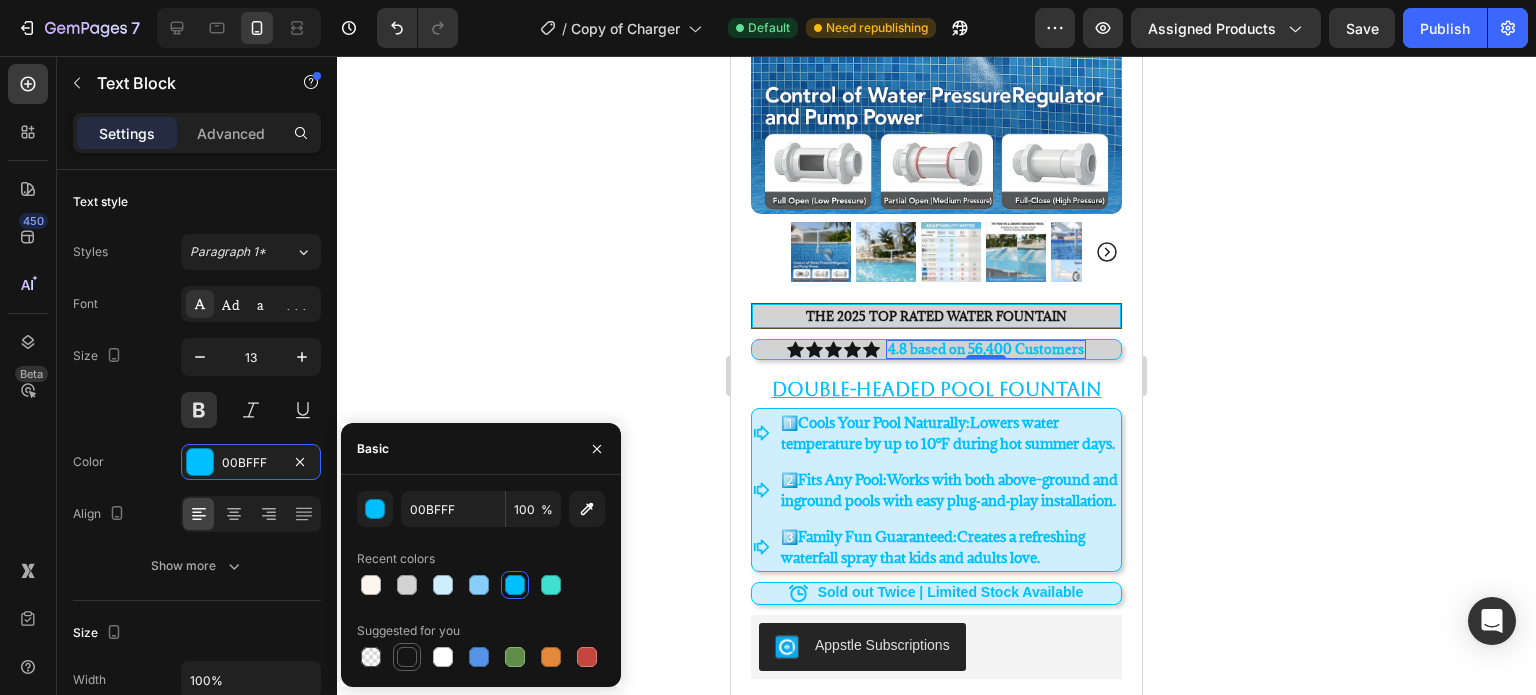 click at bounding box center (407, 657) 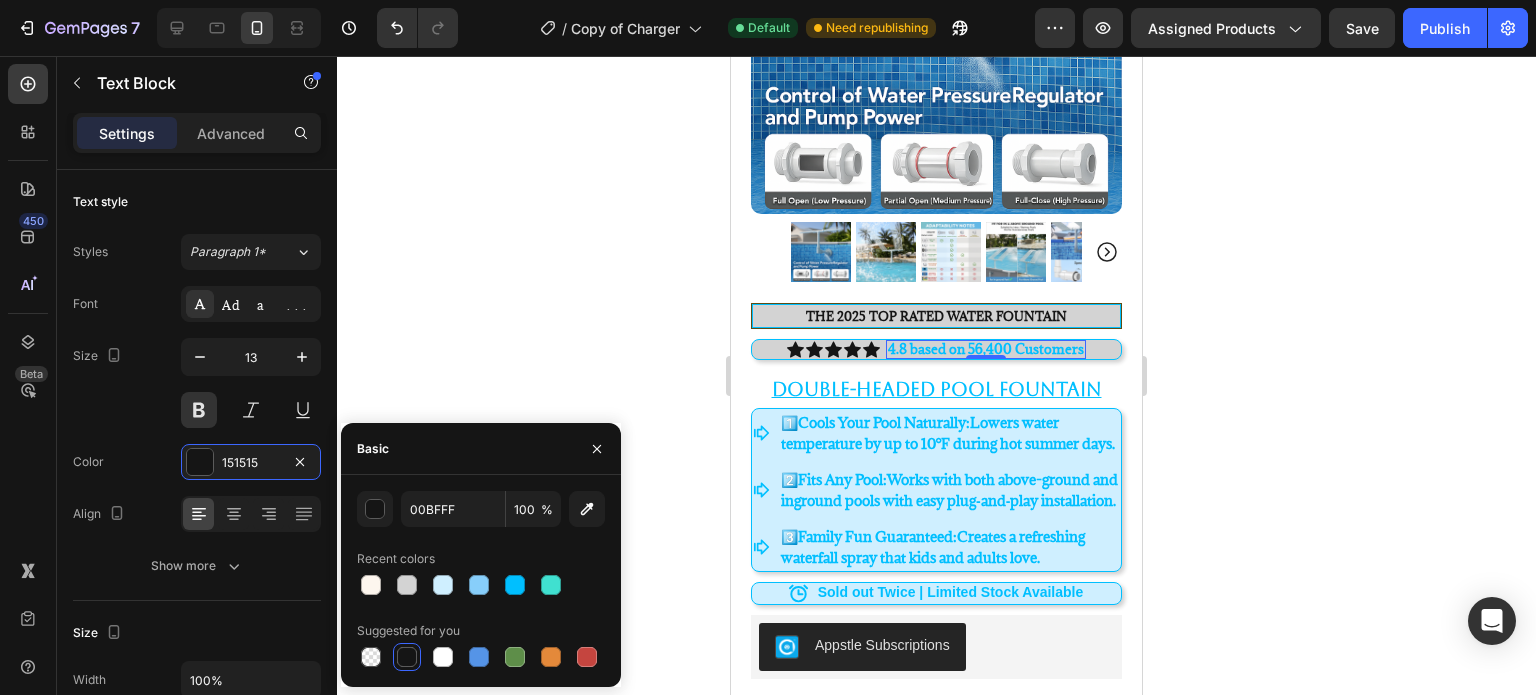 type on "151515" 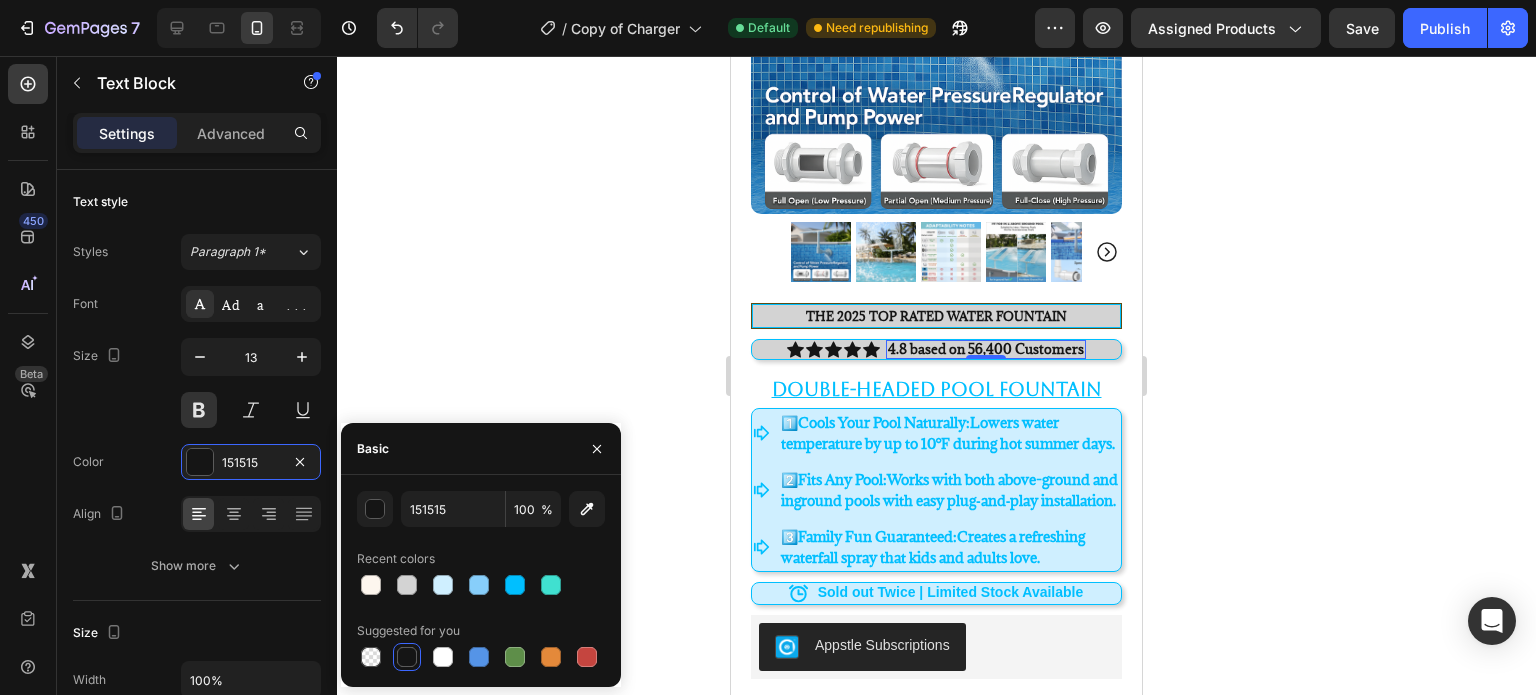 click 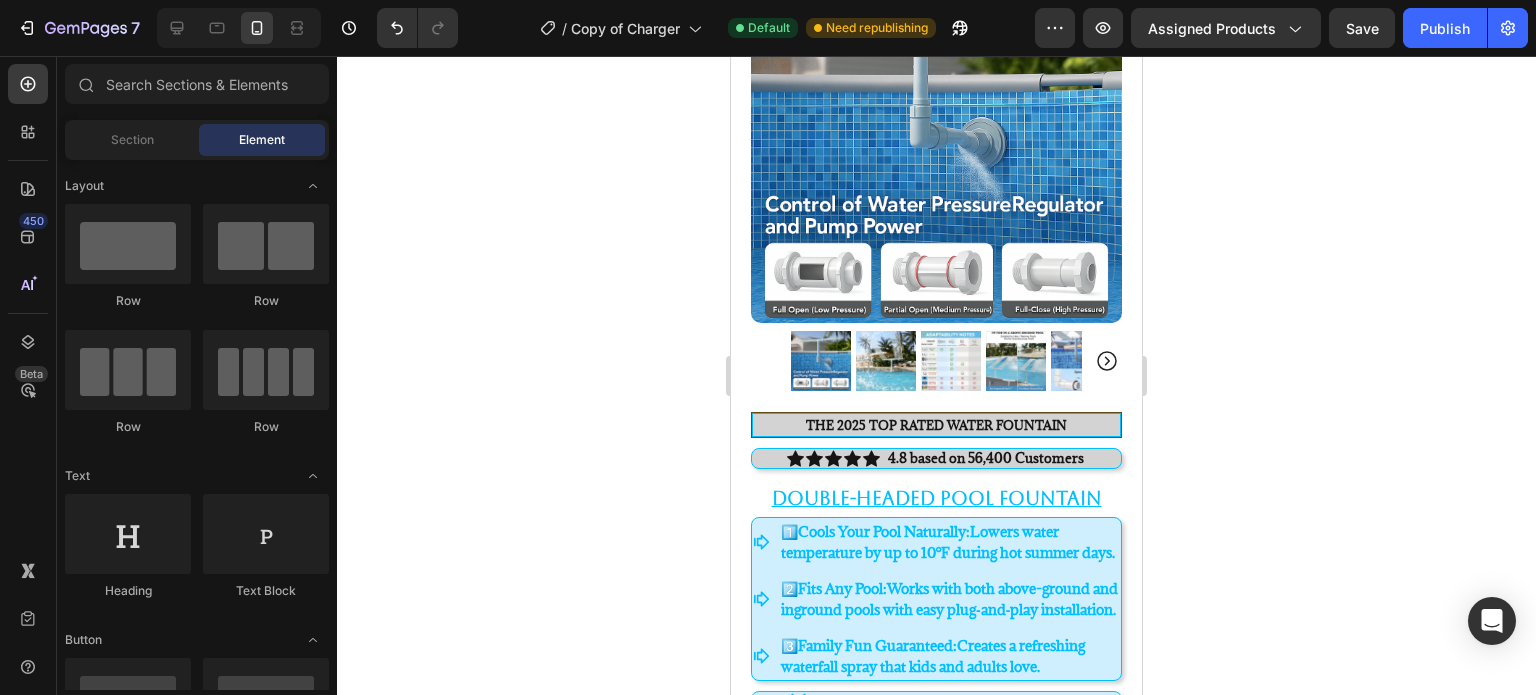 scroll, scrollTop: 220, scrollLeft: 0, axis: vertical 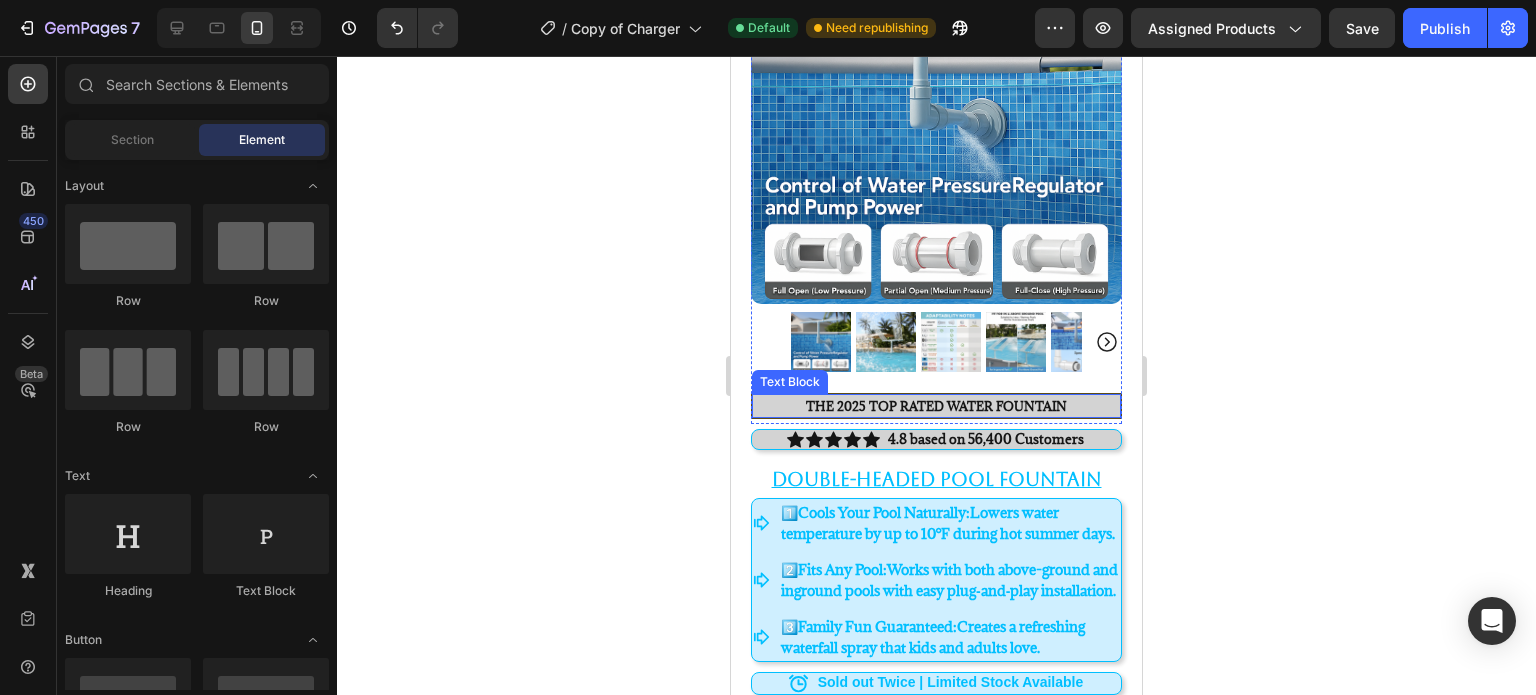 click on "The 2025 TOP RATED water fountaiN" at bounding box center (936, 406) 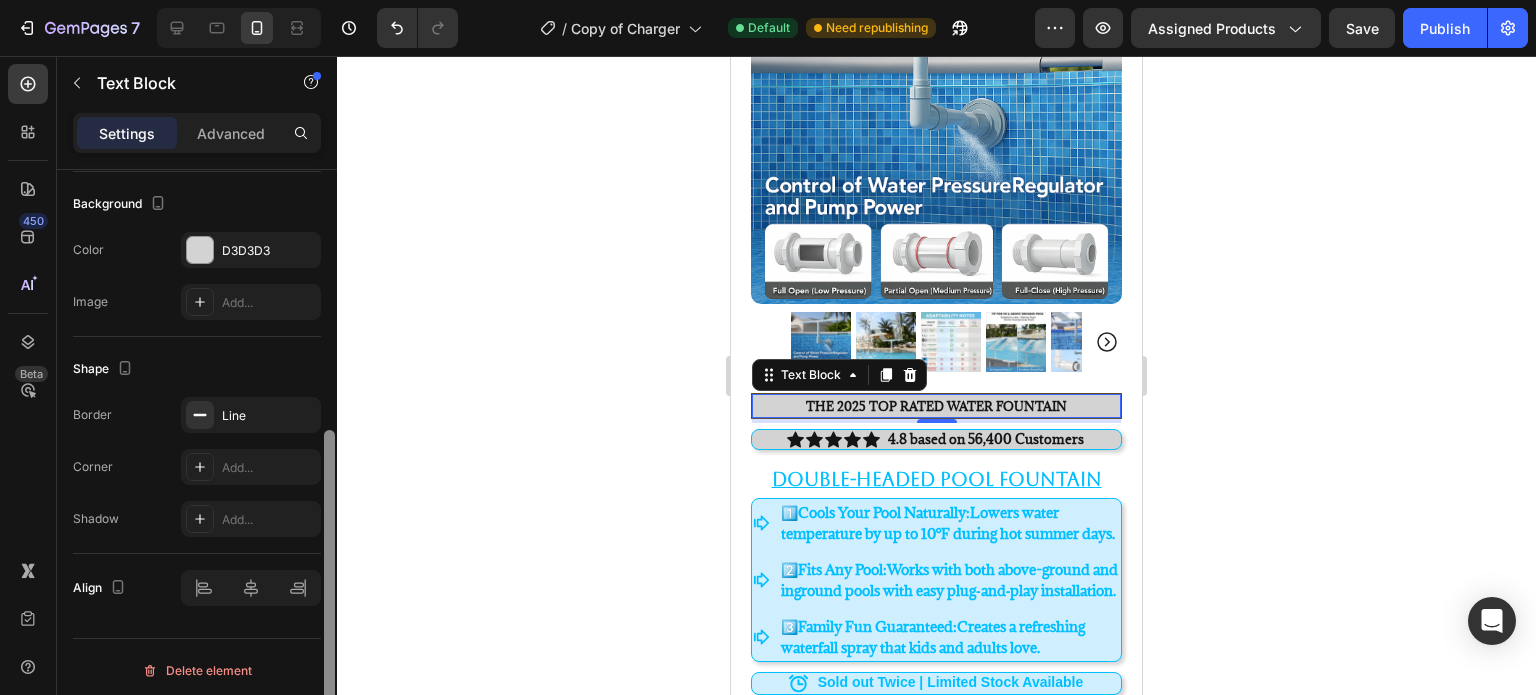 scroll, scrollTop: 600, scrollLeft: 0, axis: vertical 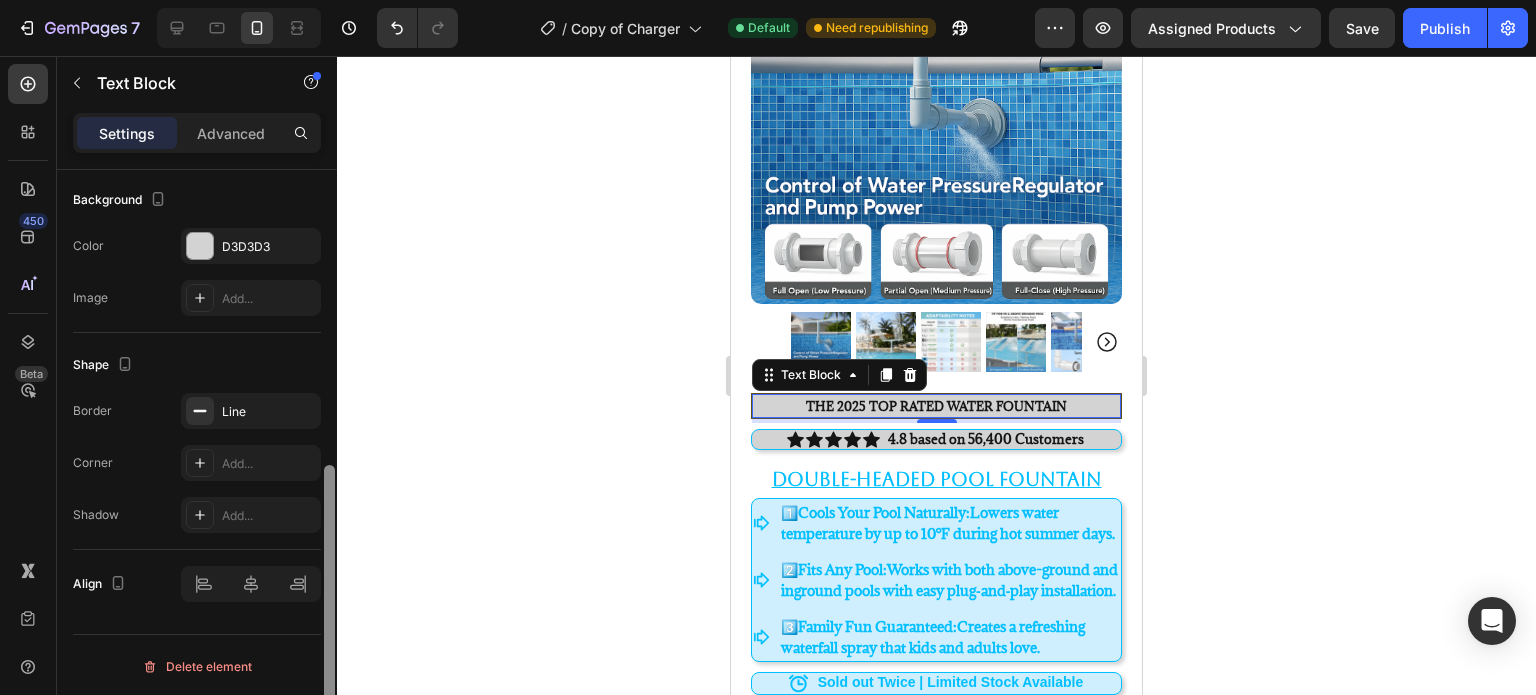 drag, startPoint x: 327, startPoint y: 287, endPoint x: 332, endPoint y: 614, distance: 327.03824 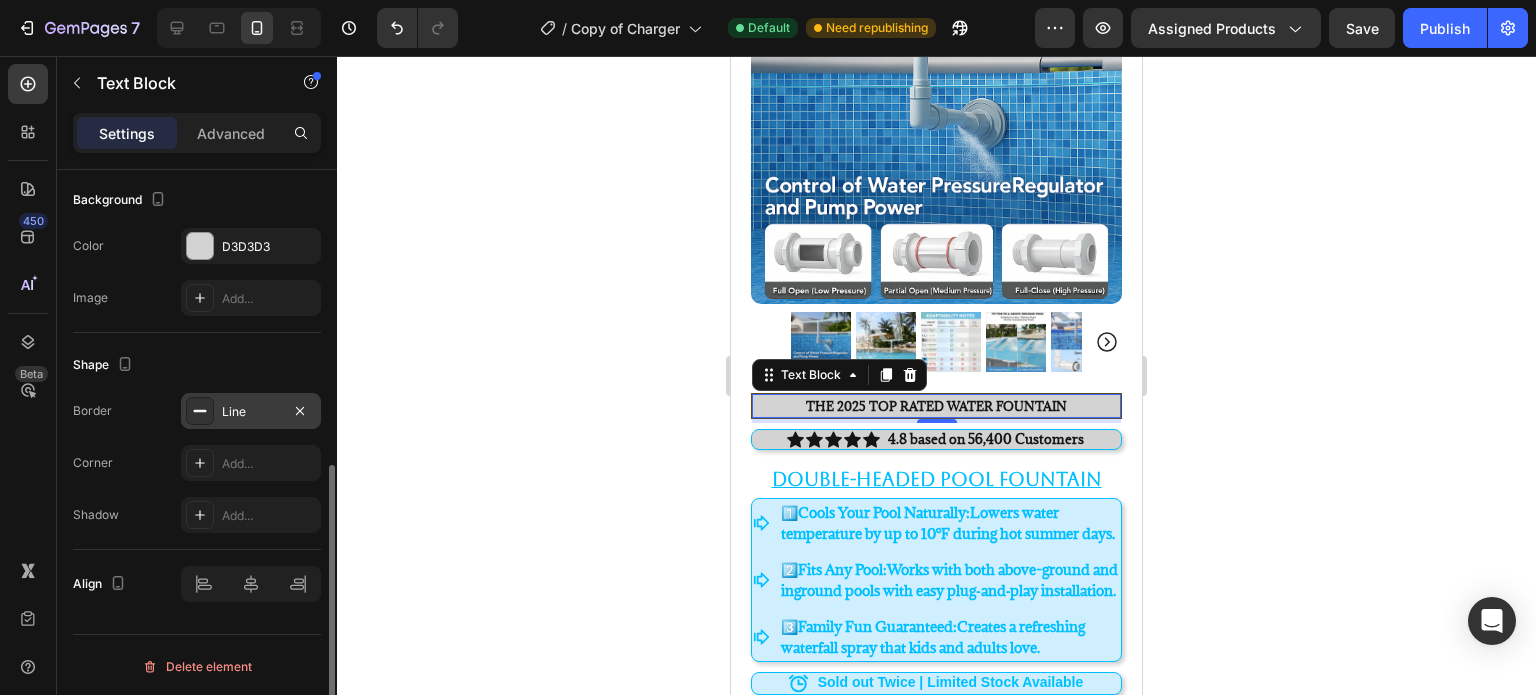 click on "Line" at bounding box center [251, 412] 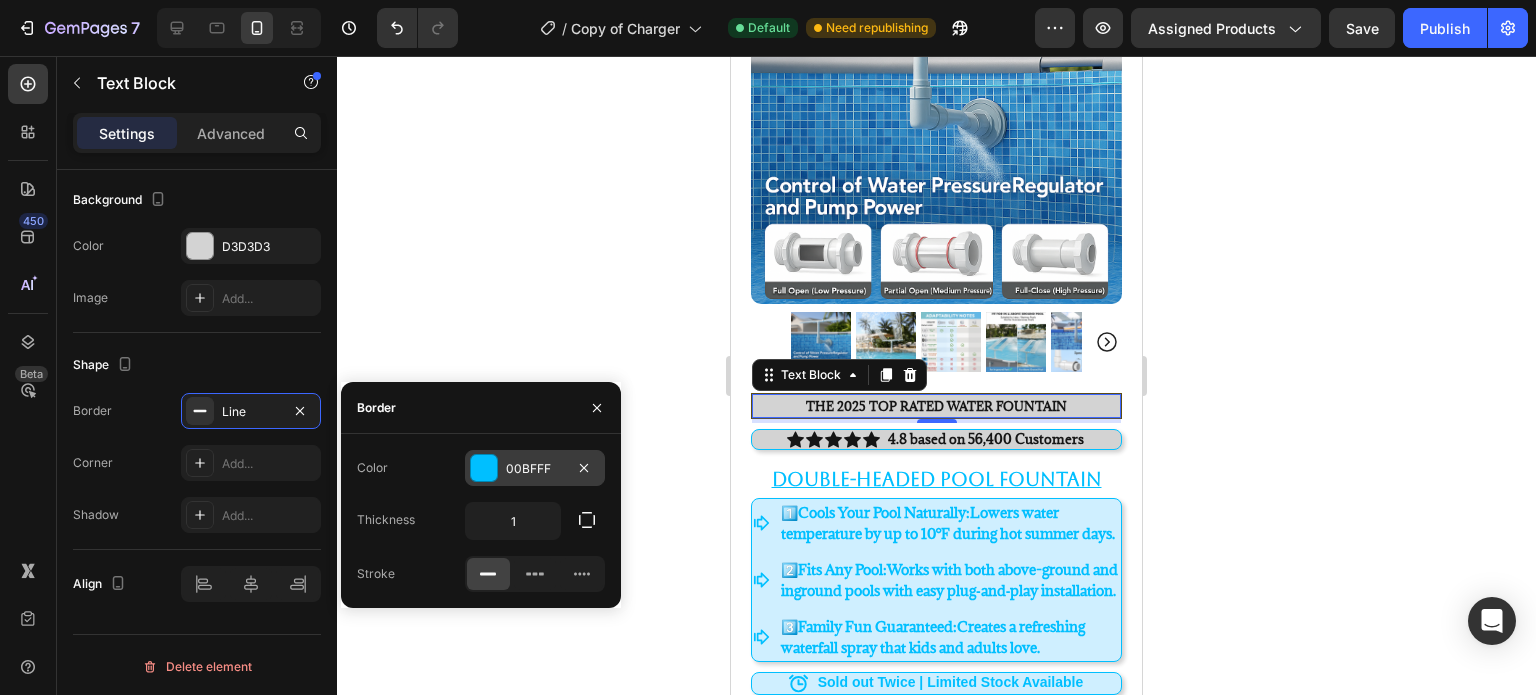 click at bounding box center [484, 468] 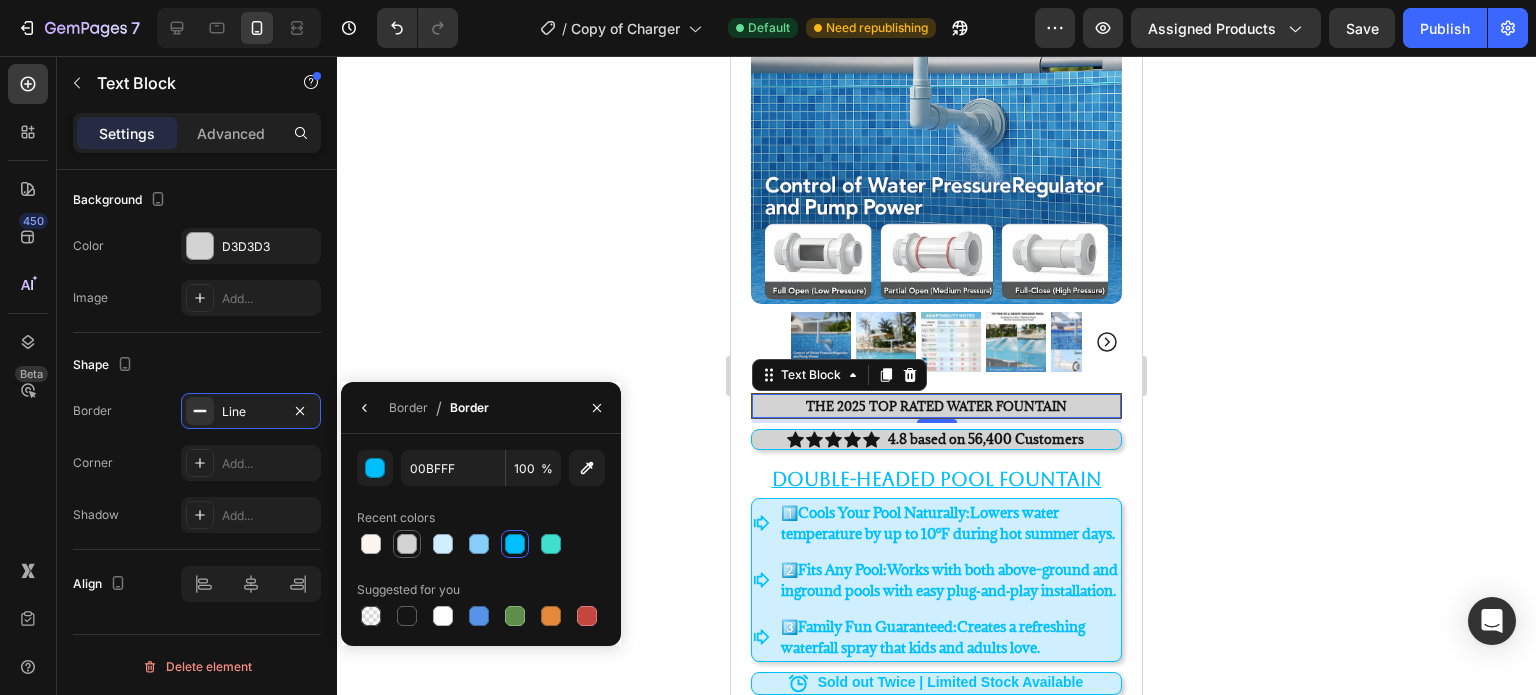 click at bounding box center [407, 544] 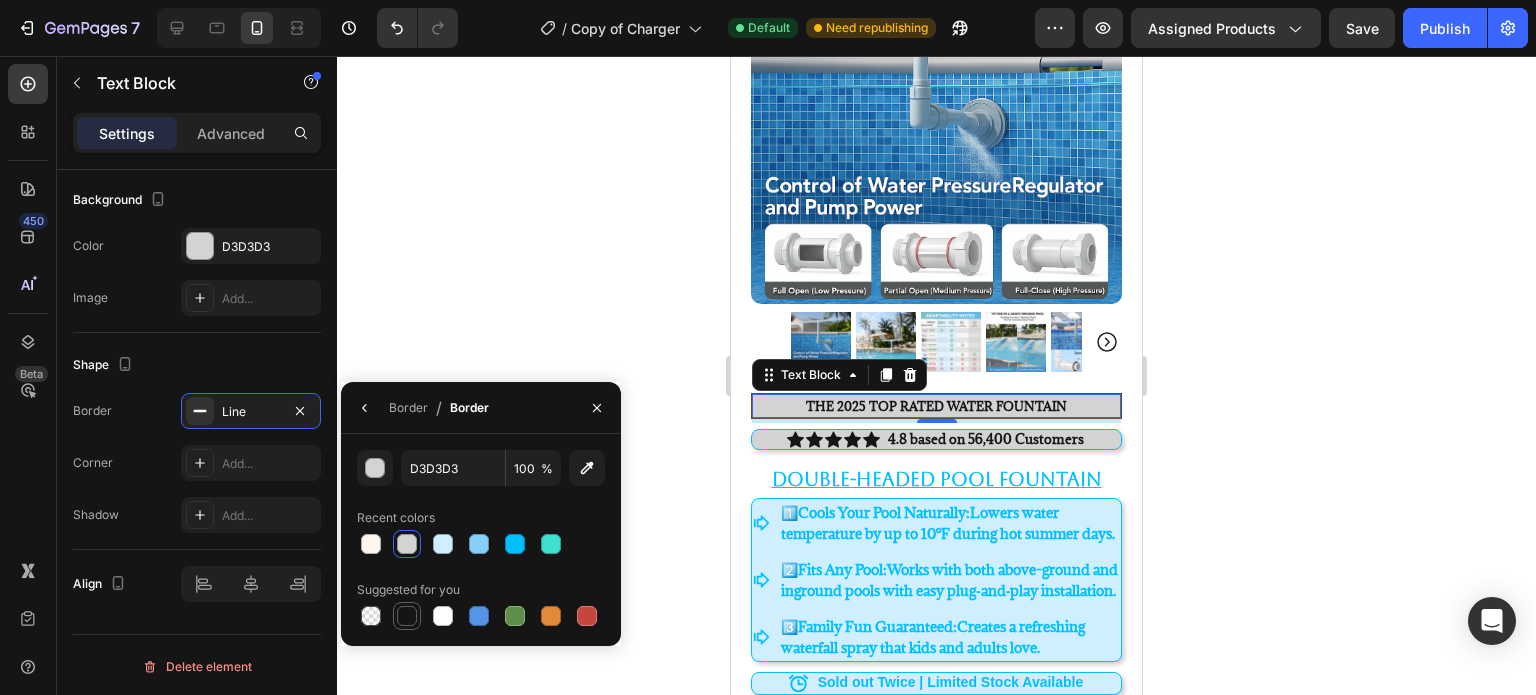 click at bounding box center (407, 616) 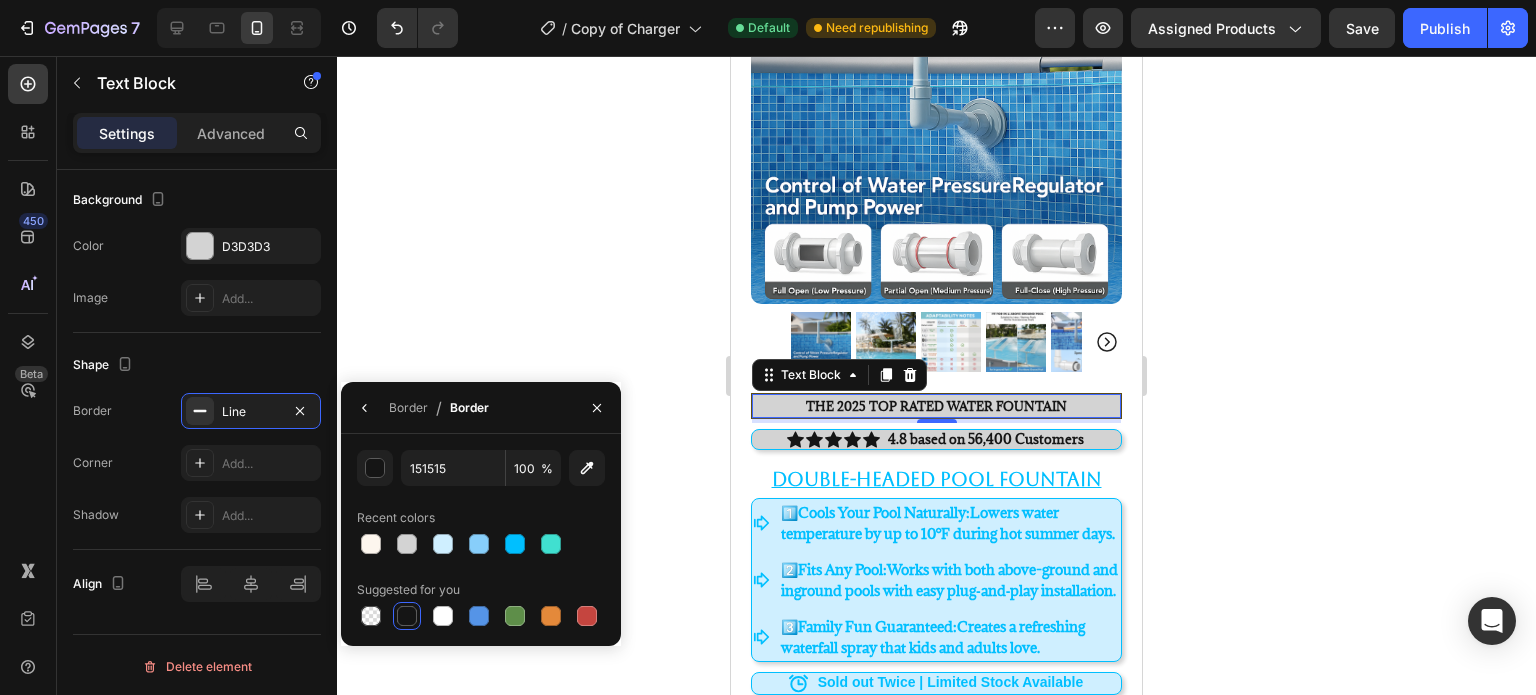 click at bounding box center (407, 616) 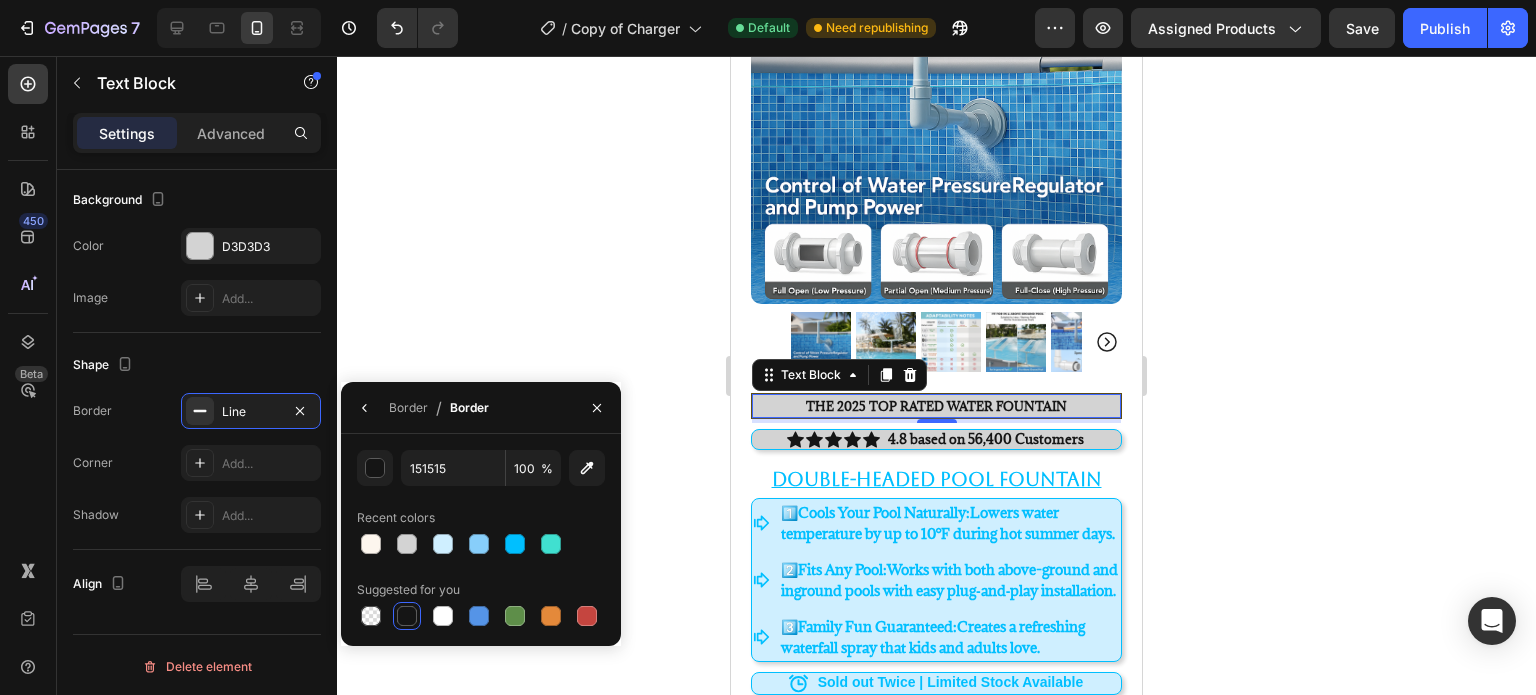 click 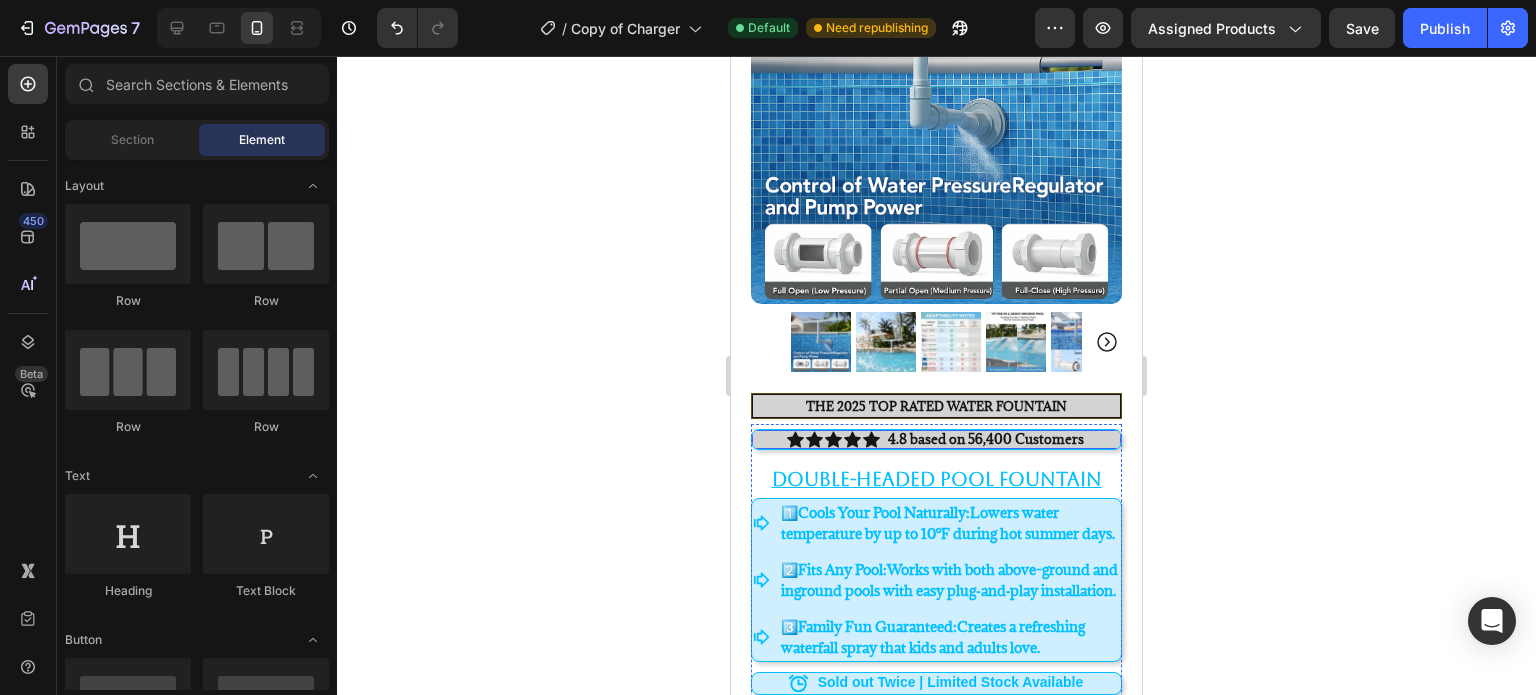 click on "Icon Icon Icon Icon Icon Icon List 4.8 based on 56,400 Customers Text Block Row" at bounding box center [936, 440] 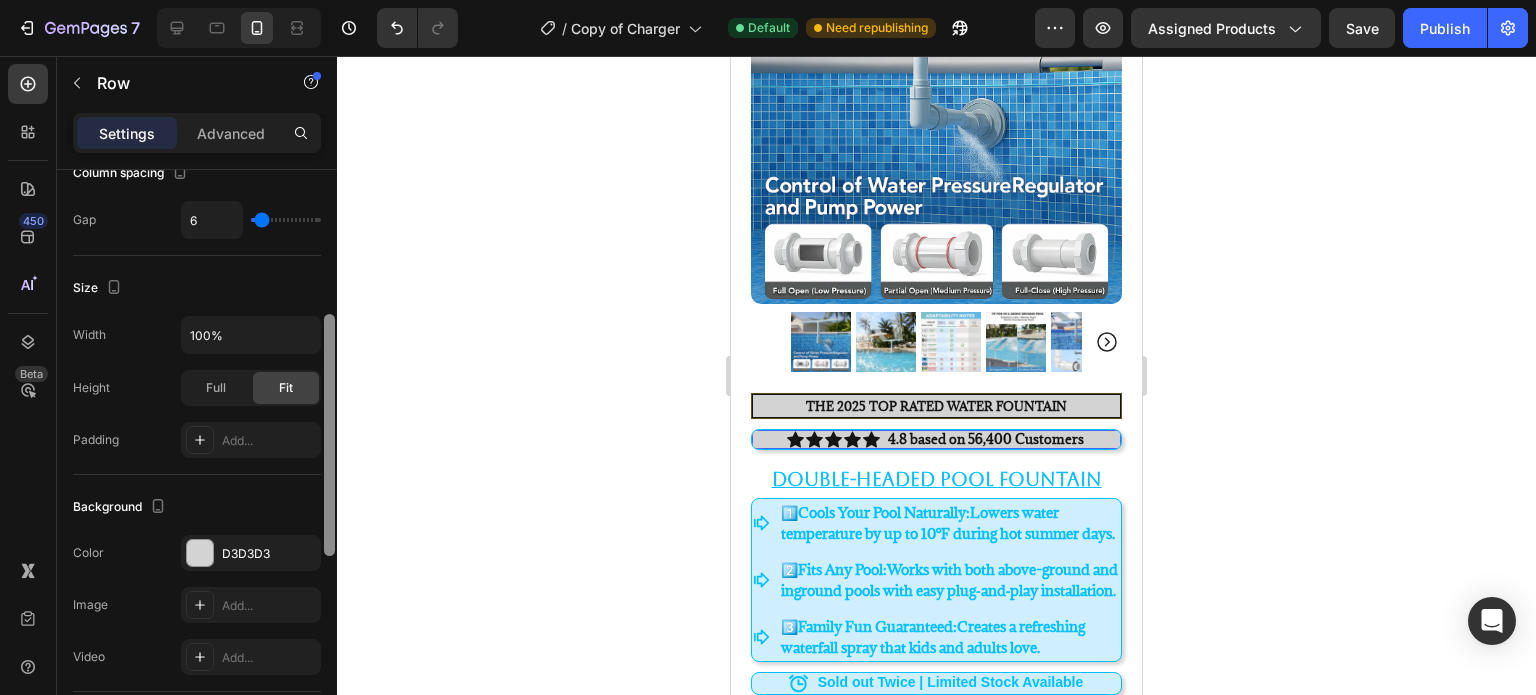 scroll, scrollTop: 353, scrollLeft: 0, axis: vertical 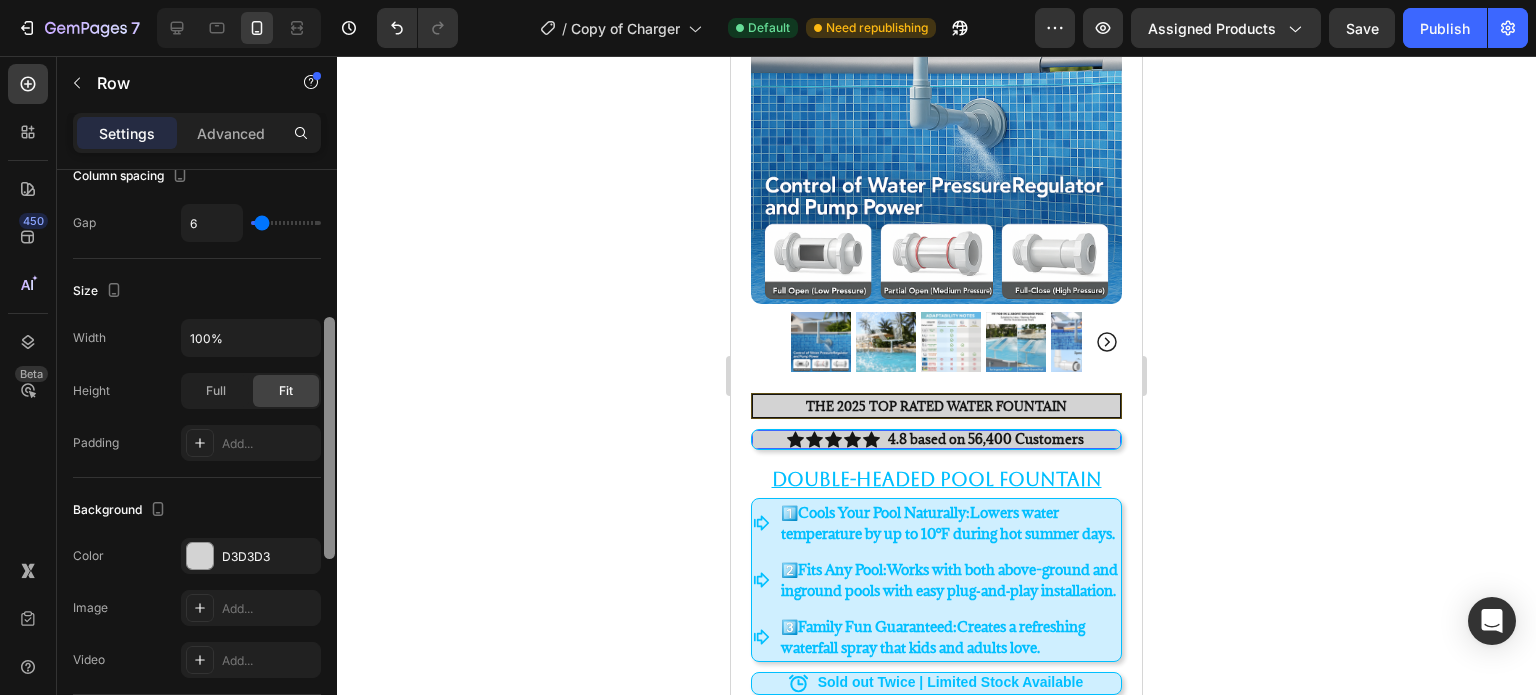 drag, startPoint x: 329, startPoint y: 355, endPoint x: 338, endPoint y: 503, distance: 148.27339 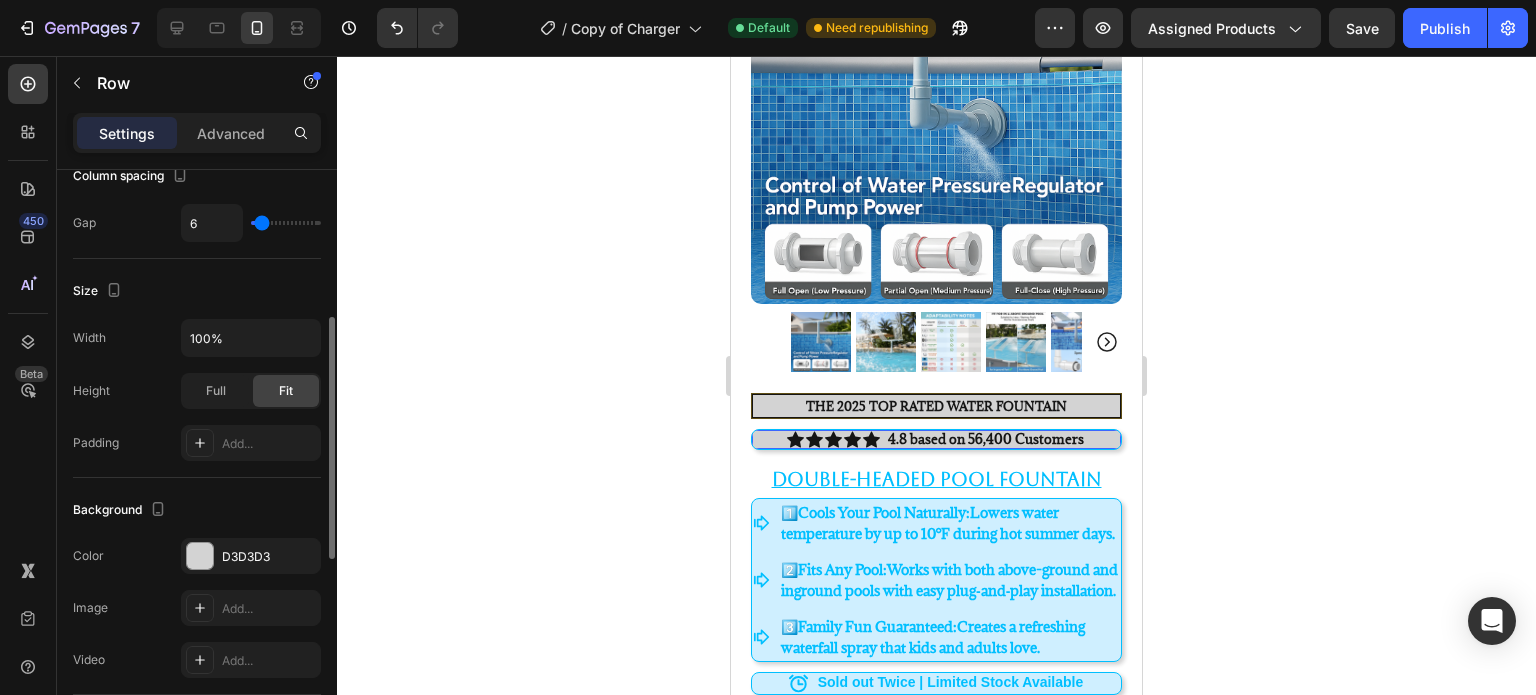 click on "The changes might be hidden by  the video. Color D3D3D3 Image Add... Video Add..." 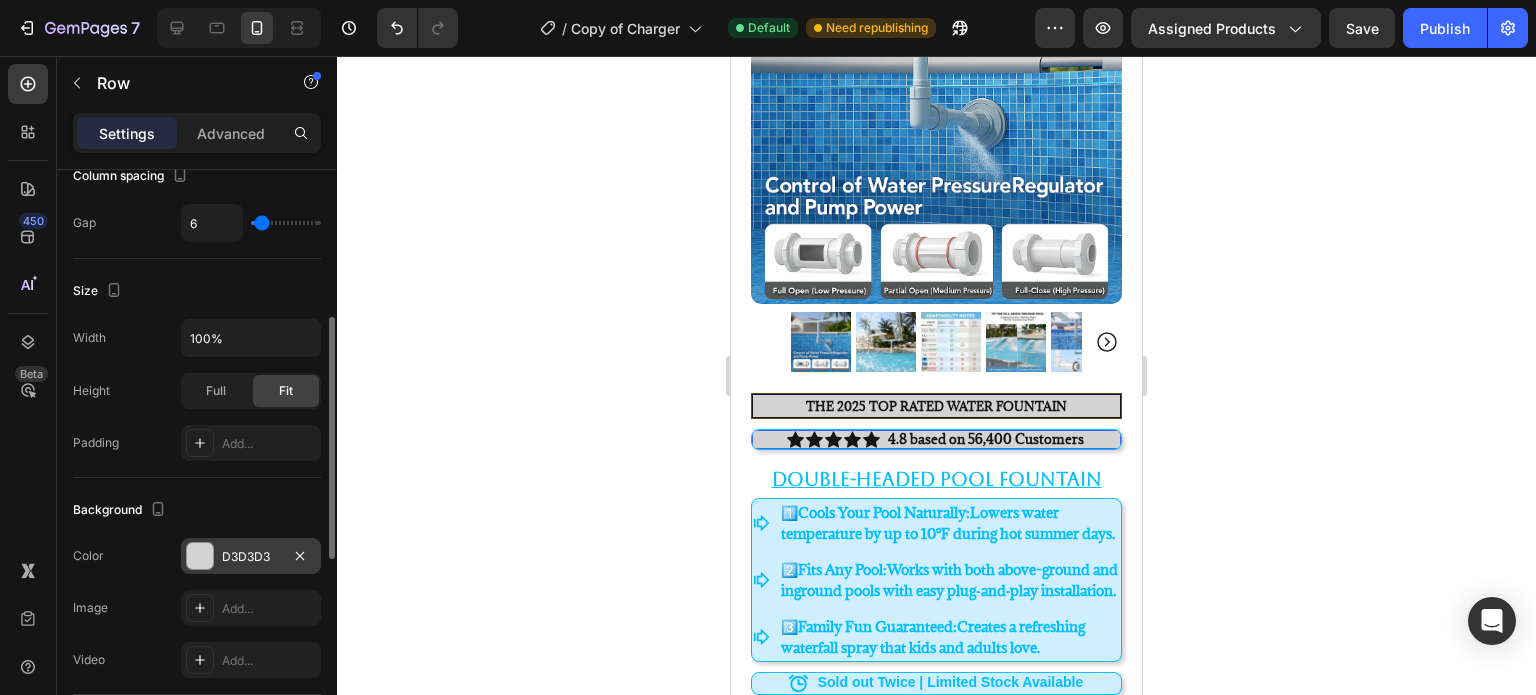 click on "D3D3D3" at bounding box center (251, 557) 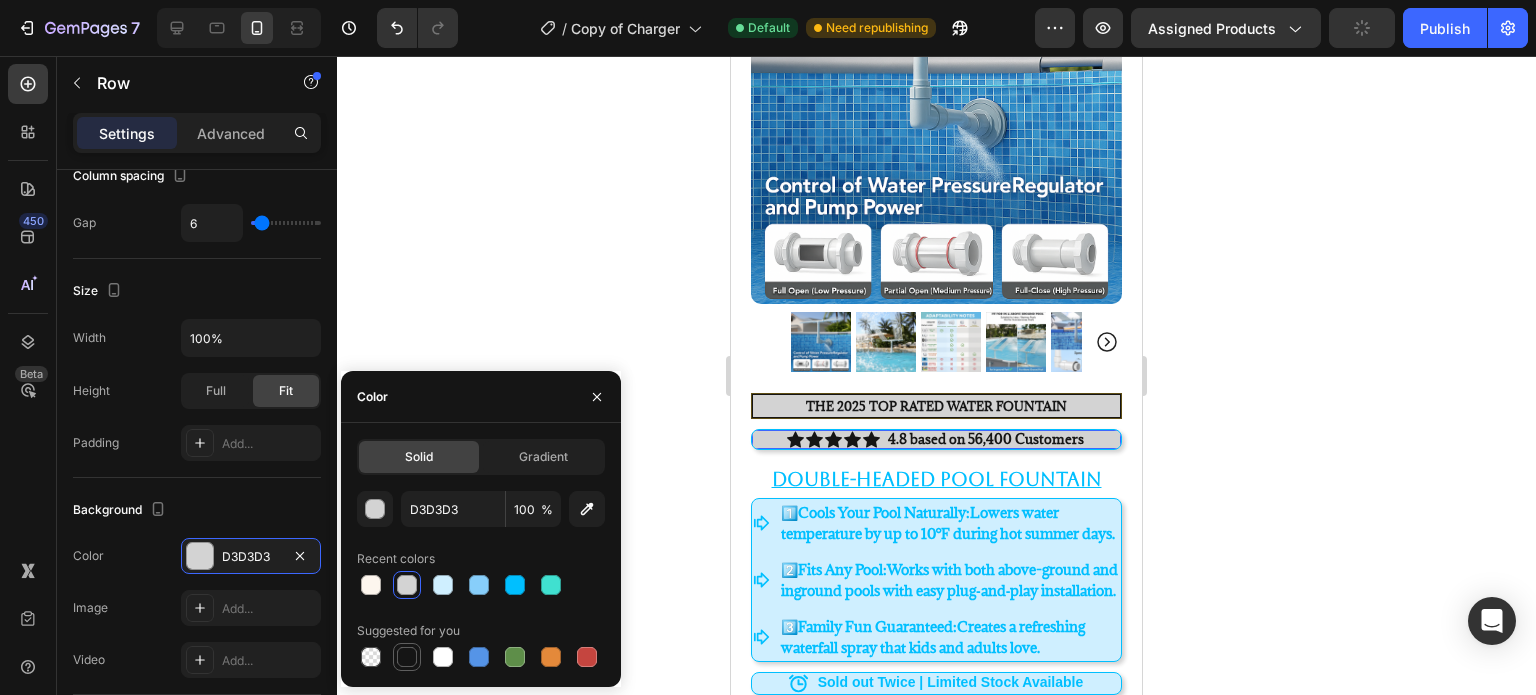 click at bounding box center [407, 657] 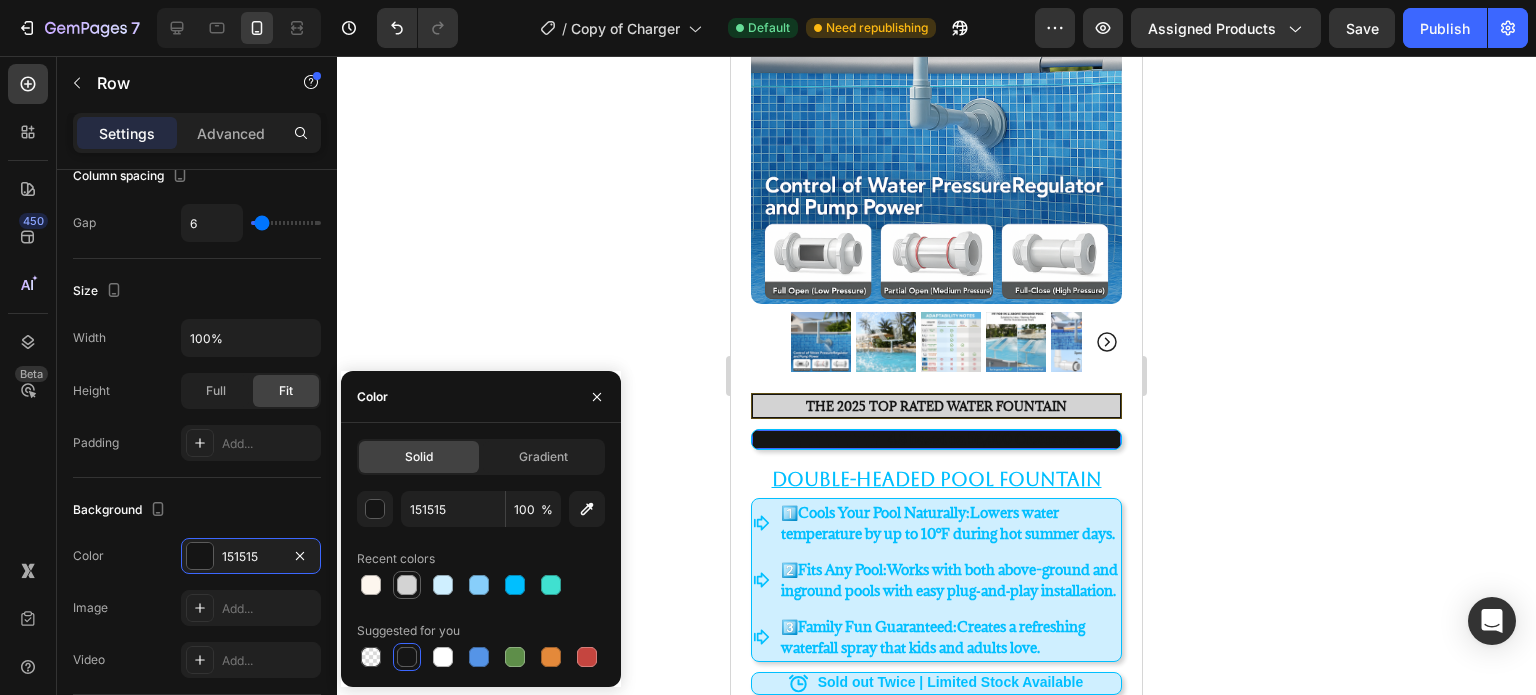 click at bounding box center (407, 585) 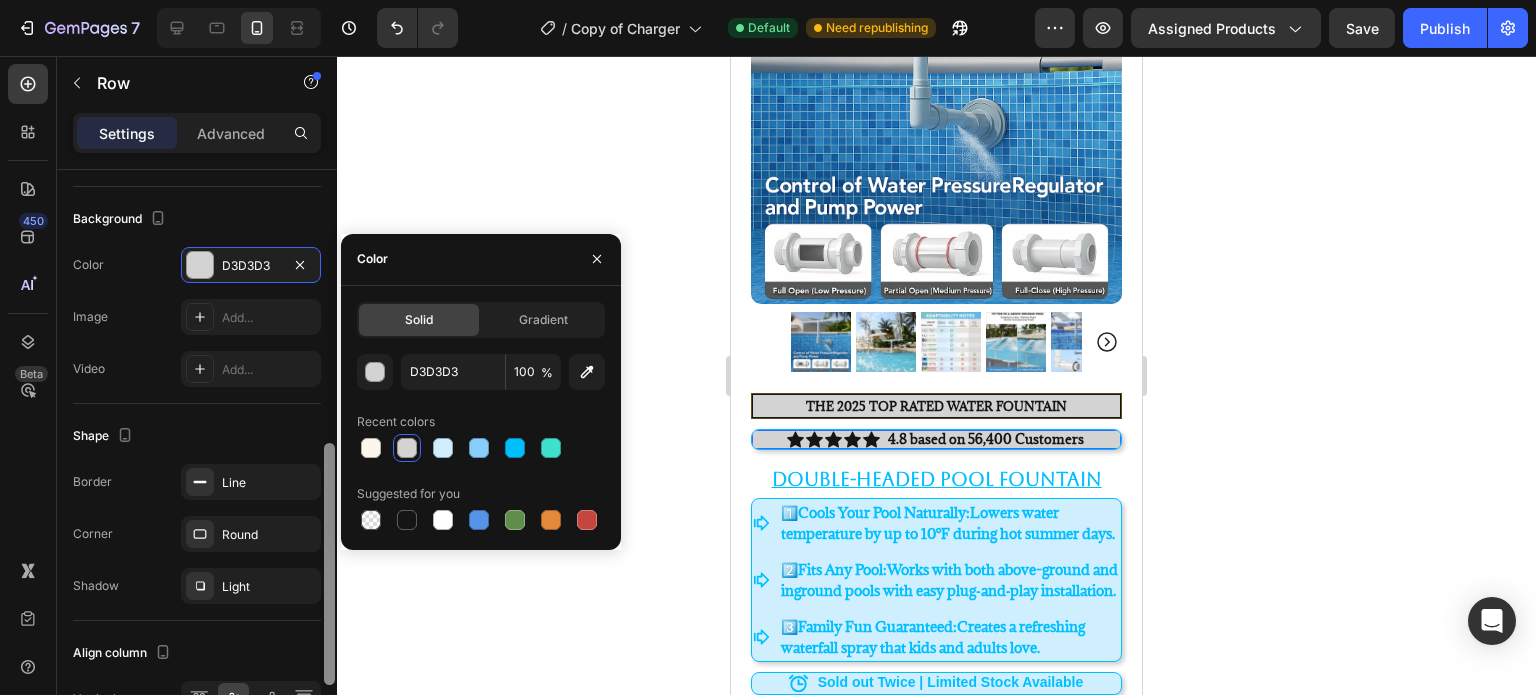 scroll, scrollTop: 647, scrollLeft: 0, axis: vertical 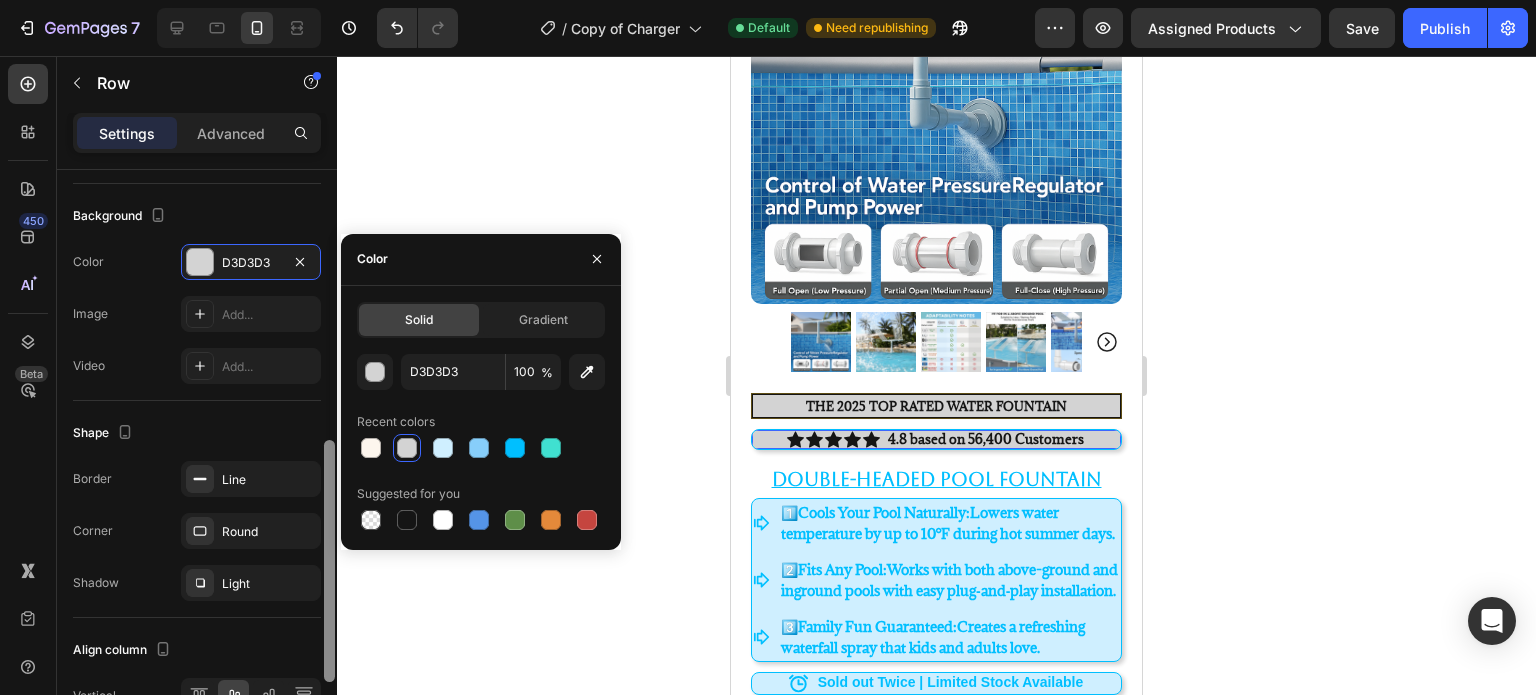 drag, startPoint x: 332, startPoint y: 433, endPoint x: 333, endPoint y: 556, distance: 123.00407 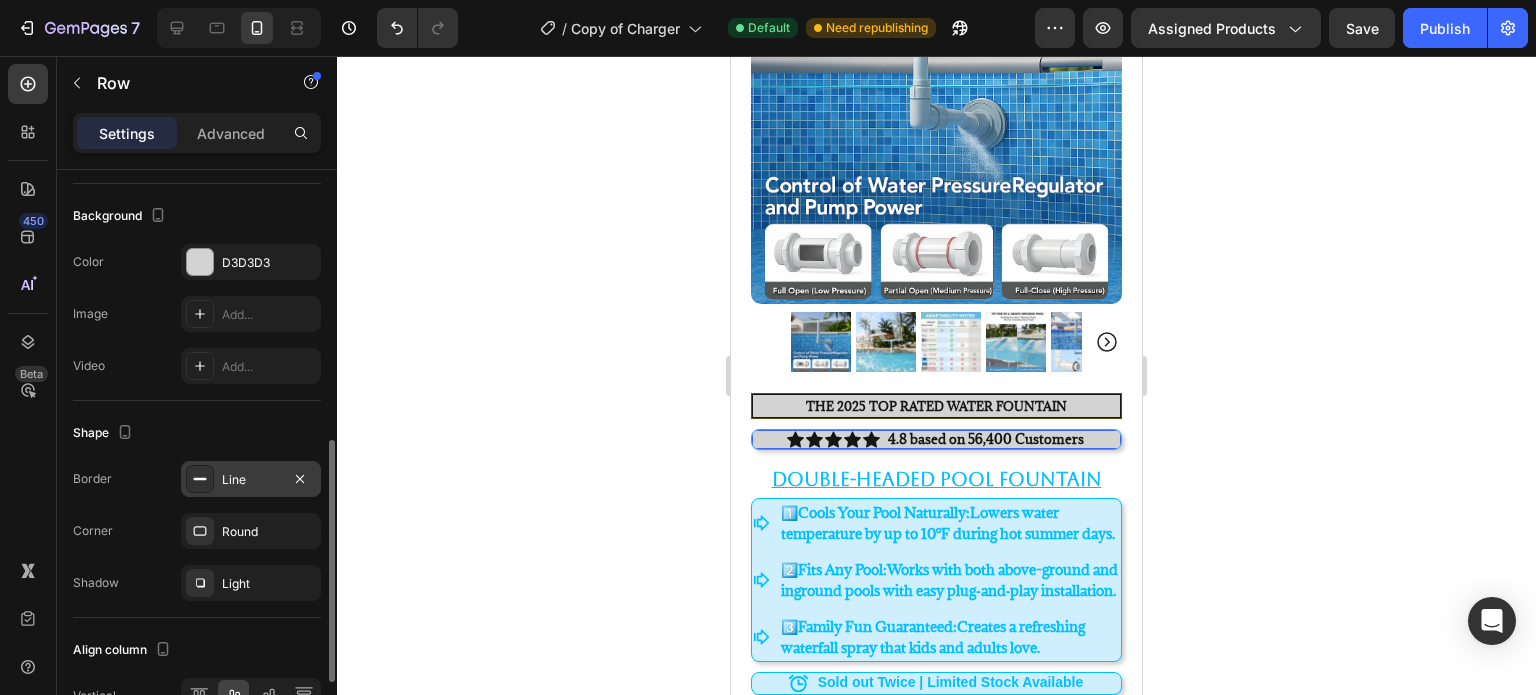 click at bounding box center (200, 479) 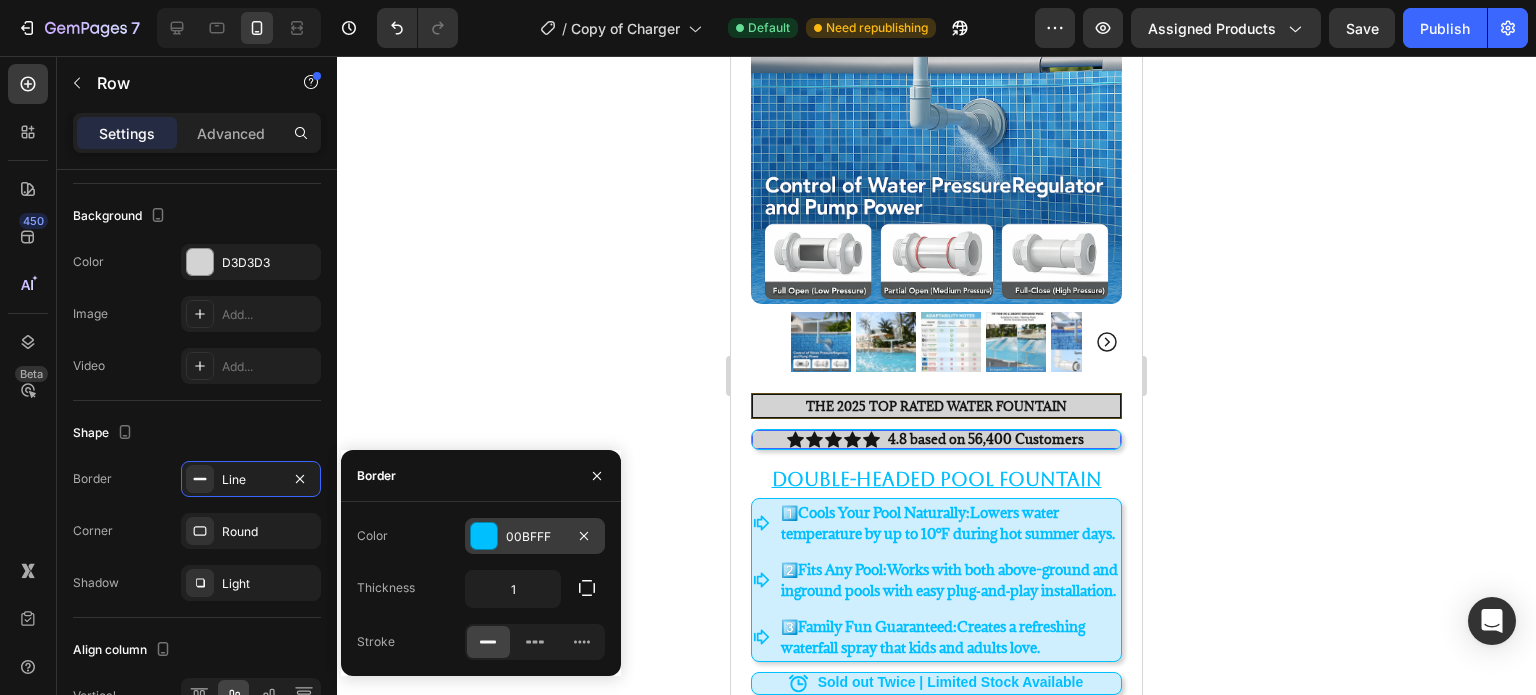 click at bounding box center [484, 536] 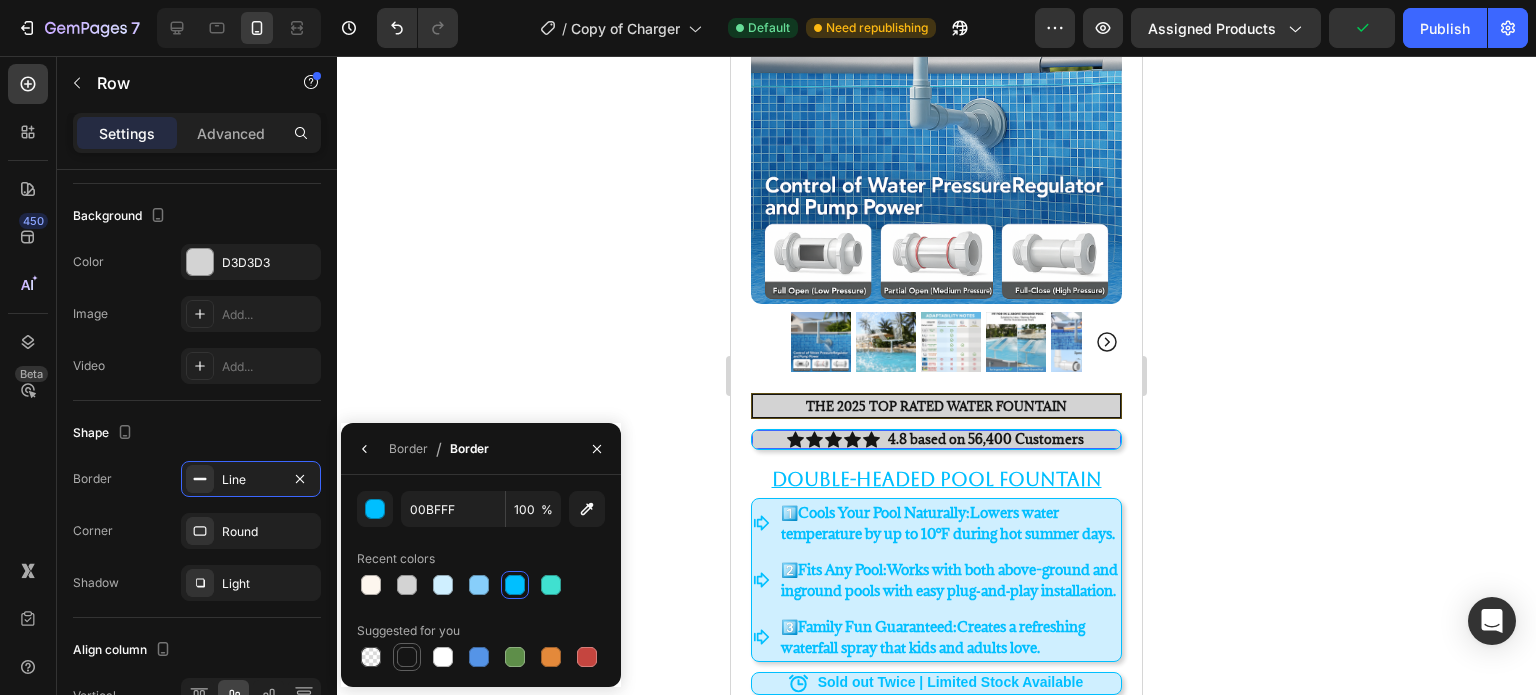 click at bounding box center (407, 657) 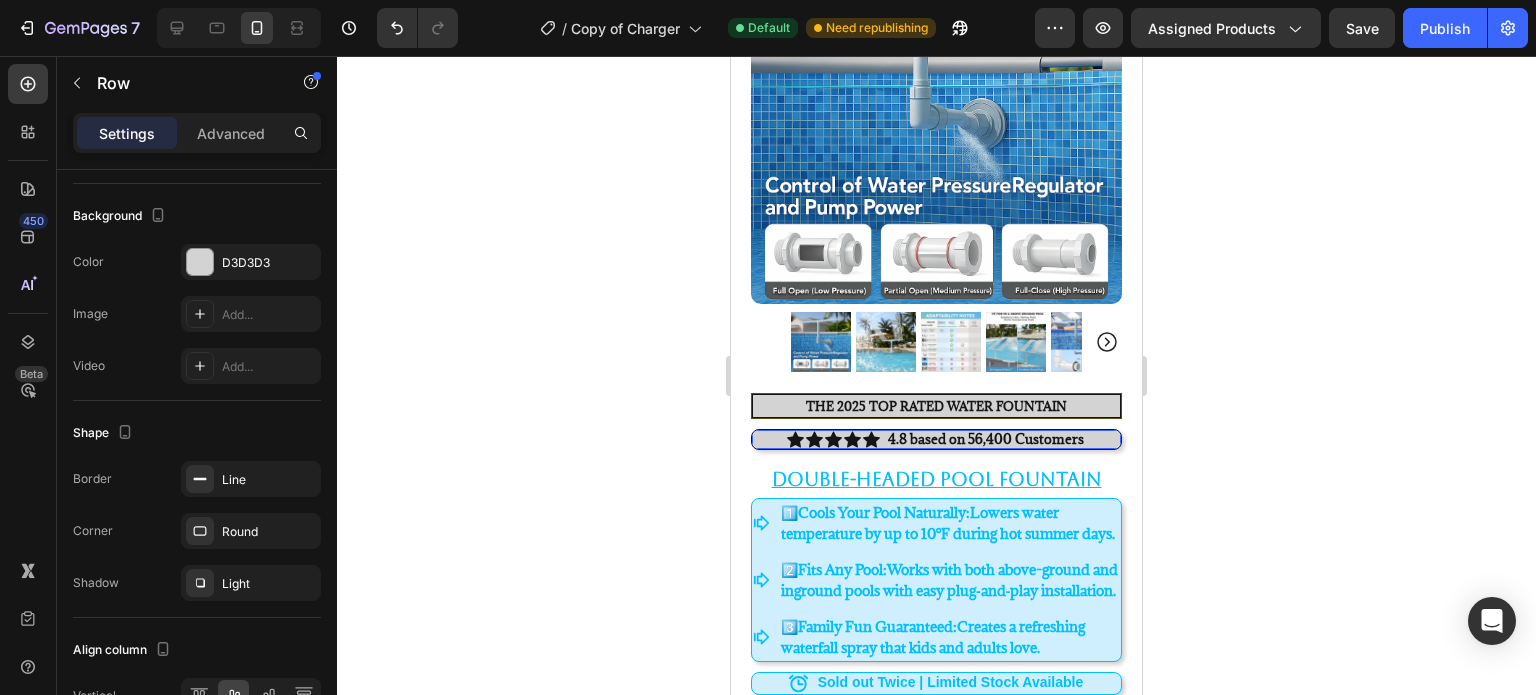 click 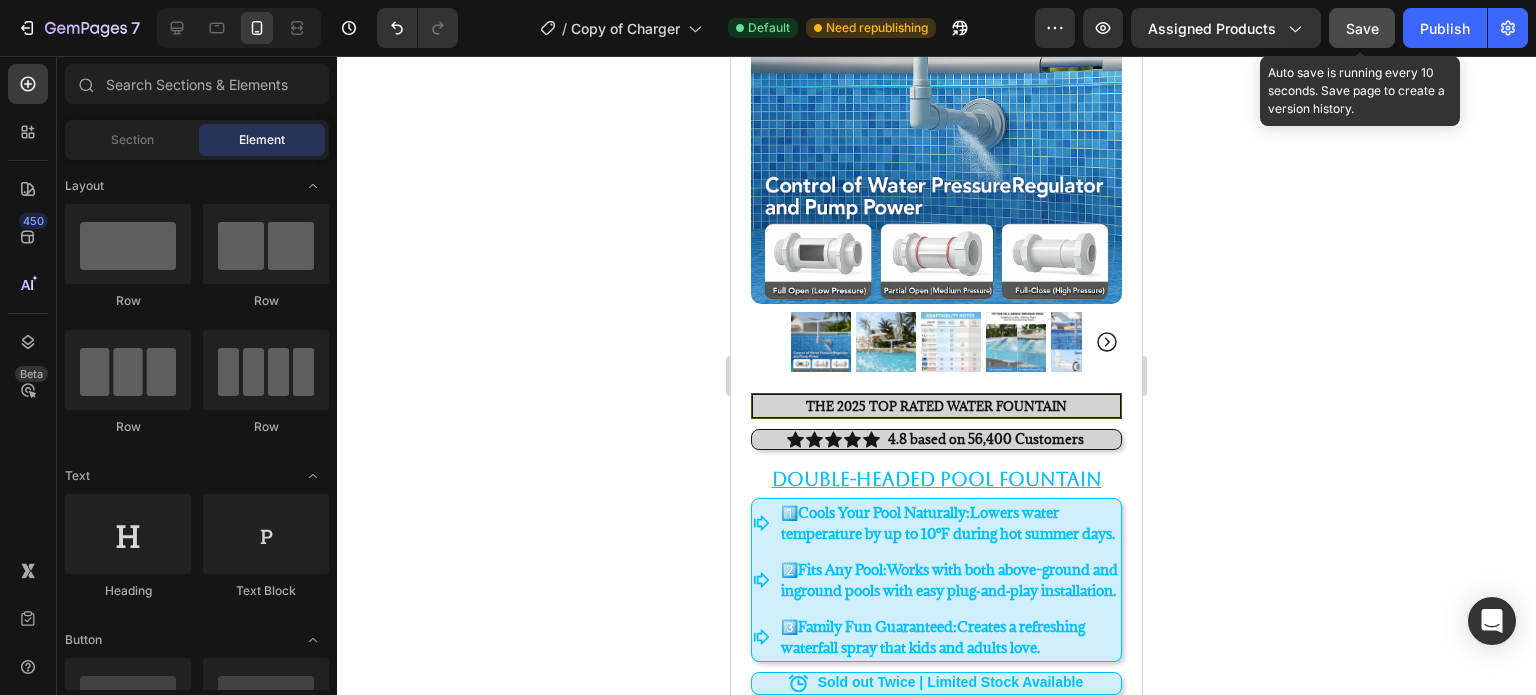 click on "Save" 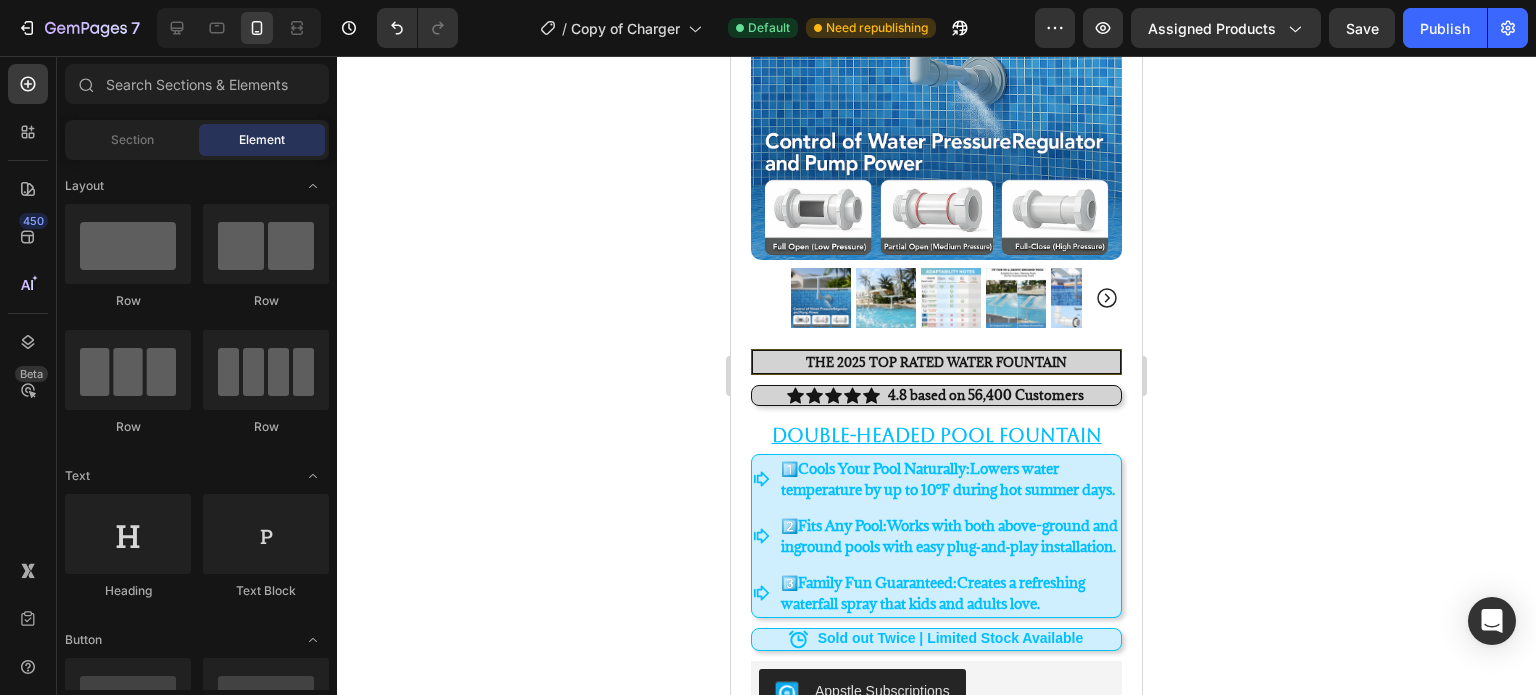scroll, scrollTop: 375, scrollLeft: 0, axis: vertical 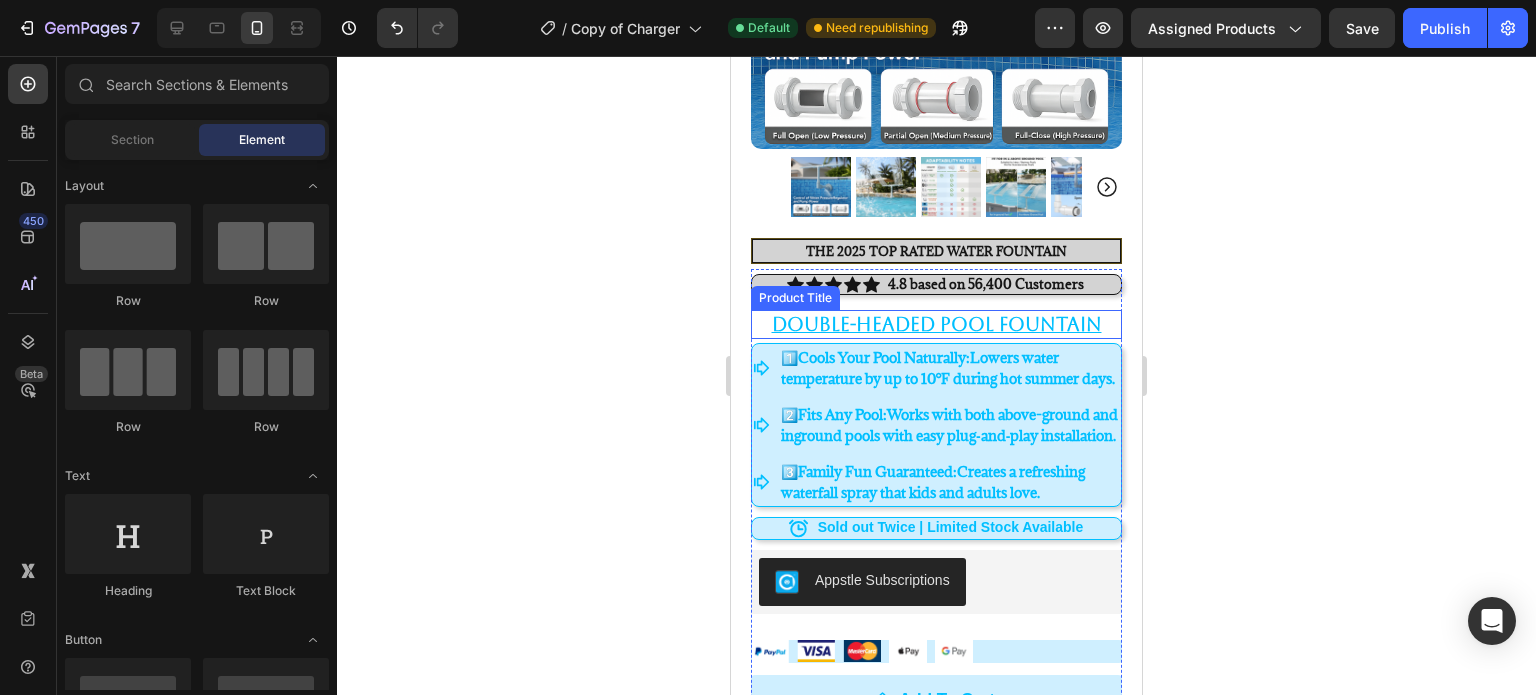 click on "Double-Headed Pool Fountain" at bounding box center (936, 324) 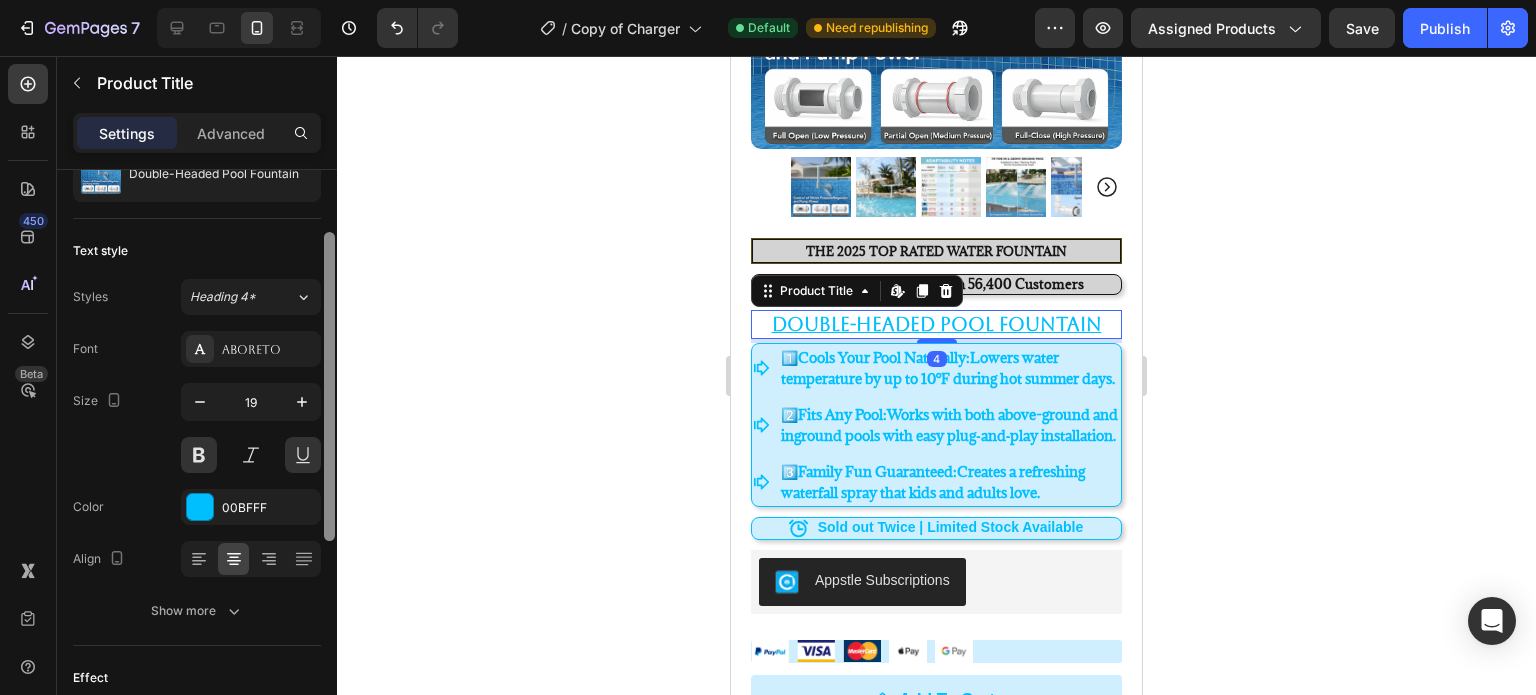 scroll, scrollTop: 97, scrollLeft: 0, axis: vertical 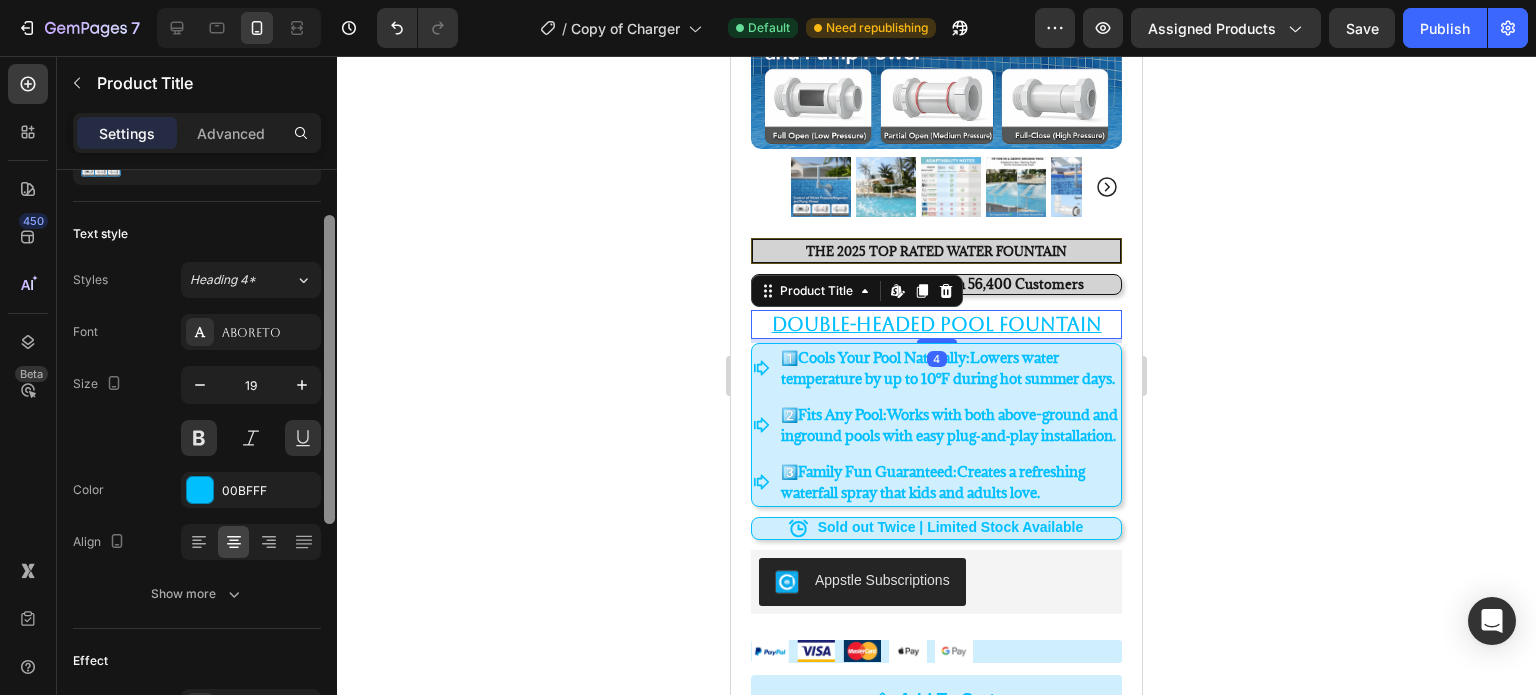 drag, startPoint x: 326, startPoint y: 361, endPoint x: 334, endPoint y: 413, distance: 52.611786 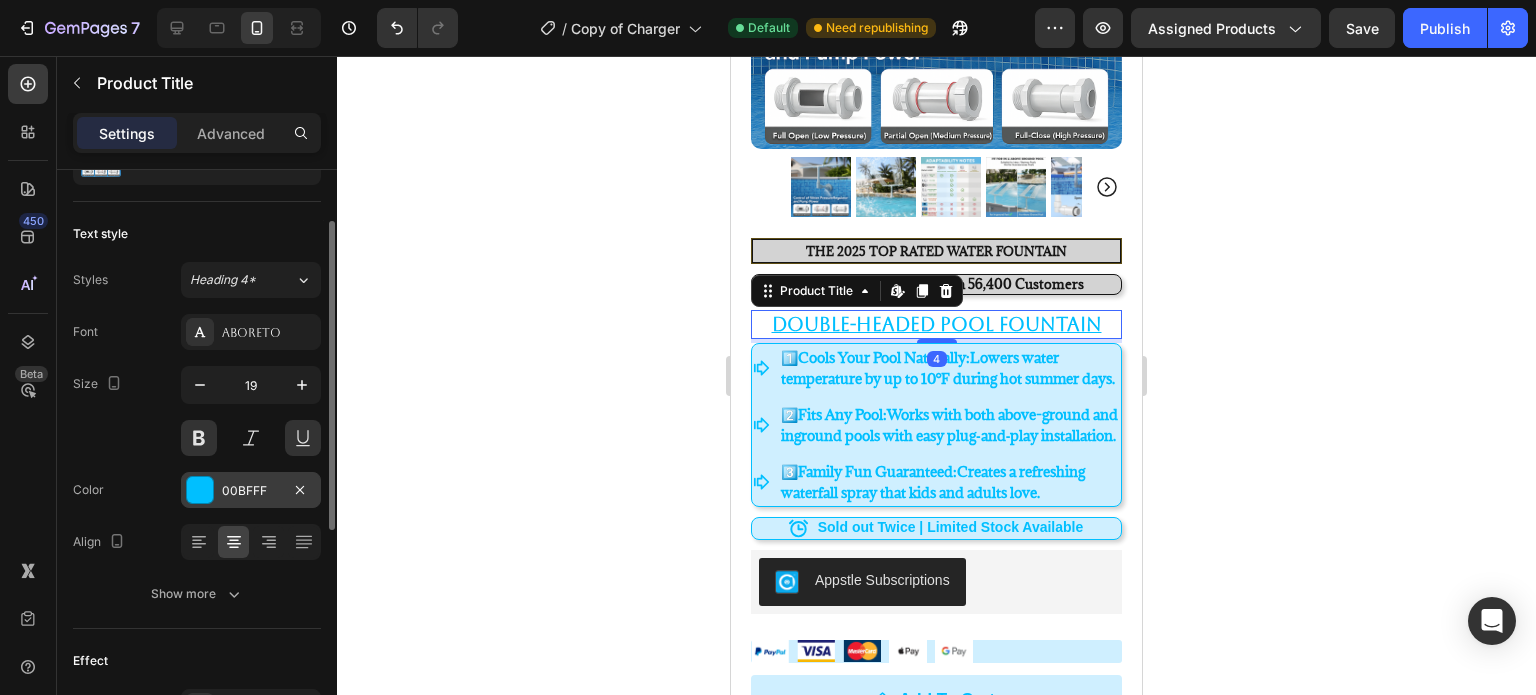 click on "00BFFF" at bounding box center [251, 490] 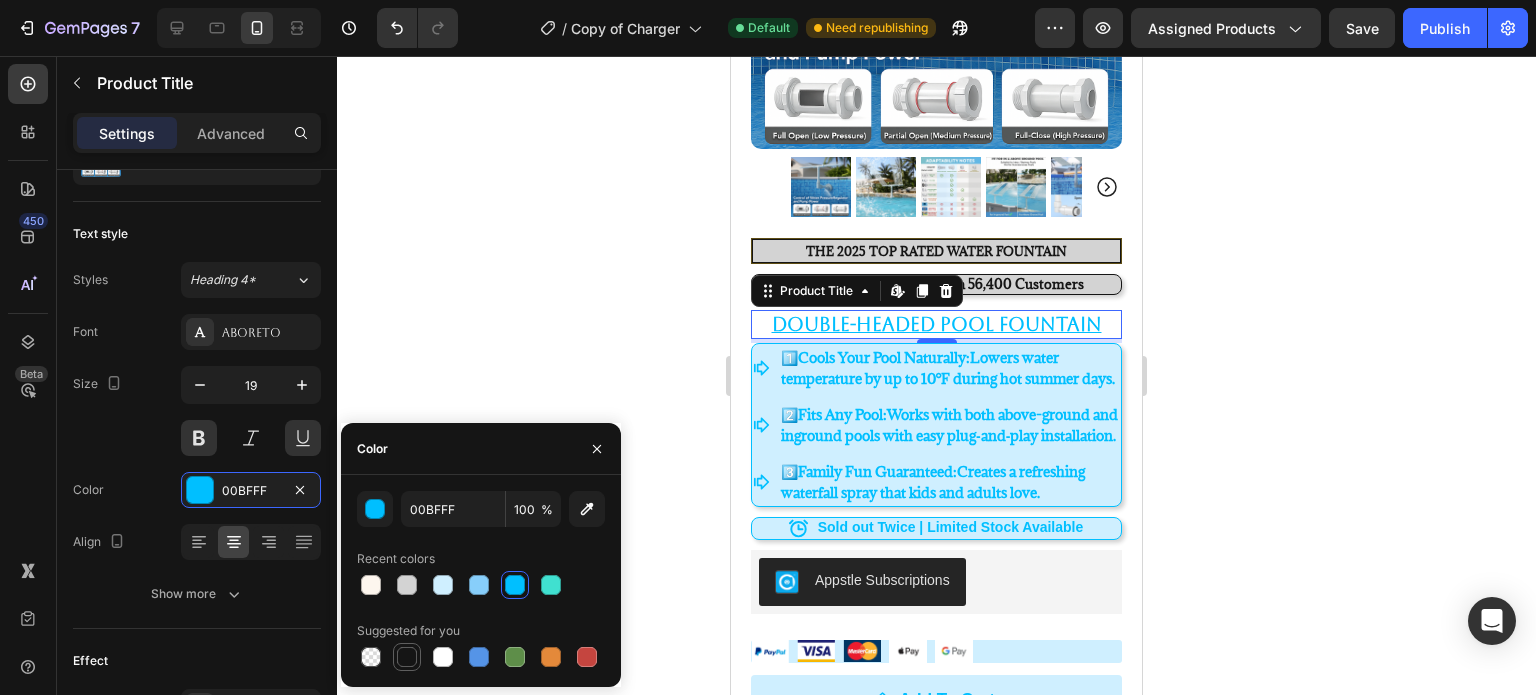 click at bounding box center [407, 657] 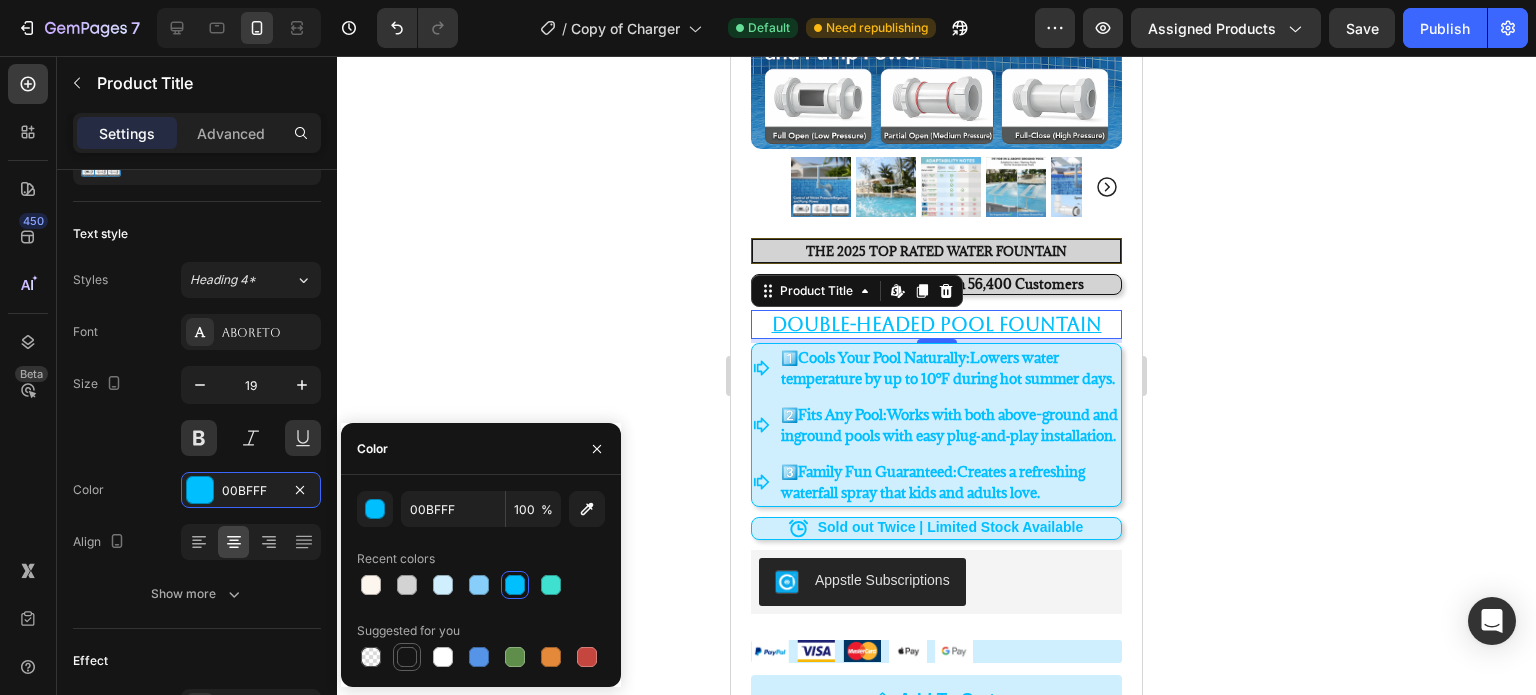 type on "151515" 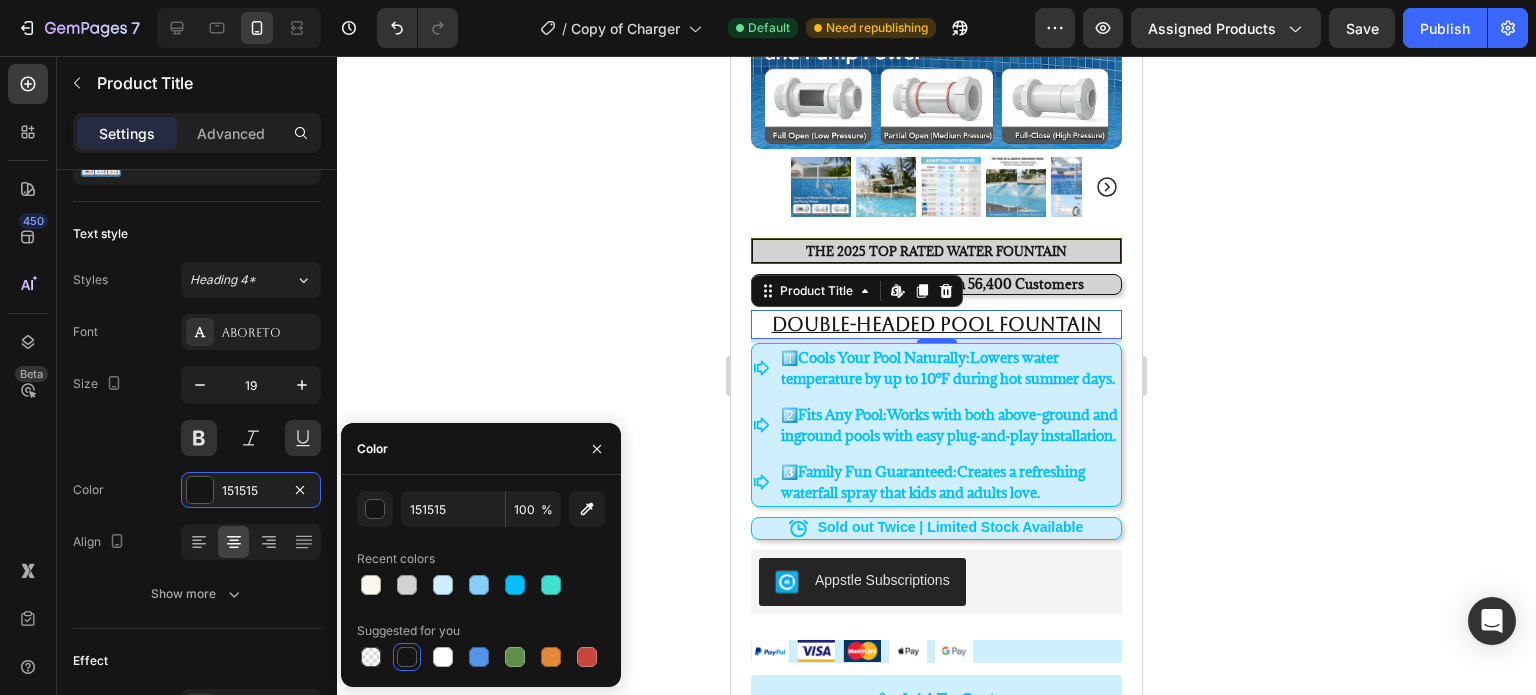 click 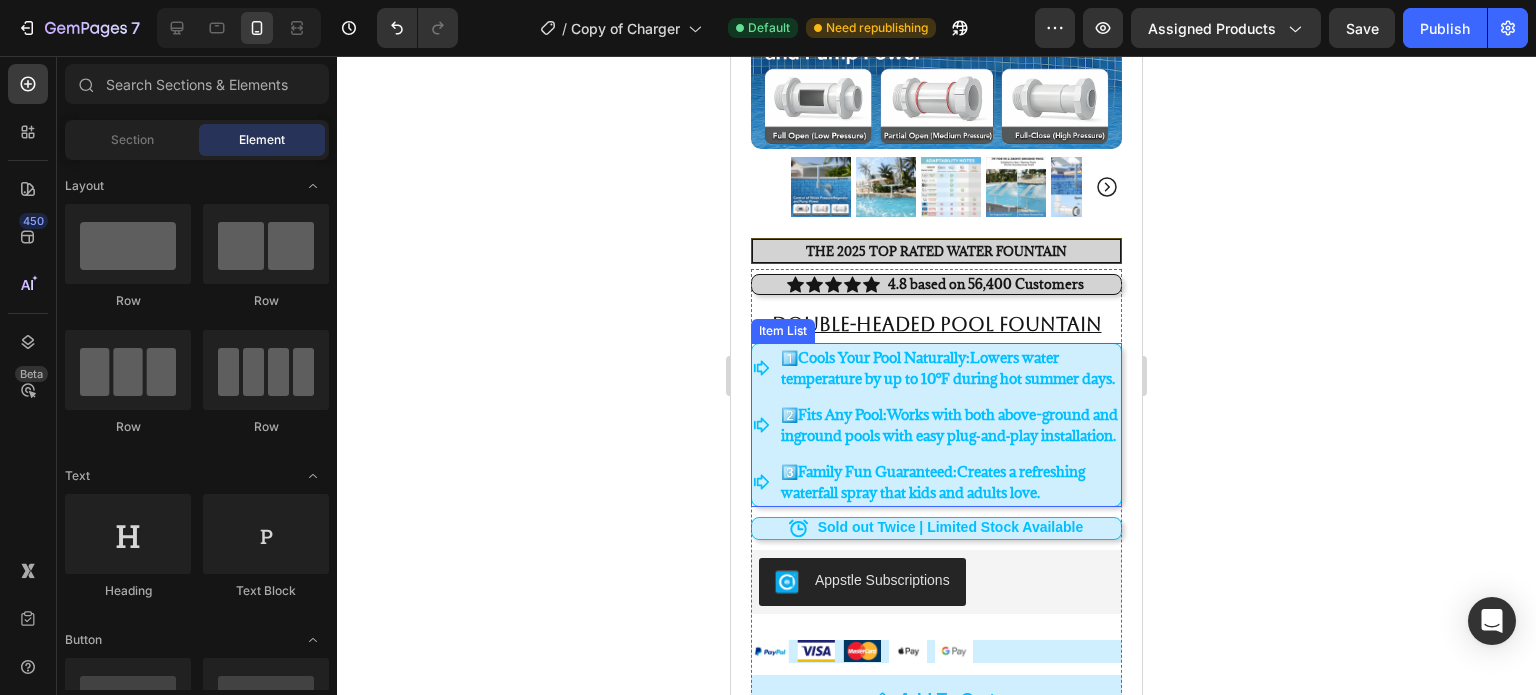 click on "1️⃣  Cools Your Pool Naturally:  Lowers water temperature by up to 10°F during hot summer days." at bounding box center (936, 368) 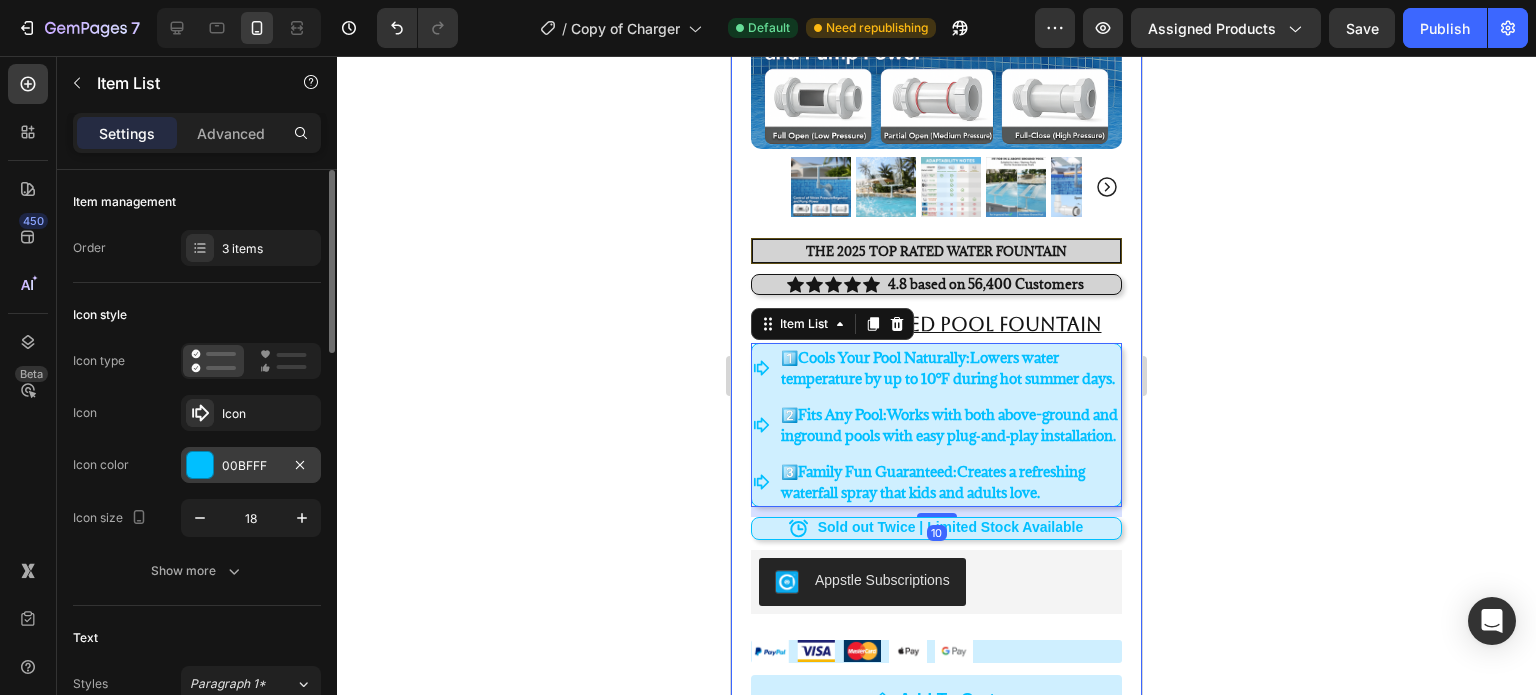 click on "00BFFF" at bounding box center [251, 466] 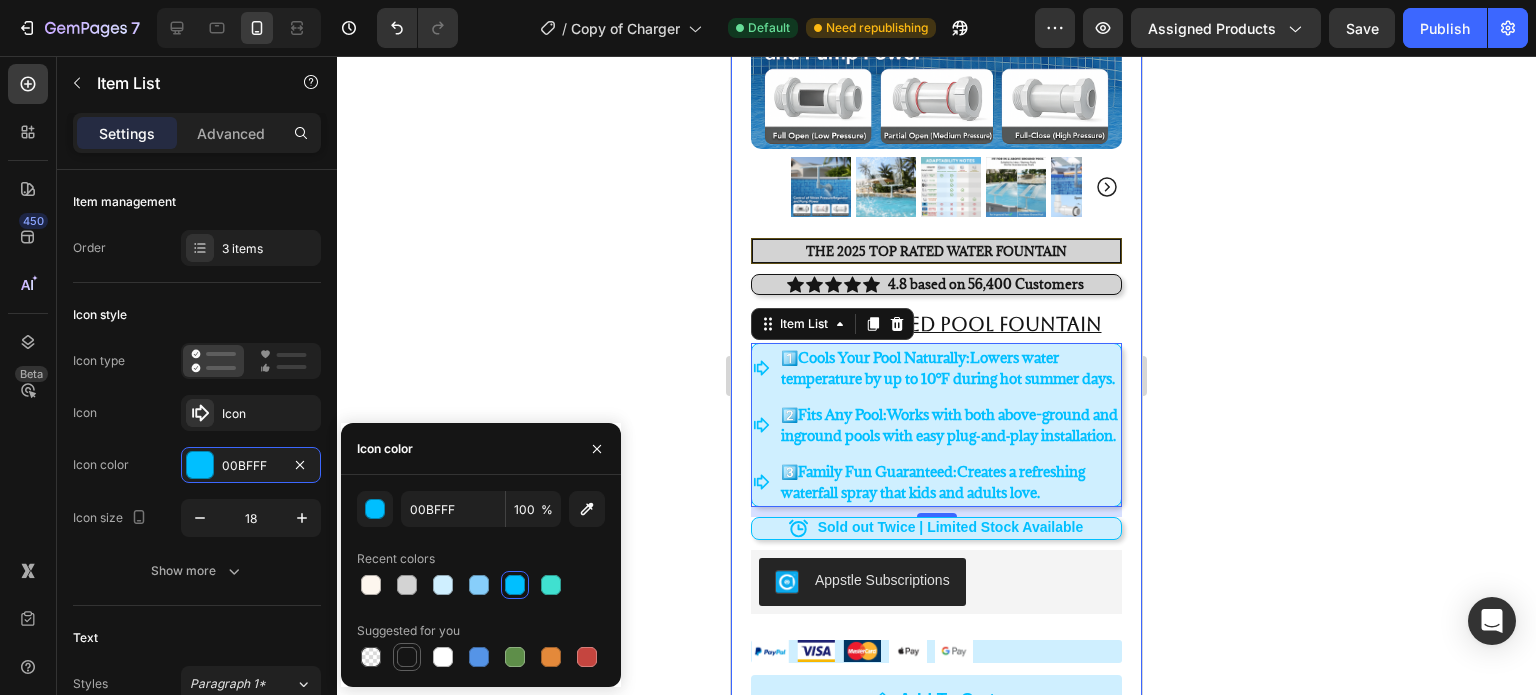 click at bounding box center [407, 657] 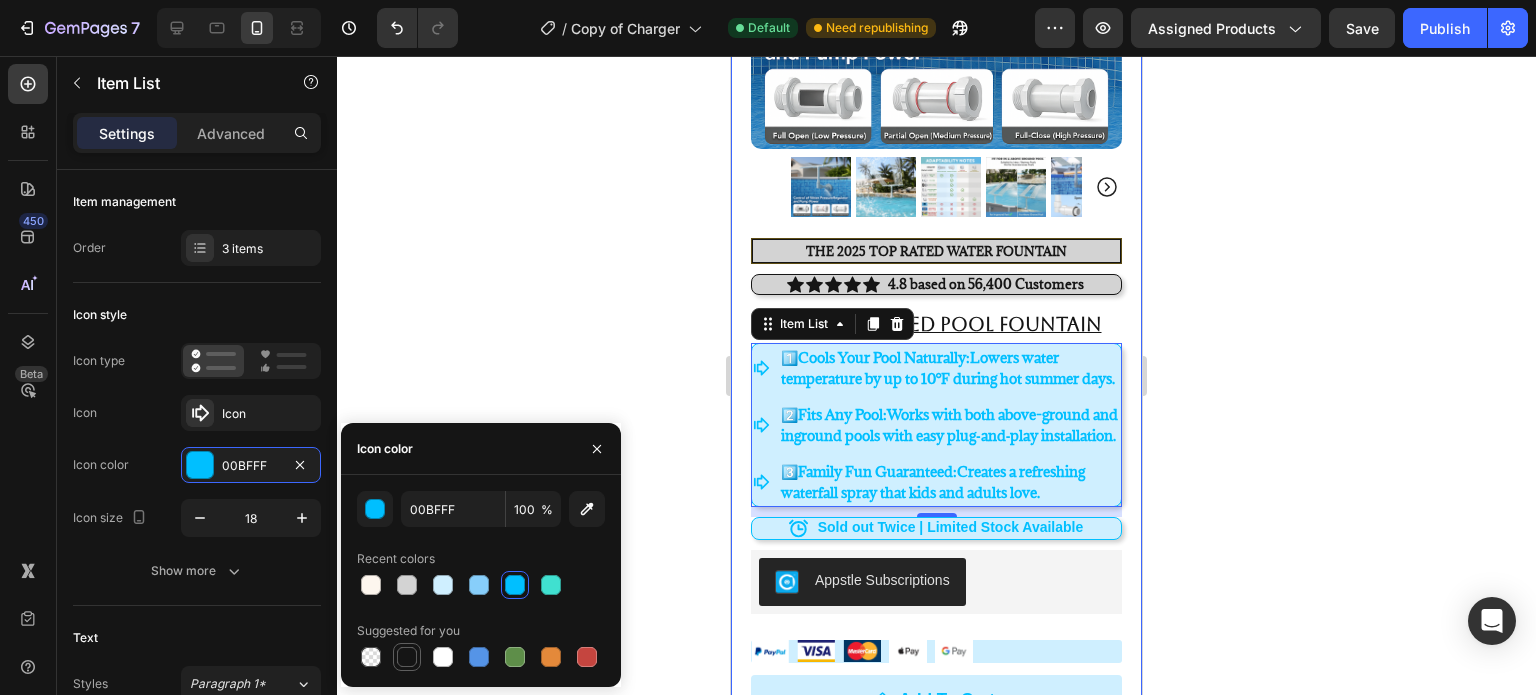 type on "151515" 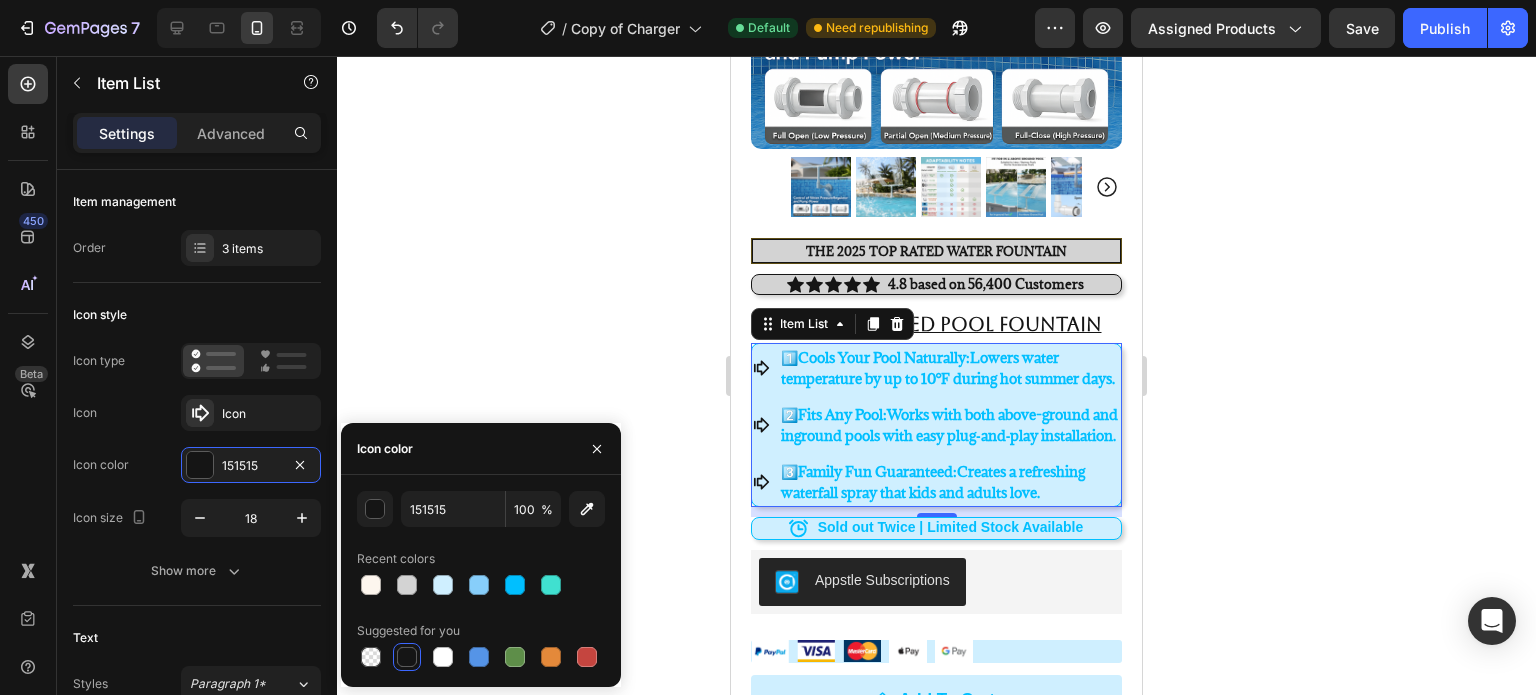 click on "1️⃣  Cools Your Pool Naturally:  Lowers water temperature by up to 10°F during hot summer days." at bounding box center [949, 368] 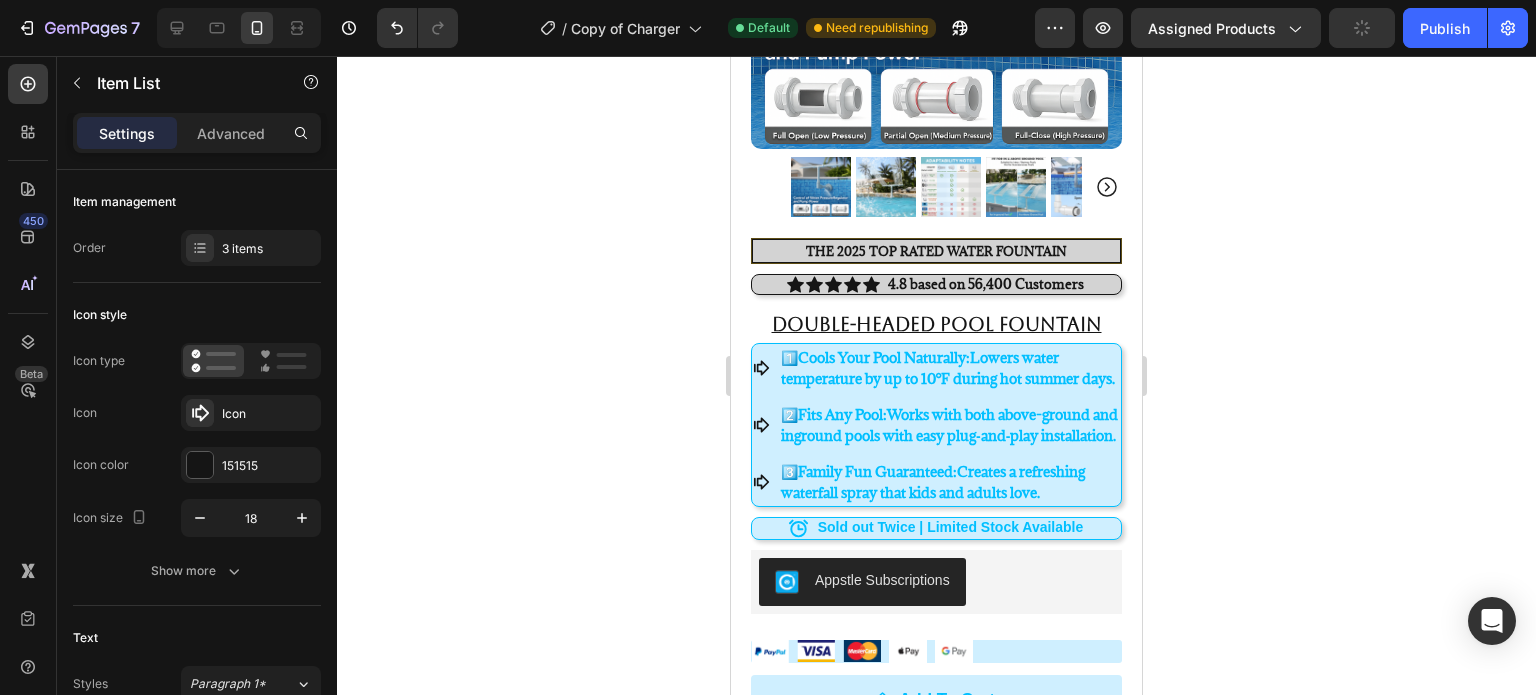 scroll, scrollTop: 582, scrollLeft: 0, axis: vertical 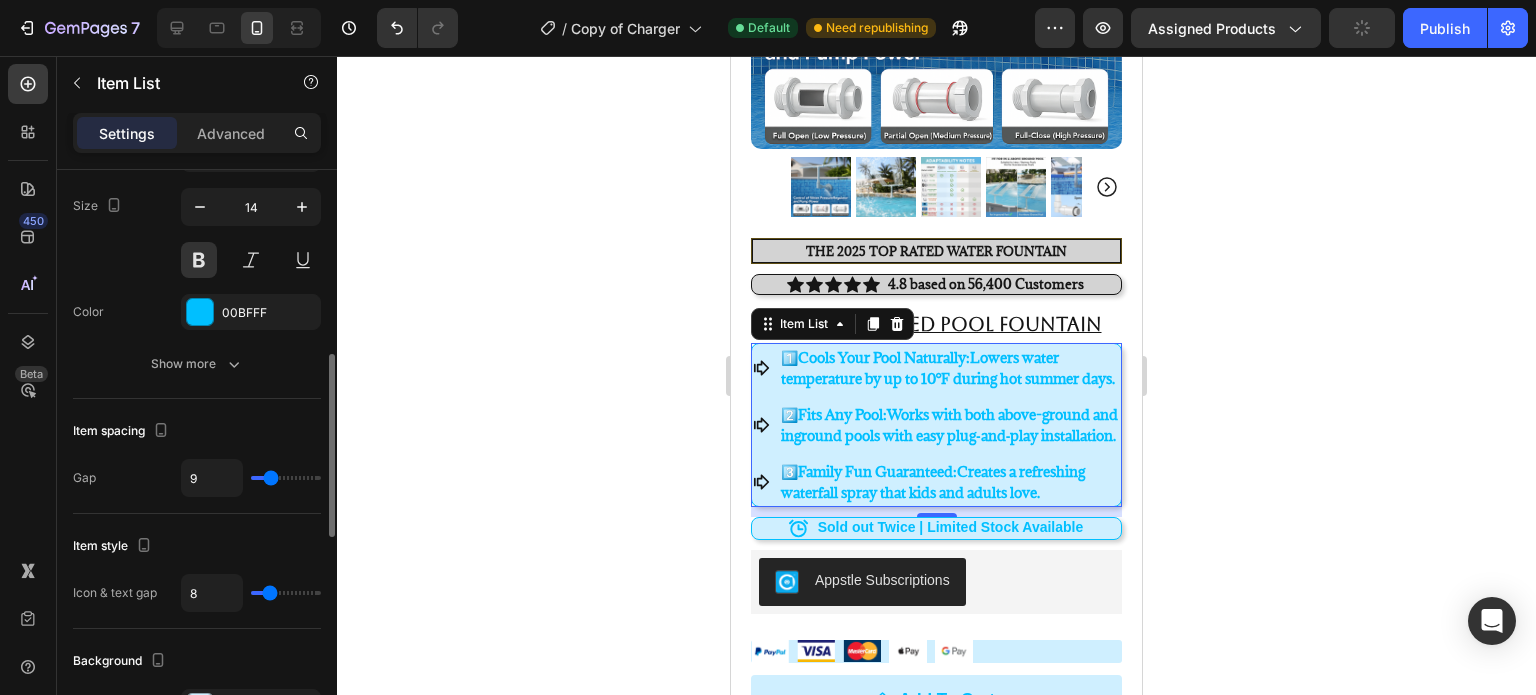 drag, startPoint x: 322, startPoint y: 327, endPoint x: 337, endPoint y: 400, distance: 74.52516 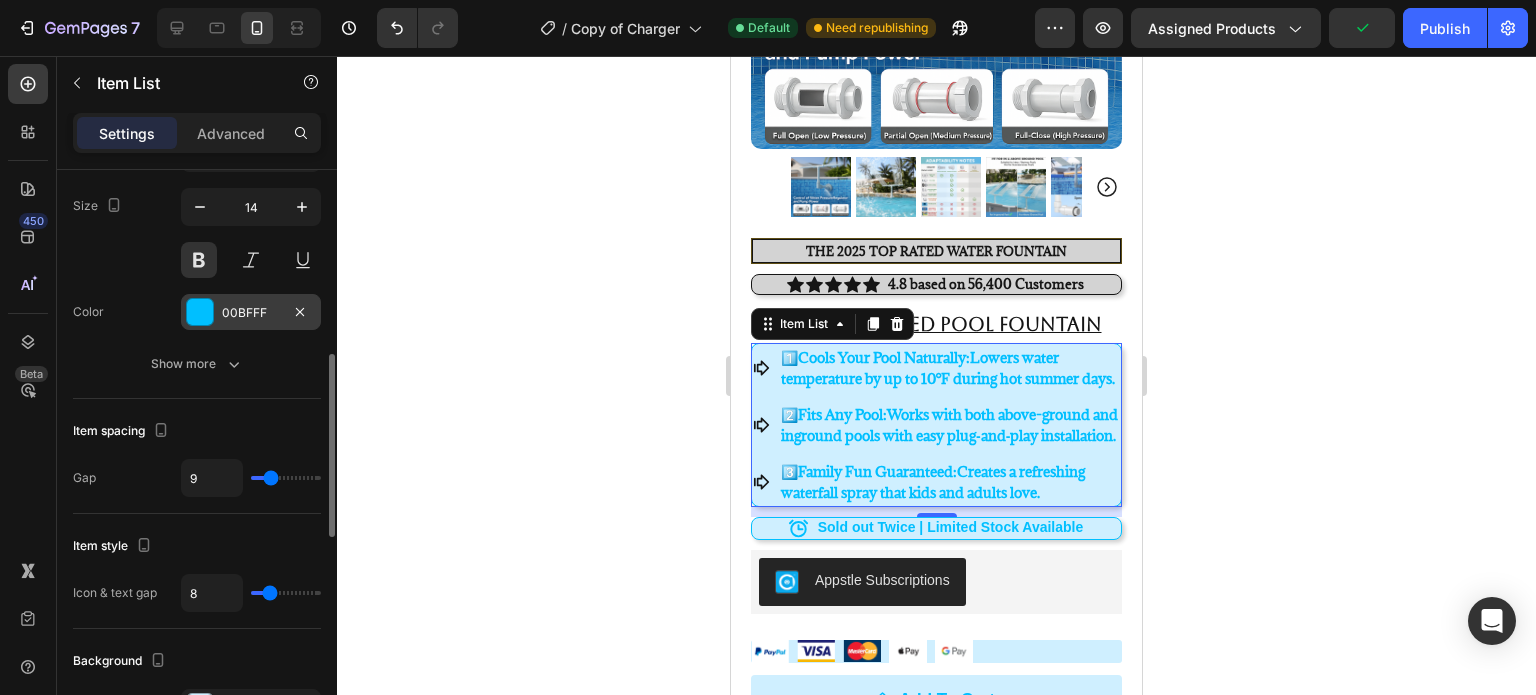 click on "00BFFF" at bounding box center (251, 312) 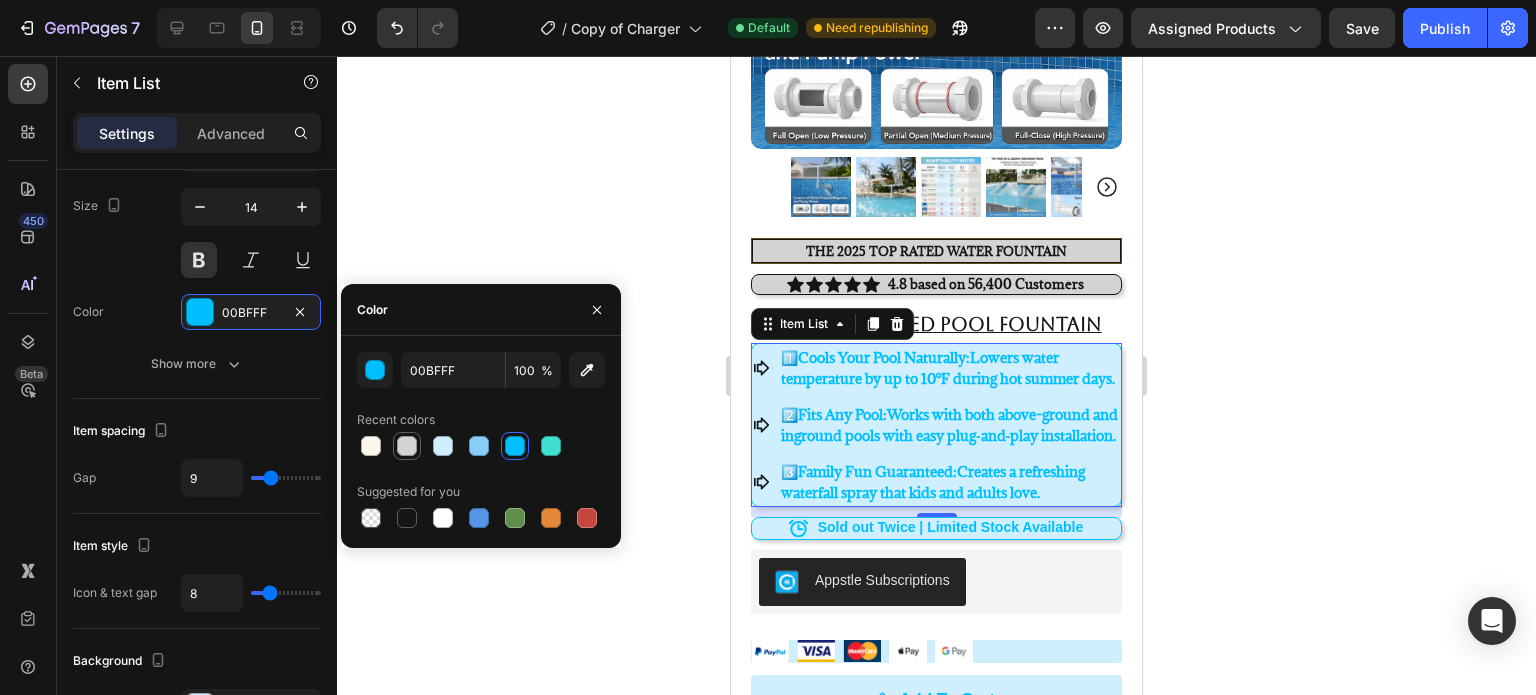 click at bounding box center (407, 446) 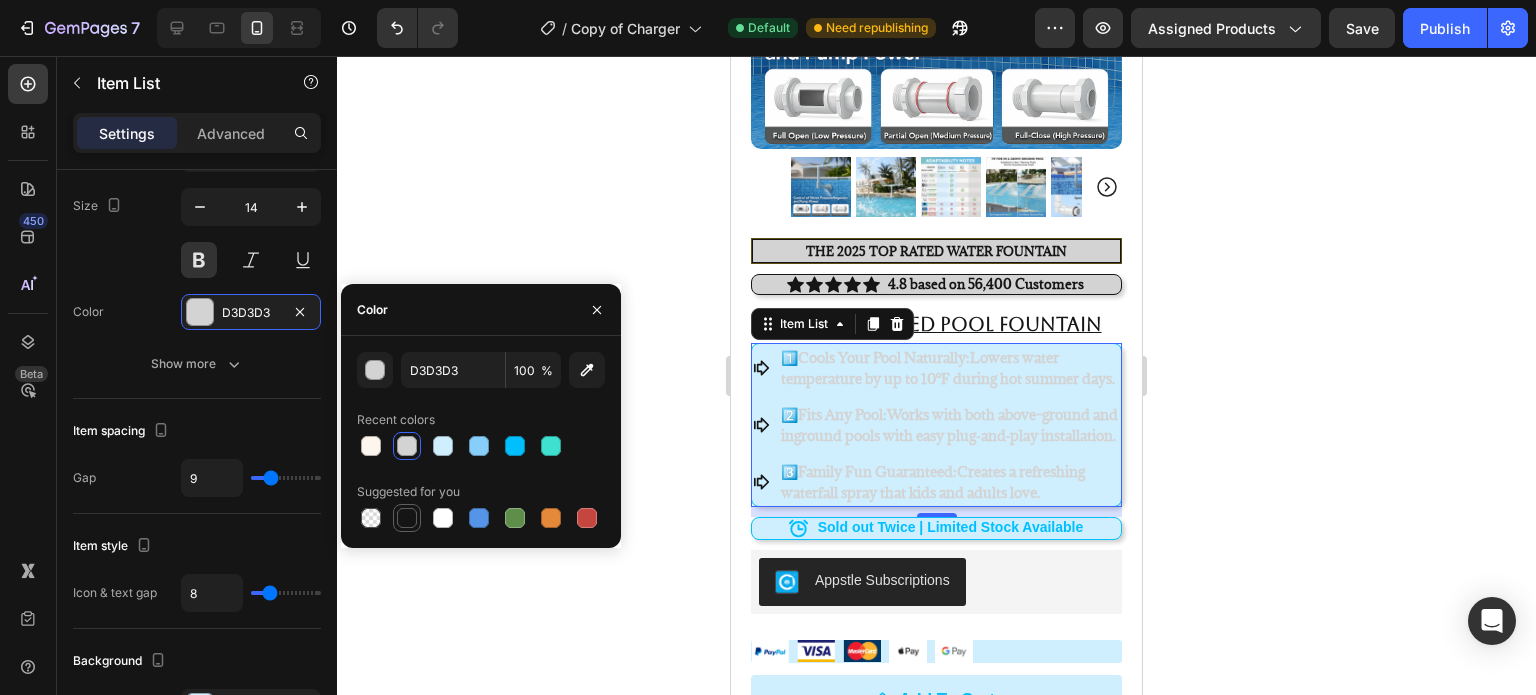 click at bounding box center [407, 518] 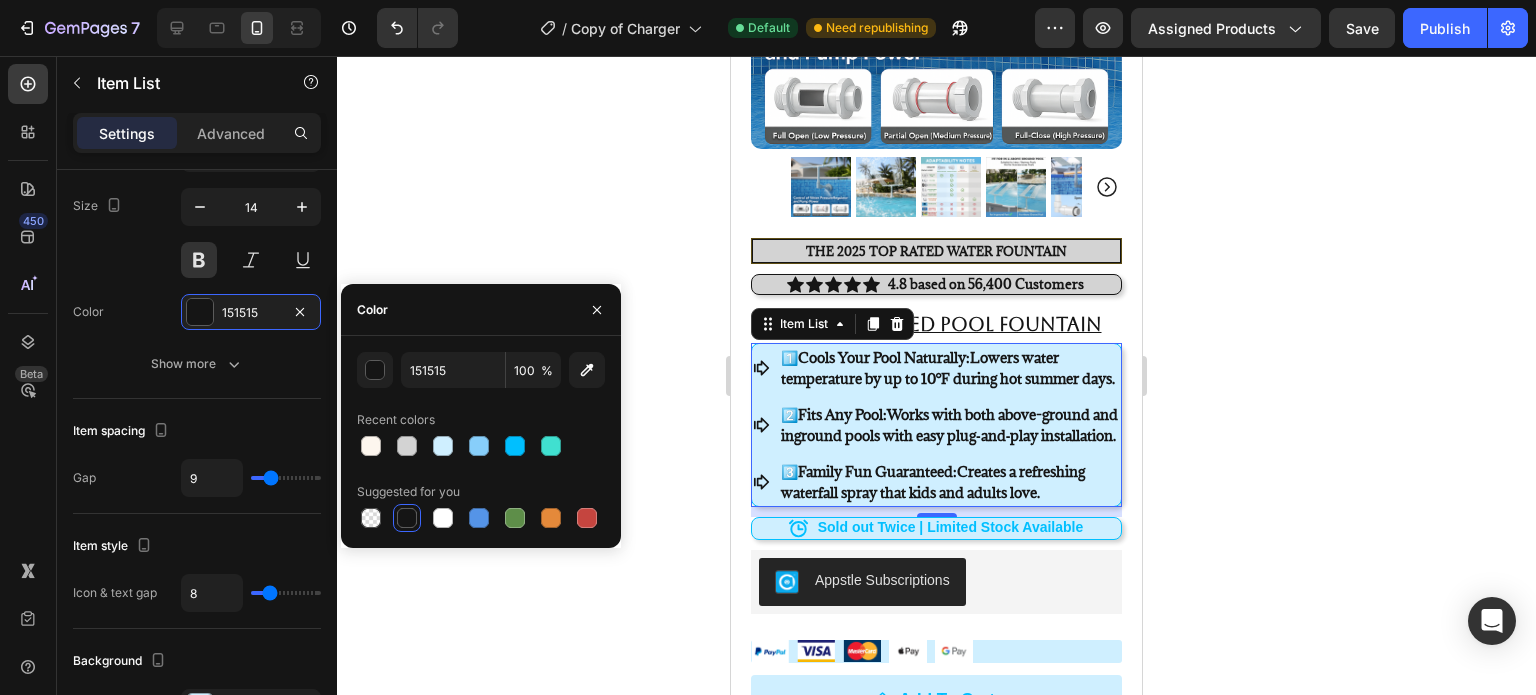 click on "1️⃣  Cools Your Pool Naturally:  Lowers water temperature by up to 10°F during hot summer days." at bounding box center (936, 368) 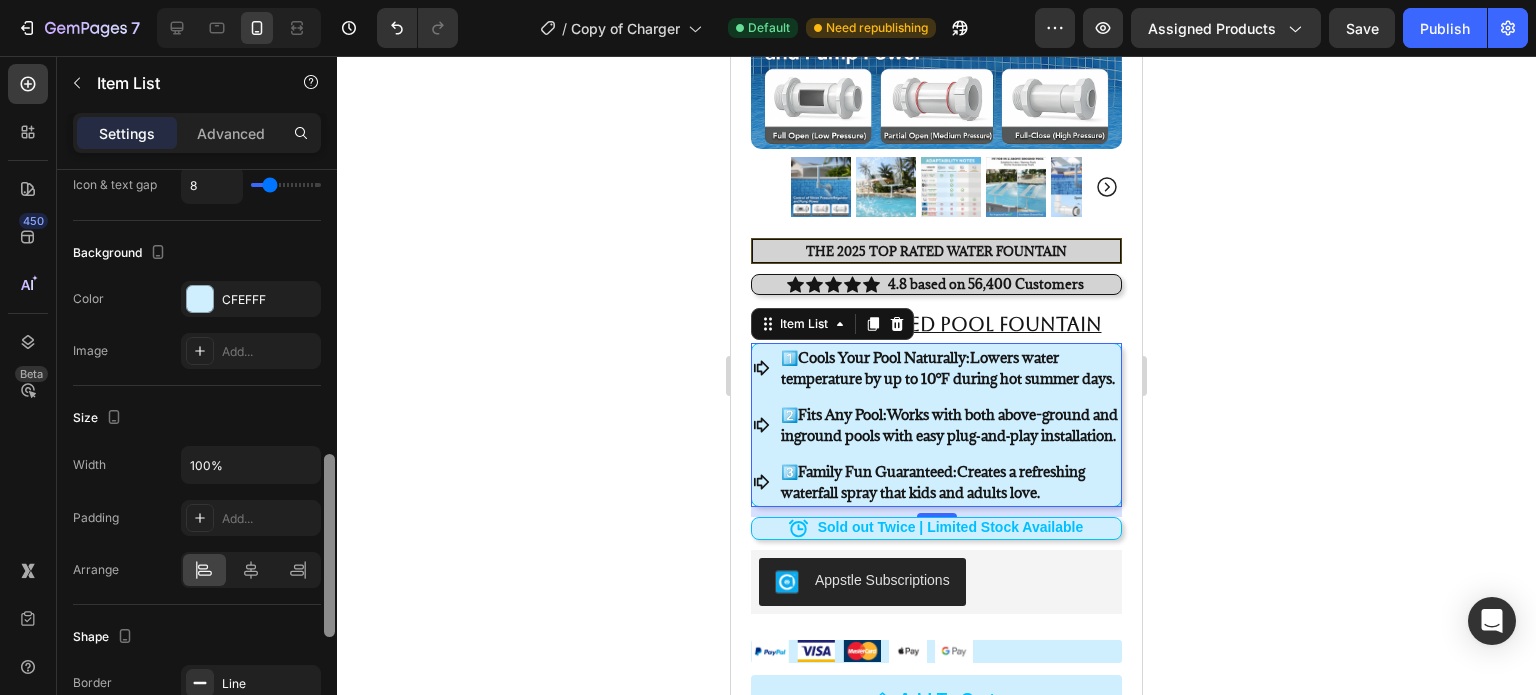 scroll, scrollTop: 968, scrollLeft: 0, axis: vertical 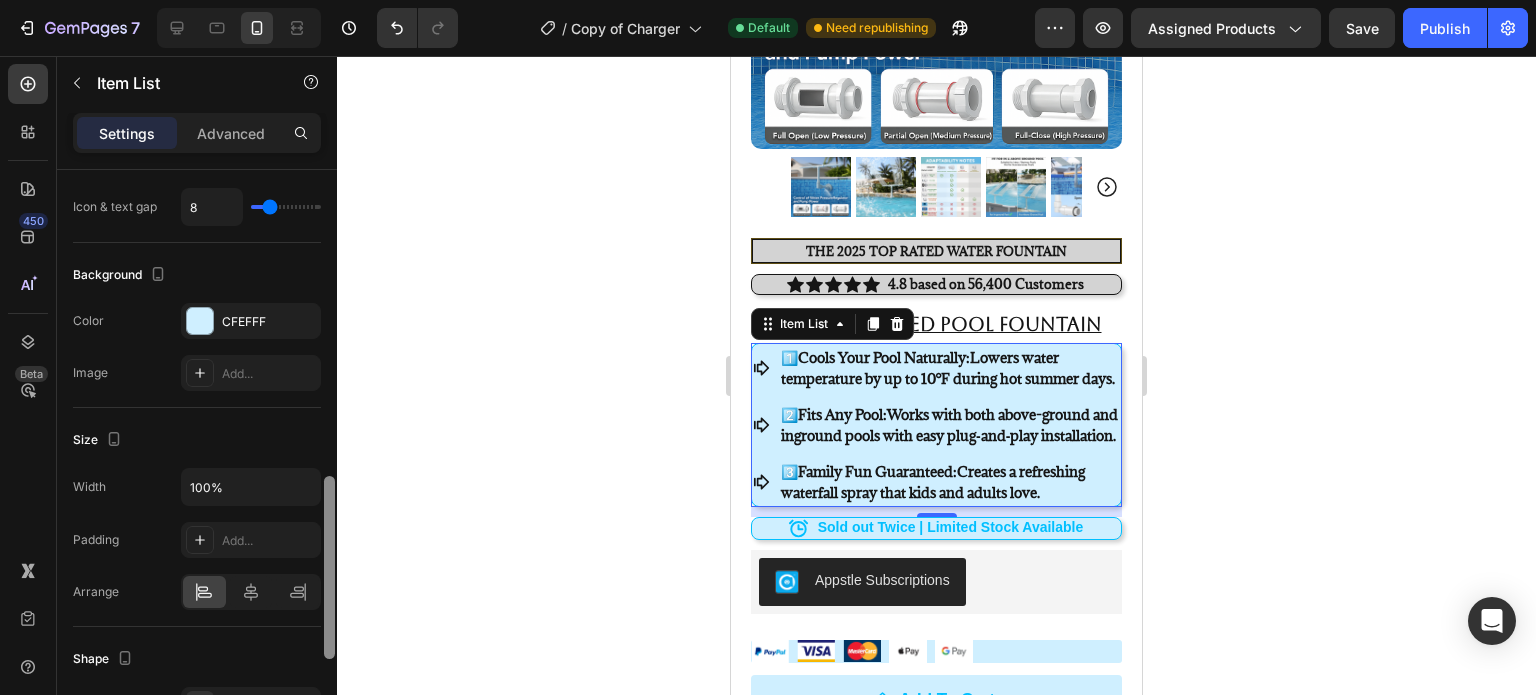 drag, startPoint x: 326, startPoint y: 381, endPoint x: 344, endPoint y: 503, distance: 123.32072 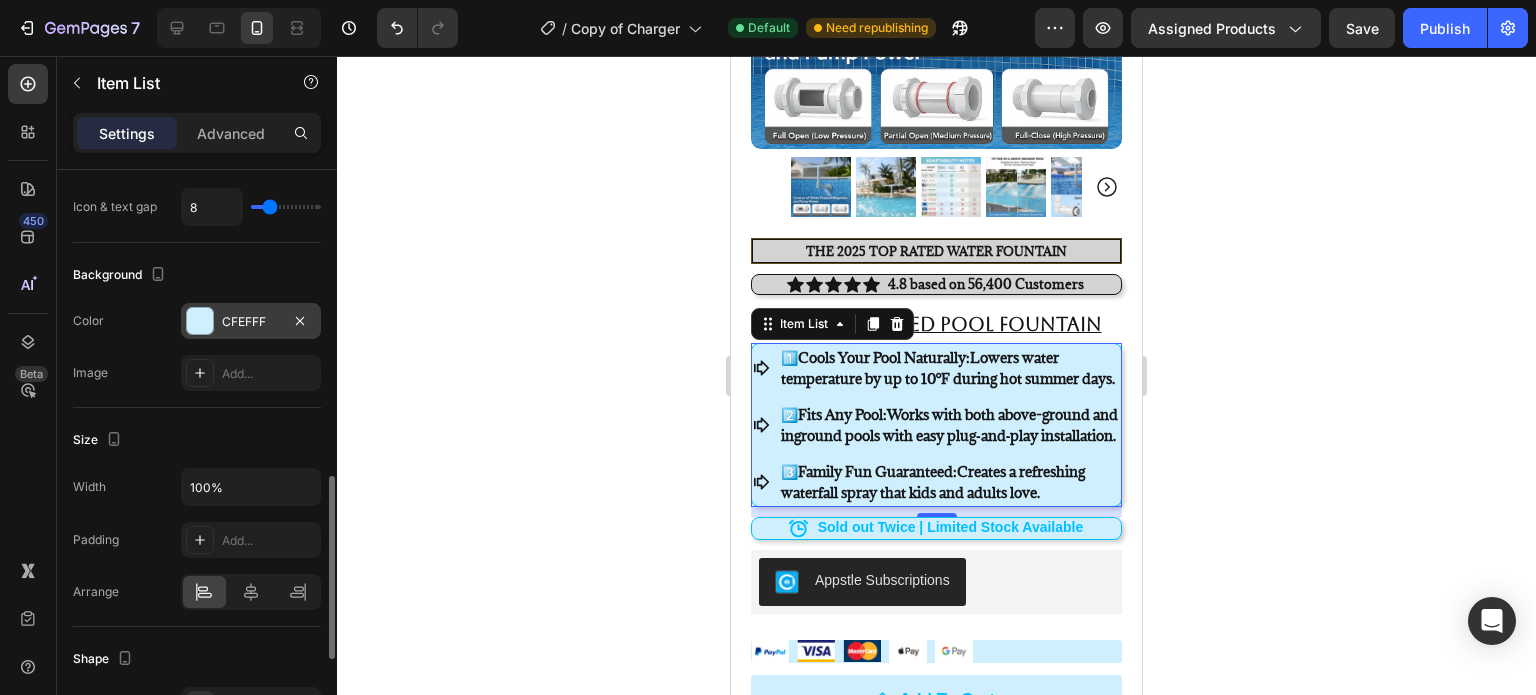 click on "CFEFFF" at bounding box center [251, 322] 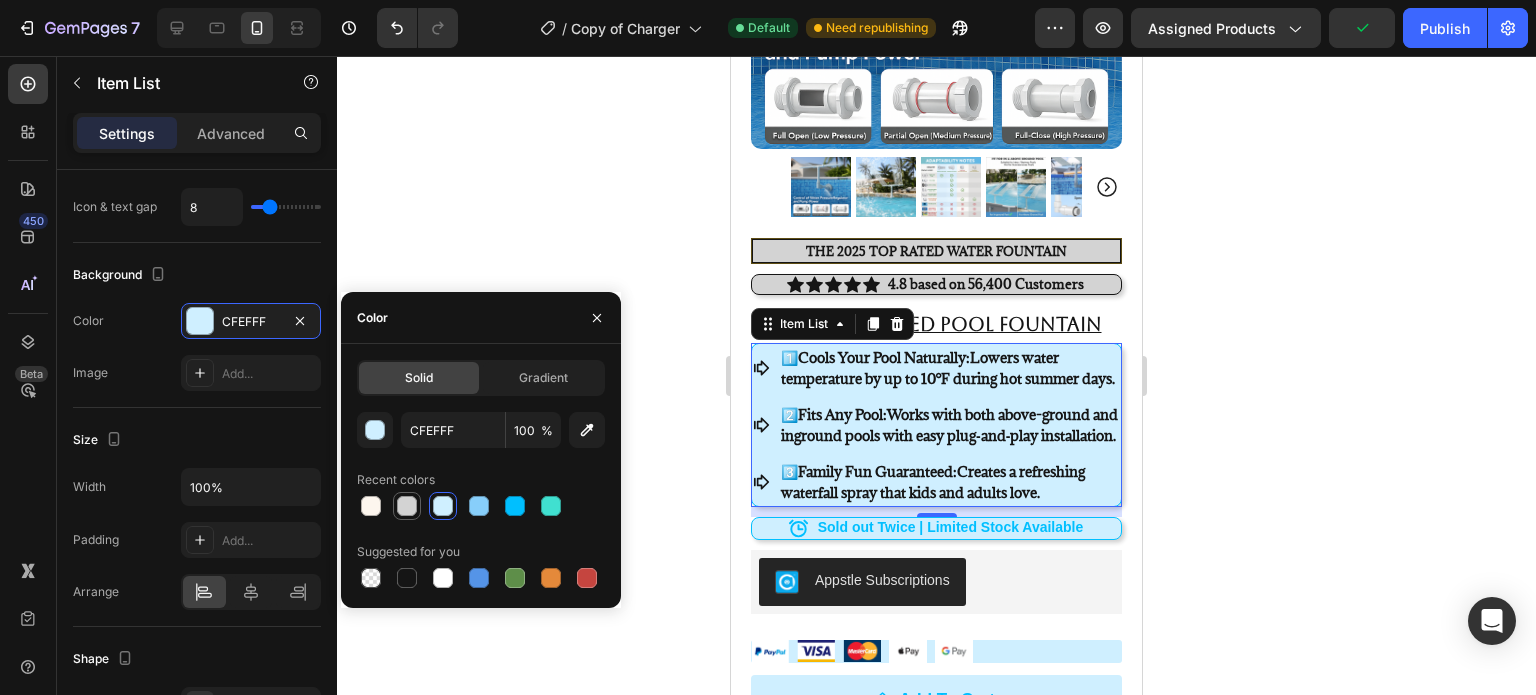 click at bounding box center (407, 506) 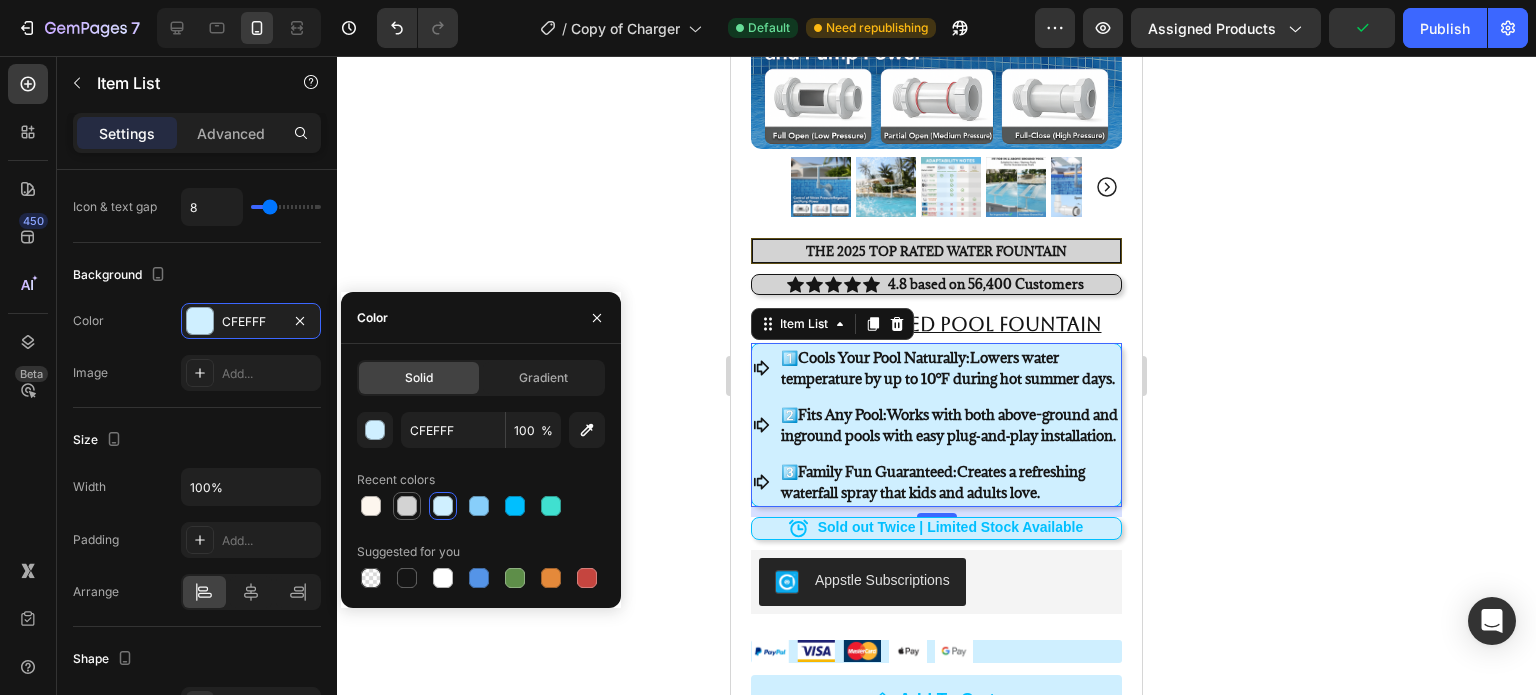 type on "D3D3D3" 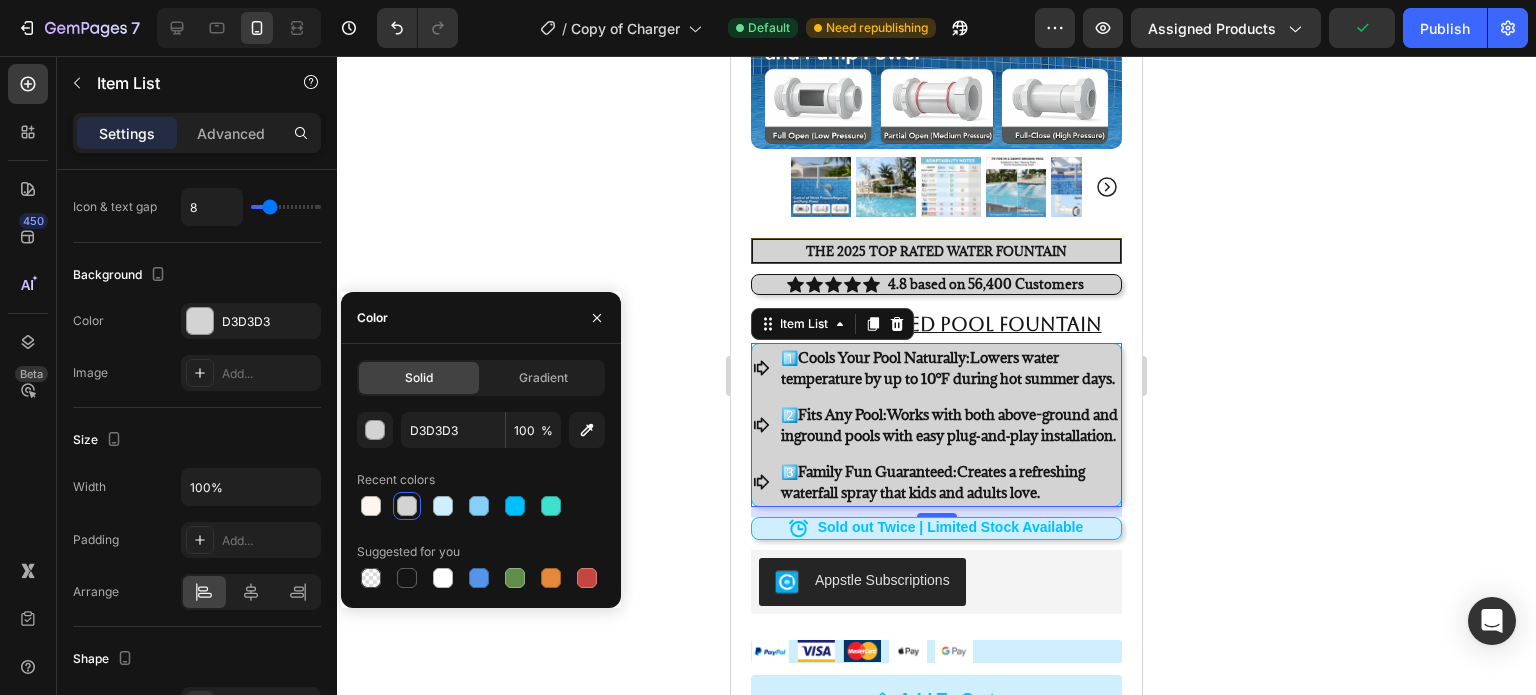 click 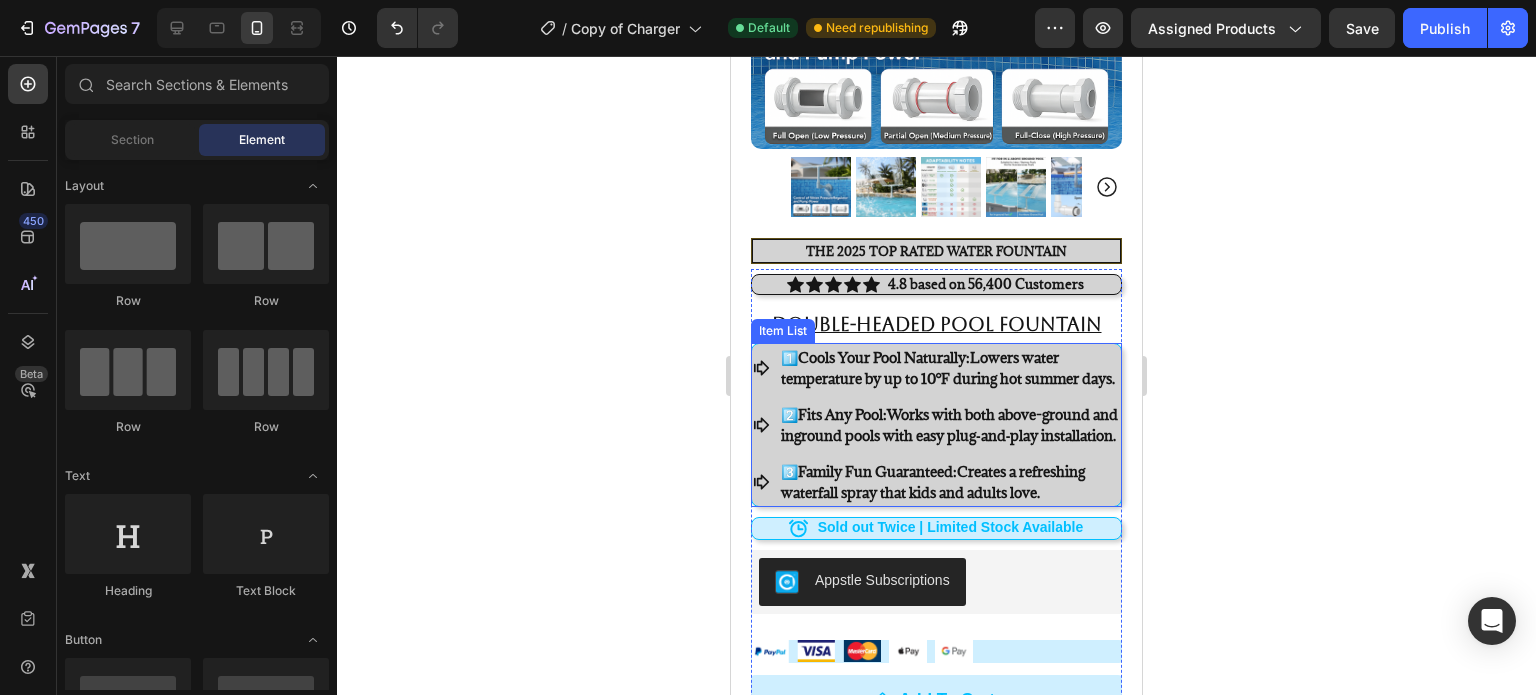 click on "1️⃣  Cools Your Pool Naturally:  Lowers water temperature by up to 10°F during hot summer days." at bounding box center [936, 368] 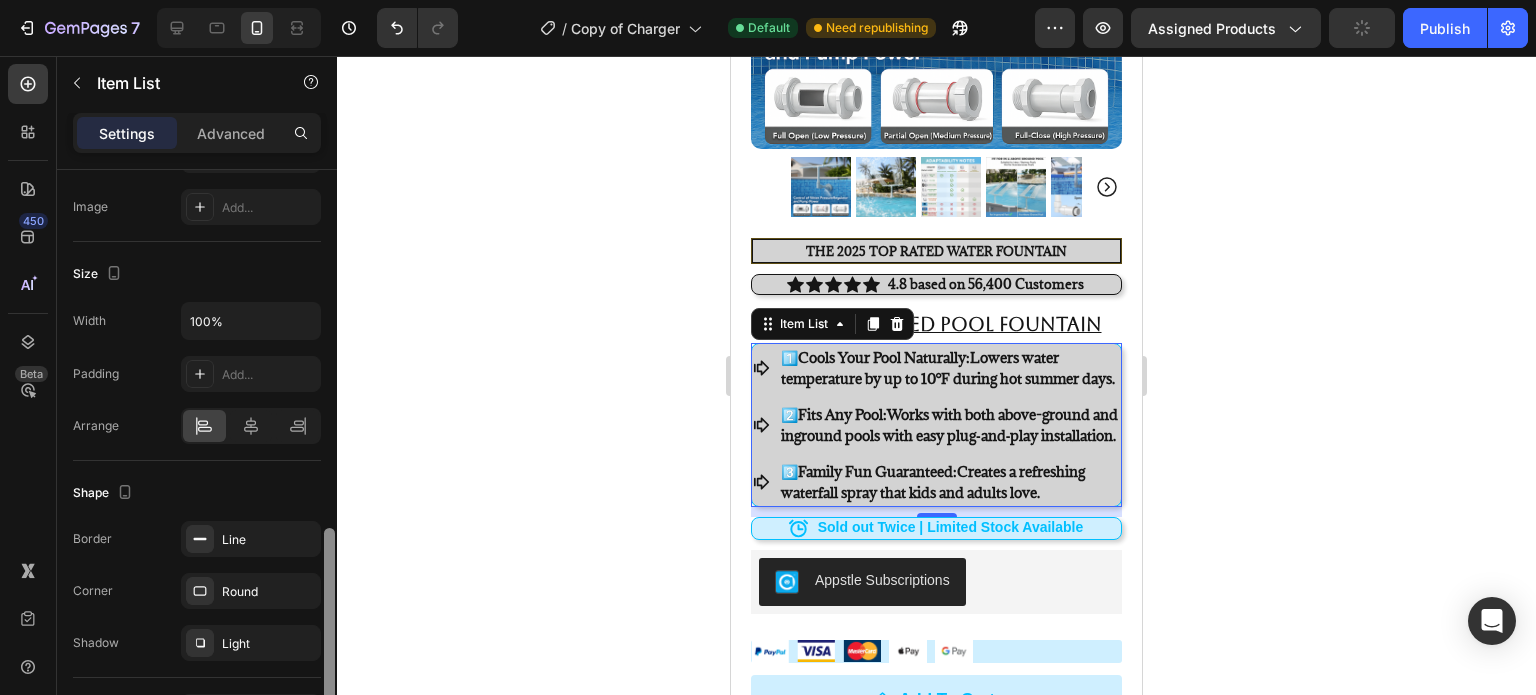 drag, startPoint x: 333, startPoint y: 321, endPoint x: 336, endPoint y: 682, distance: 361.01245 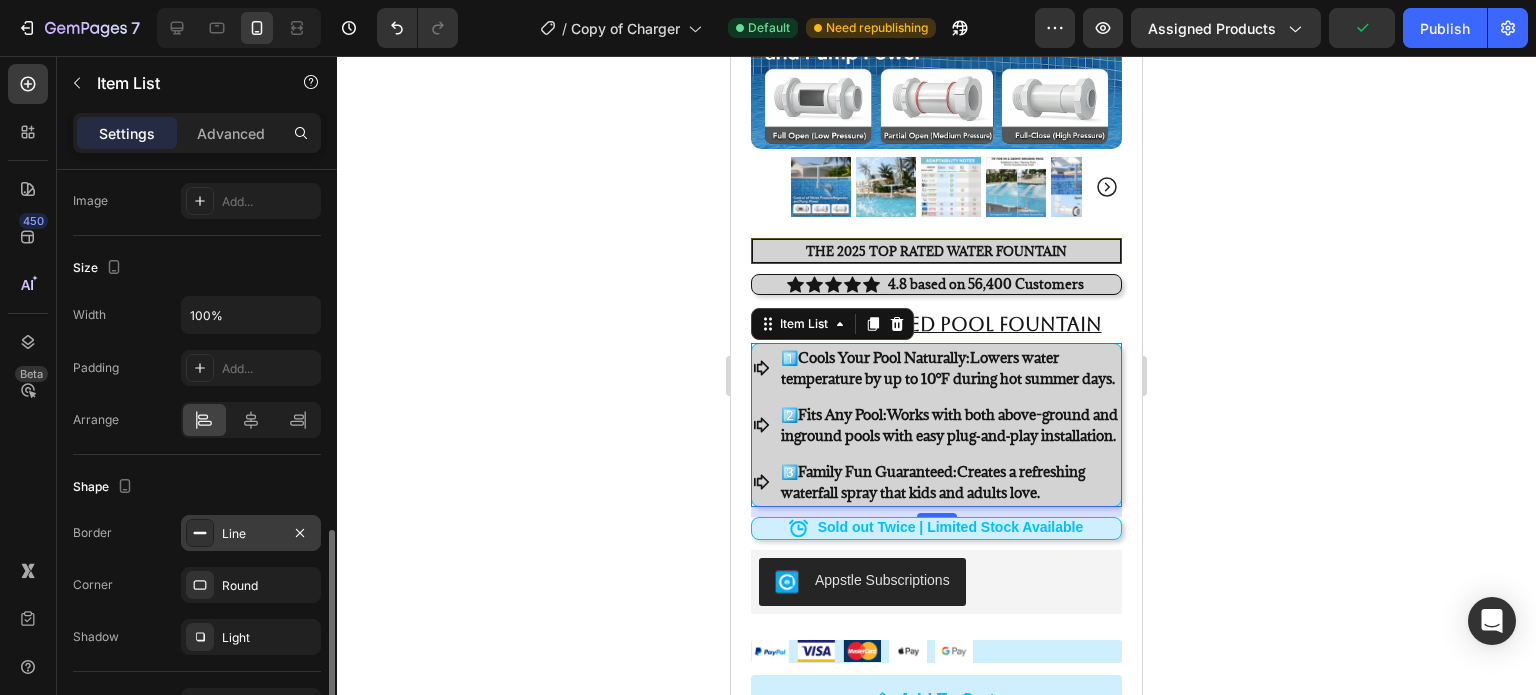 click 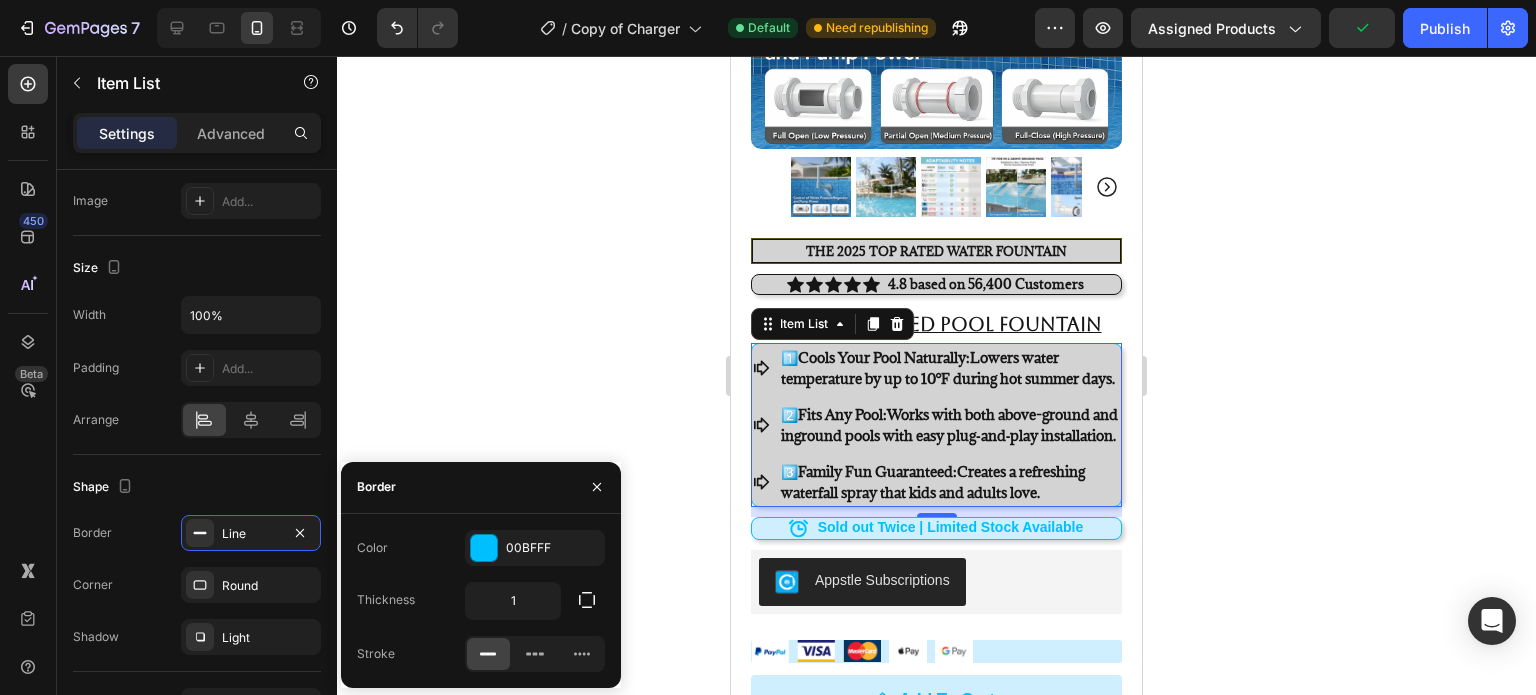 click on "Color 00BFFF Thickness 1 Stroke" at bounding box center (481, 601) 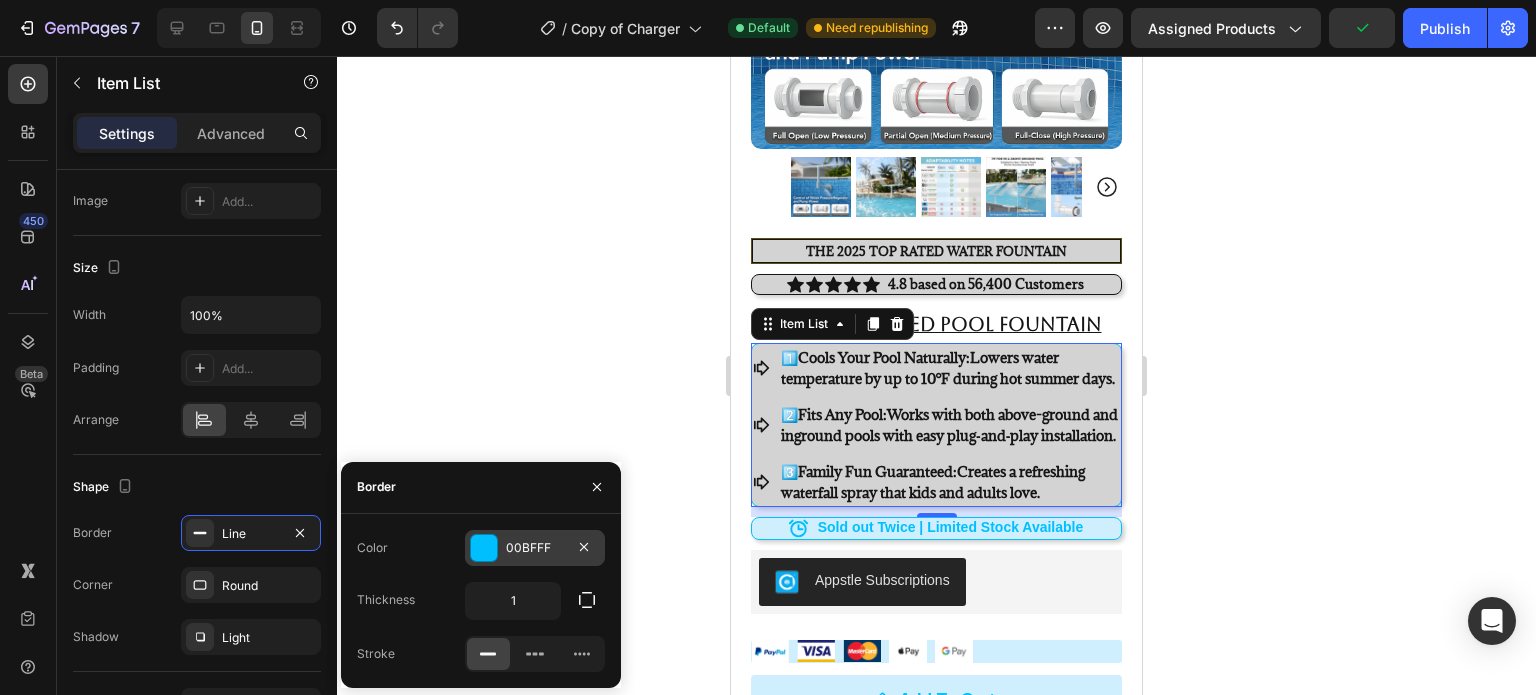 click on "00BFFF" at bounding box center [535, 548] 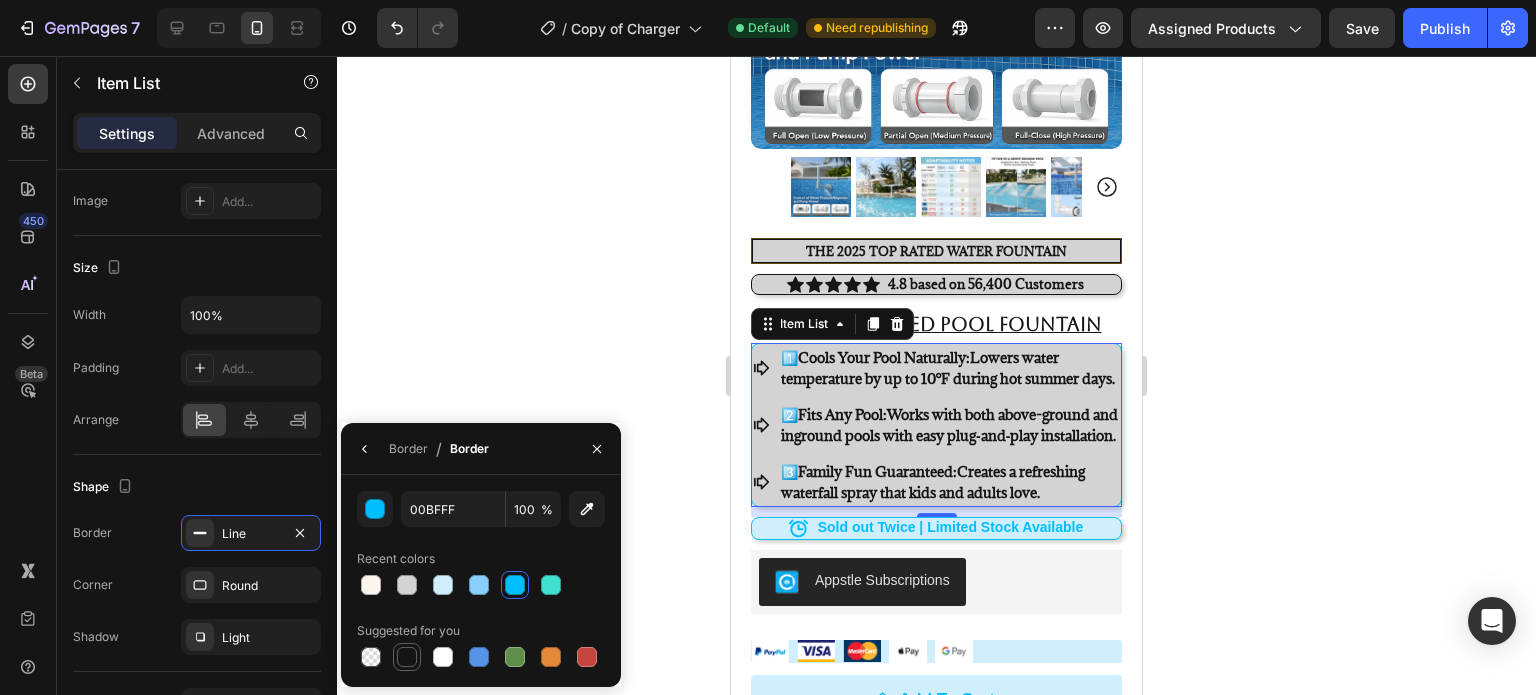 click at bounding box center (407, 657) 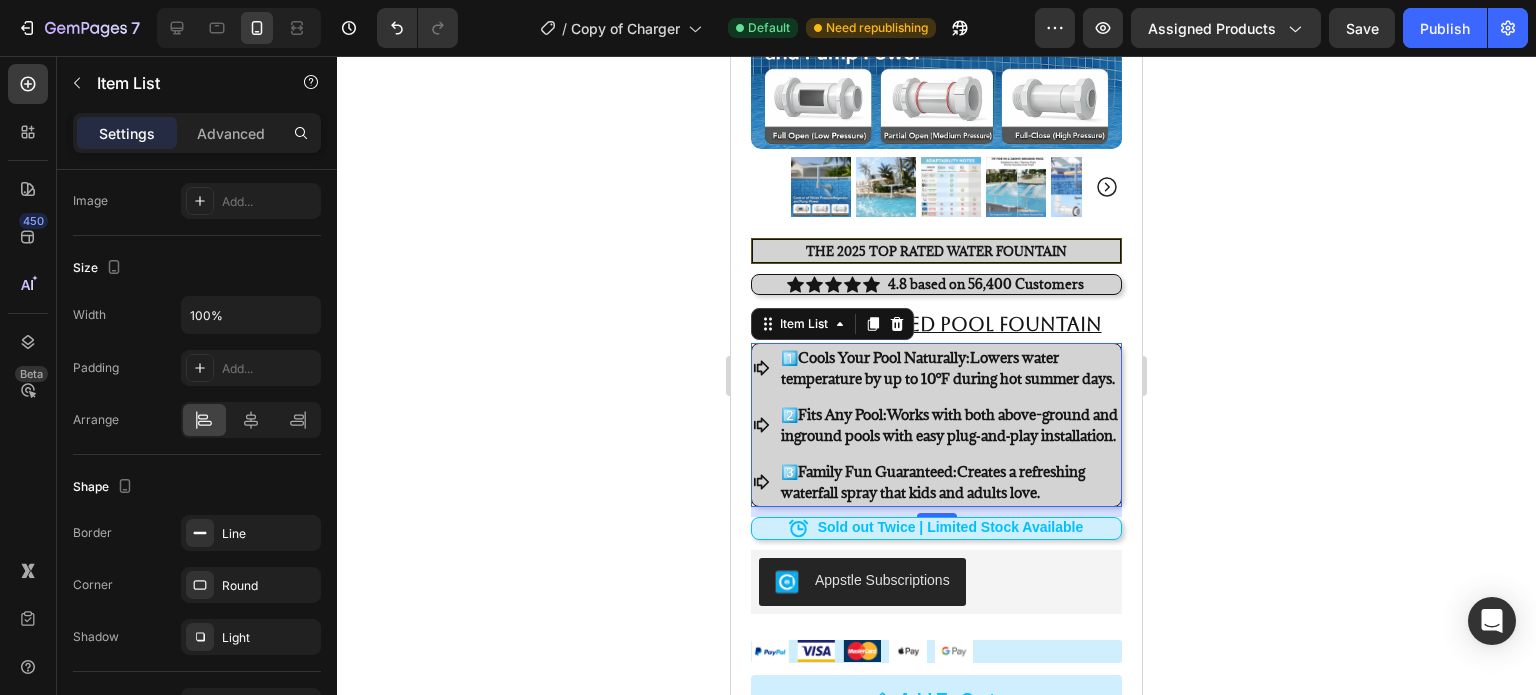 click 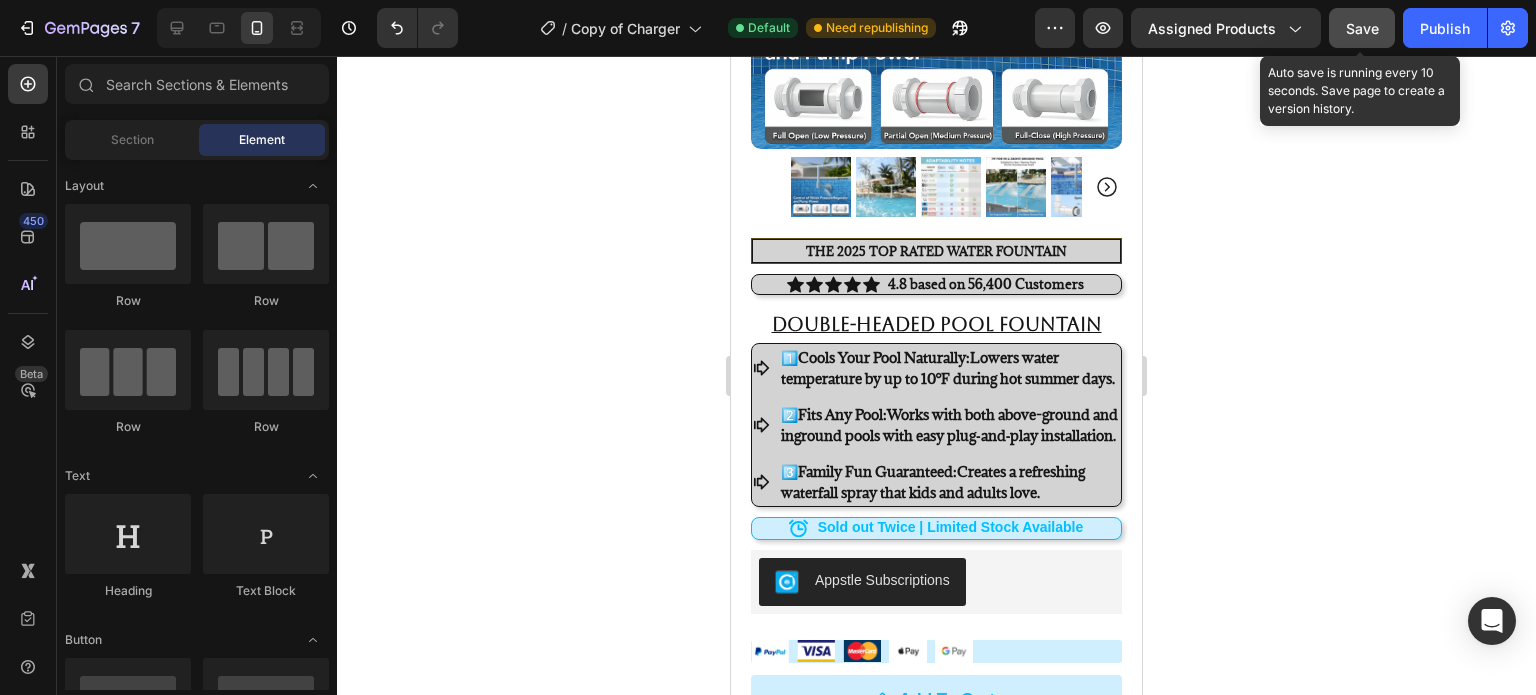 click on "Save" 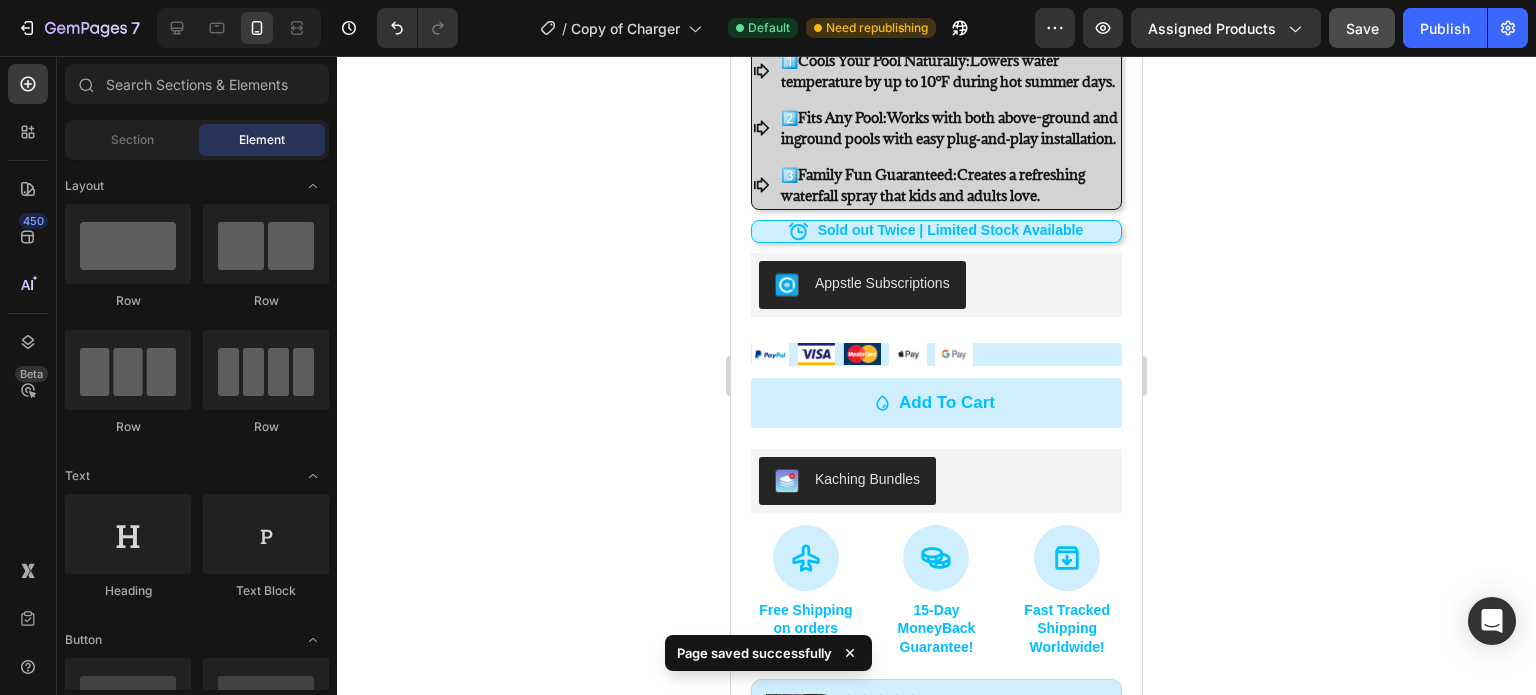 scroll, scrollTop: 597, scrollLeft: 0, axis: vertical 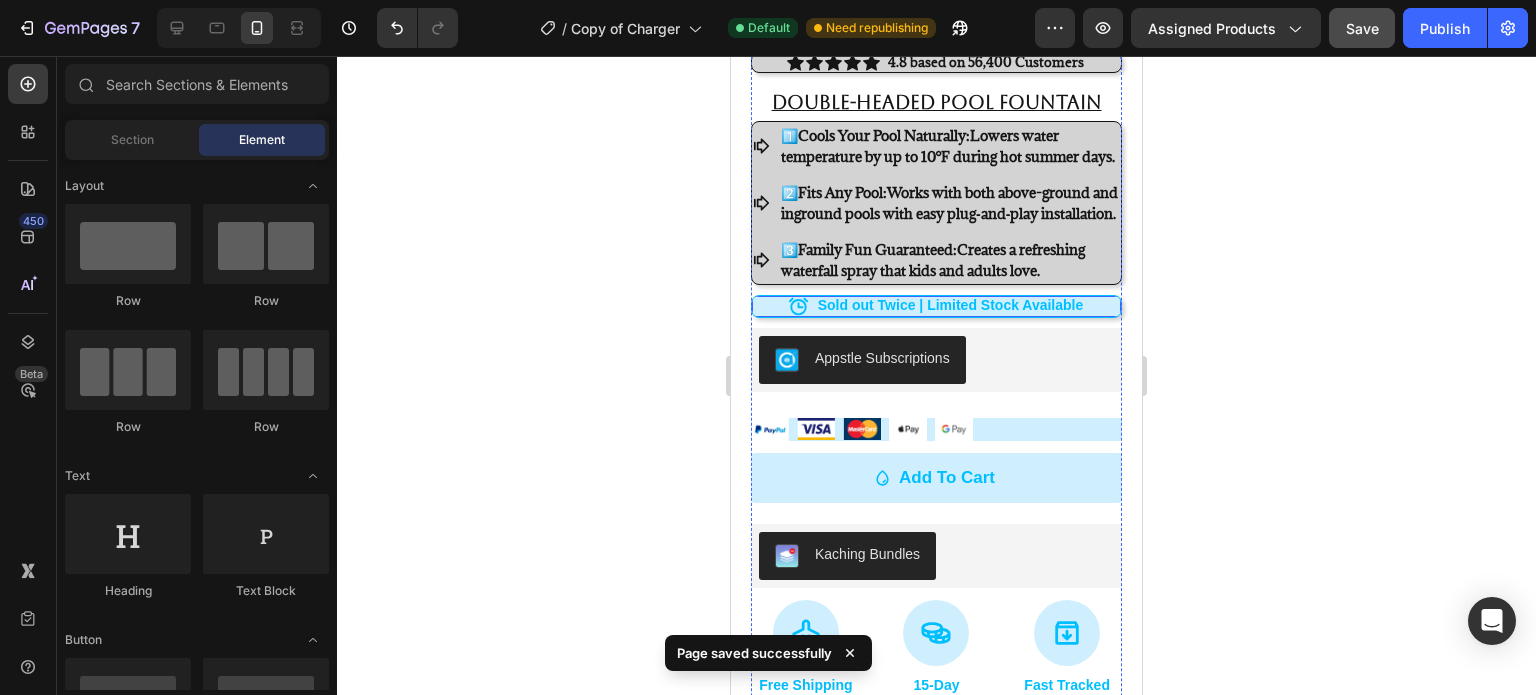 click on "Icon Sold out Twice | Limited Stock Available Text Block Row" at bounding box center [936, 306] 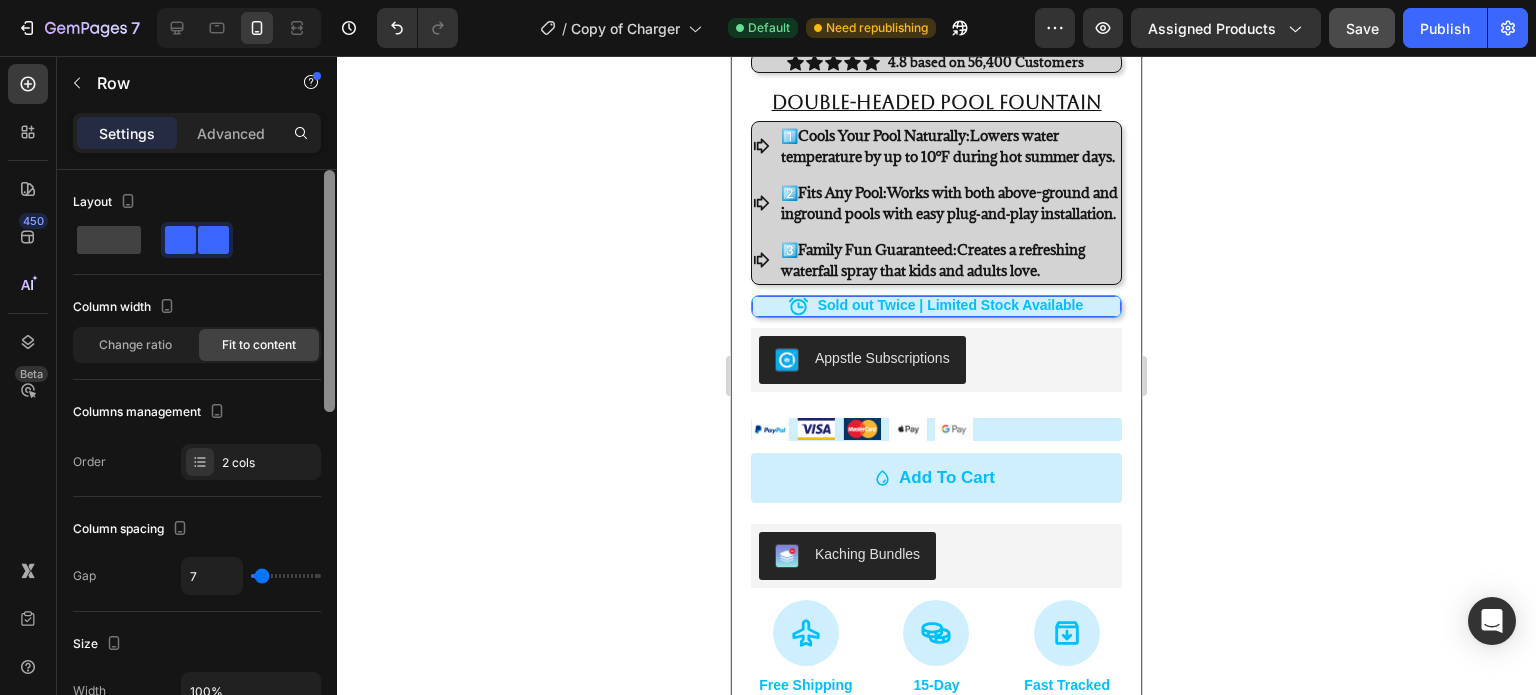 scroll, scrollTop: 582, scrollLeft: 0, axis: vertical 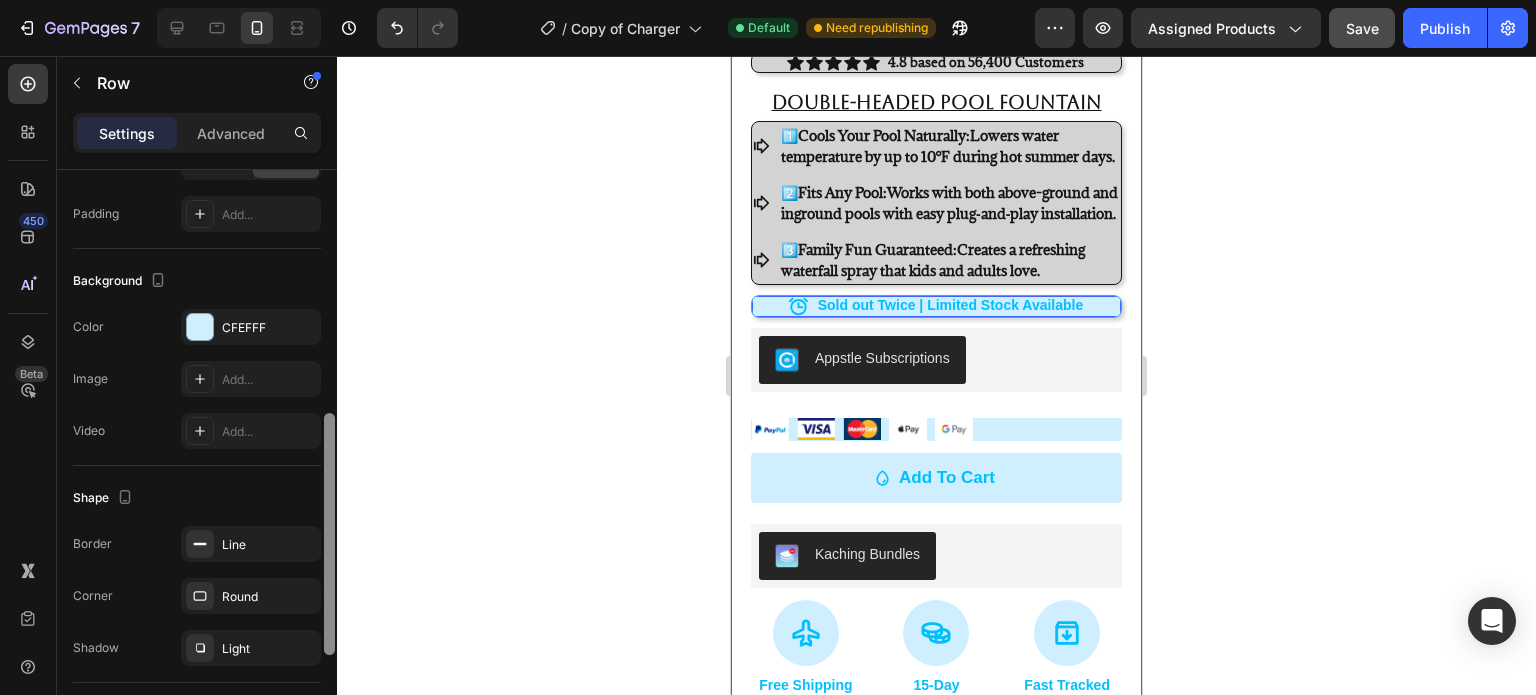 drag, startPoint x: 336, startPoint y: 302, endPoint x: 329, endPoint y: 375, distance: 73.33485 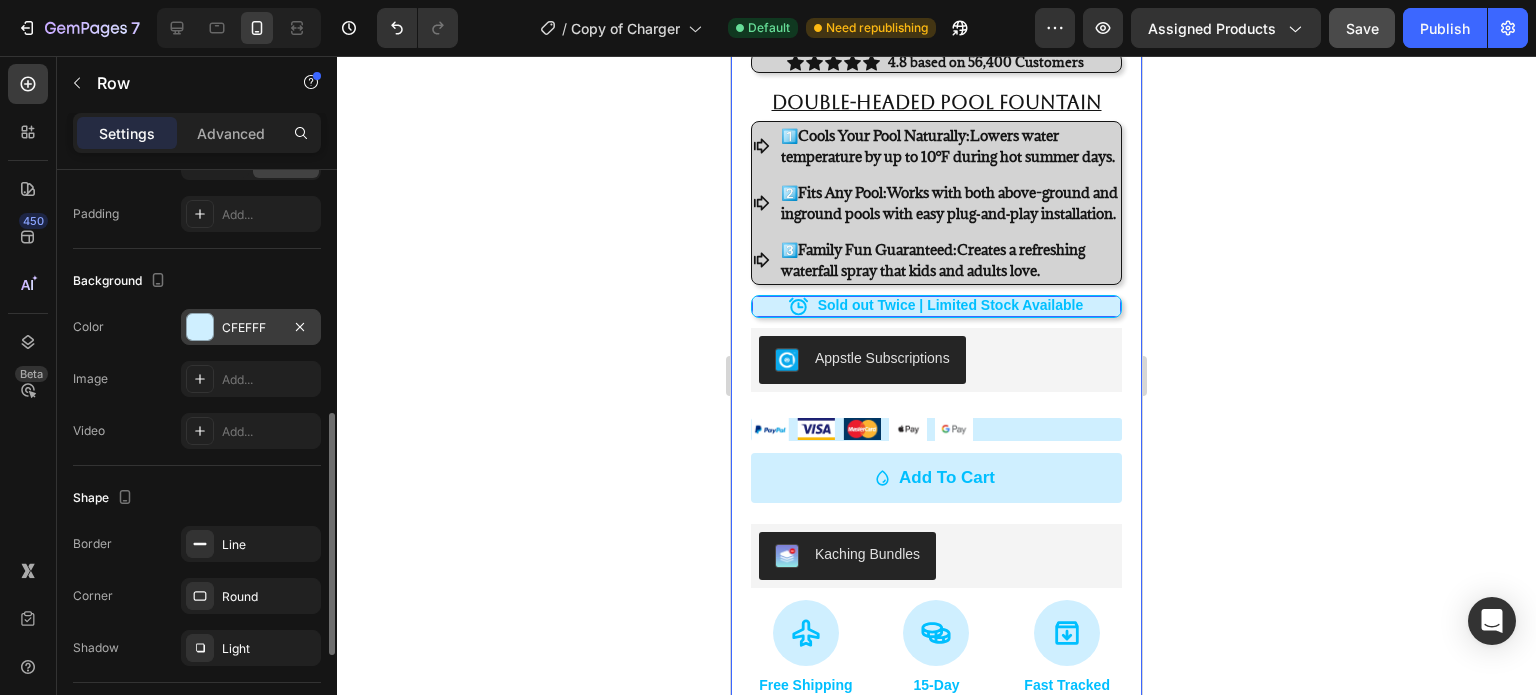 click on "CFEFFF" at bounding box center [251, 327] 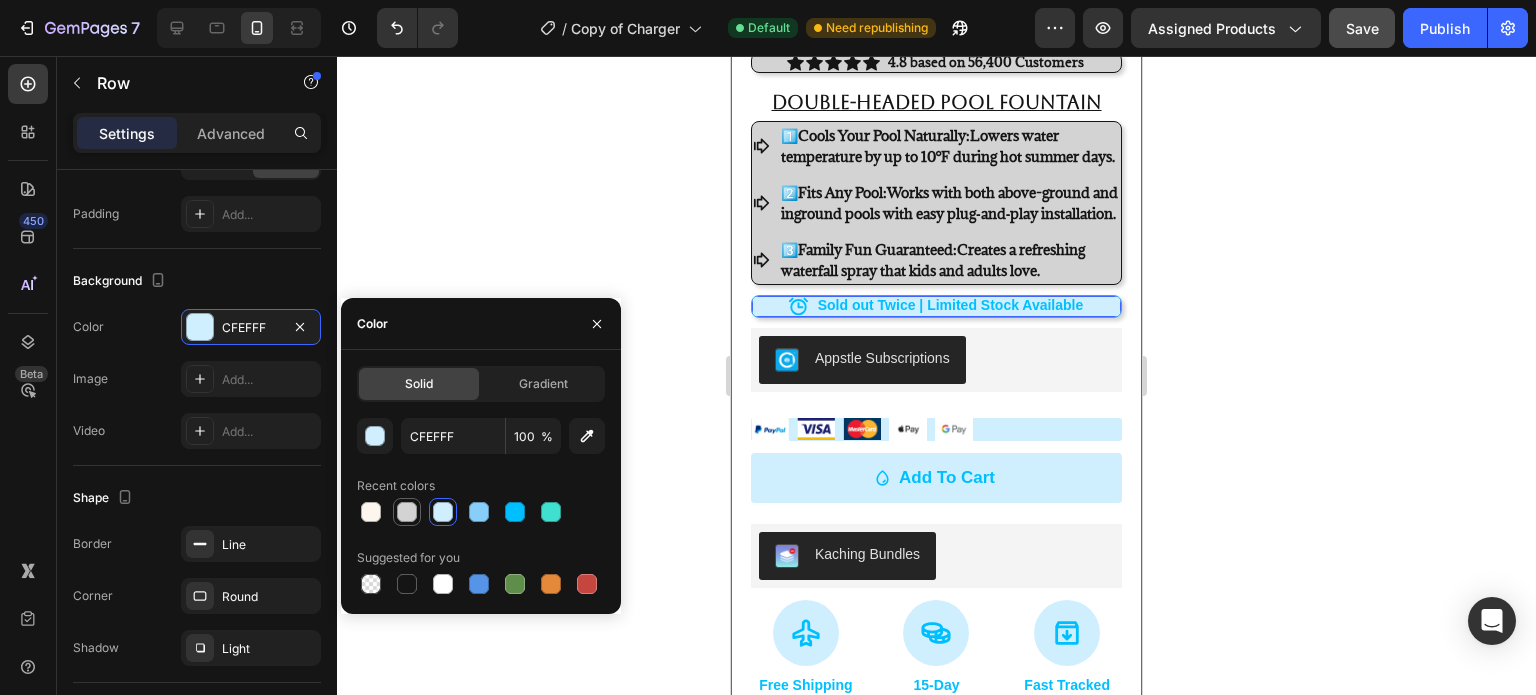 click at bounding box center (407, 512) 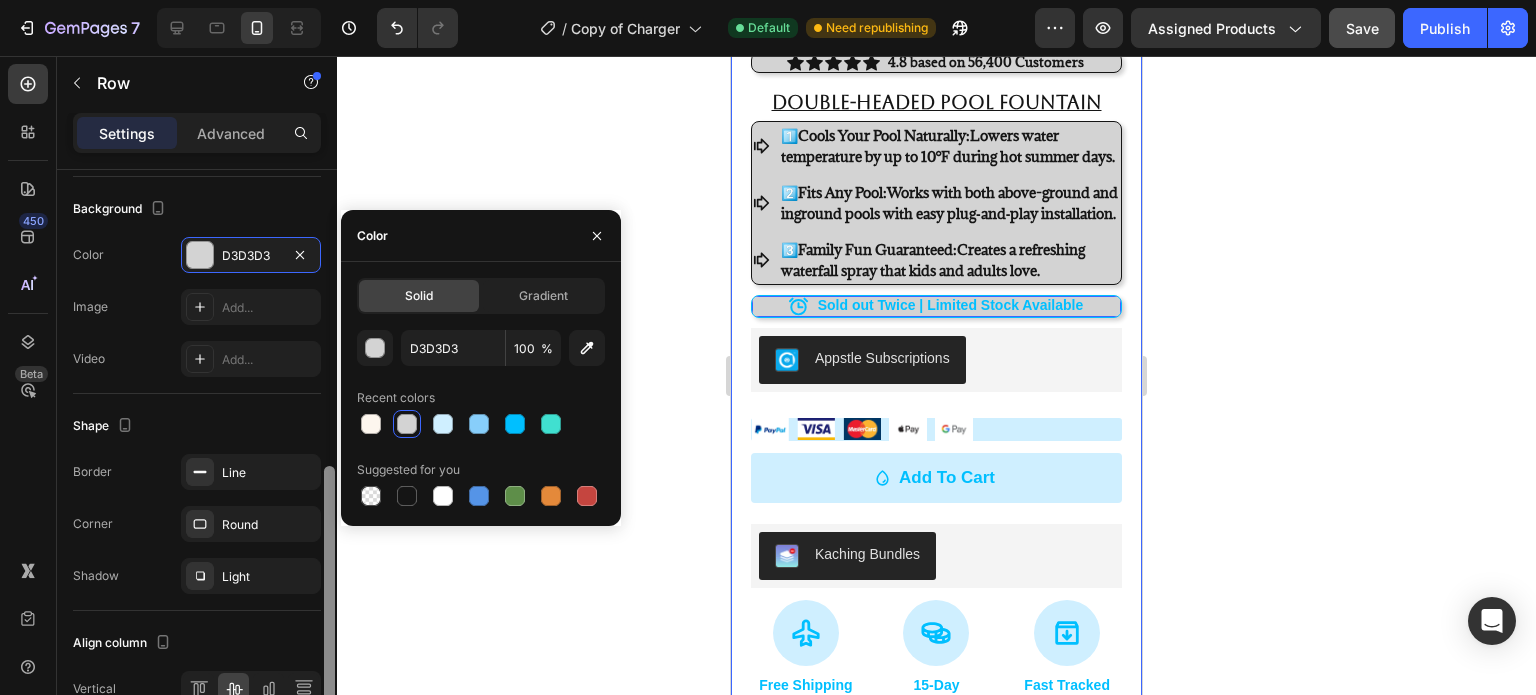 scroll, scrollTop: 672, scrollLeft: 0, axis: vertical 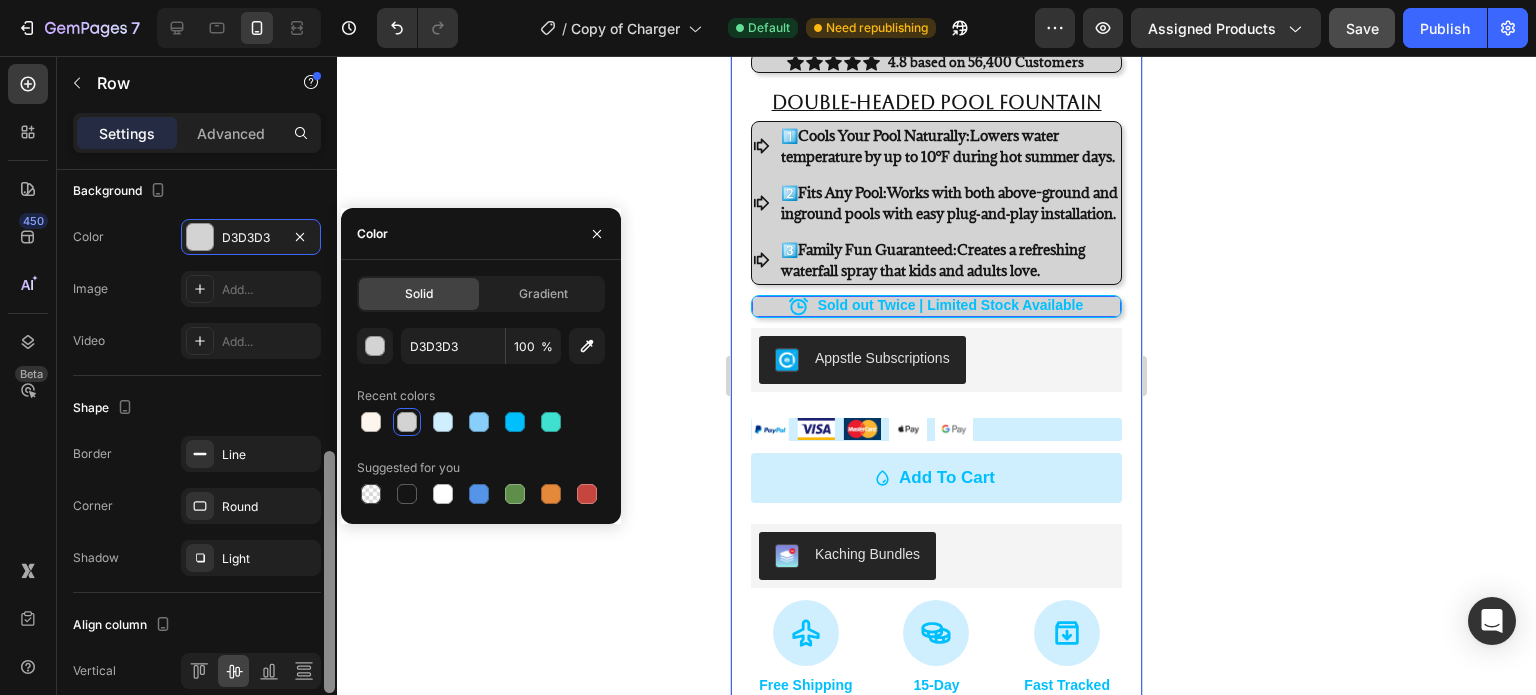 drag, startPoint x: 326, startPoint y: 501, endPoint x: 337, endPoint y: 539, distance: 39.56008 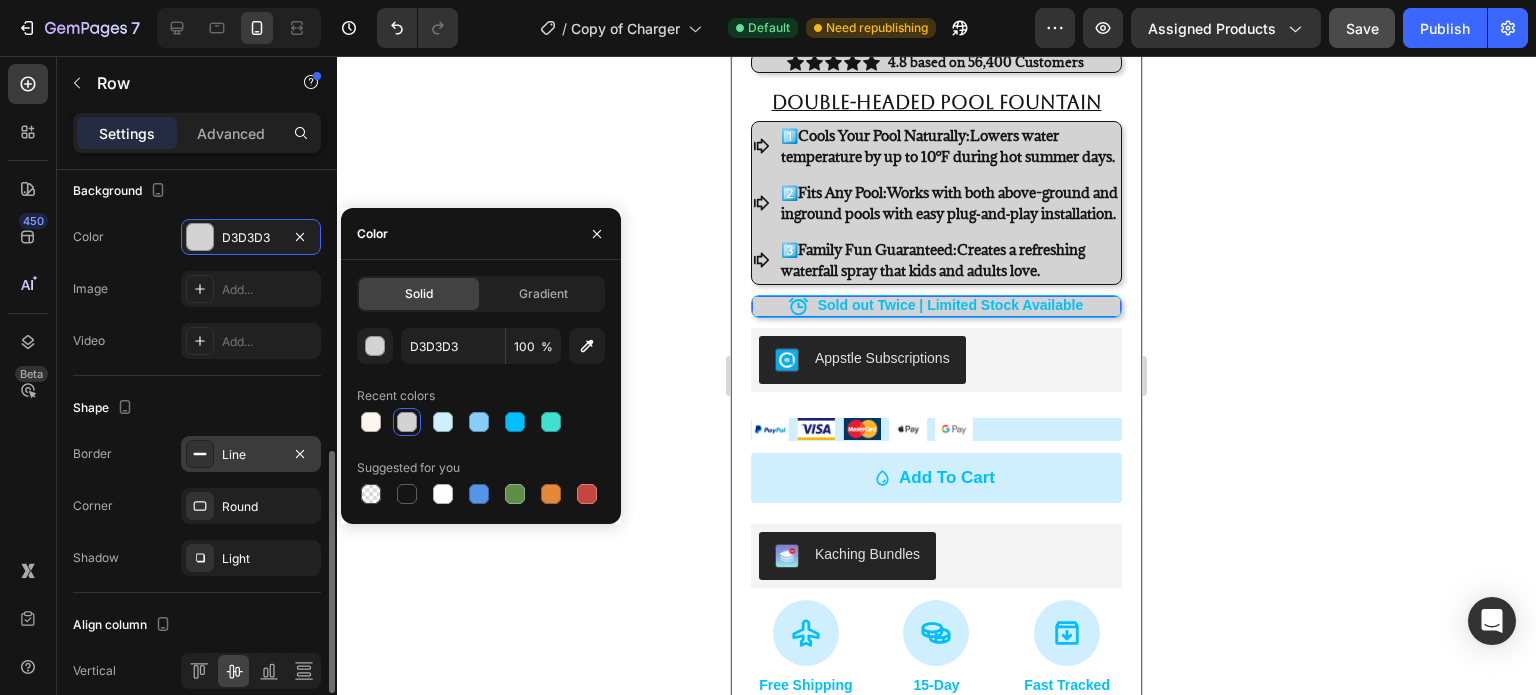 click 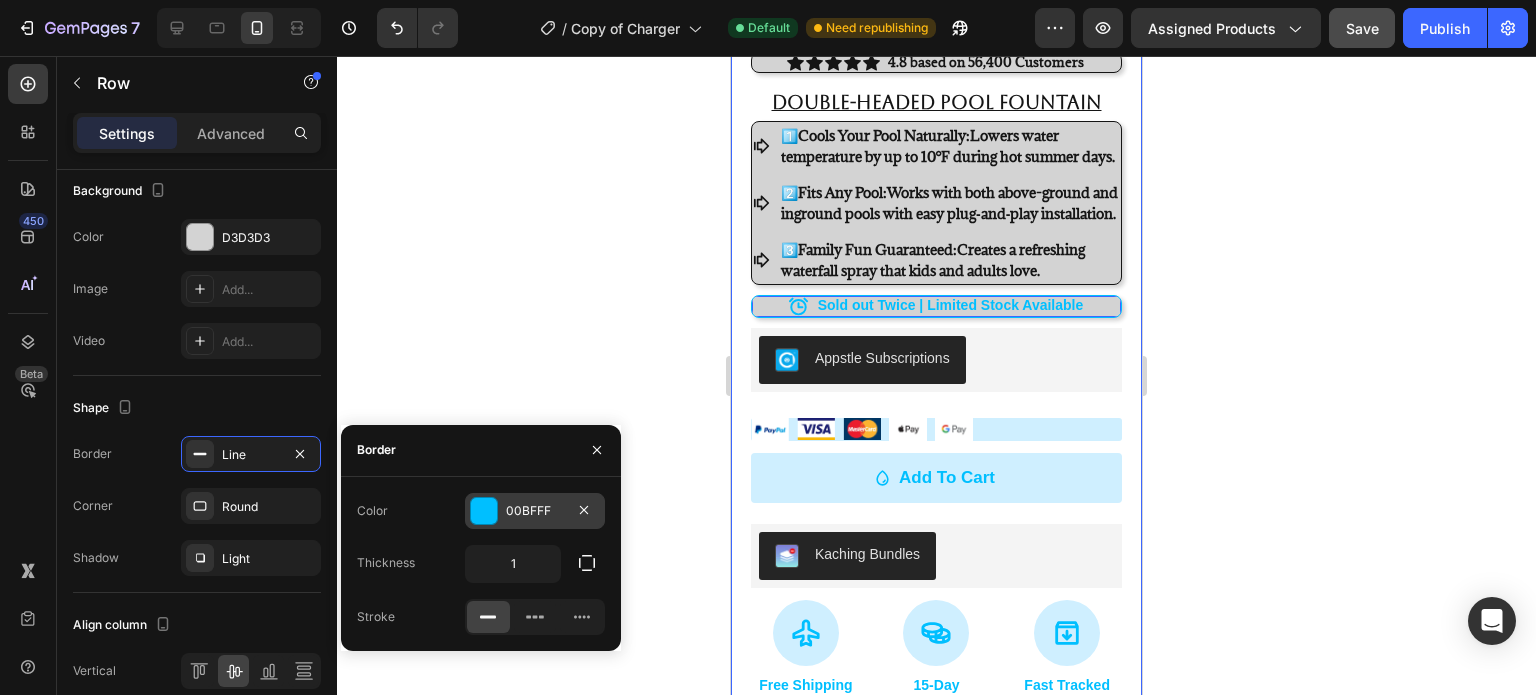 click at bounding box center (484, 511) 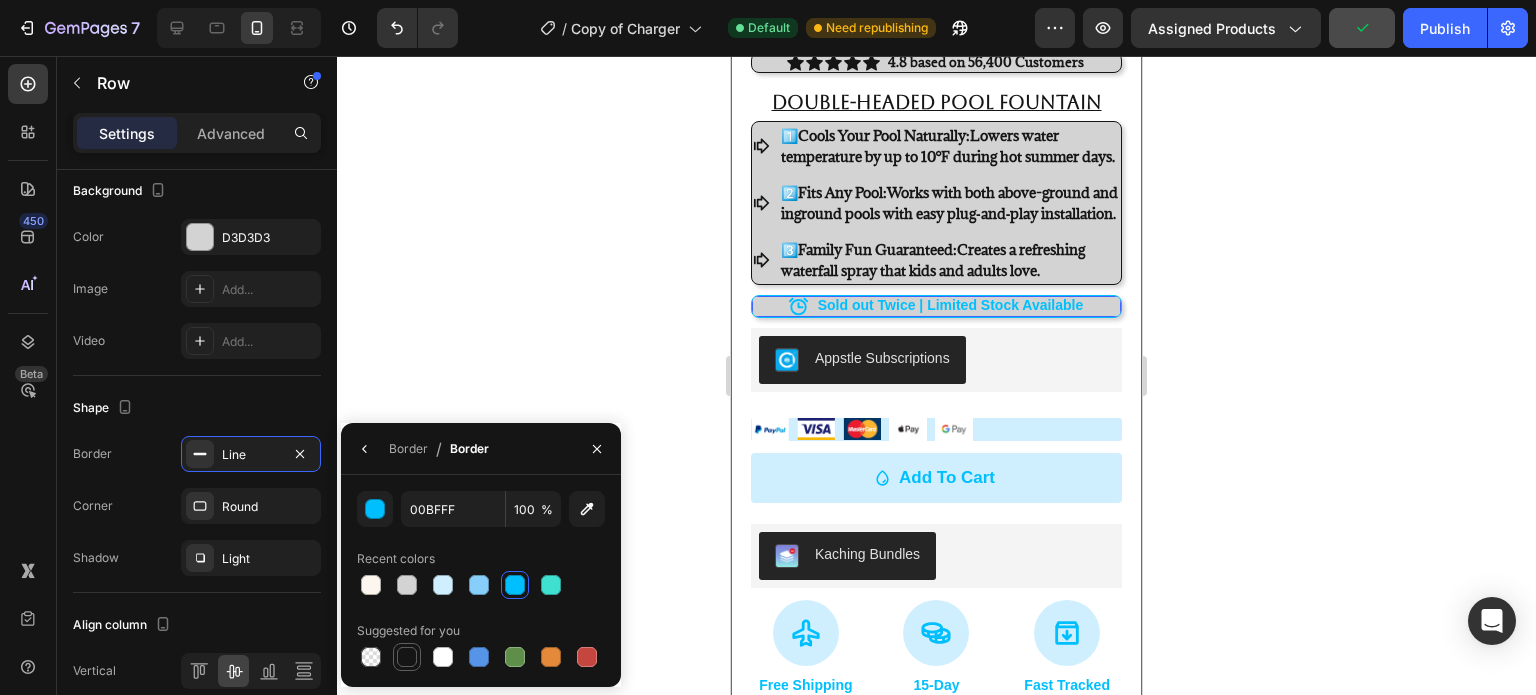 click at bounding box center (407, 657) 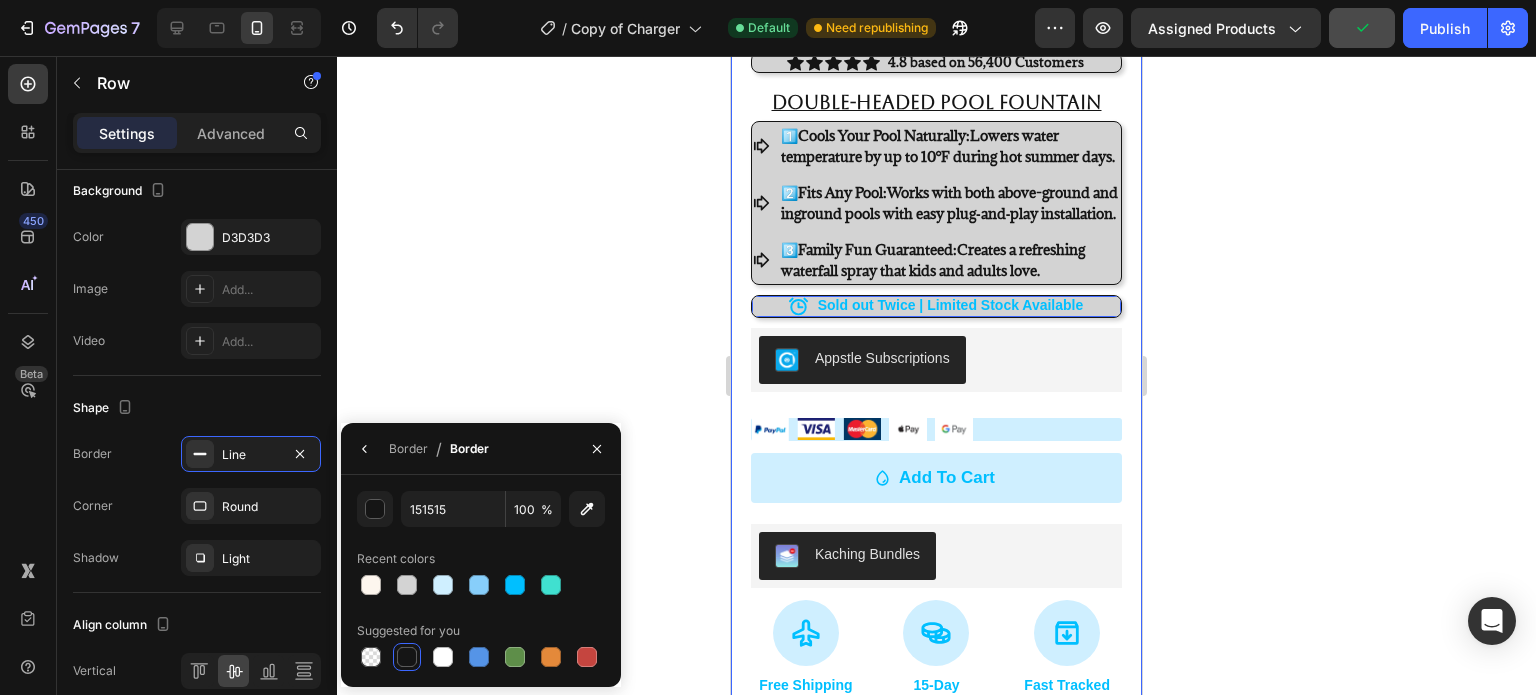 click 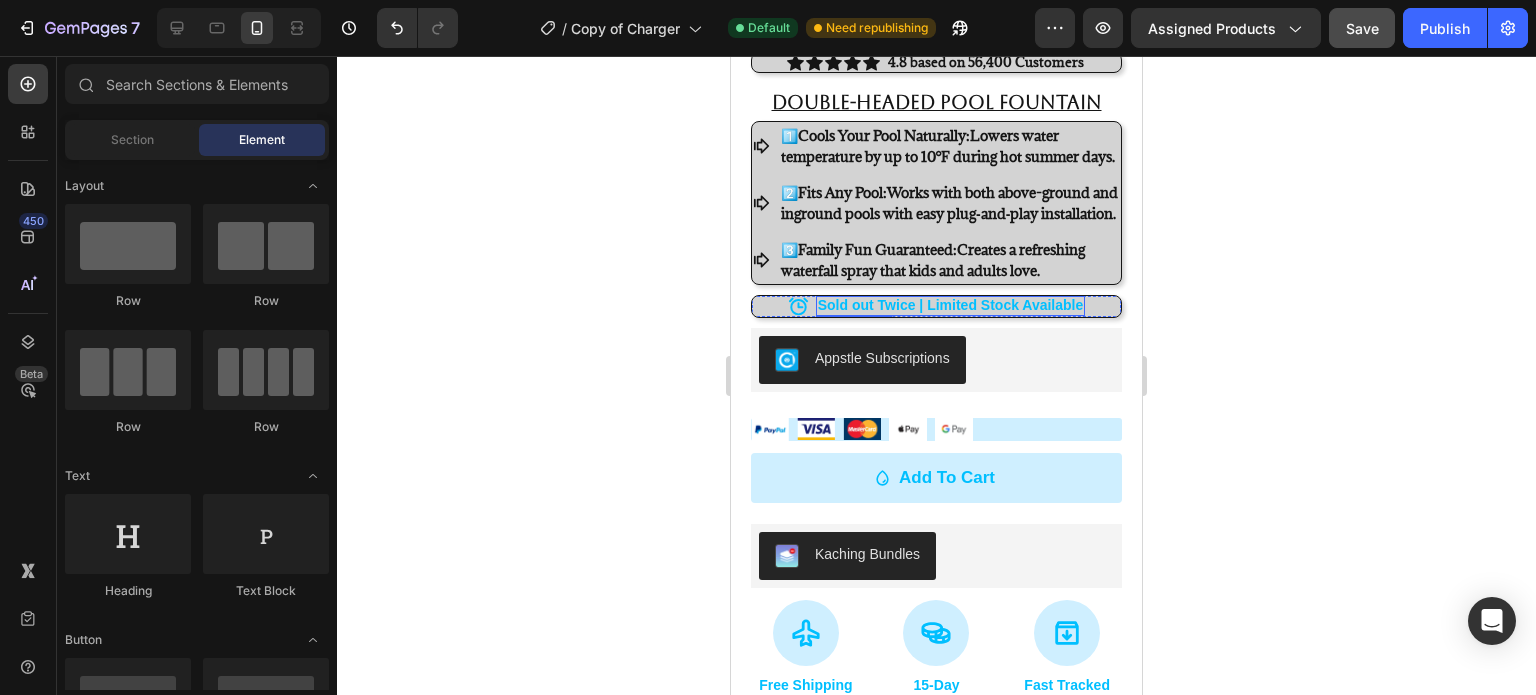 click on "Sold out Twice | Limited Stock Available" at bounding box center (951, 305) 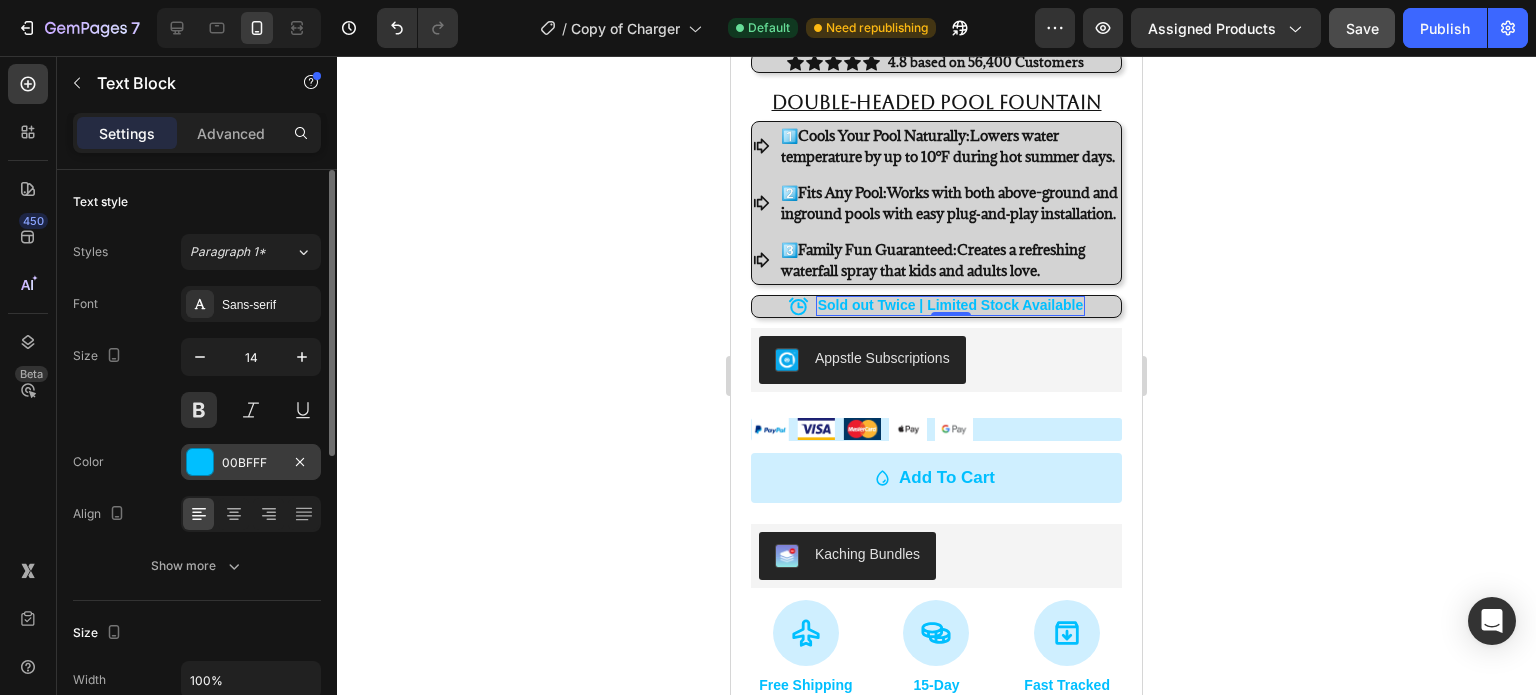 click on "00BFFF" at bounding box center [251, 462] 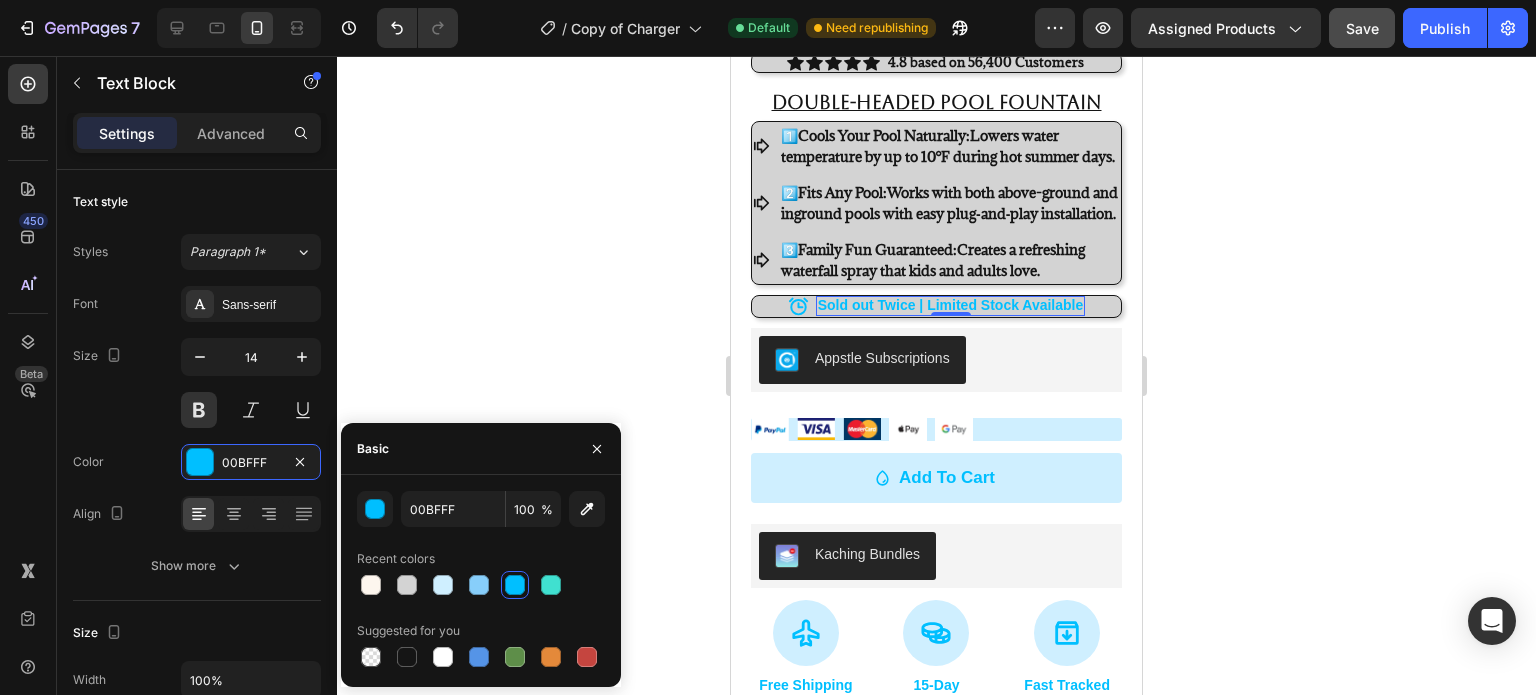 click 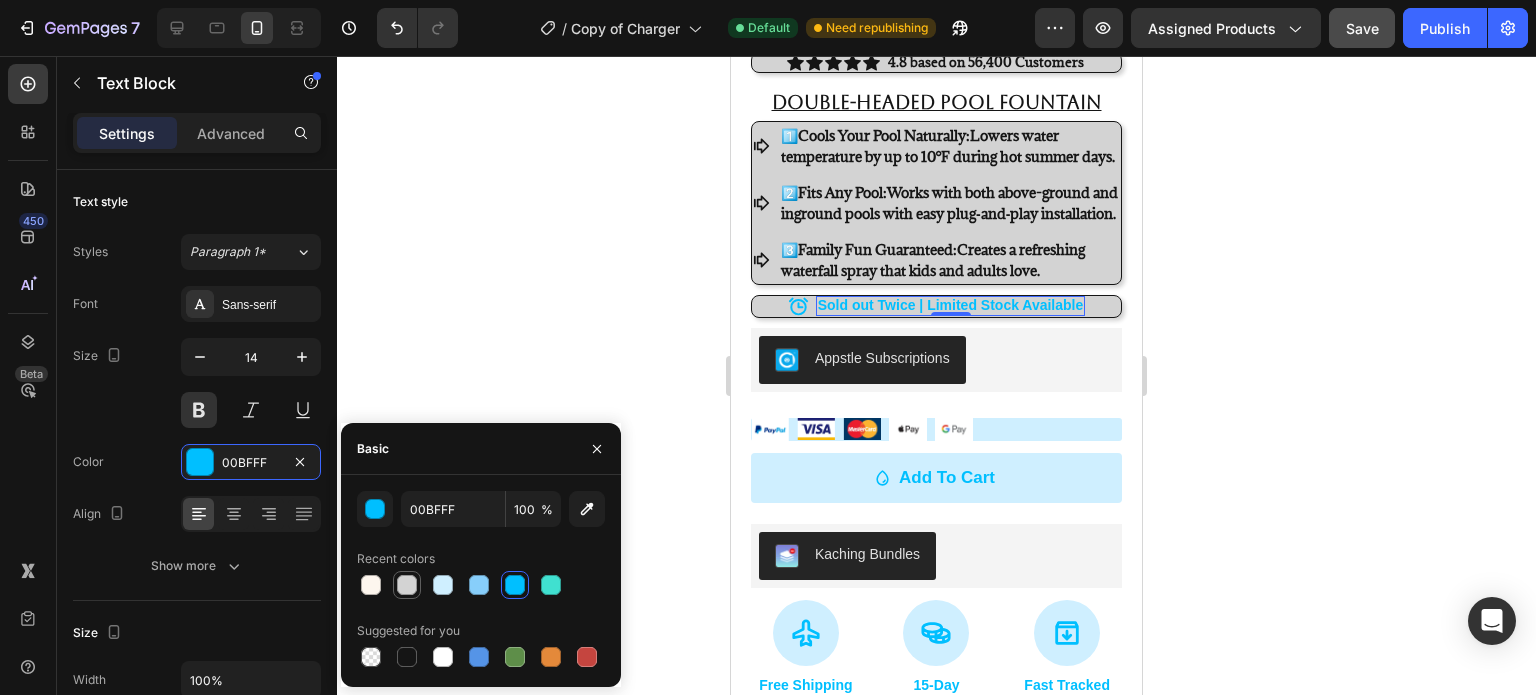 click at bounding box center [407, 585] 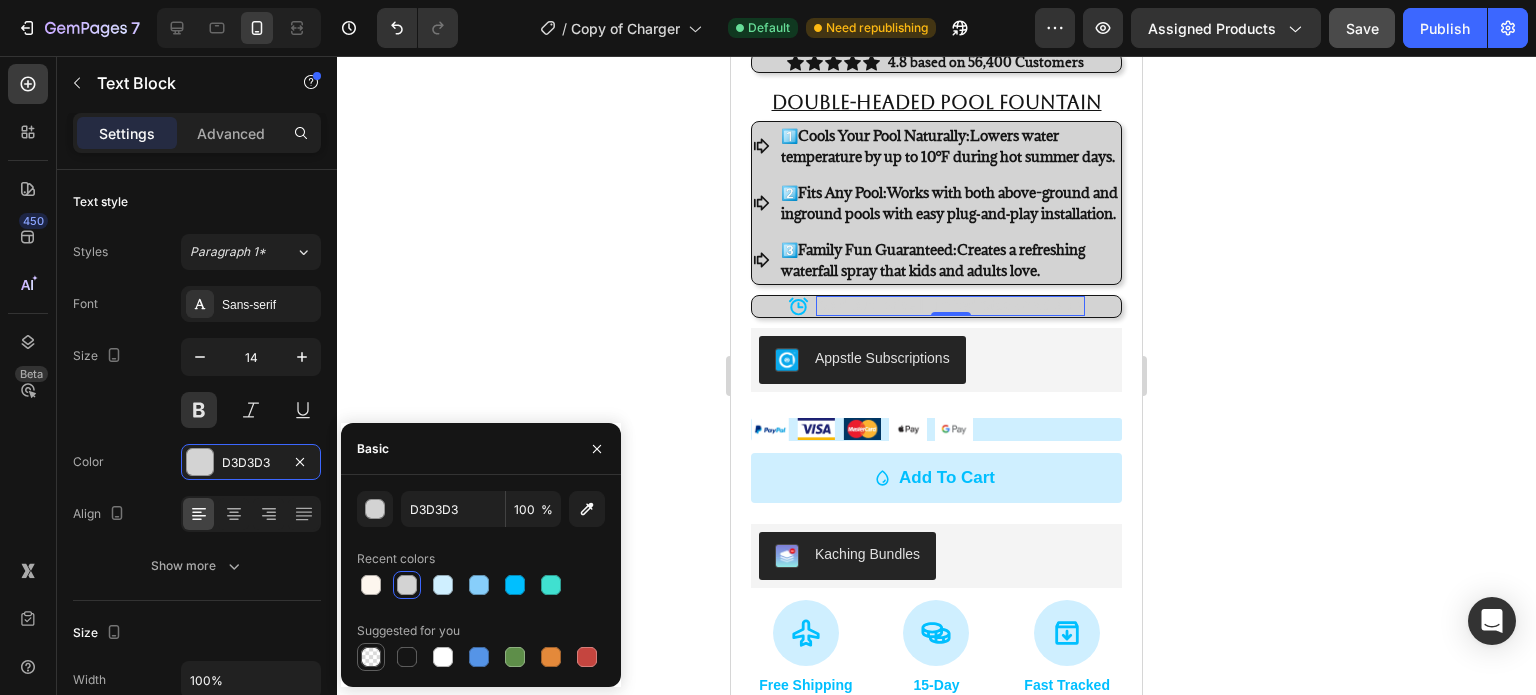 click at bounding box center [371, 657] 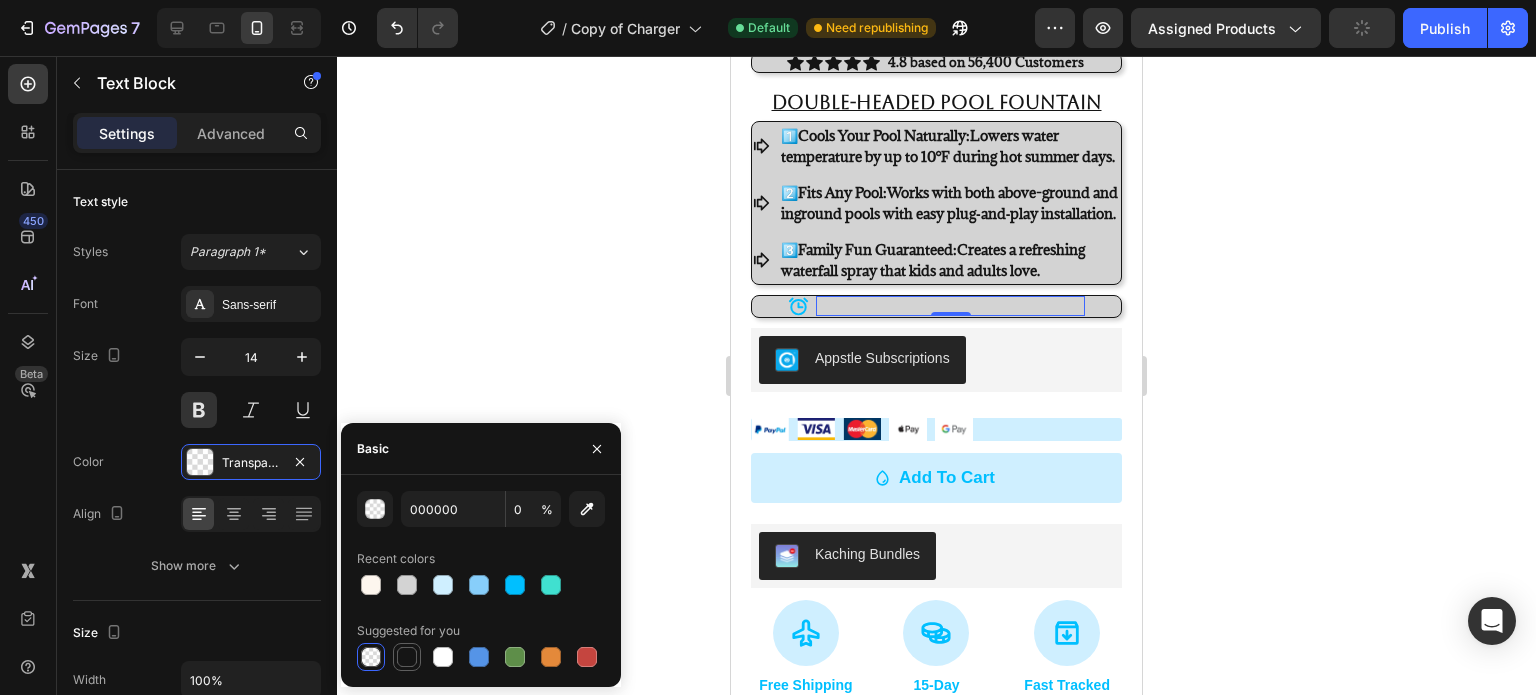 click at bounding box center (407, 657) 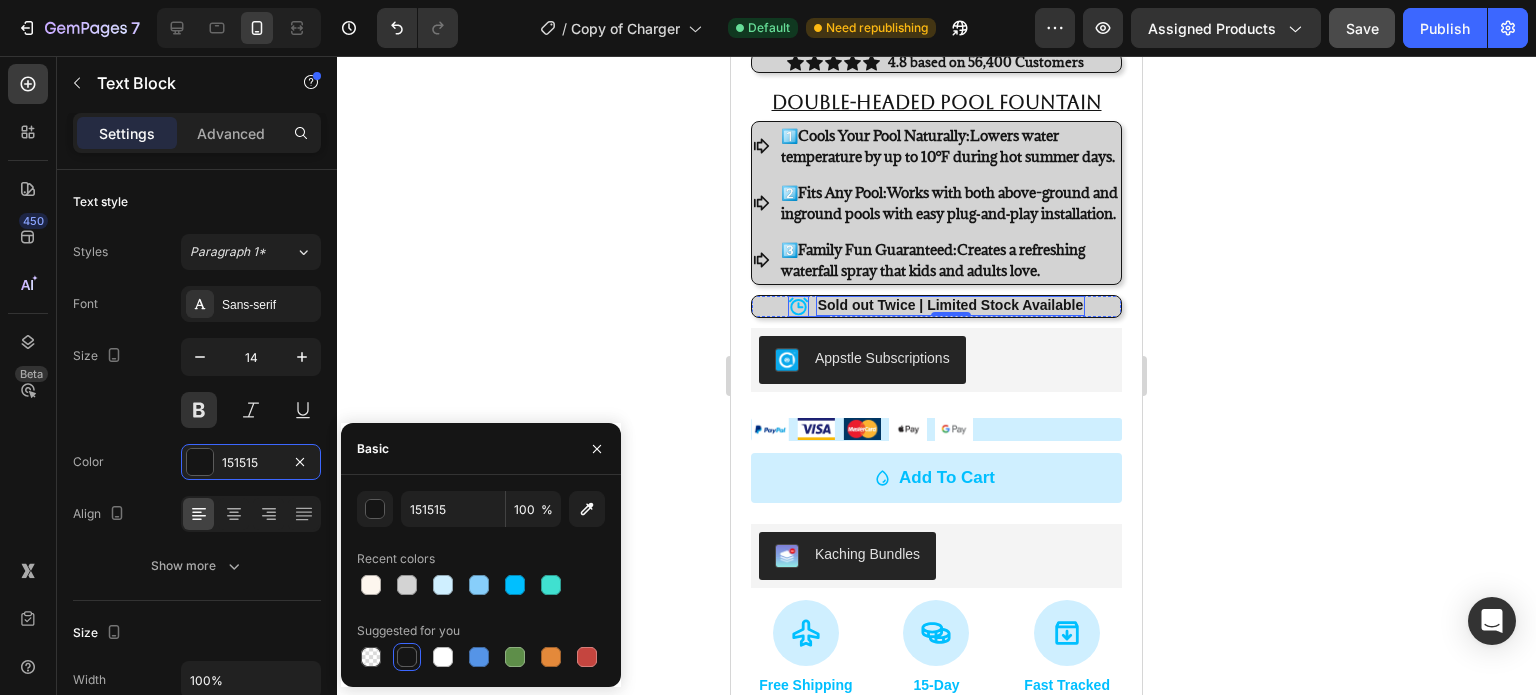 click 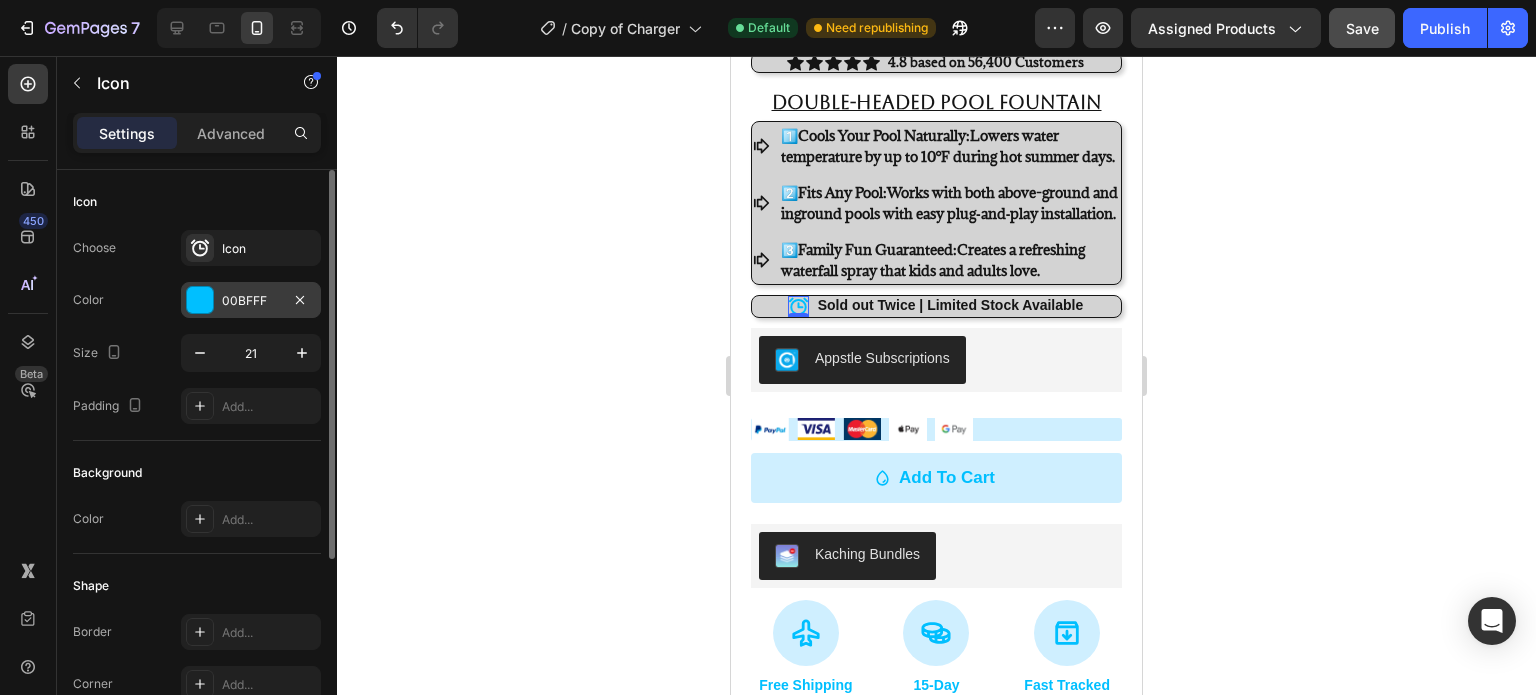 click on "00BFFF" at bounding box center (251, 301) 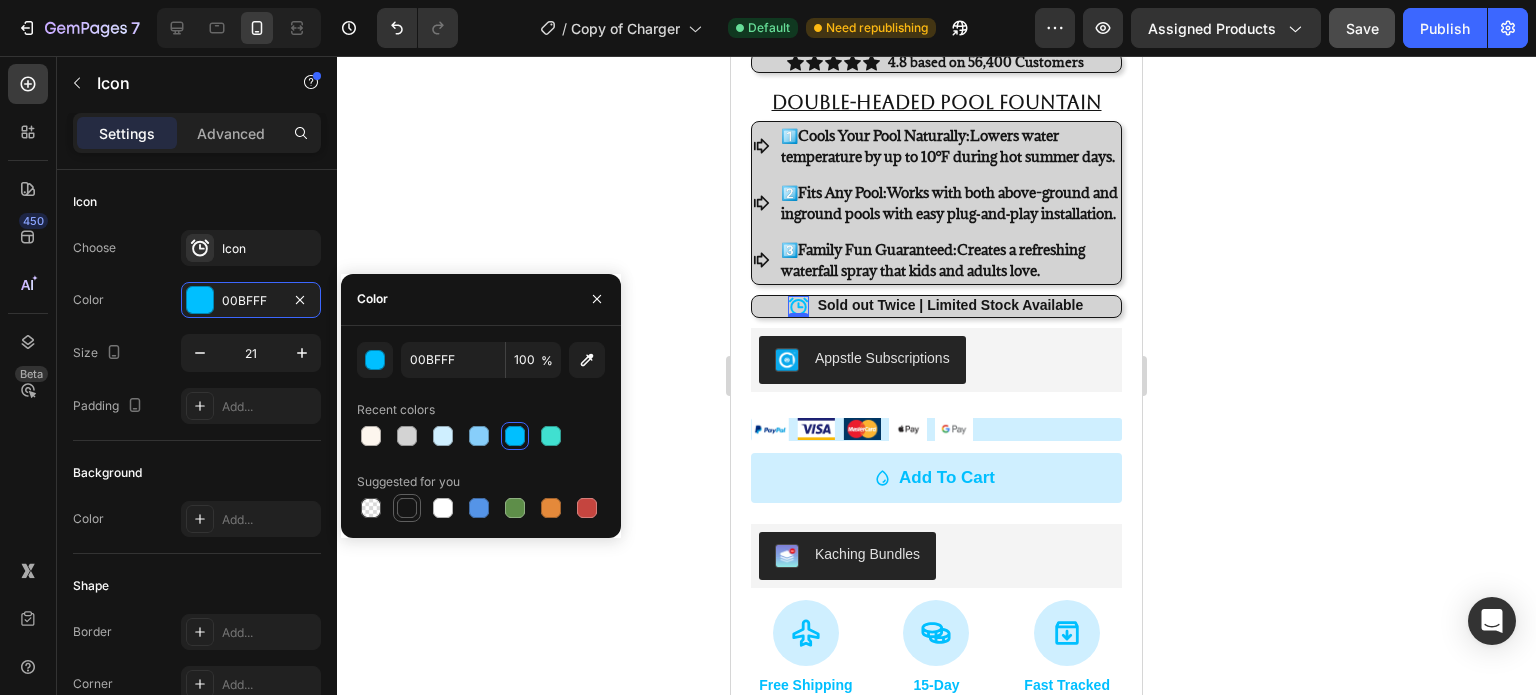 click at bounding box center [407, 508] 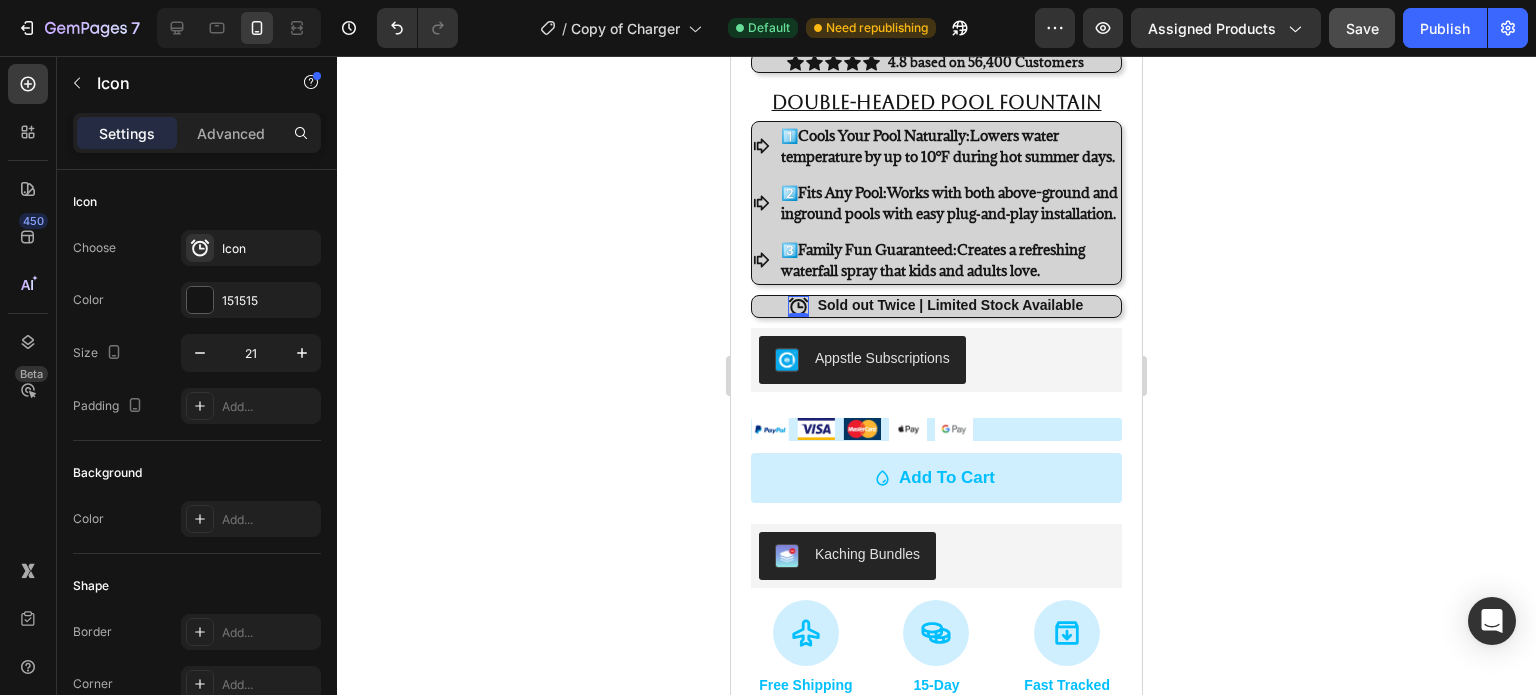 click 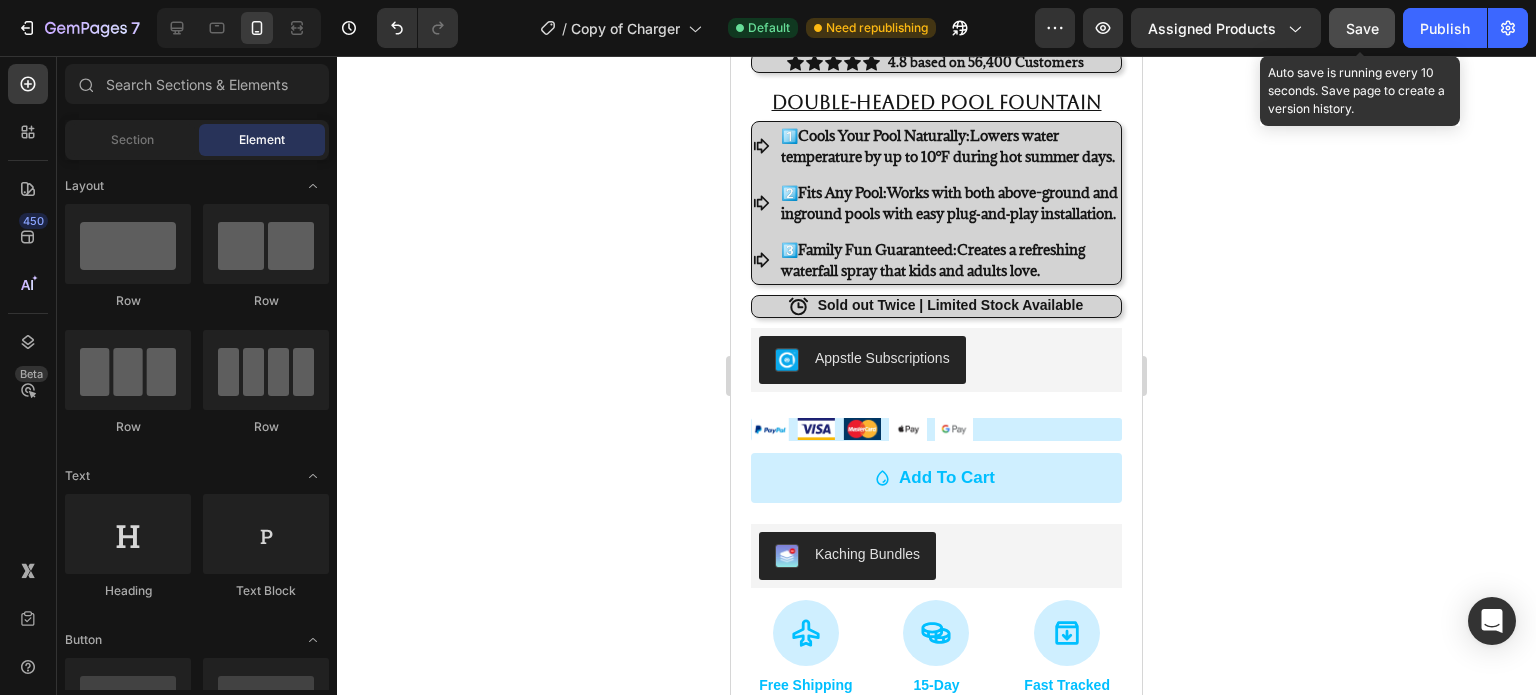 click on "Save" 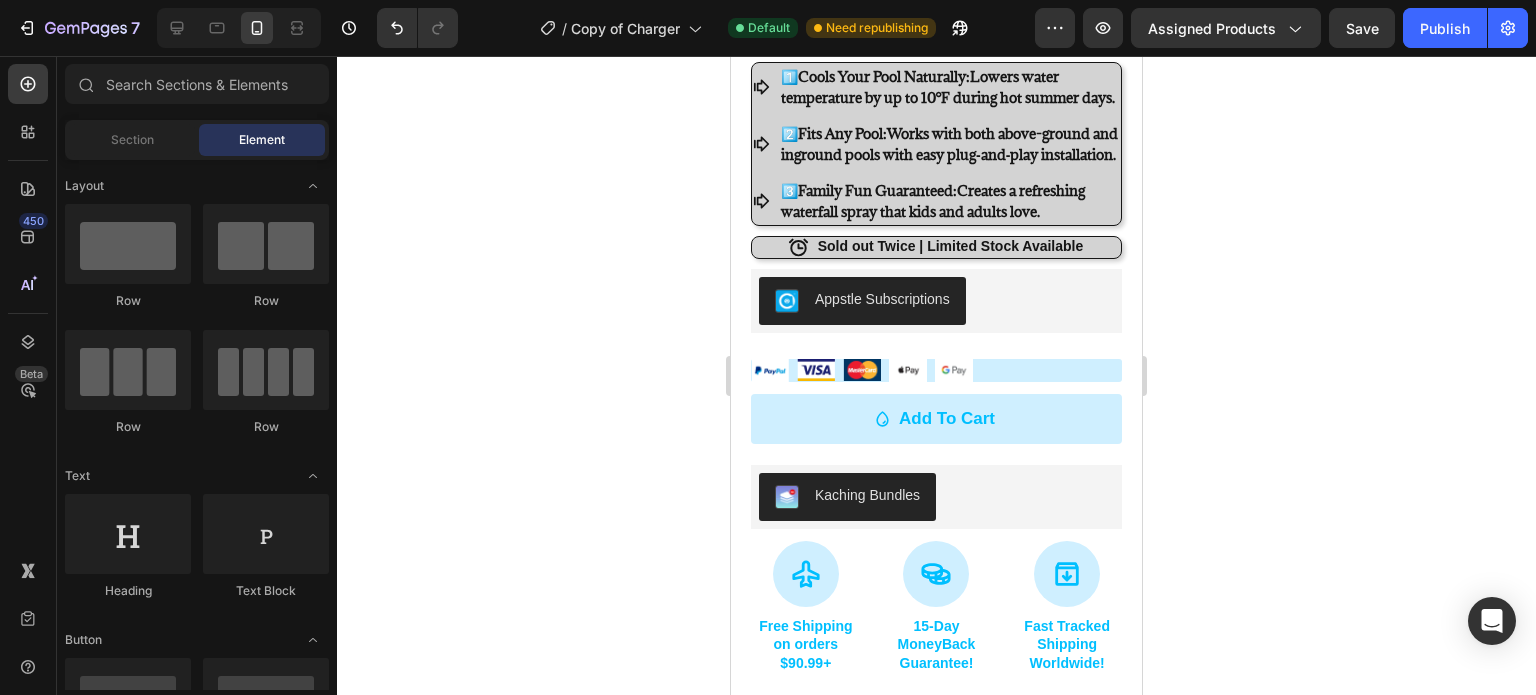 scroll, scrollTop: 668, scrollLeft: 0, axis: vertical 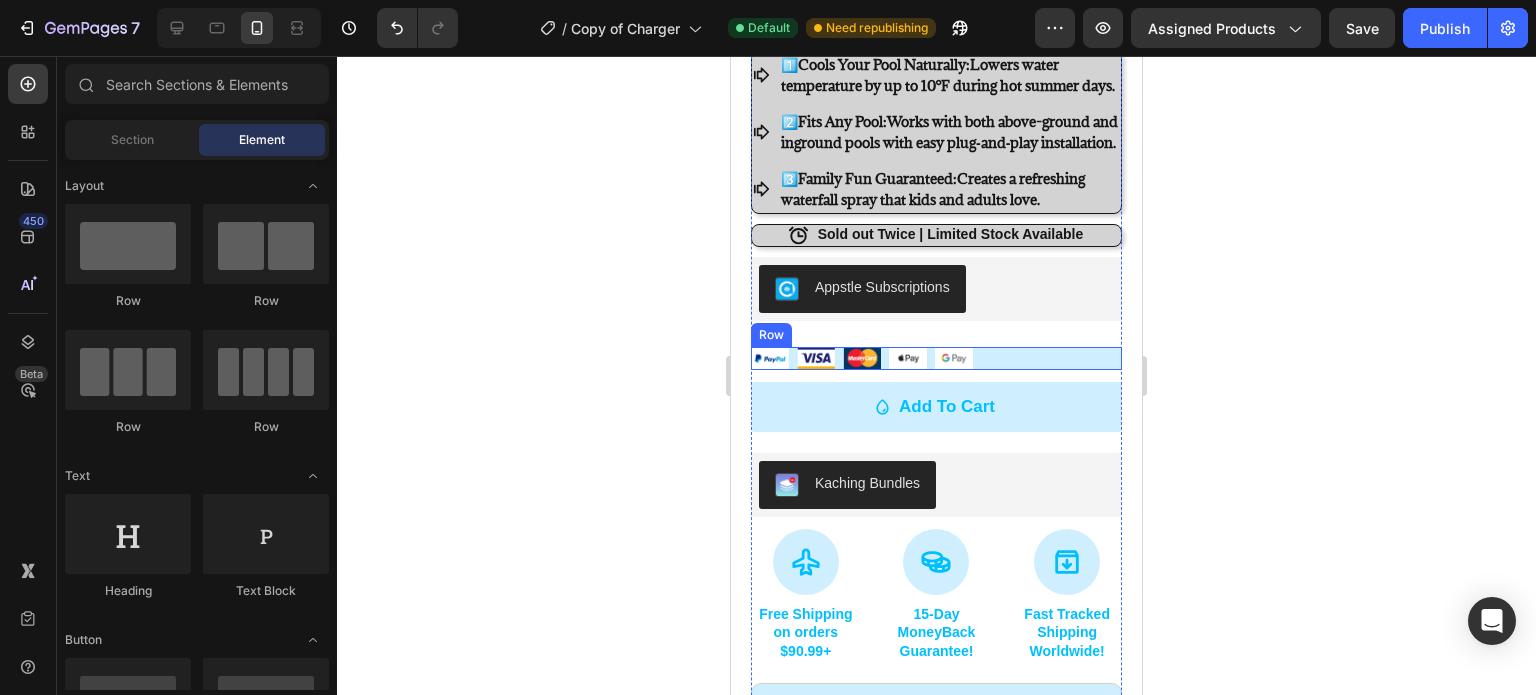 click on "Image Image Image Image Image Row" at bounding box center [936, 358] 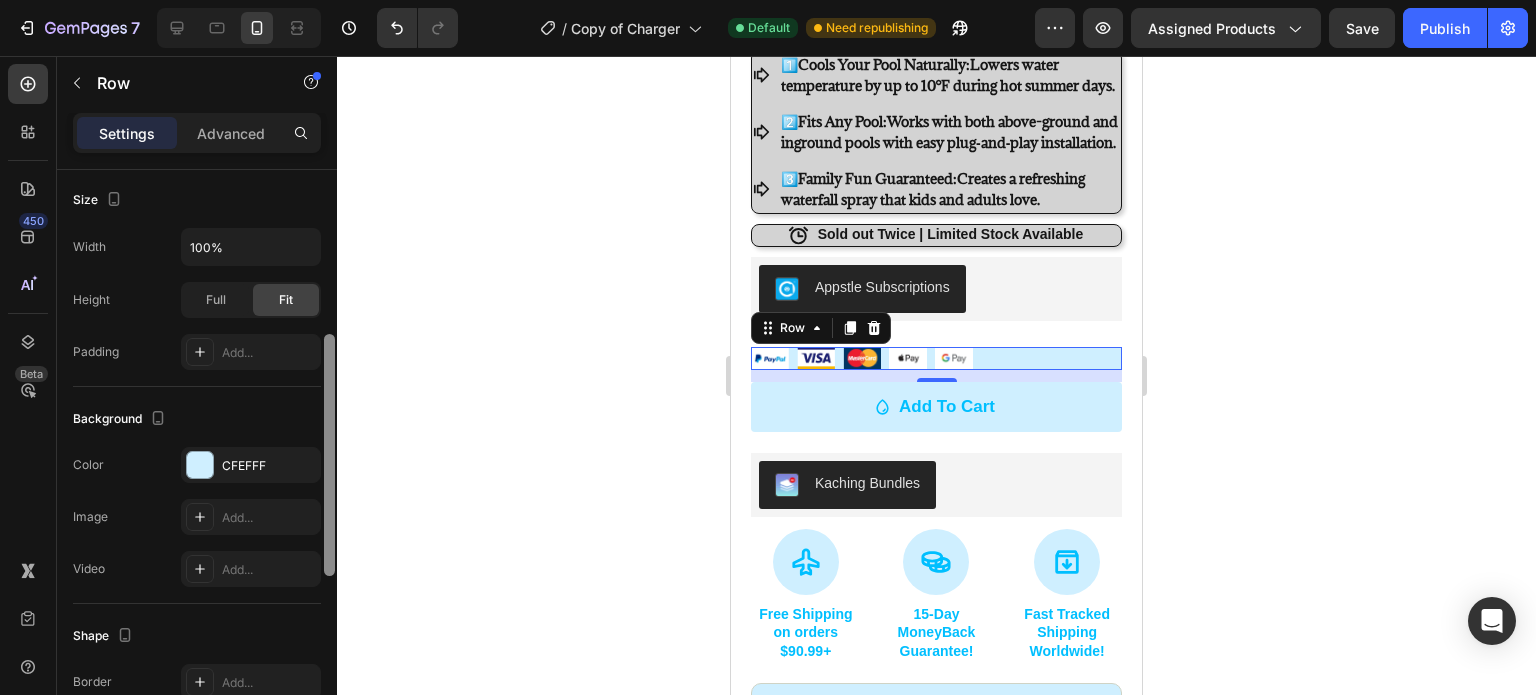 scroll, scrollTop: 453, scrollLeft: 0, axis: vertical 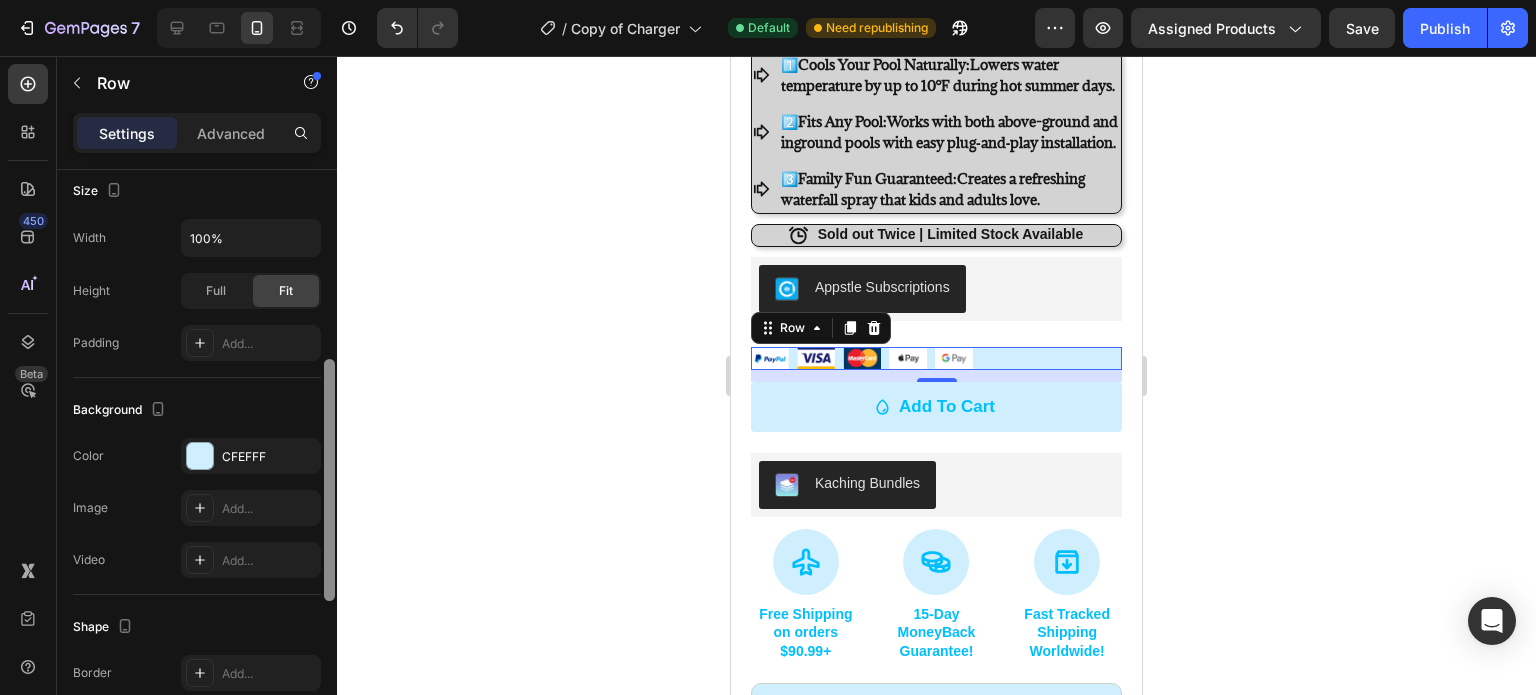 drag, startPoint x: 332, startPoint y: 263, endPoint x: 344, endPoint y: 453, distance: 190.37857 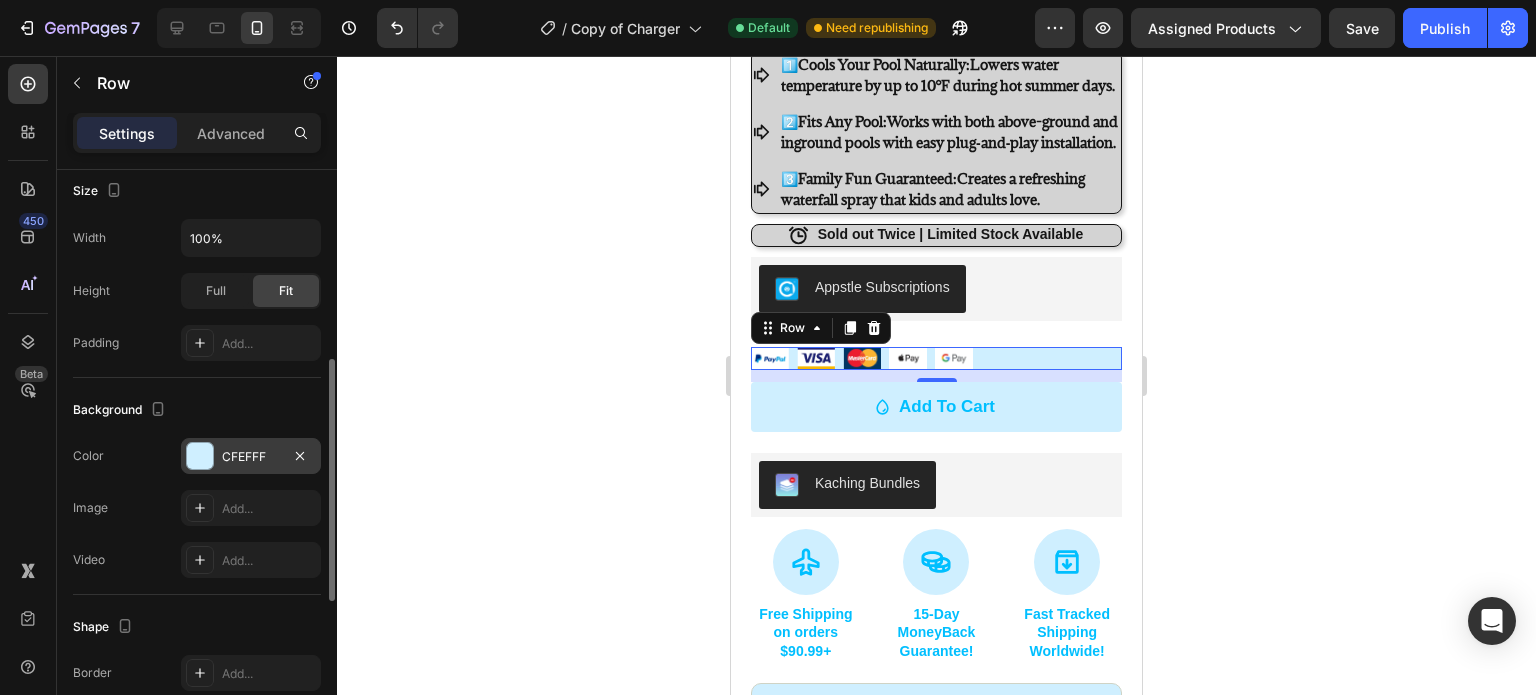 click on "CFEFFF" at bounding box center (251, 457) 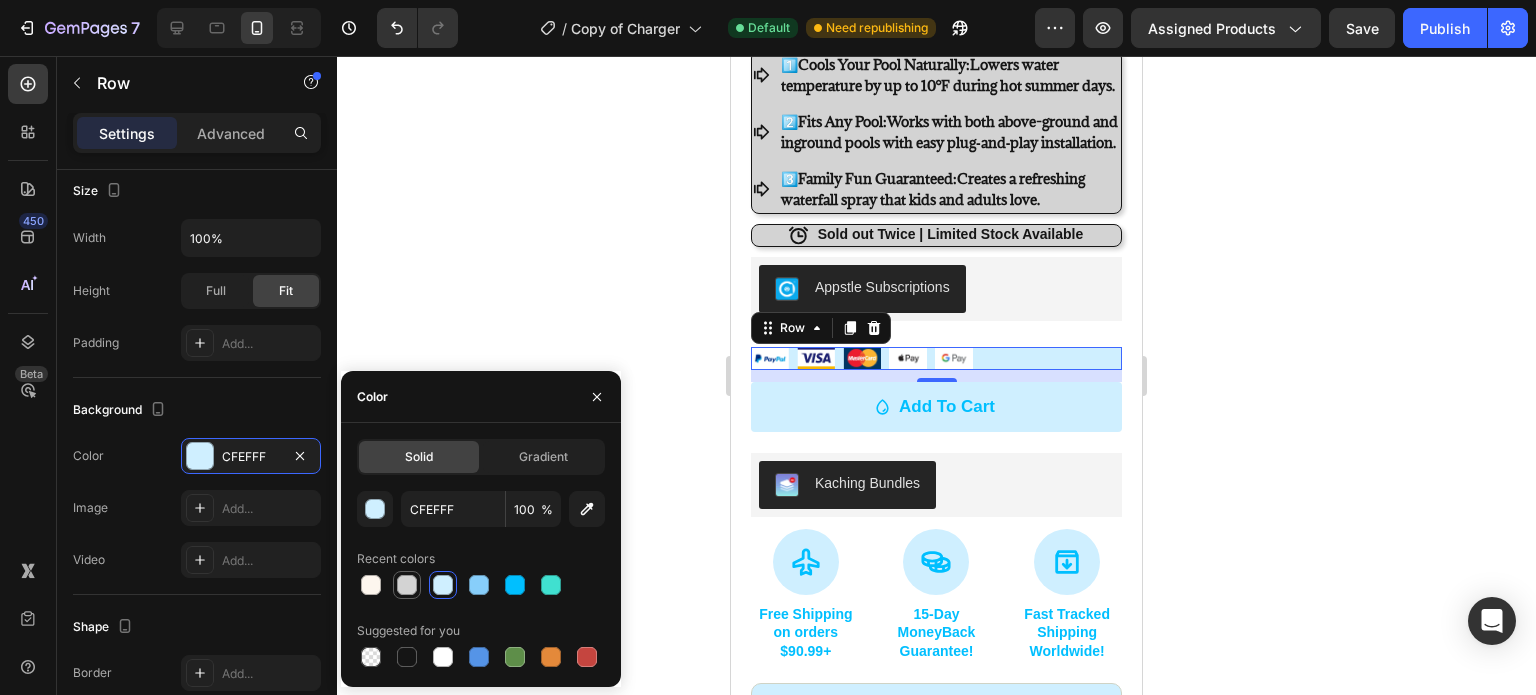 click at bounding box center (407, 585) 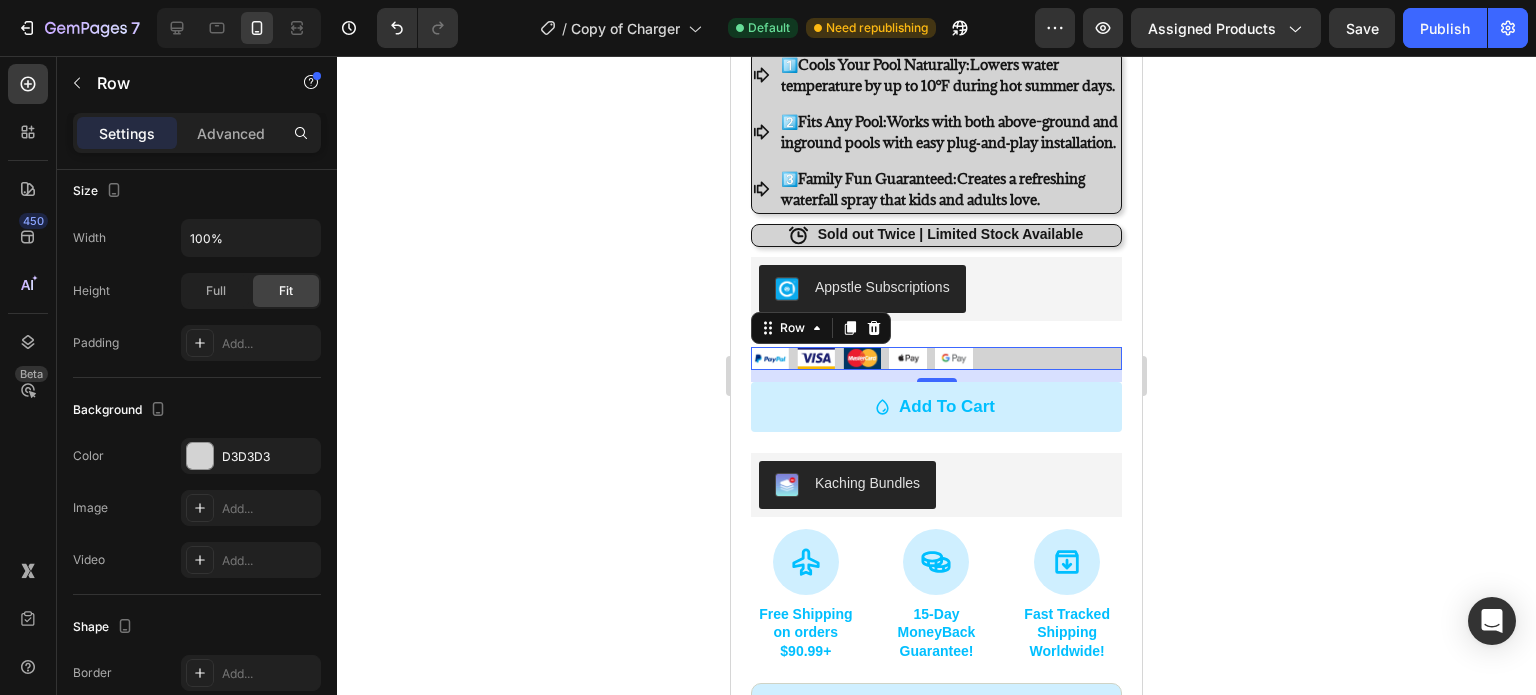 click 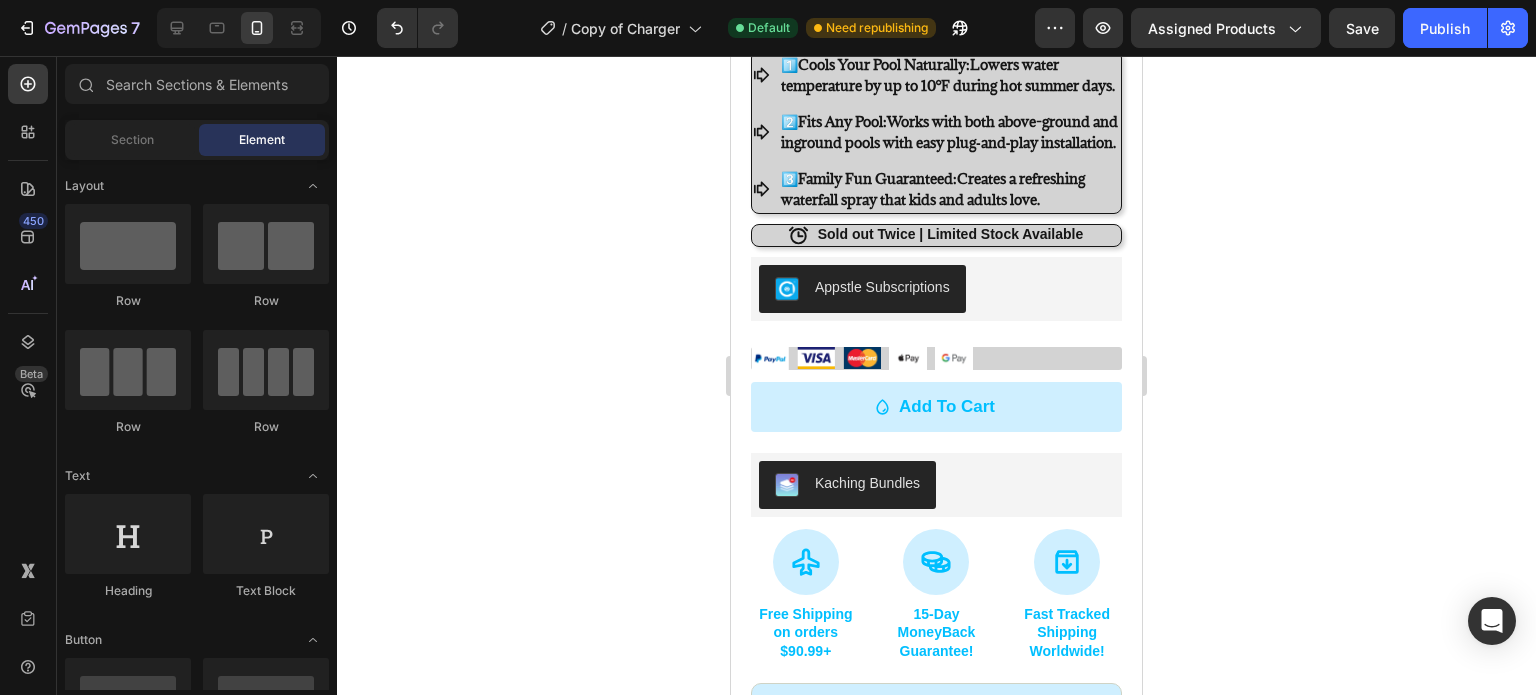 scroll, scrollTop: 805, scrollLeft: 0, axis: vertical 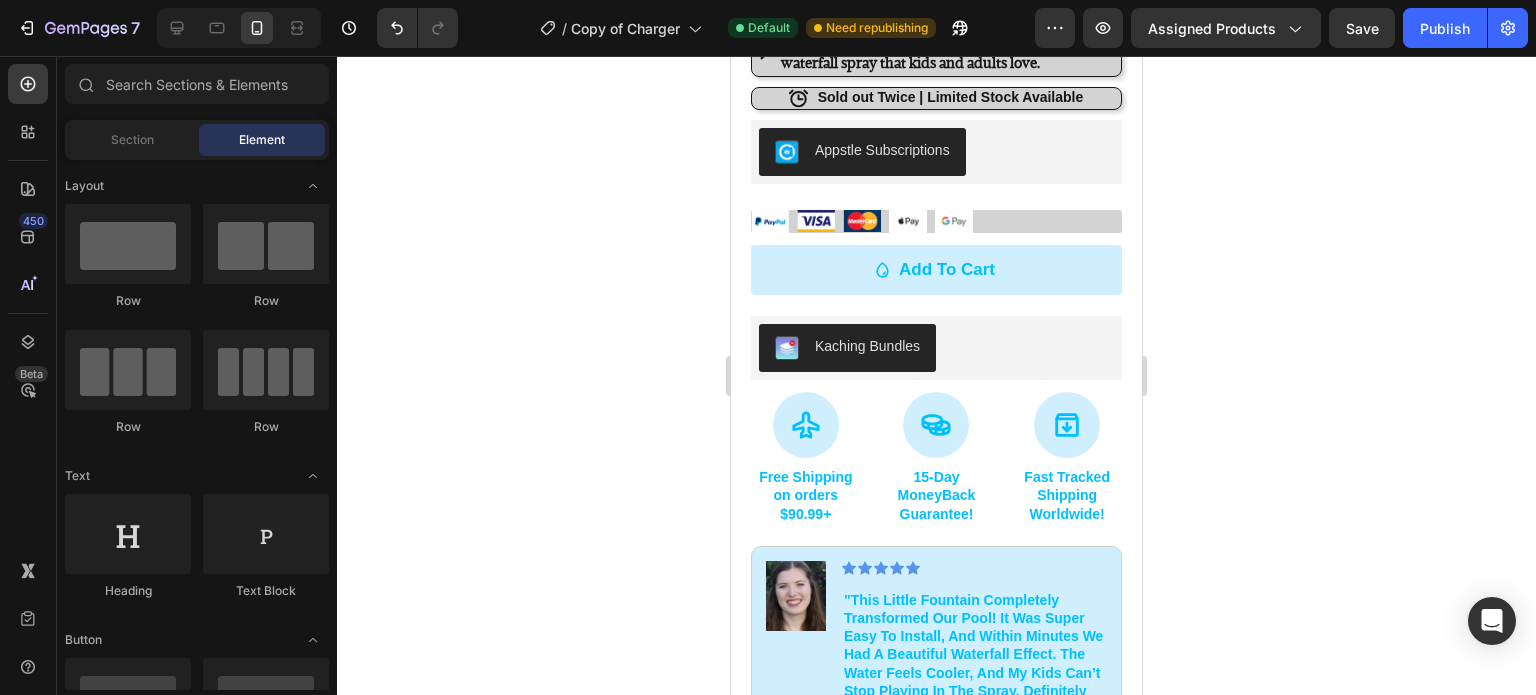 drag, startPoint x: 1135, startPoint y: 224, endPoint x: 1873, endPoint y: 299, distance: 741.8012 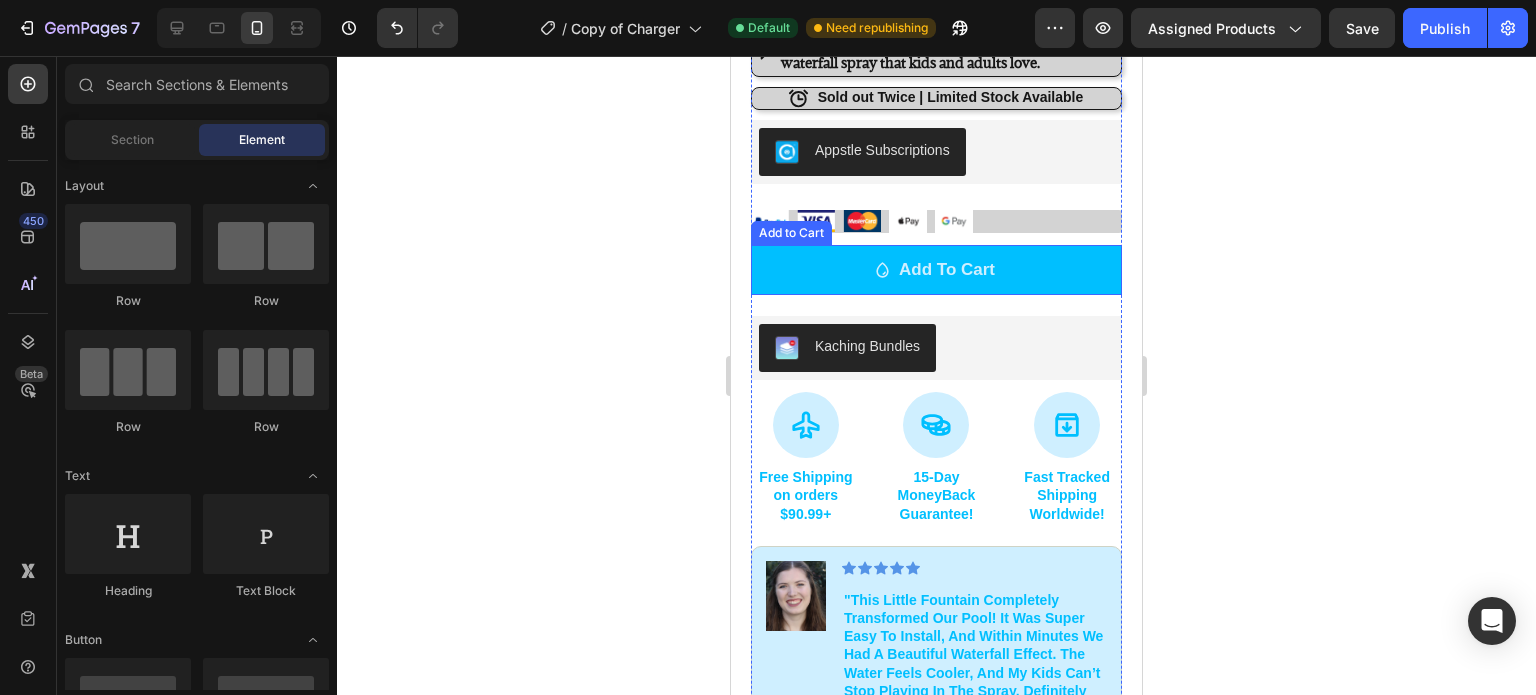 click on "Add to cart" at bounding box center (936, 270) 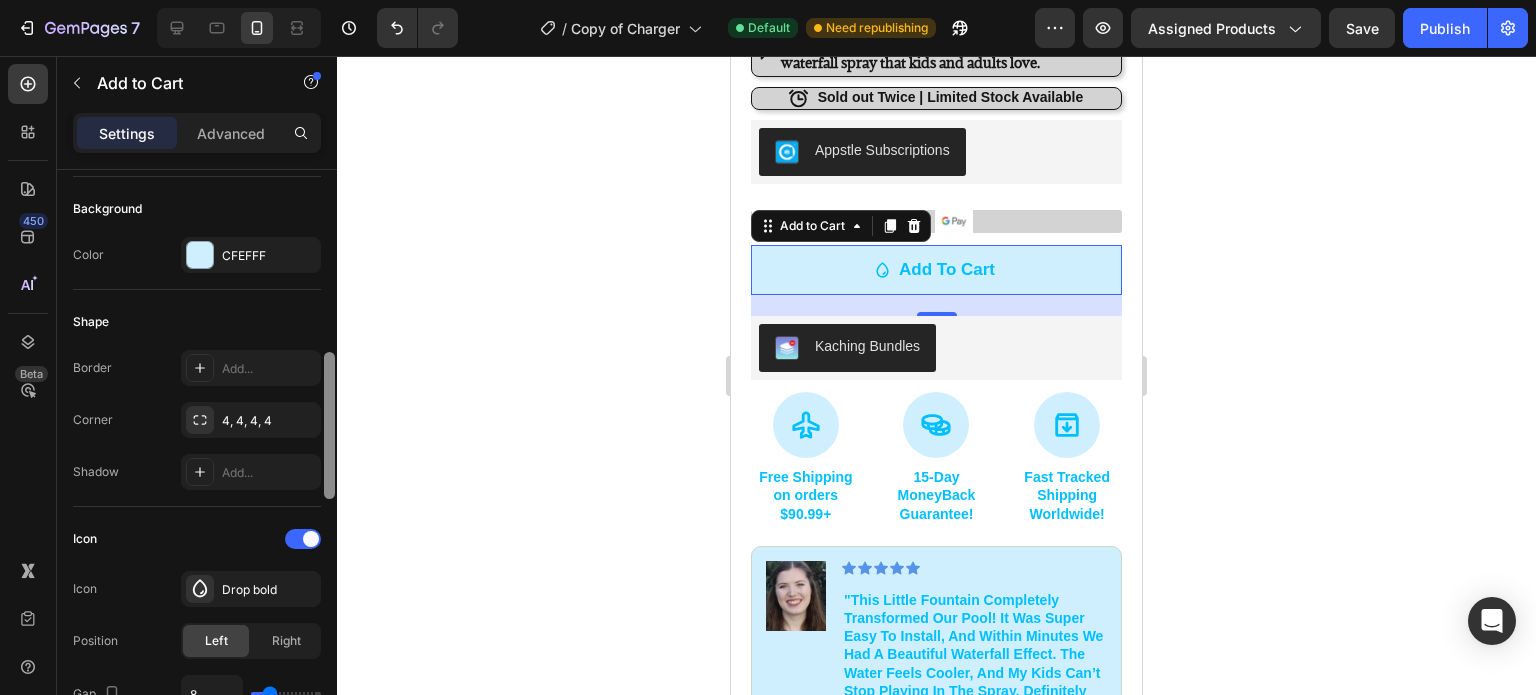 scroll, scrollTop: 457, scrollLeft: 0, axis: vertical 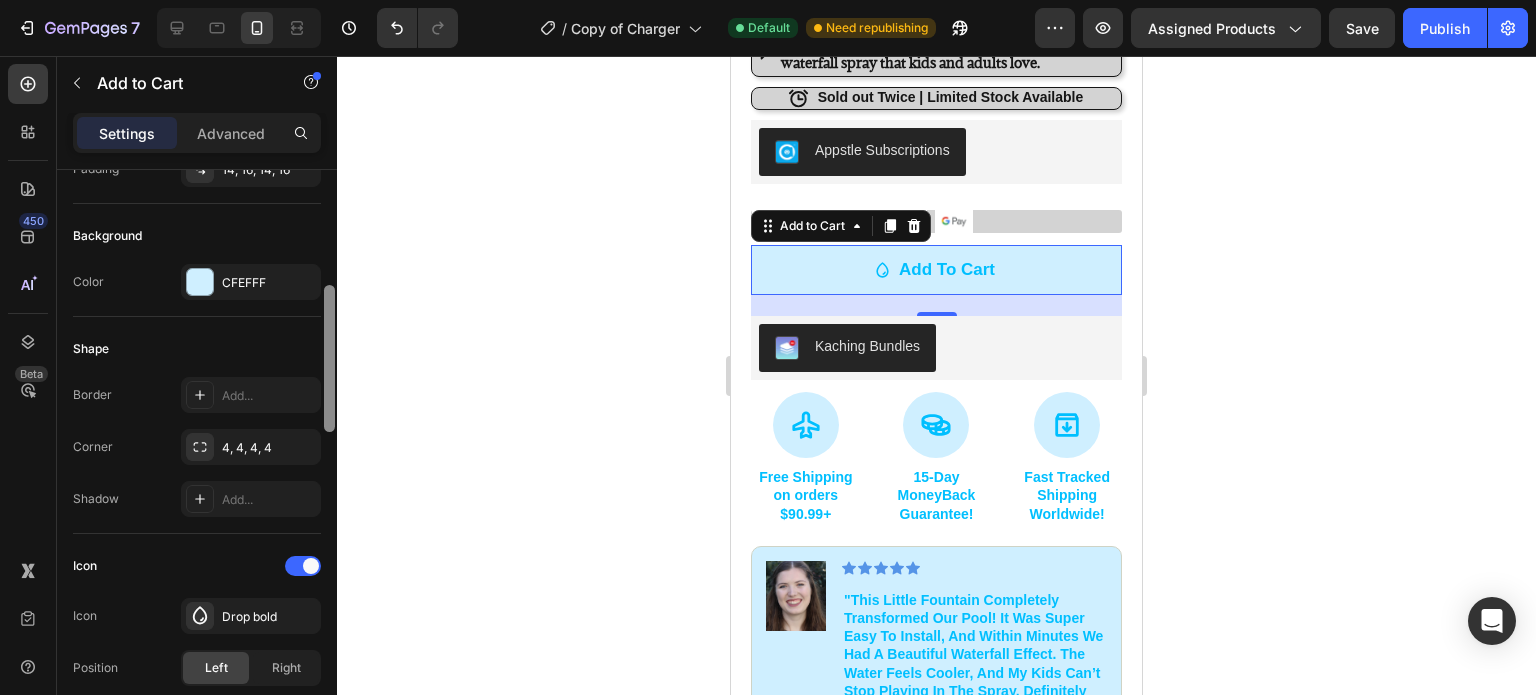 drag, startPoint x: 332, startPoint y: 264, endPoint x: 337, endPoint y: 380, distance: 116.10771 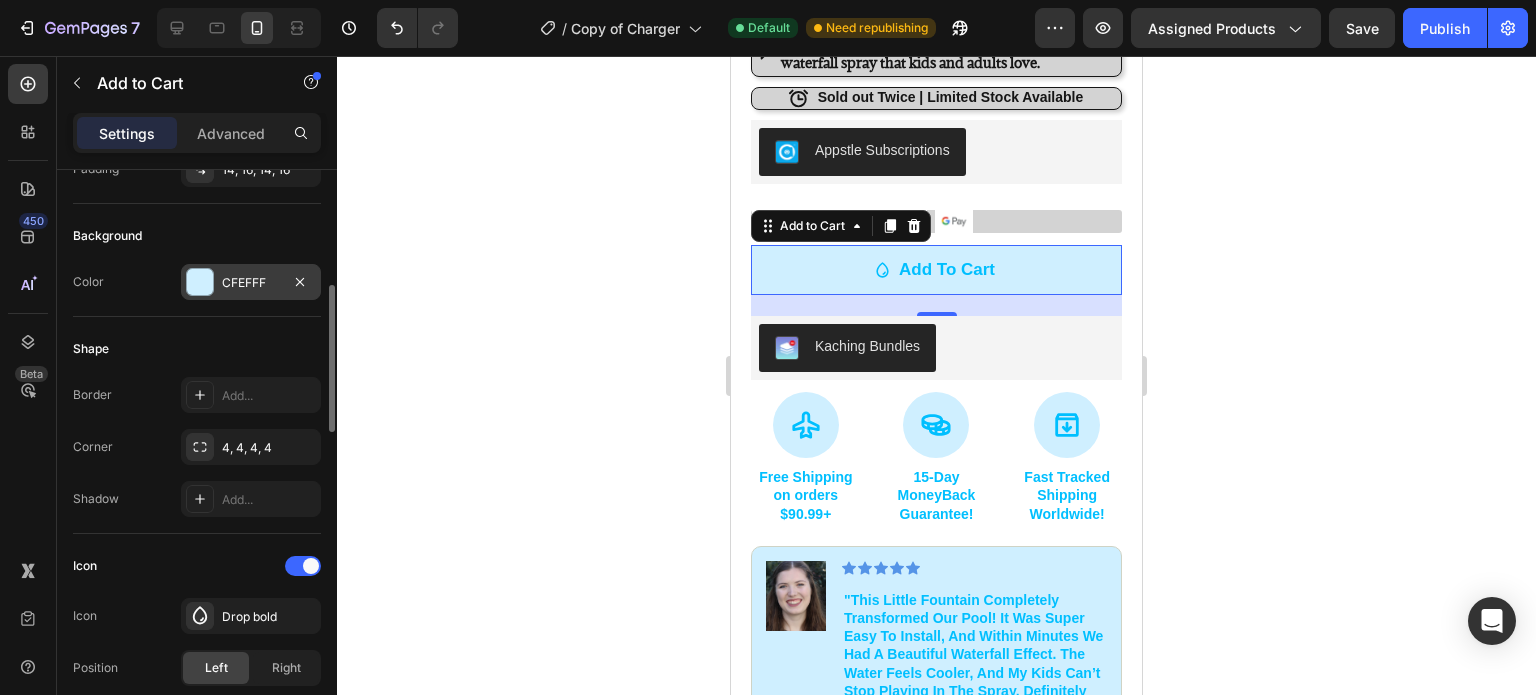 click on "CFEFFF" at bounding box center [251, 283] 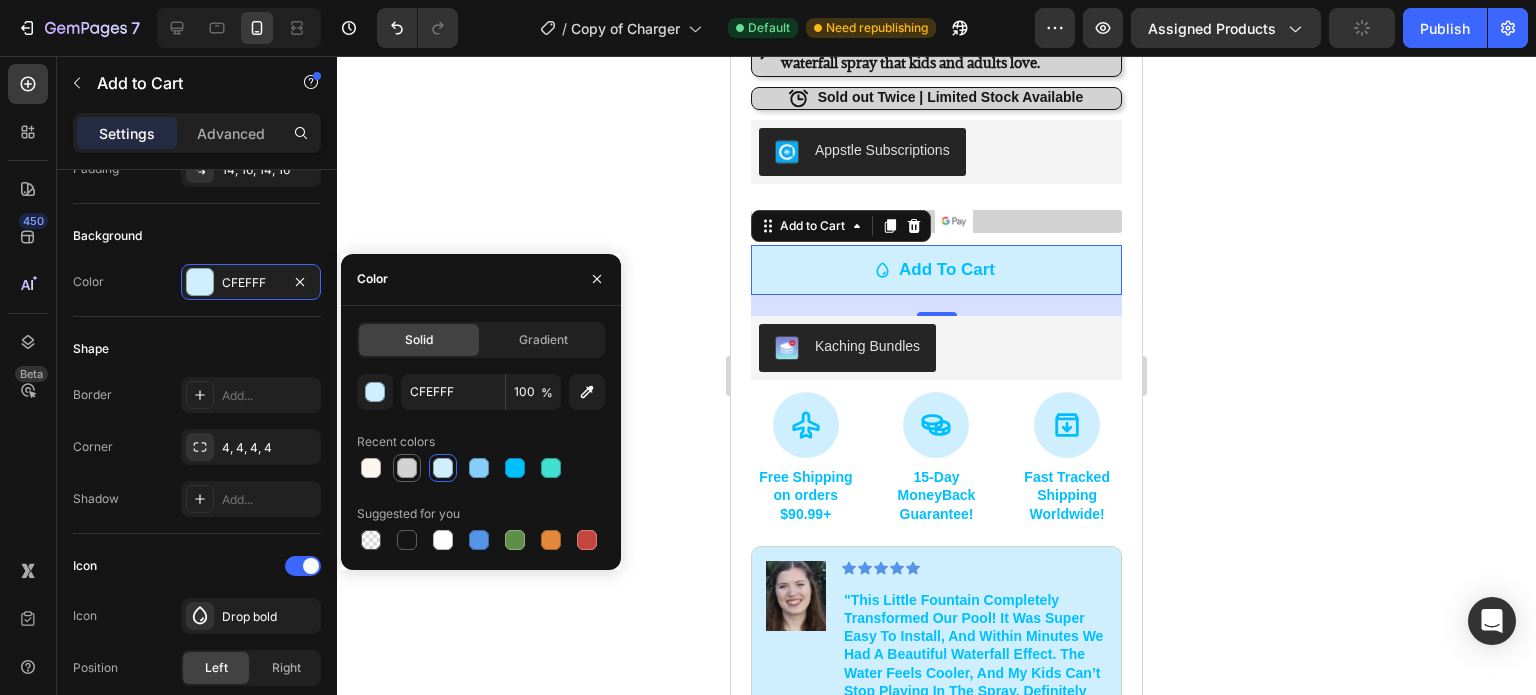 click at bounding box center (407, 468) 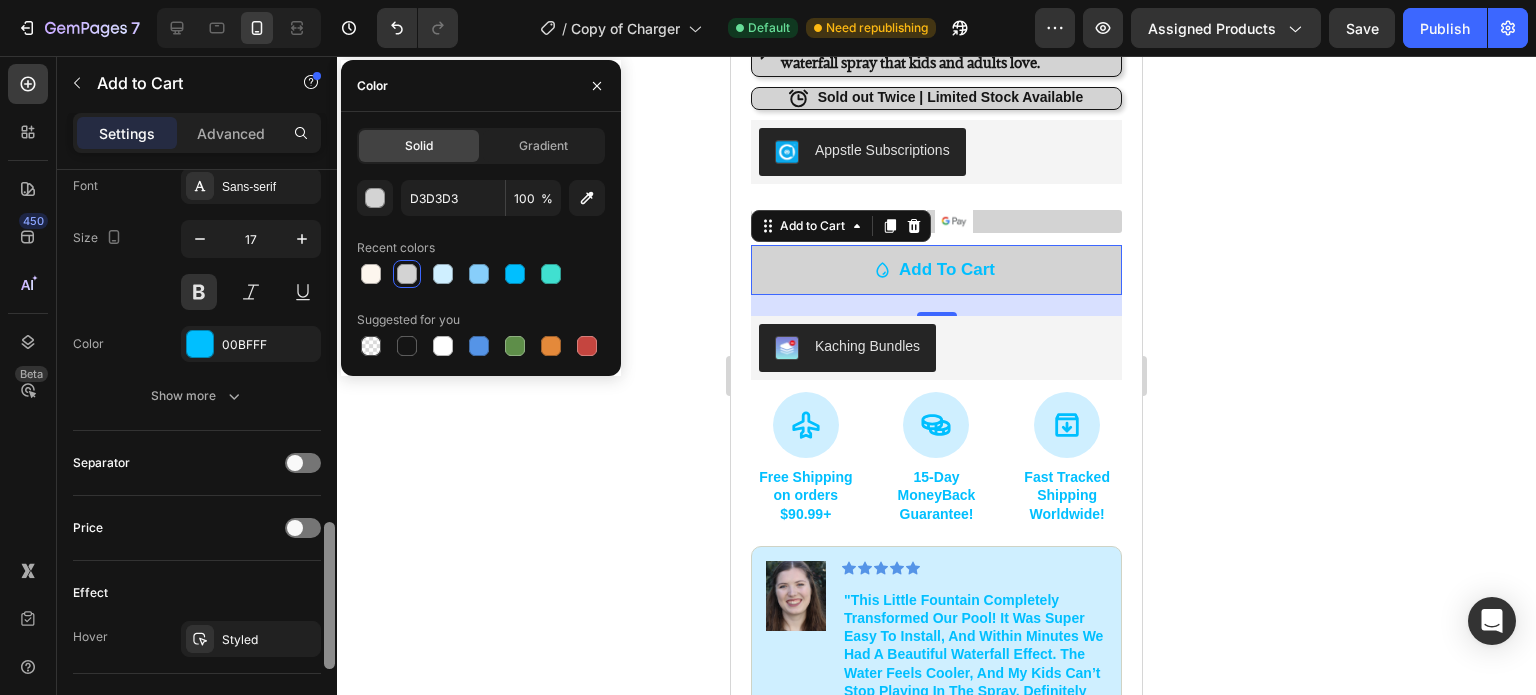 scroll, scrollTop: 1183, scrollLeft: 0, axis: vertical 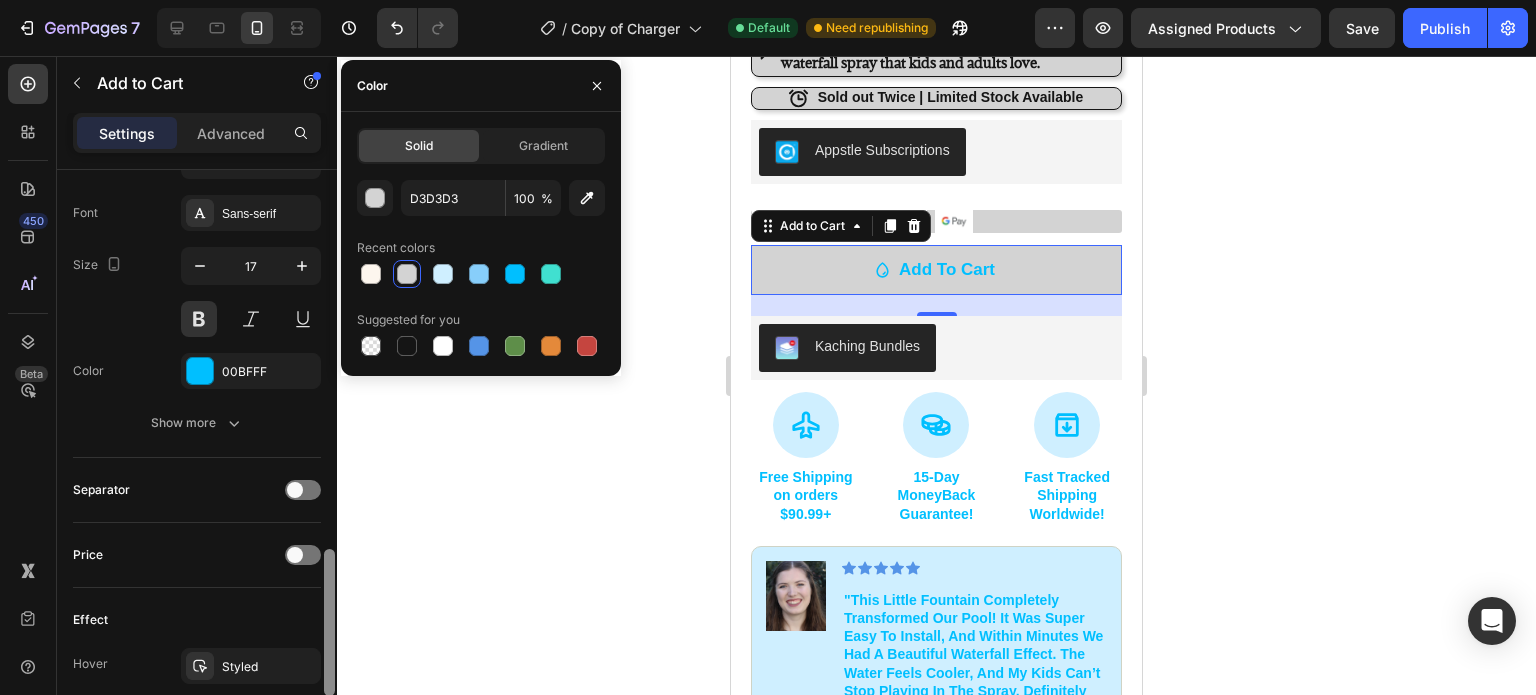 drag, startPoint x: 330, startPoint y: 391, endPoint x: 335, endPoint y: 575, distance: 184.06792 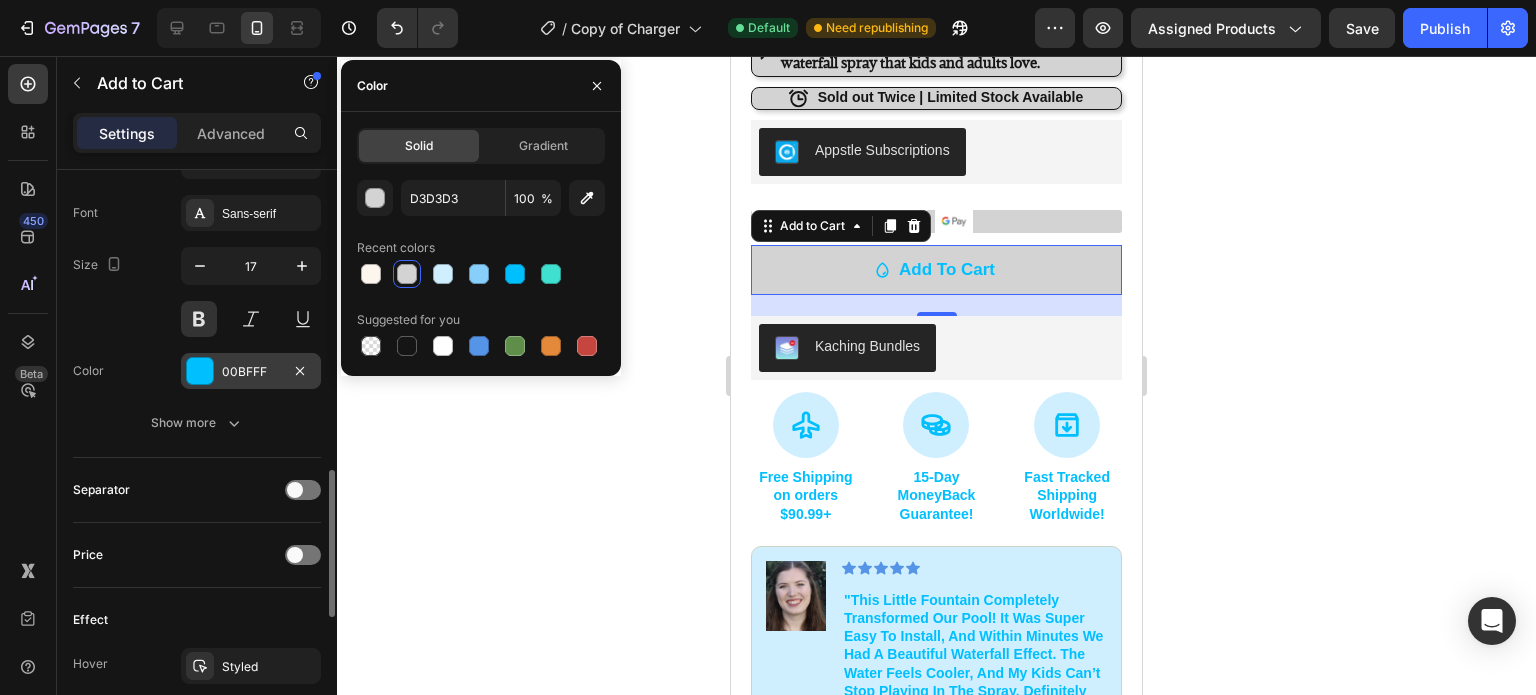 click at bounding box center (200, 371) 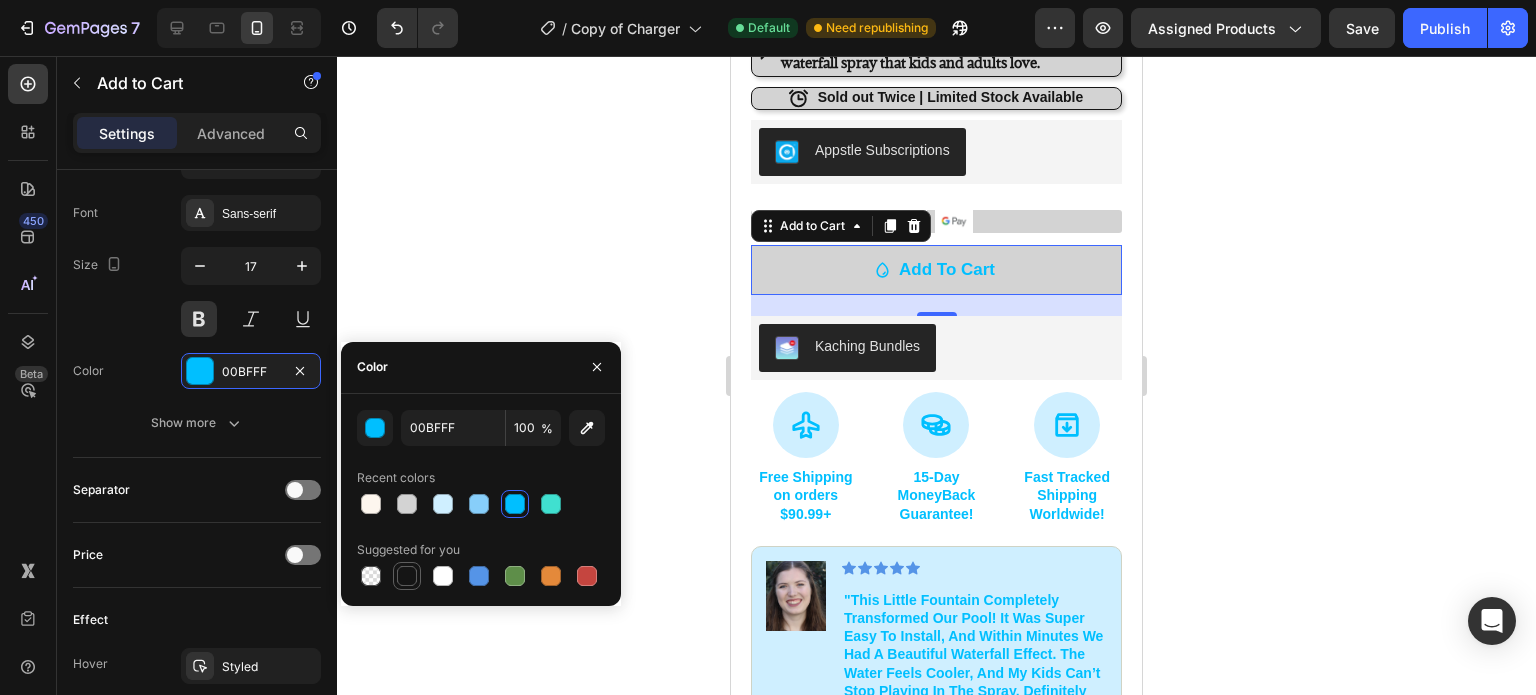 click at bounding box center (407, 576) 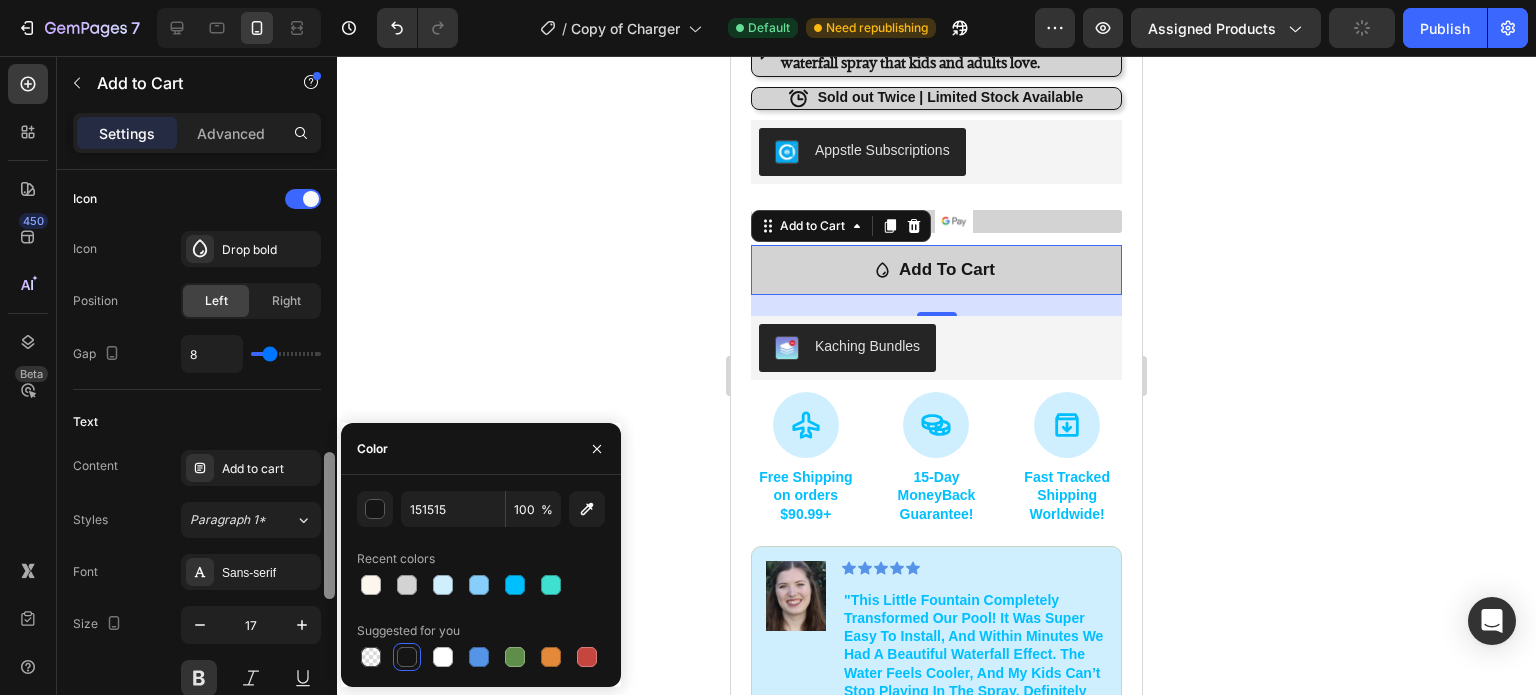 scroll, scrollTop: 816, scrollLeft: 0, axis: vertical 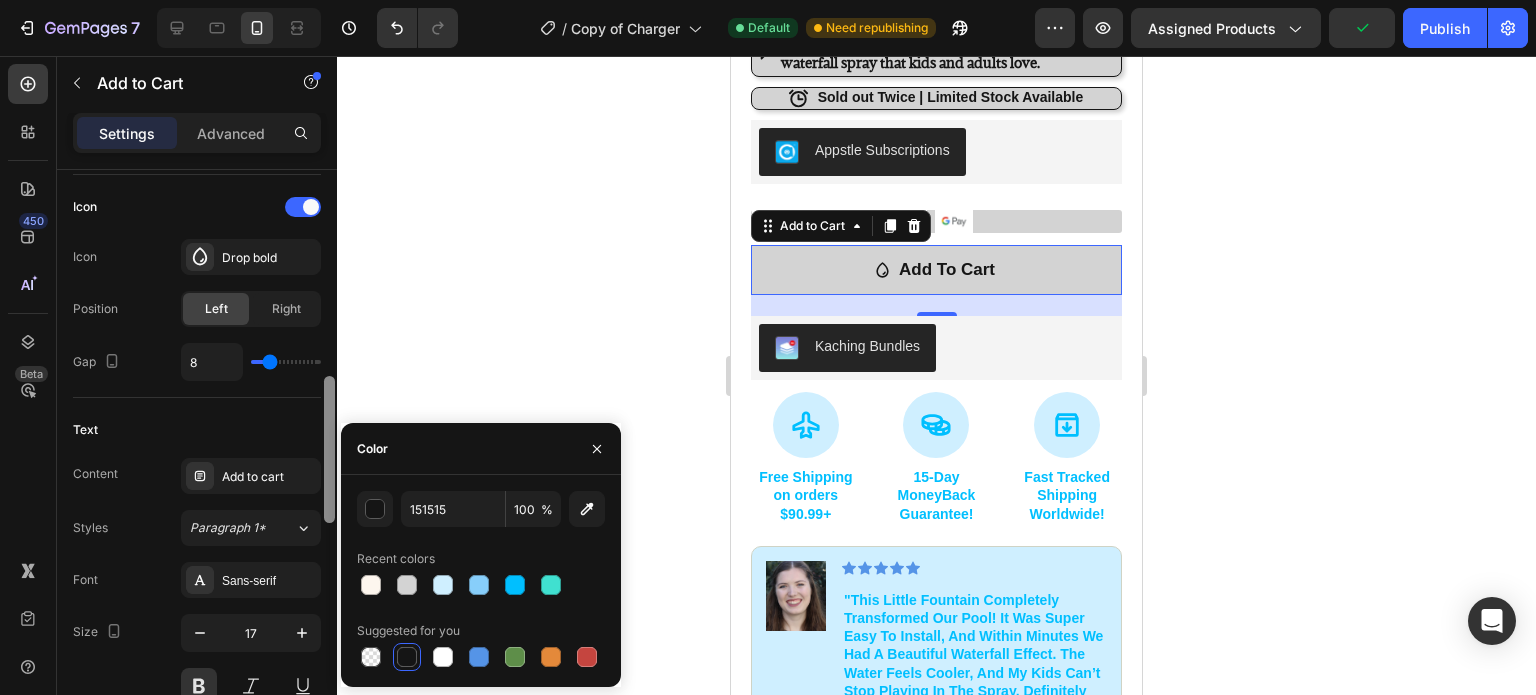 drag, startPoint x: 332, startPoint y: 482, endPoint x: 353, endPoint y: 389, distance: 95.34149 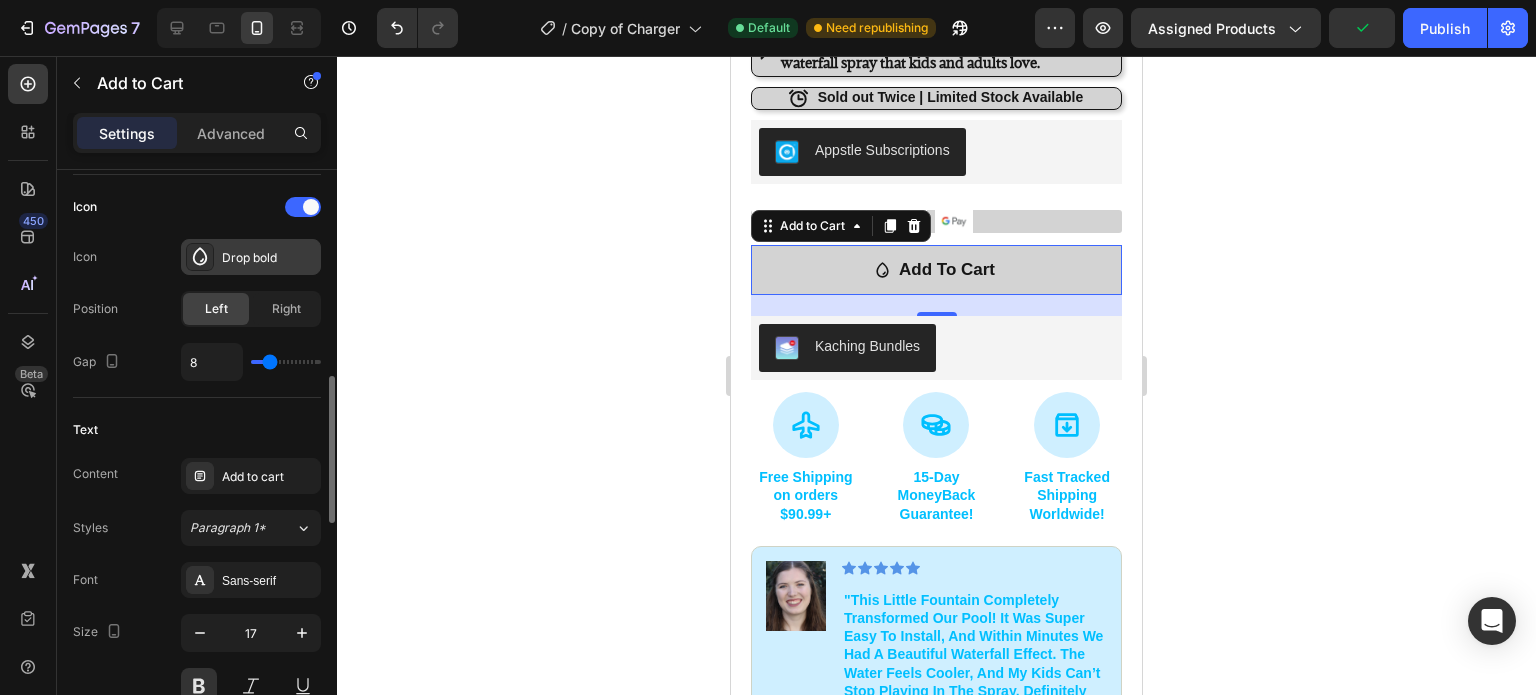 click on "Drop bold" at bounding box center (251, 257) 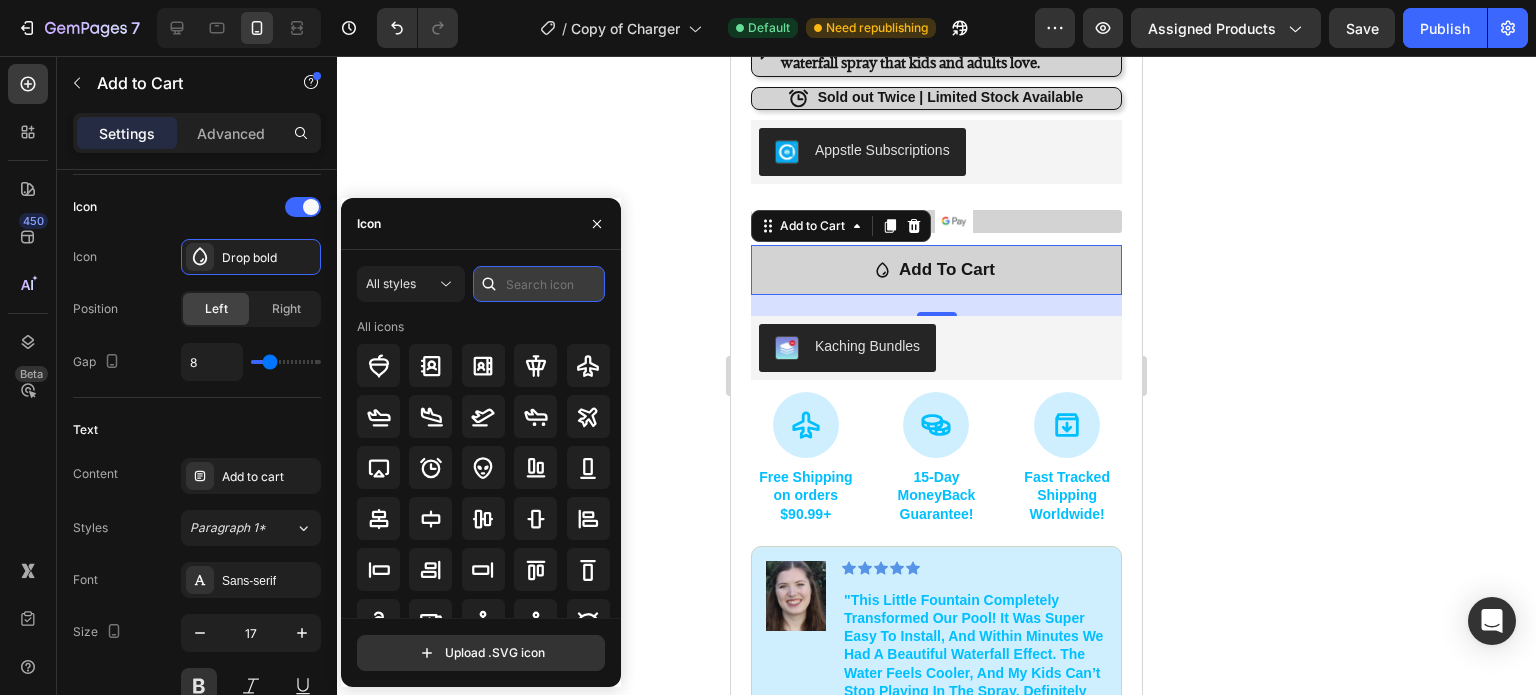 click at bounding box center (539, 284) 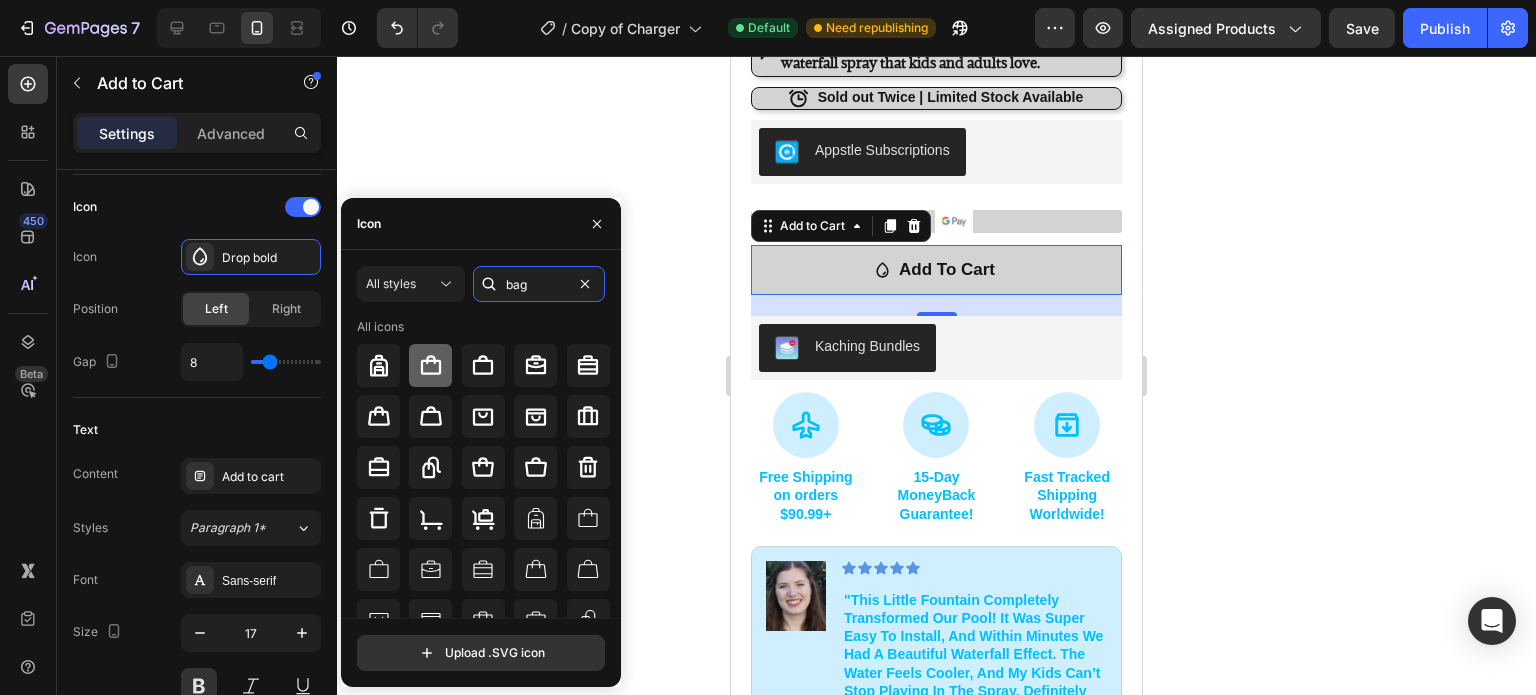 type on "bag" 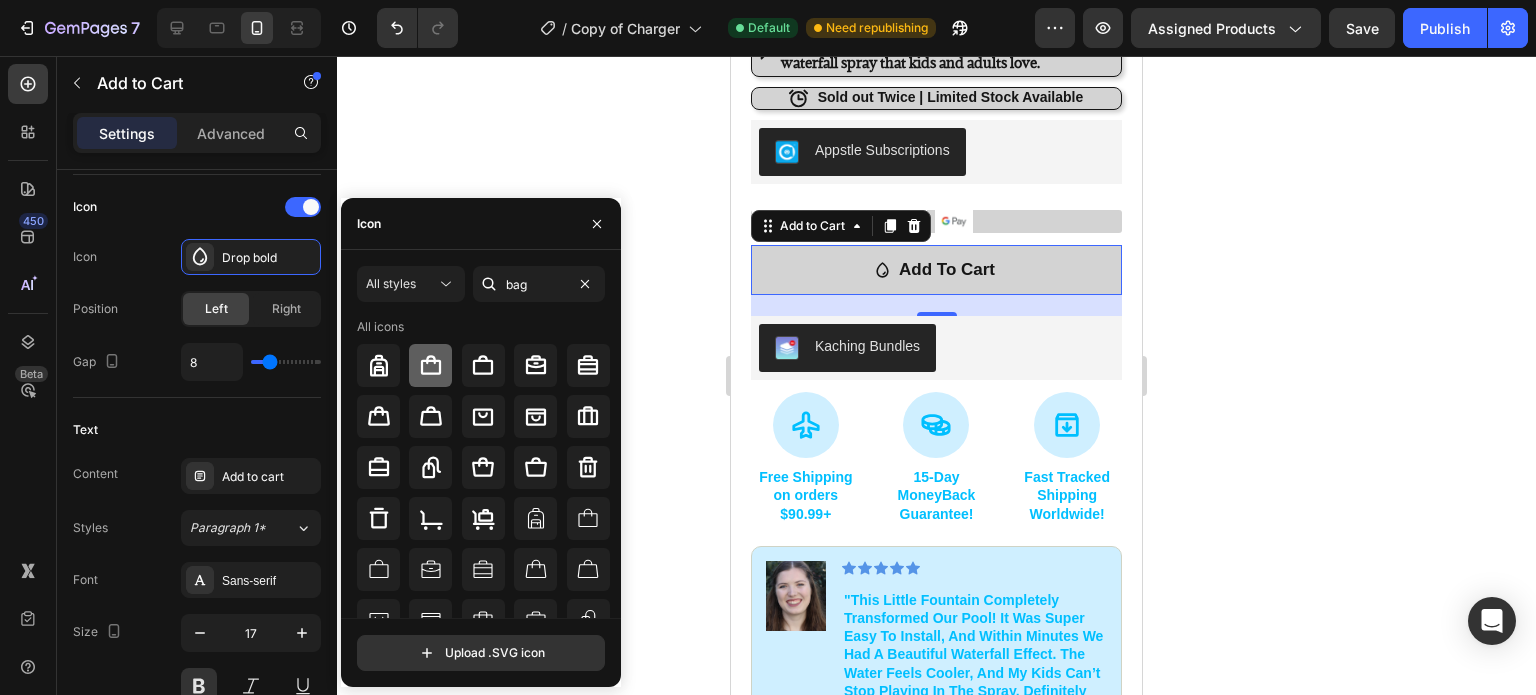 click 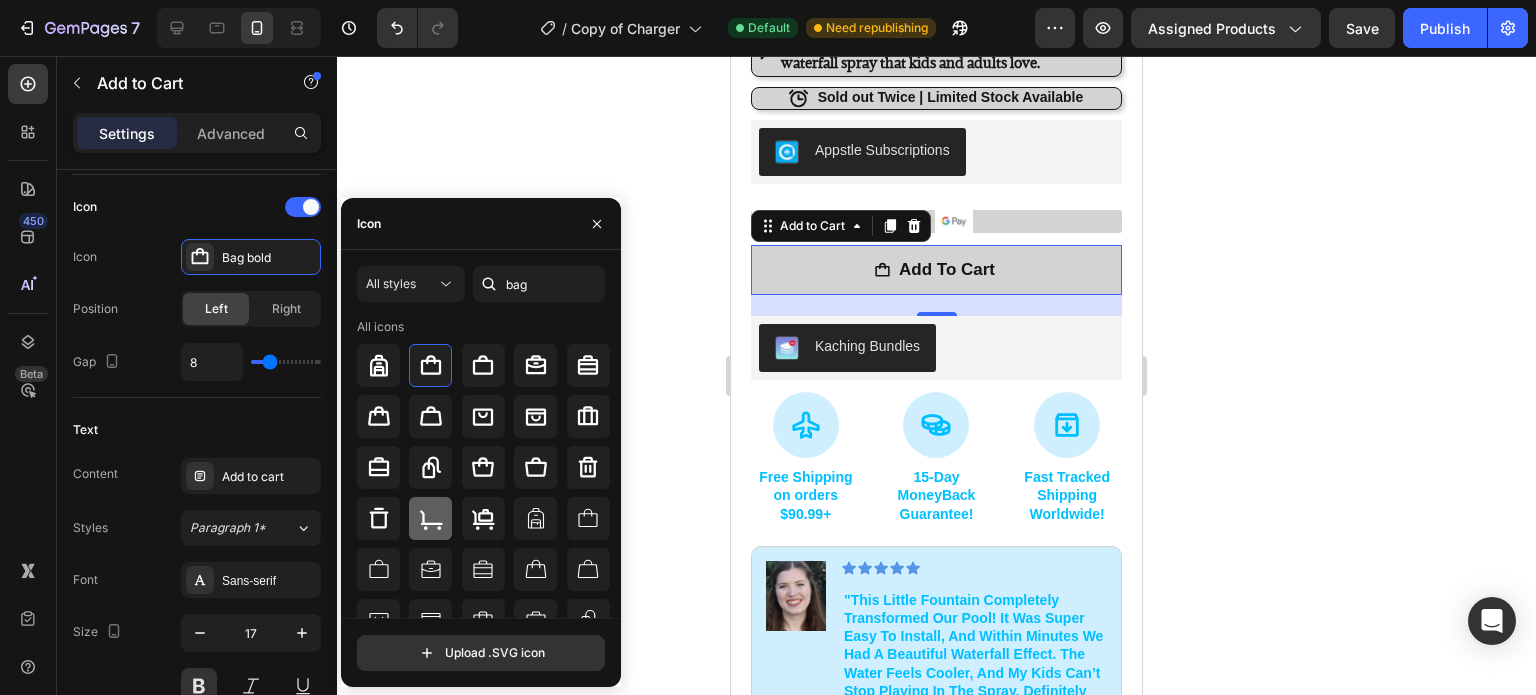 click 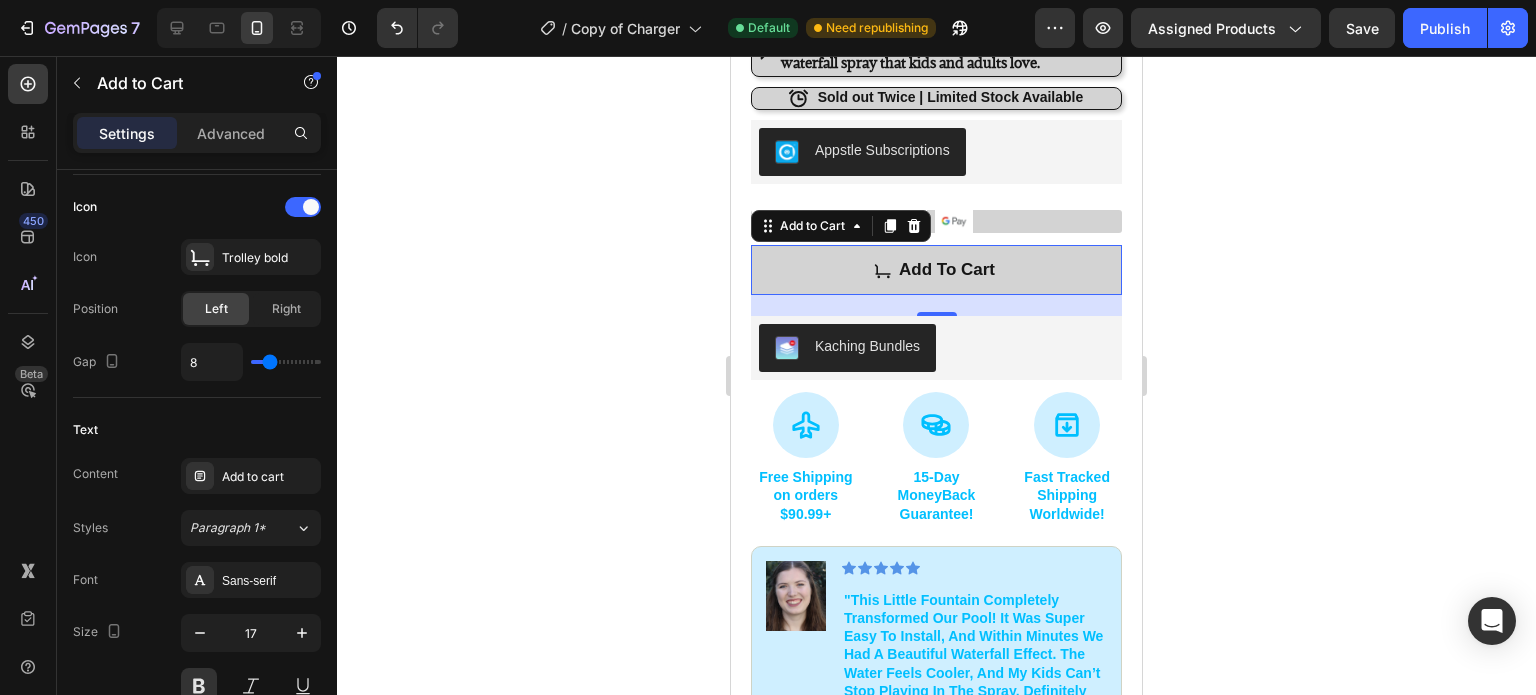 click 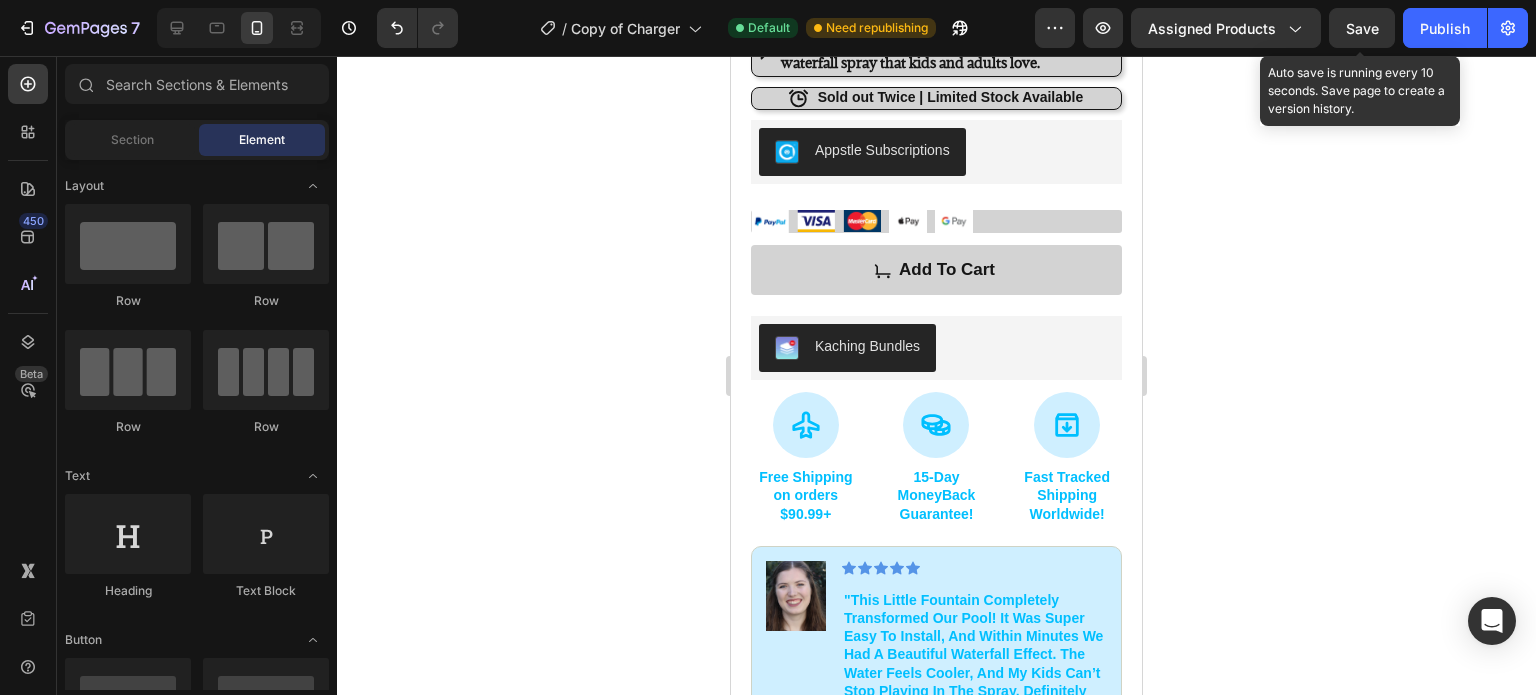 click on "Save" 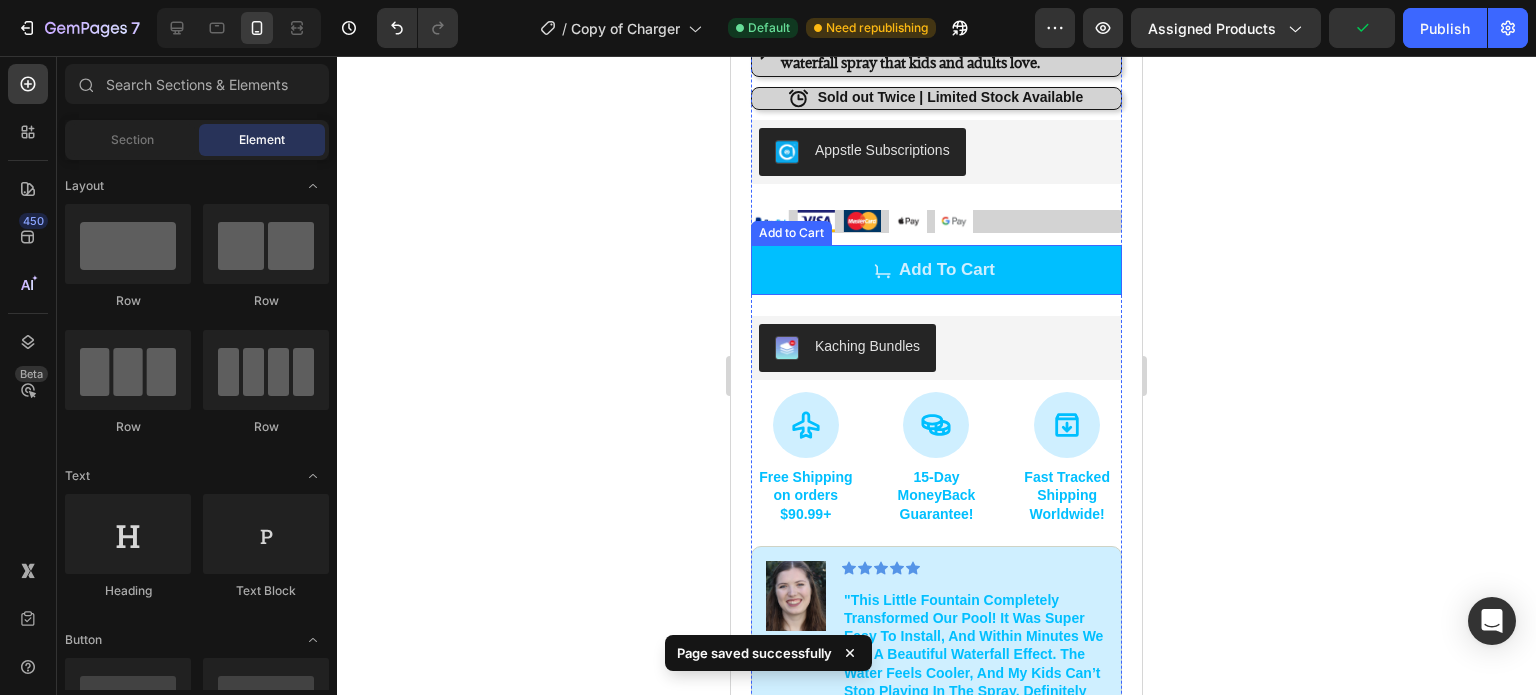 click on "Add to cart" at bounding box center [936, 270] 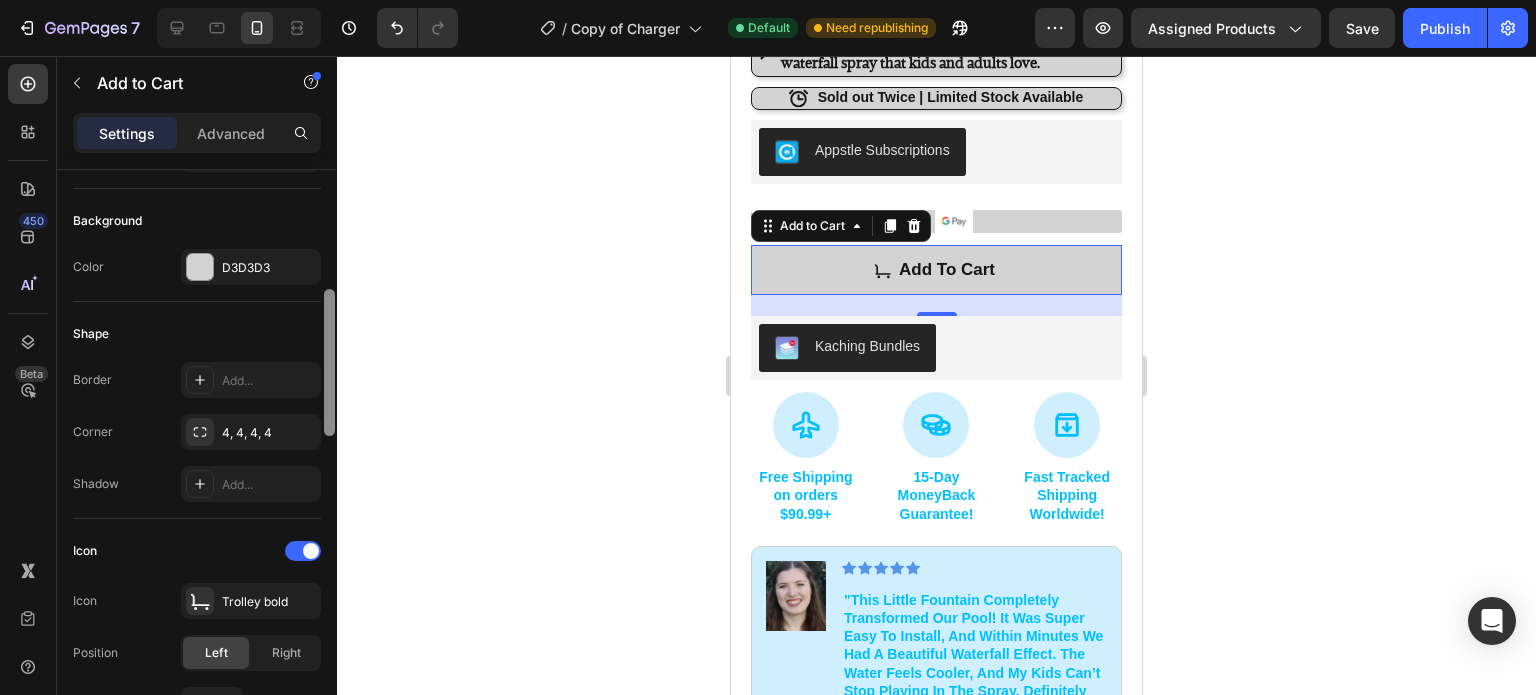scroll, scrollTop: 480, scrollLeft: 0, axis: vertical 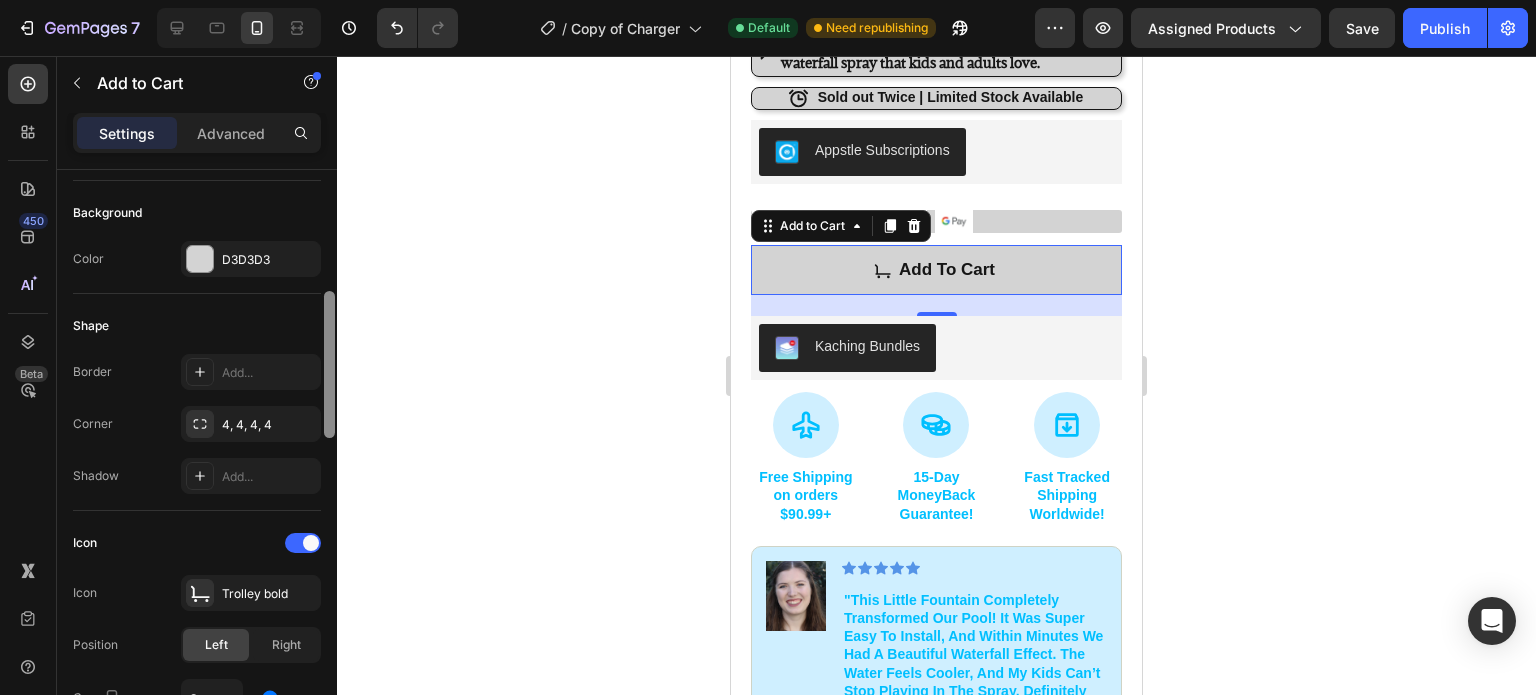 drag, startPoint x: 329, startPoint y: 292, endPoint x: 388, endPoint y: 414, distance: 135.51753 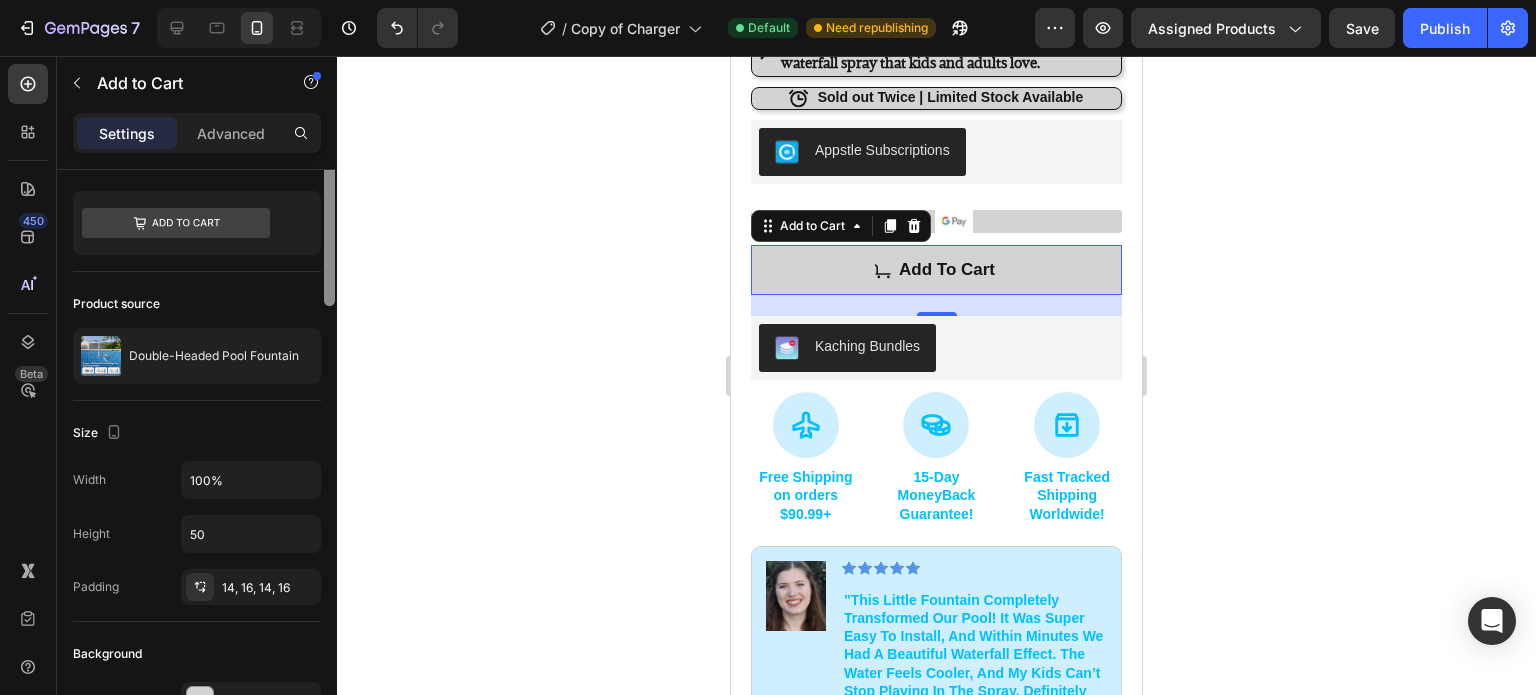 scroll, scrollTop: 0, scrollLeft: 0, axis: both 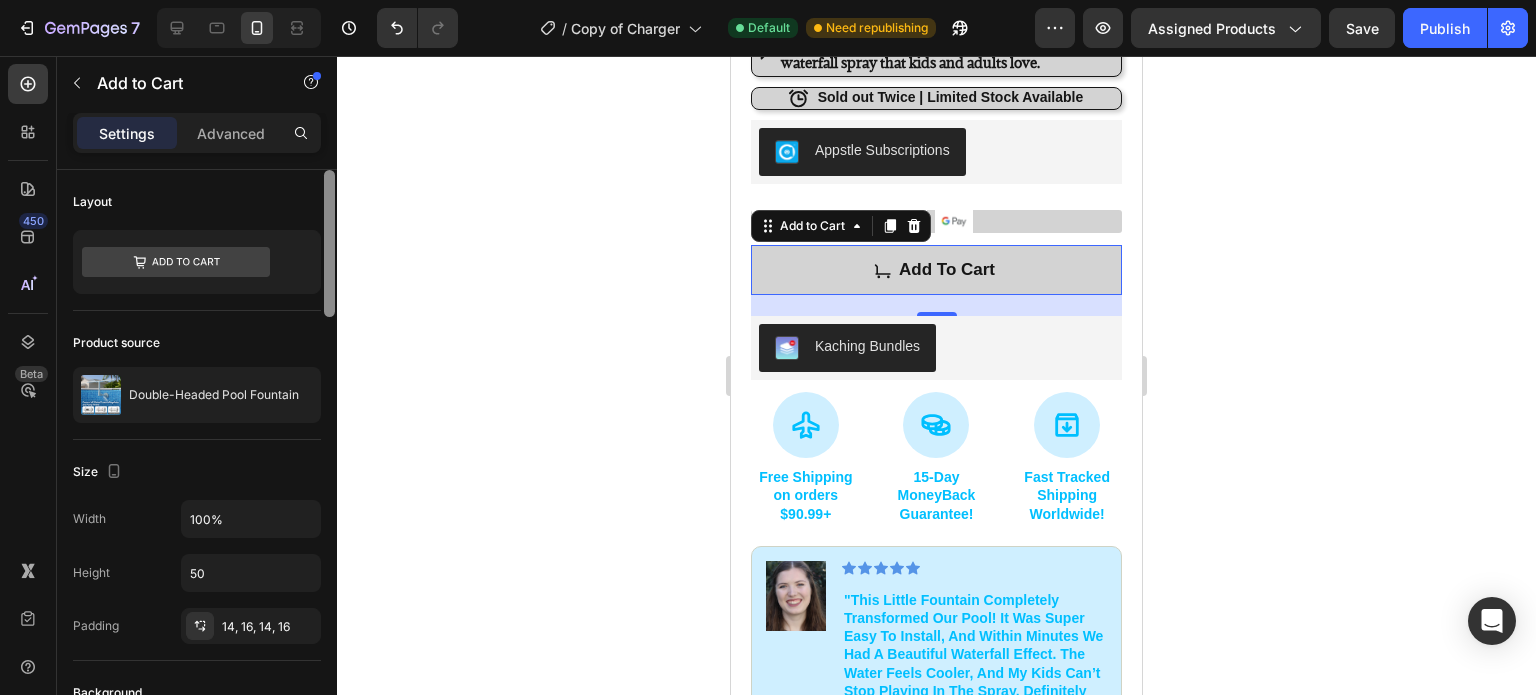 drag, startPoint x: 324, startPoint y: 413, endPoint x: 368, endPoint y: 231, distance: 187.24316 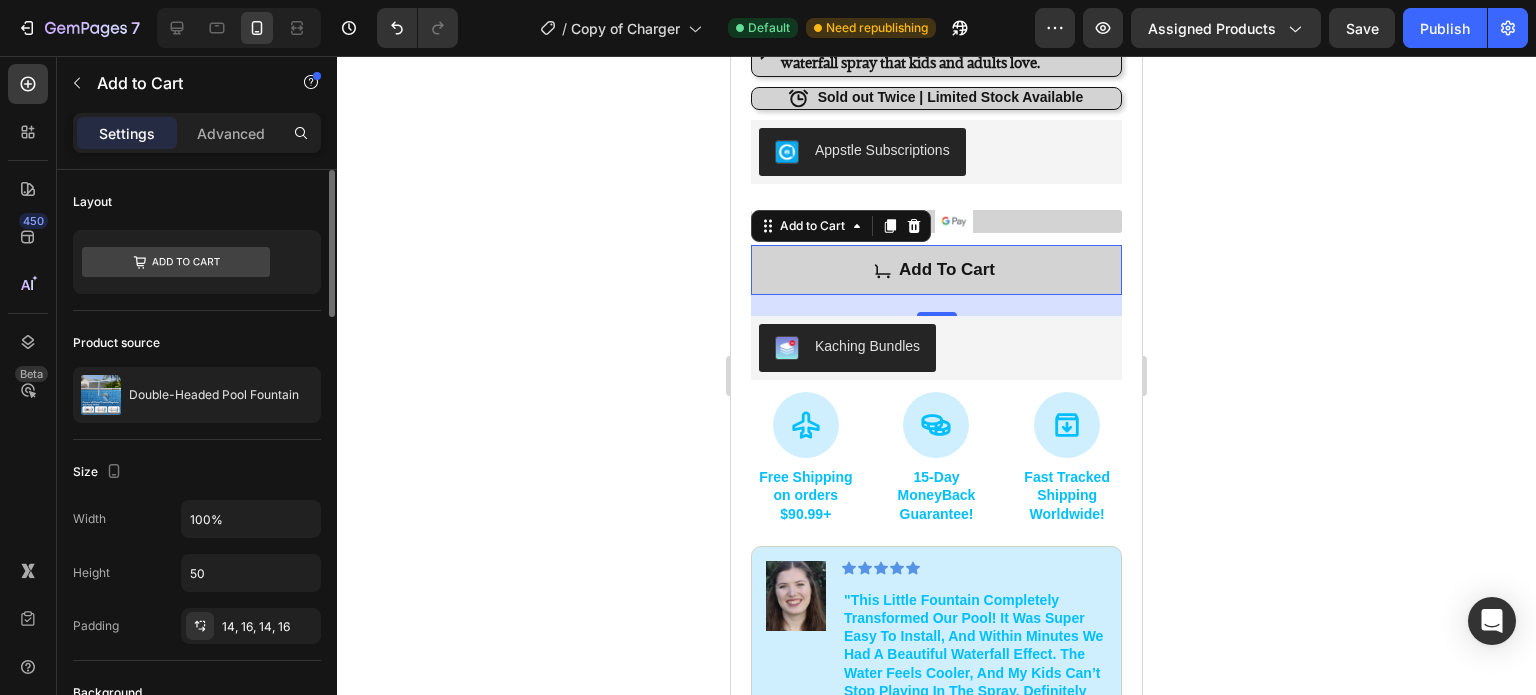 click on "Settings Advanced" at bounding box center (197, 133) 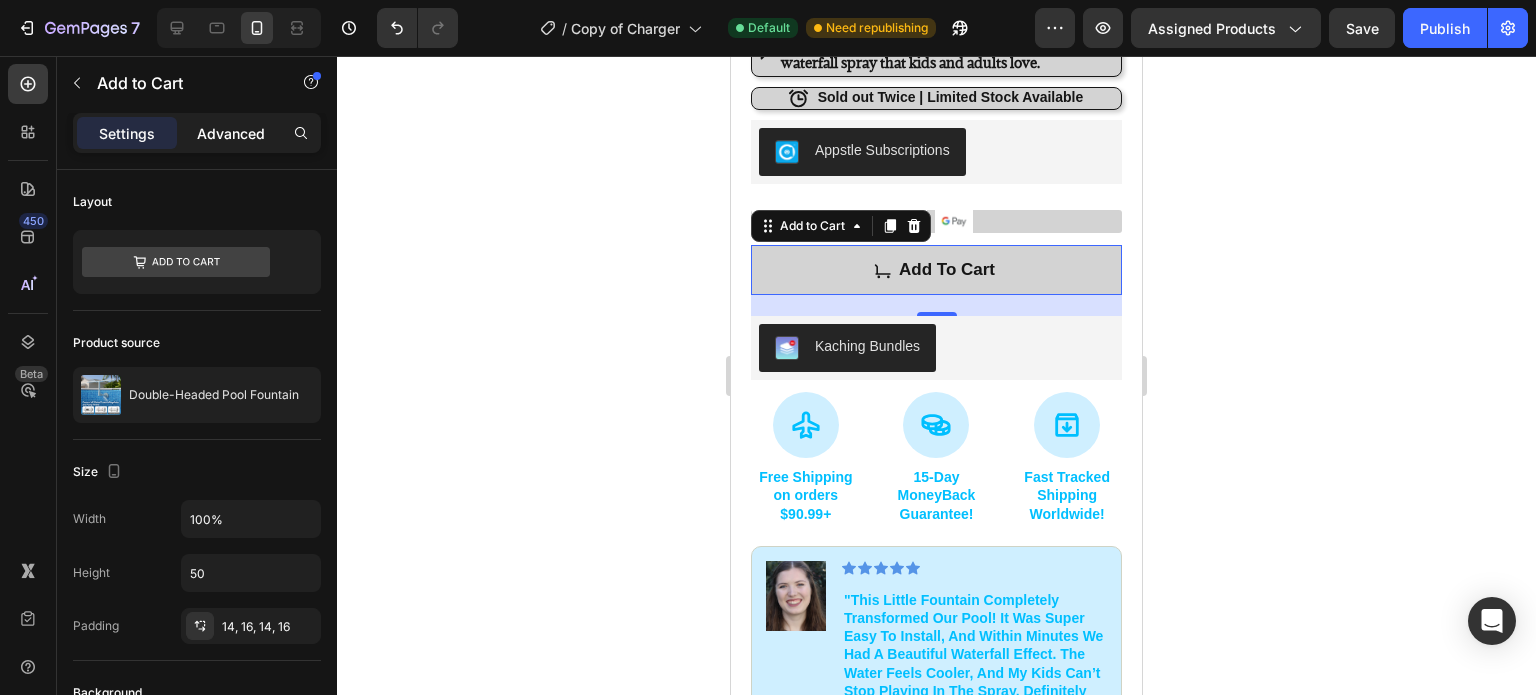 click on "Advanced" at bounding box center (231, 133) 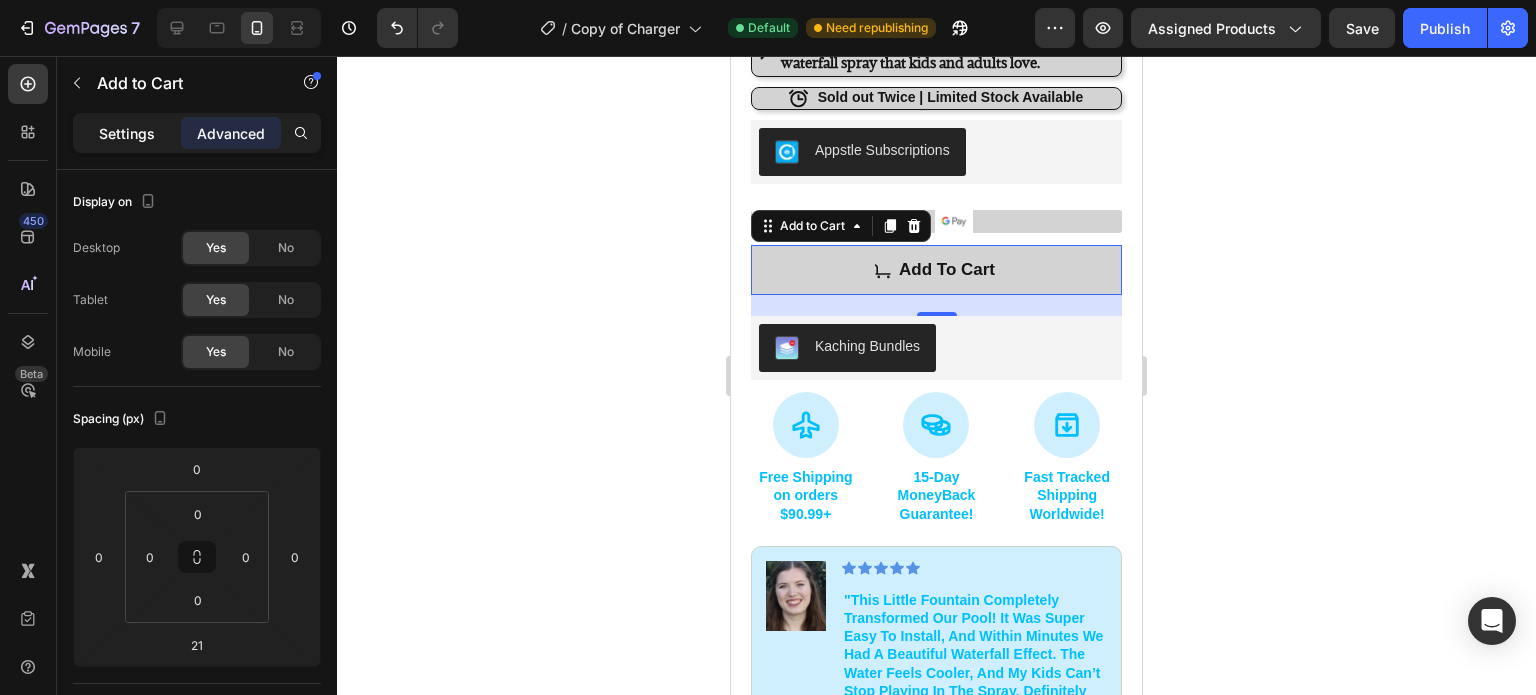 click on "Settings" at bounding box center [127, 133] 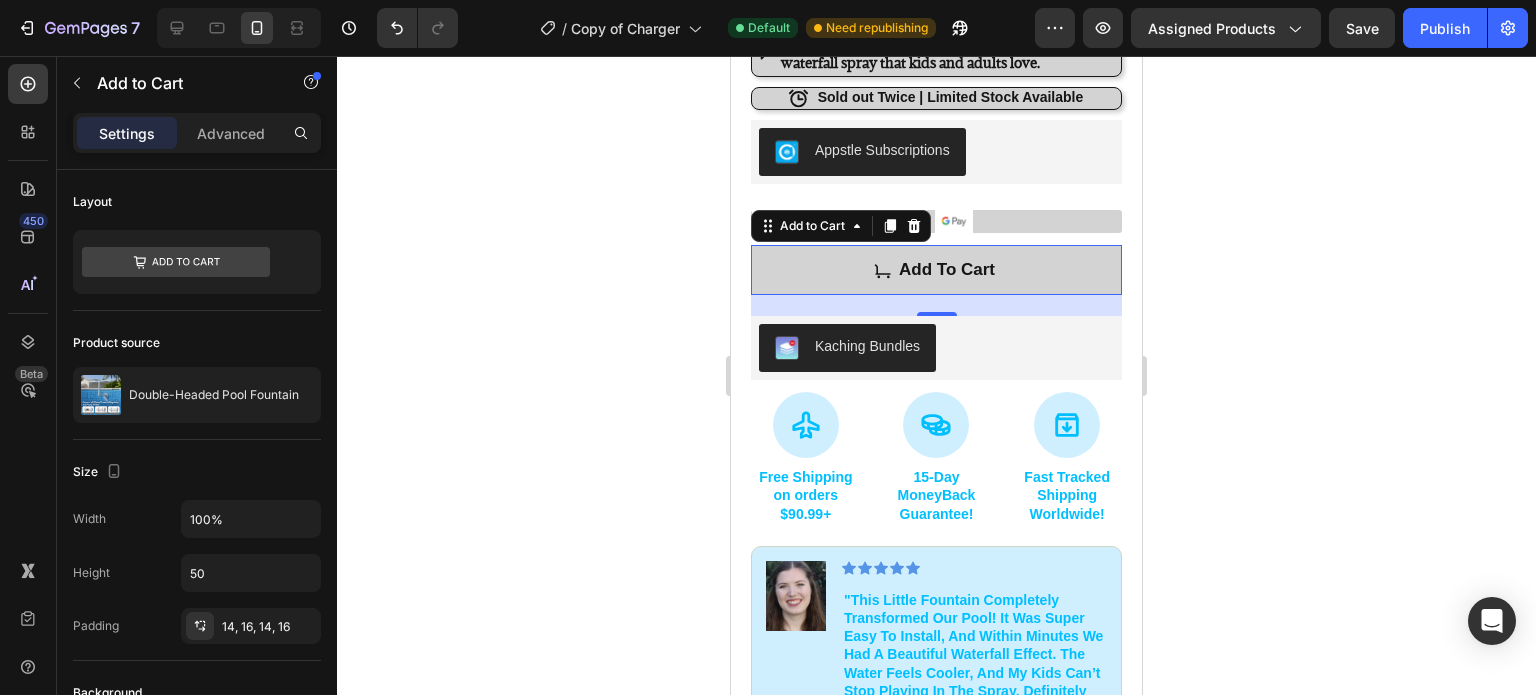 click 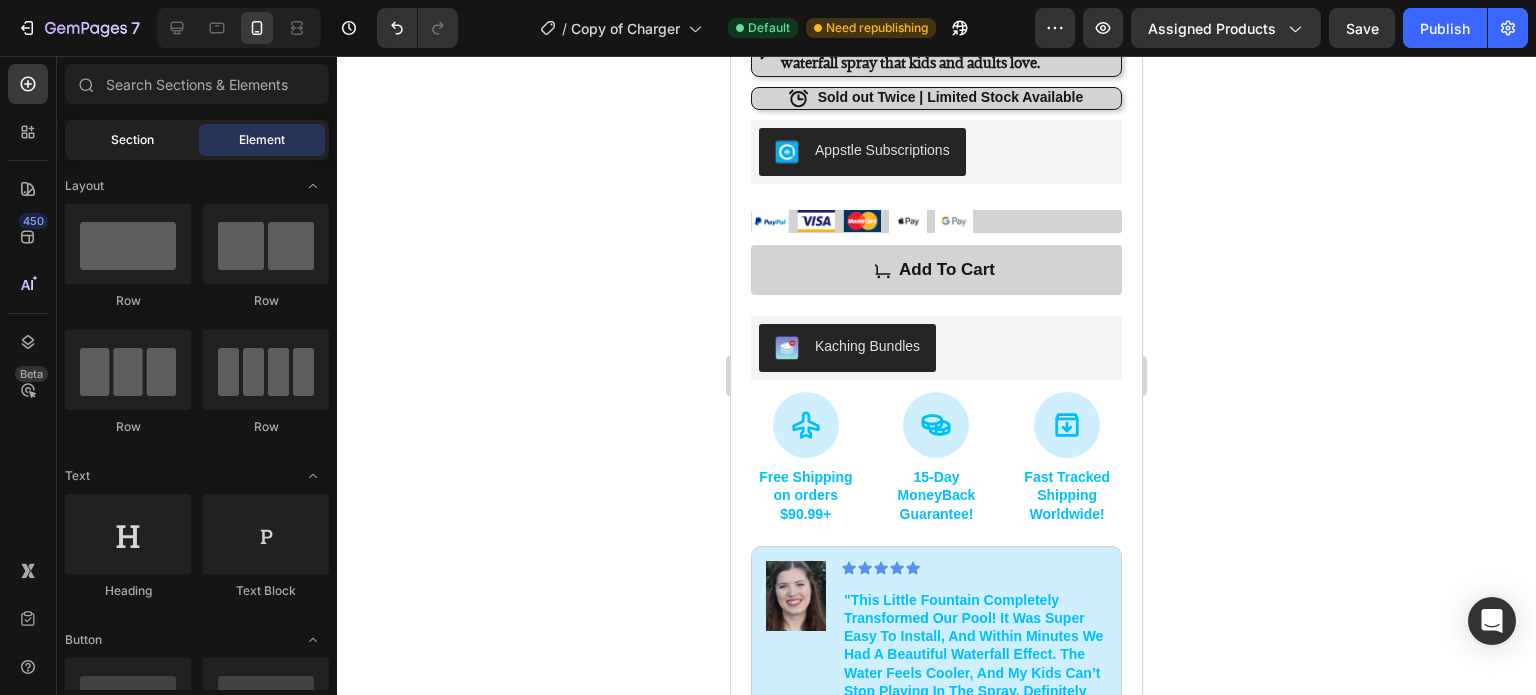click on "Section" 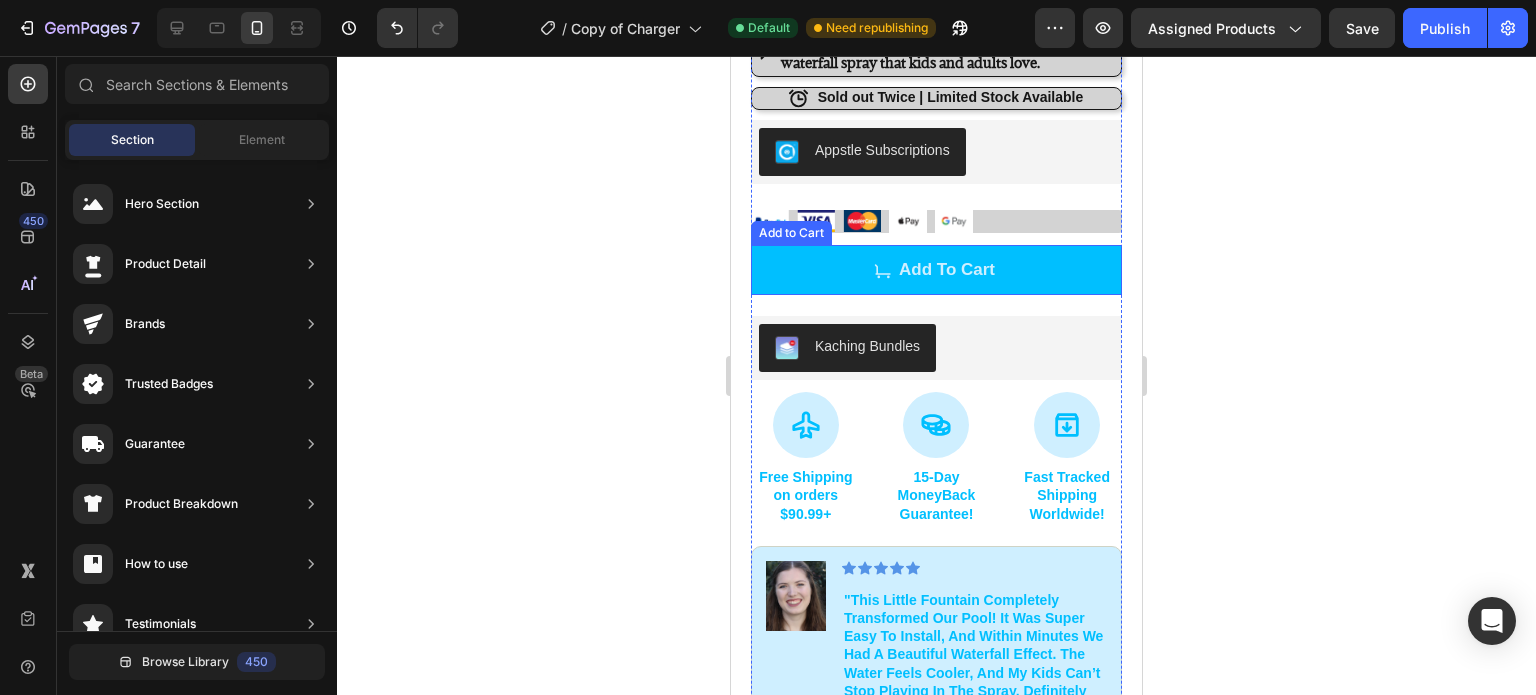 click on "Add to cart" at bounding box center [936, 270] 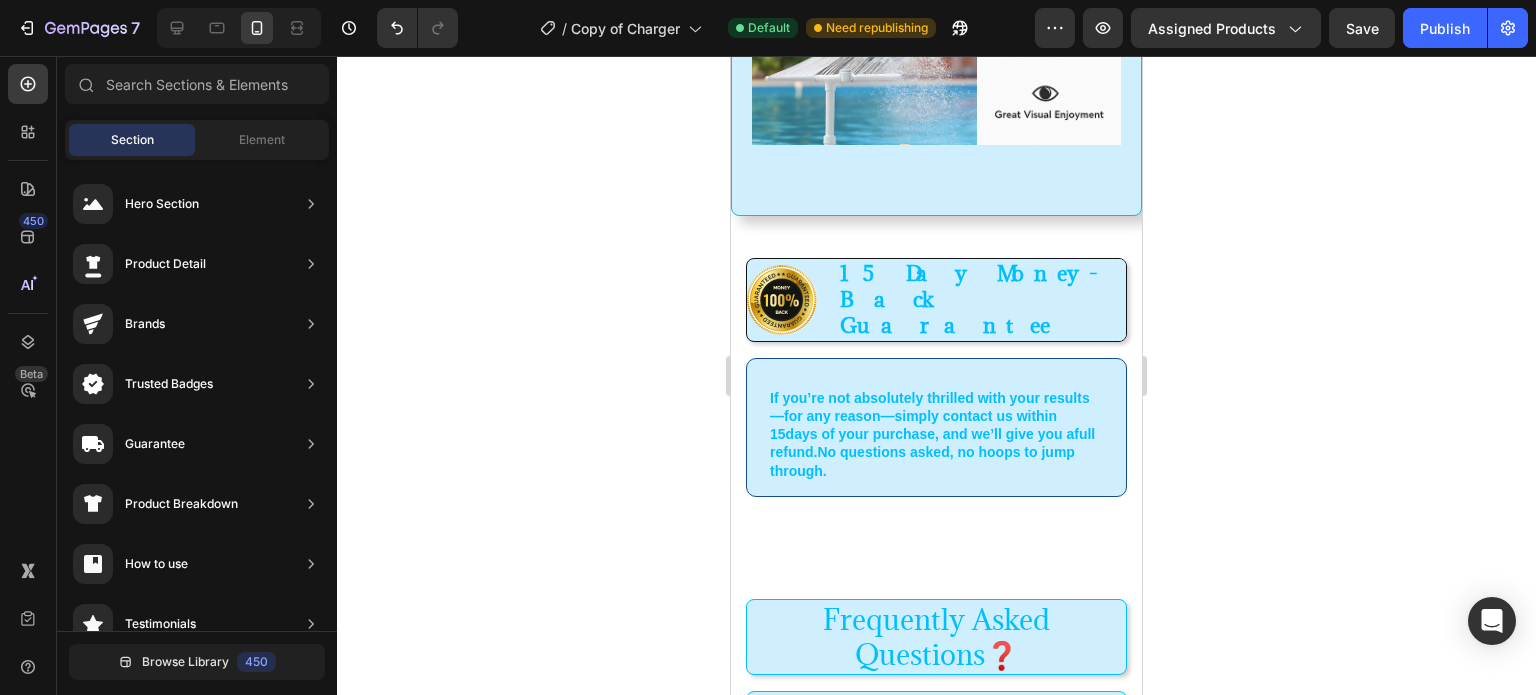 scroll, scrollTop: 2188, scrollLeft: 0, axis: vertical 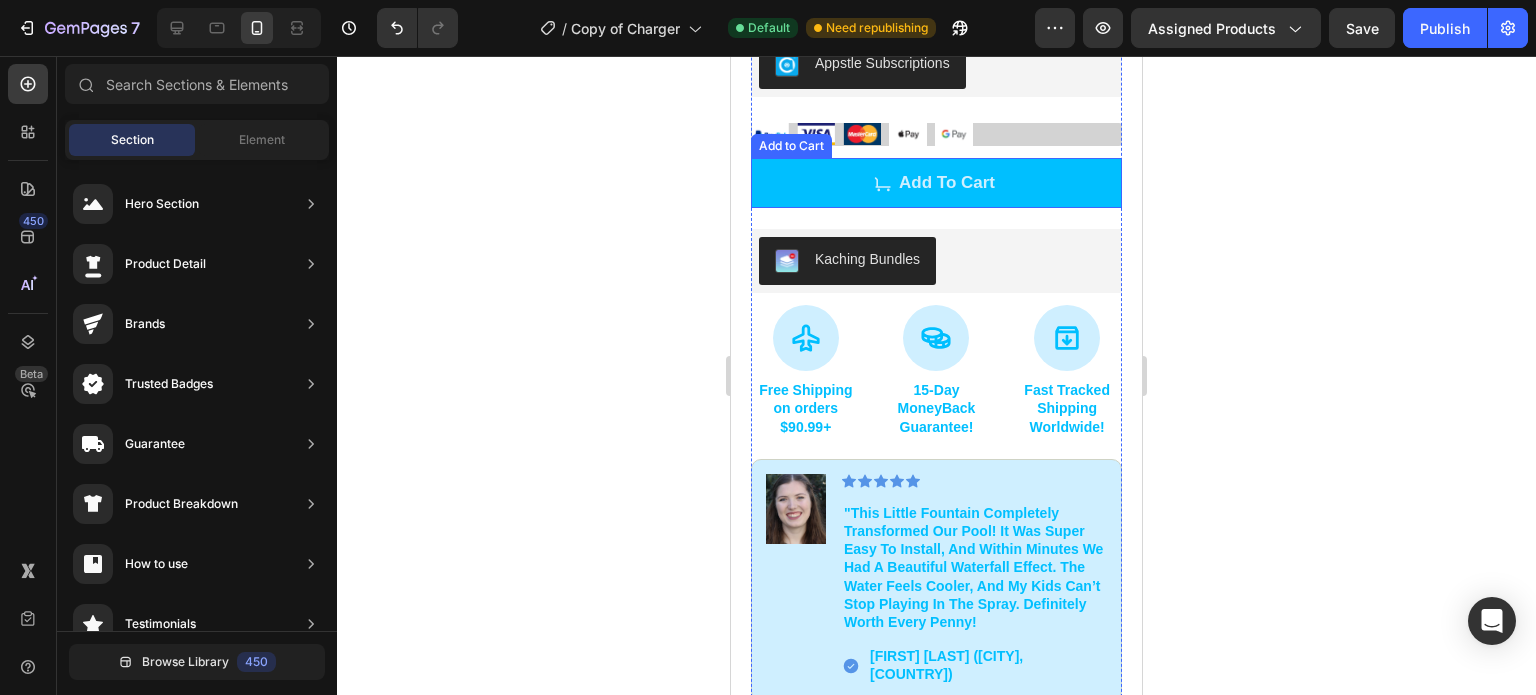 click on "Add to cart" at bounding box center [936, 183] 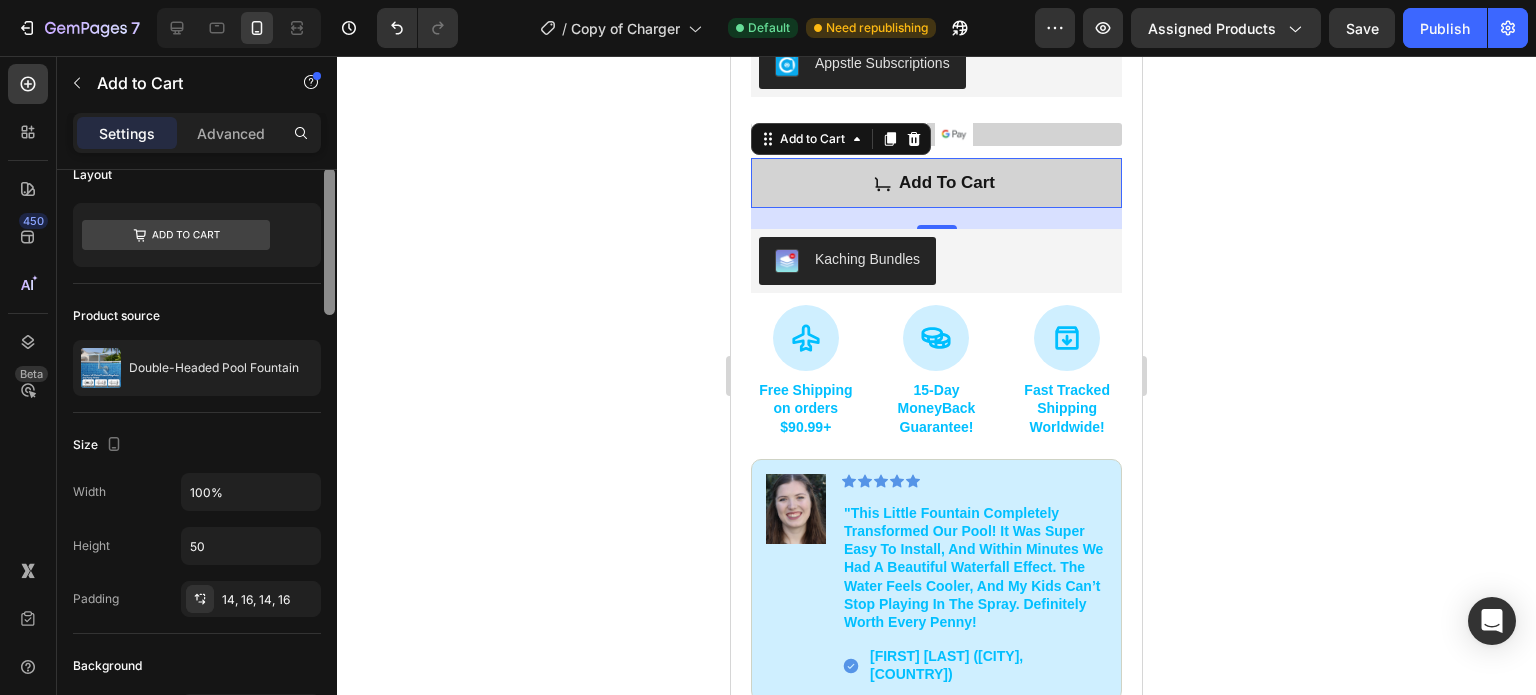 scroll, scrollTop: 31, scrollLeft: 0, axis: vertical 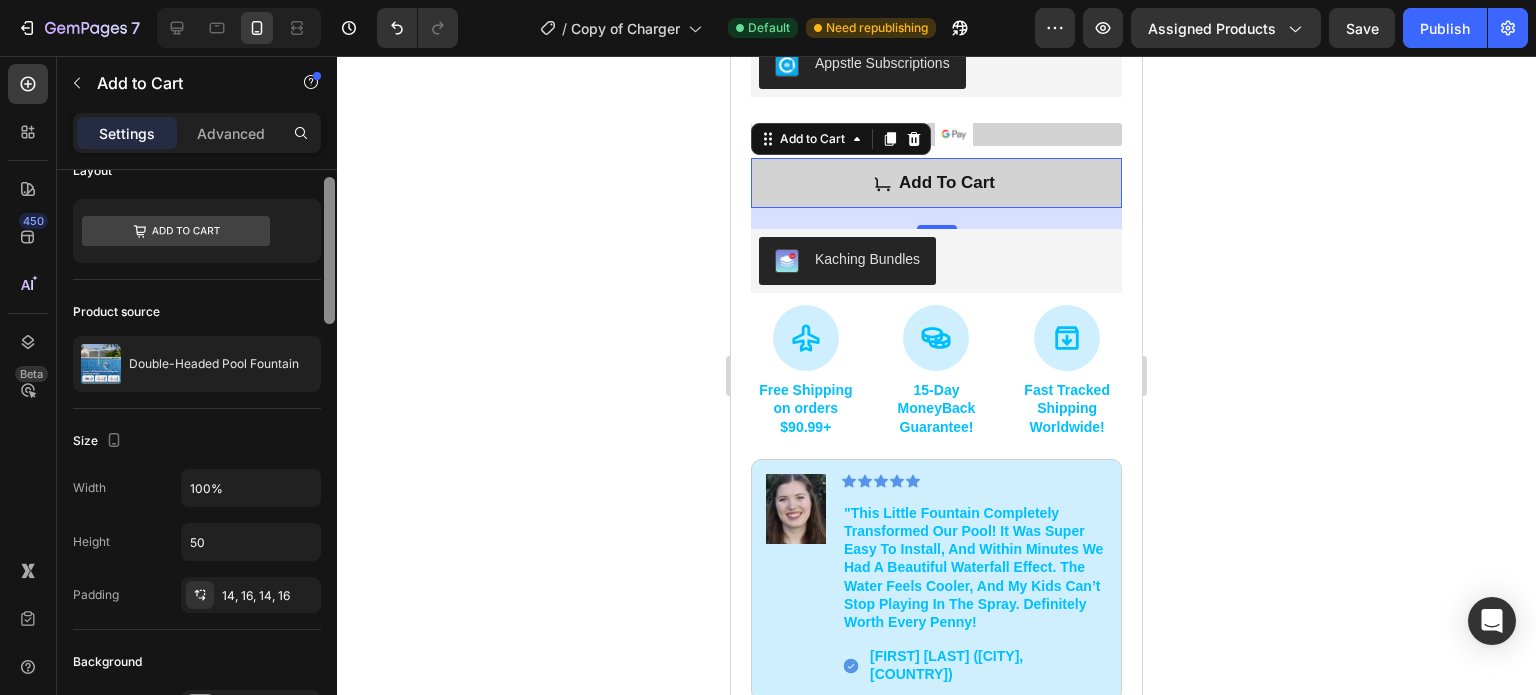 click at bounding box center [329, 250] 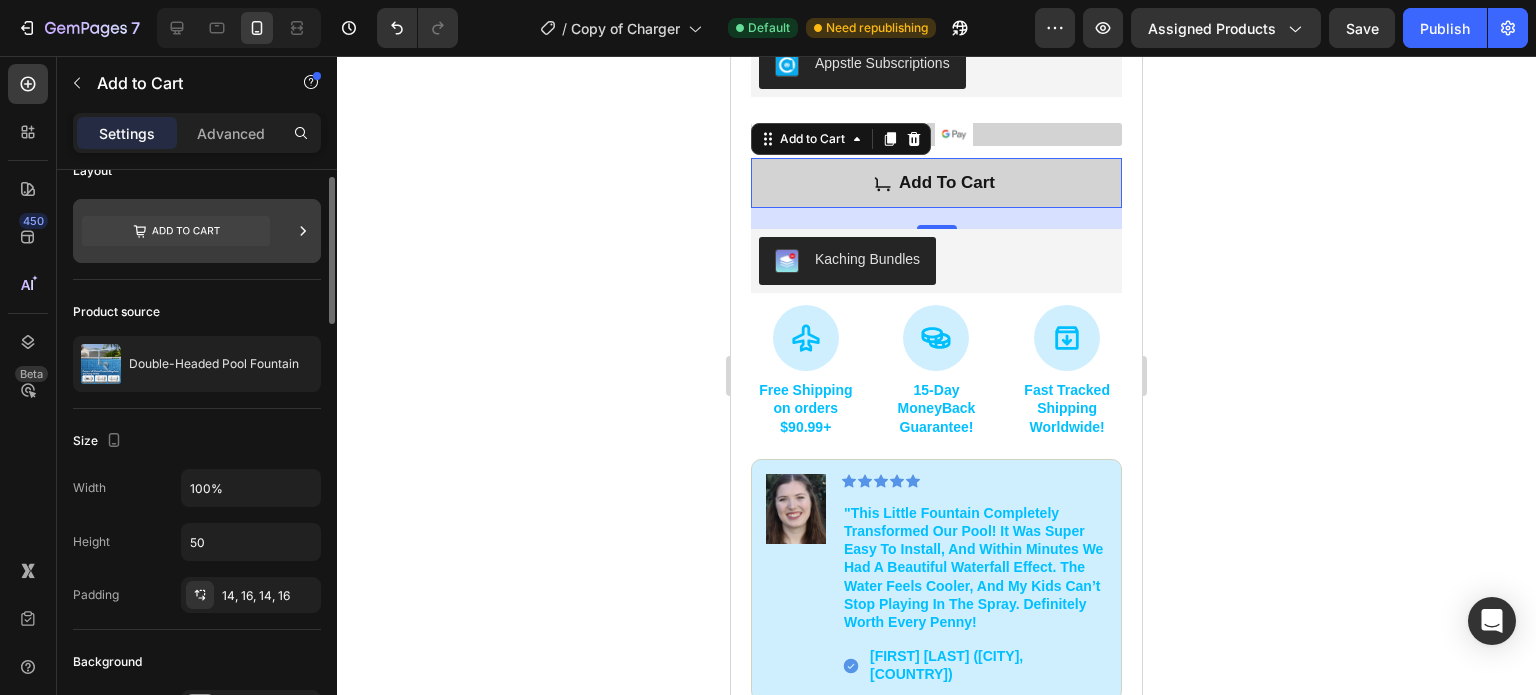 click 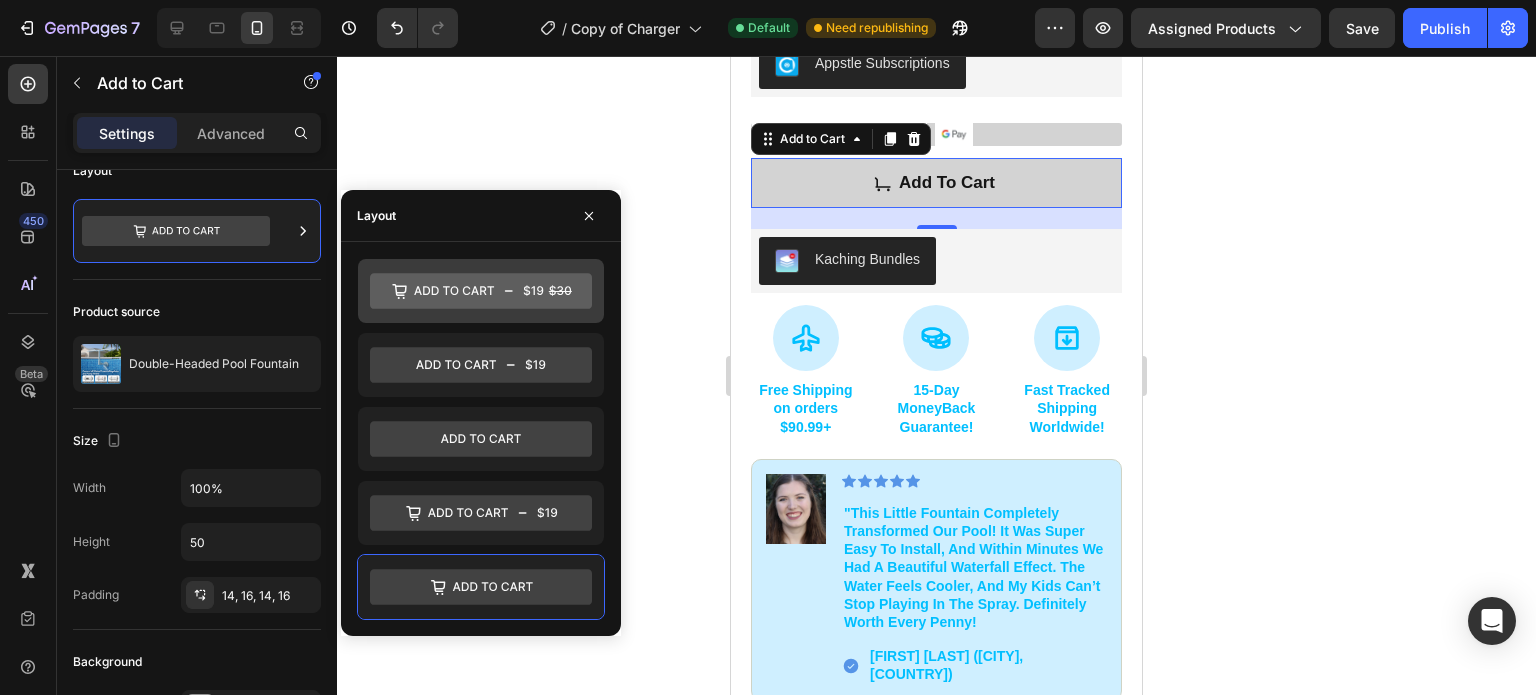 click 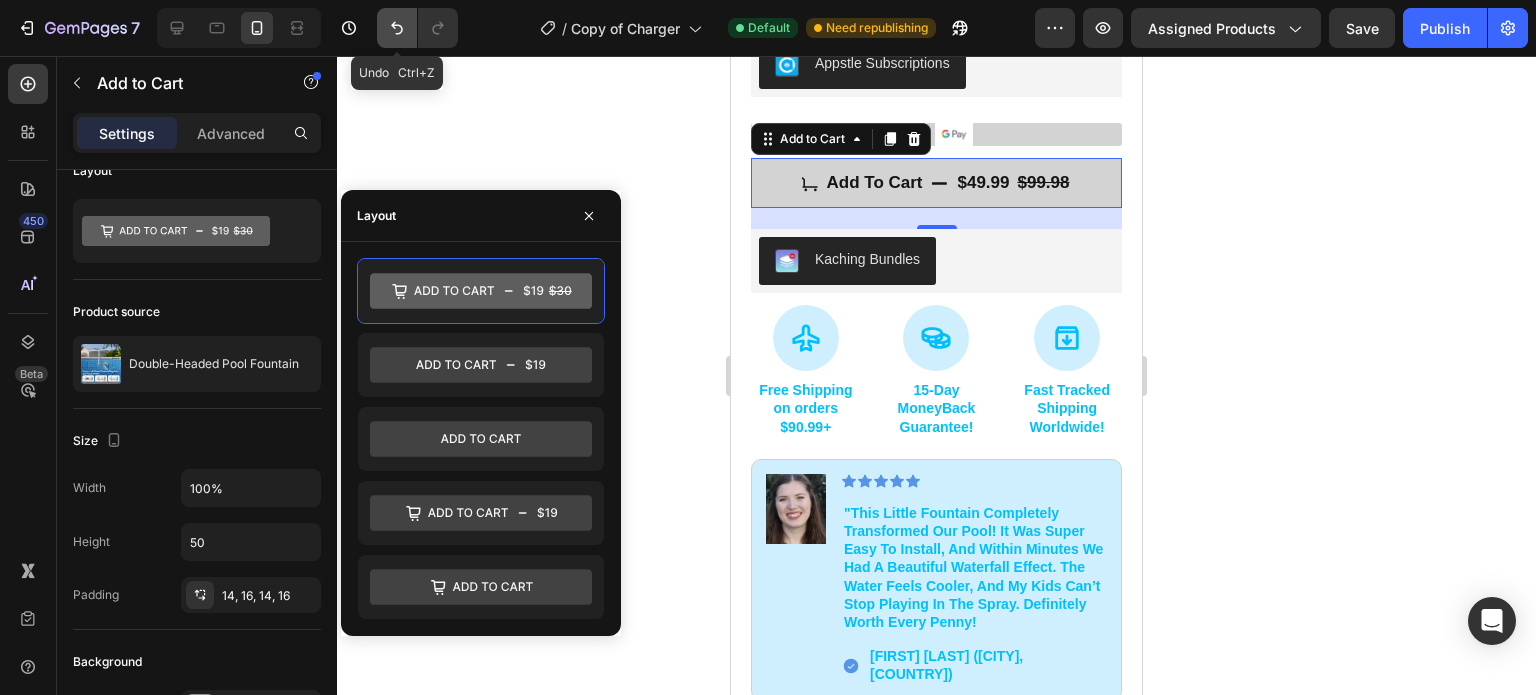 click 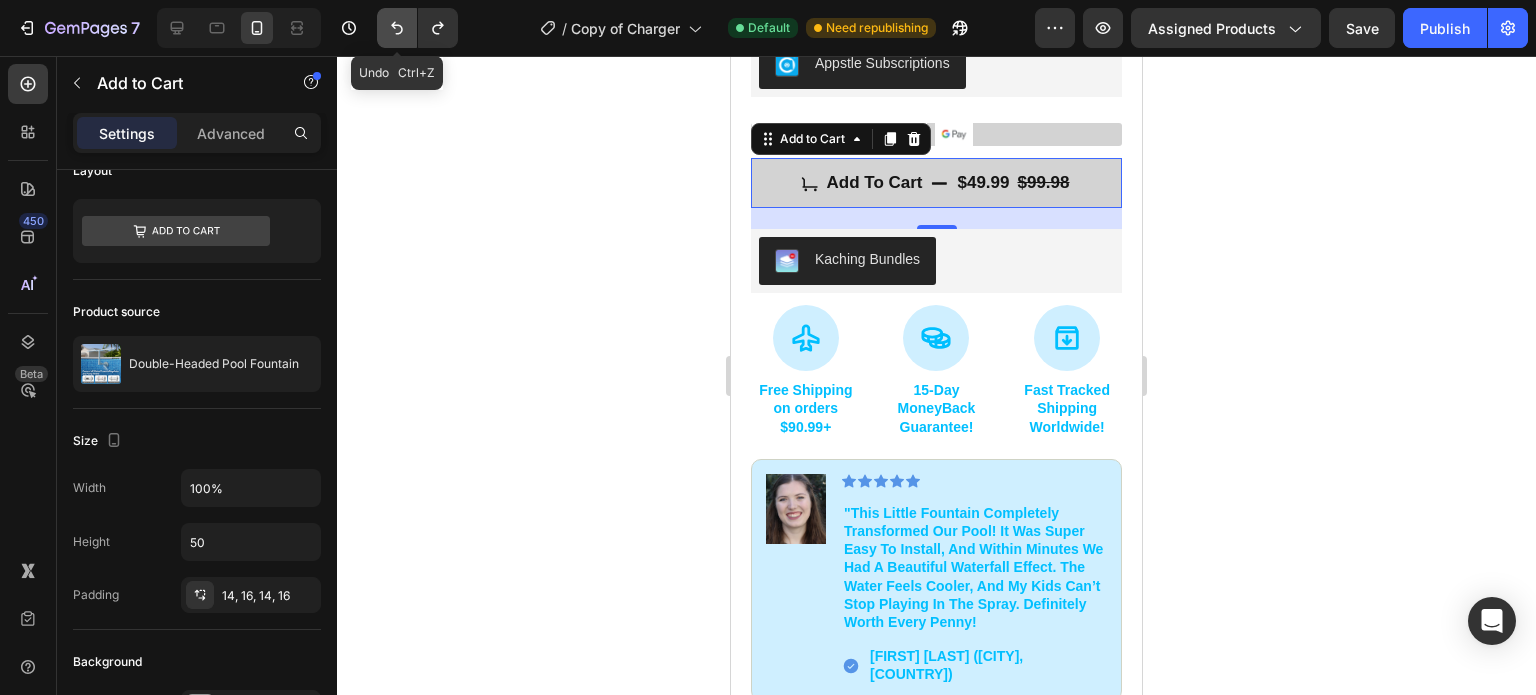 click 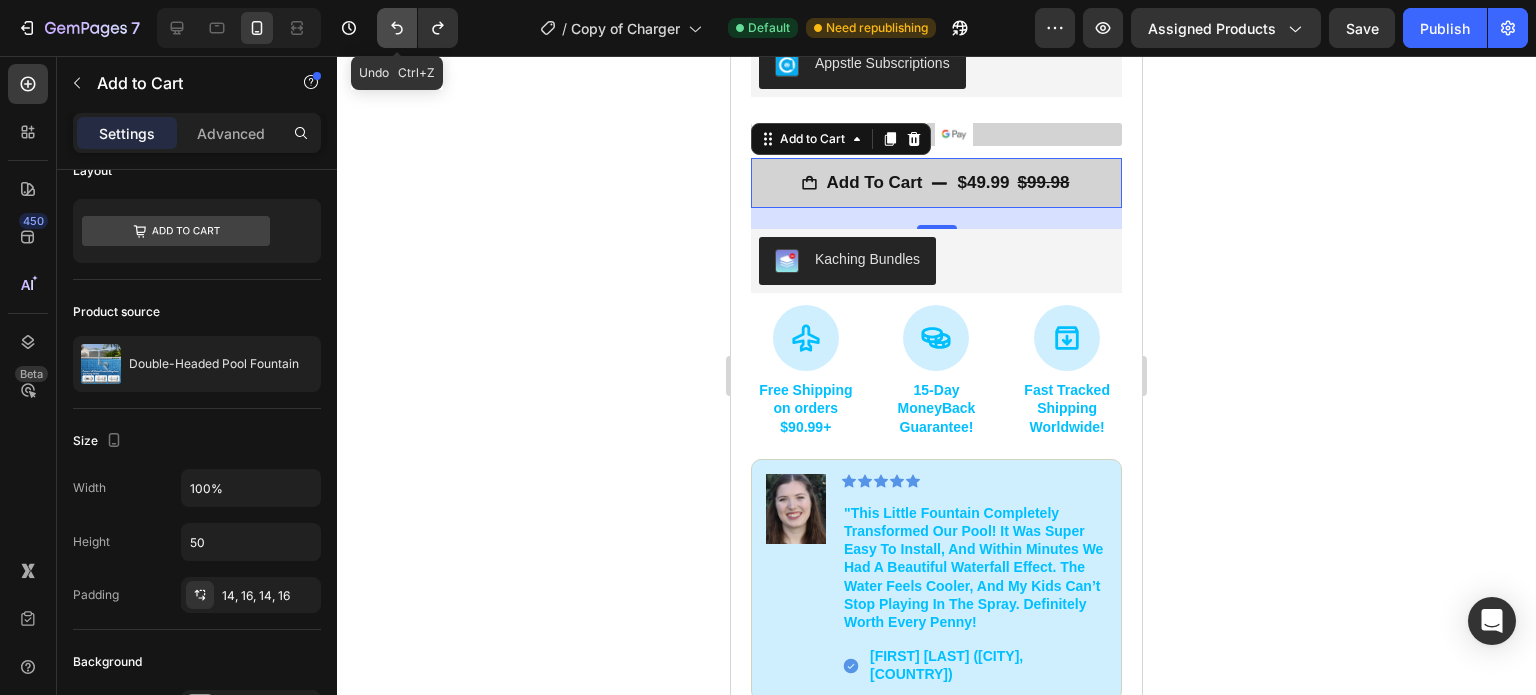 click 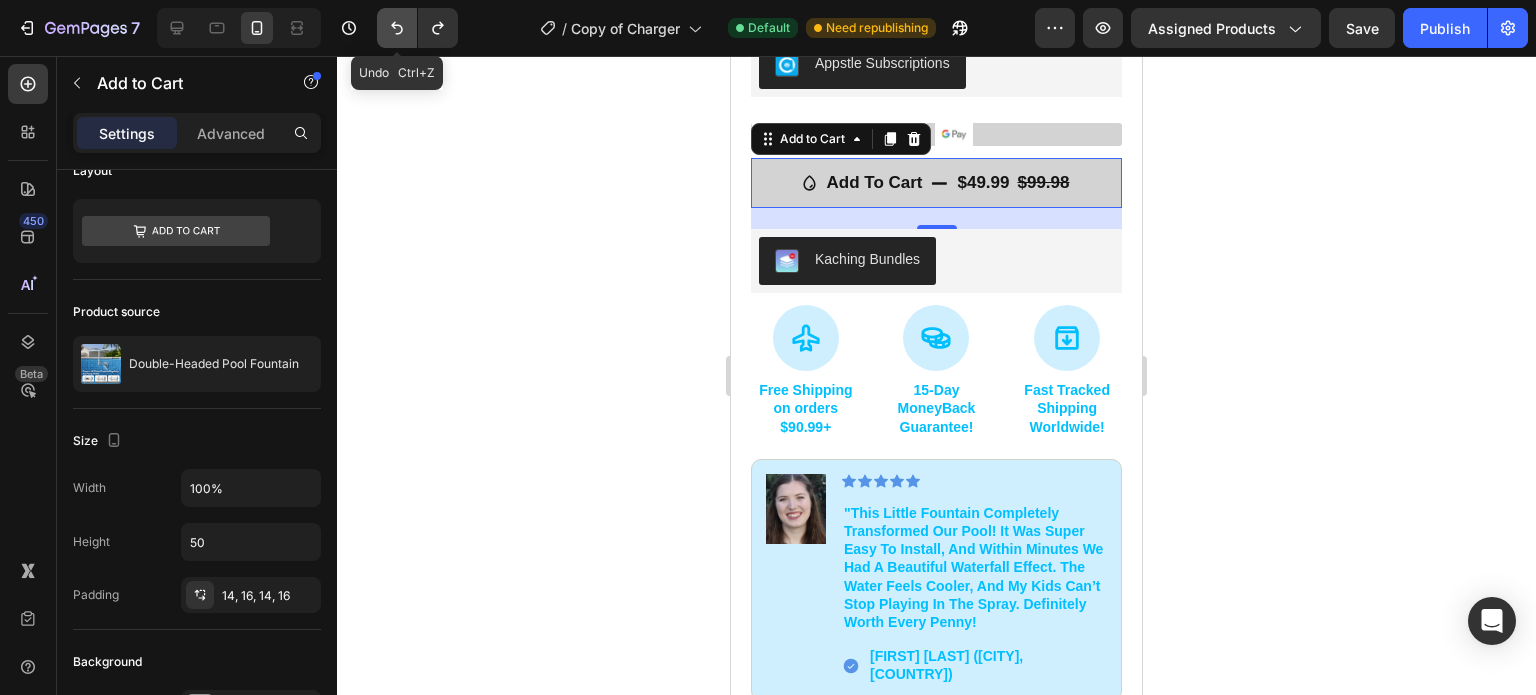 click 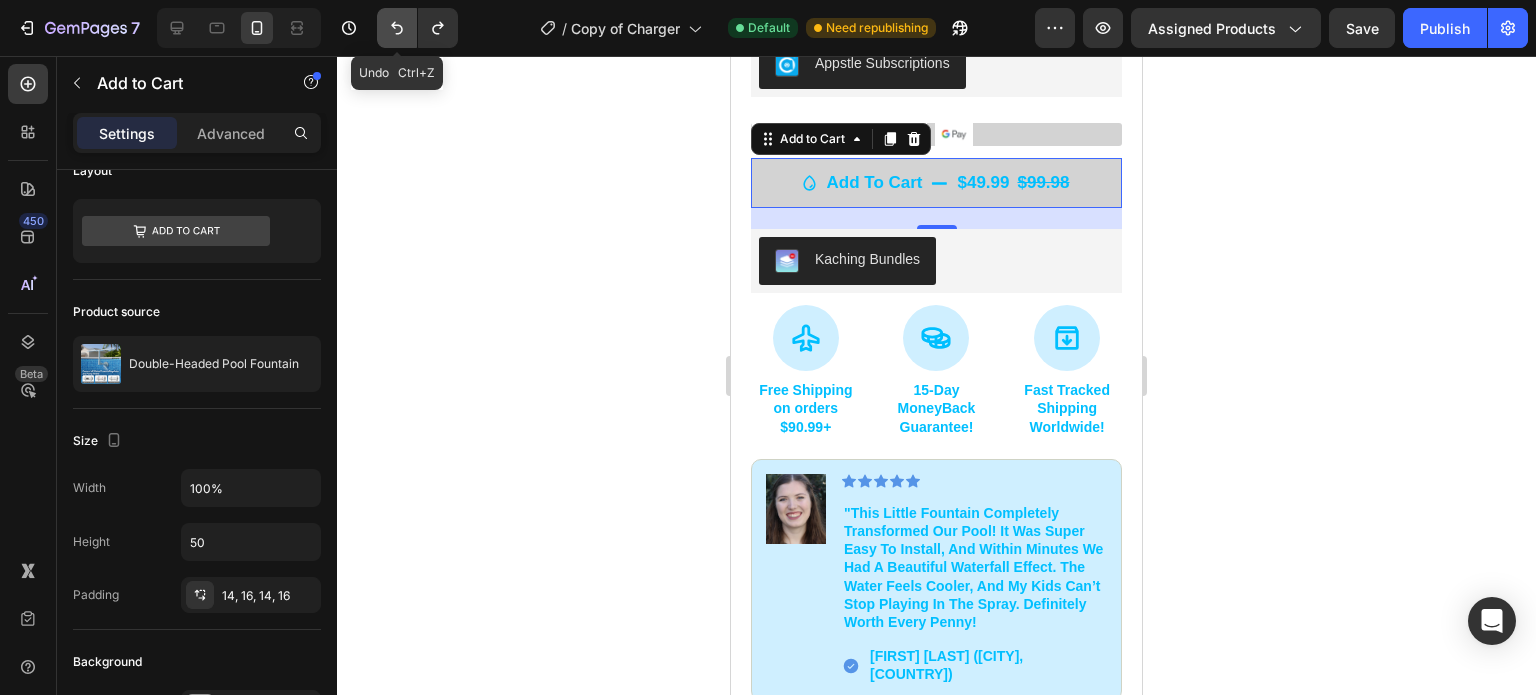 click 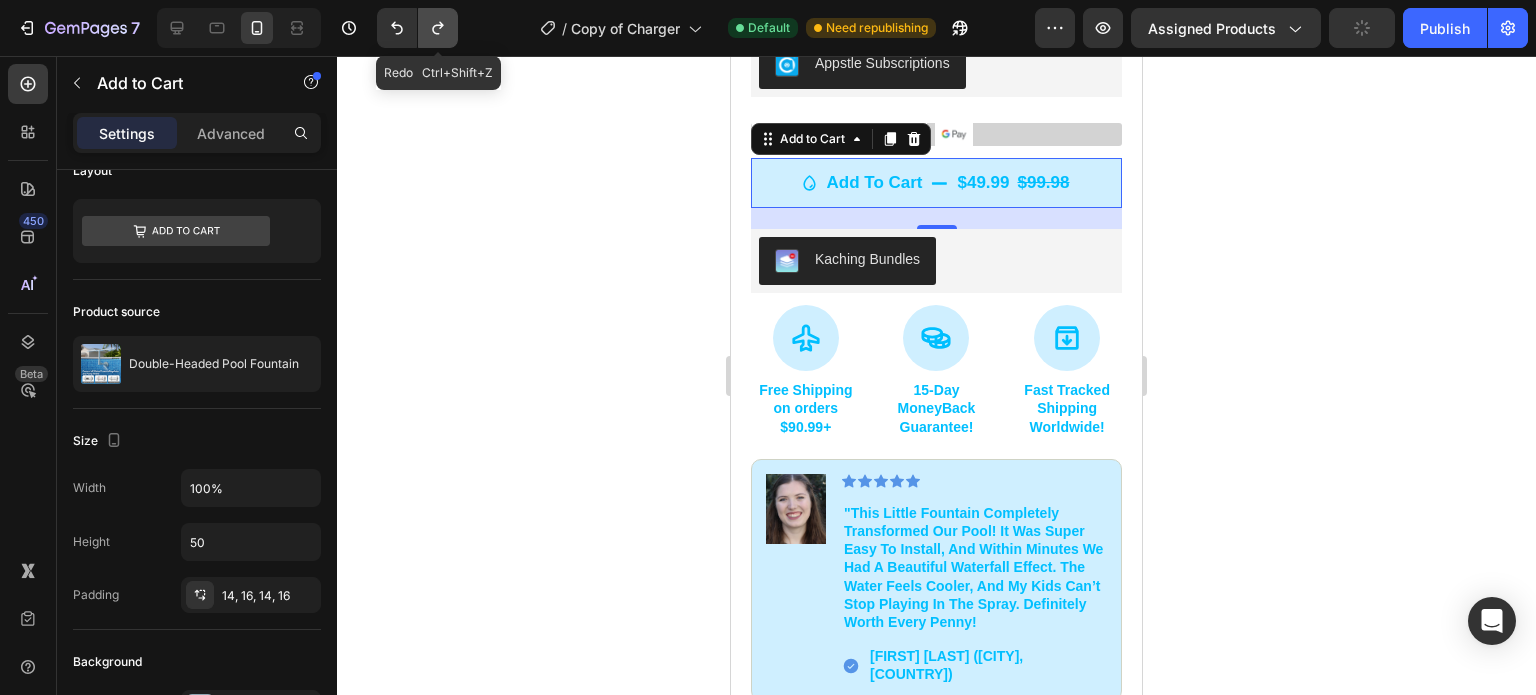 click 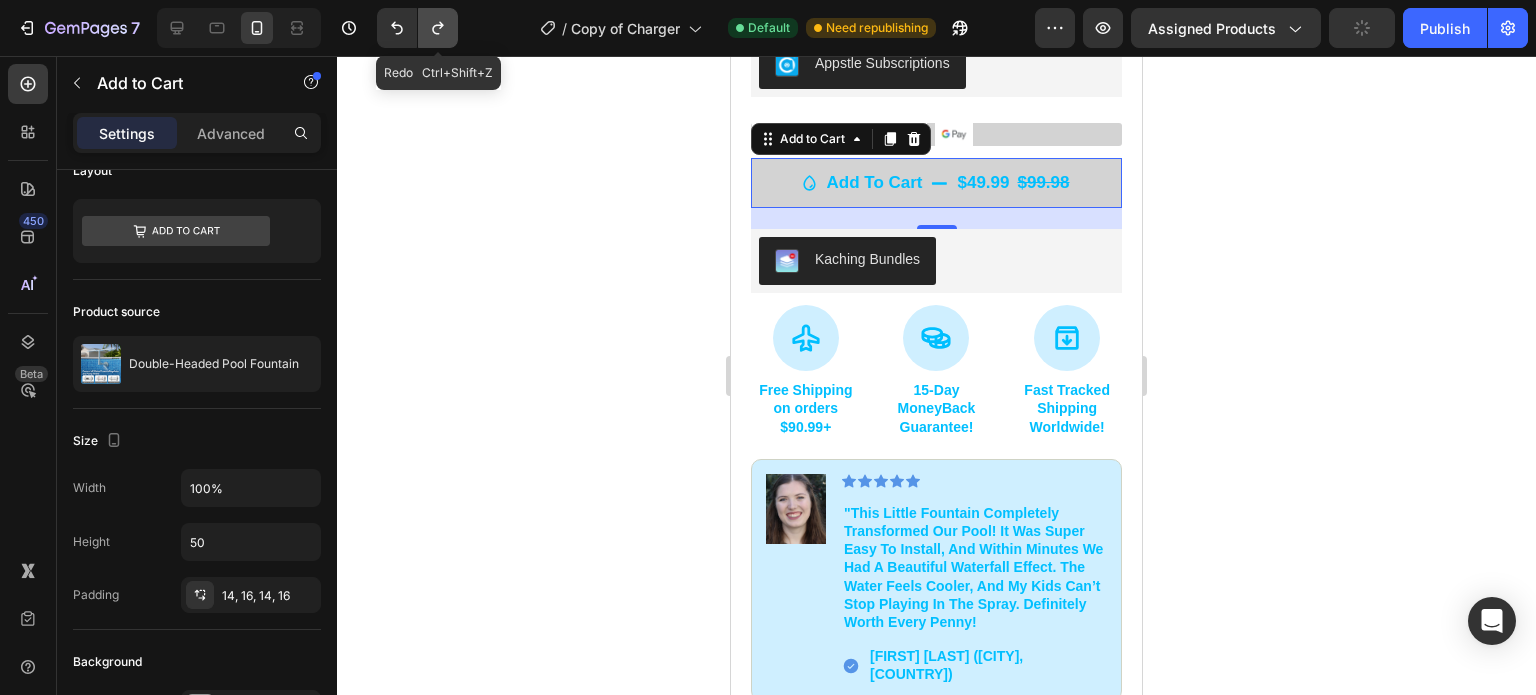 click 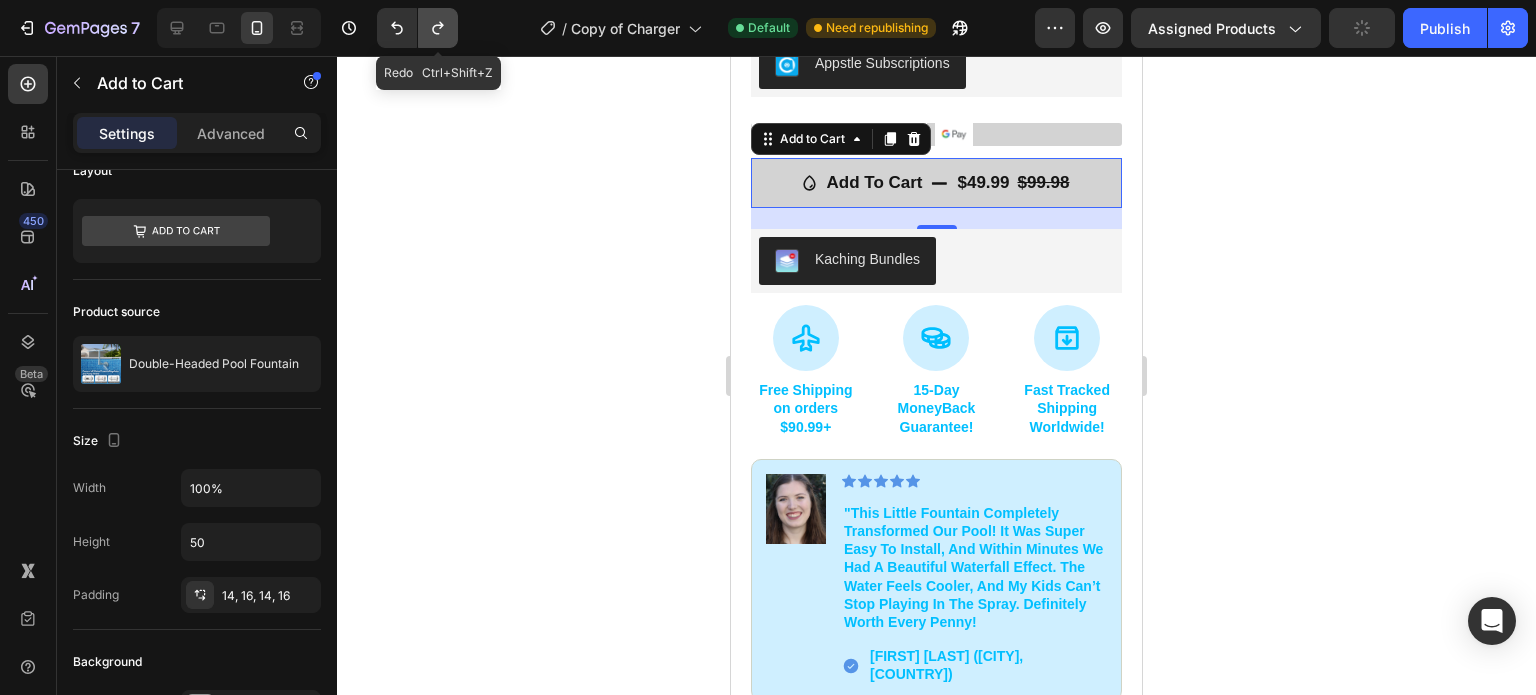 click 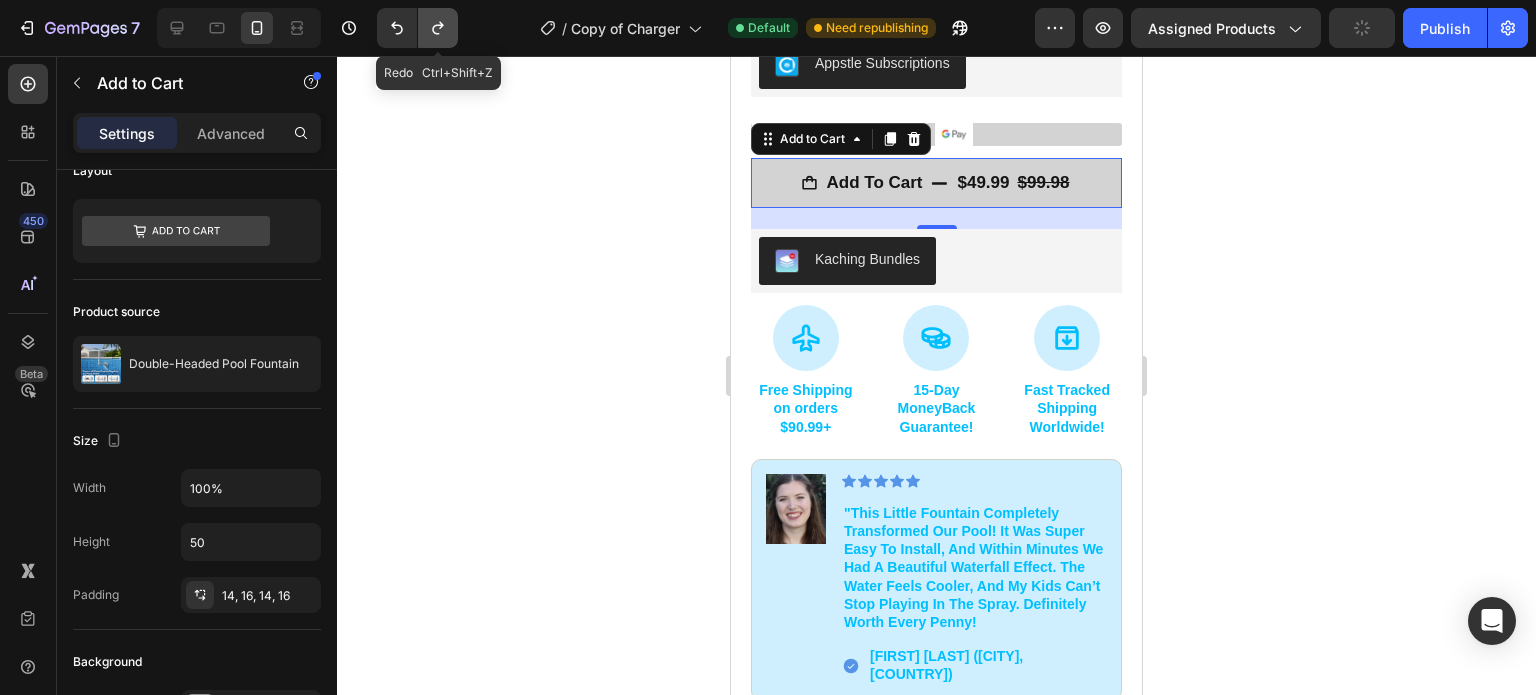 click 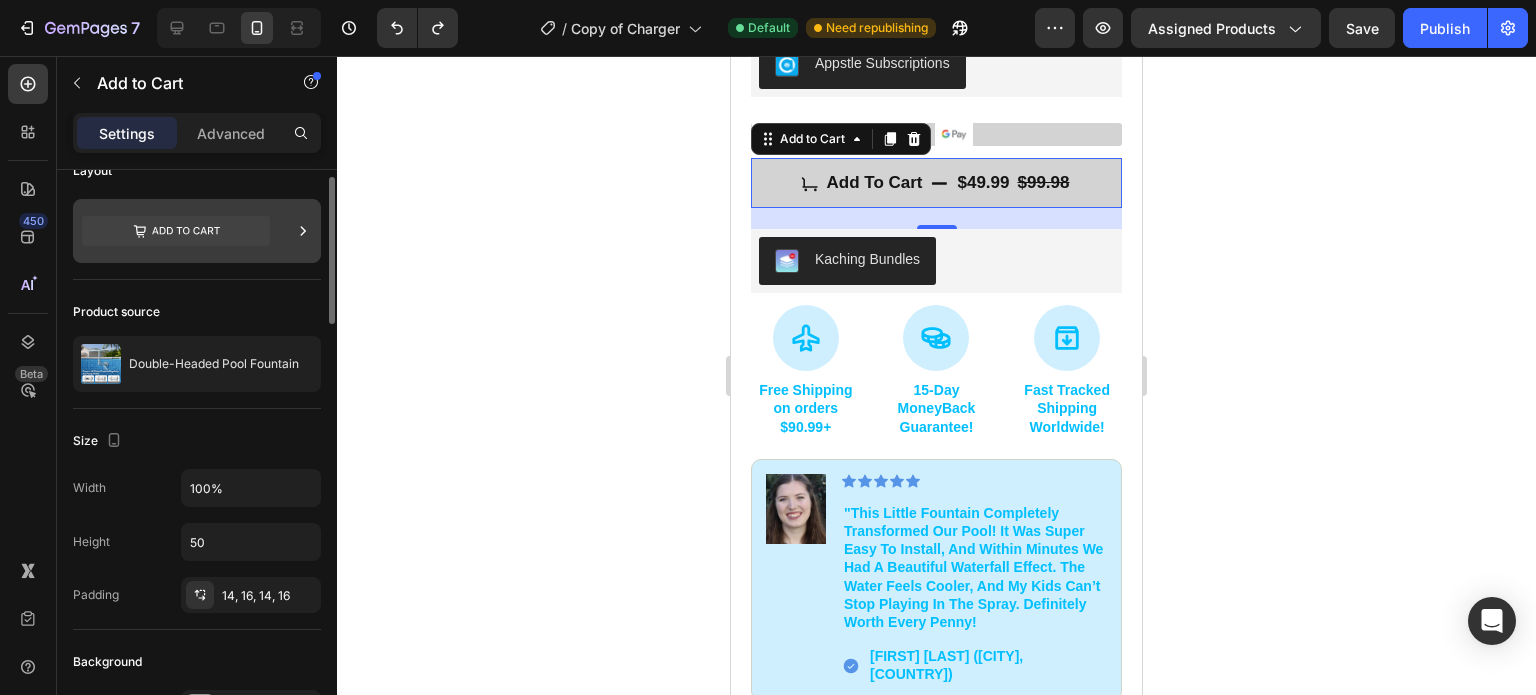 click 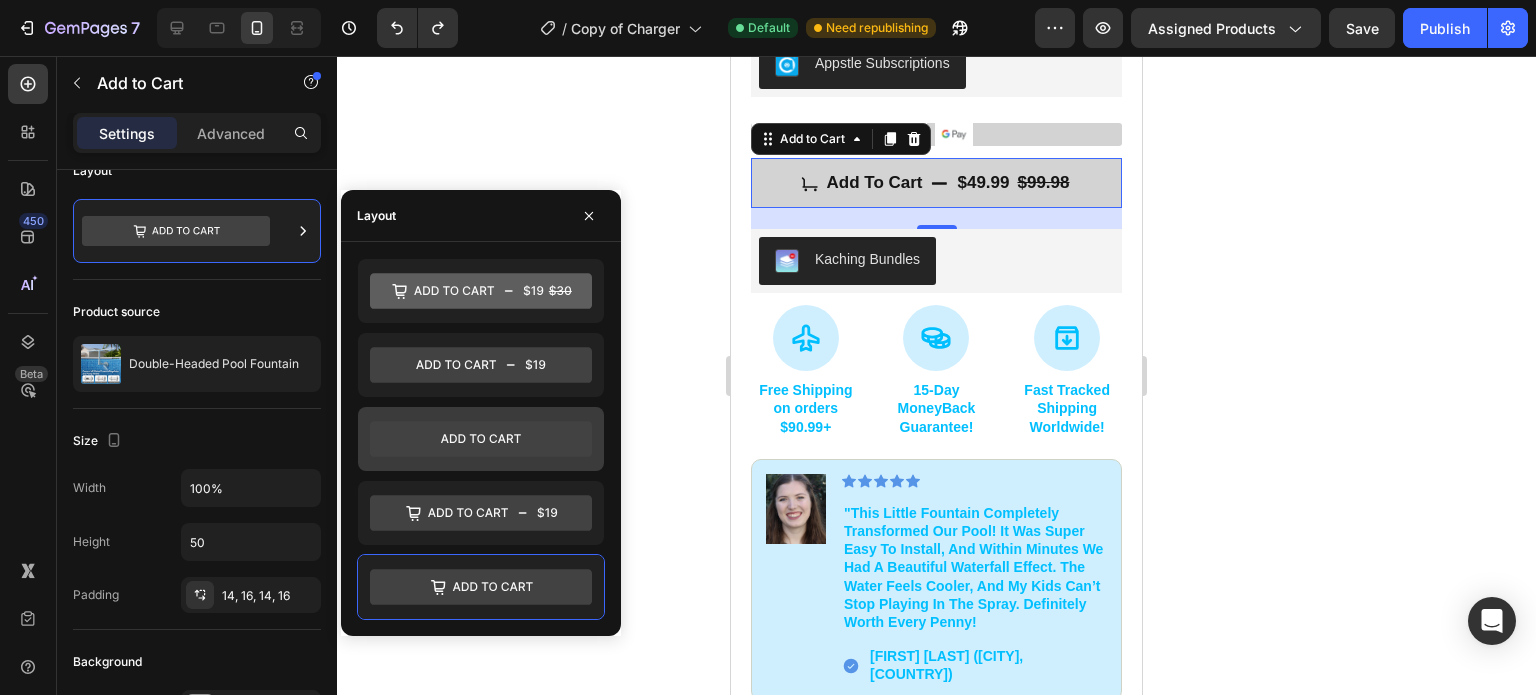 click 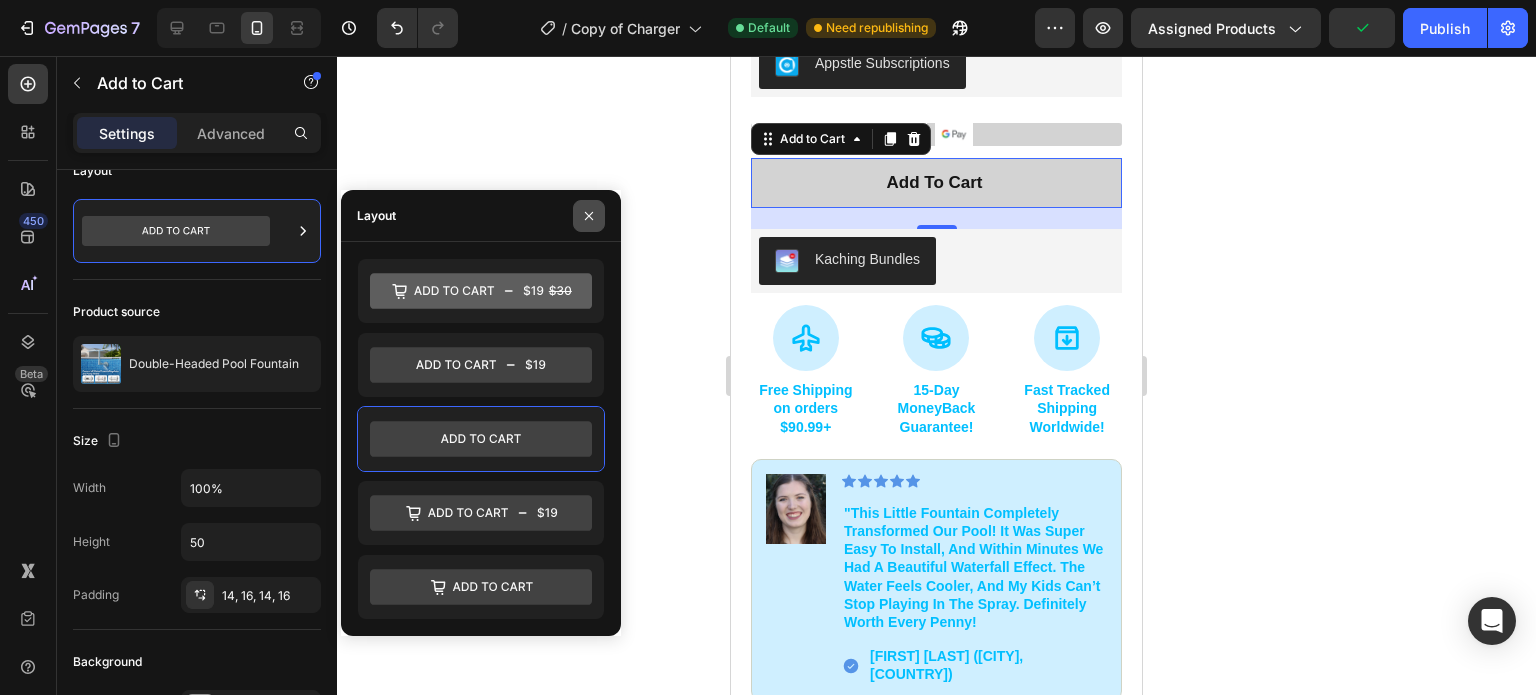 click at bounding box center [589, 216] 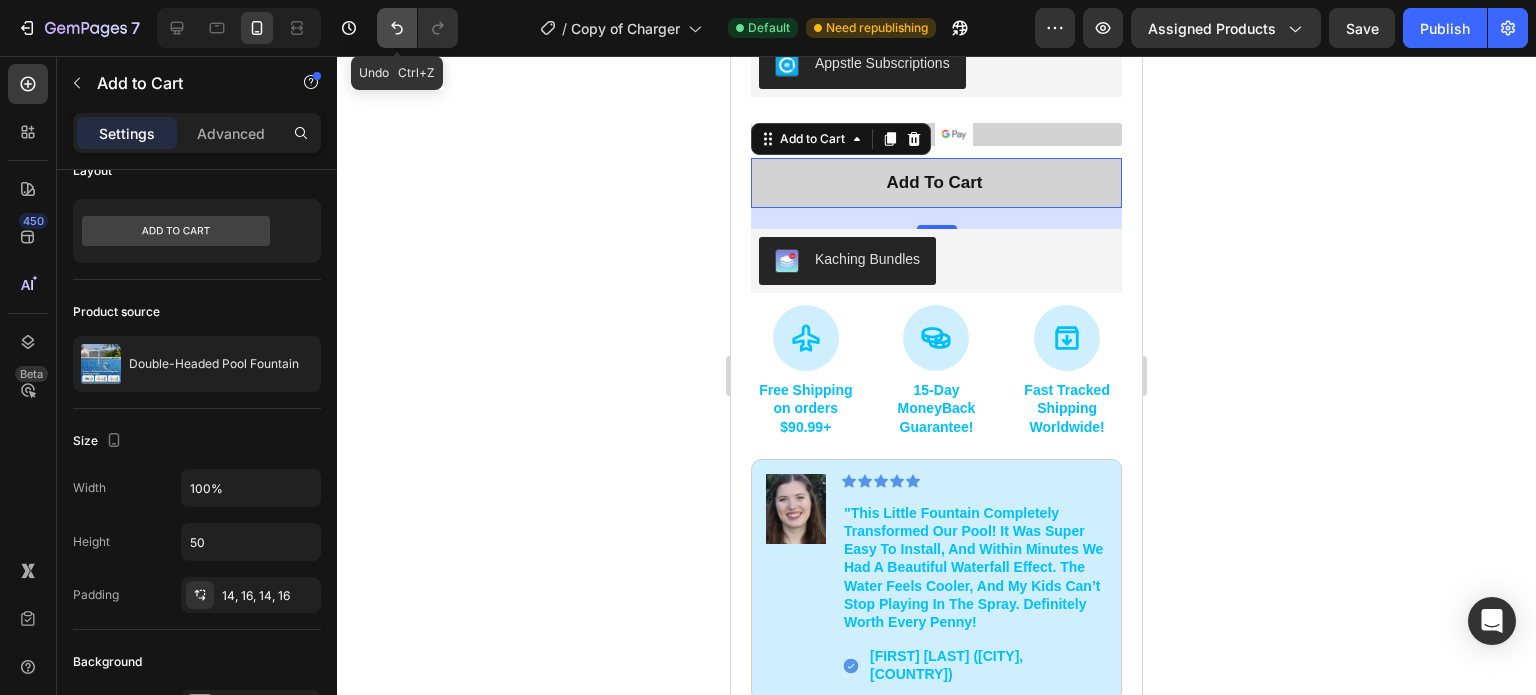 click 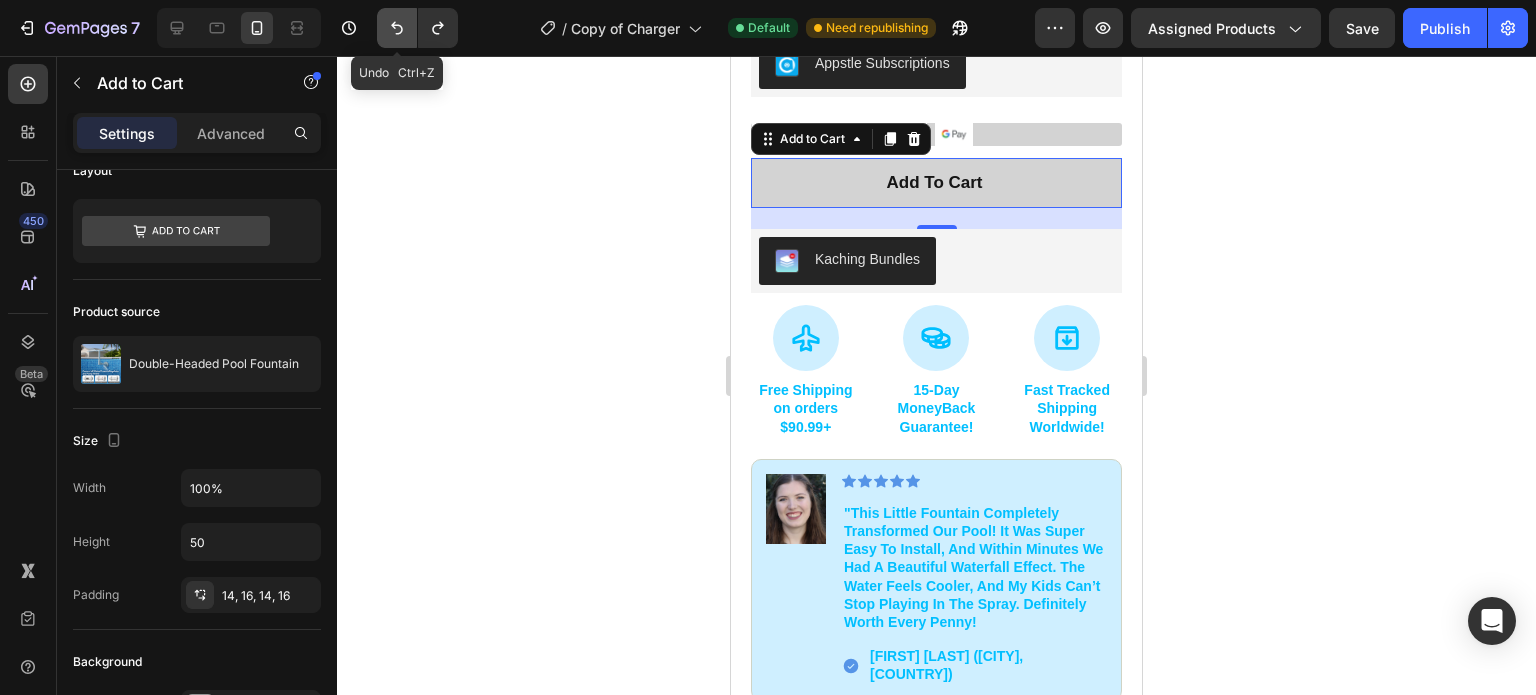 click 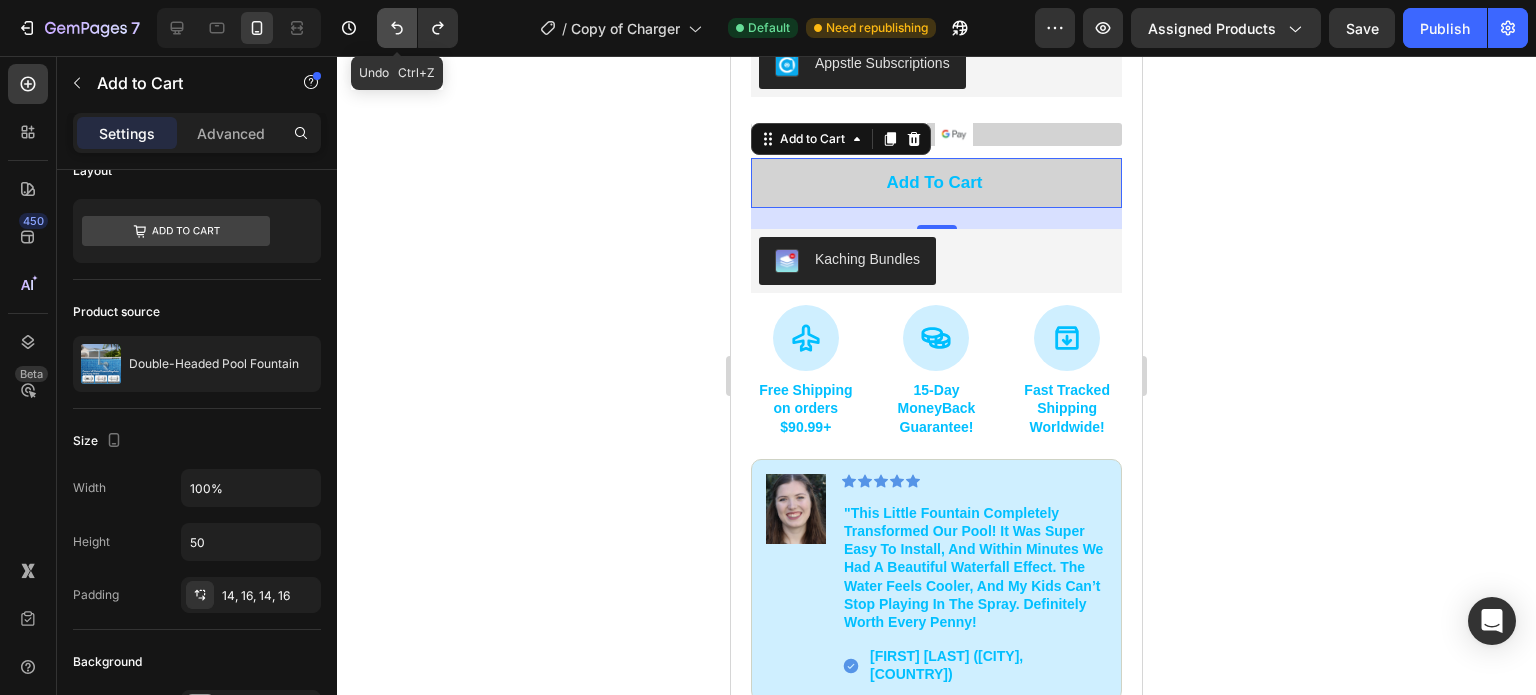 click 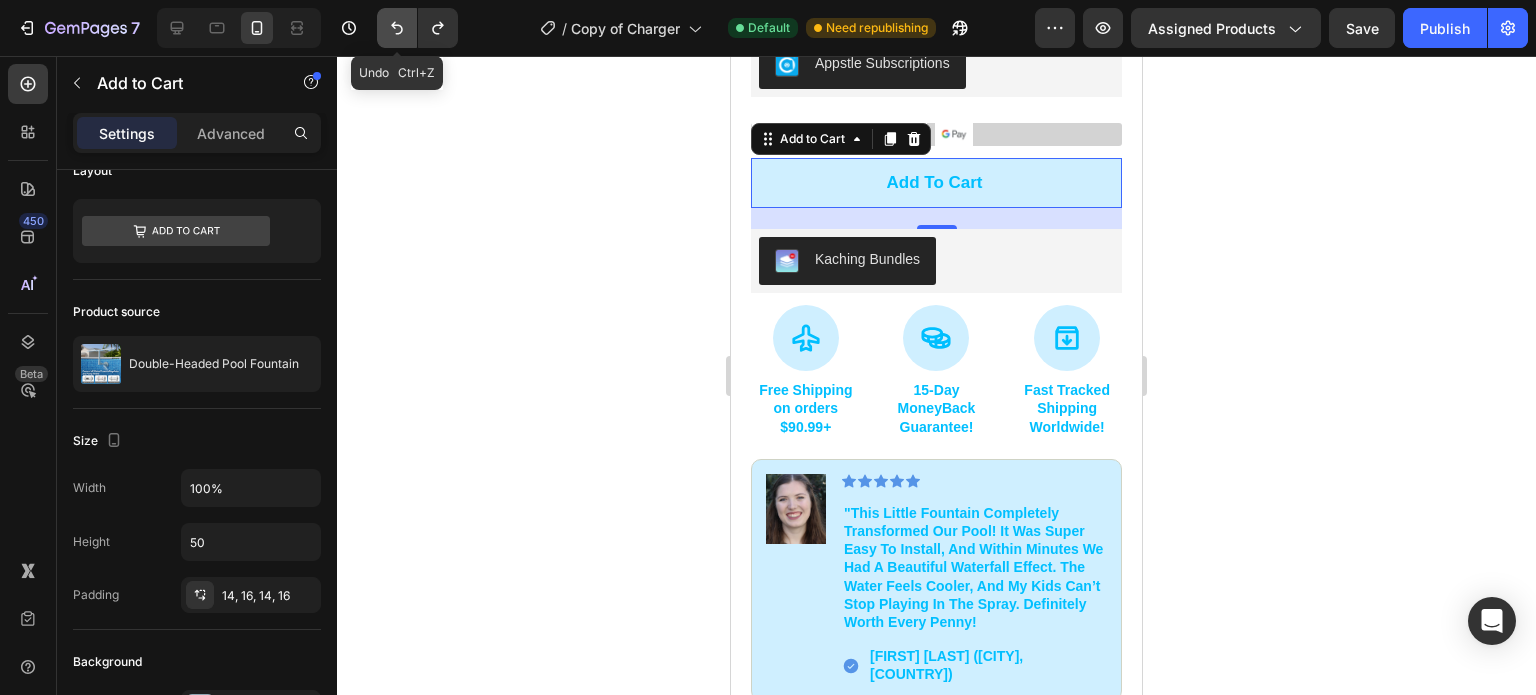 click 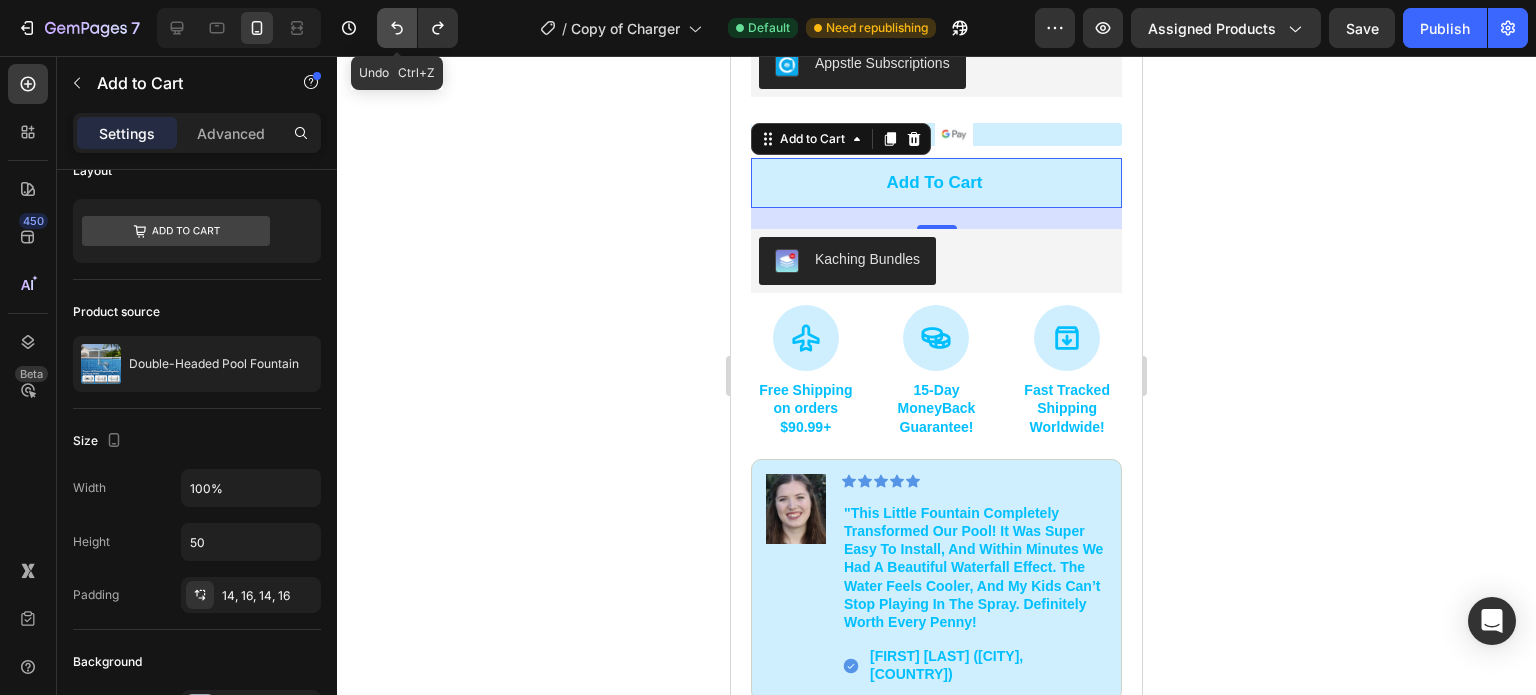 click 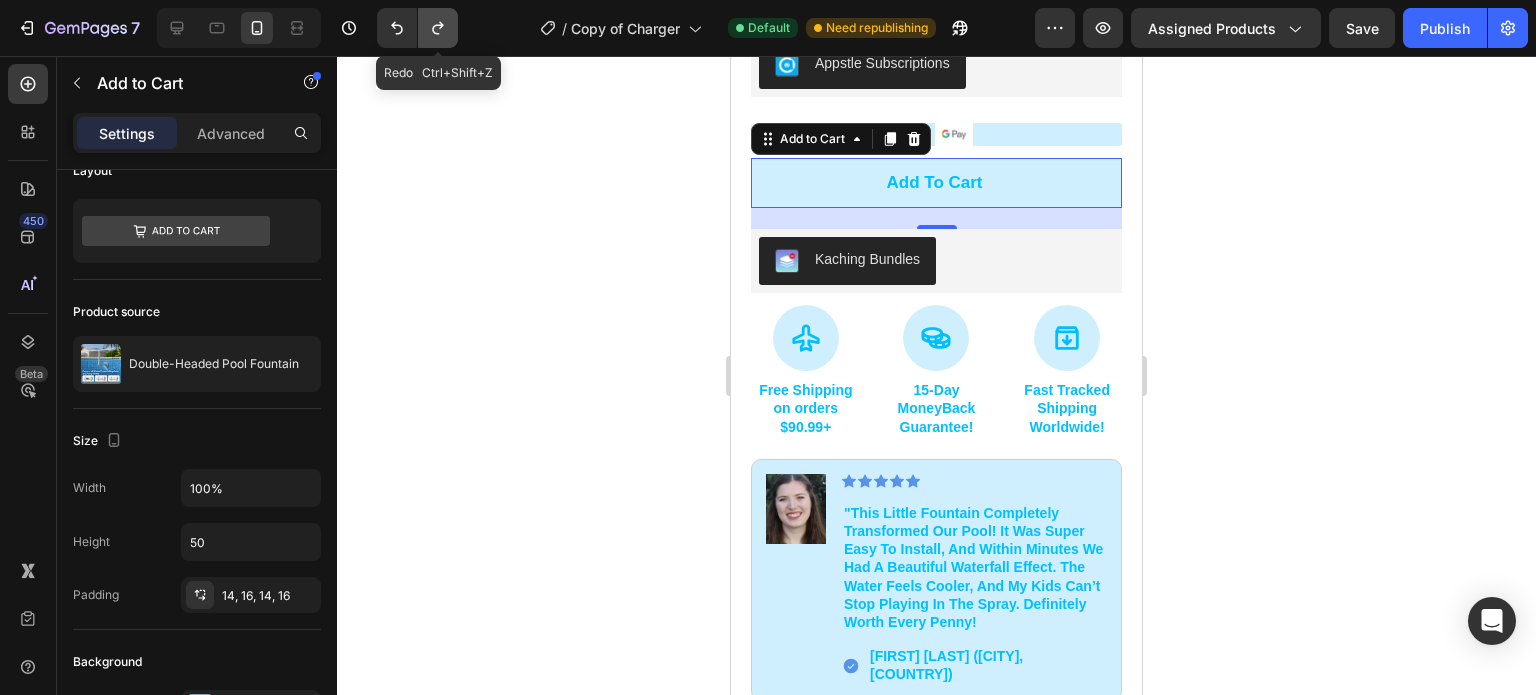 click 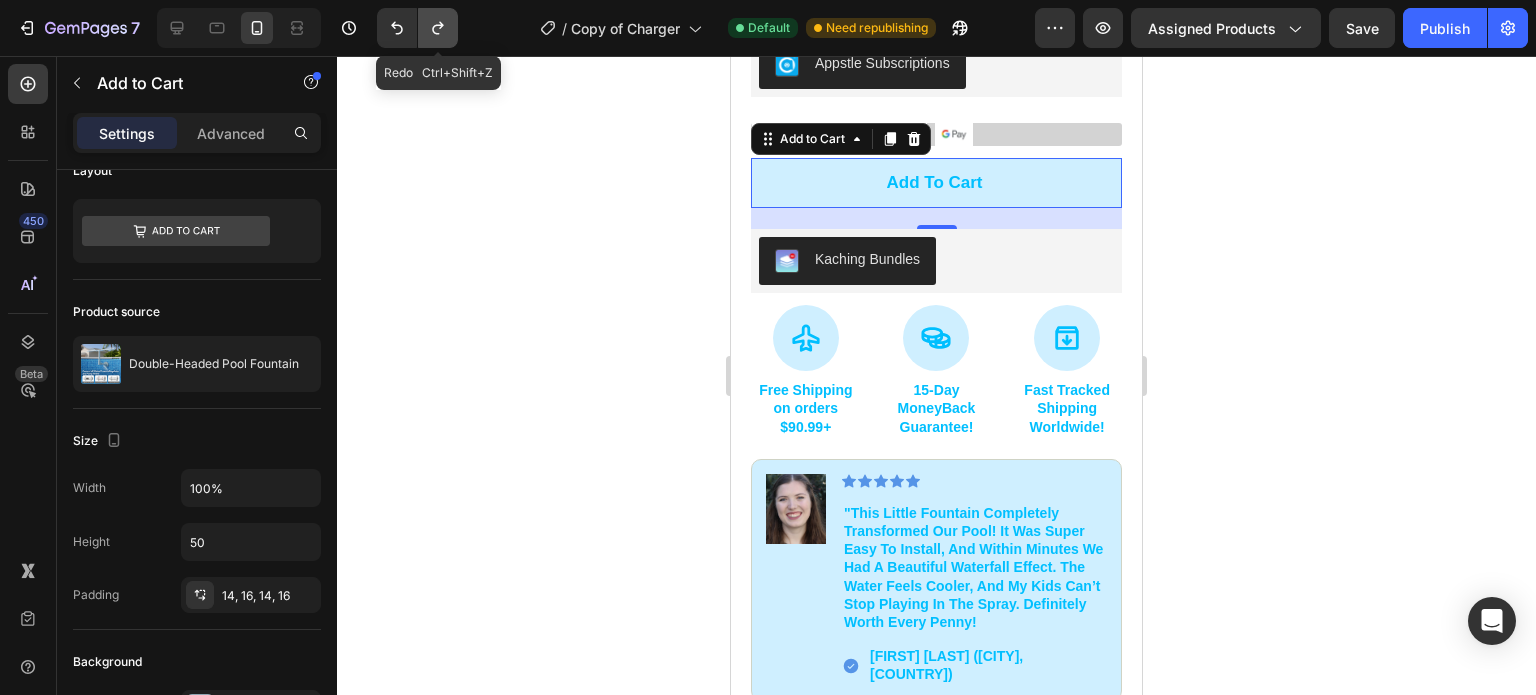click 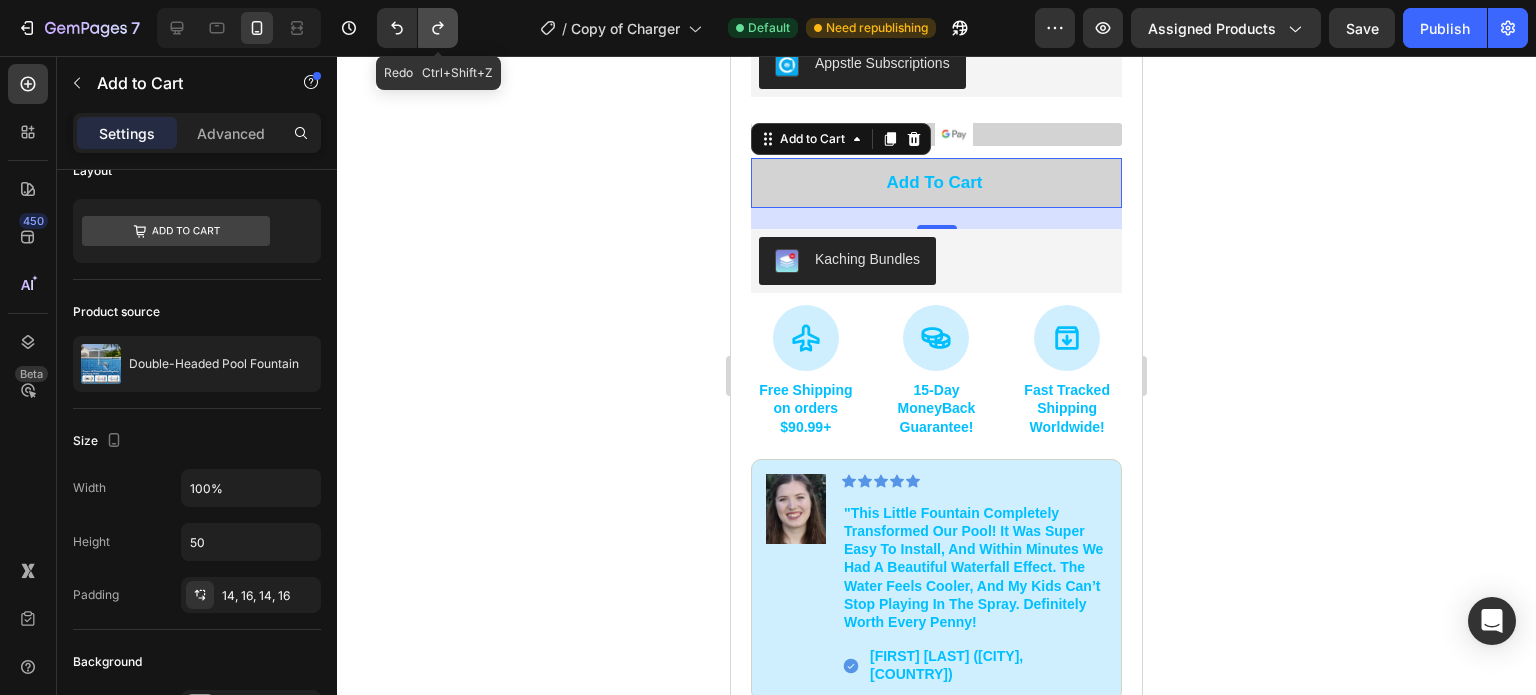 click 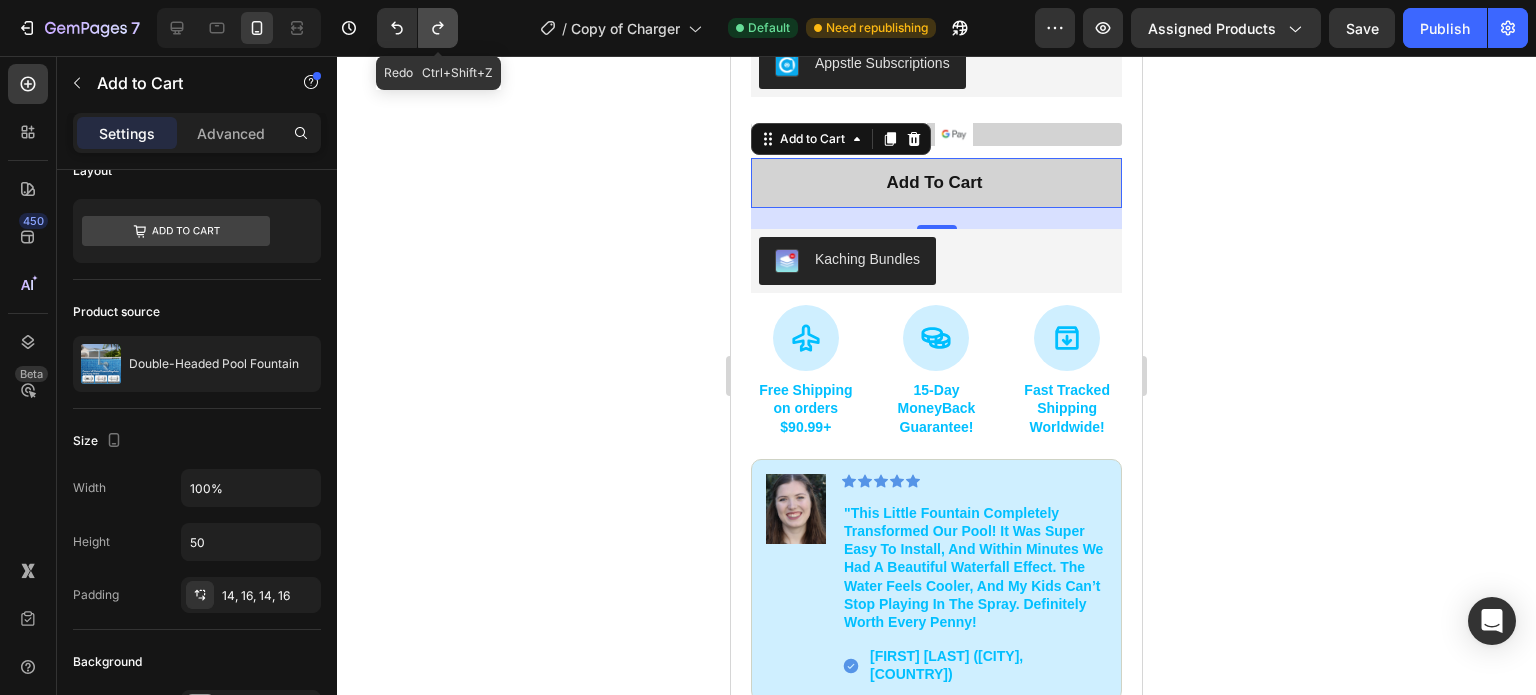click 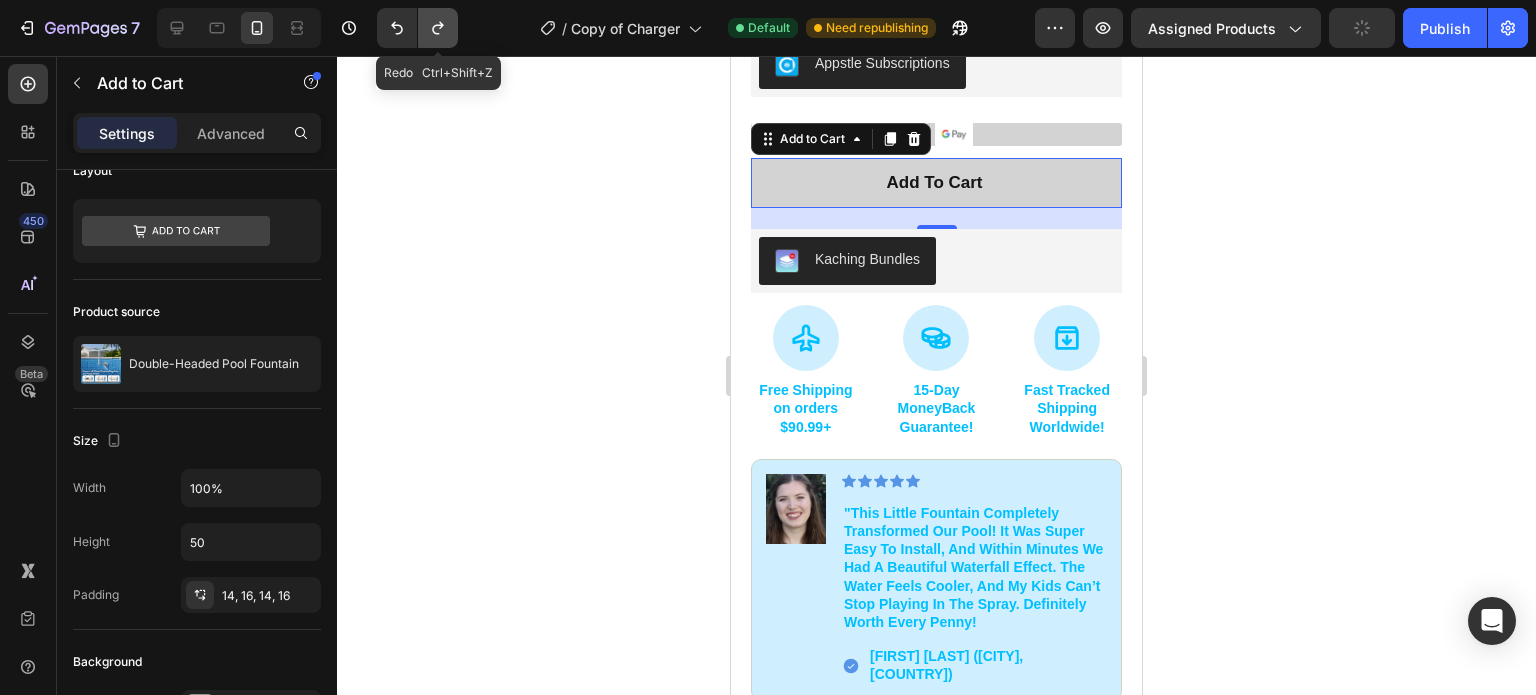 click 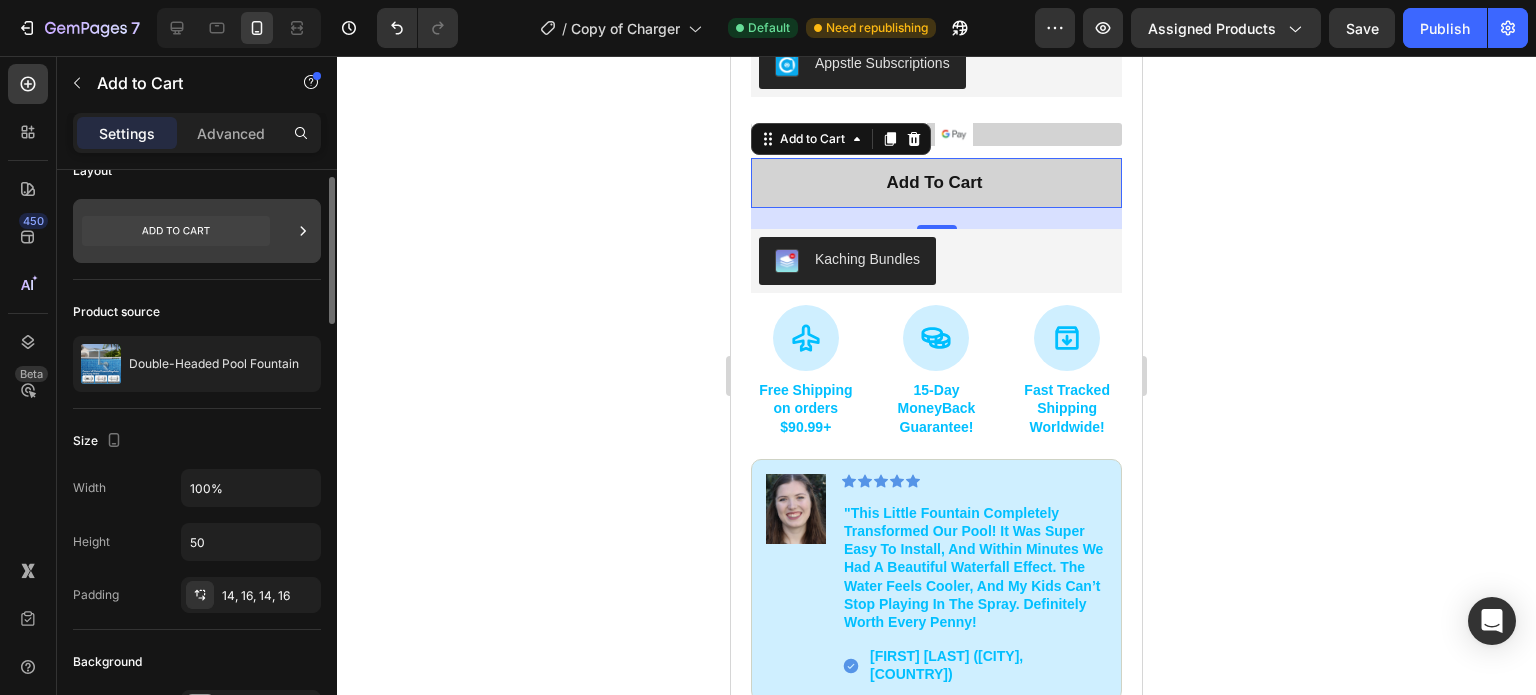 click 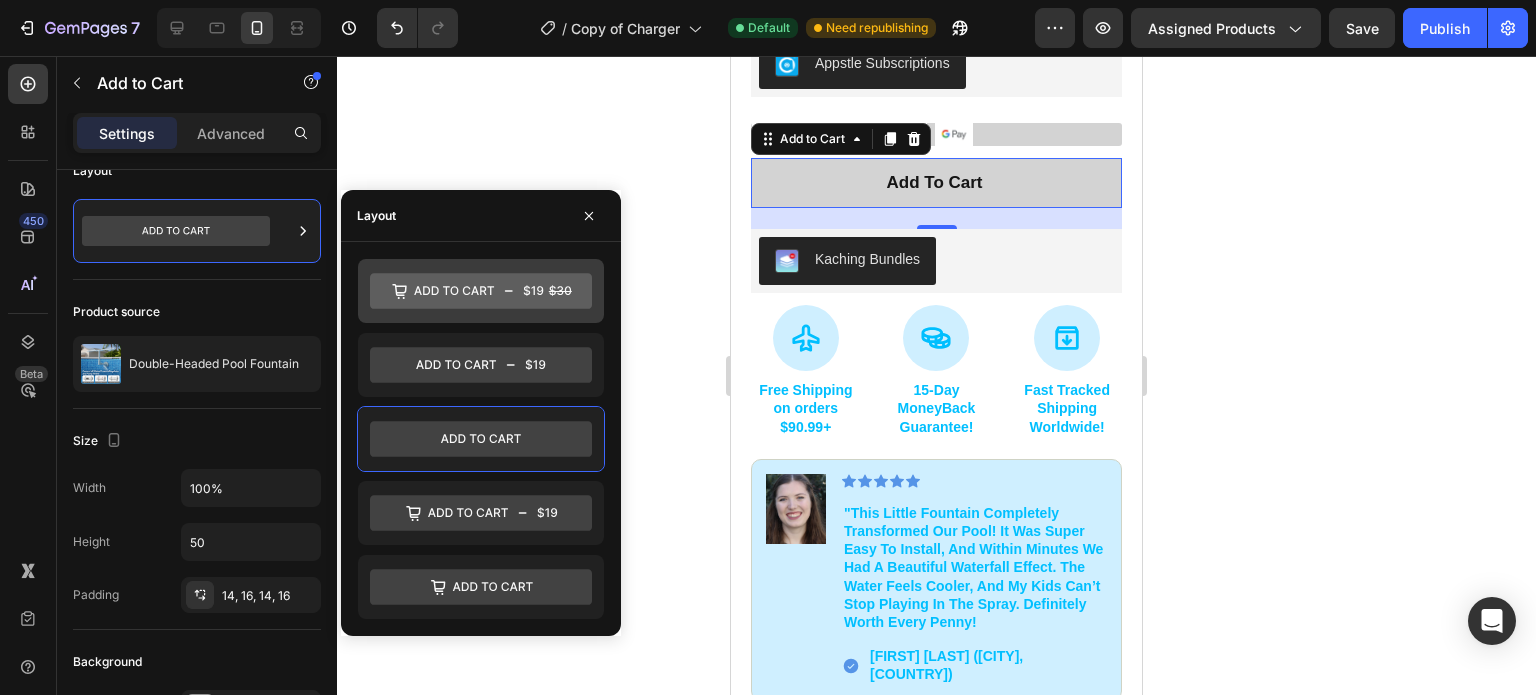 click 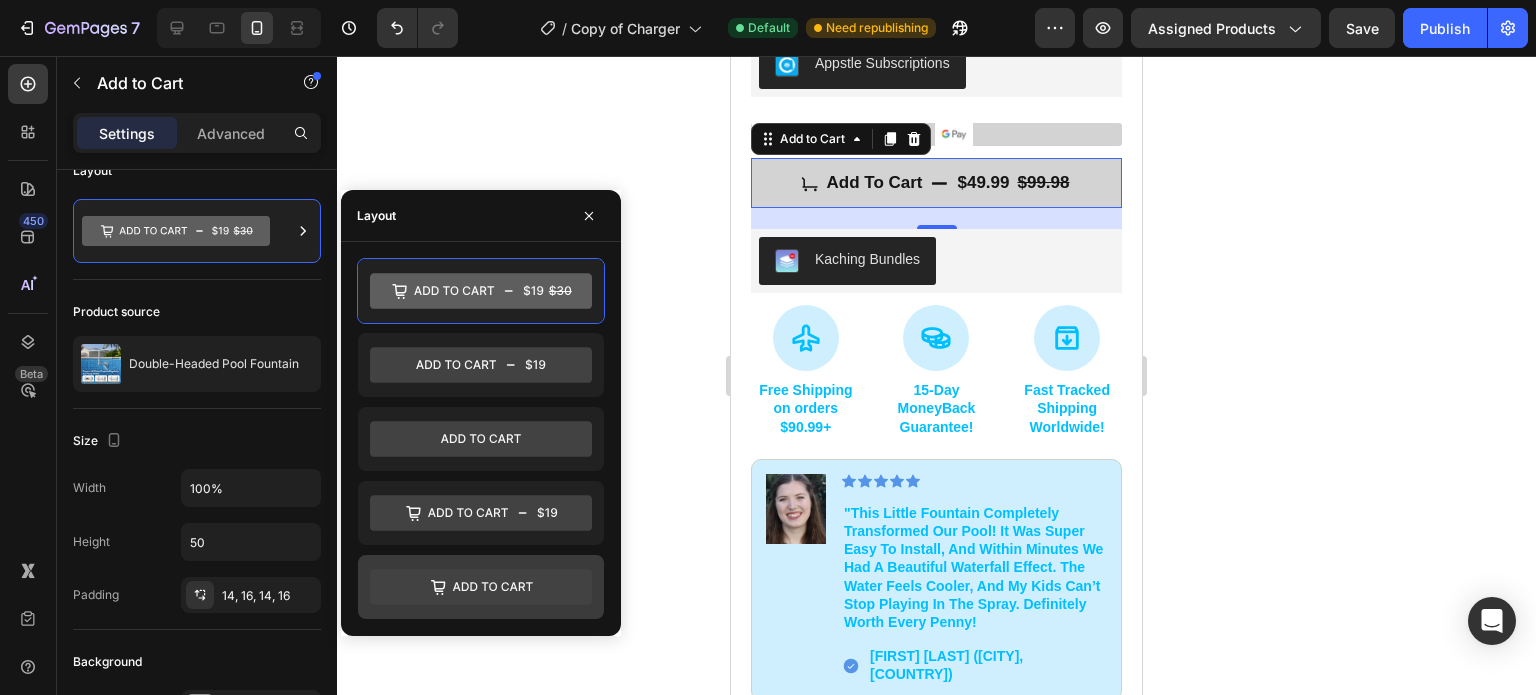 click 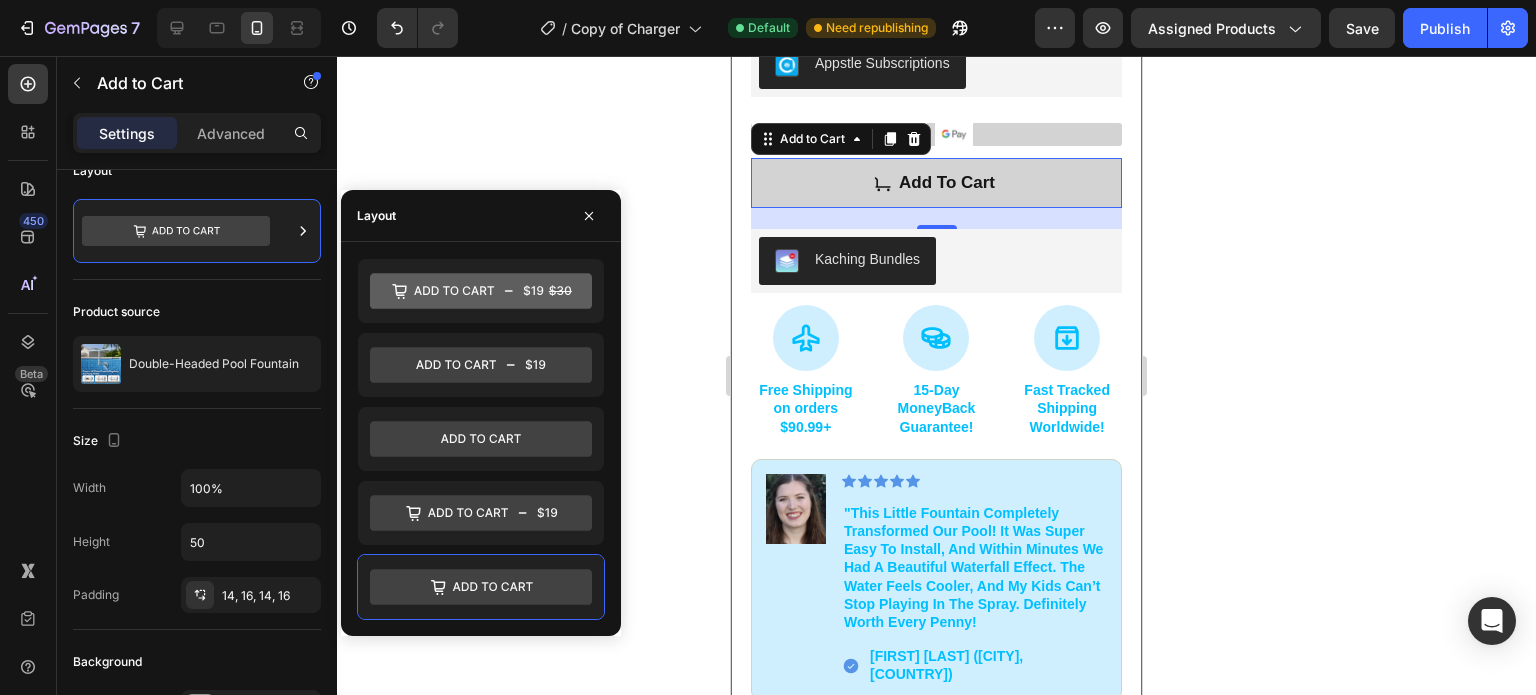 click 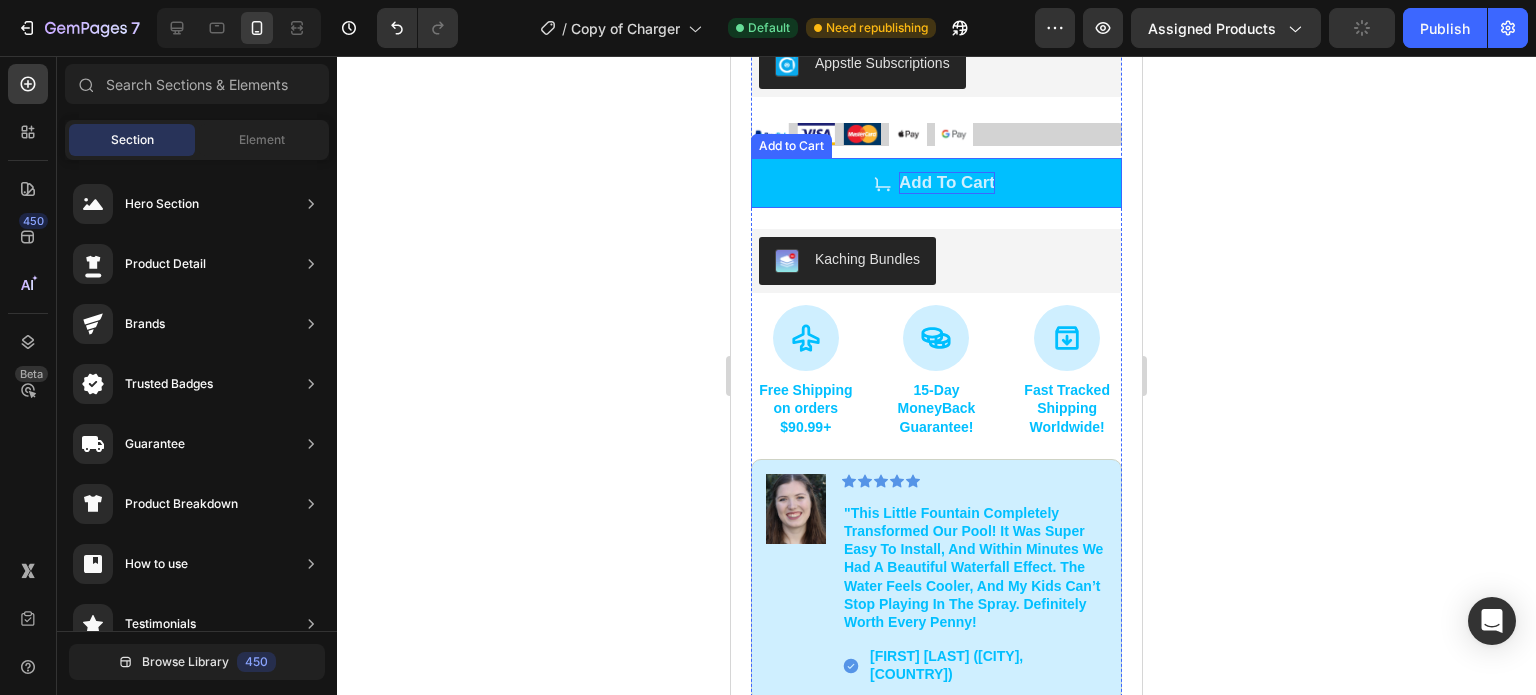 click on "Add to cart" at bounding box center (947, 183) 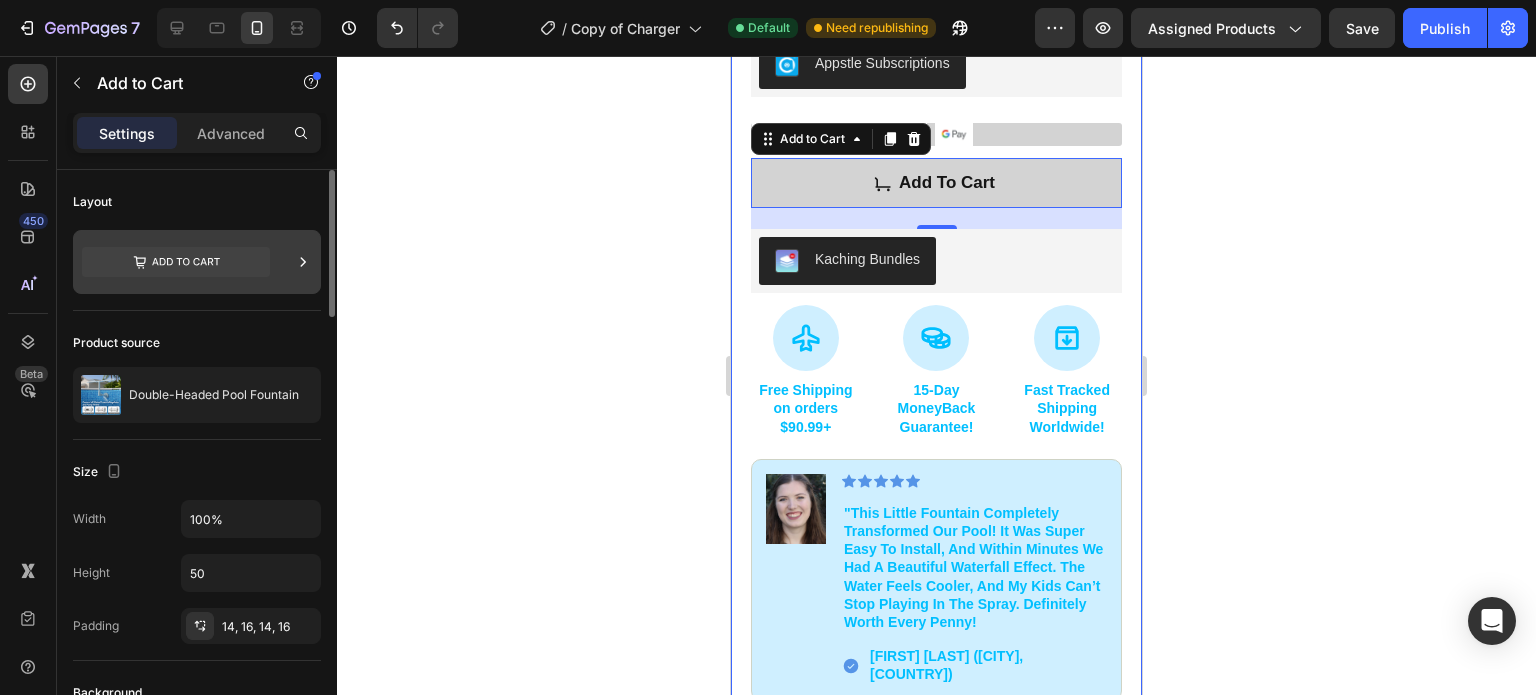 click at bounding box center [303, 262] 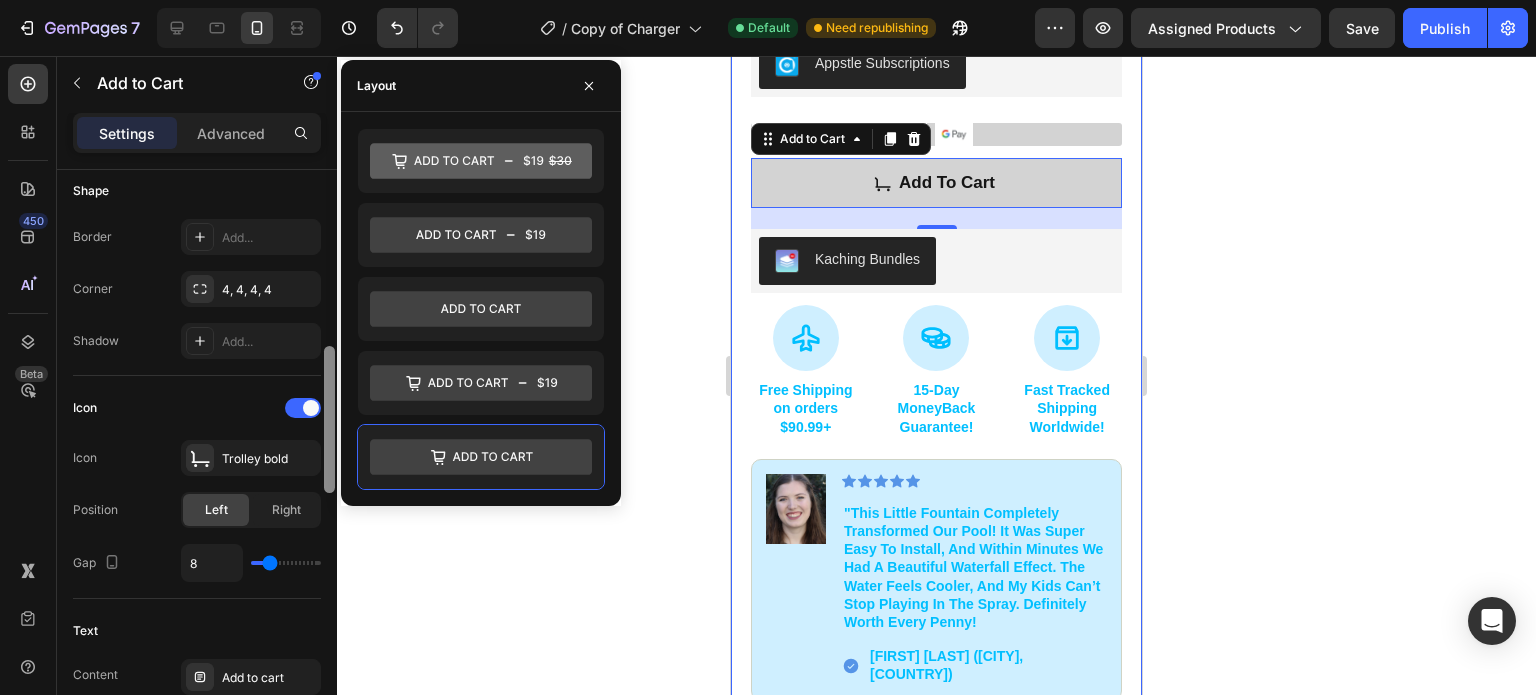scroll, scrollTop: 631, scrollLeft: 0, axis: vertical 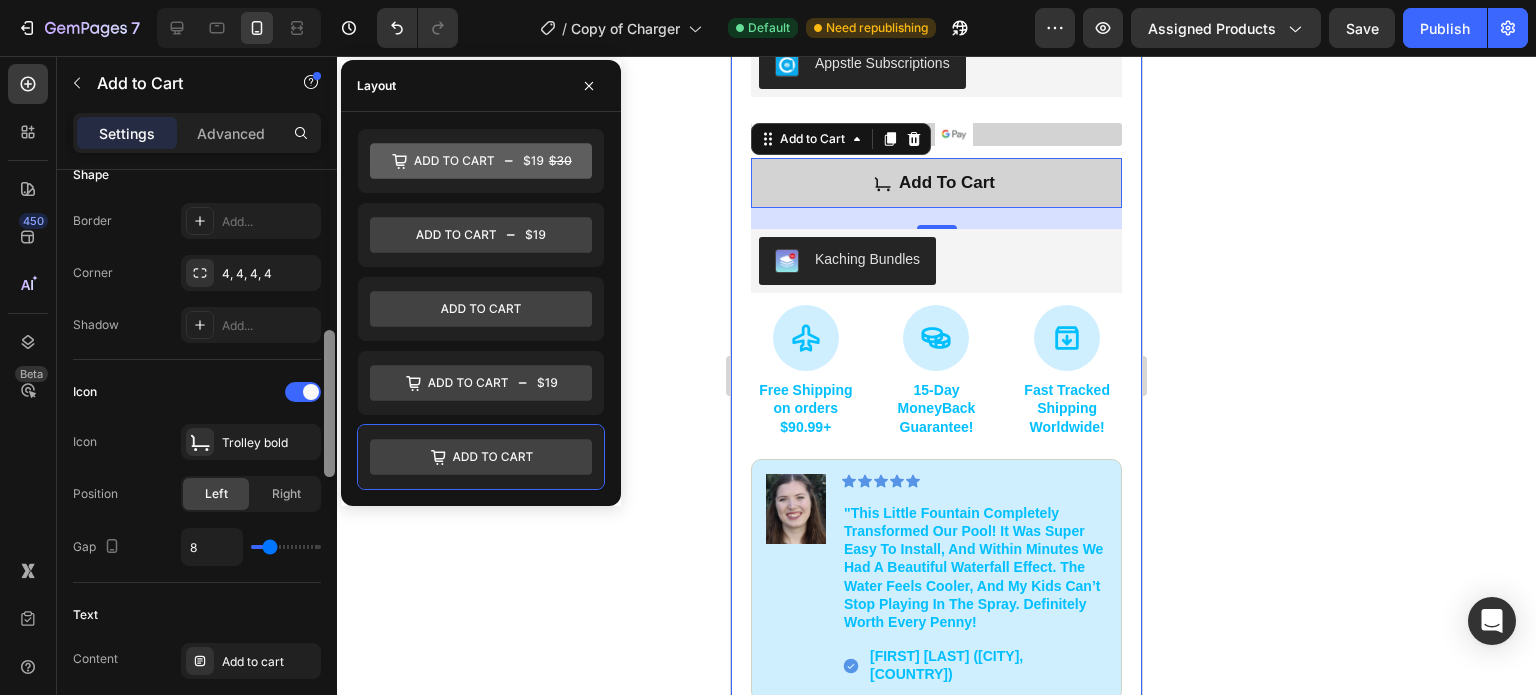 drag, startPoint x: 328, startPoint y: 271, endPoint x: 344, endPoint y: 431, distance: 160.798 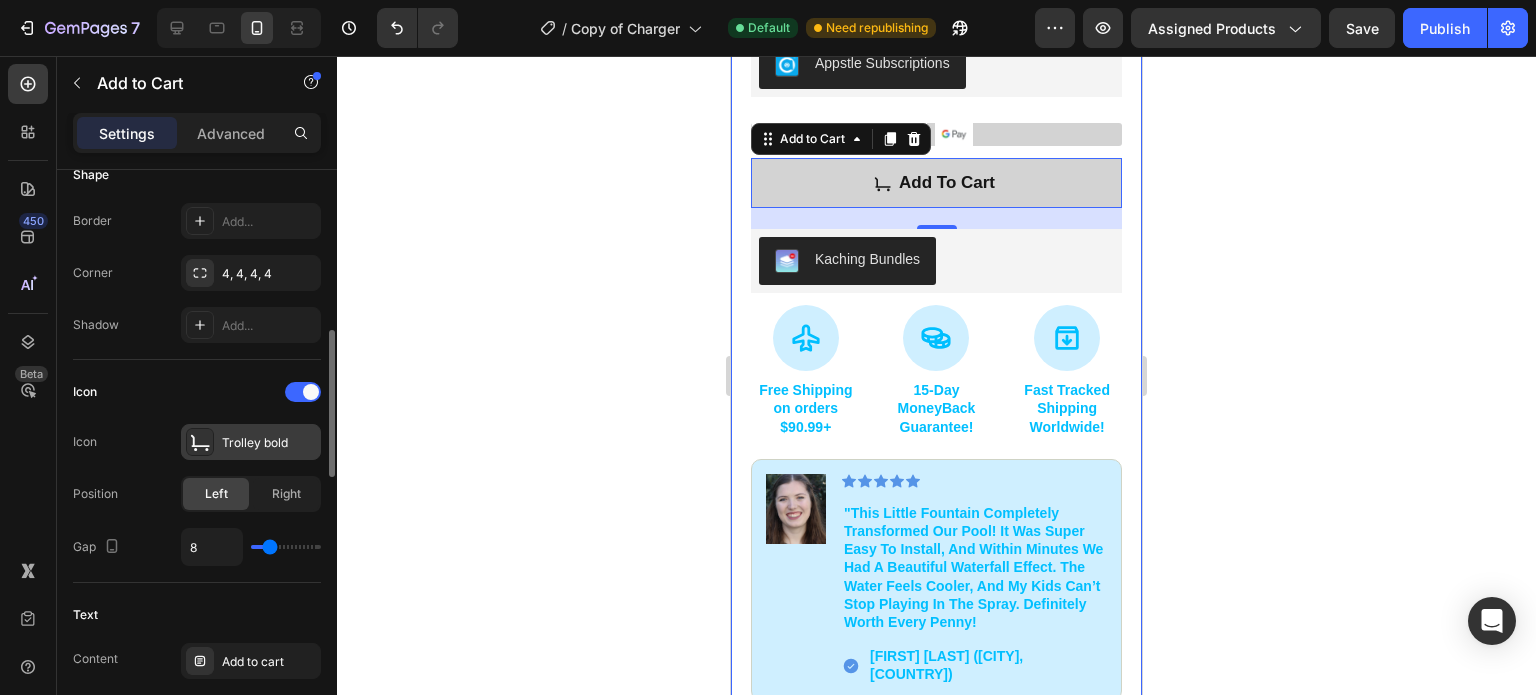 click 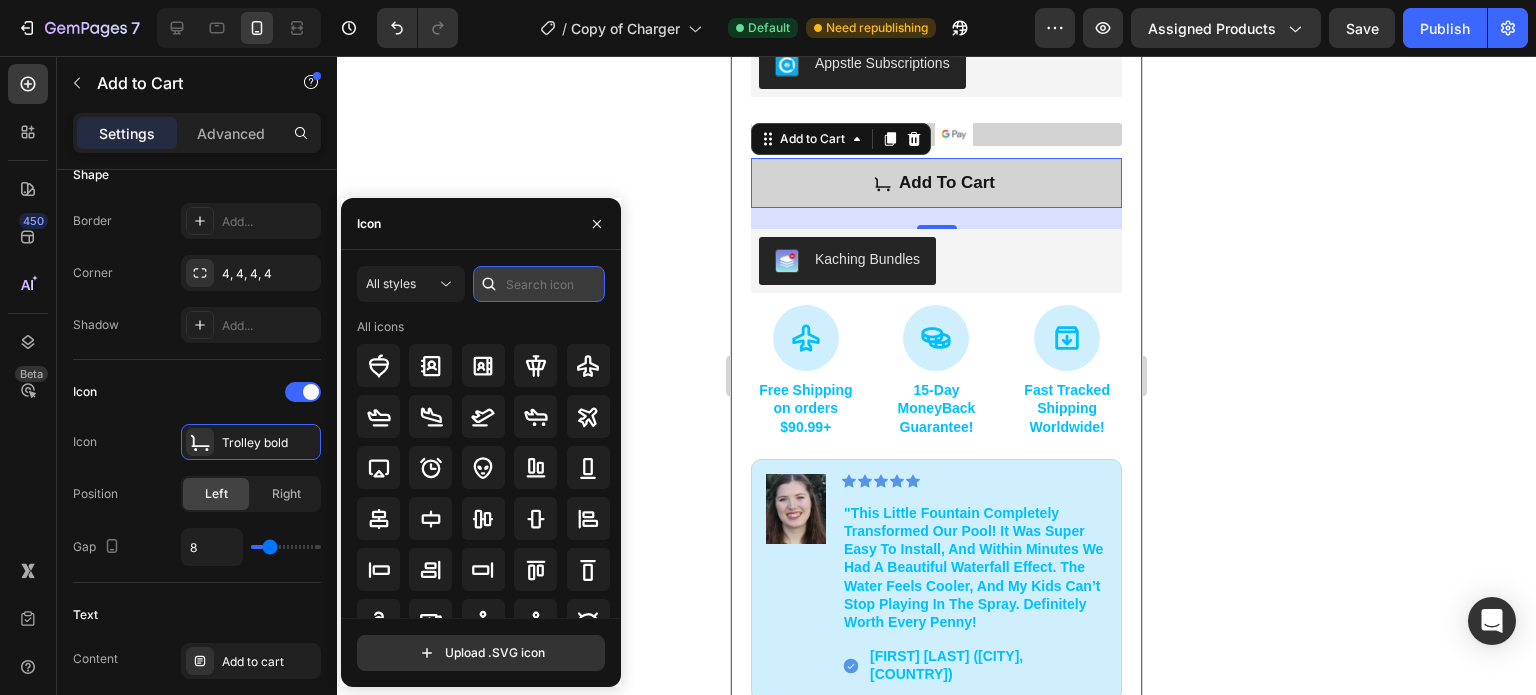 click at bounding box center [539, 284] 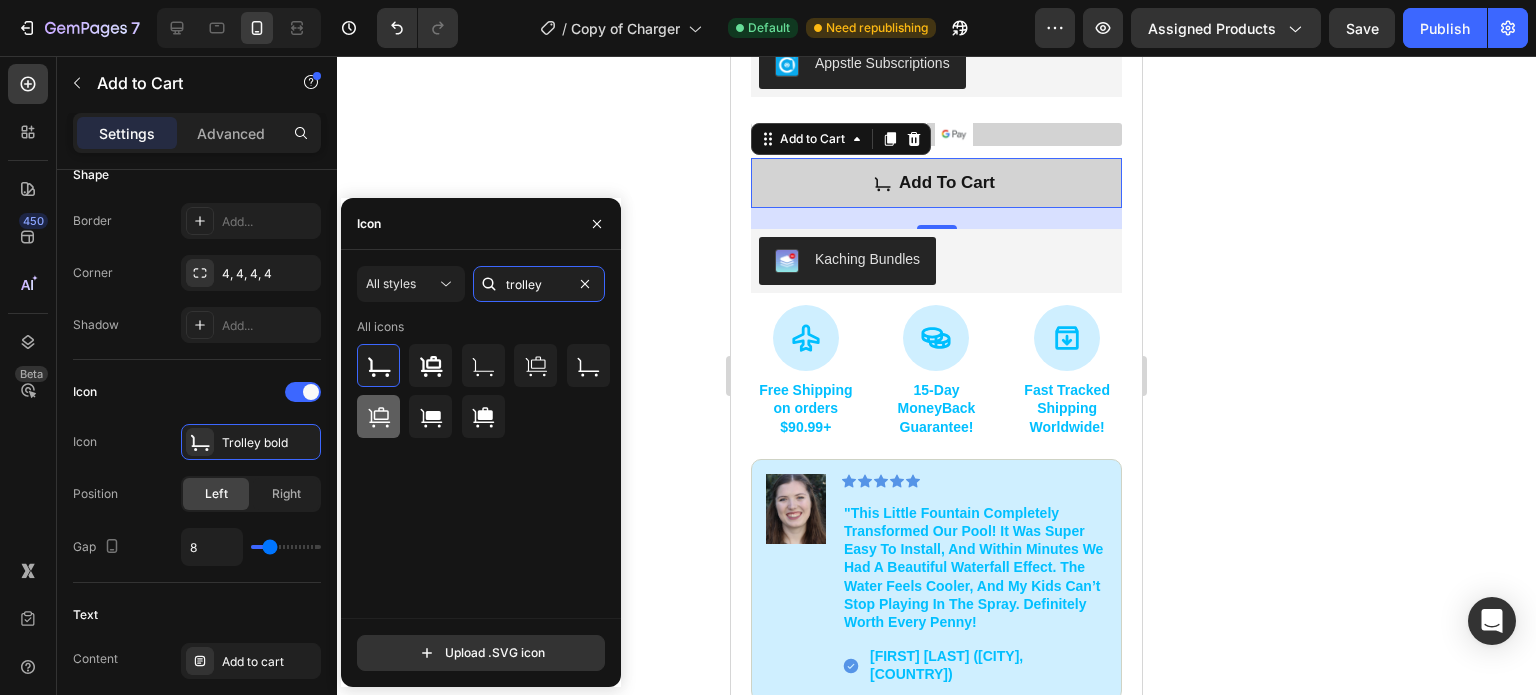 type on "trolley" 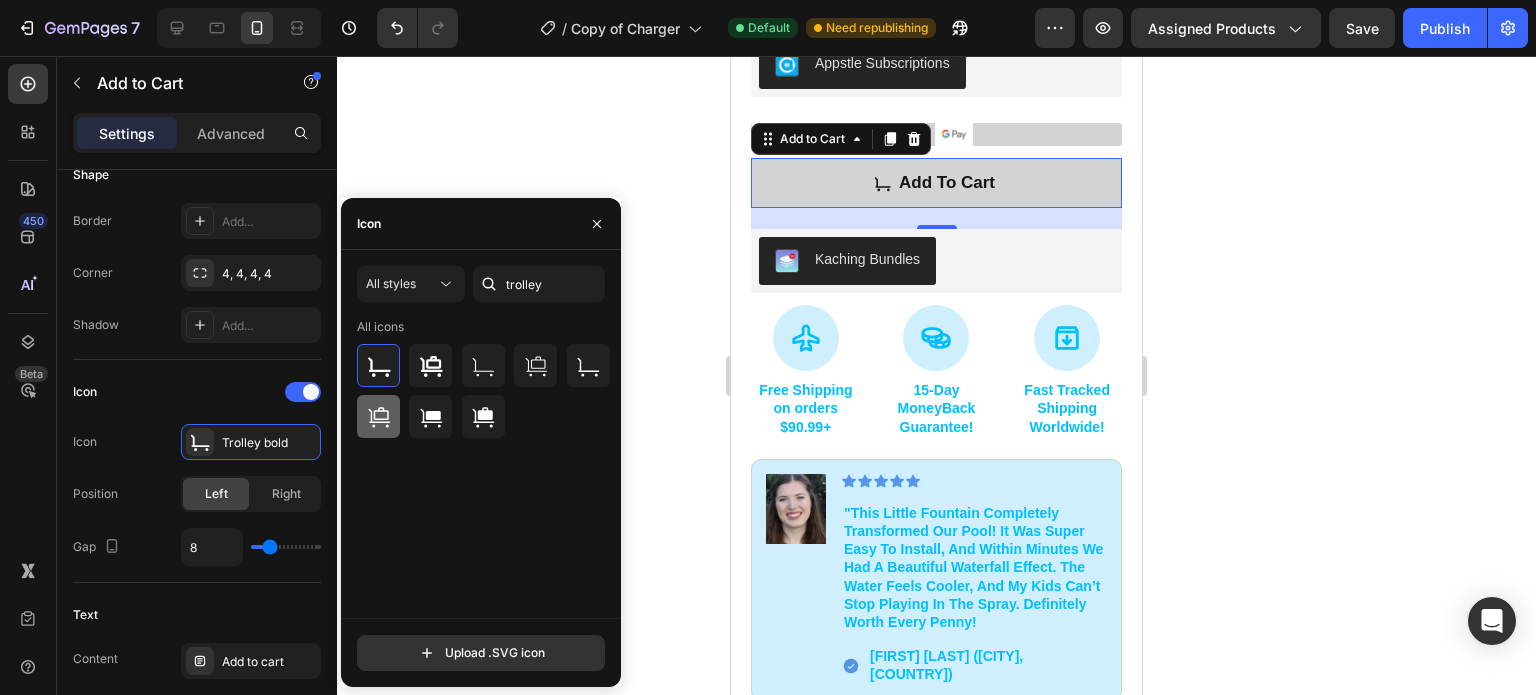 click 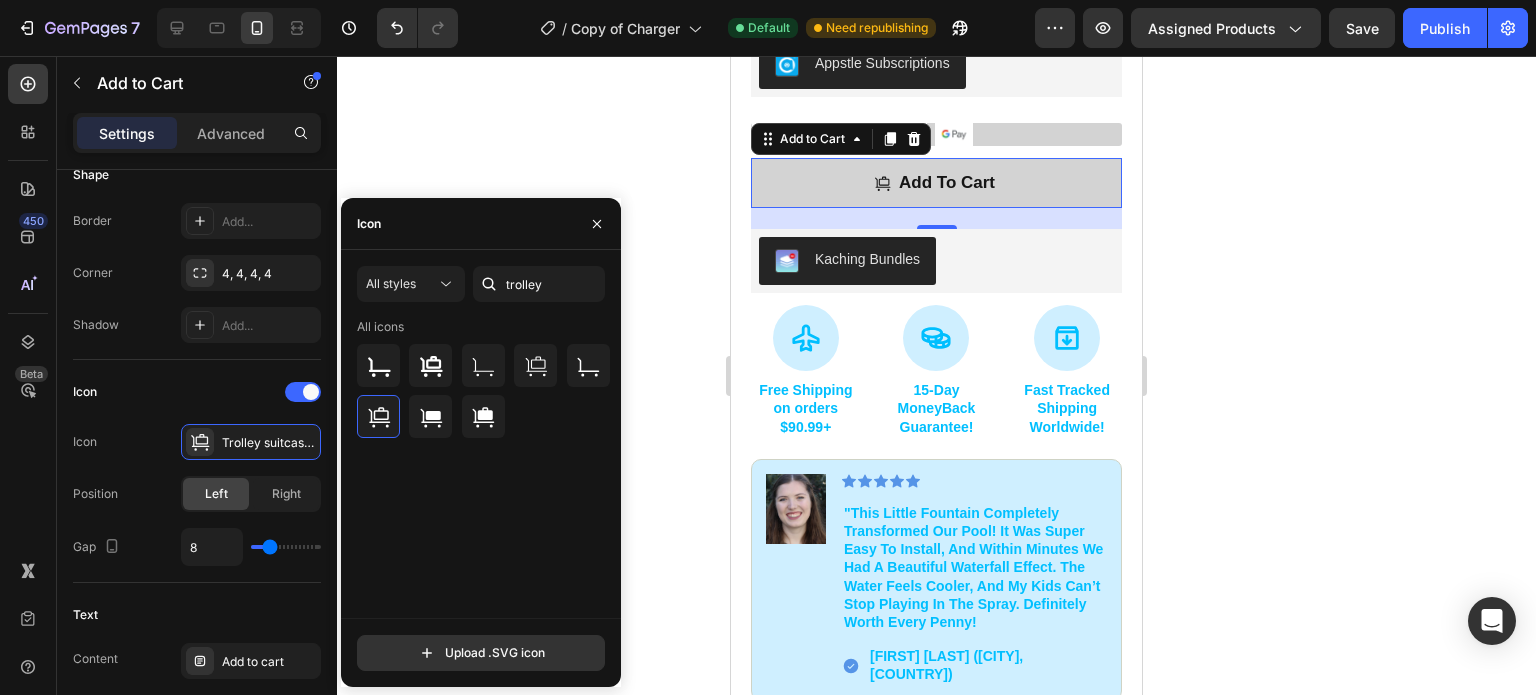 click 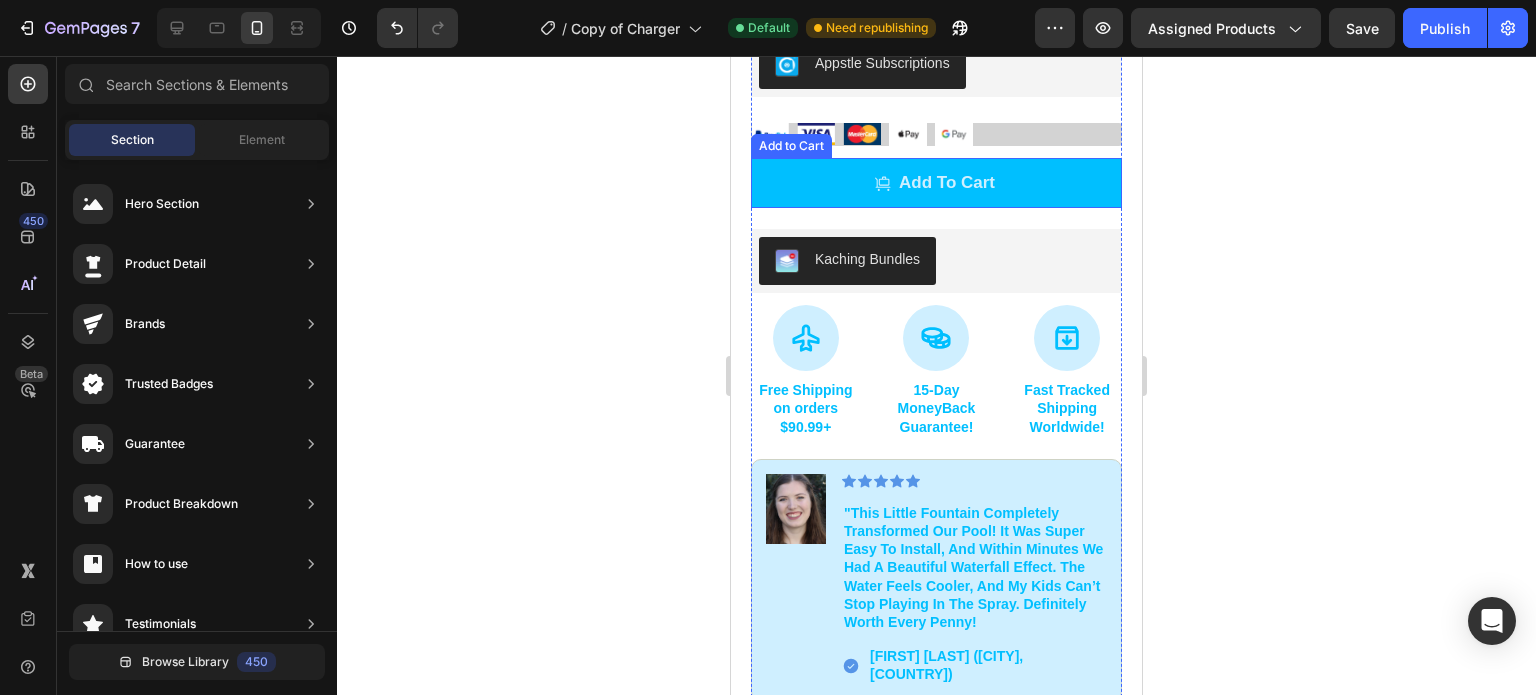 click on "Add to cart" at bounding box center [936, 183] 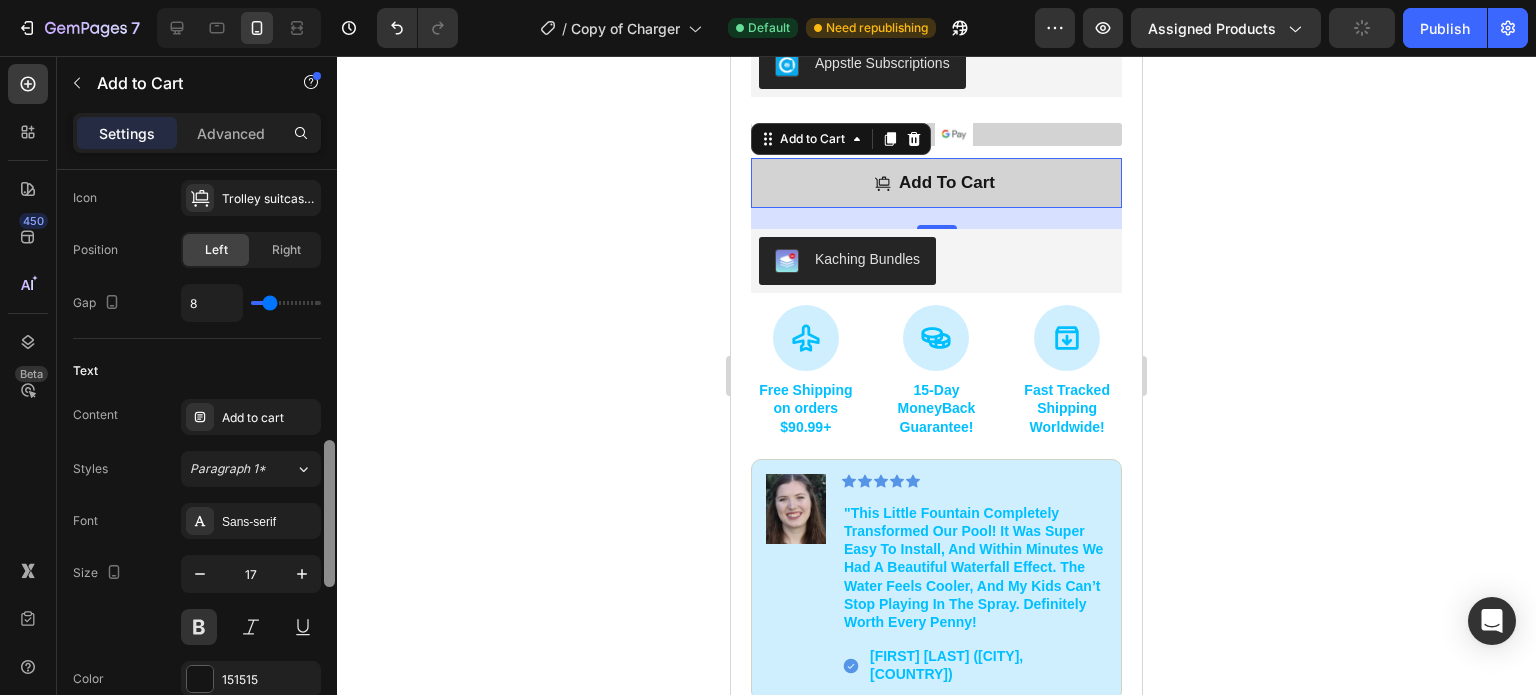 scroll, scrollTop: 914, scrollLeft: 0, axis: vertical 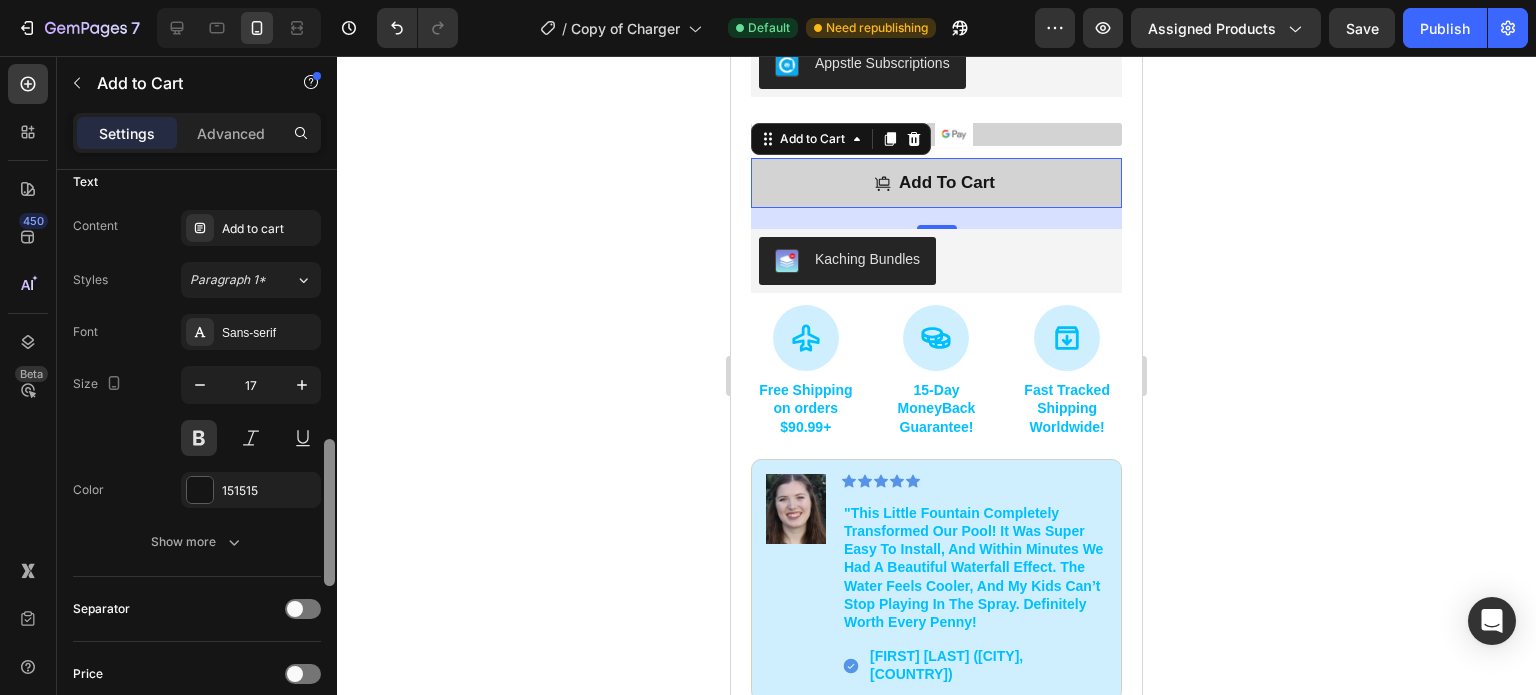 drag, startPoint x: 330, startPoint y: 281, endPoint x: 354, endPoint y: 553, distance: 273.05676 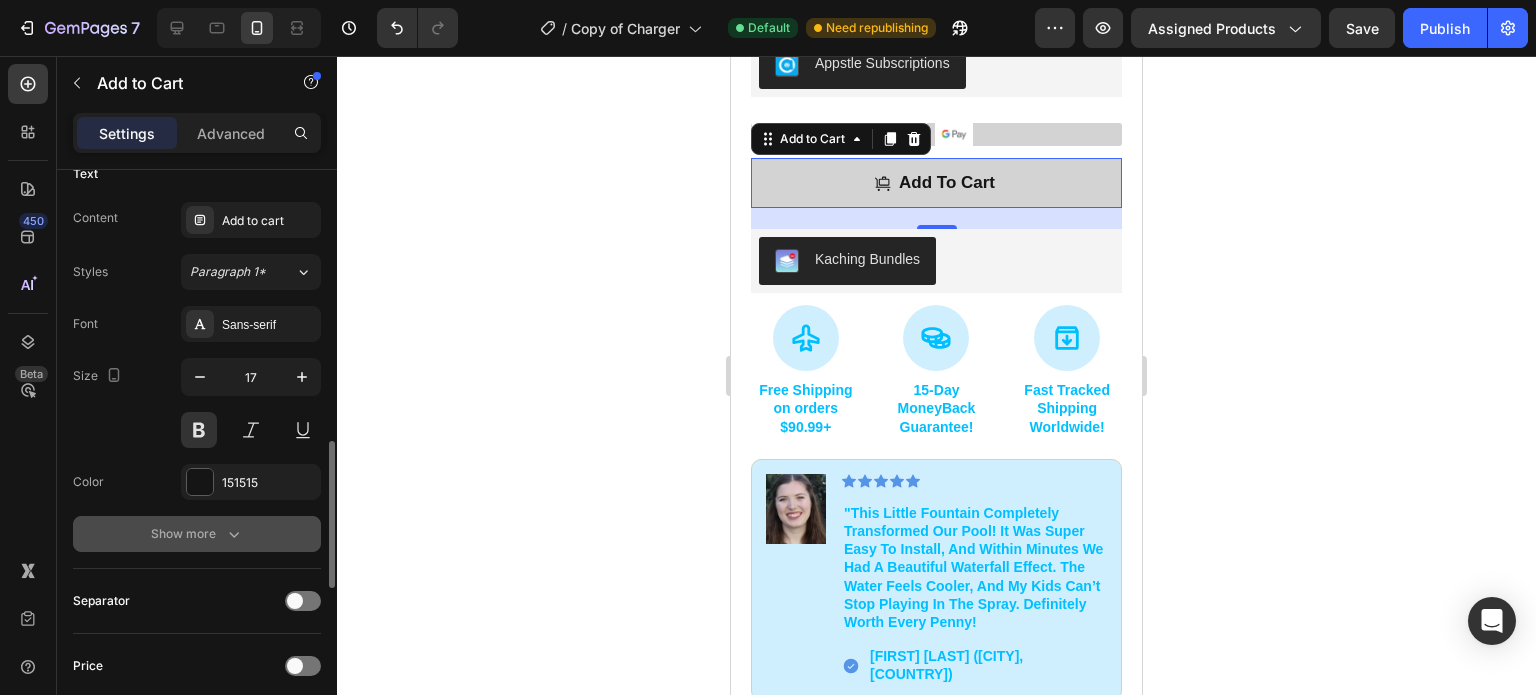 click on "Show more" at bounding box center [197, 534] 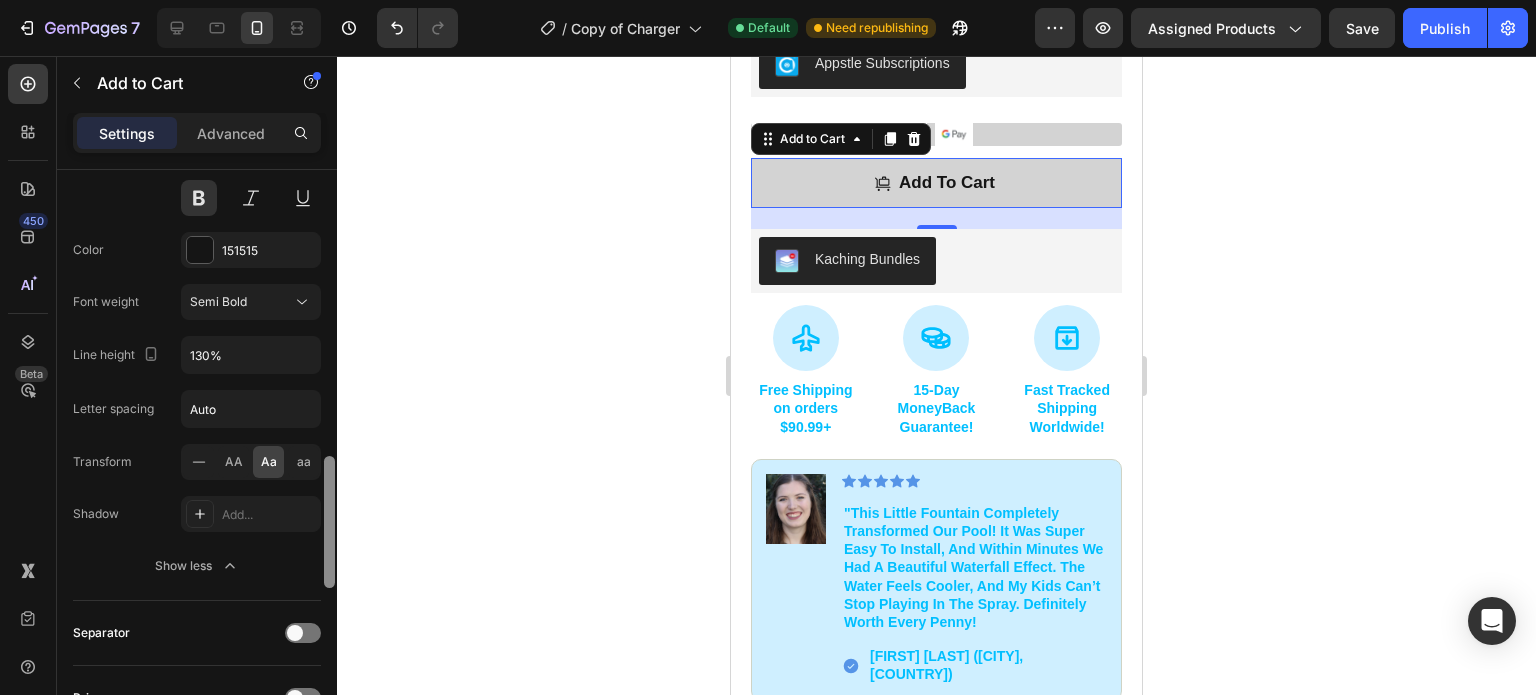 scroll, scrollTop: 1308, scrollLeft: 0, axis: vertical 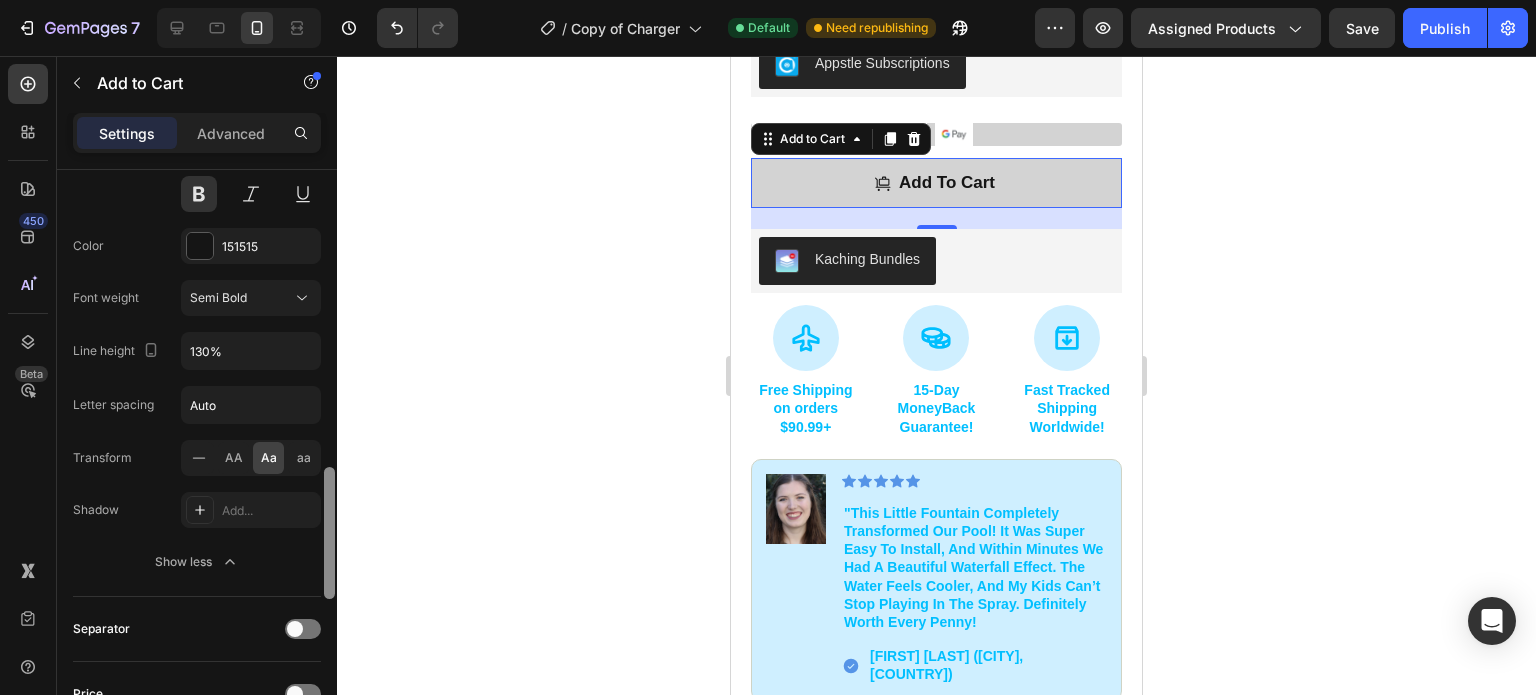 drag, startPoint x: 328, startPoint y: 507, endPoint x: 344, endPoint y: 567, distance: 62.0967 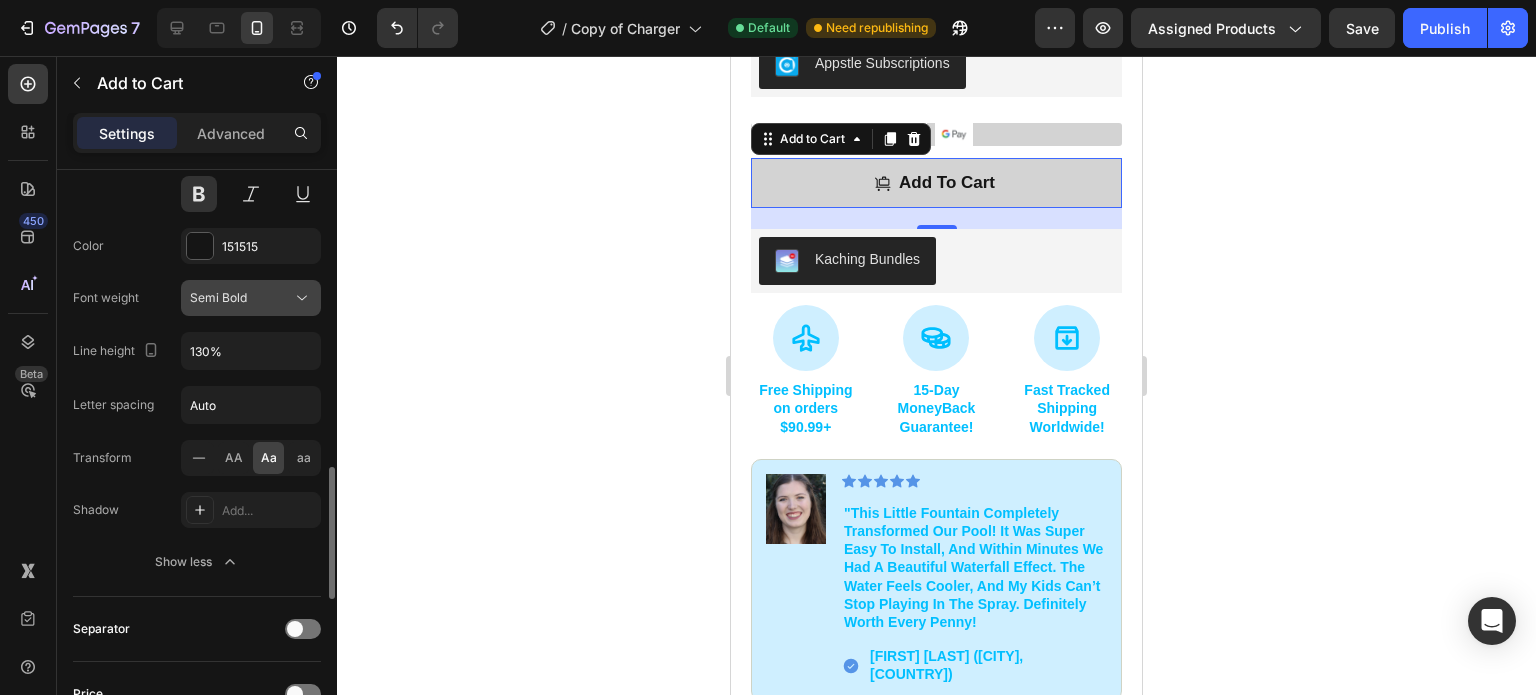 click 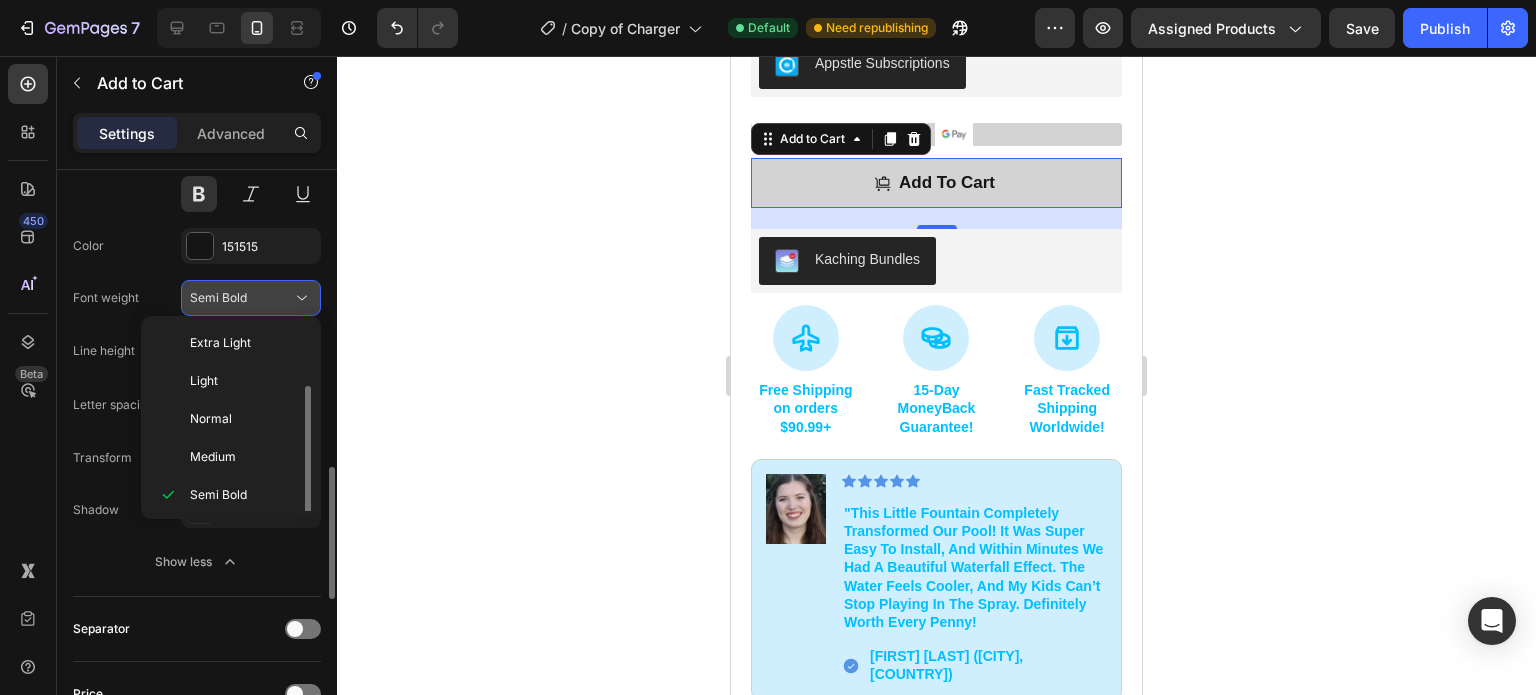 scroll, scrollTop: 36, scrollLeft: 0, axis: vertical 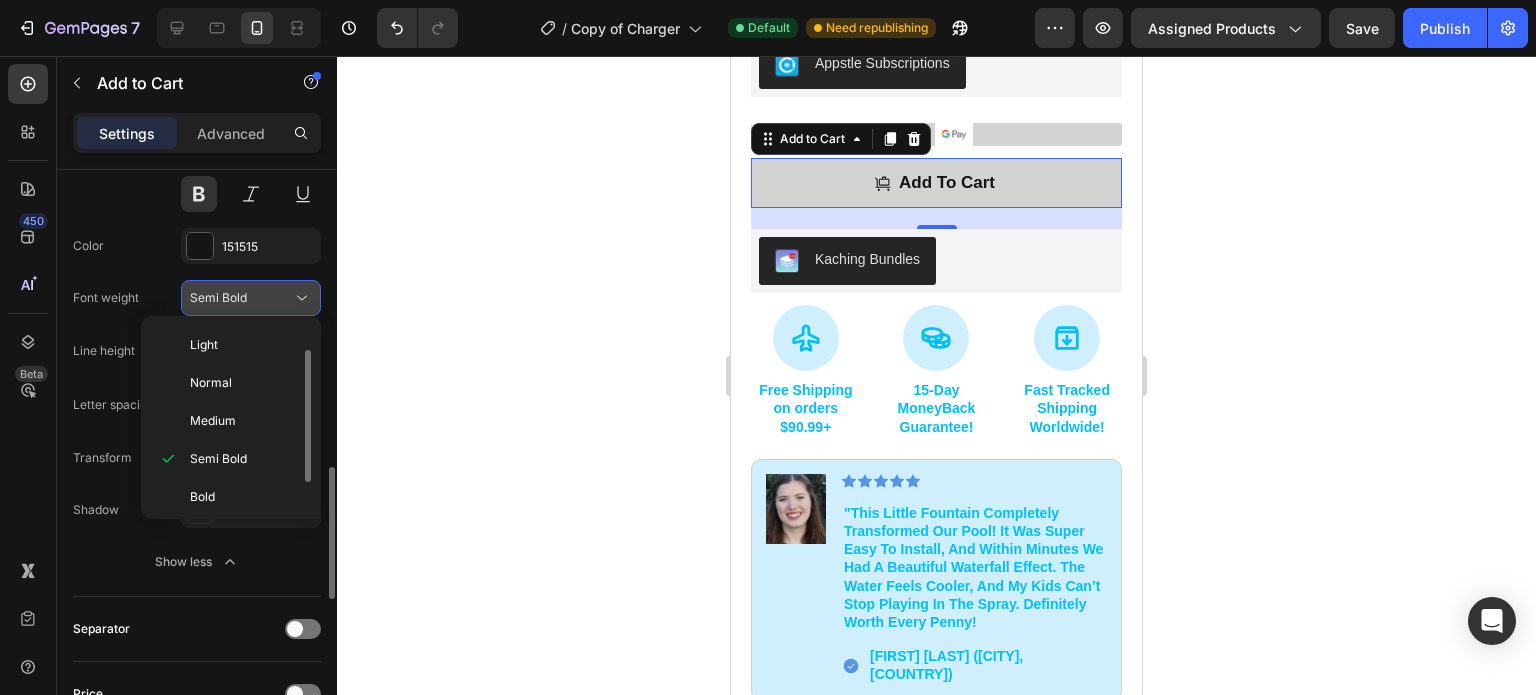 click 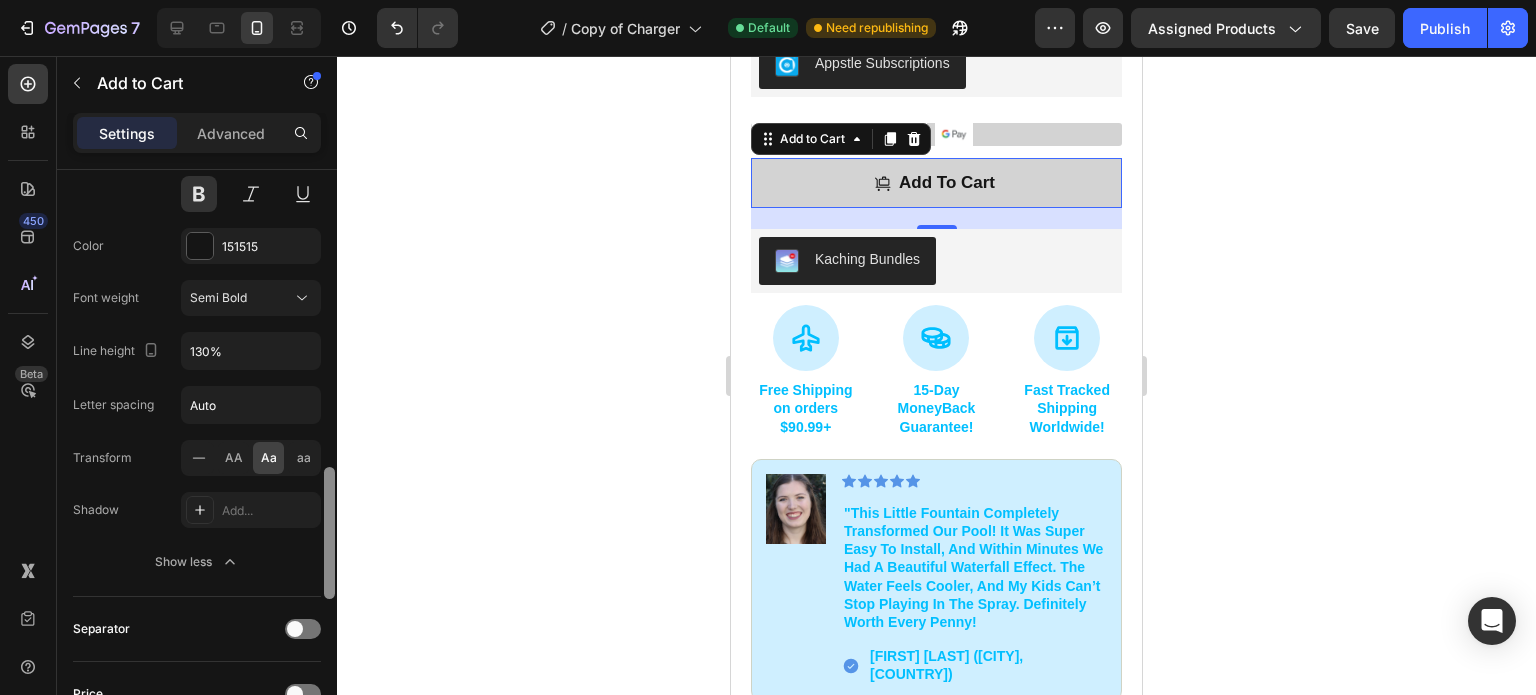 scroll, scrollTop: 1891, scrollLeft: 0, axis: vertical 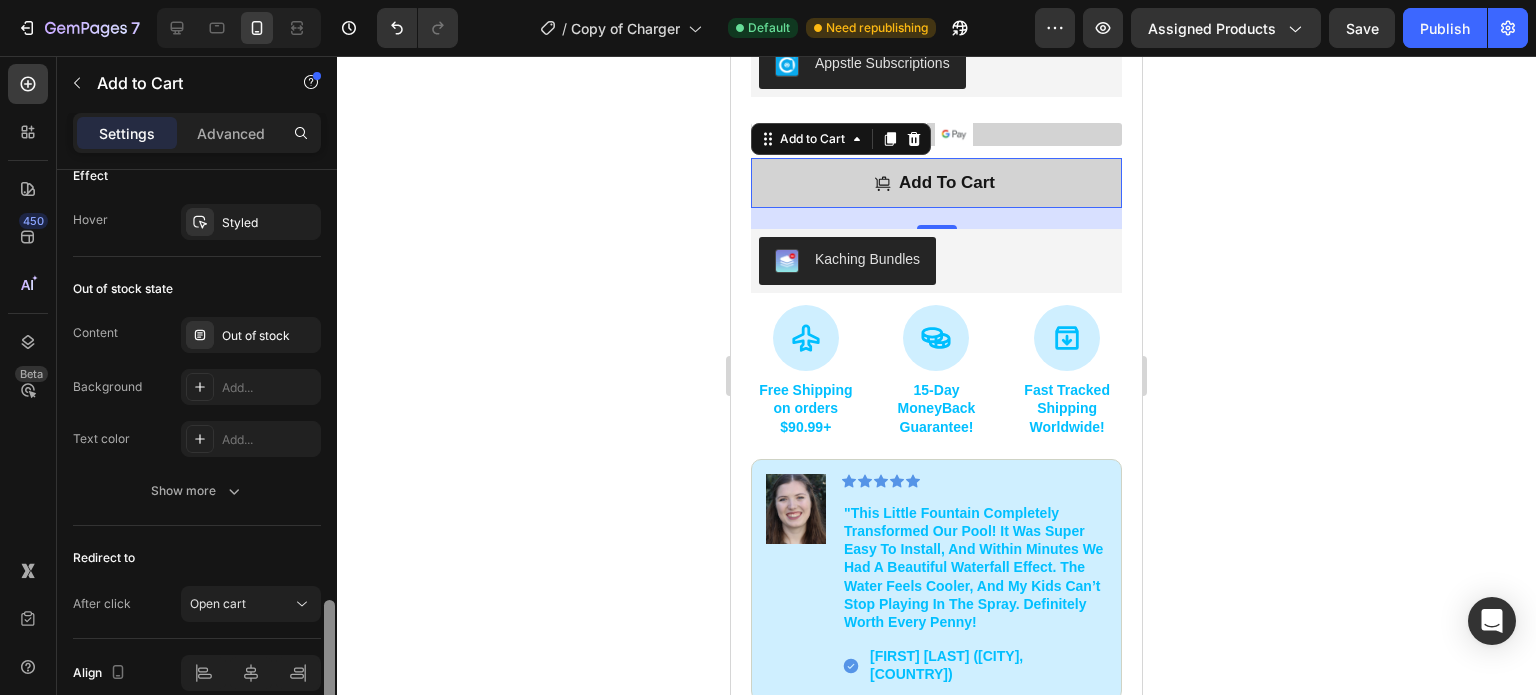drag, startPoint x: 335, startPoint y: 519, endPoint x: 335, endPoint y: 534, distance: 15 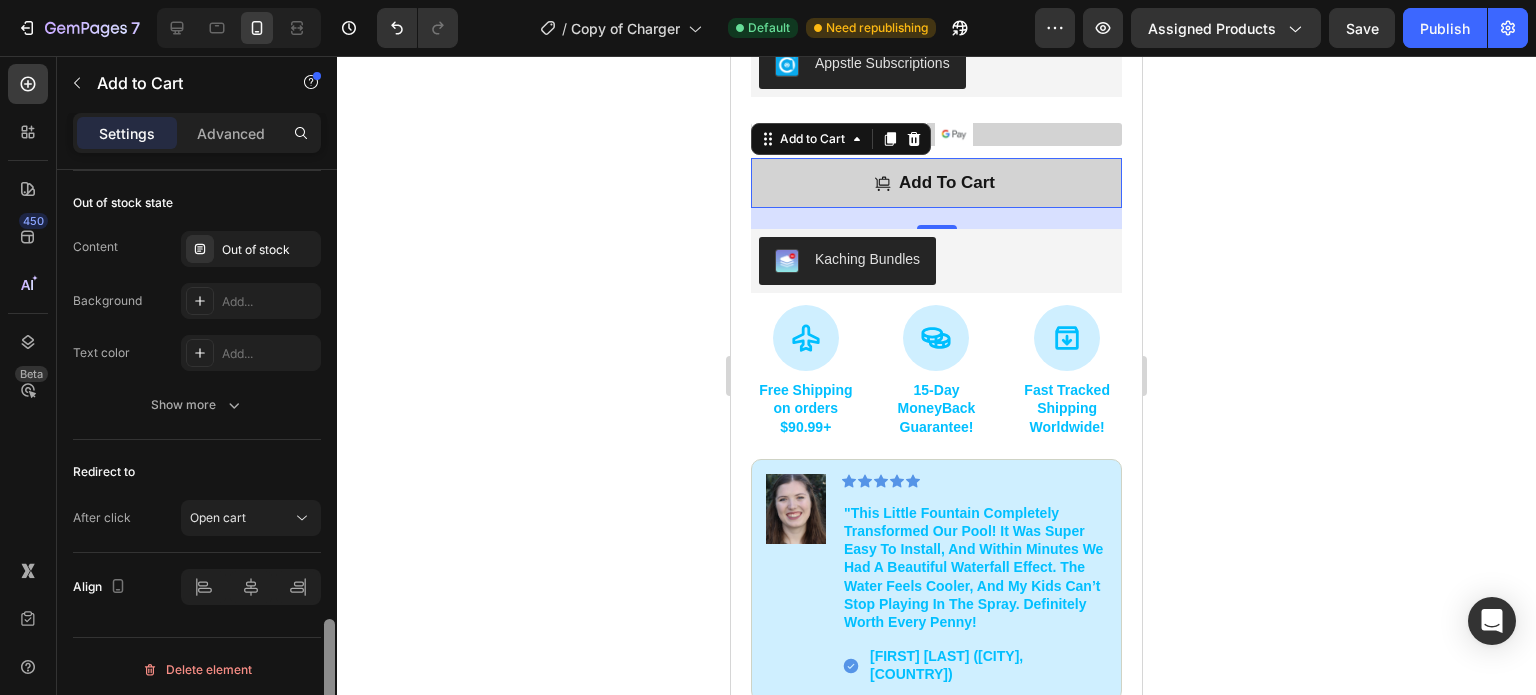 drag, startPoint x: 334, startPoint y: 630, endPoint x: 332, endPoint y: 665, distance: 35.057095 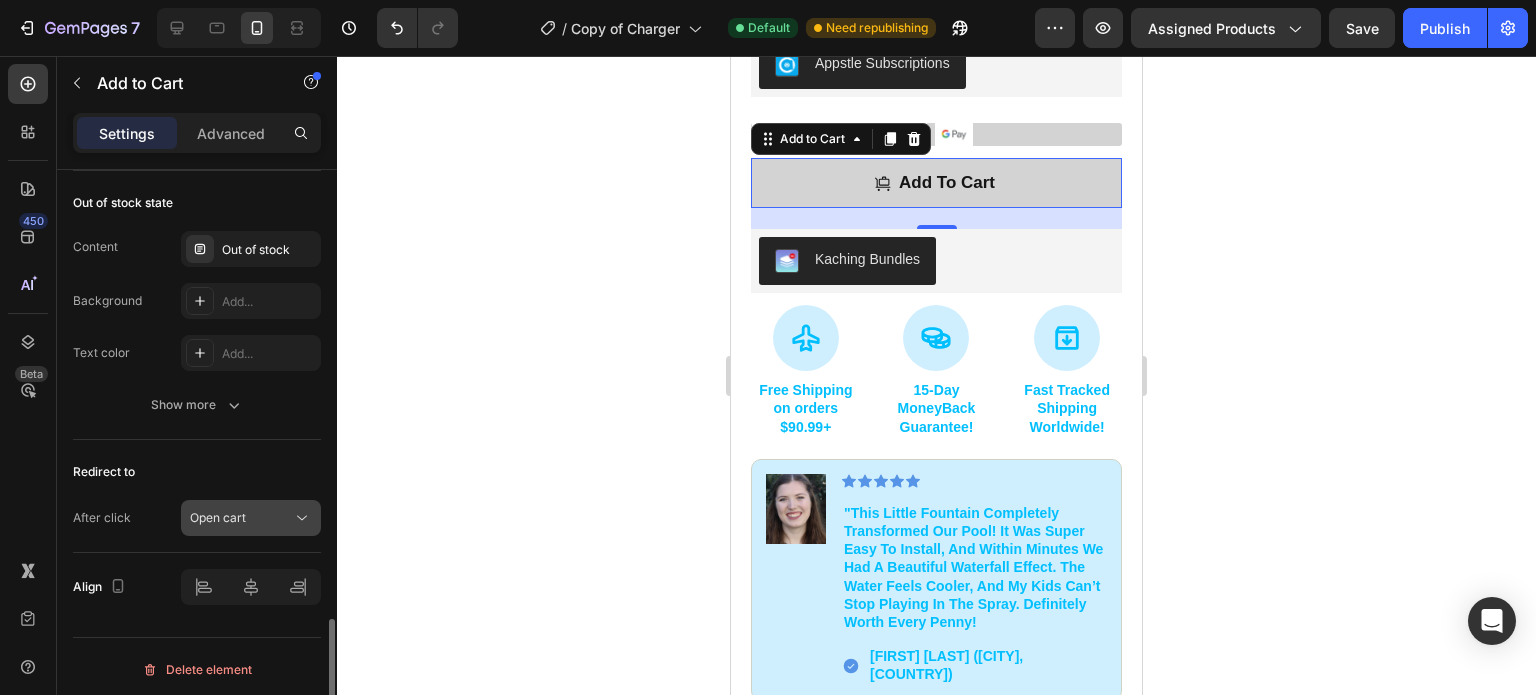 click 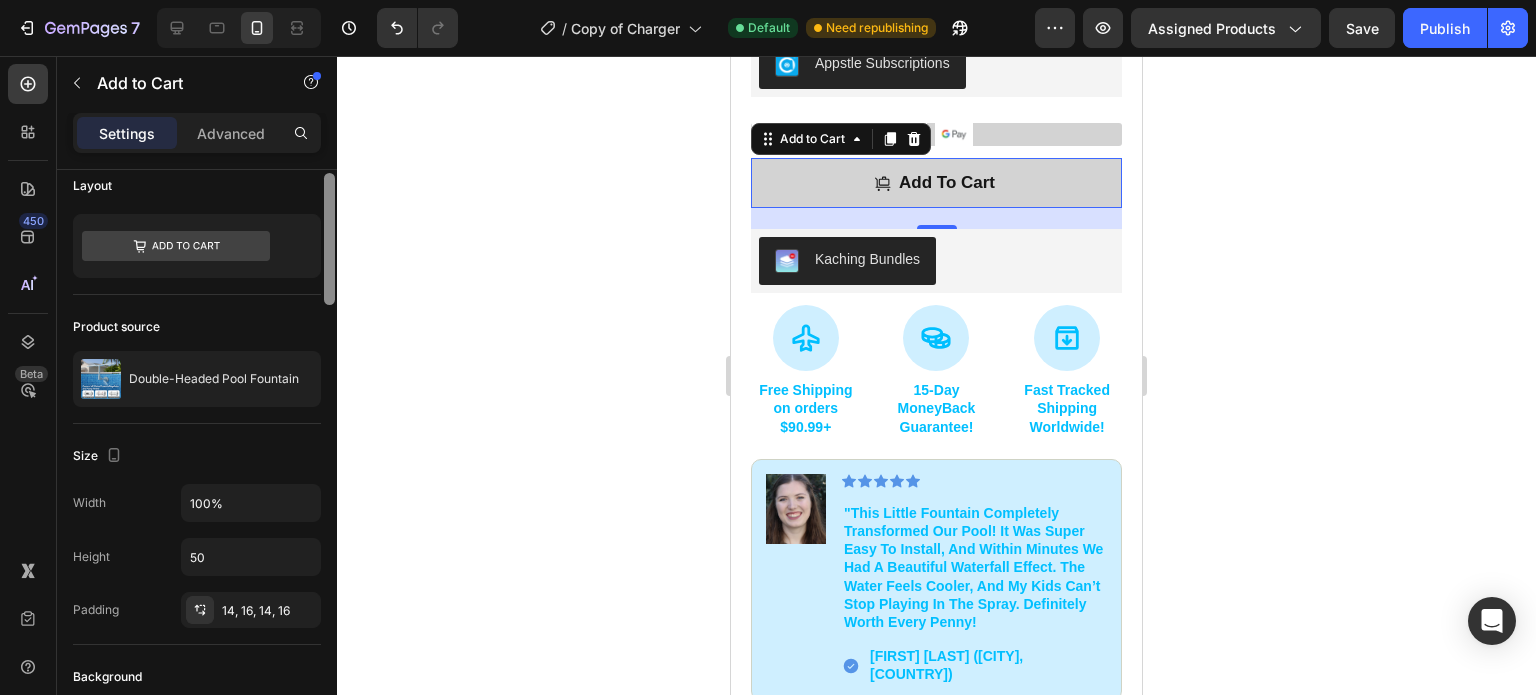 scroll, scrollTop: 0, scrollLeft: 0, axis: both 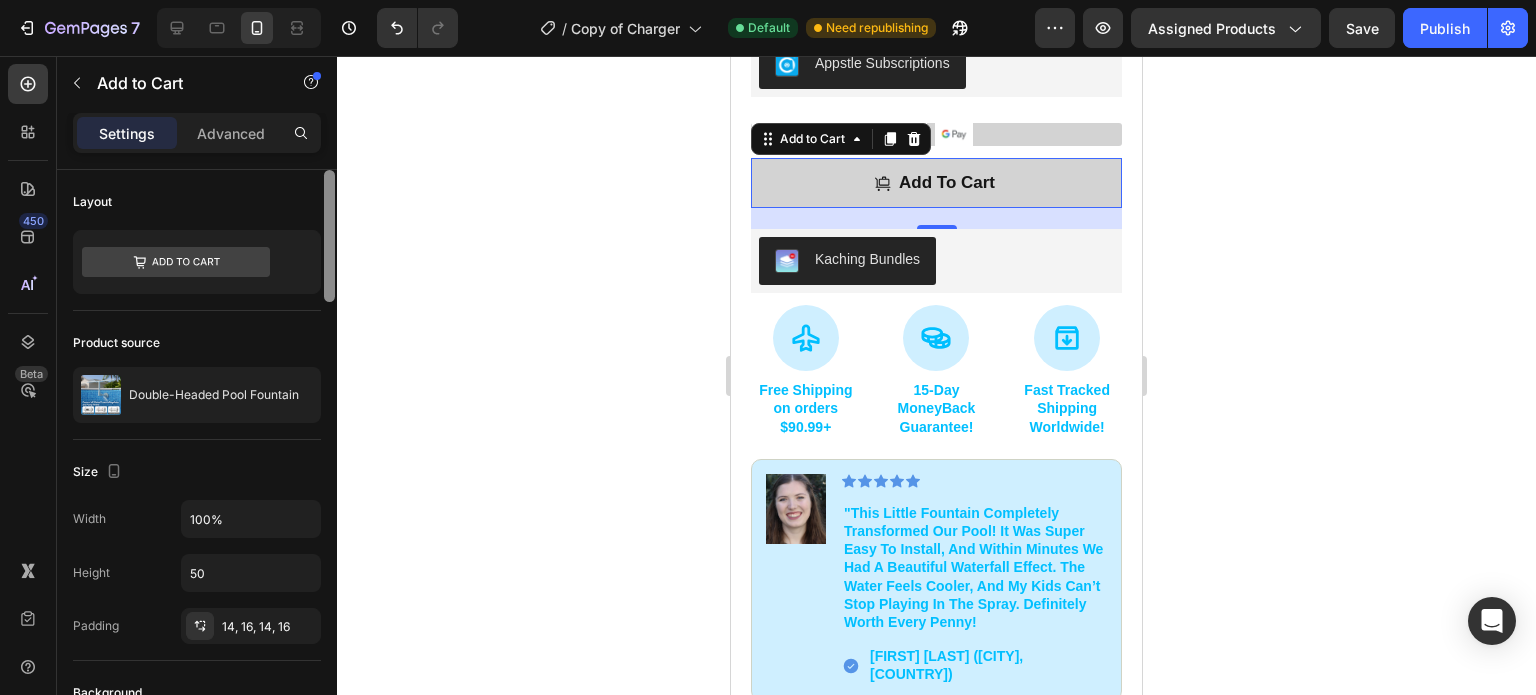 drag, startPoint x: 332, startPoint y: 646, endPoint x: 403, endPoint y: 111, distance: 539.6907 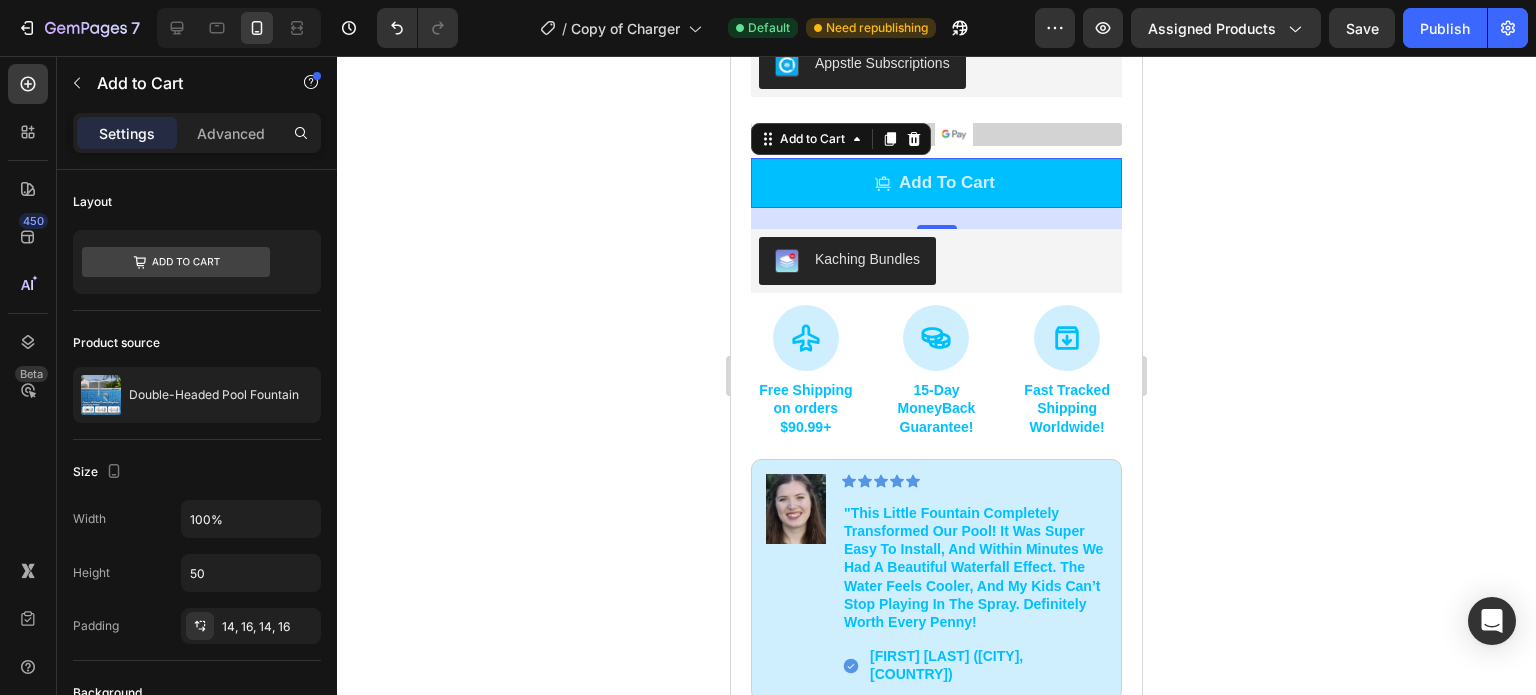 click on "Add to cart" at bounding box center [936, 183] 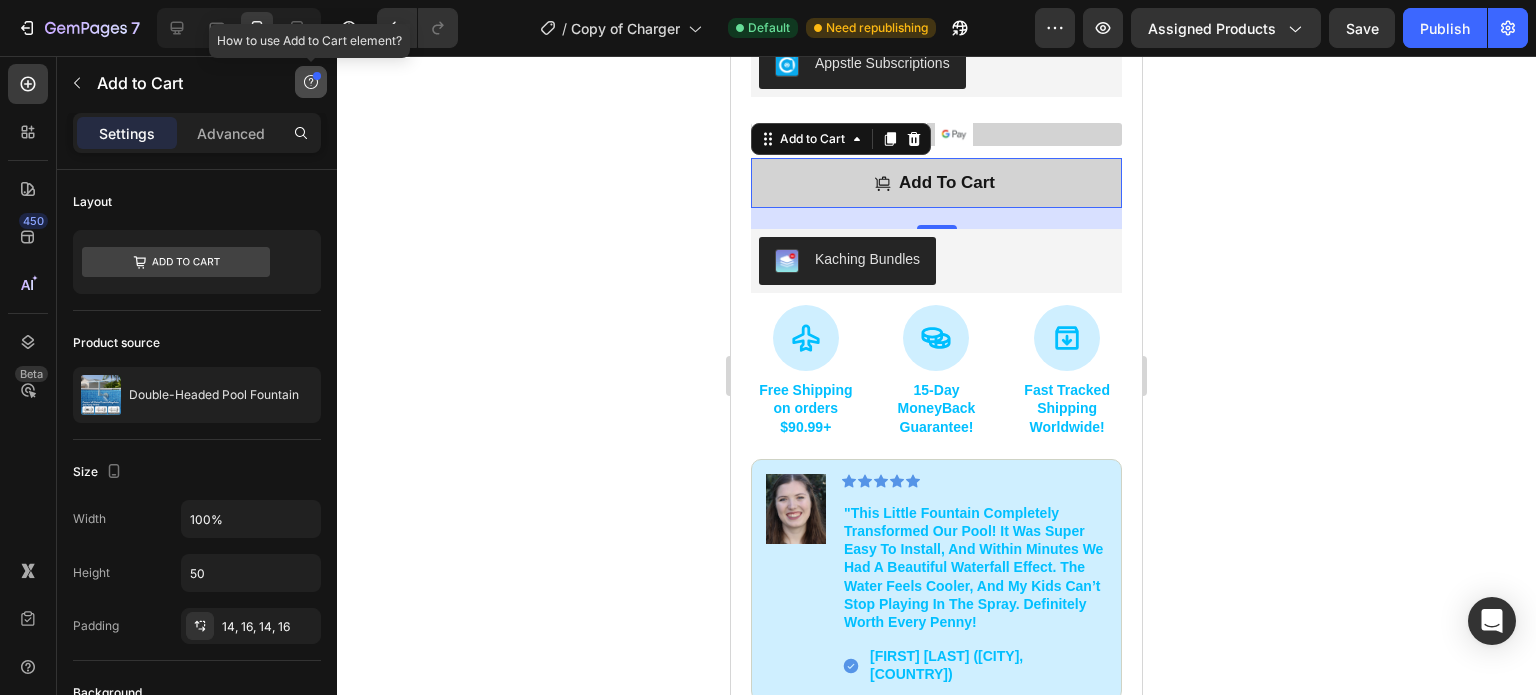 click 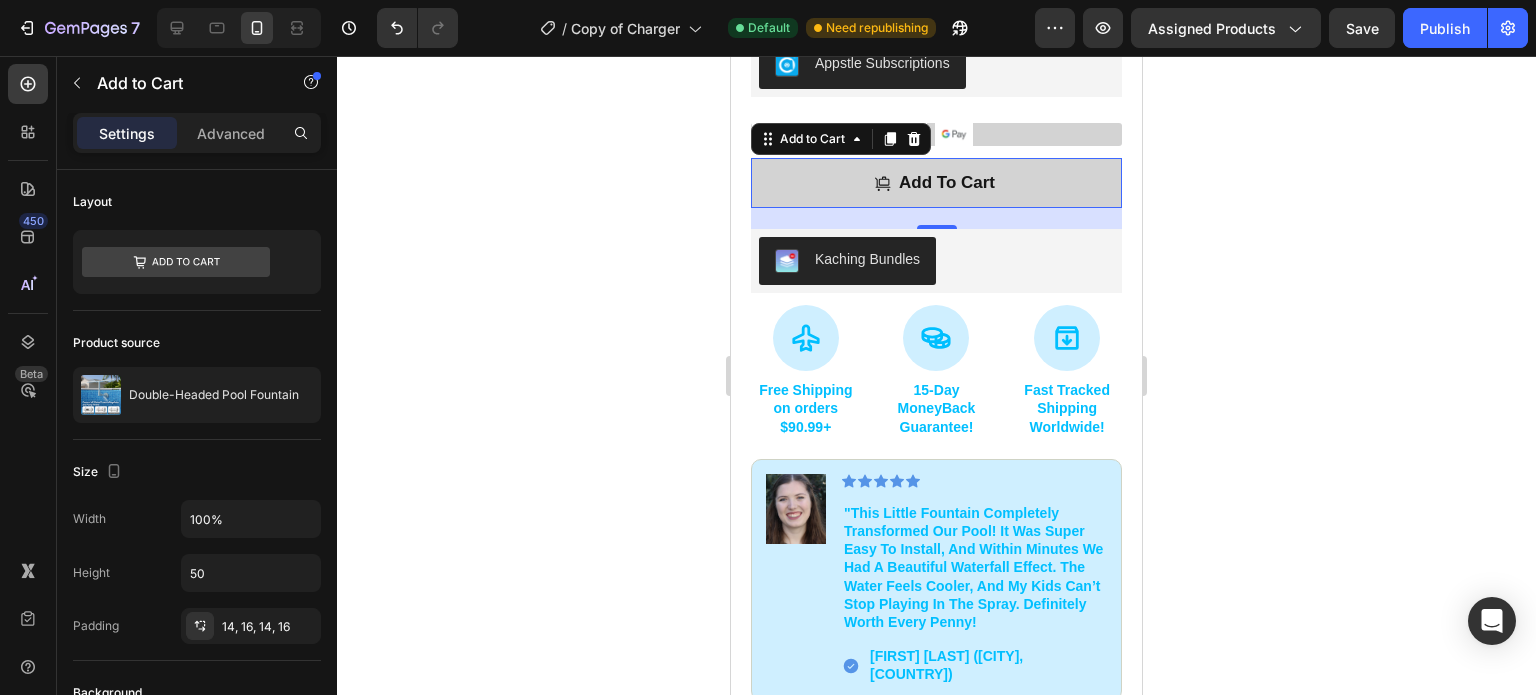 click 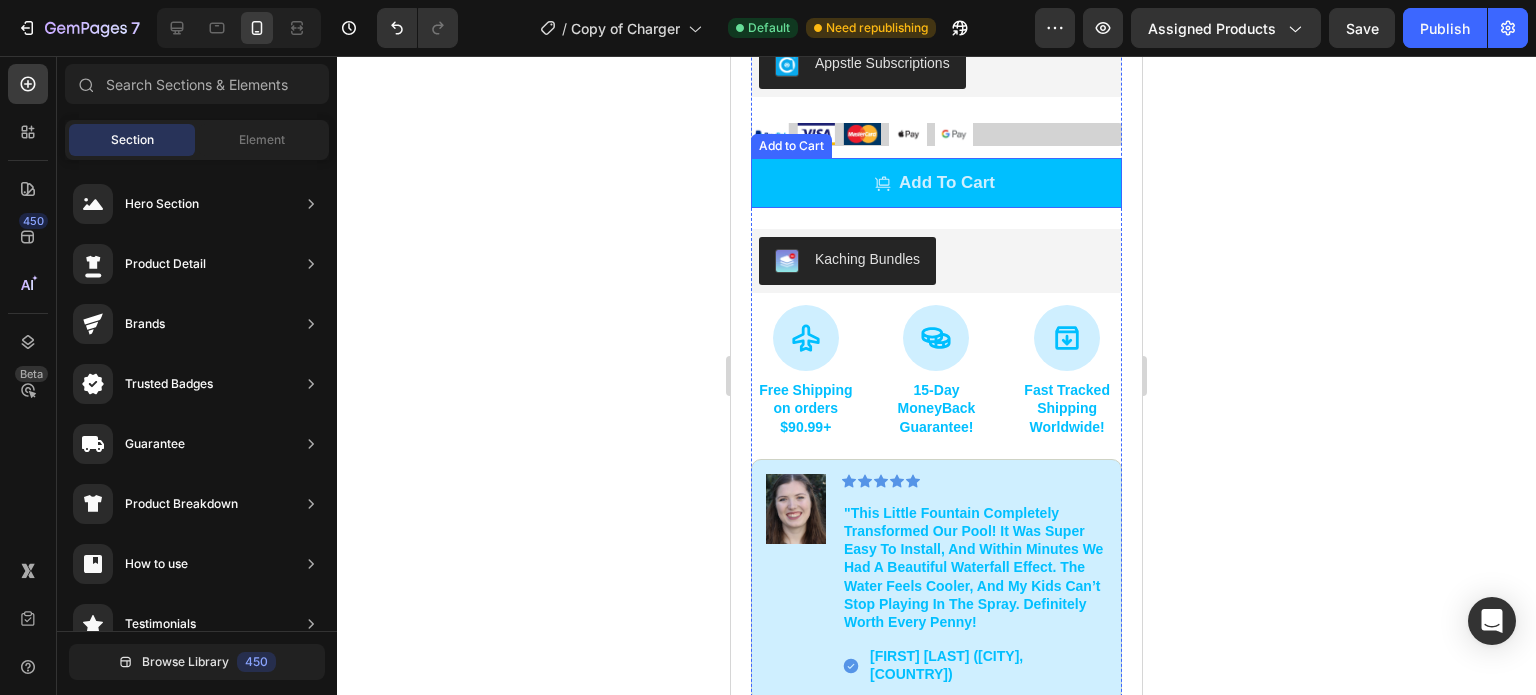 click on "Add to cart" at bounding box center [936, 183] 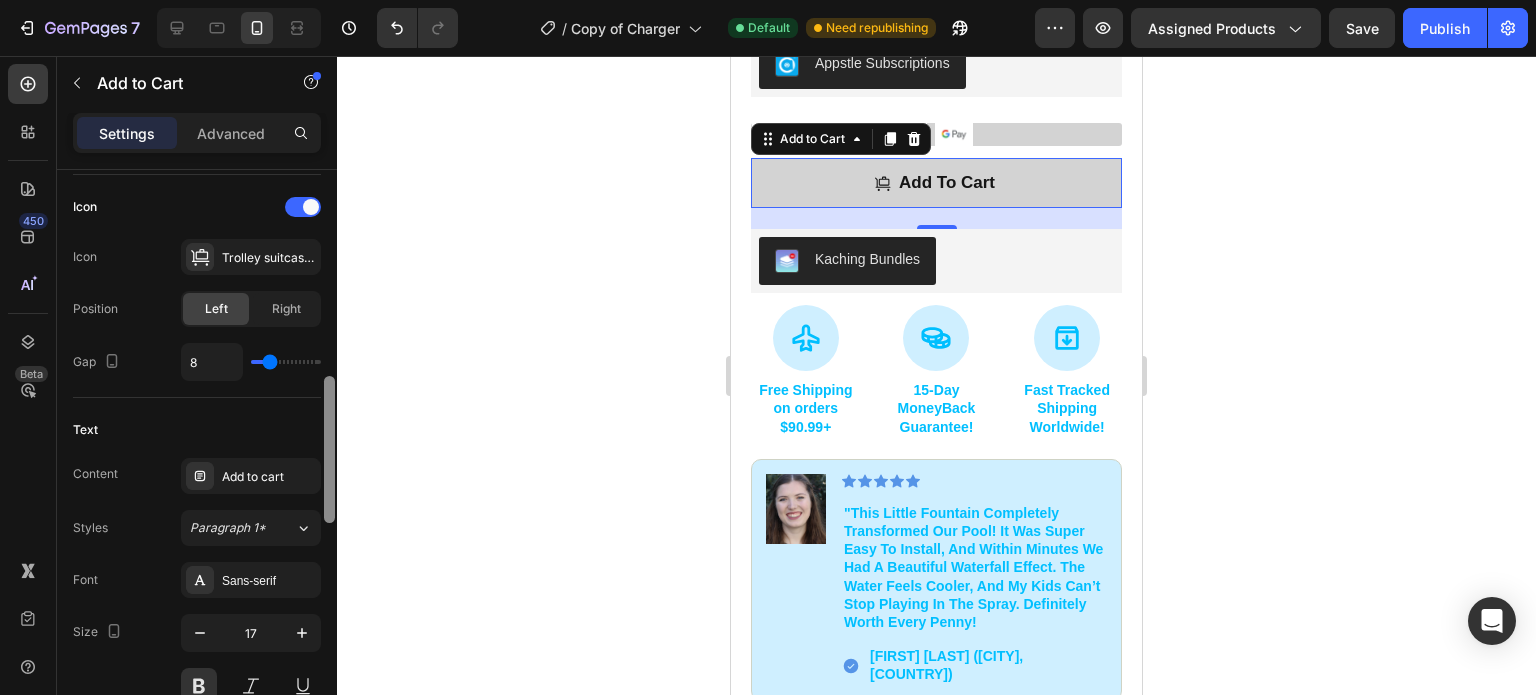 scroll, scrollTop: 828, scrollLeft: 0, axis: vertical 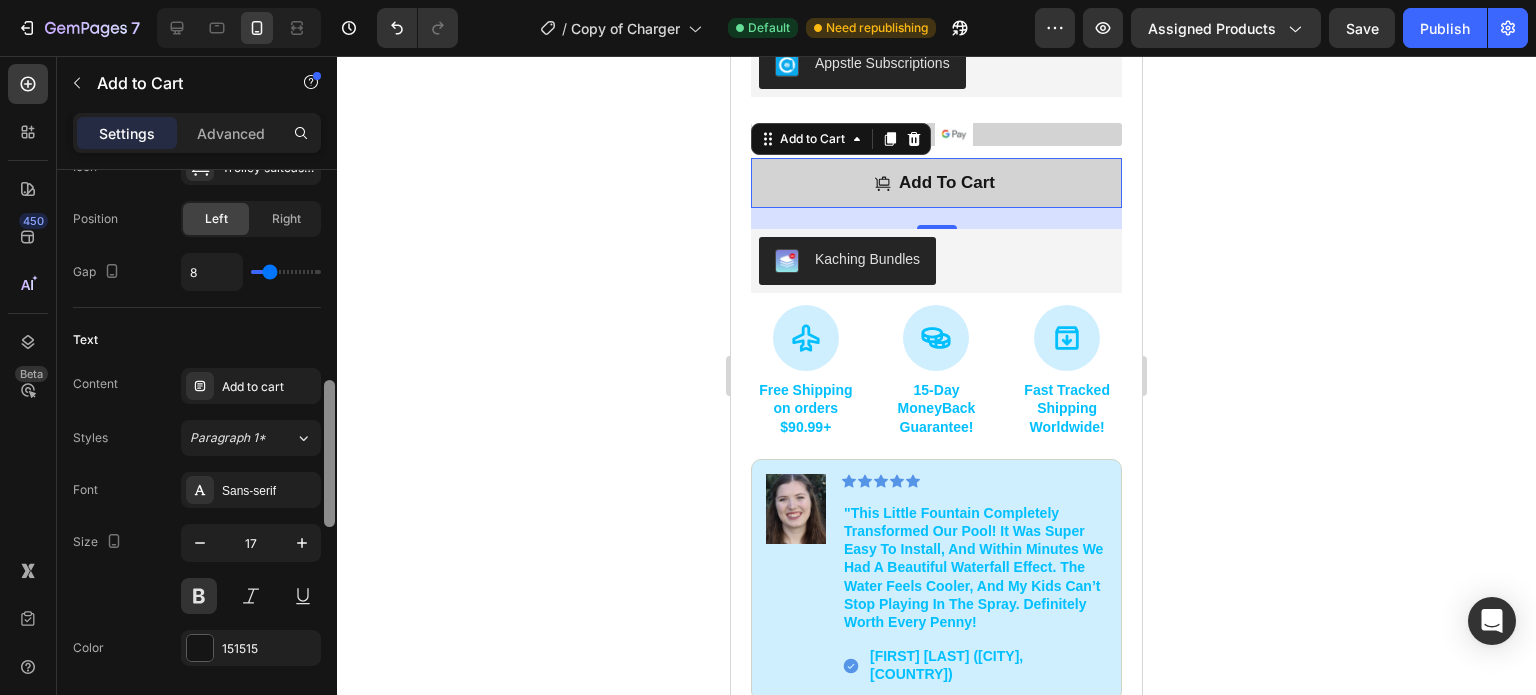 drag, startPoint x: 327, startPoint y: 235, endPoint x: 329, endPoint y: 471, distance: 236.00847 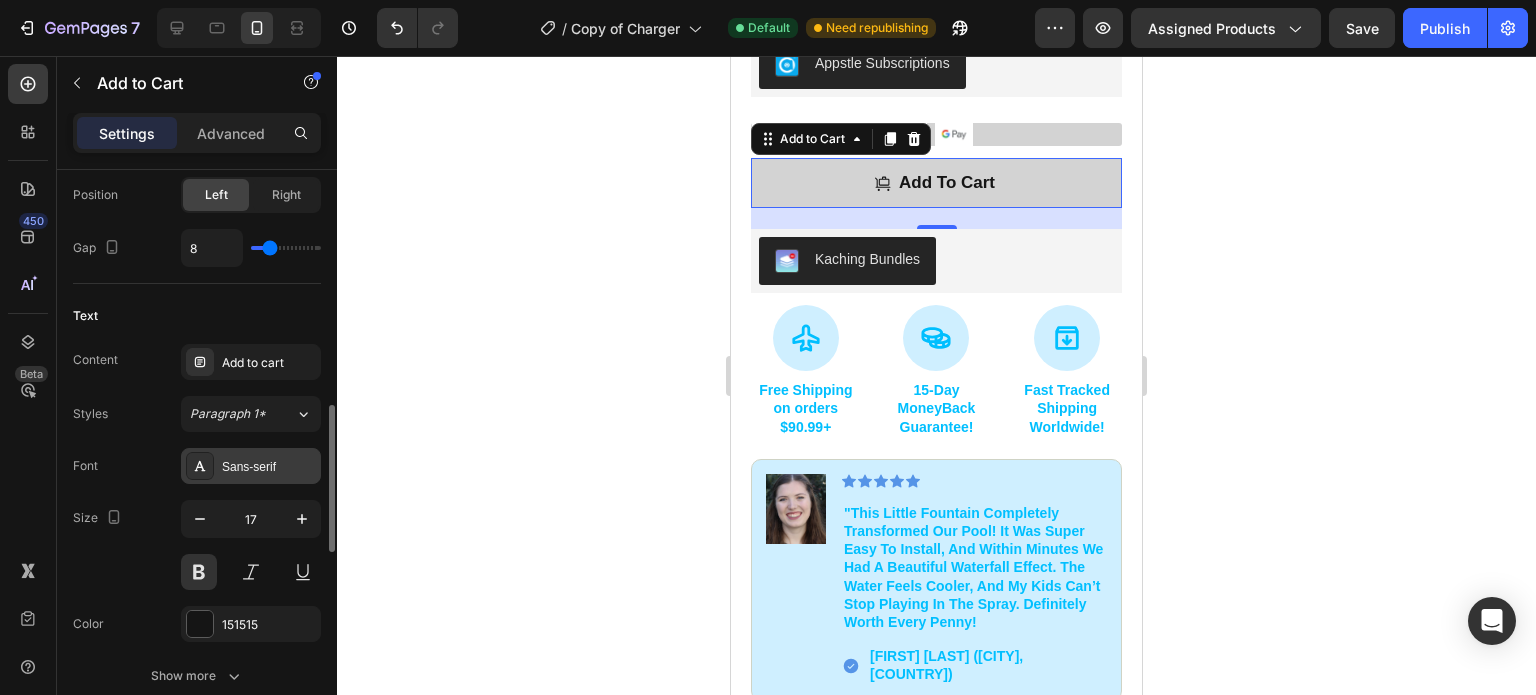 click on "Sans-serif" at bounding box center [269, 467] 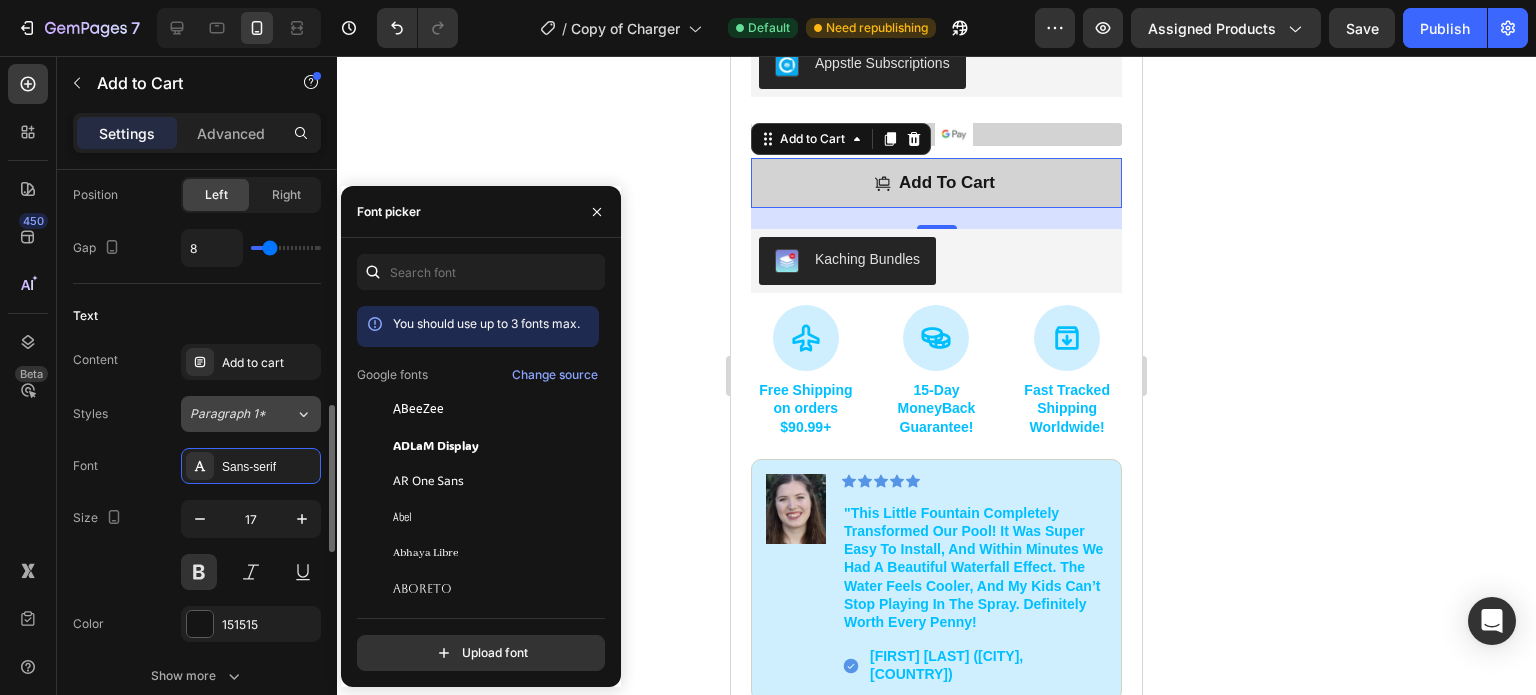 click on "Paragraph 1*" 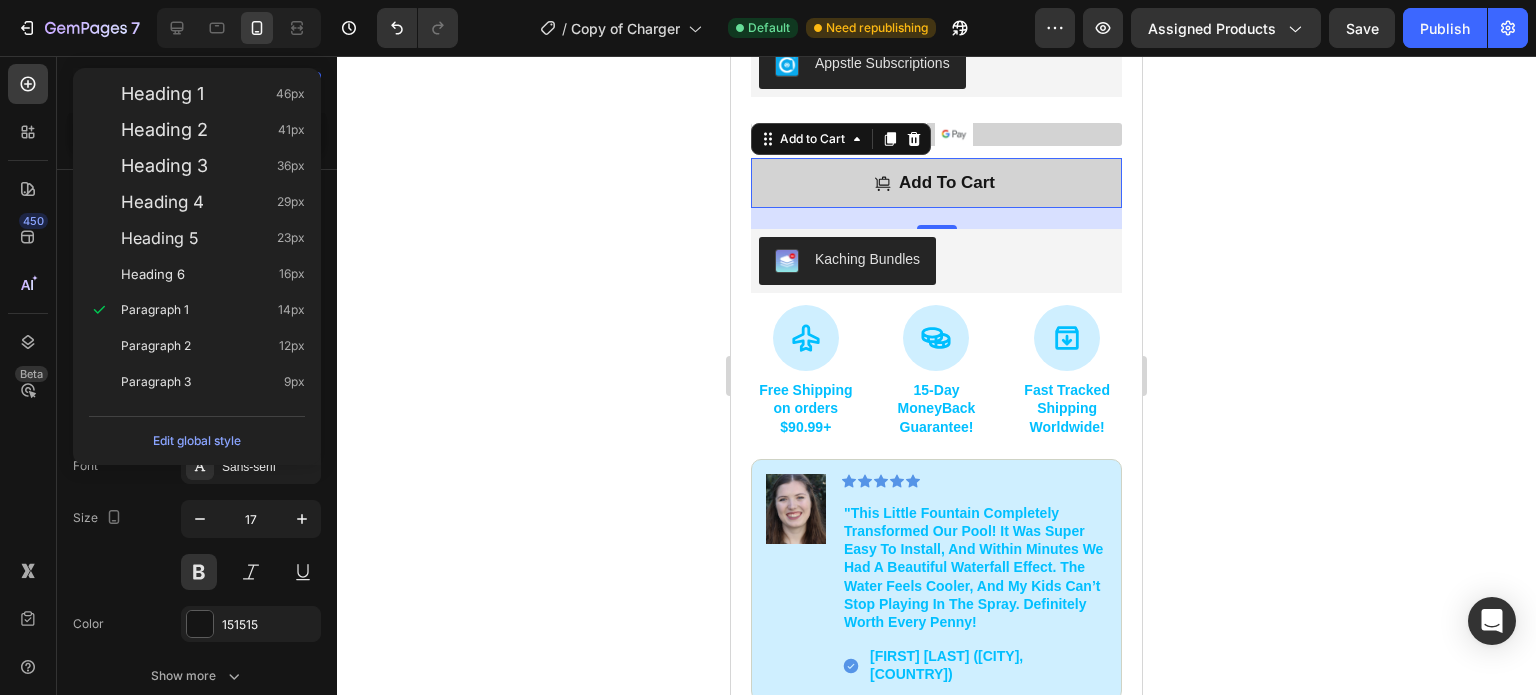 click 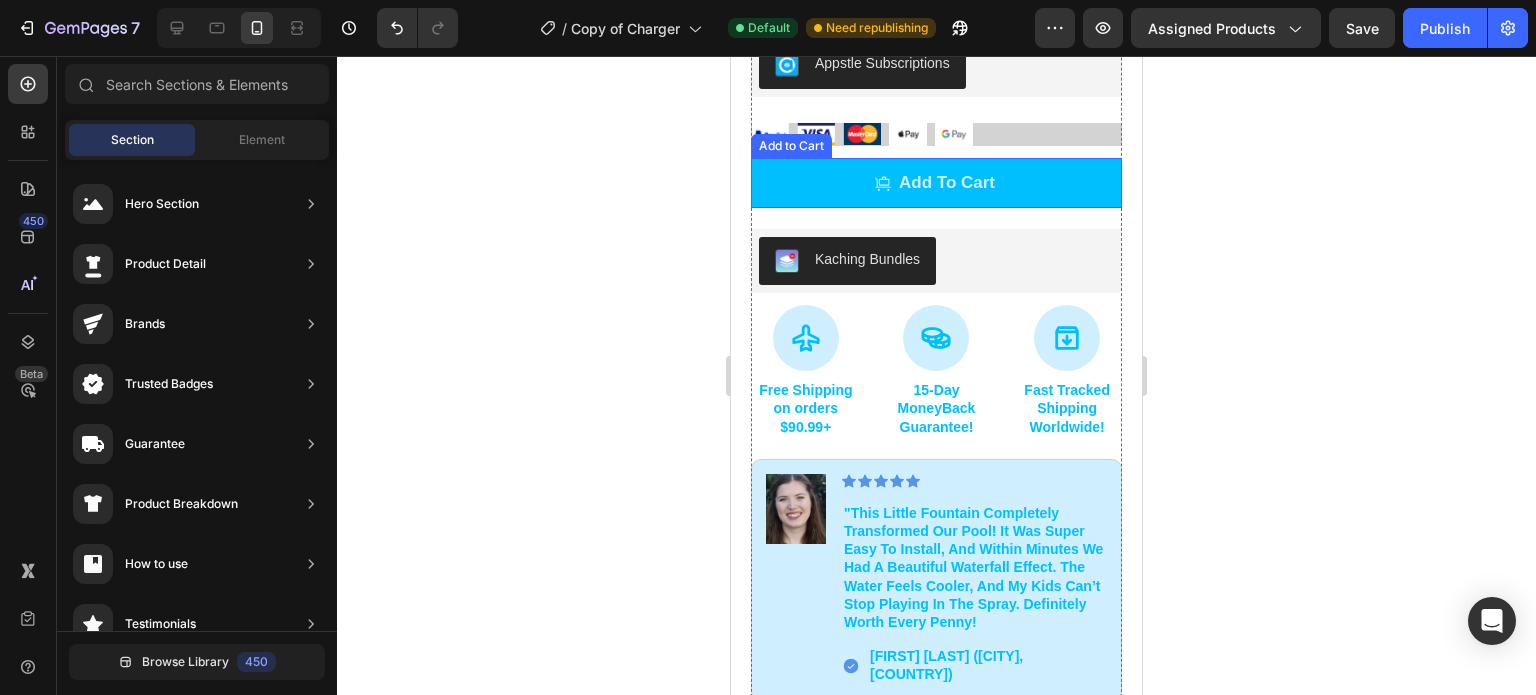 click on "Add to cart" at bounding box center (936, 183) 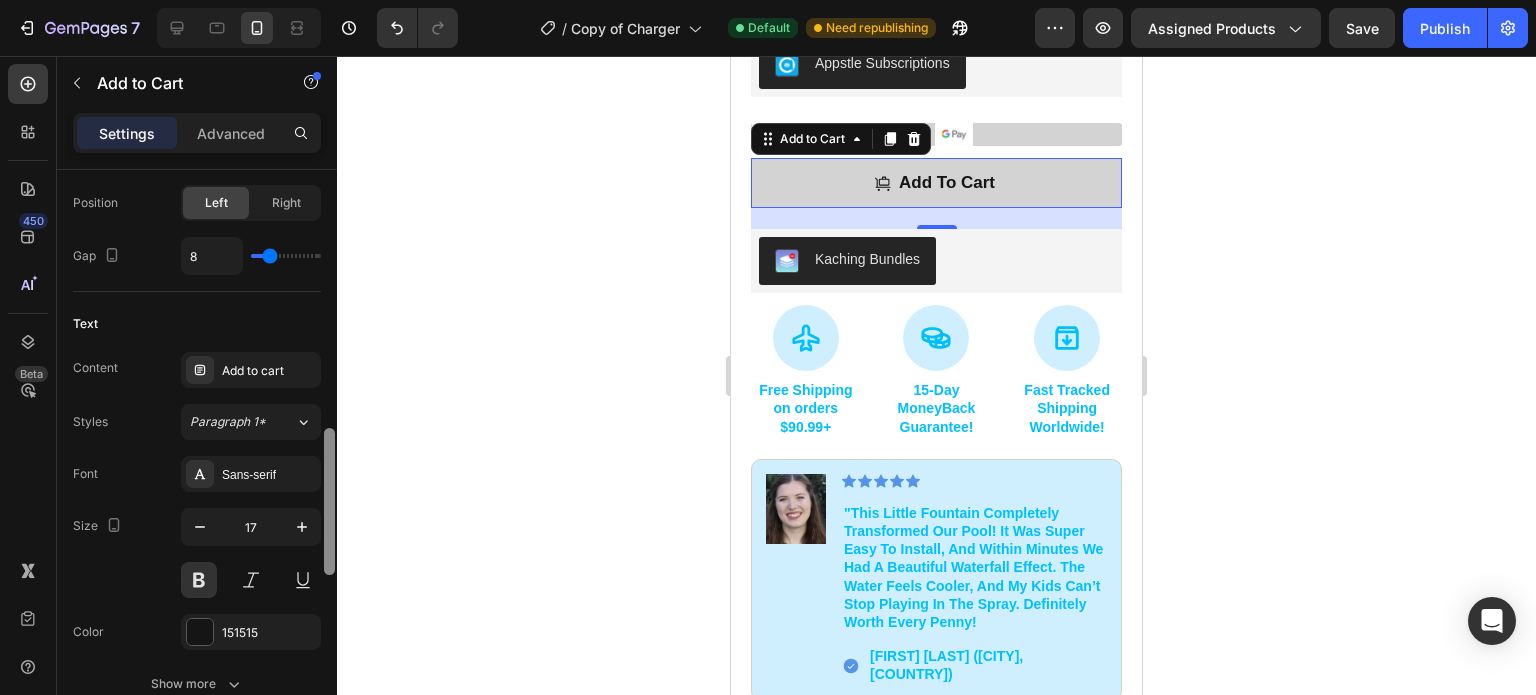 scroll, scrollTop: 942, scrollLeft: 0, axis: vertical 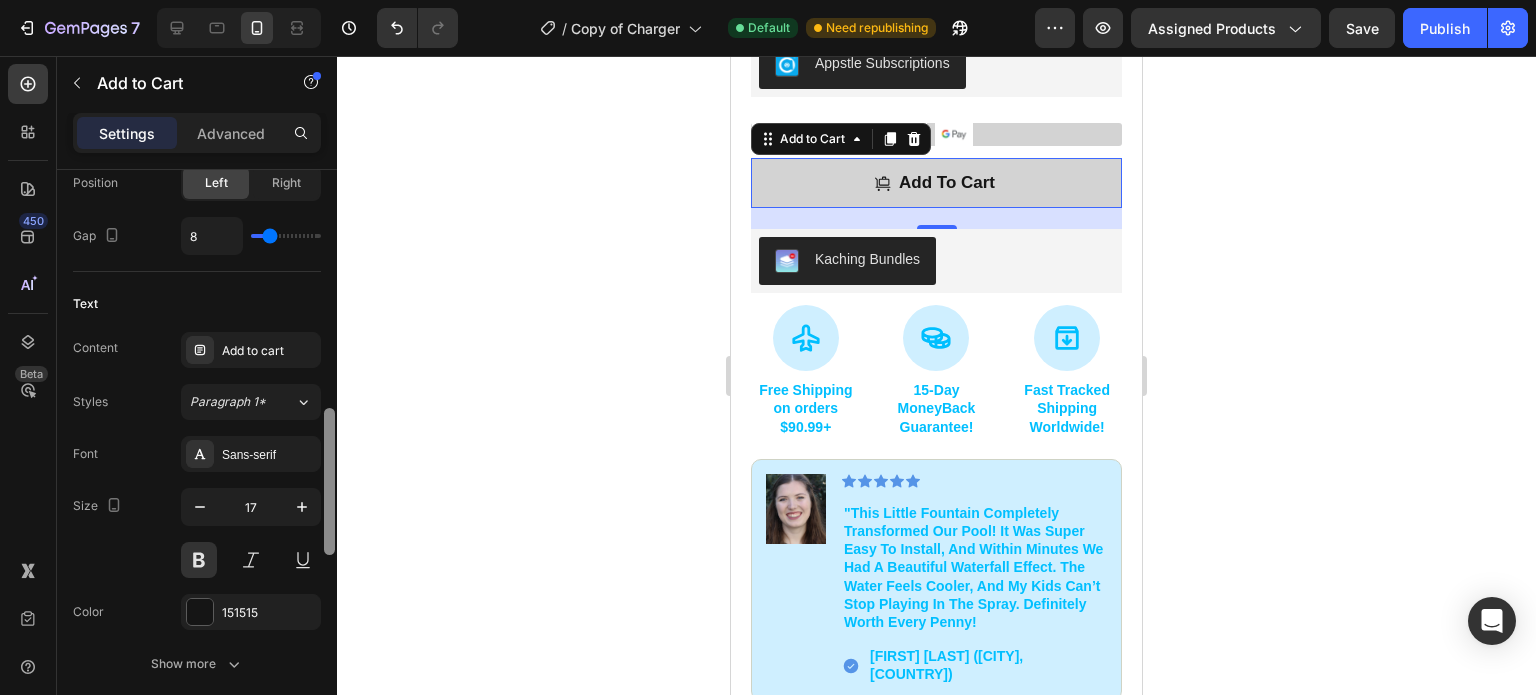 drag, startPoint x: 328, startPoint y: 267, endPoint x: 341, endPoint y: 506, distance: 239.3533 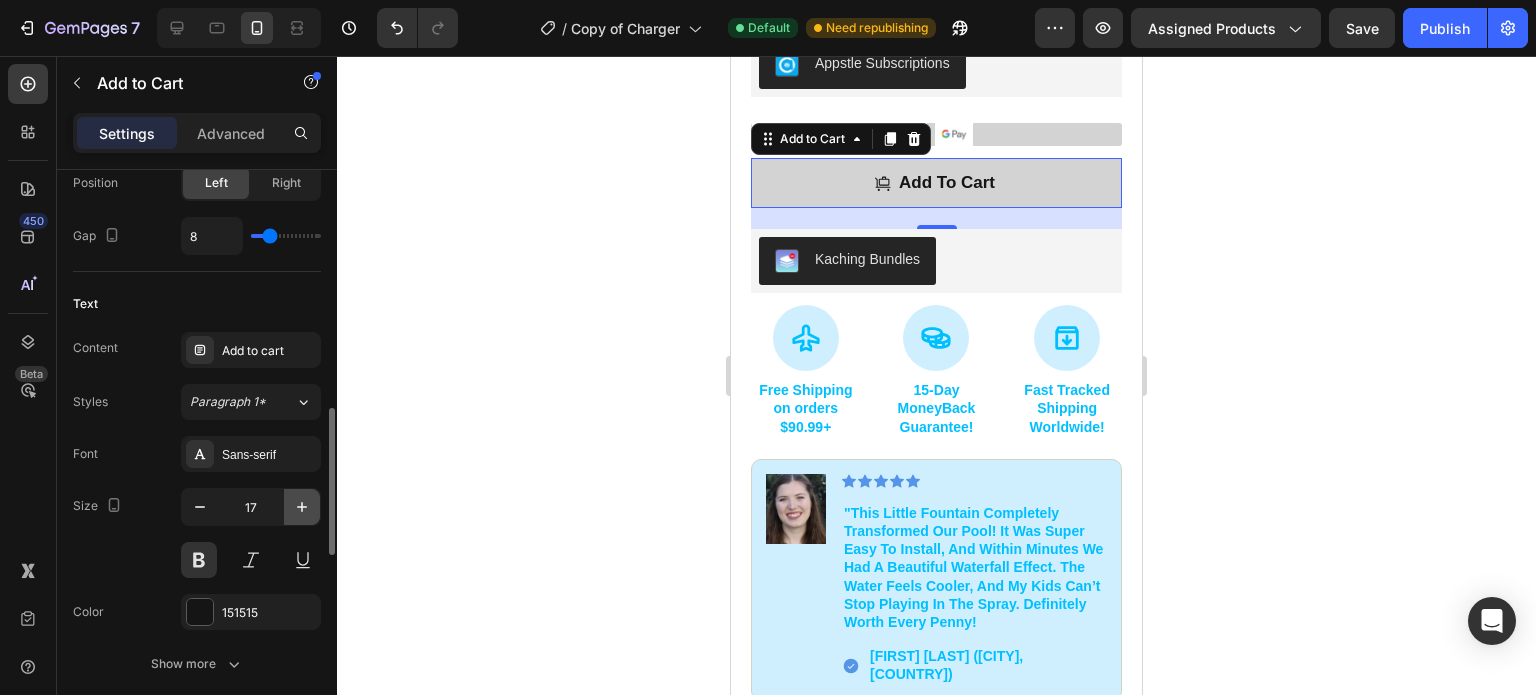 click 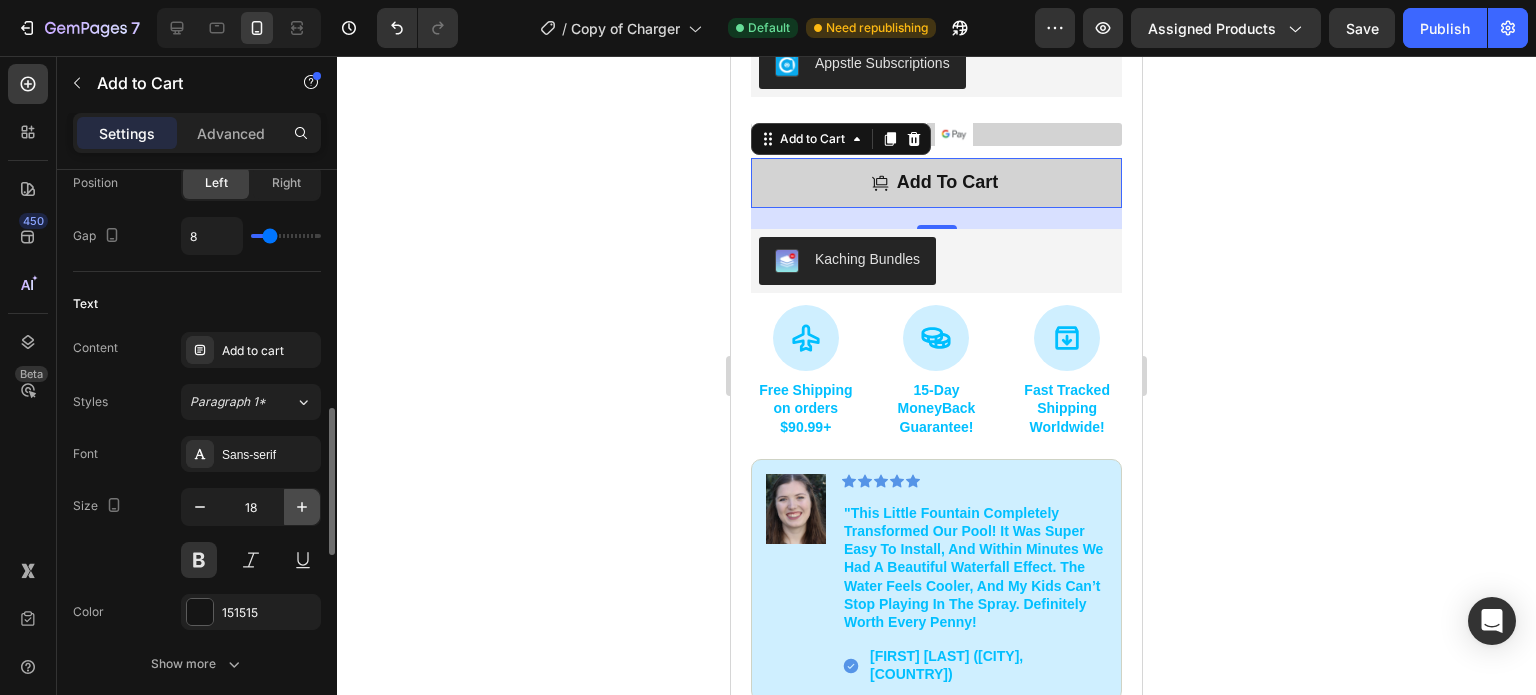 click 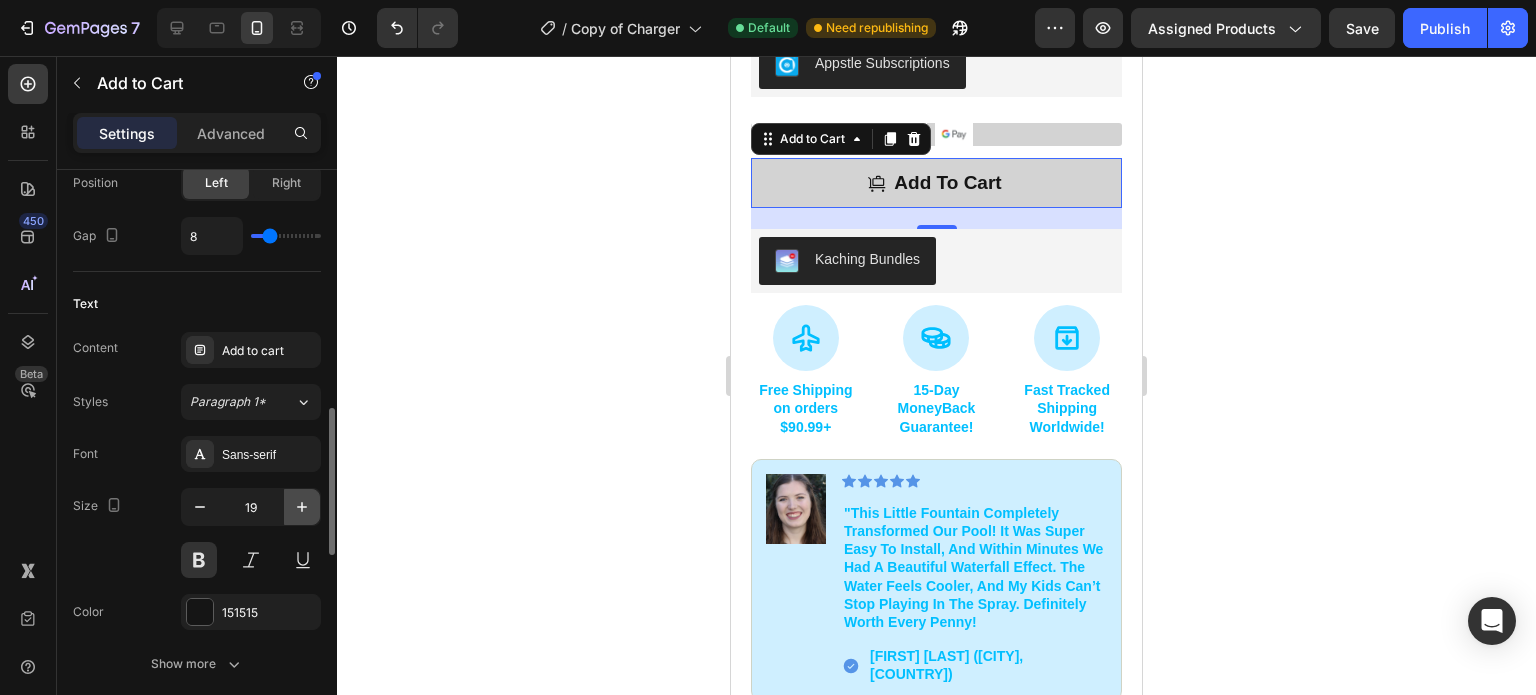 click 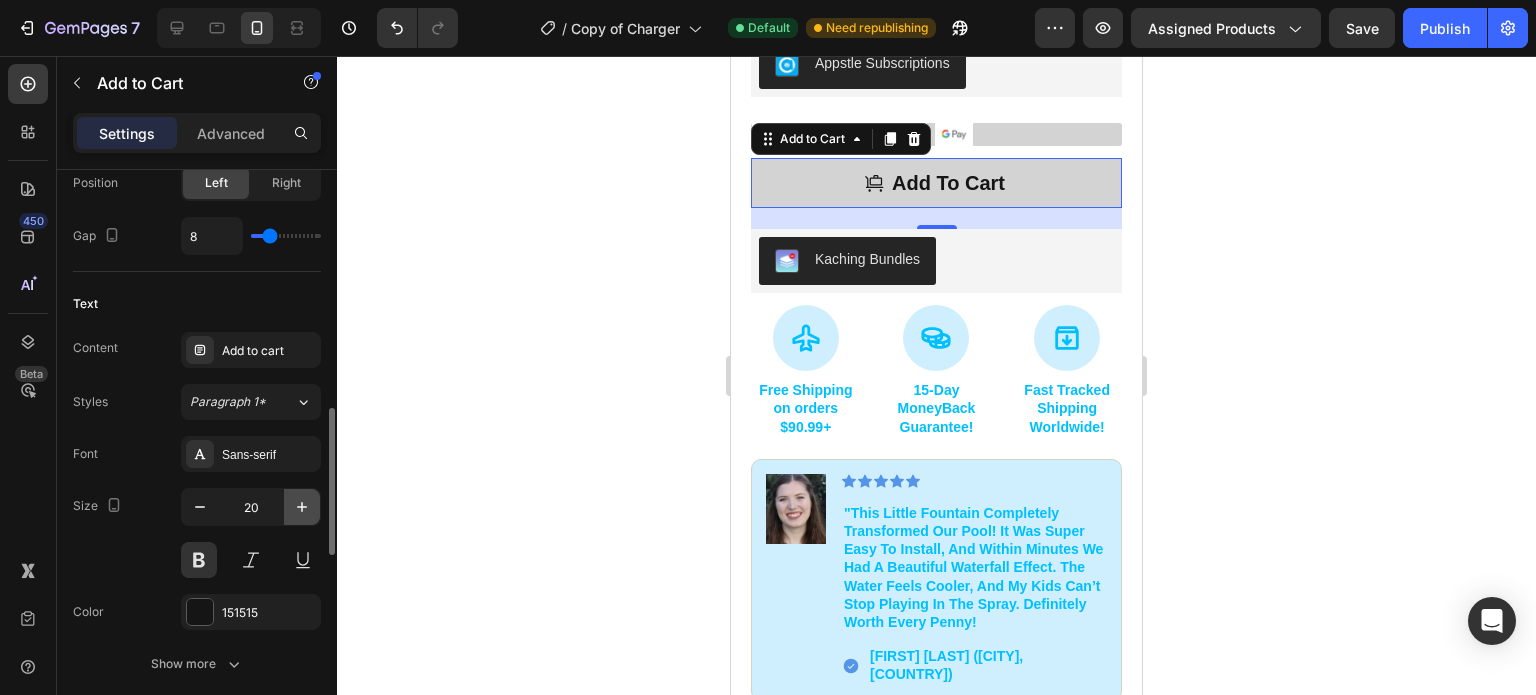 click 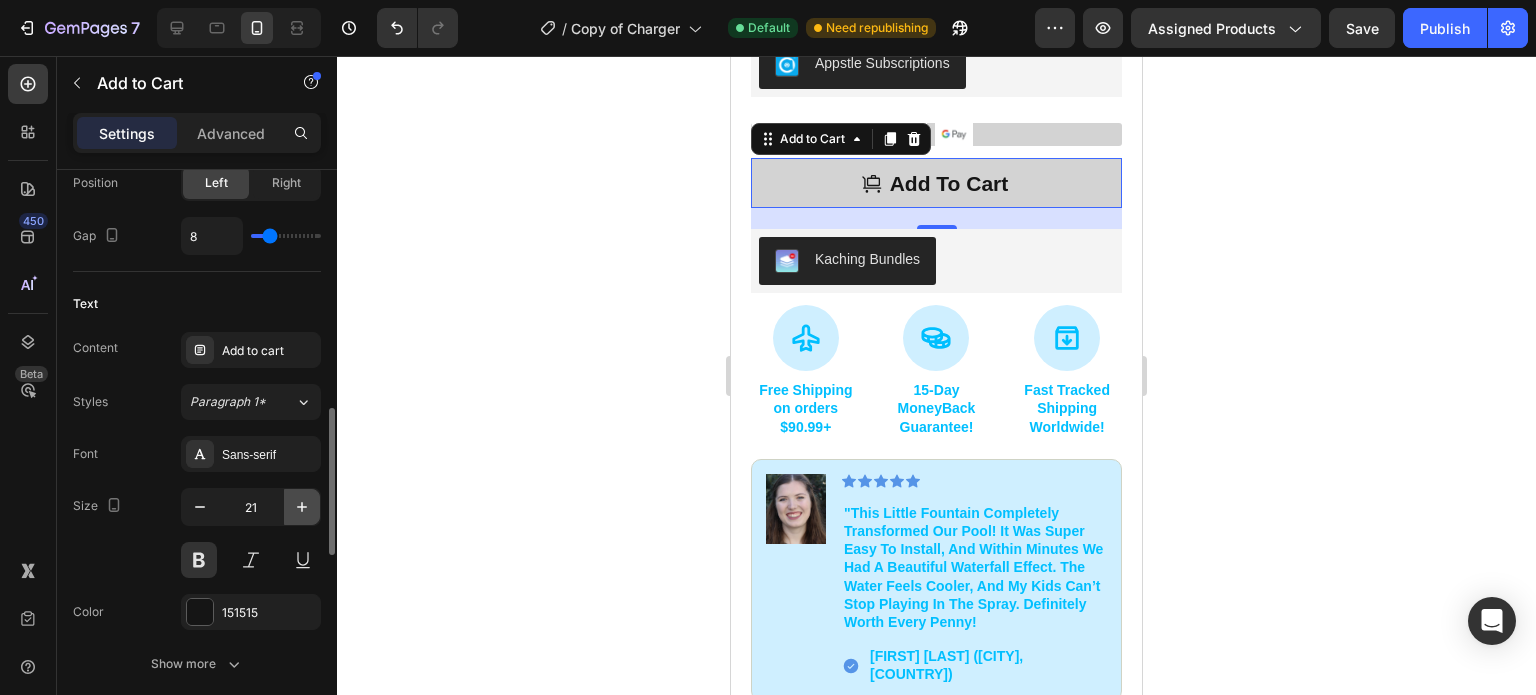 click 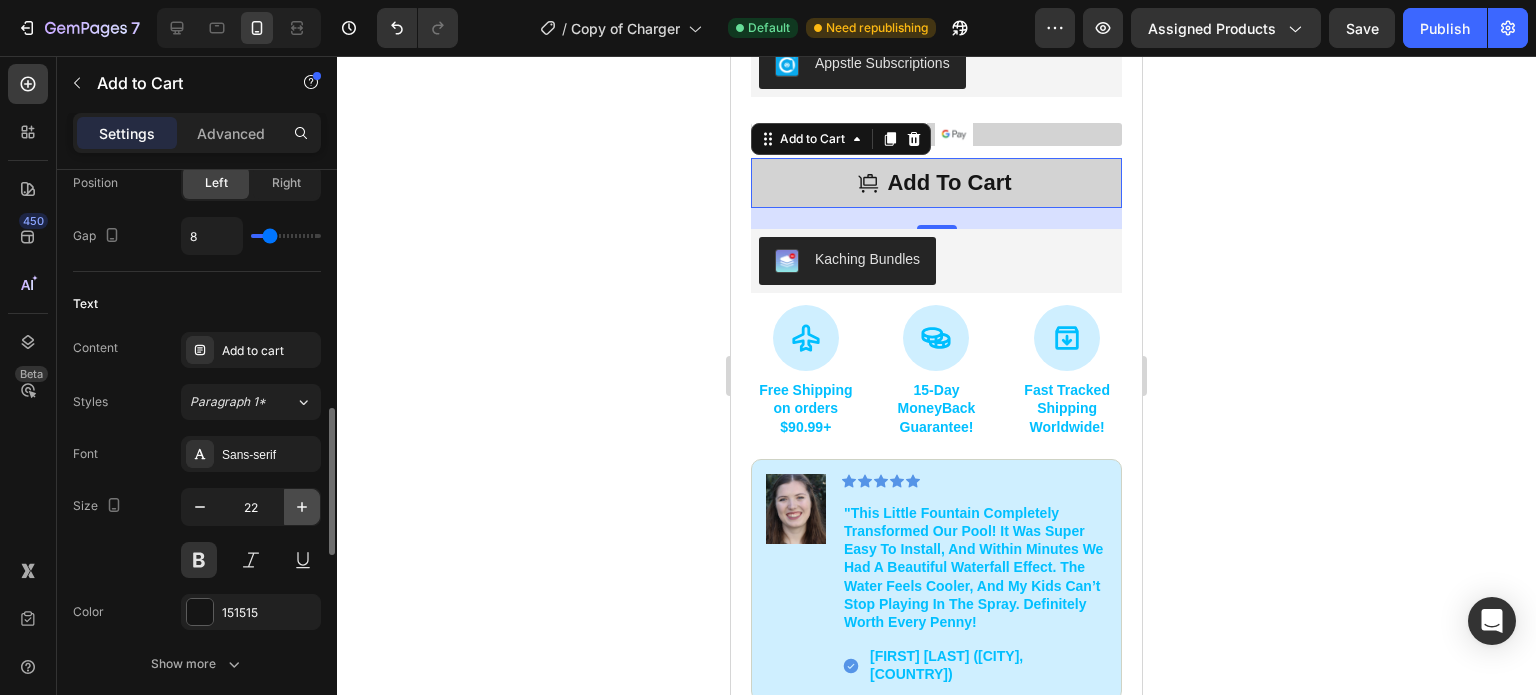 click 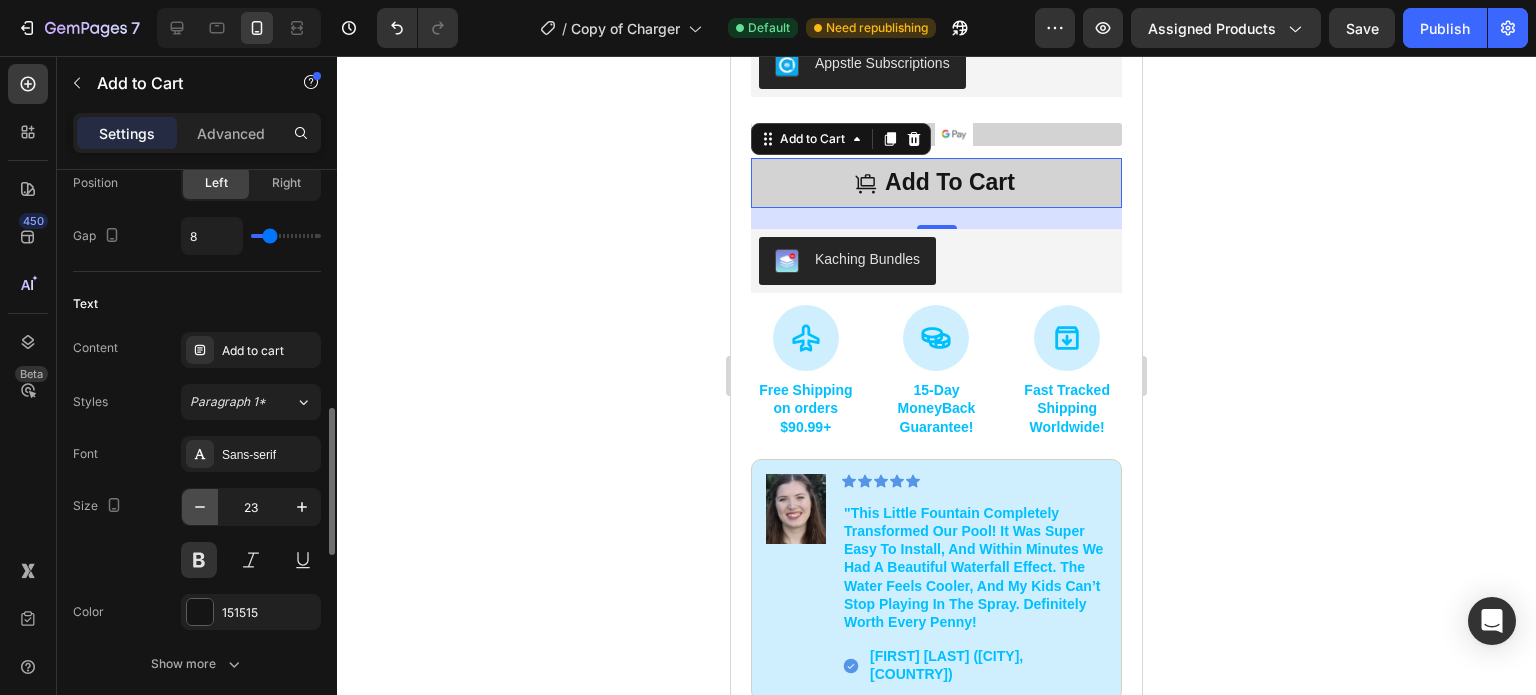 click 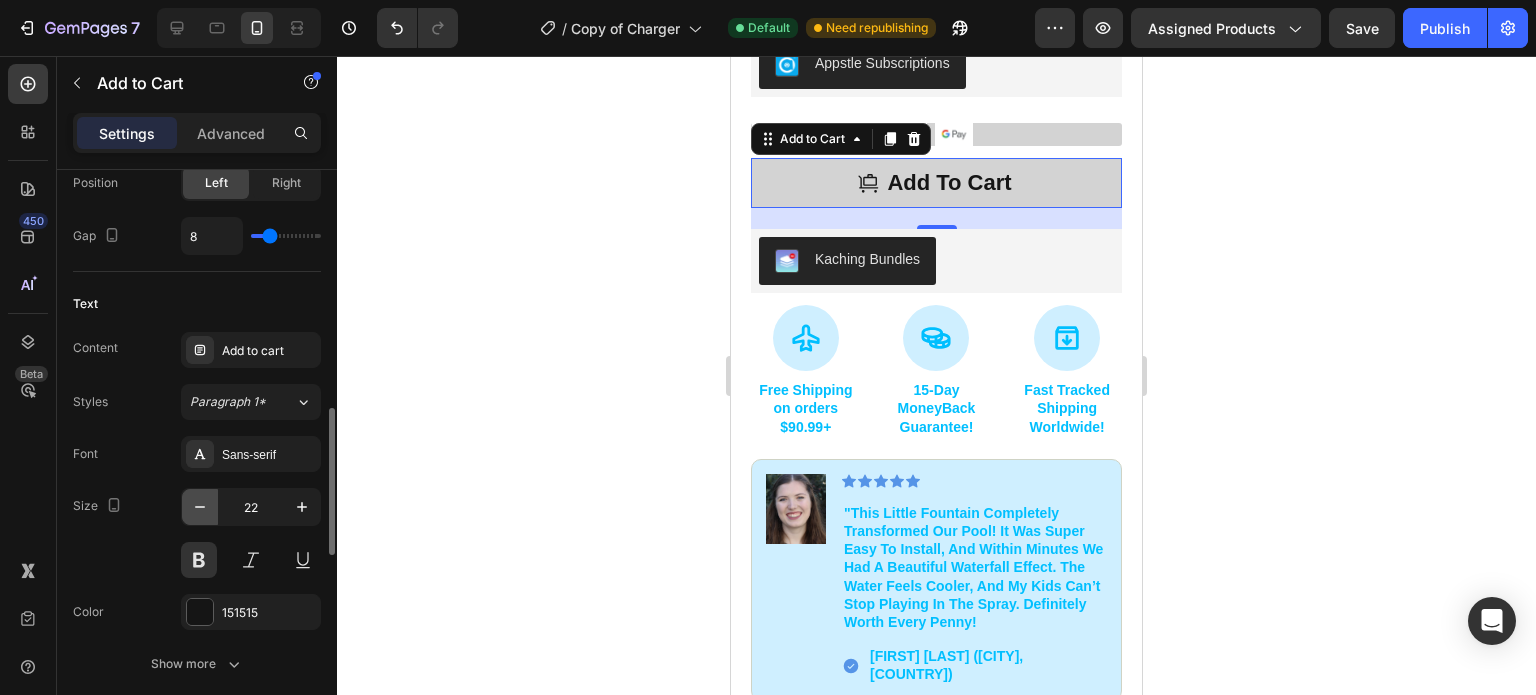 click 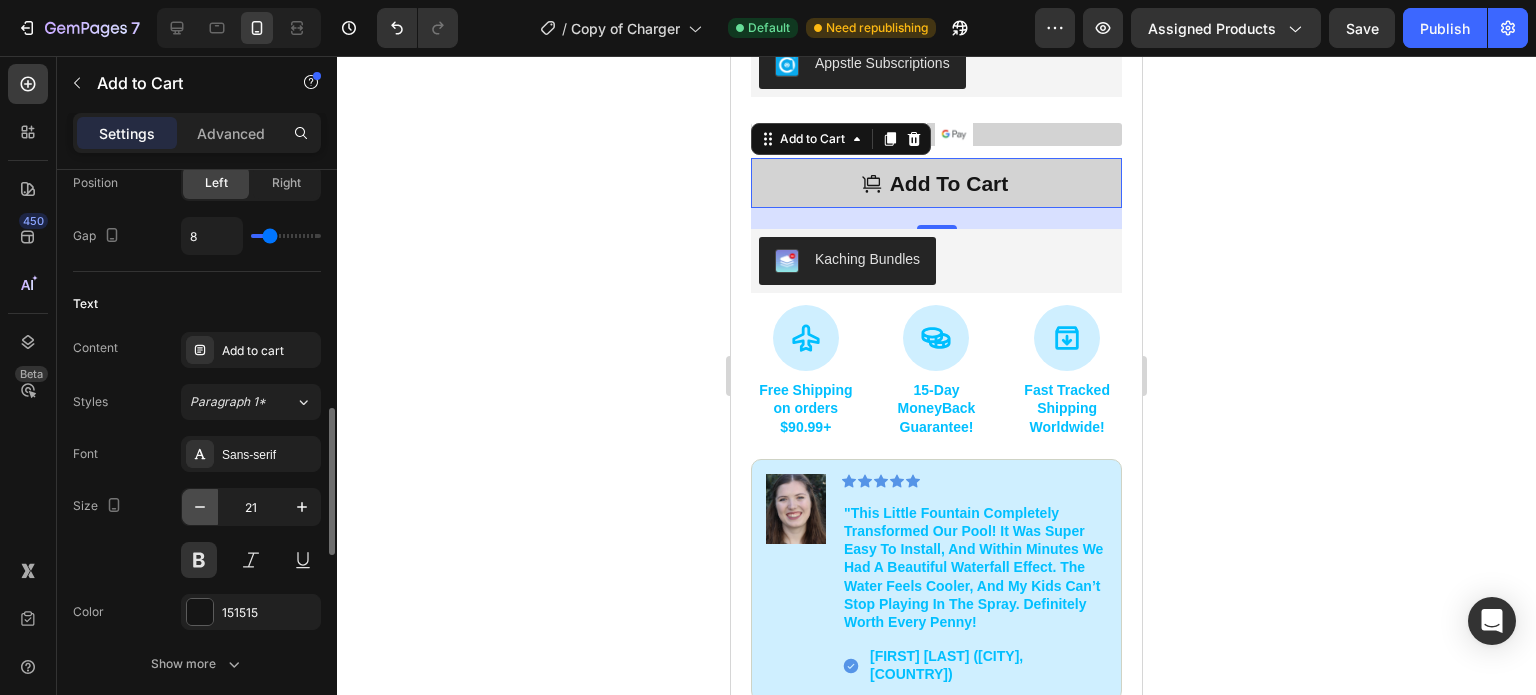 click 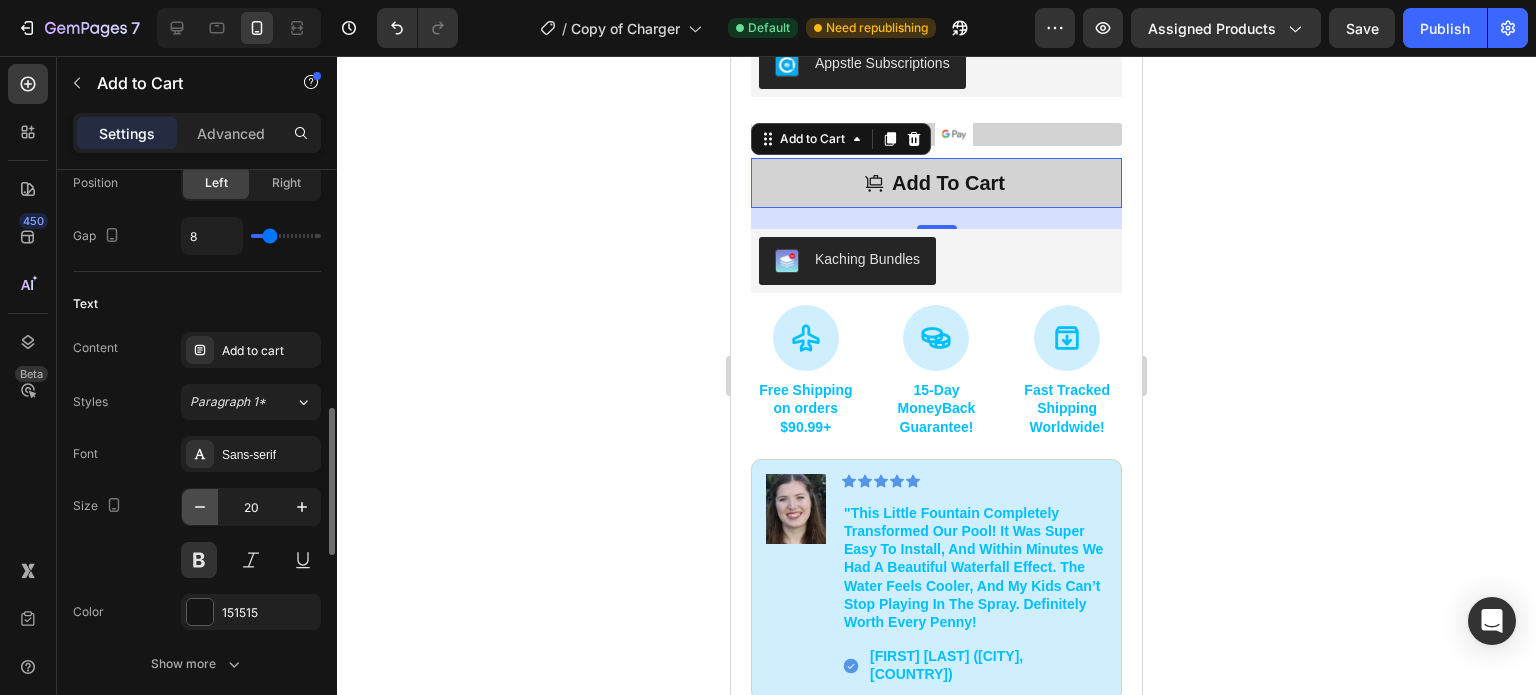 click 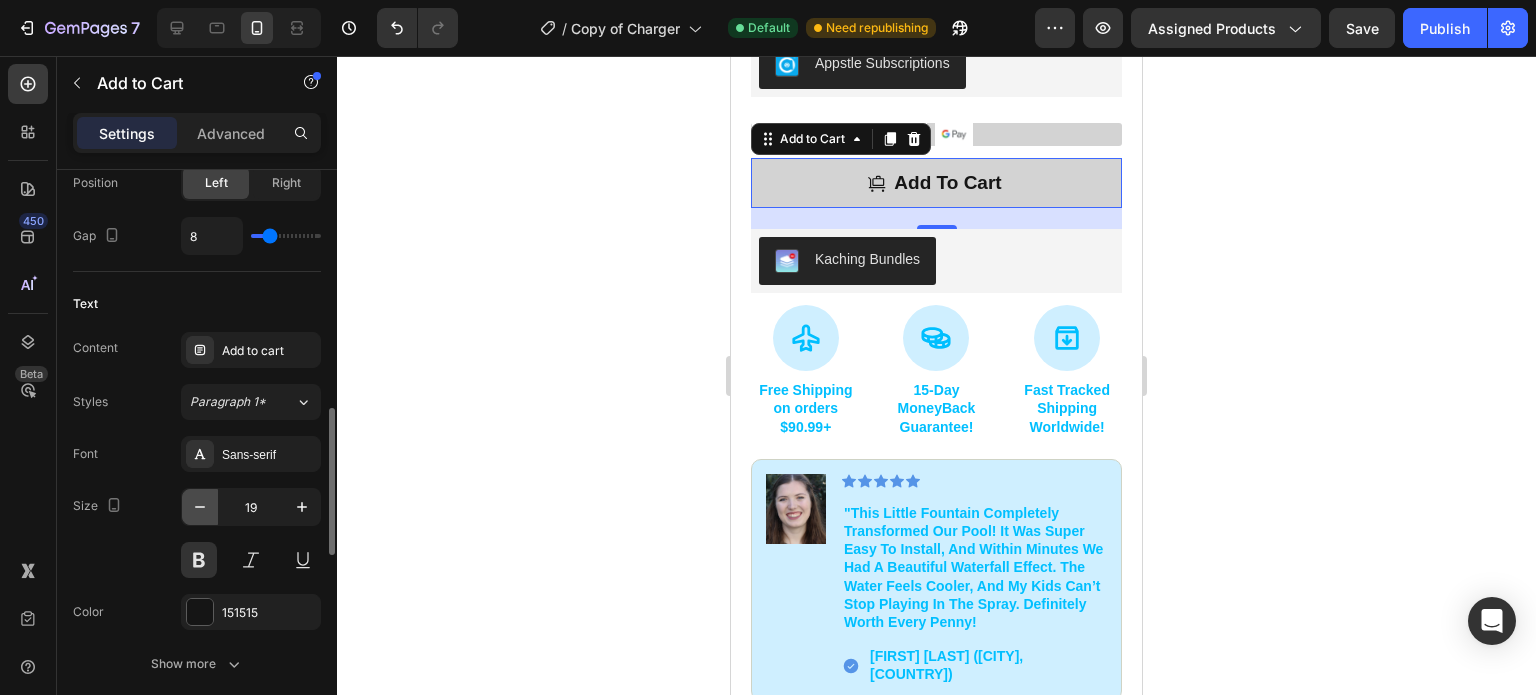 click 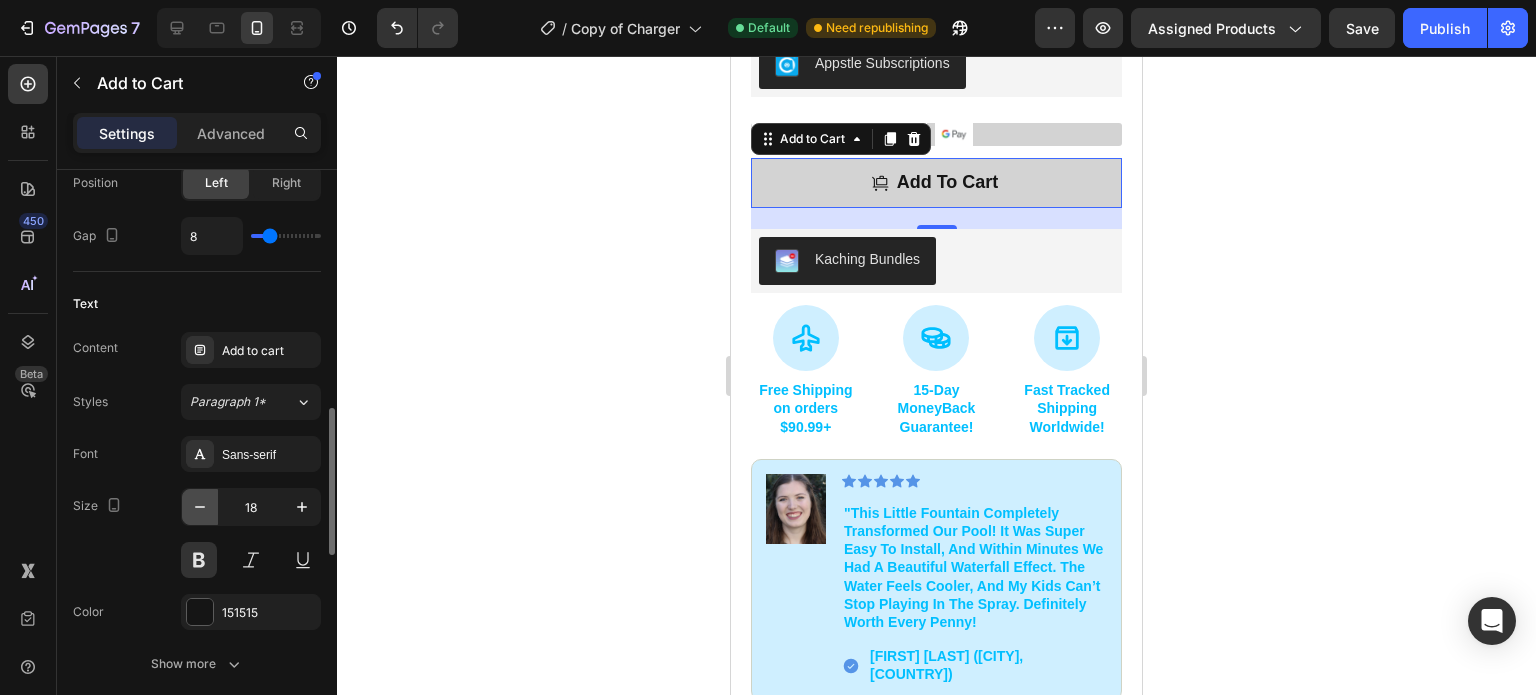 click 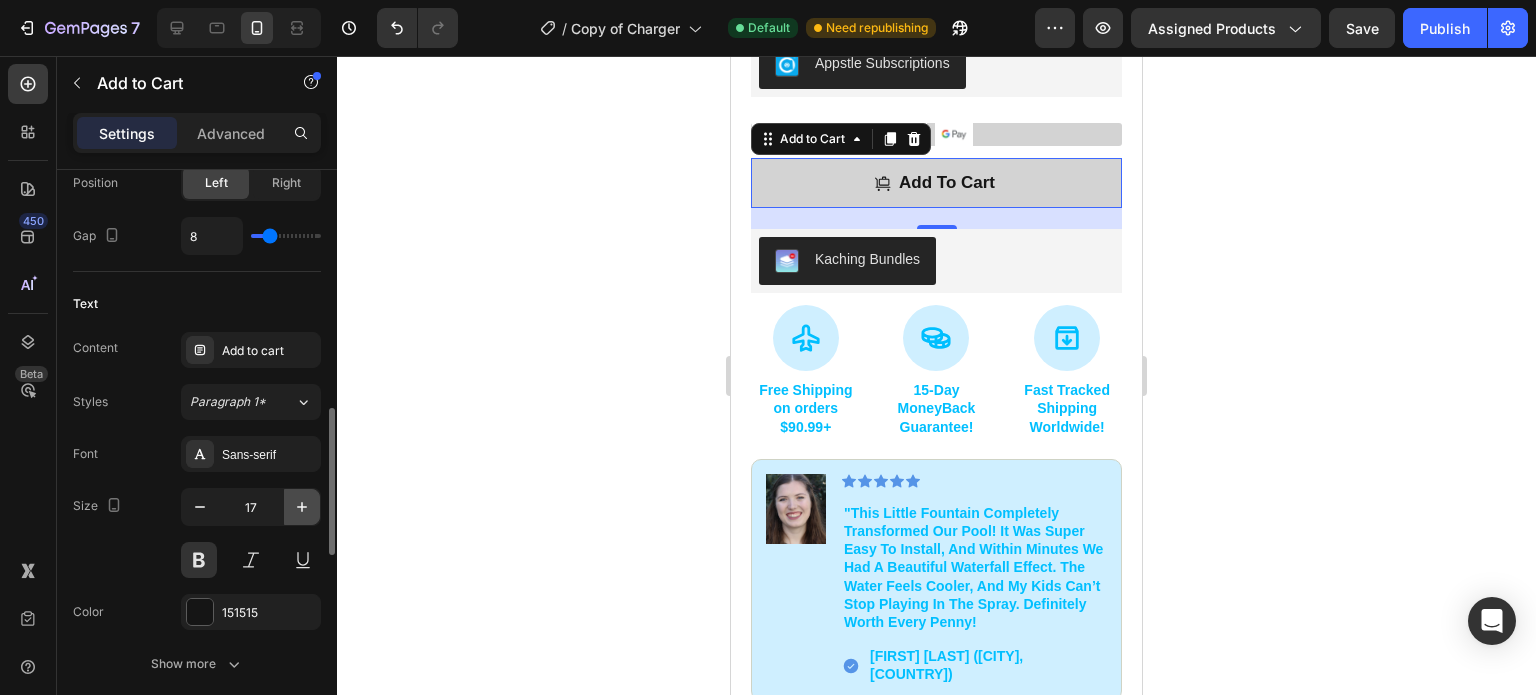 click 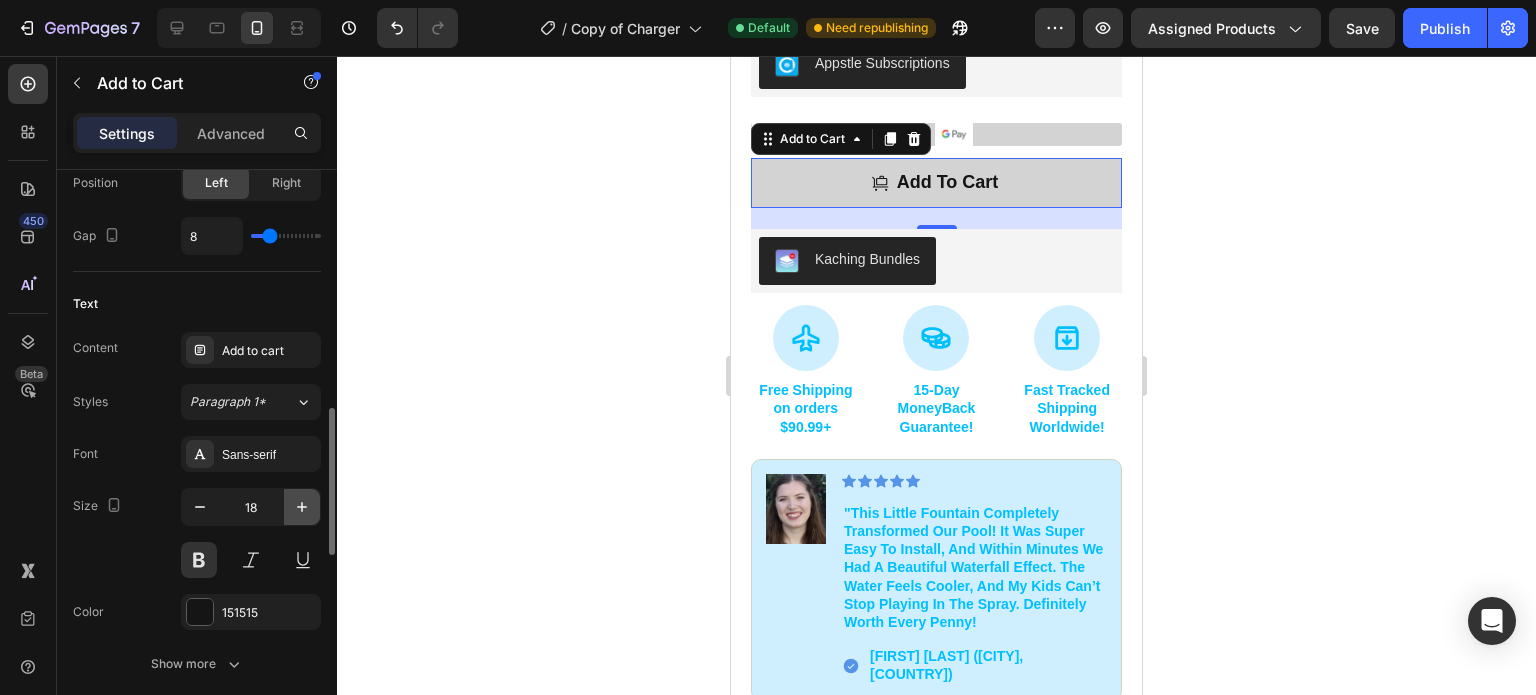 click 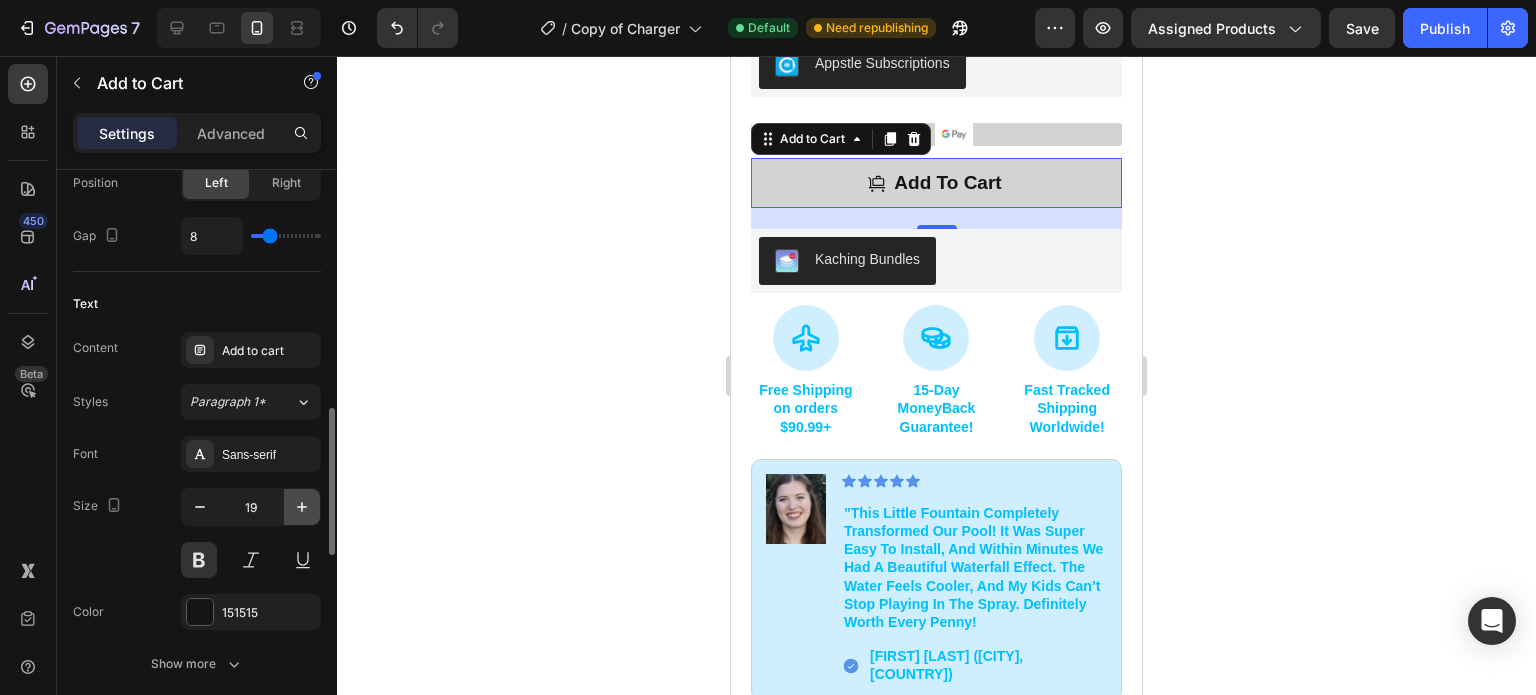 click 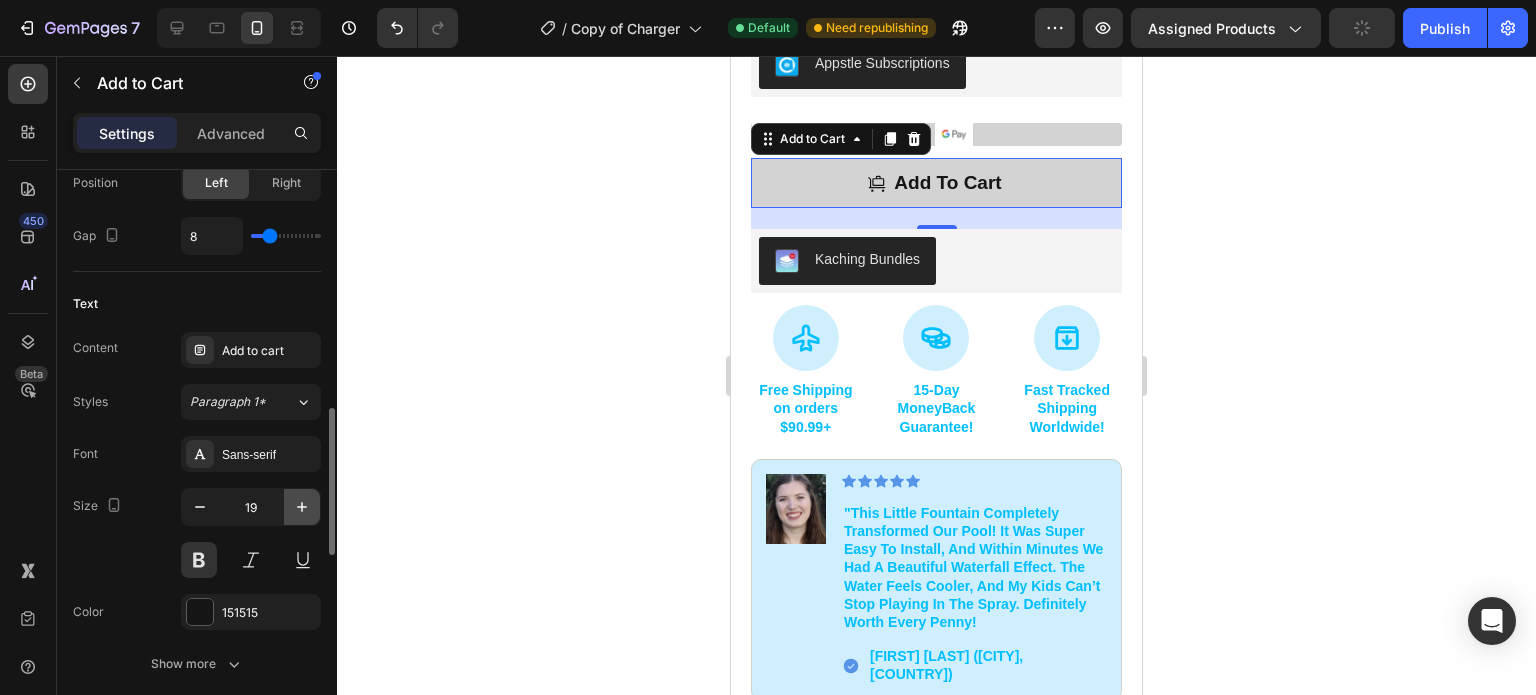 type on "20" 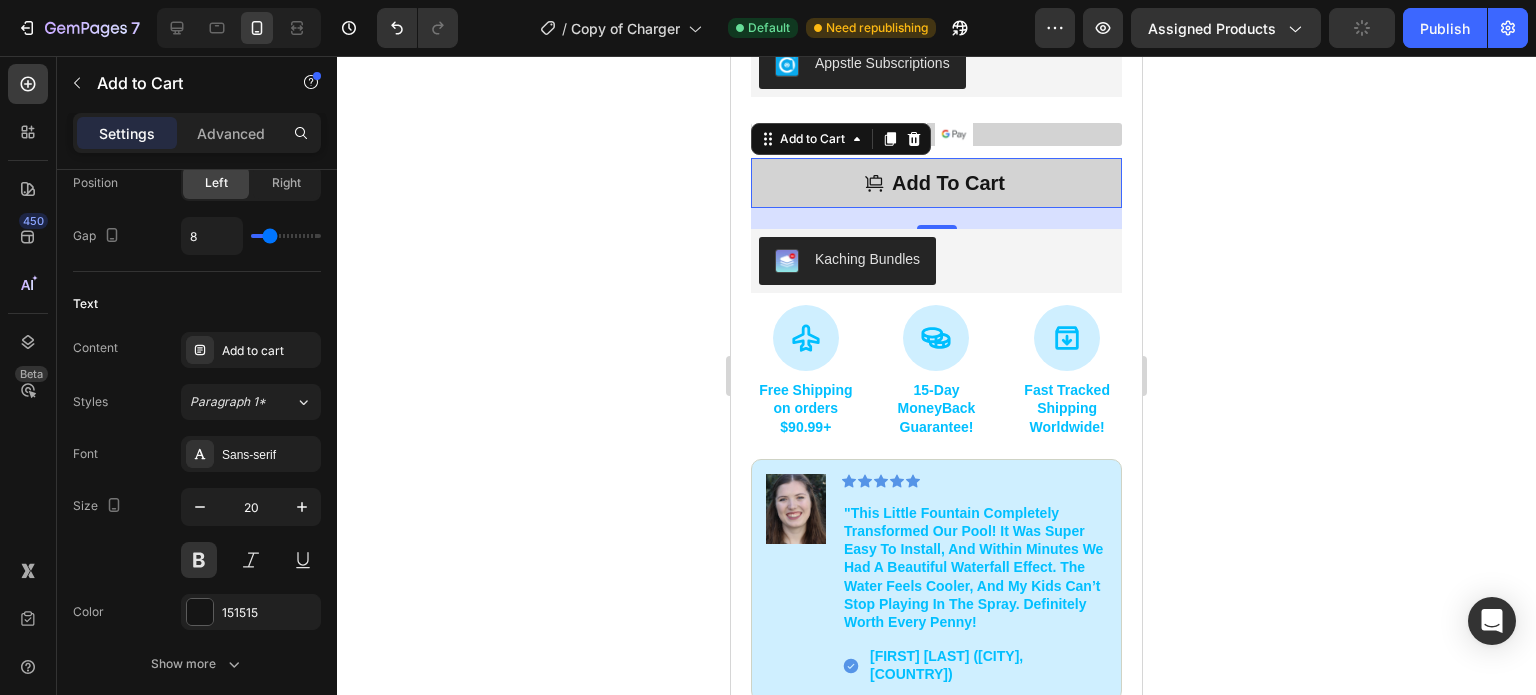 click 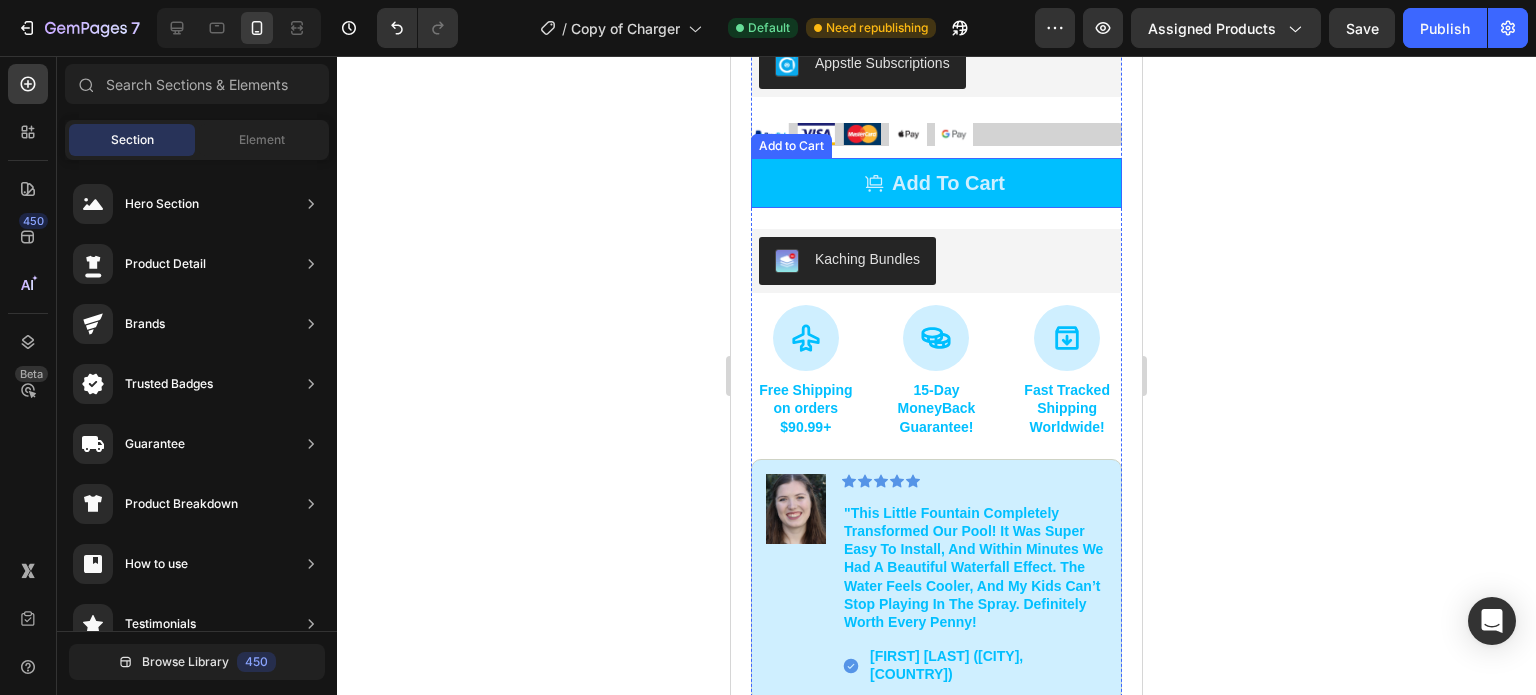 click on "Add to cart" at bounding box center (936, 183) 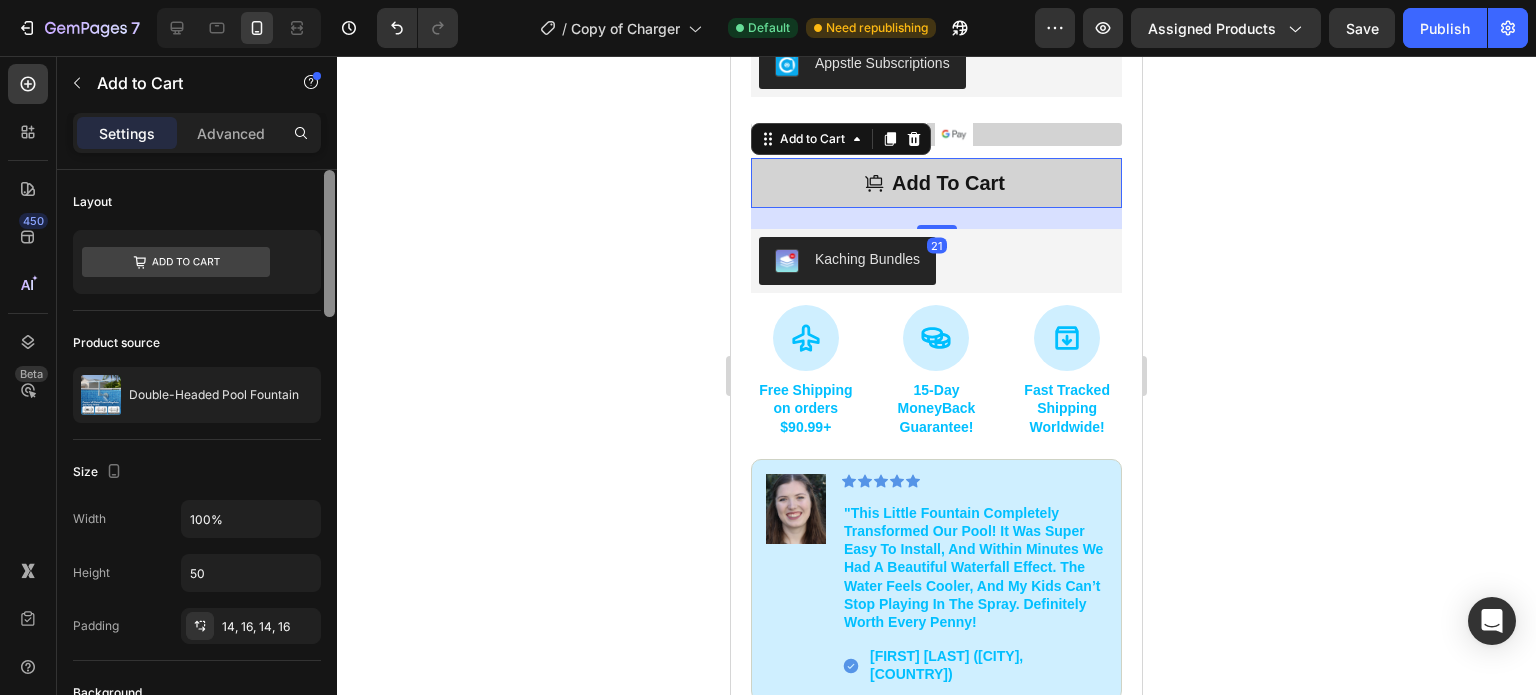 scroll, scrollTop: 582, scrollLeft: 0, axis: vertical 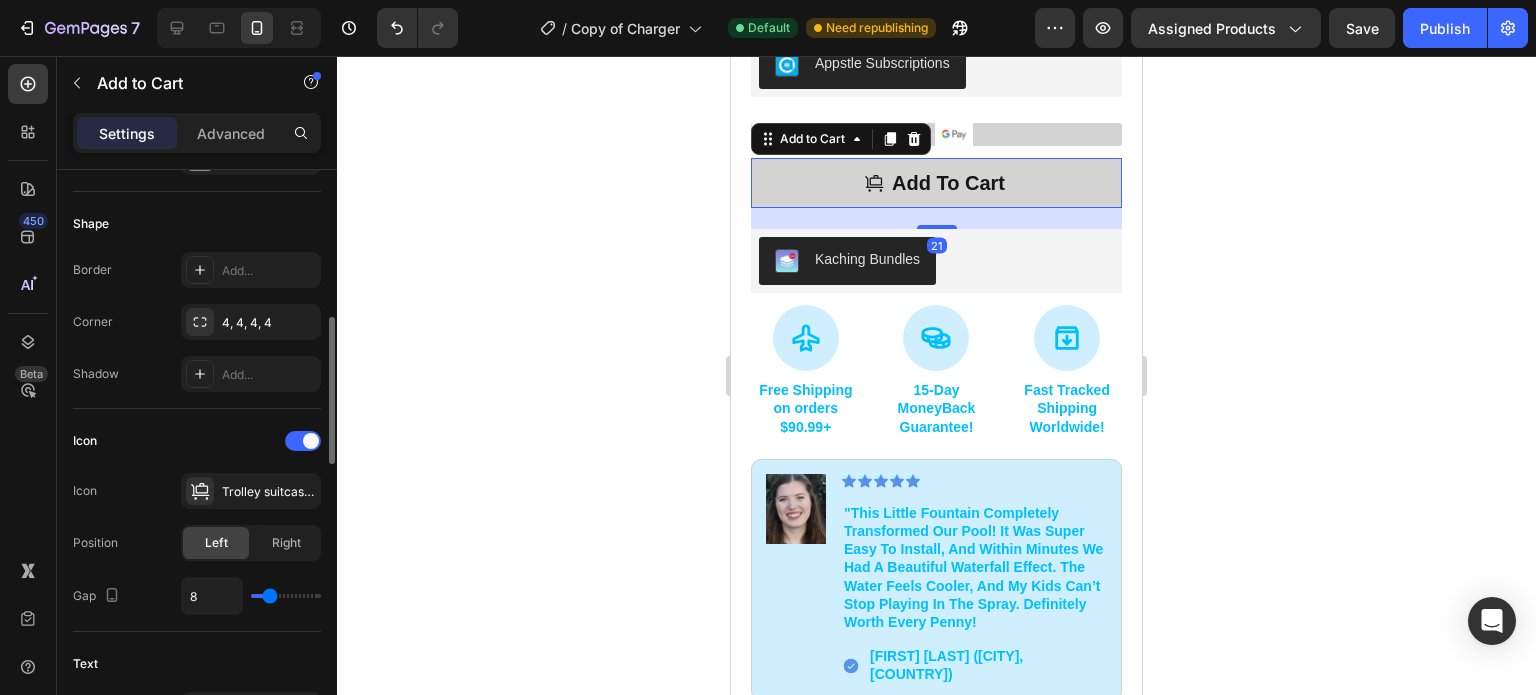 drag, startPoint x: 336, startPoint y: 279, endPoint x: 342, endPoint y: 319, distance: 40.4475 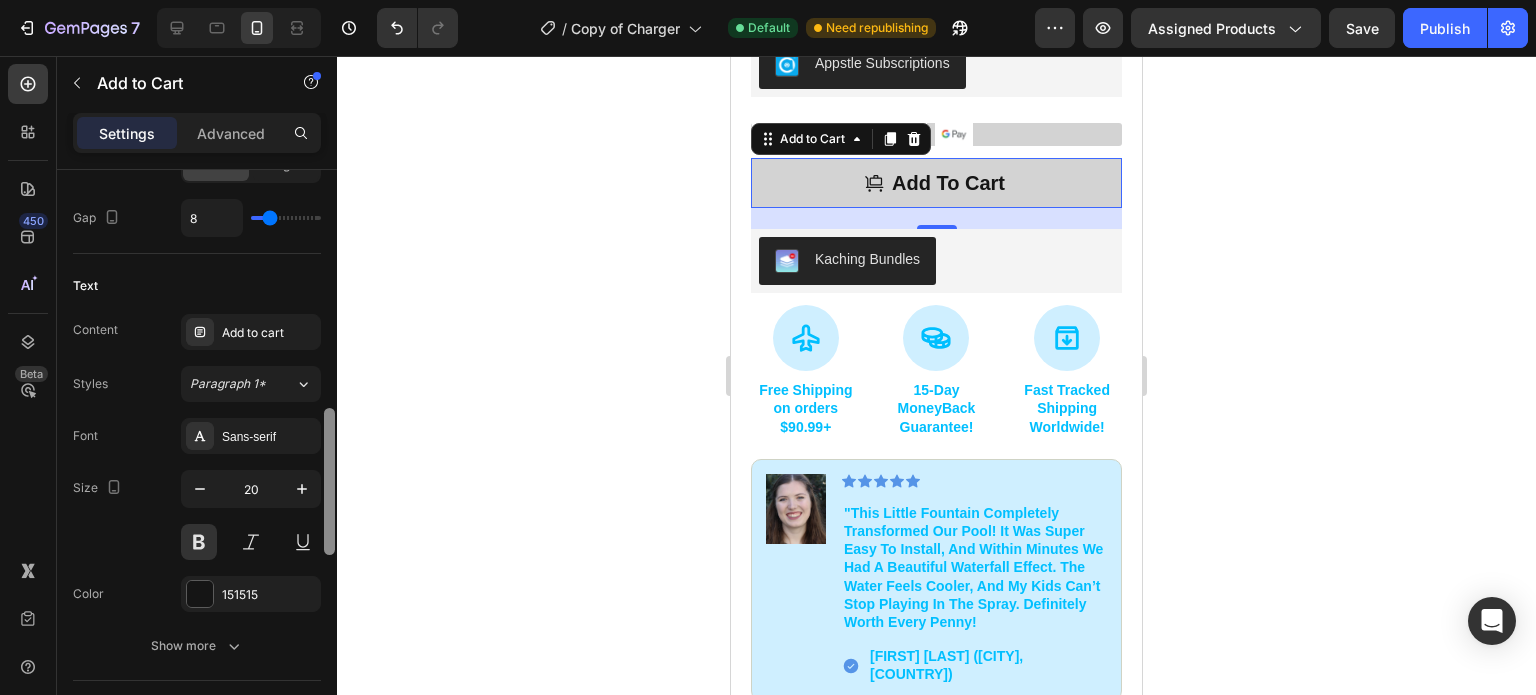 scroll, scrollTop: 1032, scrollLeft: 0, axis: vertical 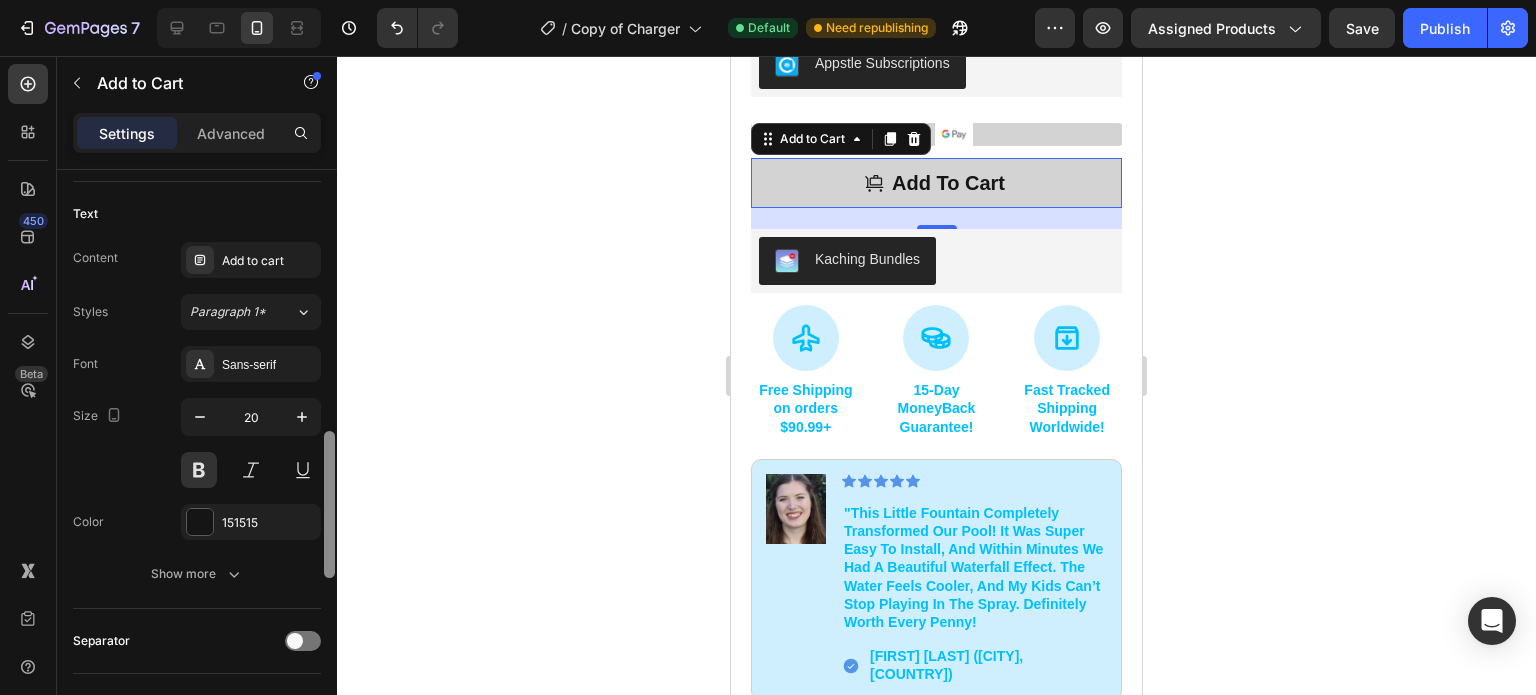 drag, startPoint x: 332, startPoint y: 344, endPoint x: 334, endPoint y: 458, distance: 114.01754 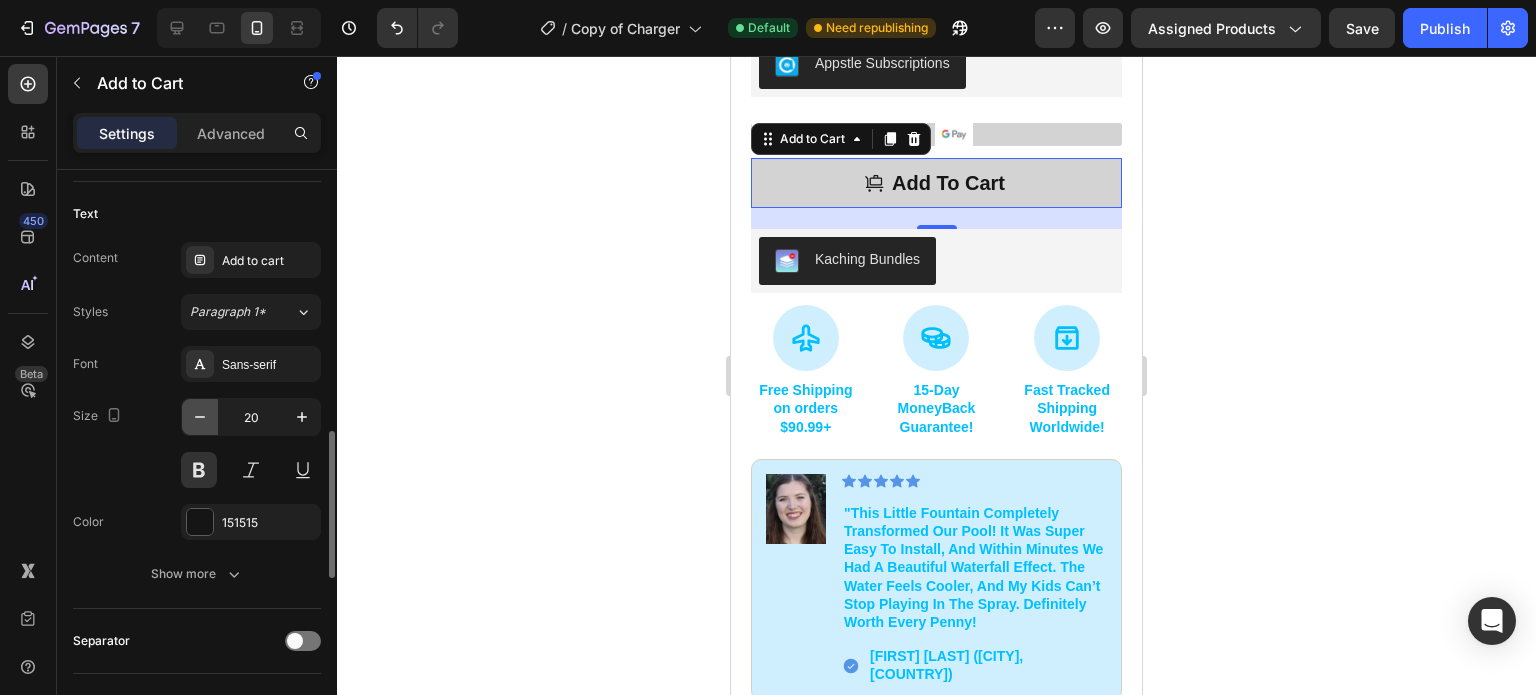 click 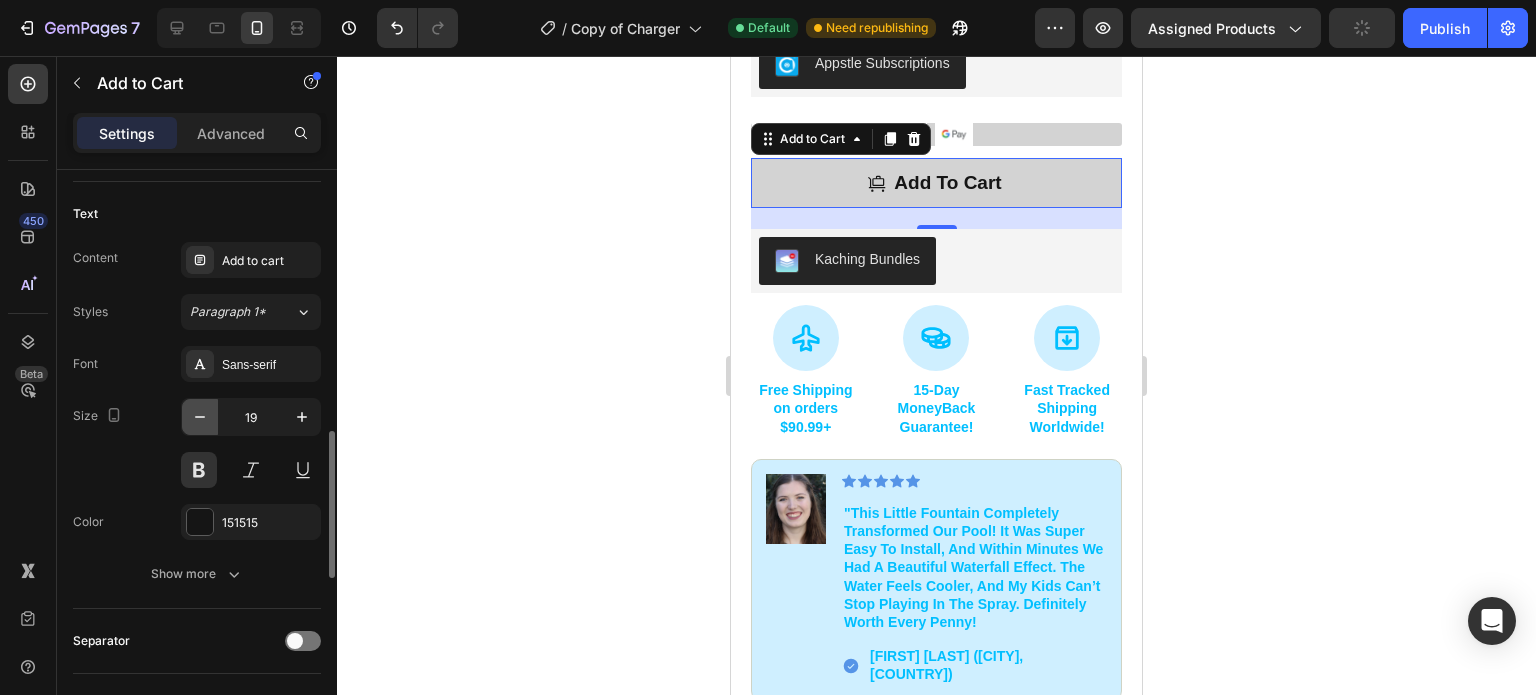 click 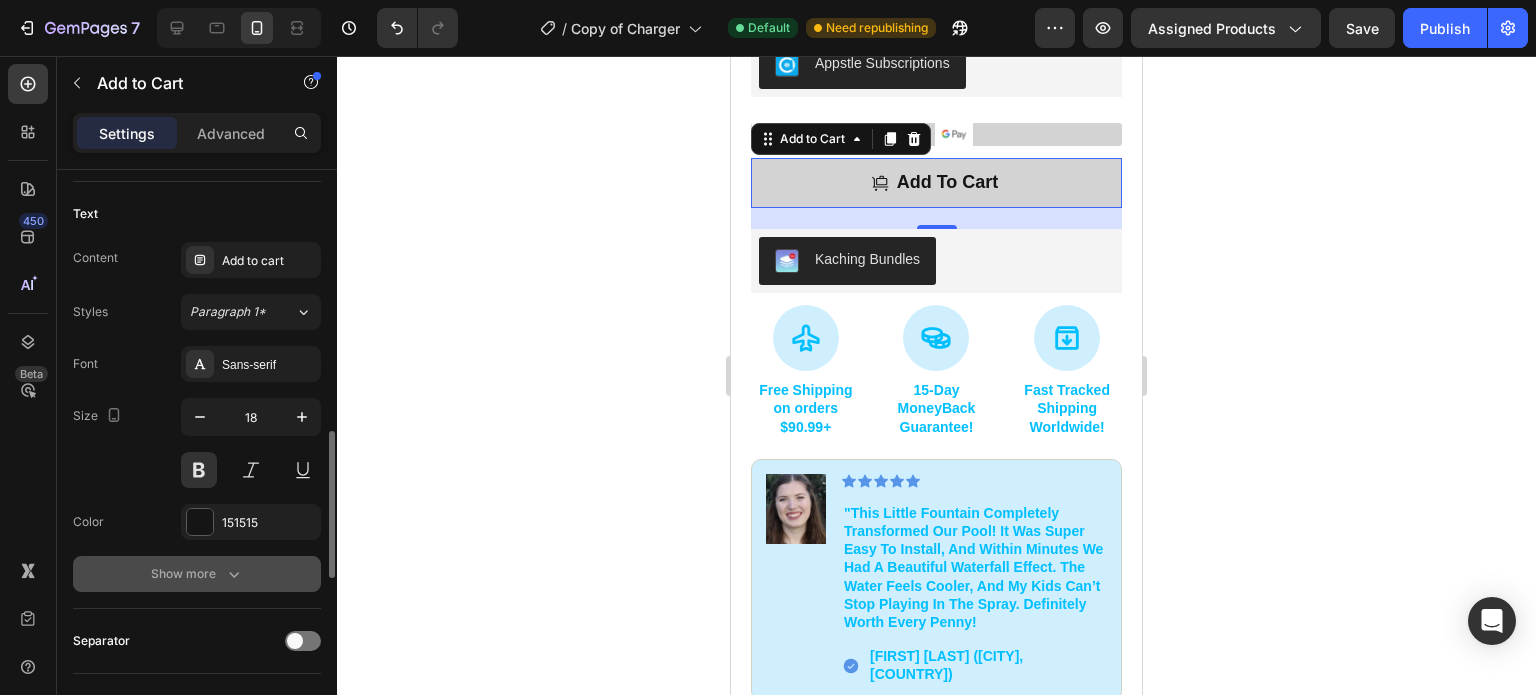 click on "Show more" at bounding box center [197, 574] 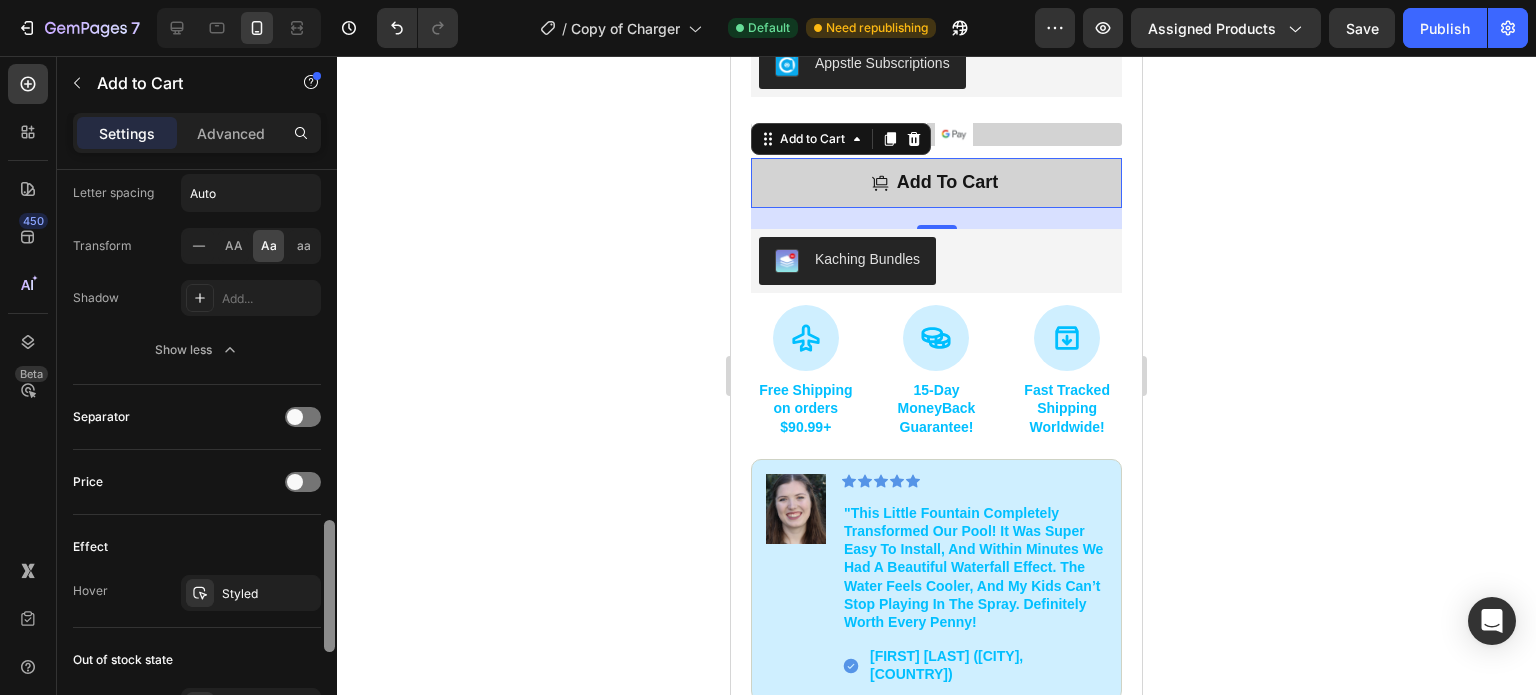 scroll, scrollTop: 1524, scrollLeft: 0, axis: vertical 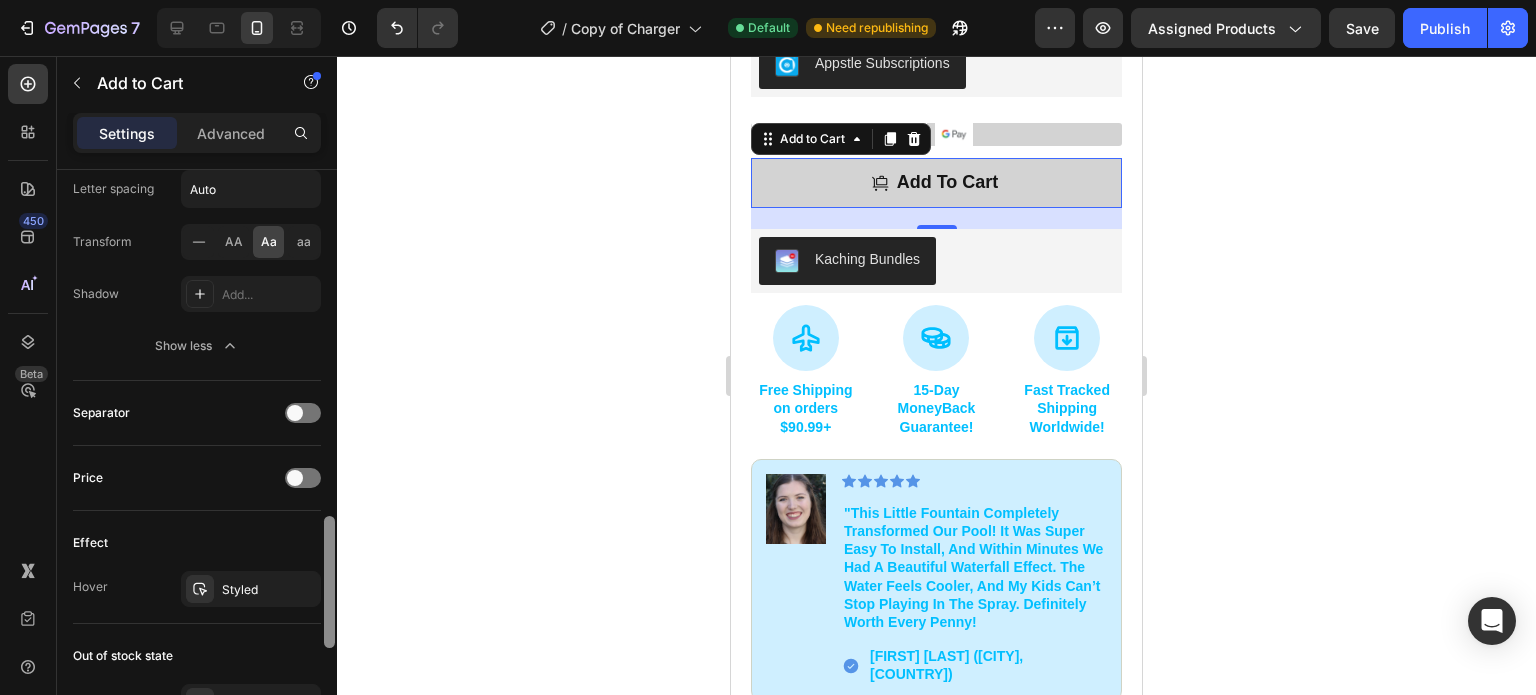 drag, startPoint x: 325, startPoint y: 523, endPoint x: 328, endPoint y: 648, distance: 125.035995 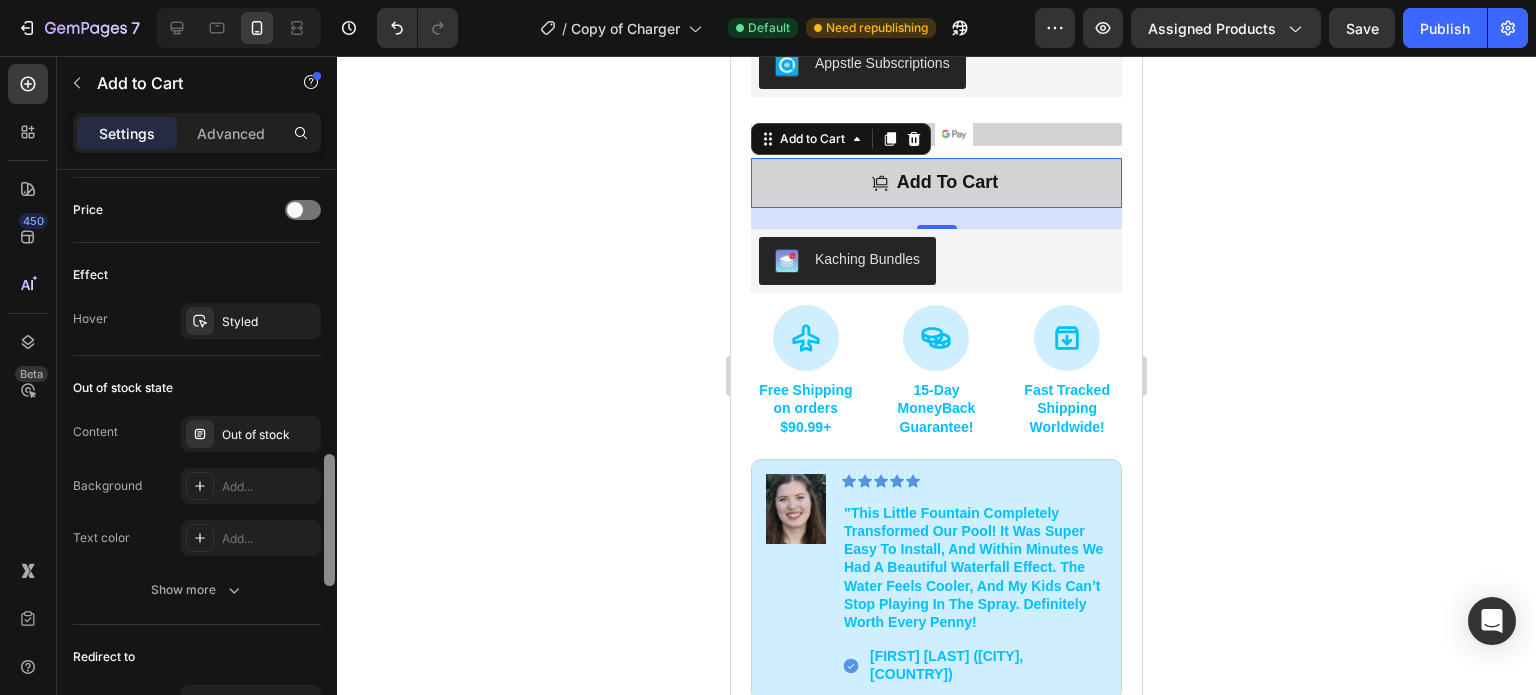 scroll, scrollTop: 1604, scrollLeft: 0, axis: vertical 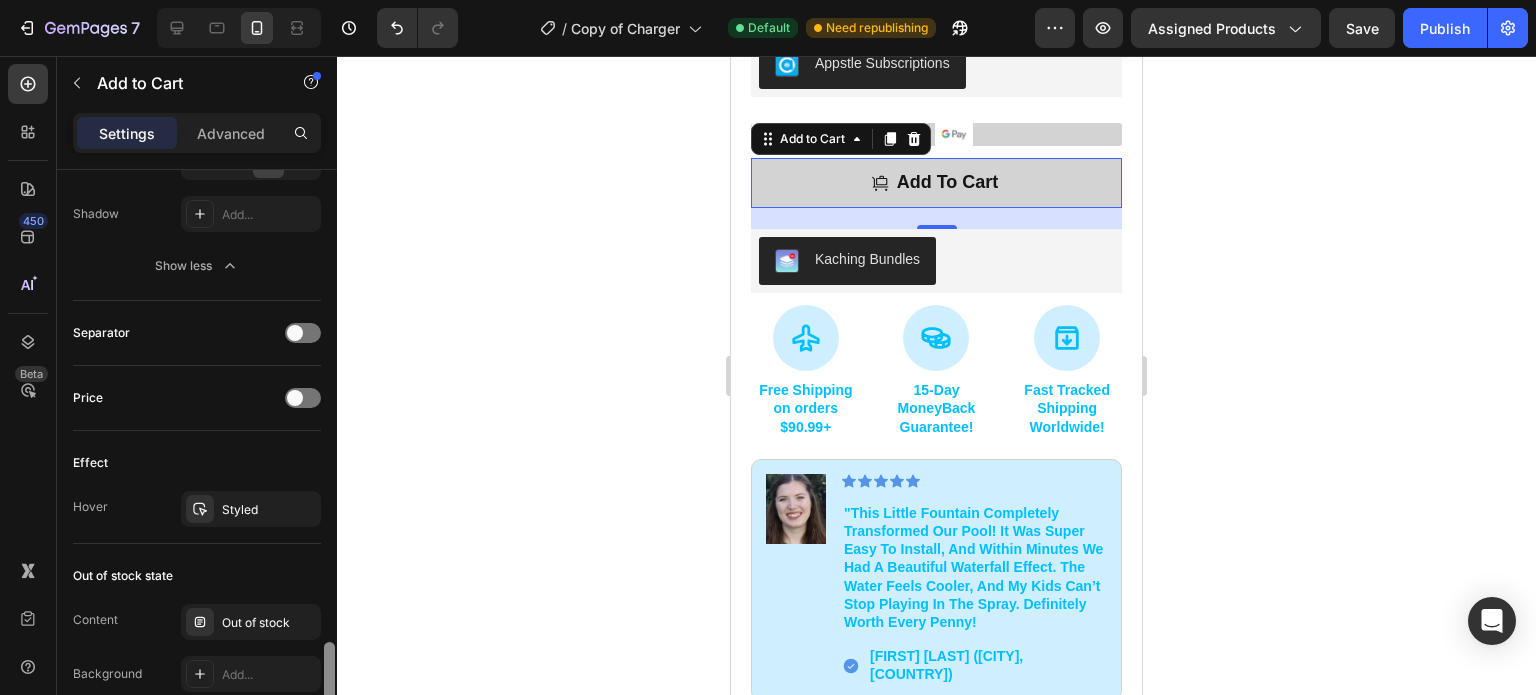 drag, startPoint x: 331, startPoint y: 573, endPoint x: 331, endPoint y: 591, distance: 18 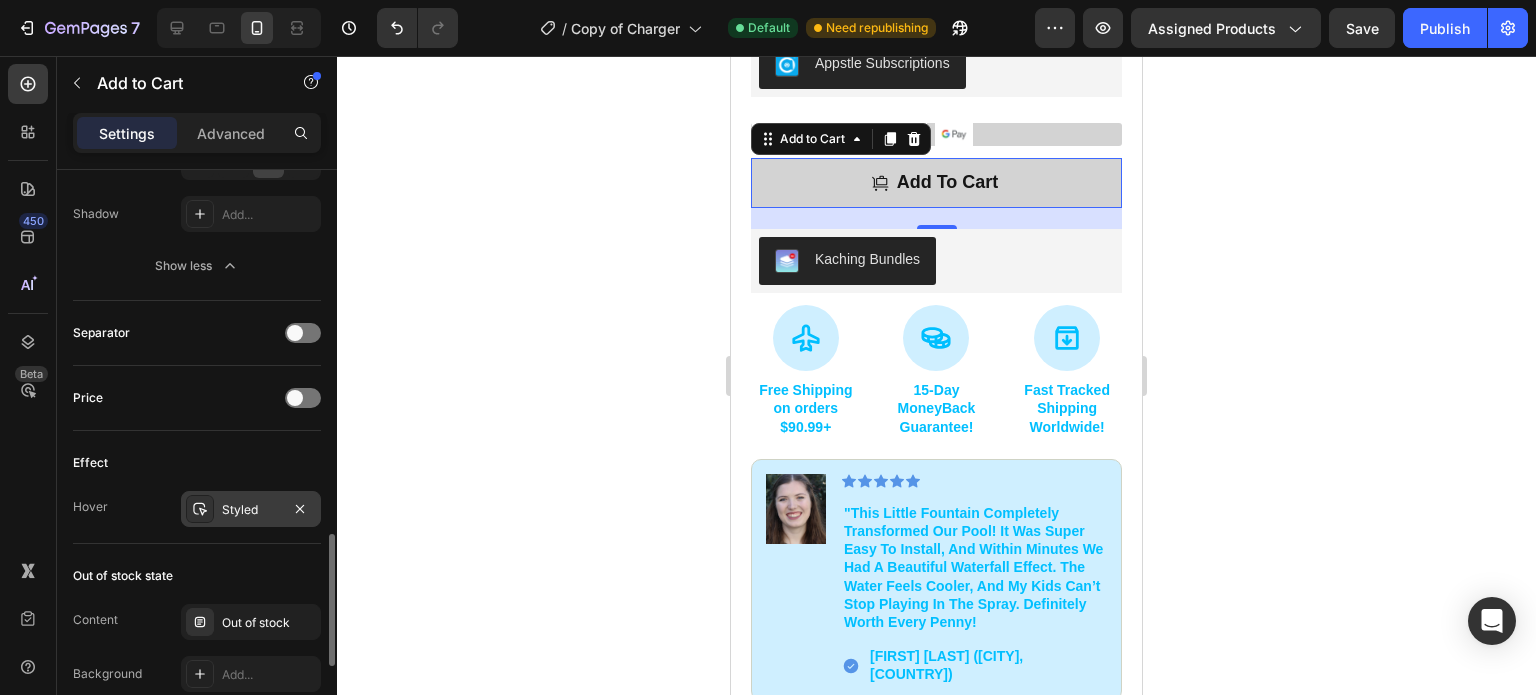 click on "Styled" at bounding box center [251, 510] 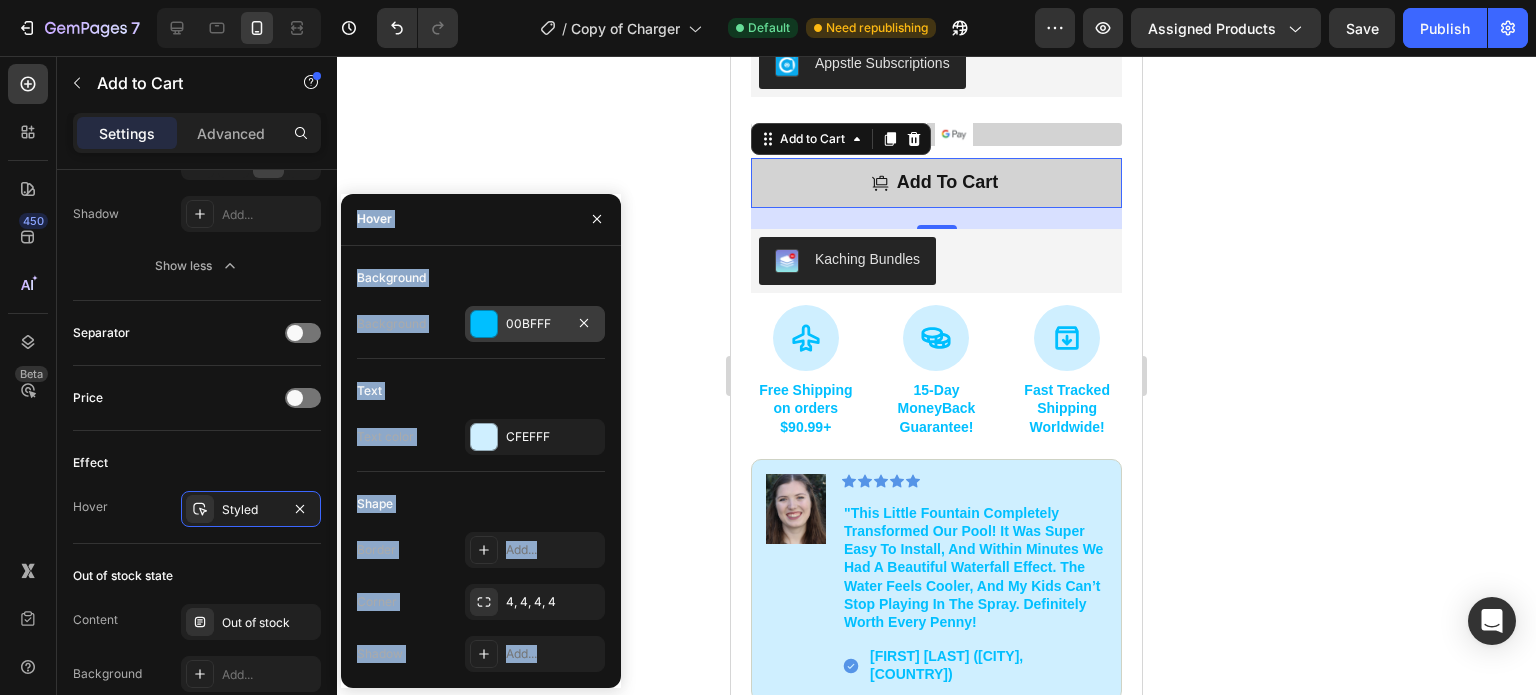 click at bounding box center [484, 324] 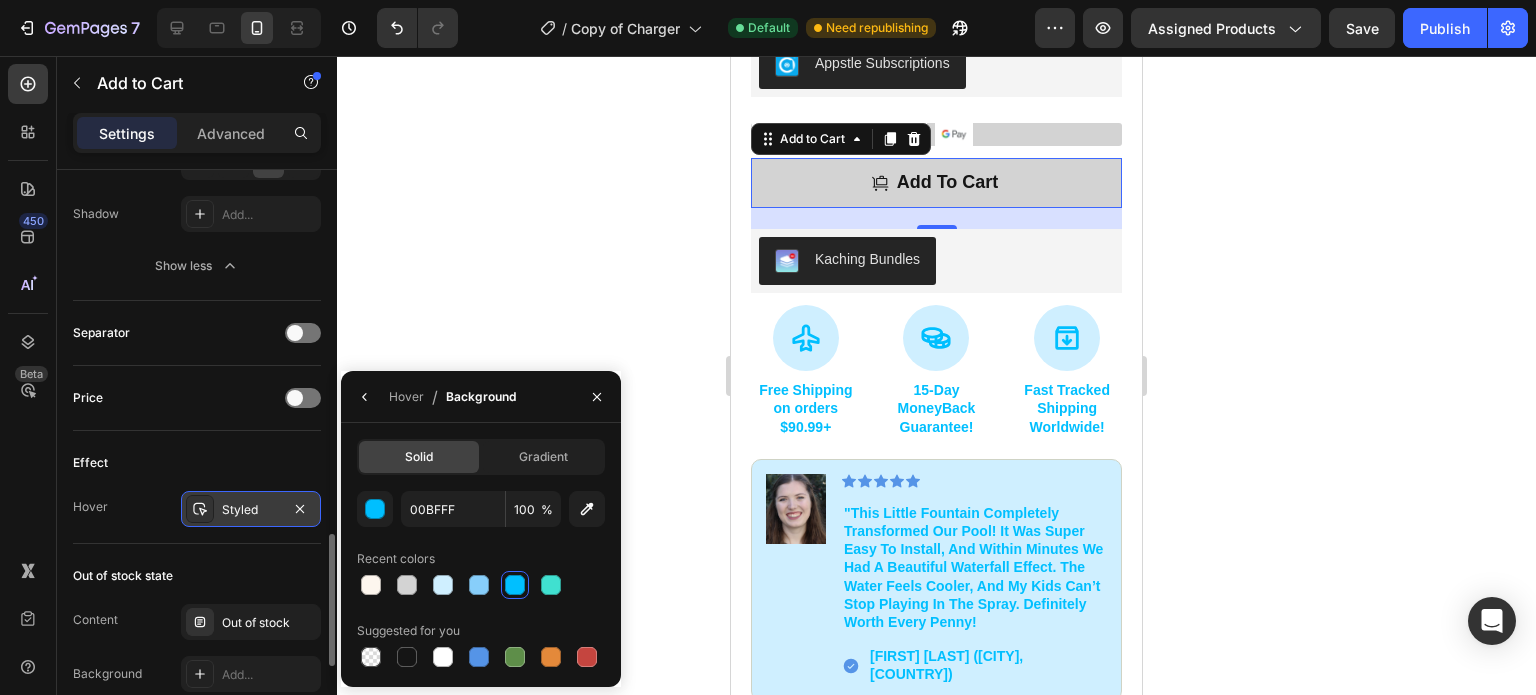 click on "Styled" at bounding box center [251, 510] 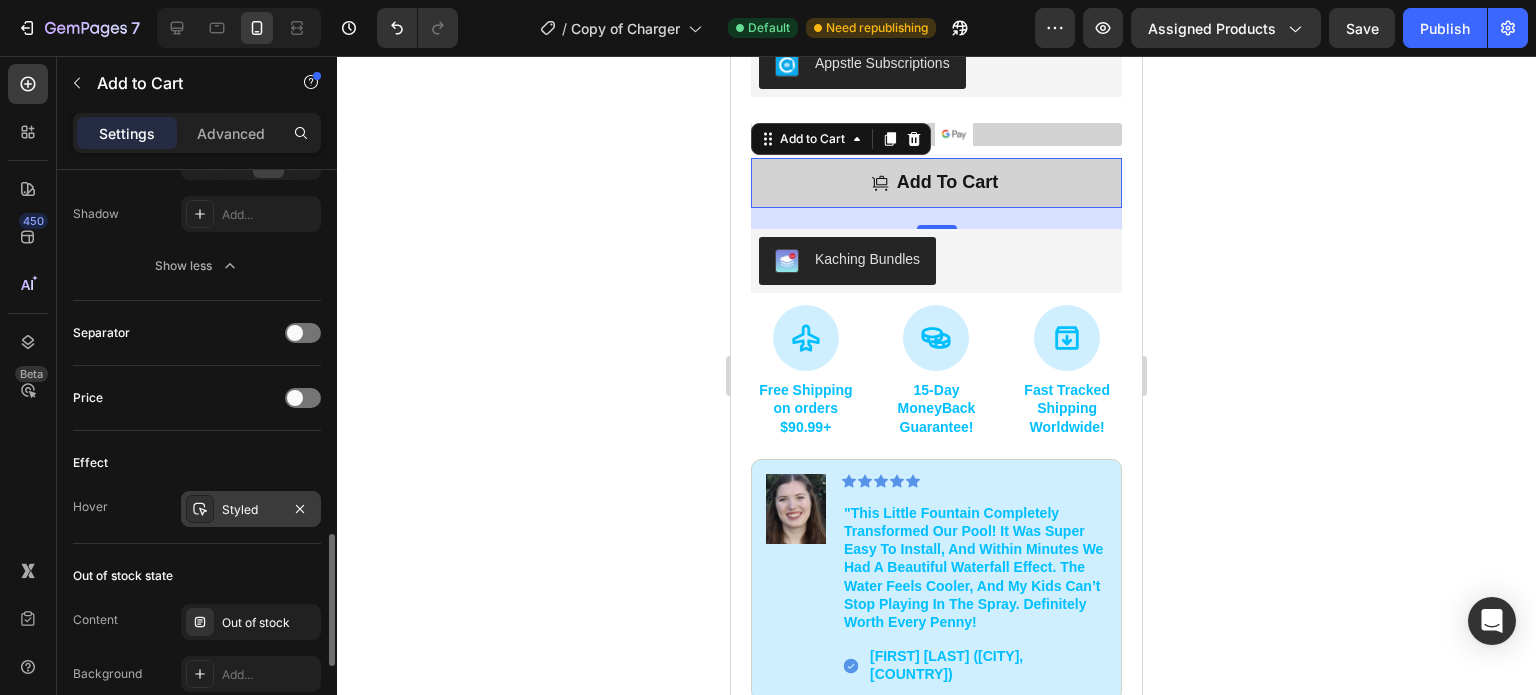 click on "Styled" at bounding box center (251, 509) 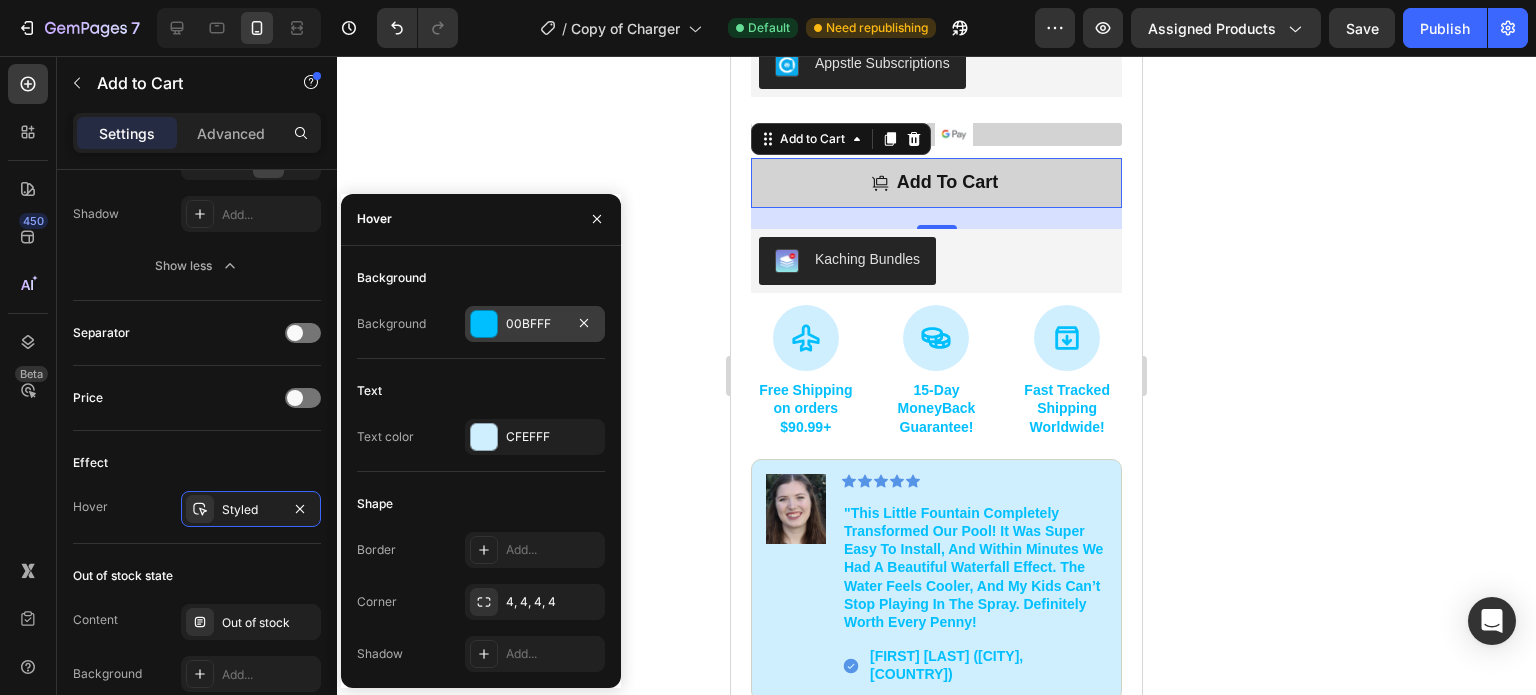click at bounding box center (484, 324) 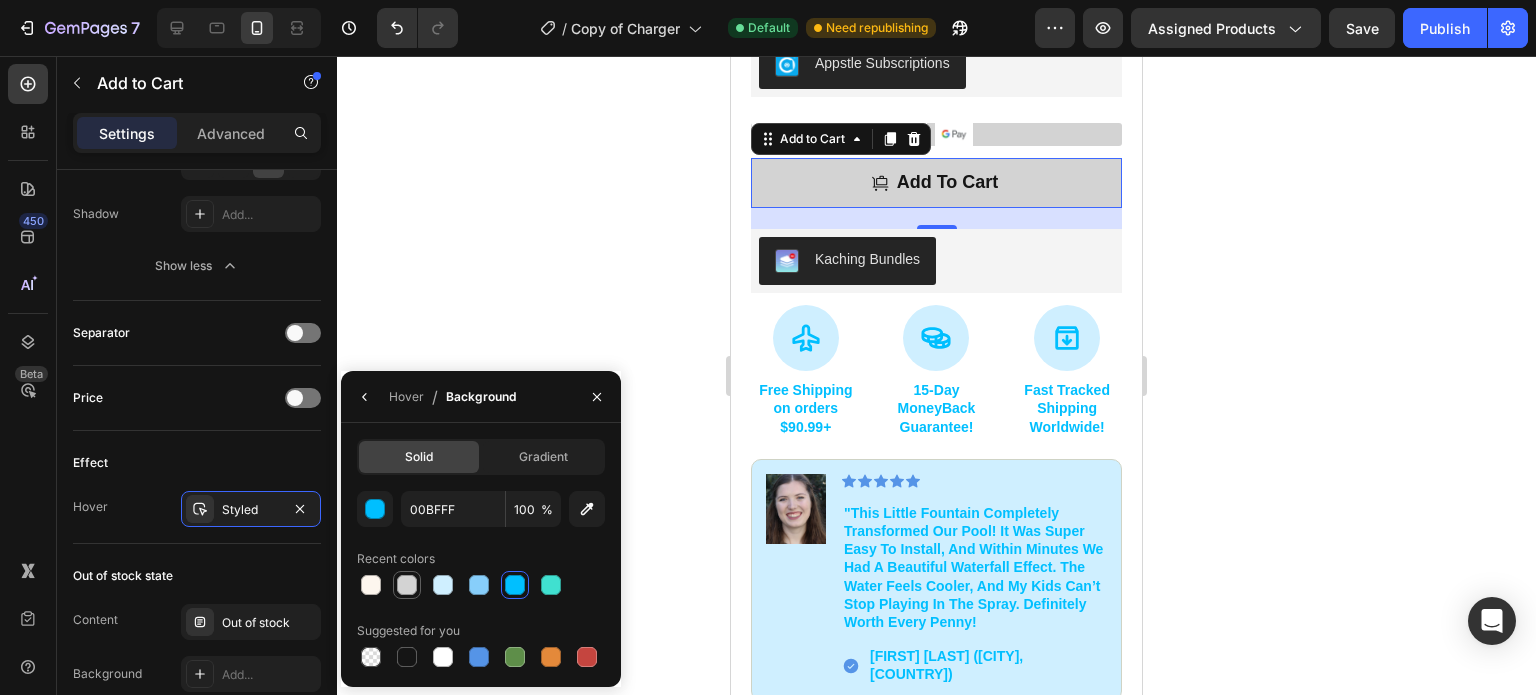 click at bounding box center (407, 585) 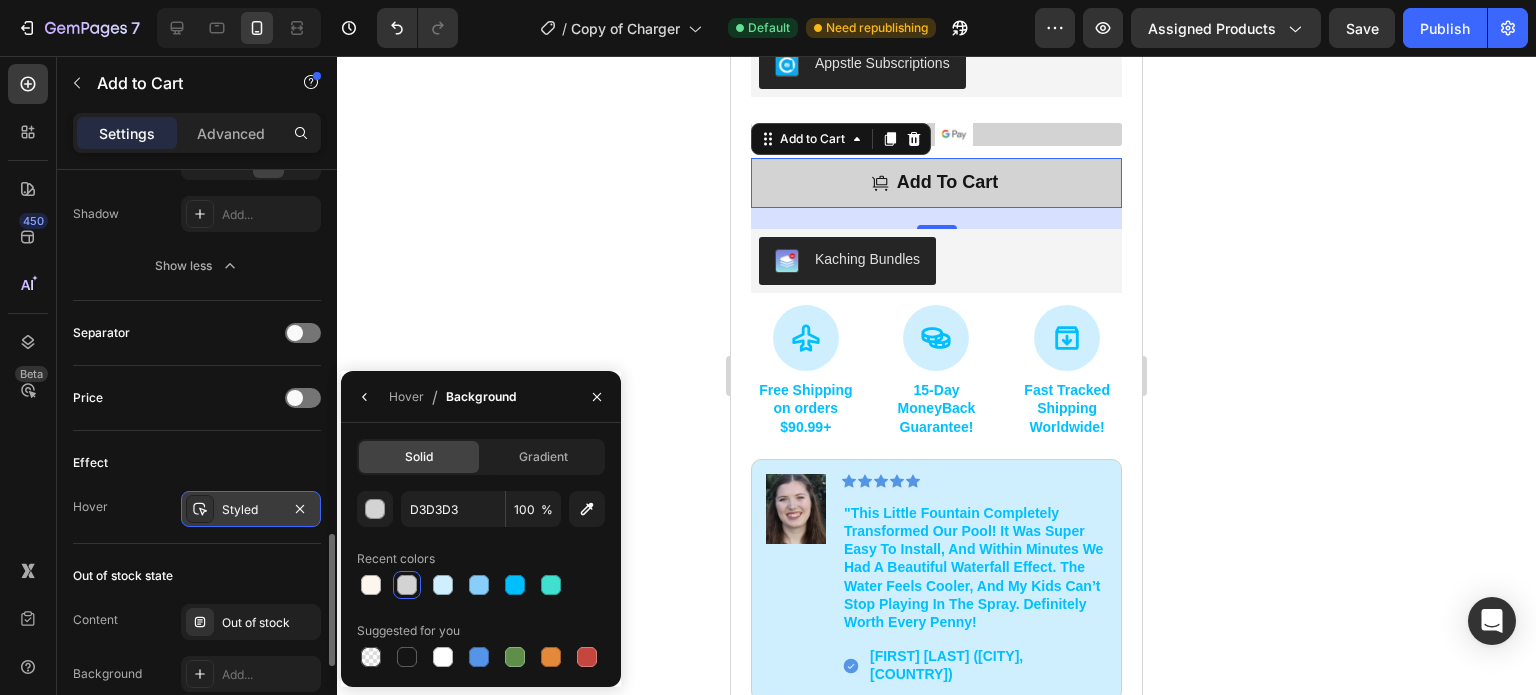 click on "Styled" at bounding box center [251, 509] 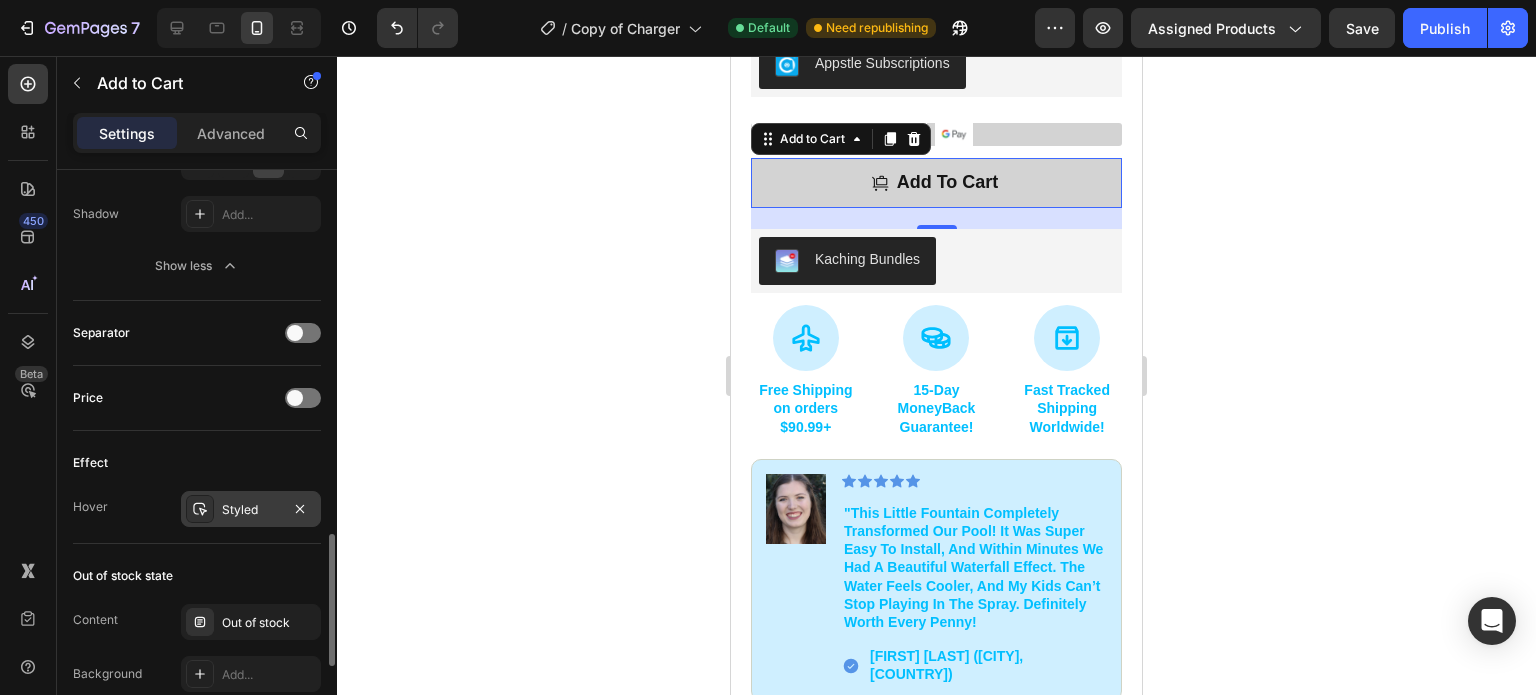click on "Styled" at bounding box center [251, 510] 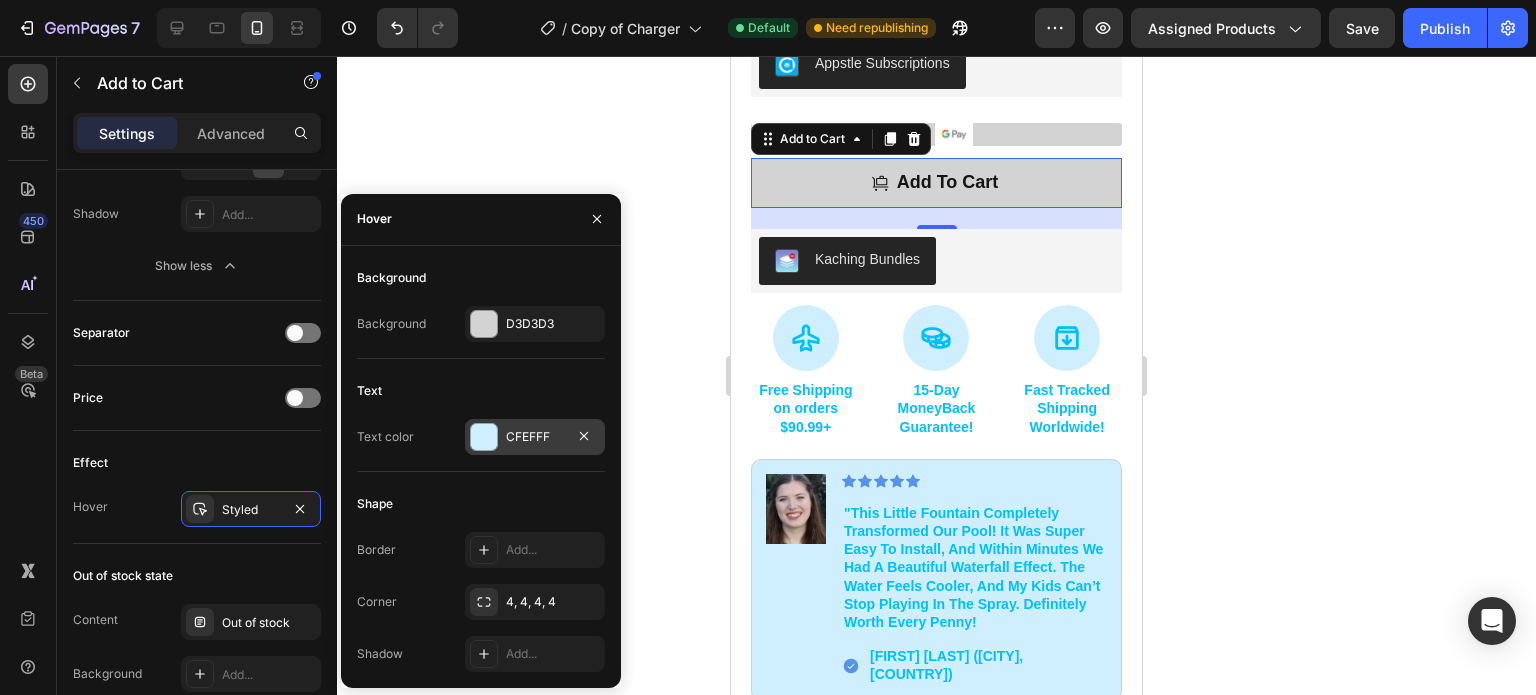 click at bounding box center (484, 437) 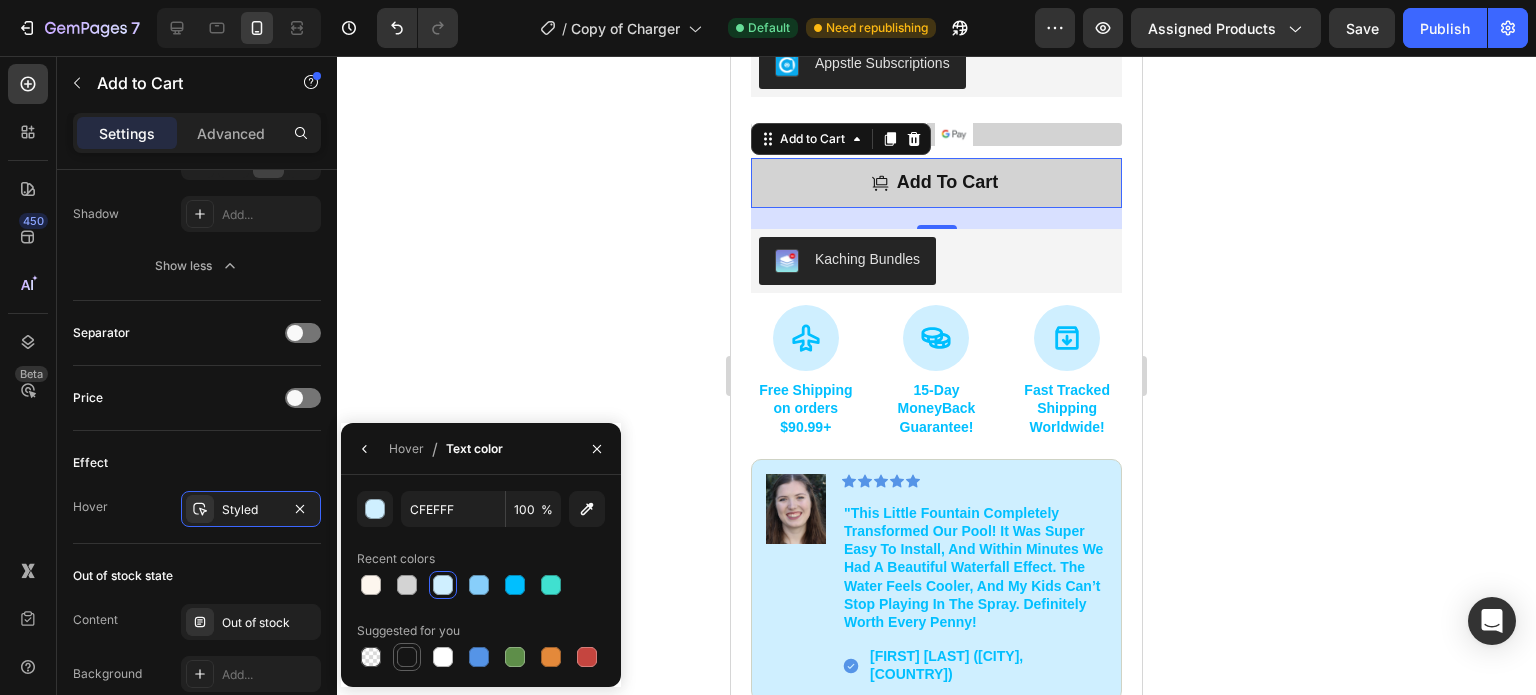 click at bounding box center (407, 657) 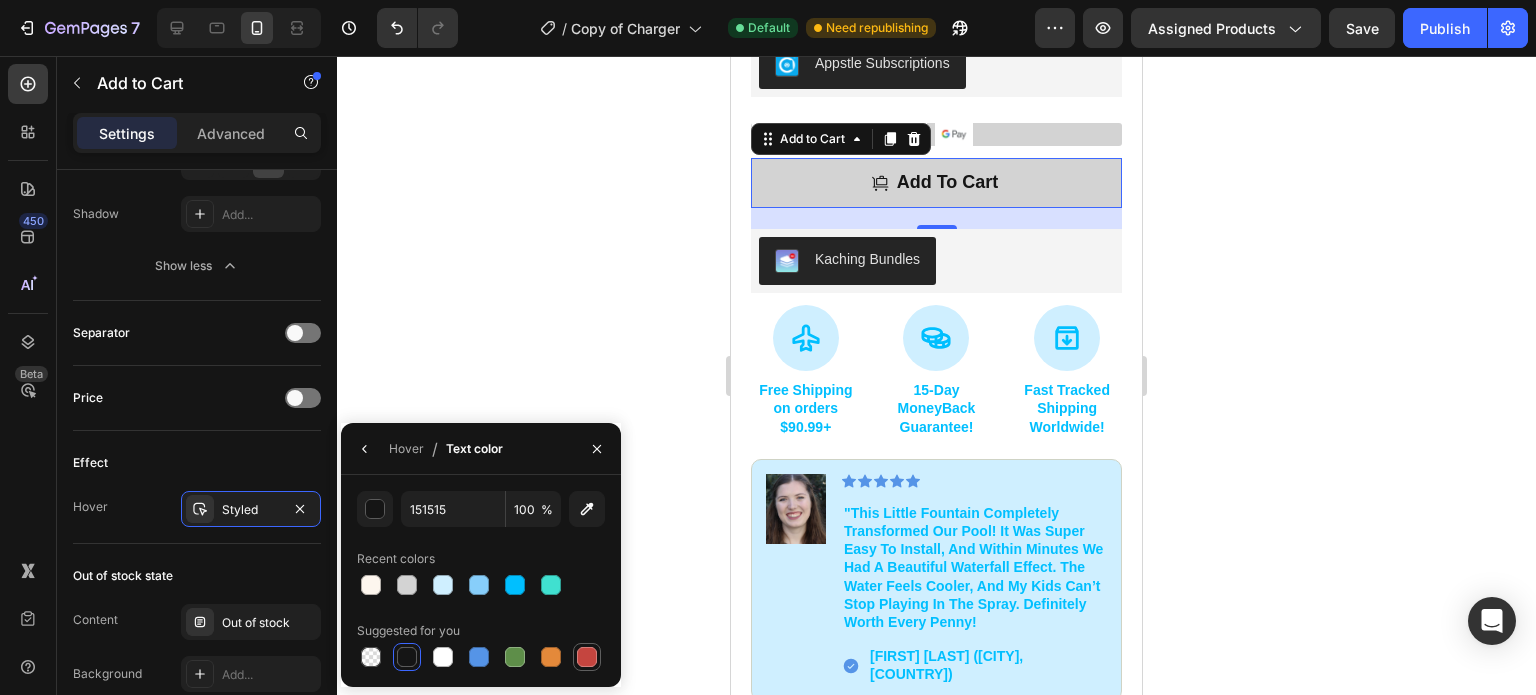 click at bounding box center [587, 657] 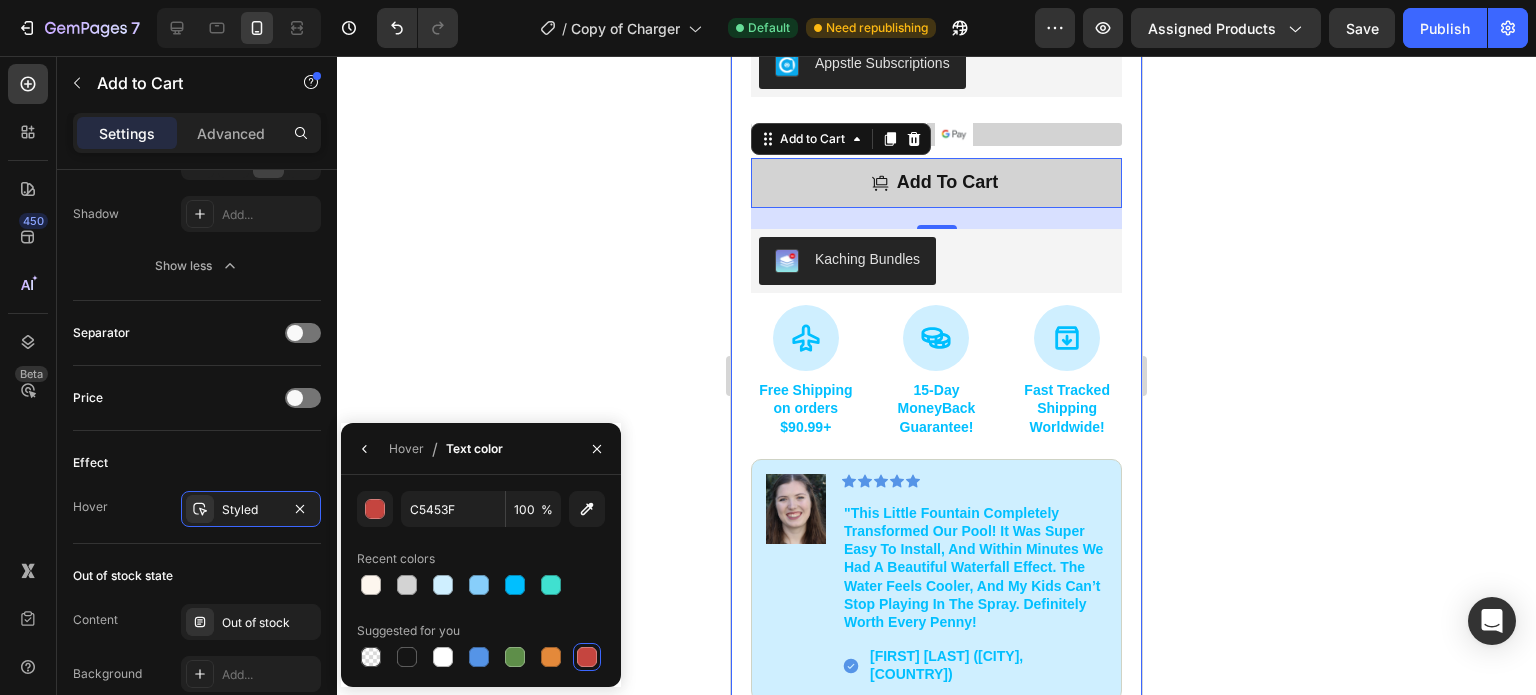 click 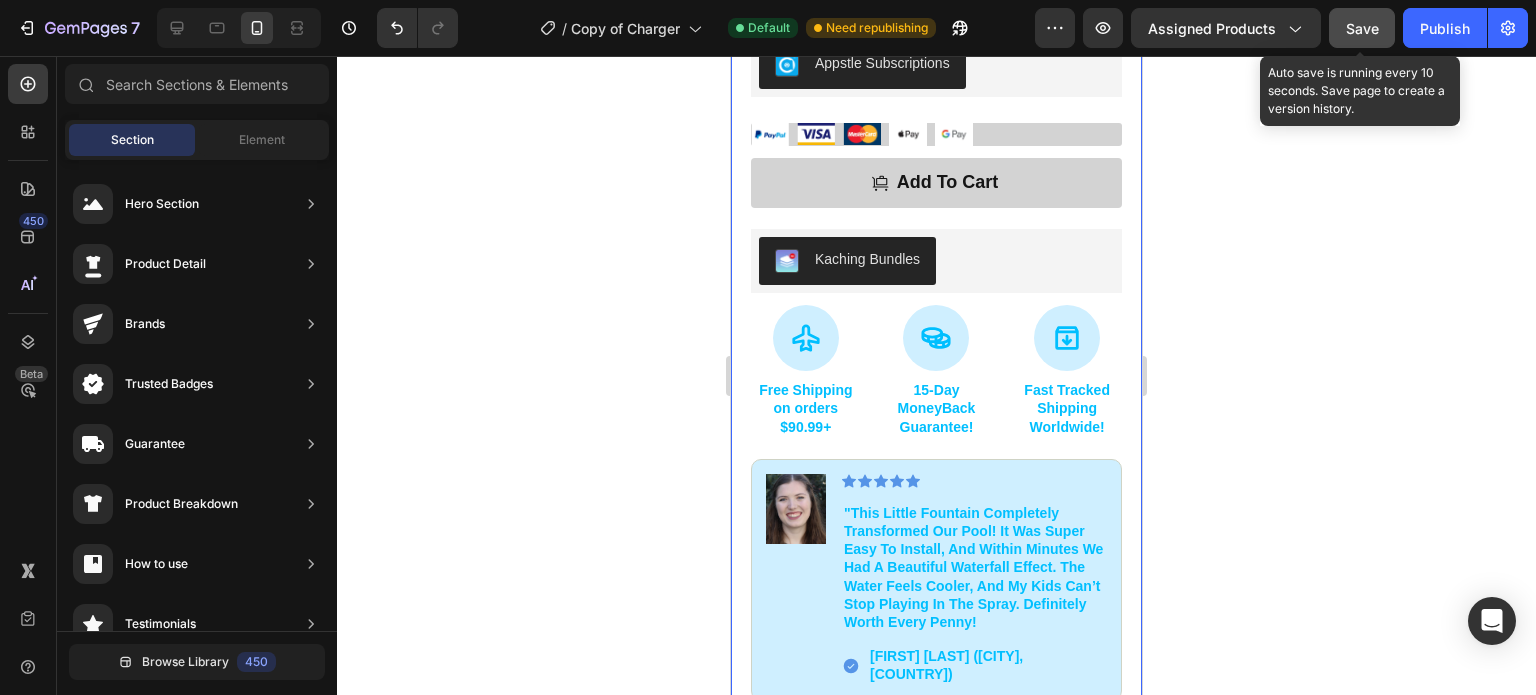 click on "Save" 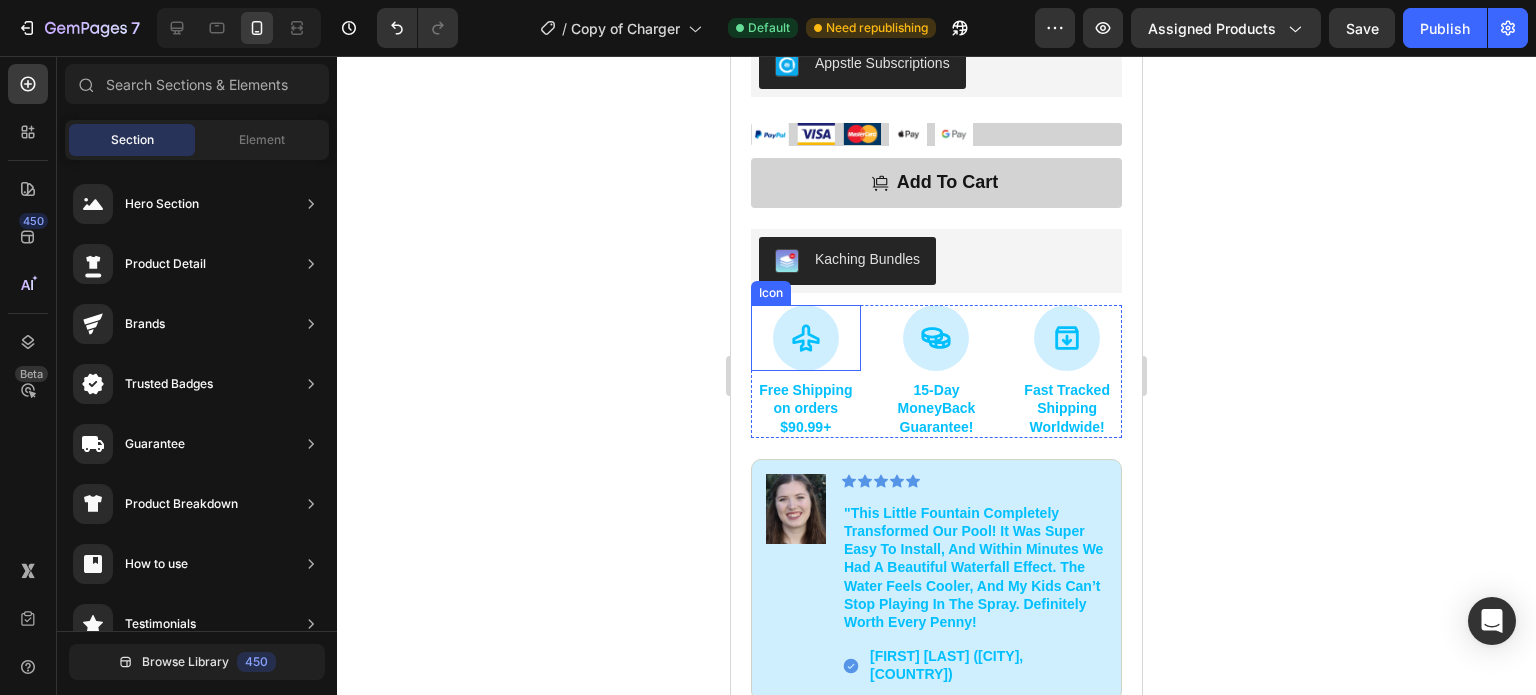 click 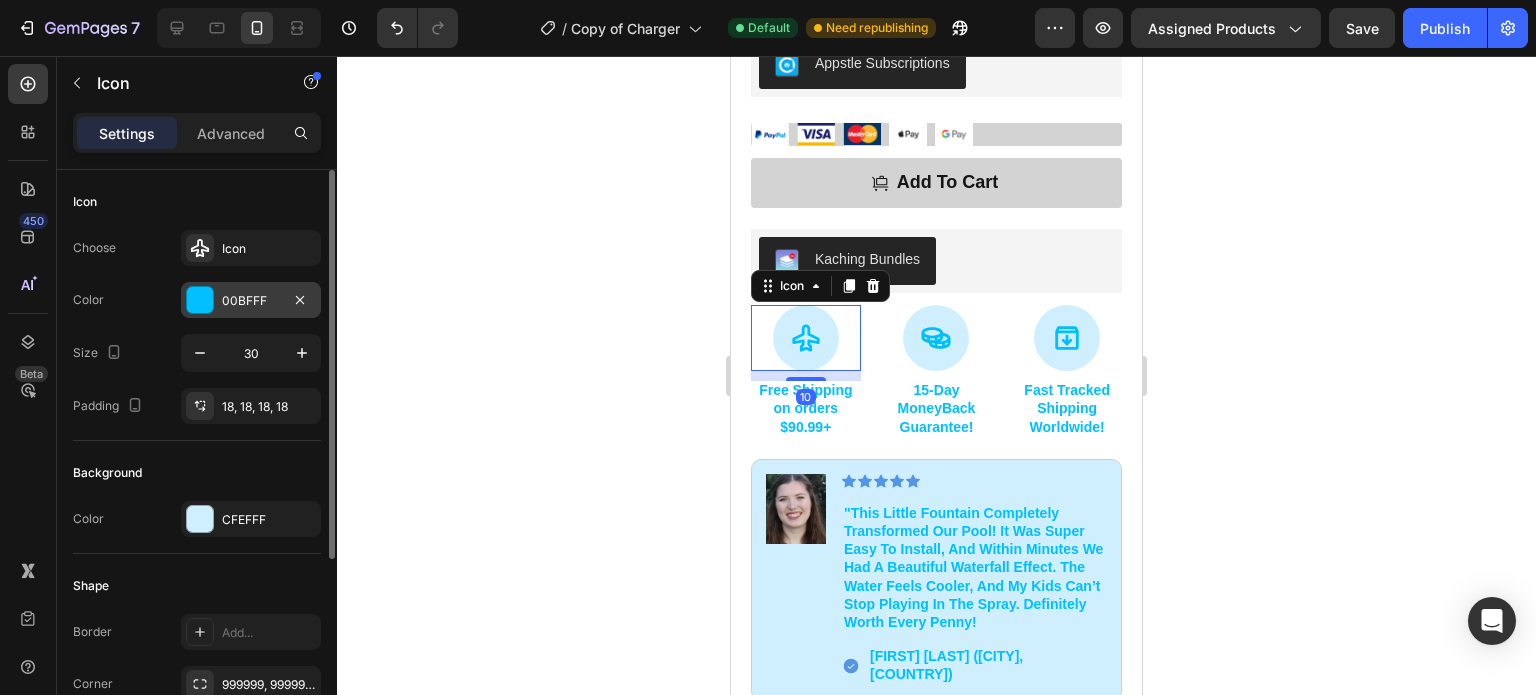 click at bounding box center (200, 300) 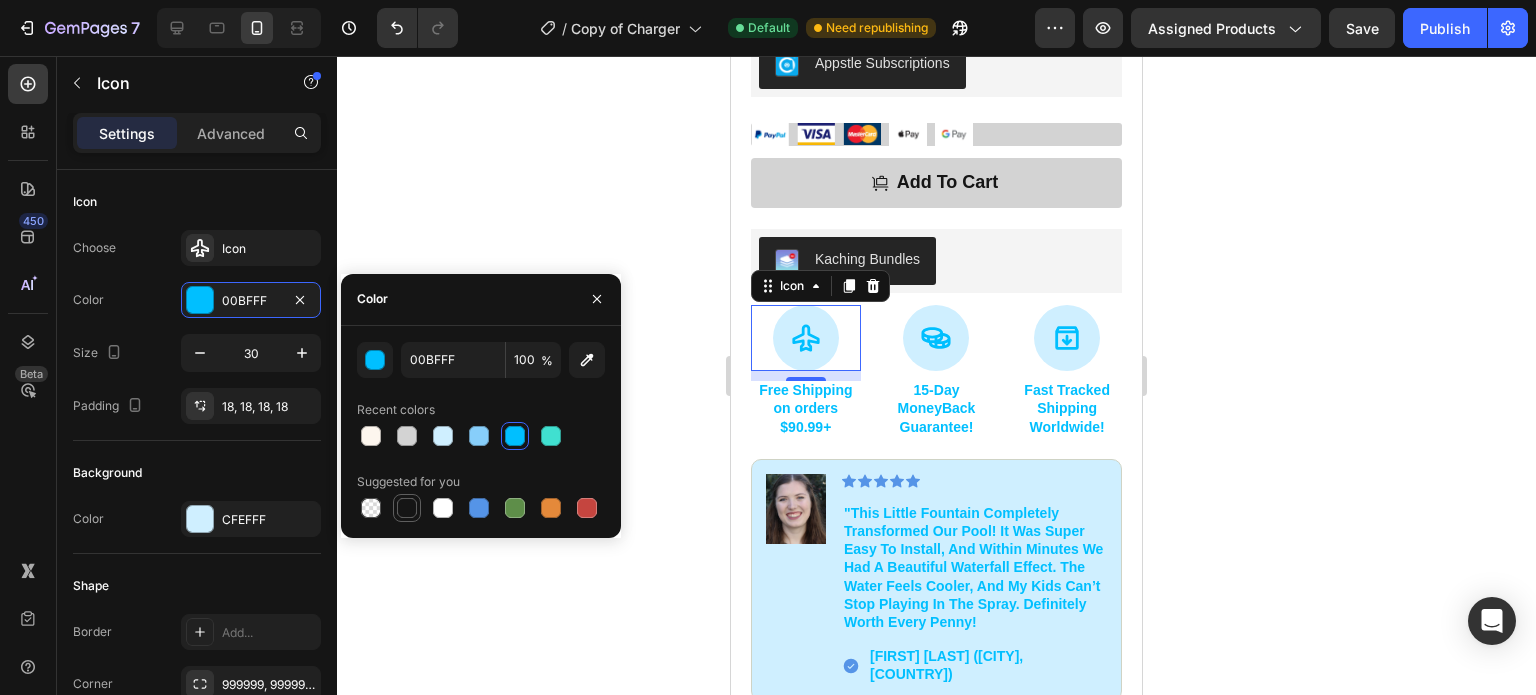 click at bounding box center [407, 508] 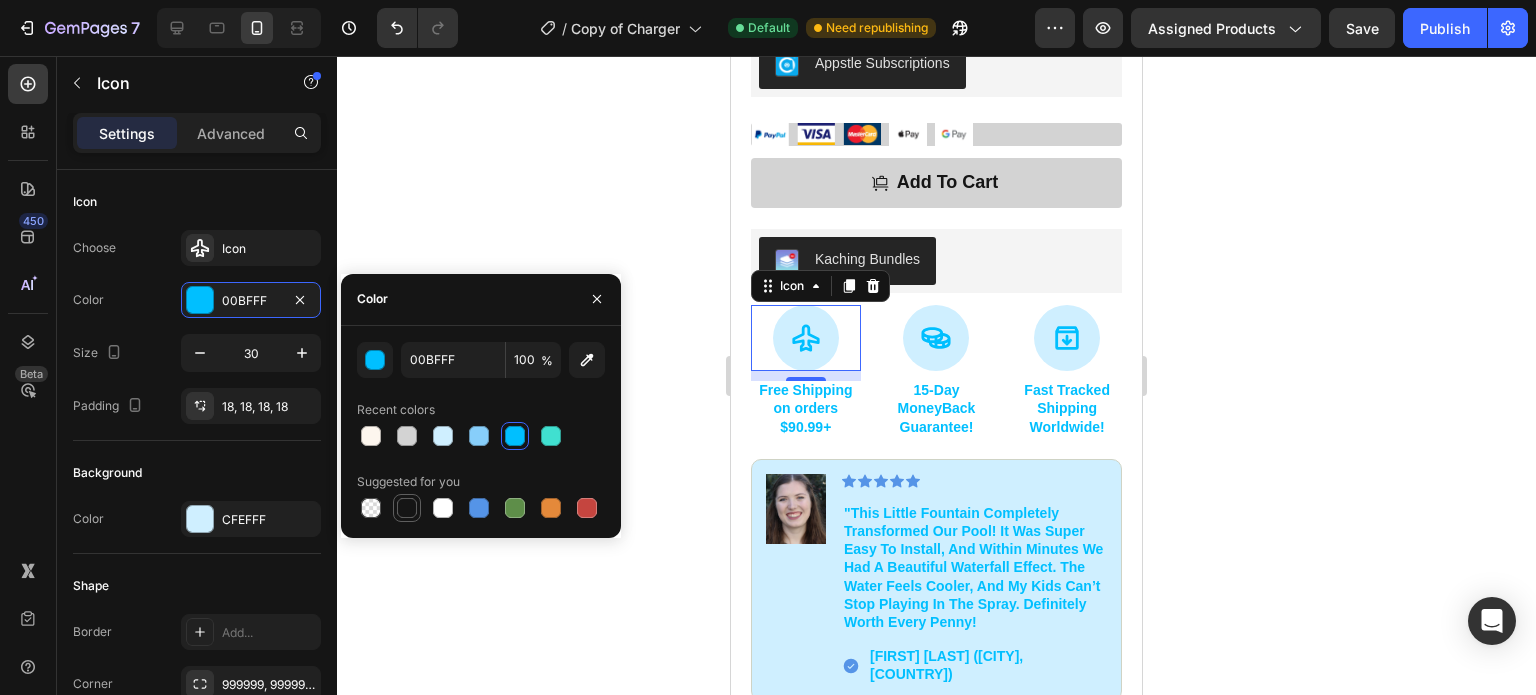 type on "151515" 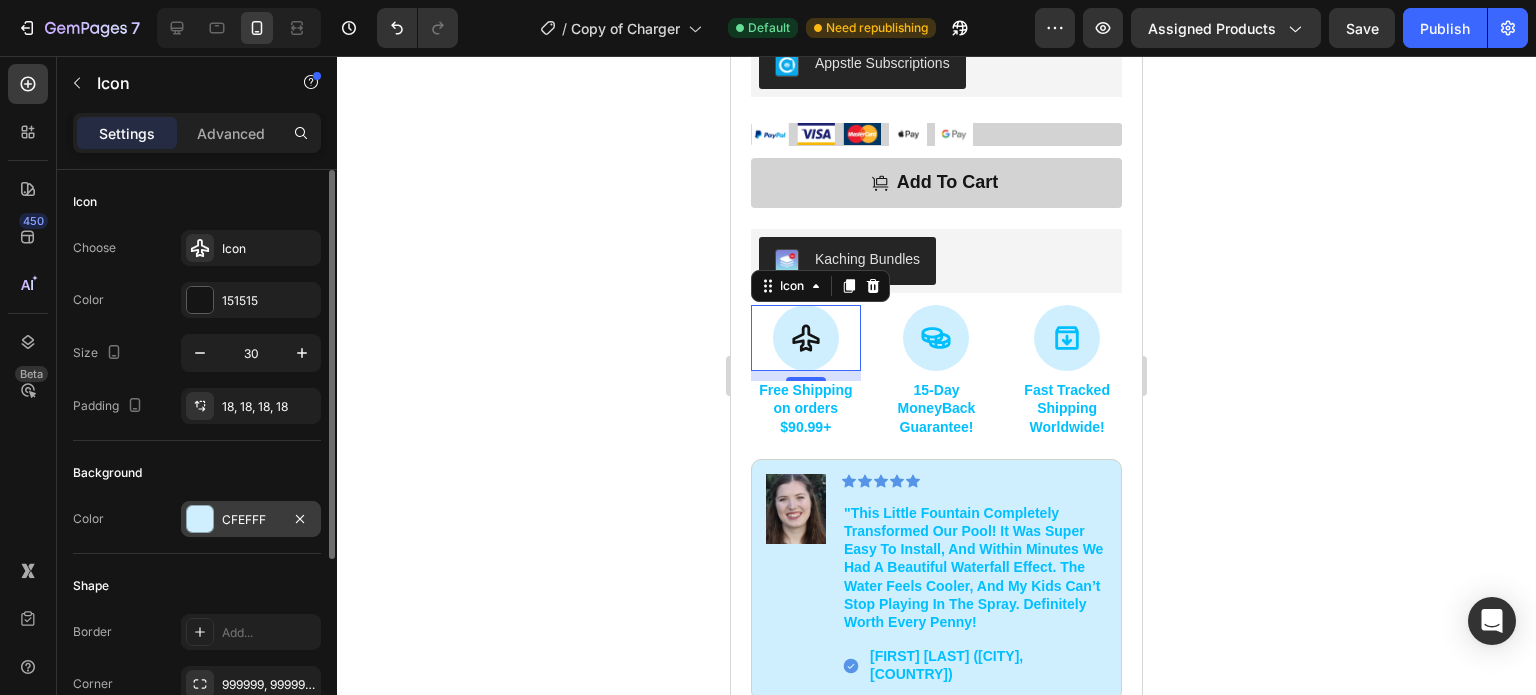click at bounding box center (200, 519) 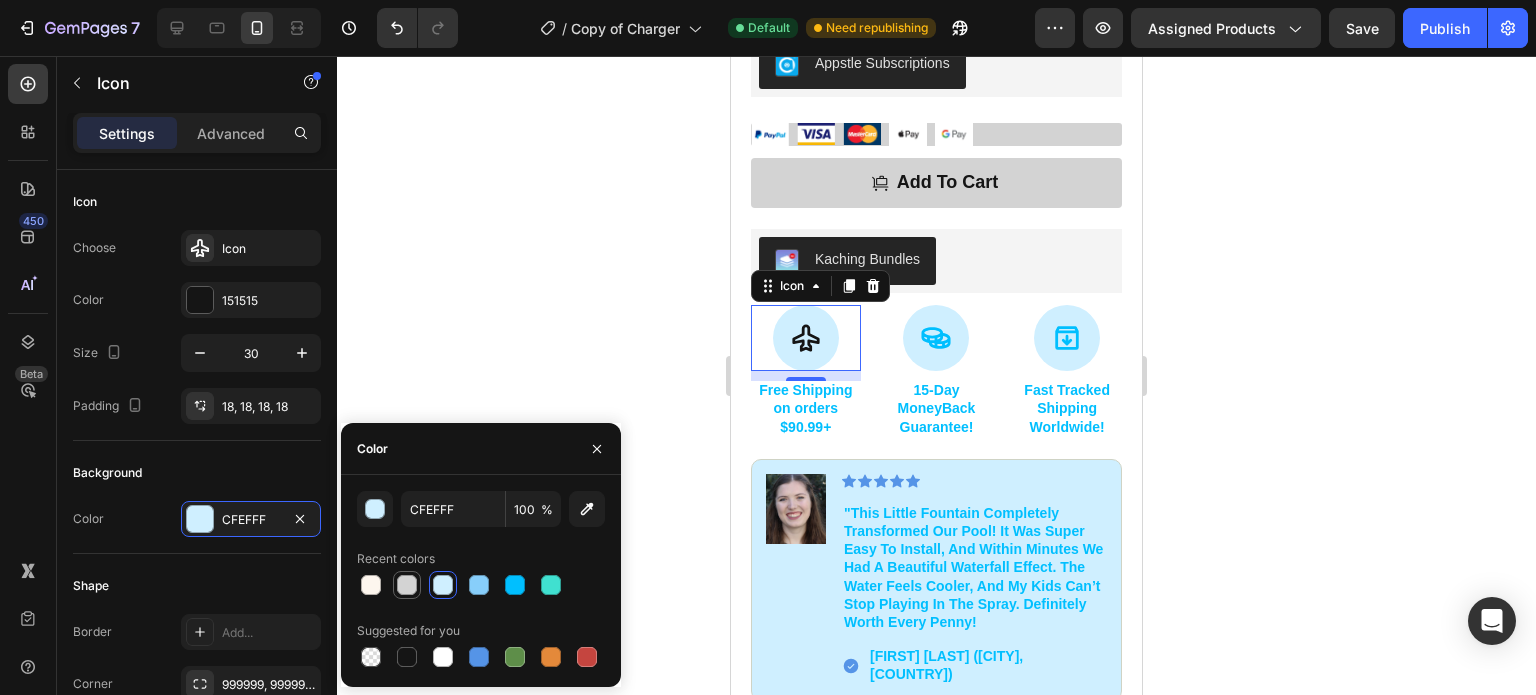 click at bounding box center (407, 585) 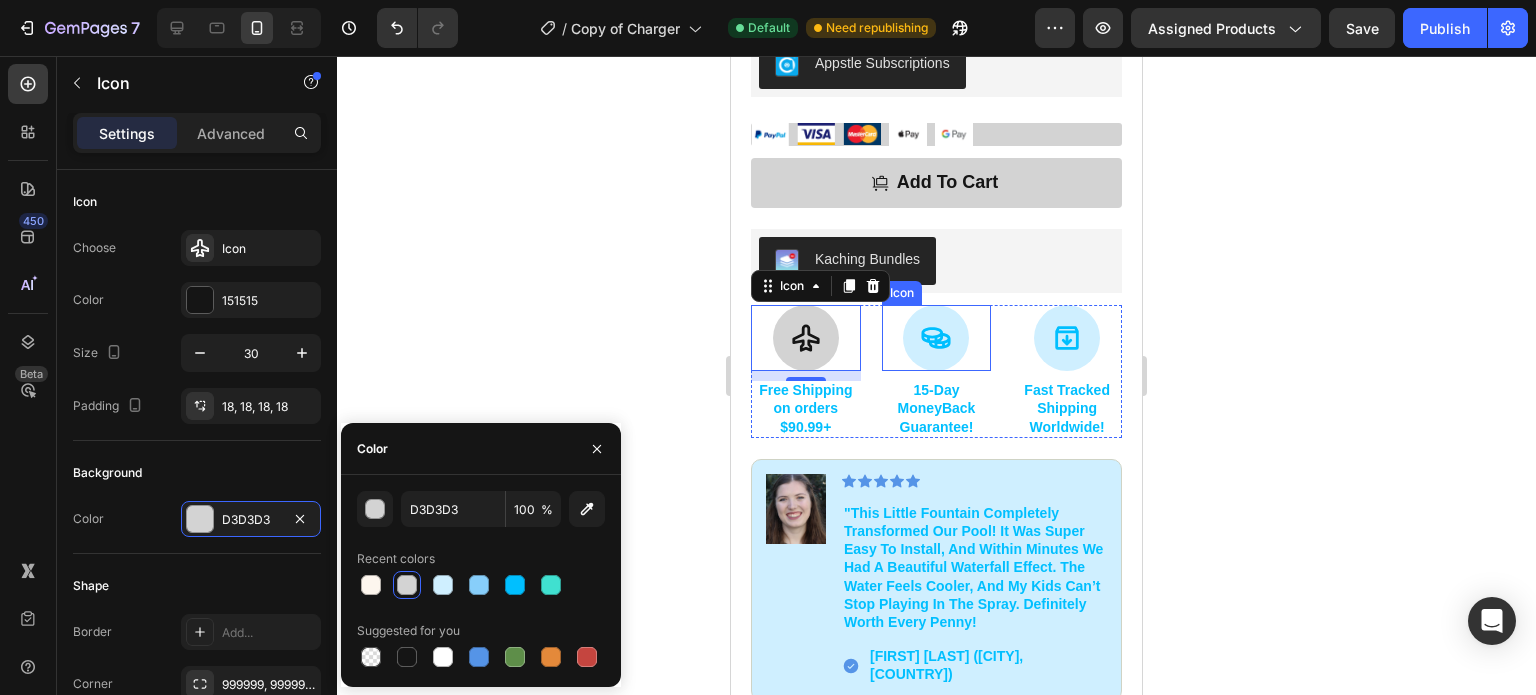 click at bounding box center (936, 338) 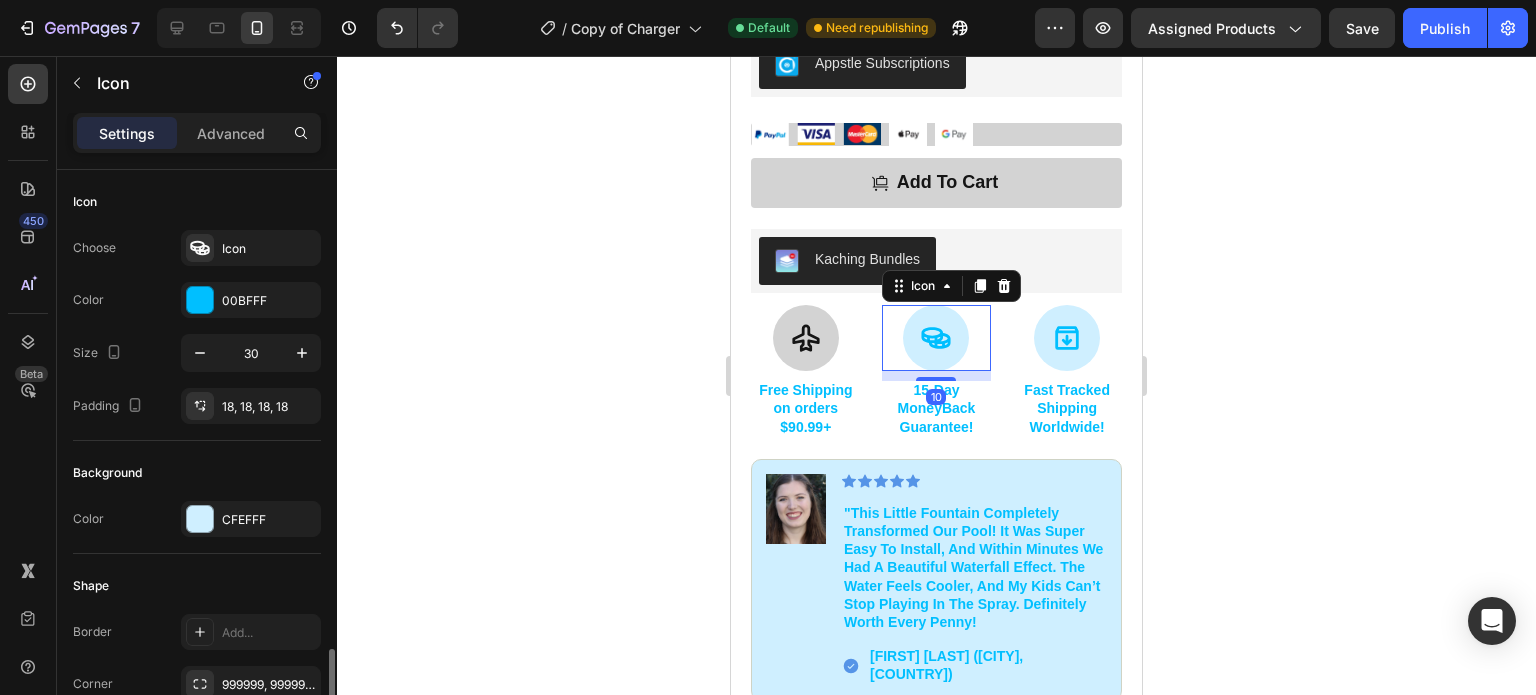 scroll, scrollTop: 287, scrollLeft: 0, axis: vertical 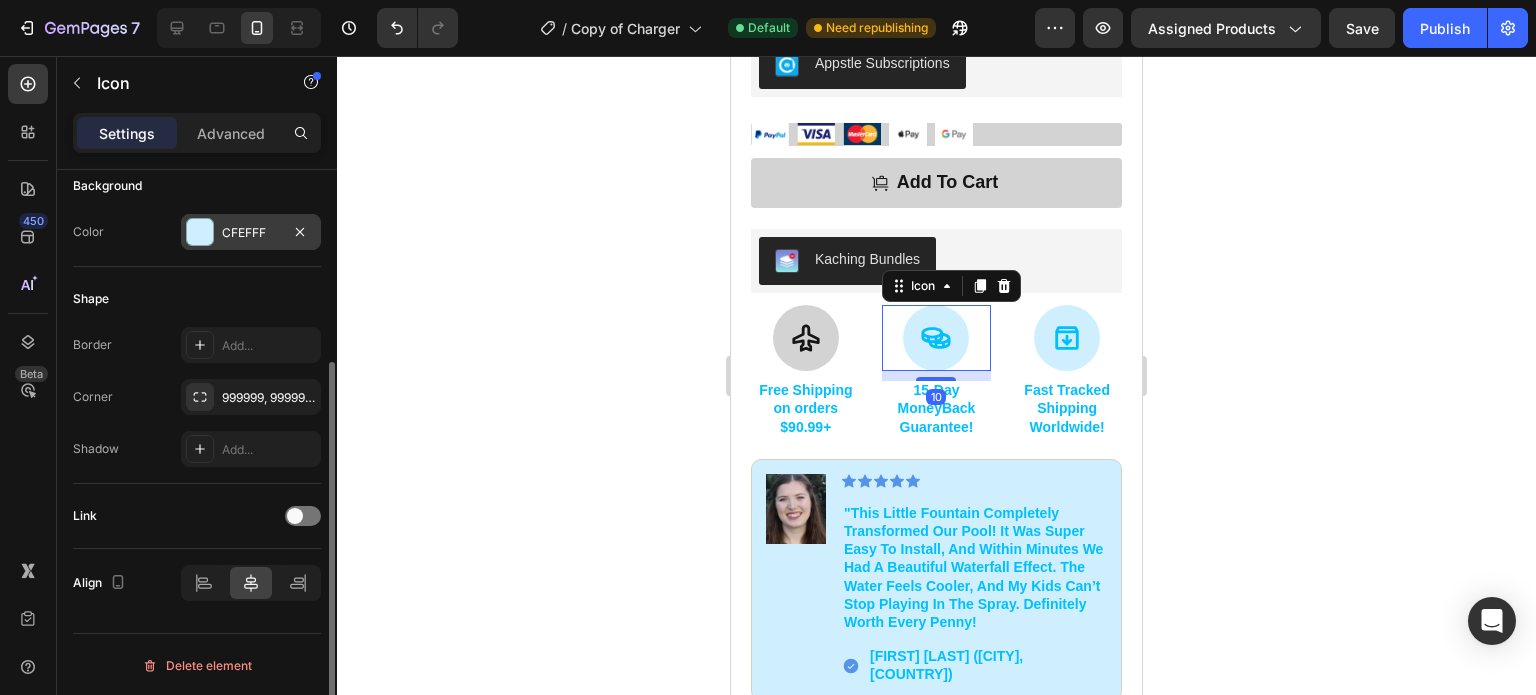 click at bounding box center [200, 232] 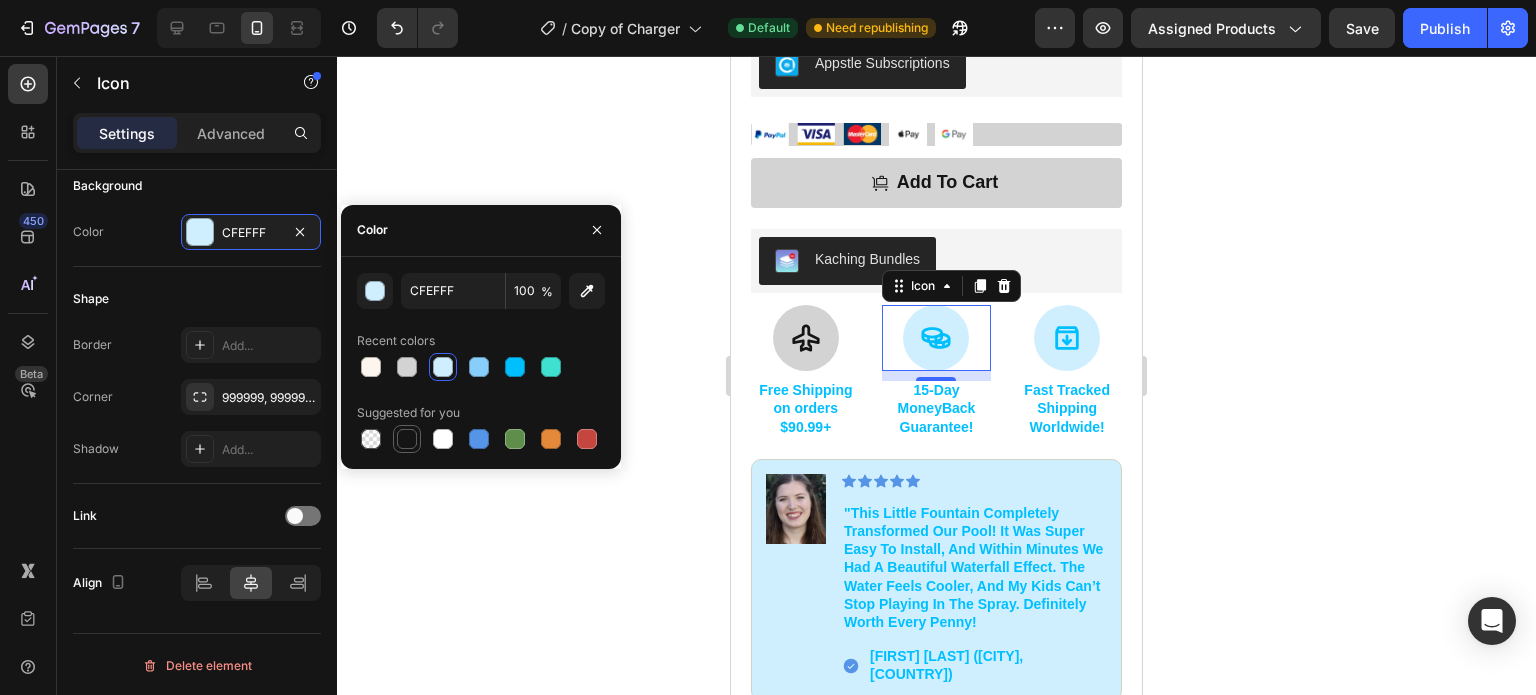 click at bounding box center [407, 439] 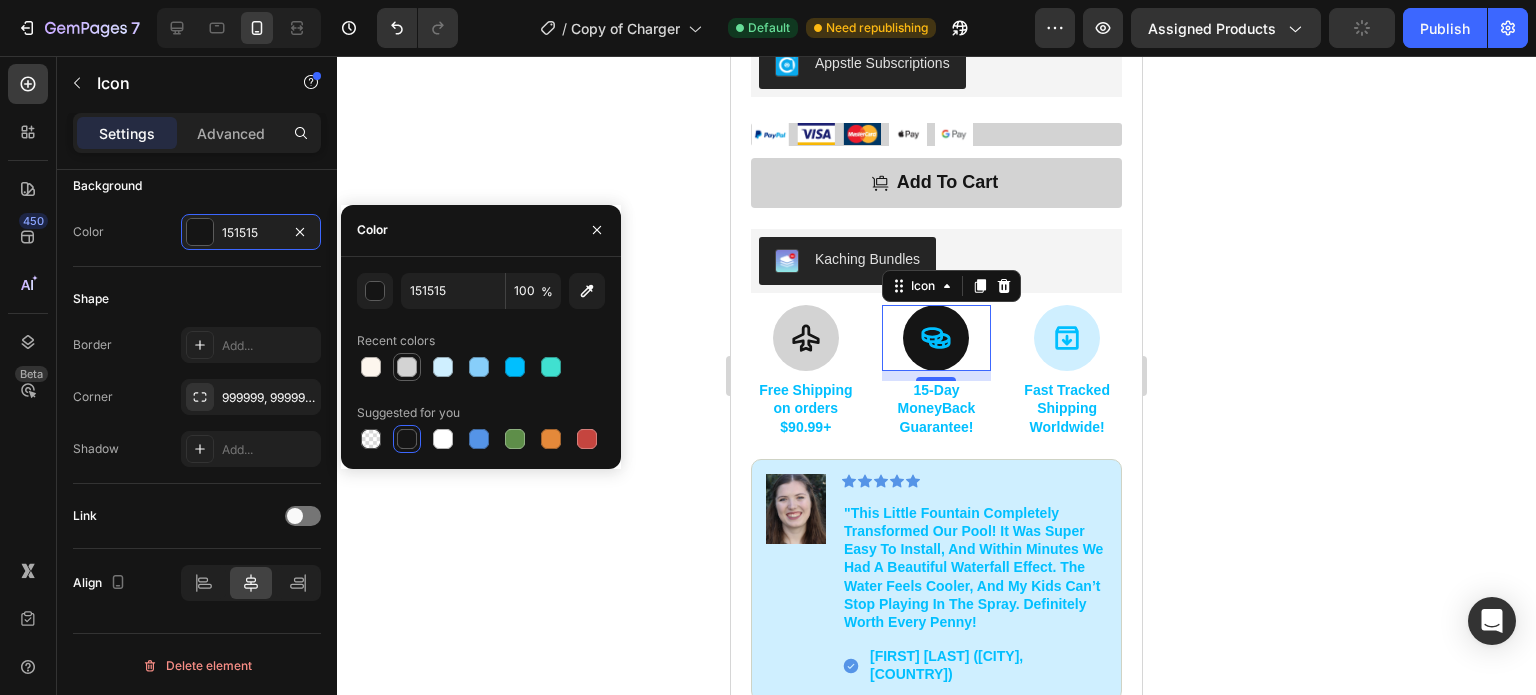 click at bounding box center [407, 367] 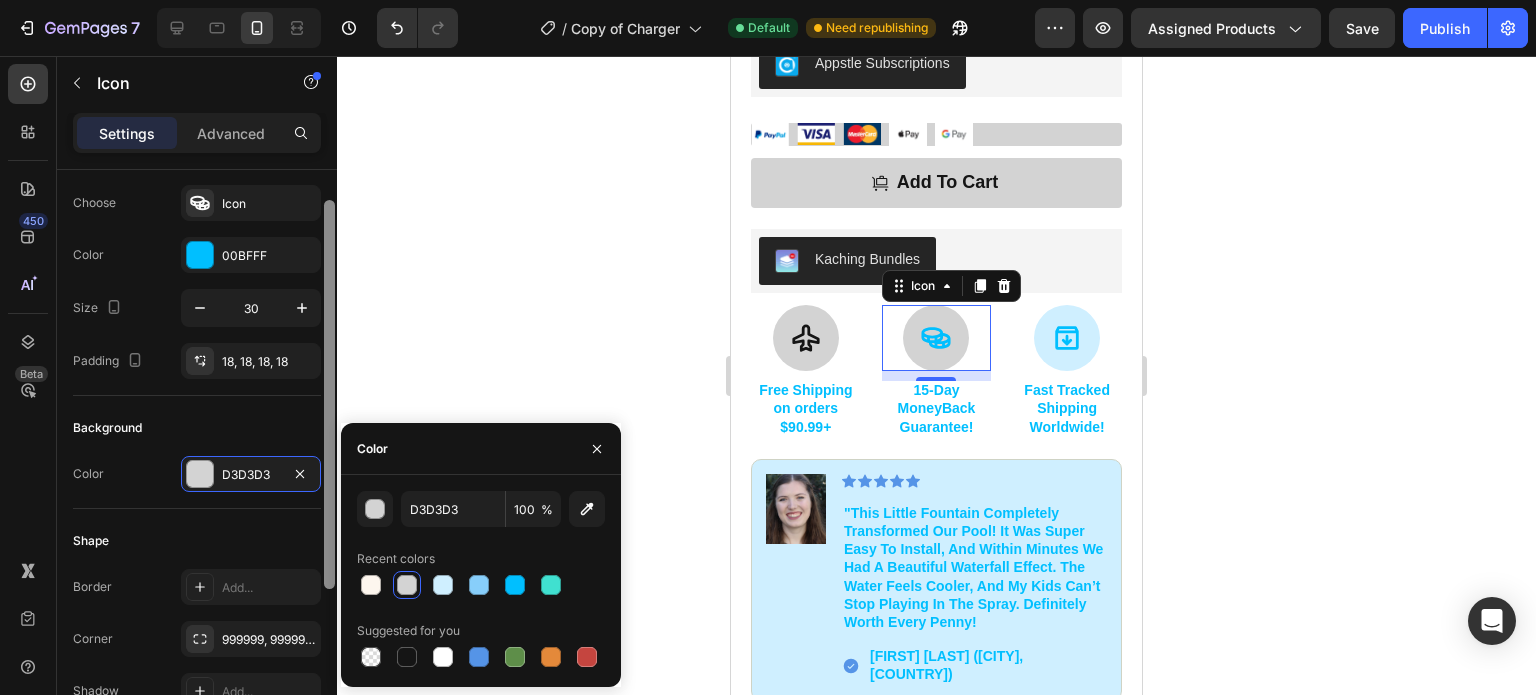 drag, startPoint x: 326, startPoint y: 434, endPoint x: 350, endPoint y: 271, distance: 164.7574 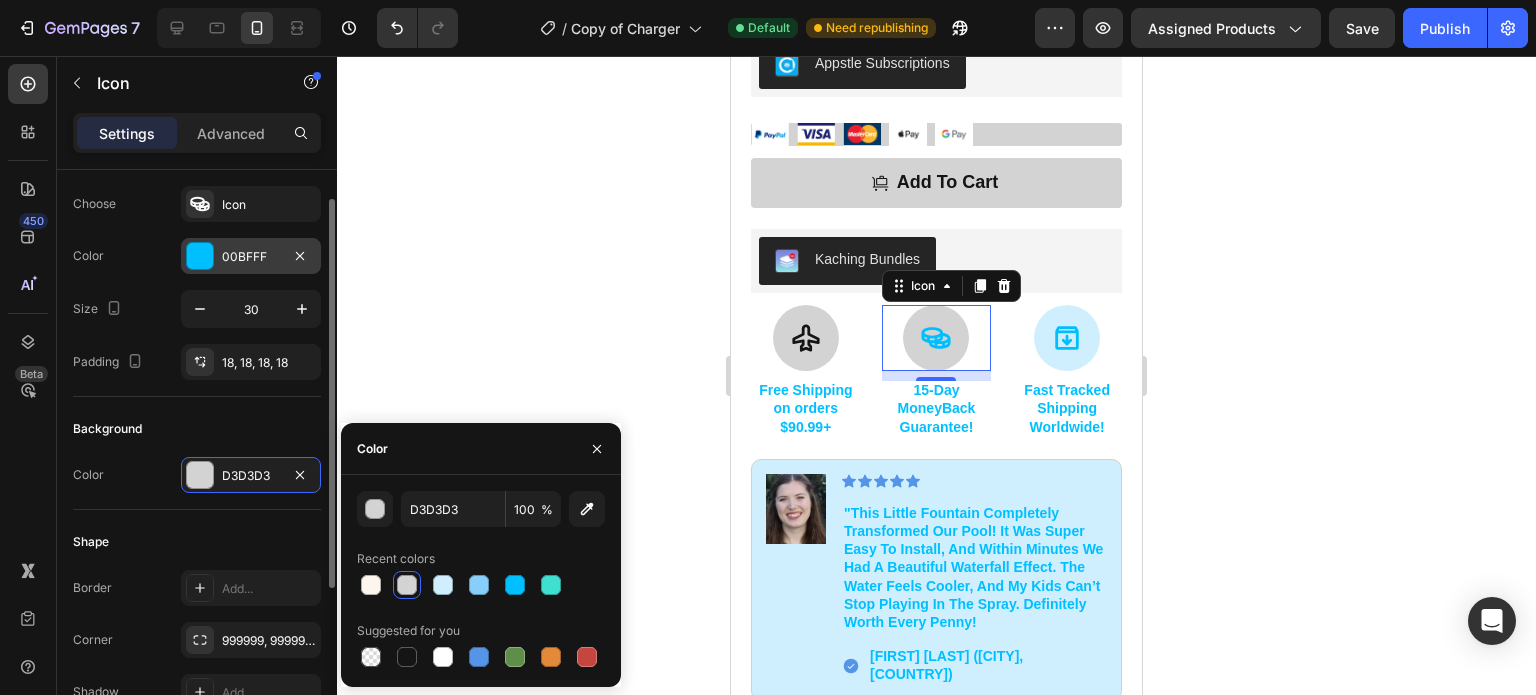 click at bounding box center [200, 256] 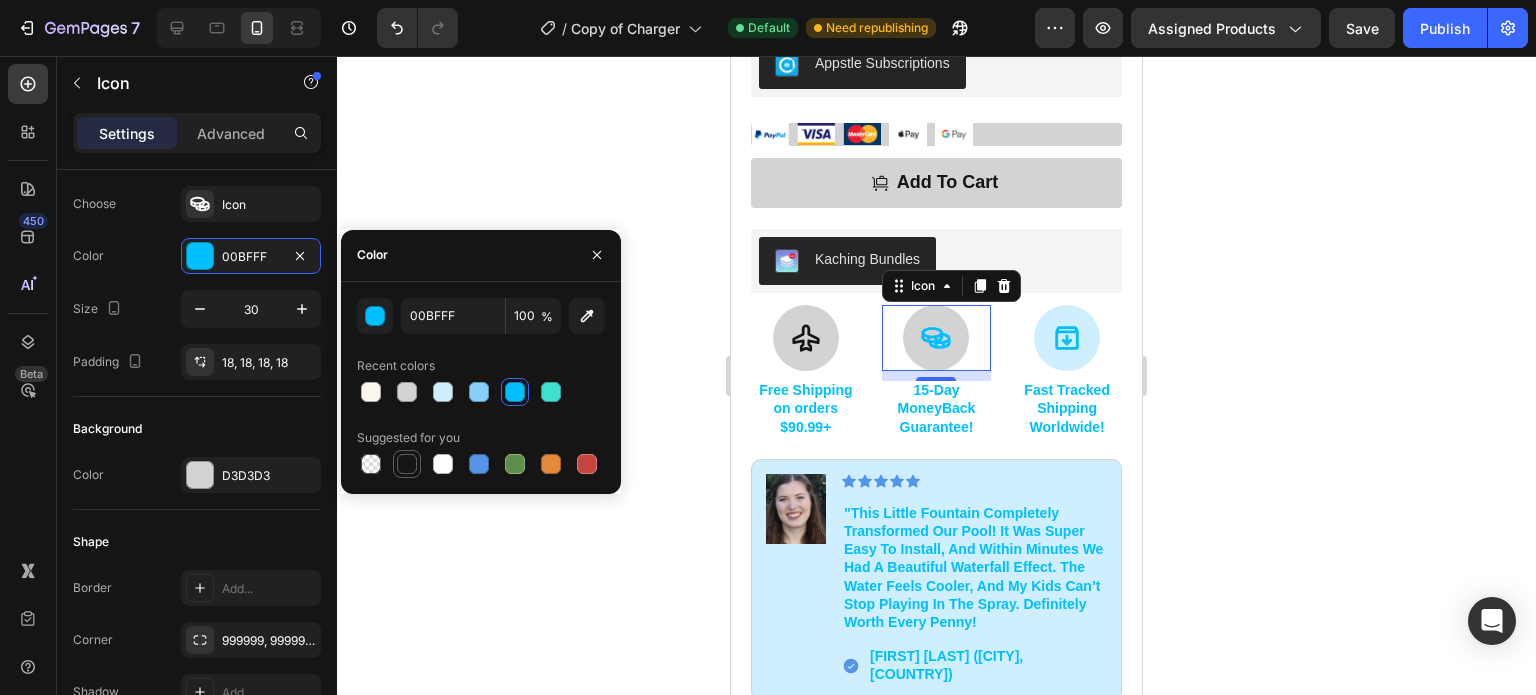 click at bounding box center [407, 464] 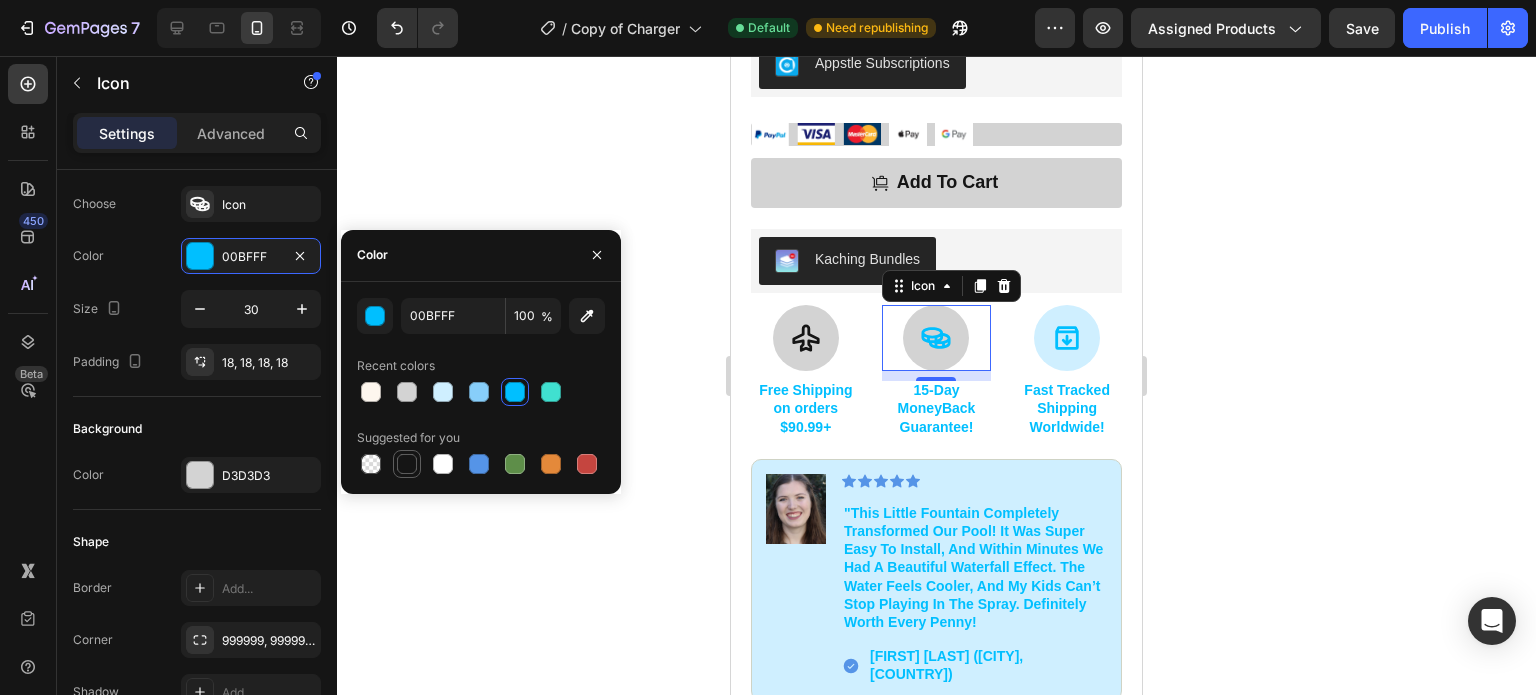 type on "151515" 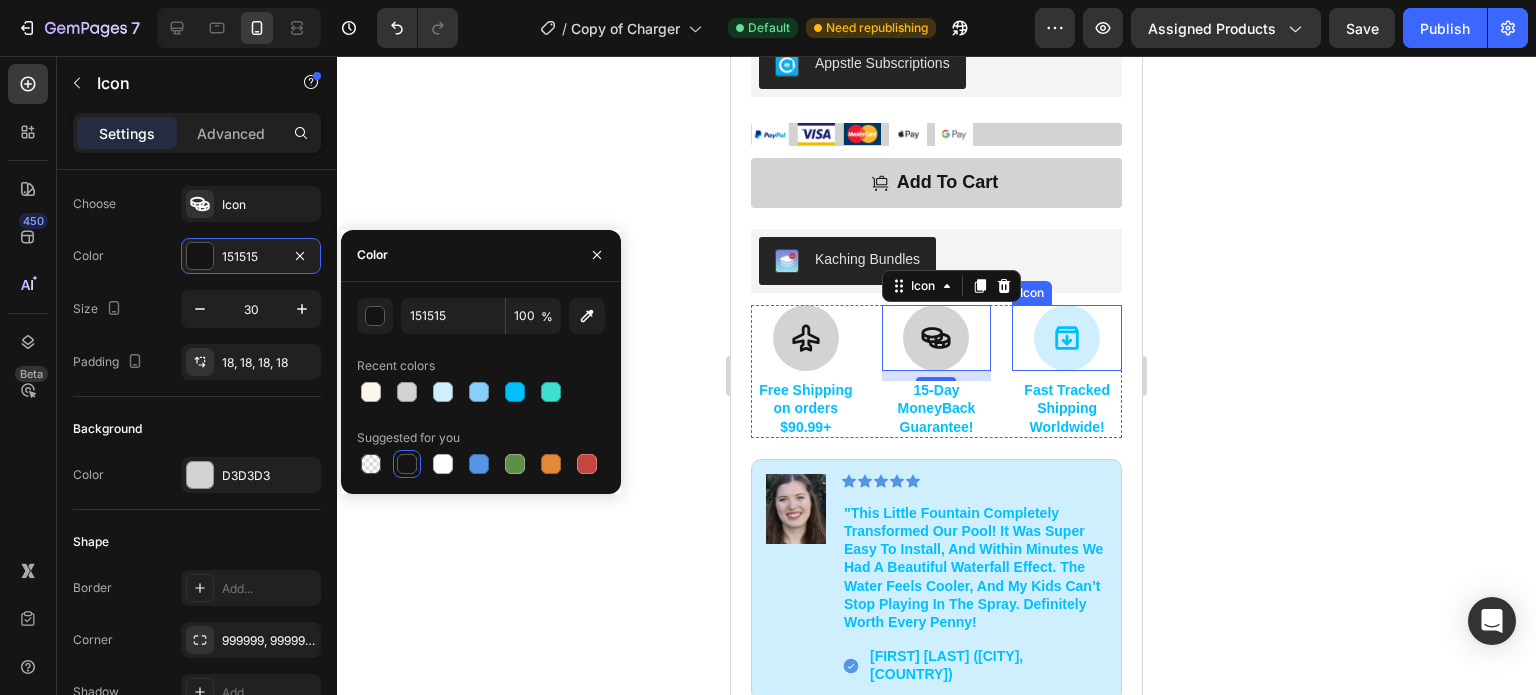 click 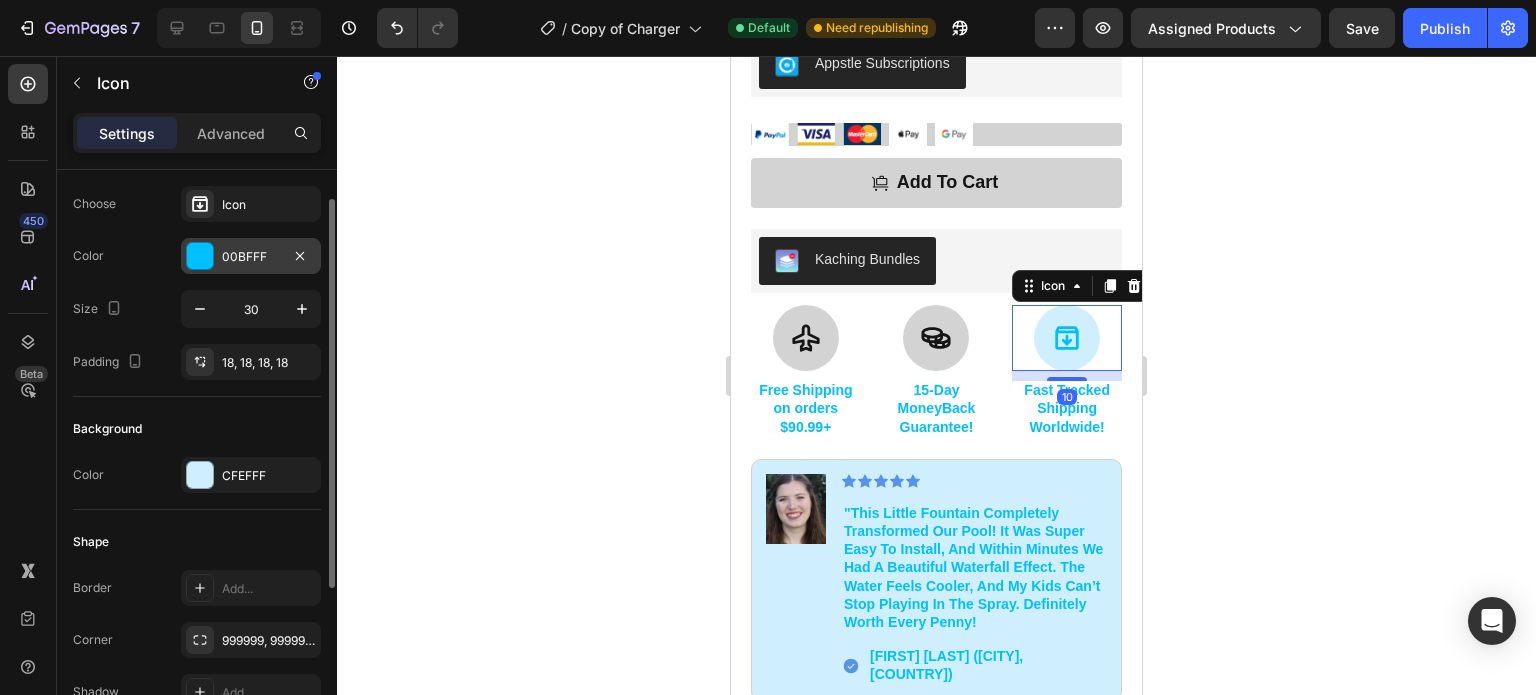 click at bounding box center [200, 256] 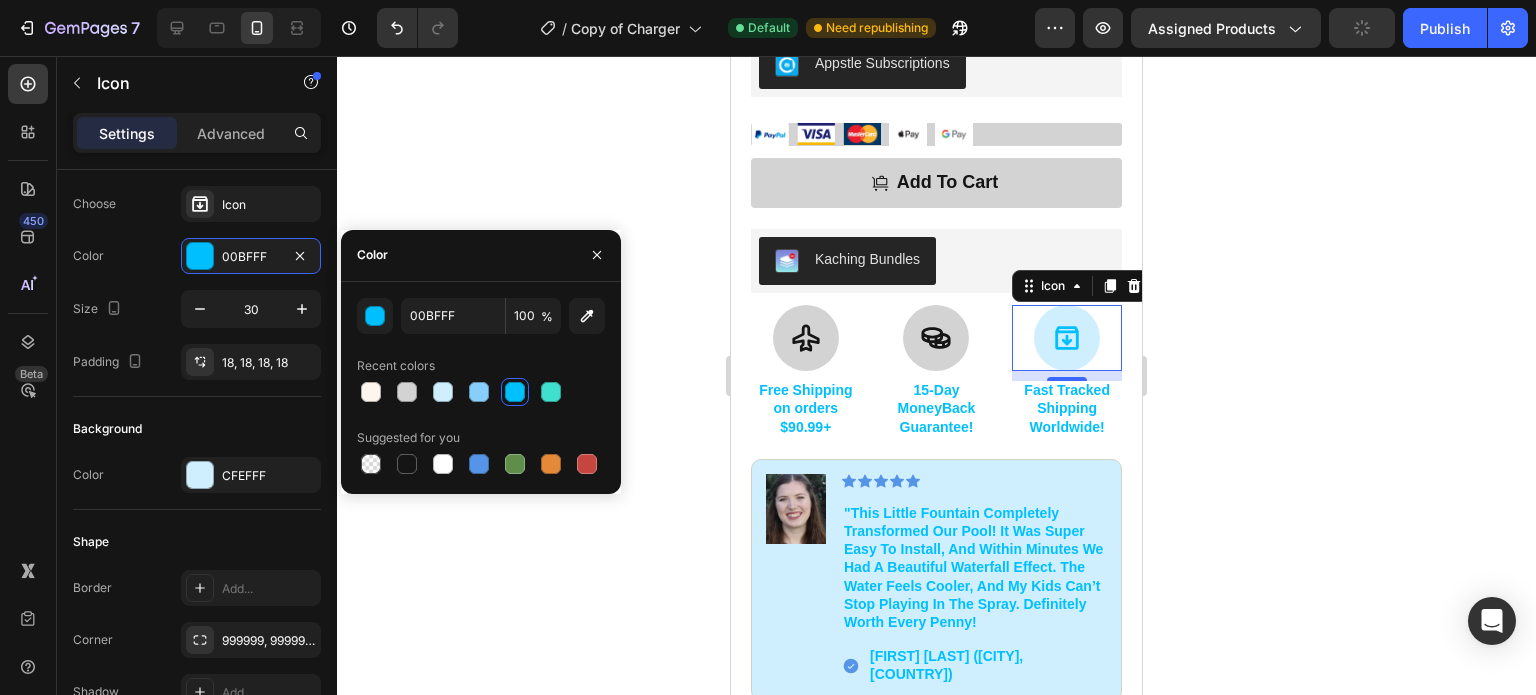 click 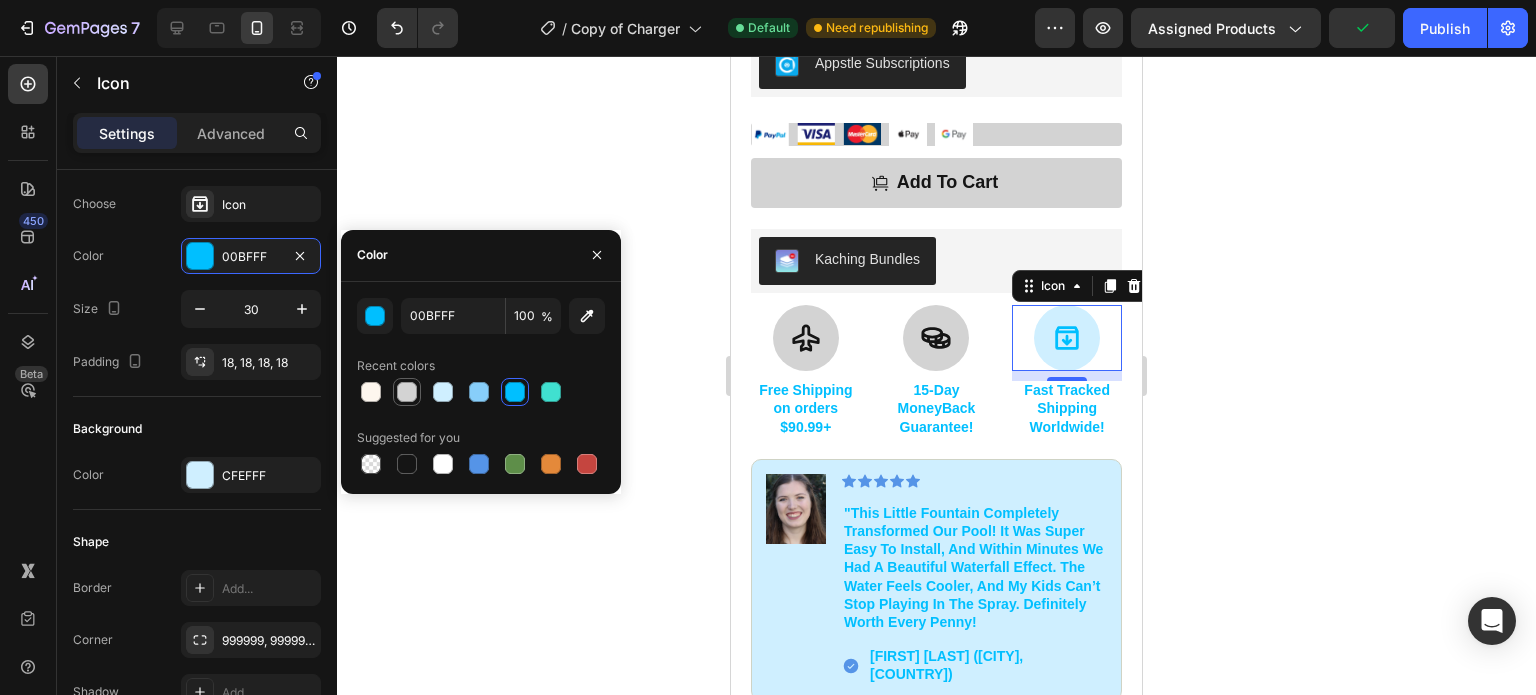 click at bounding box center [407, 392] 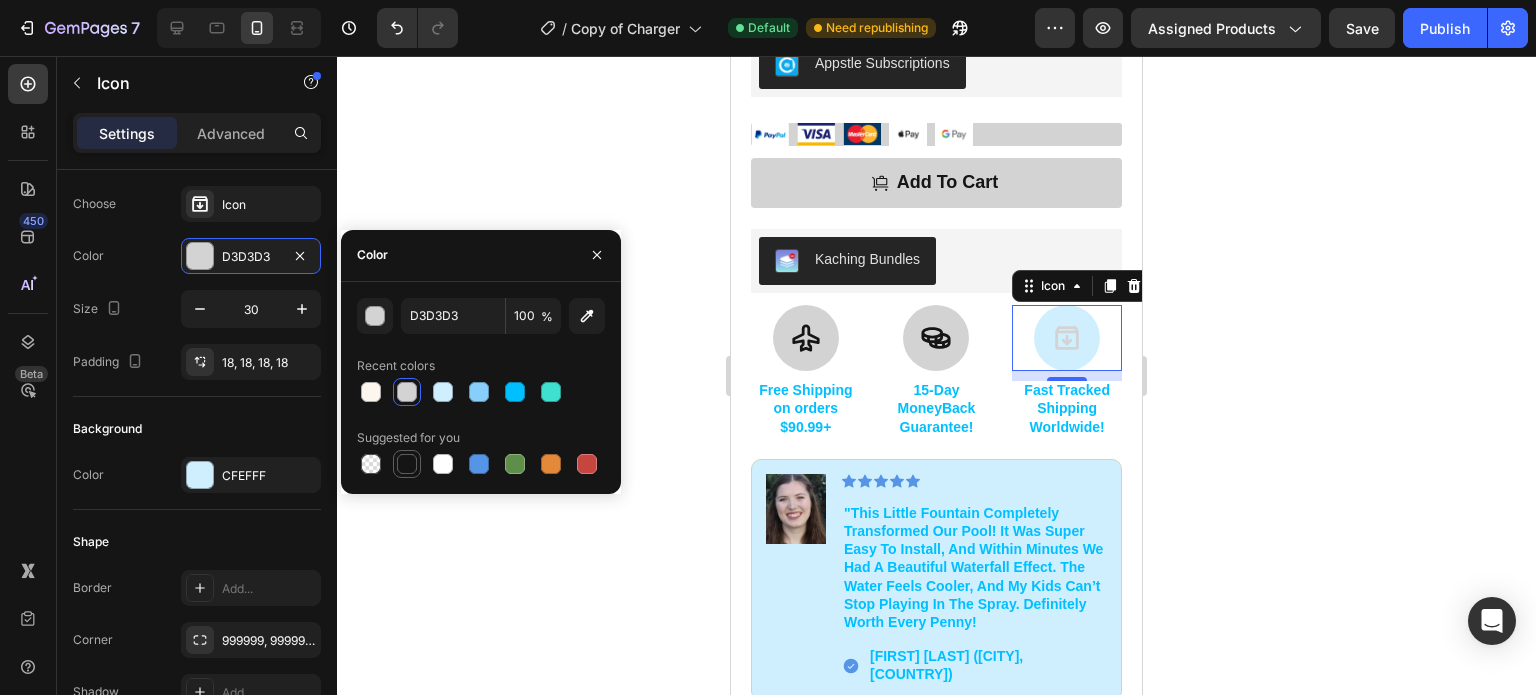 click at bounding box center [407, 464] 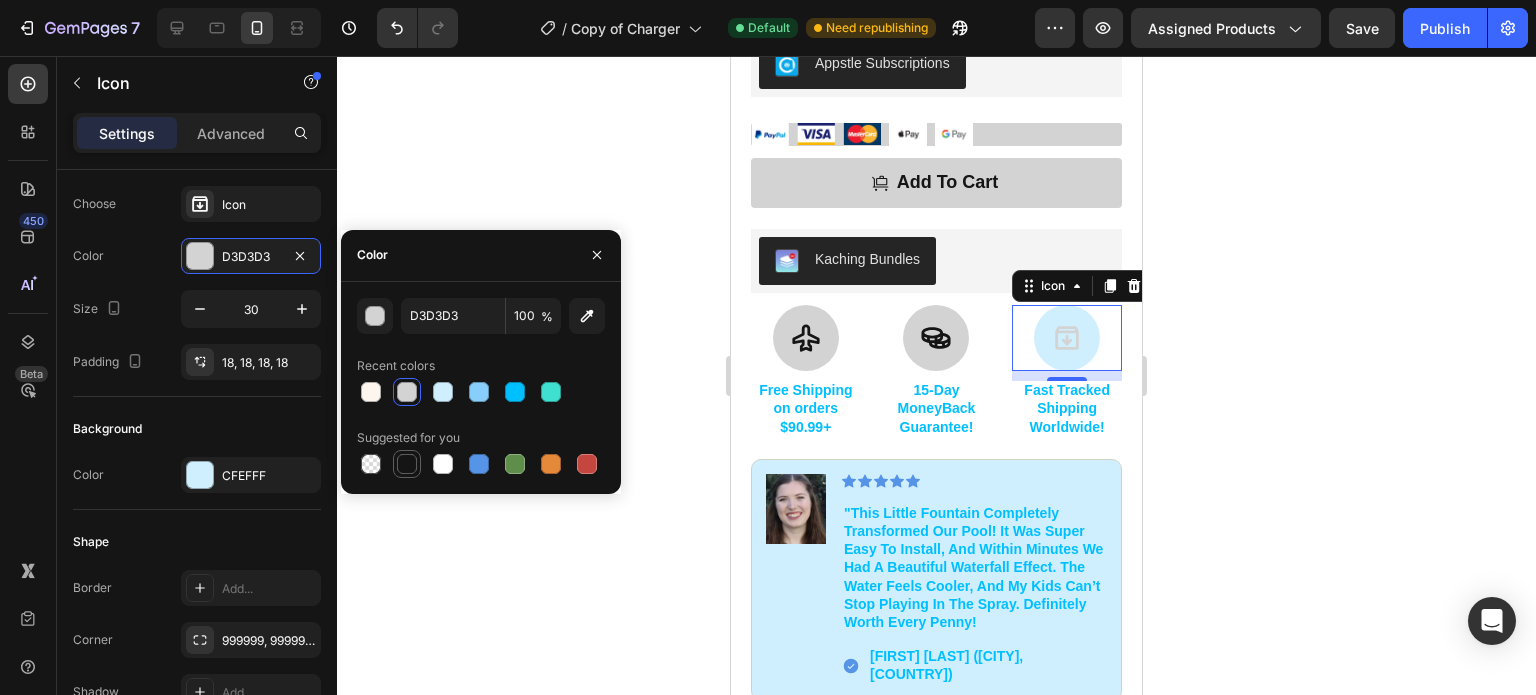 type on "151515" 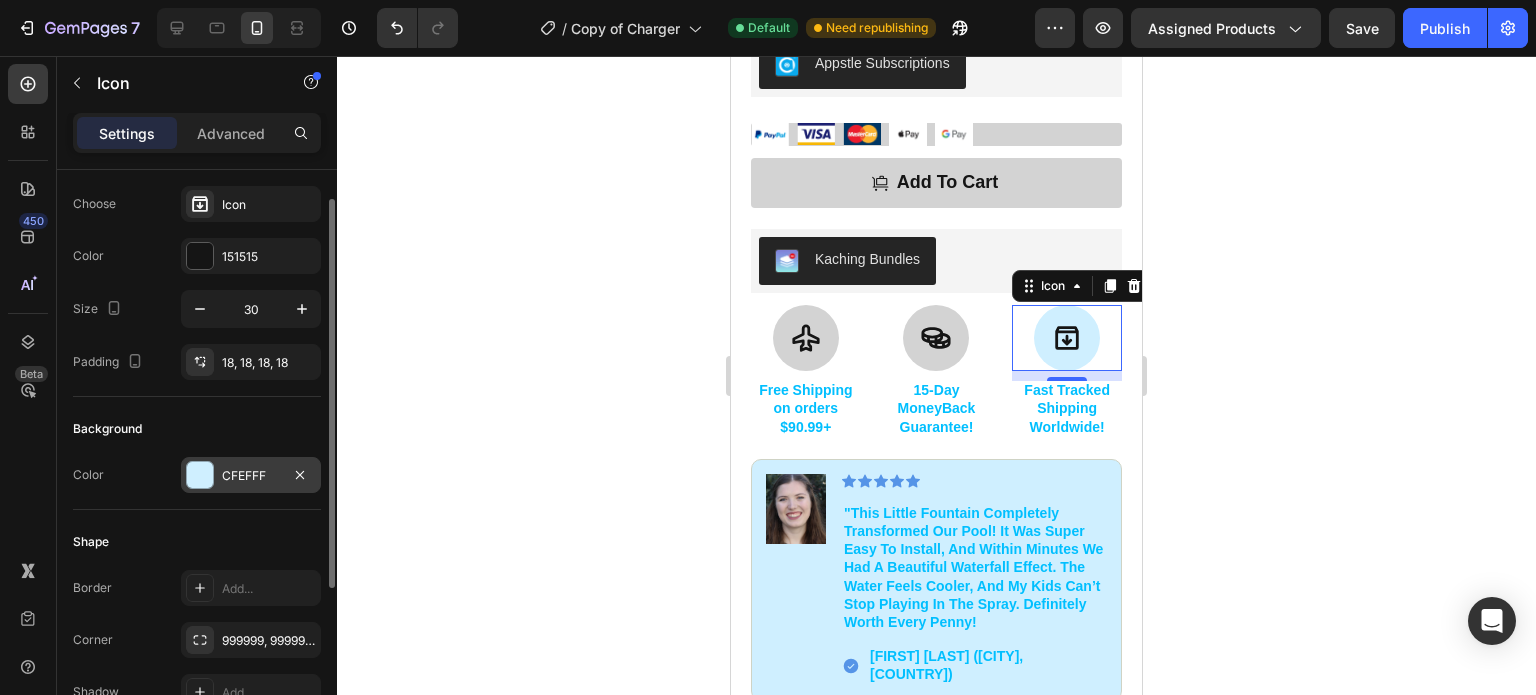 click at bounding box center [200, 475] 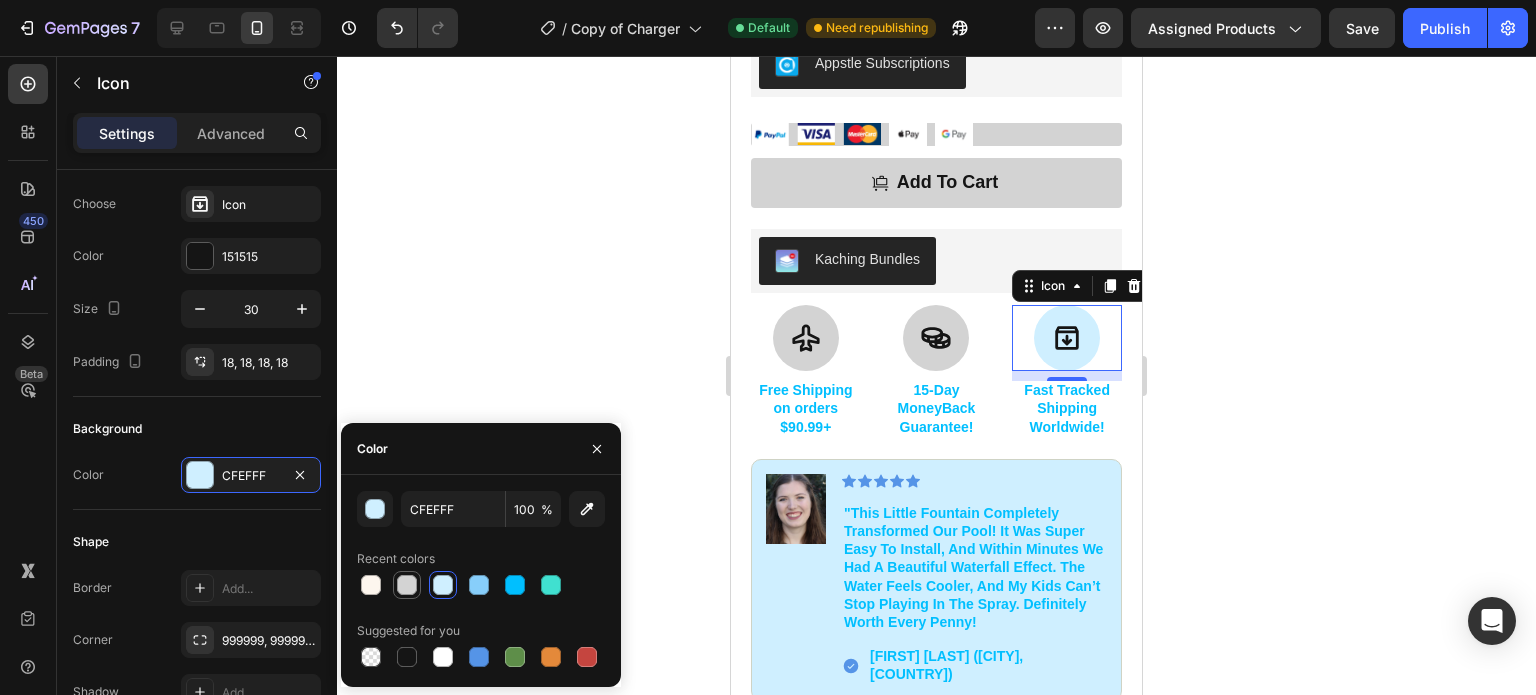 click at bounding box center [407, 585] 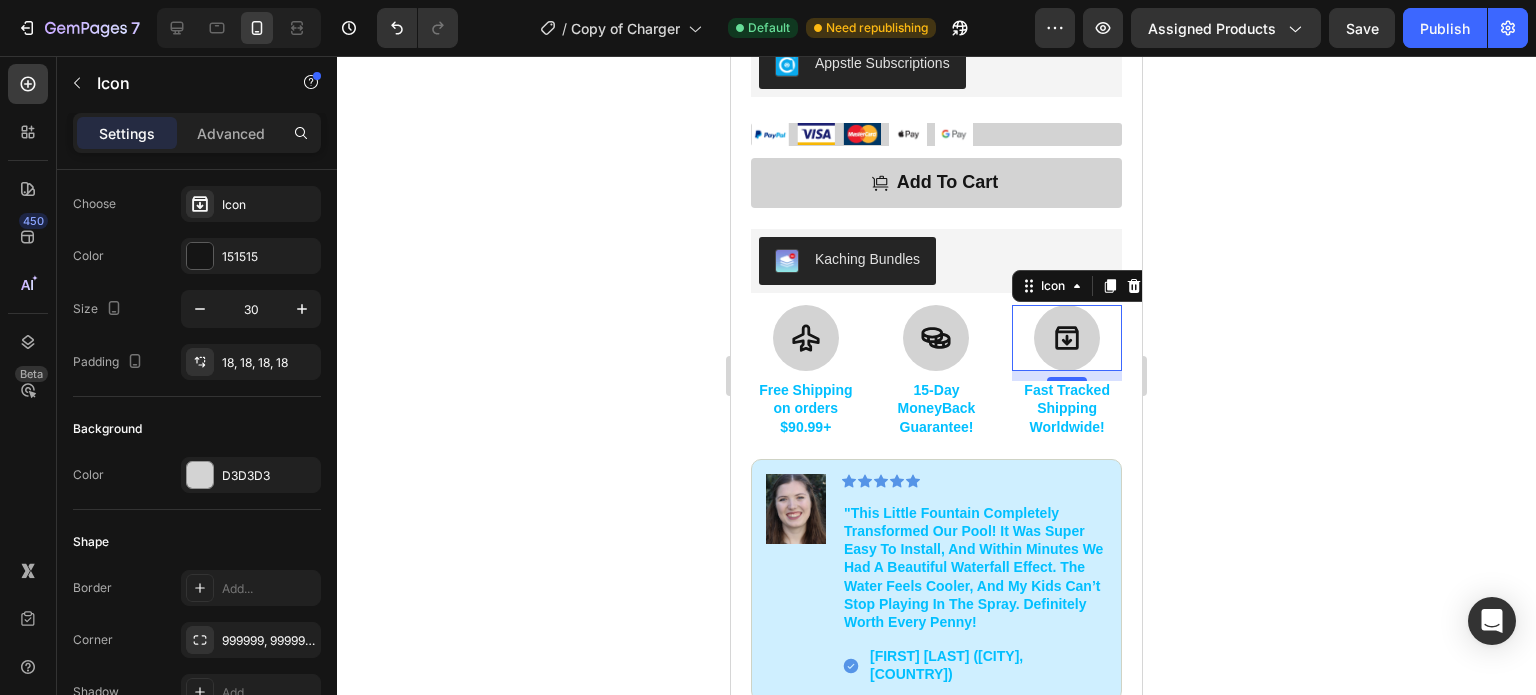 click 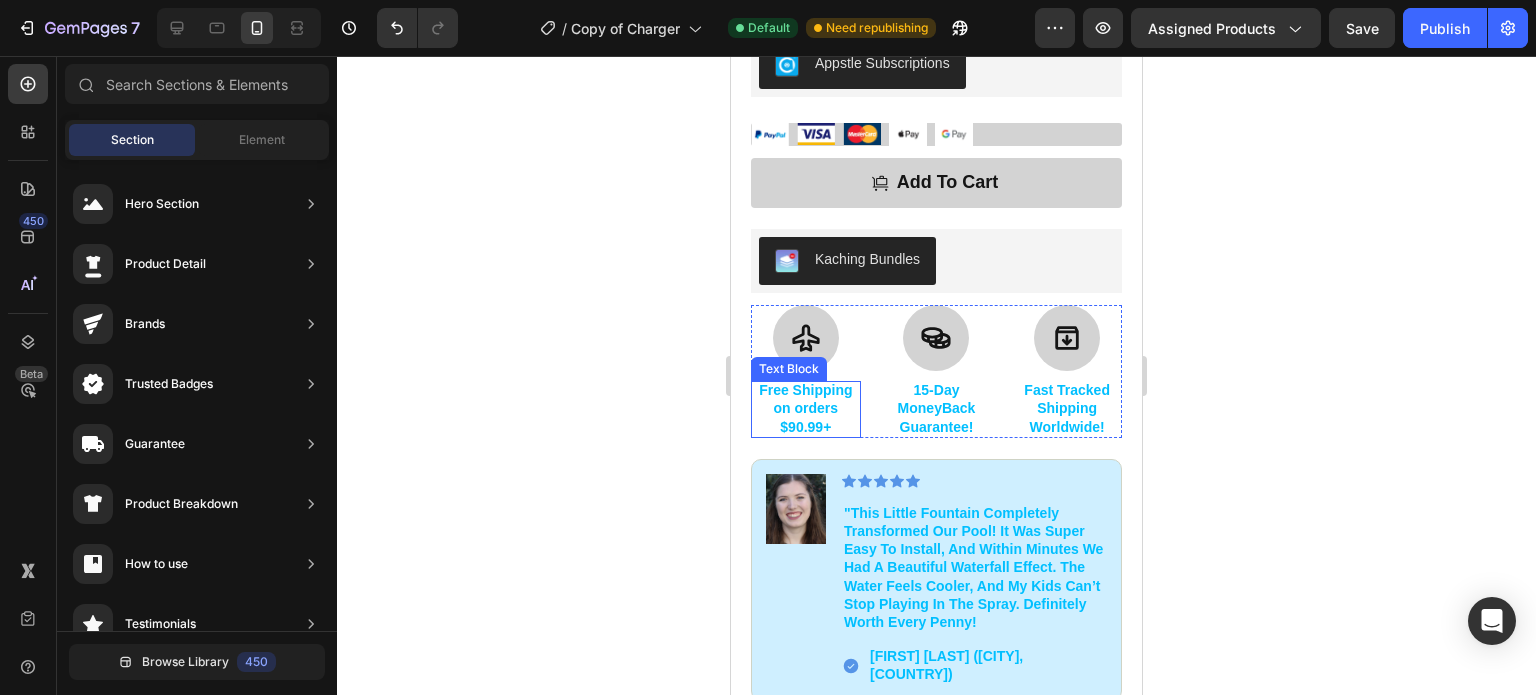 click on "Free Shipping on orders $90.99+" at bounding box center [806, 408] 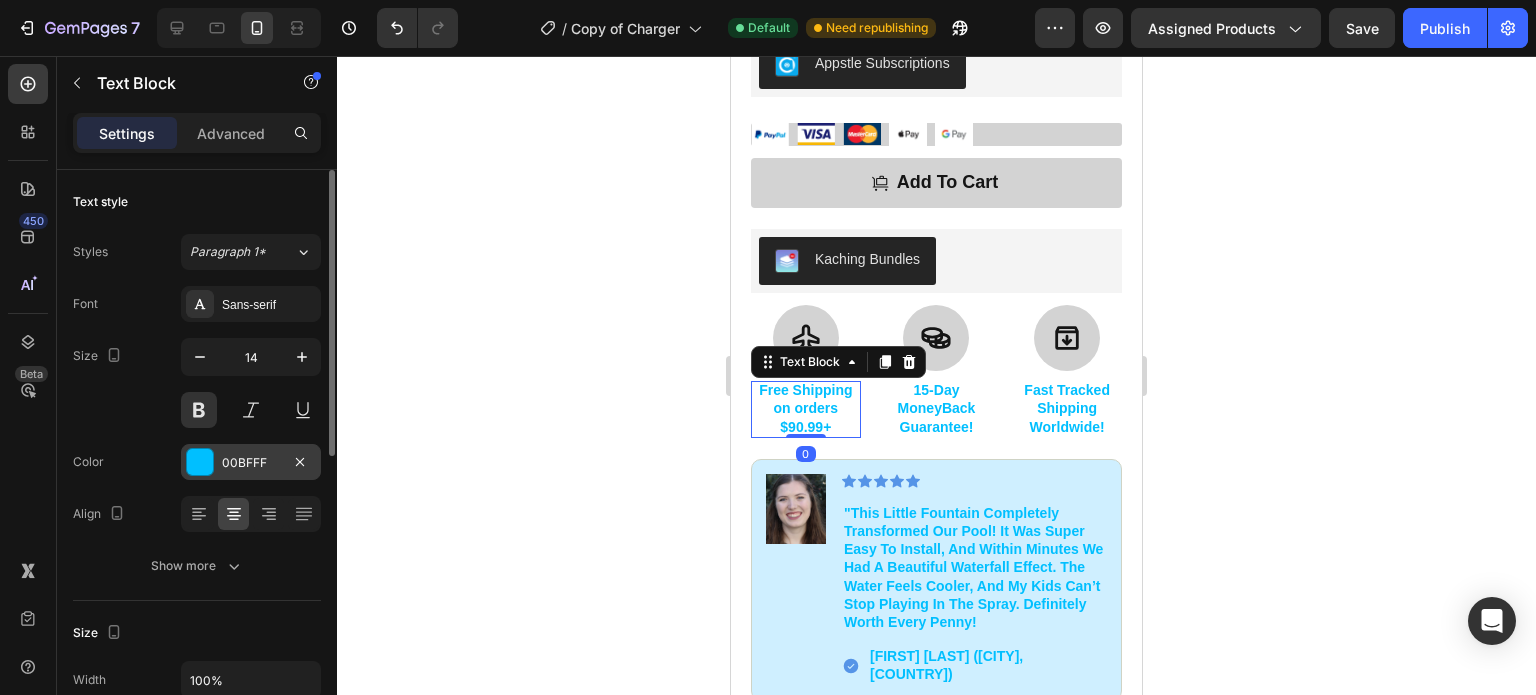 click at bounding box center (200, 462) 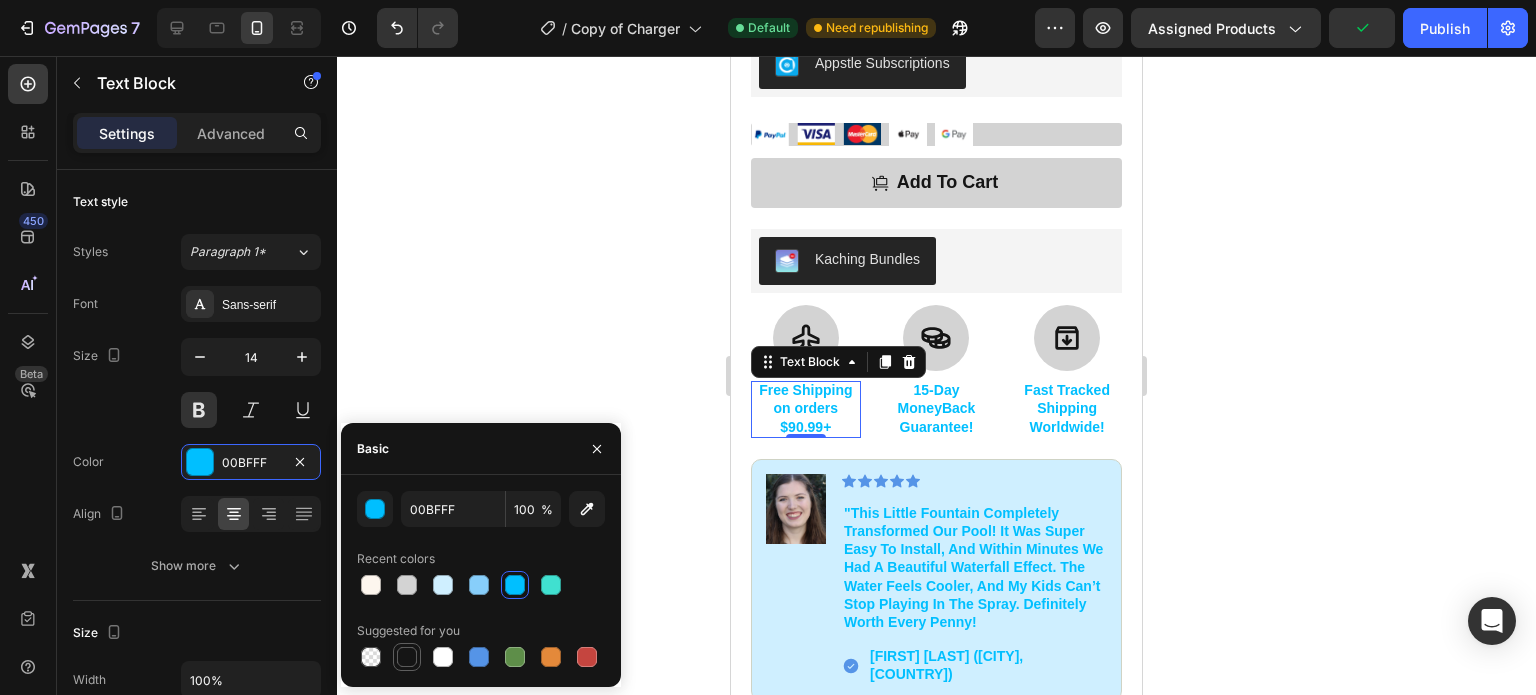 click at bounding box center [407, 657] 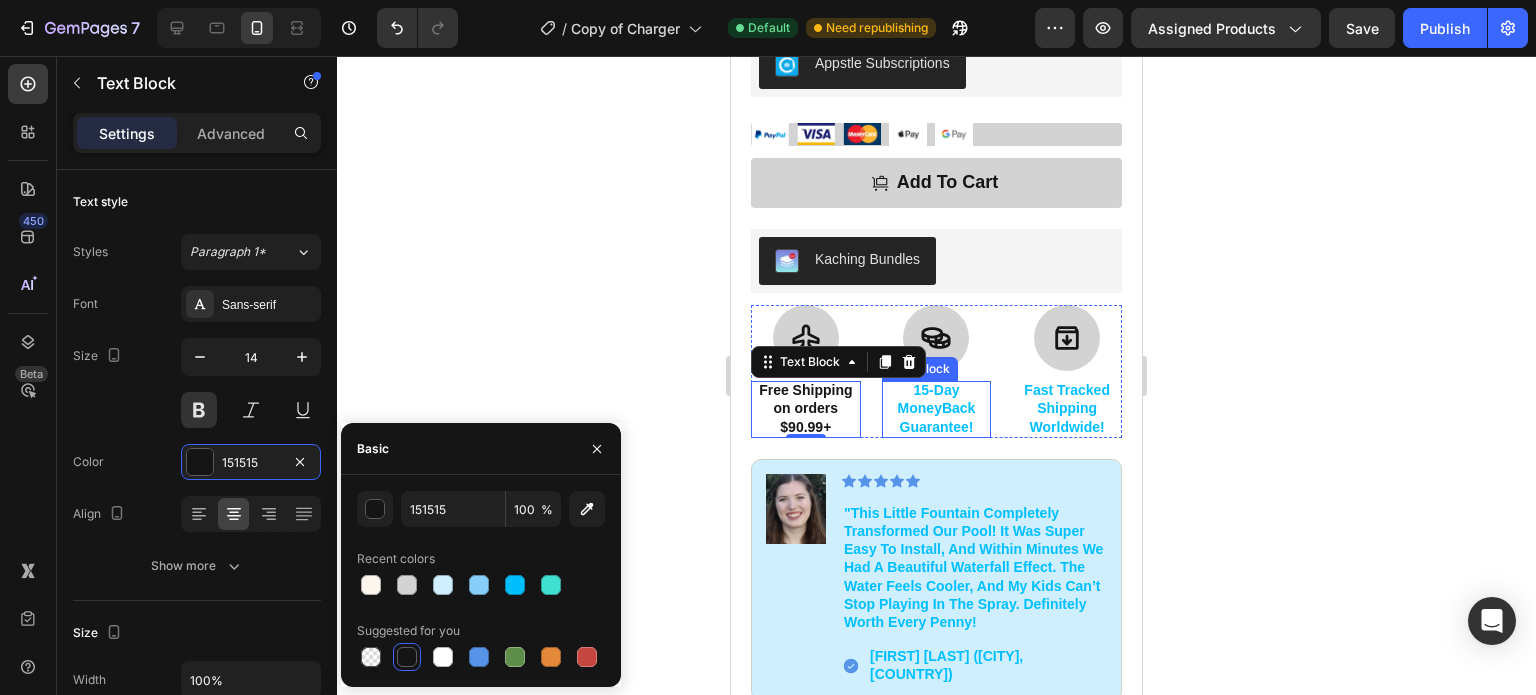 click on "15-Day MoneyBack Guarantee!" at bounding box center (937, 408) 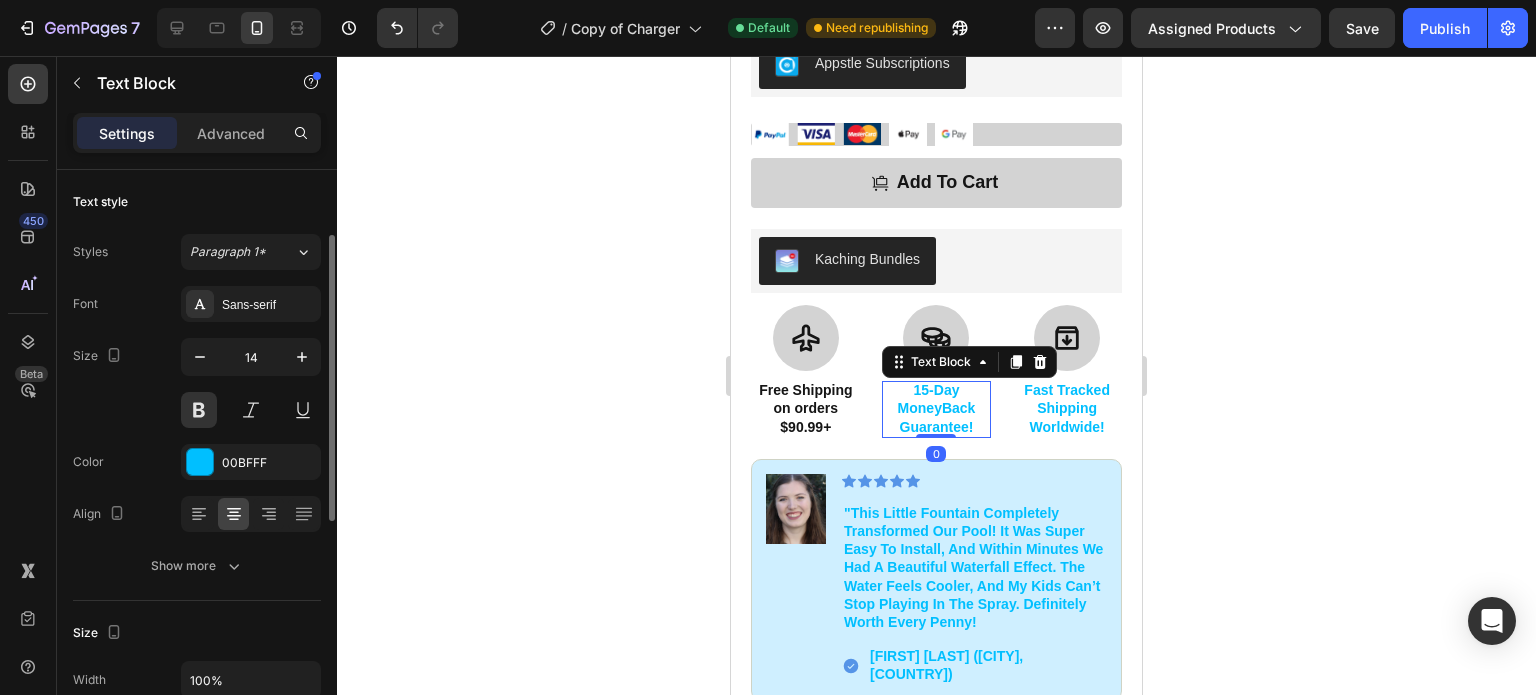 scroll, scrollTop: 44, scrollLeft: 0, axis: vertical 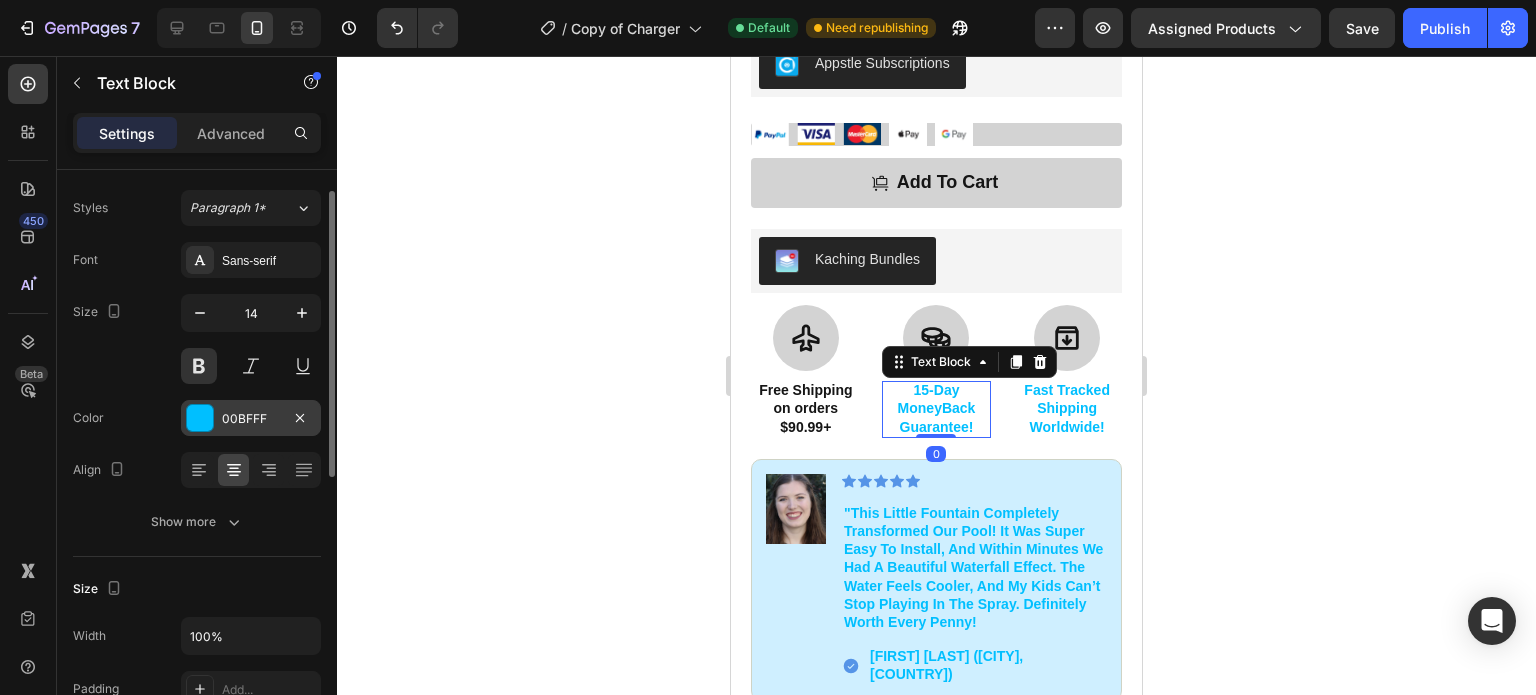click on "00BFFF" at bounding box center (251, 419) 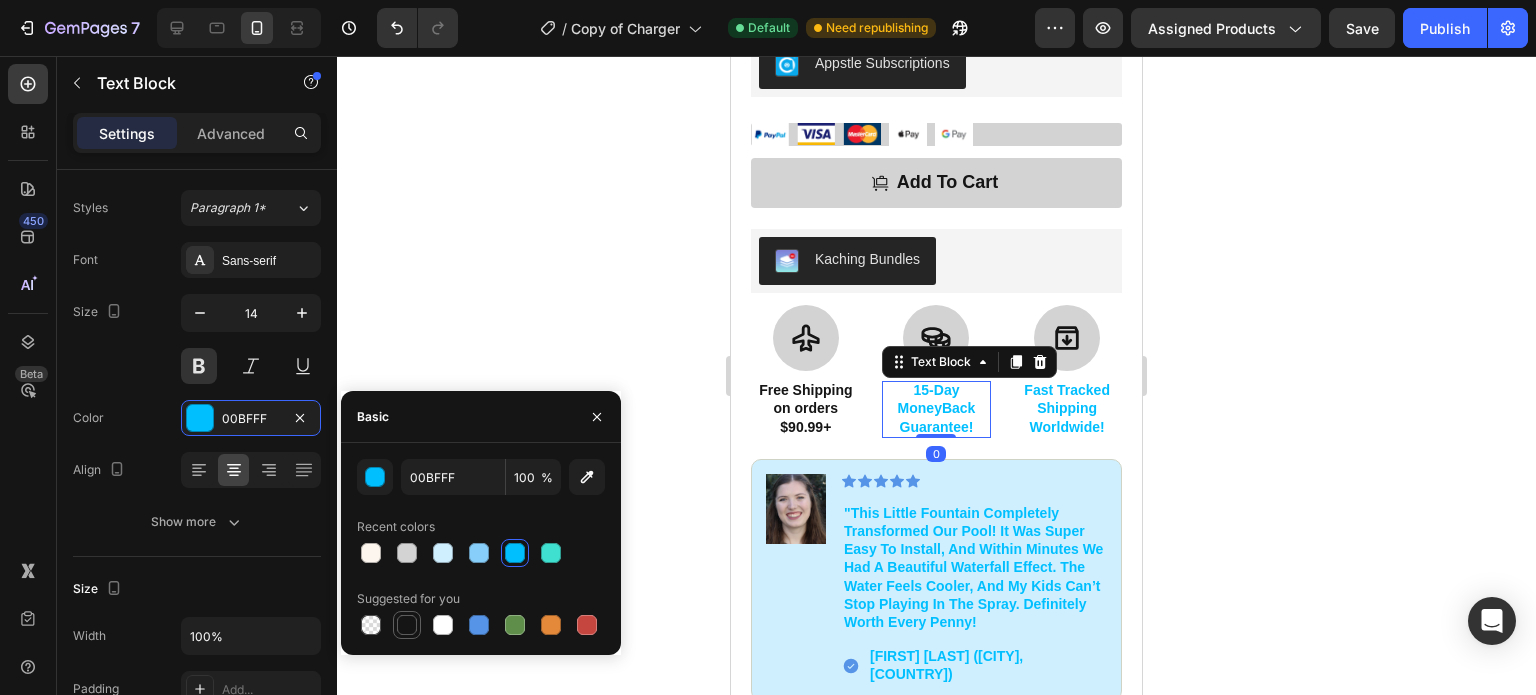click at bounding box center (407, 625) 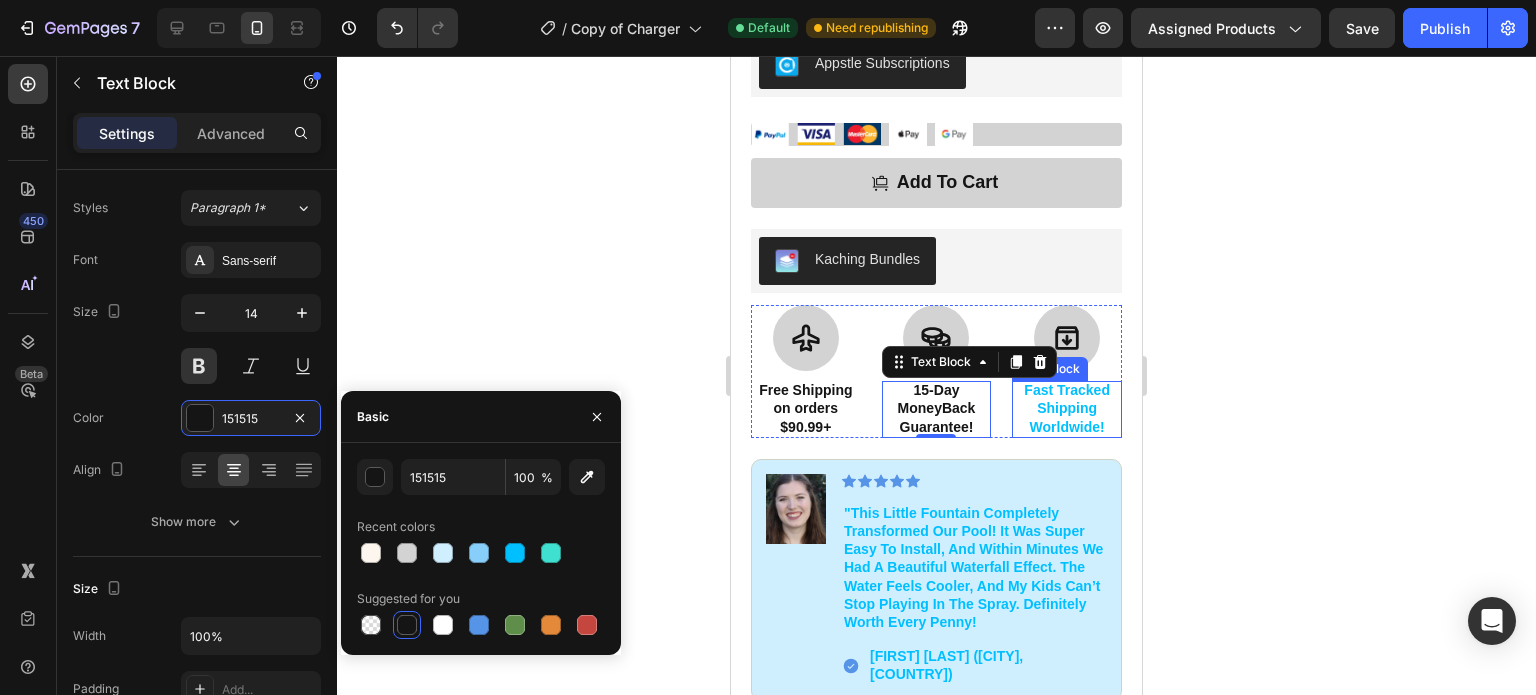 click on "Fast Tracked Shipping Worldwide!" at bounding box center (1067, 408) 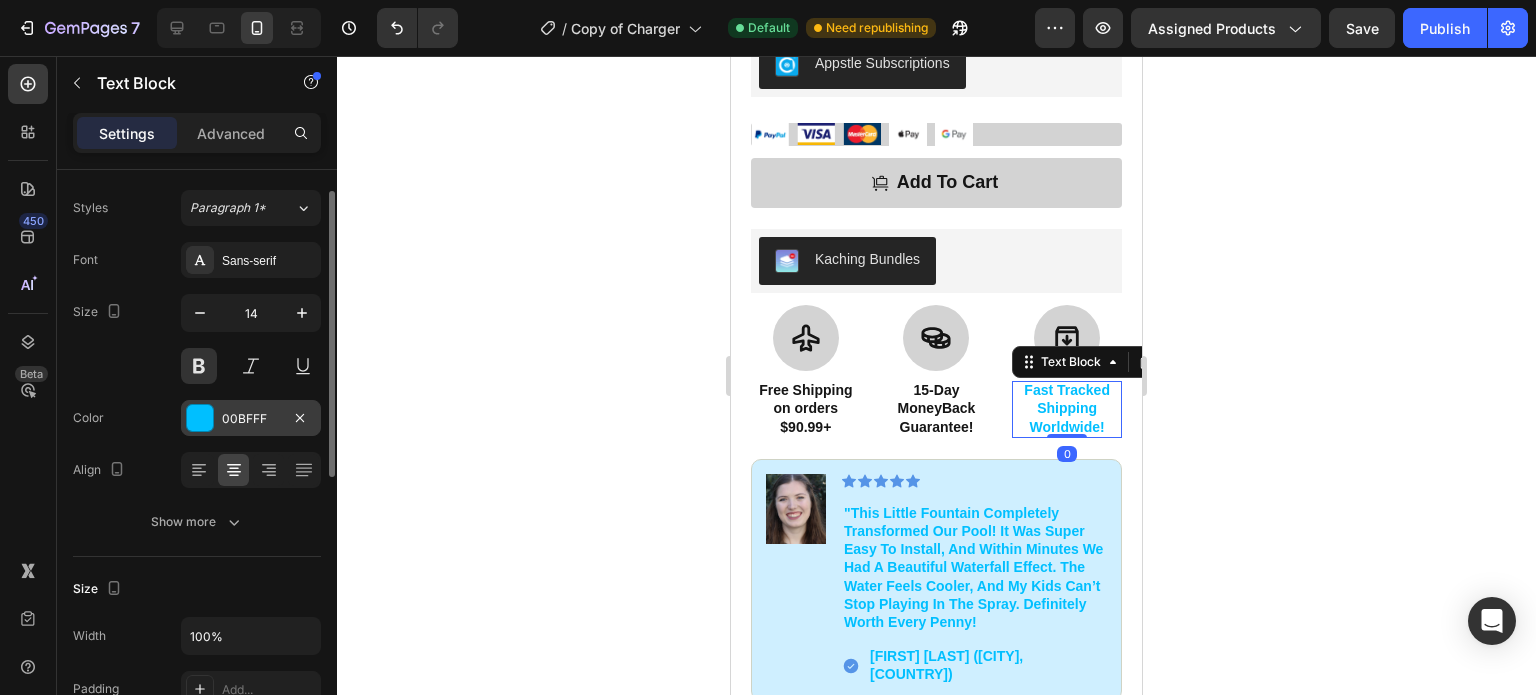 click on "00BFFF" at bounding box center [251, 418] 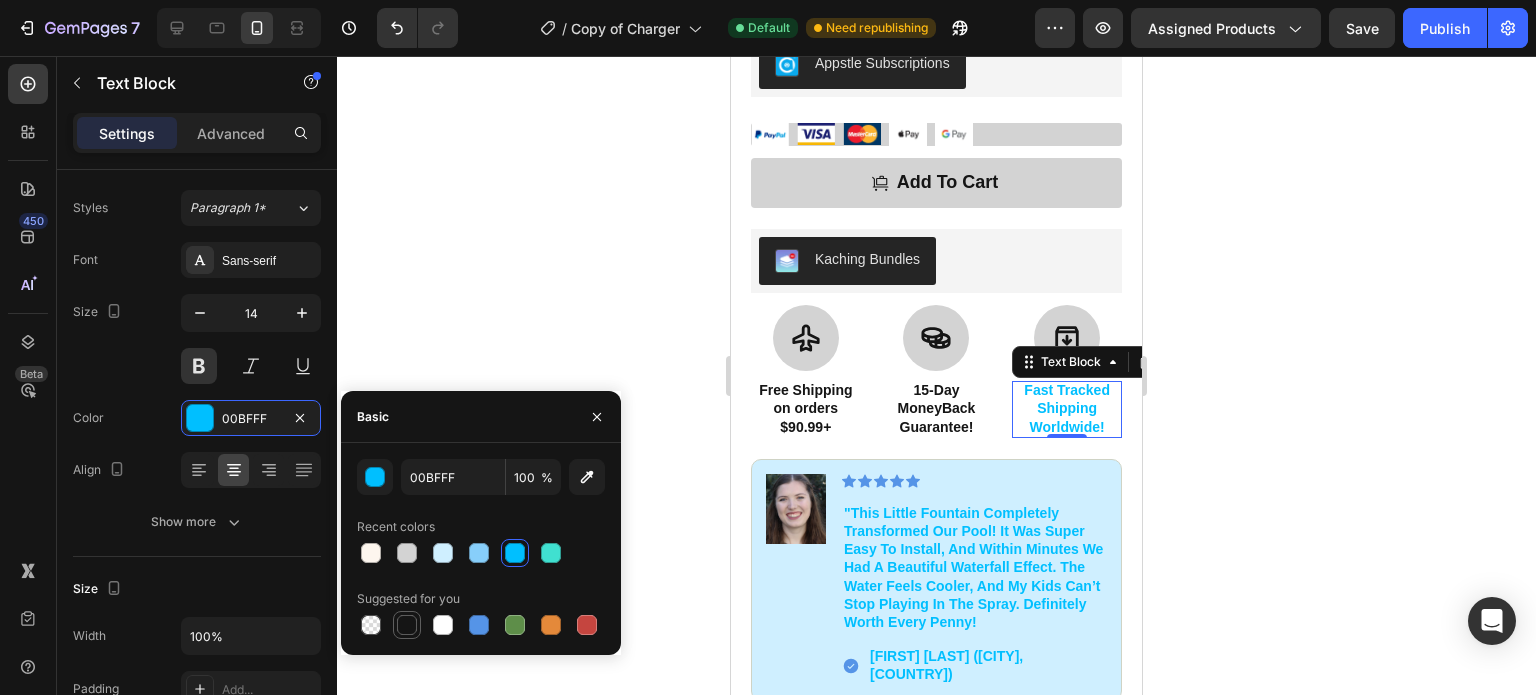 click at bounding box center (407, 625) 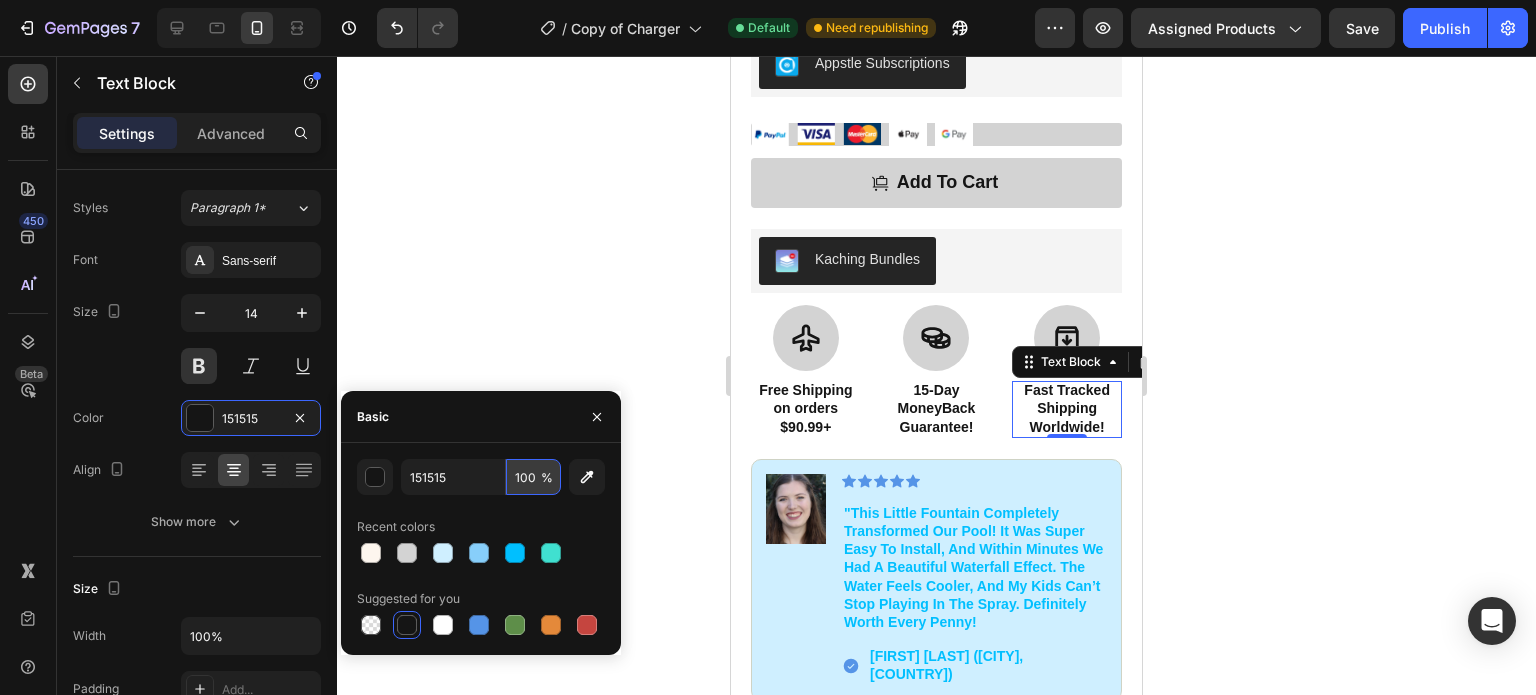 click on "100" at bounding box center (533, 477) 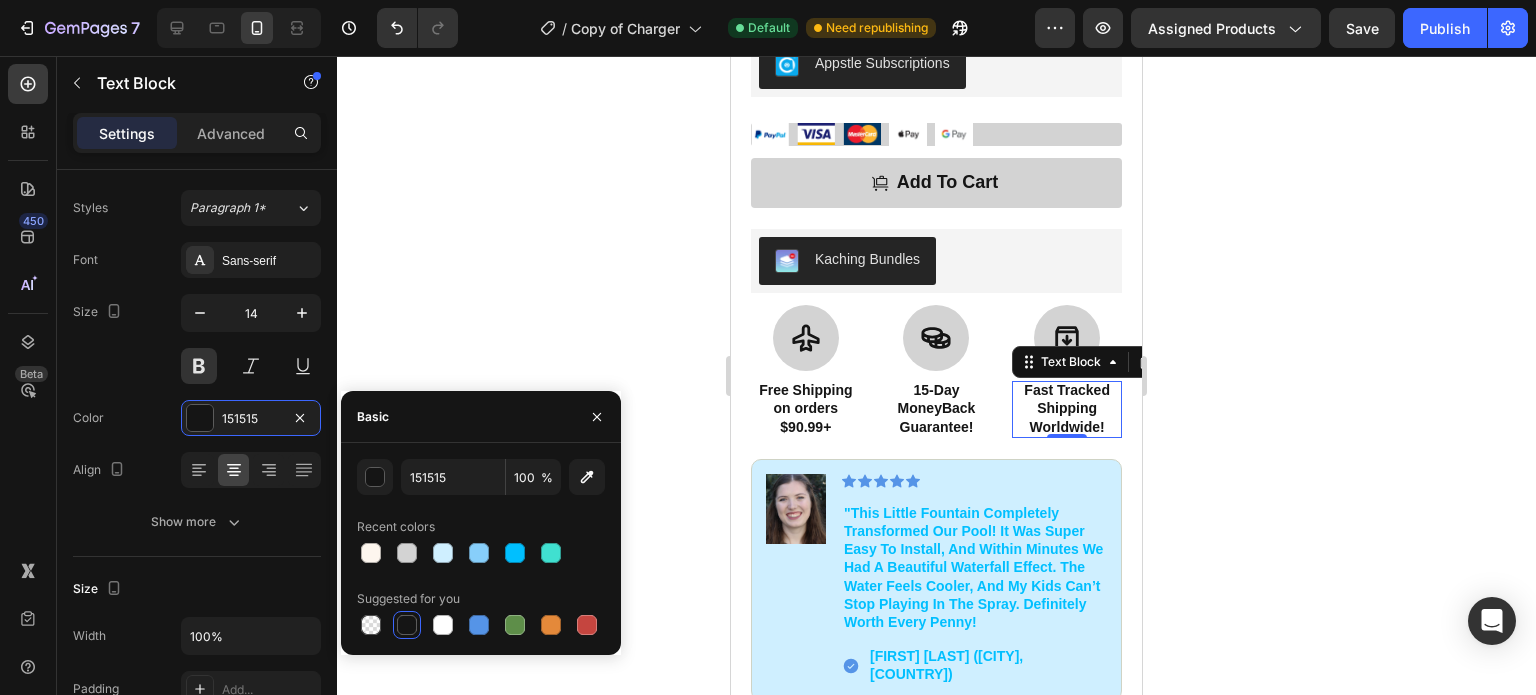 click 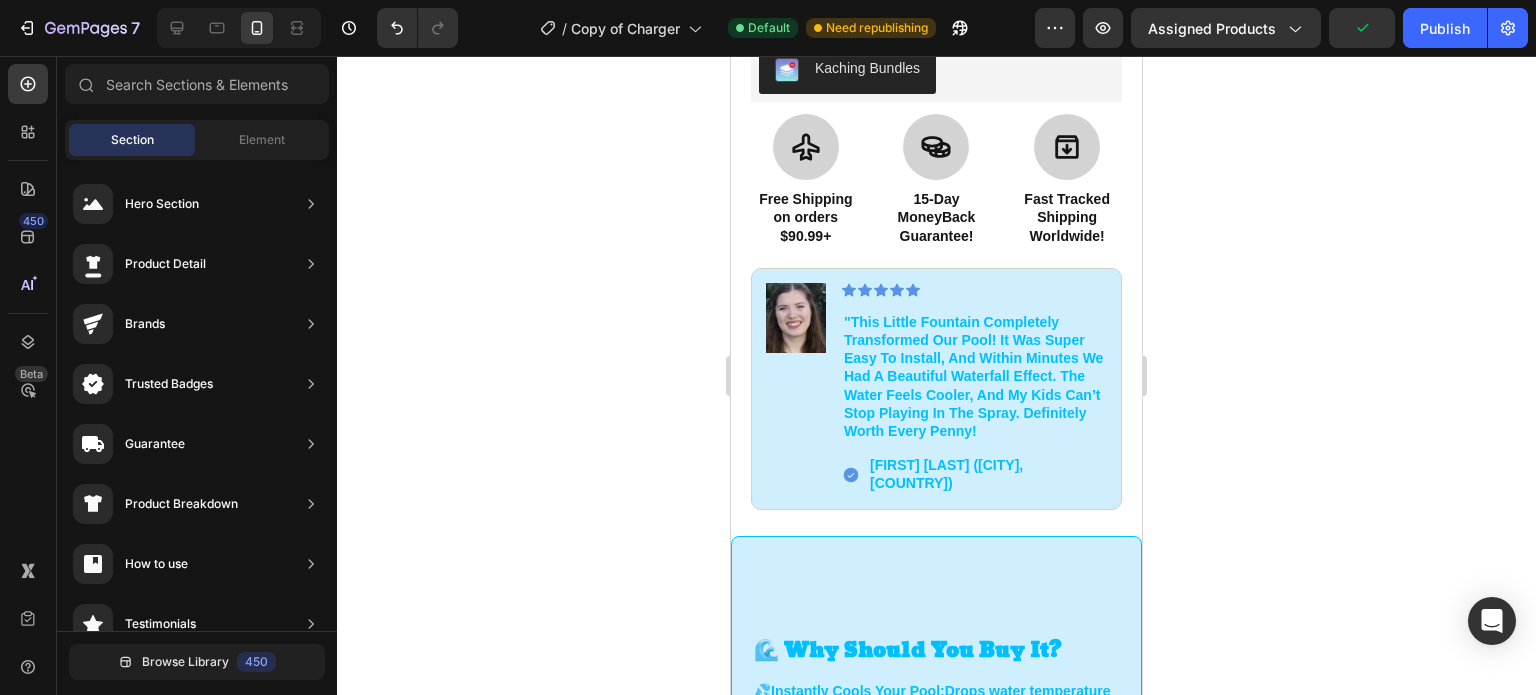 scroll, scrollTop: 1101, scrollLeft: 0, axis: vertical 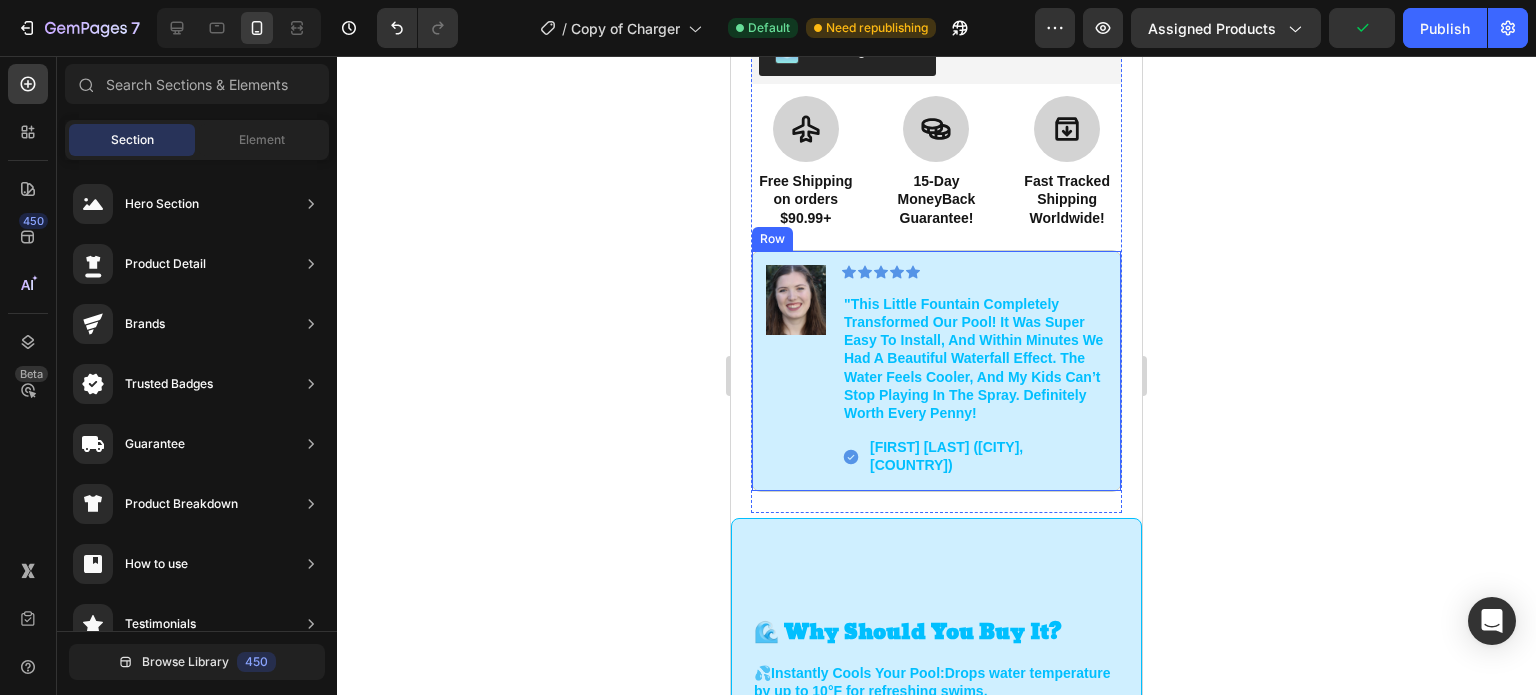click on "Image" at bounding box center [796, 371] 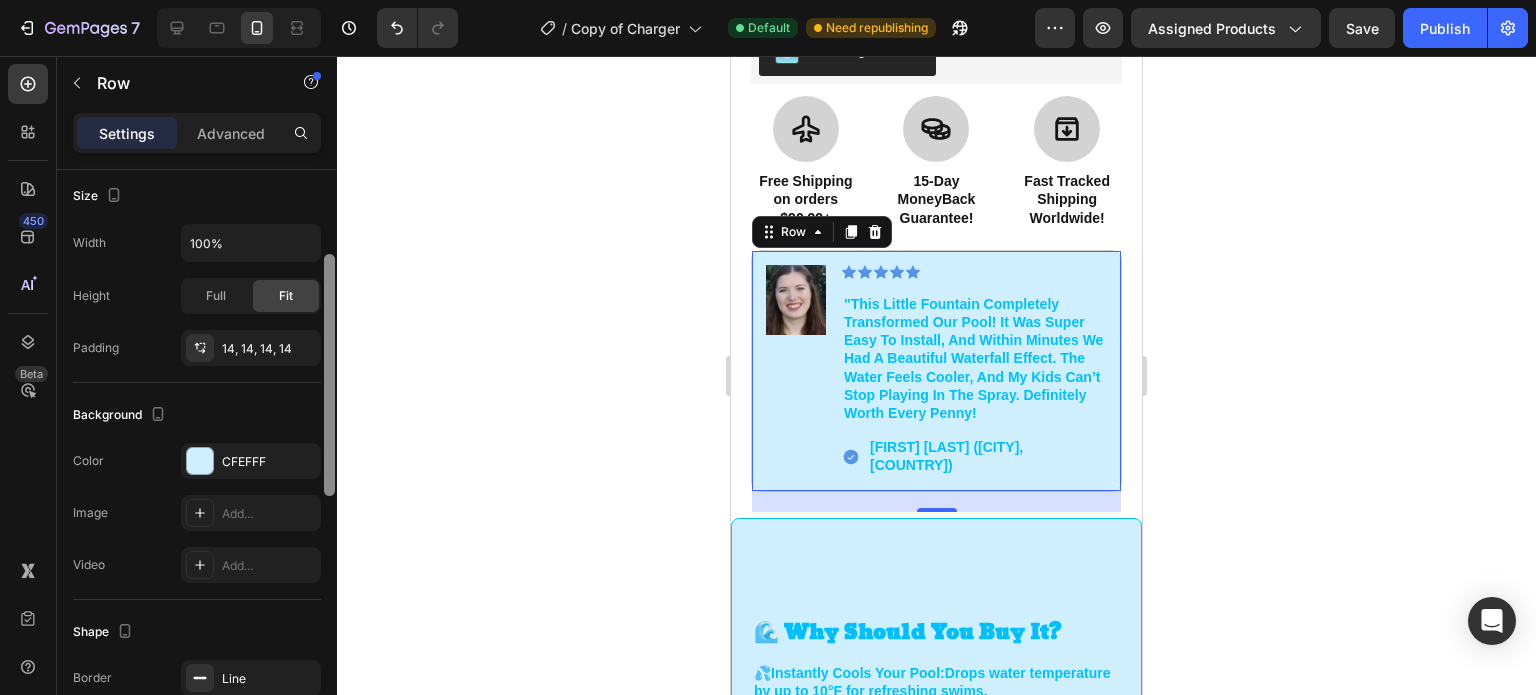 scroll, scrollTop: 468, scrollLeft: 0, axis: vertical 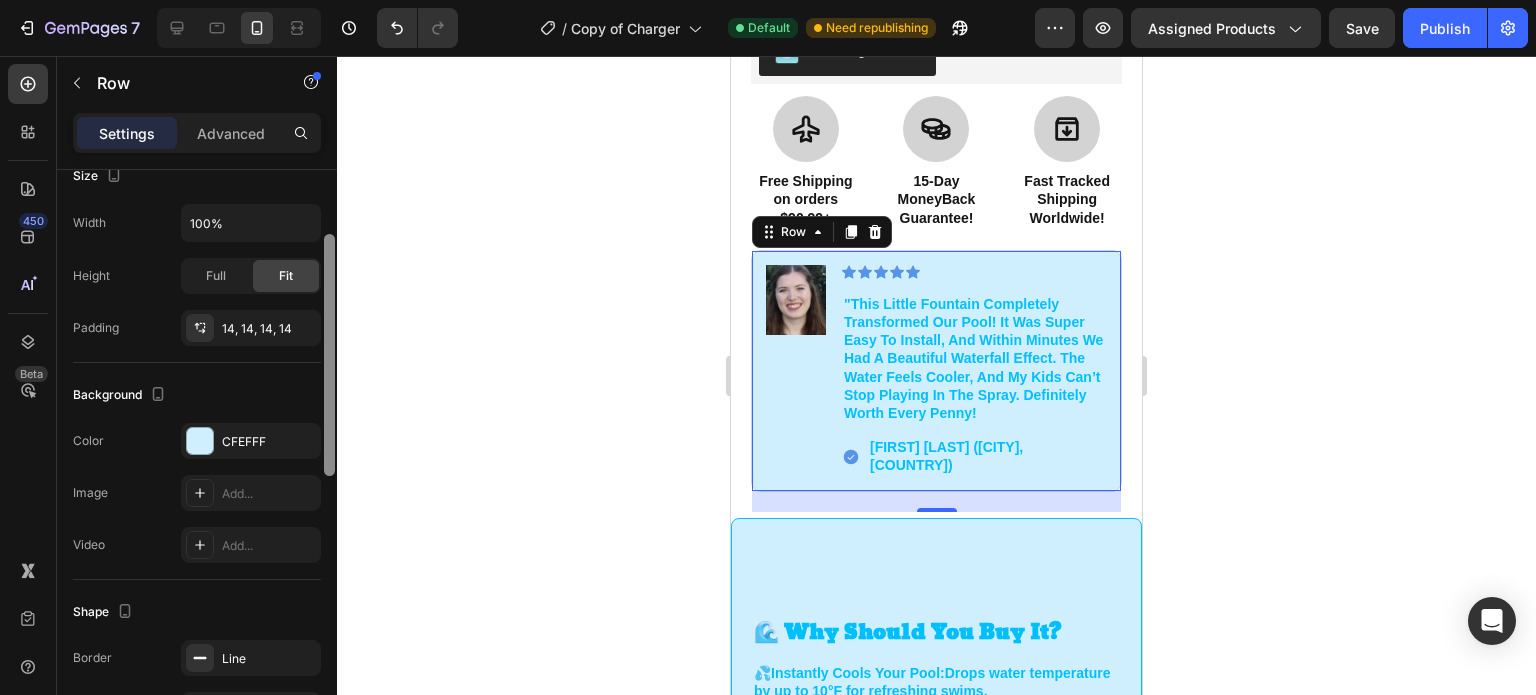 drag, startPoint x: 324, startPoint y: 327, endPoint x: 344, endPoint y: 523, distance: 197.01776 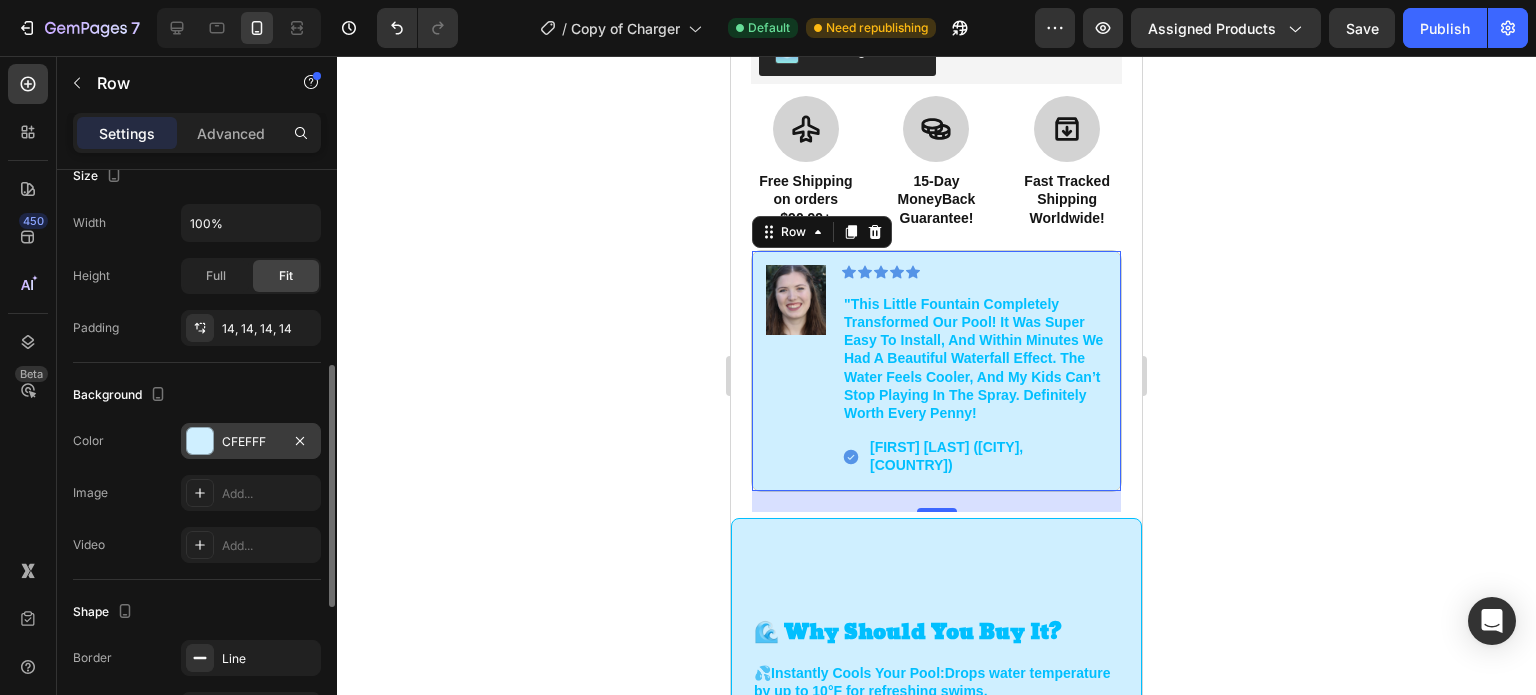 click at bounding box center [200, 441] 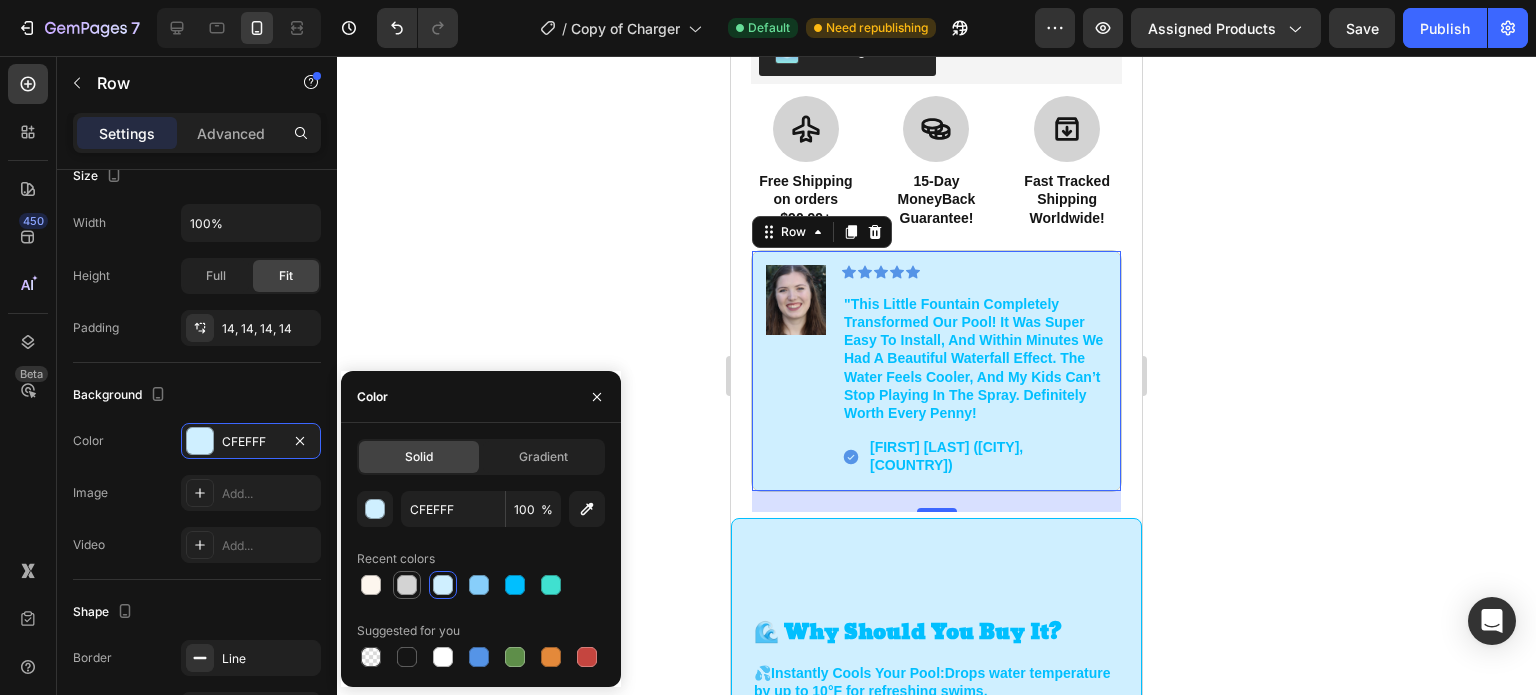 click at bounding box center (407, 585) 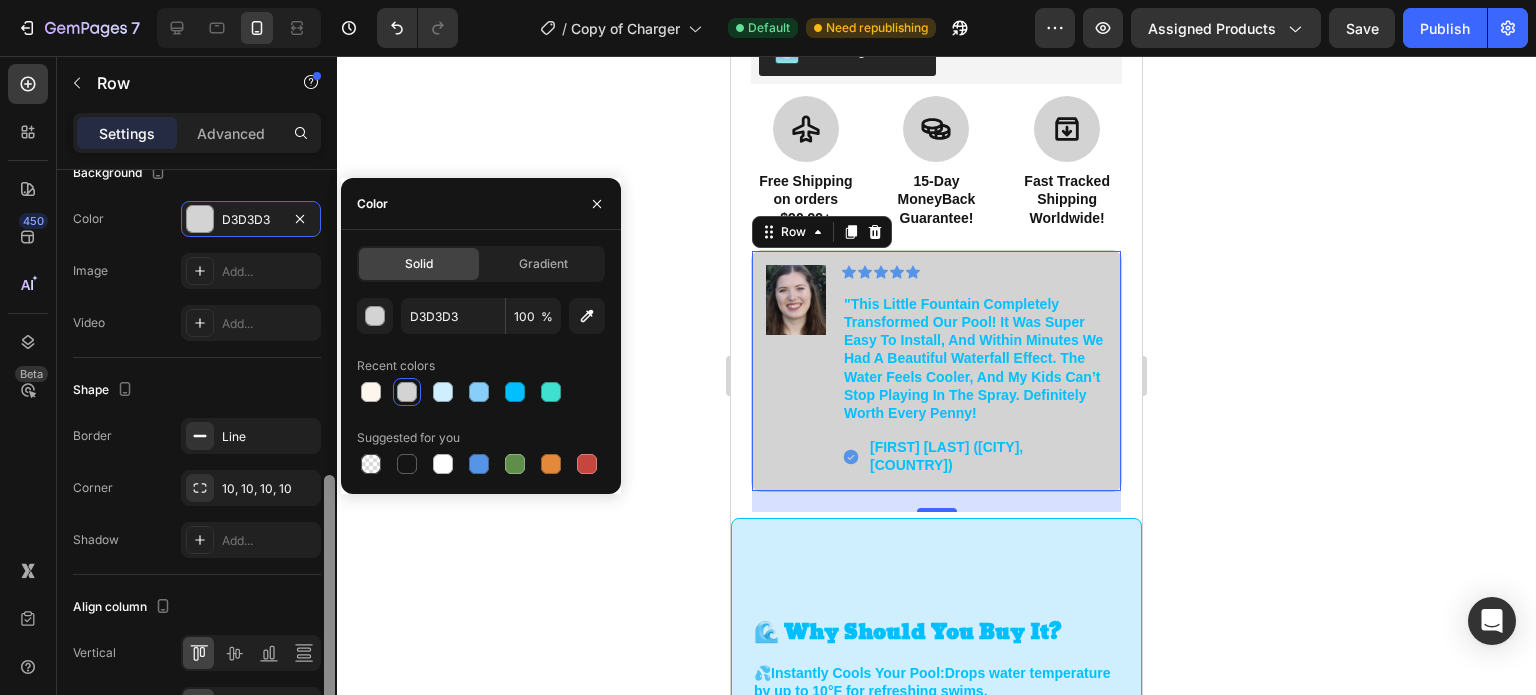 drag, startPoint x: 327, startPoint y: 413, endPoint x: 329, endPoint y: 511, distance: 98.02041 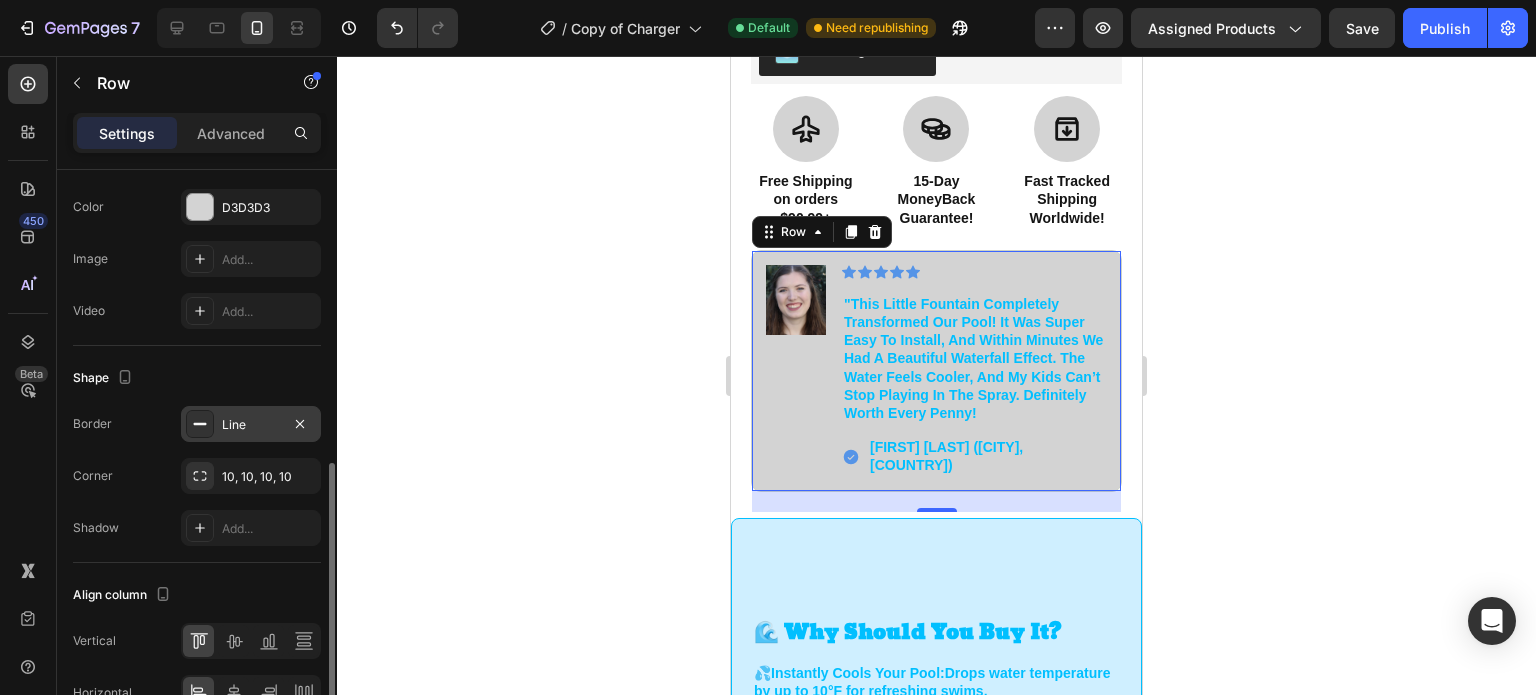 click on "Line" at bounding box center (251, 424) 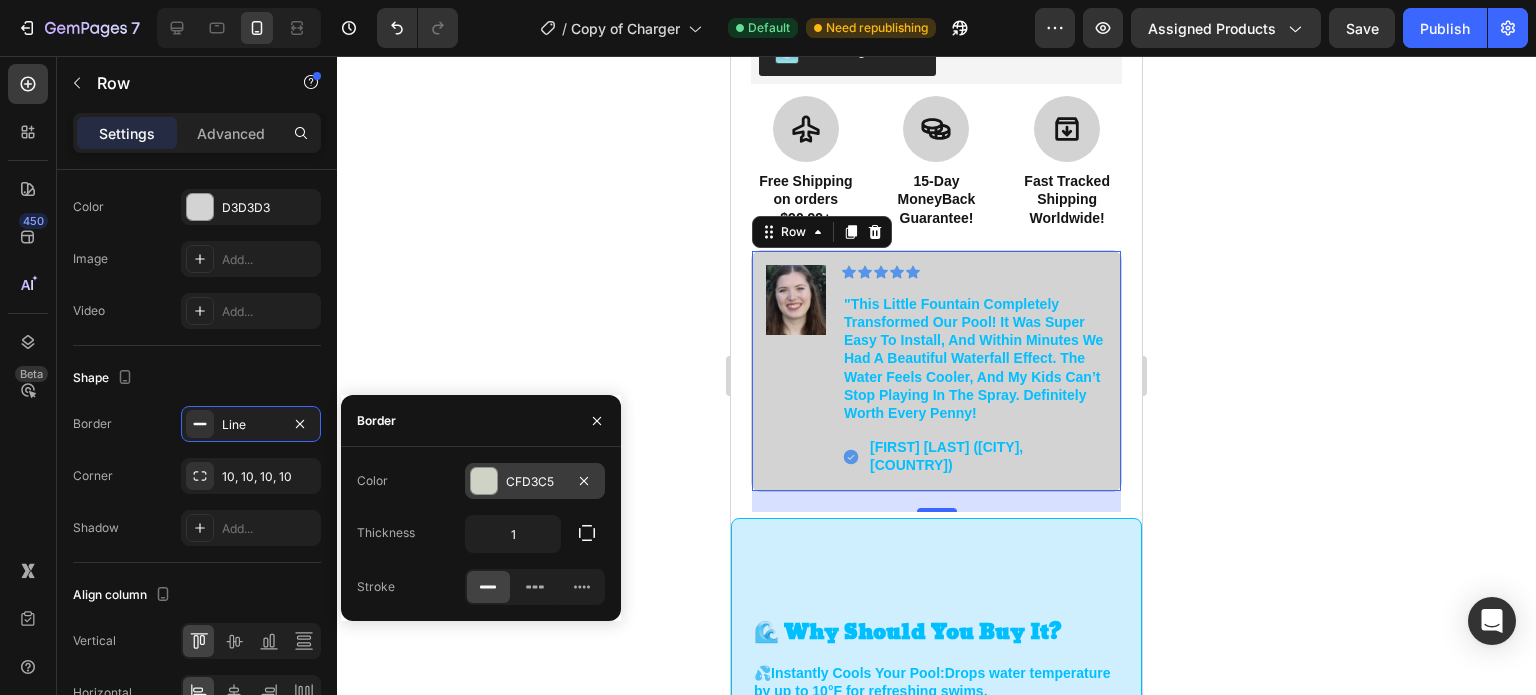 click at bounding box center [484, 481] 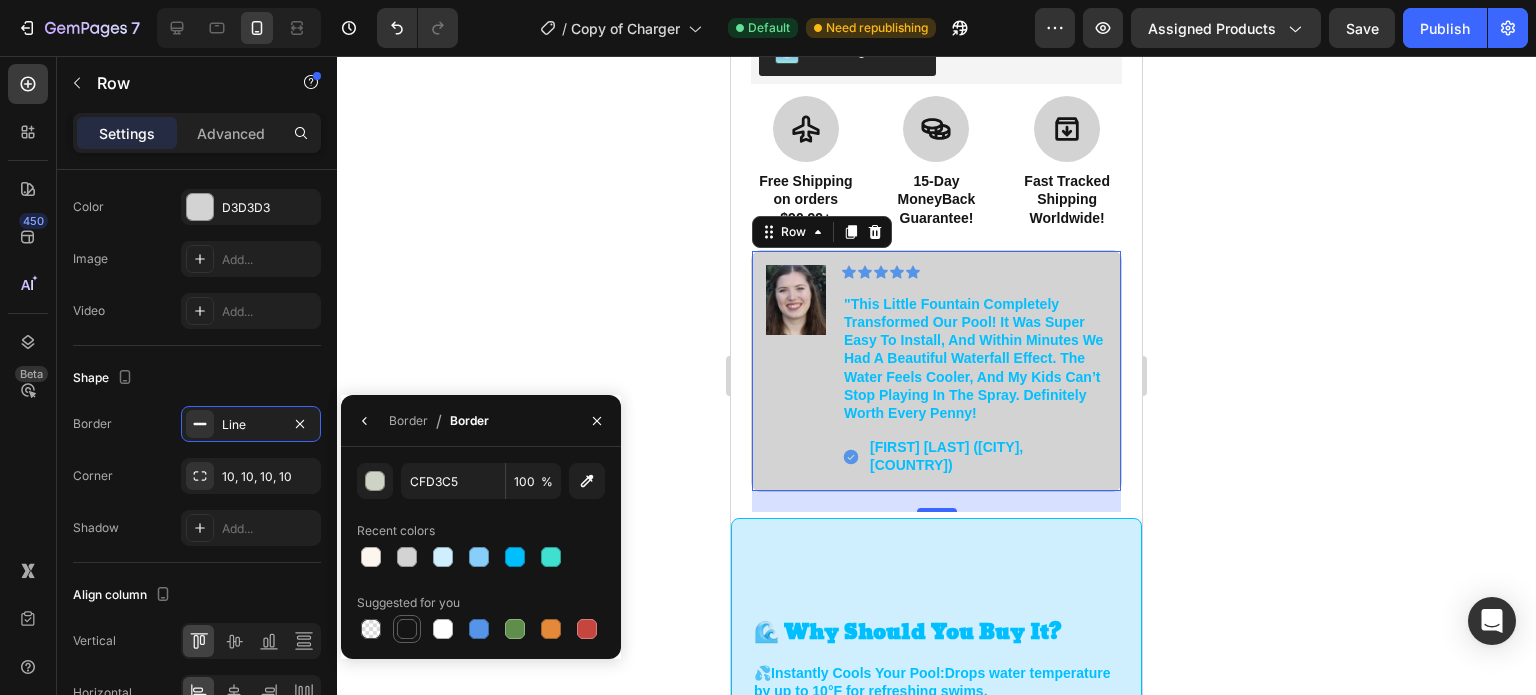 click at bounding box center (407, 629) 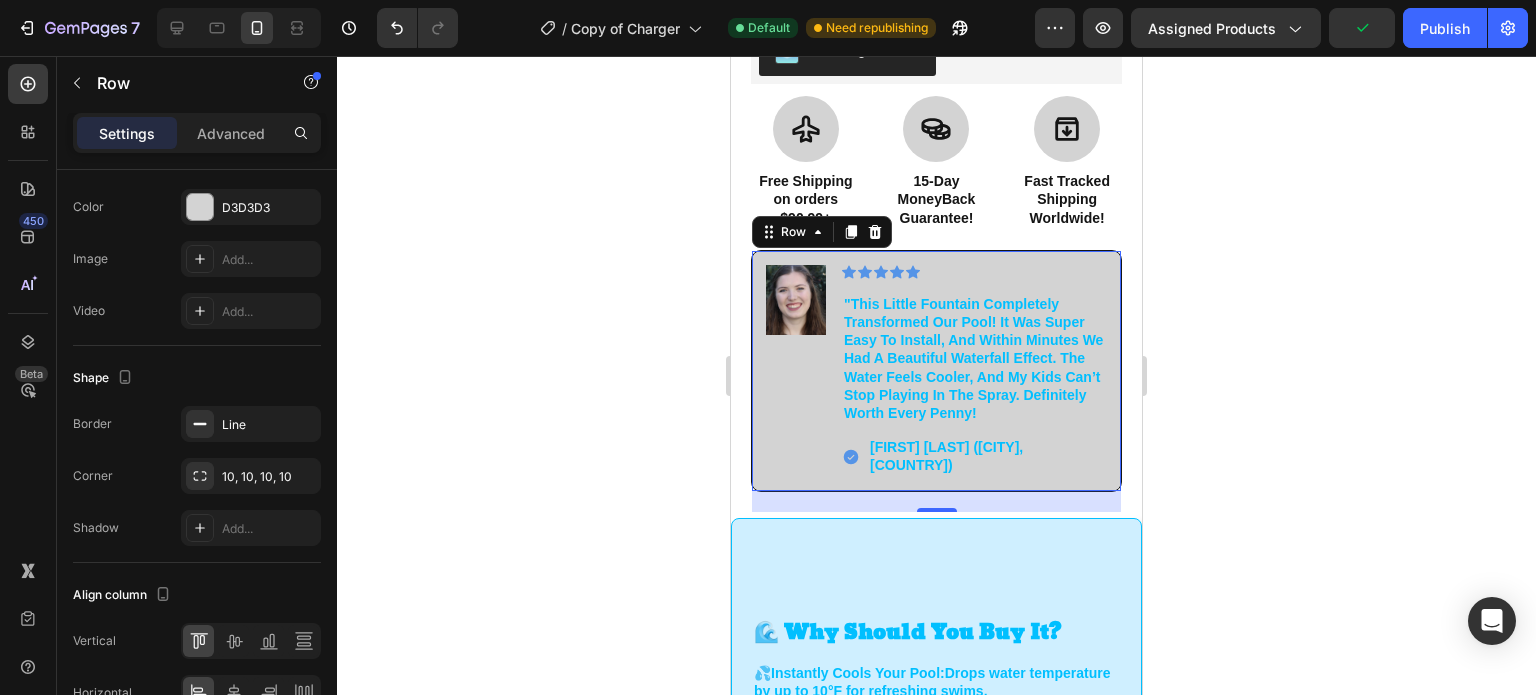 click 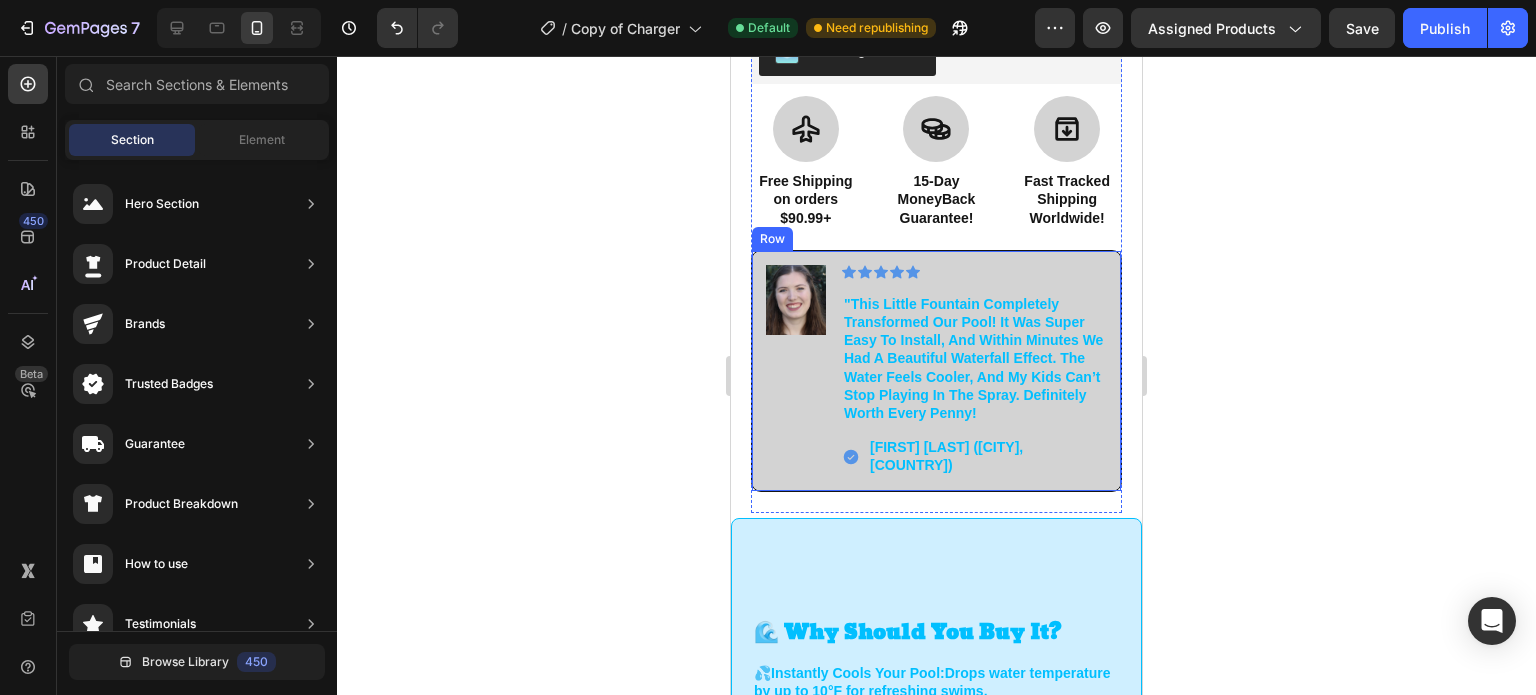 click on "Image Icon Icon Icon Icon Icon Icon List "this little fountain completely transformed our pool! it was super easy to install, and within minutes we had a beautiful waterfall effect. the water feels cooler, and my kids can’t stop playing in the spray. definitely worth every penny! Text Block
Icon [FIRST] [LAST] ([CITY], [COUNTRY]) Text Block Row Row" at bounding box center (936, 371) 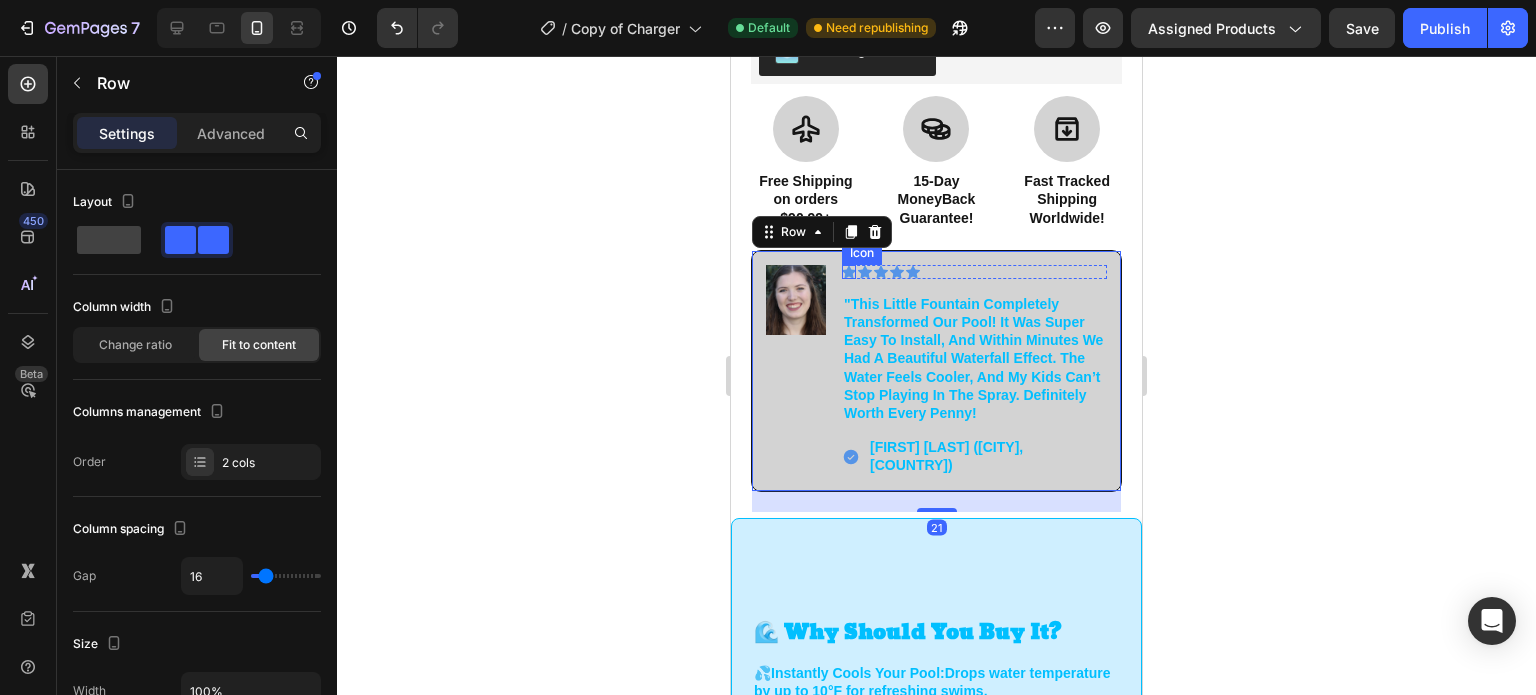 click 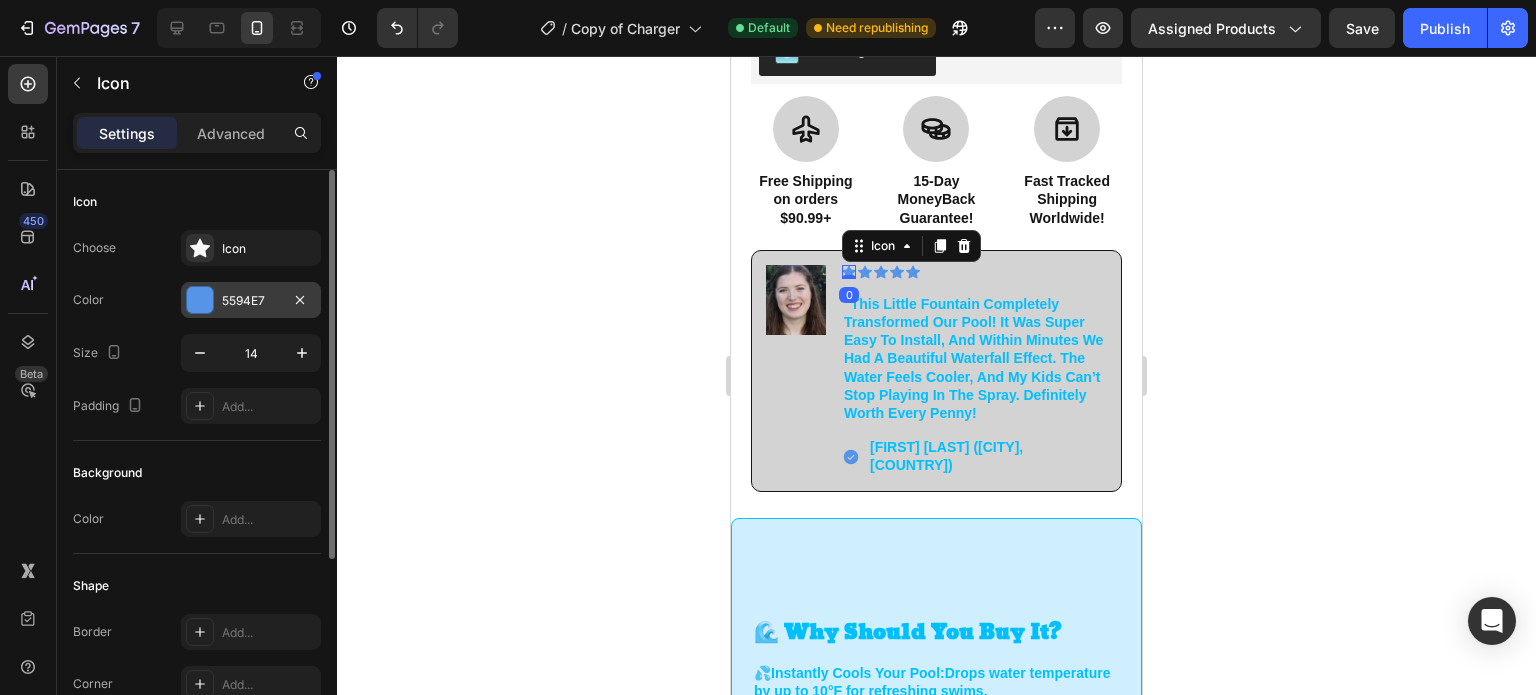 click at bounding box center [200, 300] 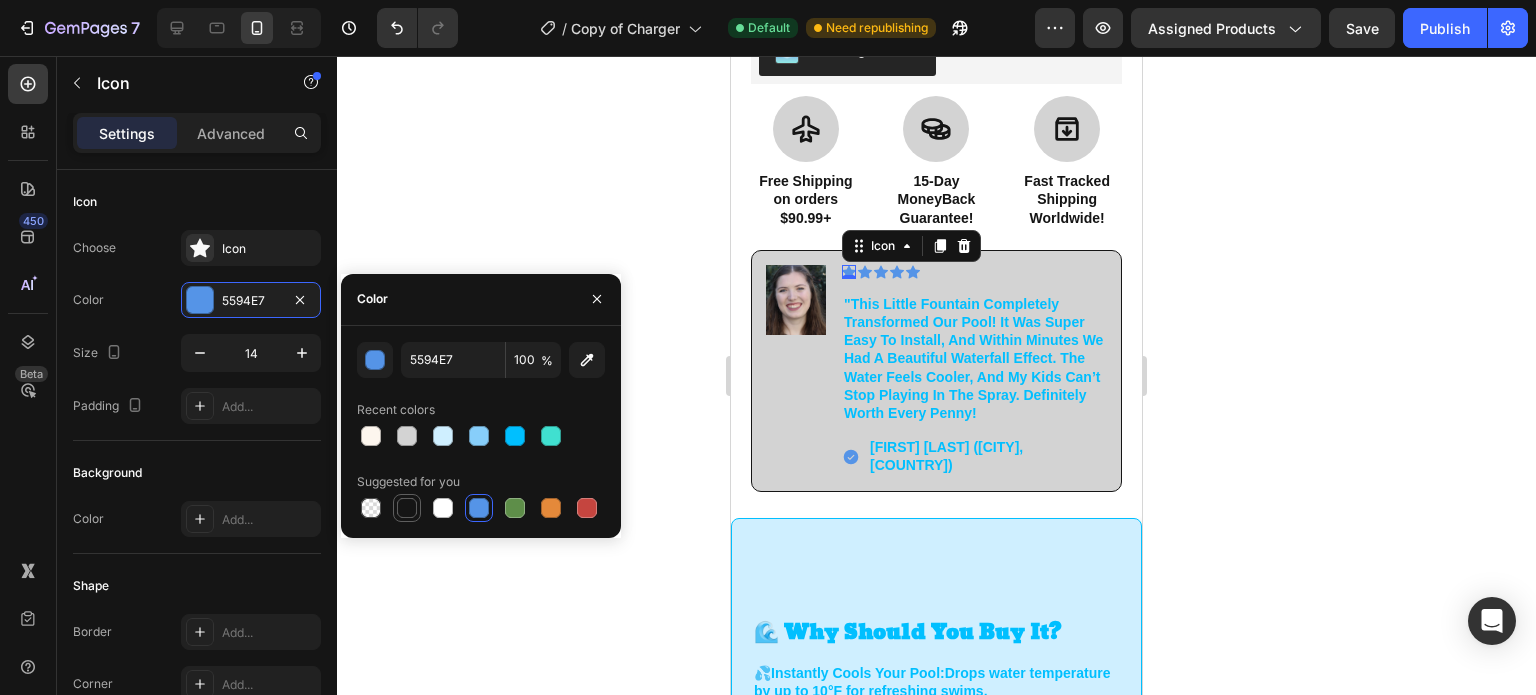 click at bounding box center [407, 508] 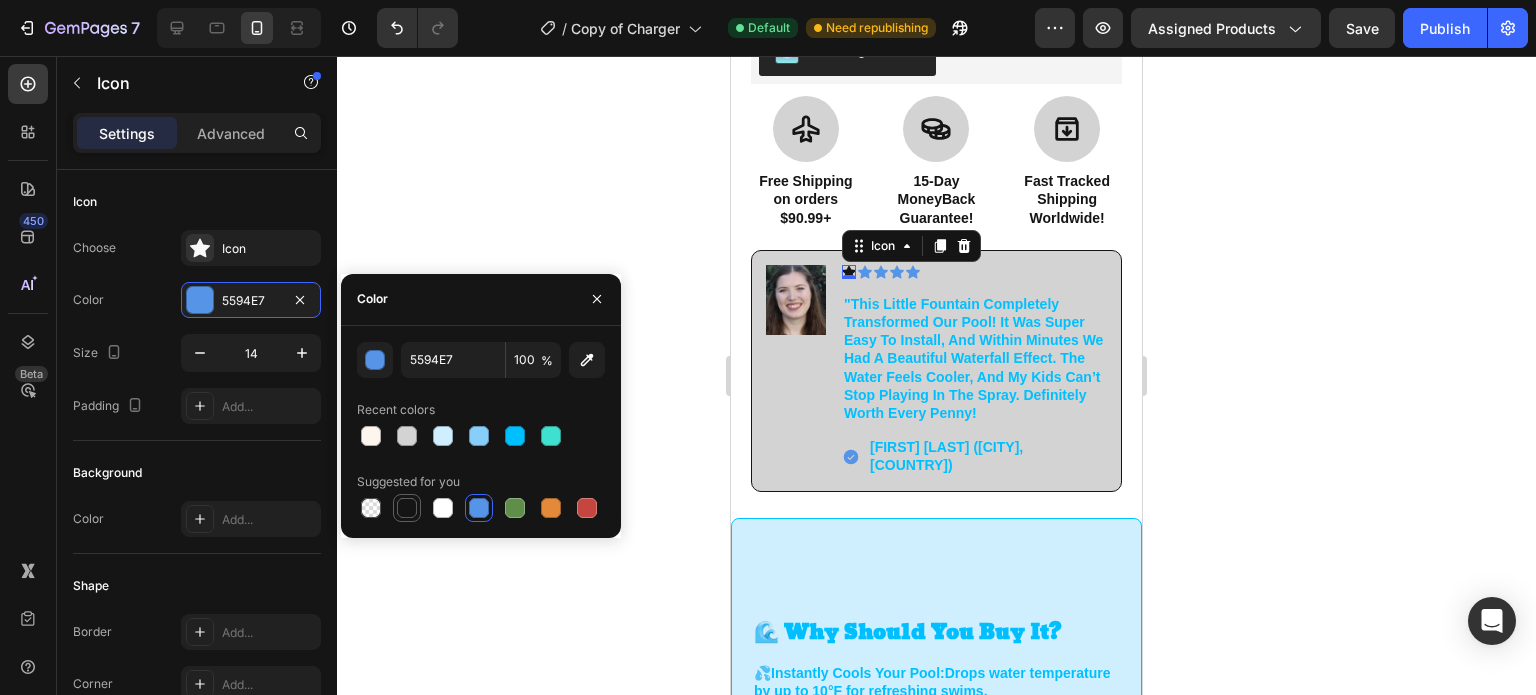 type on "151515" 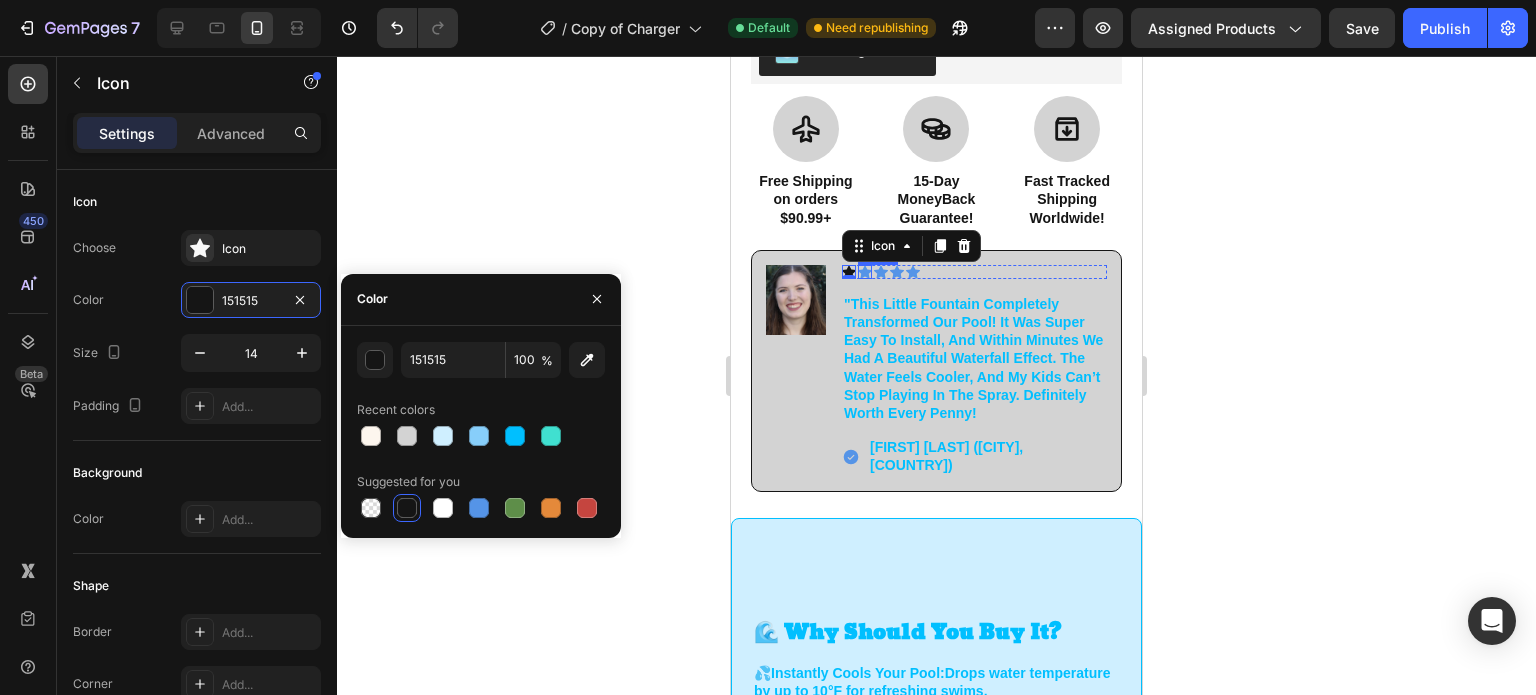 click 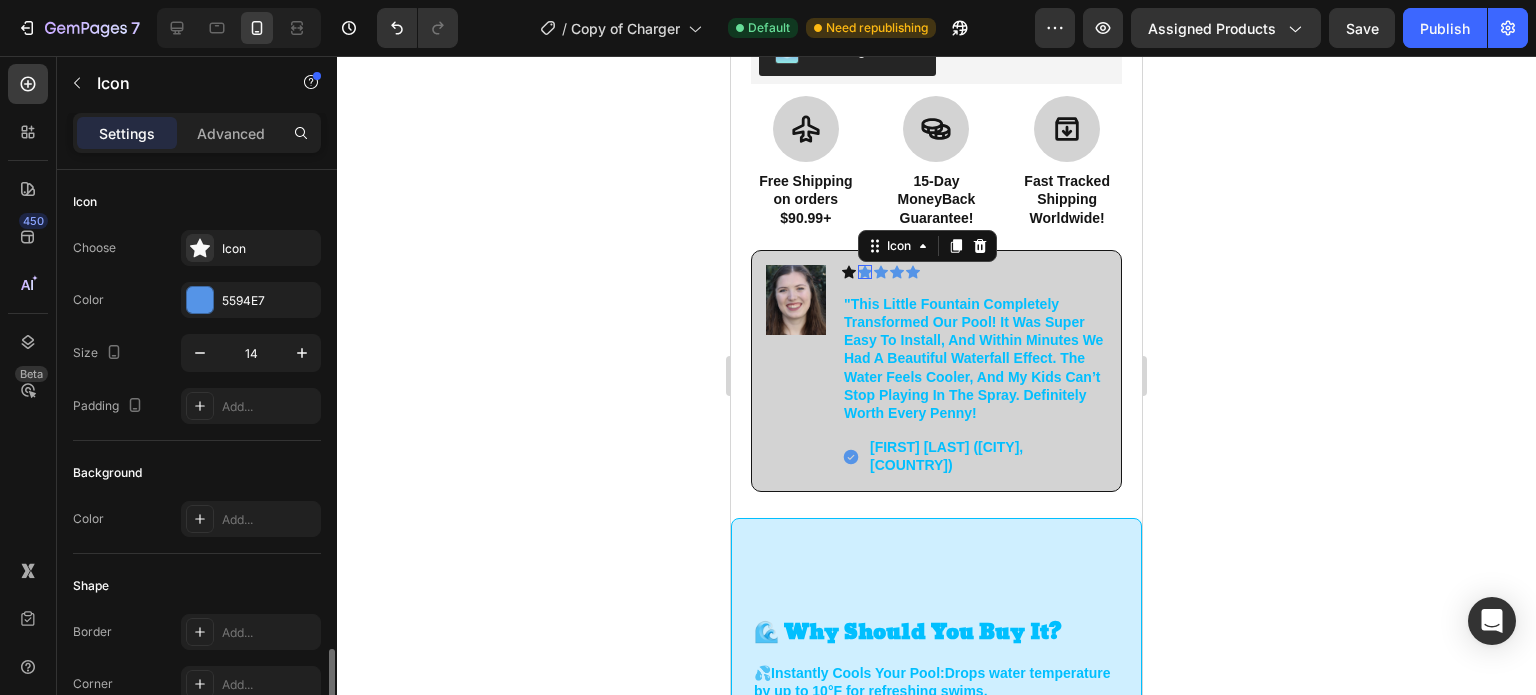scroll, scrollTop: 287, scrollLeft: 0, axis: vertical 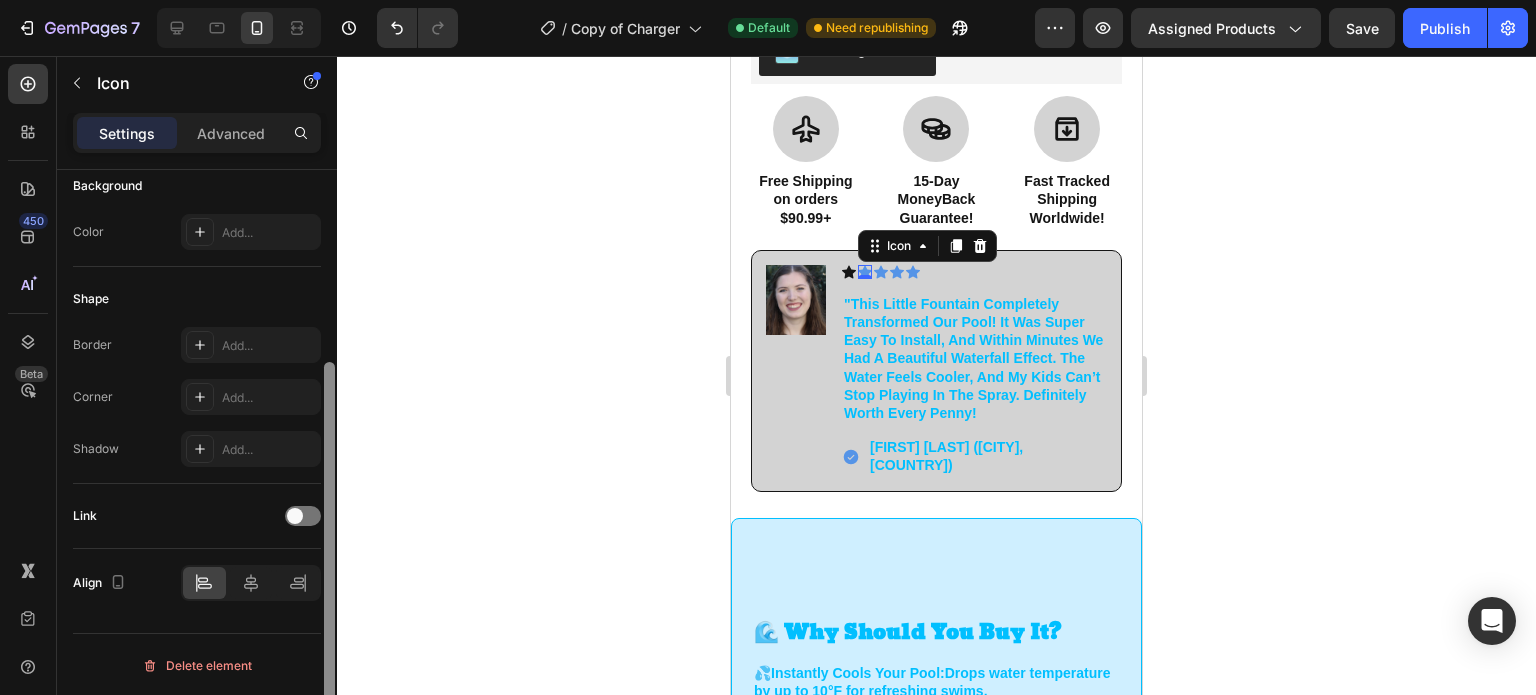 drag, startPoint x: 336, startPoint y: 383, endPoint x: 324, endPoint y: 370, distance: 17.691807 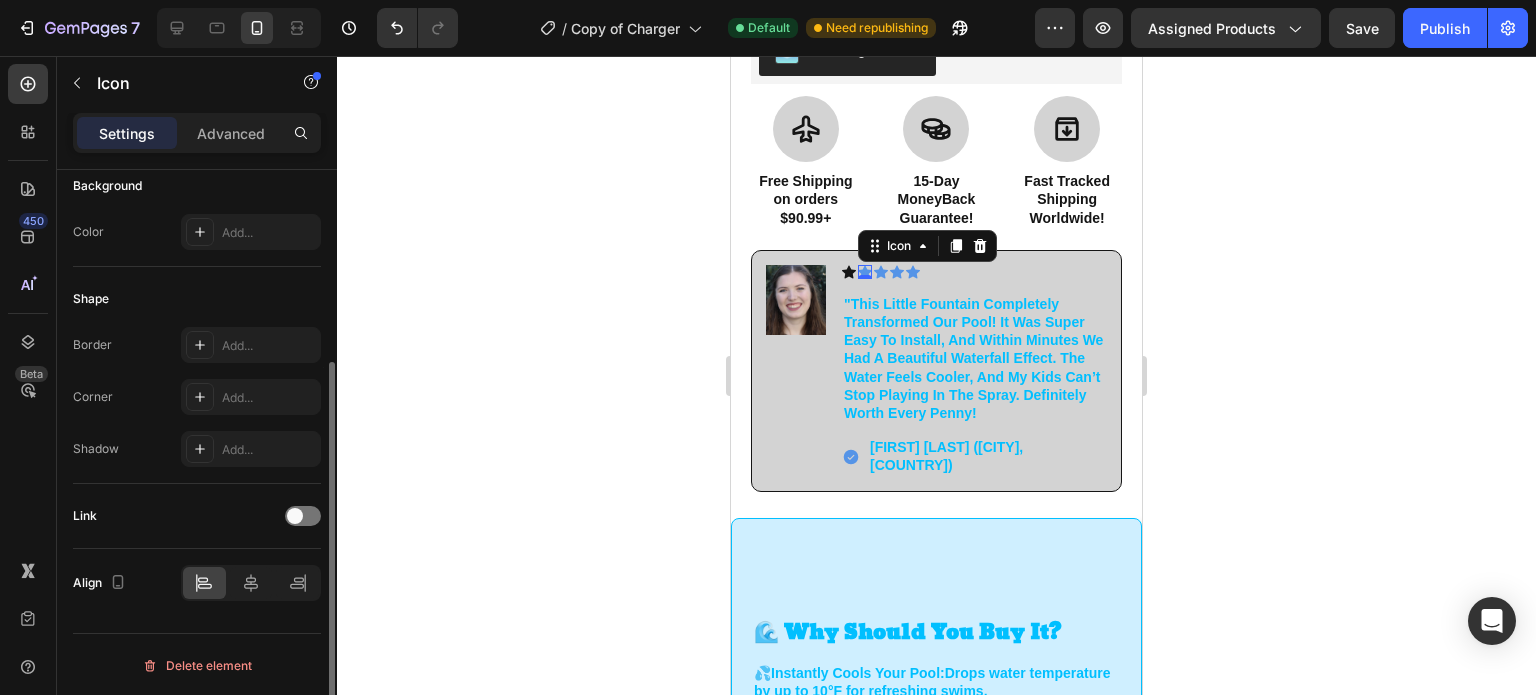 click on "Border Add... Corner Add... Shadow Add..." at bounding box center [197, 397] 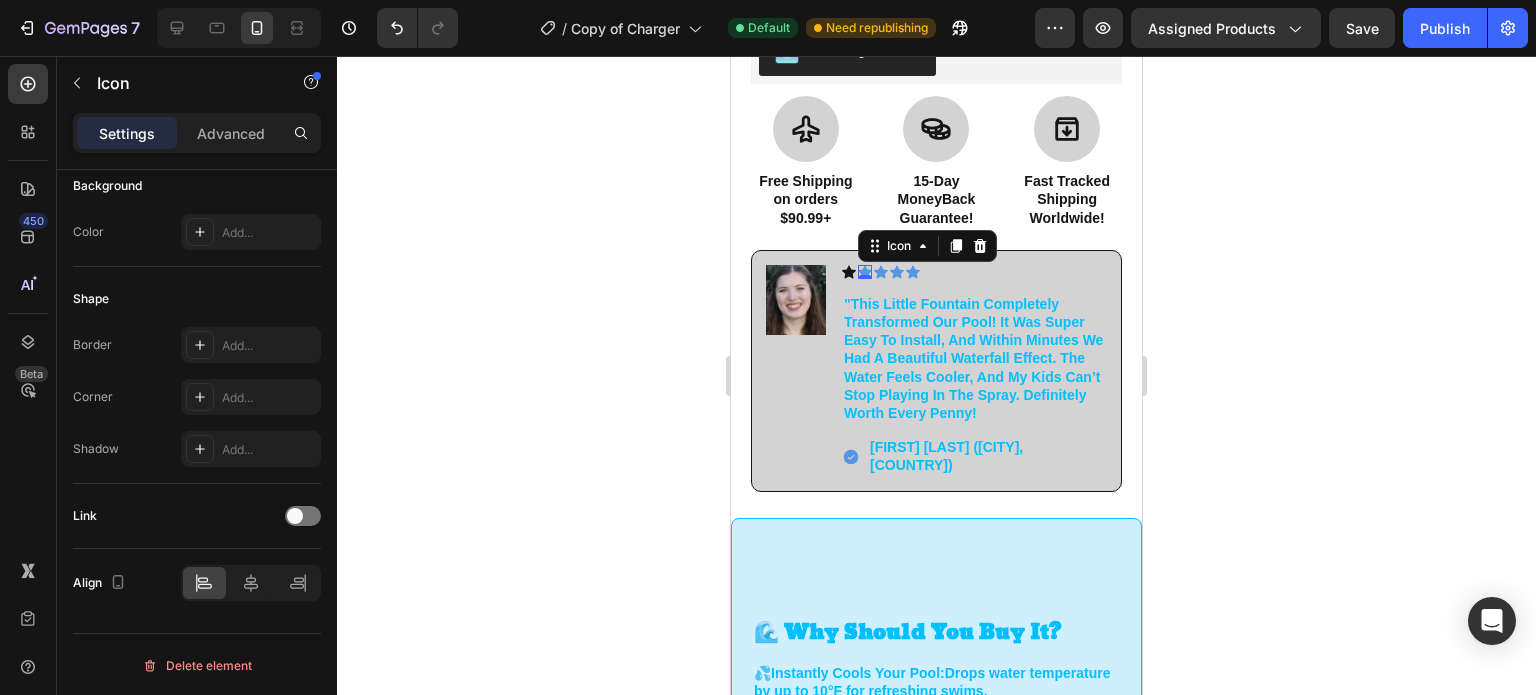 drag, startPoint x: 335, startPoint y: 385, endPoint x: 340, endPoint y: 325, distance: 60.207973 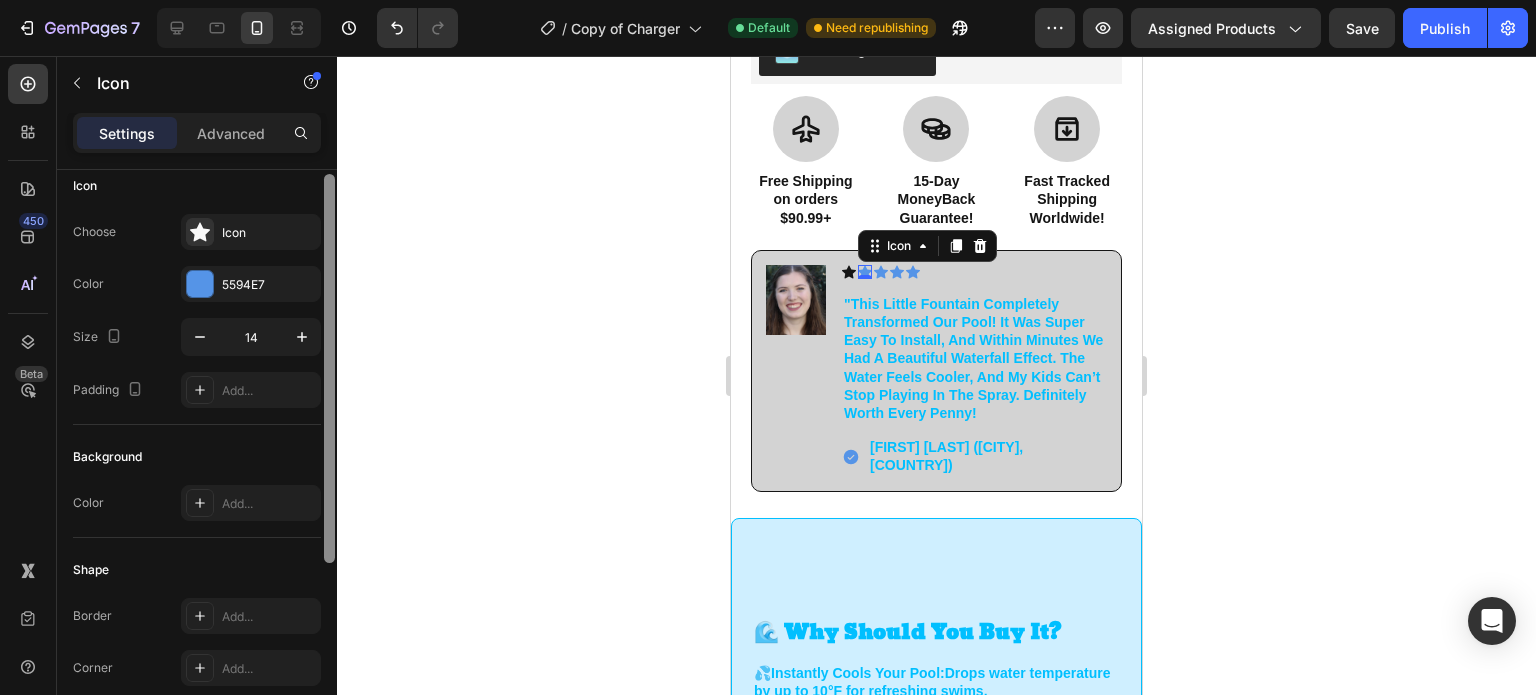scroll, scrollTop: 0, scrollLeft: 0, axis: both 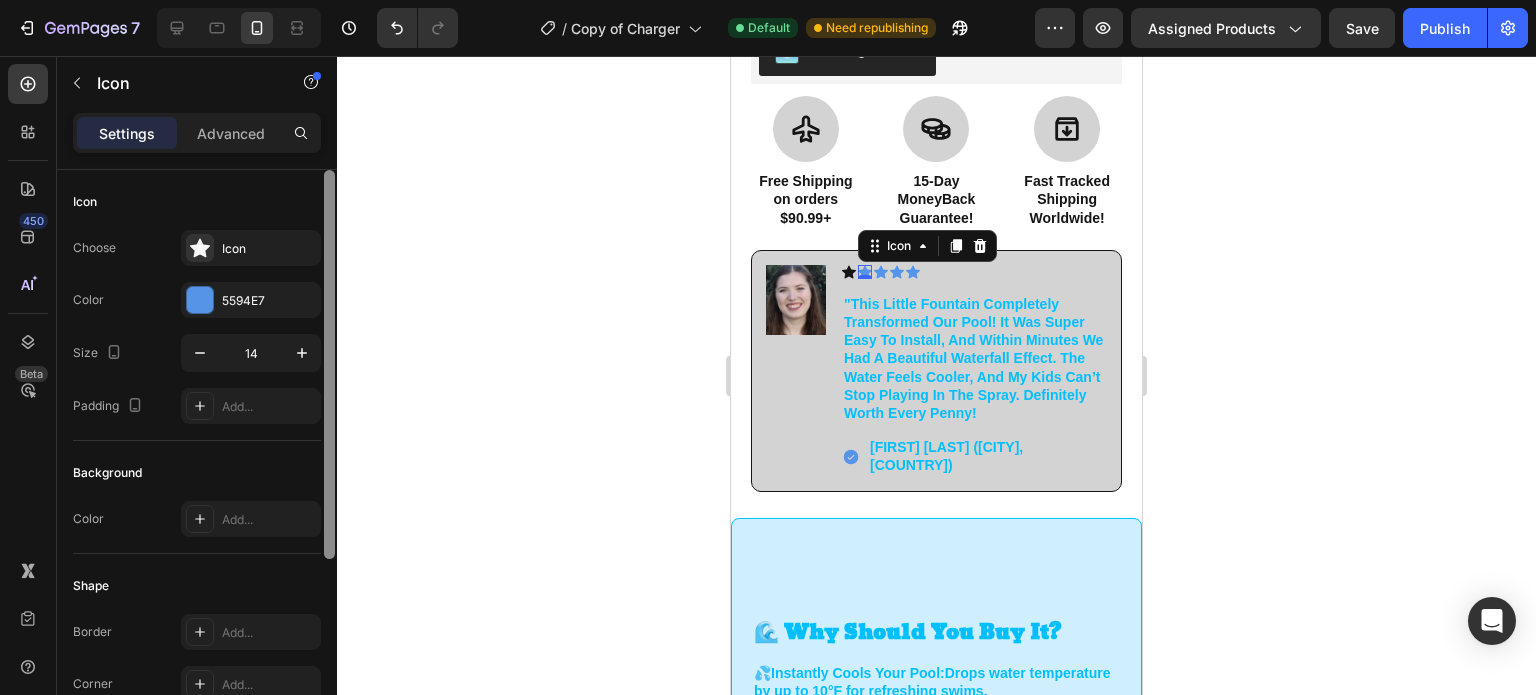 drag, startPoint x: 328, startPoint y: 363, endPoint x: 358, endPoint y: 110, distance: 254.77245 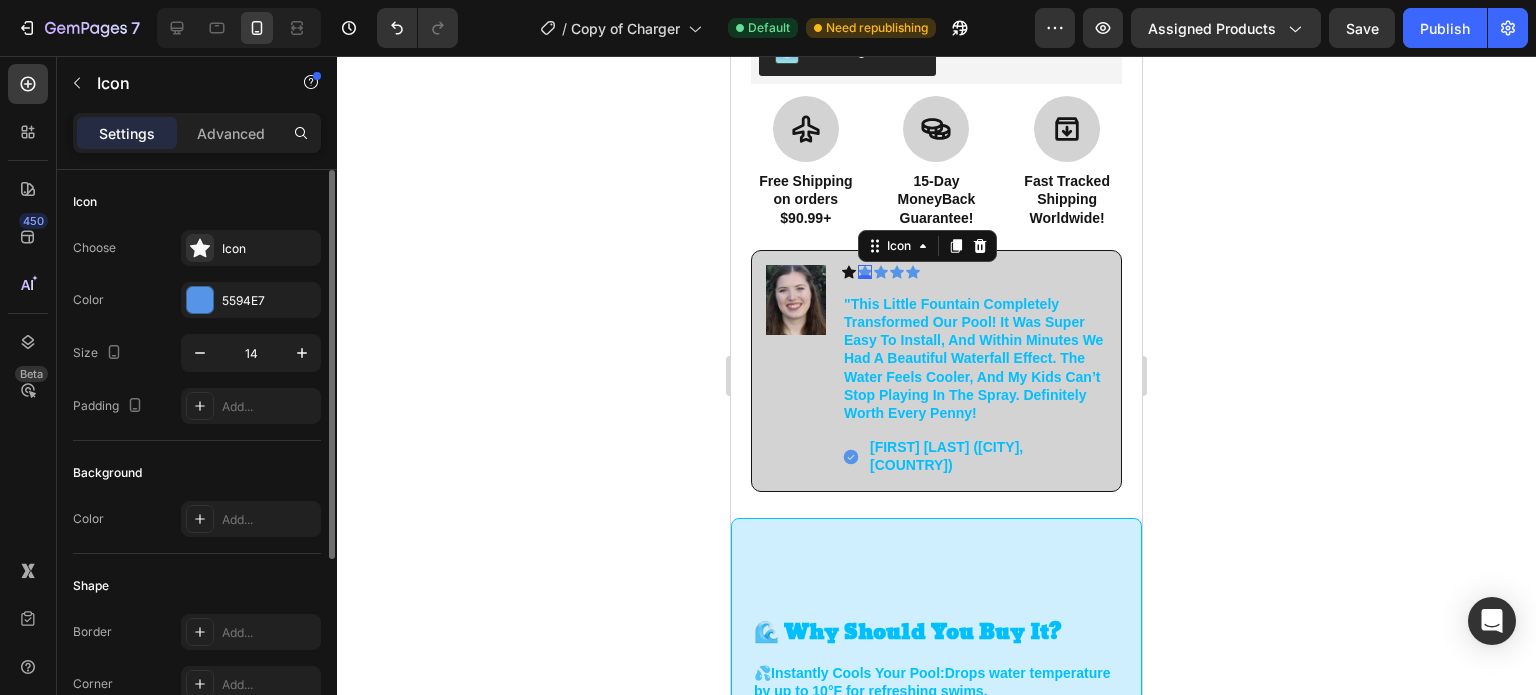 click on "Choose Icon Color 5594E7 Size 14 Padding Add..." at bounding box center (197, 327) 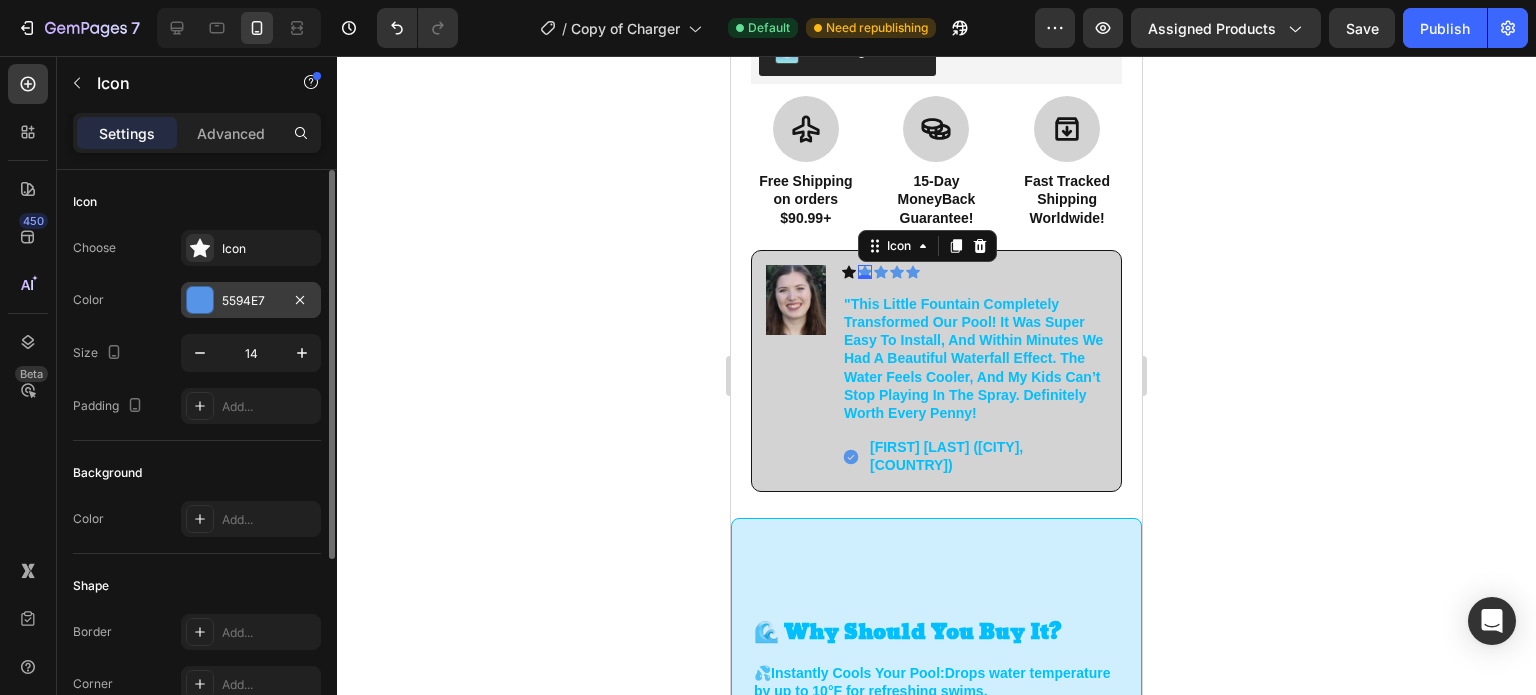 click at bounding box center (200, 300) 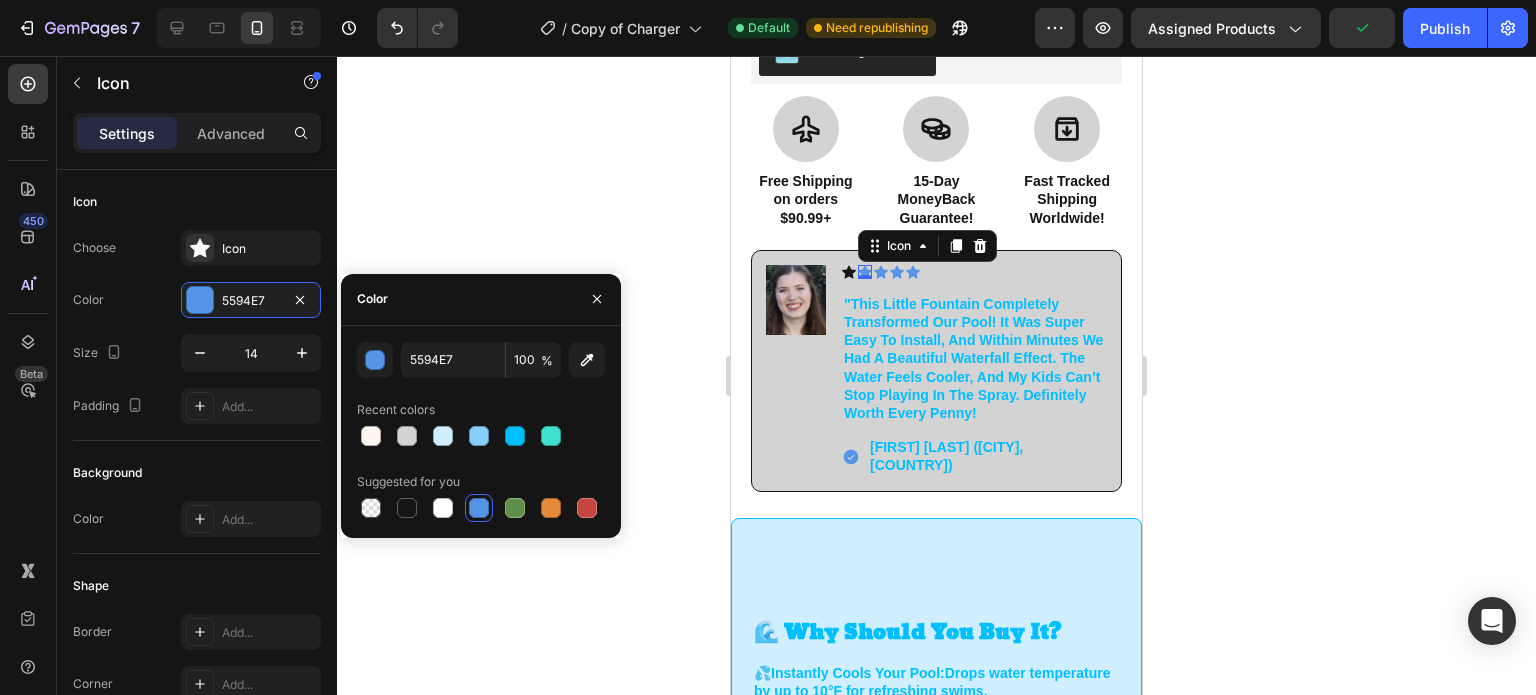 click on "Suggested for you" at bounding box center [408, 482] 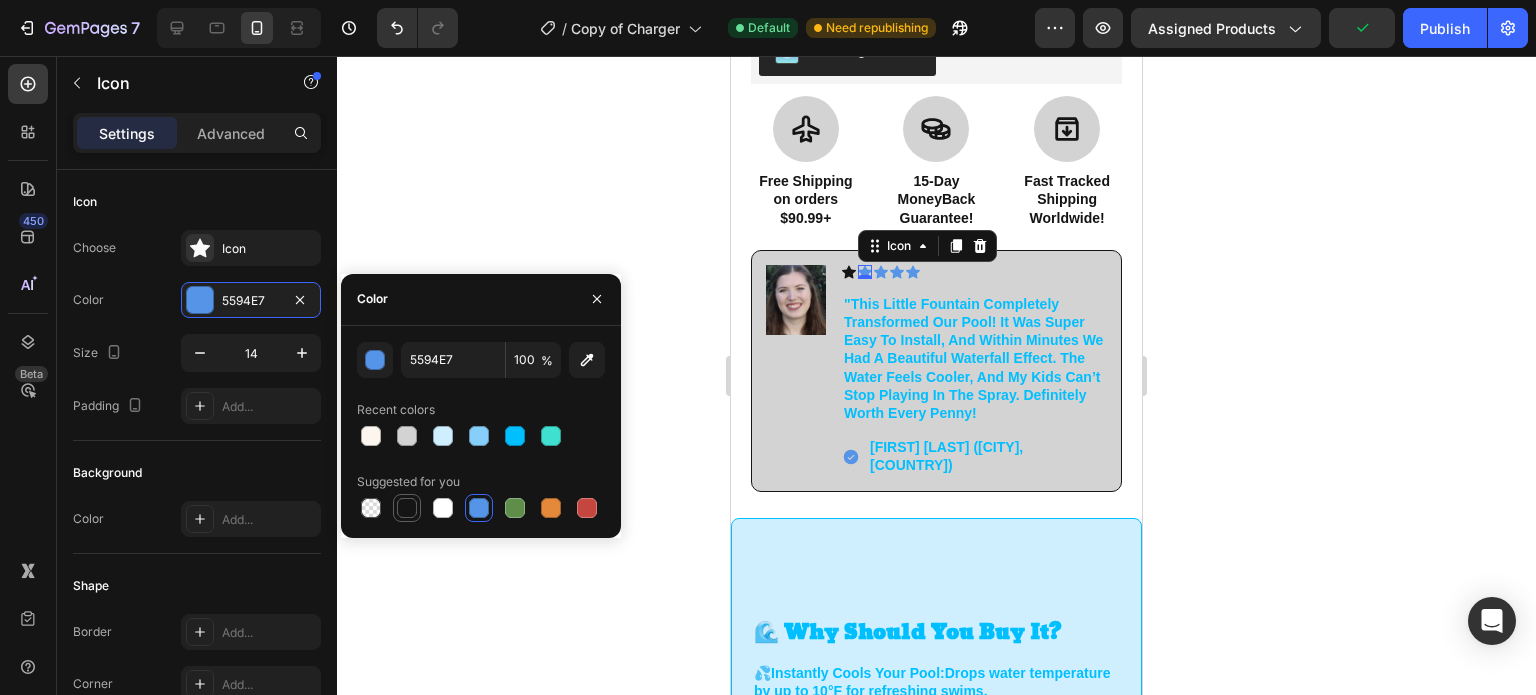 click at bounding box center (407, 508) 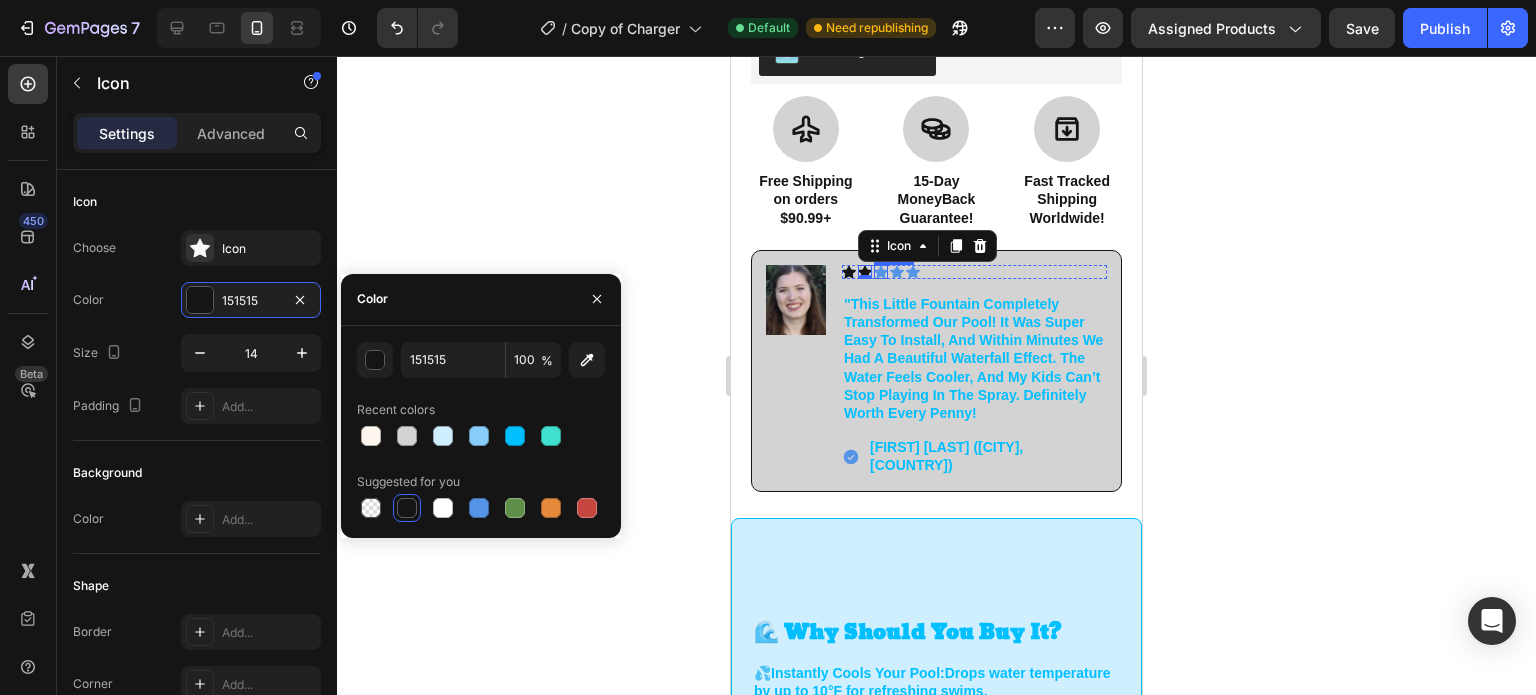 click 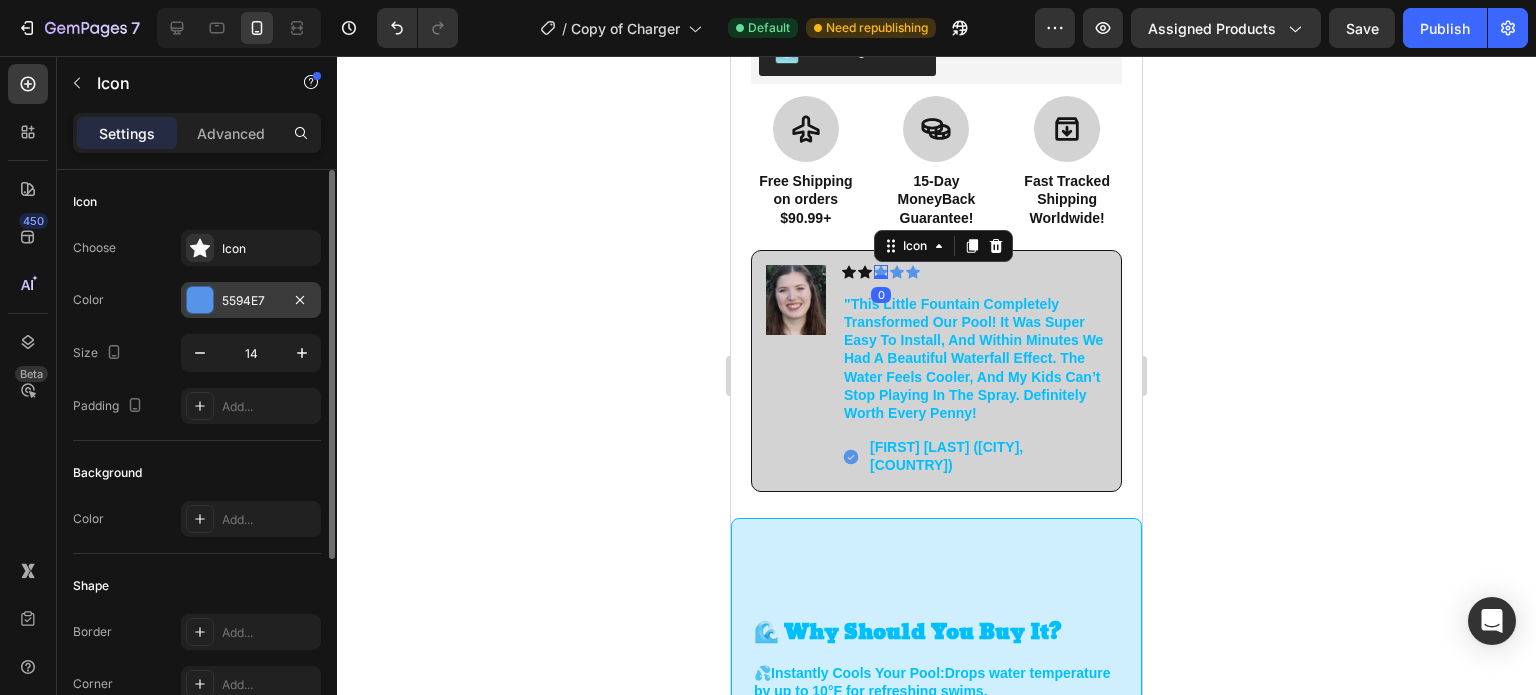 click at bounding box center [200, 300] 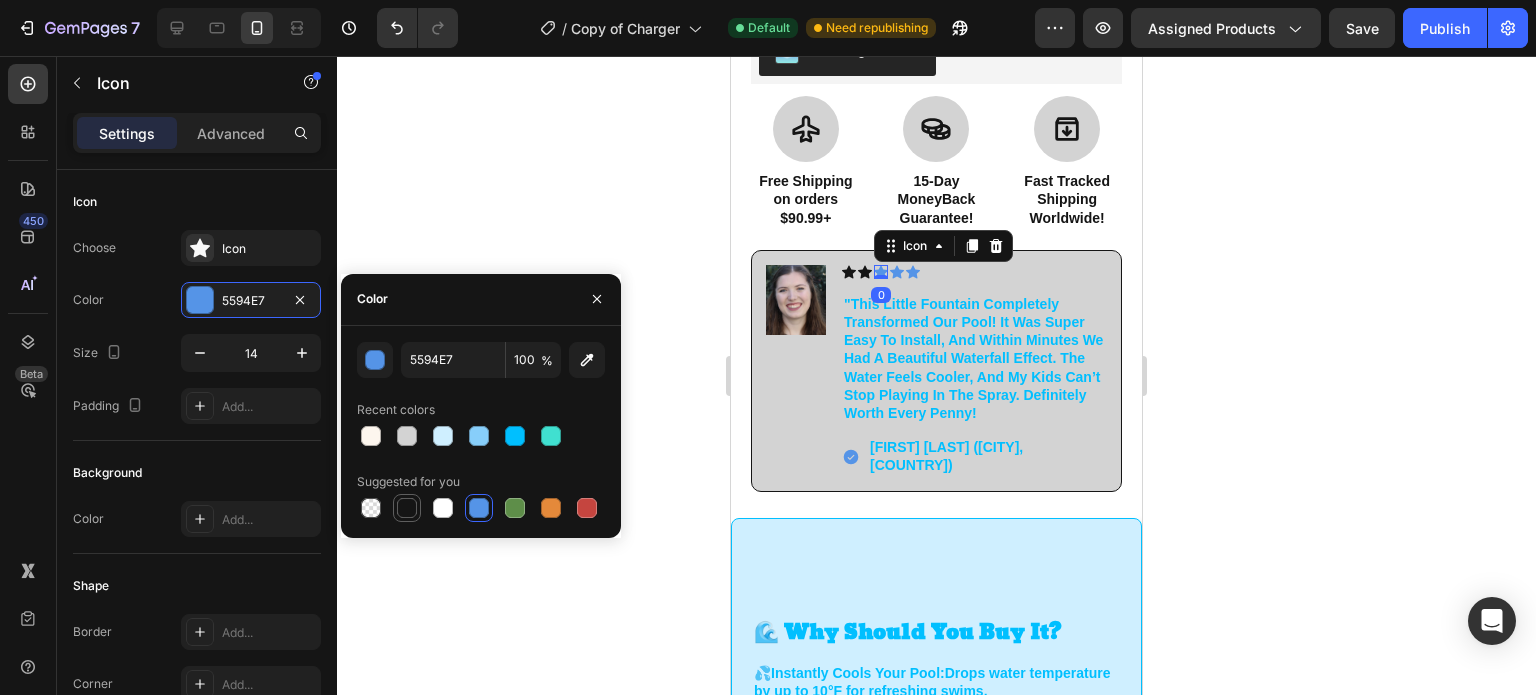 click at bounding box center [407, 508] 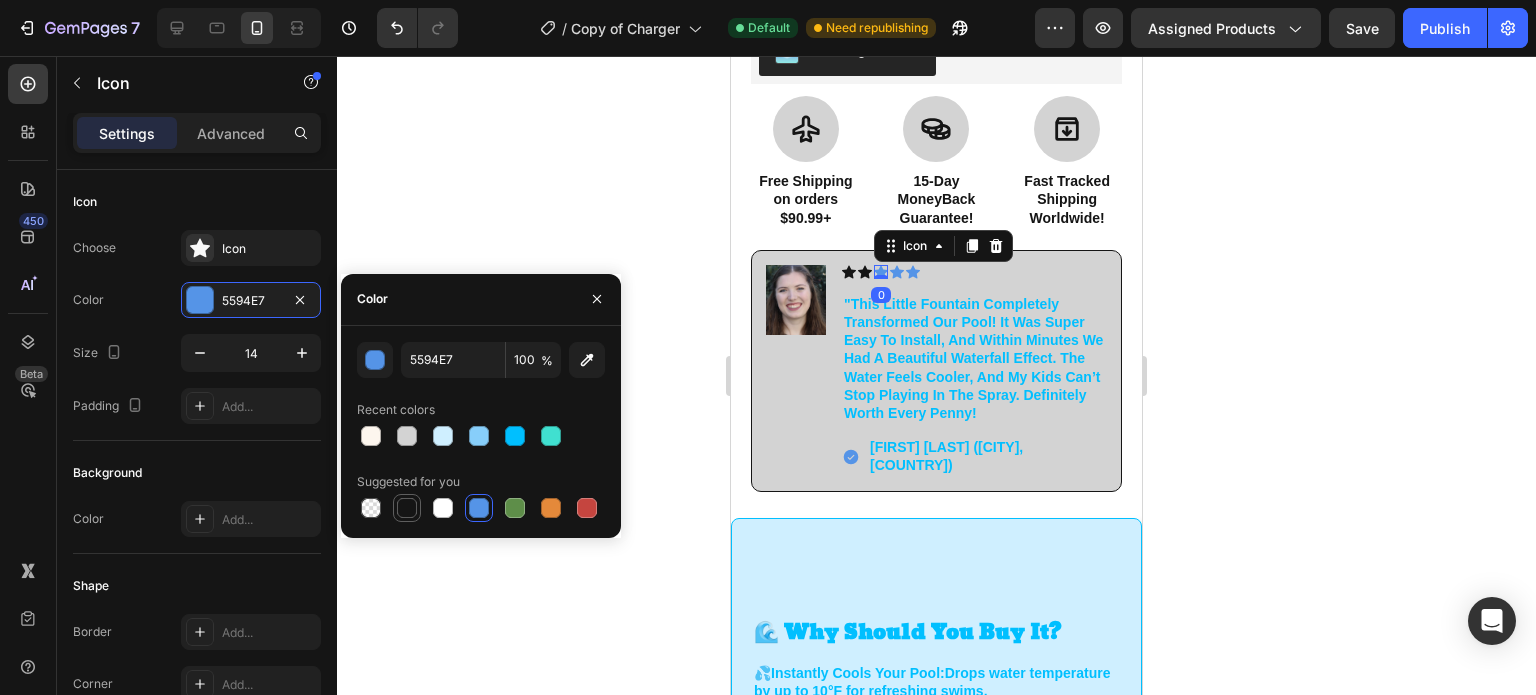 type on "151515" 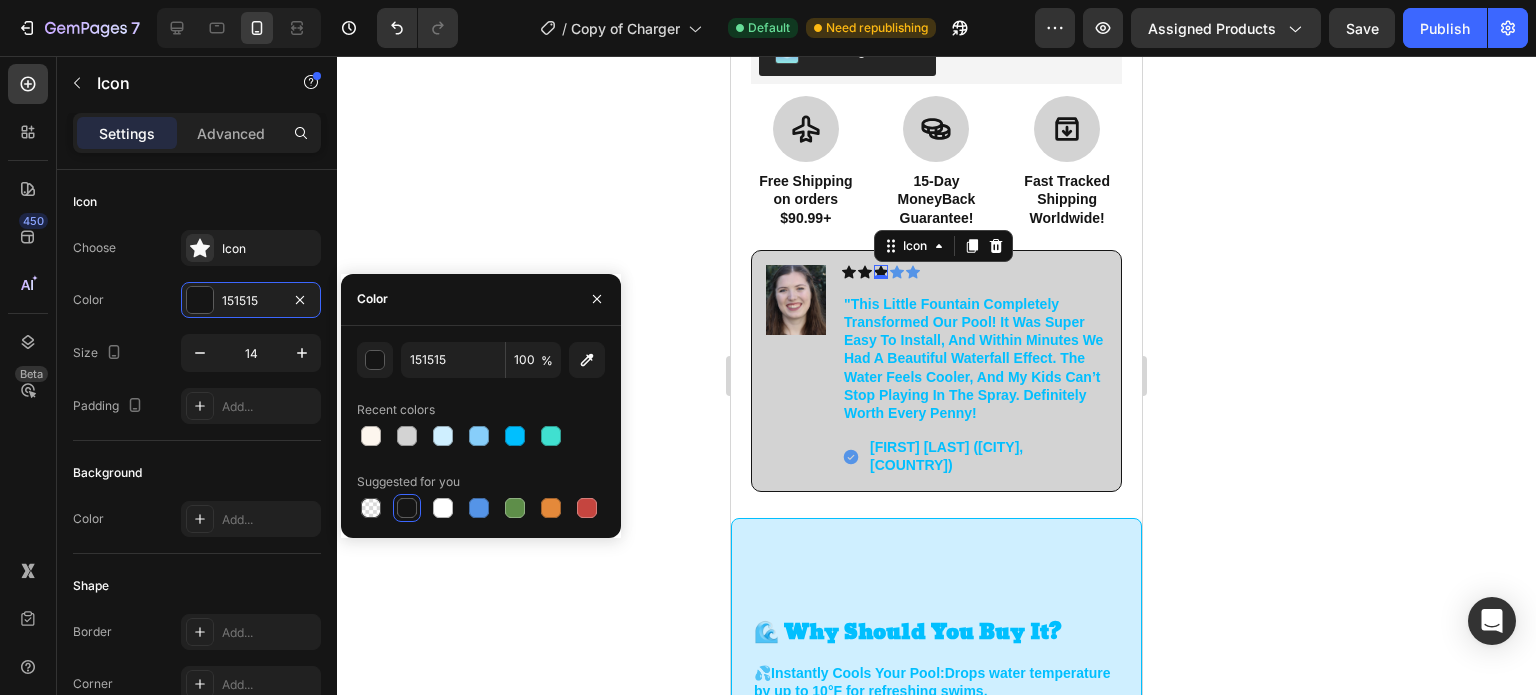 click 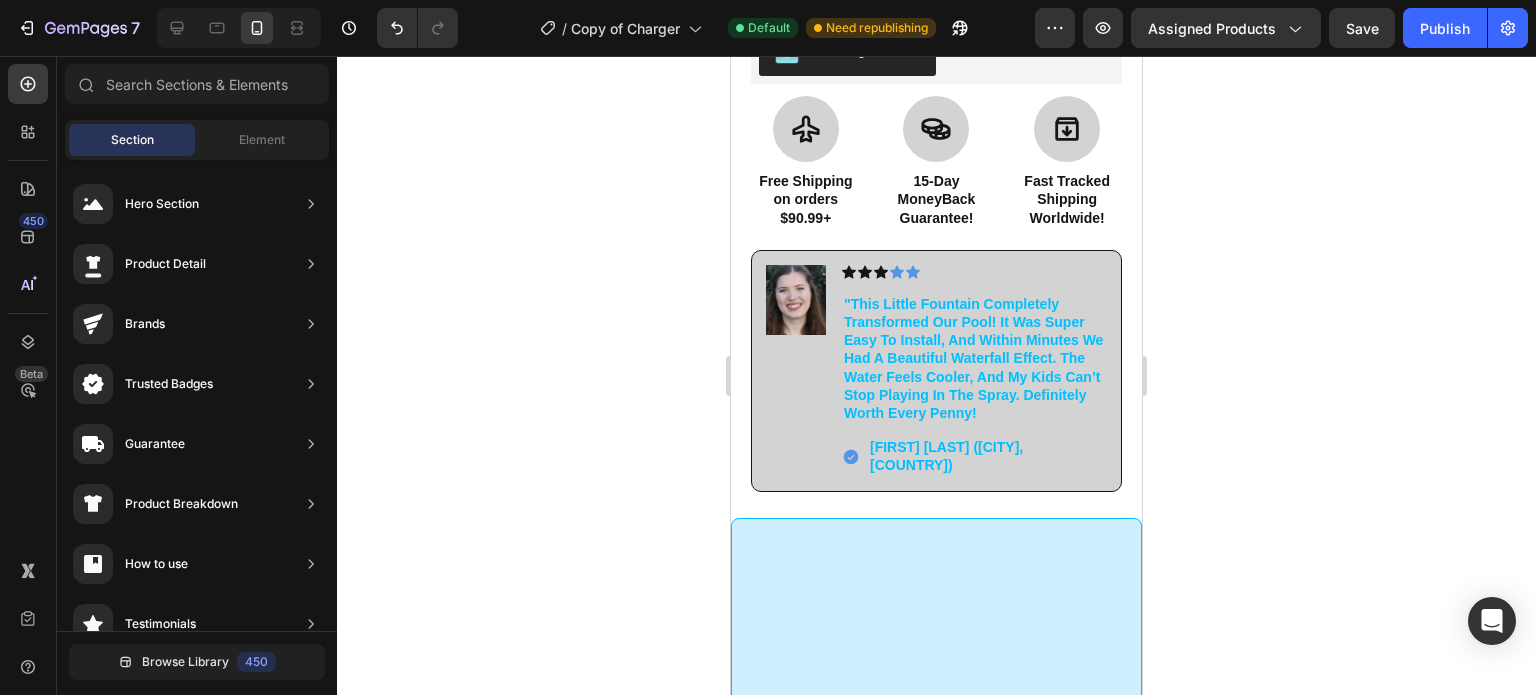 scroll, scrollTop: 0, scrollLeft: 0, axis: both 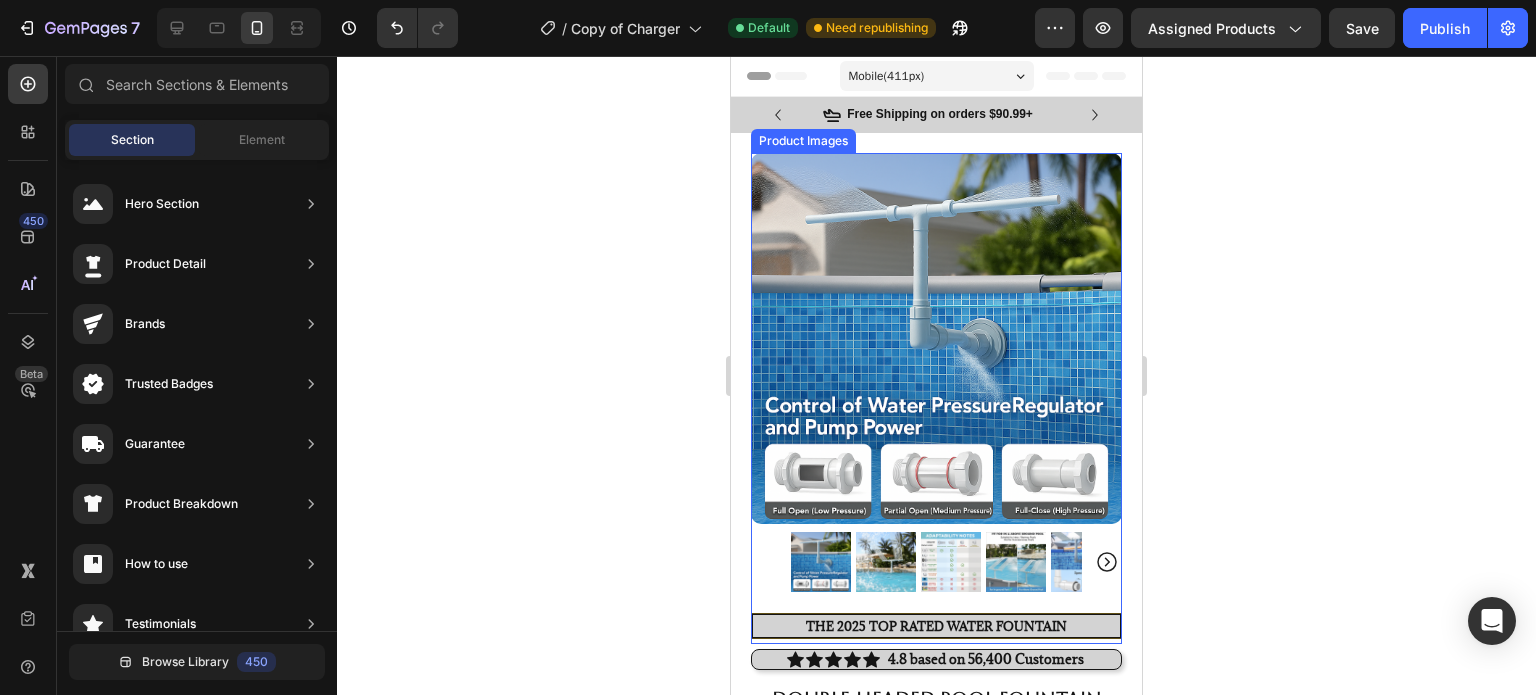 click at bounding box center (936, 338) 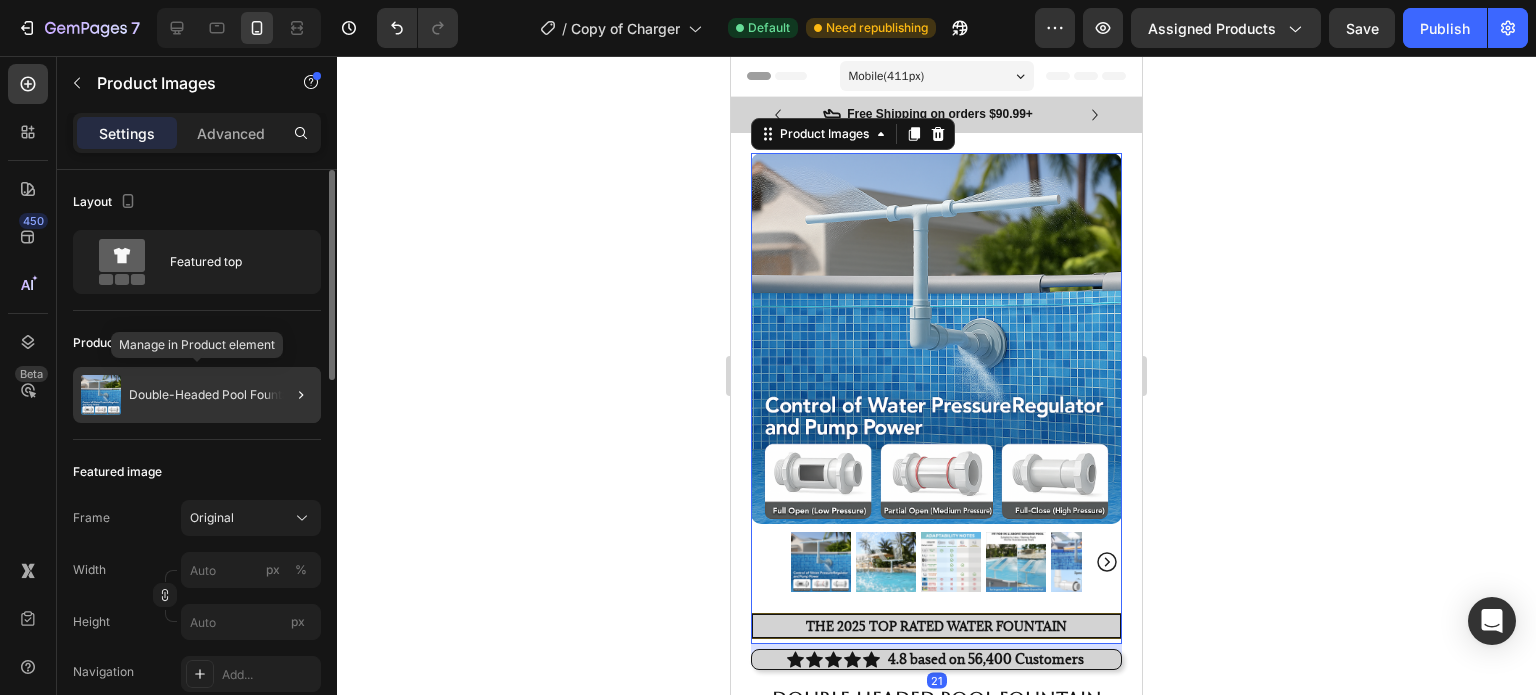 click on "Double-Headed Pool Fountain" 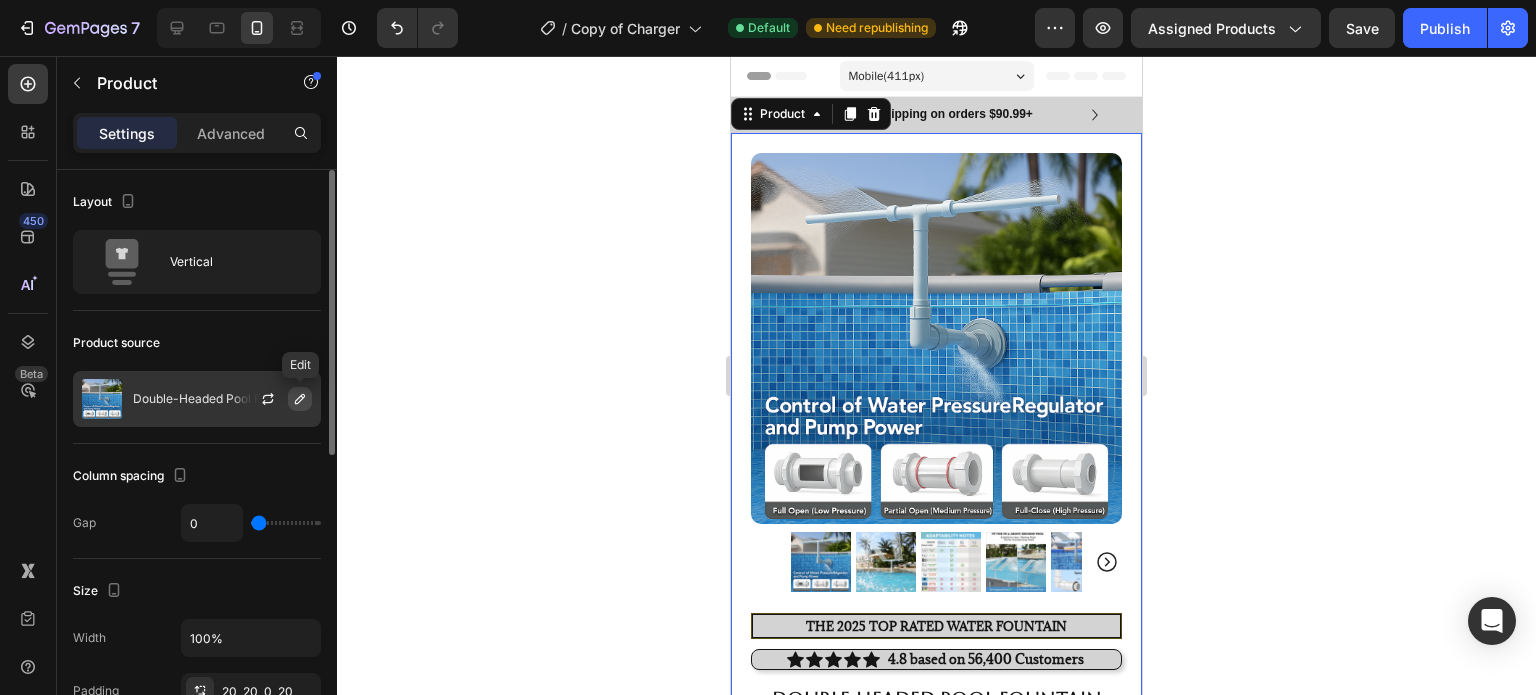 click 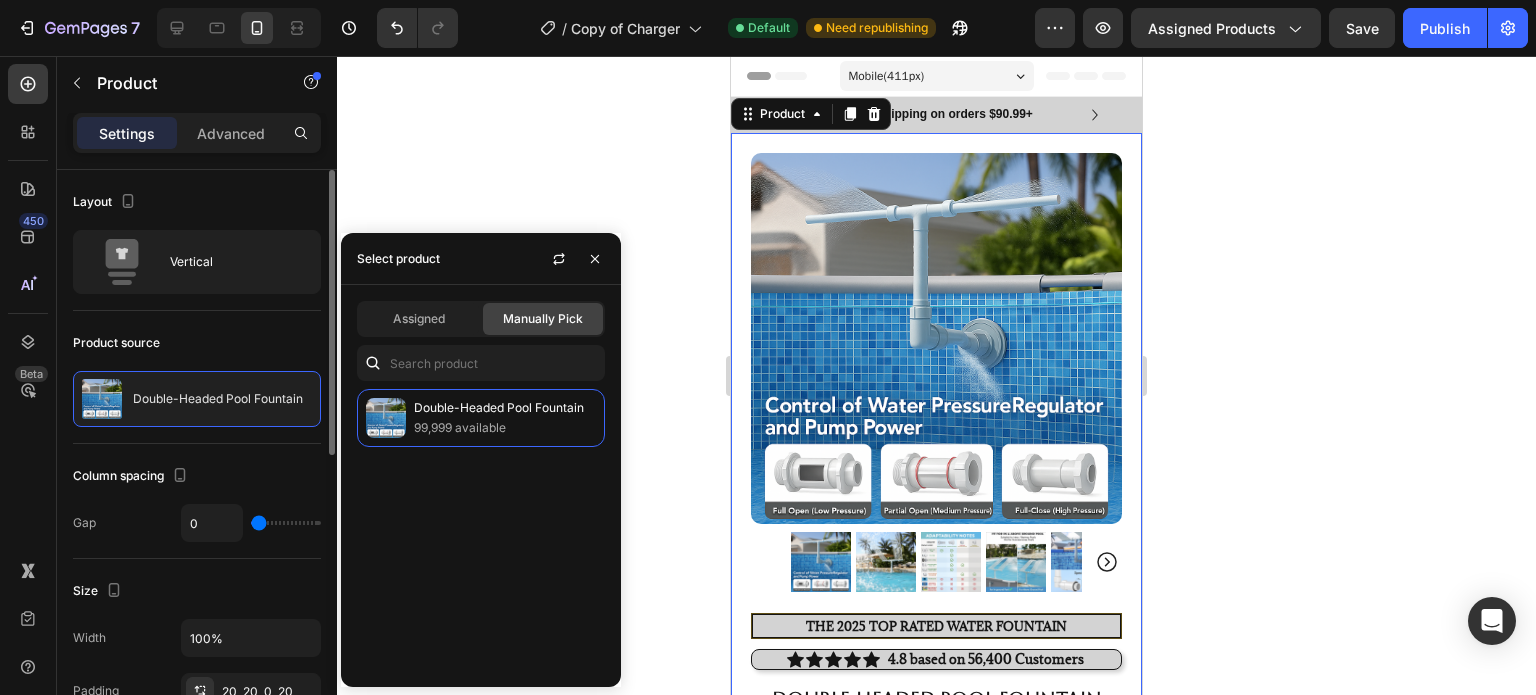 click on "Product source" at bounding box center [197, 343] 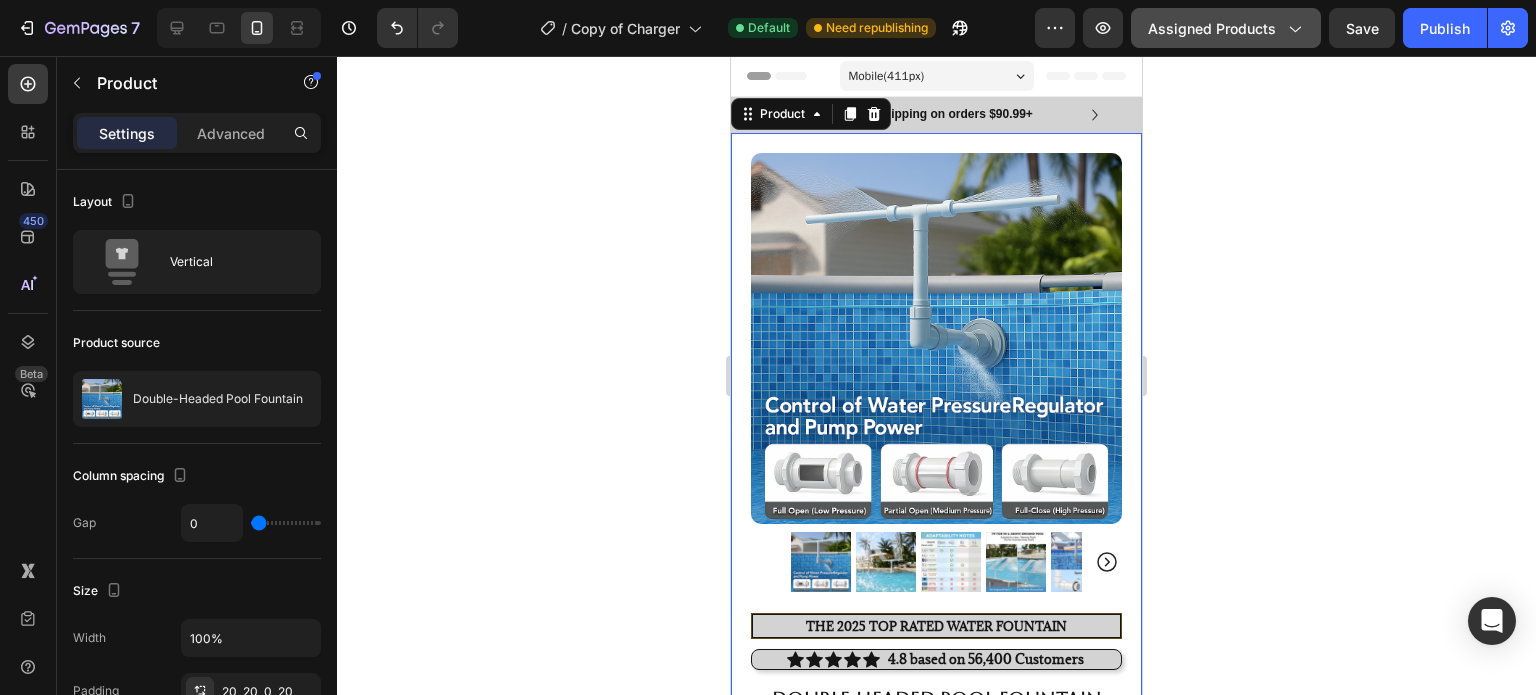 click on "Assigned Products" at bounding box center [1226, 28] 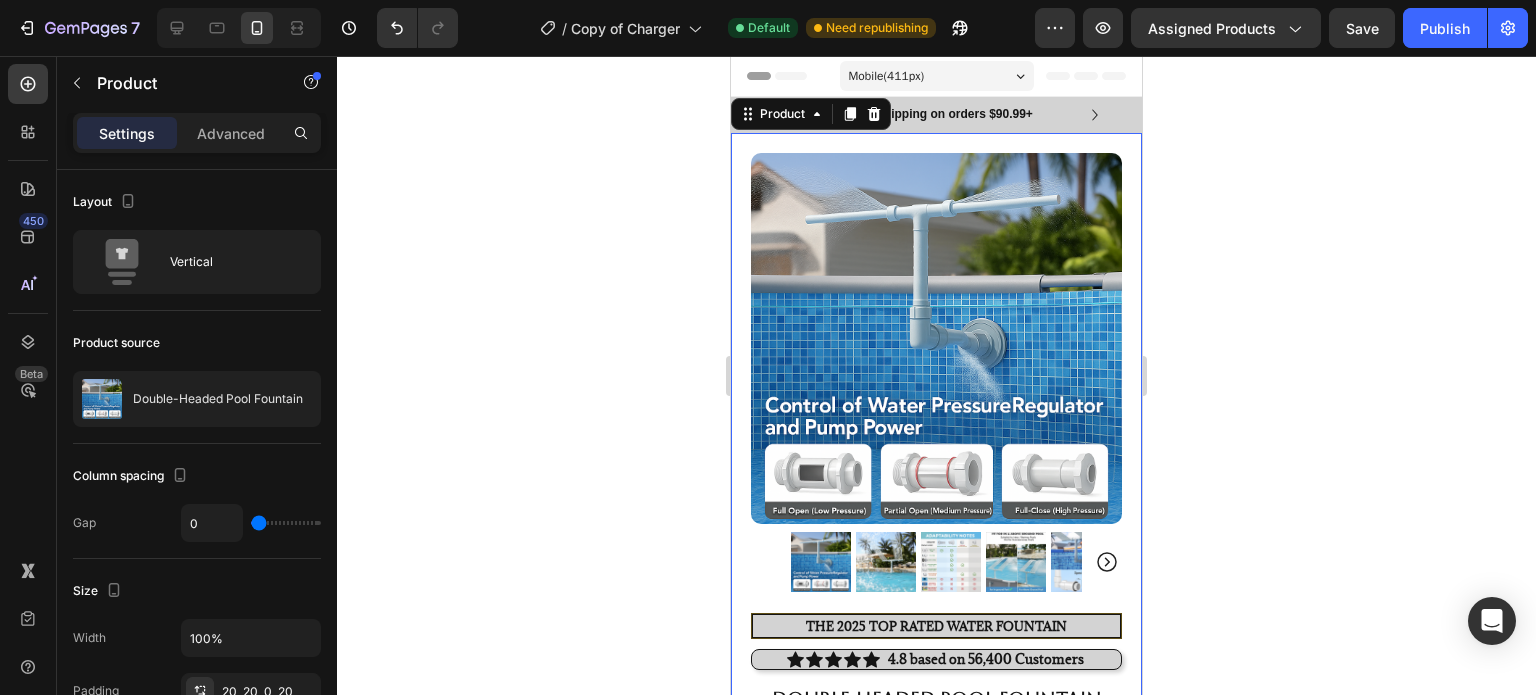 click 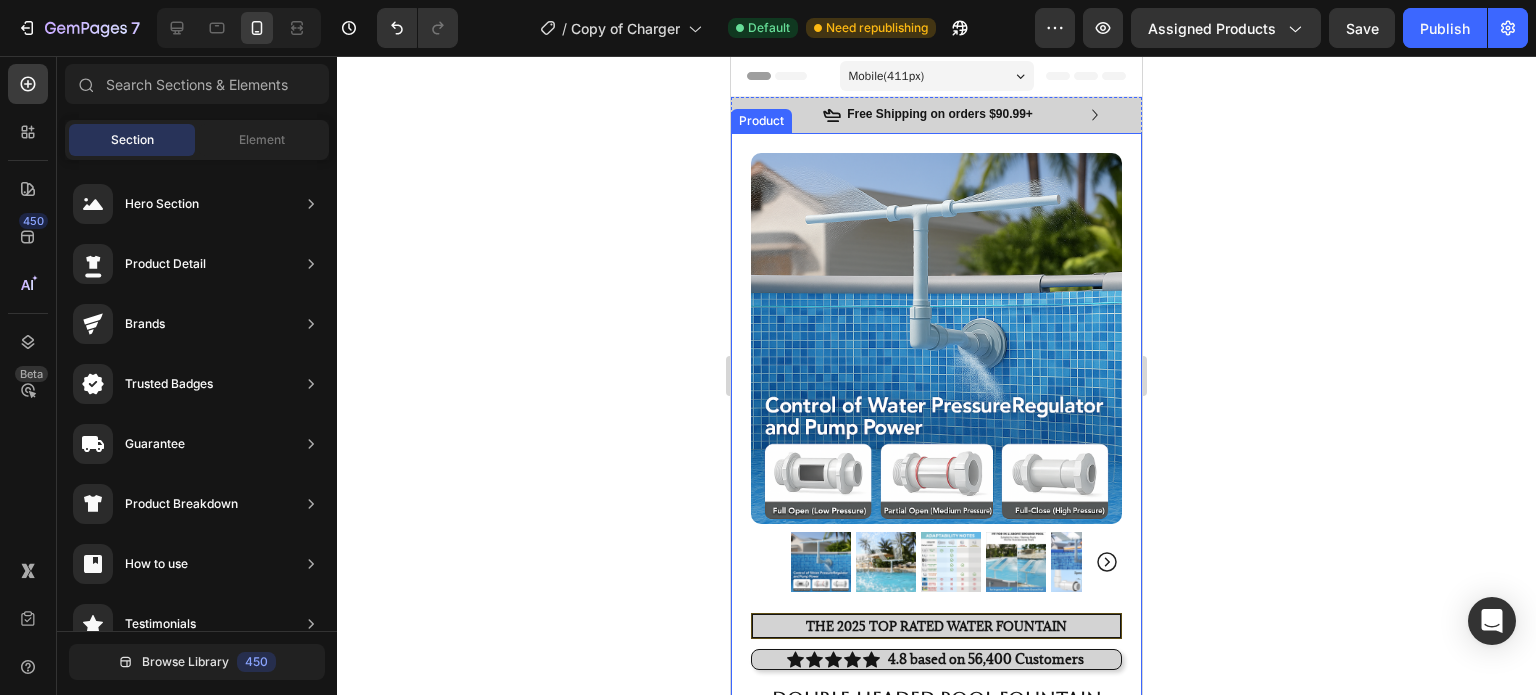 click on "Product Images The 2025 TOP RATED water fountaiN Text Block Image Icon Icon Icon Icon Icon Icon List “This skin cream is a game-changer! It has transformed my dry, lackluster skin into a hydrated and radiant complexion. I love how it absorbs quickly and leaves no greasy residue. Highly recommend” Text Block
Icon [FIRST] [LAST] ([CITY], [COUNTRY]) Text Block Row Row Row Icon Icon Icon Icon Icon Icon List 4.8 based on 56,400 Customers Text Block Row Double-Headed Pool Fountain Product Title
1️⃣  Cools Your Pool Naturally:  Lowers water temperature by up to 10°F during hot summer days.
2️⃣  Fits Any Pool:  Works with both above-ground and inground pools with easy plug‑and‑play installation.
3️⃣ Family Fun Guaranteed:  Creates a refreshing waterfall spray that kids and adults love. Item List
Icon Sold out Twice | Limited Stock Available Text Block Row Appstle Subscriptions Appstle Subscriptions Image" at bounding box center [936, 873] 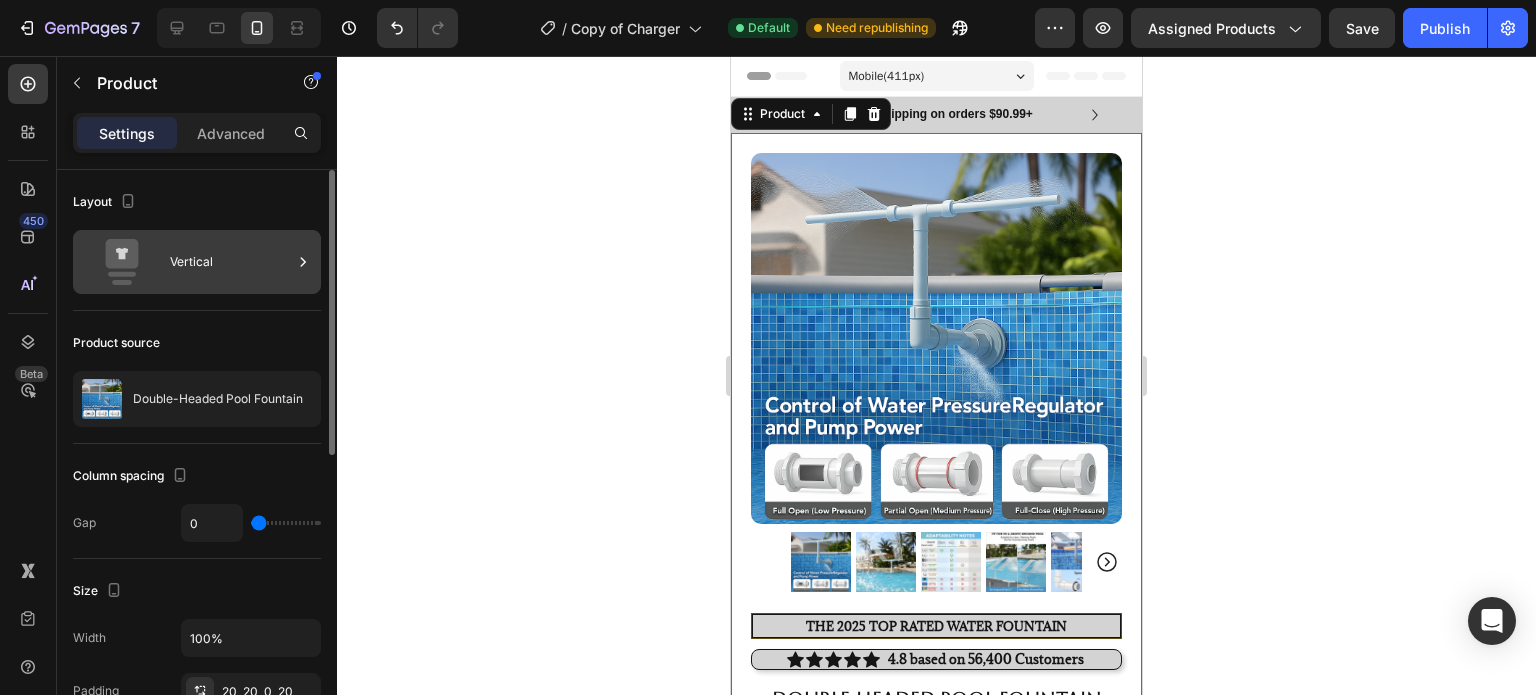 click on "Vertical" at bounding box center (231, 262) 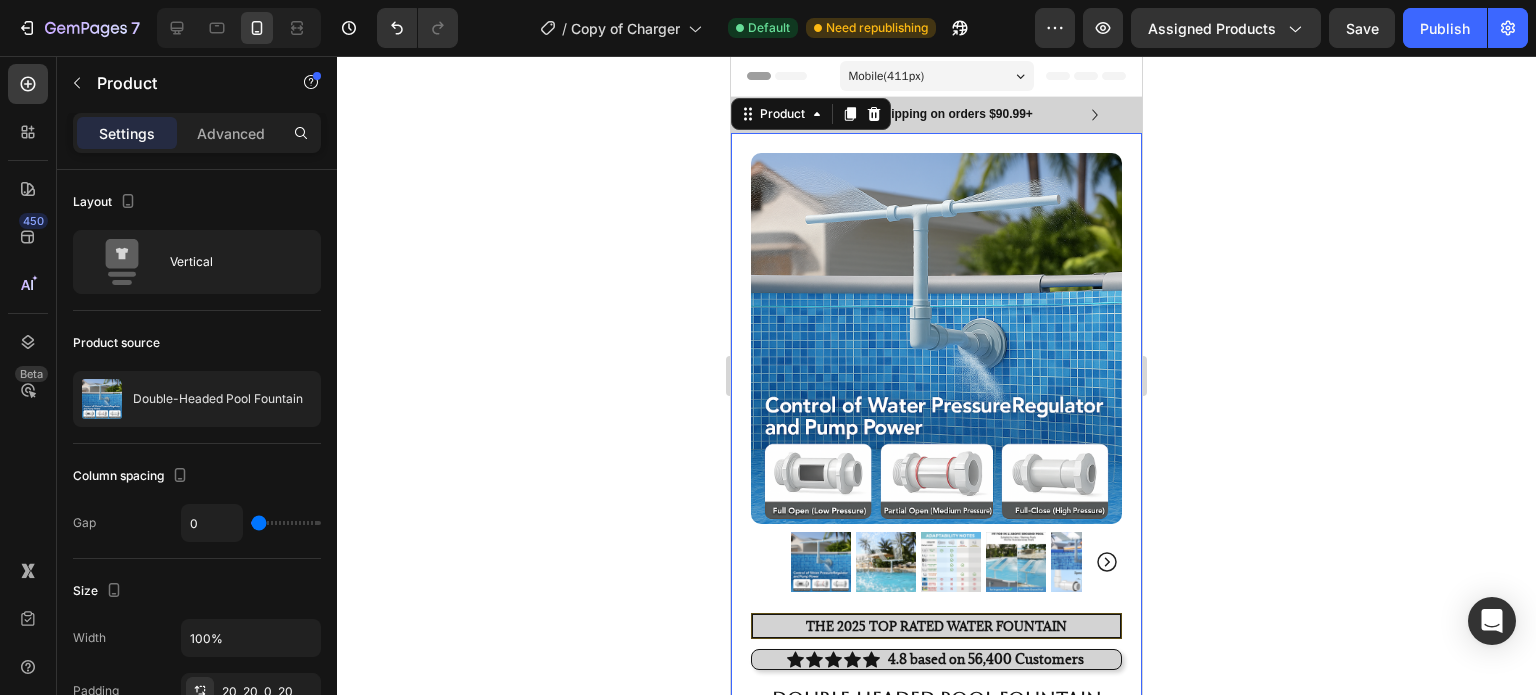 click 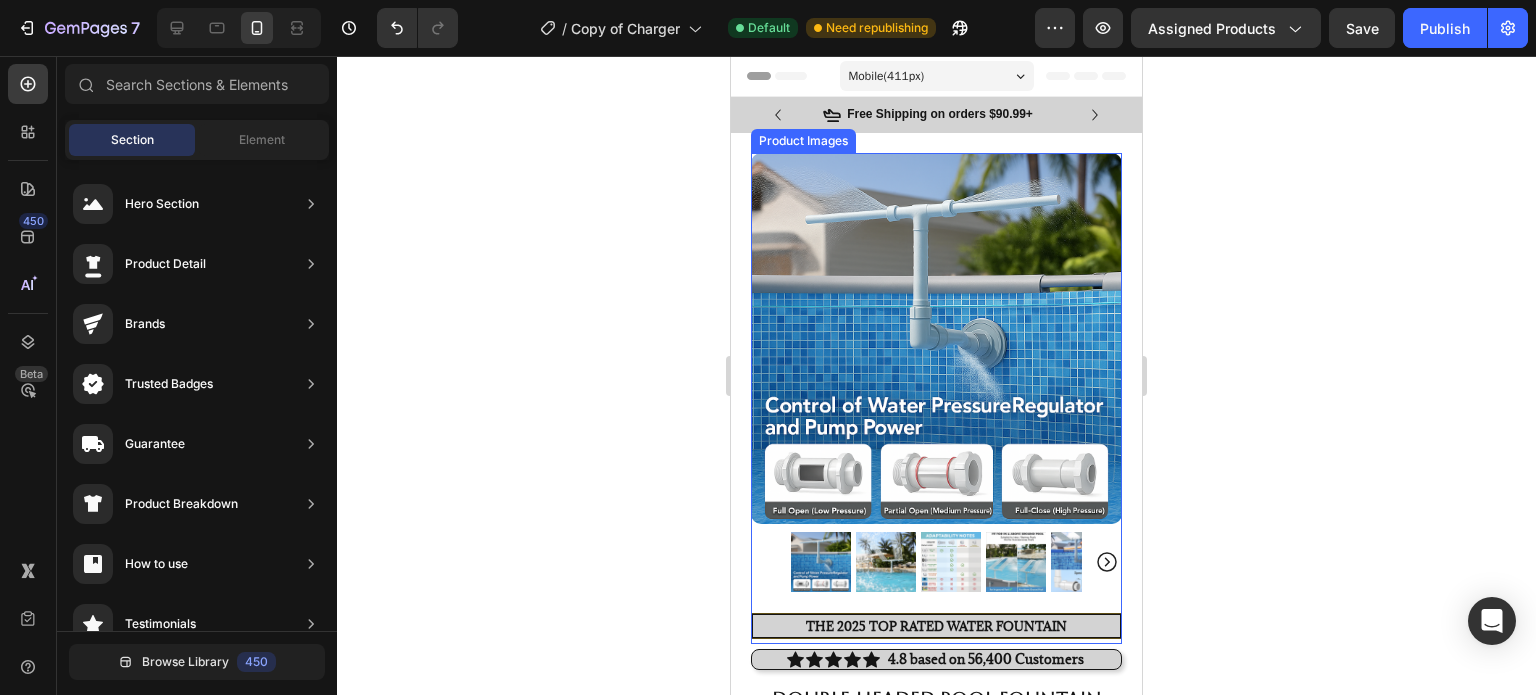 click at bounding box center [936, 338] 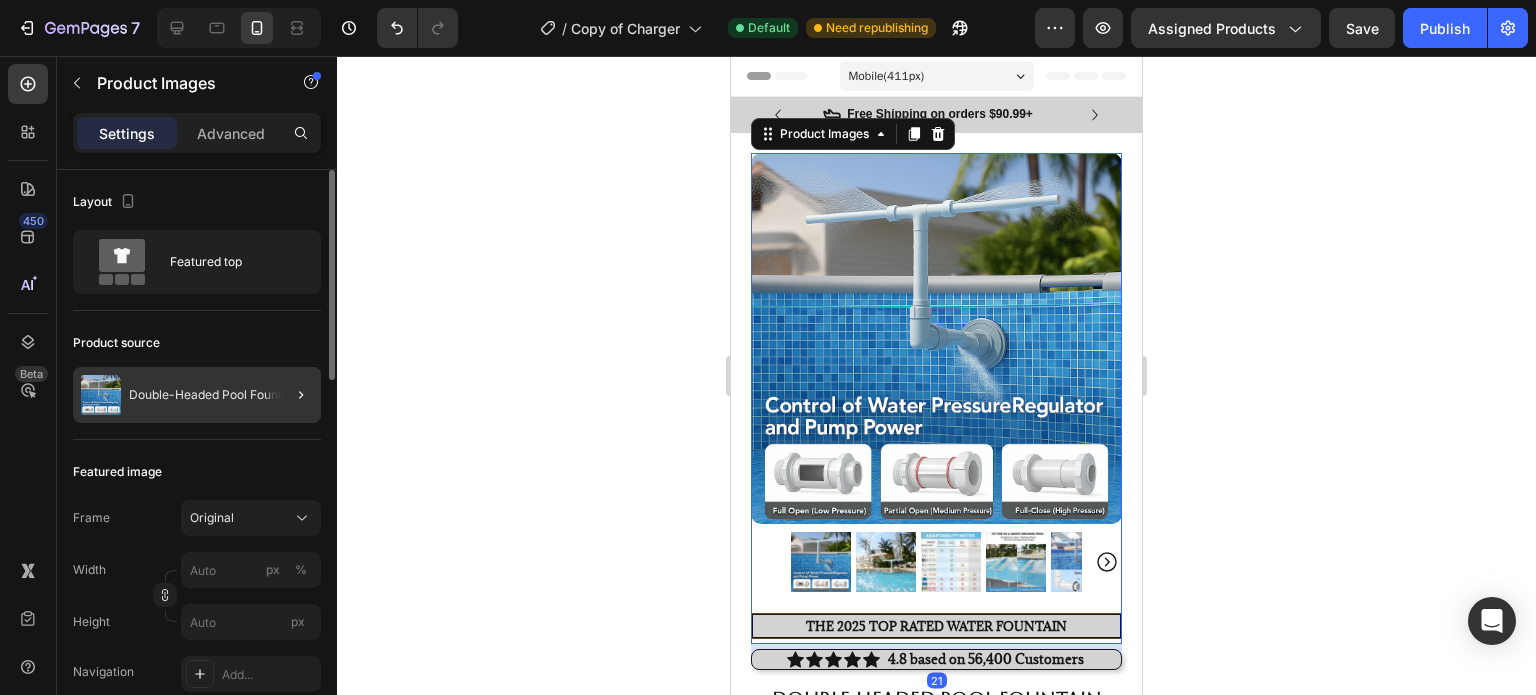 click 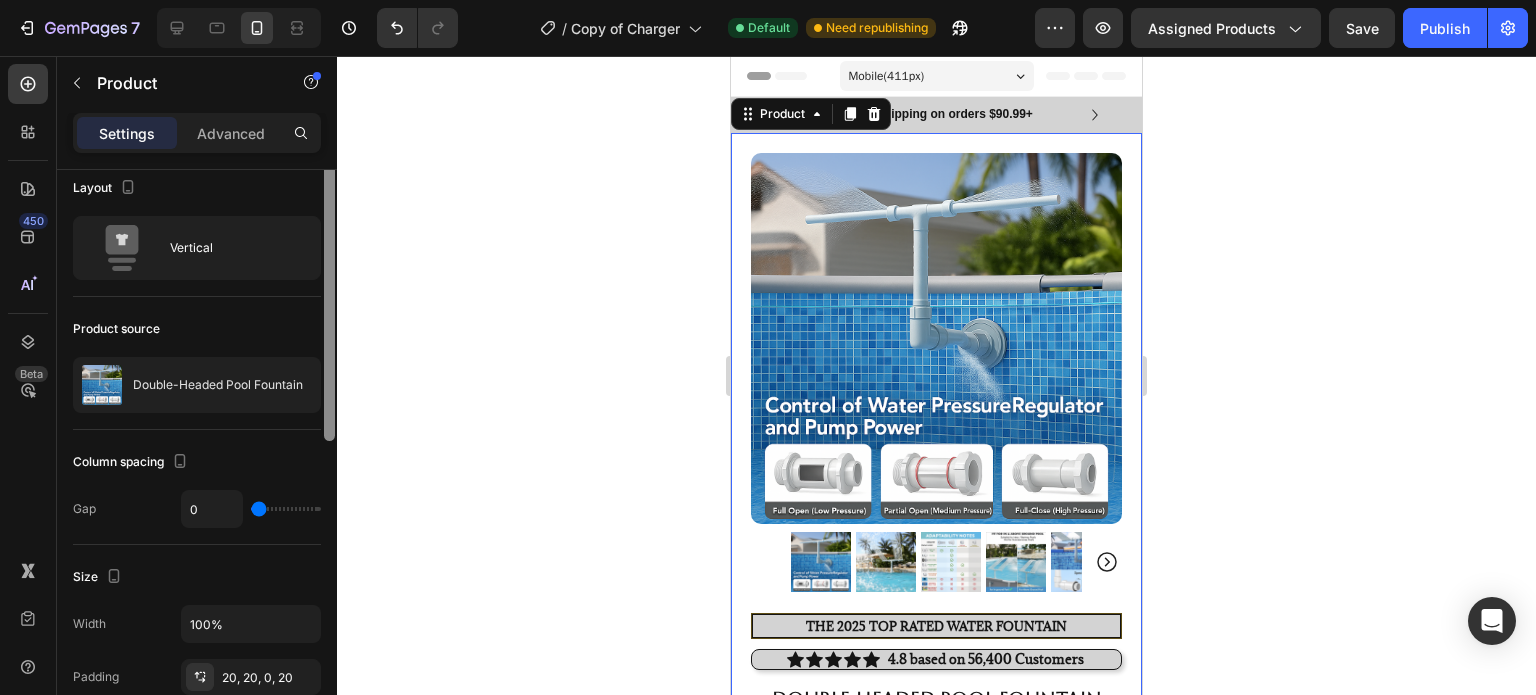 scroll, scrollTop: 0, scrollLeft: 0, axis: both 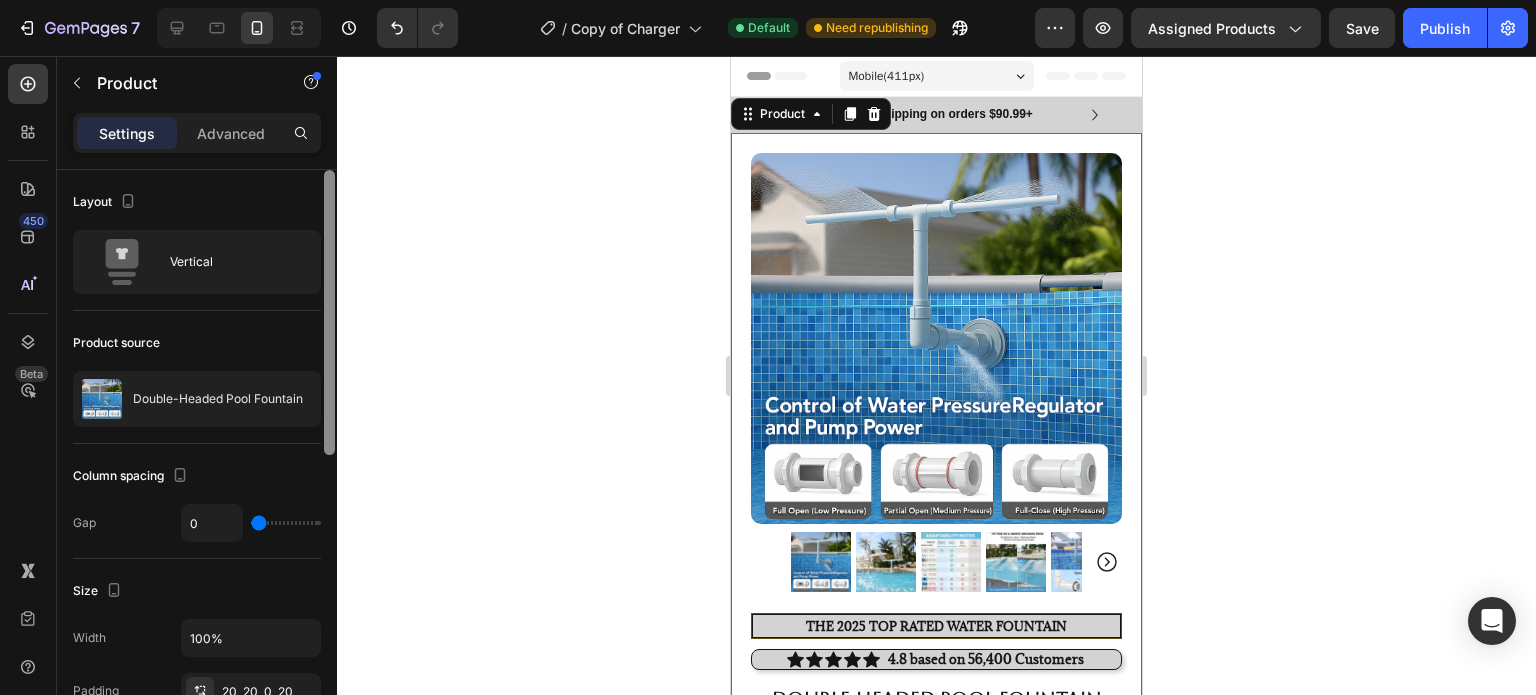 drag, startPoint x: 332, startPoint y: 241, endPoint x: 371, endPoint y: 79, distance: 166.62833 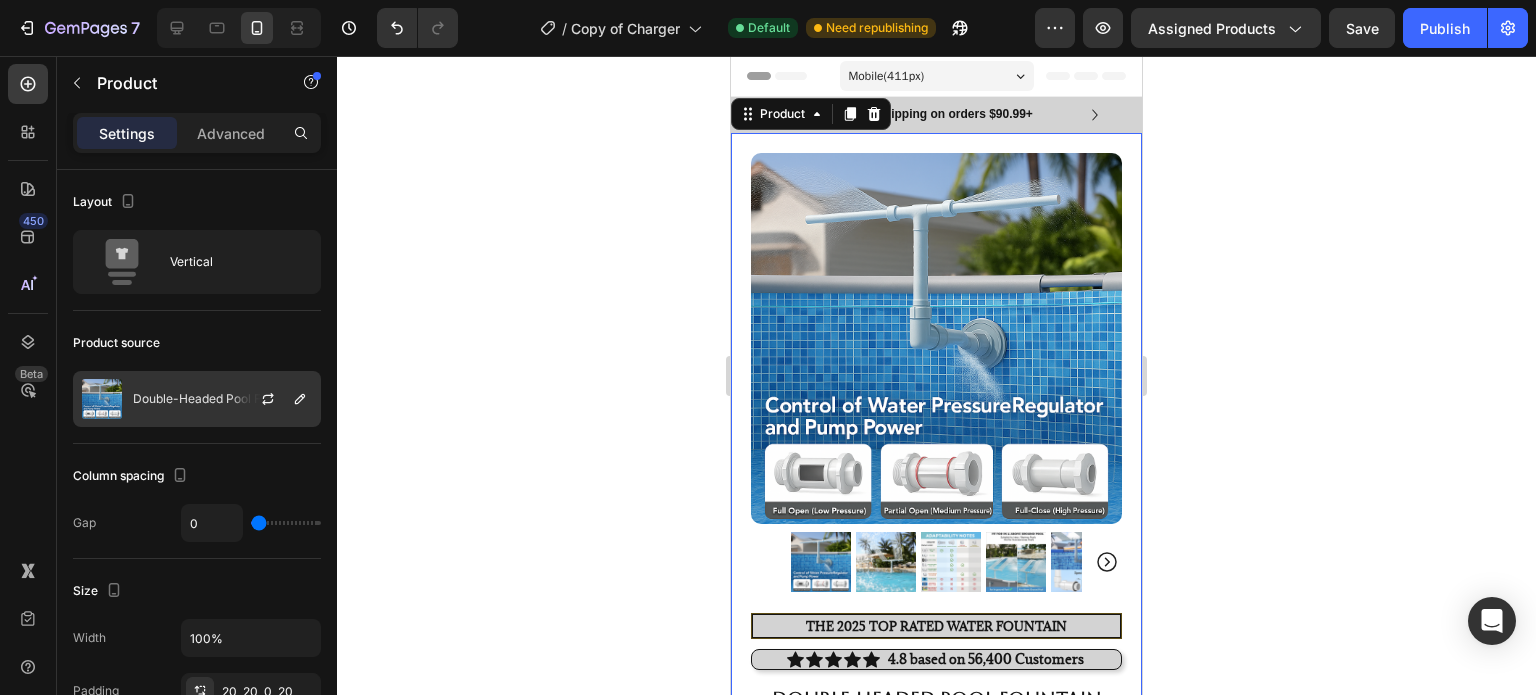 click at bounding box center [102, 399] 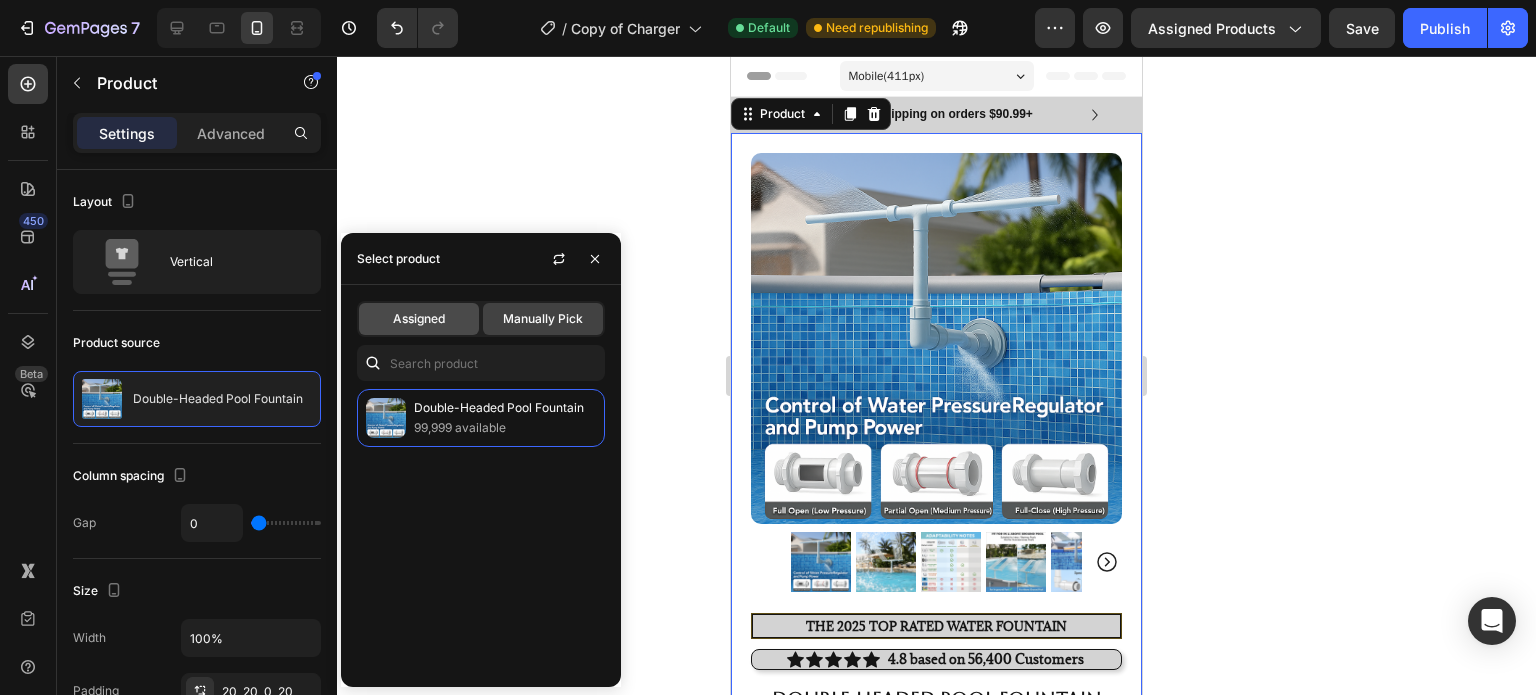 click on "Assigned" 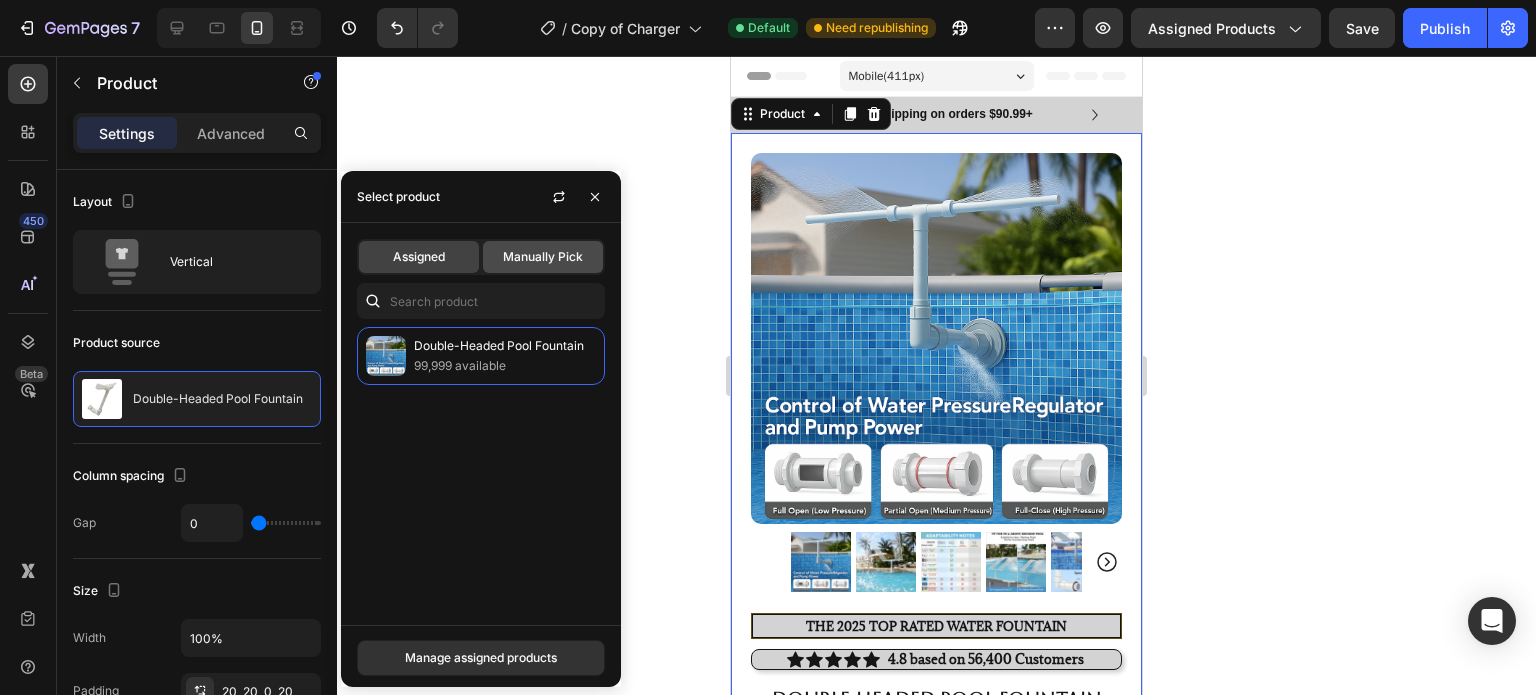 click on "Manually Pick" 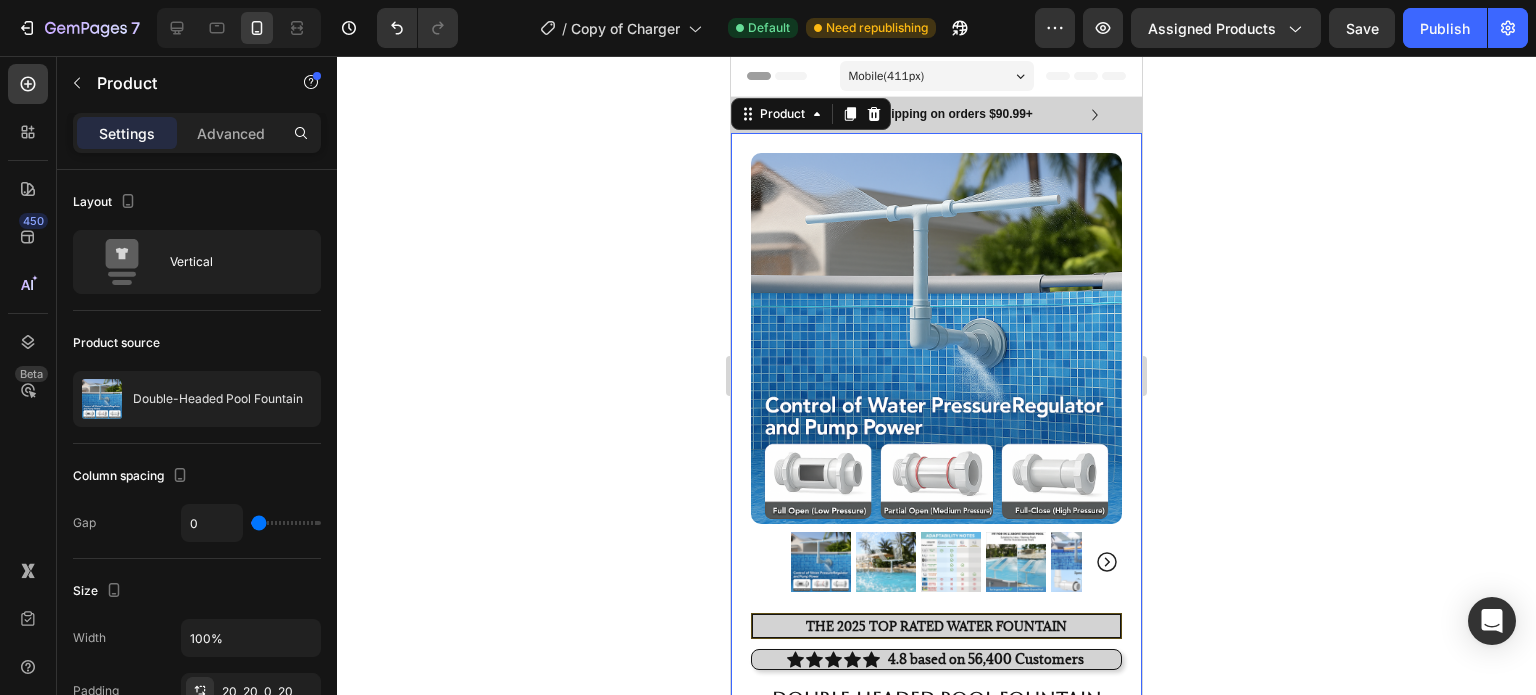 click 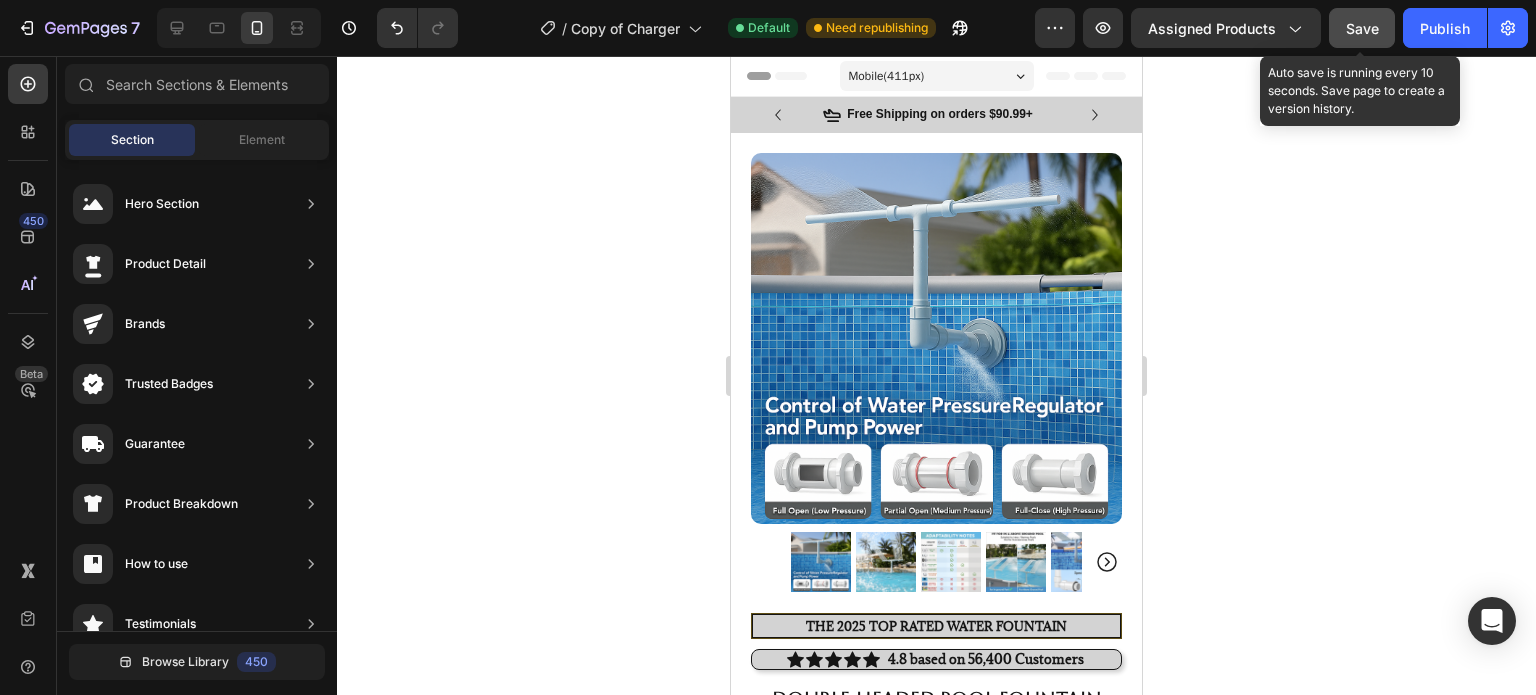 click on "Save" 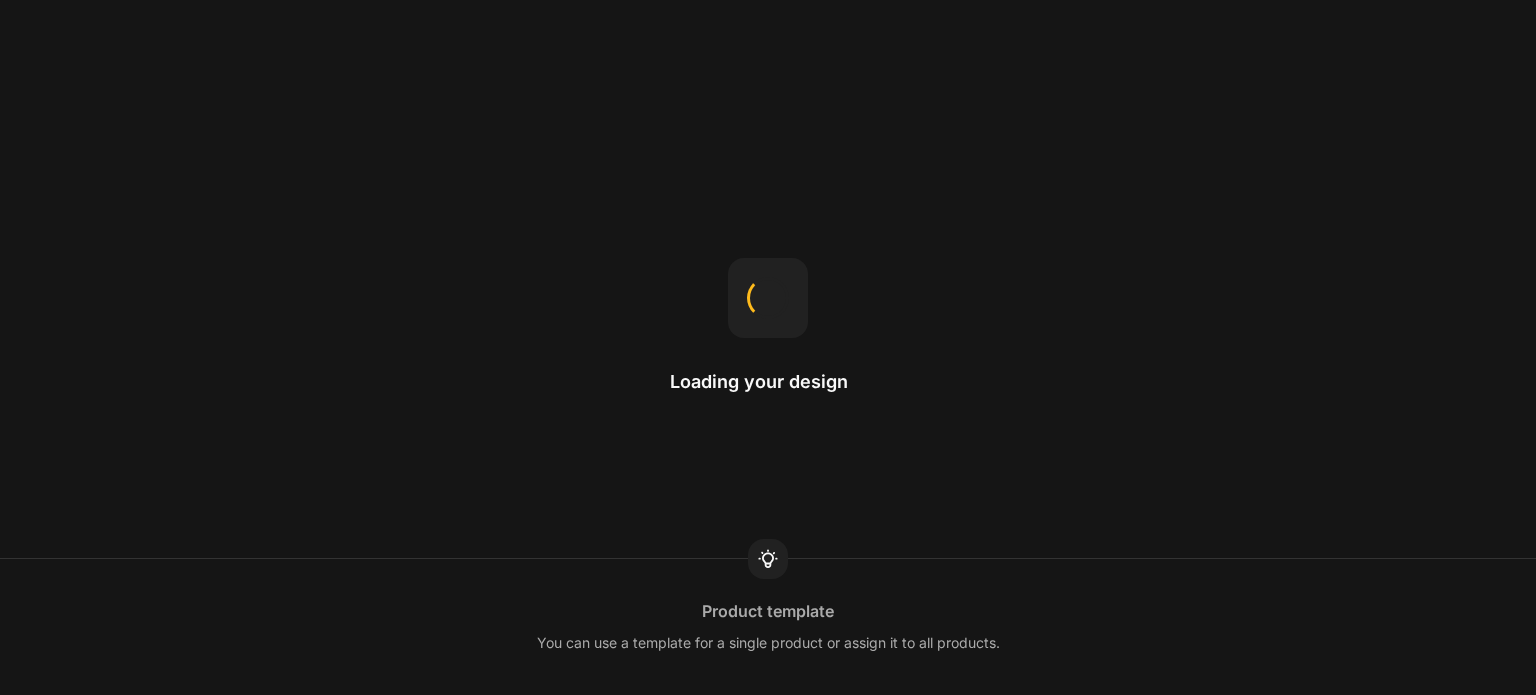 scroll, scrollTop: 0, scrollLeft: 0, axis: both 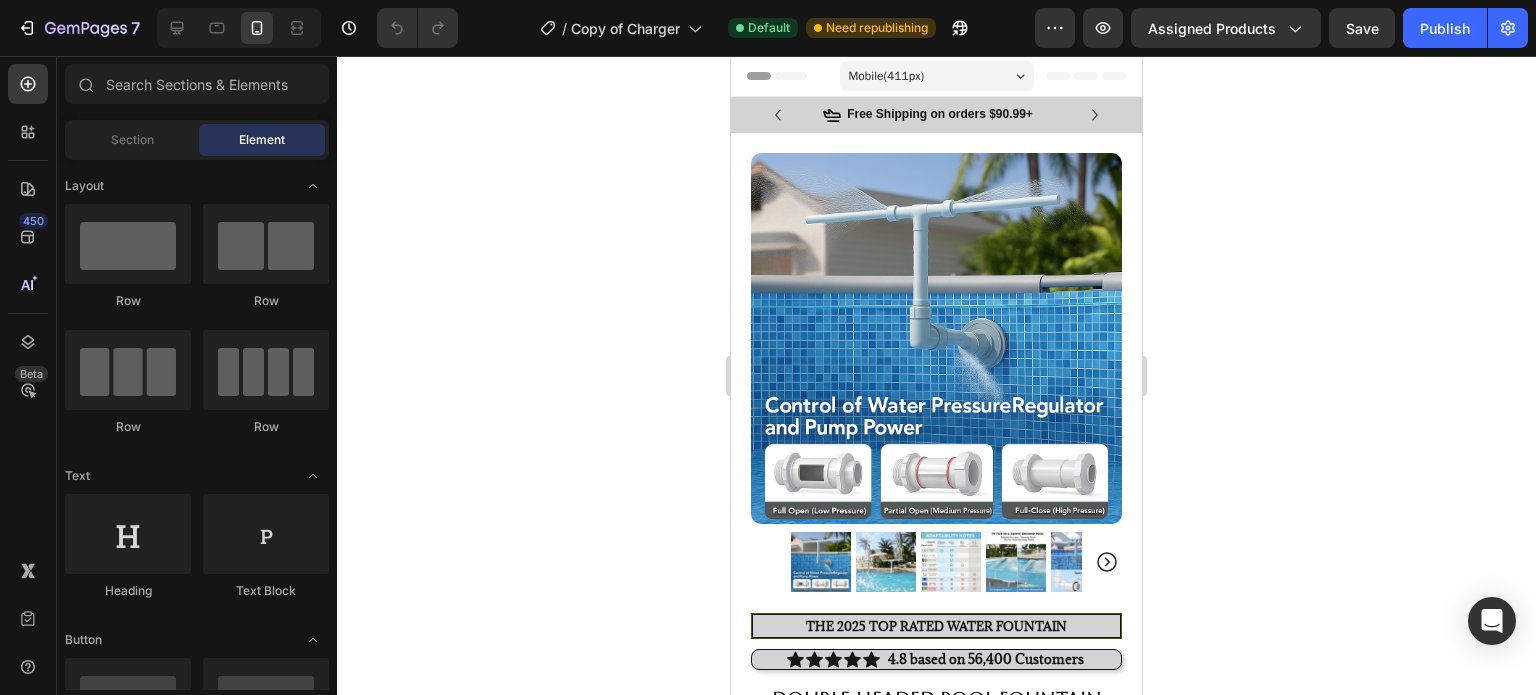 drag, startPoint x: 1131, startPoint y: 143, endPoint x: 1892, endPoint y: 143, distance: 761 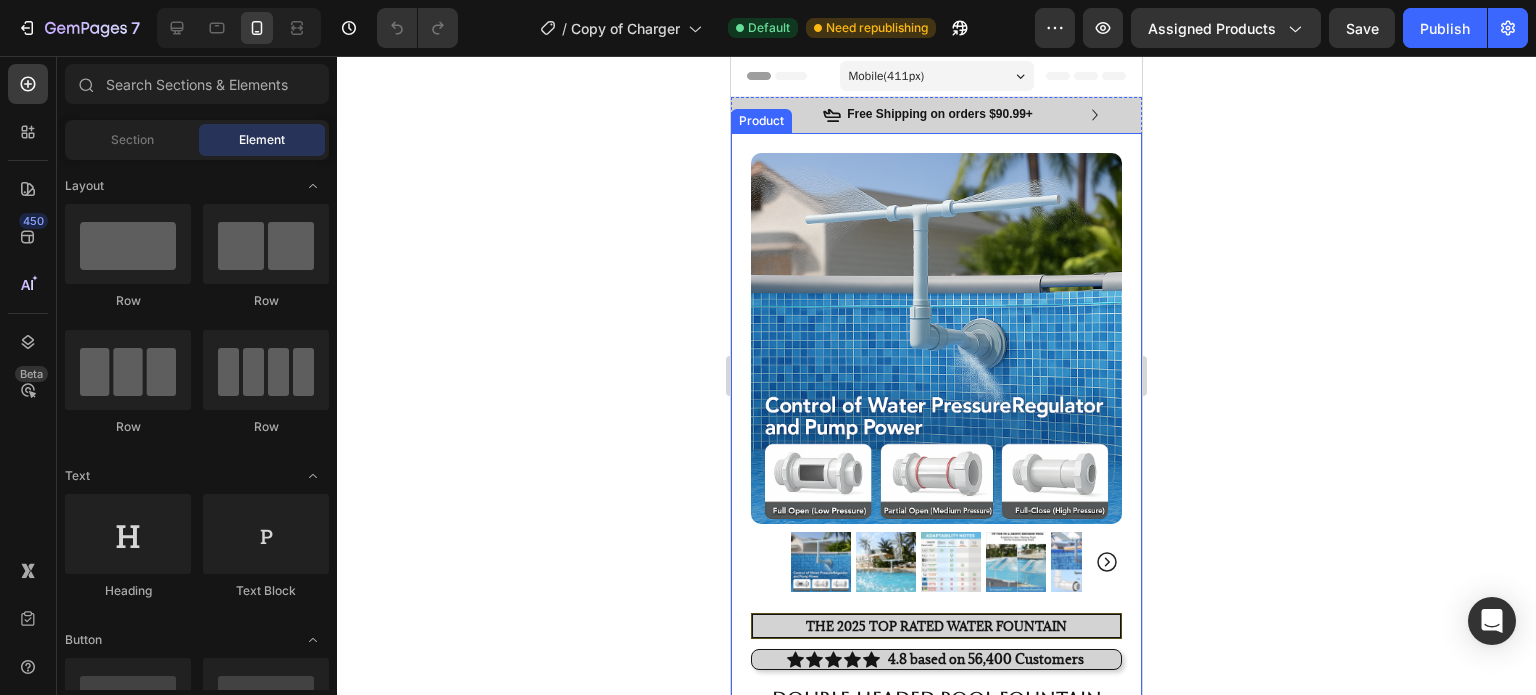 click on "Product Images The 2025 TOP RATED water fountaiN Text Block Image Icon Icon Icon Icon Icon Icon List “This skin cream is a game-changer! It has transformed my dry, lackluster skin into a hydrated and radiant complexion. I love how it absorbs quickly and leaves no greasy residue. Highly recommend” Text Block
Icon Hannah N. (Houston, USA) Text Block Row Row Row Icon Icon Icon Icon Icon Icon List 4.8 based on 56,400 Customers Text Block Row Double-Headed Pool Fountain Product Title
1️⃣  Cools Your Pool Naturally:  Lowers water temperature by up to 10°F during hot summer days.
2️⃣  Fits Any Pool:  Works with both above-ground and inground pools with easy plug‑and‑play installation.
3️⃣ Family Fun Guaranteed:  Creates a refreshing waterfall spray that kids and adults love. Item List
Icon Sold out Twice | Limited Stock Available Text Block Row Appstle Subscriptions Appstle Subscriptions Image" at bounding box center (936, 873) 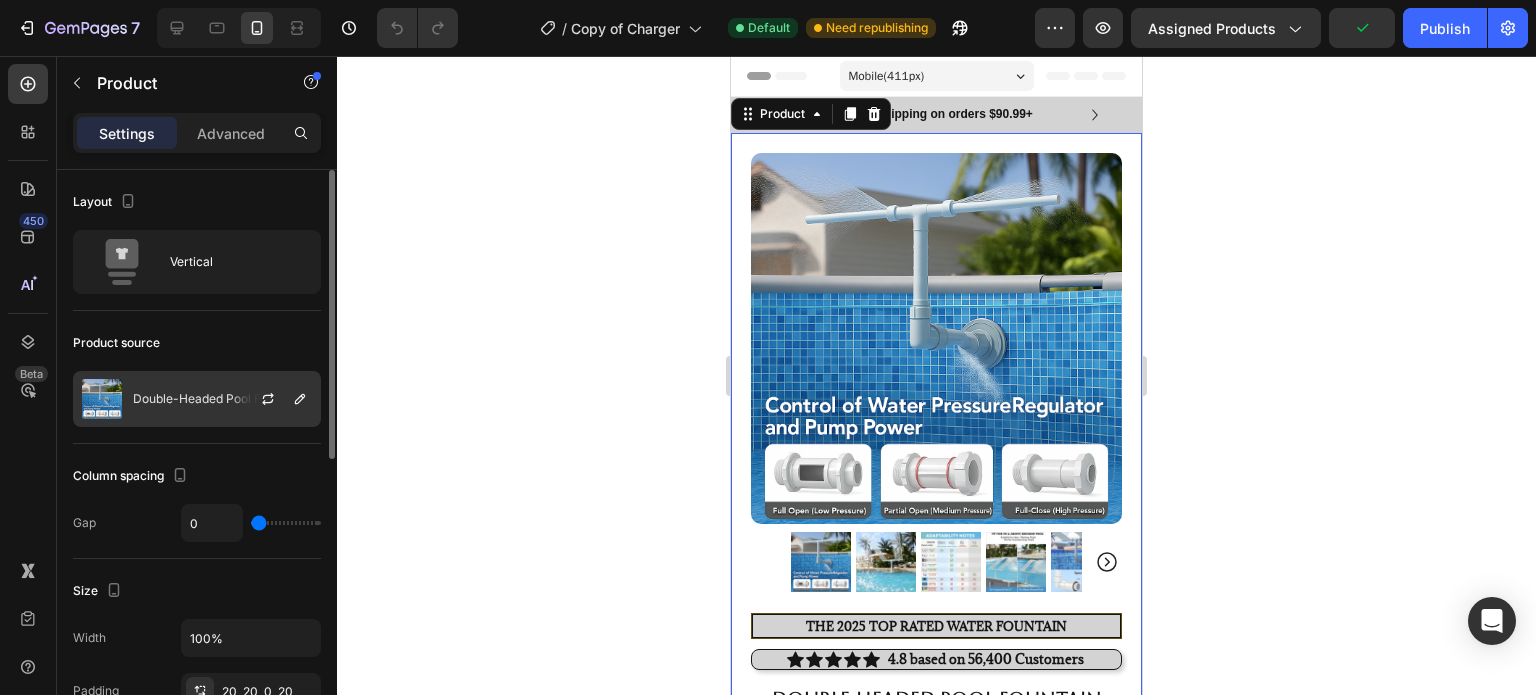 click at bounding box center [276, 399] 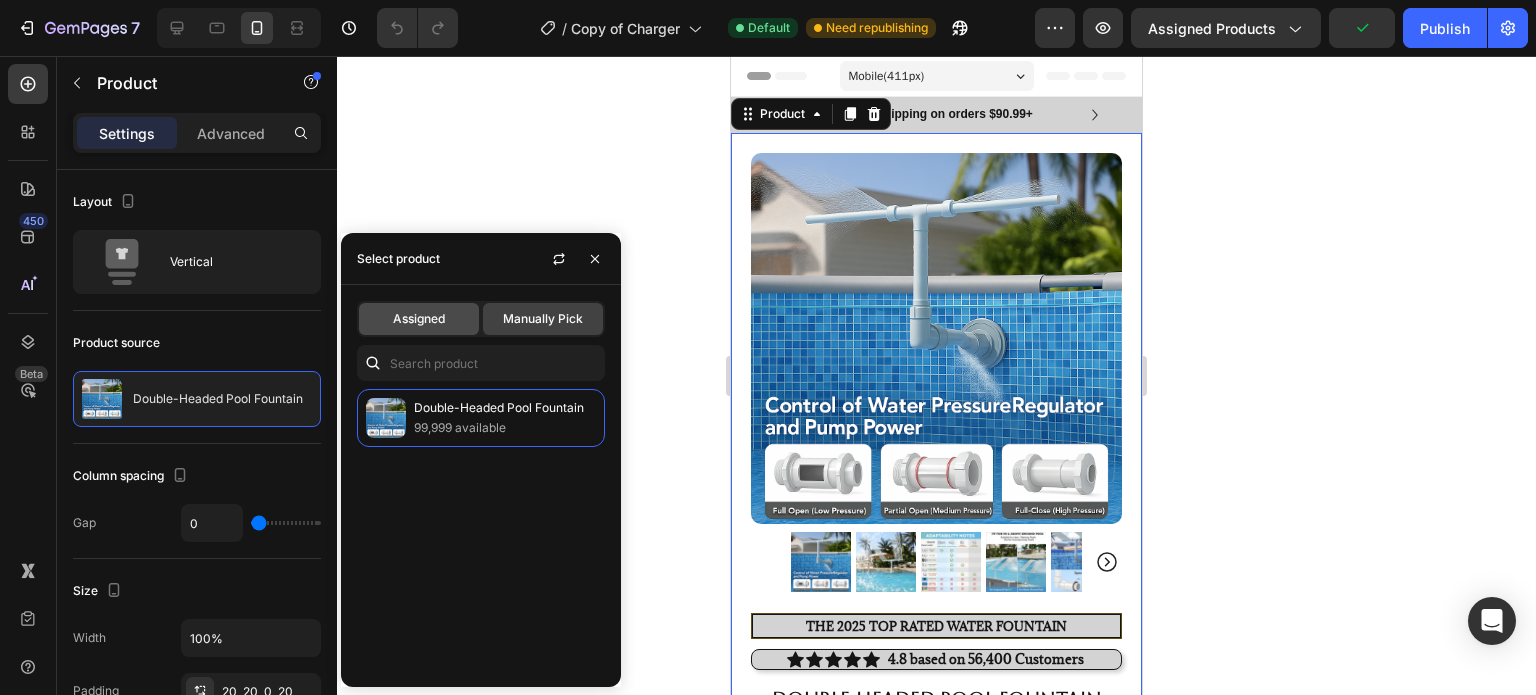 click on "Assigned" 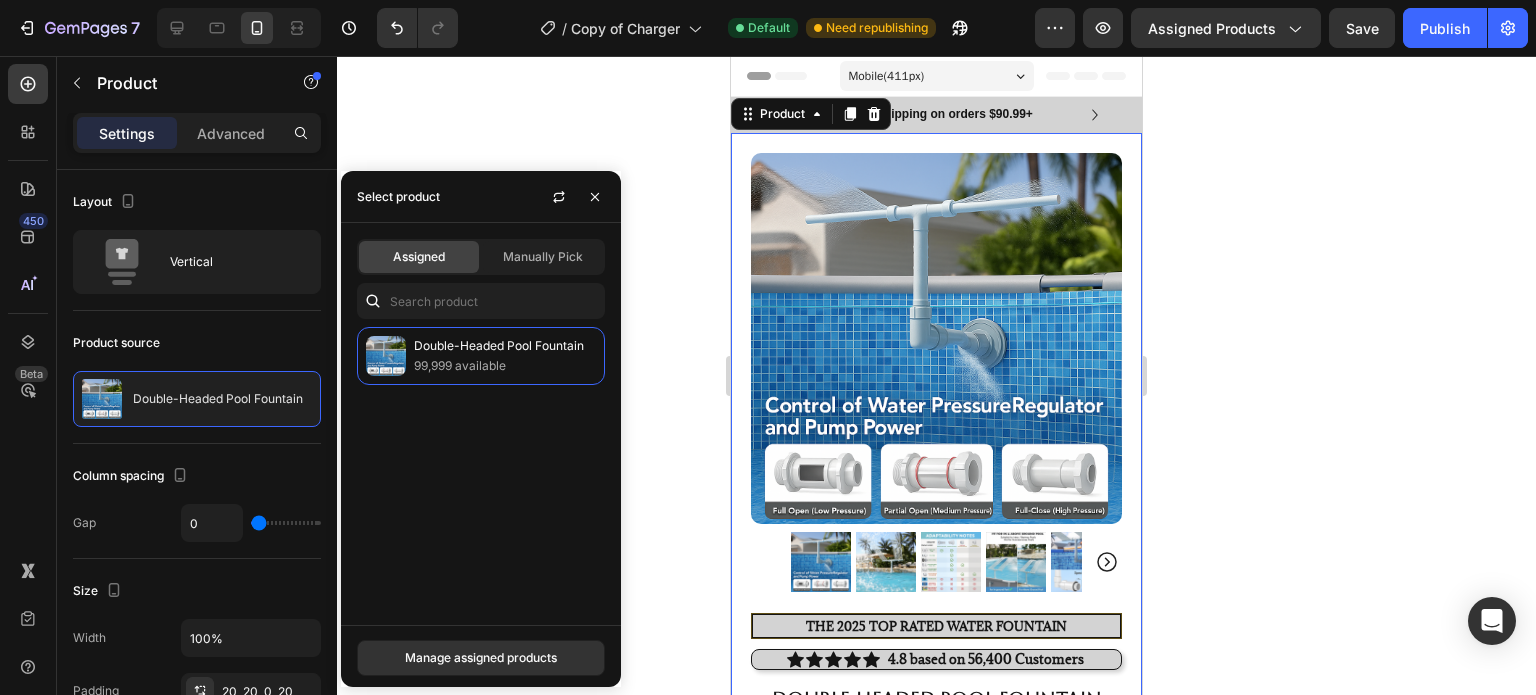 click 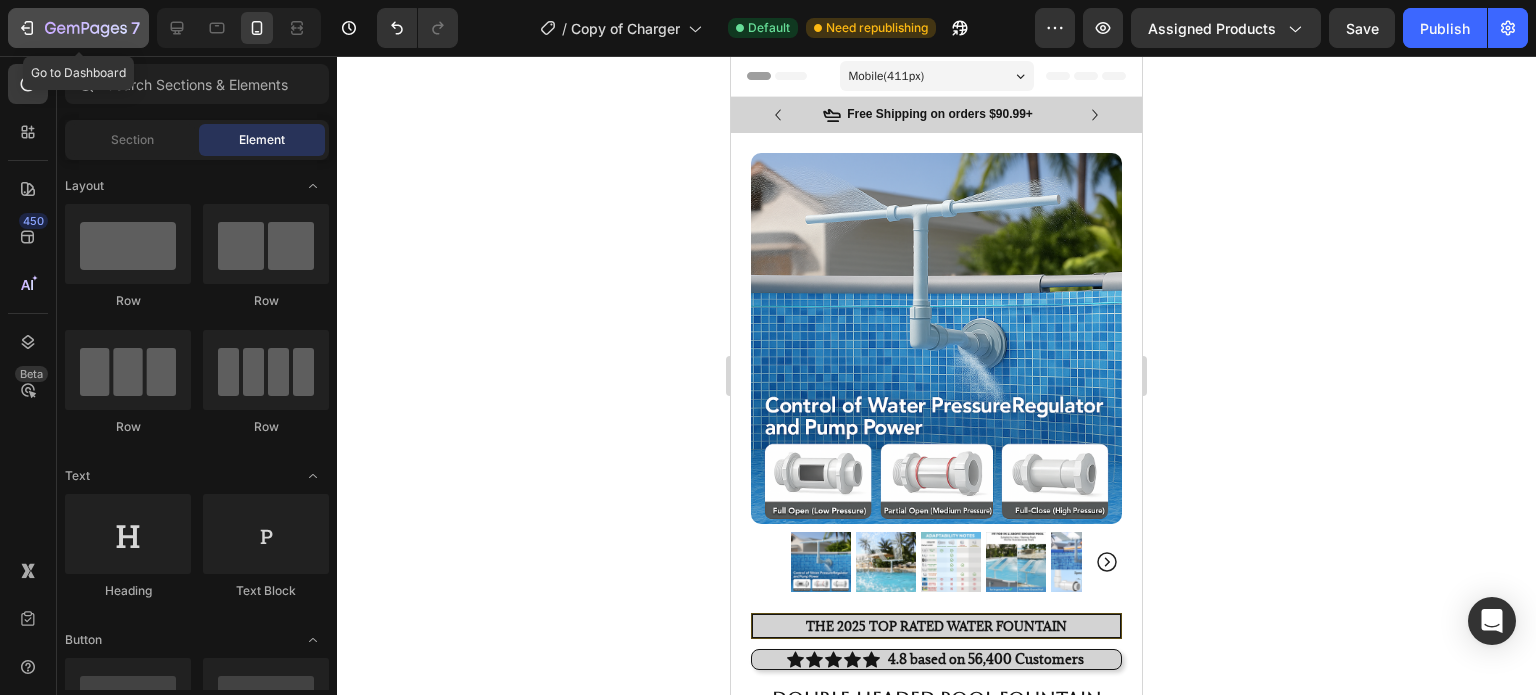 click 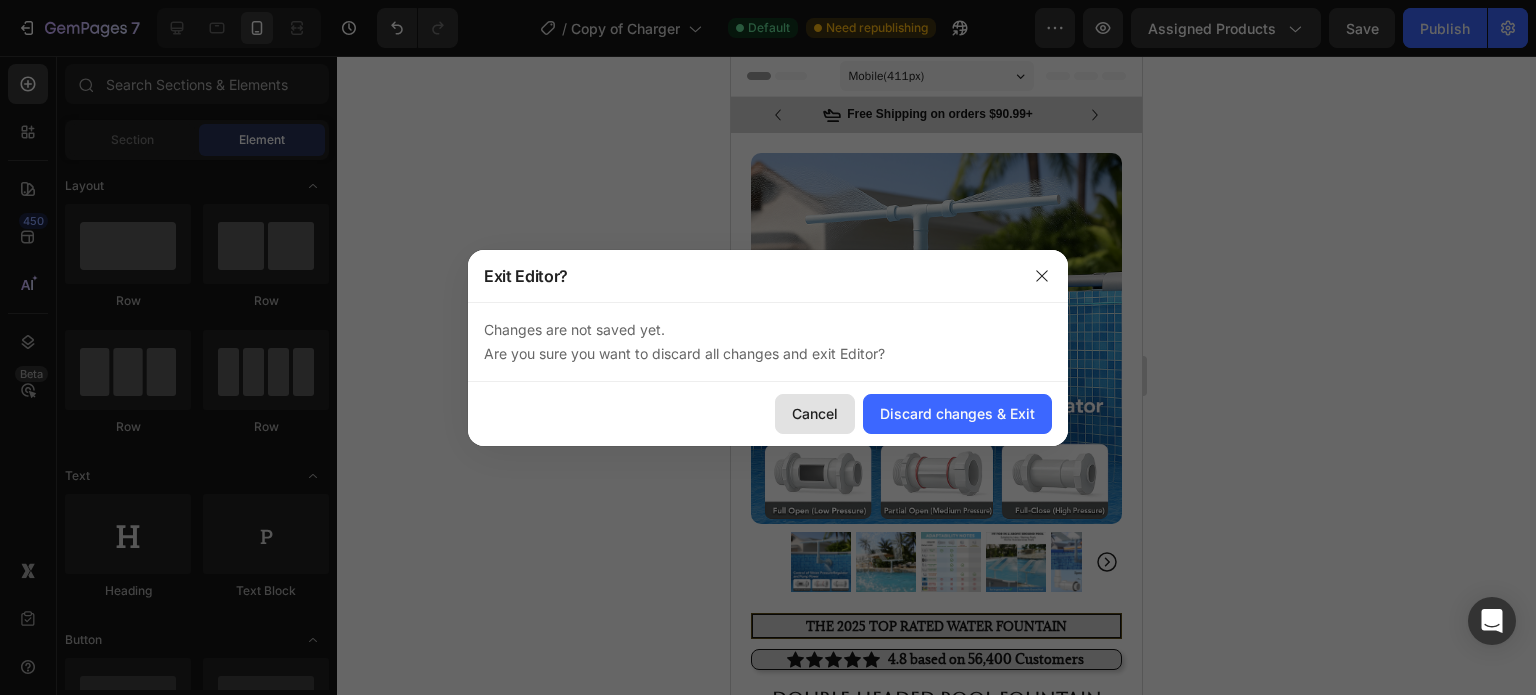 click on "Cancel" at bounding box center [815, 413] 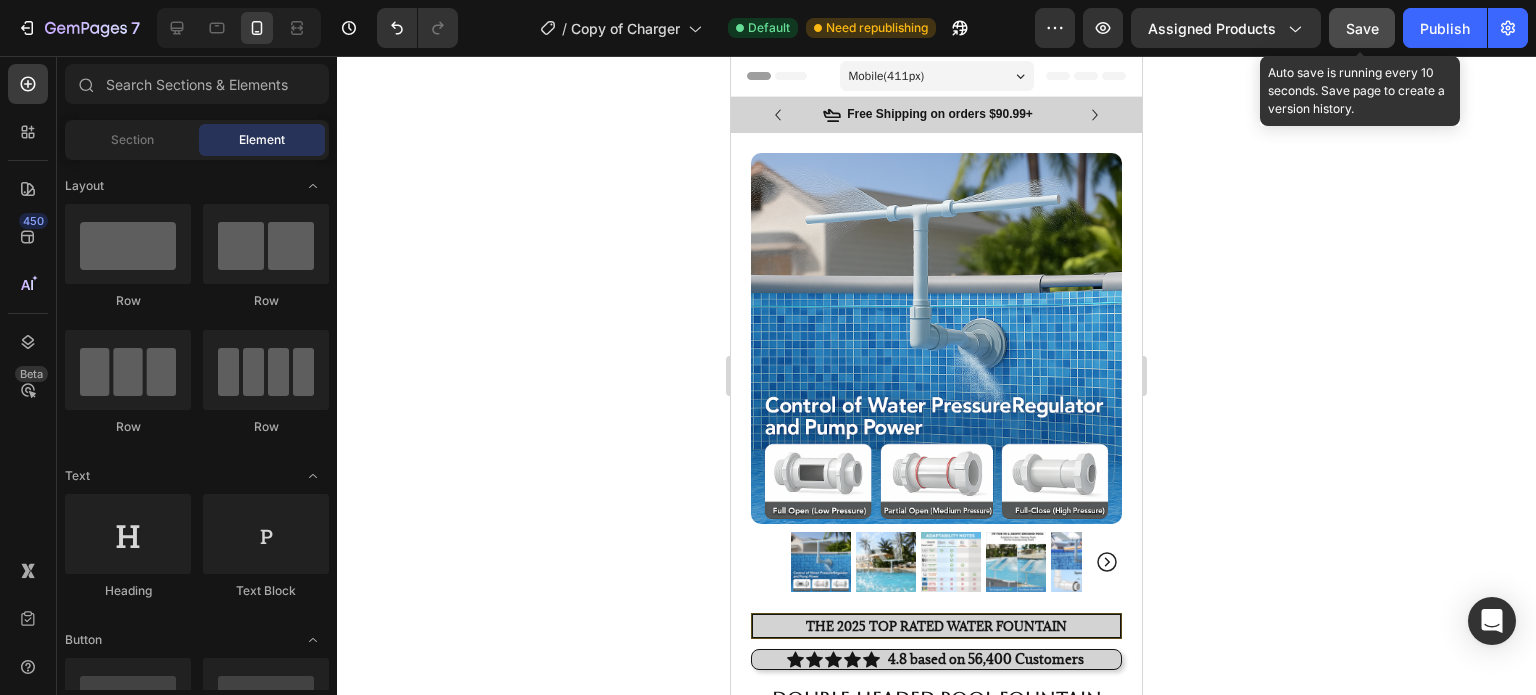 drag, startPoint x: 1344, startPoint y: 35, endPoint x: 349, endPoint y: 108, distance: 997.6743 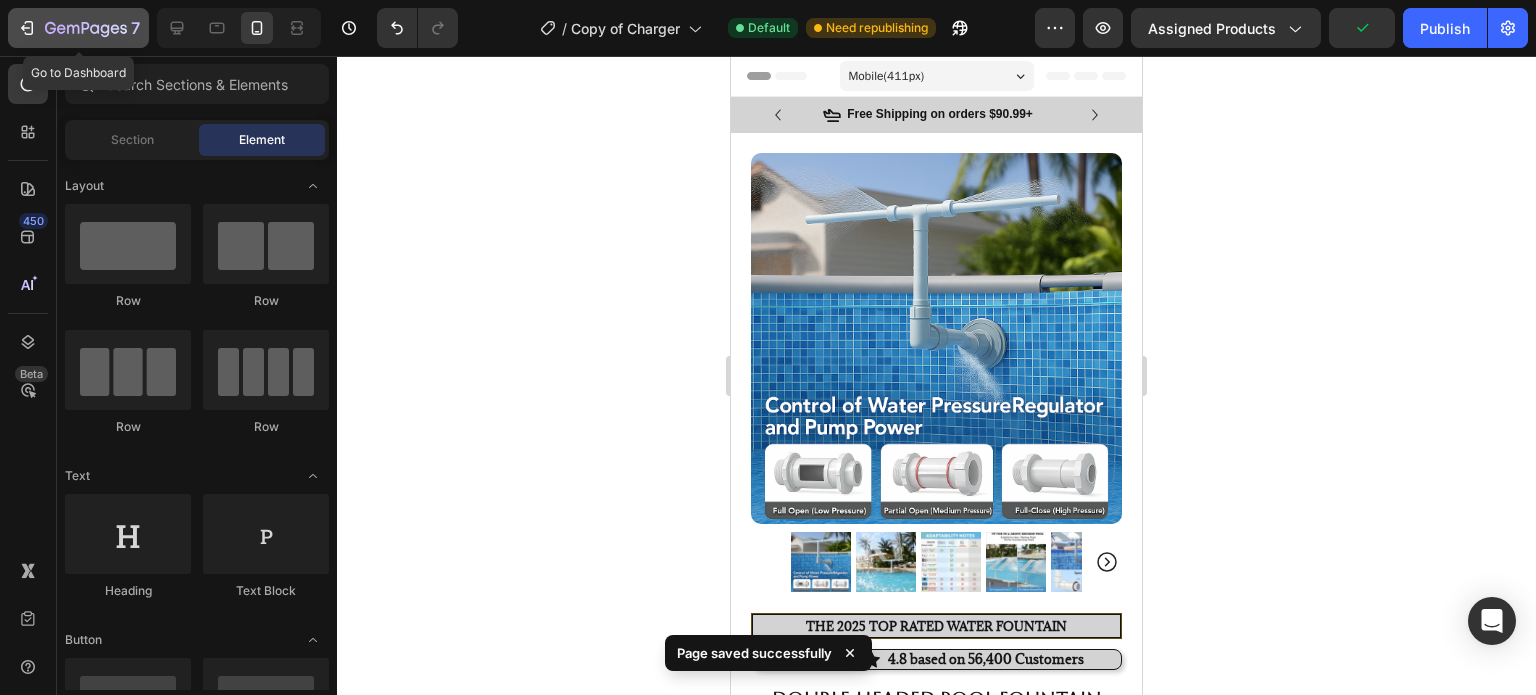 click on "7" 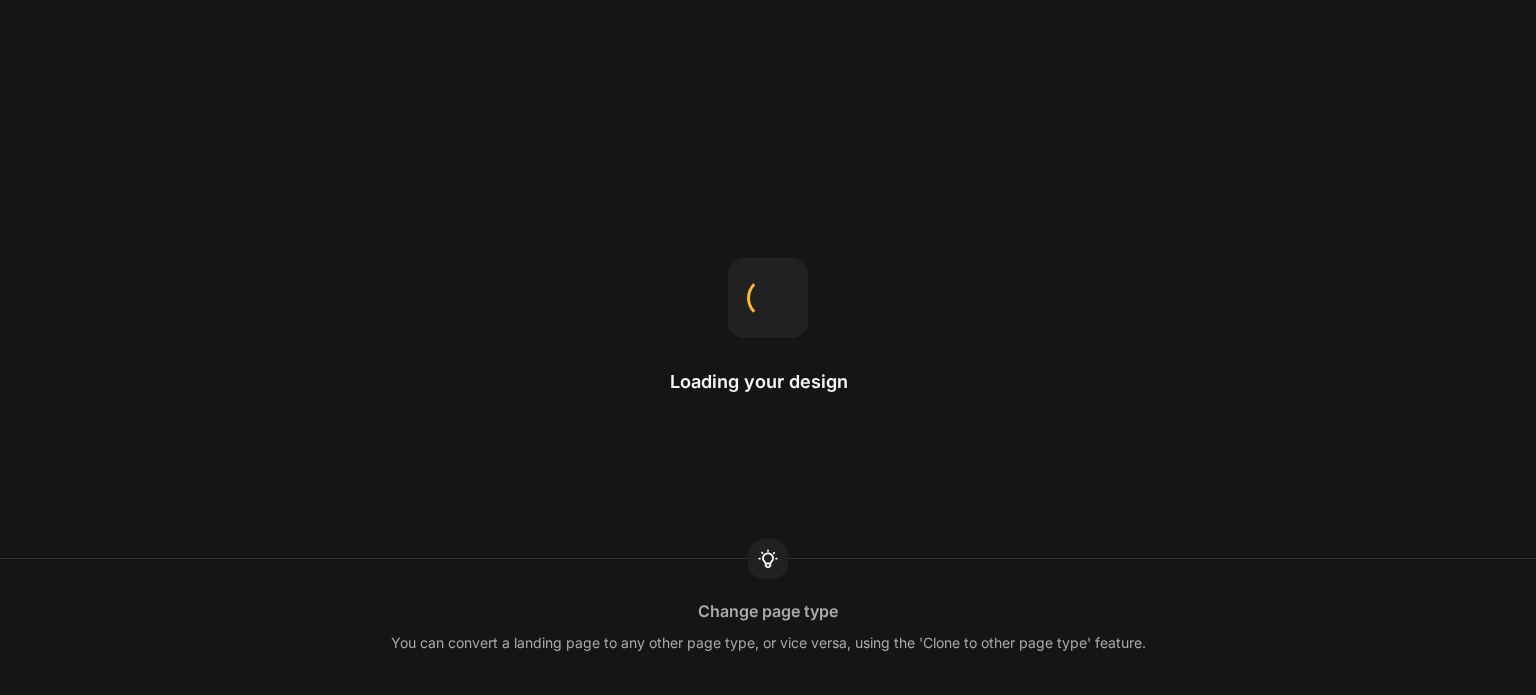 scroll, scrollTop: 0, scrollLeft: 0, axis: both 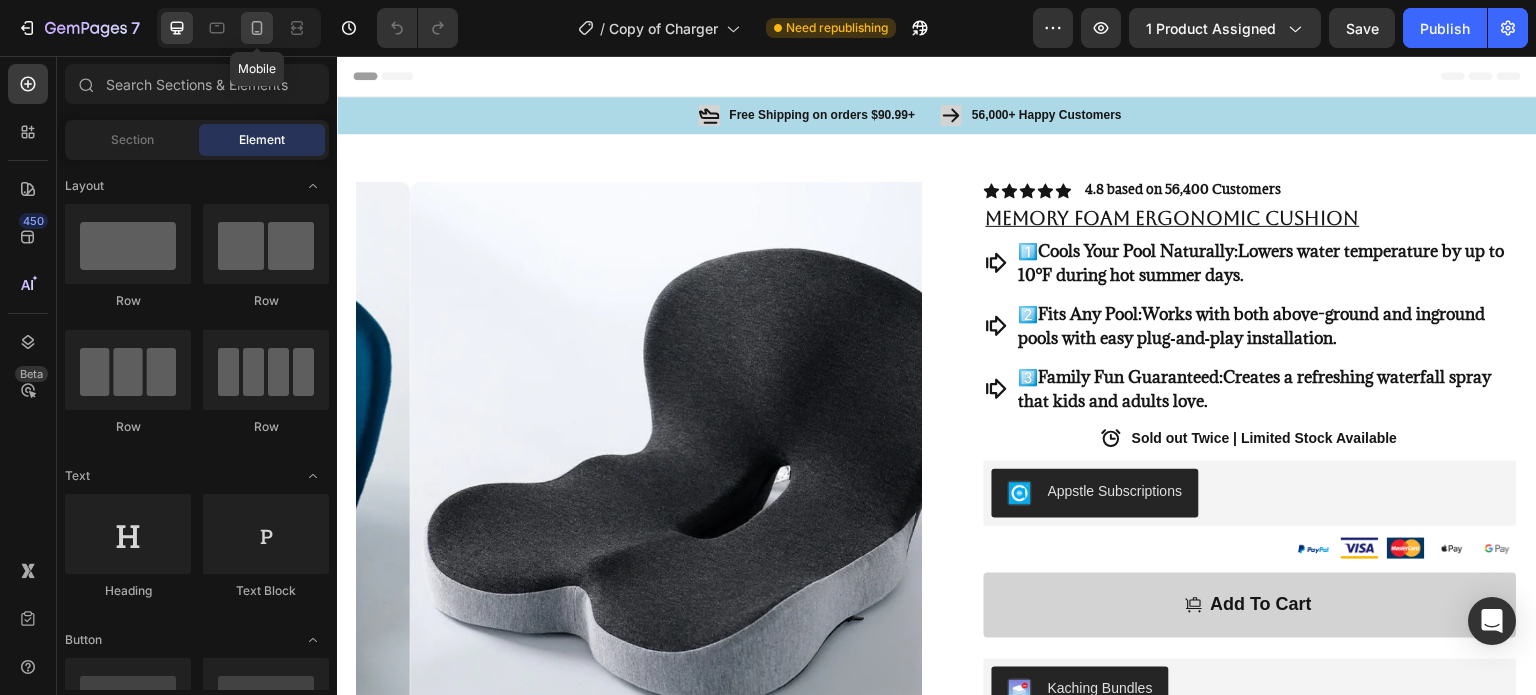 click 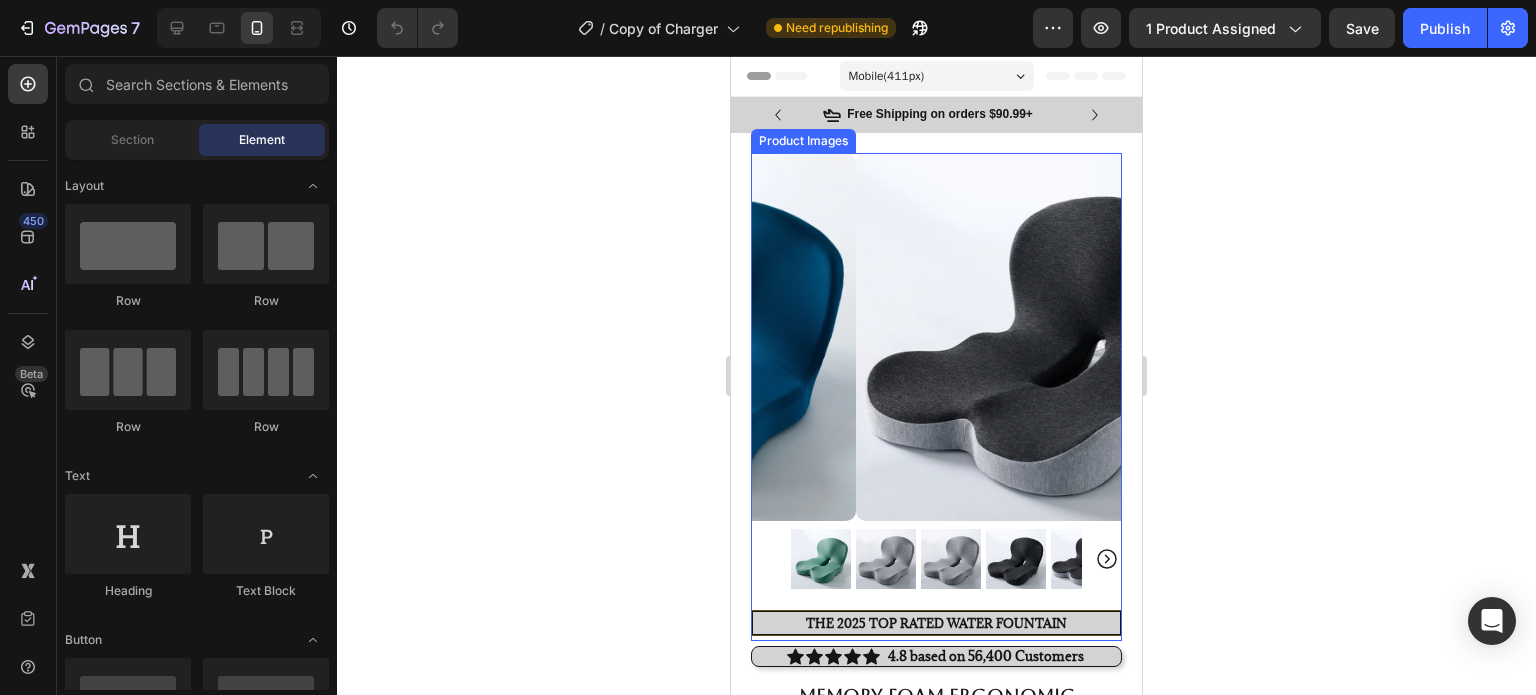 click 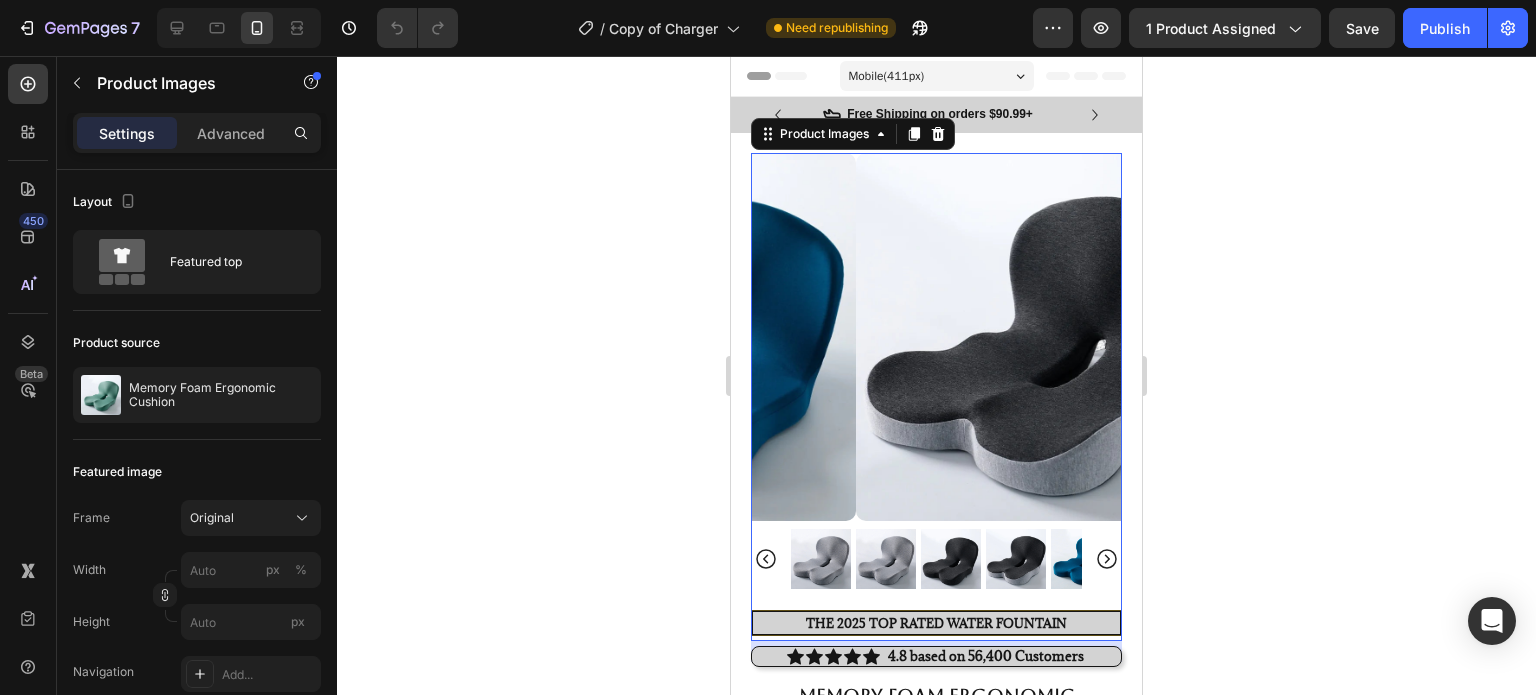 click 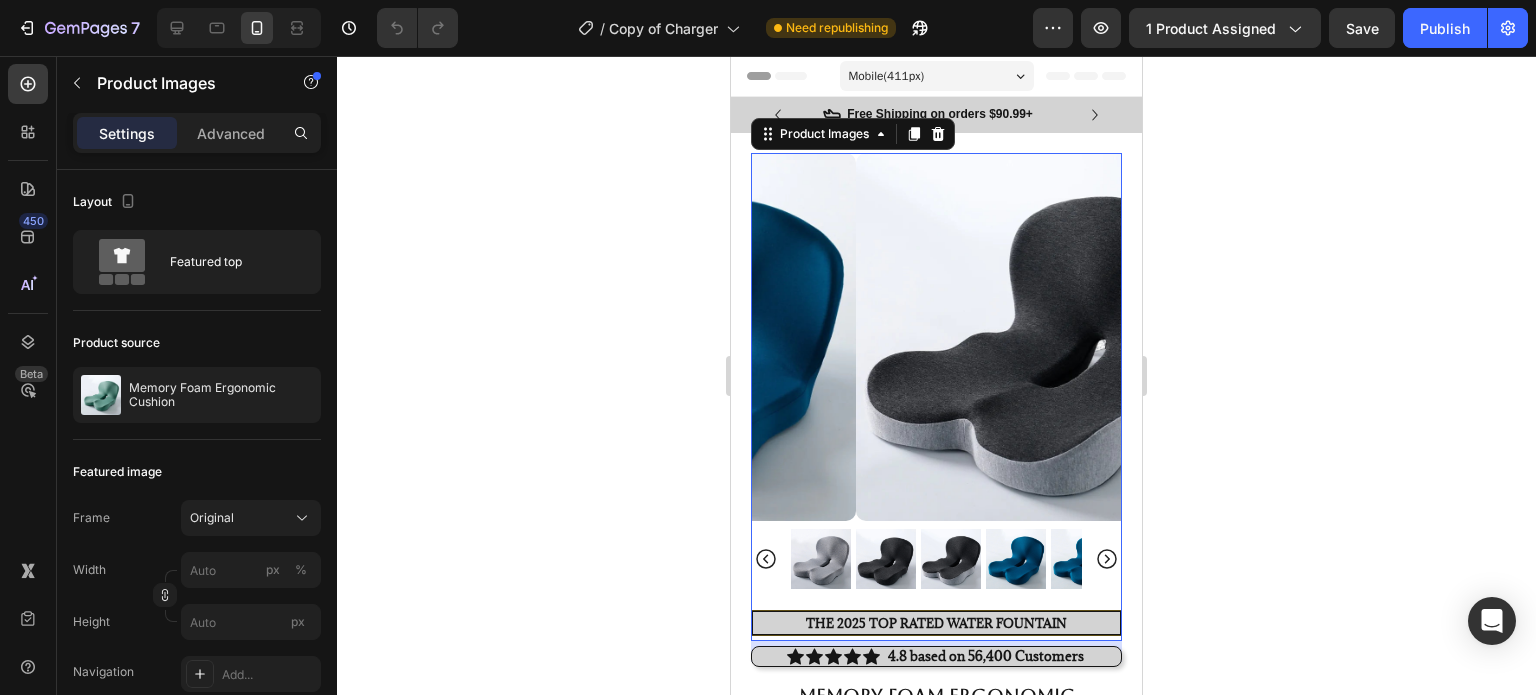 click 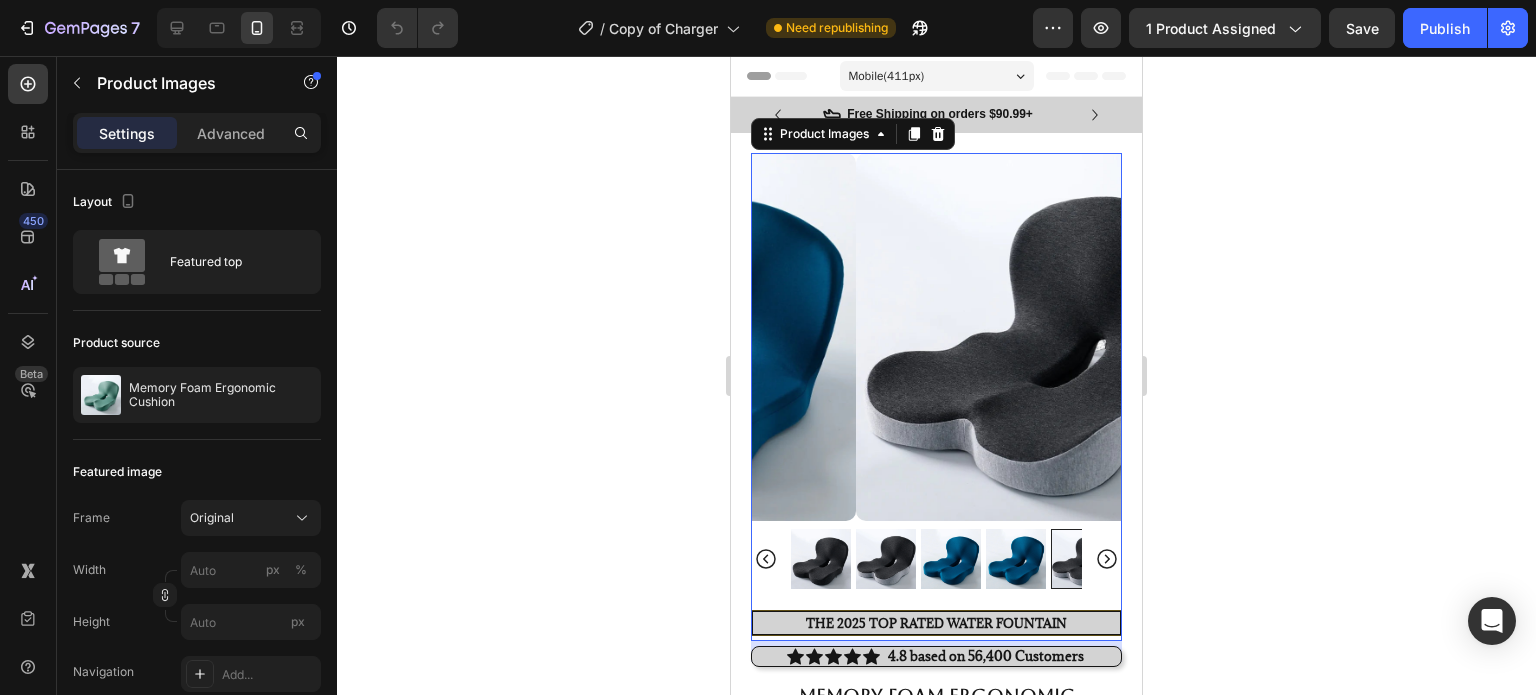 click at bounding box center (951, 559) 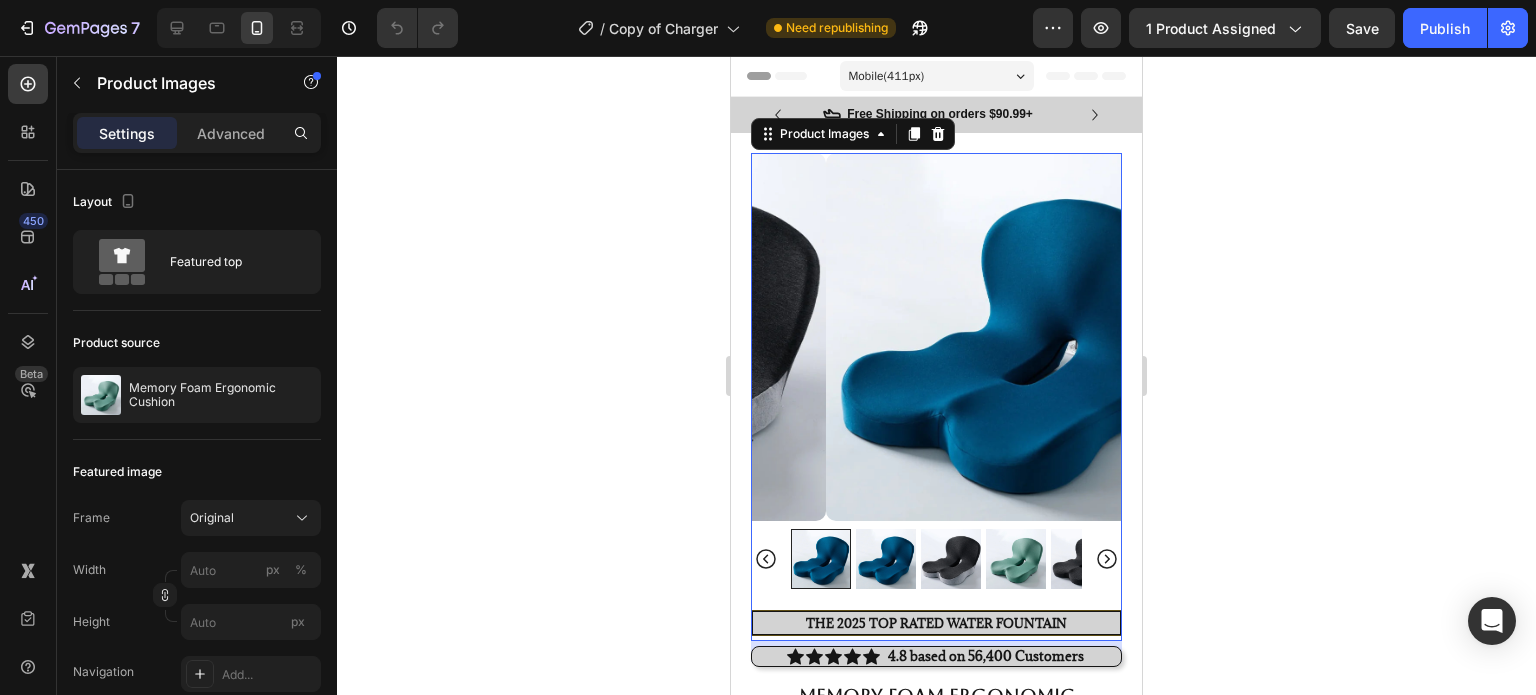 click at bounding box center [1016, 559] 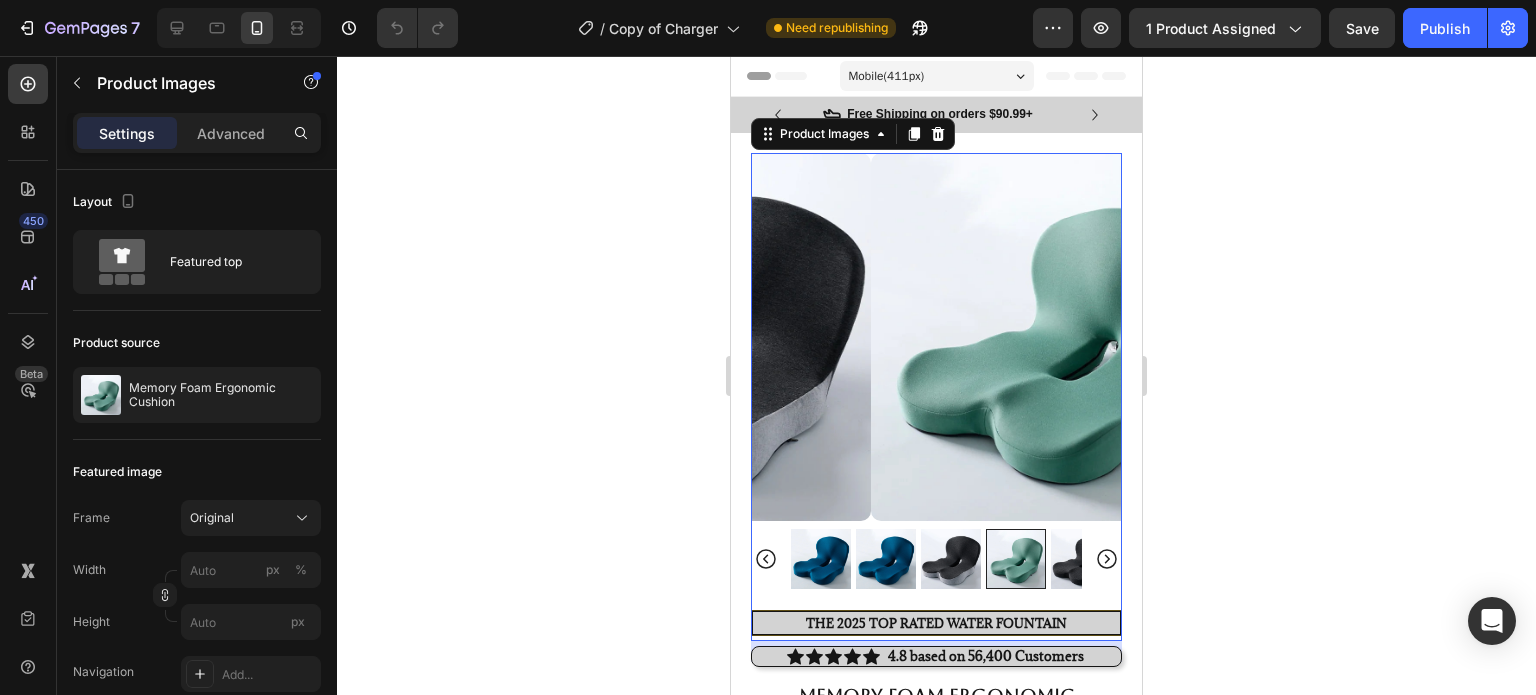click at bounding box center (936, 559) 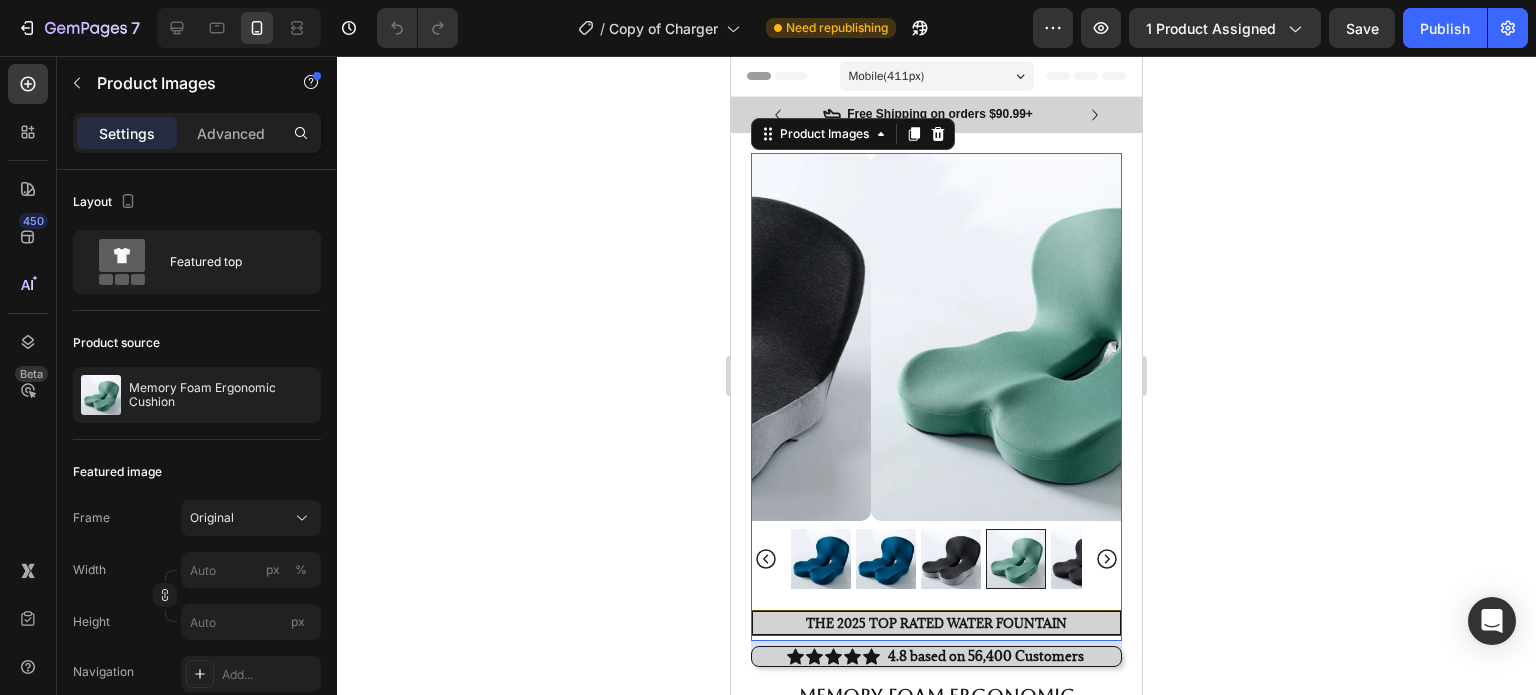 click 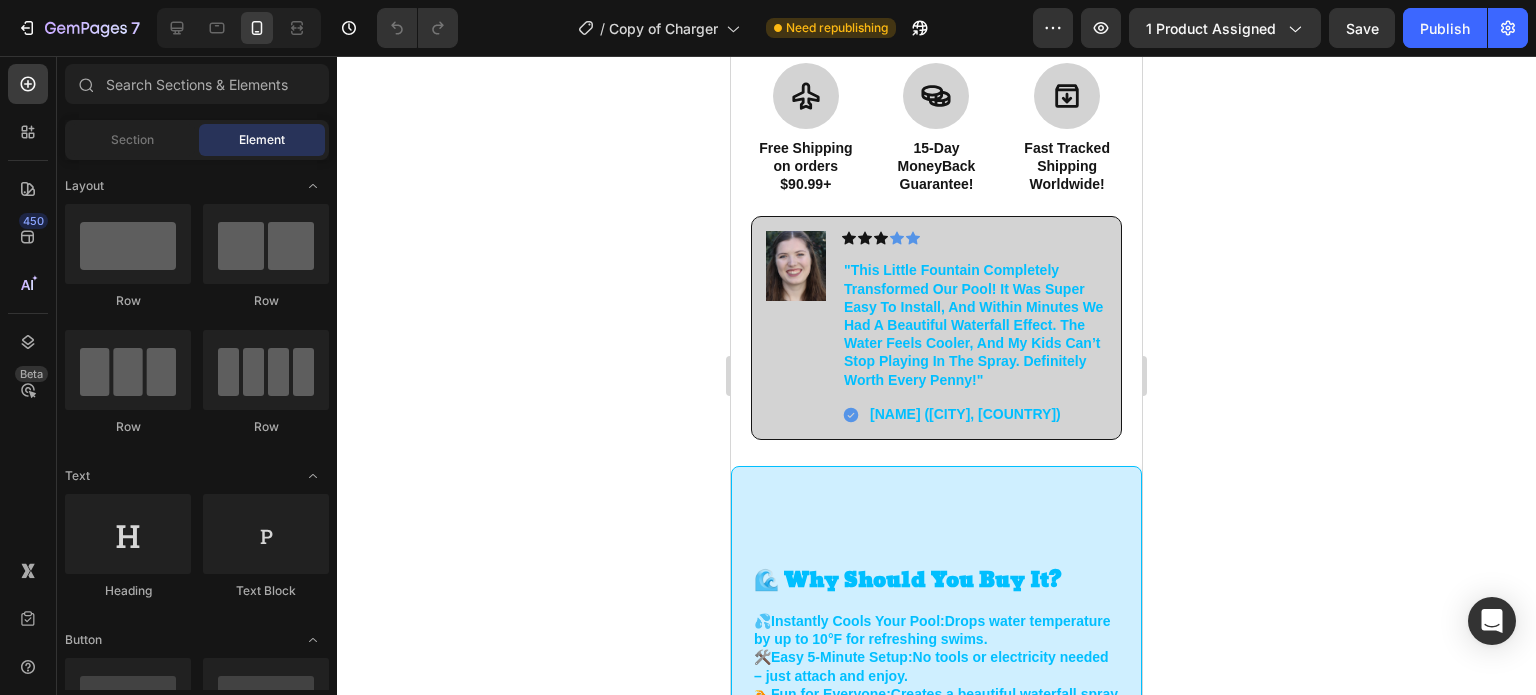 scroll, scrollTop: 1161, scrollLeft: 0, axis: vertical 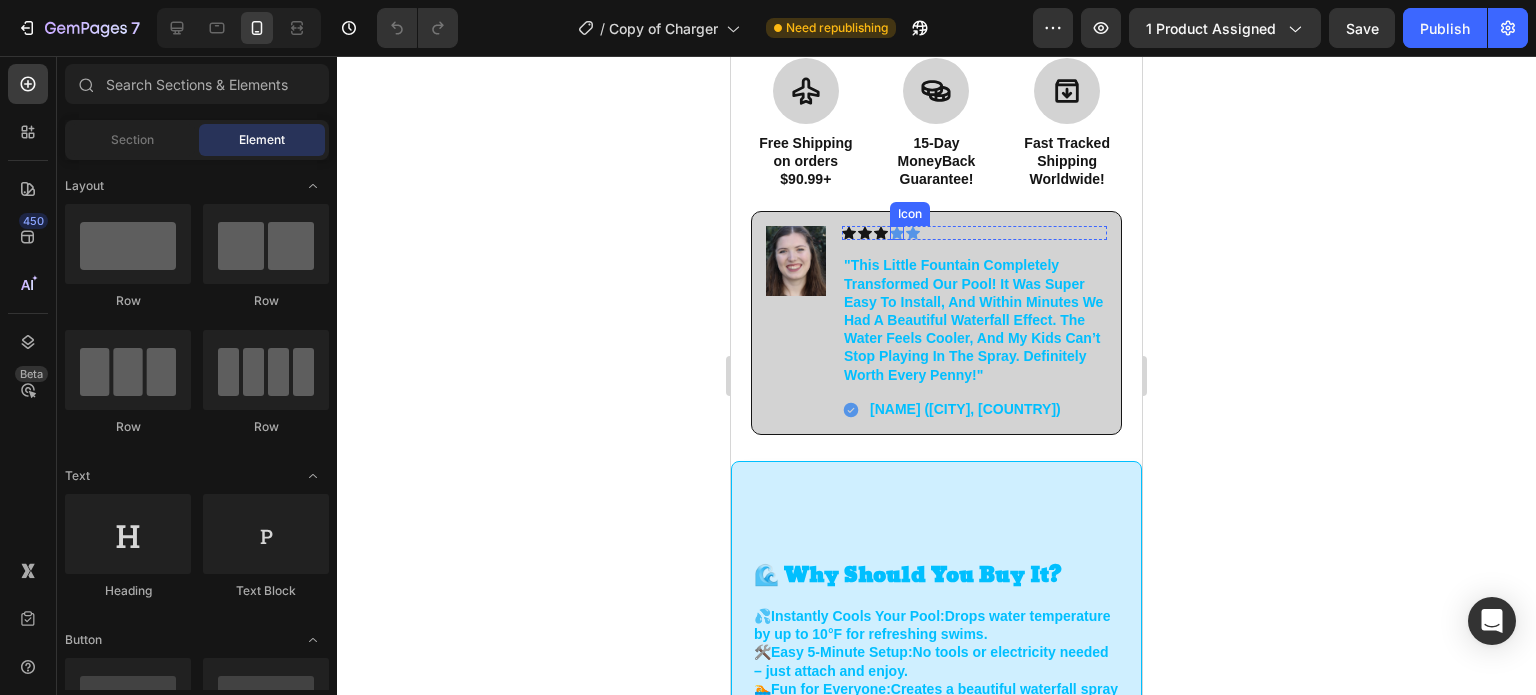 click 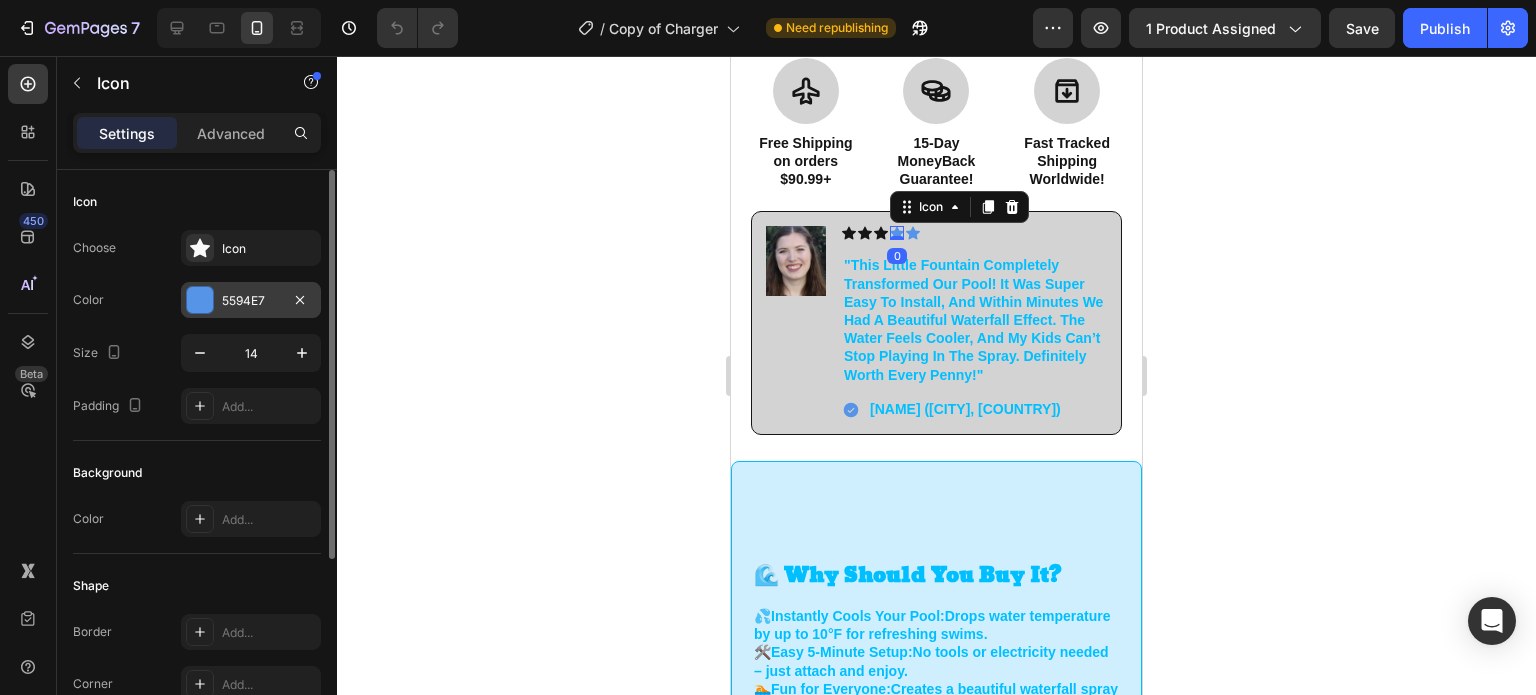 click on "5594E7" at bounding box center (251, 300) 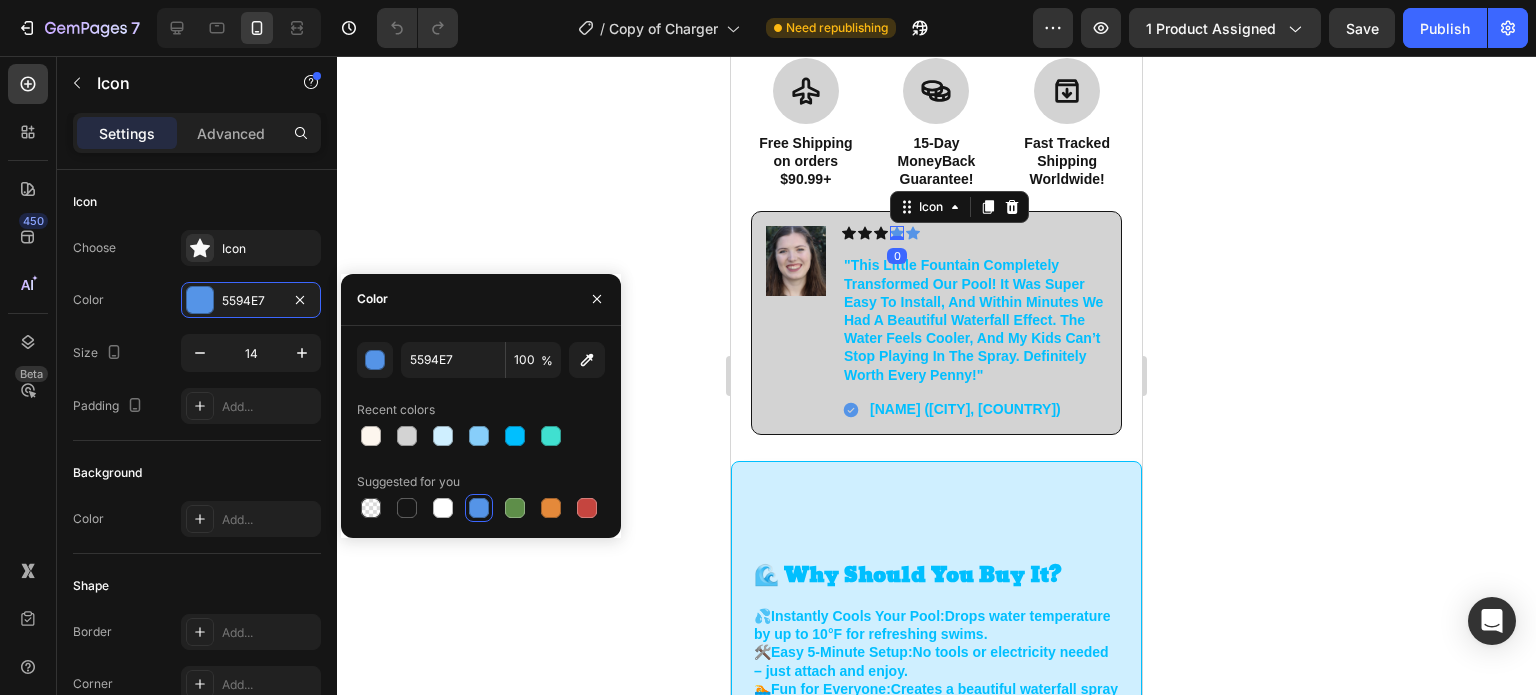 click 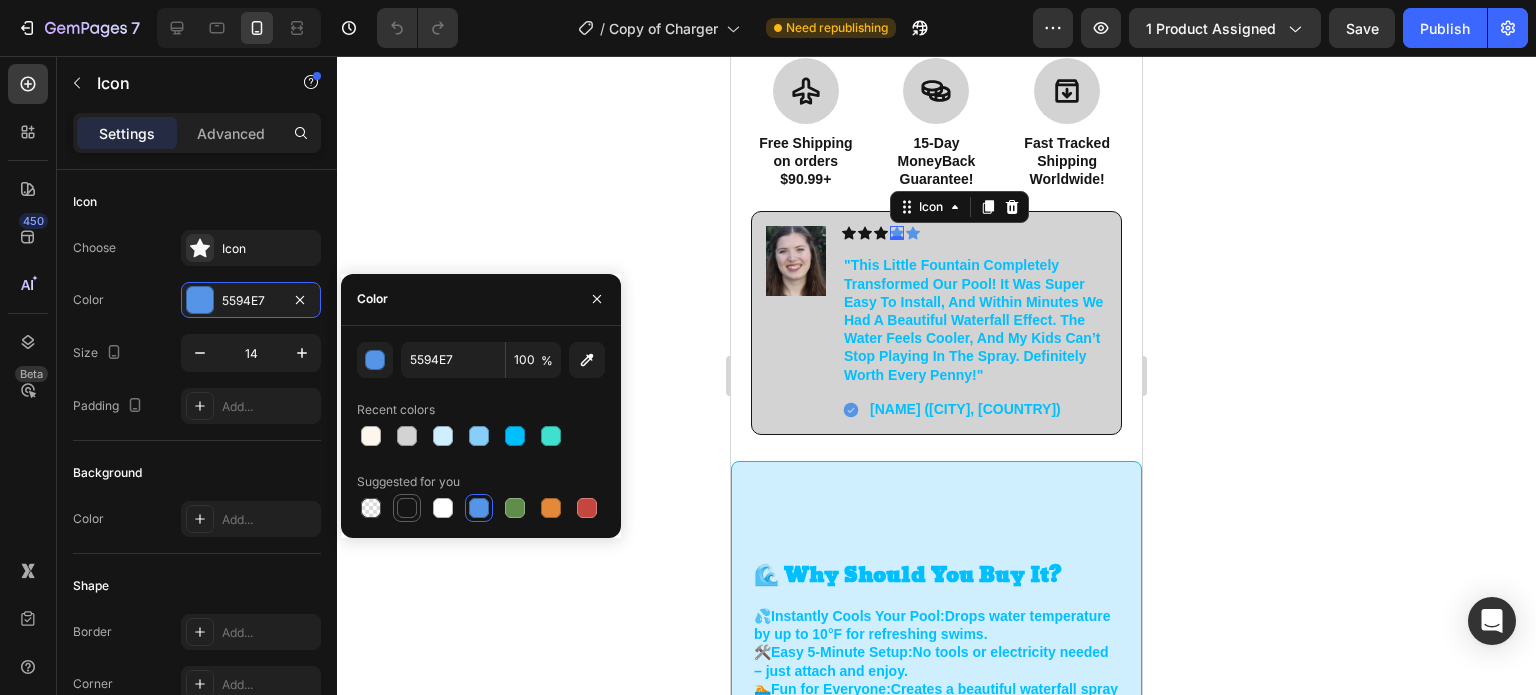 click at bounding box center (407, 508) 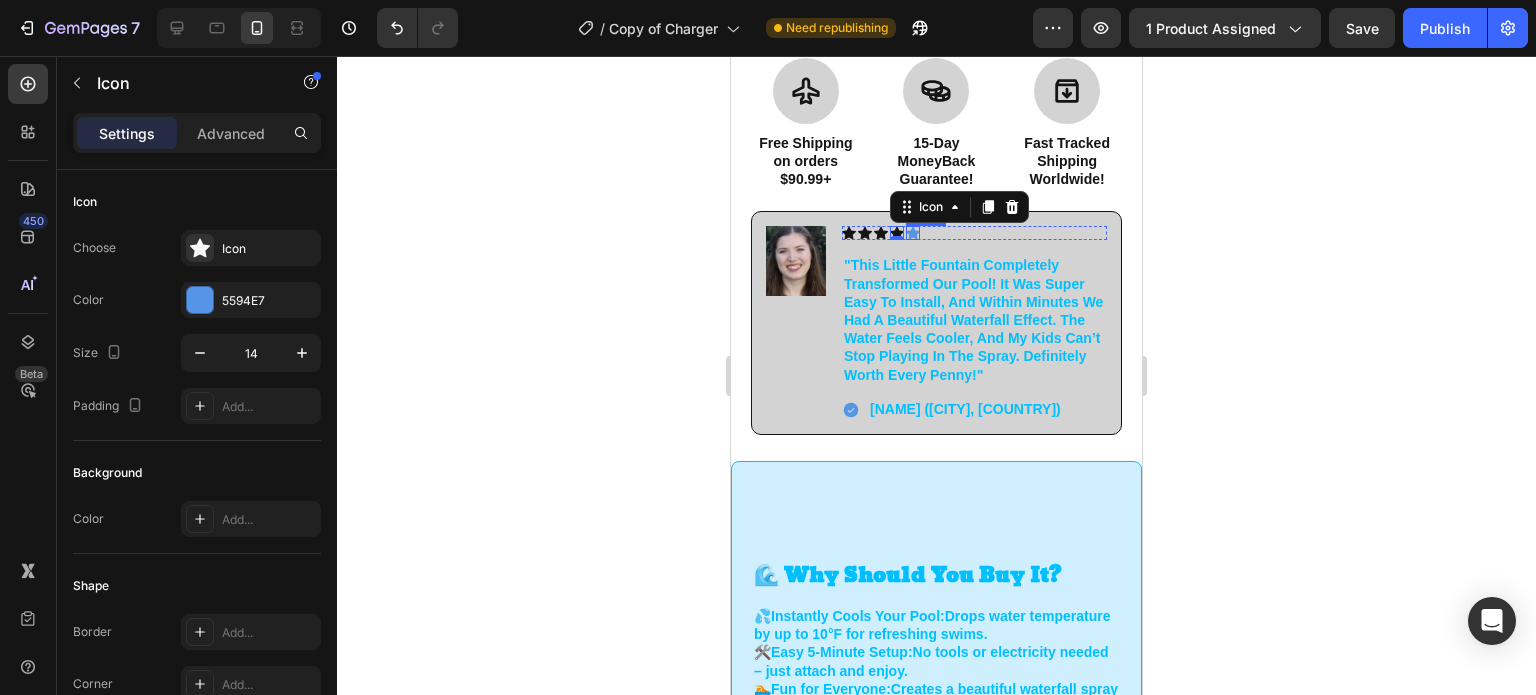 click on "Icon" at bounding box center (913, 233) 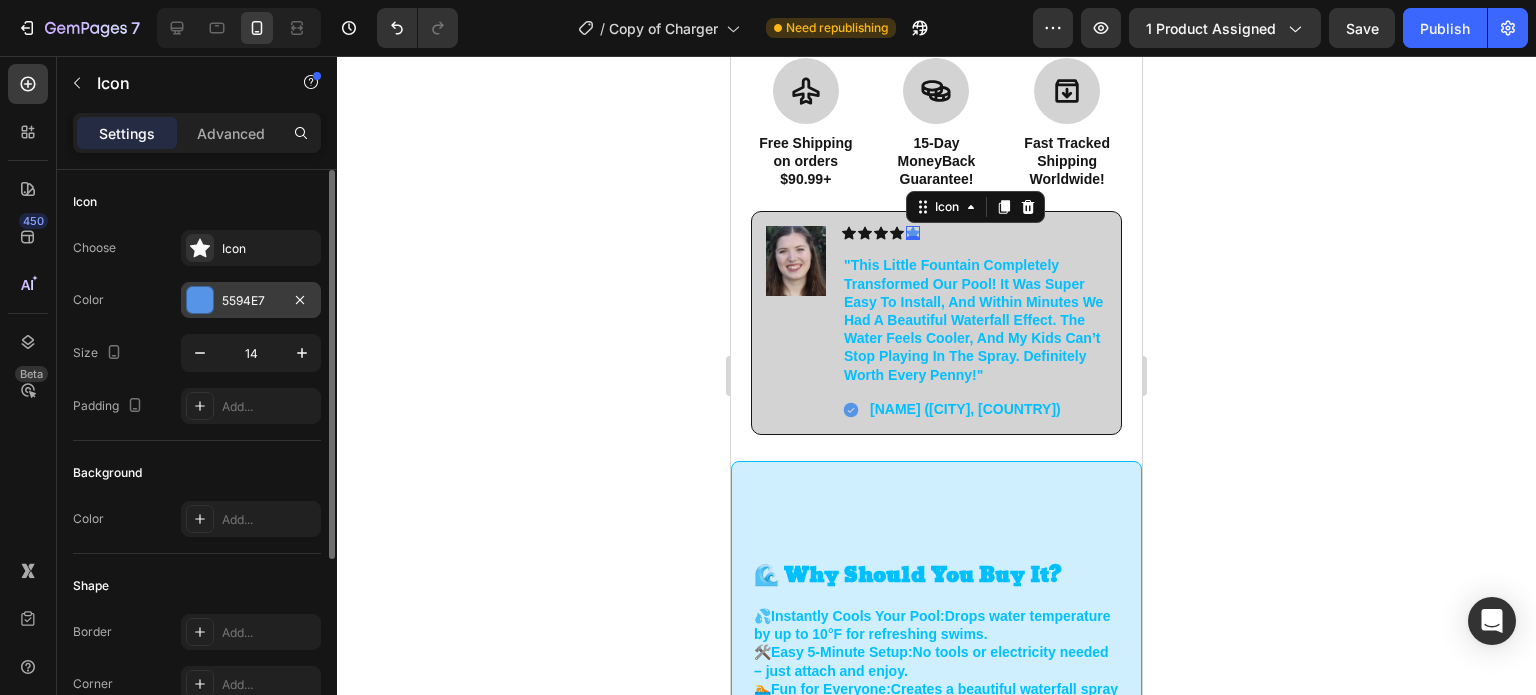 click at bounding box center (200, 300) 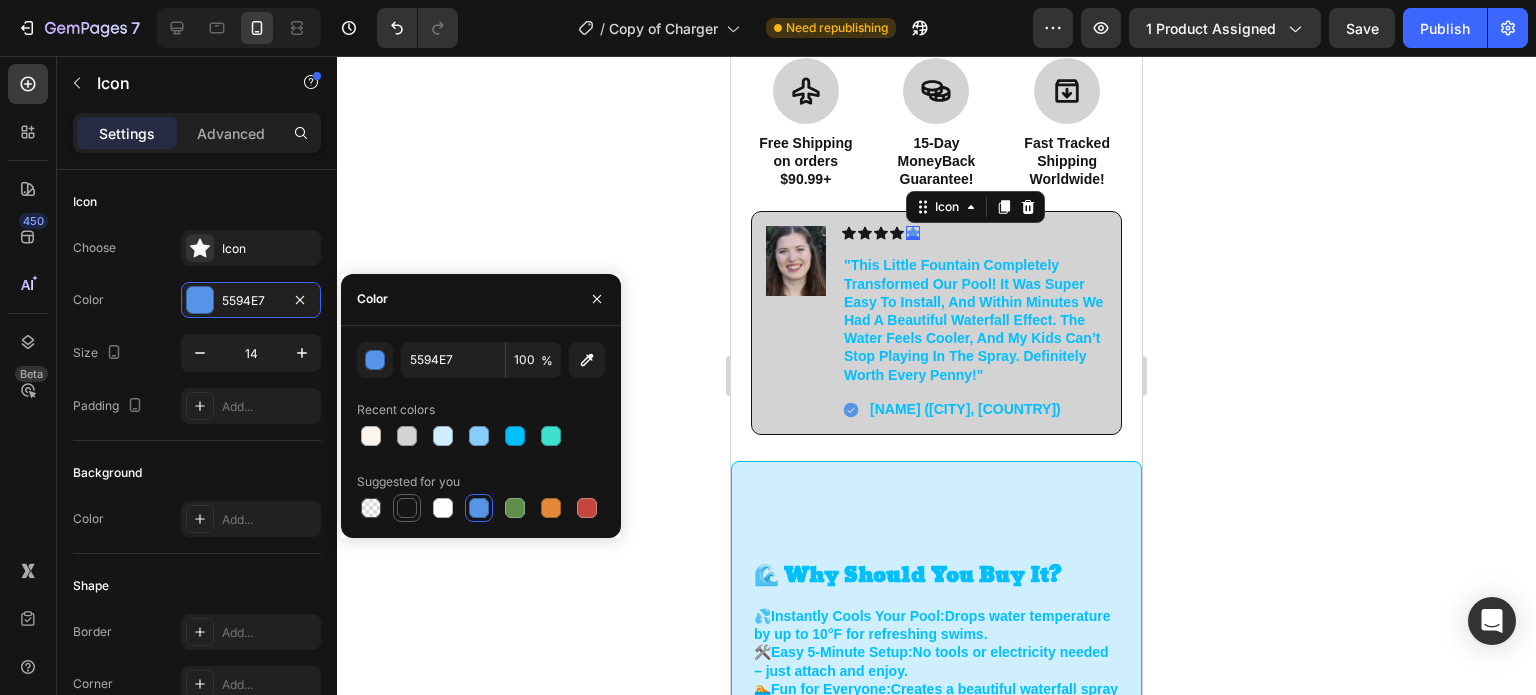 click at bounding box center (407, 508) 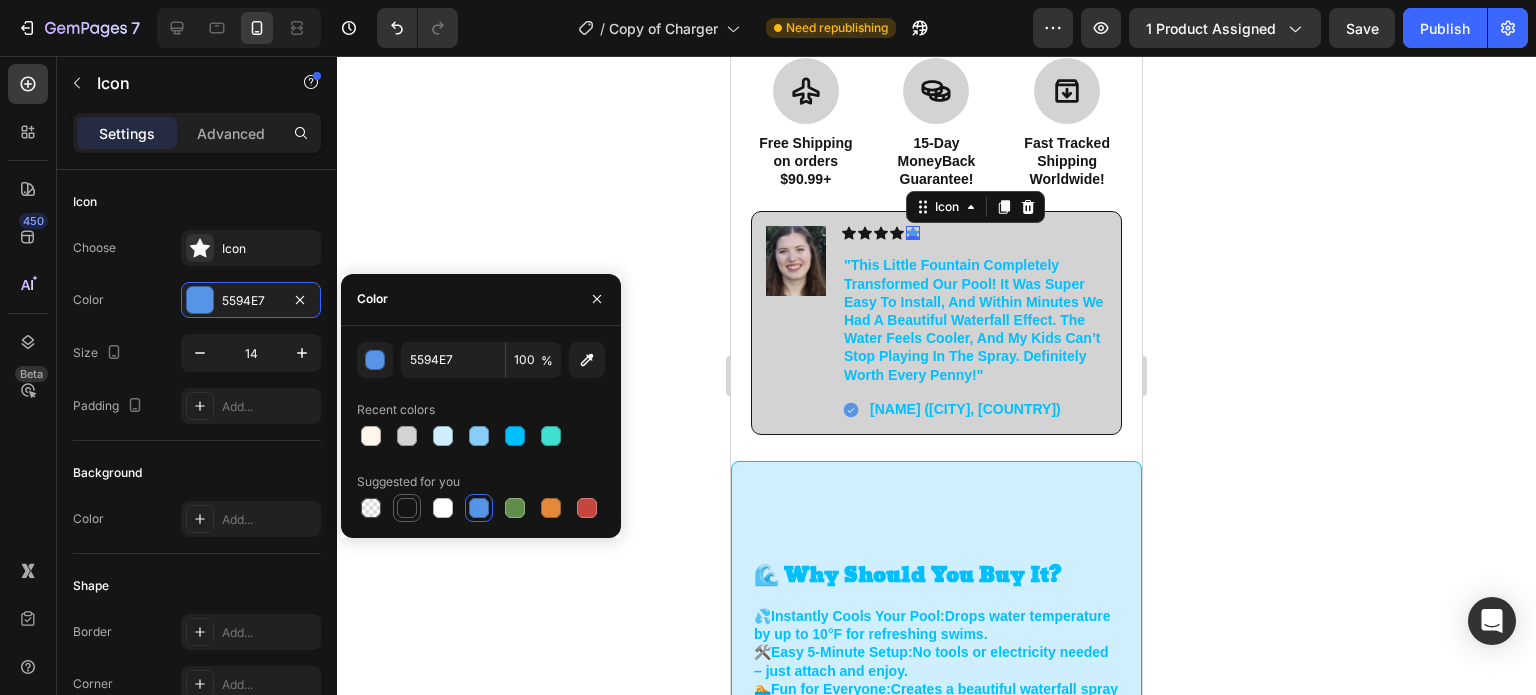 type on "151515" 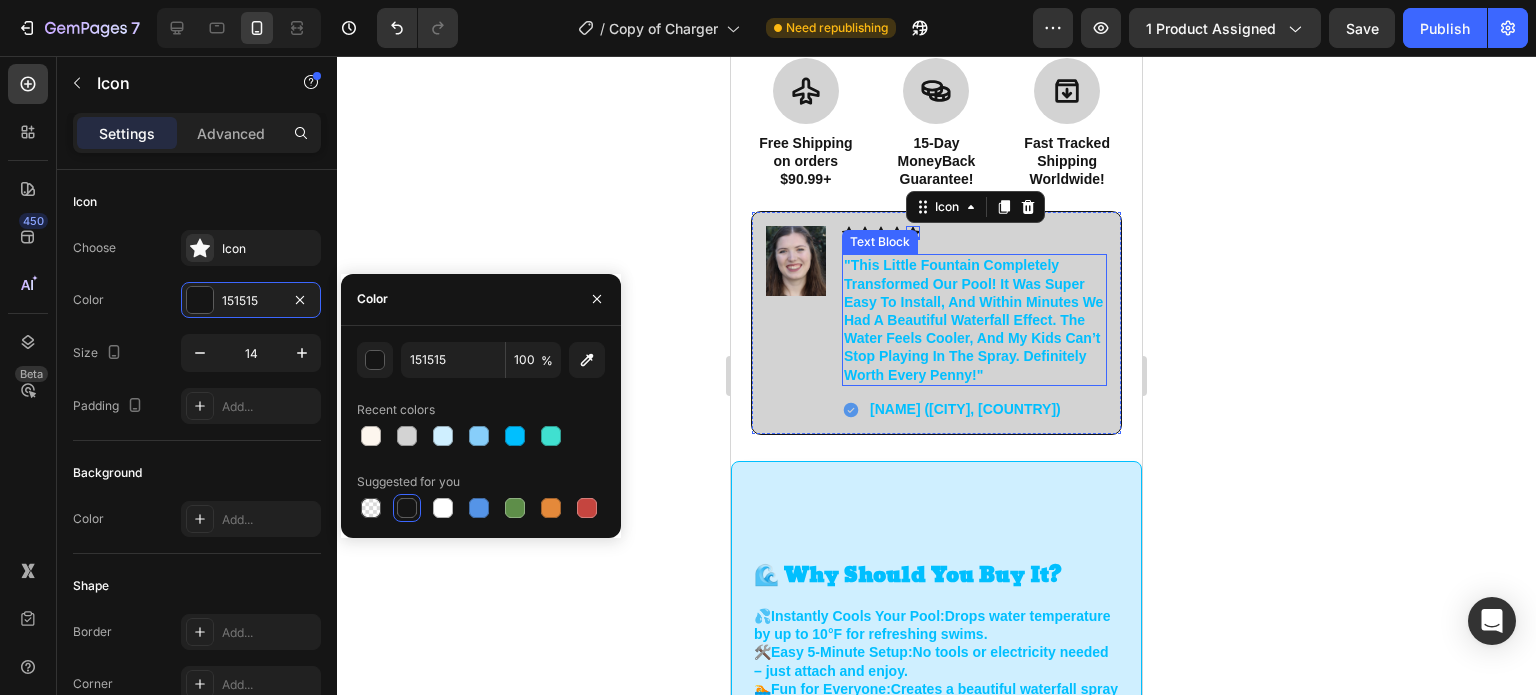 click on ""this little fountain completely transformed our pool! it was super easy to install, and within minutes we had a beautiful waterfall effect. the water feels cooler, and my kids can’t stop playing in the spray. definitely worth every penny!" at bounding box center [973, 319] 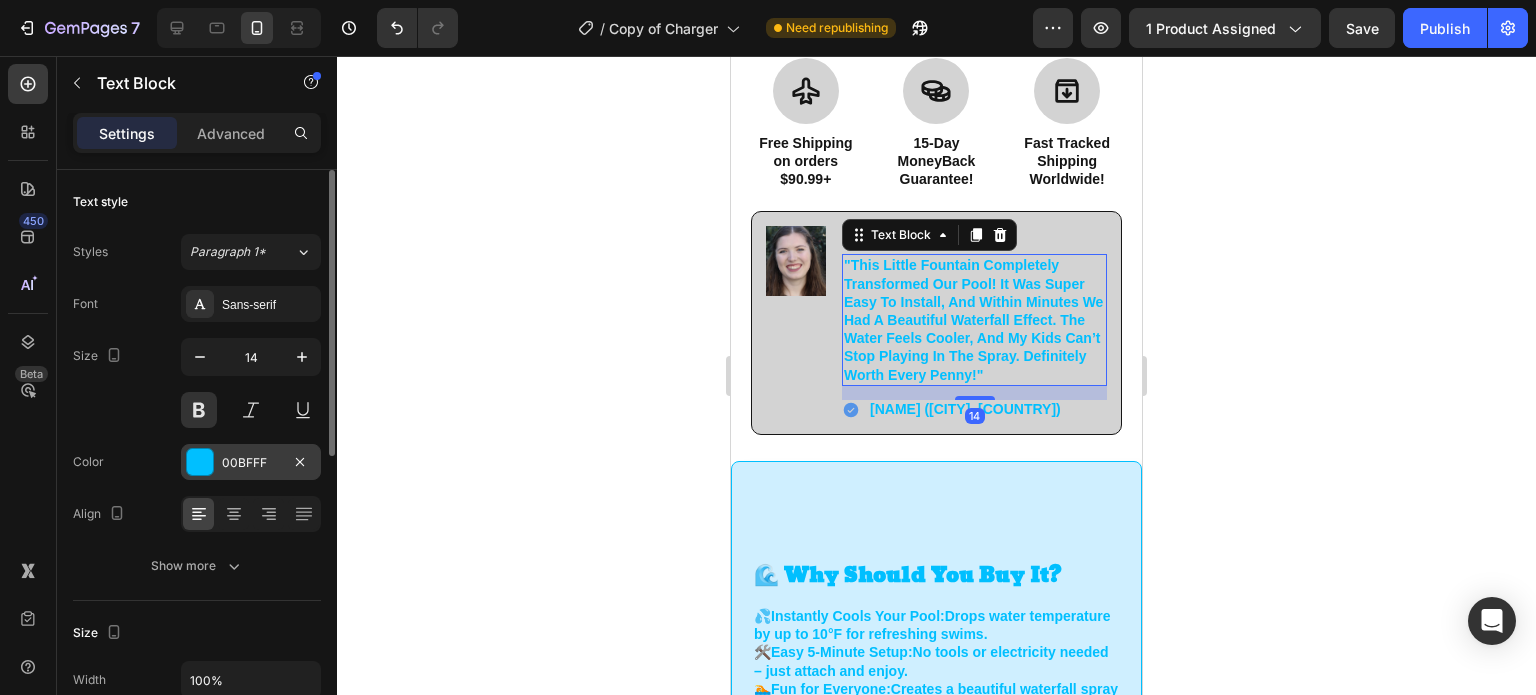 click at bounding box center (200, 462) 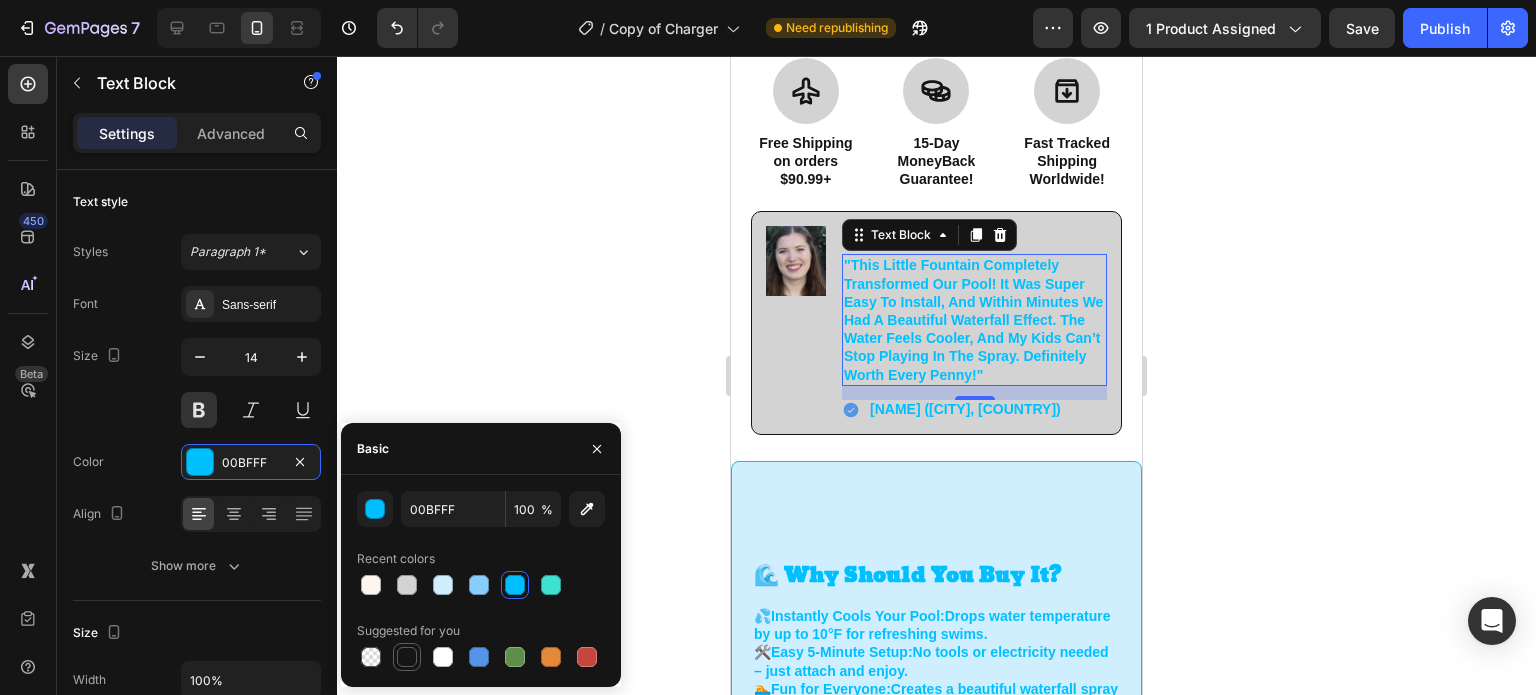 click at bounding box center [407, 657] 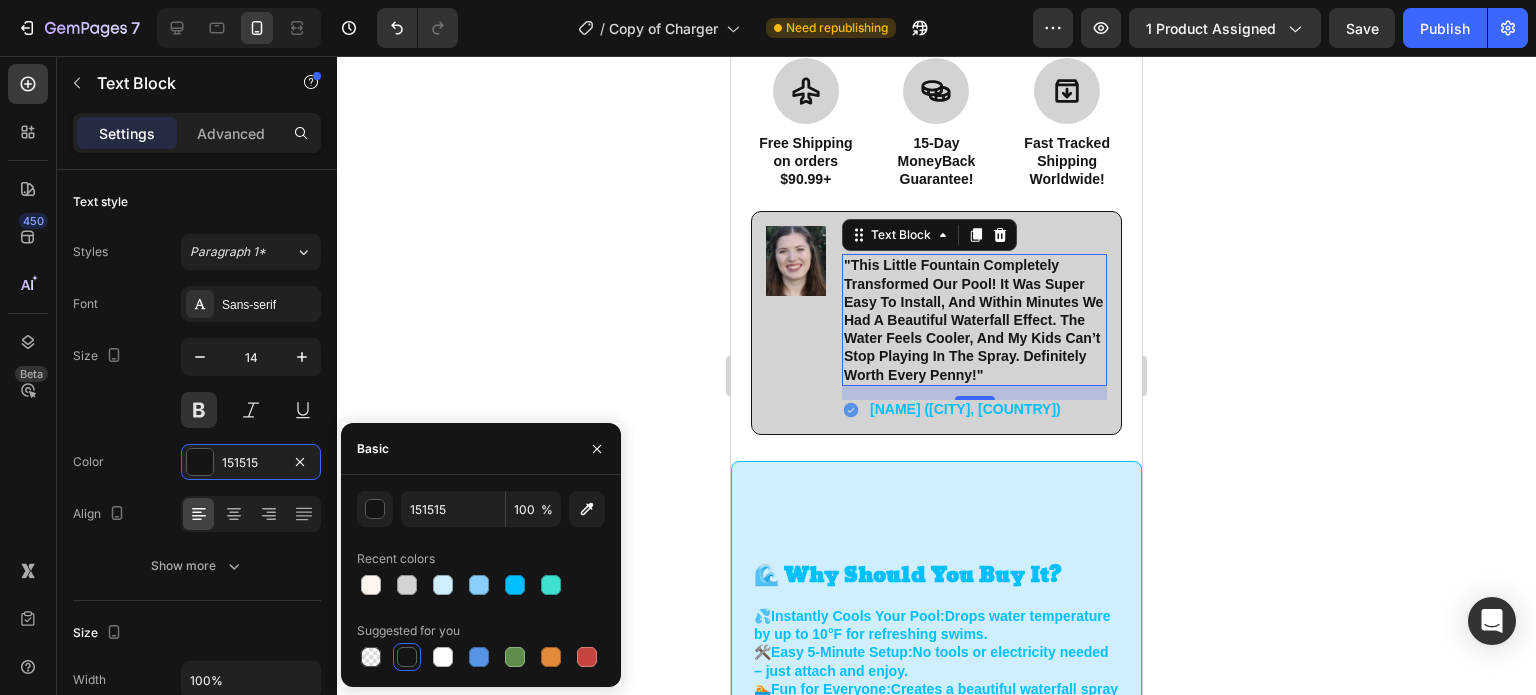 click 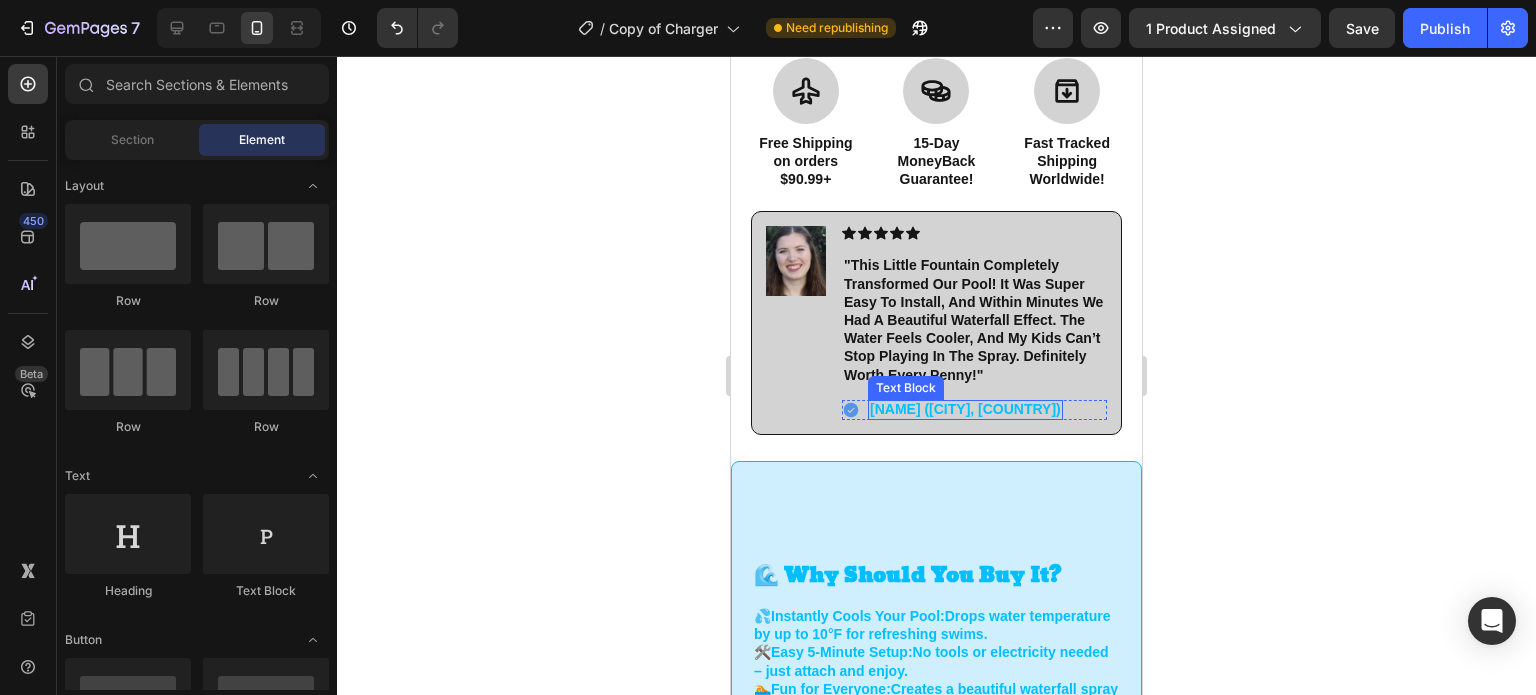 click on "[FIRST] [LAST] ([CITY], [COUNTRY])" at bounding box center [965, 409] 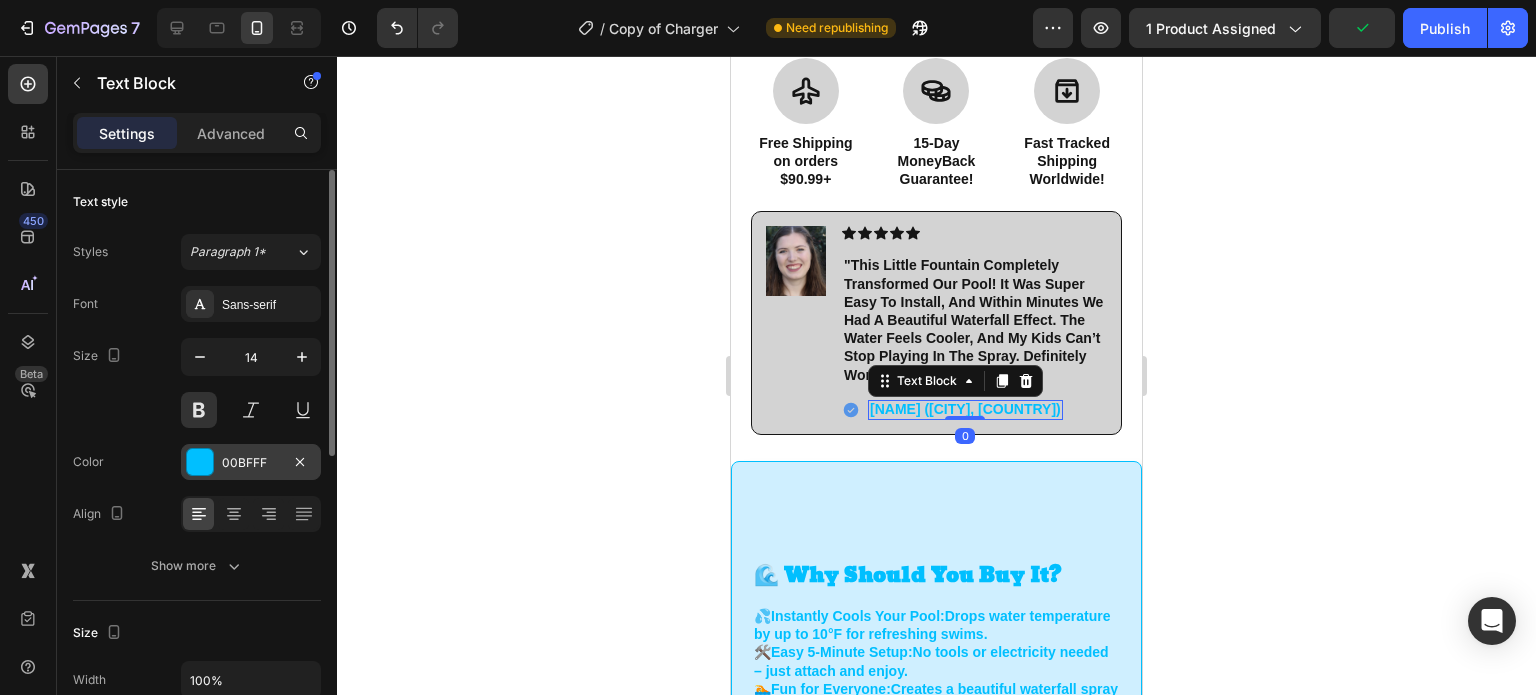 click on "00BFFF" at bounding box center (251, 462) 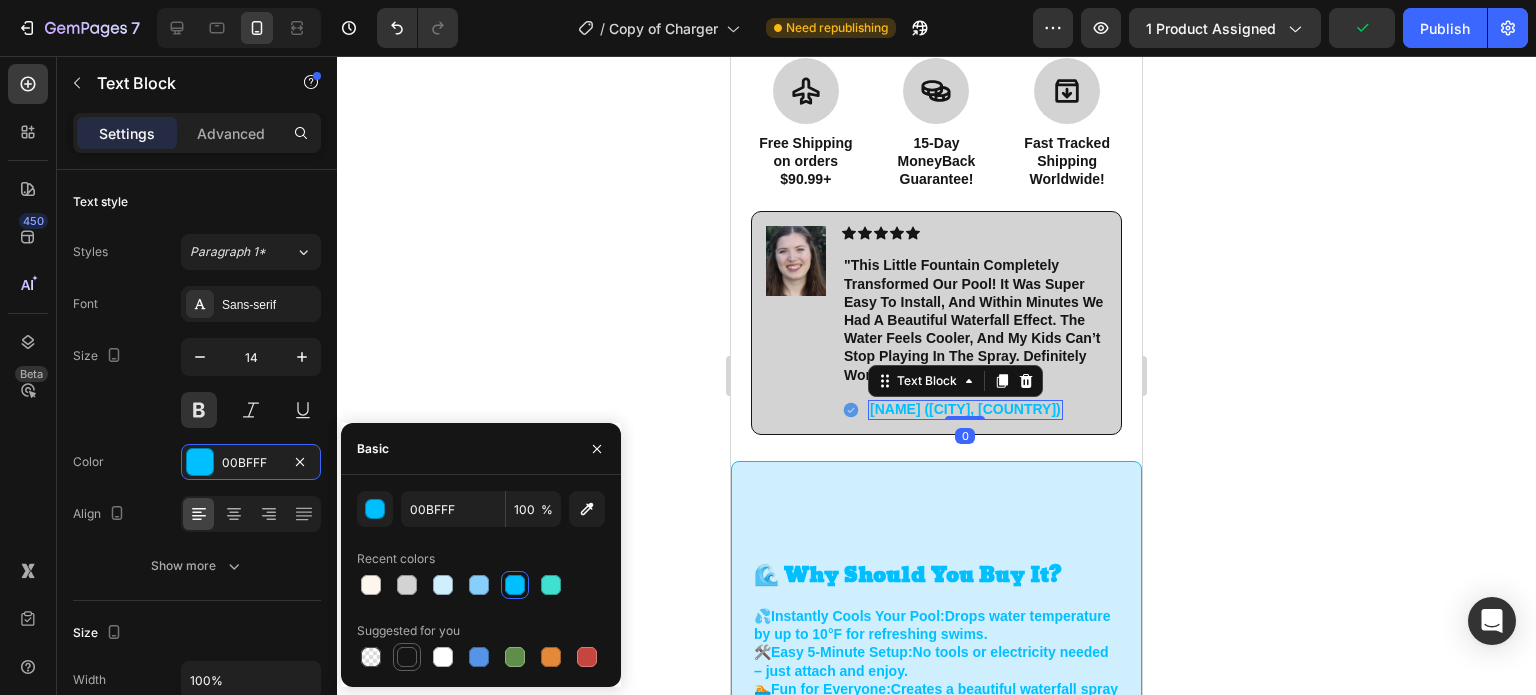 click at bounding box center (407, 657) 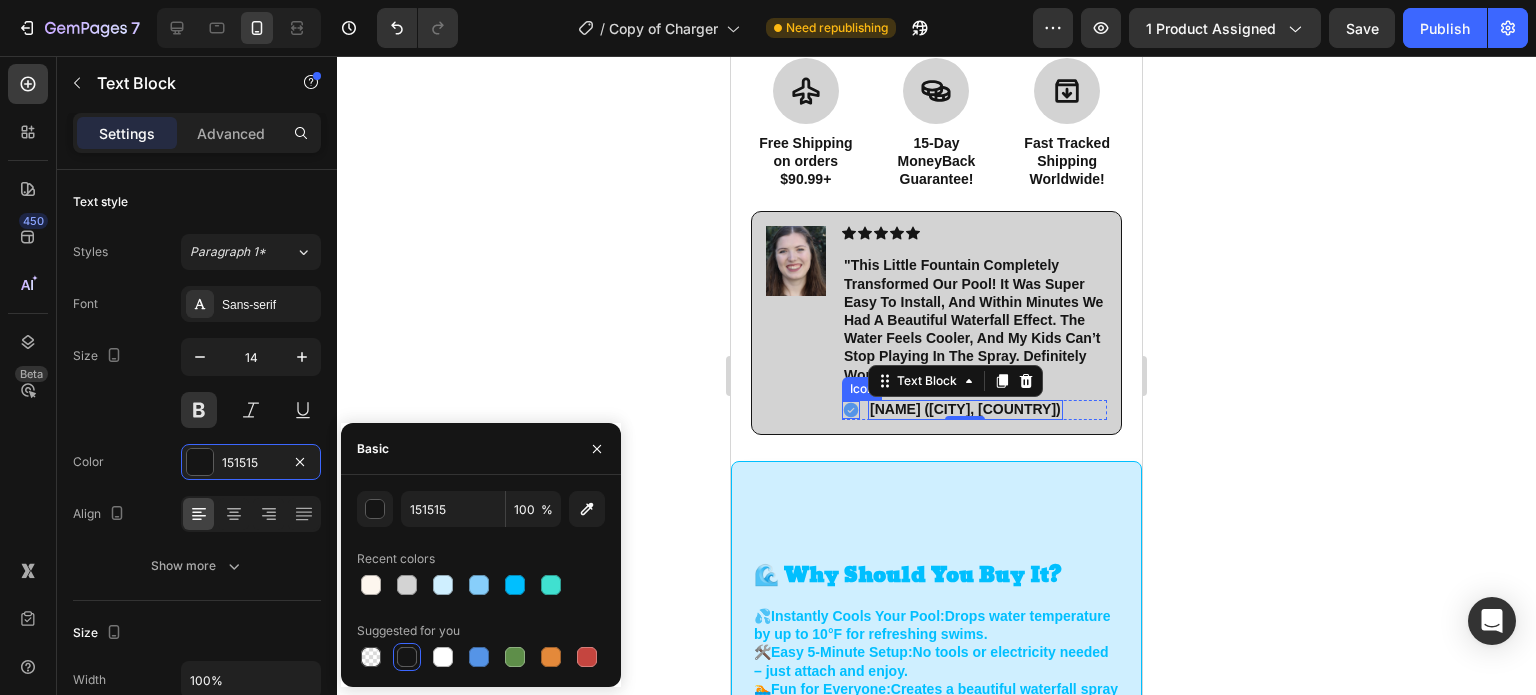 click 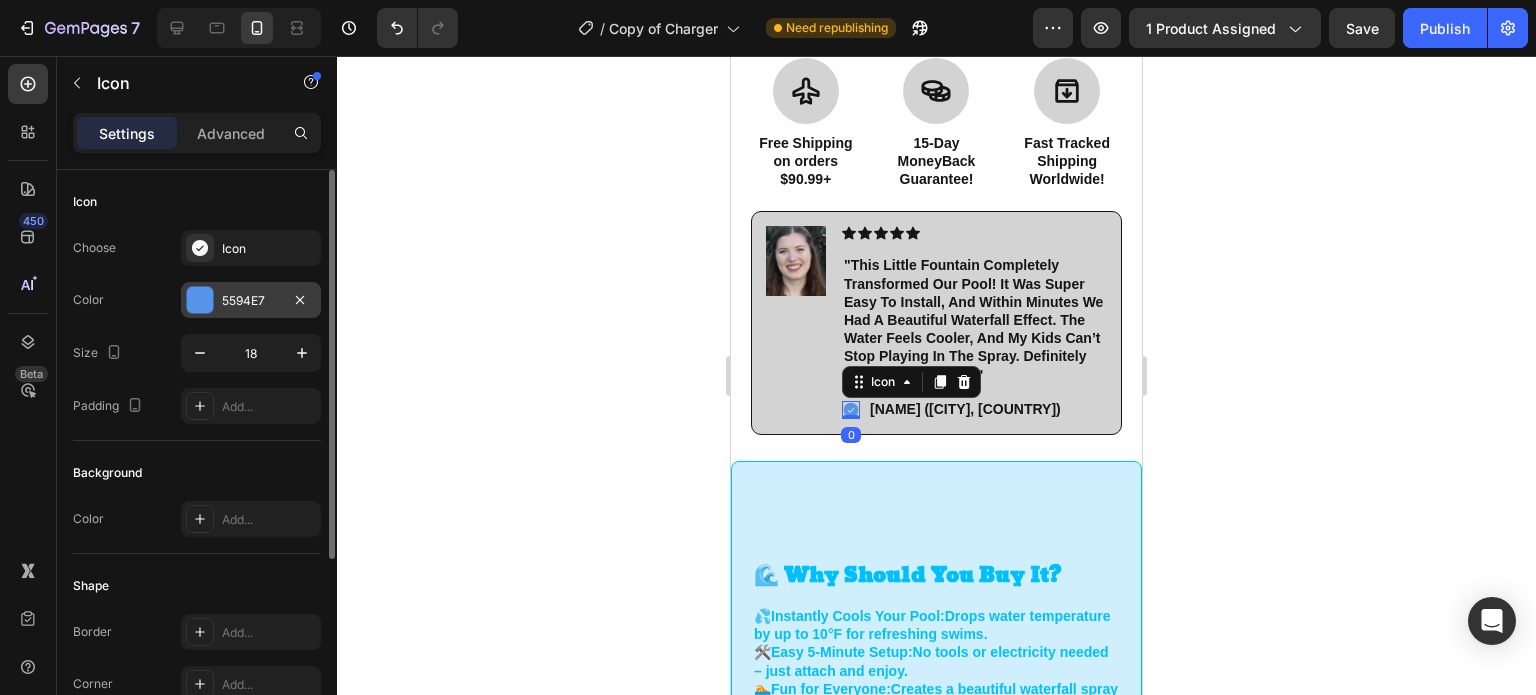 click at bounding box center [200, 300] 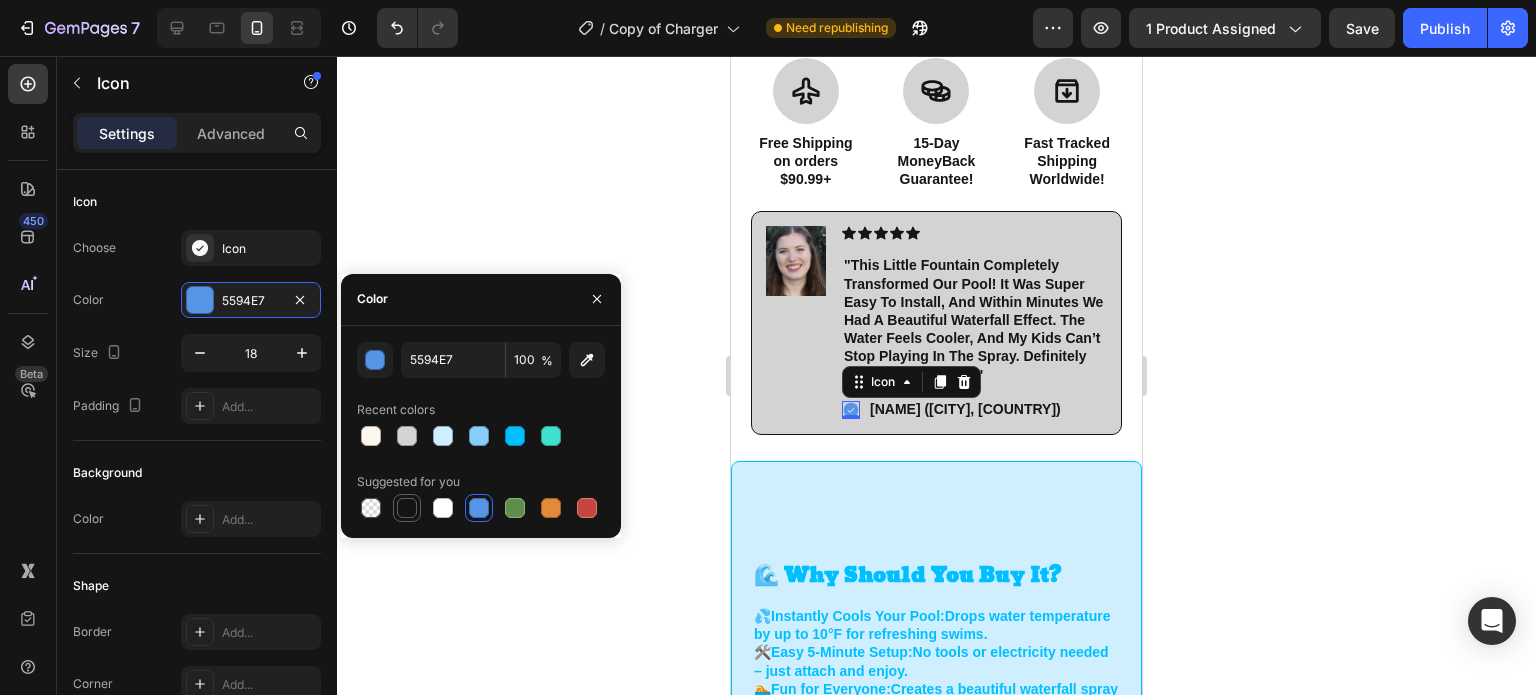 click at bounding box center [407, 508] 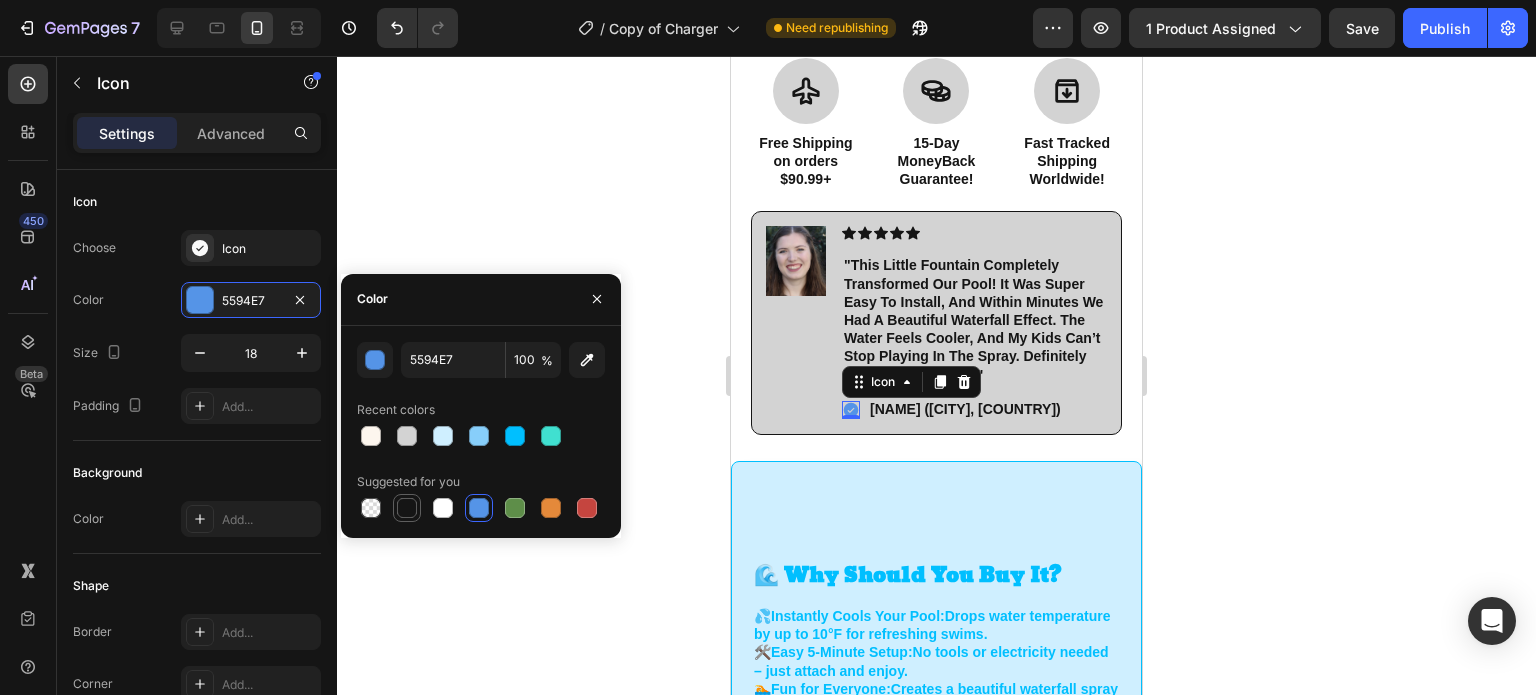 type on "151515" 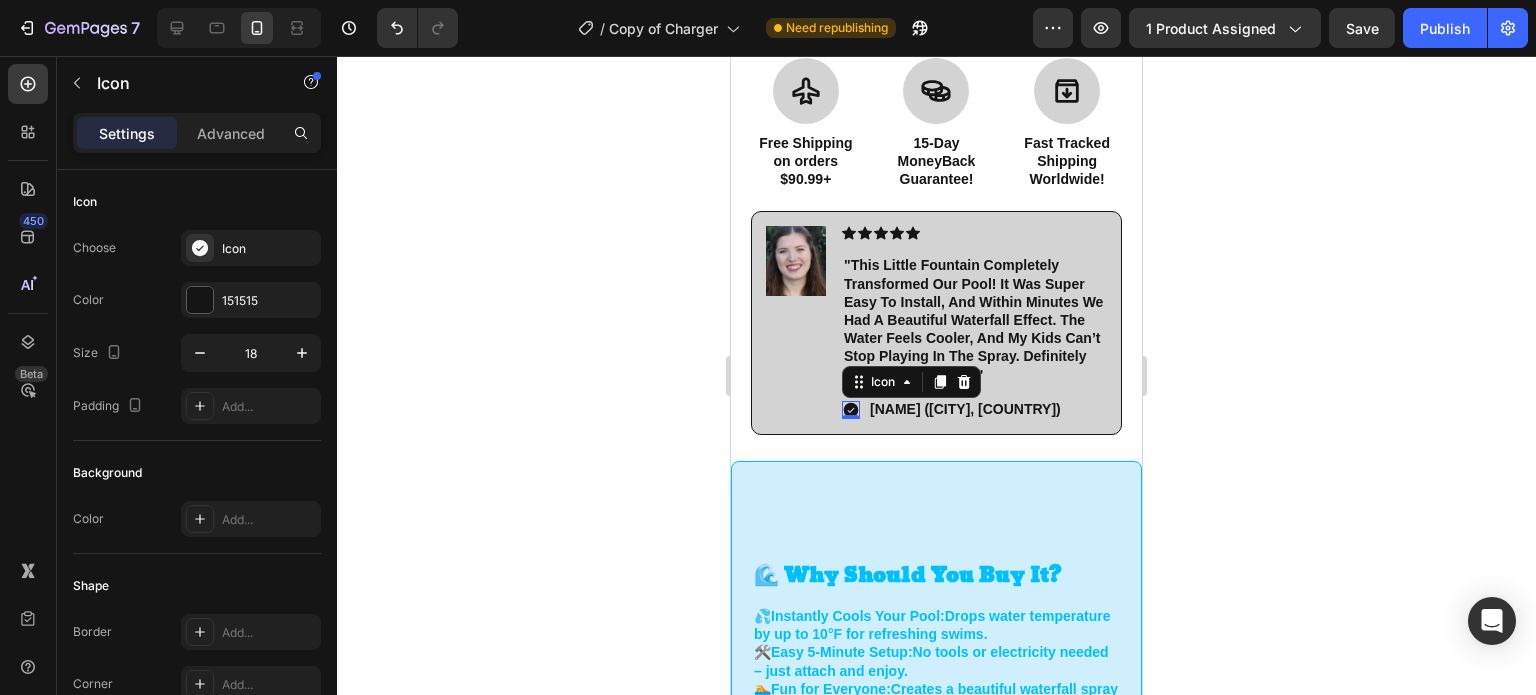 click 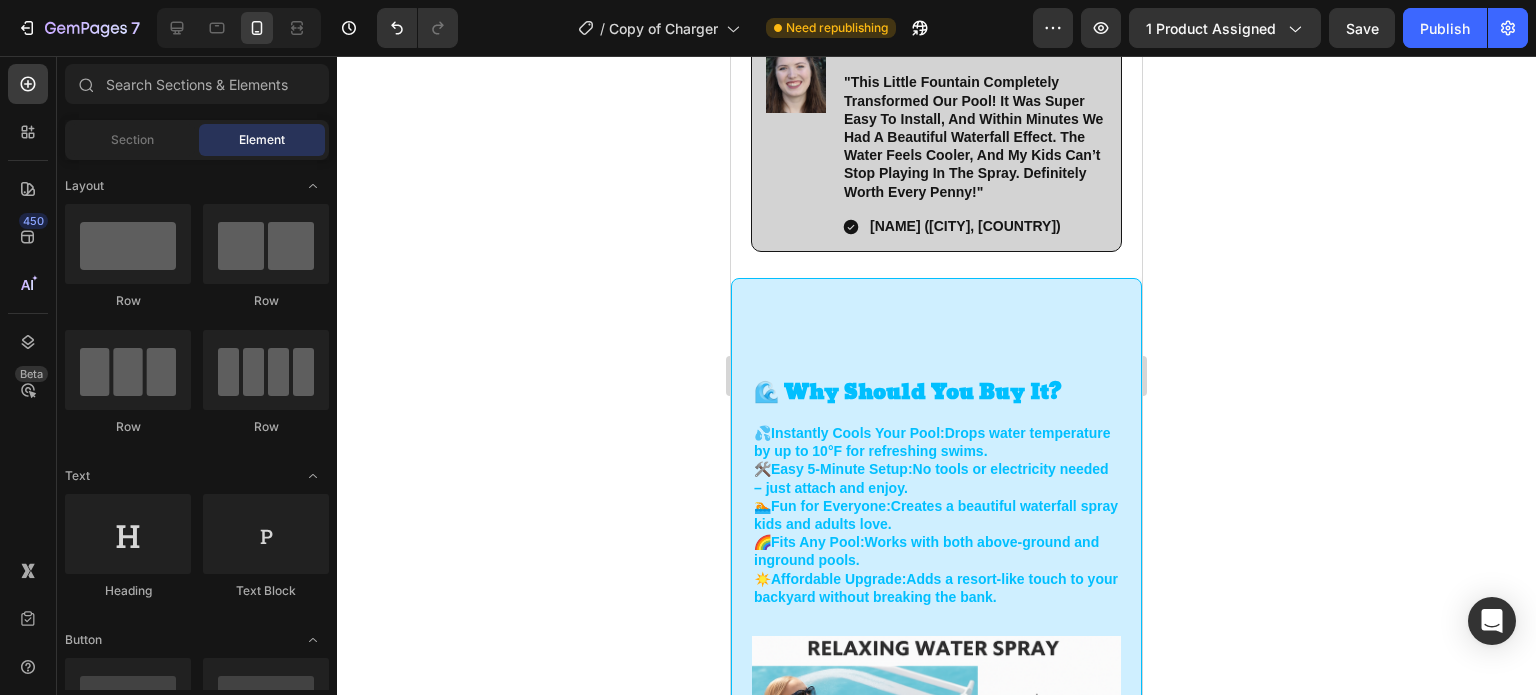 scroll, scrollTop: 1446, scrollLeft: 0, axis: vertical 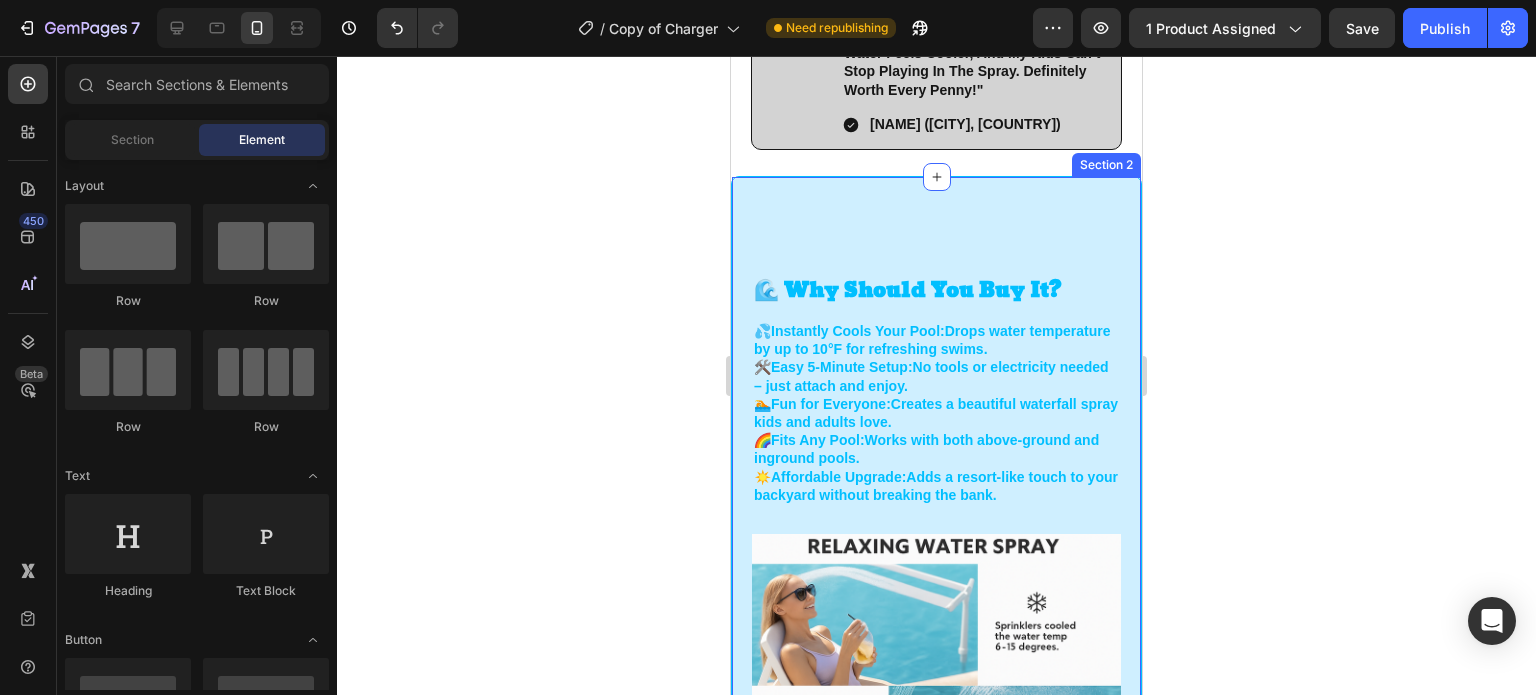 click on "🌊 Why Should You Buy It? Heading 💦  Instantly Cools Your Pool:  Drops water temperature by up to 10°F for refreshing swims. 🛠️  Easy 5-Minute Setup:  No tools or electricity needed – just attach and enjoy. 🏊  Fun for Everyone:  Creates a beautiful waterfall spray kids and adults love. 🌈  Fits Any Pool:  Works with both above-ground and inground pools. ☀️  Affordable Upgrade:  Adds a resort-like touch to your backyard without breaking the bank. Text Block
Organic
100% Vegan Item List
Sulfate-Free
Cruelty Free Item List
Paraben-Free
Lab-Tested Item List Row Row Image Row Section 2" at bounding box center [936, 575] 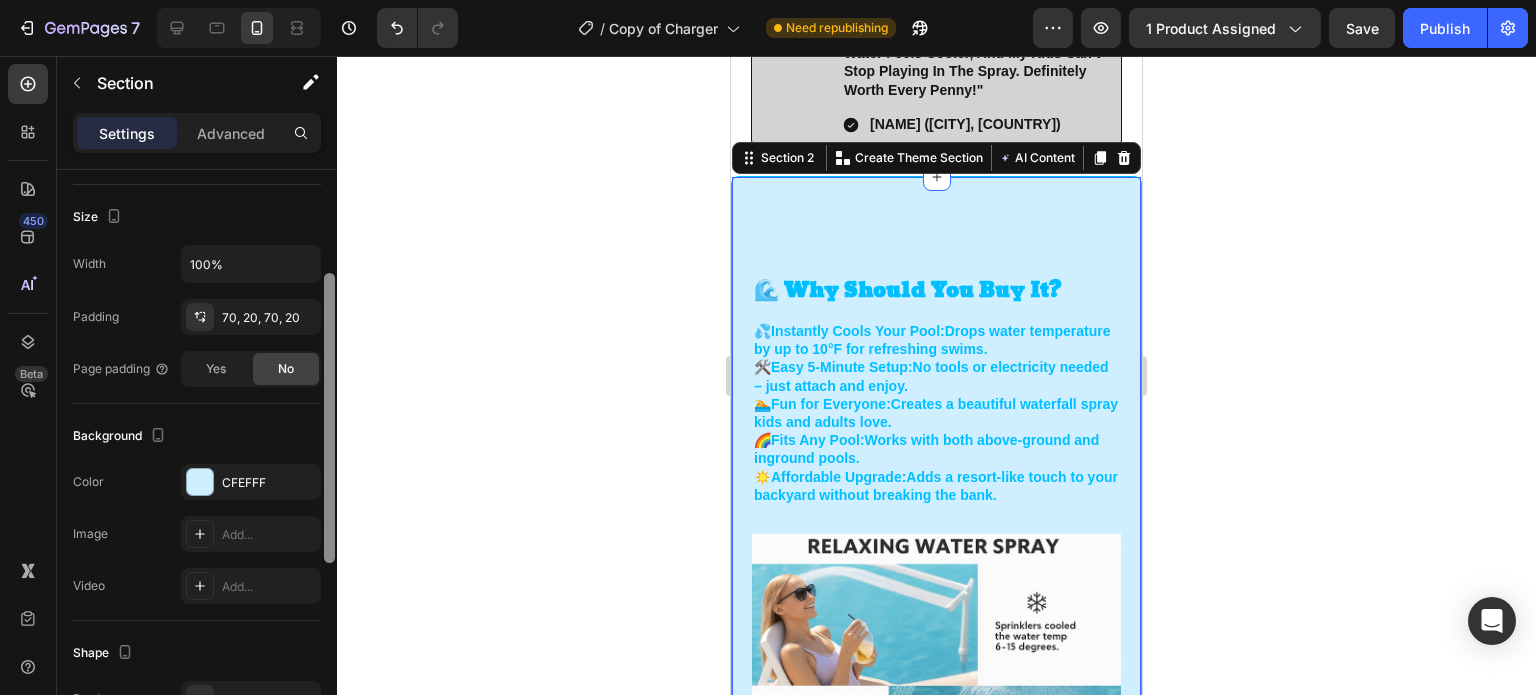drag, startPoint x: 327, startPoint y: 291, endPoint x: 350, endPoint y: 477, distance: 187.41664 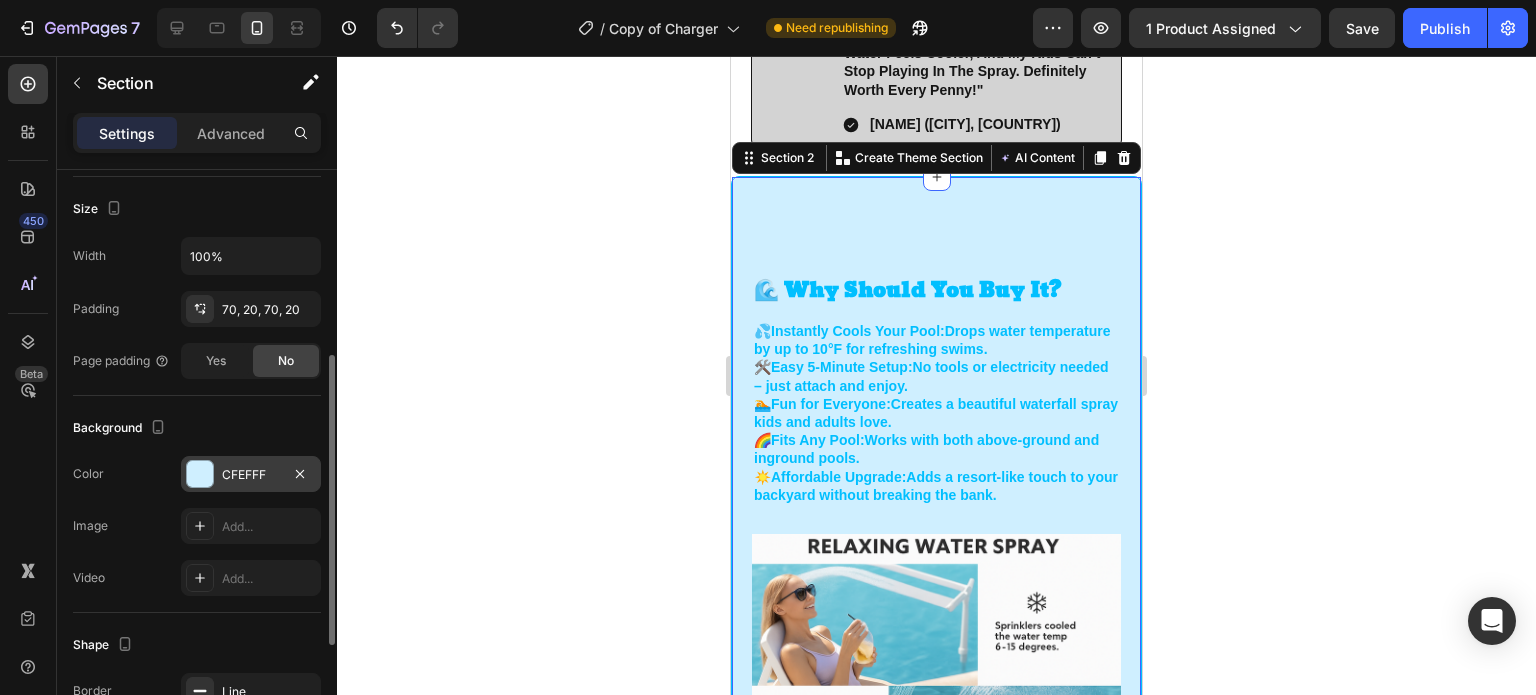 click at bounding box center (200, 474) 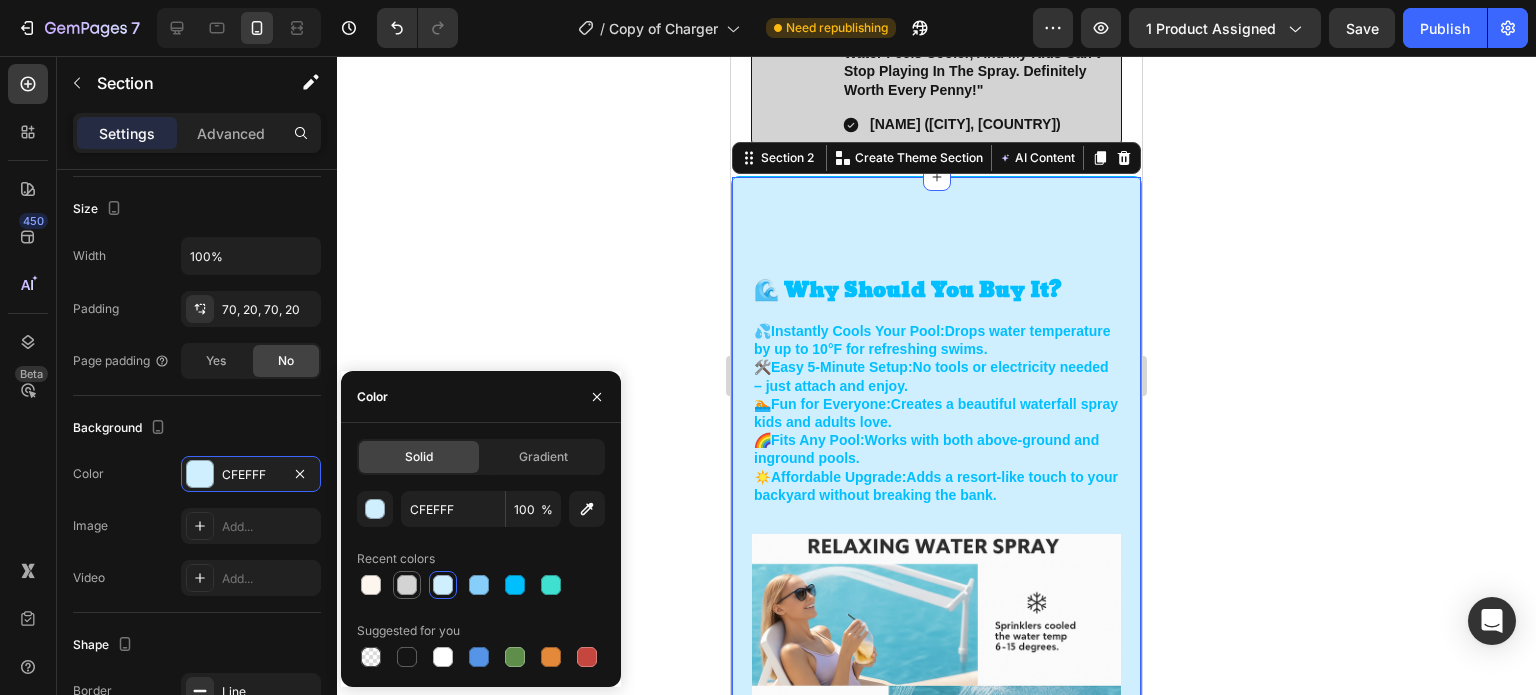 click at bounding box center (407, 585) 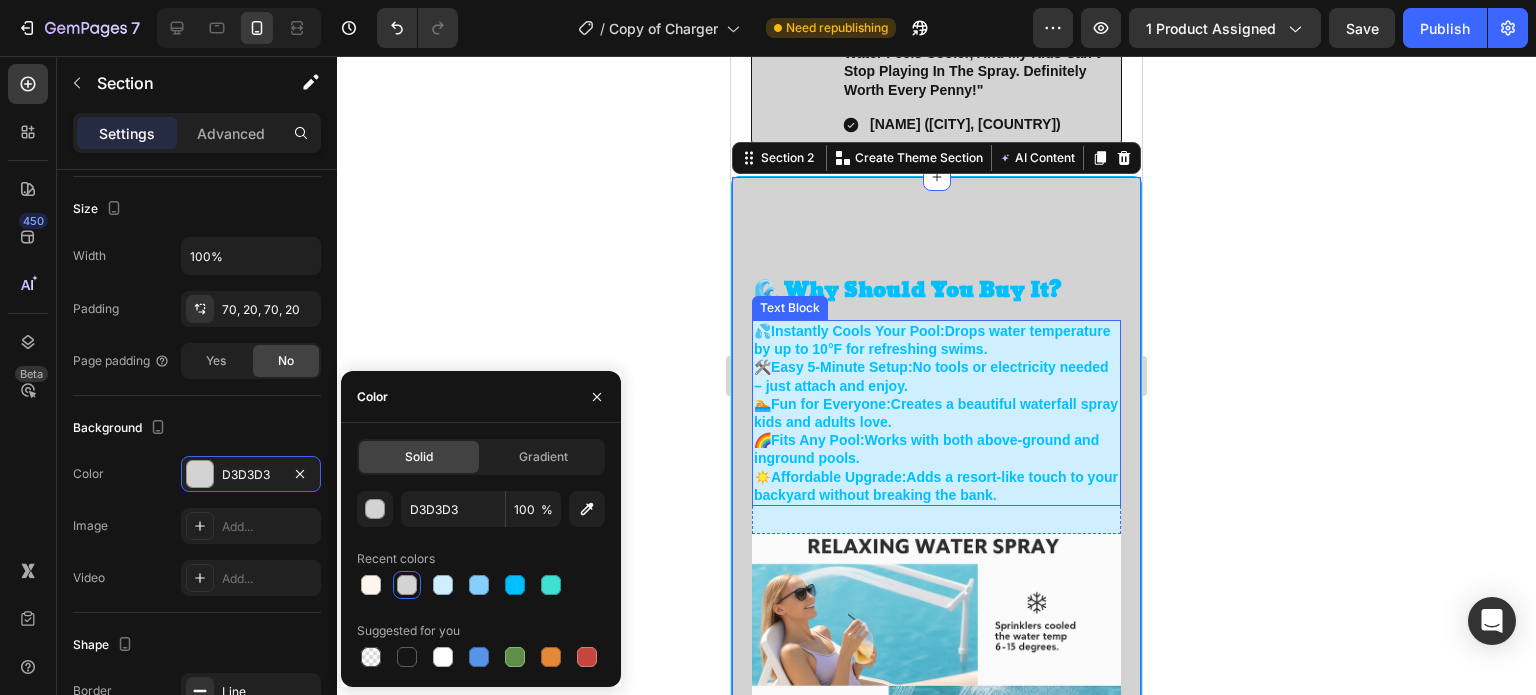 click on "💦  Instantly Cools Your Pool:  Drops water temperature by up to 10°F for refreshing swims." at bounding box center [936, 340] 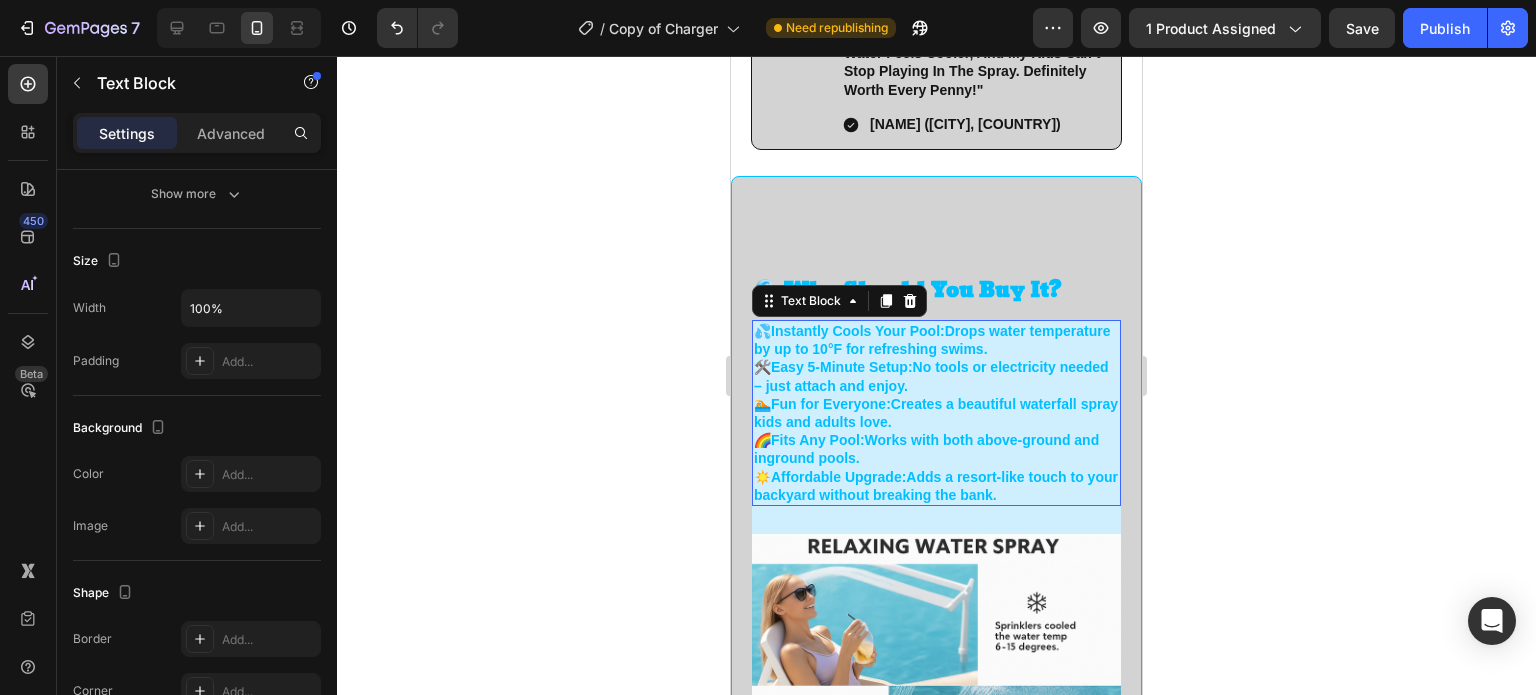 scroll, scrollTop: 0, scrollLeft: 0, axis: both 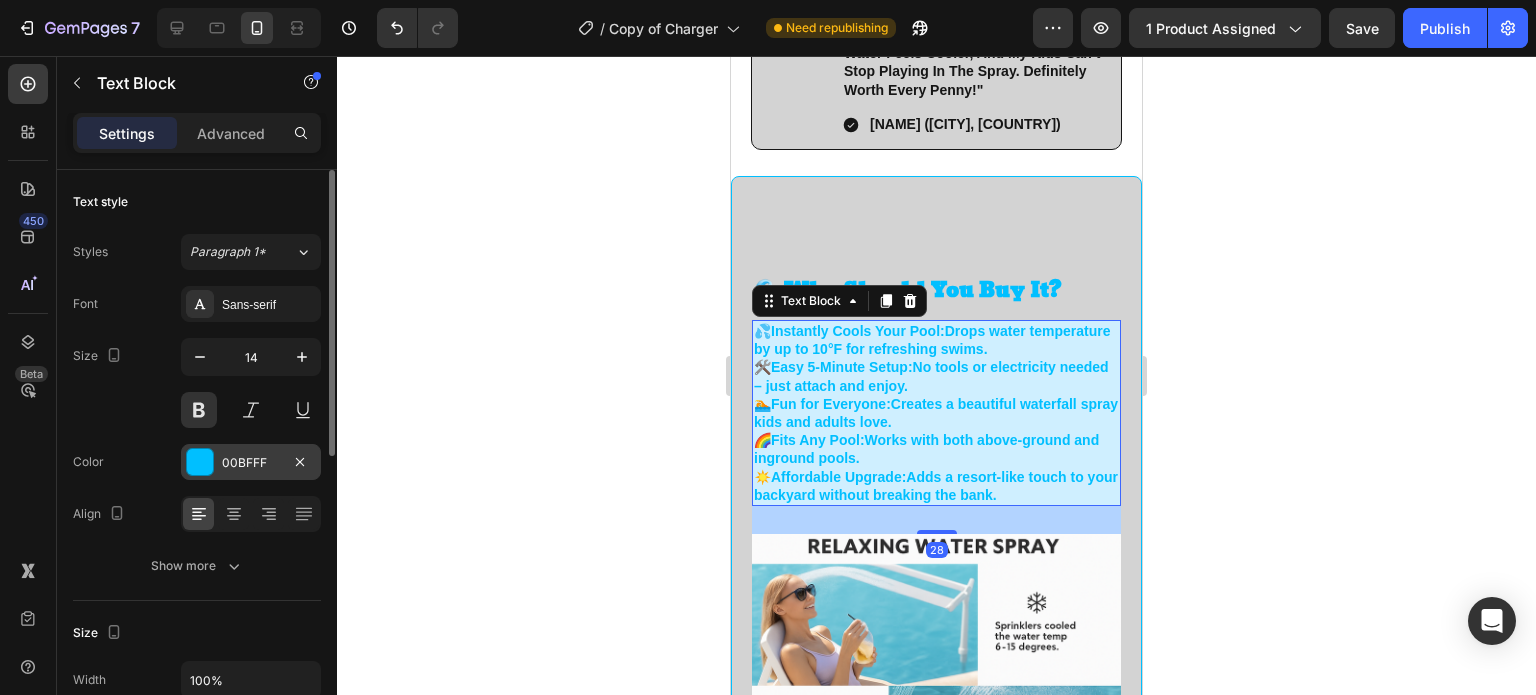 click at bounding box center (200, 462) 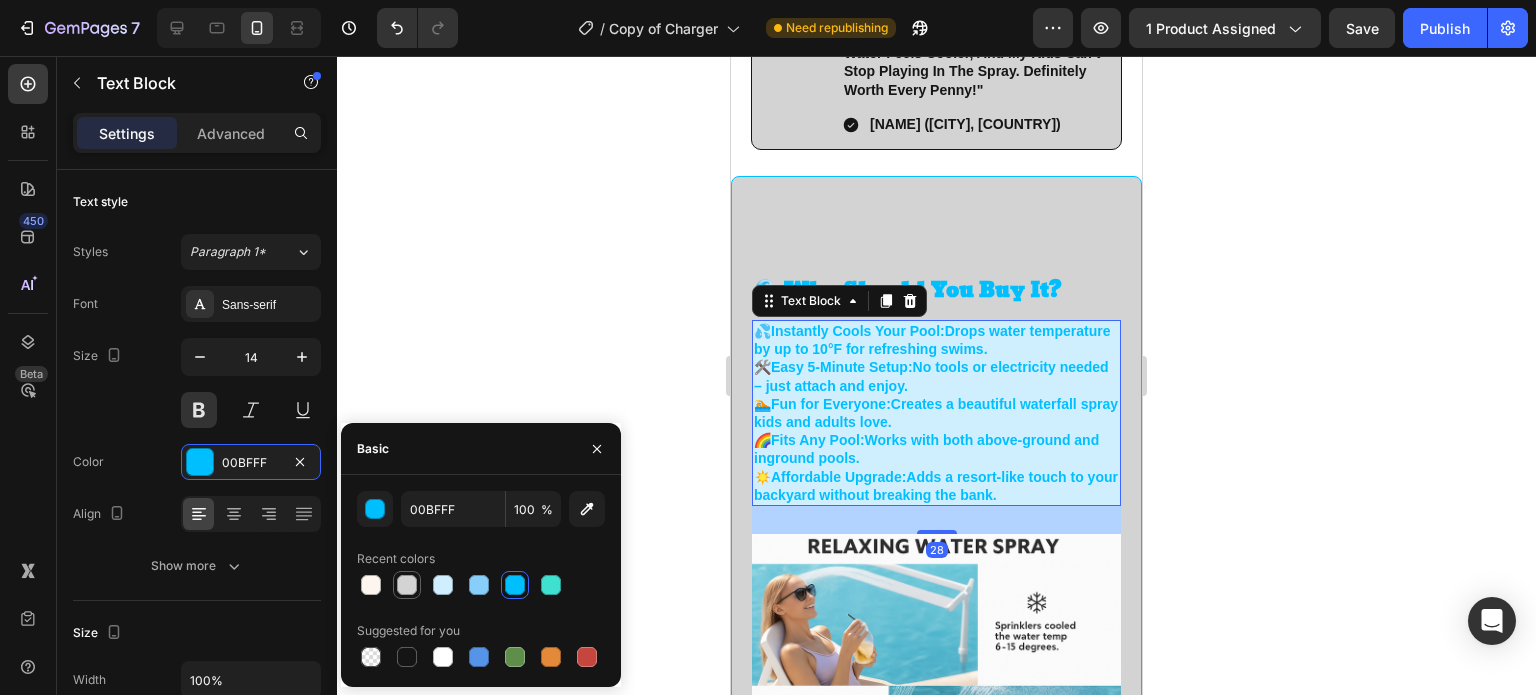 click at bounding box center (407, 585) 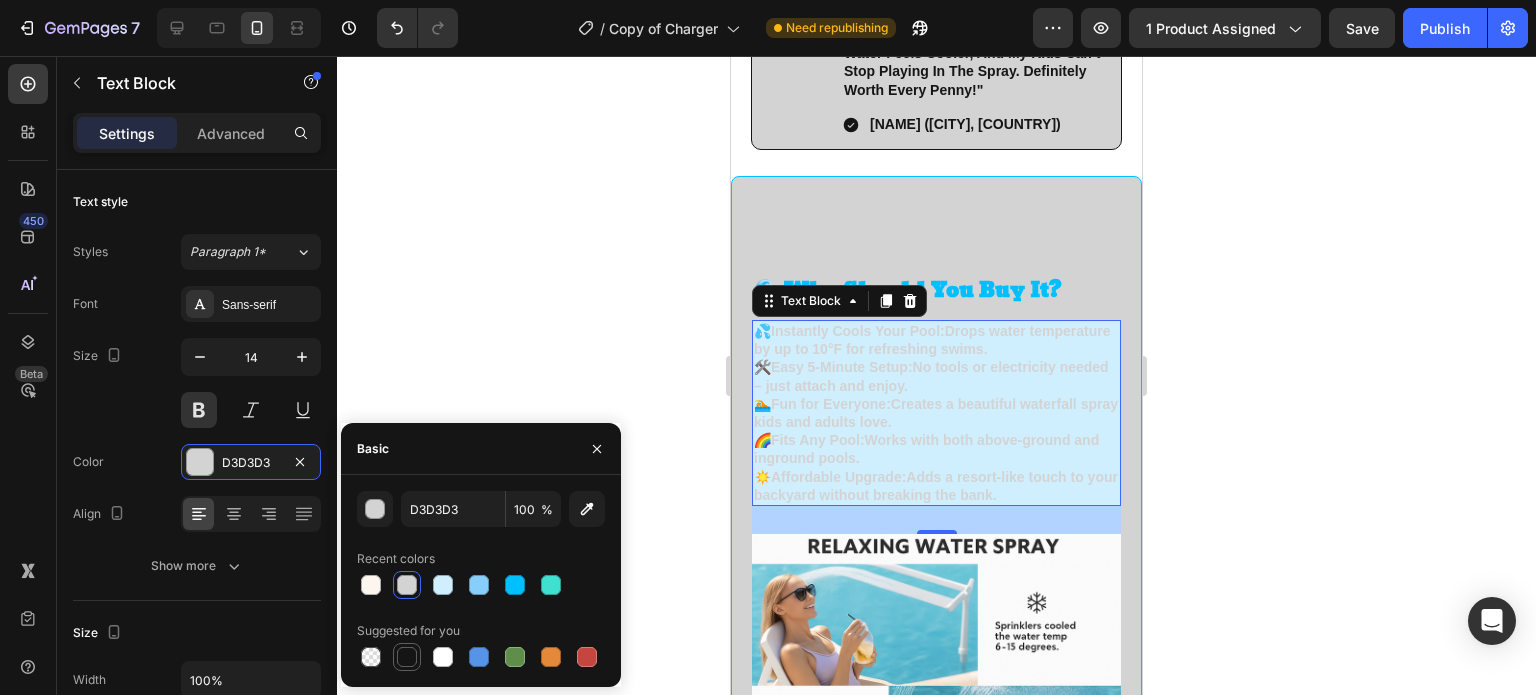 click at bounding box center [407, 657] 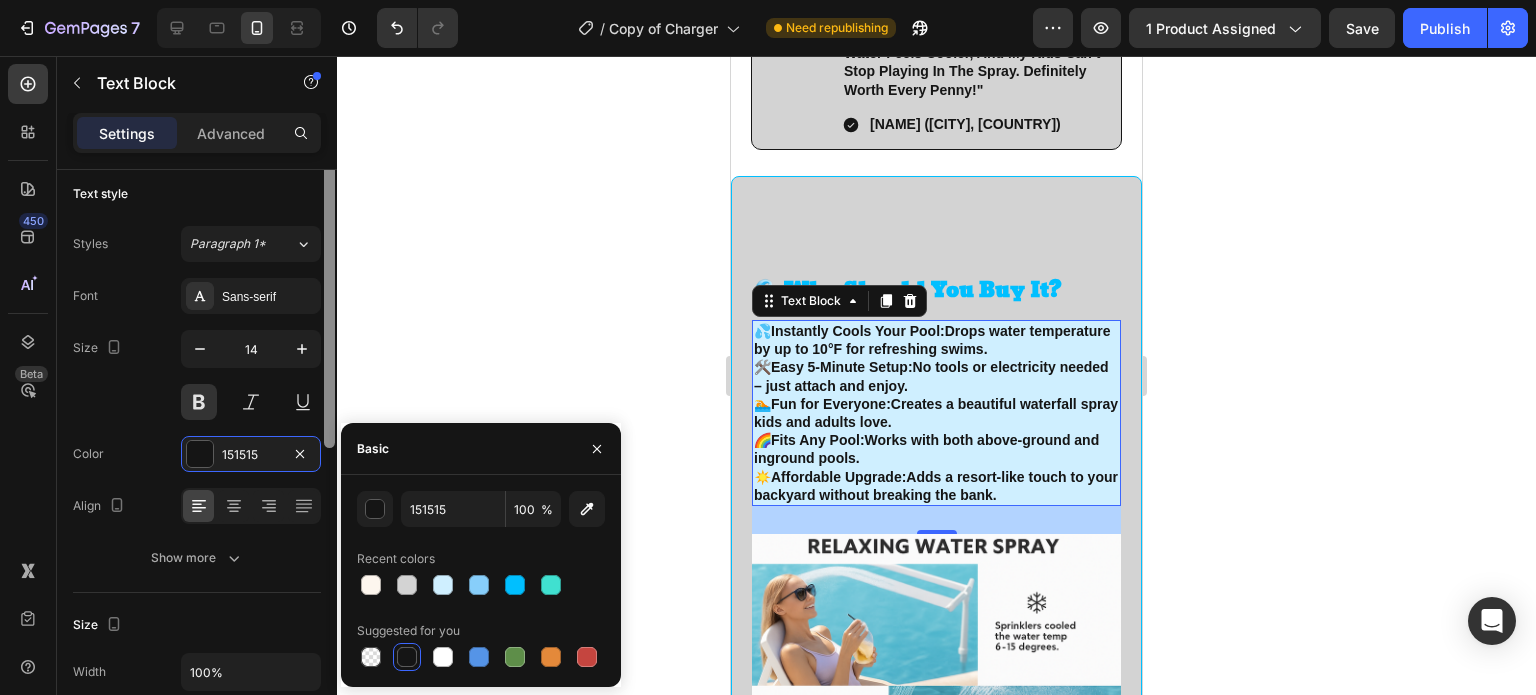 scroll, scrollTop: 0, scrollLeft: 0, axis: both 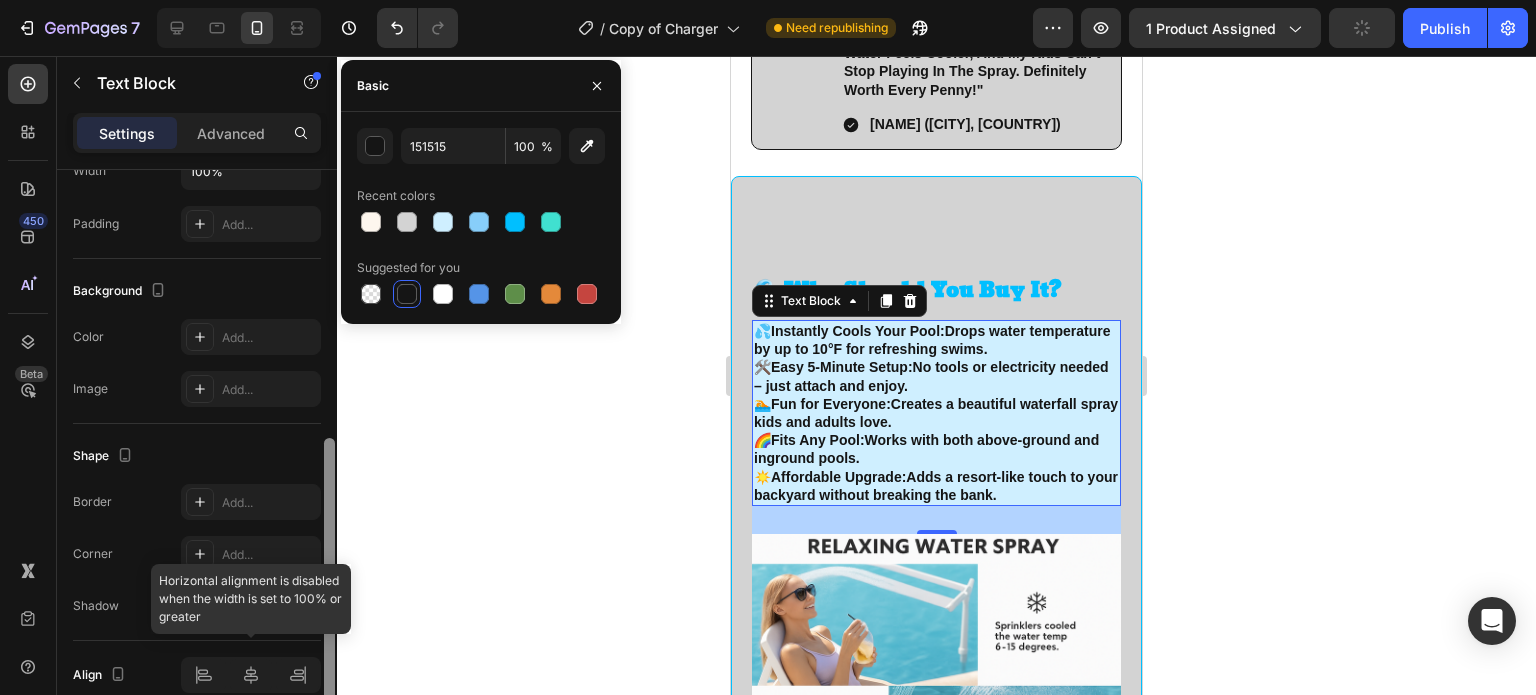 drag, startPoint x: 331, startPoint y: 411, endPoint x: 316, endPoint y: 646, distance: 235.47824 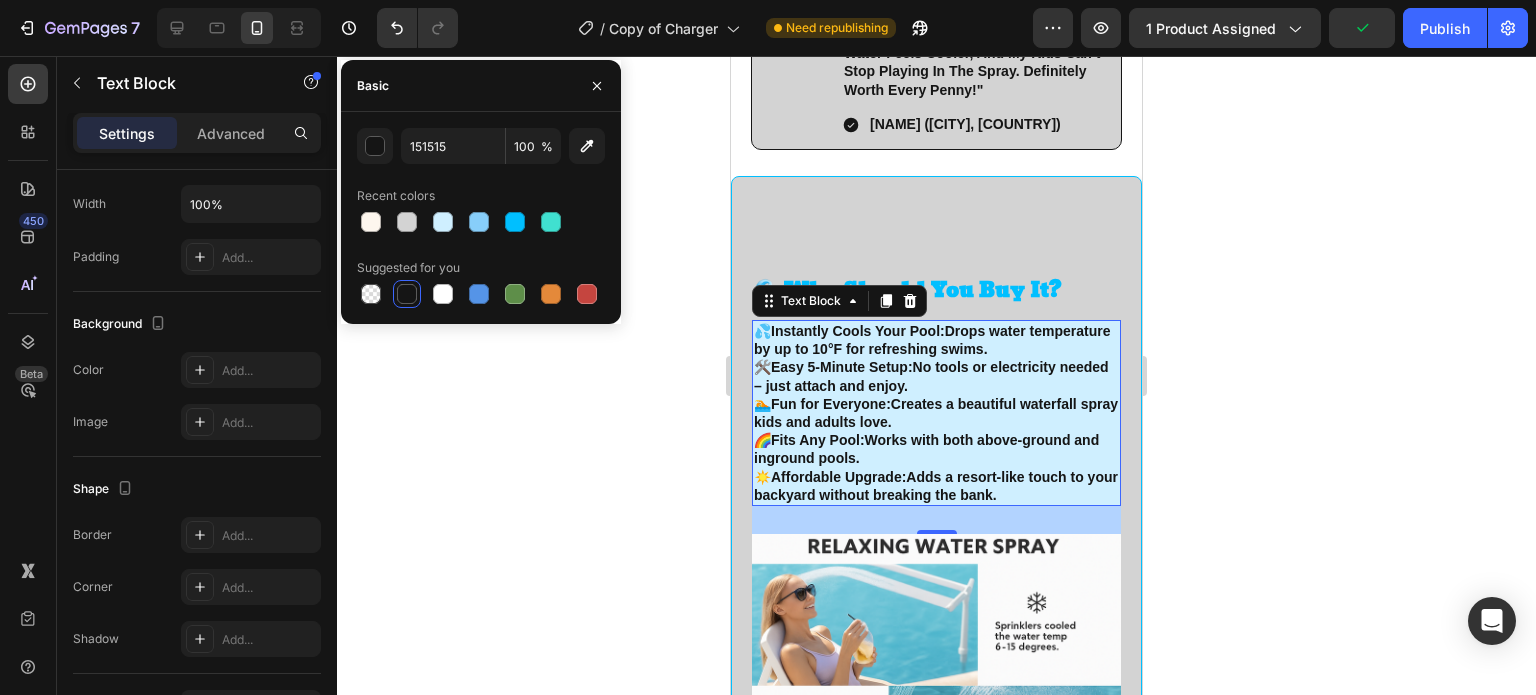 click on "🛠️  Easy 5-Minute Setup:  No tools or electricity needed – just attach and enjoy." at bounding box center [936, 376] 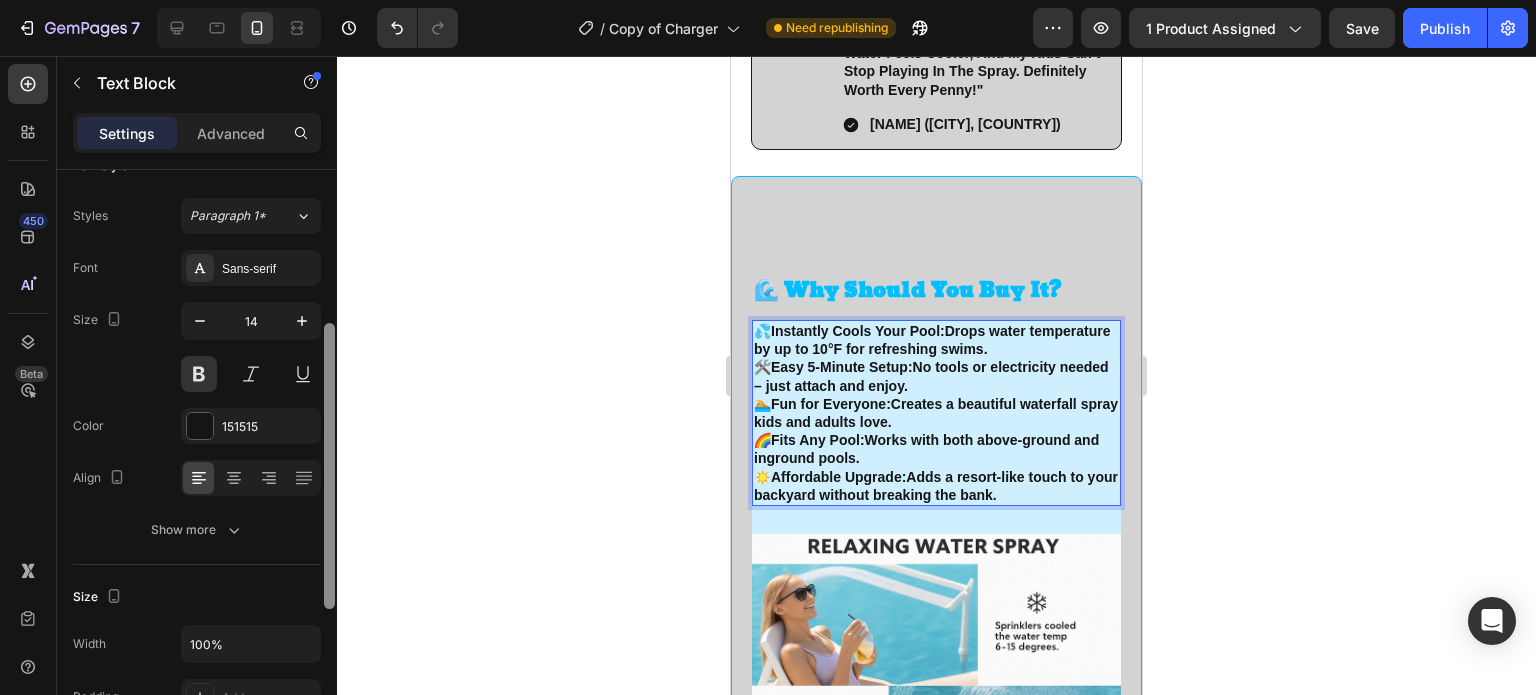 scroll, scrollTop: 0, scrollLeft: 0, axis: both 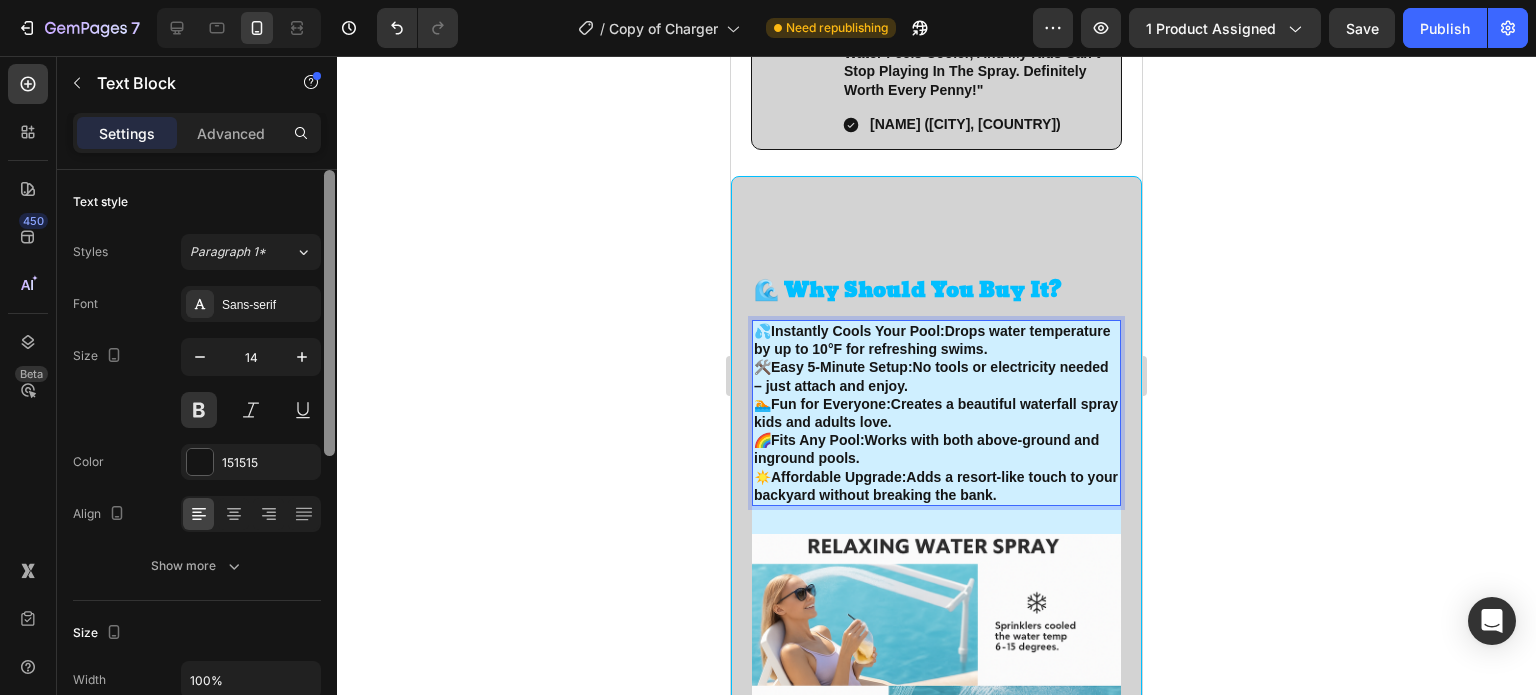 drag, startPoint x: 330, startPoint y: 411, endPoint x: 356, endPoint y: 90, distance: 322.05124 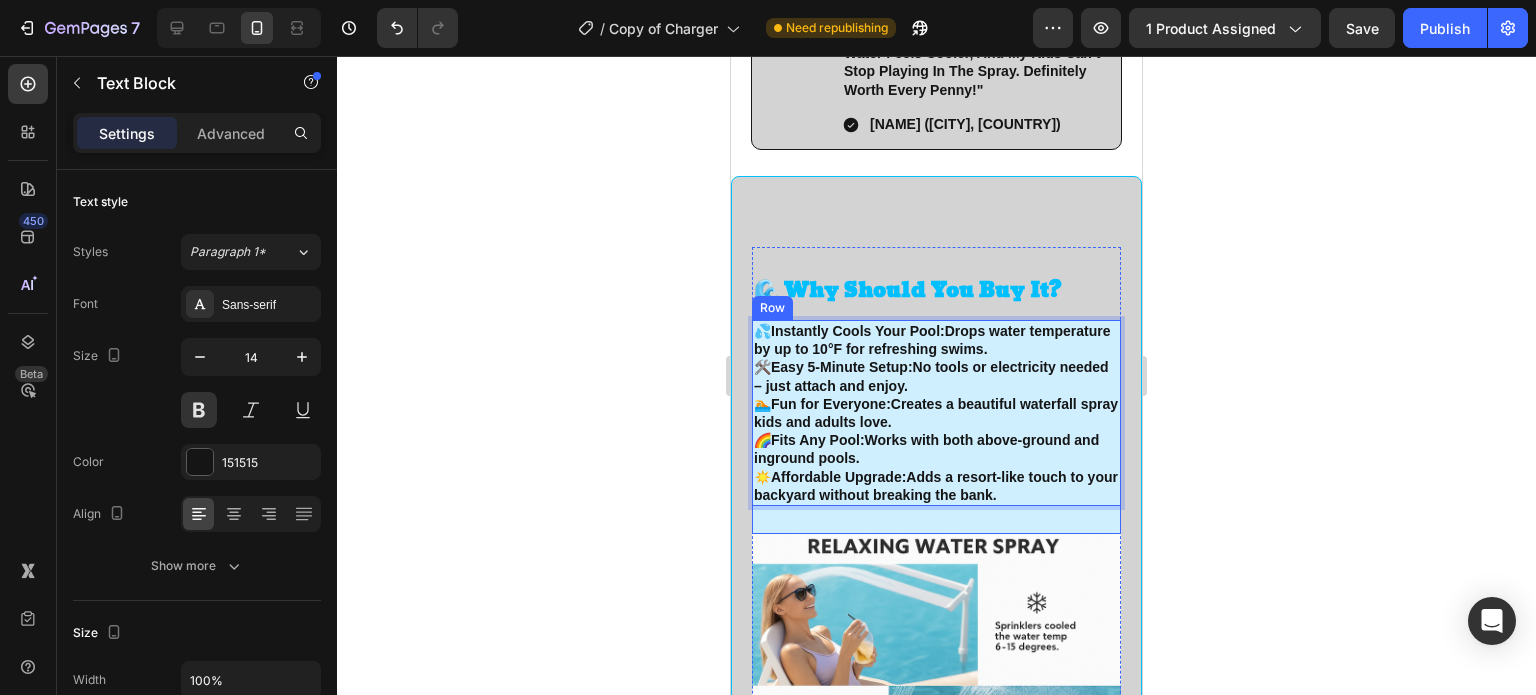 click on "💦  Instantly Cools Your Pool:  Drops water temperature by up to 10°F for refreshing swims. 🛠️  Easy 5-Minute Setup:  No tools or electricity needed – just attach and enjoy. 🏊  Fun for Everyone:  Creates a beautiful waterfall spray kids and adults love. 🌈  Fits Any Pool:  Works with both above-ground and inground pools. ☀️  Affordable Upgrade:  Adds a resort-like touch to your backyard without breaking the bank. Text Block   28
Organic
100% Vegan Item List
Sulfate-Free
Cruelty Free Item List
Paraben-Free
Lab-Tested Item List Row" at bounding box center [936, 427] 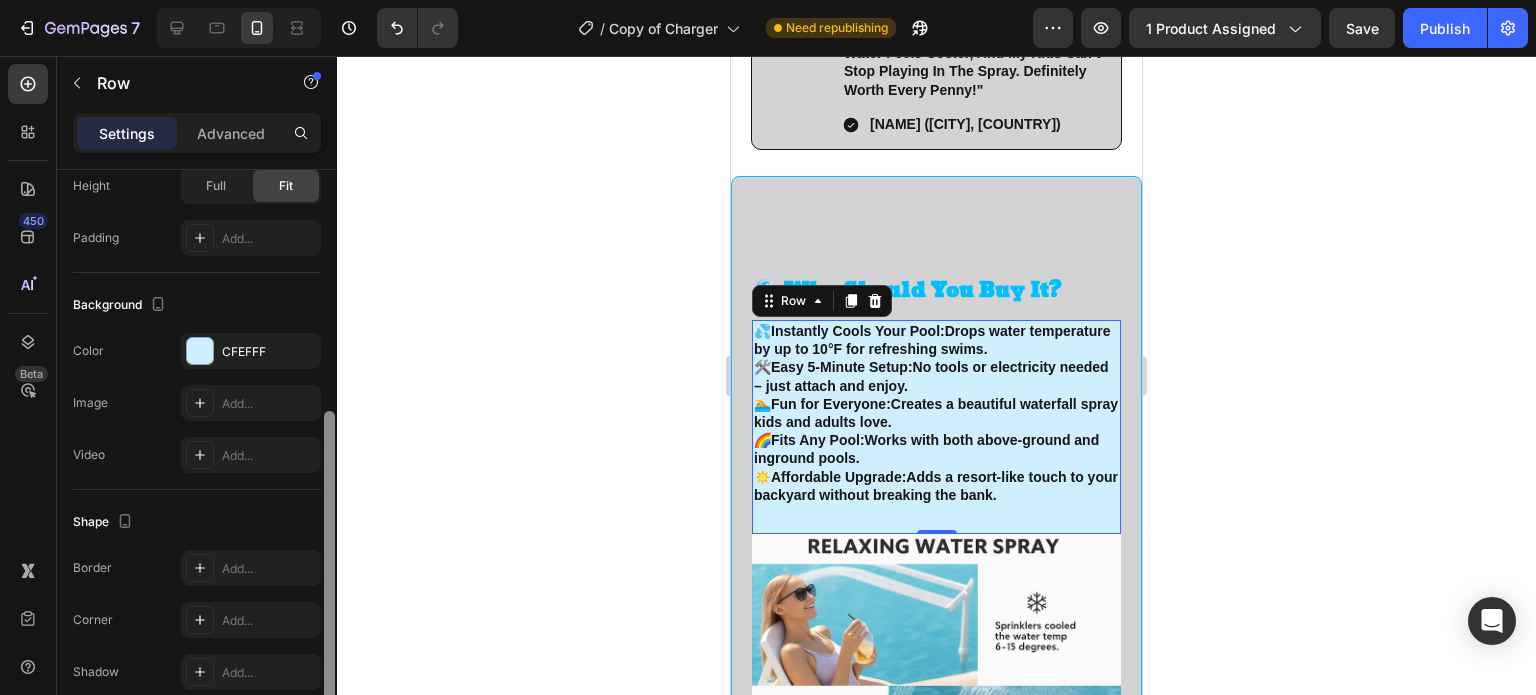 drag, startPoint x: 325, startPoint y: 427, endPoint x: 352, endPoint y: 675, distance: 249.46542 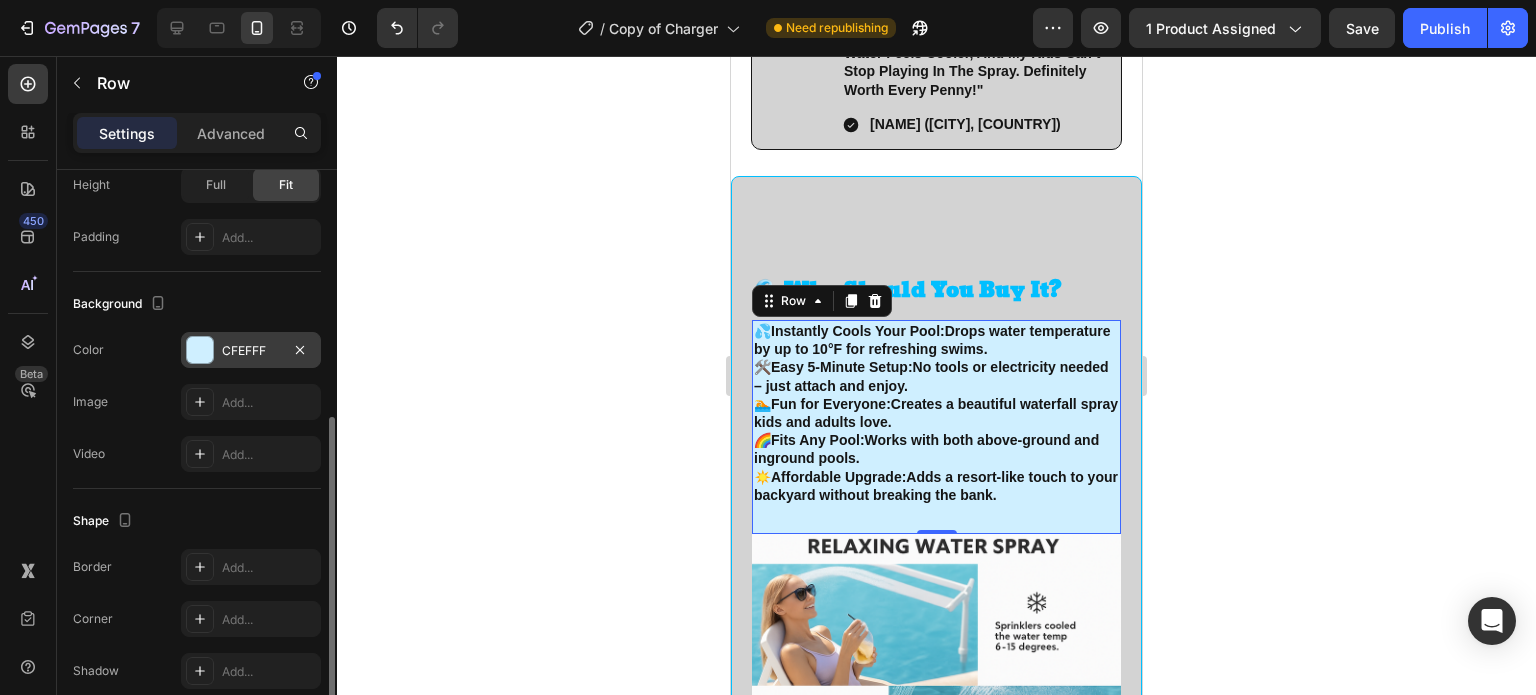 click at bounding box center (200, 350) 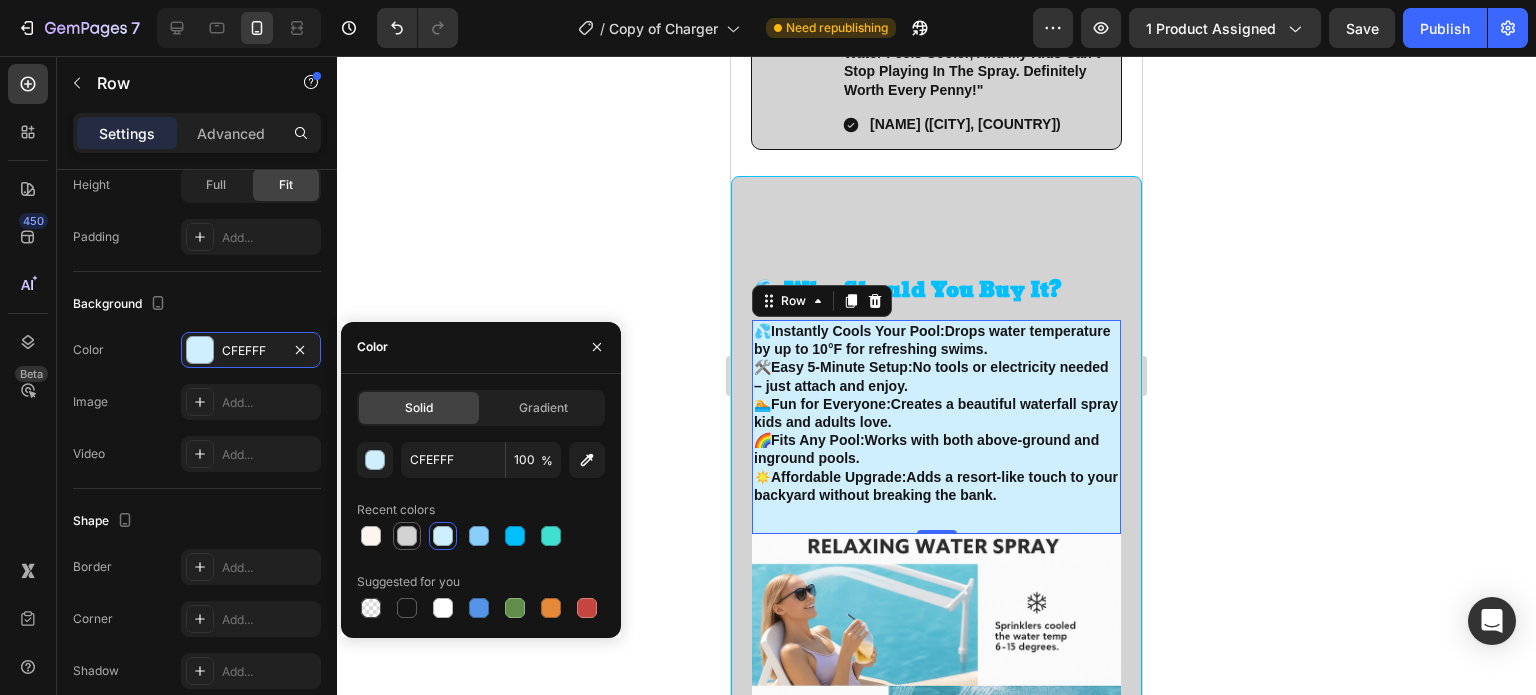 click at bounding box center (407, 536) 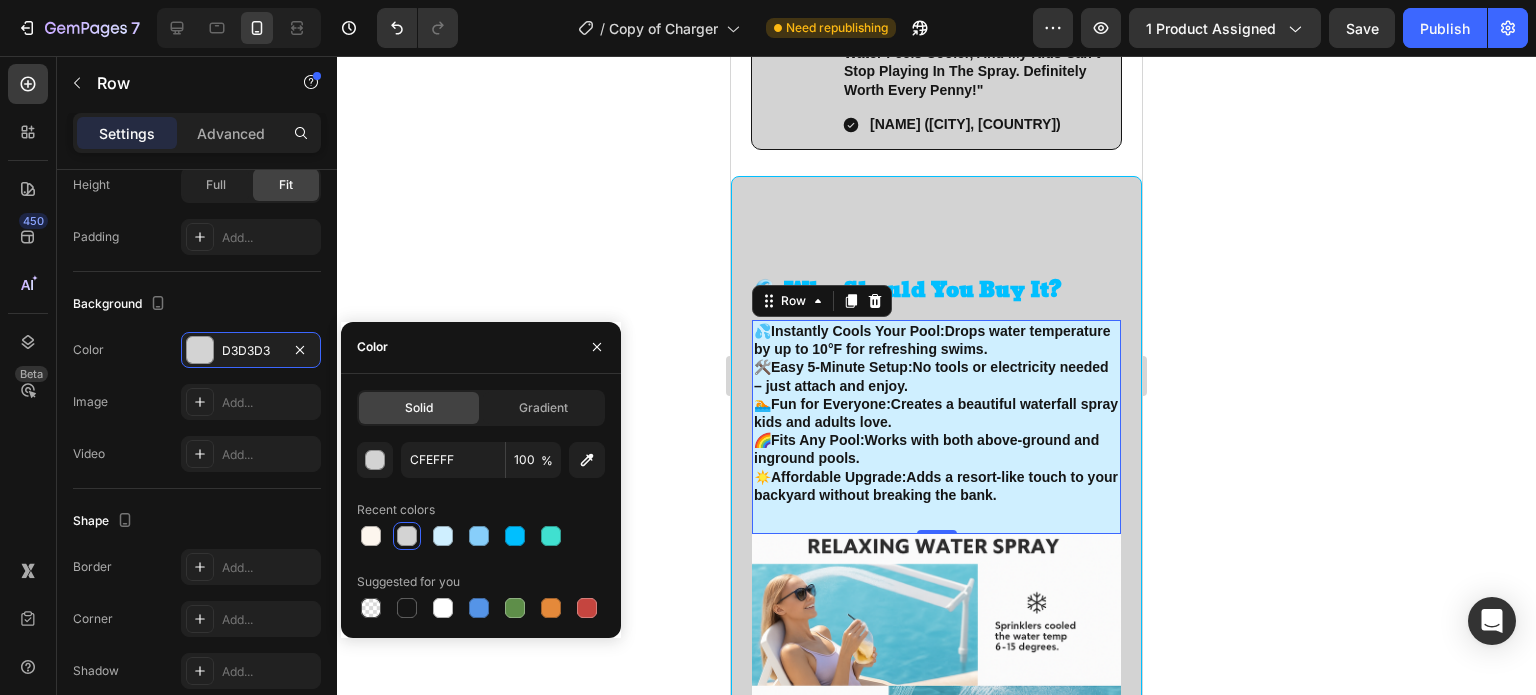 type on "D3D3D3" 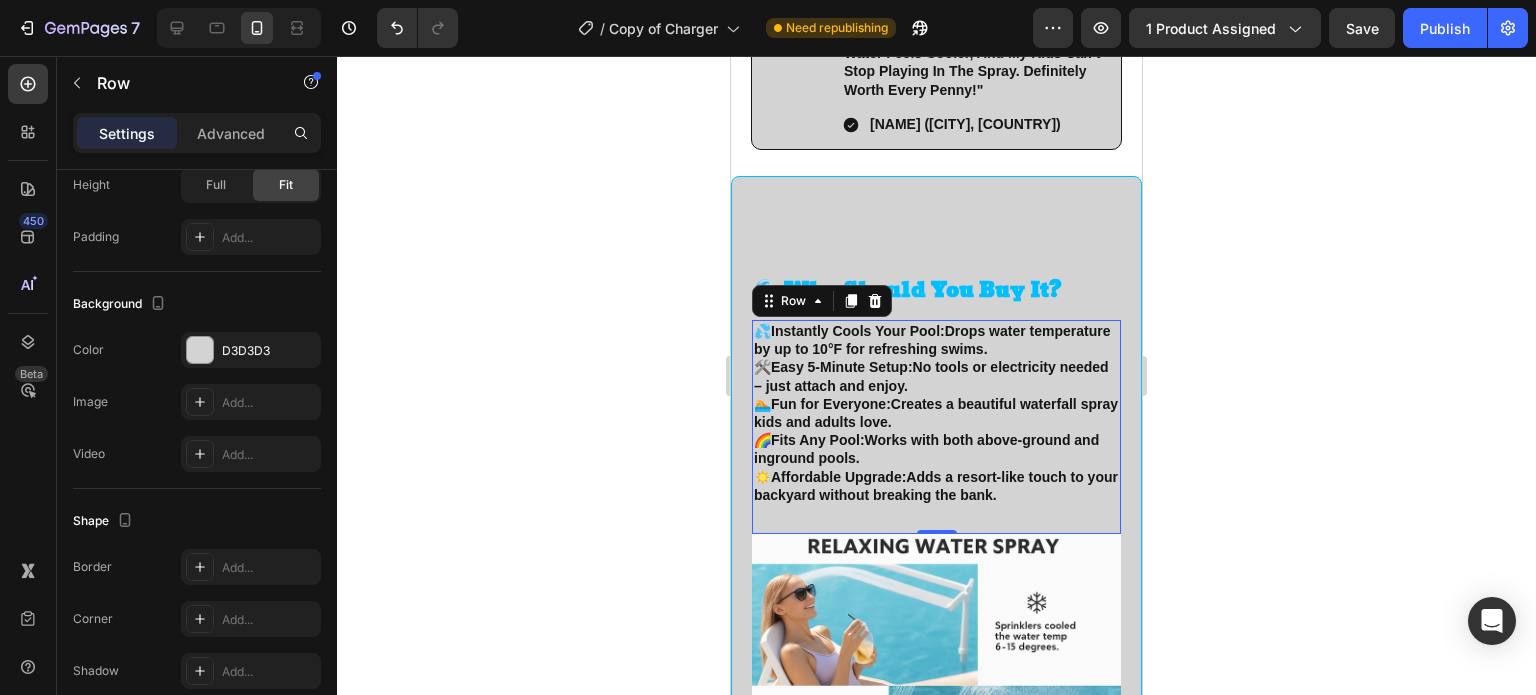 click 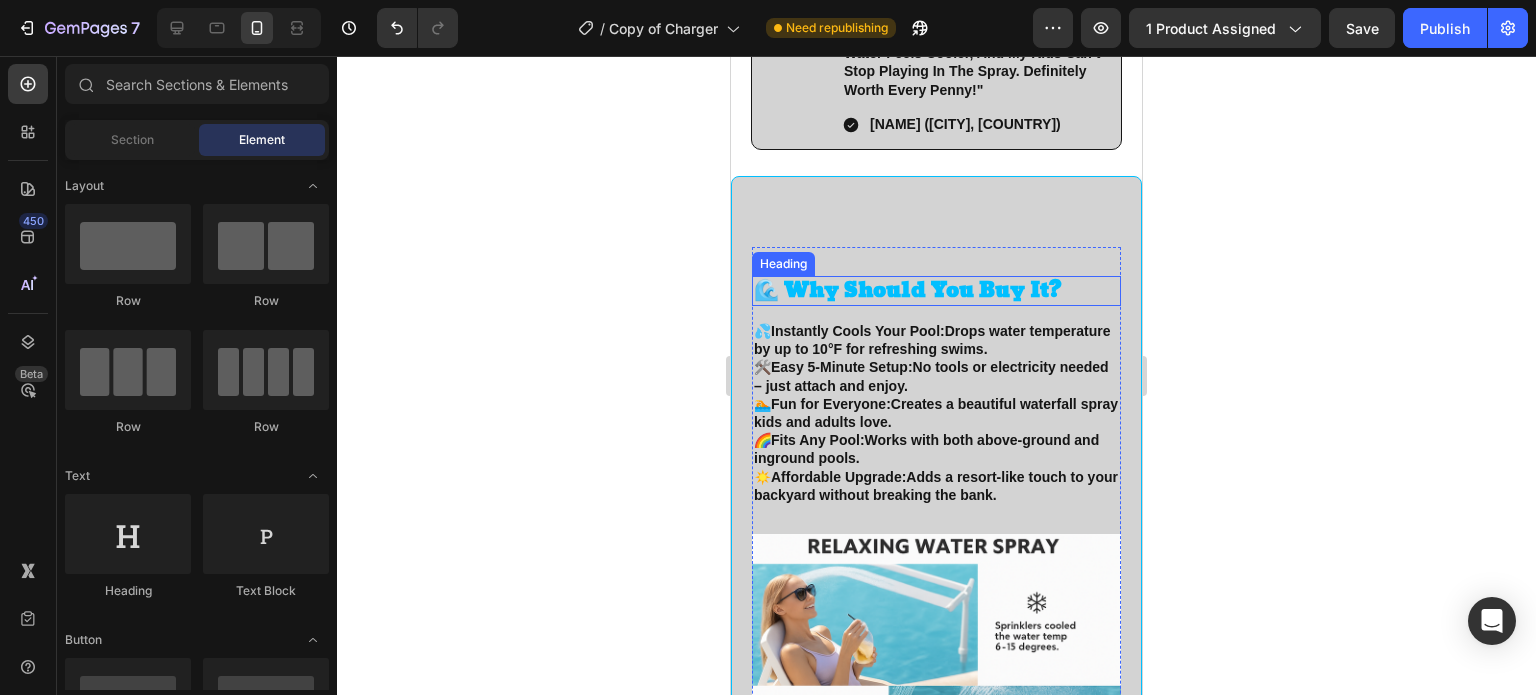 click on "🌊 Why Should You Buy It?" at bounding box center [936, 291] 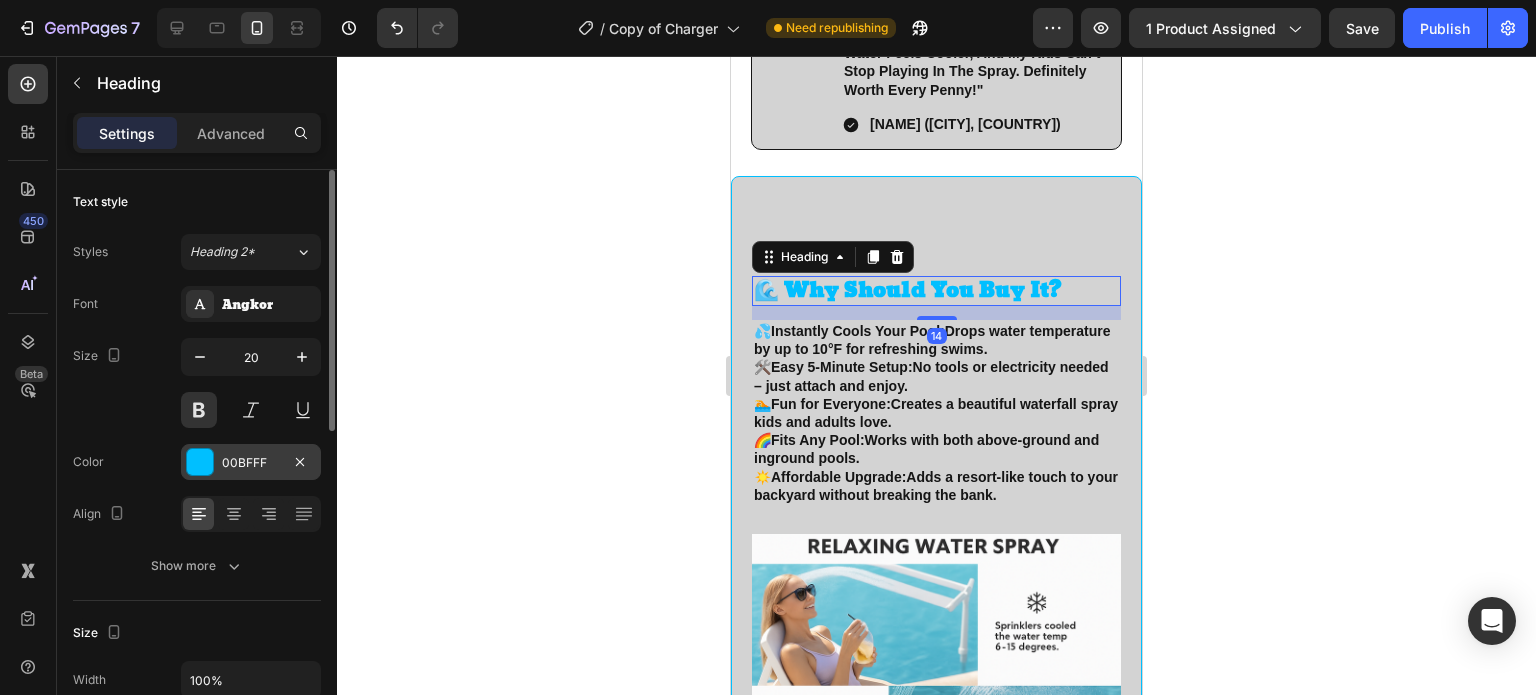 click on "00BFFF" at bounding box center (251, 462) 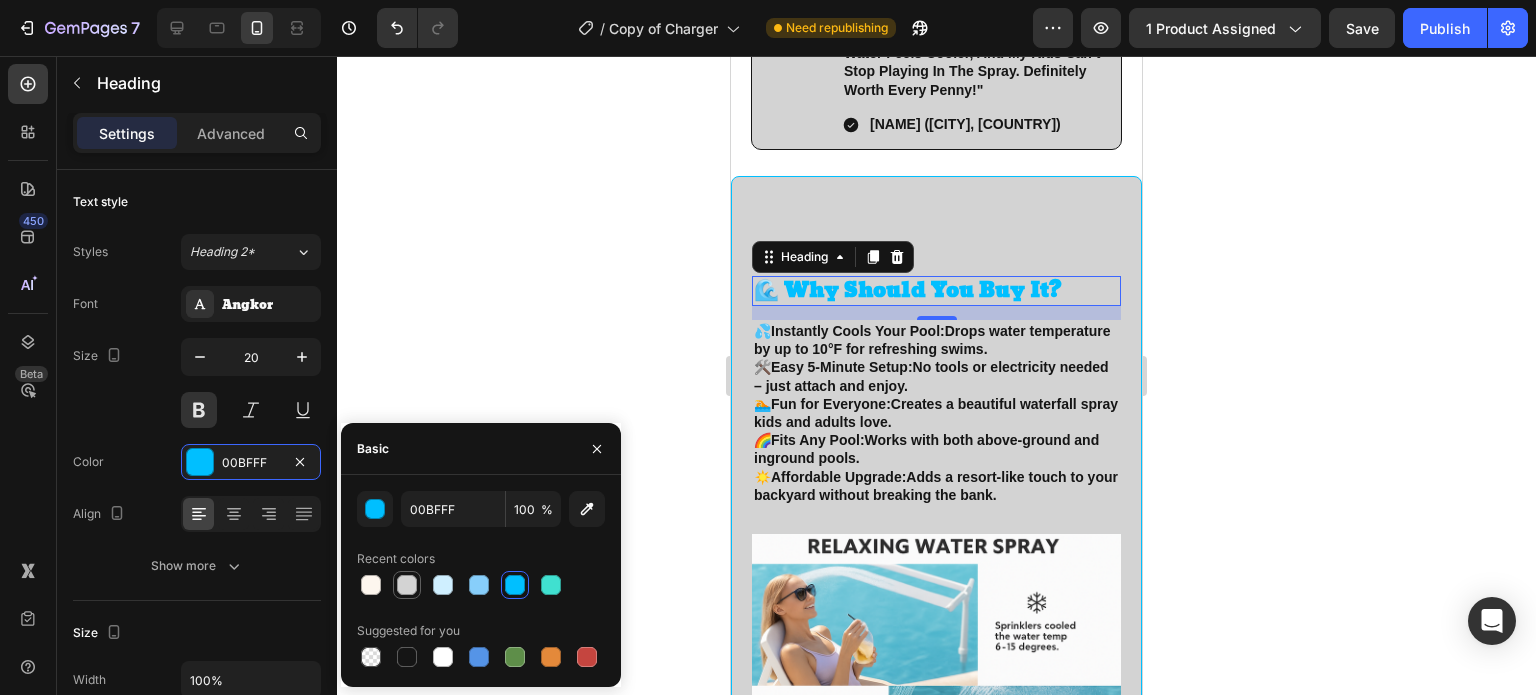 click at bounding box center (407, 585) 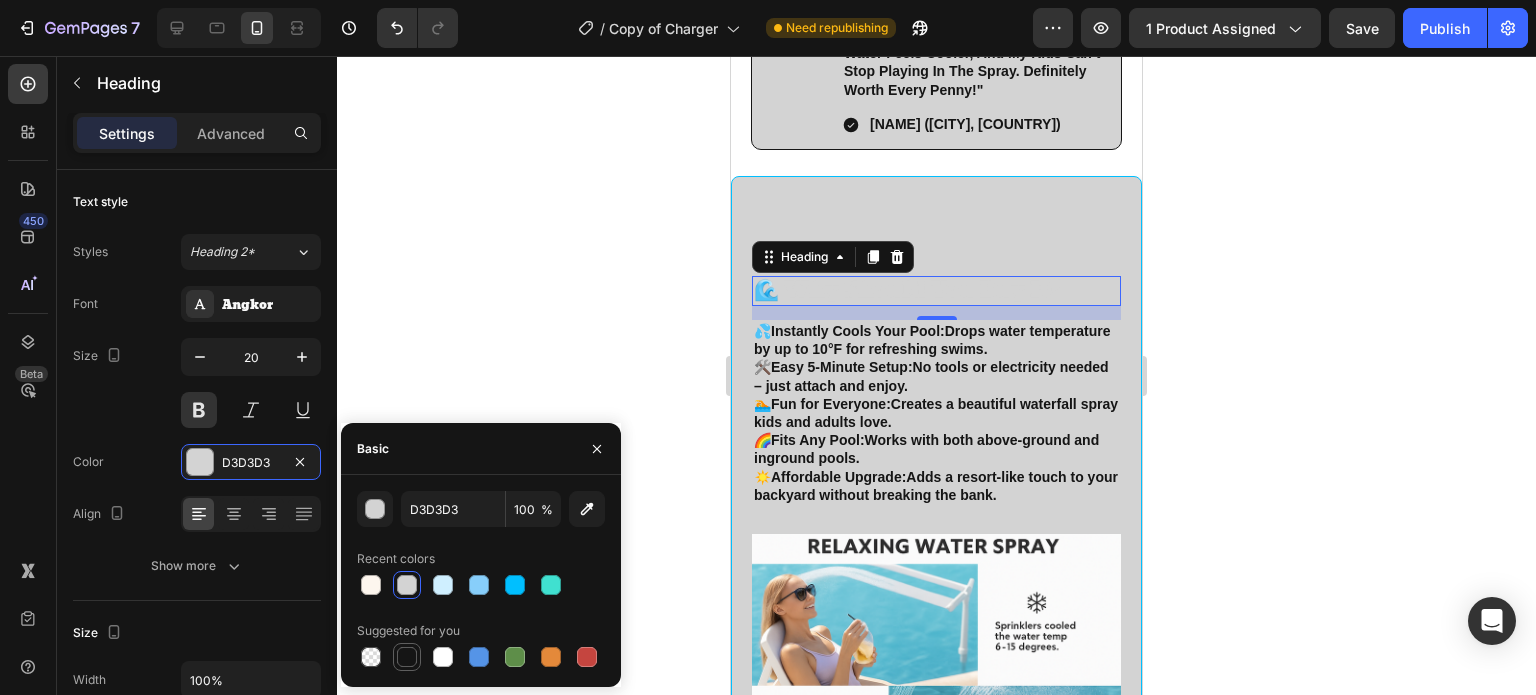 click at bounding box center (407, 657) 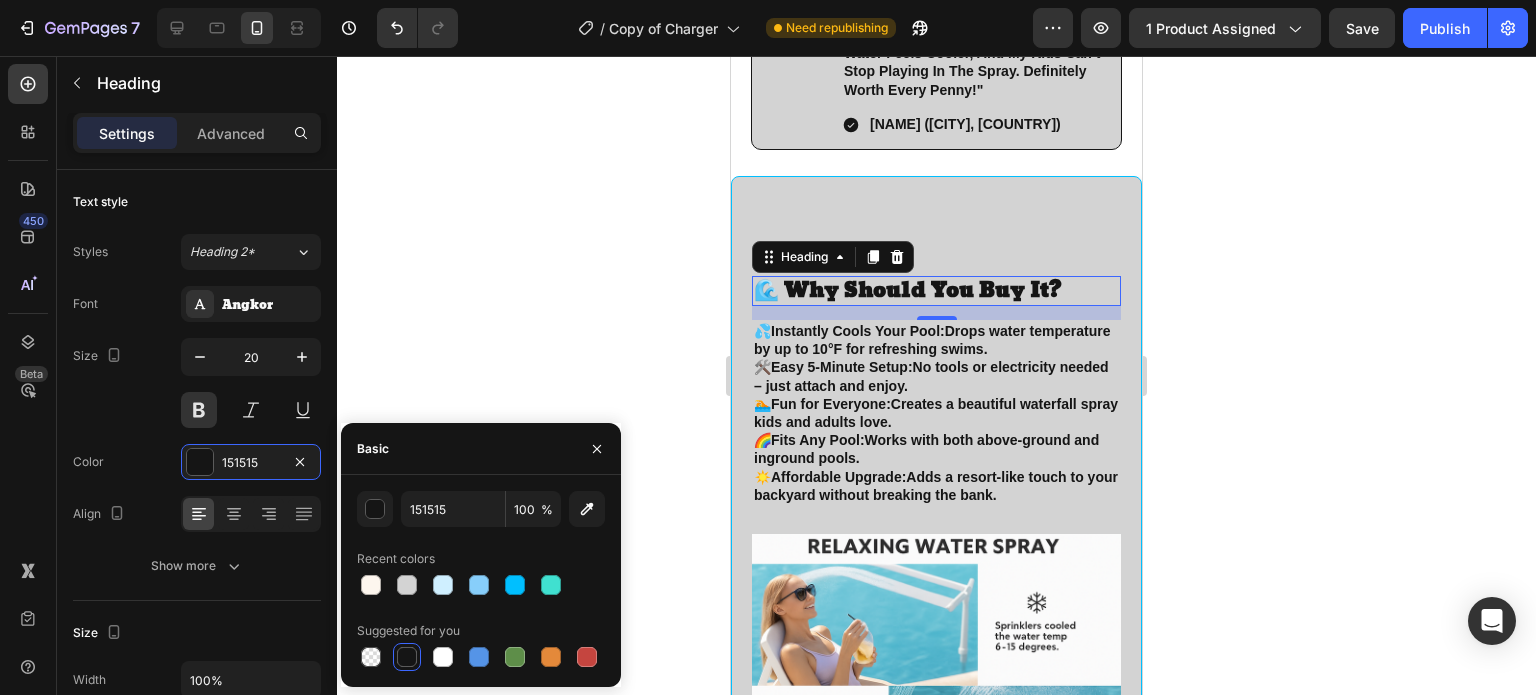 click 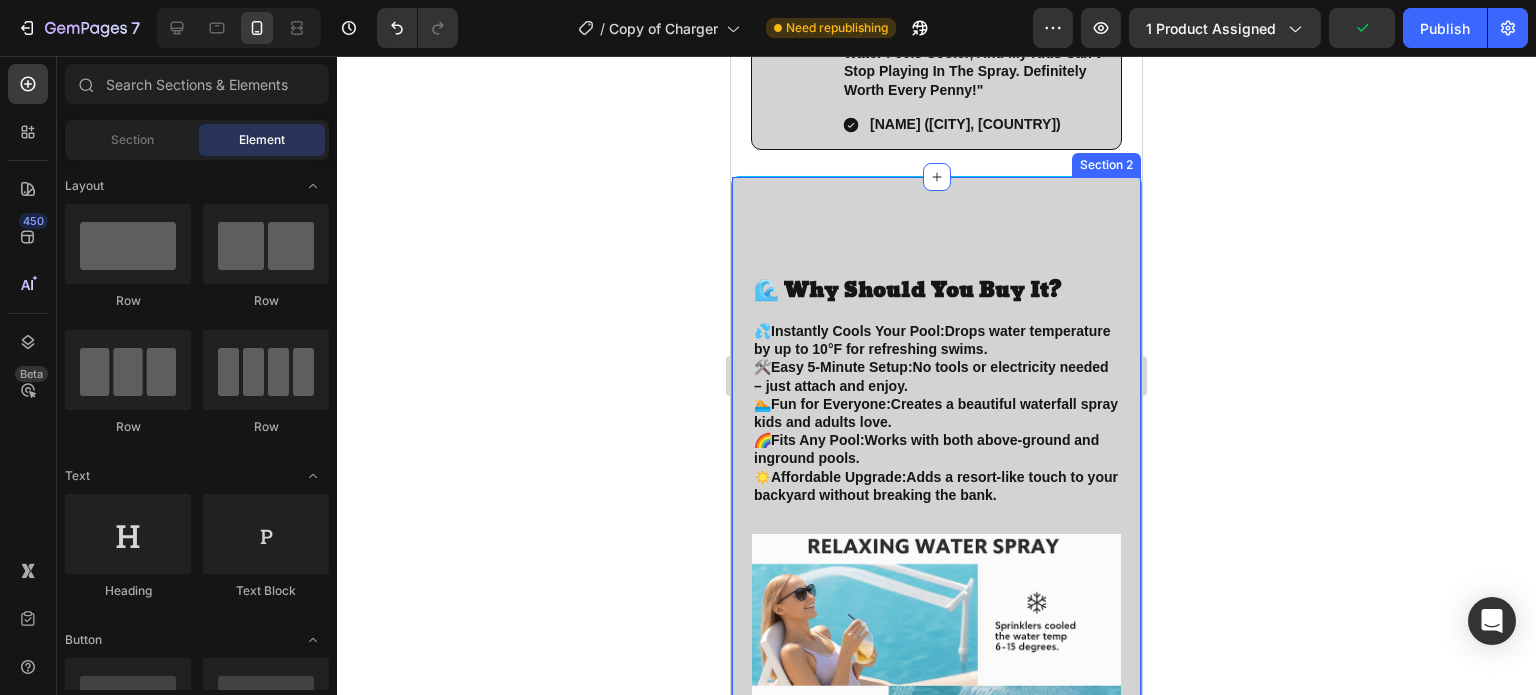 click on "🌊 Why Should You Buy It? Heading 💦  Instantly Cools Your Pool:  Drops water temperature by up to 10°F for refreshing swims. 🛠️  Easy 5-Minute Setup:  No tools or electricity needed – just attach and enjoy. 🏊  Fun for Everyone:  Creates a beautiful waterfall spray kids and adults love. 🌈  Fits Any Pool:  Works with both above-ground and inground pools. ☀️  Affordable Upgrade:  Adds a resort-like touch to your backyard without breaking the bank. Text Block
Organic
100% Vegan Item List
Sulfate-Free
Cruelty Free Item List
Paraben-Free
Lab-Tested Item List Row Row Image Row Section 2" at bounding box center (936, 575) 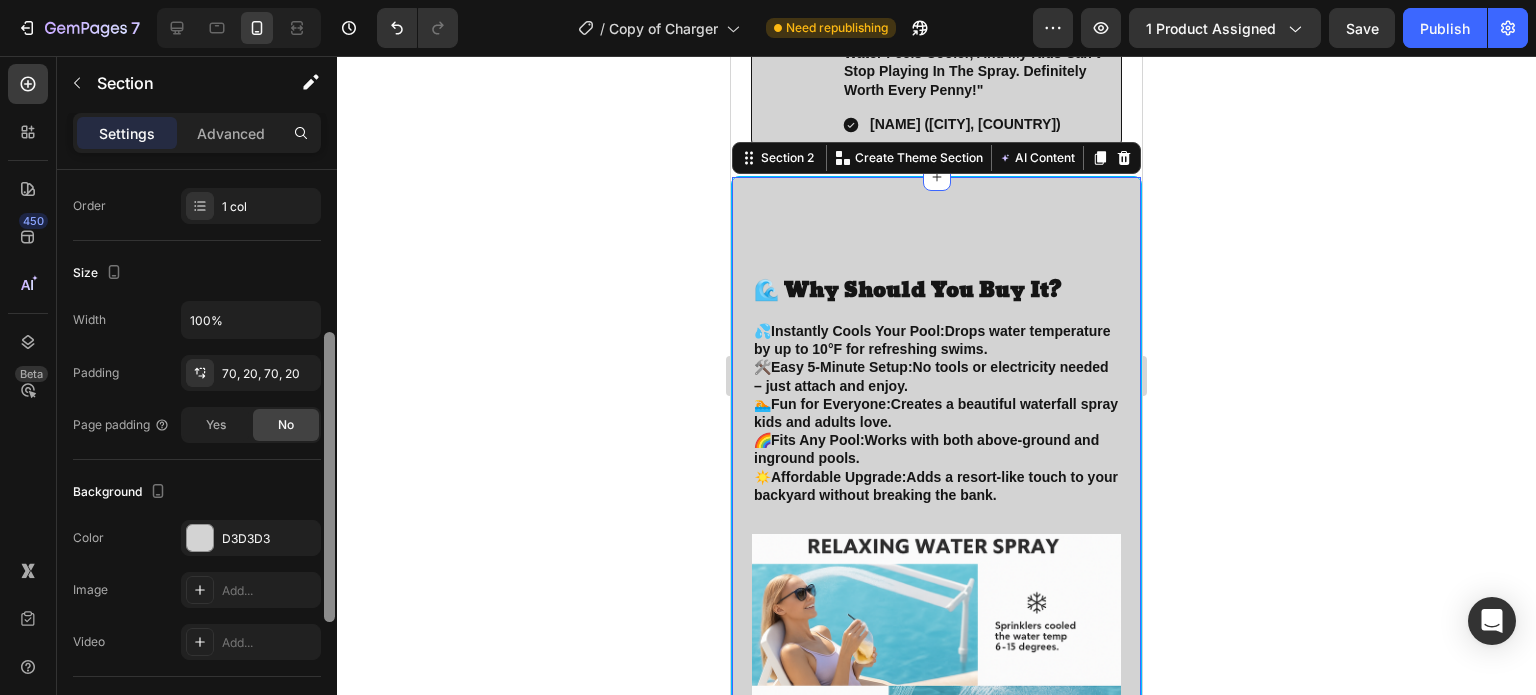 scroll, scrollTop: 330, scrollLeft: 0, axis: vertical 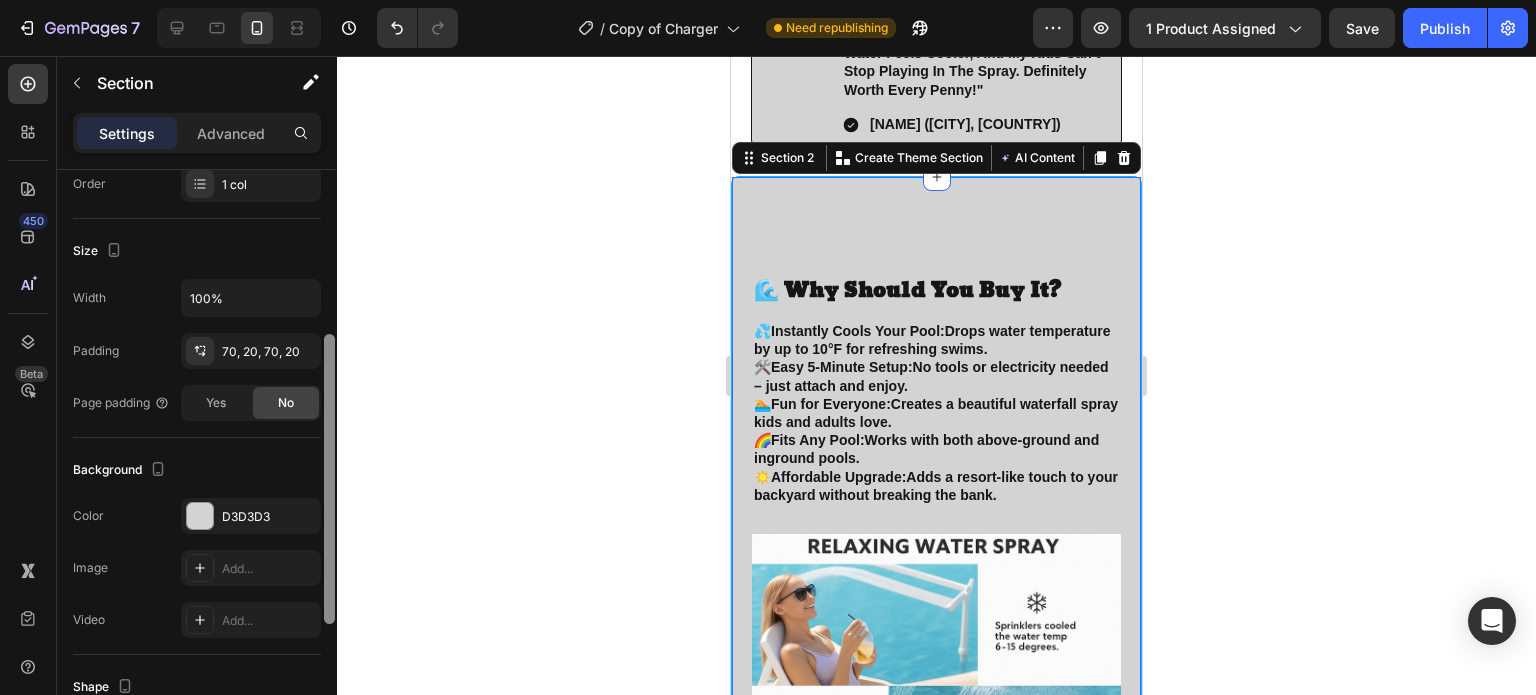 drag, startPoint x: 328, startPoint y: 333, endPoint x: 342, endPoint y: 498, distance: 165.59288 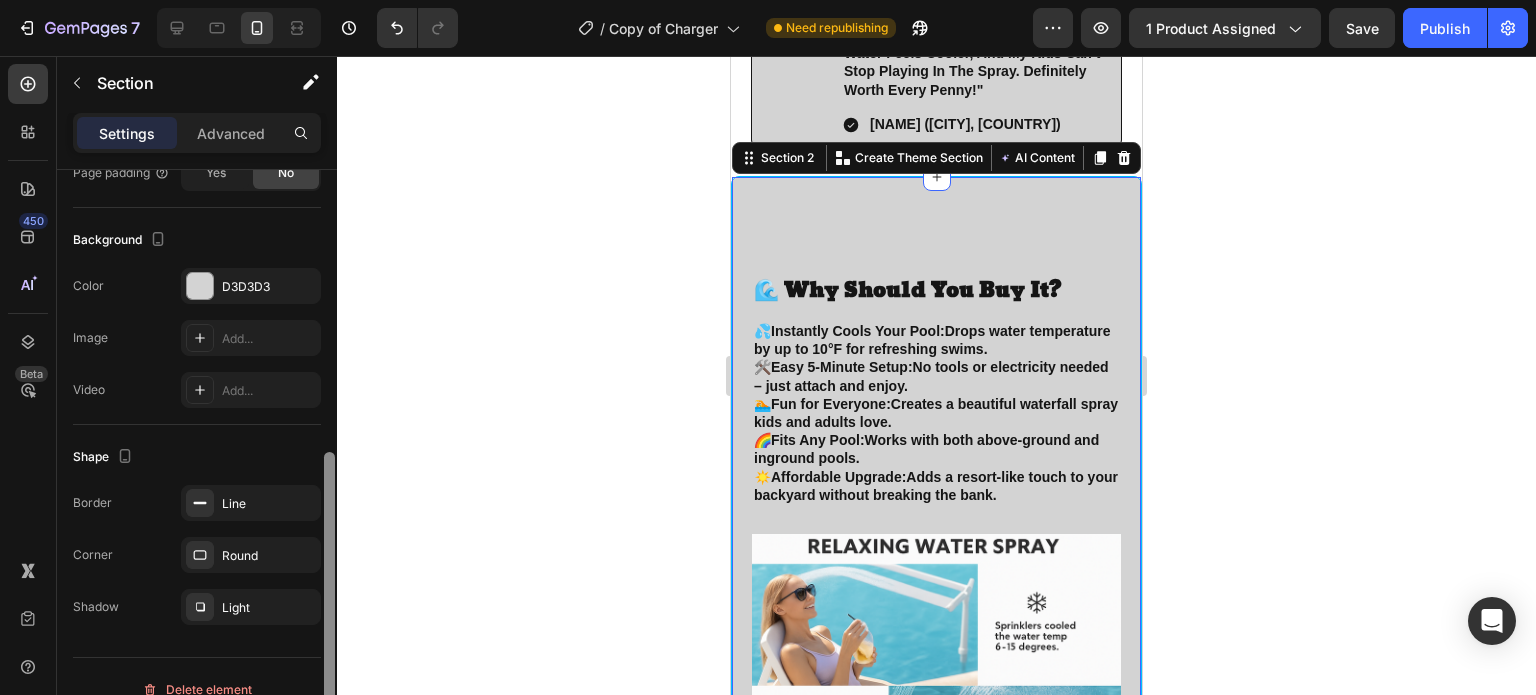drag, startPoint x: 329, startPoint y: 492, endPoint x: 344, endPoint y: 616, distance: 124.90396 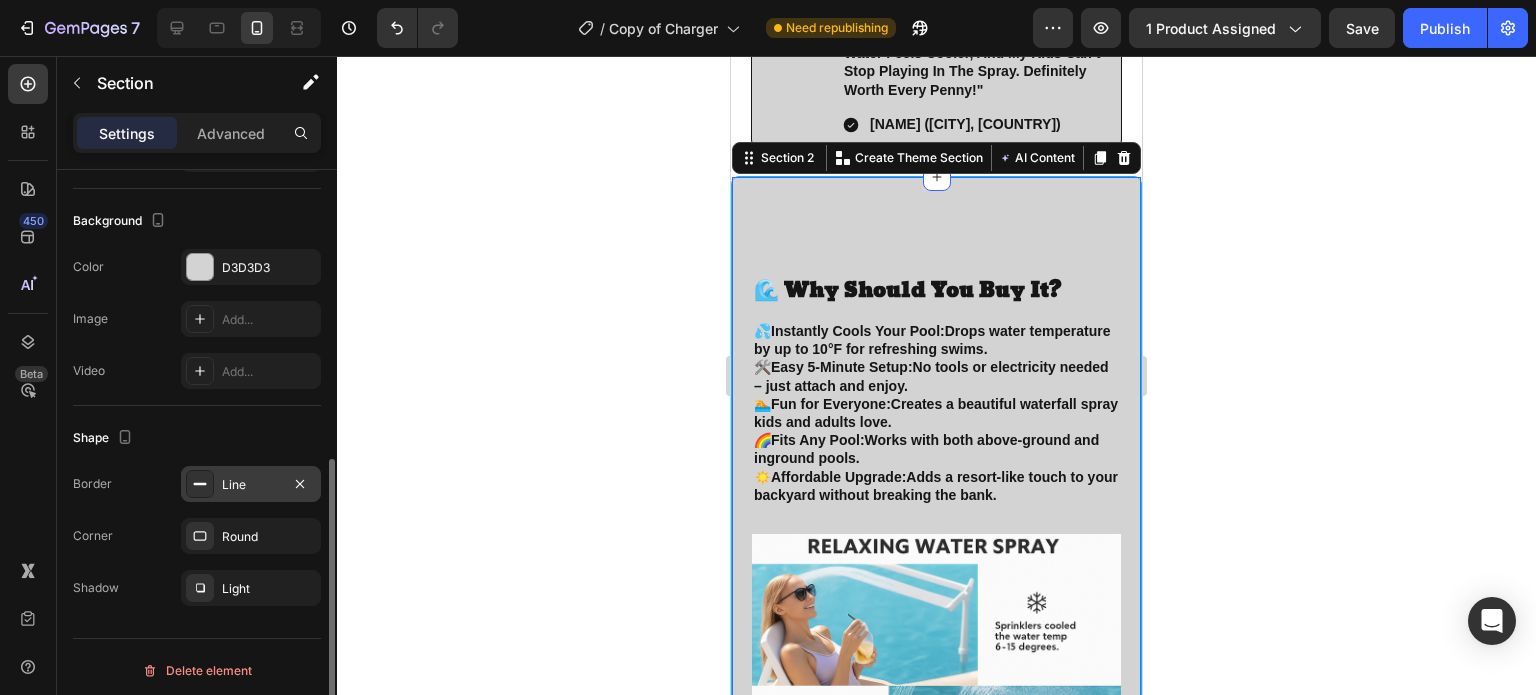 click at bounding box center (200, 484) 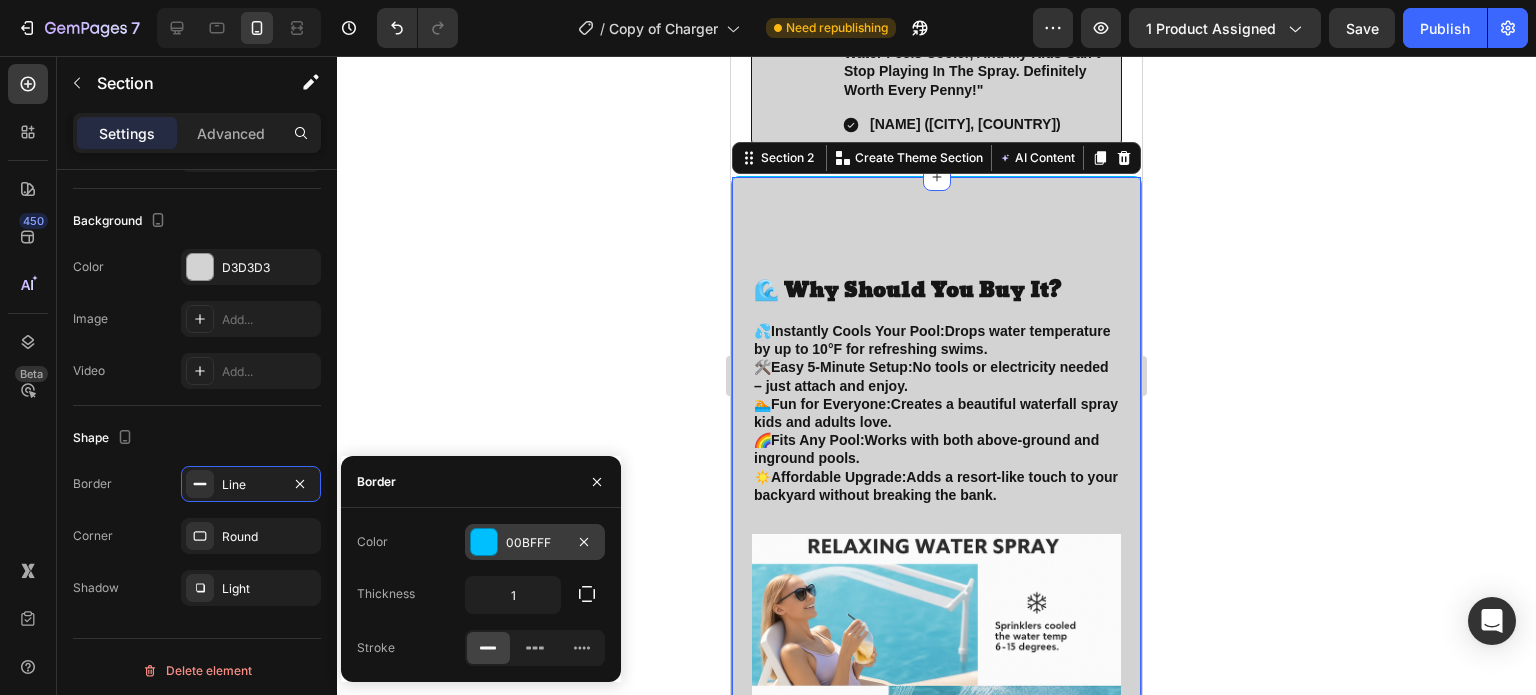 click at bounding box center (484, 542) 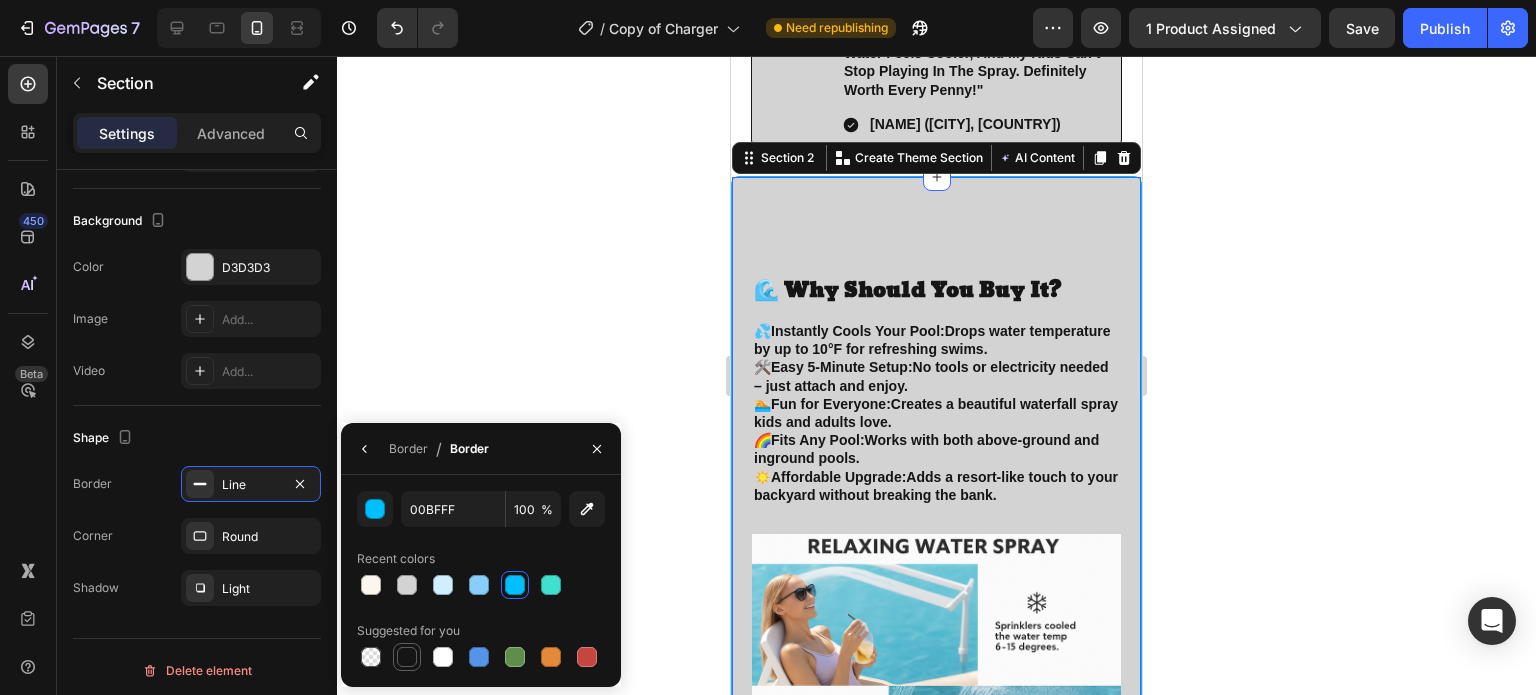 click at bounding box center (407, 657) 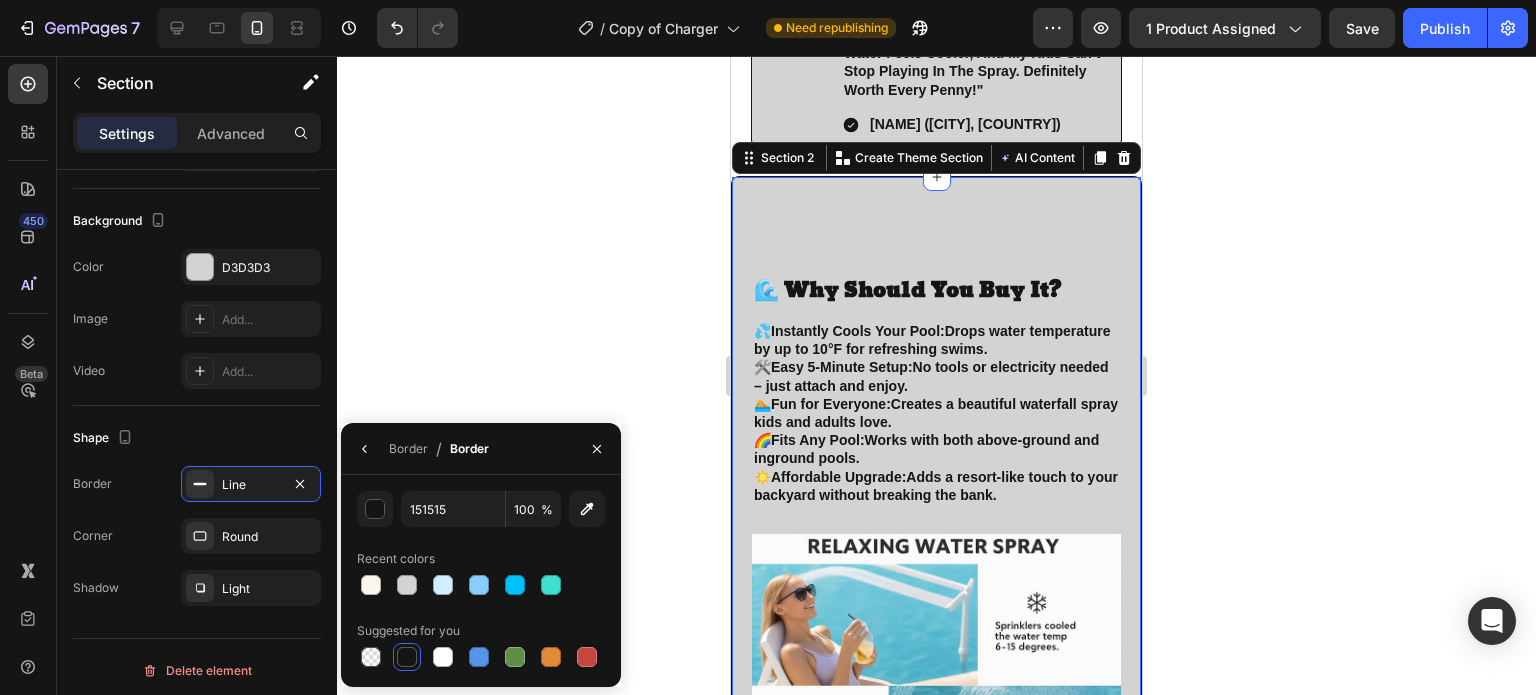 click 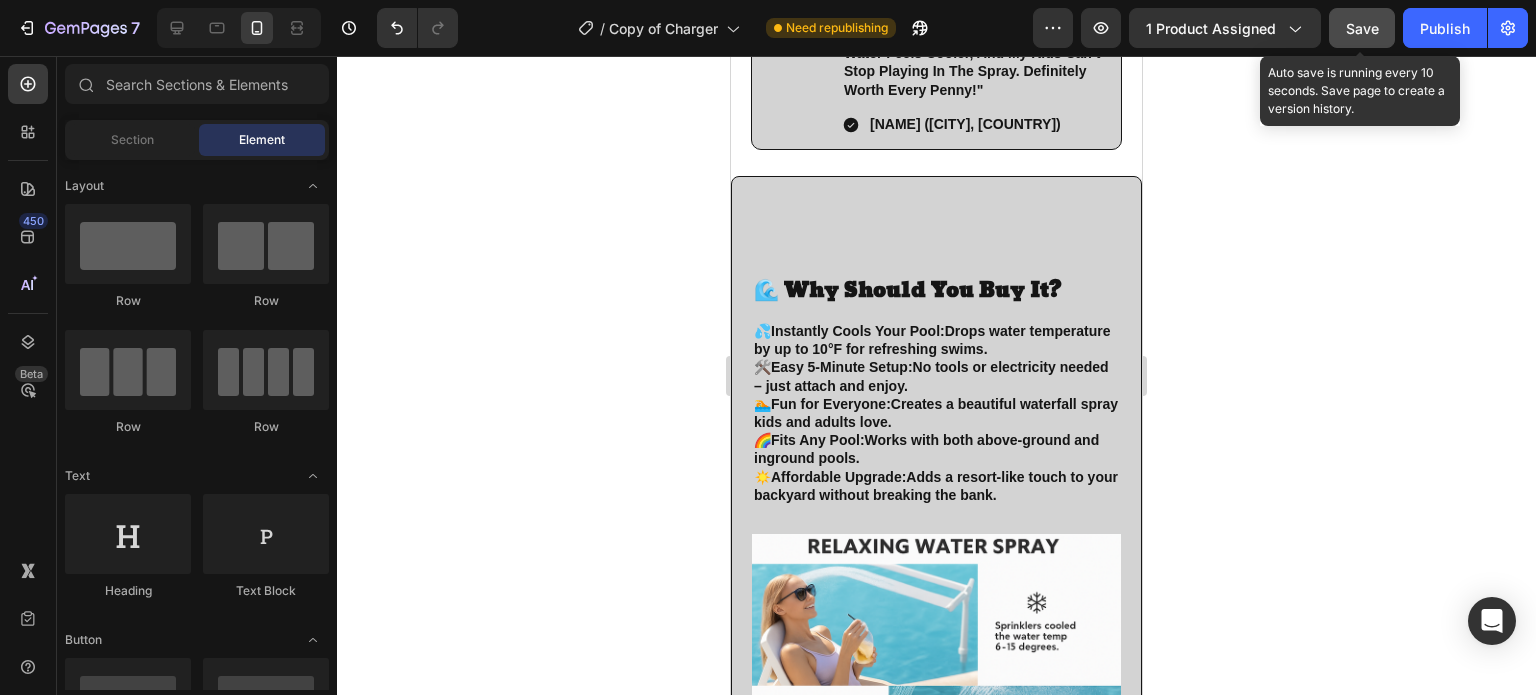 click on "Save" 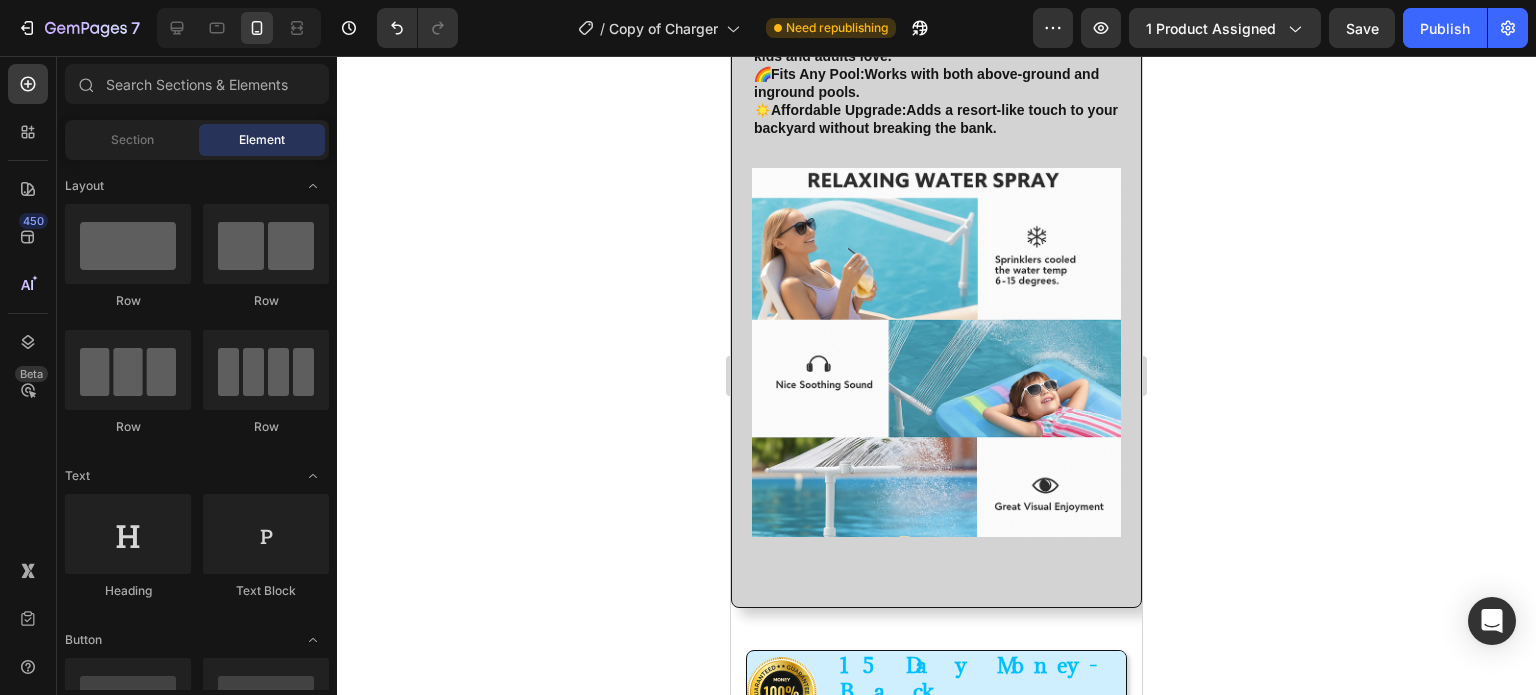 scroll, scrollTop: 1841, scrollLeft: 0, axis: vertical 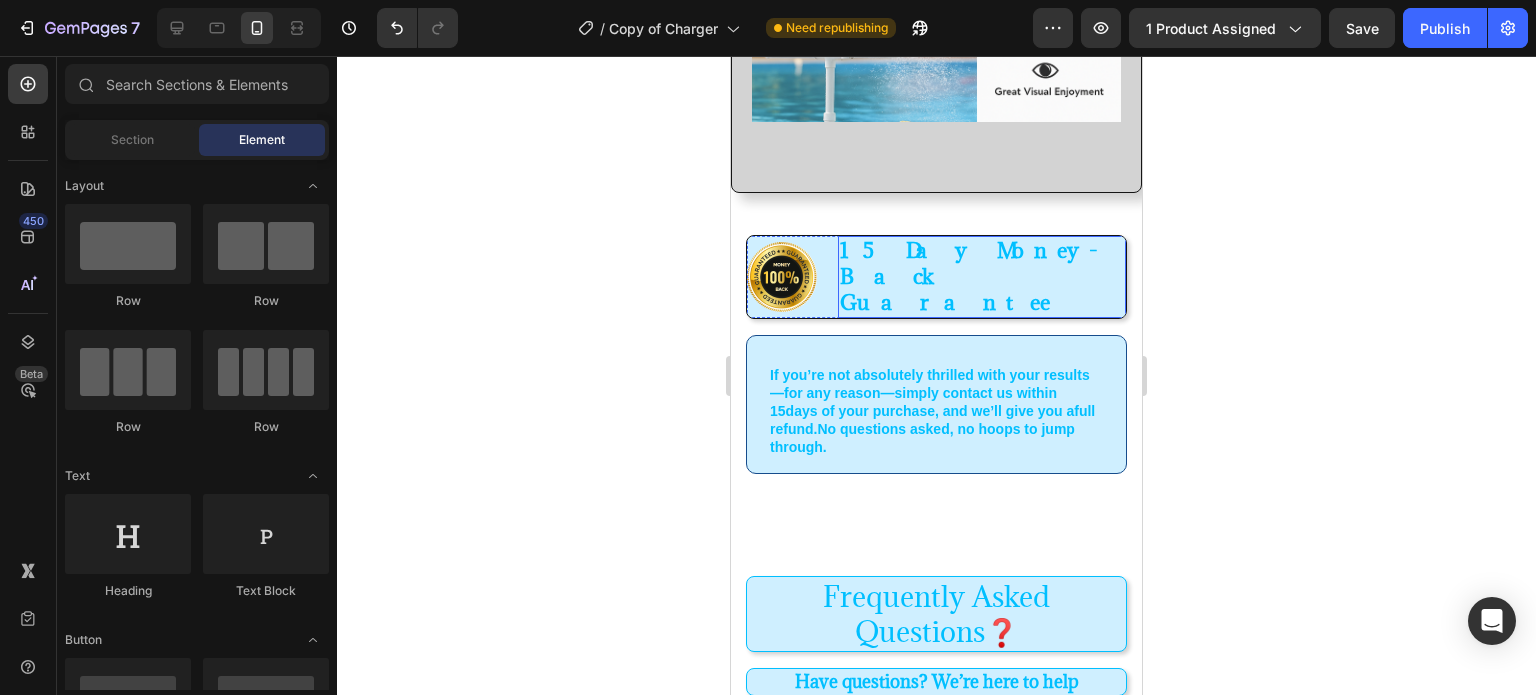 click on "15 Day Money-Back Guarantee" at bounding box center [982, 277] 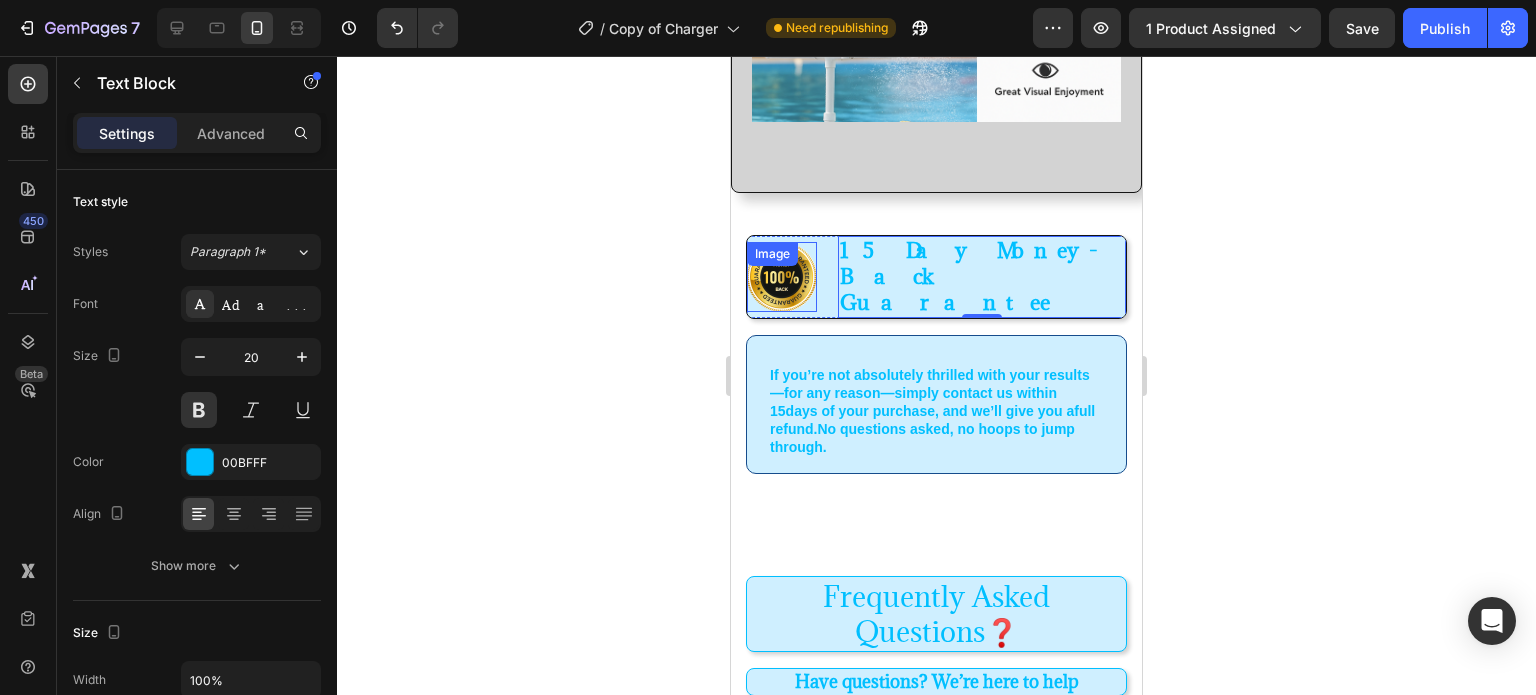 click at bounding box center (782, 277) 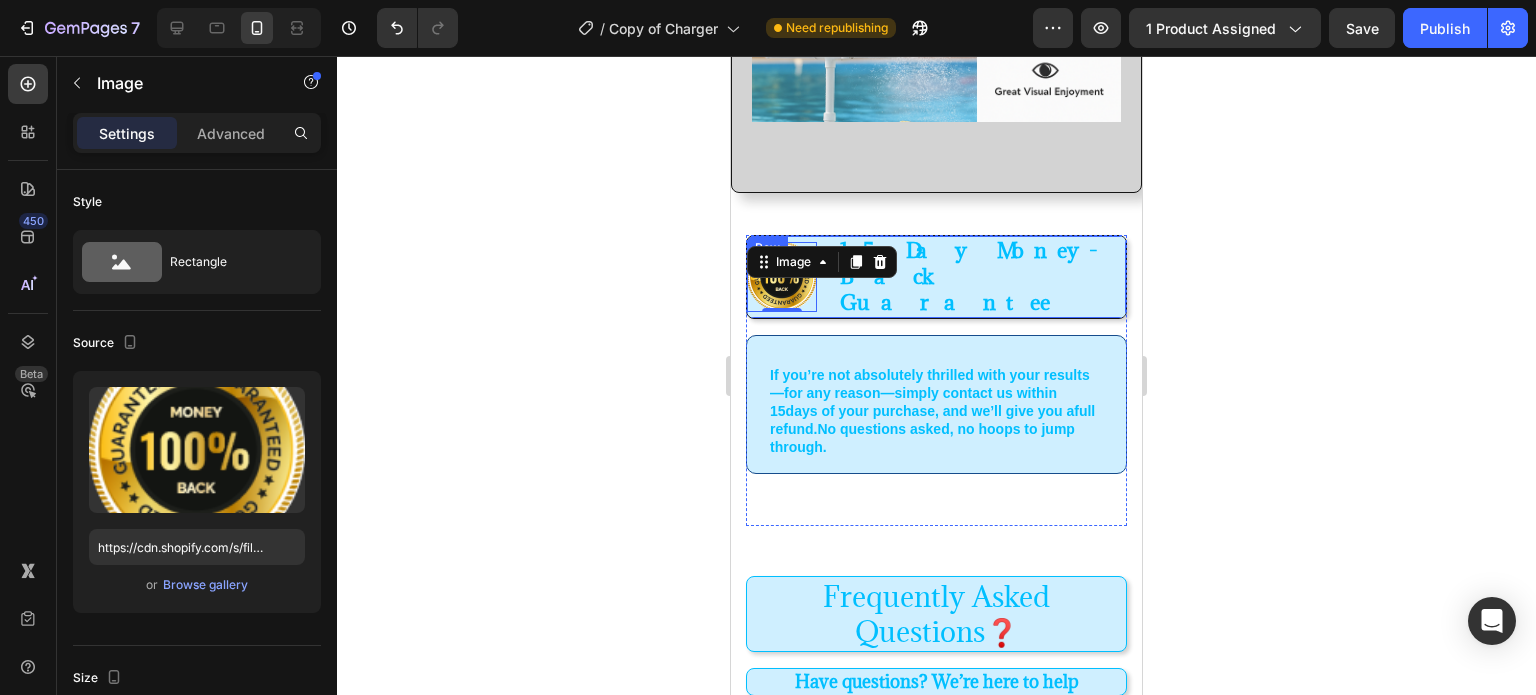 click on "Image   0  15 Day Money-Back Guarantee Text Block Row" at bounding box center (936, 277) 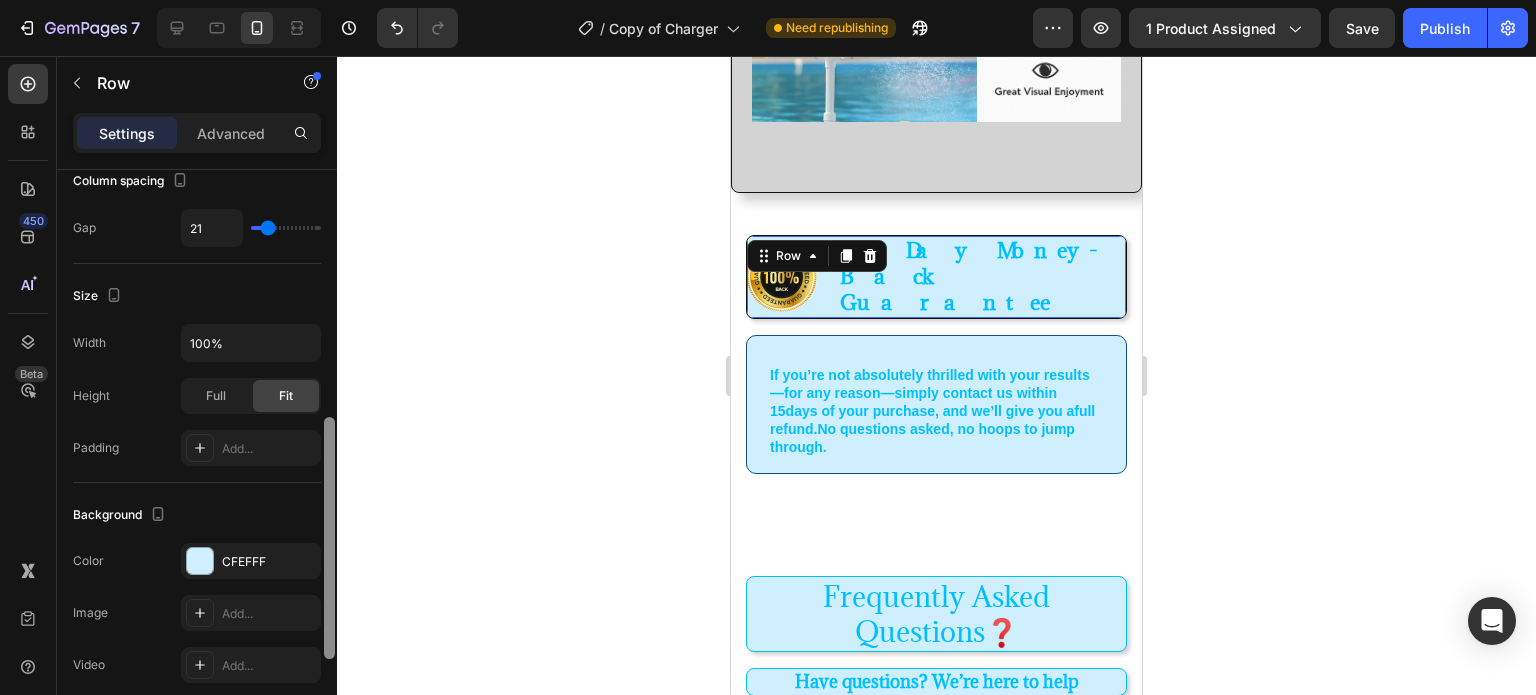 scroll, scrollTop: 434, scrollLeft: 0, axis: vertical 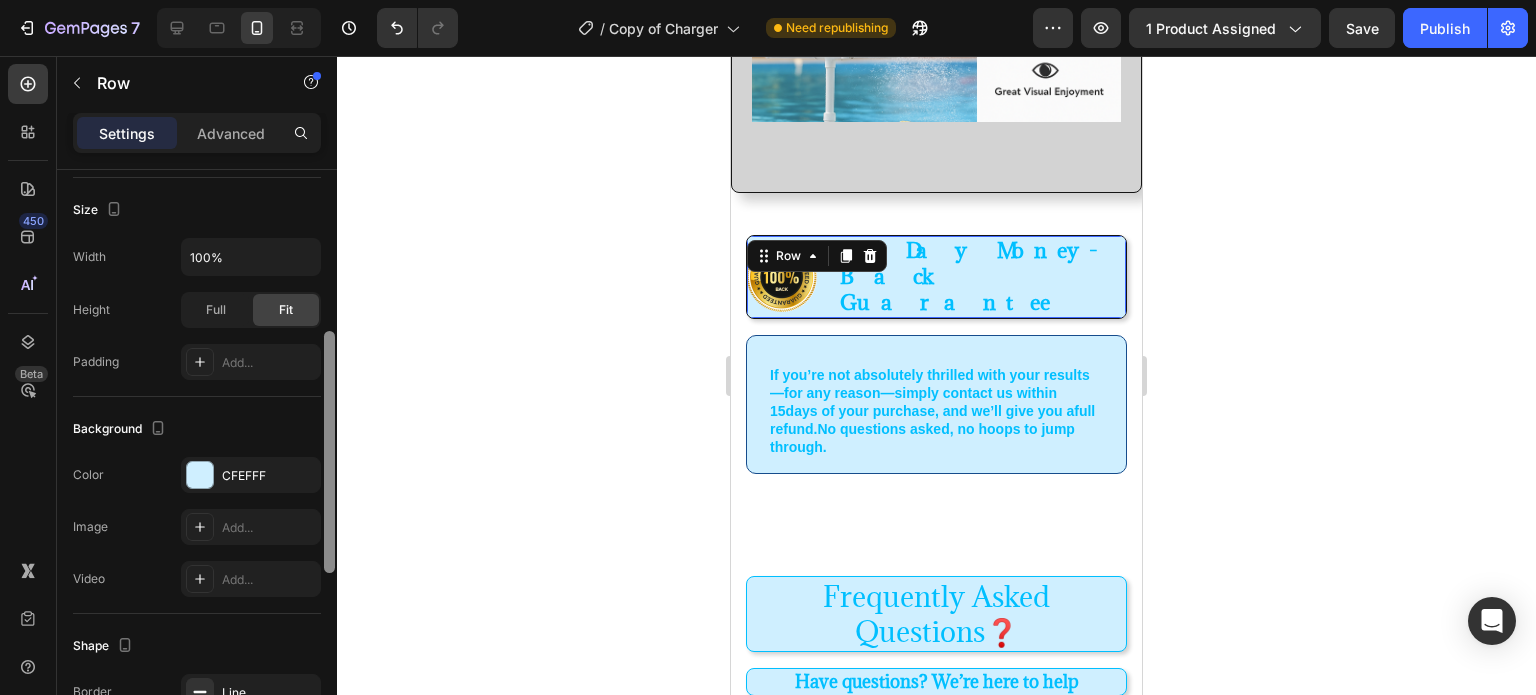 drag, startPoint x: 330, startPoint y: 337, endPoint x: 322, endPoint y: 519, distance: 182.17574 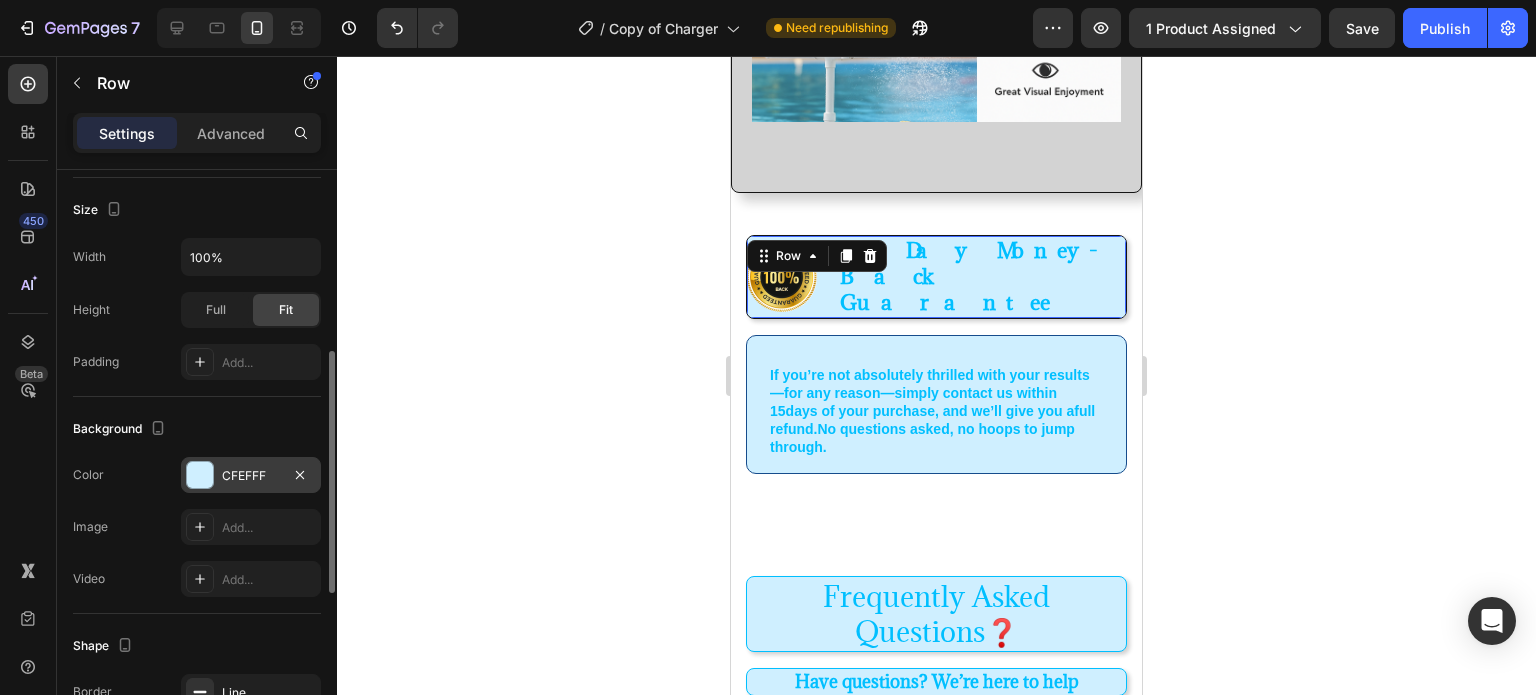 click at bounding box center (200, 475) 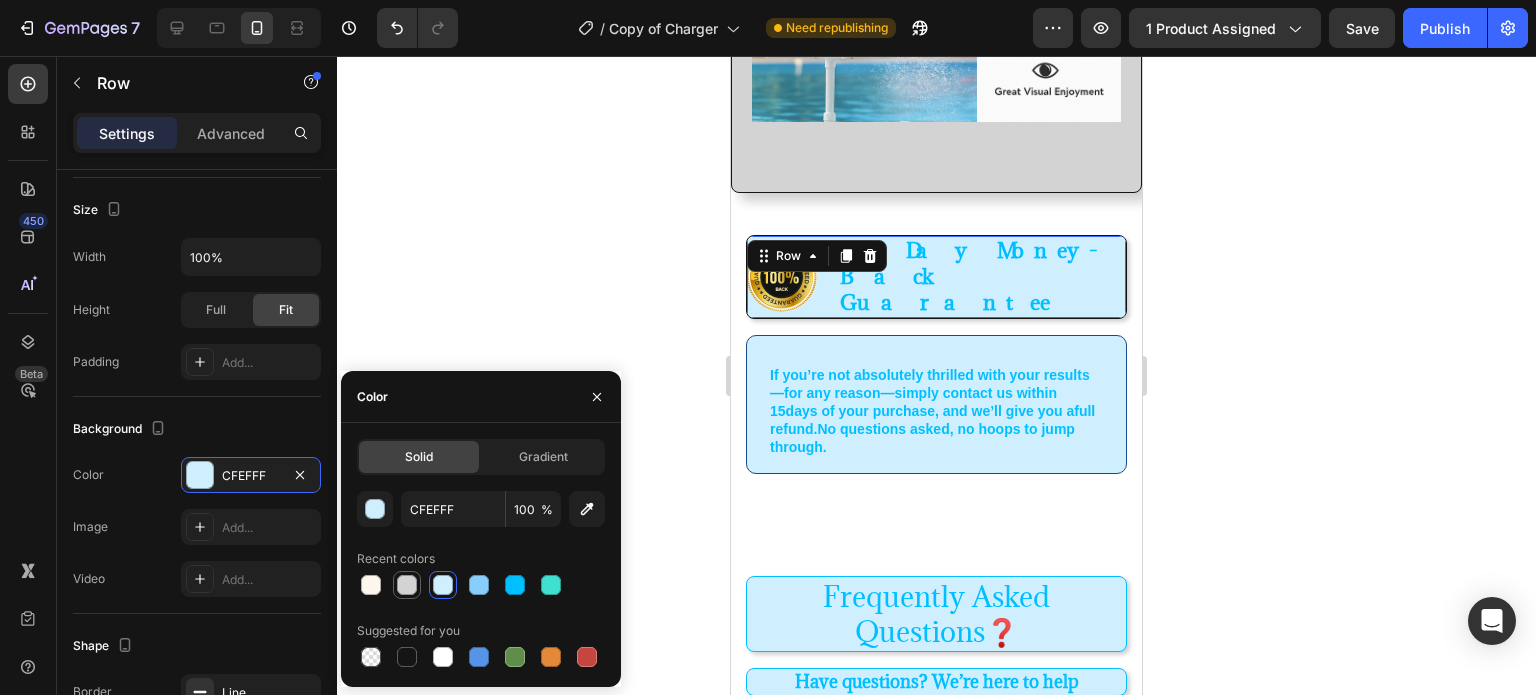click at bounding box center (407, 585) 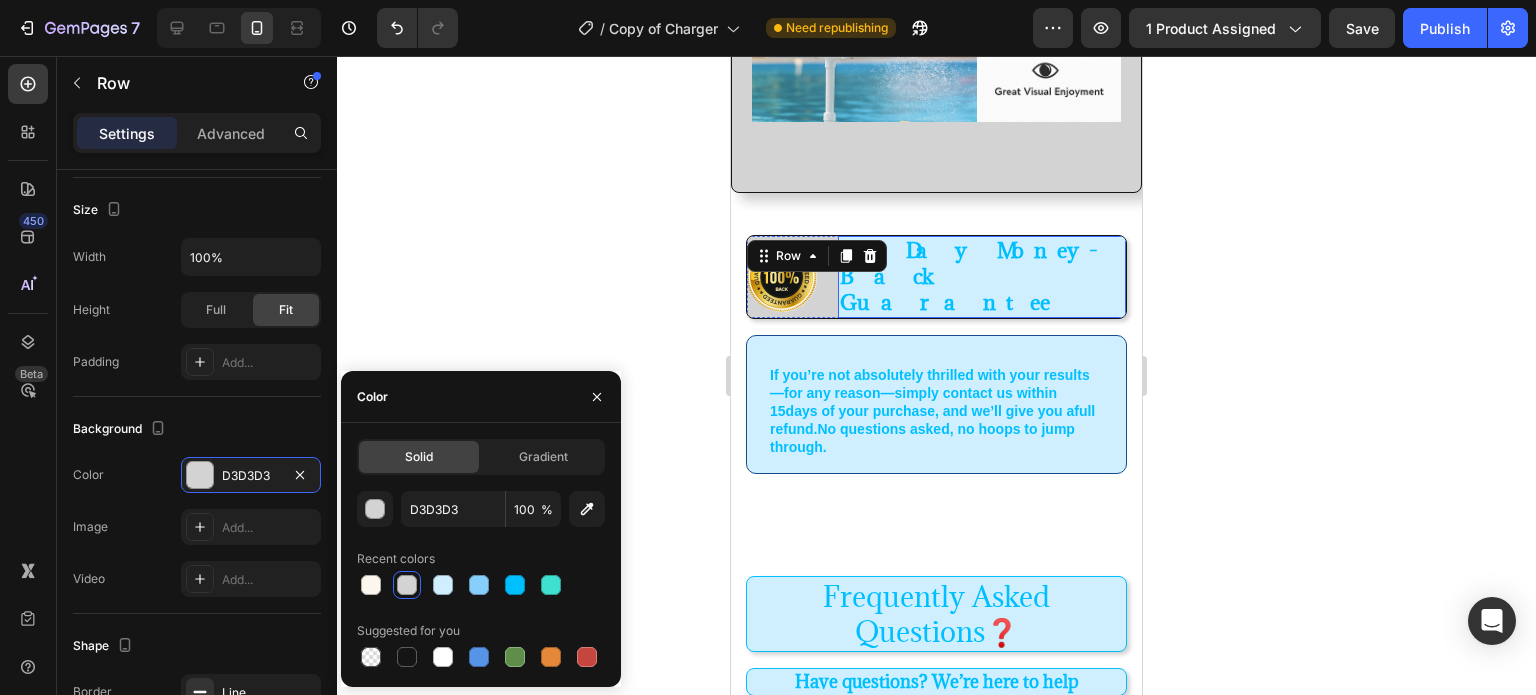 click on "15 Day Money-Back Guarantee" at bounding box center [982, 277] 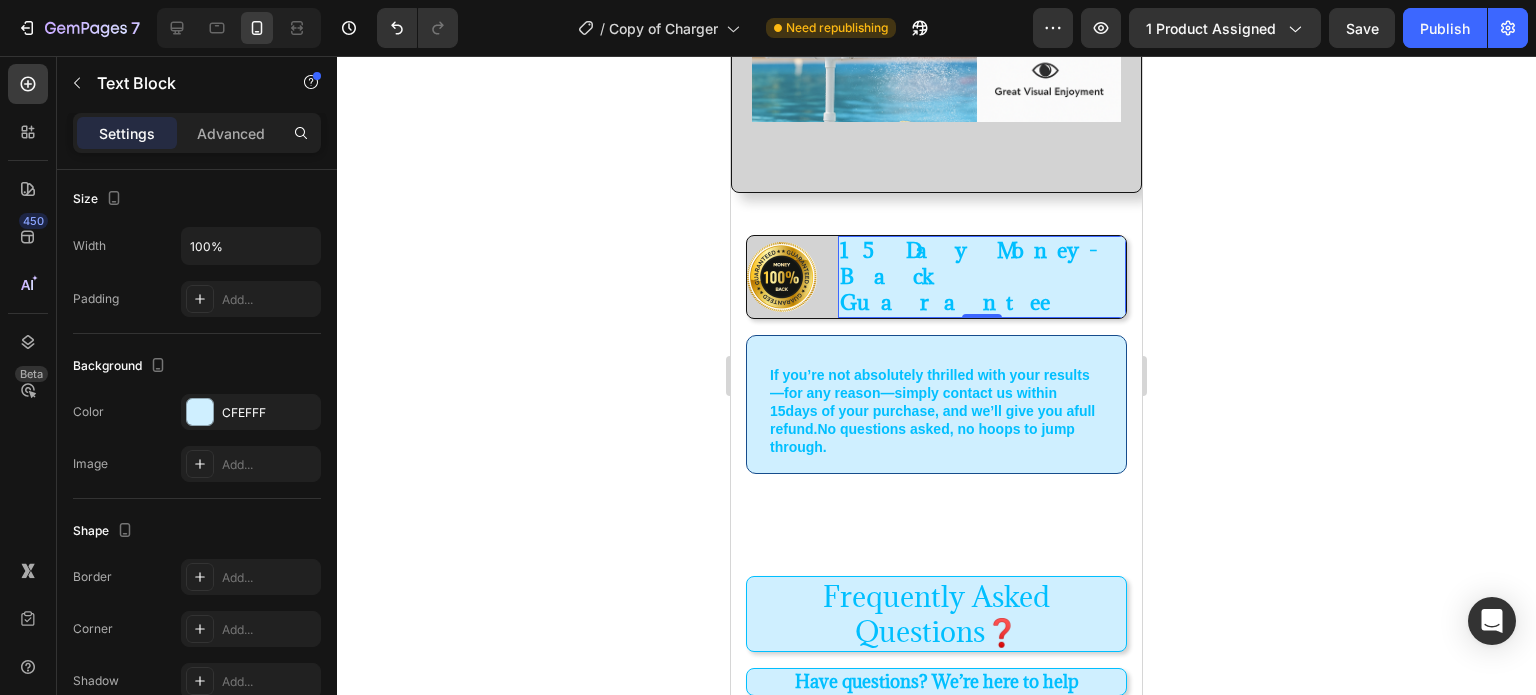 scroll, scrollTop: 0, scrollLeft: 0, axis: both 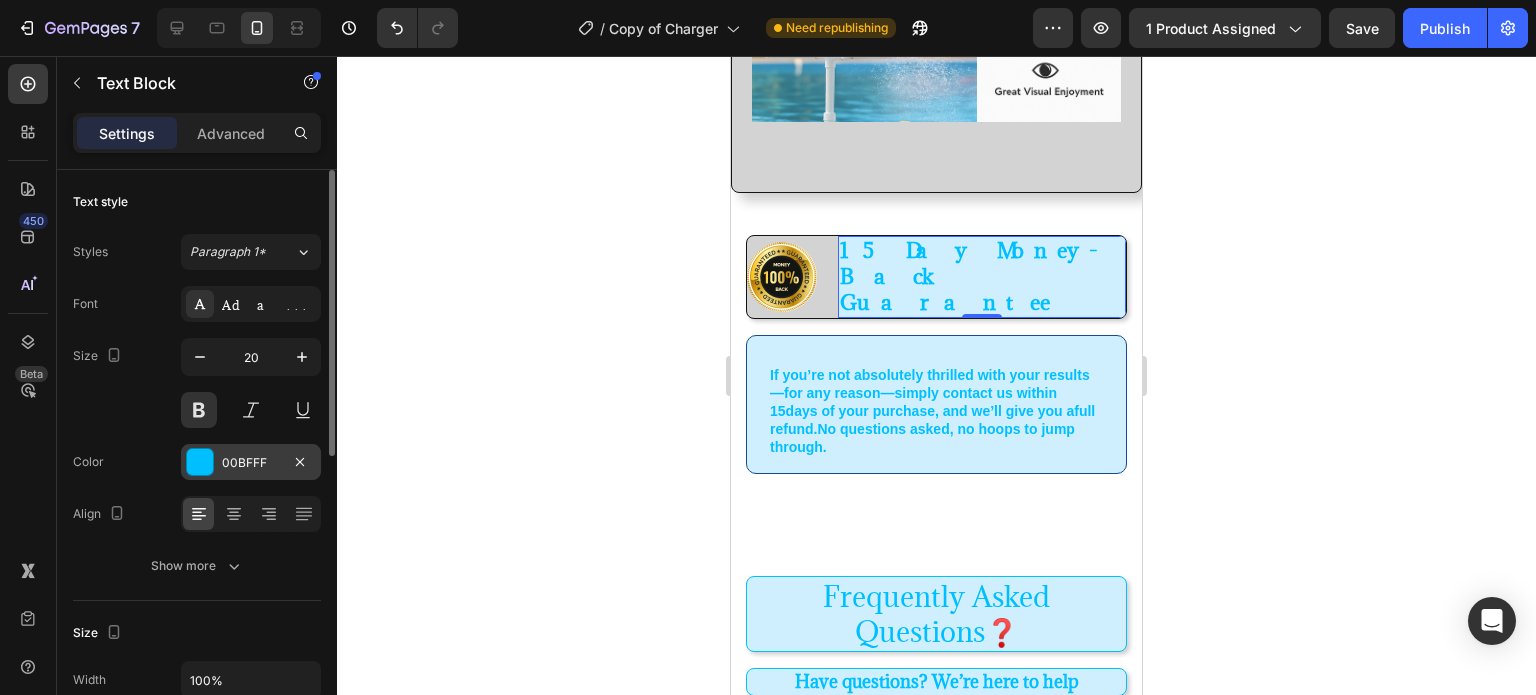 click at bounding box center [200, 462] 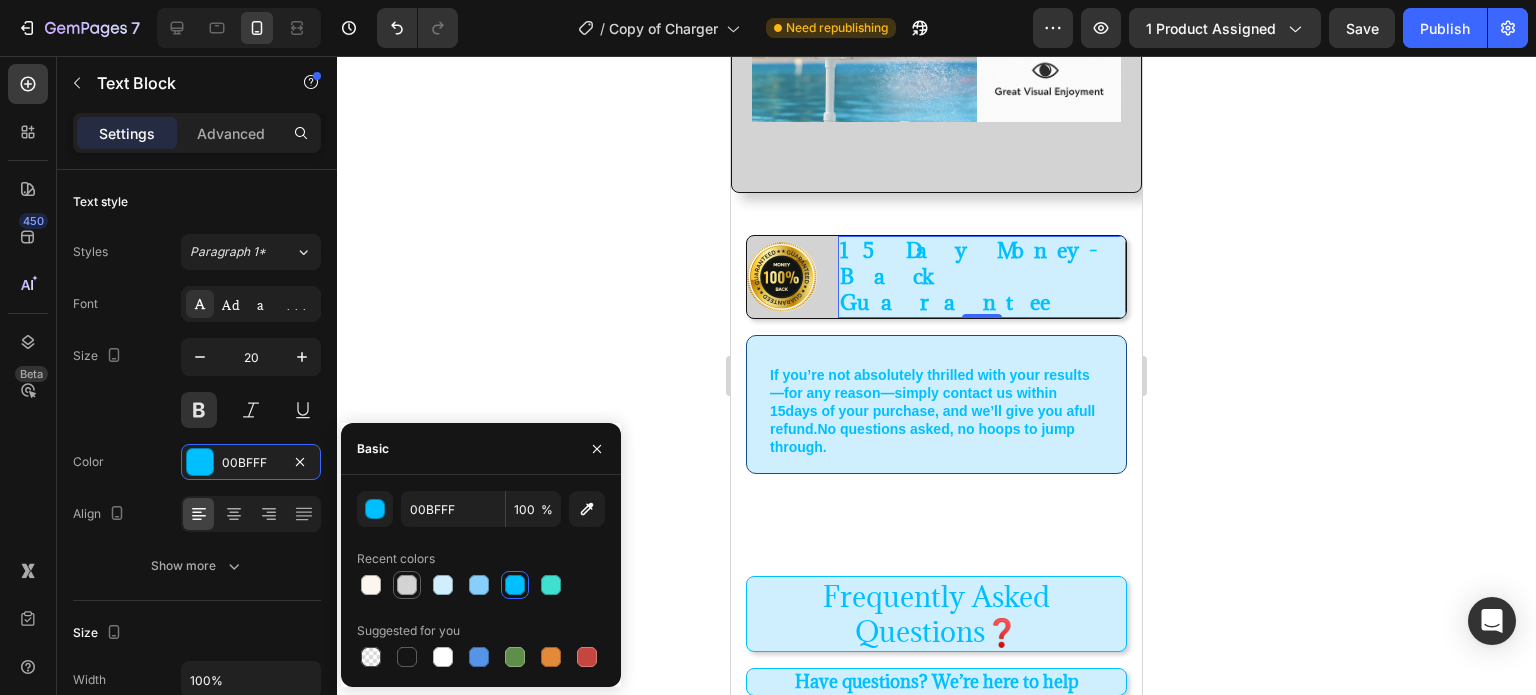 click at bounding box center (407, 585) 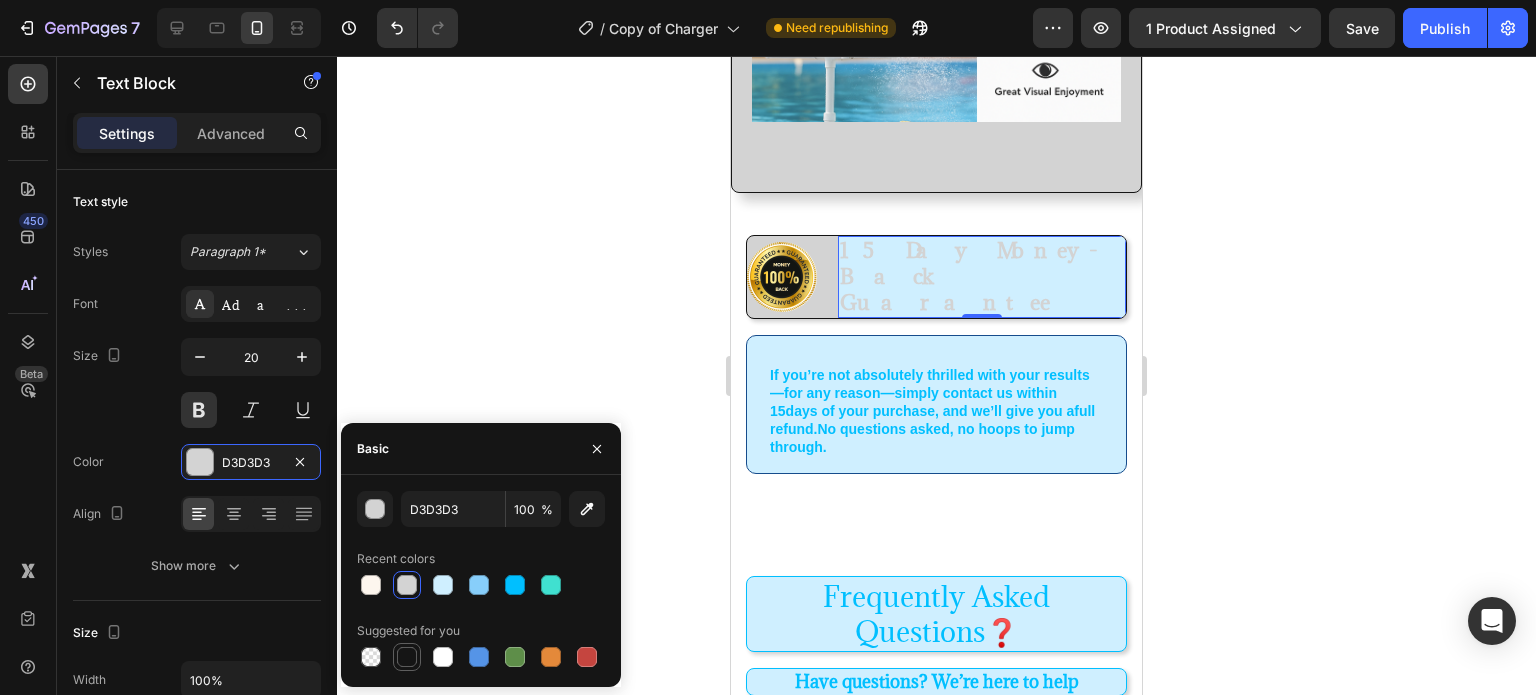 click at bounding box center [407, 657] 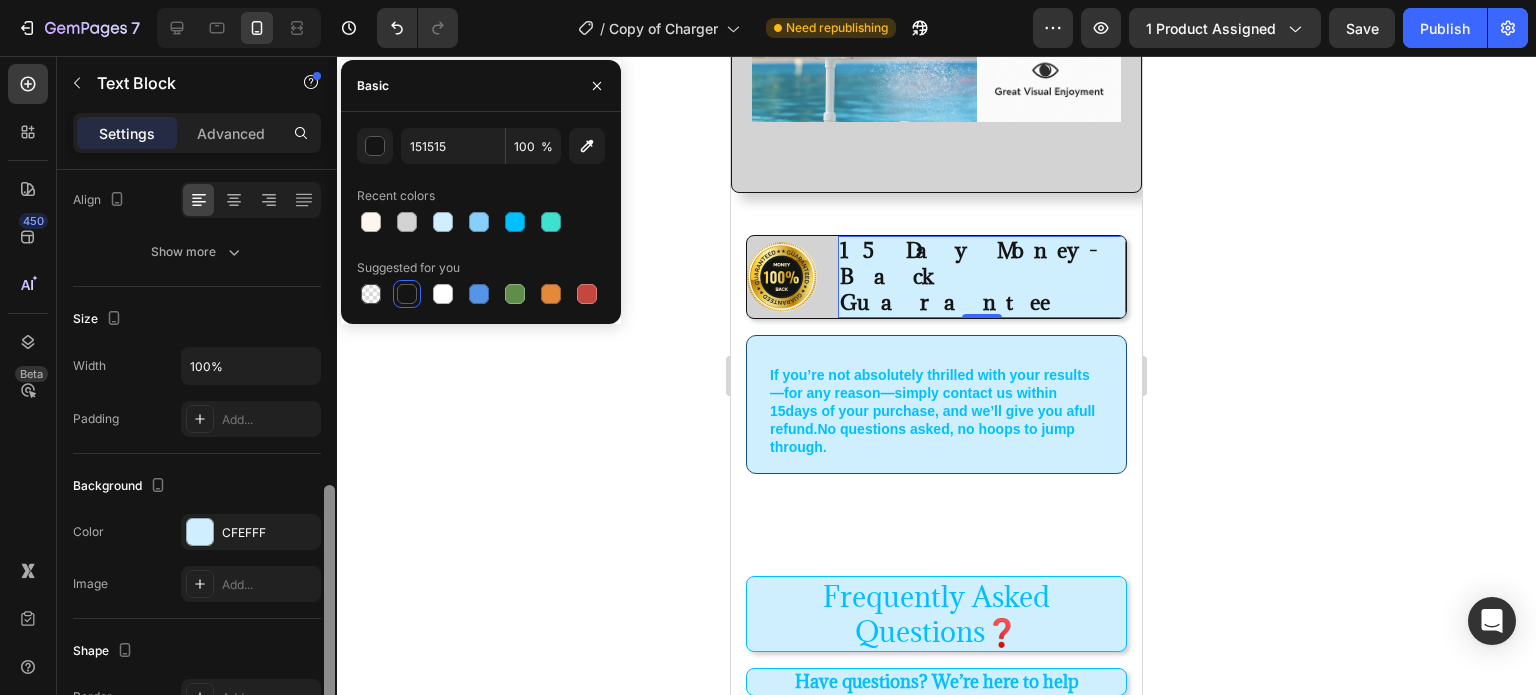 scroll, scrollTop: 426, scrollLeft: 0, axis: vertical 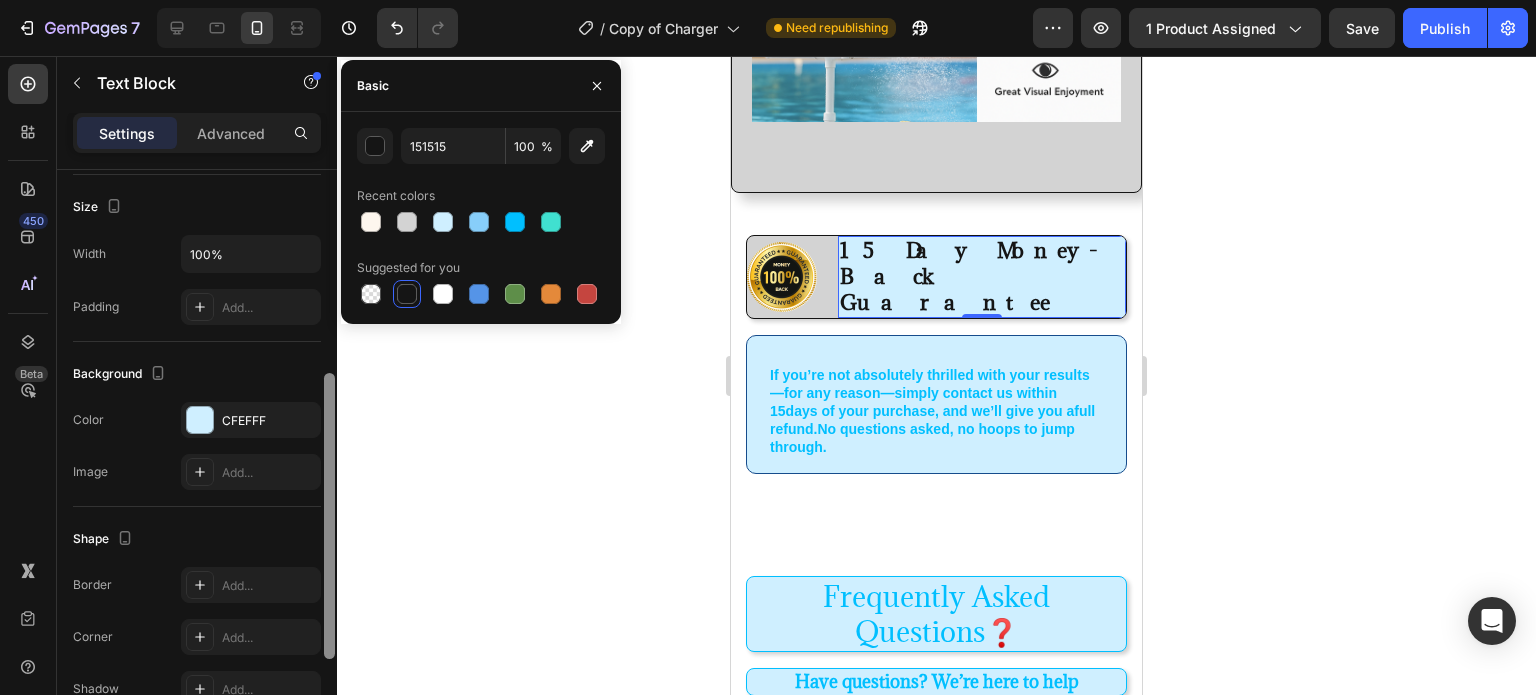 drag, startPoint x: 326, startPoint y: 407, endPoint x: 326, endPoint y: 617, distance: 210 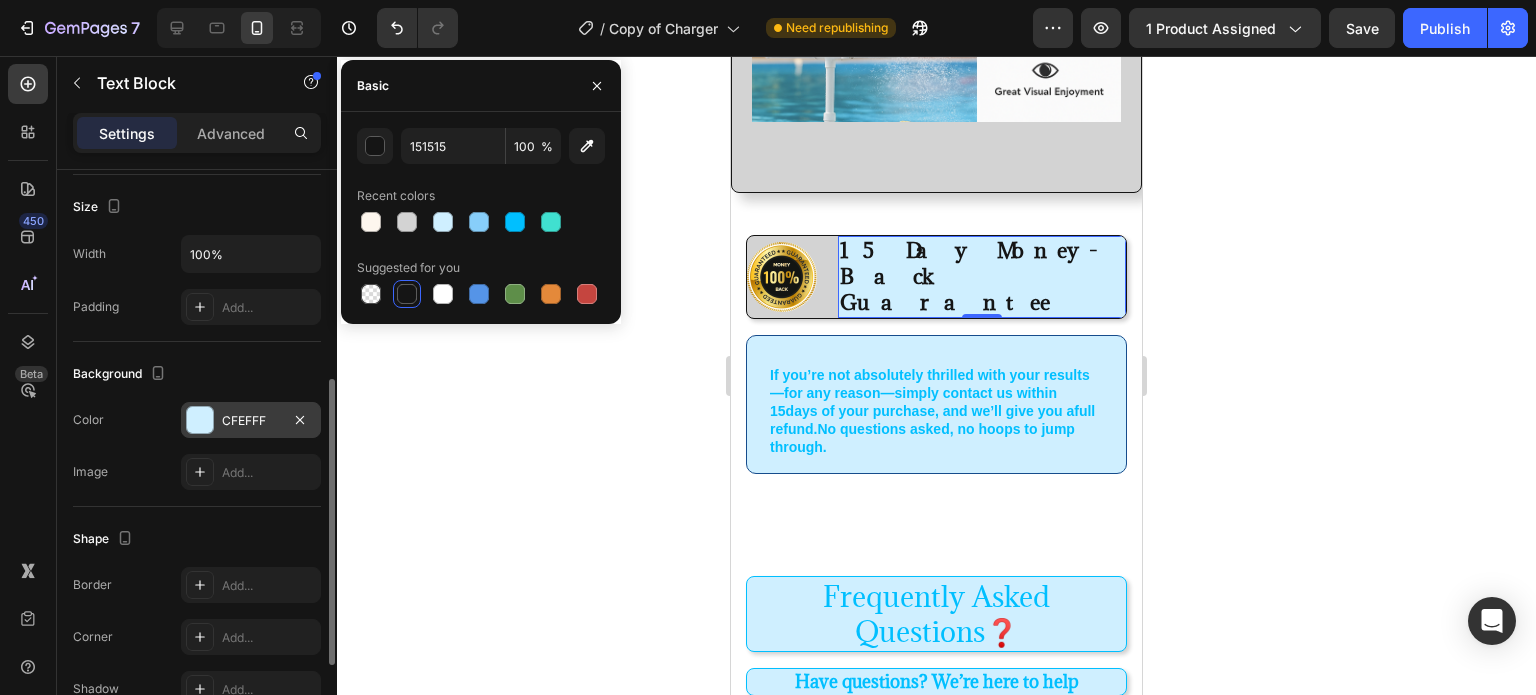 click at bounding box center (200, 420) 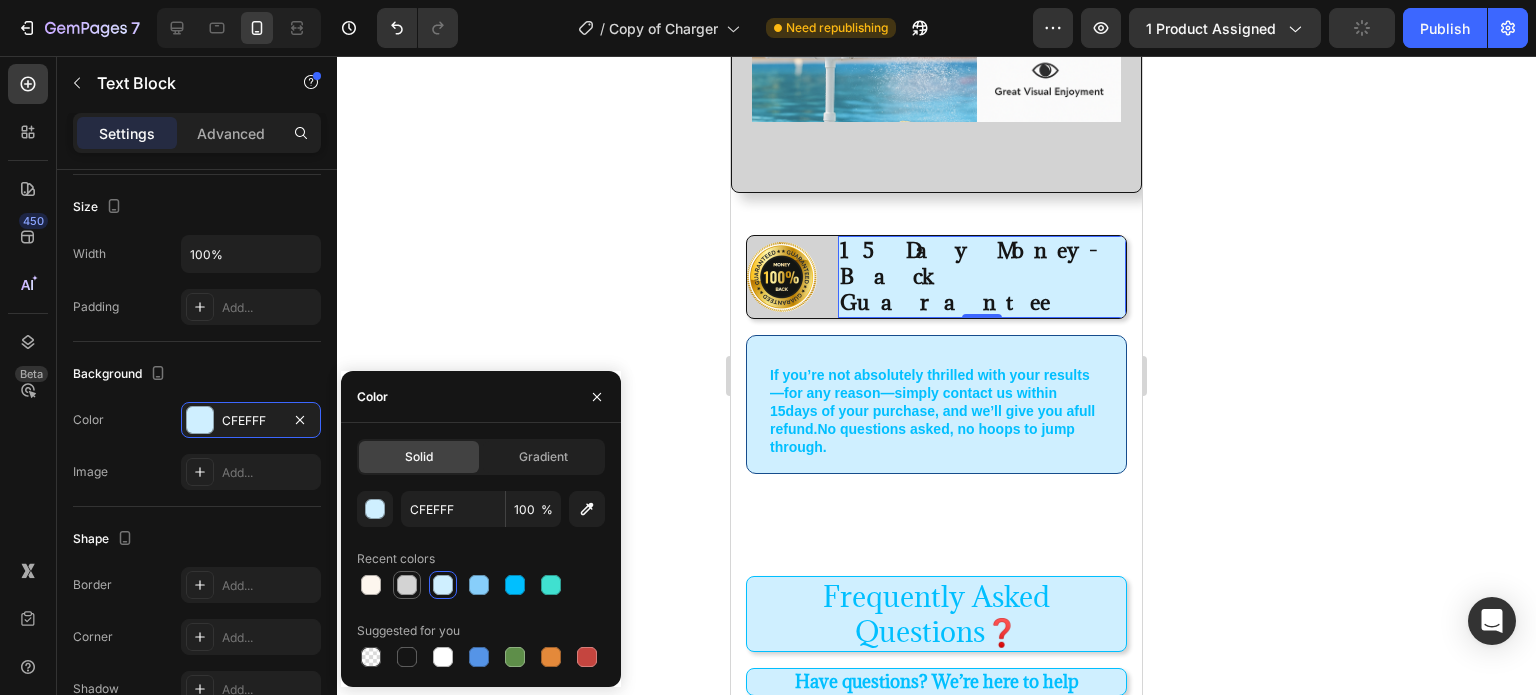 click at bounding box center (407, 585) 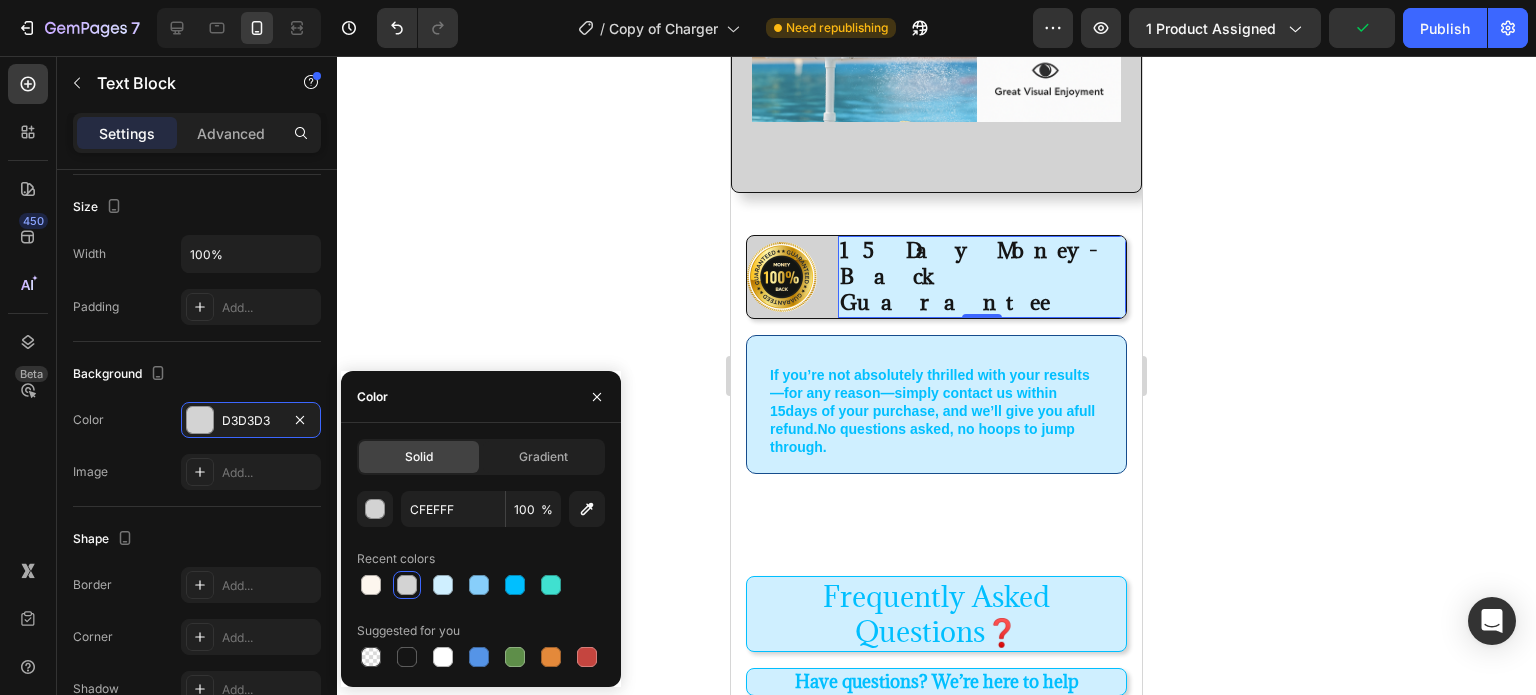 type on "D3D3D3" 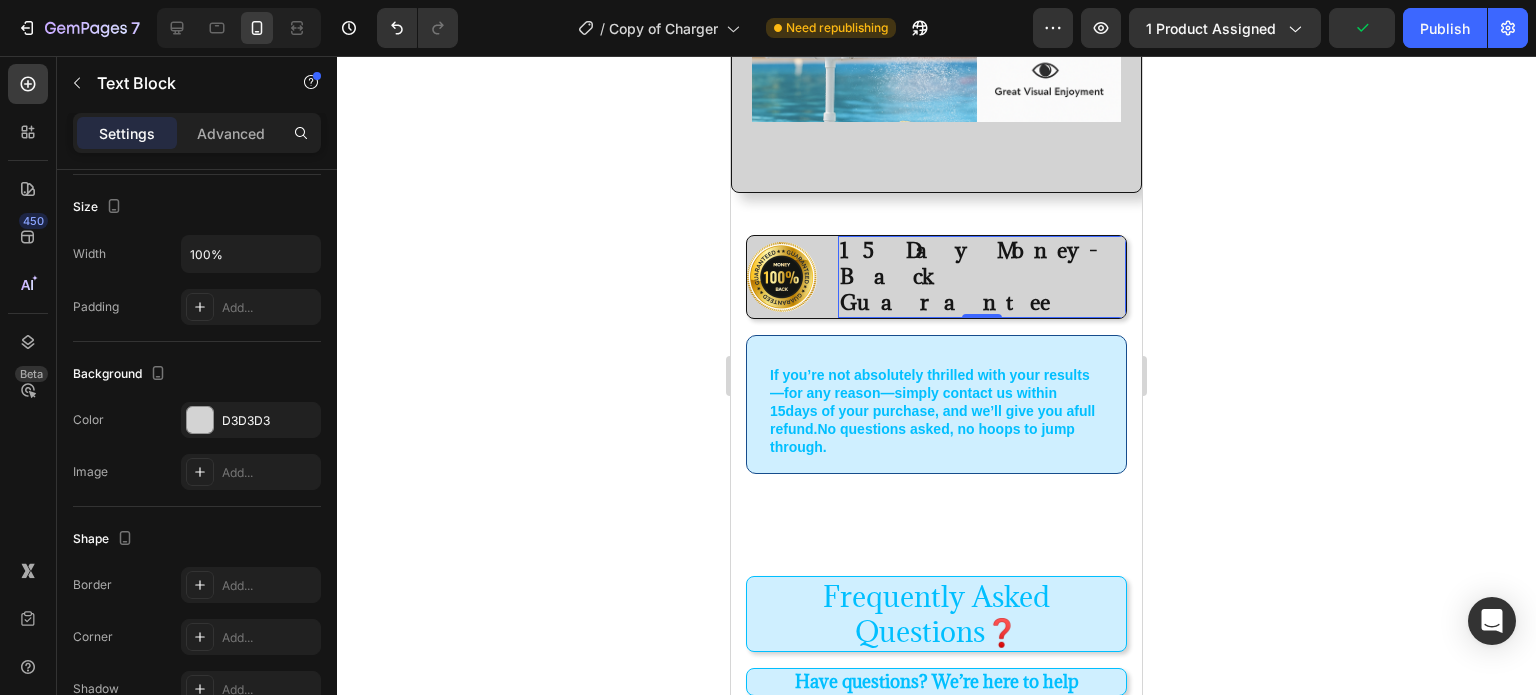 click 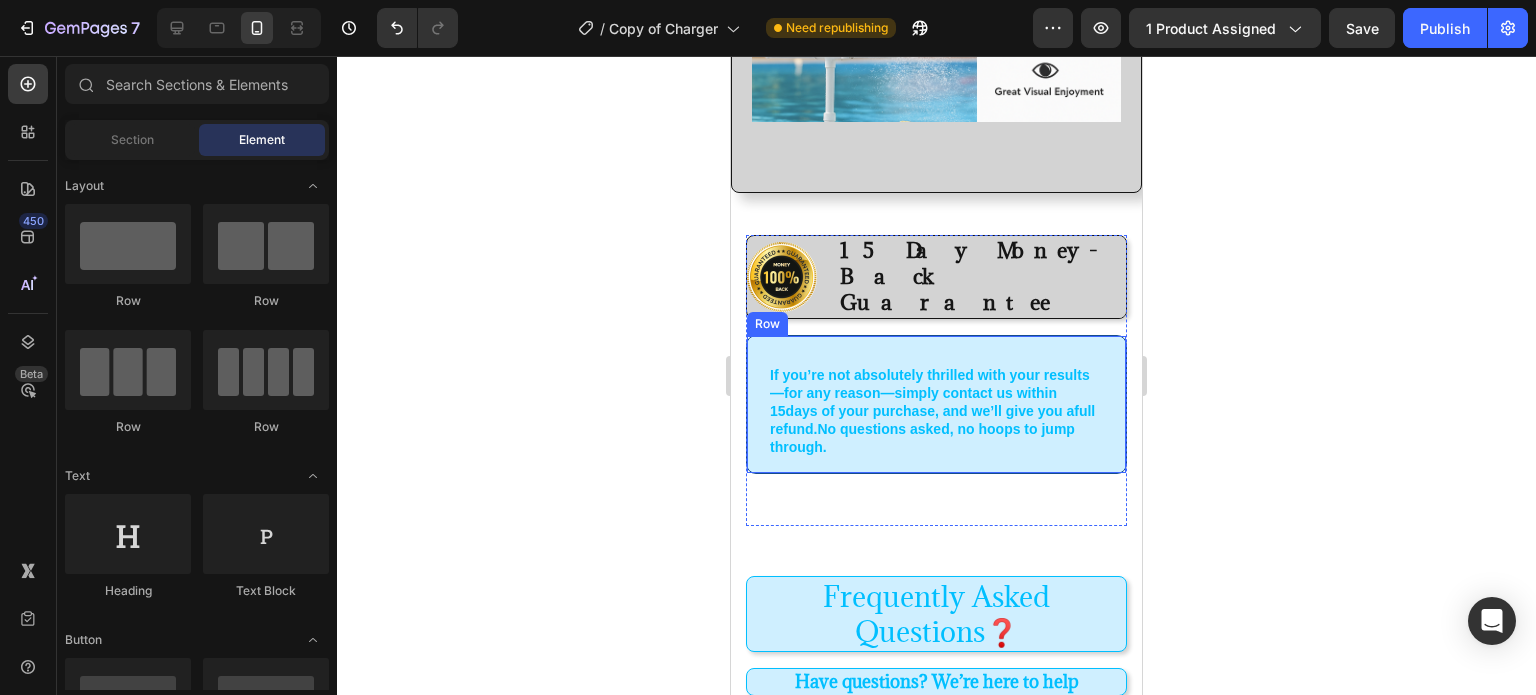 click on "If you’re not absolutely thrilled with your results— for any reason —simply contact us within 15  days of your purchase , and we’ll give you a  full refund.  No questions asked, no hoops to jump through. Text Block Row" at bounding box center [936, 404] 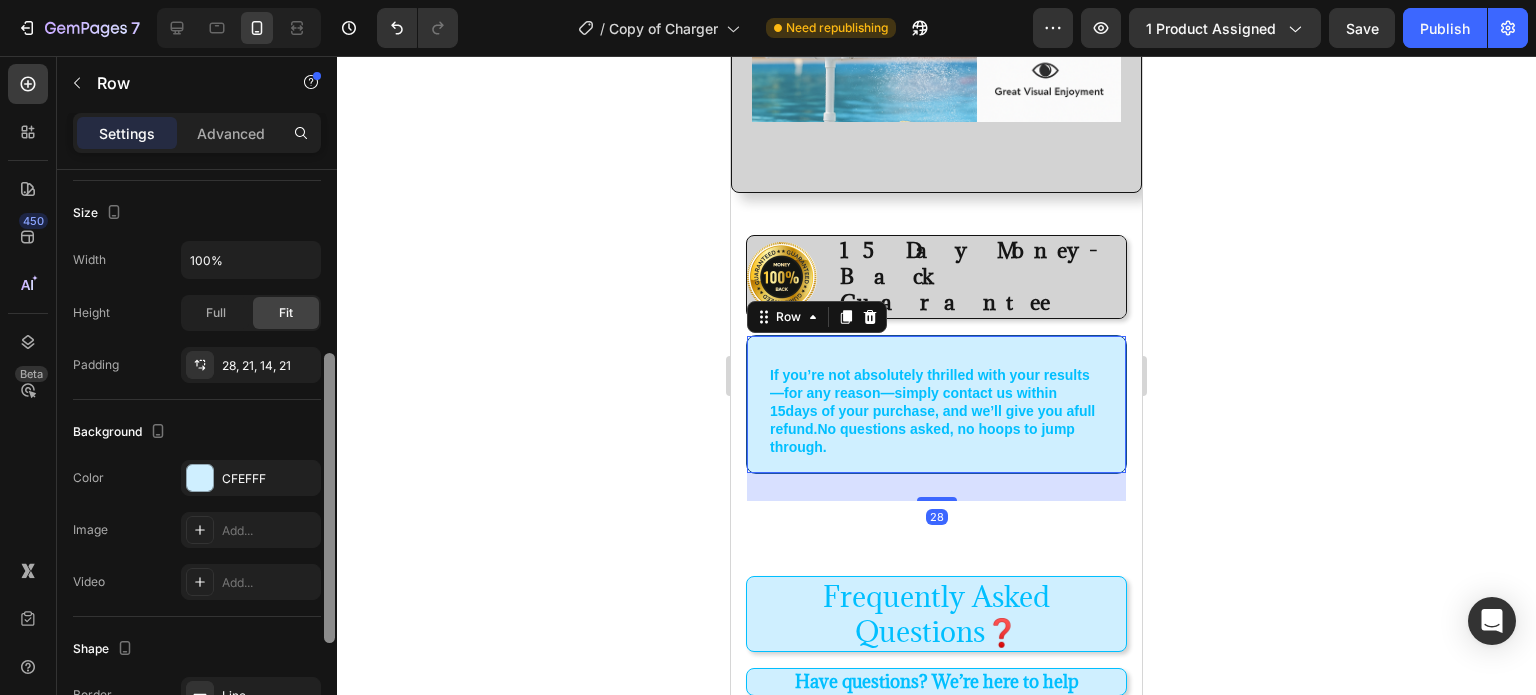 drag, startPoint x: 333, startPoint y: 343, endPoint x: 326, endPoint y: 529, distance: 186.13167 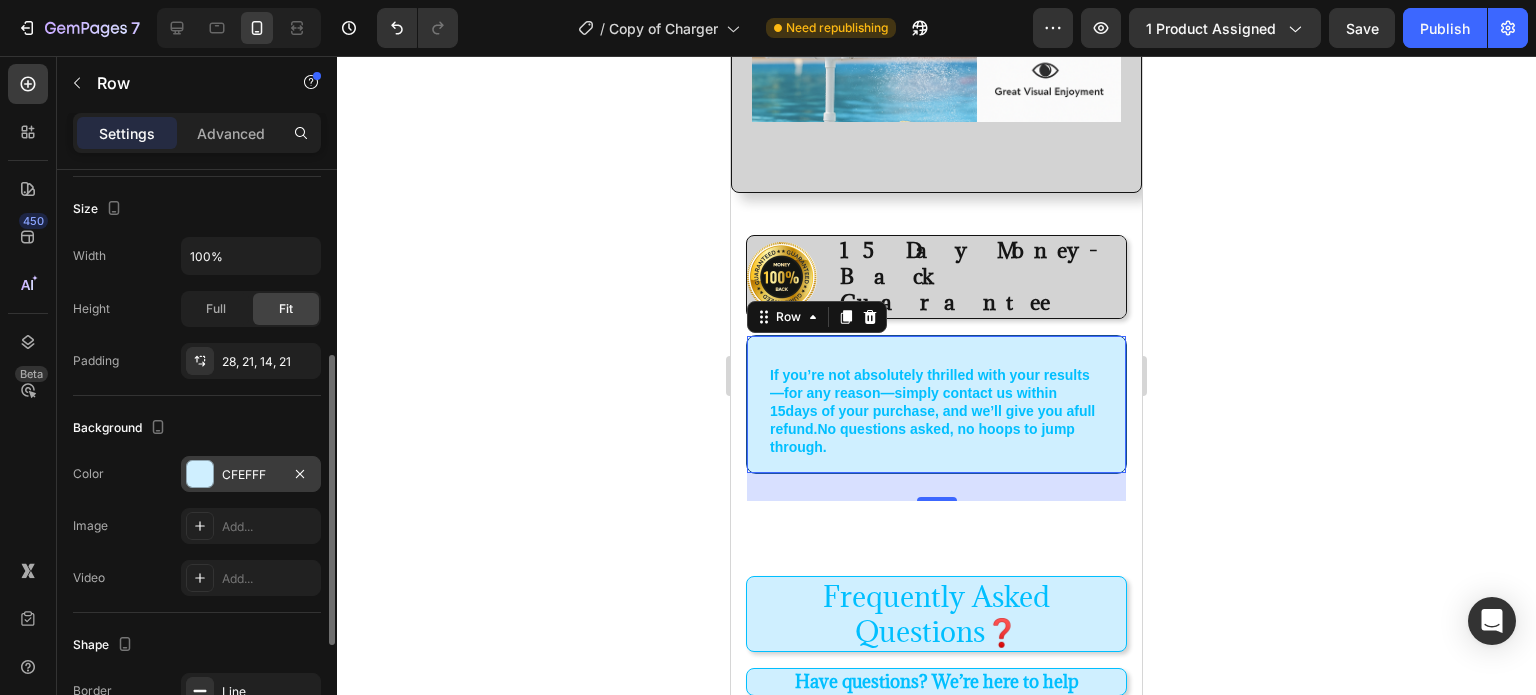 click on "CFEFFF" at bounding box center (251, 474) 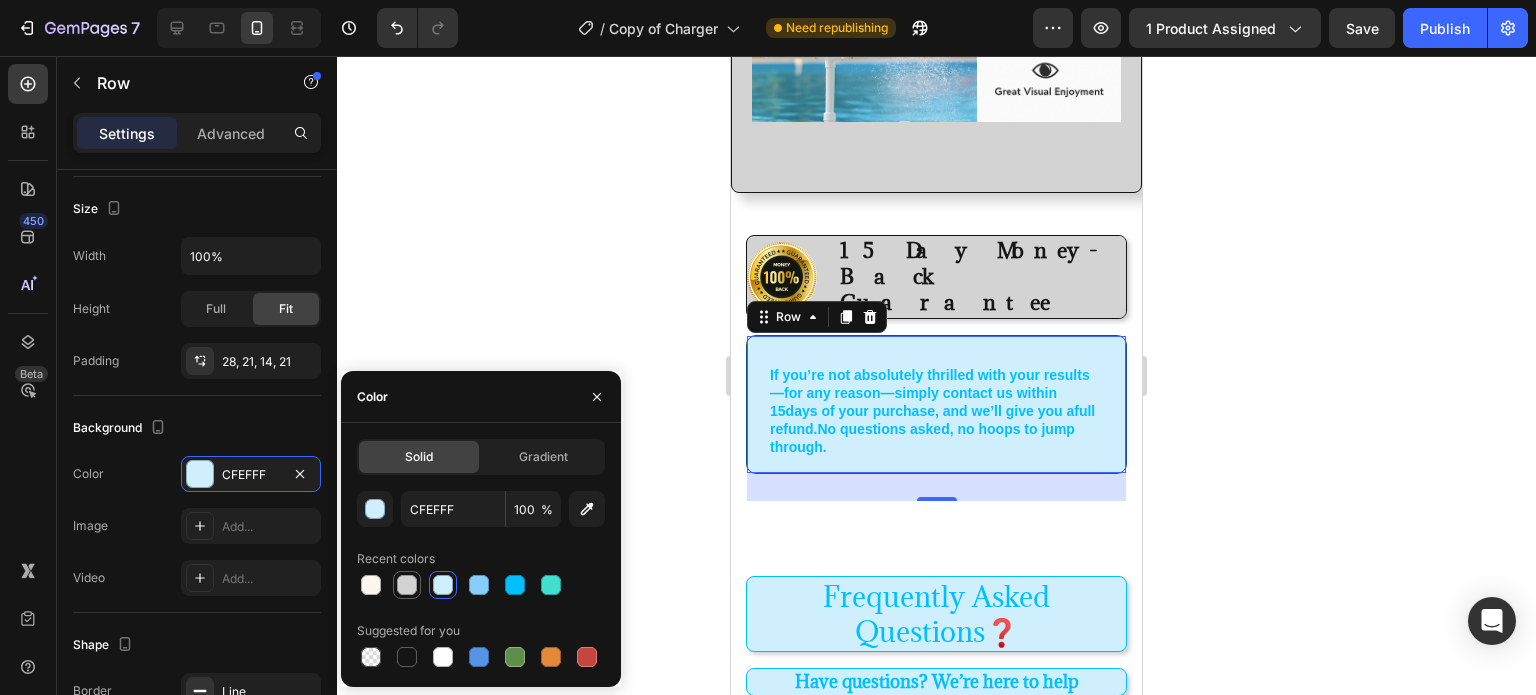 click at bounding box center [407, 585] 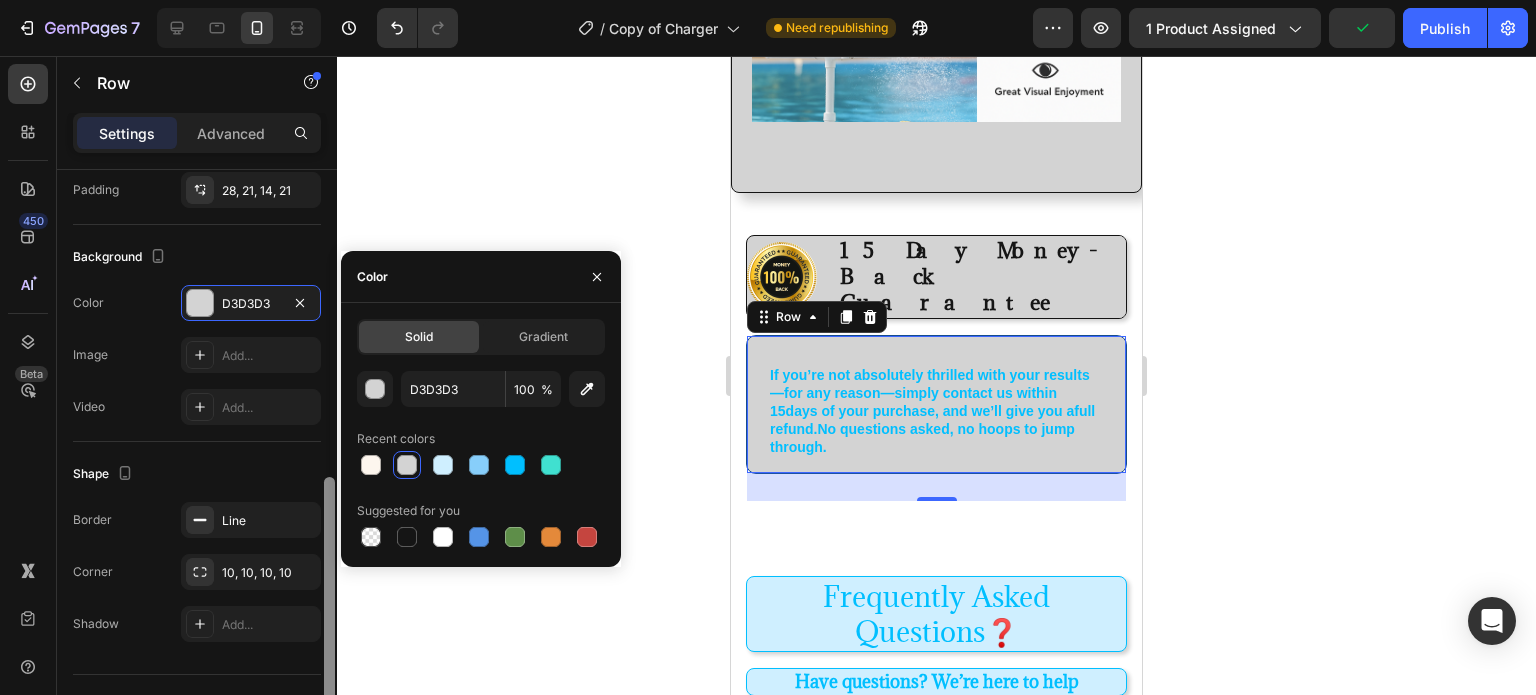 scroll, scrollTop: 584, scrollLeft: 0, axis: vertical 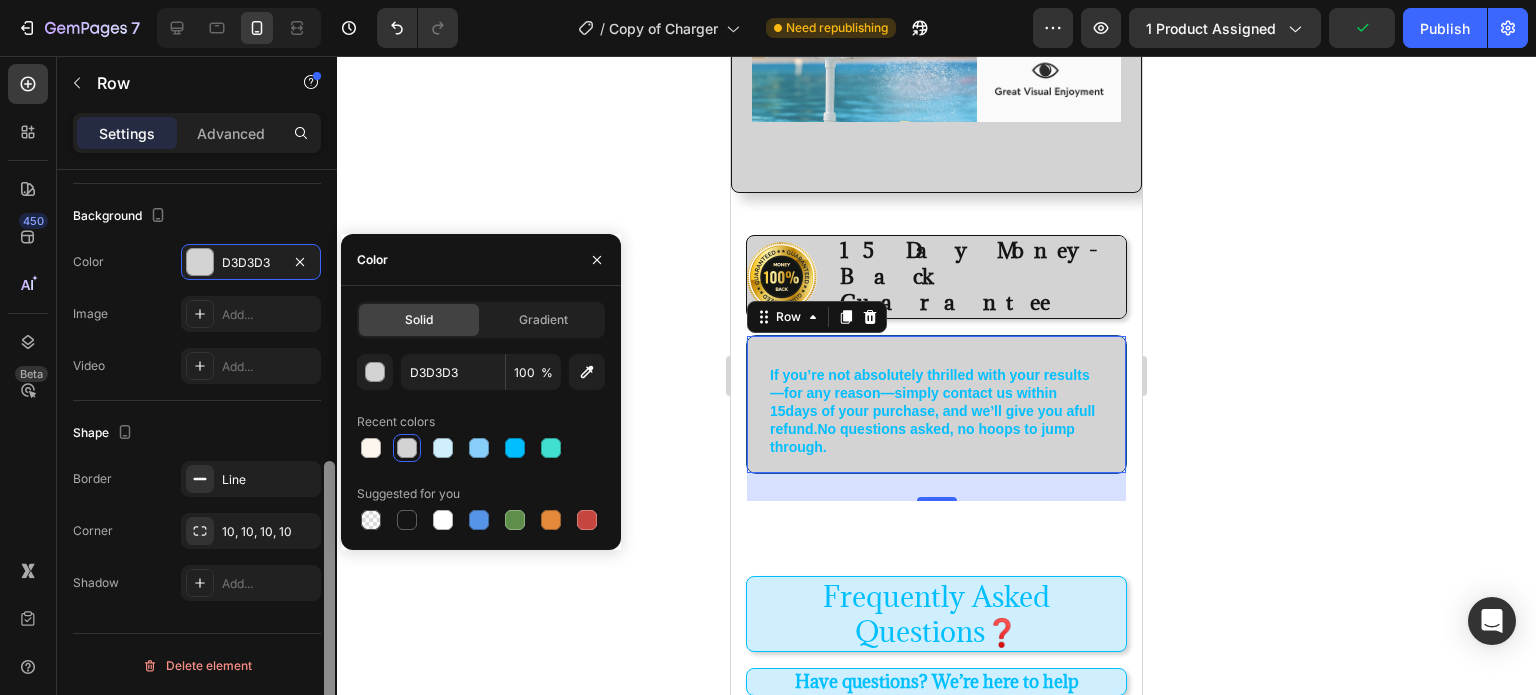 drag, startPoint x: 332, startPoint y: 478, endPoint x: 329, endPoint y: 639, distance: 161.02795 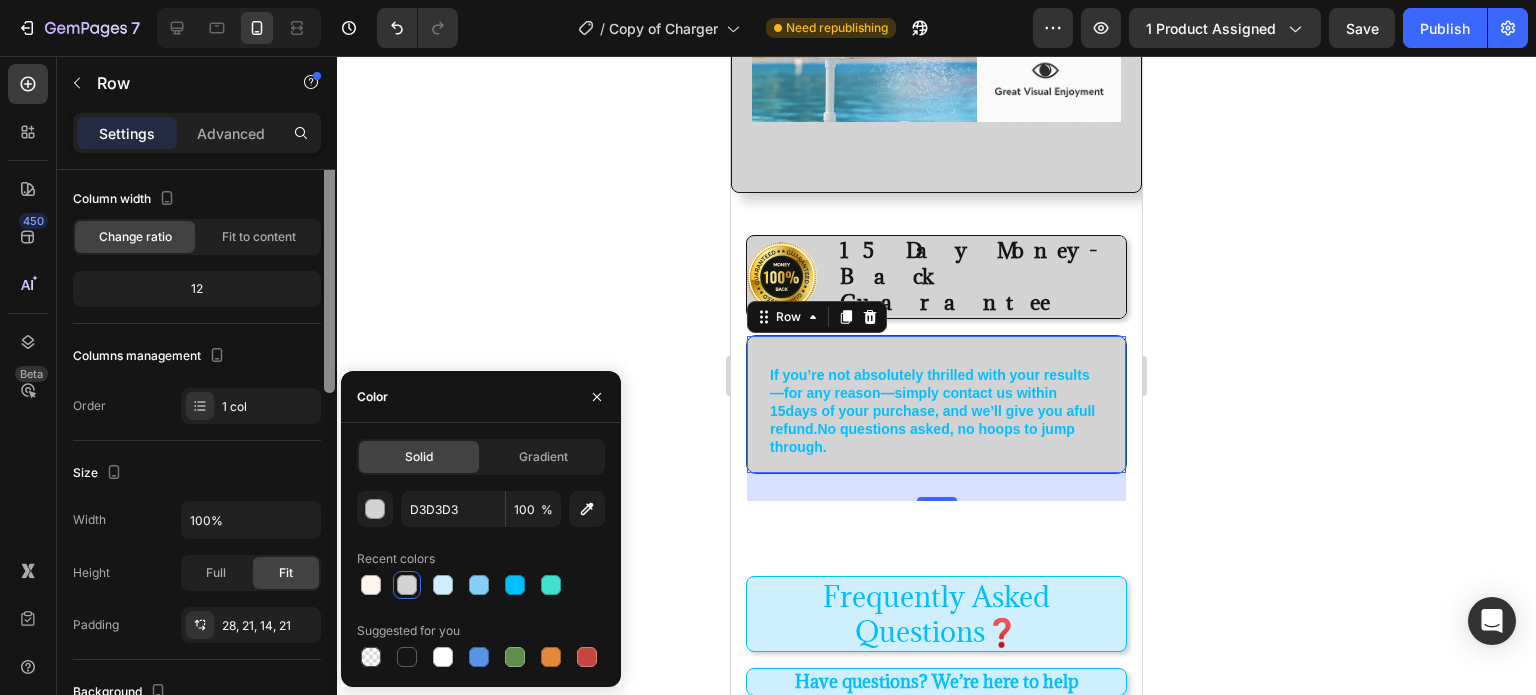 scroll, scrollTop: 0, scrollLeft: 0, axis: both 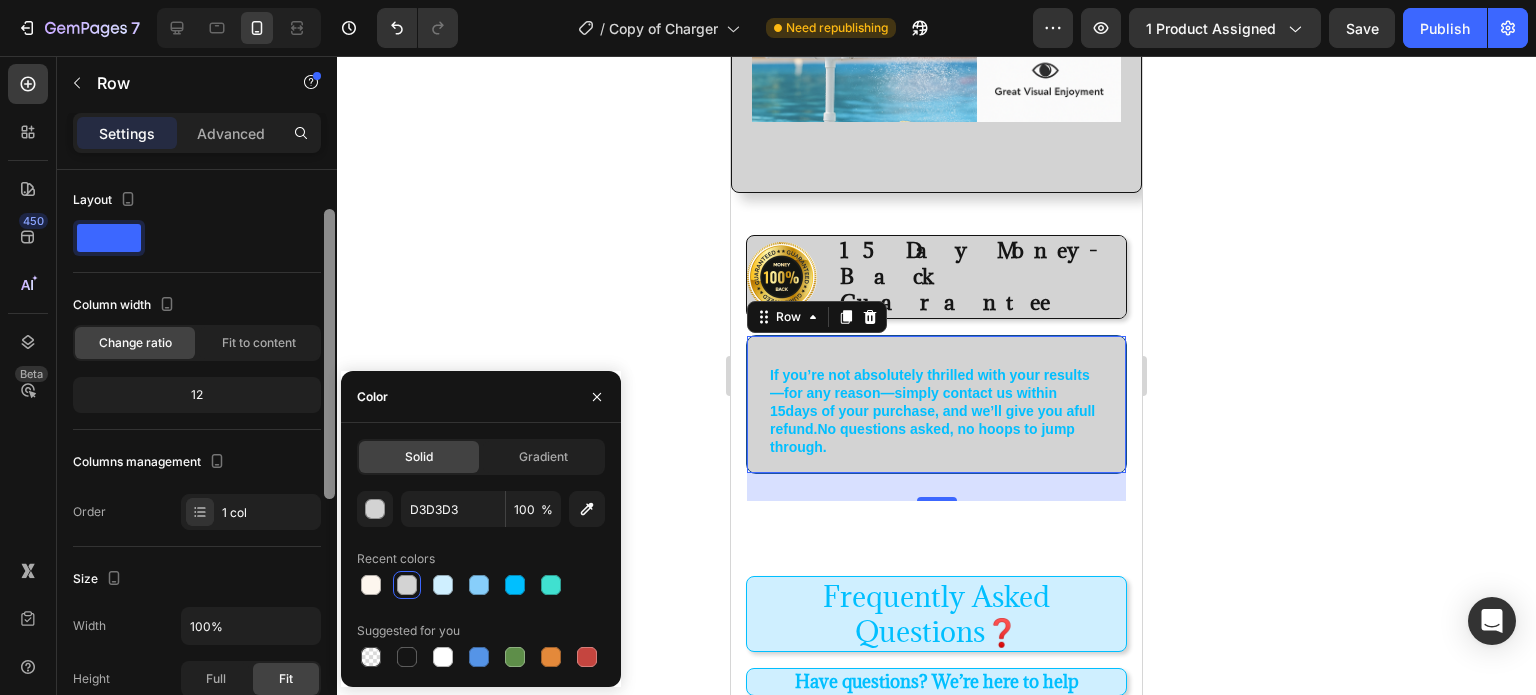 drag, startPoint x: 325, startPoint y: 480, endPoint x: 336, endPoint y: 173, distance: 307.197 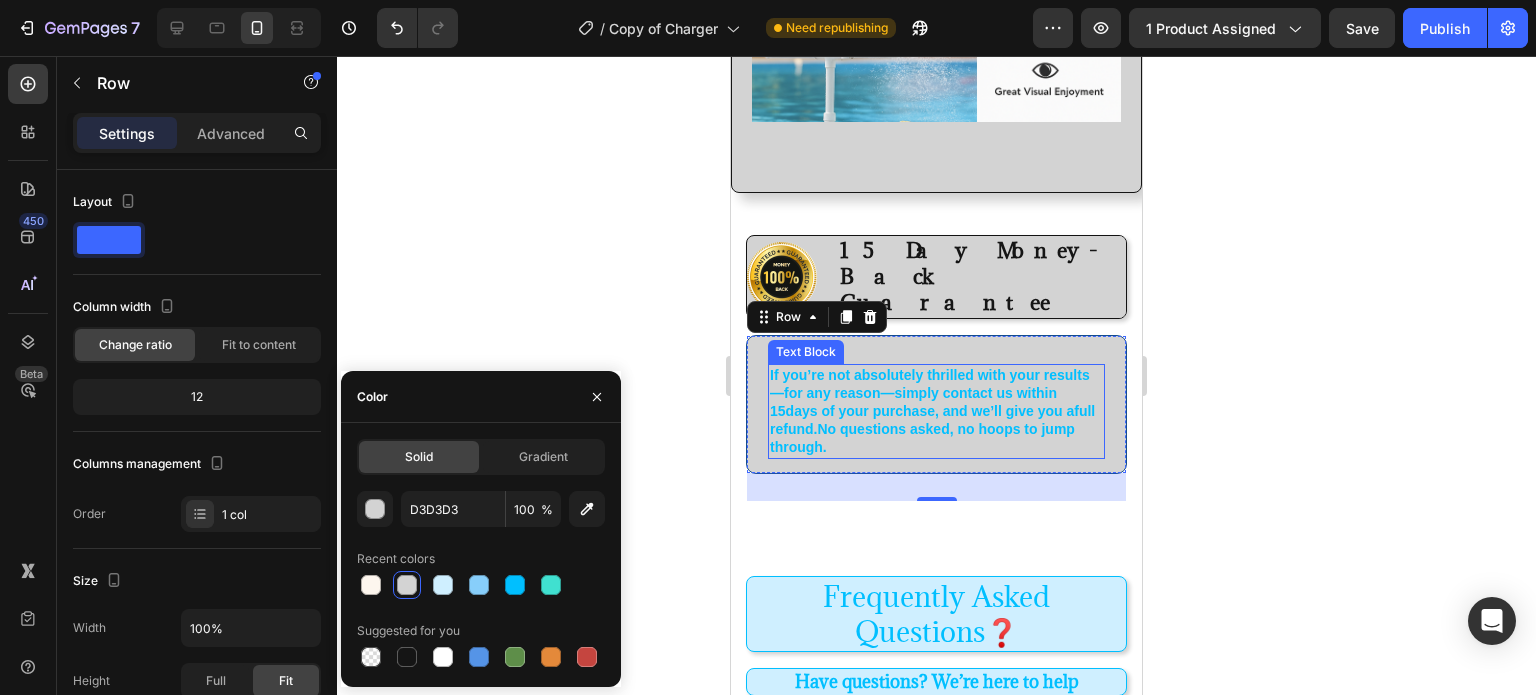 click on "for any reason" at bounding box center [832, 393] 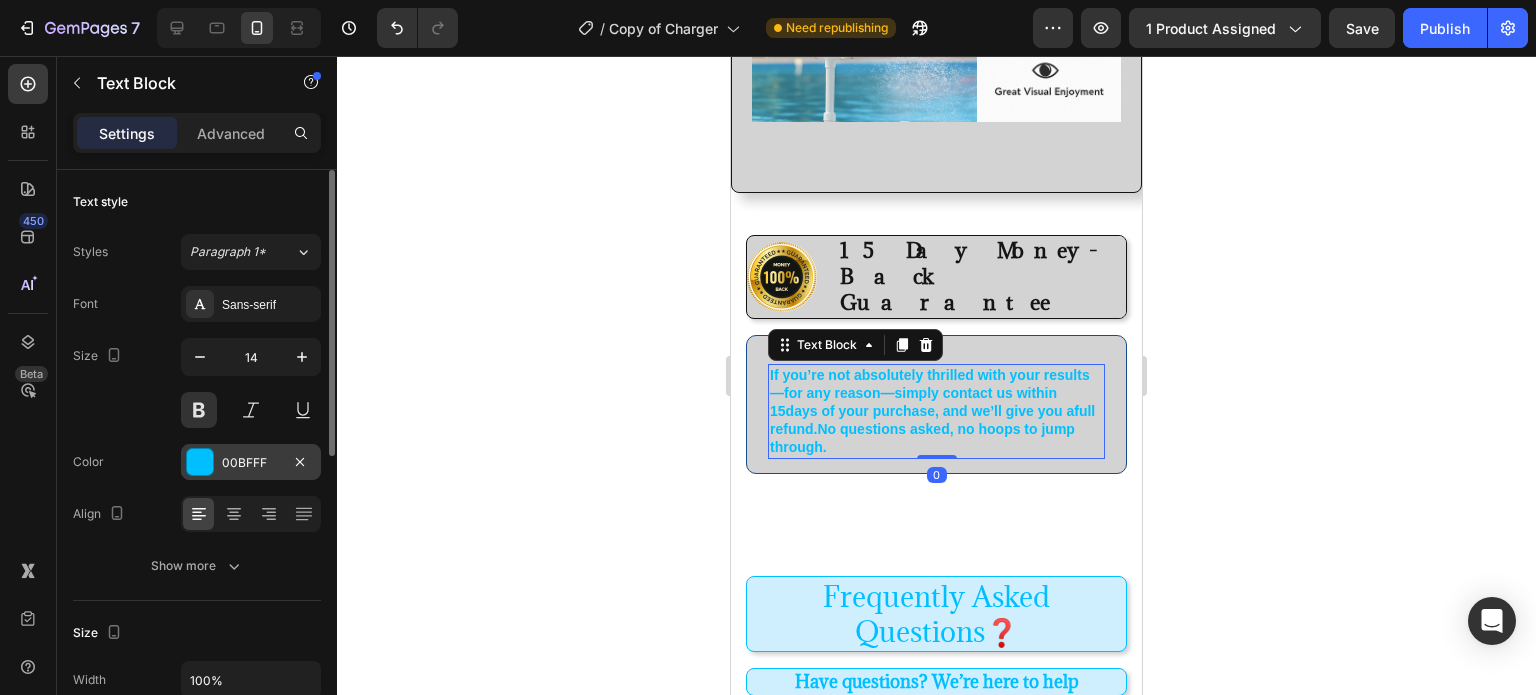 click at bounding box center [200, 462] 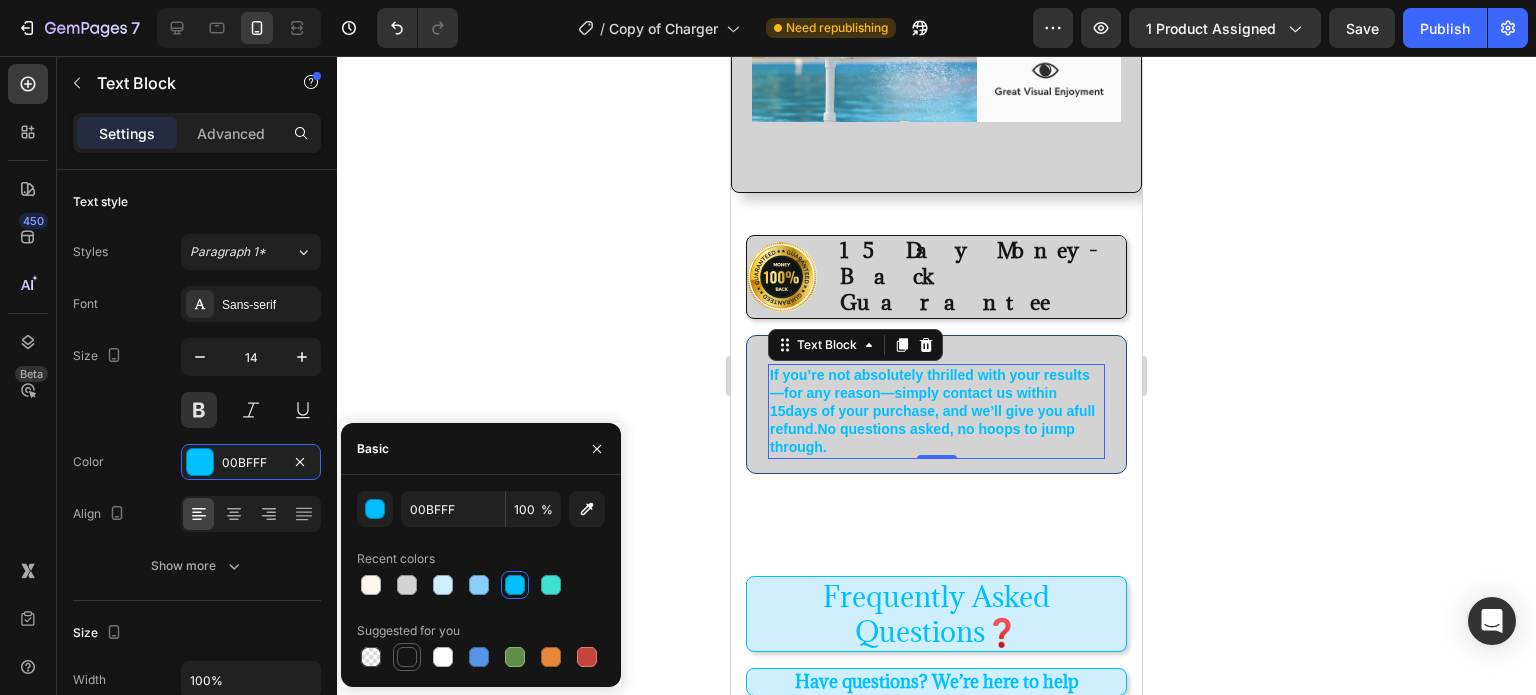 click at bounding box center [407, 657] 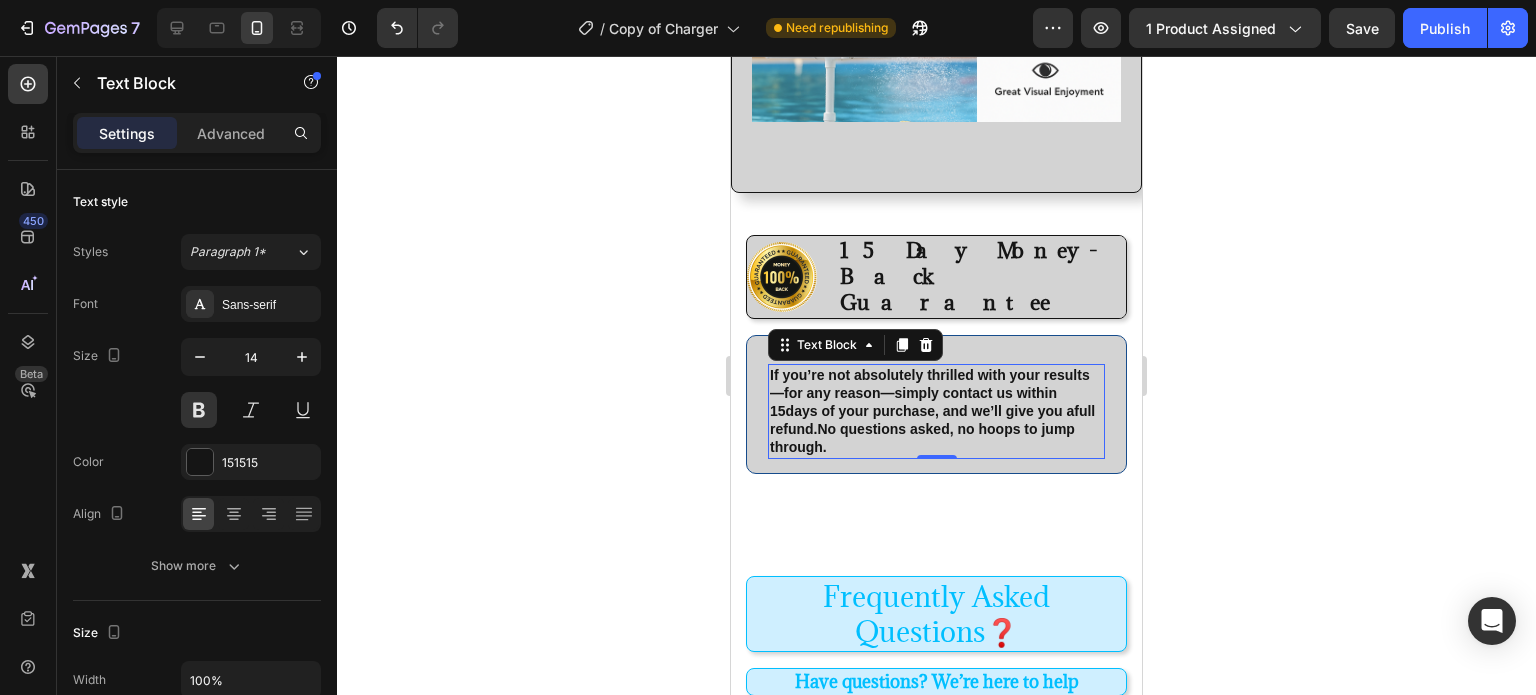 click 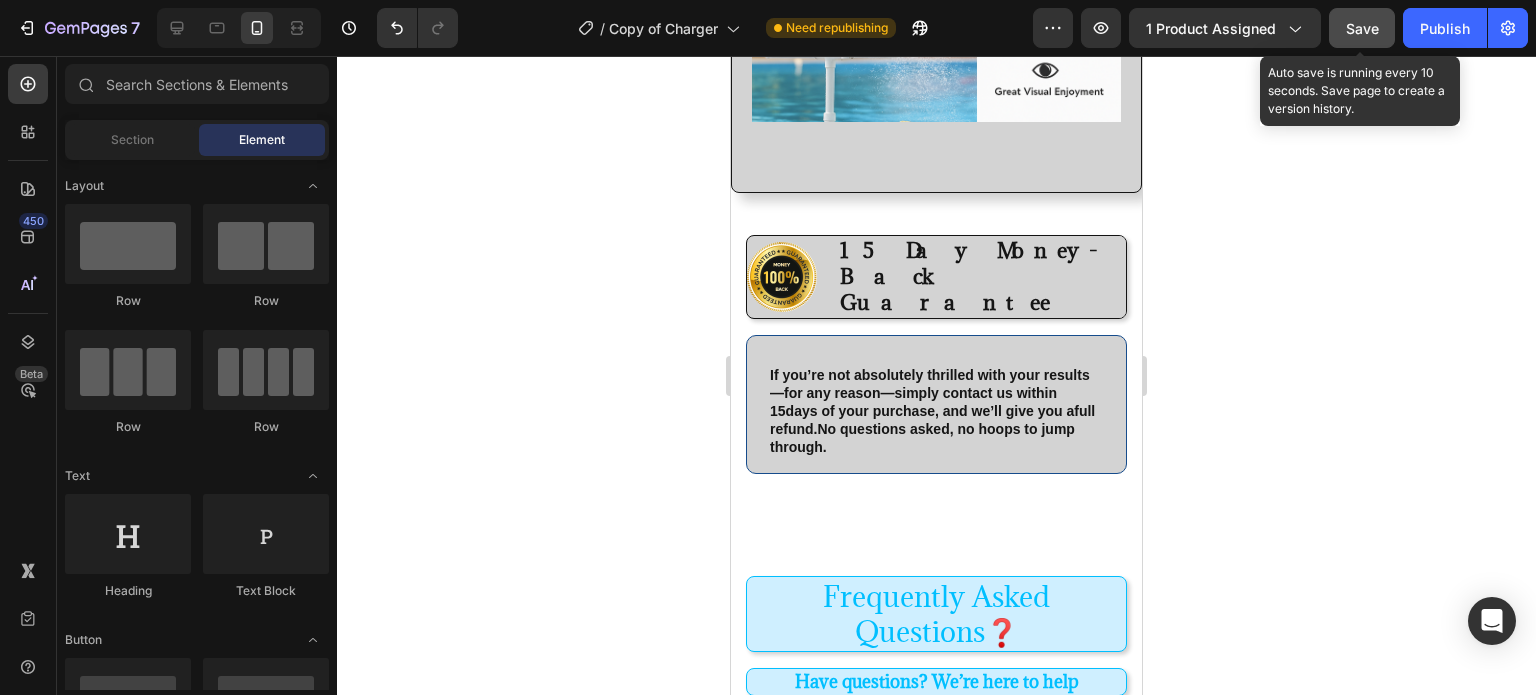 click on "Save" 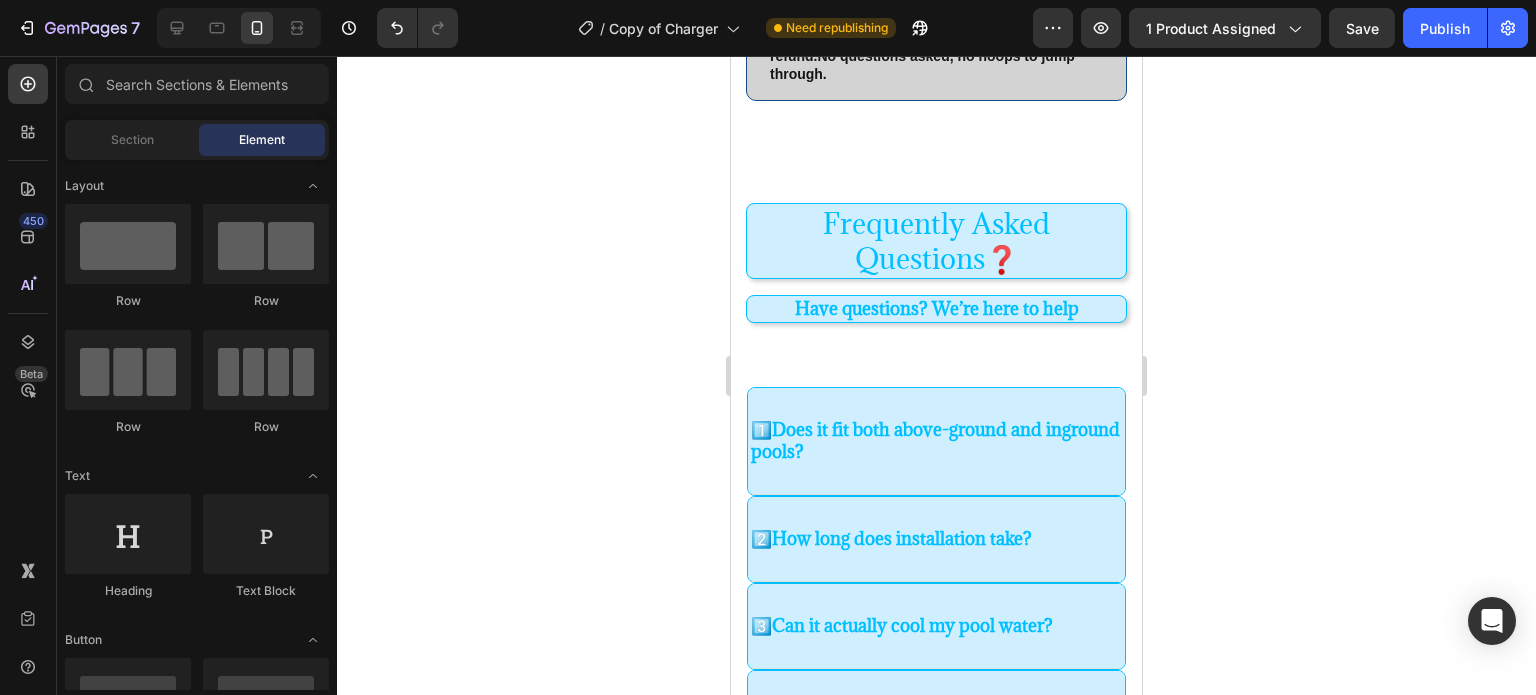 scroll, scrollTop: 2617, scrollLeft: 0, axis: vertical 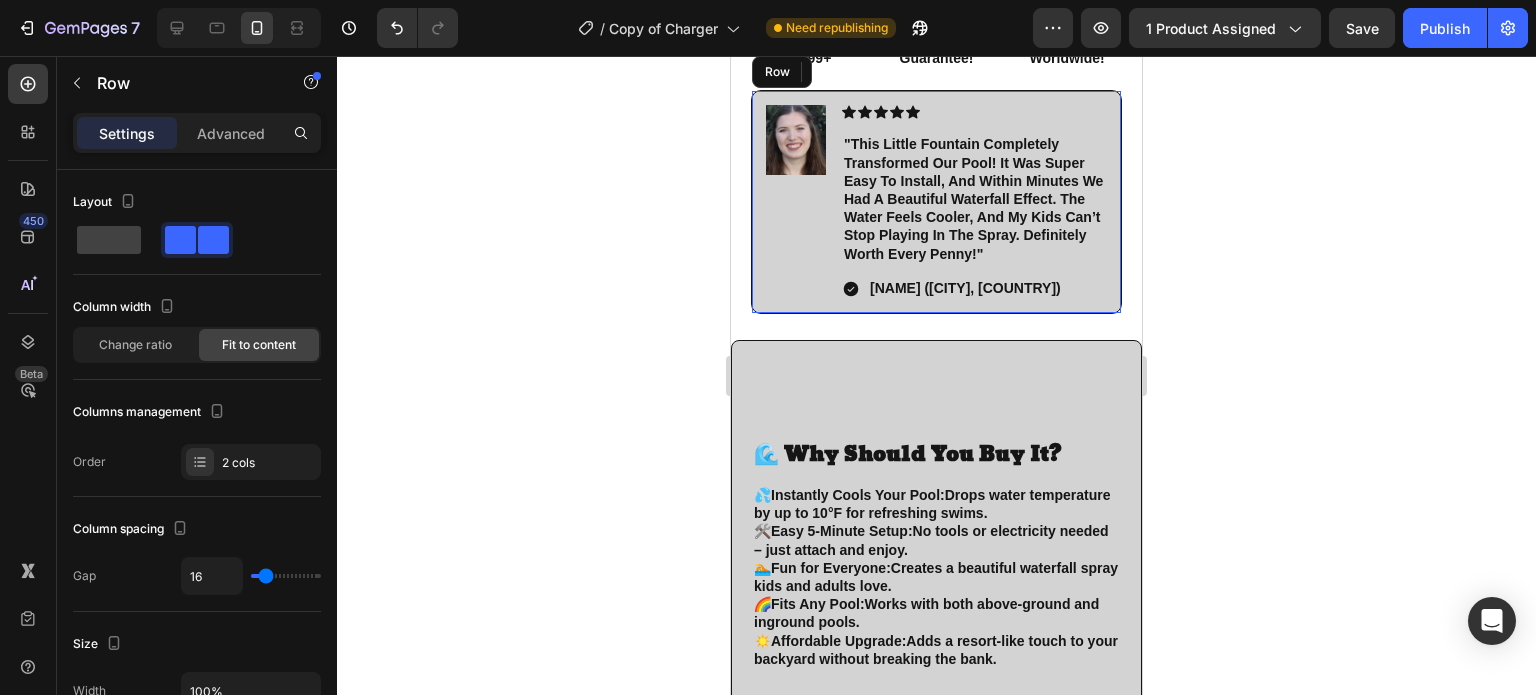 click on "Image" at bounding box center (796, 202) 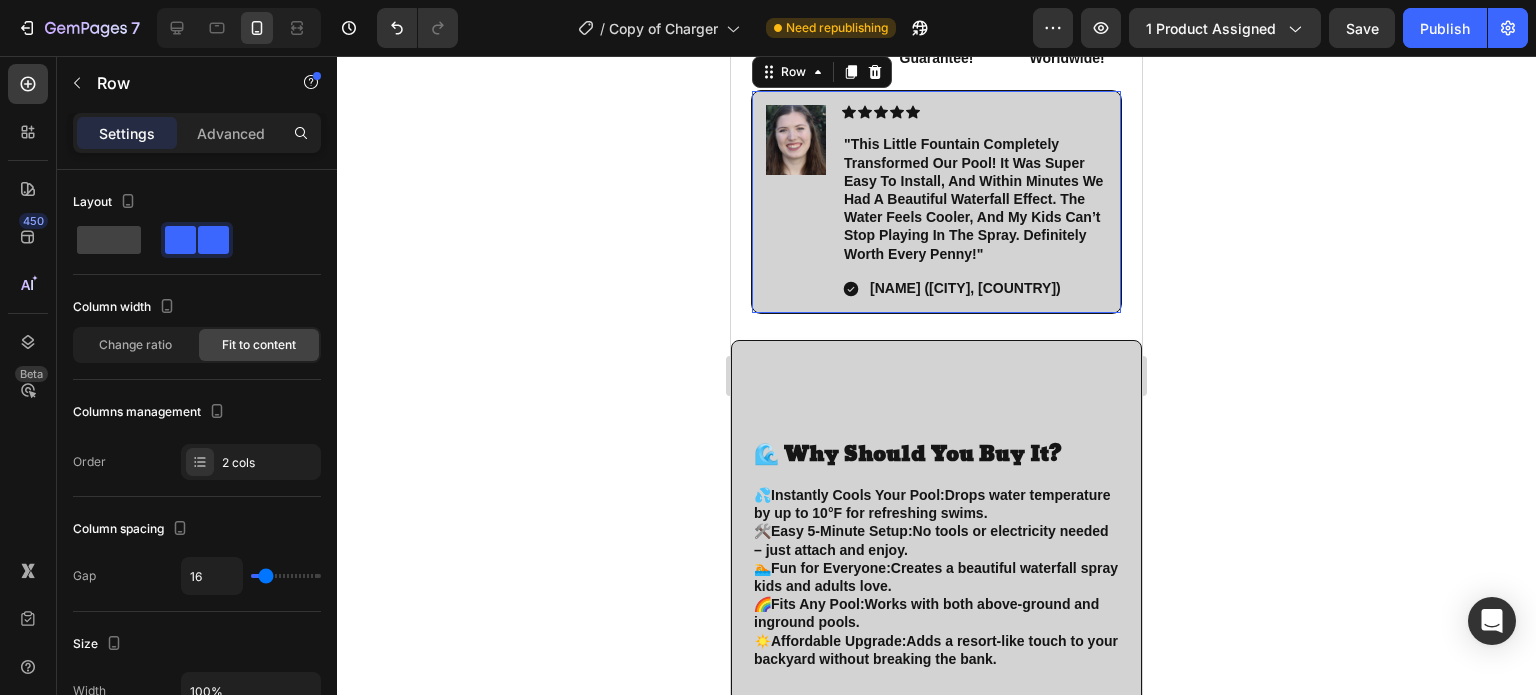 scroll, scrollTop: 1248, scrollLeft: 0, axis: vertical 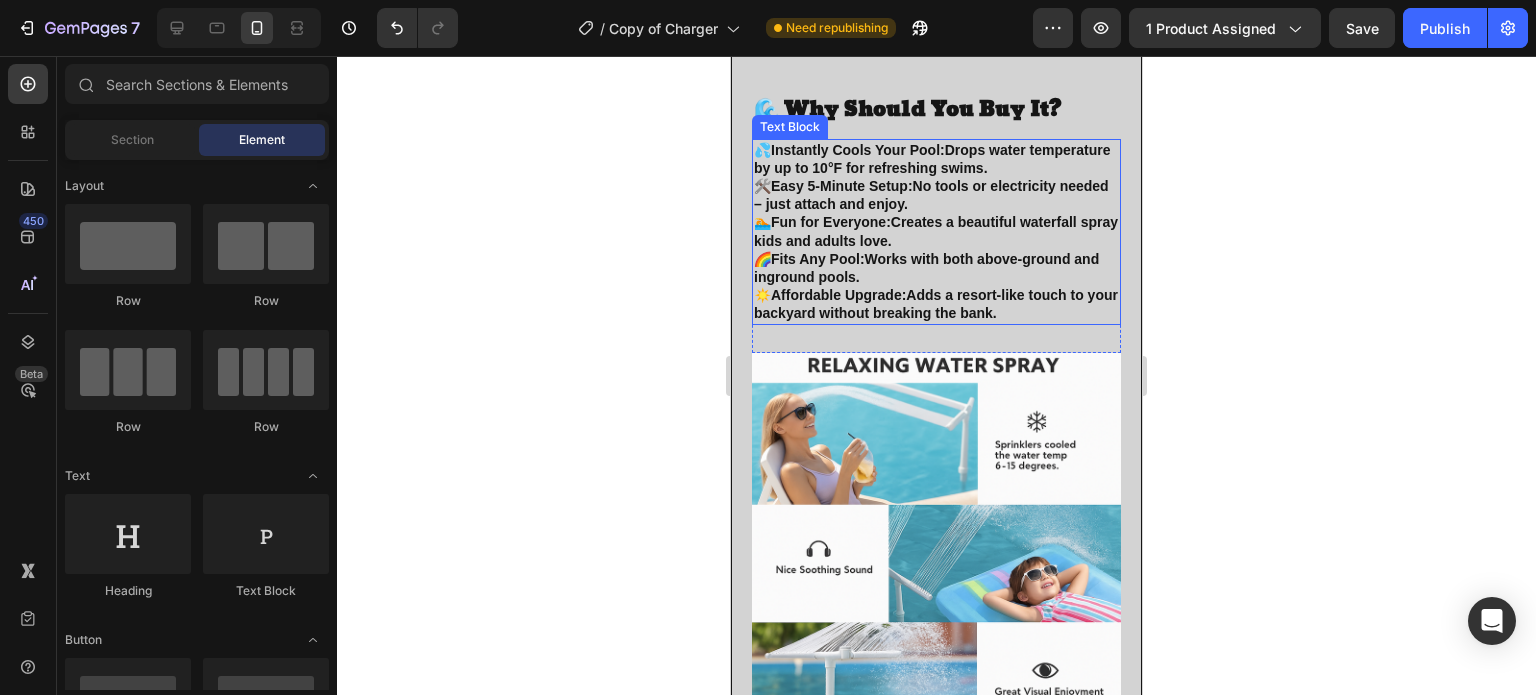 click on "🛠️  Easy 5-Minute Setup:  No tools or electricity needed – just attach and enjoy." at bounding box center (936, 195) 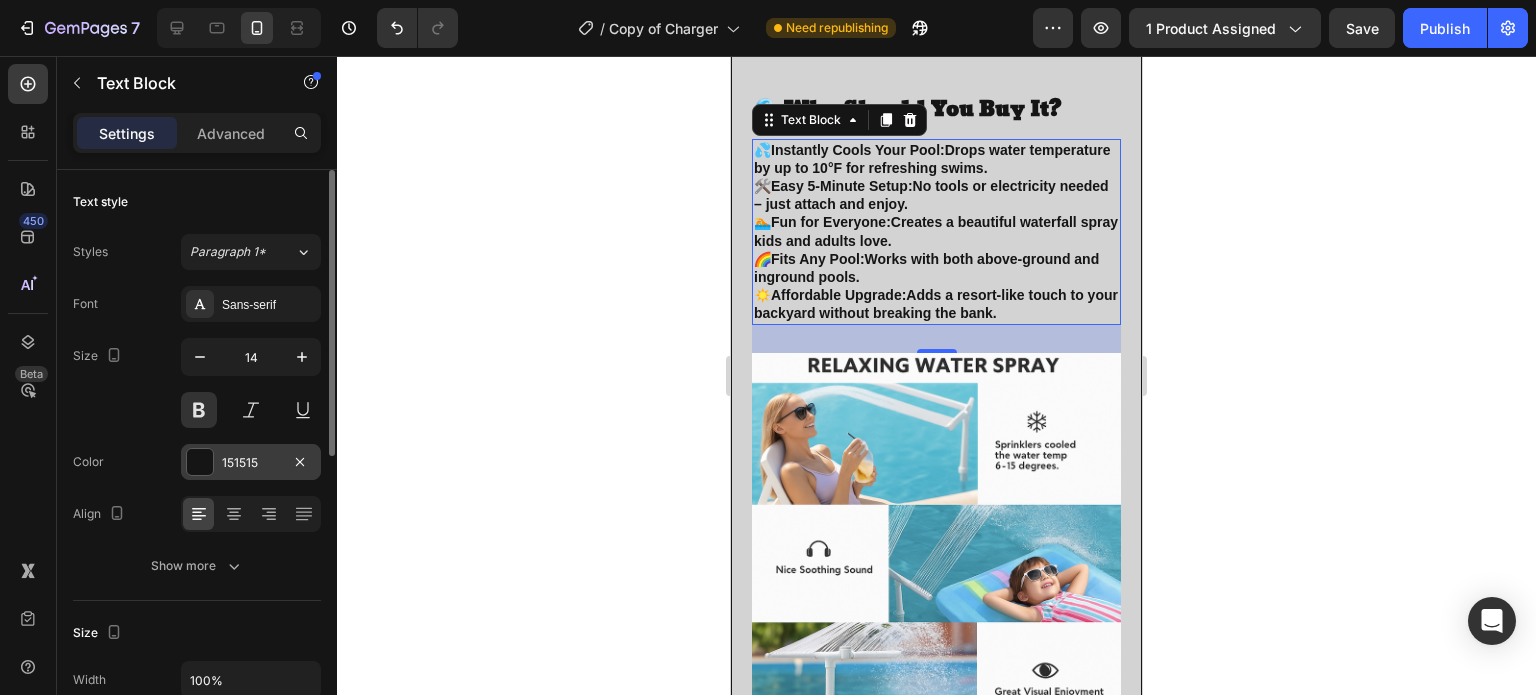 click at bounding box center (200, 462) 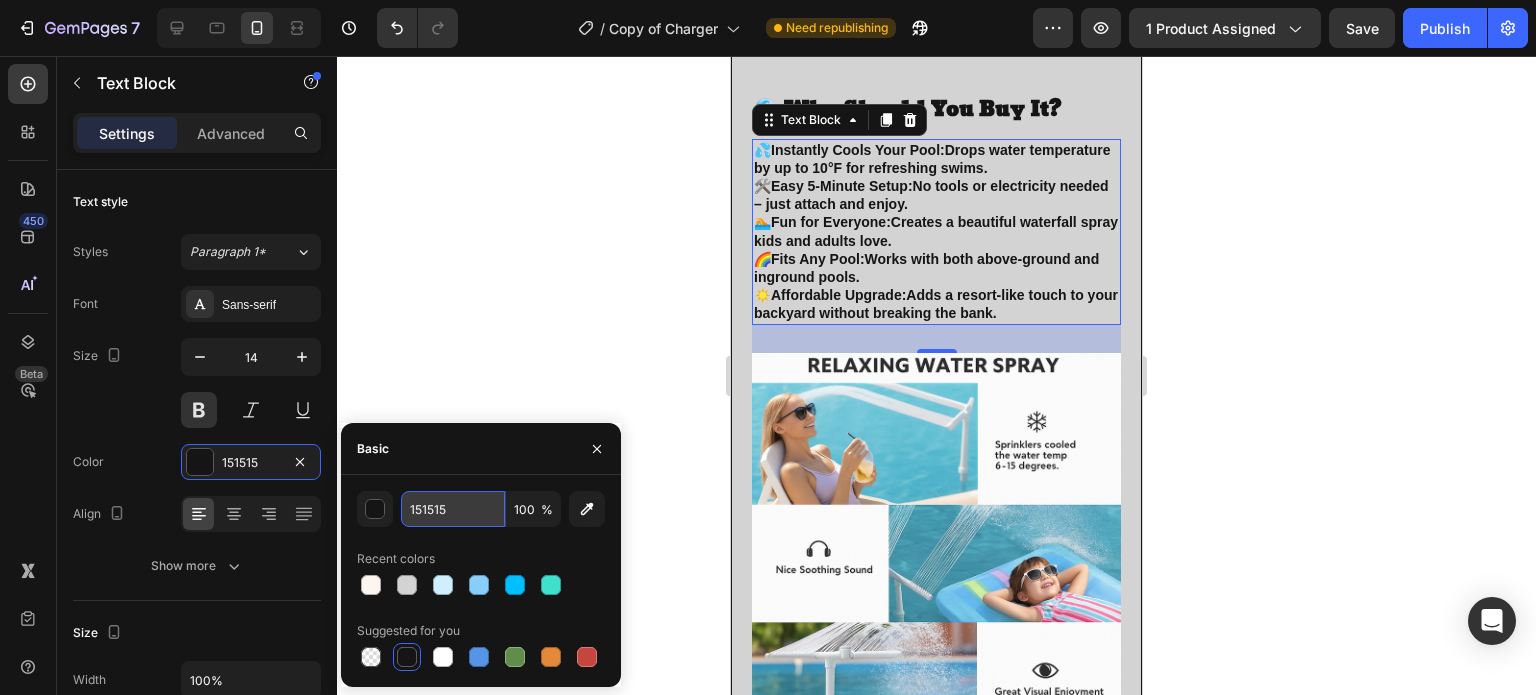 click on "151515" at bounding box center (453, 509) 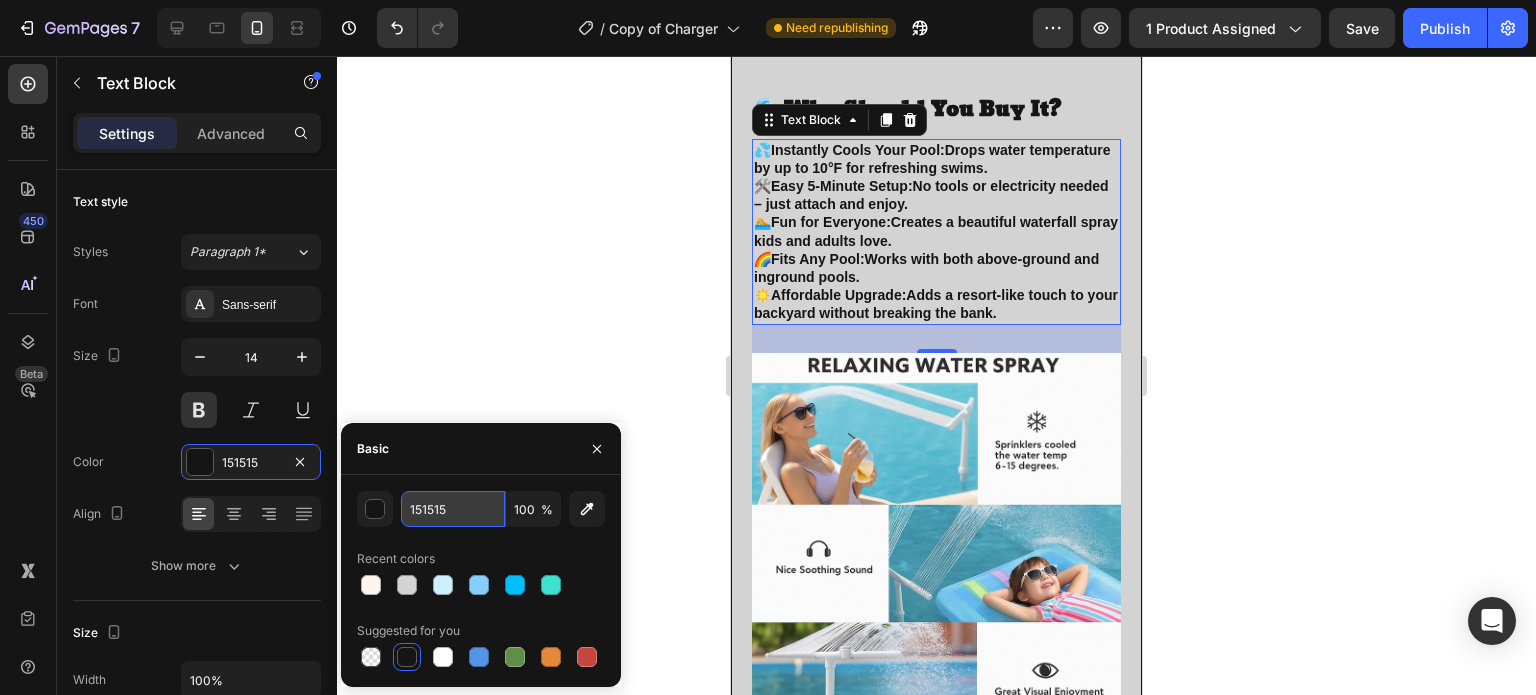 paste on "333333" 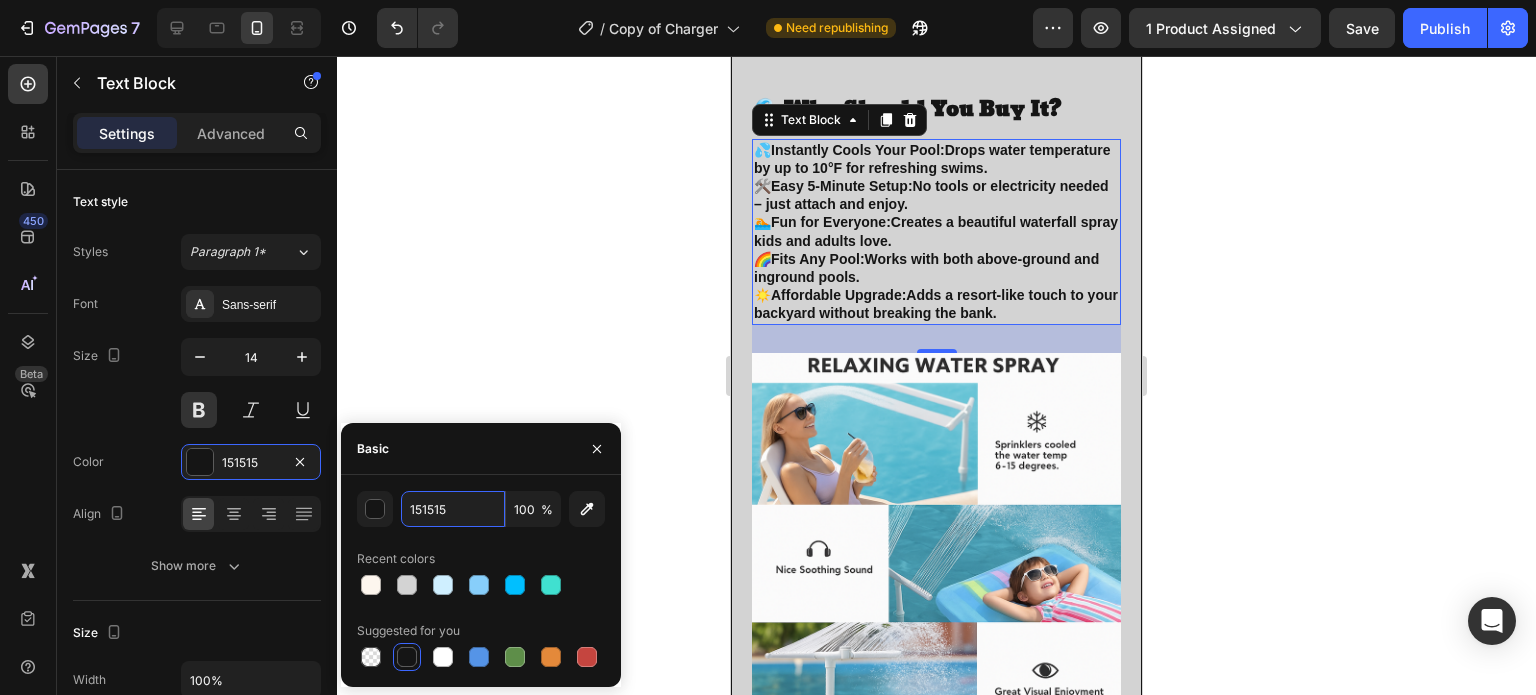 type on "333333" 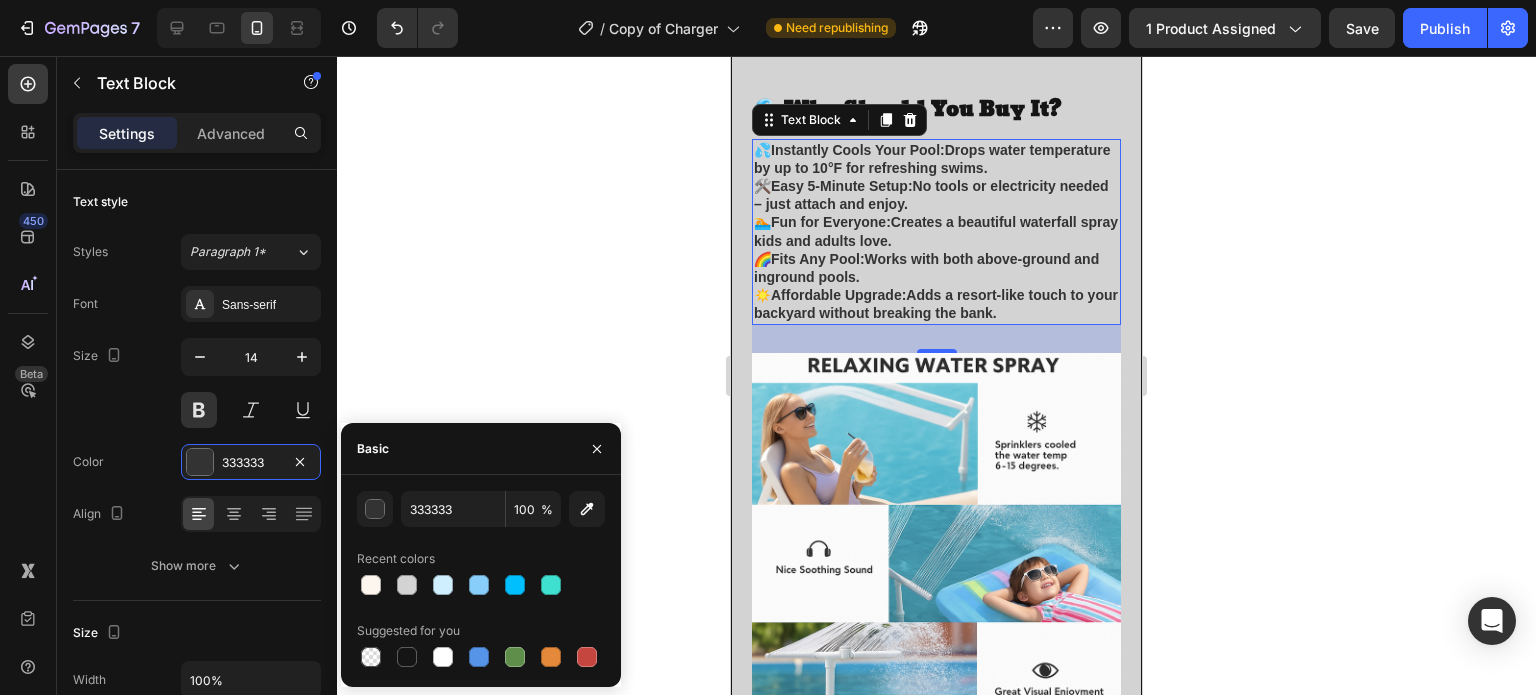 click 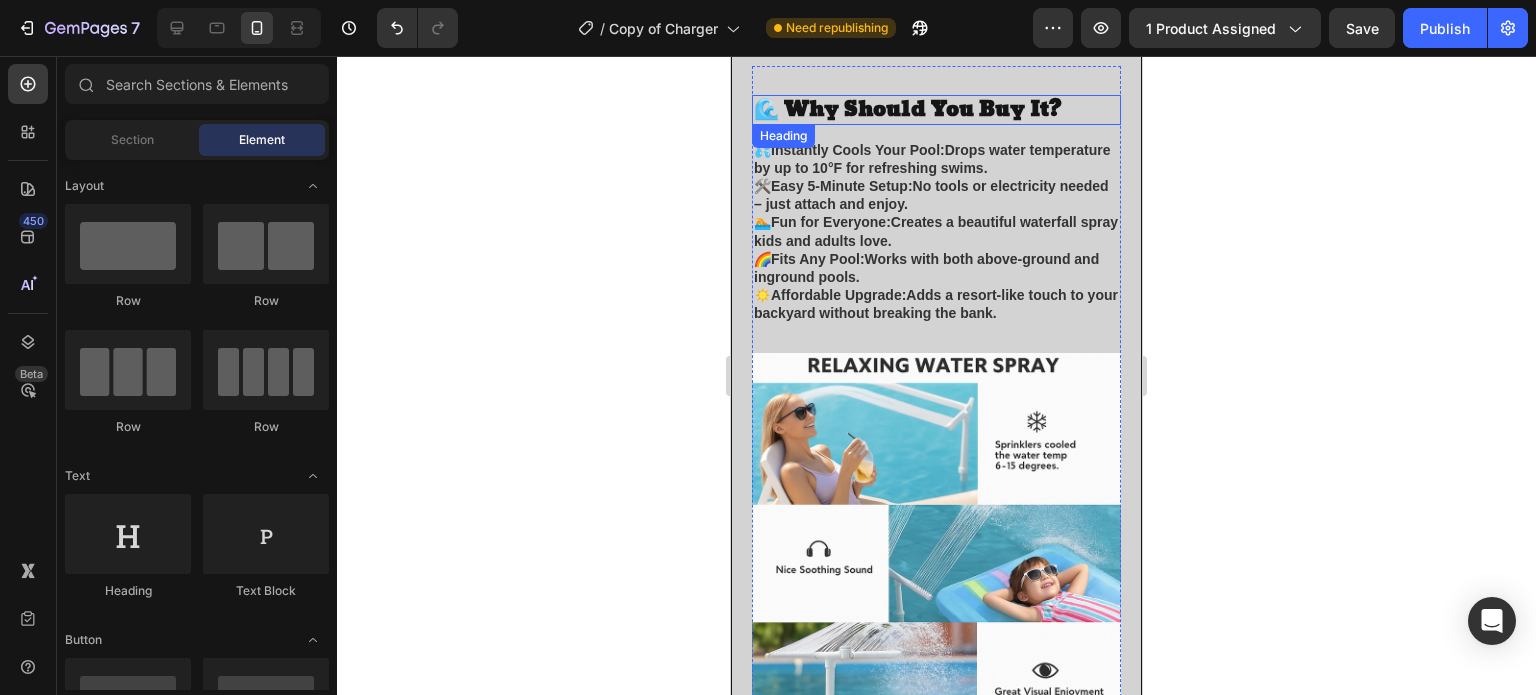 click on "🌊 Why Should You Buy It?" at bounding box center [936, 110] 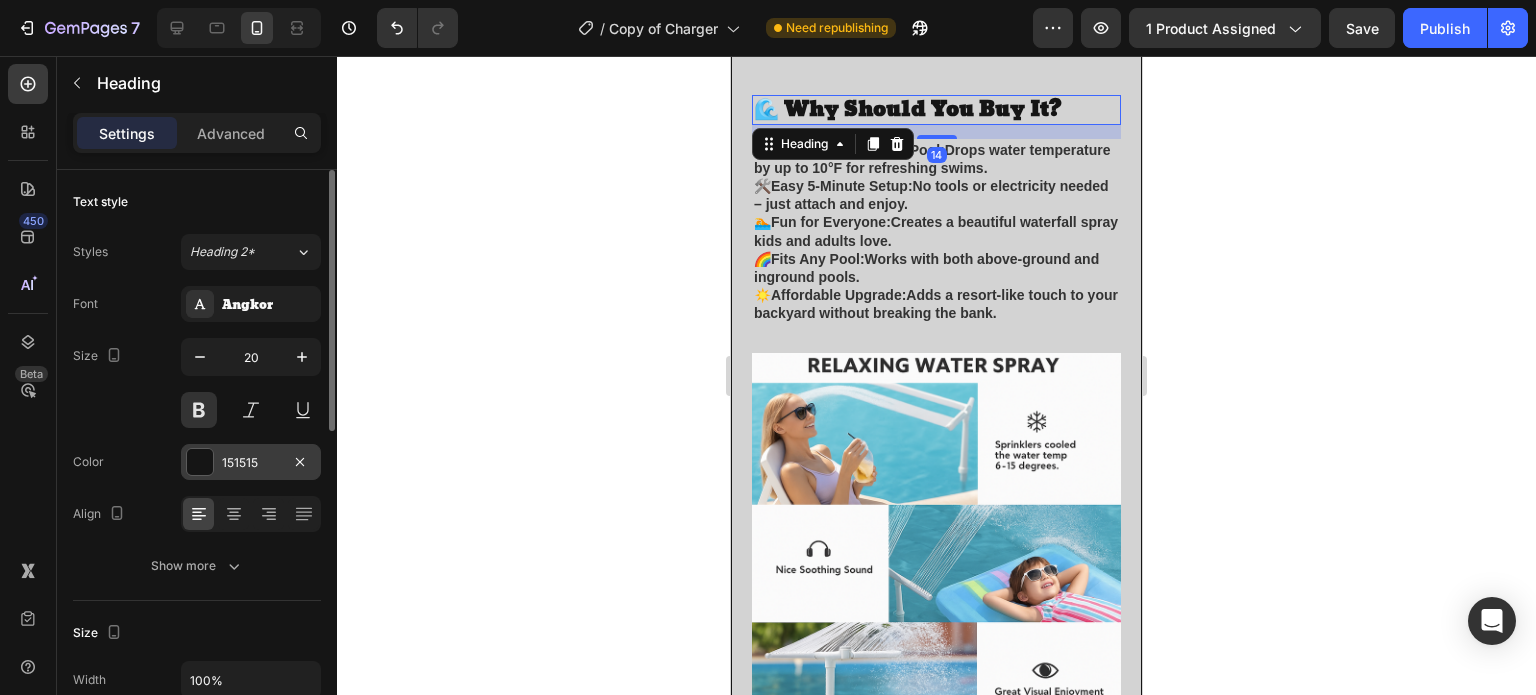 click at bounding box center (200, 462) 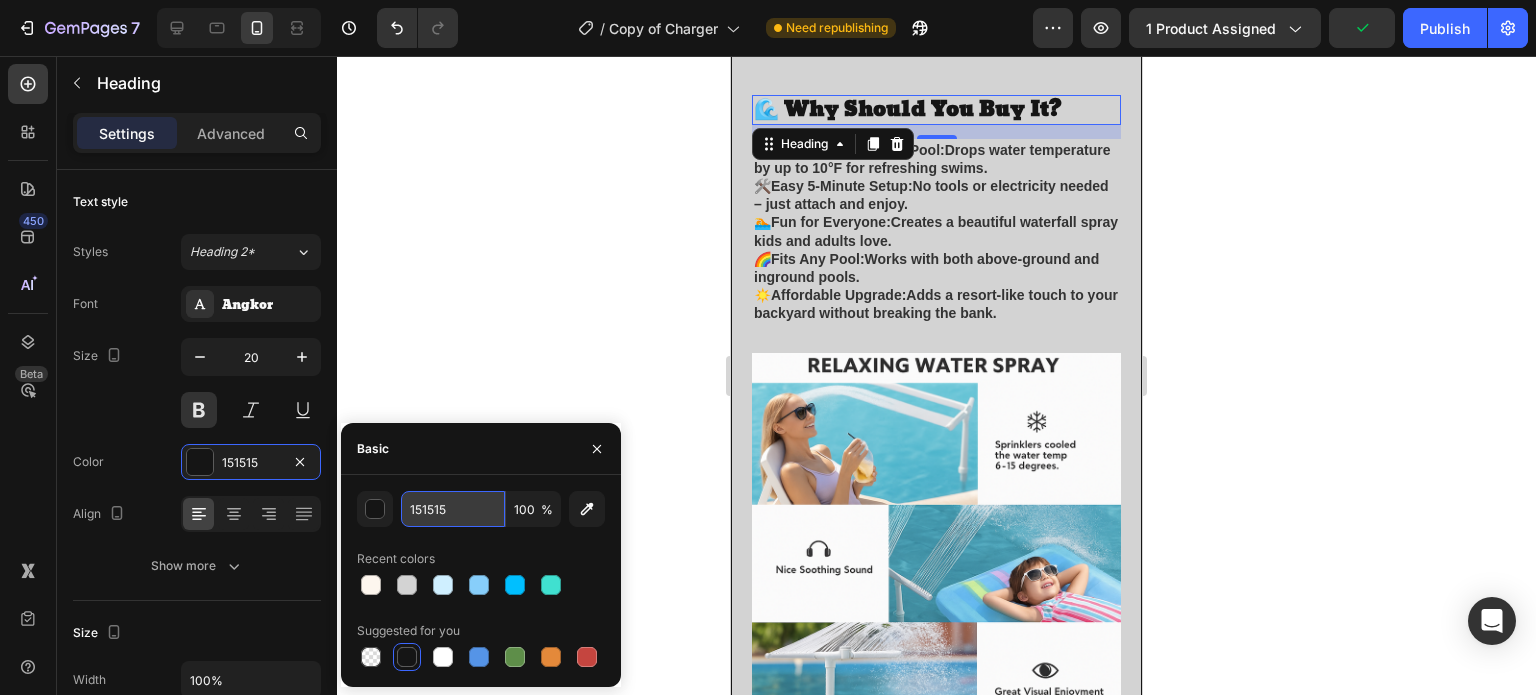 click on "151515" at bounding box center [453, 509] 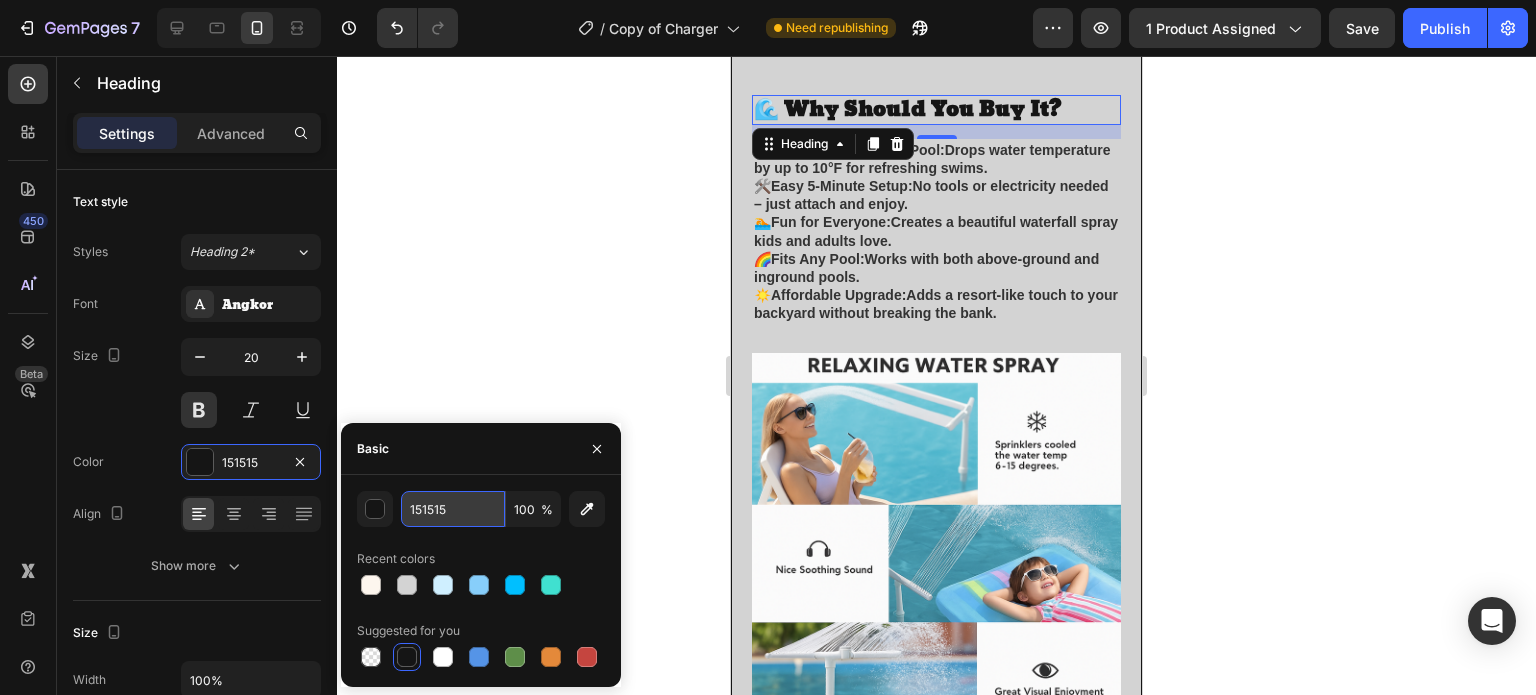 paste on "333333" 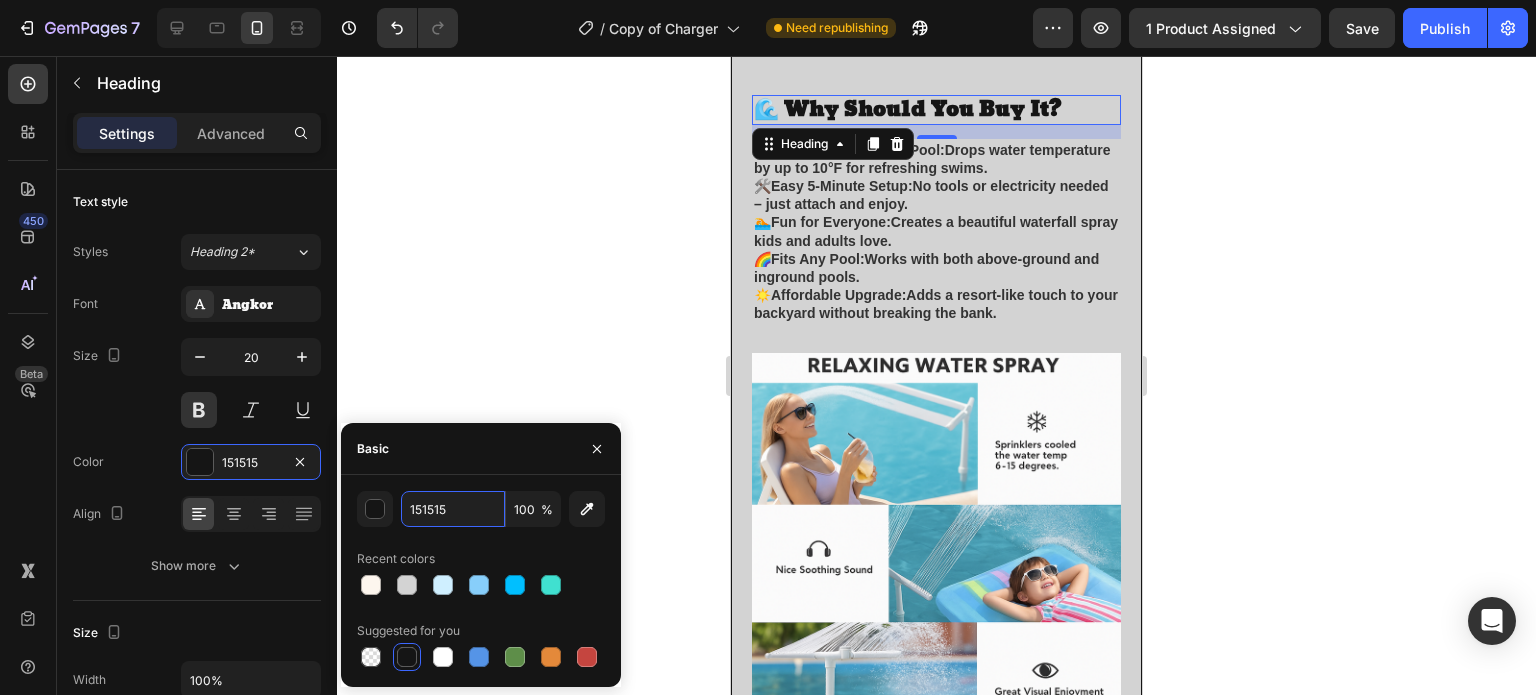 type on "333333" 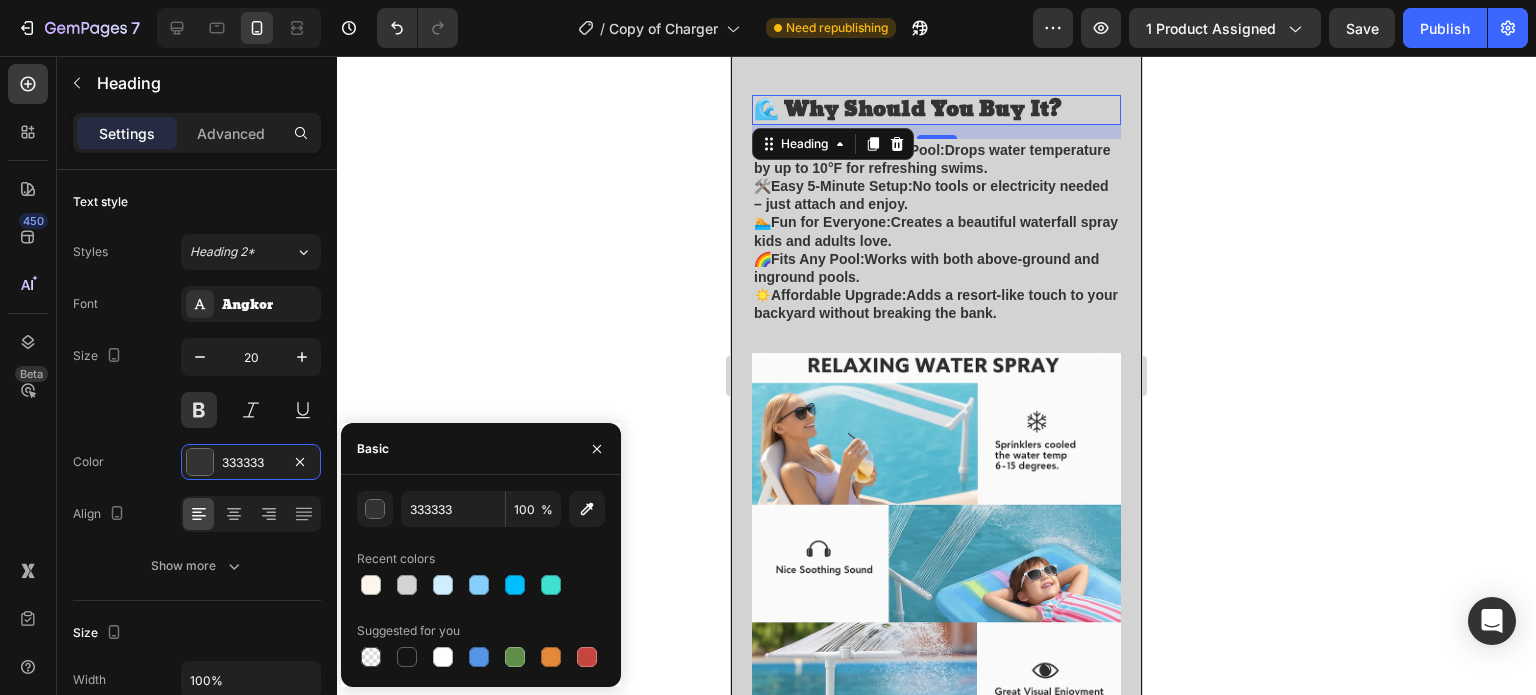 click 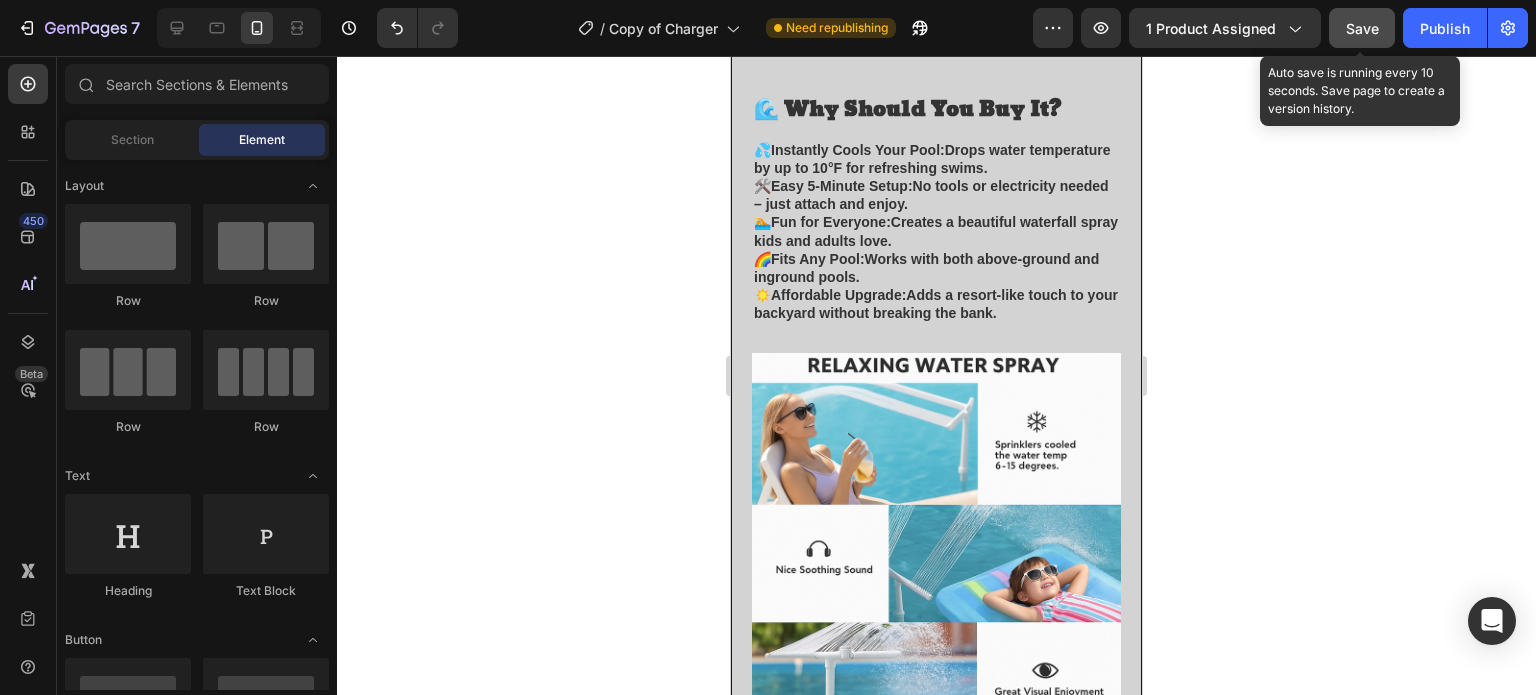 click on "Save" at bounding box center [1362, 28] 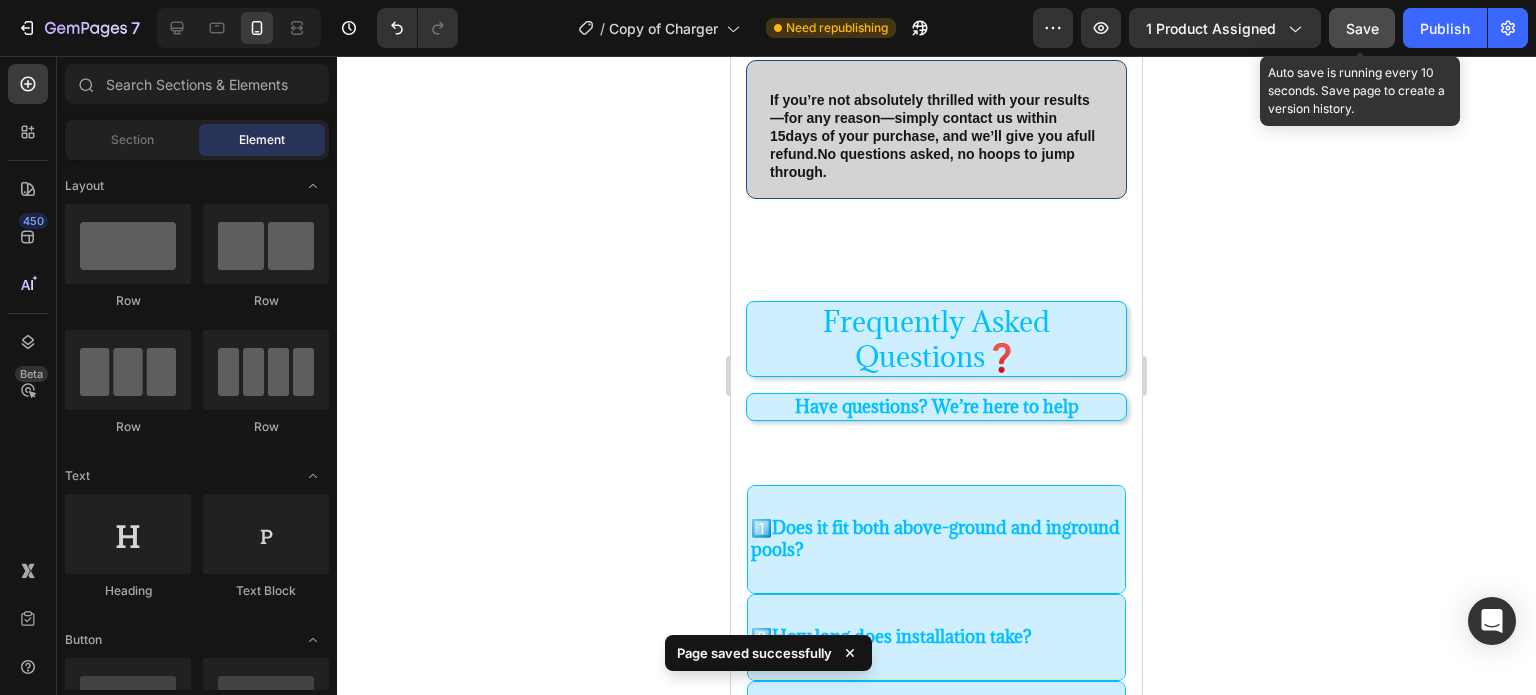 drag, startPoint x: 1134, startPoint y: 315, endPoint x: 1896, endPoint y: 484, distance: 780.51587 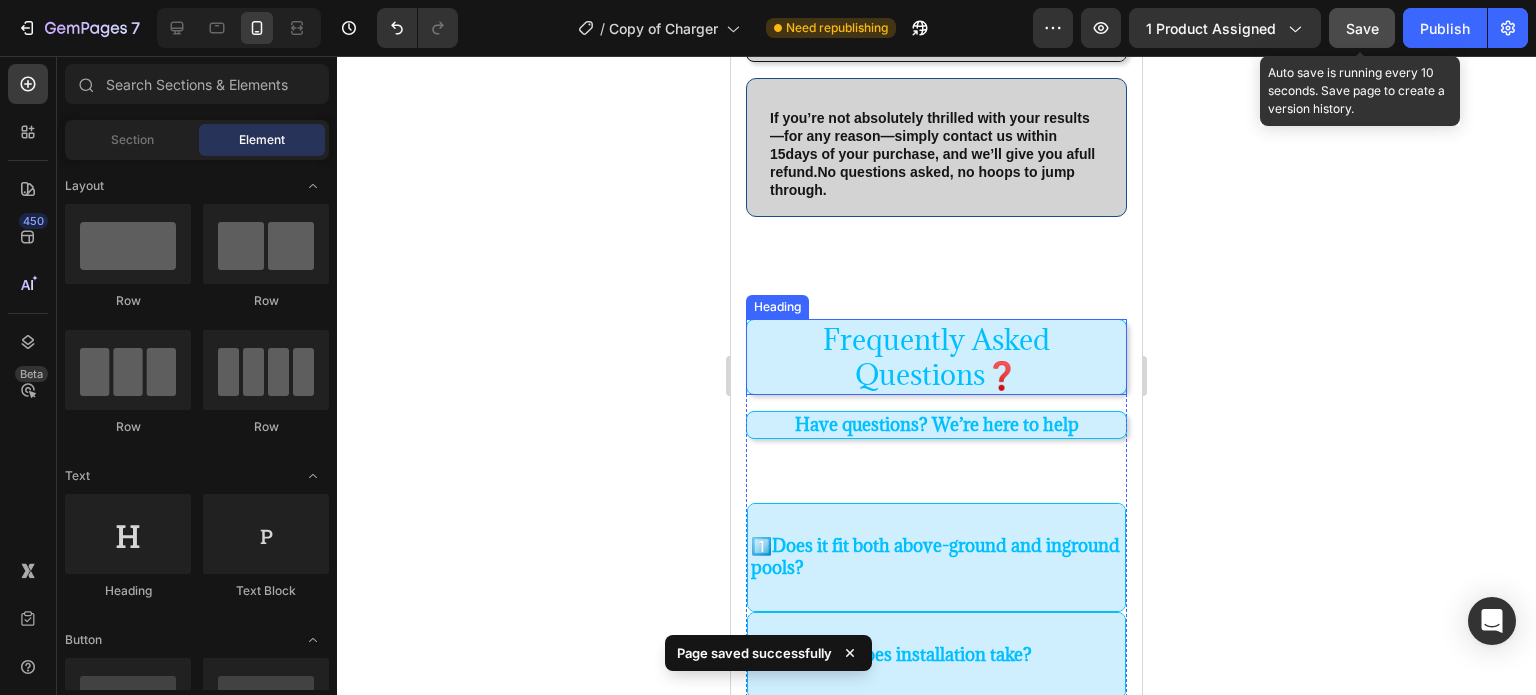 click on "Frequently Asked Questions❓" at bounding box center [936, 357] 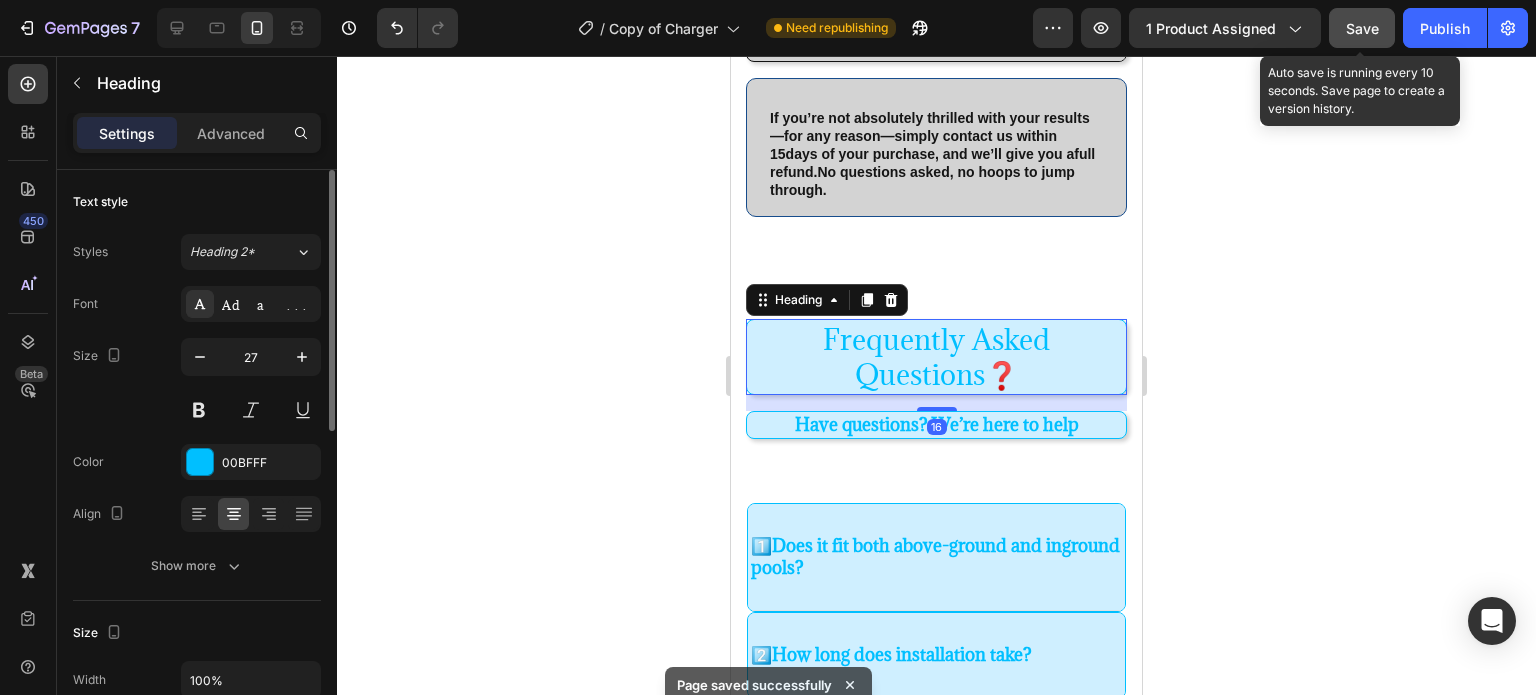 click on "Font Adamina Size 27 Color 00BFFF Align Show more" at bounding box center (197, 435) 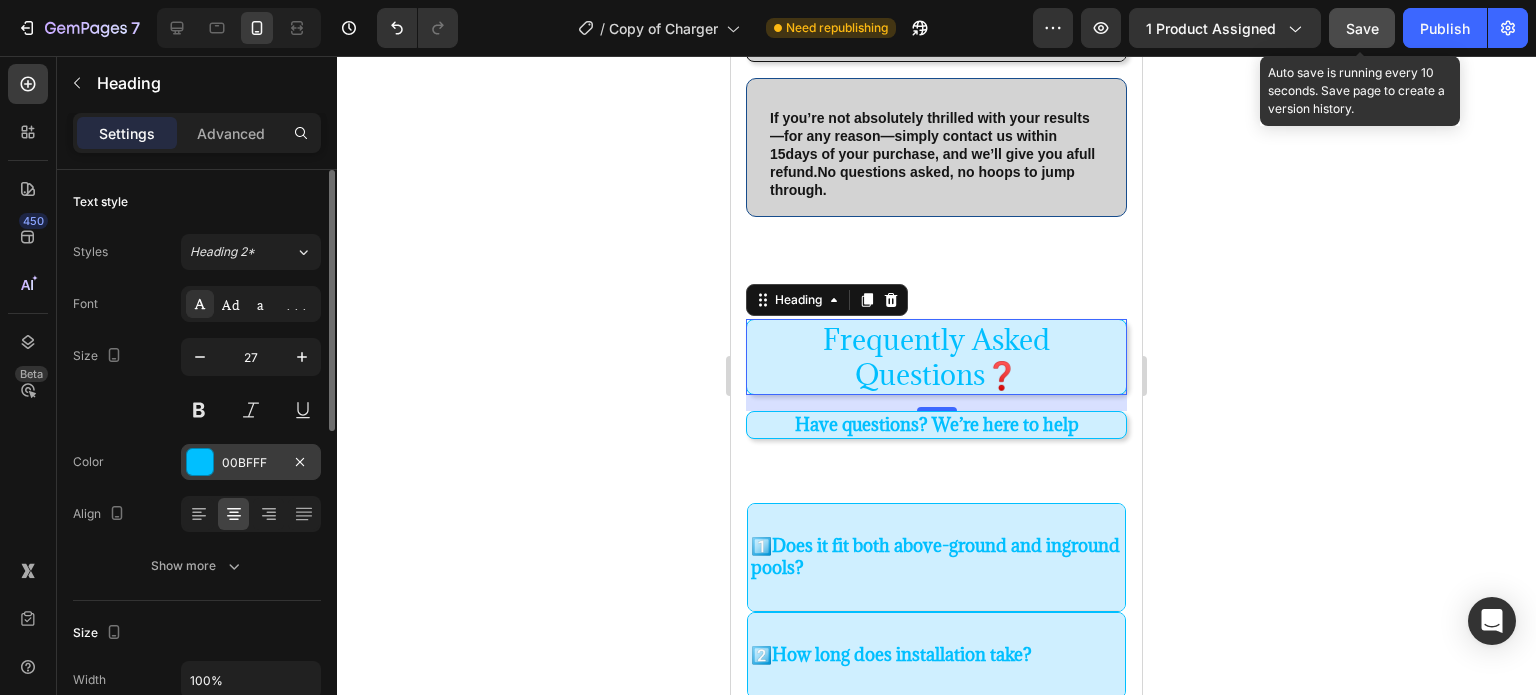 click at bounding box center [200, 462] 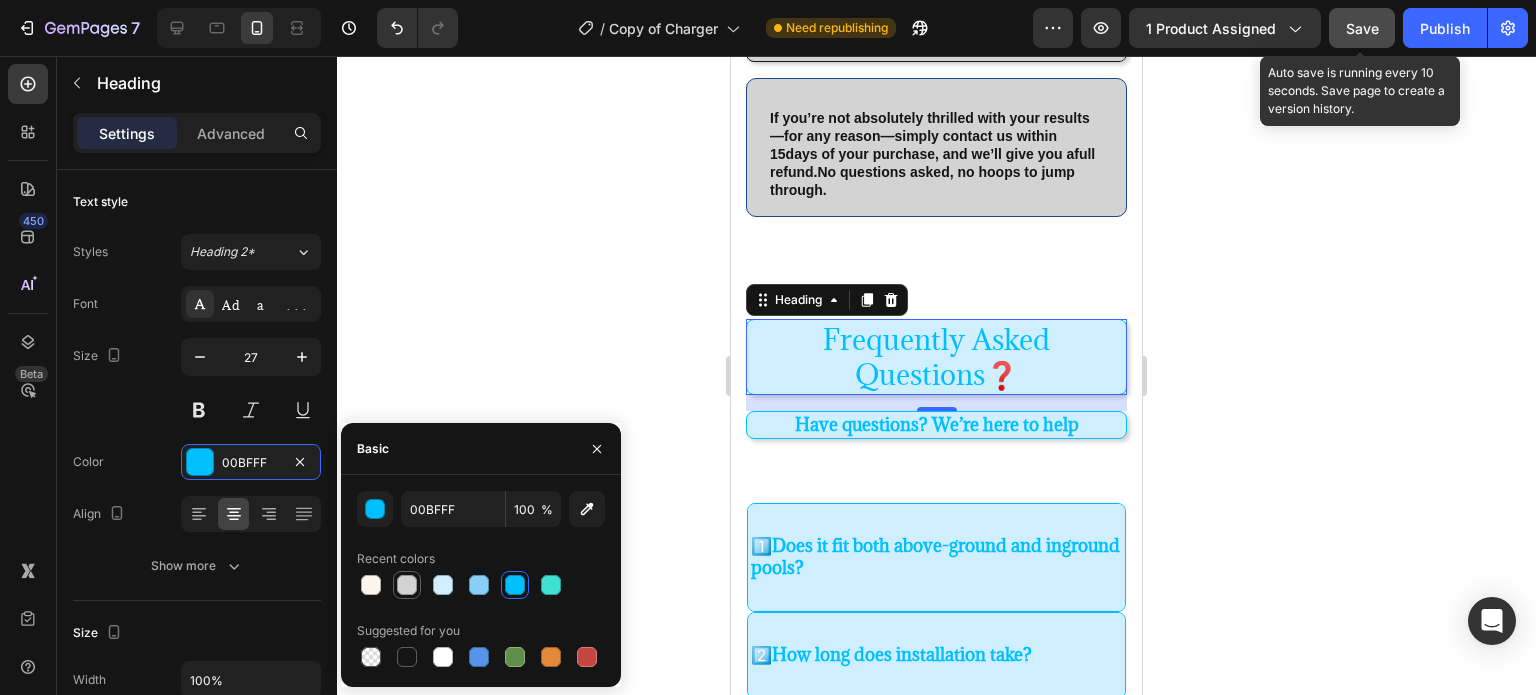 click at bounding box center [407, 585] 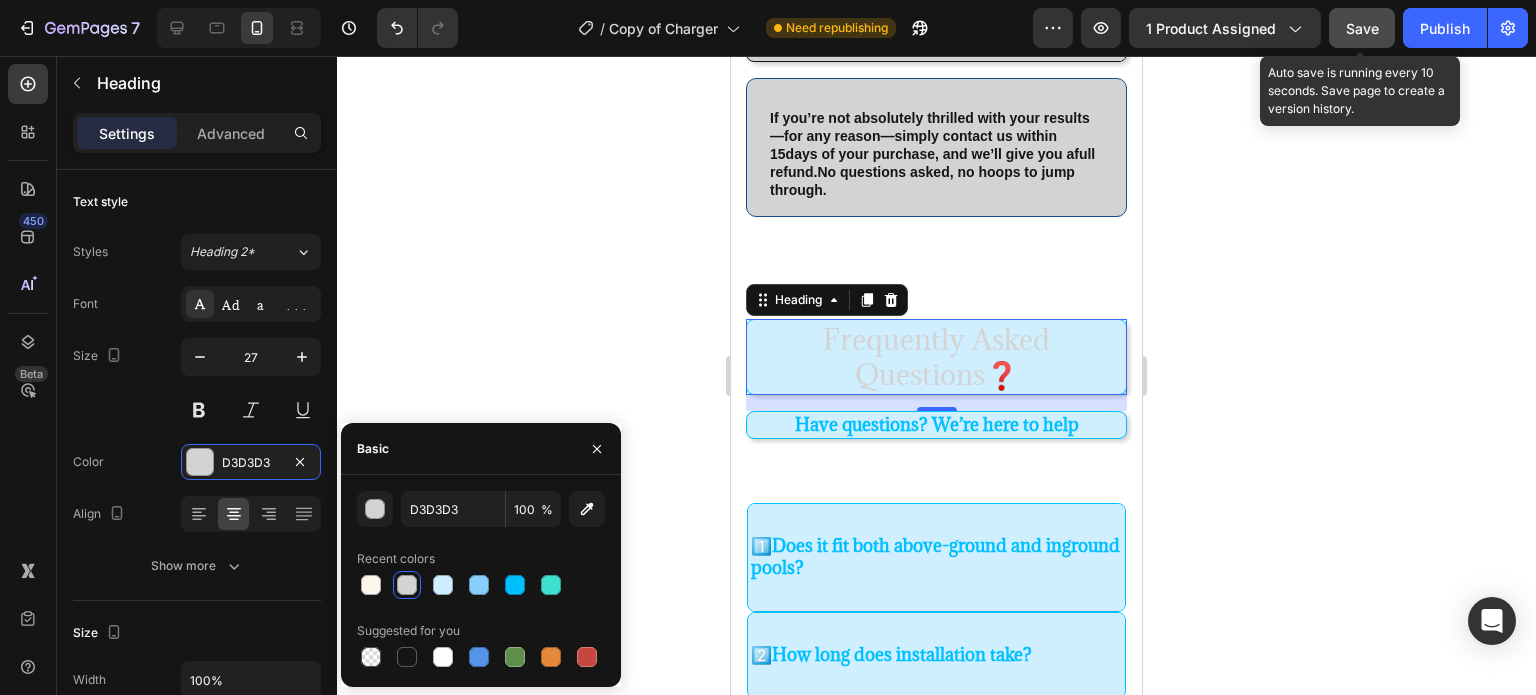 click 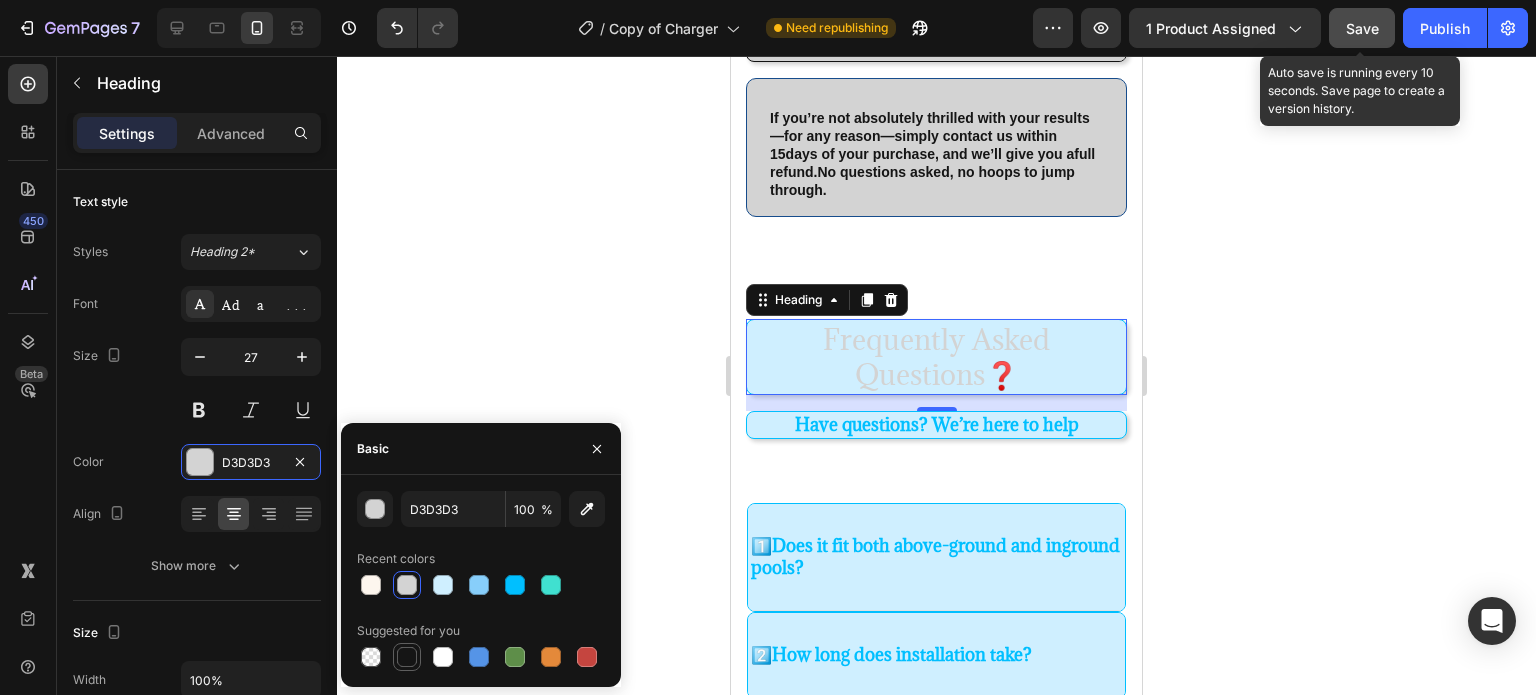 click at bounding box center [407, 657] 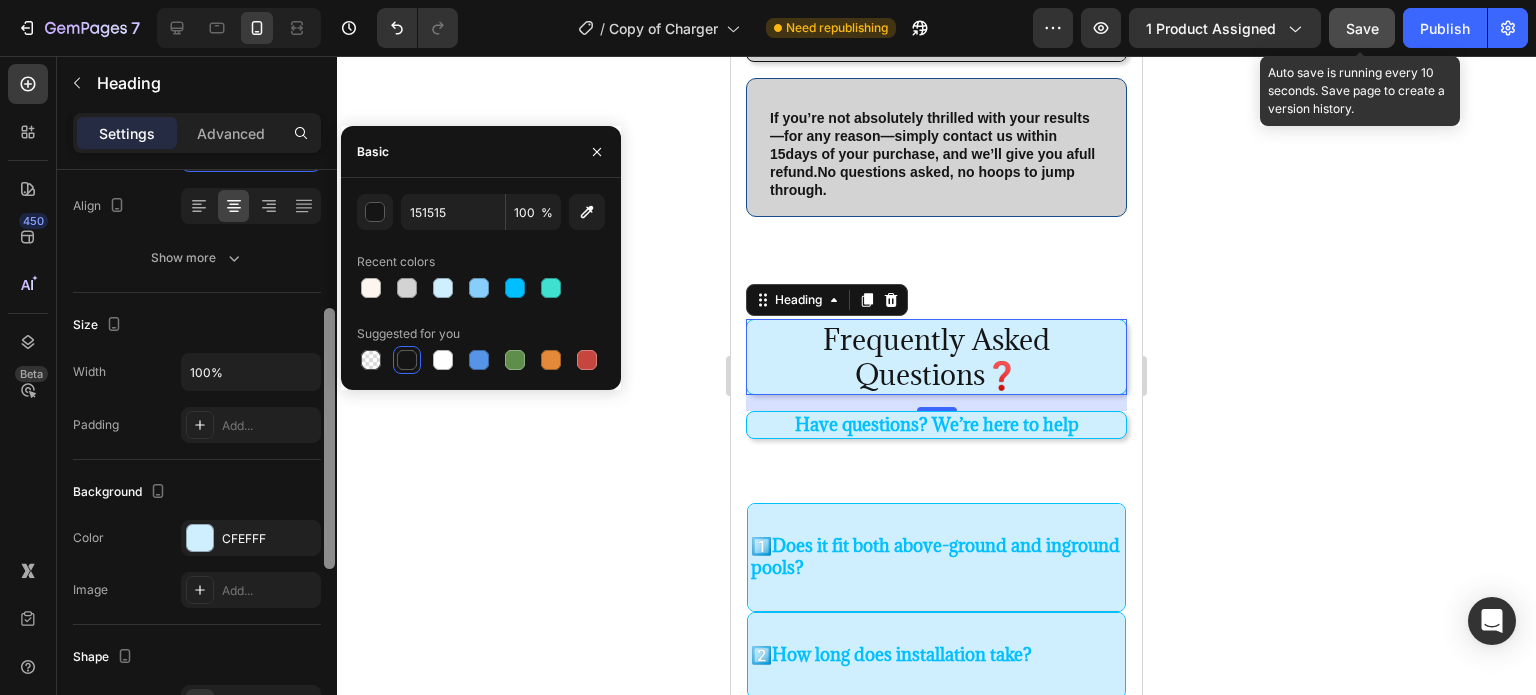 drag, startPoint x: 333, startPoint y: 402, endPoint x: 355, endPoint y: 543, distance: 142.706 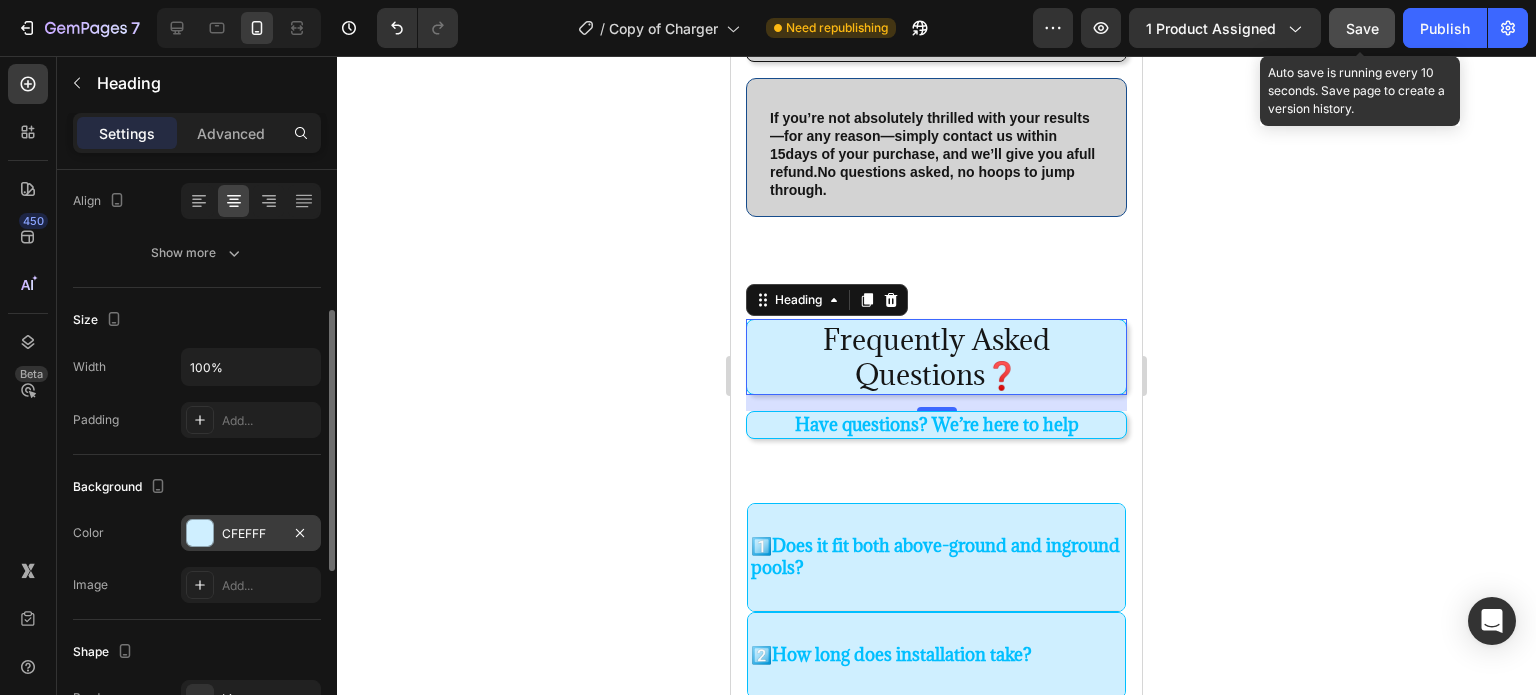click on "CFEFFF" at bounding box center (251, 534) 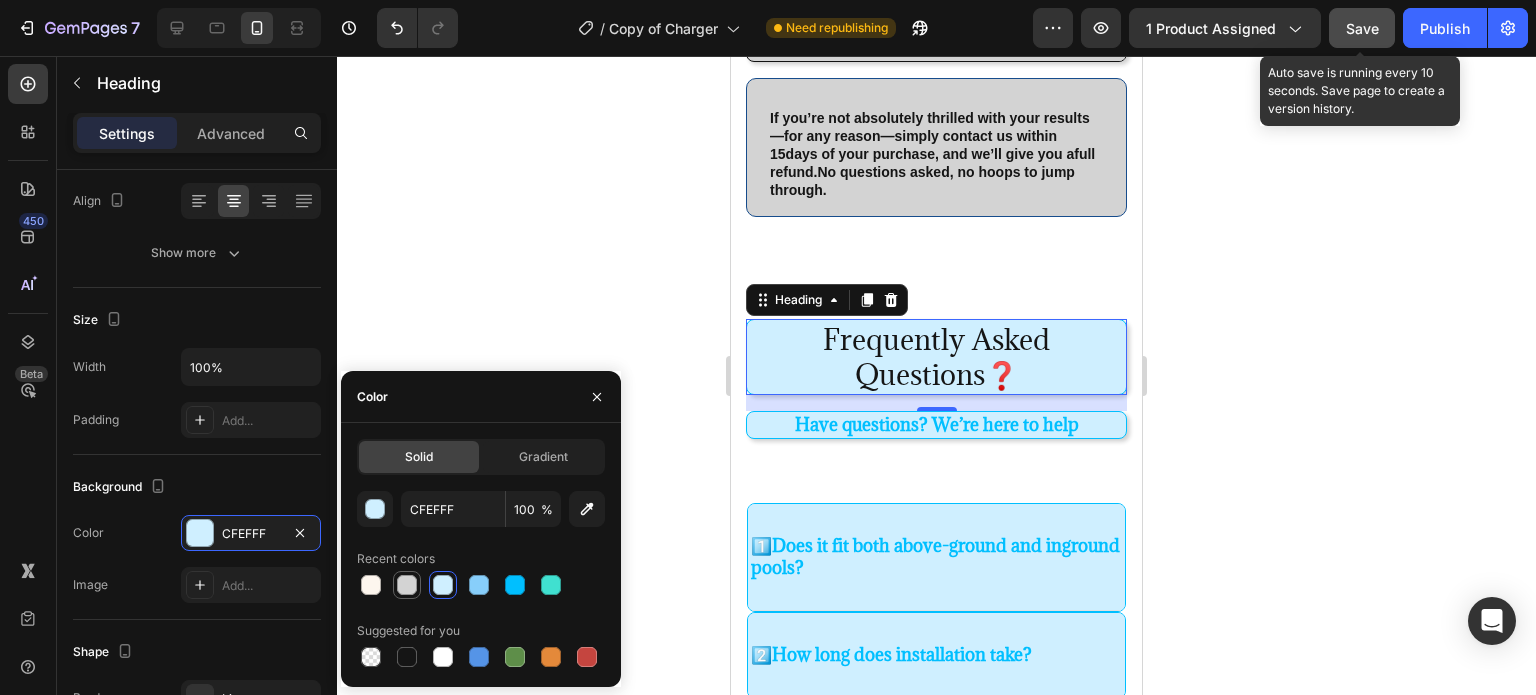 click at bounding box center (407, 585) 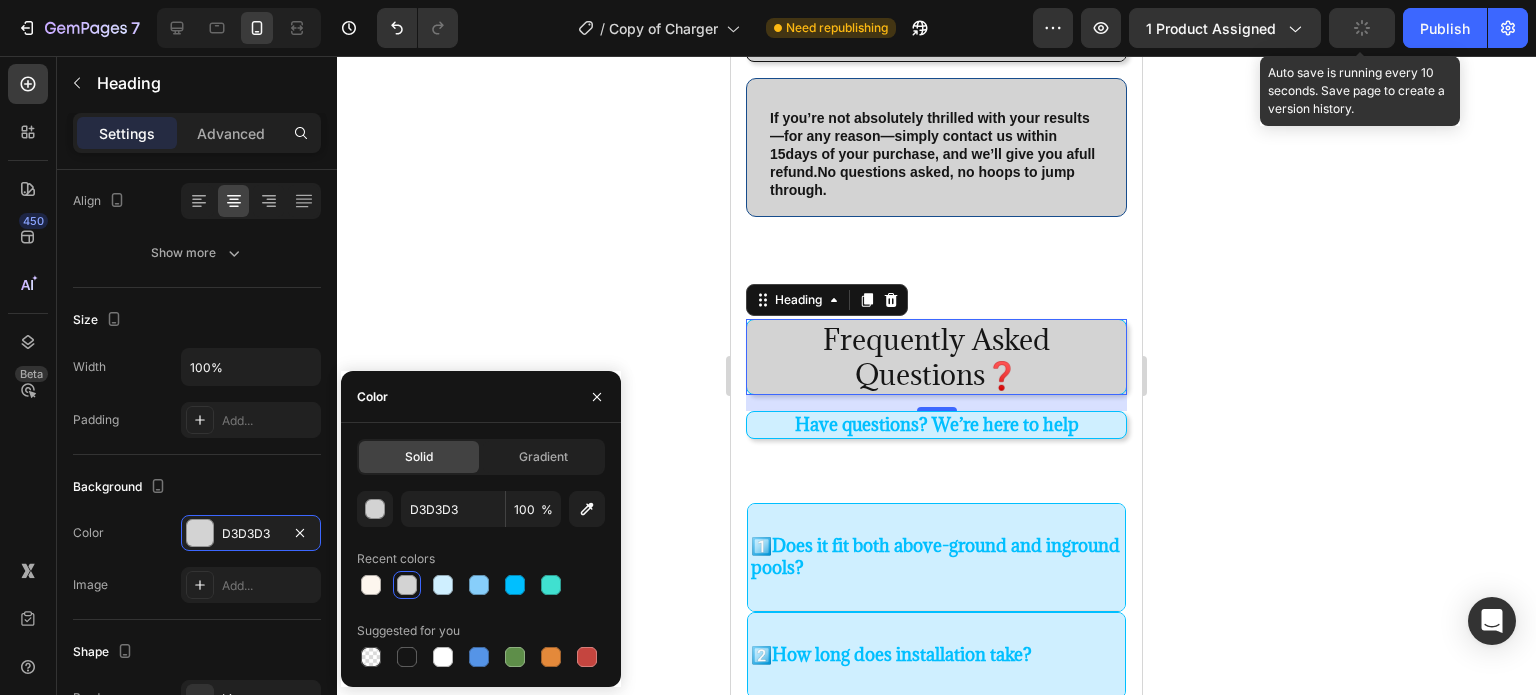 click 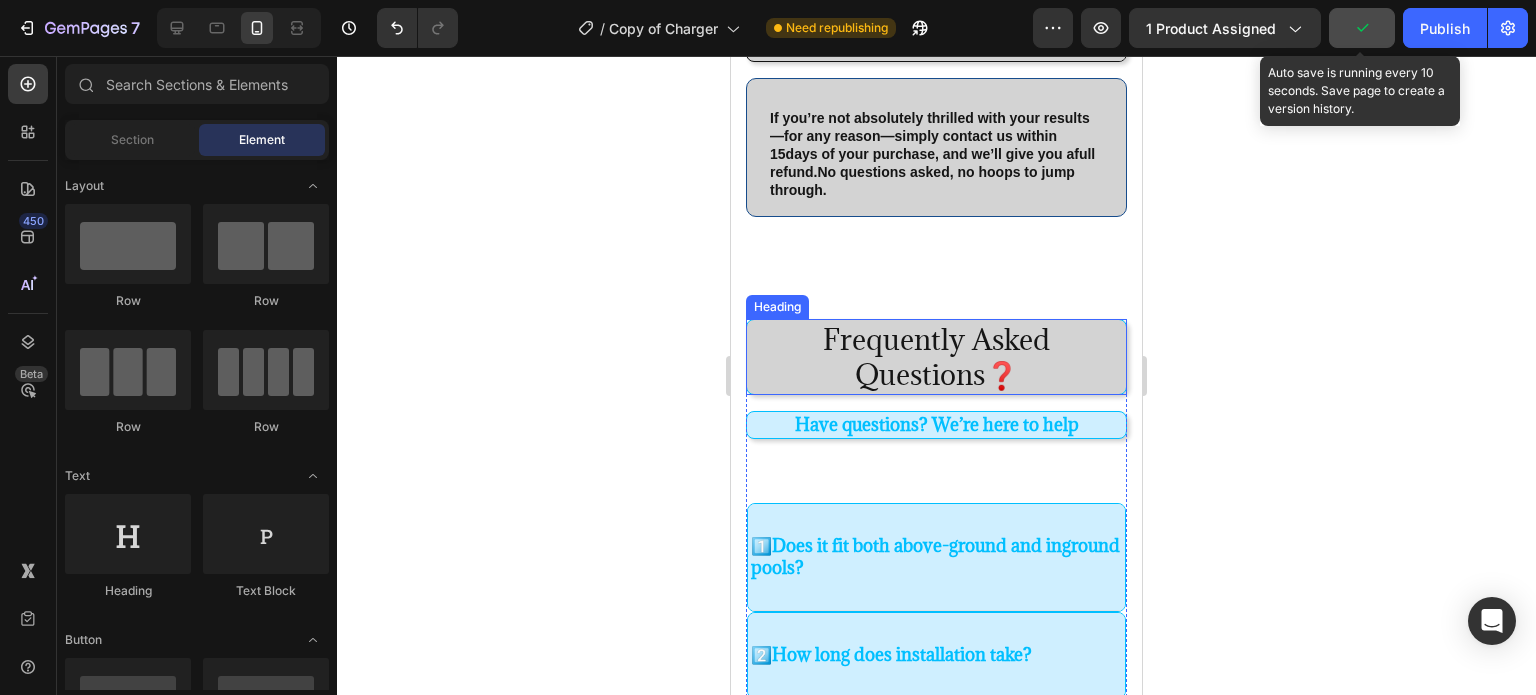 click on "Frequently Asked Questions❓" at bounding box center (936, 357) 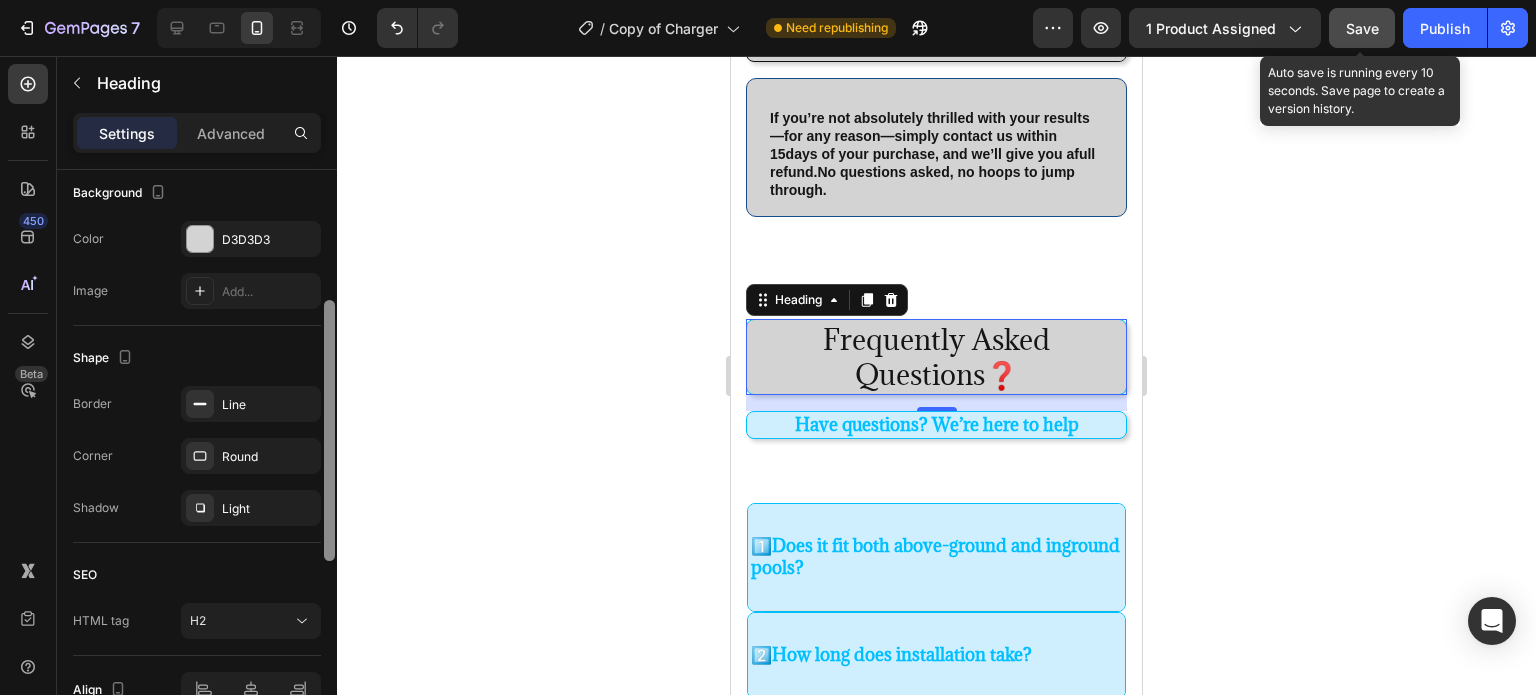 drag, startPoint x: 330, startPoint y: 327, endPoint x: 351, endPoint y: 602, distance: 275.80066 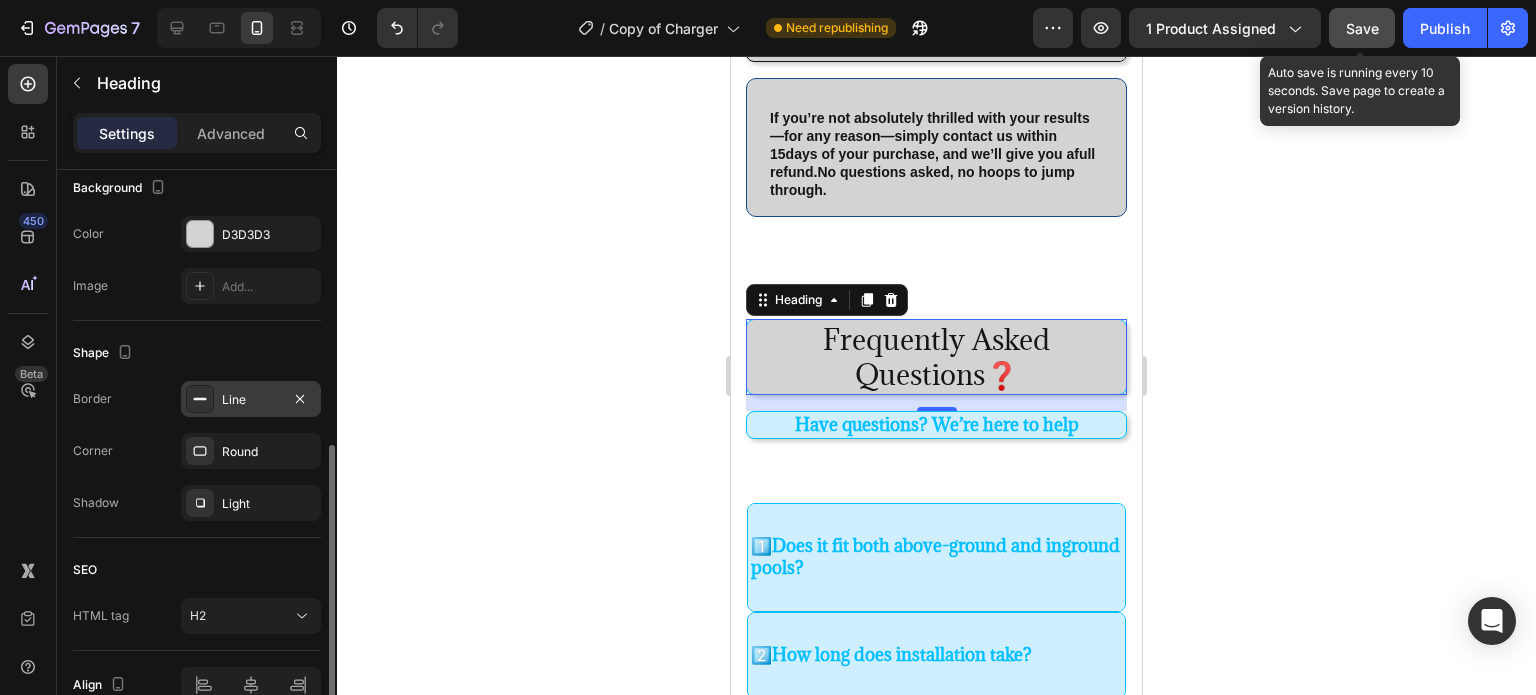 click on "Line" at bounding box center [251, 399] 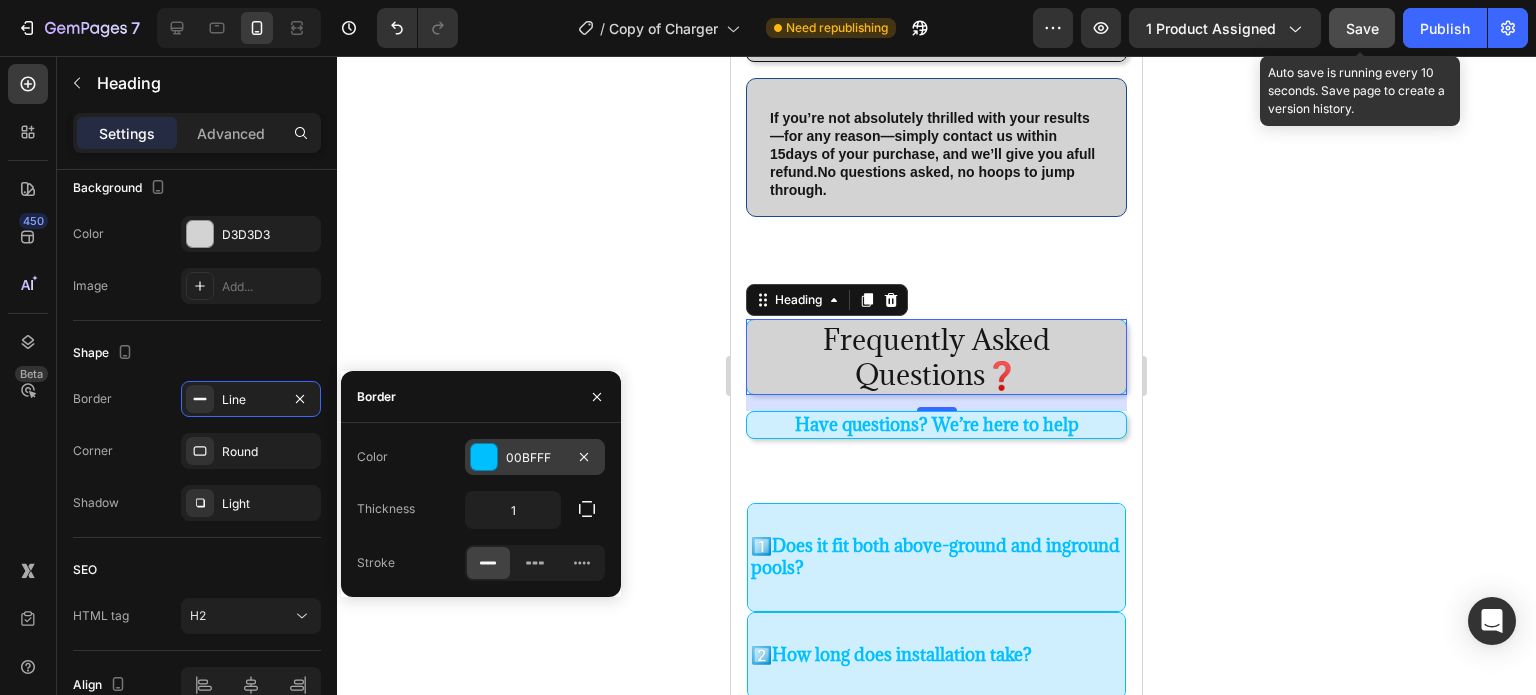 click at bounding box center [484, 457] 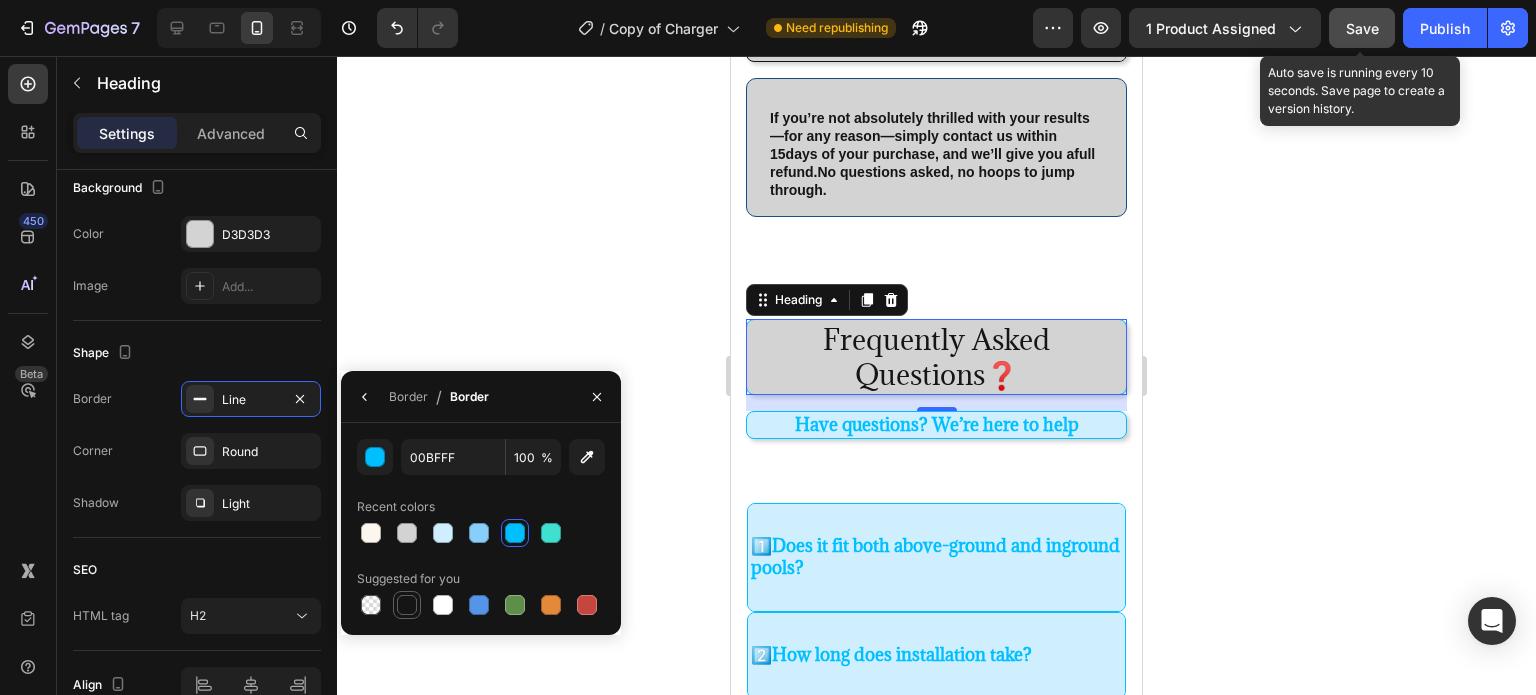 click at bounding box center [407, 605] 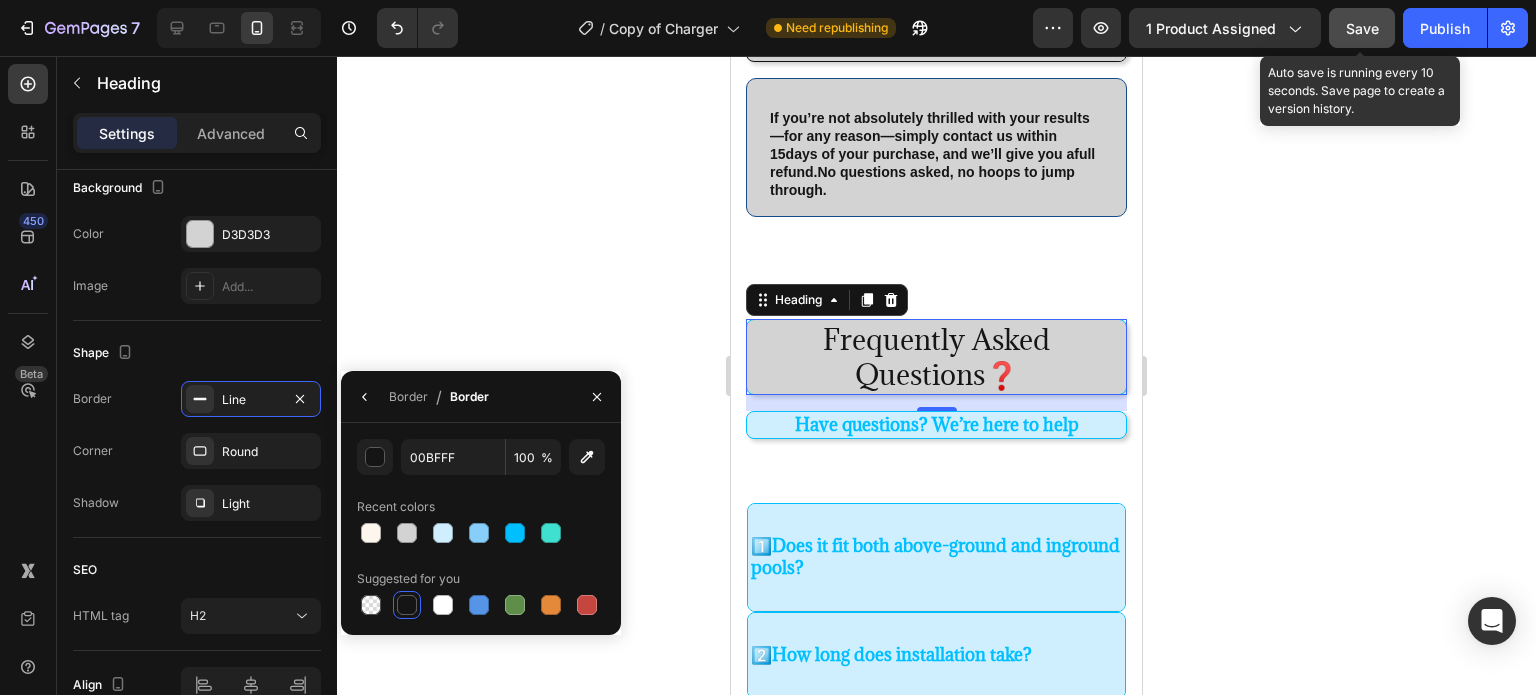 type on "151515" 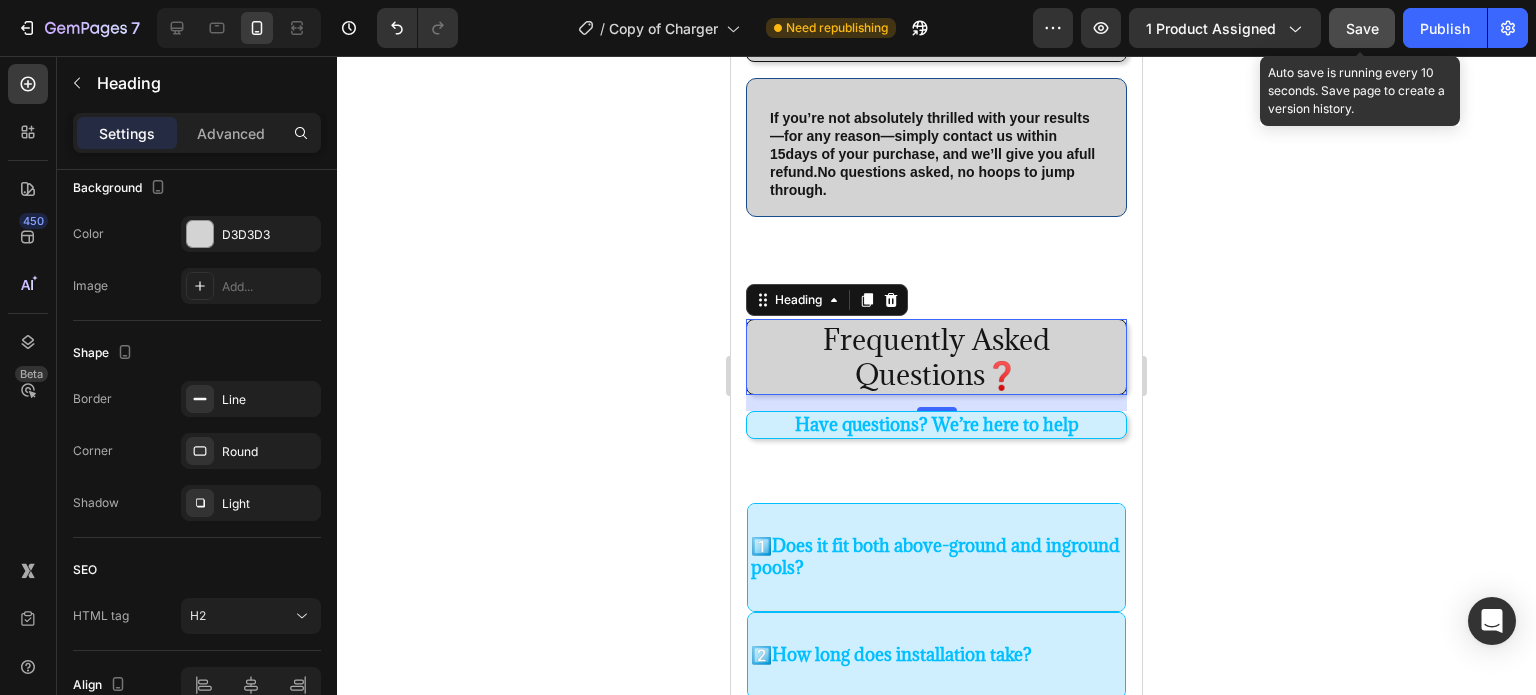 click 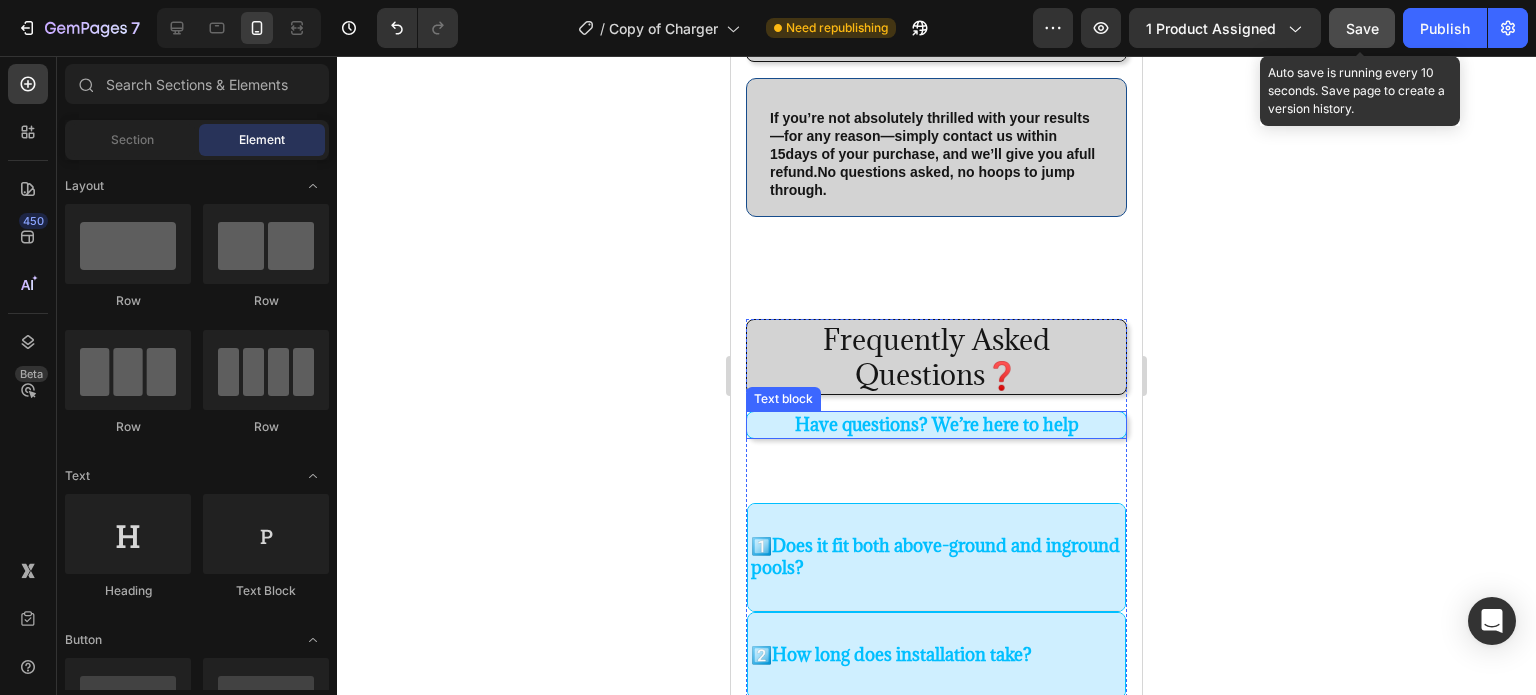 click on "Have questions? We’re here to help" at bounding box center [936, 425] 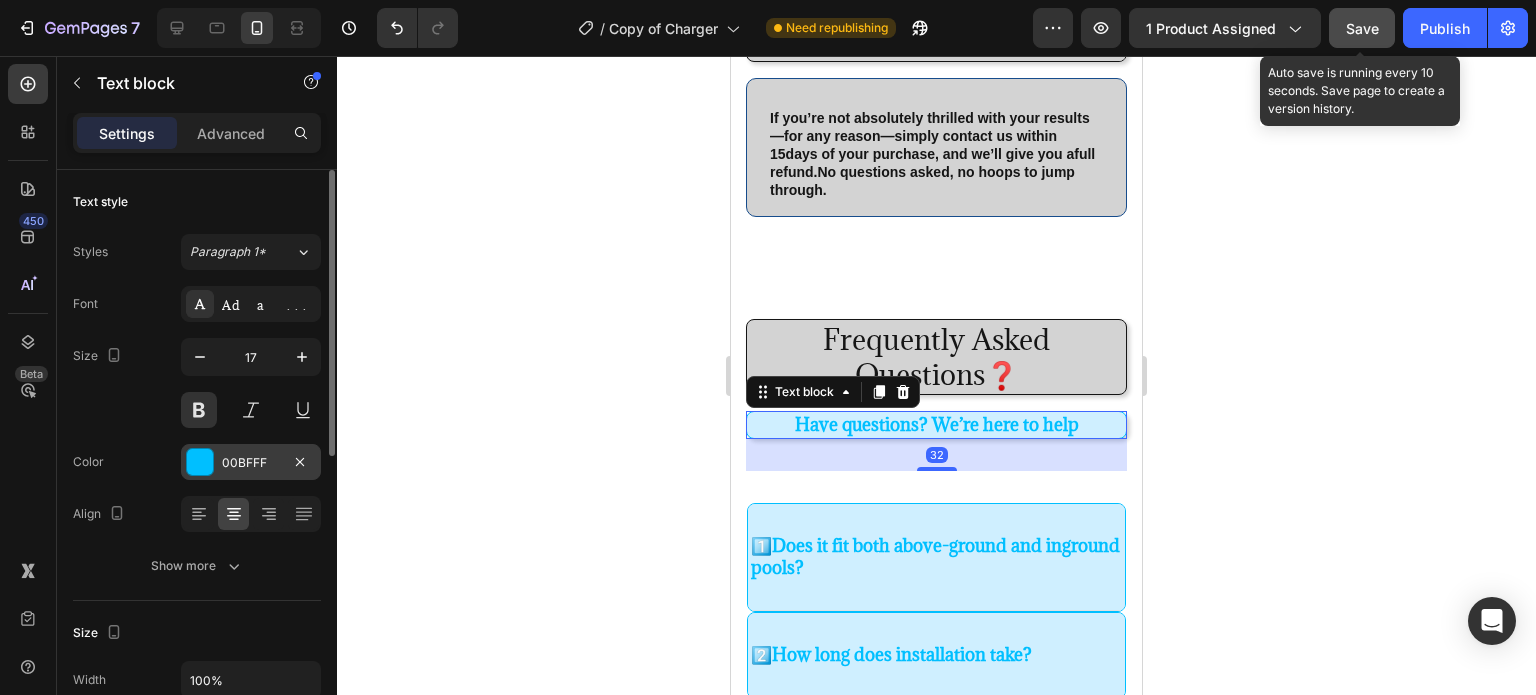click at bounding box center (200, 462) 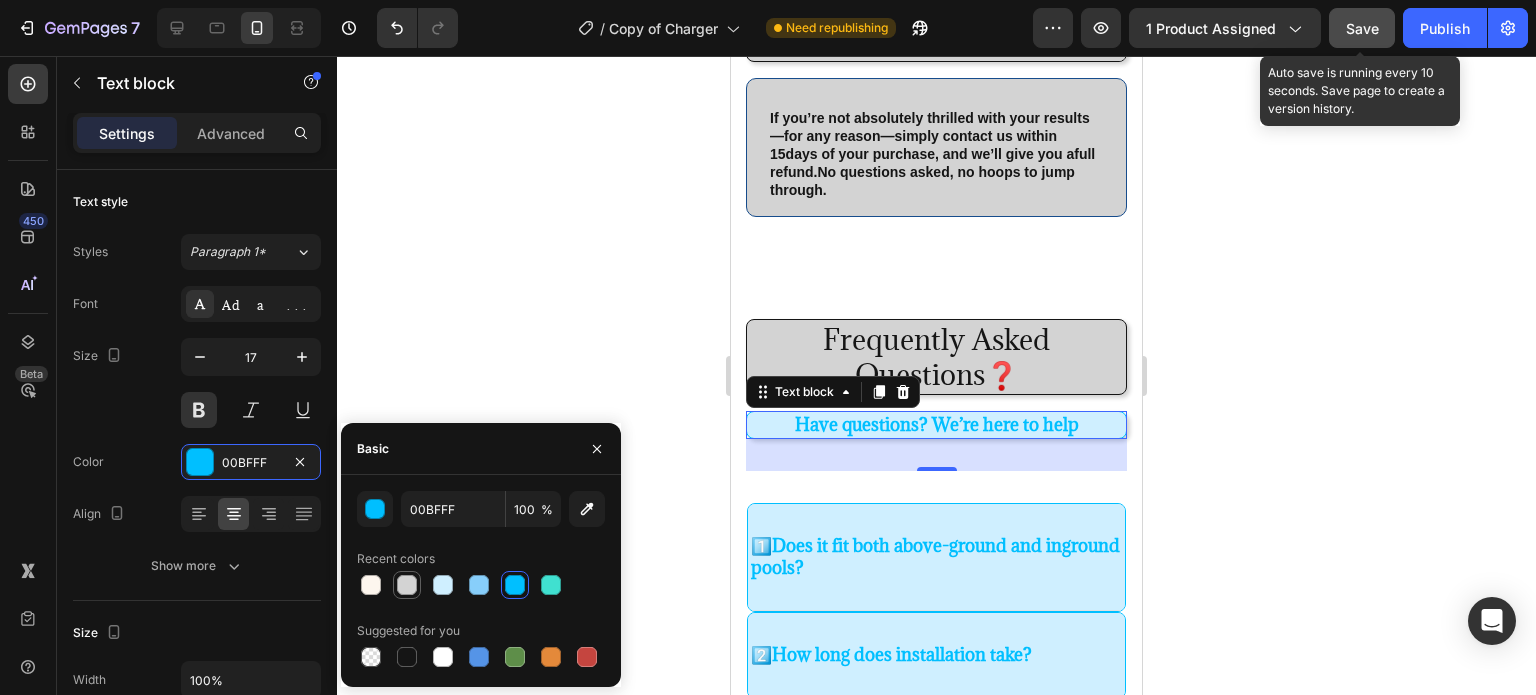 click at bounding box center (407, 585) 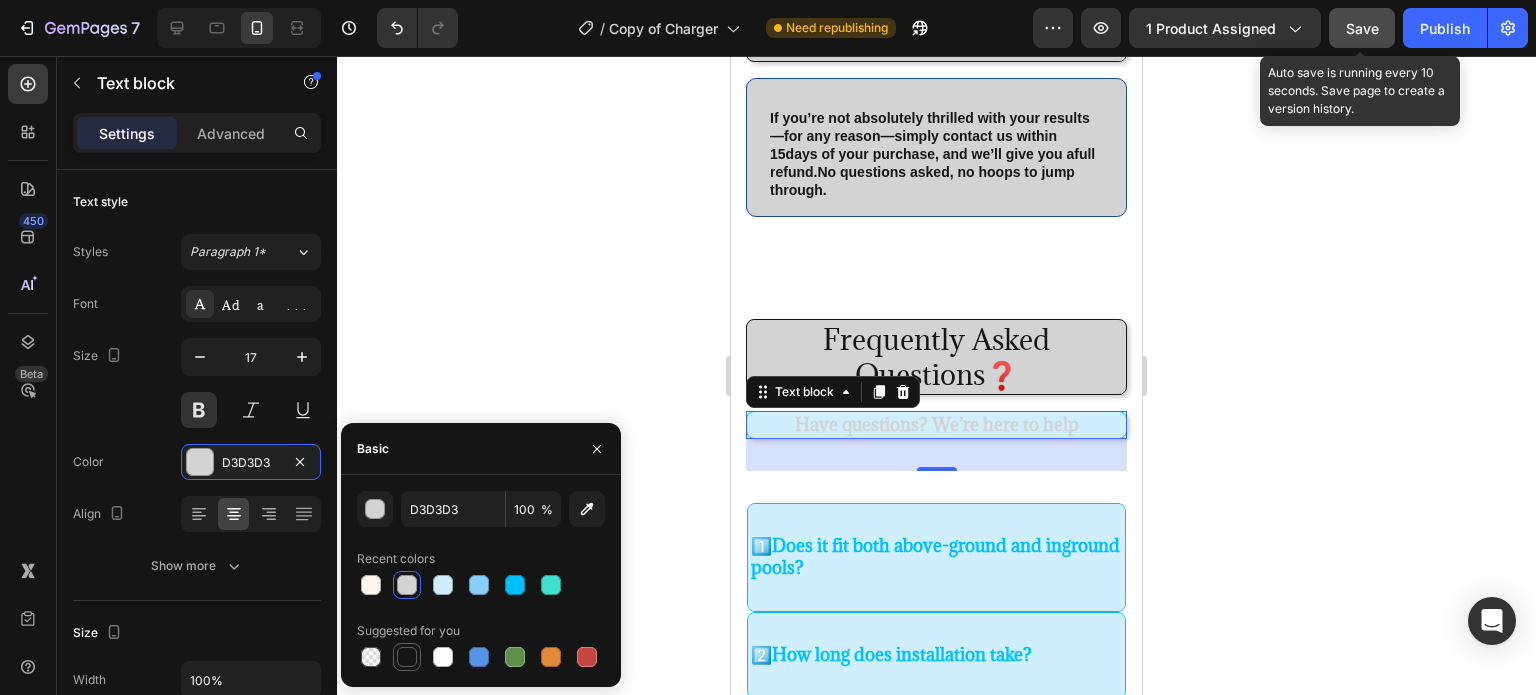 click at bounding box center (407, 657) 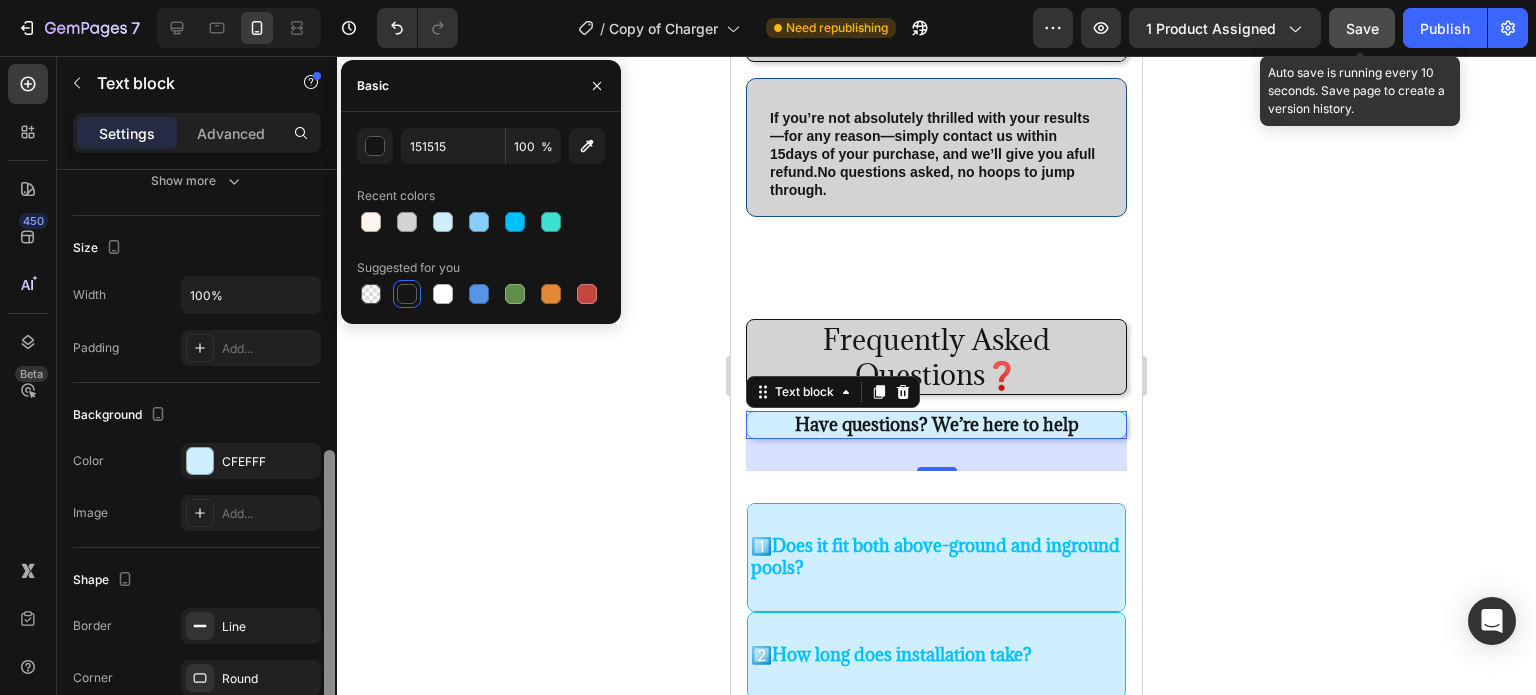 scroll, scrollTop: 446, scrollLeft: 0, axis: vertical 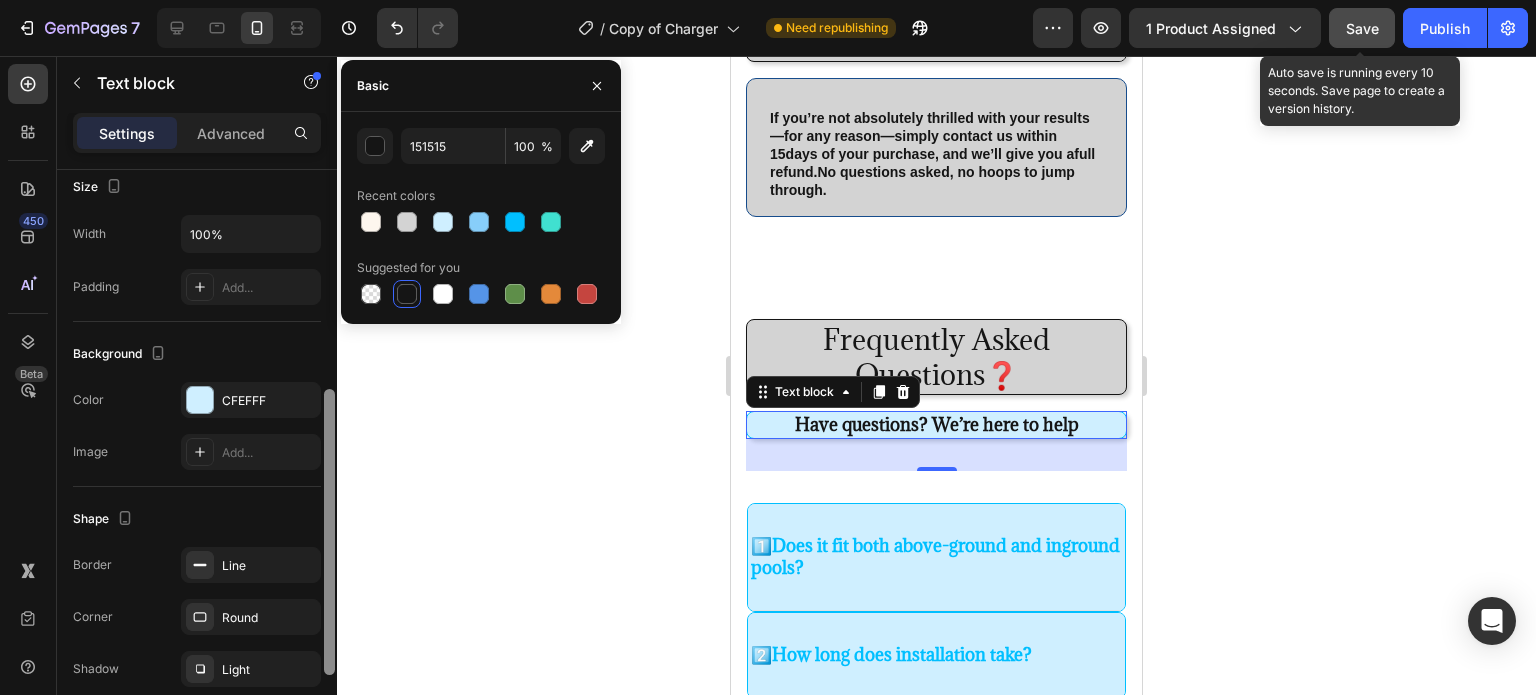 drag, startPoint x: 329, startPoint y: 431, endPoint x: 349, endPoint y: 651, distance: 220.90723 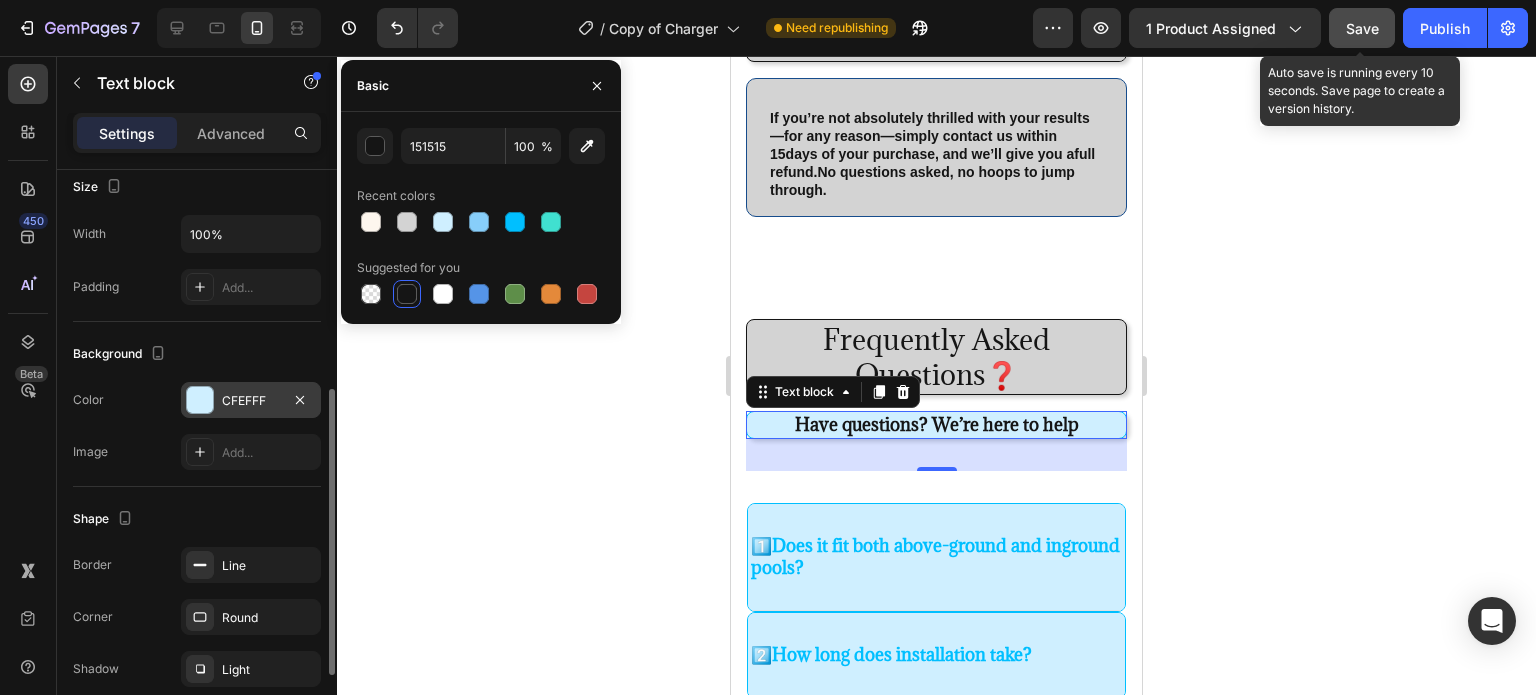 click on "CFEFFF" at bounding box center [251, 401] 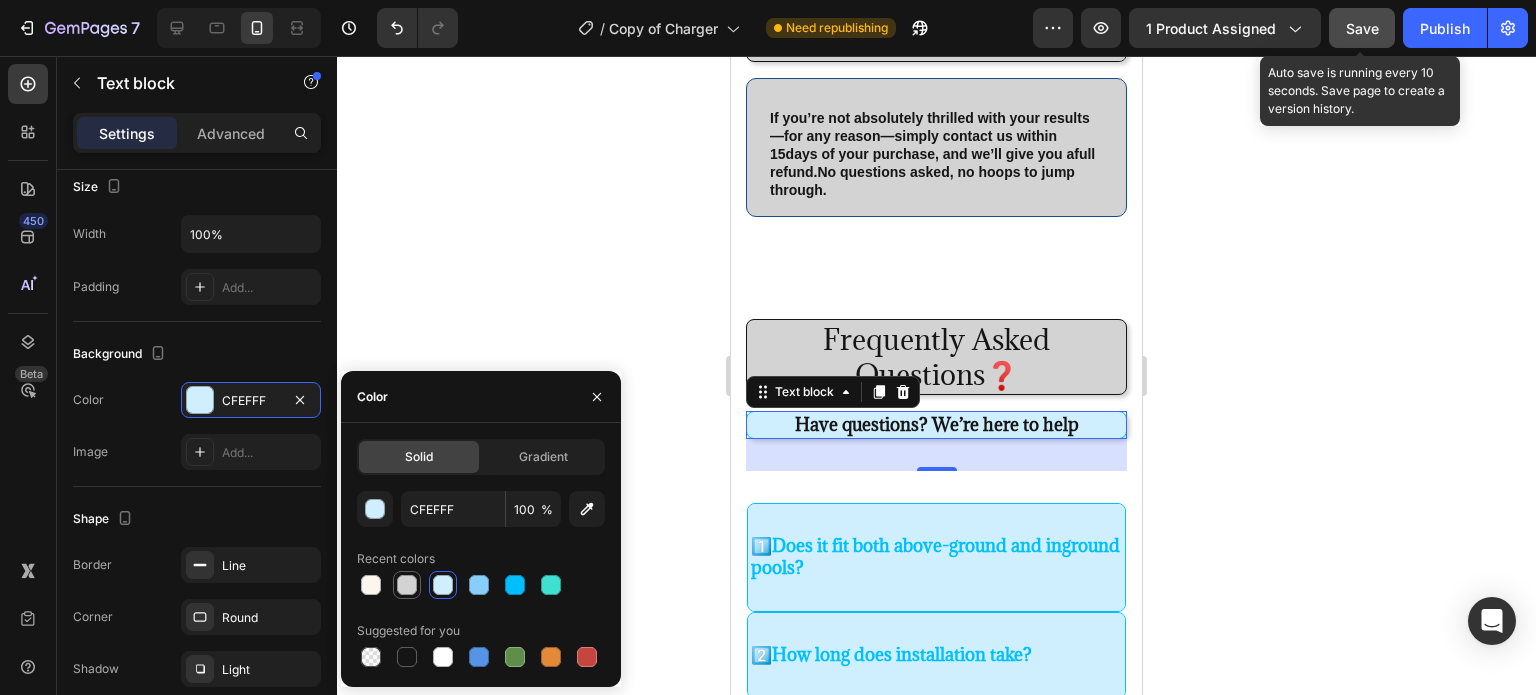 click at bounding box center [407, 585] 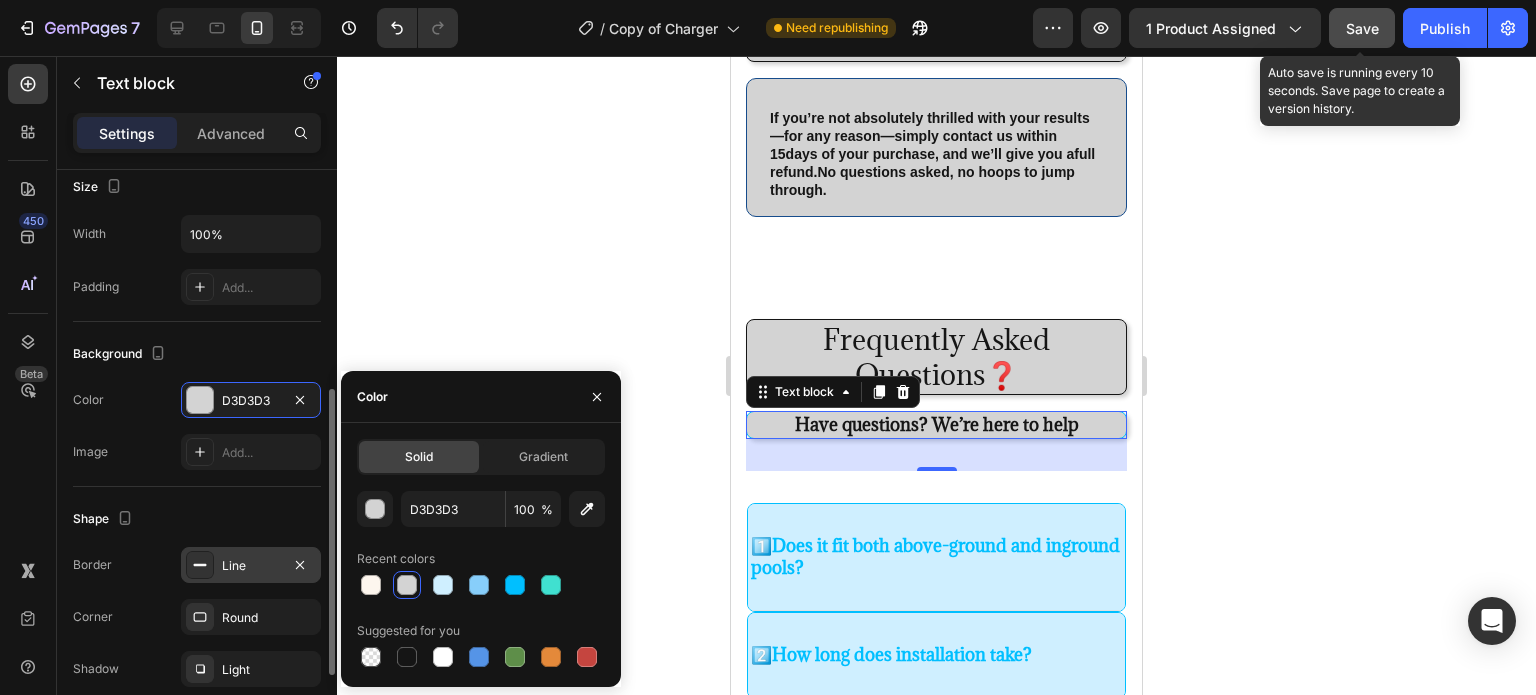 click on "Line" at bounding box center (251, 566) 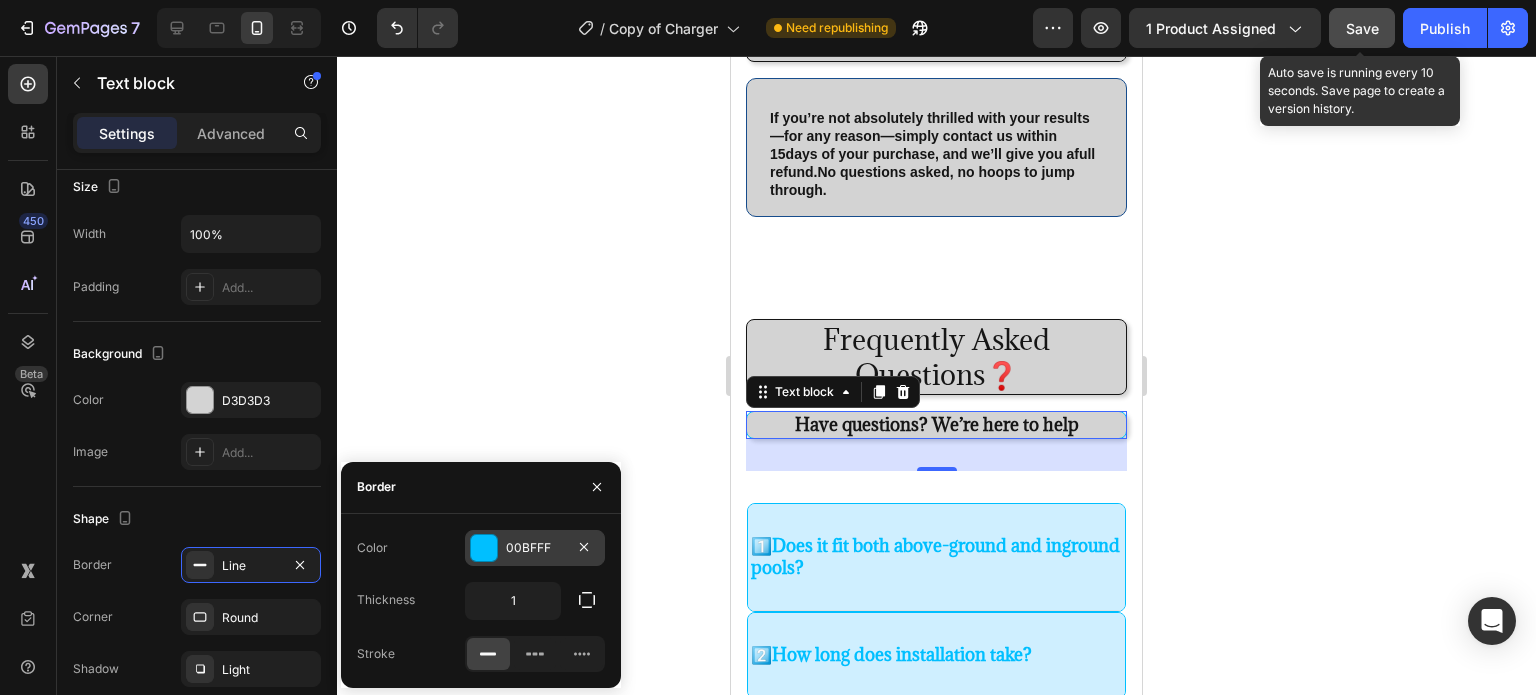 click at bounding box center [484, 548] 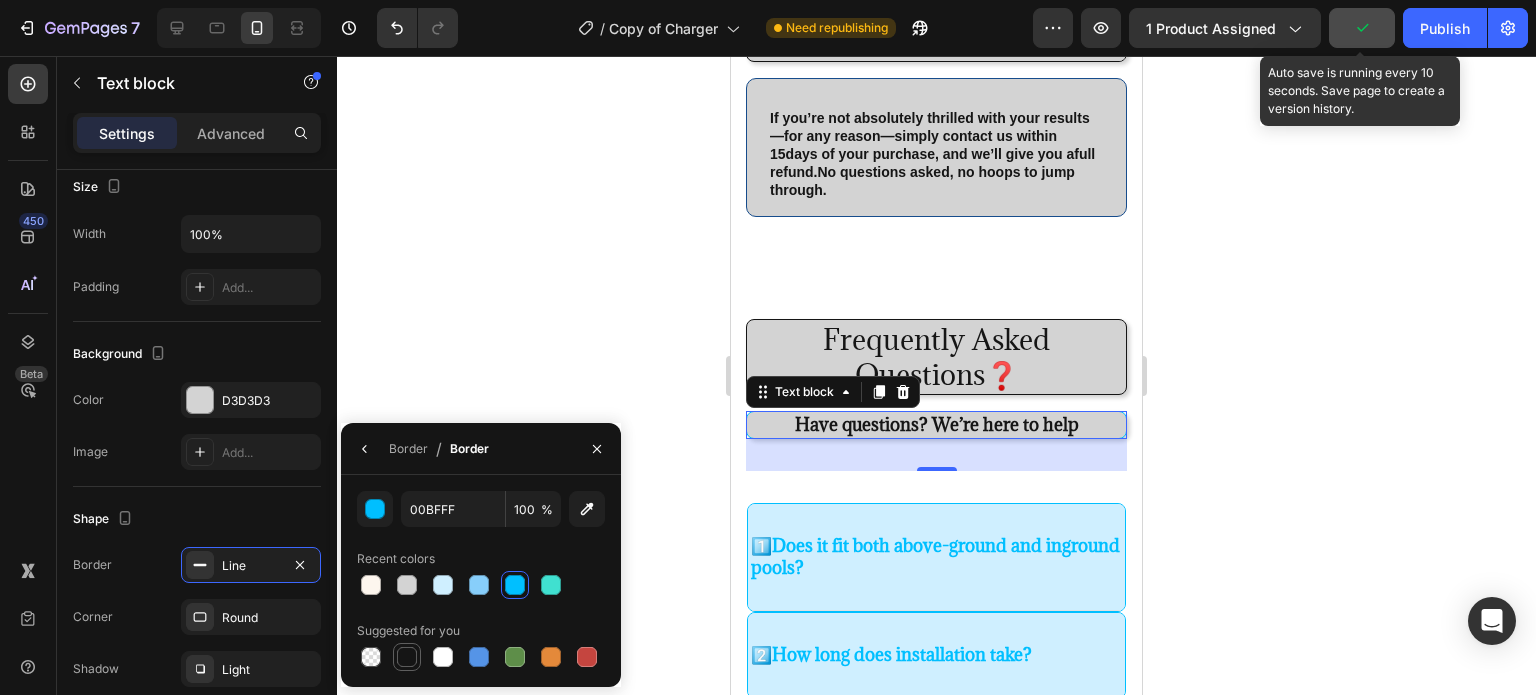 click at bounding box center [407, 657] 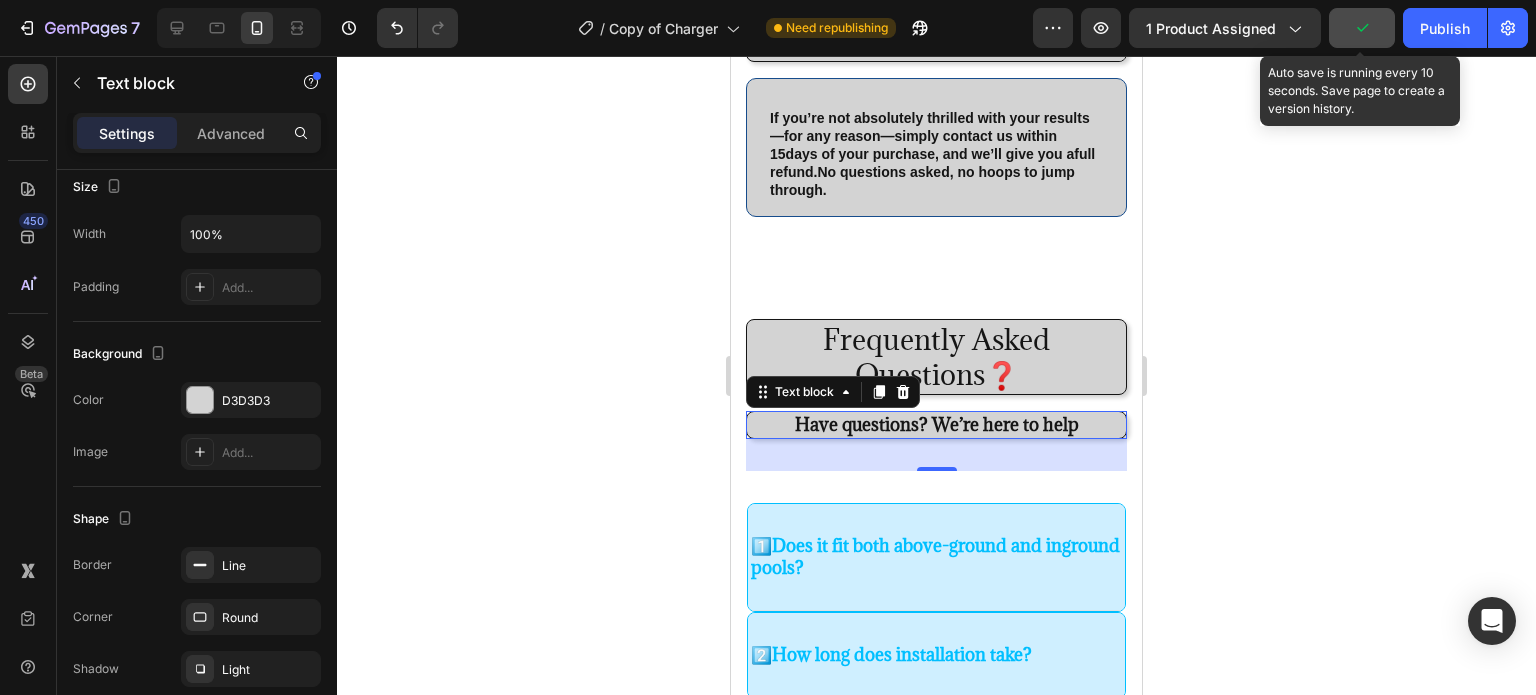 click 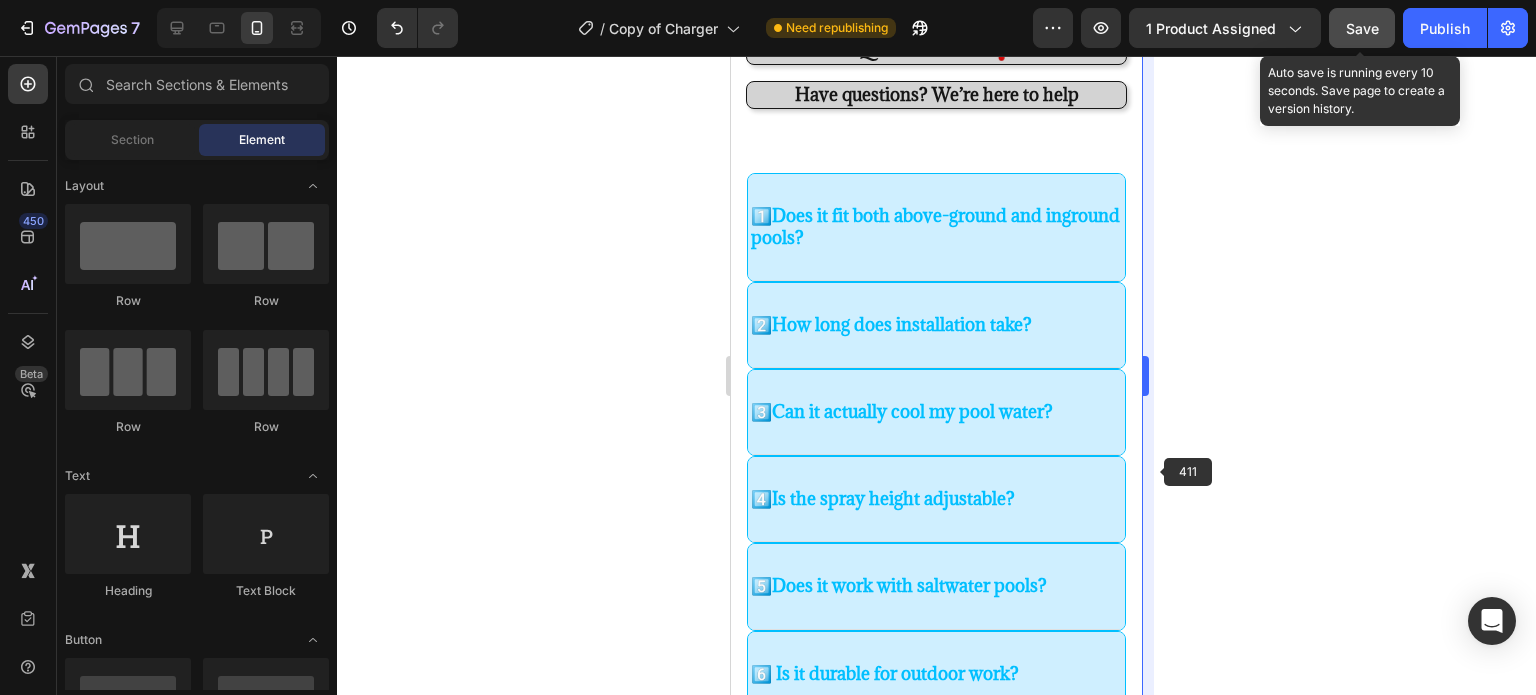 scroll, scrollTop: 2824, scrollLeft: 0, axis: vertical 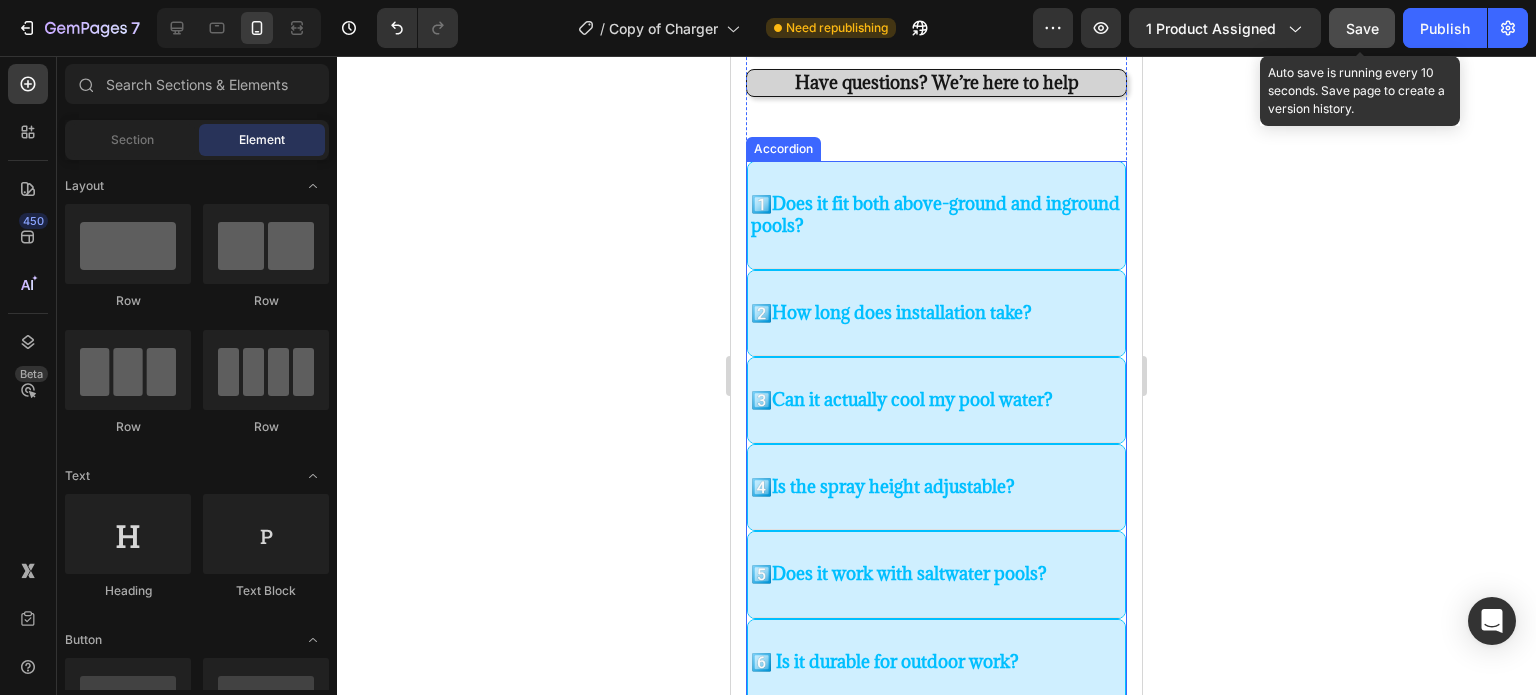 click on "1️⃣  Does it fit both above-ground and inground pools?" at bounding box center (936, 215) 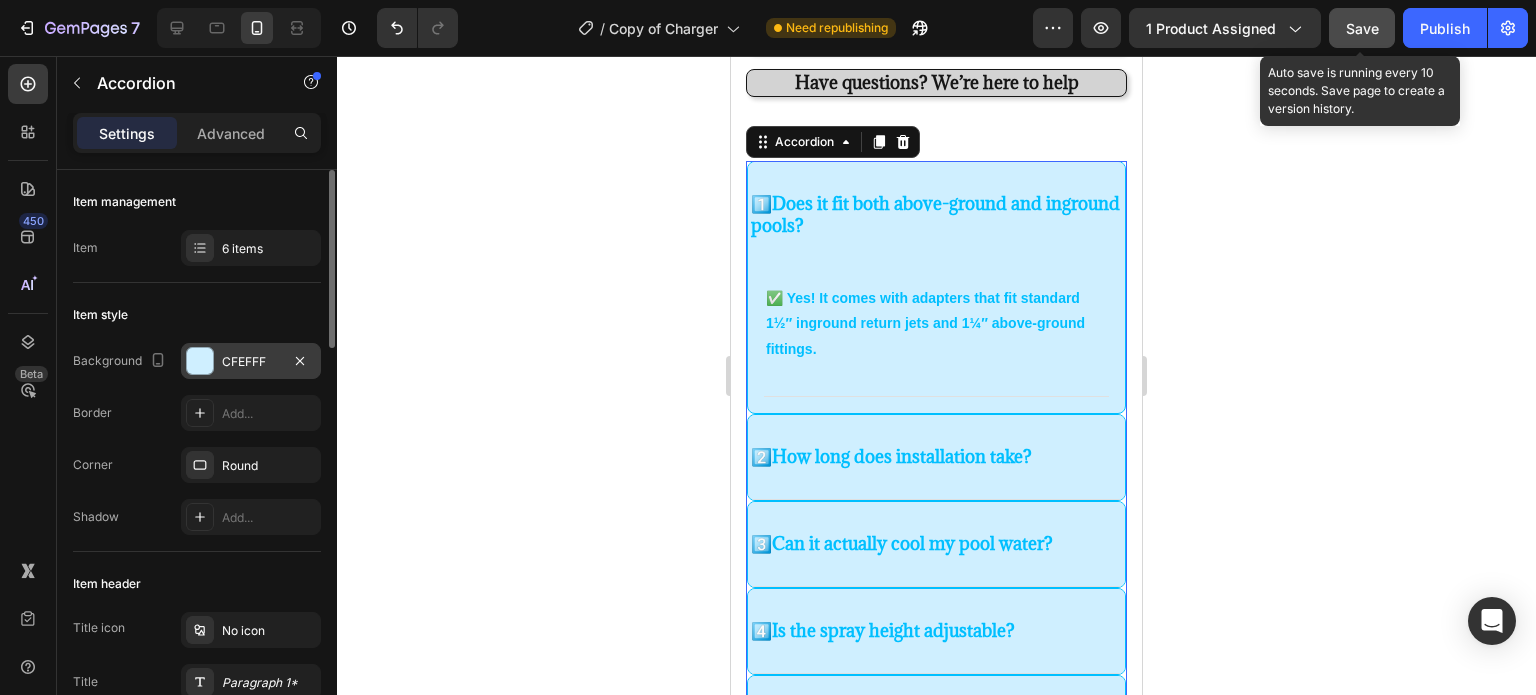 click at bounding box center [200, 361] 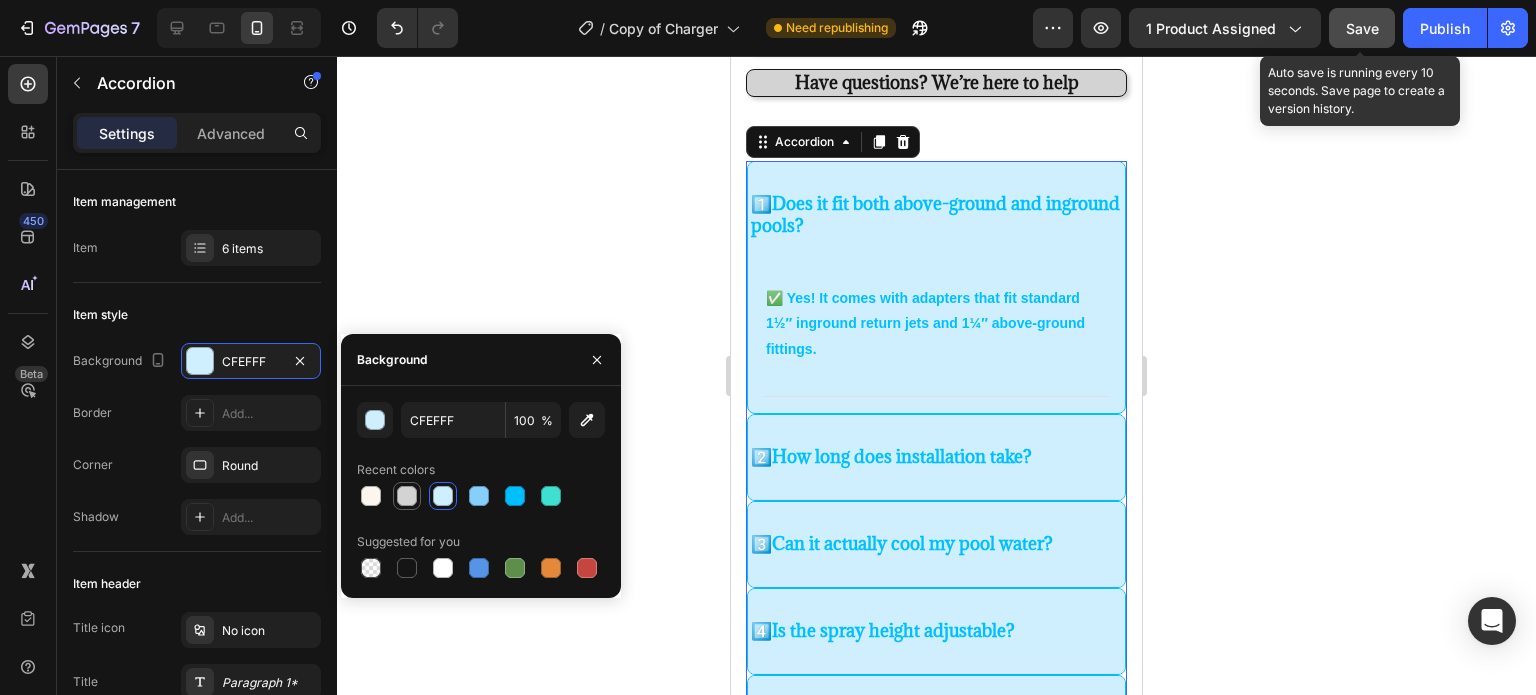 click at bounding box center [407, 496] 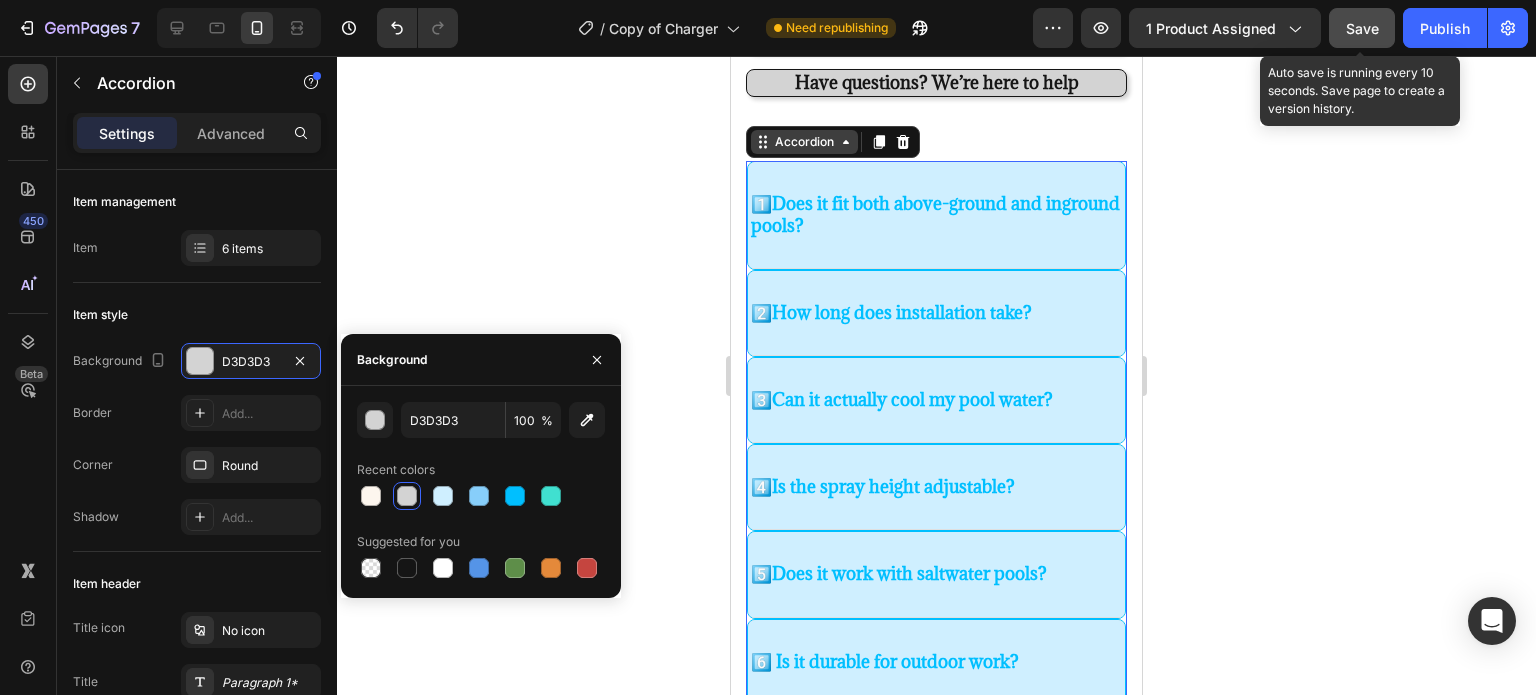 click on "Accordion" at bounding box center (804, 142) 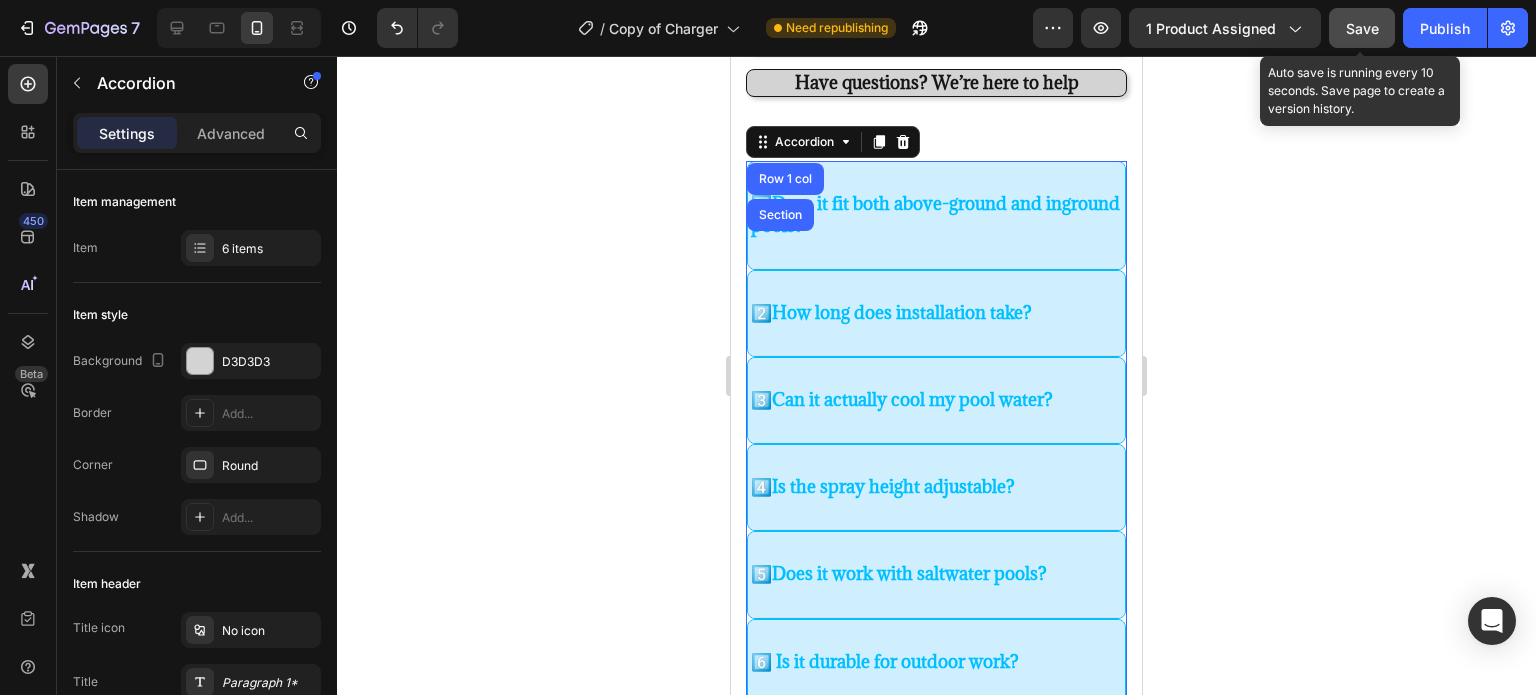 click on "1️⃣  Does it fit both above-ground and inground pools?" at bounding box center [936, 215] 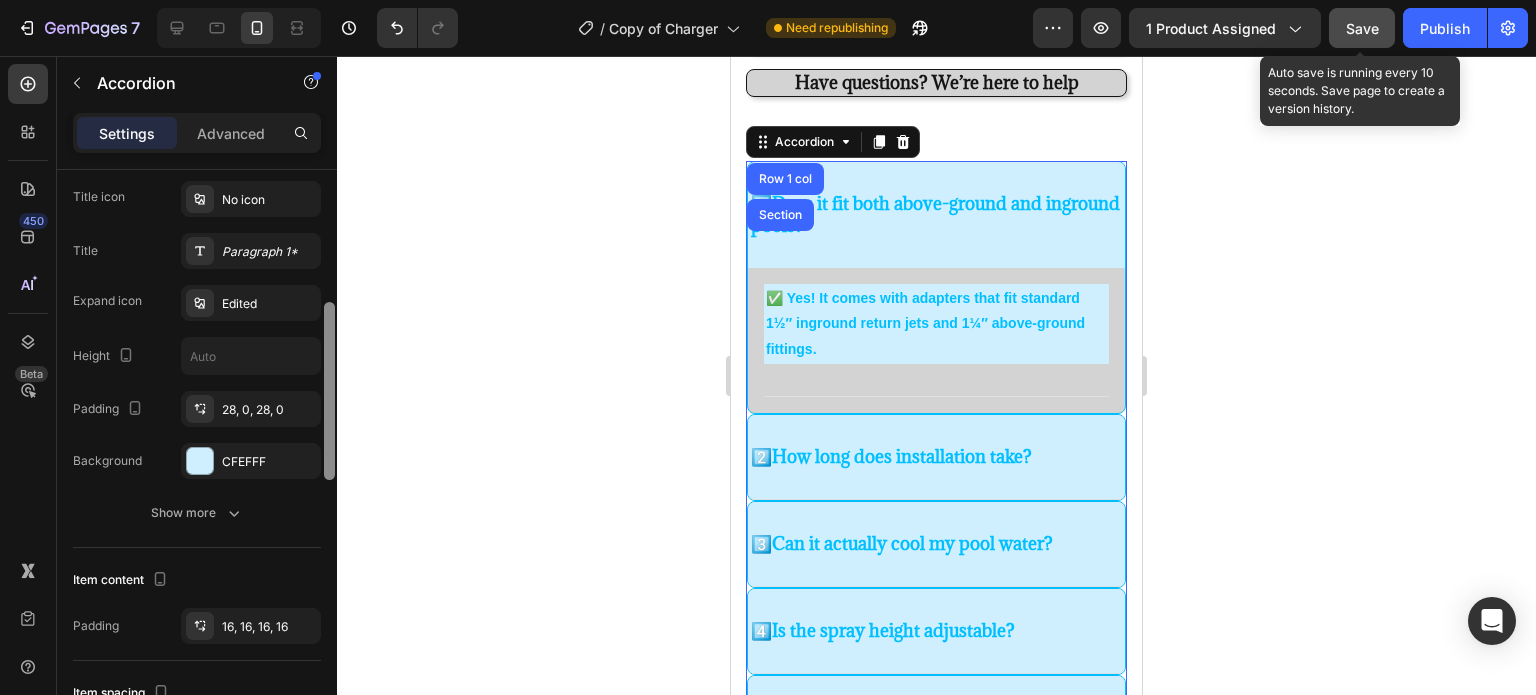 drag, startPoint x: 330, startPoint y: 322, endPoint x: 342, endPoint y: 456, distance: 134.53624 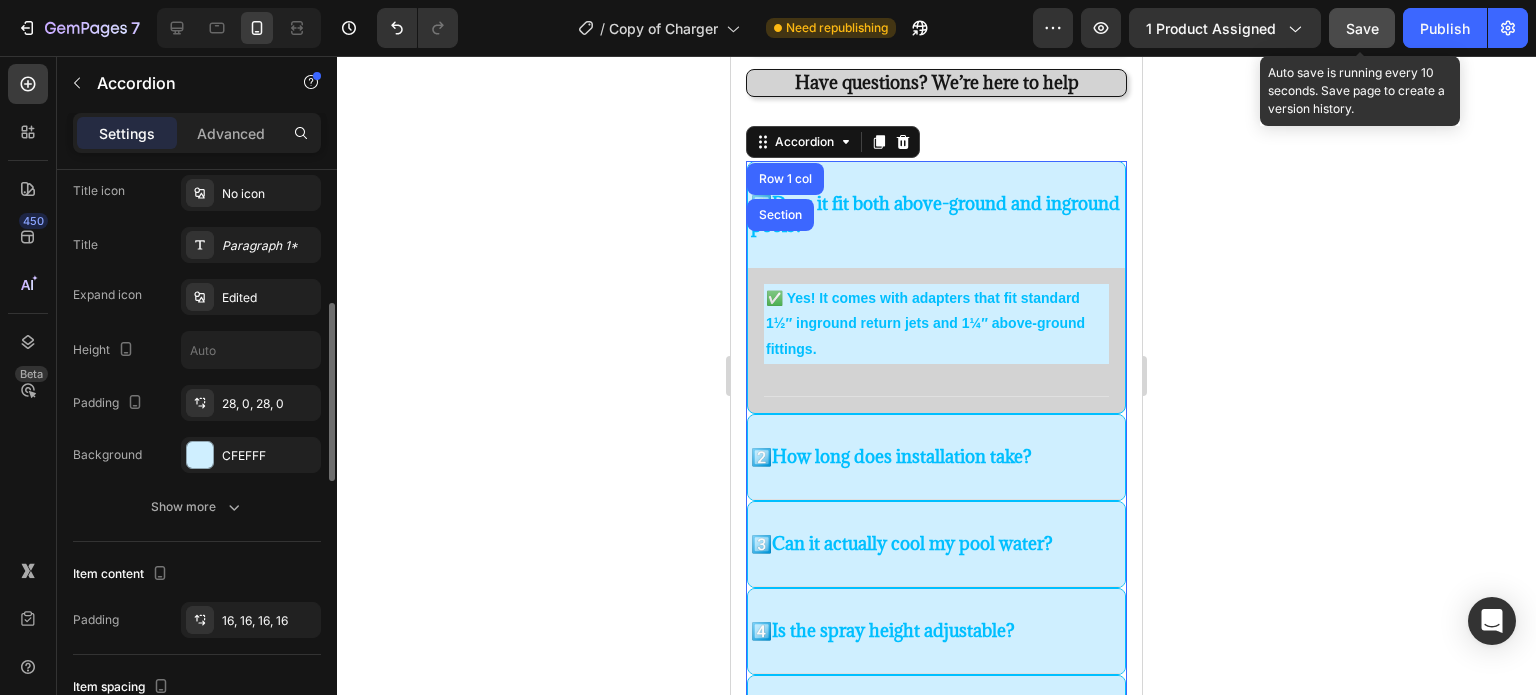 click on "Title icon No icon Title Paragraph 1* Expand icon Edited Height Padding 28, 0, 28, 0 Background CFEFFF Show more" at bounding box center (197, 350) 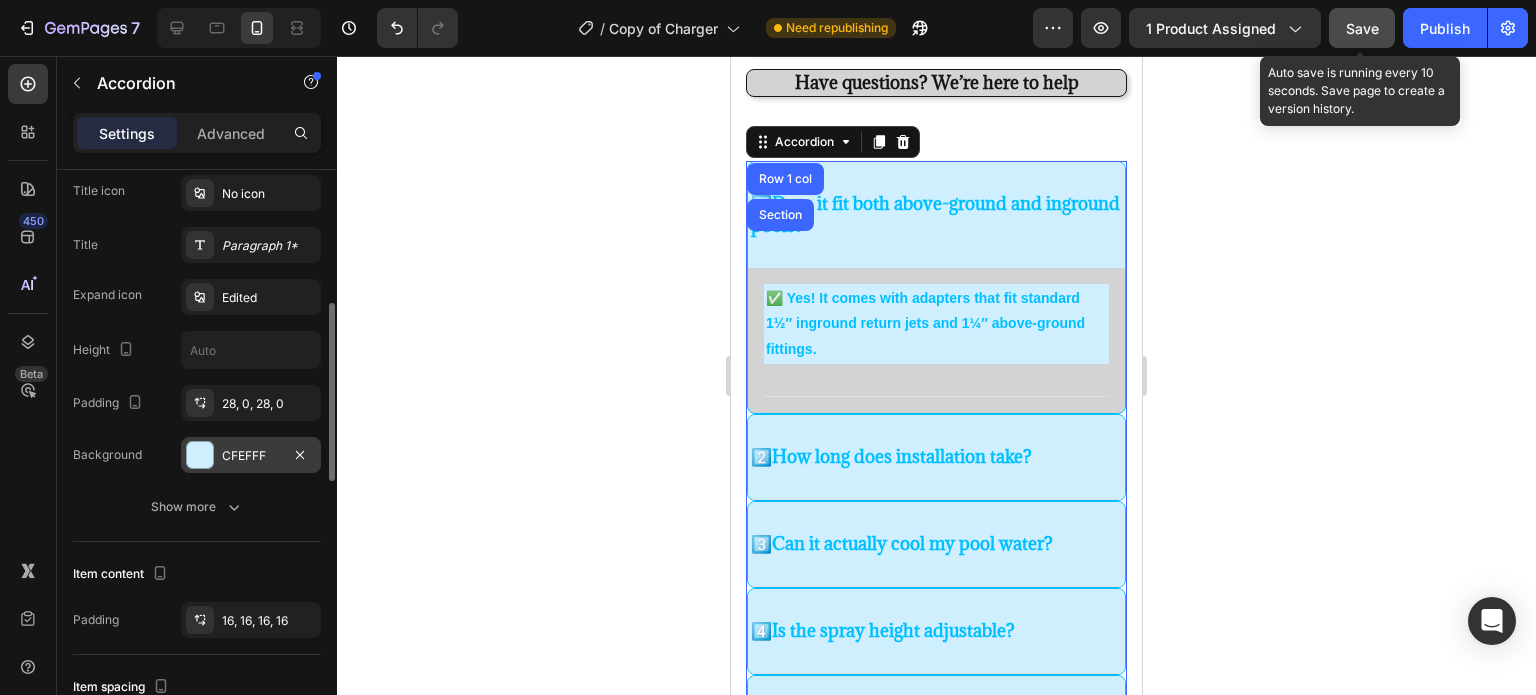 click at bounding box center (200, 455) 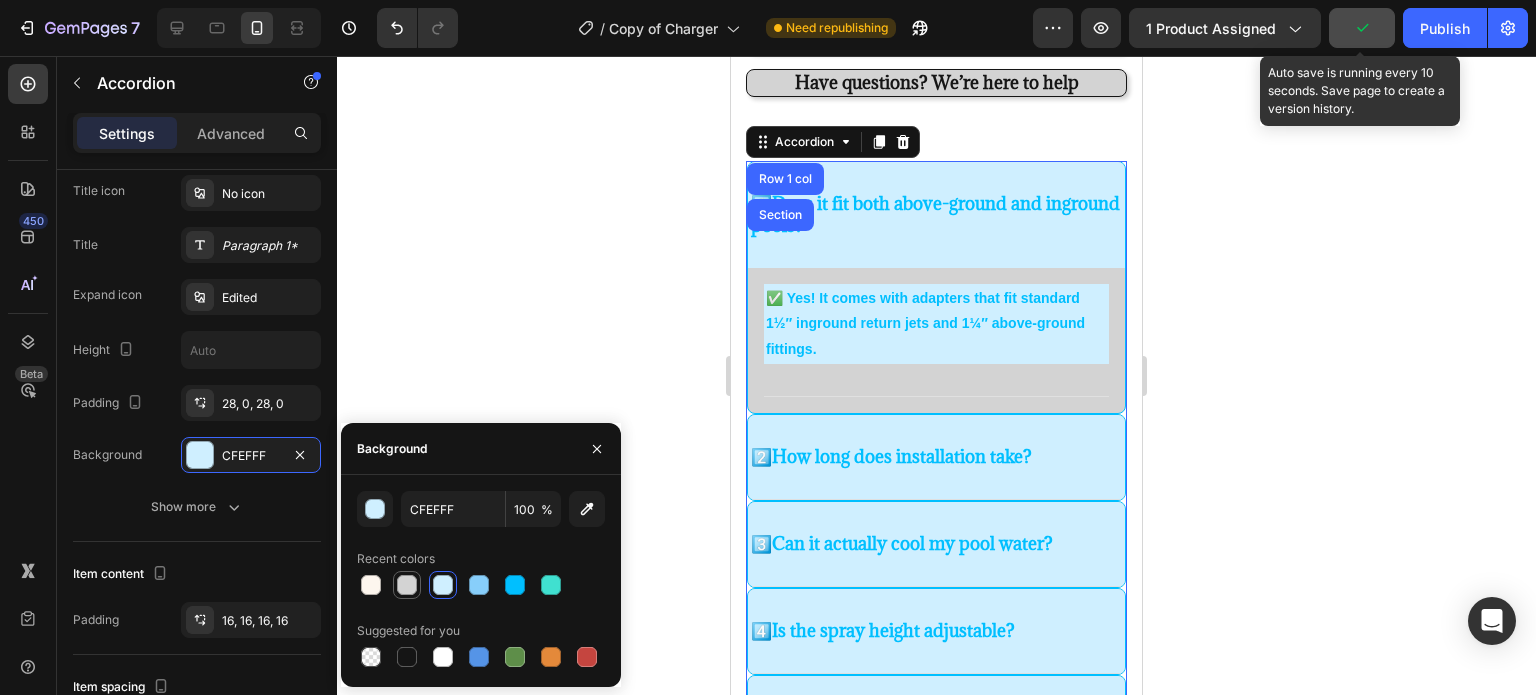 click at bounding box center (407, 585) 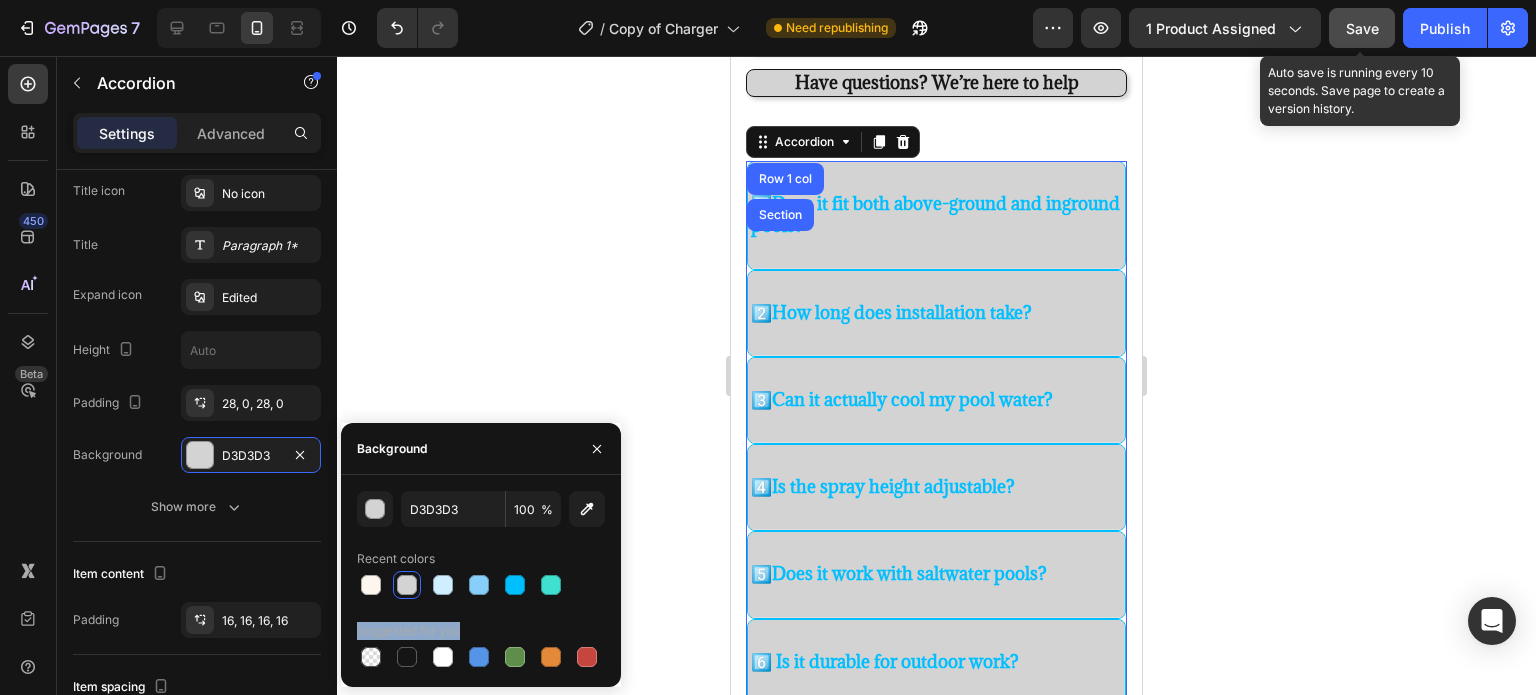 drag, startPoint x: 404, startPoint y: 587, endPoint x: 496, endPoint y: 283, distance: 317.61612 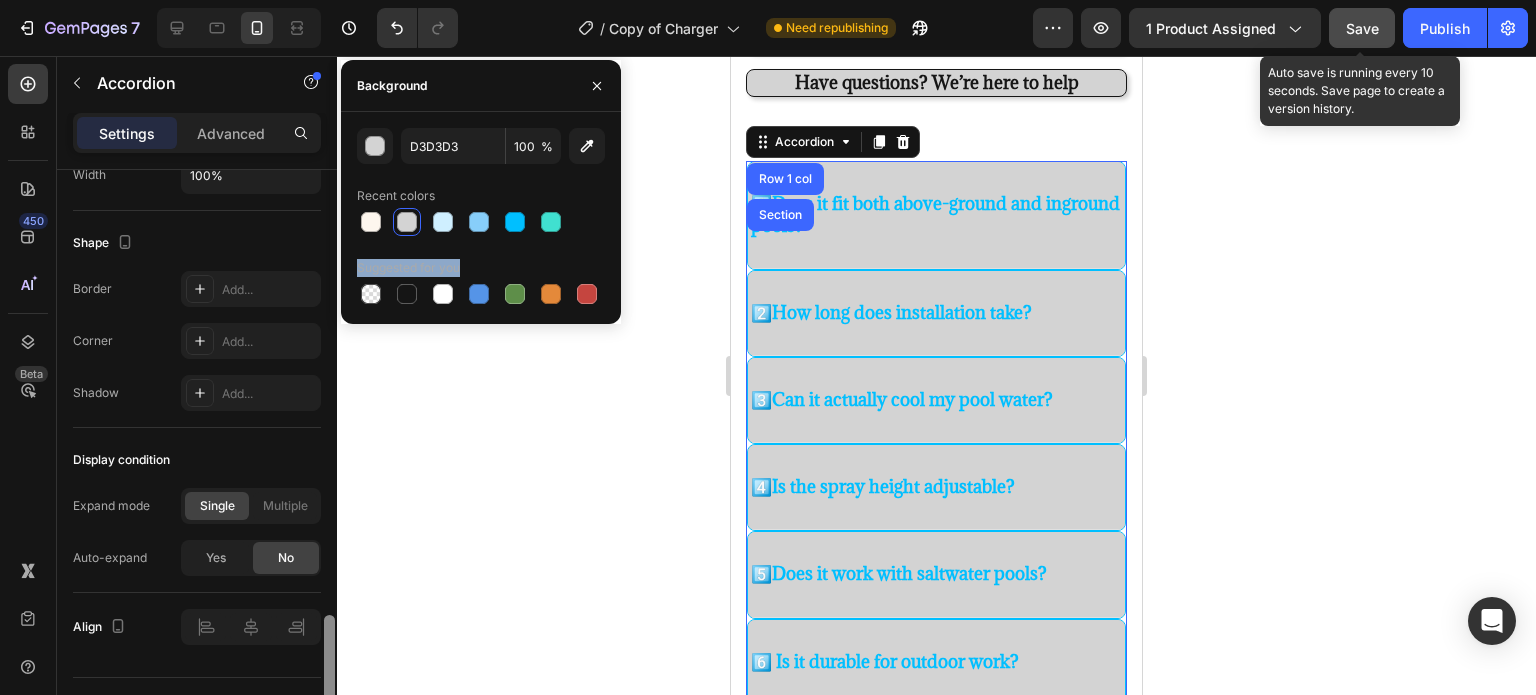 scroll, scrollTop: 1318, scrollLeft: 0, axis: vertical 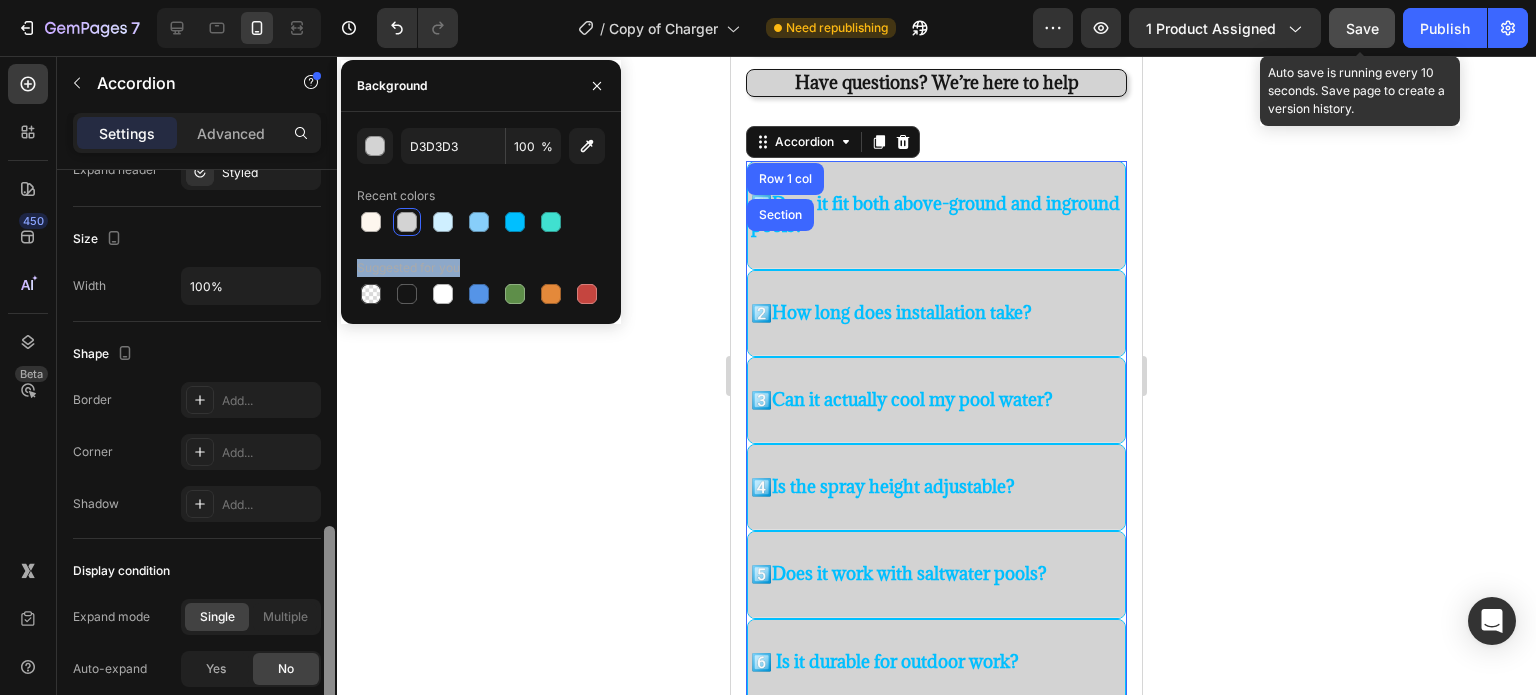 drag, startPoint x: 331, startPoint y: 392, endPoint x: 328, endPoint y: 613, distance: 221.02036 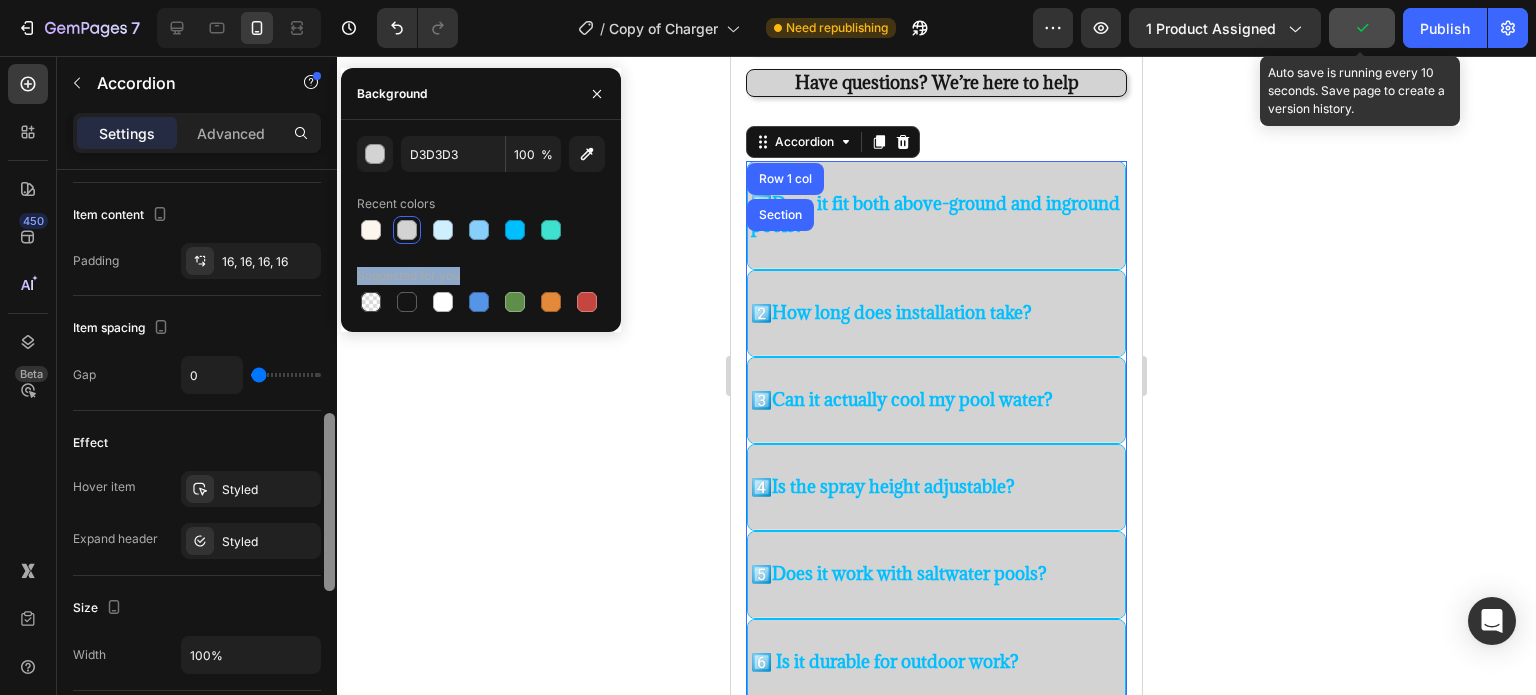 scroll, scrollTop: 793, scrollLeft: 0, axis: vertical 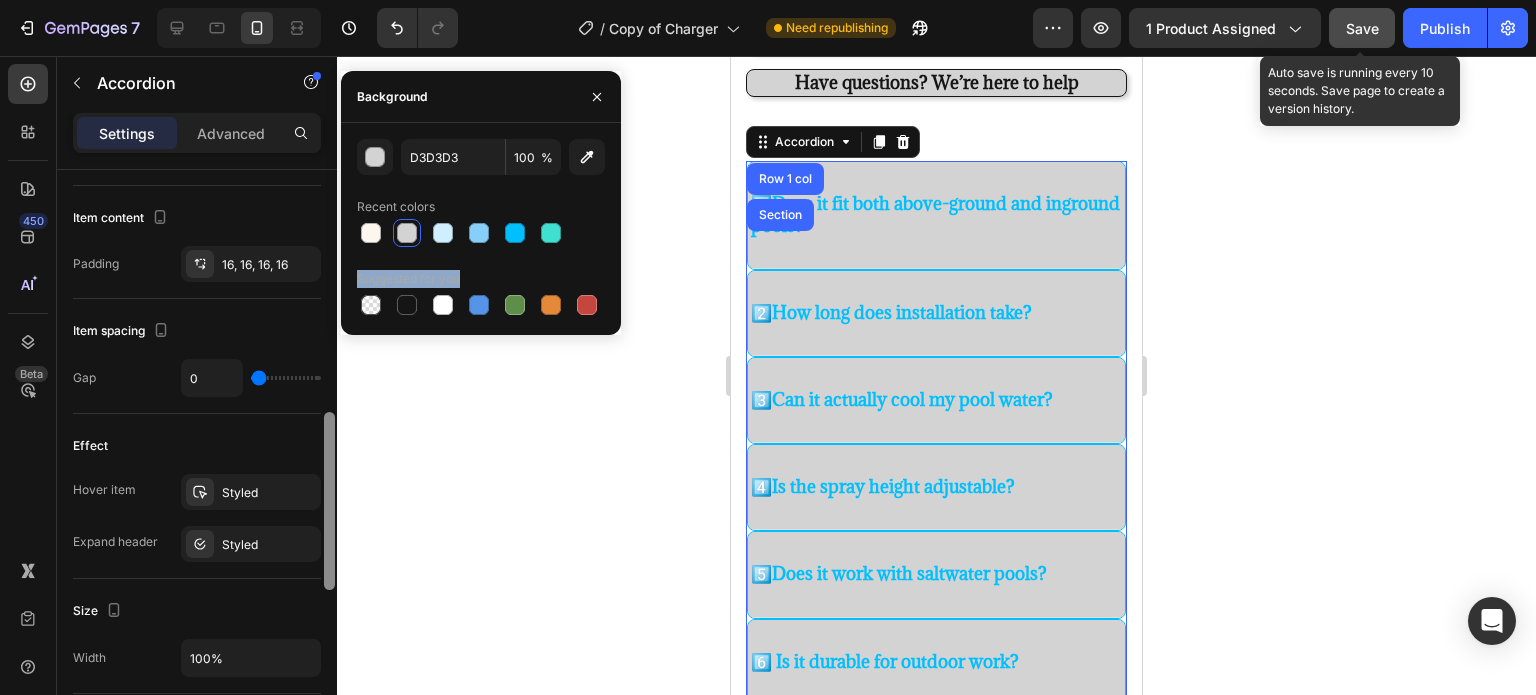 drag, startPoint x: 332, startPoint y: 567, endPoint x: 358, endPoint y: 455, distance: 114.97826 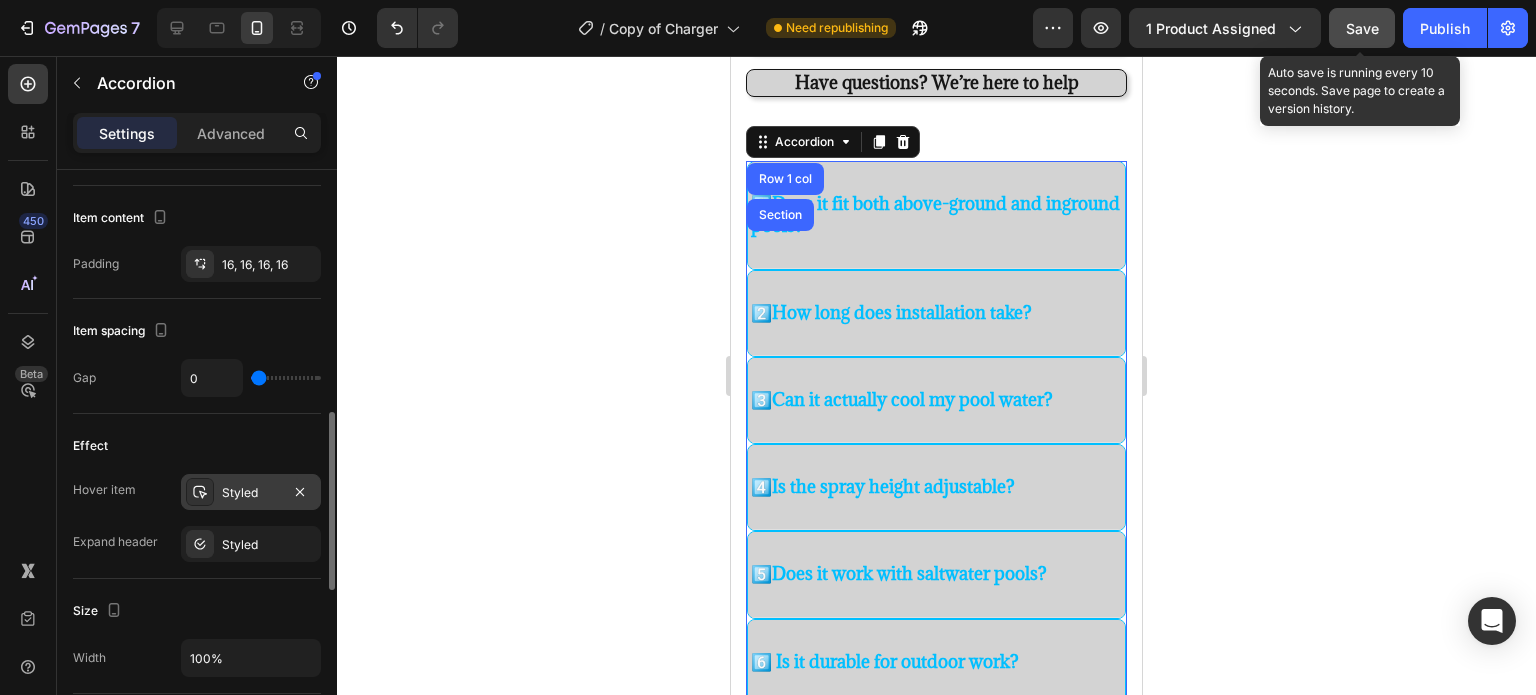 click at bounding box center [200, 492] 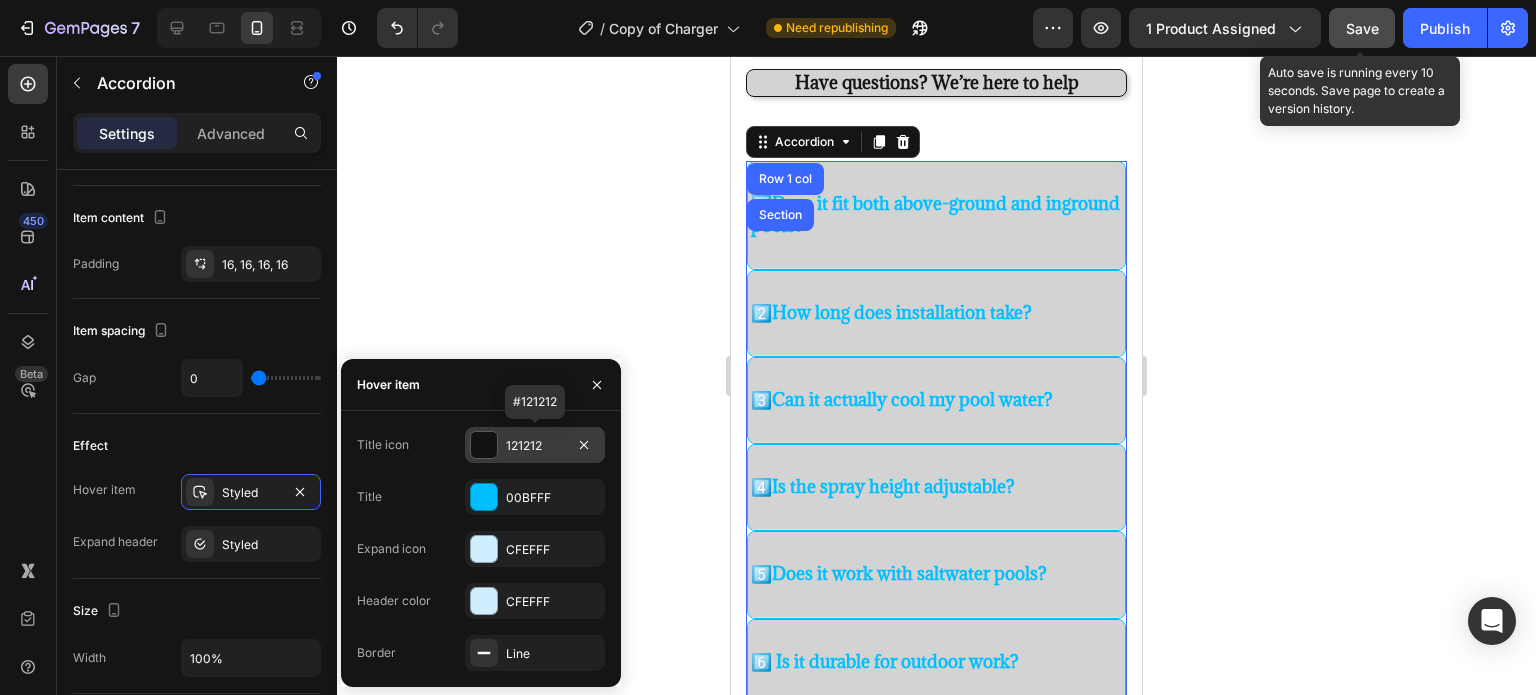 click at bounding box center (484, 445) 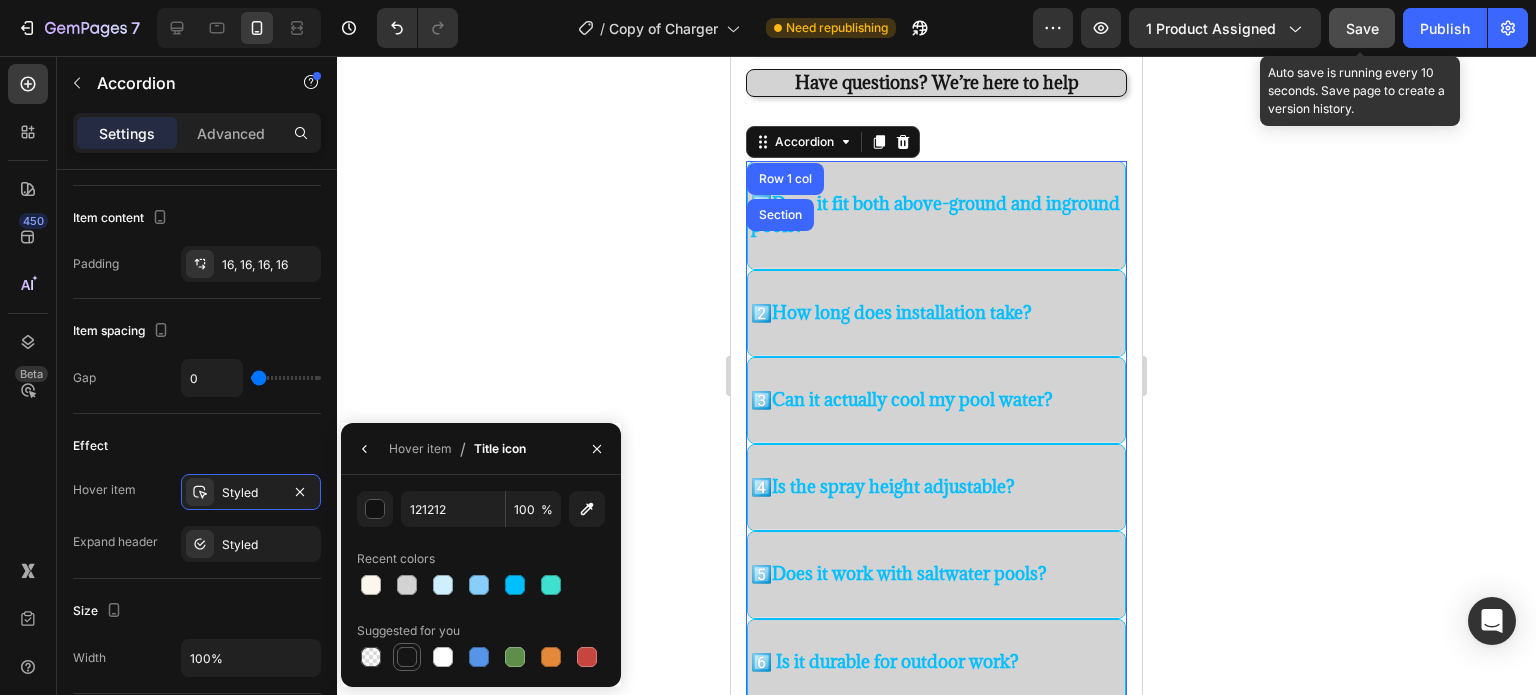 click at bounding box center [407, 657] 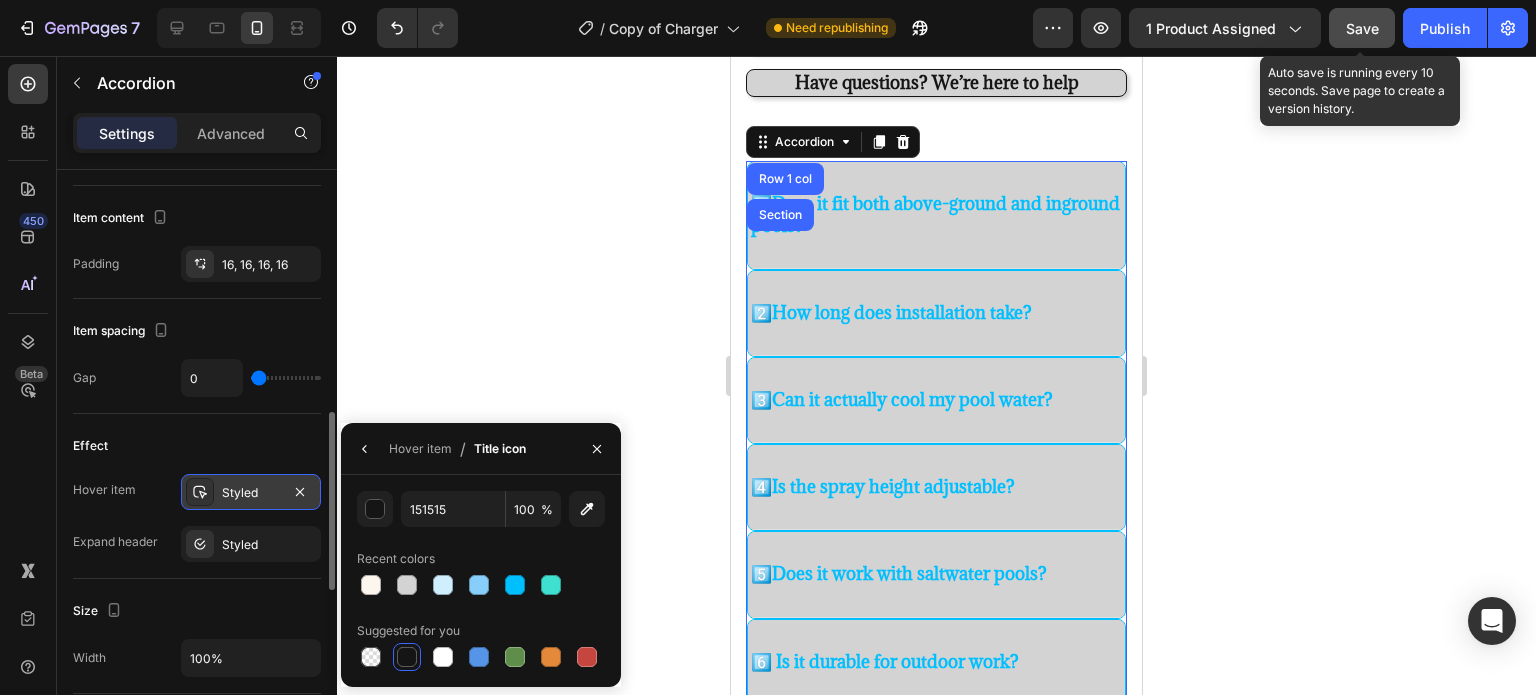 click on "Styled" at bounding box center [251, 493] 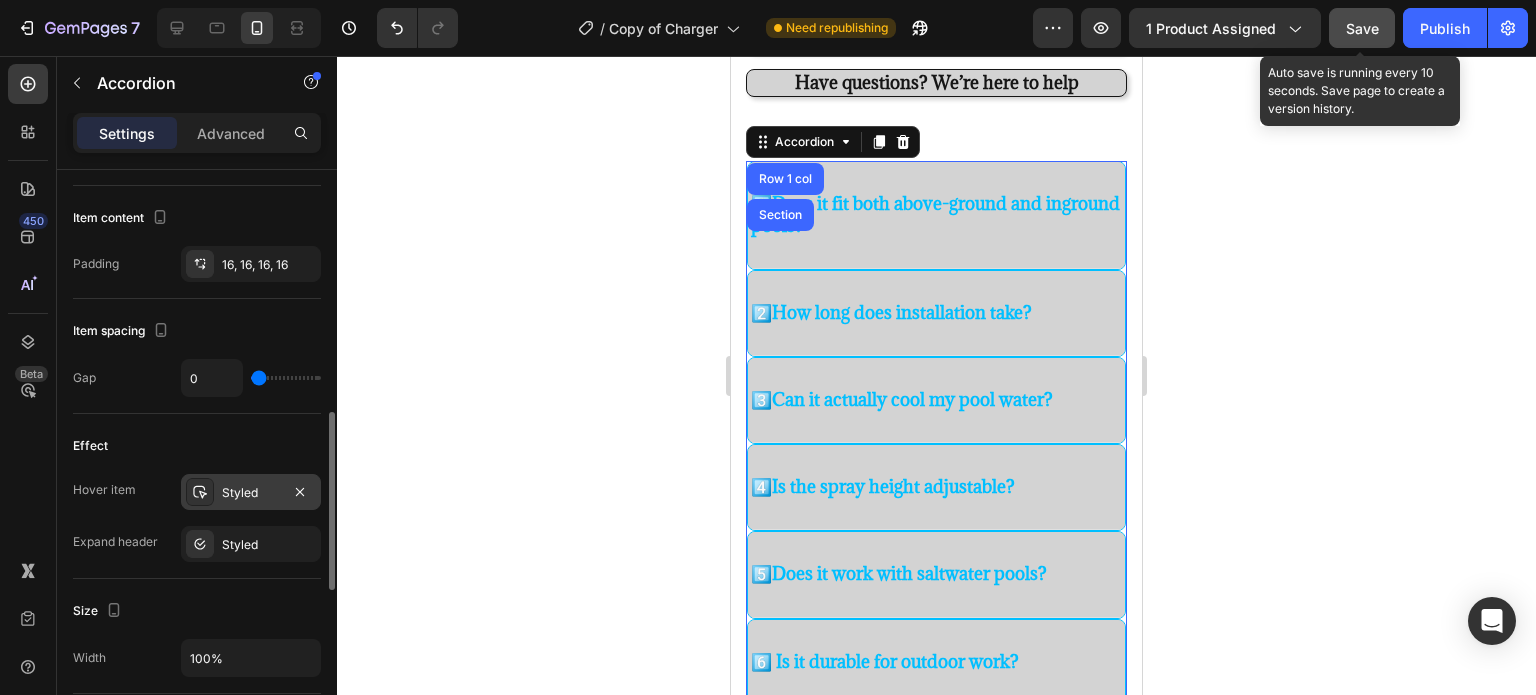 click 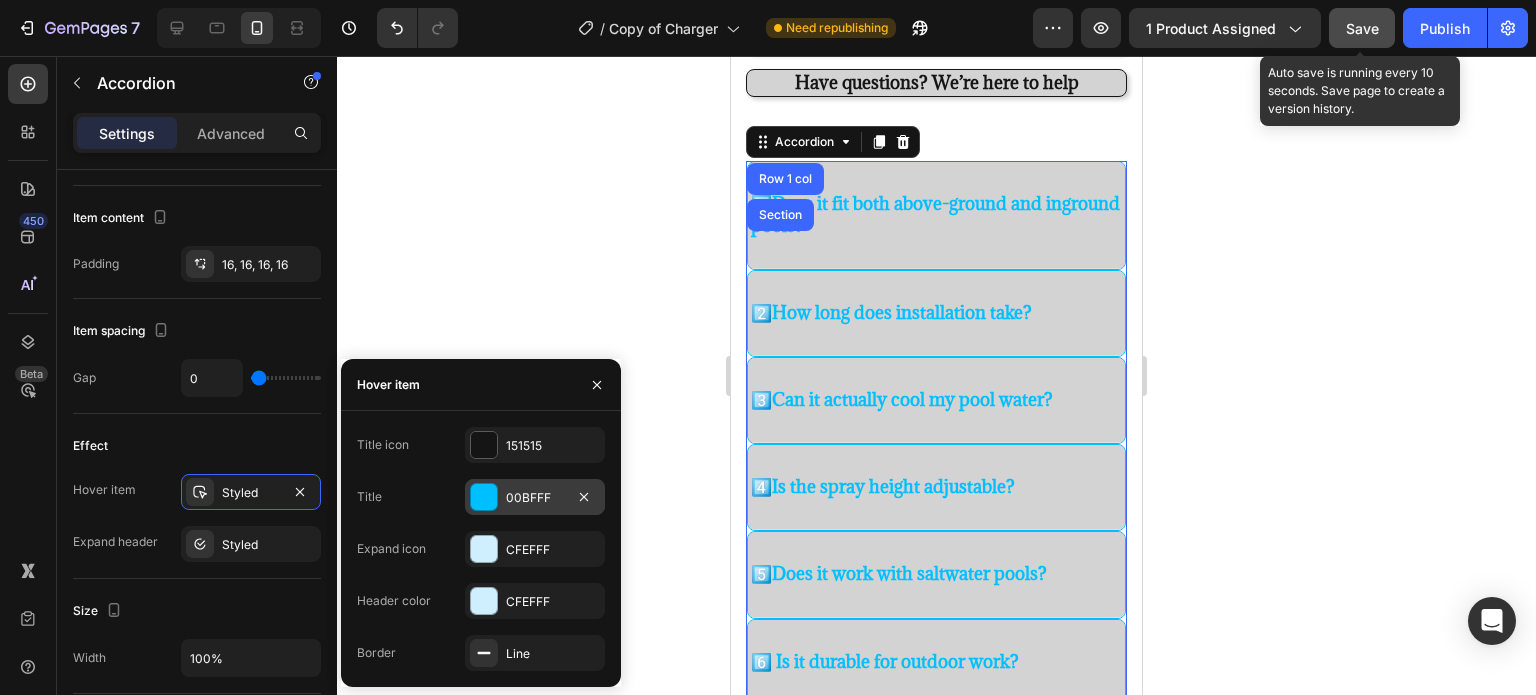 click at bounding box center (484, 497) 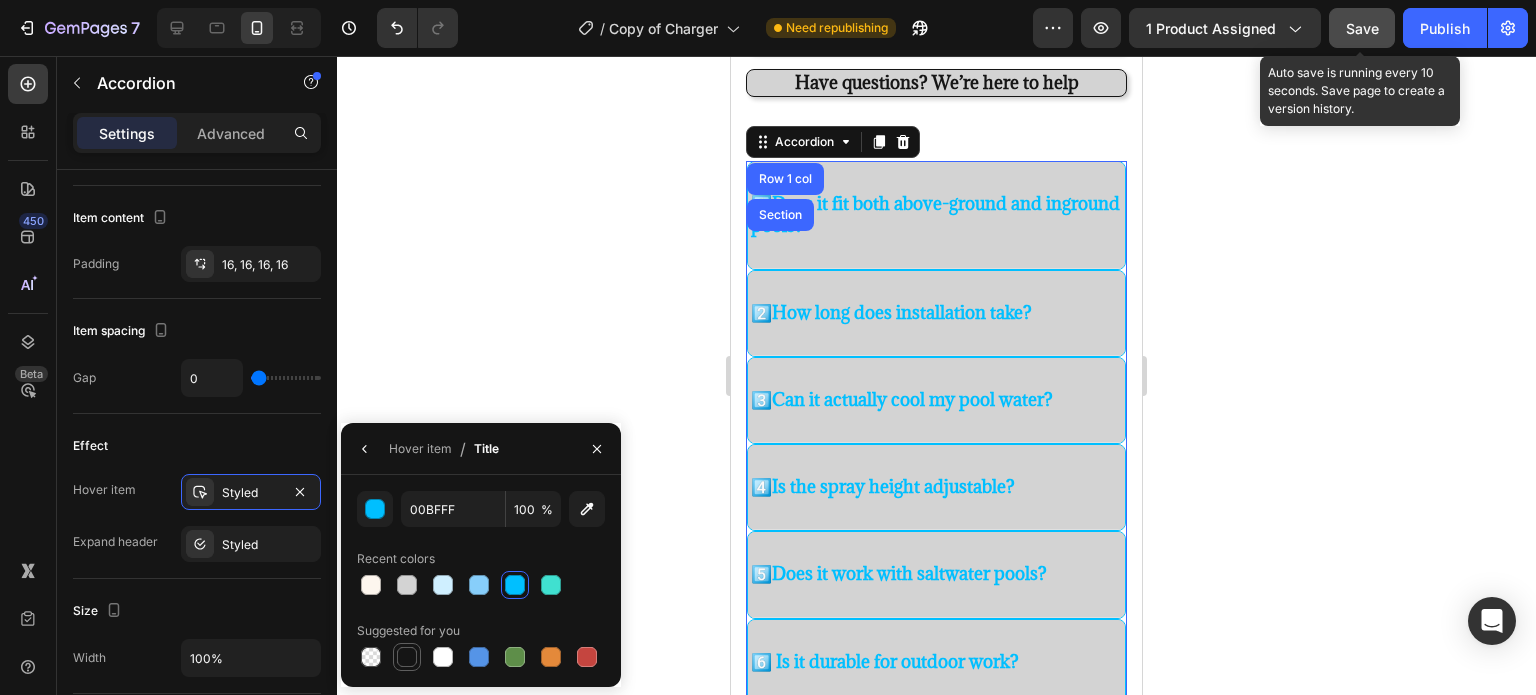click at bounding box center (407, 657) 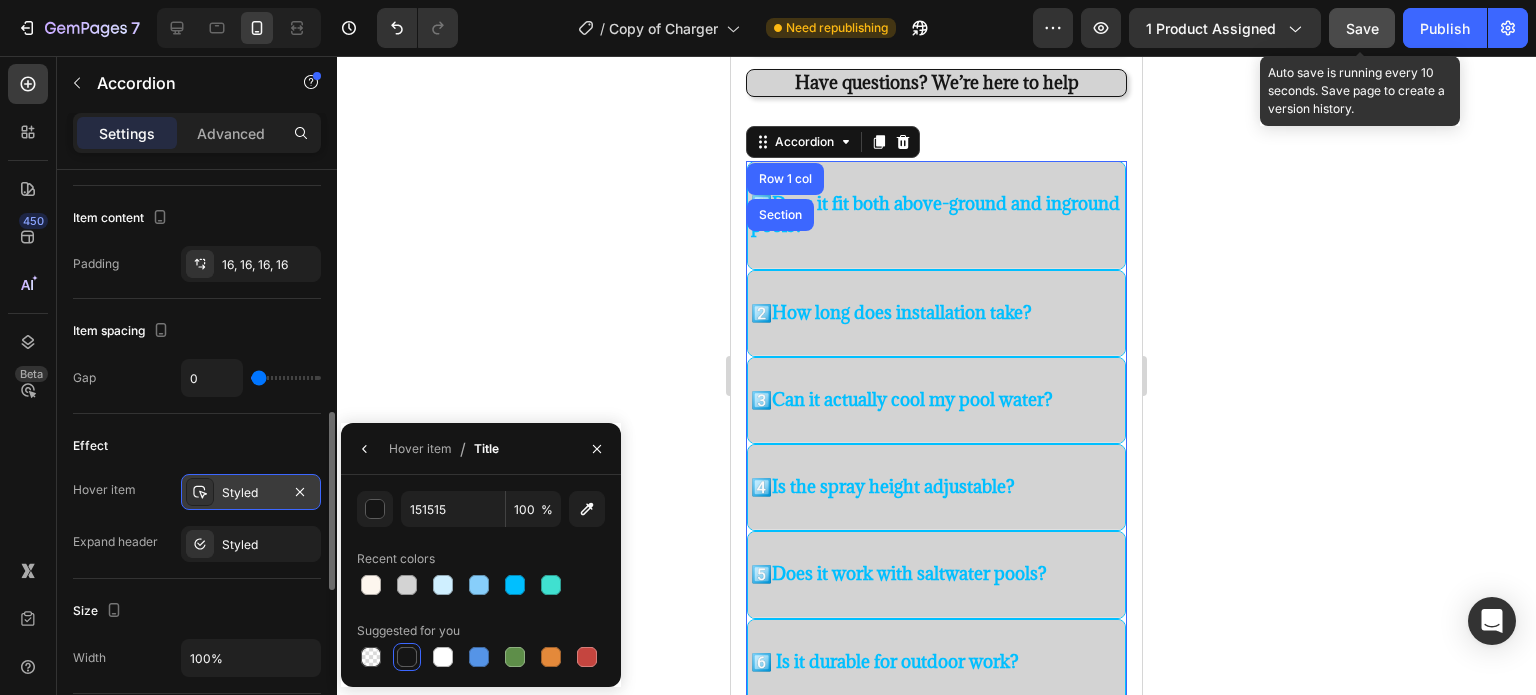 click 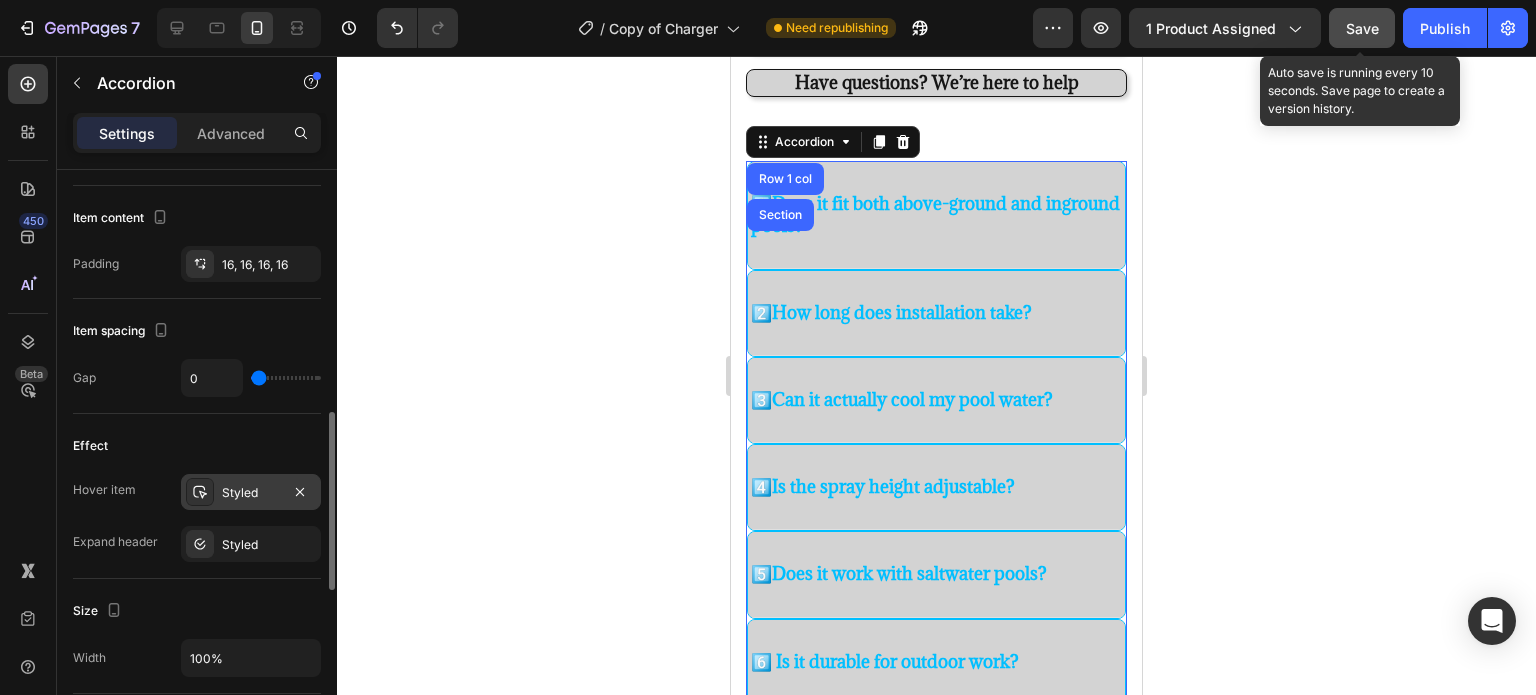 click 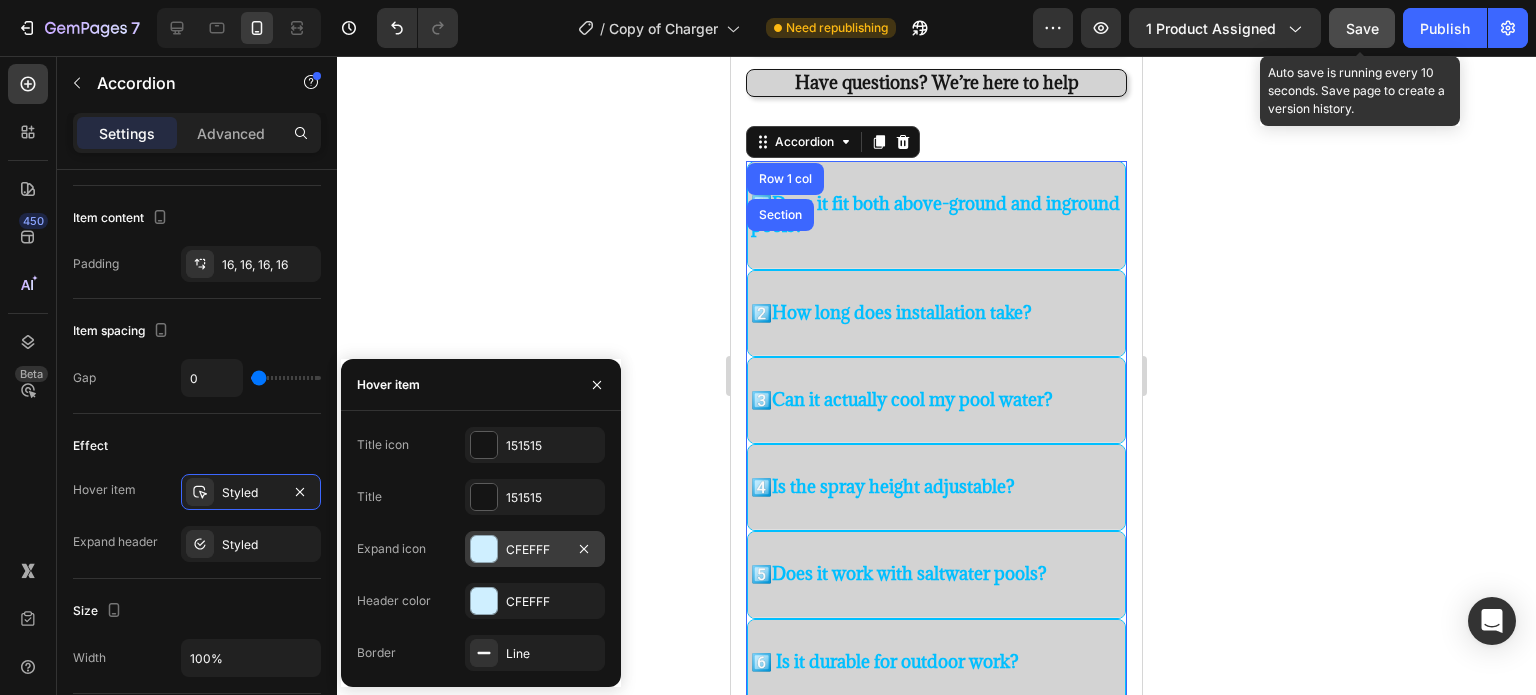 click at bounding box center [484, 549] 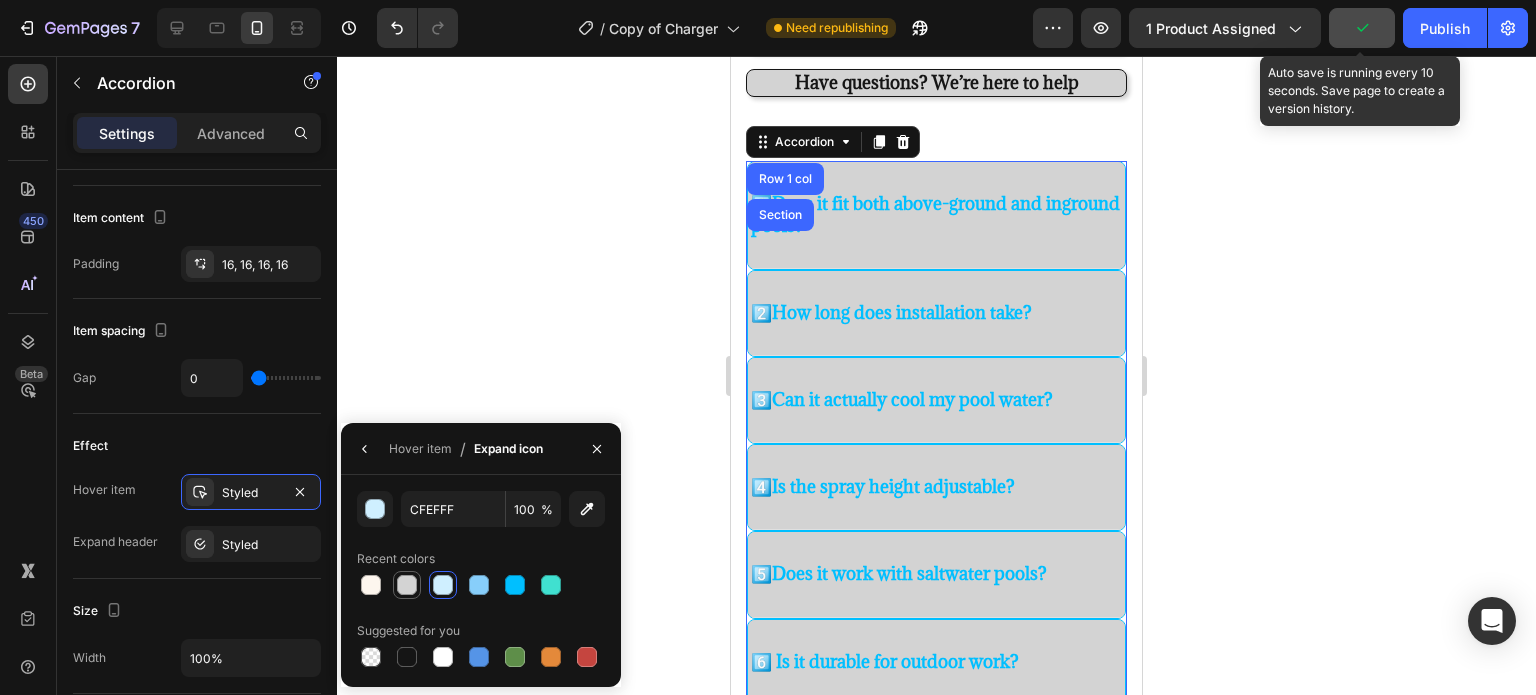 click at bounding box center (407, 585) 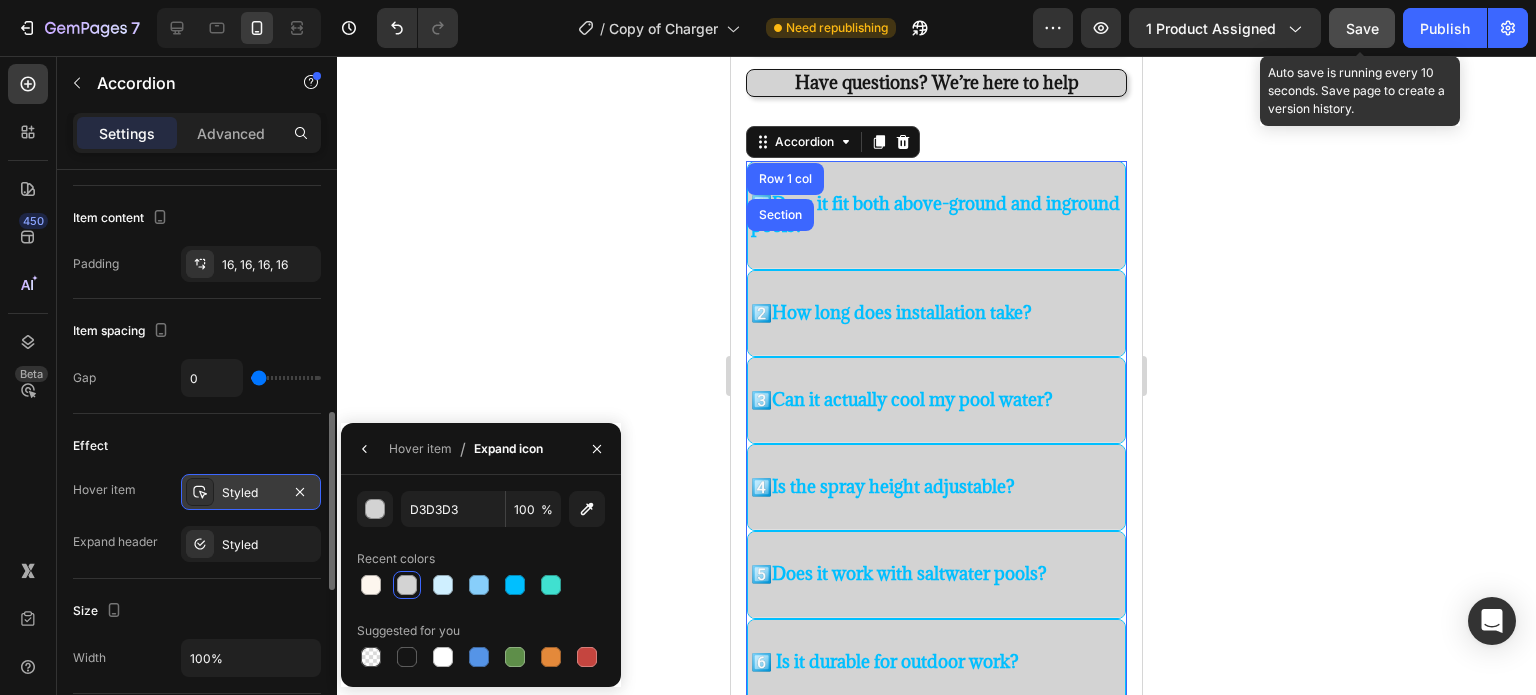 click 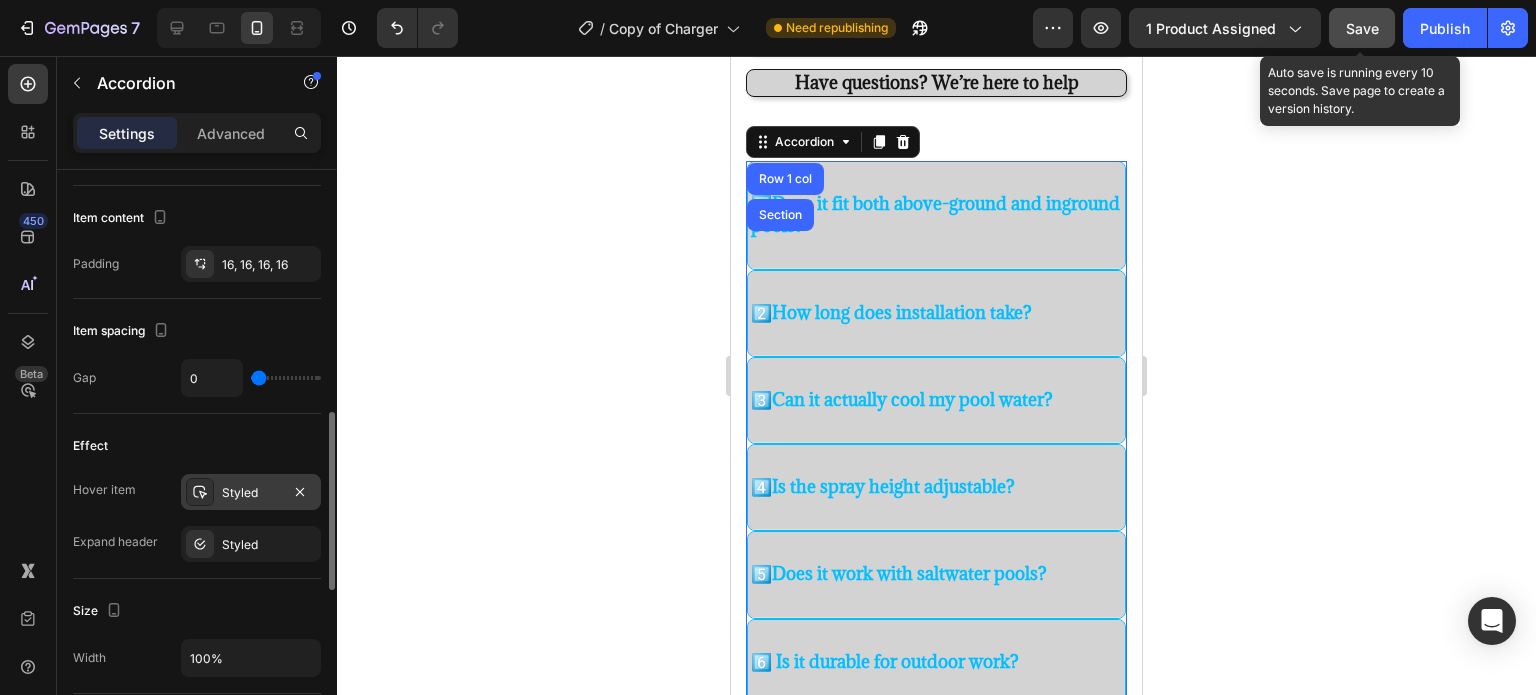 click at bounding box center [200, 492] 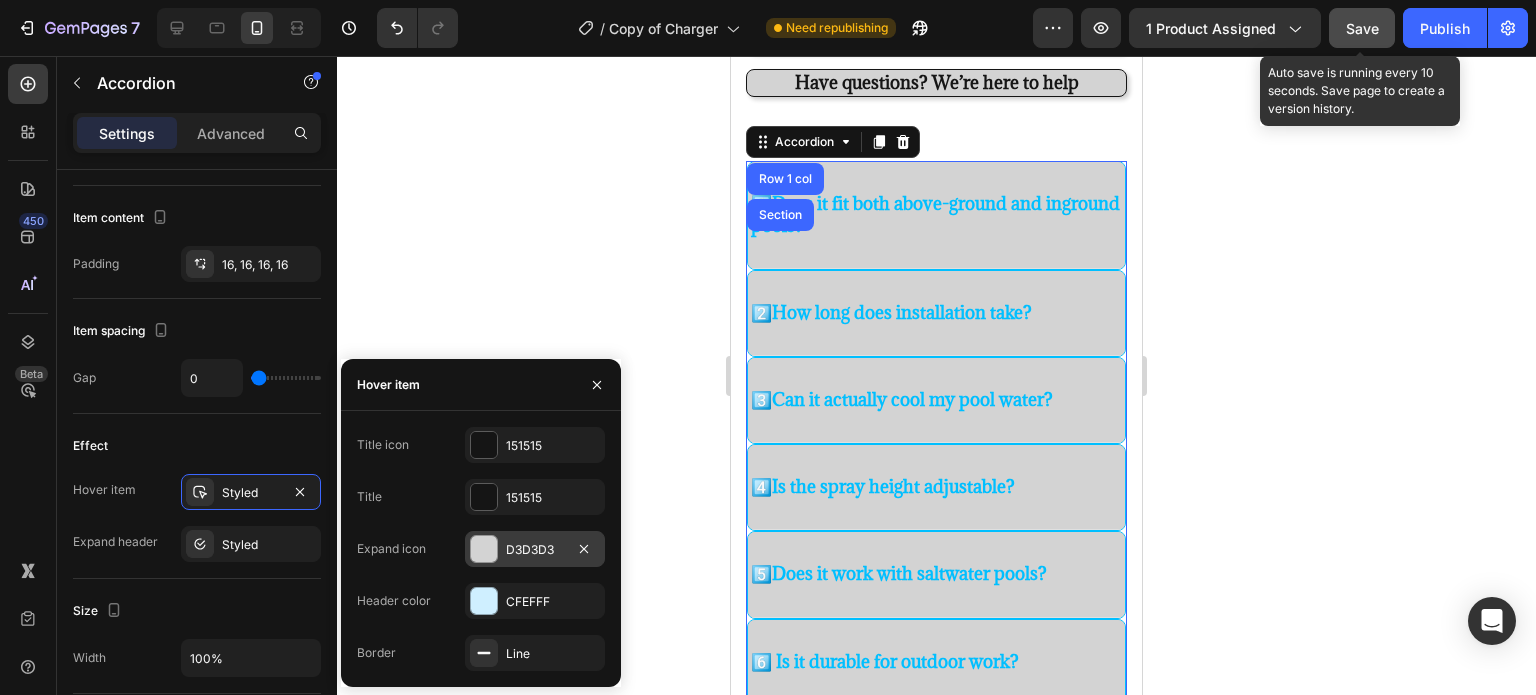 click at bounding box center [484, 549] 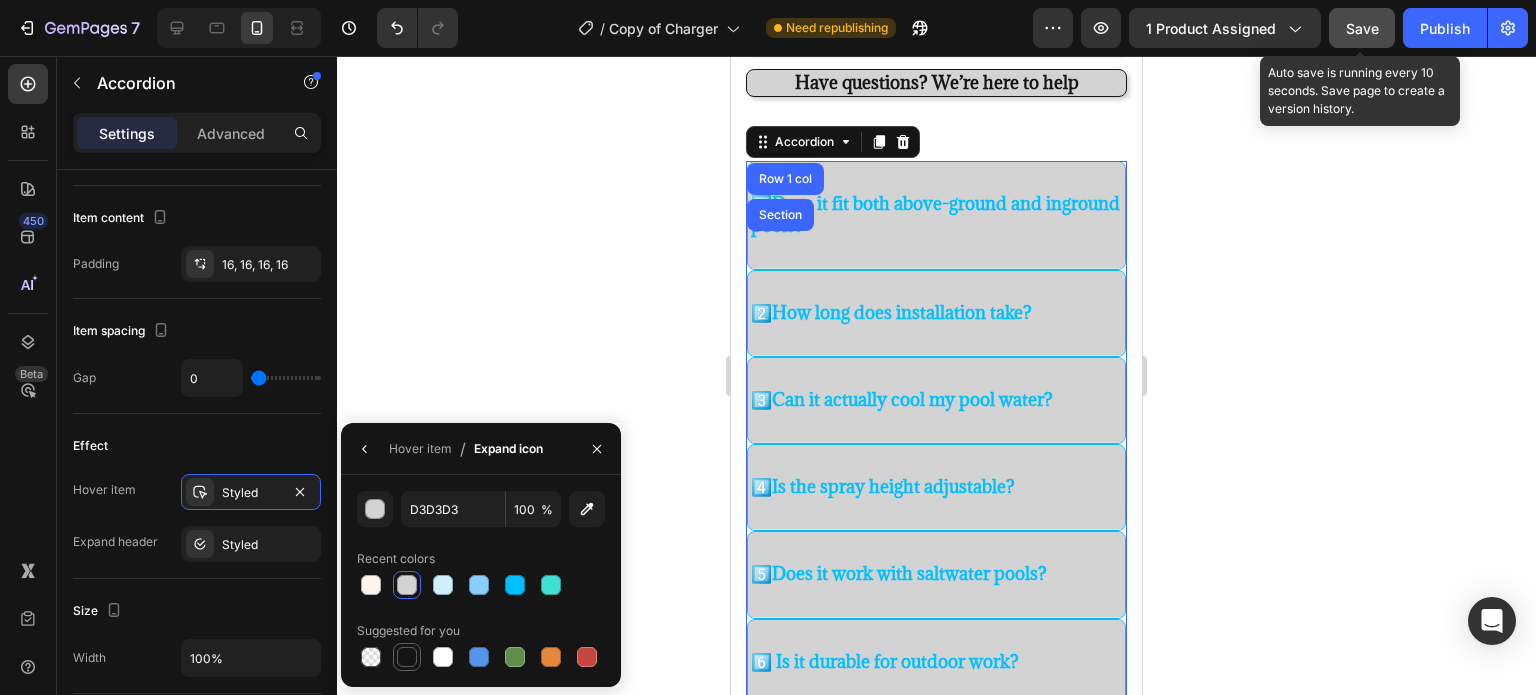 click at bounding box center (407, 657) 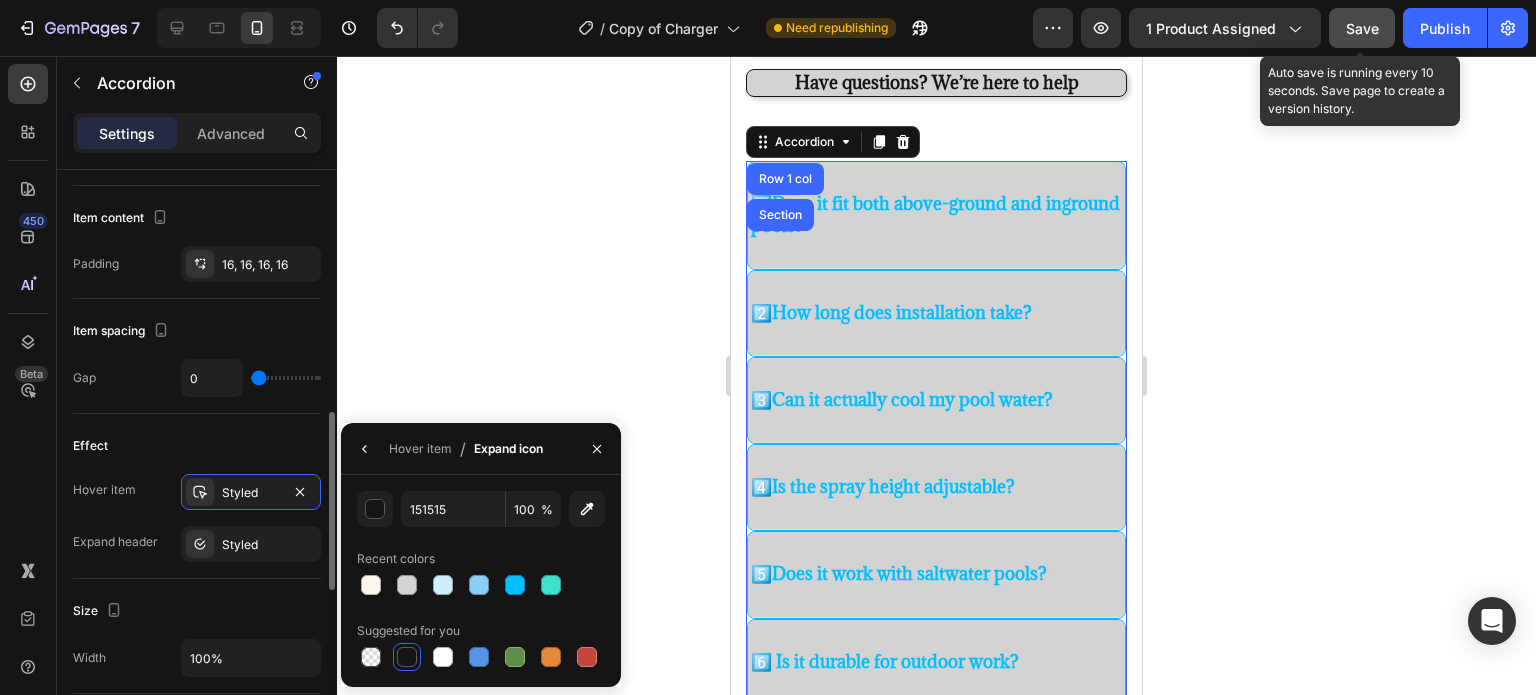 click on "Effect Hover item Styled Expand header Styled" 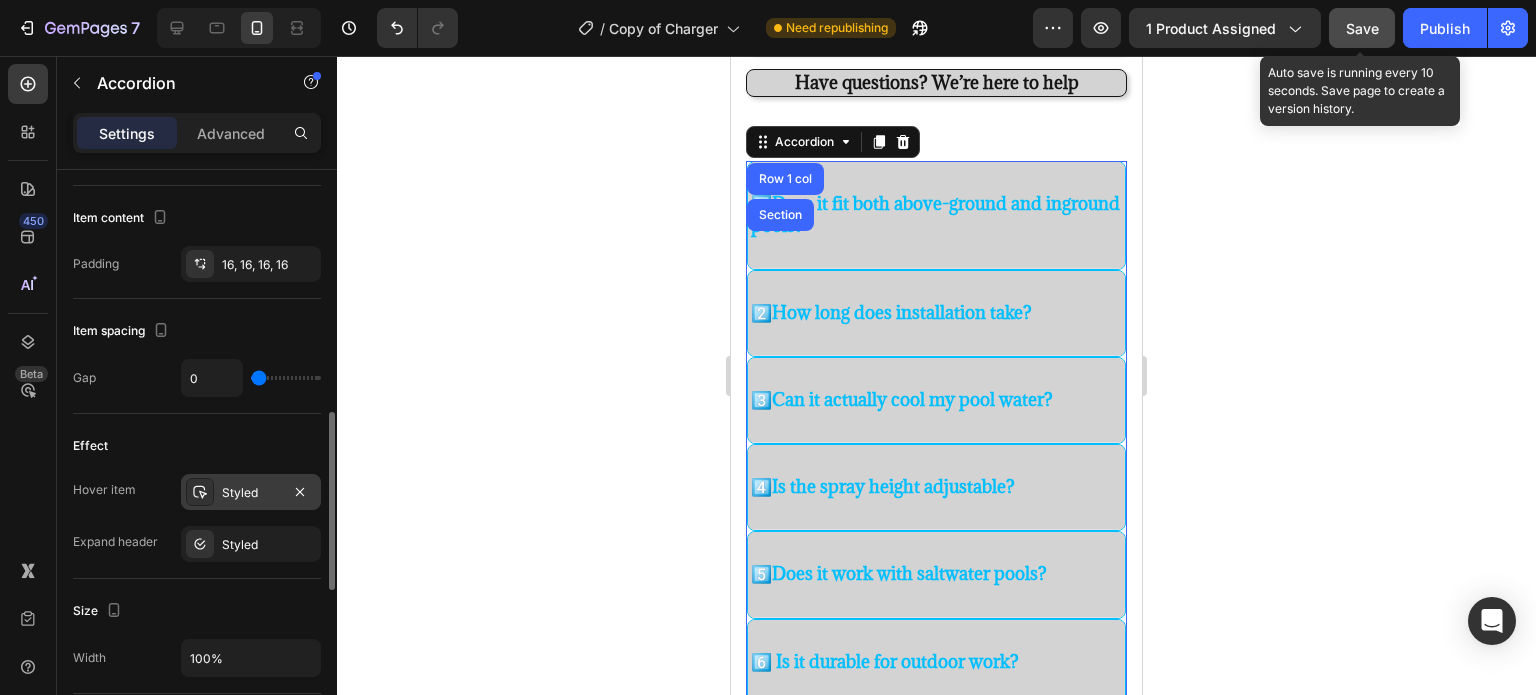 click 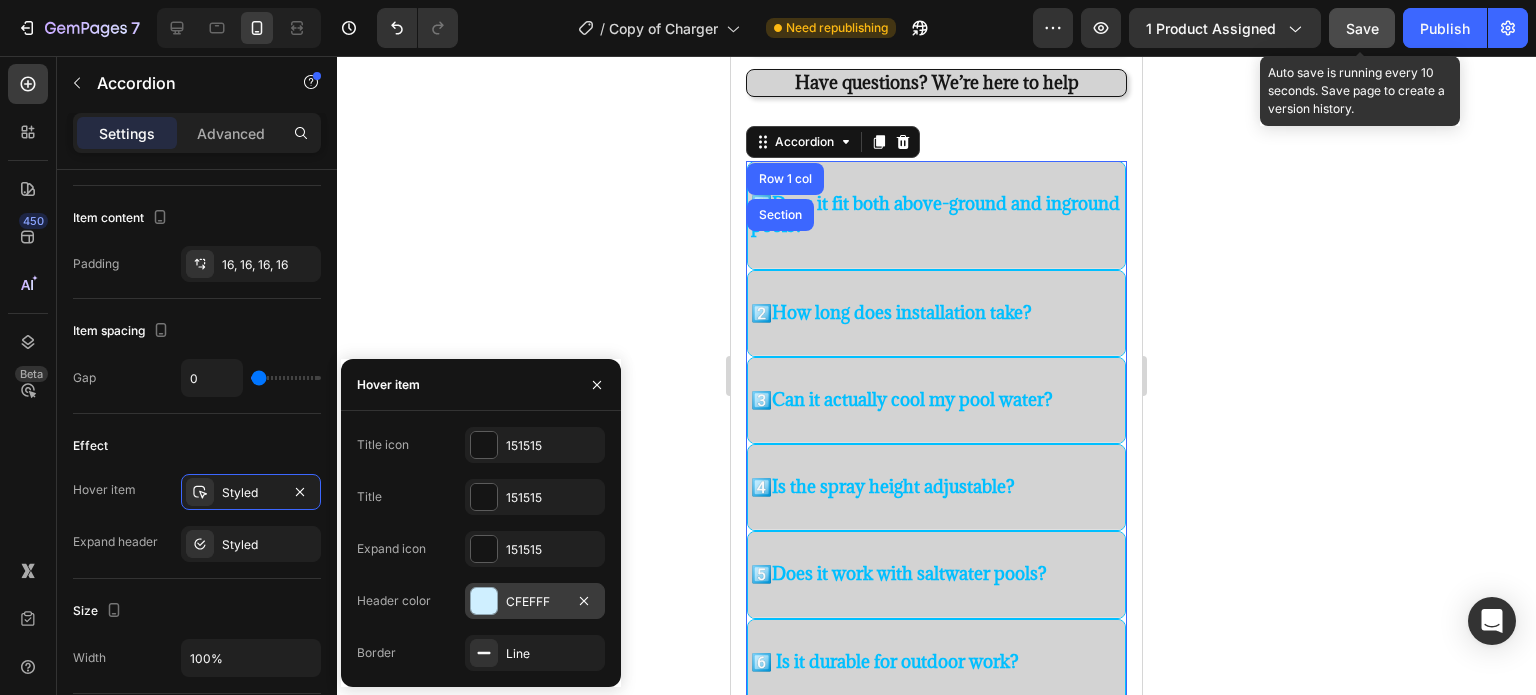 click at bounding box center [484, 601] 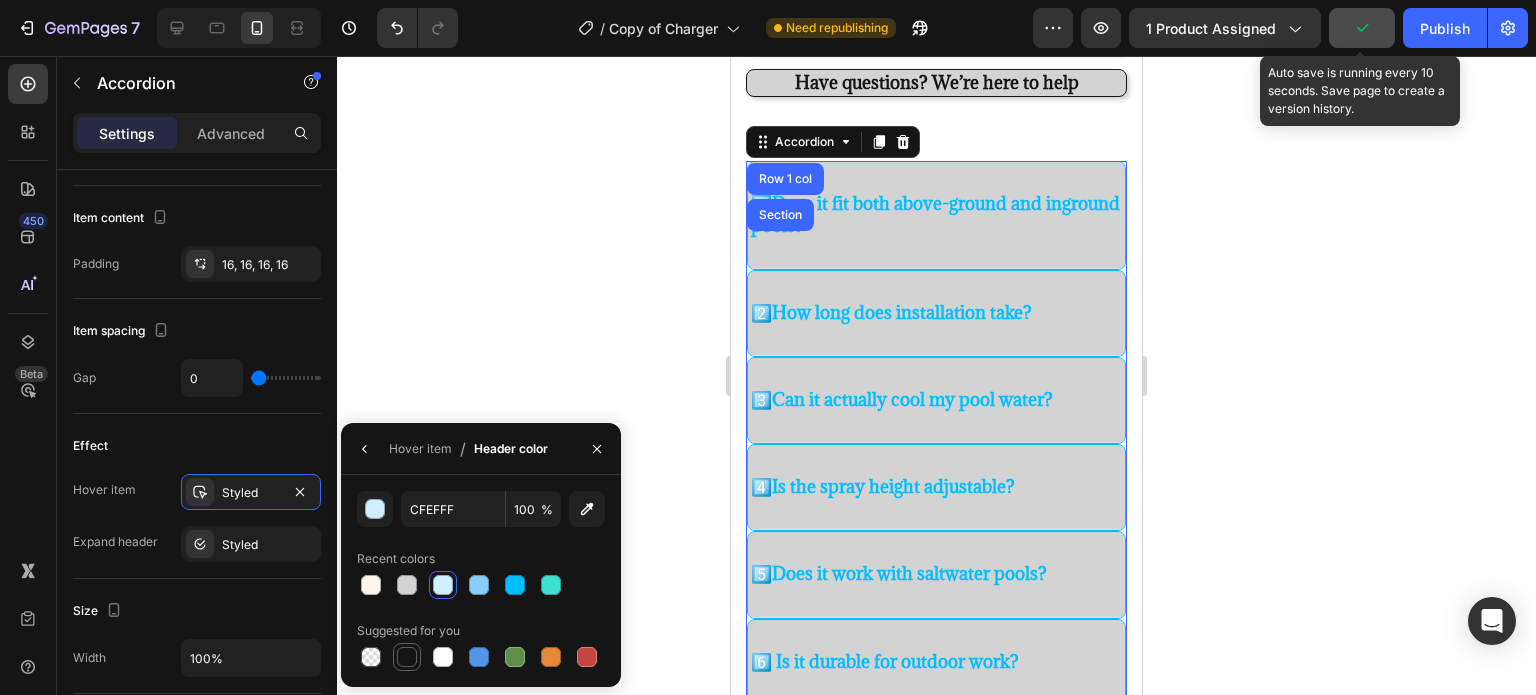 click at bounding box center (407, 657) 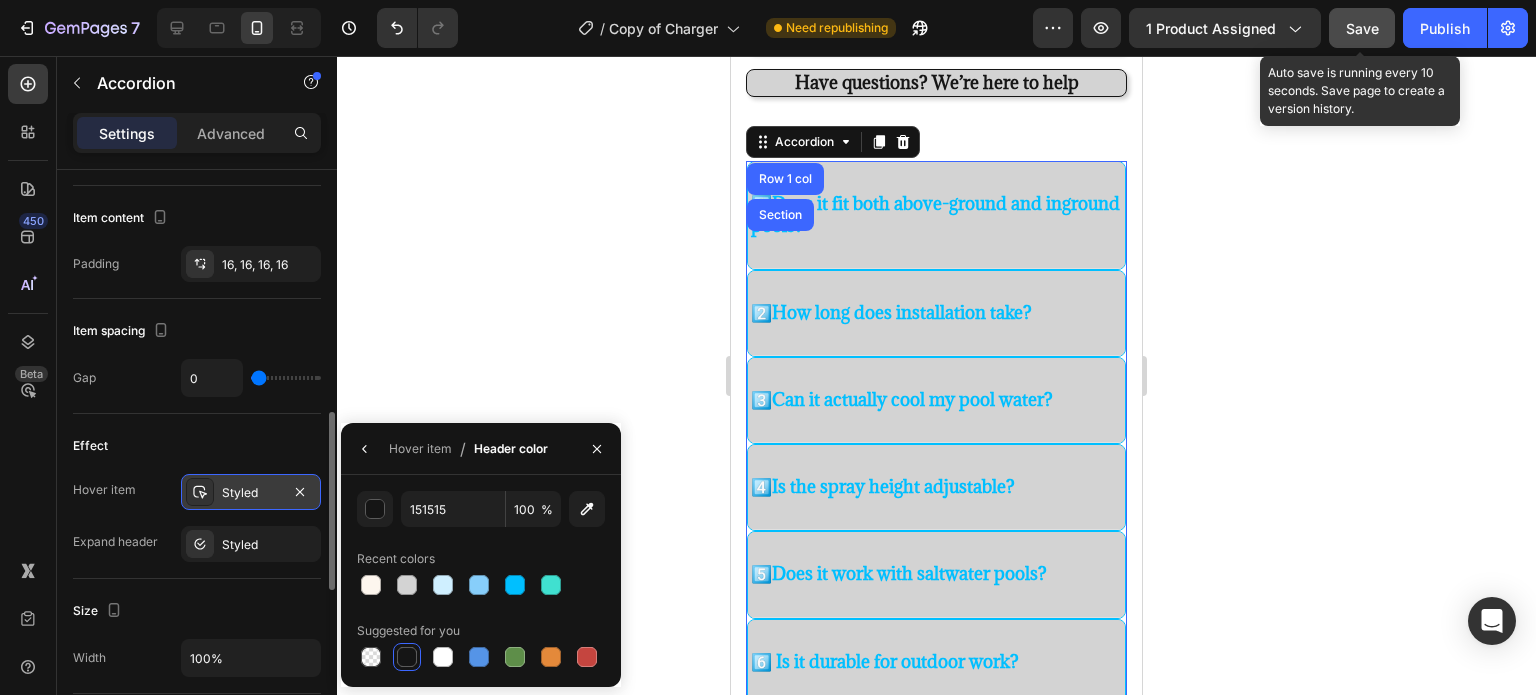 click on "Styled" at bounding box center (251, 492) 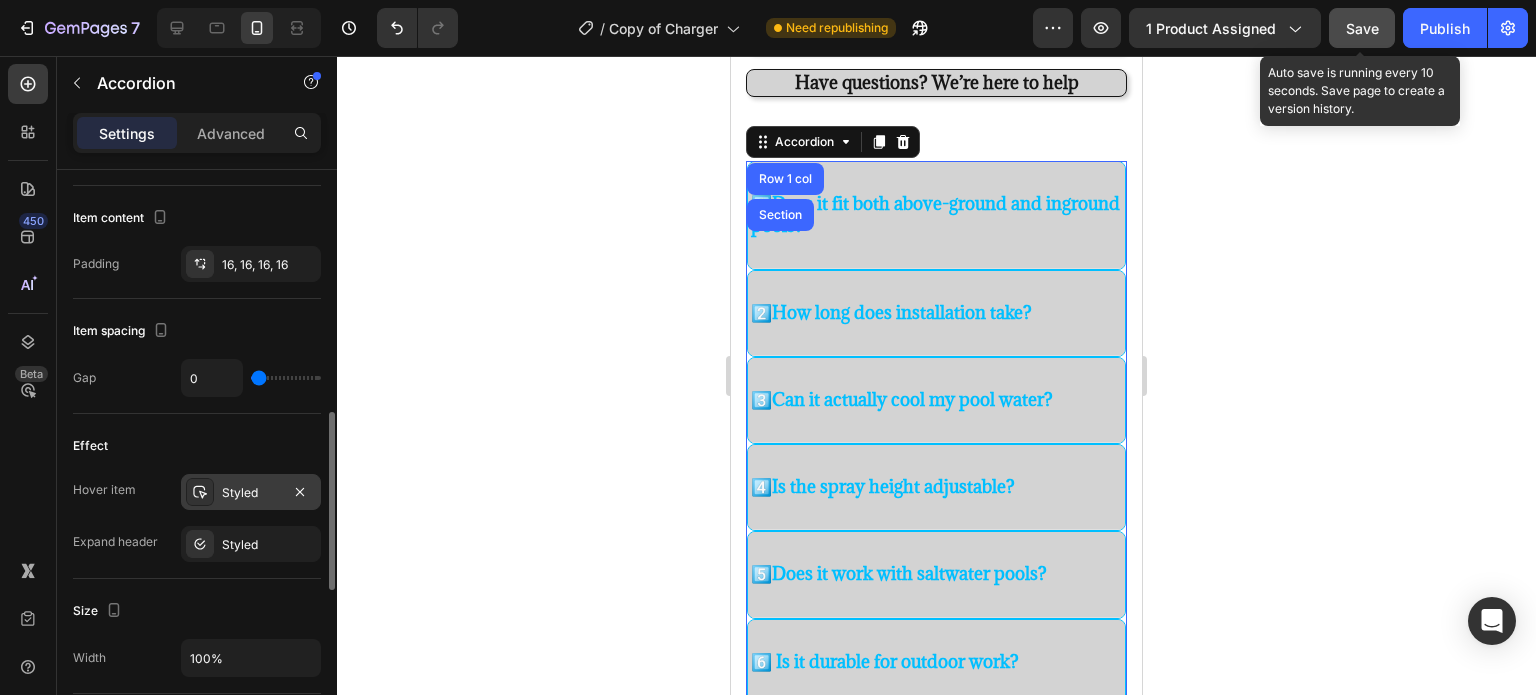 click on "Styled" at bounding box center [251, 492] 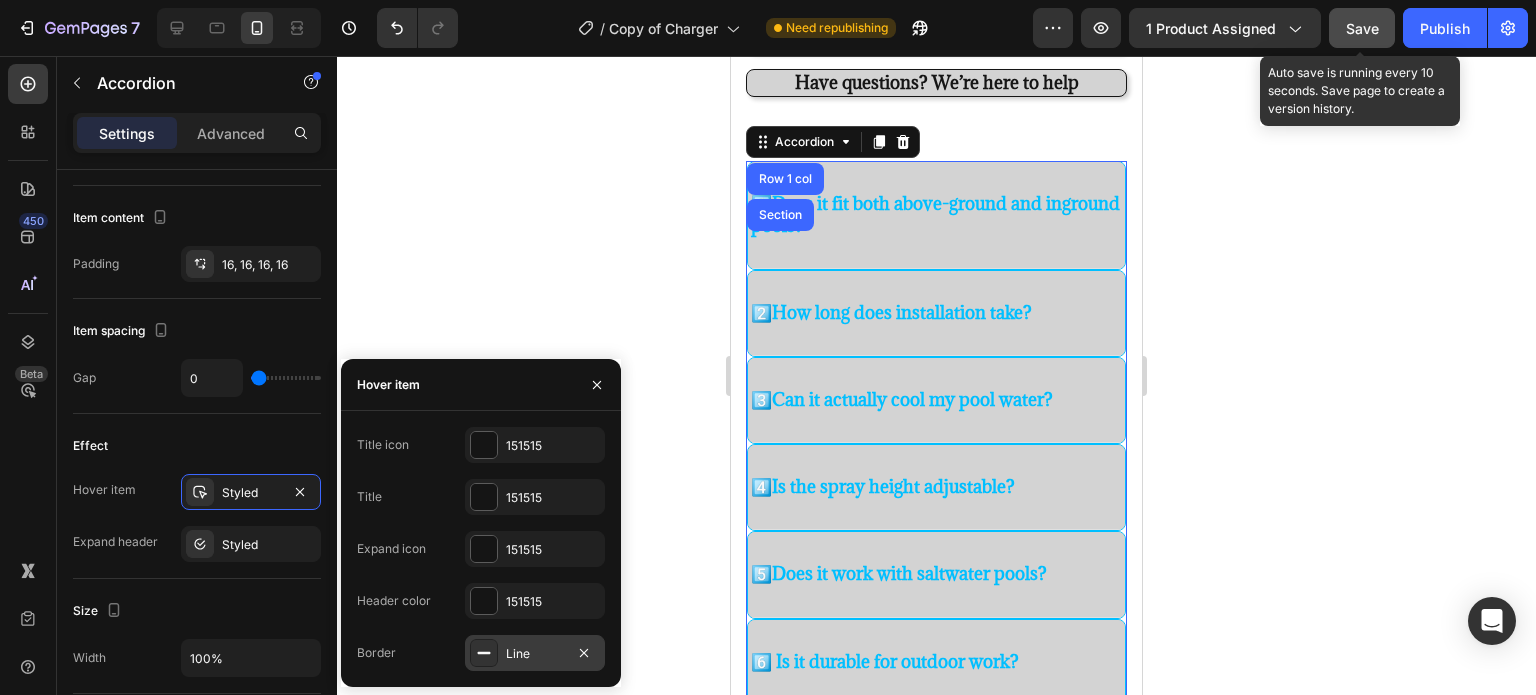 click at bounding box center [484, 653] 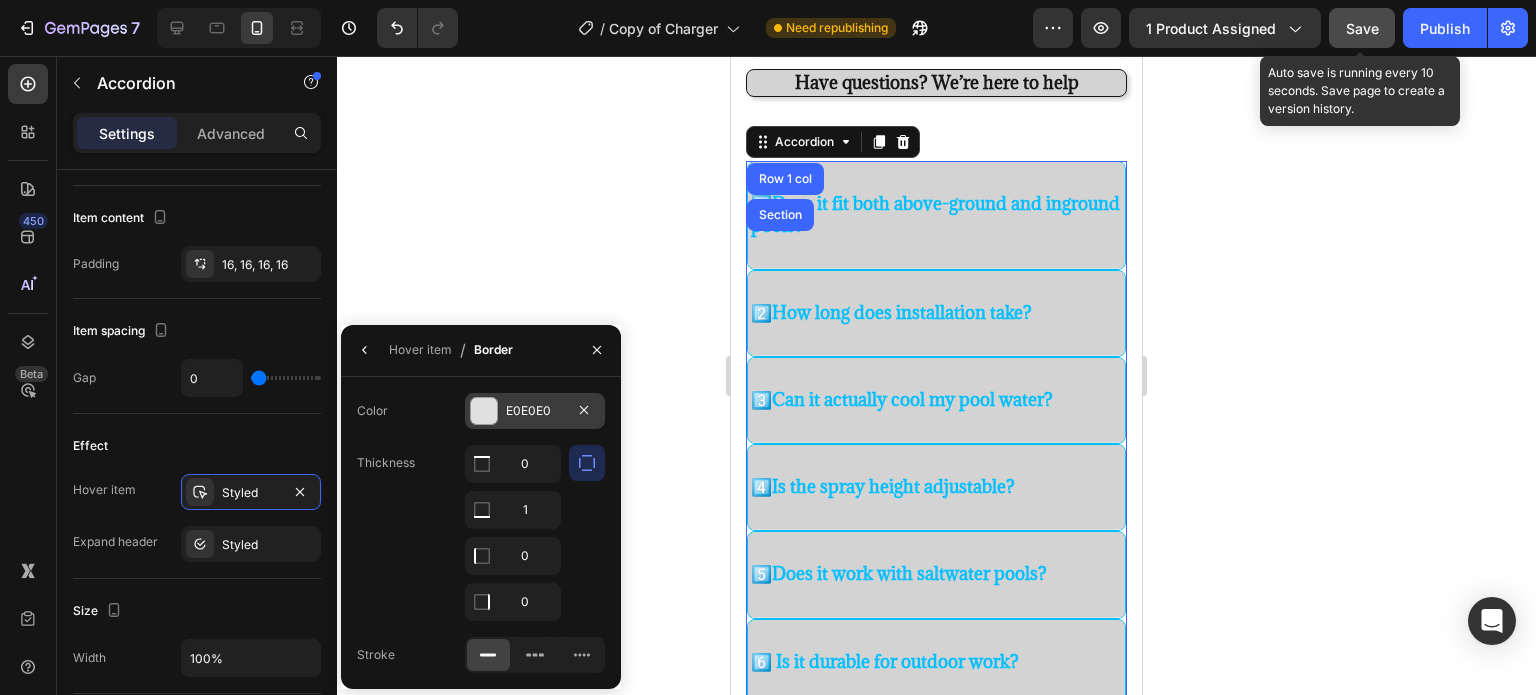 click at bounding box center (484, 411) 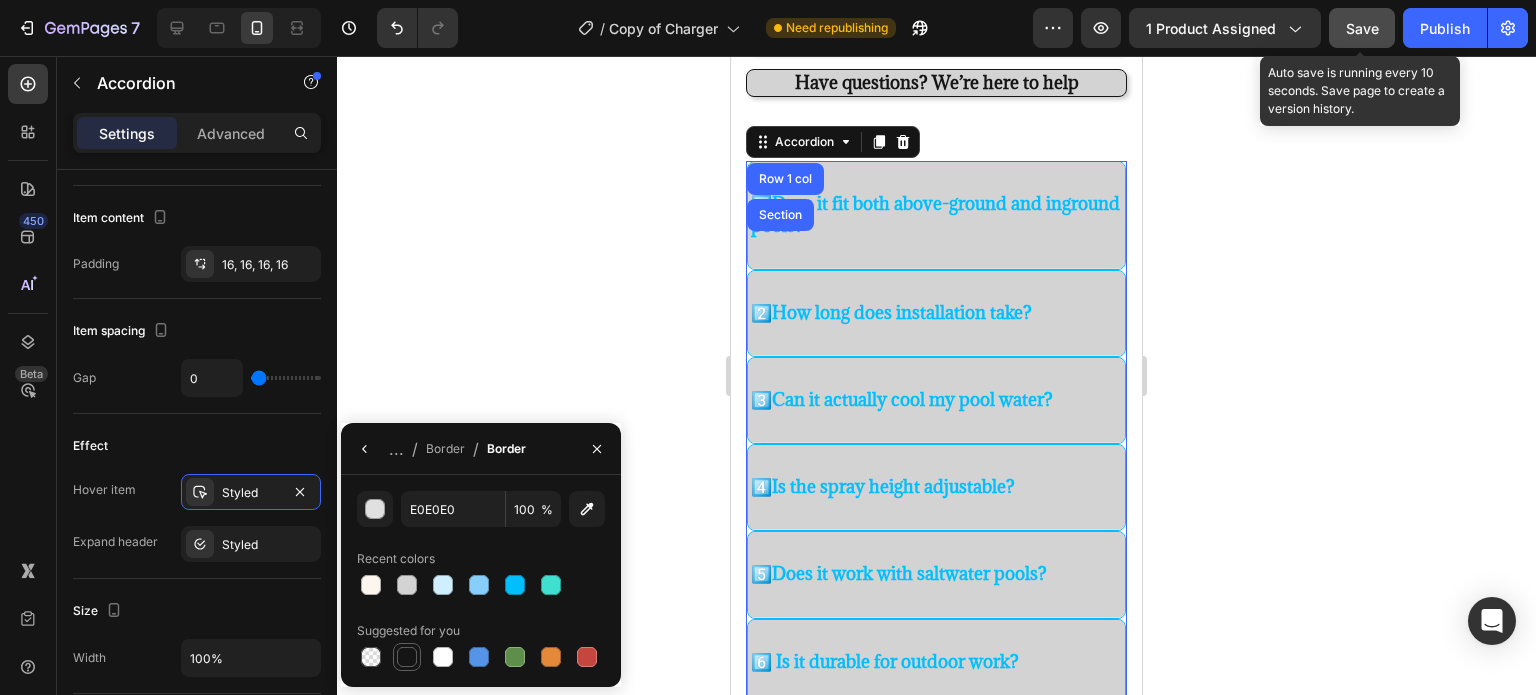 click at bounding box center [407, 657] 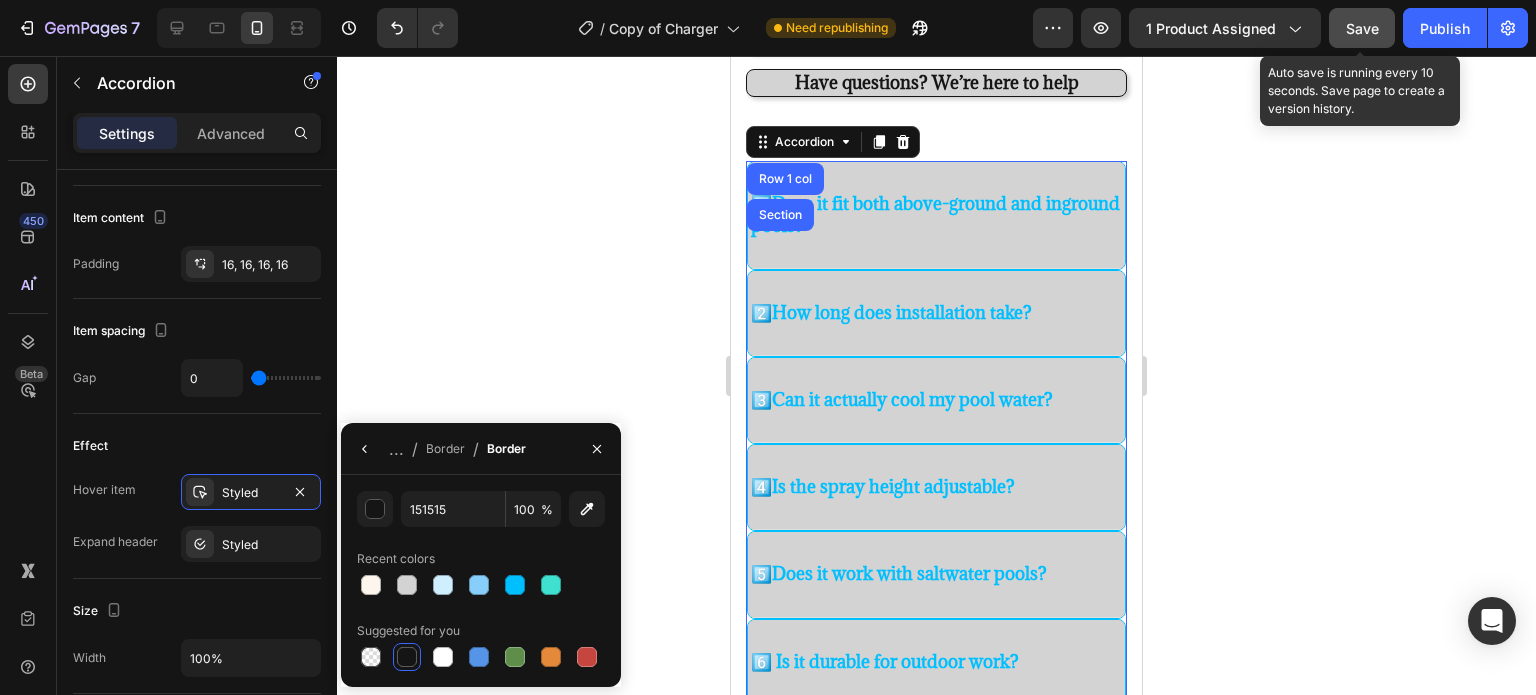 click 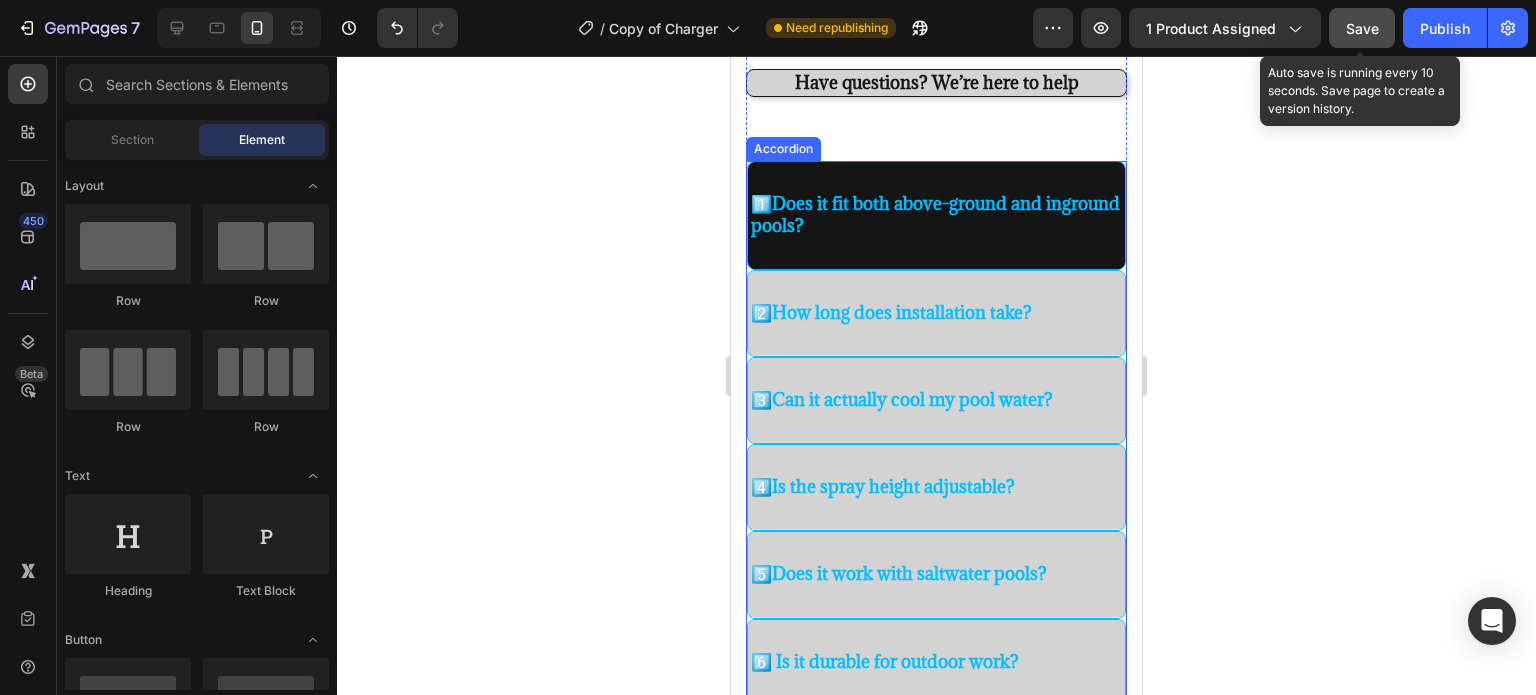 click on "1️⃣  Does it fit both above-ground and inground pools?" at bounding box center (936, 215) 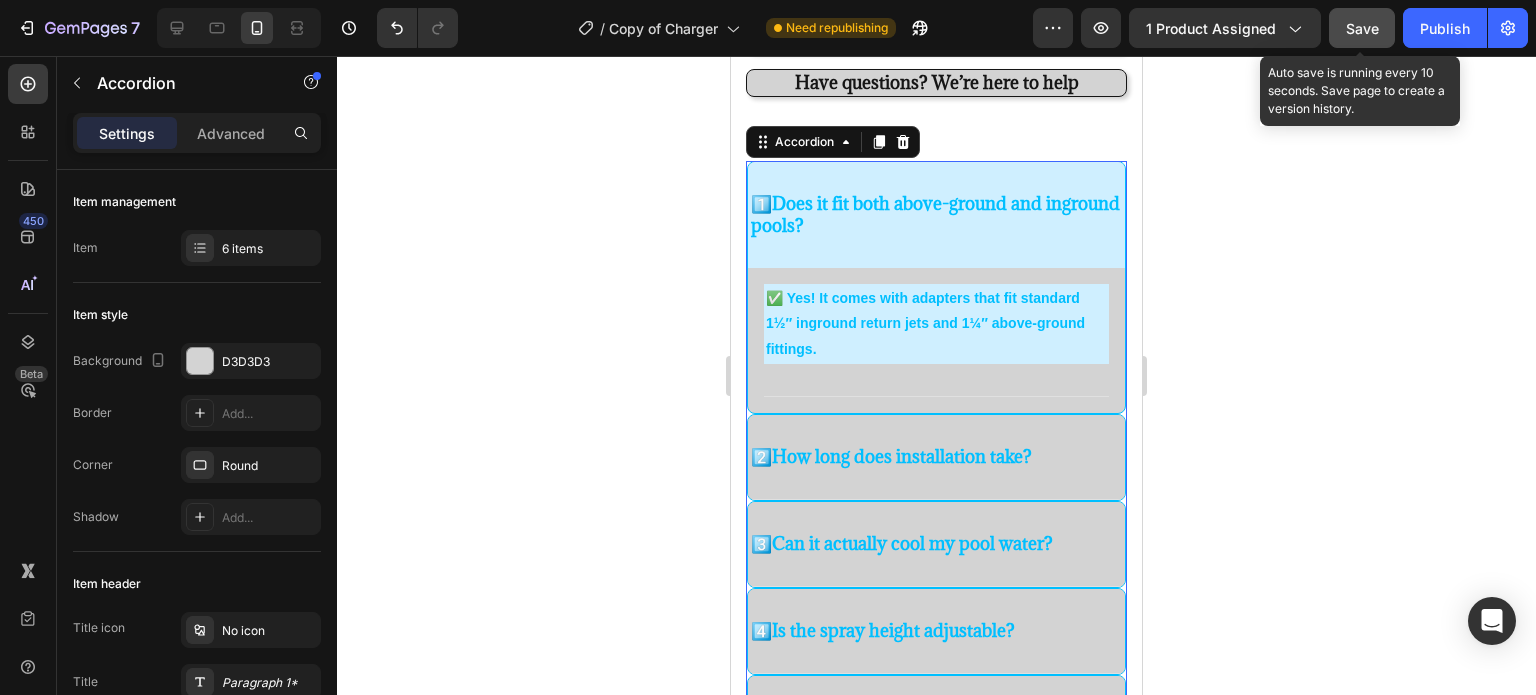 click on "1️⃣  Does it fit both above-ground and inground pools?" at bounding box center [936, 215] 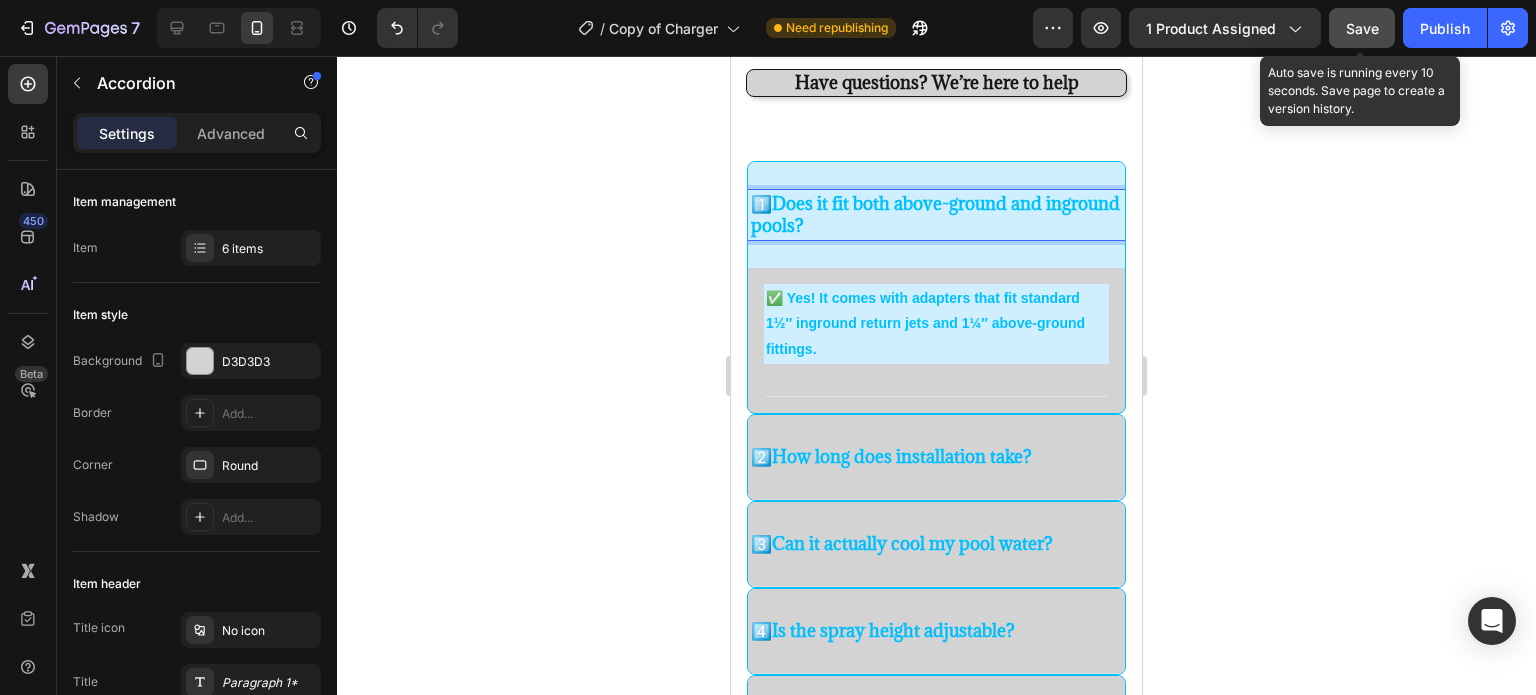click on "1️⃣  Does it fit both above-ground and inground pools?" at bounding box center [936, 215] 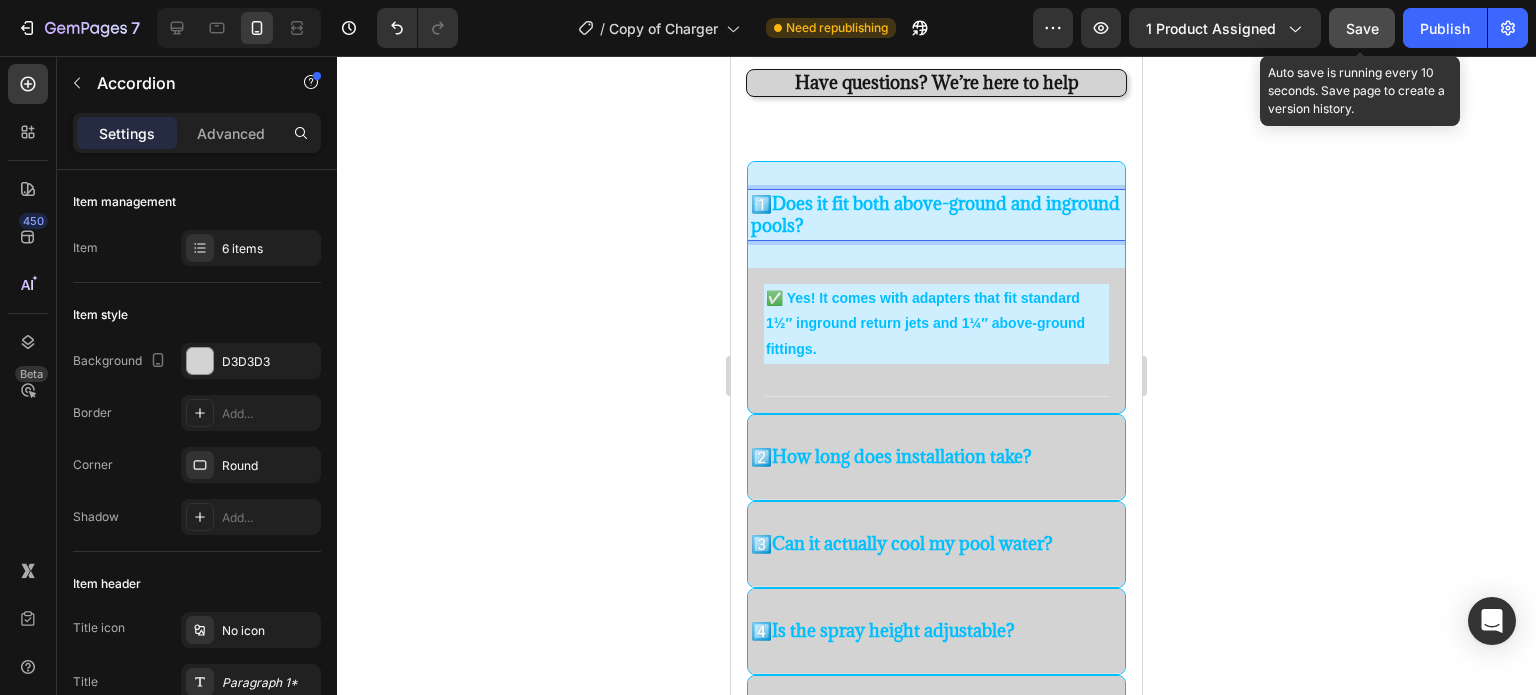 click on "1️⃣  Does it fit both above-ground and inground pools?" at bounding box center (936, 215) 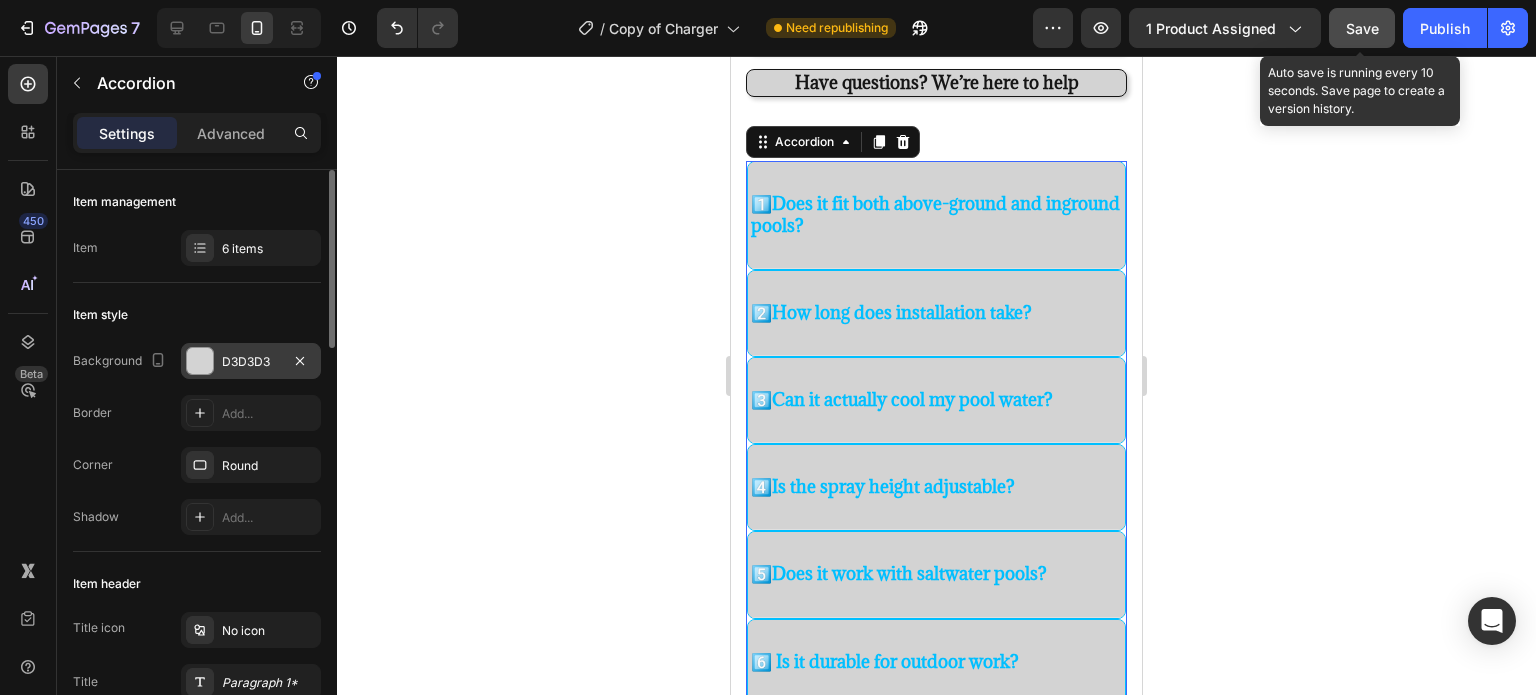 click on "D3D3D3" at bounding box center [251, 361] 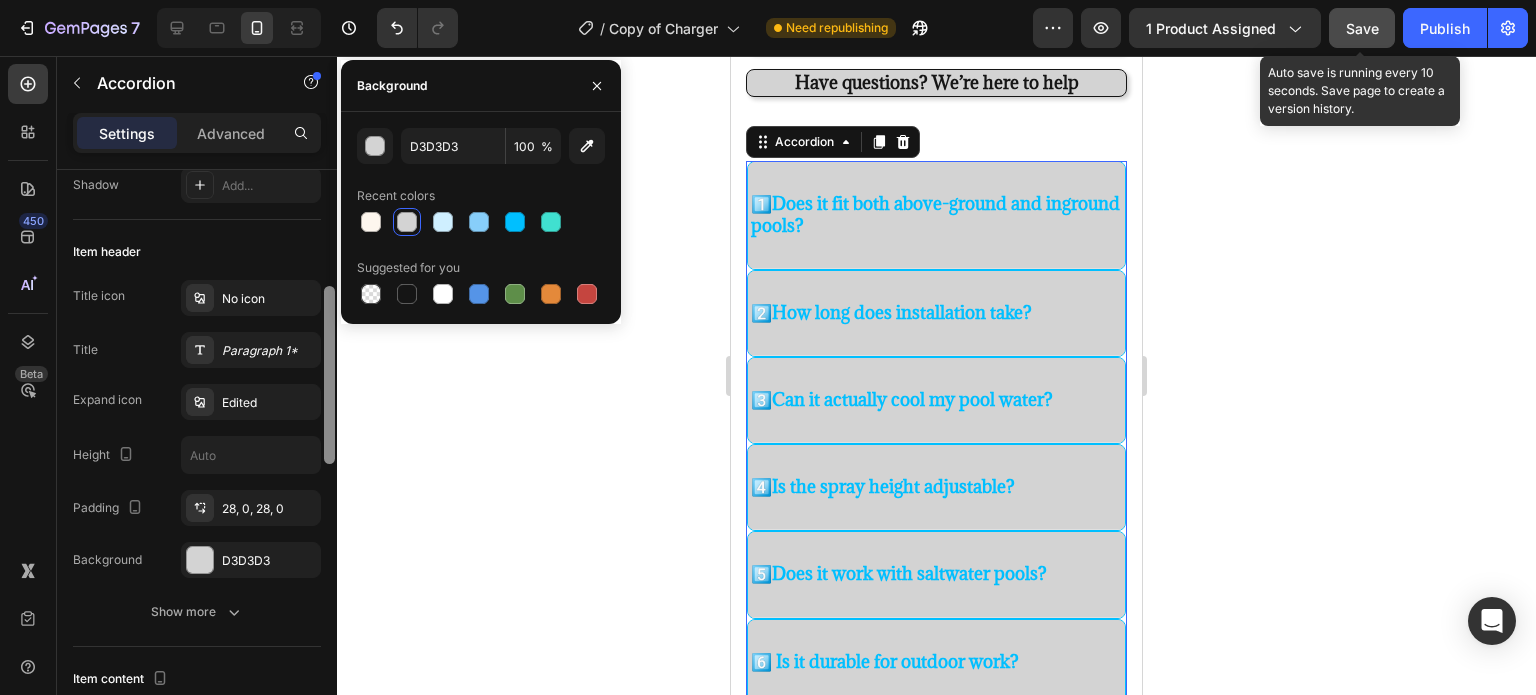 scroll, scrollTop: 343, scrollLeft: 0, axis: vertical 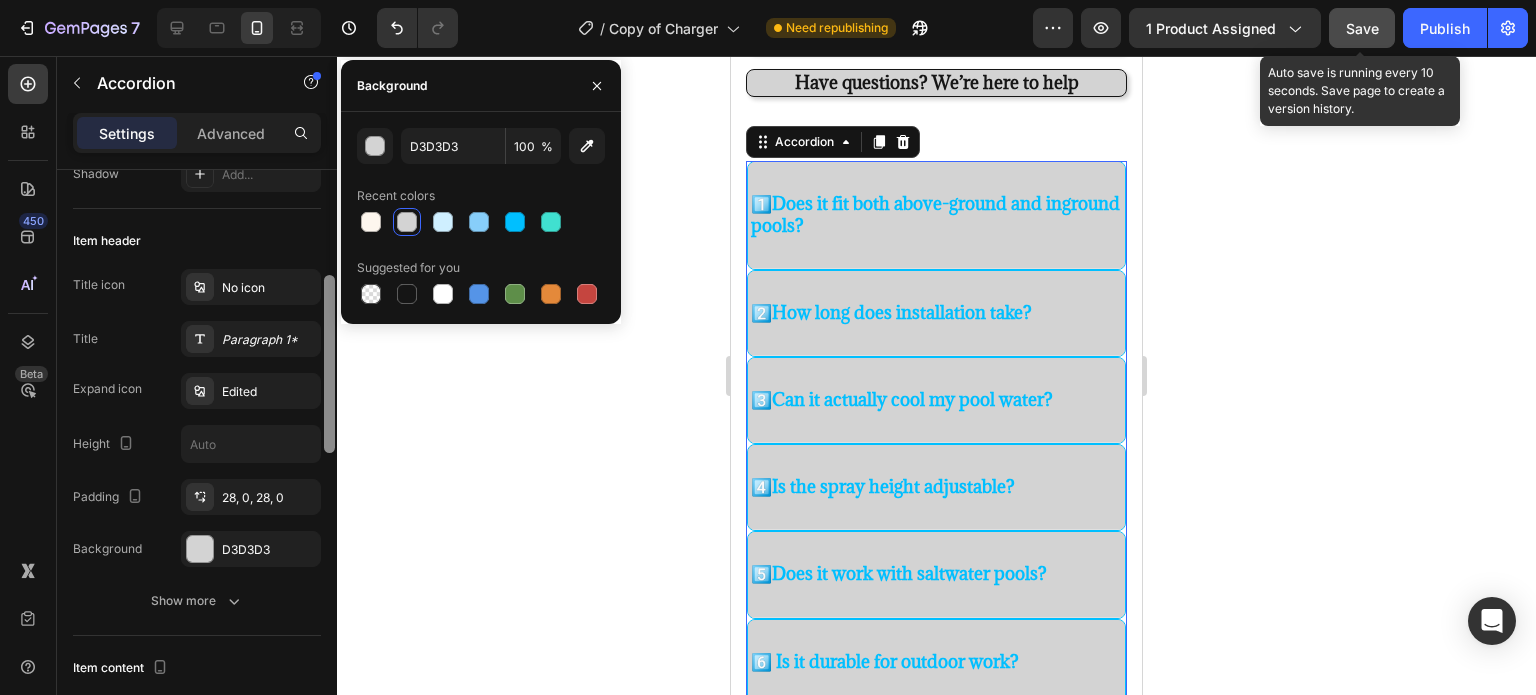 drag, startPoint x: 325, startPoint y: 258, endPoint x: 338, endPoint y: 367, distance: 109.77249 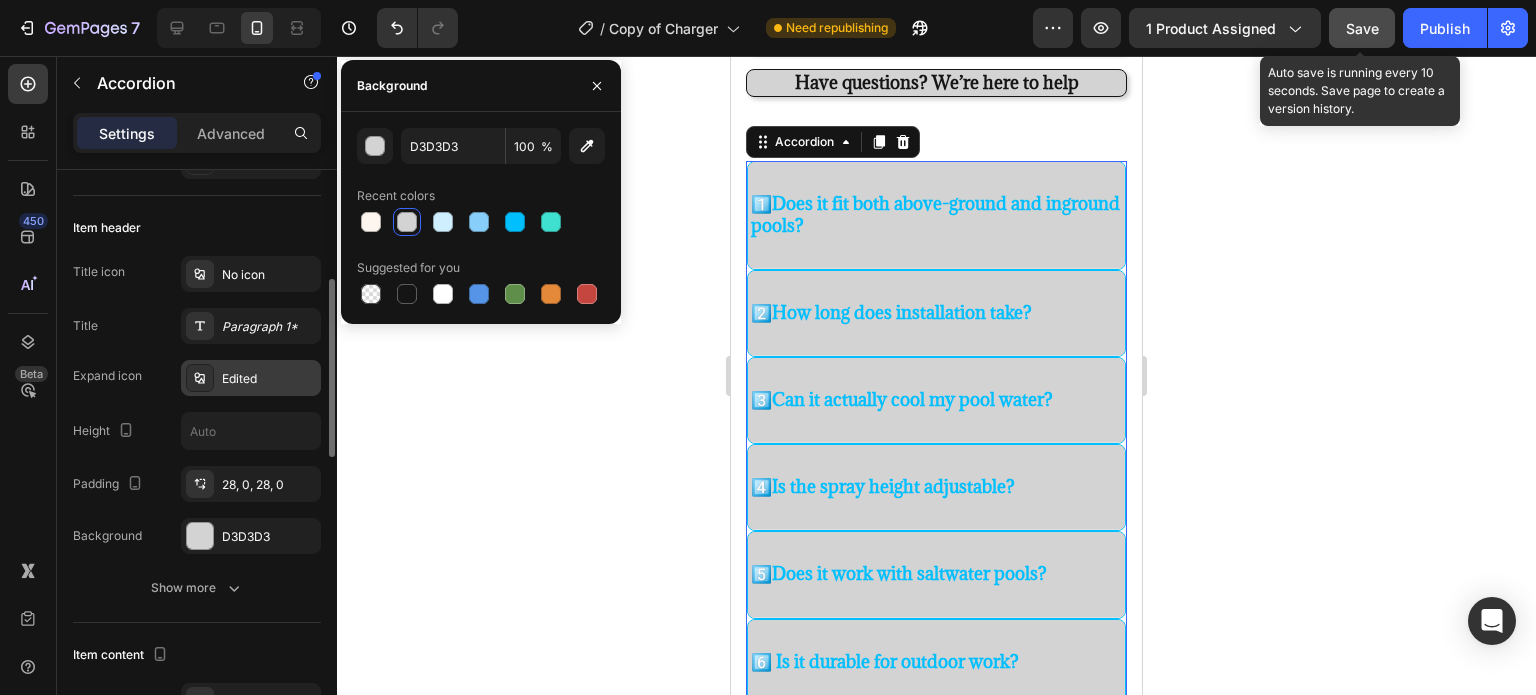 click on "Edited" at bounding box center [269, 379] 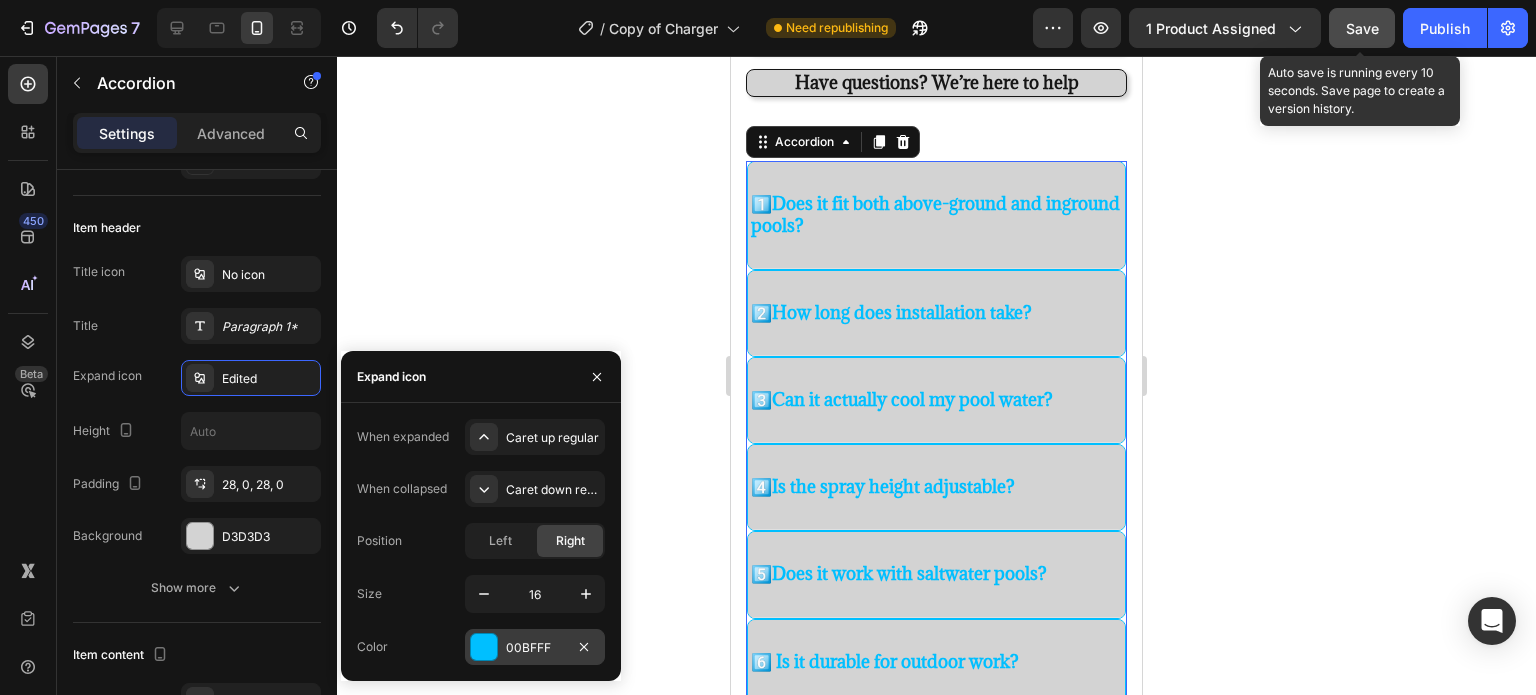 click at bounding box center [484, 647] 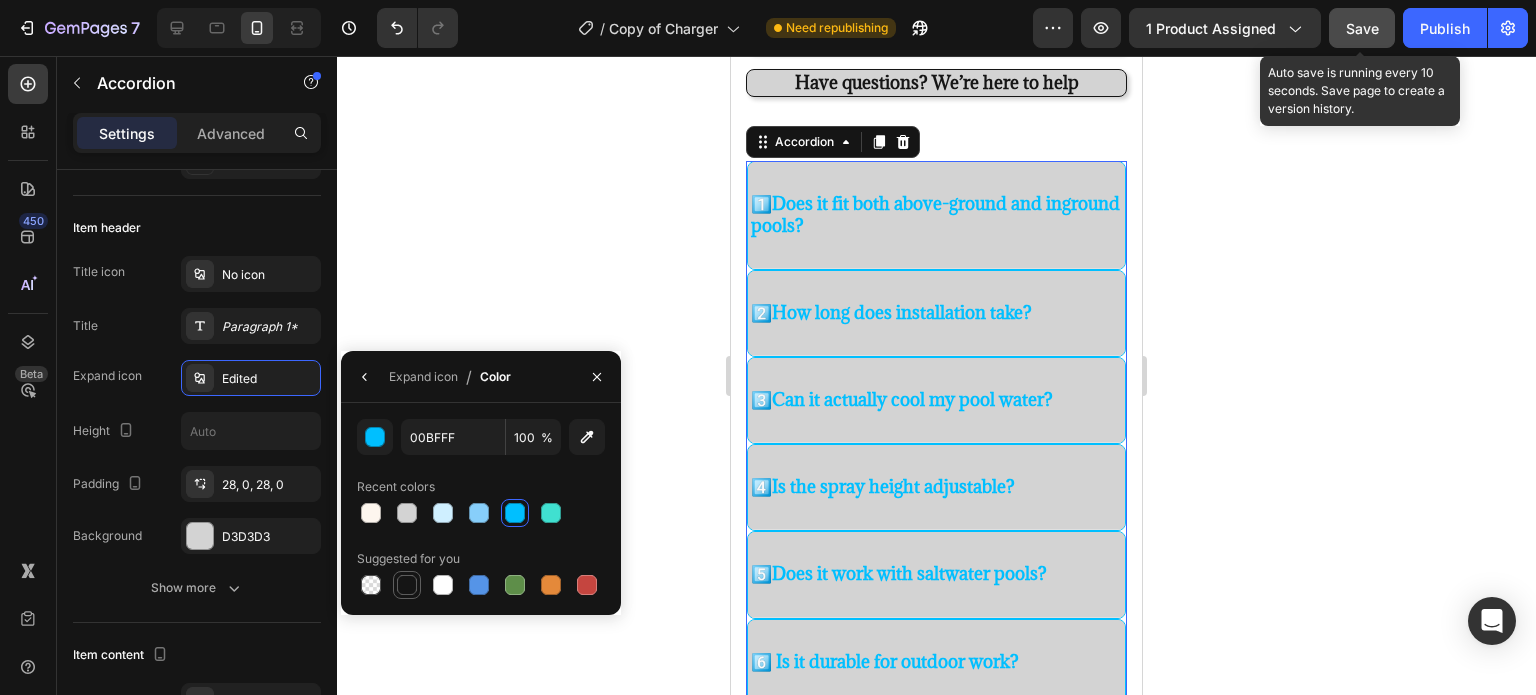 click at bounding box center [407, 585] 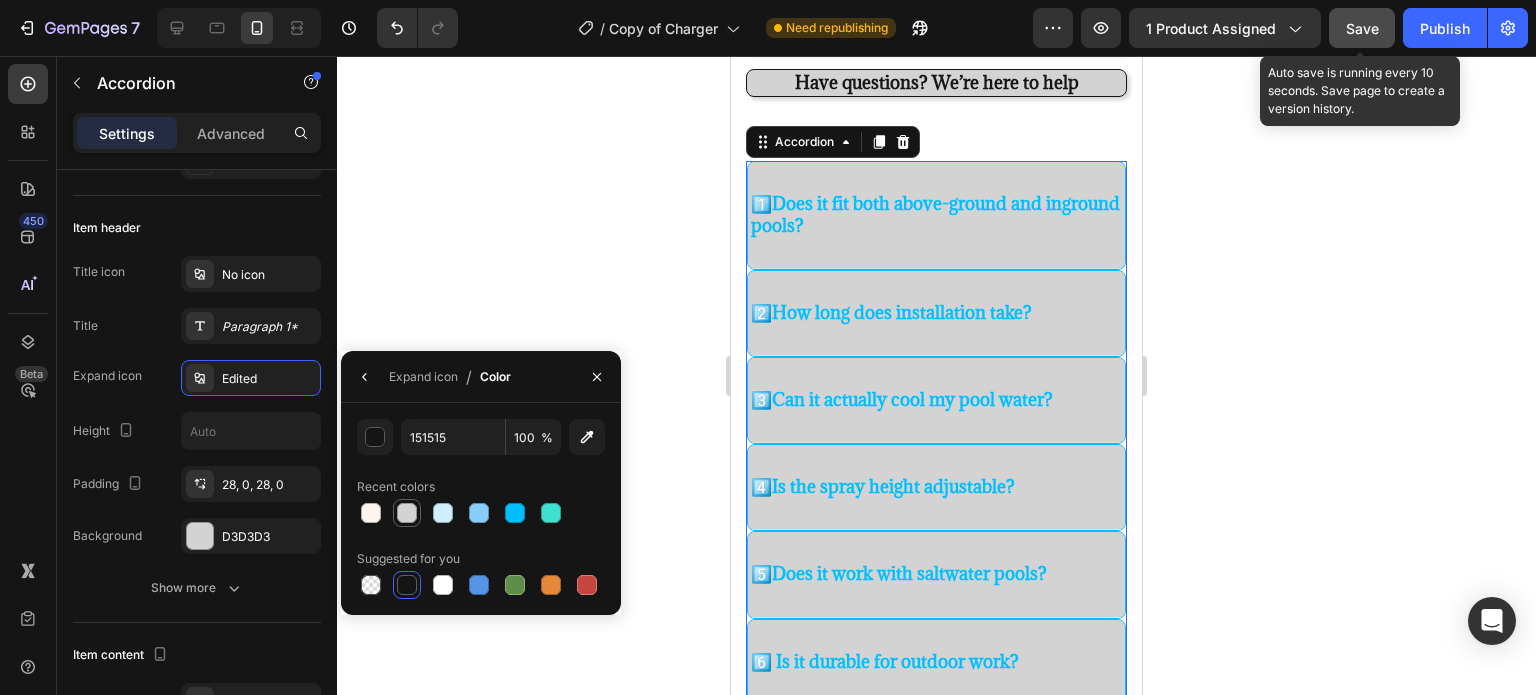 click at bounding box center (407, 513) 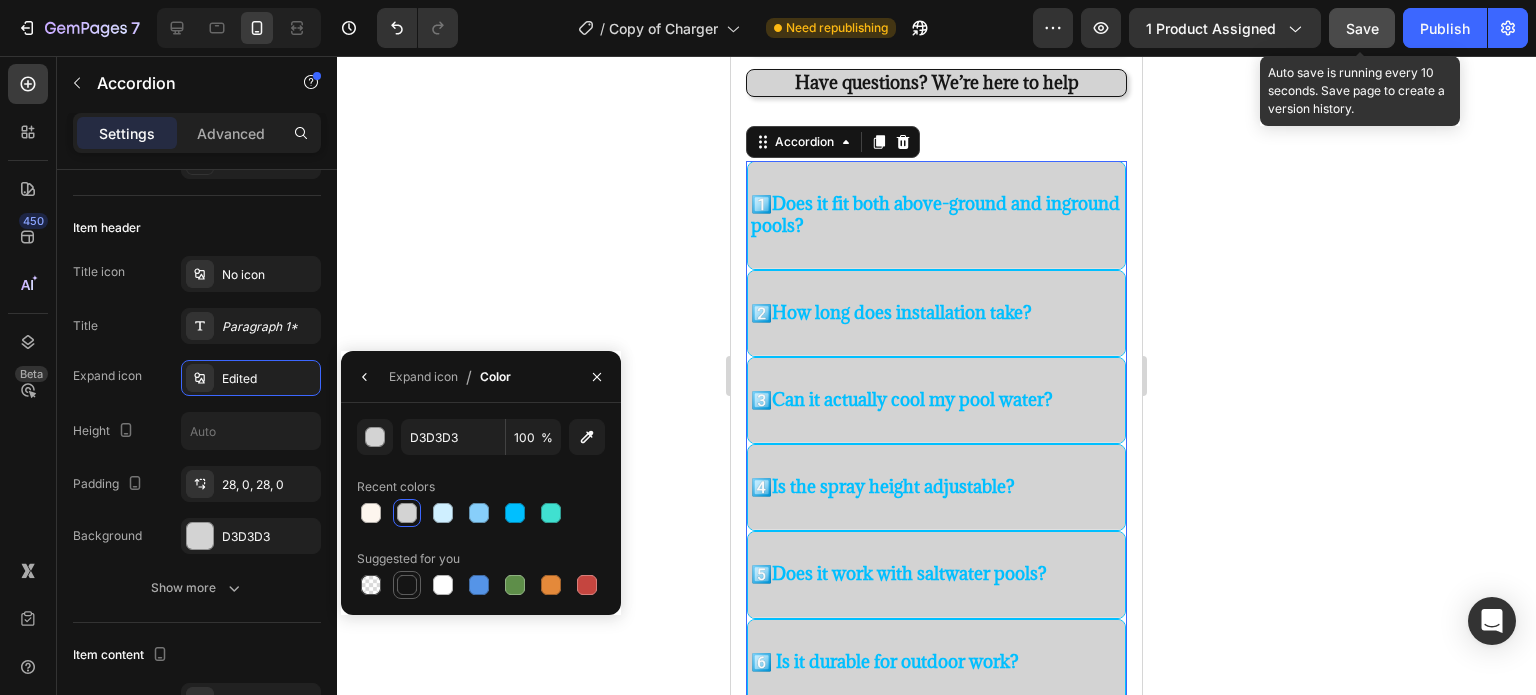 click at bounding box center [407, 585] 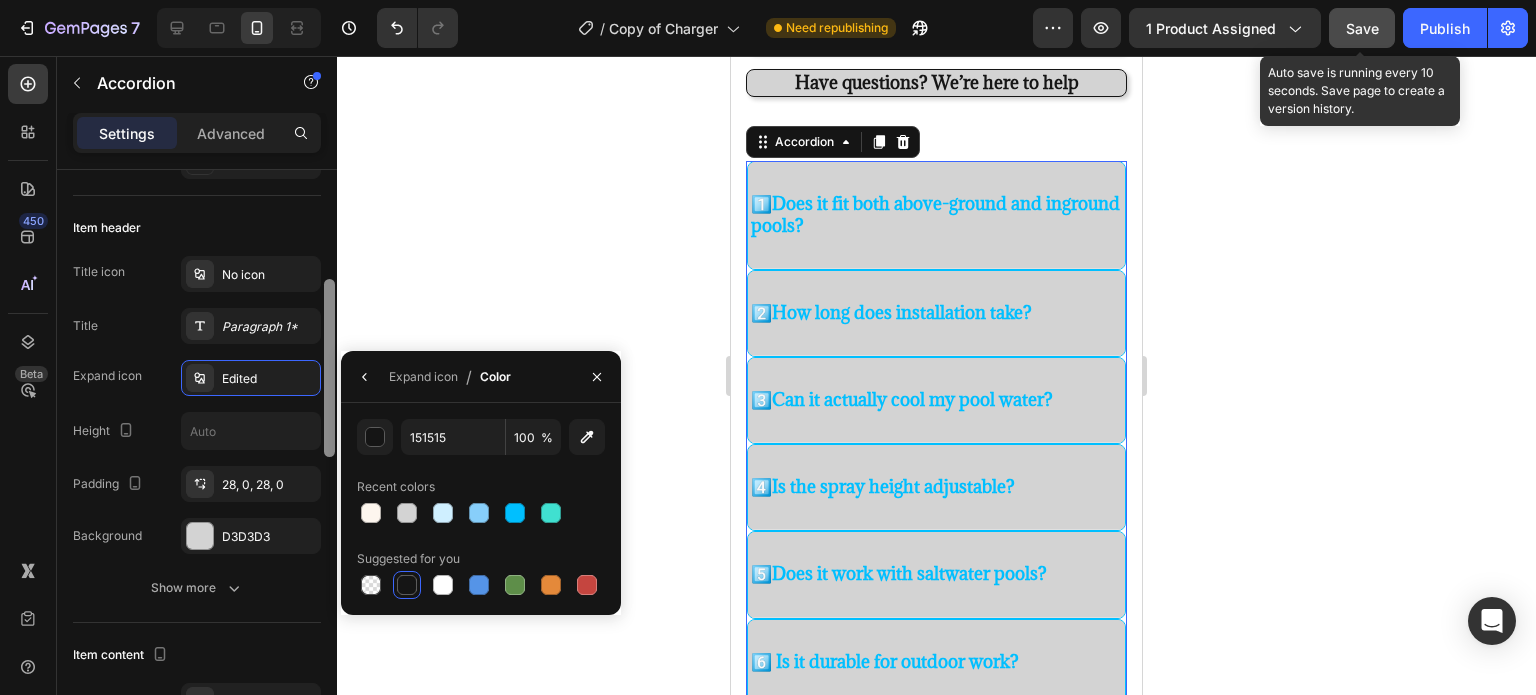 click at bounding box center [329, 368] 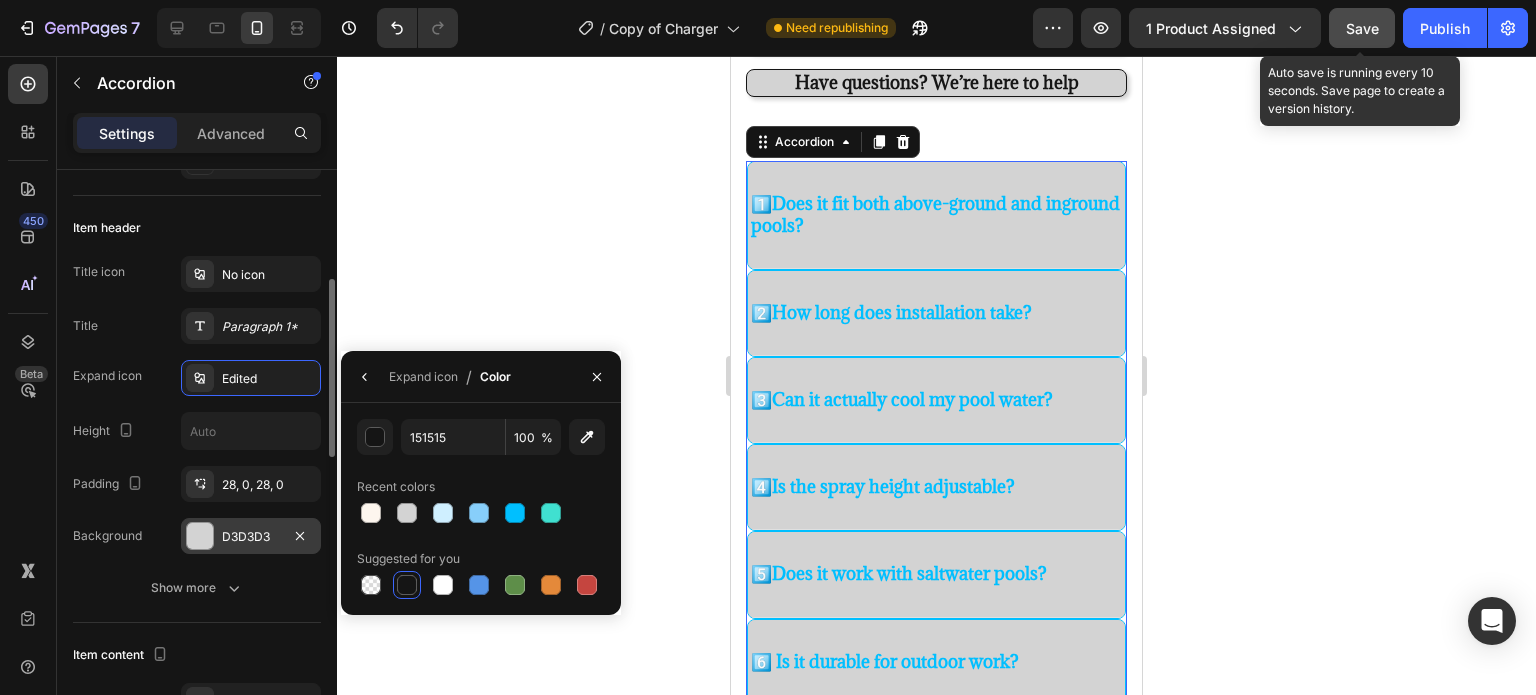 click at bounding box center [200, 536] 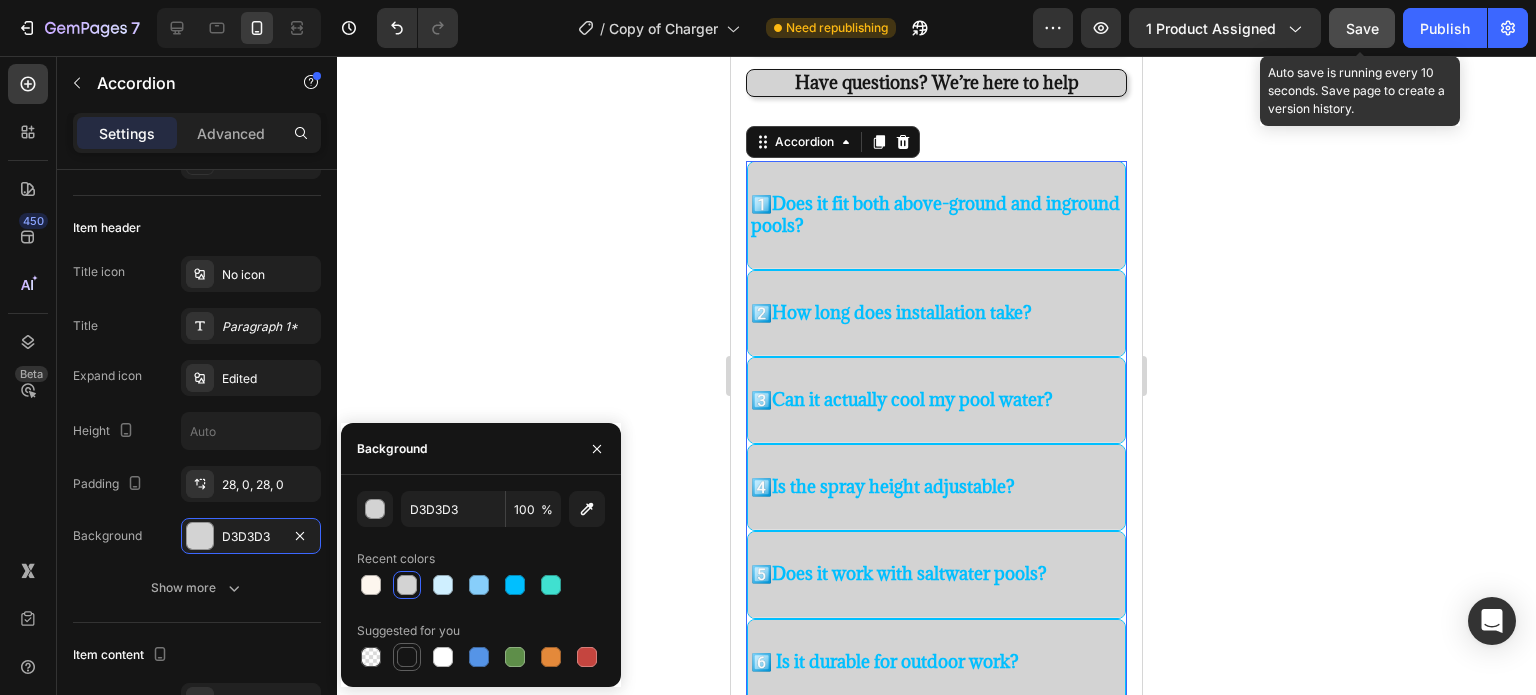 click at bounding box center (407, 657) 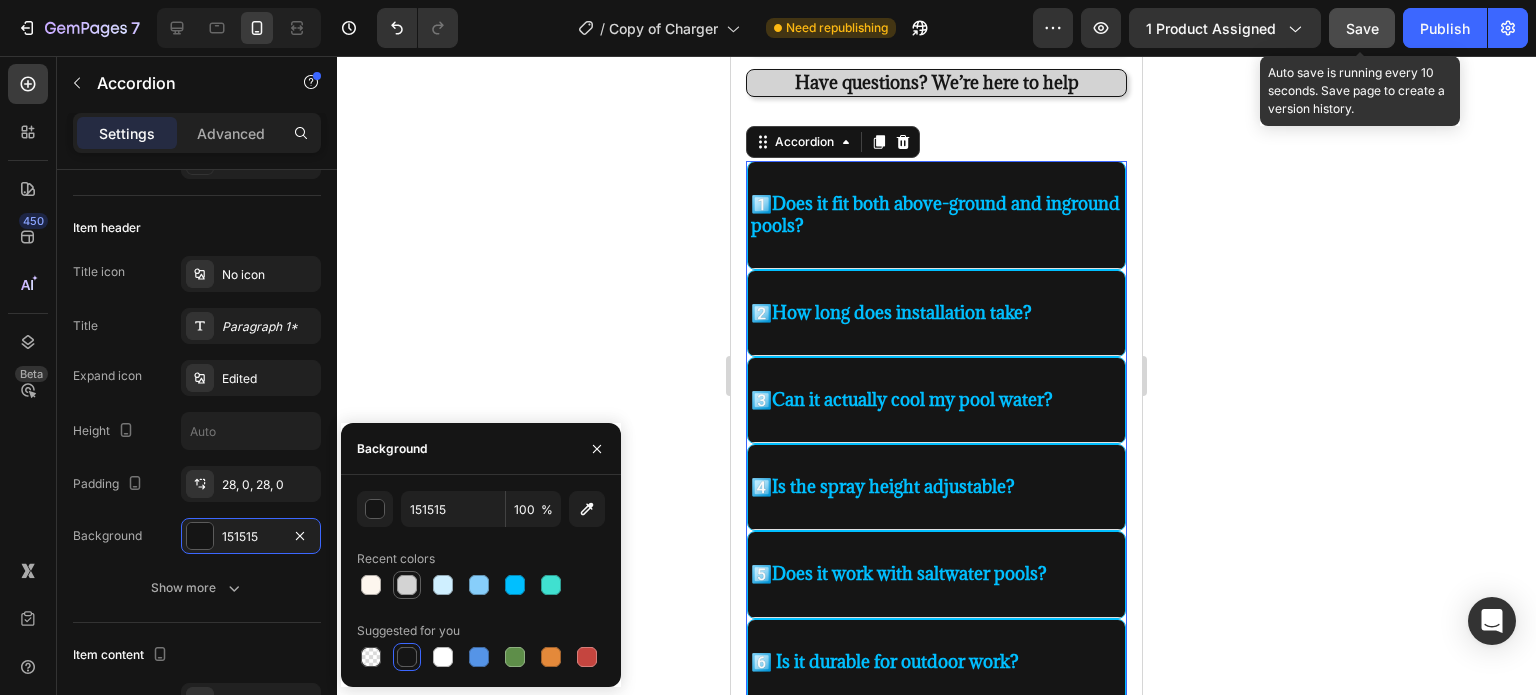 click at bounding box center (407, 585) 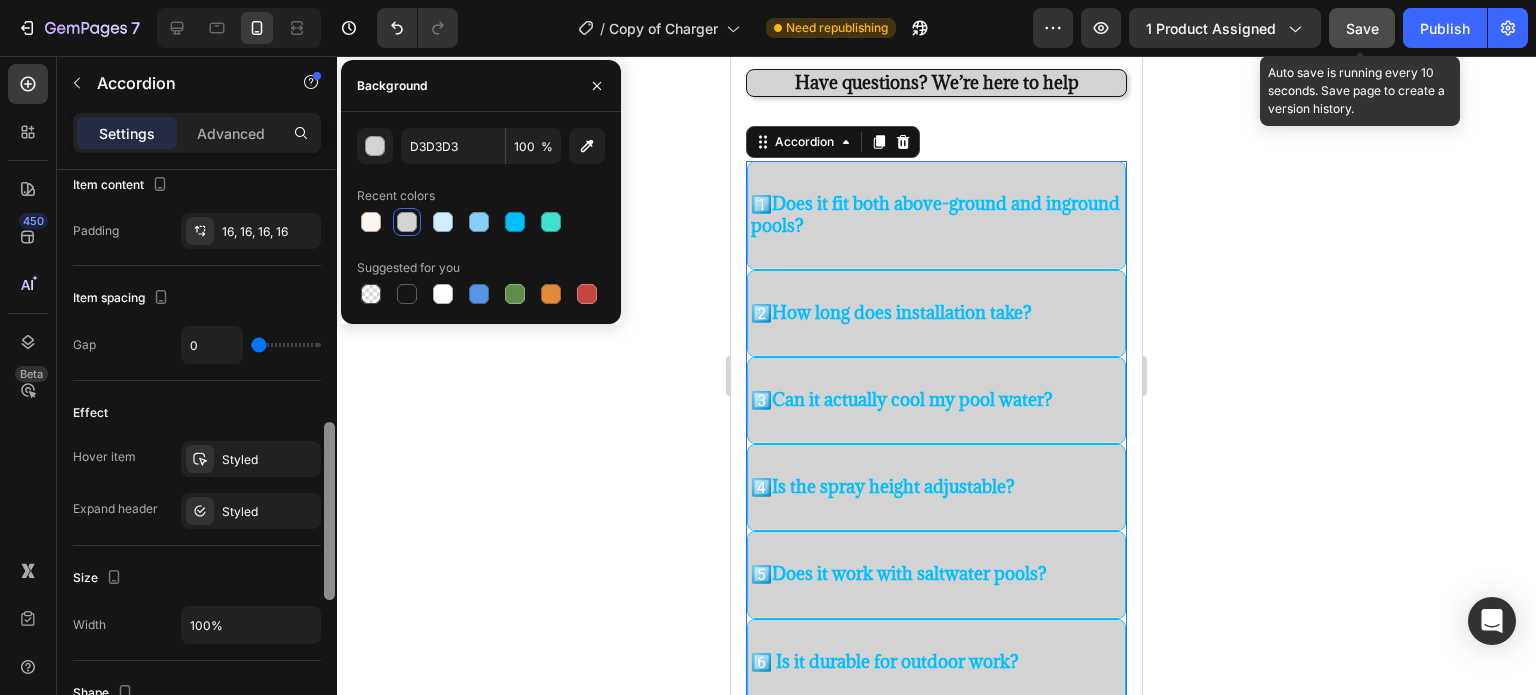 scroll, scrollTop: 832, scrollLeft: 0, axis: vertical 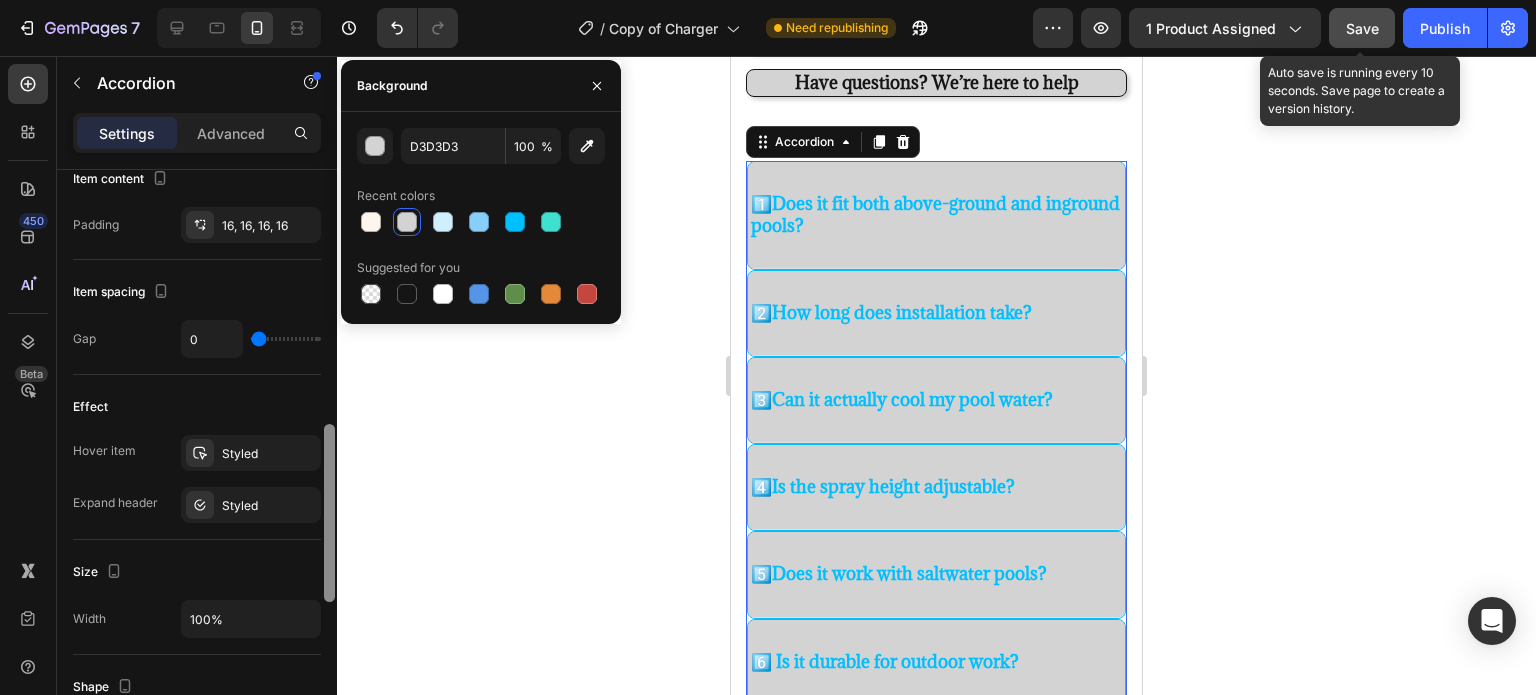 drag, startPoint x: 334, startPoint y: 441, endPoint x: 328, endPoint y: 587, distance: 146.12323 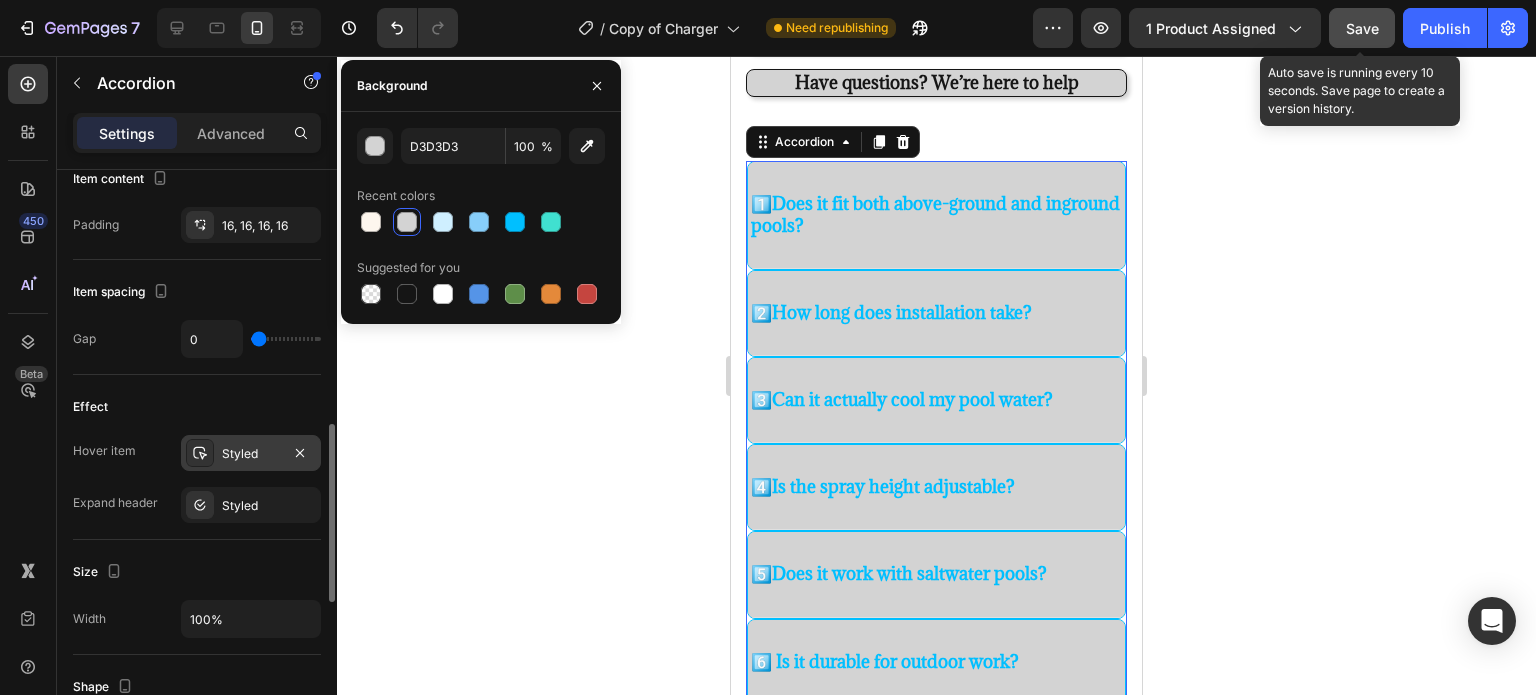 click on "Styled" at bounding box center (251, 453) 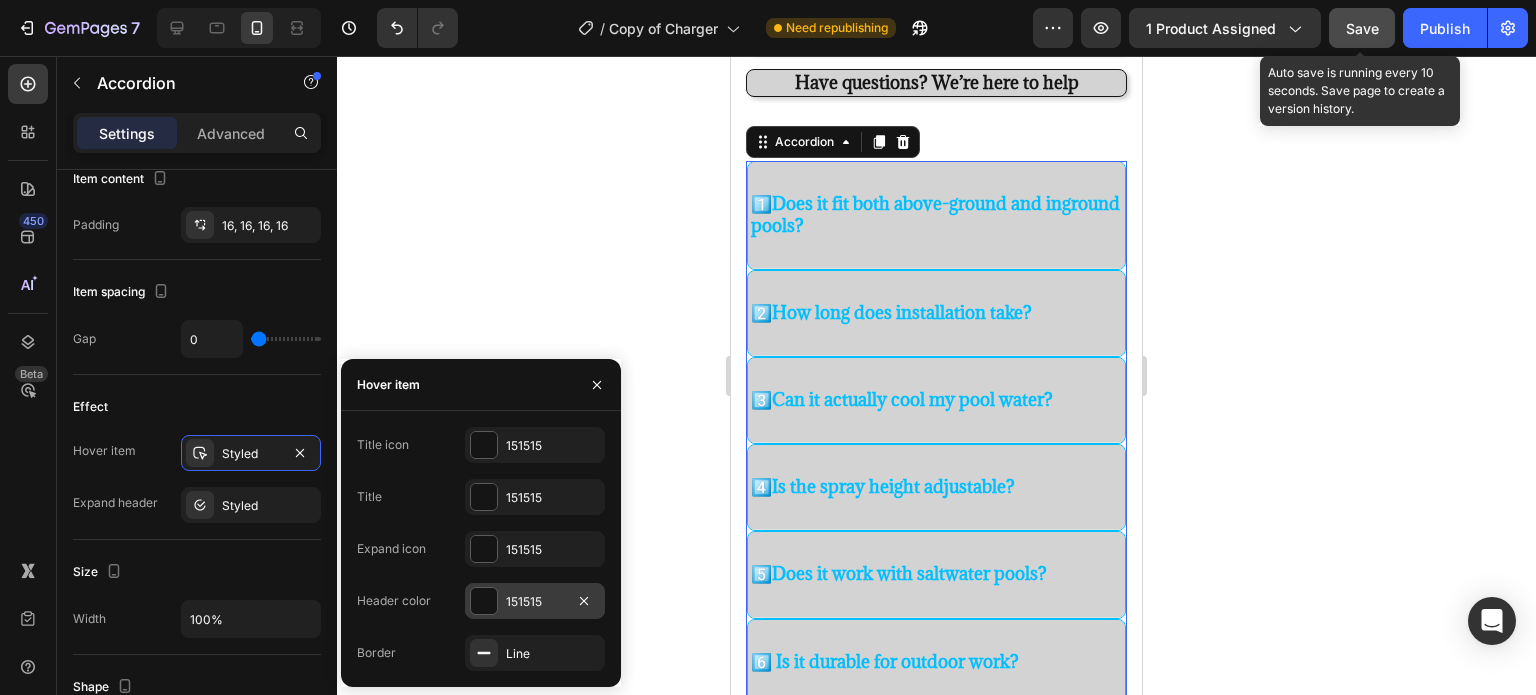 click at bounding box center (484, 601) 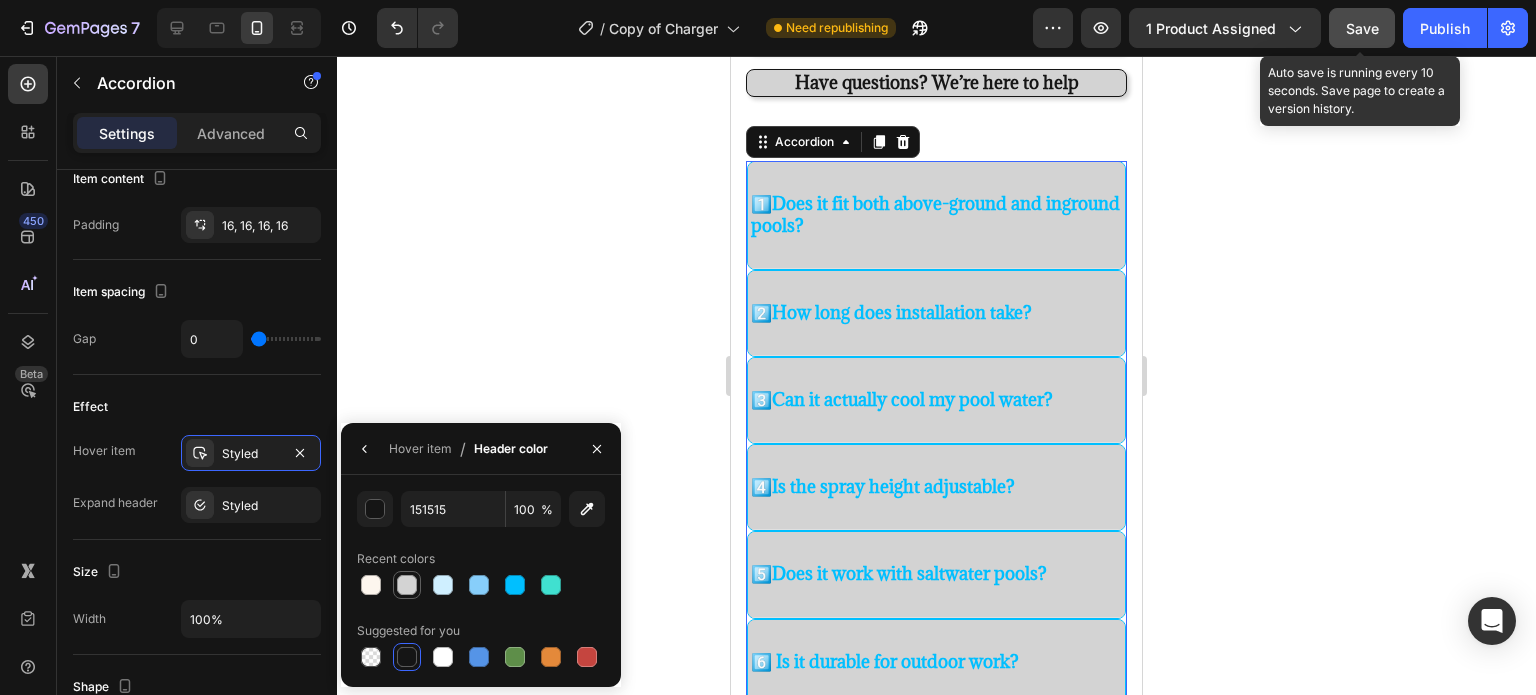 click at bounding box center [407, 585] 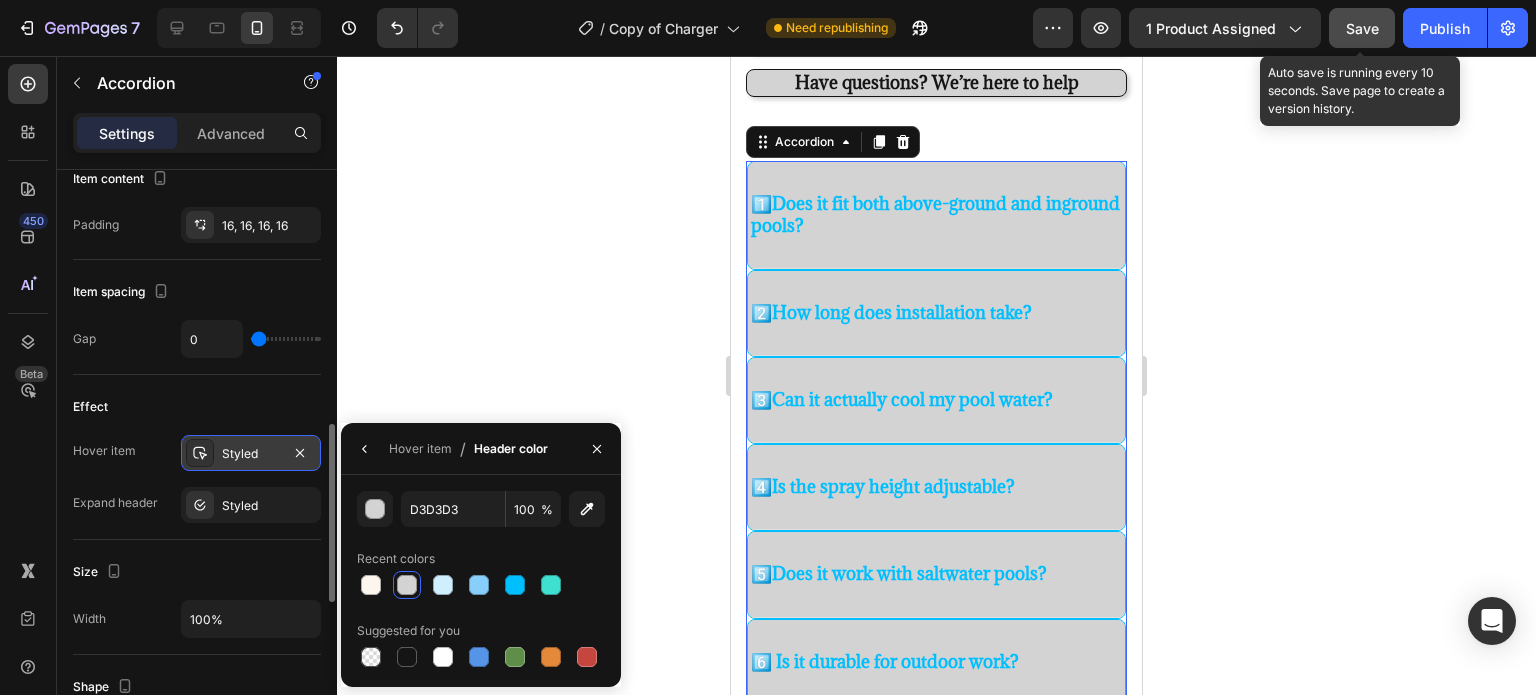 click on "Styled" at bounding box center [251, 454] 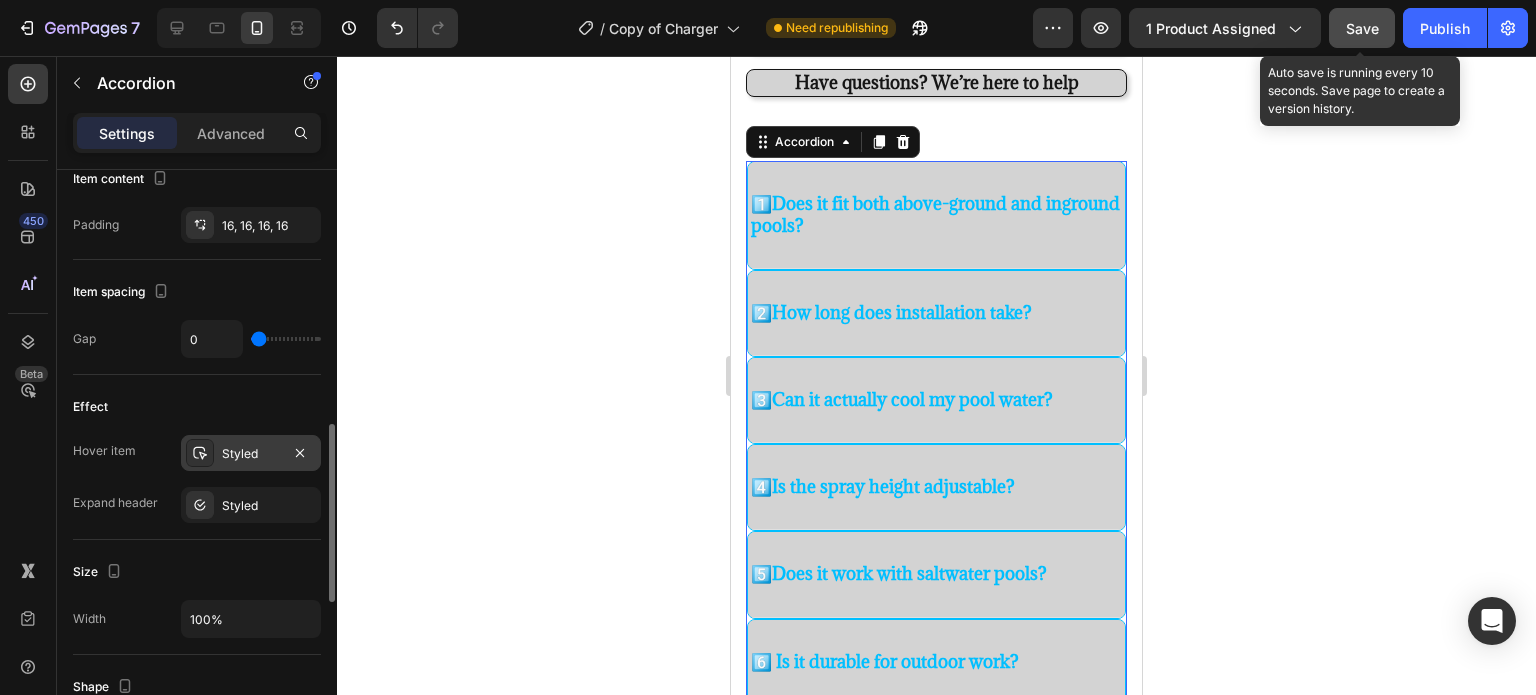 click at bounding box center [200, 453] 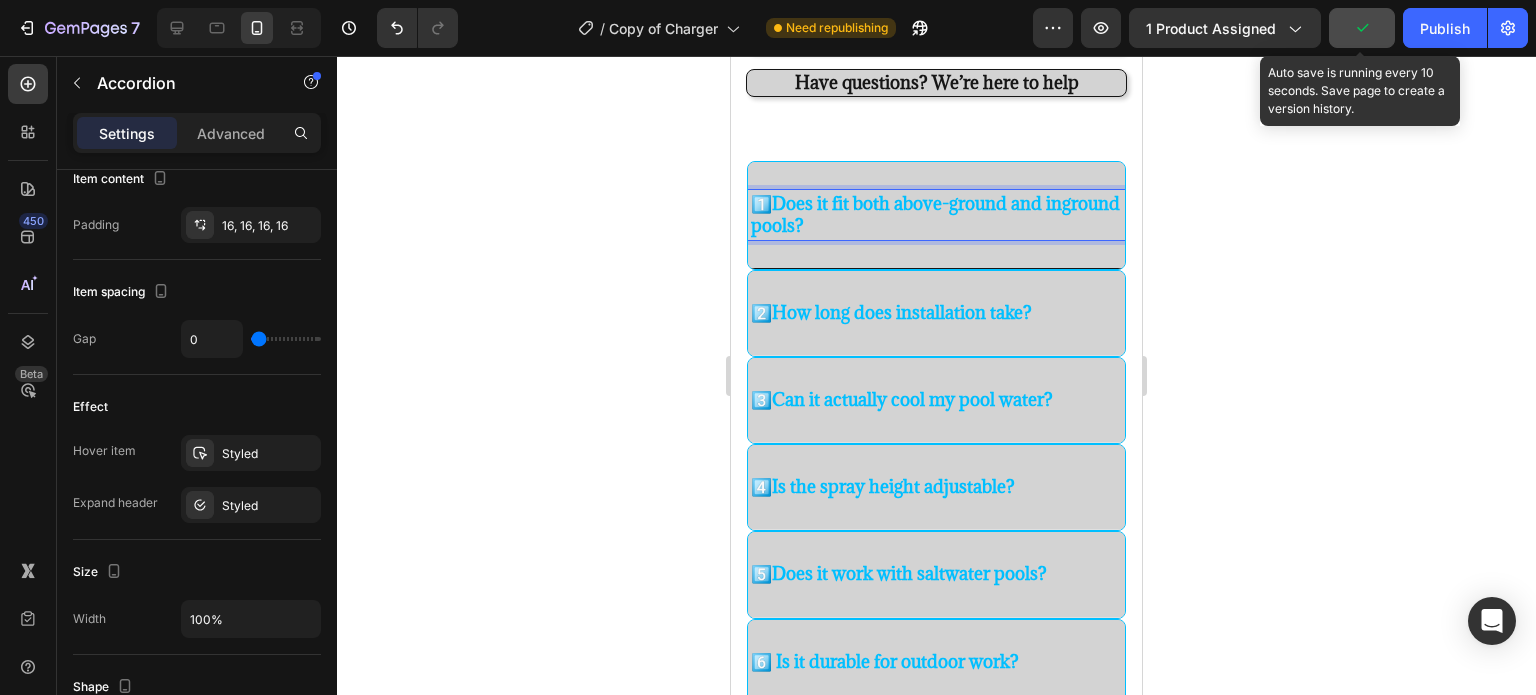 click on "1️⃣  Does it fit both above-ground and inground pools?" at bounding box center (936, 215) 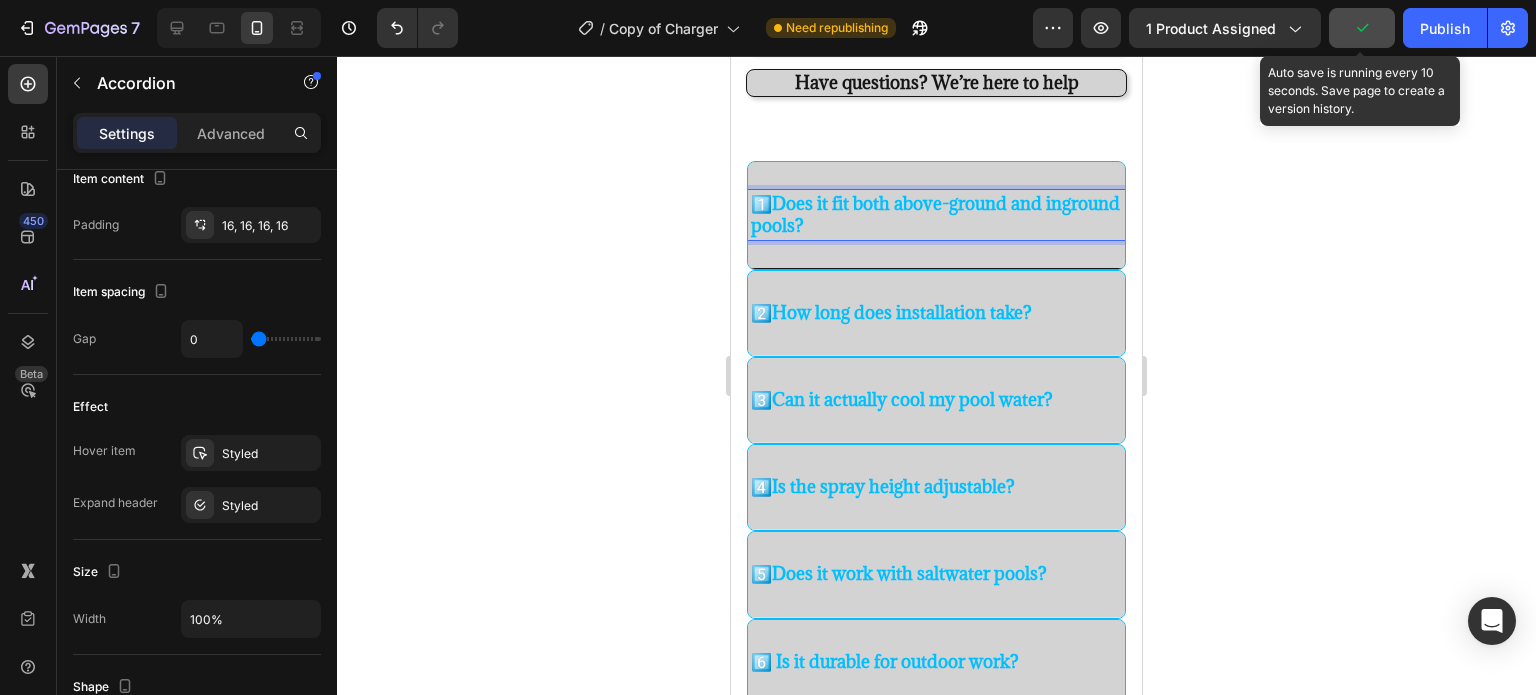 click on "1️⃣  Does it fit both above-ground and inground pools?" at bounding box center (936, 215) 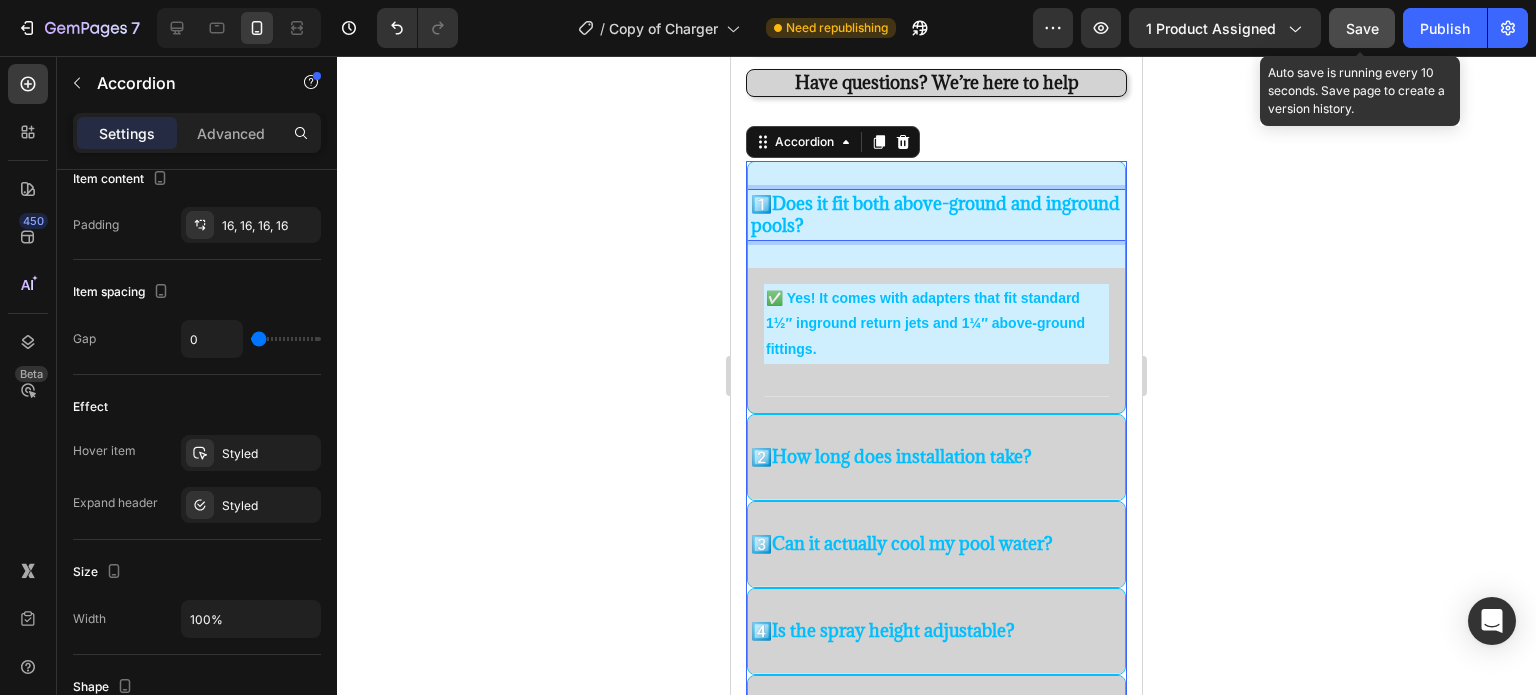 click on "1️⃣  Does it fit both above-ground and inground pools?" at bounding box center (936, 215) 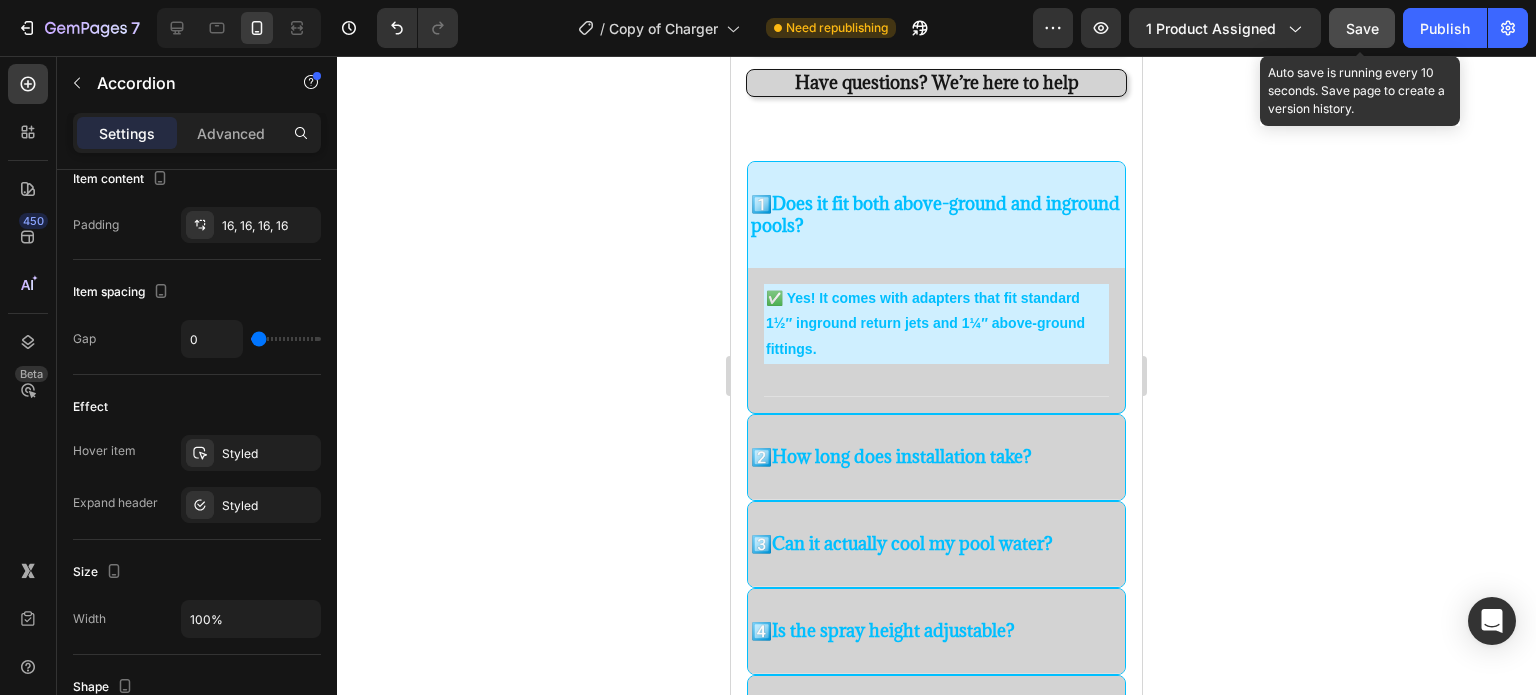 click on "1️⃣  Does it fit both above-ground and inground pools?" at bounding box center [936, 215] 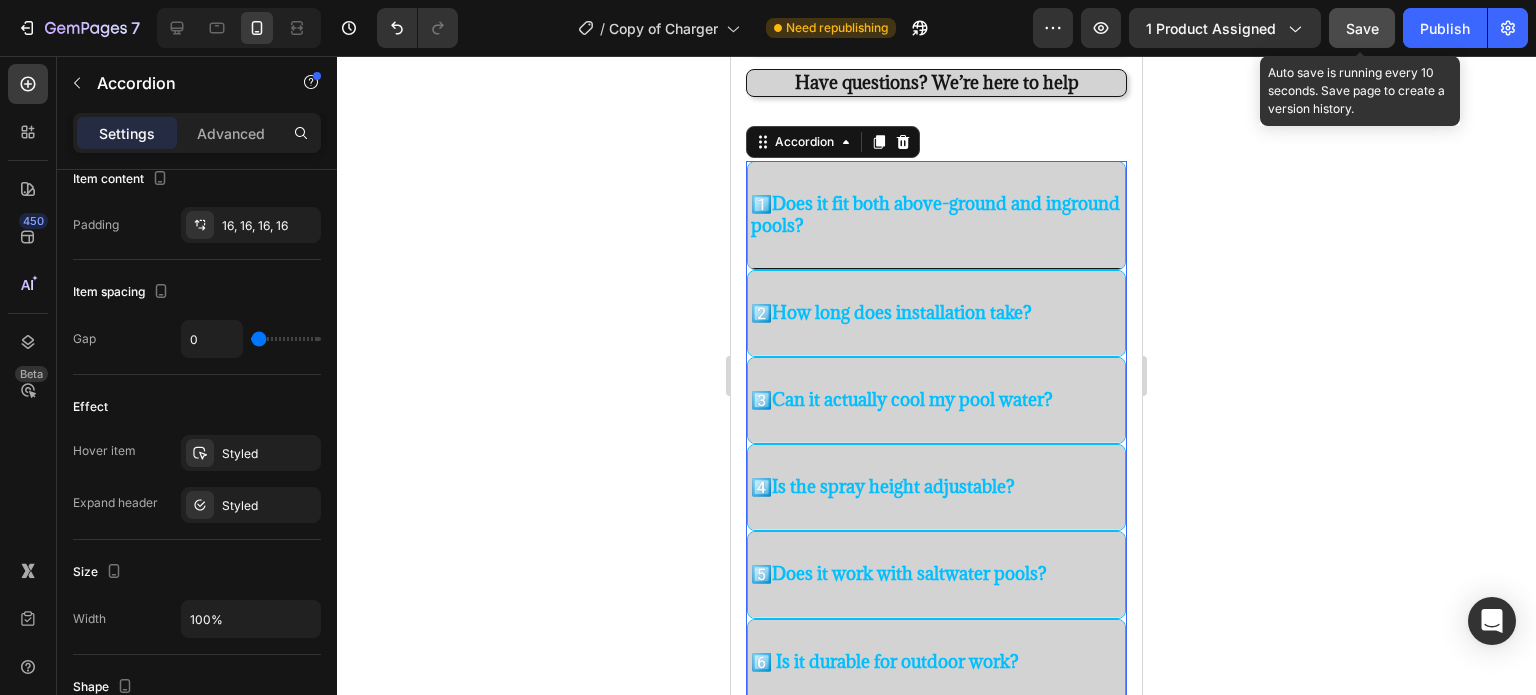 click on "1️⃣  Does it fit both above-ground and inground pools?" at bounding box center (936, 215) 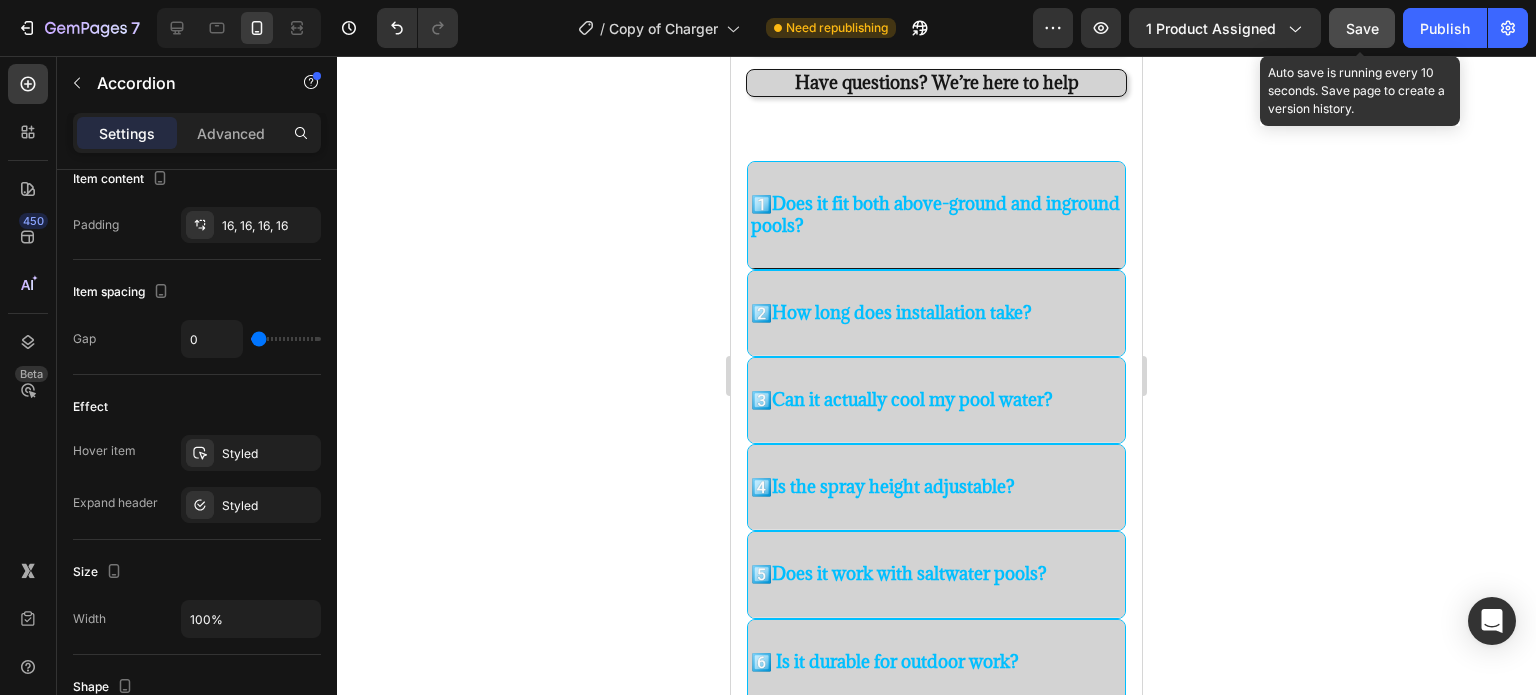 click on "1️⃣  Does it fit both above-ground and inground pools?" at bounding box center [936, 215] 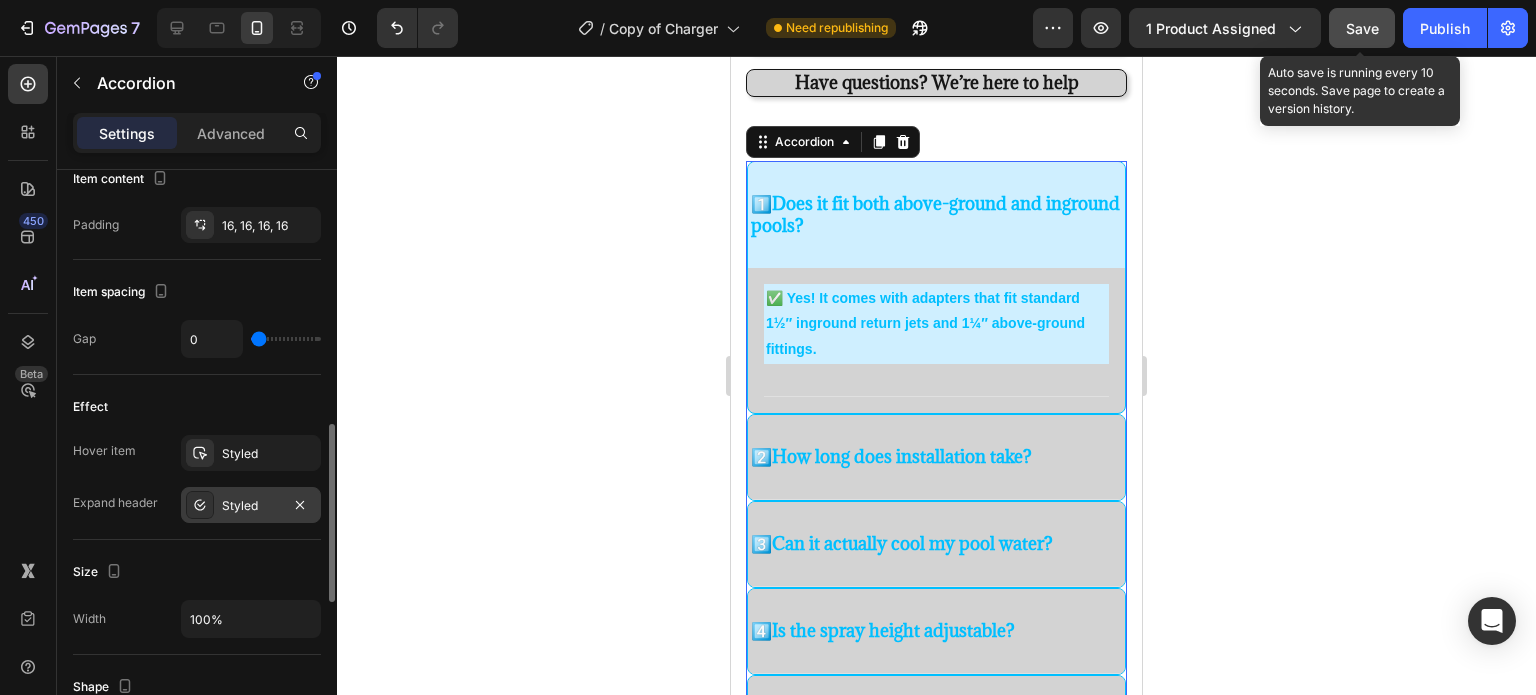 click 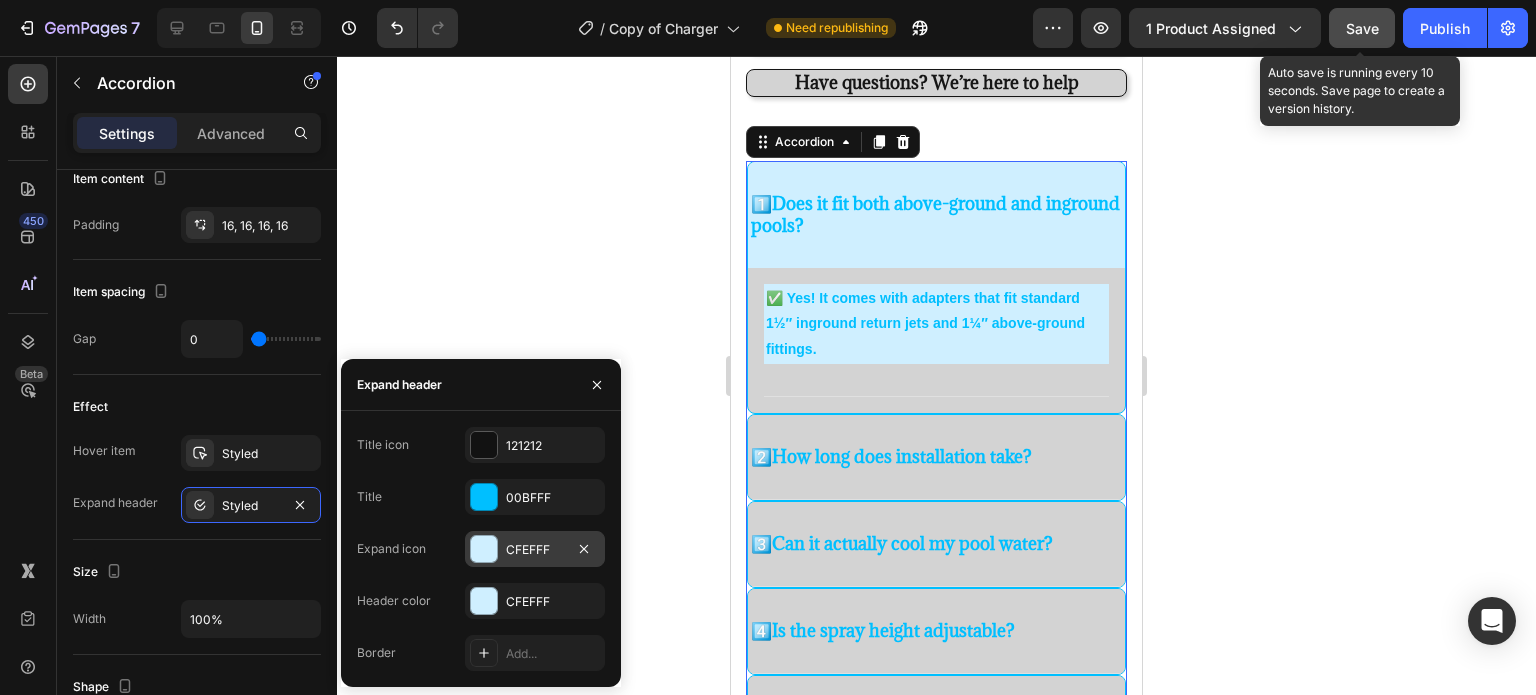 click at bounding box center (484, 549) 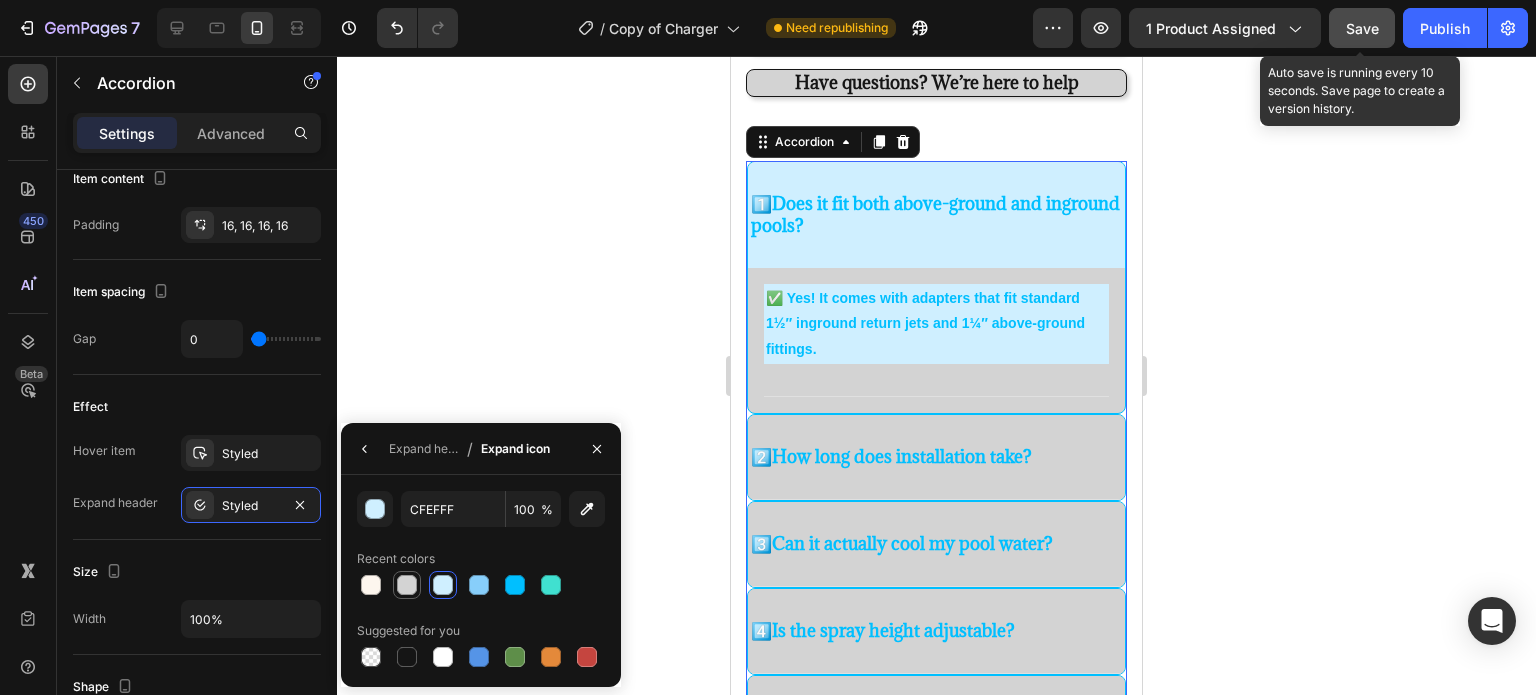 click at bounding box center (407, 585) 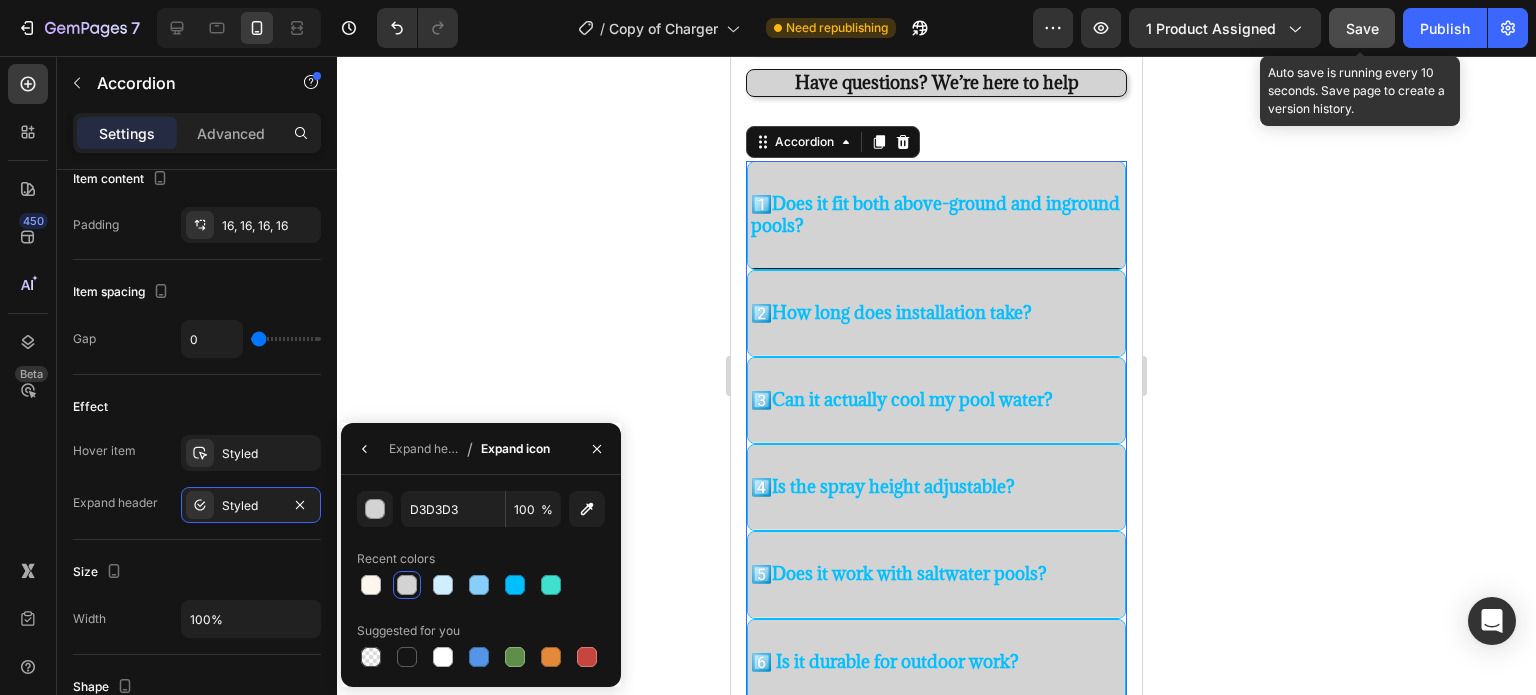 click on "1️⃣  Does it fit both above-ground and inground pools?" at bounding box center (936, 215) 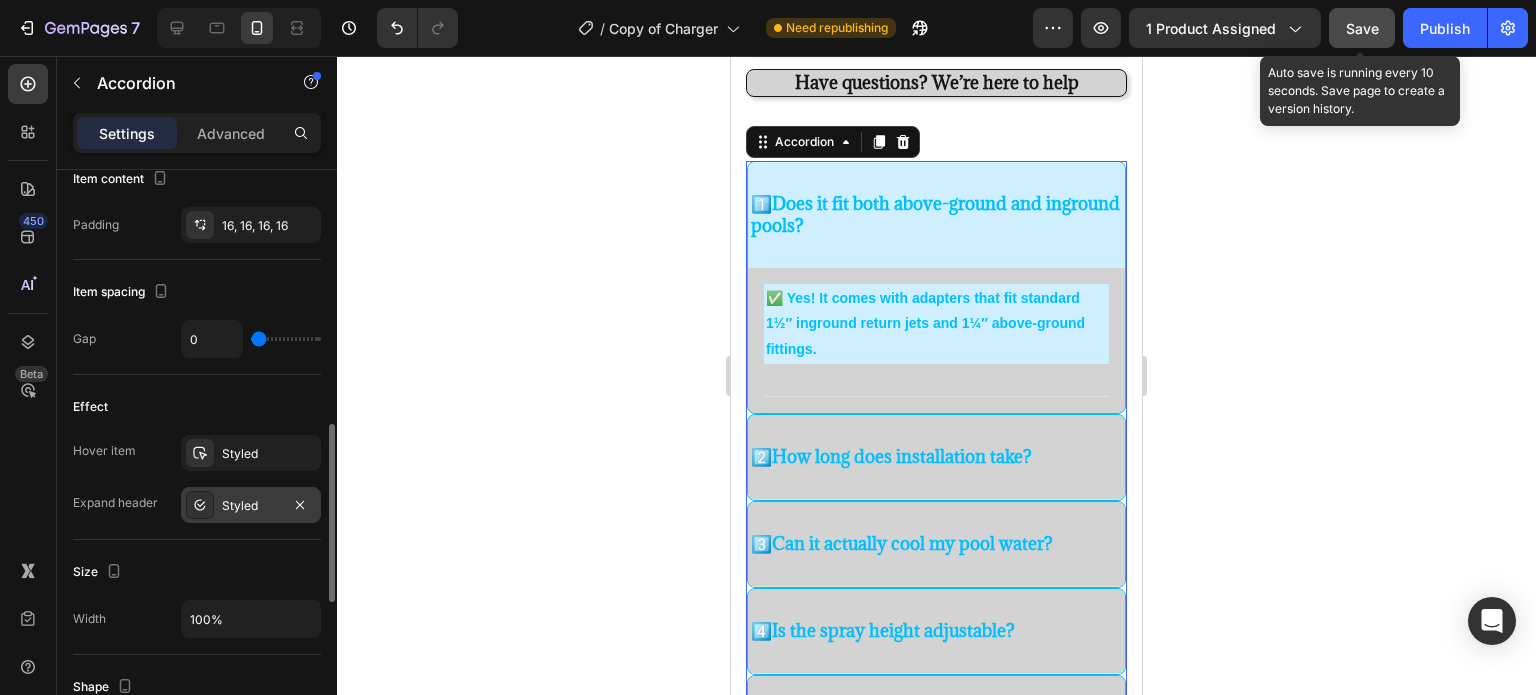 click at bounding box center (200, 505) 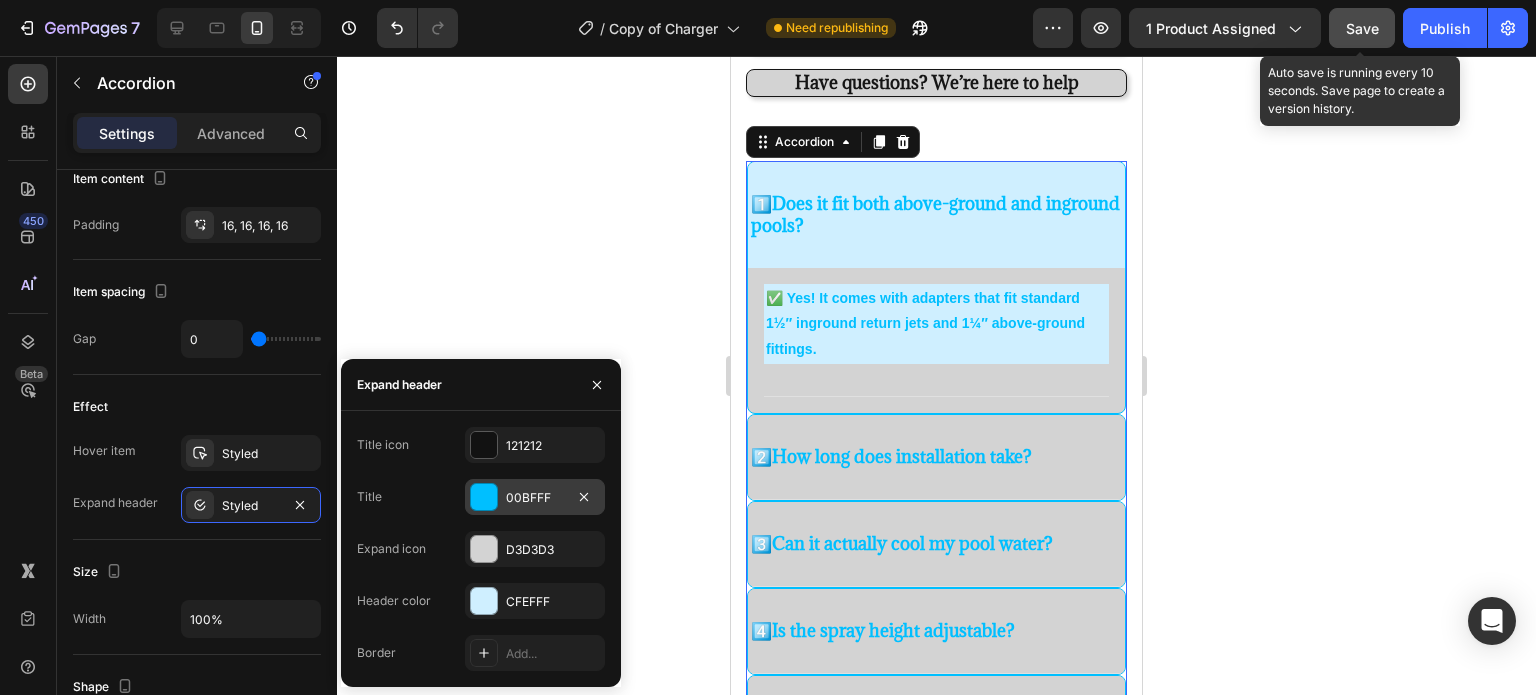 click at bounding box center [484, 497] 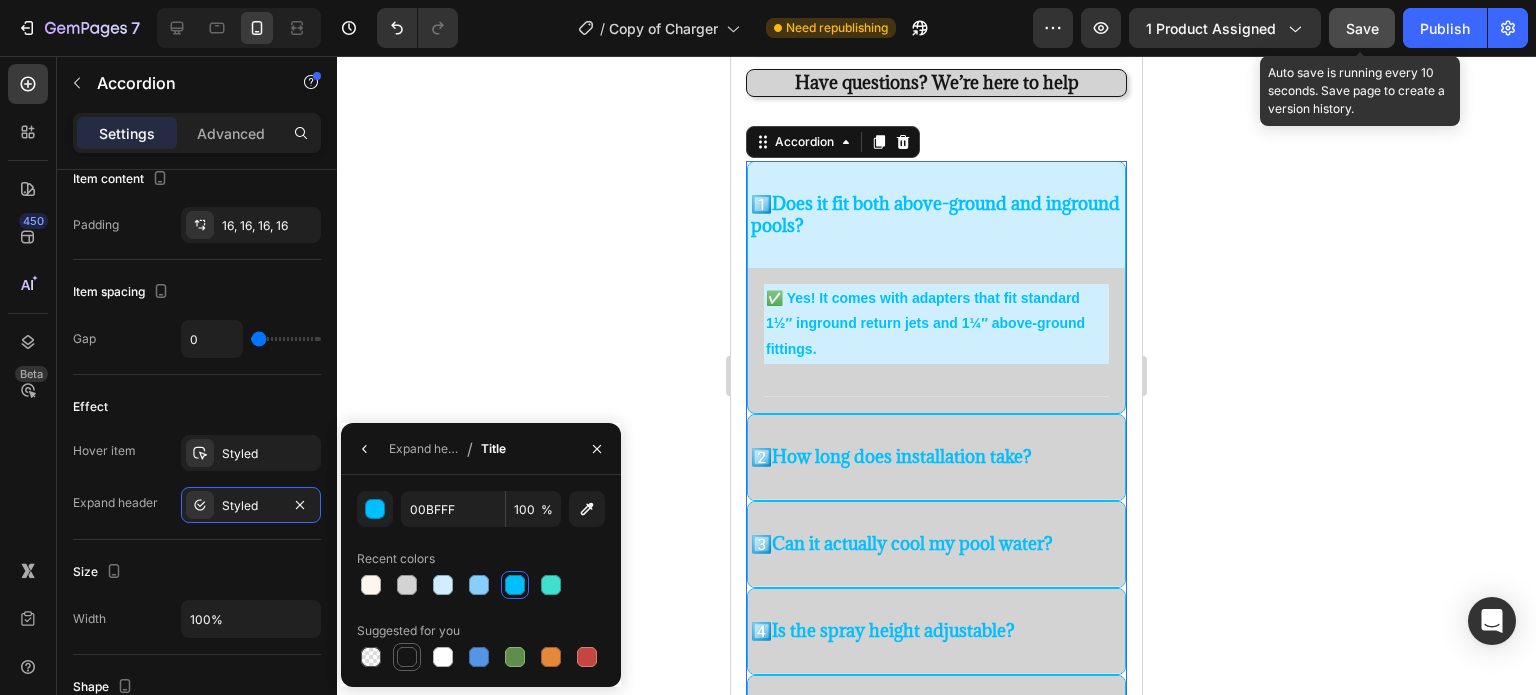 click at bounding box center [407, 657] 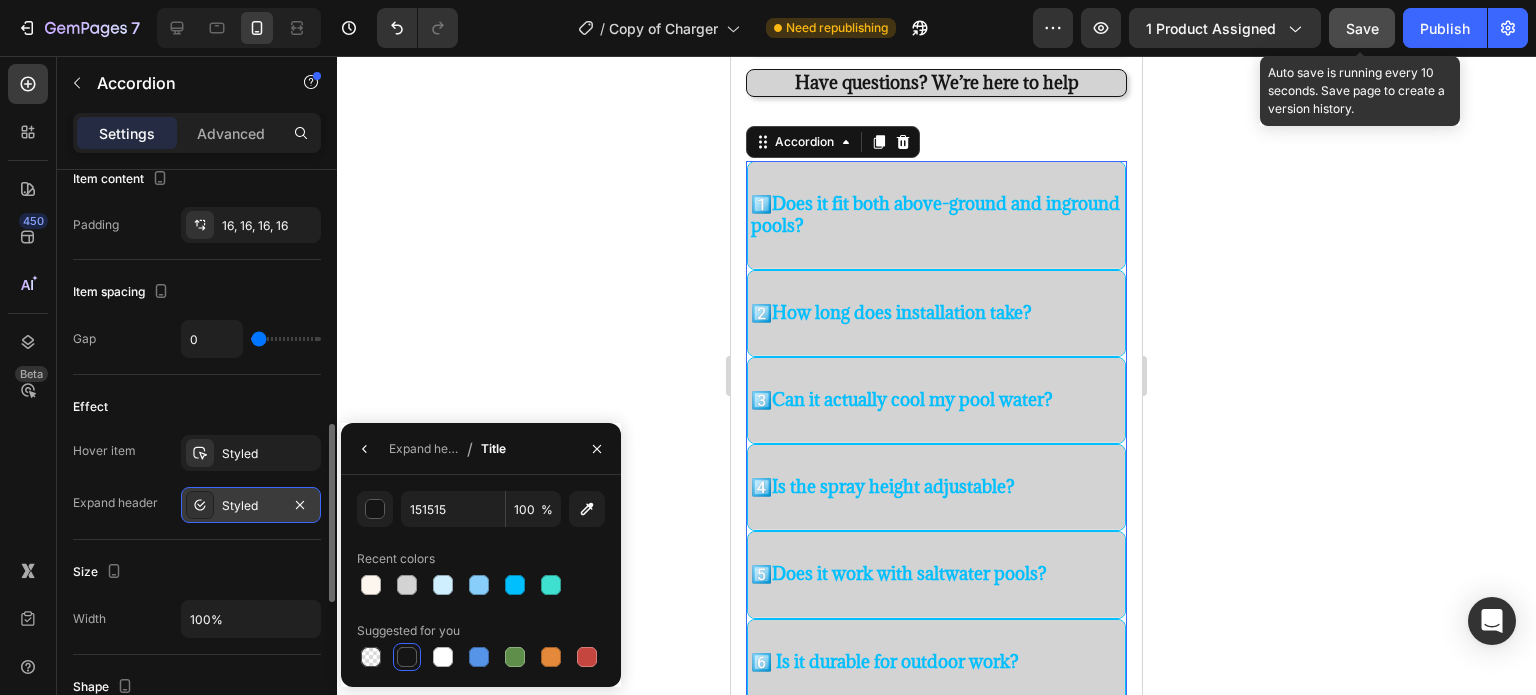 click 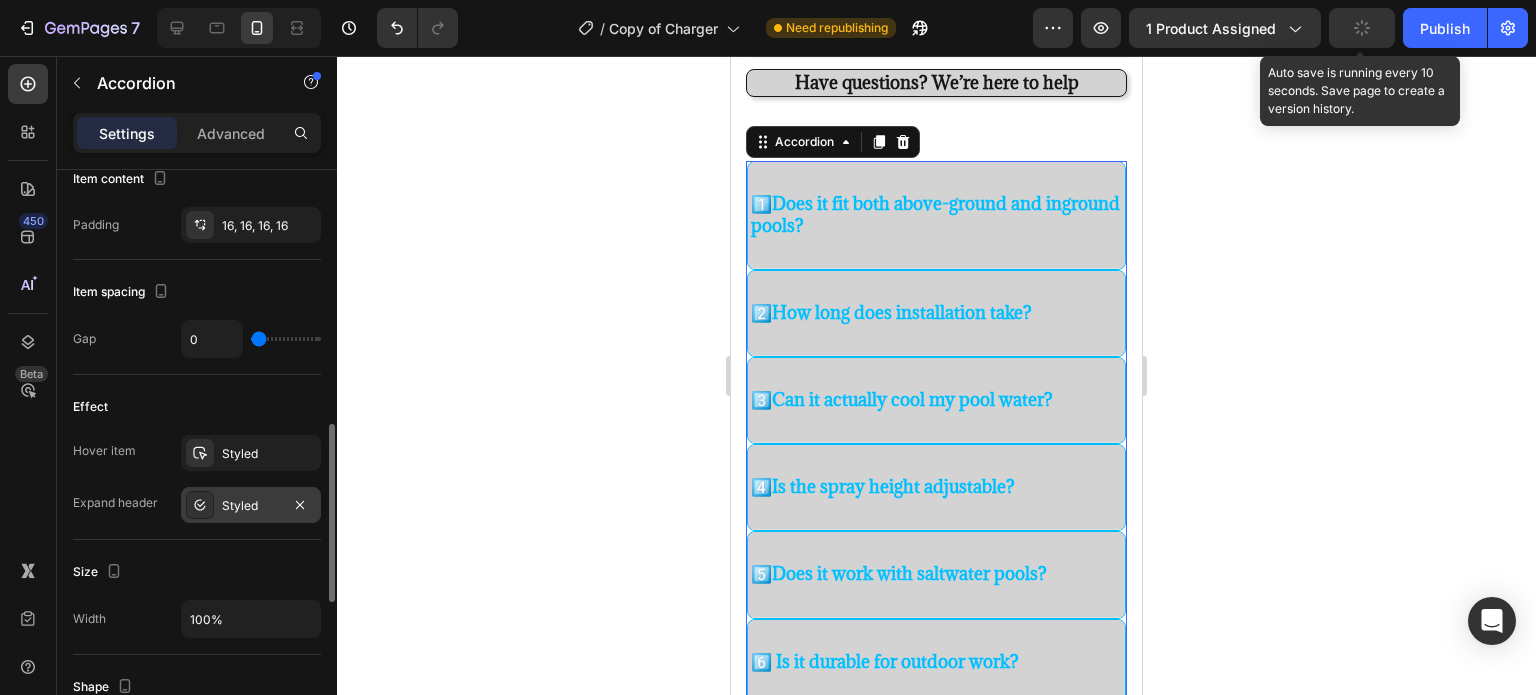 click at bounding box center (200, 505) 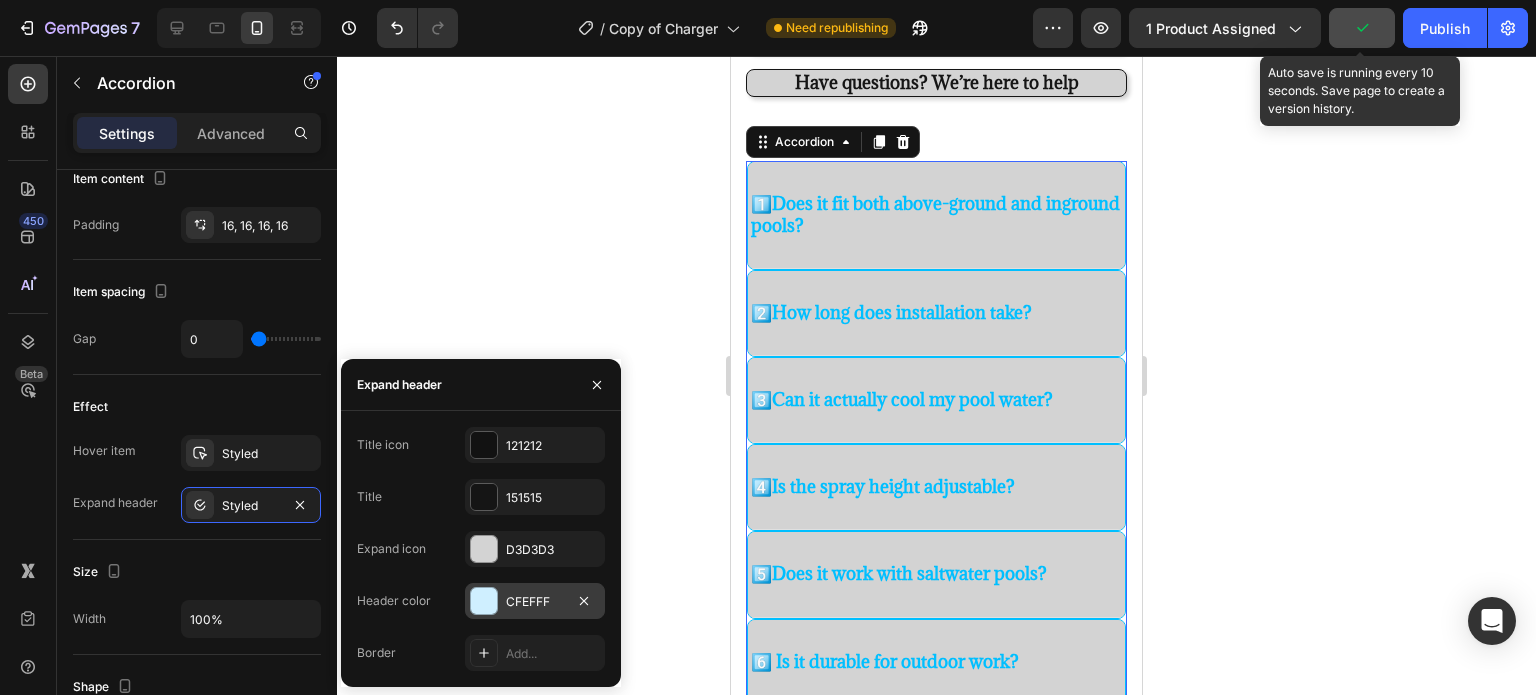 click at bounding box center (484, 601) 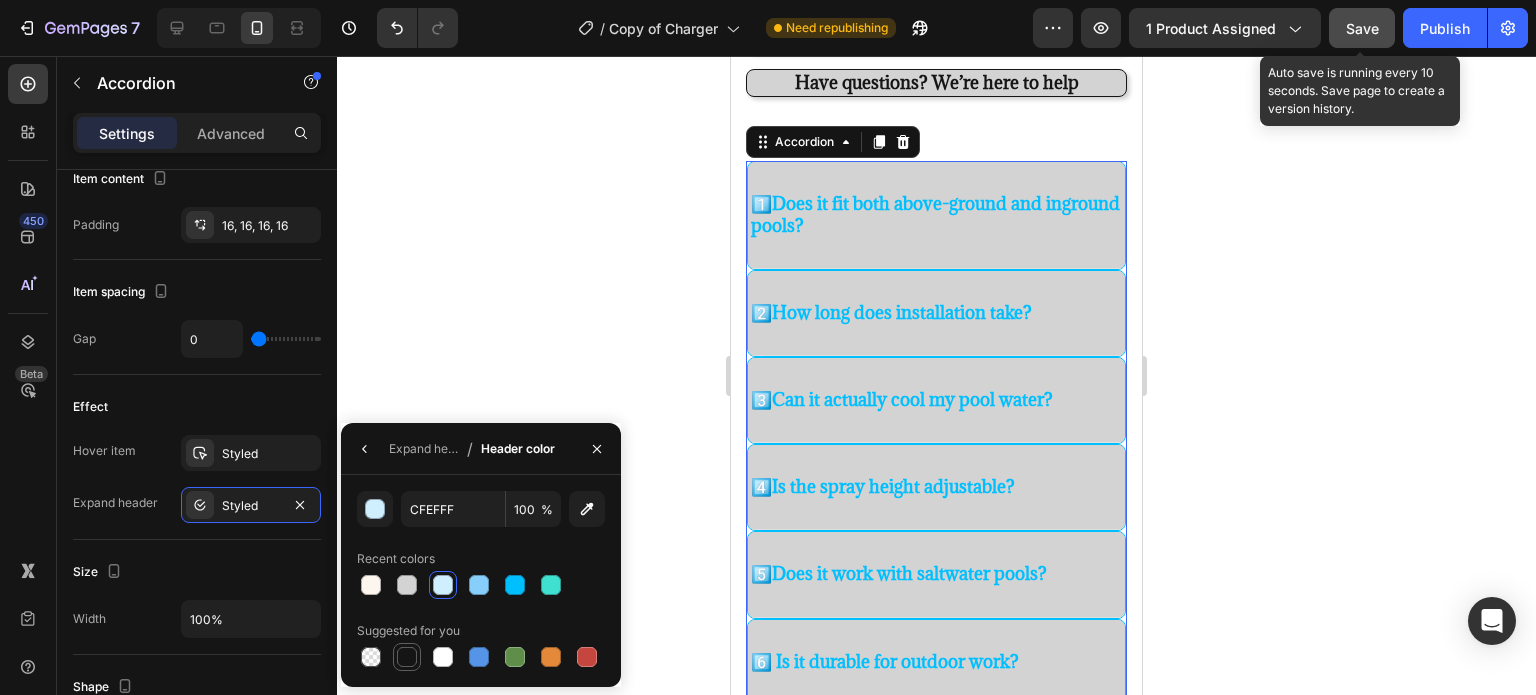 click at bounding box center [407, 657] 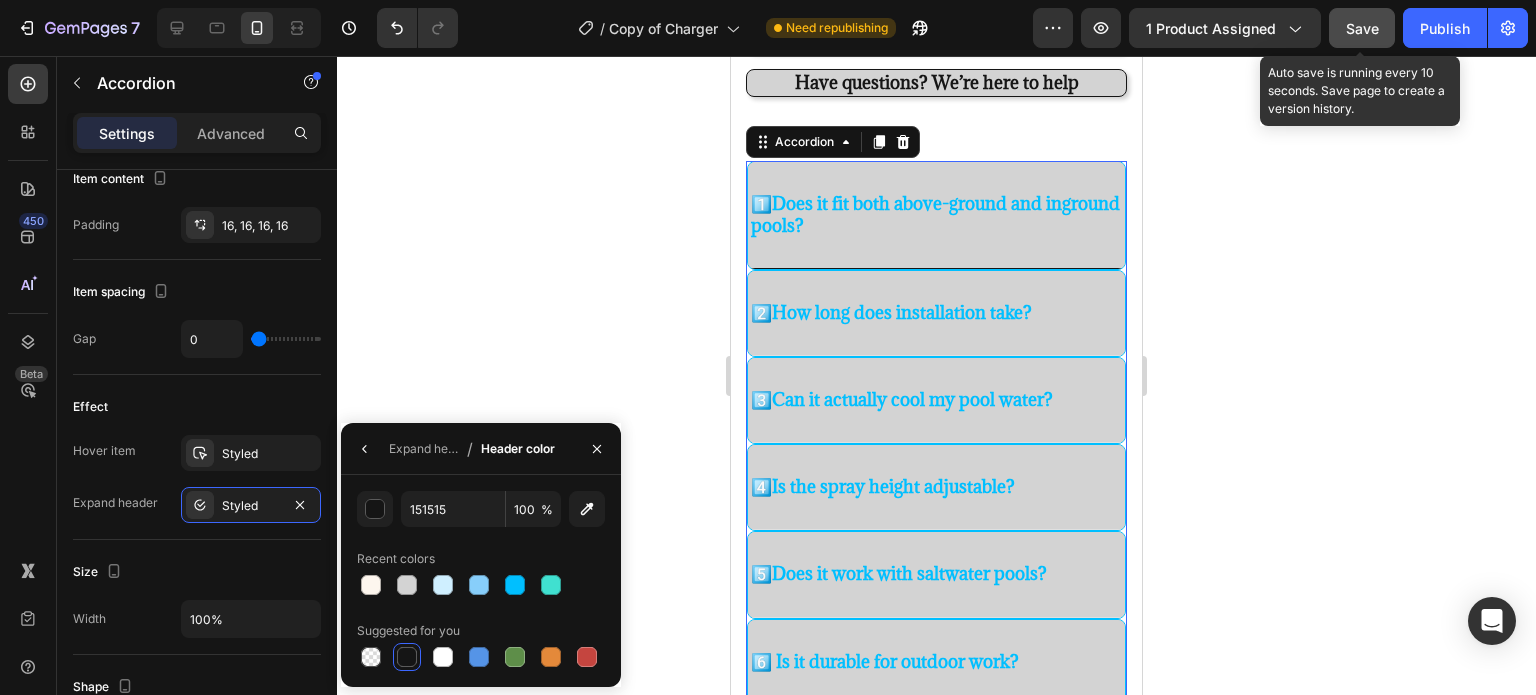 click on "1️⃣  Does it fit both above-ground and inground pools?" at bounding box center (936, 215) 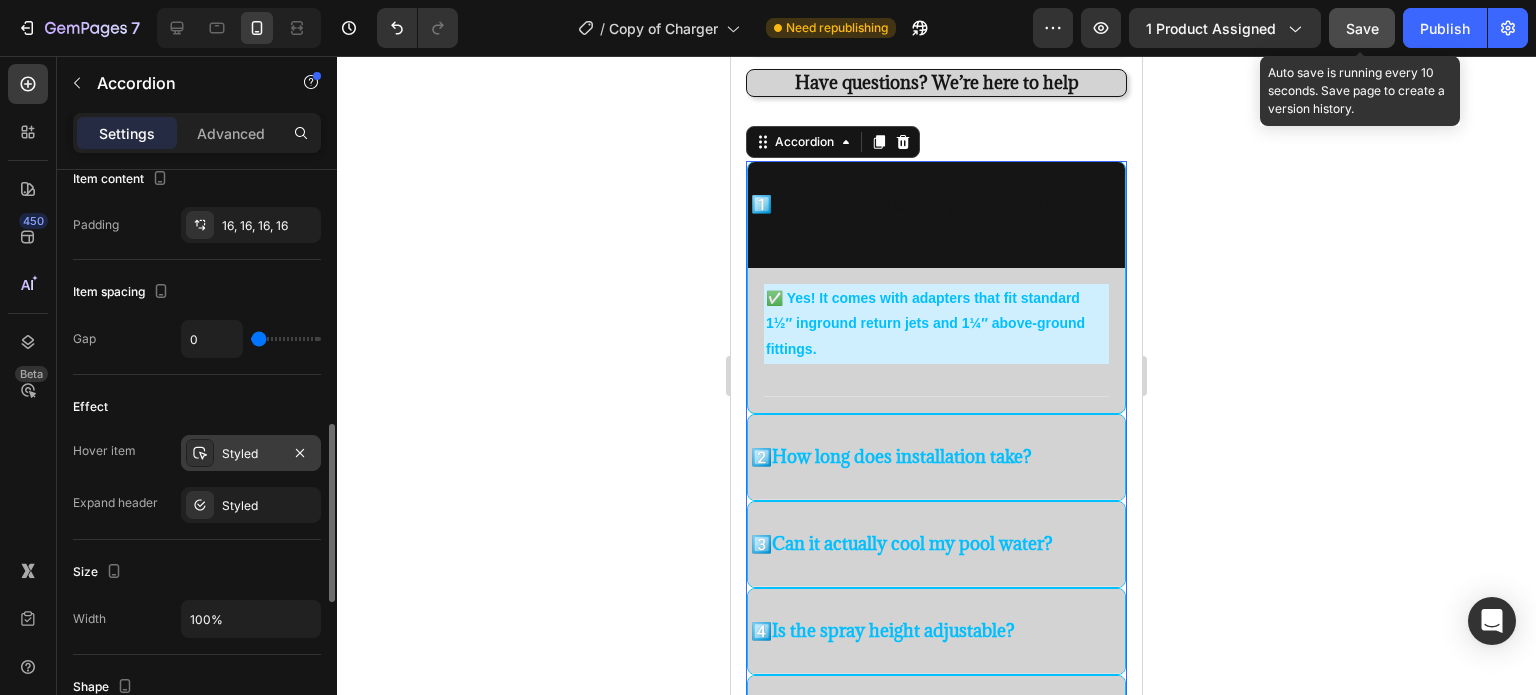 click 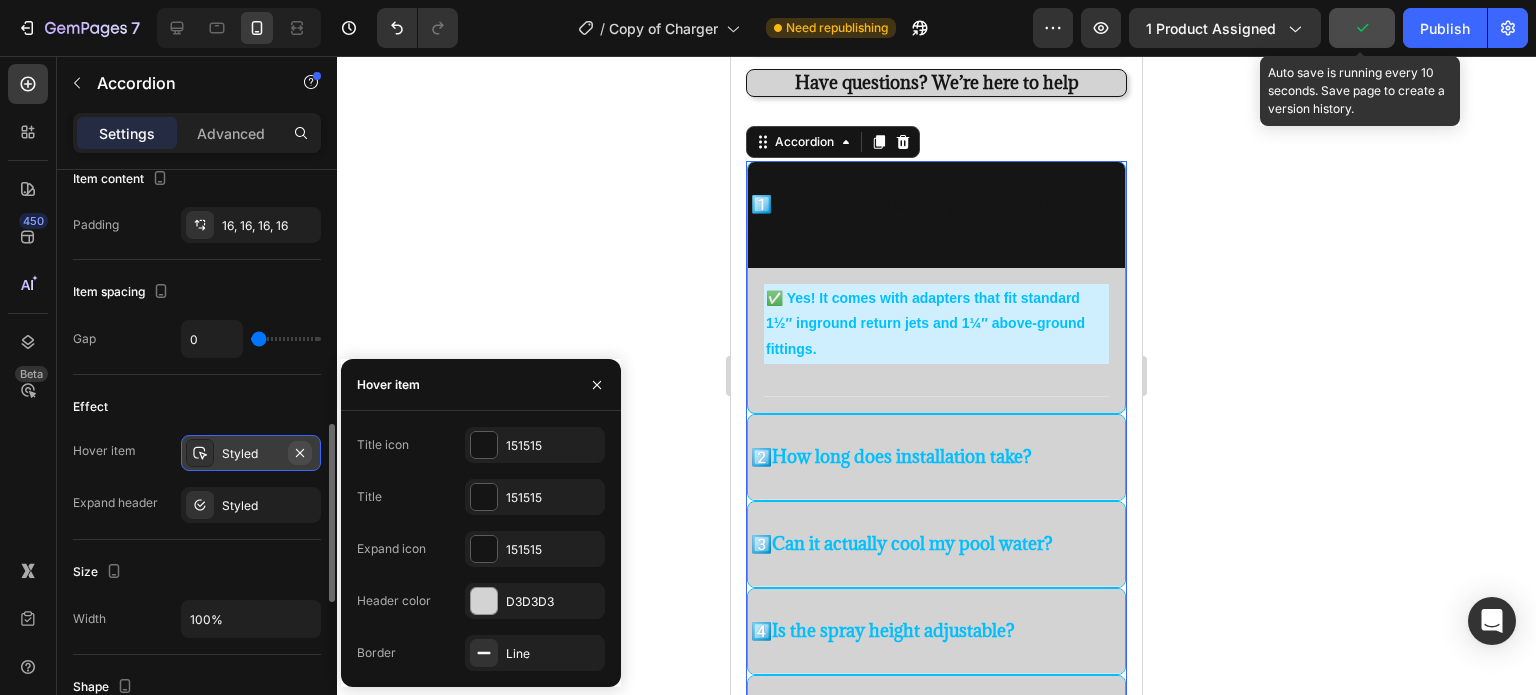 click 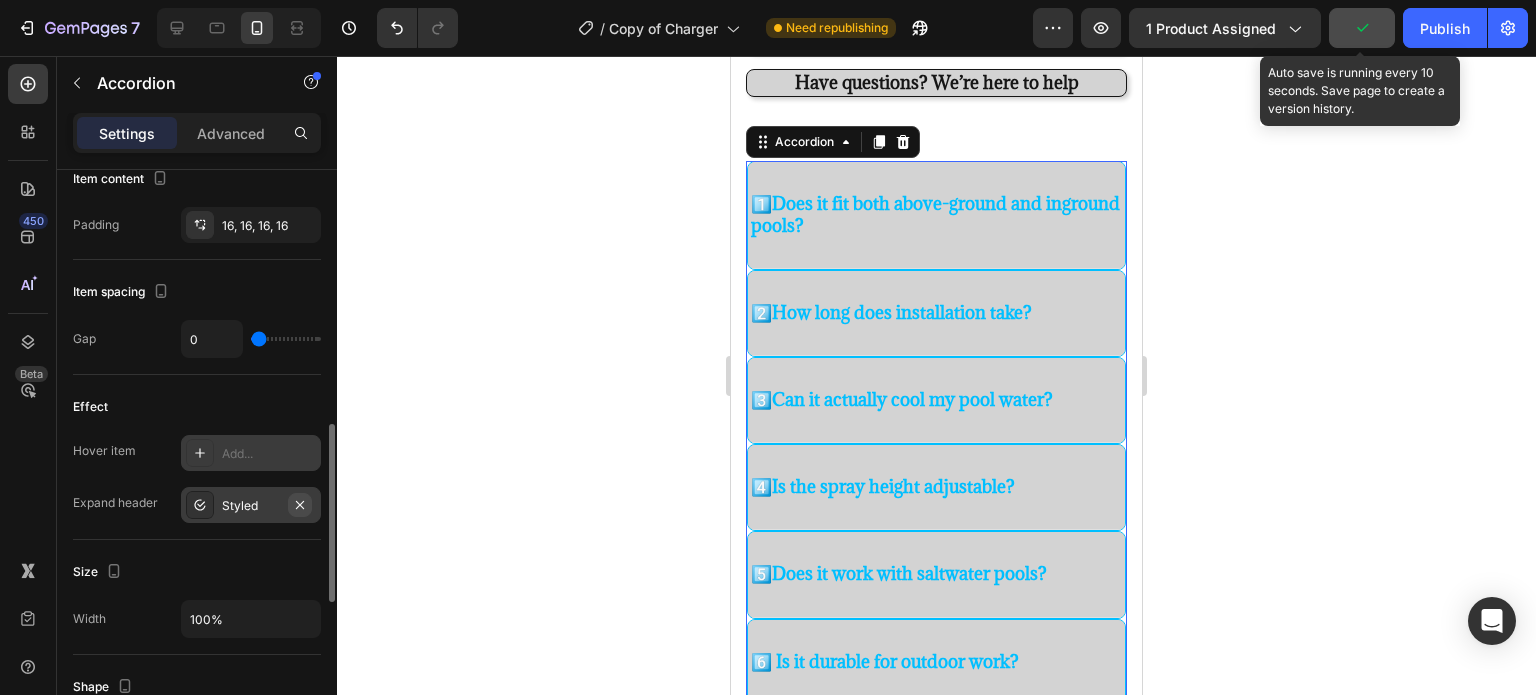 click 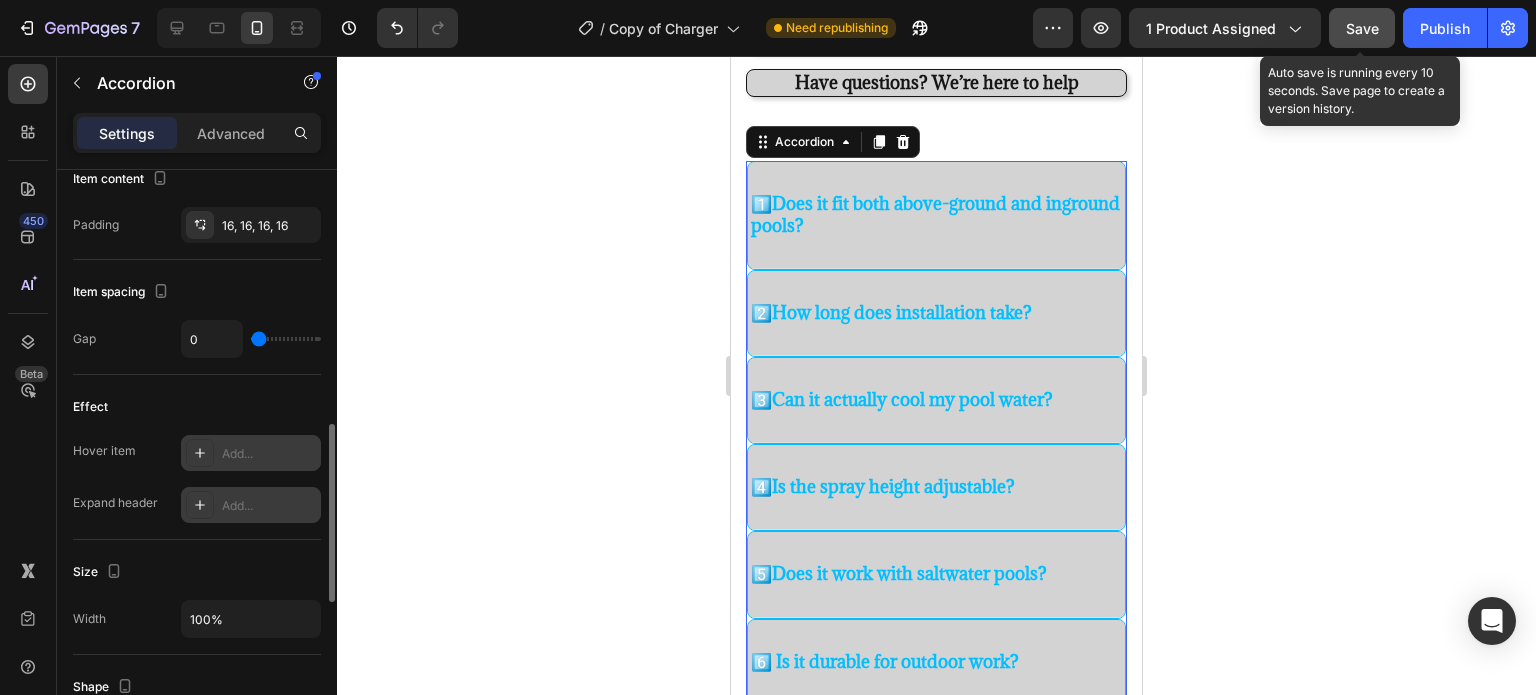 click on "1️⃣  Does it fit both above-ground and inground pools?" at bounding box center [936, 215] 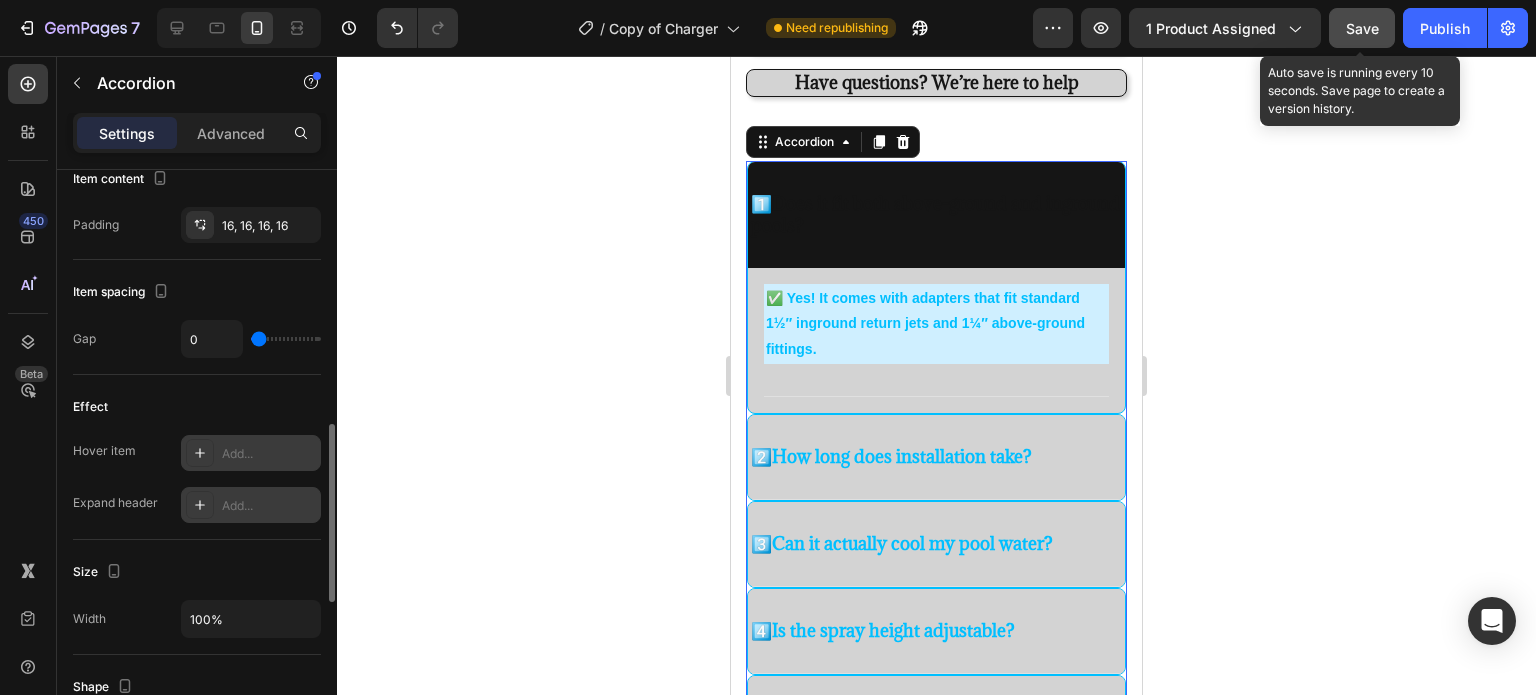 click 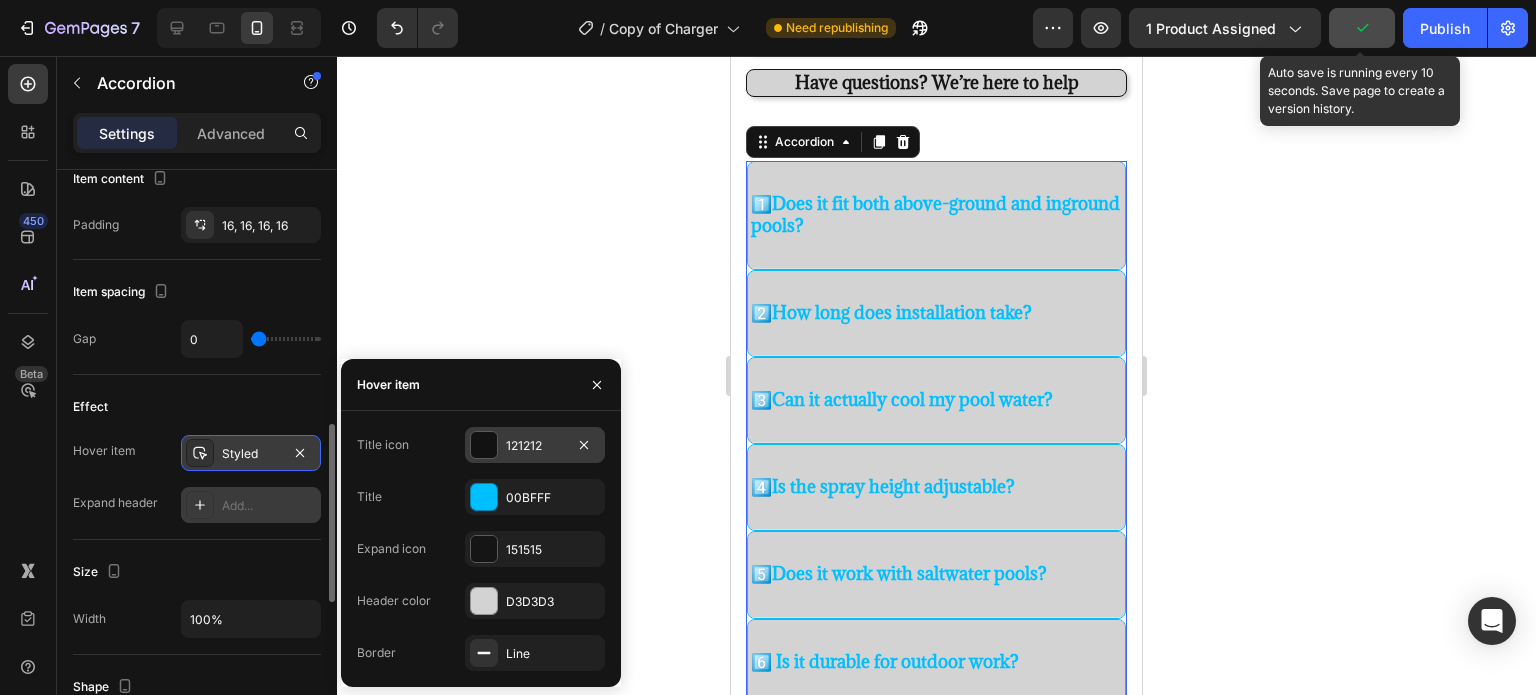 click on "121212" at bounding box center (535, 445) 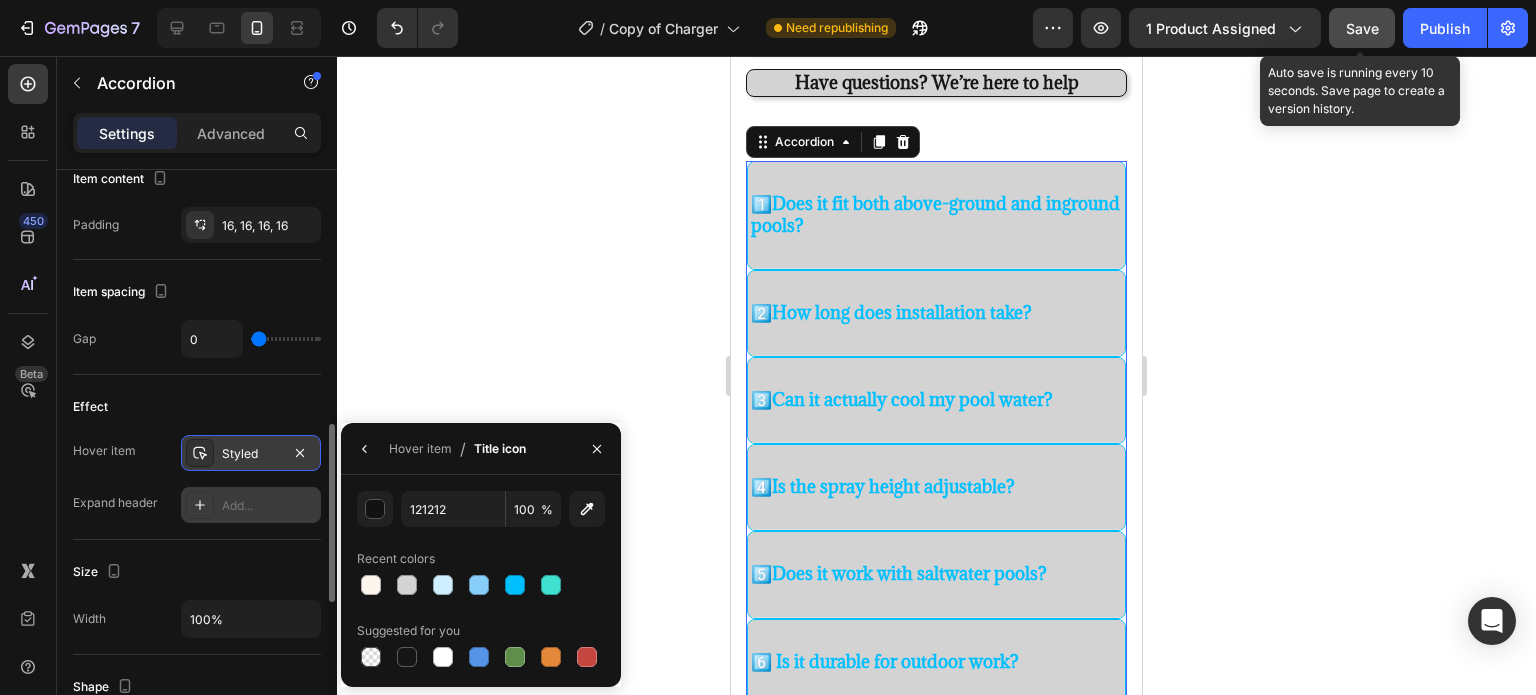 click on "Styled" at bounding box center (251, 454) 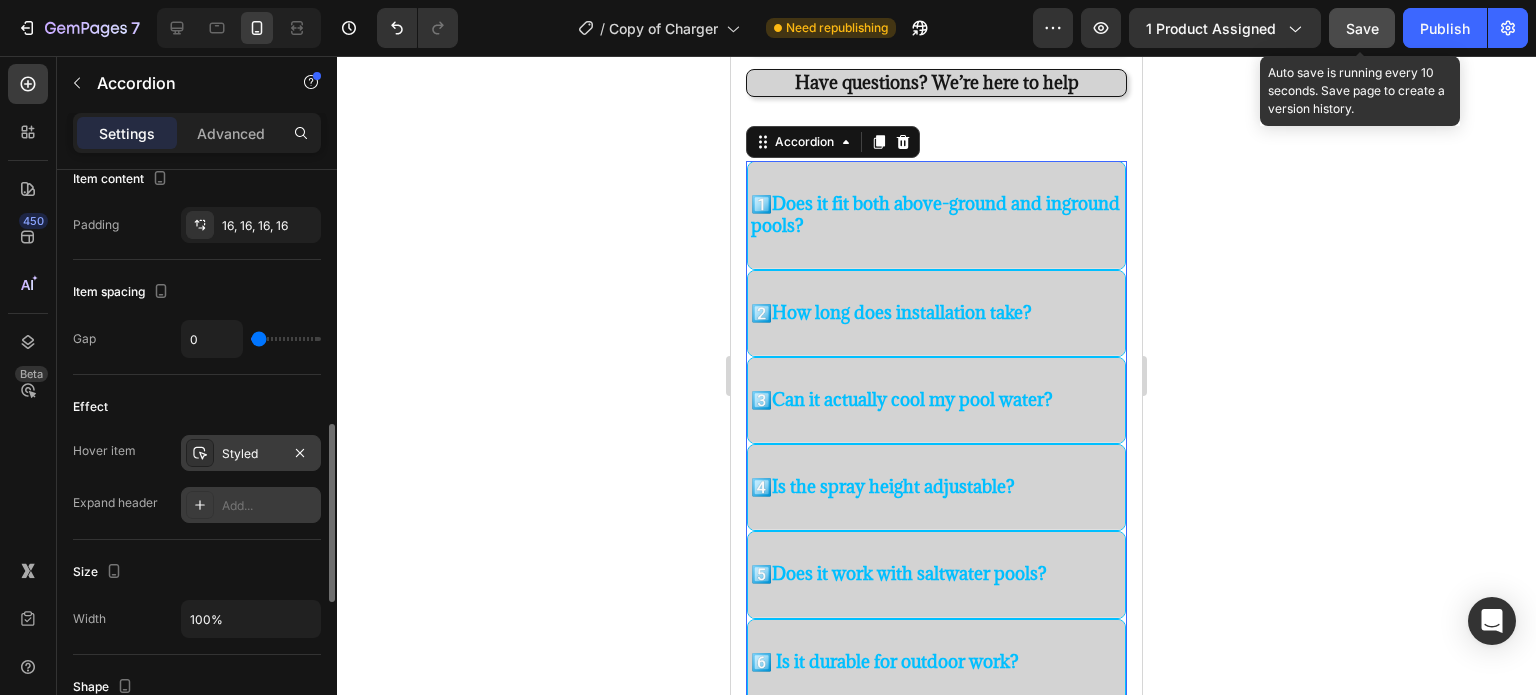 click on "Styled" at bounding box center [251, 454] 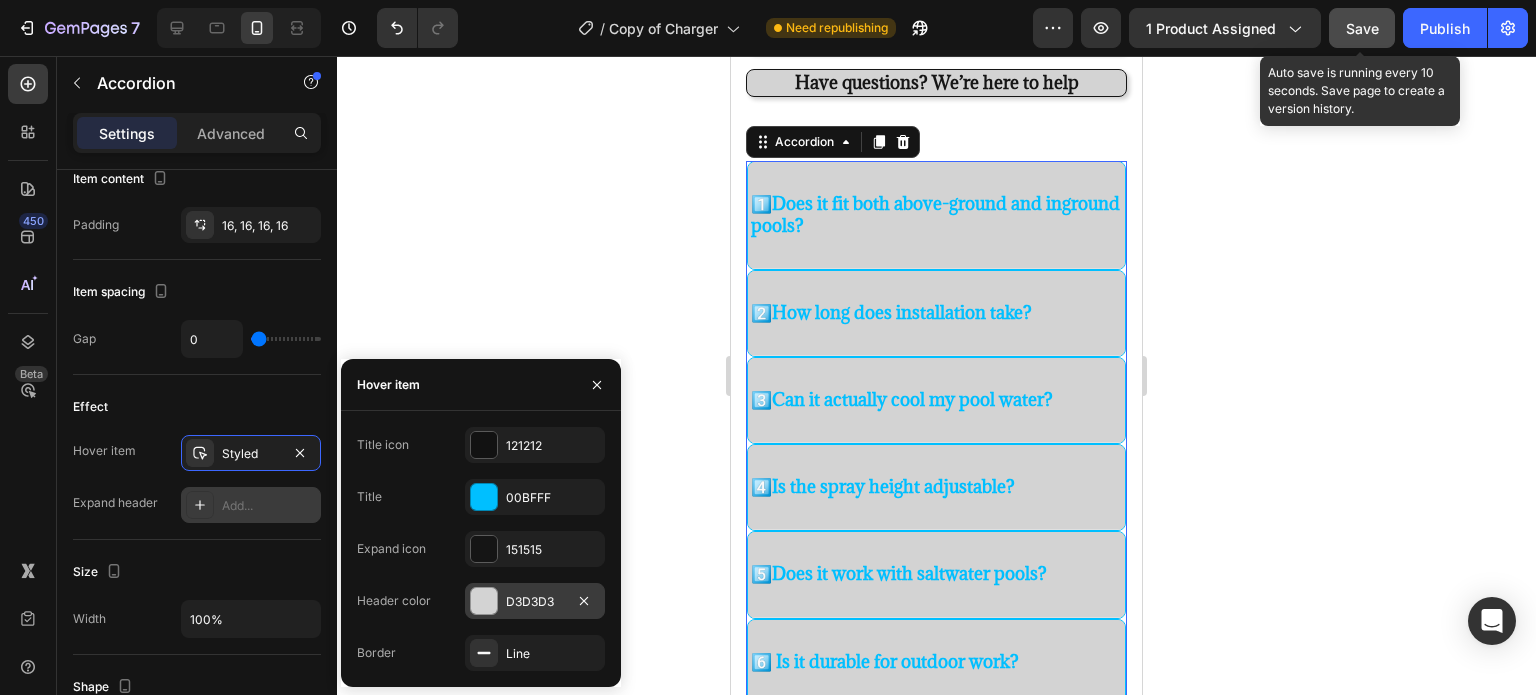 click at bounding box center (484, 601) 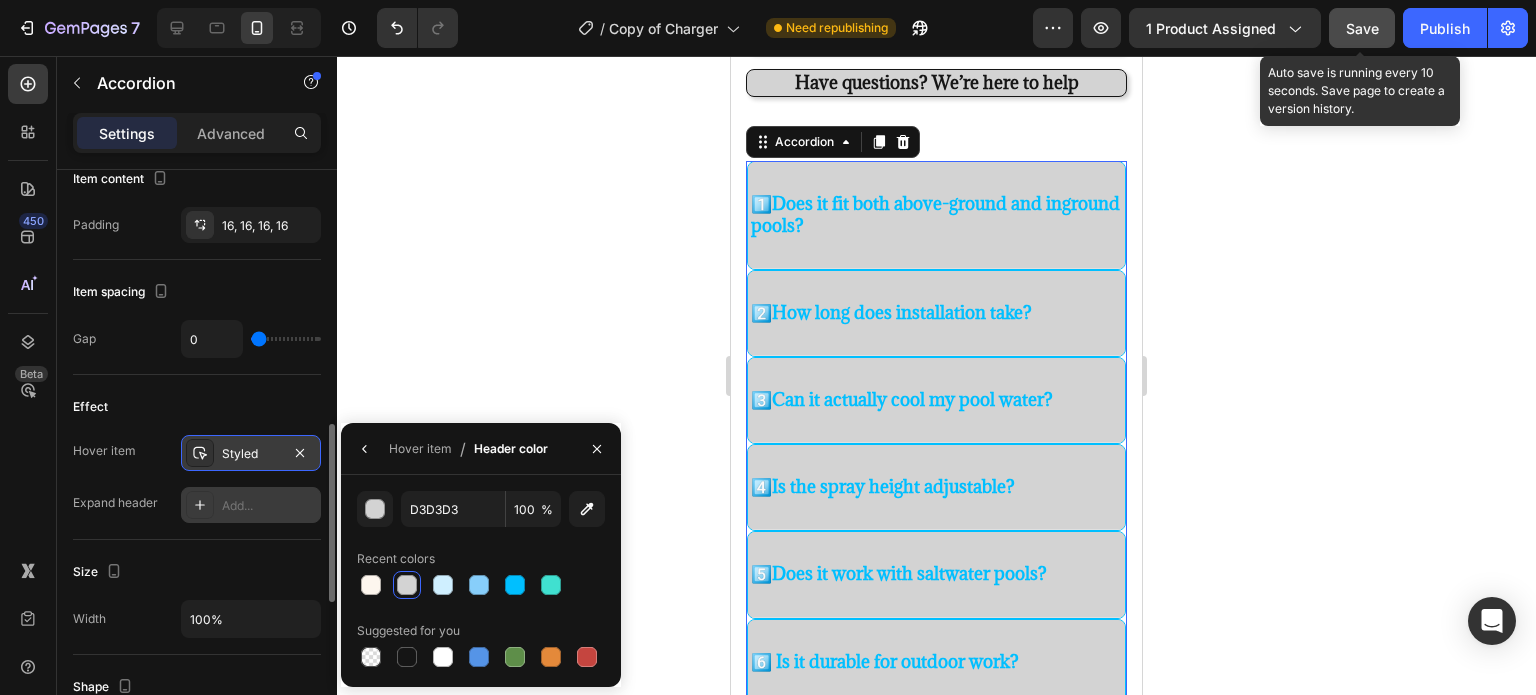 click on "Styled" at bounding box center (251, 454) 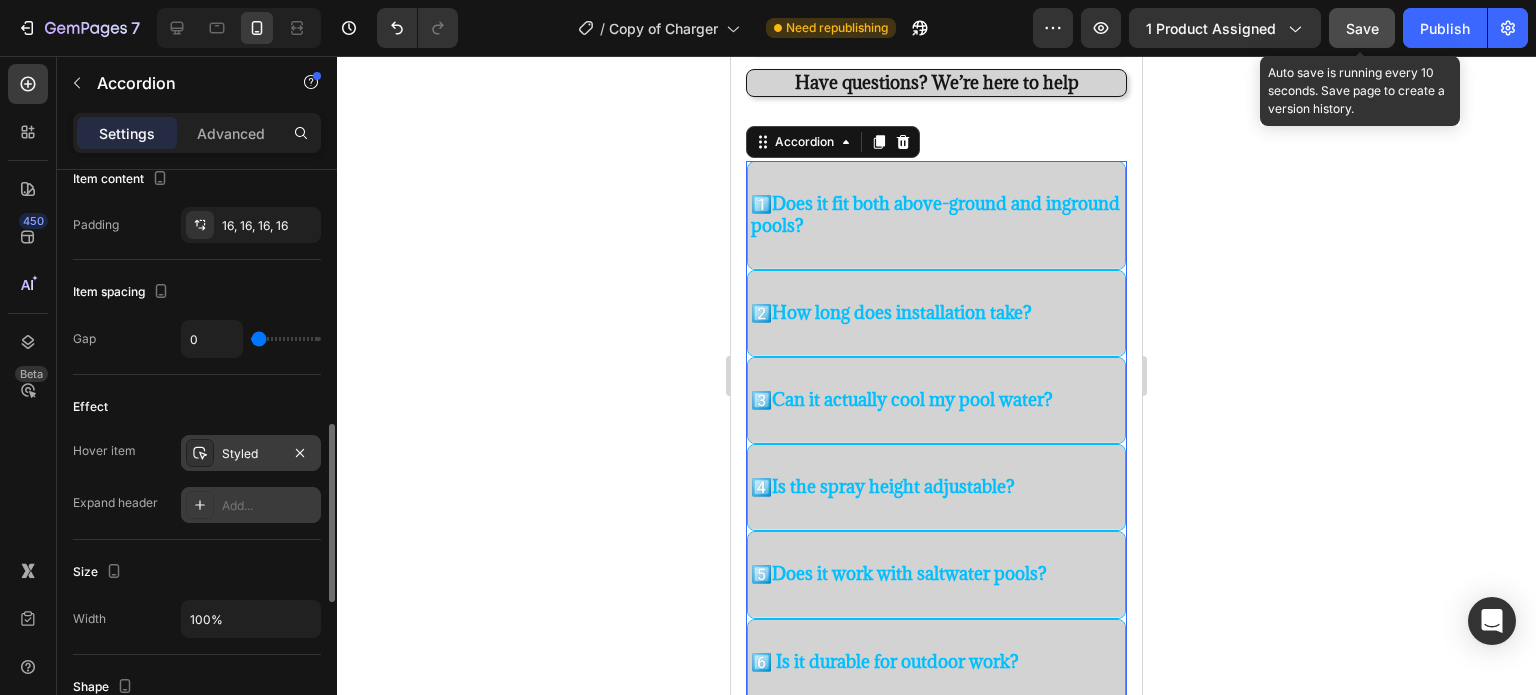 click on "Styled" at bounding box center (251, 453) 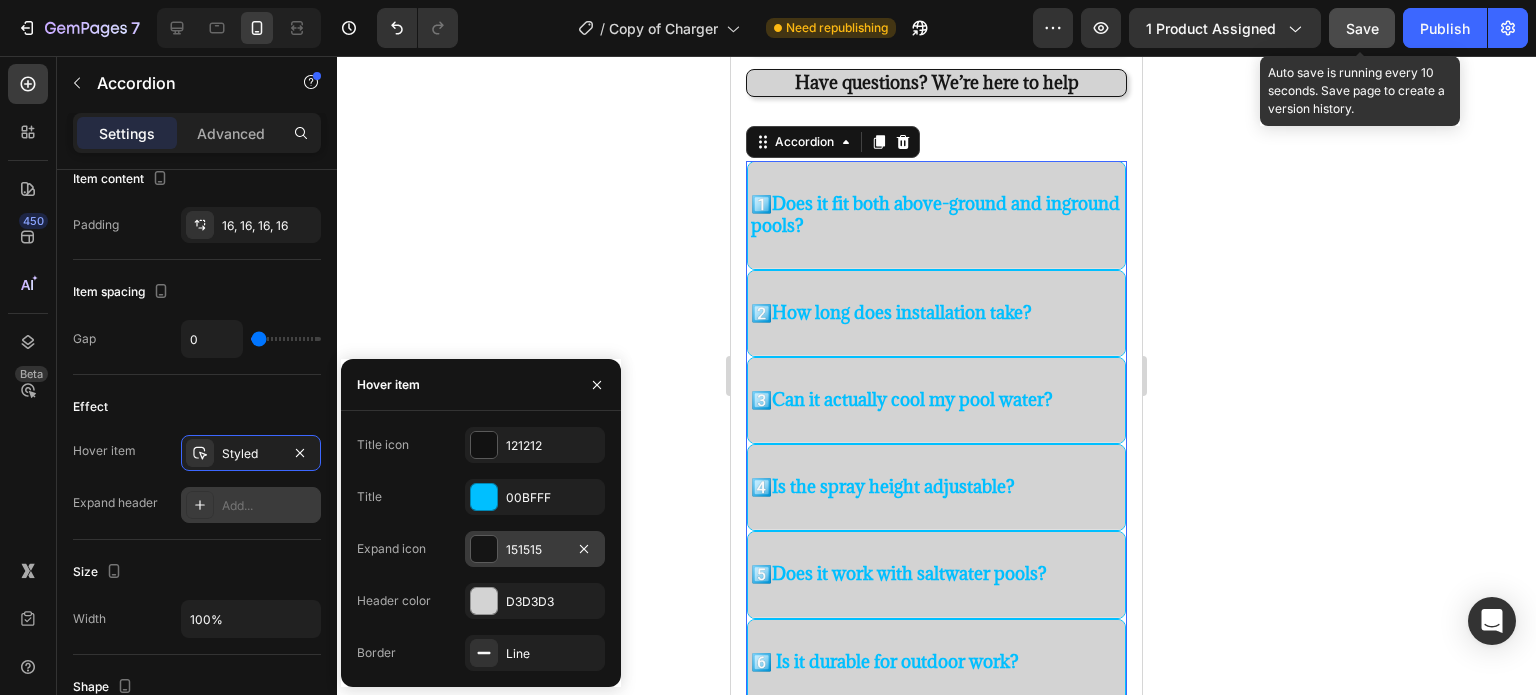click at bounding box center (484, 549) 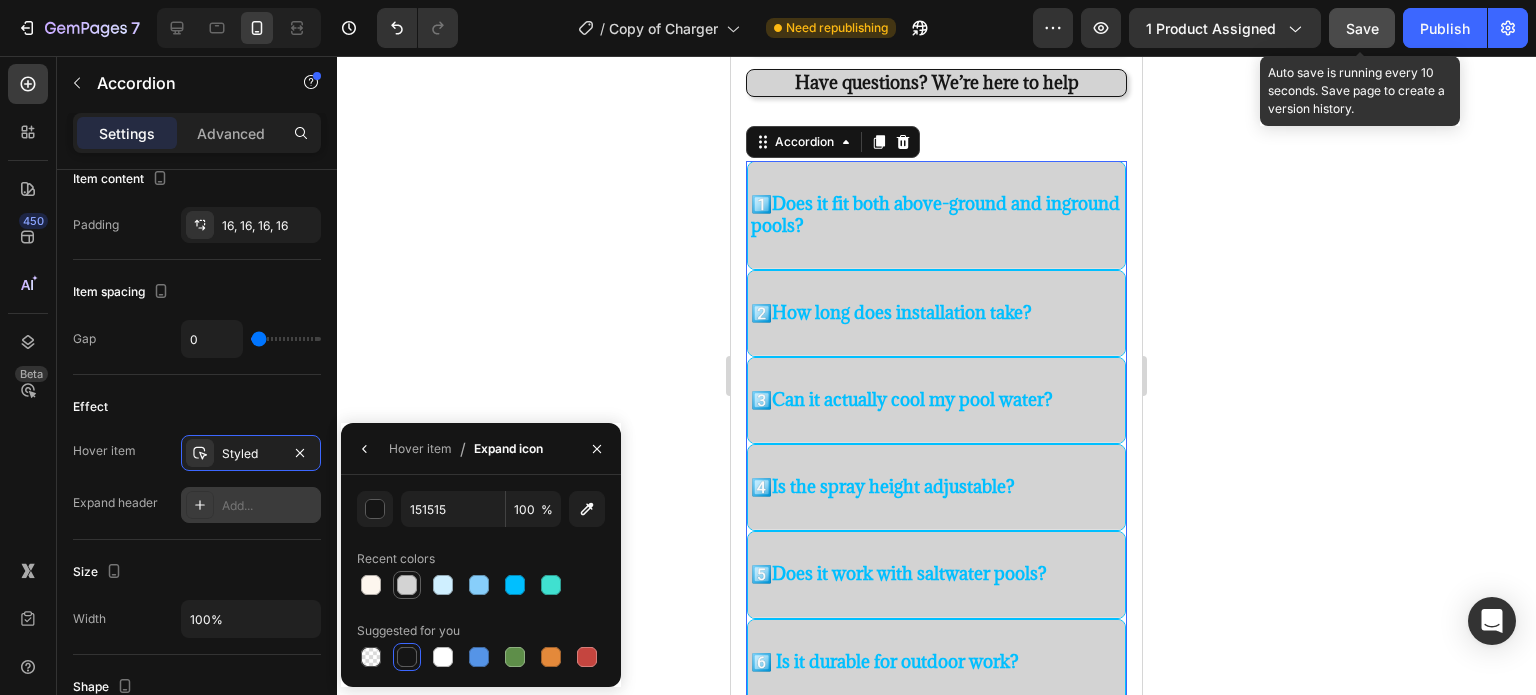 click at bounding box center (407, 585) 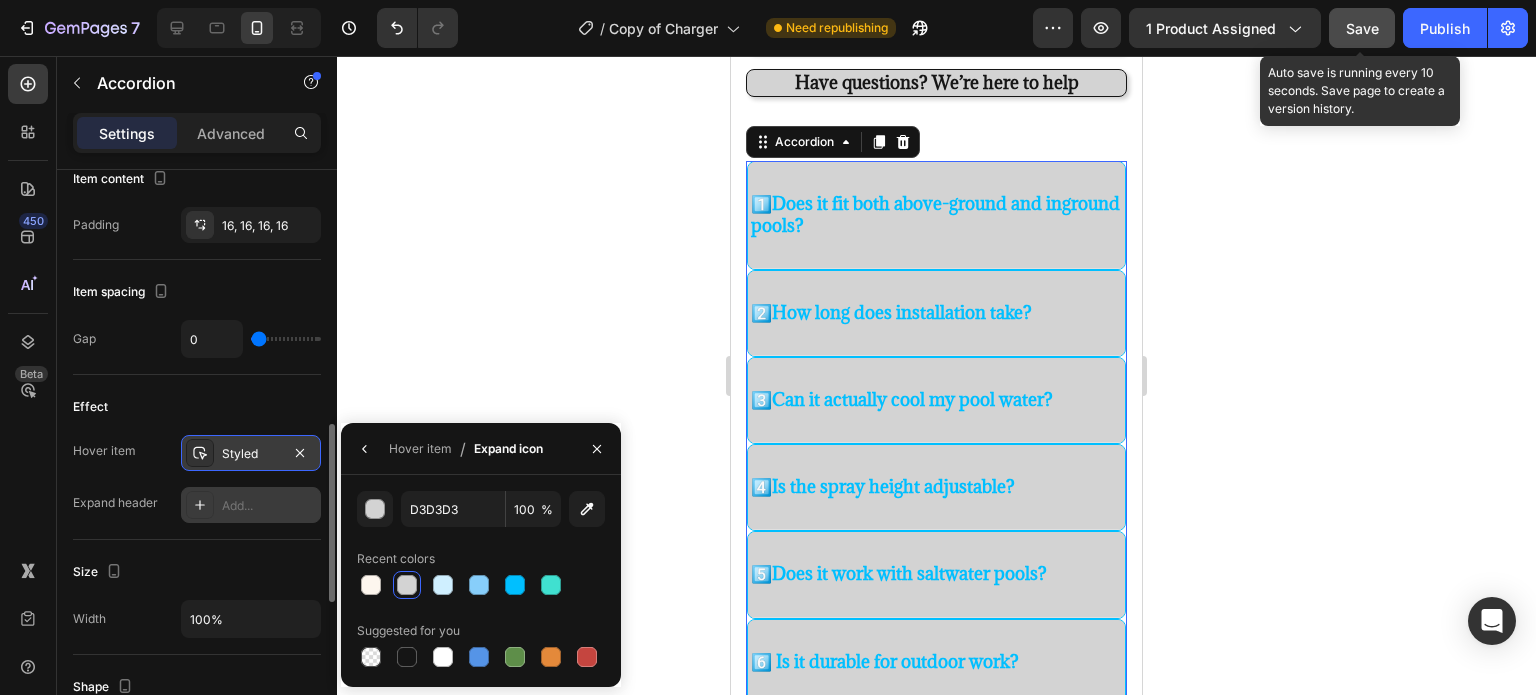 click on "Styled" at bounding box center (251, 454) 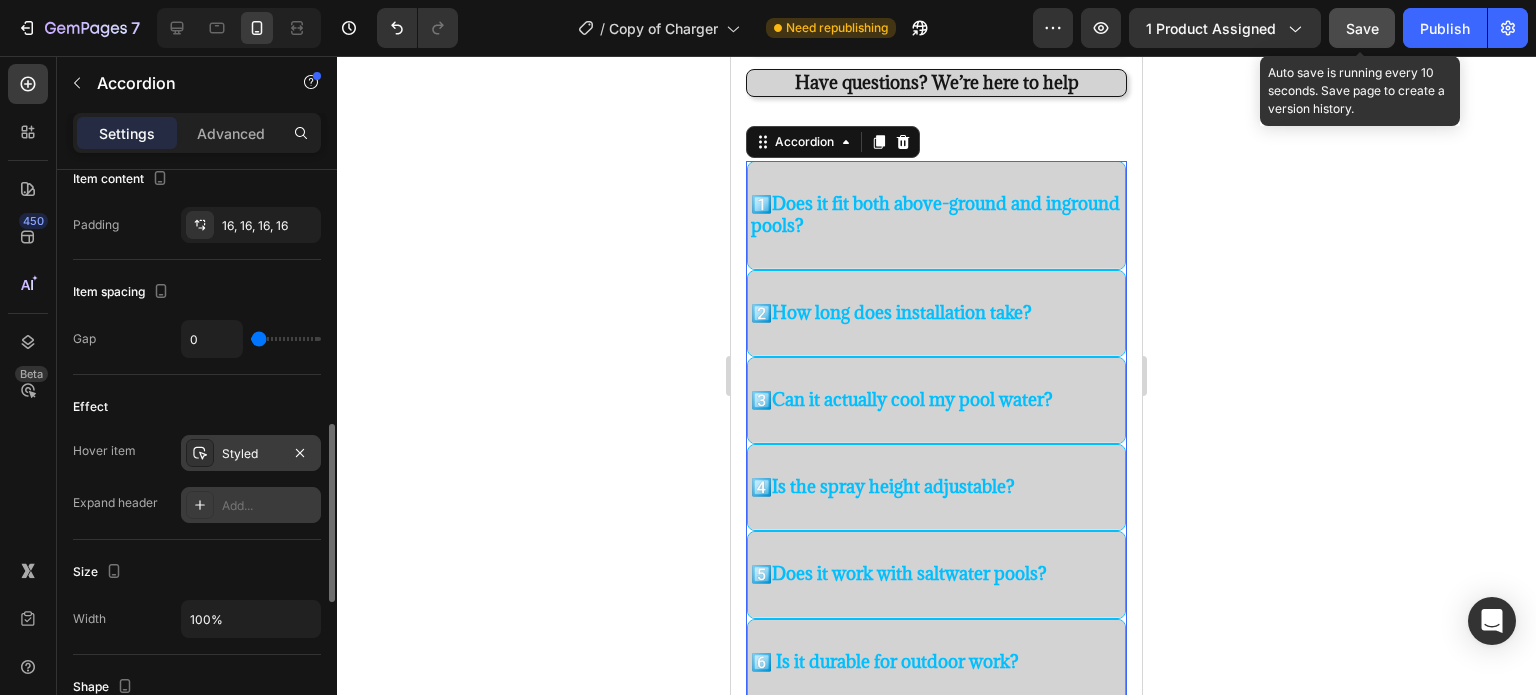 click on "Styled" at bounding box center (251, 454) 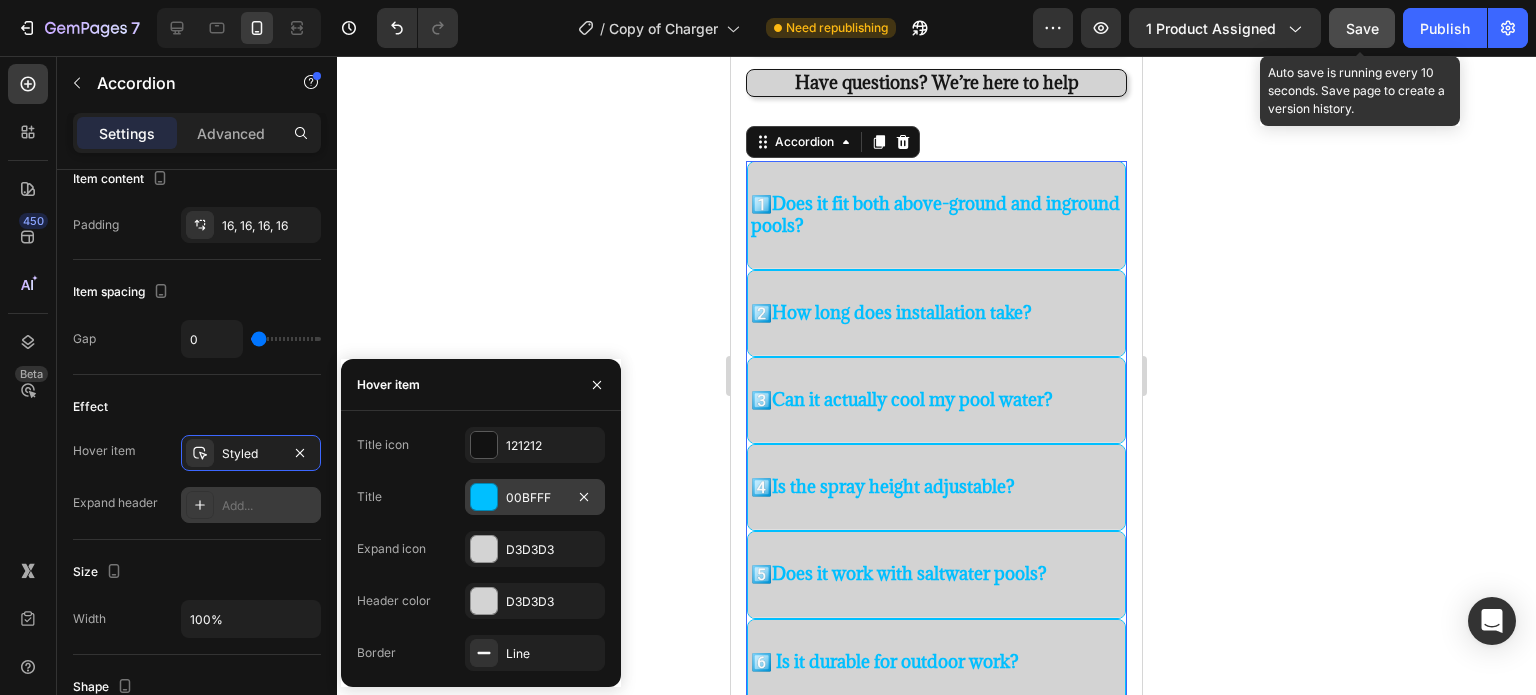 click at bounding box center (484, 497) 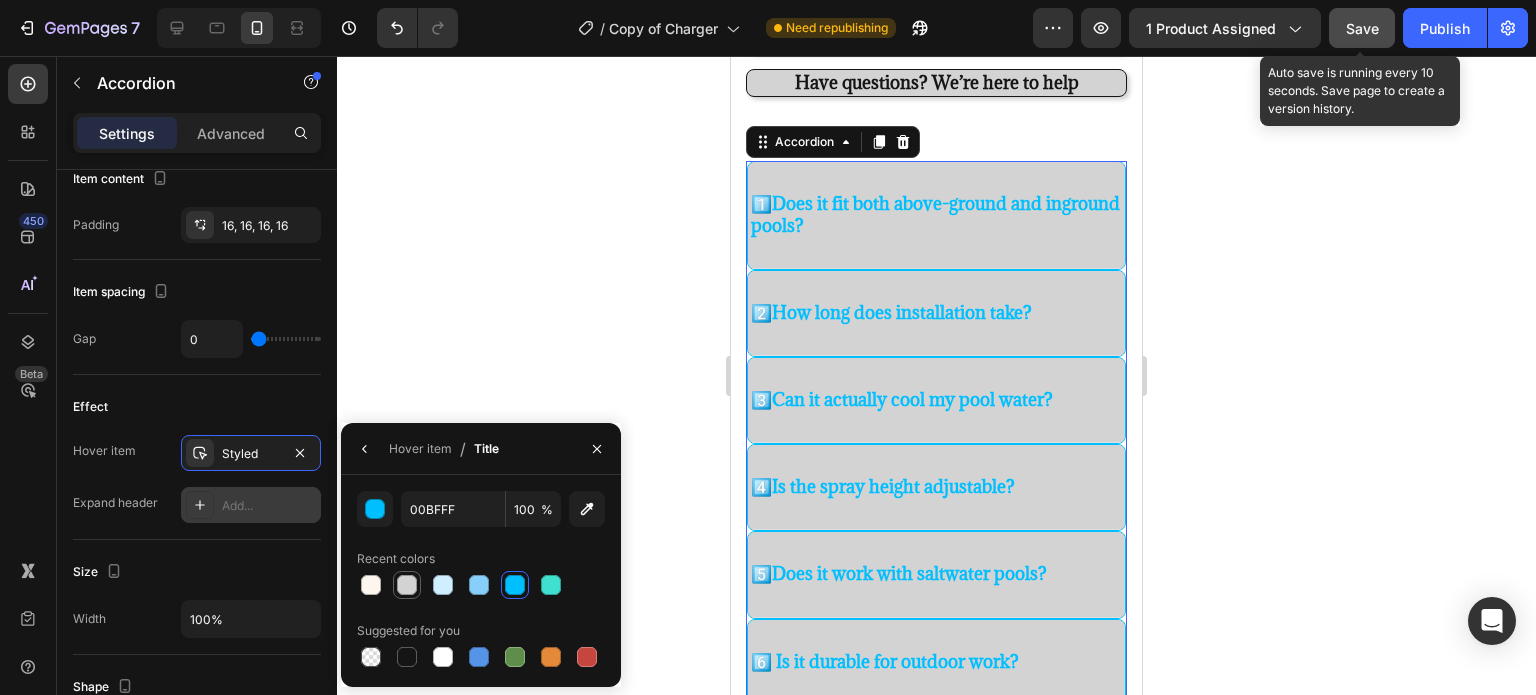 click at bounding box center [407, 585] 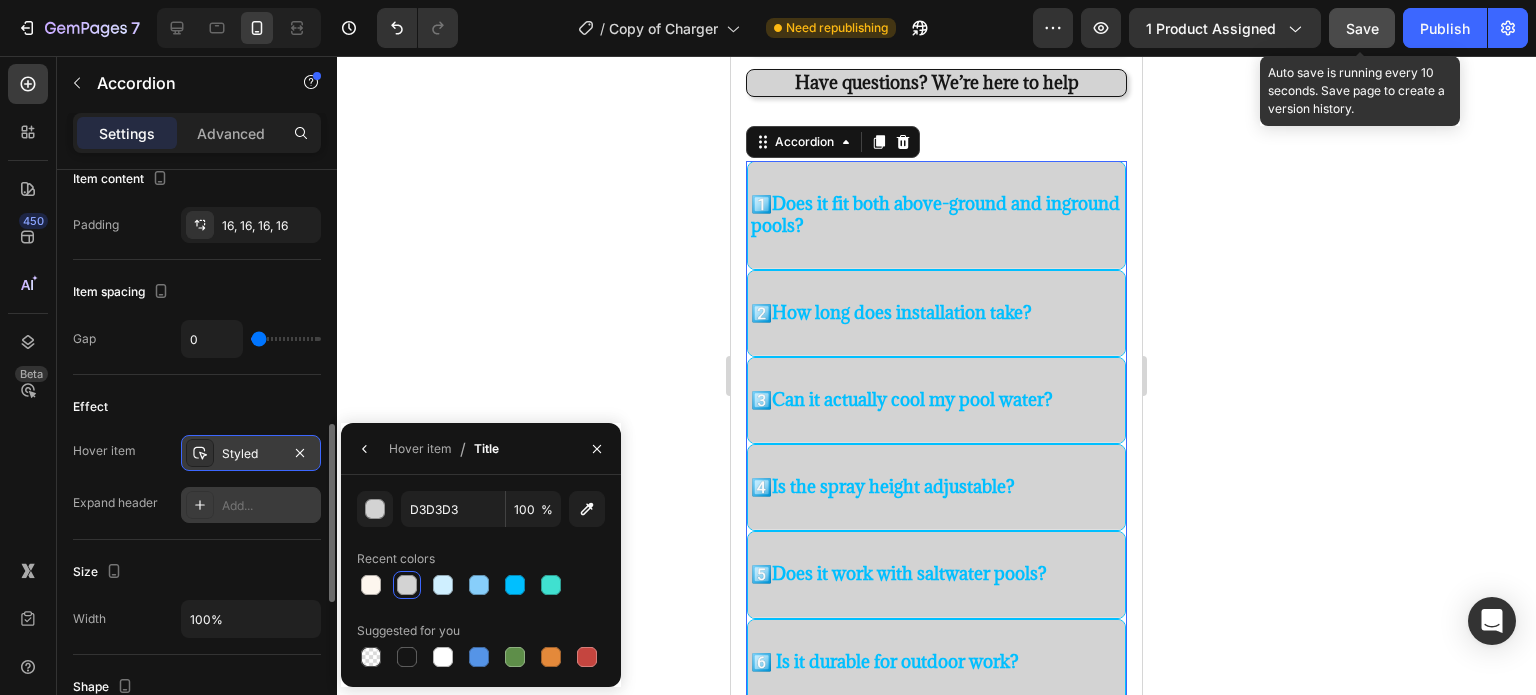 click on "Styled" at bounding box center [251, 454] 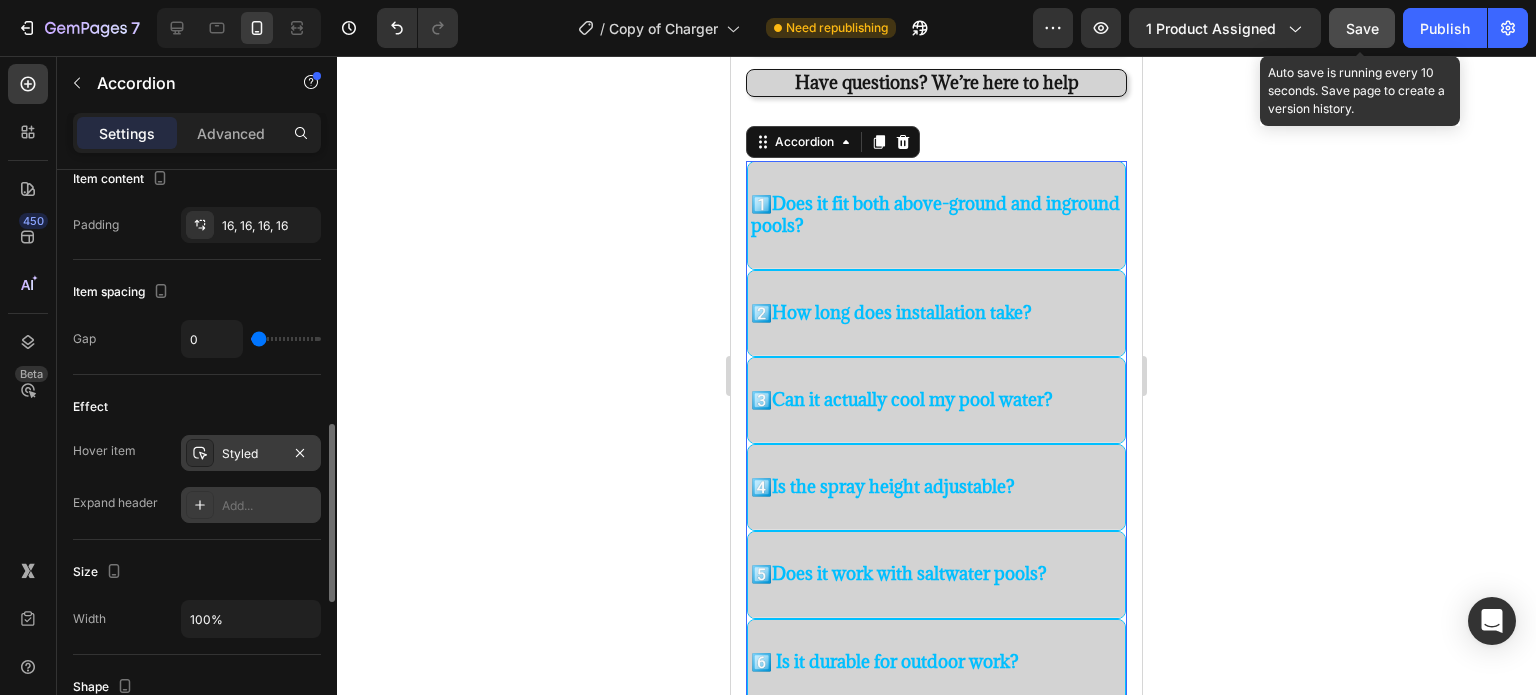 click on "Styled" at bounding box center [251, 453] 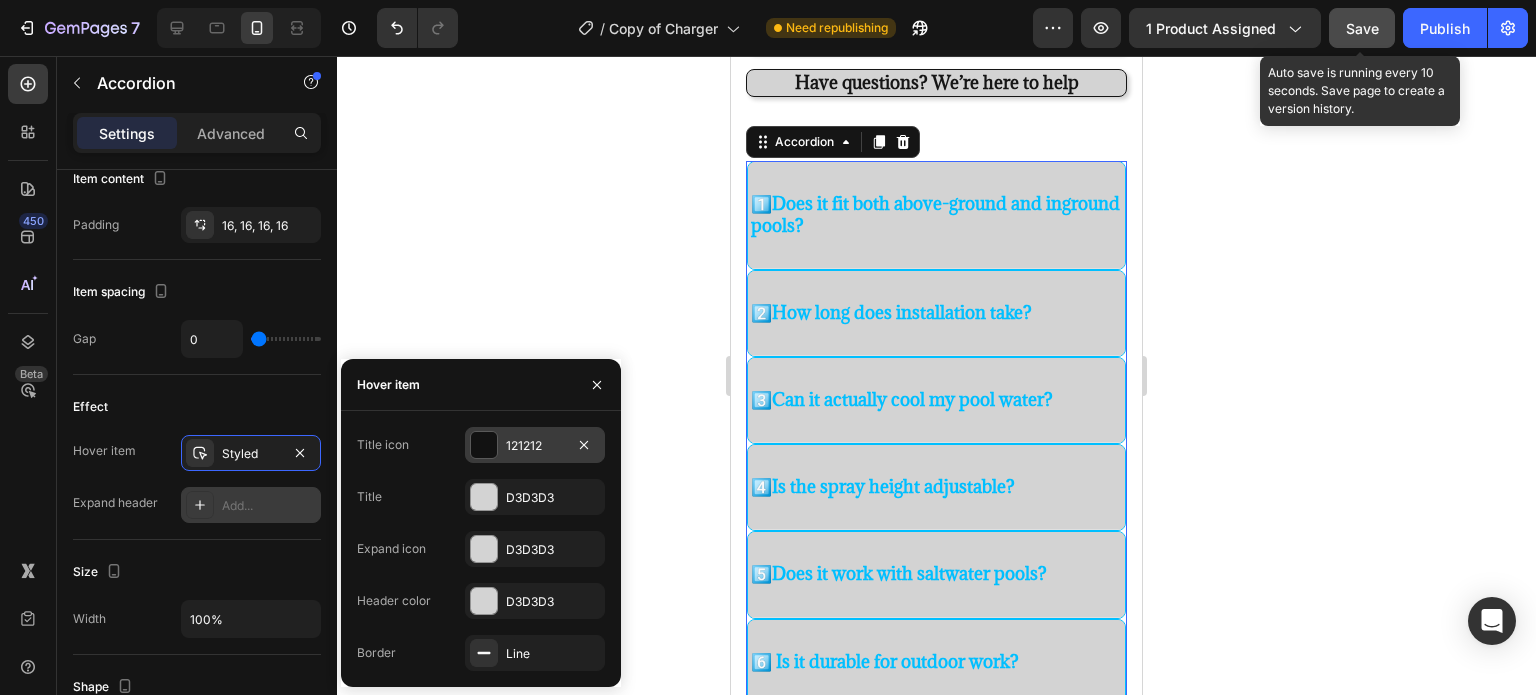 click at bounding box center [484, 445] 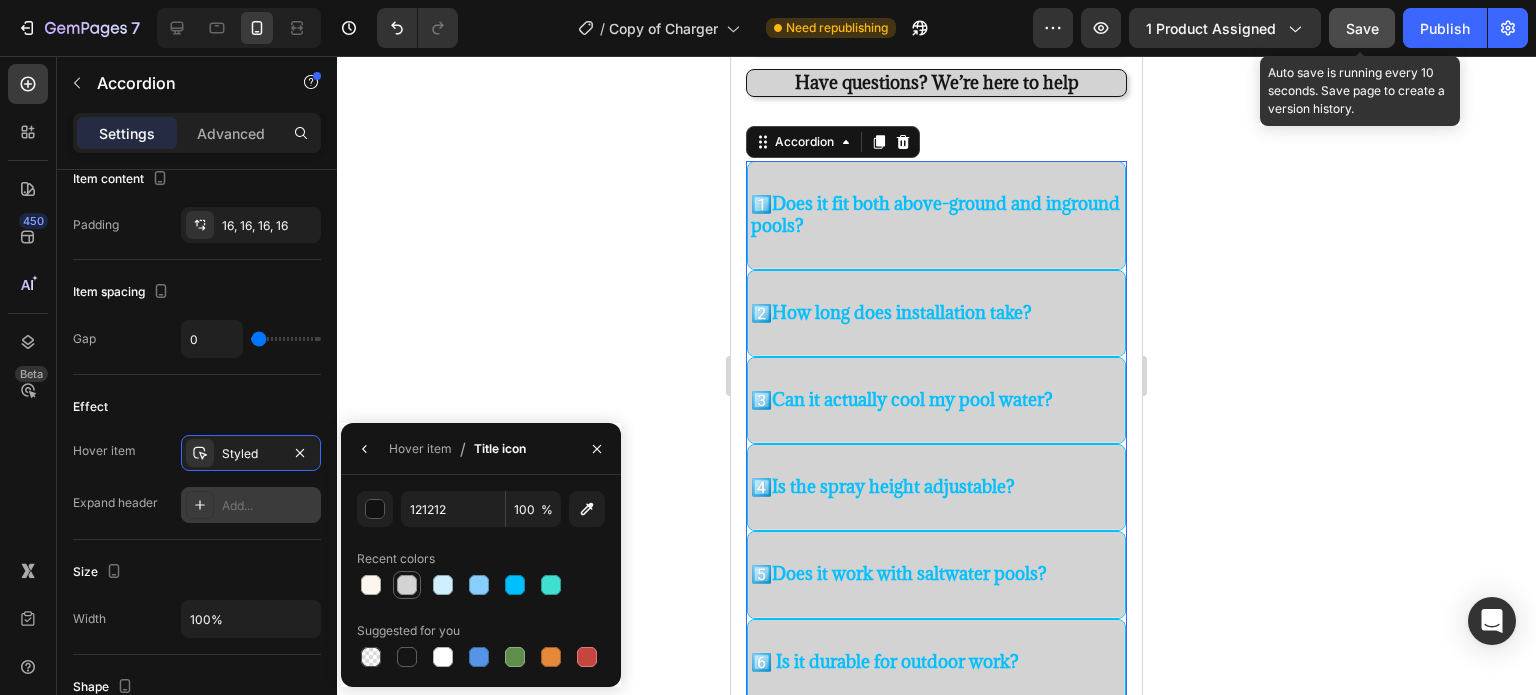 click at bounding box center [407, 585] 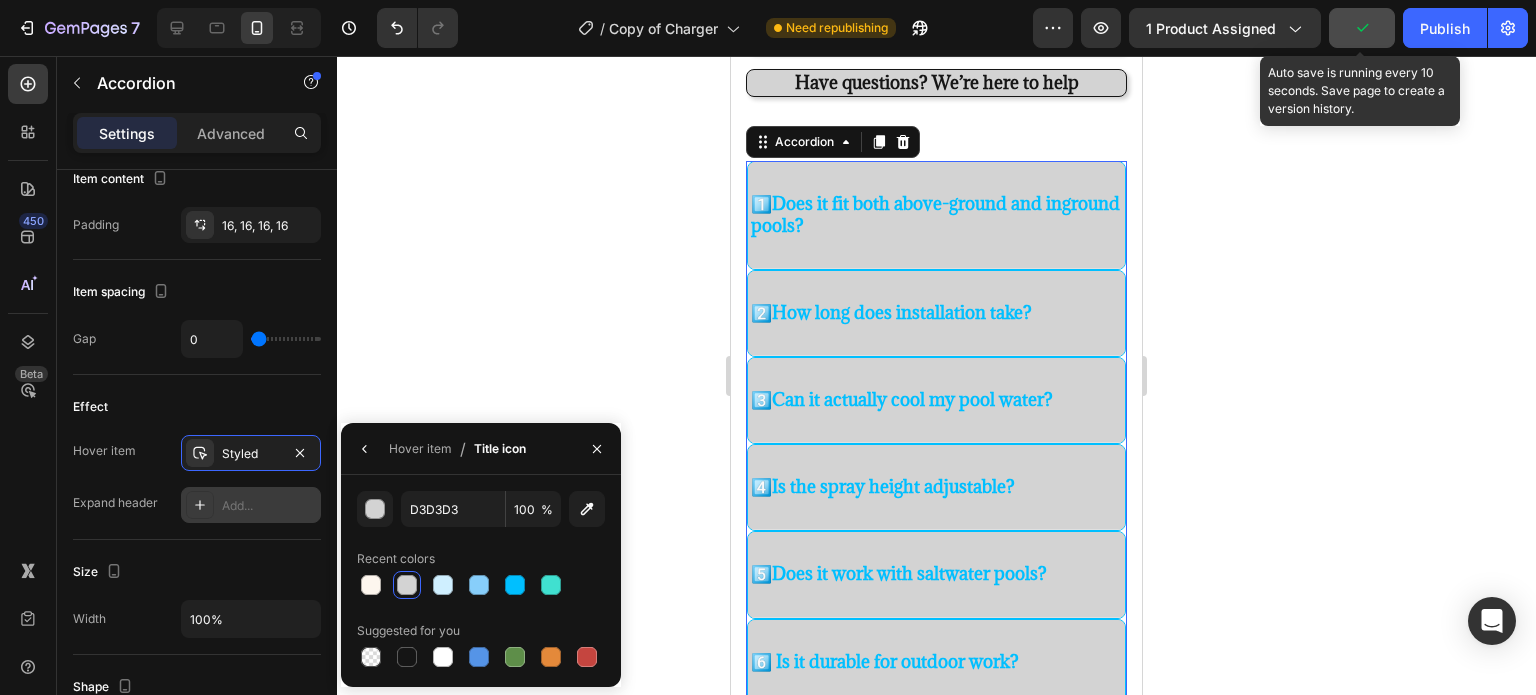 click on "1️⃣  Does it fit both above-ground and inground pools?" at bounding box center [936, 215] 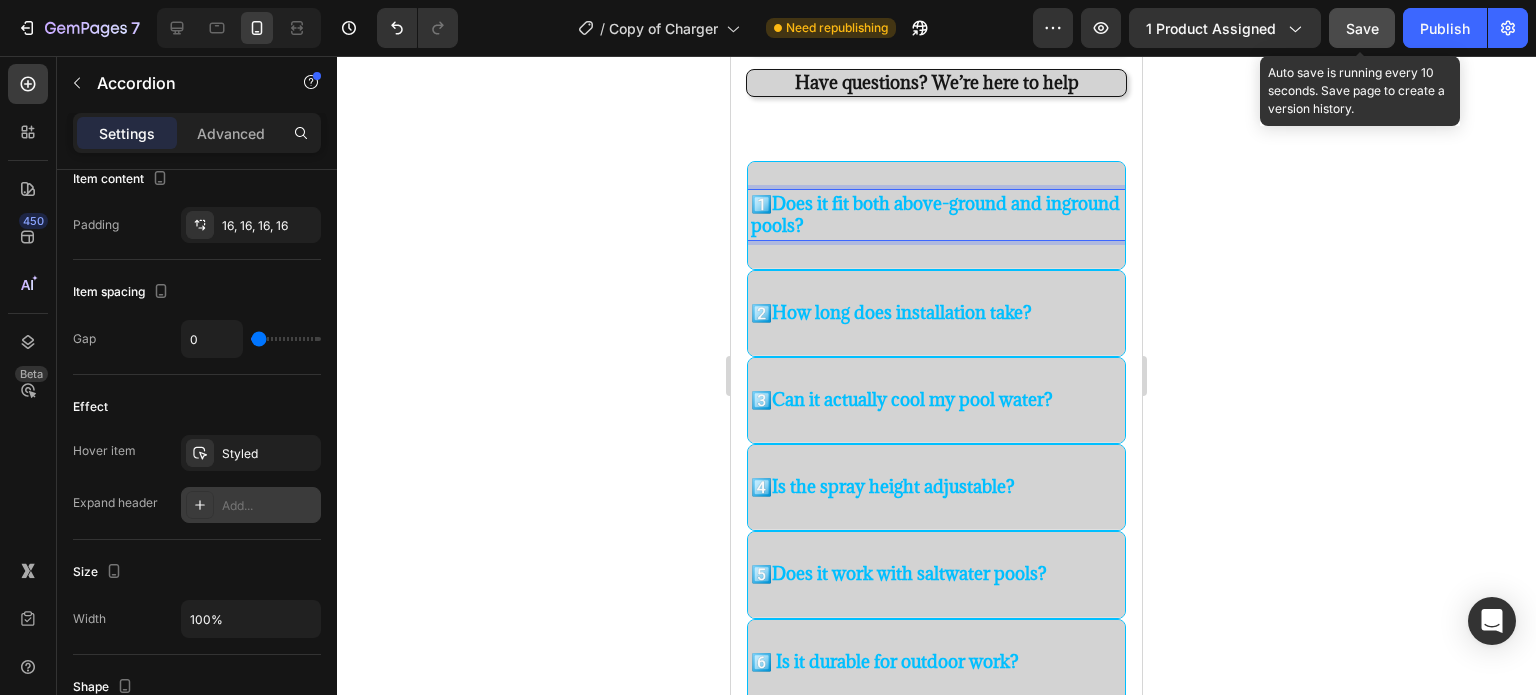 click on "1️⃣  Does it fit both above-ground and inground pools?" at bounding box center [936, 215] 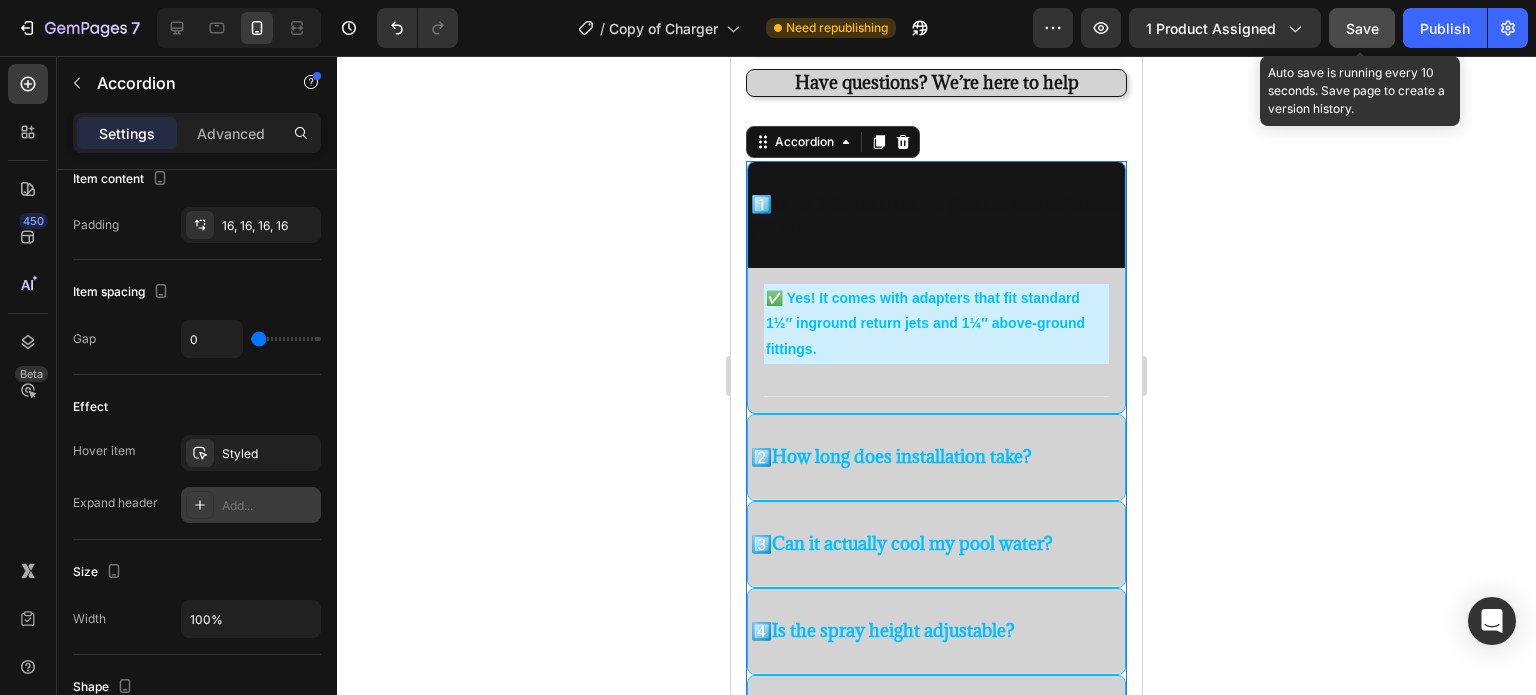 click on "1️⃣  Does it fit both above-ground and inground pools?" at bounding box center (936, 215) 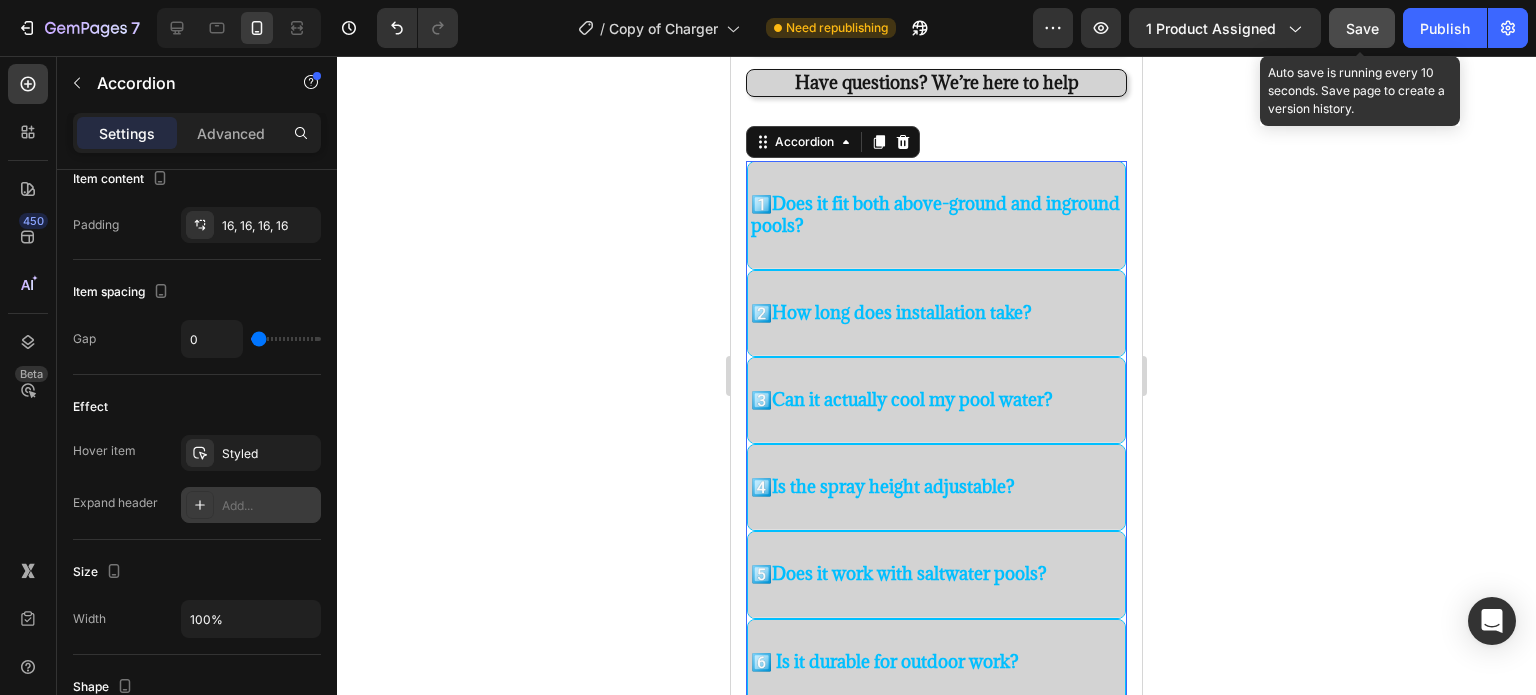 click on "1️⃣  Does it fit both above-ground and inground pools?" at bounding box center [936, 215] 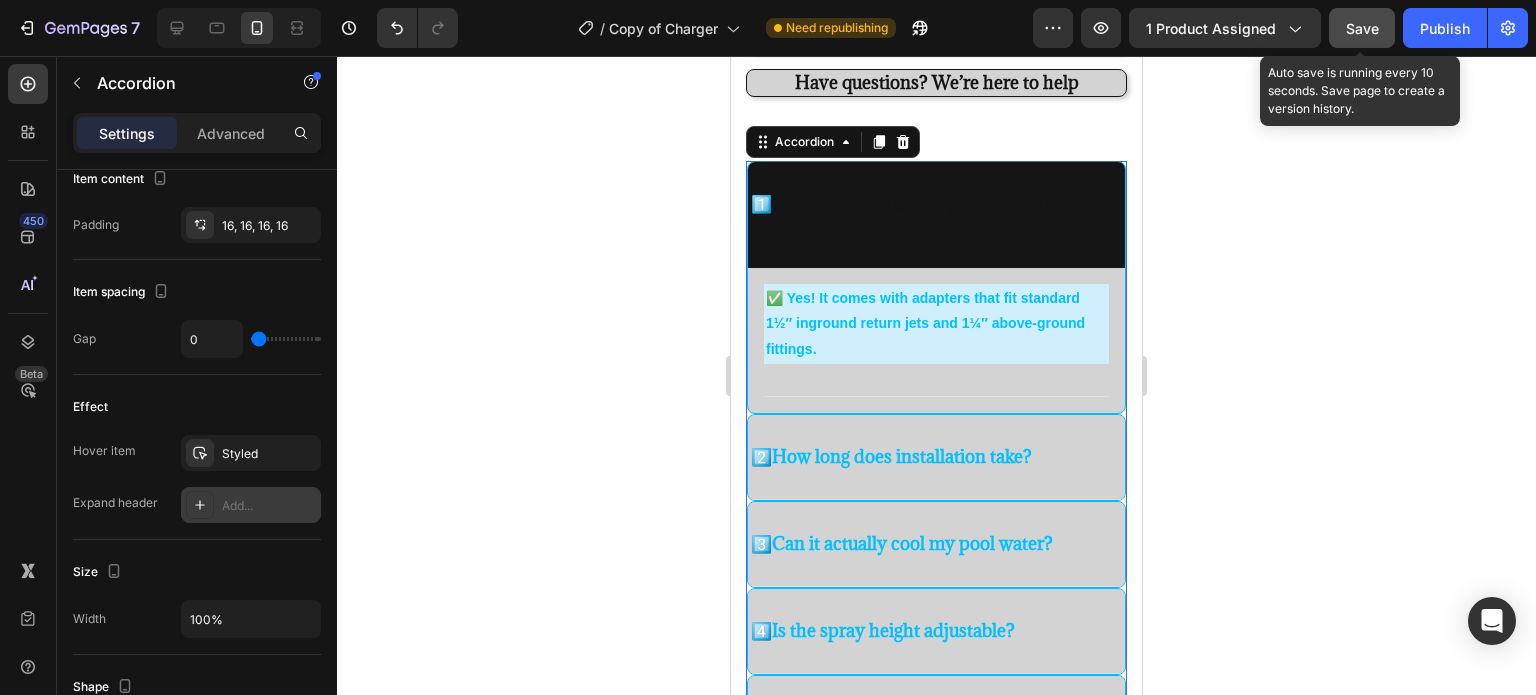 click 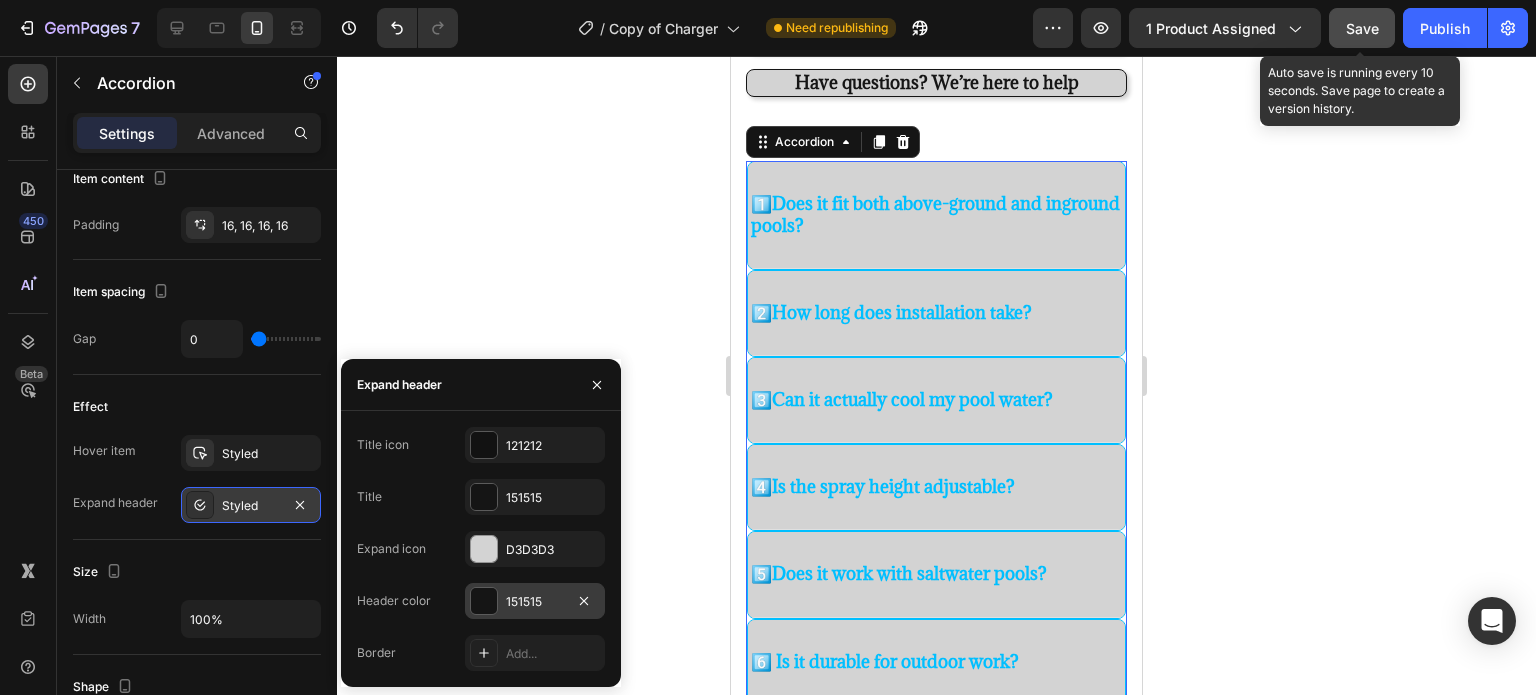 click at bounding box center (484, 601) 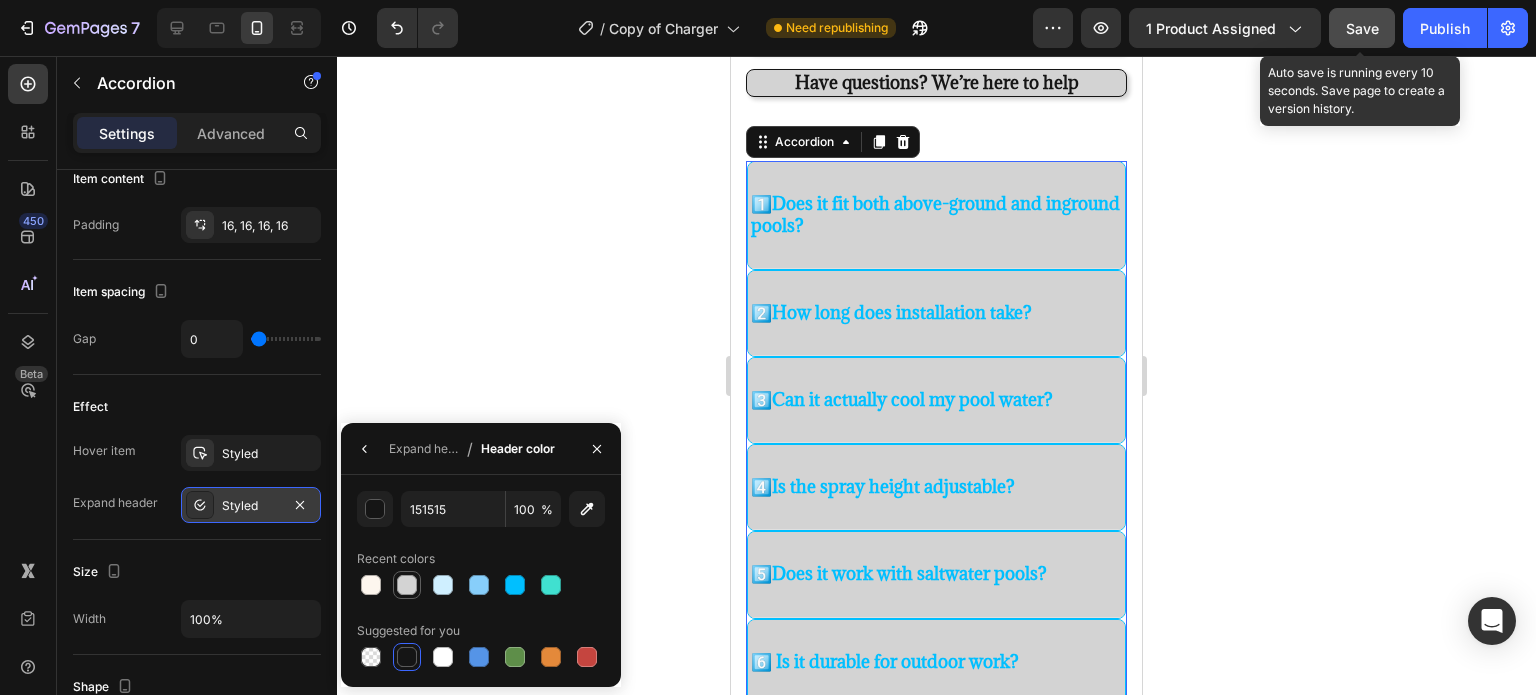 click at bounding box center (407, 585) 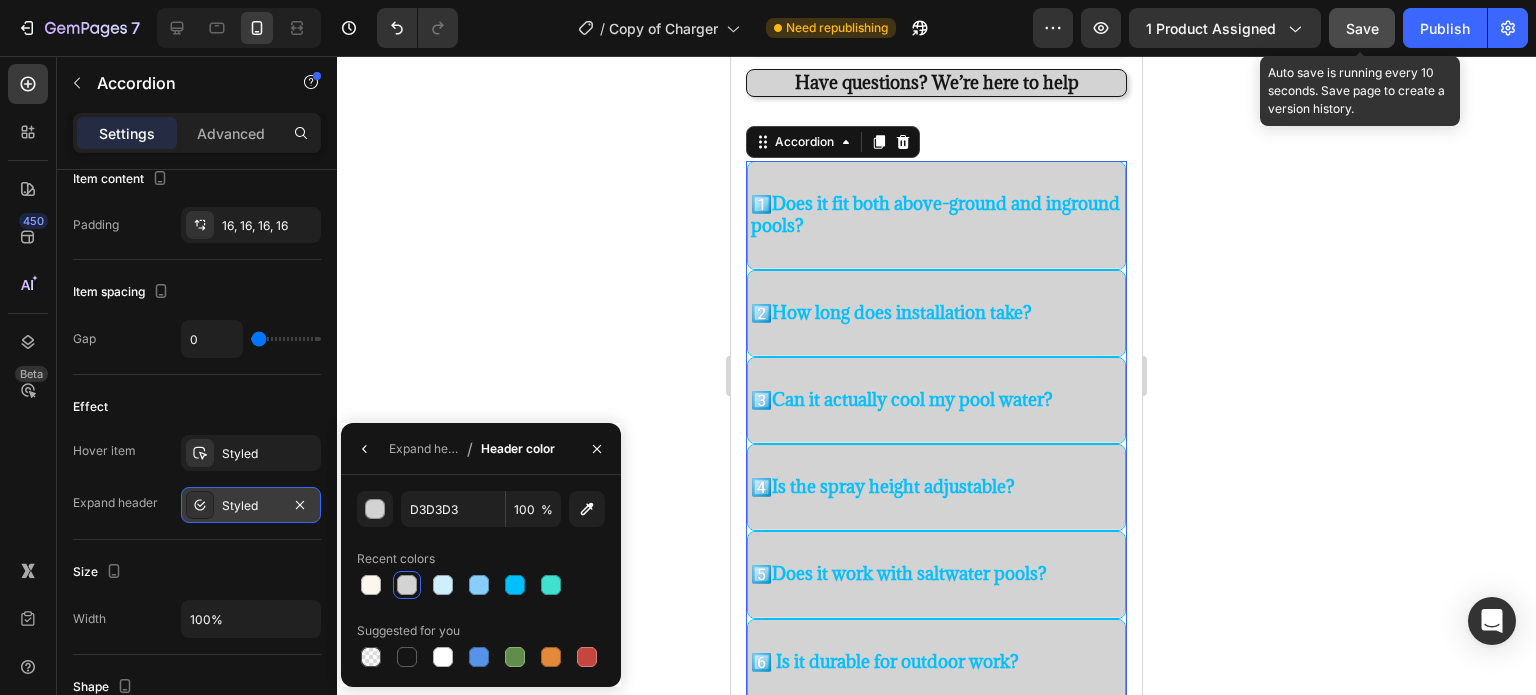 click 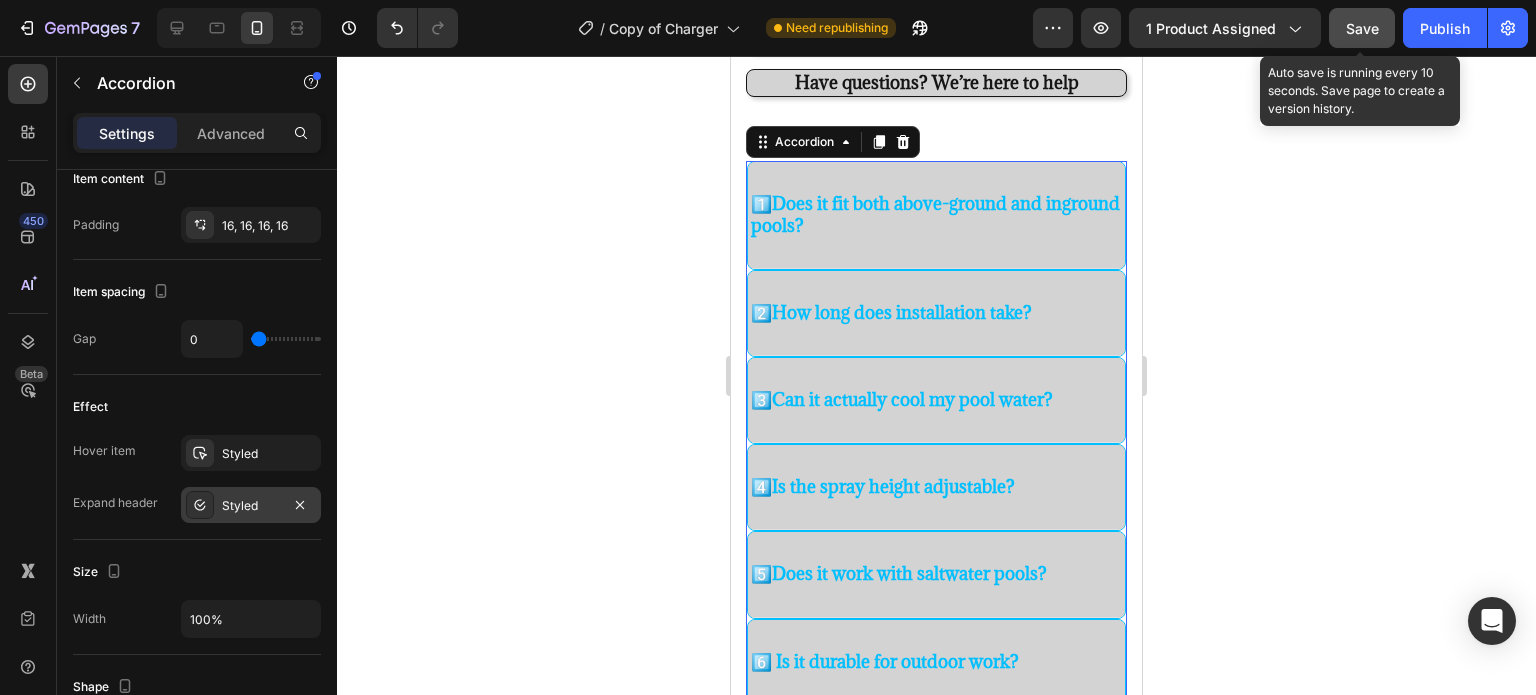 click at bounding box center [200, 505] 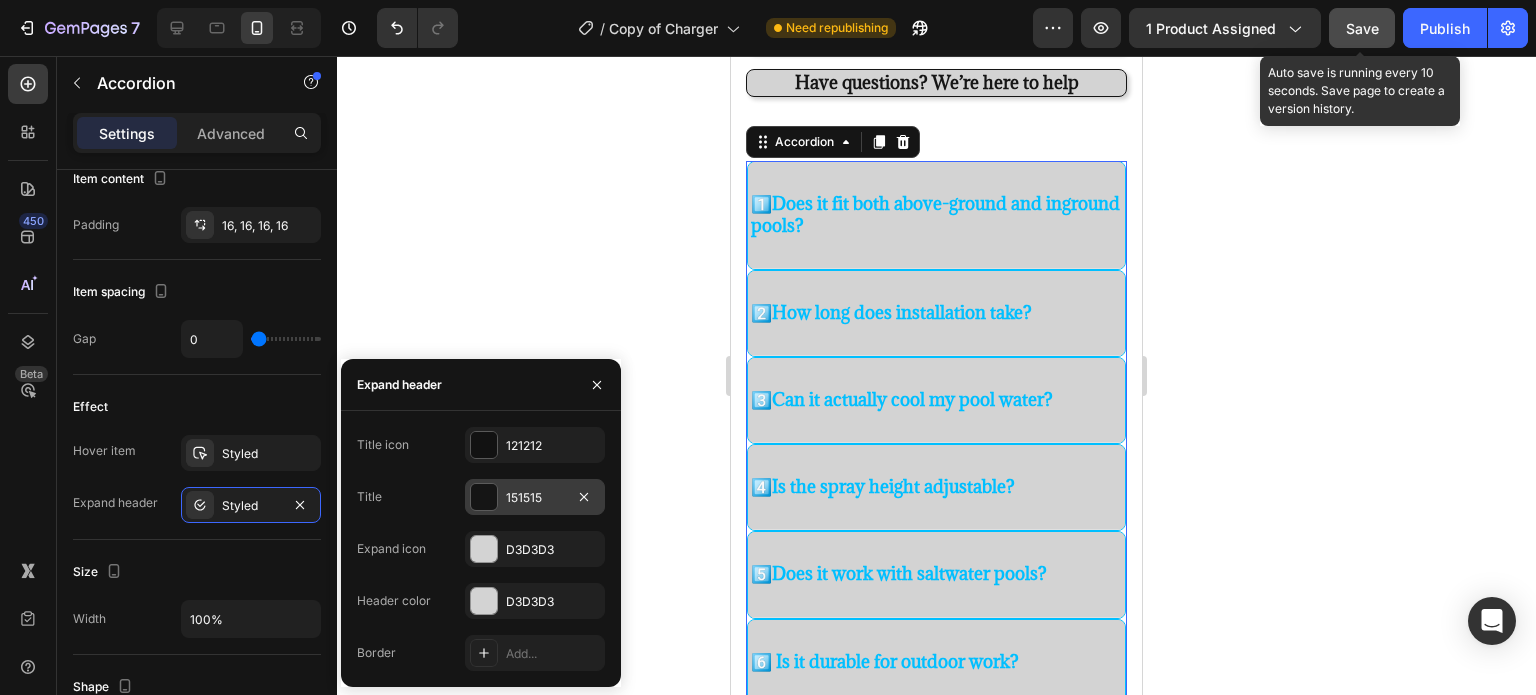 click at bounding box center (484, 497) 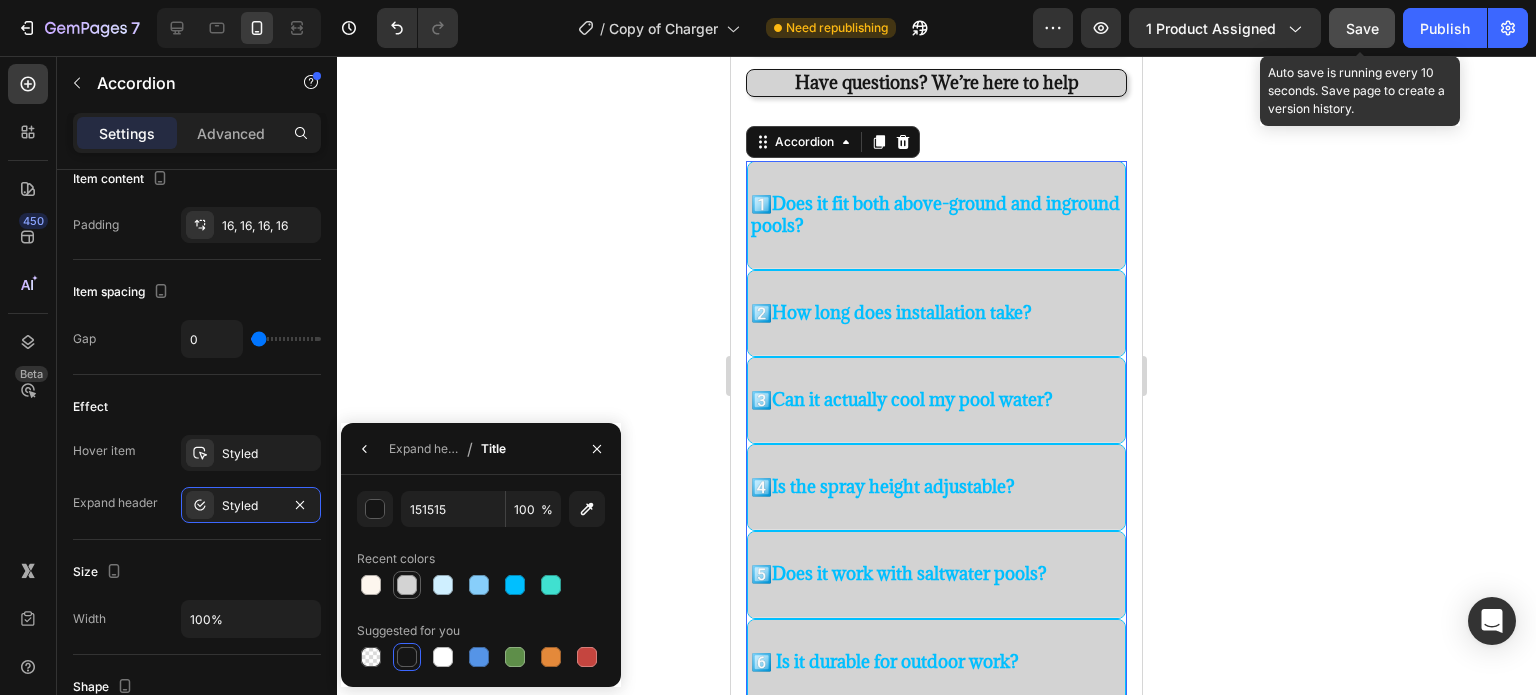 click at bounding box center (407, 585) 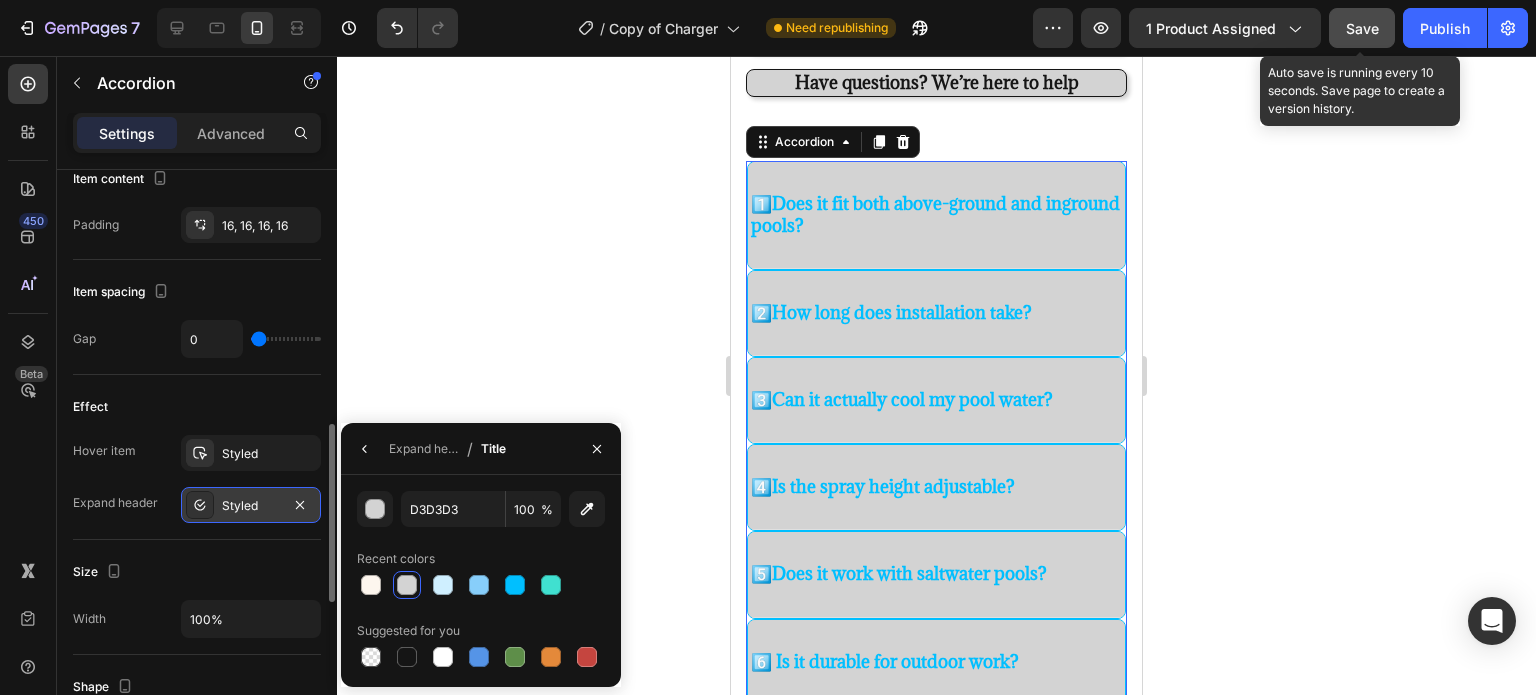 click 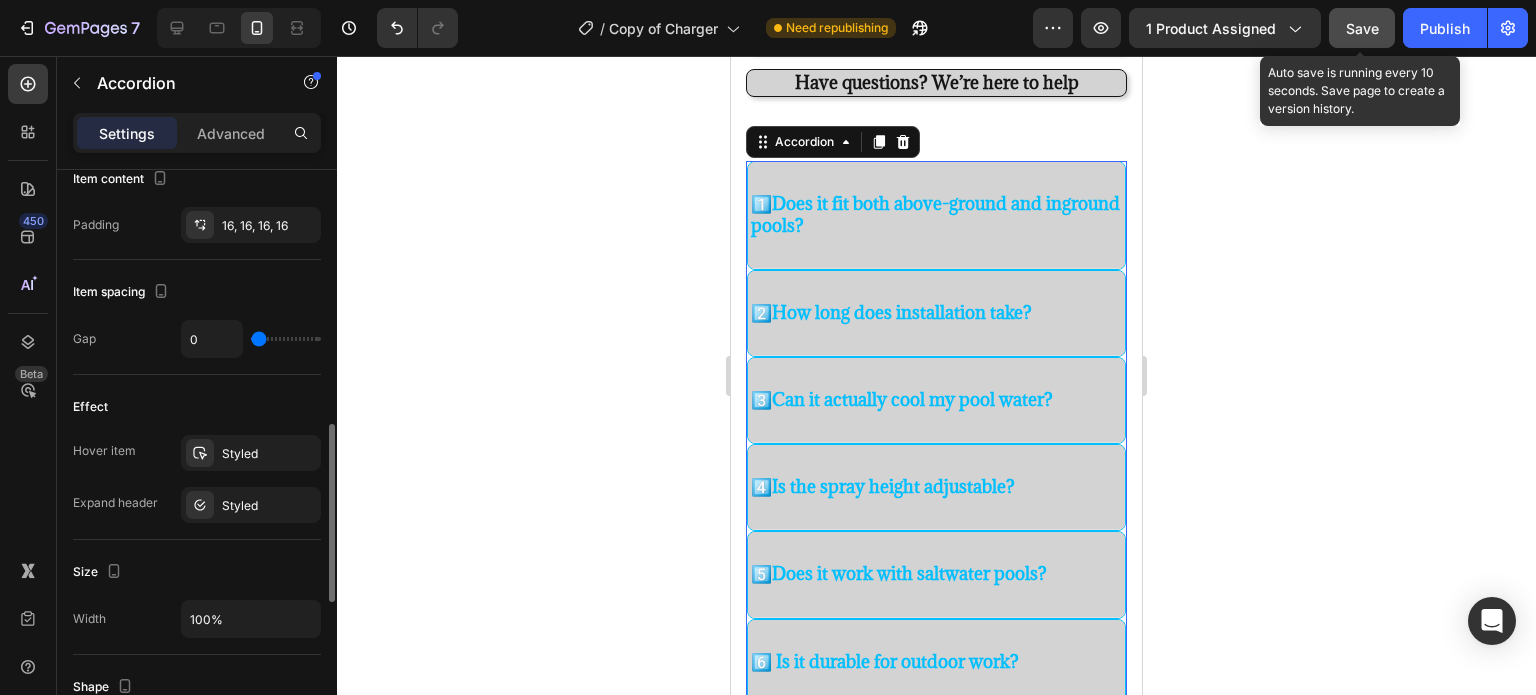 click on "Expand header Styled" at bounding box center [197, 505] 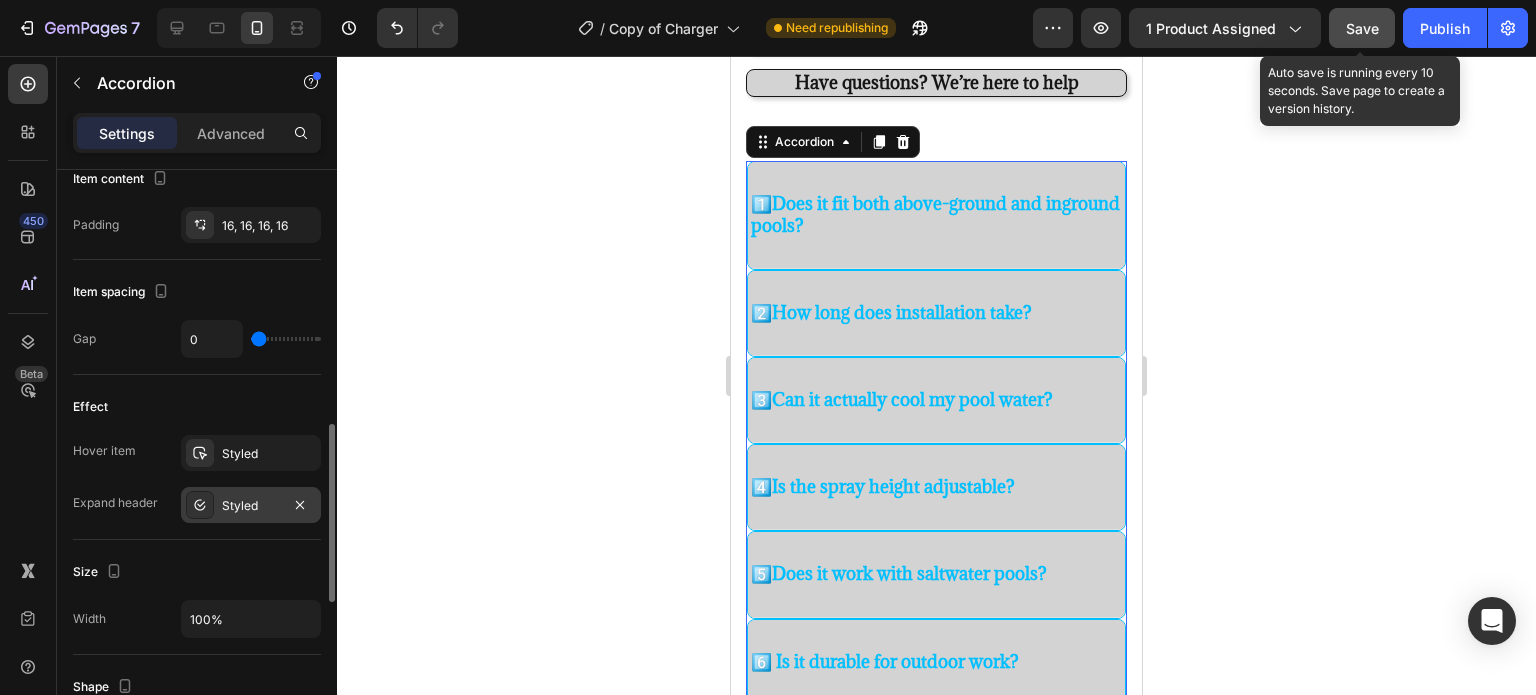 click 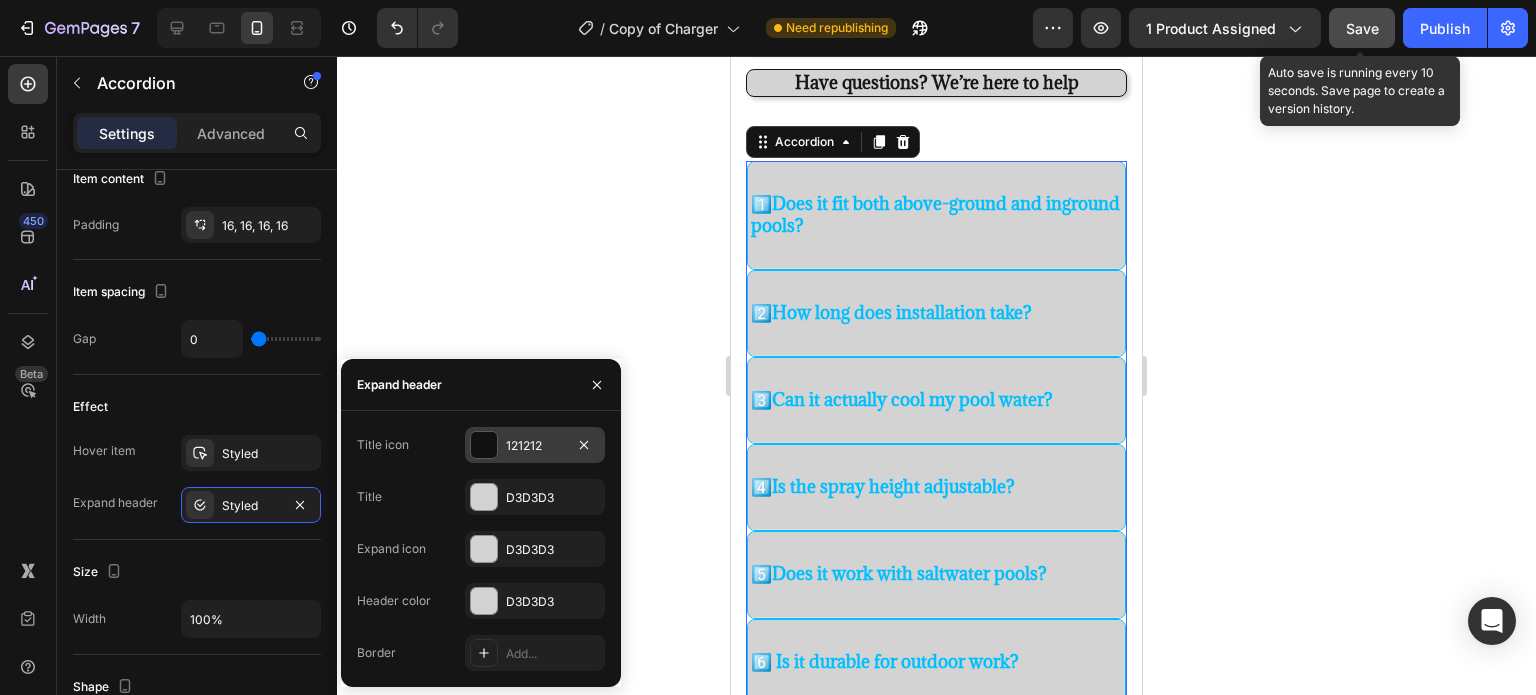 click at bounding box center [484, 445] 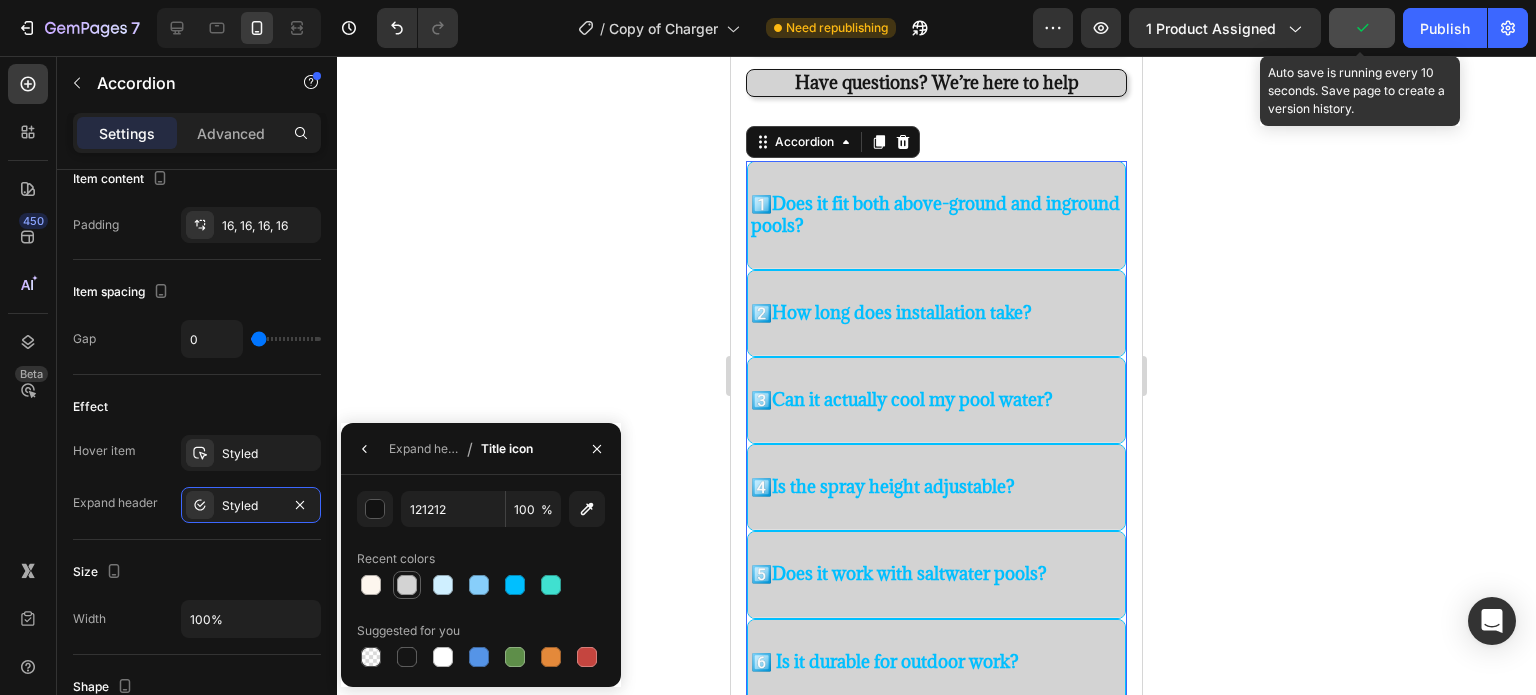 click at bounding box center (407, 585) 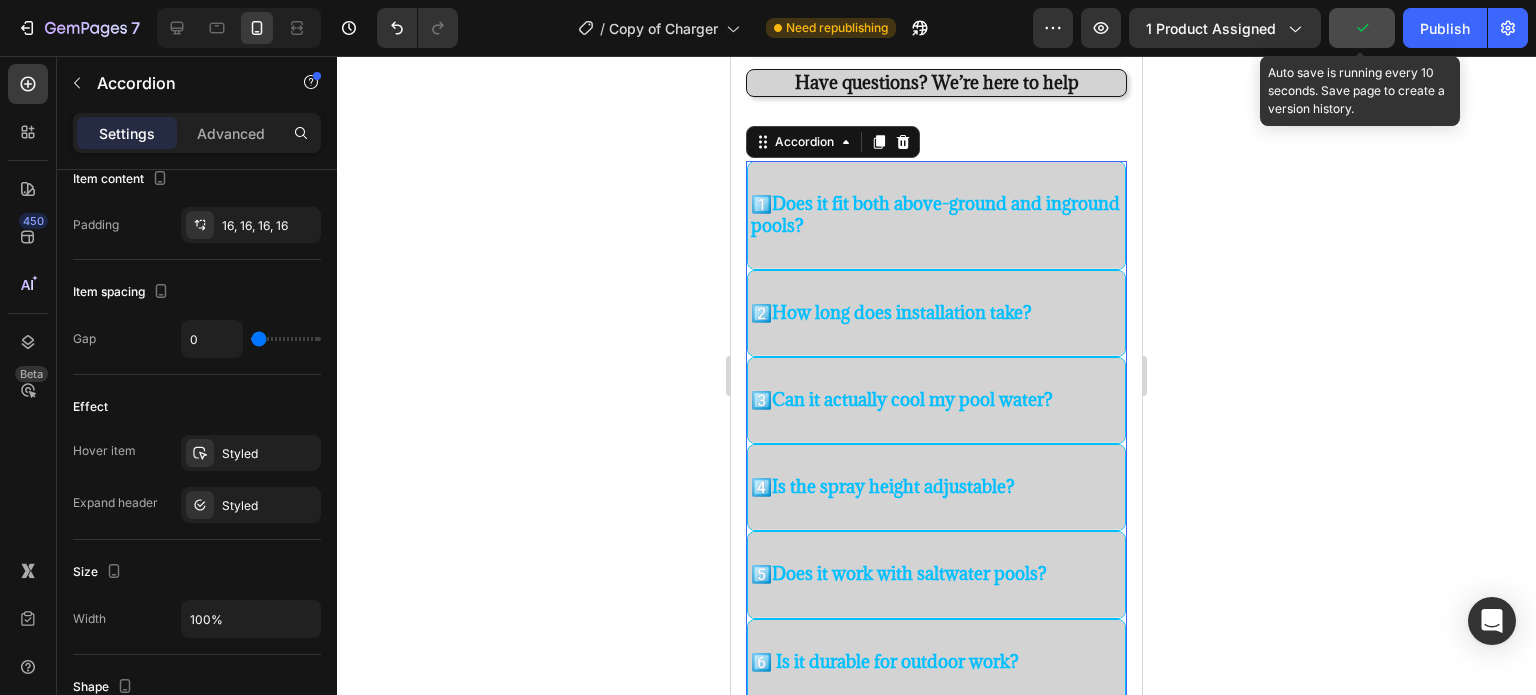 click 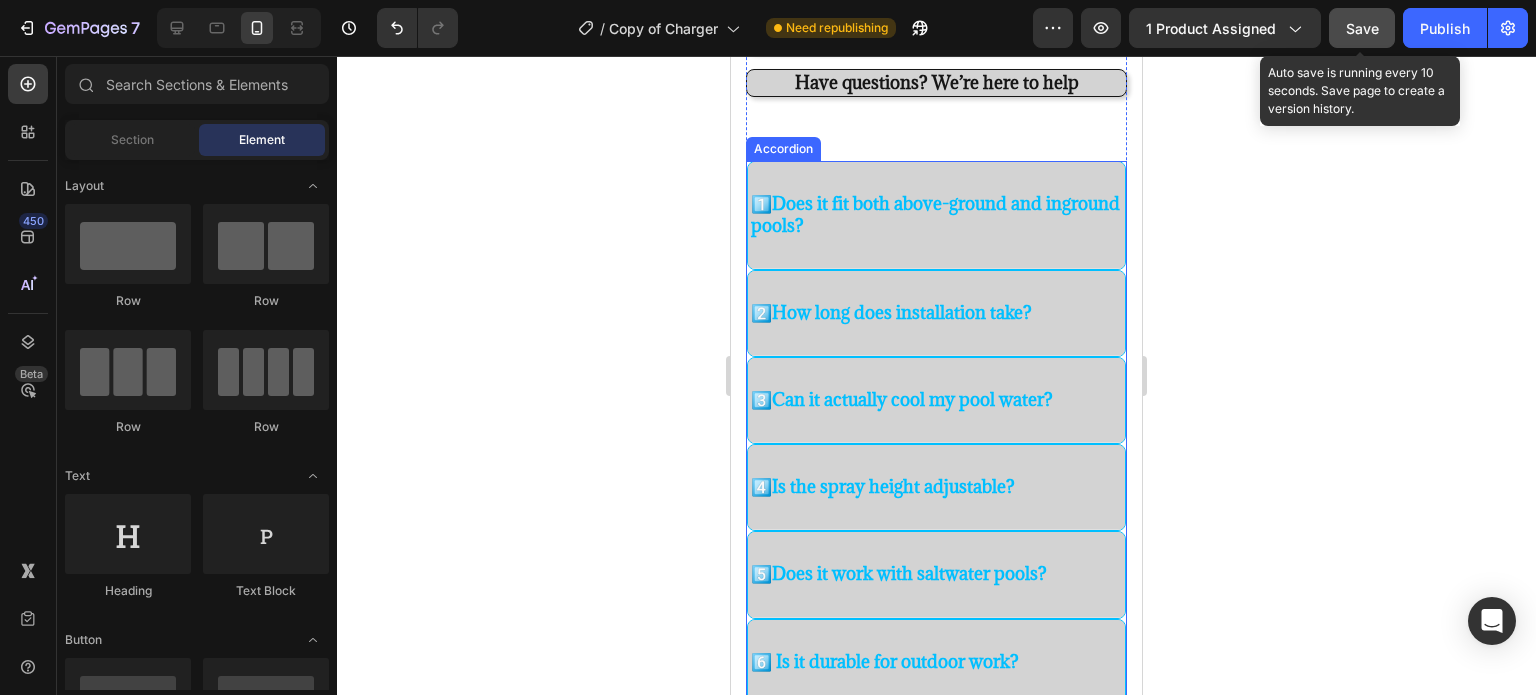 click on "1️⃣  Does it fit both above-ground and inground pools?" at bounding box center [936, 215] 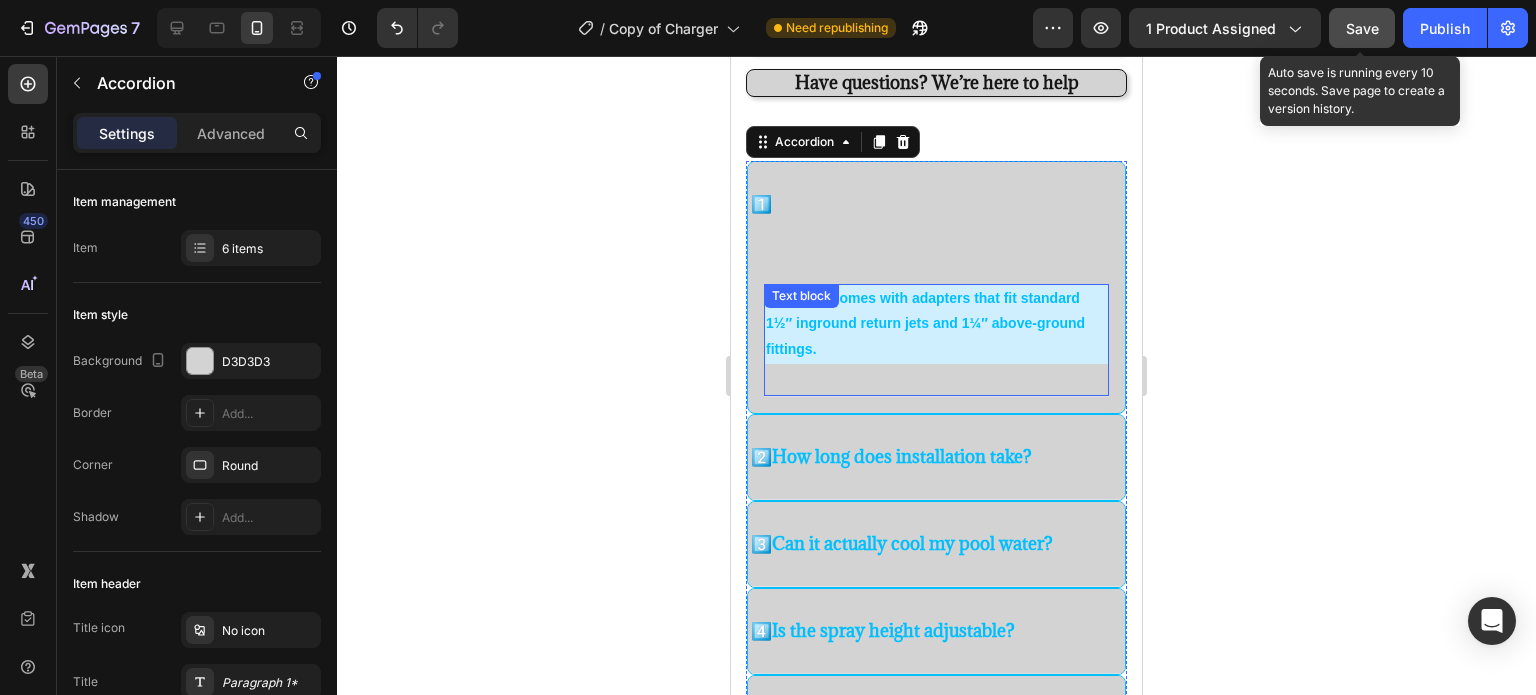 click on "✅ Yes! It comes with adapters that fit standard 1½″ inground return jets and 1¼″ above-ground fittings." at bounding box center [936, 324] 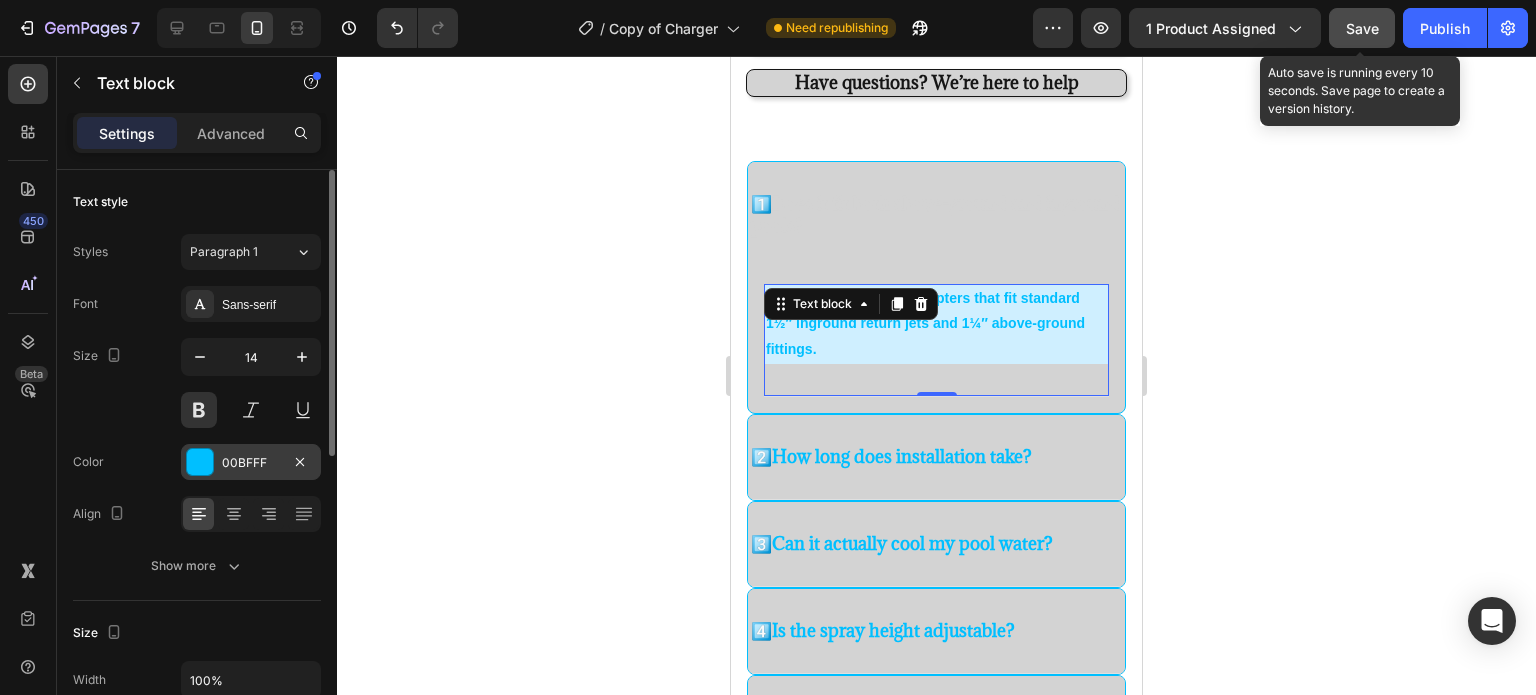 click at bounding box center [200, 462] 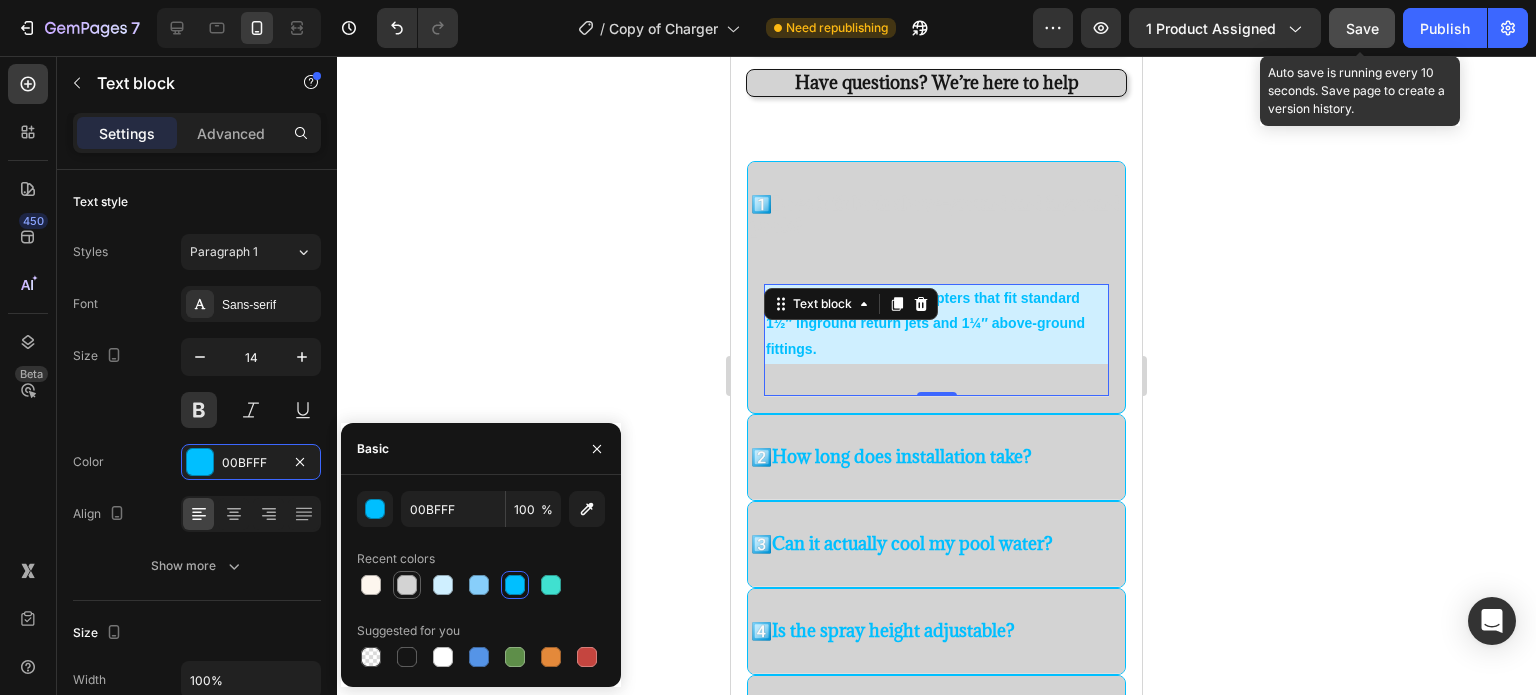 click at bounding box center (407, 585) 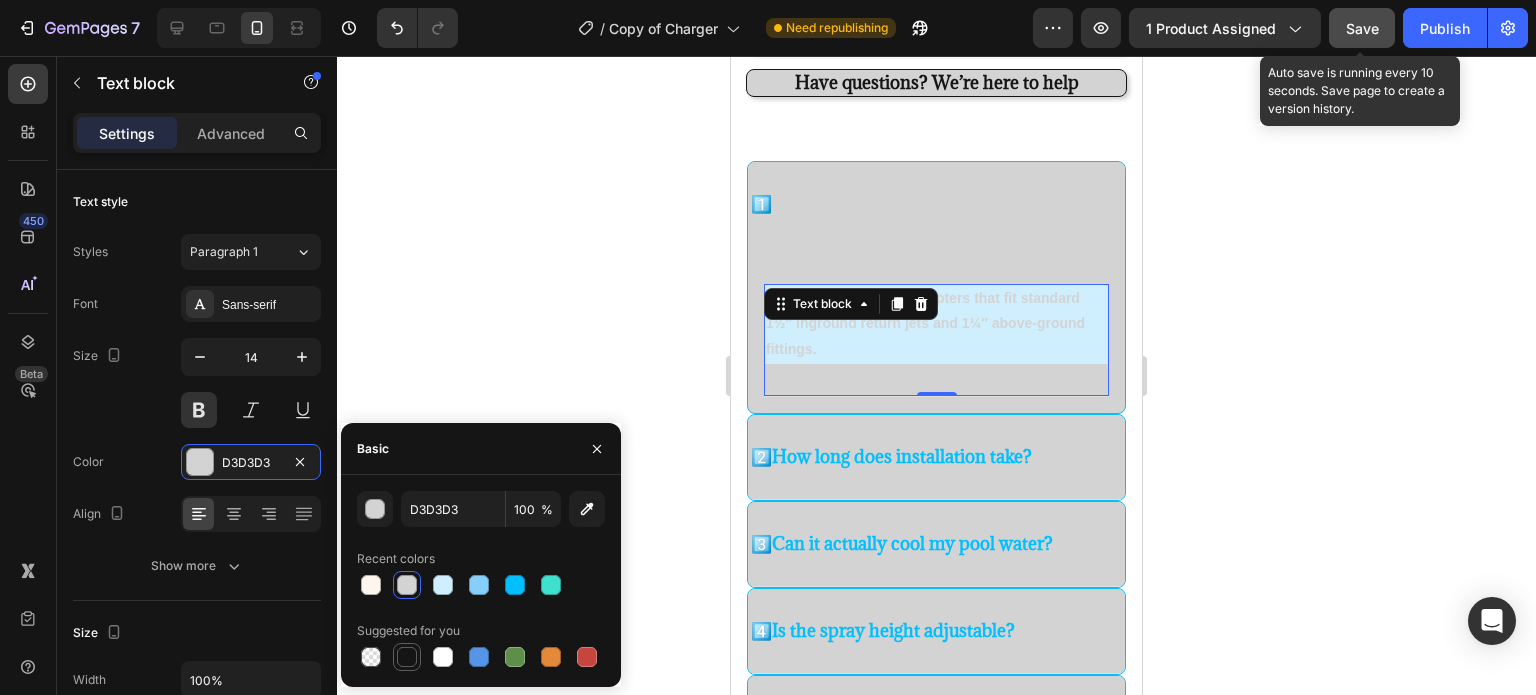 click at bounding box center (407, 657) 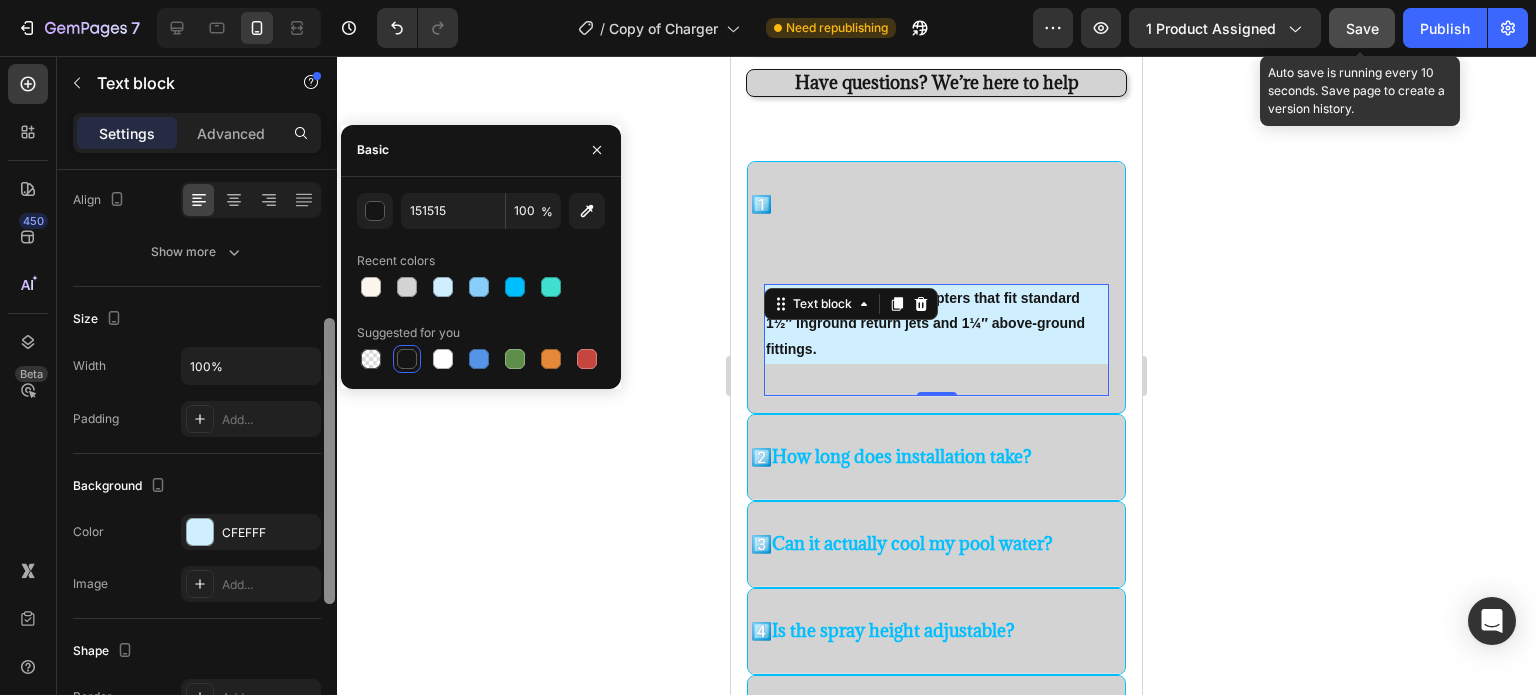 scroll, scrollTop: 332, scrollLeft: 0, axis: vertical 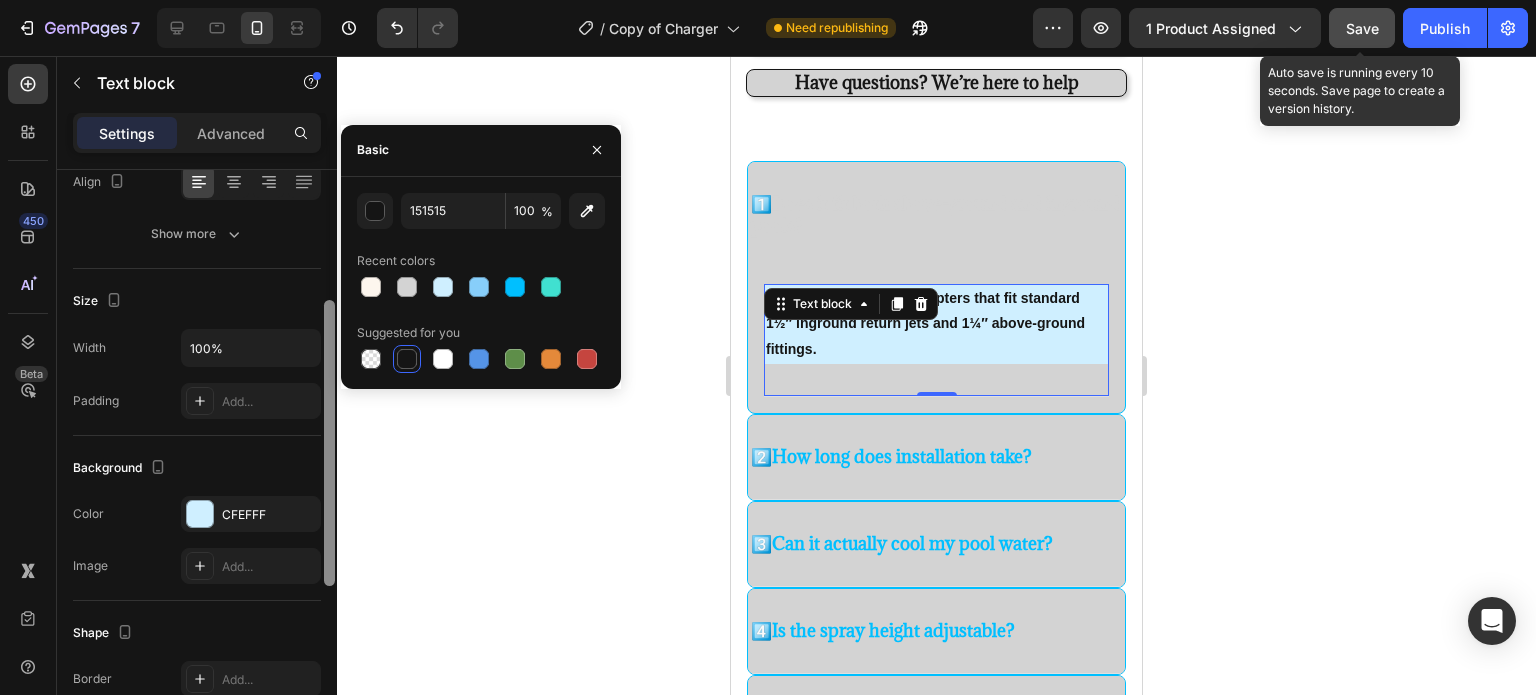 drag, startPoint x: 331, startPoint y: 401, endPoint x: 325, endPoint y: 565, distance: 164.10973 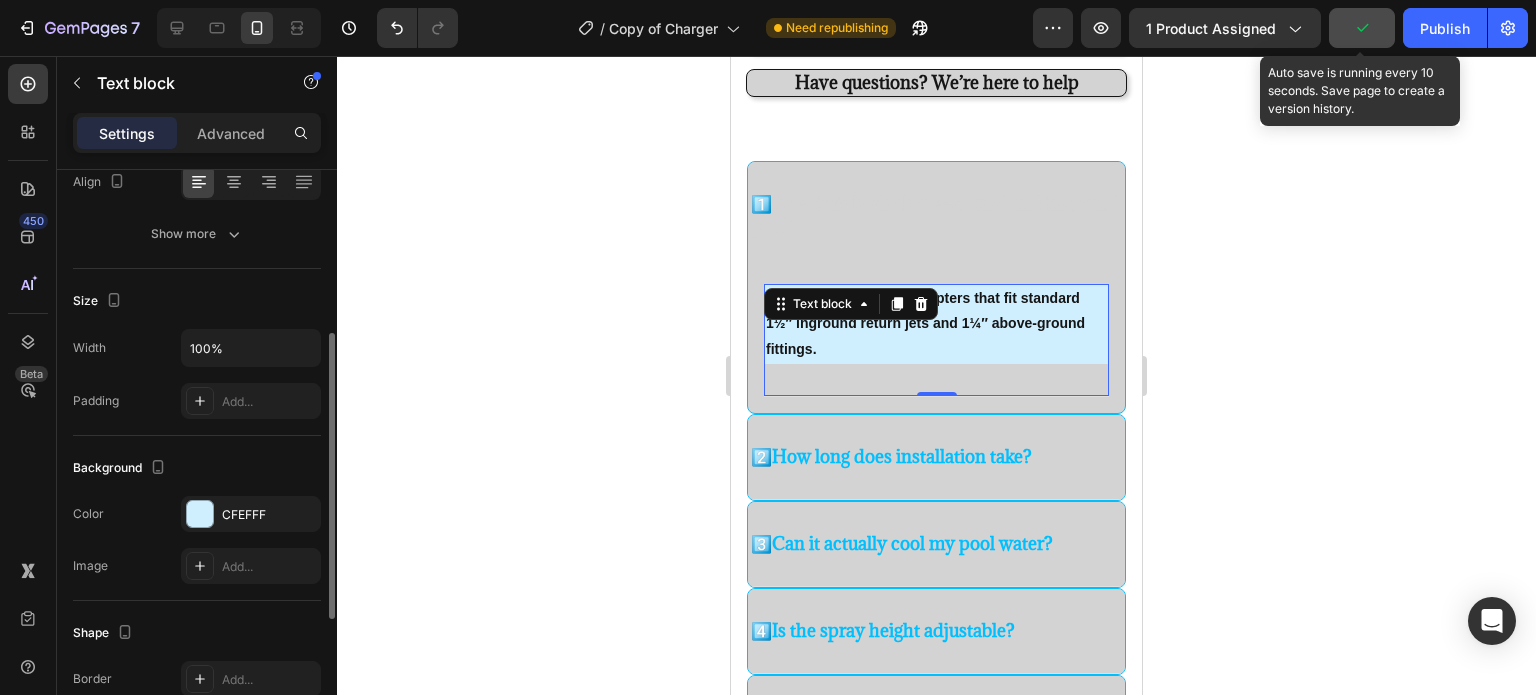 click on "Background The changes might be hidden by  the video. Color CFEFFF Image Add..." 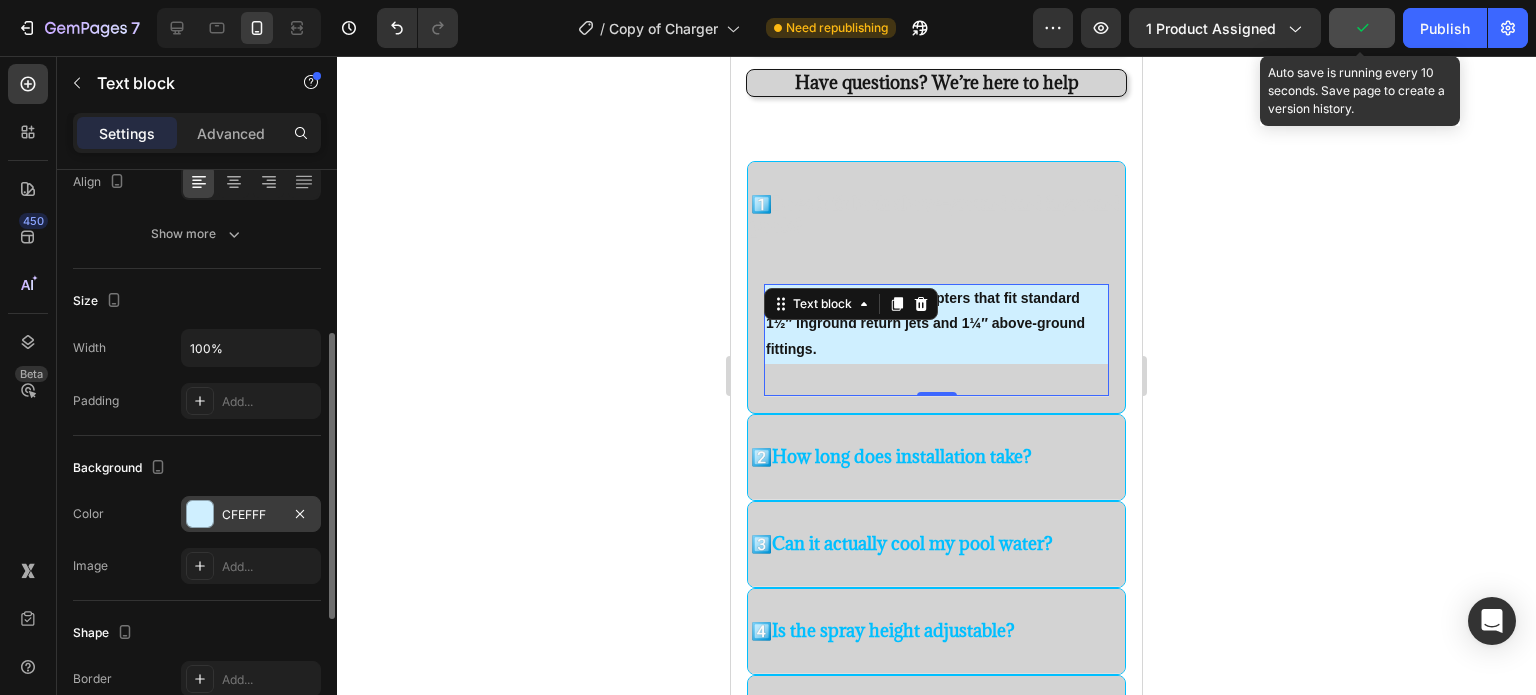 click on "CFEFFF" at bounding box center (251, 514) 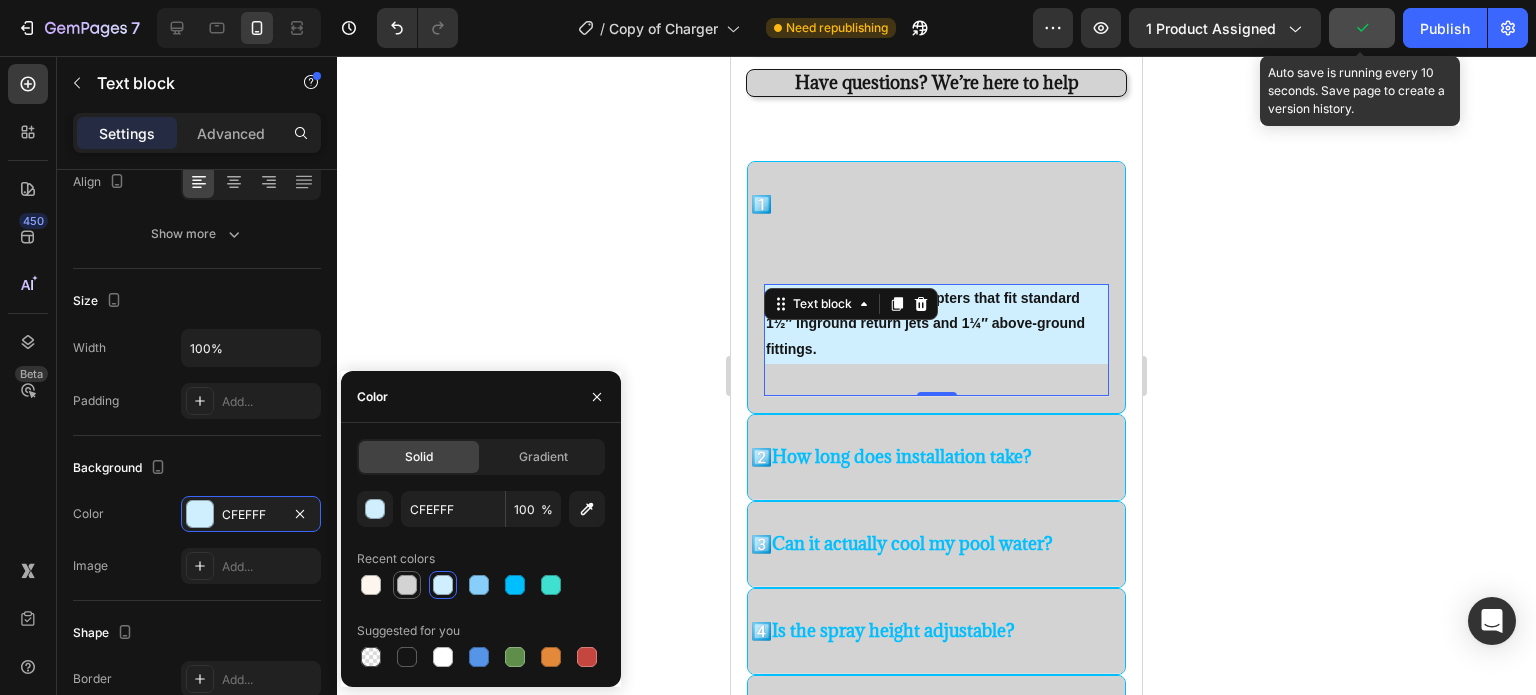 click at bounding box center [407, 585] 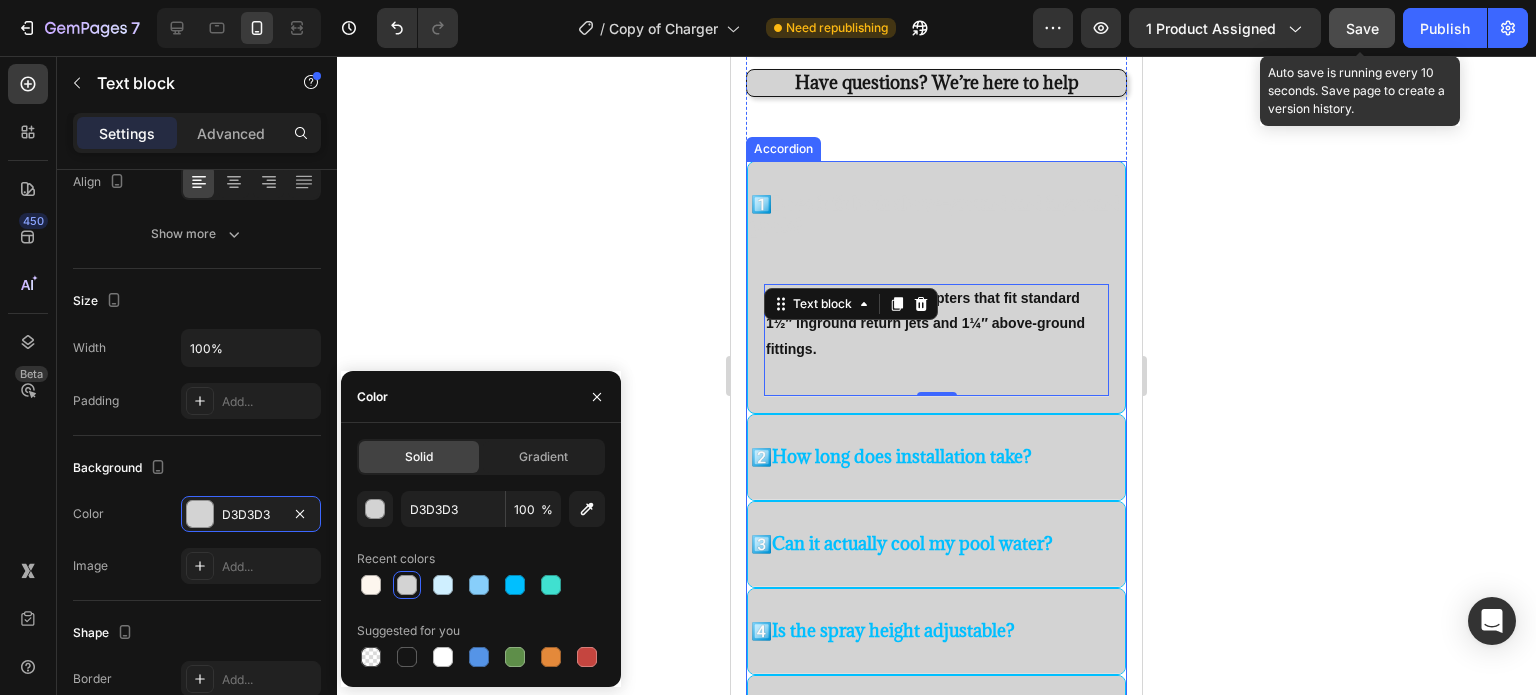 click on "1️⃣  Does it fit both above-ground and inground pools?" at bounding box center (936, 215) 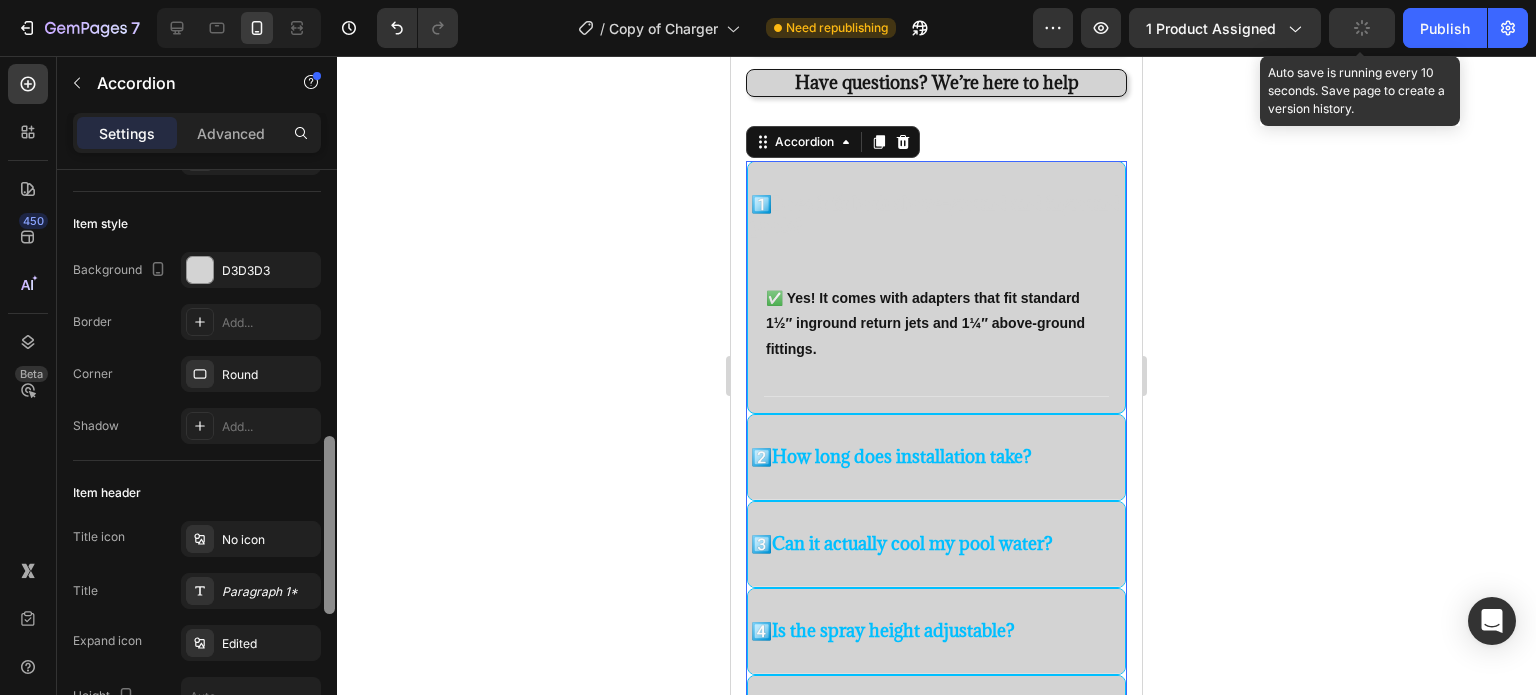 scroll, scrollTop: 280, scrollLeft: 0, axis: vertical 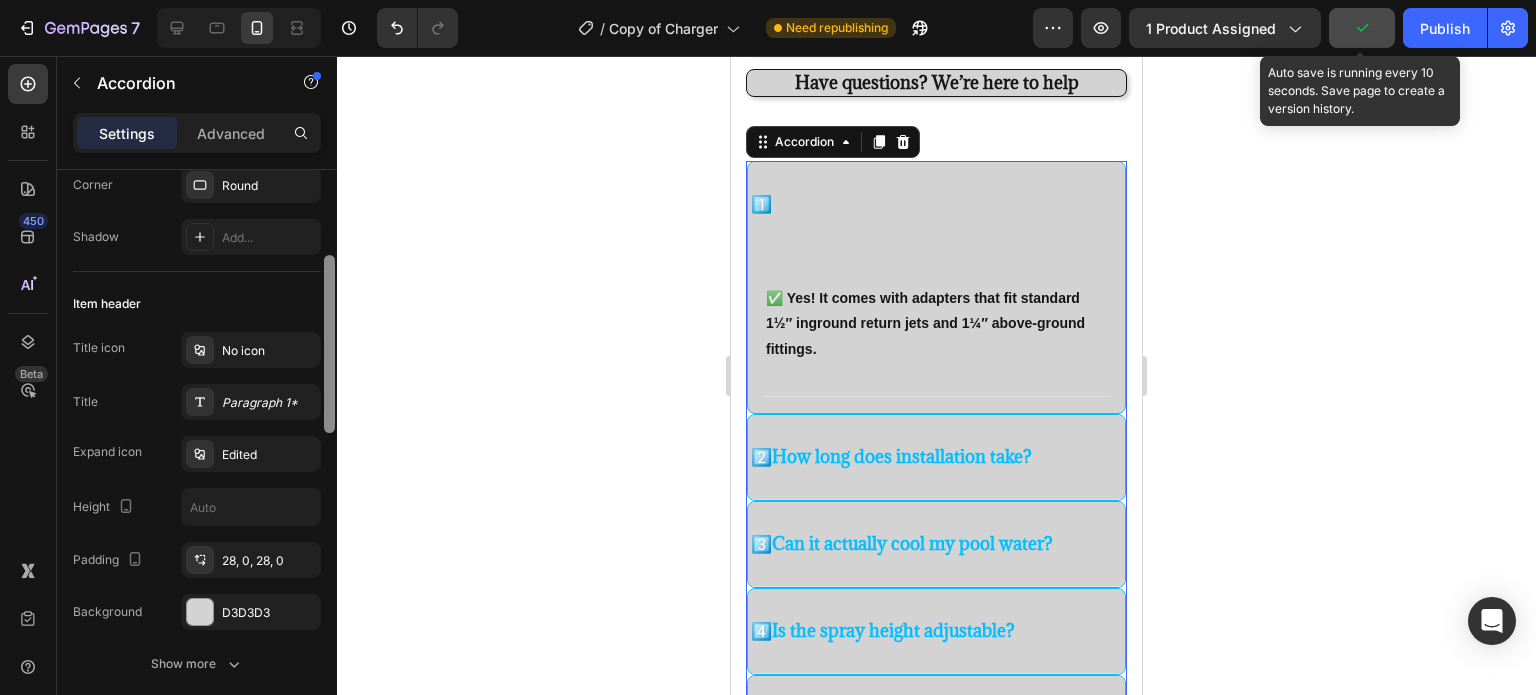 drag, startPoint x: 334, startPoint y: 317, endPoint x: 339, endPoint y: 403, distance: 86.145226 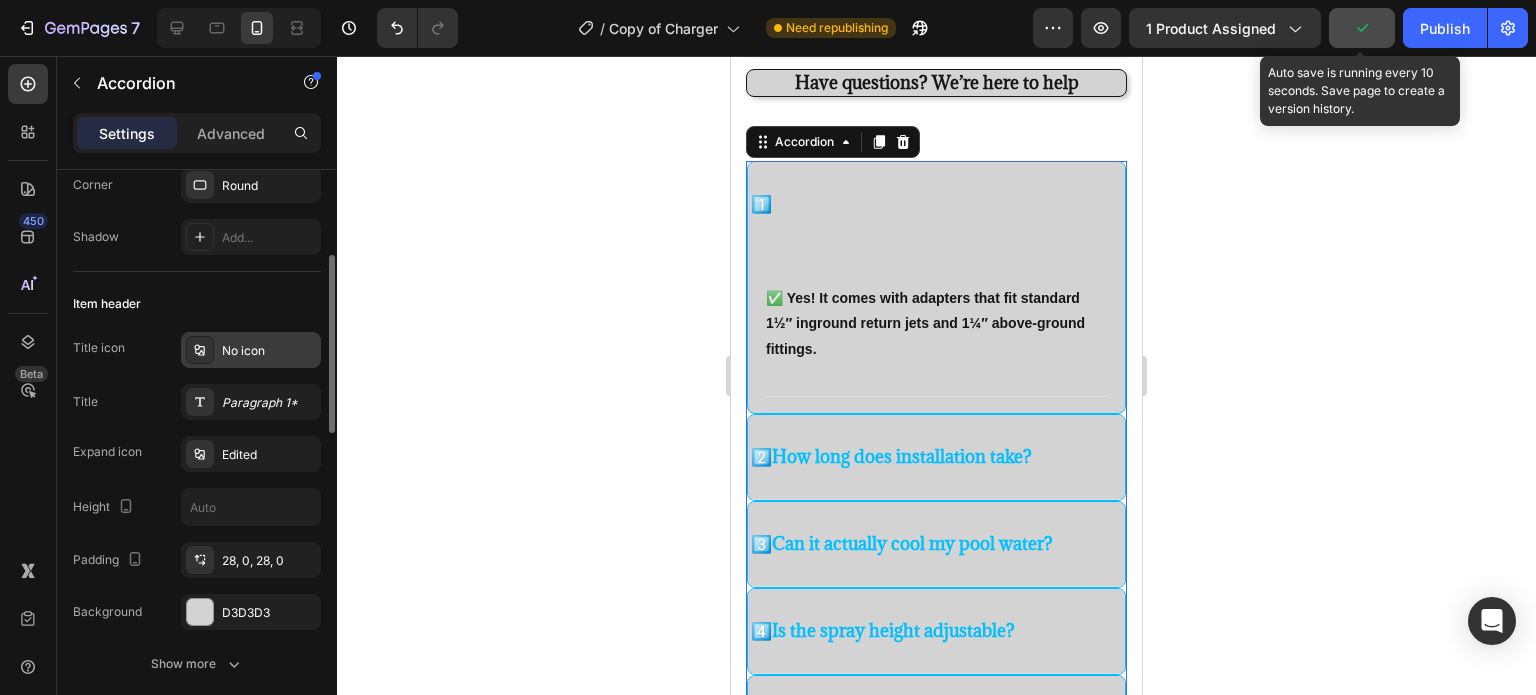 click on "No icon" at bounding box center [269, 351] 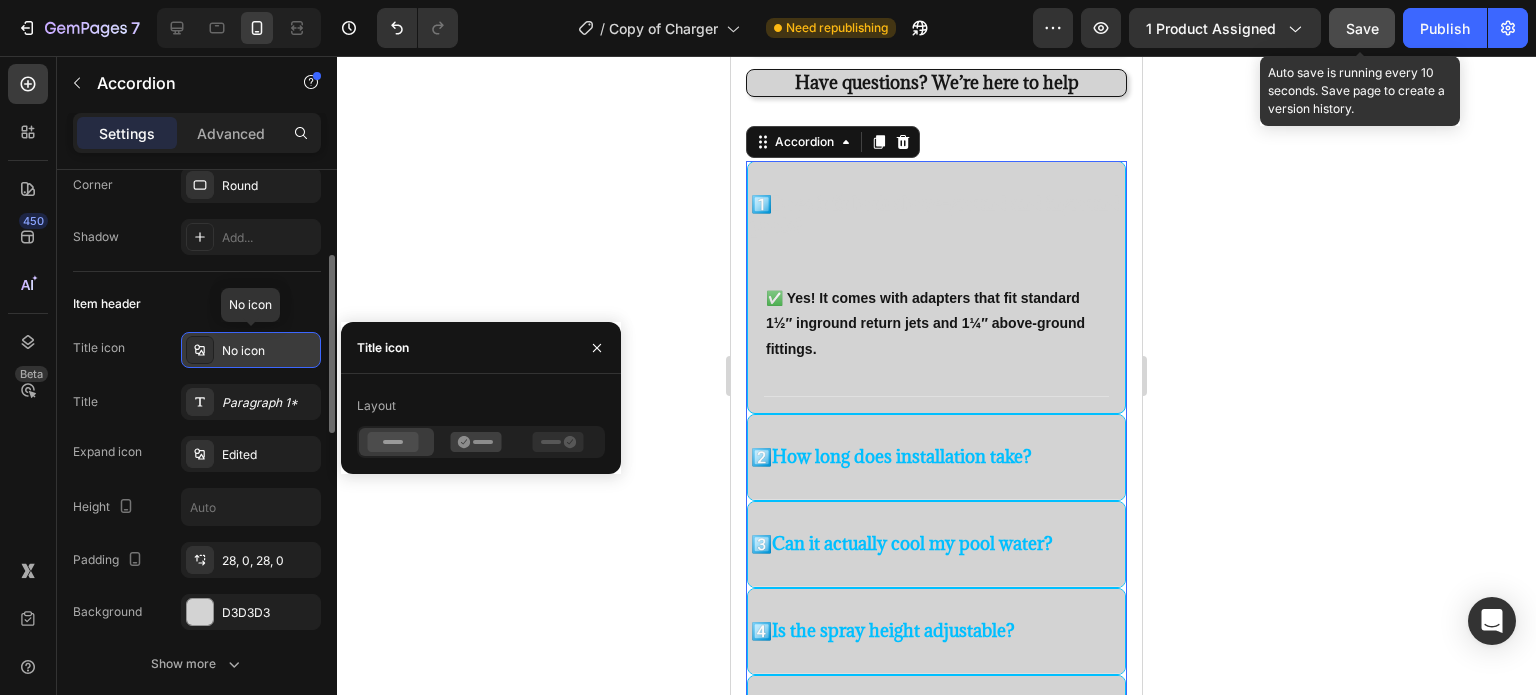 click on "No icon" at bounding box center (269, 351) 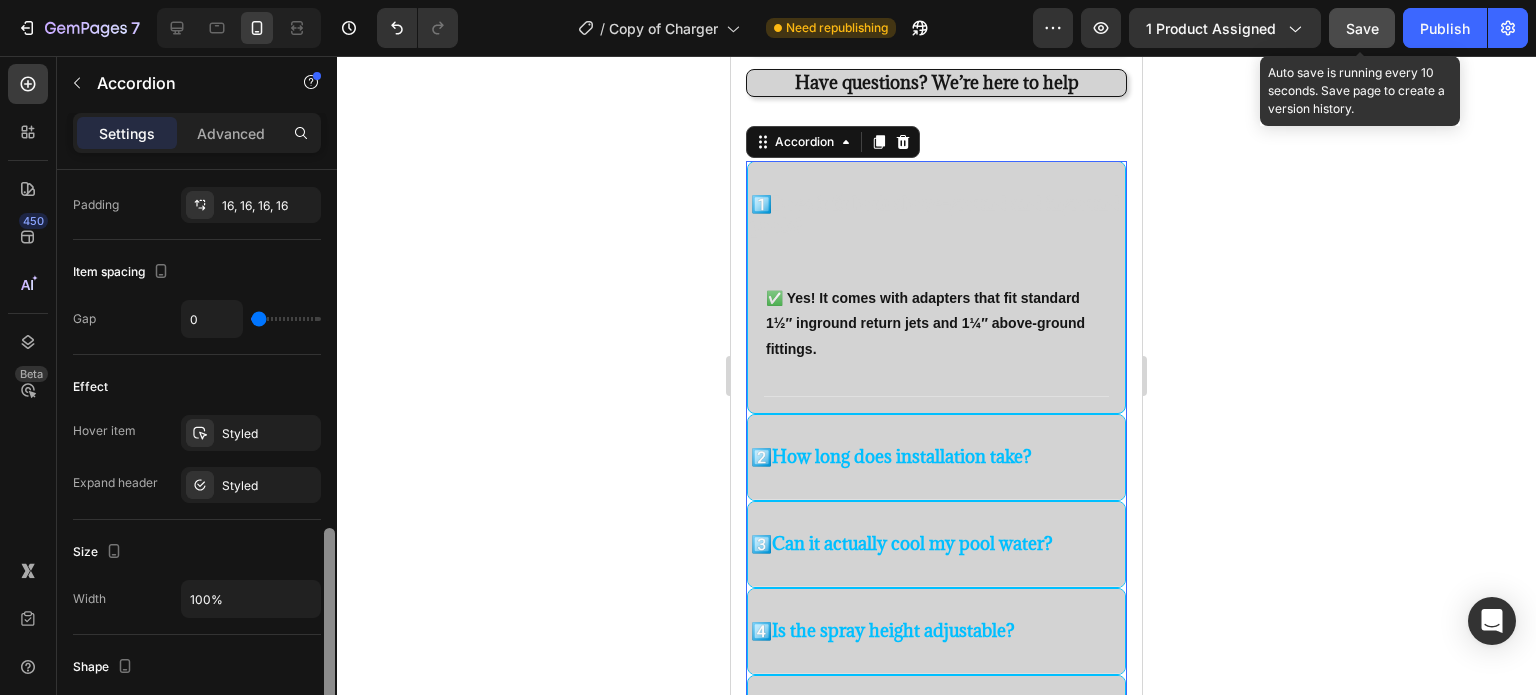 scroll, scrollTop: 927, scrollLeft: 0, axis: vertical 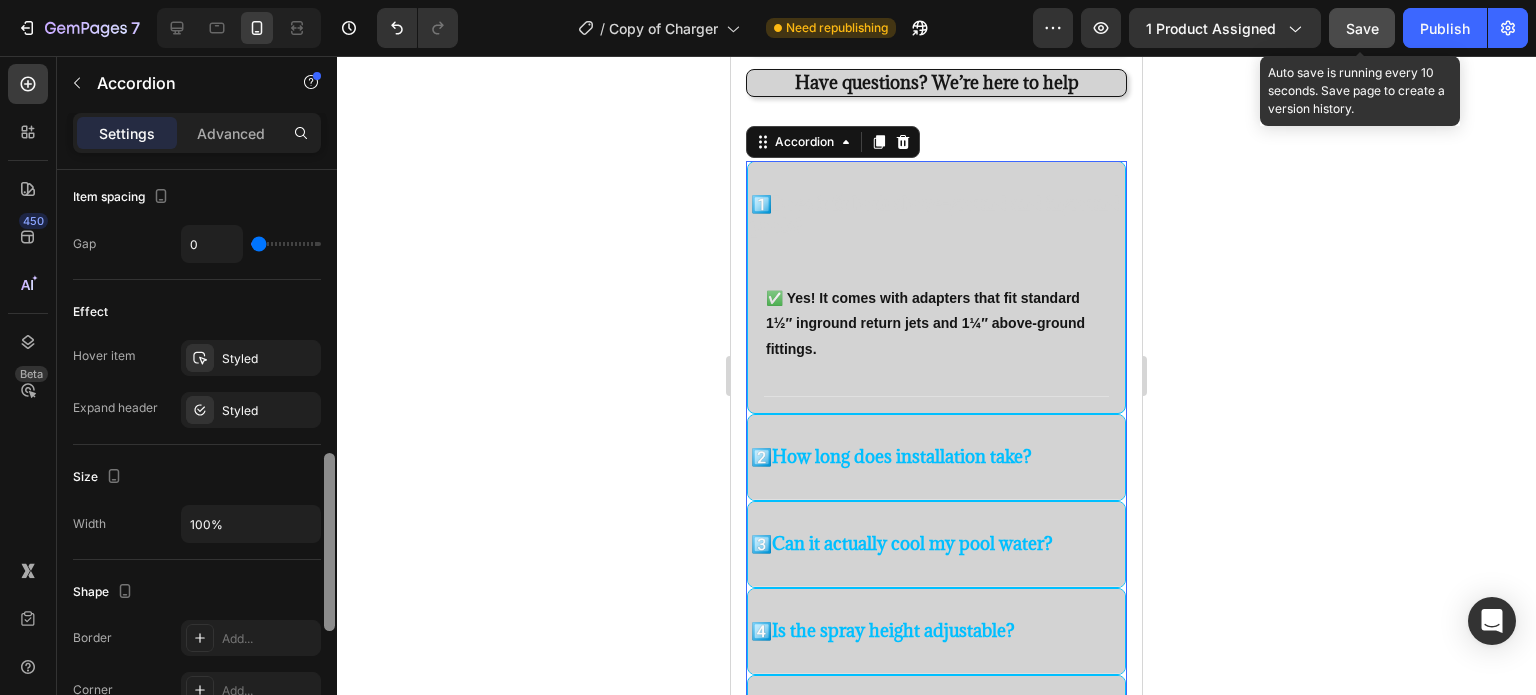 drag, startPoint x: 328, startPoint y: 396, endPoint x: 312, endPoint y: 594, distance: 198.64542 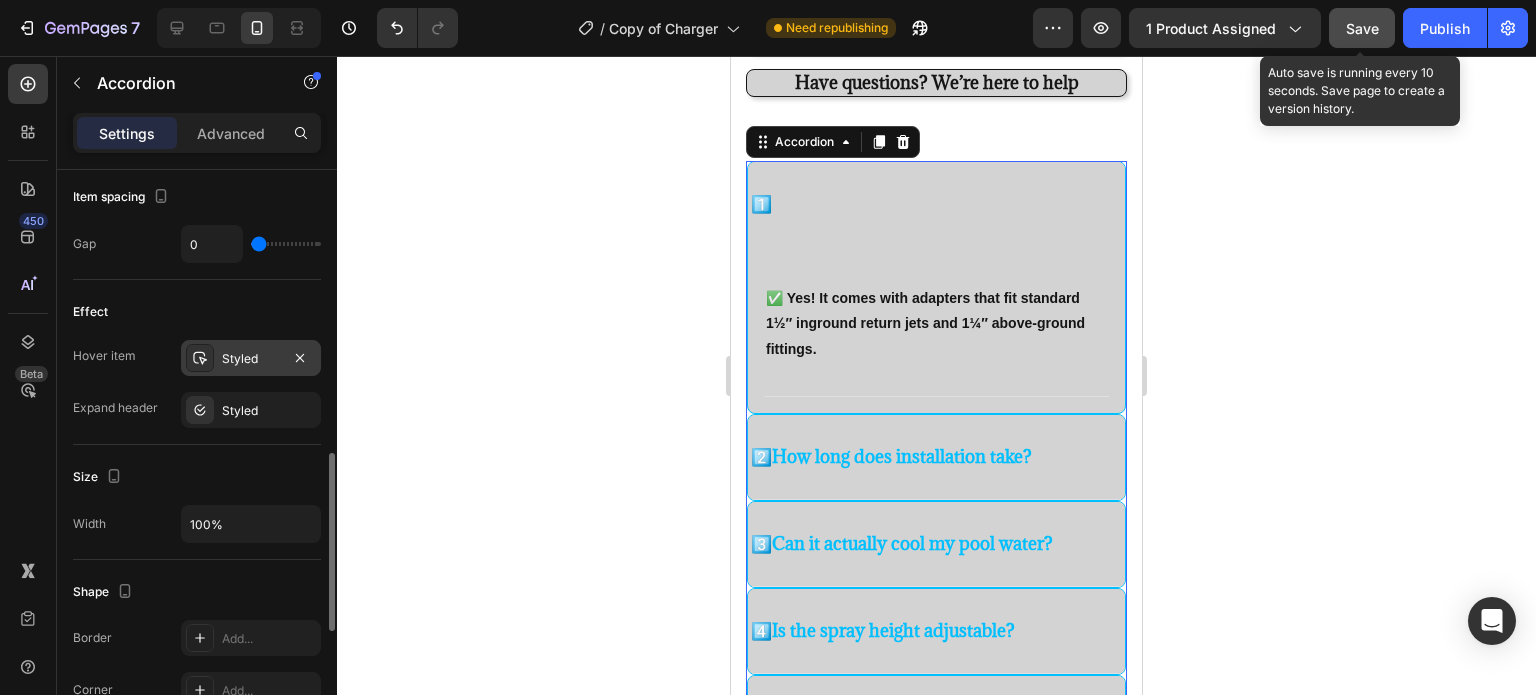 click at bounding box center (200, 358) 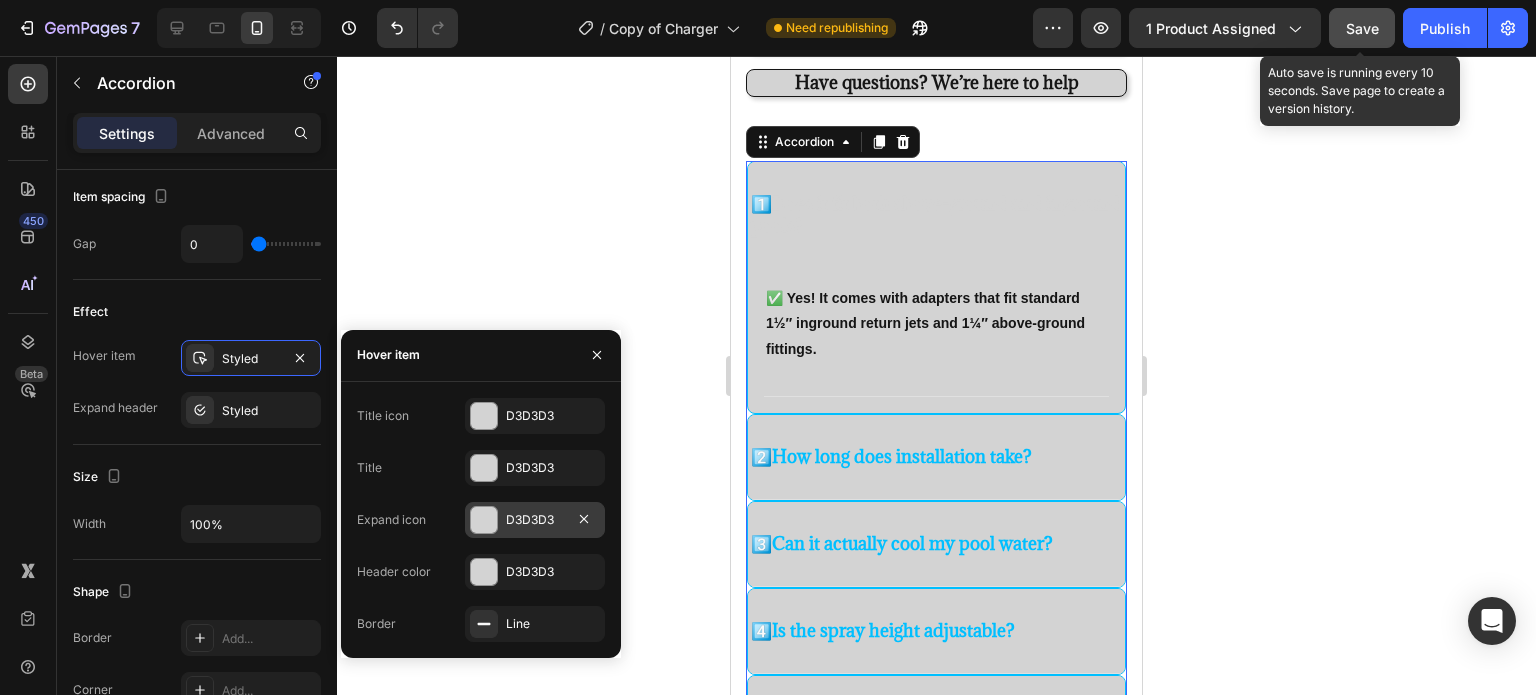 click at bounding box center [484, 520] 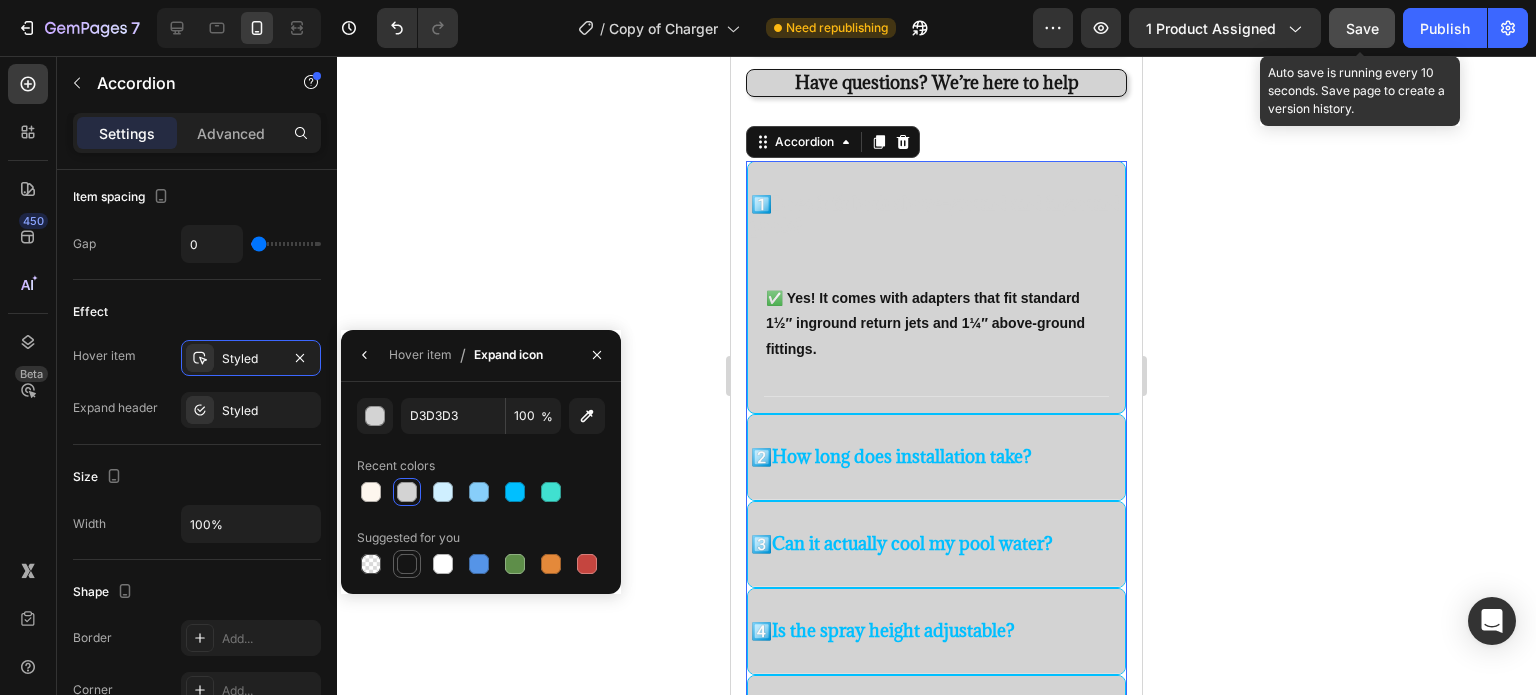 click at bounding box center [407, 564] 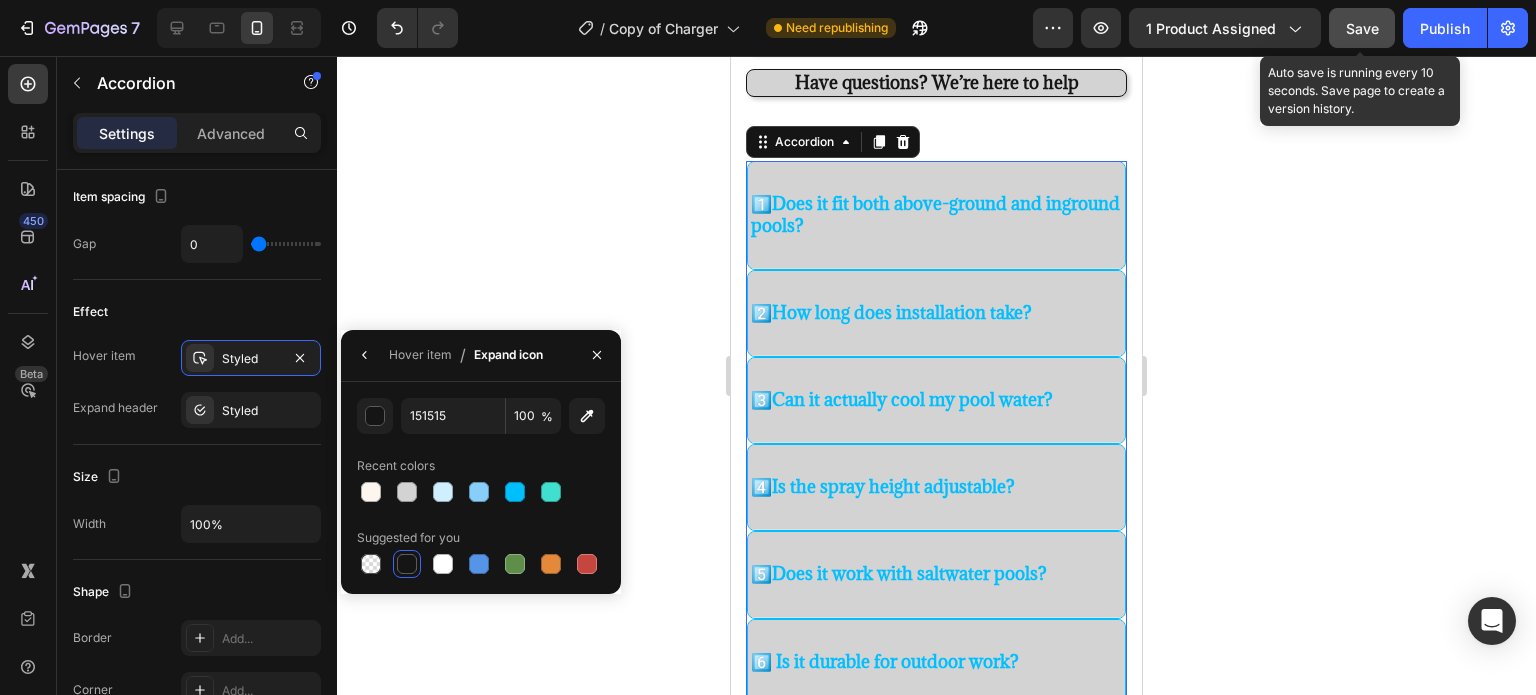 click on "1️⃣  Does it fit both above-ground and inground pools?" at bounding box center [936, 215] 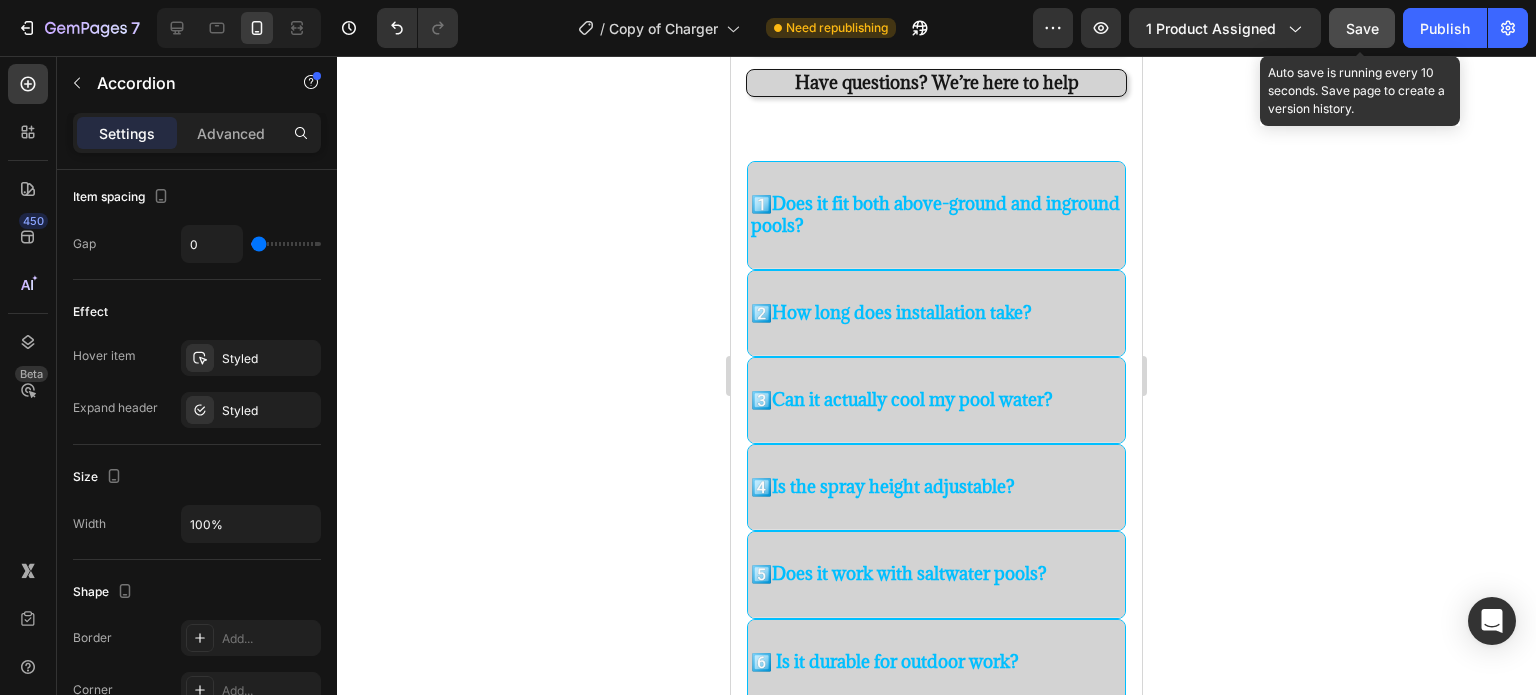 click on "1️⃣  Does it fit both above-ground and inground pools?" at bounding box center [936, 215] 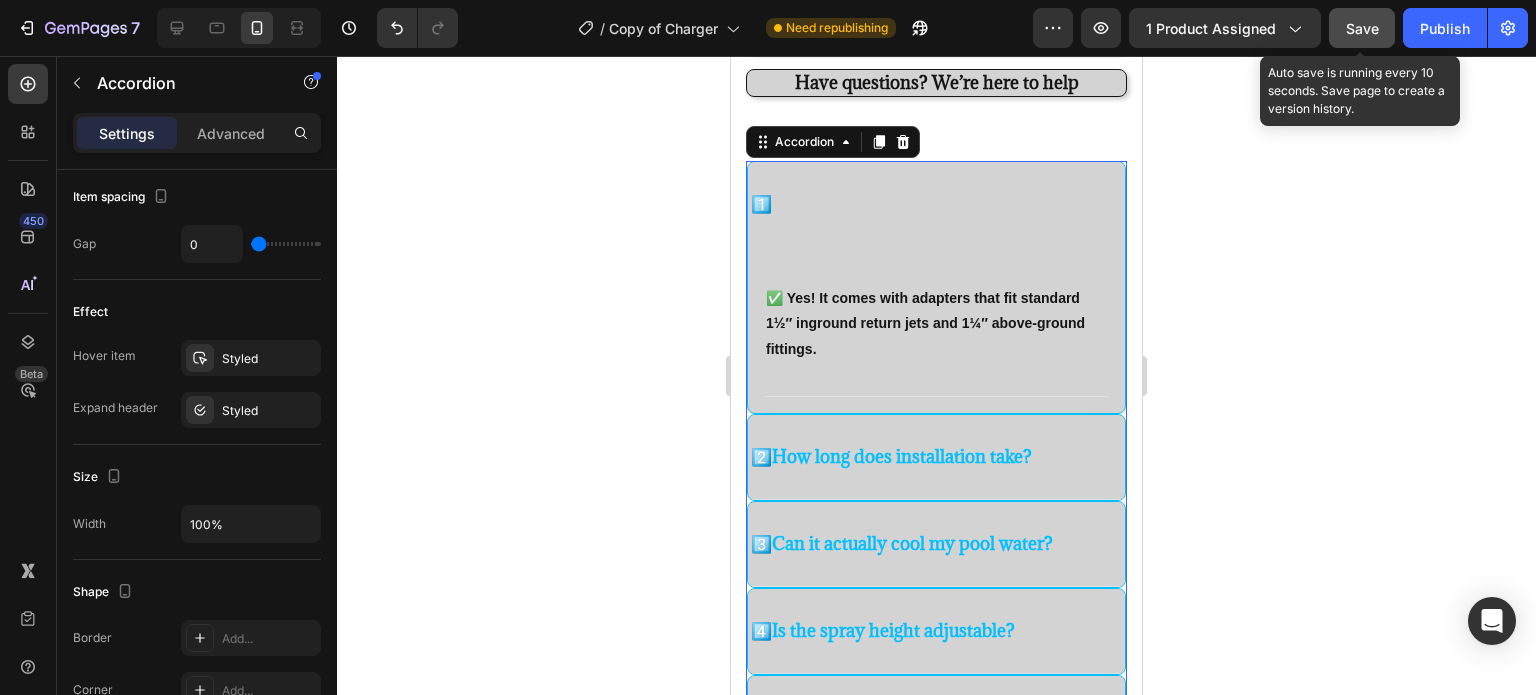 click on "1️⃣  Does it fit both above-ground and inground pools?" at bounding box center (936, 215) 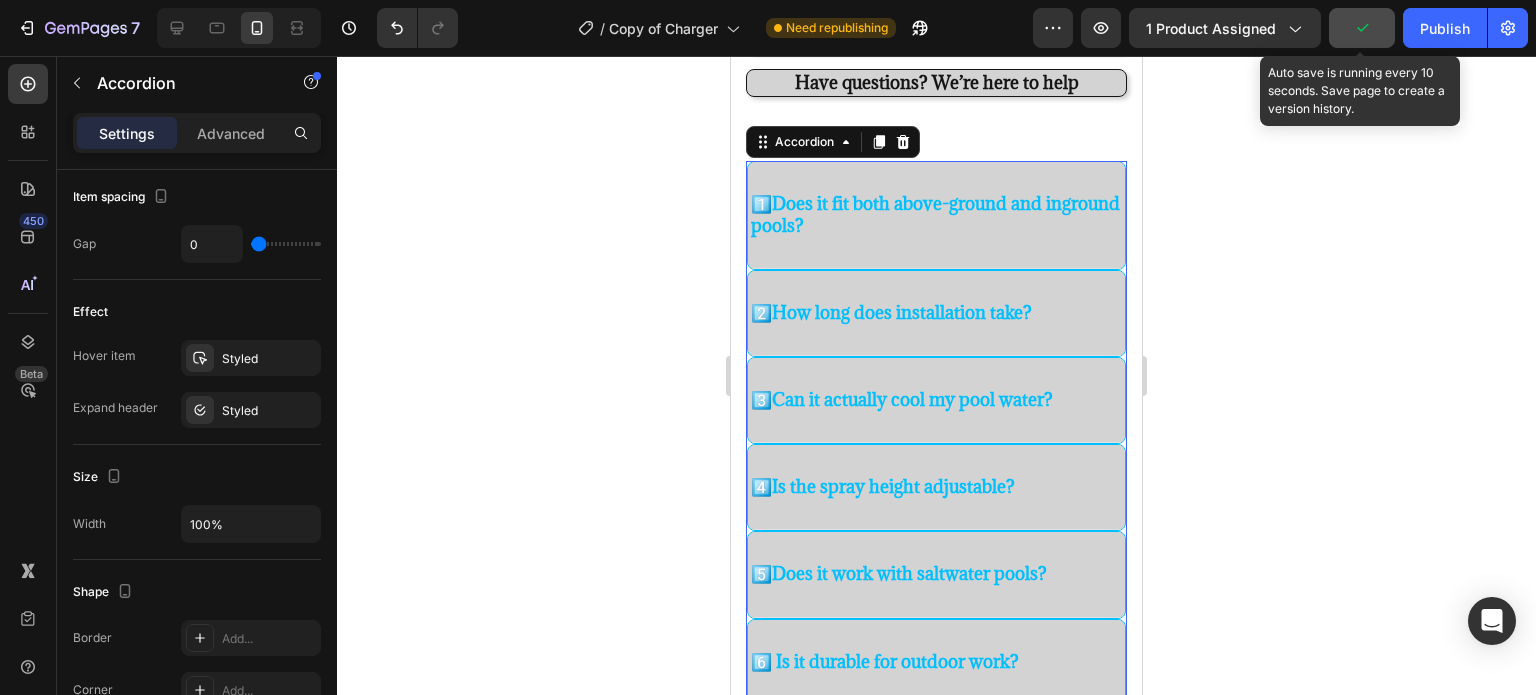 click on "1️⃣  Does it fit both above-ground and inground pools?" at bounding box center (936, 215) 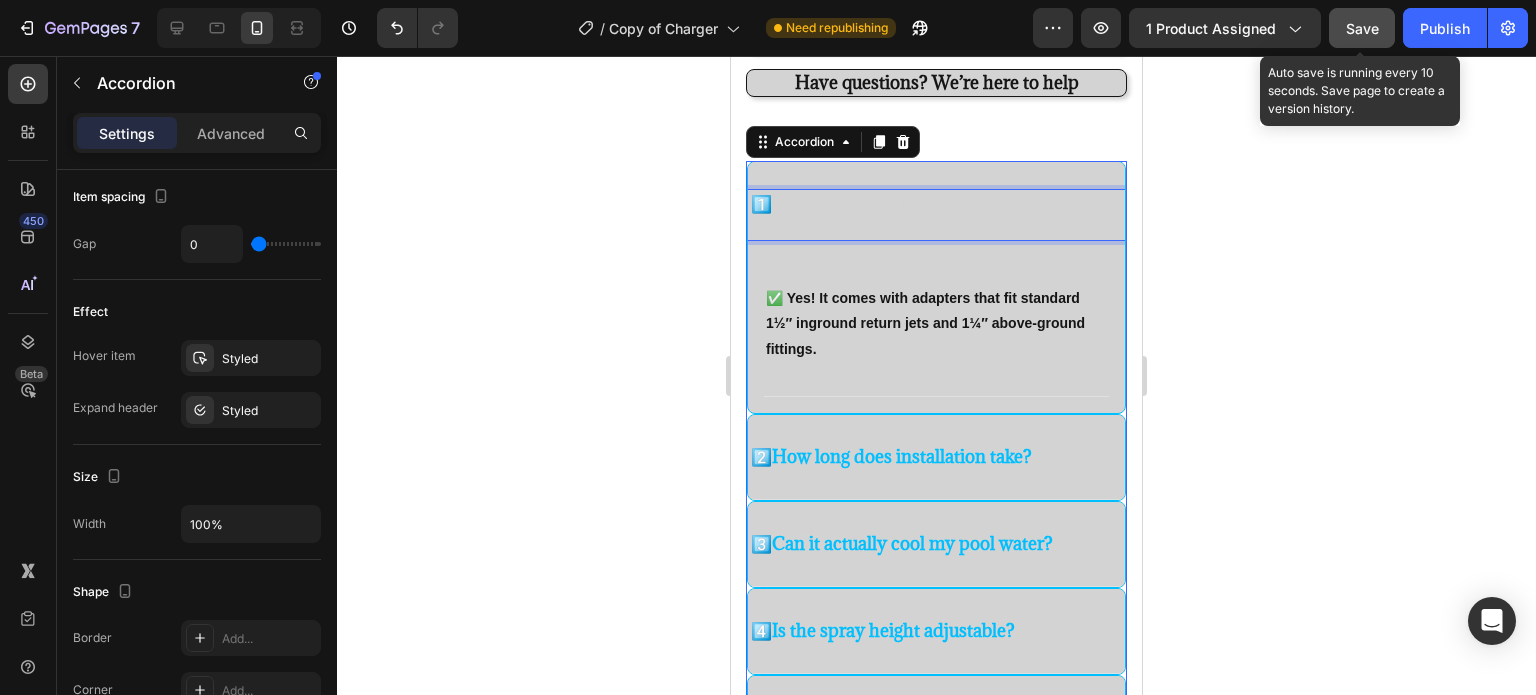 click on "Does it fit both above-ground and inground pools?" at bounding box center [935, 214] 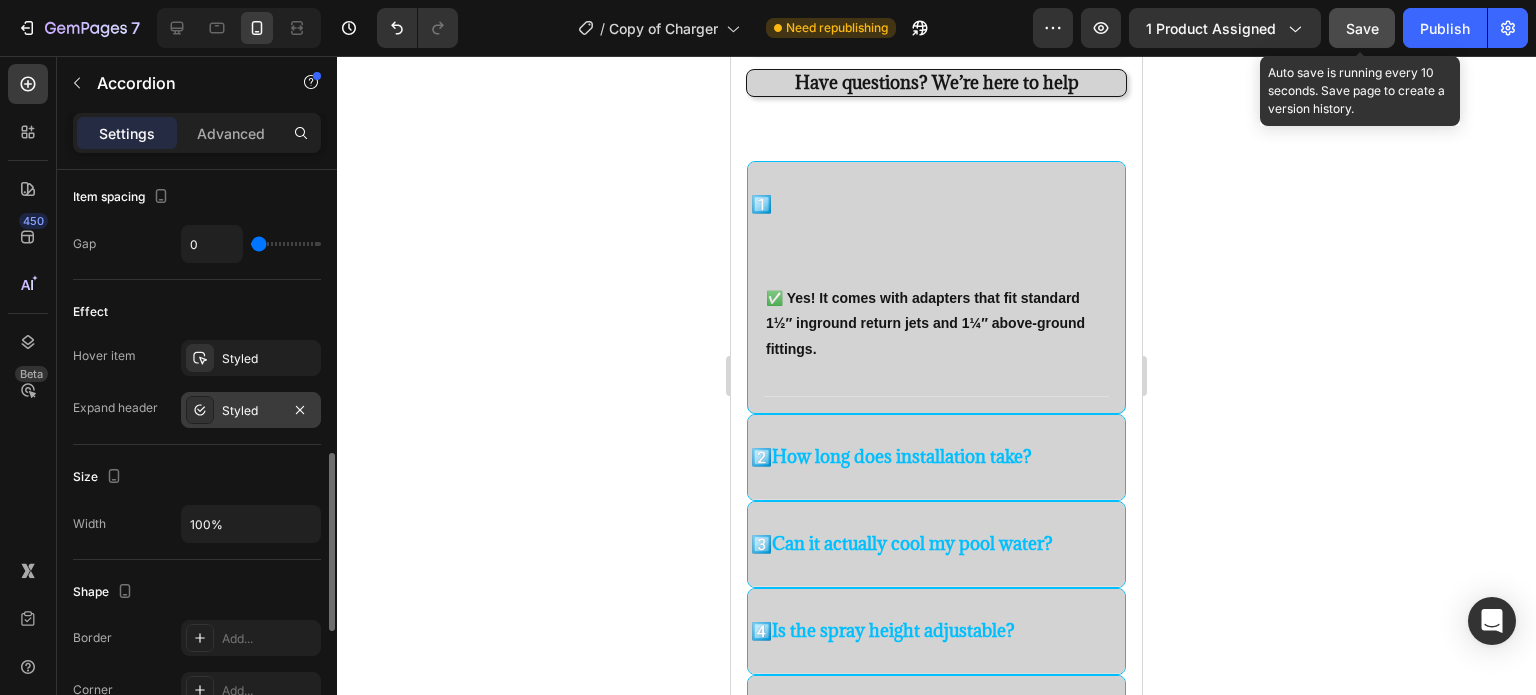 click on "Styled" at bounding box center [251, 411] 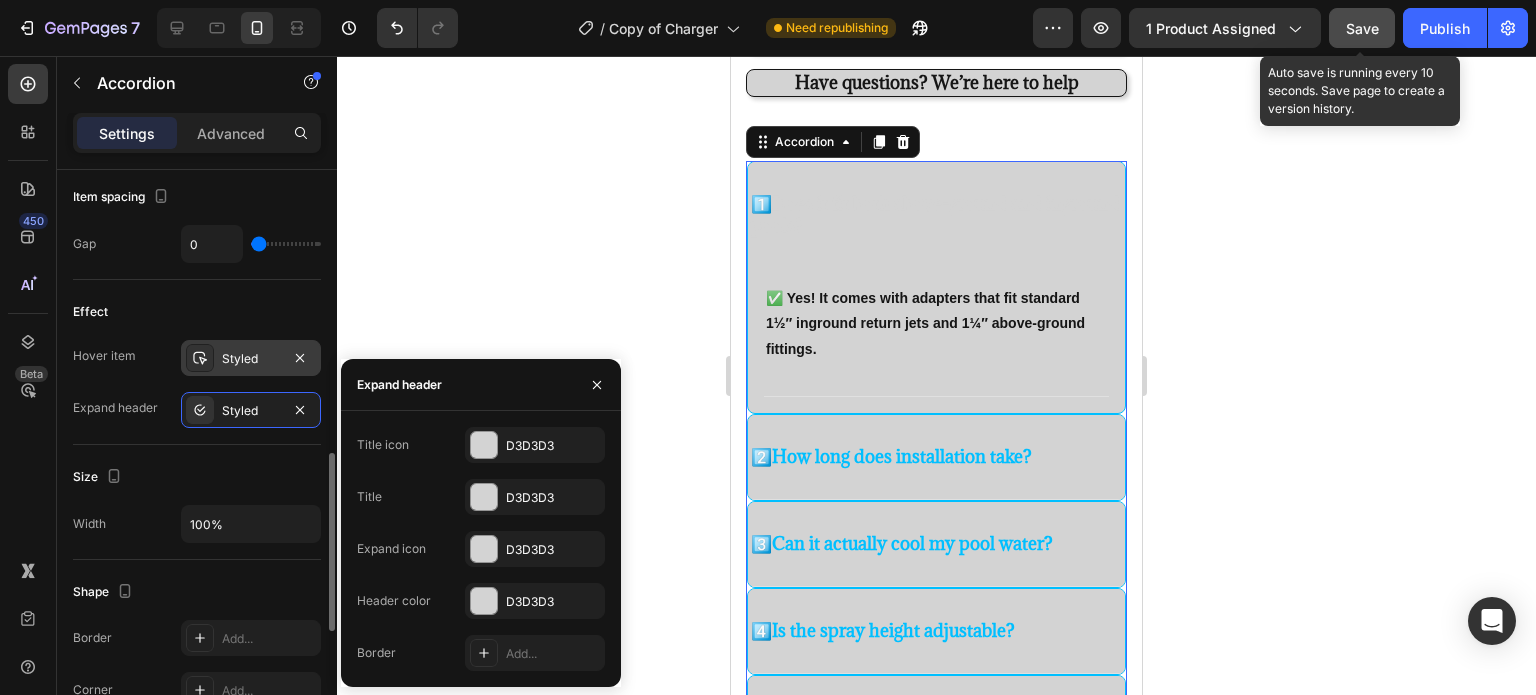 click on "Styled" at bounding box center (251, 358) 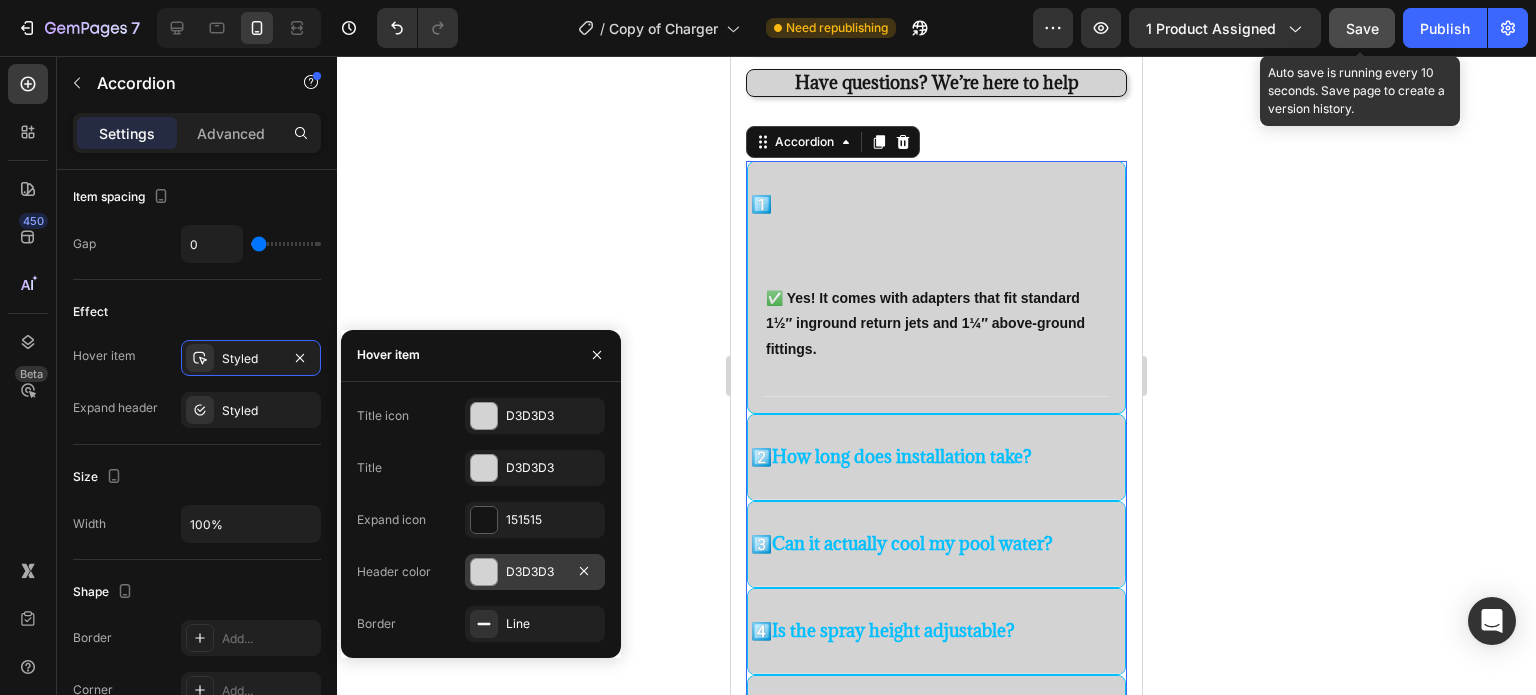 click on "D3D3D3" at bounding box center (535, 572) 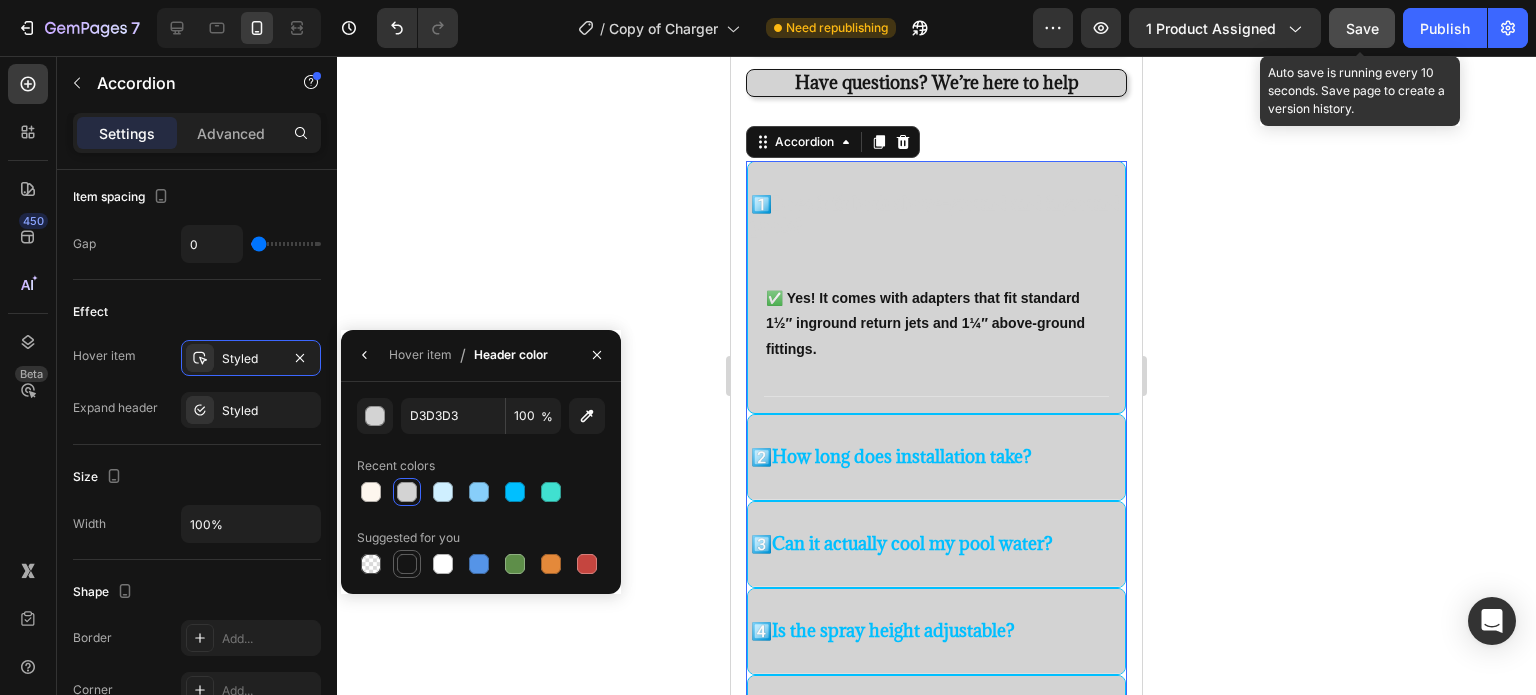 click at bounding box center (407, 564) 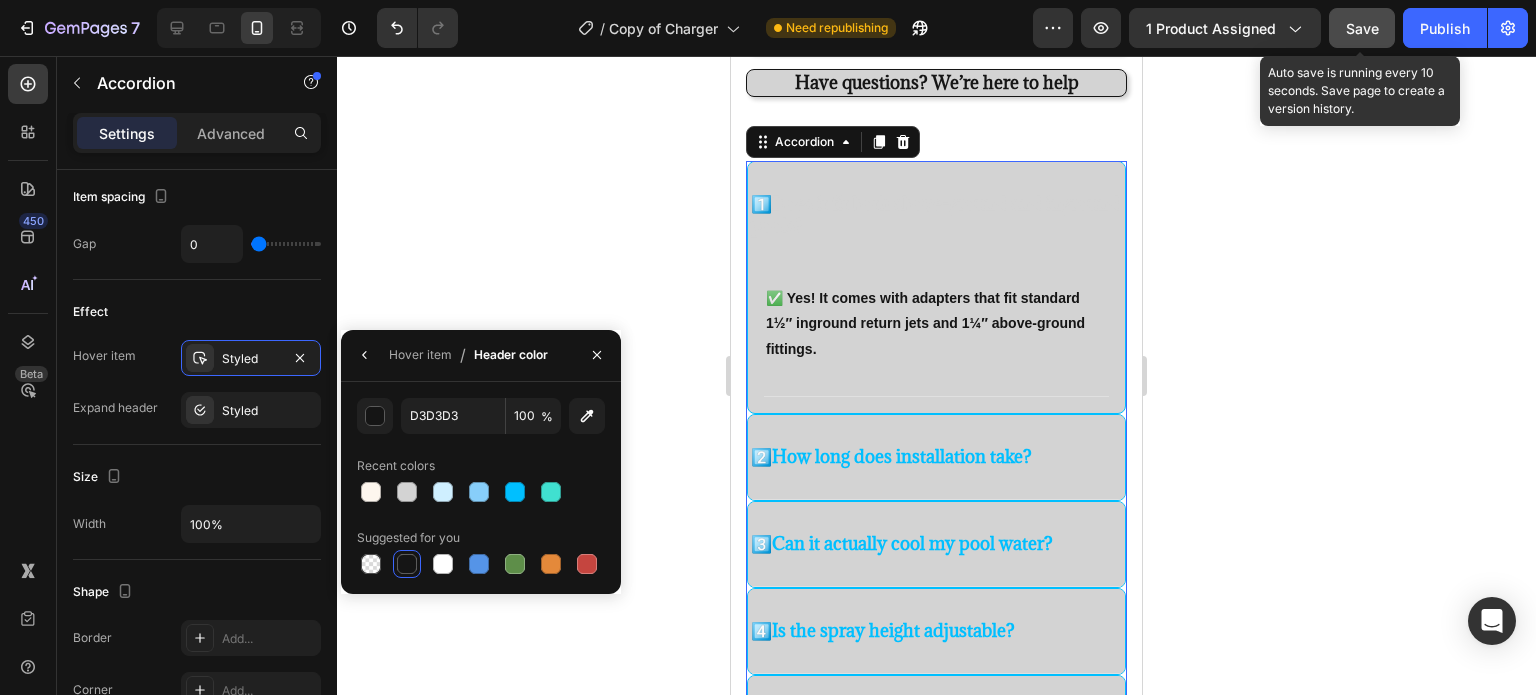 type on "151515" 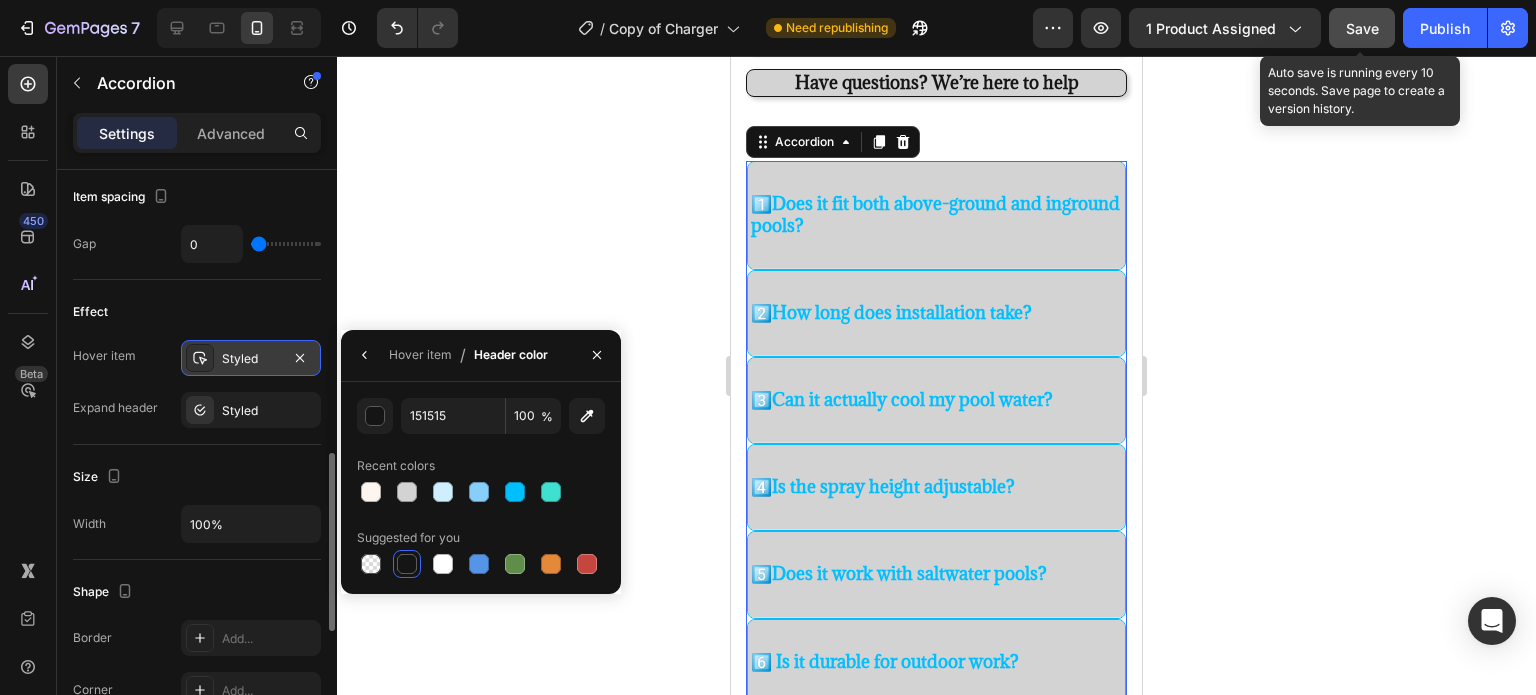 click on "Styled" at bounding box center (251, 358) 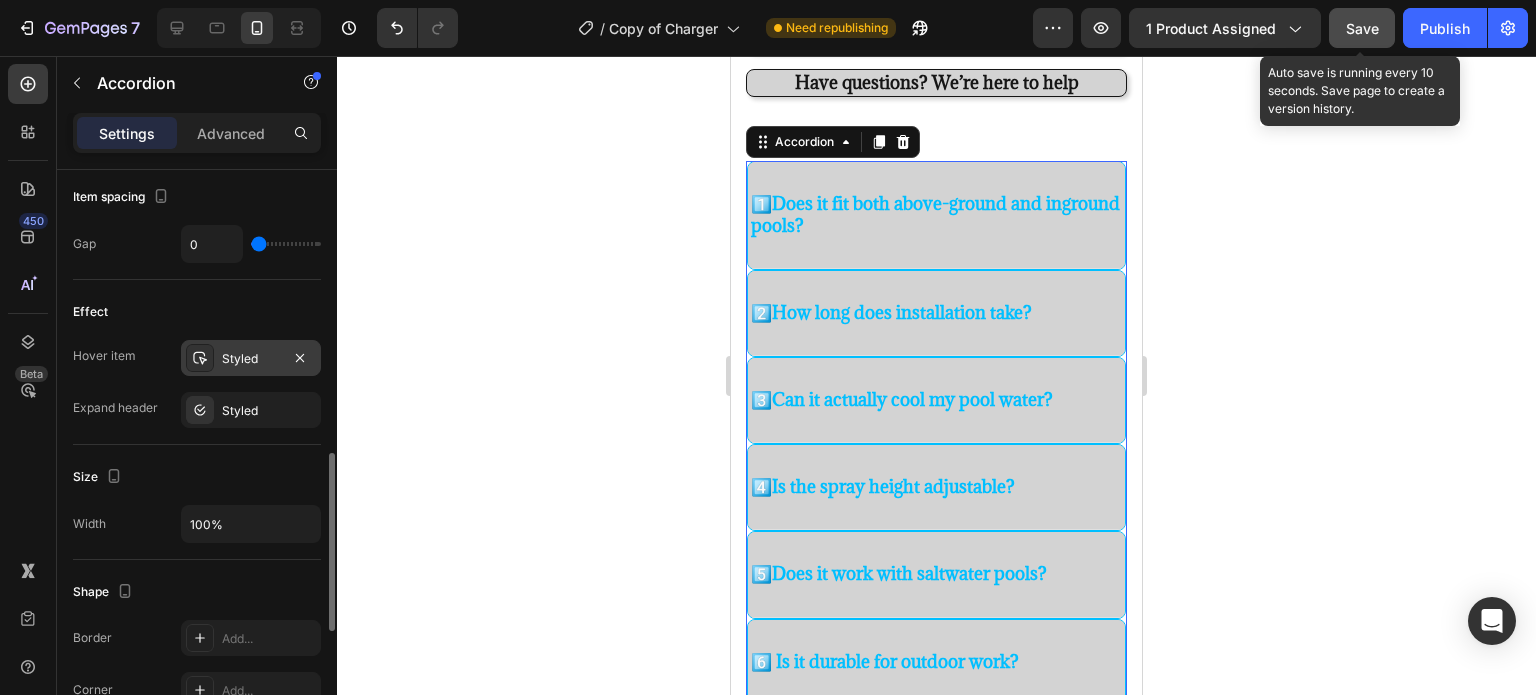 click on "Styled" at bounding box center [251, 358] 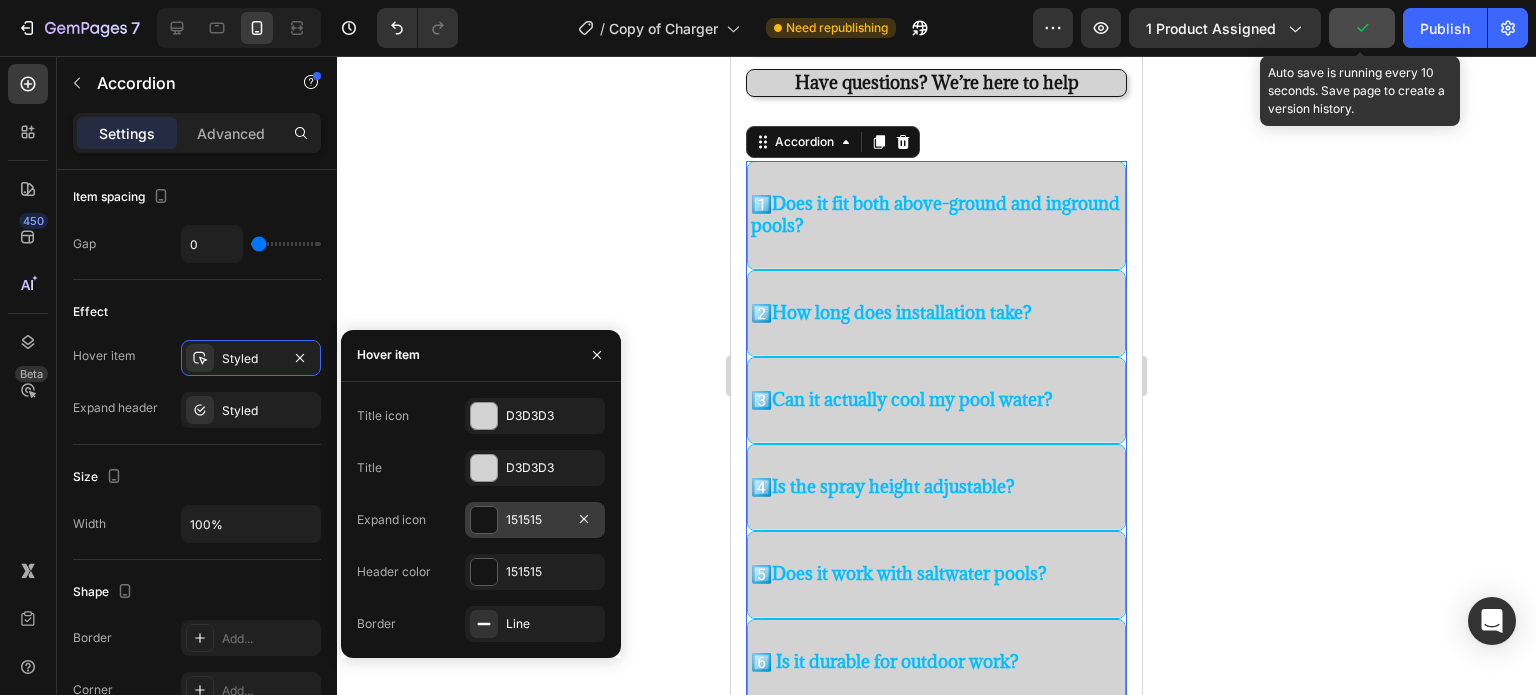 click at bounding box center (484, 520) 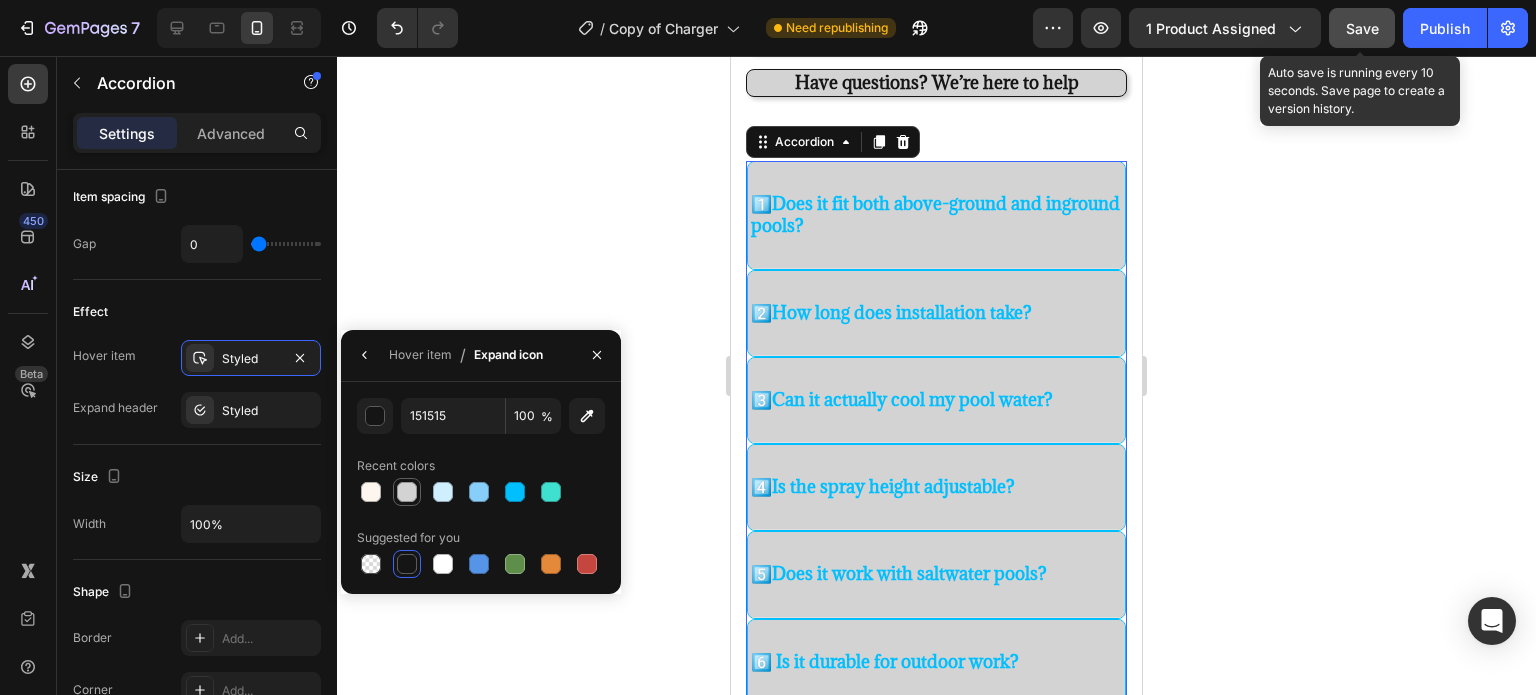 click at bounding box center [407, 492] 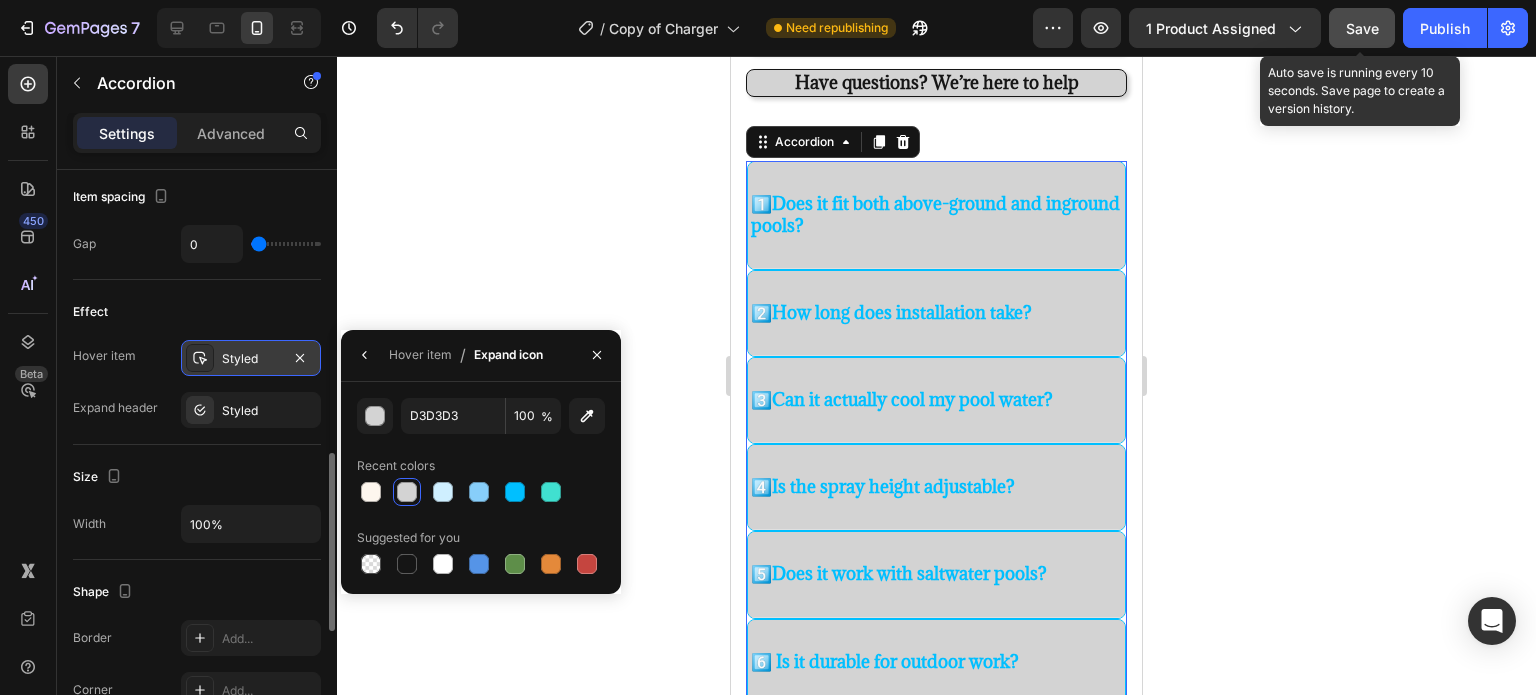 click on "Styled" at bounding box center (251, 359) 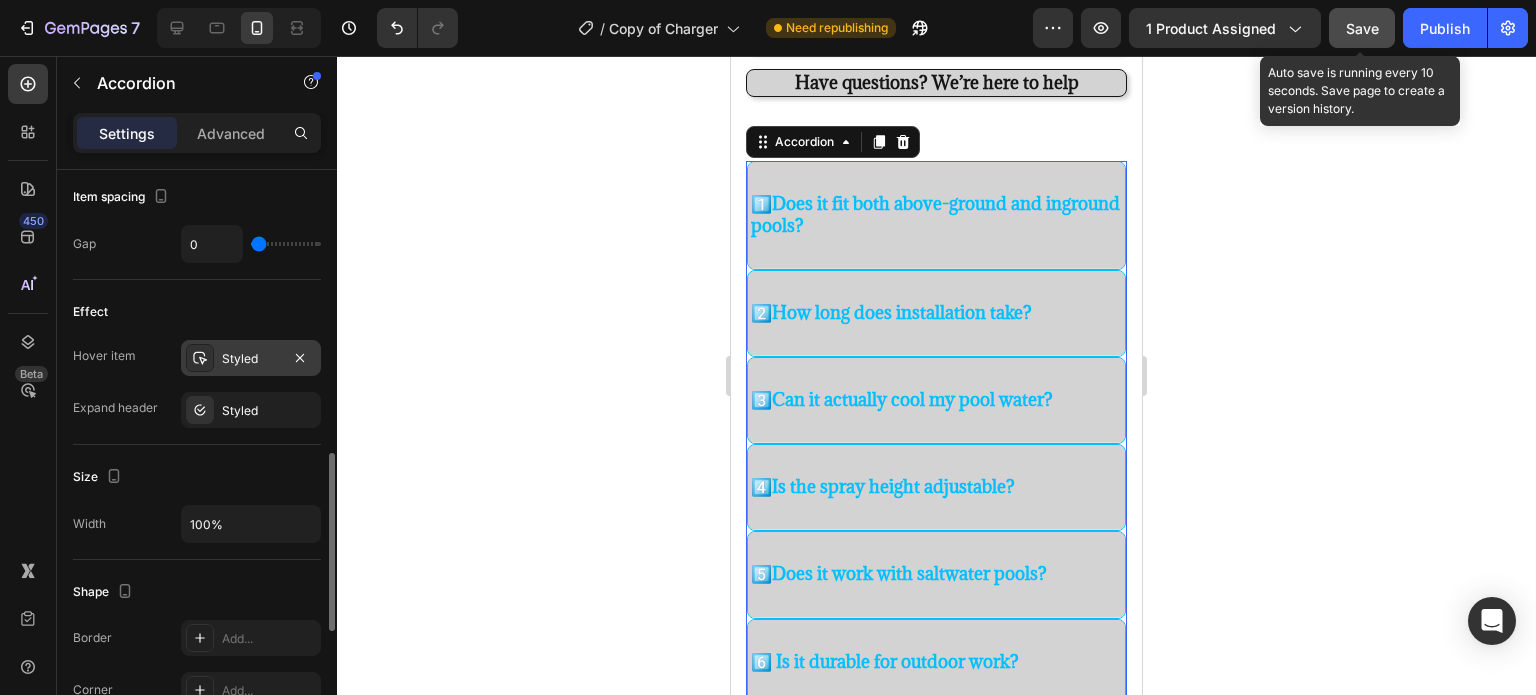 click on "Styled" at bounding box center [251, 359] 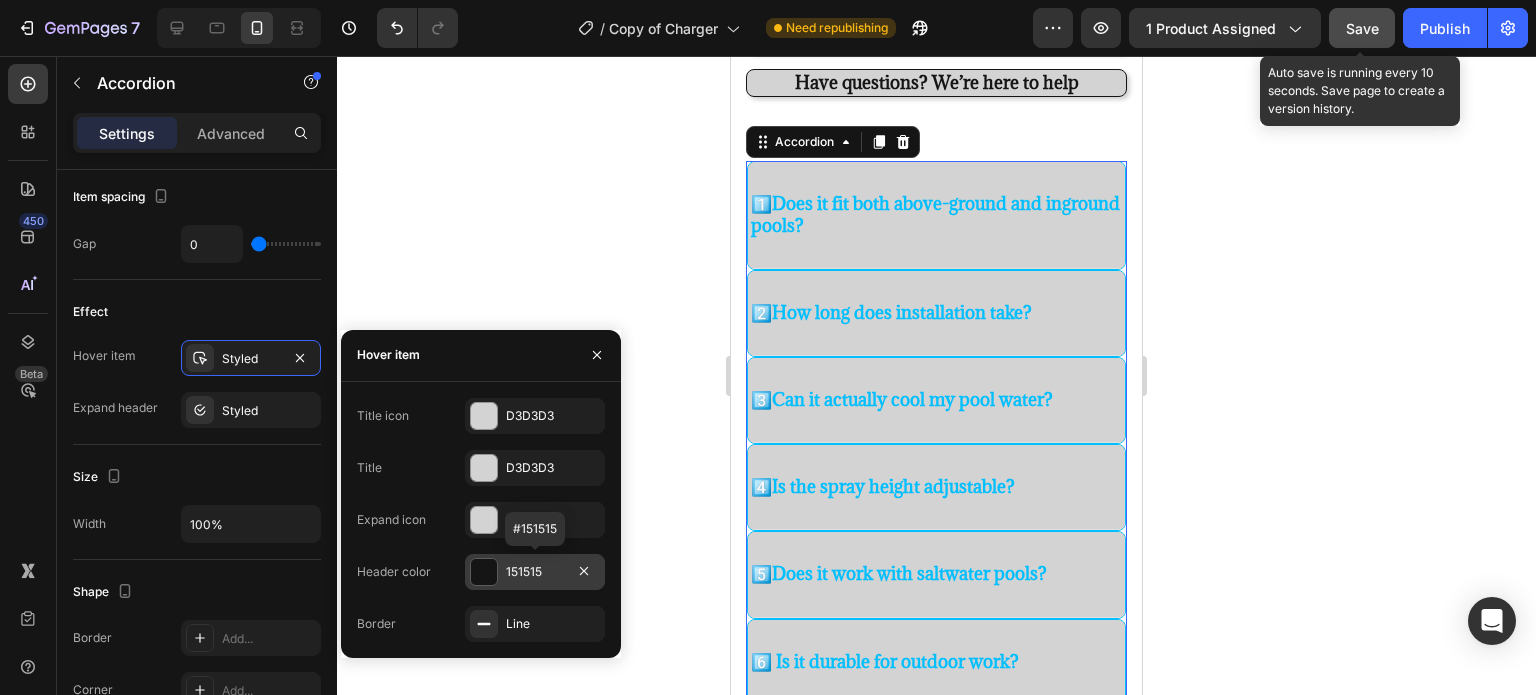 click at bounding box center [484, 572] 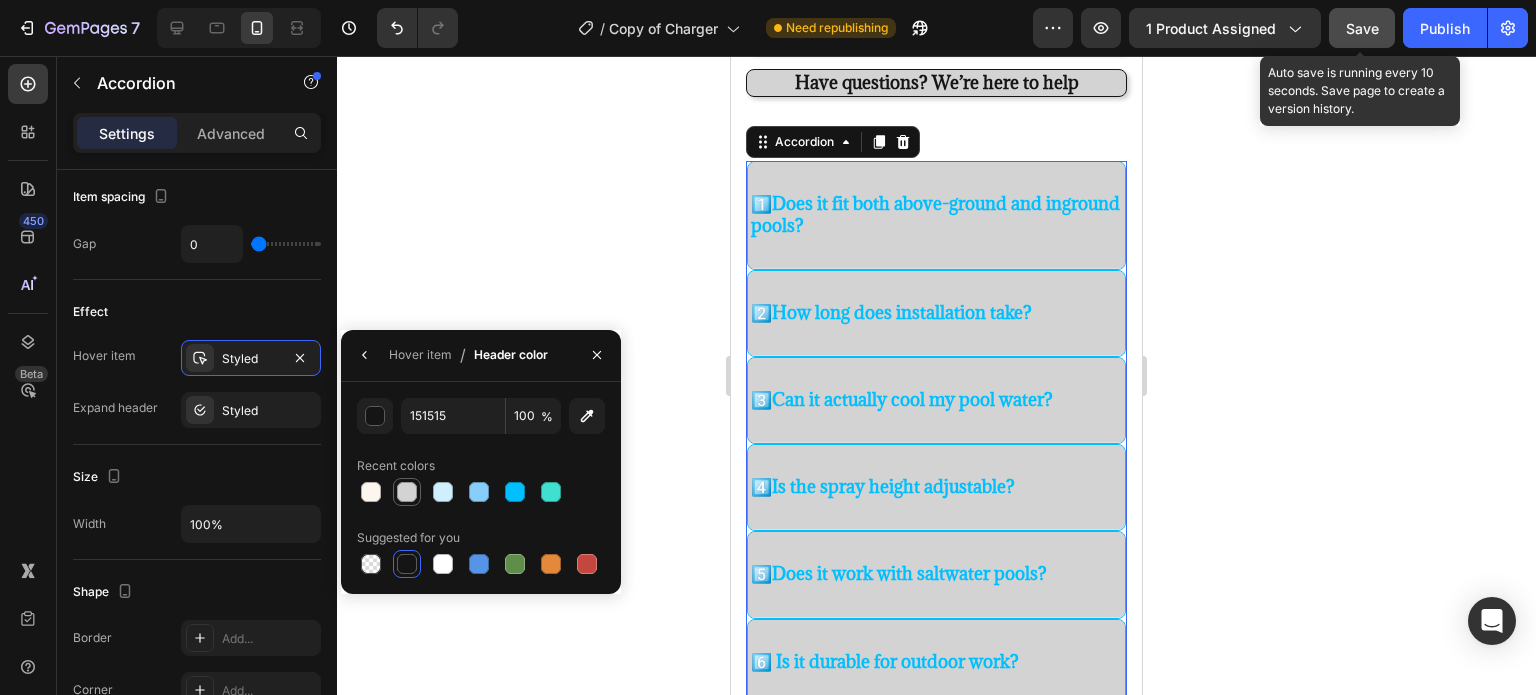 click at bounding box center (407, 492) 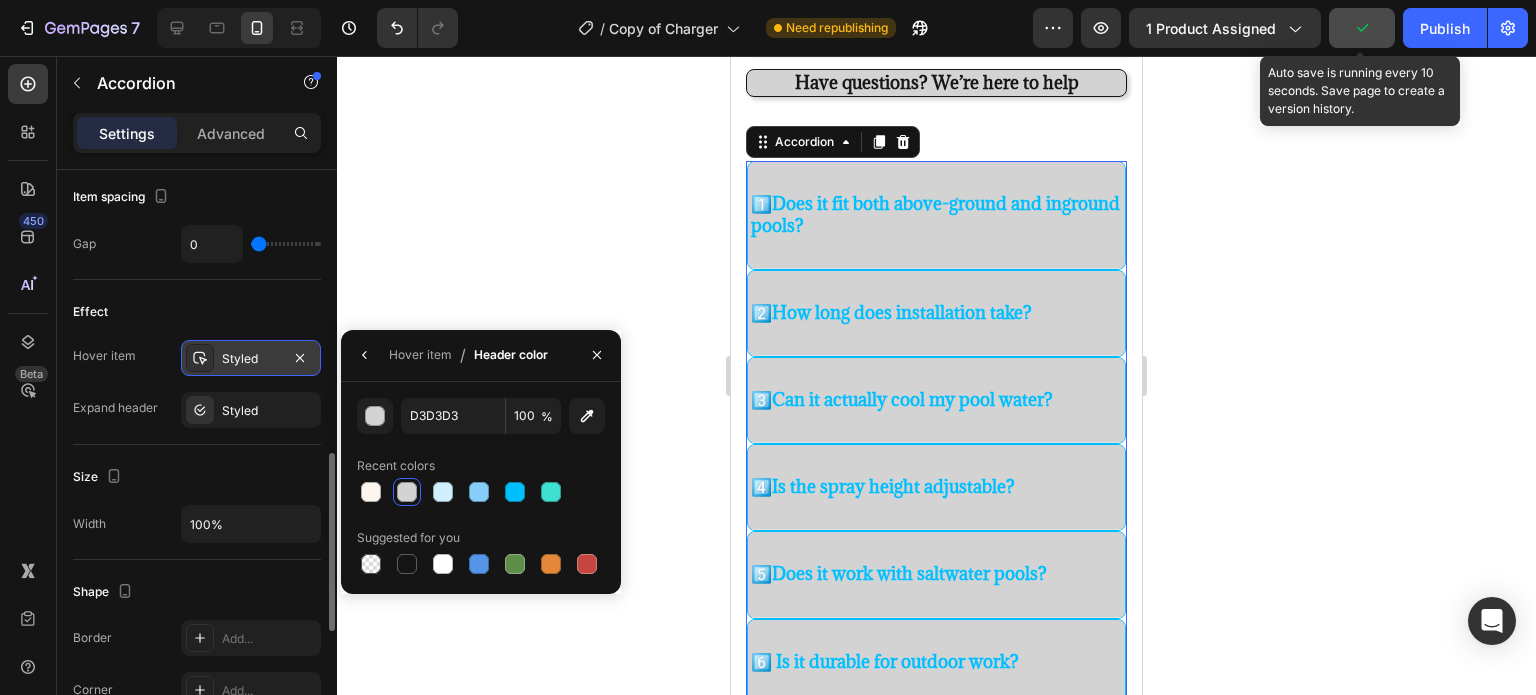 click on "Styled" at bounding box center (251, 358) 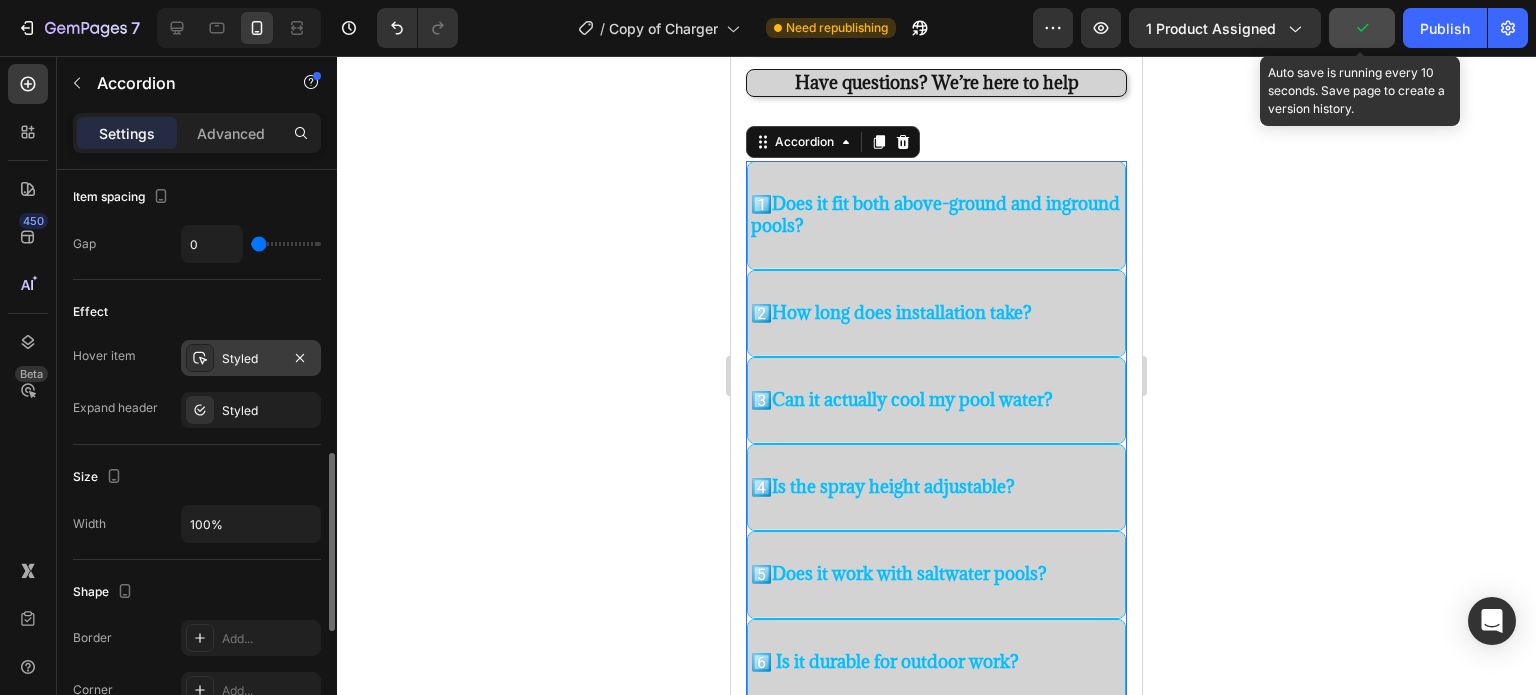 click on "Styled" at bounding box center [251, 359] 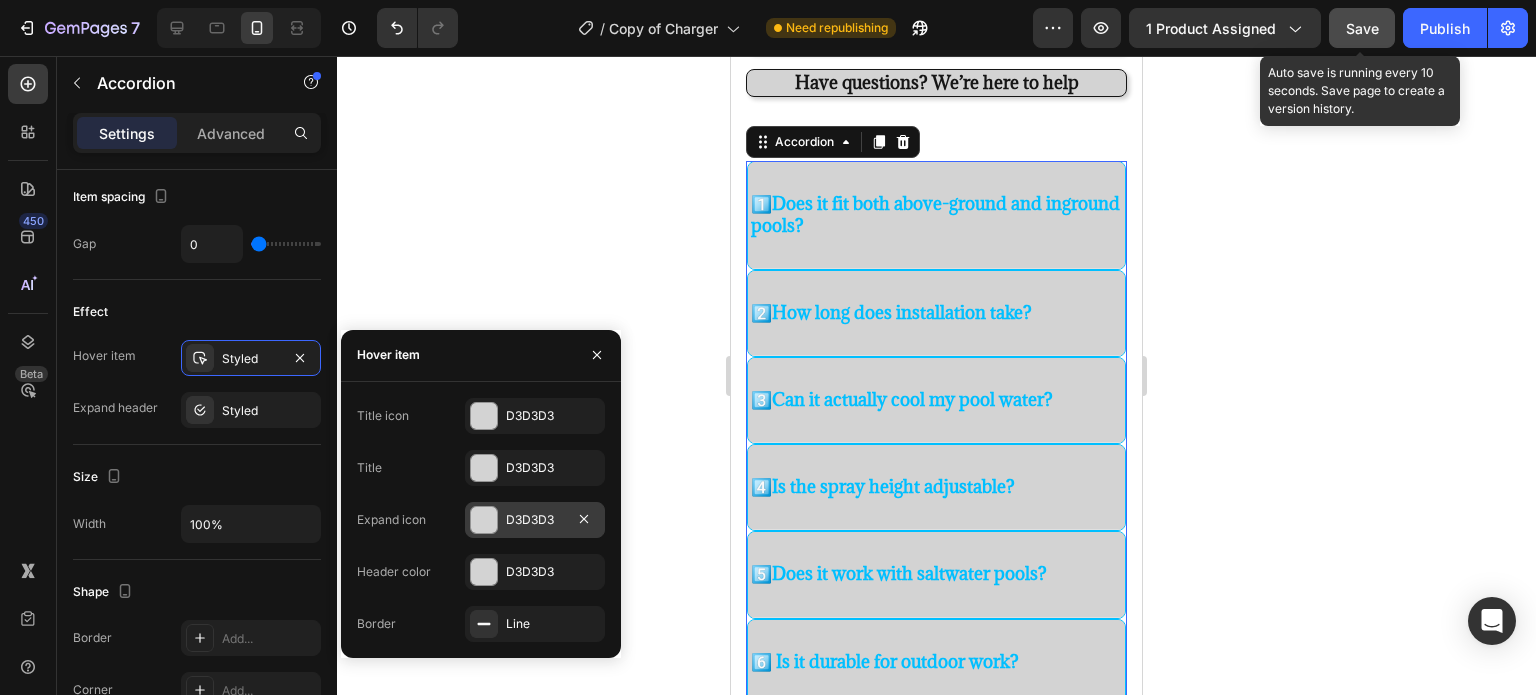 click at bounding box center (484, 520) 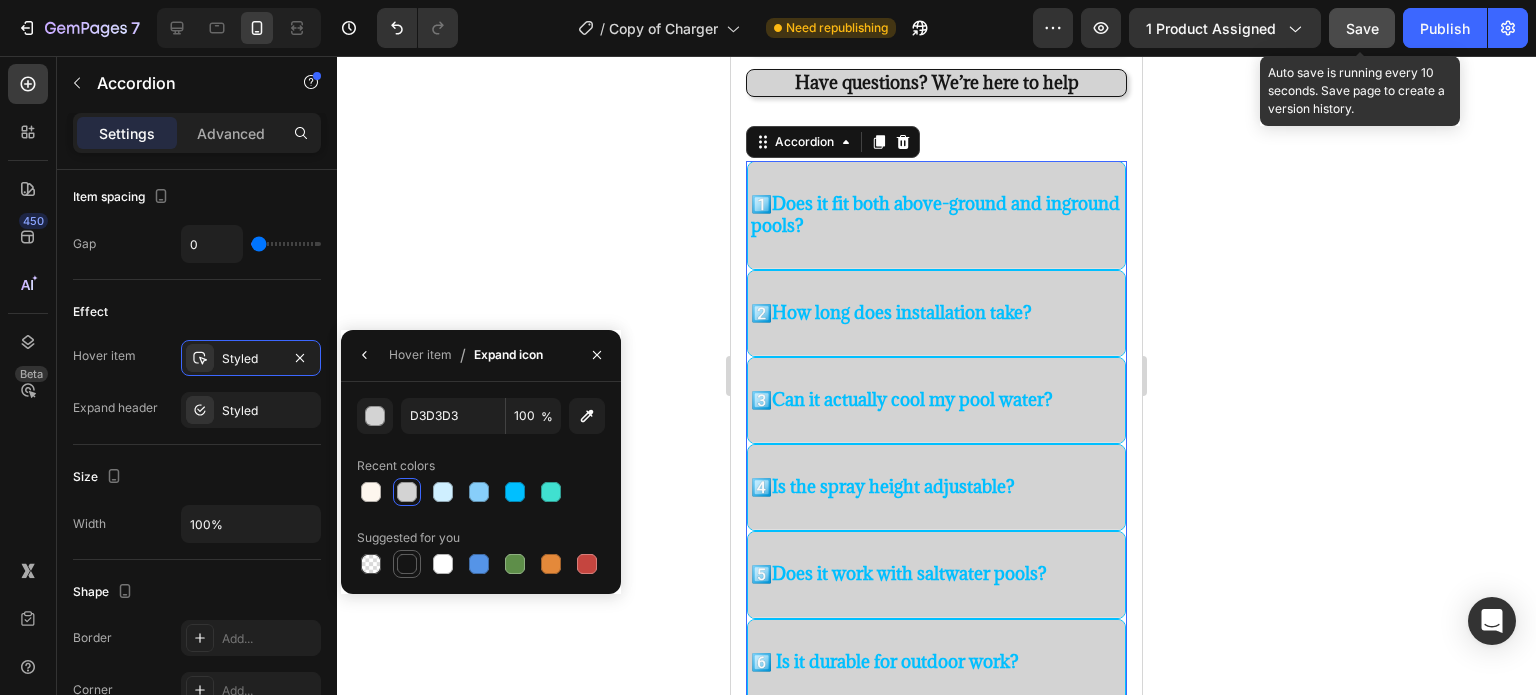 click at bounding box center [407, 564] 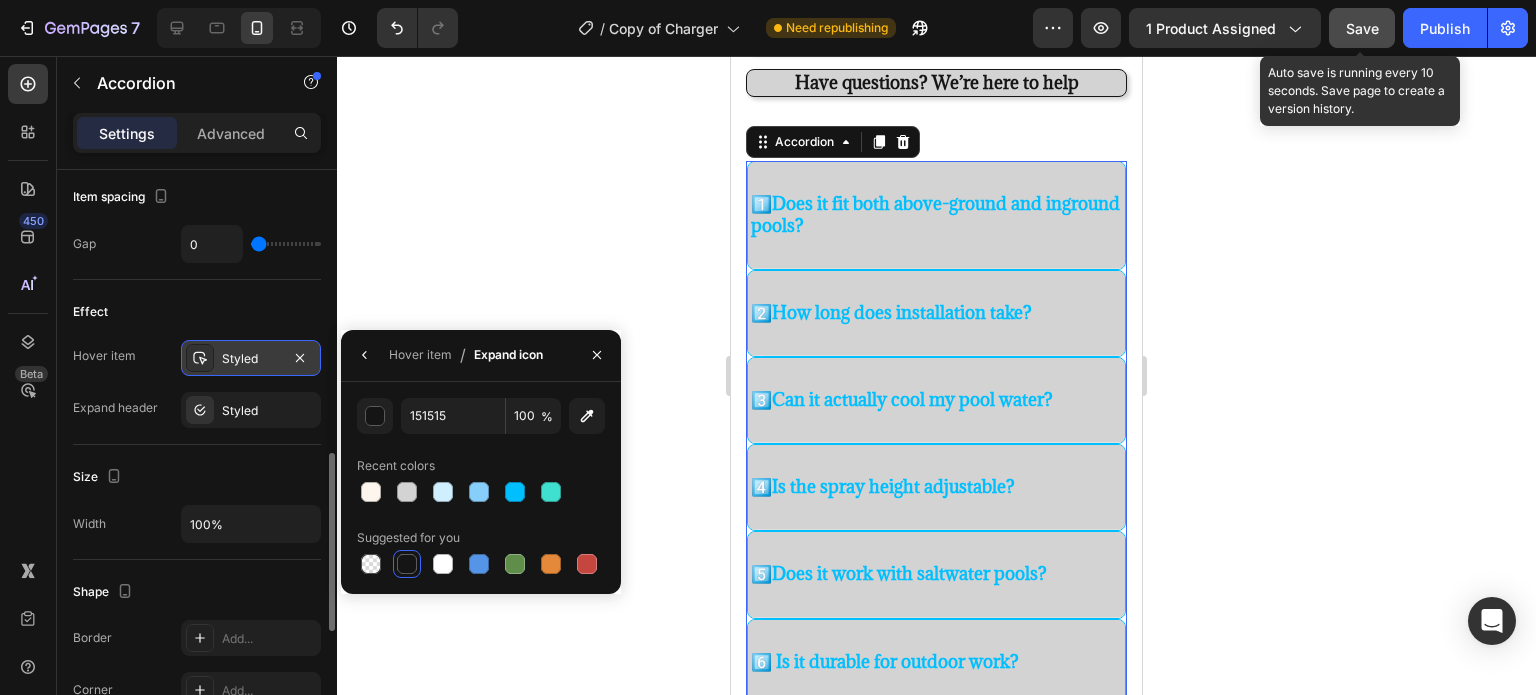 click on "Styled" at bounding box center (251, 359) 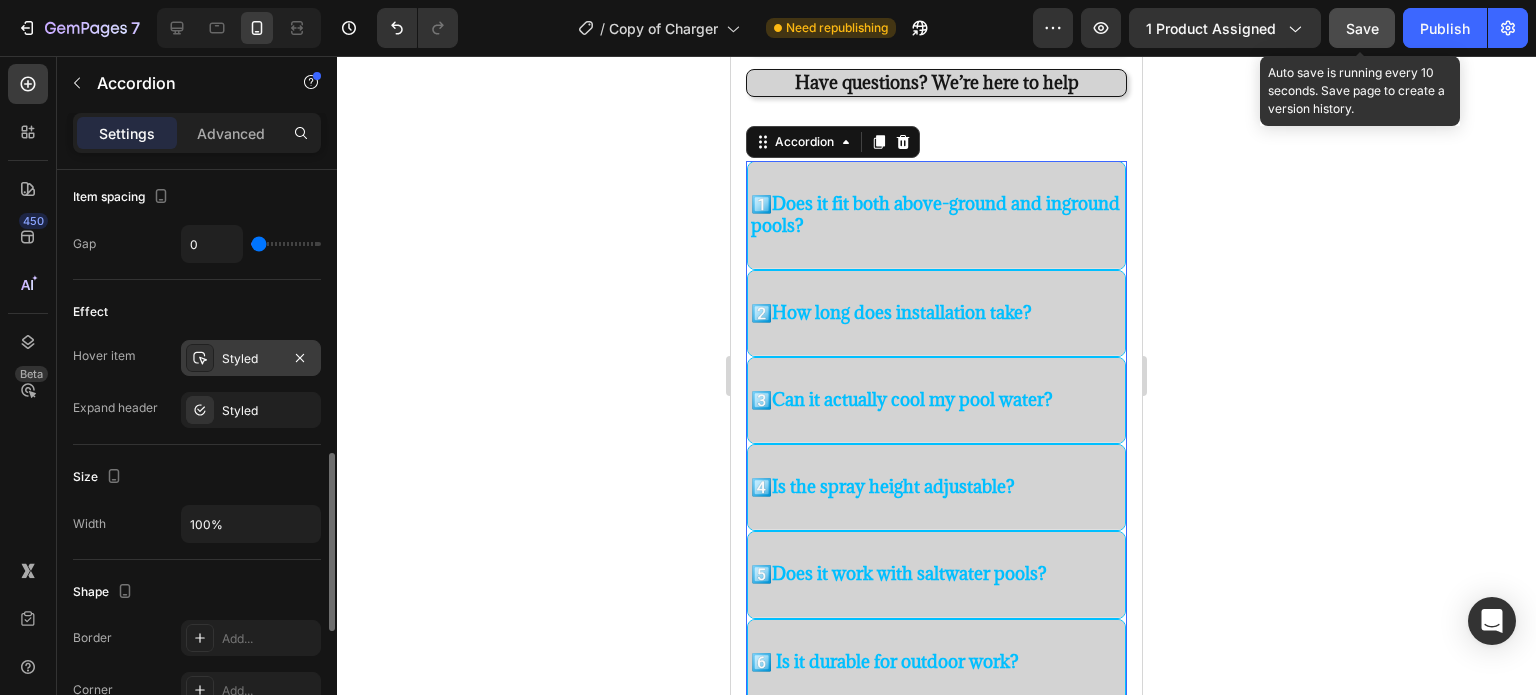 click on "Styled" at bounding box center [251, 358] 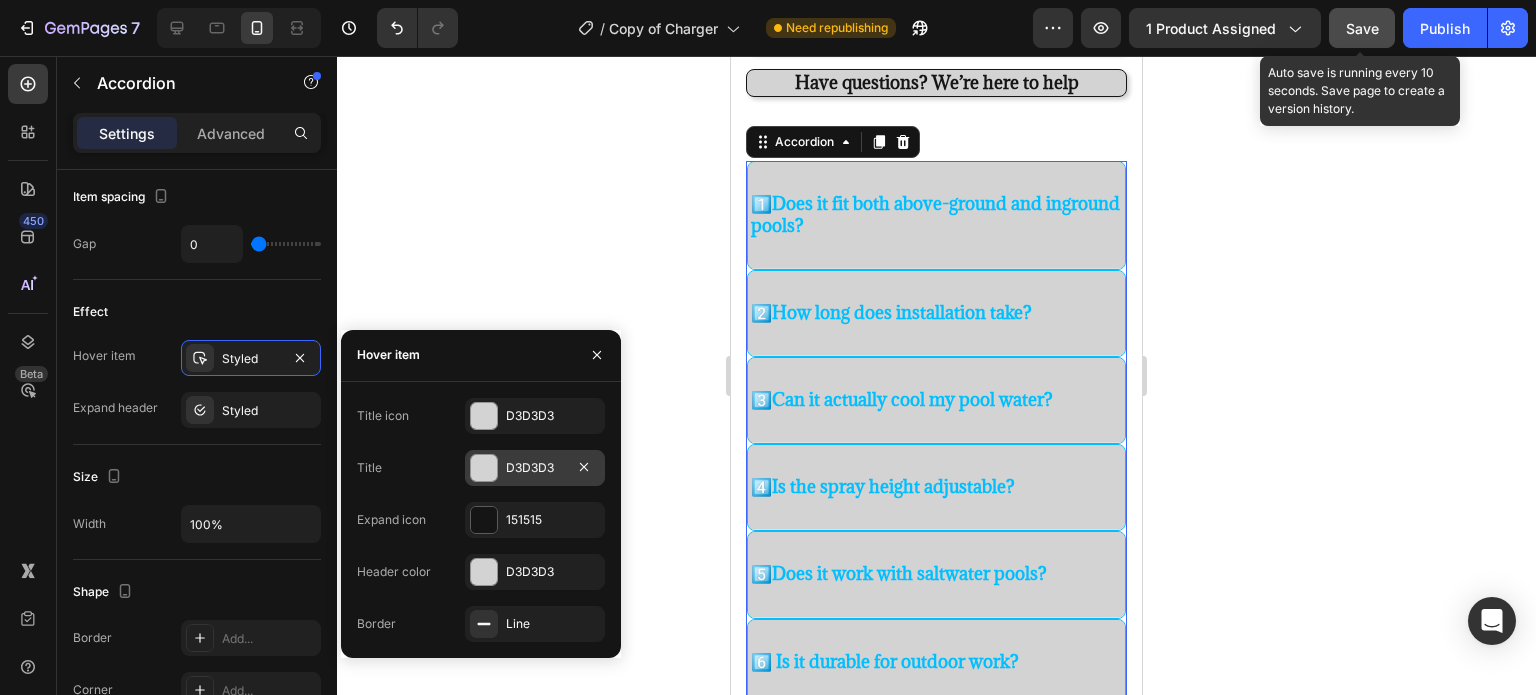 click on "D3D3D3" at bounding box center [535, 468] 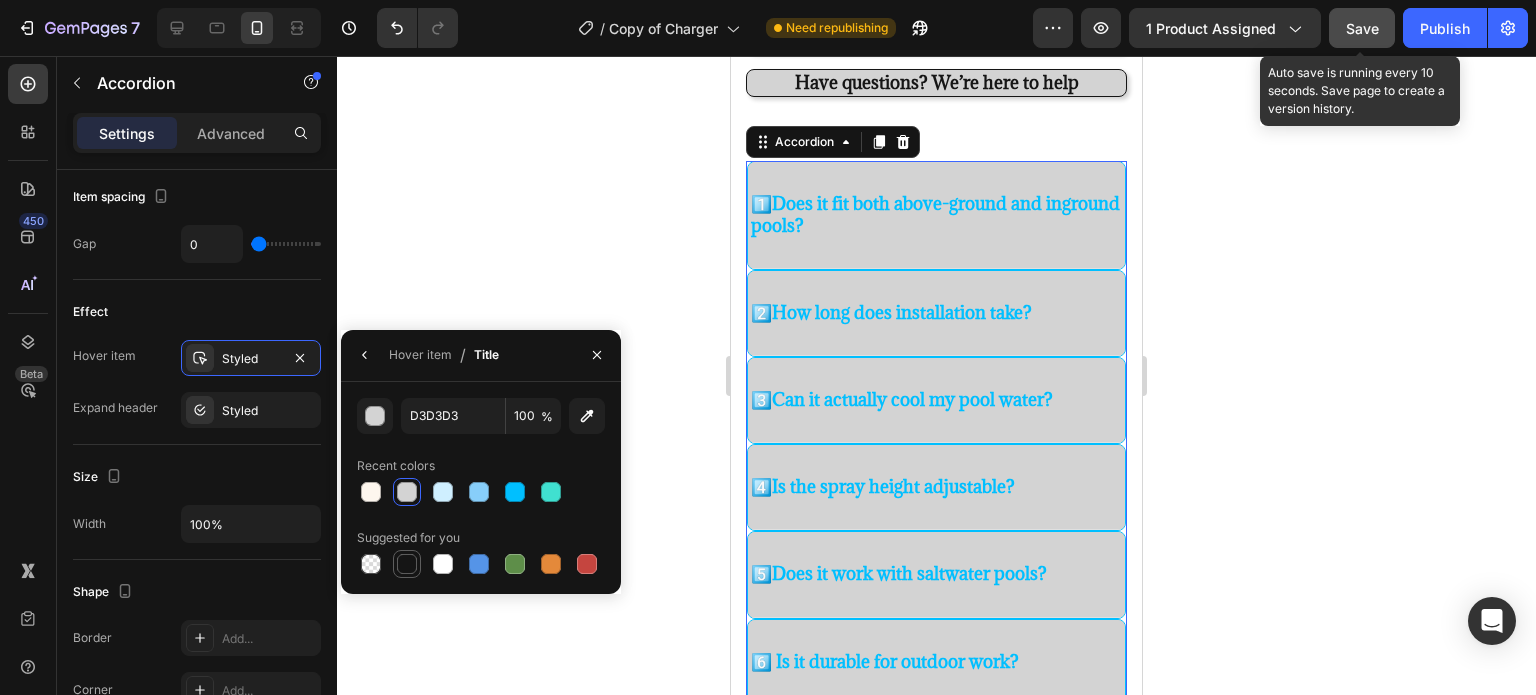 click at bounding box center [407, 564] 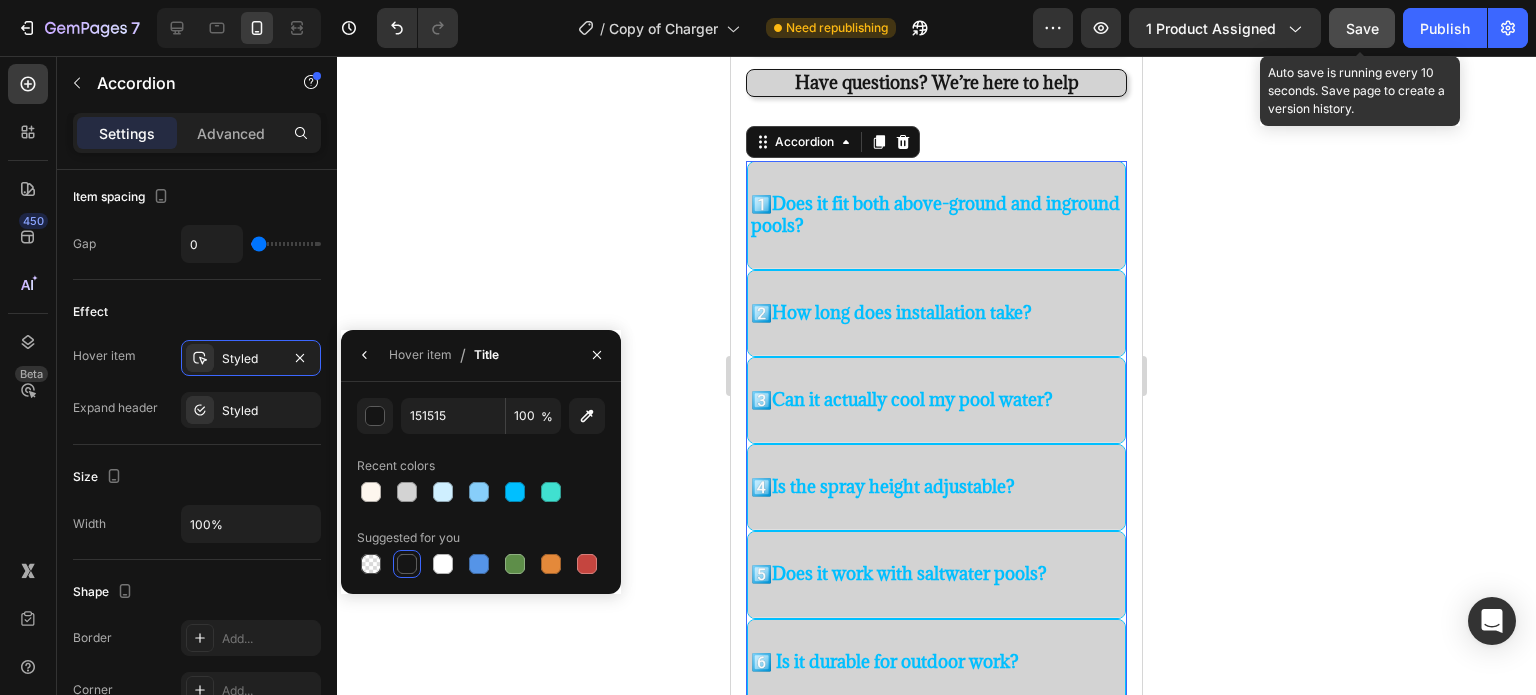 click on "1️⃣  Does it fit both above-ground and inground pools?" at bounding box center [936, 215] 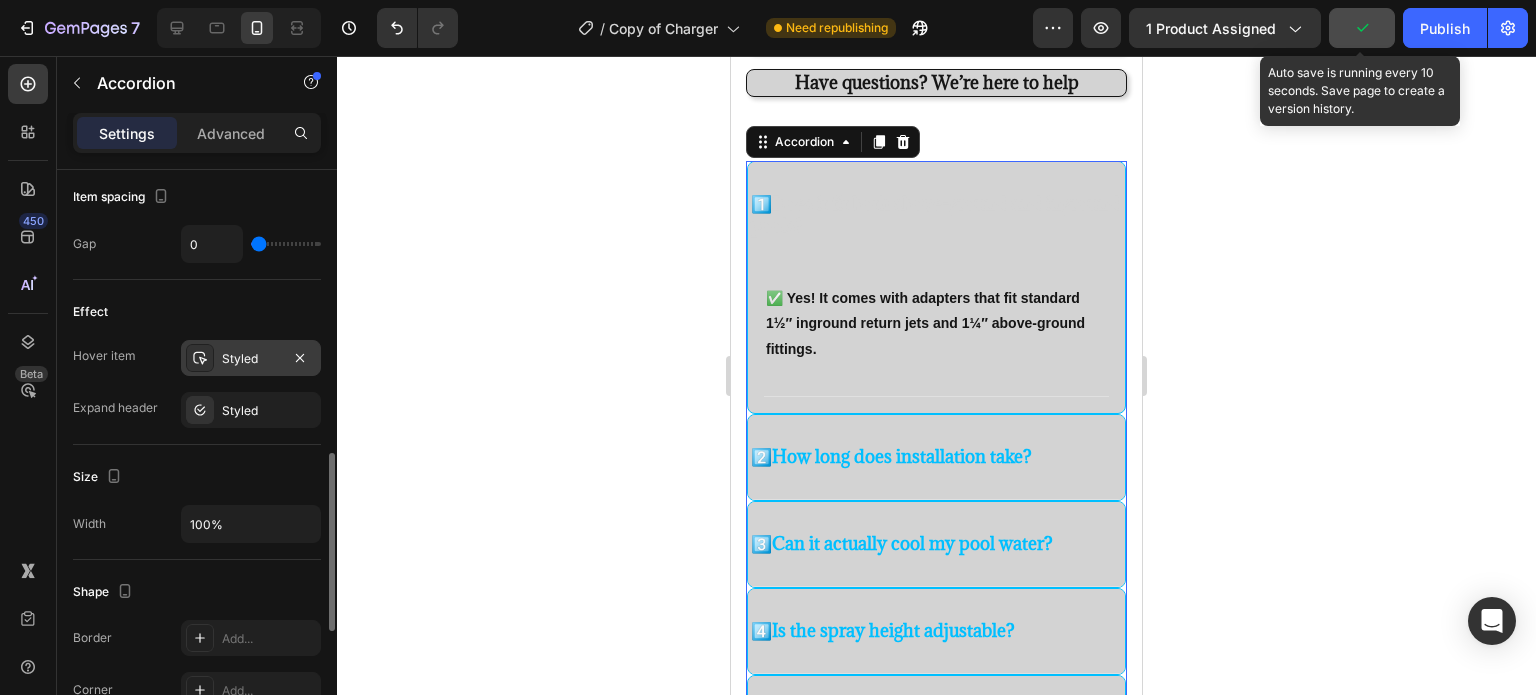 click on "Styled" at bounding box center (251, 358) 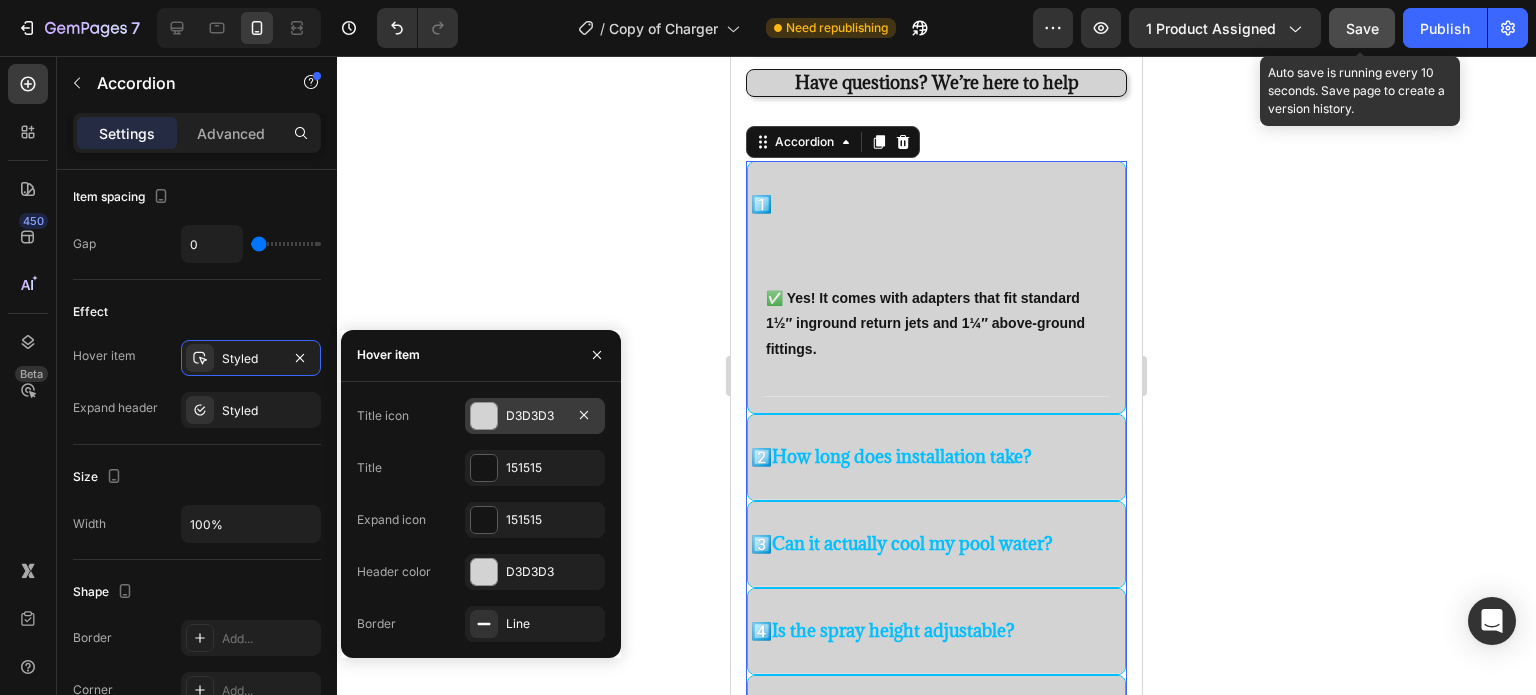 click at bounding box center (484, 416) 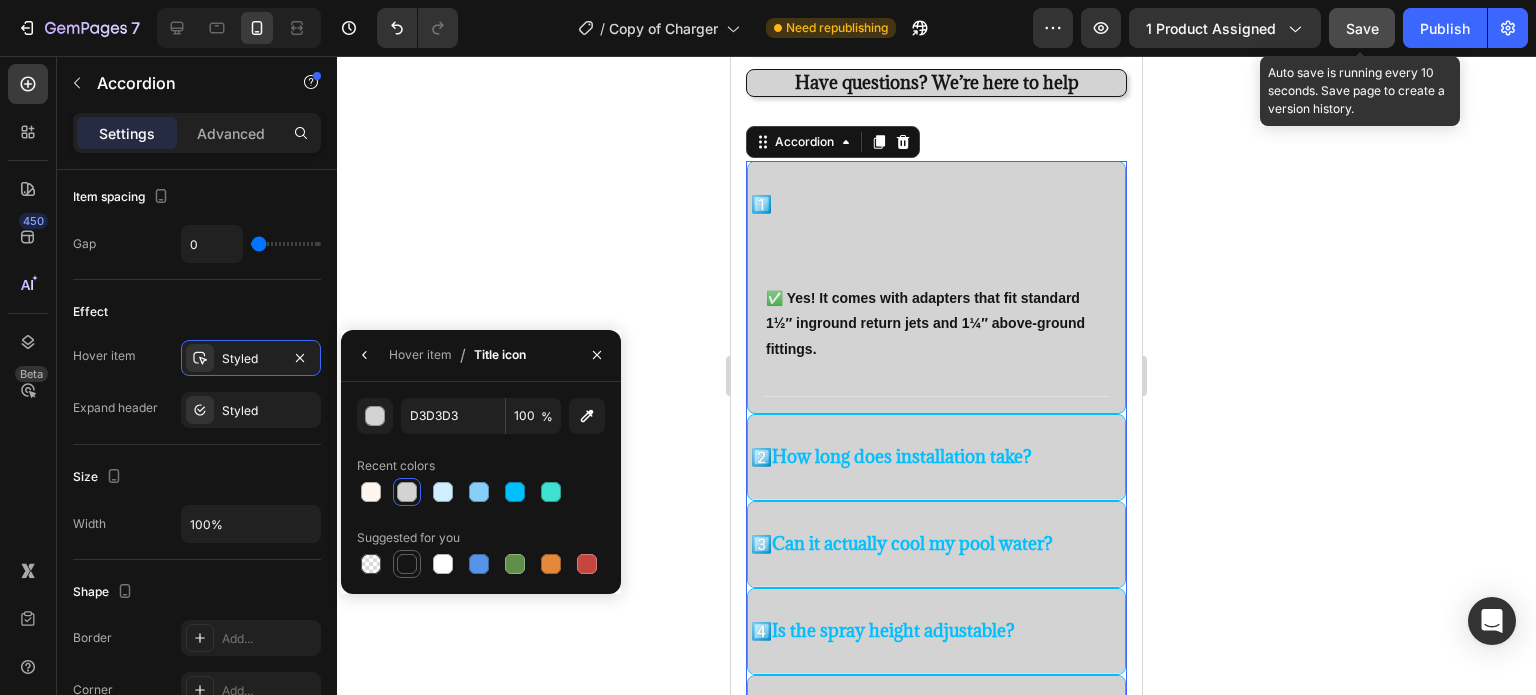 click at bounding box center [407, 564] 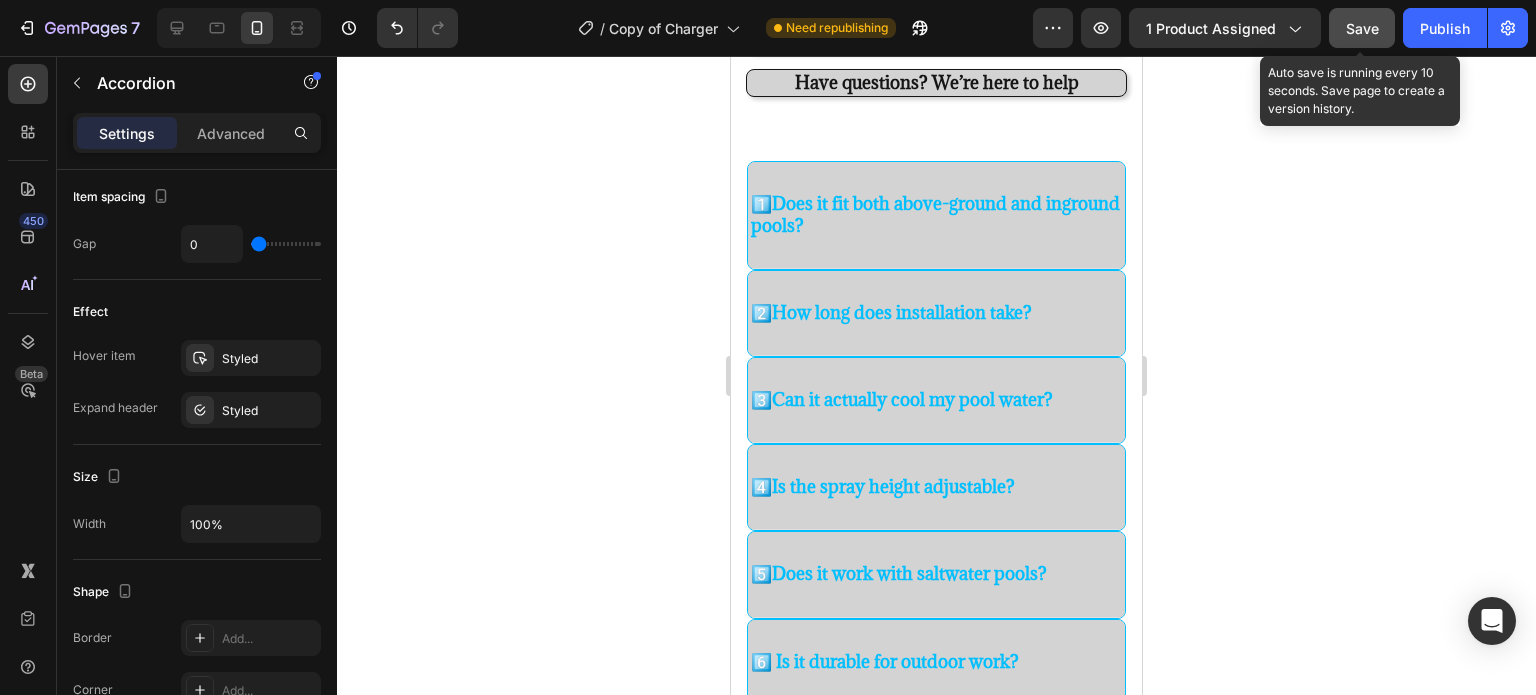 click on "1️⃣  Does it fit both above-ground and inground pools?" at bounding box center (936, 215) 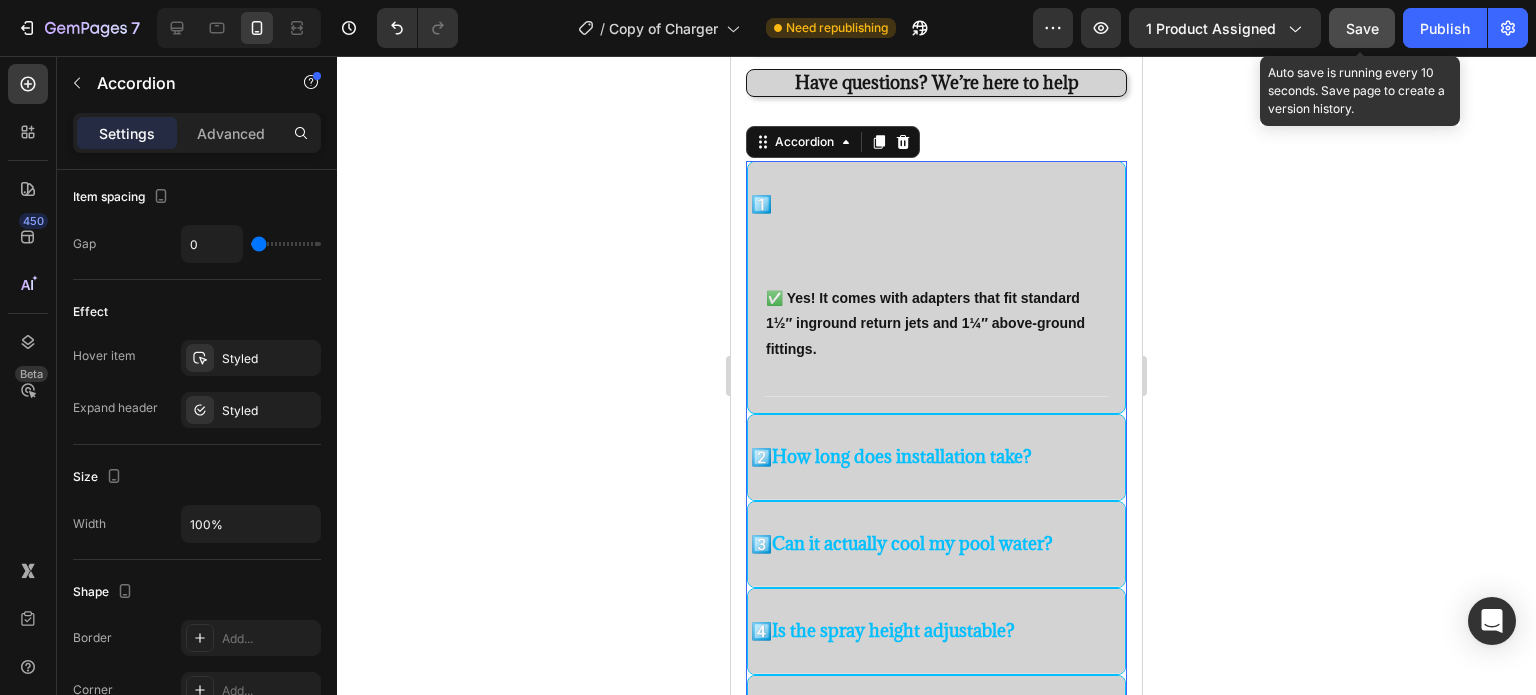click on "Does it fit both above-ground and inground pools?" at bounding box center (935, 214) 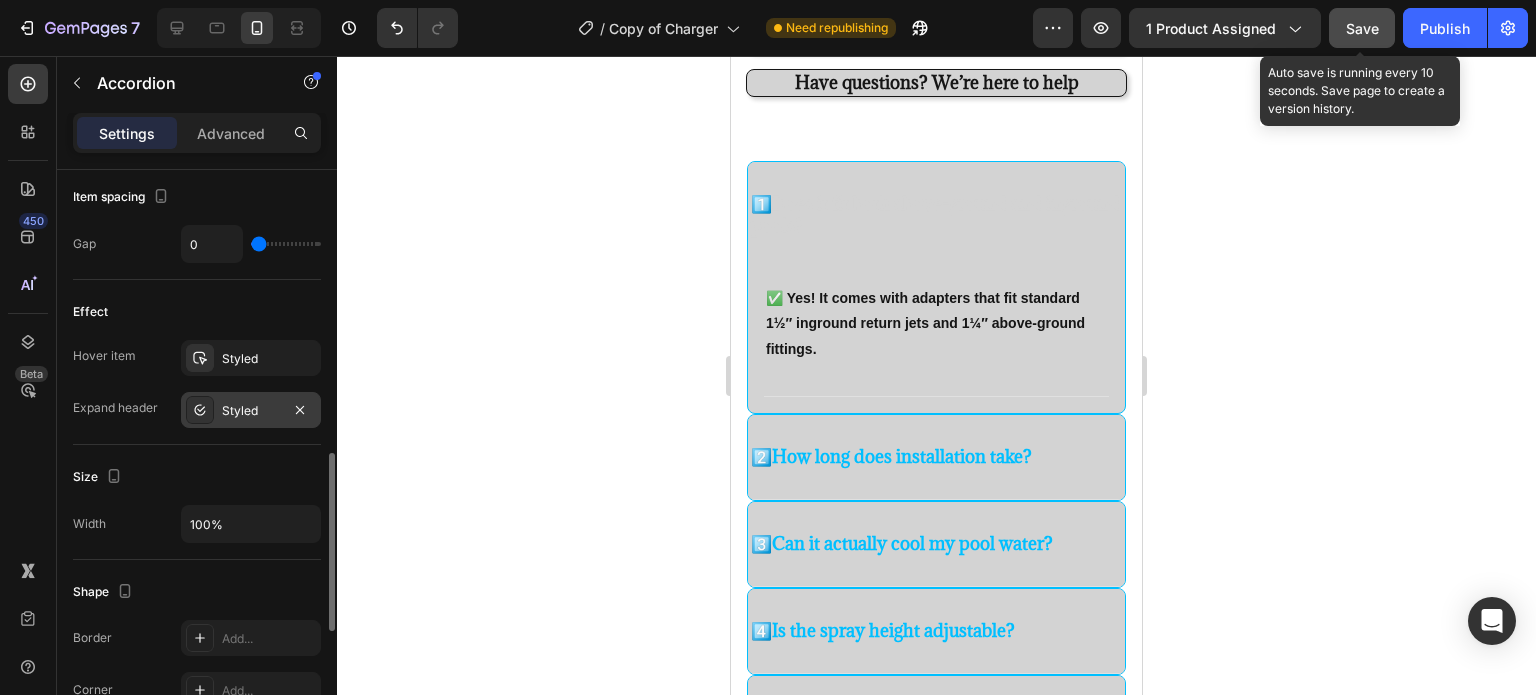 click at bounding box center [200, 410] 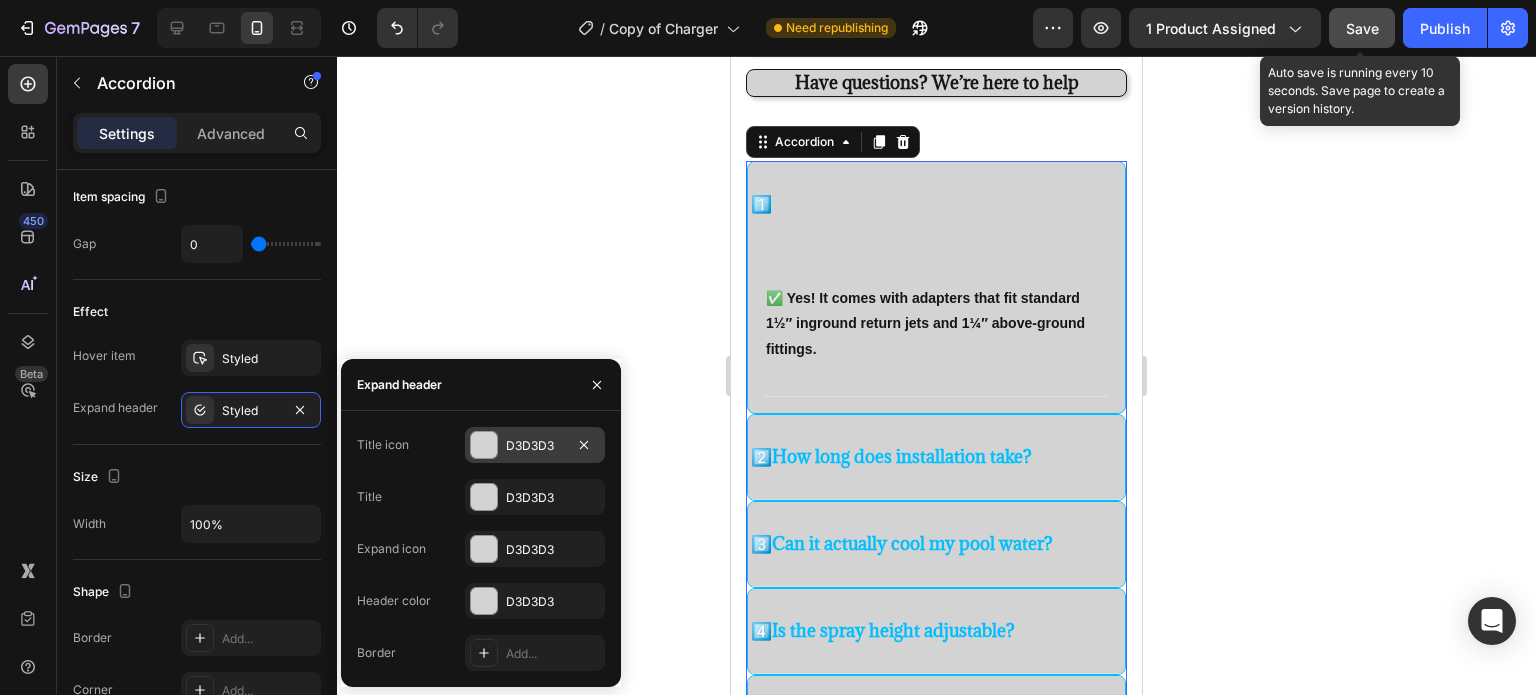 click at bounding box center (484, 445) 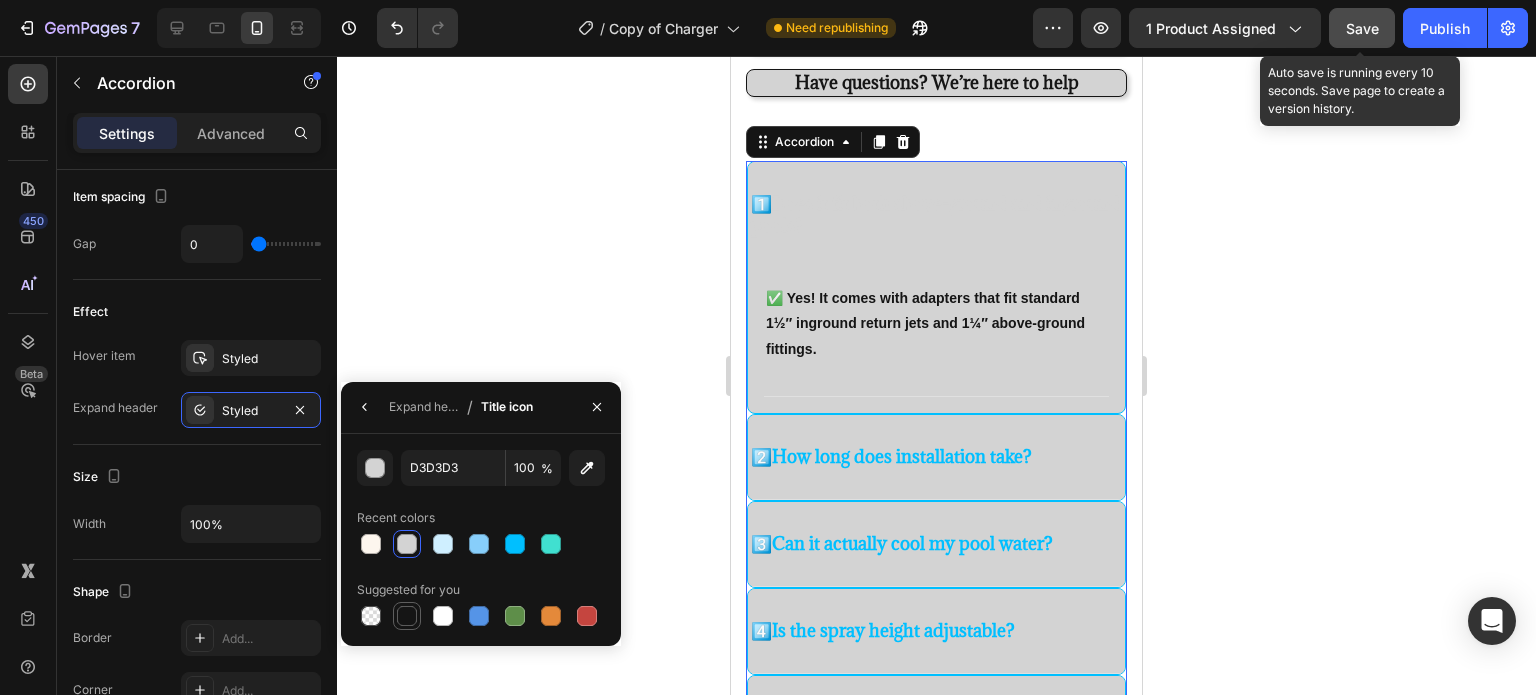 click at bounding box center (407, 616) 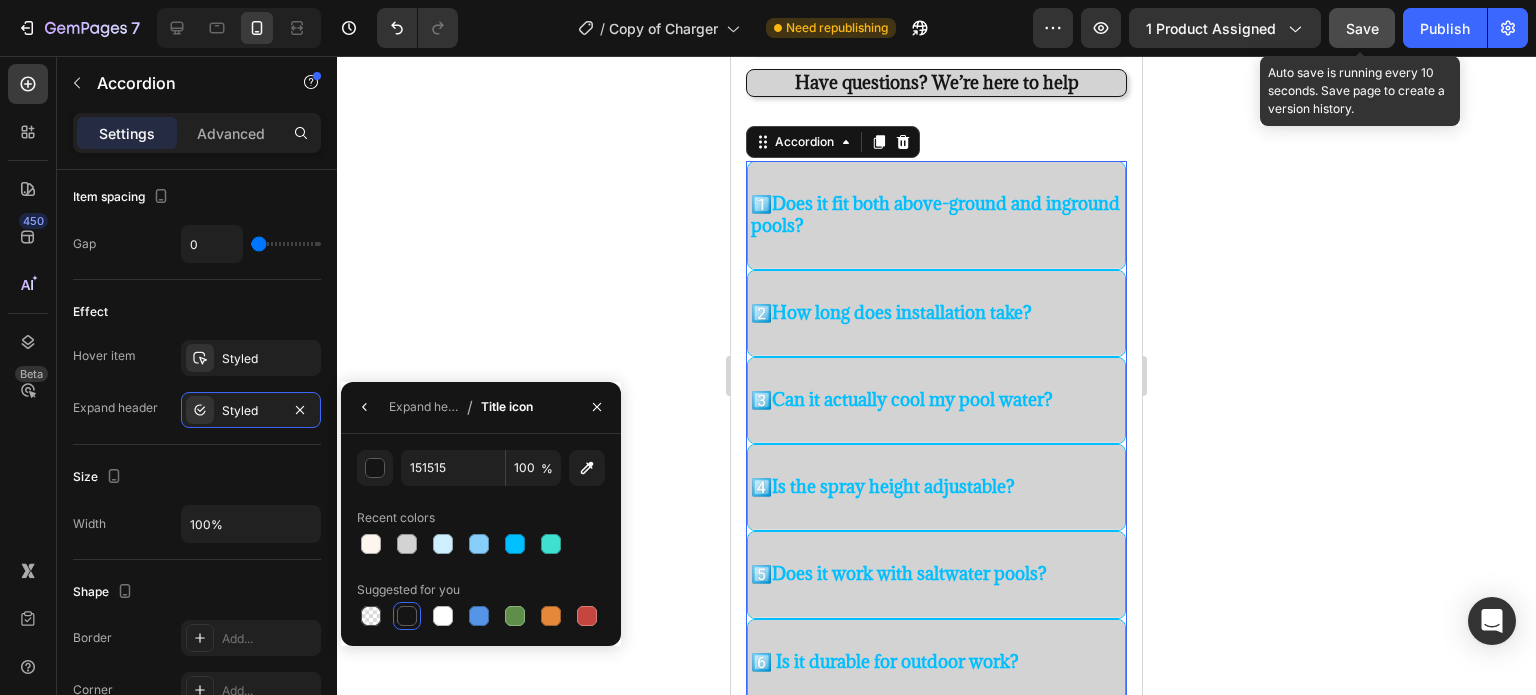 click on "1️⃣  Does it fit both above-ground and inground pools?" at bounding box center (936, 215) 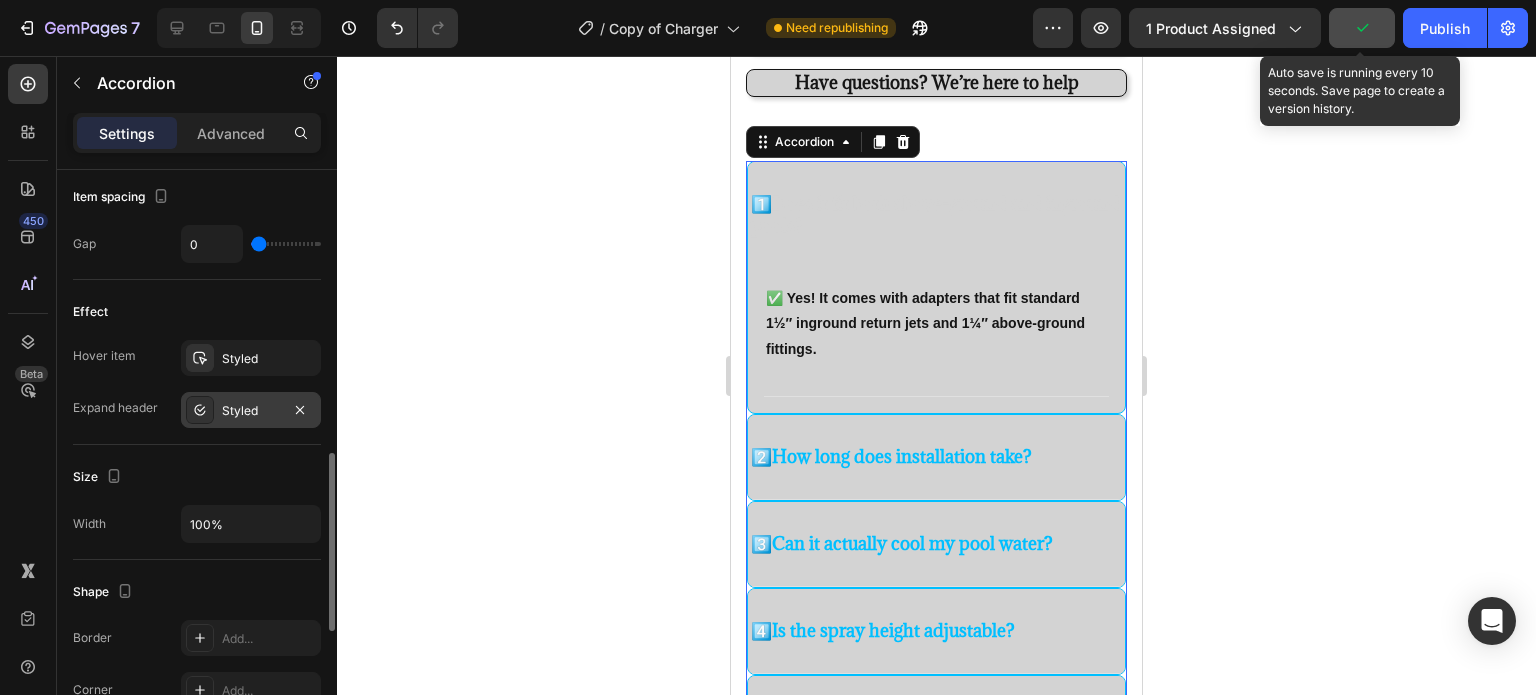 click on "Styled" at bounding box center (251, 411) 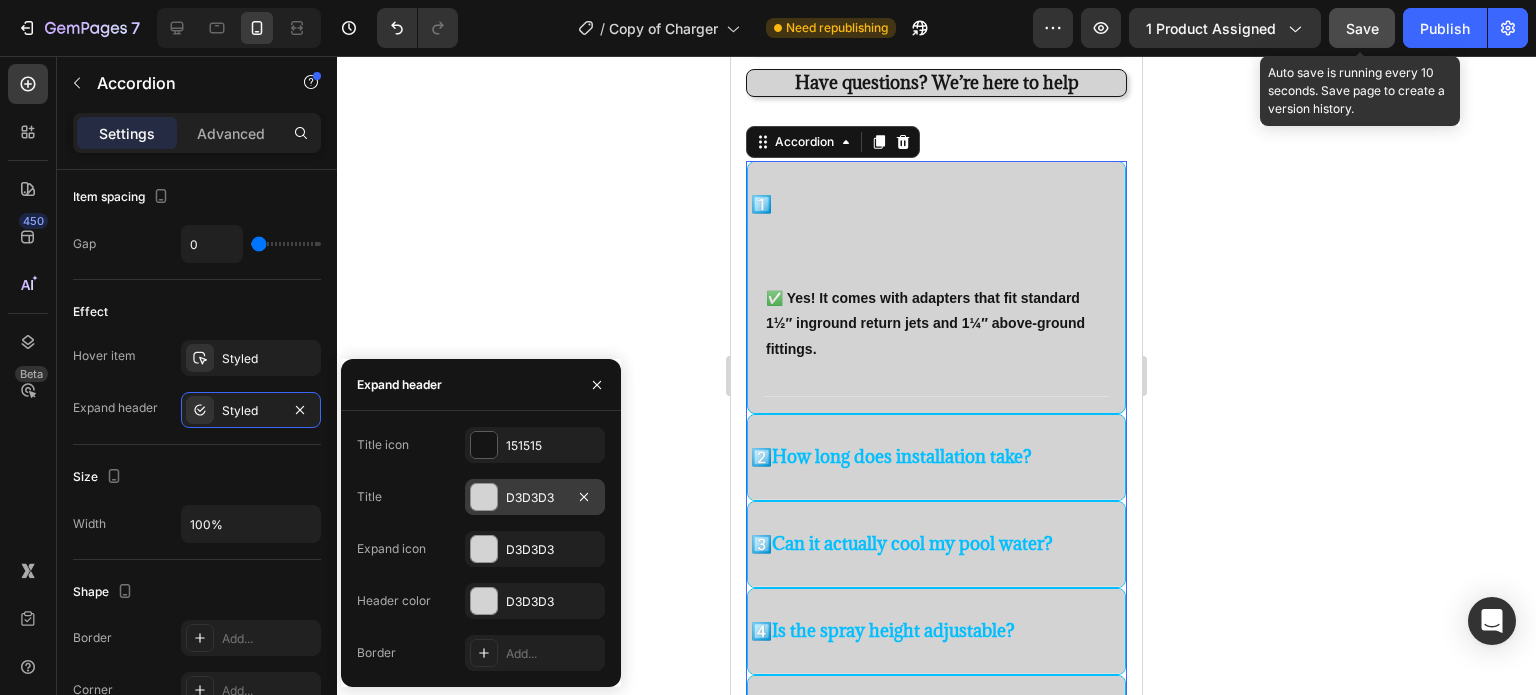 click at bounding box center [484, 497] 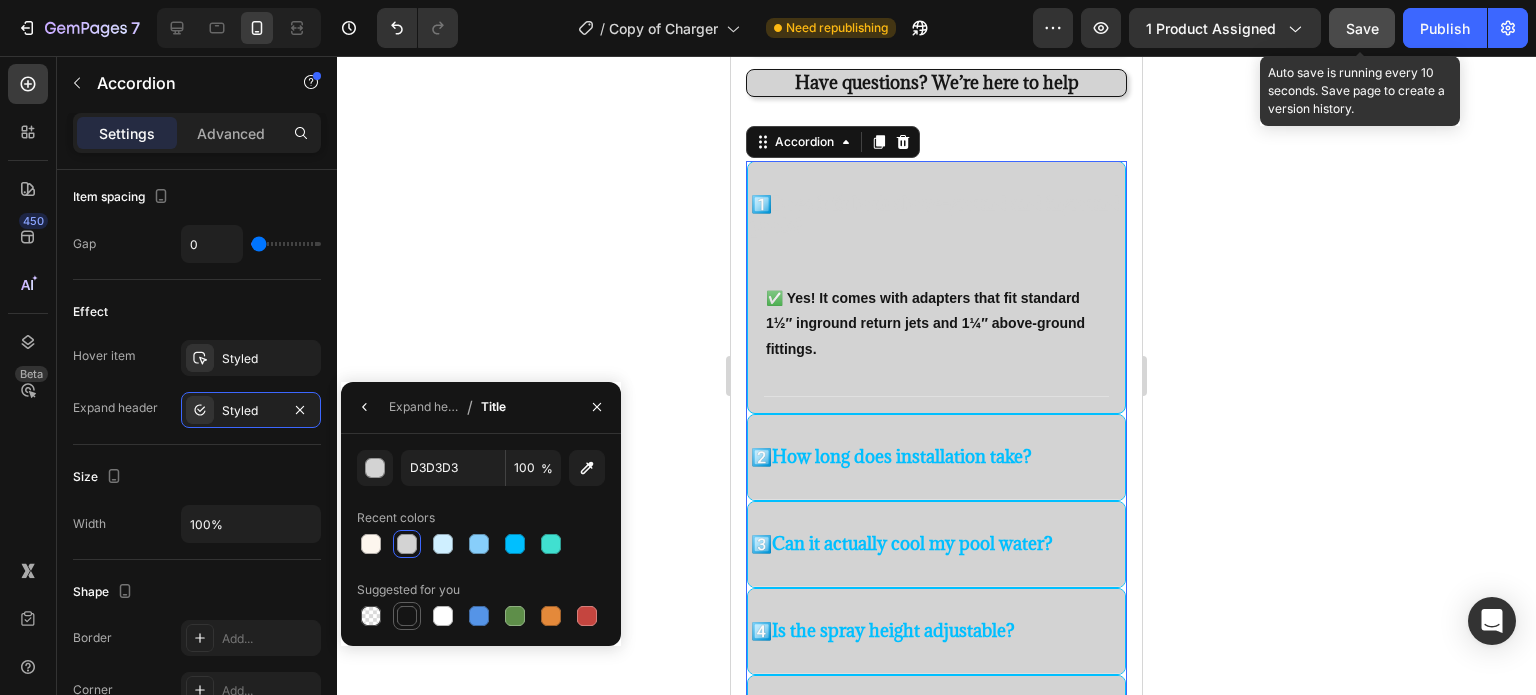 click at bounding box center [407, 616] 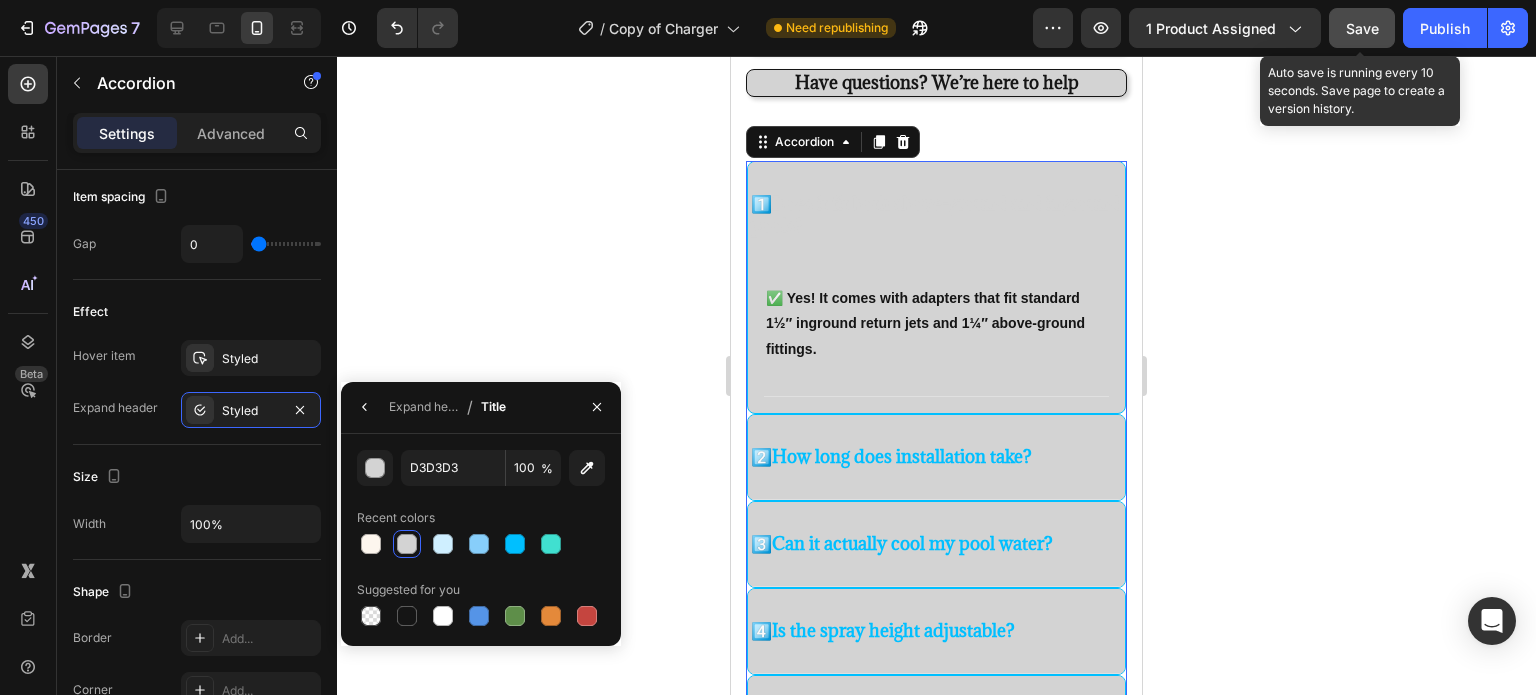 type on "151515" 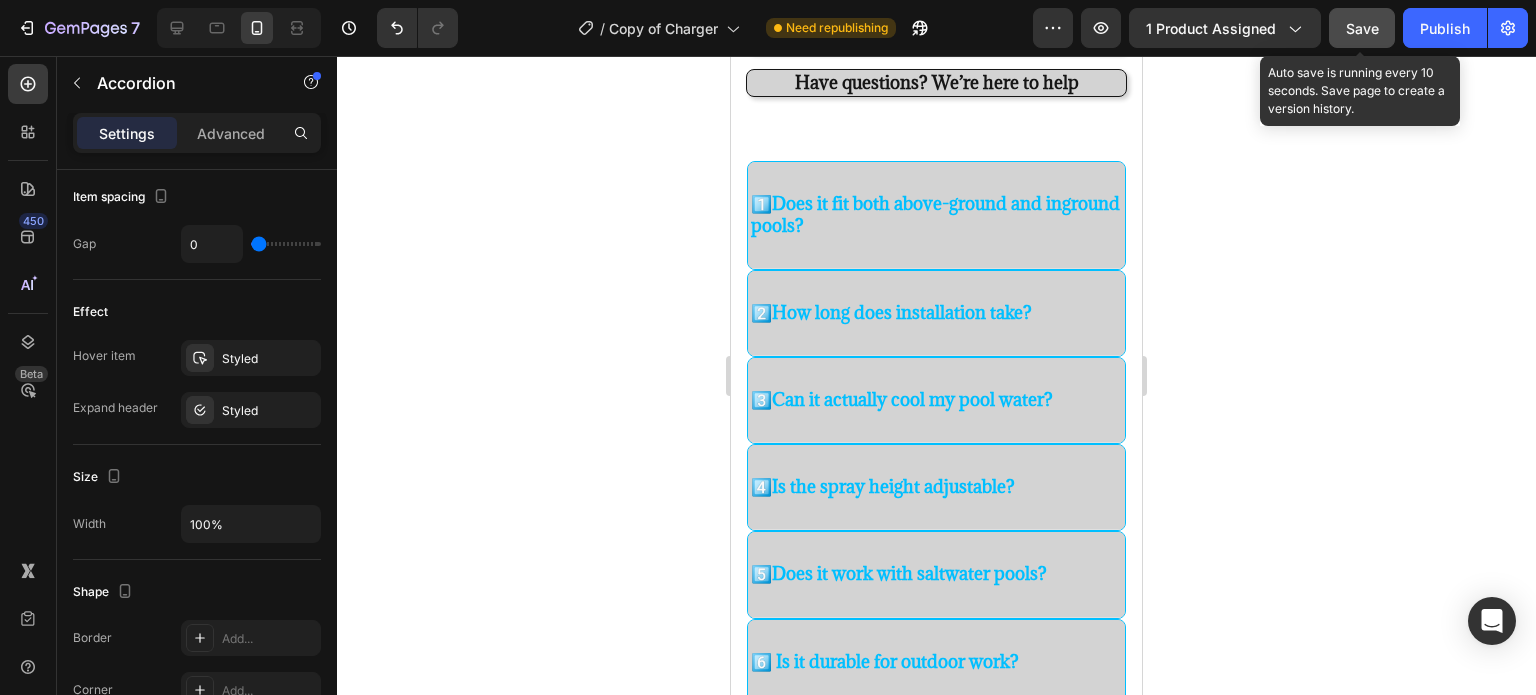 click on "1️⃣  Does it fit both above-ground and inground pools?" at bounding box center (936, 215) 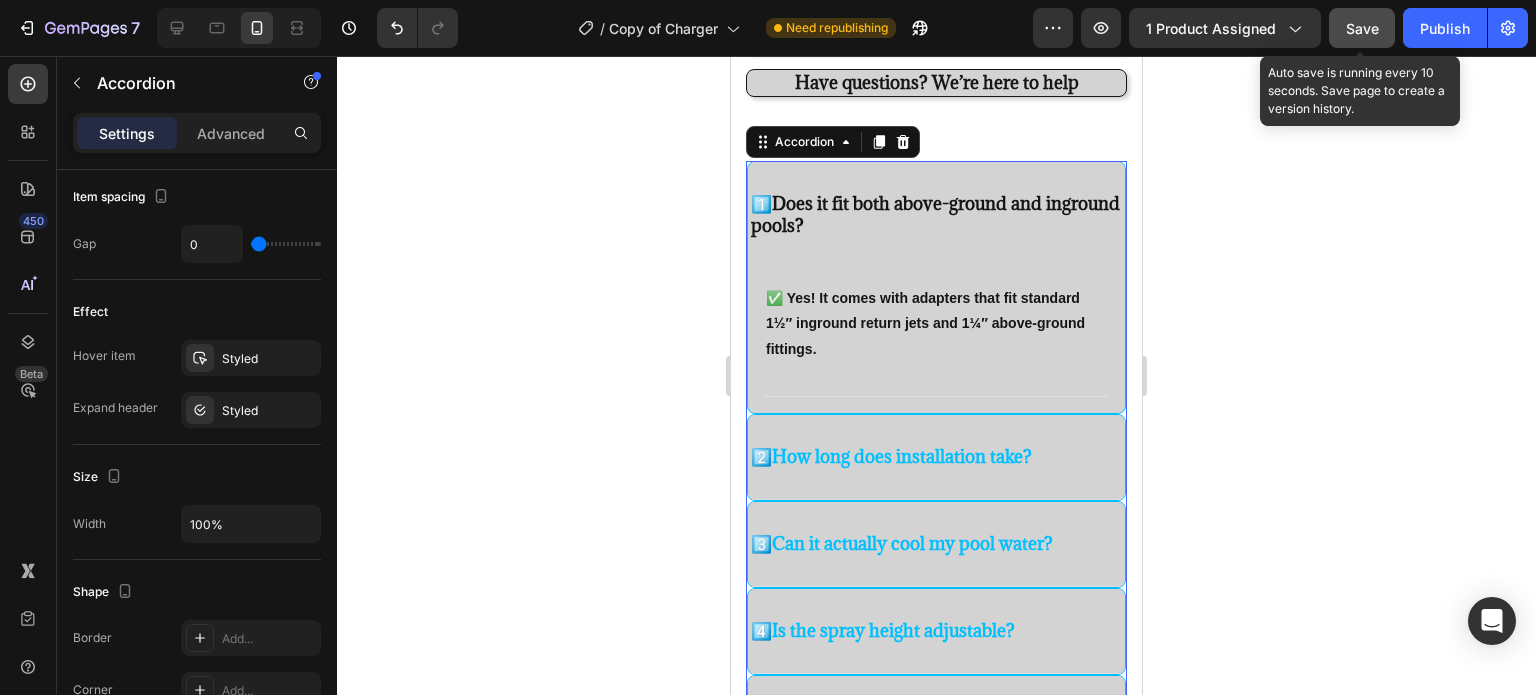 click 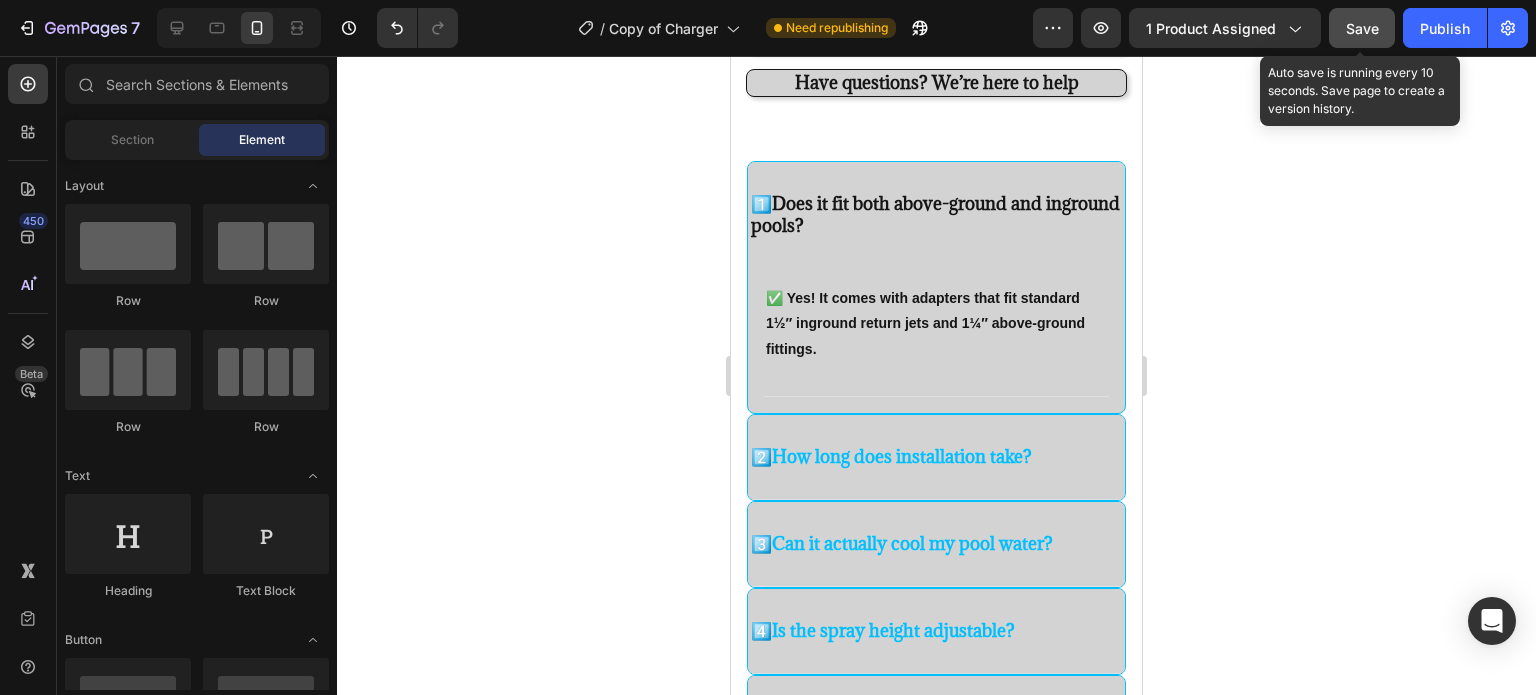 click 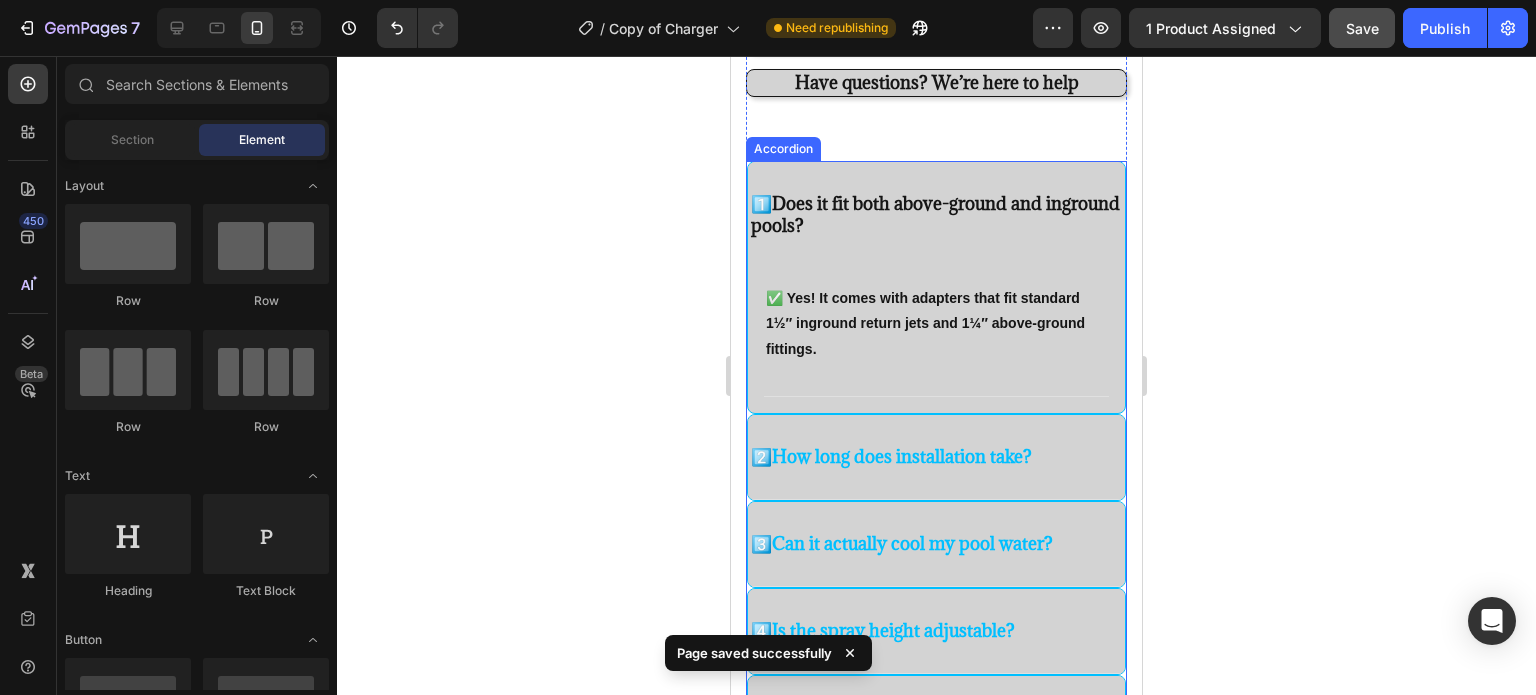 click on "✅ Yes! It comes with adapters that fit standard 1½″ inground return jets and 1¼″ above-ground fittings. Text block" at bounding box center [936, 340] 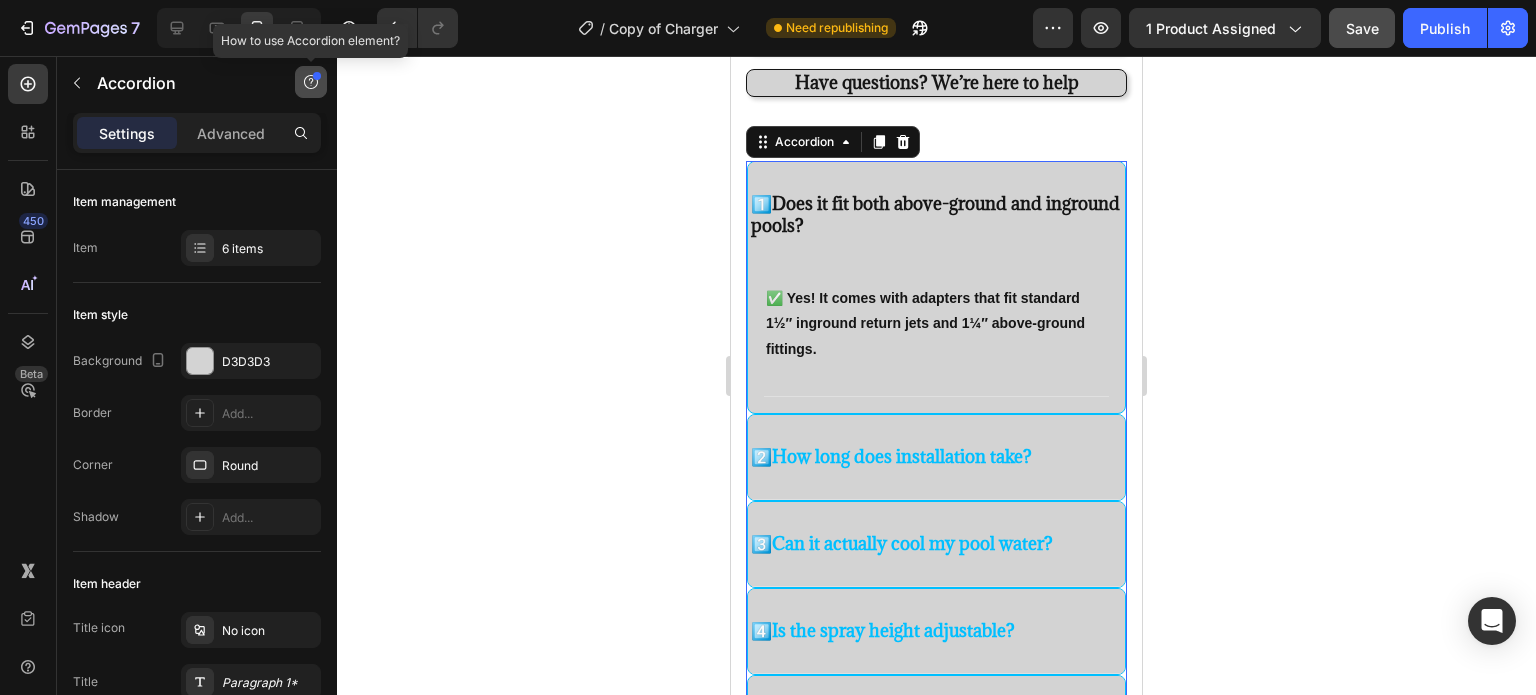 click at bounding box center (311, 82) 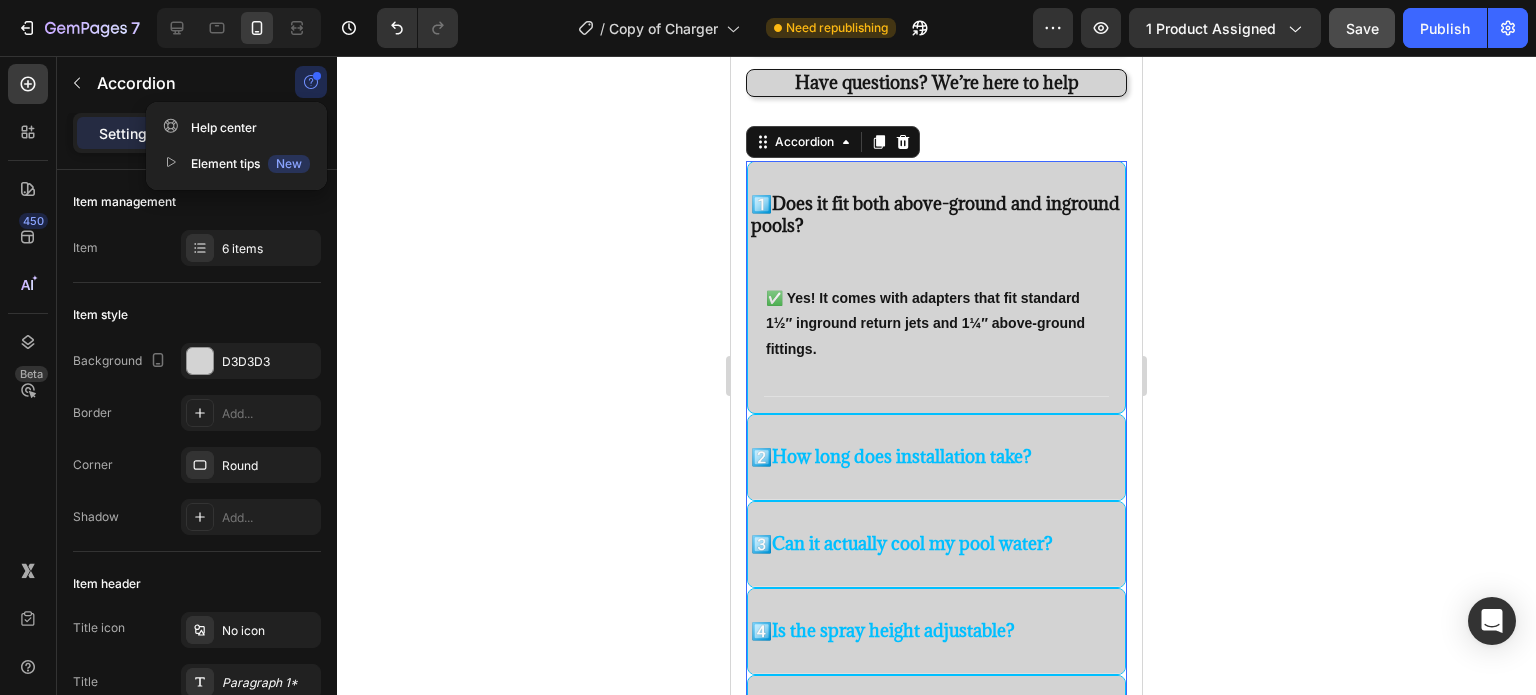 click 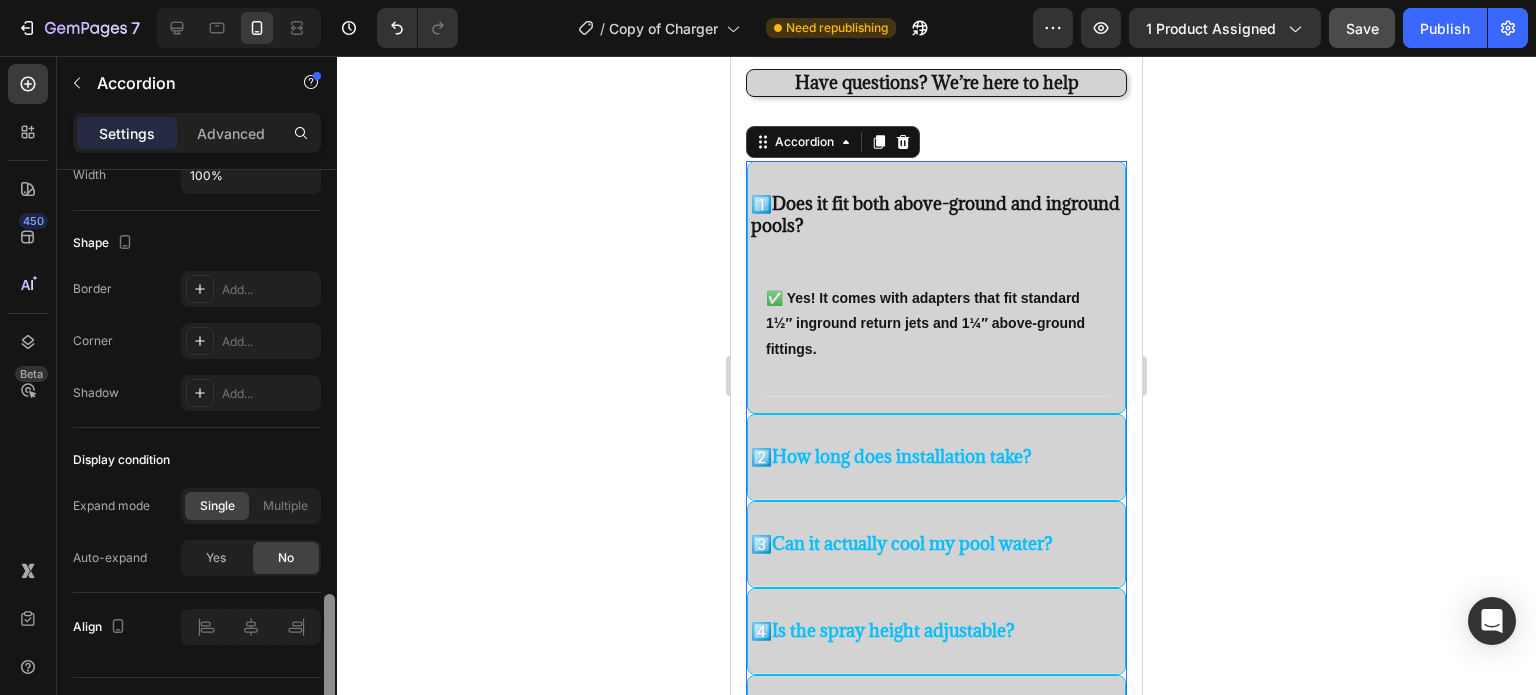 scroll, scrollTop: 1318, scrollLeft: 0, axis: vertical 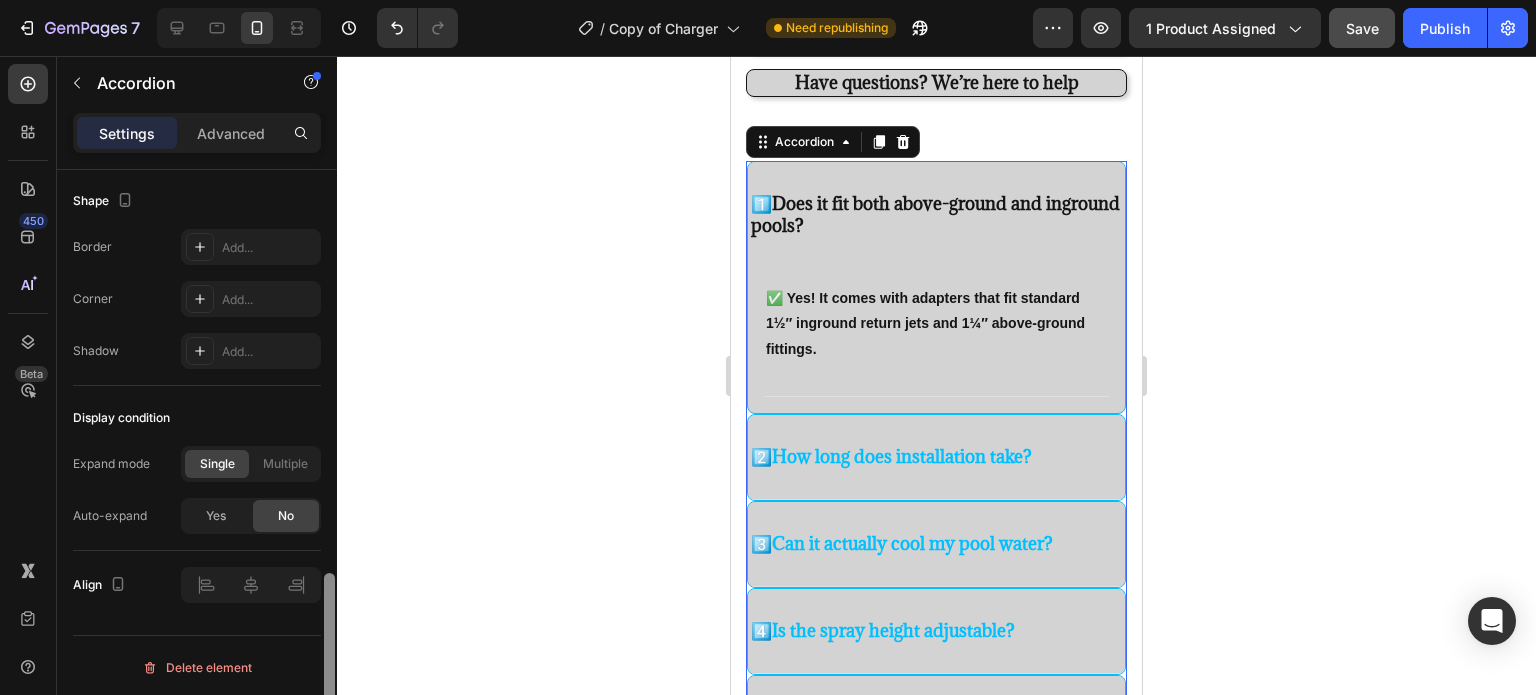 drag, startPoint x: 329, startPoint y: 283, endPoint x: 346, endPoint y: 742, distance: 459.3147 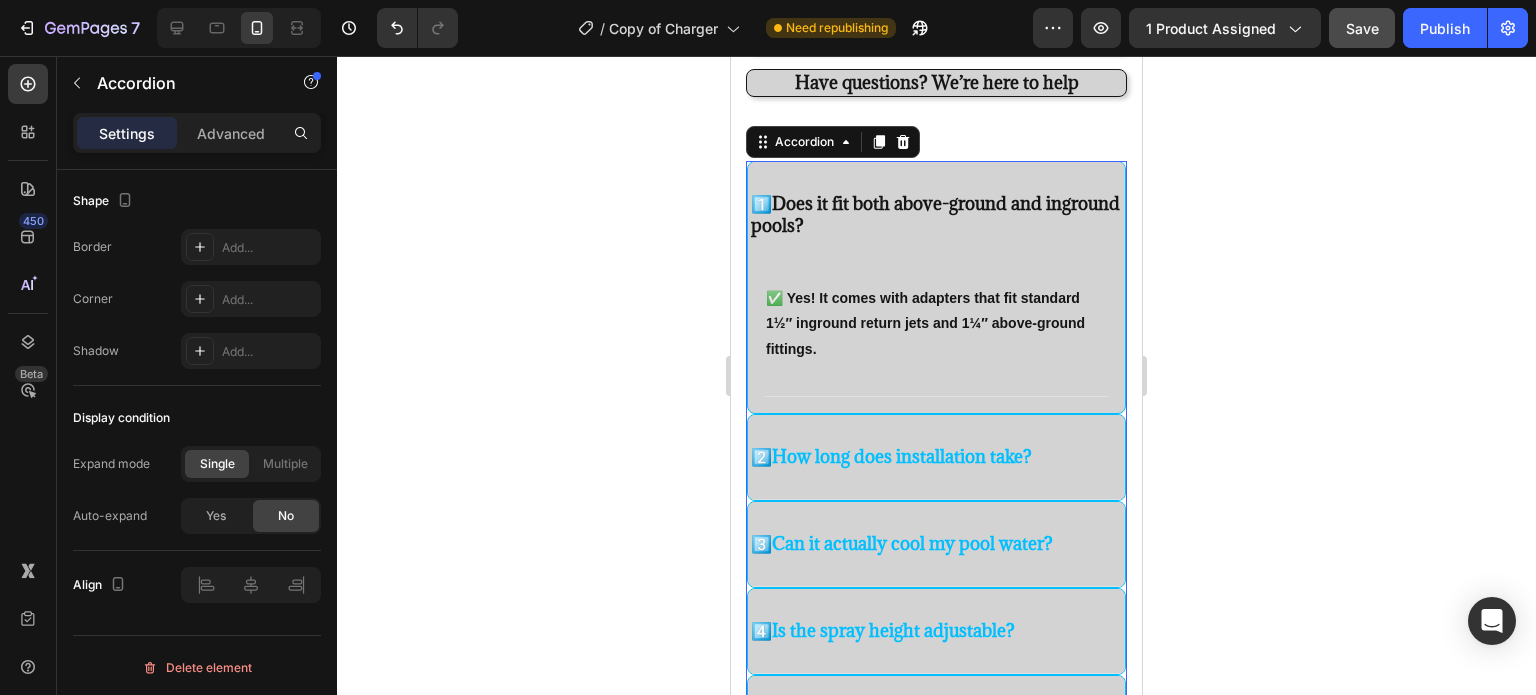 drag, startPoint x: 336, startPoint y: 651, endPoint x: 348, endPoint y: 522, distance: 129.55693 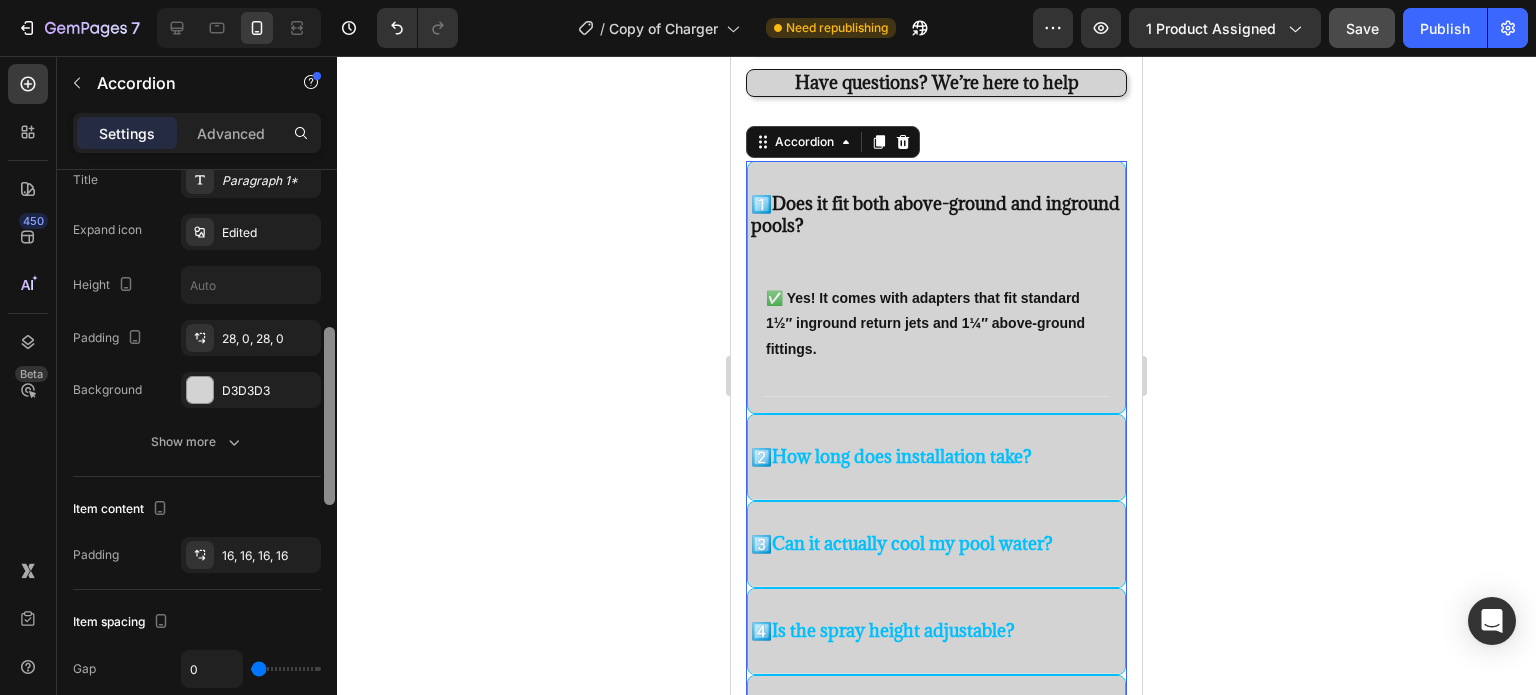 scroll, scrollTop: 499, scrollLeft: 0, axis: vertical 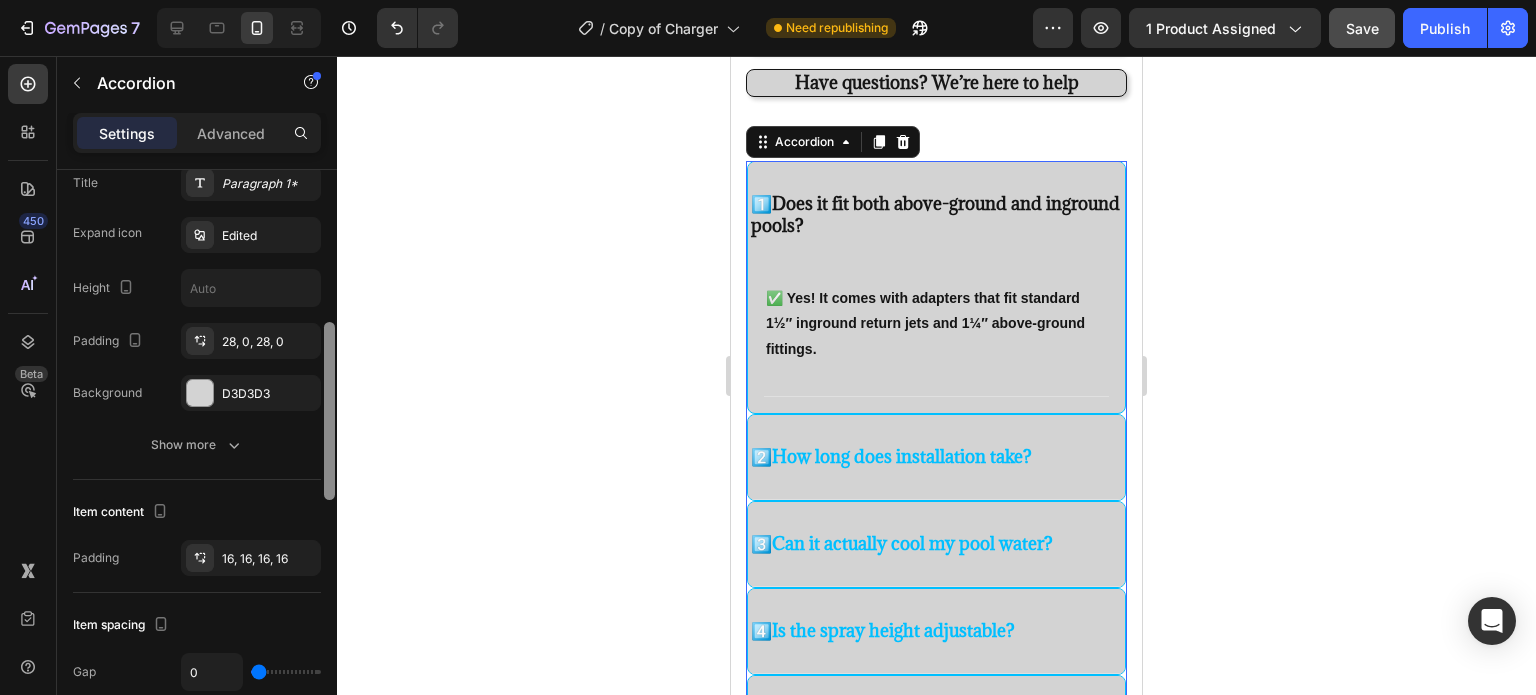 drag, startPoint x: 331, startPoint y: 618, endPoint x: 360, endPoint y: 367, distance: 252.66974 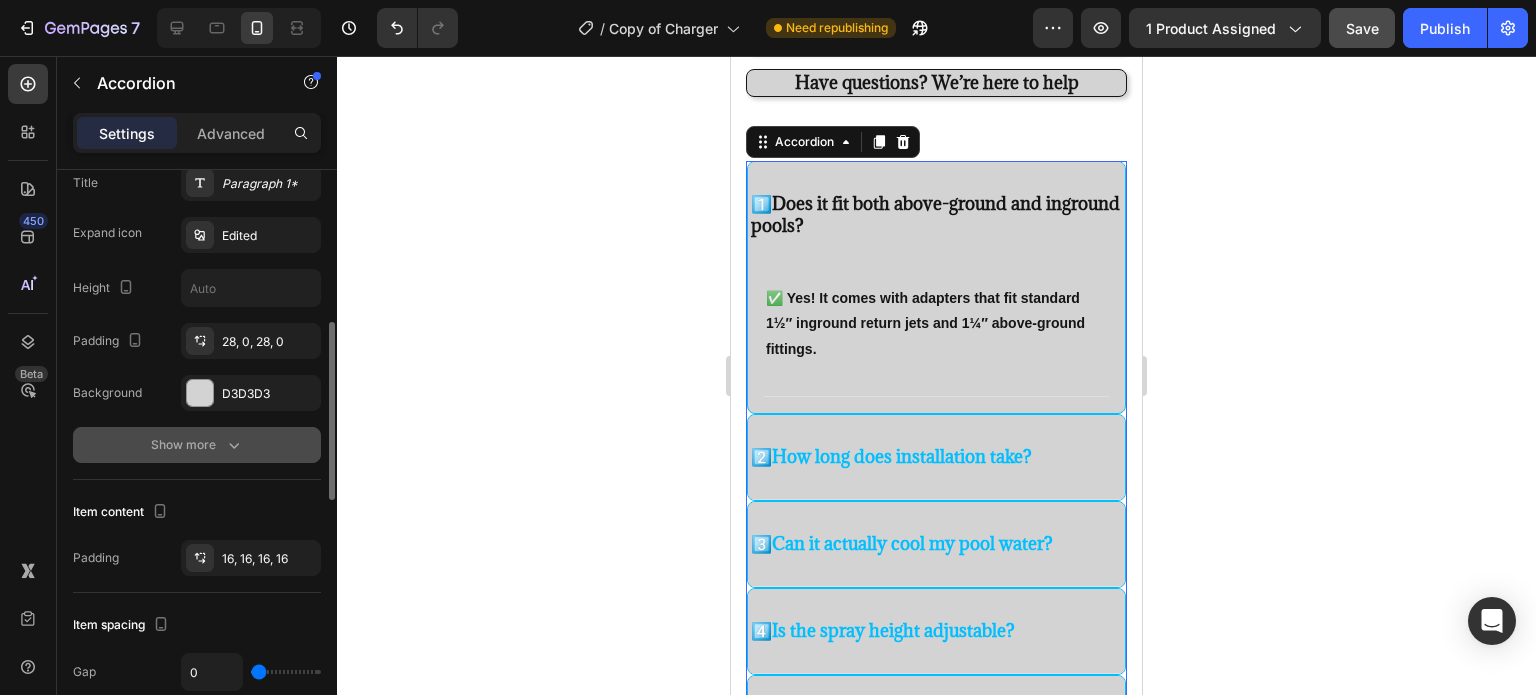 click on "Show more" at bounding box center (197, 445) 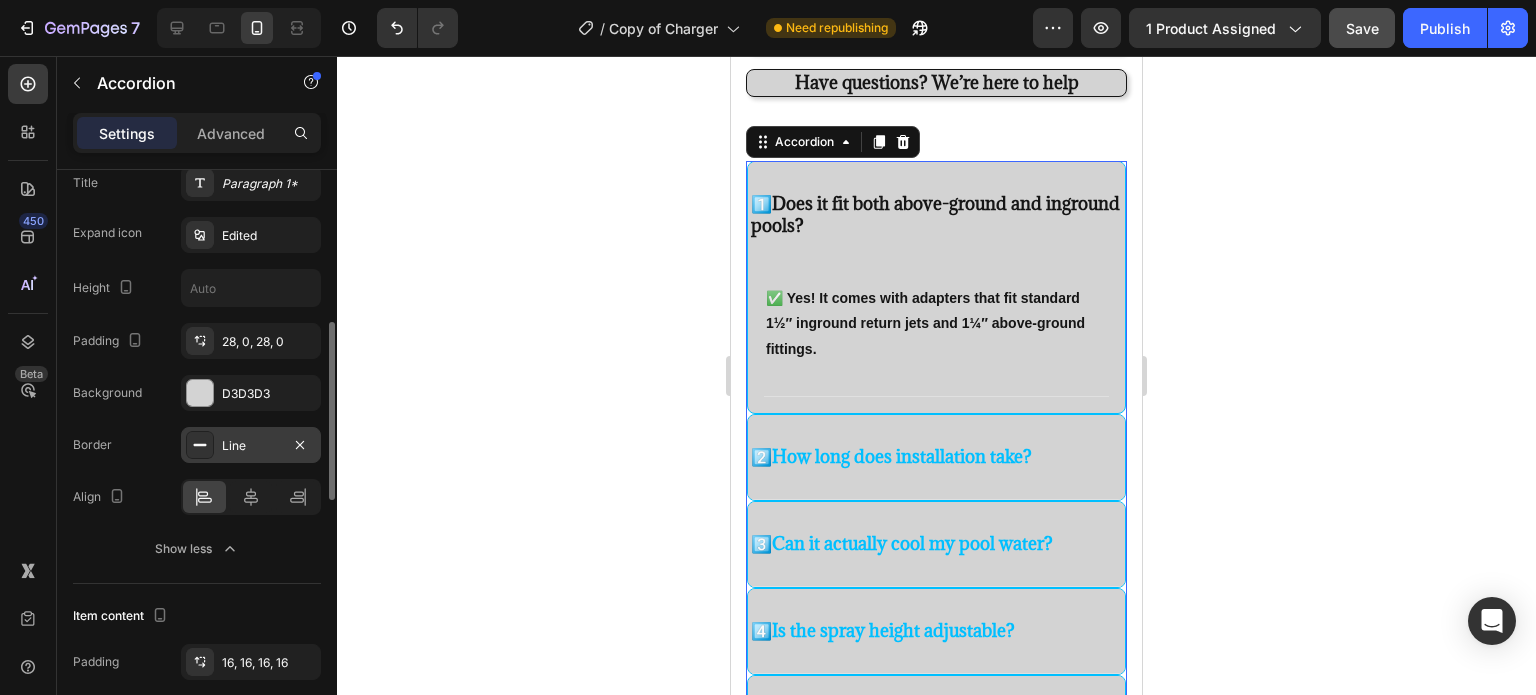 click 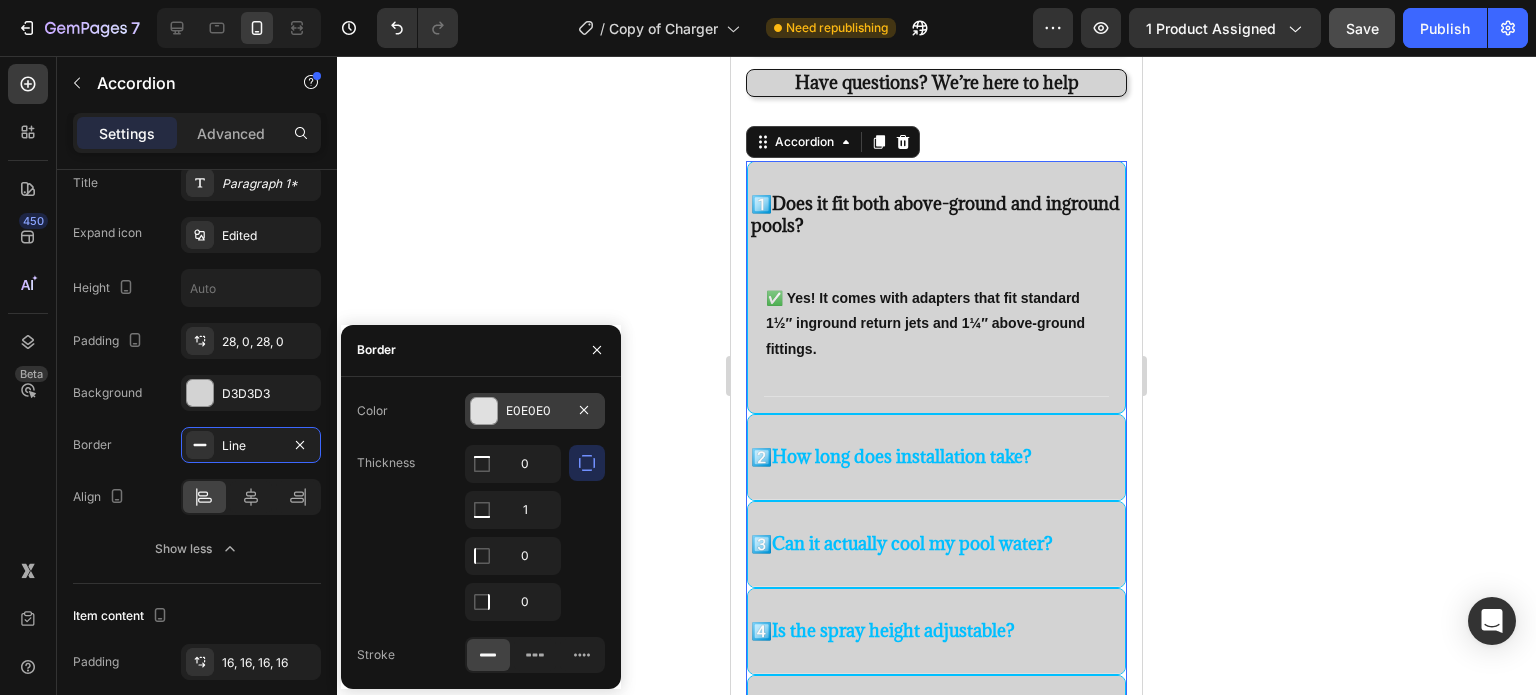 click at bounding box center [484, 411] 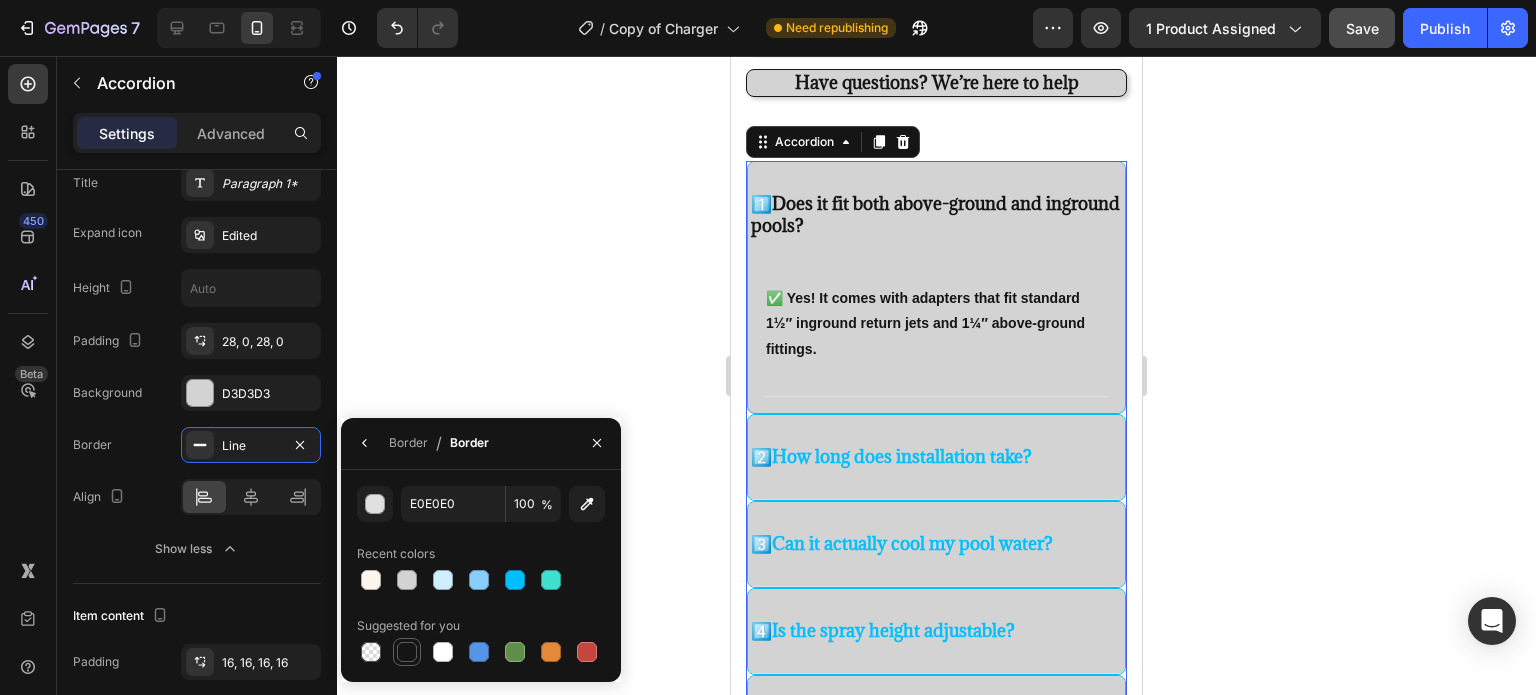 click at bounding box center [407, 652] 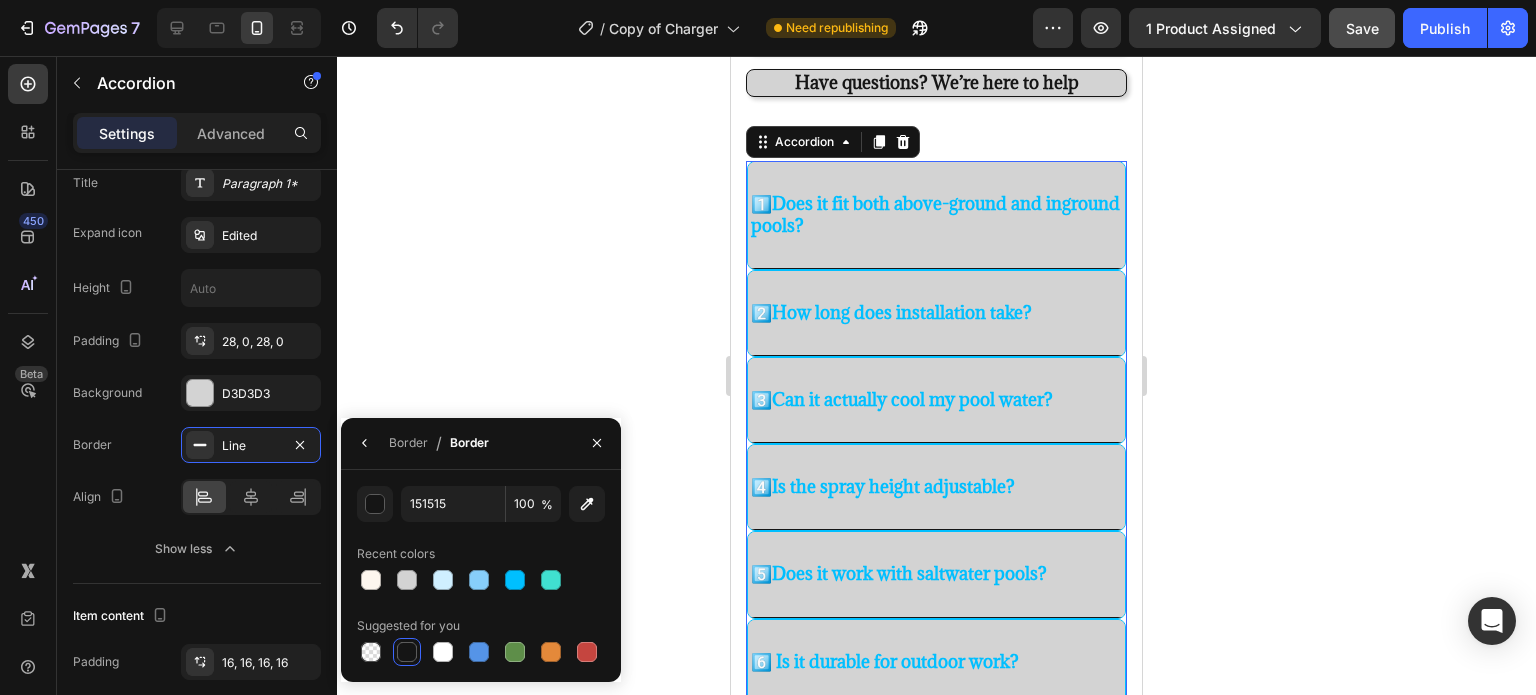 click 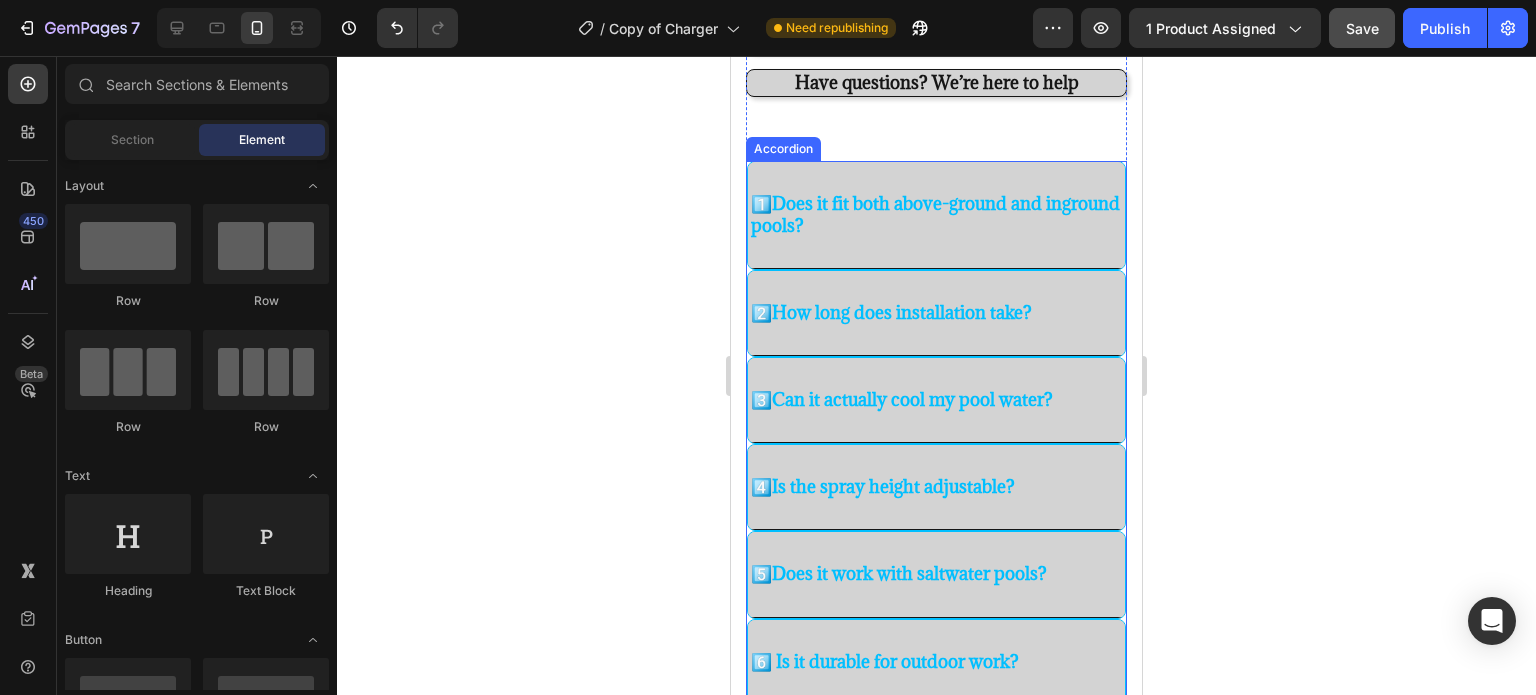 click on "Does it fit both above-ground and inground pools?" at bounding box center [935, 214] 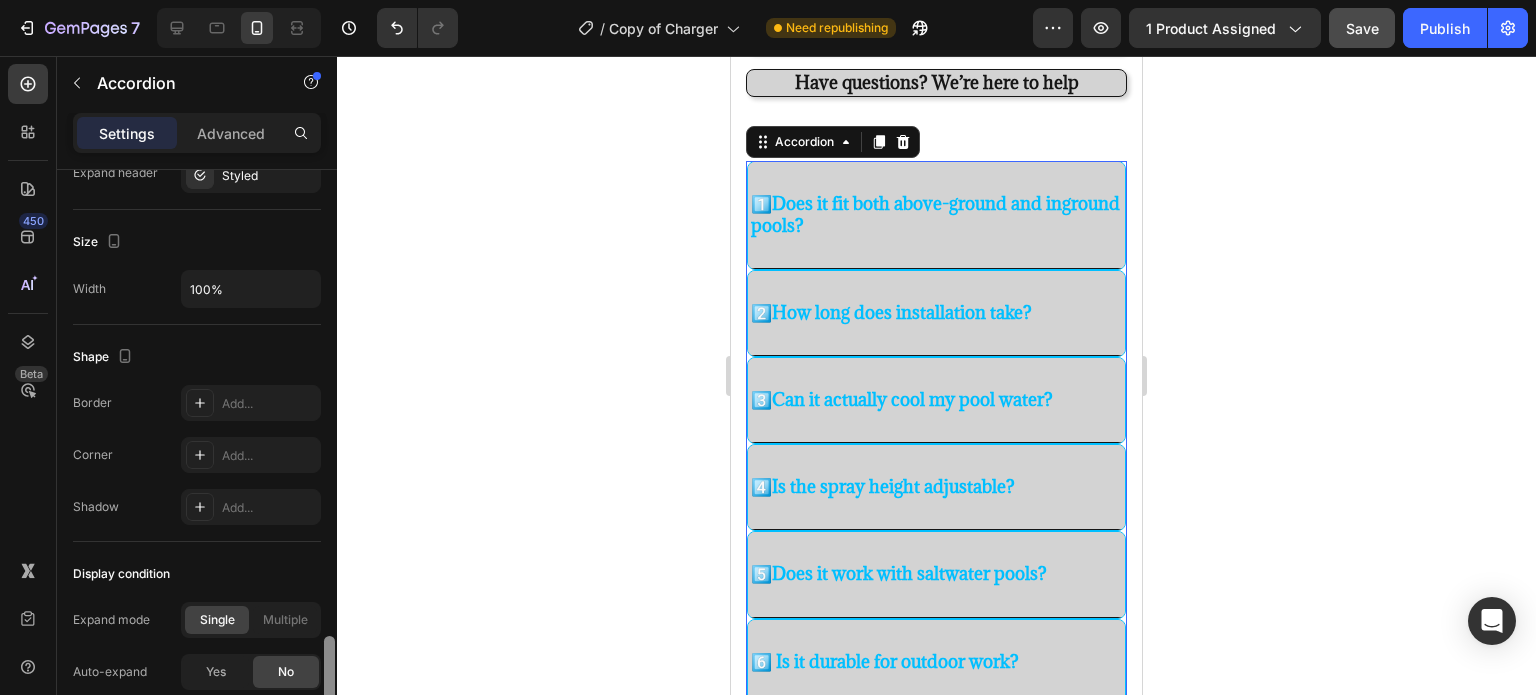 scroll, scrollTop: 1142, scrollLeft: 0, axis: vertical 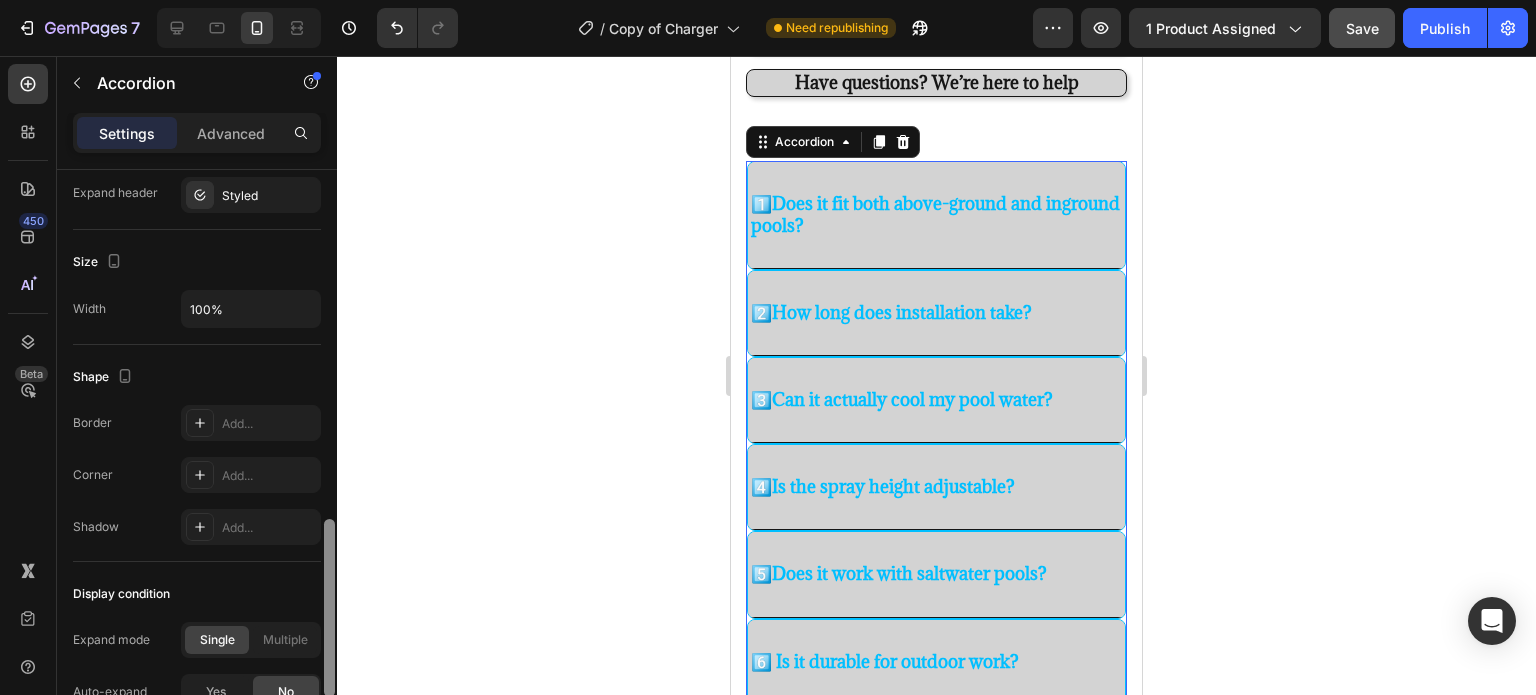 drag, startPoint x: 329, startPoint y: 325, endPoint x: 356, endPoint y: 674, distance: 350.04285 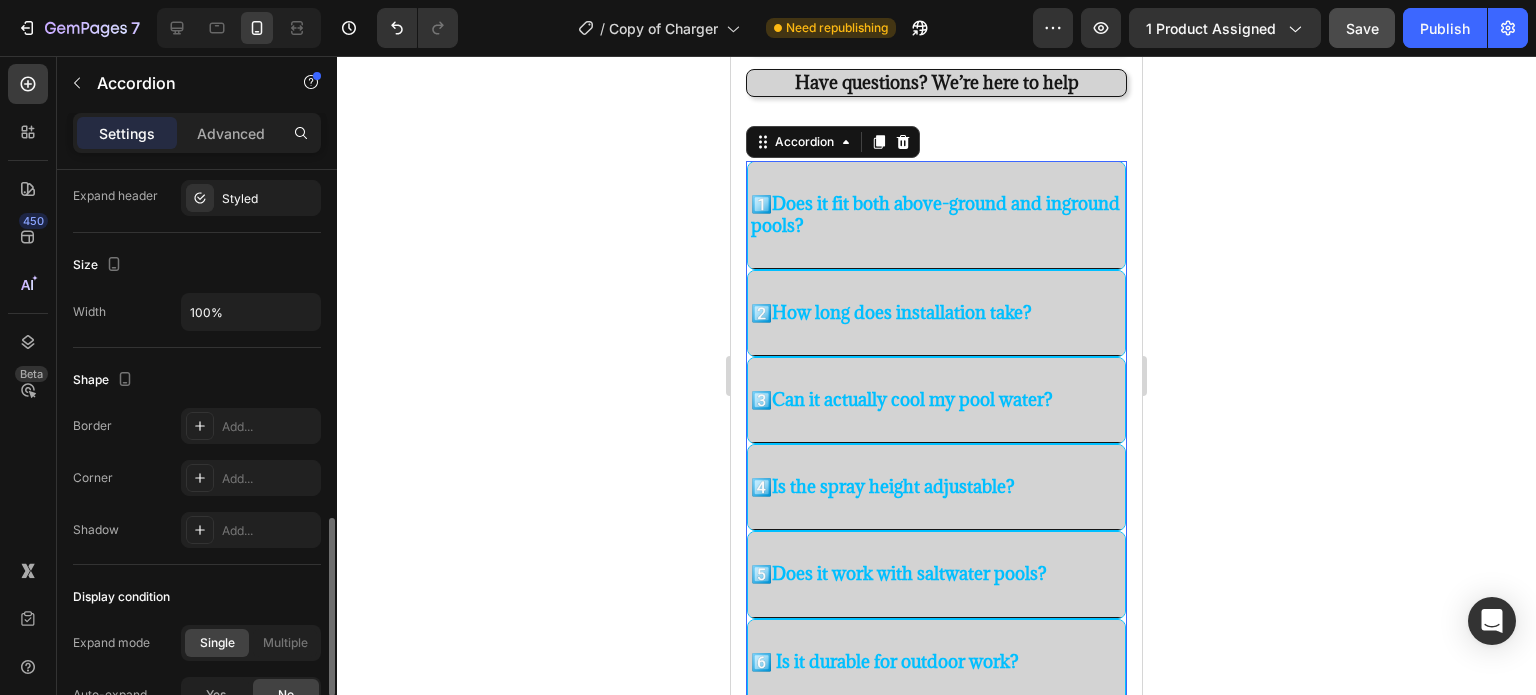 click 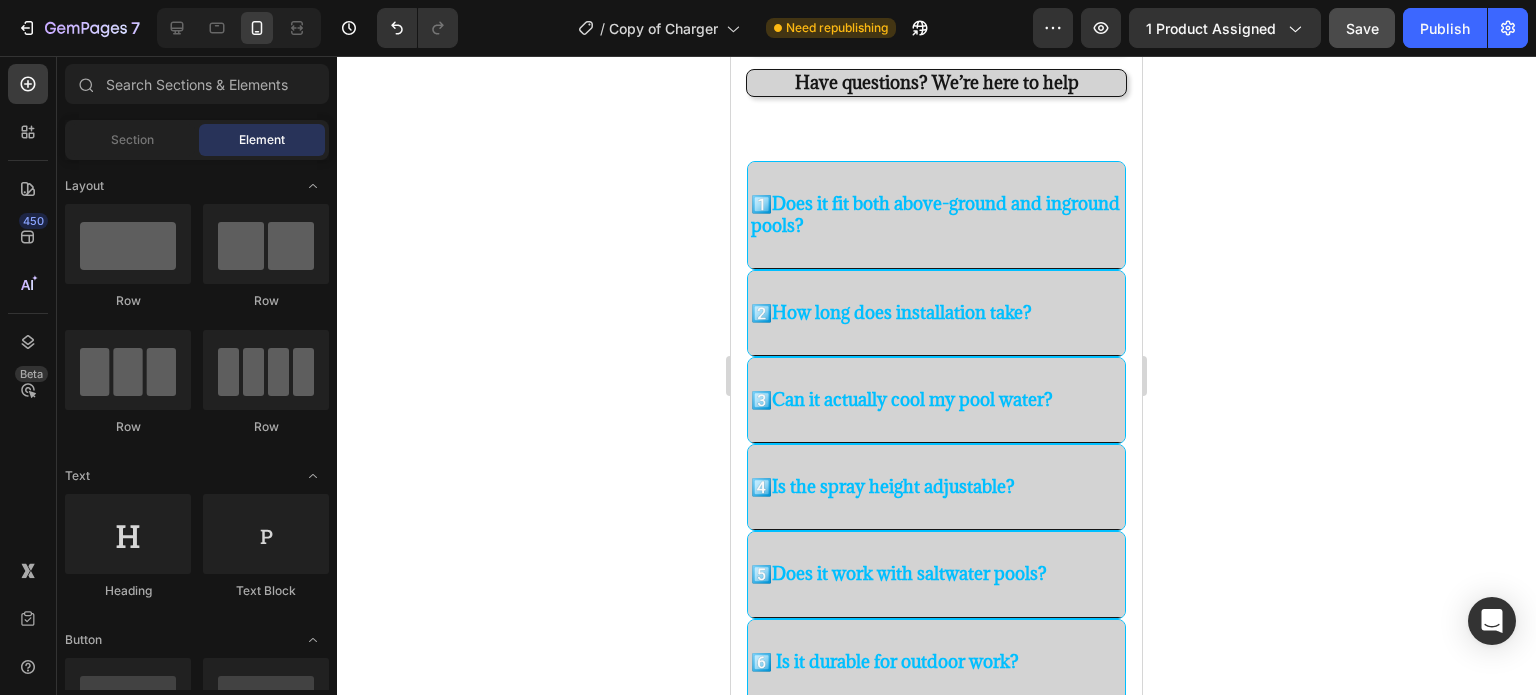 click 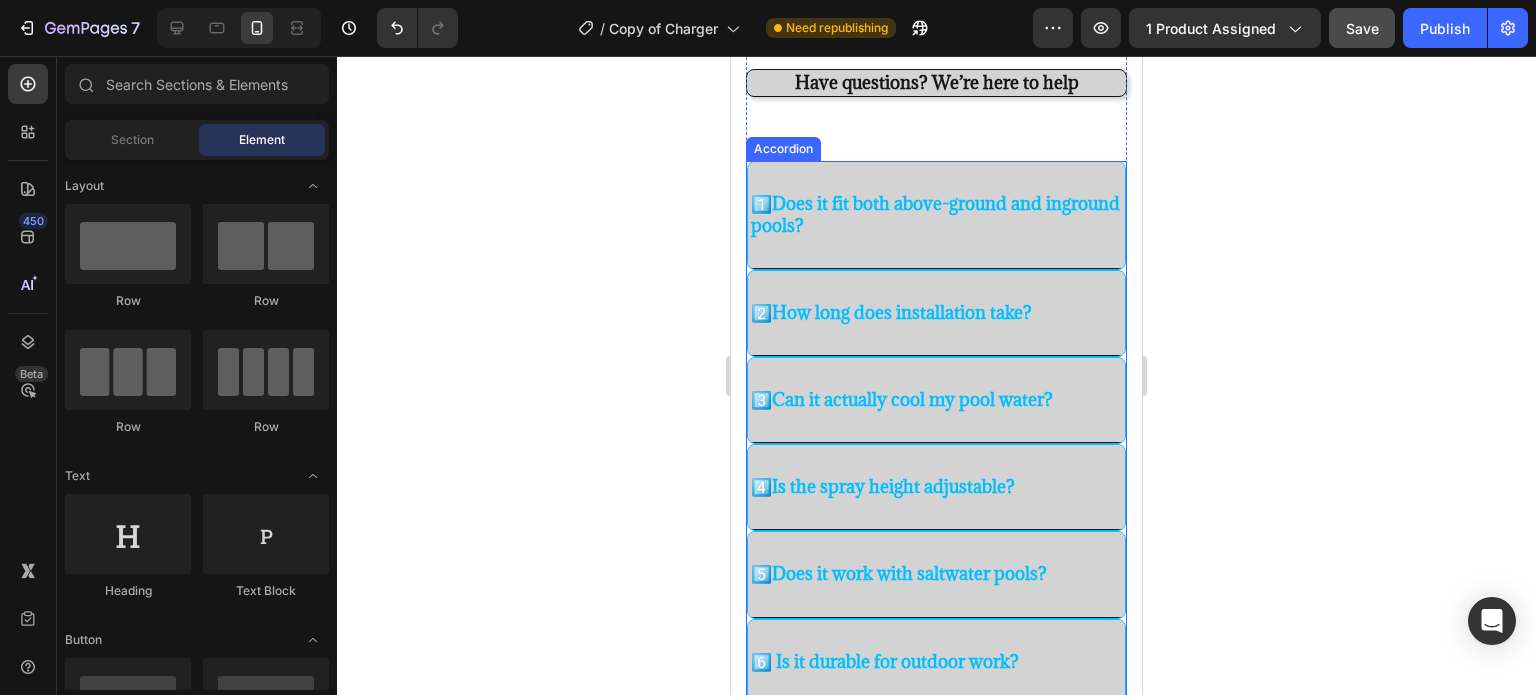 click on "1️⃣  Does it fit both above-ground and inground pools?" at bounding box center (936, 215) 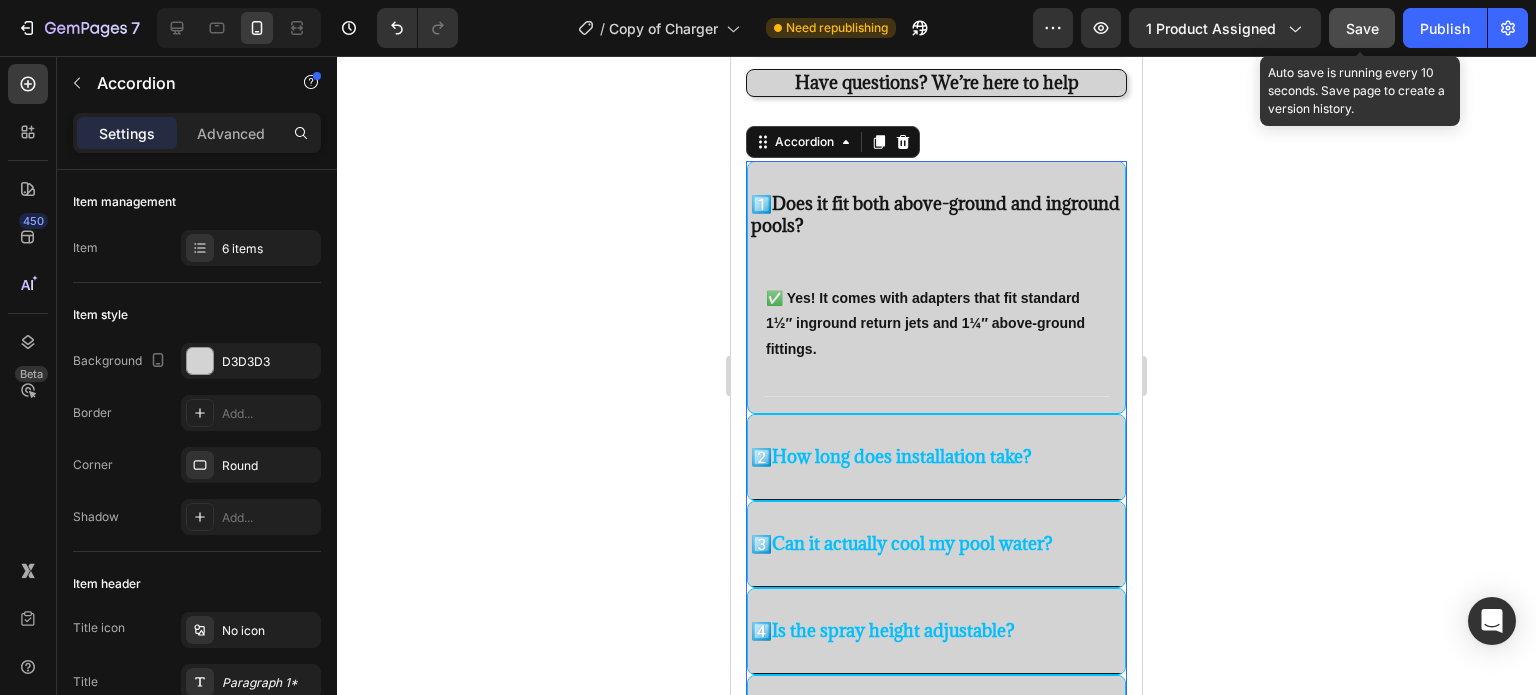 click on "Save" at bounding box center [1362, 28] 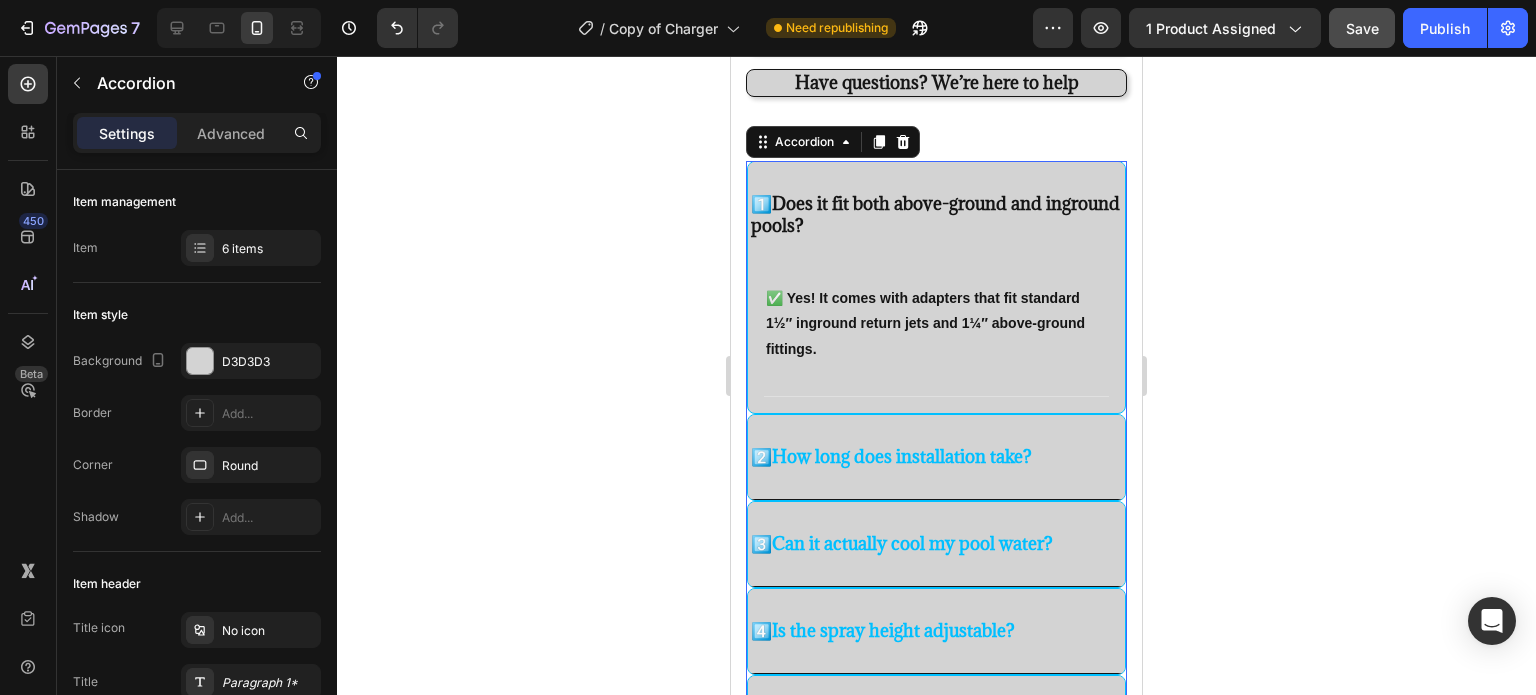 scroll, scrollTop: 582, scrollLeft: 0, axis: vertical 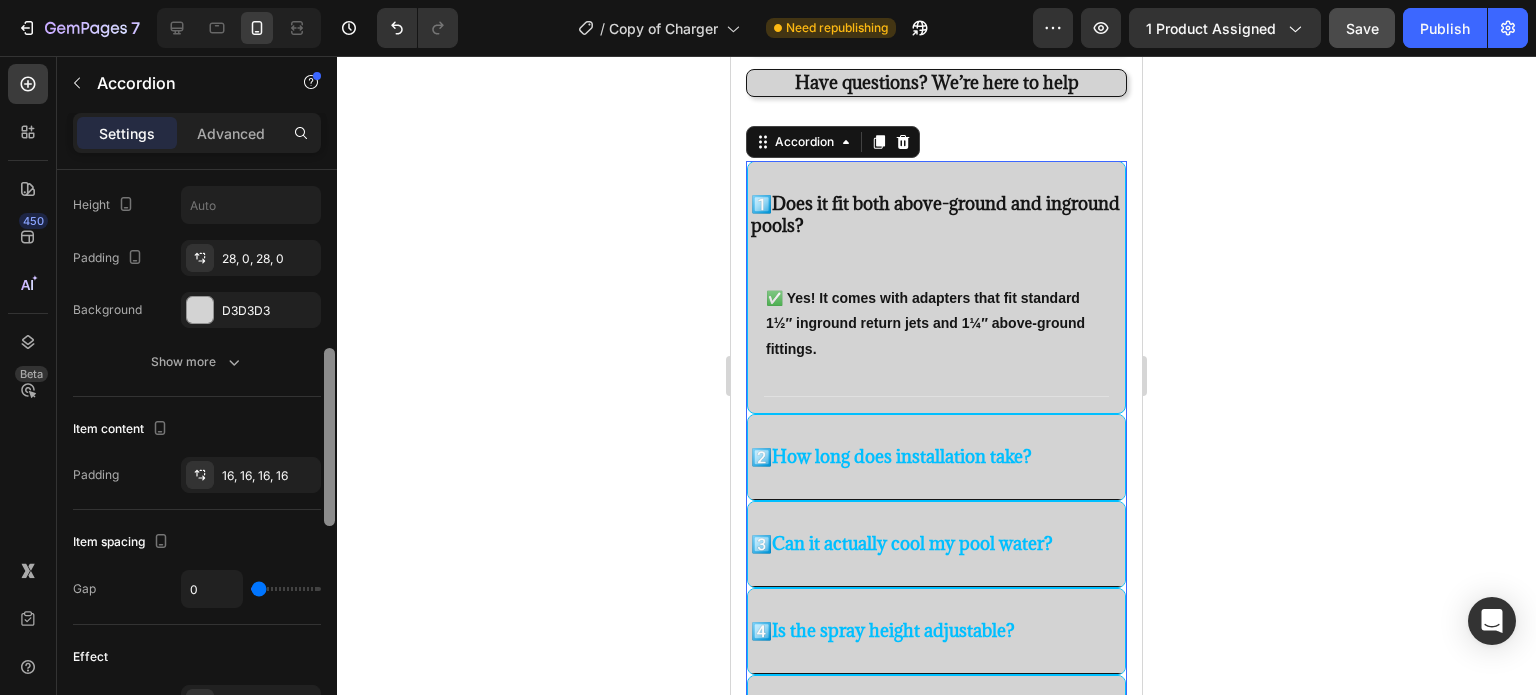 click at bounding box center (329, 461) 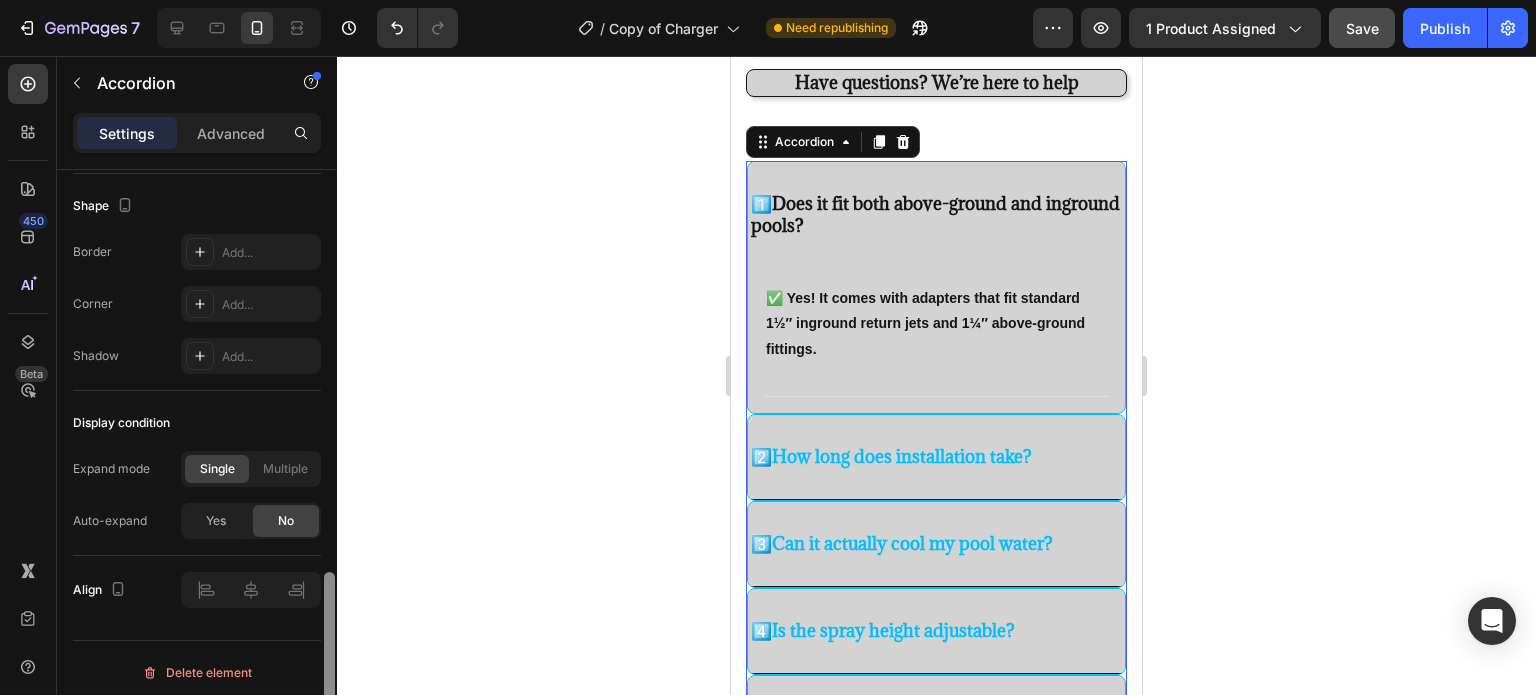 scroll, scrollTop: 1318, scrollLeft: 0, axis: vertical 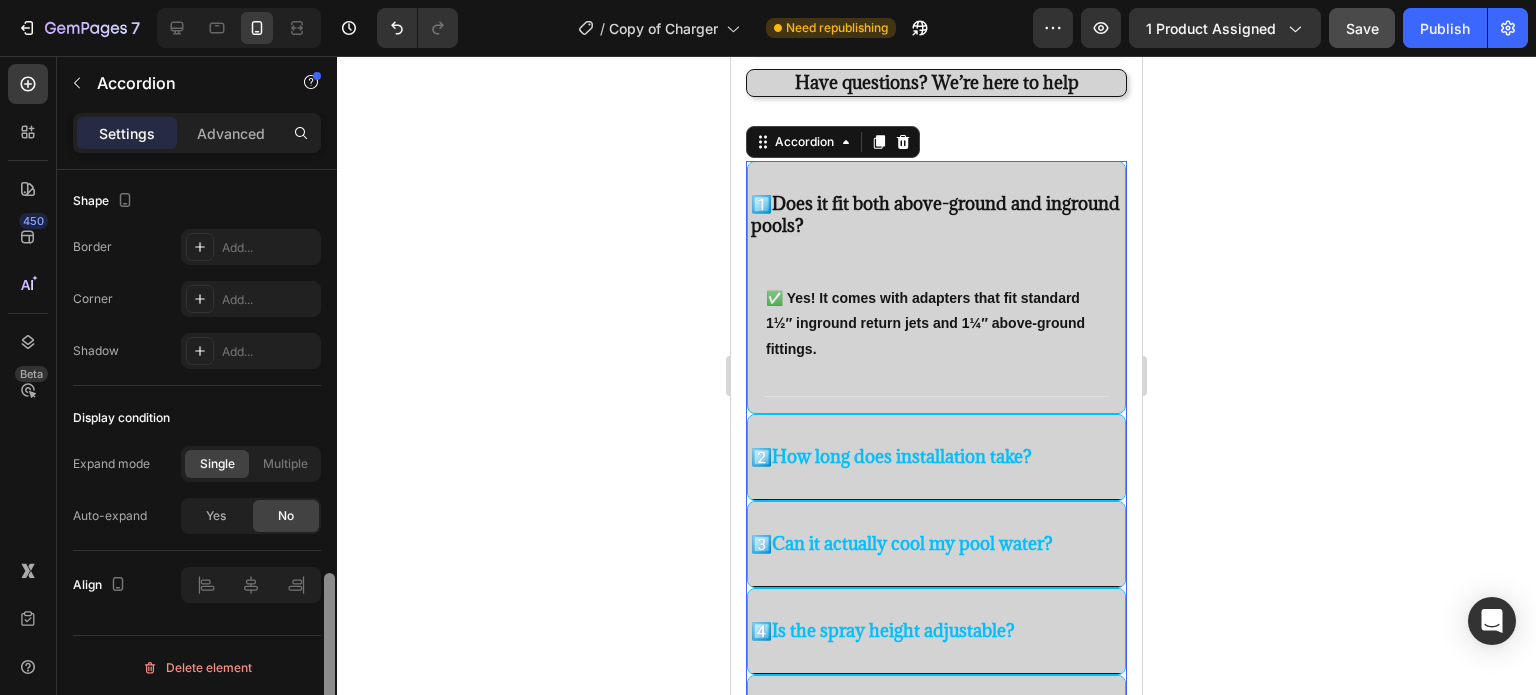 drag, startPoint x: 328, startPoint y: 383, endPoint x: 328, endPoint y: 630, distance: 247 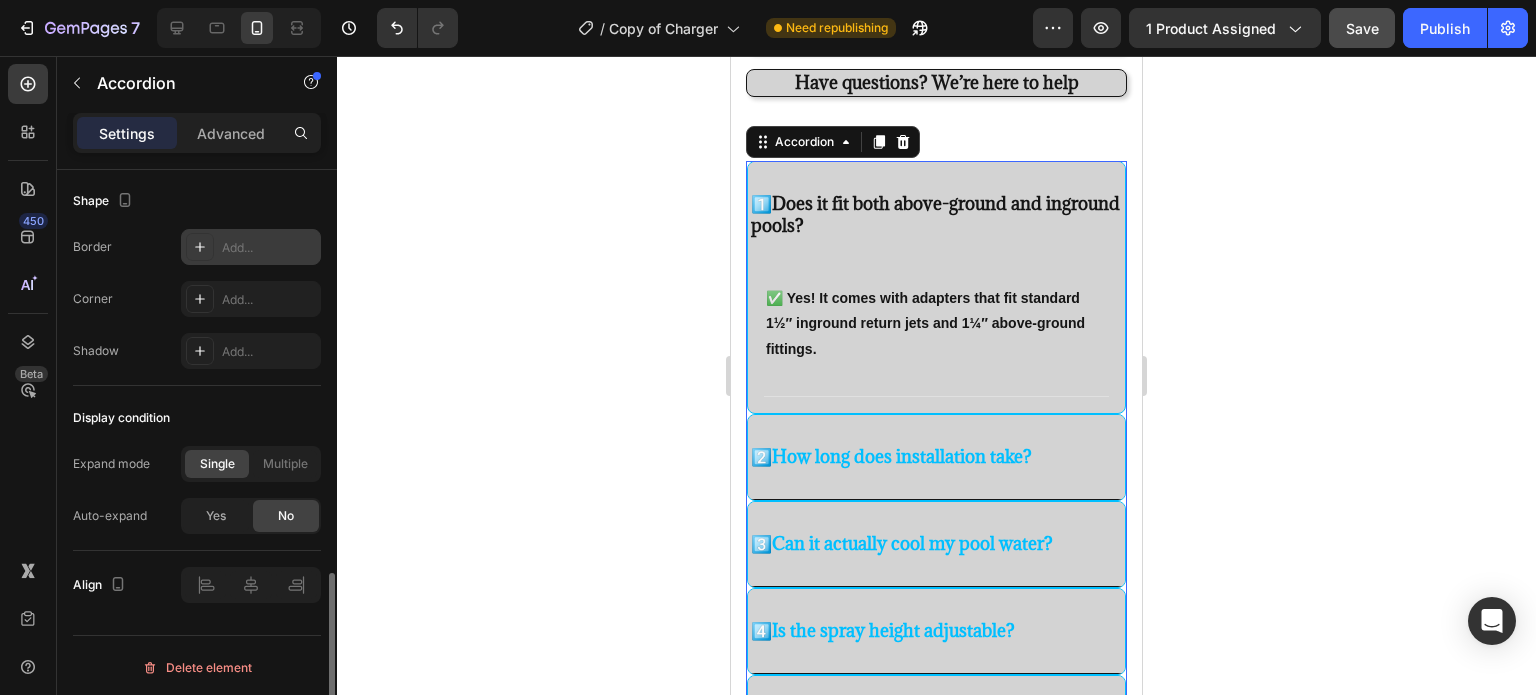click 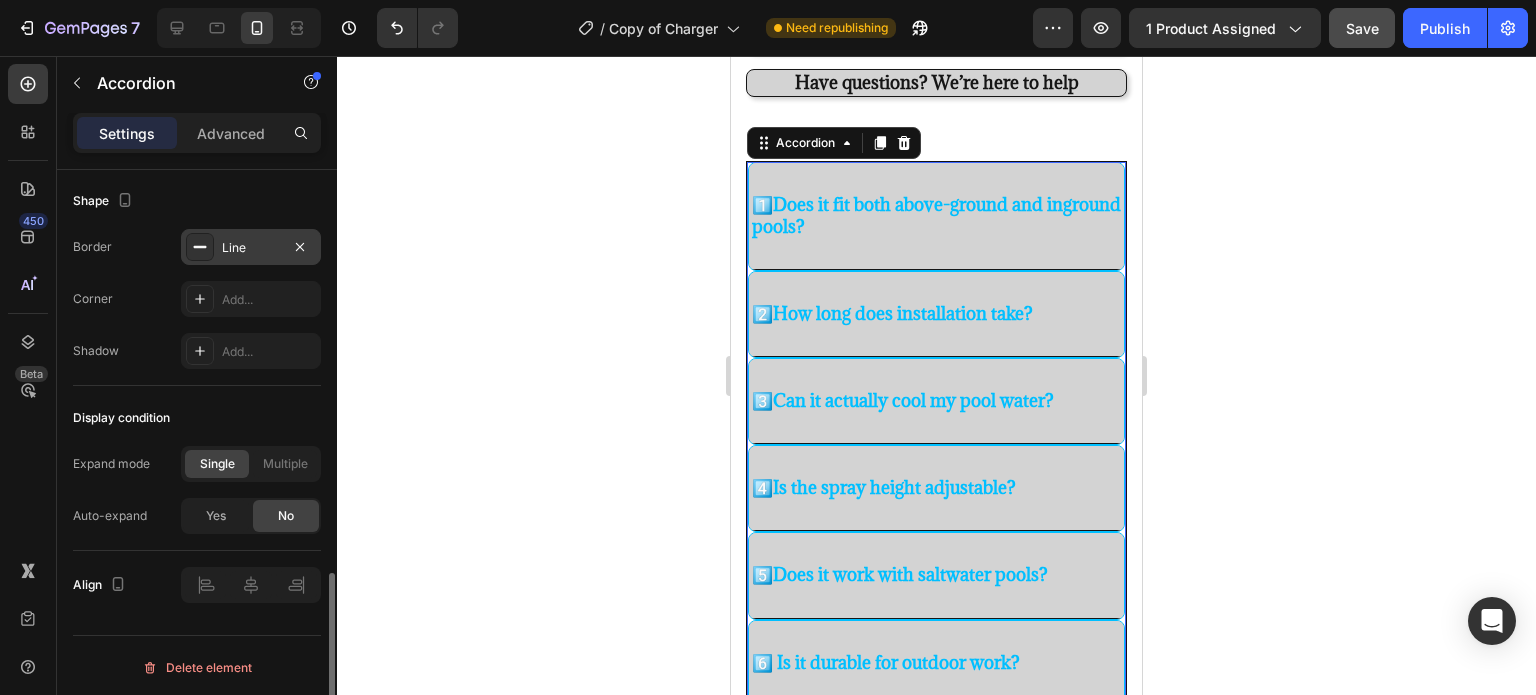 click 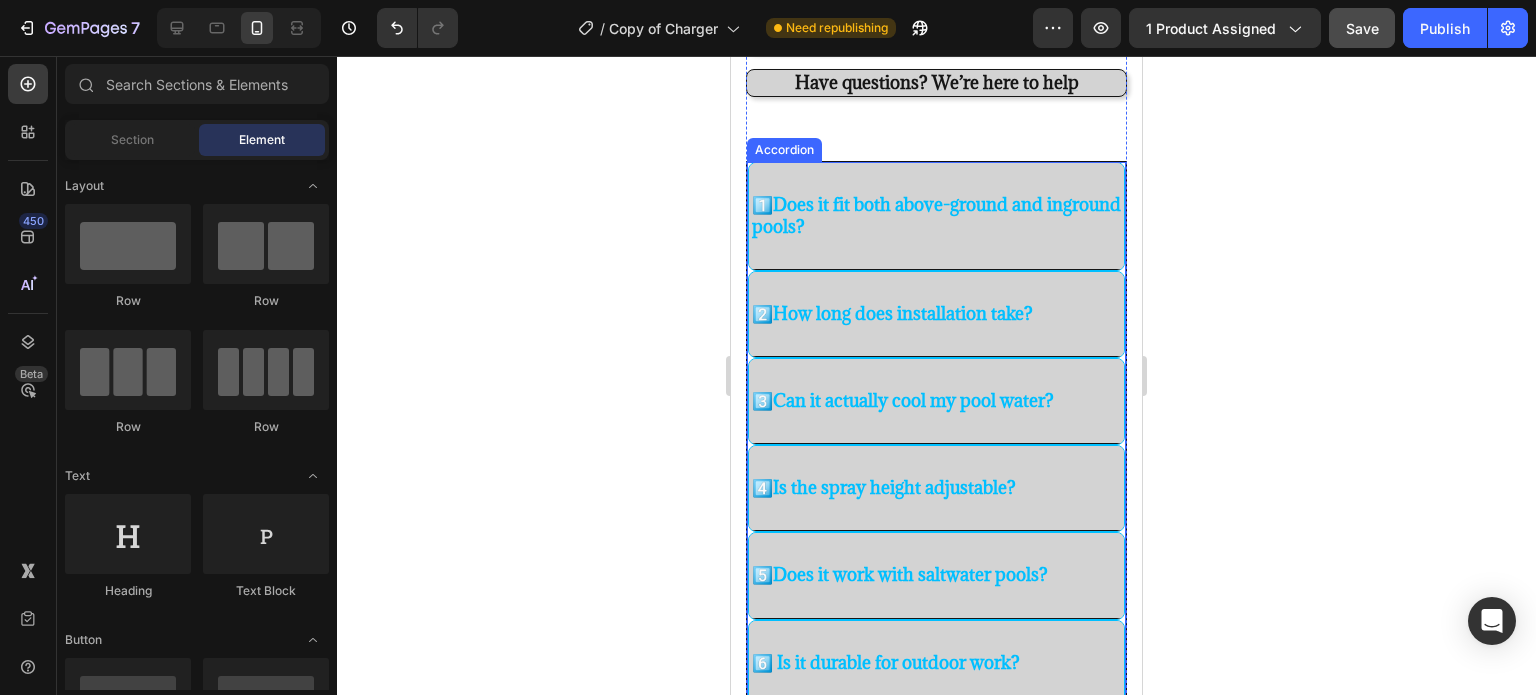 click on "1️⃣  Does it fit both above-ground and inground pools?" at bounding box center [936, 216] 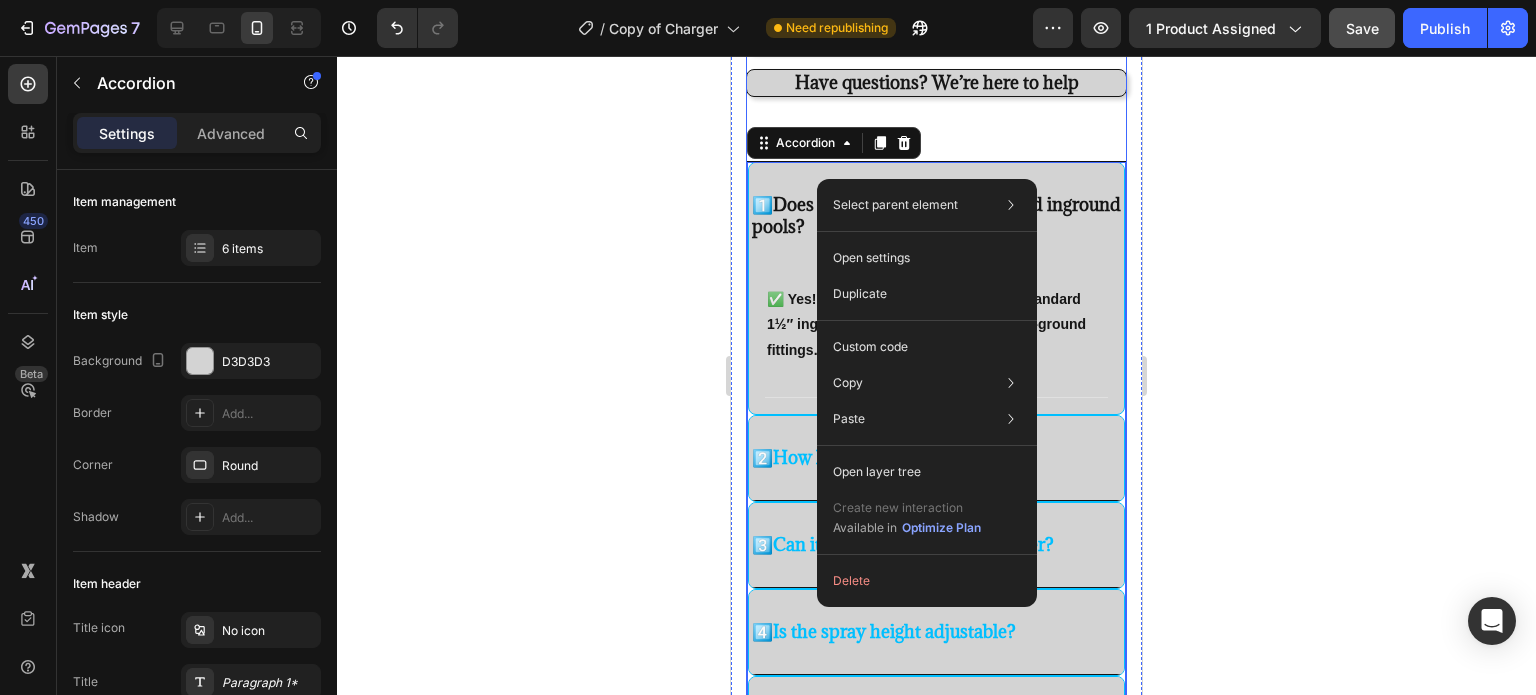 click on "Frequently Asked Questions❓ Heading Have questions? We’re here to help Text block                Title Line 1️⃣  Does it fit both above-ground and inground pools? ✅ Yes! It comes with adapters that fit standard 1½″ inground return jets and 1¼″ above-ground fittings. Text block 2️⃣  How long does installation take? 3️⃣  Can it actually cool my pool water? 4️⃣  Is the spray height adjustable? 5️⃣  Does it work with saltwater pools? 6️⃣ Is it durable for outdoor work? Accordion   0" at bounding box center (936, 414) 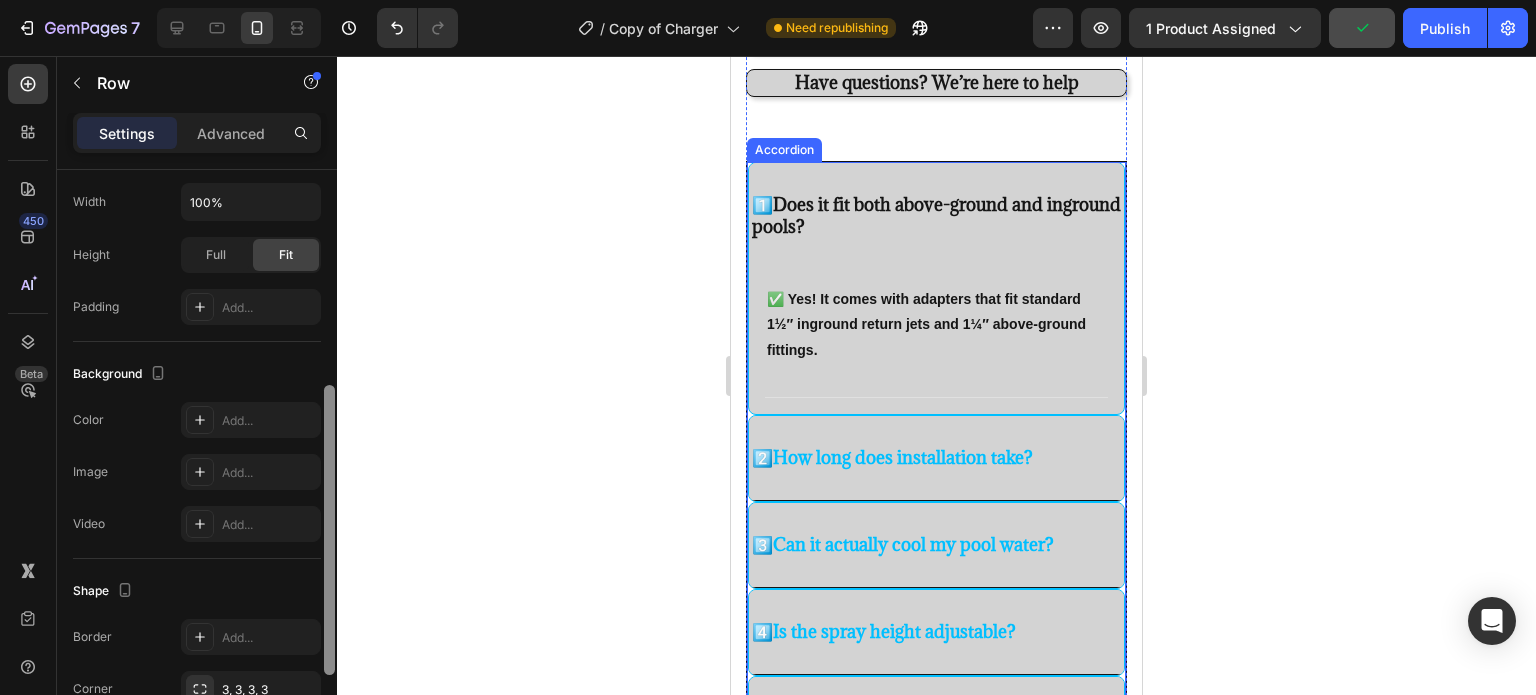 scroll, scrollTop: 444, scrollLeft: 0, axis: vertical 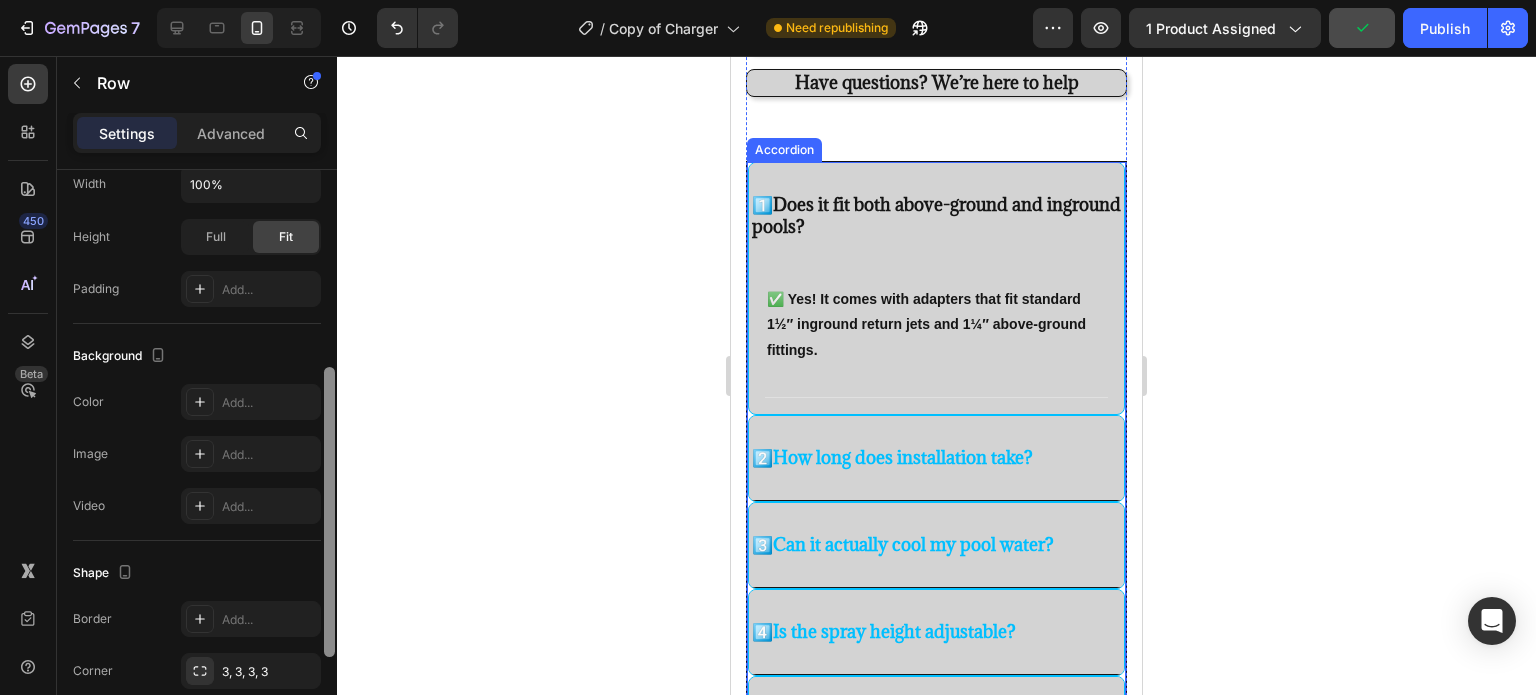 drag, startPoint x: 324, startPoint y: 390, endPoint x: 338, endPoint y: 612, distance: 222.44101 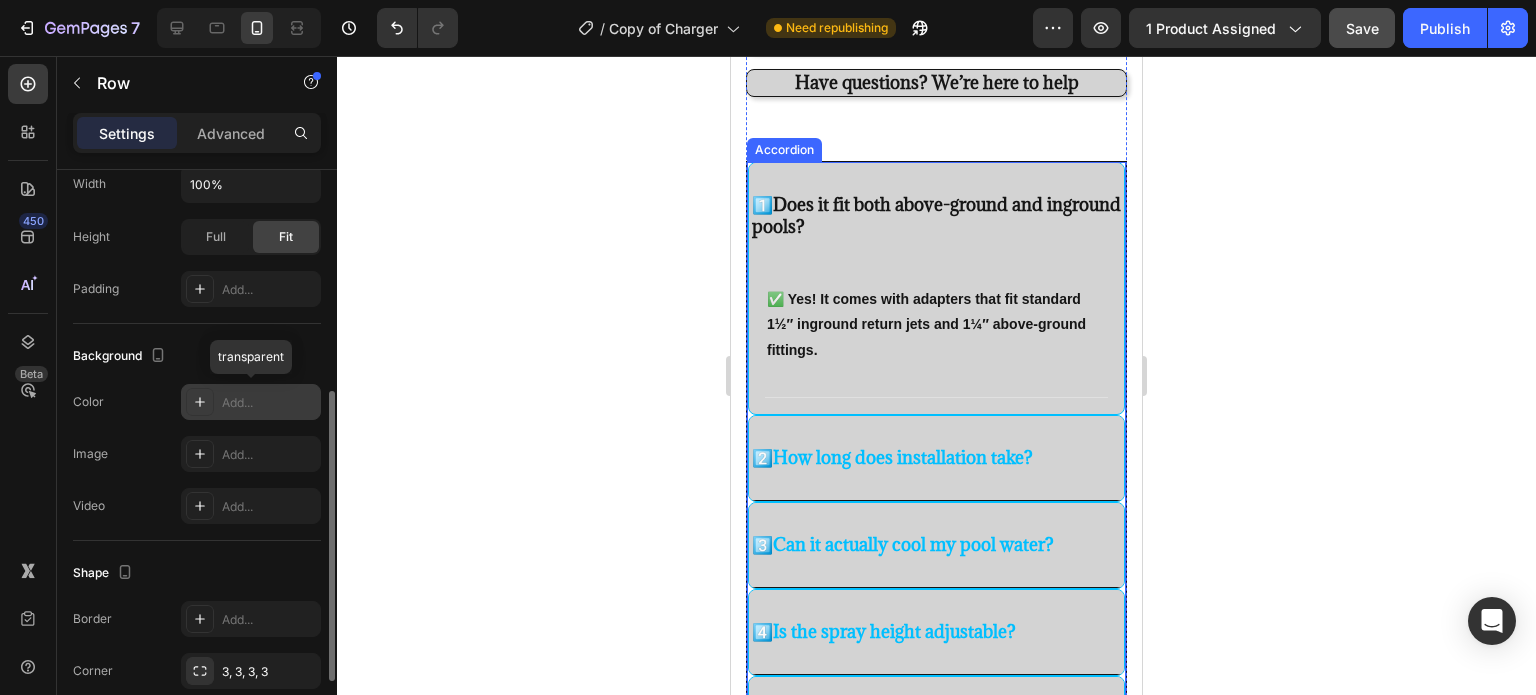 click at bounding box center (200, 402) 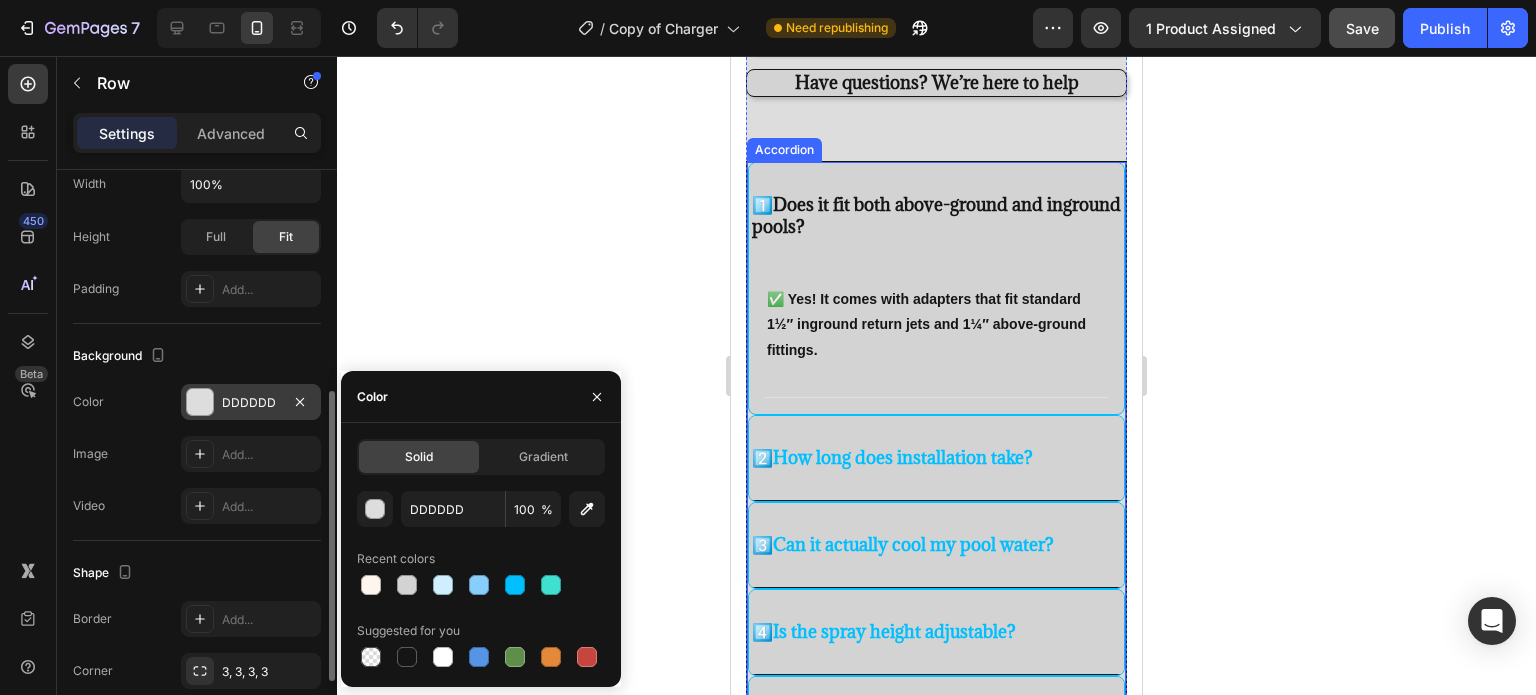 click 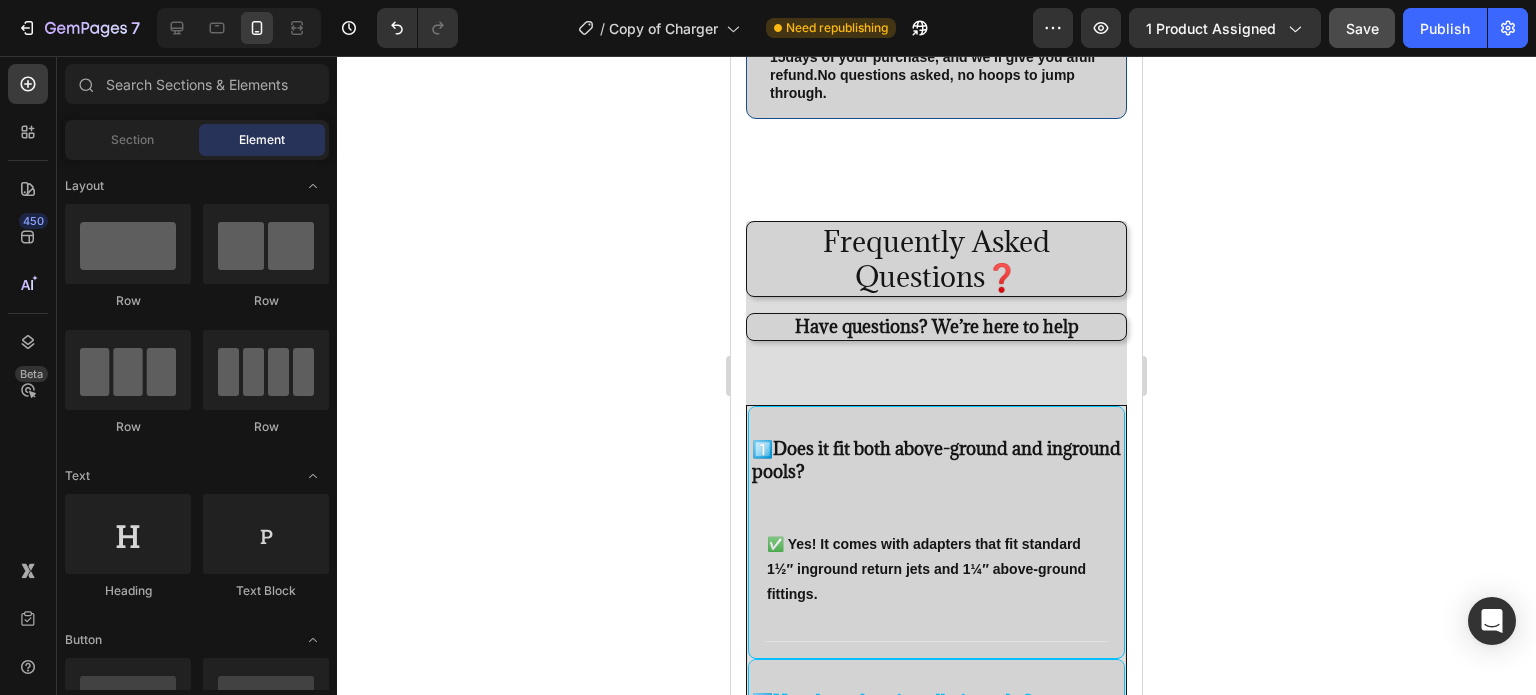 scroll, scrollTop: 2056, scrollLeft: 0, axis: vertical 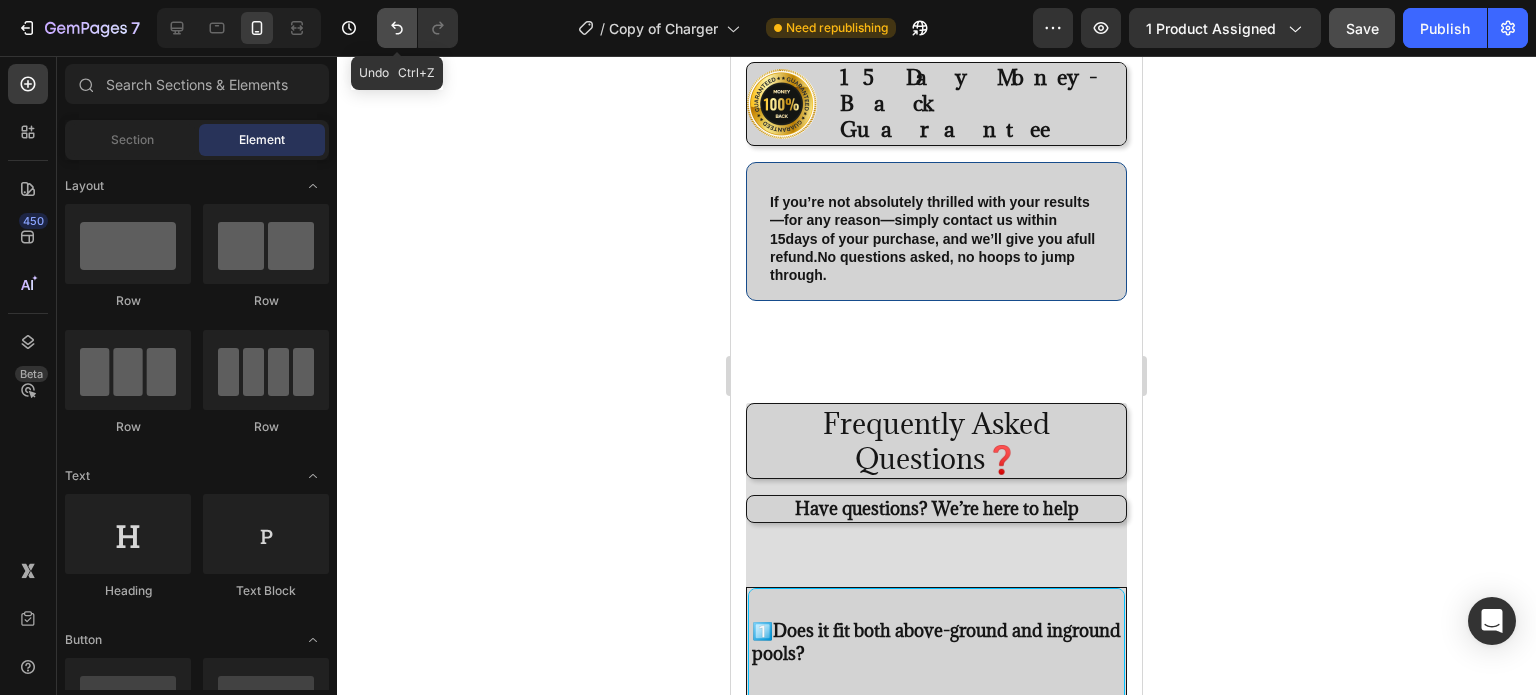 click 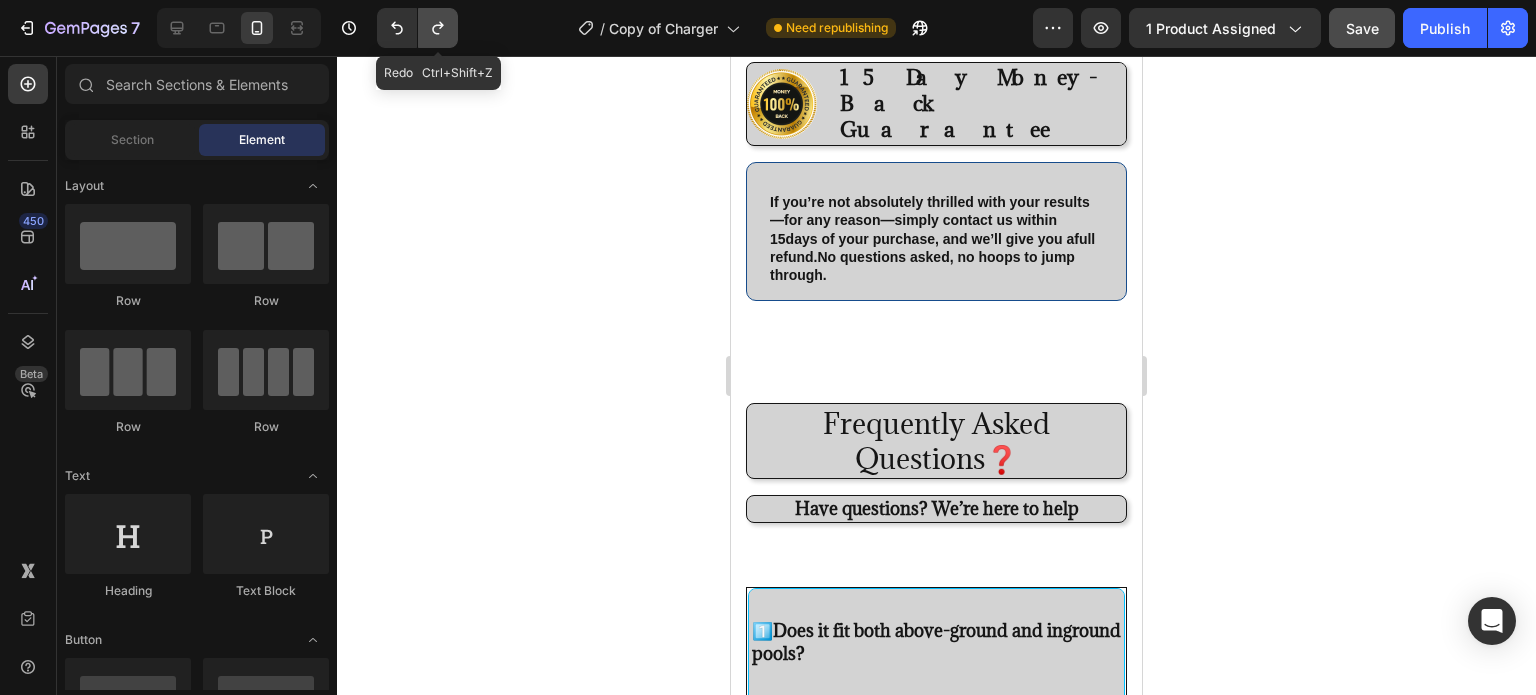 click 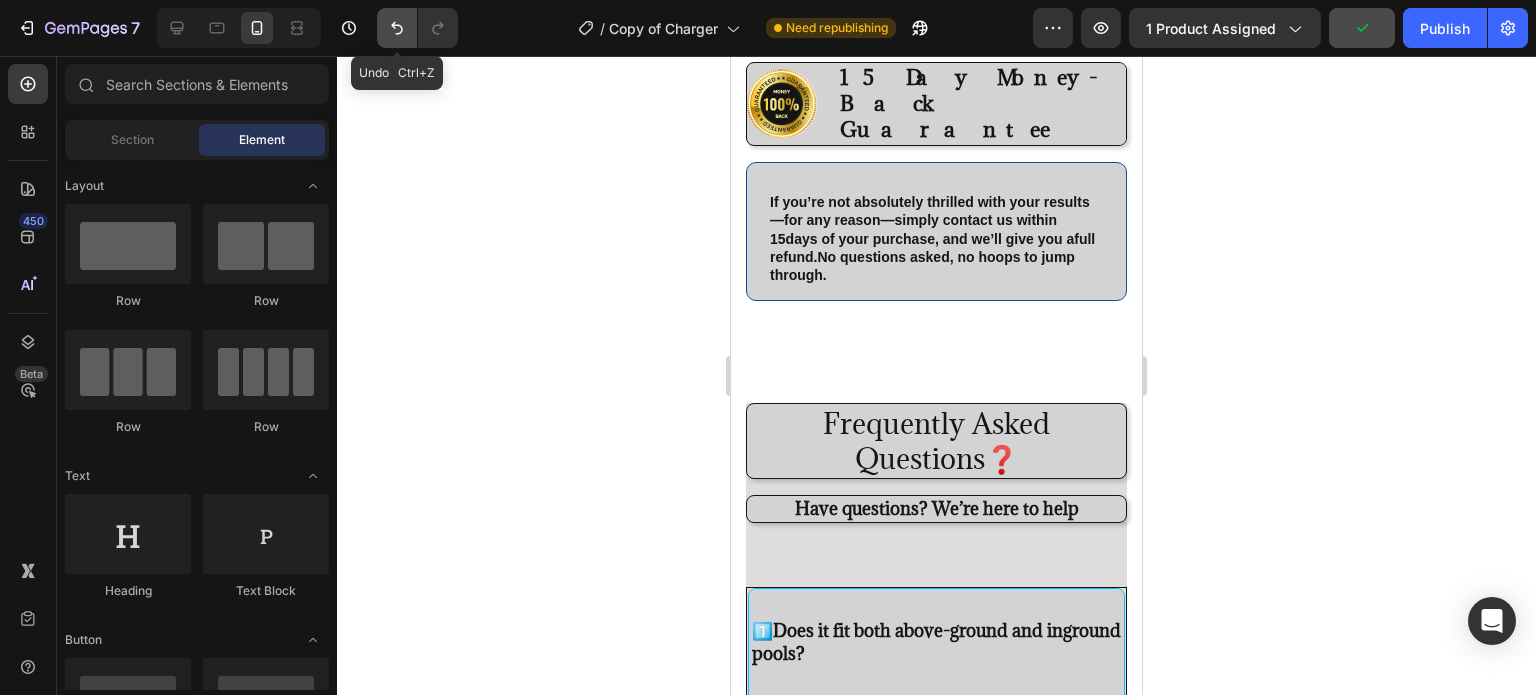 click 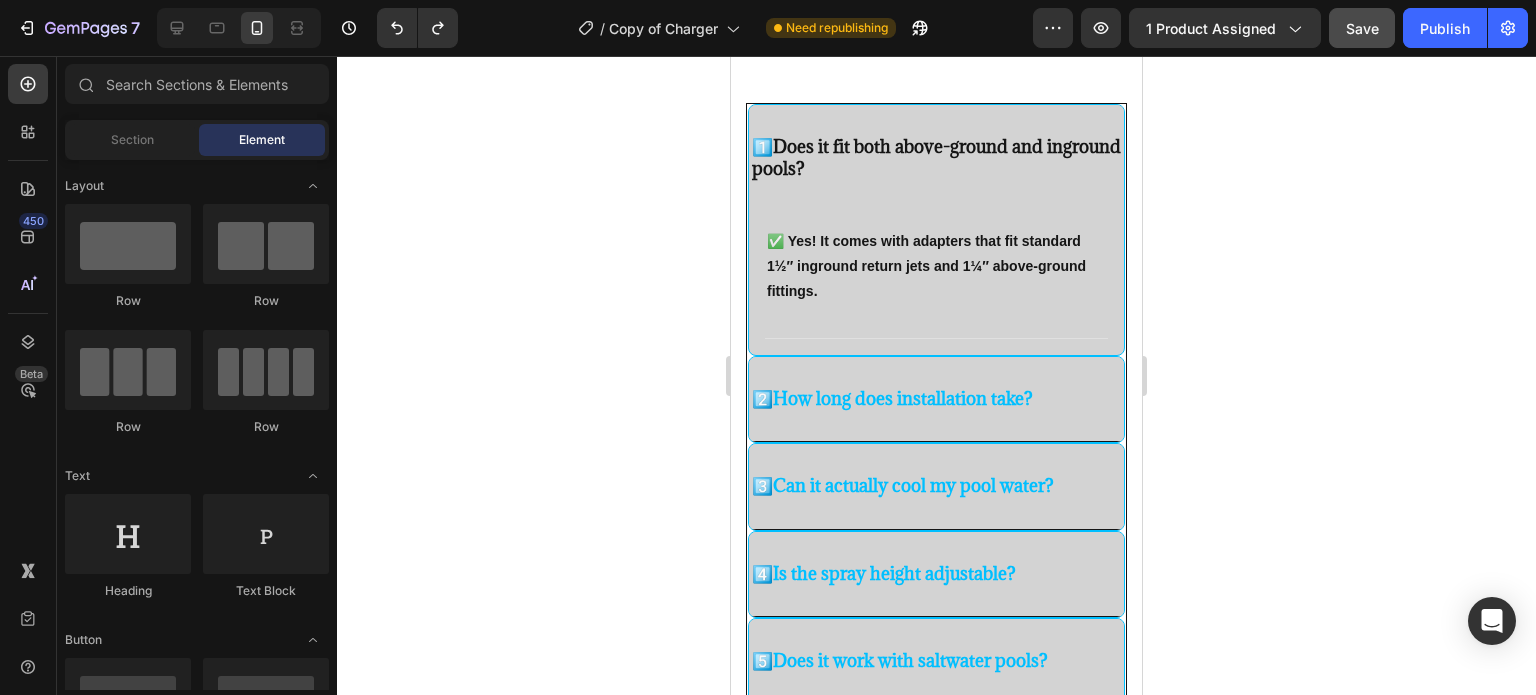scroll, scrollTop: 2540, scrollLeft: 0, axis: vertical 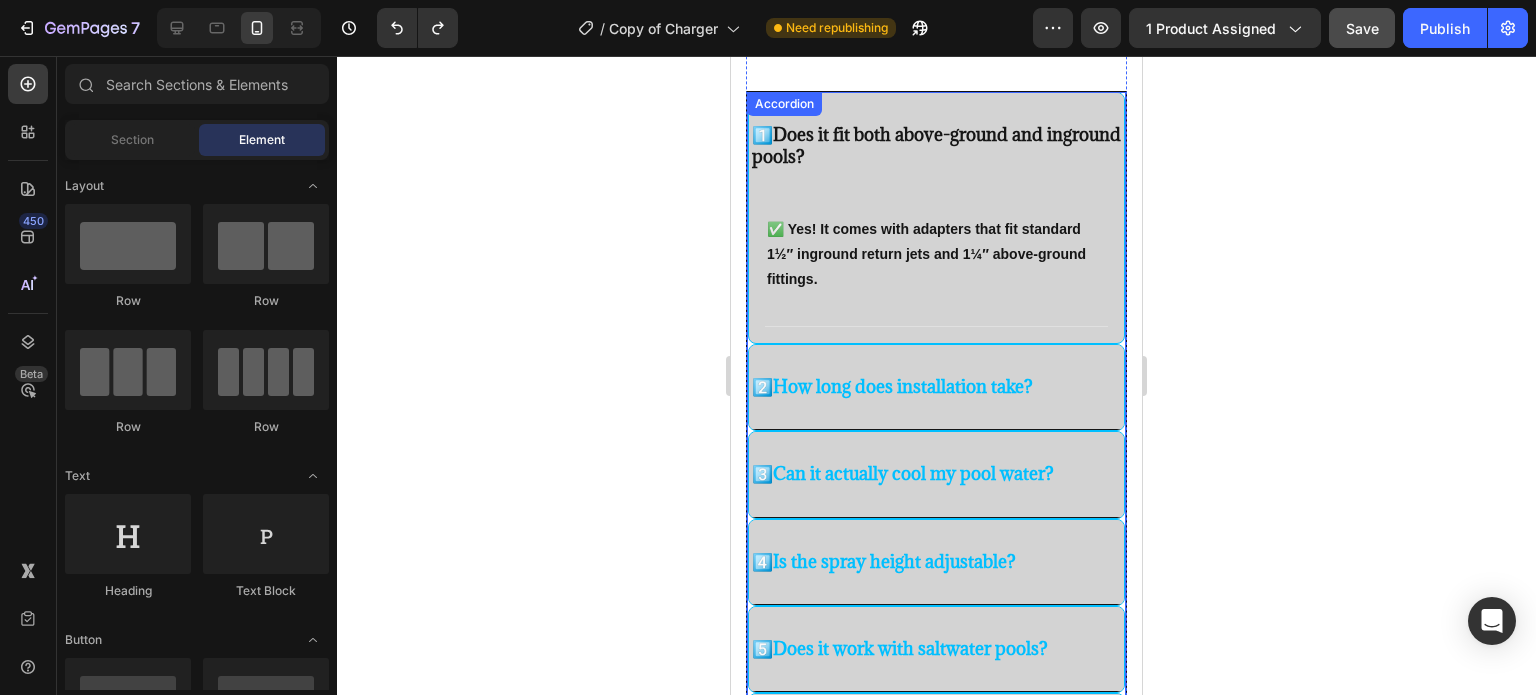 click on "1️⃣  Does it fit both above-ground and inground pools?" at bounding box center [936, 146] 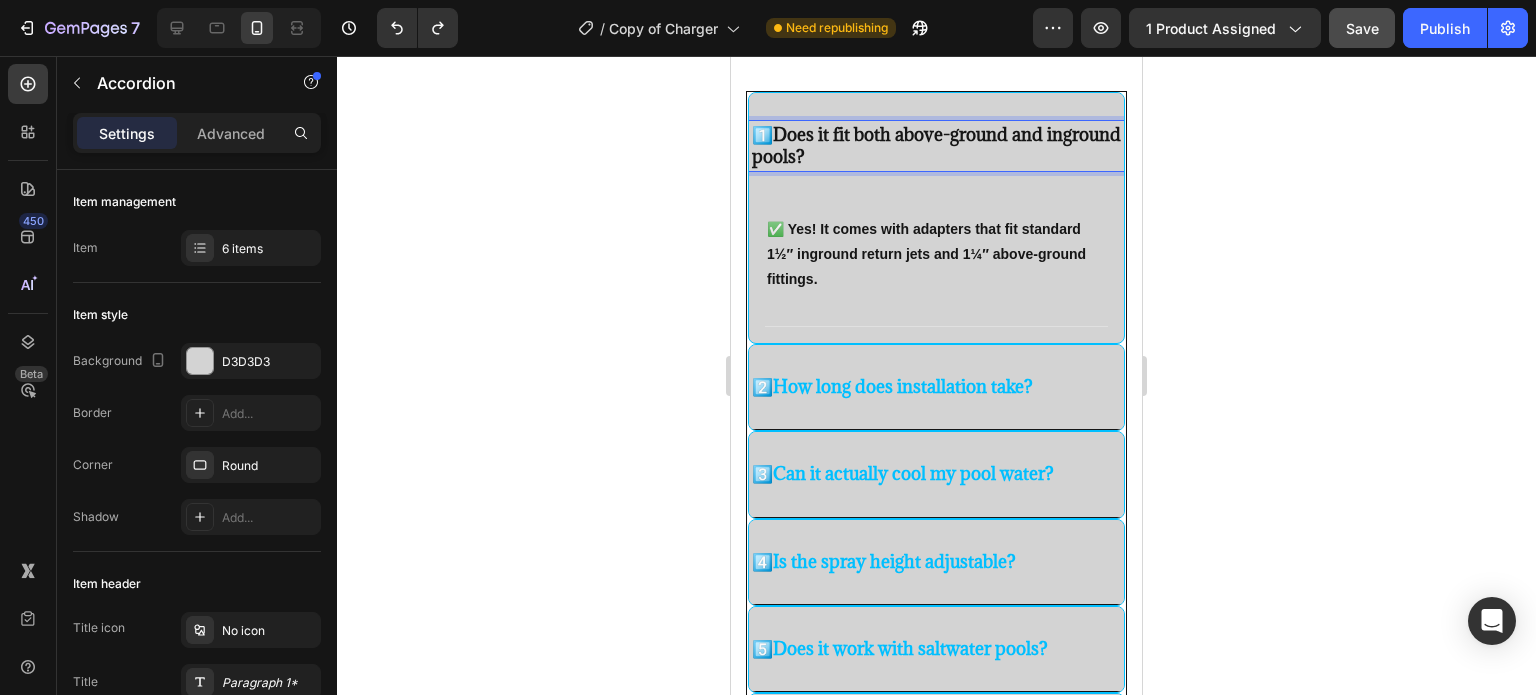 click on "1️⃣  Does it fit both above-ground and inground pools?" at bounding box center (936, 146) 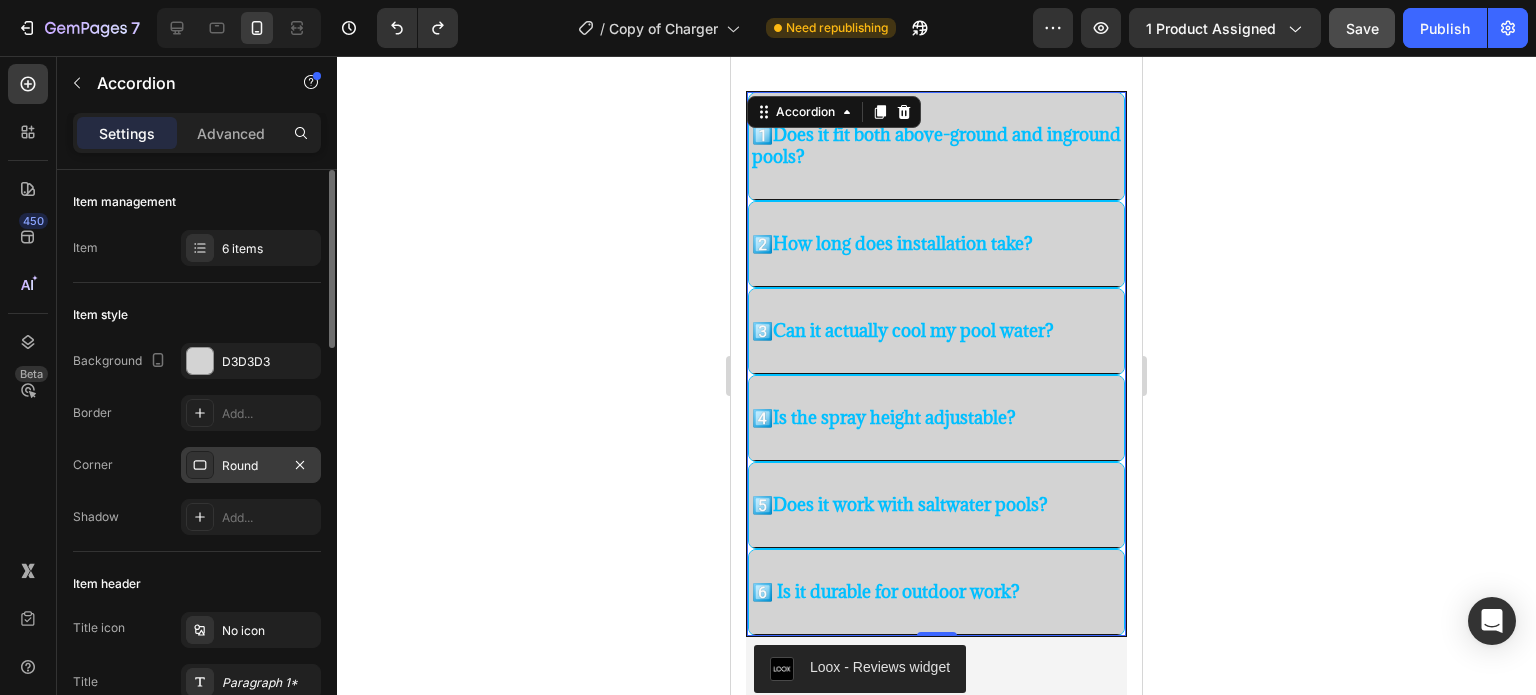 click at bounding box center (200, 465) 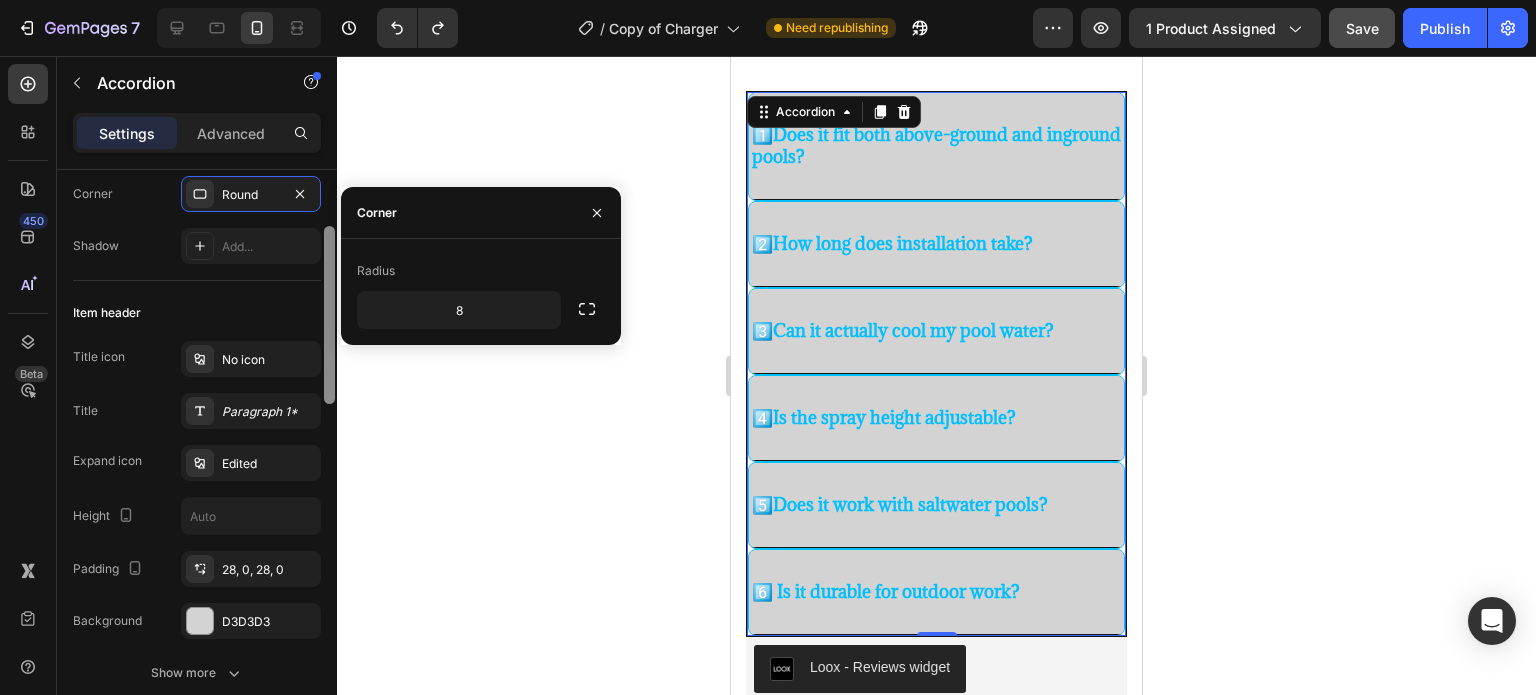 scroll, scrollTop: 274, scrollLeft: 0, axis: vertical 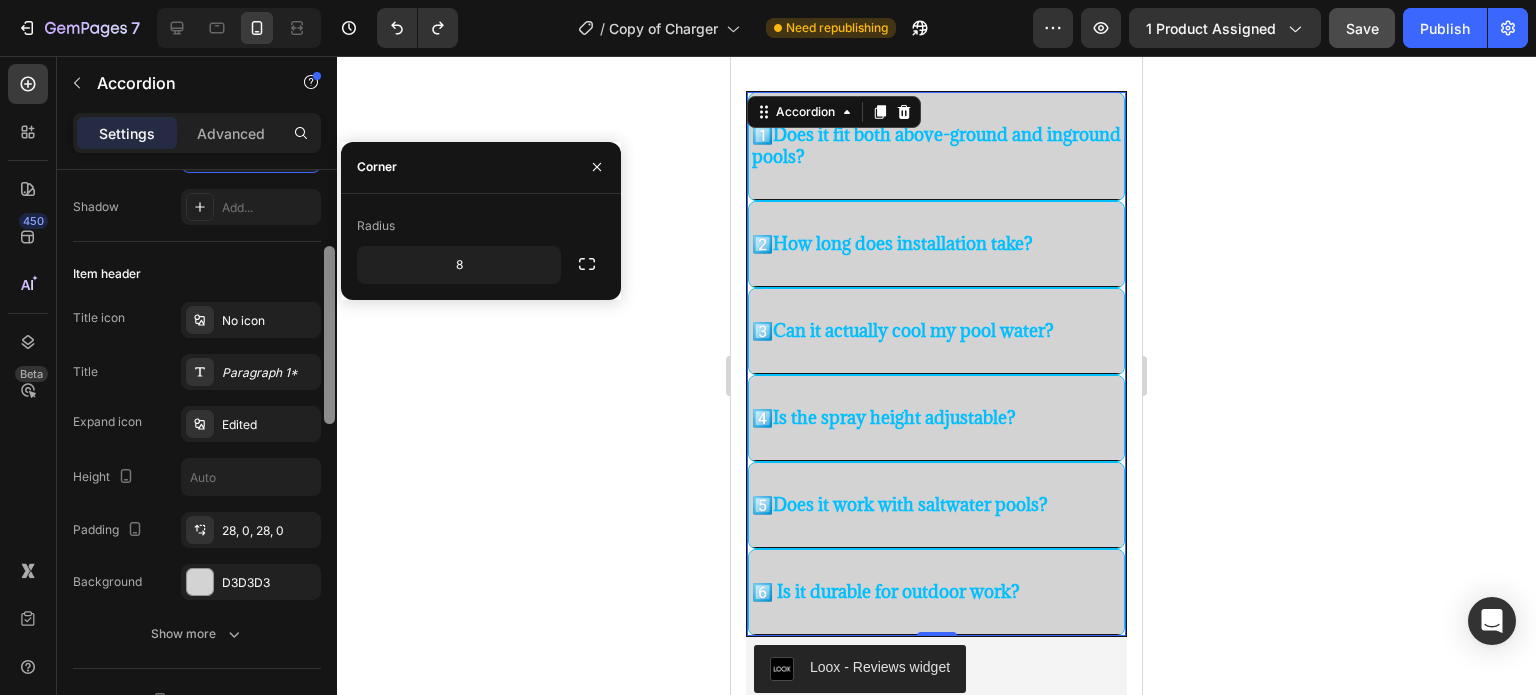 drag, startPoint x: 327, startPoint y: 320, endPoint x: 329, endPoint y: 417, distance: 97.020615 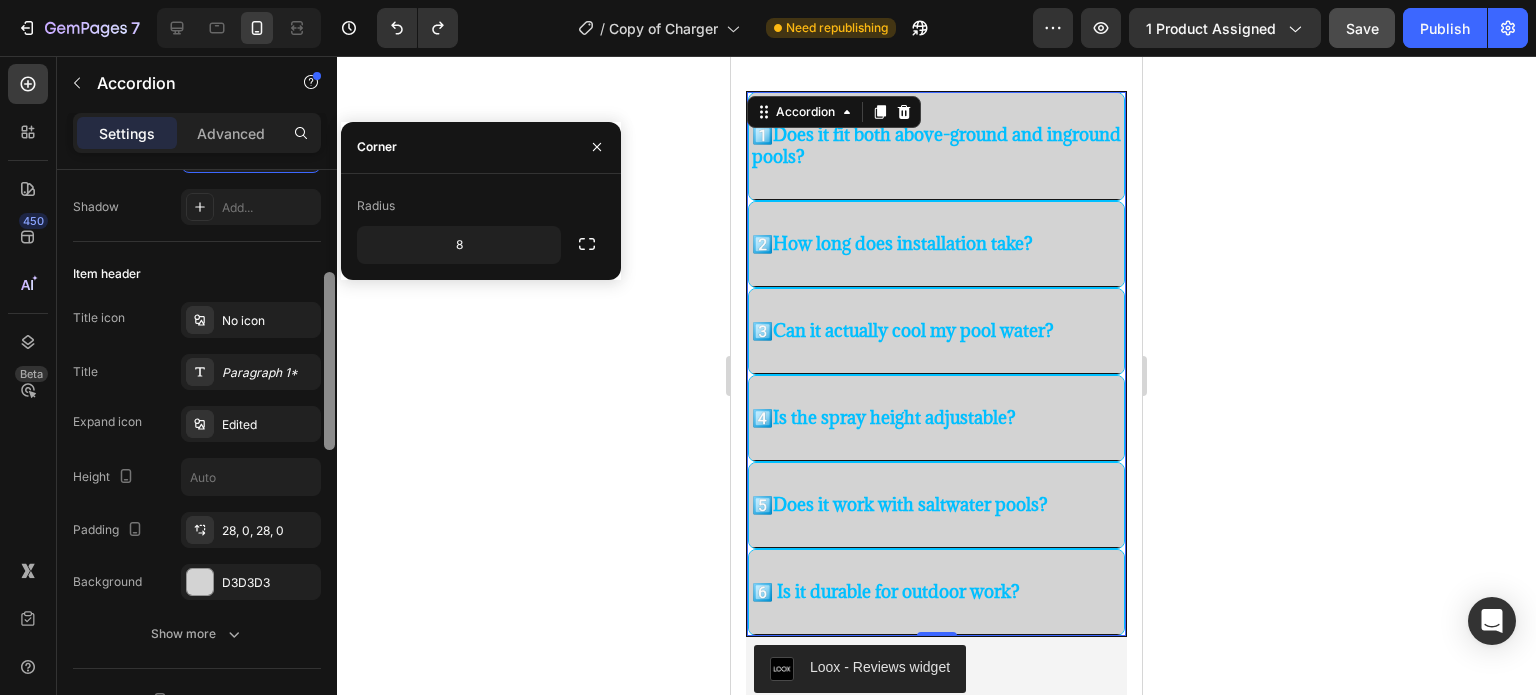 scroll, scrollTop: 316, scrollLeft: 0, axis: vertical 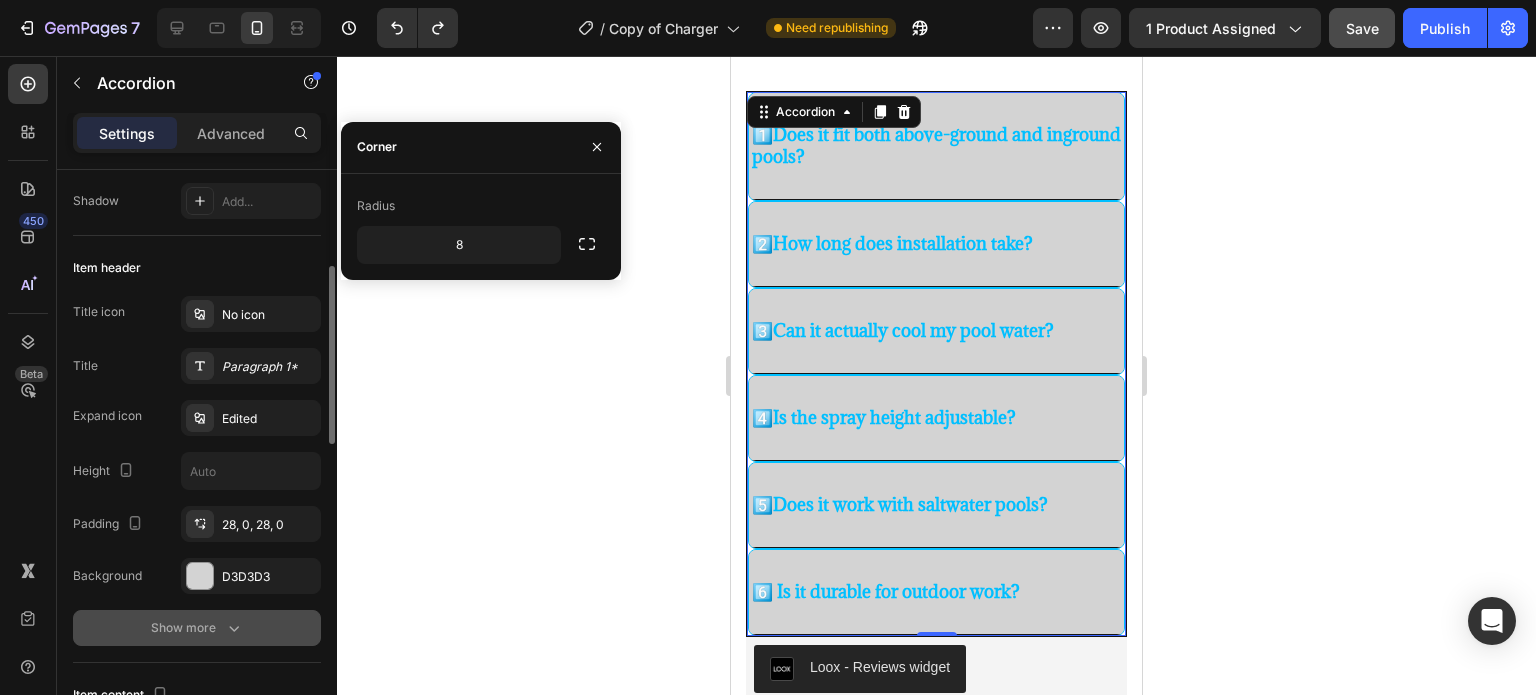 click on "Show more" at bounding box center (197, 628) 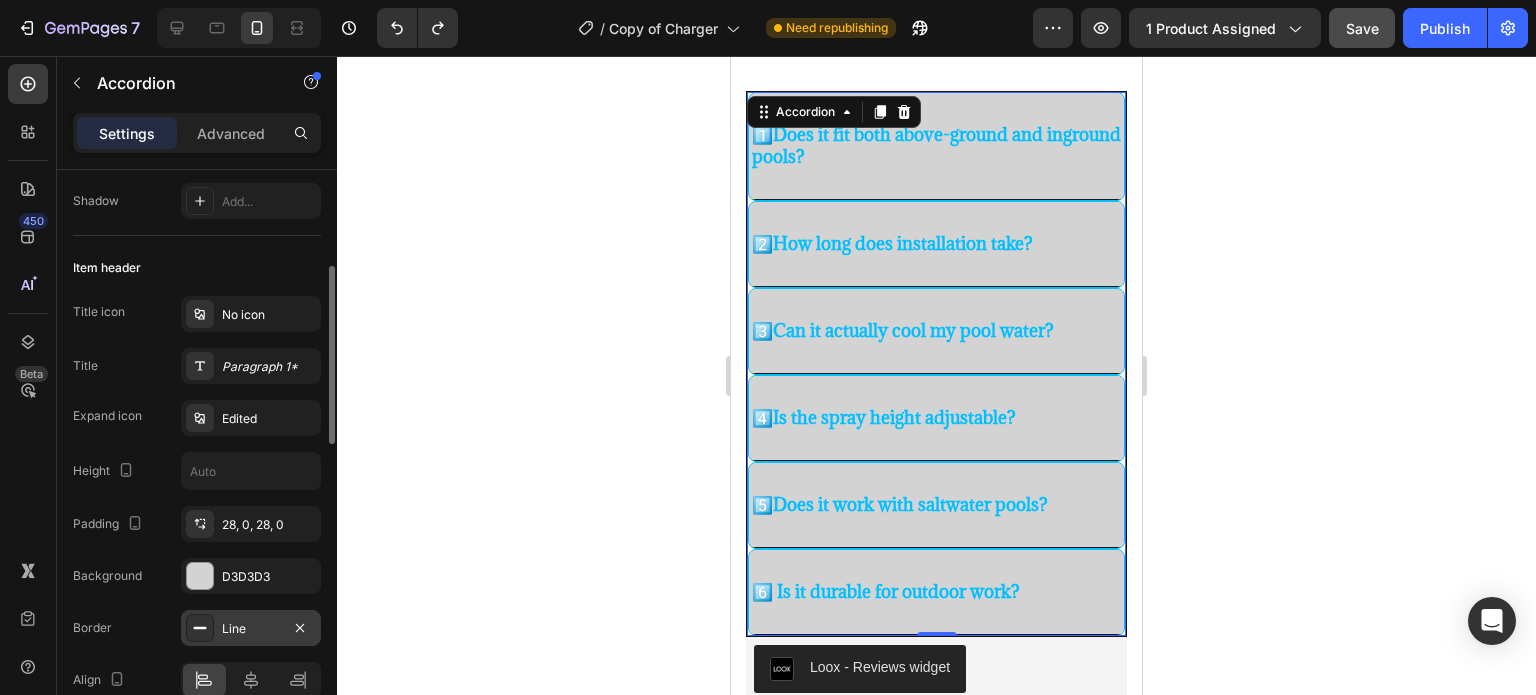 click 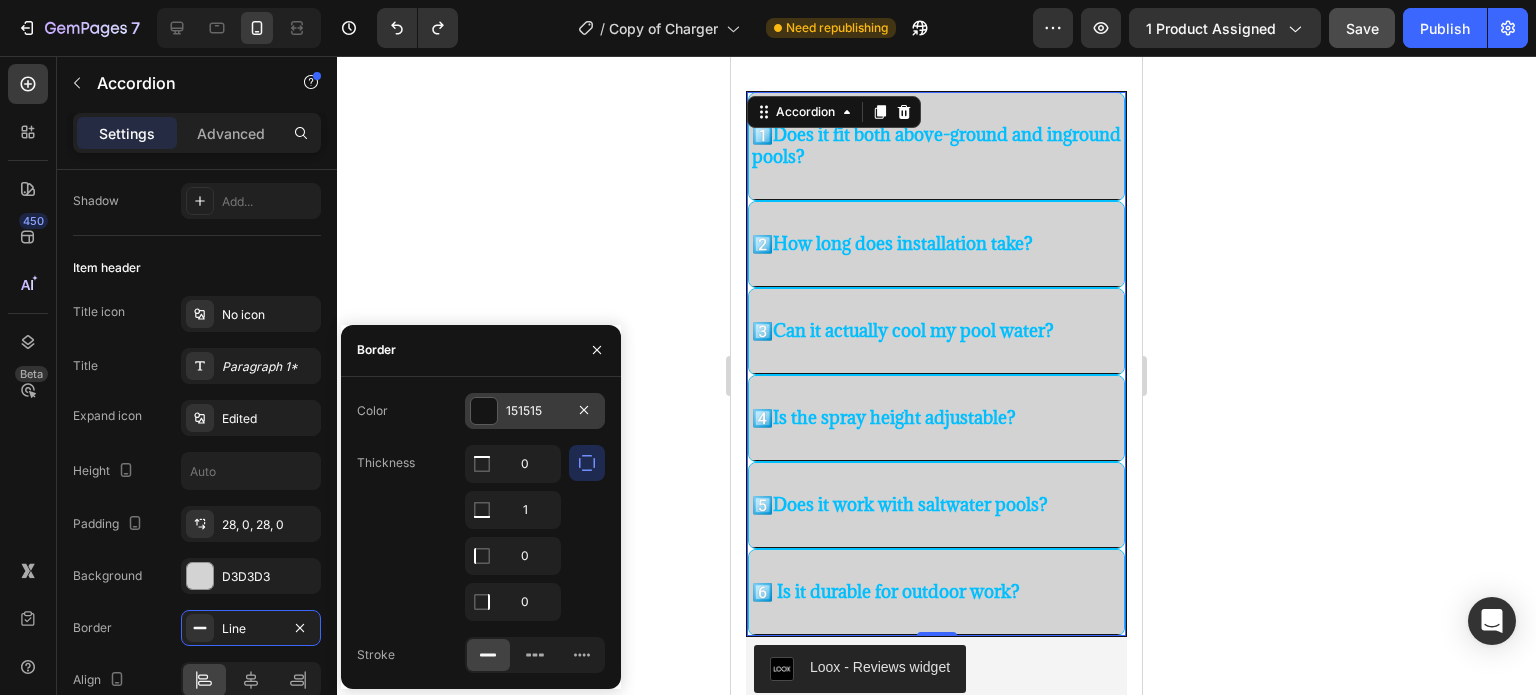 click at bounding box center [484, 411] 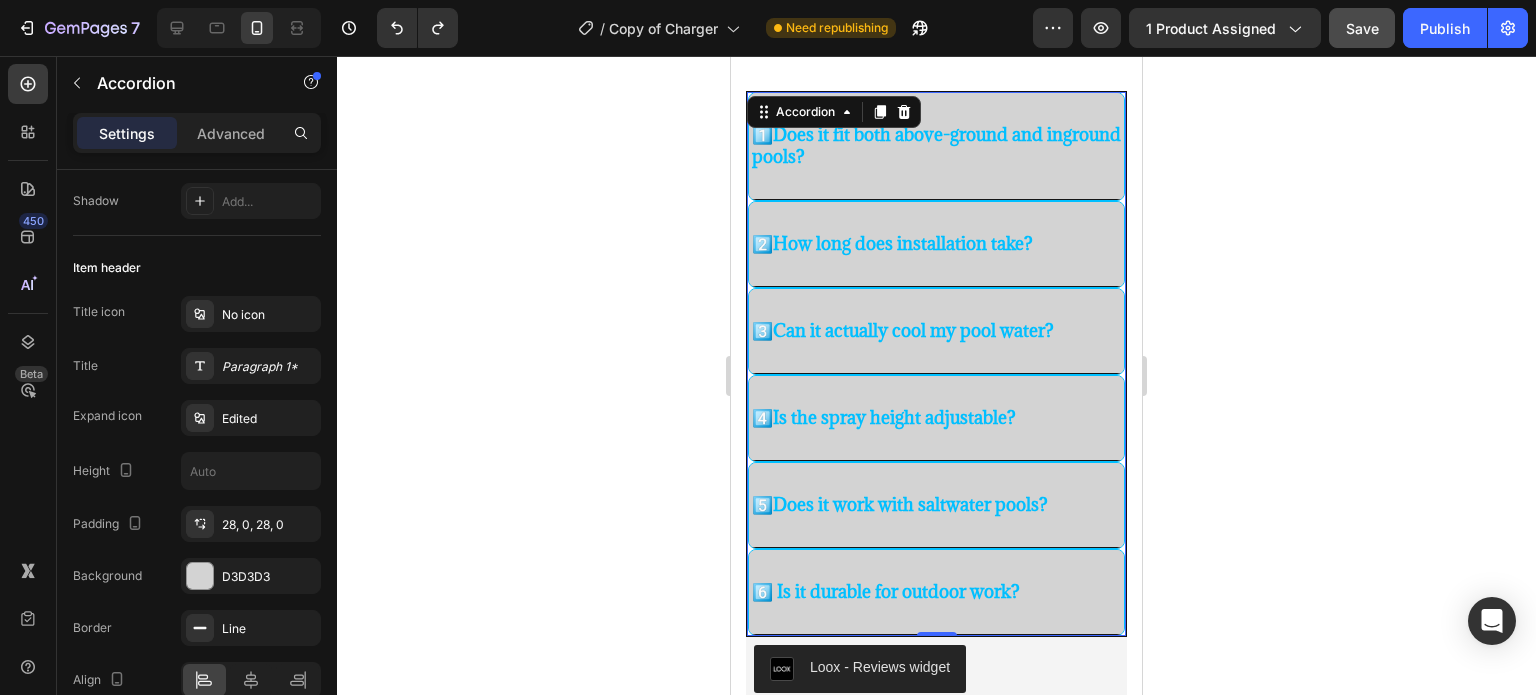 click 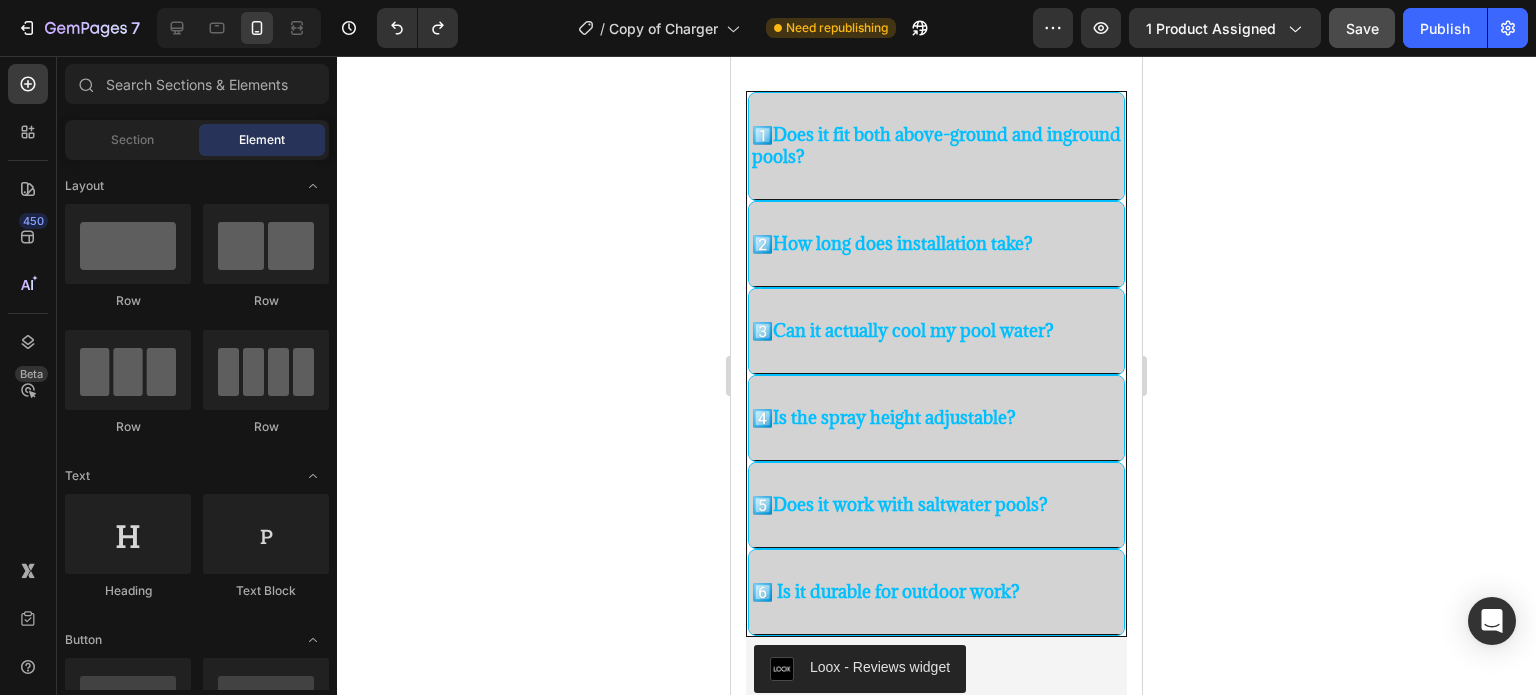 click 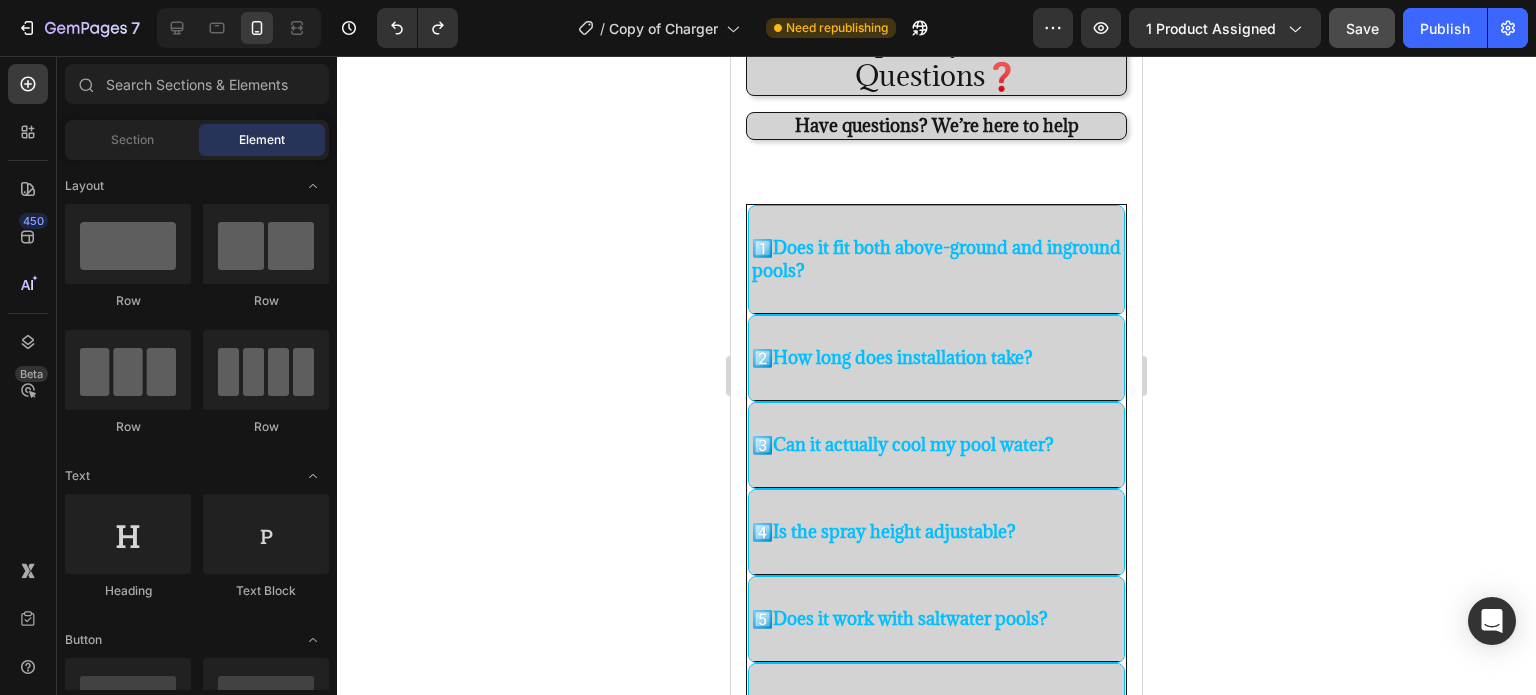 scroll, scrollTop: 2287, scrollLeft: 0, axis: vertical 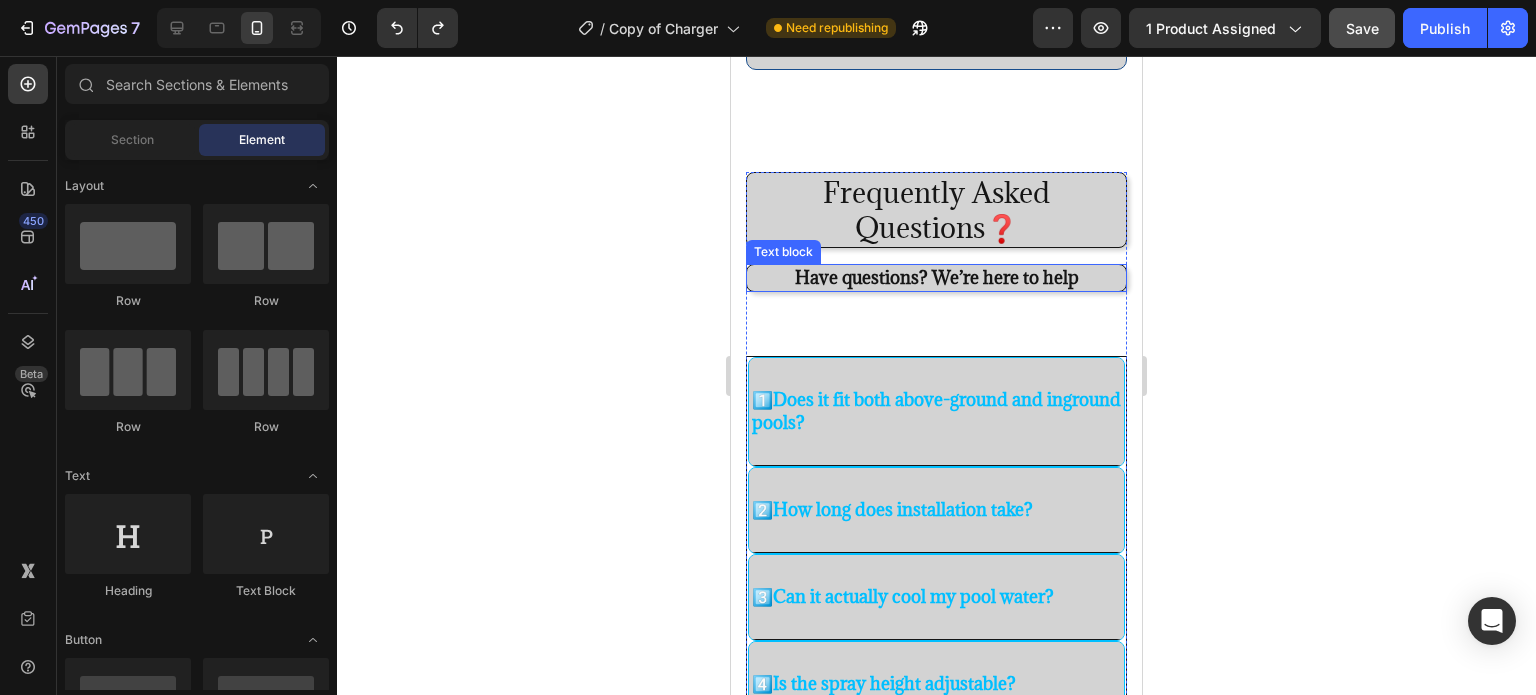 click on "Have questions? We’re here to help" at bounding box center (936, 278) 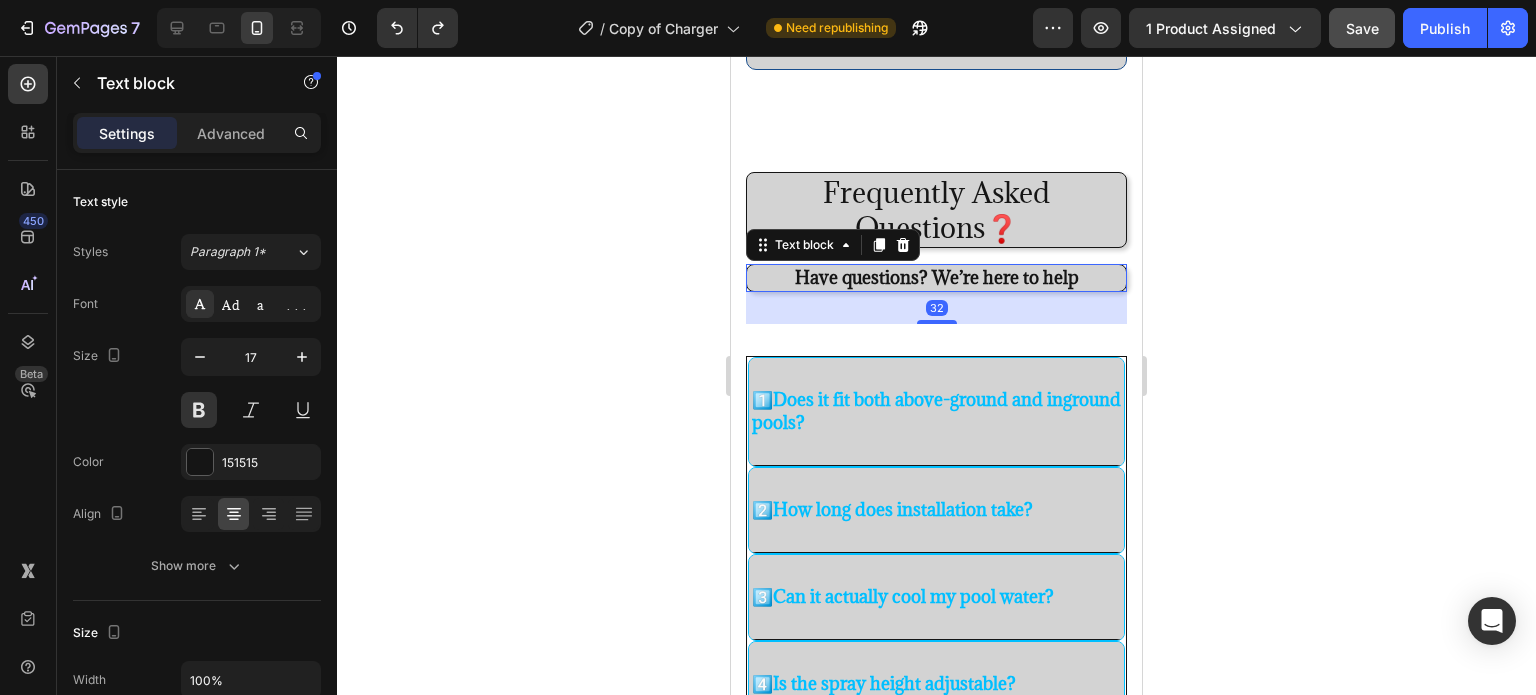 click on "Have questions? We’re here to help" at bounding box center (936, 278) 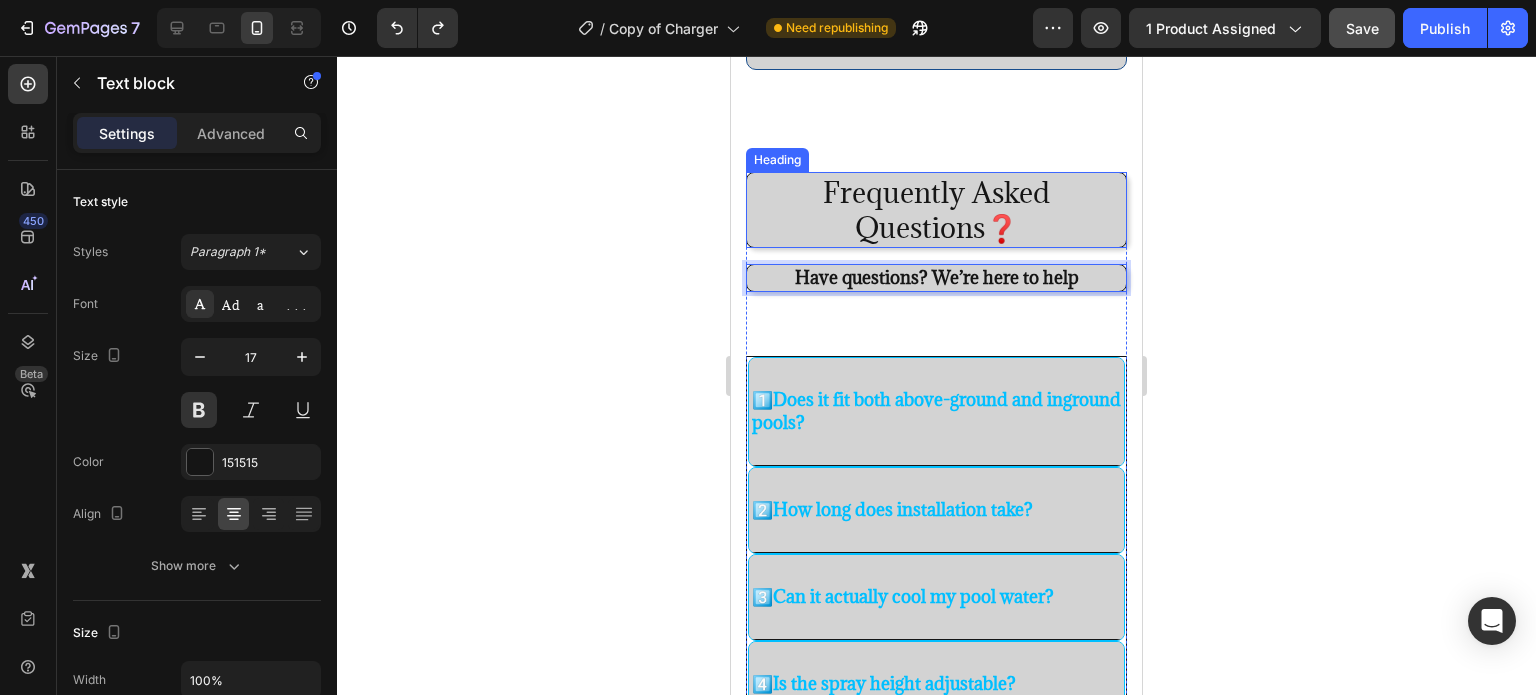 click on "Frequently Asked Questions❓" at bounding box center [936, 210] 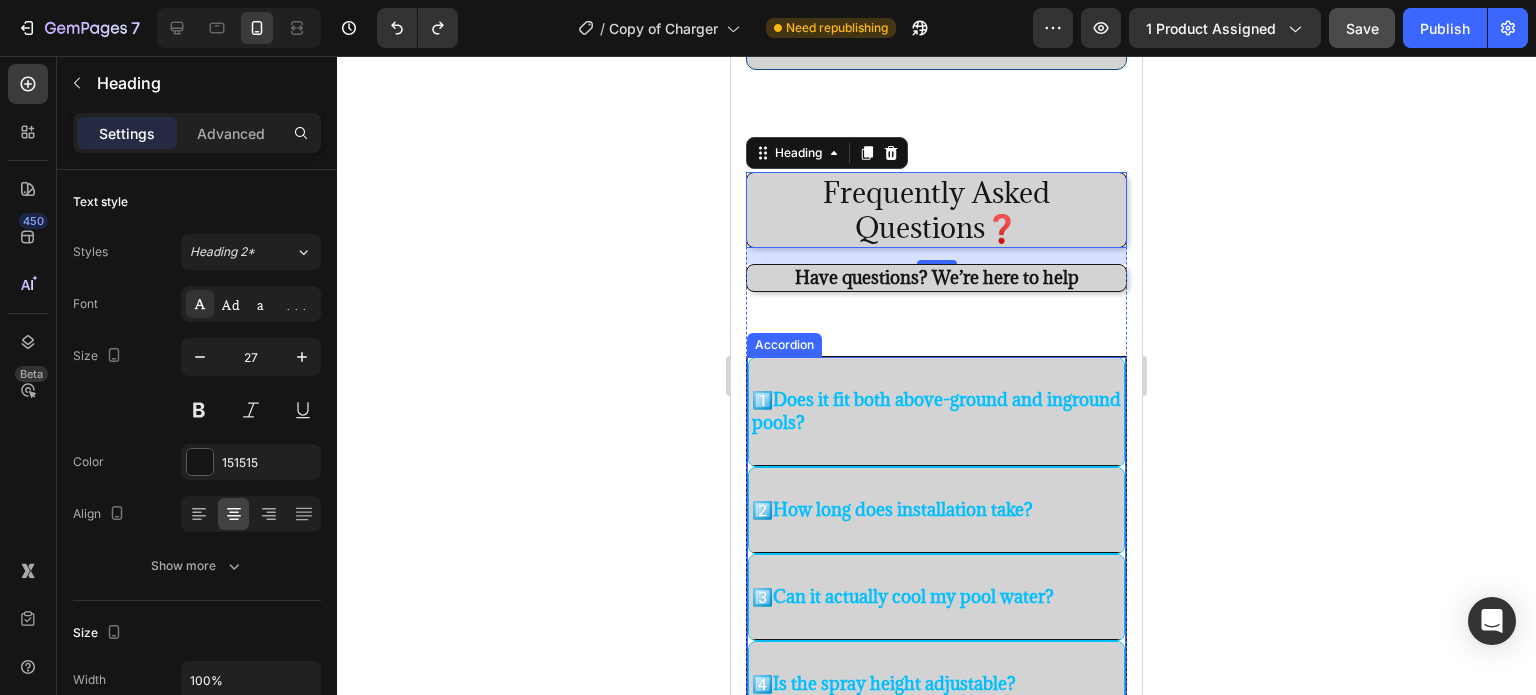 click on "1️⃣  Does it fit both above-ground and inground pools?" at bounding box center [936, 411] 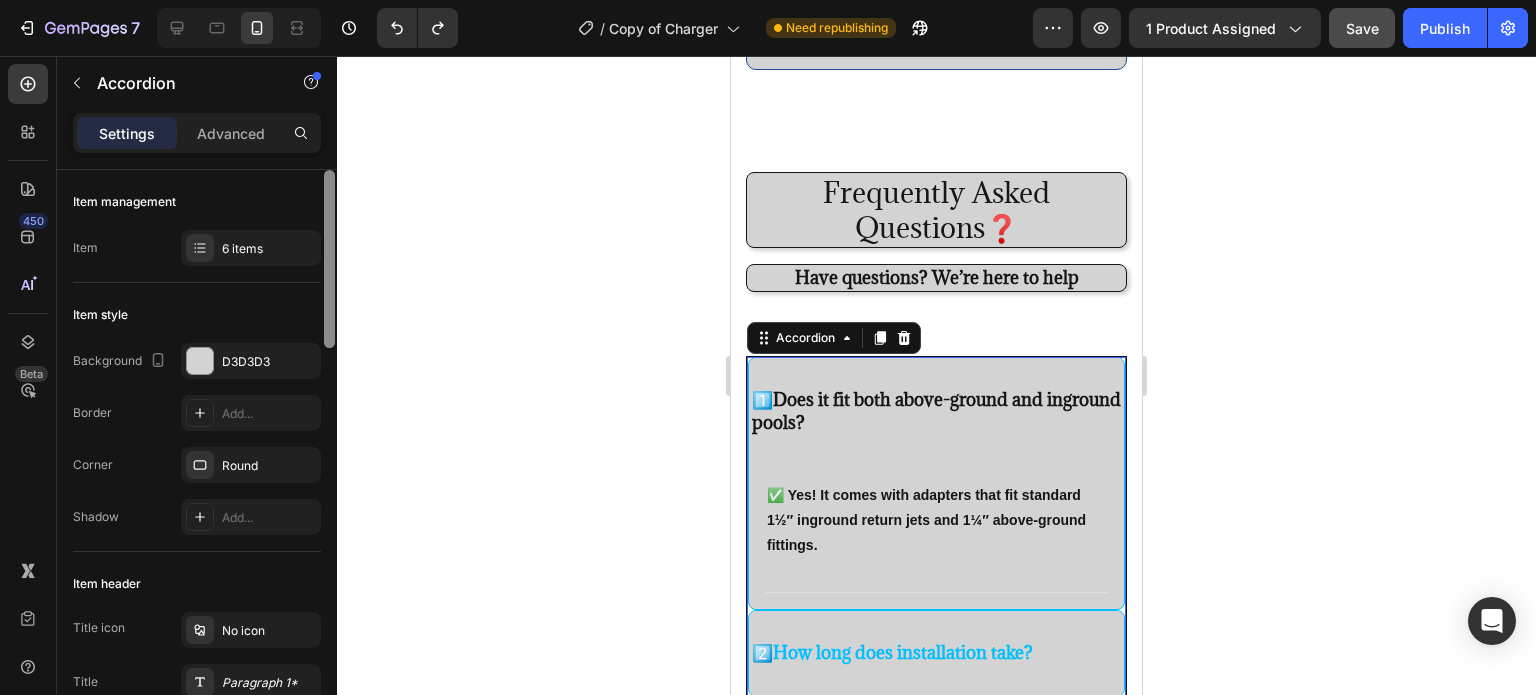 scroll, scrollTop: 582, scrollLeft: 0, axis: vertical 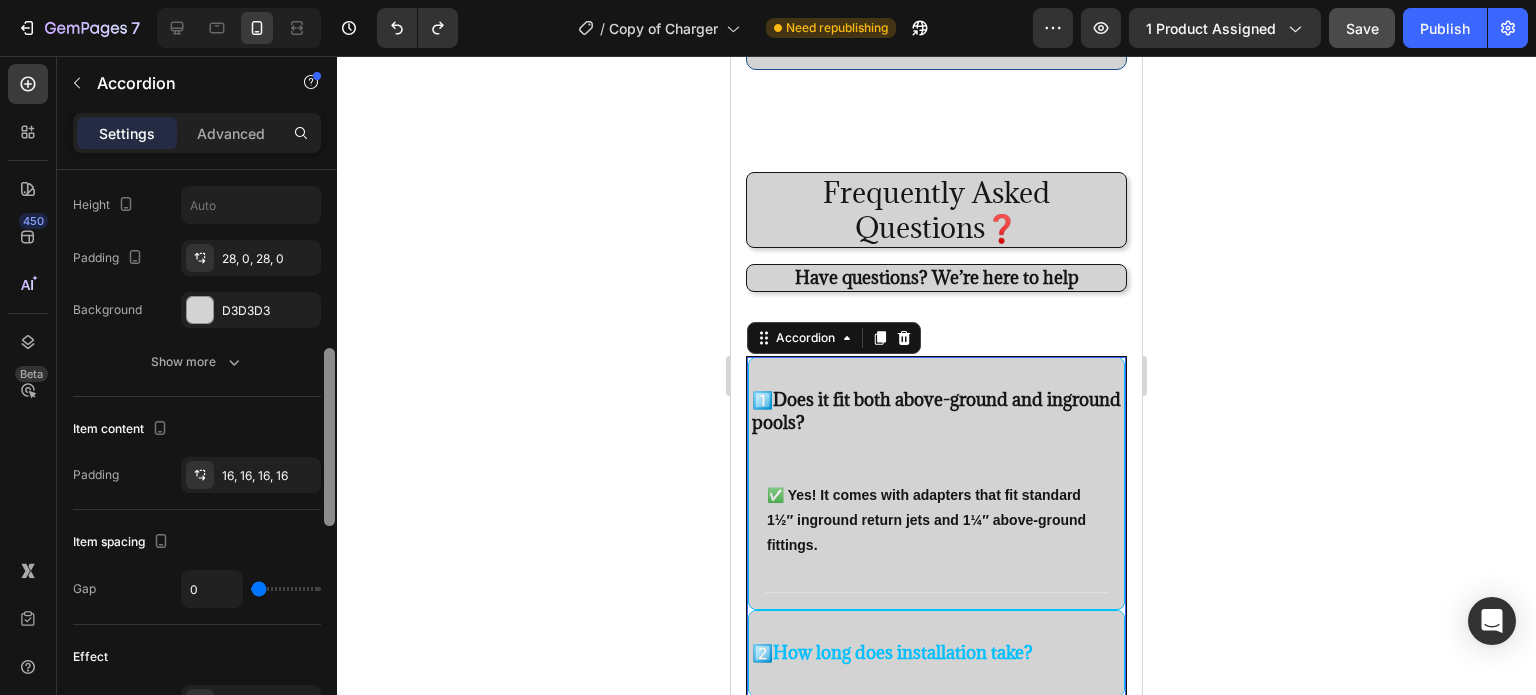 click at bounding box center [329, 461] 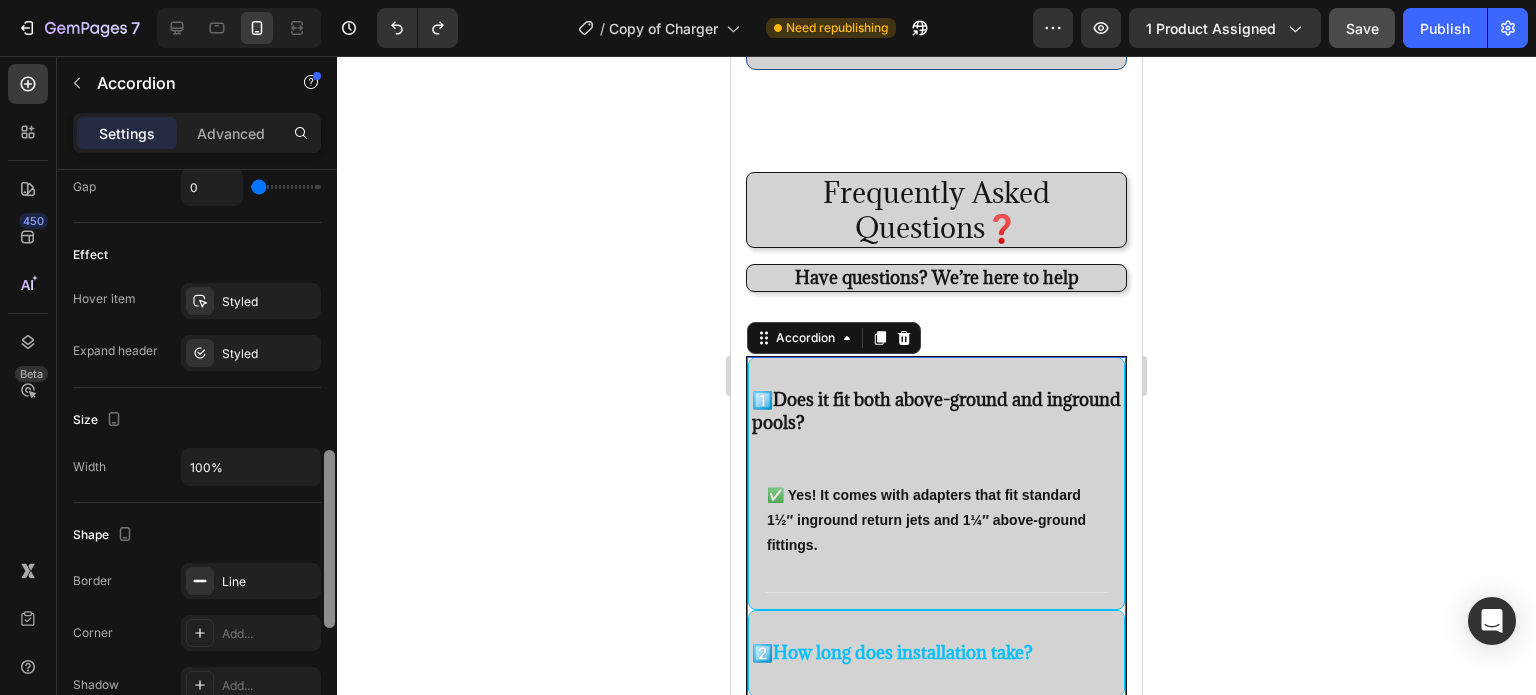 scroll, scrollTop: 990, scrollLeft: 0, axis: vertical 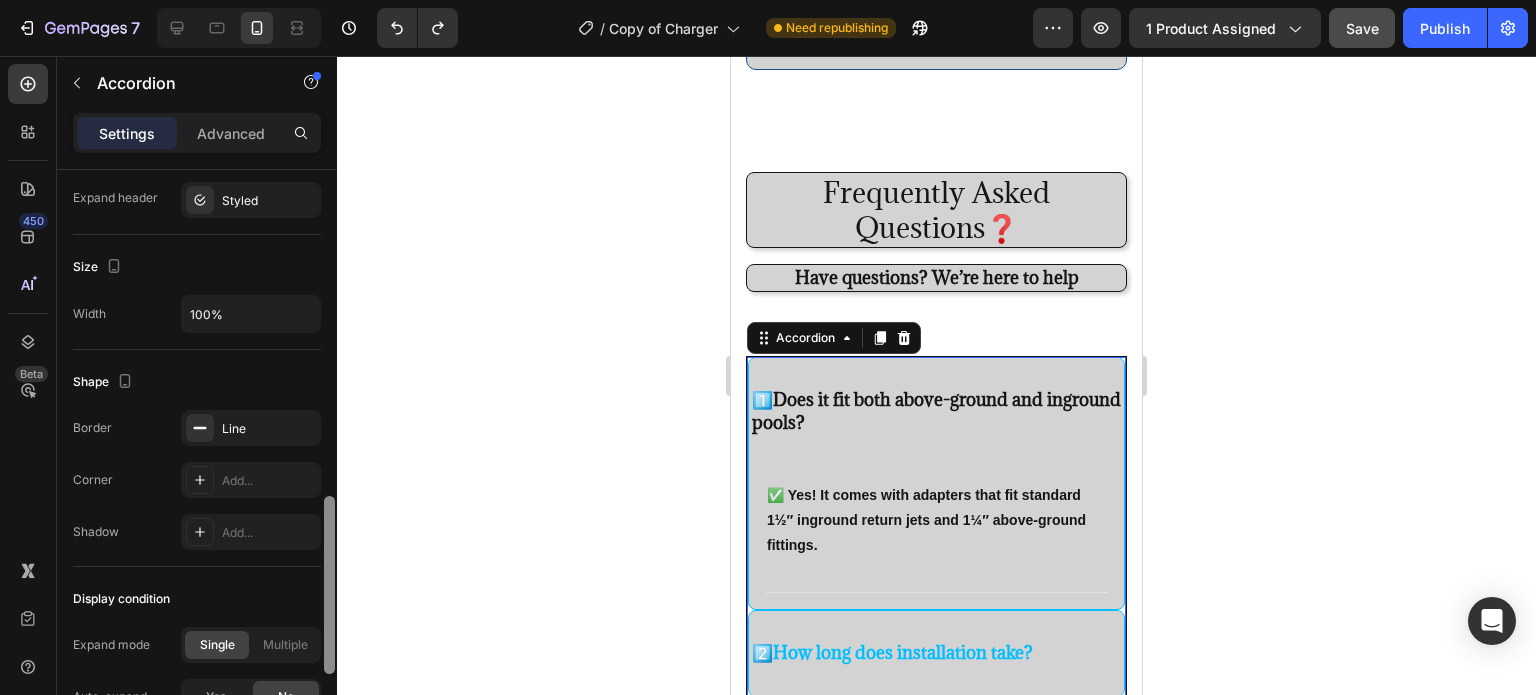 drag, startPoint x: 333, startPoint y: 390, endPoint x: 344, endPoint y: 565, distance: 175.34537 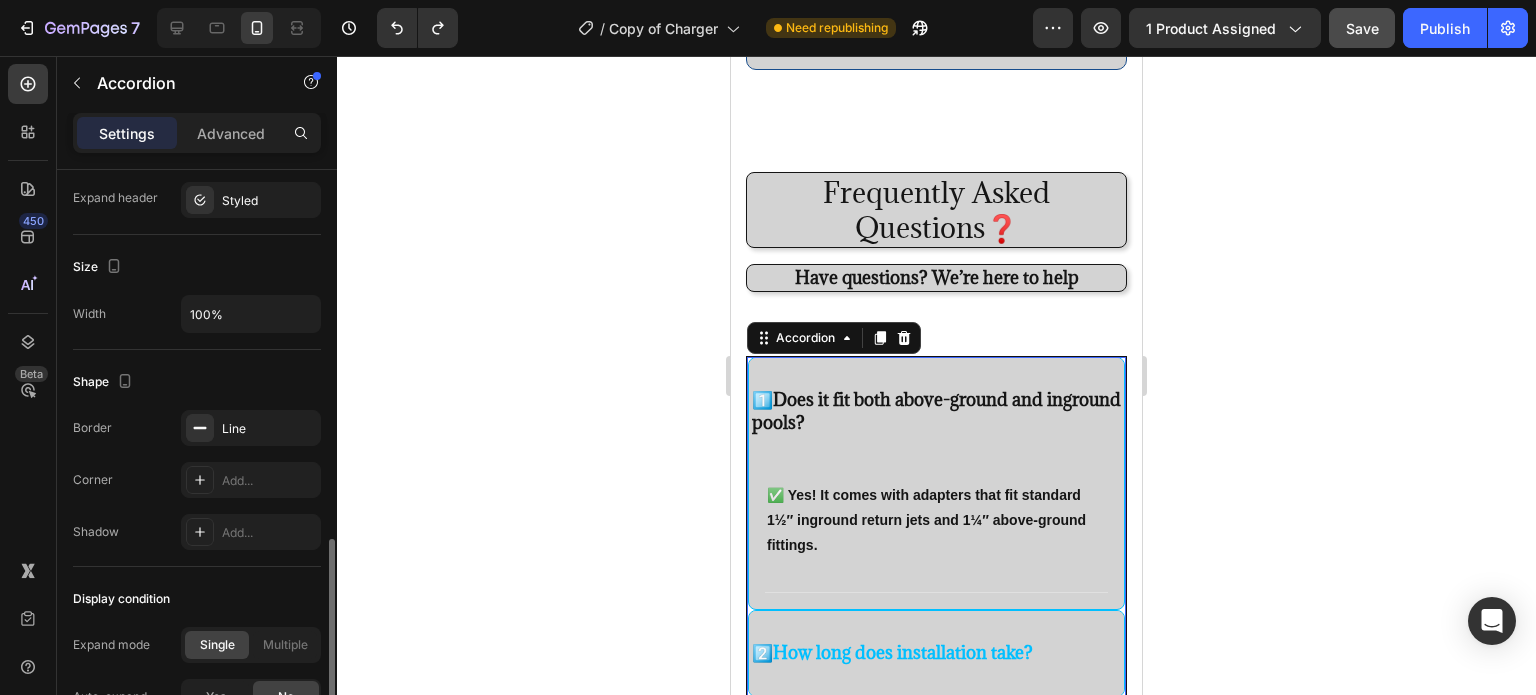 scroll, scrollTop: 1153, scrollLeft: 0, axis: vertical 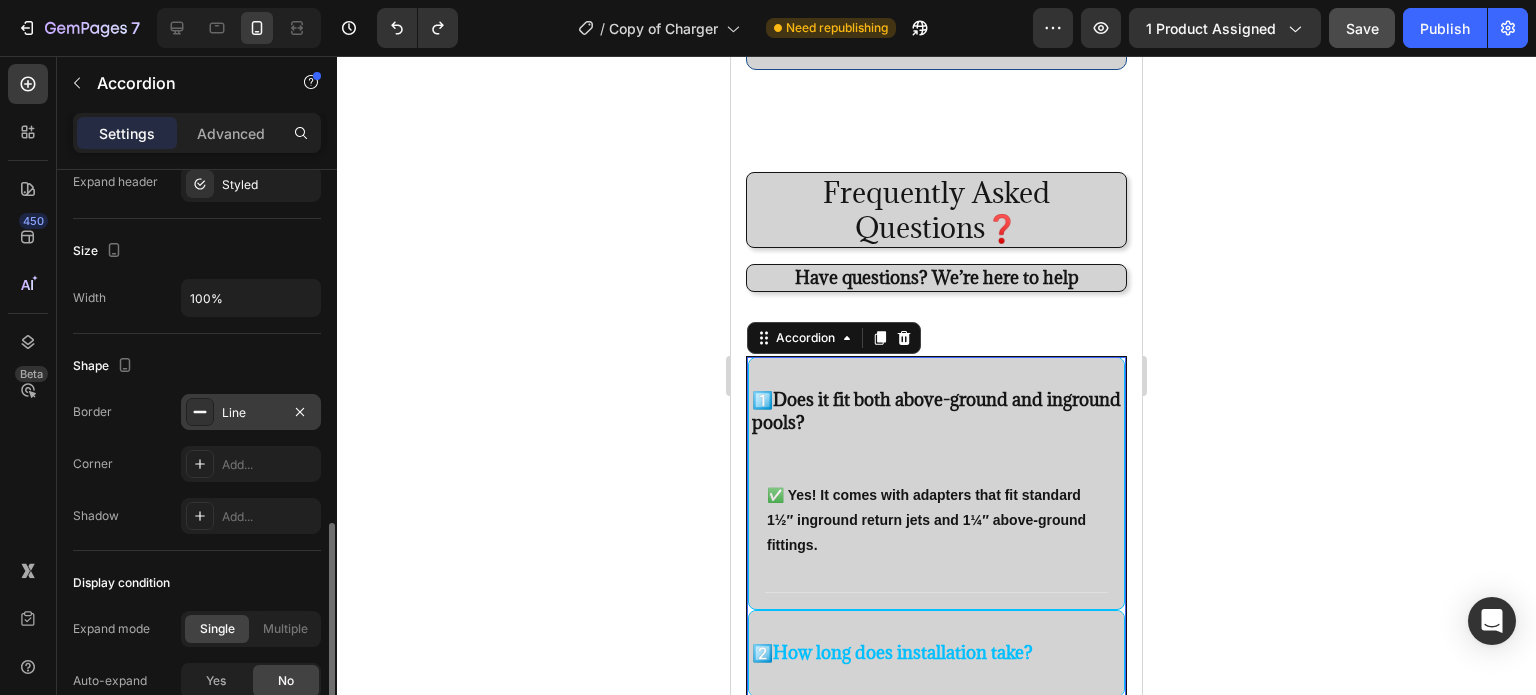 click on "Line" at bounding box center [251, 412] 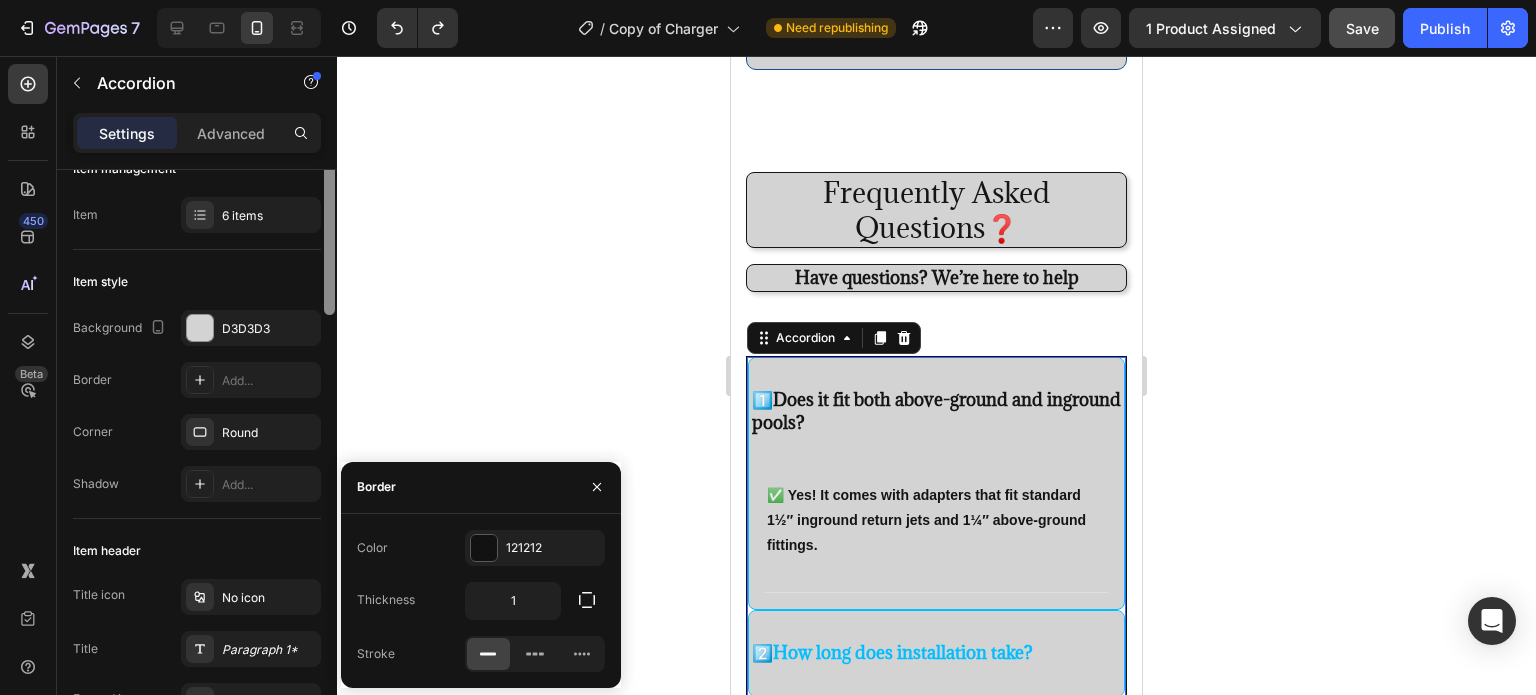 scroll, scrollTop: 0, scrollLeft: 0, axis: both 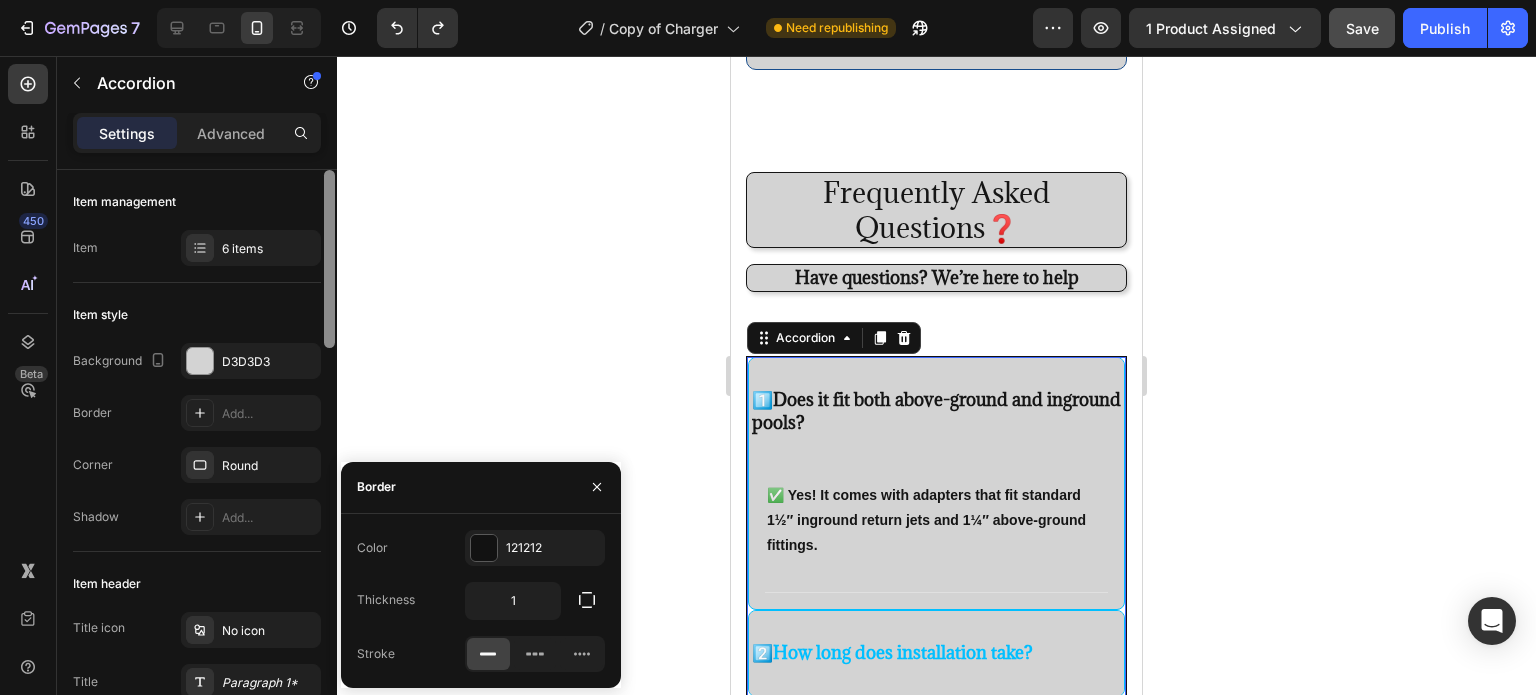 drag, startPoint x: 328, startPoint y: 543, endPoint x: 270, endPoint y: 183, distance: 364.6423 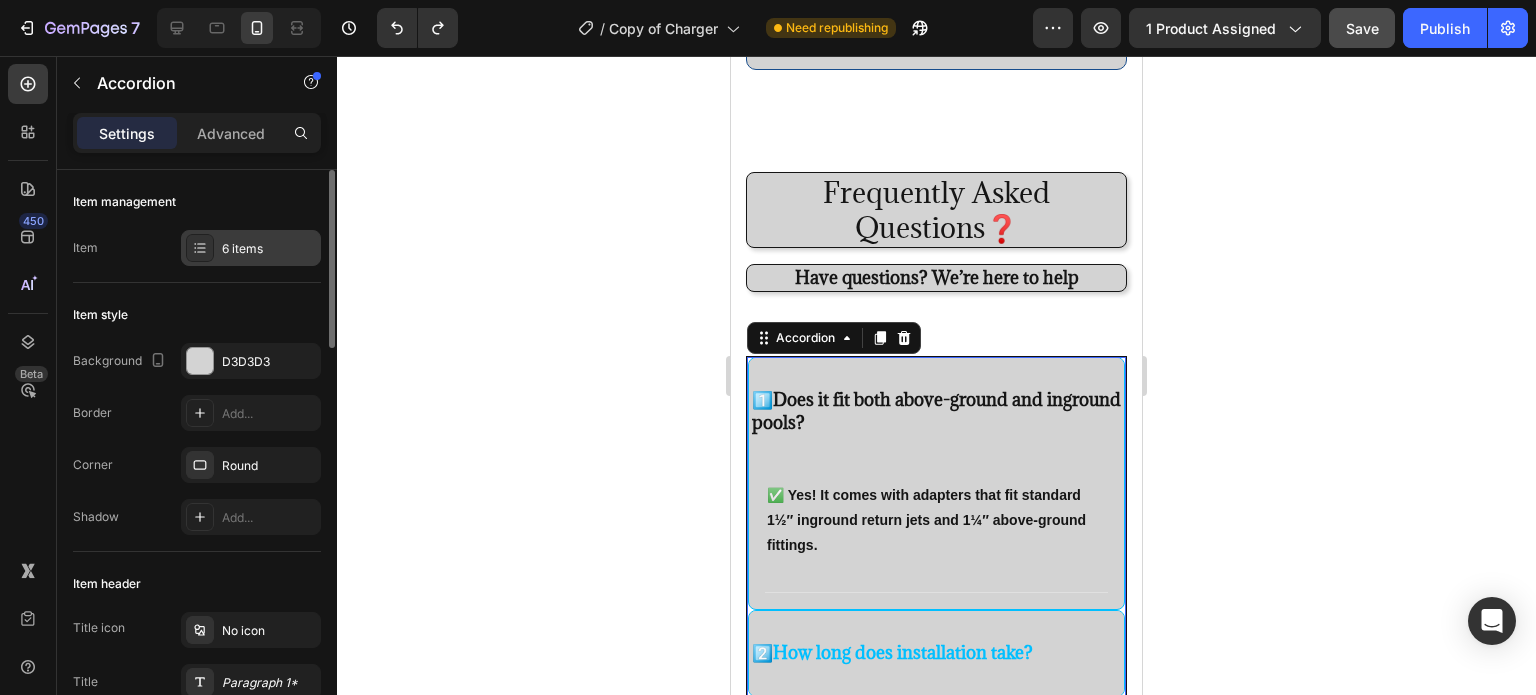 click at bounding box center (200, 248) 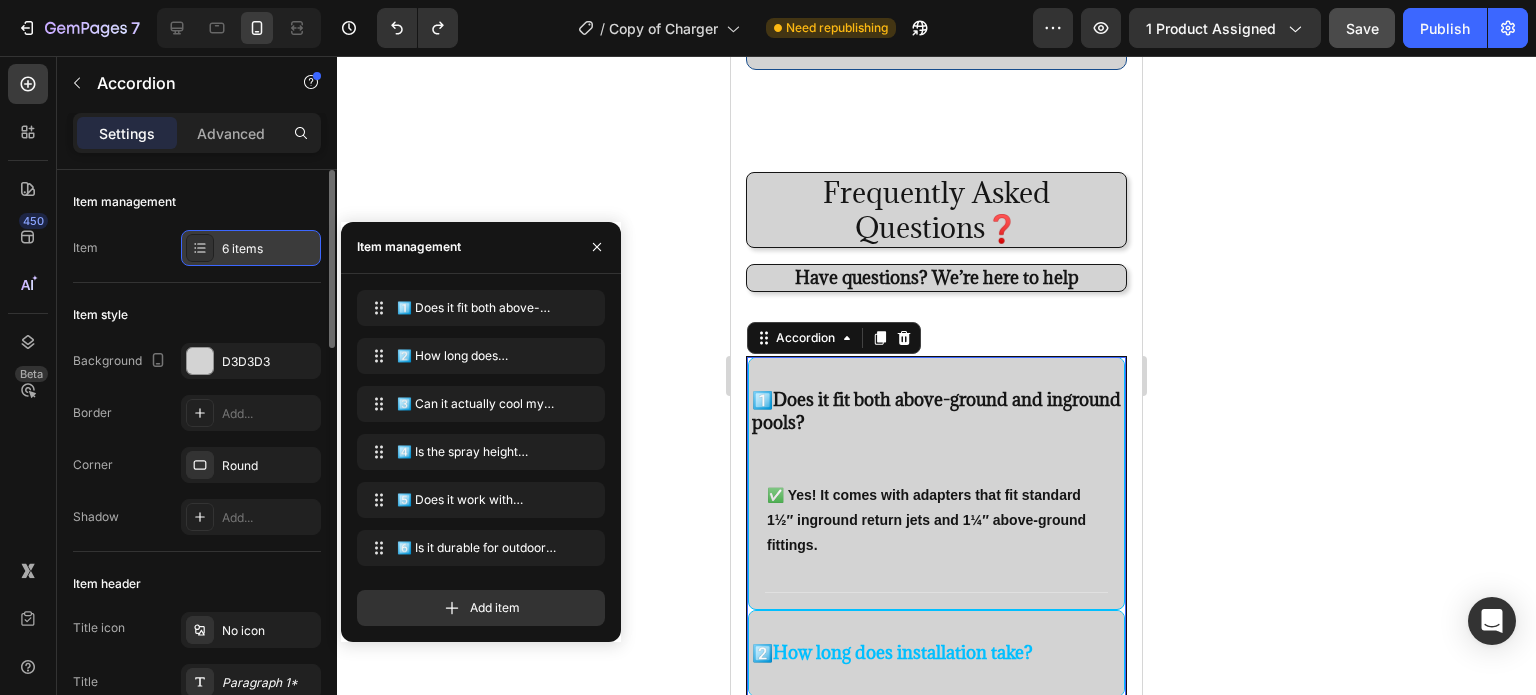 click at bounding box center [200, 248] 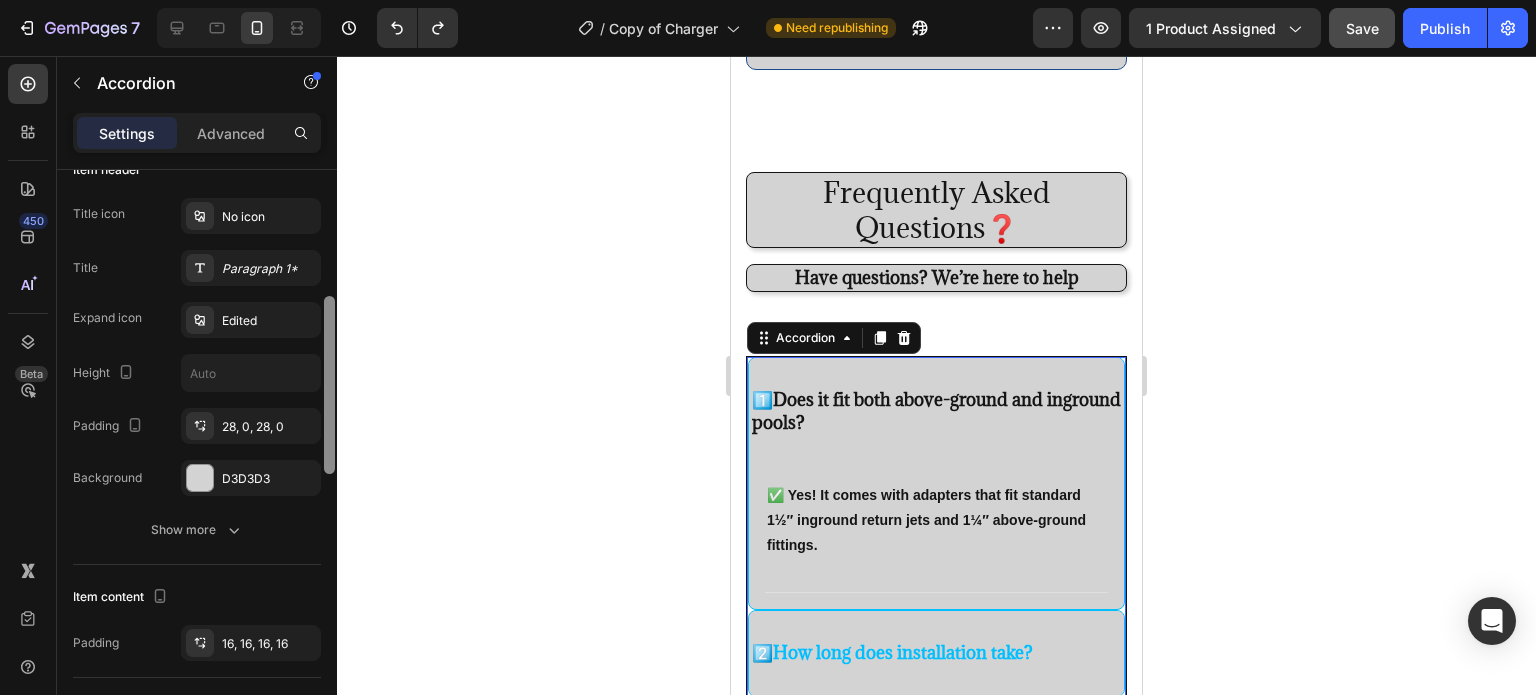 scroll, scrollTop: 417, scrollLeft: 0, axis: vertical 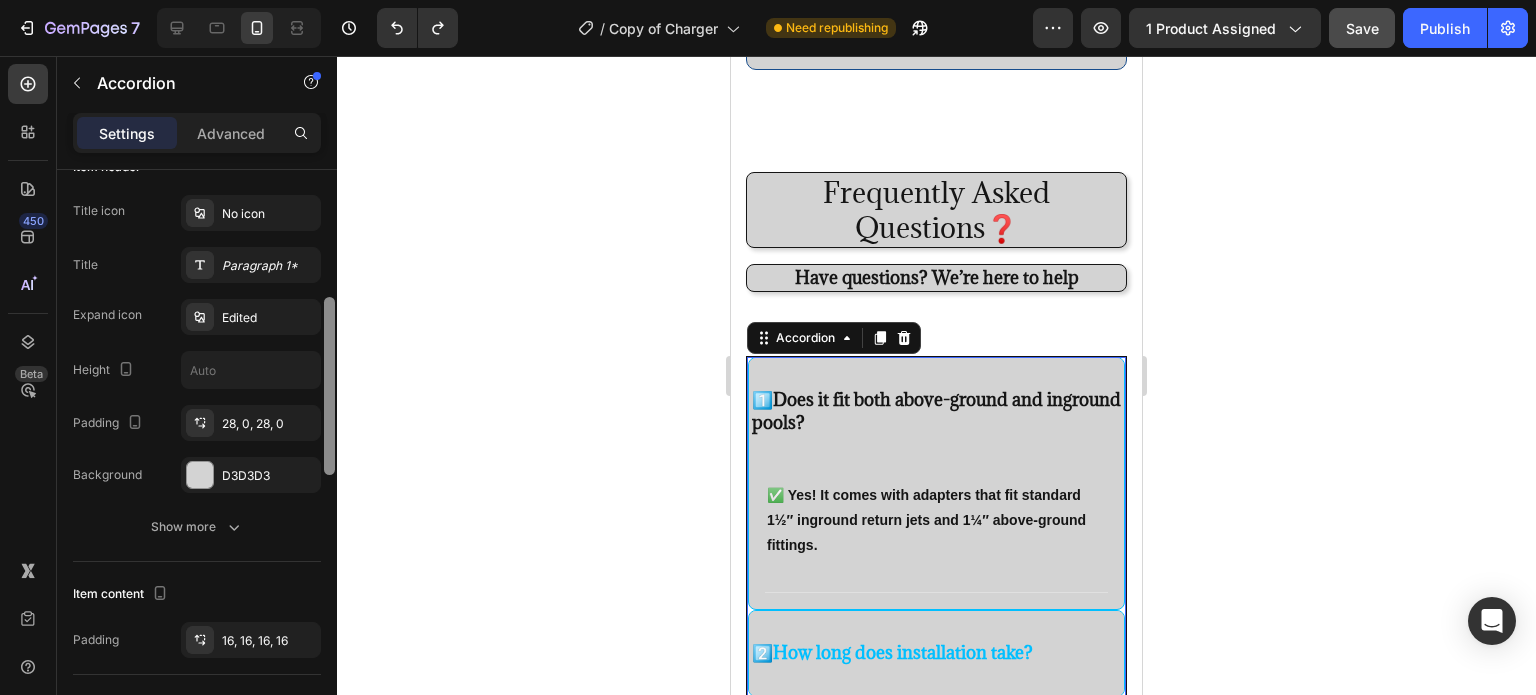 drag, startPoint x: 330, startPoint y: 231, endPoint x: 330, endPoint y: 359, distance: 128 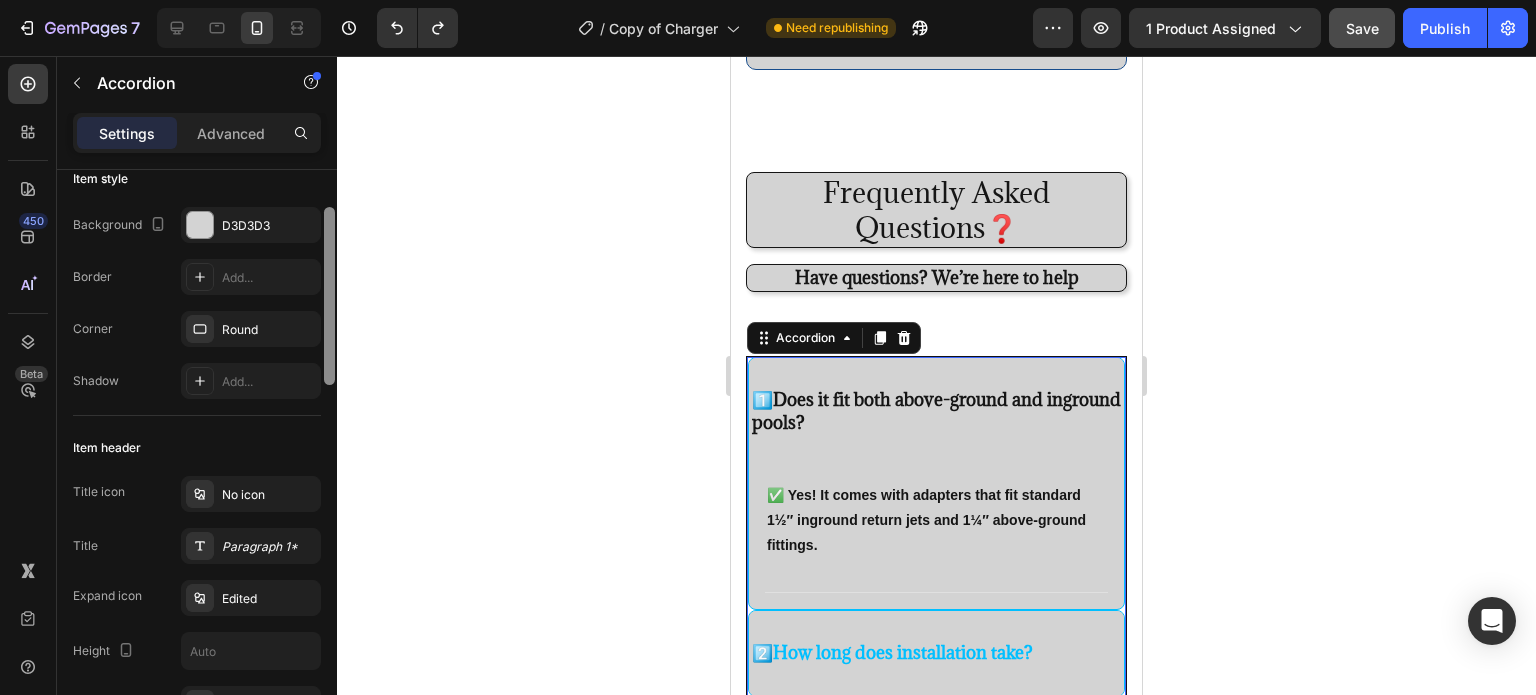 scroll, scrollTop: 133, scrollLeft: 0, axis: vertical 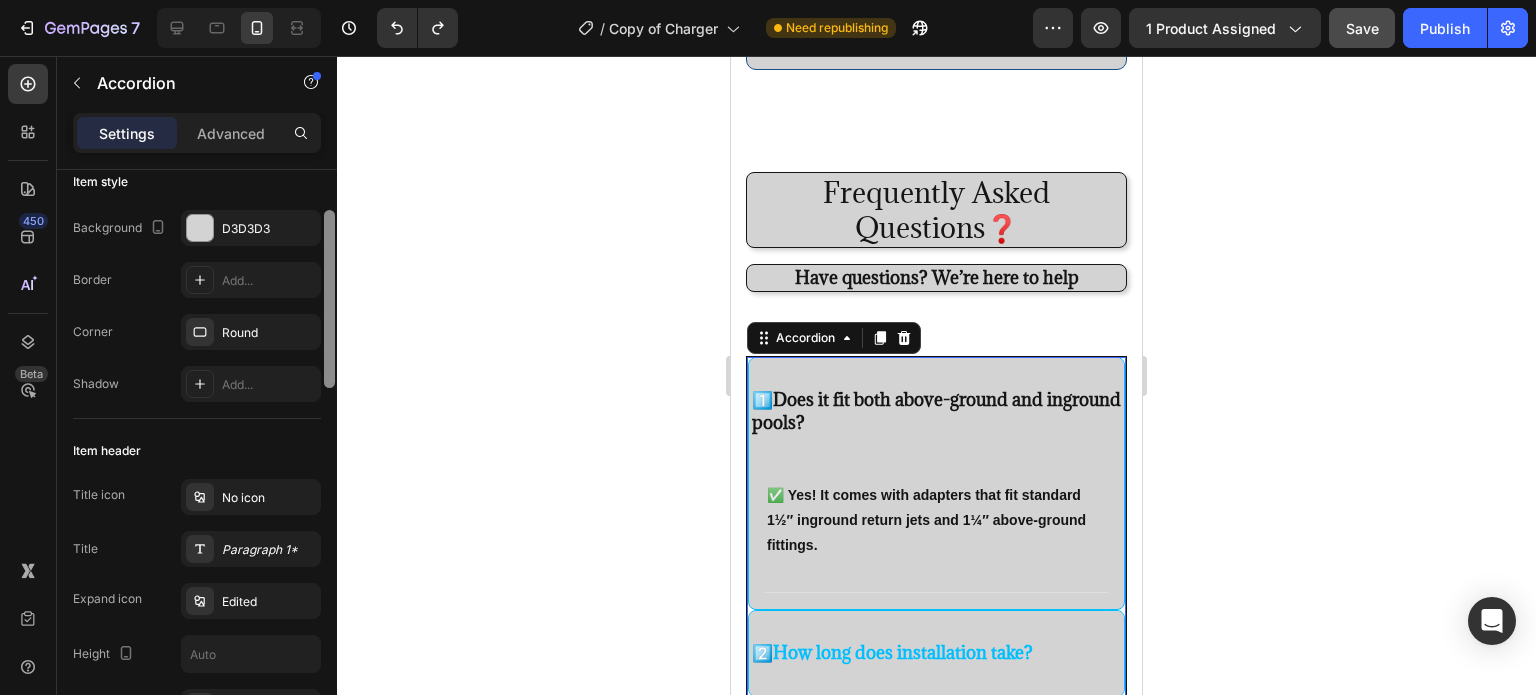 drag, startPoint x: 330, startPoint y: 359, endPoint x: 352, endPoint y: 272, distance: 89.73851 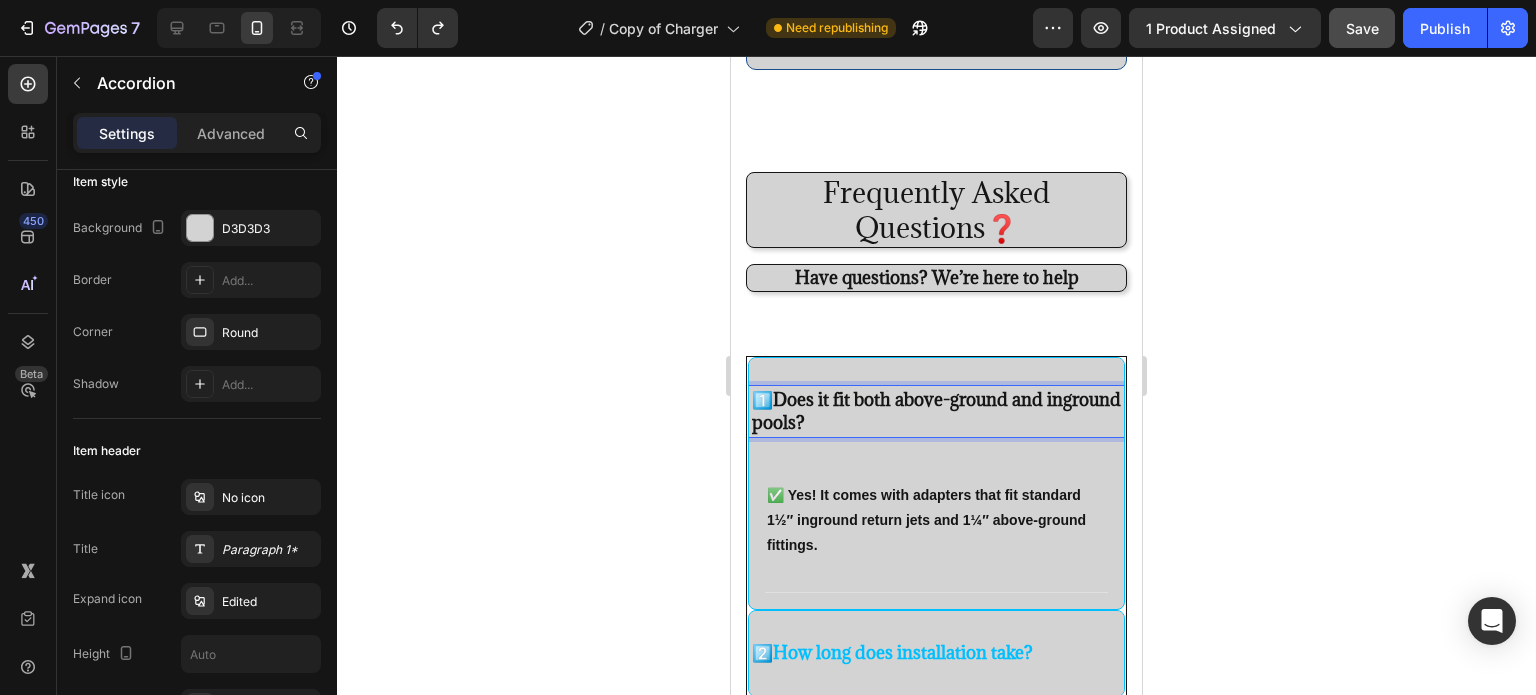 click on "Does it fit both above-ground and inground pools?" at bounding box center (936, 410) 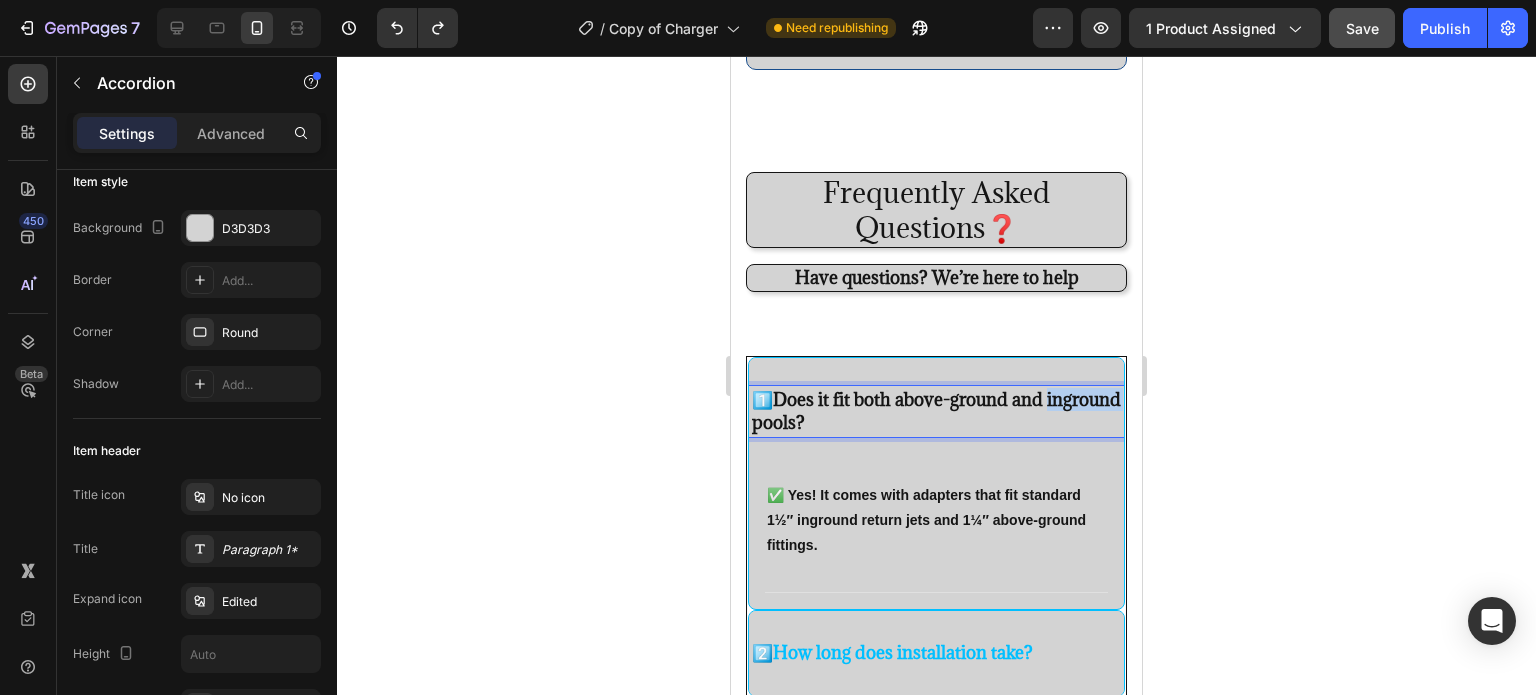 click on "Does it fit both above-ground and inground pools?" at bounding box center [936, 410] 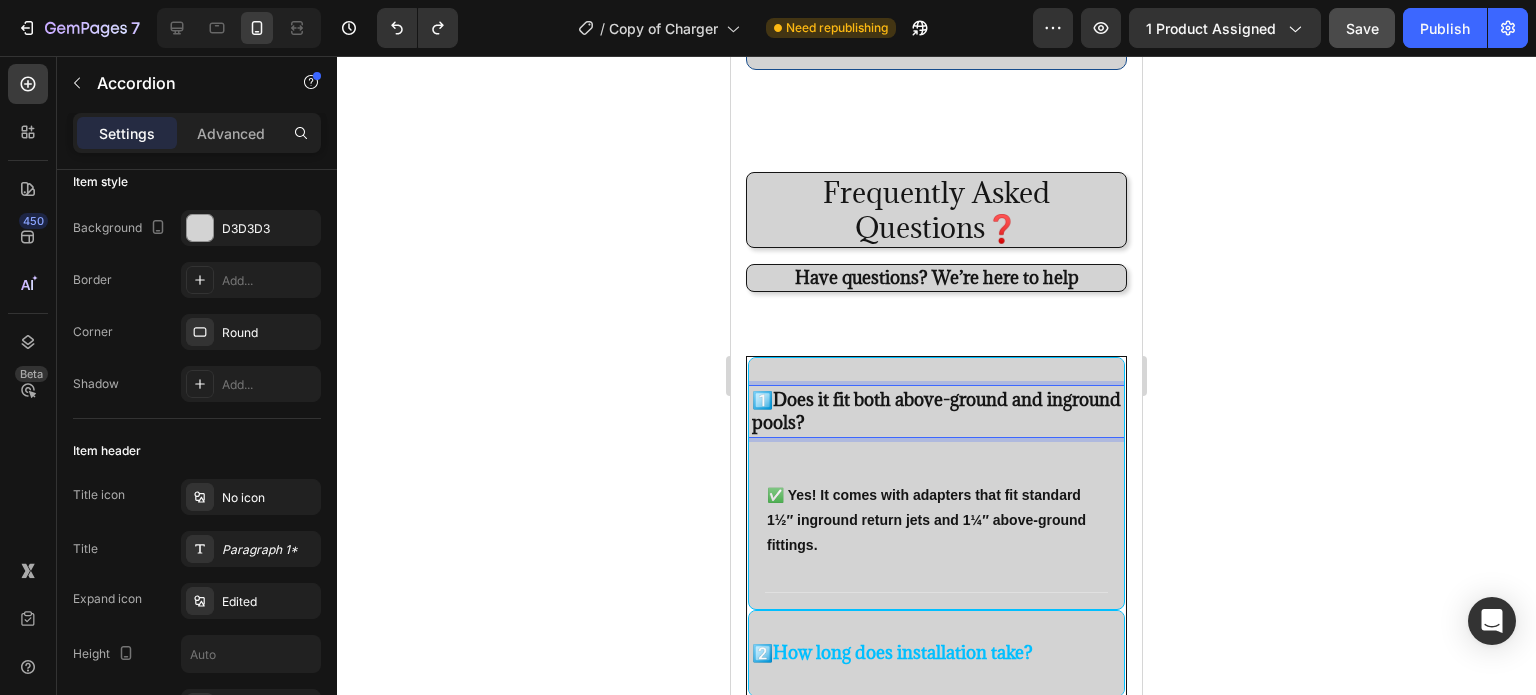 click on "1️⃣  Does it fit both above-ground and inground pools?" at bounding box center (936, 411) 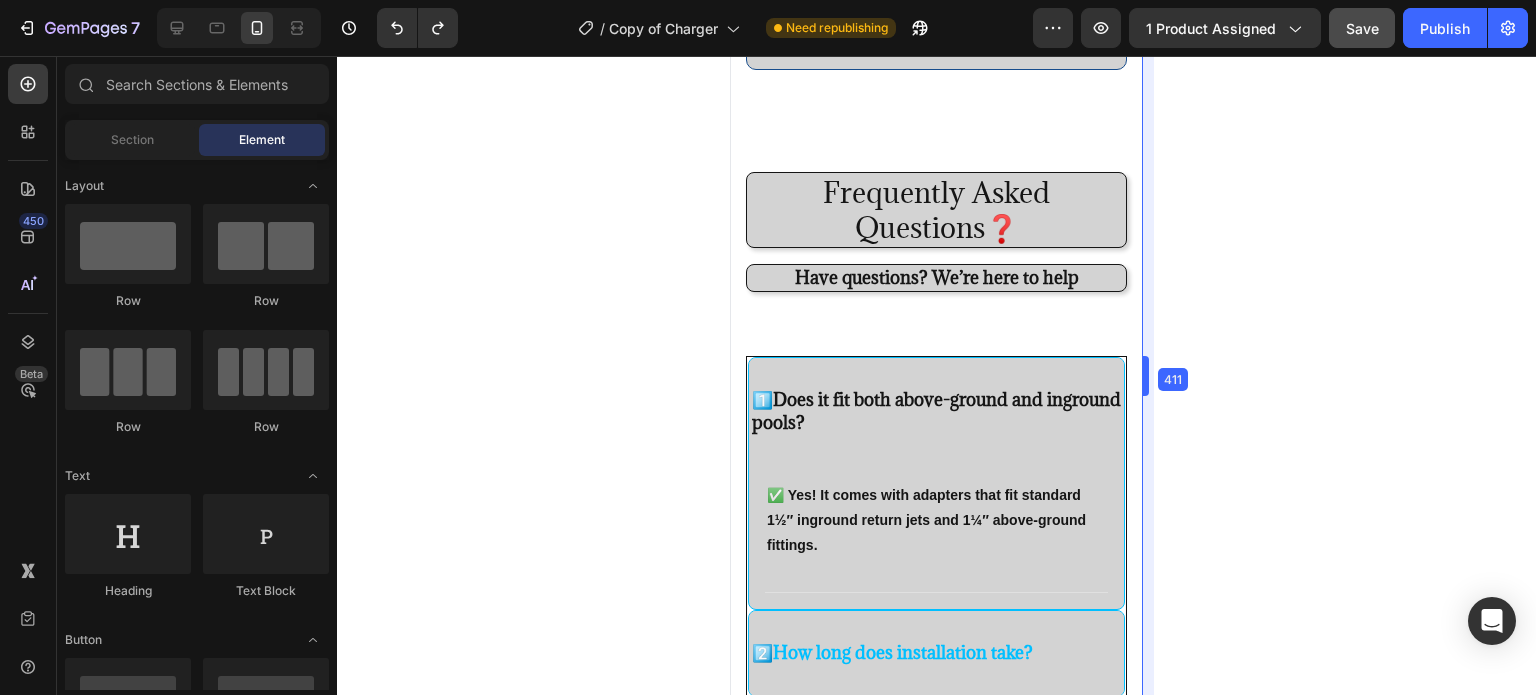 drag, startPoint x: 1143, startPoint y: 427, endPoint x: 1143, endPoint y: 466, distance: 39 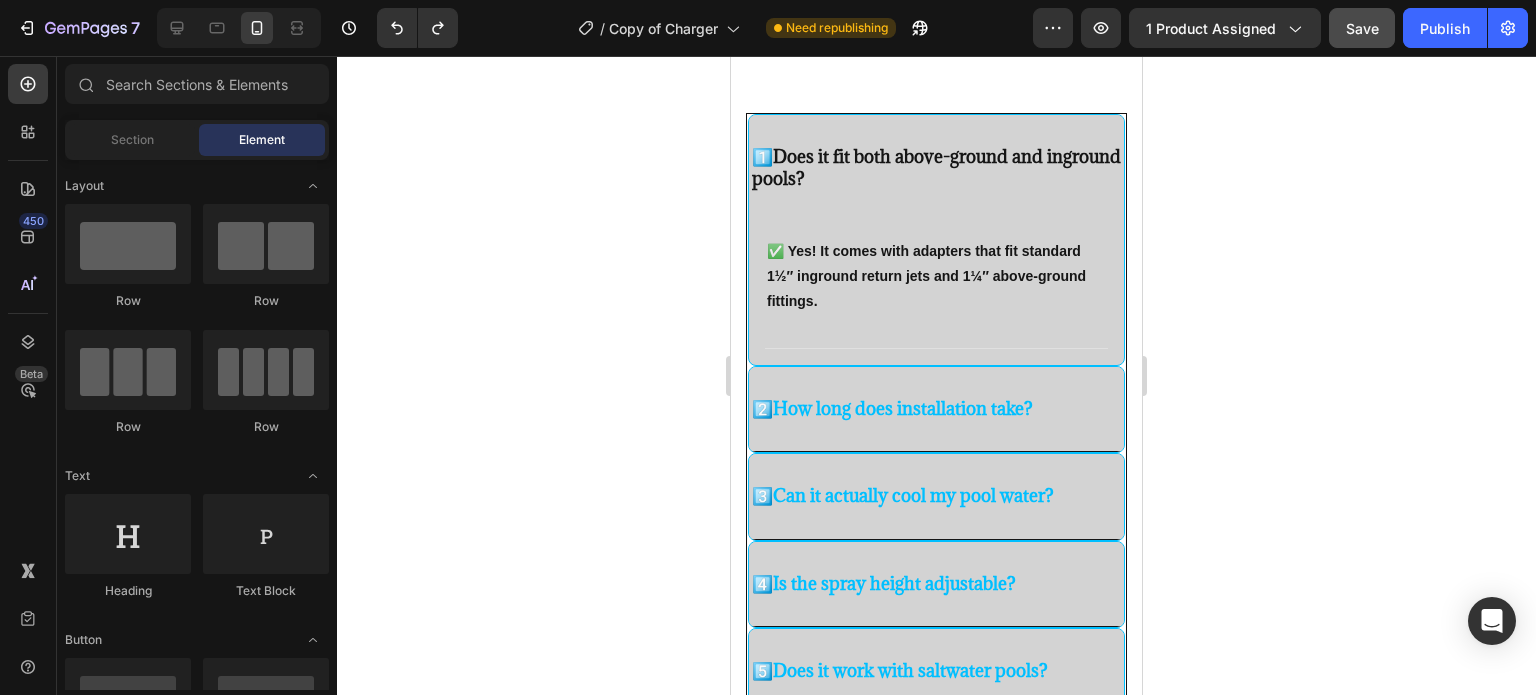 scroll, scrollTop: 2477, scrollLeft: 0, axis: vertical 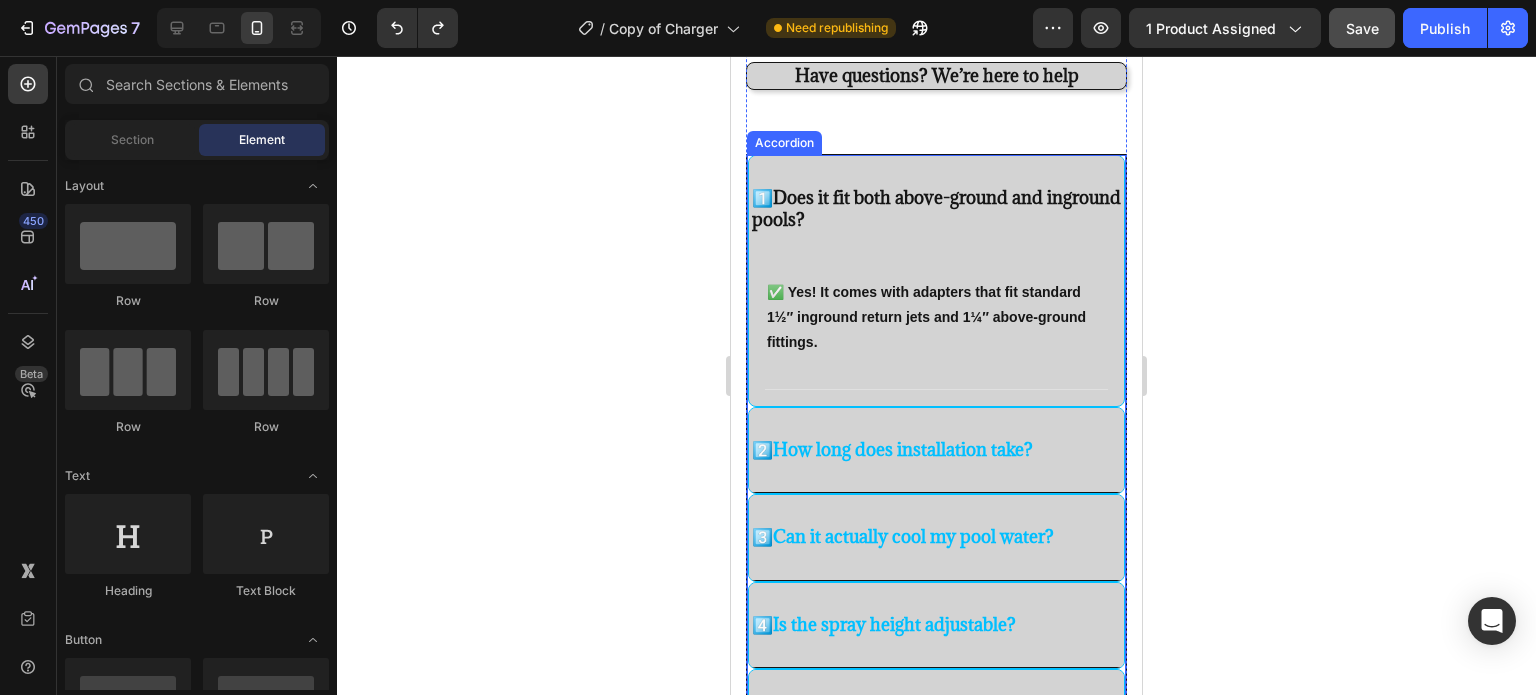 click on "1️⃣  Does it fit both above-ground and inground pools?" at bounding box center (936, 209) 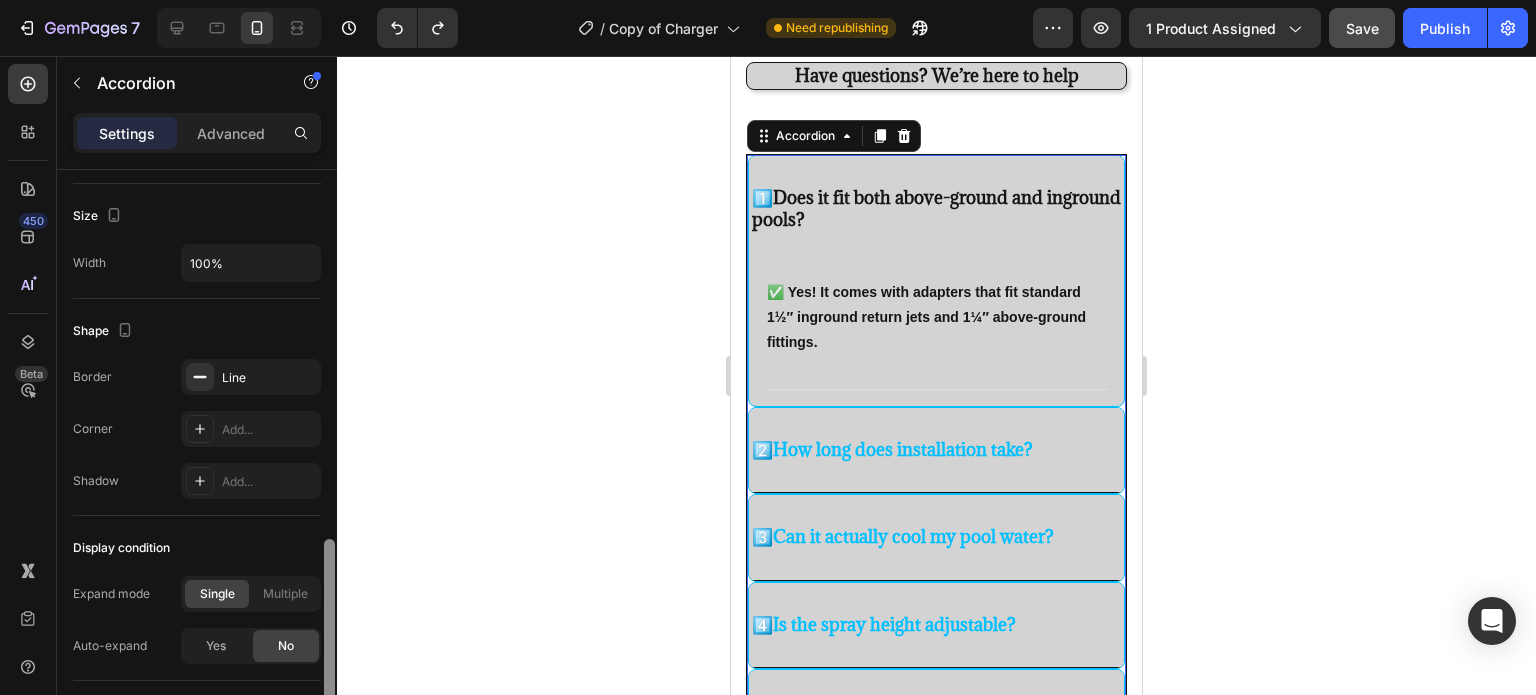 scroll, scrollTop: 1195, scrollLeft: 0, axis: vertical 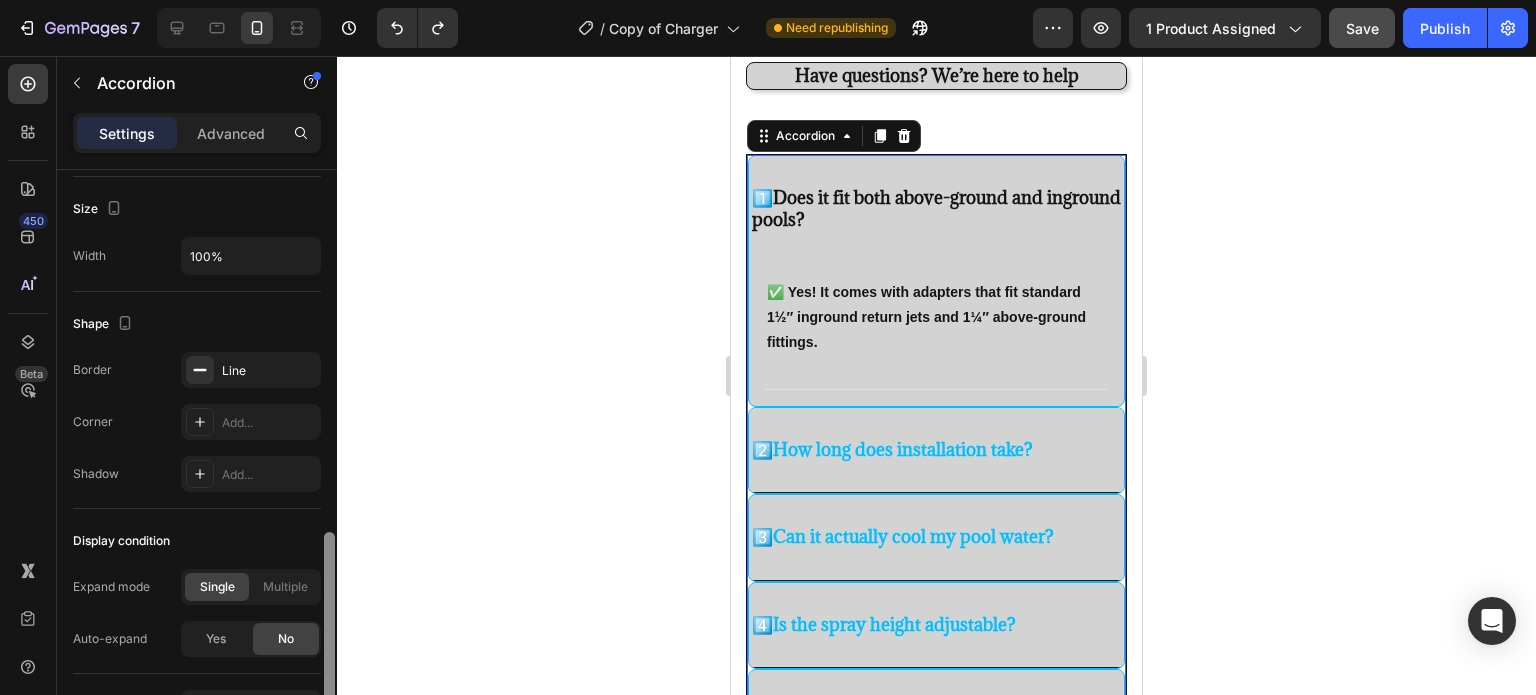 drag, startPoint x: 328, startPoint y: 317, endPoint x: 329, endPoint y: 683, distance: 366.00137 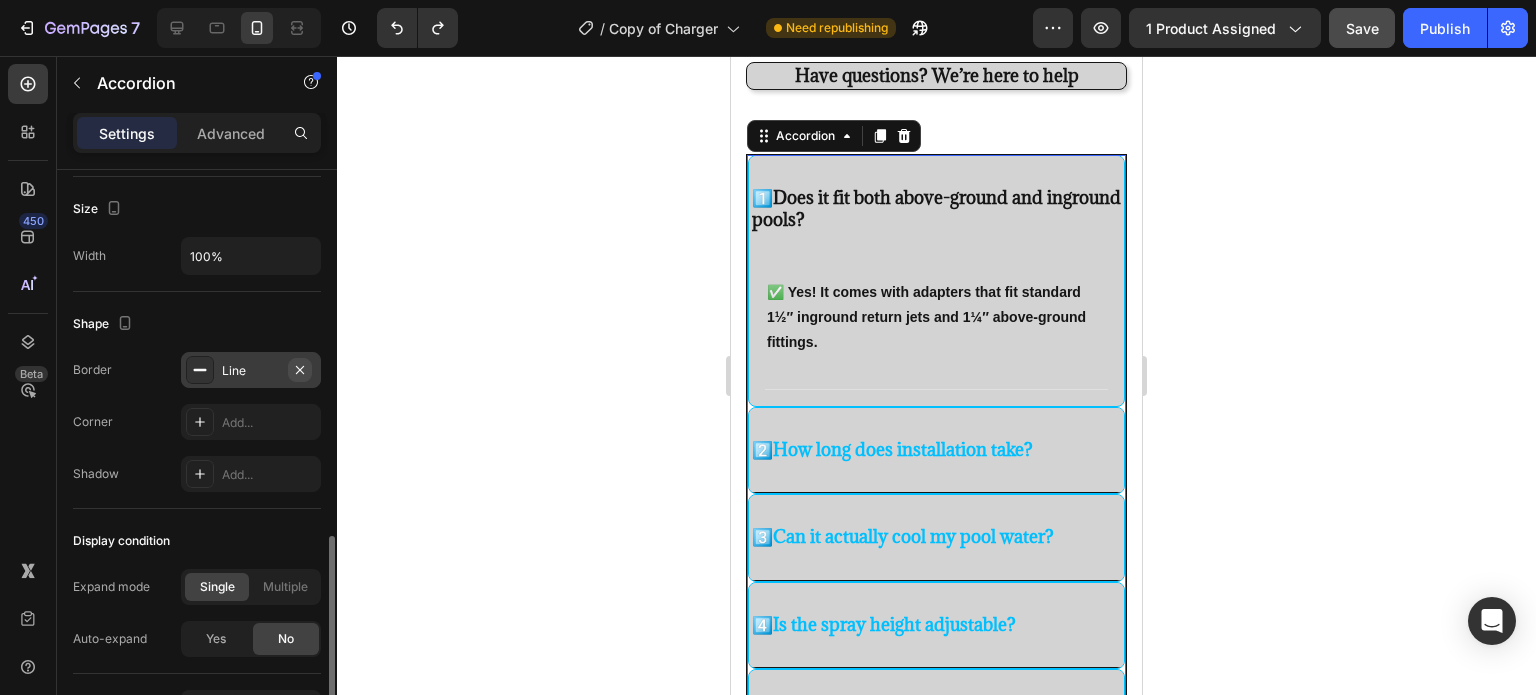 click 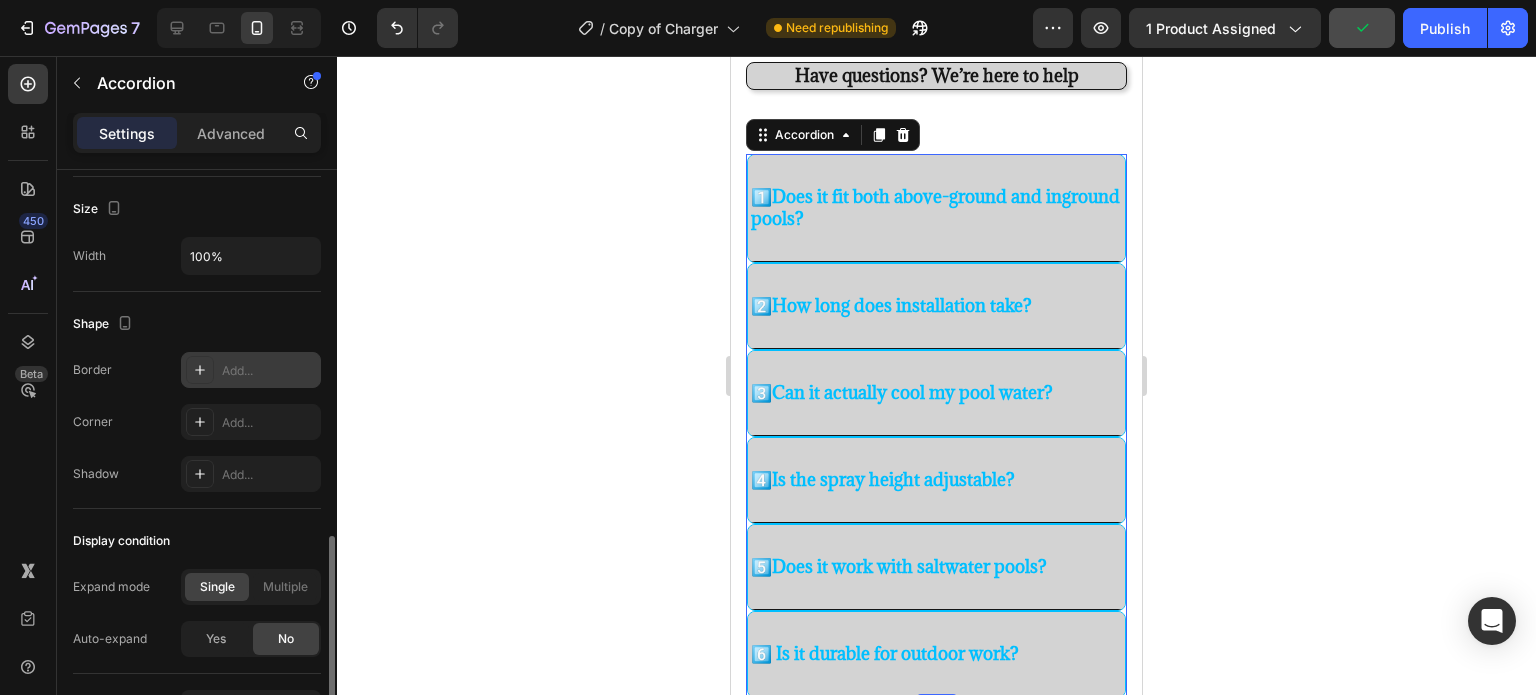 click 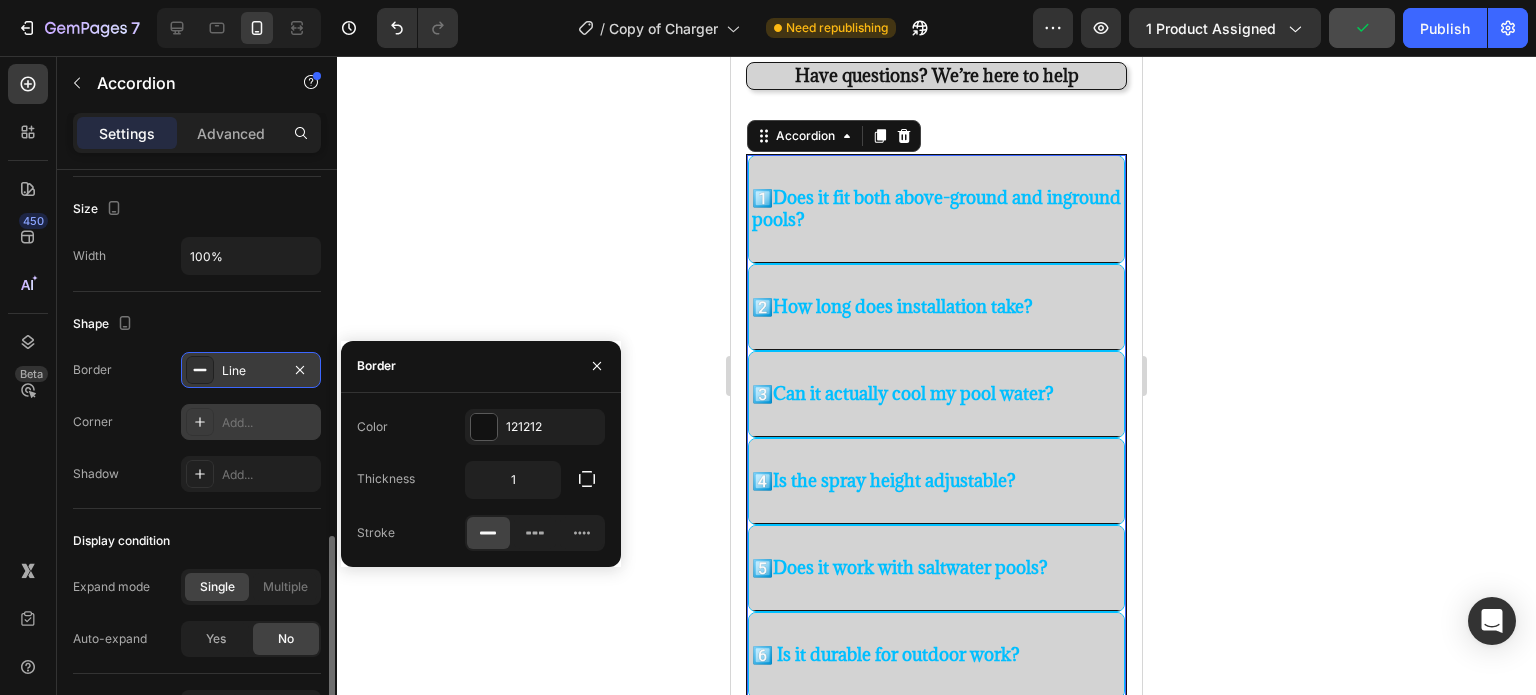 click at bounding box center [200, 422] 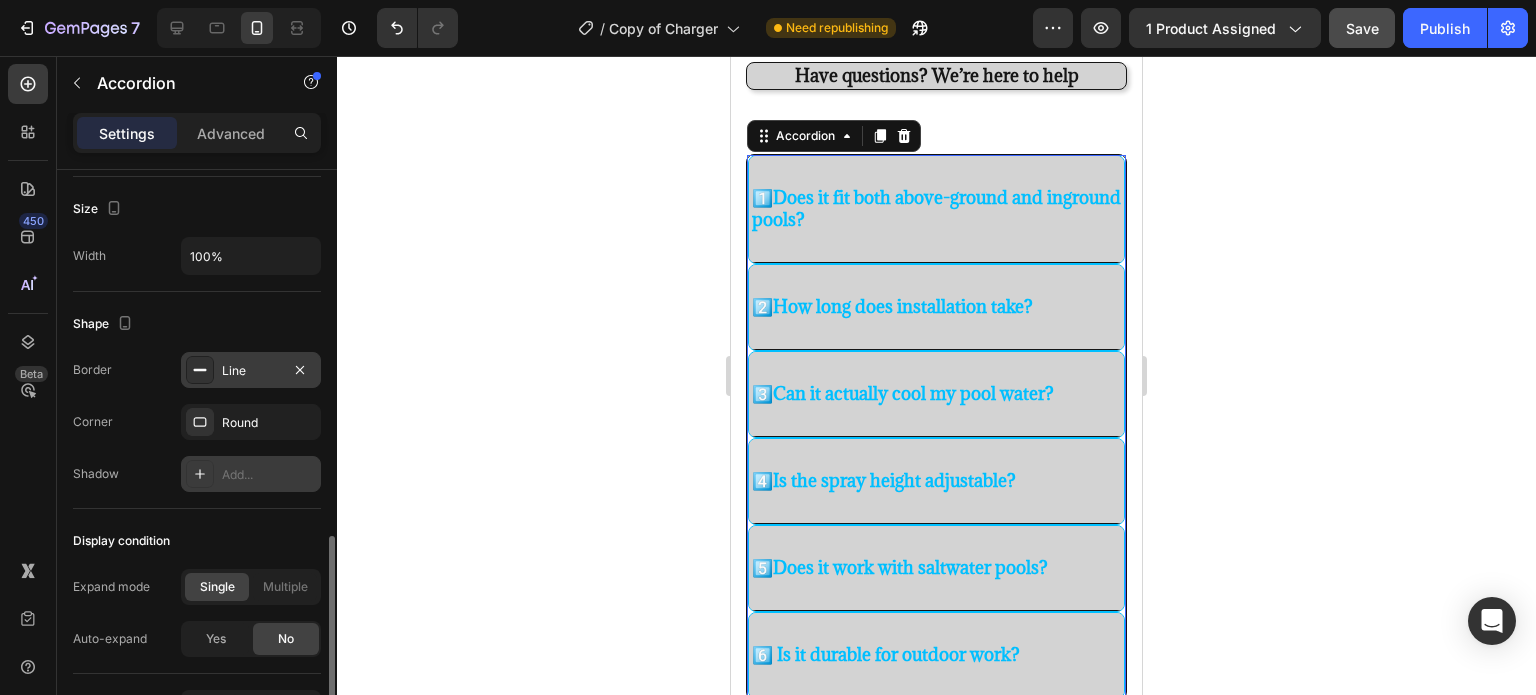 click 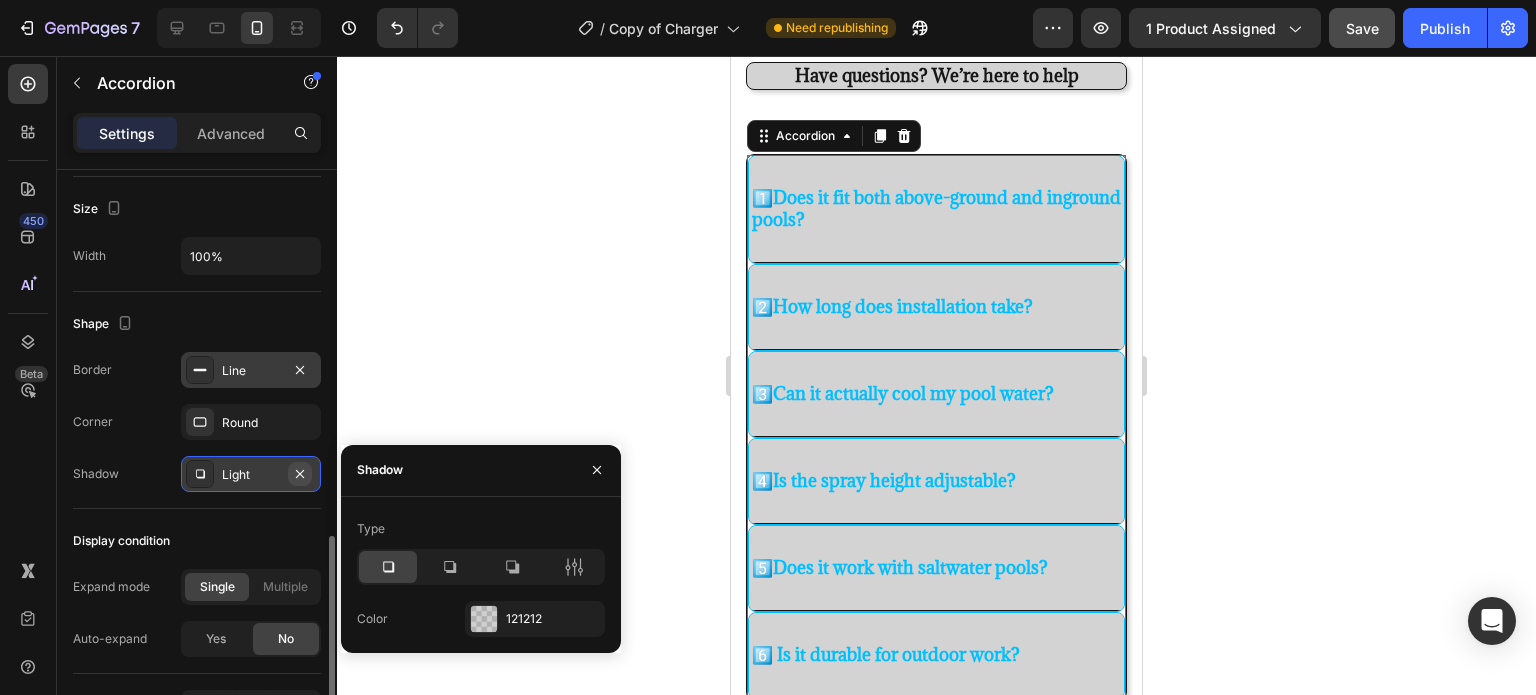 click 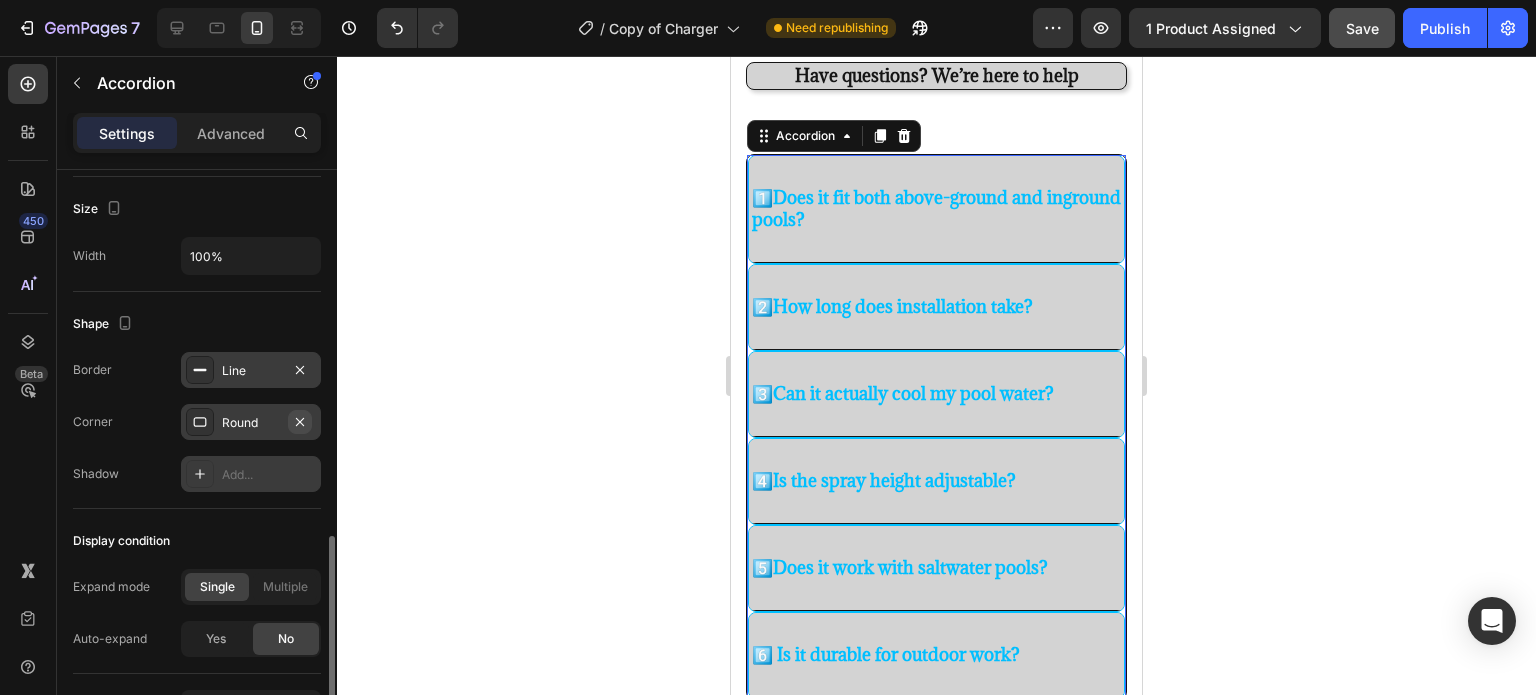 click 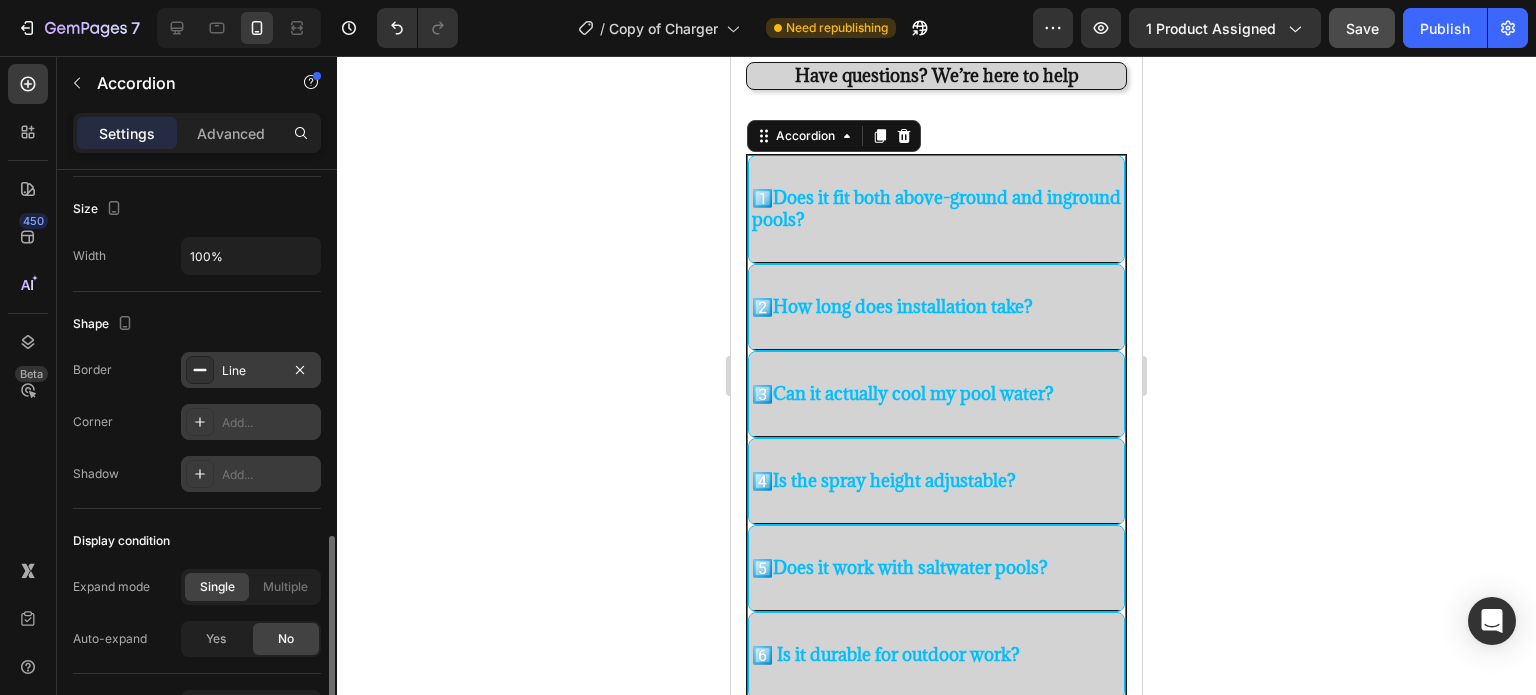 click on "Line" at bounding box center [251, 370] 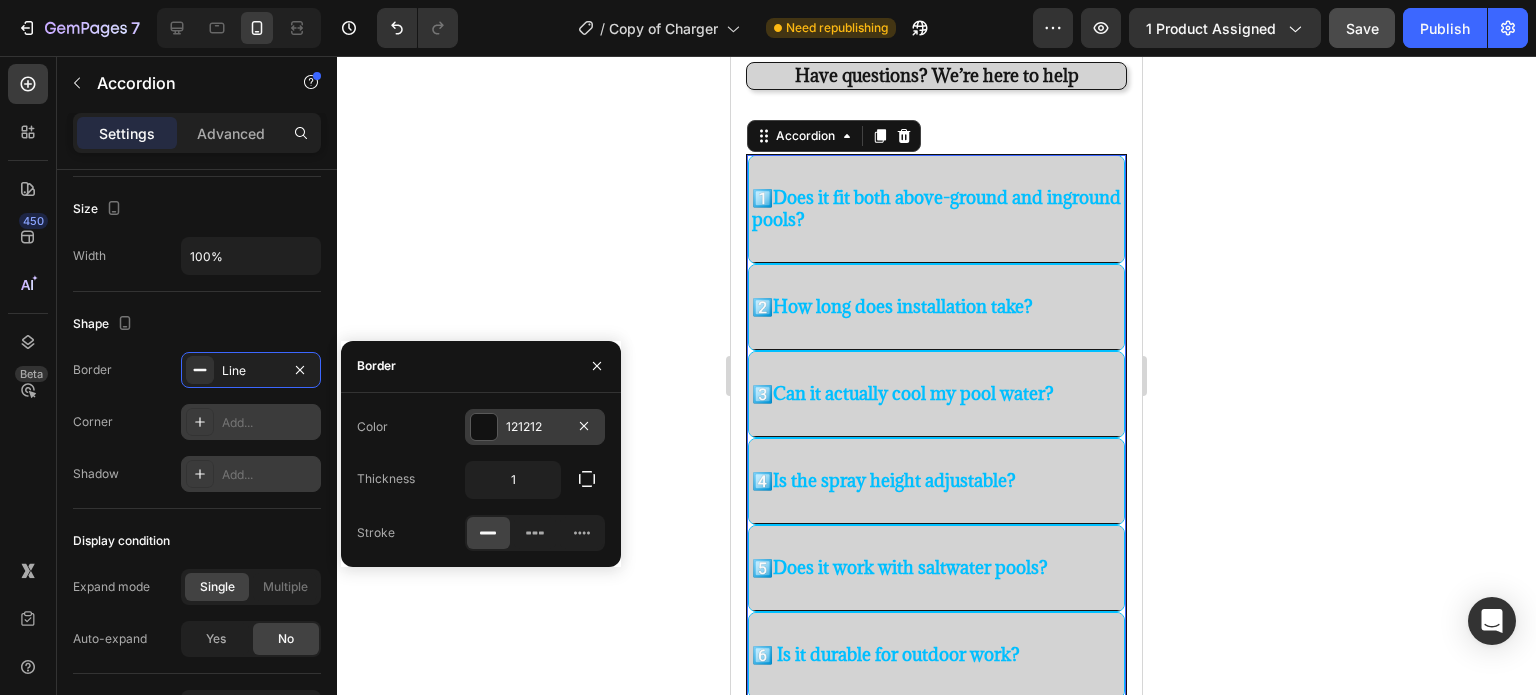 click at bounding box center [484, 427] 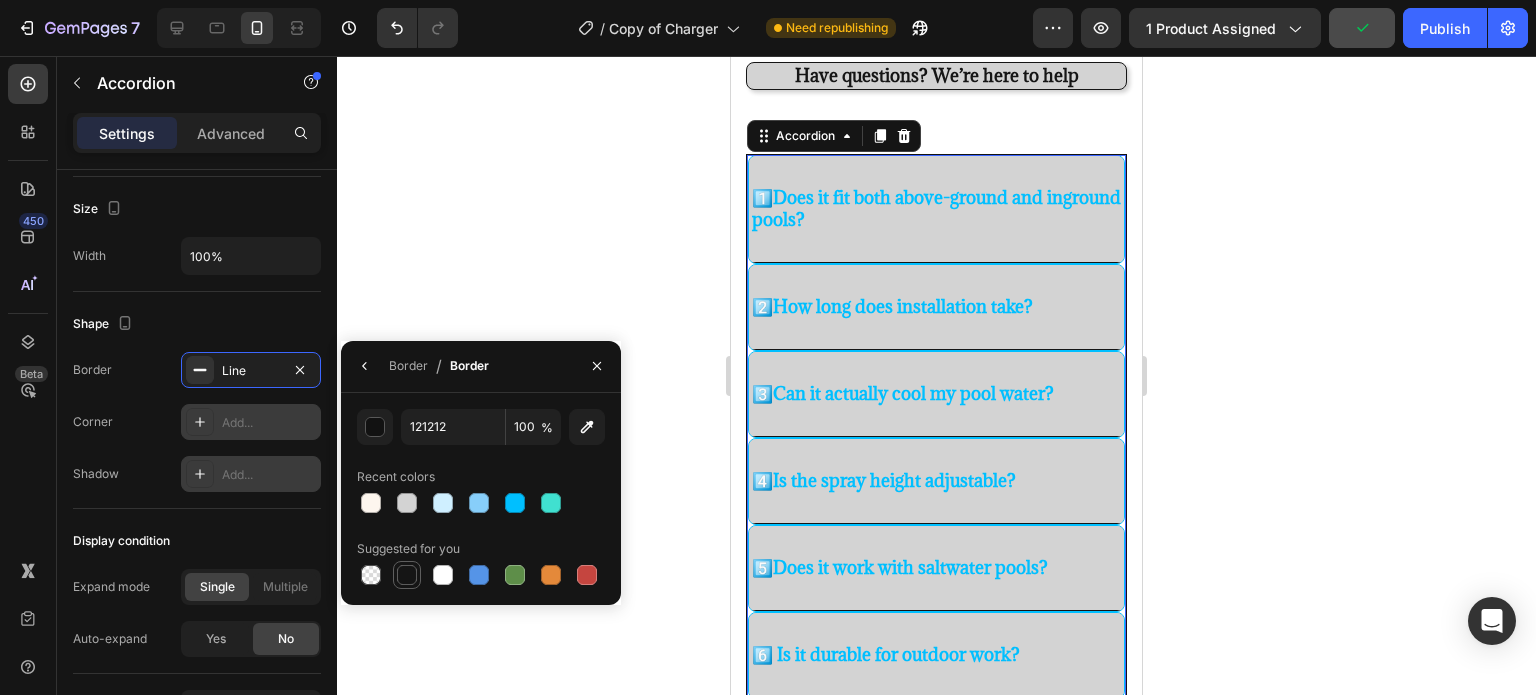 click at bounding box center (407, 575) 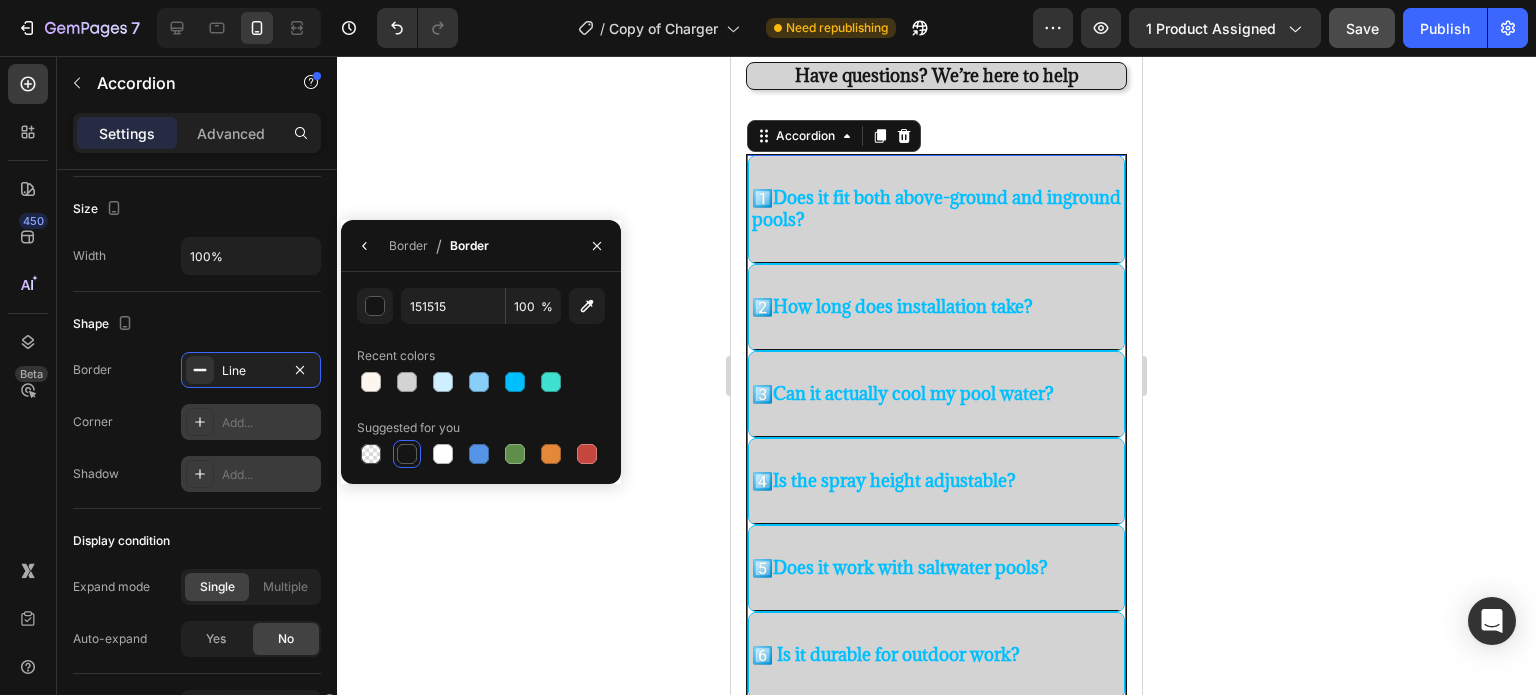 scroll, scrollTop: 1318, scrollLeft: 0, axis: vertical 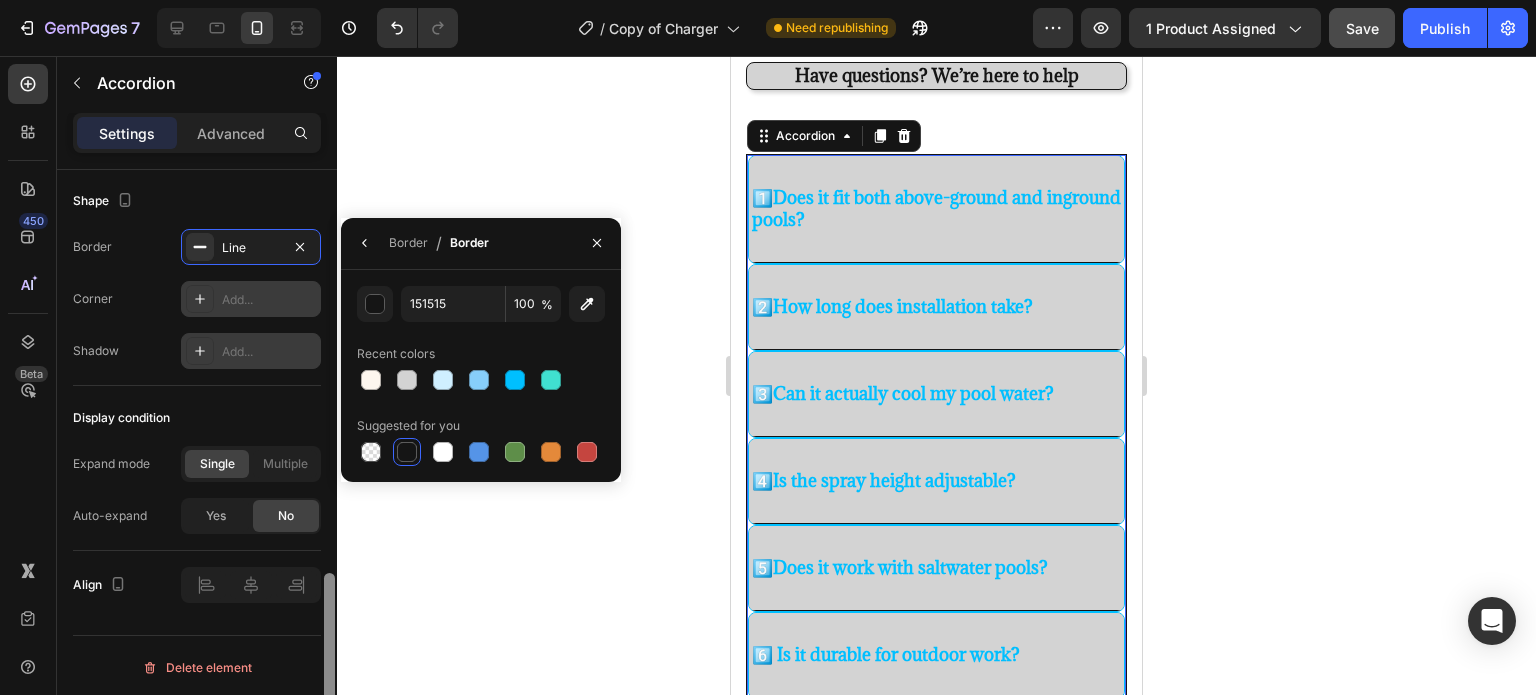 drag, startPoint x: 328, startPoint y: 541, endPoint x: 332, endPoint y: 596, distance: 55.145264 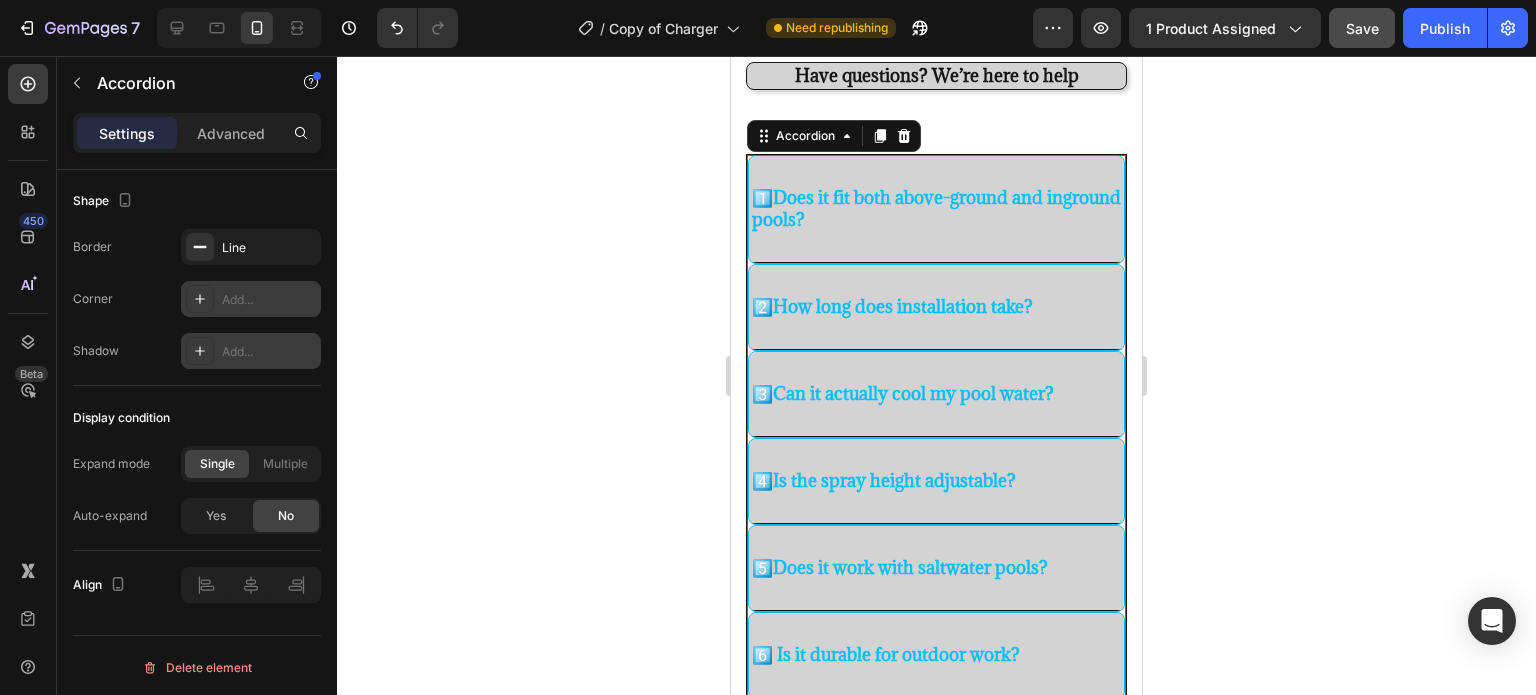 click on "1️⃣  Does it fit both above-ground and inground pools?" at bounding box center (936, 209) 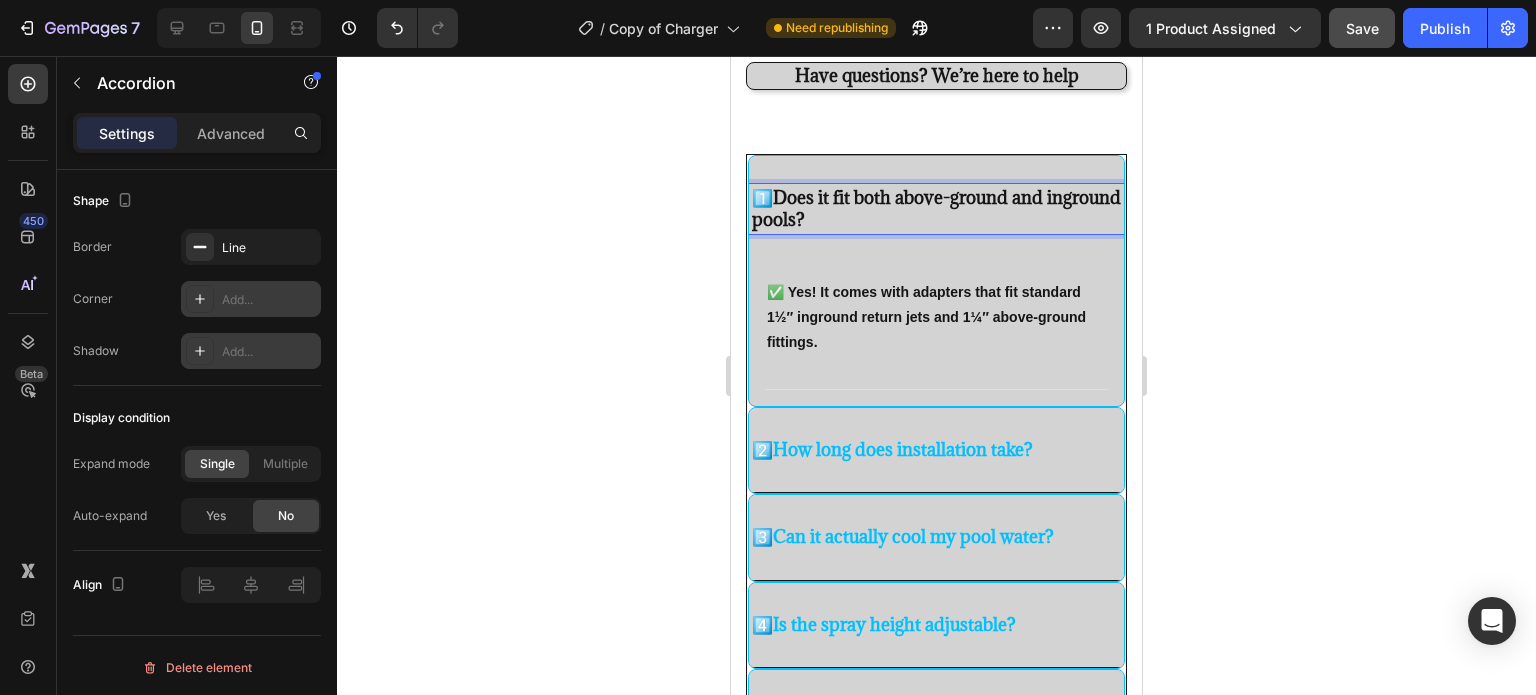 click on "1️⃣  Does it fit both above-ground and inground pools?" at bounding box center [936, 209] 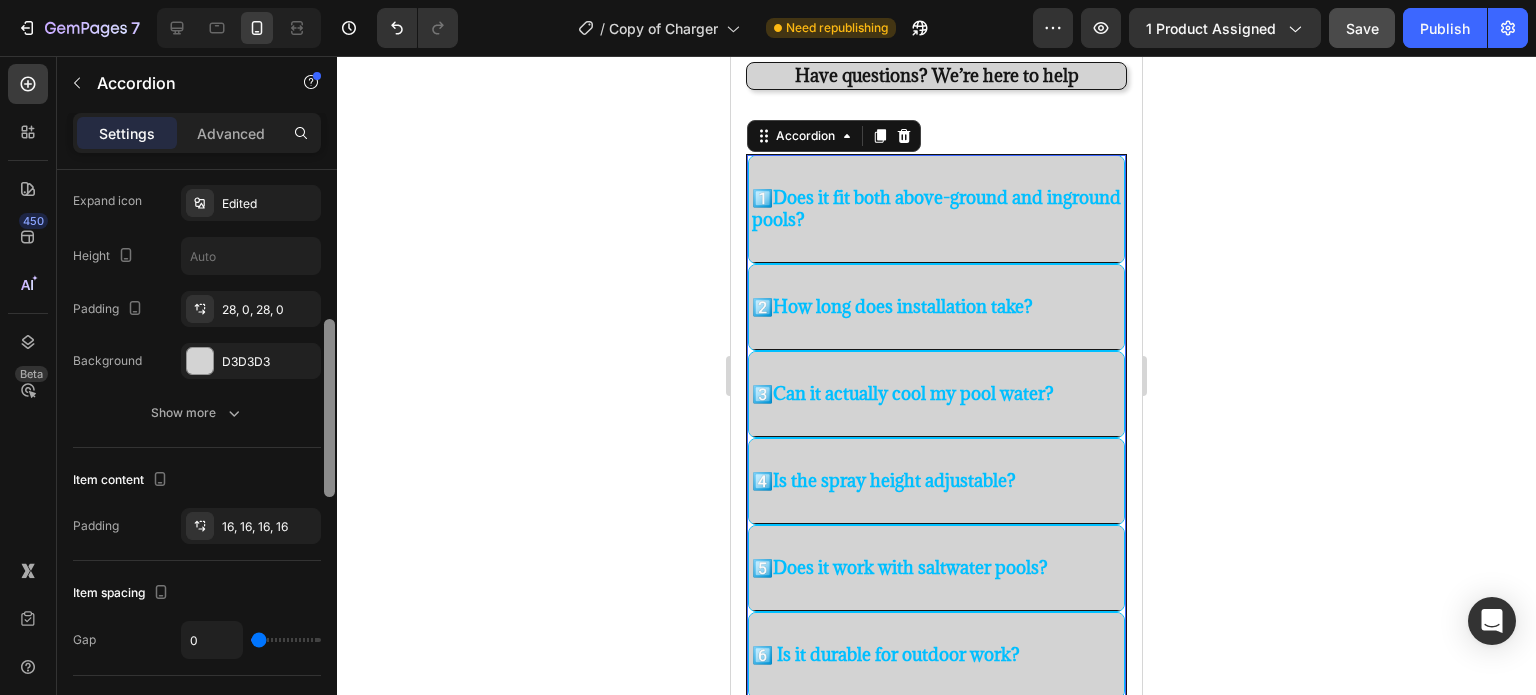 scroll, scrollTop: 521, scrollLeft: 0, axis: vertical 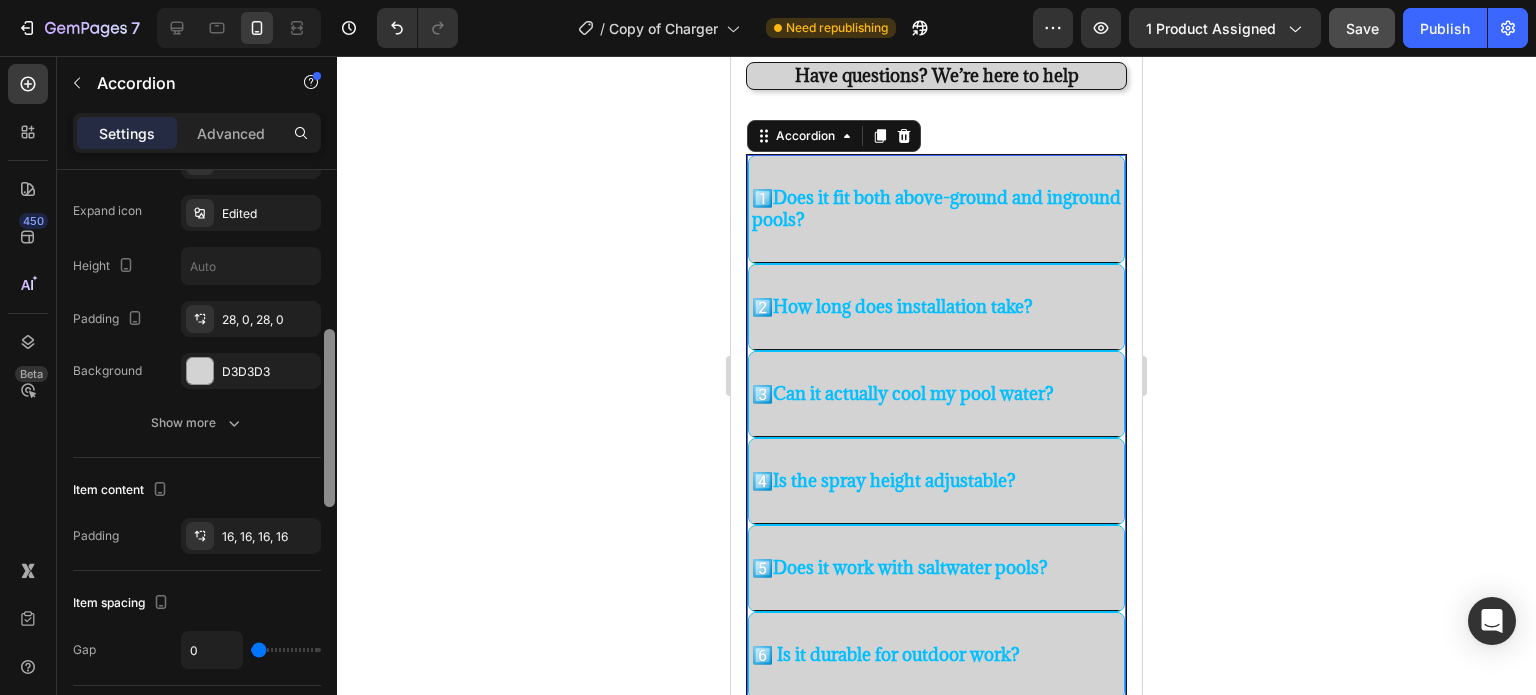 drag, startPoint x: 330, startPoint y: 604, endPoint x: 324, endPoint y: 360, distance: 244.07376 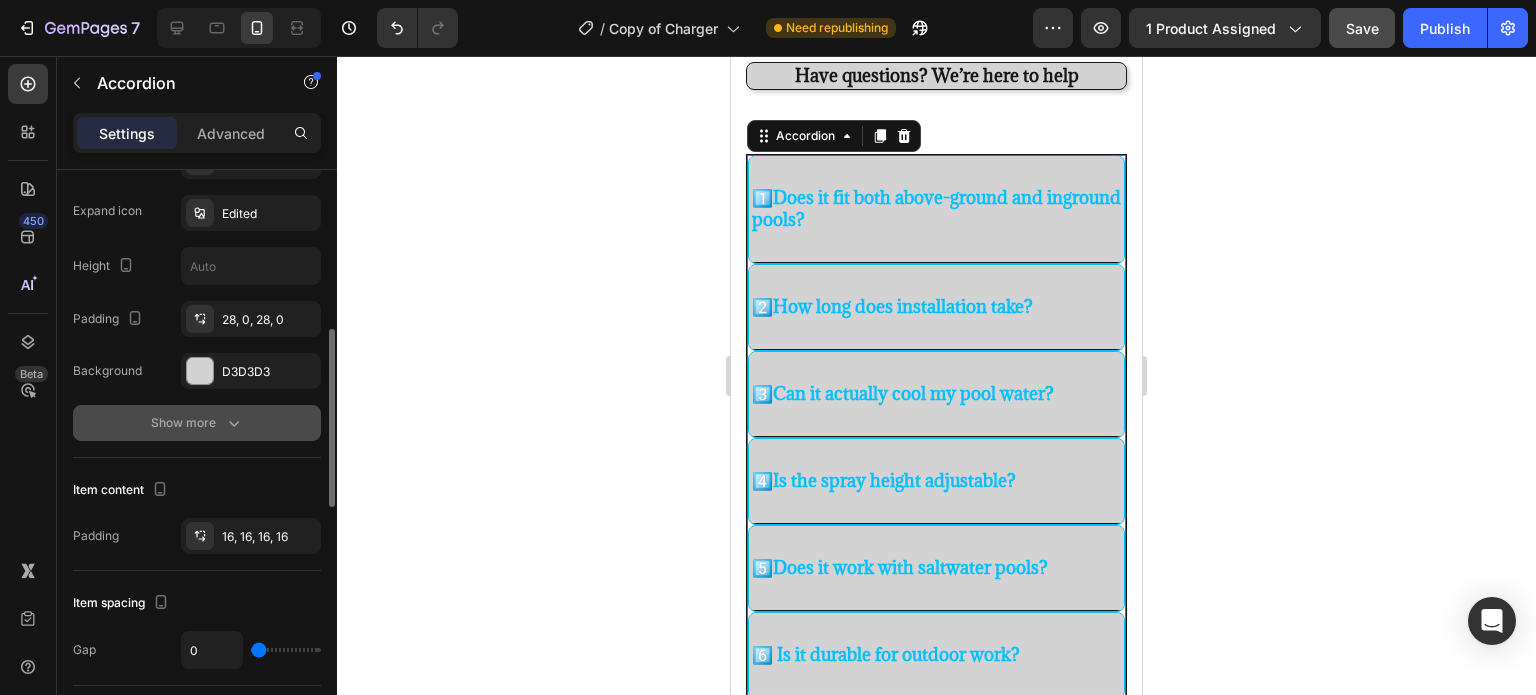 click on "Show more" at bounding box center [197, 423] 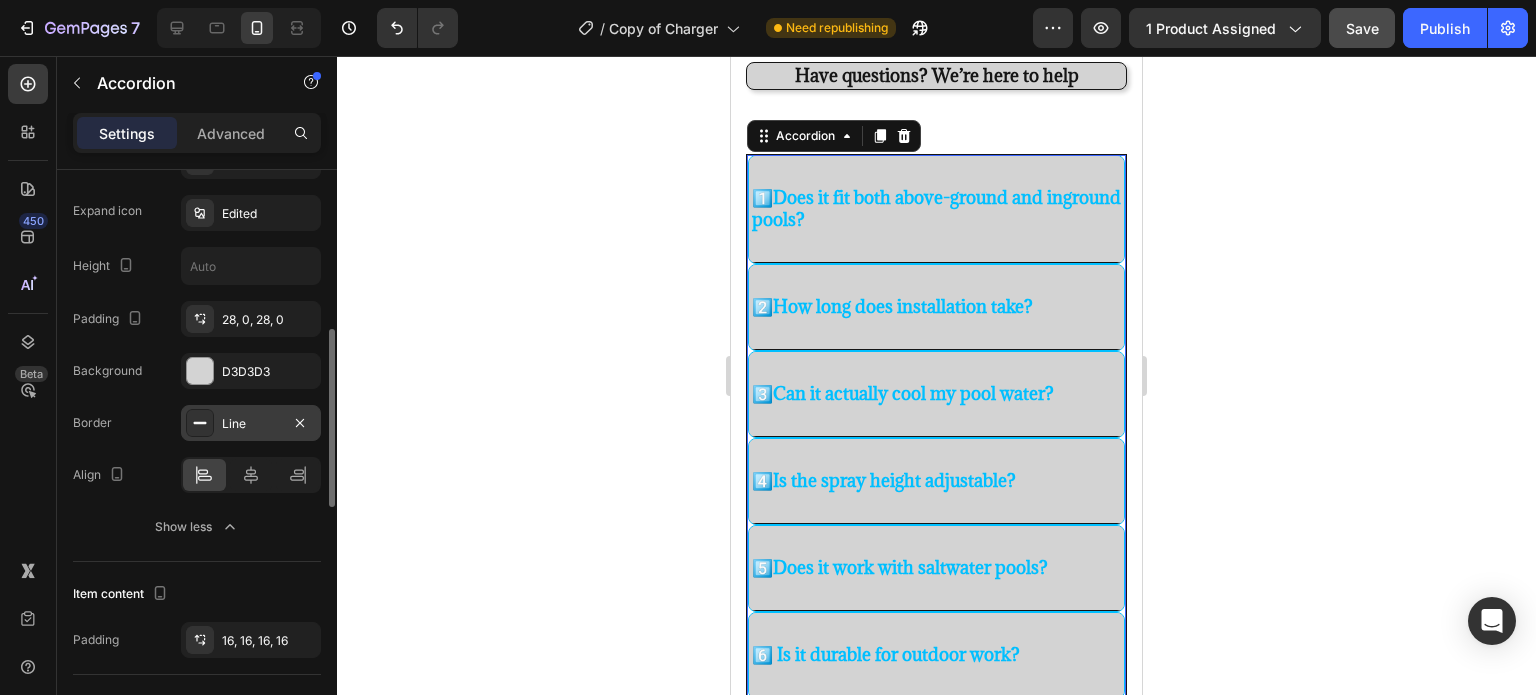 click 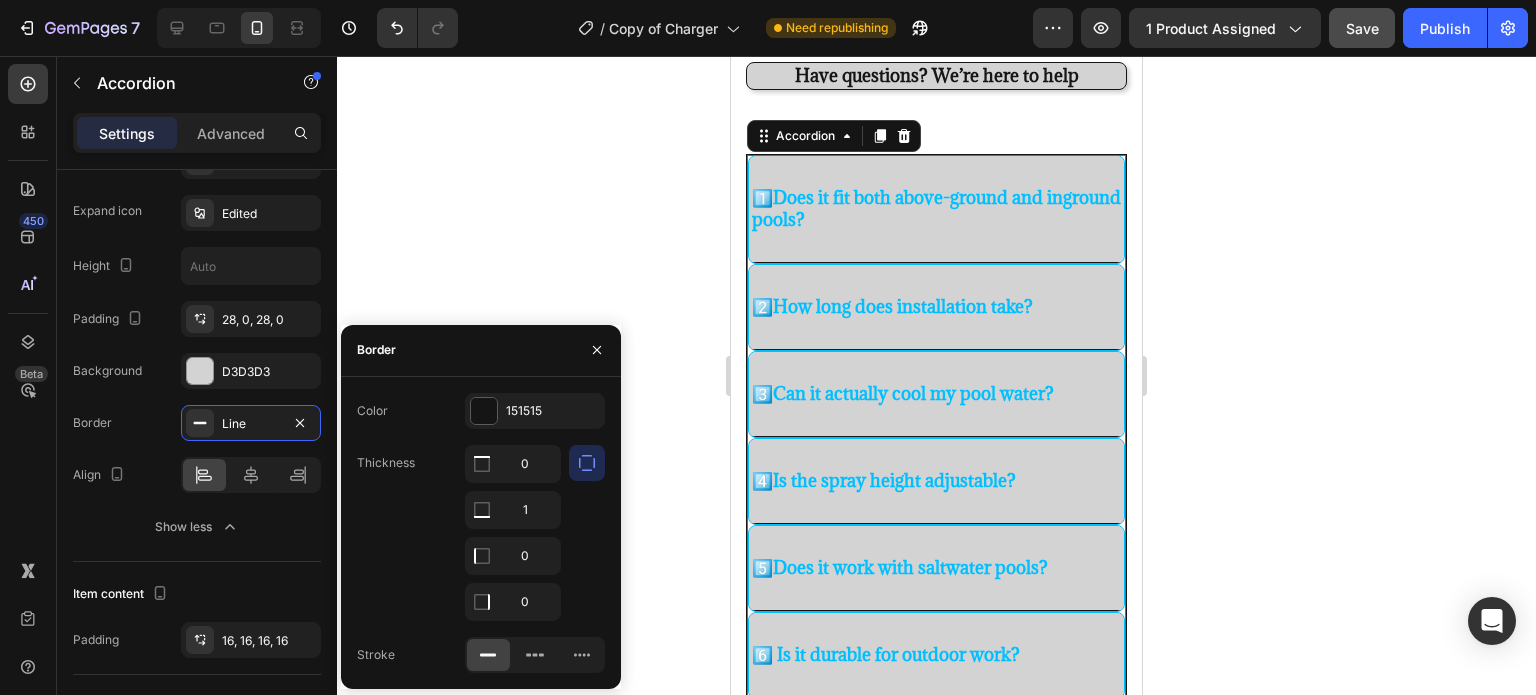 click on "Frequently Asked Questions❓ Heading Have questions? We’re here to help Text block                Title Line 1️⃣  Does it fit both above-ground and inground pools? 2️⃣  How long does installation take? 3️⃣  Can it actually cool my pool water? 4️⃣  Is the spray height adjustable? 5️⃣  Does it work with saltwater pools? 6️⃣ Is it durable for outdoor work? Accordion   0 Row Loox - Reviews widget Loox Section 4" at bounding box center (936, 396) 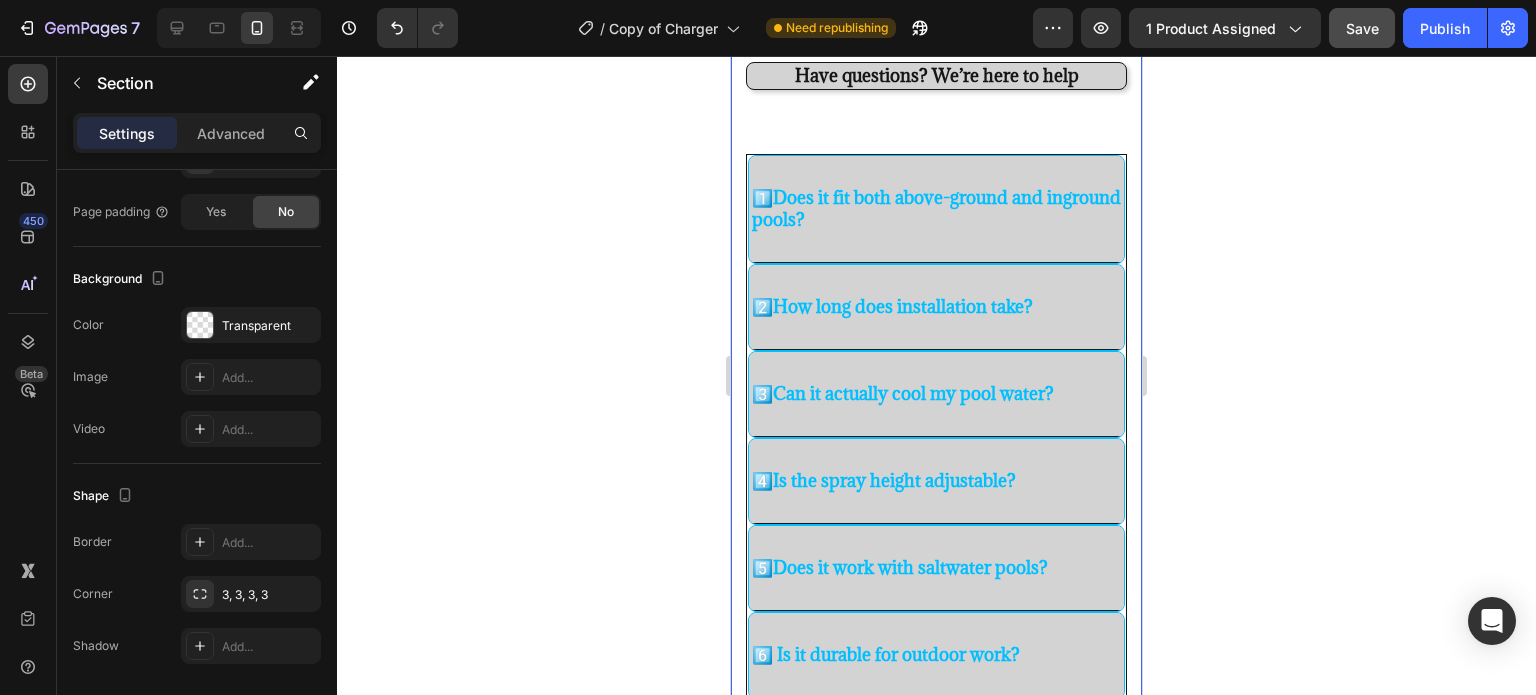 scroll, scrollTop: 0, scrollLeft: 0, axis: both 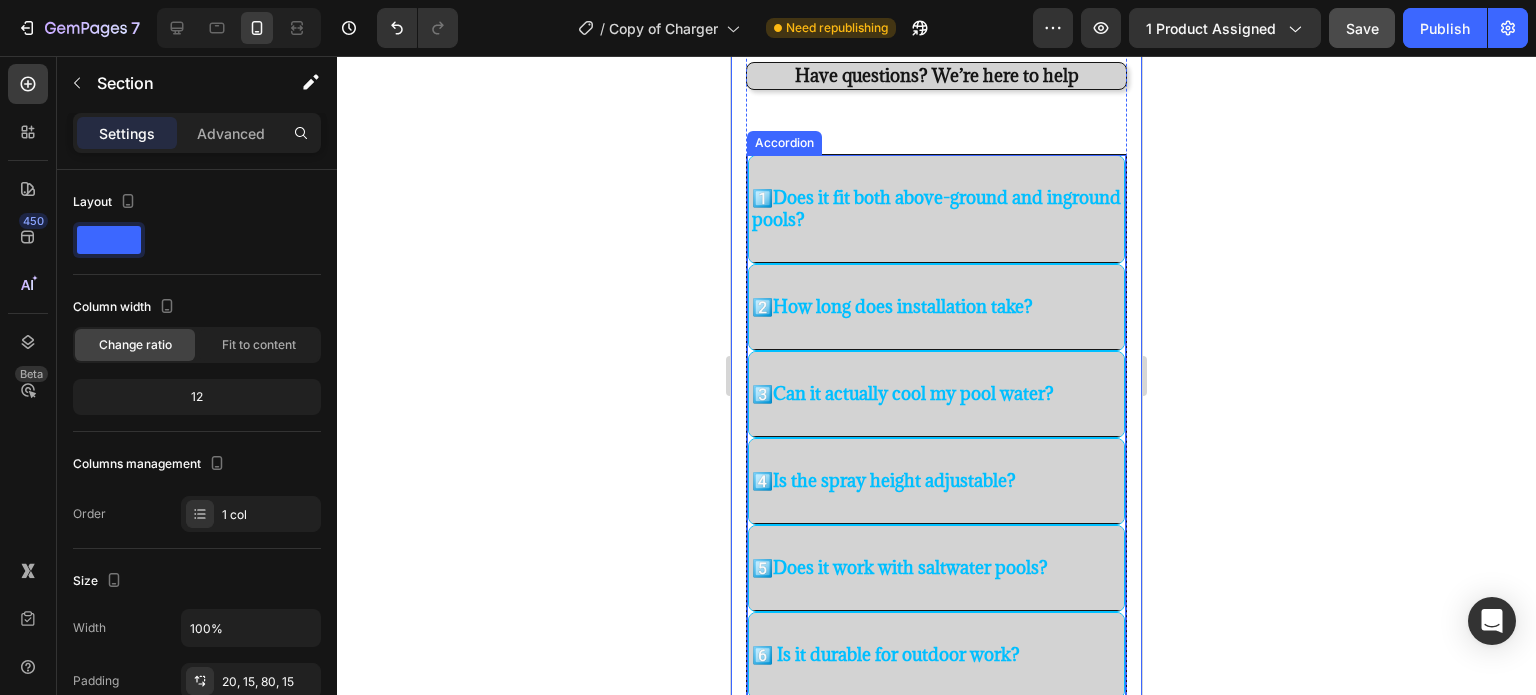 click on "1️⃣  Does it fit both above-ground and inground pools?" at bounding box center (936, 209) 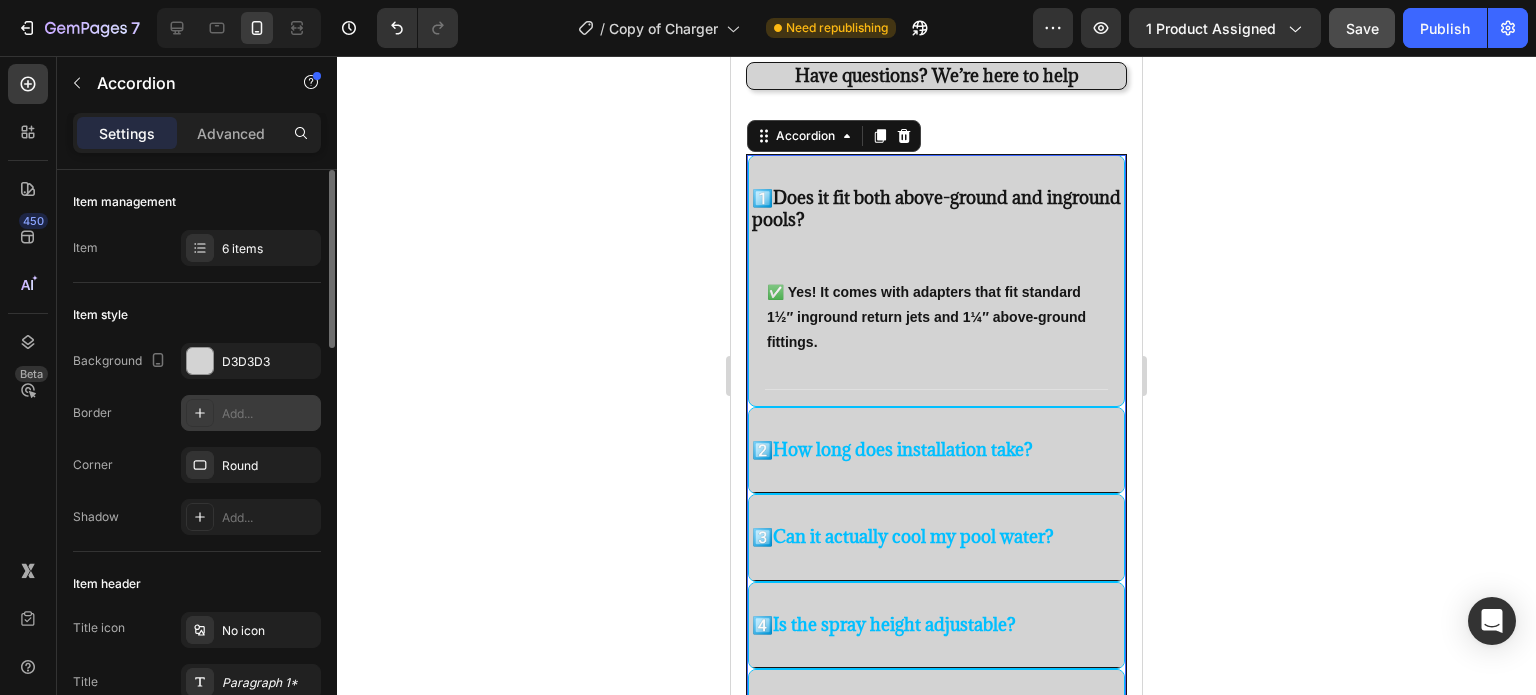 click at bounding box center [200, 413] 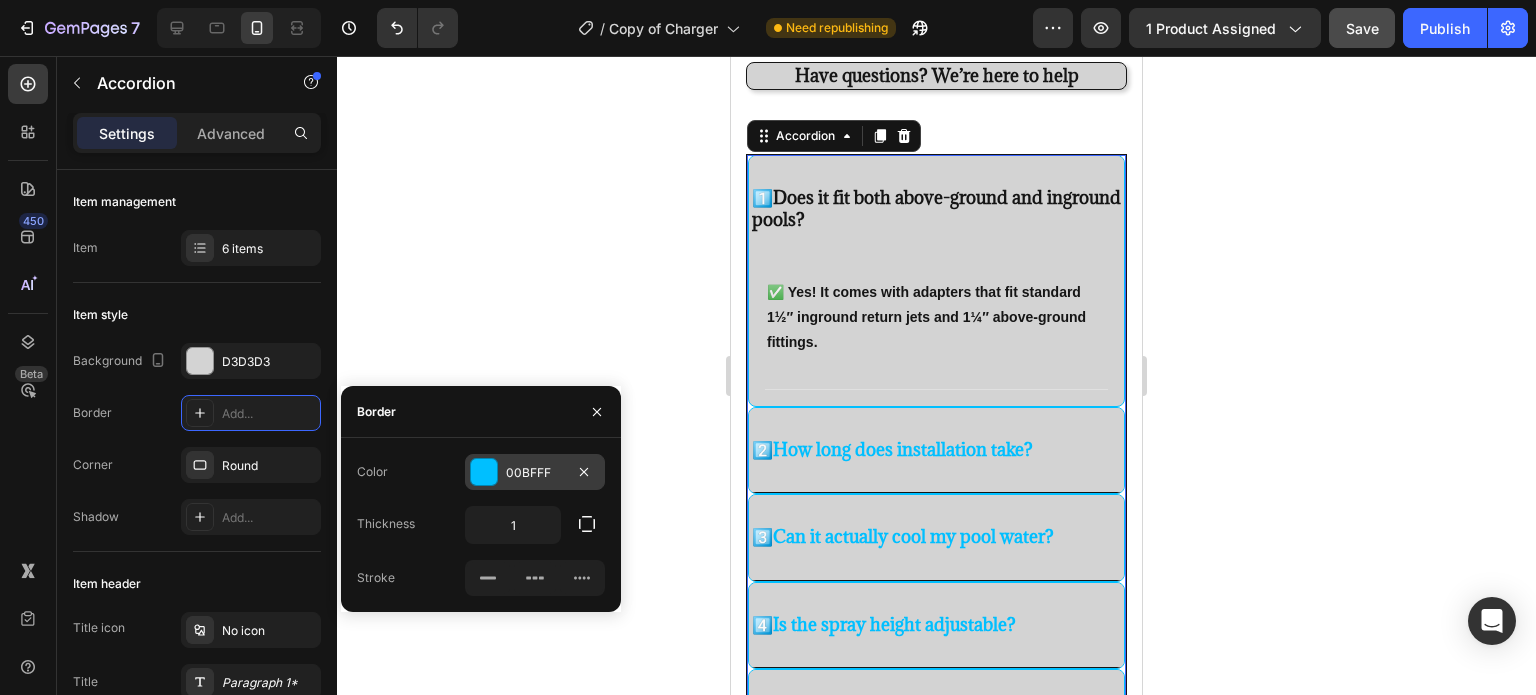 click at bounding box center (484, 472) 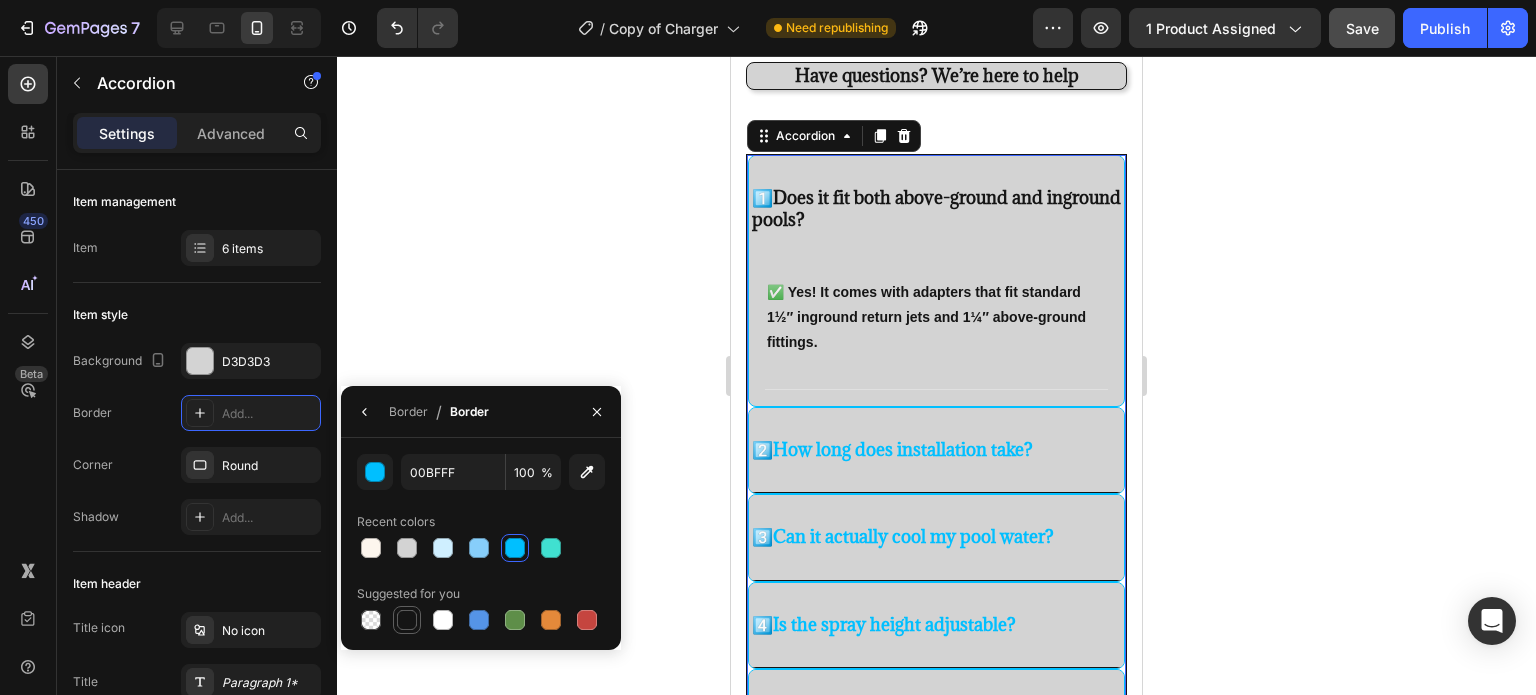 click at bounding box center [407, 620] 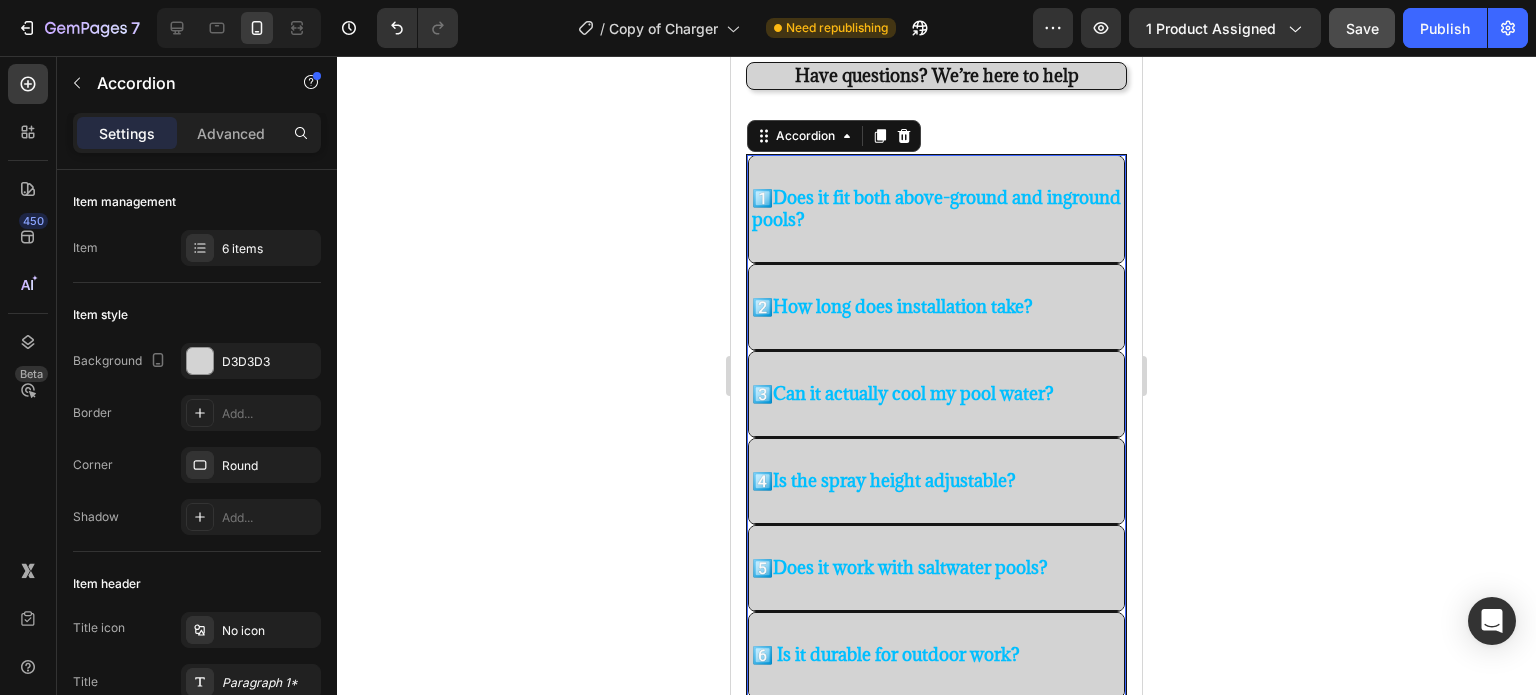click 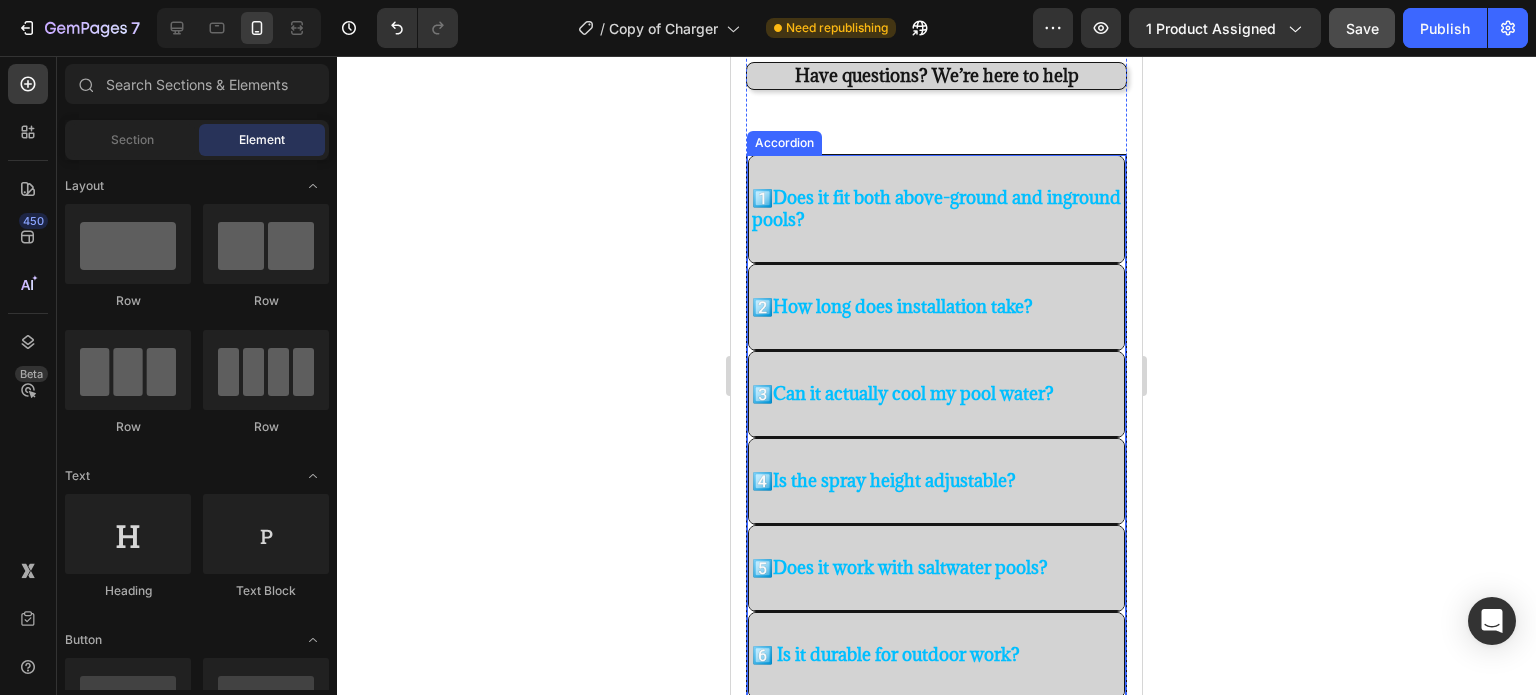 click on "1️⃣  Does it fit both above-ground and inground pools?" at bounding box center (936, 209) 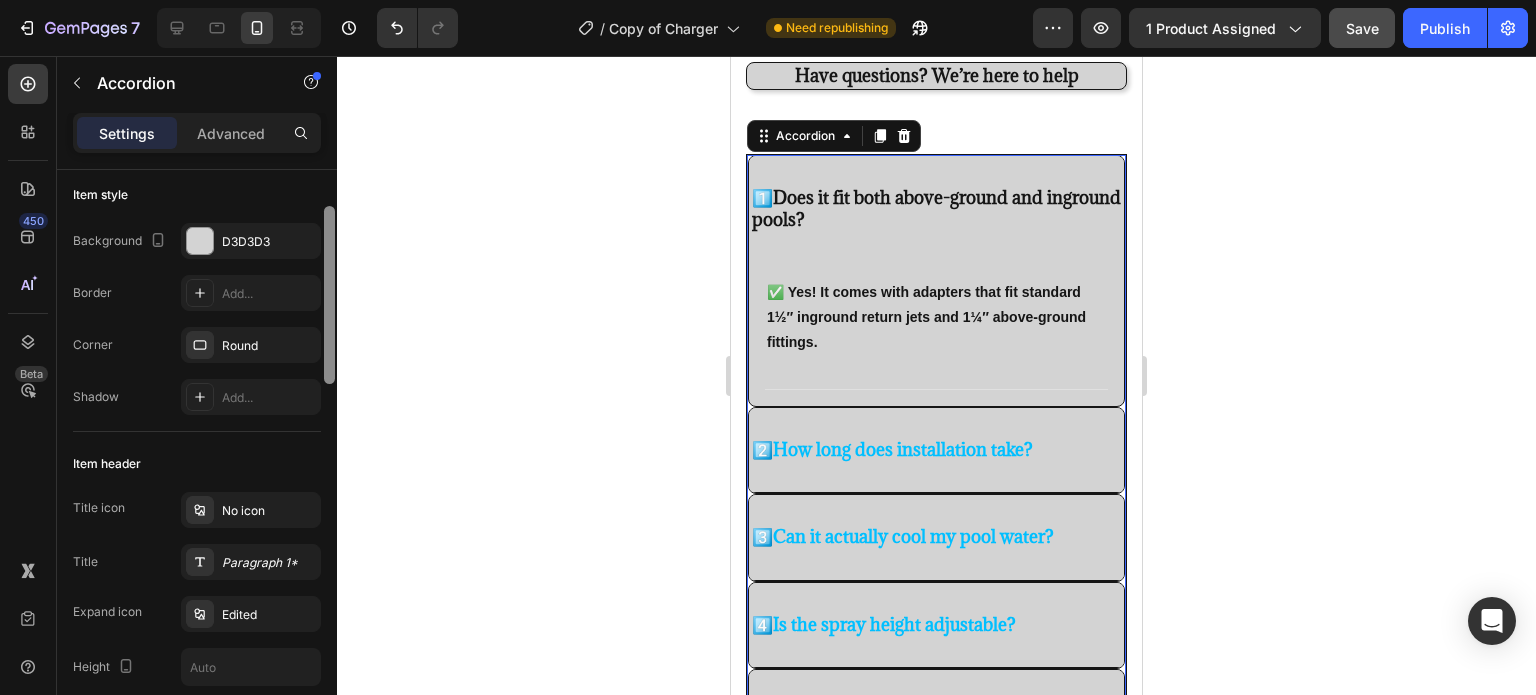 drag, startPoint x: 332, startPoint y: 315, endPoint x: 334, endPoint y: 355, distance: 40.04997 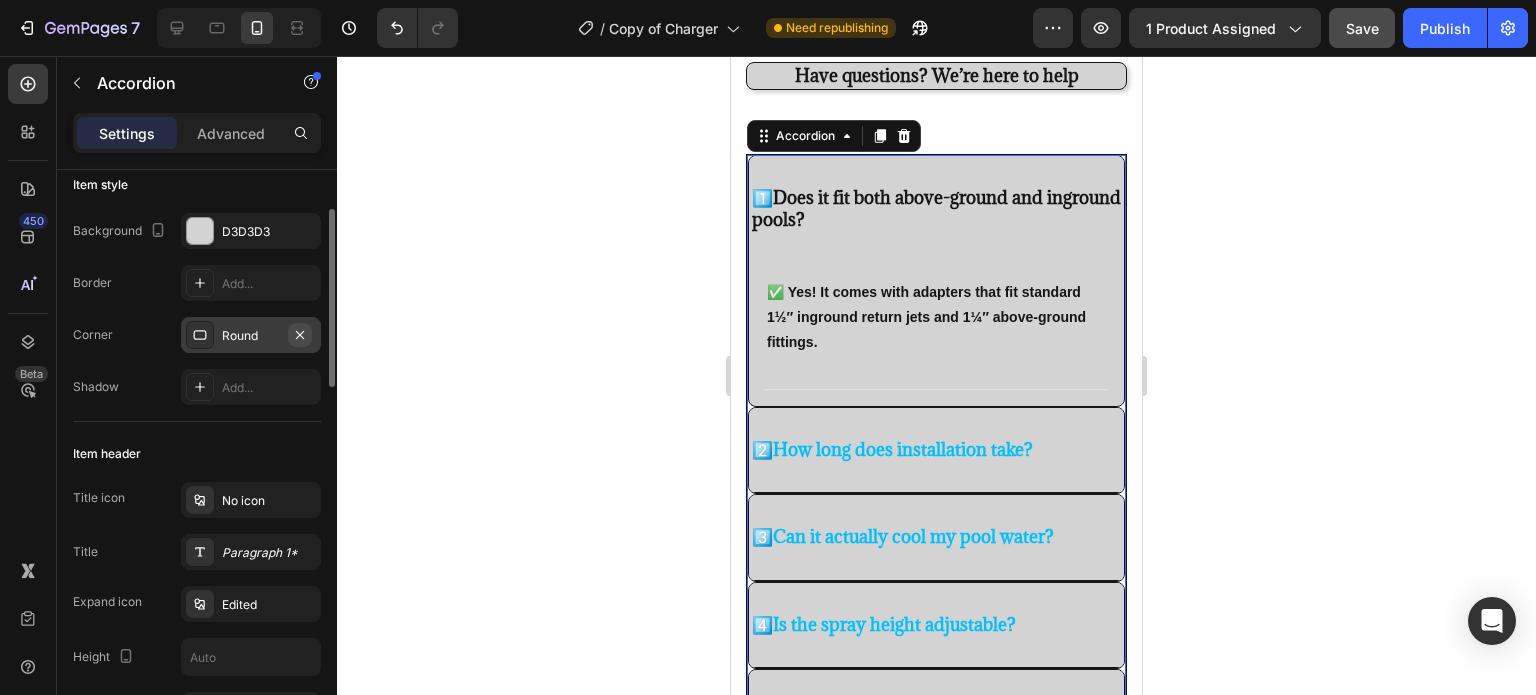 click 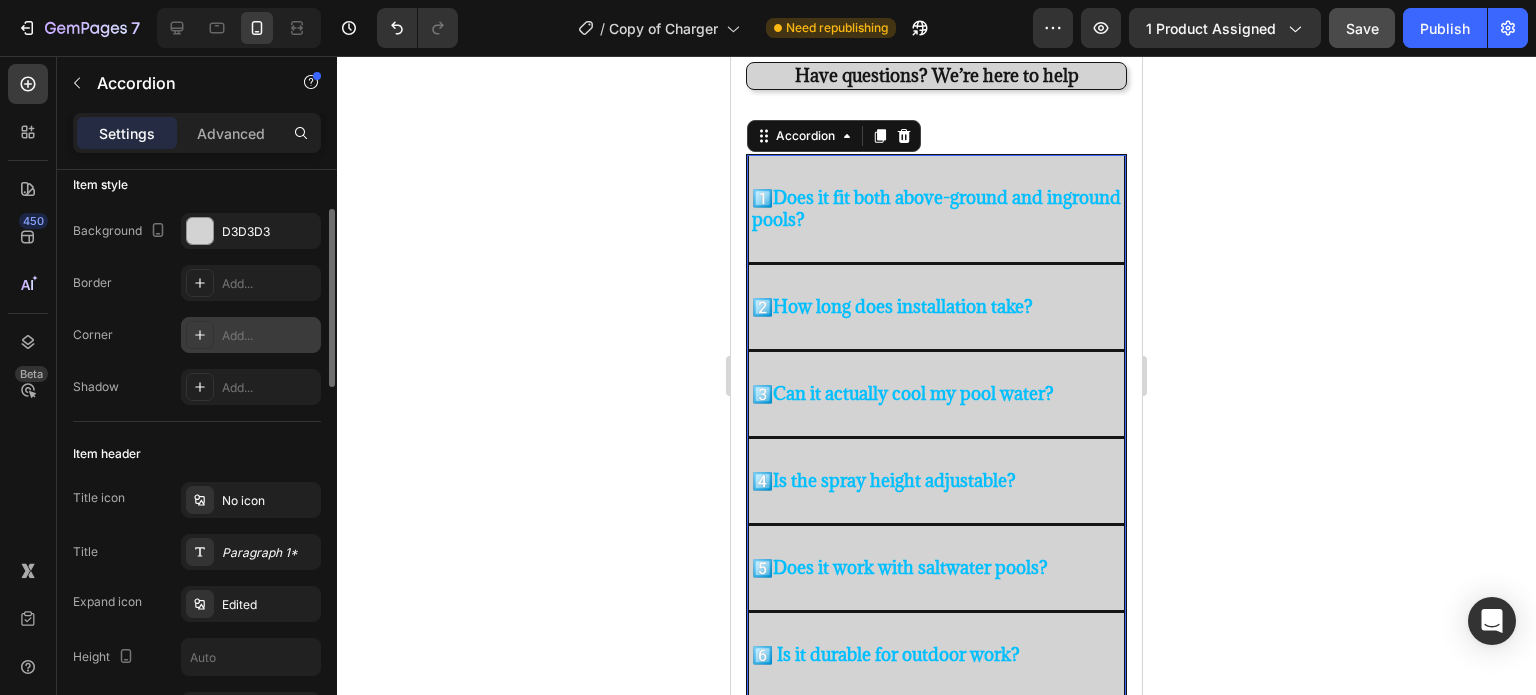 click 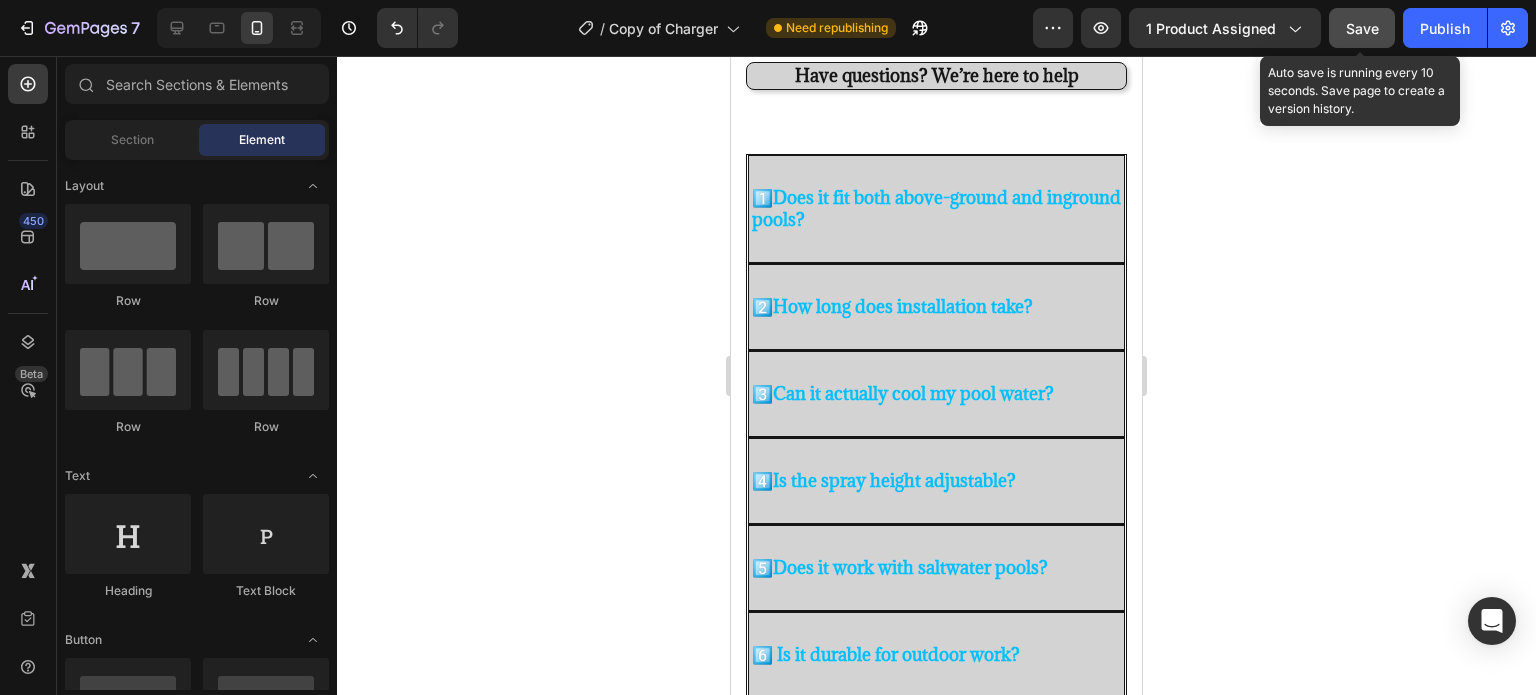 click on "Save" at bounding box center (1362, 28) 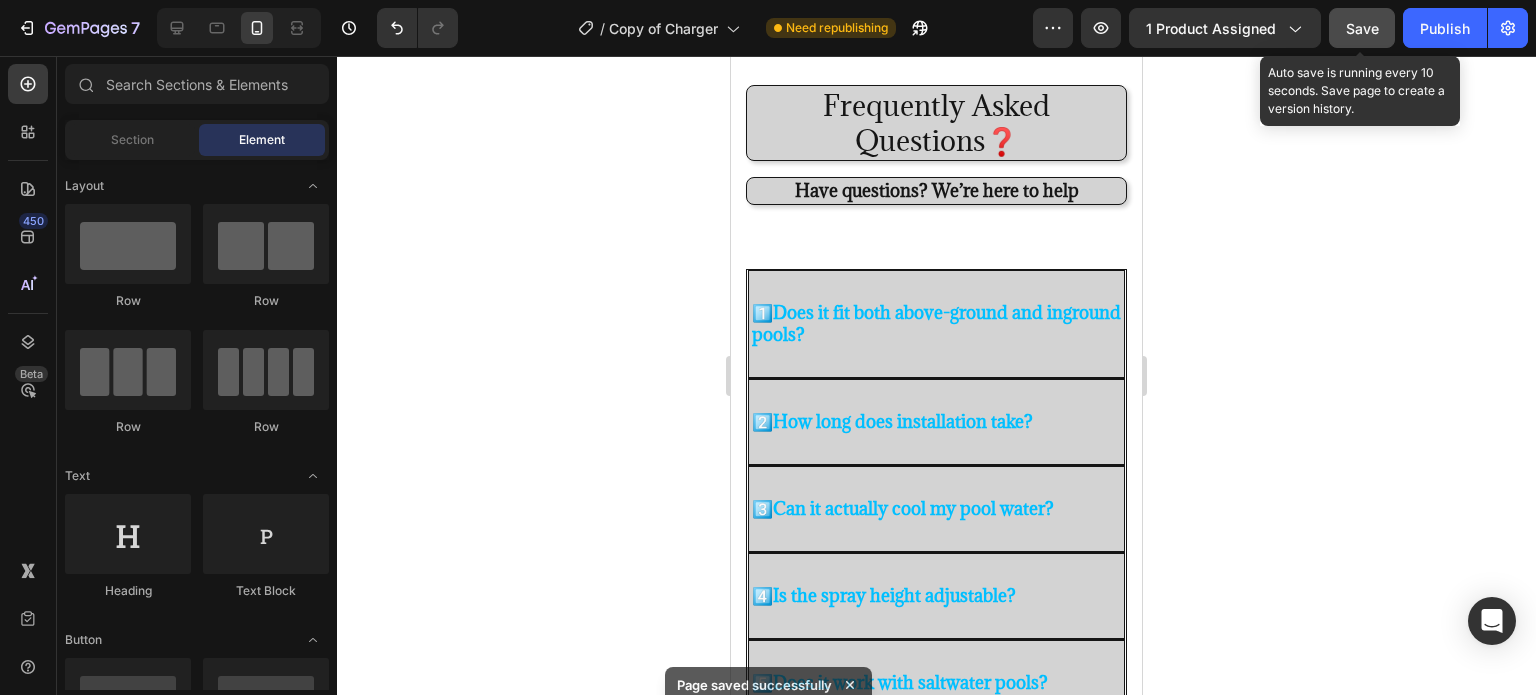 scroll, scrollTop: 2649, scrollLeft: 0, axis: vertical 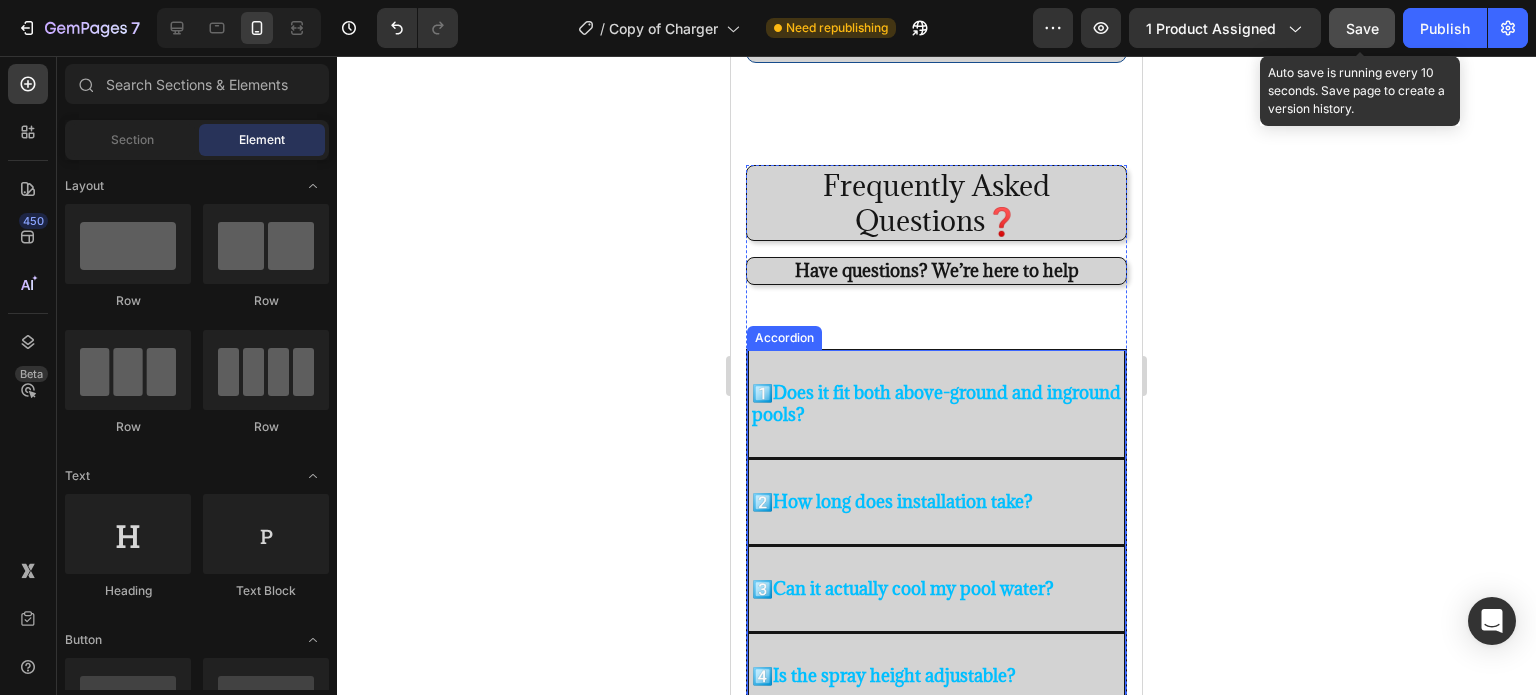 click on "Does it fit both above-ground and inground pools?" at bounding box center [936, 403] 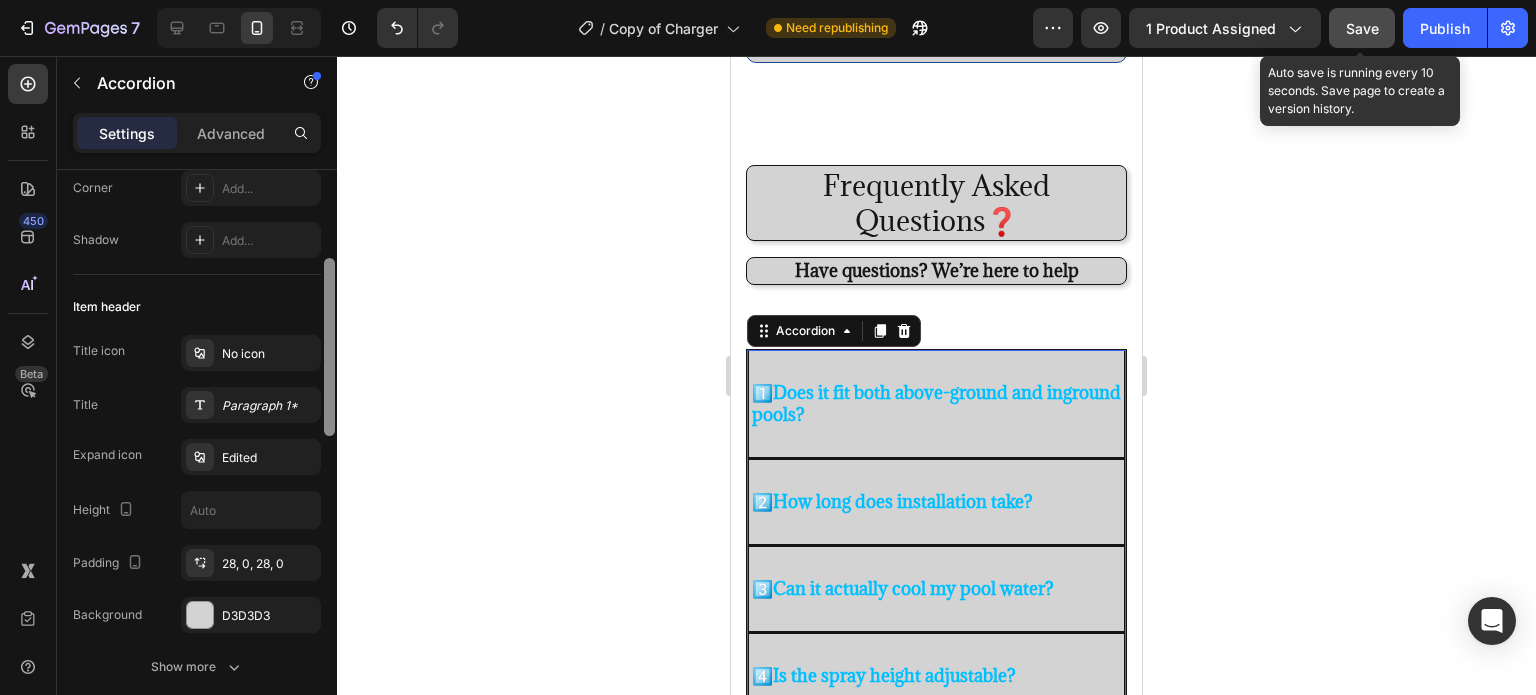 scroll, scrollTop: 280, scrollLeft: 0, axis: vertical 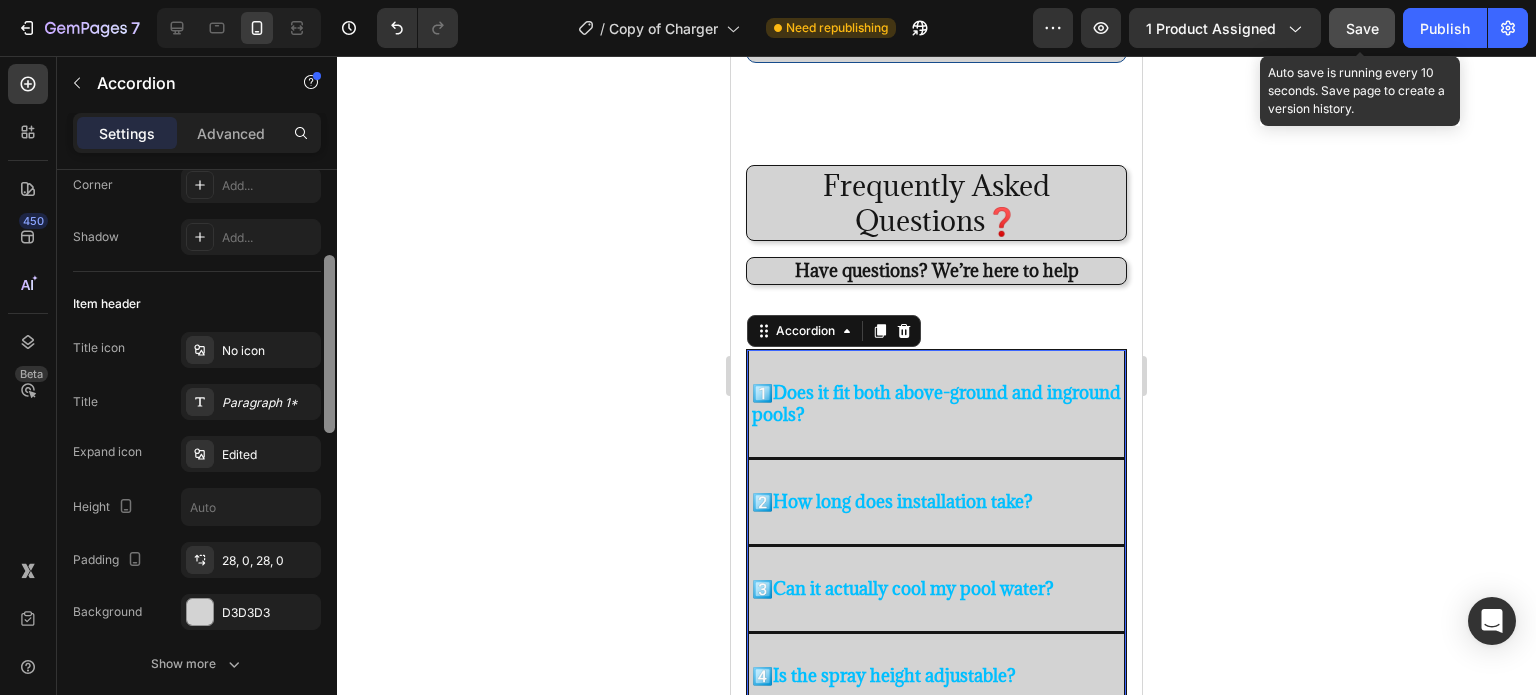 drag, startPoint x: 331, startPoint y: 324, endPoint x: 344, endPoint y: 411, distance: 87.965904 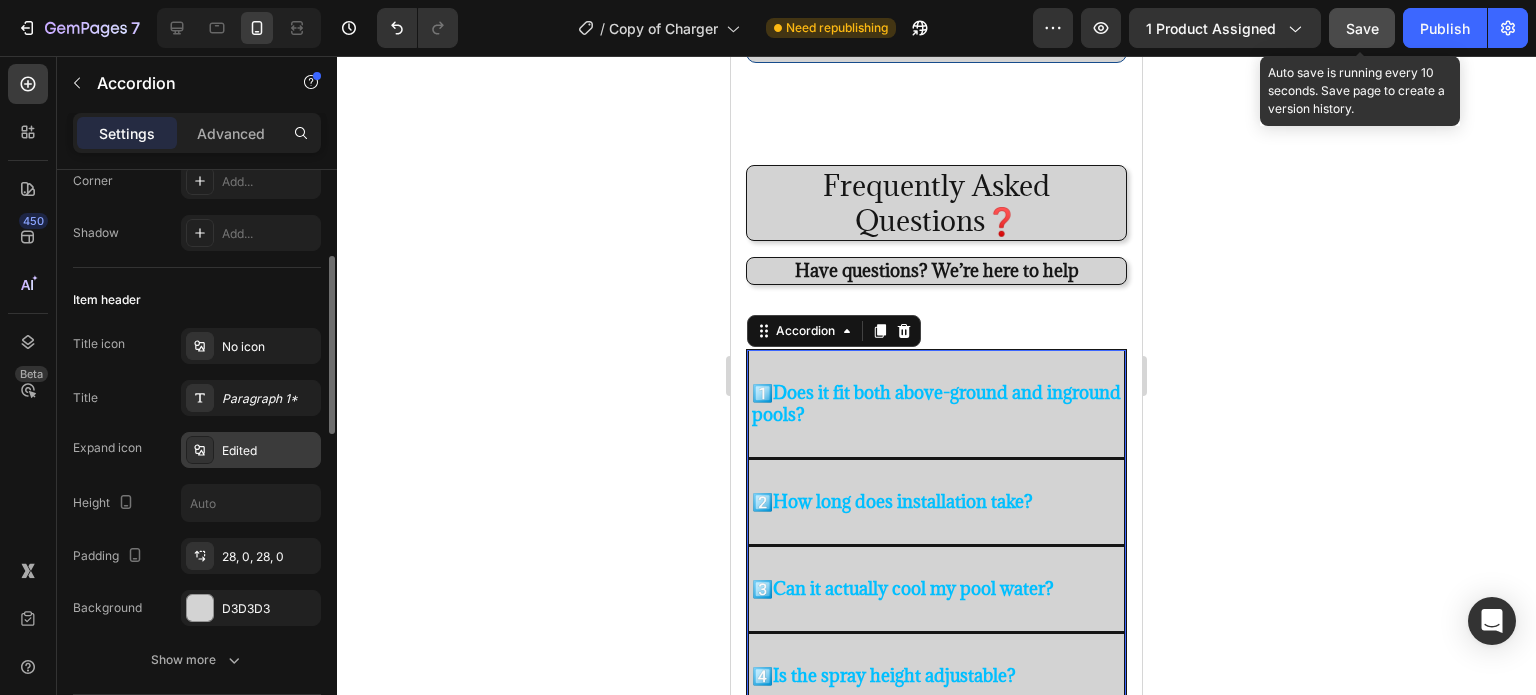 click on "Edited" at bounding box center (269, 451) 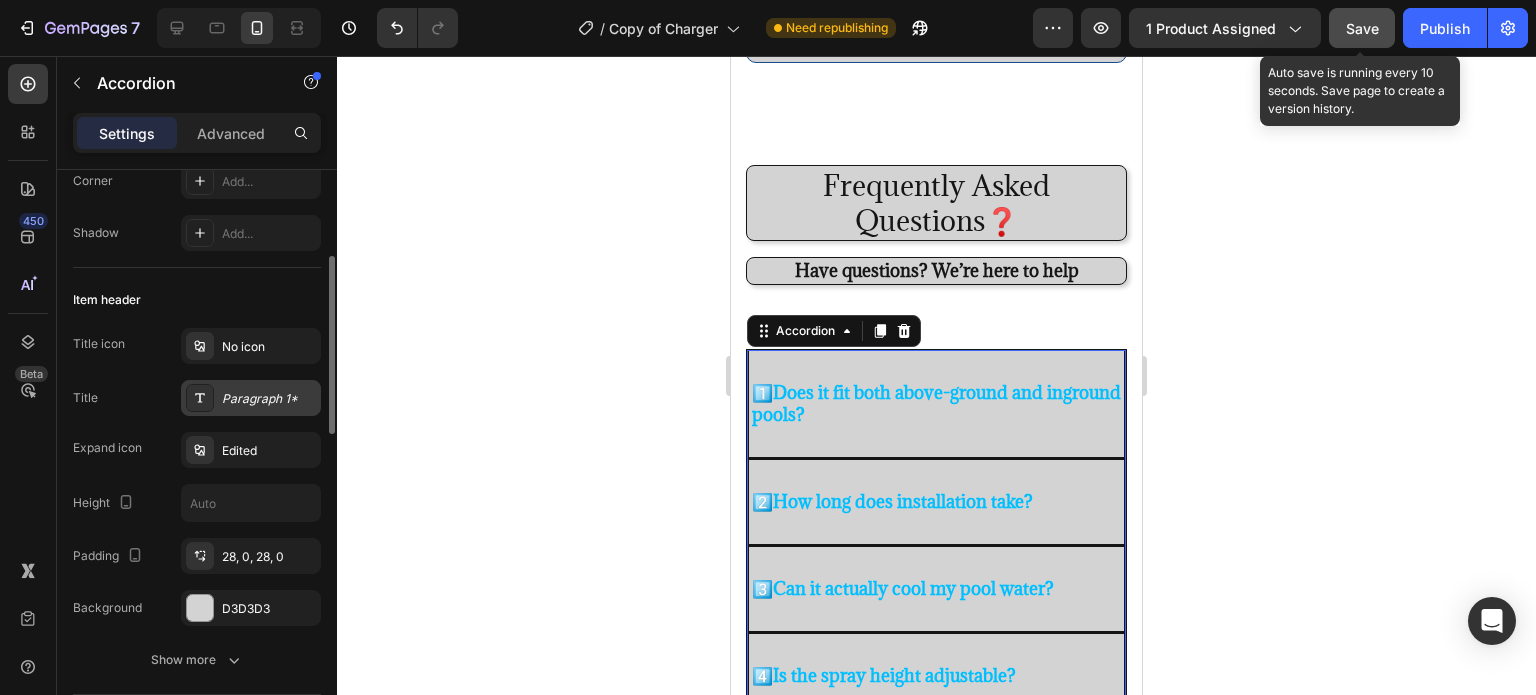 click on "Paragraph 1*" at bounding box center (251, 398) 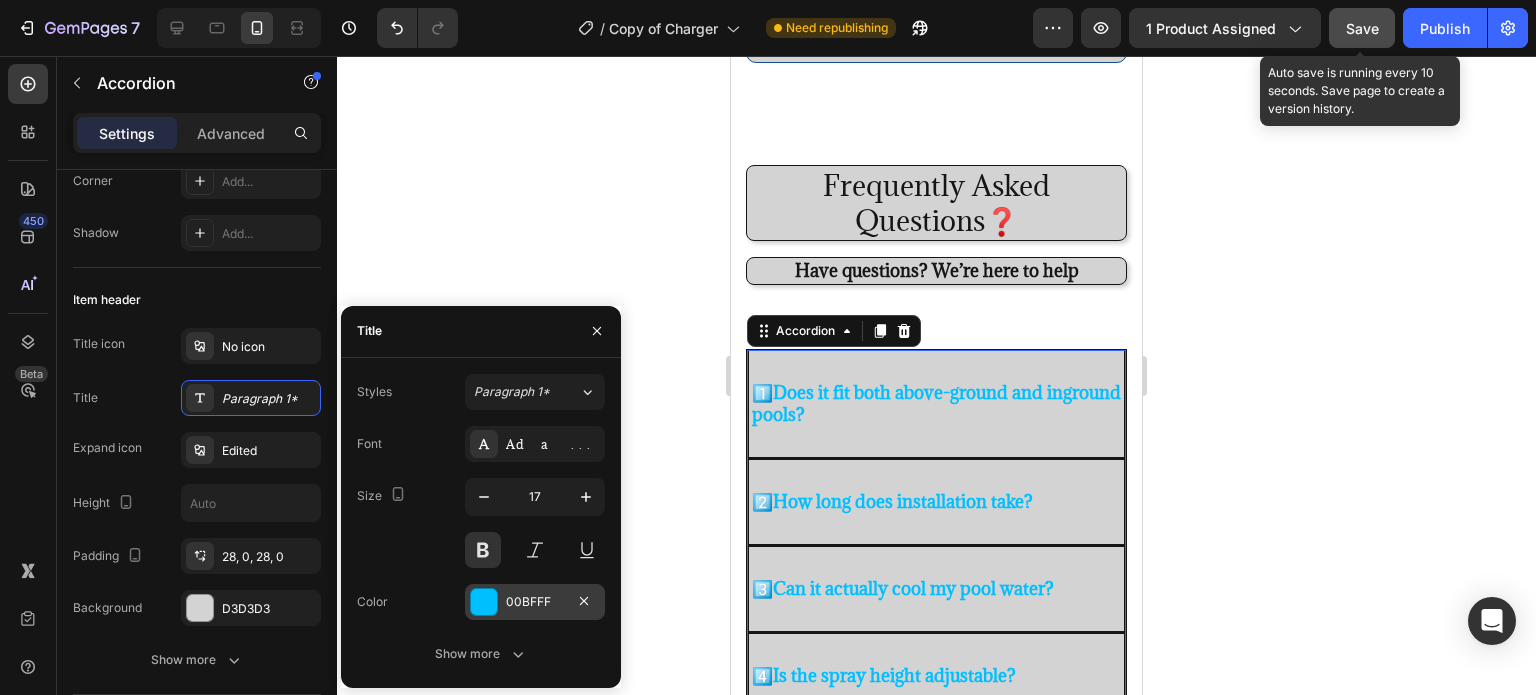 click at bounding box center [484, 602] 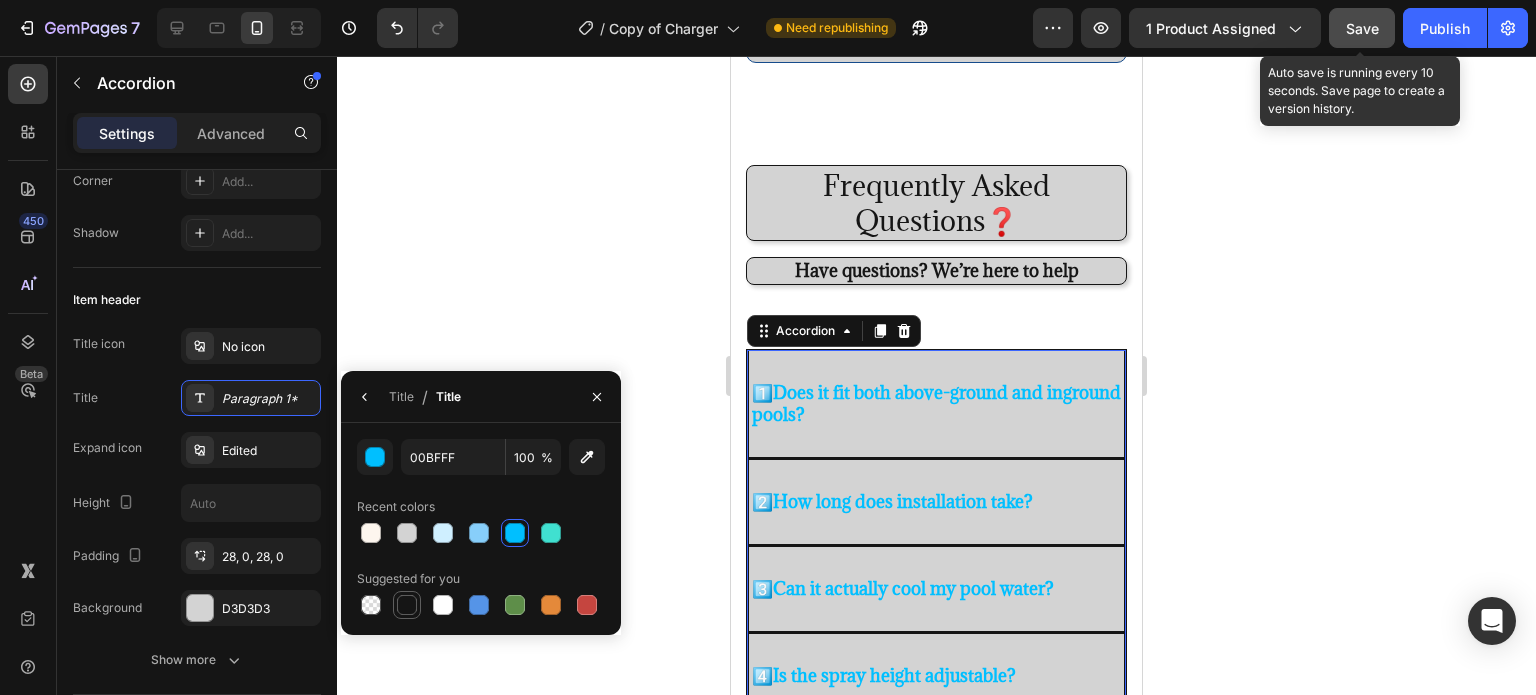 click at bounding box center (407, 605) 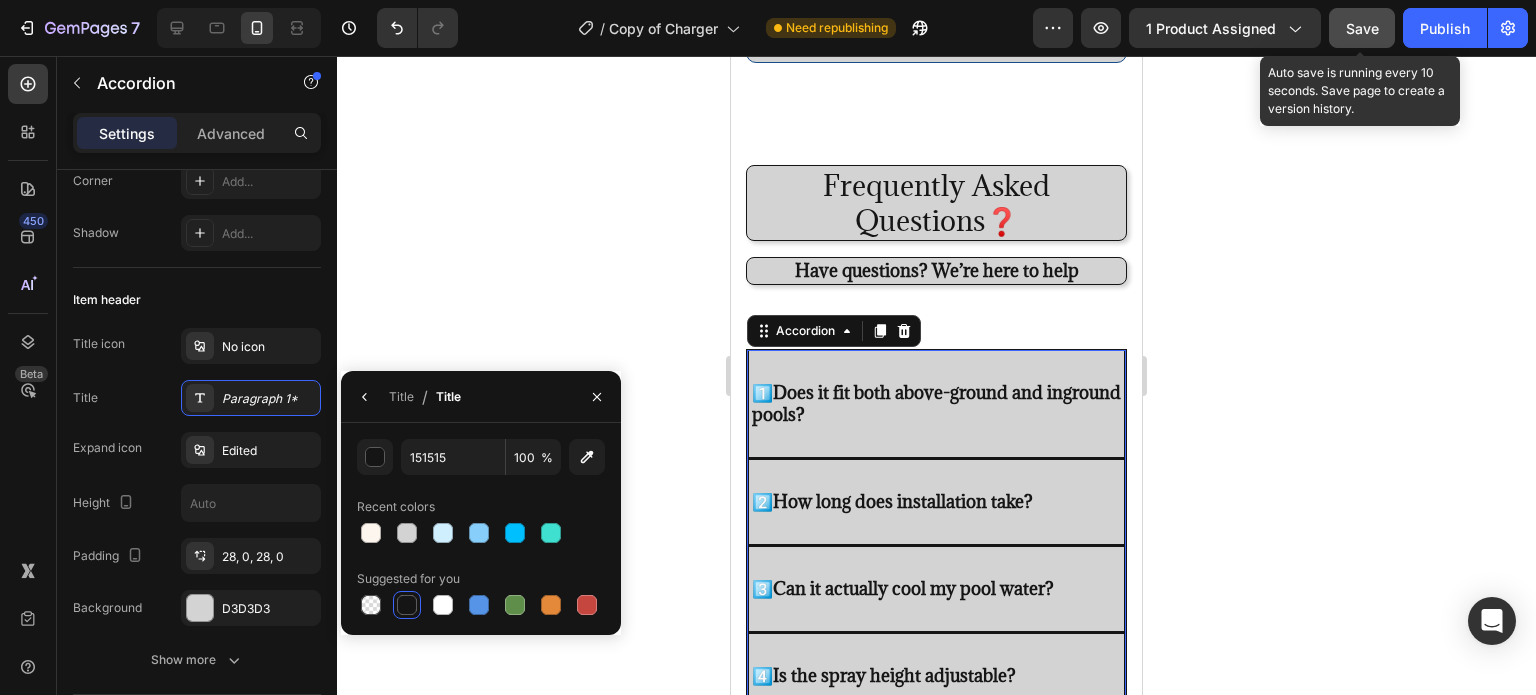 click 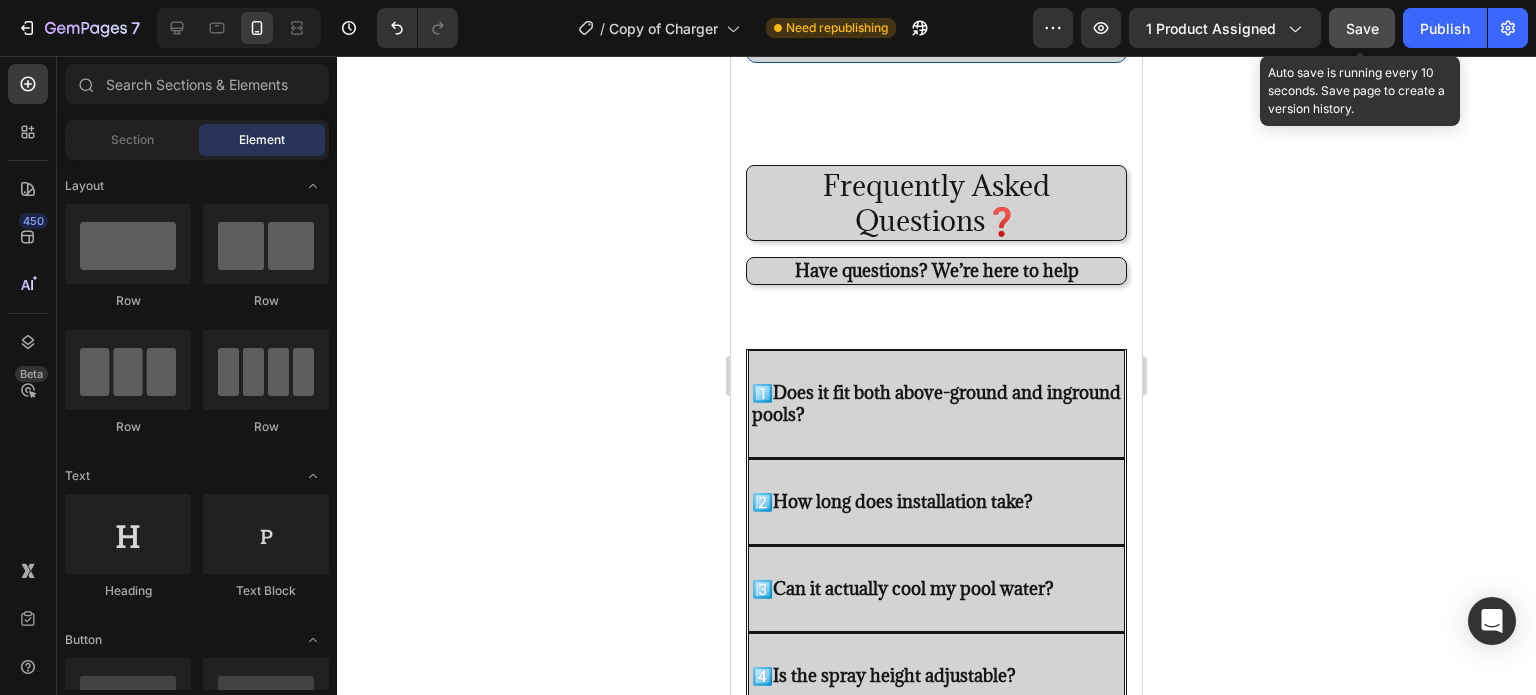 click on "Save" 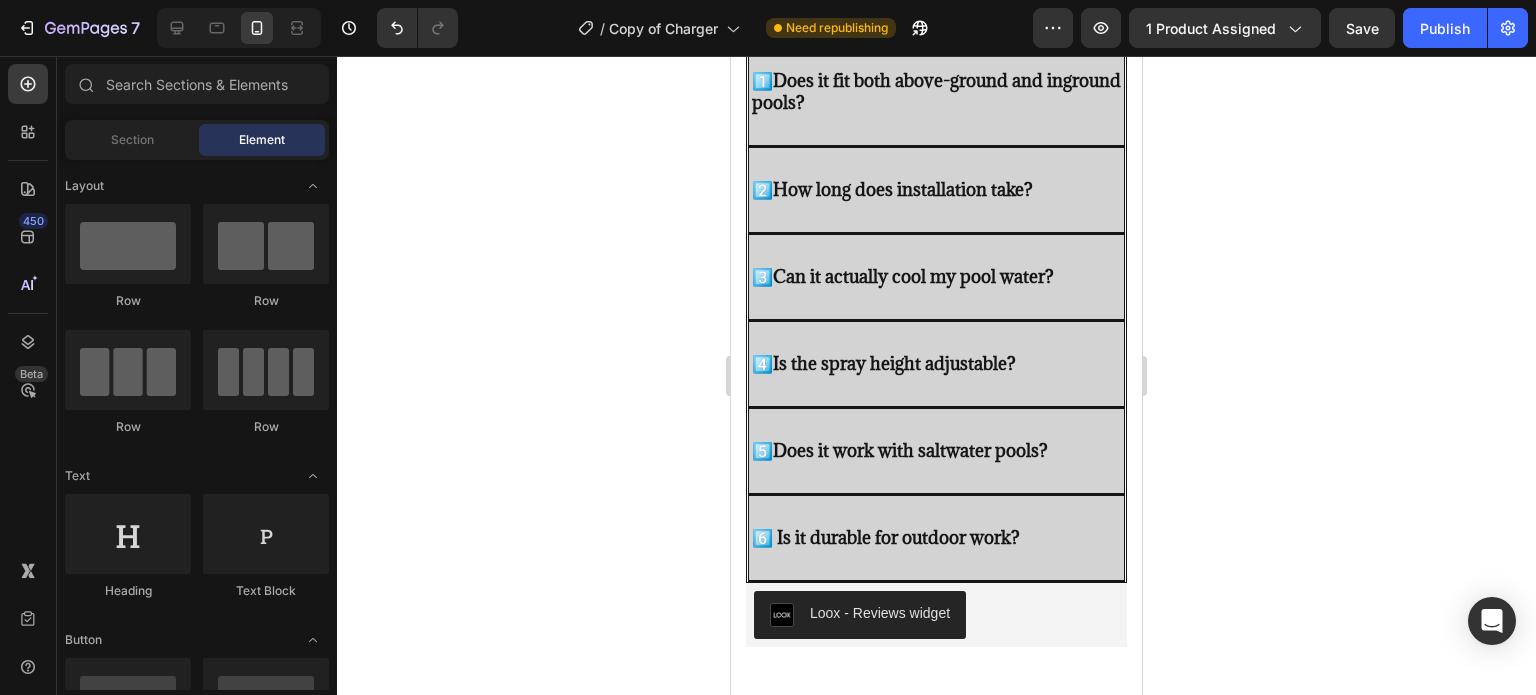 scroll, scrollTop: 3240, scrollLeft: 0, axis: vertical 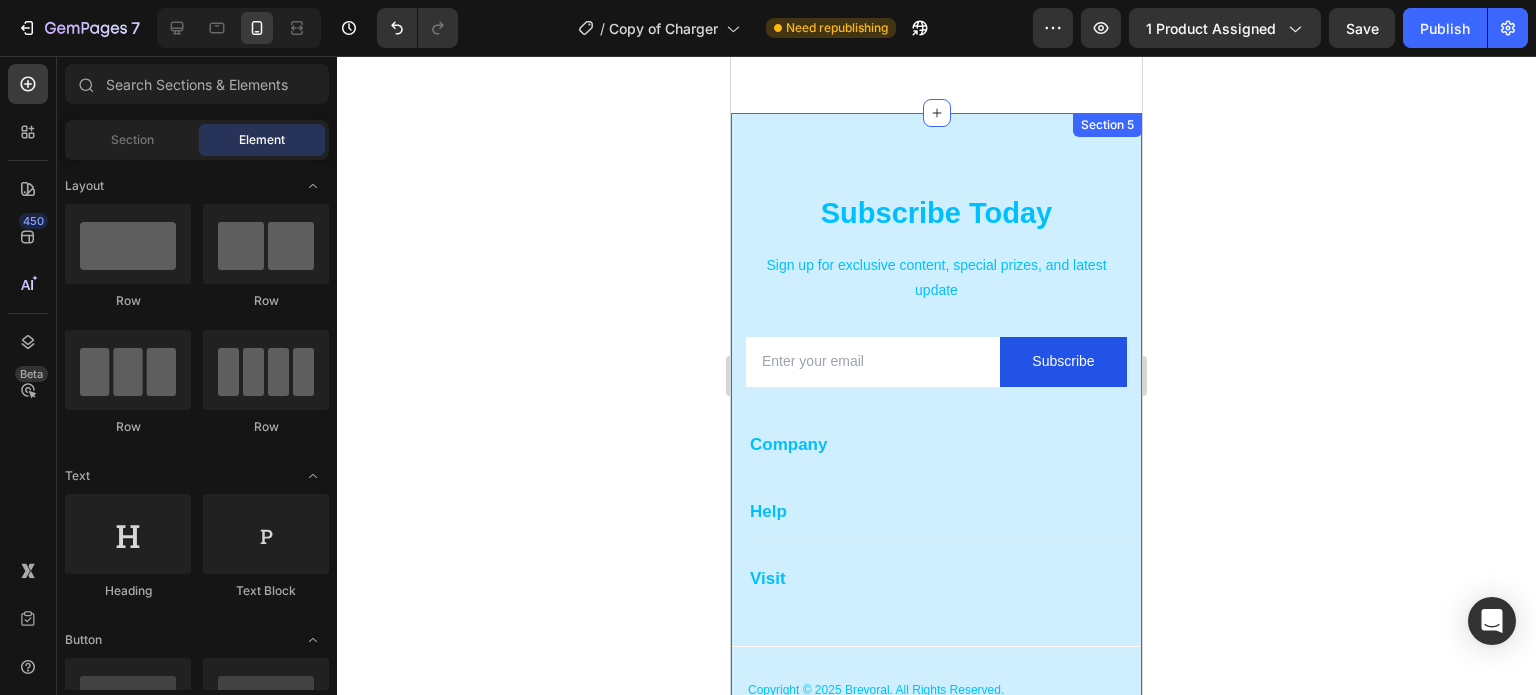 click on "Subscribe Today Heading Sign up for exclusive content, special prizes, and latest update Text block Email Field Subscribe Submit Button Row Newsletter Row Company Text block About Button Events Button Rentals Button Features Button Shop Text block Men Button Women Button Footweat Button Brands Button Help Text block Customer Service Button Returns & Exchanges Button FAQs Button Contact Us Button Visit Text block 261 NW 26th Street Miami. FL 33127 Text block 999-999-999 Text block support@gmail.com Text block Image Image Image Image Row Row Company Help Visit Accordion Row                Title Line Copyright © 2025 Brevoral. All Rights Reserved. Text block Image Image Image Image Image Row Row Section 5" at bounding box center [936, 446] 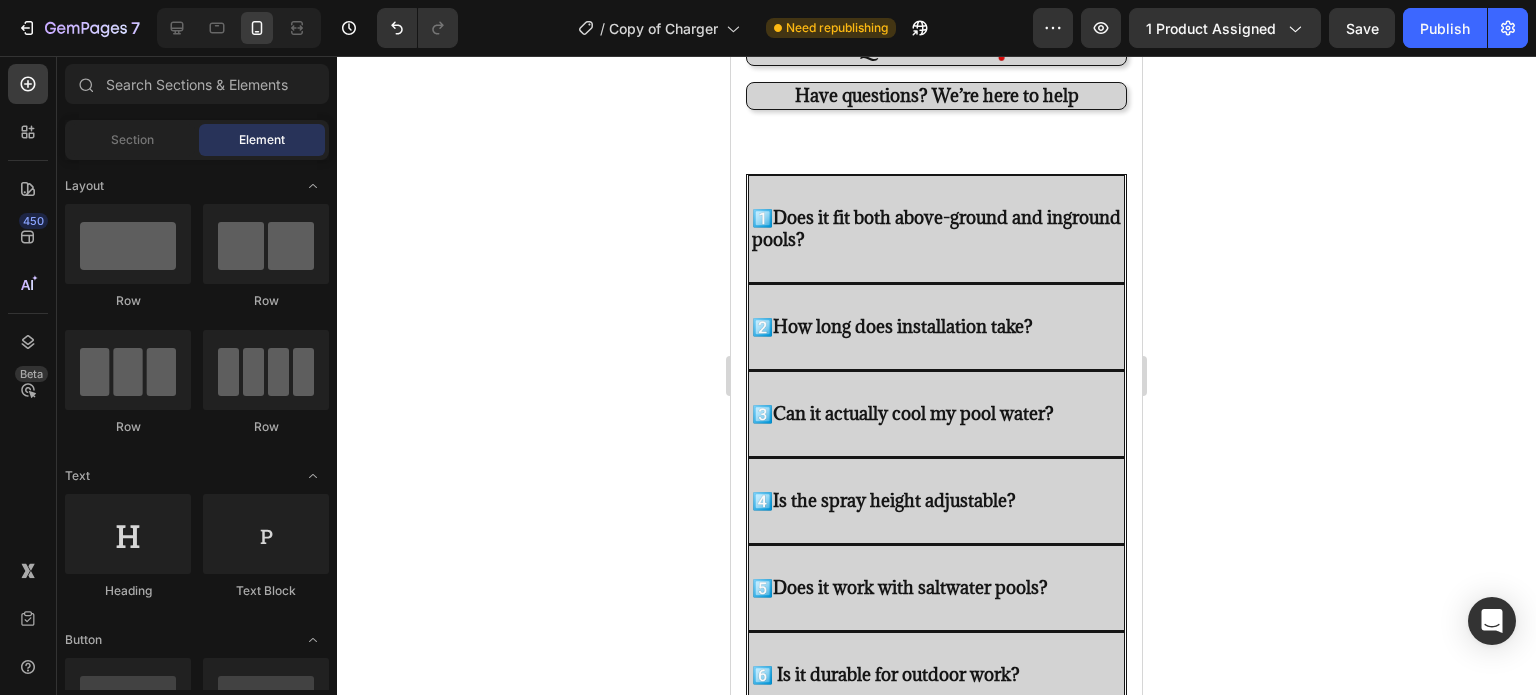 drag, startPoint x: 1134, startPoint y: 546, endPoint x: 1876, endPoint y: 497, distance: 743.61615 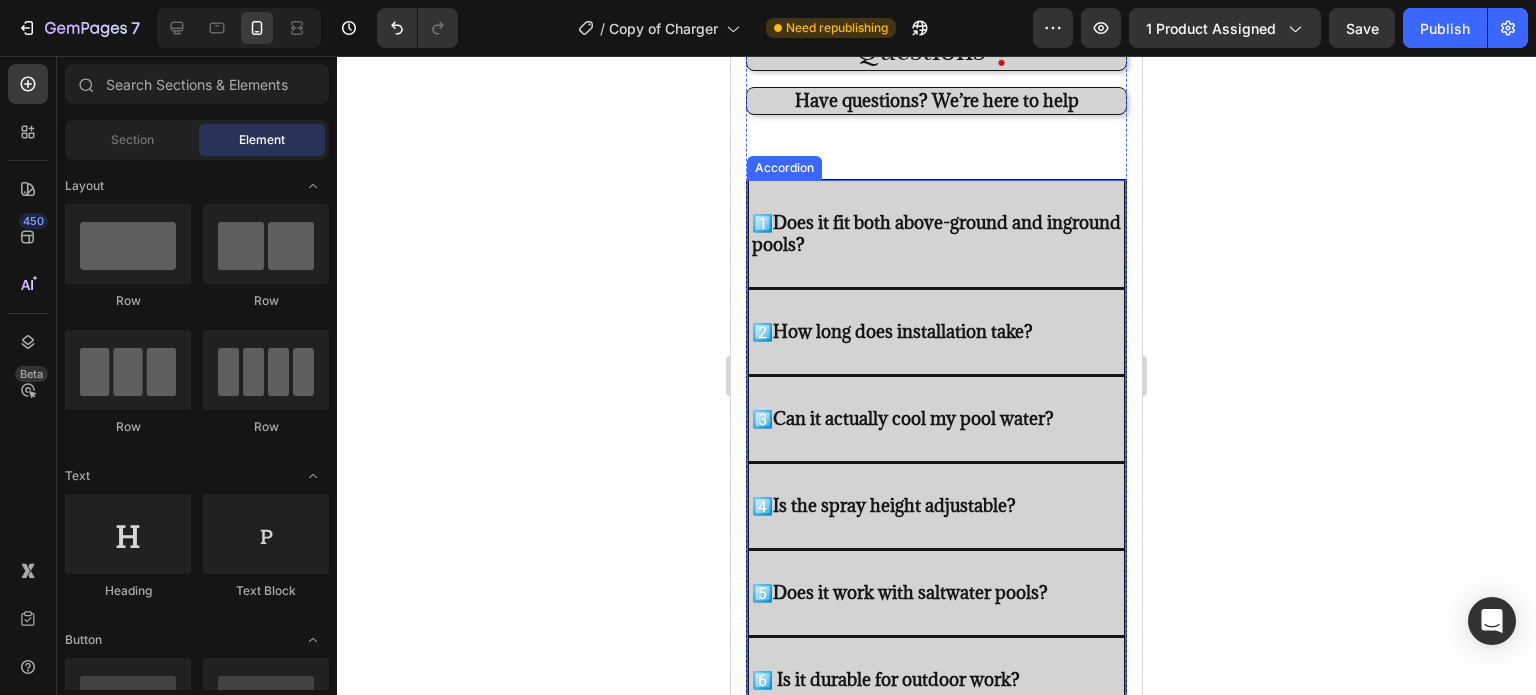 click on "2️⃣  How long does installation take?" at bounding box center (936, 332) 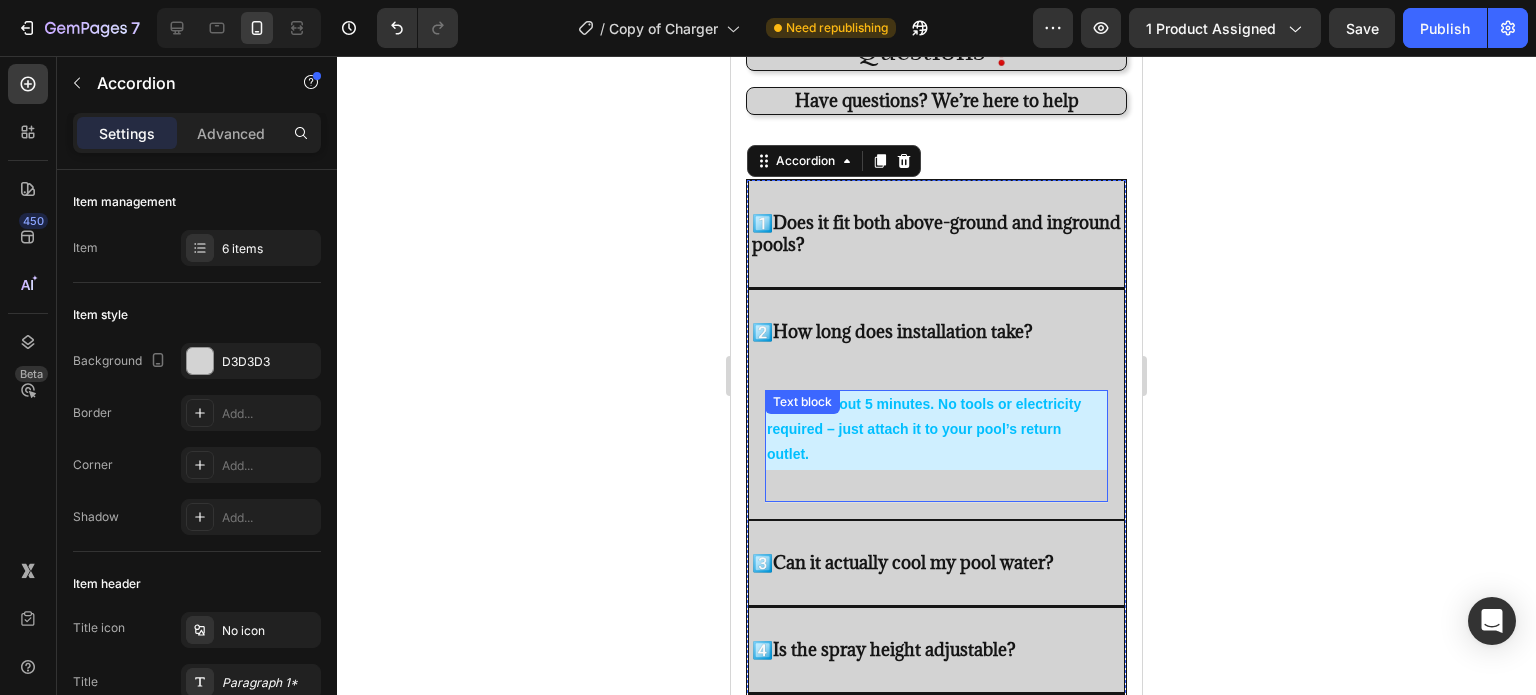 click on "✅ Only about 5 minutes. No tools or electricity required – just attach it to your pool’s return outlet." at bounding box center [936, 430] 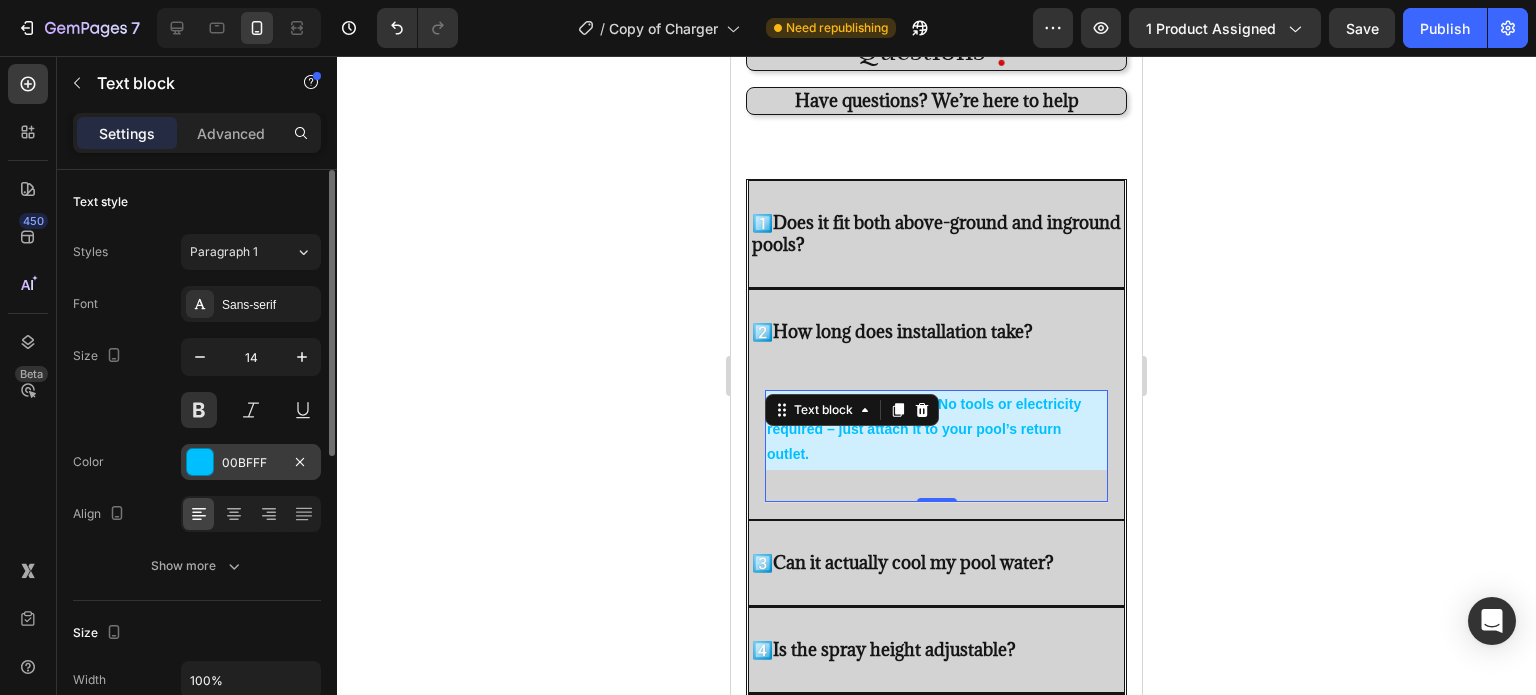 click at bounding box center (200, 462) 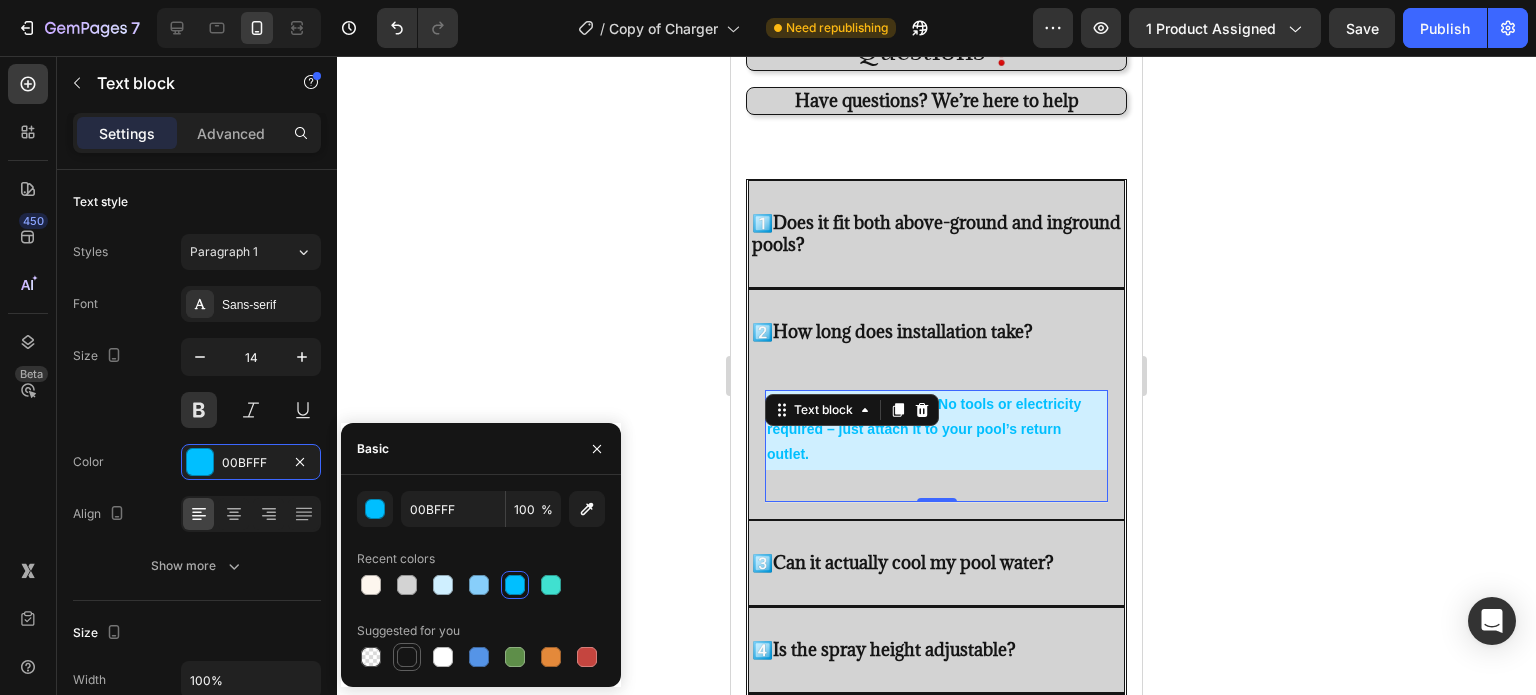 click at bounding box center [407, 657] 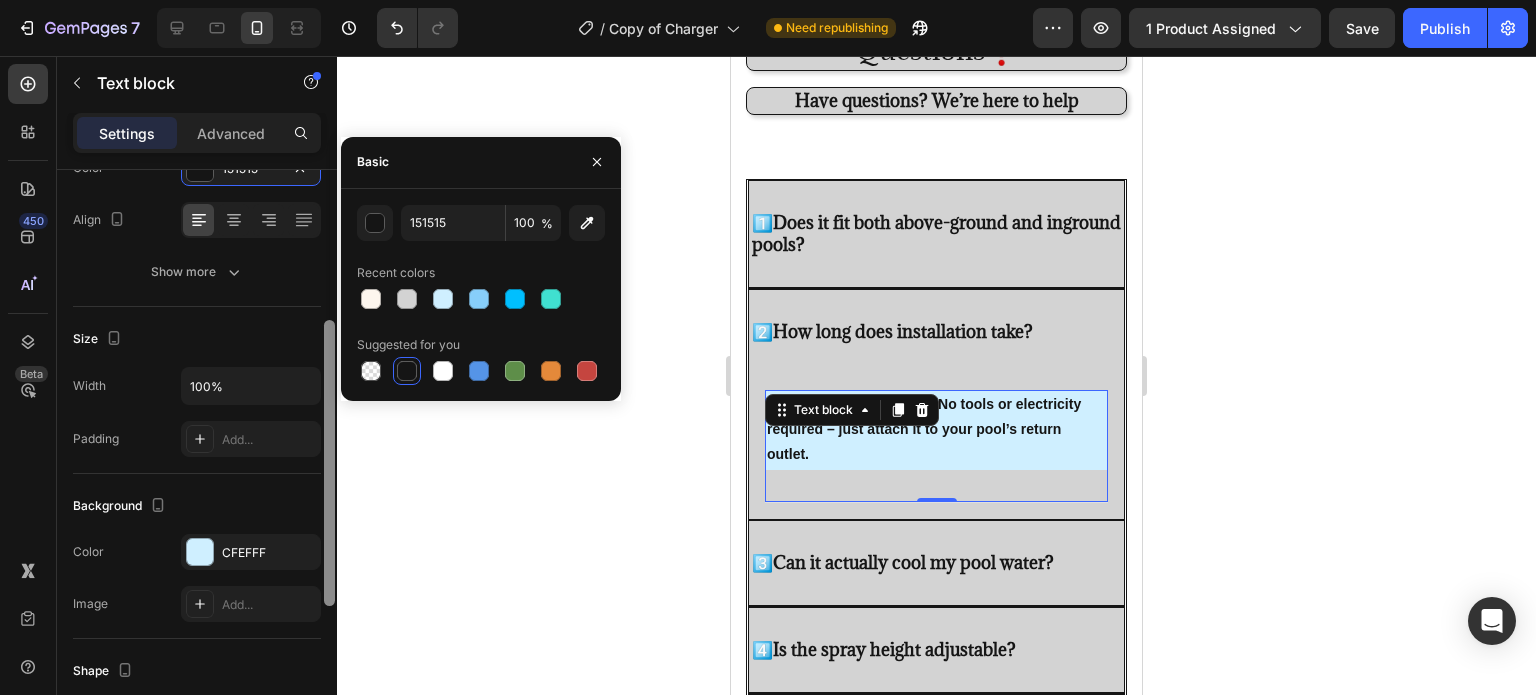 scroll, scrollTop: 339, scrollLeft: 0, axis: vertical 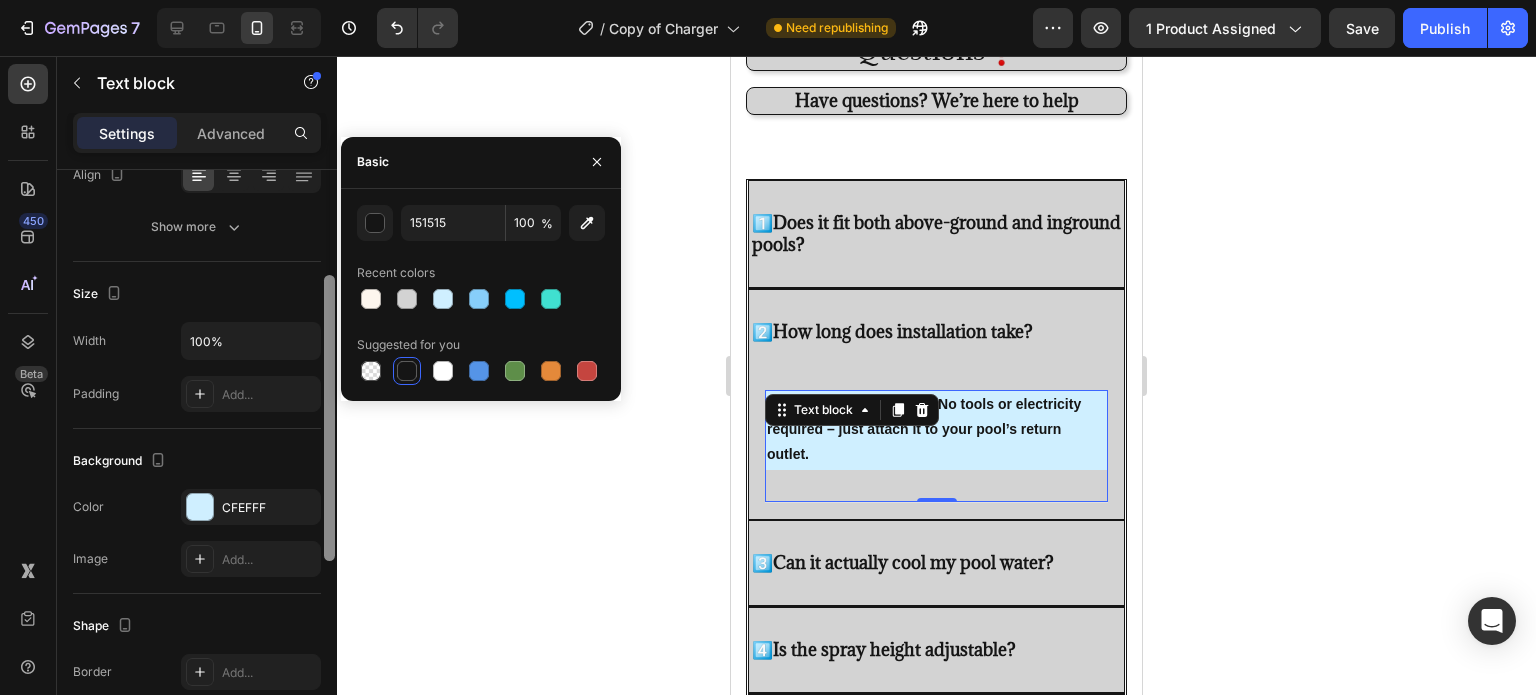 drag, startPoint x: 326, startPoint y: 428, endPoint x: 324, endPoint y: 595, distance: 167.01198 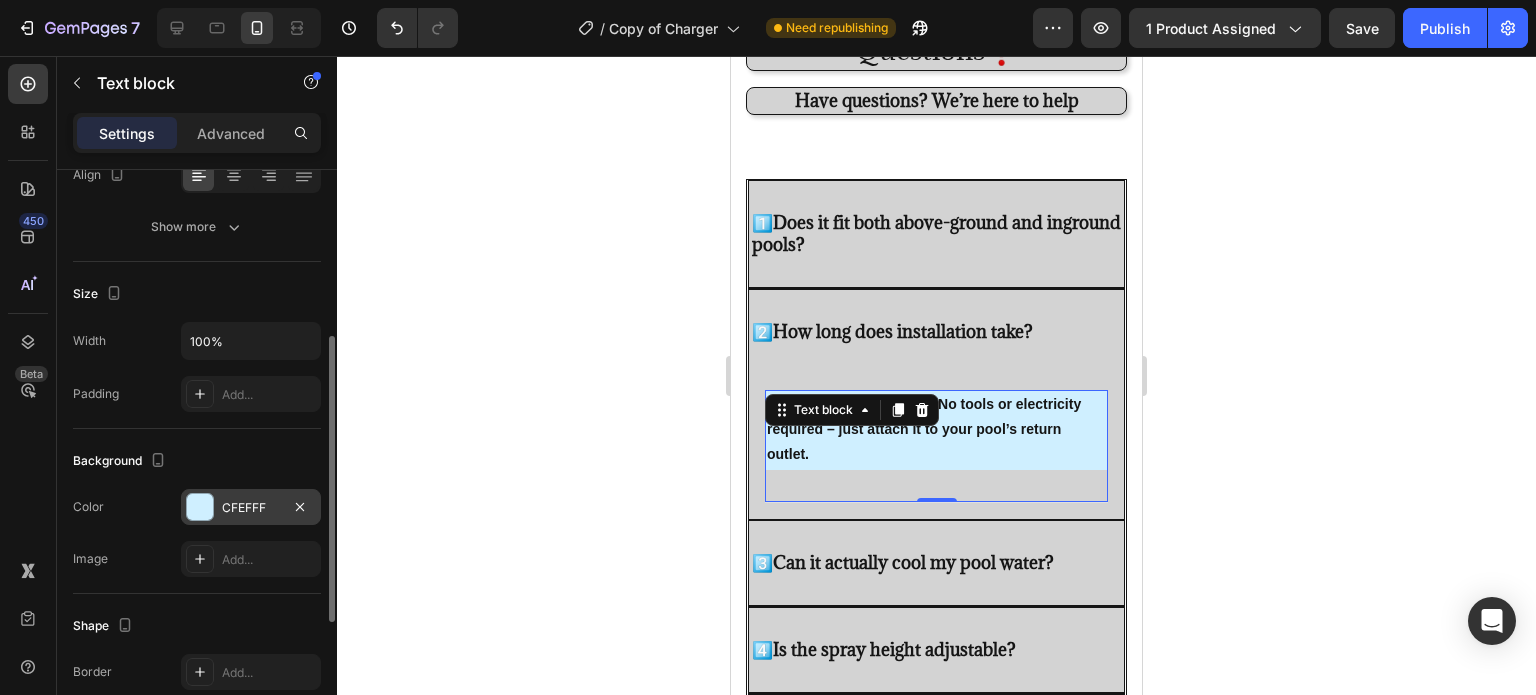 click on "CFEFFF" at bounding box center (251, 508) 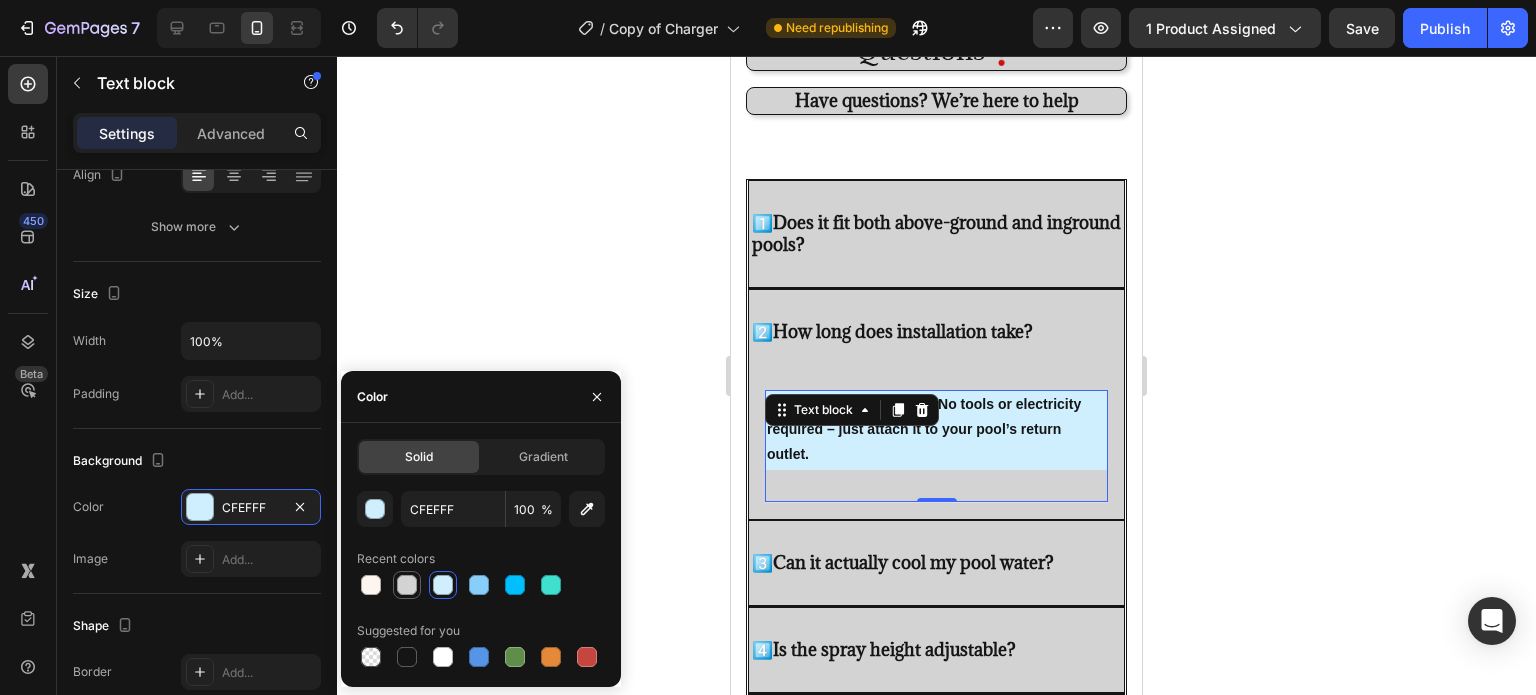 click at bounding box center [407, 585] 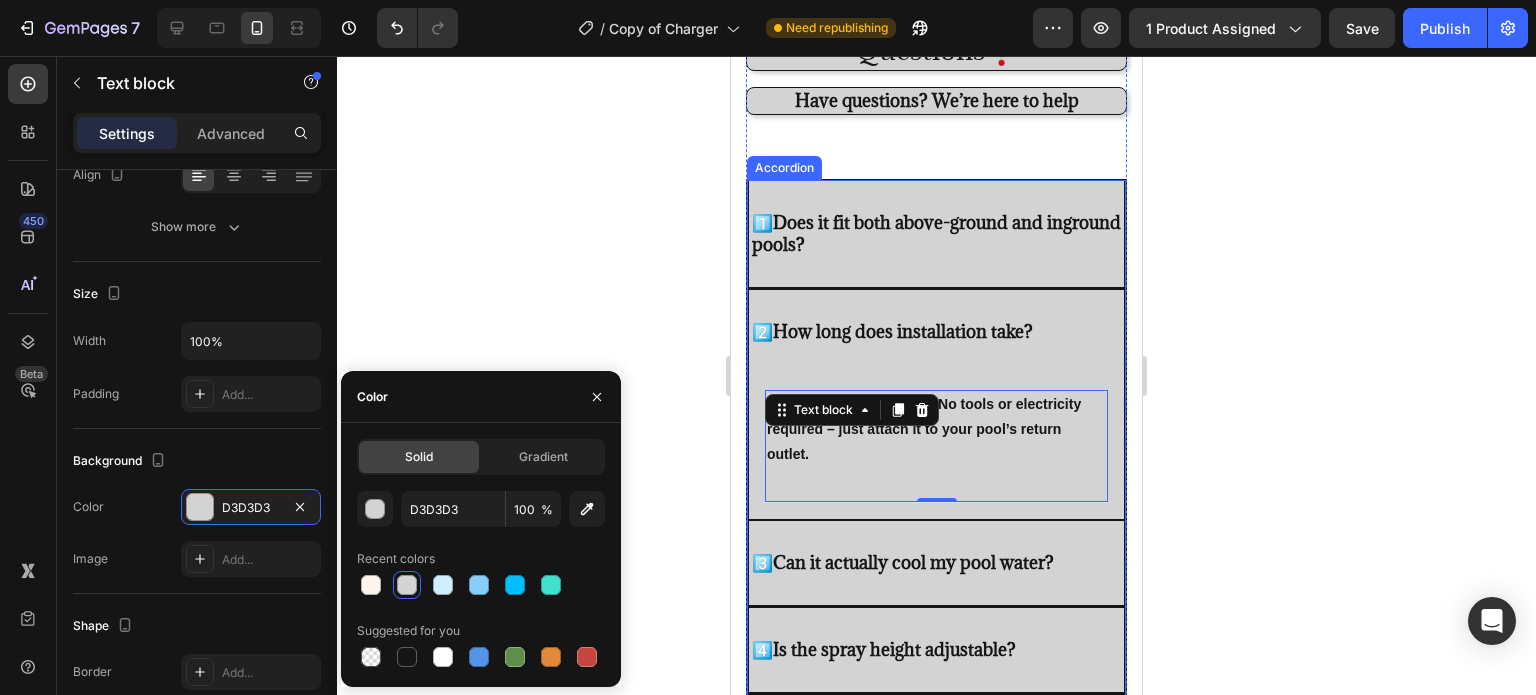 click on "Can it actually cool my pool water?" at bounding box center [913, 562] 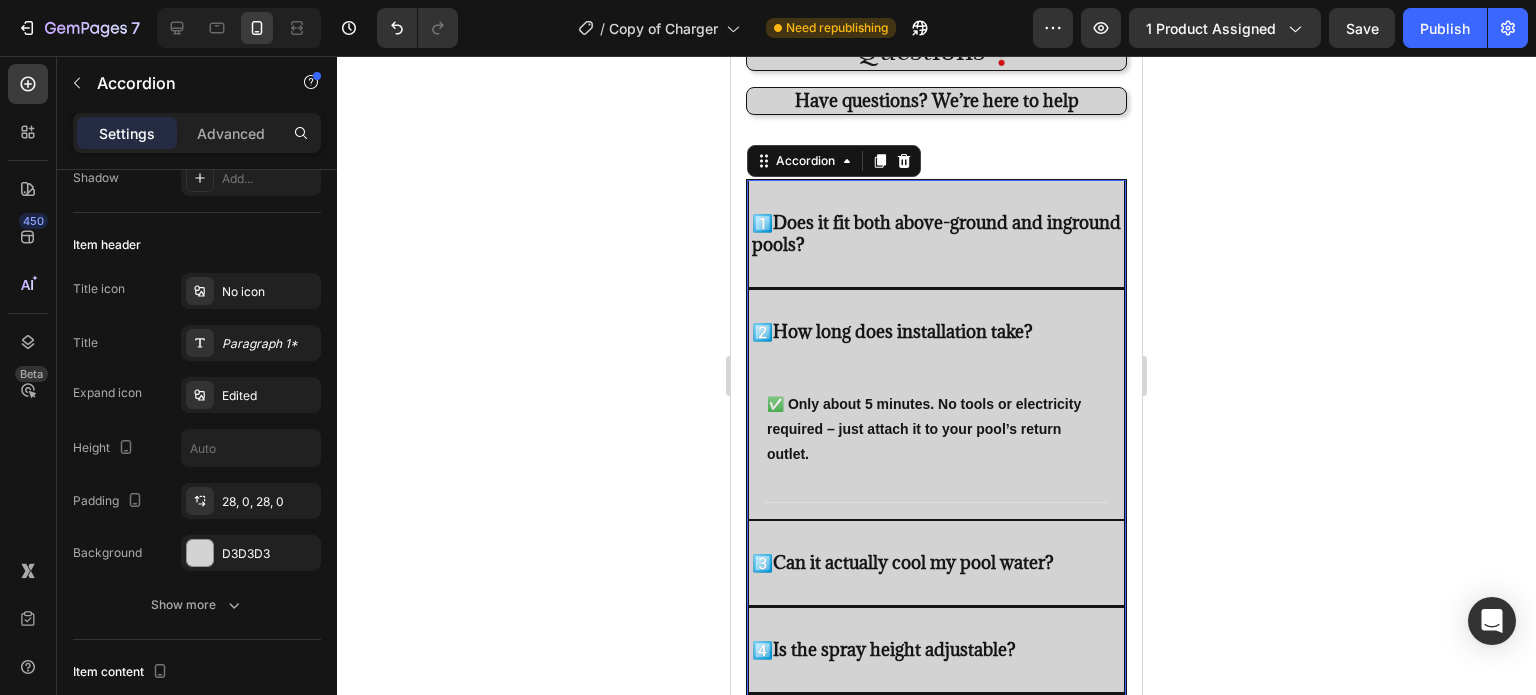 scroll, scrollTop: 0, scrollLeft: 0, axis: both 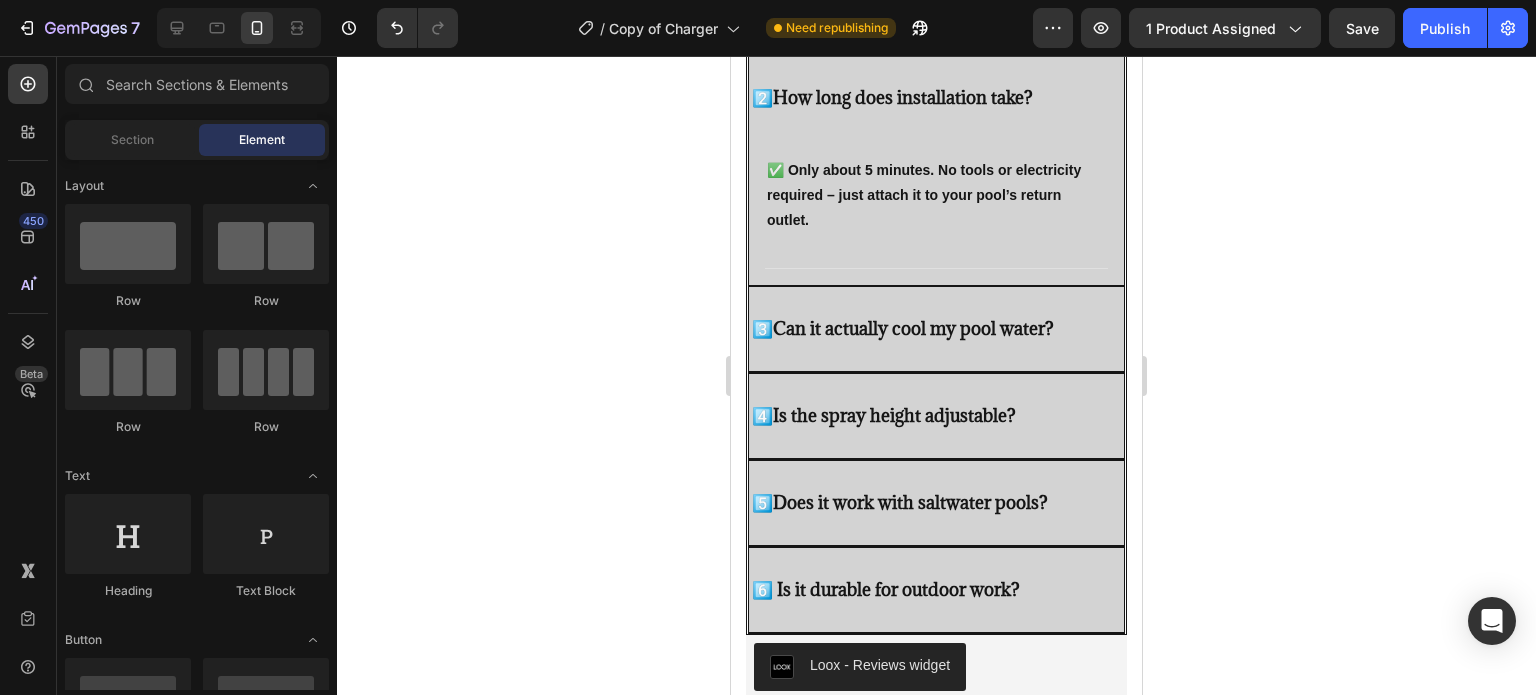drag, startPoint x: 1139, startPoint y: 446, endPoint x: 1873, endPoint y: 535, distance: 739.3761 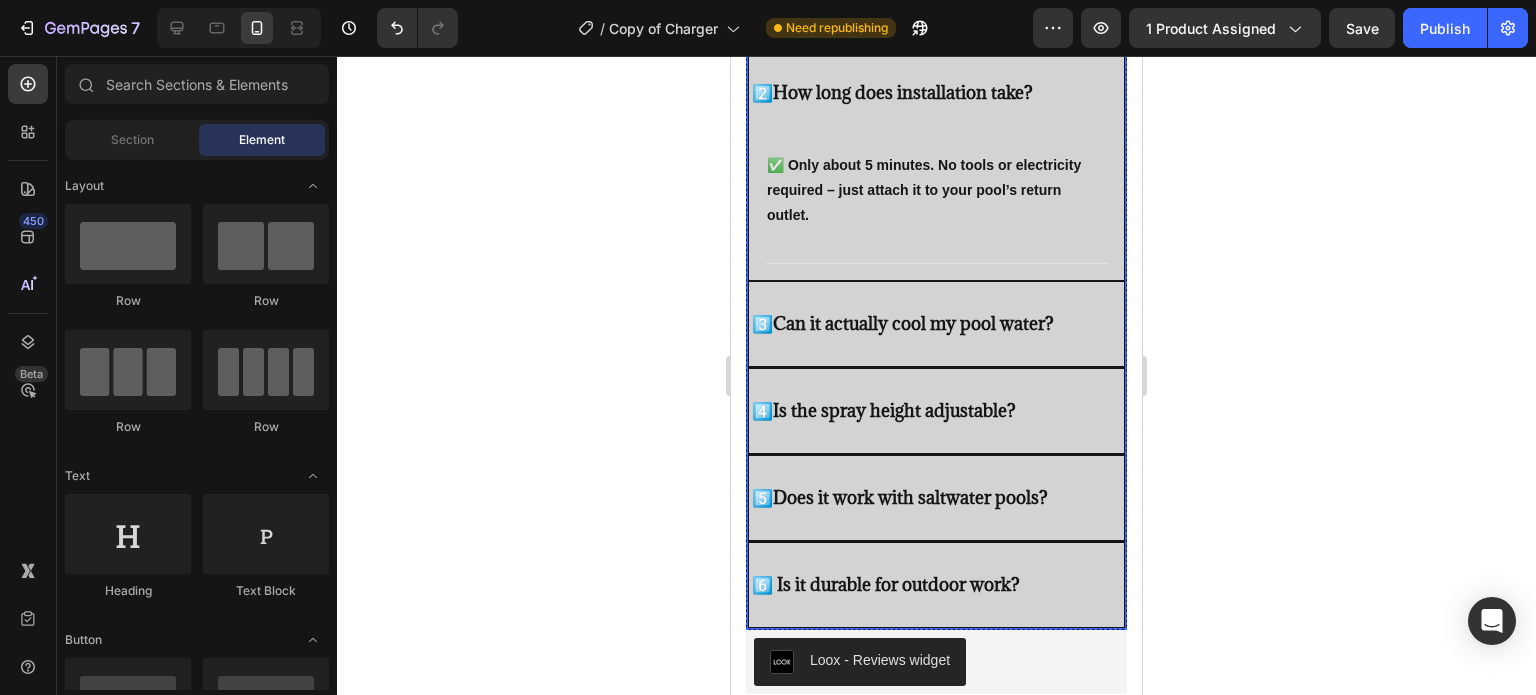 click on "3️⃣  Can it actually cool my pool water?" at bounding box center [936, 324] 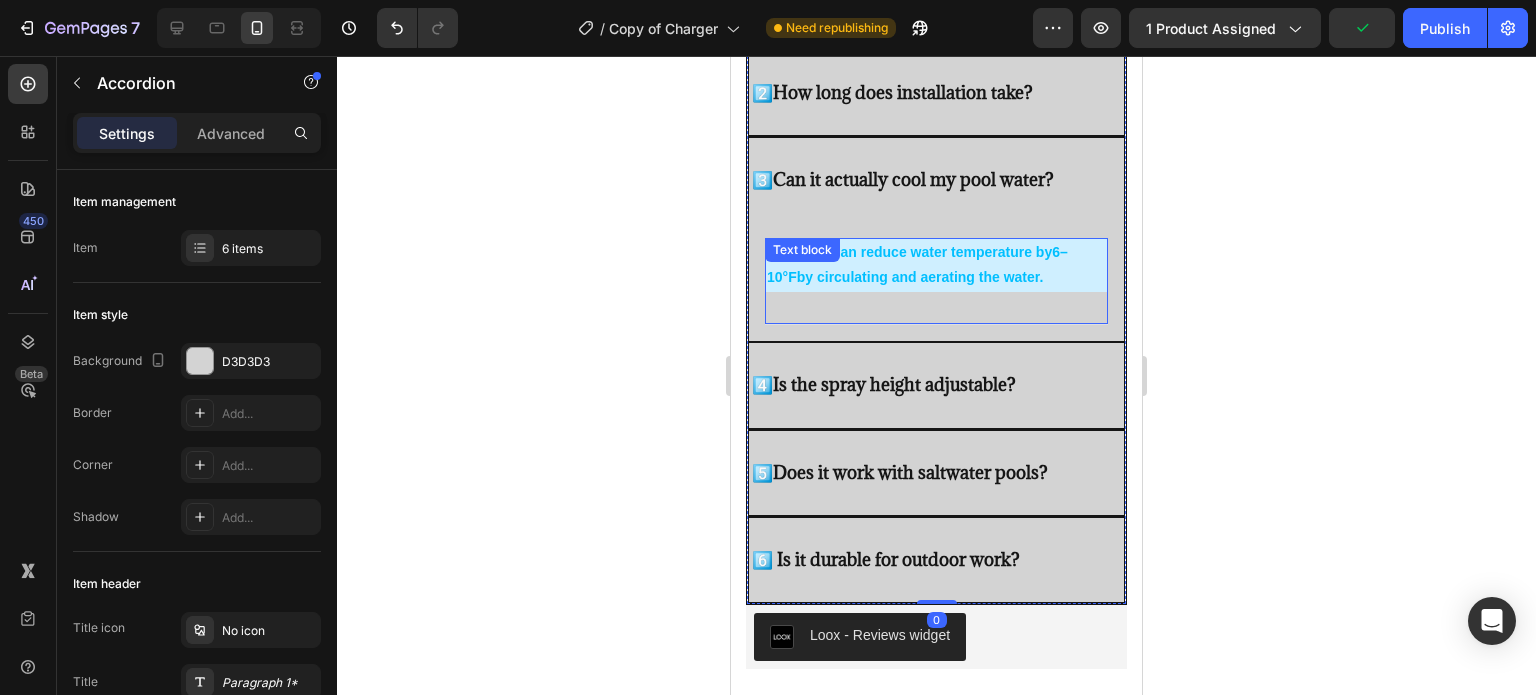 click on "6–10°F" at bounding box center (917, 264) 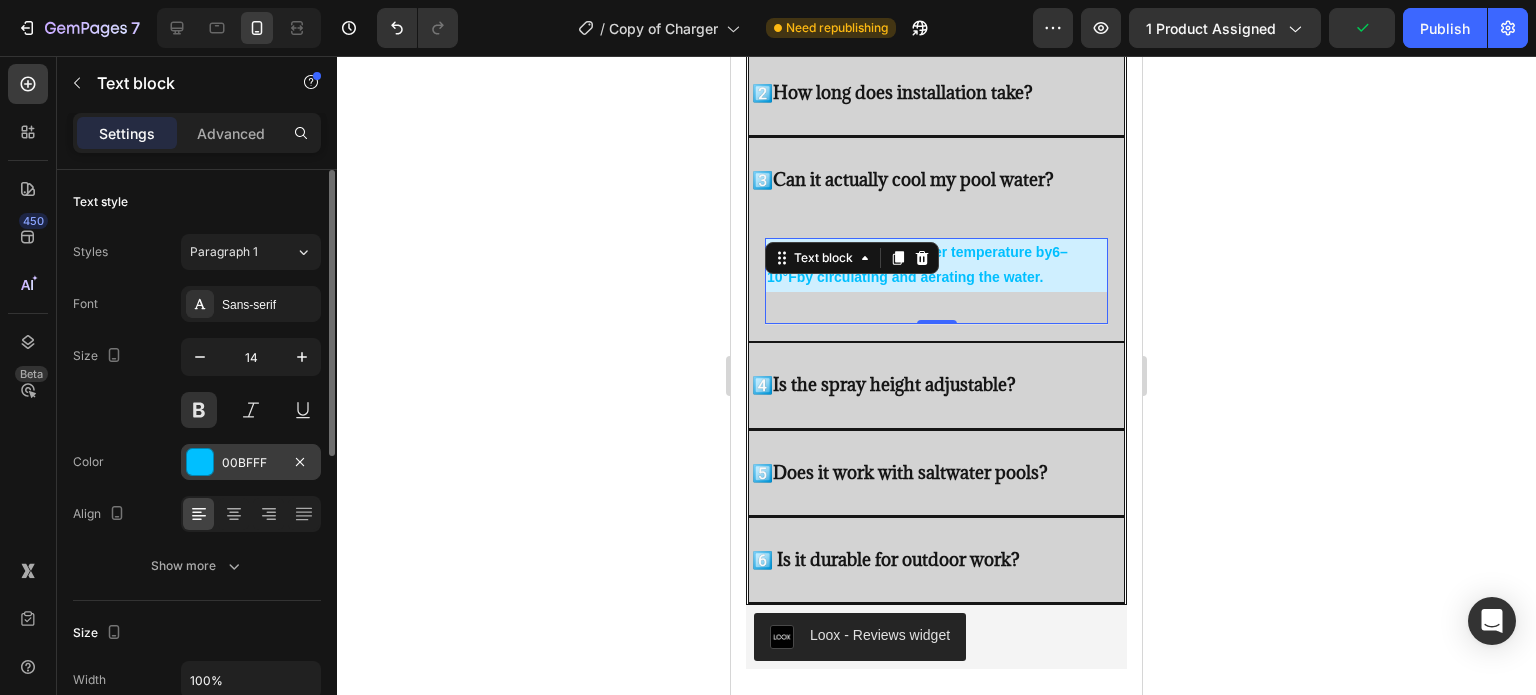 click at bounding box center (200, 462) 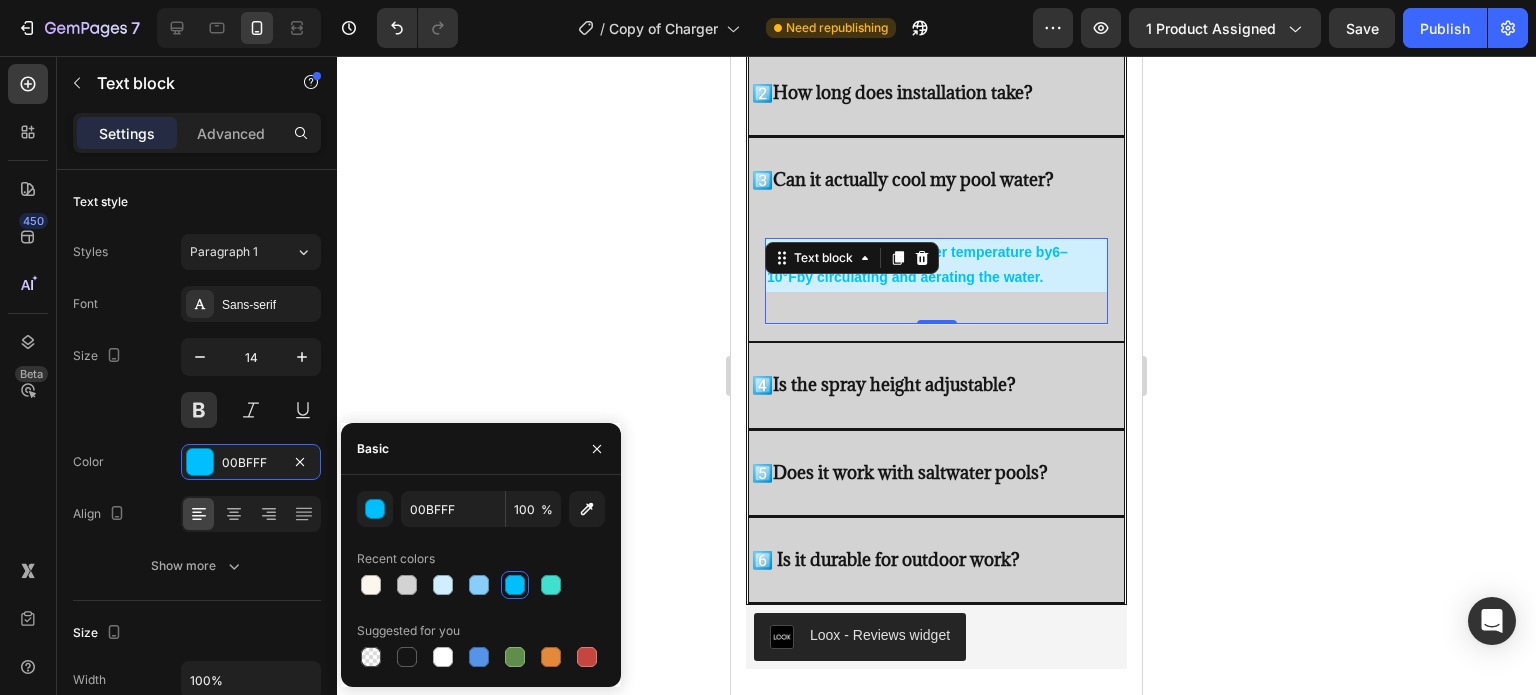 click on "Suggested for you" at bounding box center [408, 631] 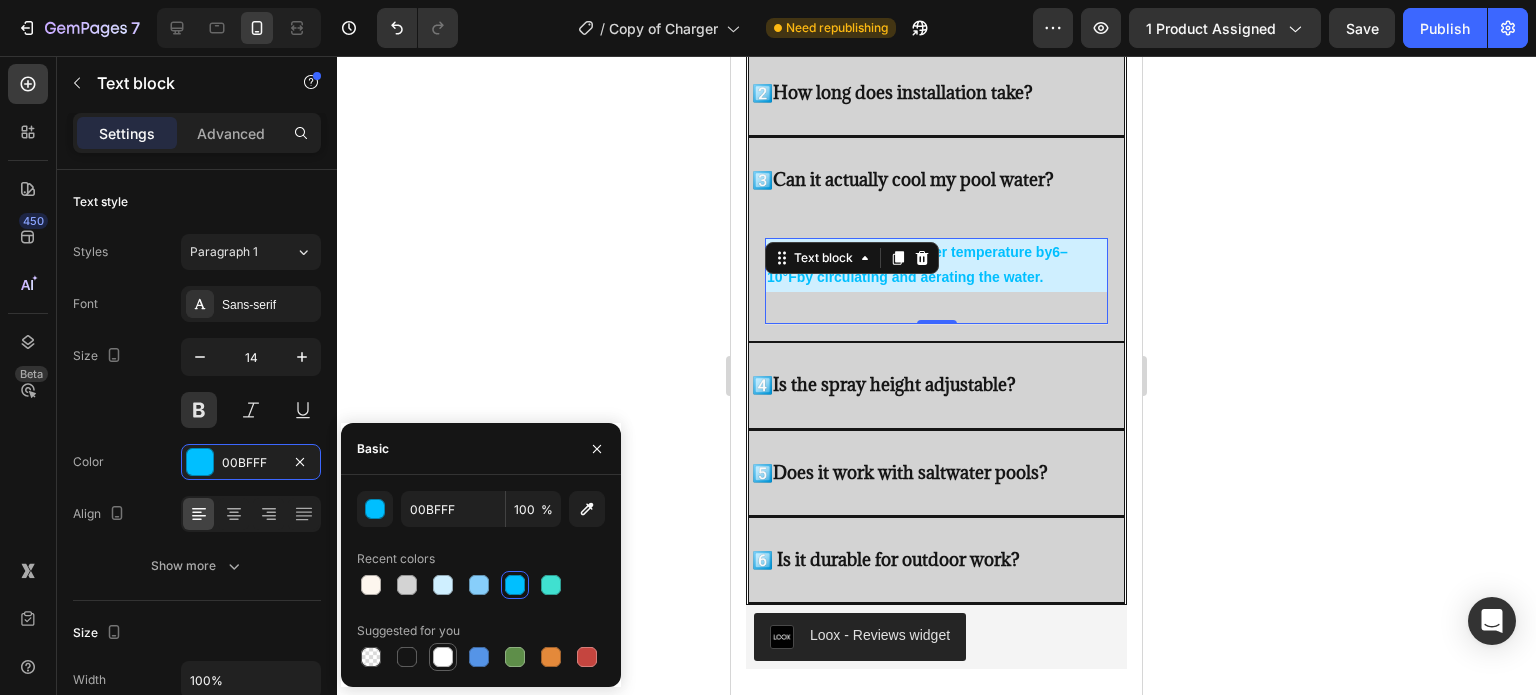 click at bounding box center (443, 657) 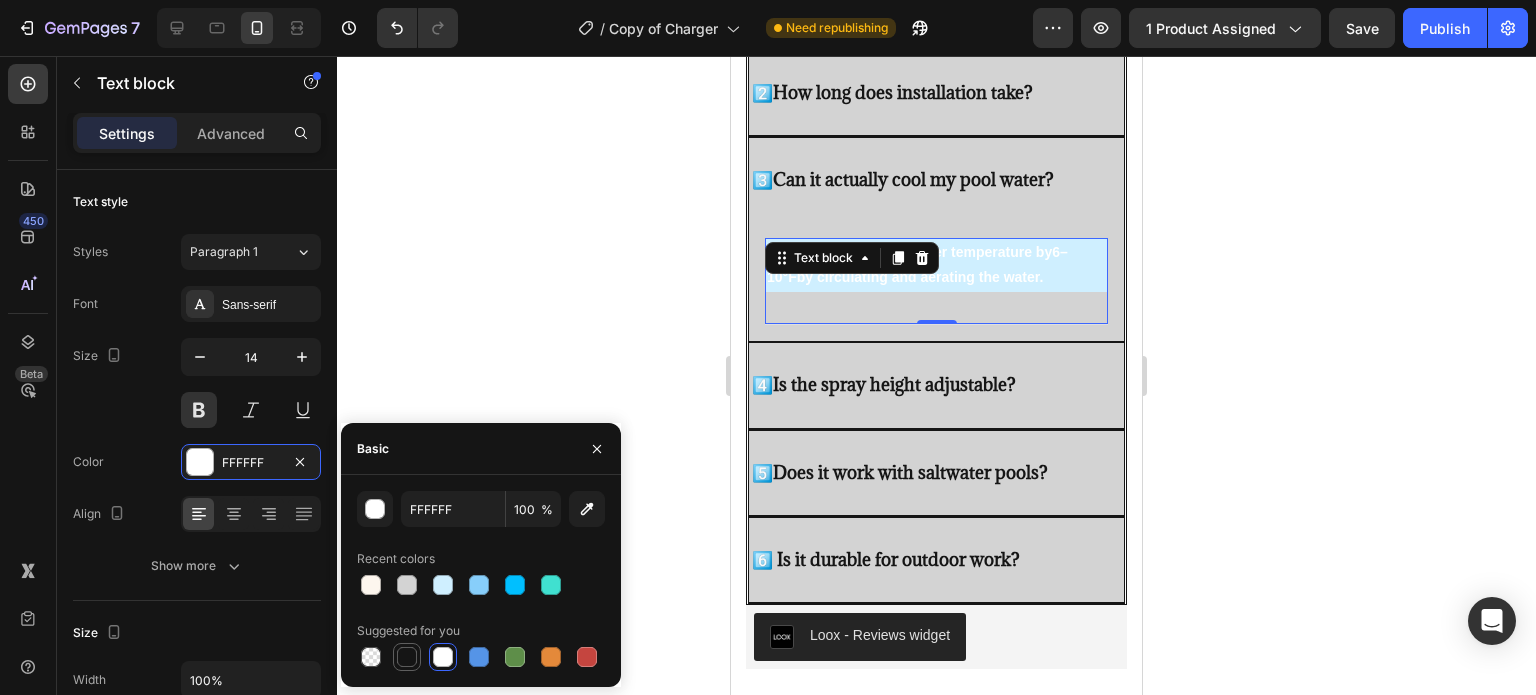 click at bounding box center (407, 657) 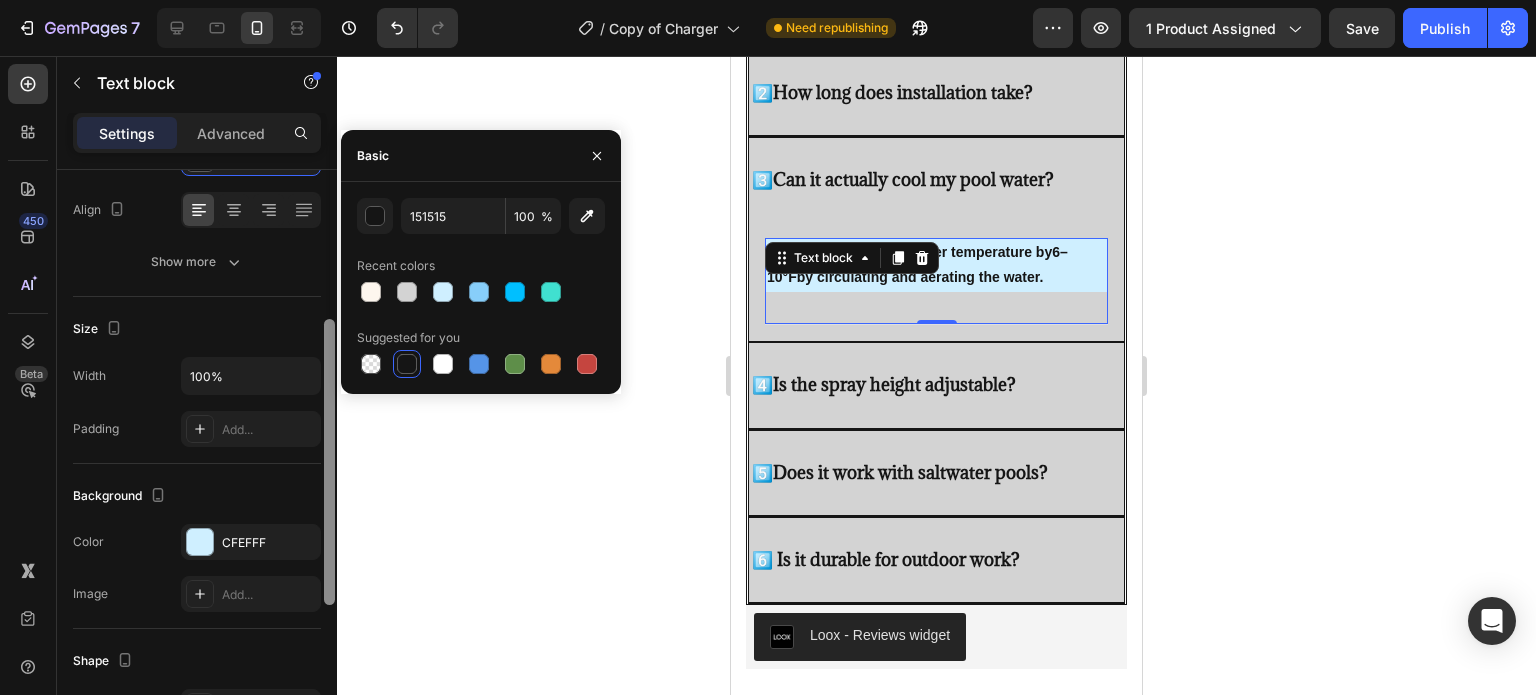 drag, startPoint x: 332, startPoint y: 333, endPoint x: 319, endPoint y: 485, distance: 152.5549 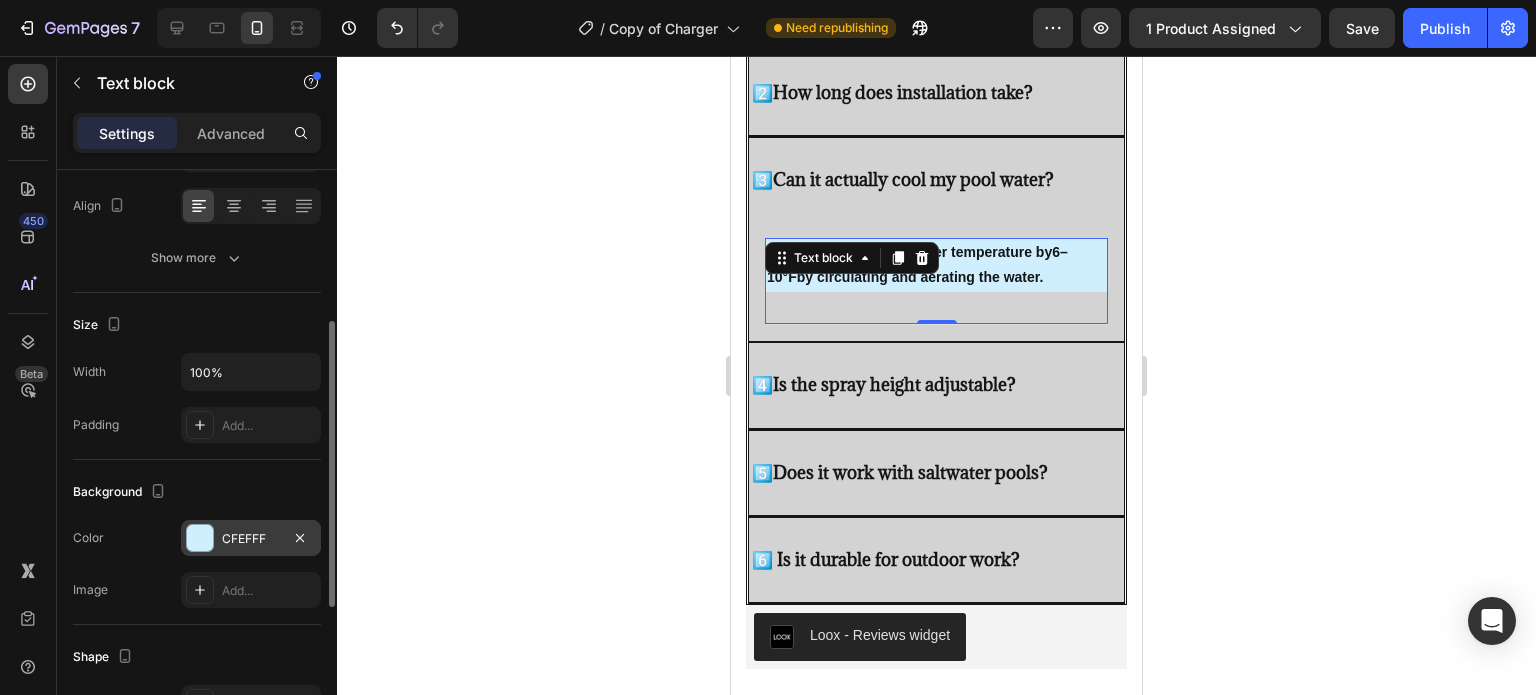 click at bounding box center (200, 538) 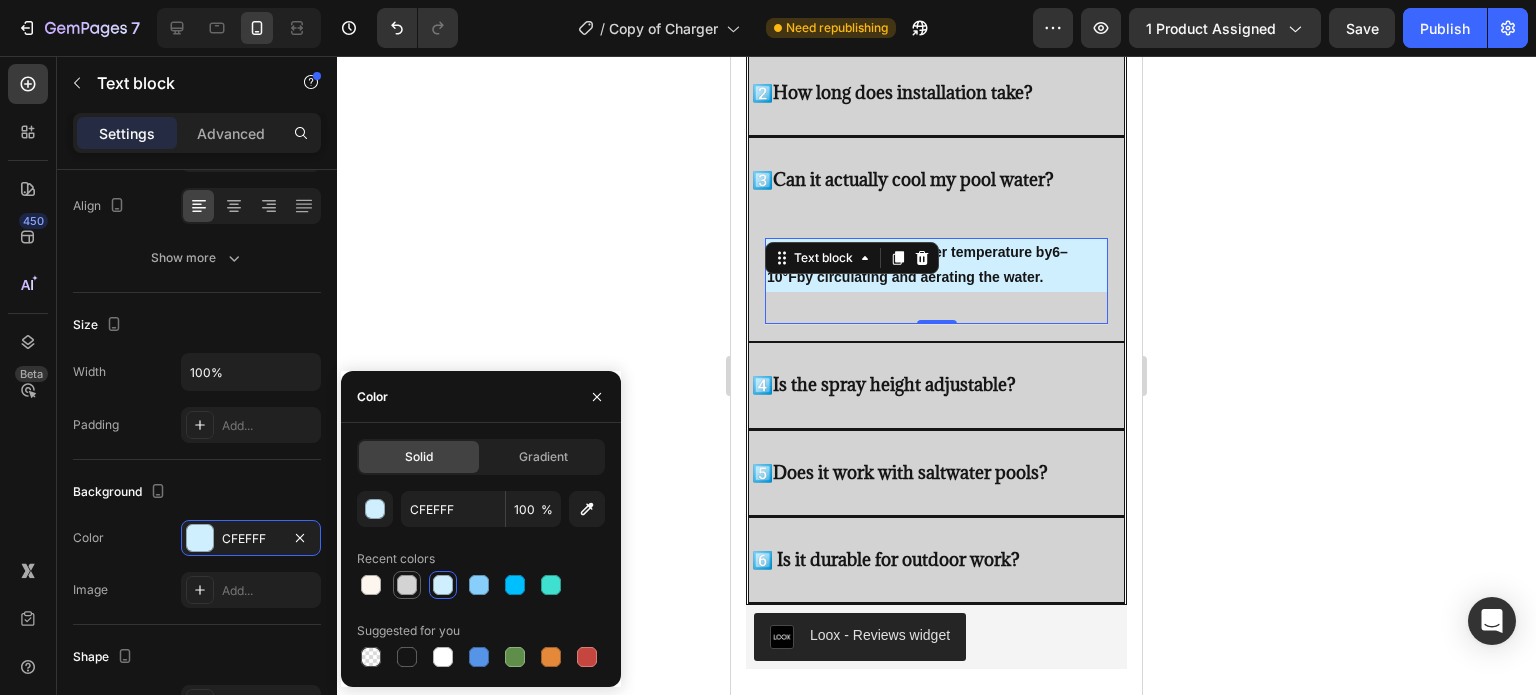 click at bounding box center (407, 585) 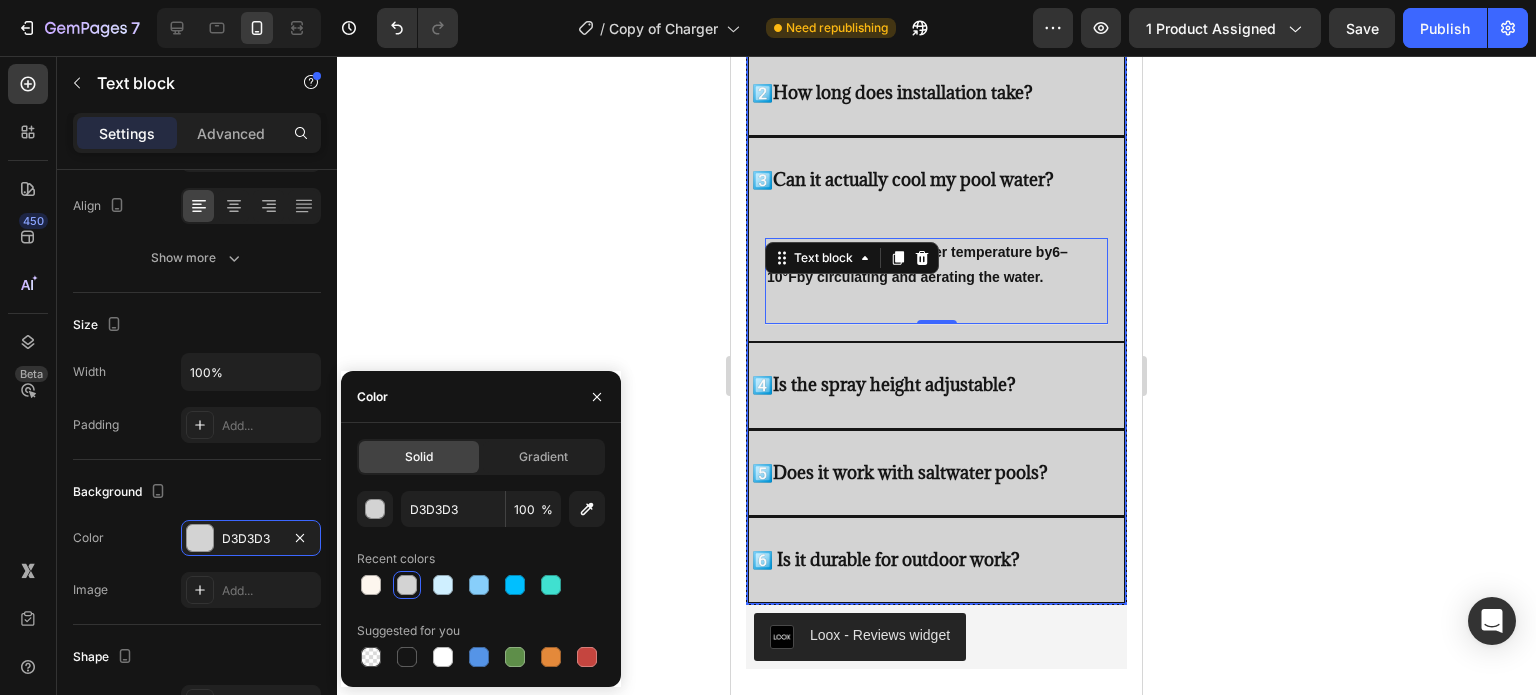 click on "4️⃣  Is the spray height adjustable?" at bounding box center (936, 385) 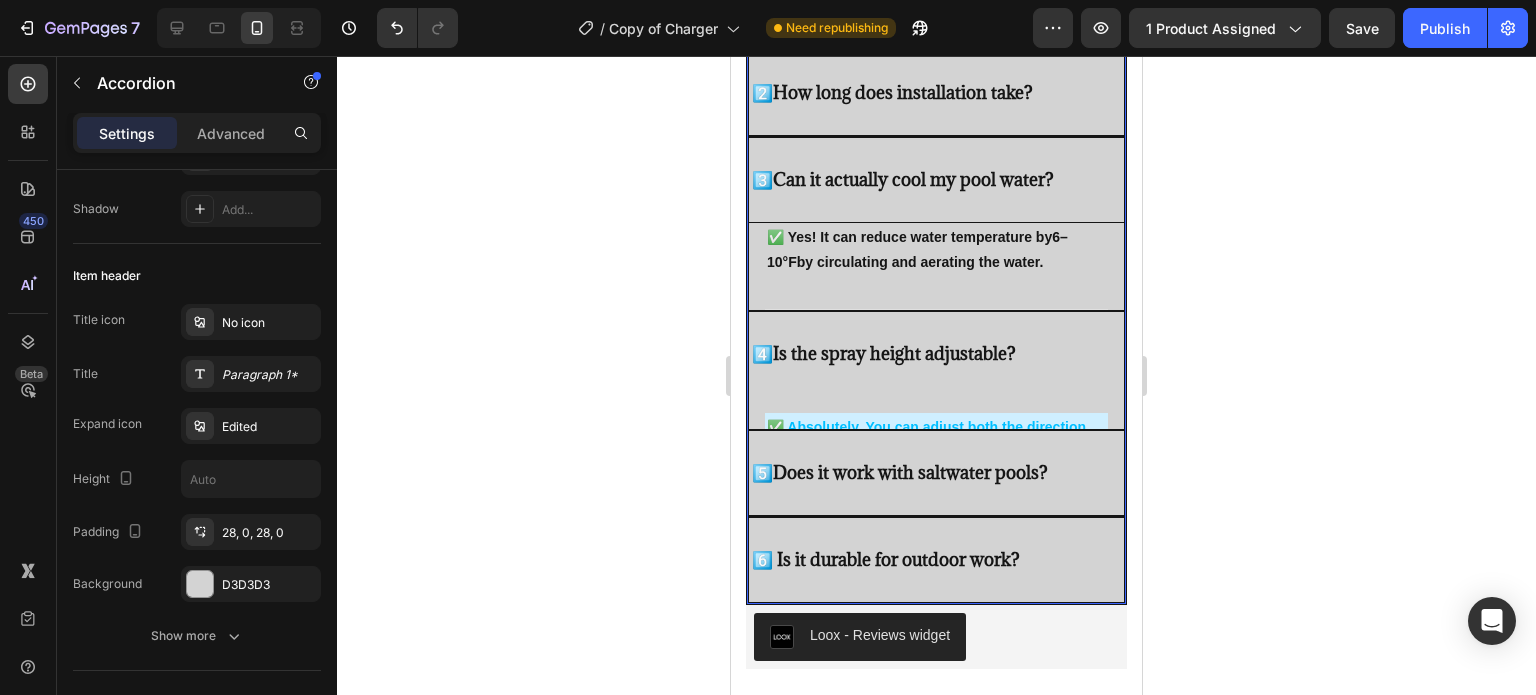 scroll, scrollTop: 0, scrollLeft: 0, axis: both 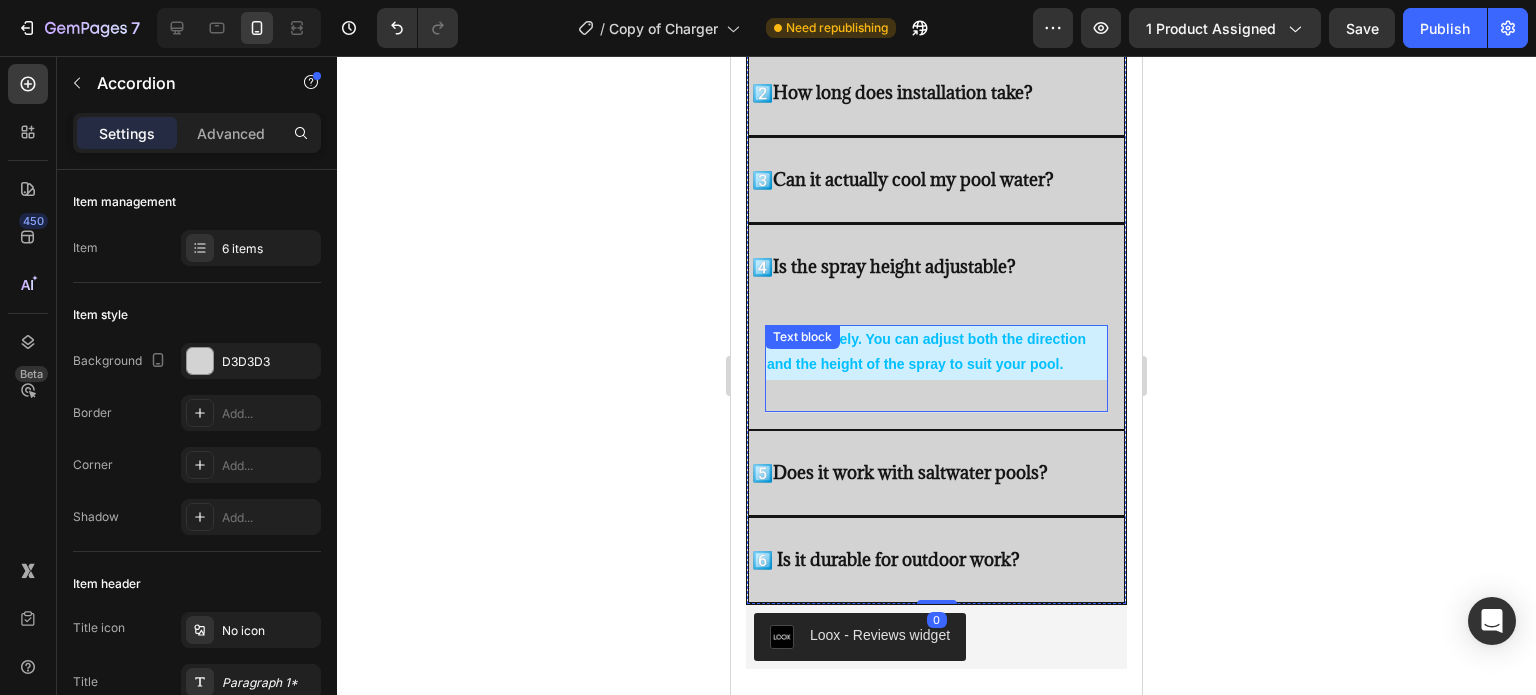 click on "✅ Absolutely. You can adjust both the direction and the height of the spray to suit your pool." at bounding box center (936, 352) 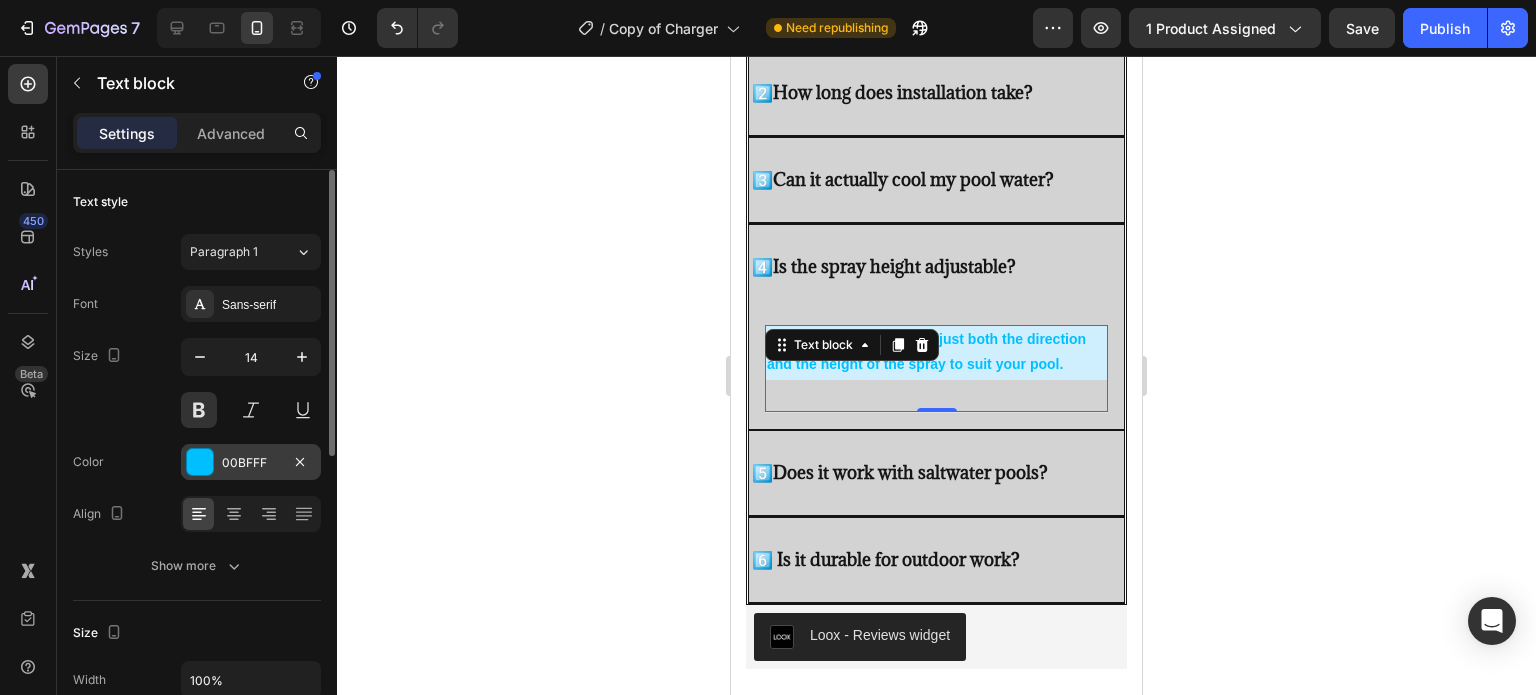 click at bounding box center (200, 462) 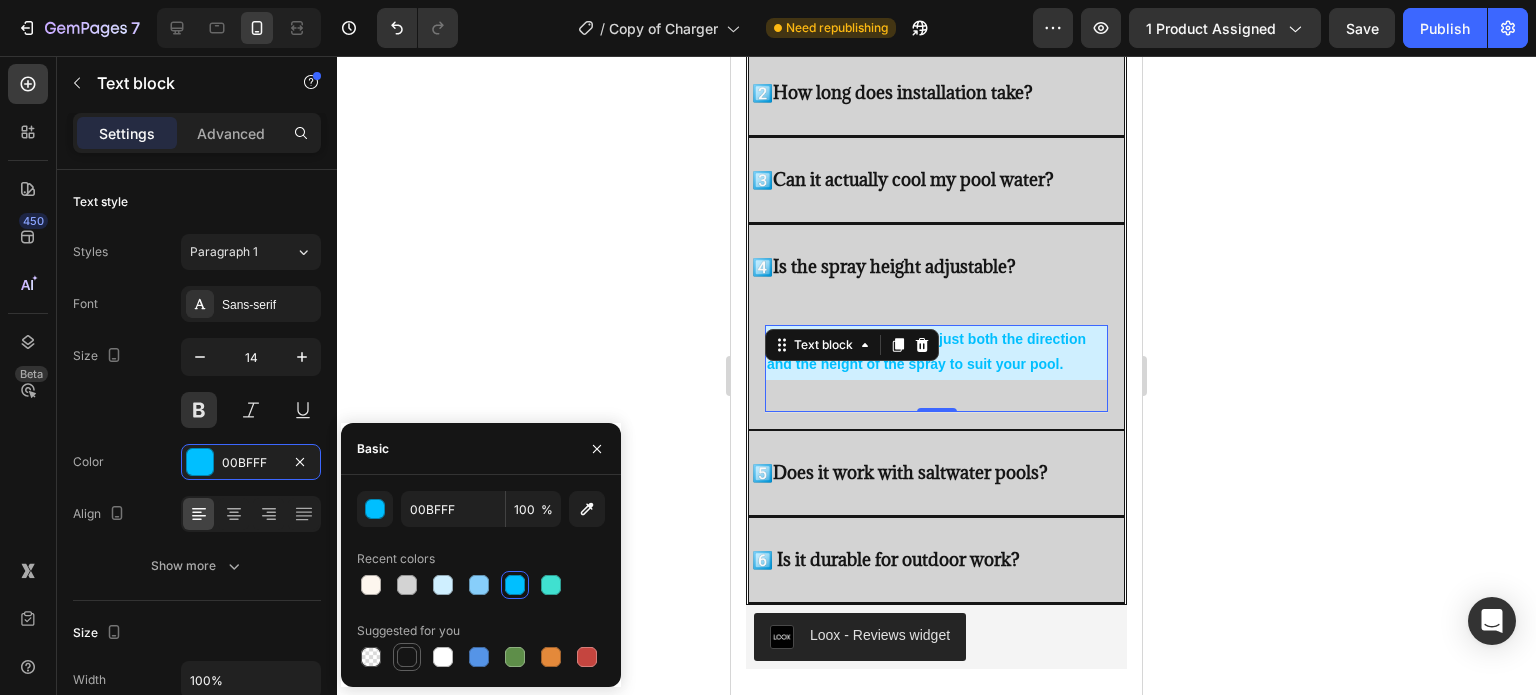 click at bounding box center [407, 657] 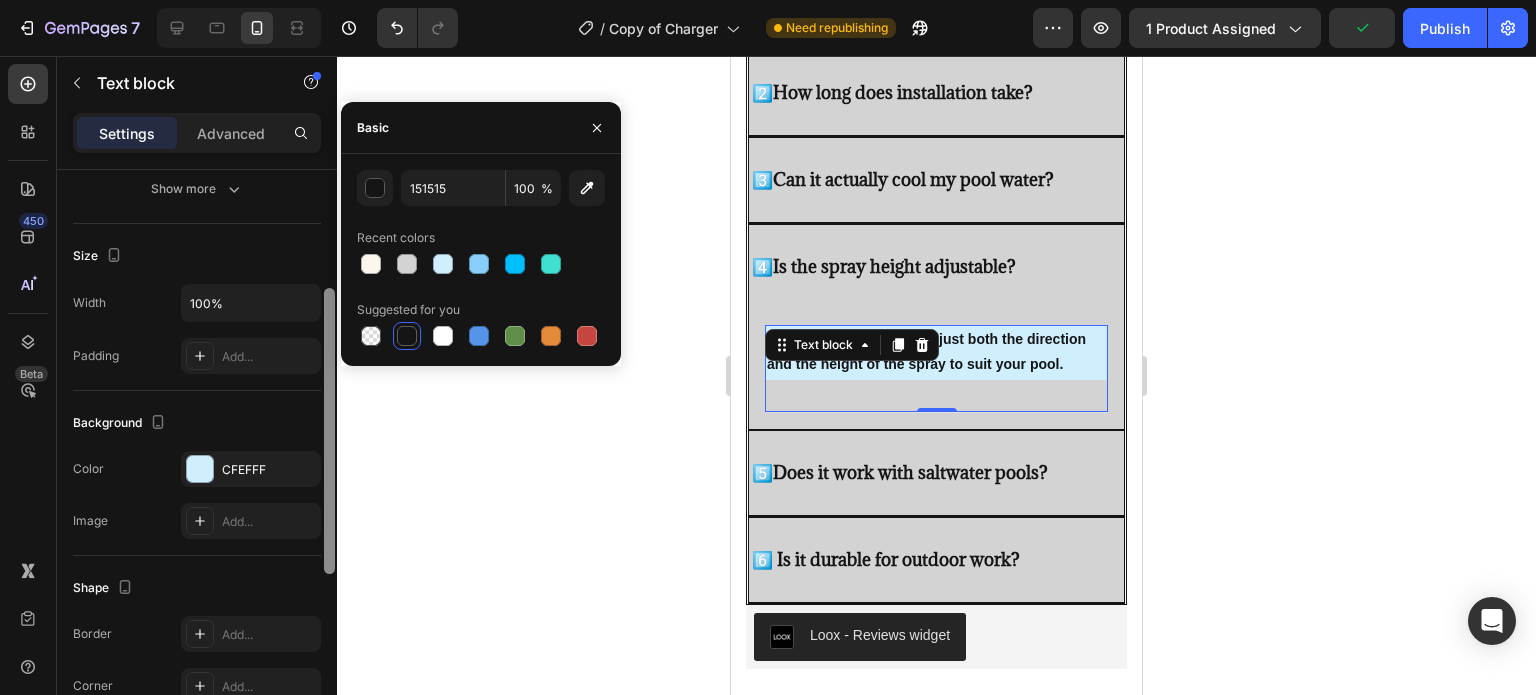 drag, startPoint x: 329, startPoint y: 371, endPoint x: 309, endPoint y: 560, distance: 190.05525 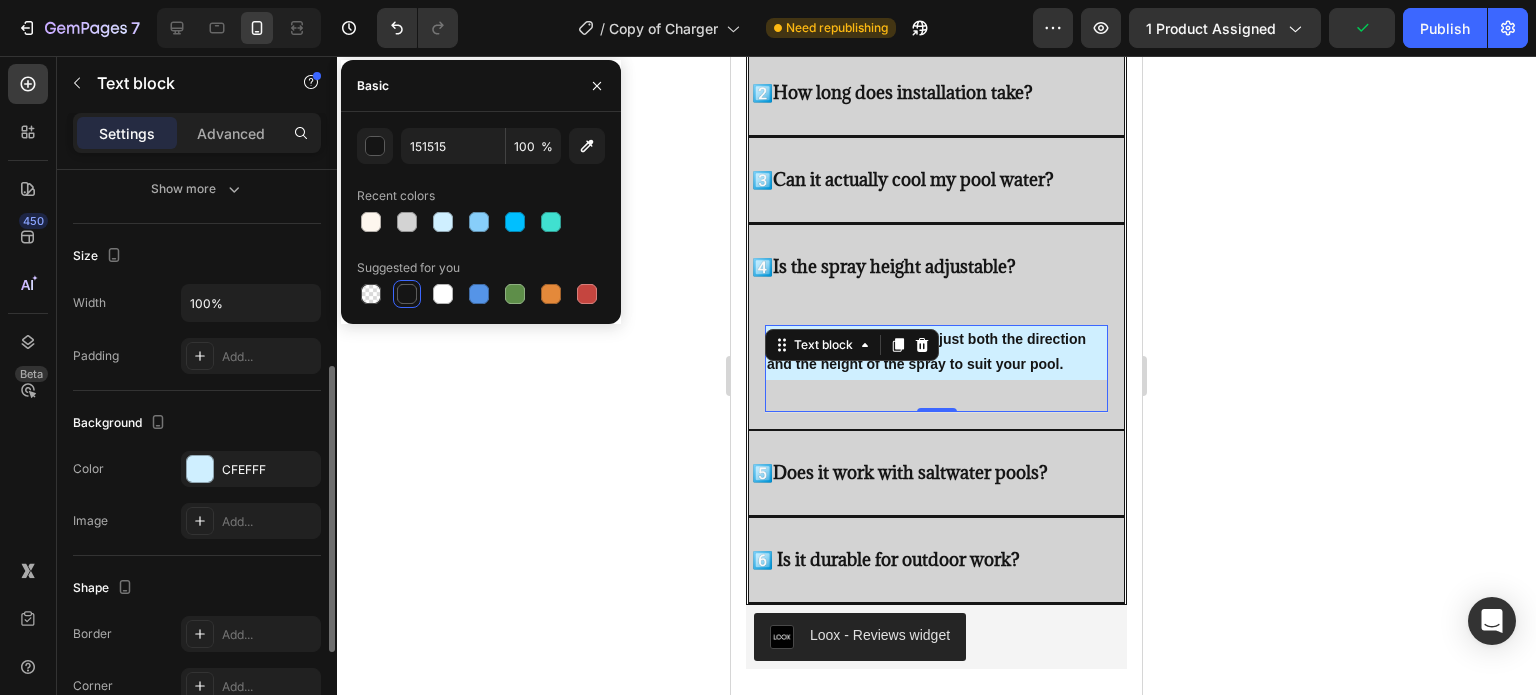 scroll, scrollTop: 384, scrollLeft: 0, axis: vertical 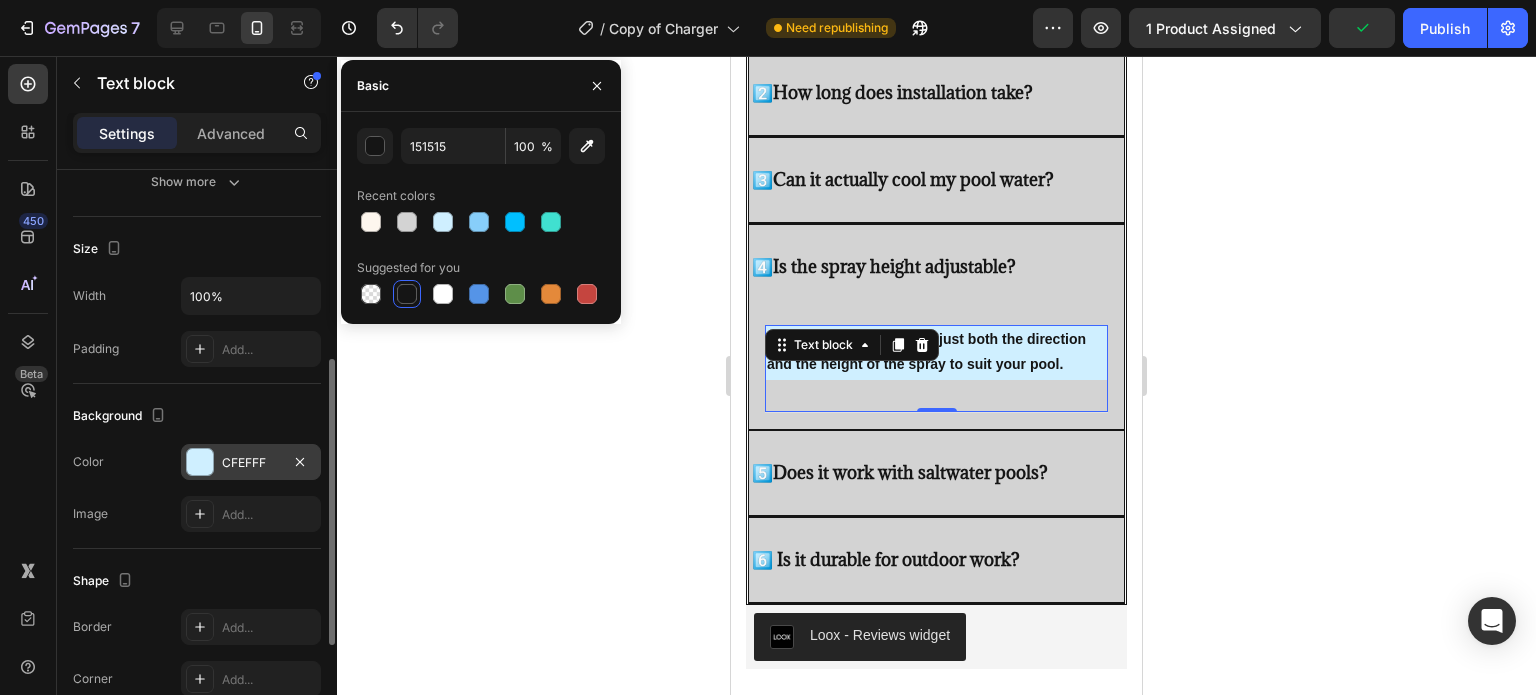 click at bounding box center [200, 462] 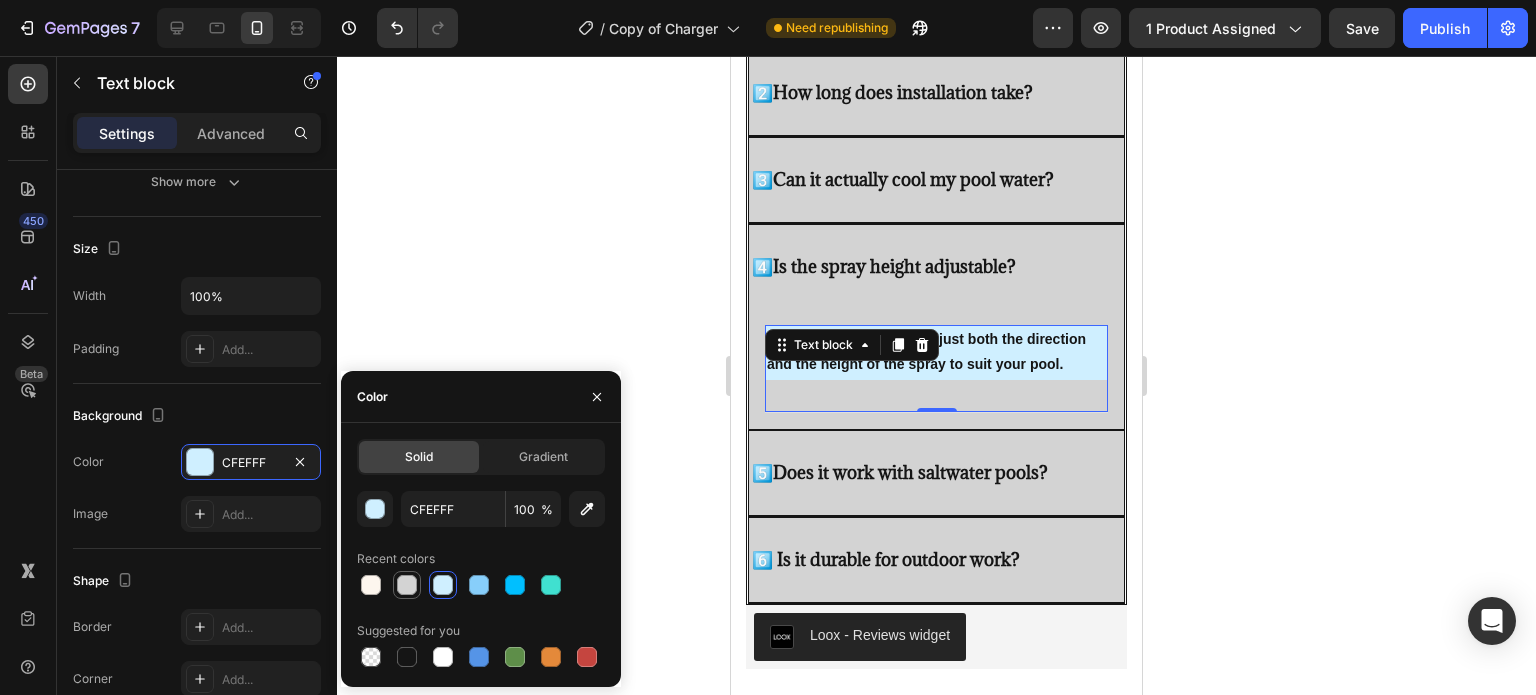 click at bounding box center (407, 585) 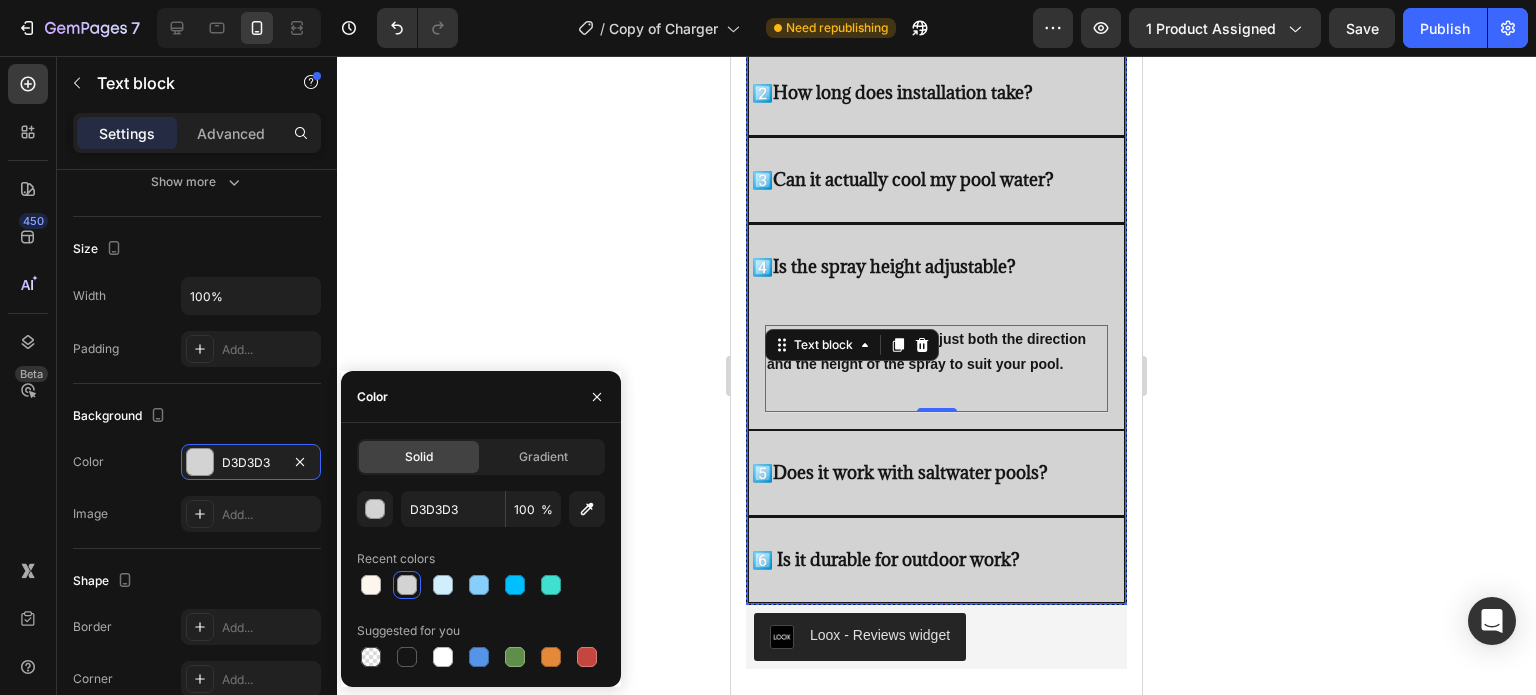 click on "5️⃣  Does it work with saltwater pools?" at bounding box center (936, 473) 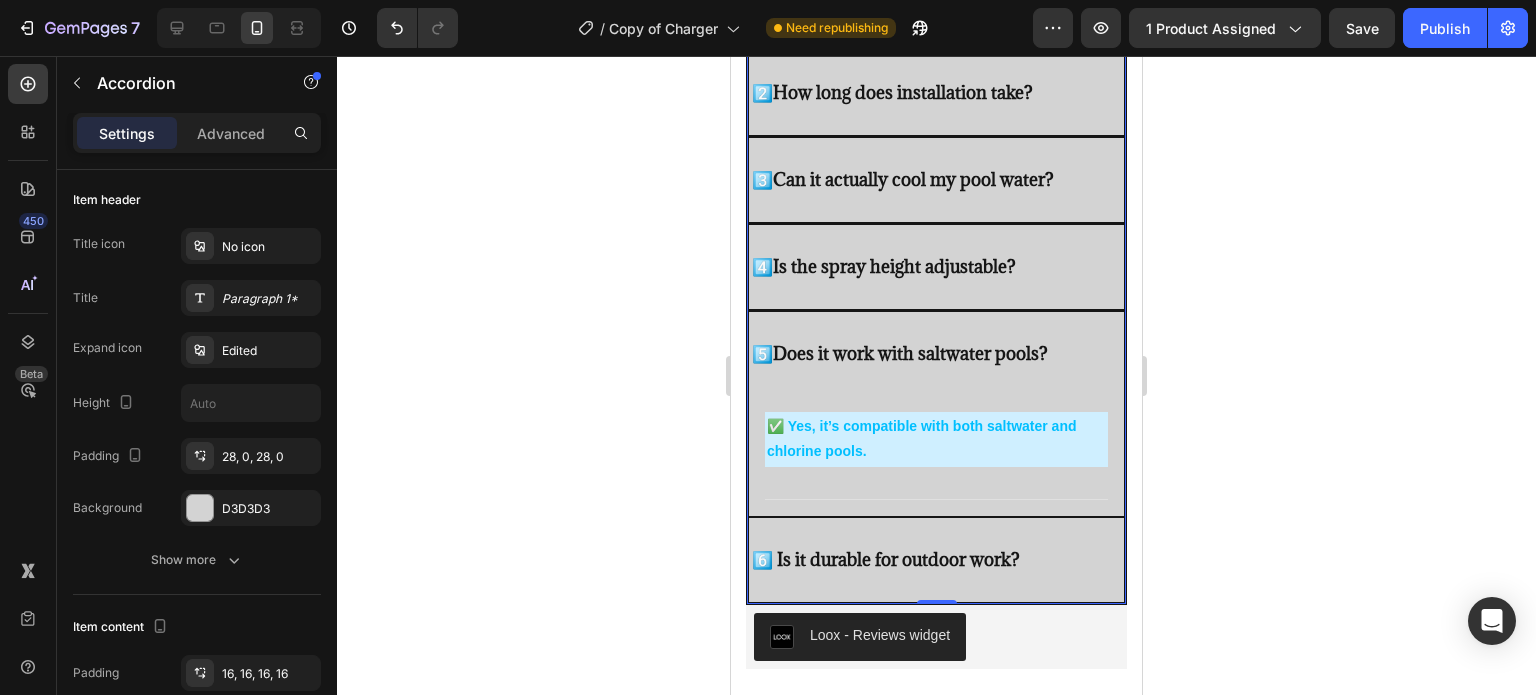scroll, scrollTop: 0, scrollLeft: 0, axis: both 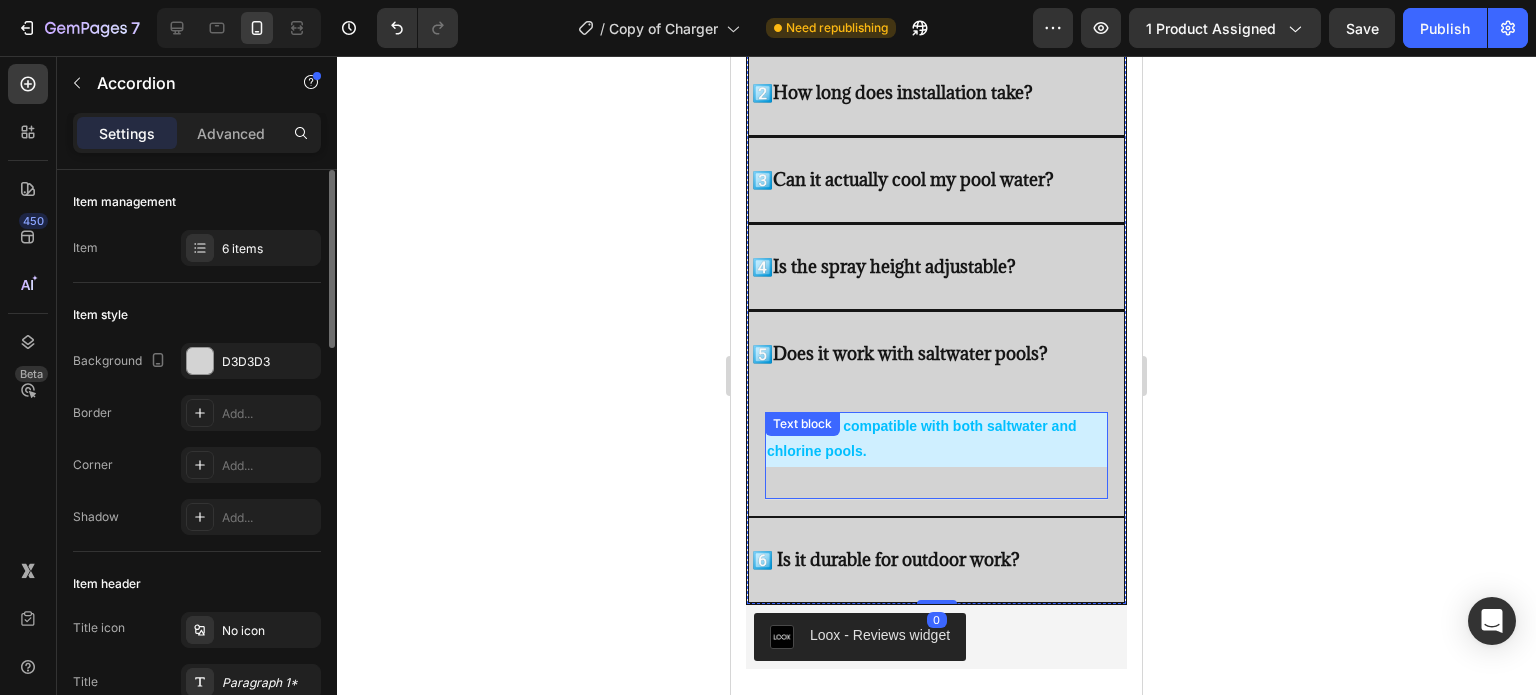 click on "✅ Yes, it’s compatible with both saltwater and chlorine pools." at bounding box center [936, 439] 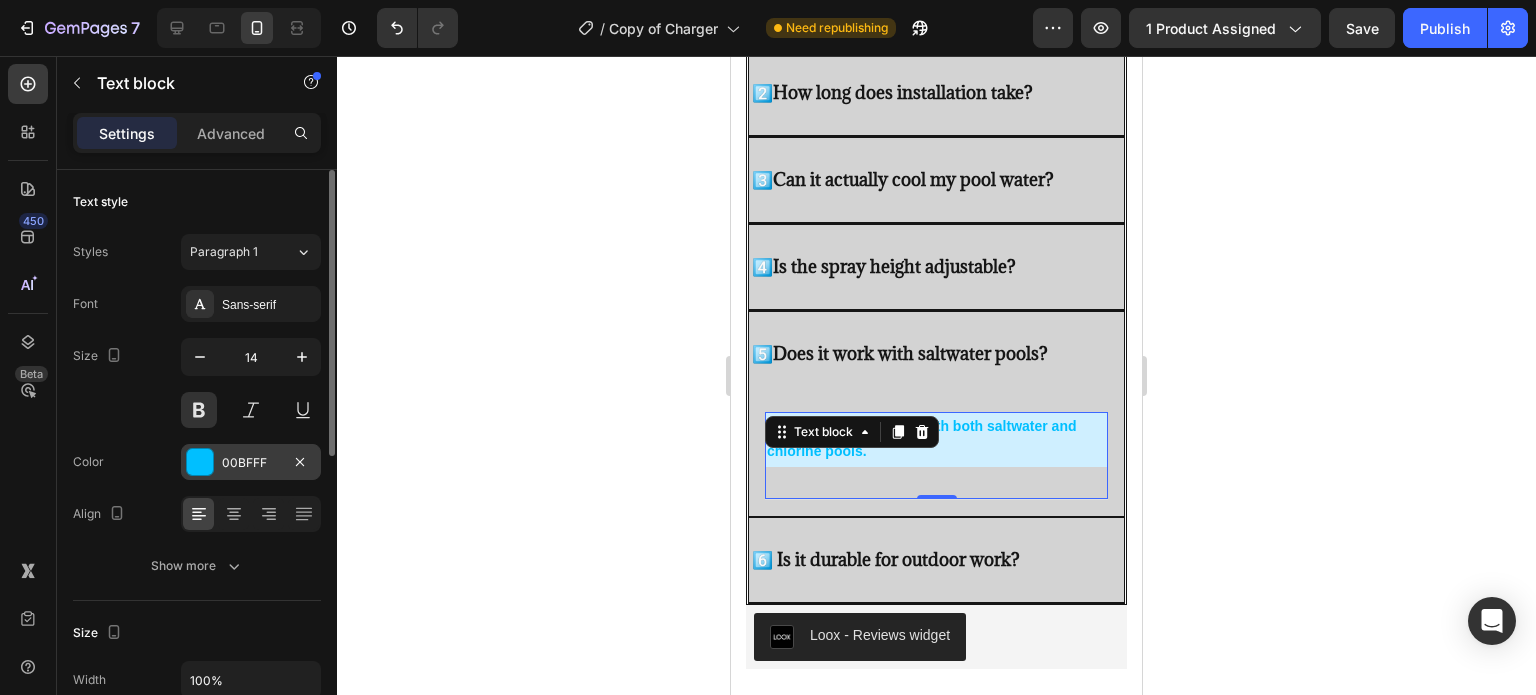click on "00BFFF" at bounding box center [251, 462] 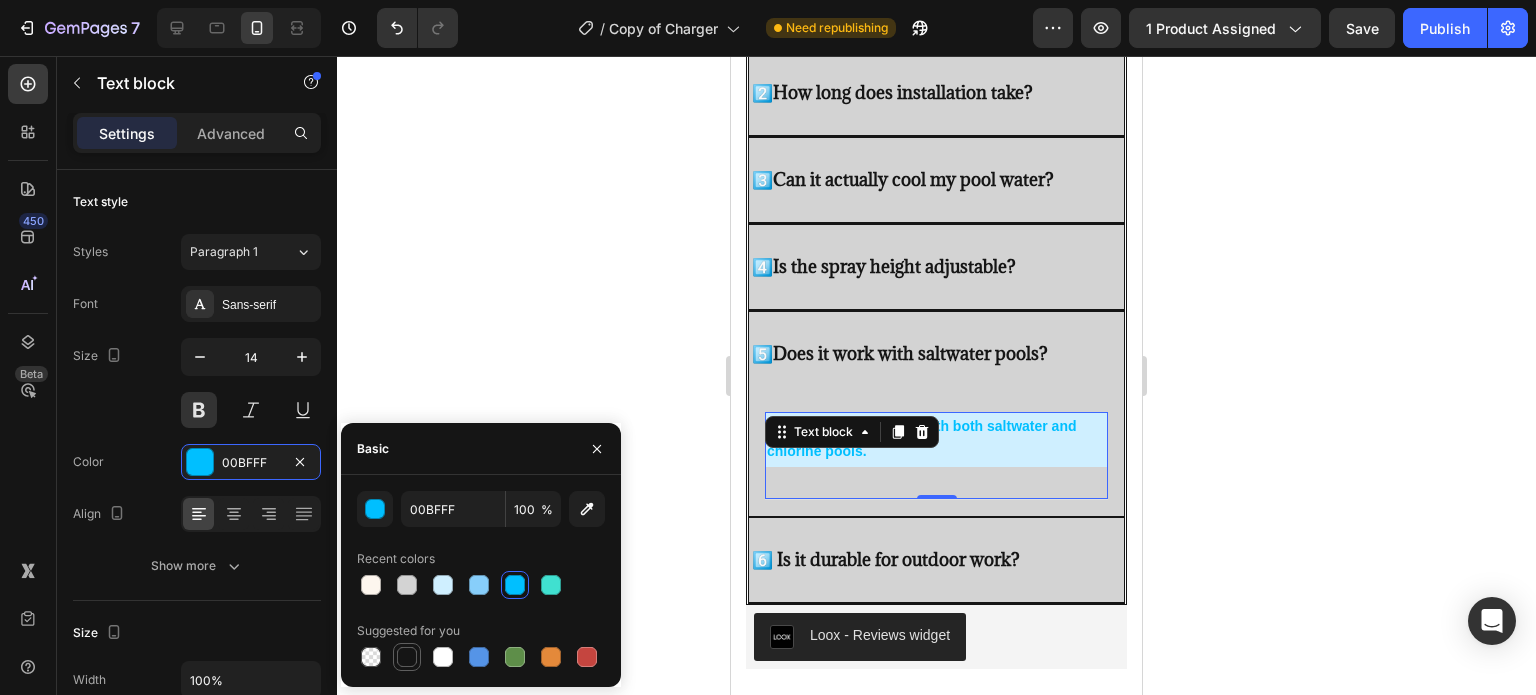 click at bounding box center (407, 657) 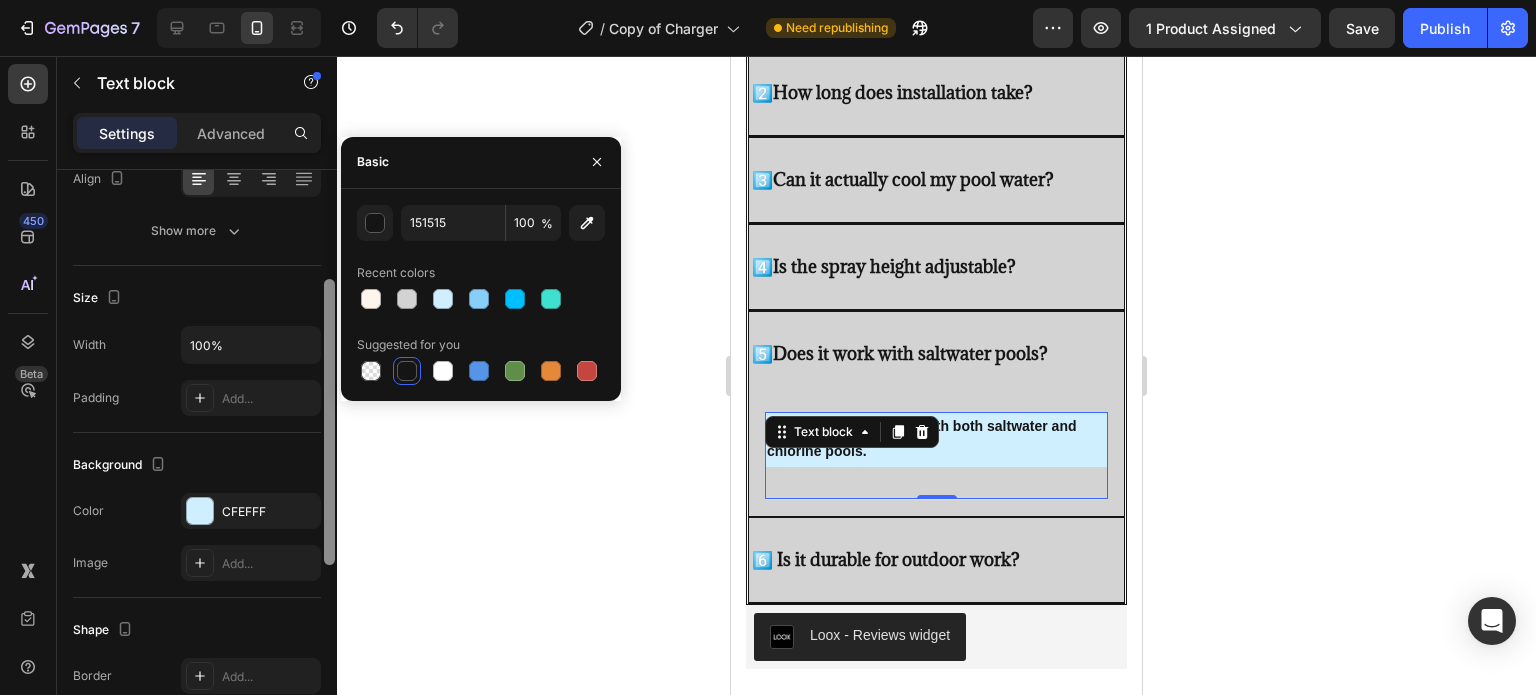 scroll, scrollTop: 339, scrollLeft: 0, axis: vertical 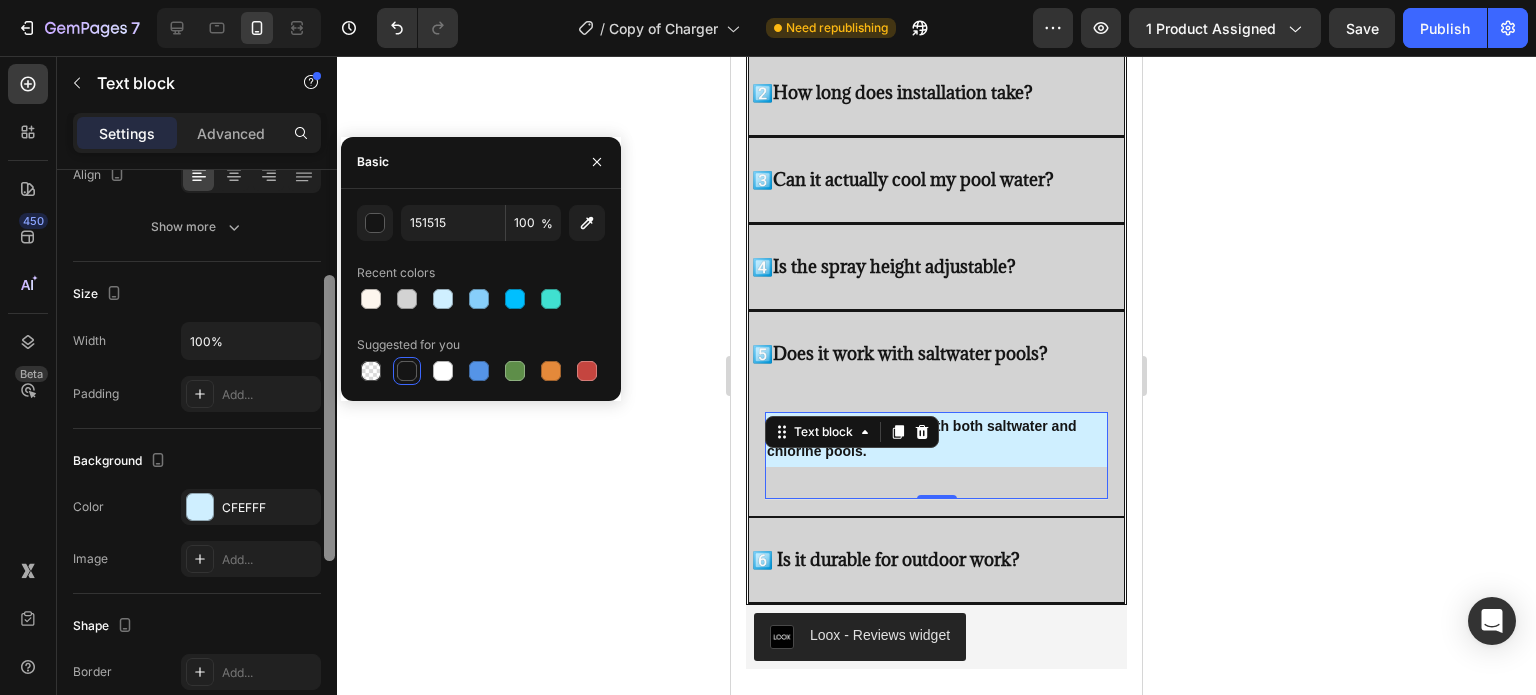 drag, startPoint x: 327, startPoint y: 431, endPoint x: 334, endPoint y: 598, distance: 167.14664 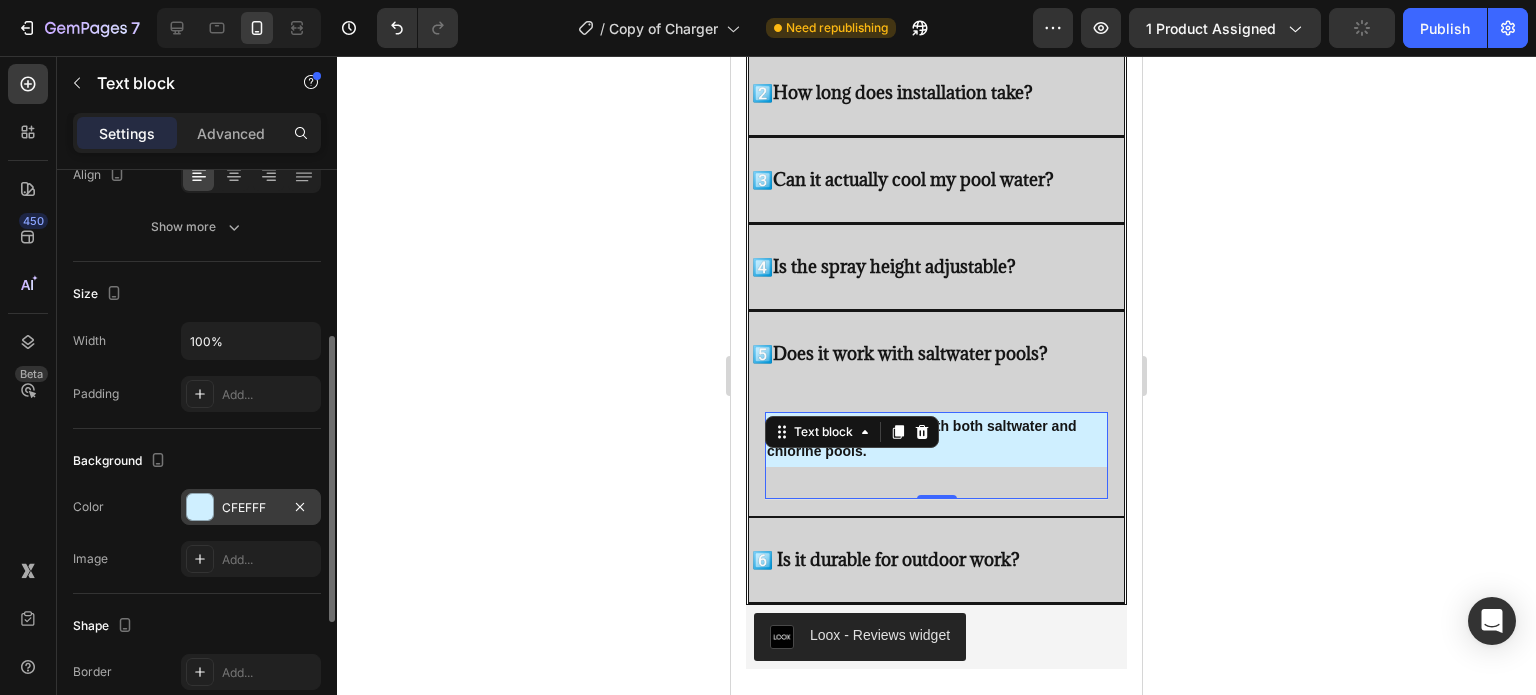 click on "CFEFFF" at bounding box center (251, 507) 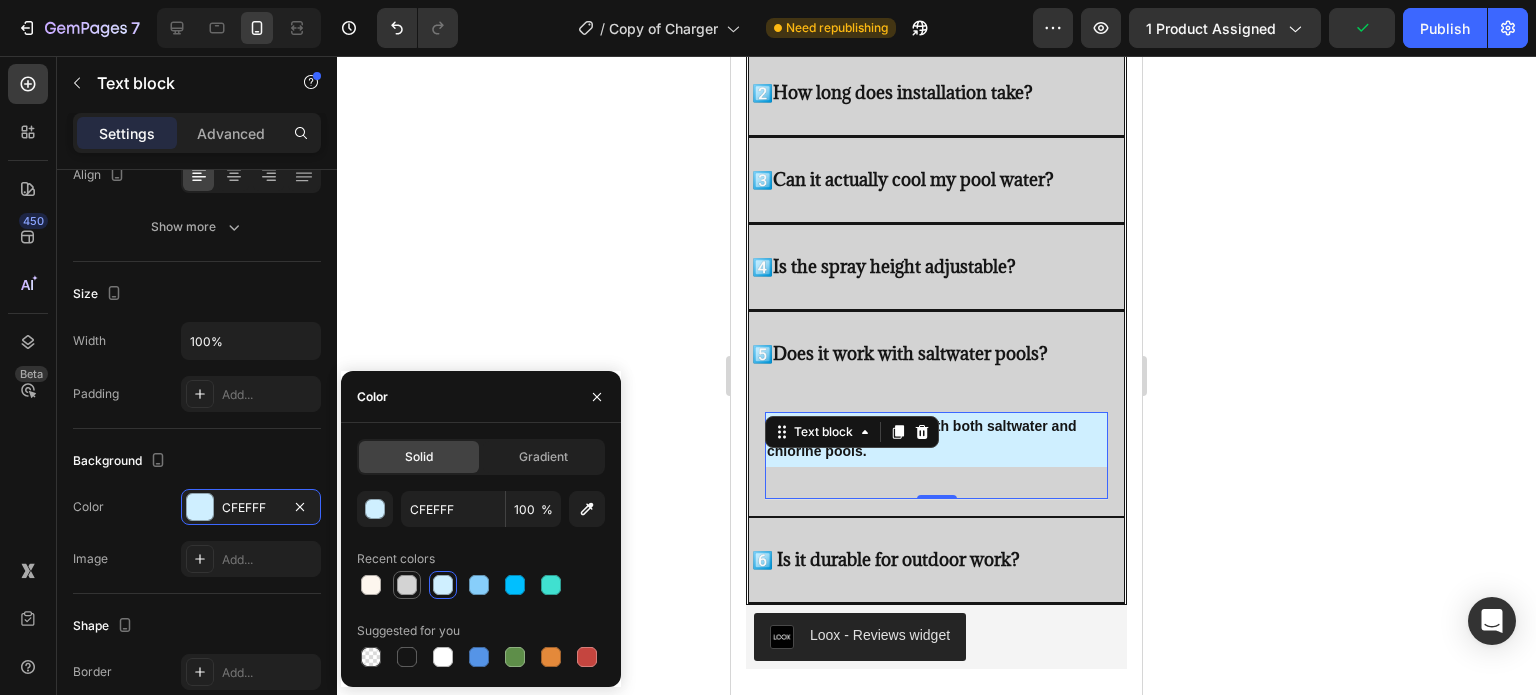 click at bounding box center [407, 585] 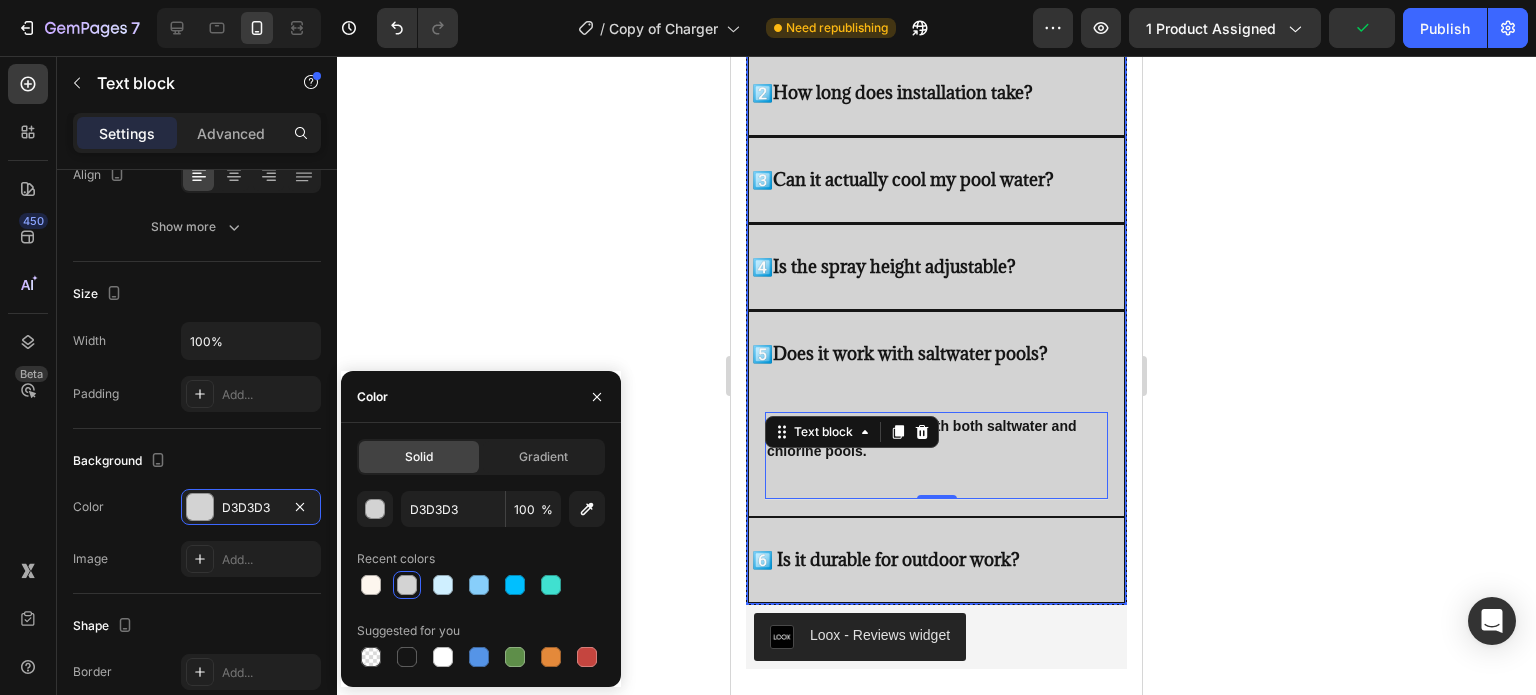 click on "6️⃣ Is it durable for outdoor work?" at bounding box center (936, 560) 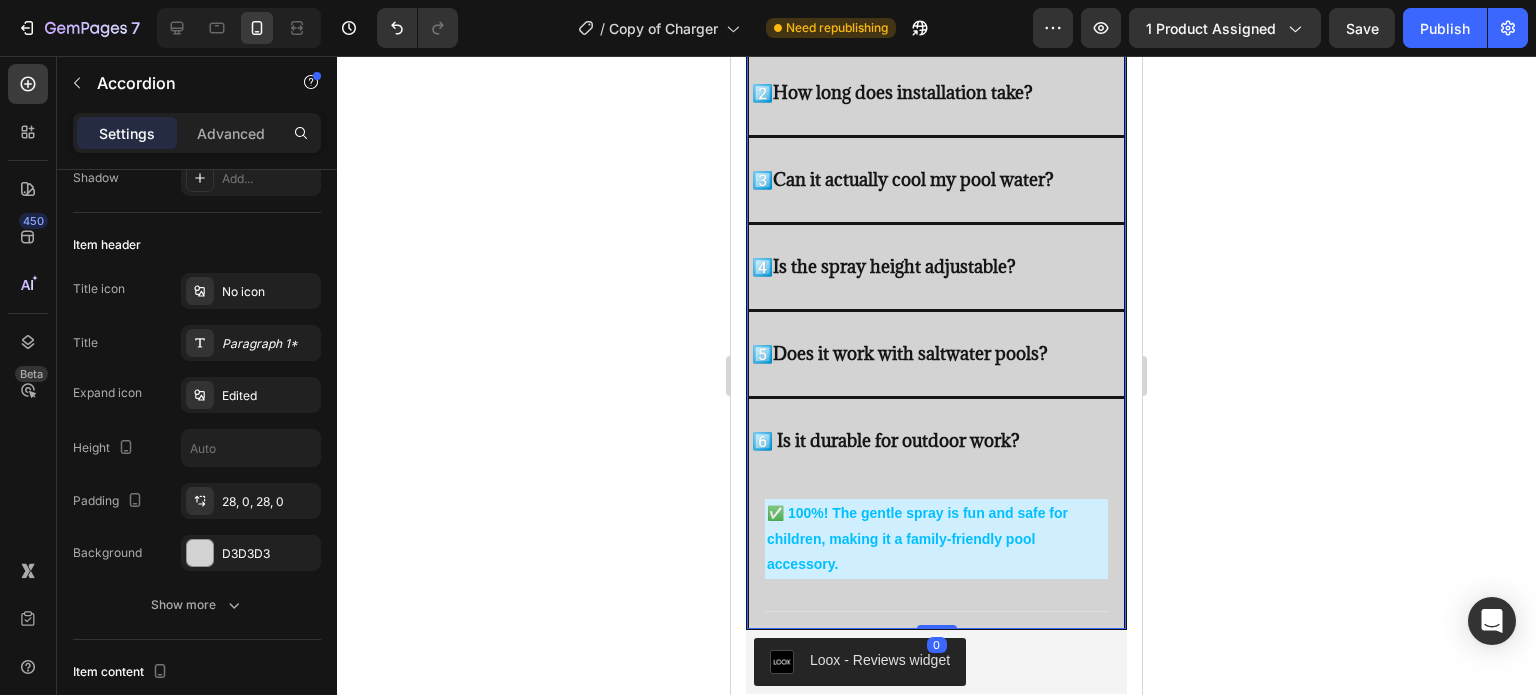 scroll, scrollTop: 0, scrollLeft: 0, axis: both 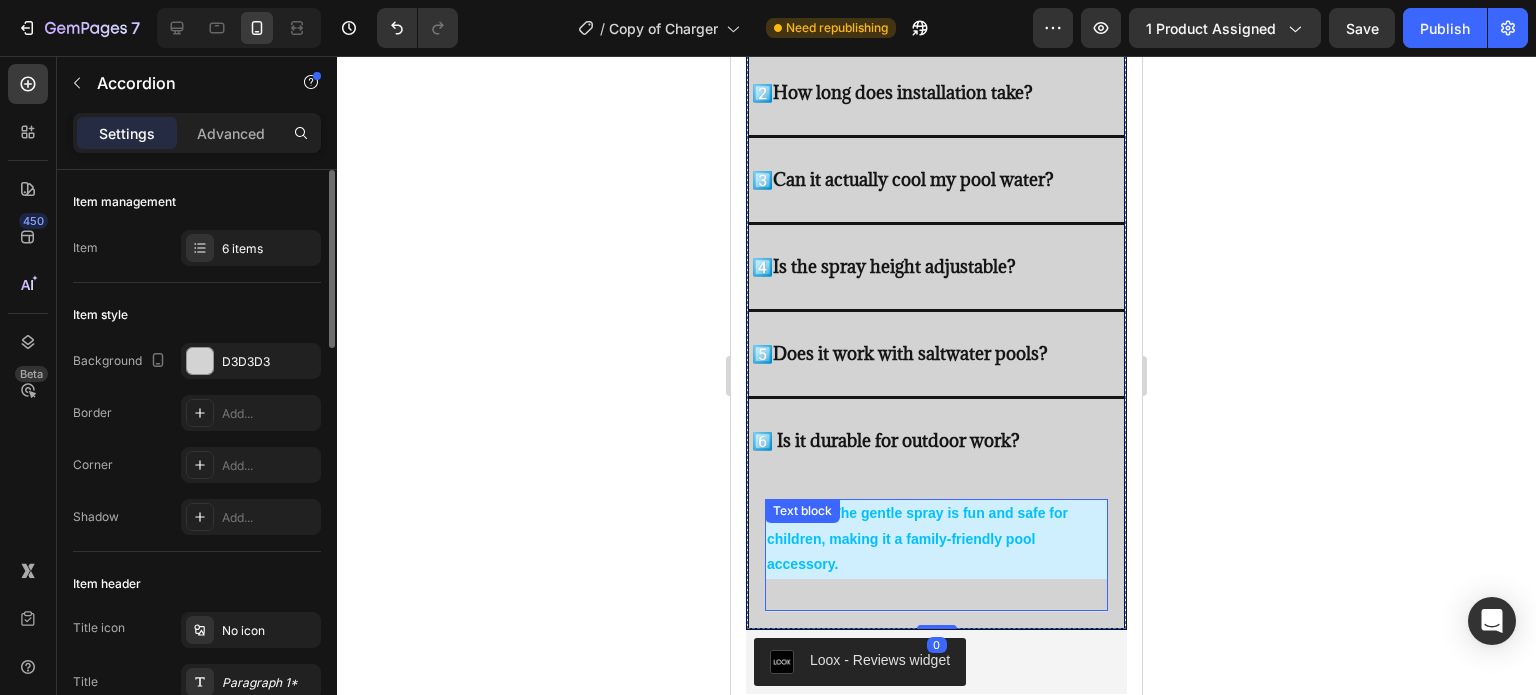 click on "✅ 100%! The gentle spray is fun and safe for children, making it a family‑friendly pool accessory." at bounding box center [936, 539] 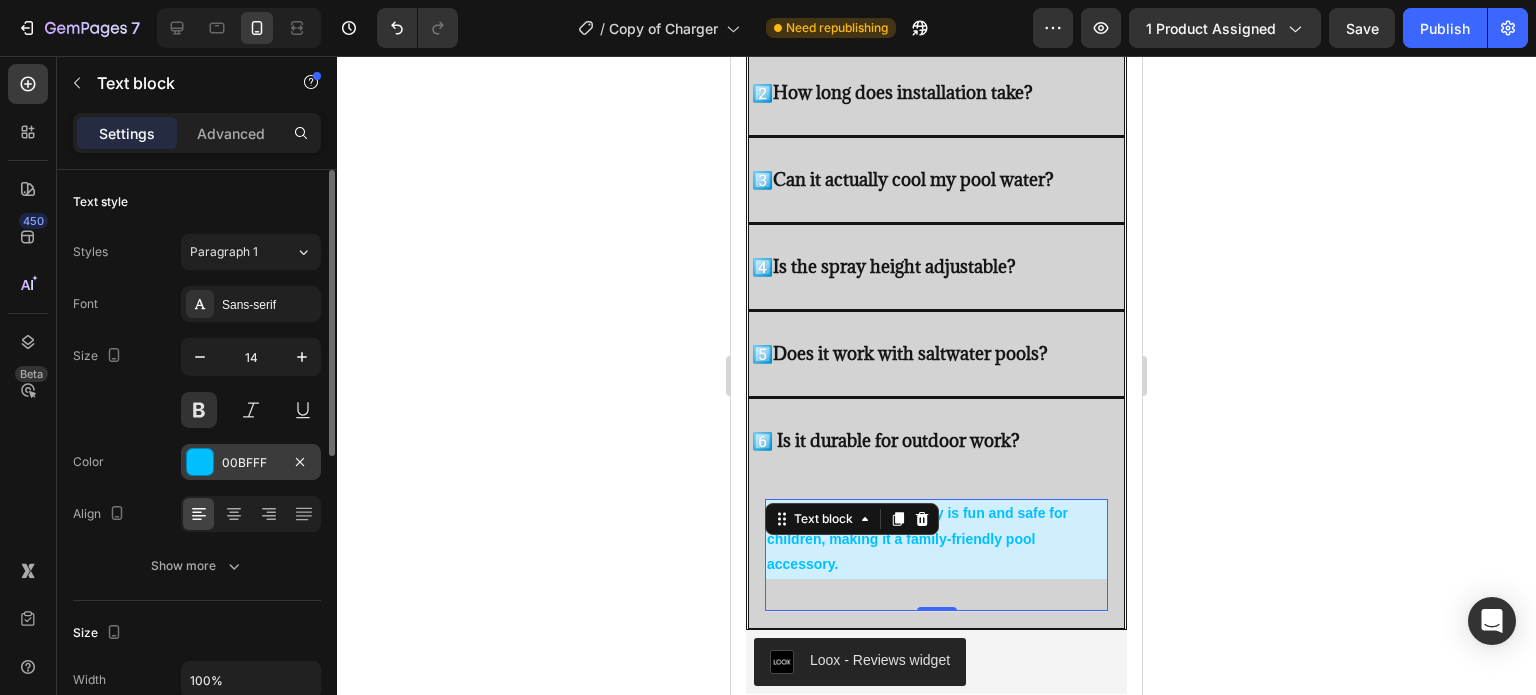 click at bounding box center [200, 462] 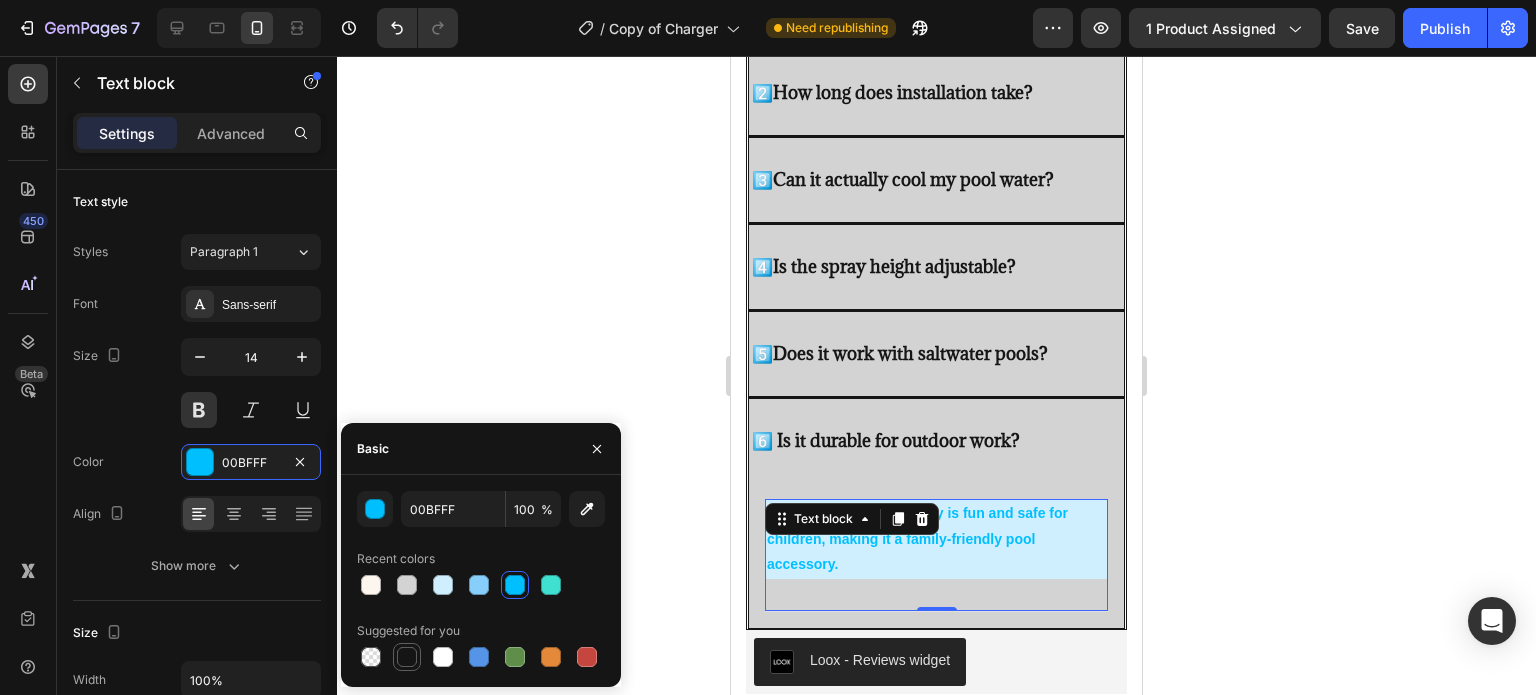 click at bounding box center (407, 657) 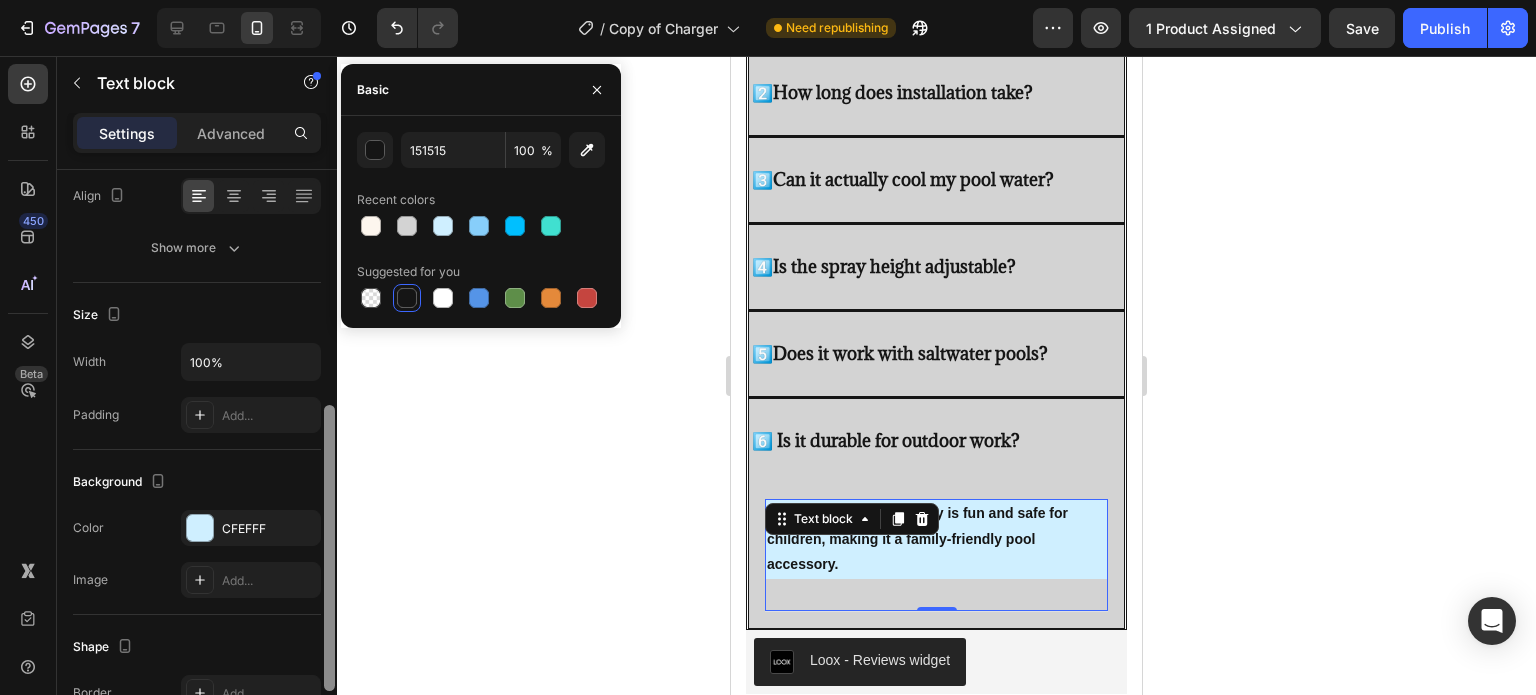 scroll, scrollTop: 450, scrollLeft: 0, axis: vertical 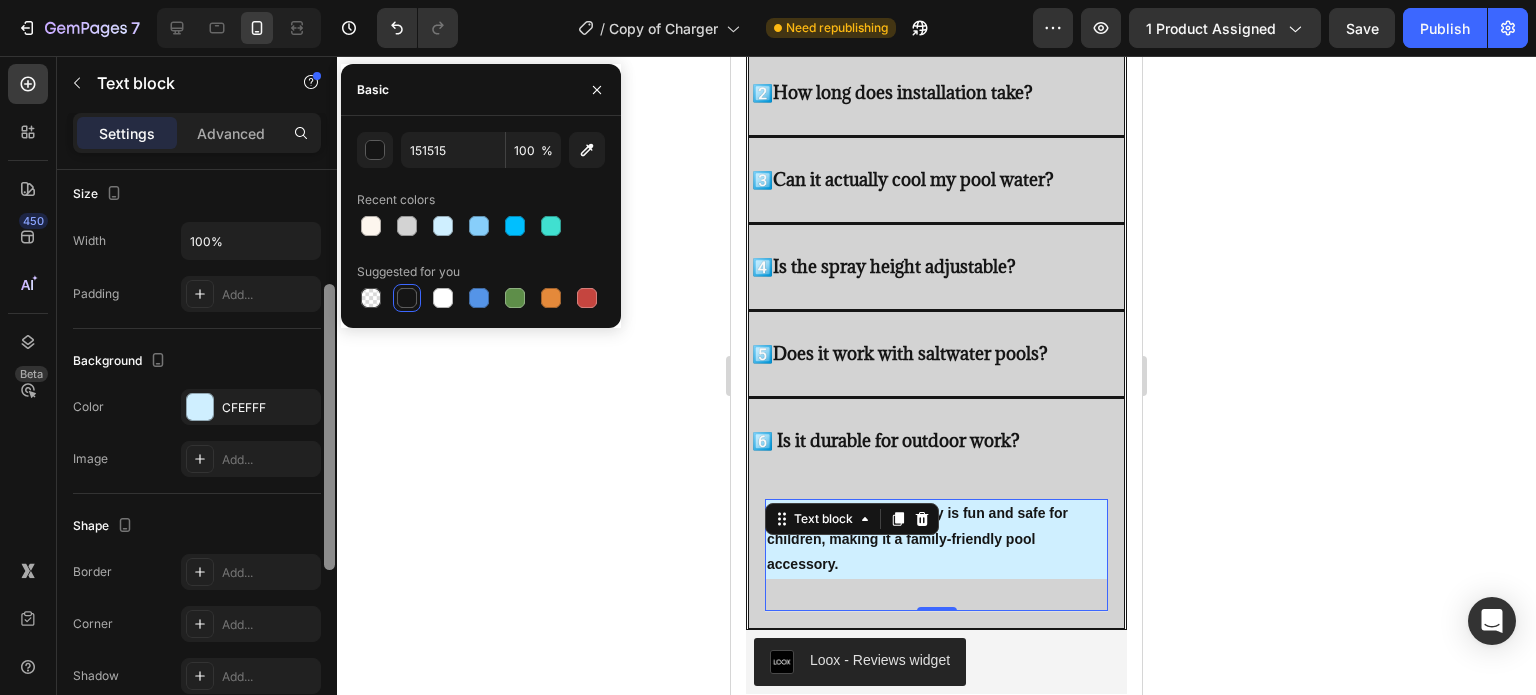 drag, startPoint x: 327, startPoint y: 277, endPoint x: 302, endPoint y: 499, distance: 223.40323 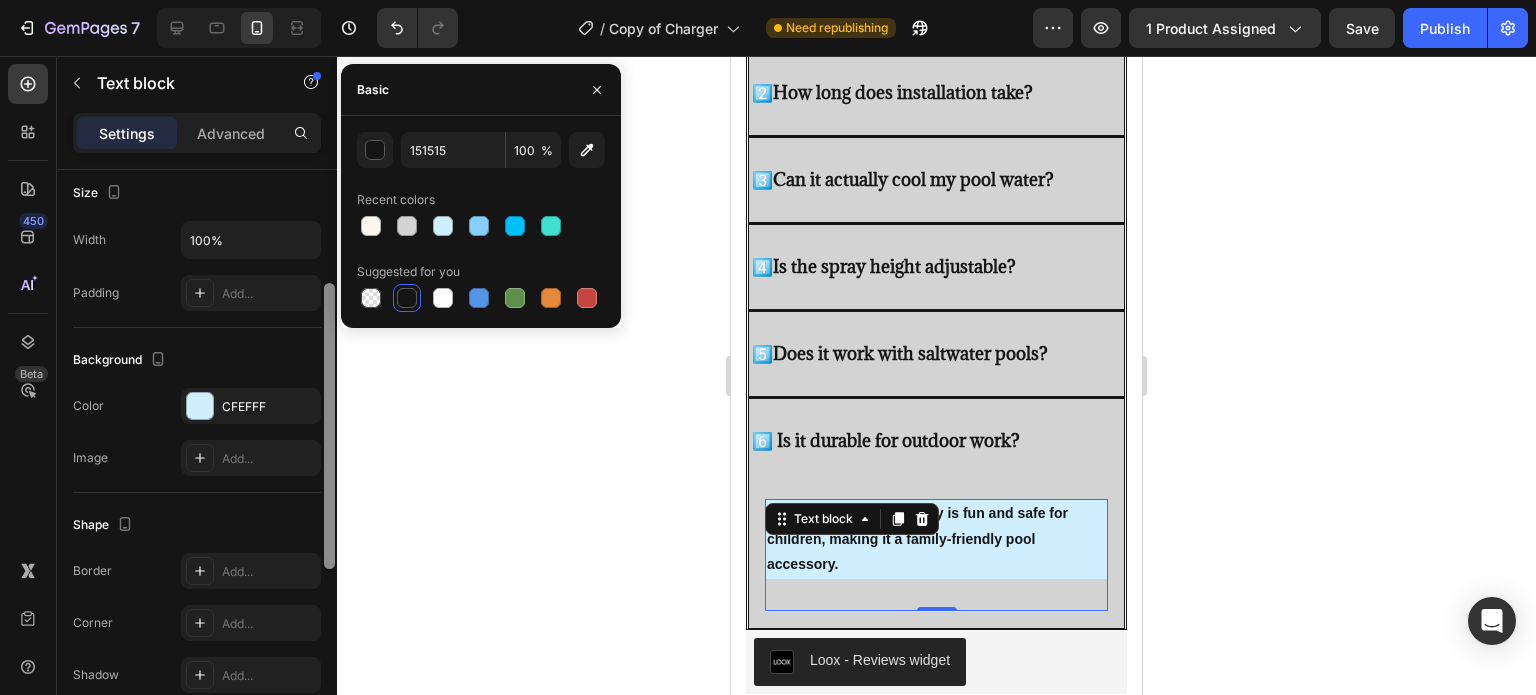 click on "Text style Styles Paragraph 1 Font Sans-serif Size 14 Color 151515 Align Show more Size Width 100% Padding Add... Background The changes might be hidden by  the video. Color CFEFFF Image Add... Shape Border Add... Corner Add... Shadow Add... Align Delete element" at bounding box center (197, 461) 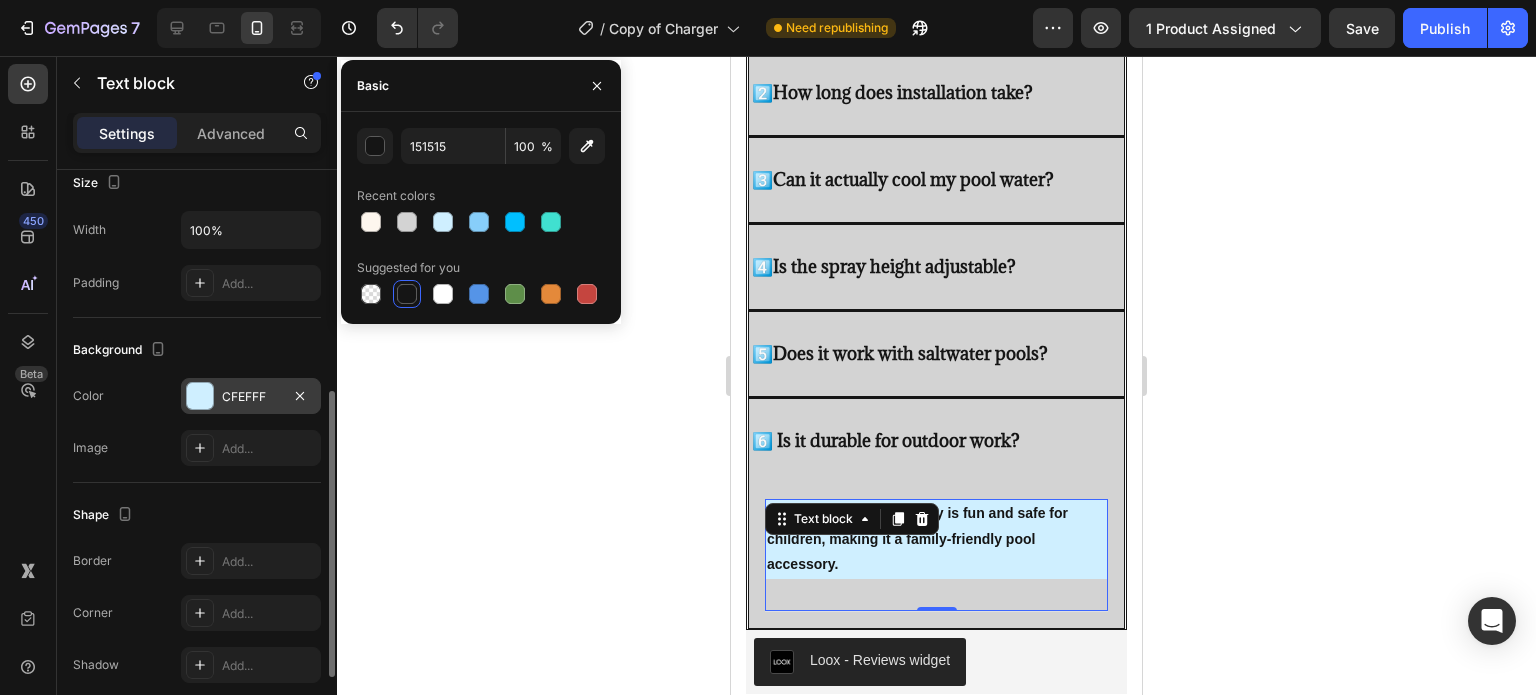 click at bounding box center [200, 396] 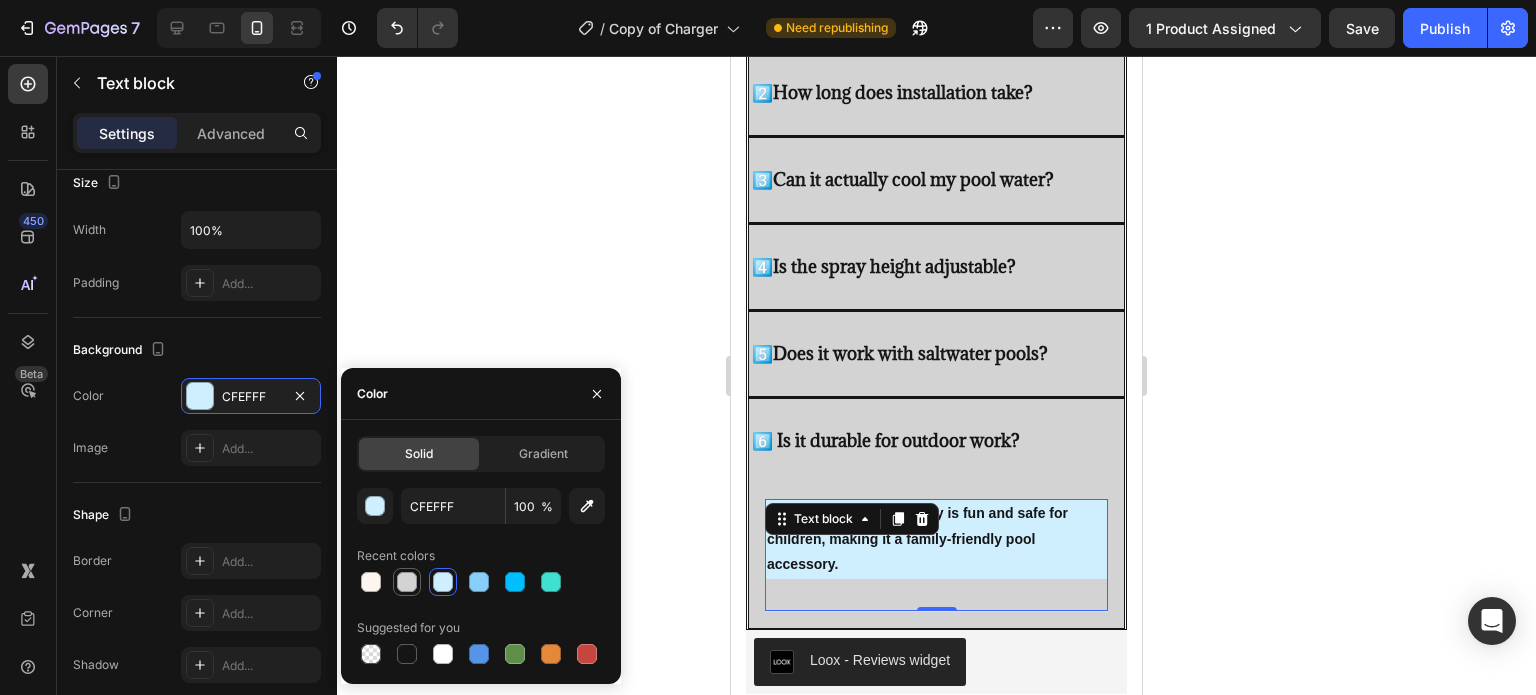 click at bounding box center [407, 582] 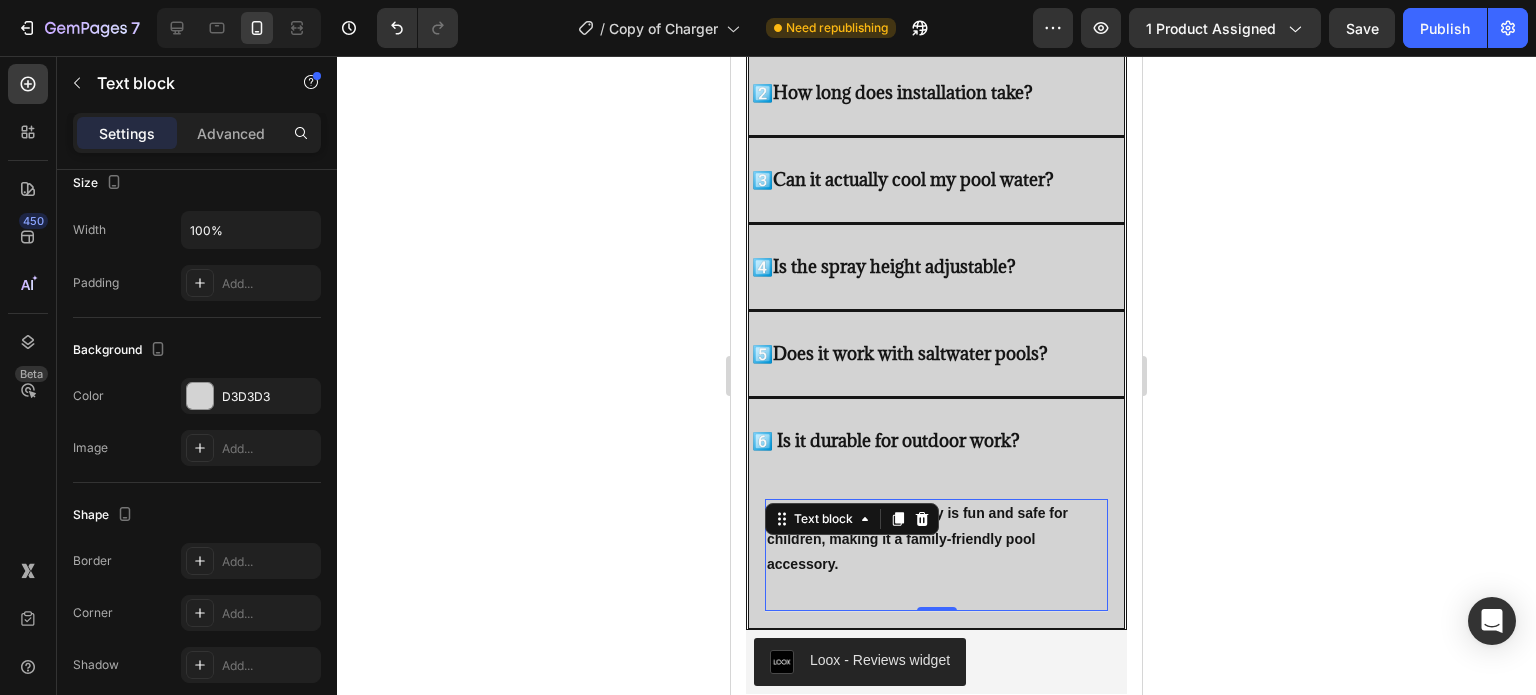 click 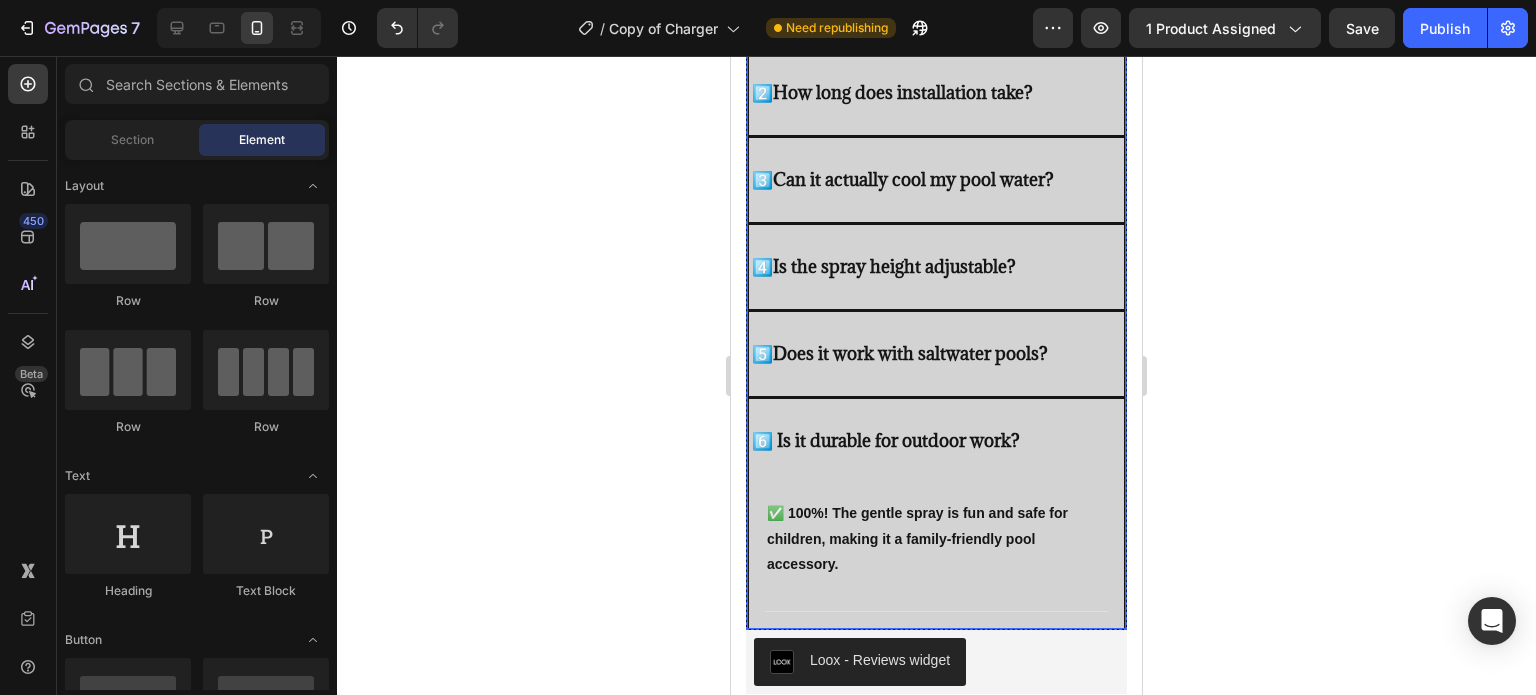 click on "4️⃣  Is the spray height adjustable?" at bounding box center [936, 267] 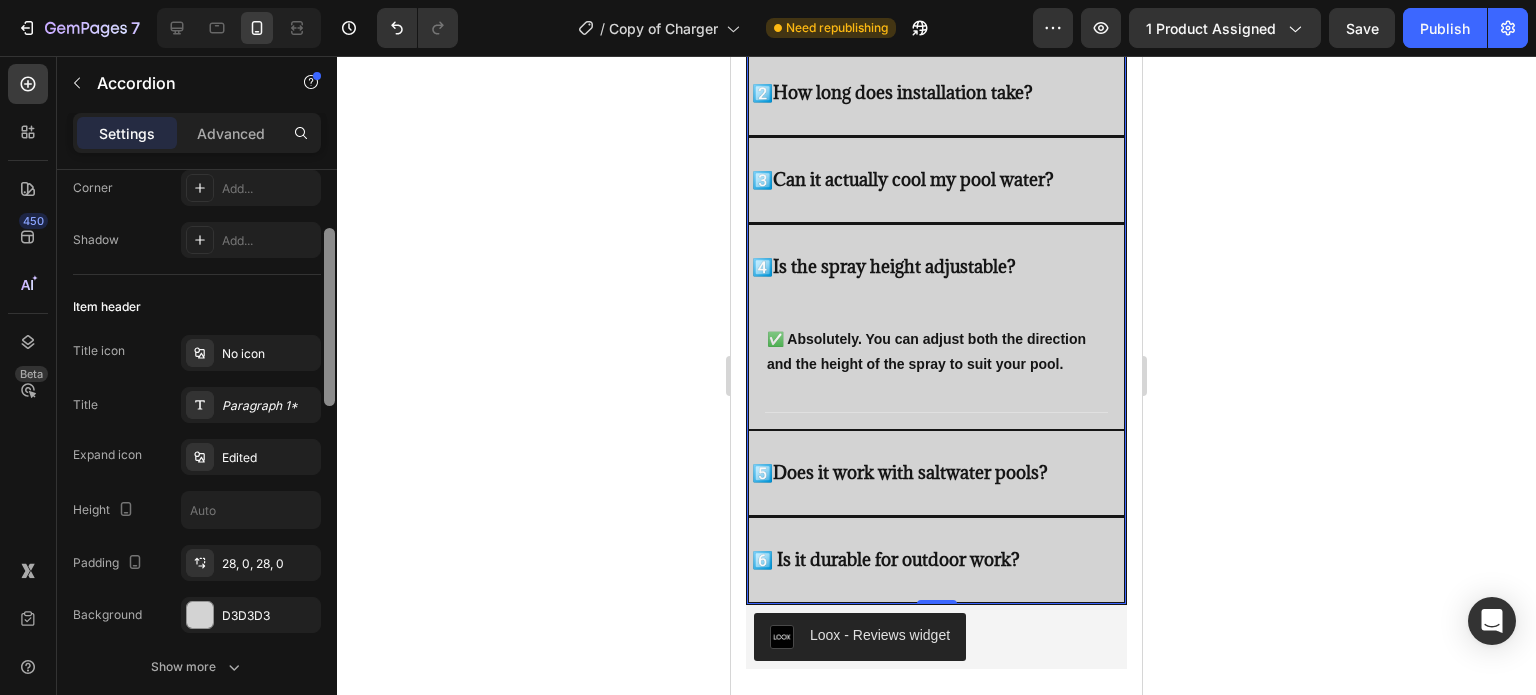 scroll, scrollTop: 287, scrollLeft: 0, axis: vertical 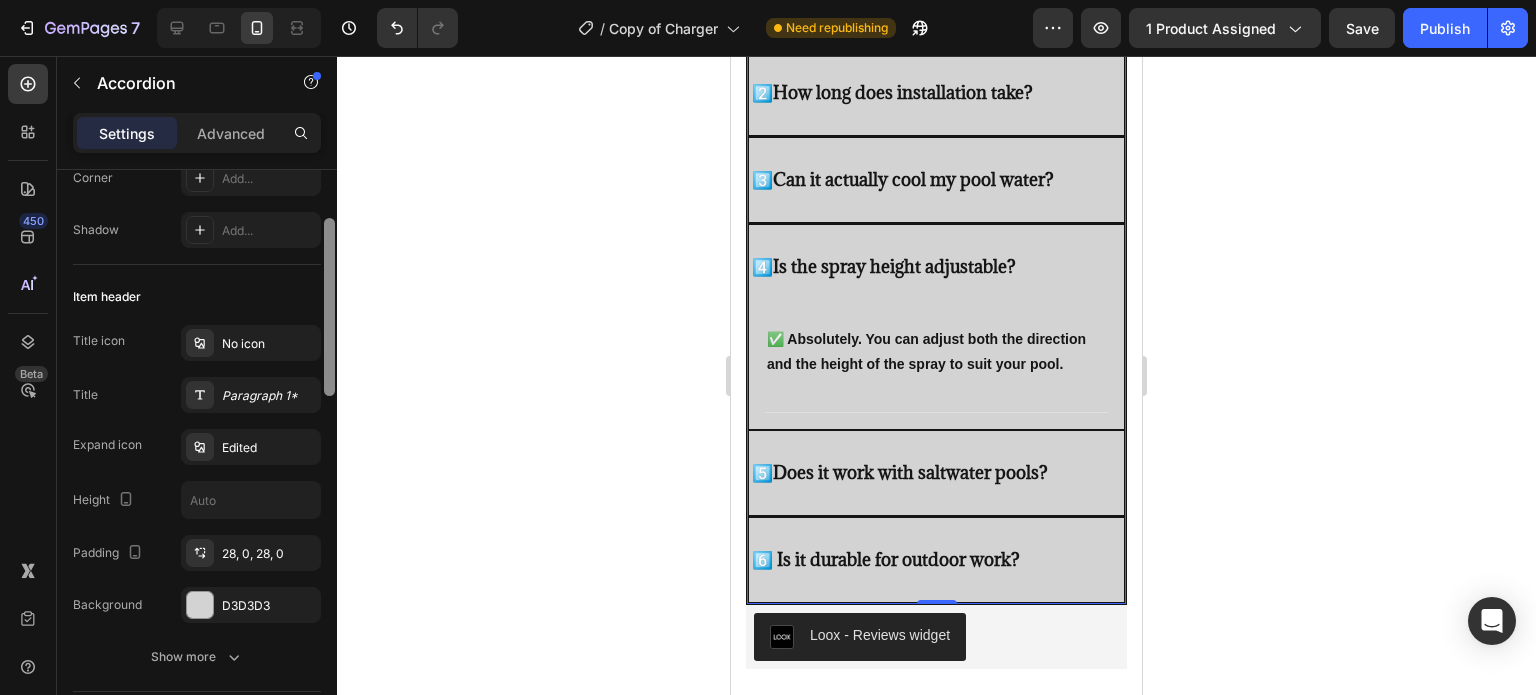 drag, startPoint x: 328, startPoint y: 328, endPoint x: 329, endPoint y: 416, distance: 88.005684 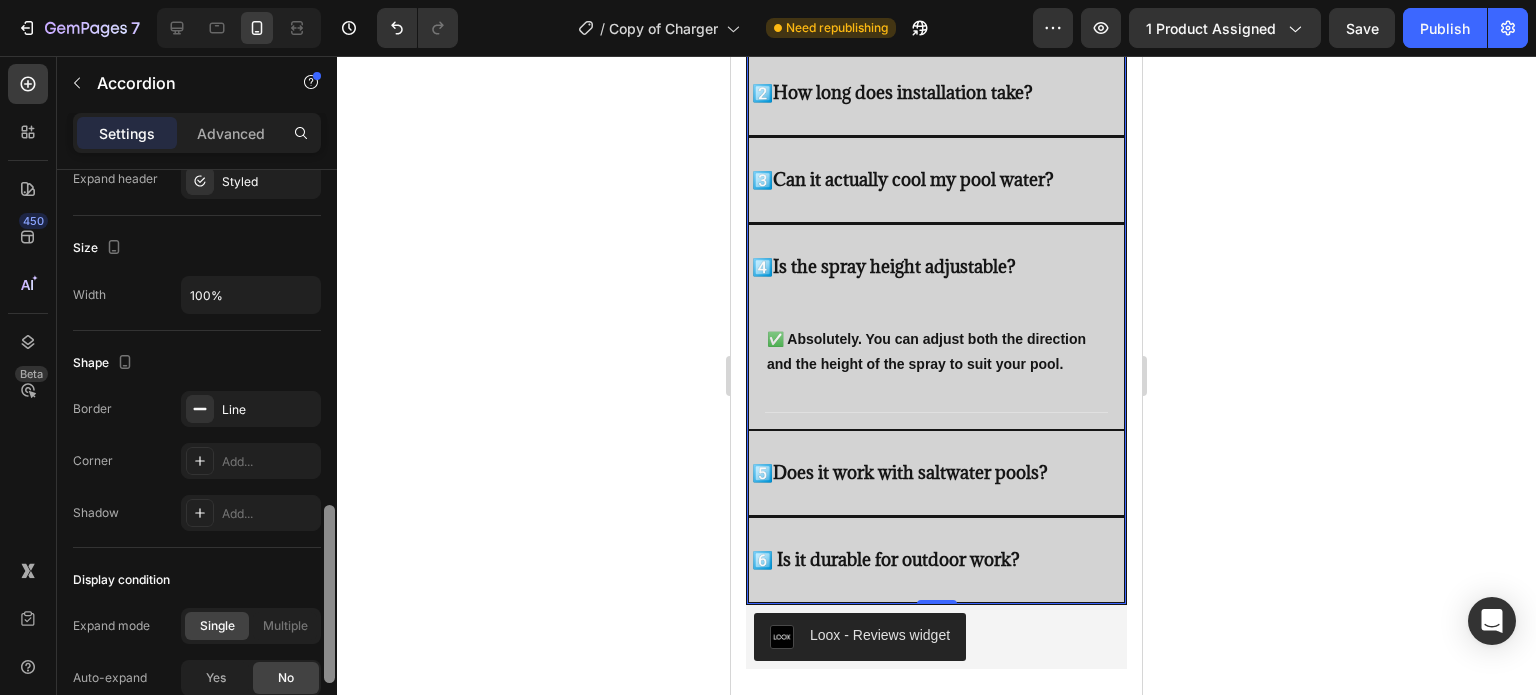 drag, startPoint x: 326, startPoint y: 373, endPoint x: 340, endPoint y: 640, distance: 267.3668 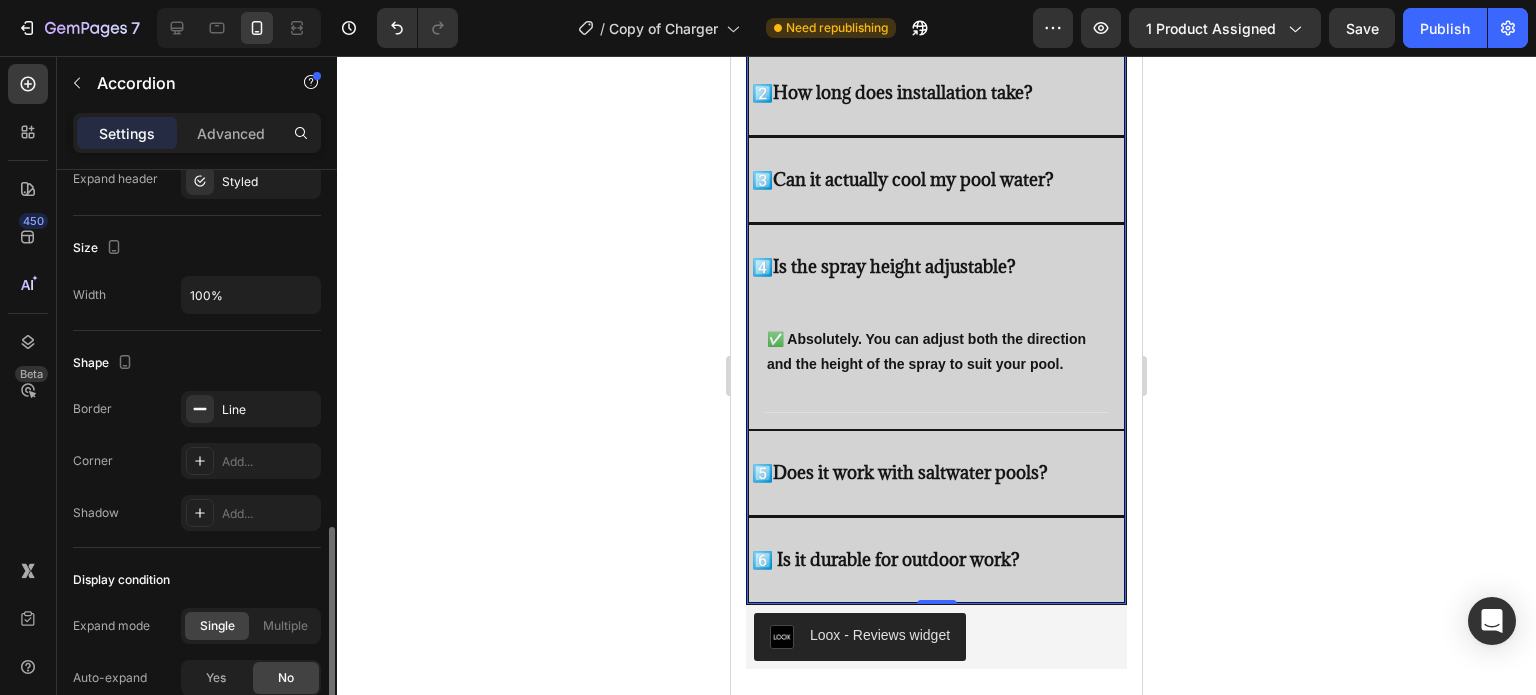 scroll, scrollTop: 1159, scrollLeft: 0, axis: vertical 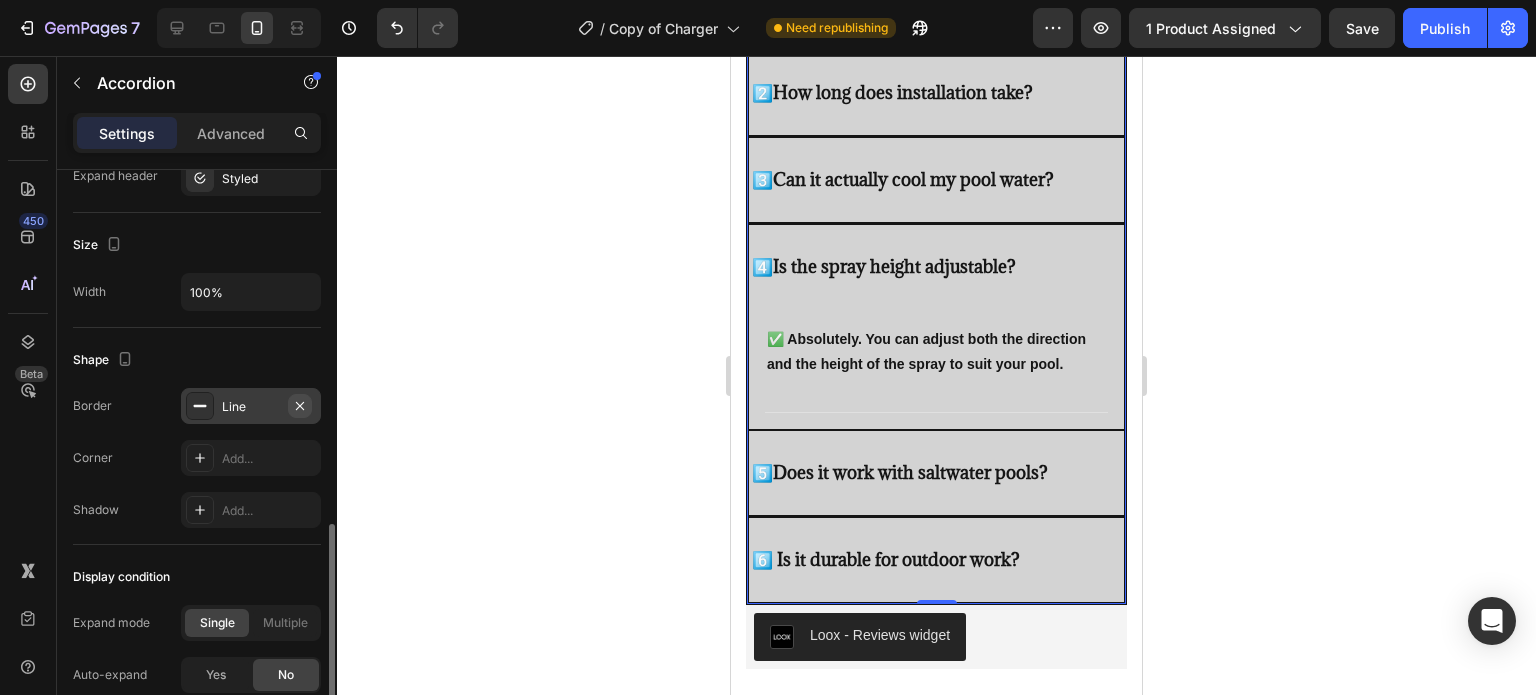 click 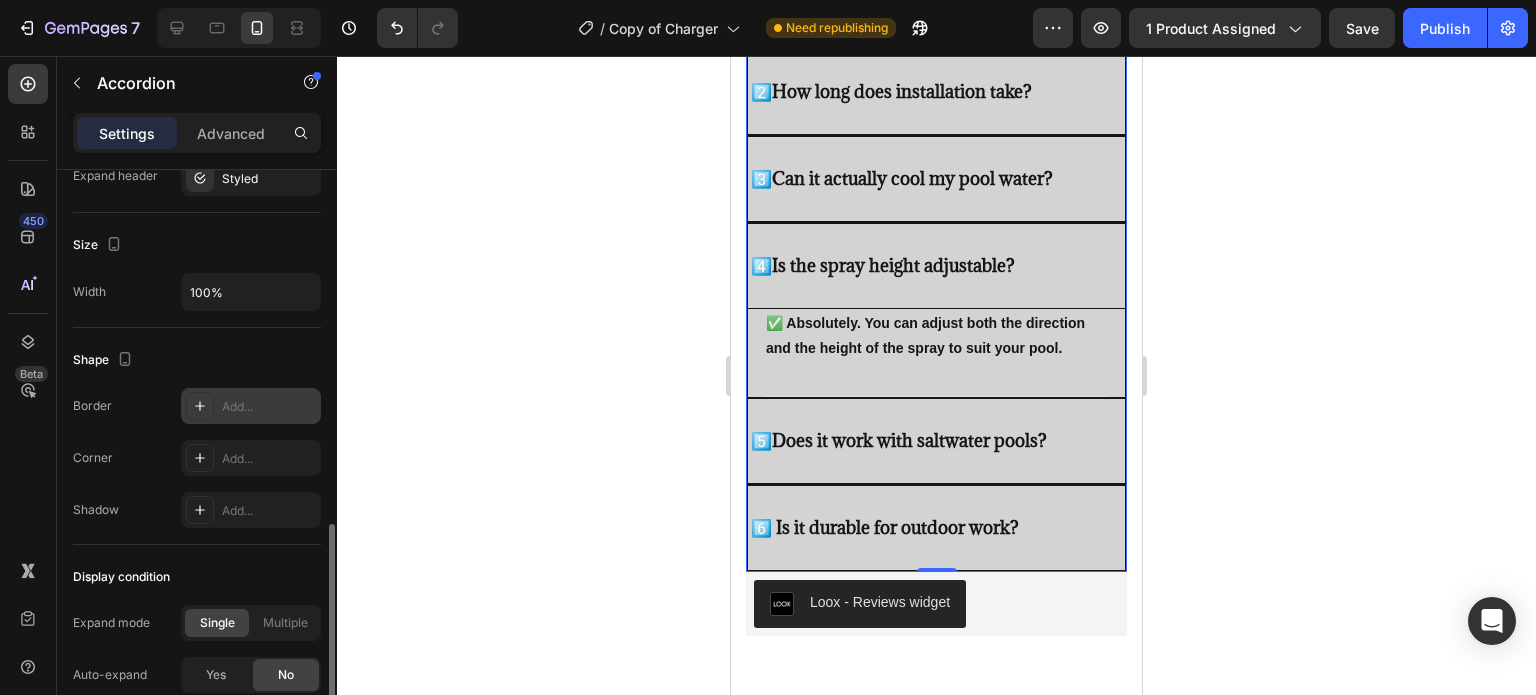 scroll, scrollTop: 2722, scrollLeft: 0, axis: vertical 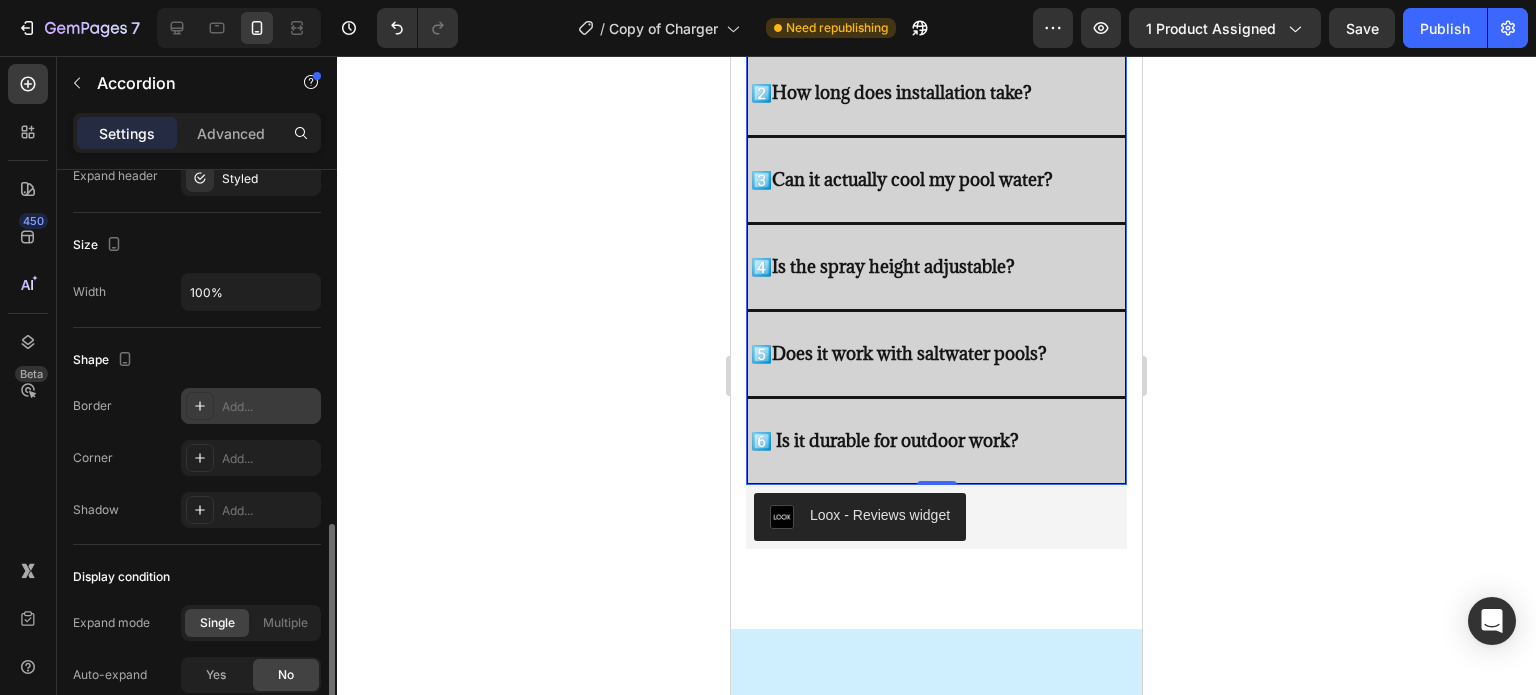click 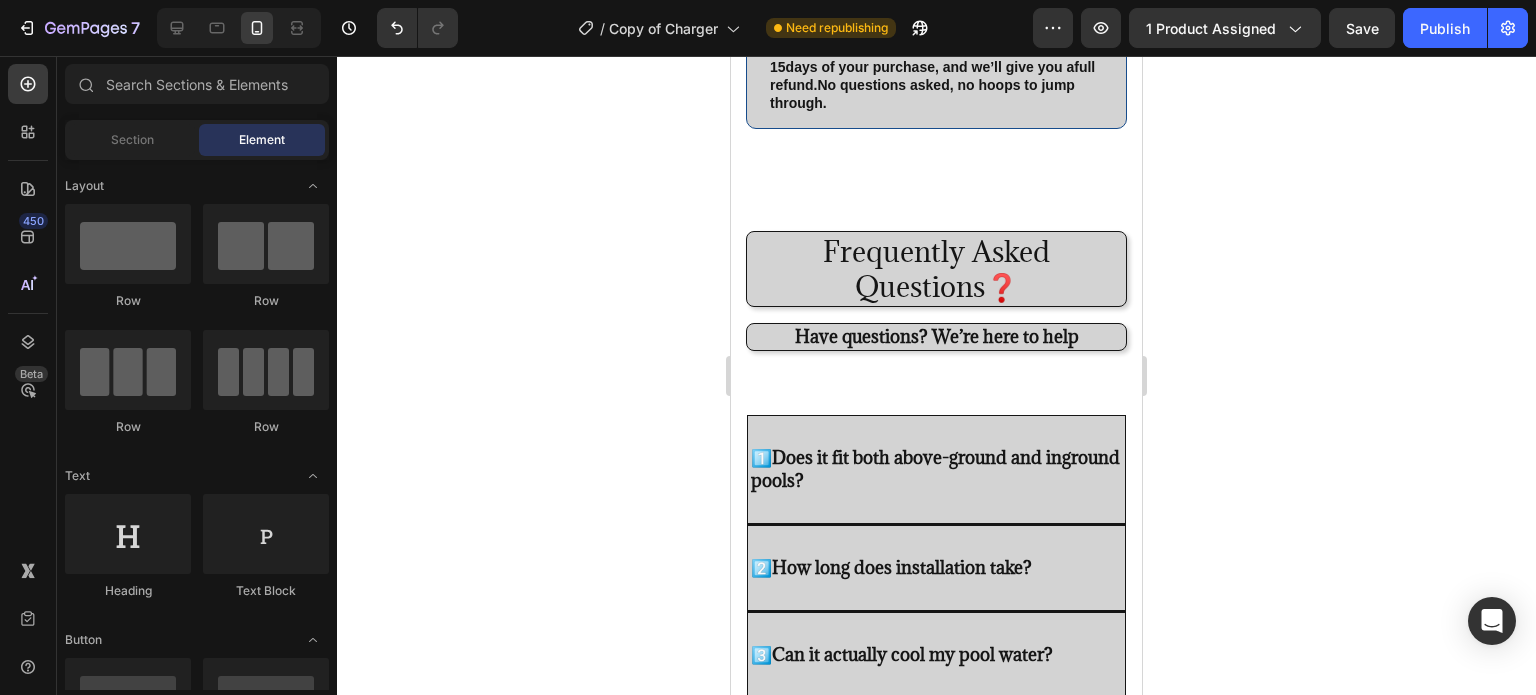 scroll, scrollTop: 2278, scrollLeft: 0, axis: vertical 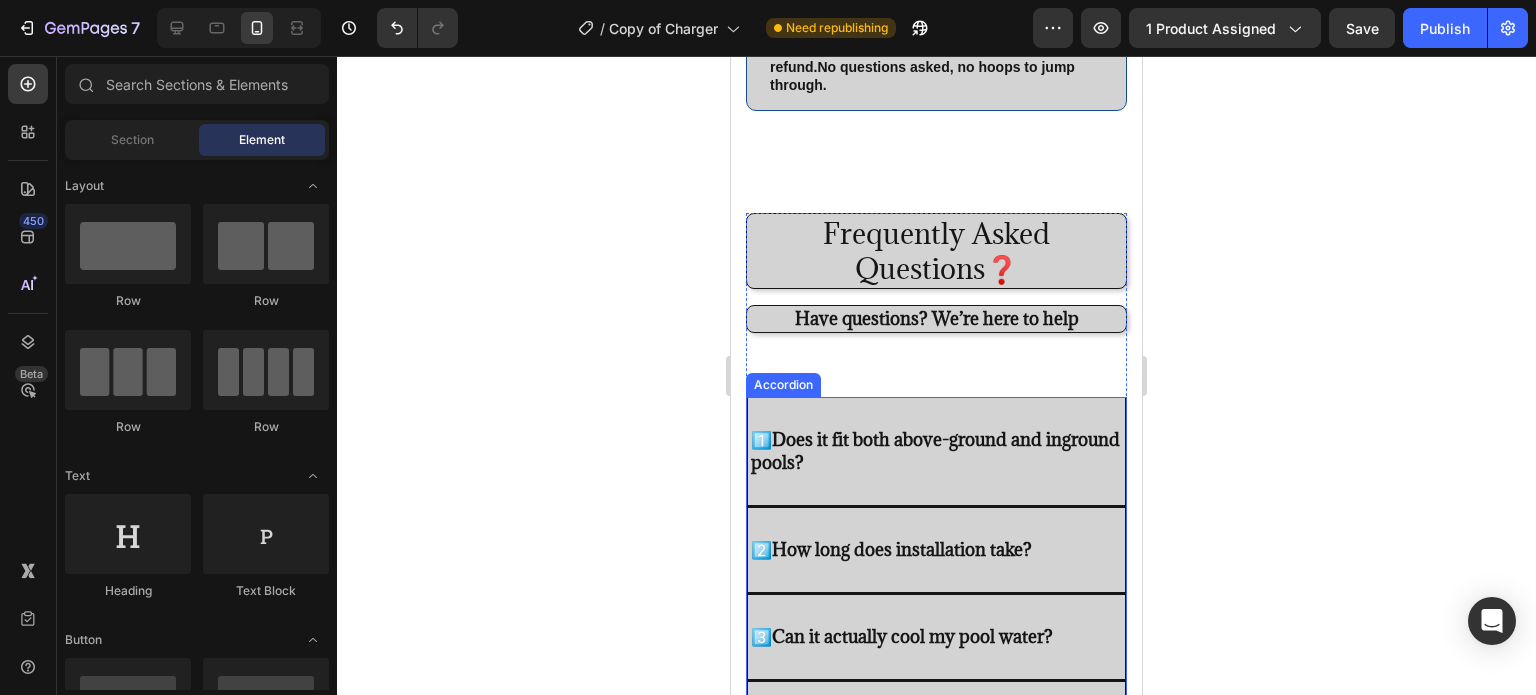click on "1️⃣  Does it fit both above-ground and inground pools?" at bounding box center (936, 451) 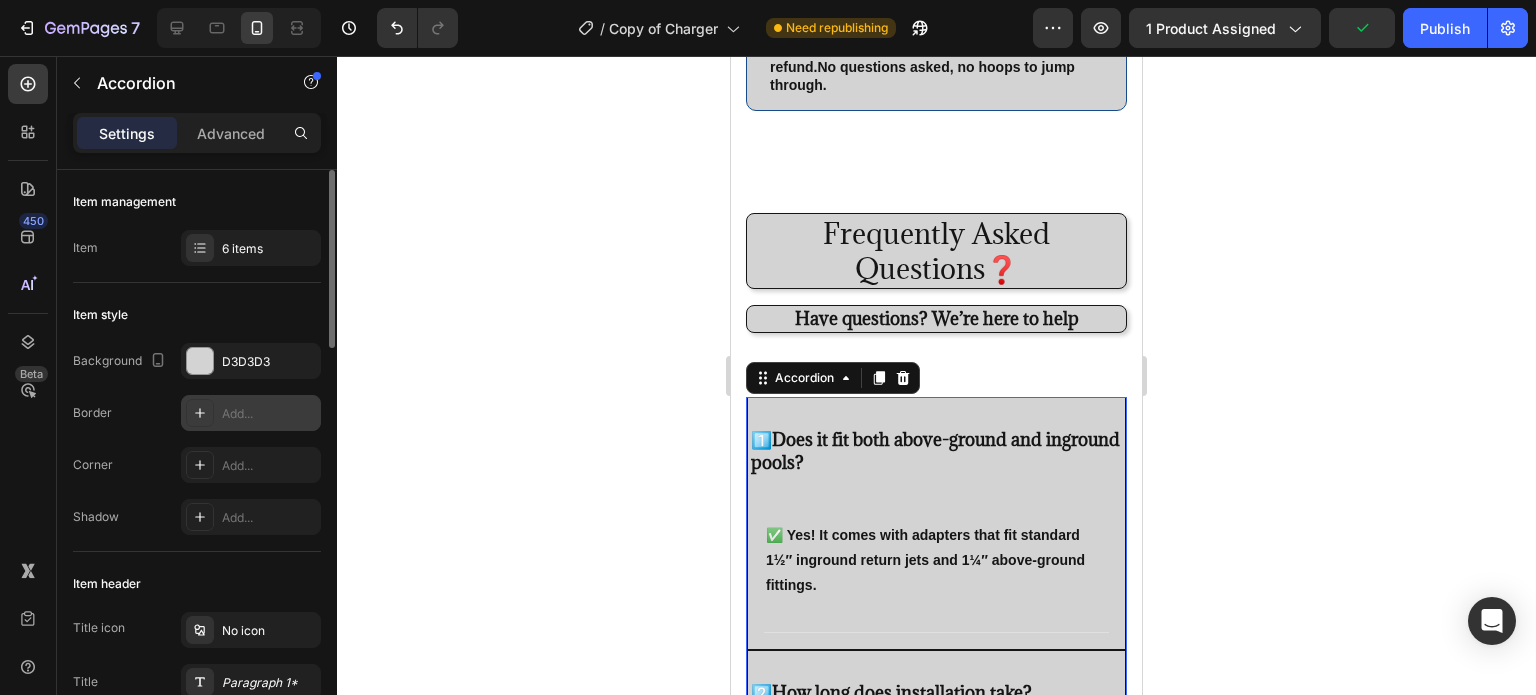 click 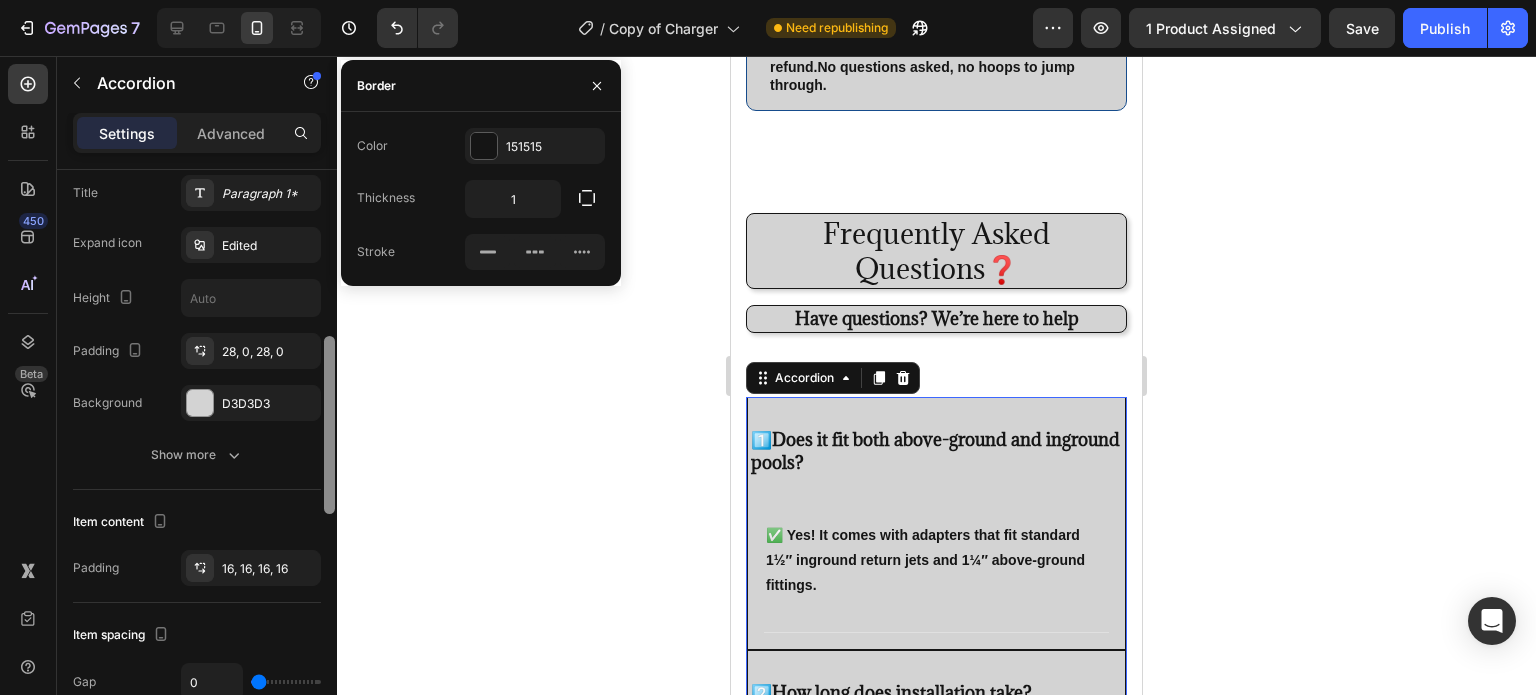 scroll, scrollTop: 464, scrollLeft: 0, axis: vertical 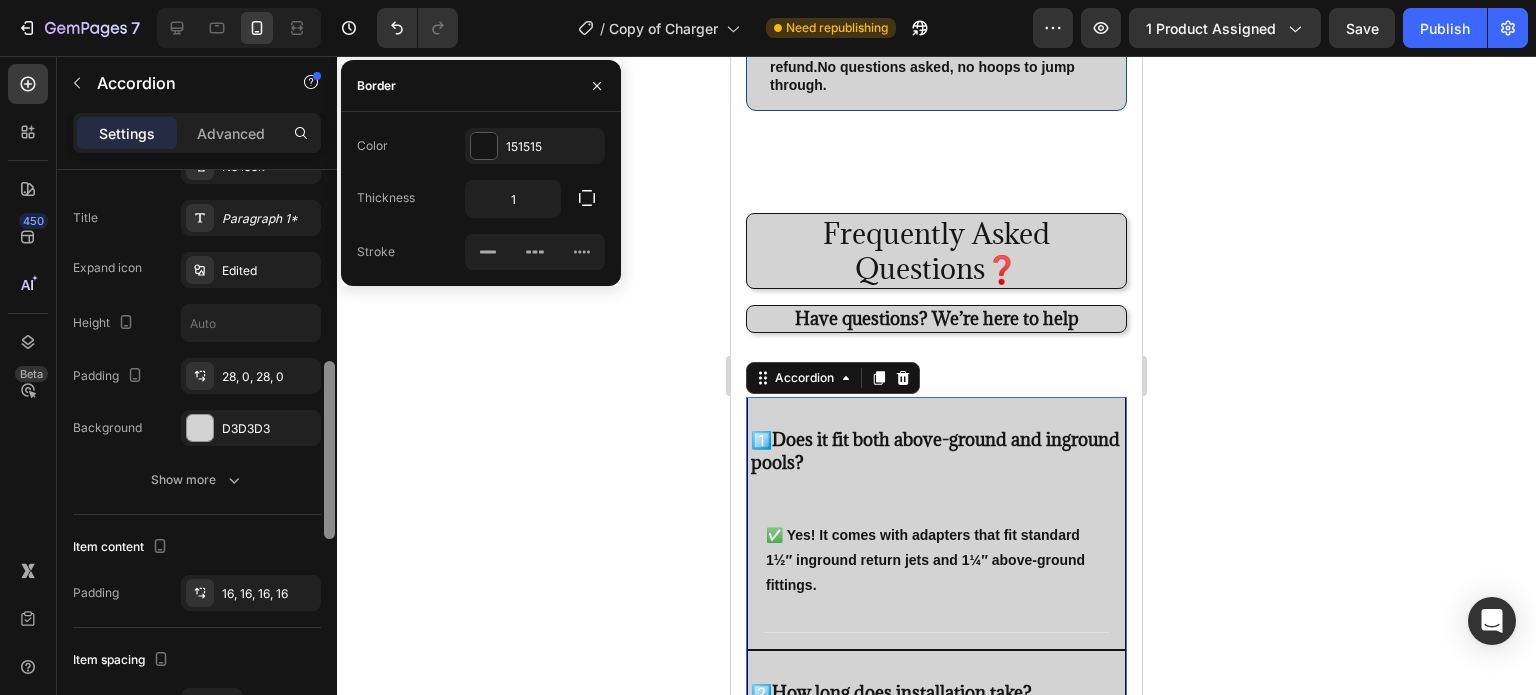 drag, startPoint x: 328, startPoint y: 317, endPoint x: 324, endPoint y: 459, distance: 142.05632 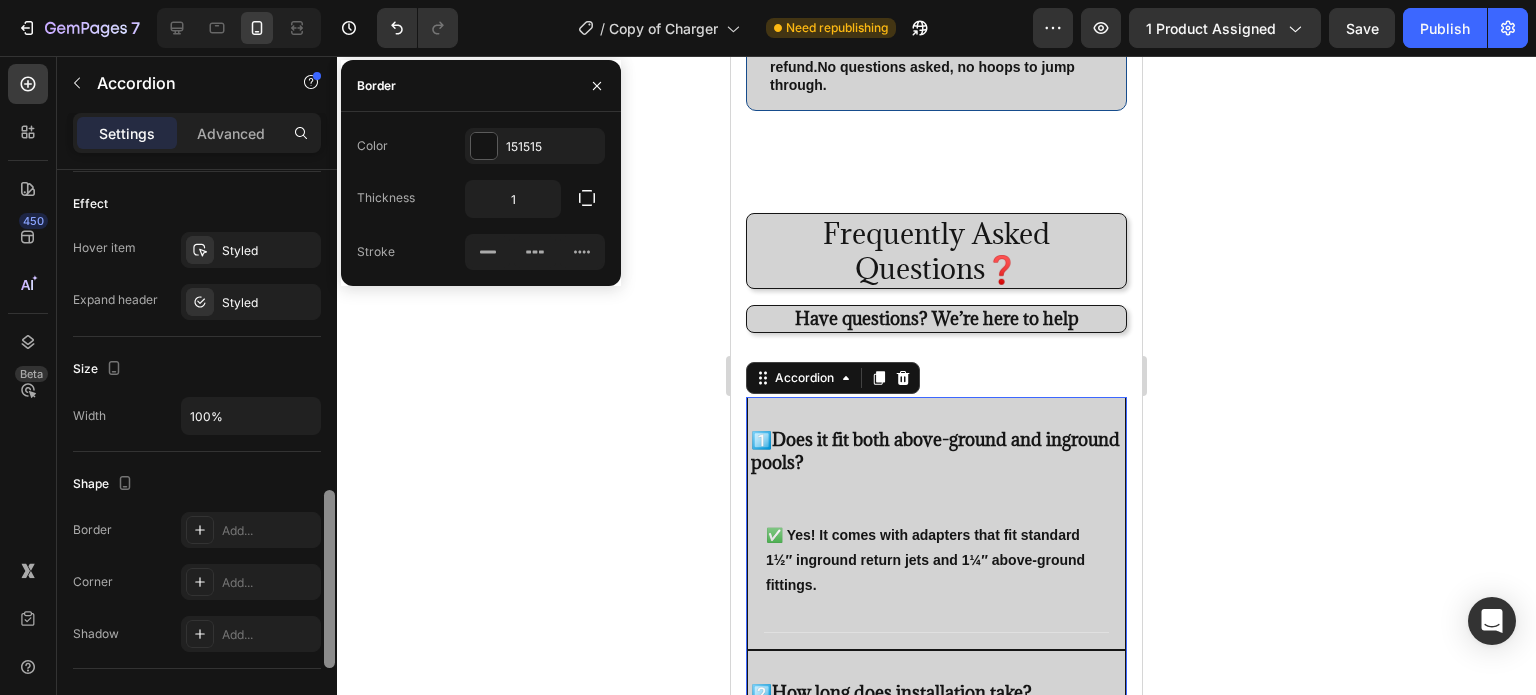 drag, startPoint x: 324, startPoint y: 459, endPoint x: 322, endPoint y: 636, distance: 177.01129 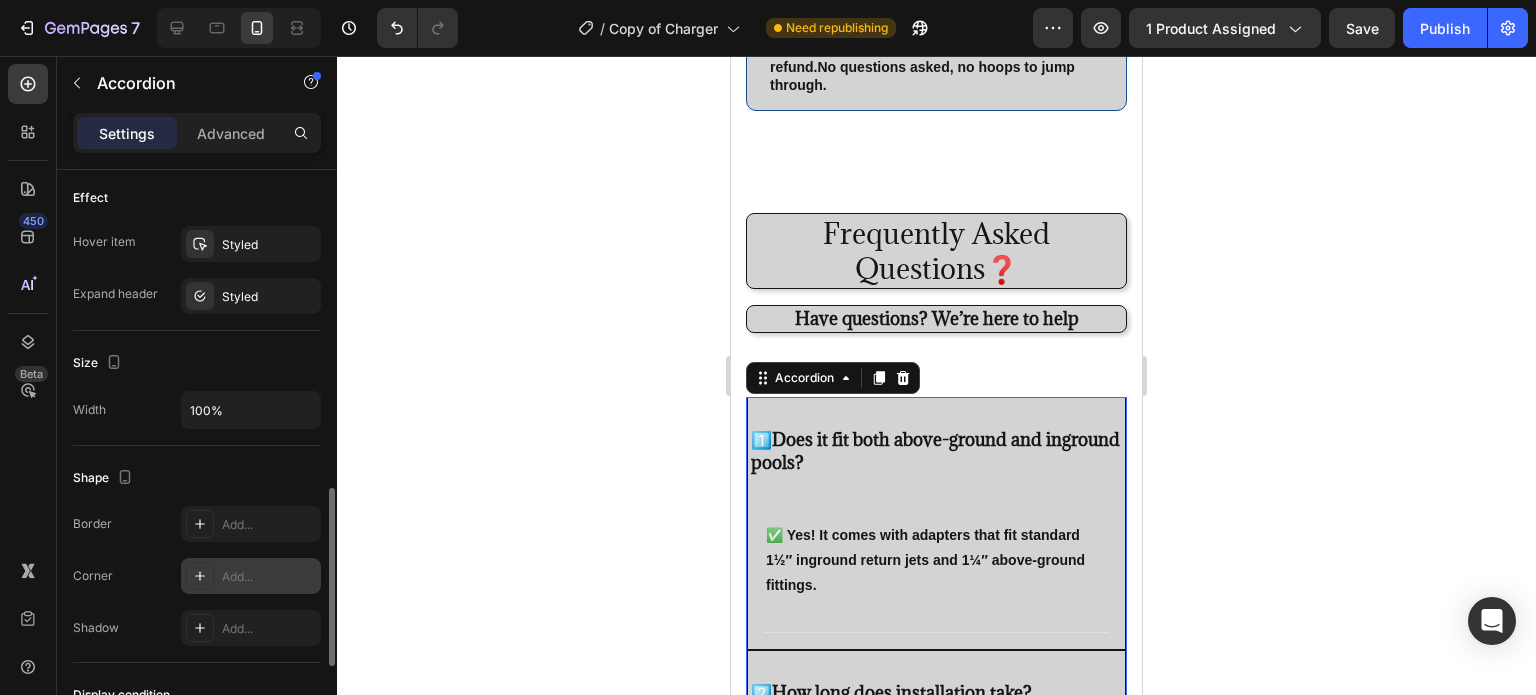 click at bounding box center [200, 576] 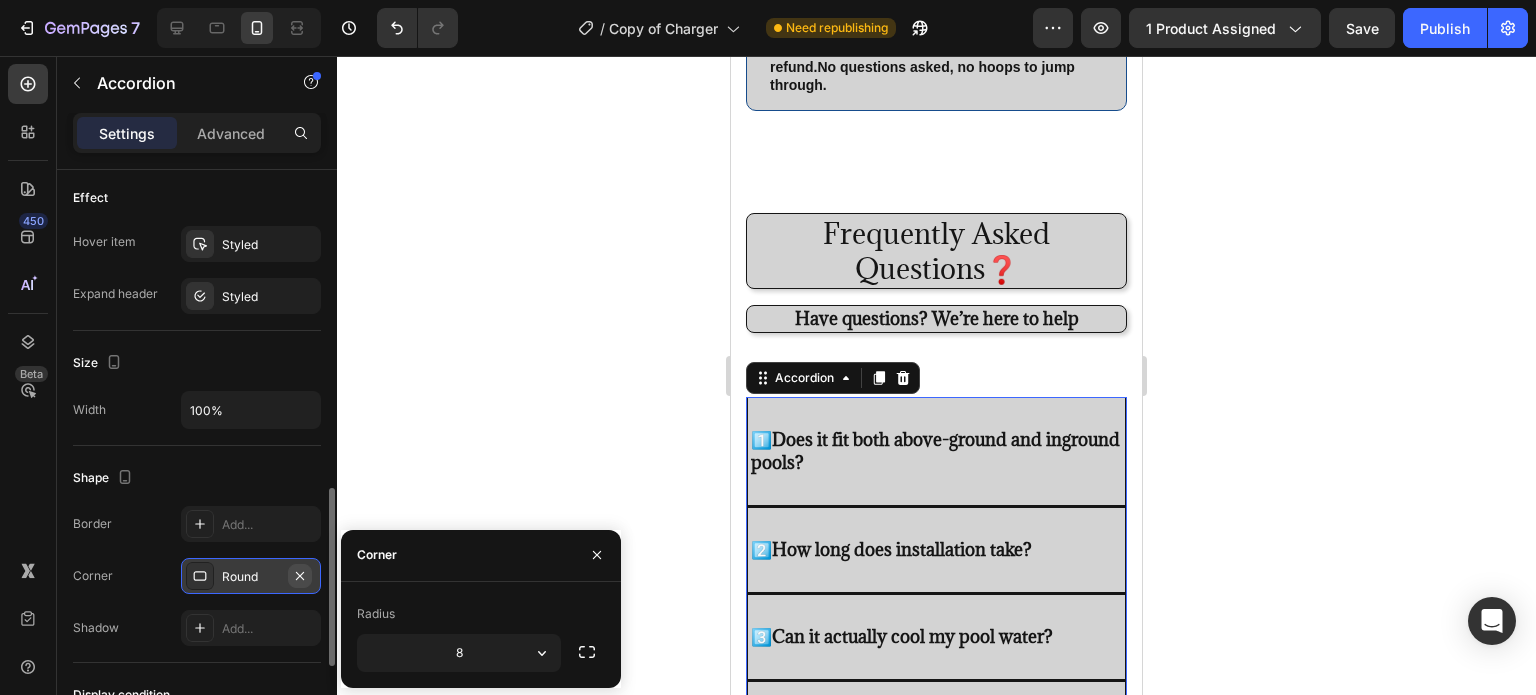click 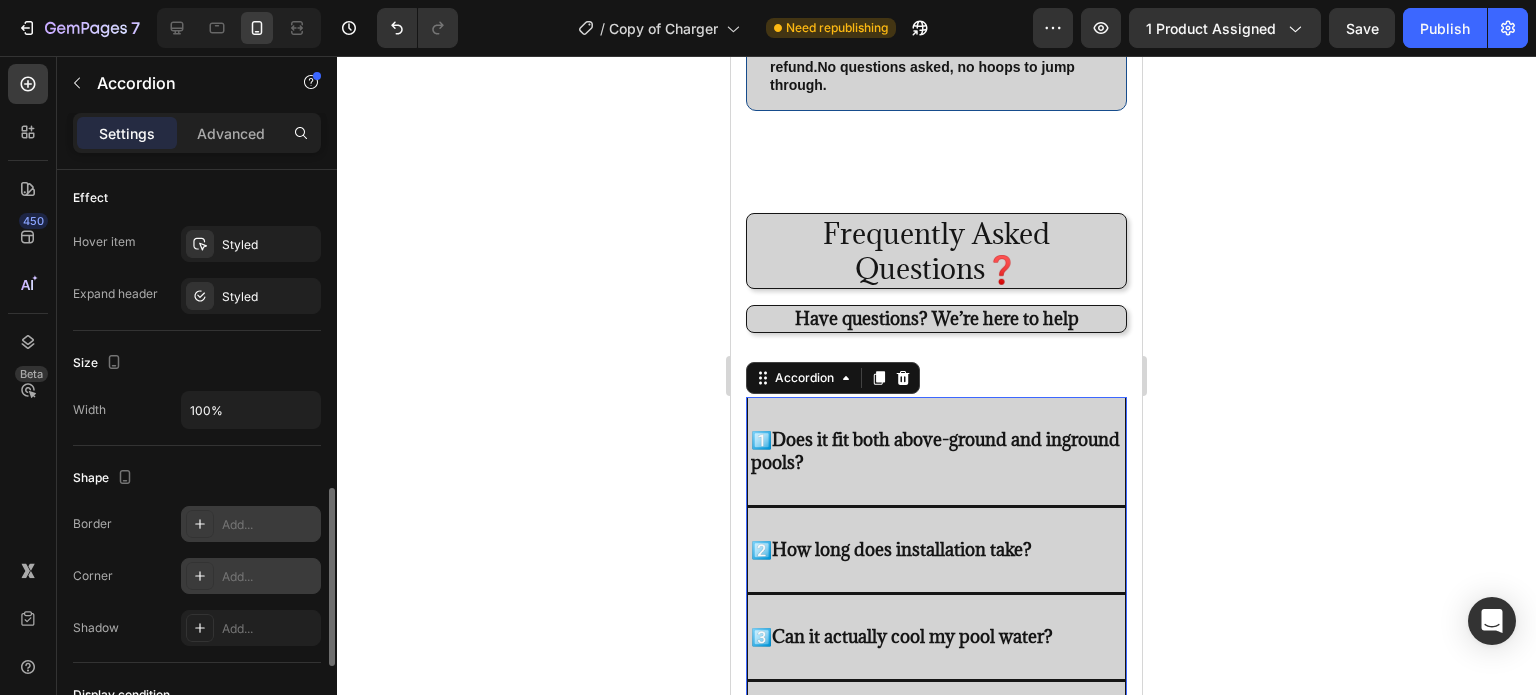 click on "Add..." at bounding box center [269, 525] 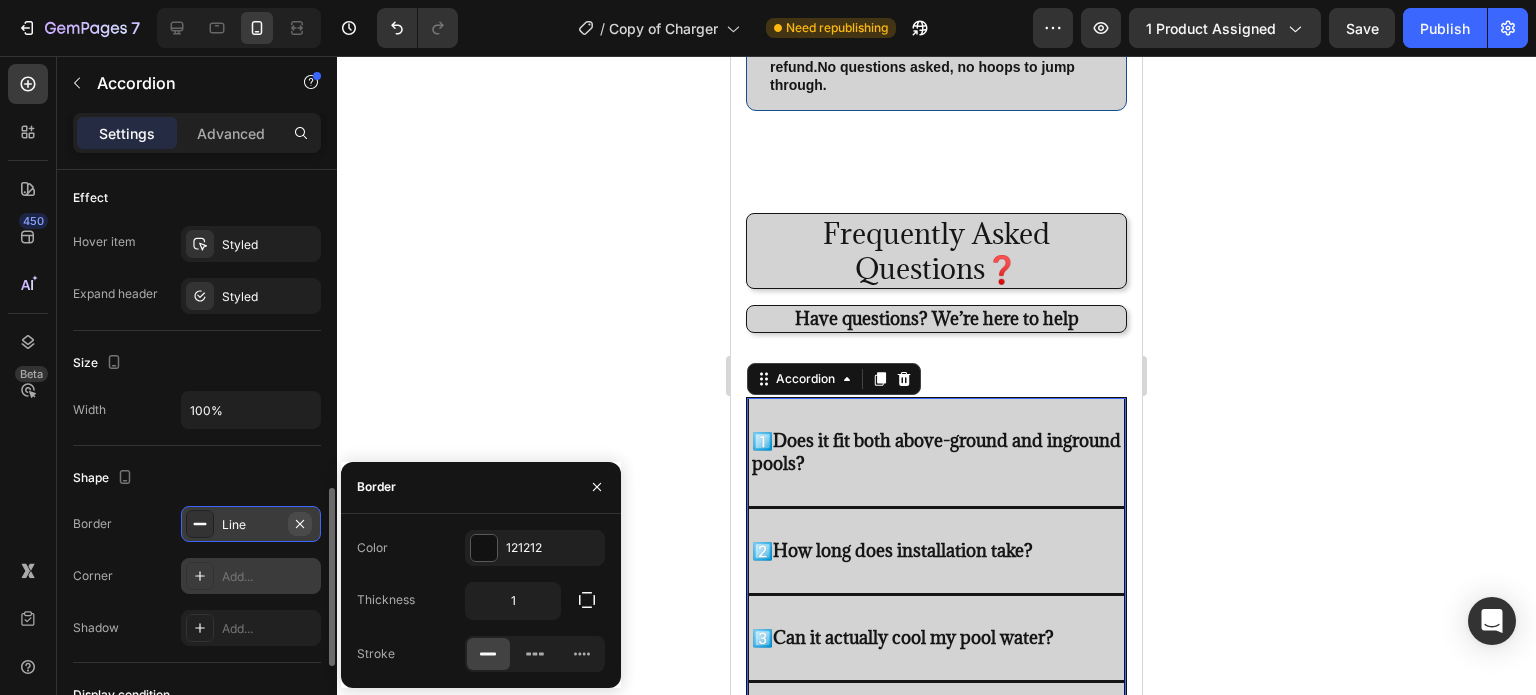click 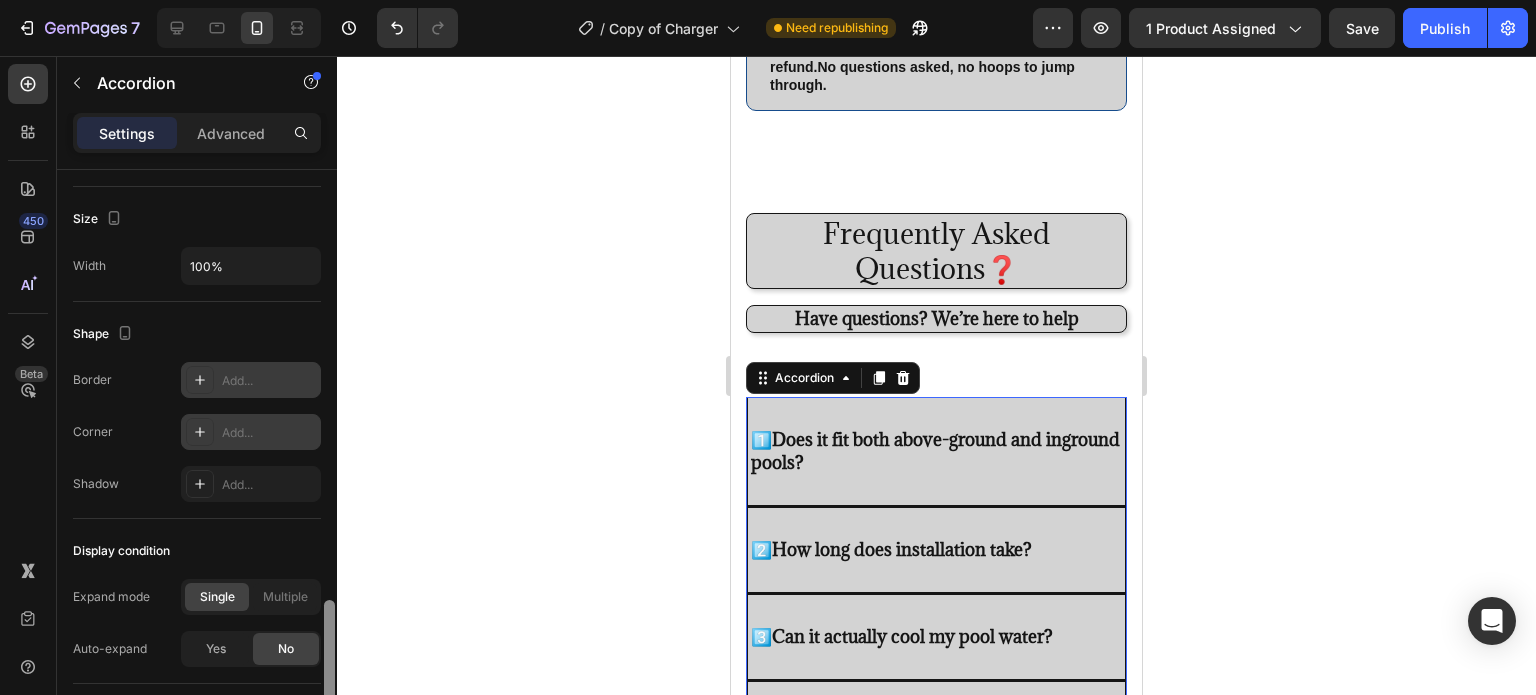 scroll, scrollTop: 1318, scrollLeft: 0, axis: vertical 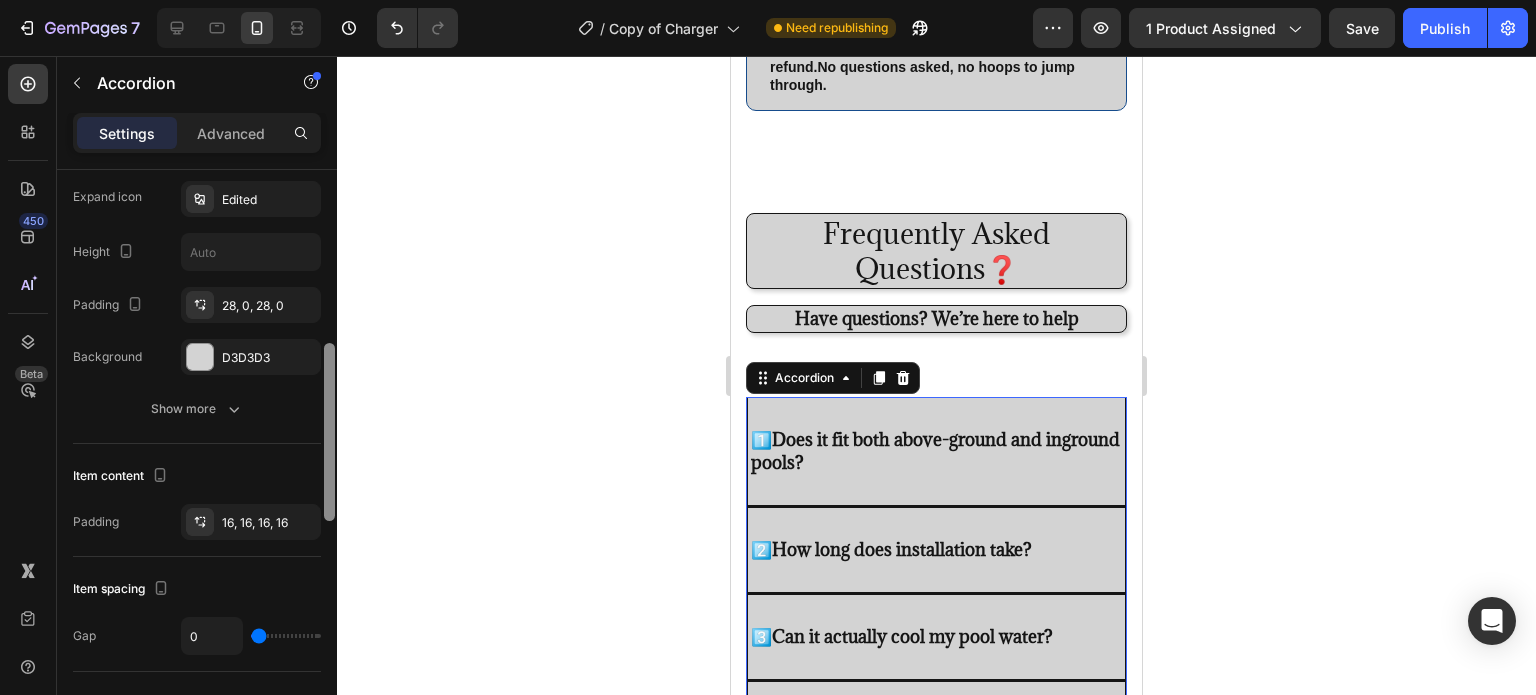 drag, startPoint x: 331, startPoint y: 527, endPoint x: 337, endPoint y: 371, distance: 156.11534 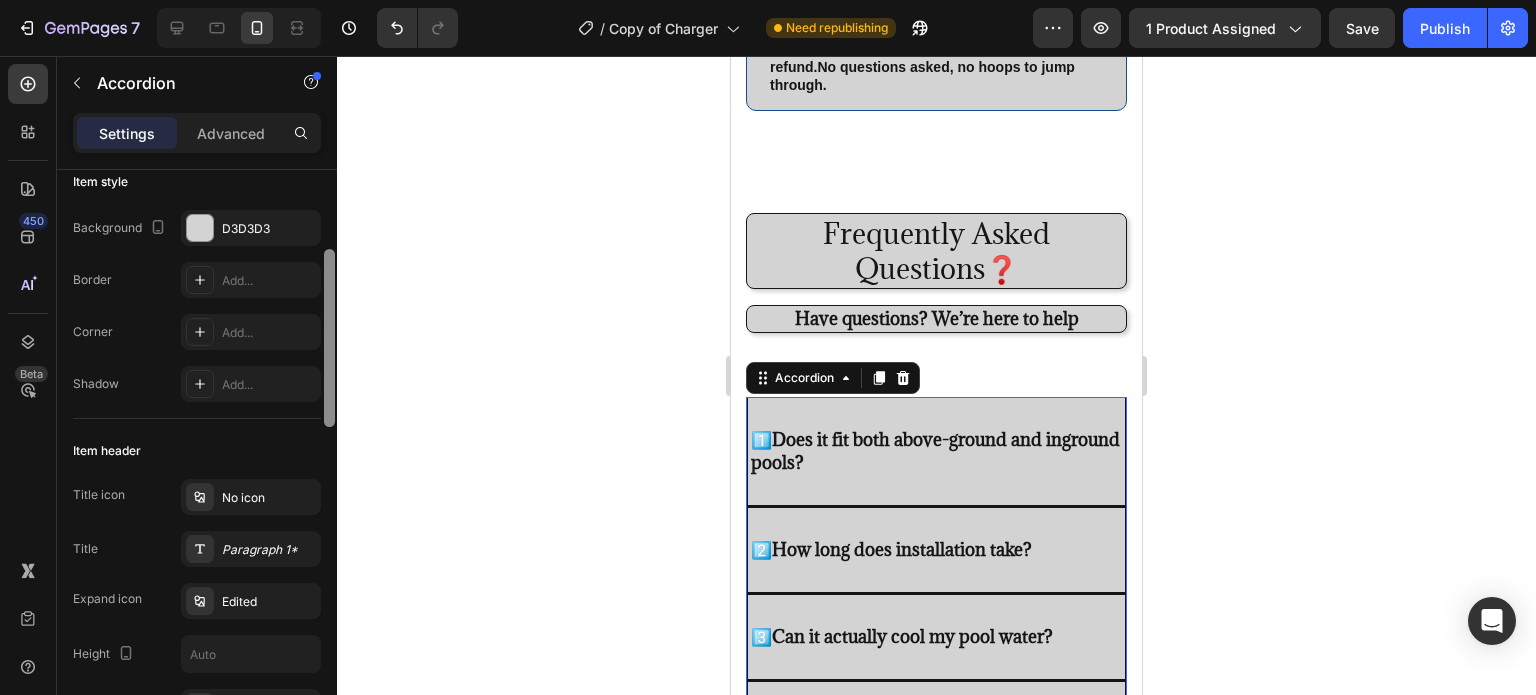 scroll, scrollTop: 120, scrollLeft: 0, axis: vertical 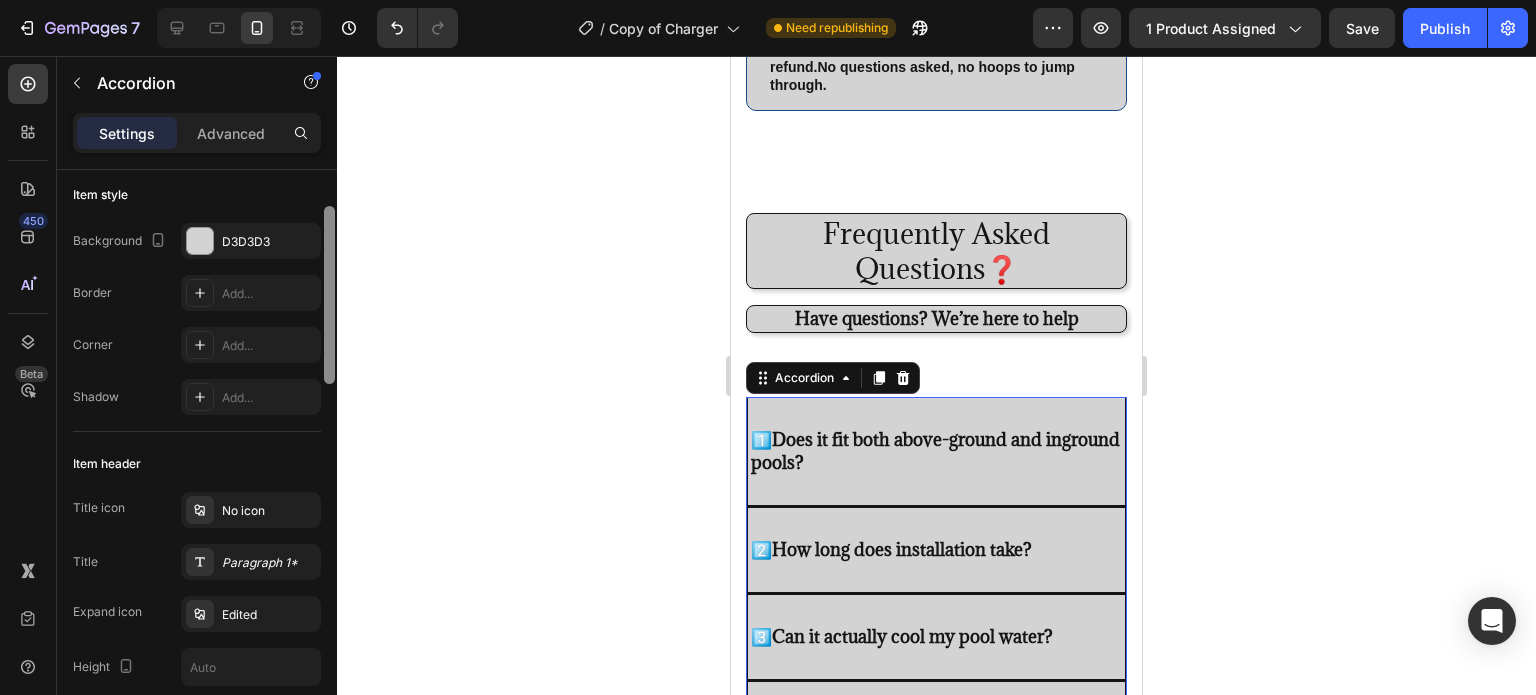 drag, startPoint x: 334, startPoint y: 373, endPoint x: 340, endPoint y: 247, distance: 126.14278 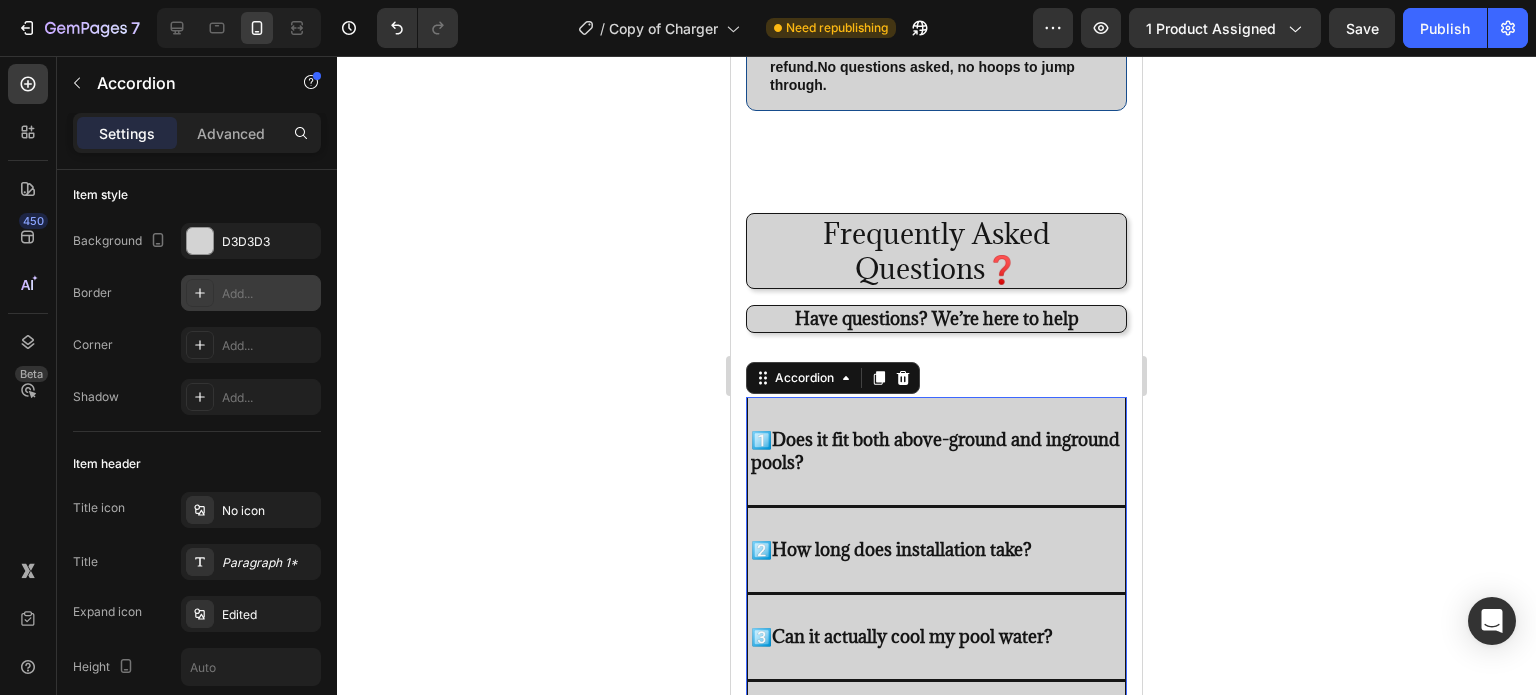 click 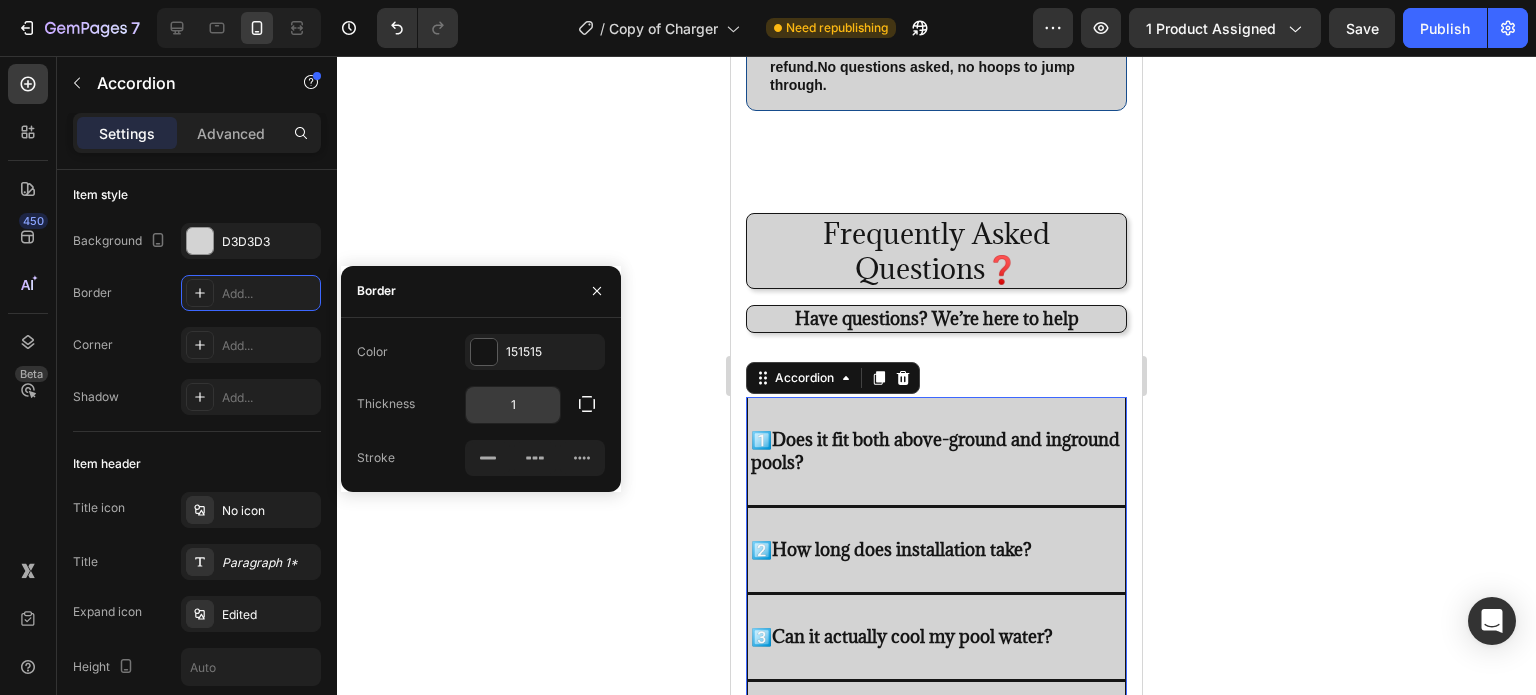 click on "1" at bounding box center [513, 405] 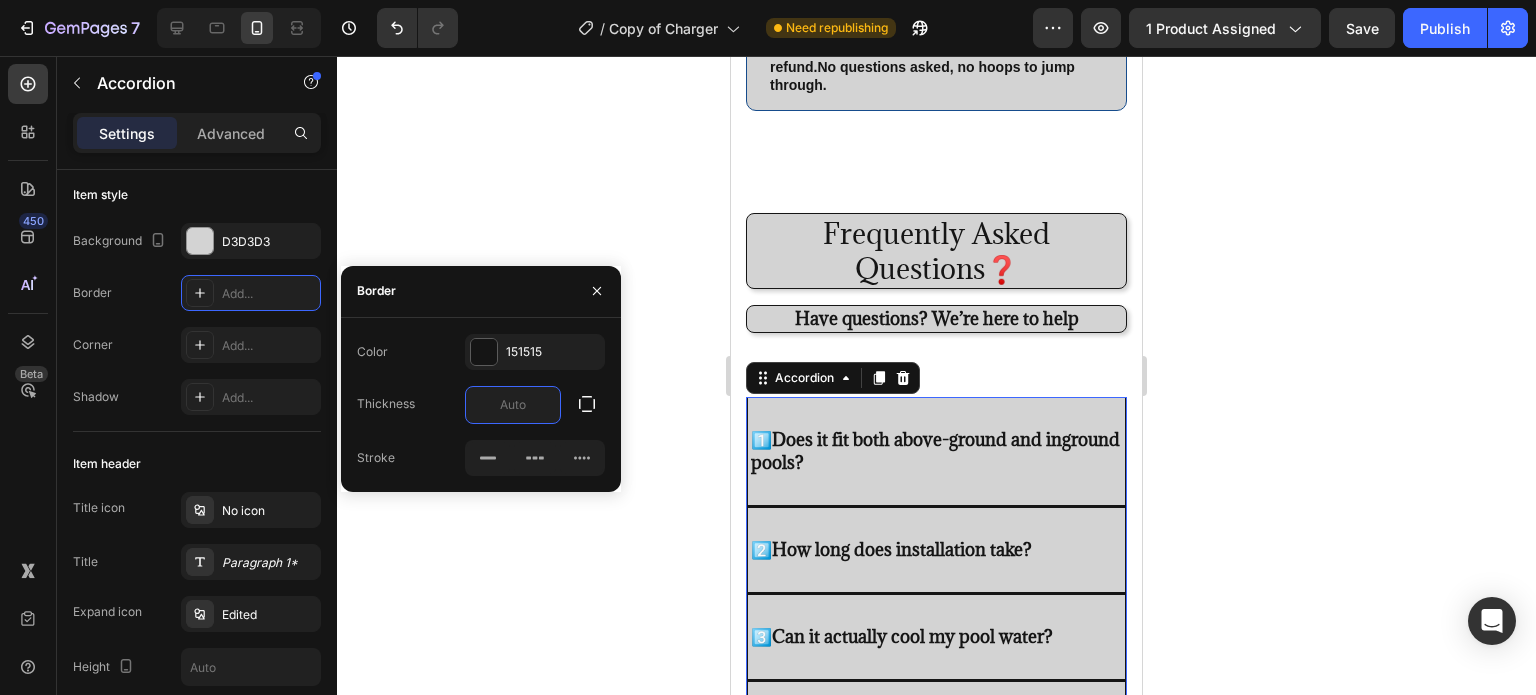 type on "2" 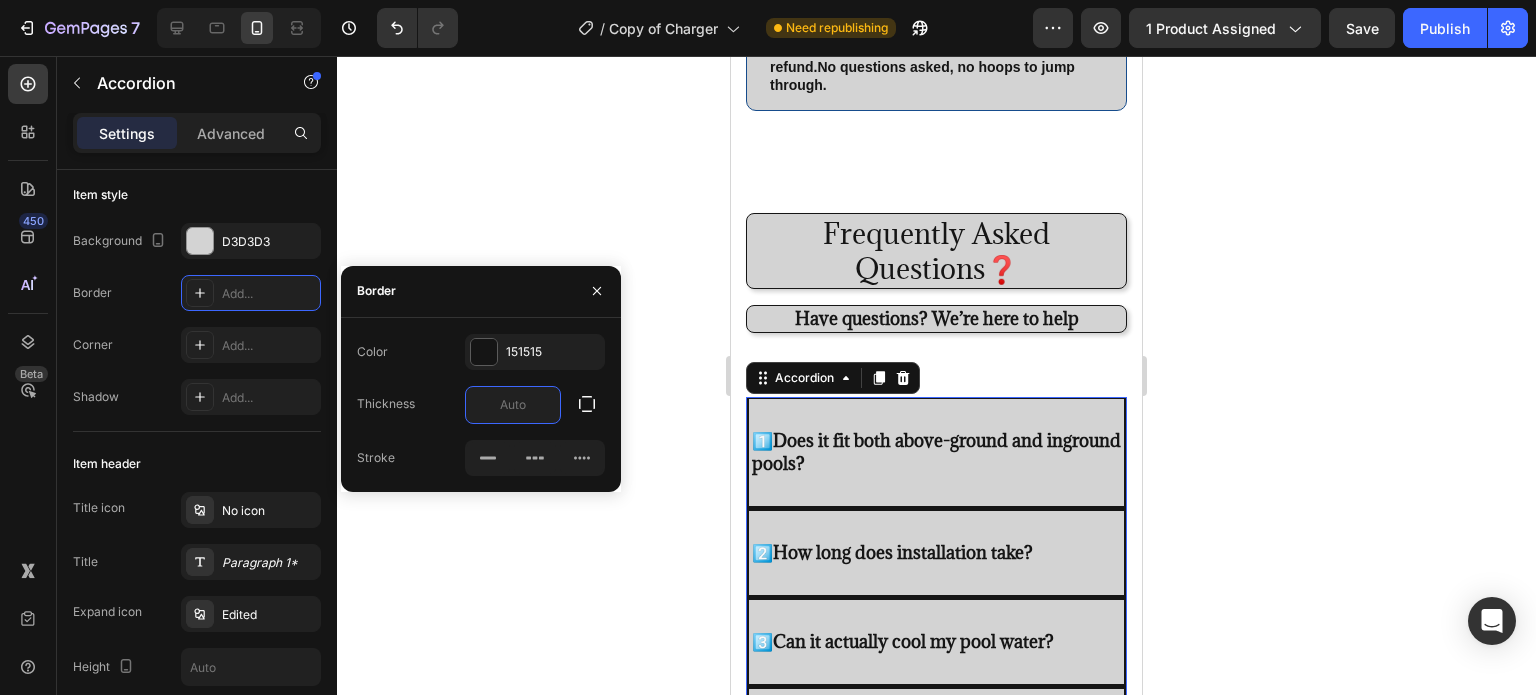 type on "9" 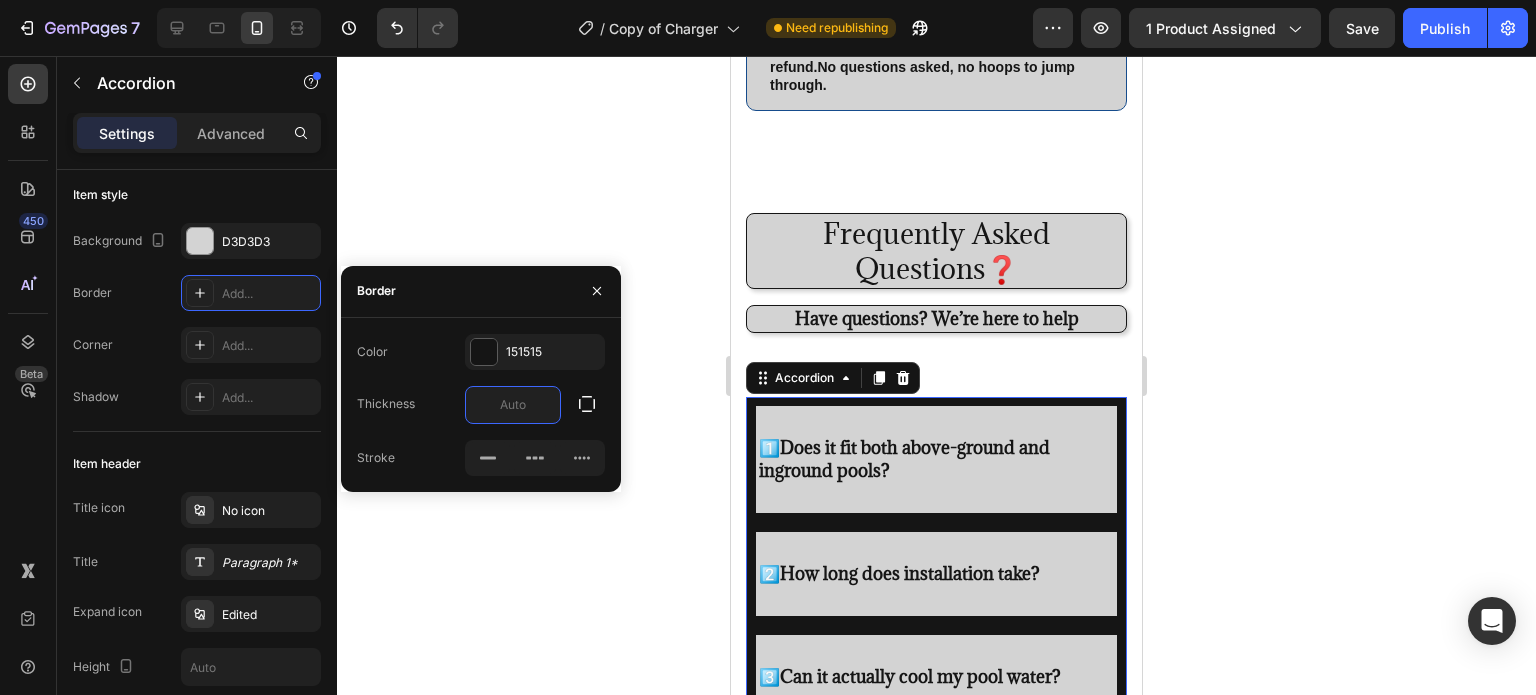 type on "1" 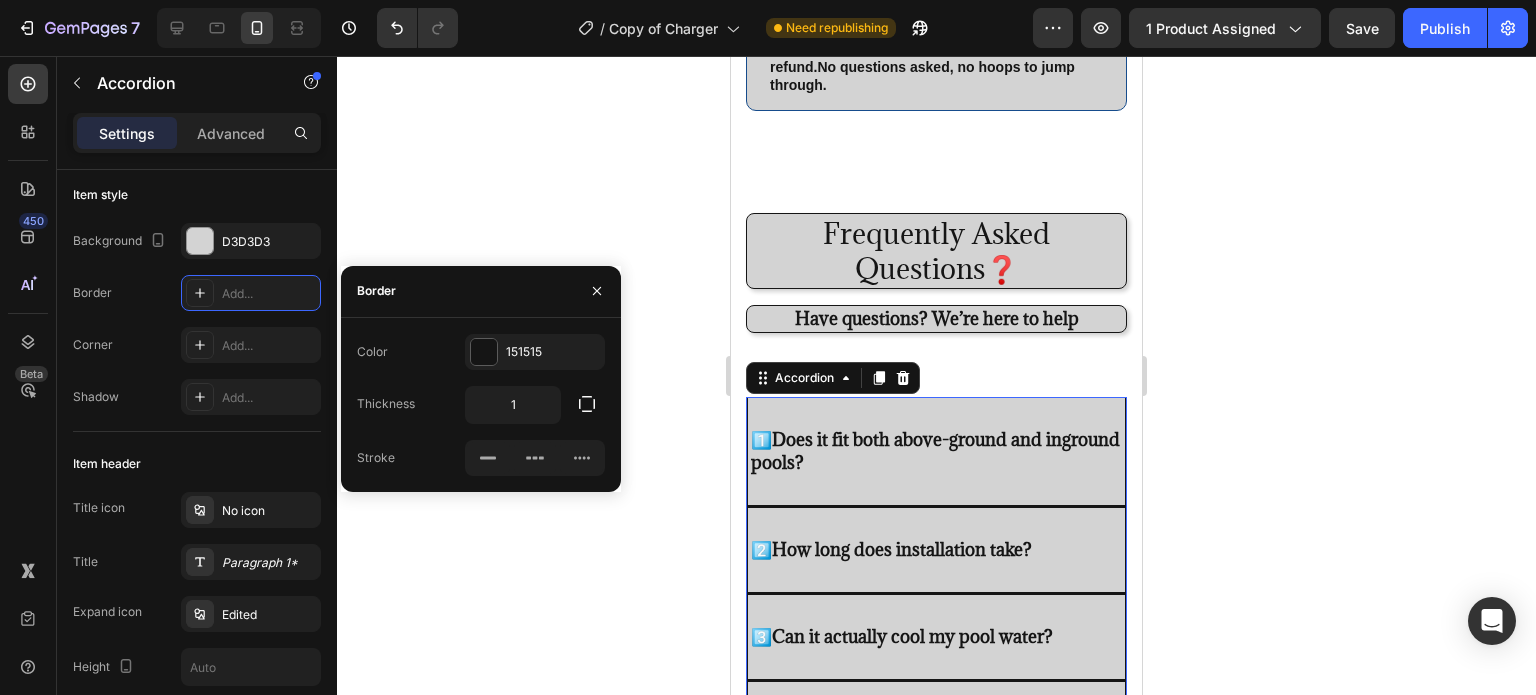 click on "Color 151515 Thickness 1 Stroke" at bounding box center [481, 405] 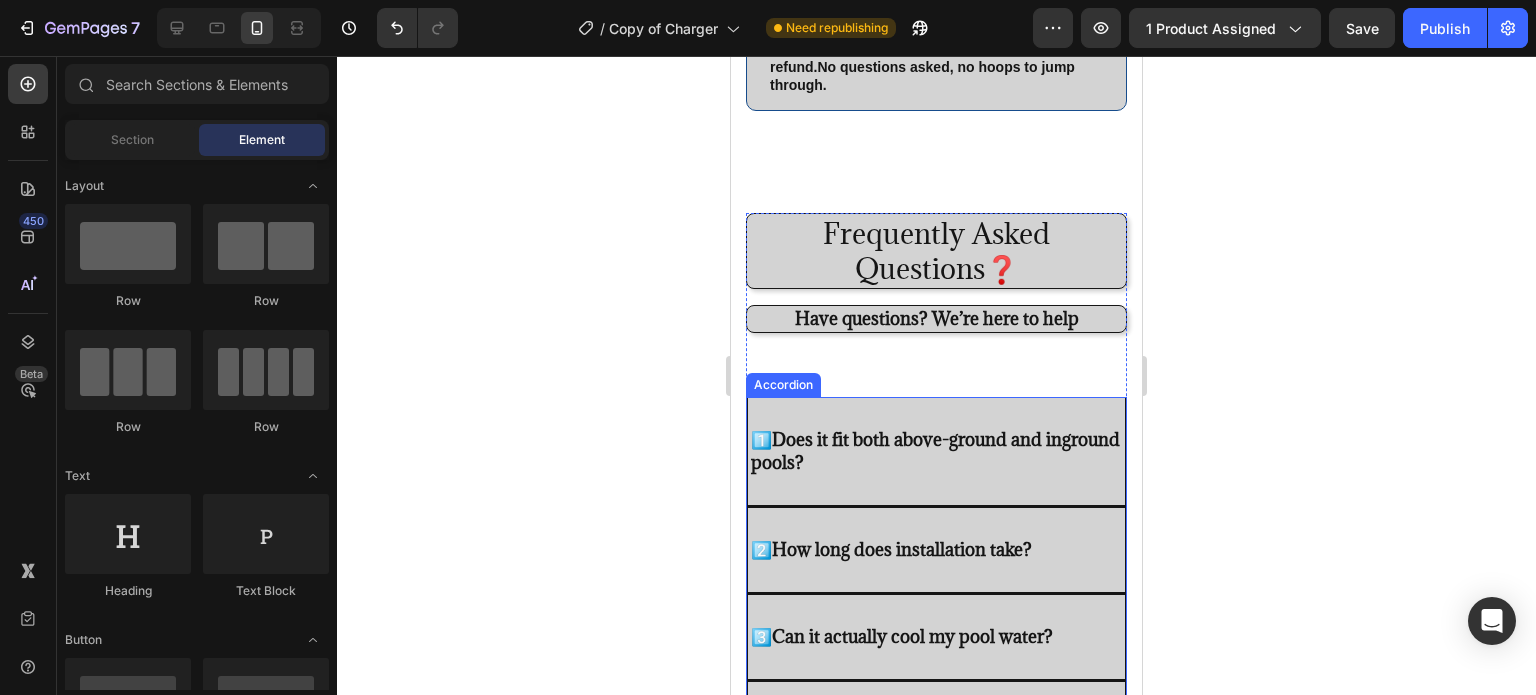click on "1️⃣  Does it fit both above-ground and inground pools?" at bounding box center [936, 451] 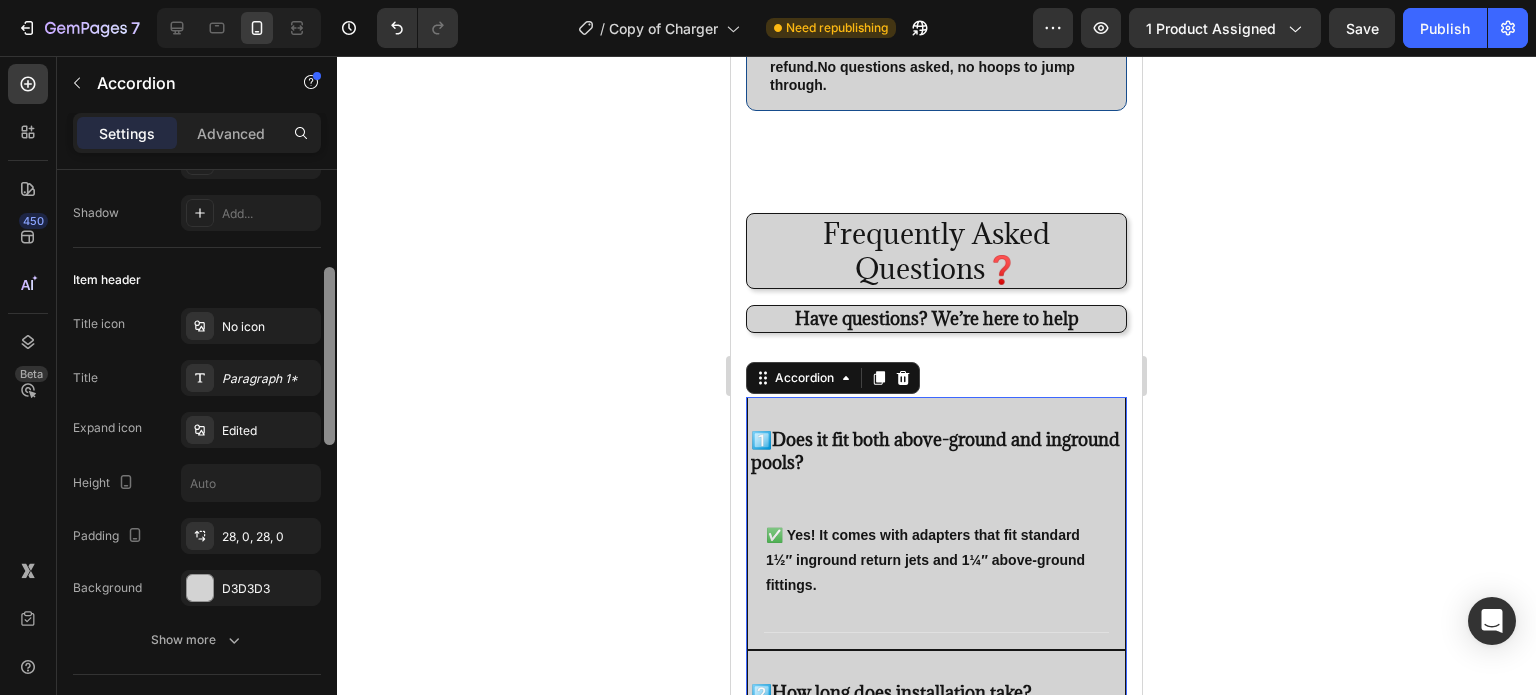 scroll, scrollTop: 310, scrollLeft: 0, axis: vertical 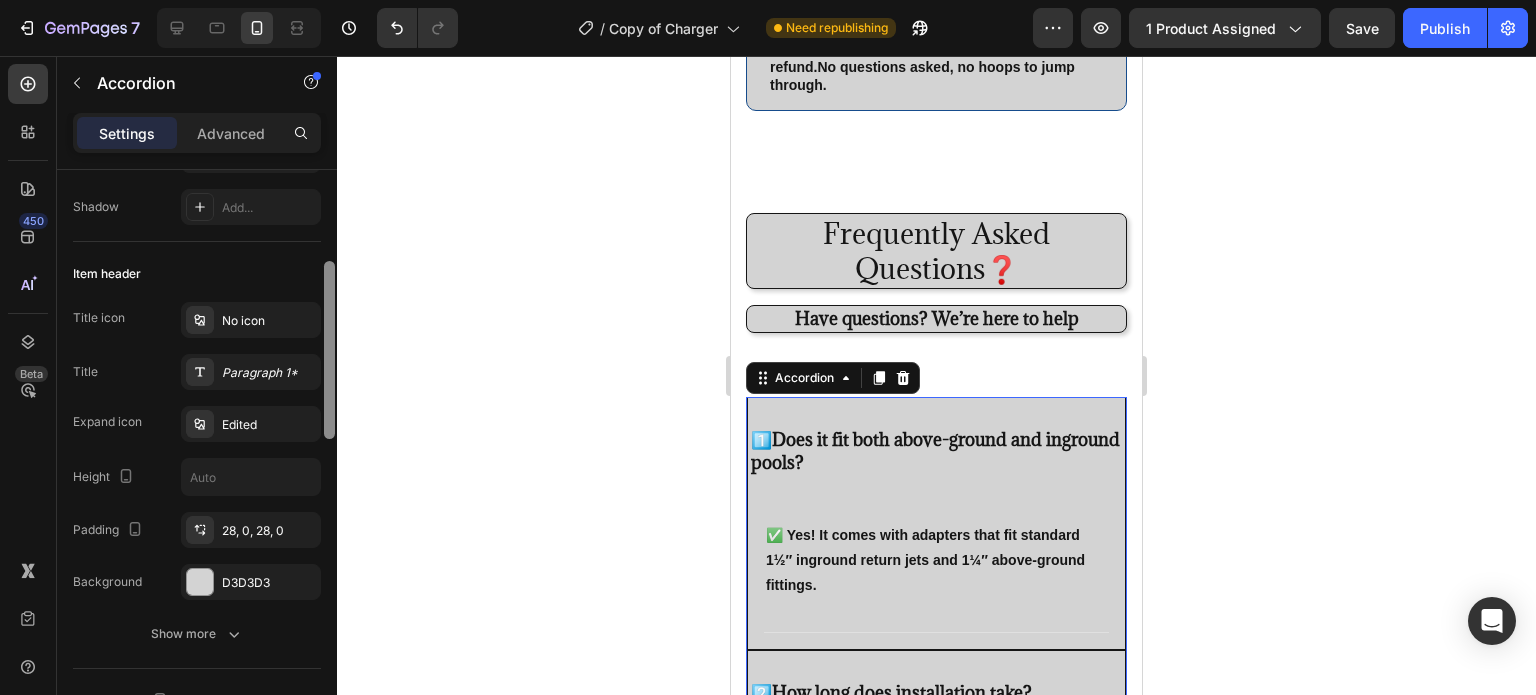 drag, startPoint x: 331, startPoint y: 290, endPoint x: 331, endPoint y: 385, distance: 95 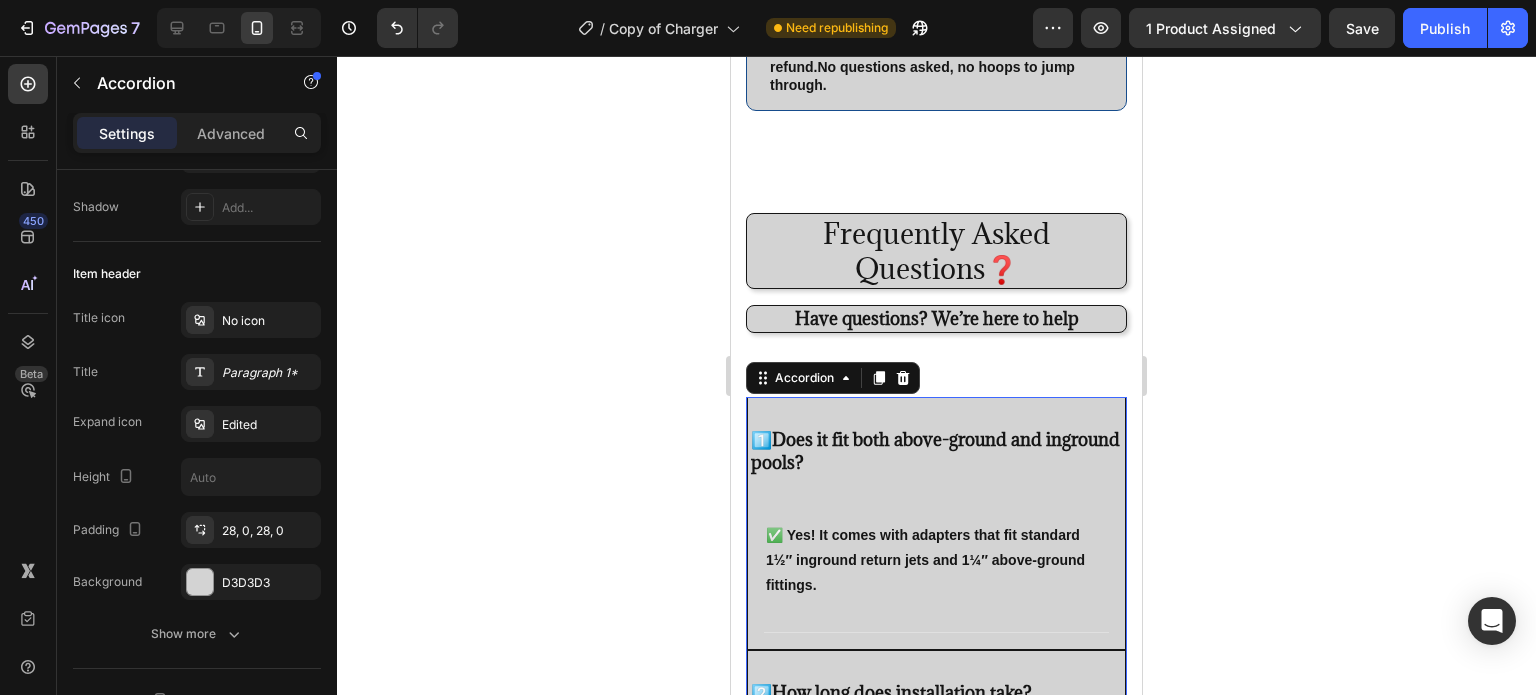 scroll, scrollTop: 892, scrollLeft: 0, axis: vertical 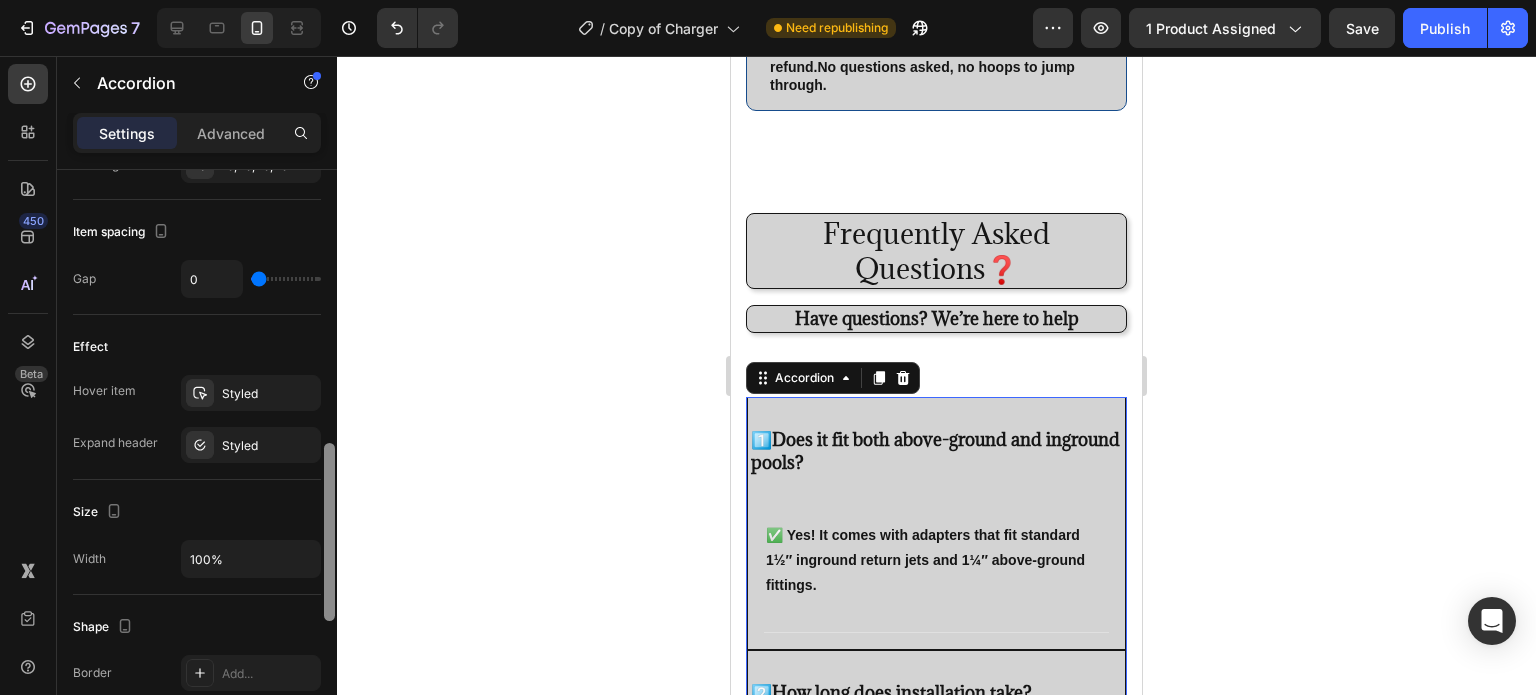 click at bounding box center (329, 461) 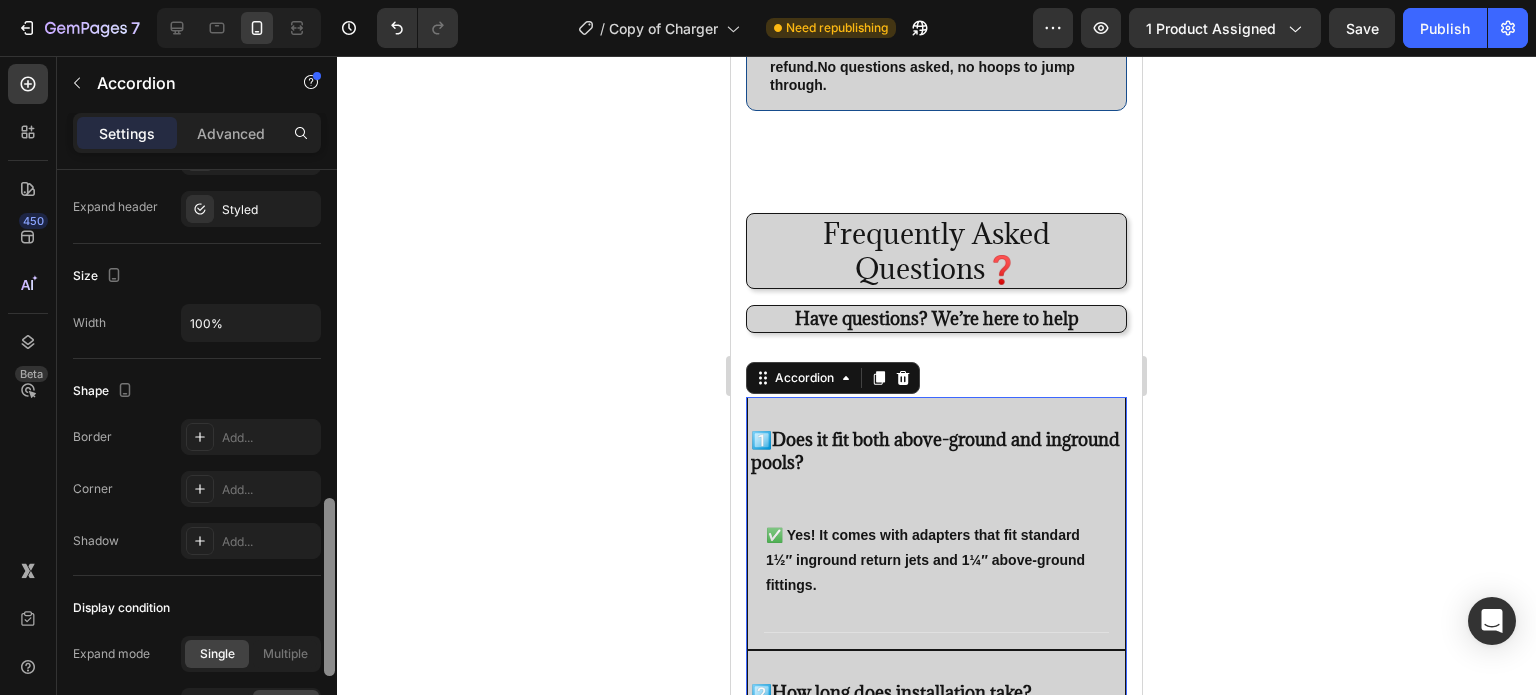 scroll, scrollTop: 1310, scrollLeft: 0, axis: vertical 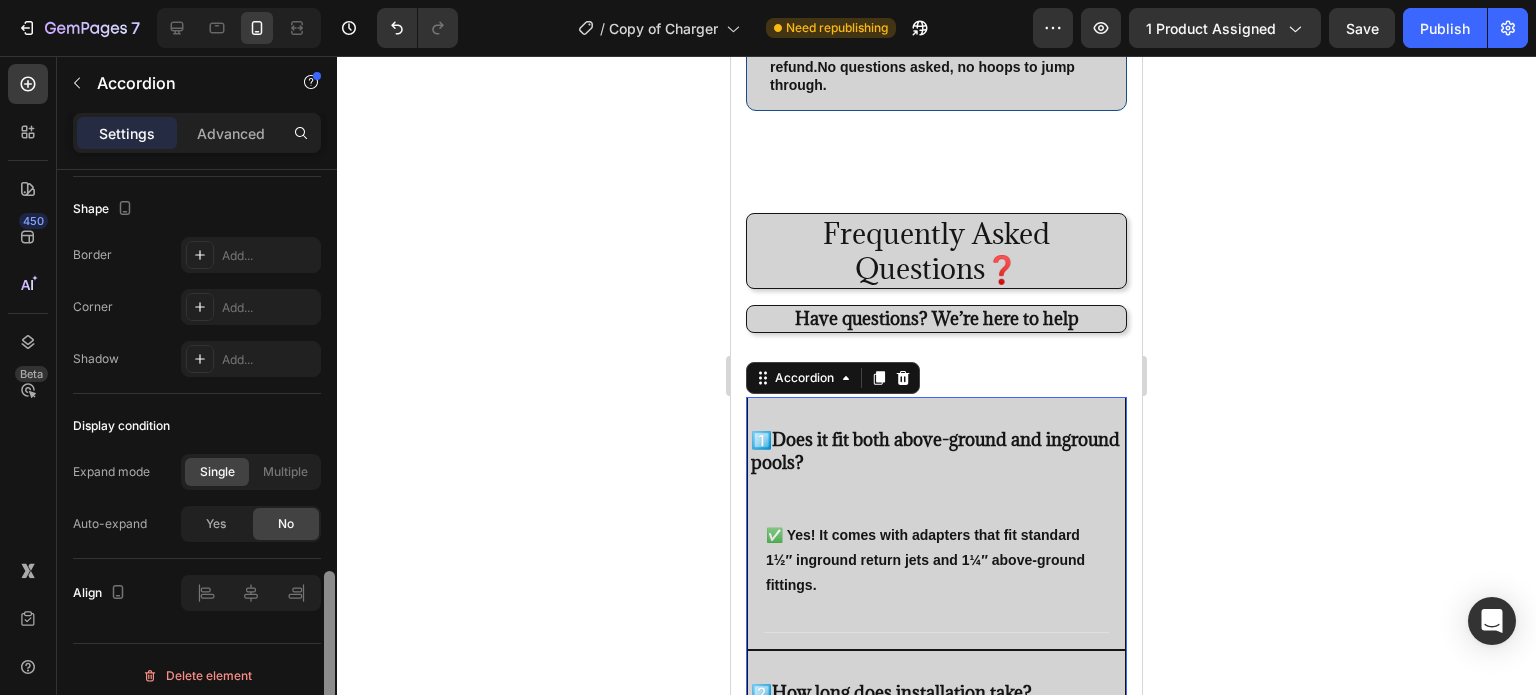 drag, startPoint x: 328, startPoint y: 463, endPoint x: 336, endPoint y: 591, distance: 128.24976 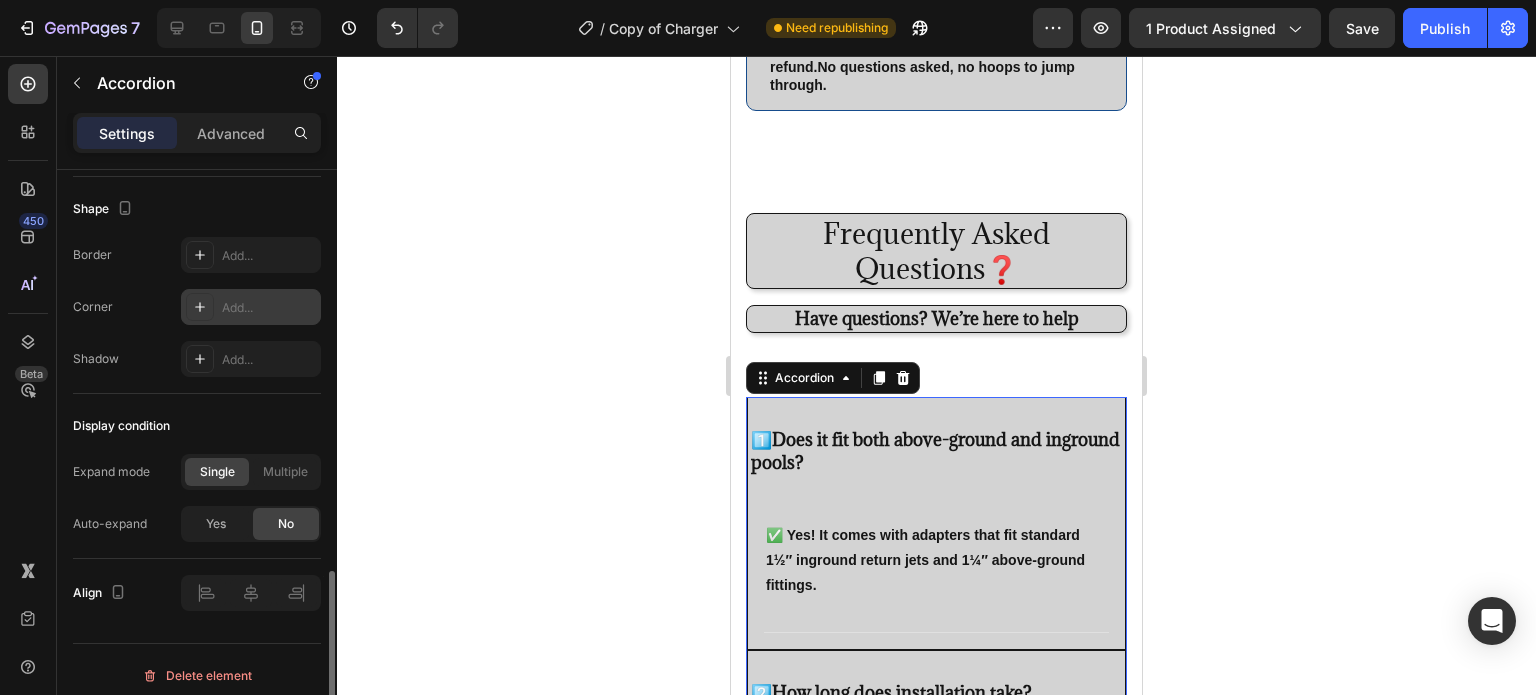 click 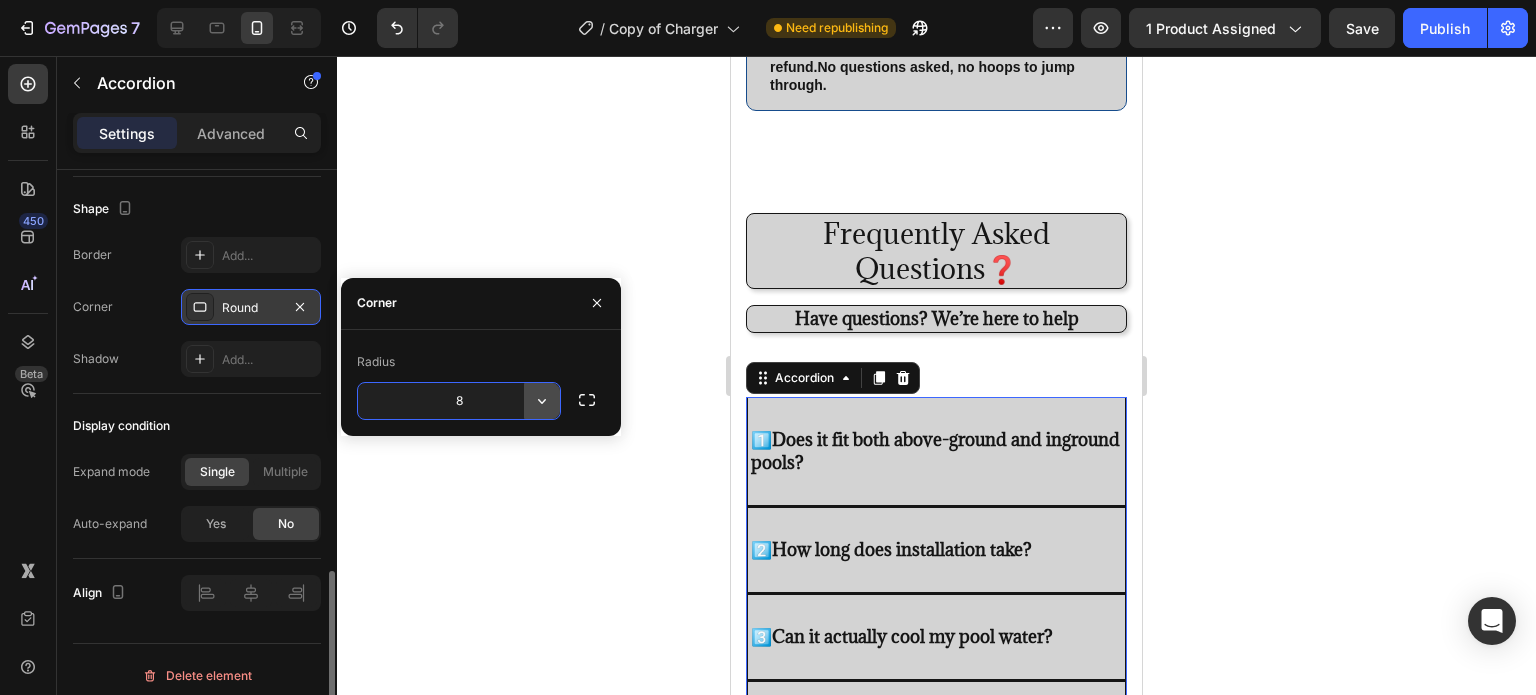 click 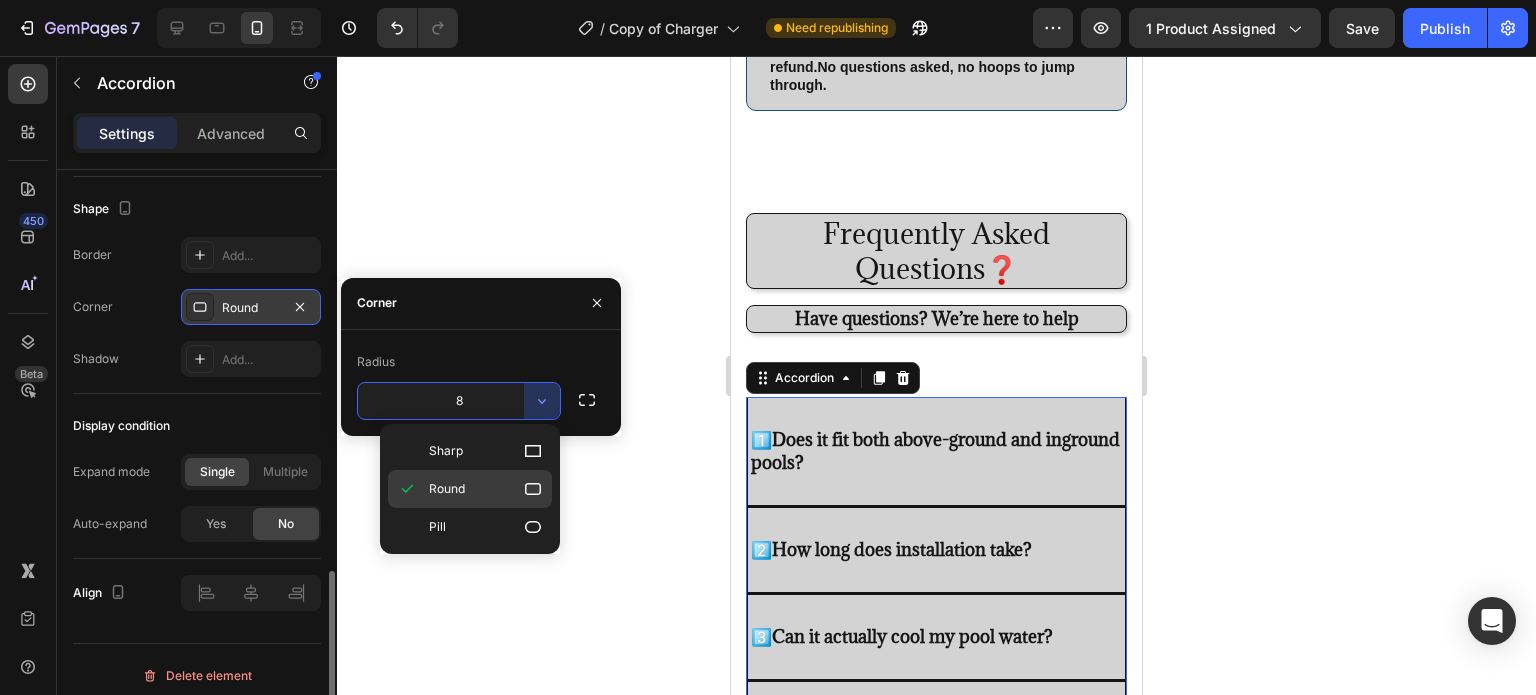 click 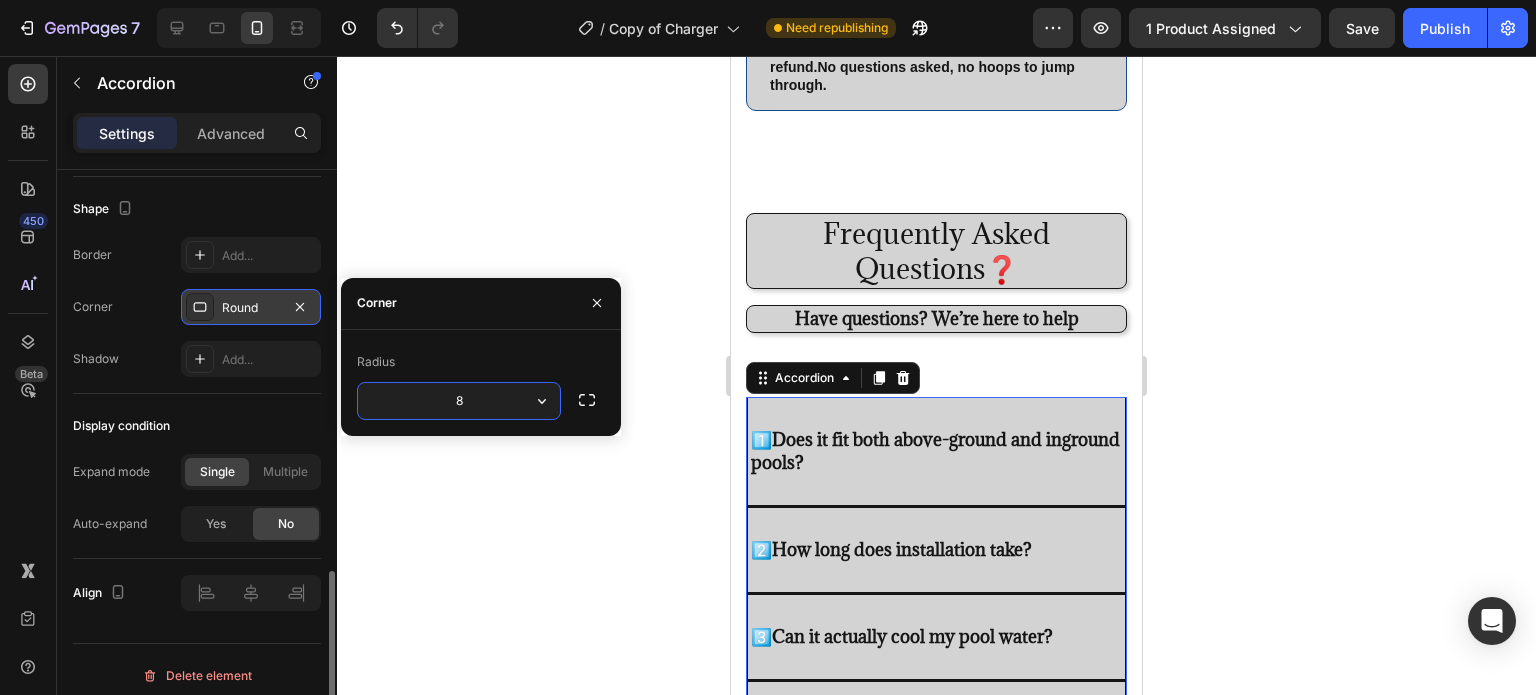 click on "8" at bounding box center (459, 401) 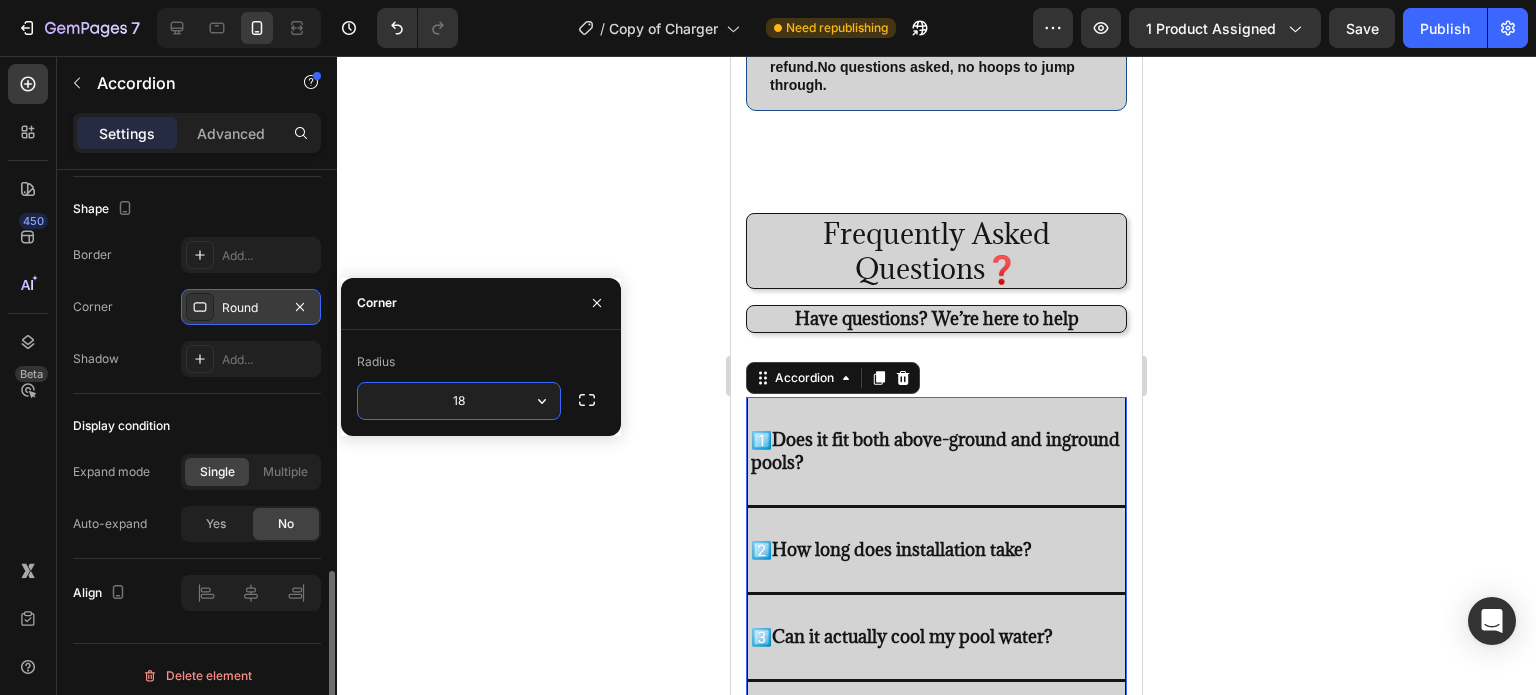type on "1" 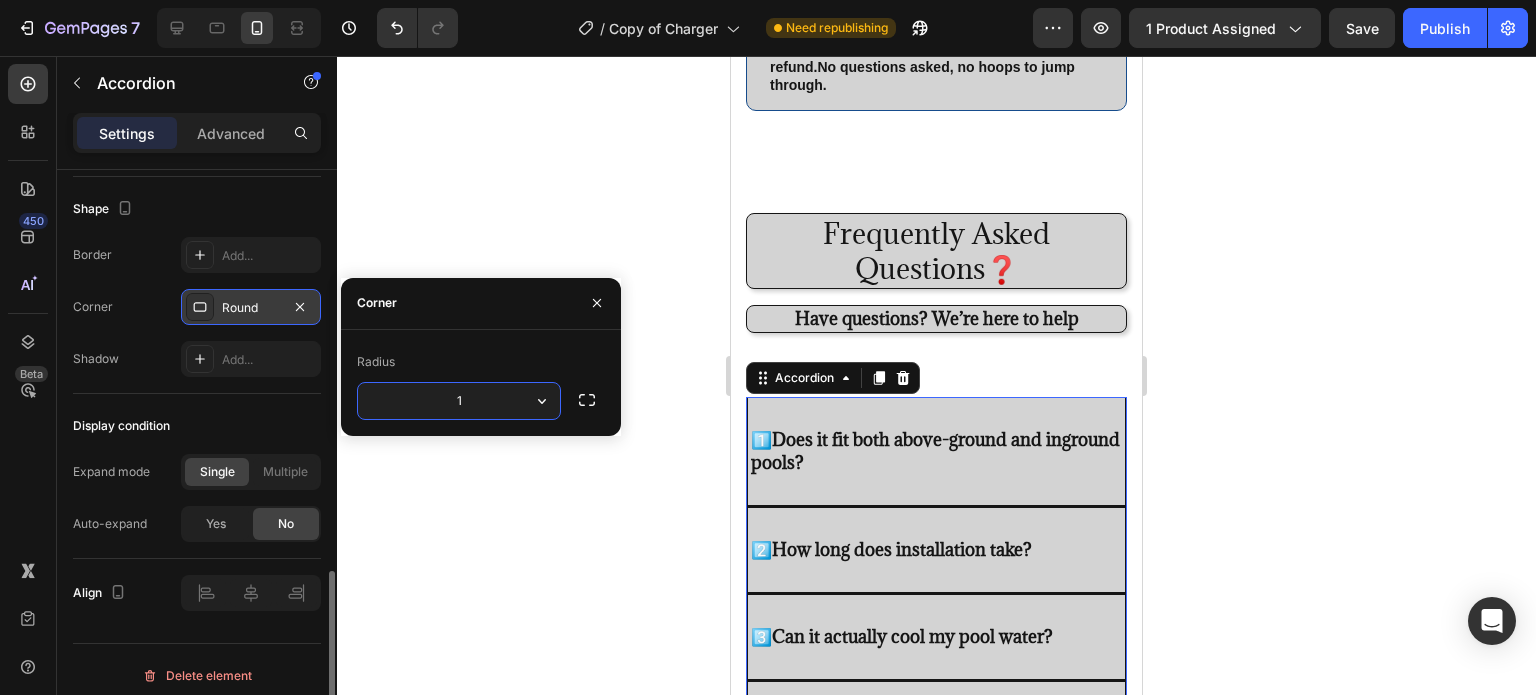 type 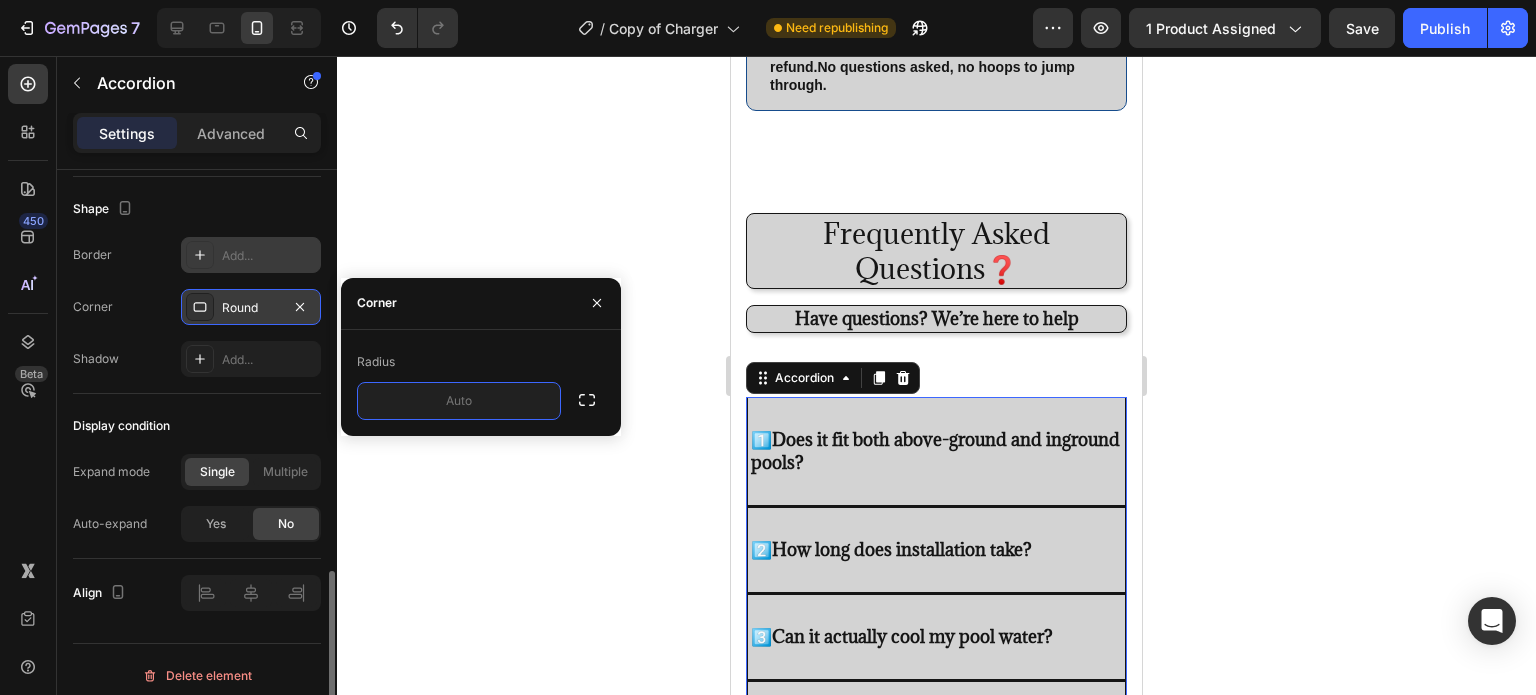 click 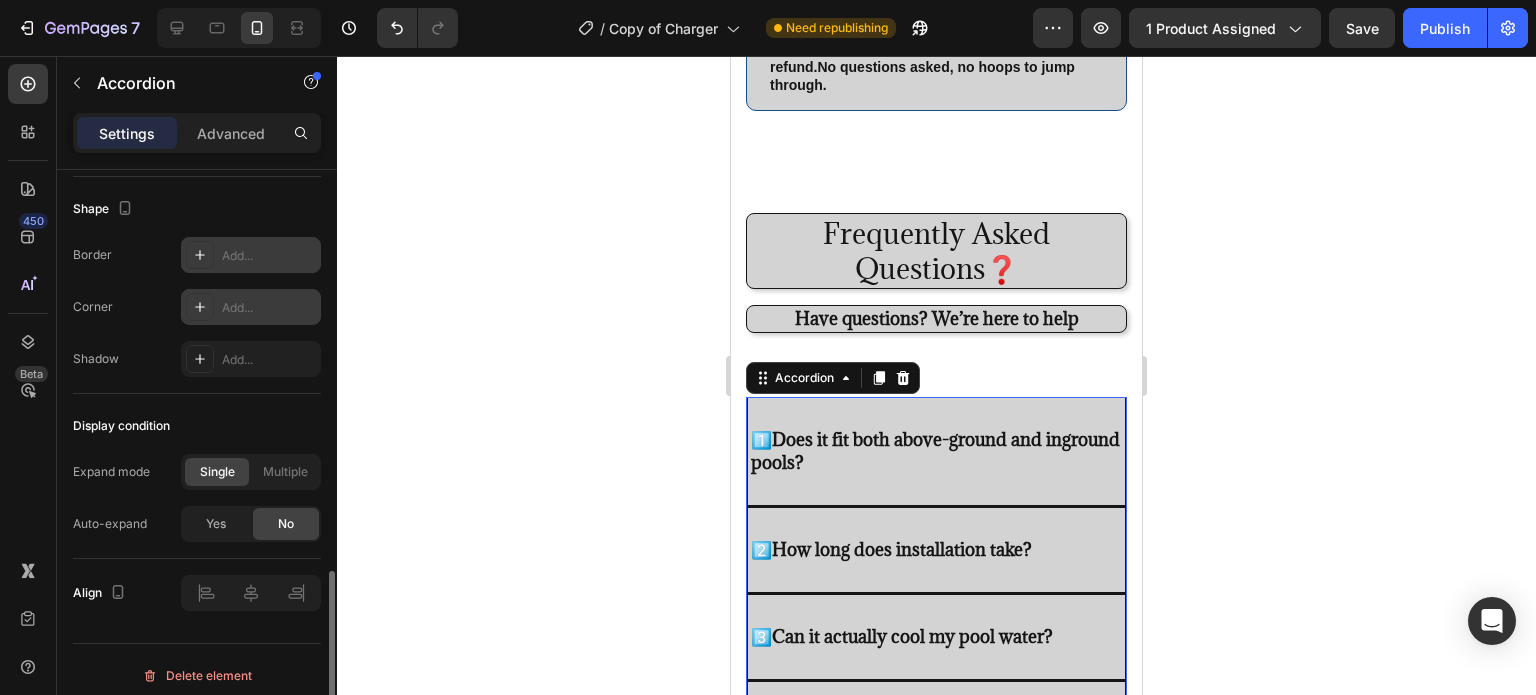 click on "Add..." at bounding box center (251, 255) 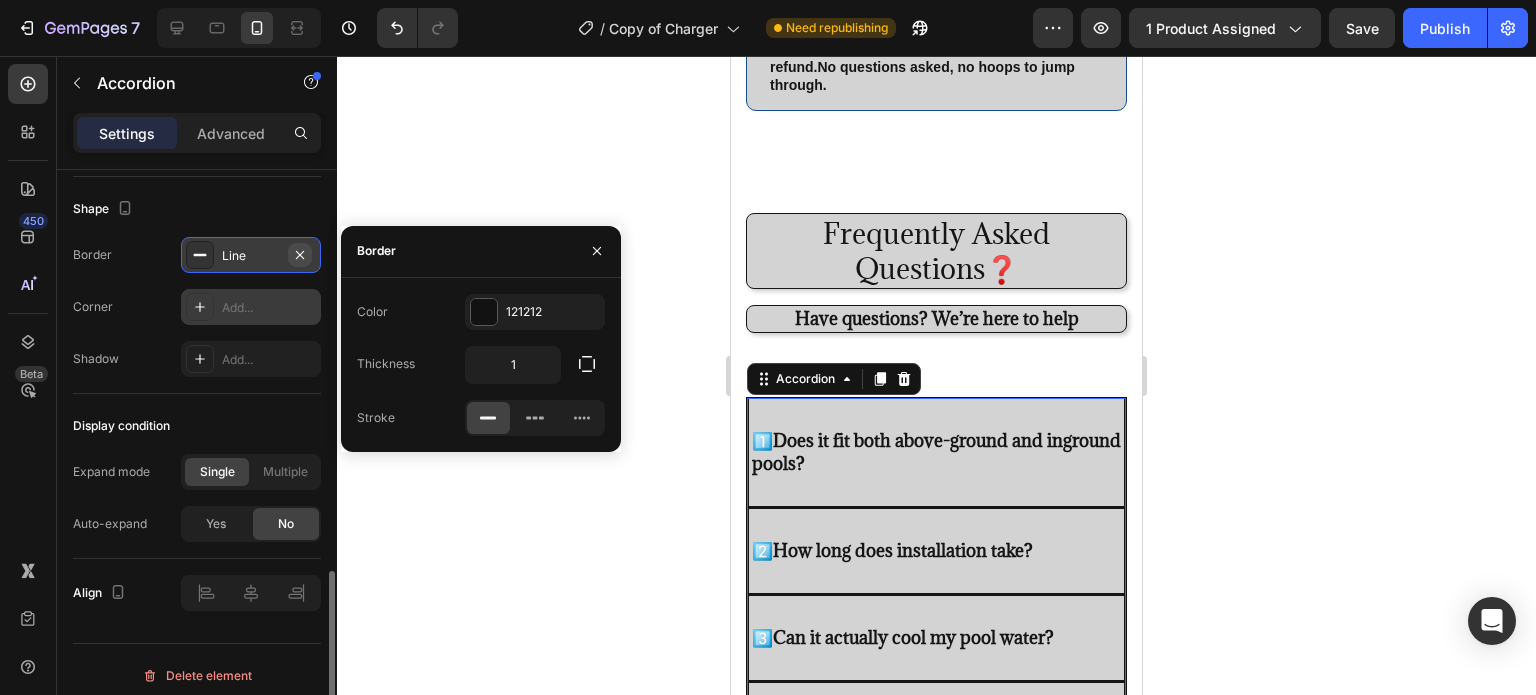 click 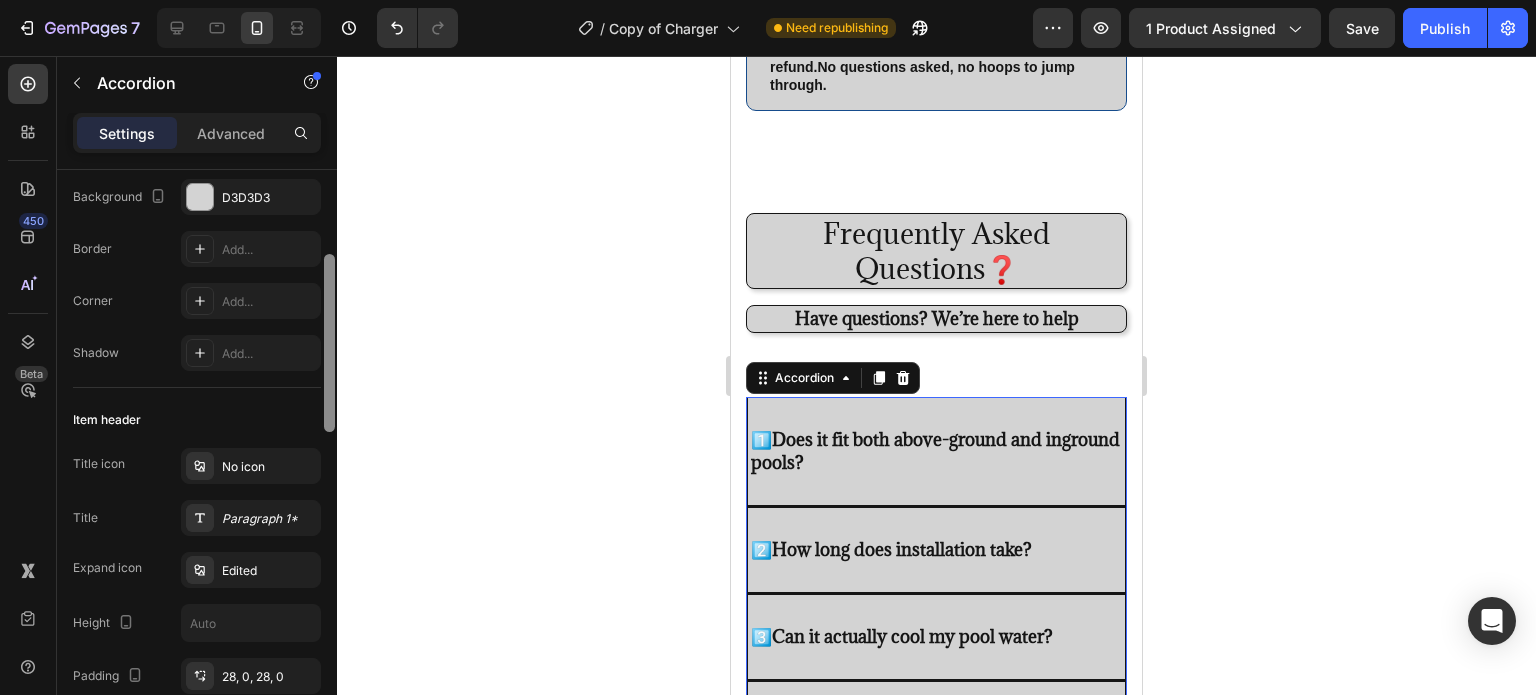 scroll, scrollTop: 144, scrollLeft: 0, axis: vertical 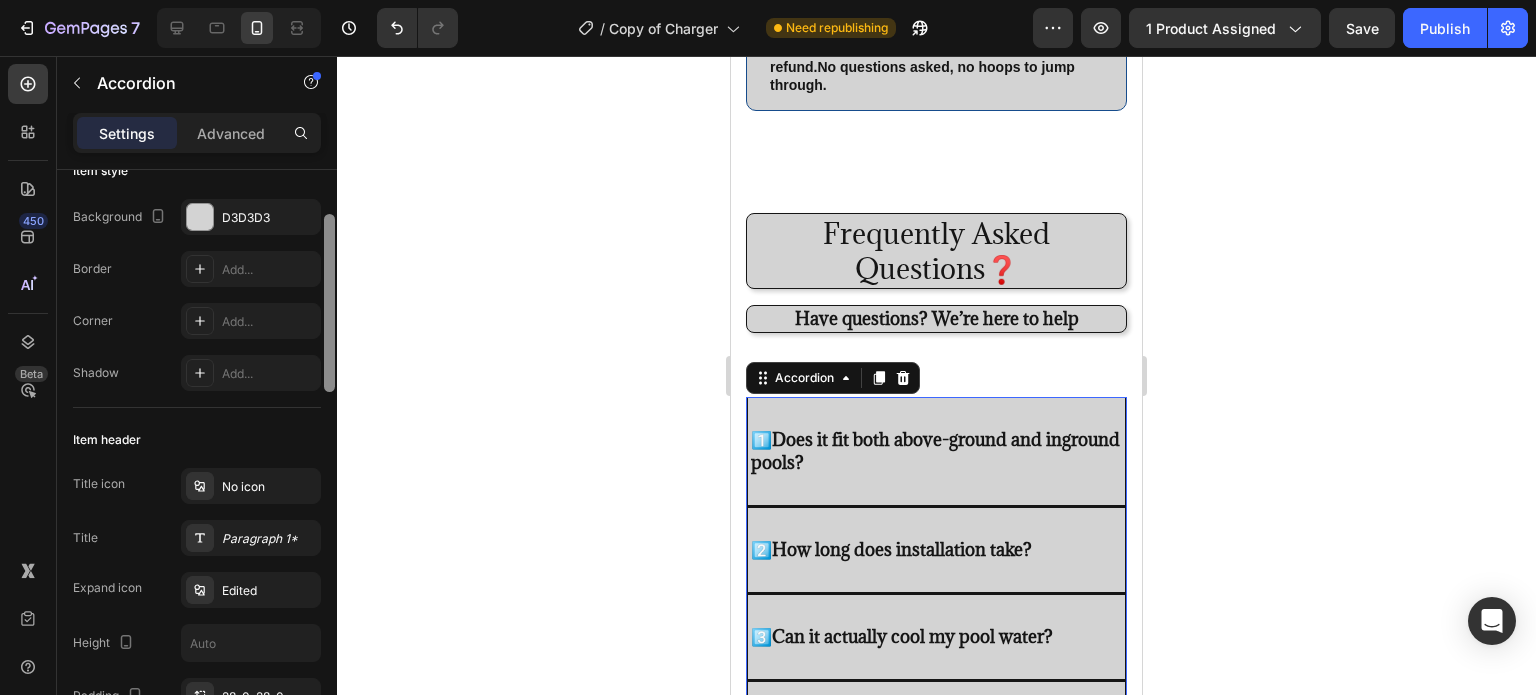 drag, startPoint x: 331, startPoint y: 582, endPoint x: 324, endPoint y: 225, distance: 357.06863 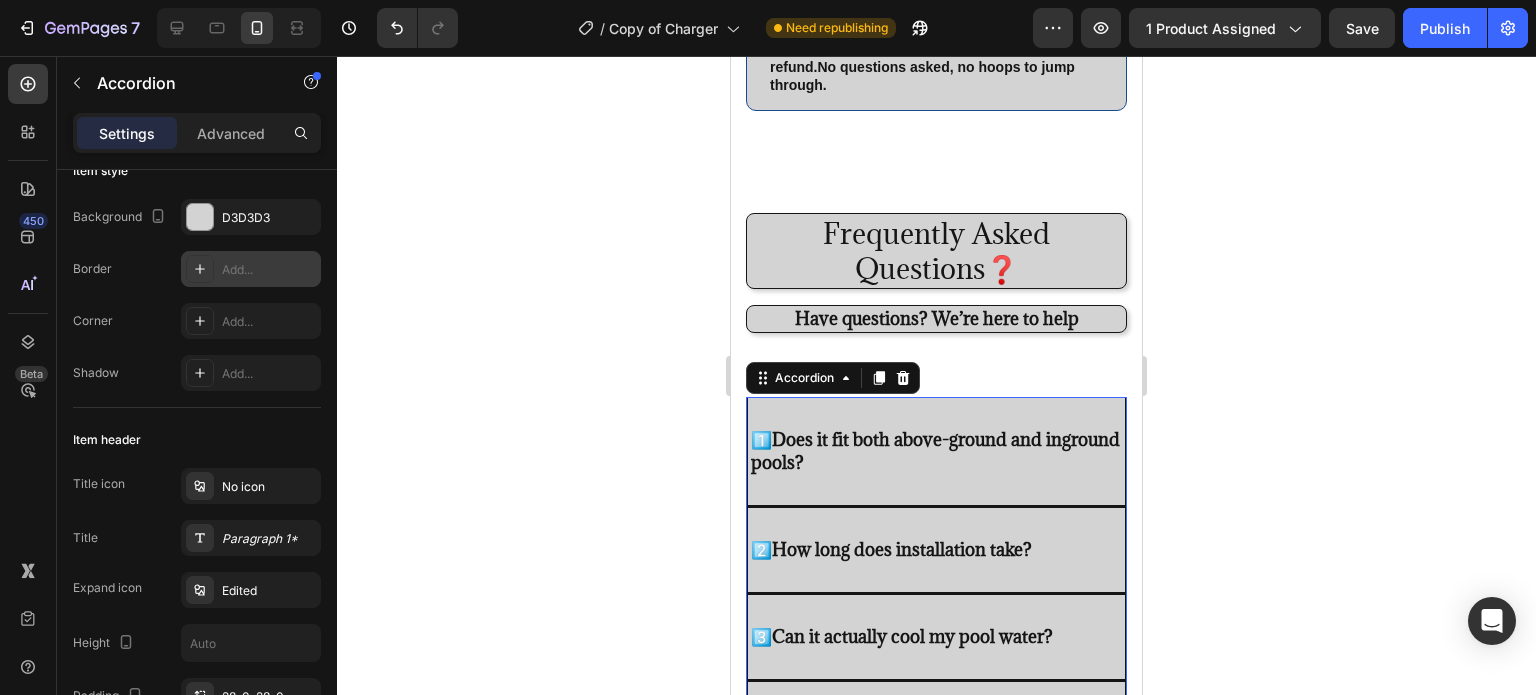click on "Add..." at bounding box center (251, 269) 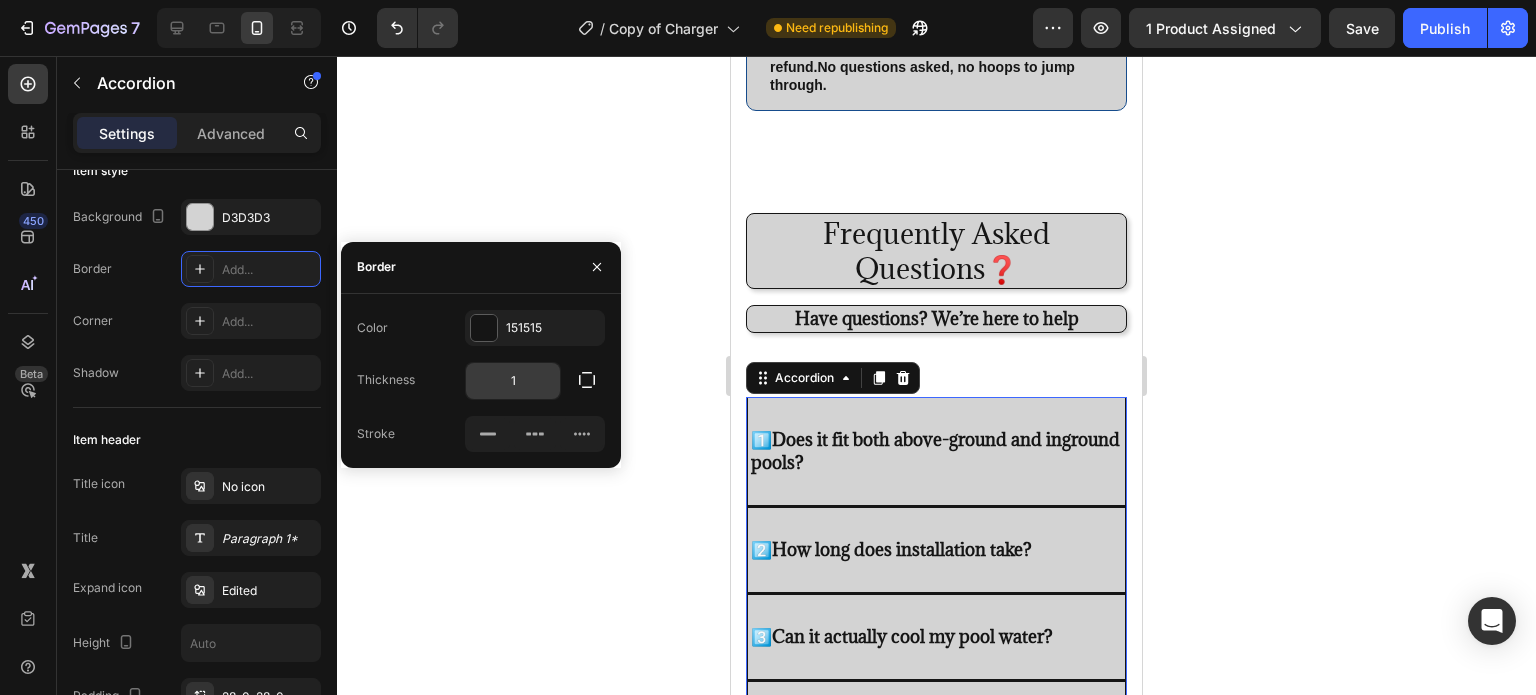 click on "1" at bounding box center [513, 381] 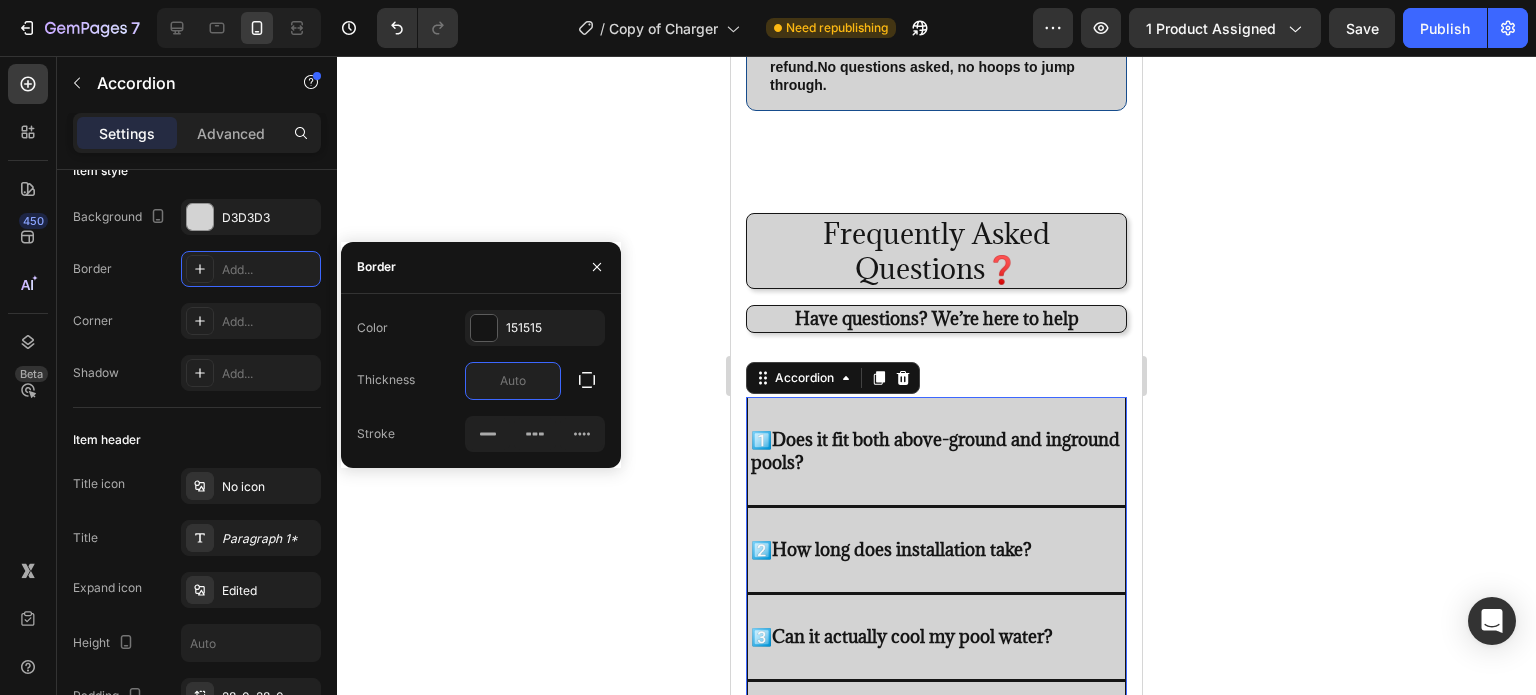 type on "9" 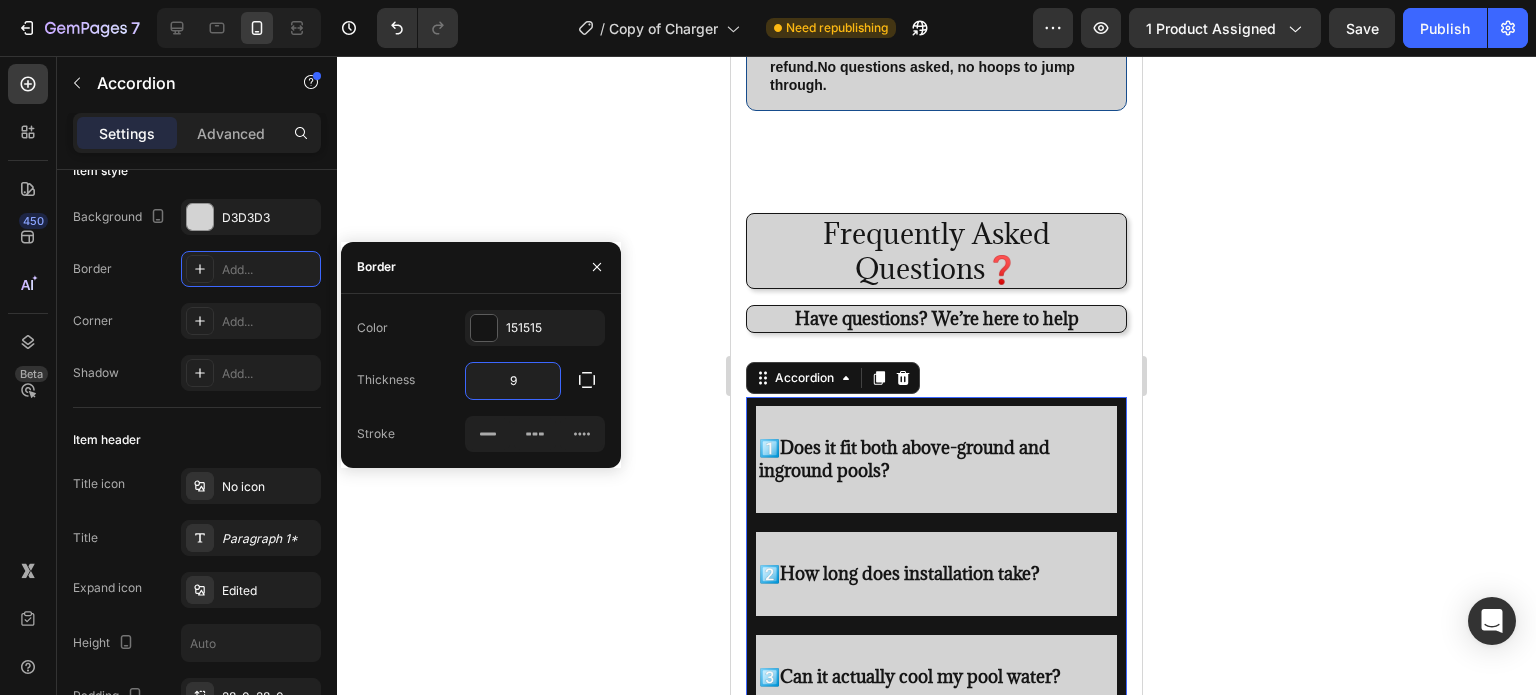 type 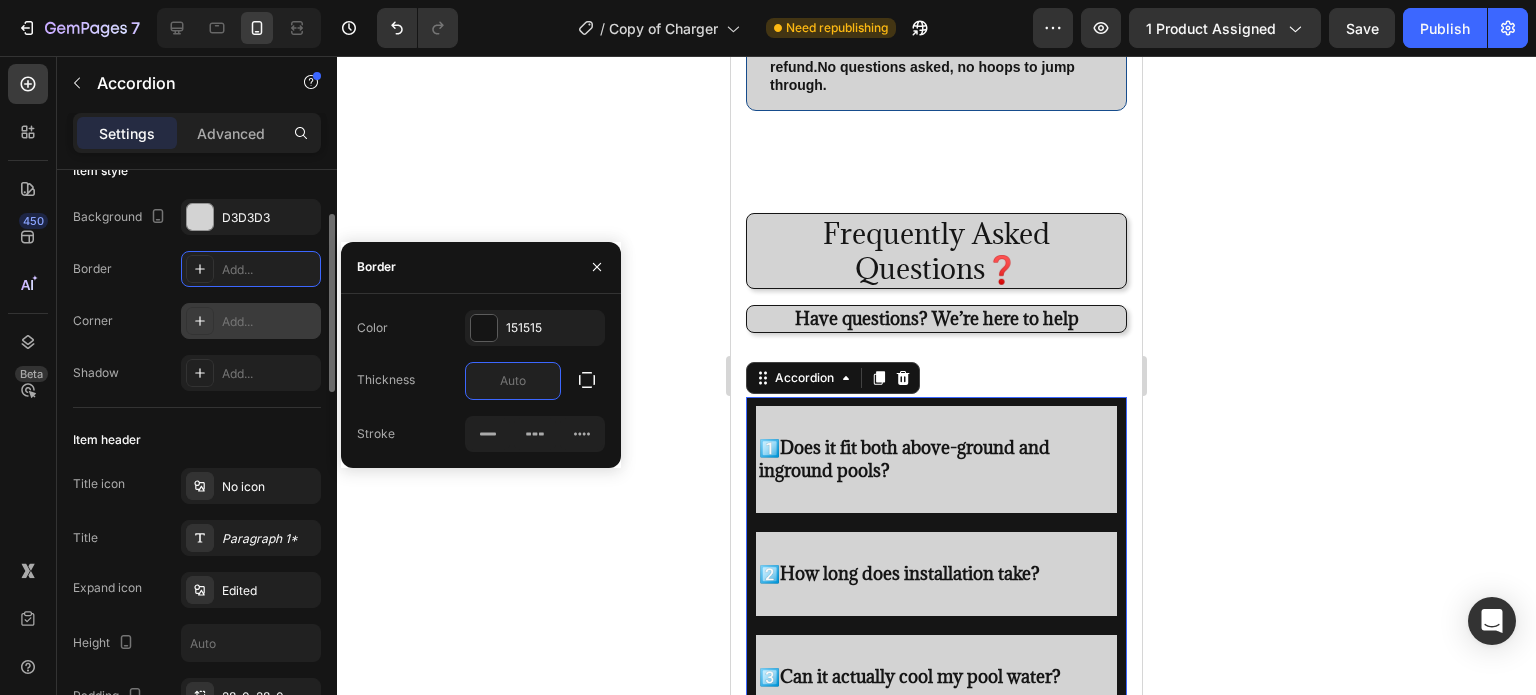 click 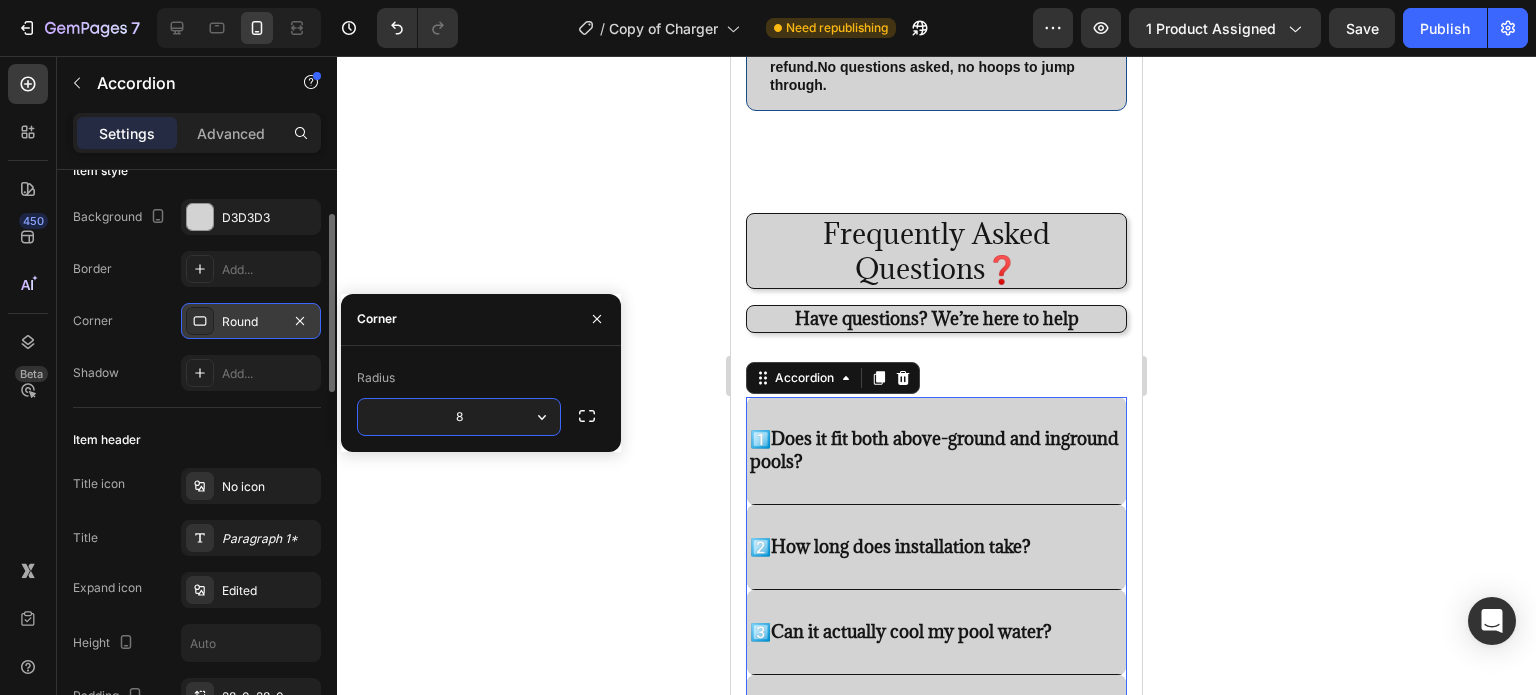 click on "8" at bounding box center [459, 417] 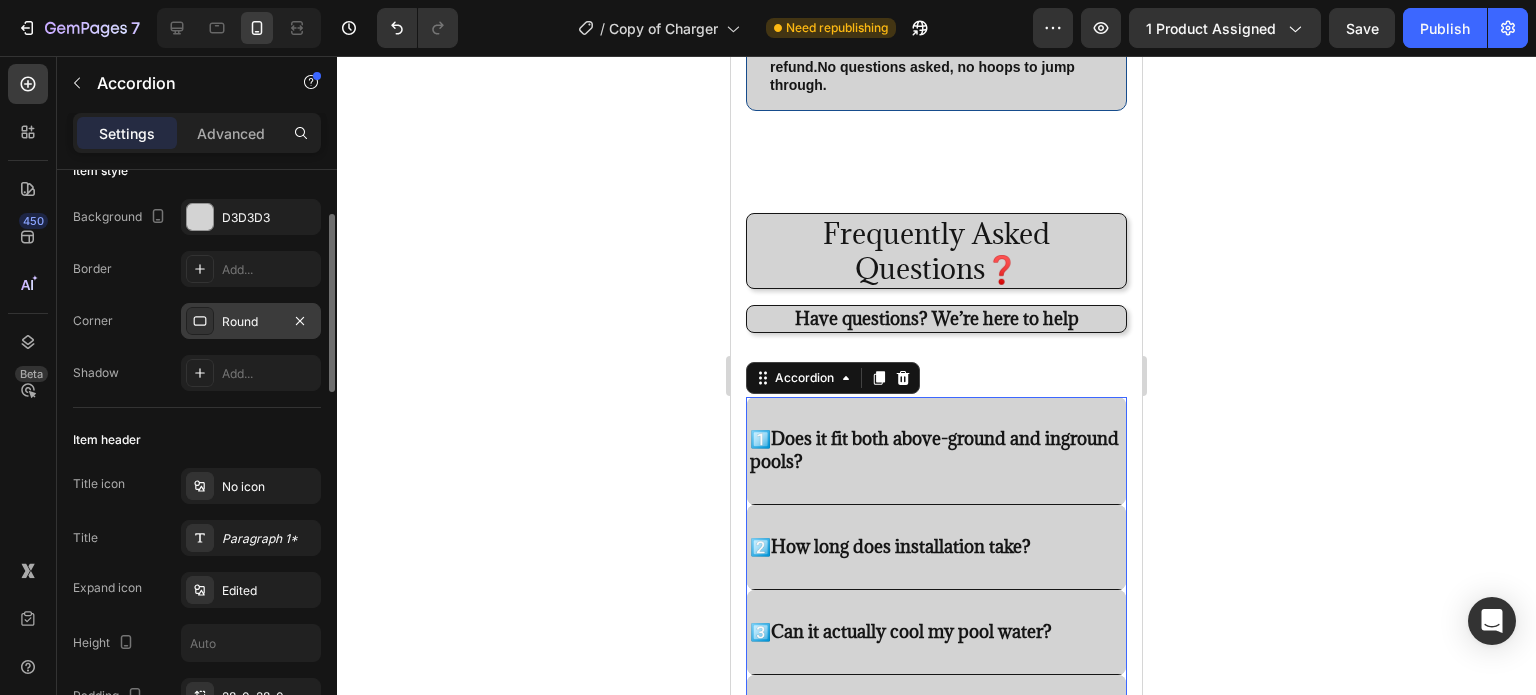 click 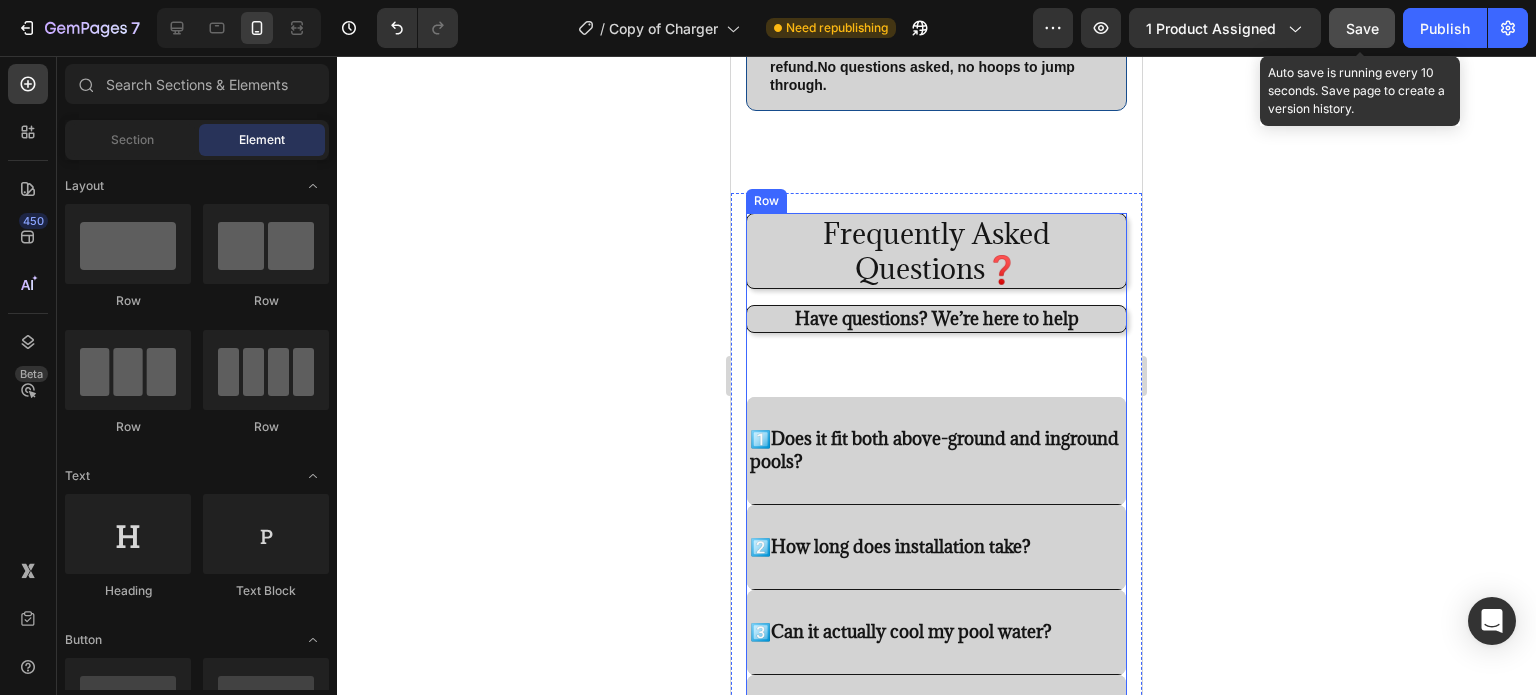 click on "Save" 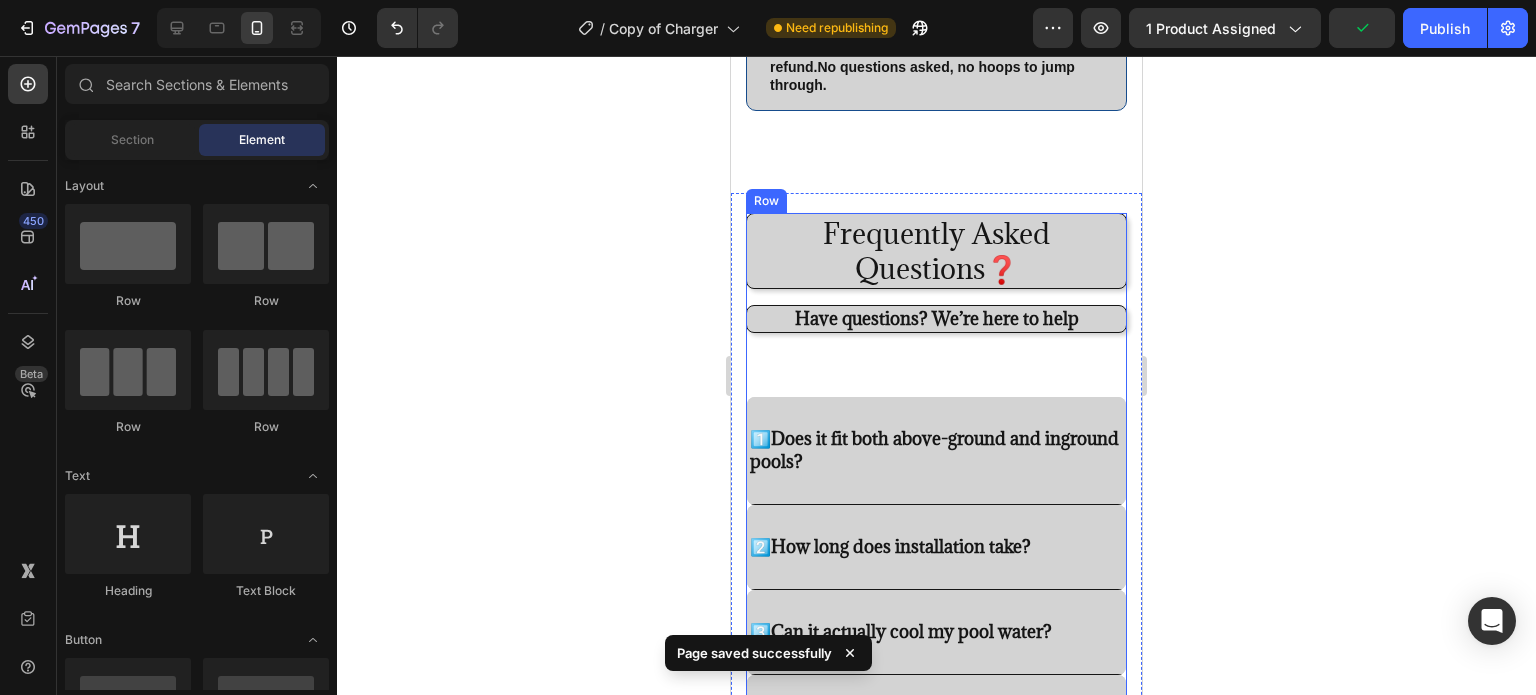 click 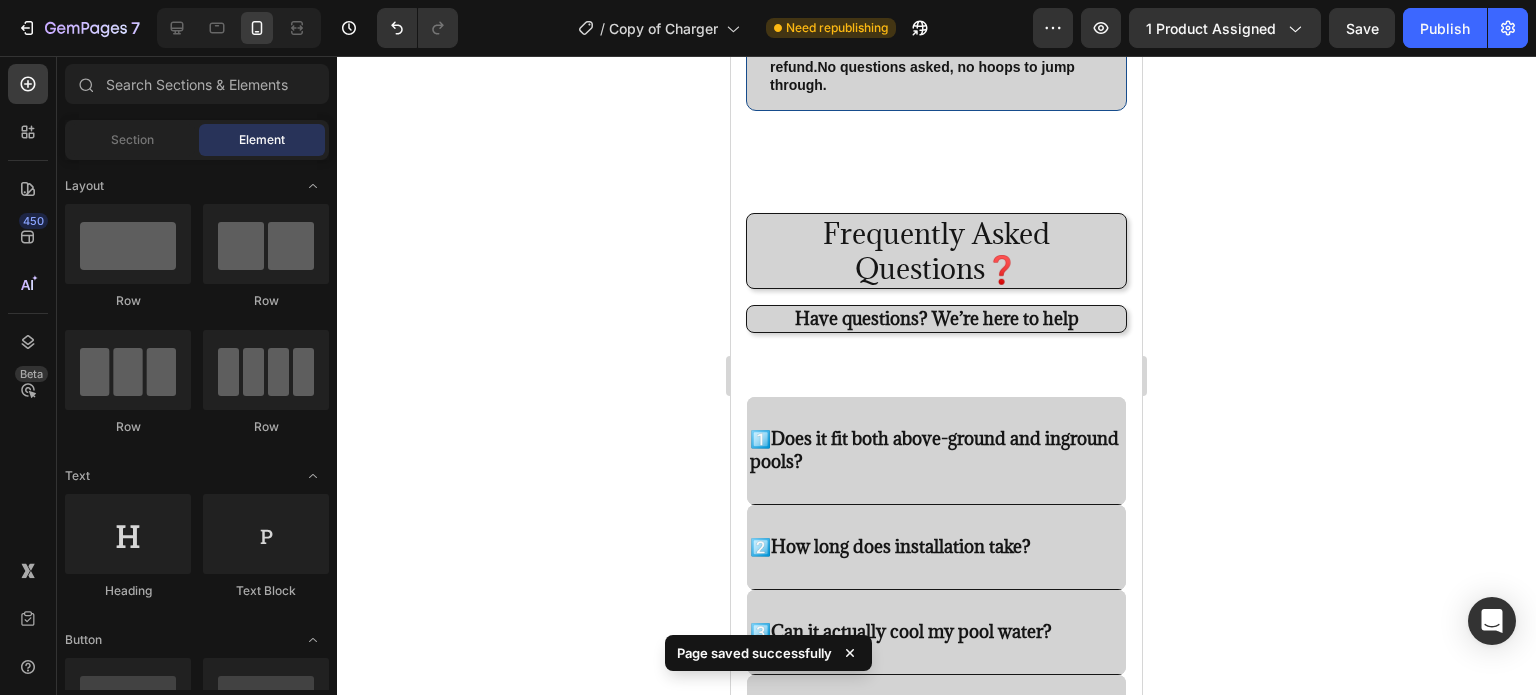 click on "Section 4" at bounding box center [1106, 181] 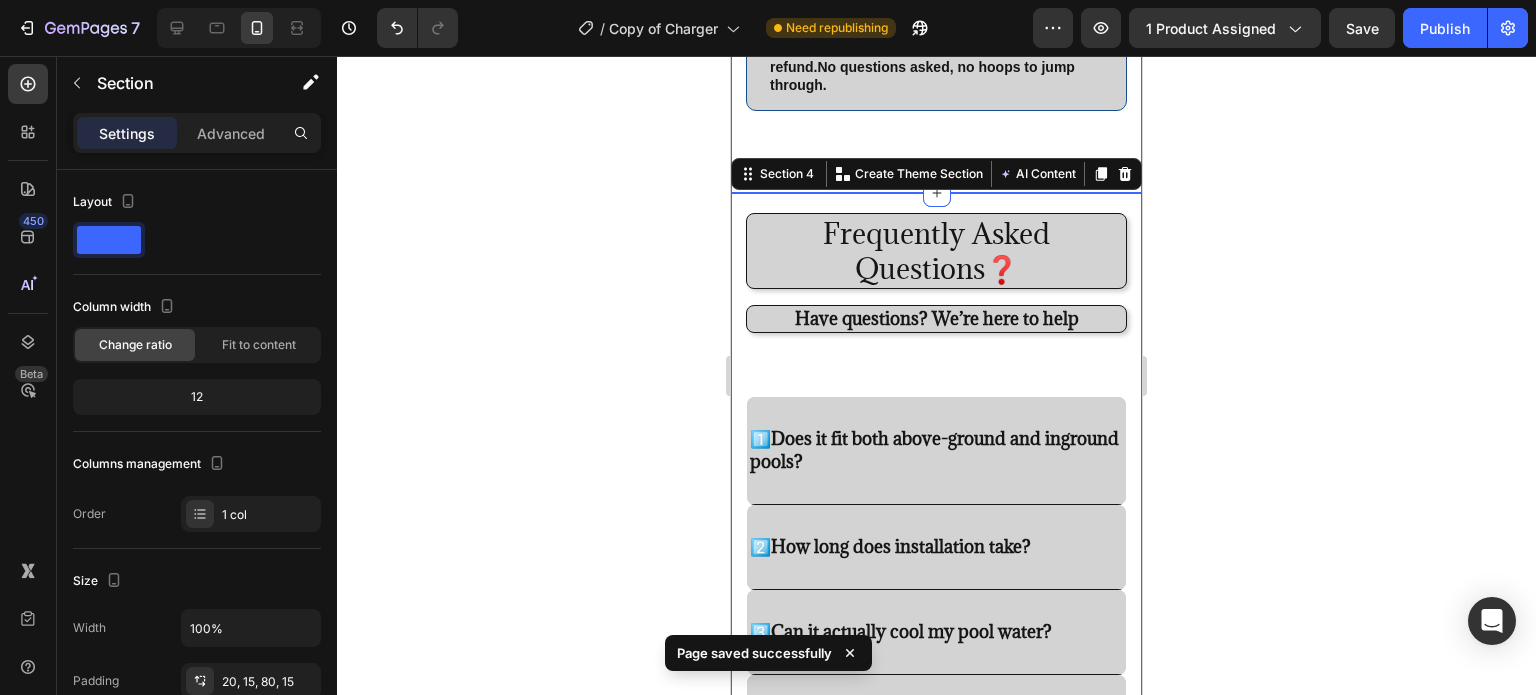 click on "Image  15 Day Money-Back Guarantee Text Block Row If you’re not absolutely thrilled with your results— for any reason —simply contact us within 15  days of your purchase , and we’ll give you a  full refund.  No questions asked, no hoops to jump through. Text Block Row                Title Line Row Section 3" at bounding box center [936, 11] 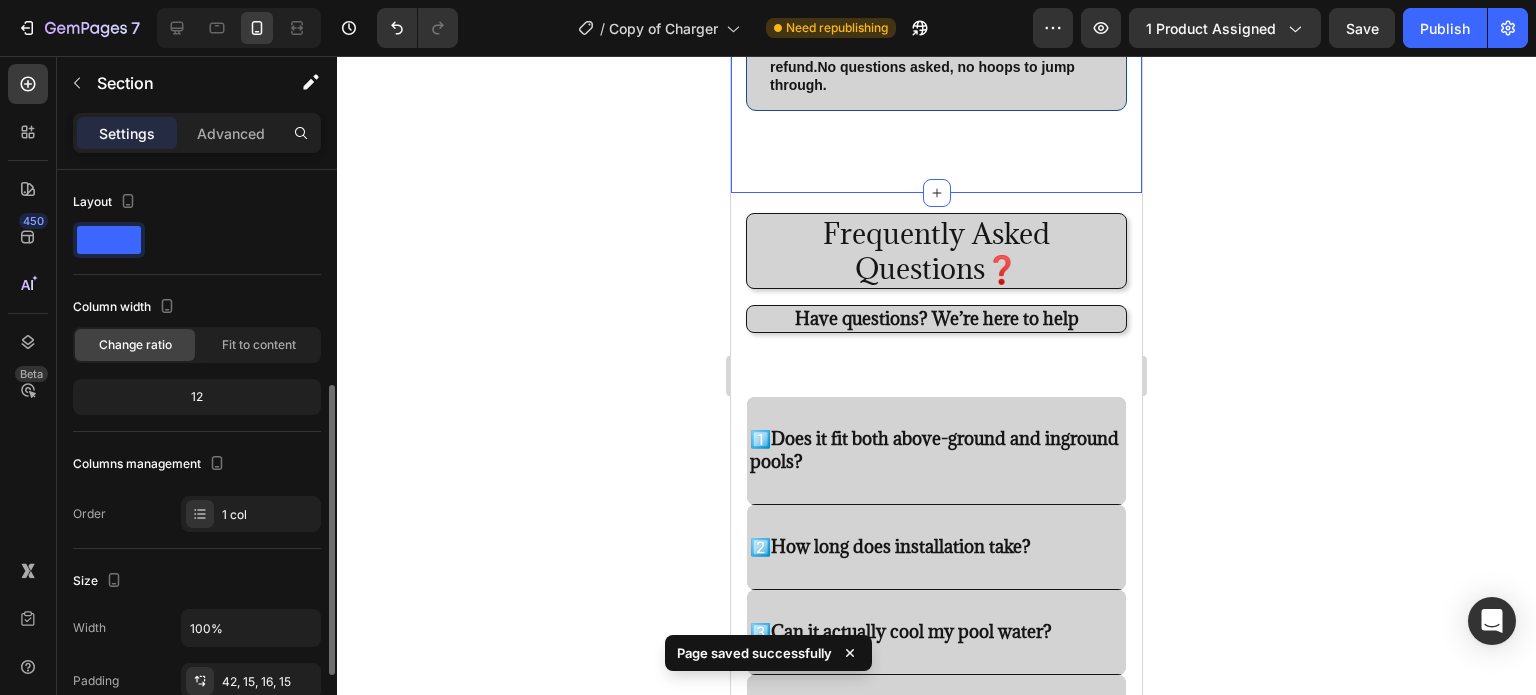 scroll, scrollTop: 144, scrollLeft: 0, axis: vertical 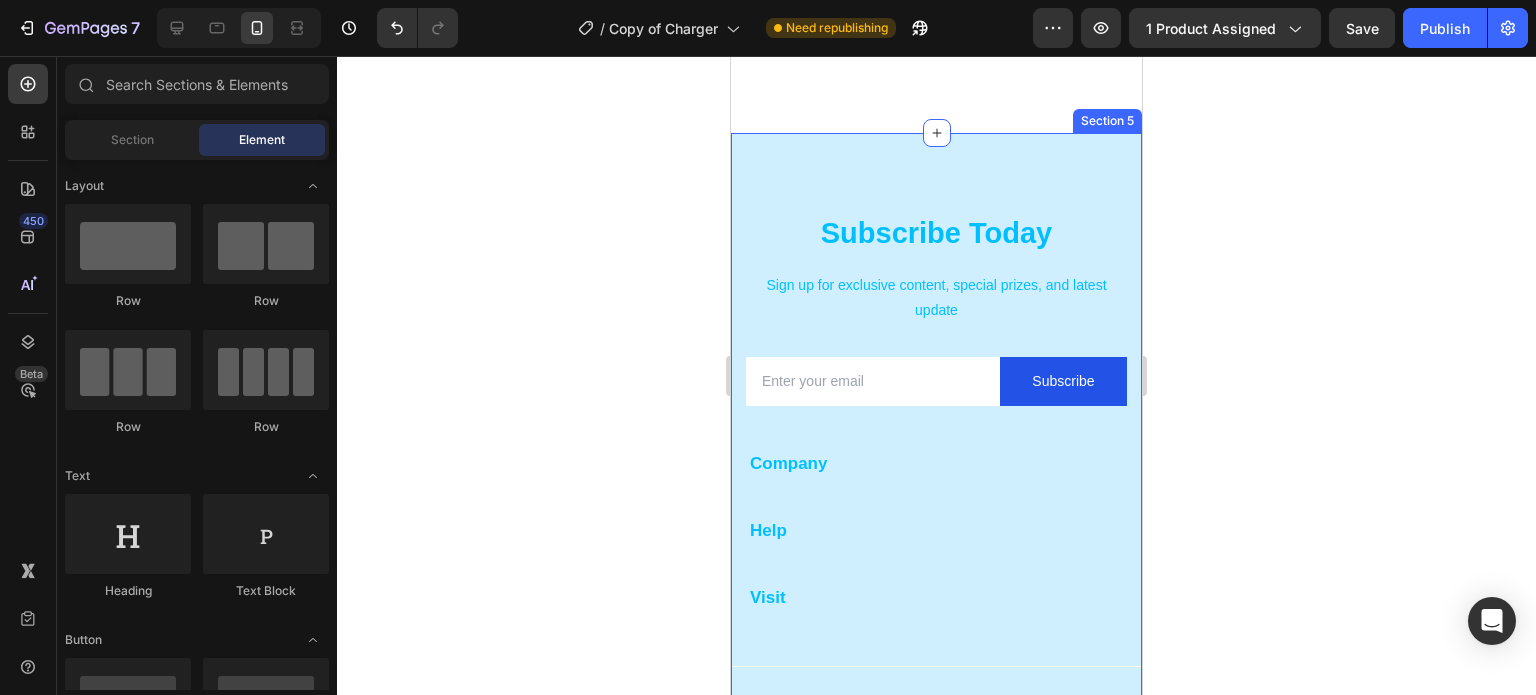 click on "Subscribe Today Heading Sign up for exclusive content, special prizes, and latest update Text block Email Field Subscribe Submit Button Row Newsletter Row Company Text block About Button Events Button Rentals Button Features Button Shop Text block Men Button Women Button Footweat Button Brands Button Help Text block Customer Service Button Returns & Exchanges Button FAQs Button Contact Us Button Visit Text block 261 NW 26th Street Miami. FL 33127 Text block 999-999-999 Text block support@gmail.com Text block Image Image Image Image Row Row Company Help Visit Accordion Row                Title Line Copyright © 2025 Brevoral. All Rights Reserved. Text block Image Image Image Image Image Row Row Section 5" at bounding box center [936, 466] 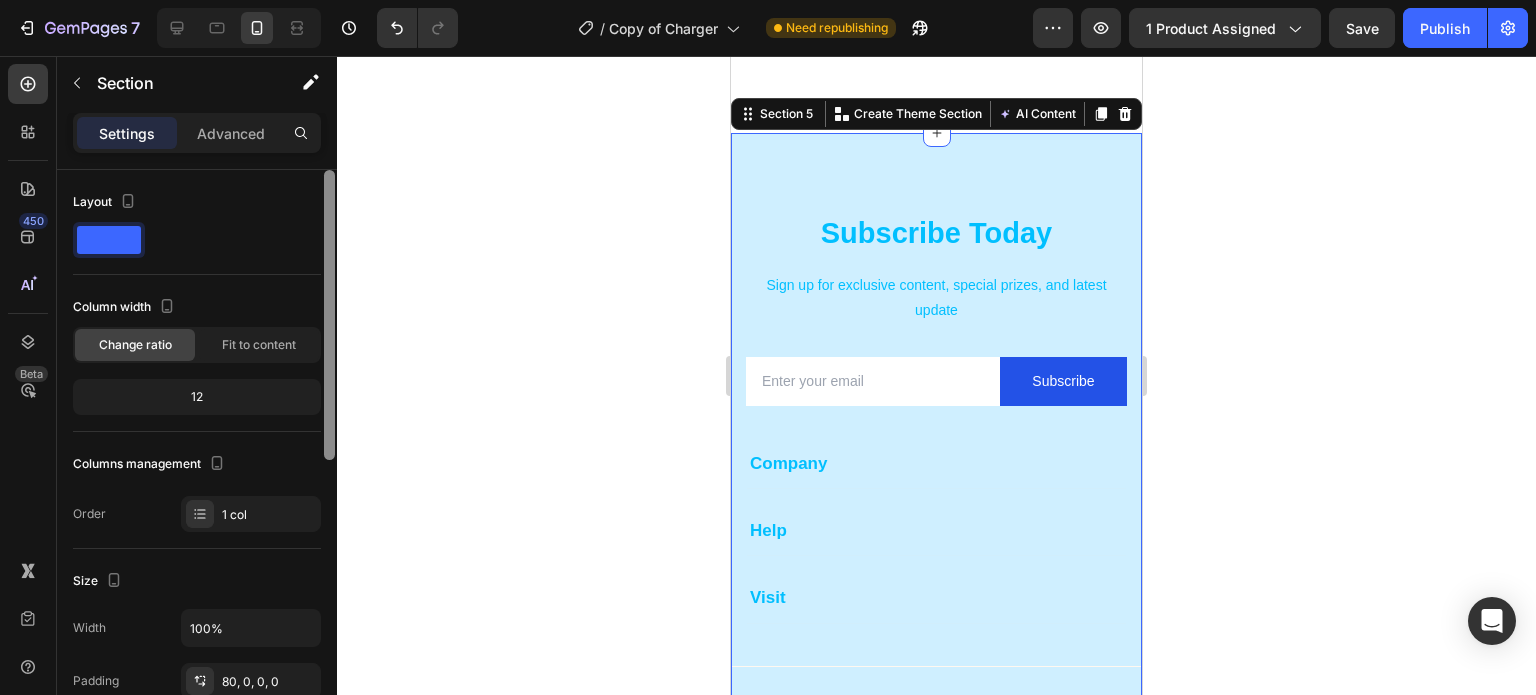 scroll, scrollTop: 582, scrollLeft: 0, axis: vertical 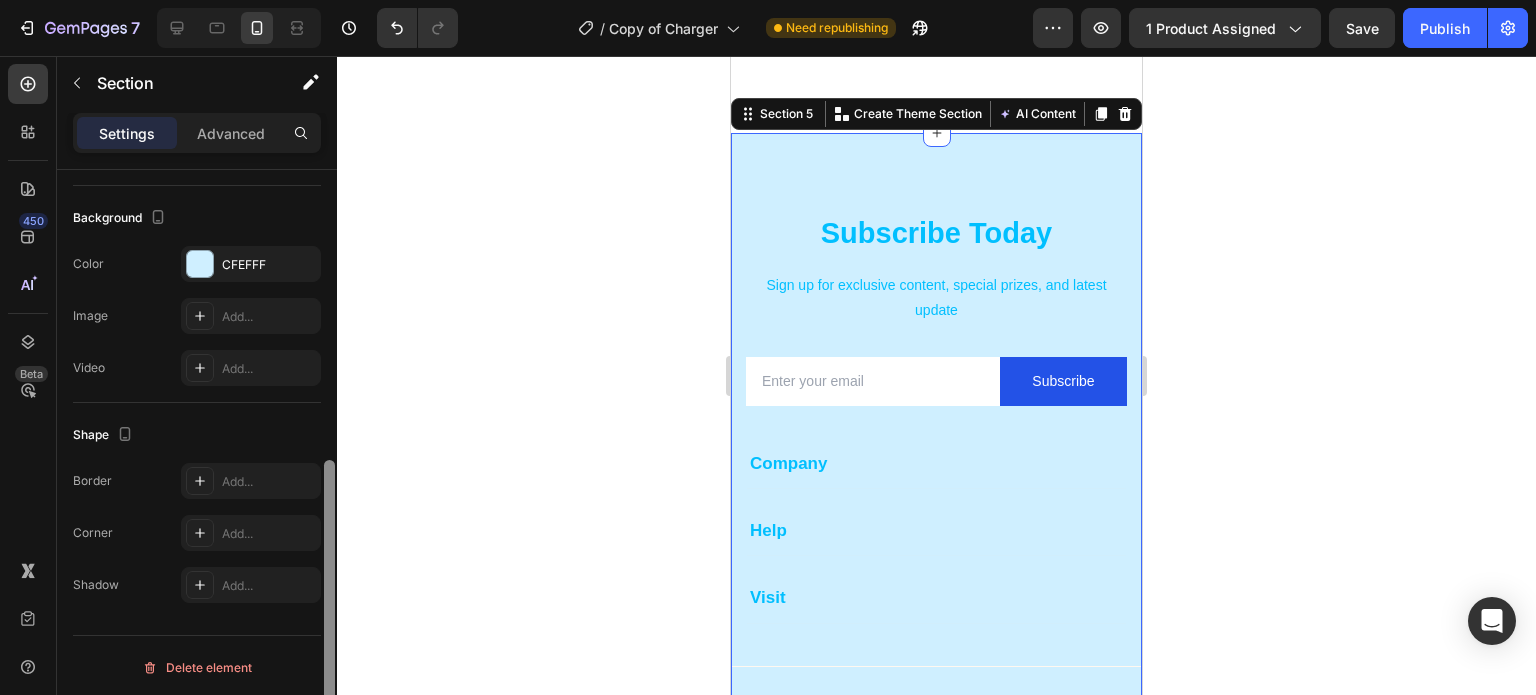 click at bounding box center [329, 461] 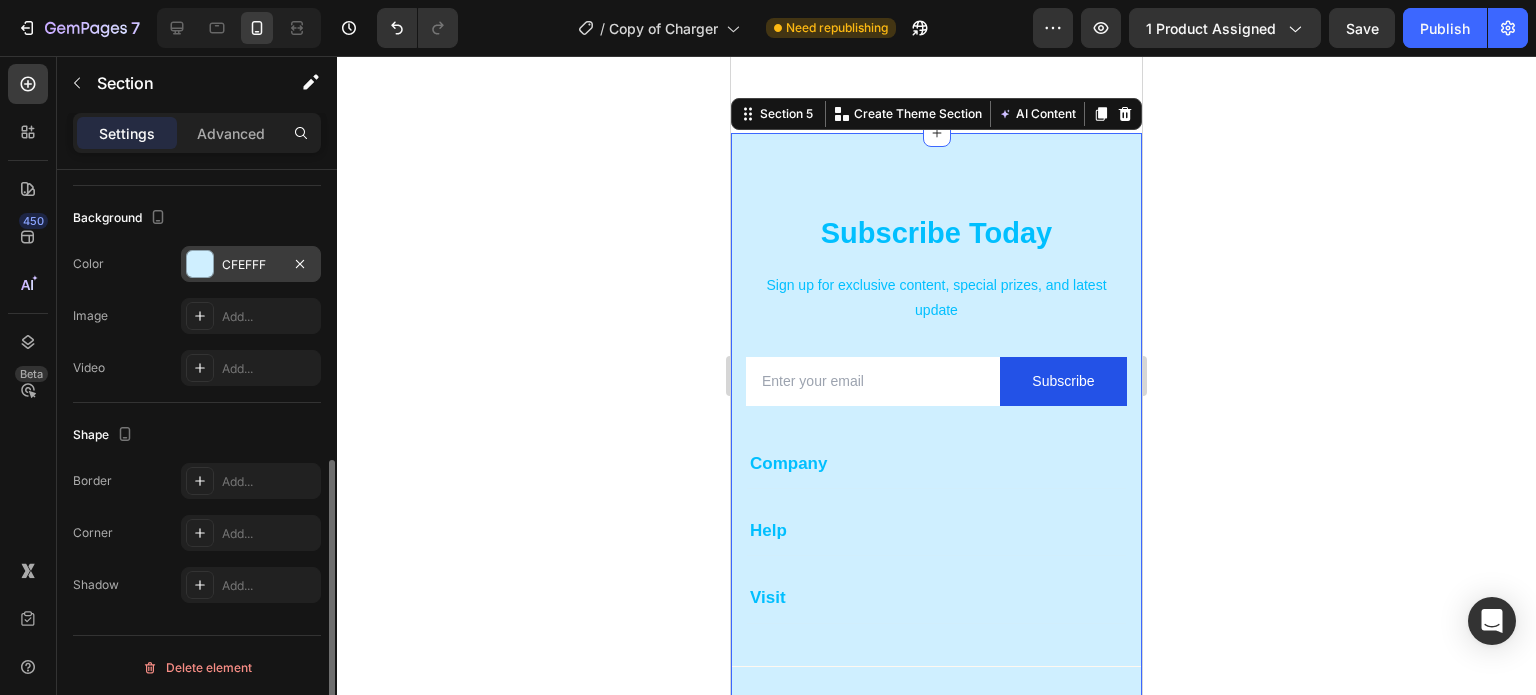 click at bounding box center (200, 264) 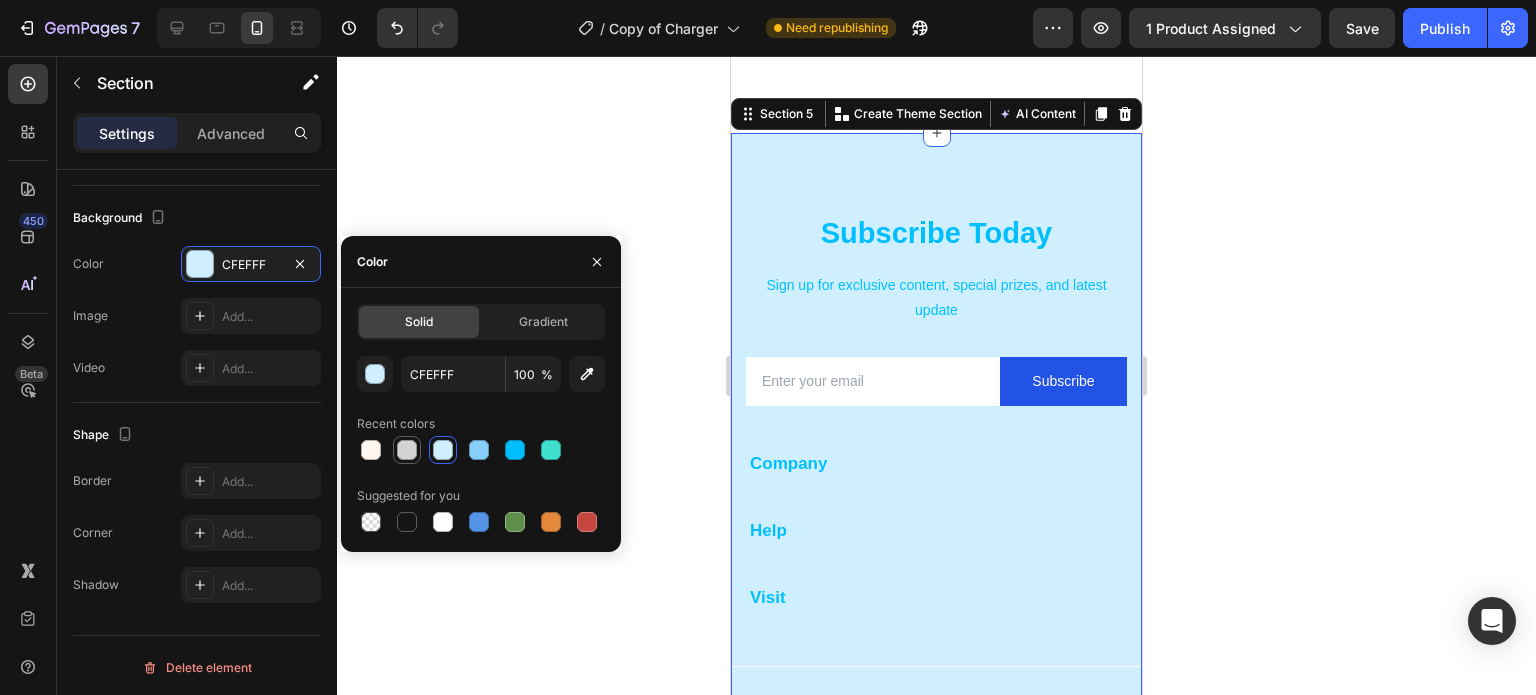 click at bounding box center [407, 450] 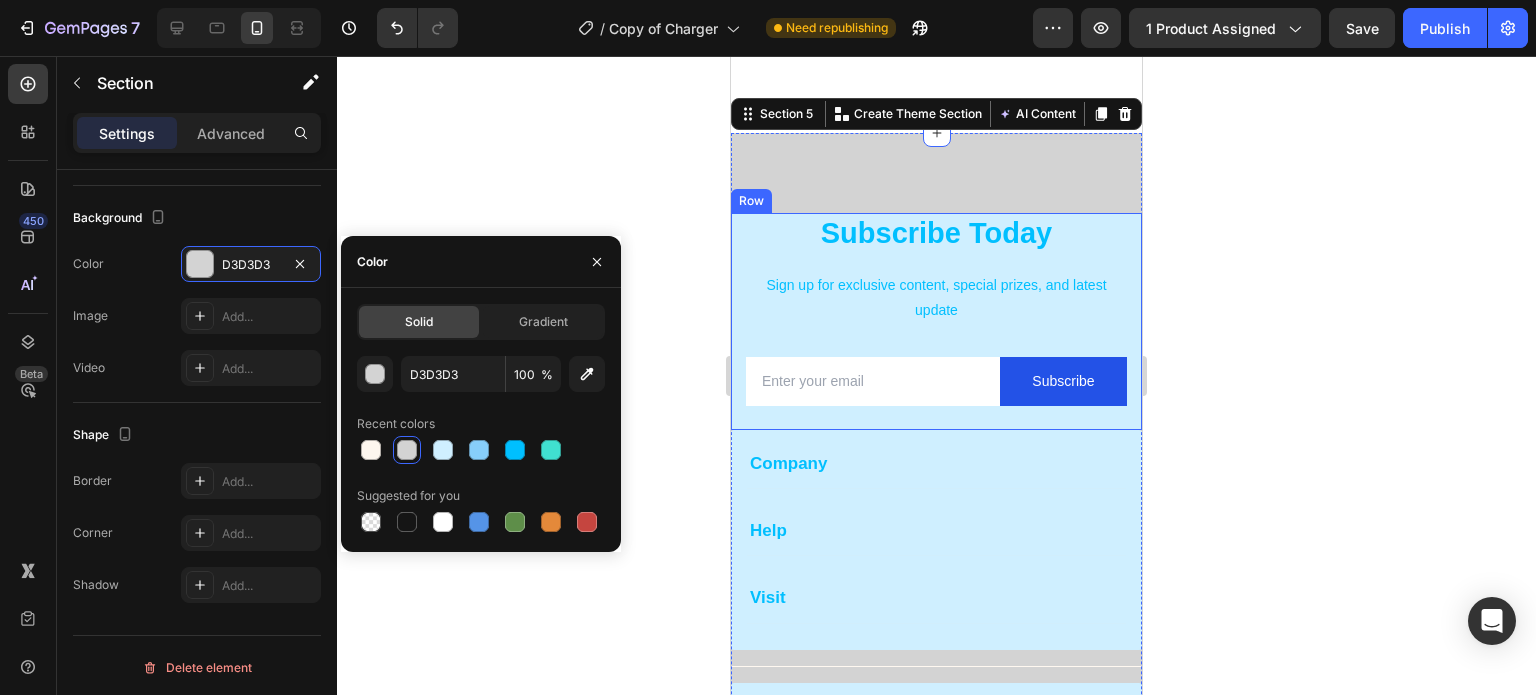 click on "Subscribe Today Heading Sign up for exclusive content, special prizes, and latest update Text block Email Field Subscribe Submit Button Row Newsletter Row" at bounding box center (936, 321) 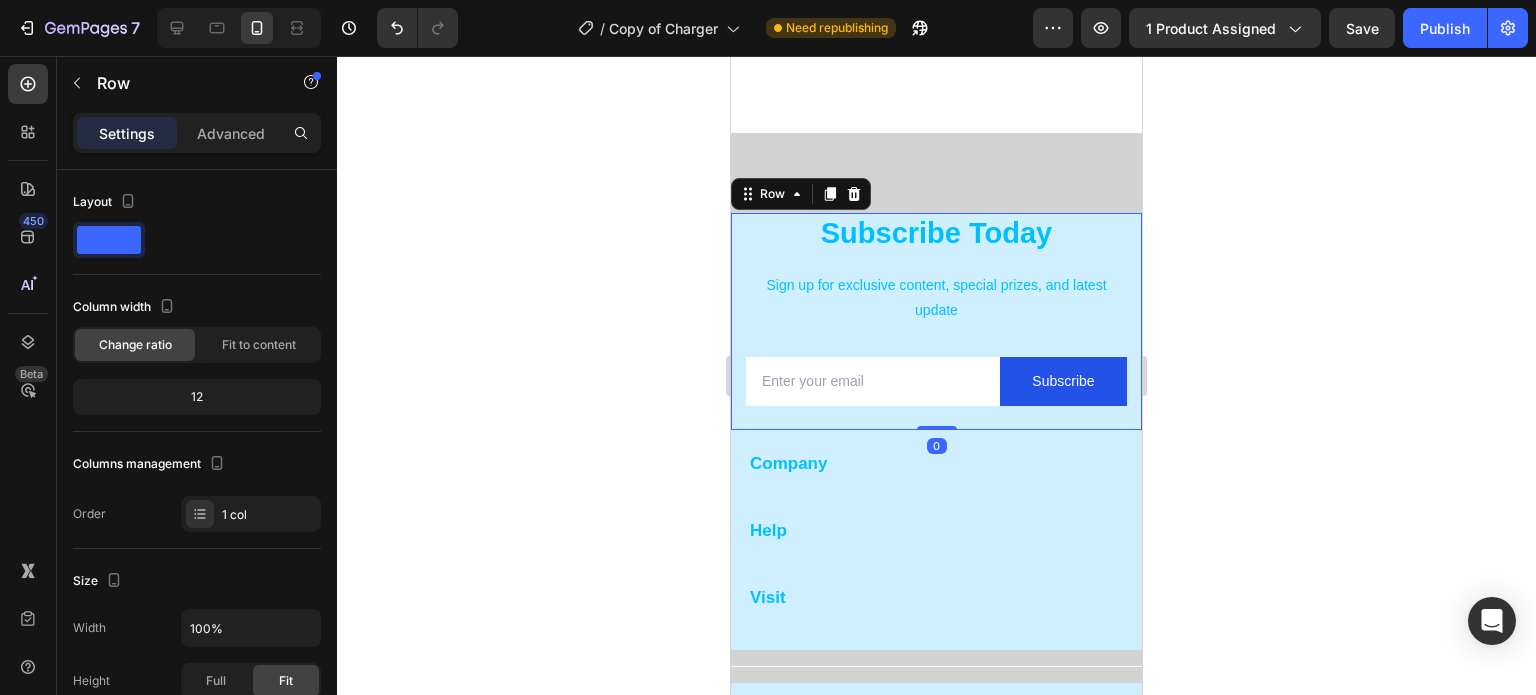scroll, scrollTop: 582, scrollLeft: 0, axis: vertical 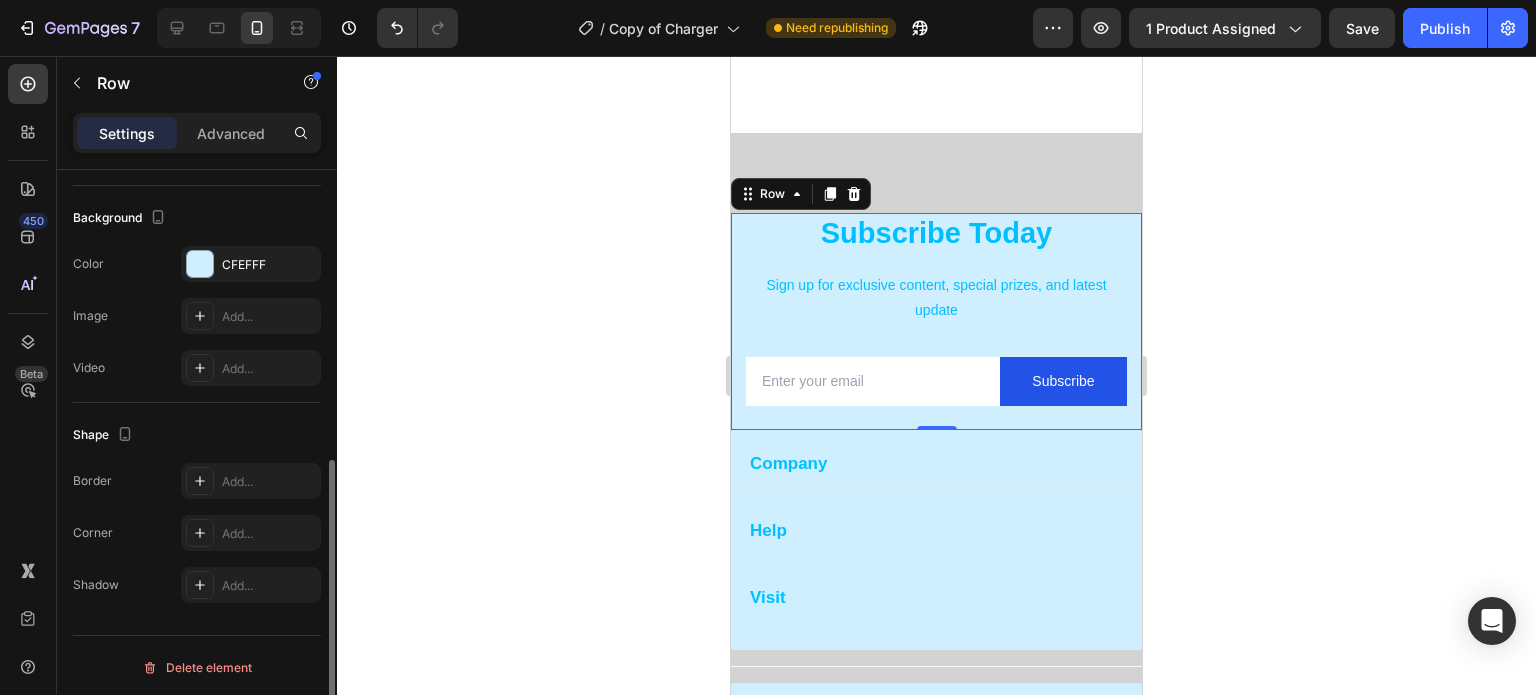 drag, startPoint x: 335, startPoint y: 448, endPoint x: 342, endPoint y: 525, distance: 77.31753 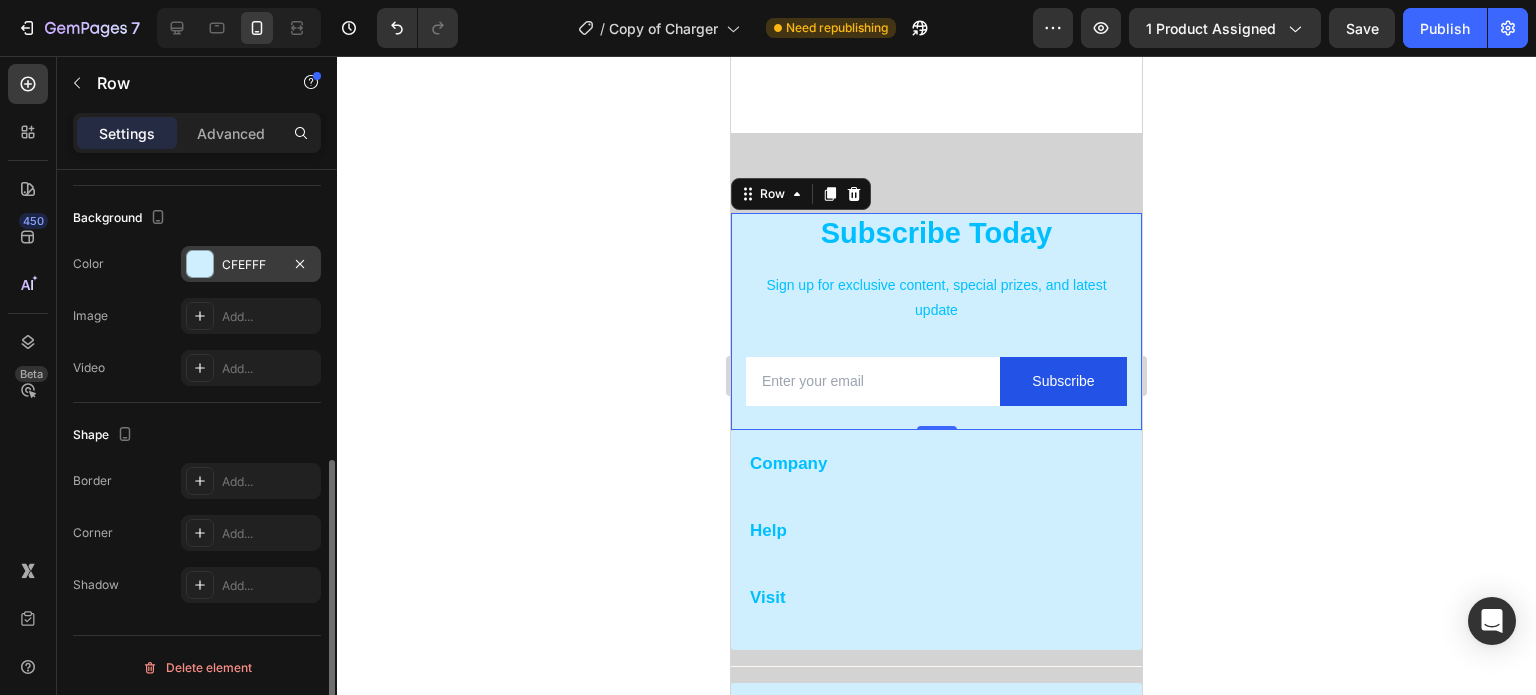 click on "CFEFFF" at bounding box center [251, 264] 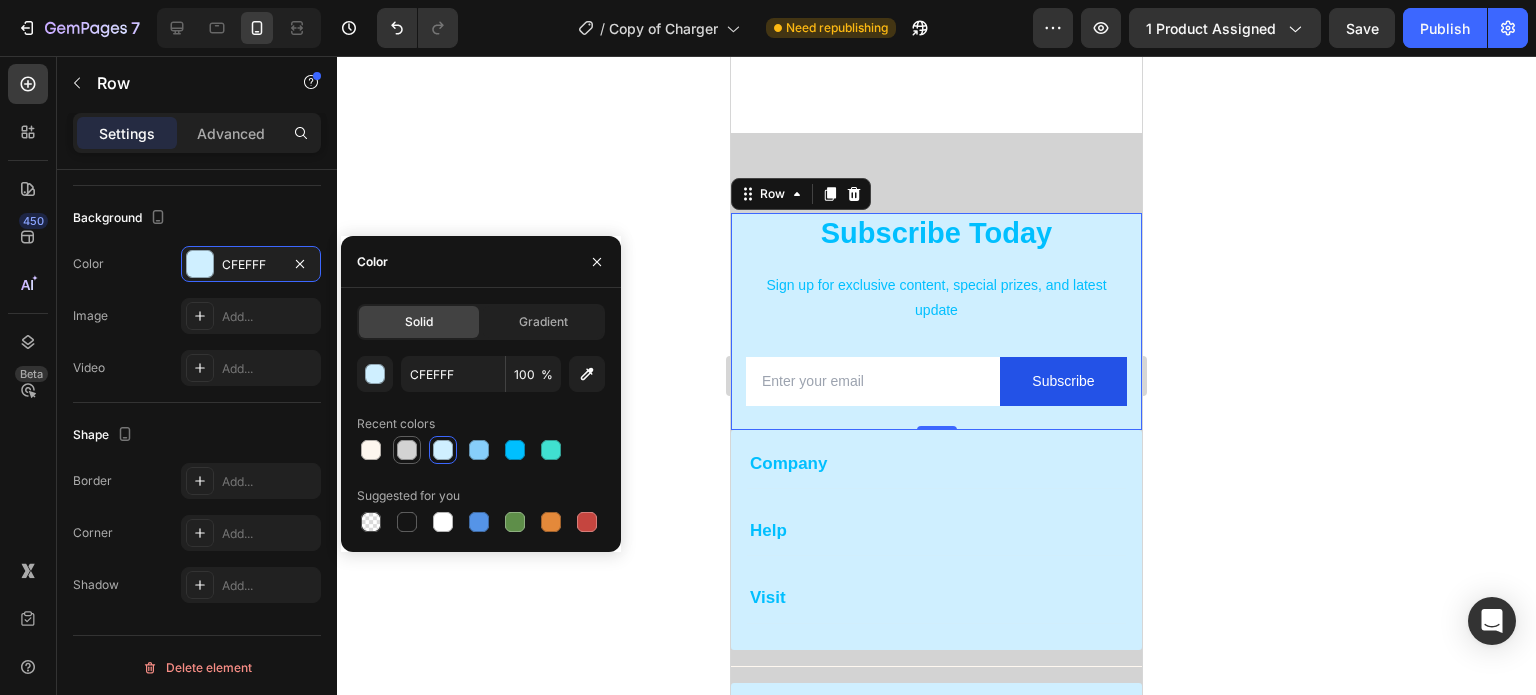 click at bounding box center [407, 450] 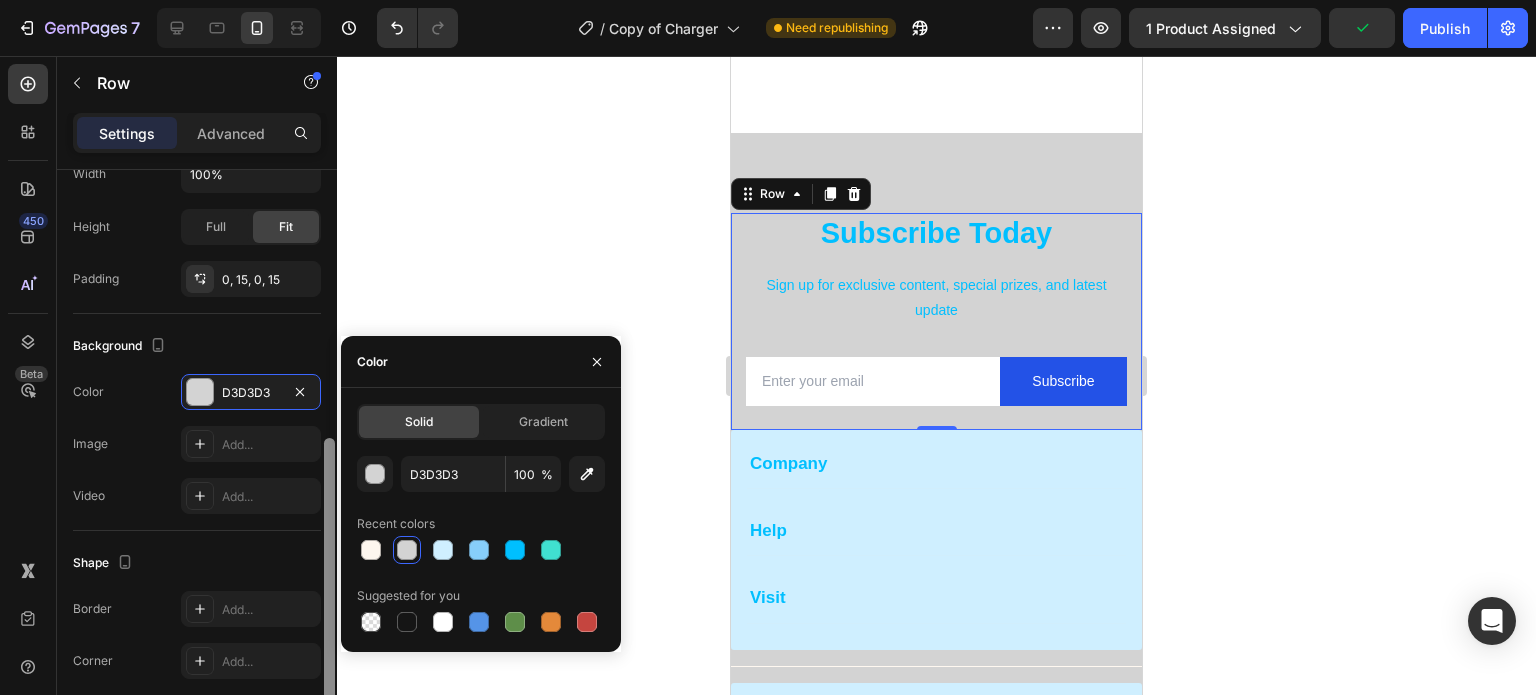 scroll, scrollTop: 520, scrollLeft: 0, axis: vertical 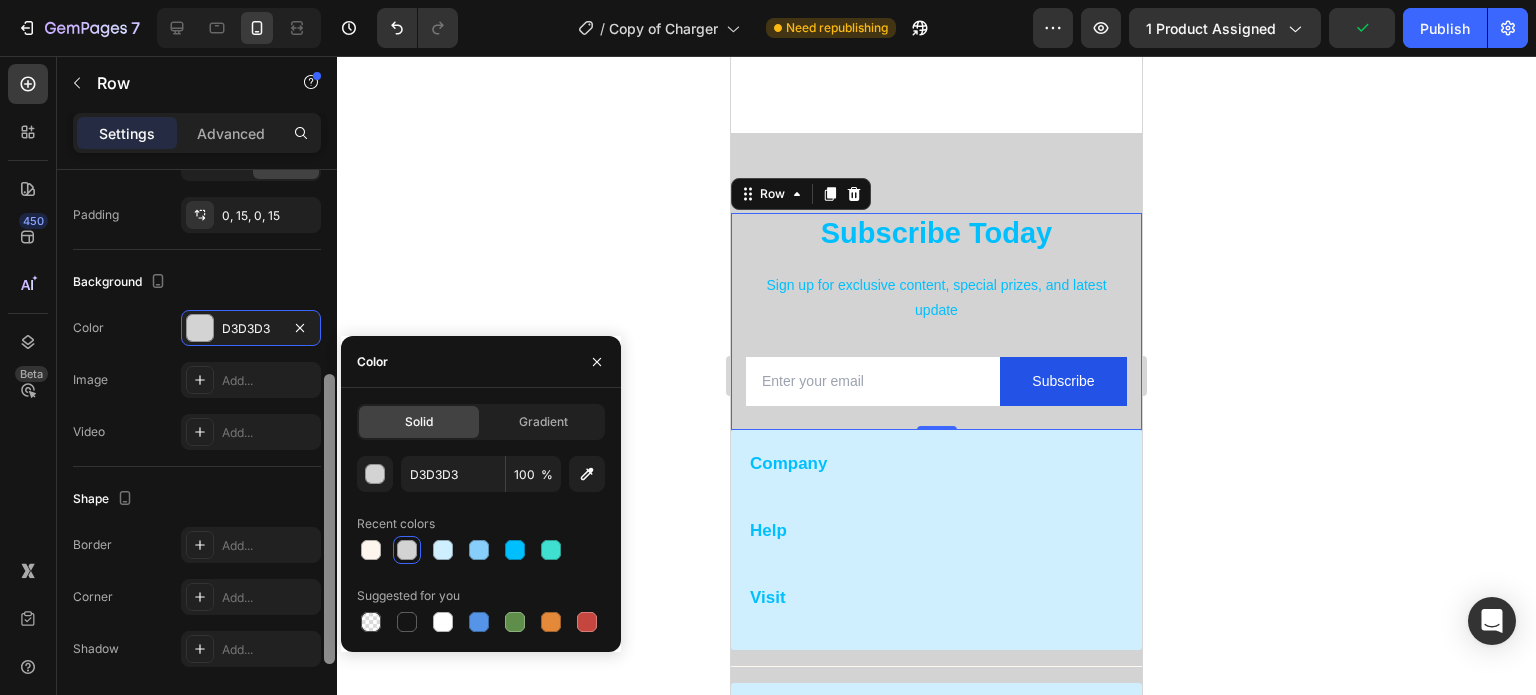 drag, startPoint x: 326, startPoint y: 543, endPoint x: 328, endPoint y: 512, distance: 31.06445 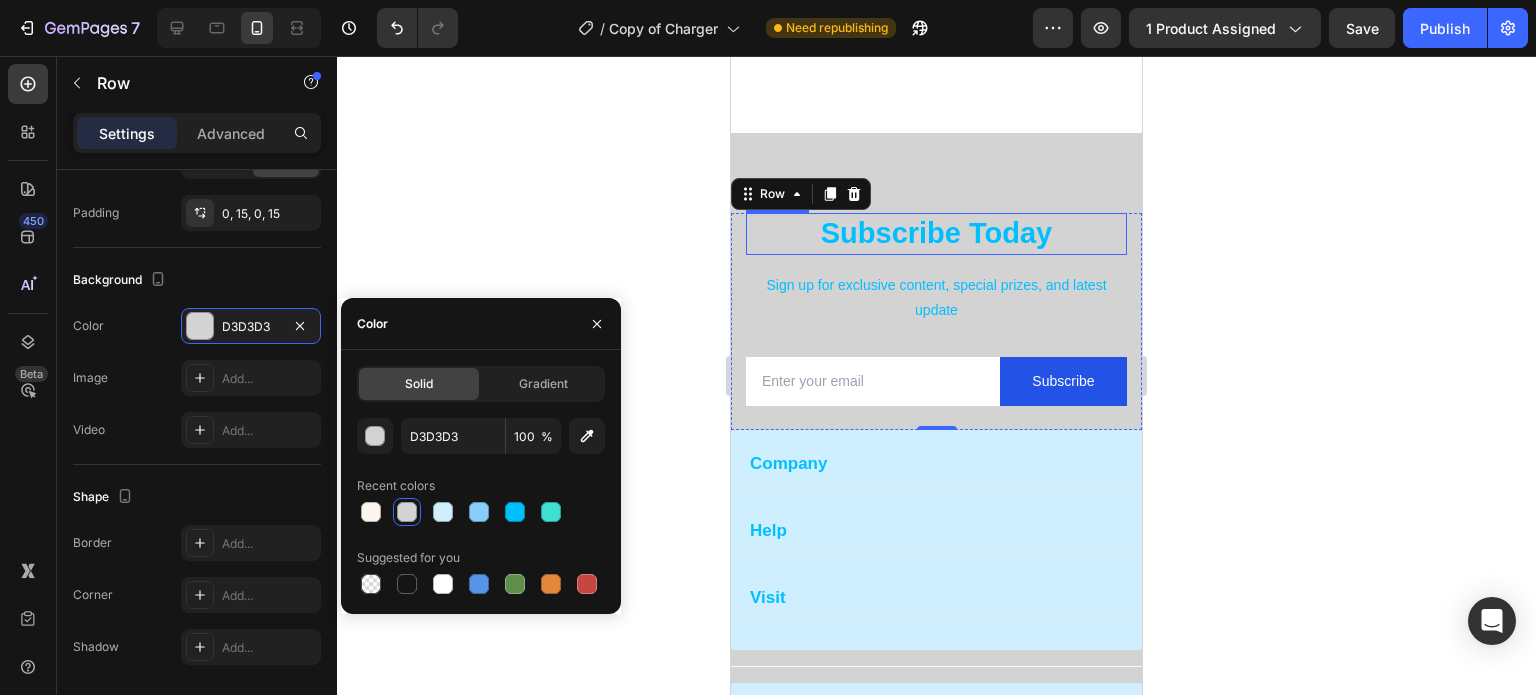 click on "Subscribe Today" at bounding box center [936, 234] 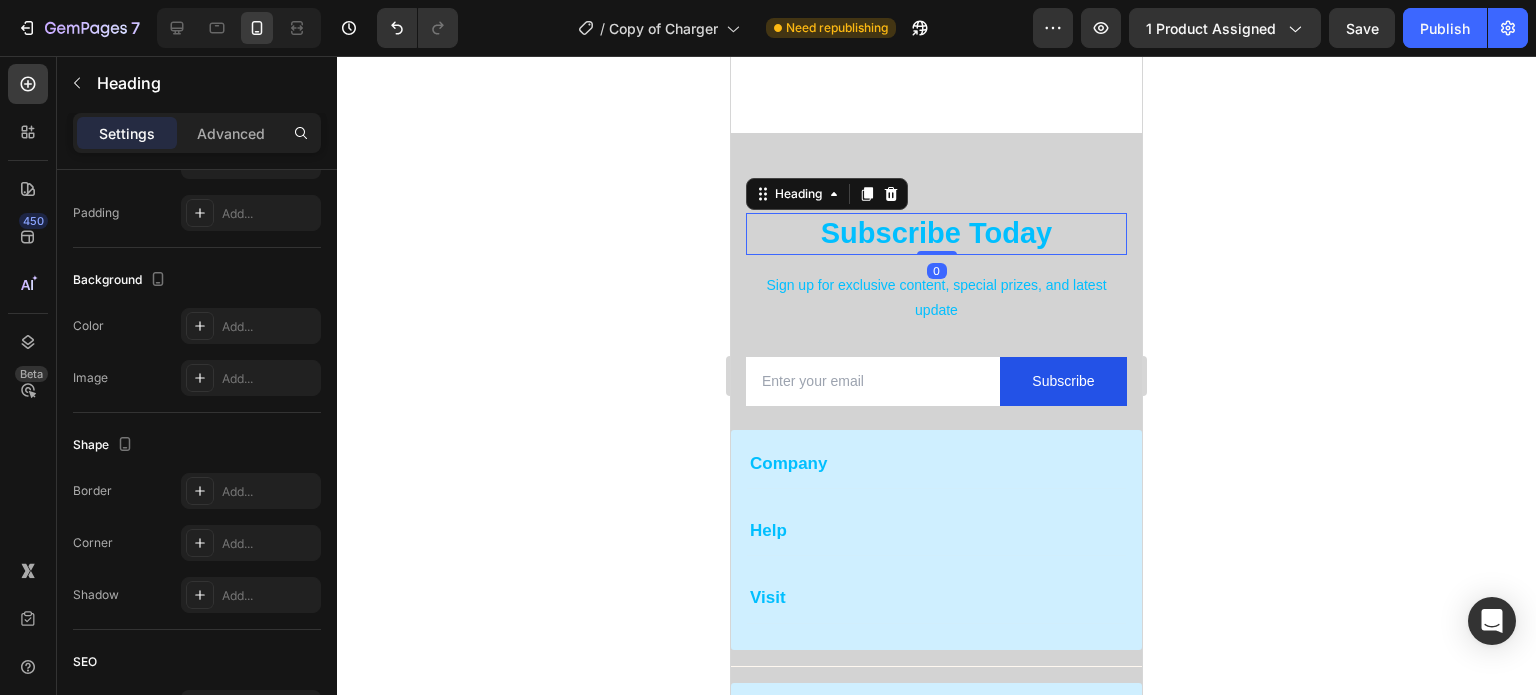 scroll, scrollTop: 0, scrollLeft: 0, axis: both 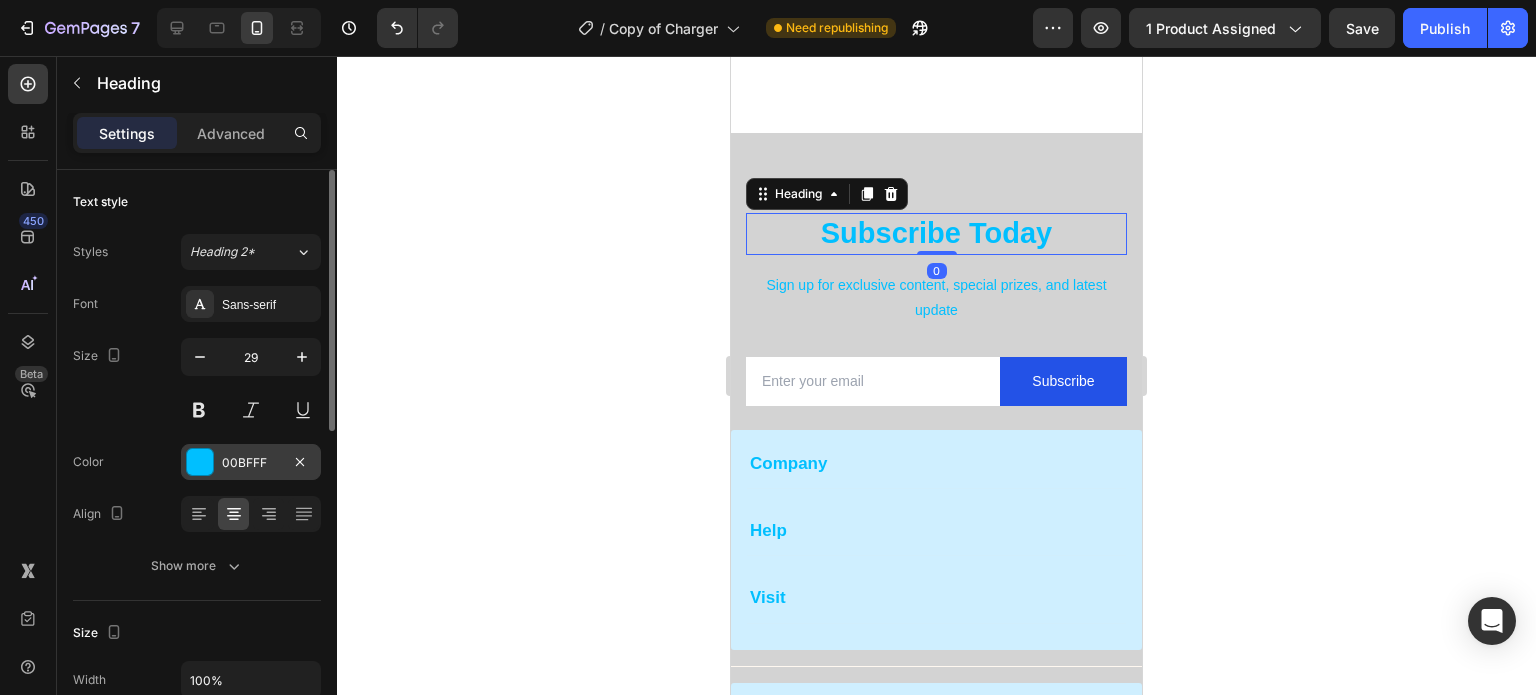 click at bounding box center (200, 462) 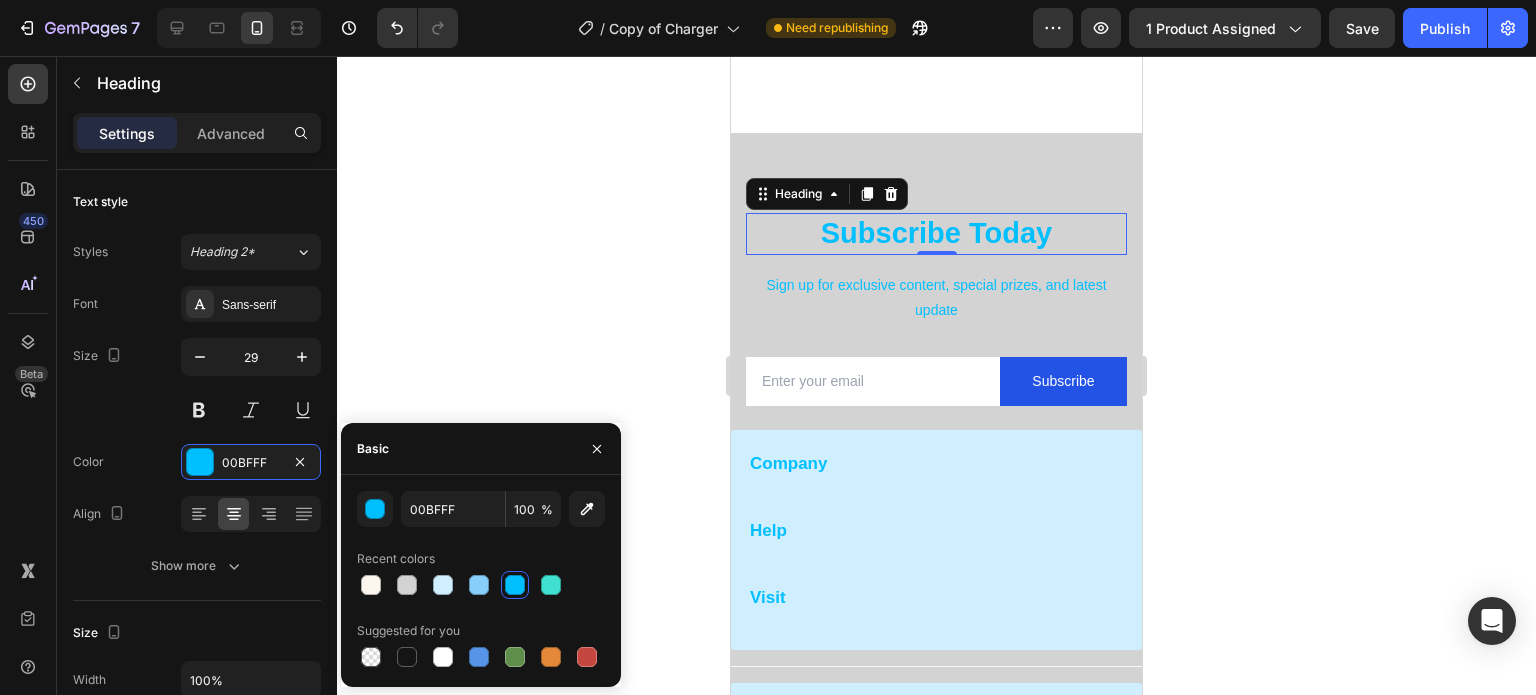 click on "00BFFF 100 % Recent colors Suggested for you" at bounding box center (481, 581) 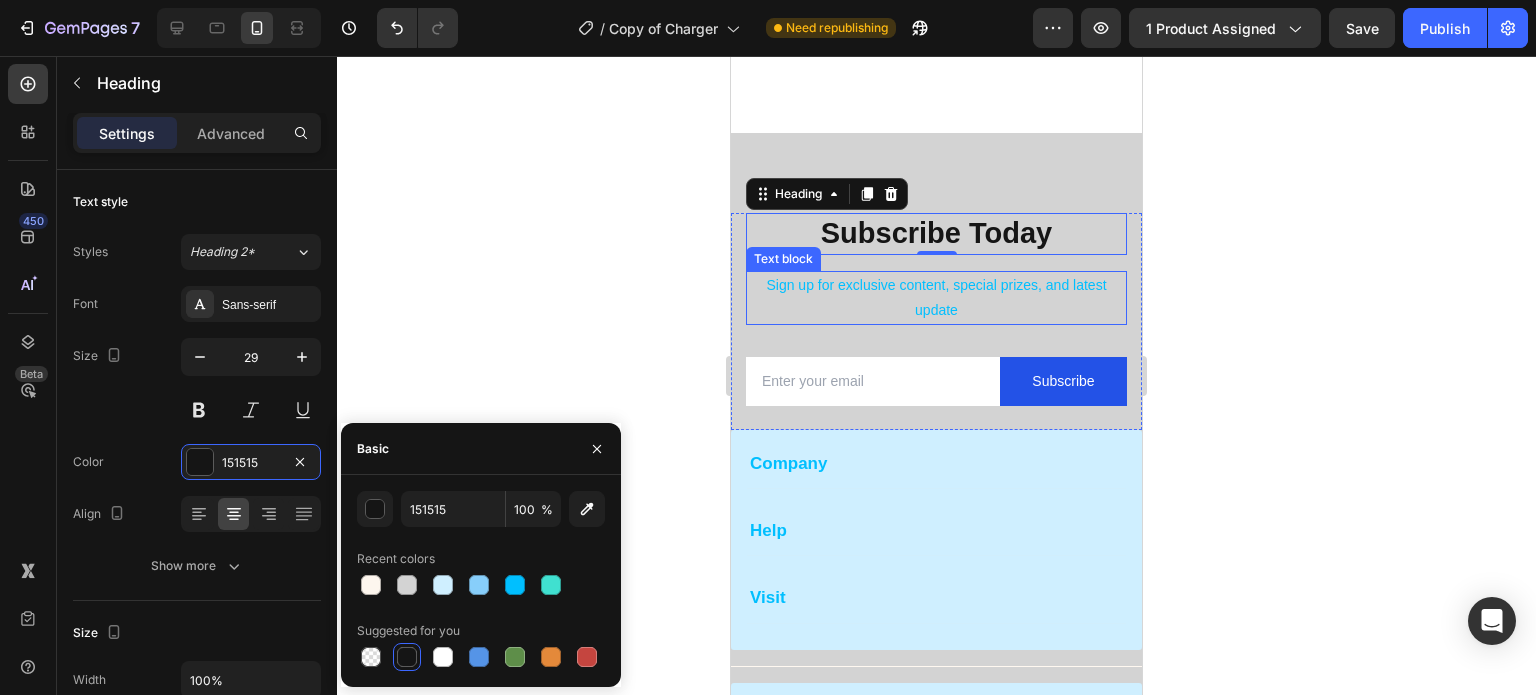 click on "Sign up for exclusive content, special prizes, and latest update" at bounding box center [936, 298] 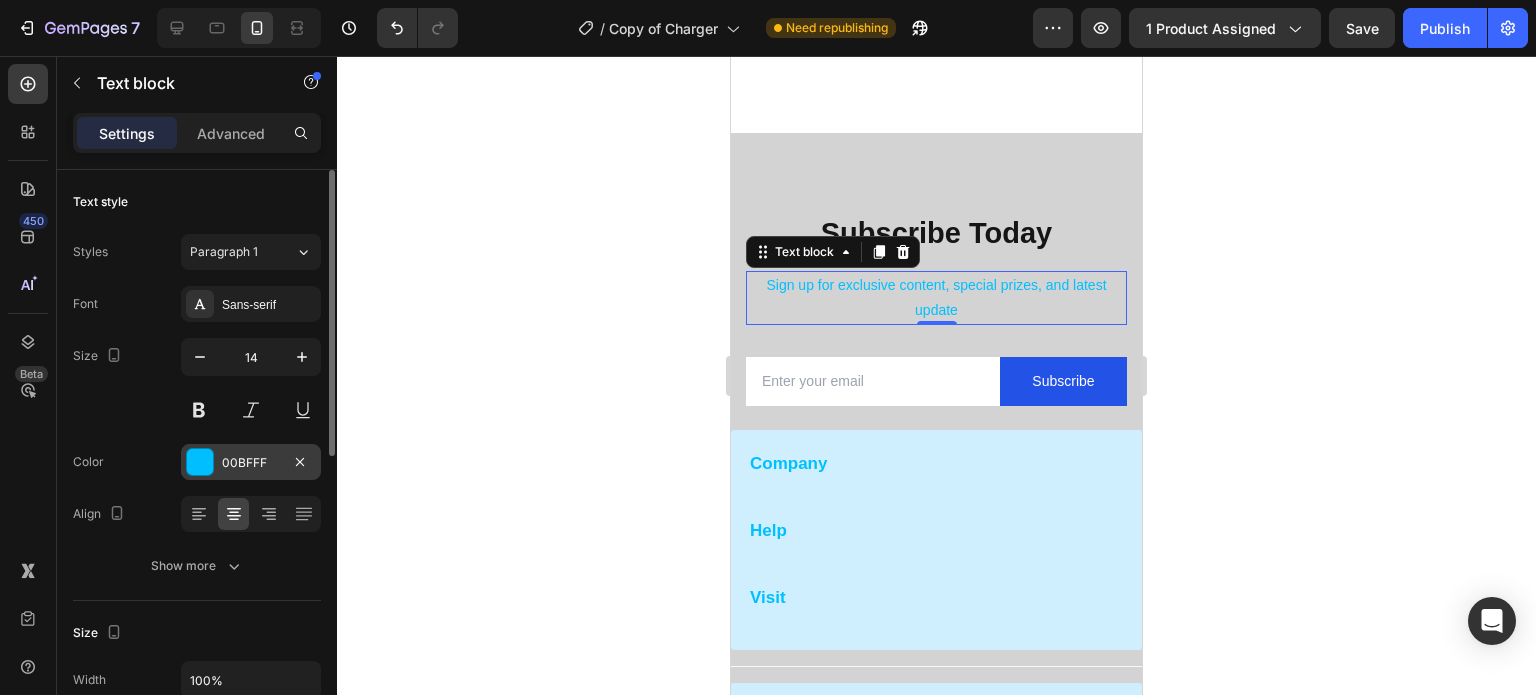 click at bounding box center (200, 462) 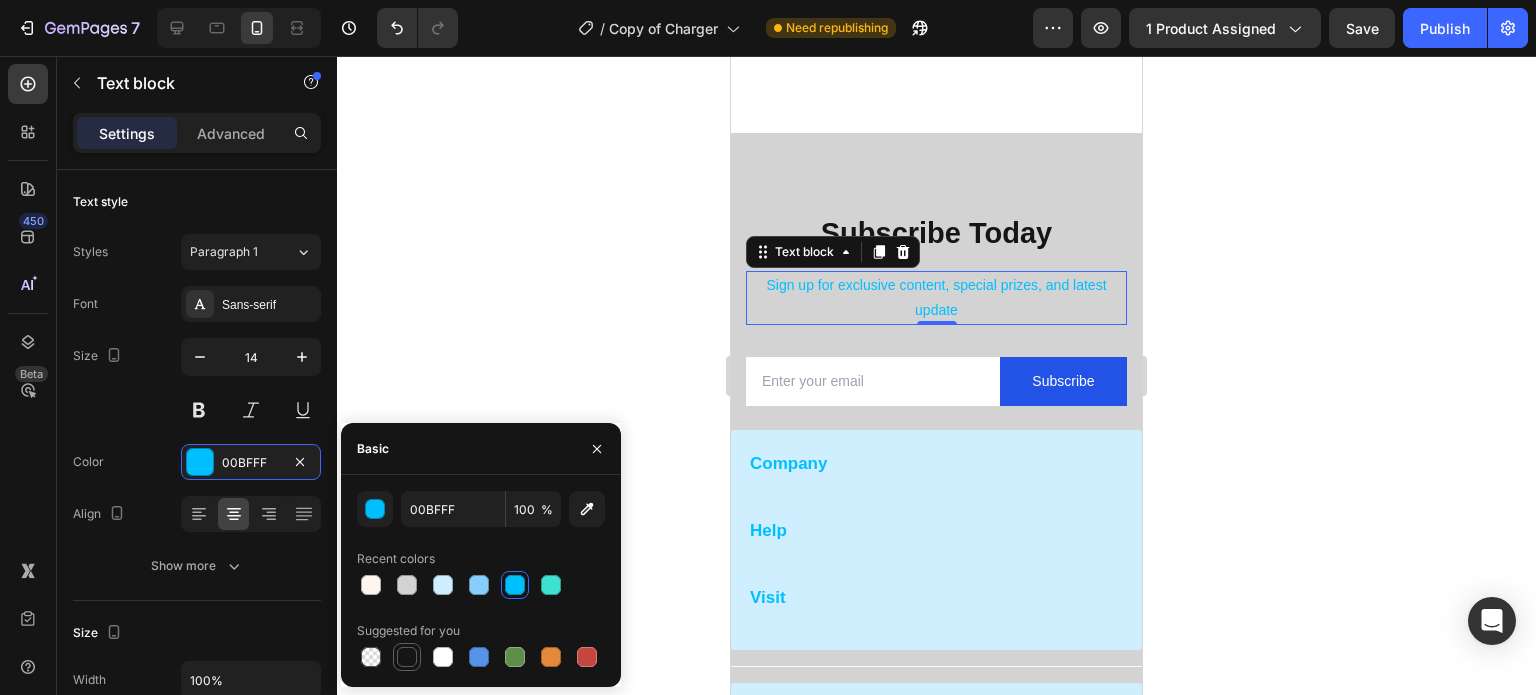 click at bounding box center [407, 657] 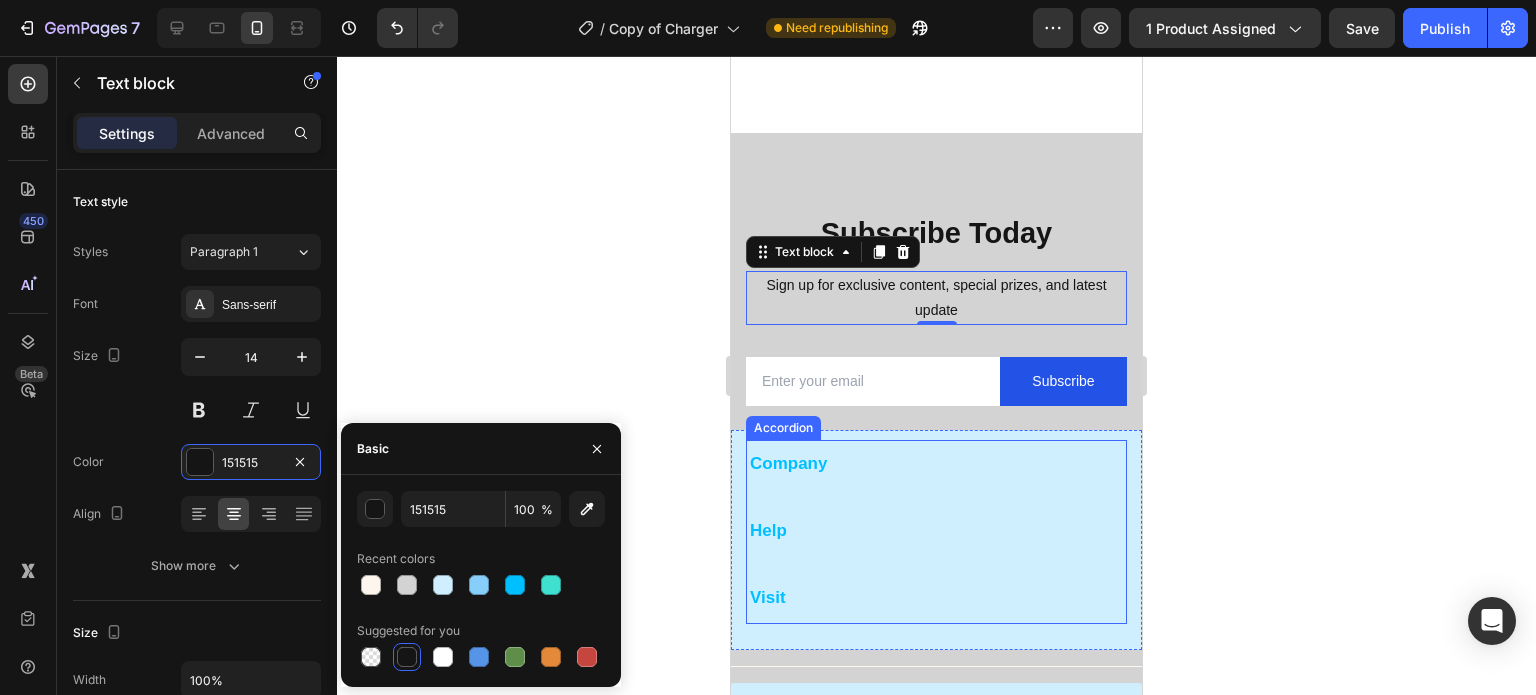 click on "Company" at bounding box center (788, 464) 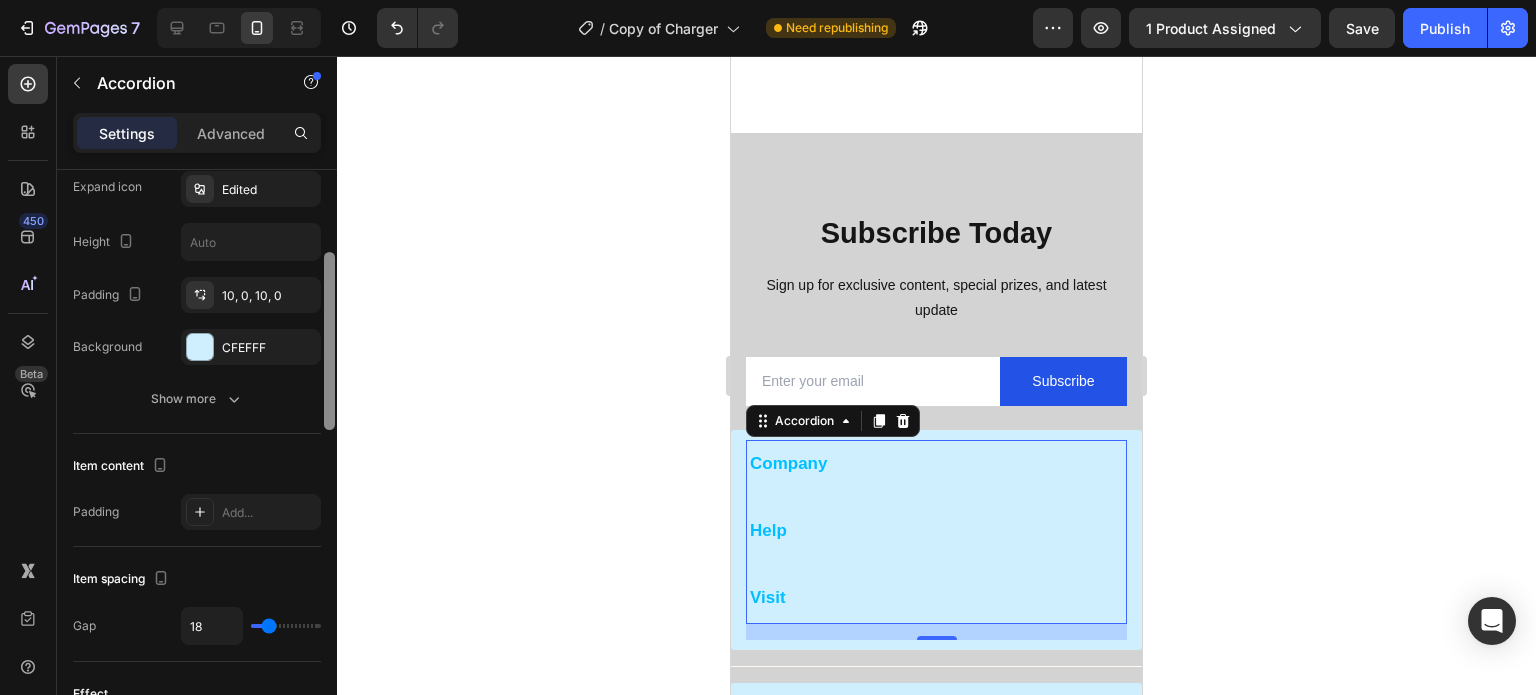 drag, startPoint x: 328, startPoint y: 332, endPoint x: 326, endPoint y: 502, distance: 170.01176 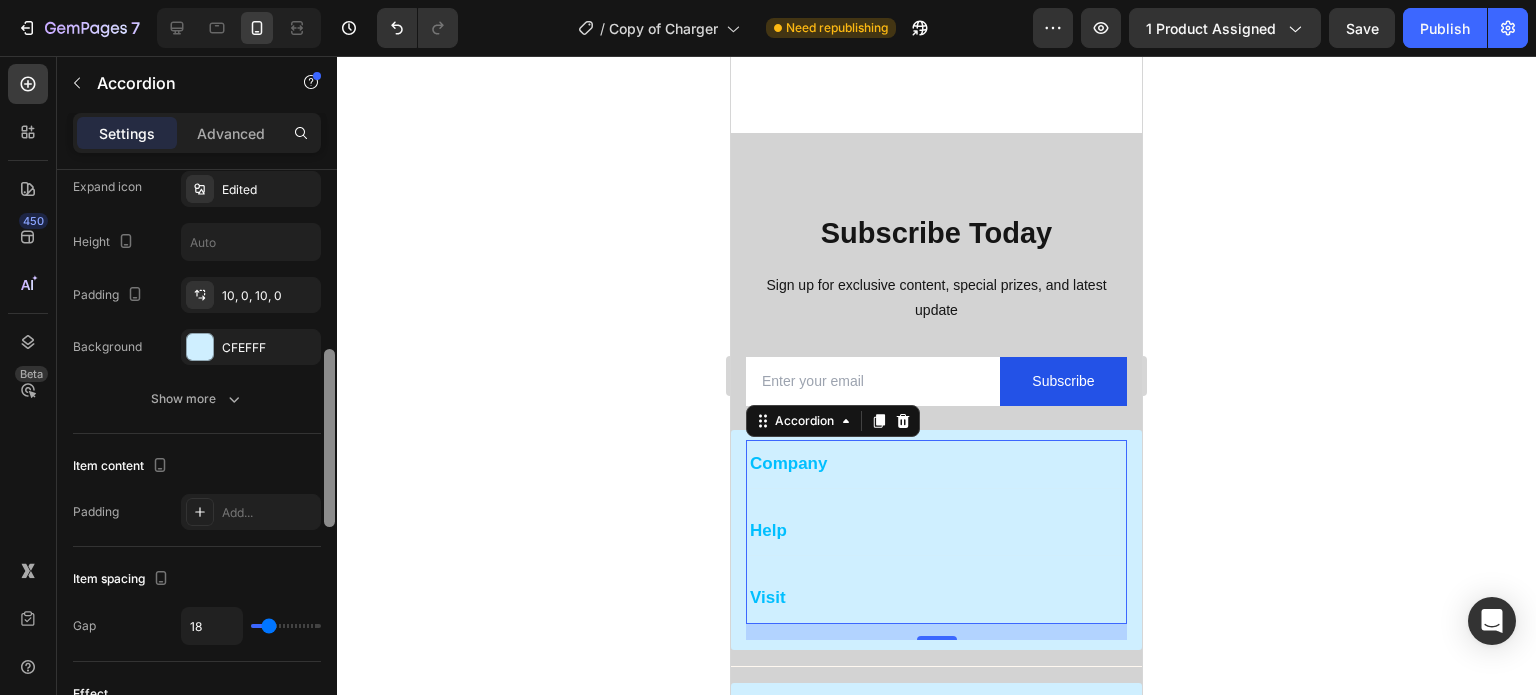 scroll, scrollTop: 555, scrollLeft: 0, axis: vertical 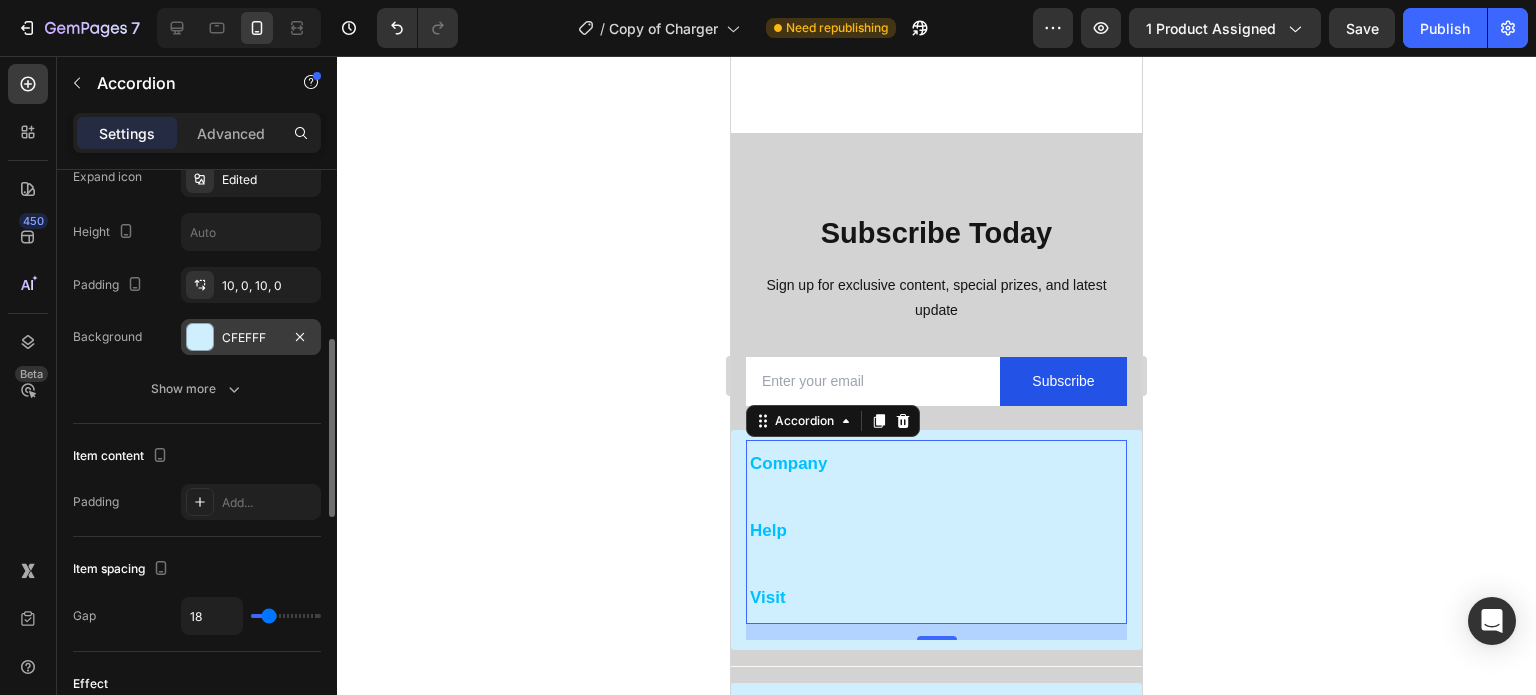 click at bounding box center [200, 337] 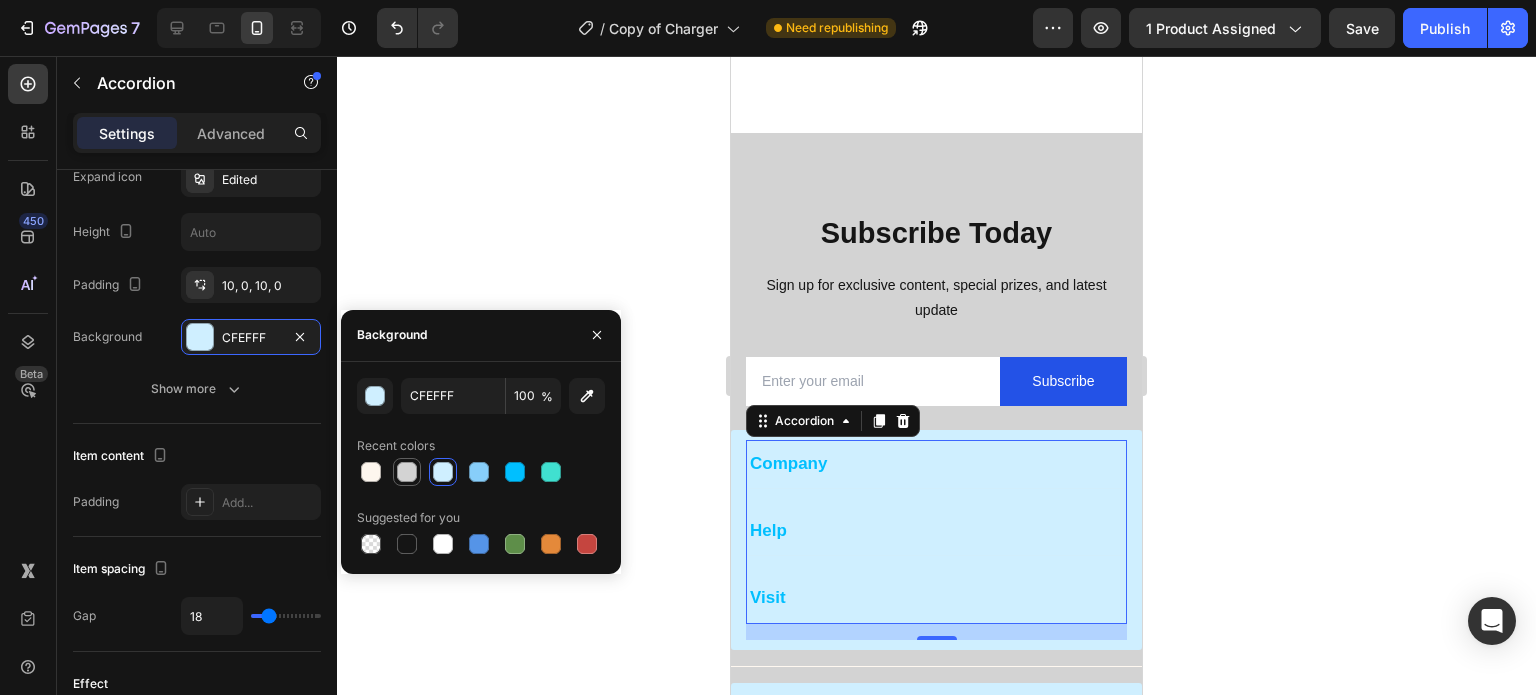 click at bounding box center (407, 472) 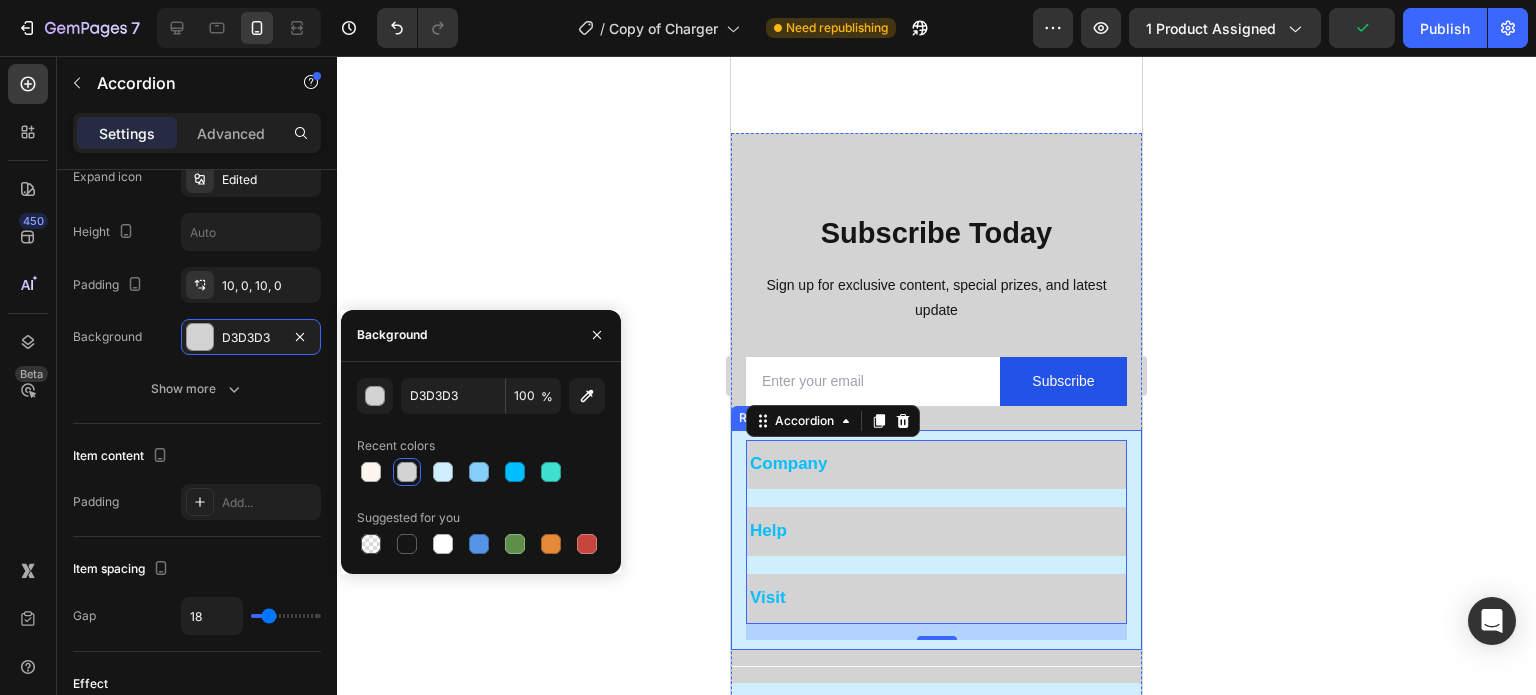 click on "Company Help Visit Accordion   16 Row" at bounding box center [936, 539] 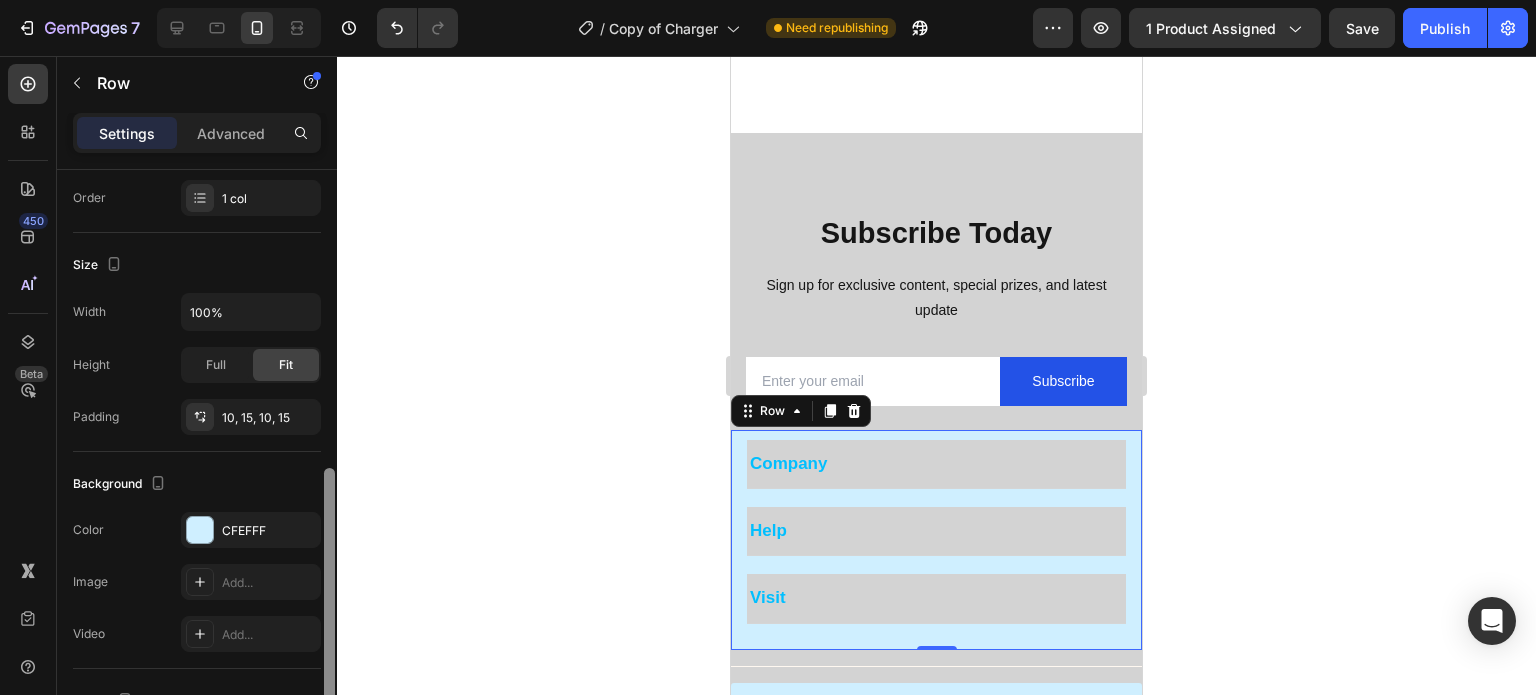 scroll, scrollTop: 448, scrollLeft: 0, axis: vertical 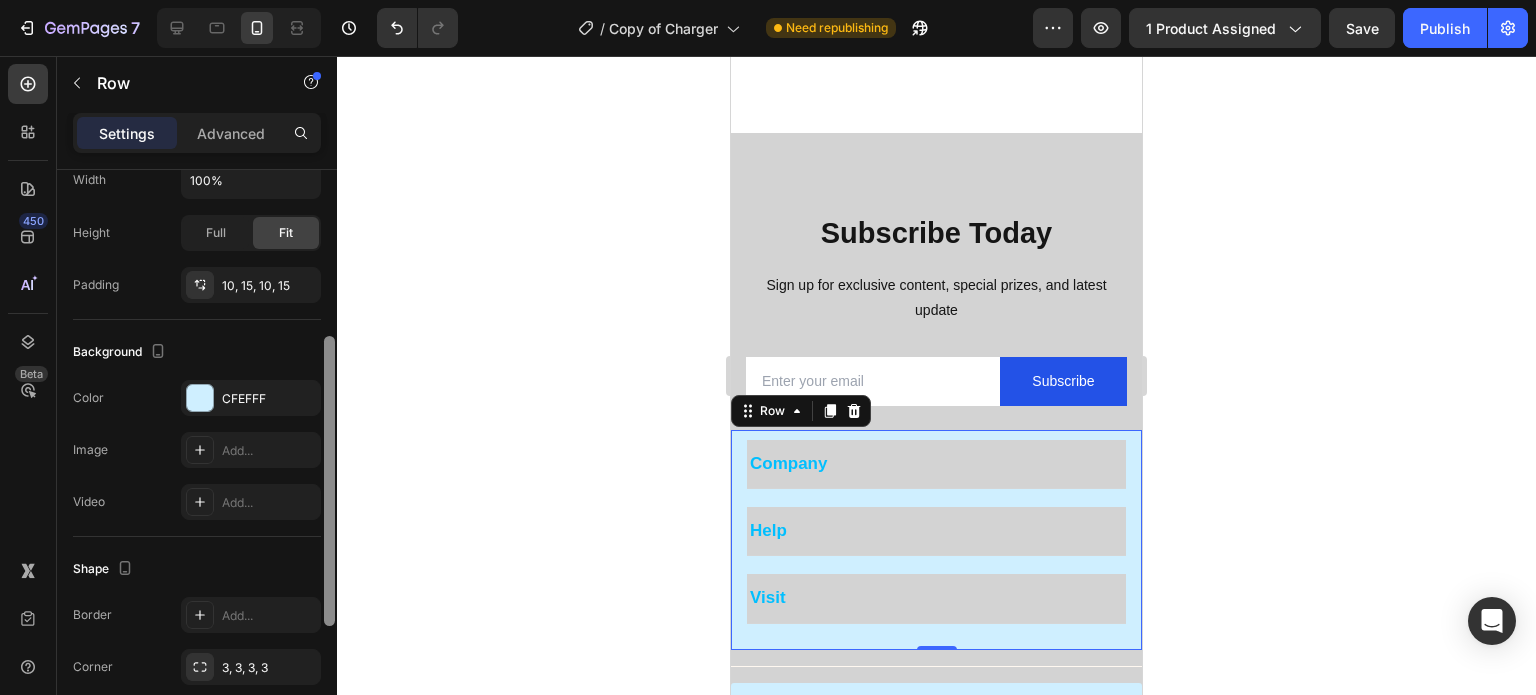 drag, startPoint x: 333, startPoint y: 351, endPoint x: 336, endPoint y: 575, distance: 224.0201 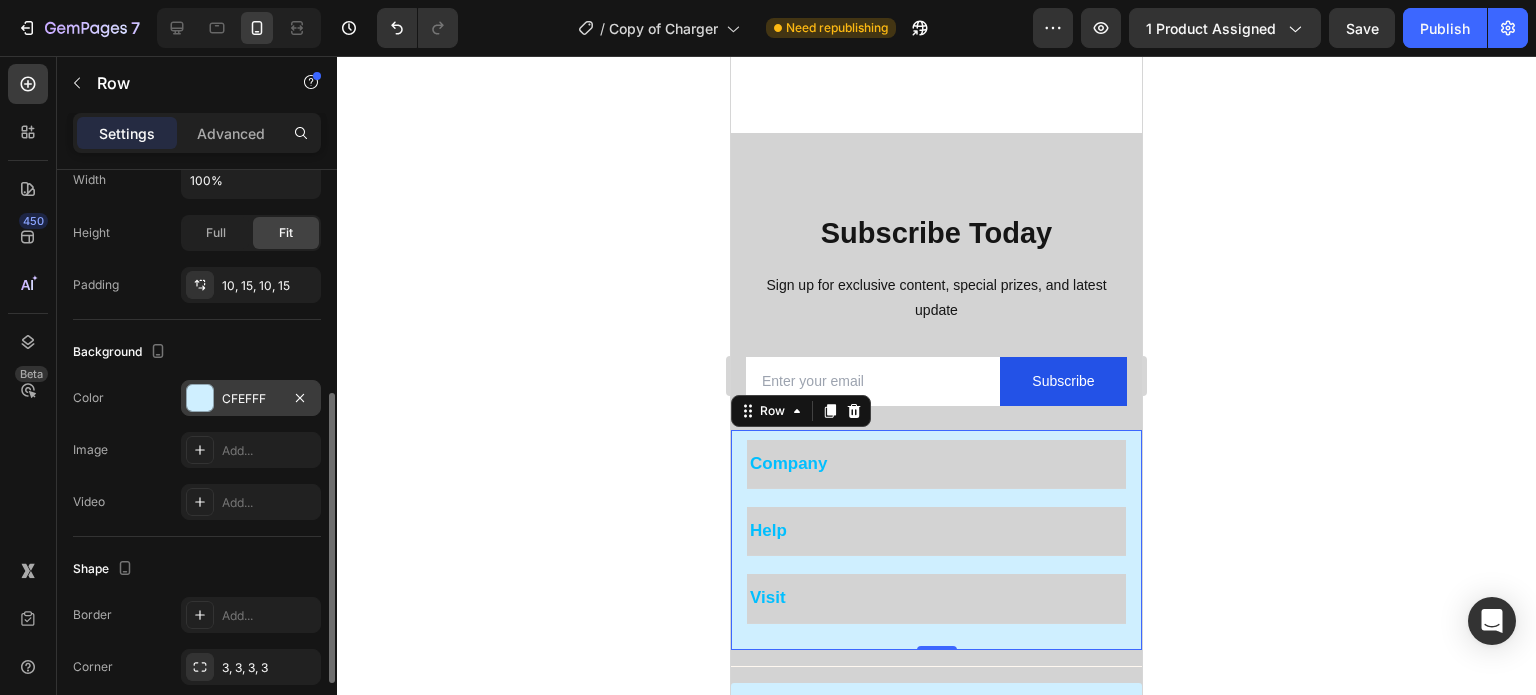 click on "CFEFFF" at bounding box center [251, 398] 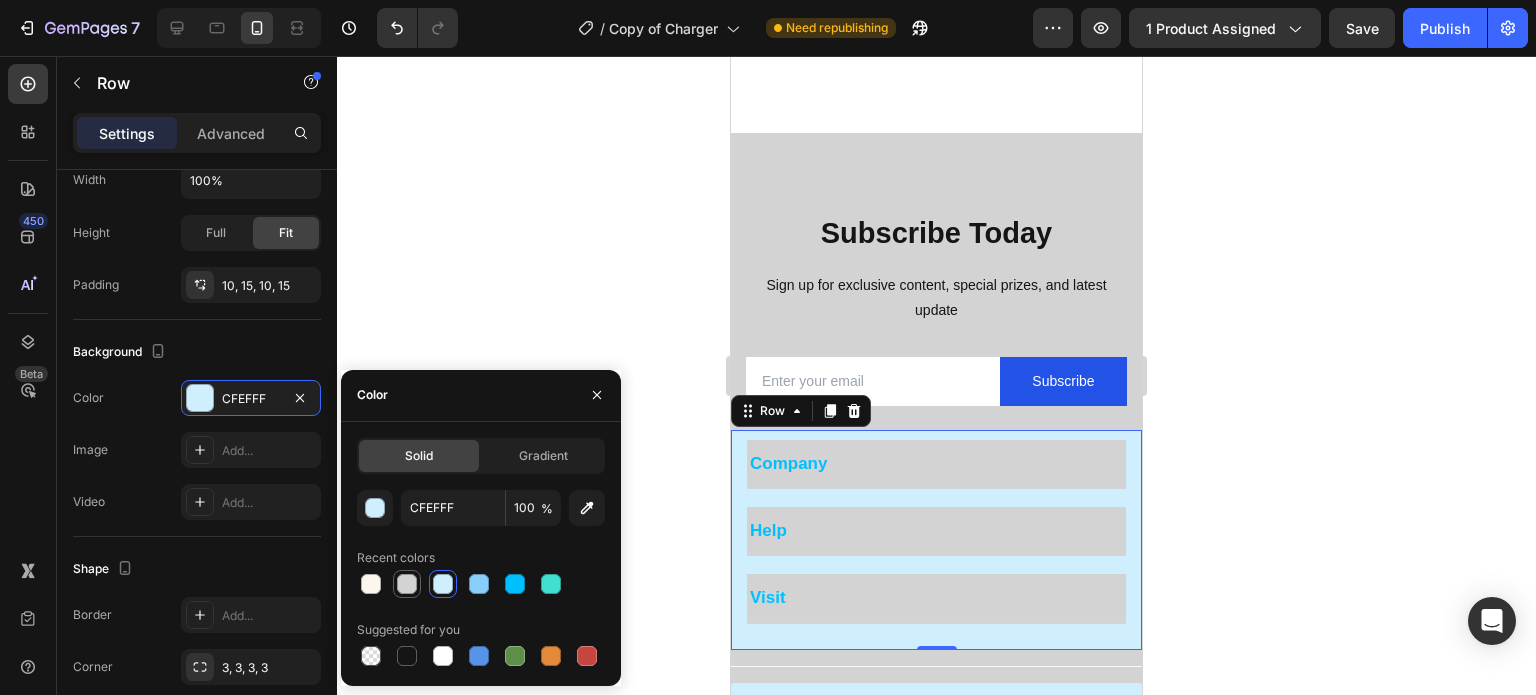 click at bounding box center [407, 584] 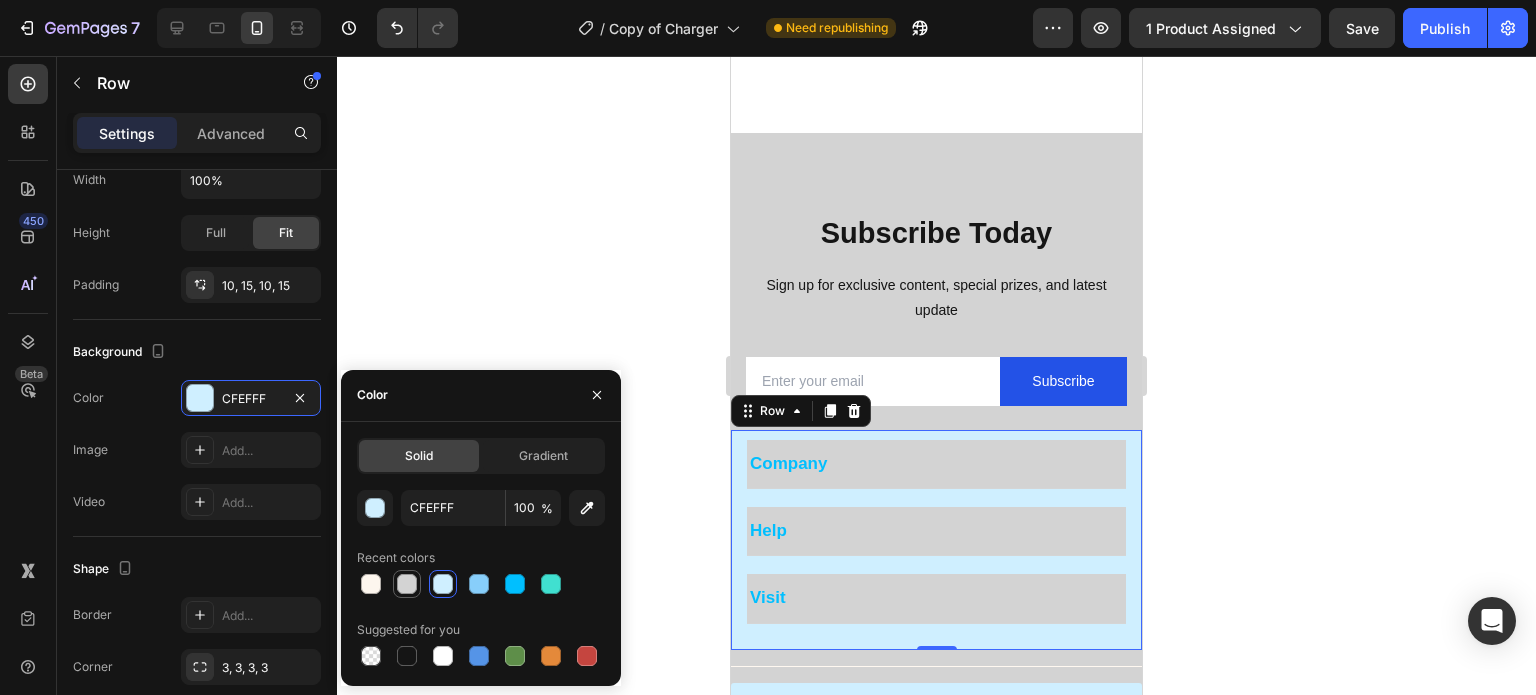 type on "D3D3D3" 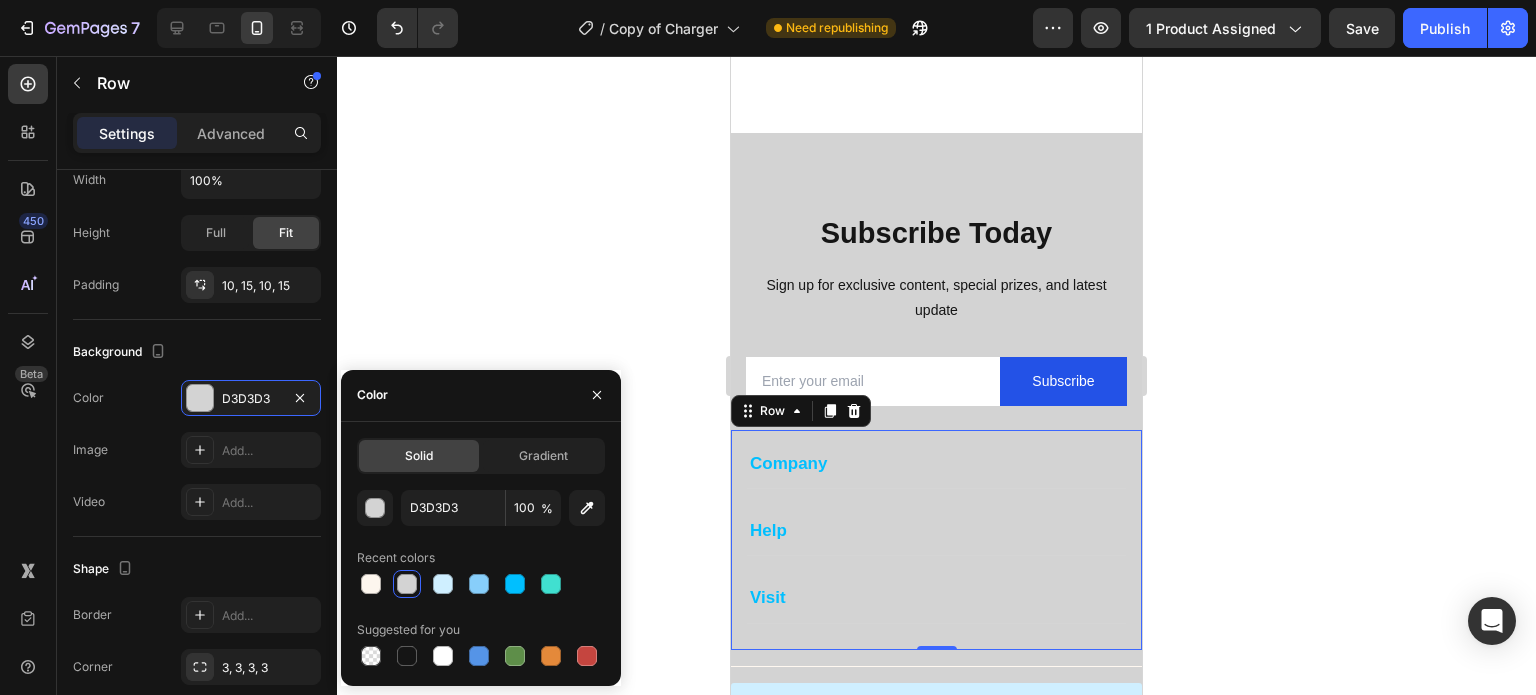 click 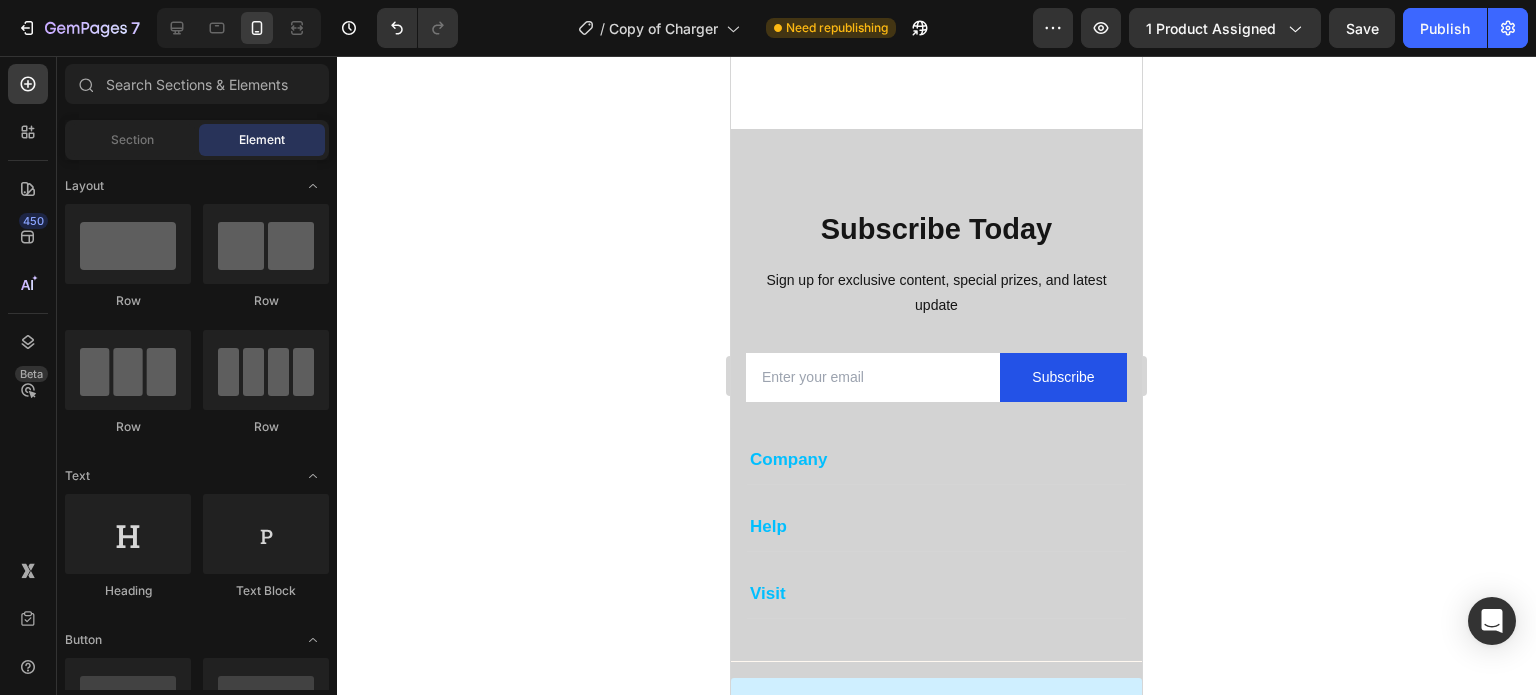 scroll, scrollTop: 3269, scrollLeft: 0, axis: vertical 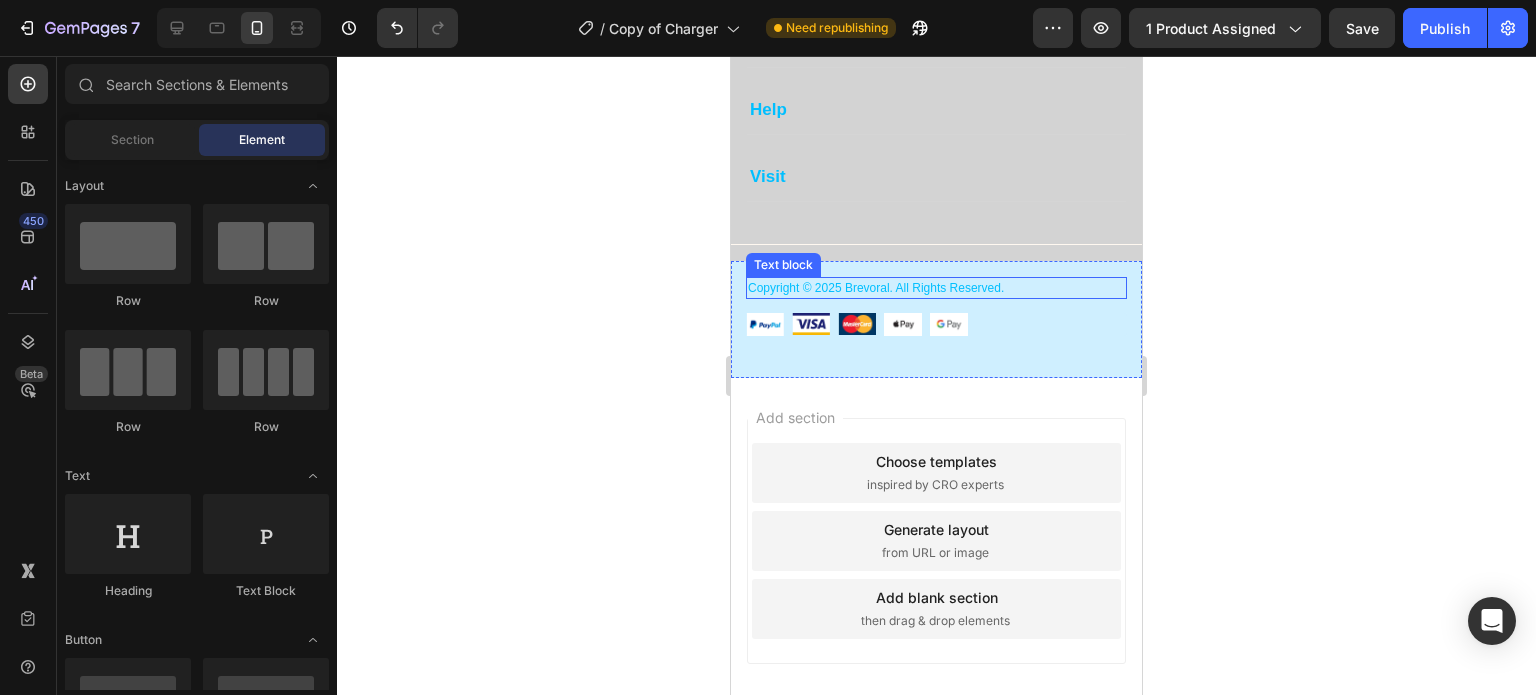 click on "Copyright © 2025 Brevoral. All Rights Reserved." at bounding box center [936, 288] 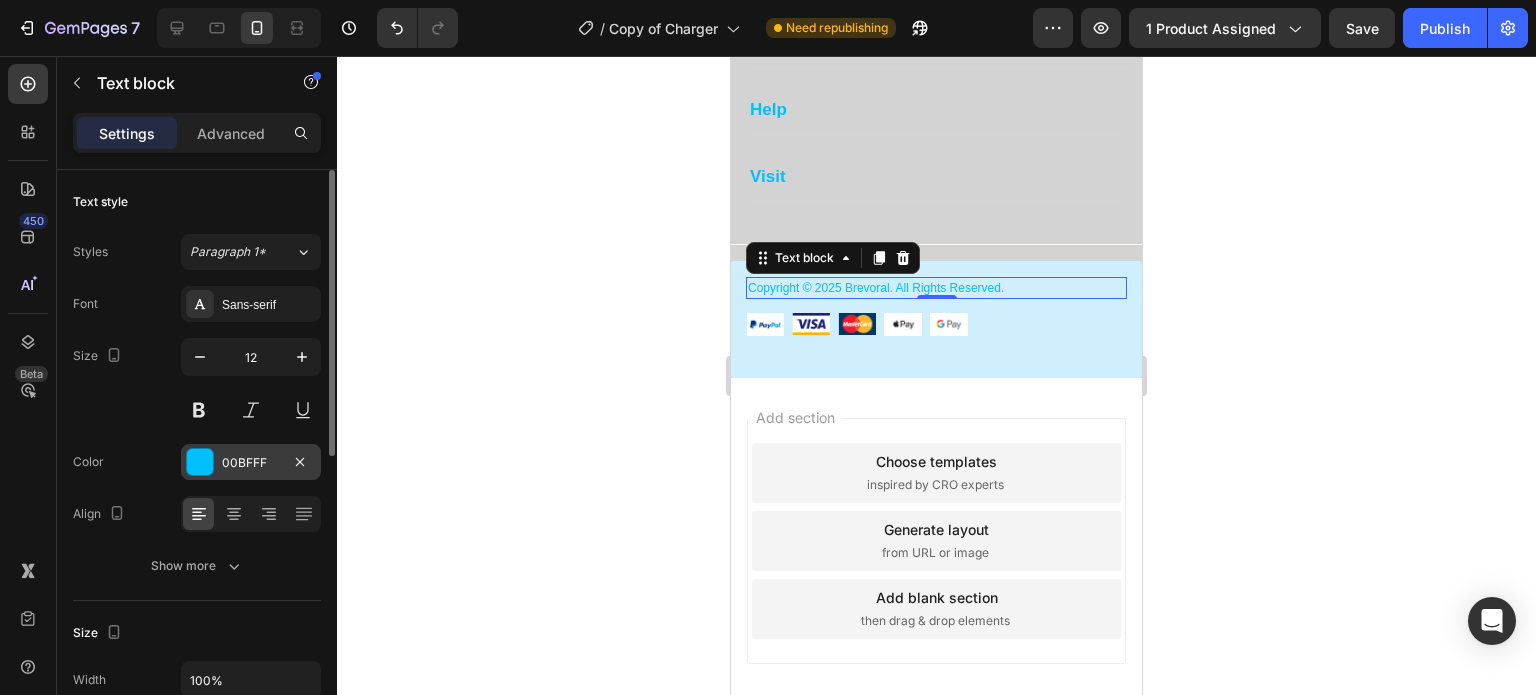click at bounding box center (200, 462) 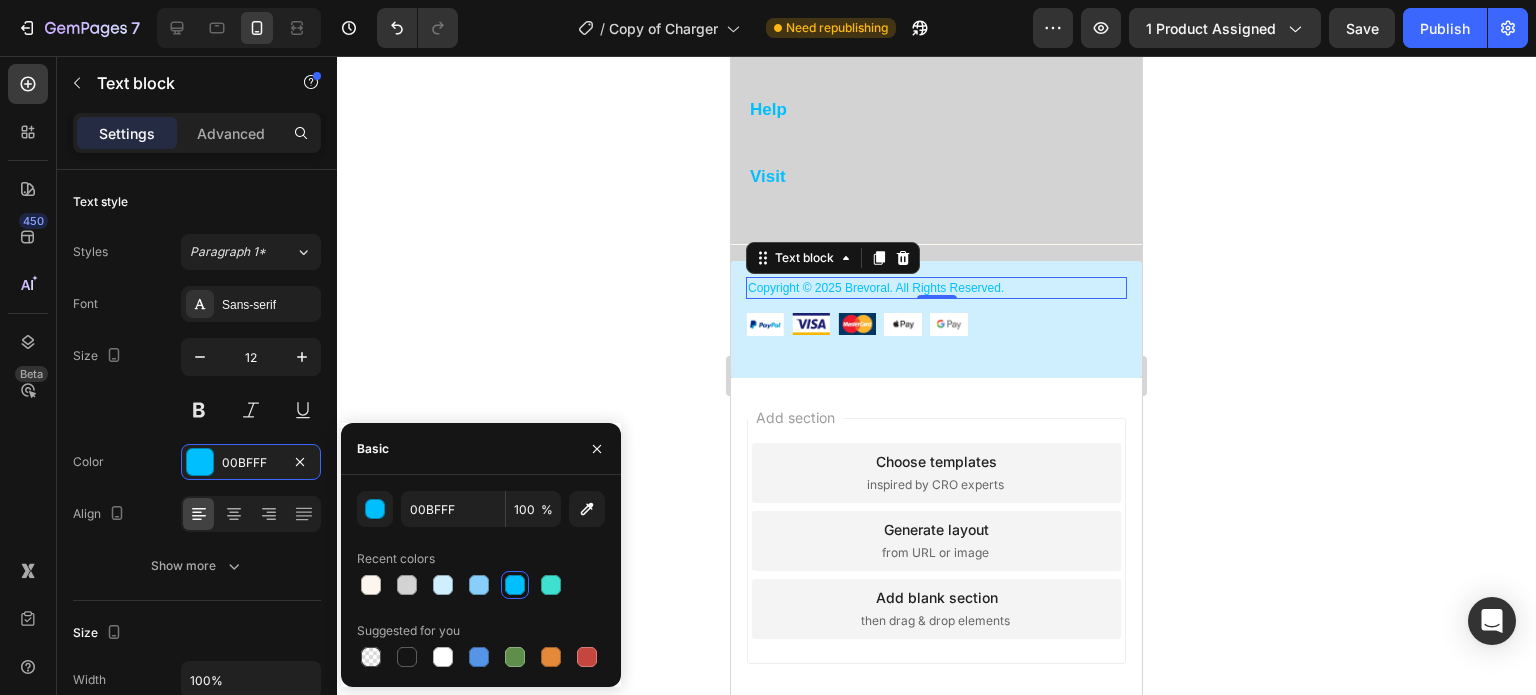 click on "00BFFF 100 % Recent colors Suggested for you" at bounding box center (481, 581) 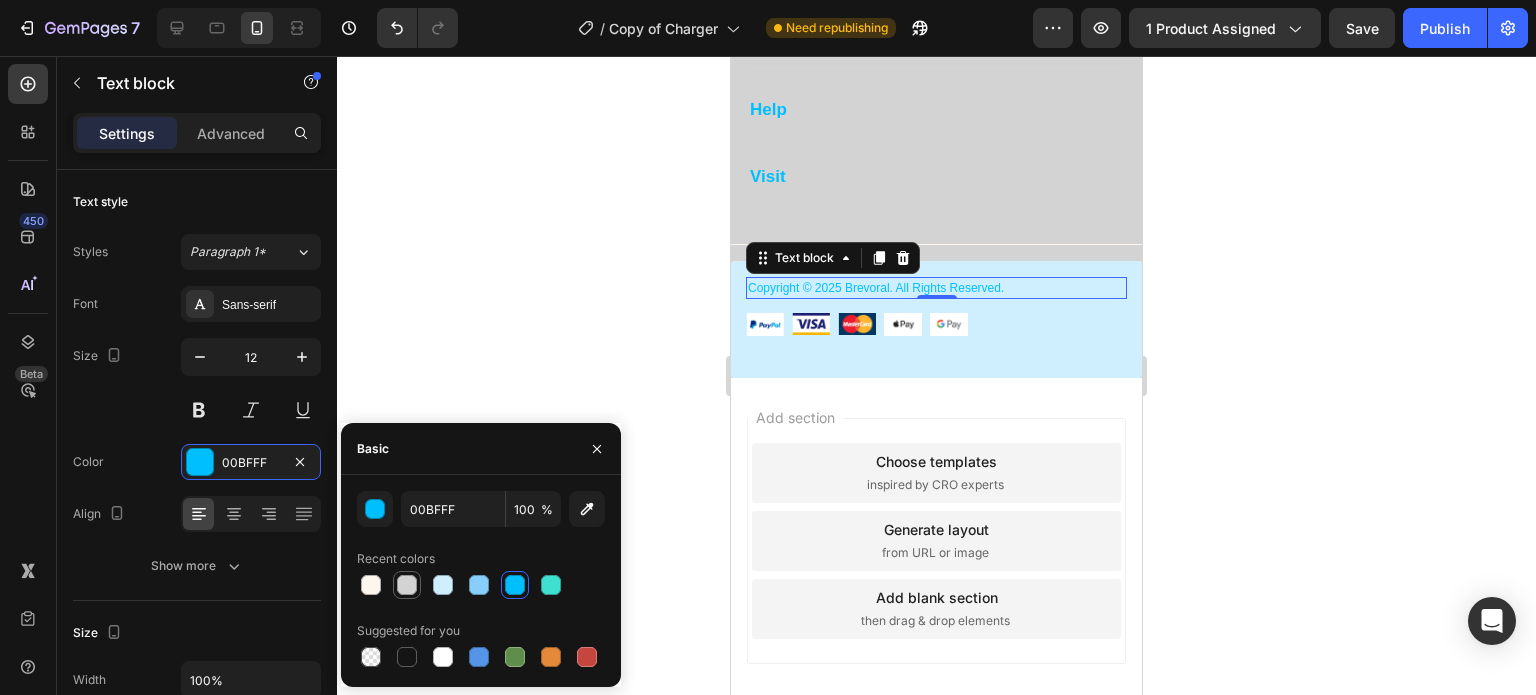 click at bounding box center (407, 585) 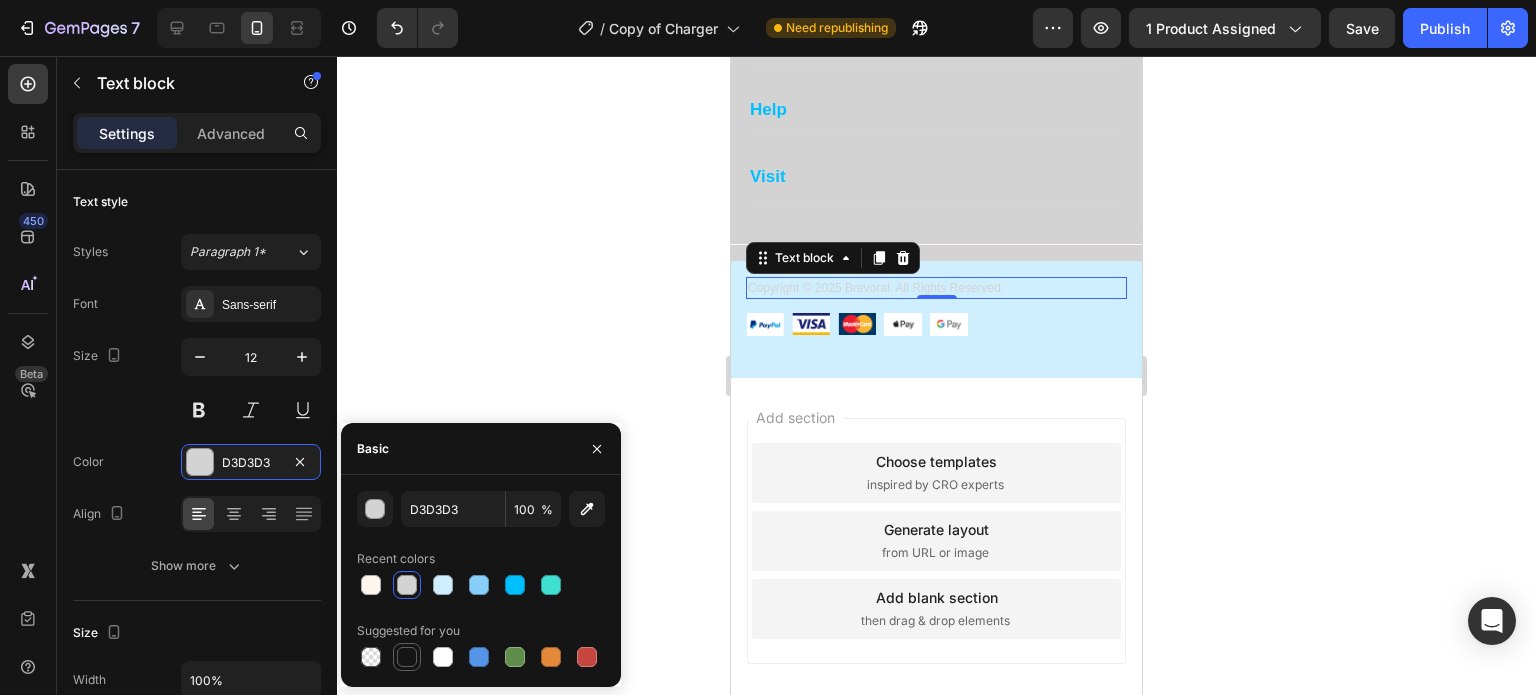 click at bounding box center (407, 657) 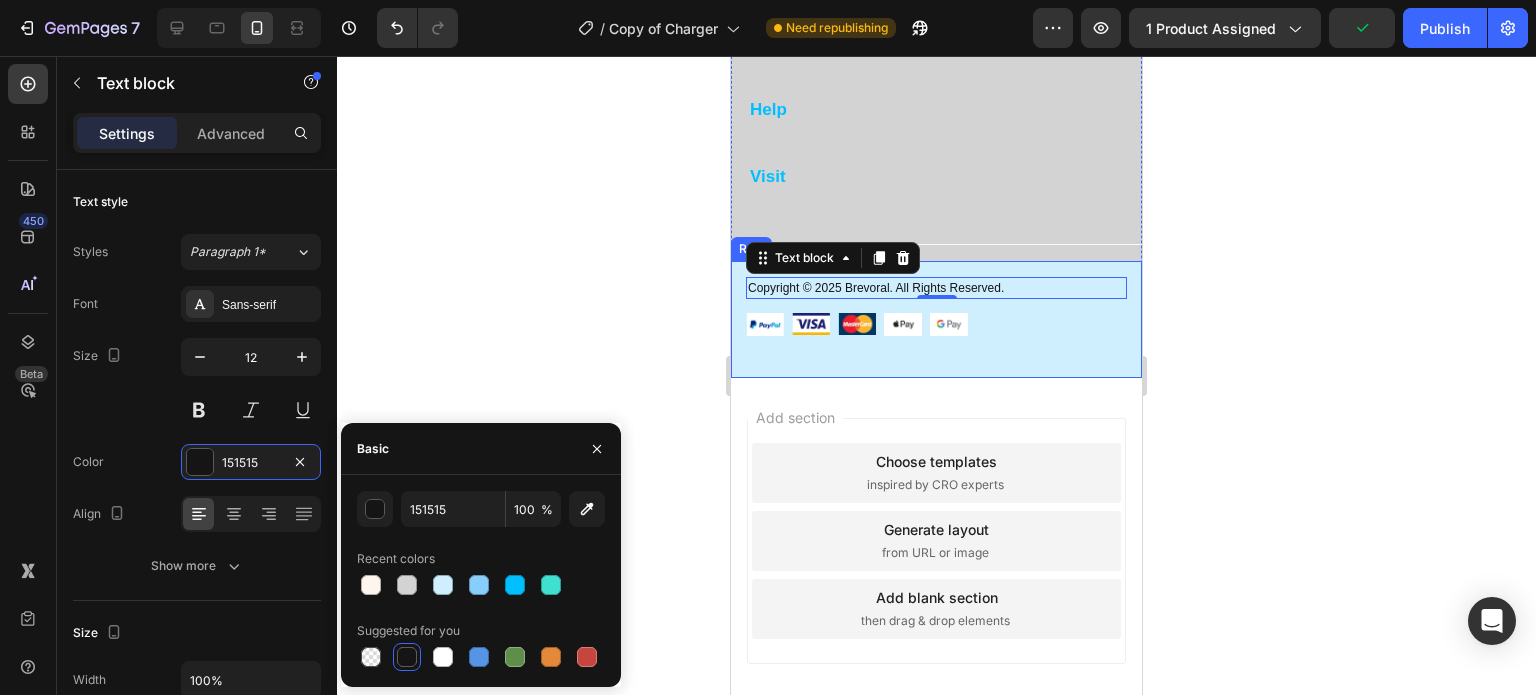 click on "Image Image Image Image Image Row" at bounding box center [936, 323] 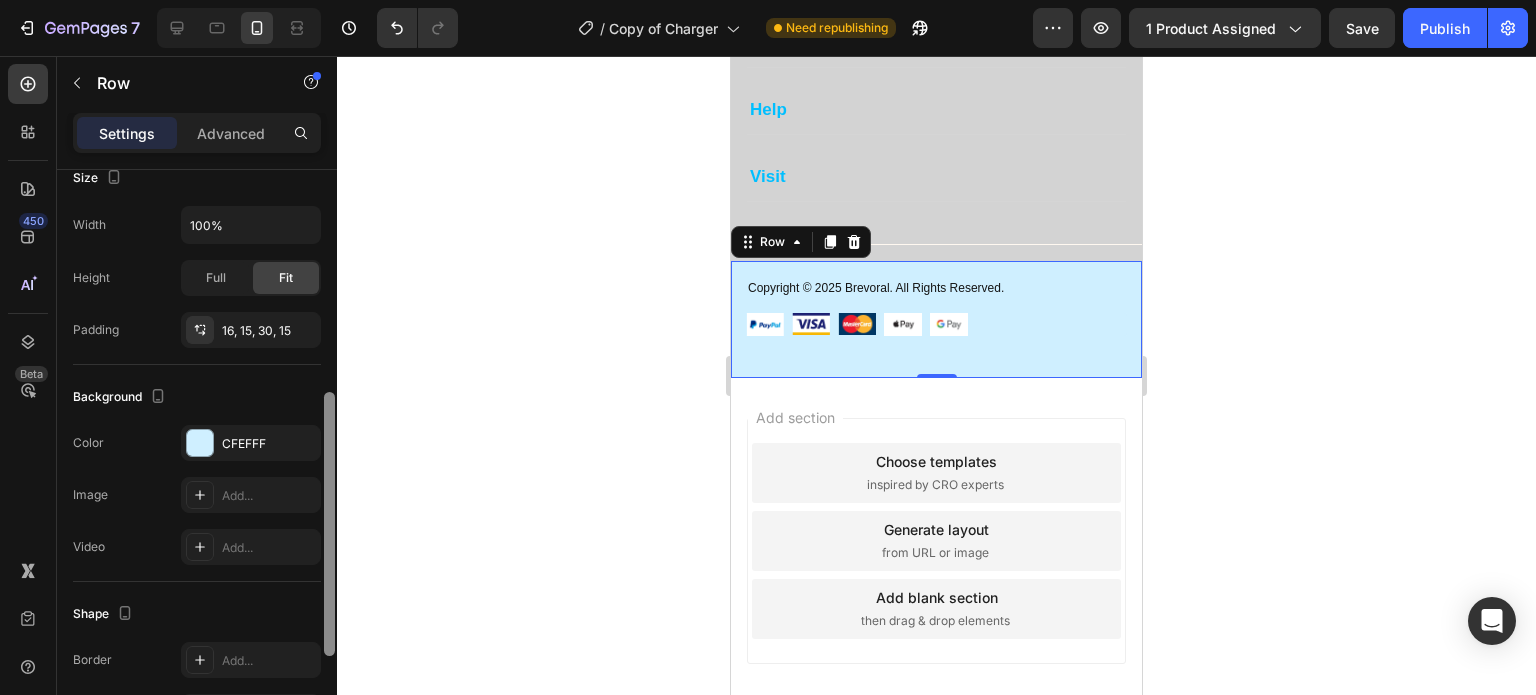 scroll, scrollTop: 520, scrollLeft: 0, axis: vertical 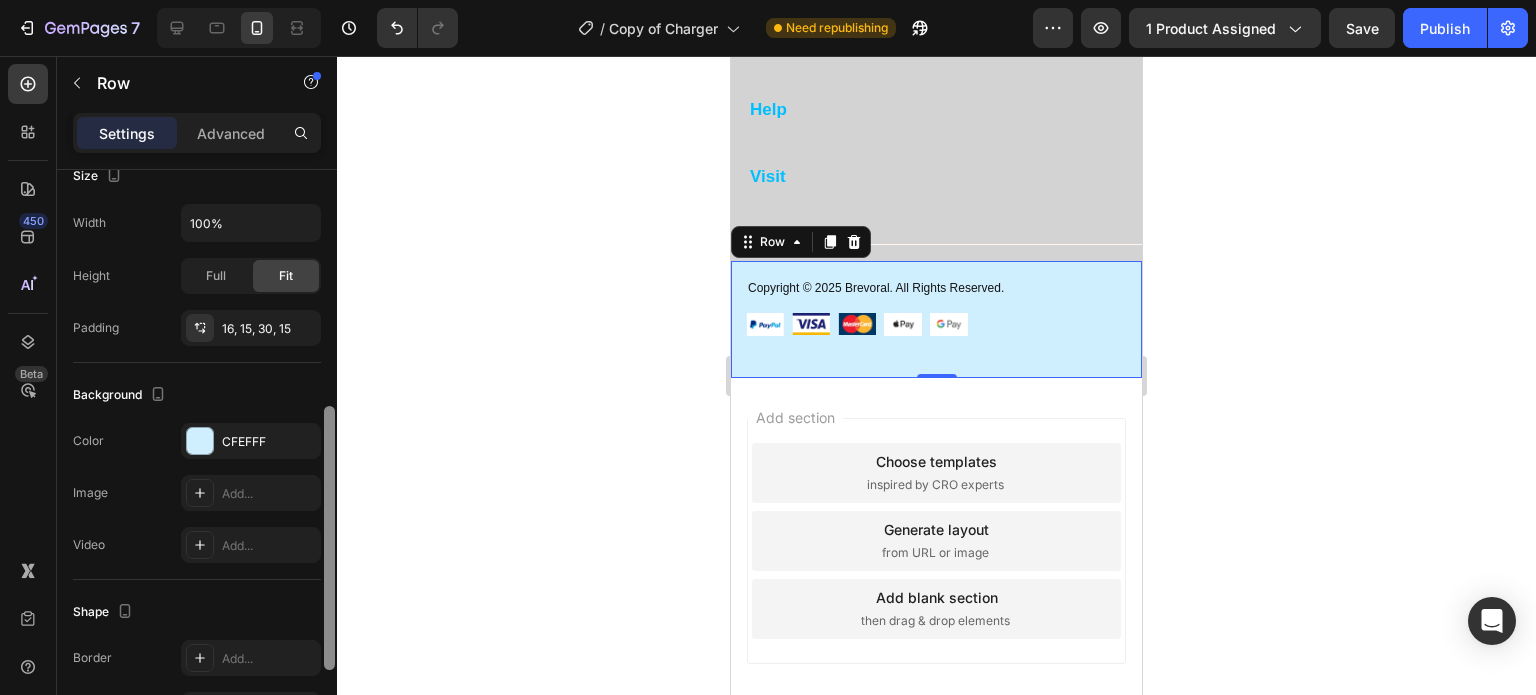 drag, startPoint x: 332, startPoint y: 371, endPoint x: 306, endPoint y: 608, distance: 238.42189 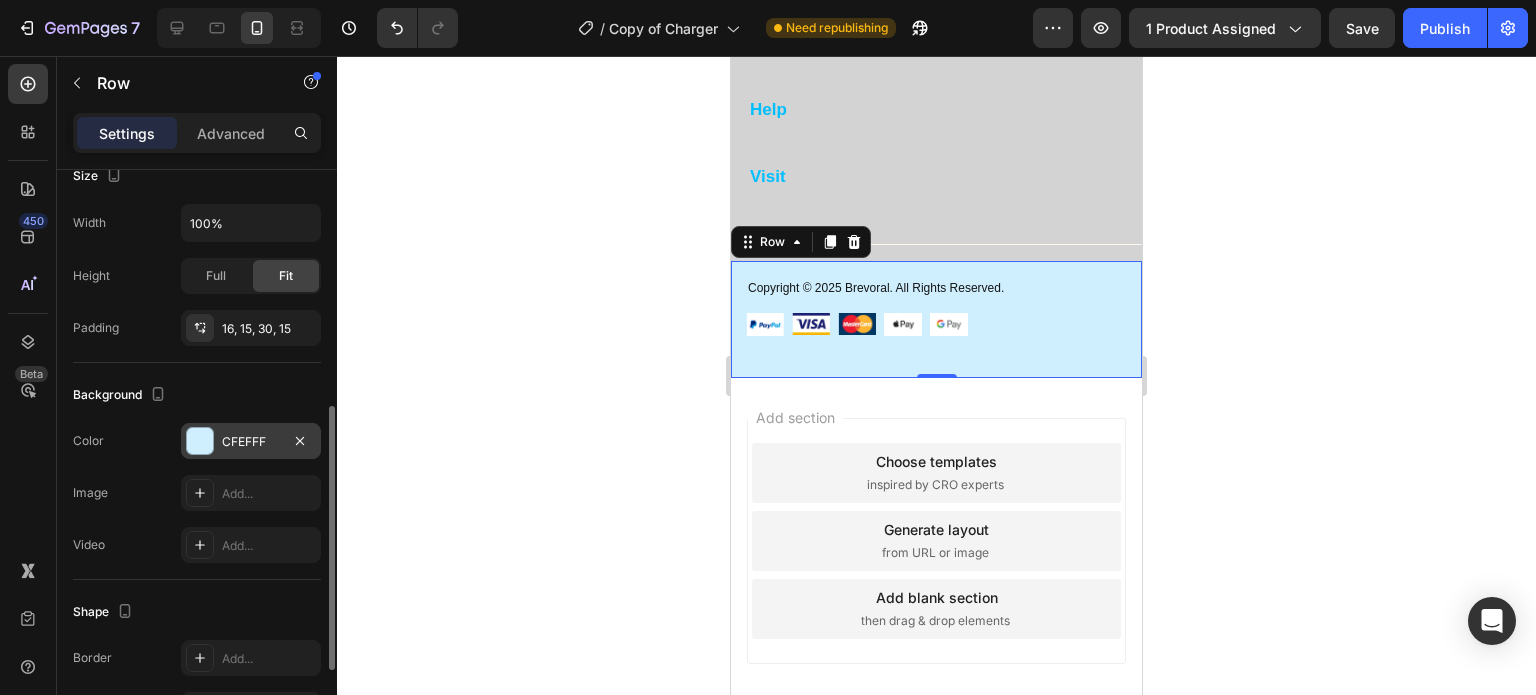 click at bounding box center (200, 441) 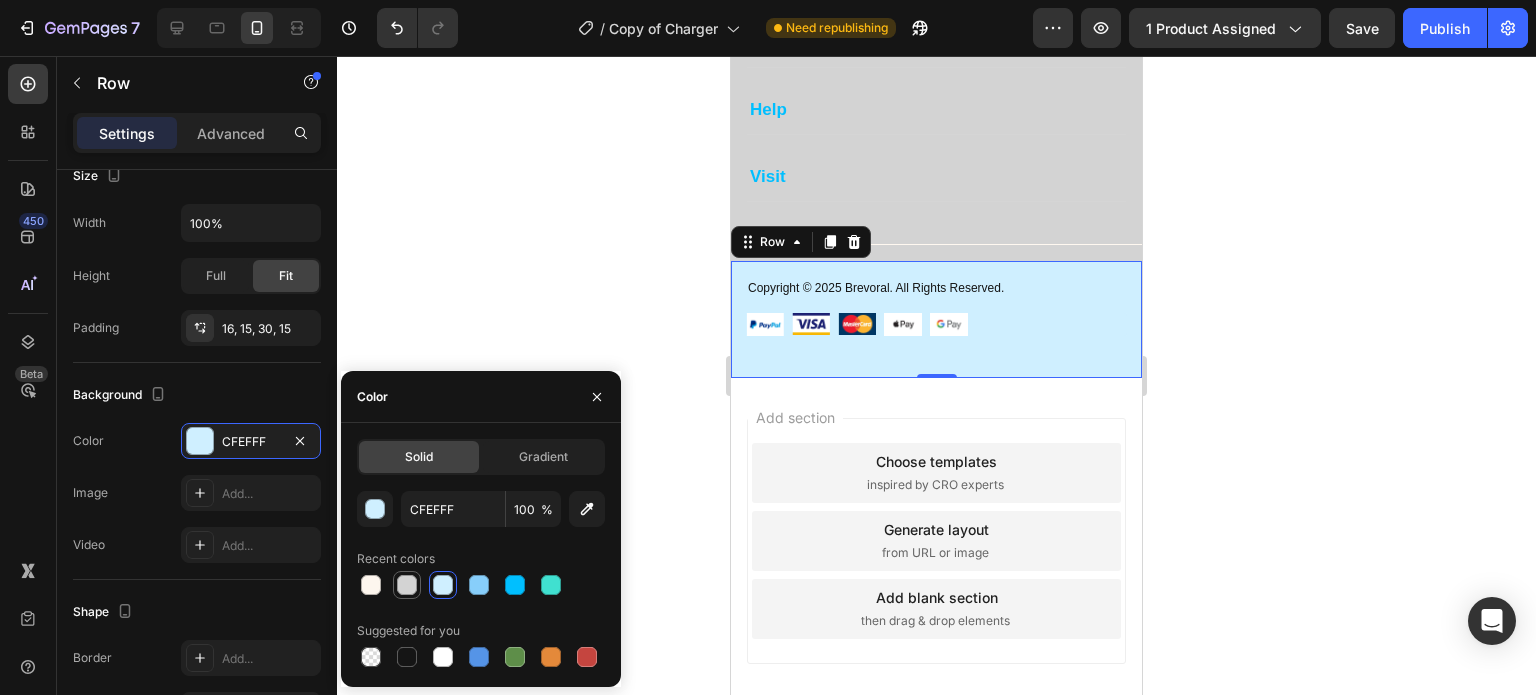 click at bounding box center (407, 585) 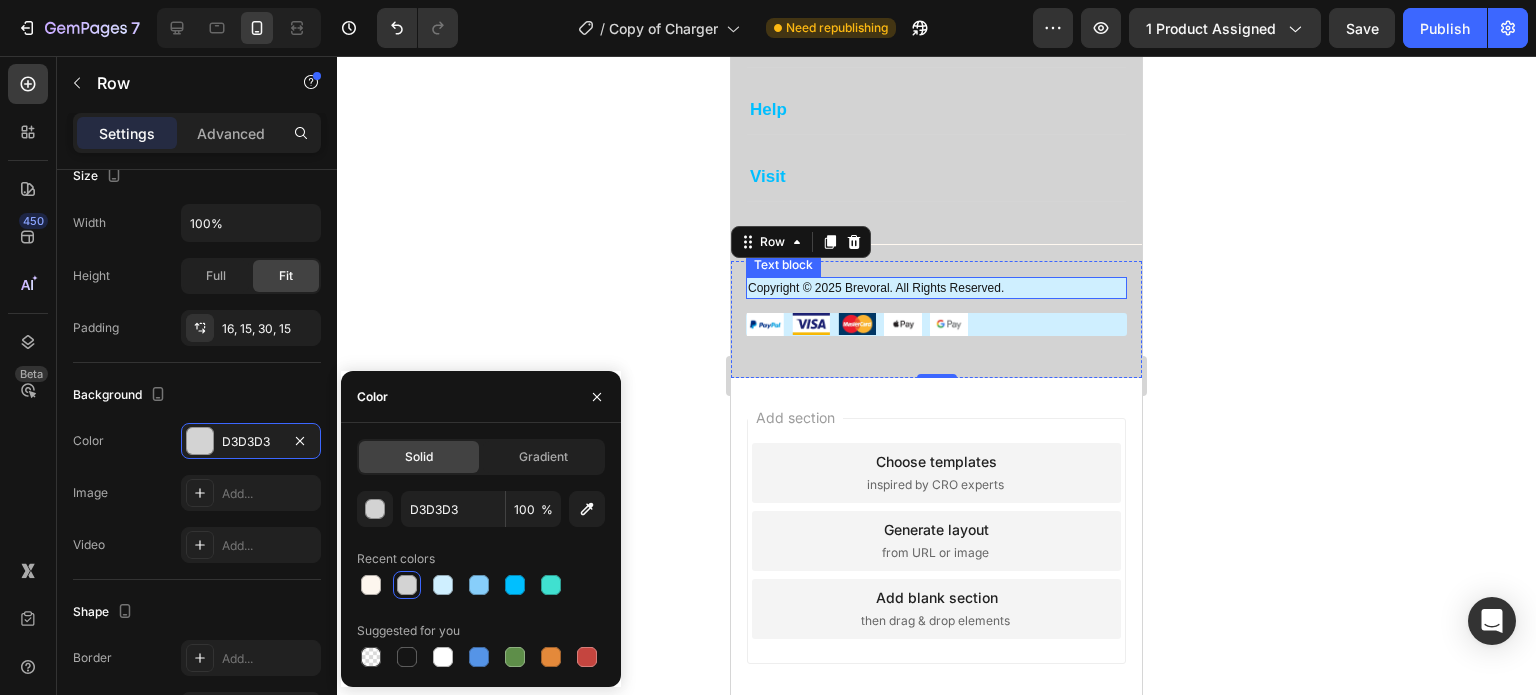 click on "Copyright © 2025 Brevoral. All Rights Reserved." at bounding box center [936, 288] 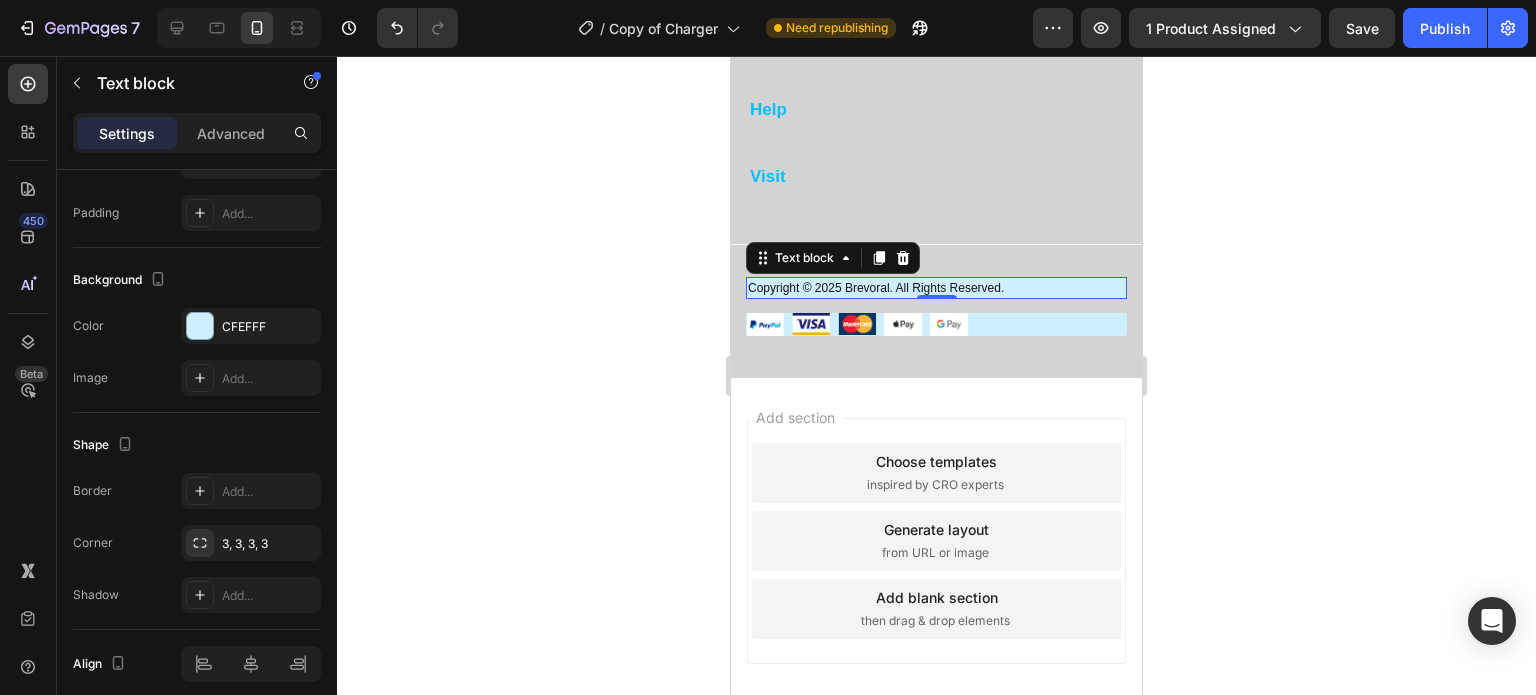 scroll, scrollTop: 0, scrollLeft: 0, axis: both 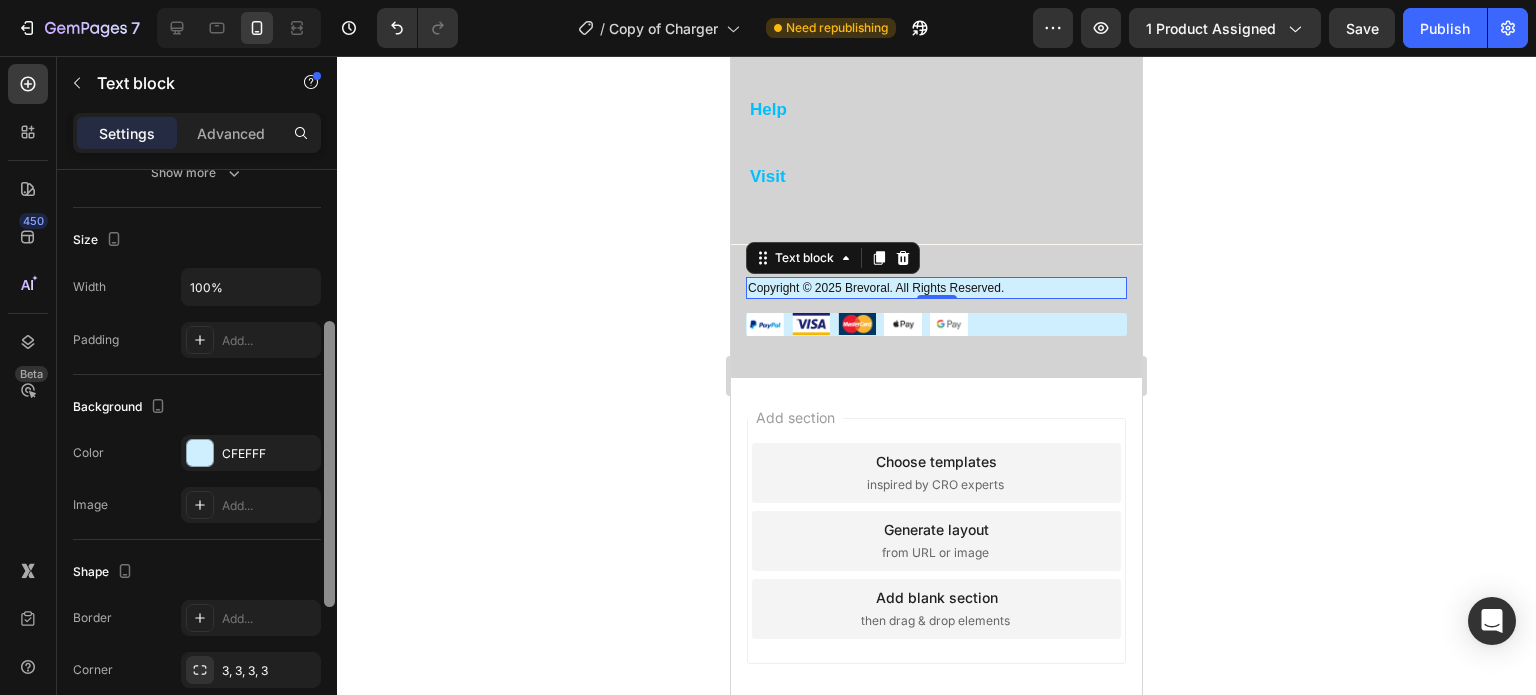 drag, startPoint x: 330, startPoint y: 385, endPoint x: 312, endPoint y: 581, distance: 196.8248 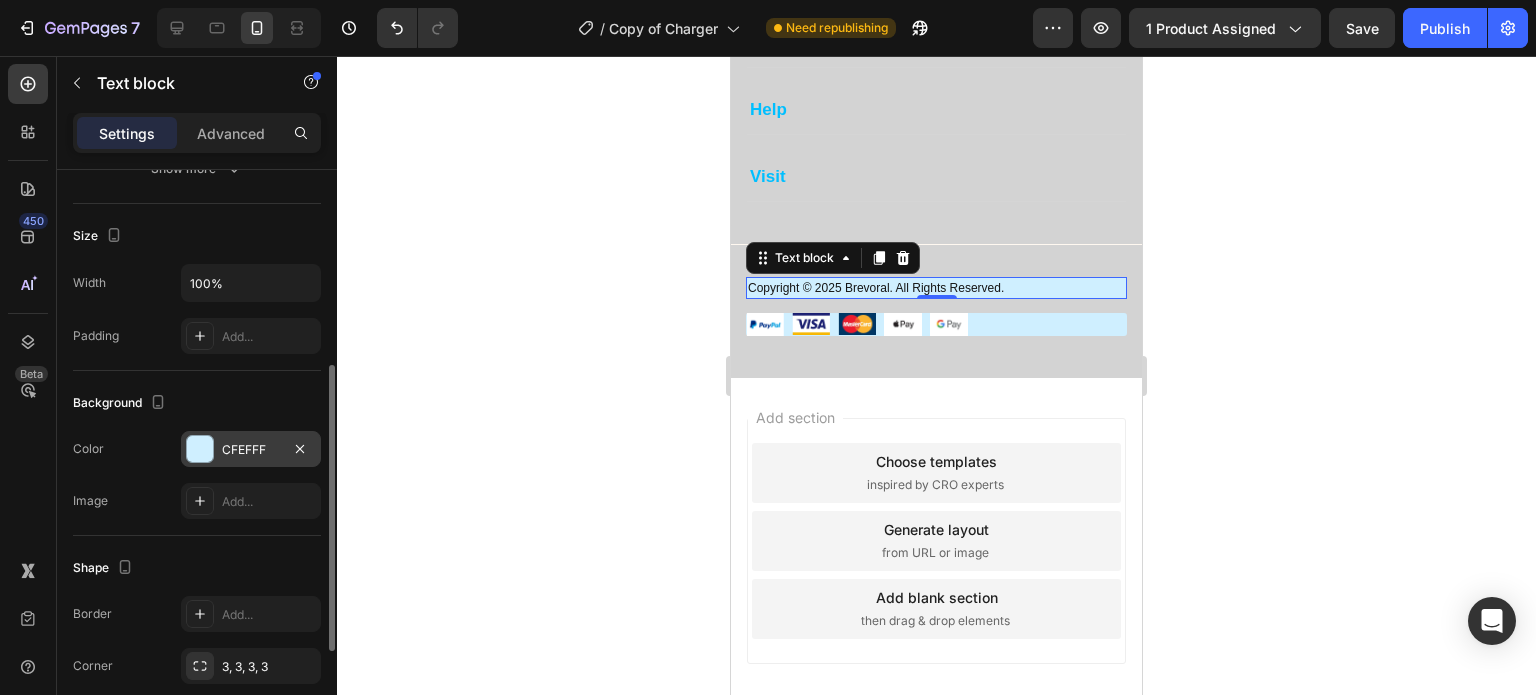 click at bounding box center [200, 449] 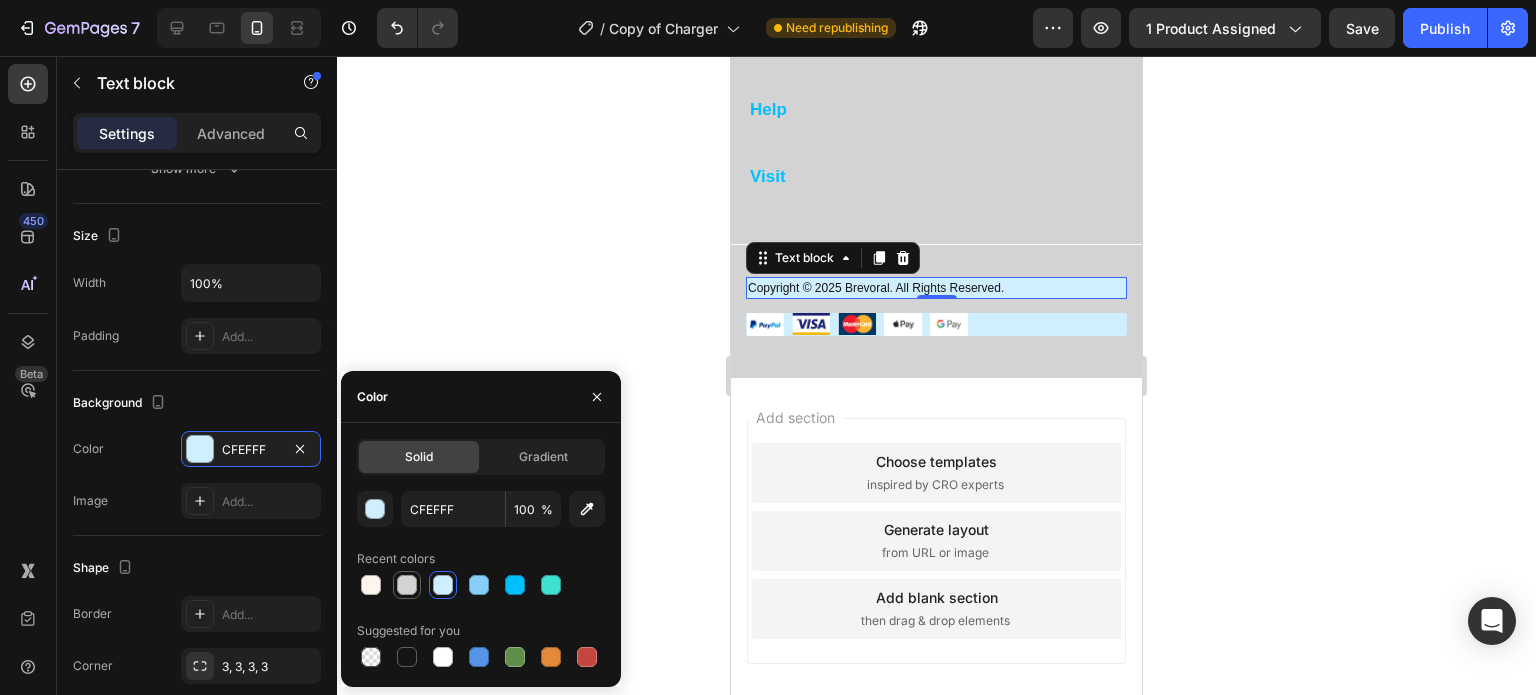 click at bounding box center [407, 585] 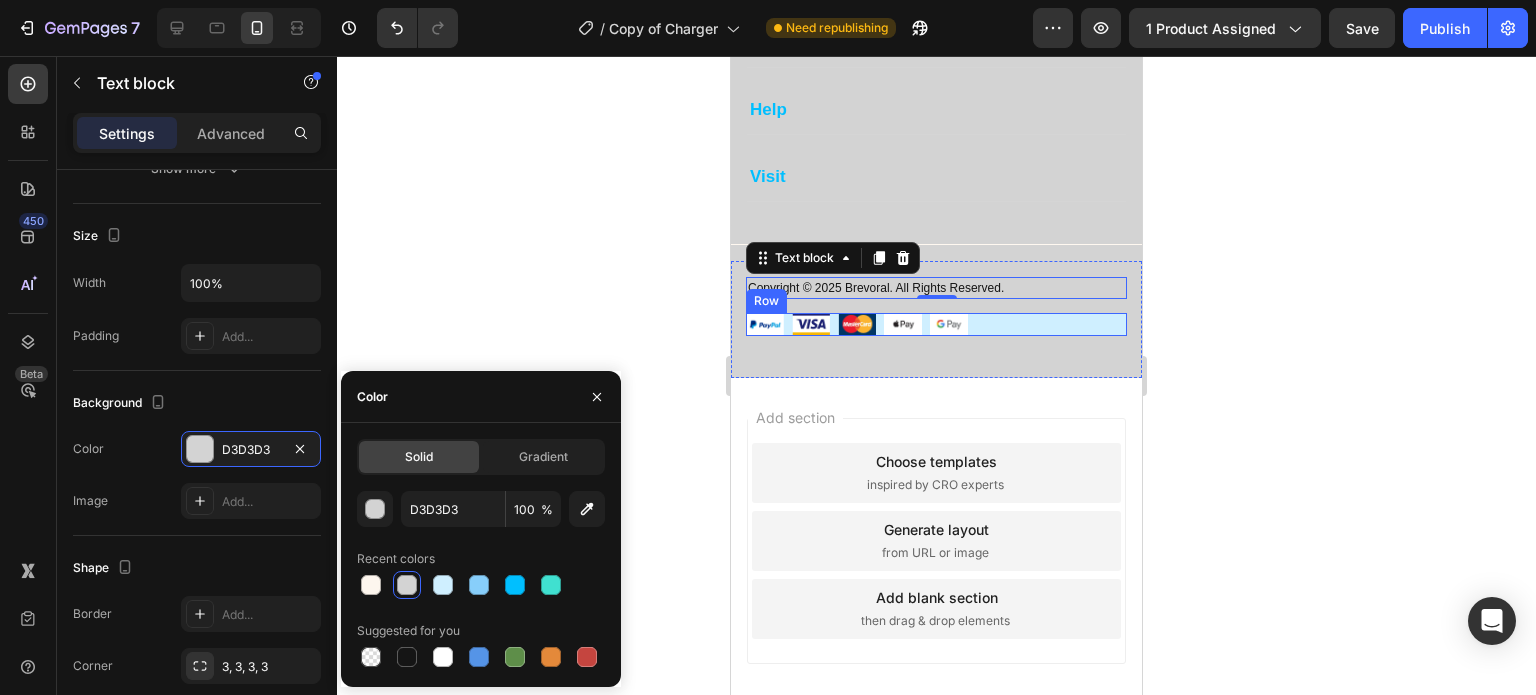 click on "Image Image Image Image Image Row" at bounding box center [936, 324] 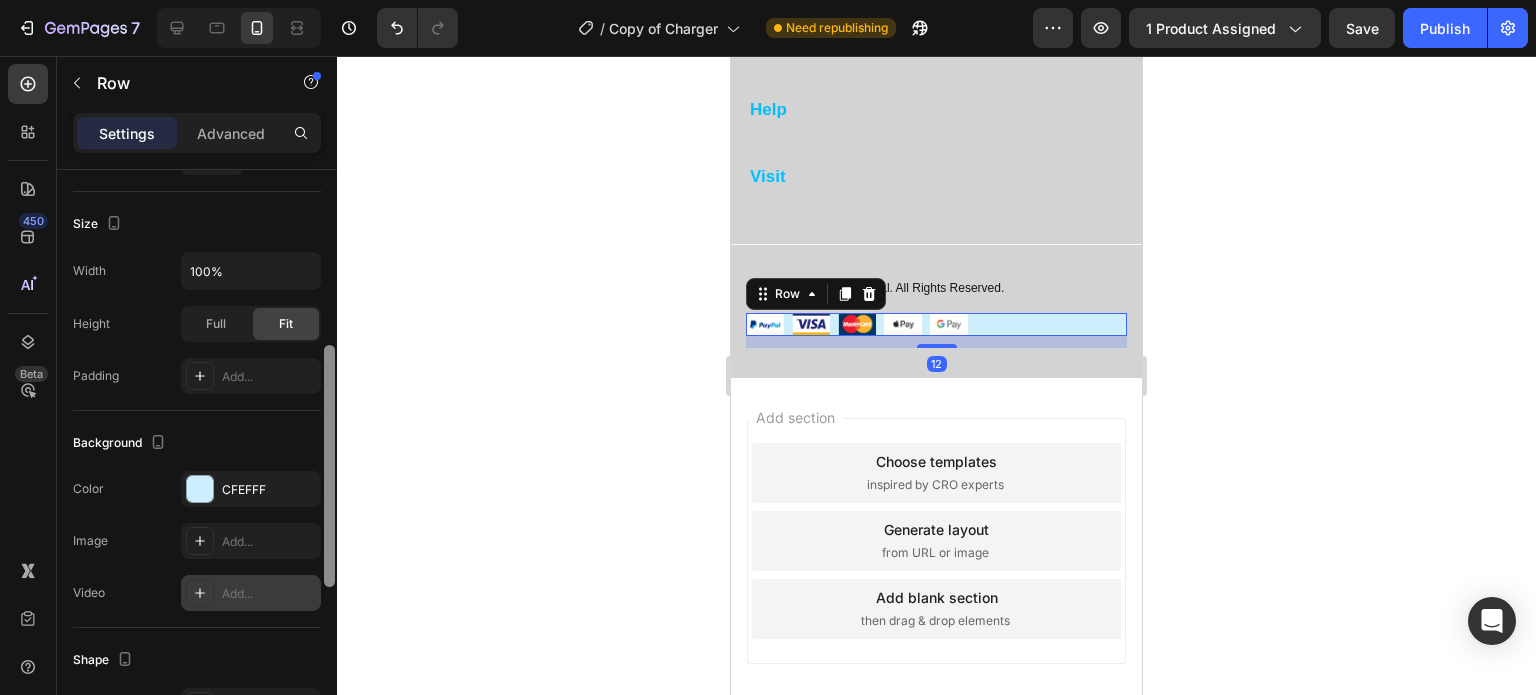 scroll, scrollTop: 424, scrollLeft: 0, axis: vertical 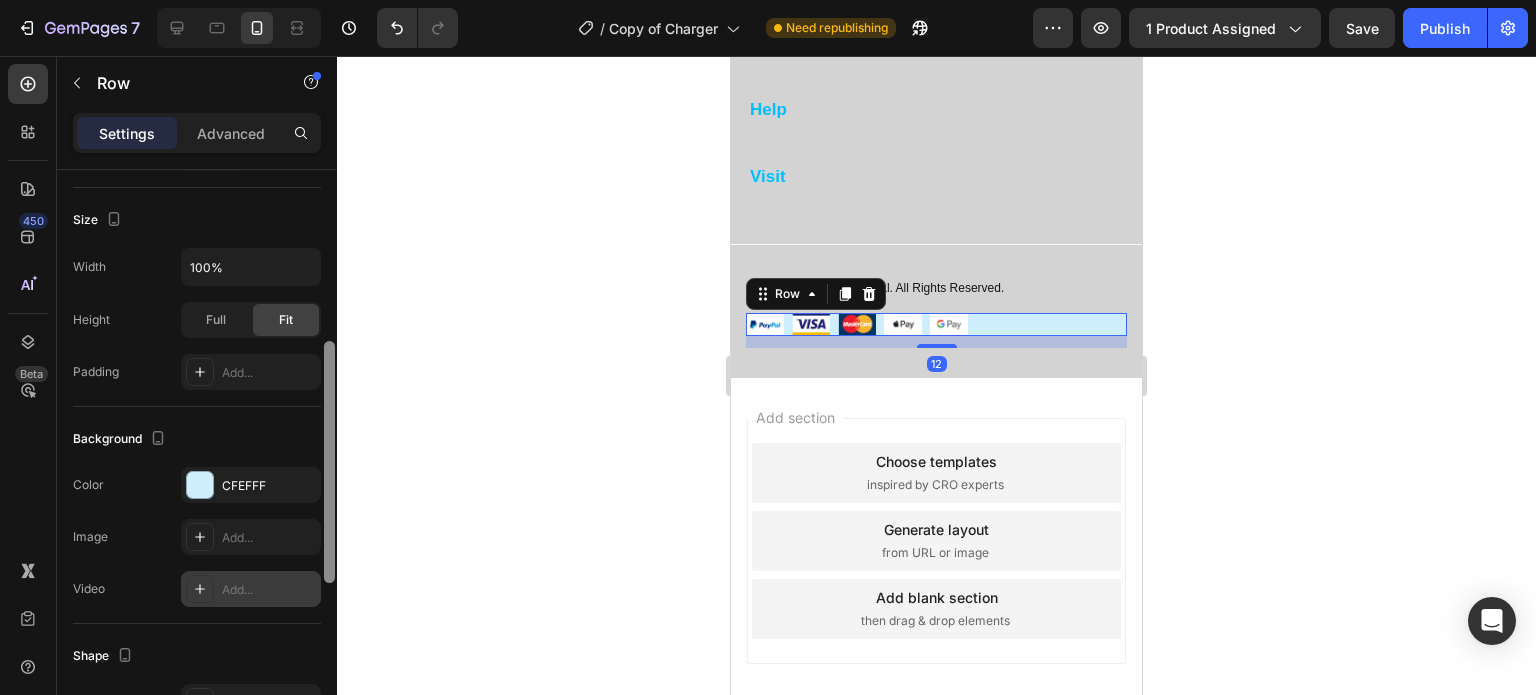 drag, startPoint x: 327, startPoint y: 398, endPoint x: 312, endPoint y: 576, distance: 178.6309 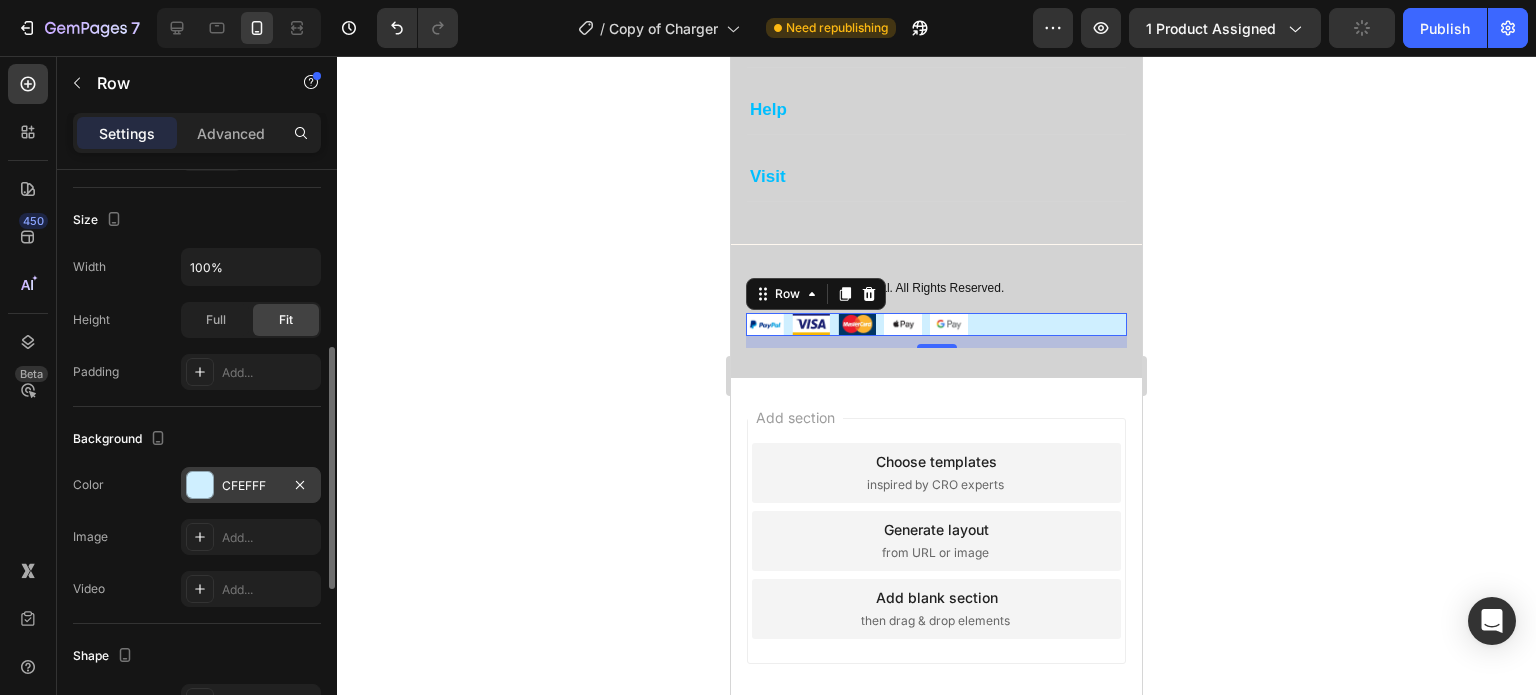 click on "CFEFFF" at bounding box center [251, 485] 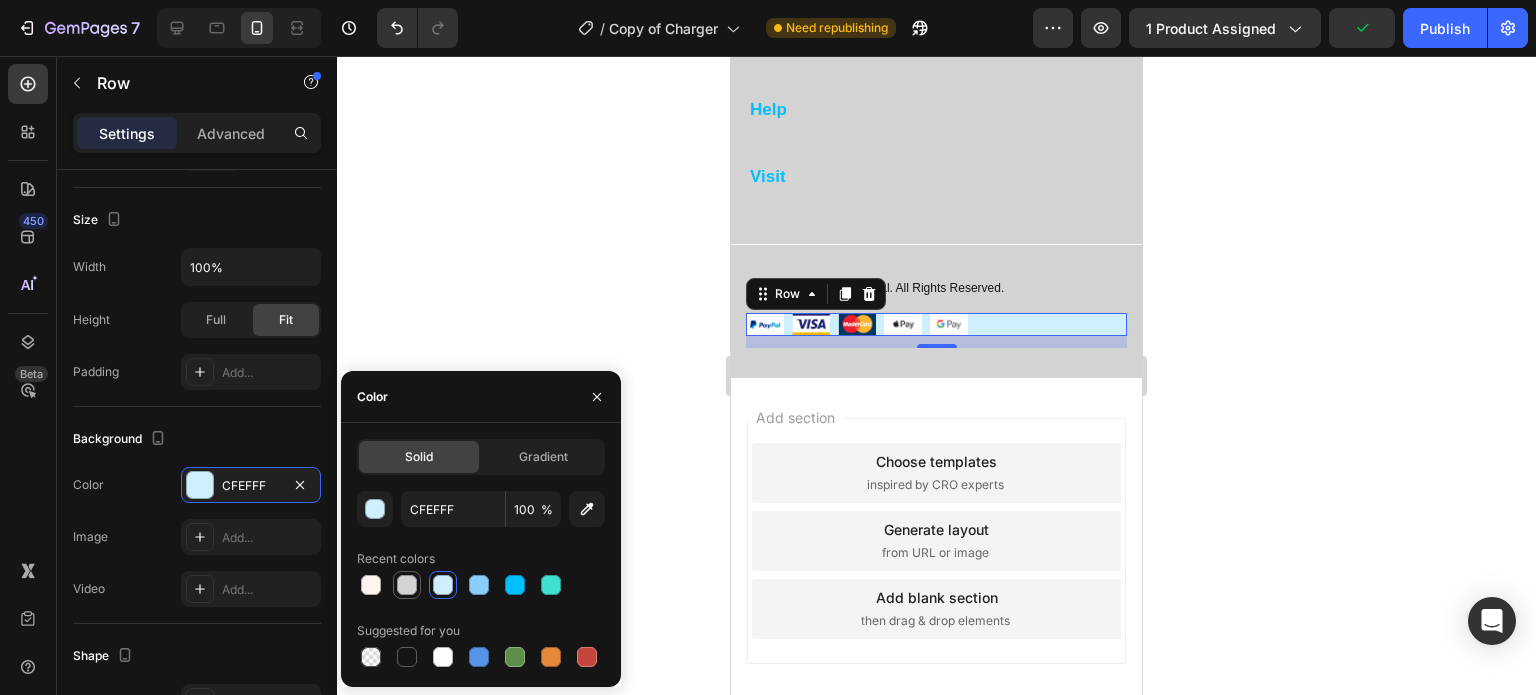 click at bounding box center [407, 585] 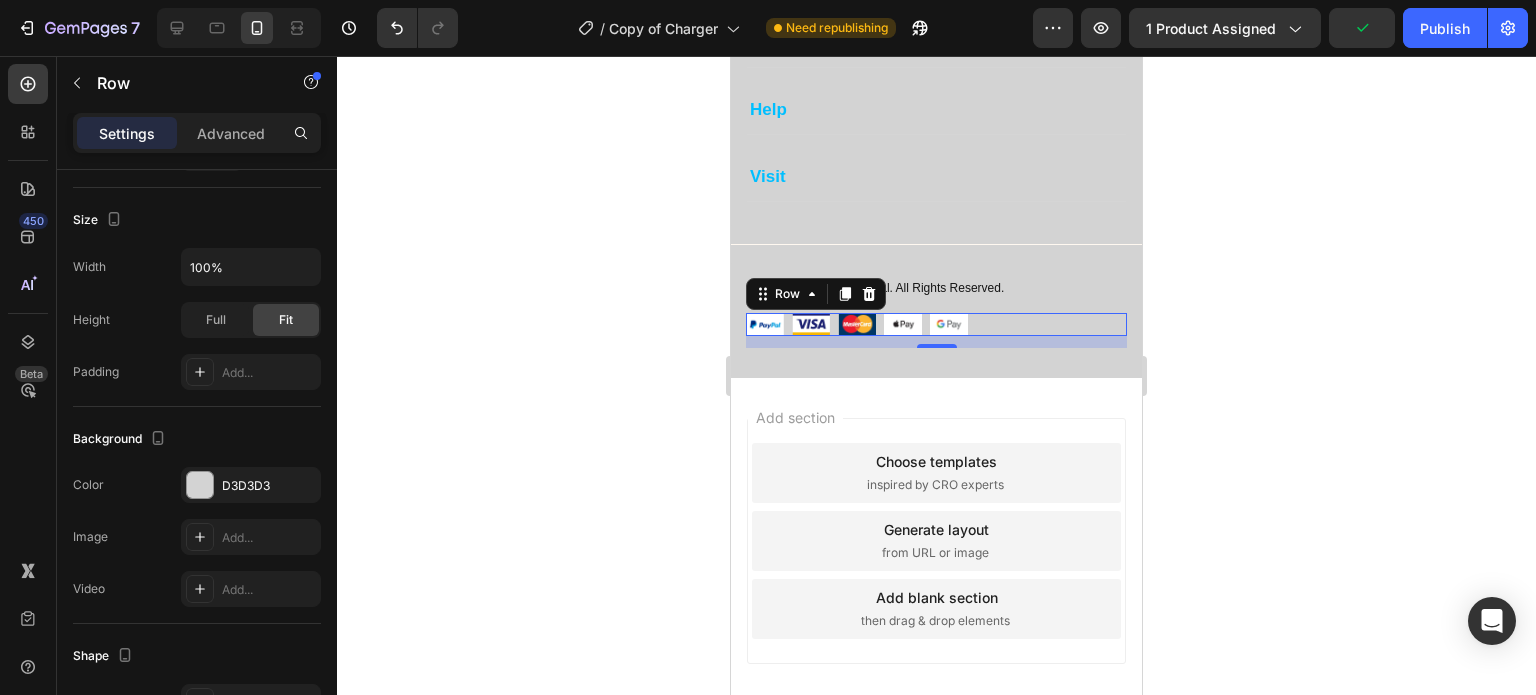 click 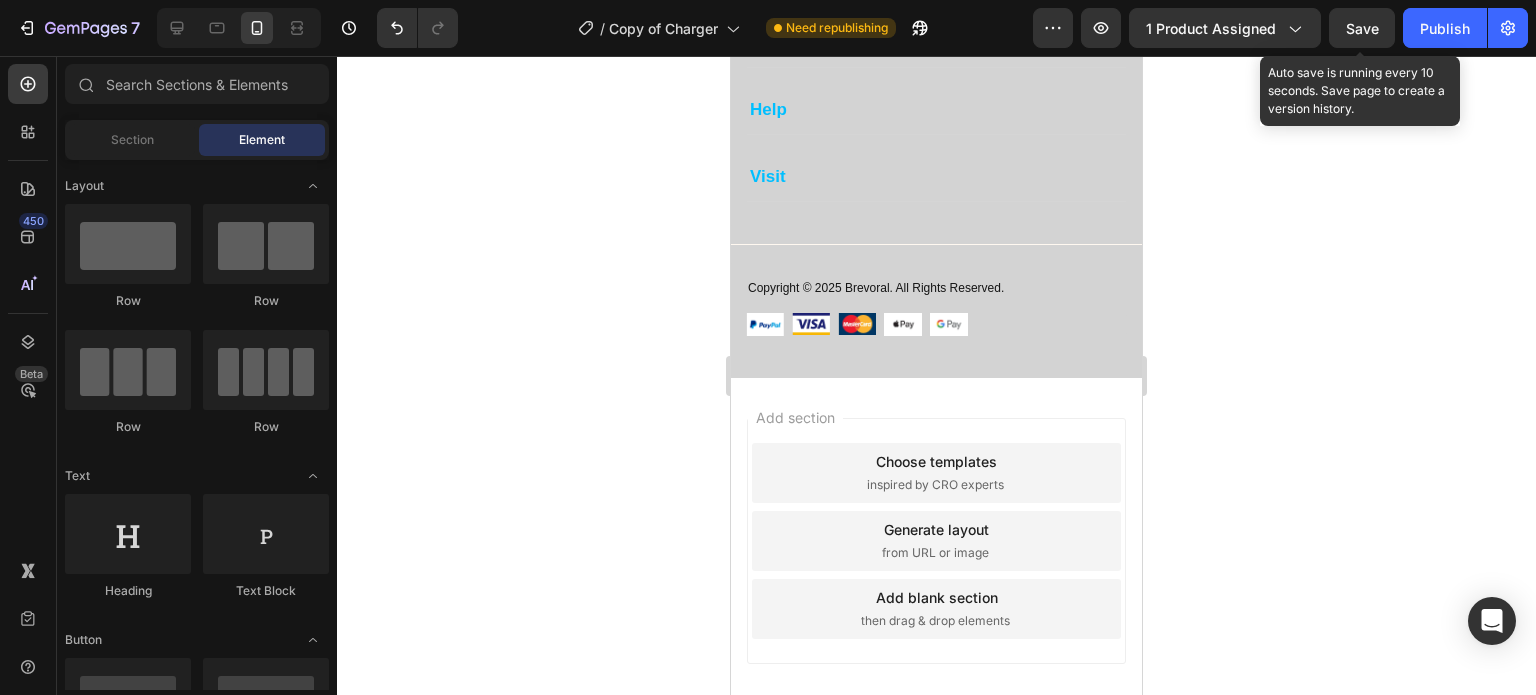 click on "Save" at bounding box center (1362, 28) 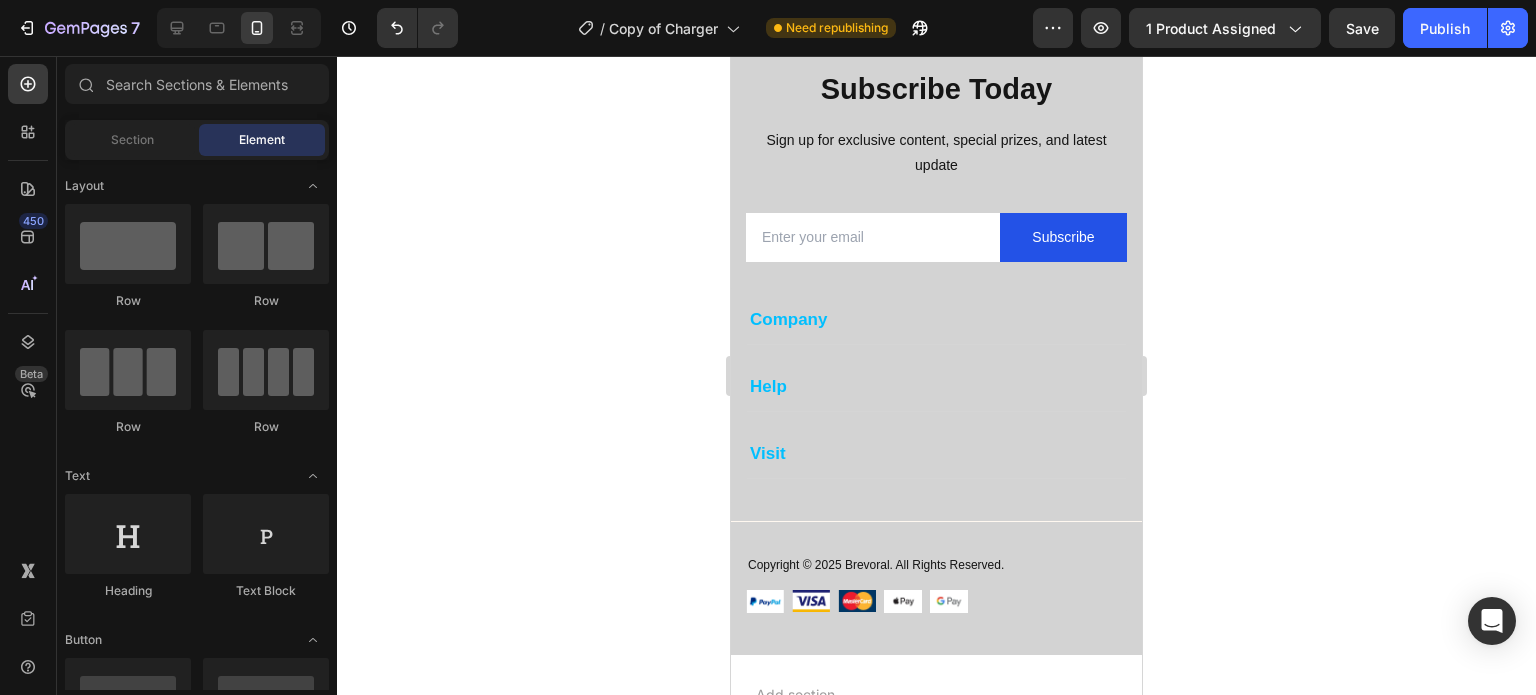 scroll, scrollTop: 2934, scrollLeft: 0, axis: vertical 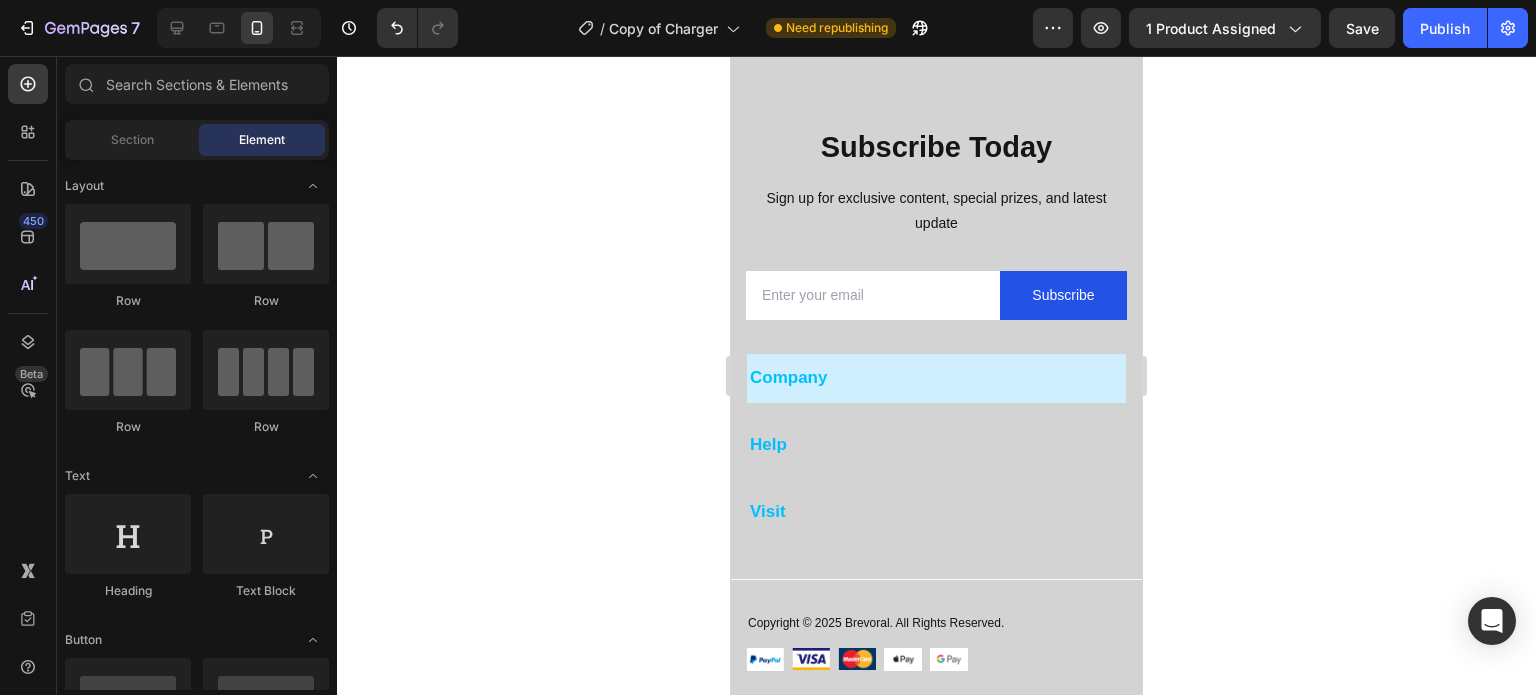 drag, startPoint x: 1137, startPoint y: 535, endPoint x: 797, endPoint y: 379, distance: 374.0802 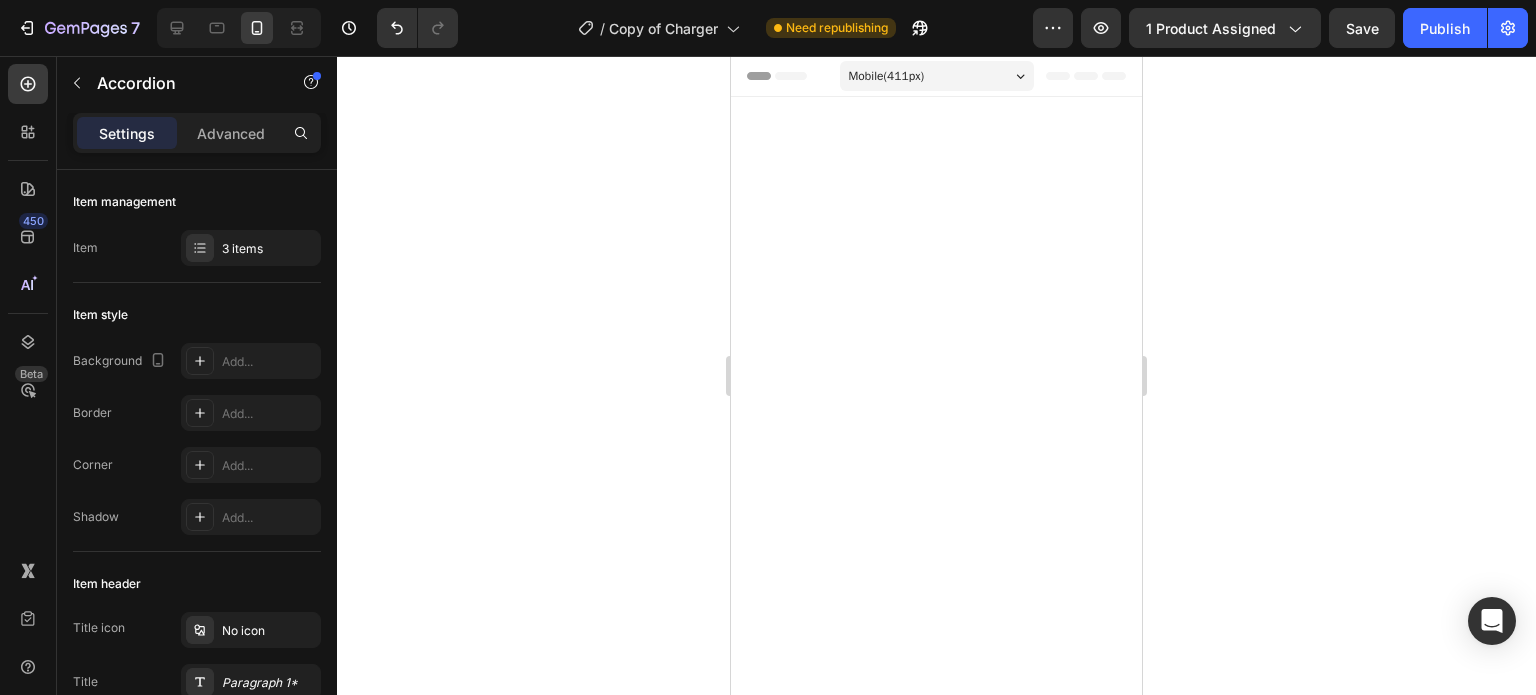 scroll, scrollTop: 2934, scrollLeft: 0, axis: vertical 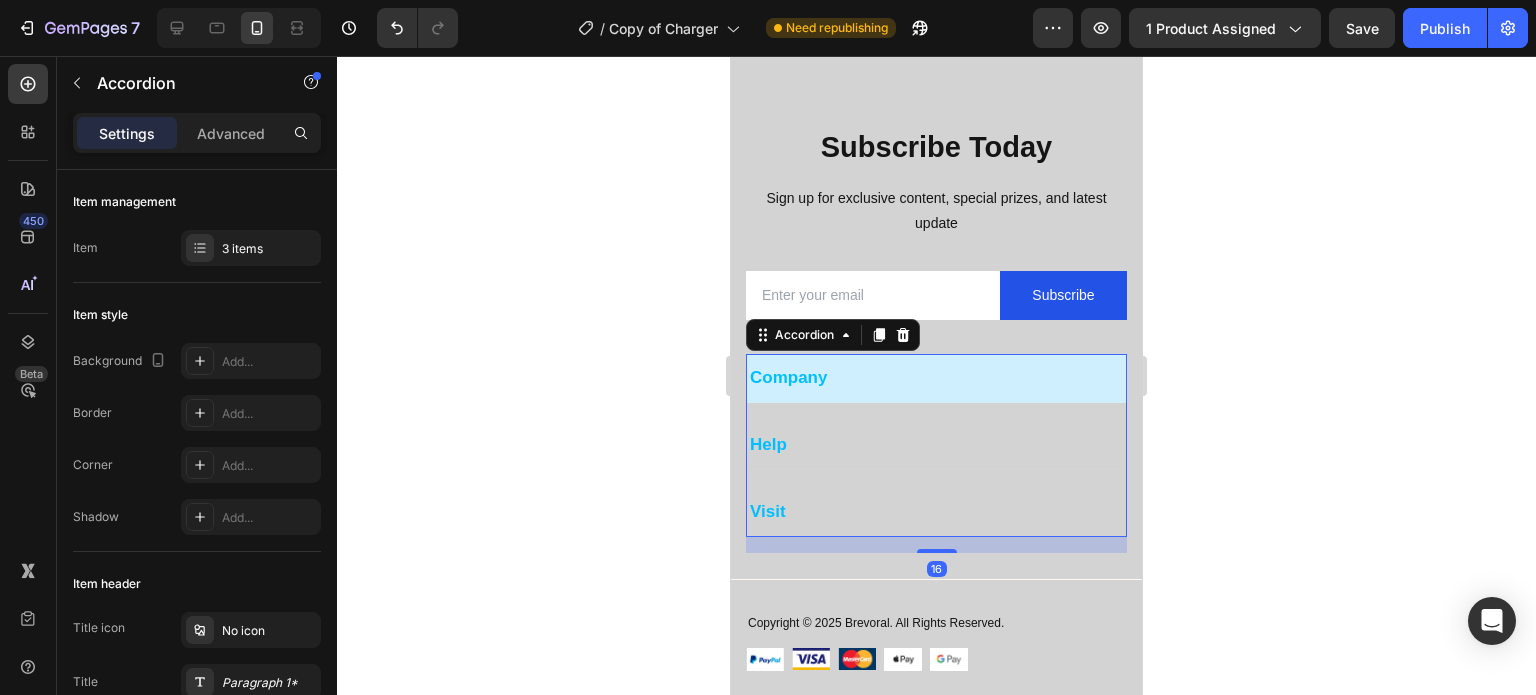 click on "Company" at bounding box center [936, 378] 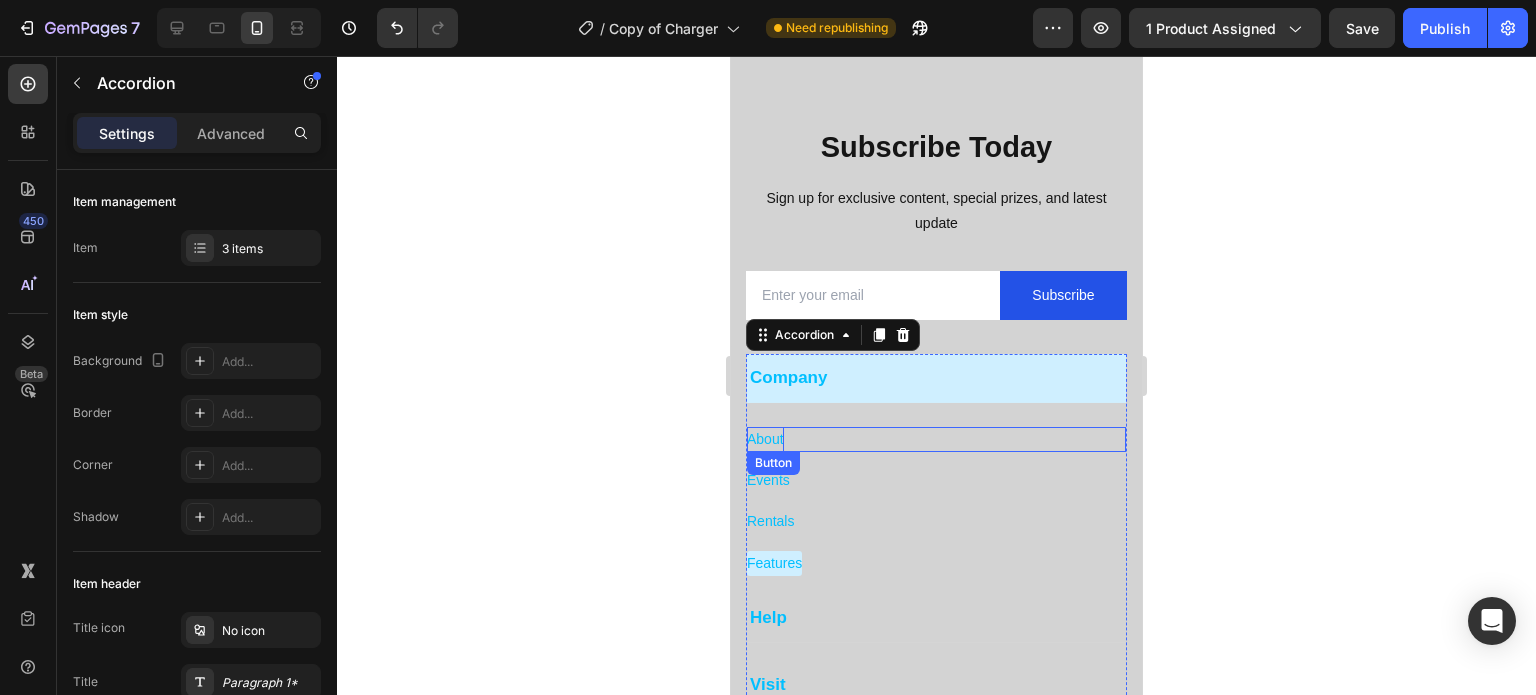 click on "About" at bounding box center [765, 439] 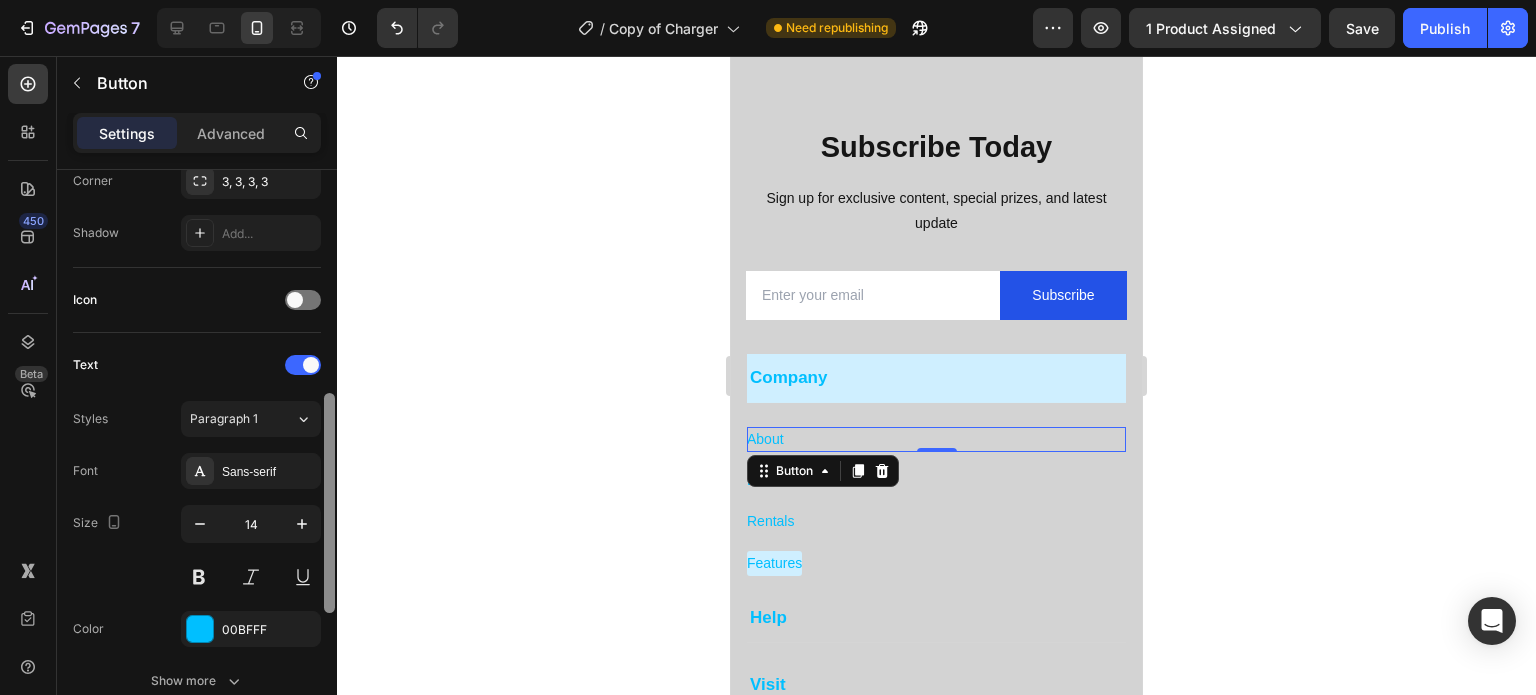 scroll, scrollTop: 603, scrollLeft: 0, axis: vertical 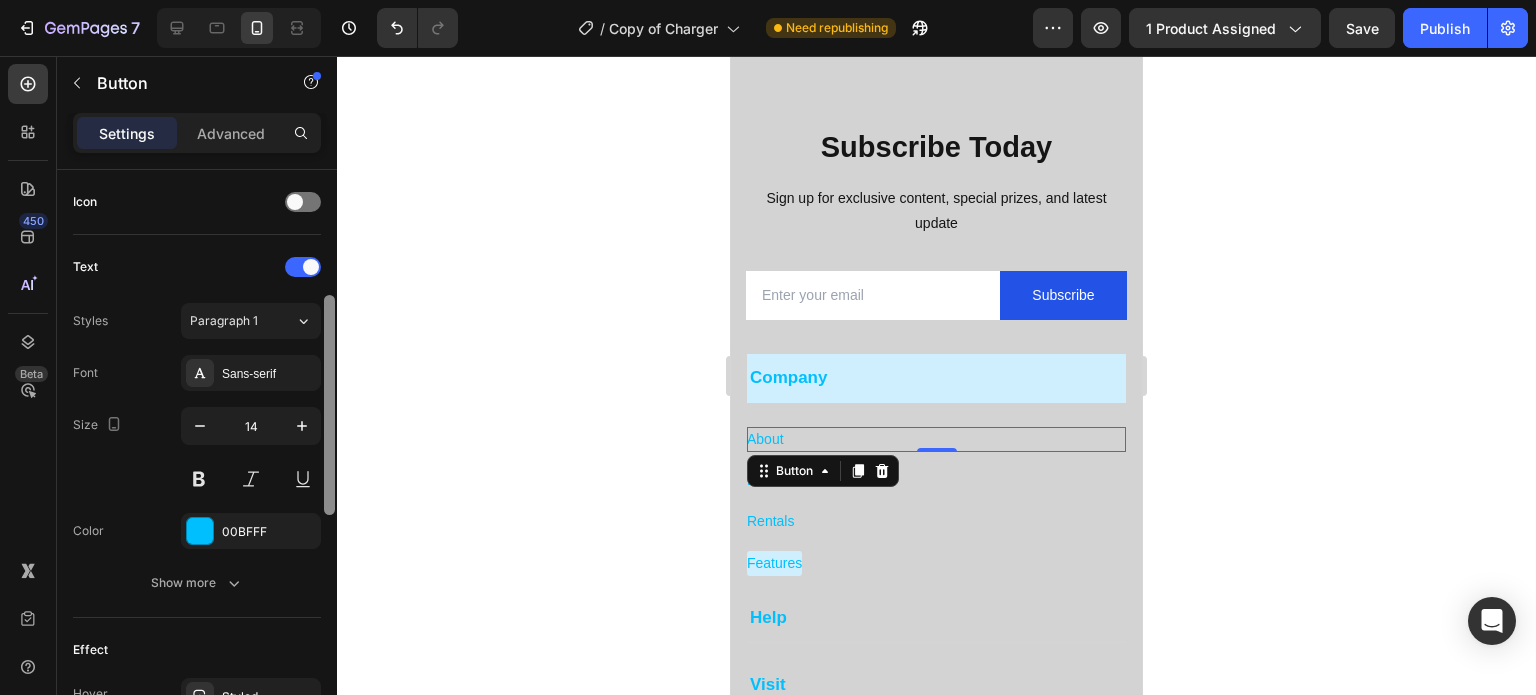 drag, startPoint x: 325, startPoint y: 339, endPoint x: 328, endPoint y: 568, distance: 229.01965 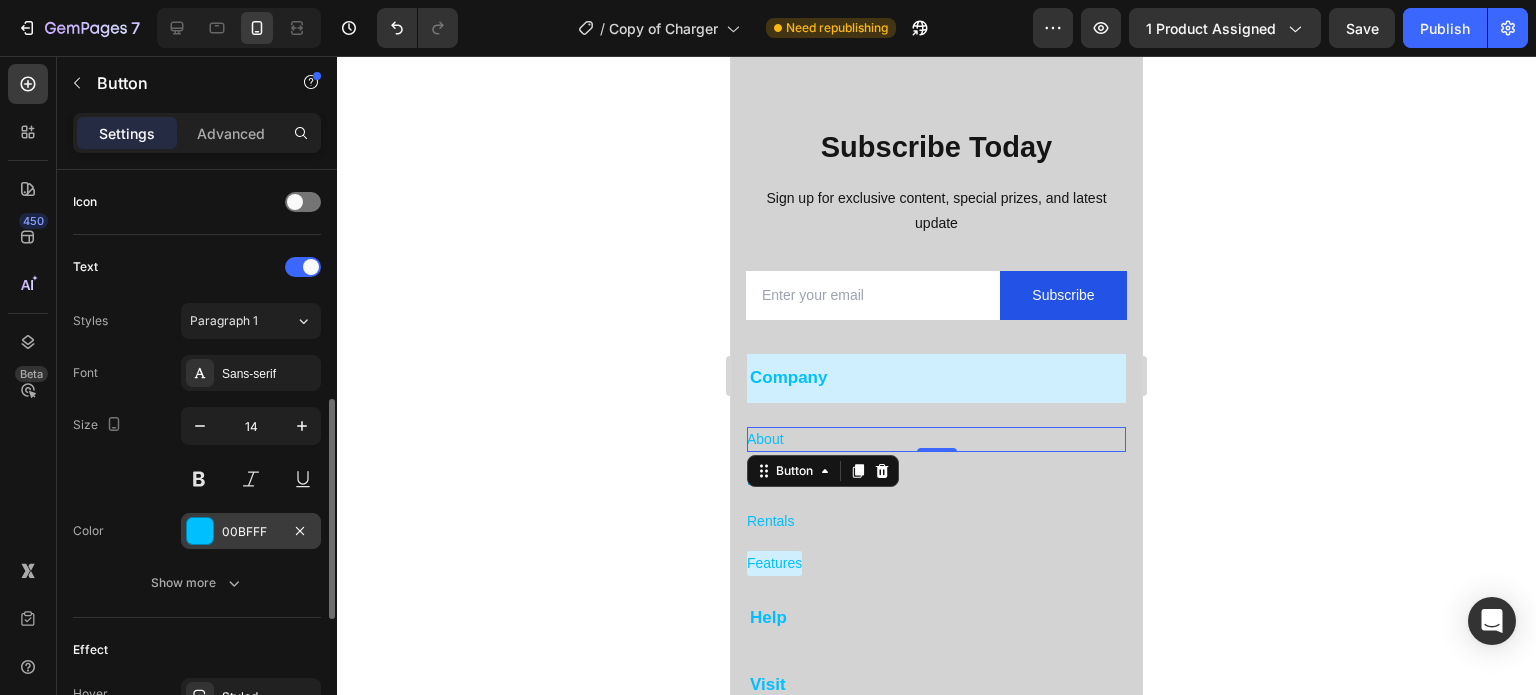 click on "00BFFF" at bounding box center [251, 531] 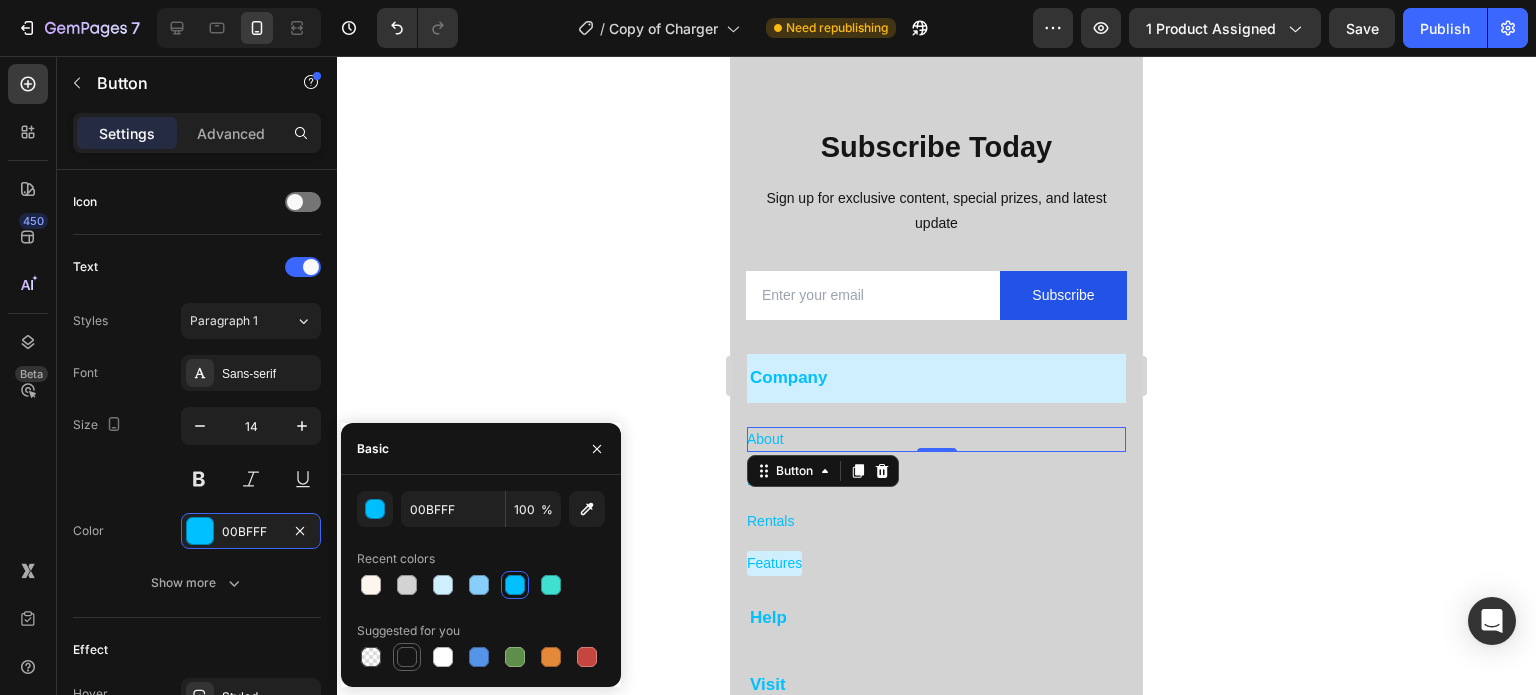 click at bounding box center (407, 657) 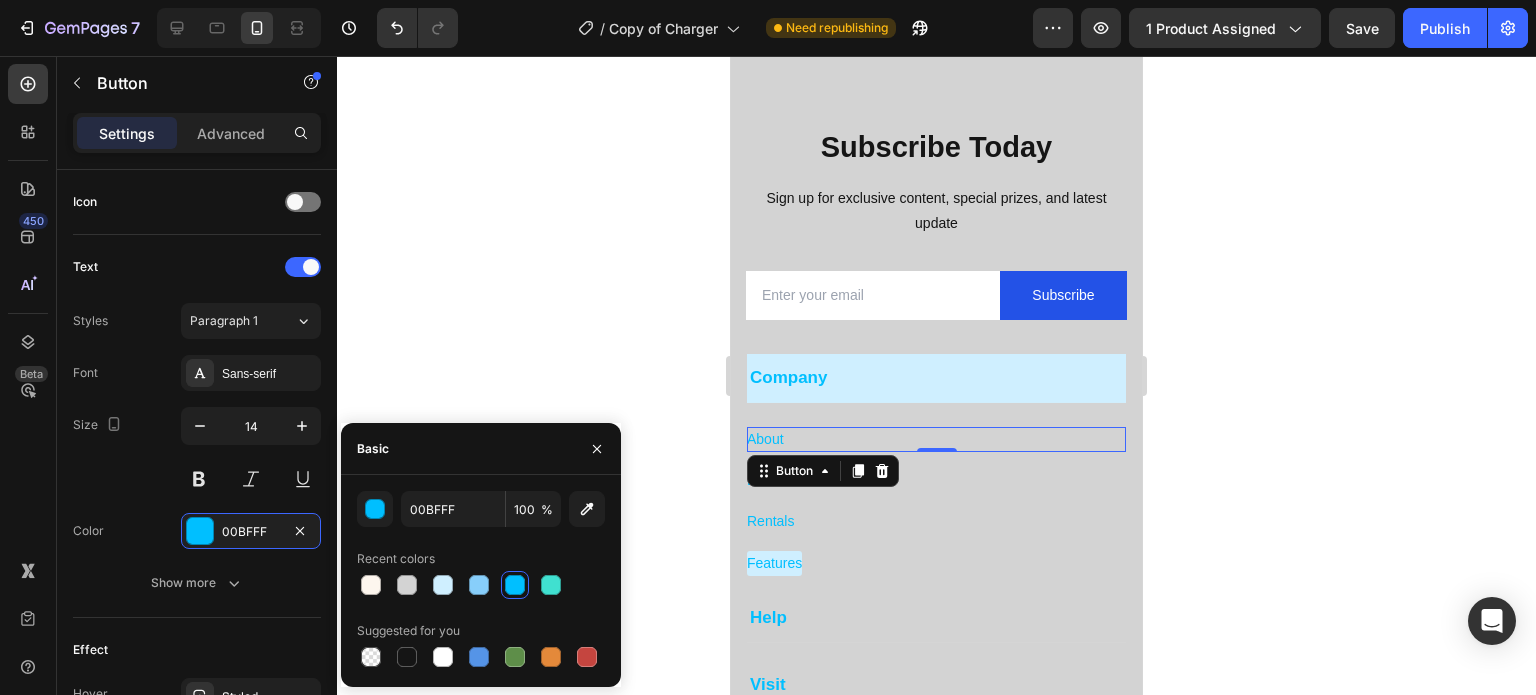type on "151515" 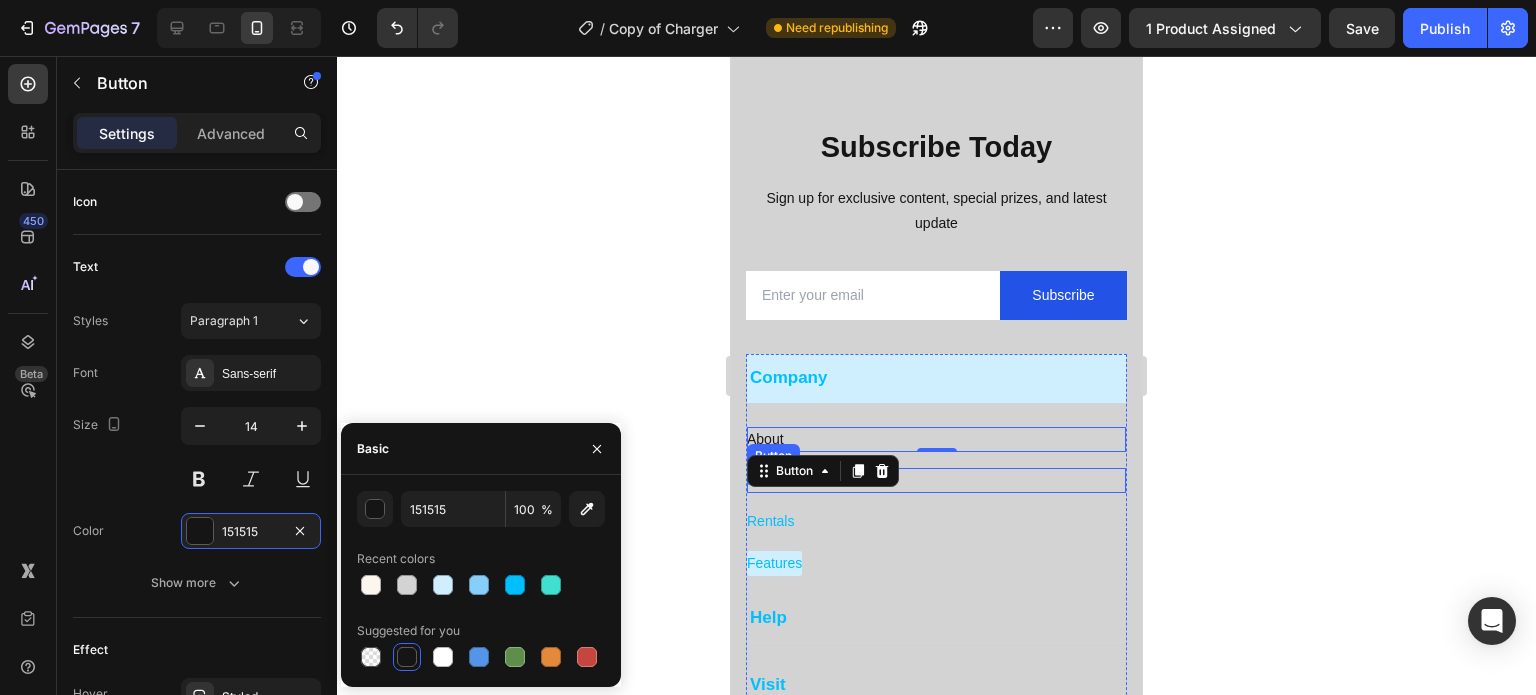 click on "Events Button" at bounding box center (936, 480) 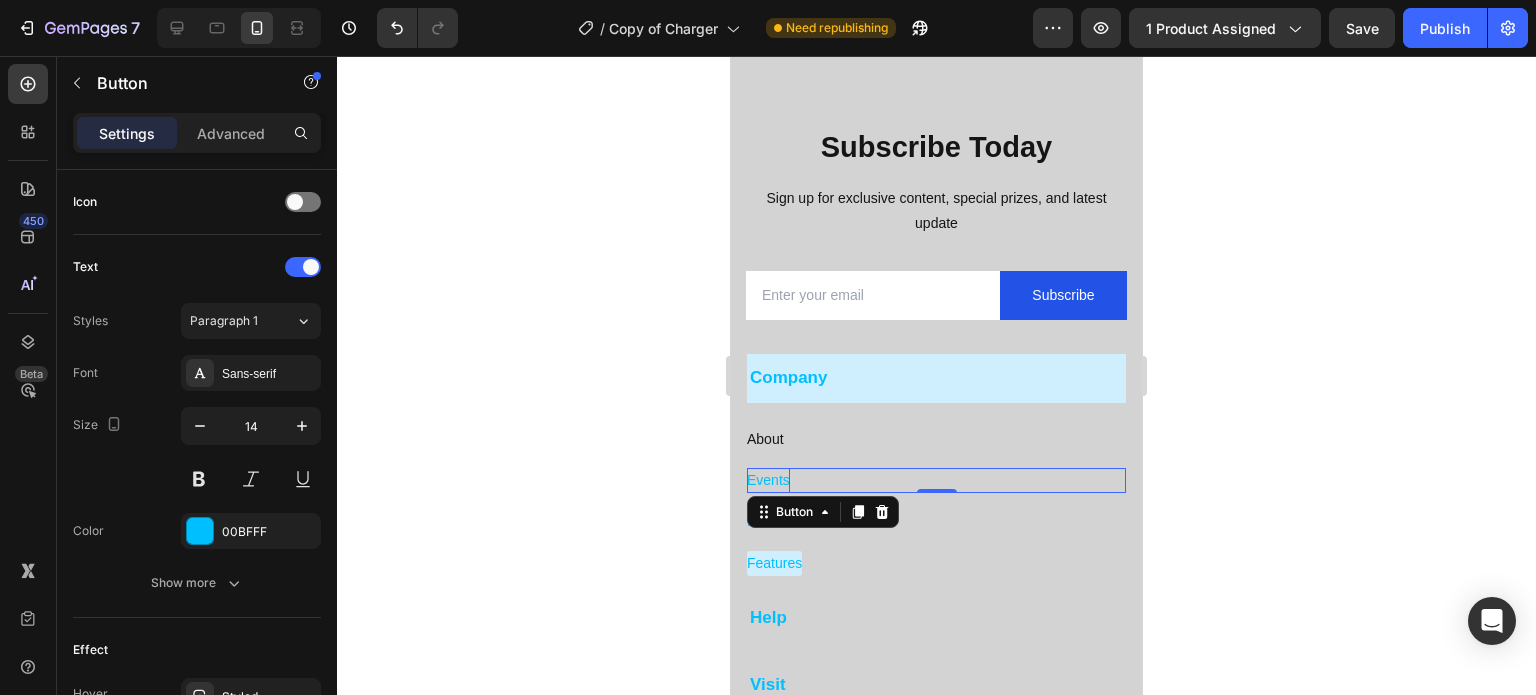 click on "Events" at bounding box center [768, 480] 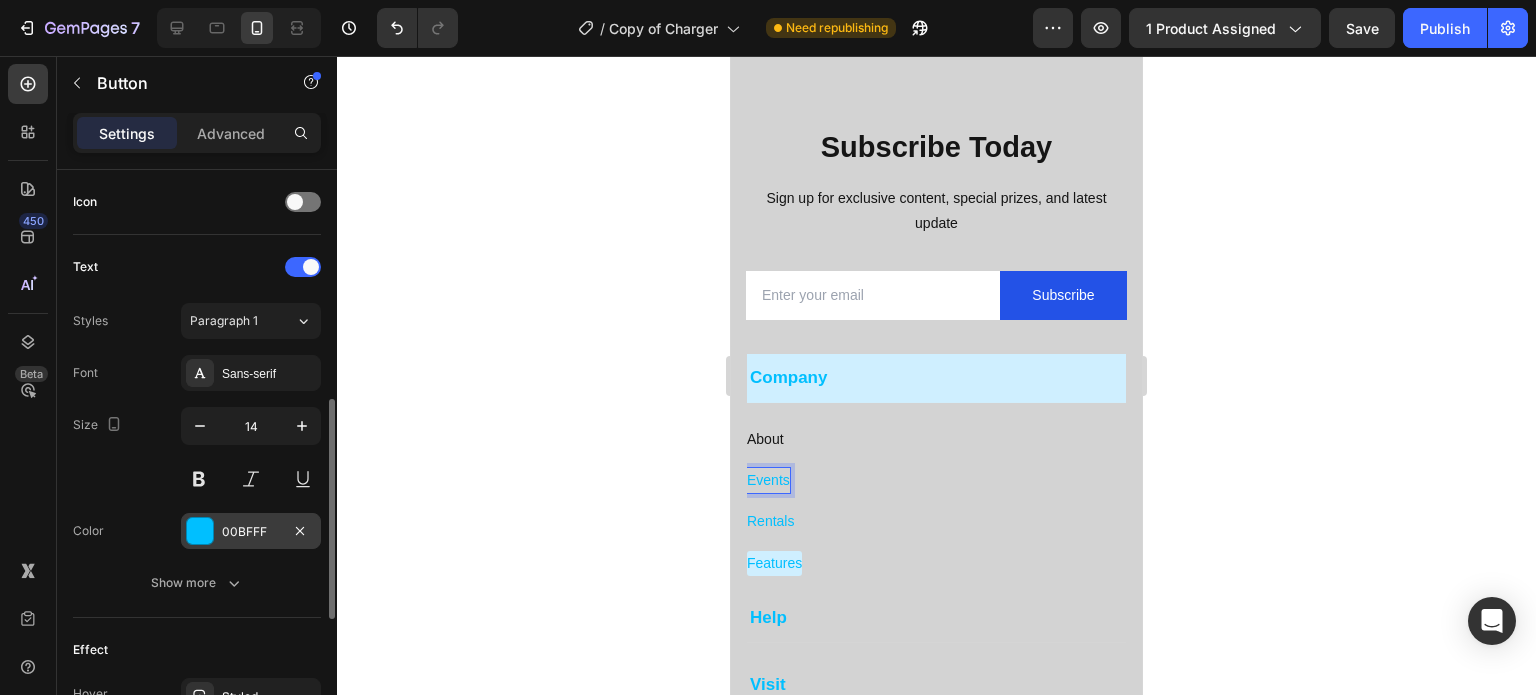 click on "00BFFF" at bounding box center [251, 531] 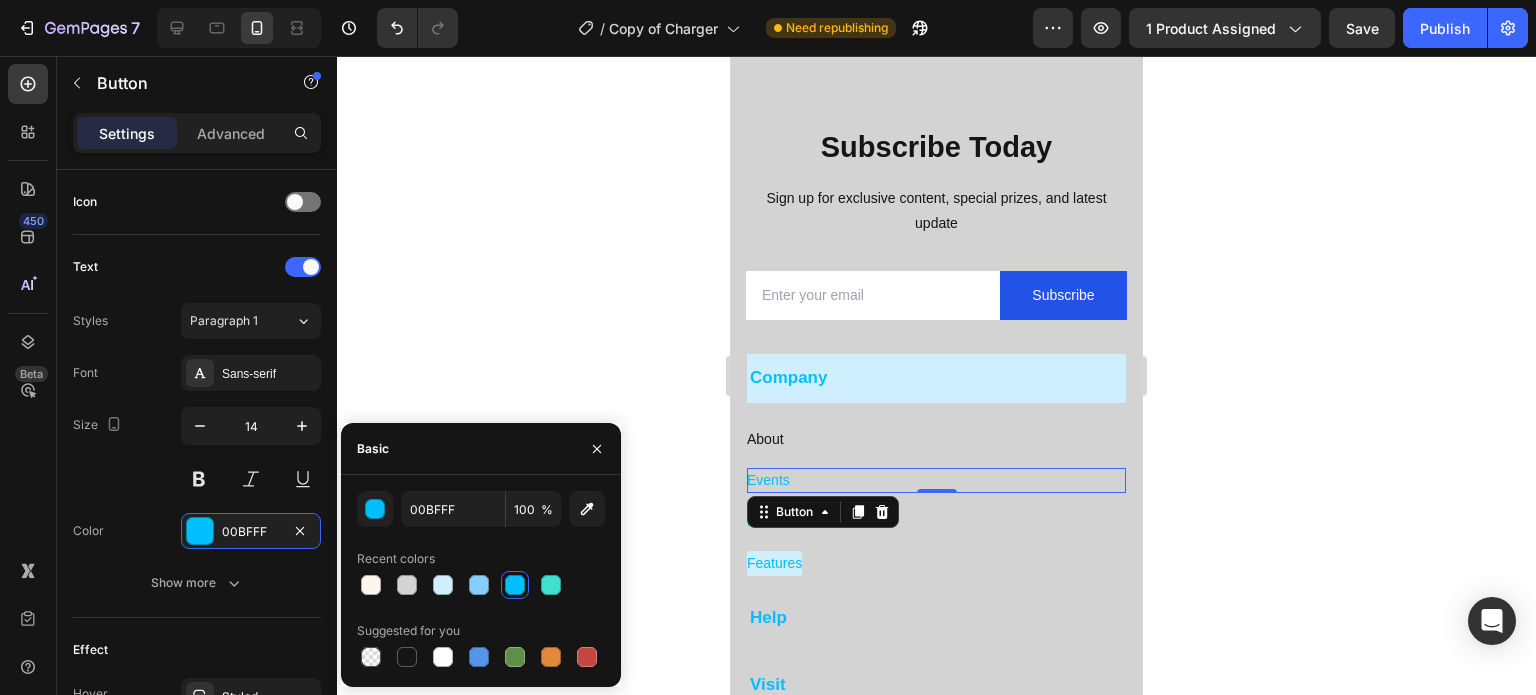 click 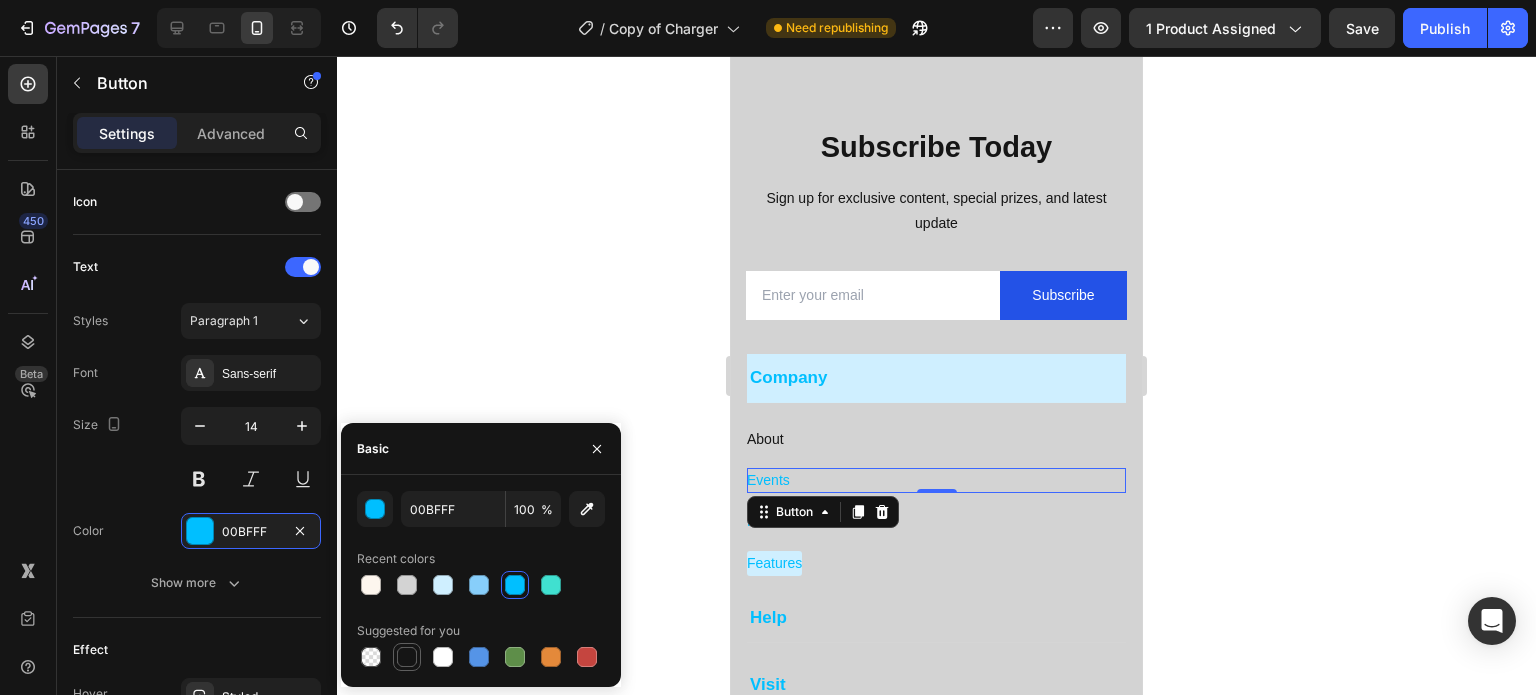 click at bounding box center (407, 657) 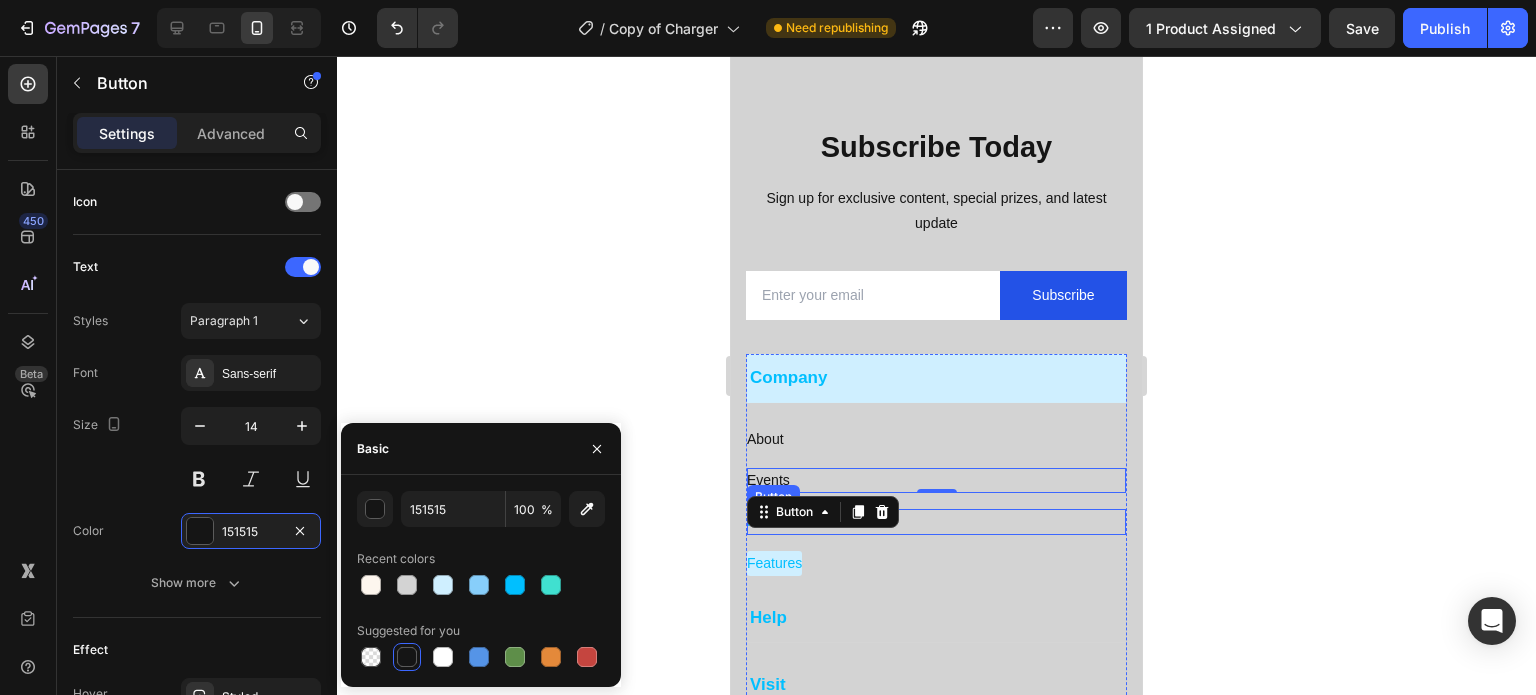click on "Rentals Button" at bounding box center [936, 521] 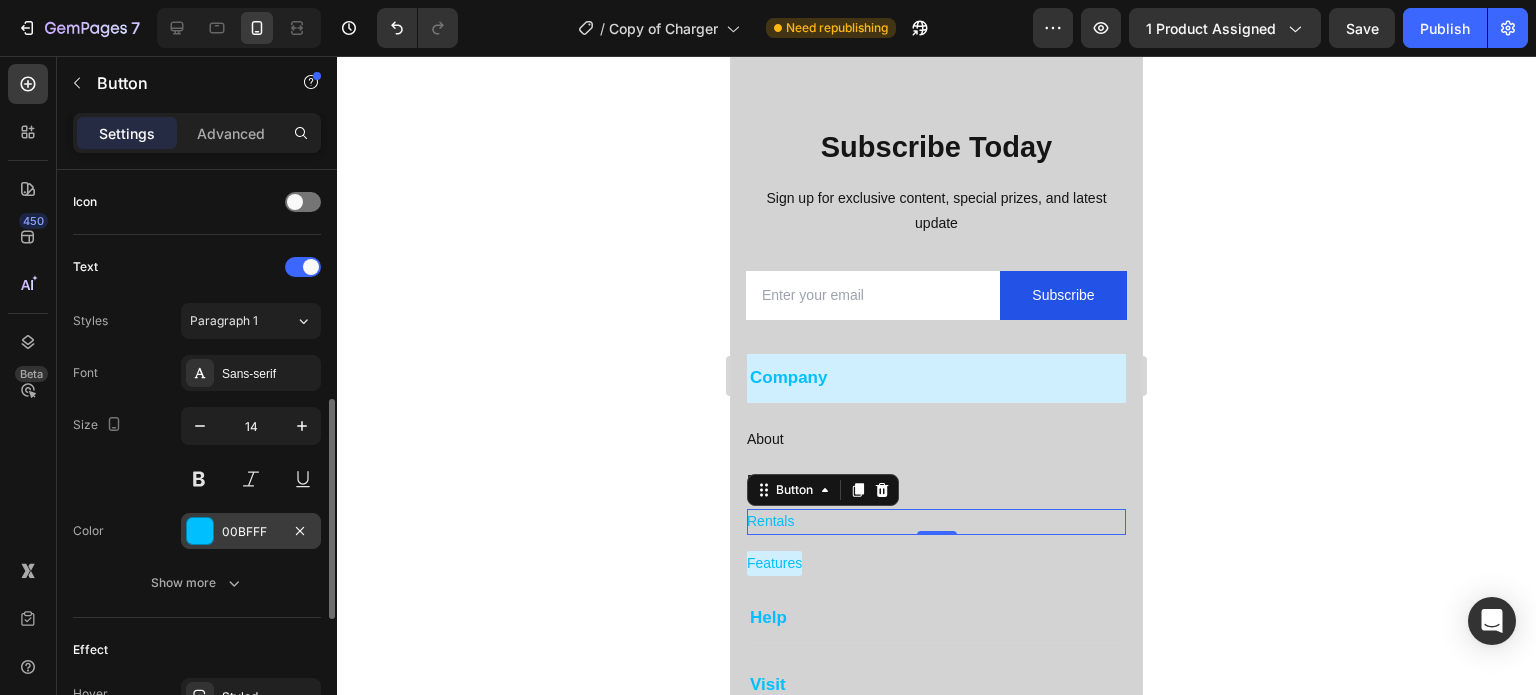 click on "Color 00BFFF" at bounding box center (197, 531) 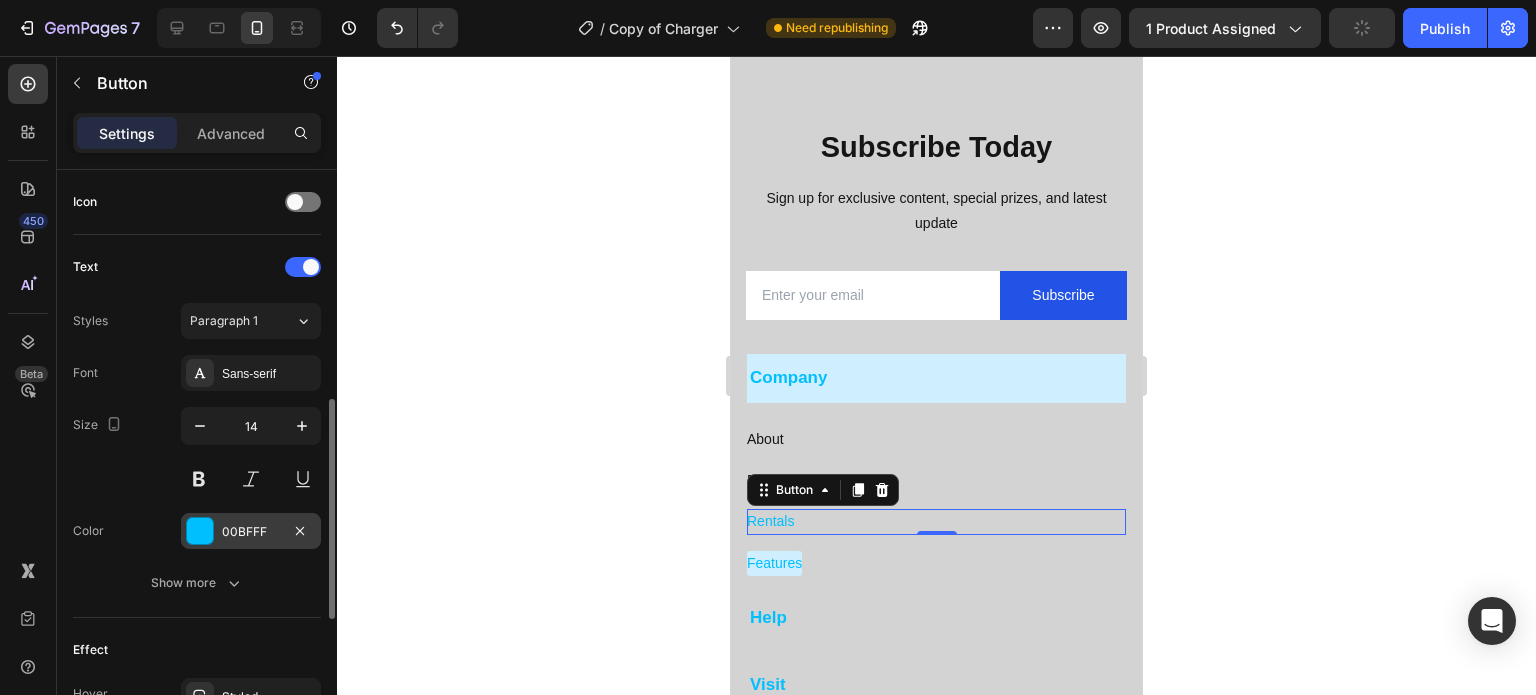 click at bounding box center (200, 531) 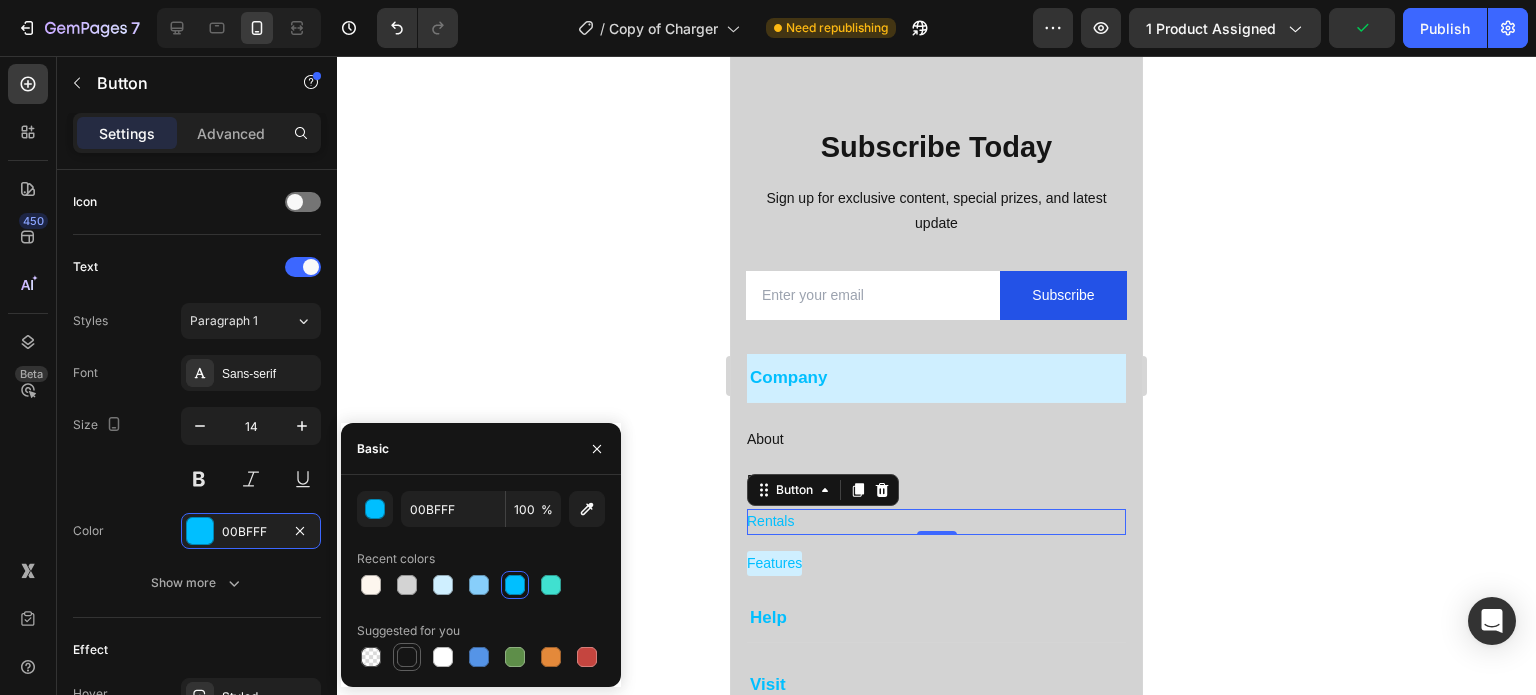 click at bounding box center (407, 657) 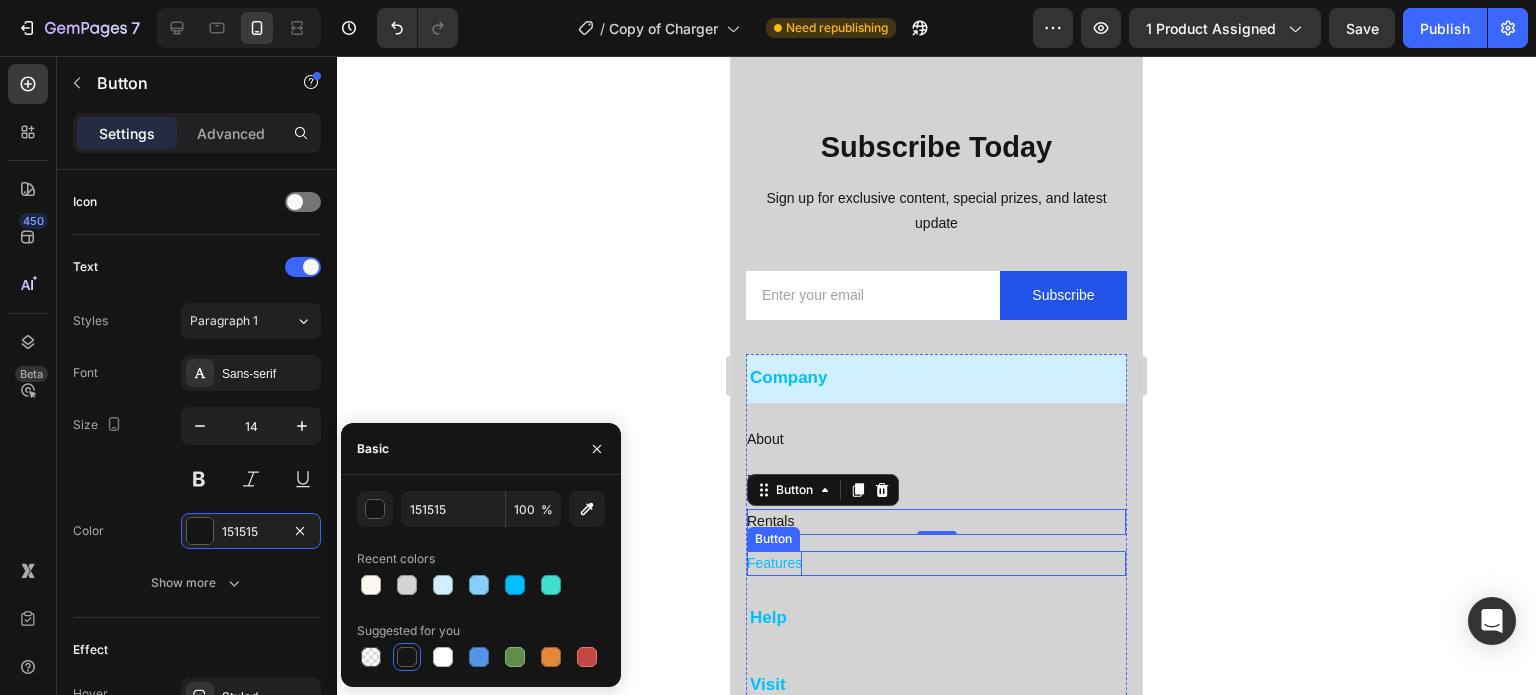 click on "Features" at bounding box center [774, 563] 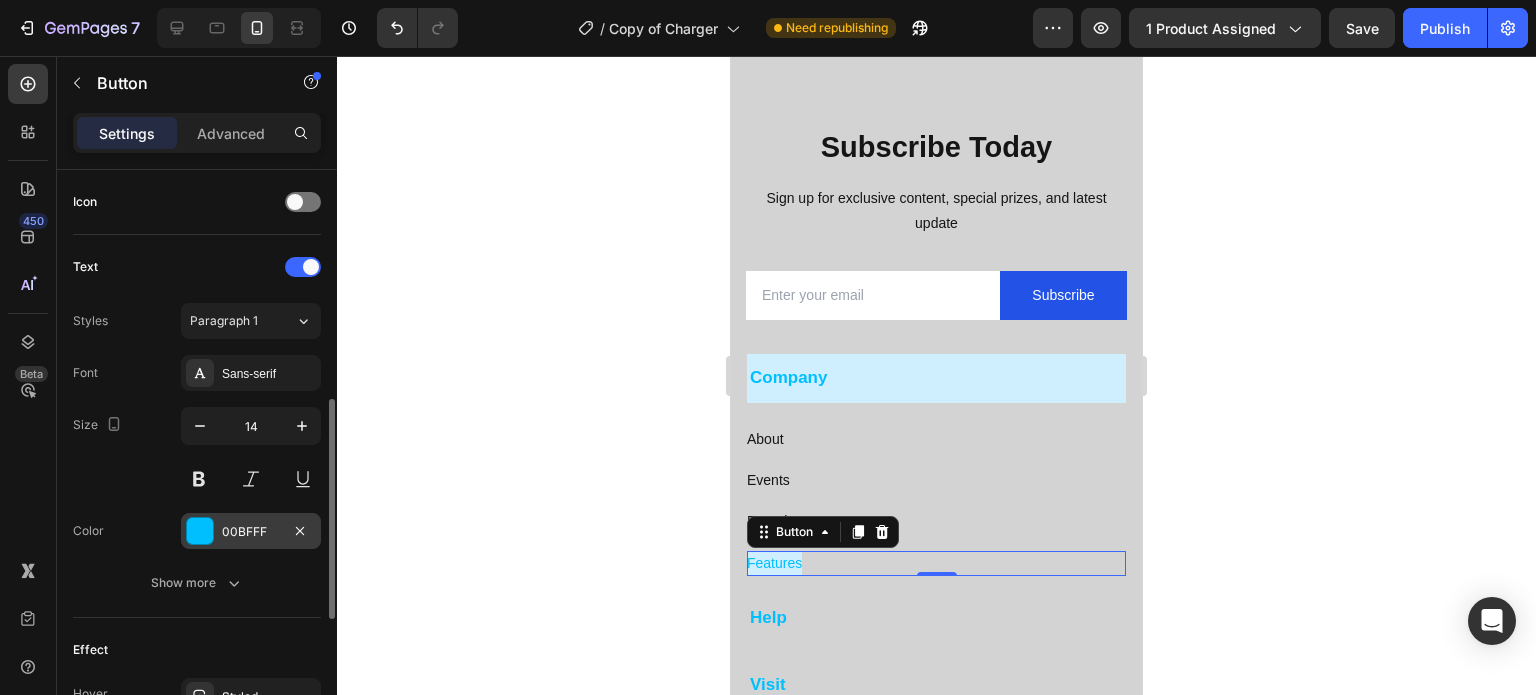 click at bounding box center (200, 531) 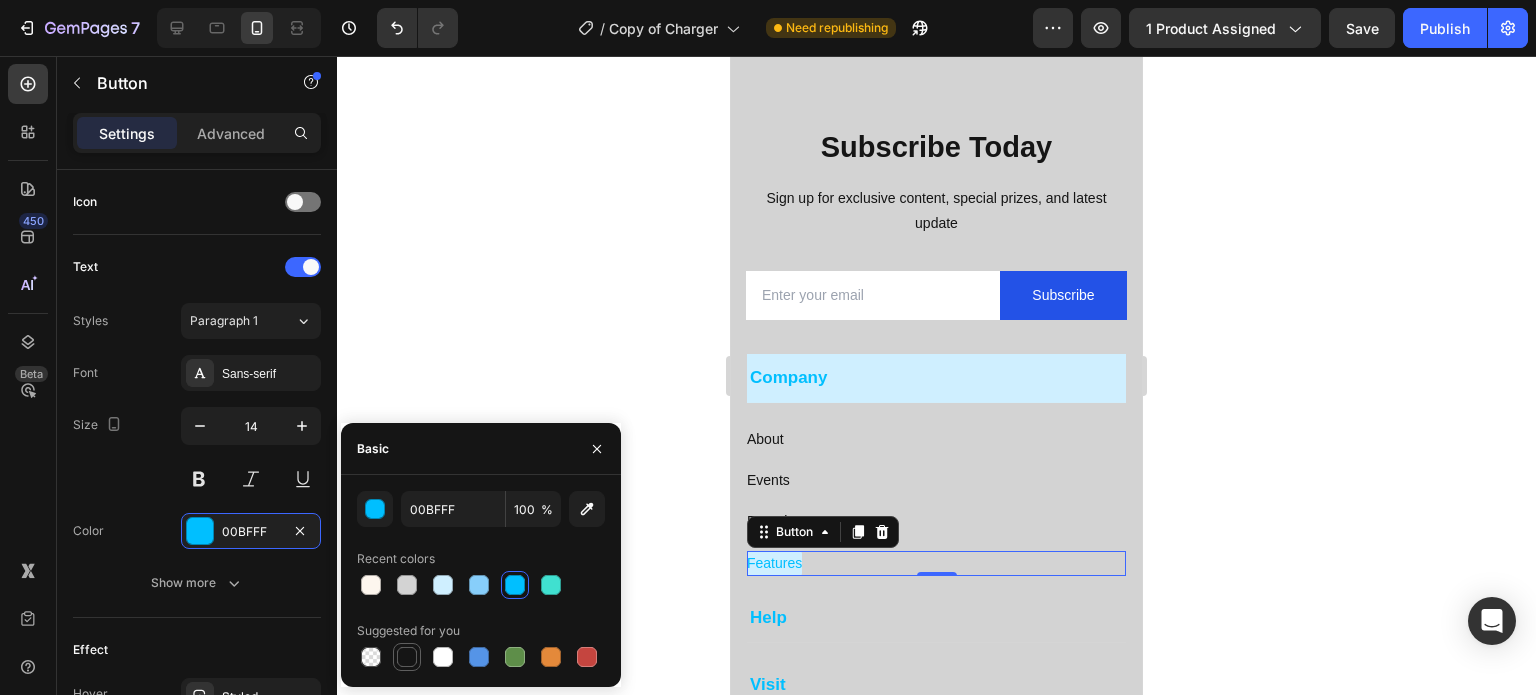 click at bounding box center [407, 657] 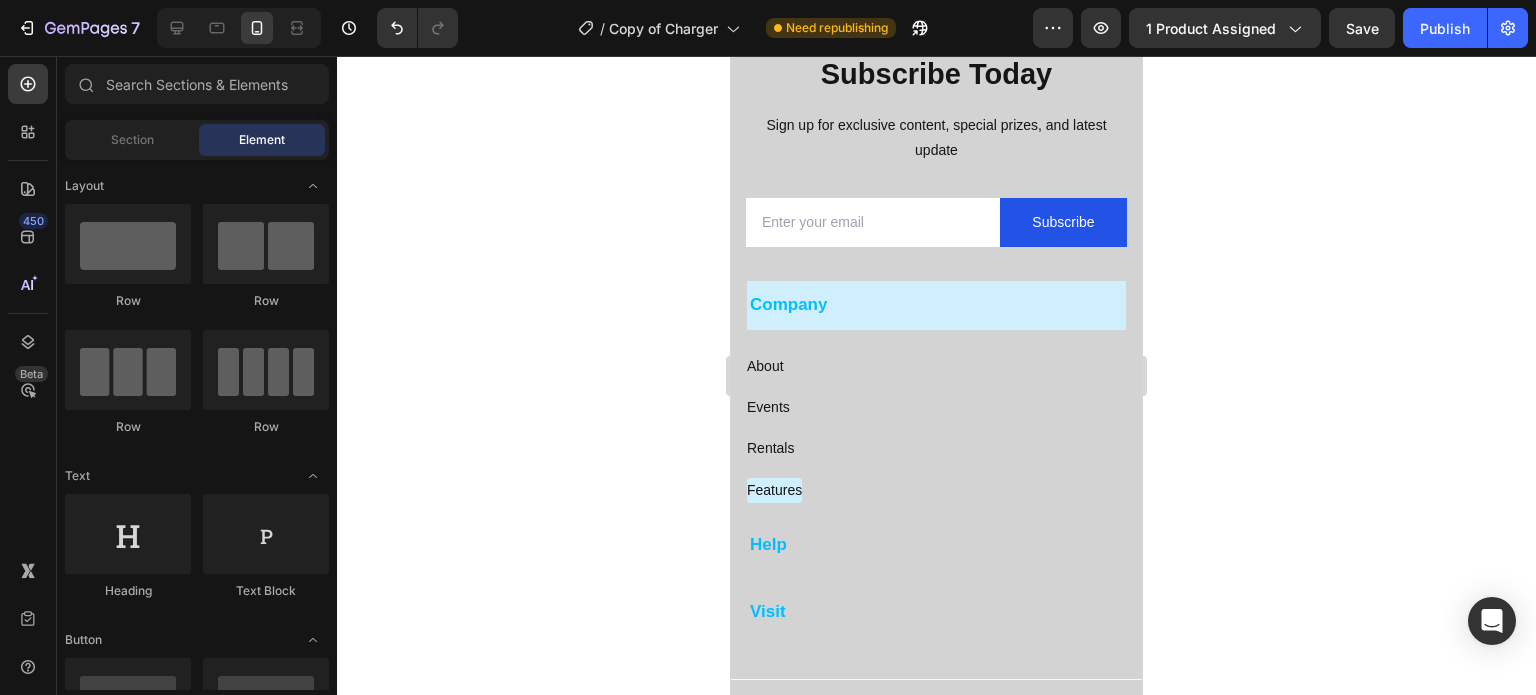 scroll, scrollTop: 3045, scrollLeft: 0, axis: vertical 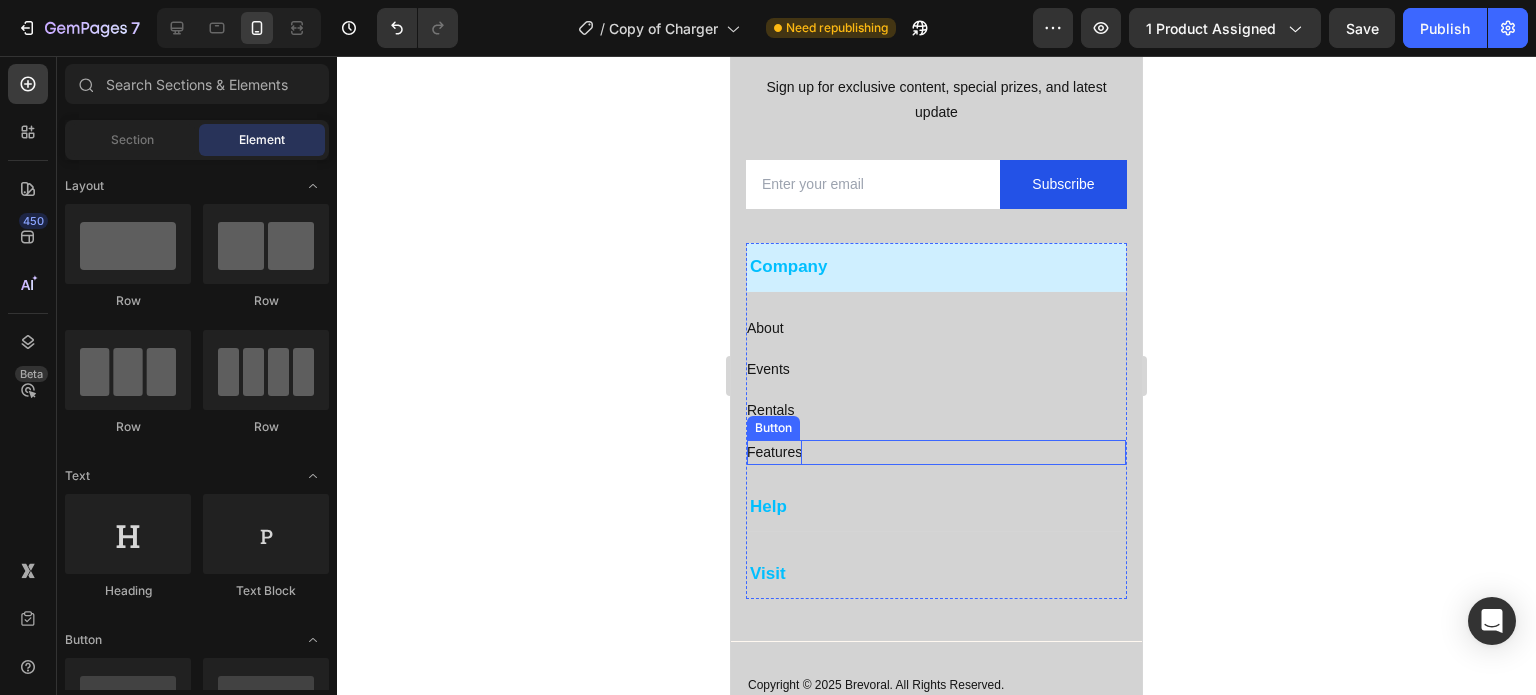 click on "Features" at bounding box center [774, 452] 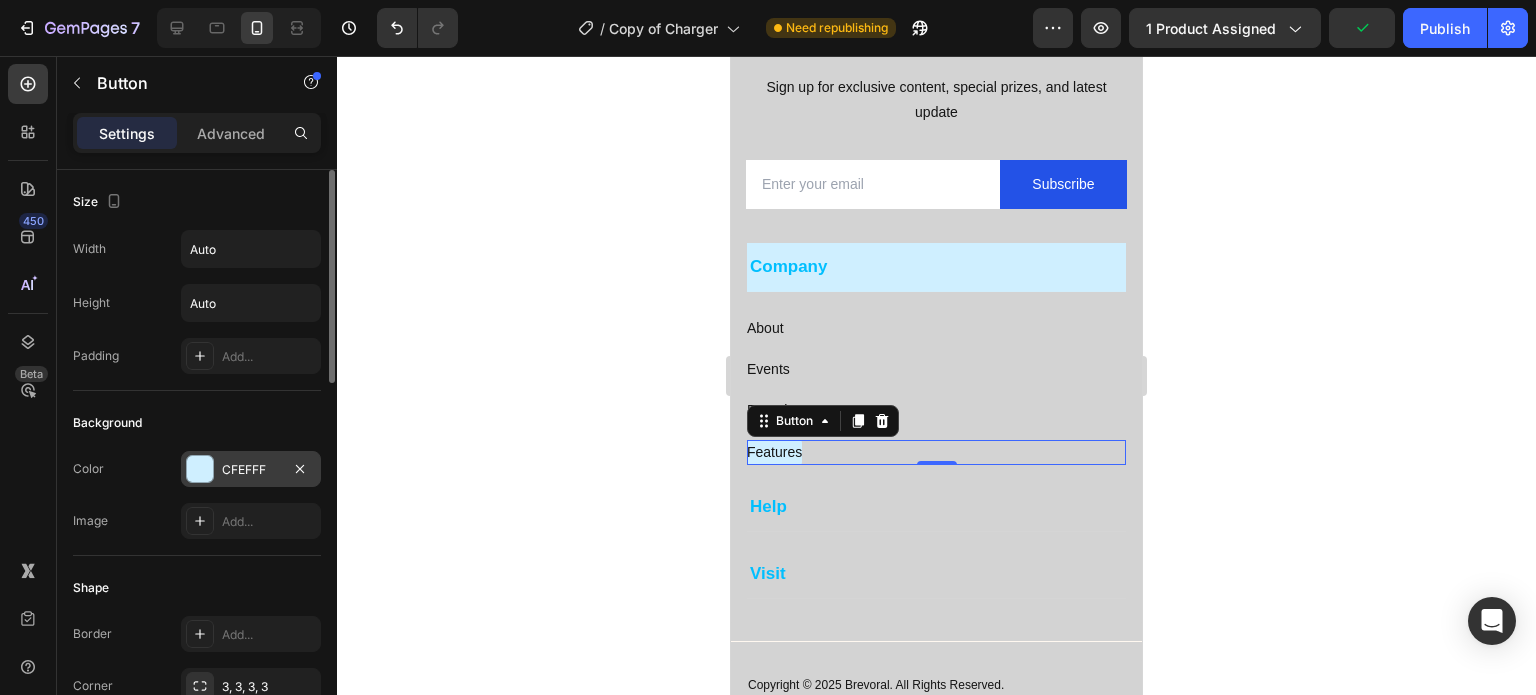 click at bounding box center (200, 469) 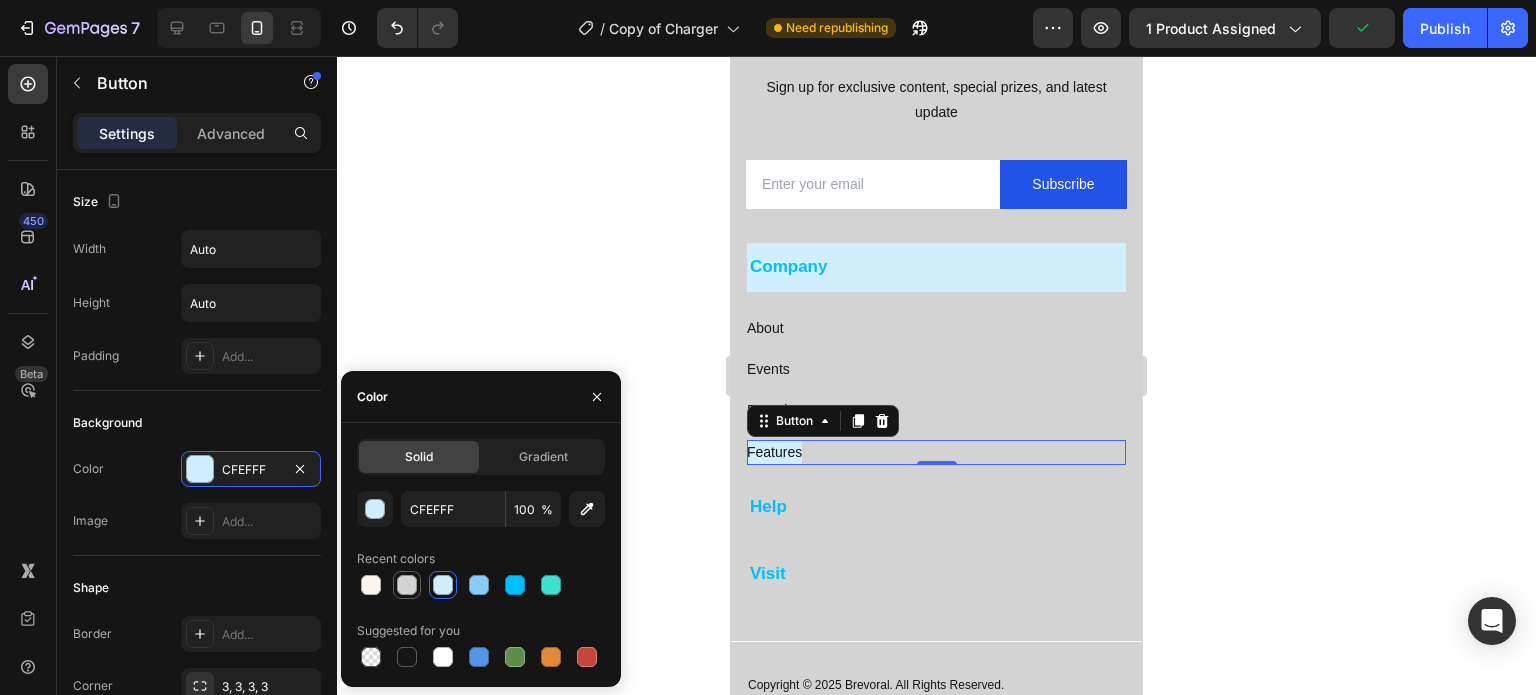 click at bounding box center [407, 585] 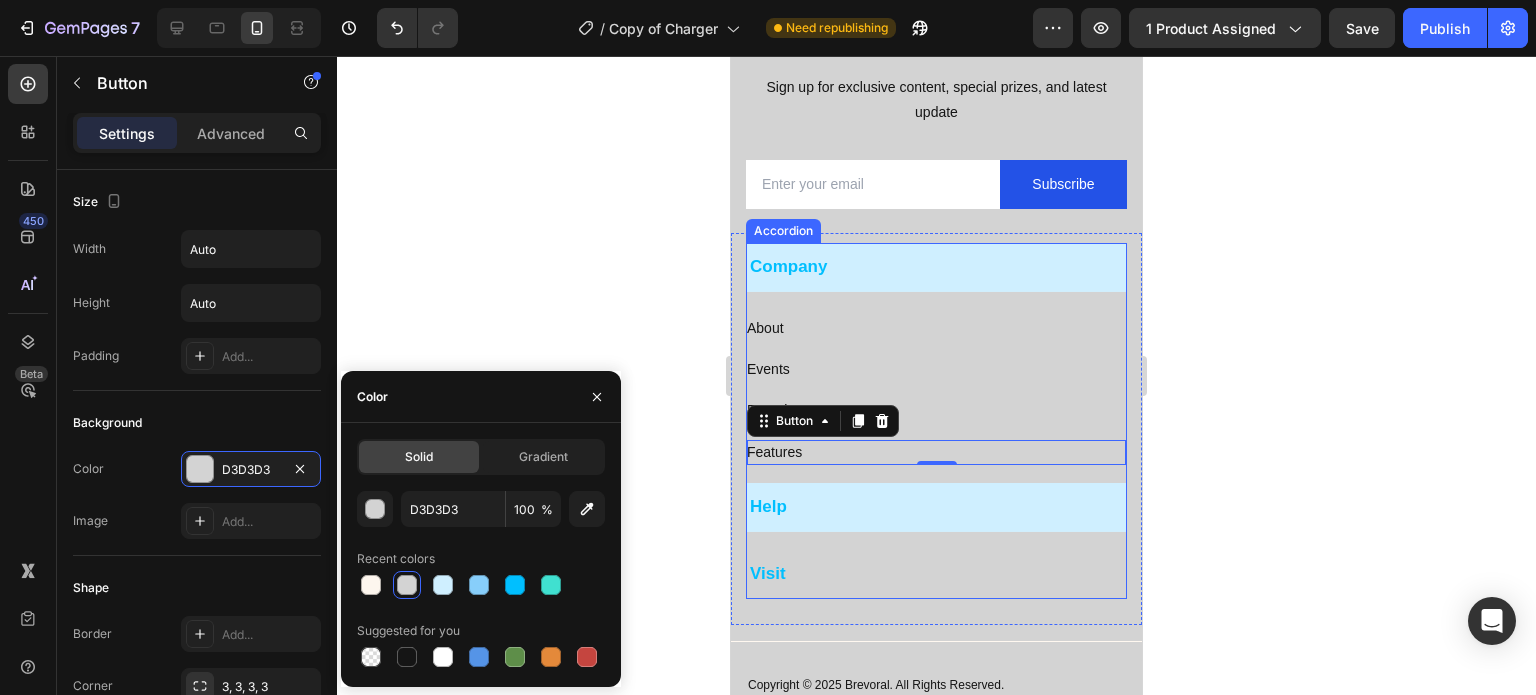 click on "Help" at bounding box center [768, 507] 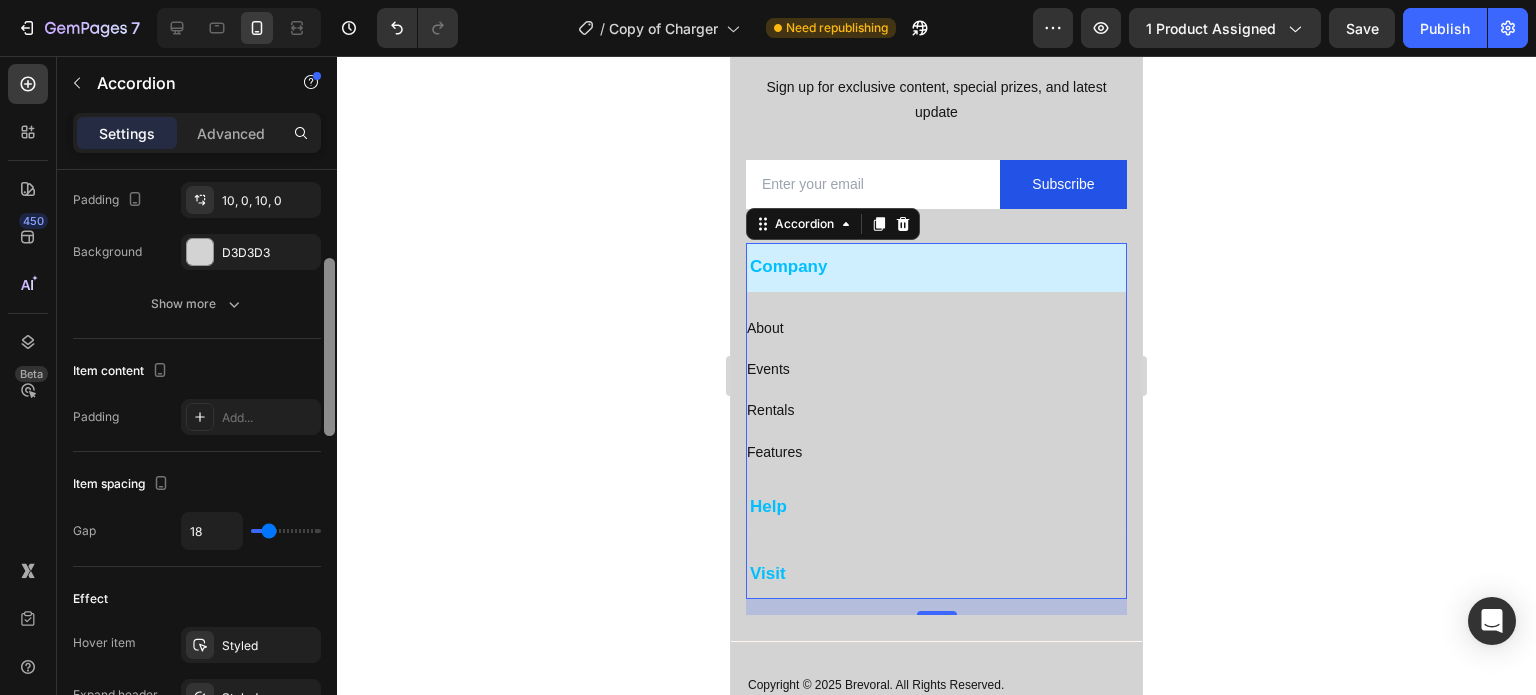 drag, startPoint x: 329, startPoint y: 326, endPoint x: 332, endPoint y: 528, distance: 202.02228 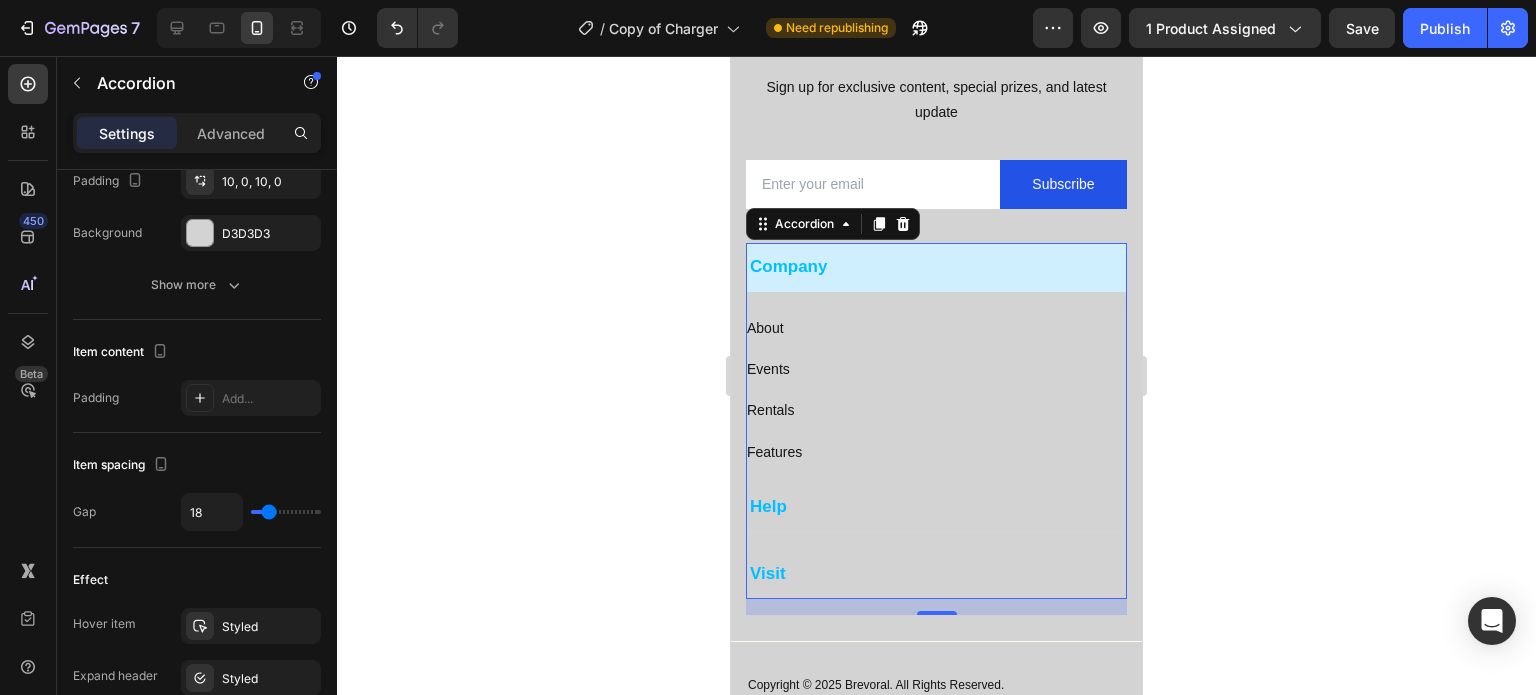 click on "Company" at bounding box center [936, 267] 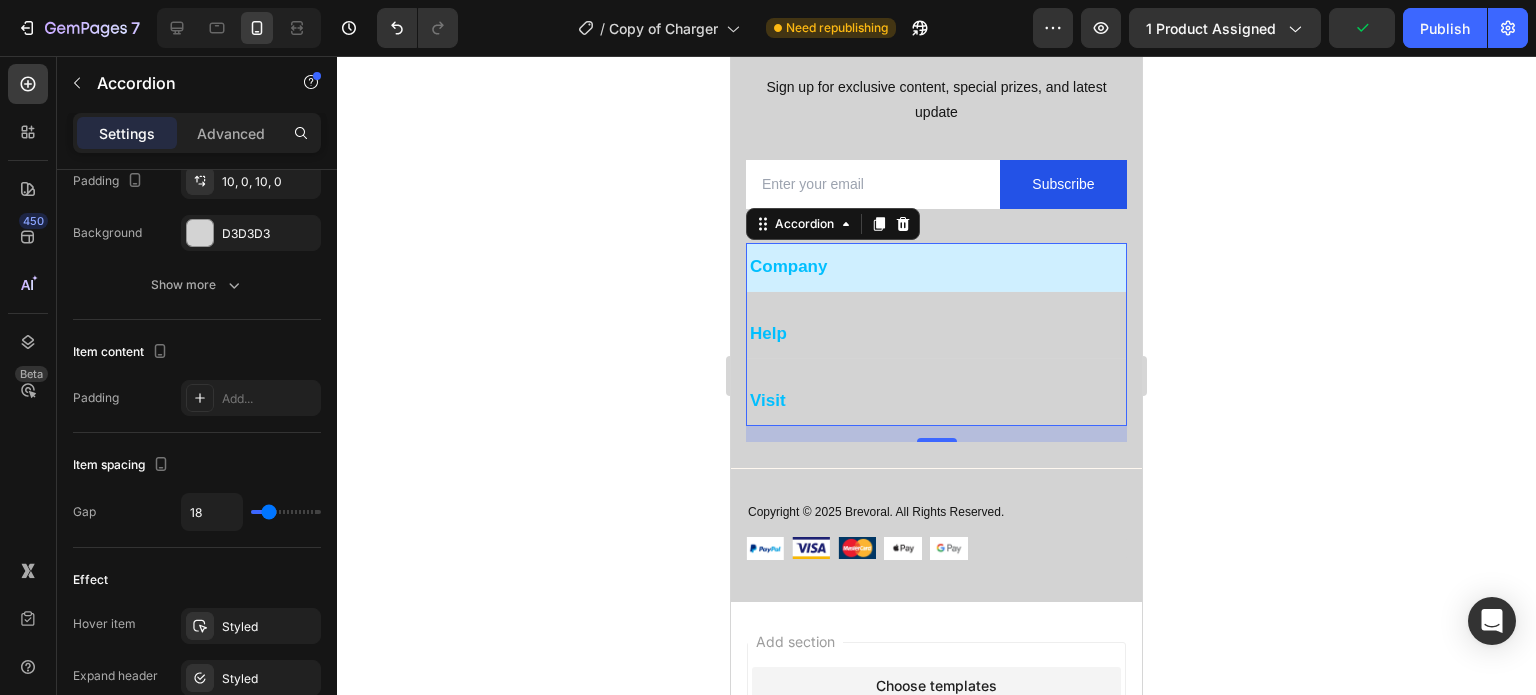 click on "Company" at bounding box center (936, 267) 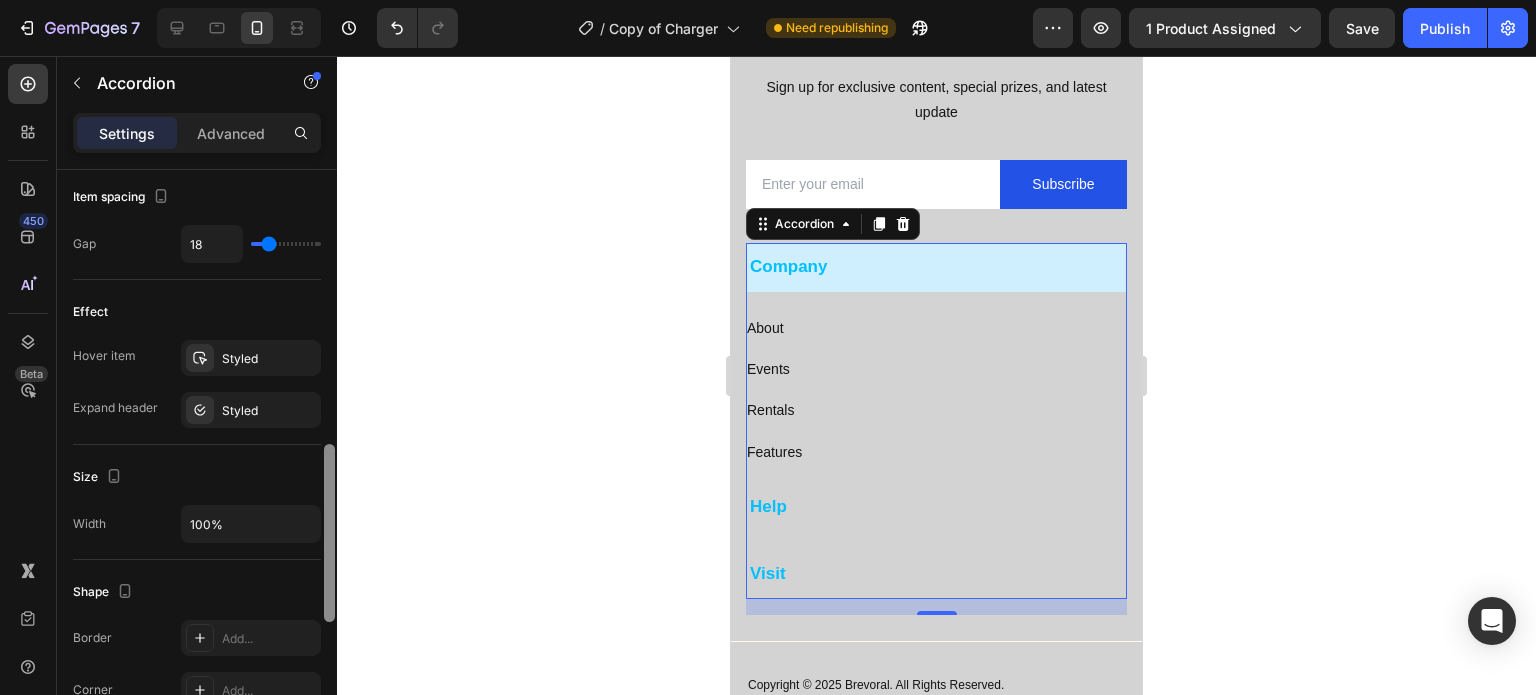 scroll, scrollTop: 920, scrollLeft: 0, axis: vertical 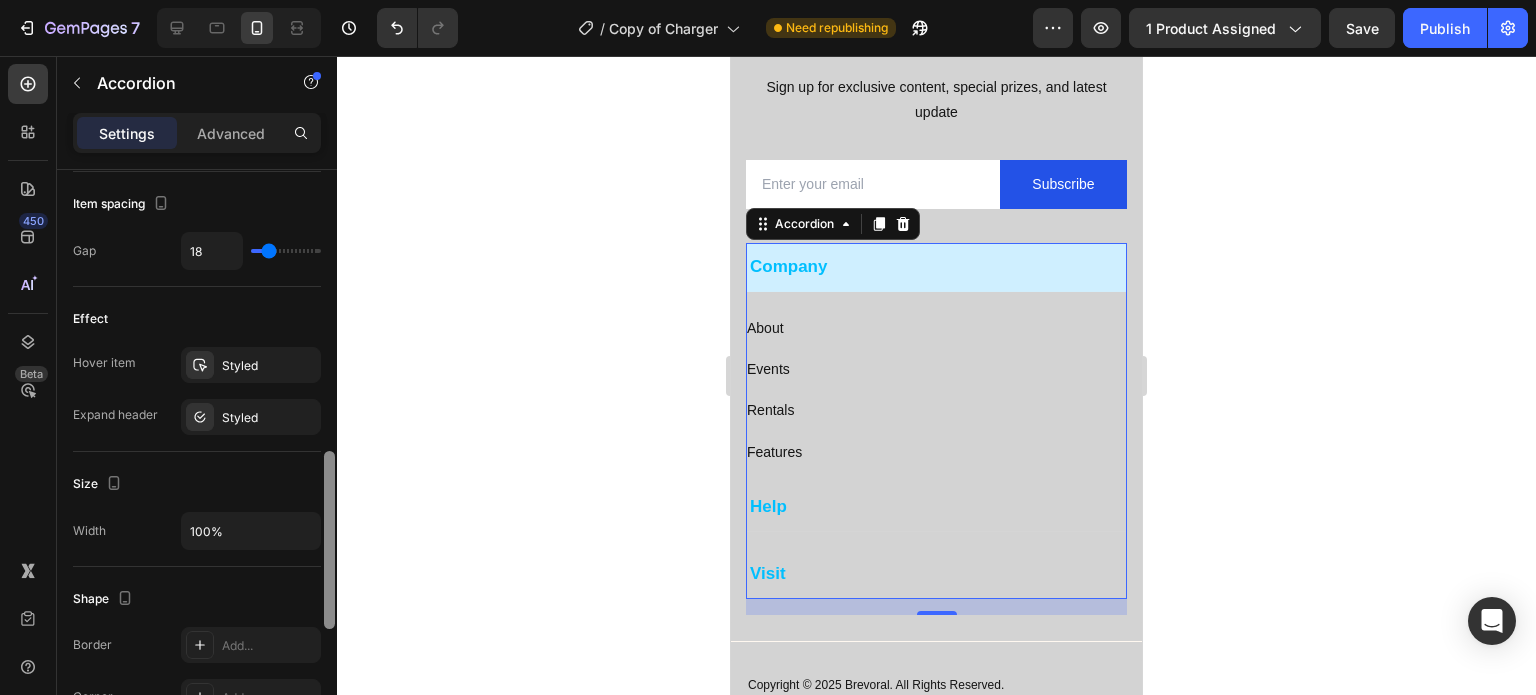 drag, startPoint x: 329, startPoint y: 374, endPoint x: 362, endPoint y: 454, distance: 86.53901 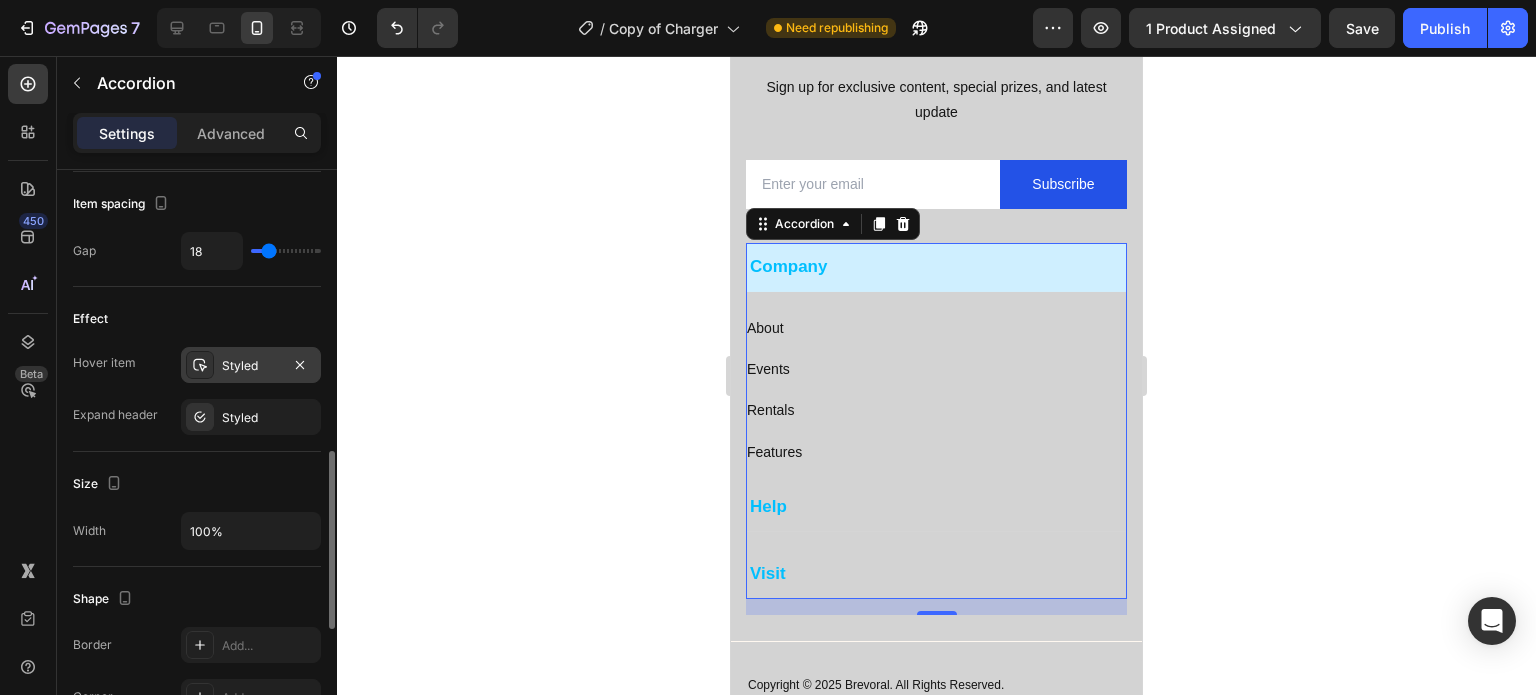 click on "Styled" at bounding box center (251, 365) 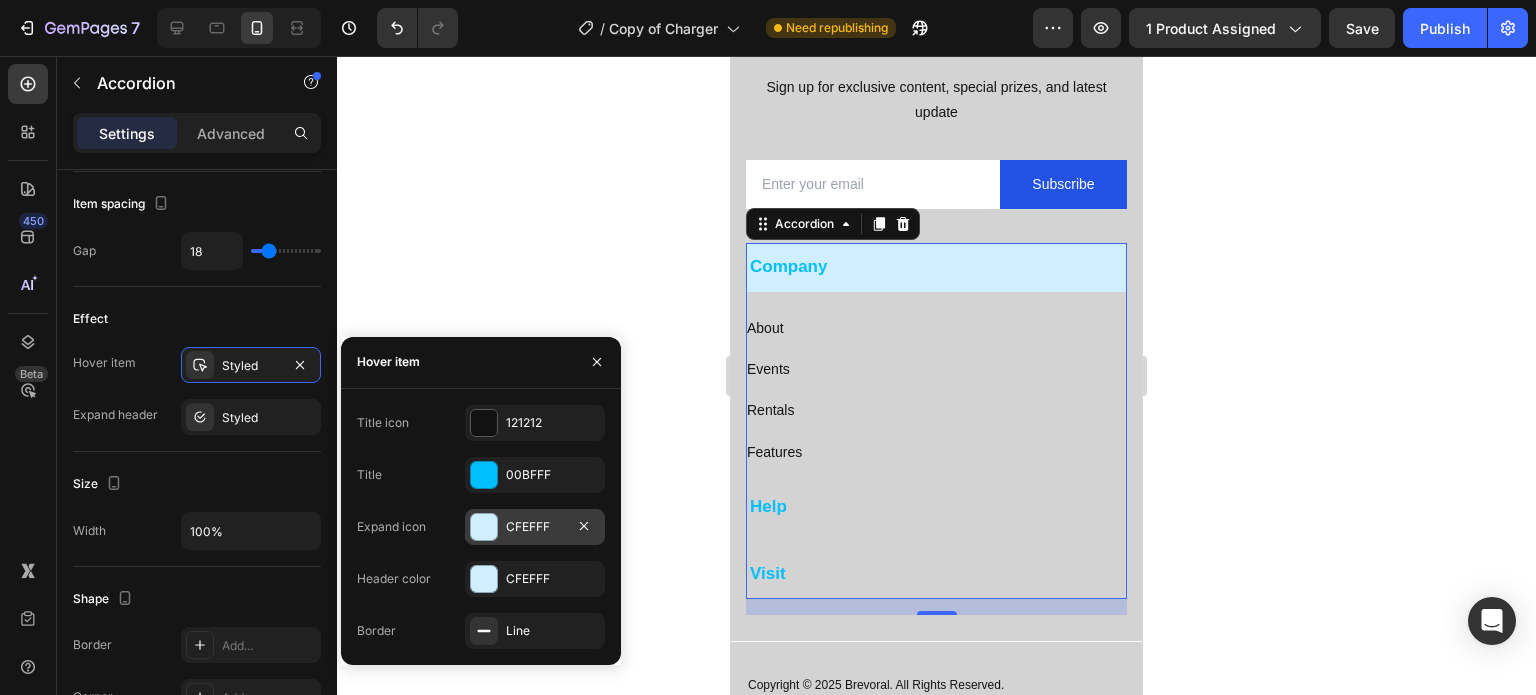 click at bounding box center (484, 527) 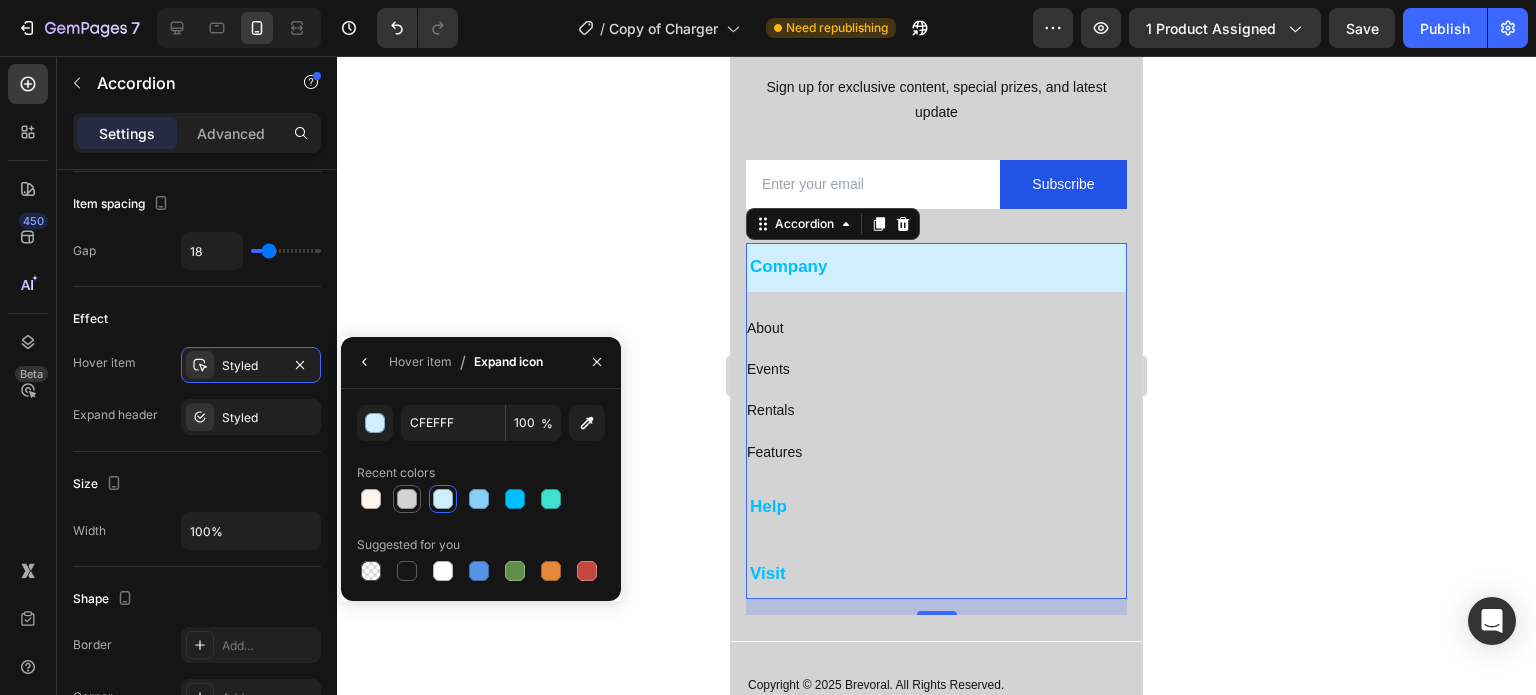 click at bounding box center [407, 499] 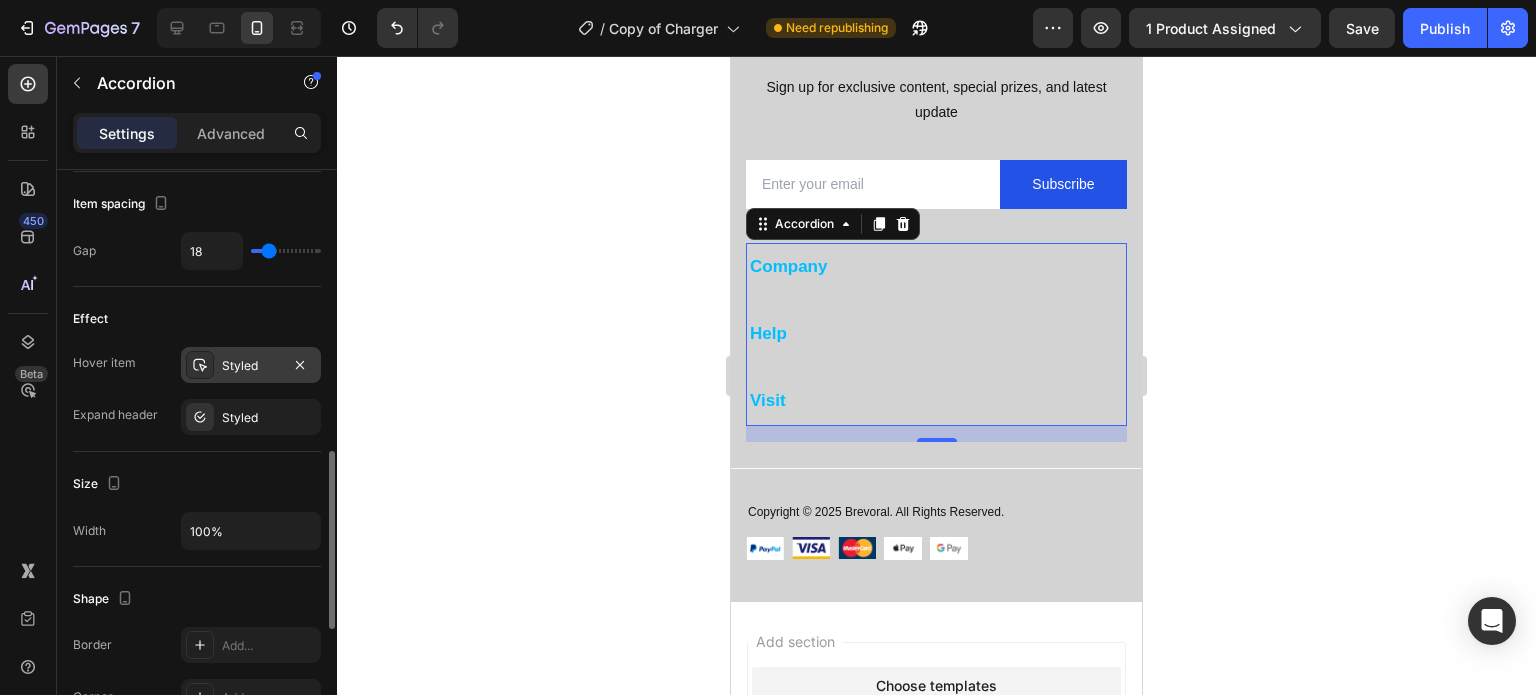 click on "Styled" at bounding box center (251, 365) 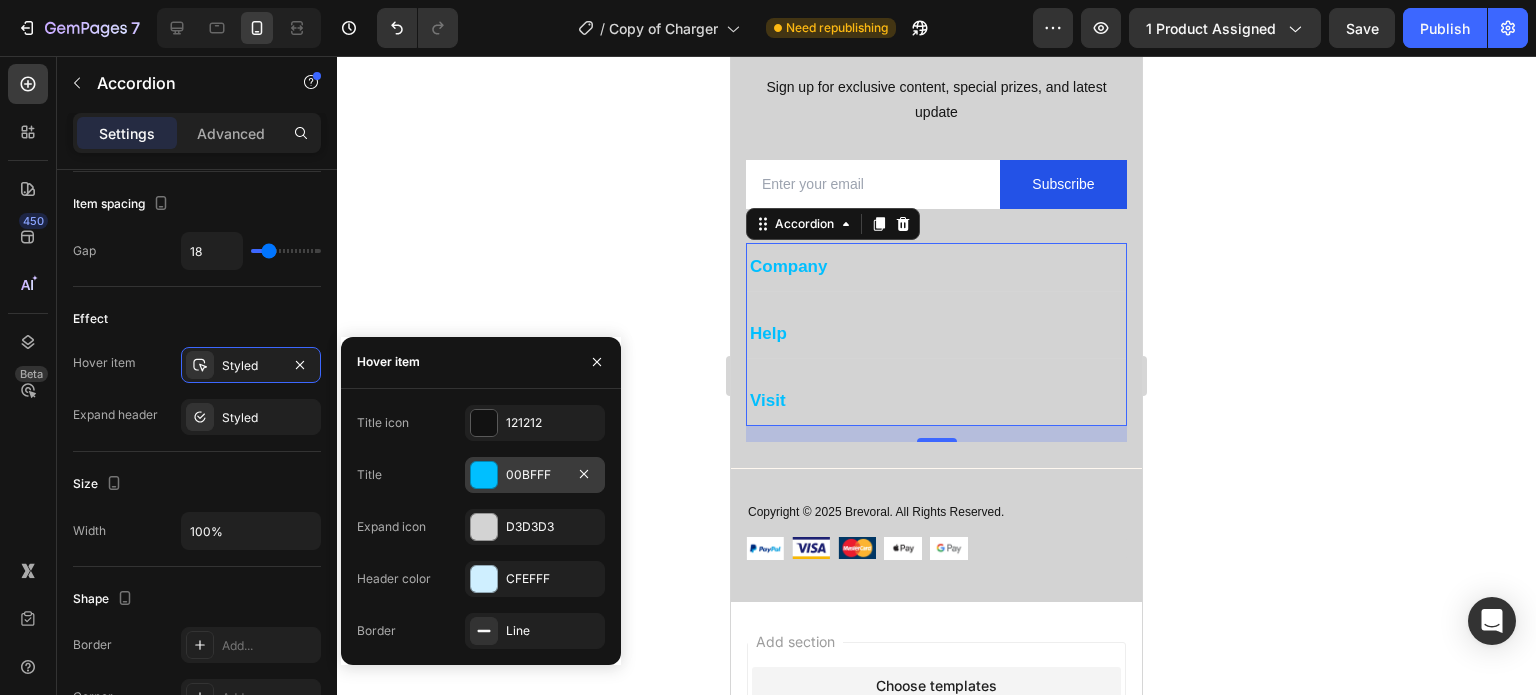 click at bounding box center [484, 475] 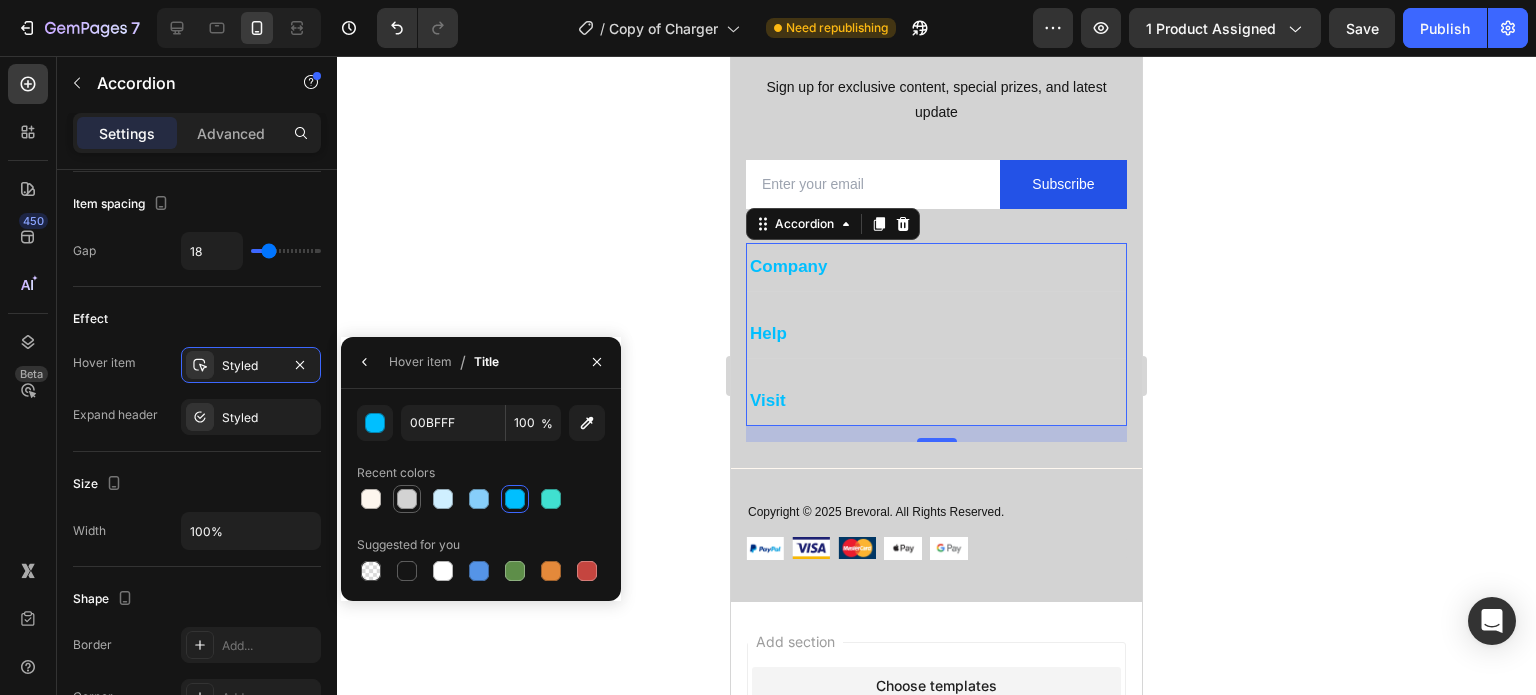 click at bounding box center [407, 499] 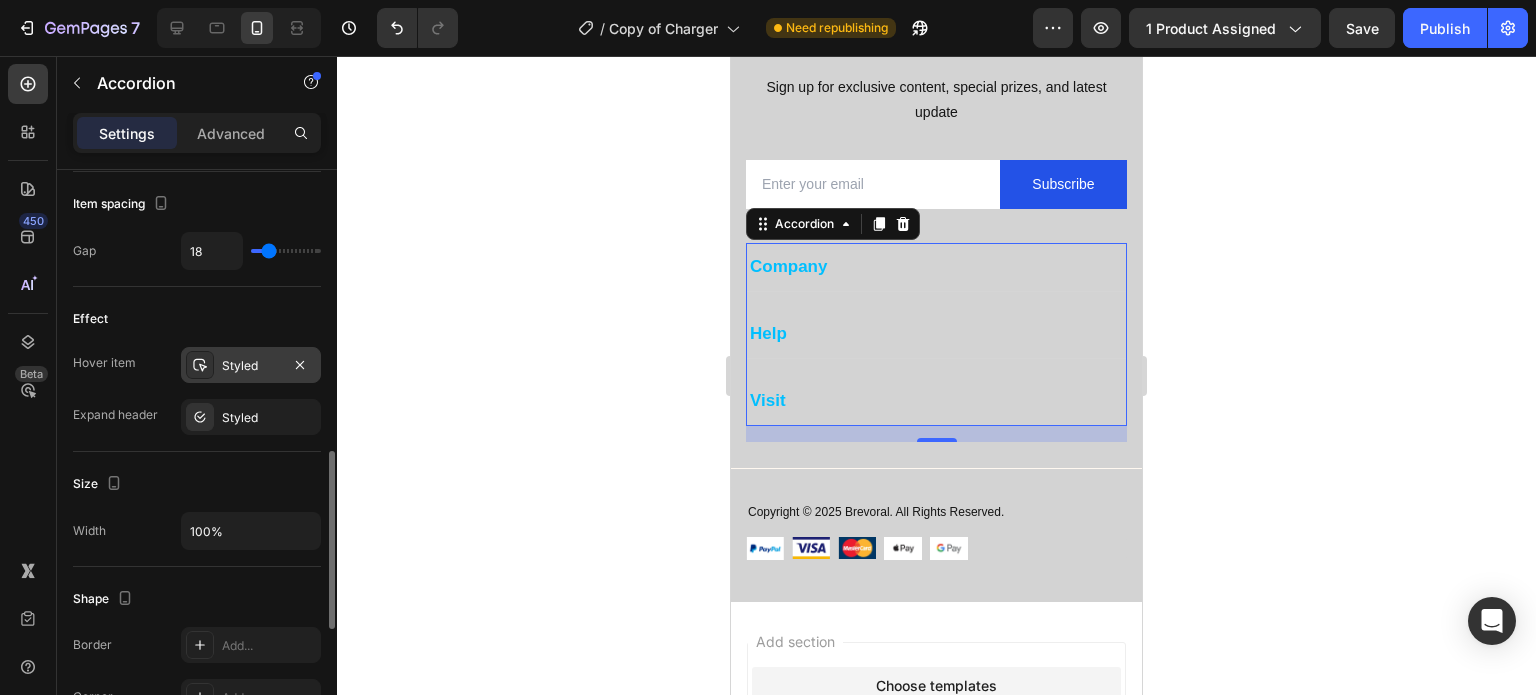 click on "Styled" at bounding box center [251, 366] 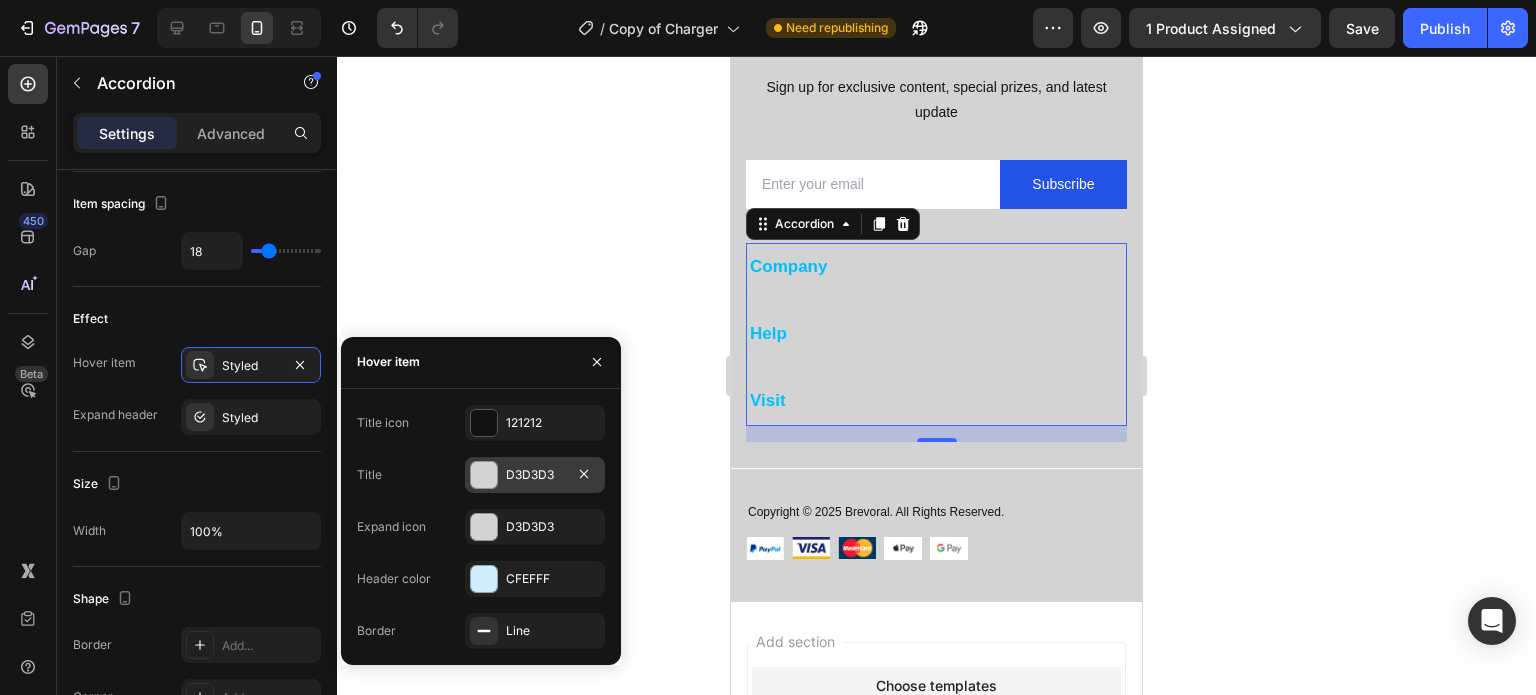 click at bounding box center (484, 475) 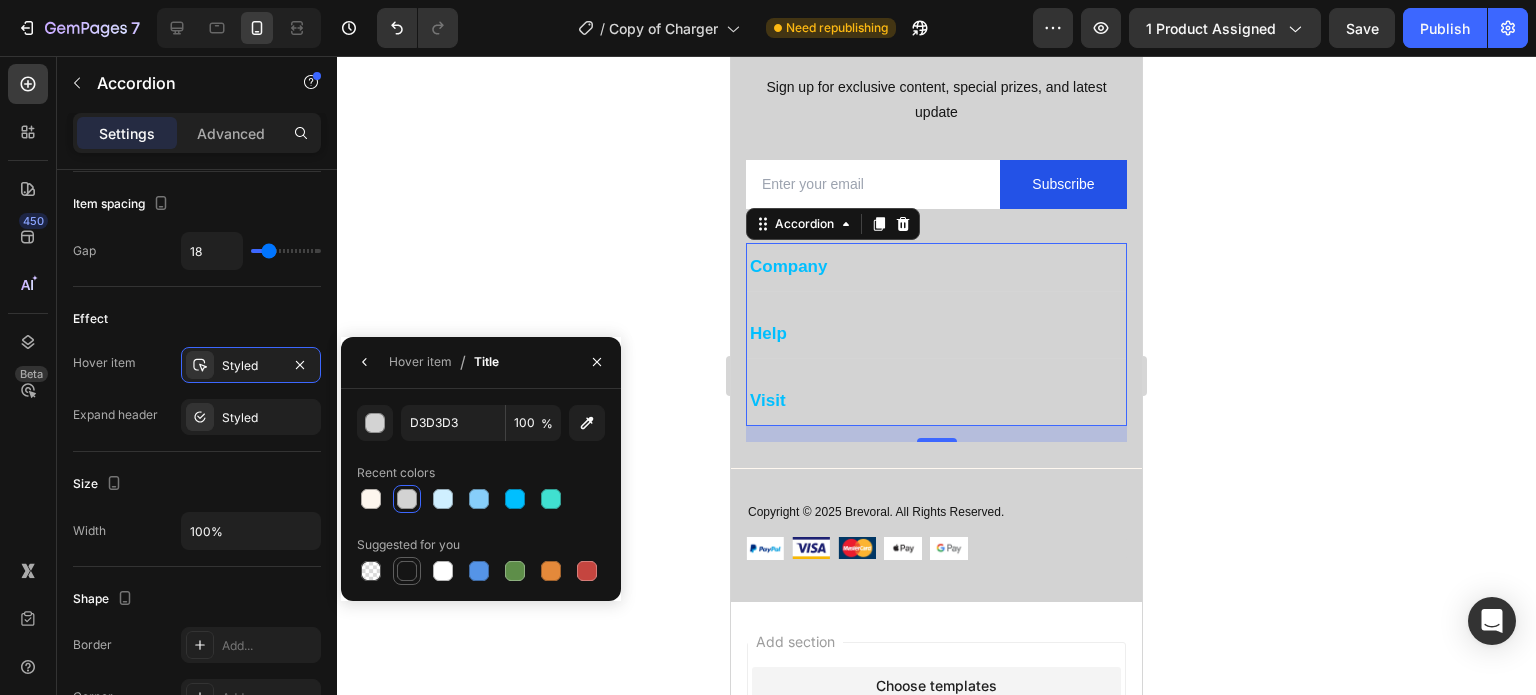 click at bounding box center (407, 571) 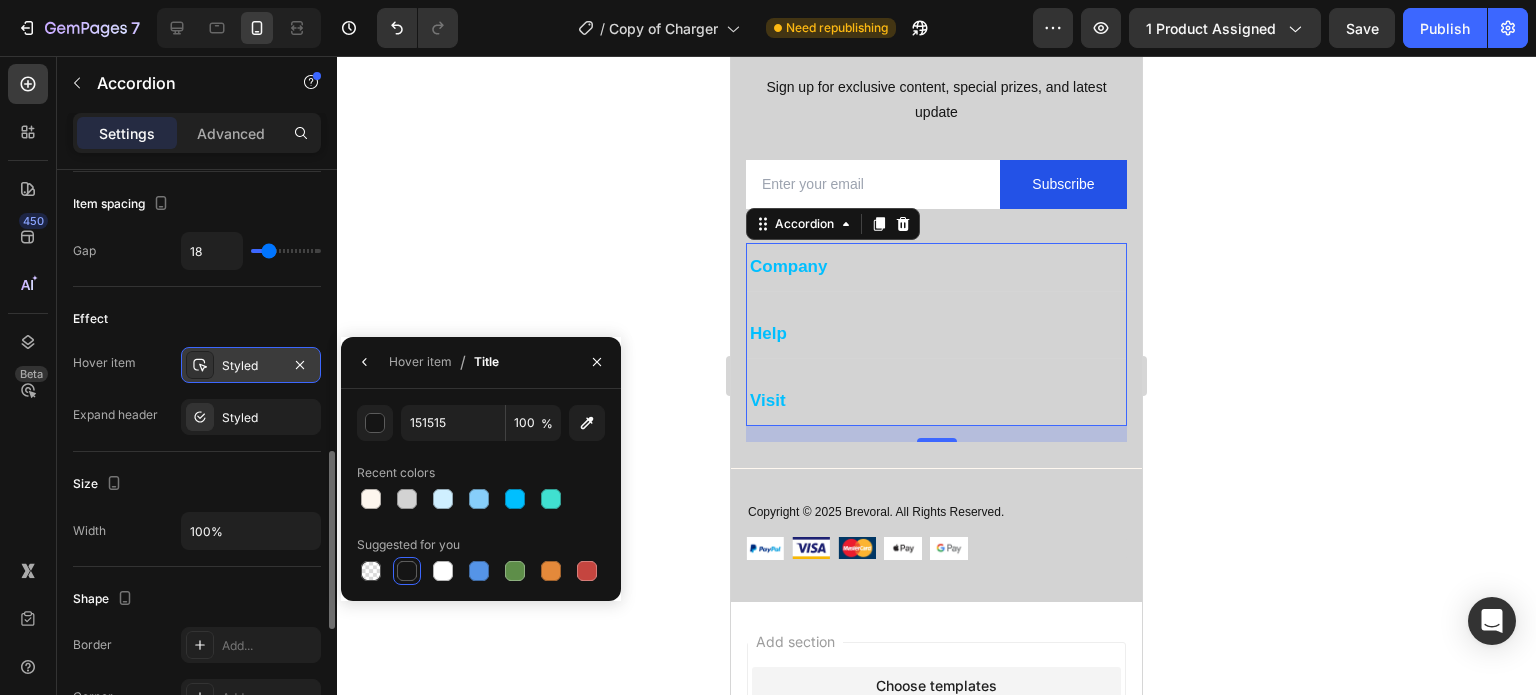 click on "Styled" at bounding box center [251, 366] 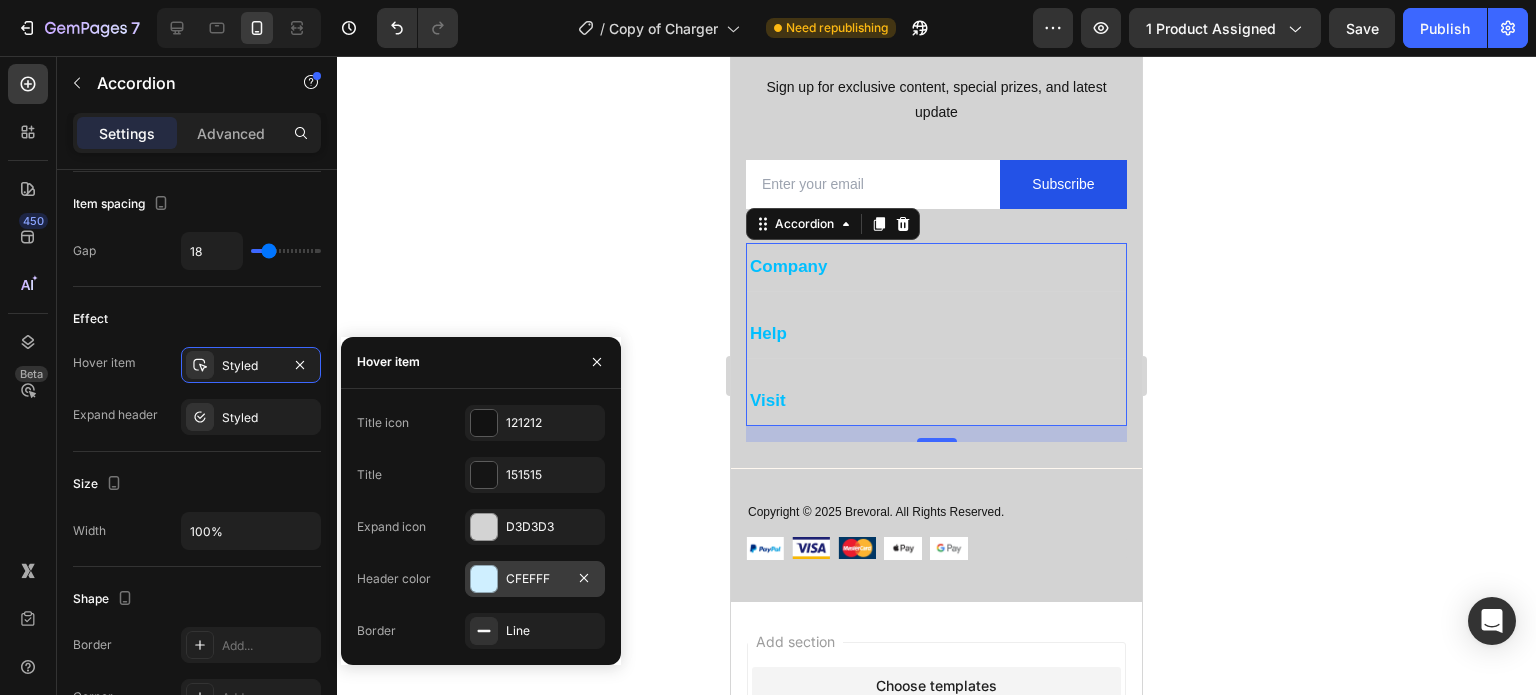 click on "CFEFFF" at bounding box center [535, 579] 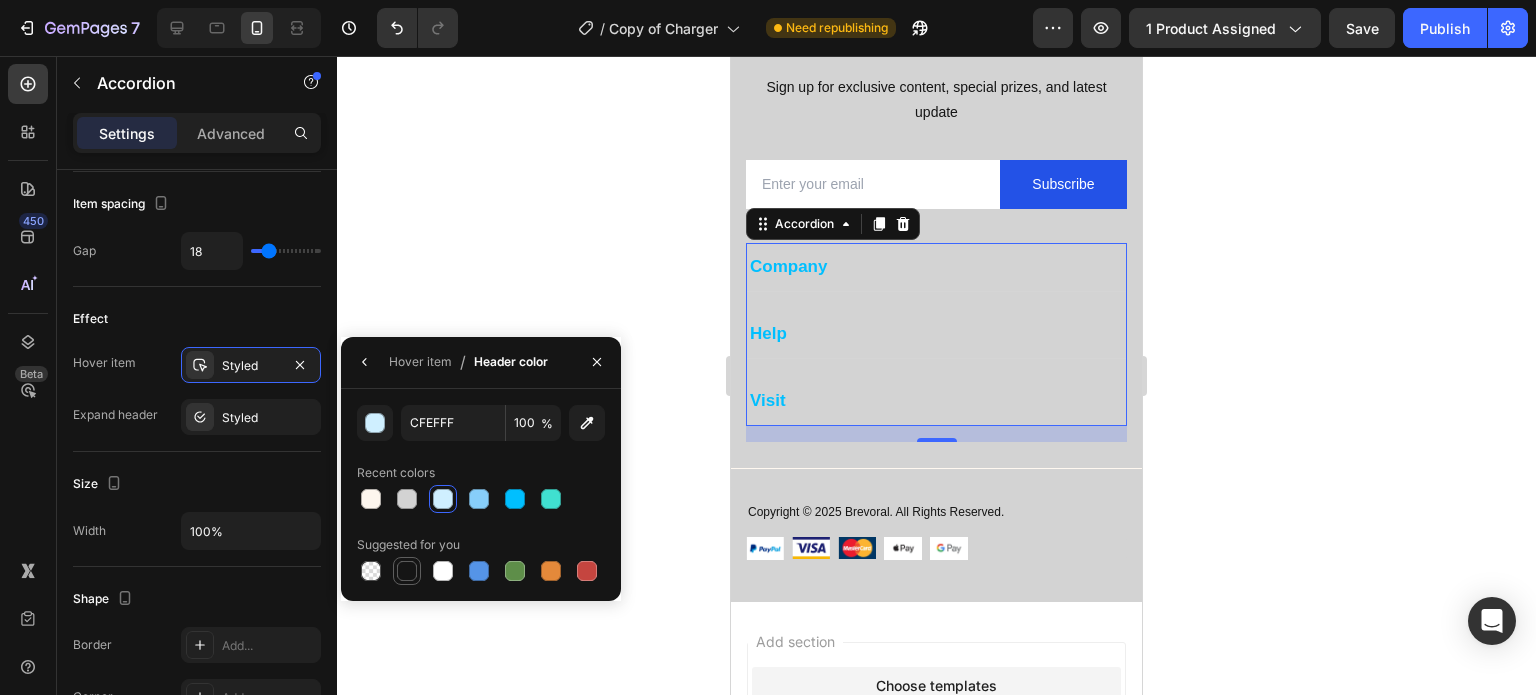 click at bounding box center [407, 571] 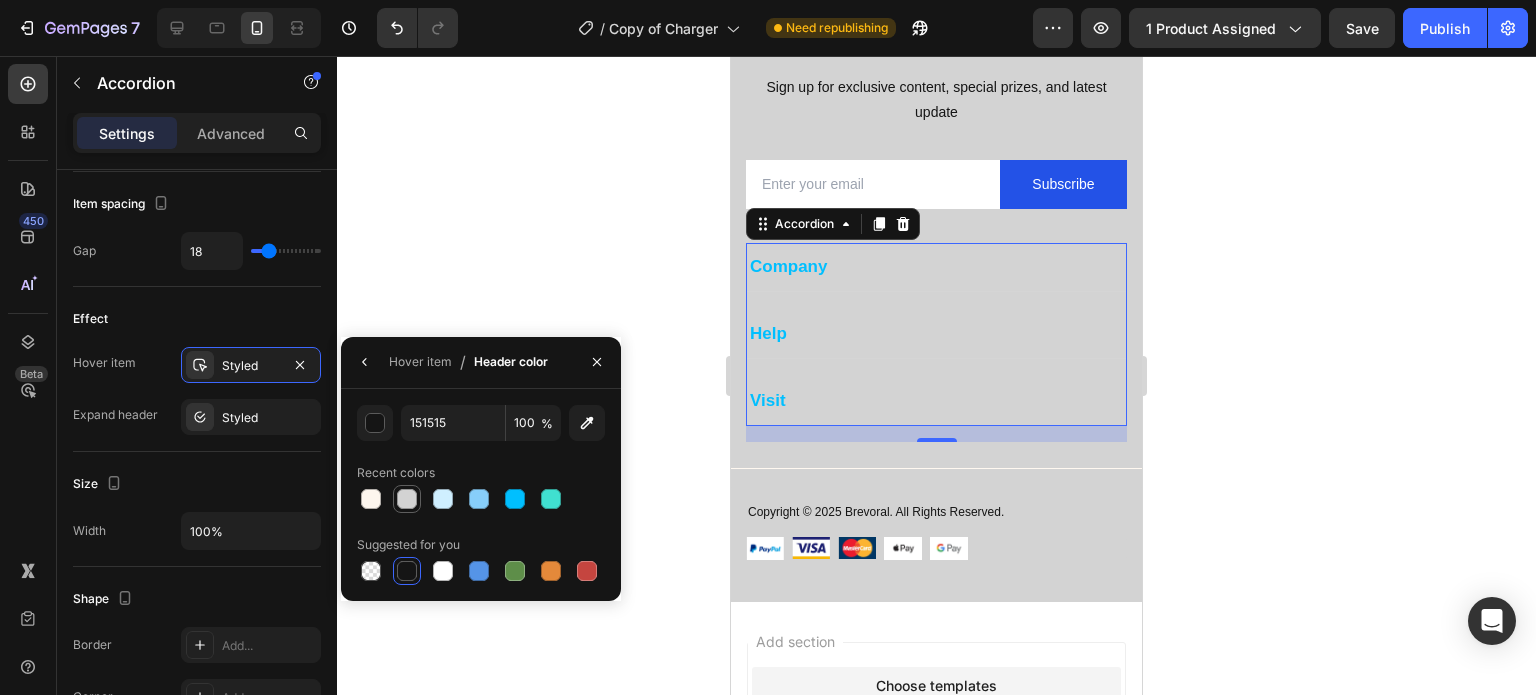 click at bounding box center [407, 499] 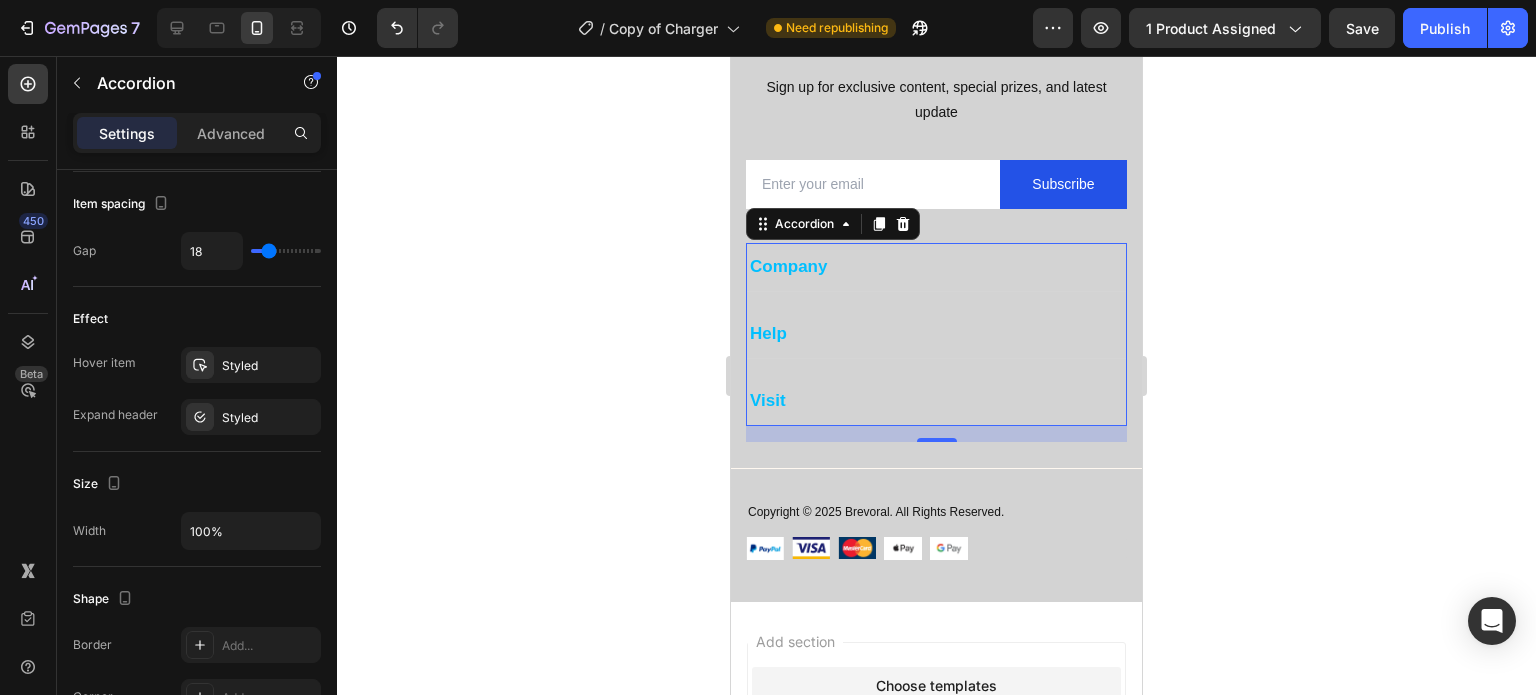 click on "Company" at bounding box center (936, 267) 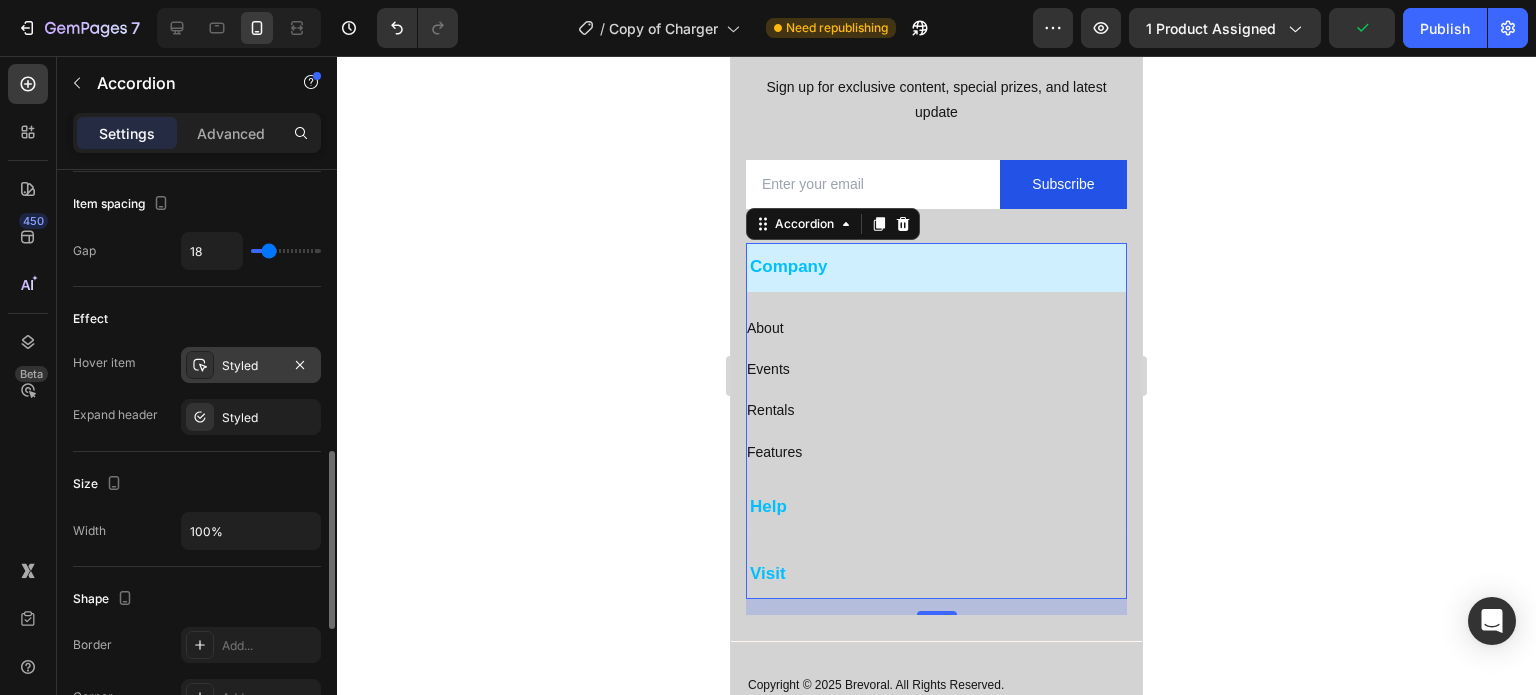 click on "Styled" at bounding box center [251, 366] 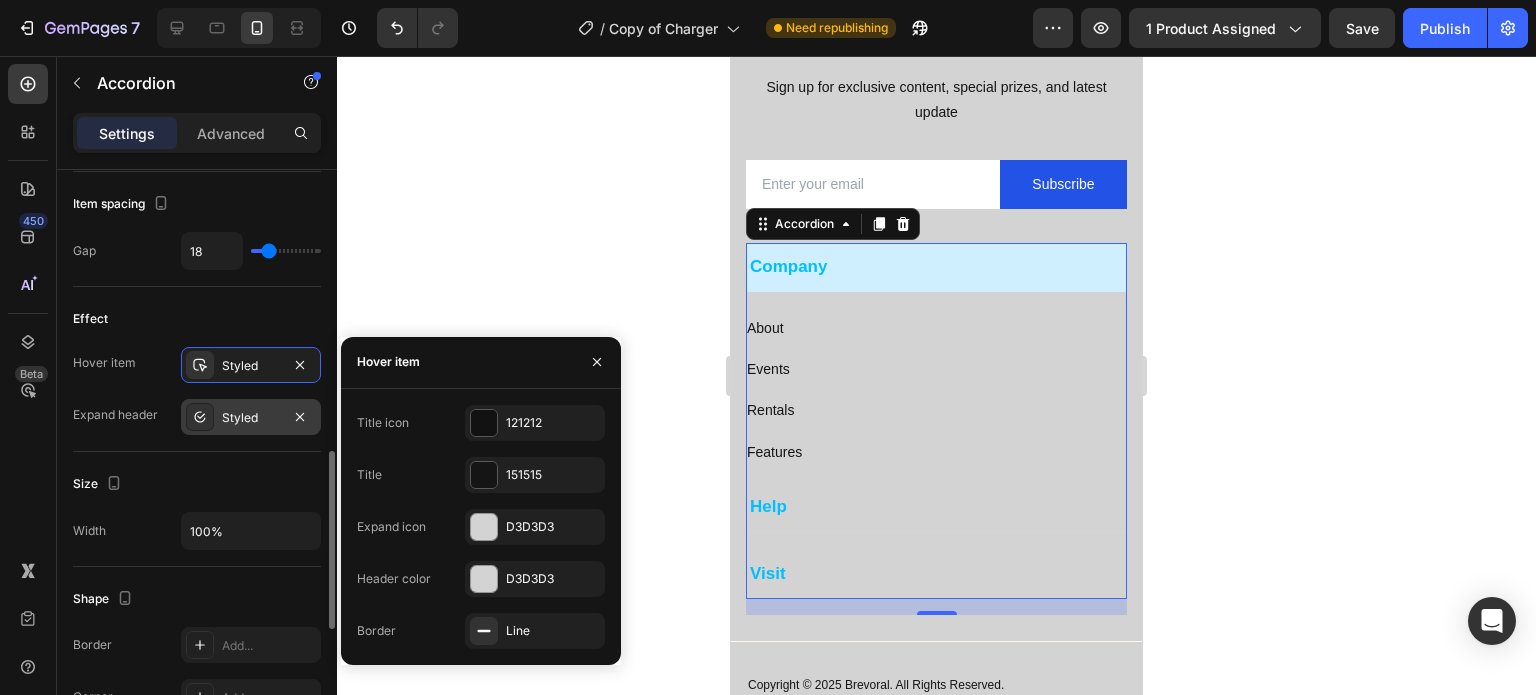 click on "Styled" at bounding box center (251, 418) 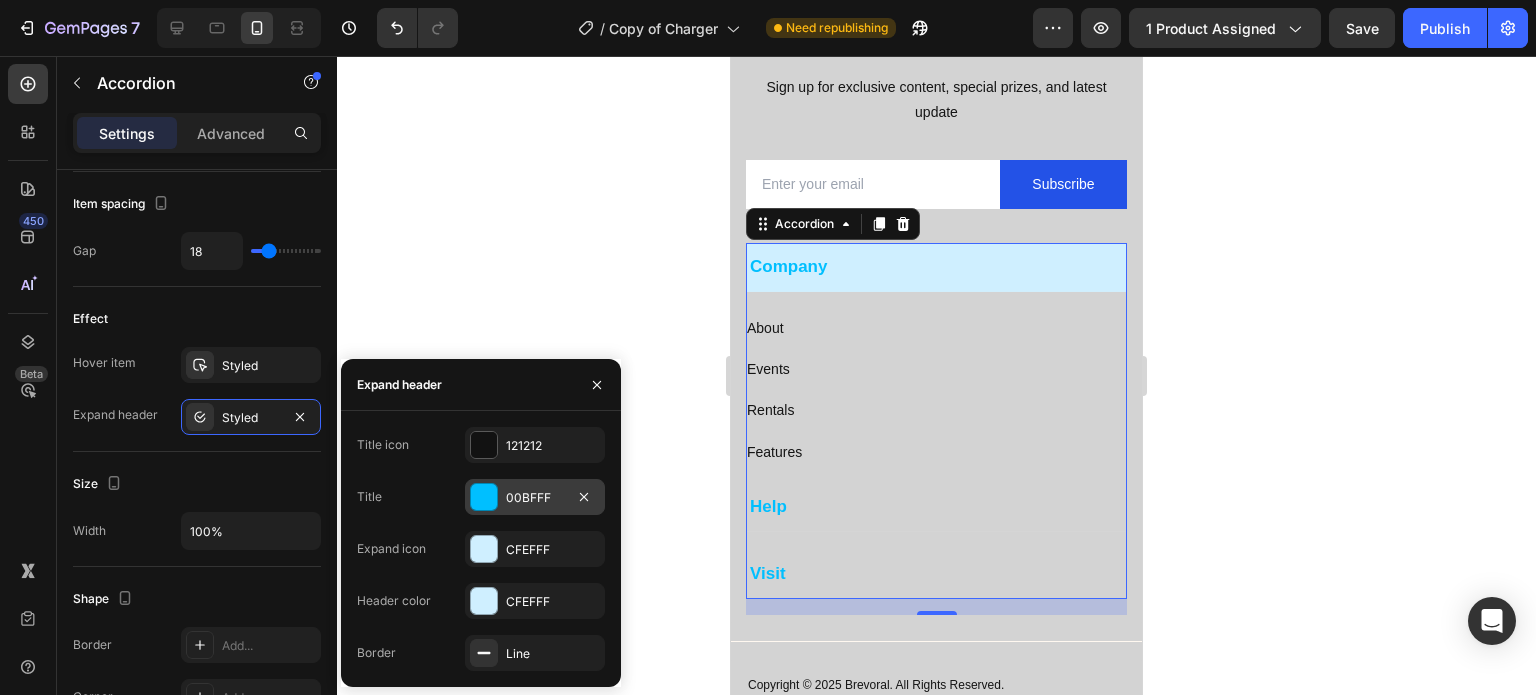 click at bounding box center [484, 497] 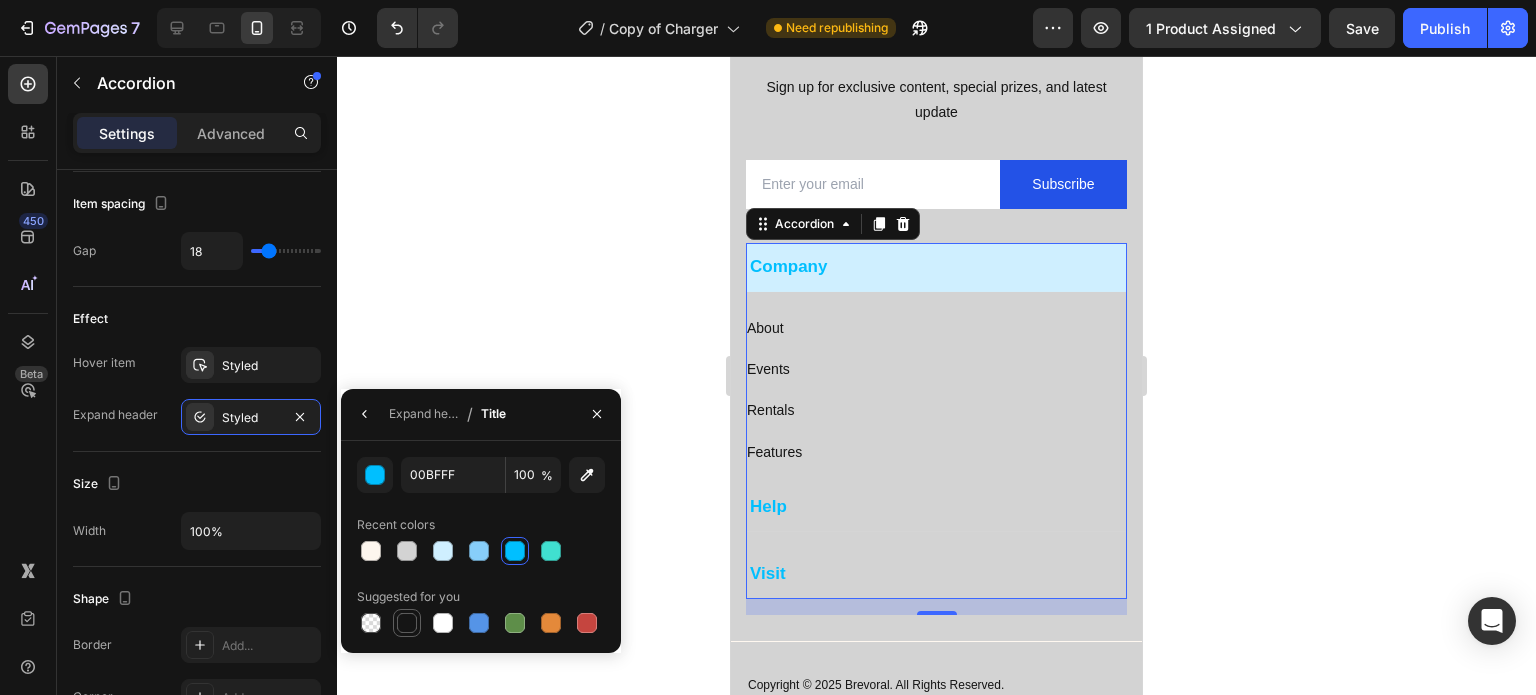 click at bounding box center (407, 623) 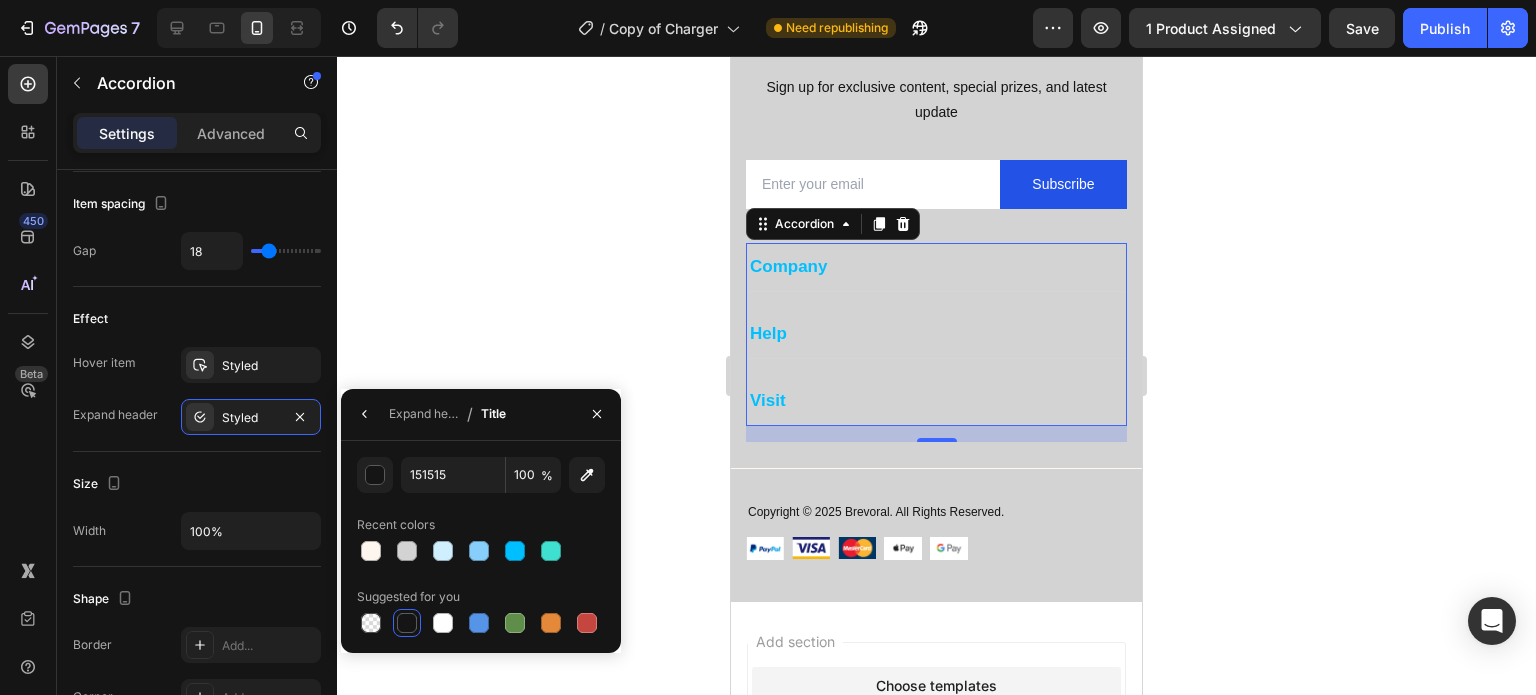 click on "Company" at bounding box center (936, 267) 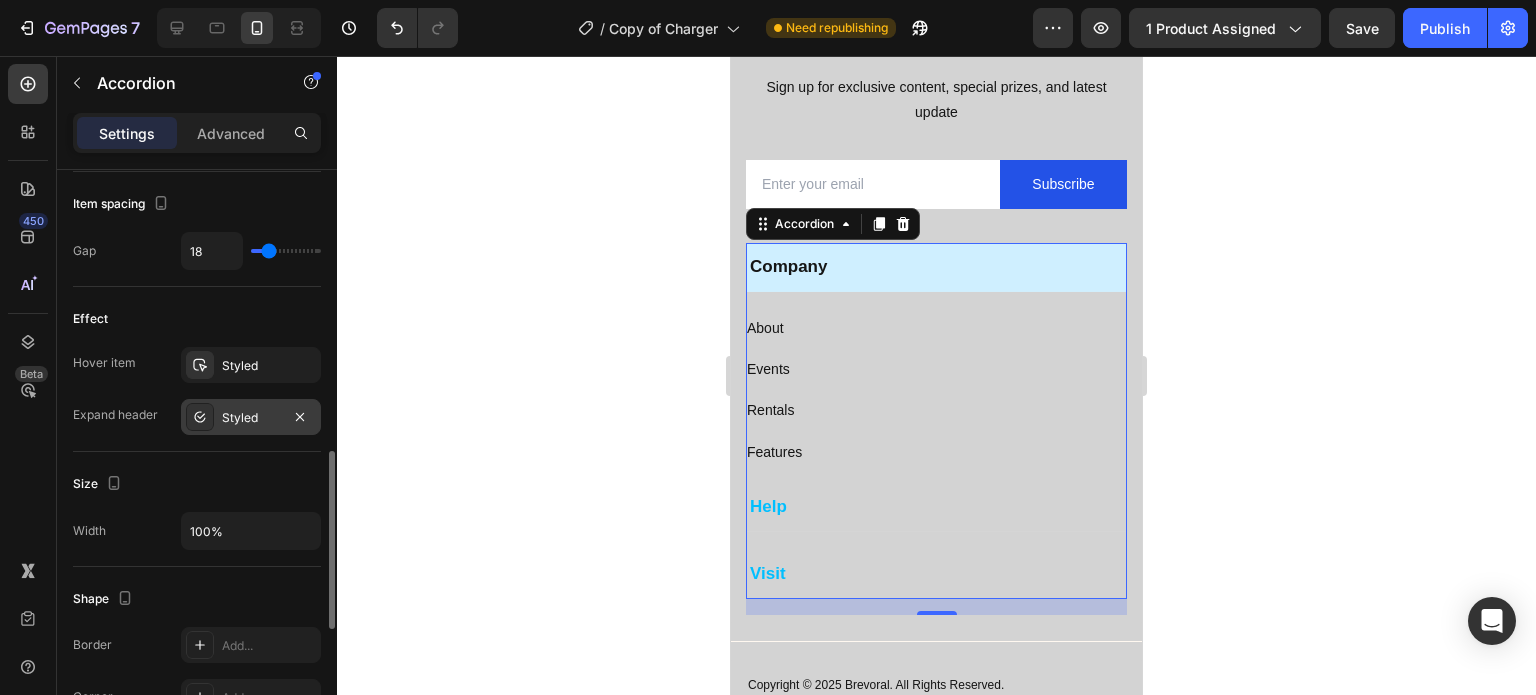 click on "Styled" at bounding box center (251, 418) 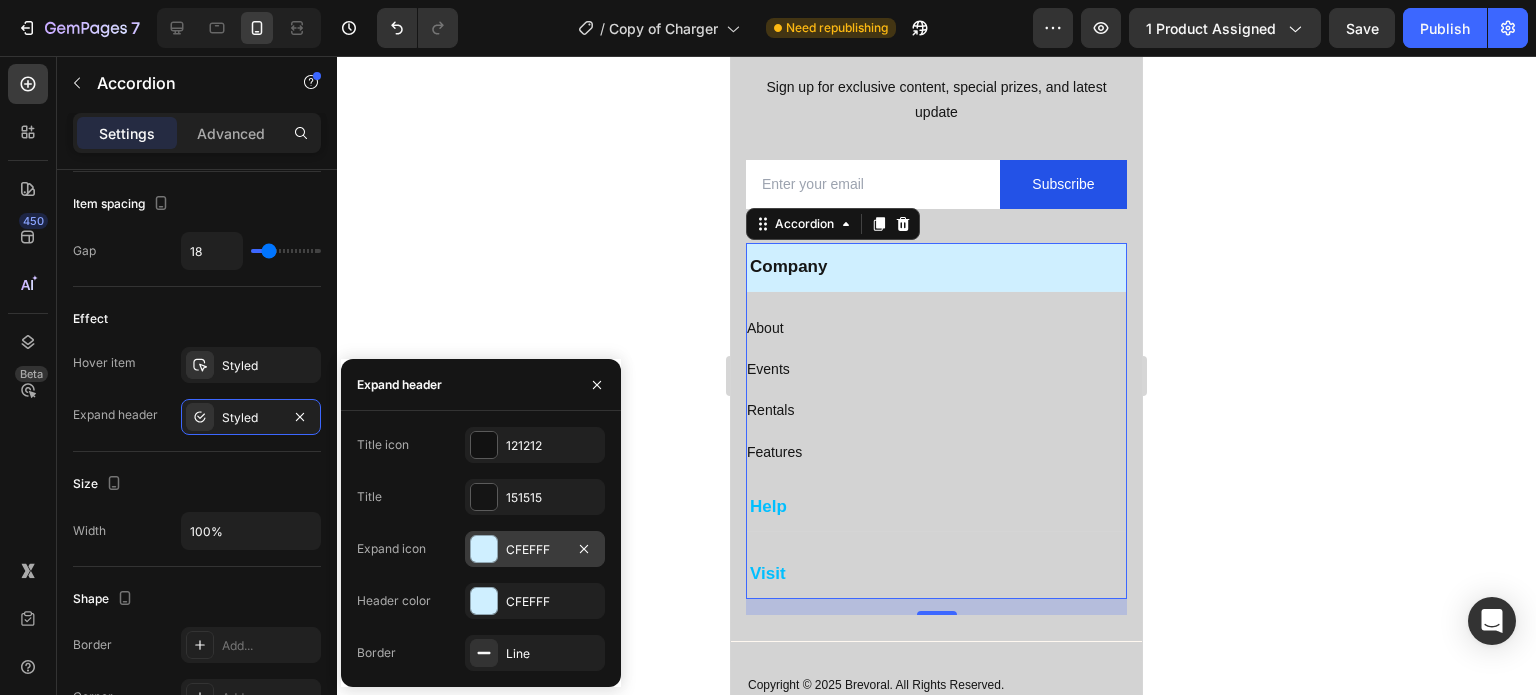 click at bounding box center [484, 549] 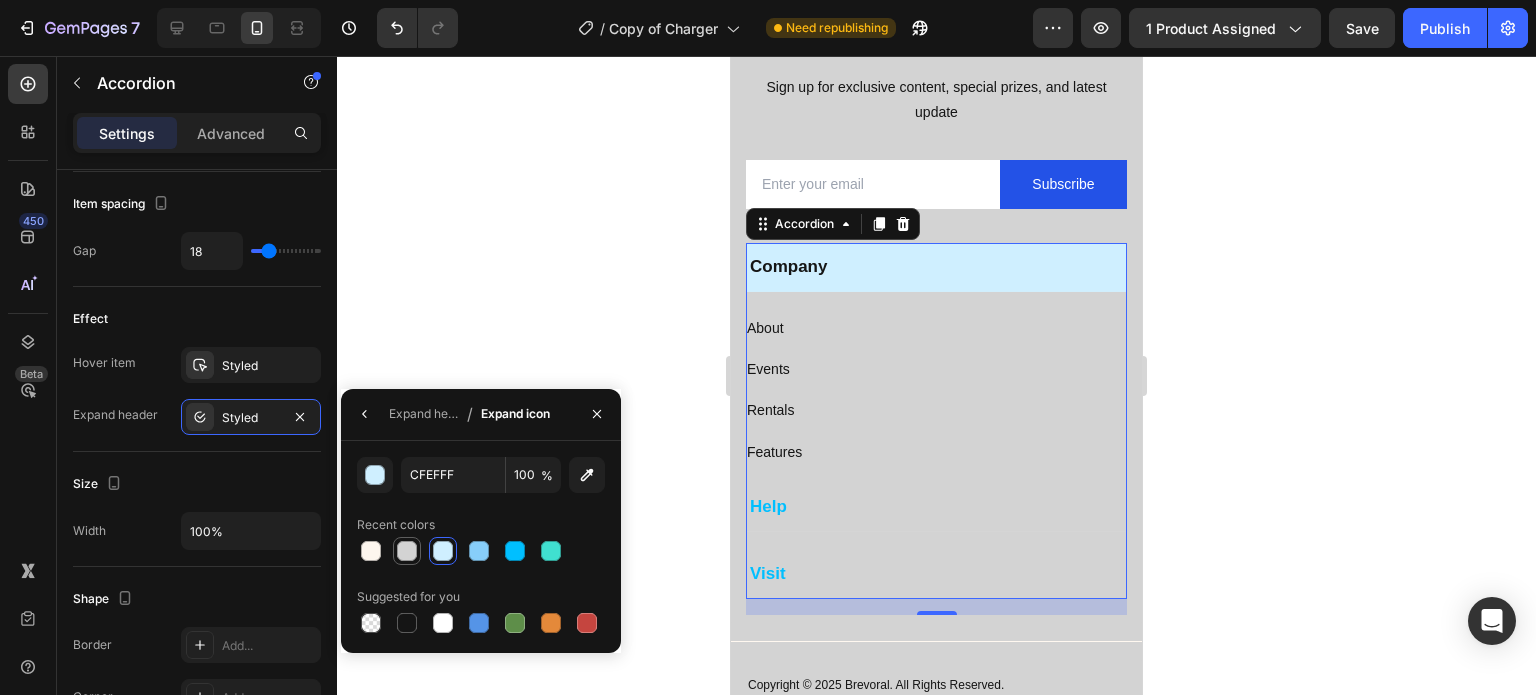click at bounding box center (407, 551) 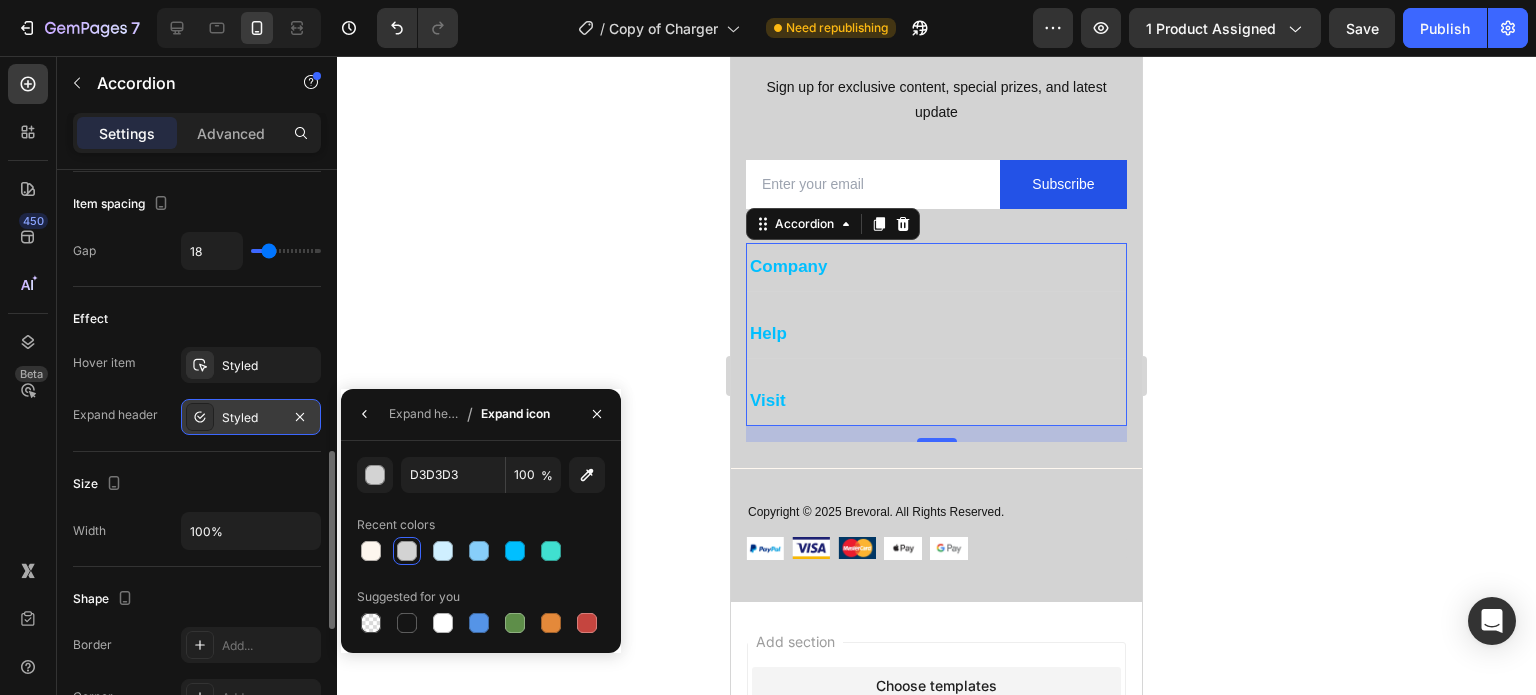 click on "Styled" at bounding box center [251, 417] 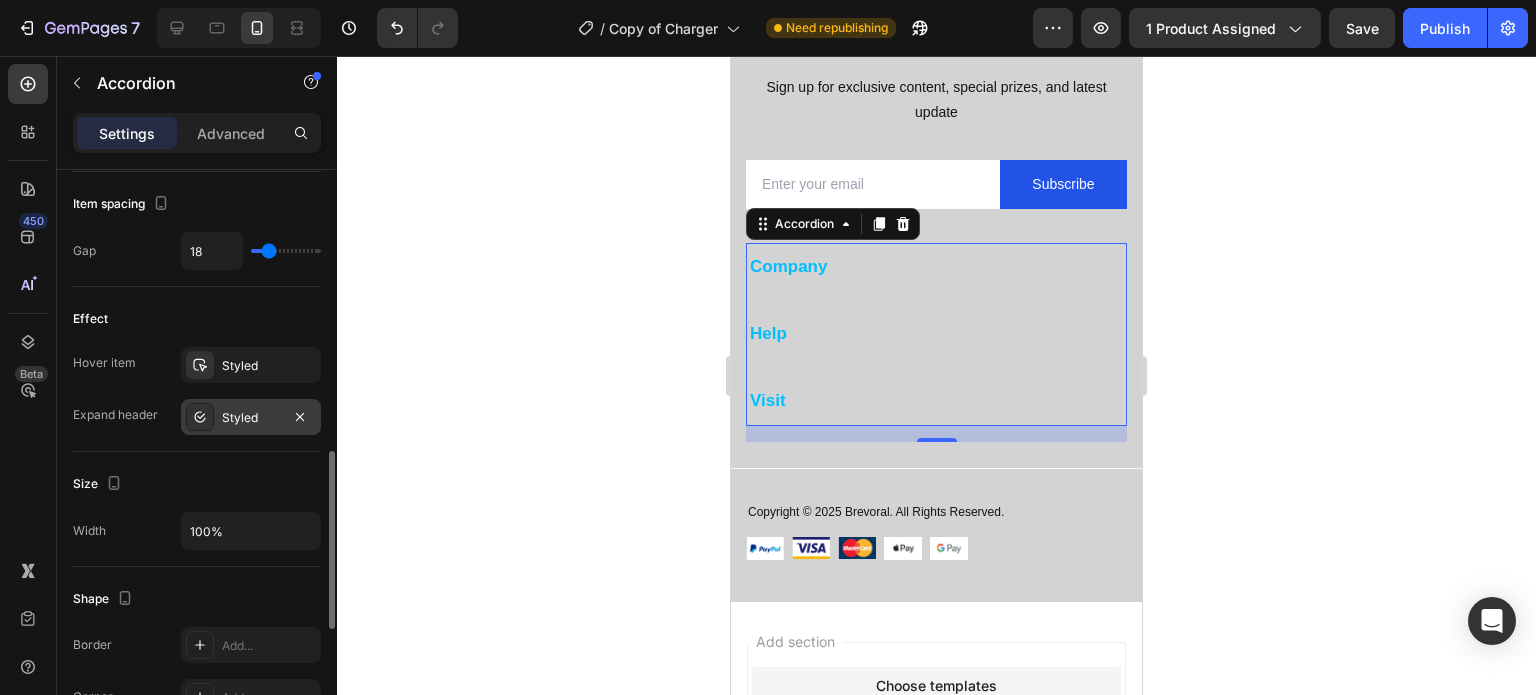 click on "Styled" at bounding box center [251, 417] 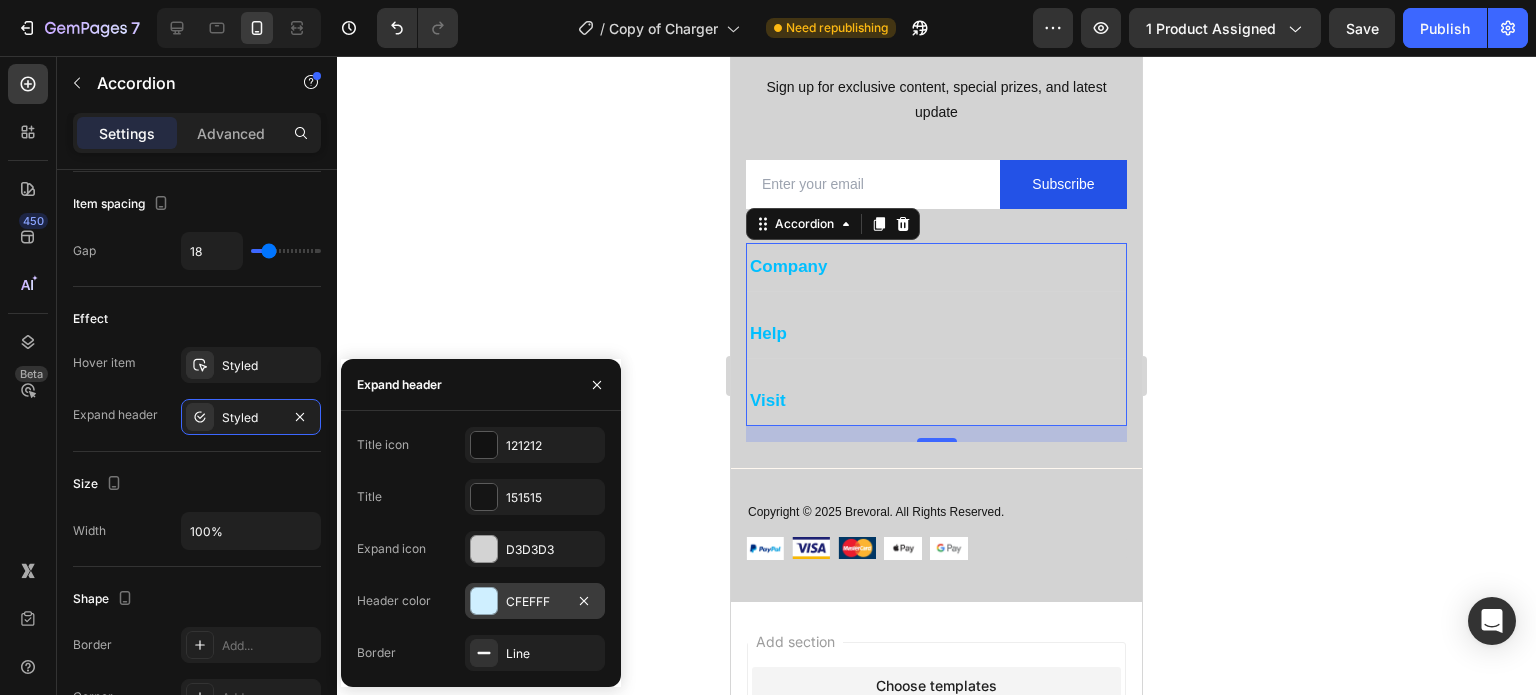 click at bounding box center (484, 601) 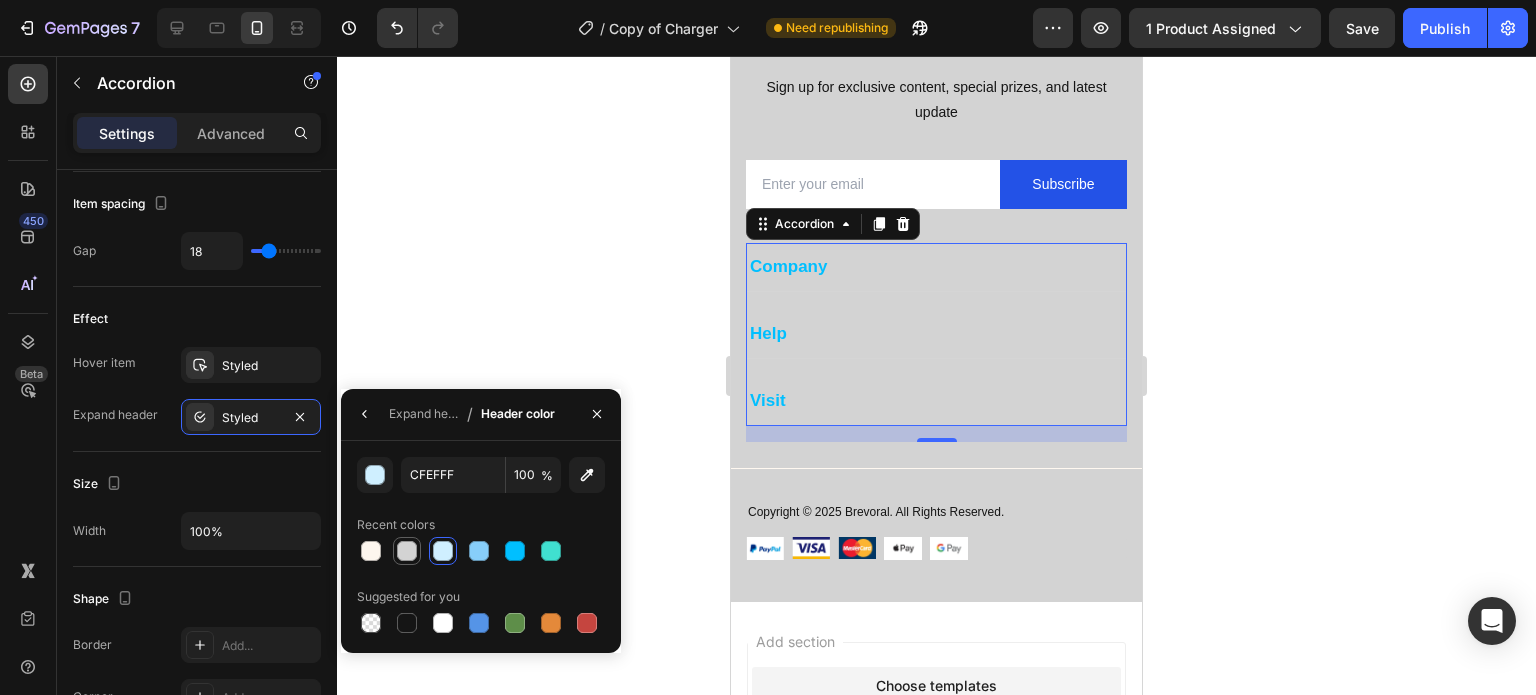click at bounding box center [407, 551] 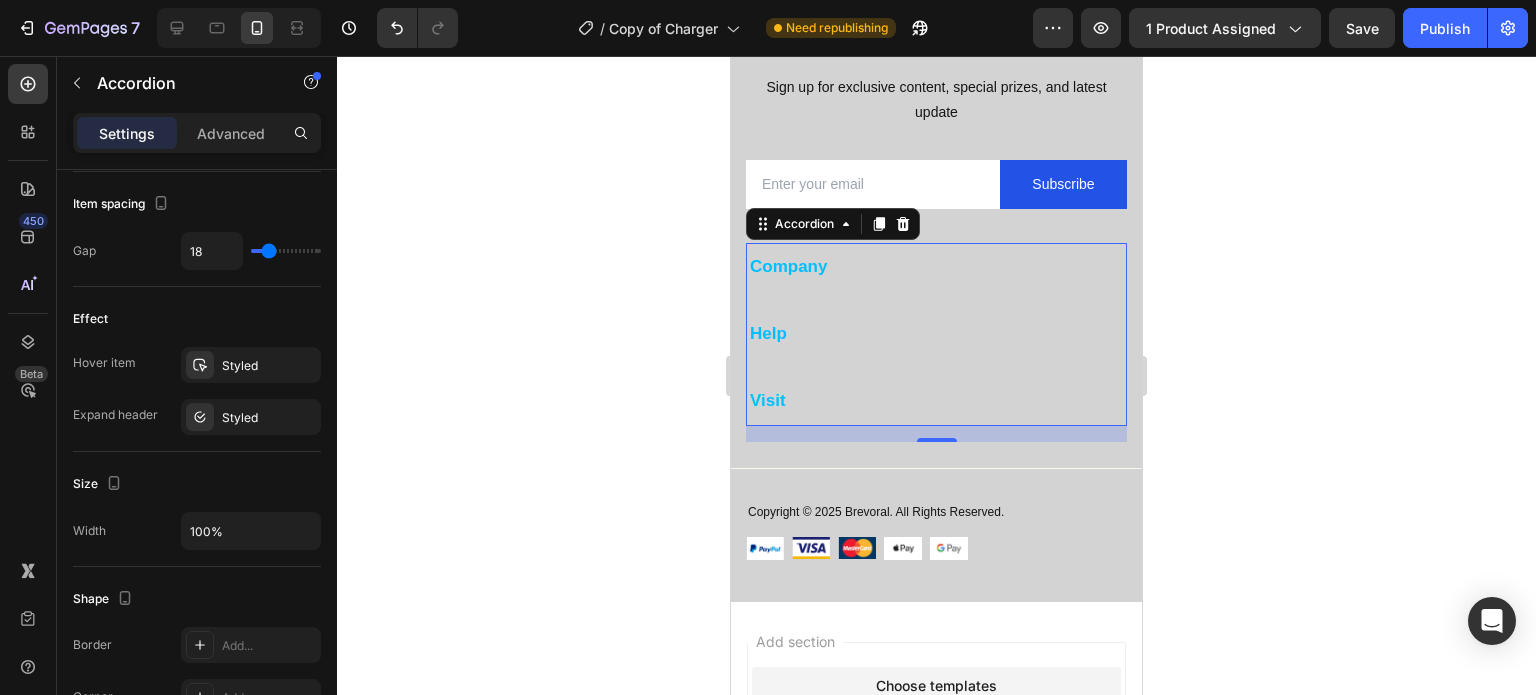 click 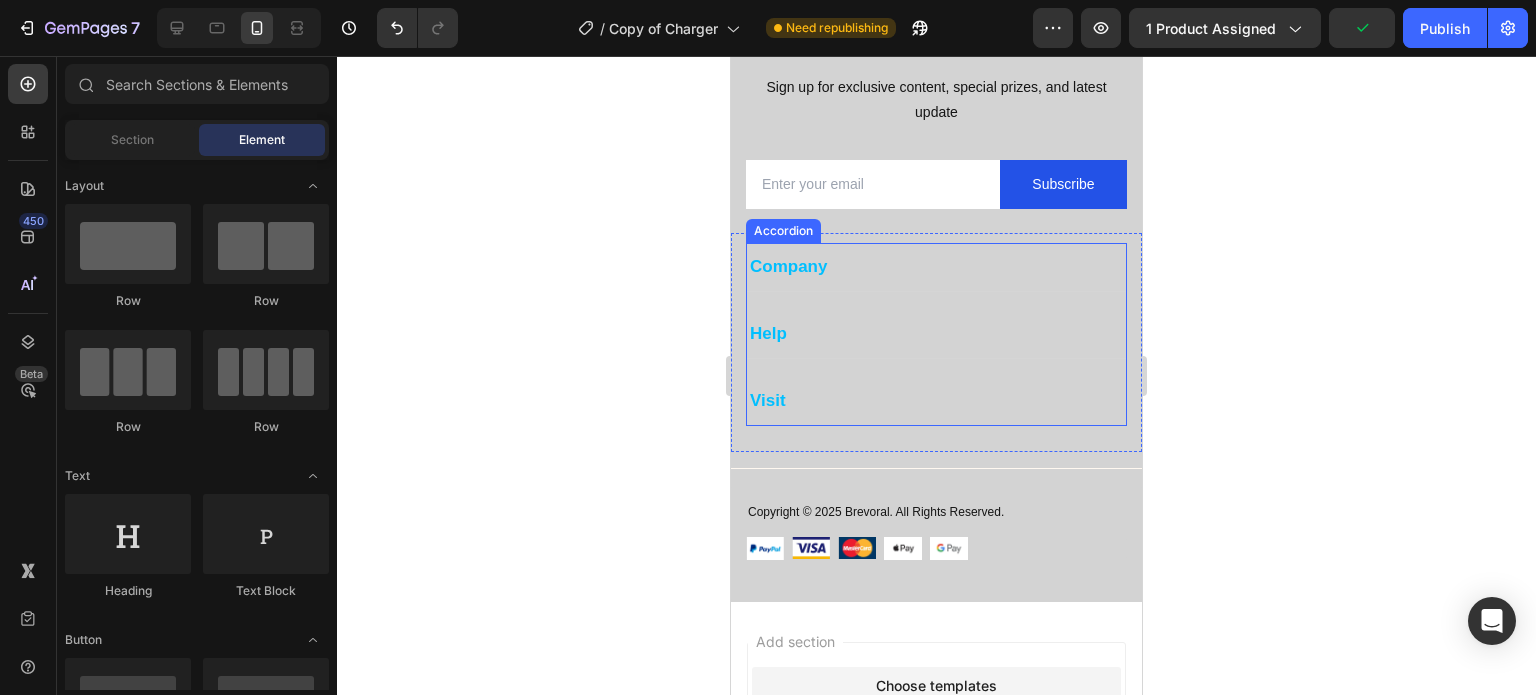 click on "Company" at bounding box center (936, 267) 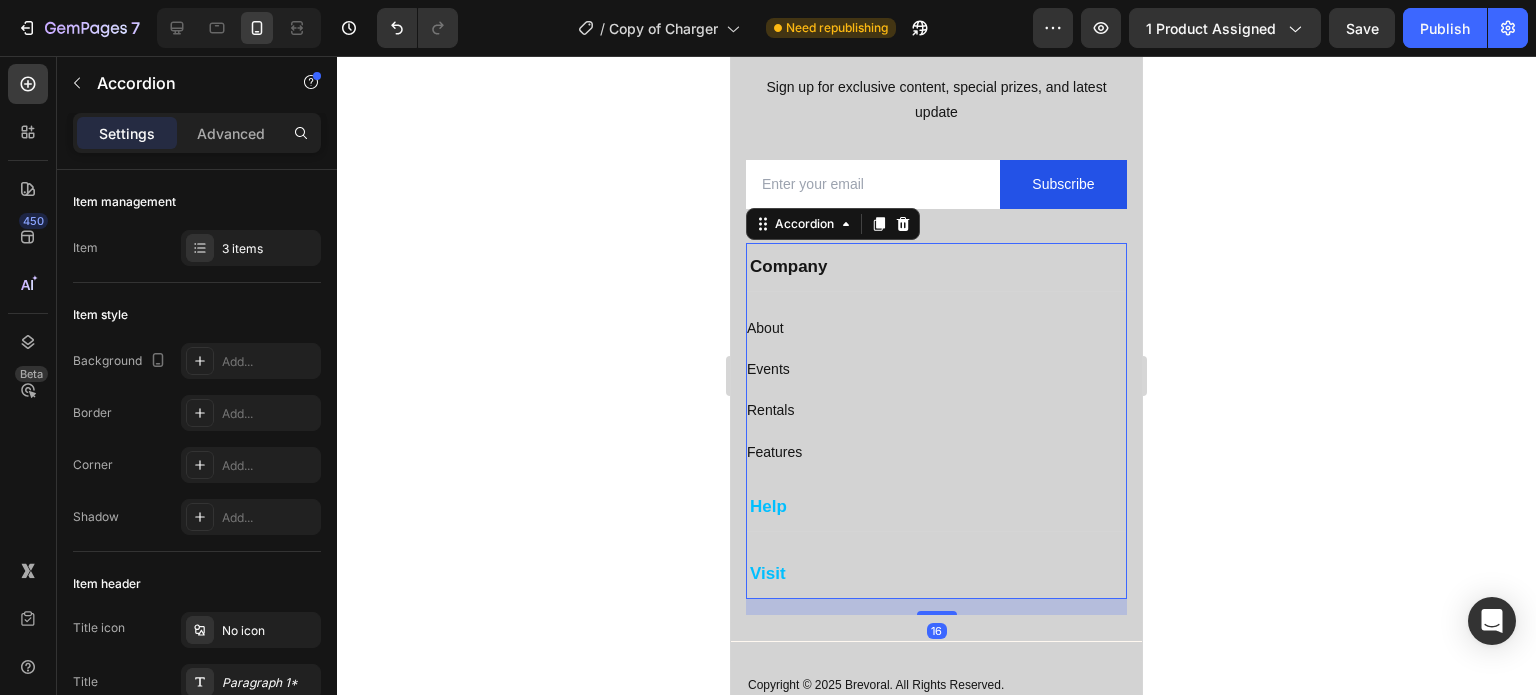 click 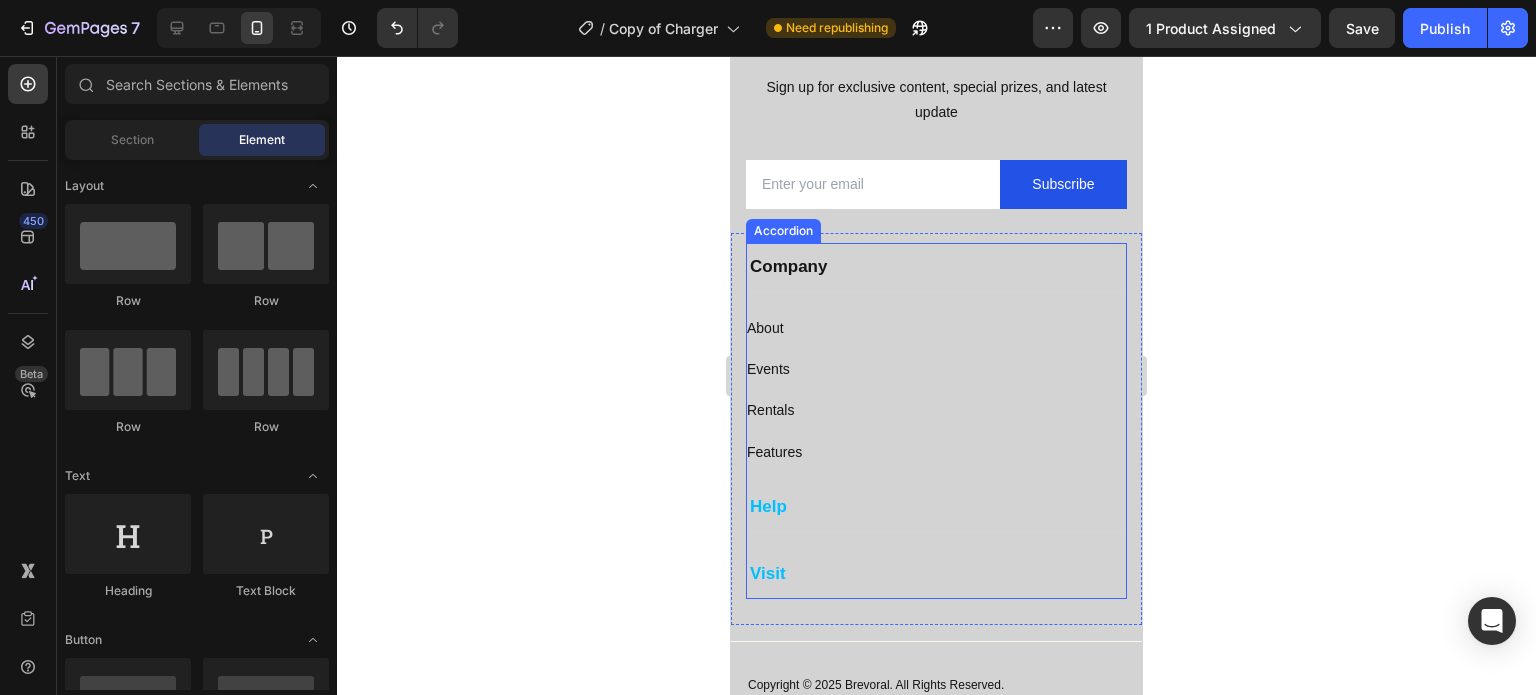 click on "Help" at bounding box center (936, 507) 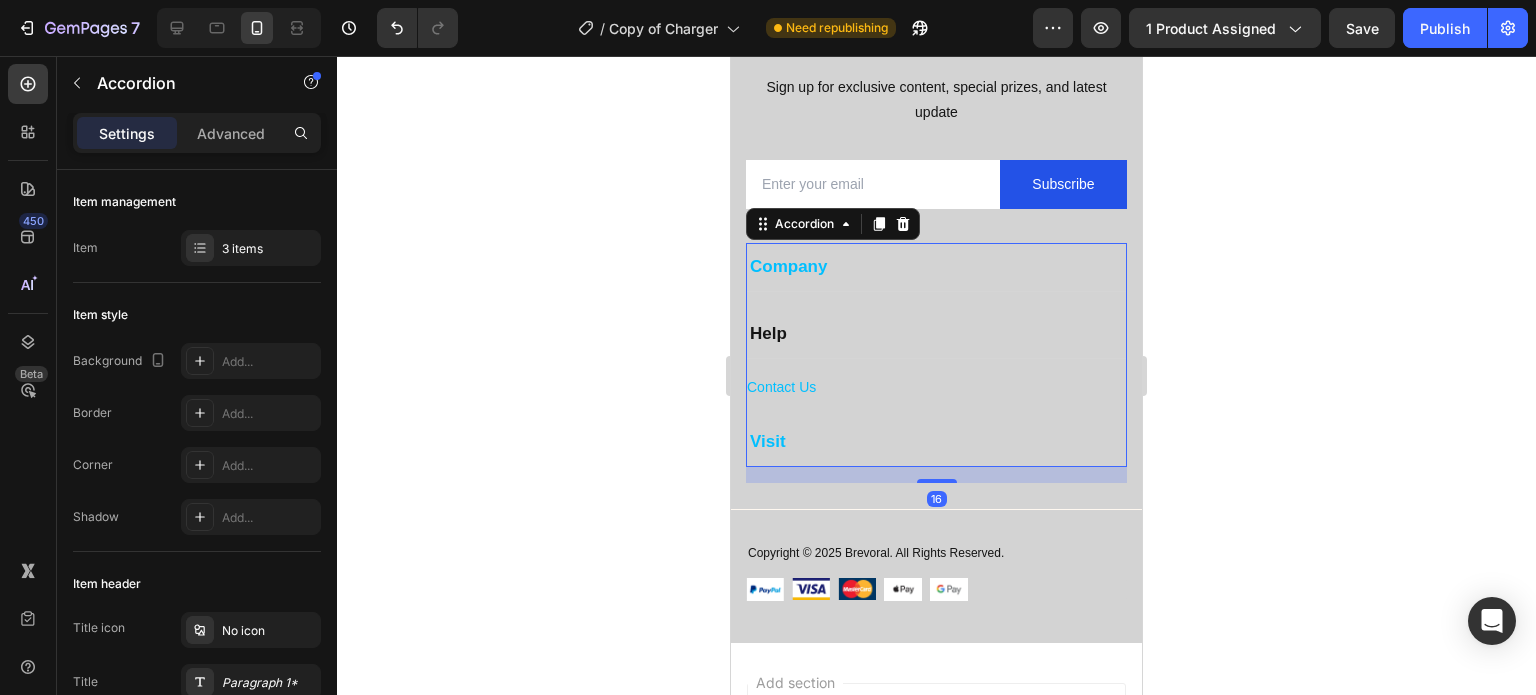 click on "Company" at bounding box center (788, 267) 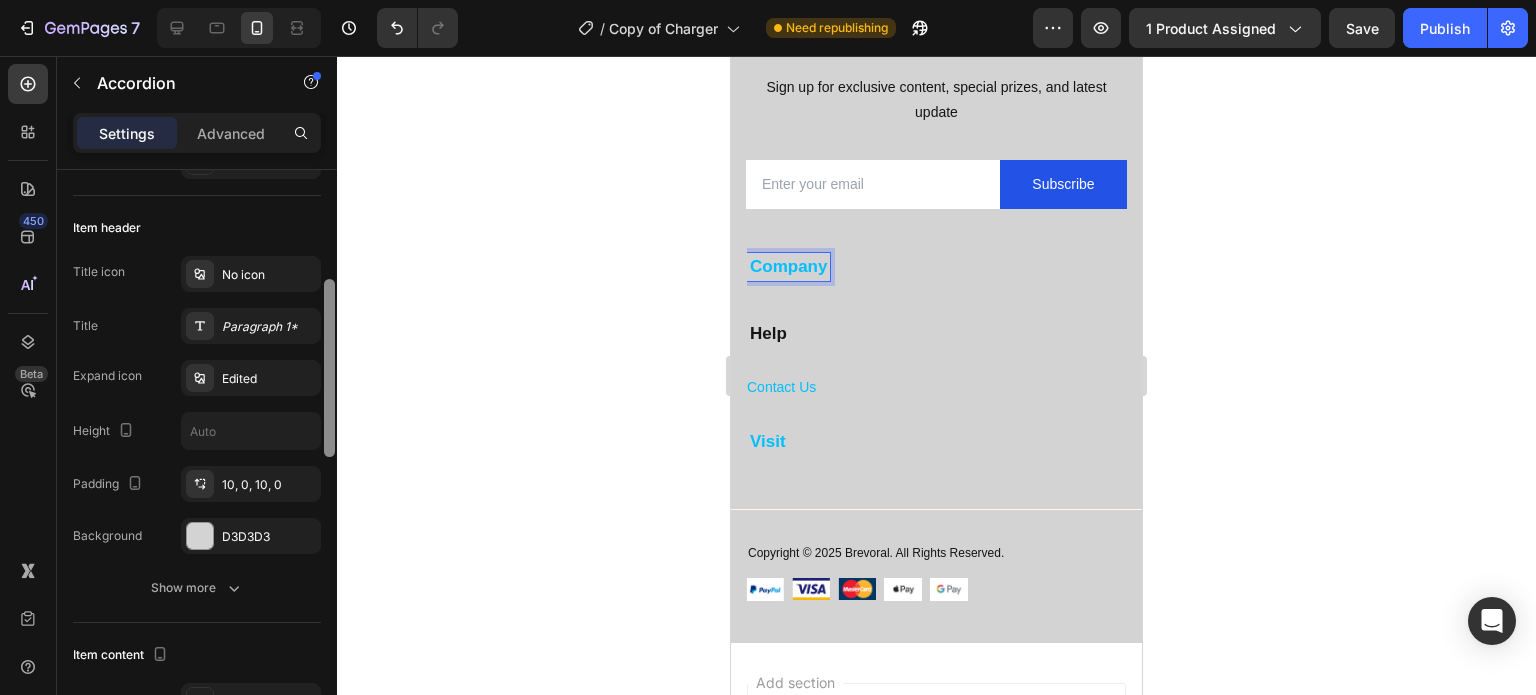 scroll, scrollTop: 372, scrollLeft: 0, axis: vertical 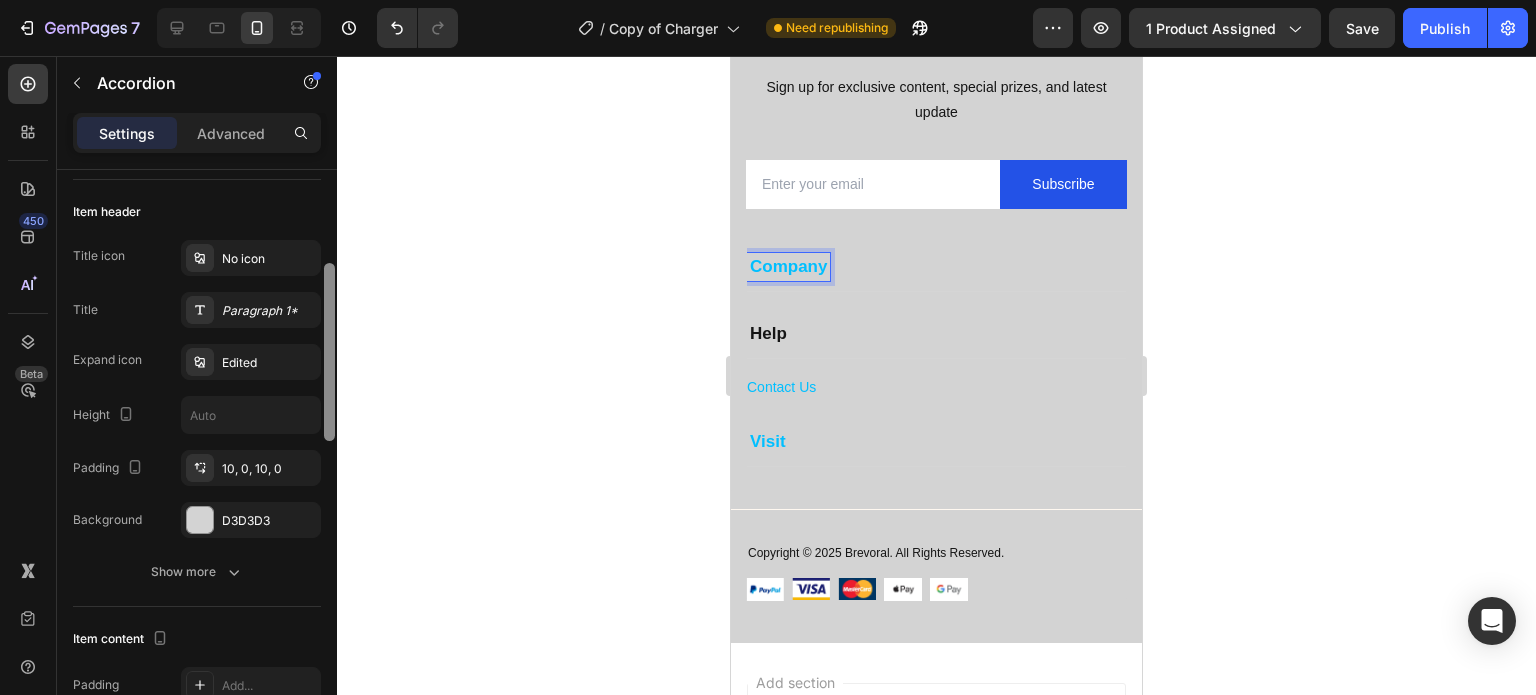 drag, startPoint x: 328, startPoint y: 314, endPoint x: 340, endPoint y: 428, distance: 114.62984 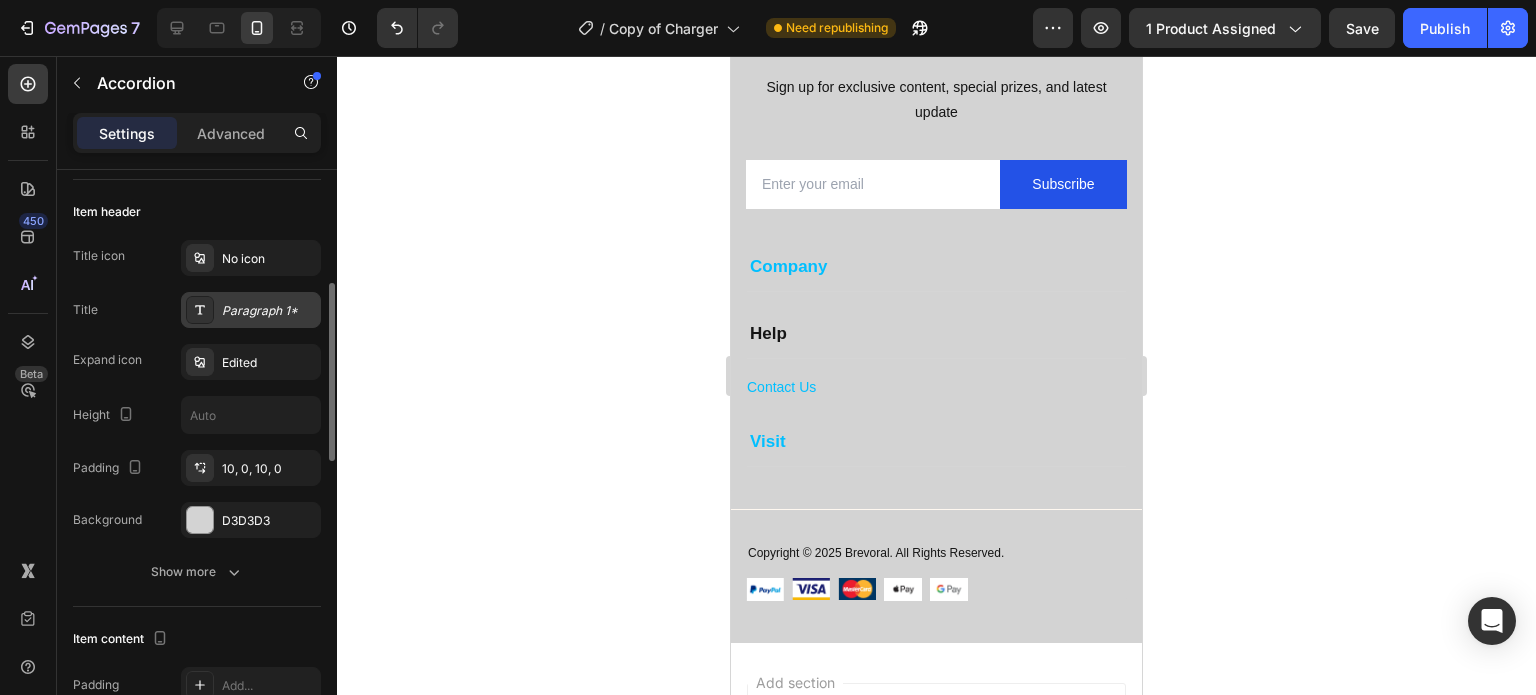 click on "Paragraph 1*" at bounding box center (269, 311) 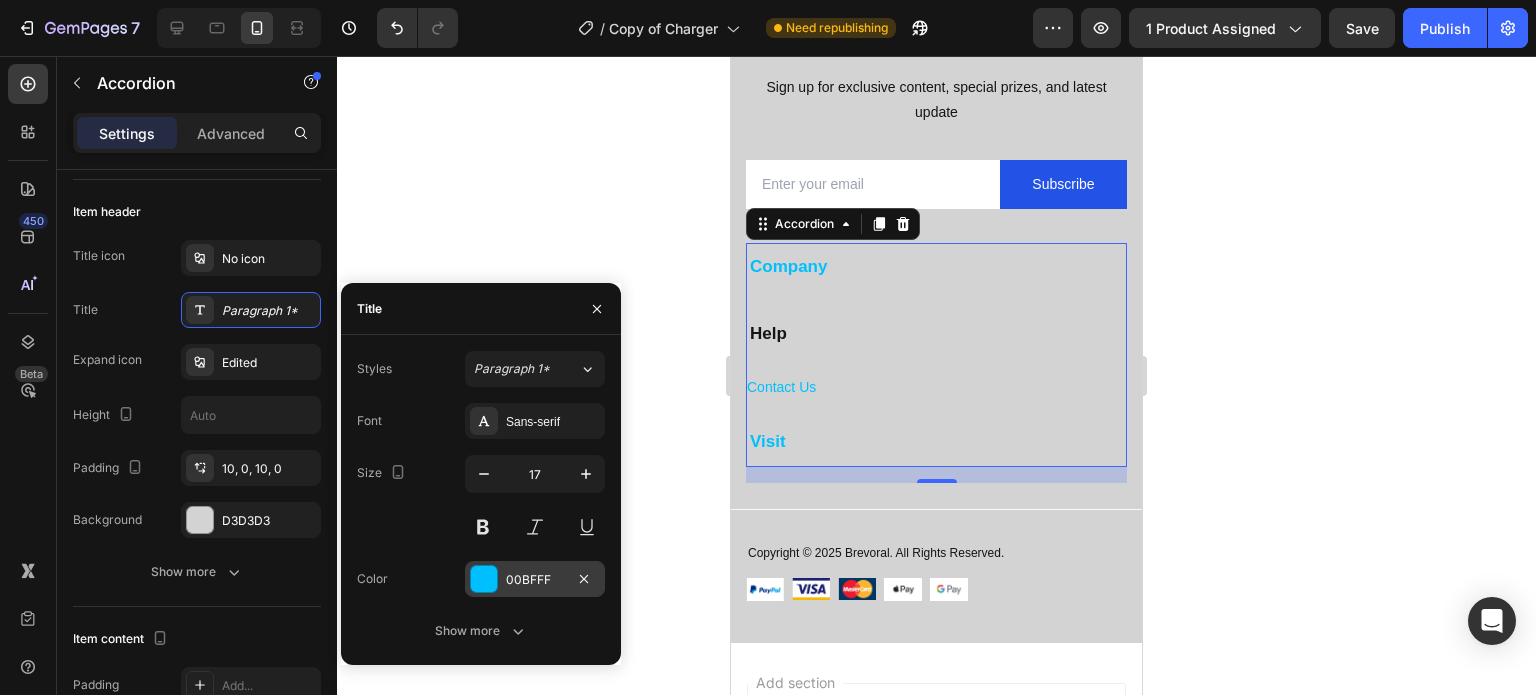 click on "00BFFF" at bounding box center (535, 579) 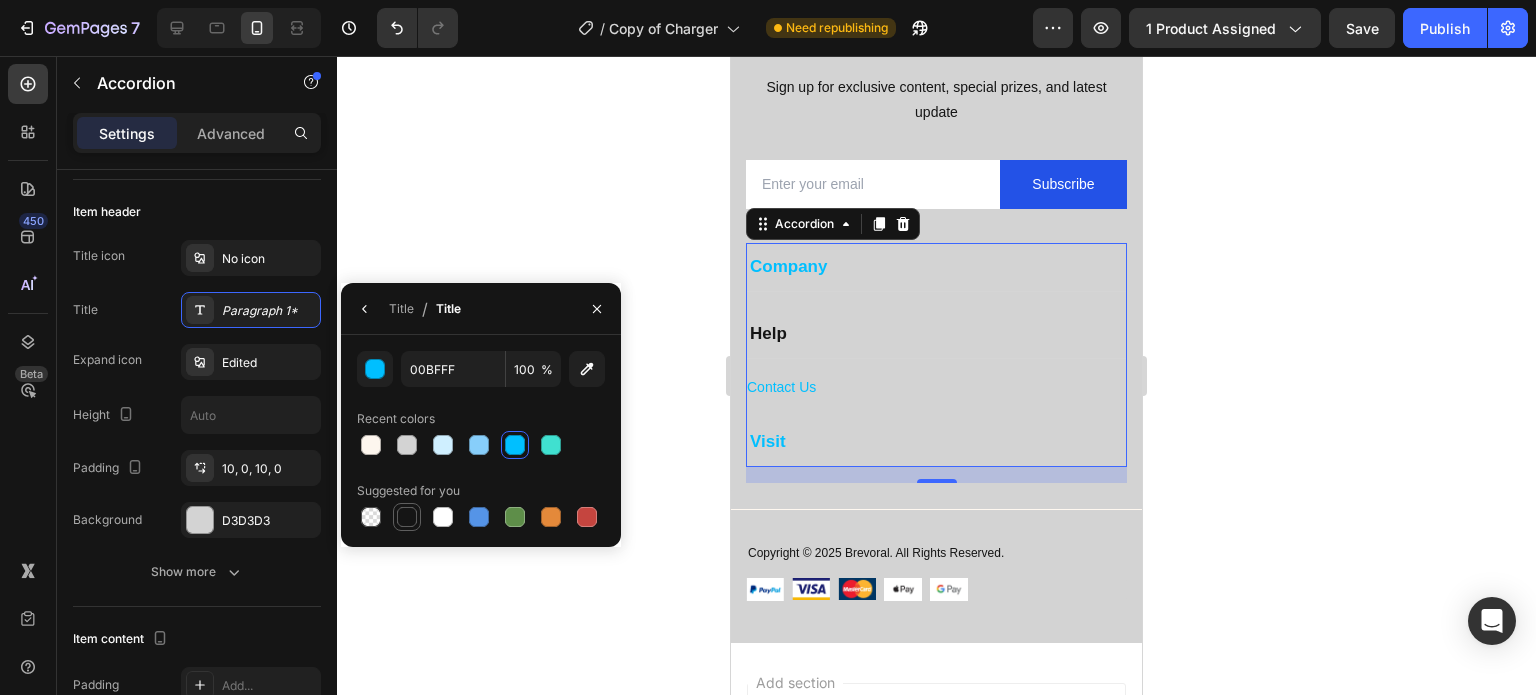 click at bounding box center (407, 517) 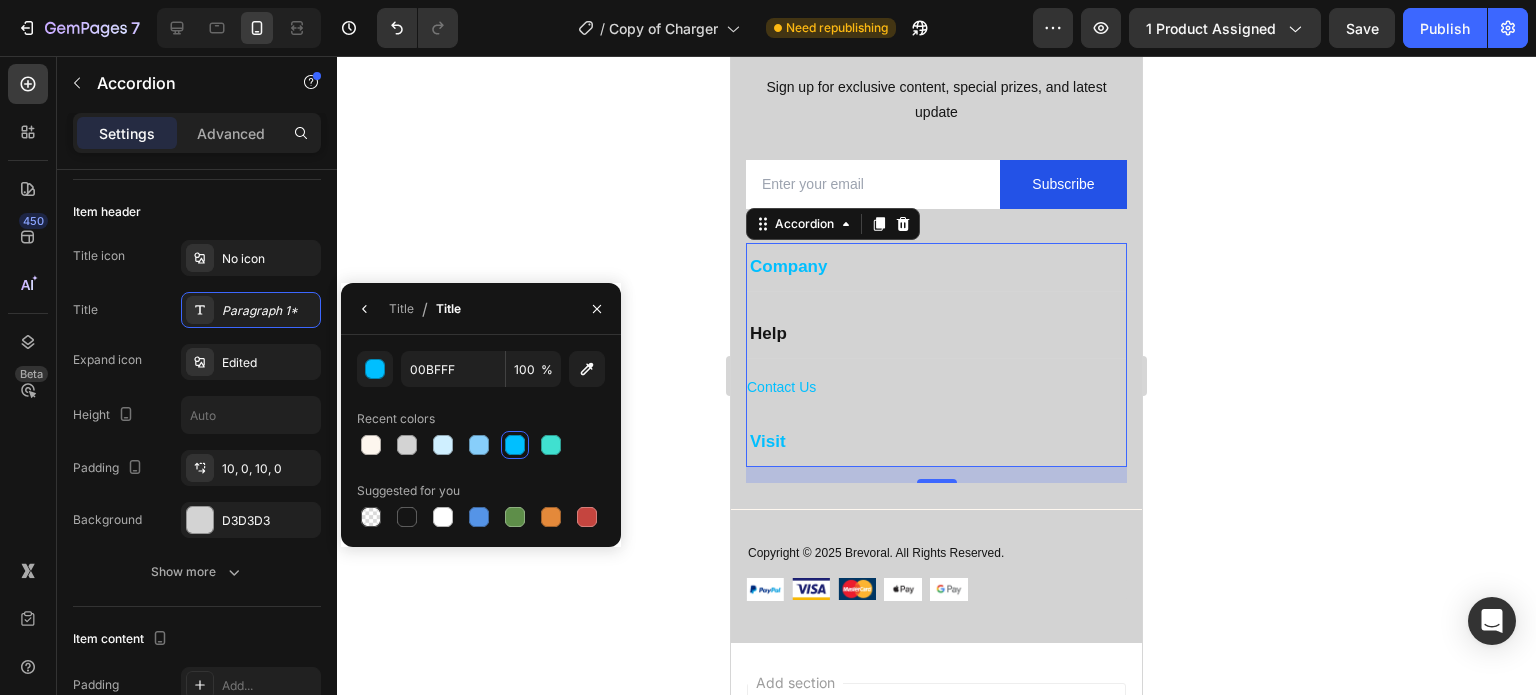 type on "151515" 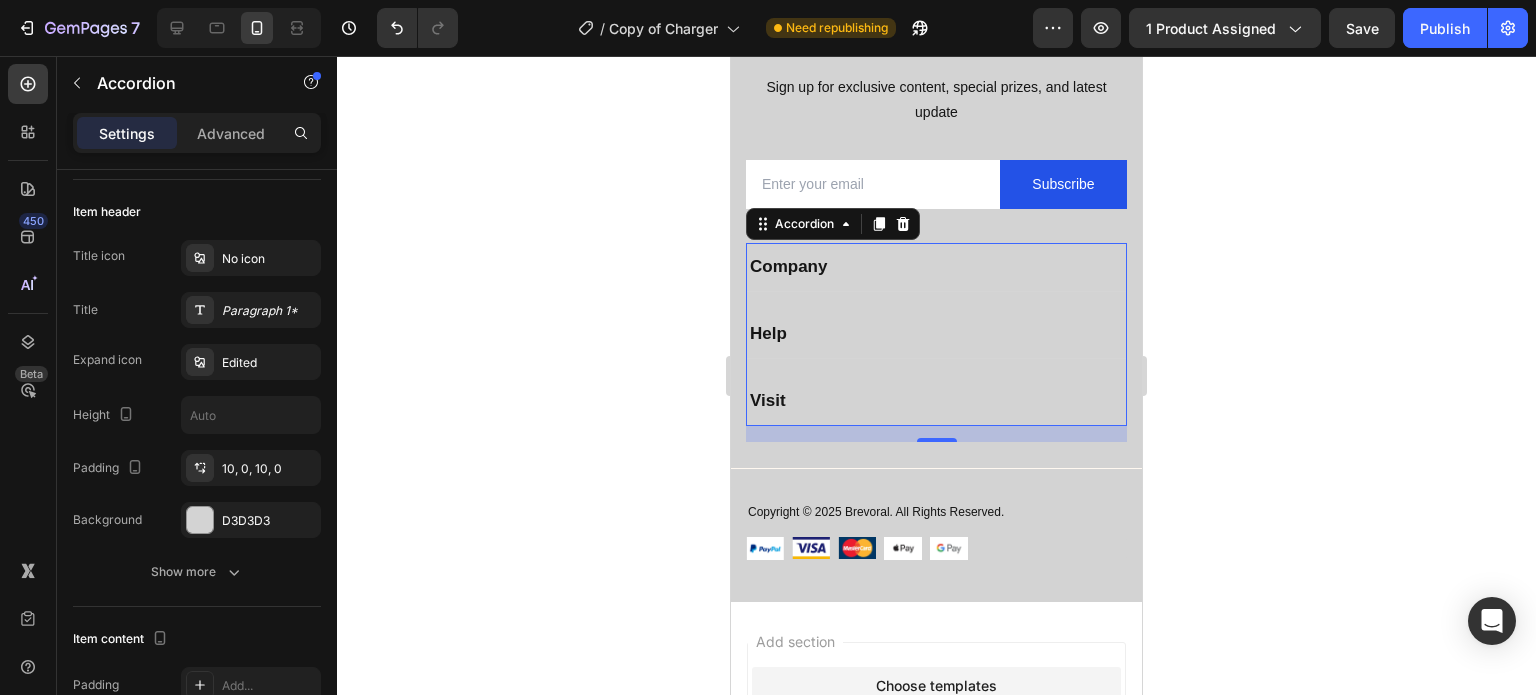 click 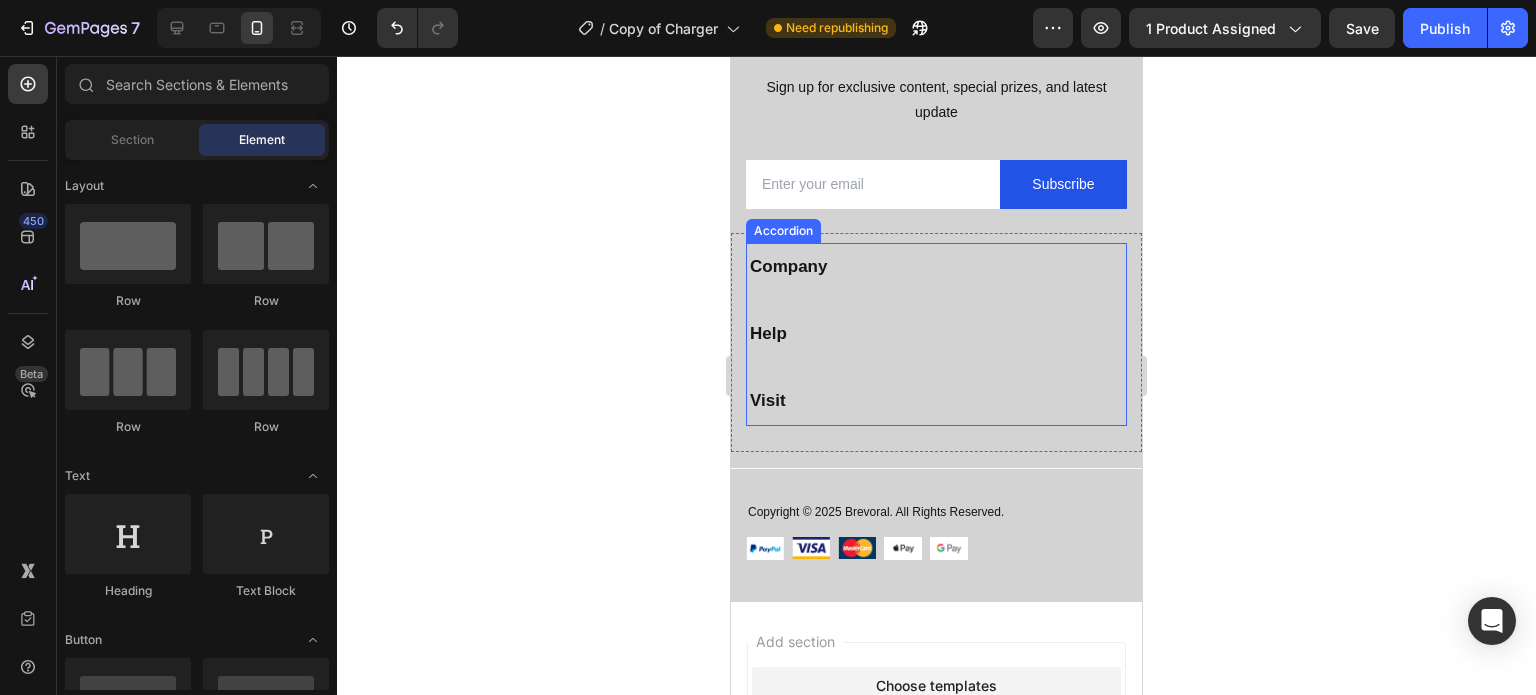 click on "Help" at bounding box center [768, 334] 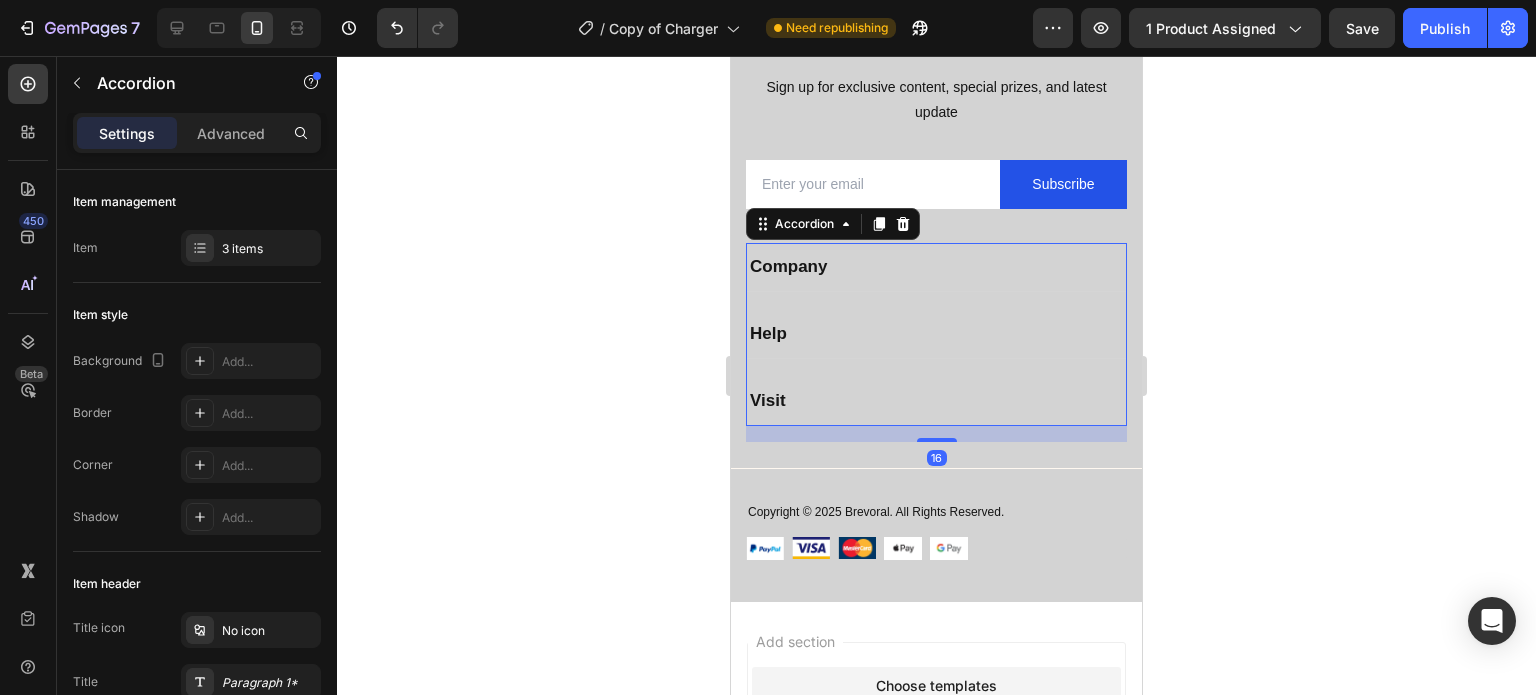 click on "Help" at bounding box center [936, 334] 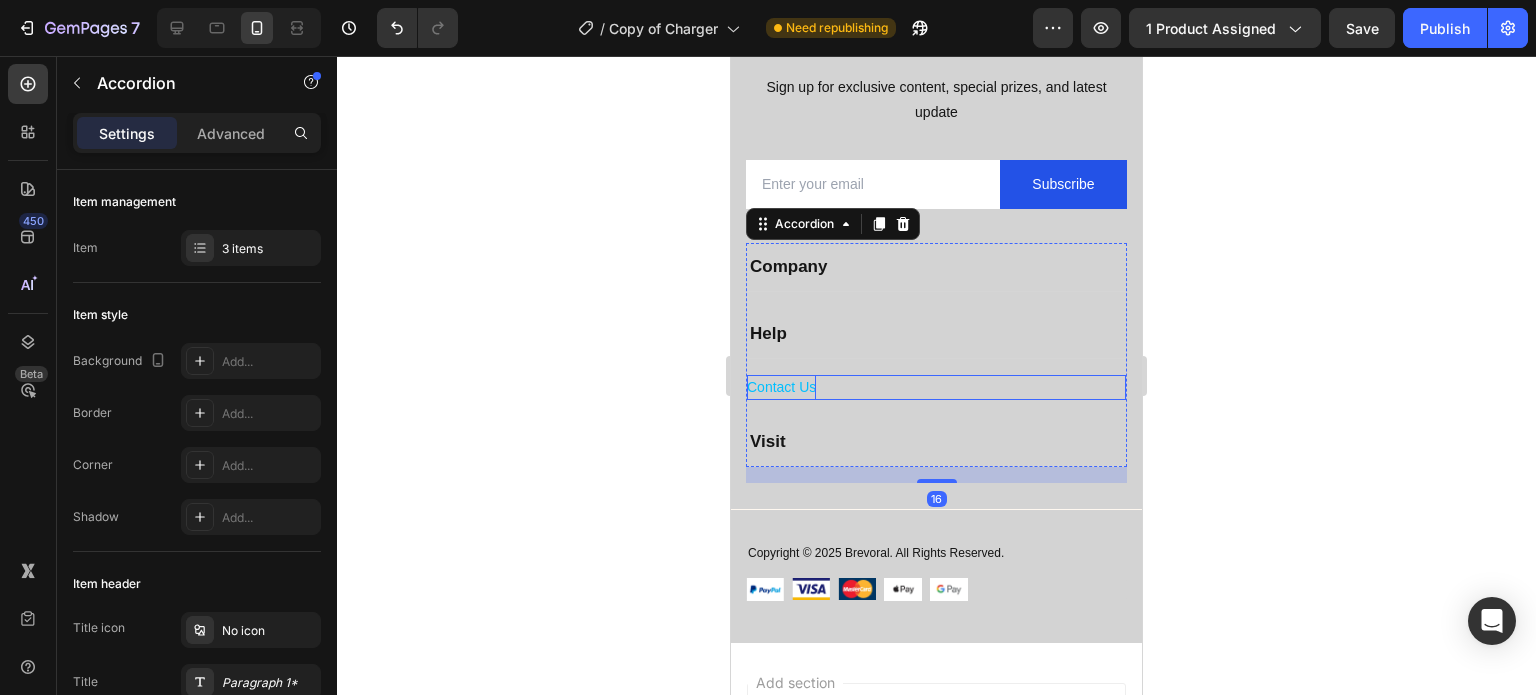 click on "Contact Us" at bounding box center [781, 387] 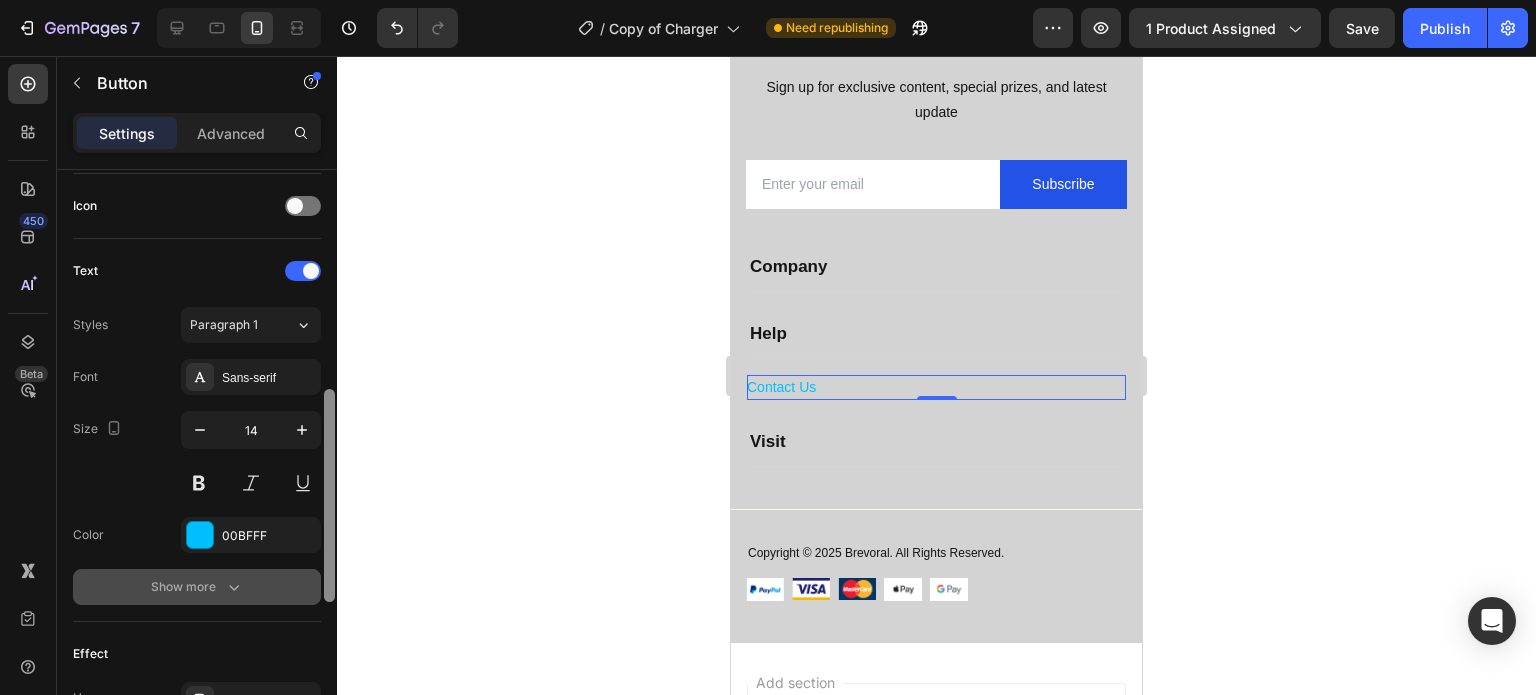 drag, startPoint x: 324, startPoint y: 347, endPoint x: 317, endPoint y: 568, distance: 221.11082 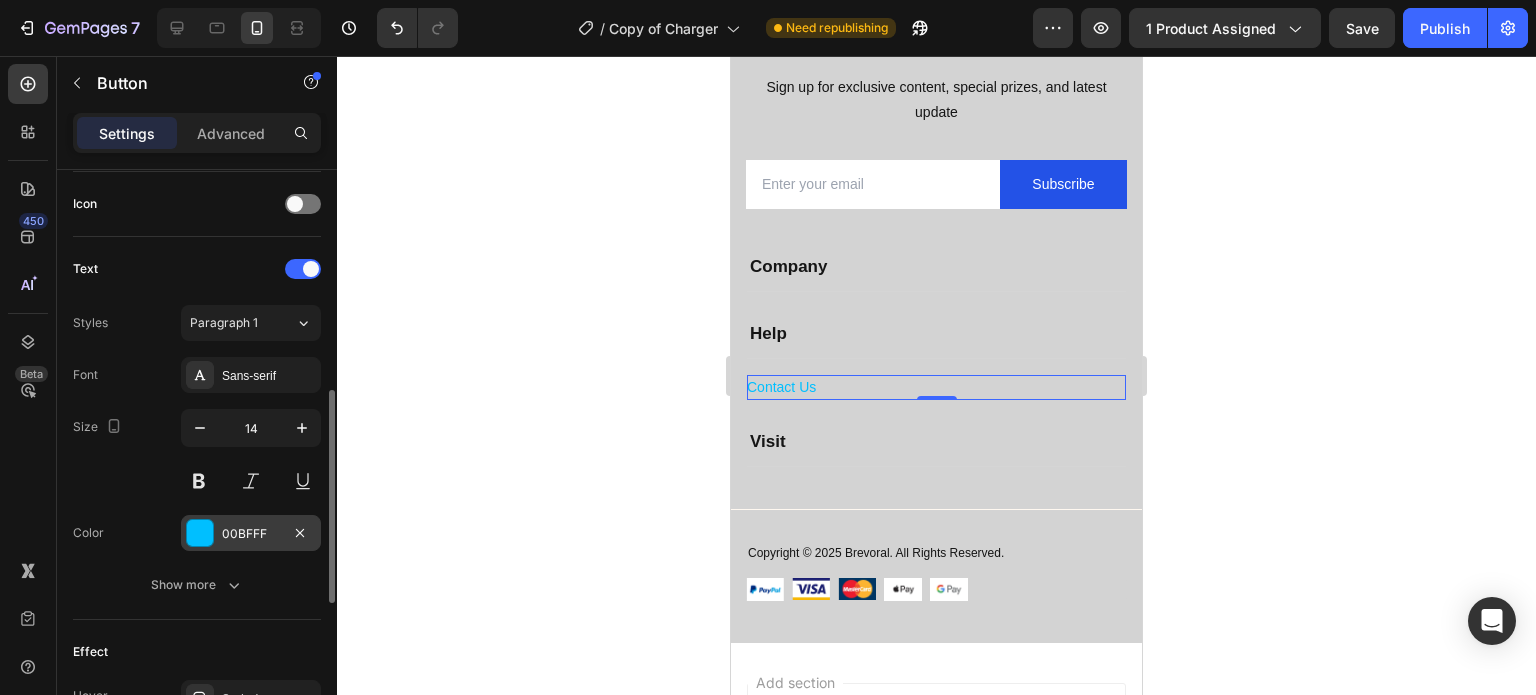 click at bounding box center (200, 533) 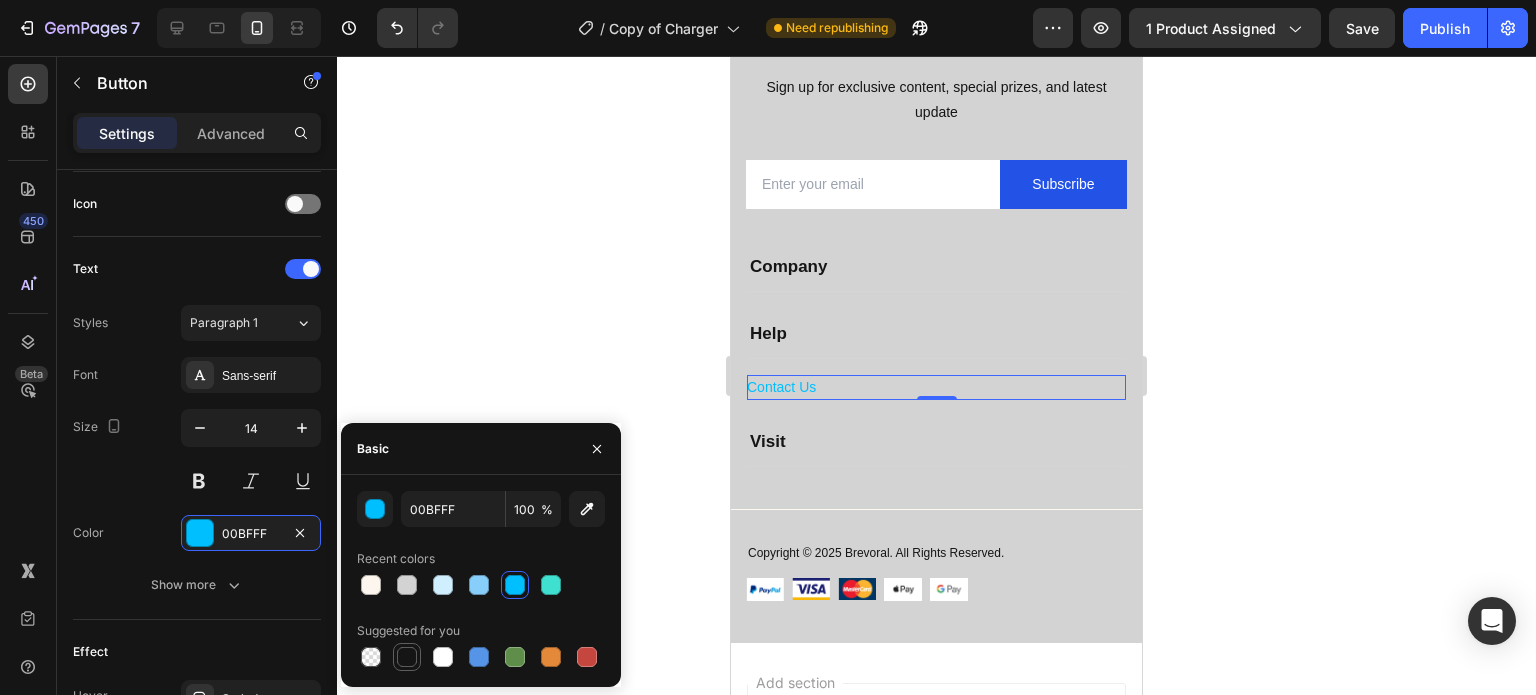 click at bounding box center [407, 657] 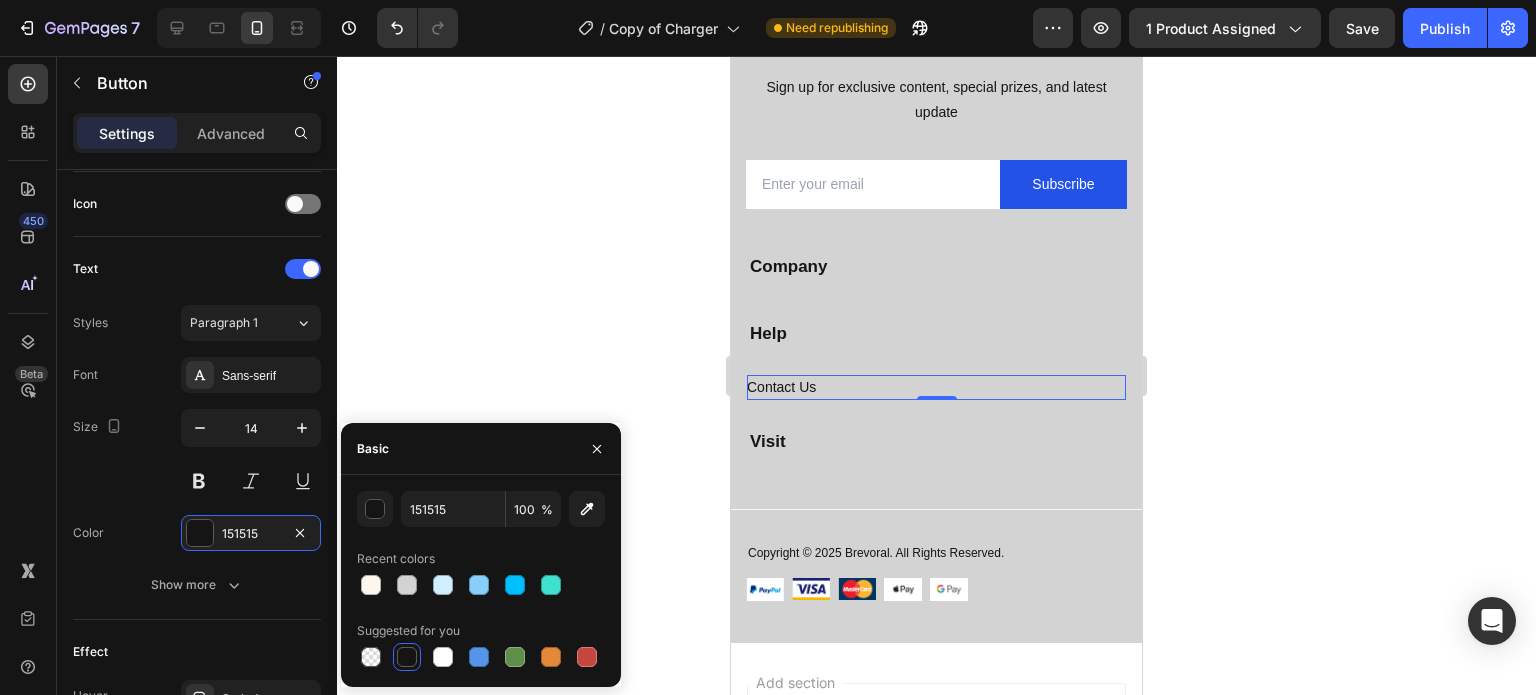 click 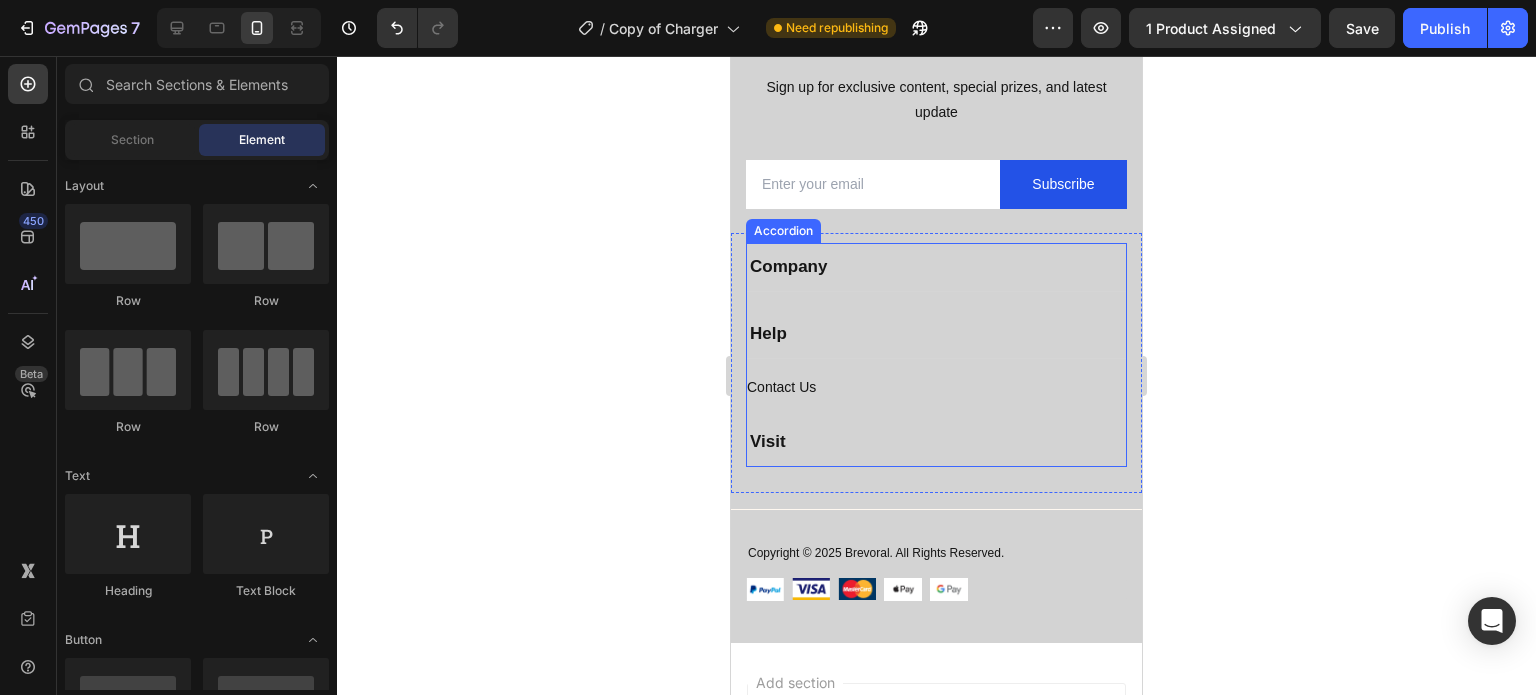 click on "Visit" at bounding box center [936, 442] 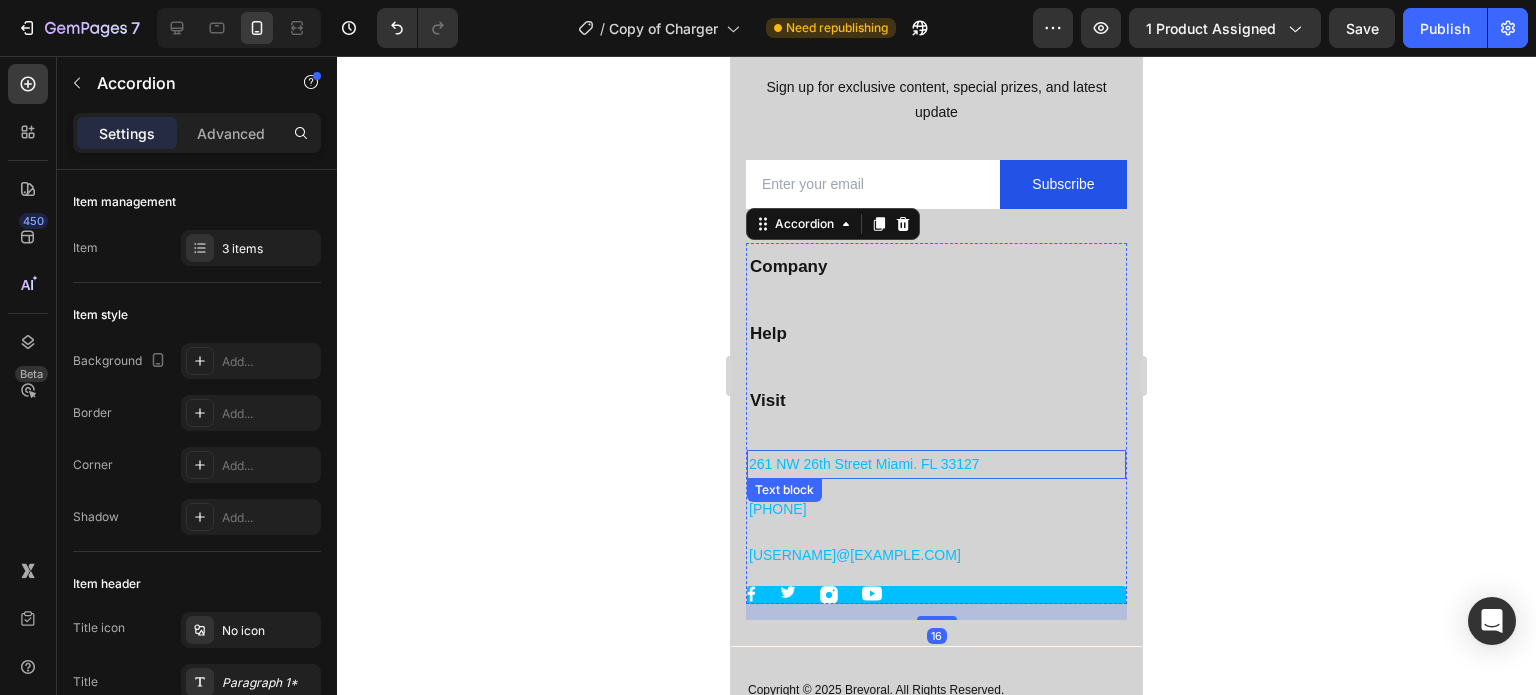 click on "261 NW 26th Street Miami. FL 33127" at bounding box center (936, 464) 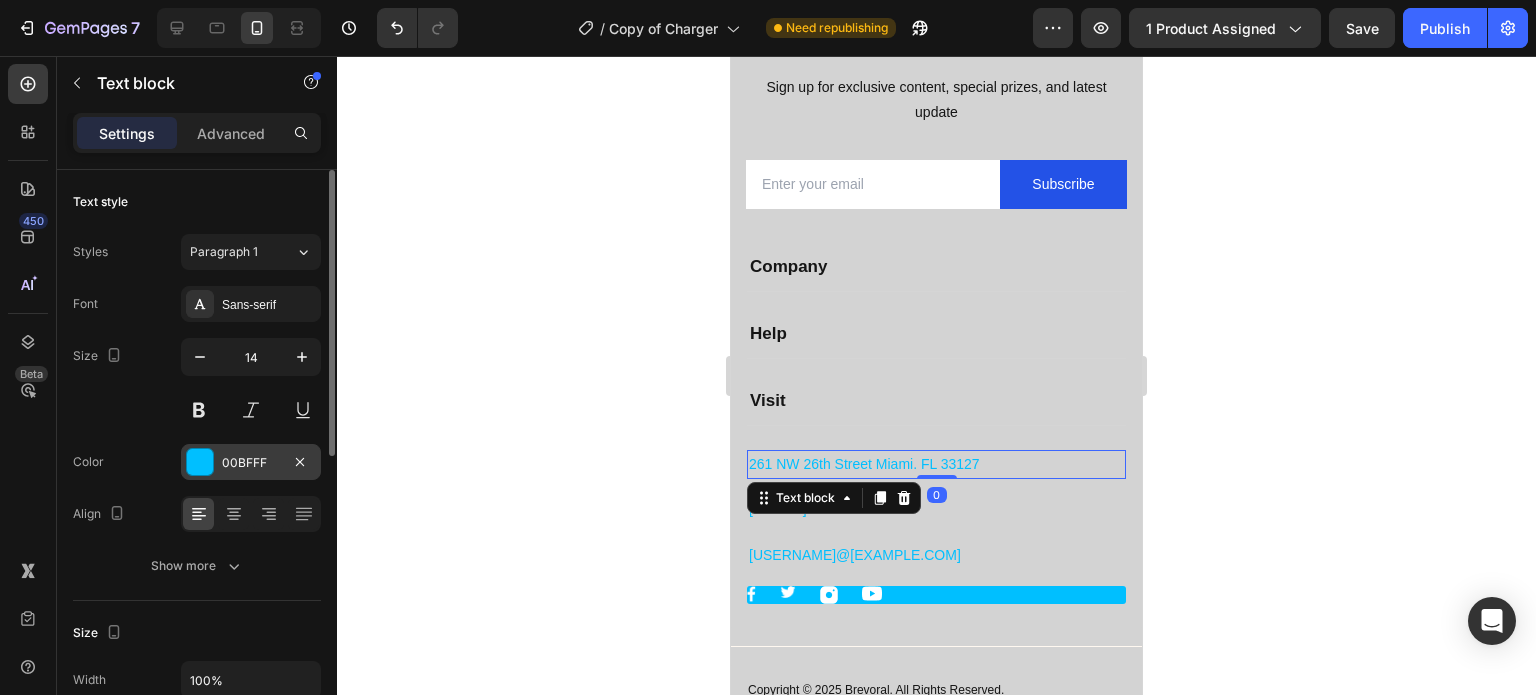 click at bounding box center [200, 462] 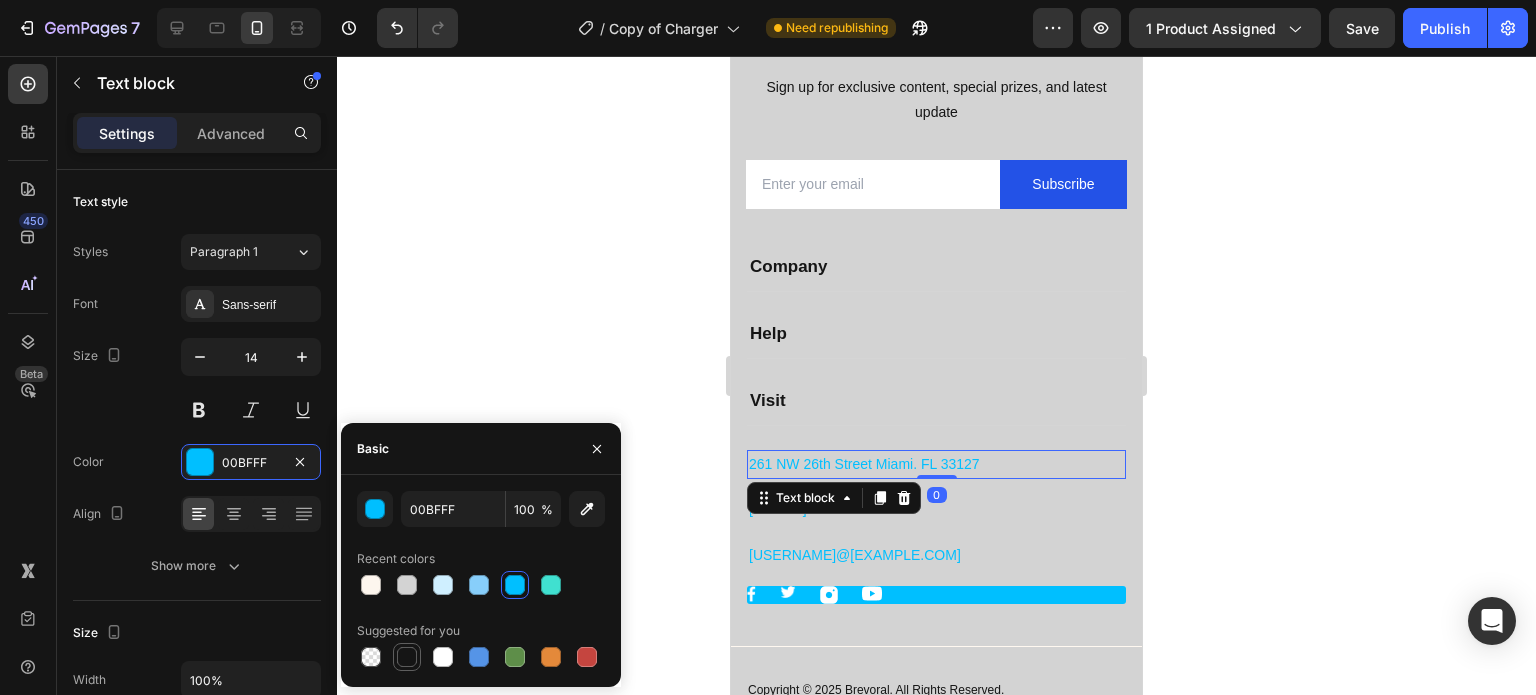 click at bounding box center (407, 657) 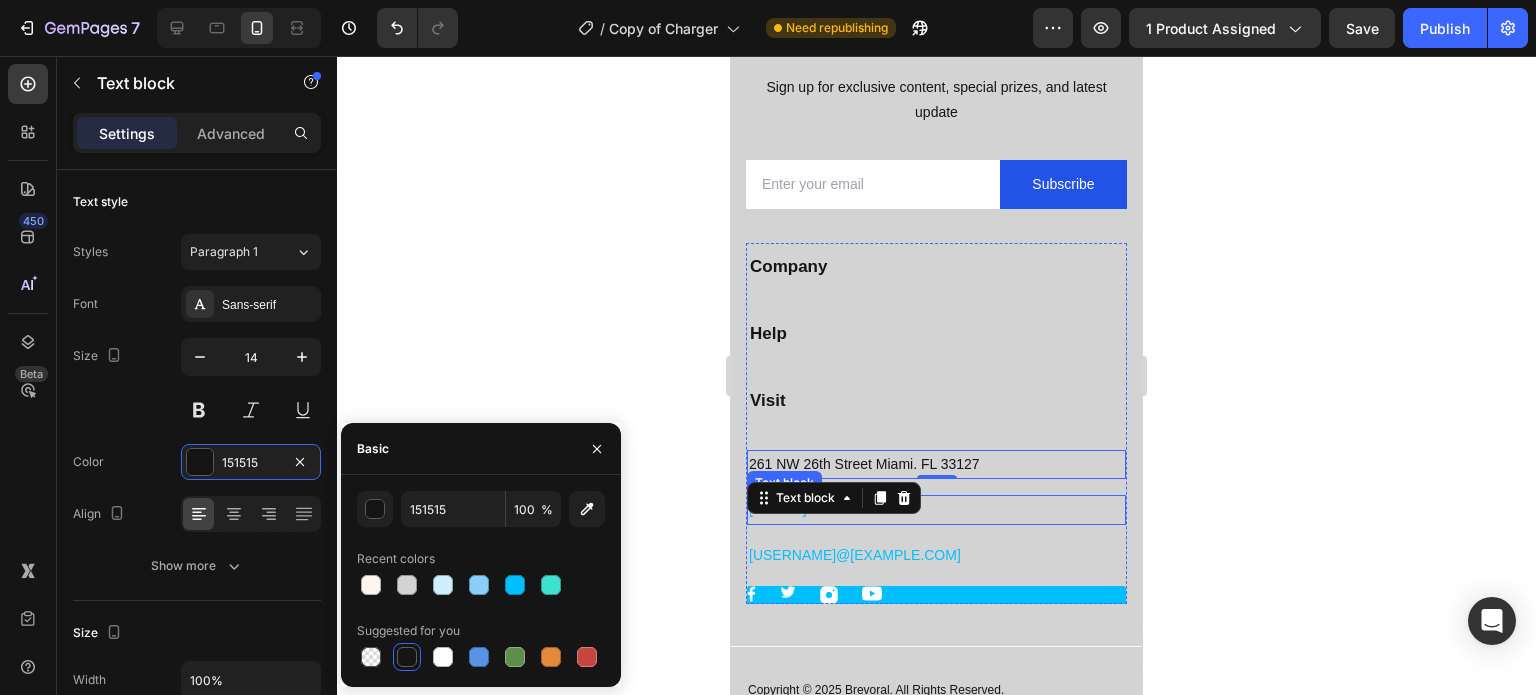 click on "319-293-9029" at bounding box center (936, 509) 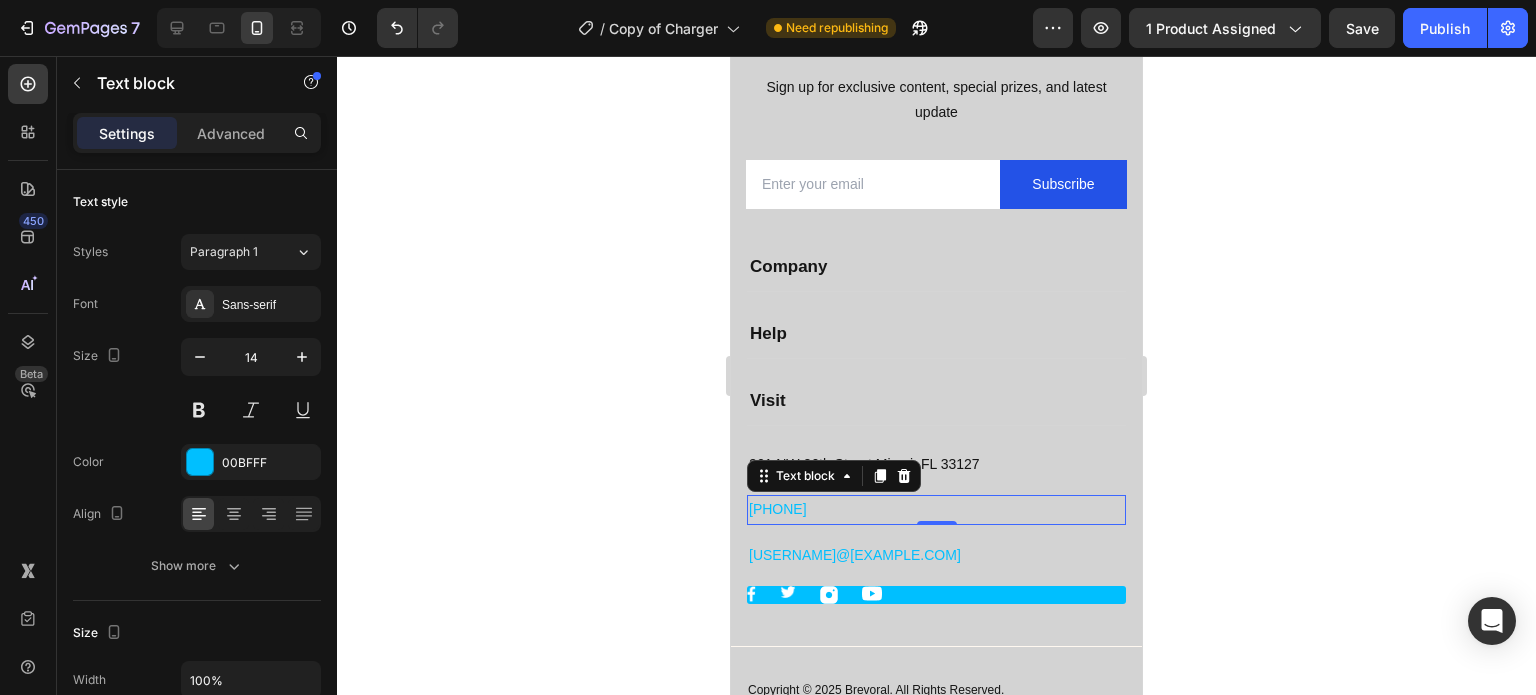 scroll, scrollTop: 600, scrollLeft: 0, axis: vertical 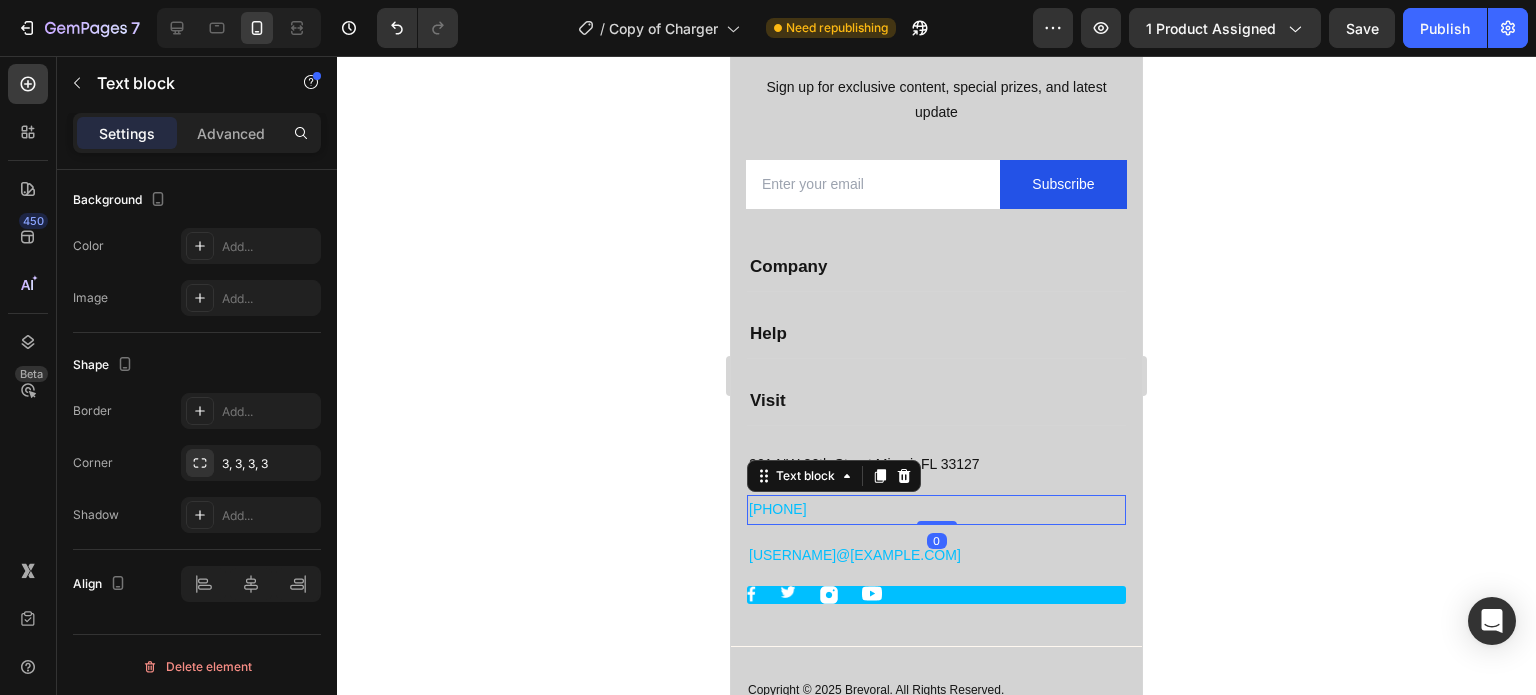 click on "319-293-9029" at bounding box center (936, 509) 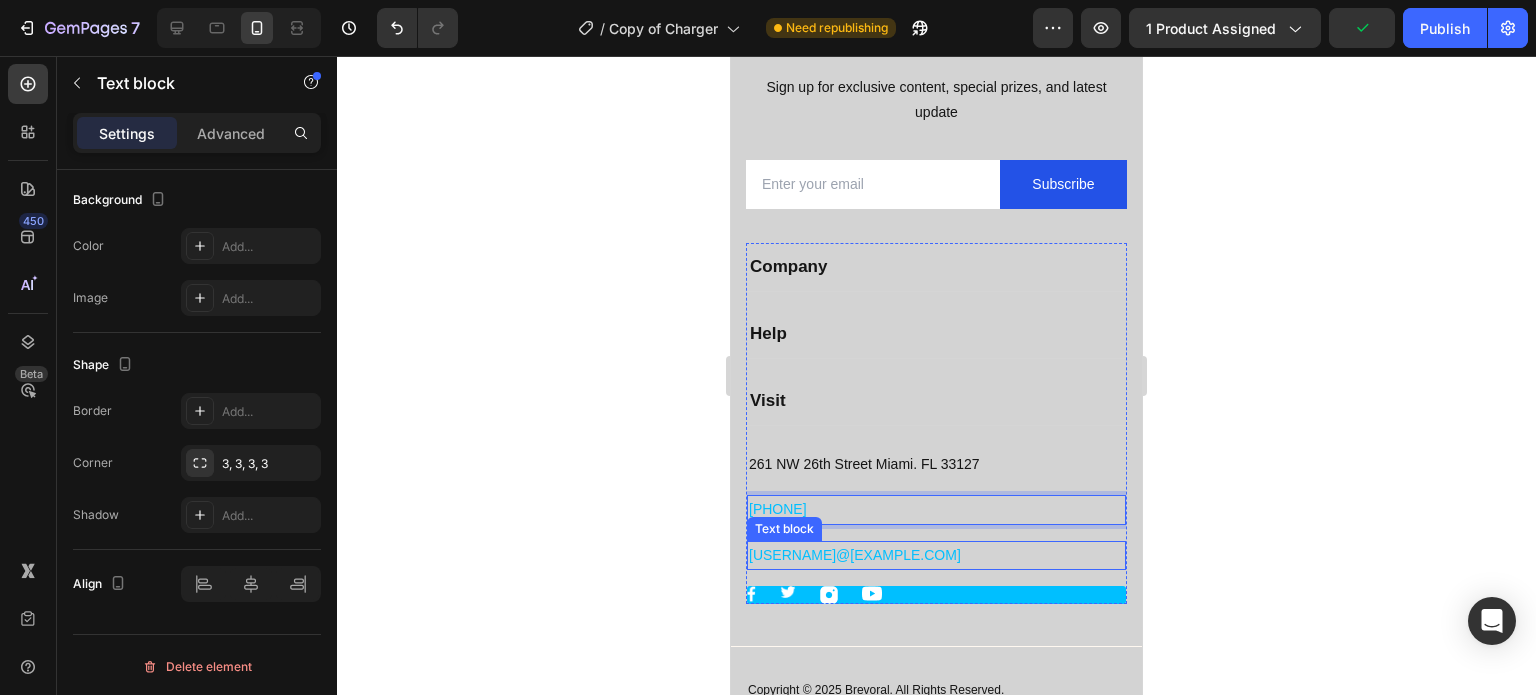 click on "w2ni@gmail.com" at bounding box center [936, 555] 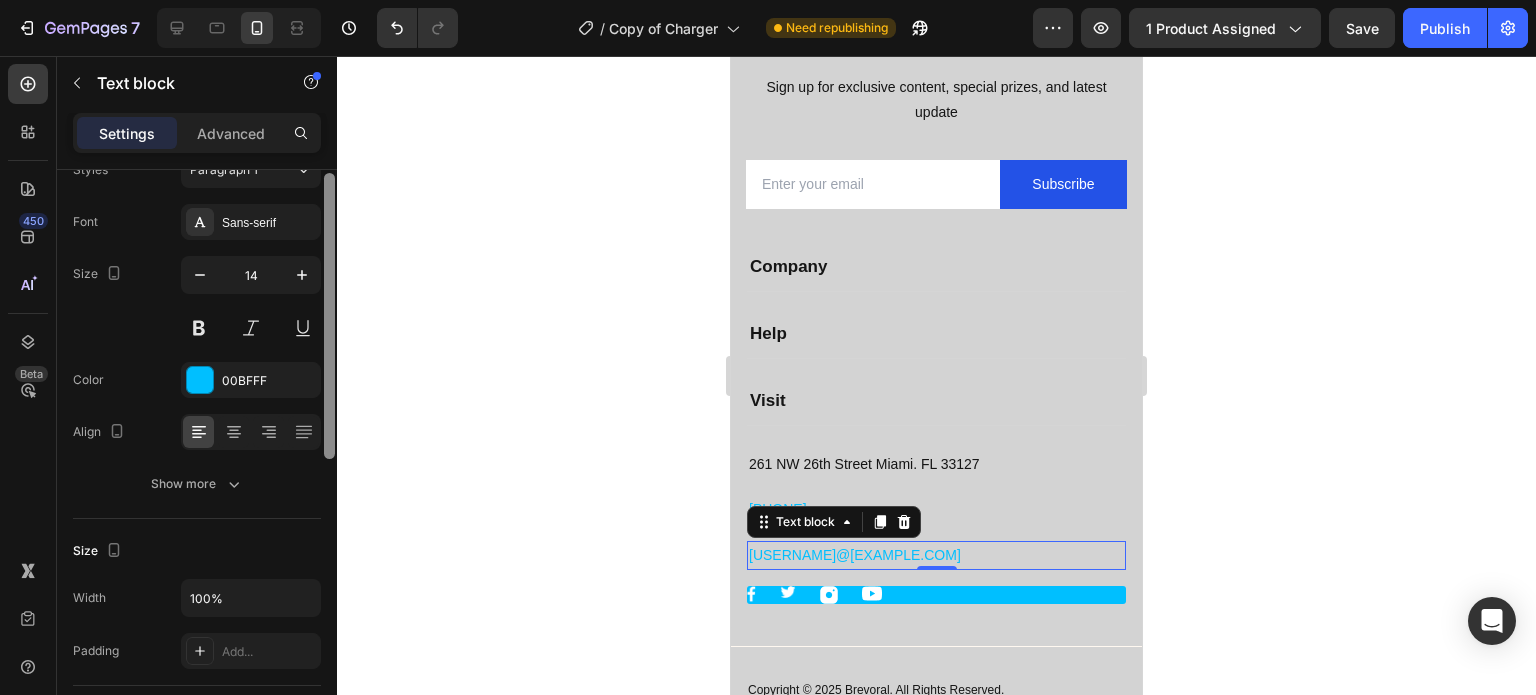 scroll, scrollTop: 57, scrollLeft: 0, axis: vertical 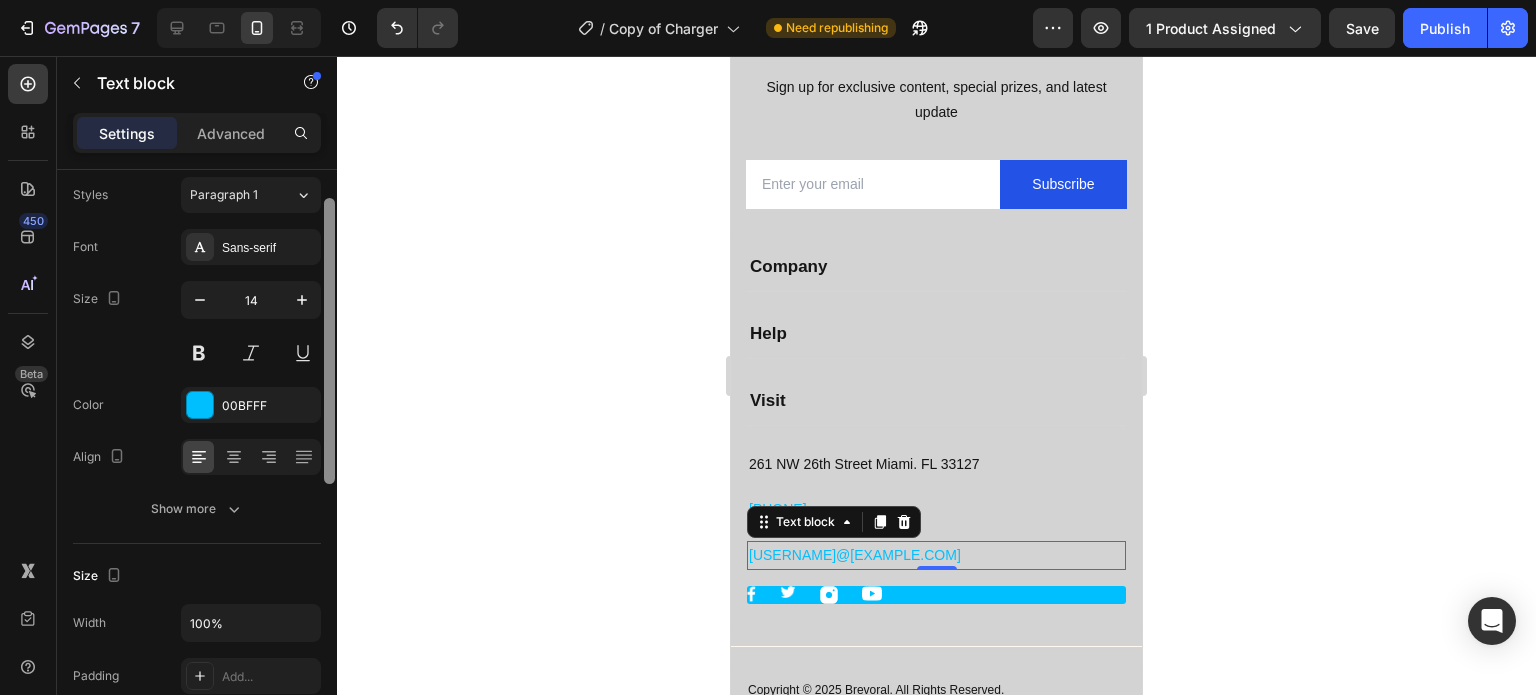 drag, startPoint x: 328, startPoint y: 486, endPoint x: 364, endPoint y: 219, distance: 269.41605 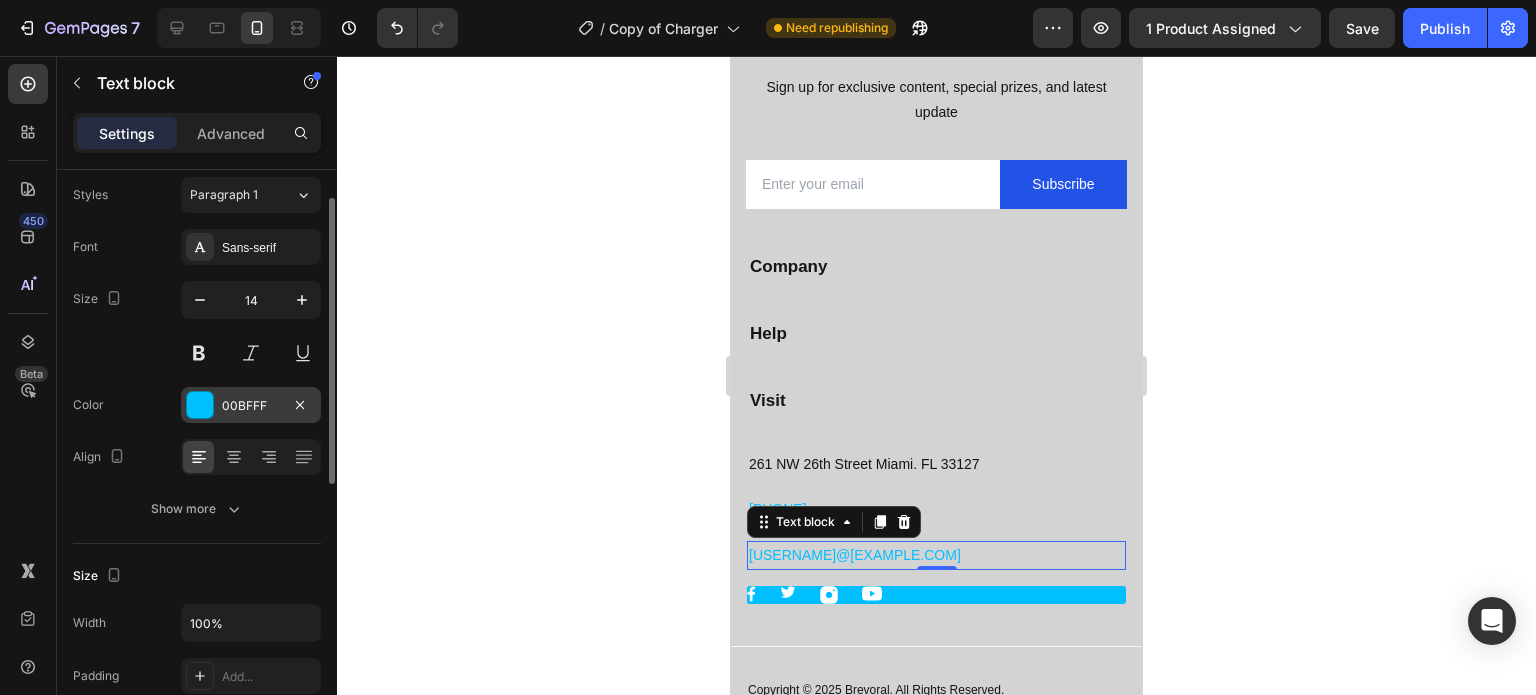 click on "00BFFF" at bounding box center [251, 405] 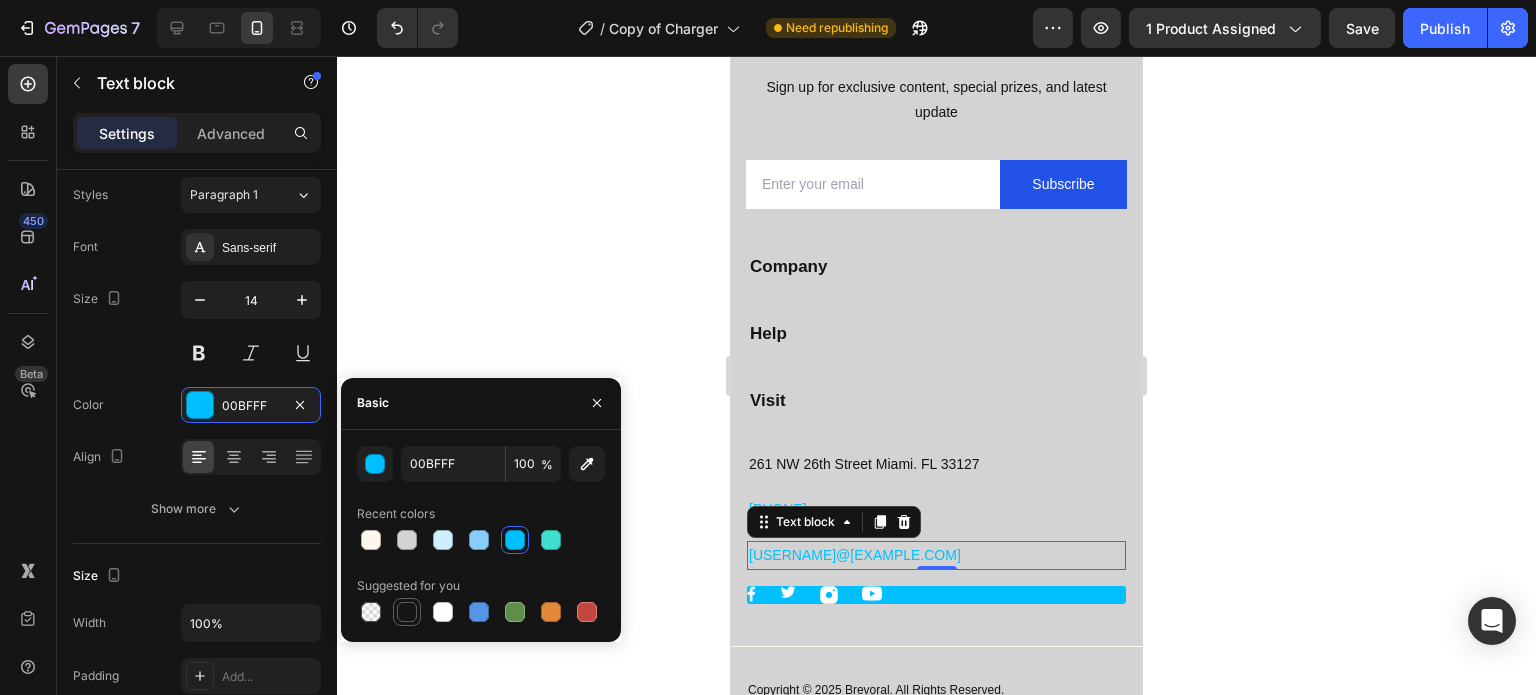 click at bounding box center [407, 612] 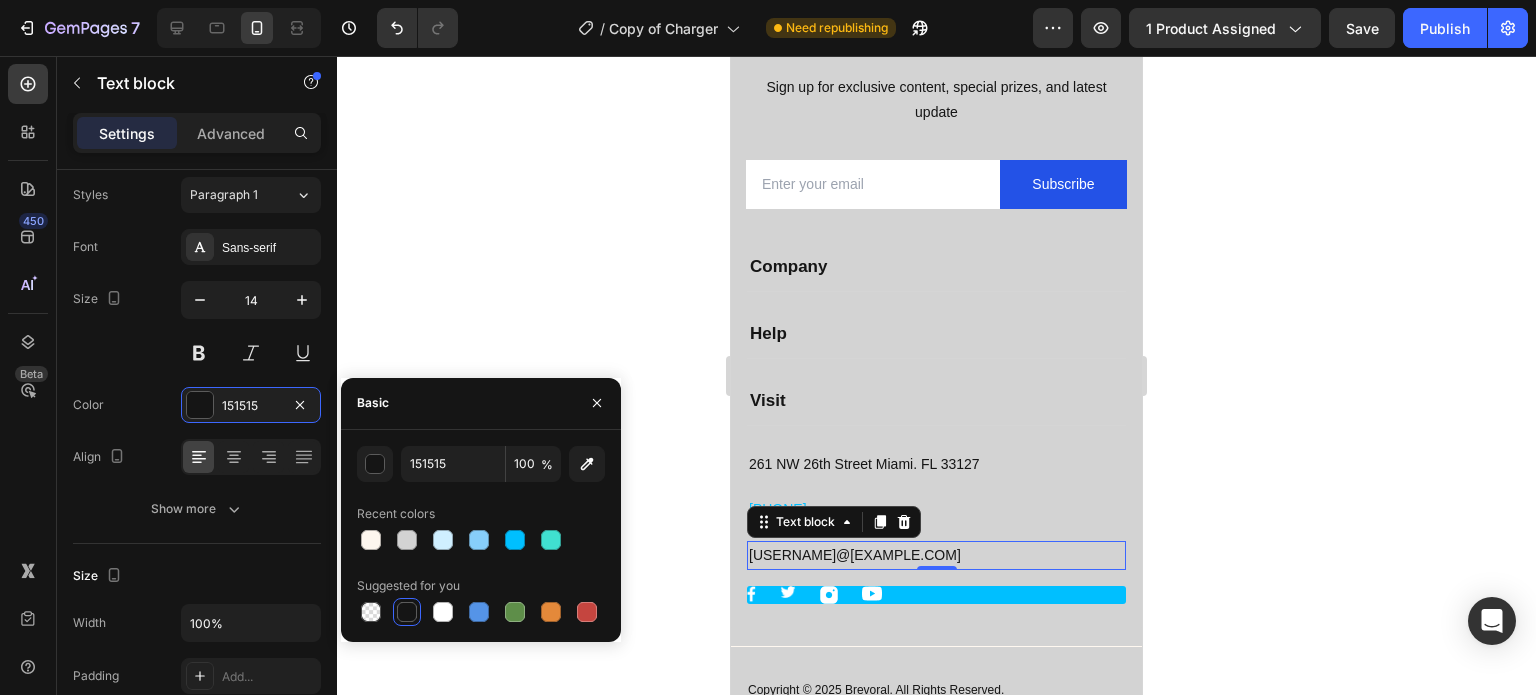 click on "w2ni@gmail.com" at bounding box center (936, 555) 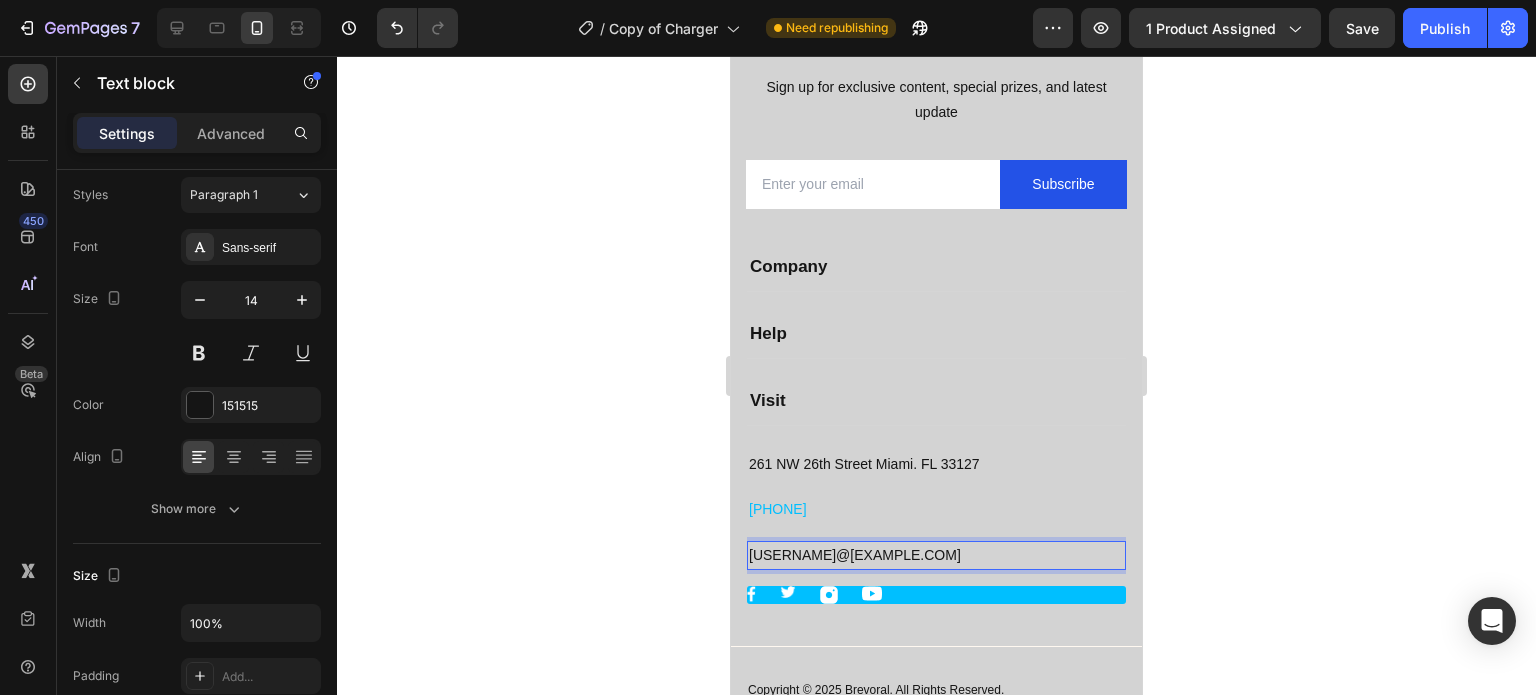 click on "w2ni@gmail.com" at bounding box center [936, 555] 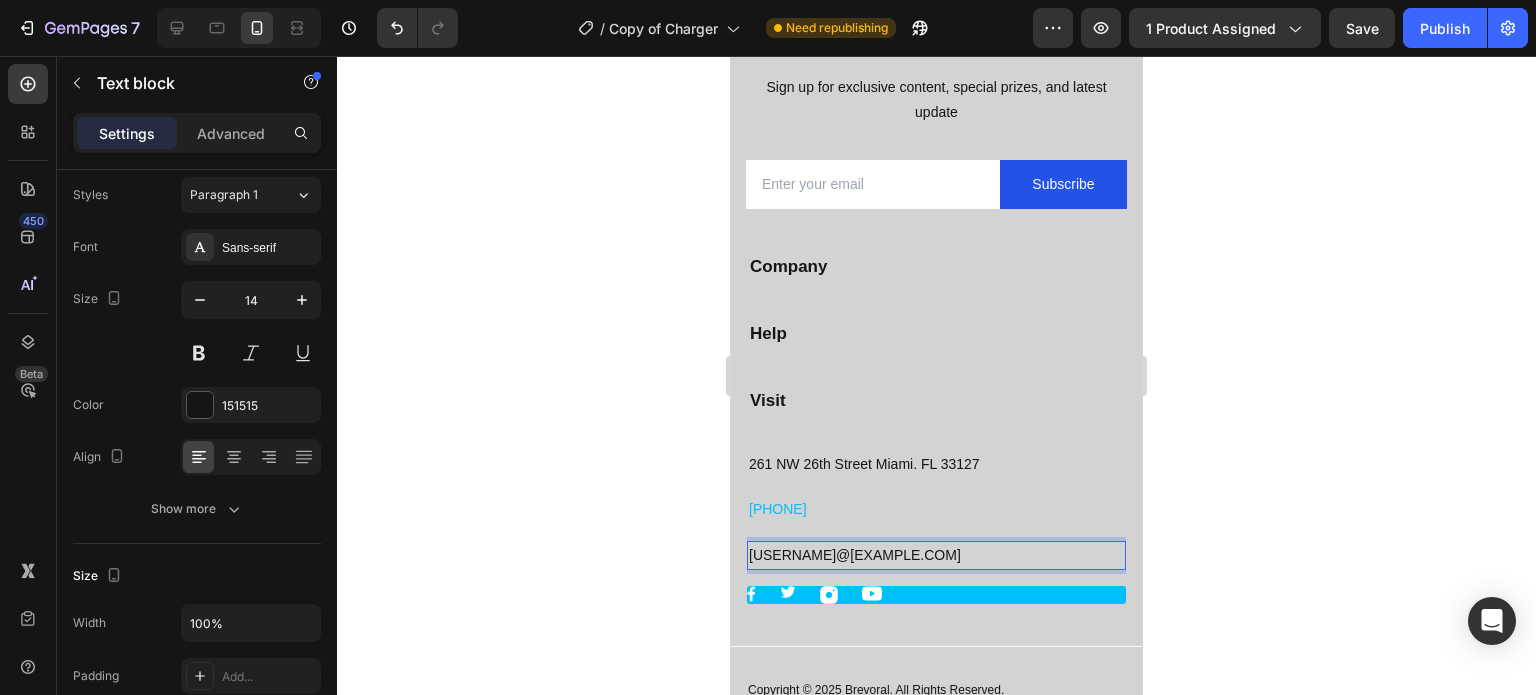click on "w2ni@gmail.com" at bounding box center [936, 555] 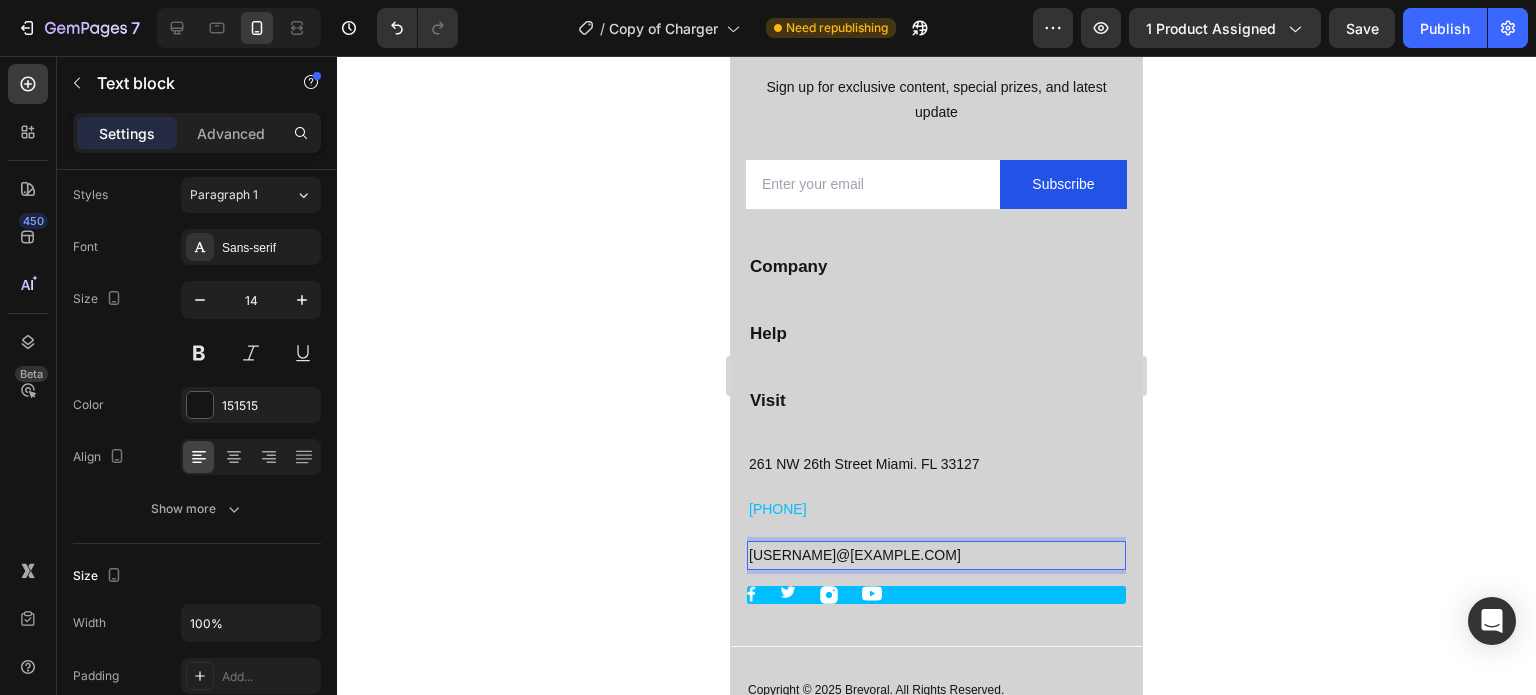click on "w2ni@gmail.com" at bounding box center (936, 555) 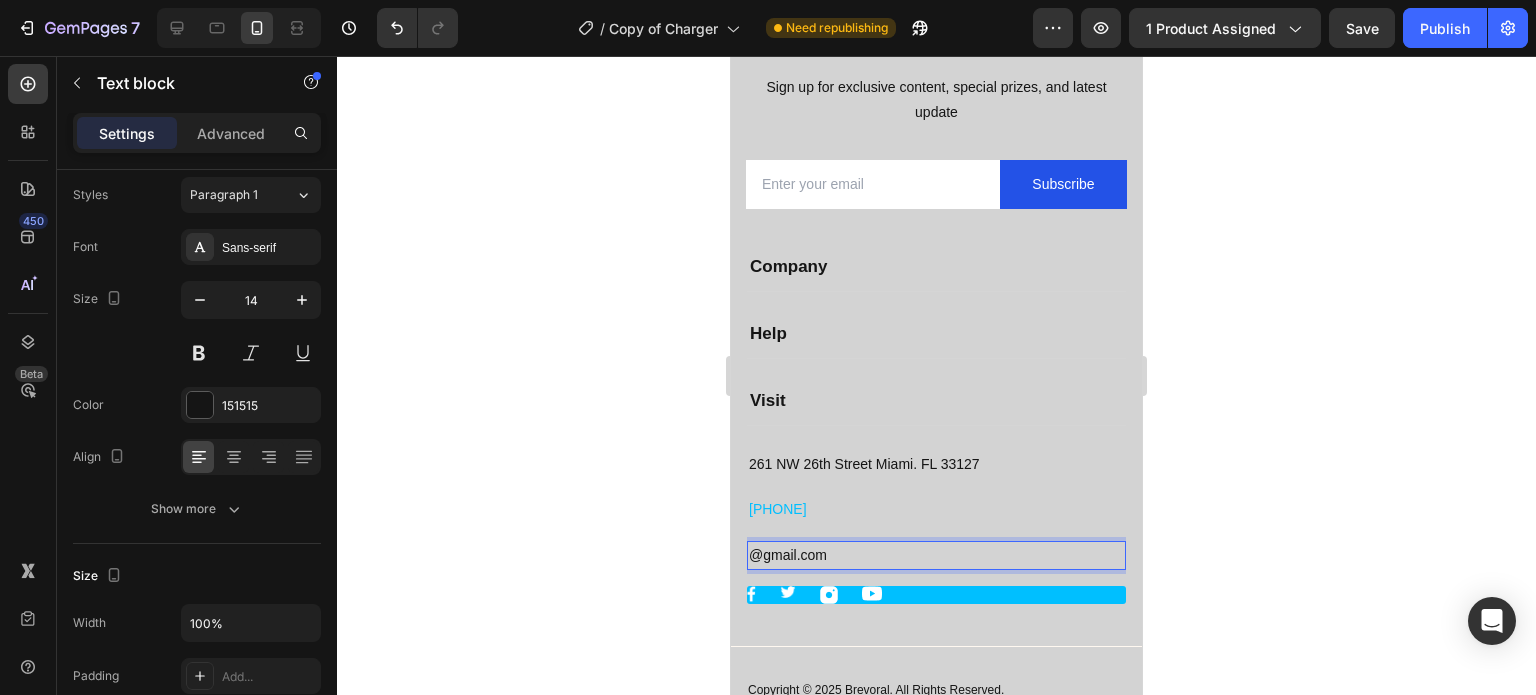 click on "@gmail.com" at bounding box center [936, 555] 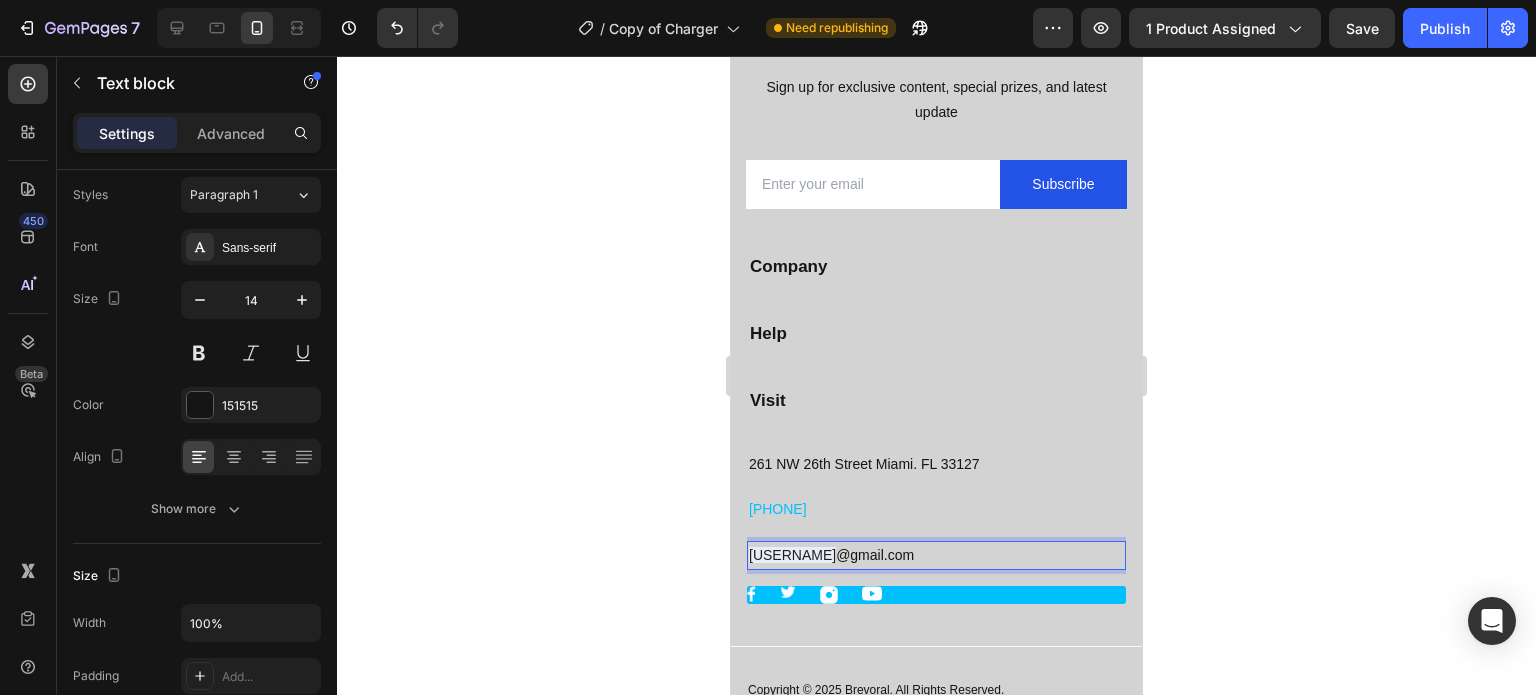 click 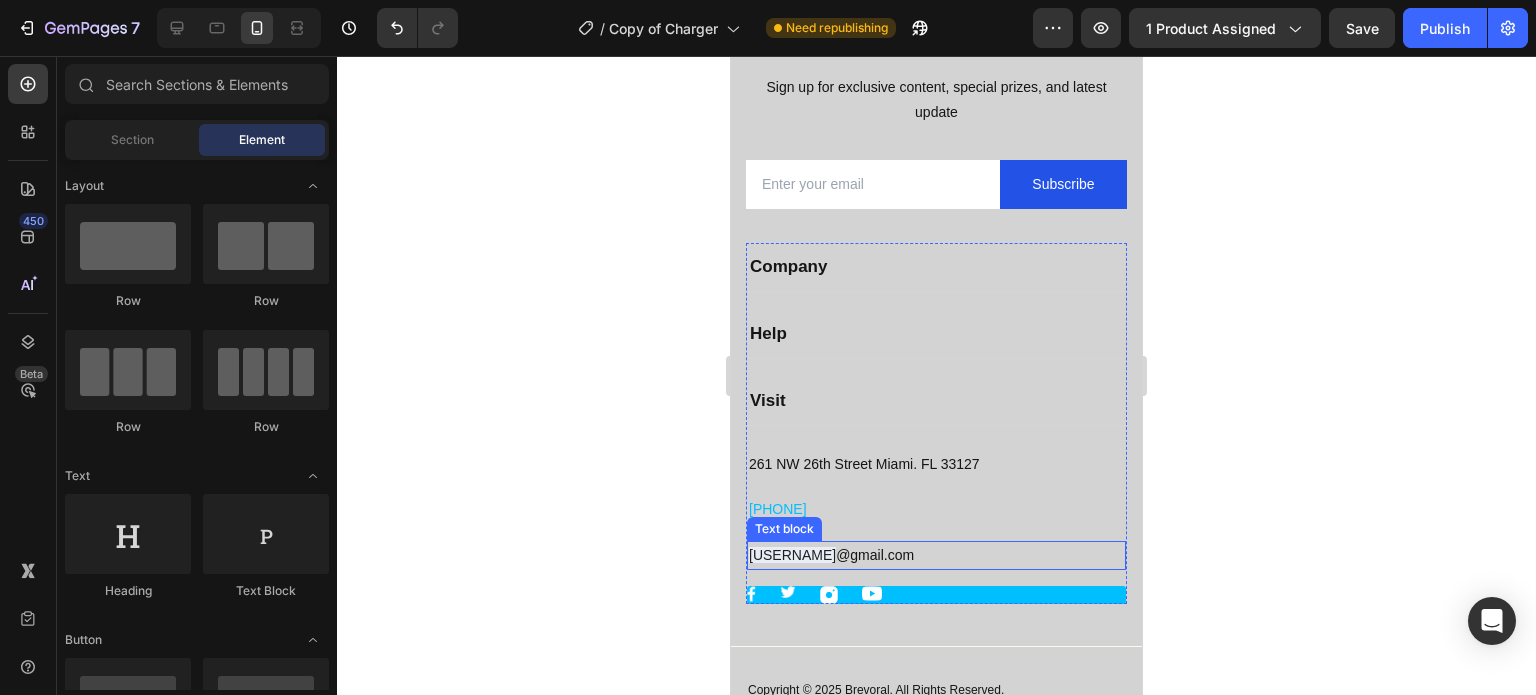 click on "ozair786m" at bounding box center (792, 555) 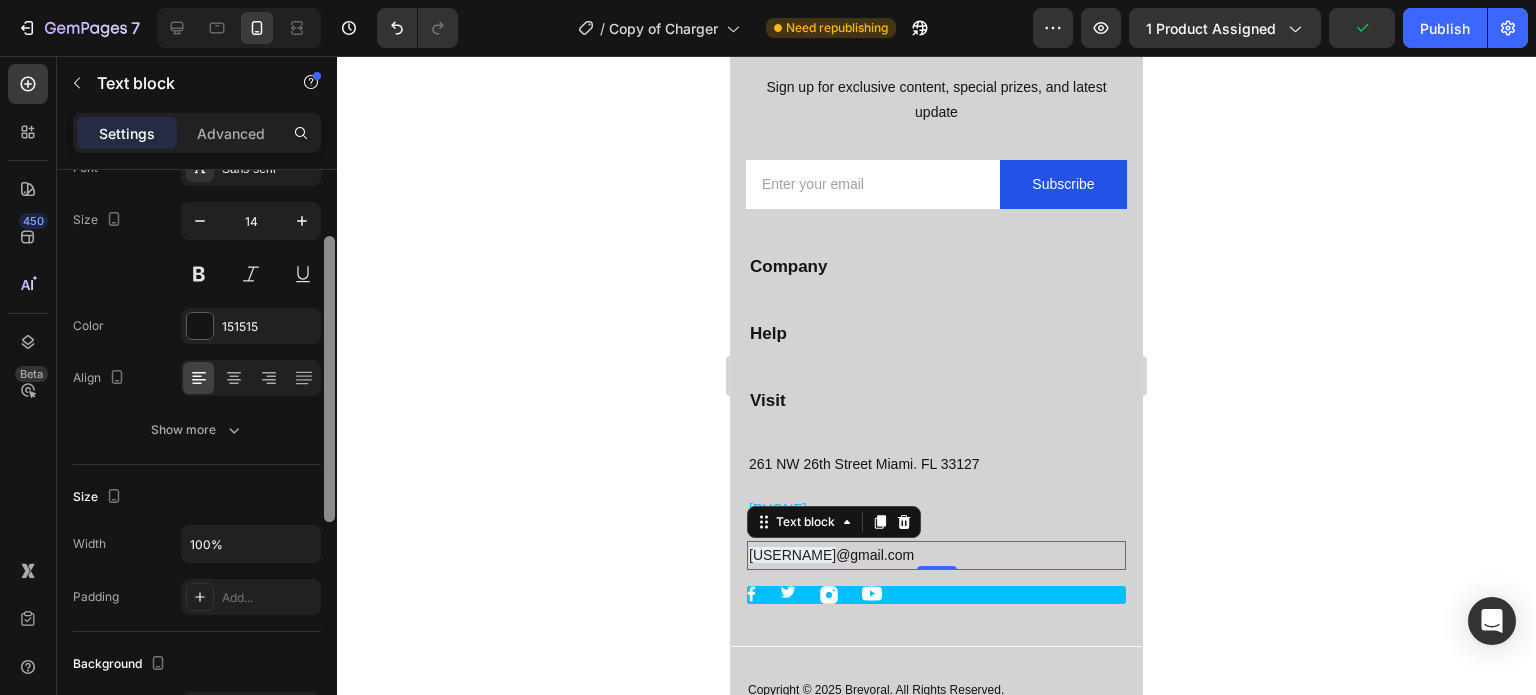 scroll, scrollTop: 150, scrollLeft: 0, axis: vertical 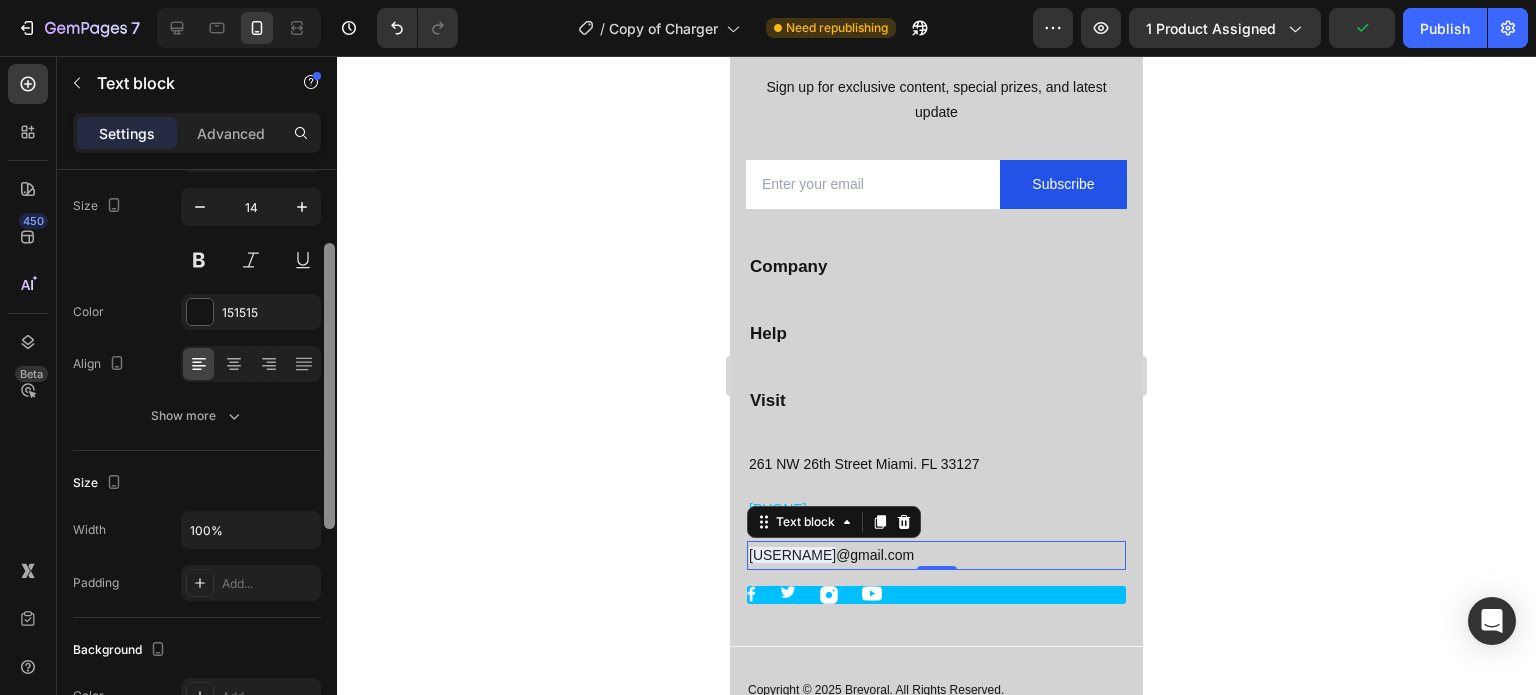 drag, startPoint x: 329, startPoint y: 403, endPoint x: 332, endPoint y: 477, distance: 74.06078 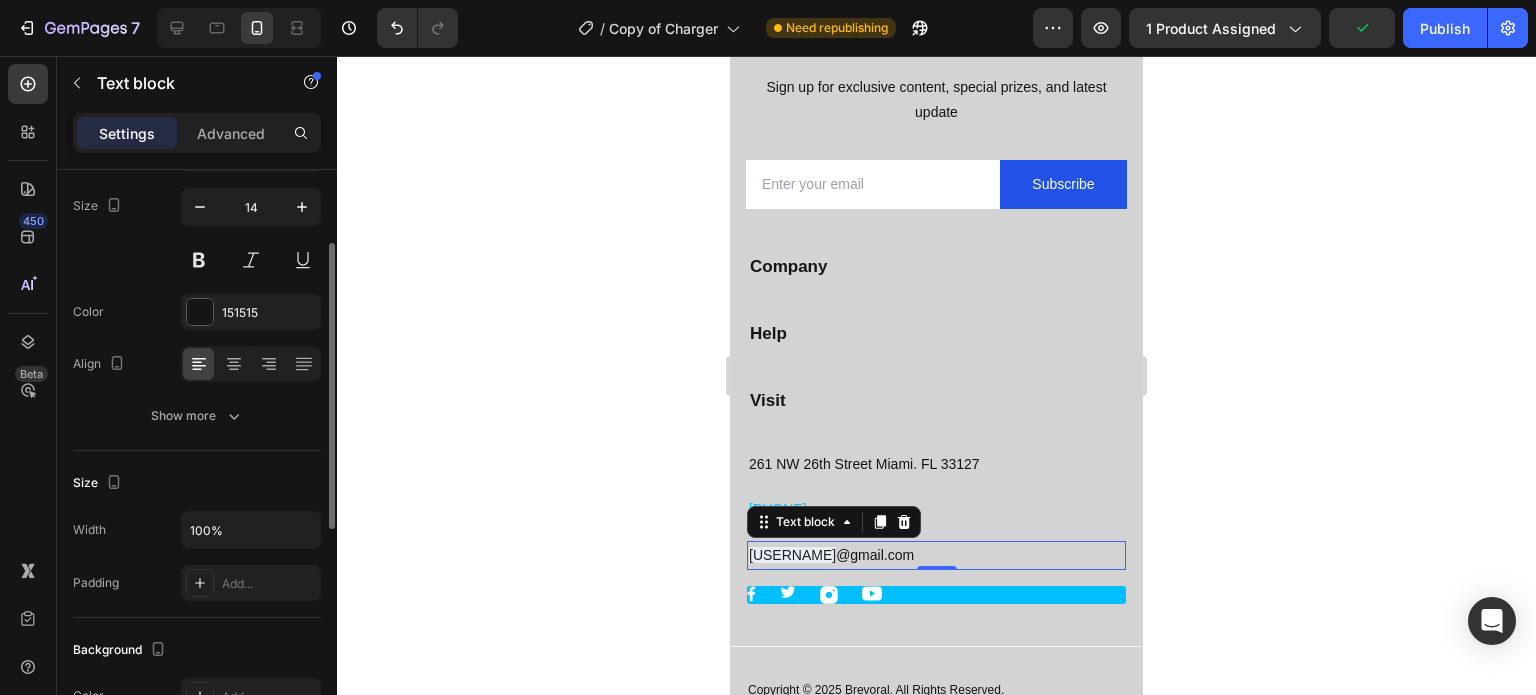 click 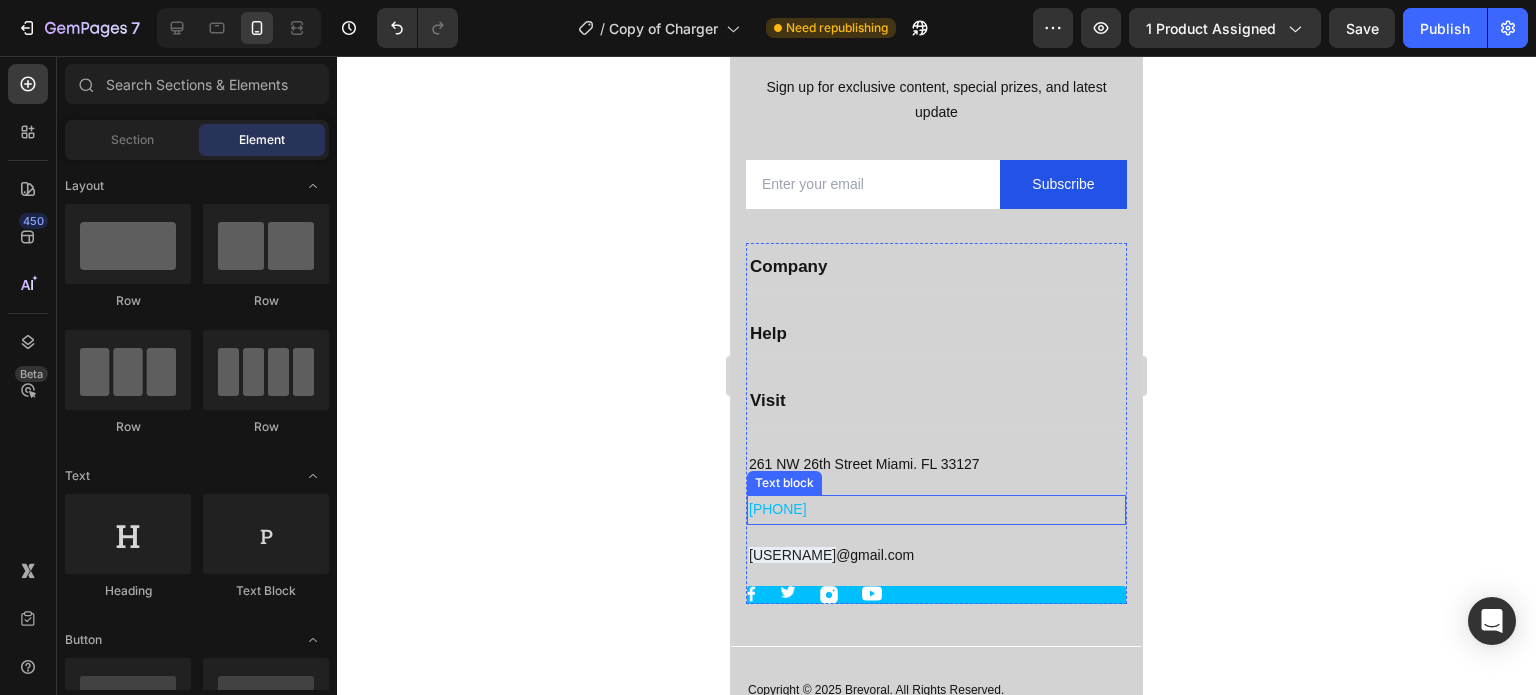 click on "319-293-9029" at bounding box center (936, 509) 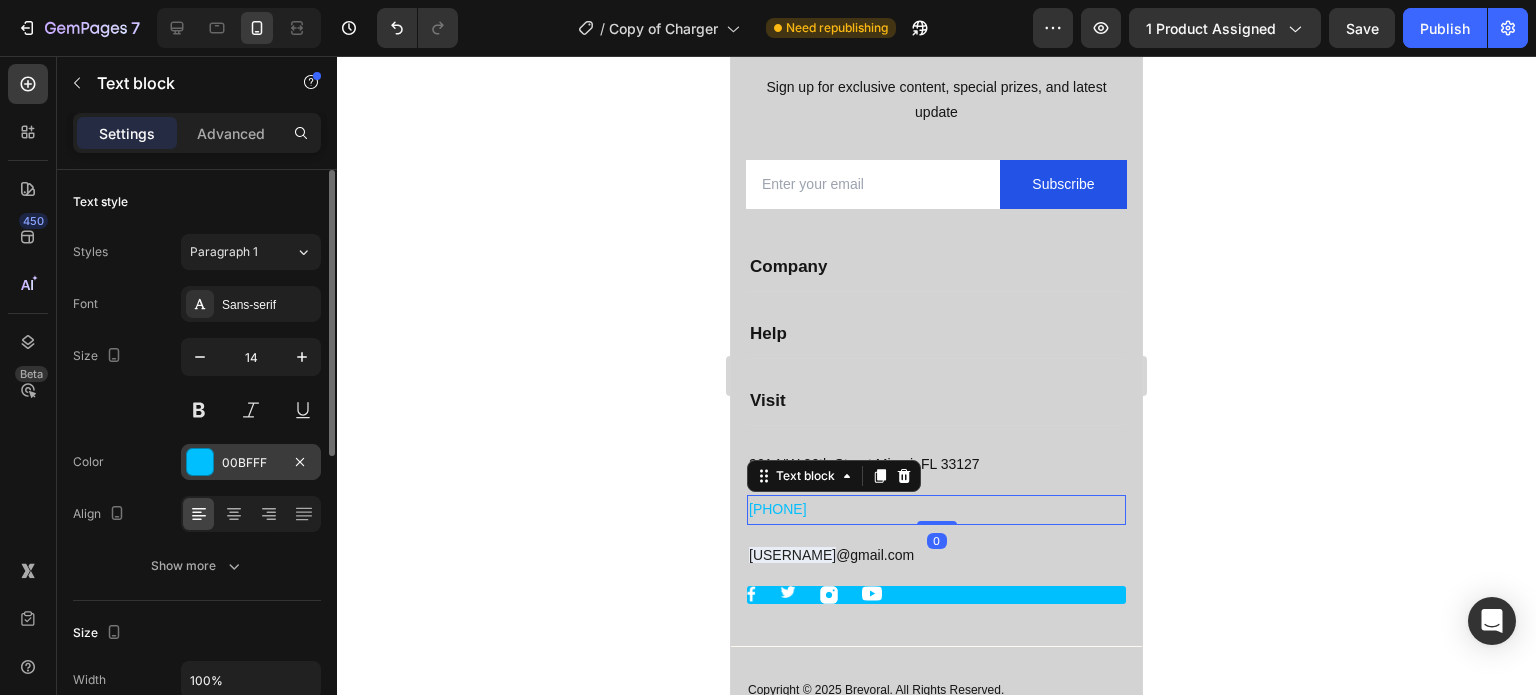click at bounding box center (200, 462) 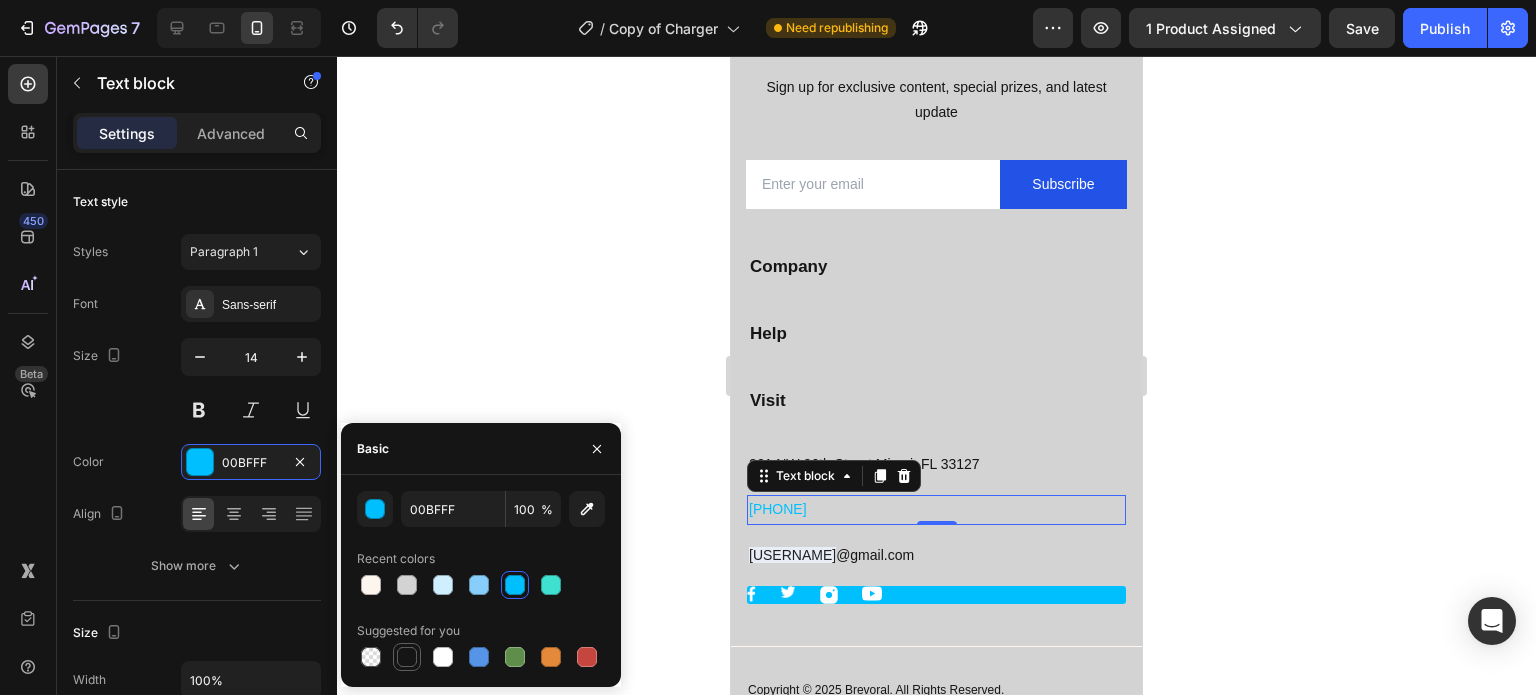 click at bounding box center (407, 657) 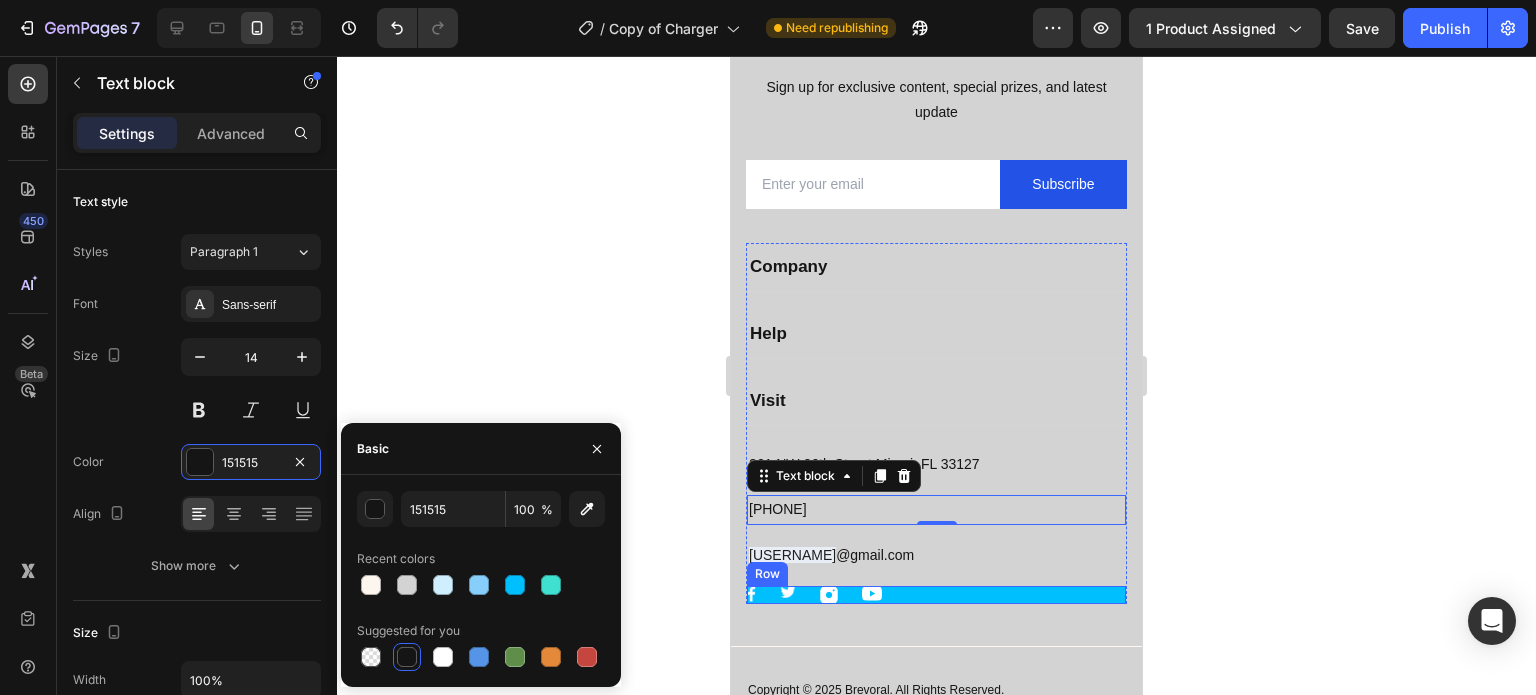 click on "Image Image Image Image Row" at bounding box center [936, 595] 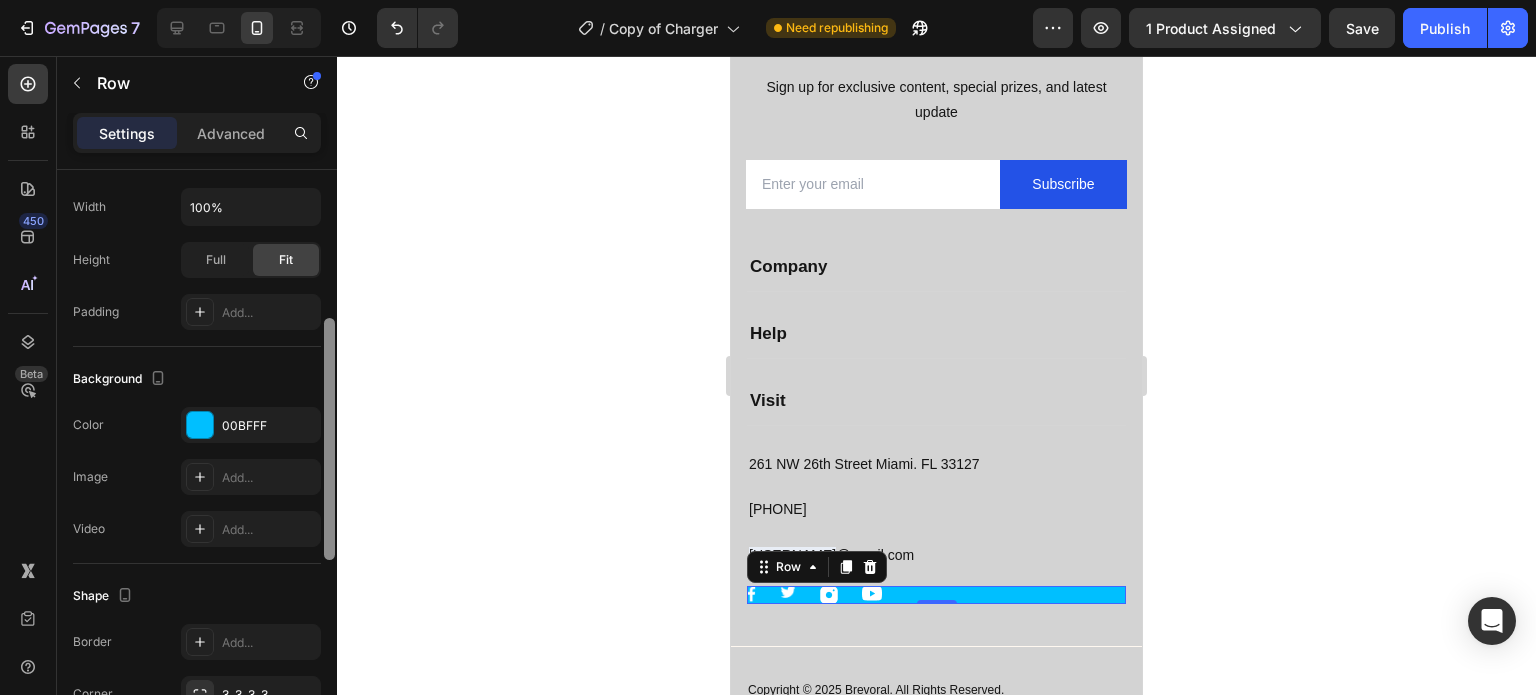 drag, startPoint x: 328, startPoint y: 348, endPoint x: 355, endPoint y: 563, distance: 216.68872 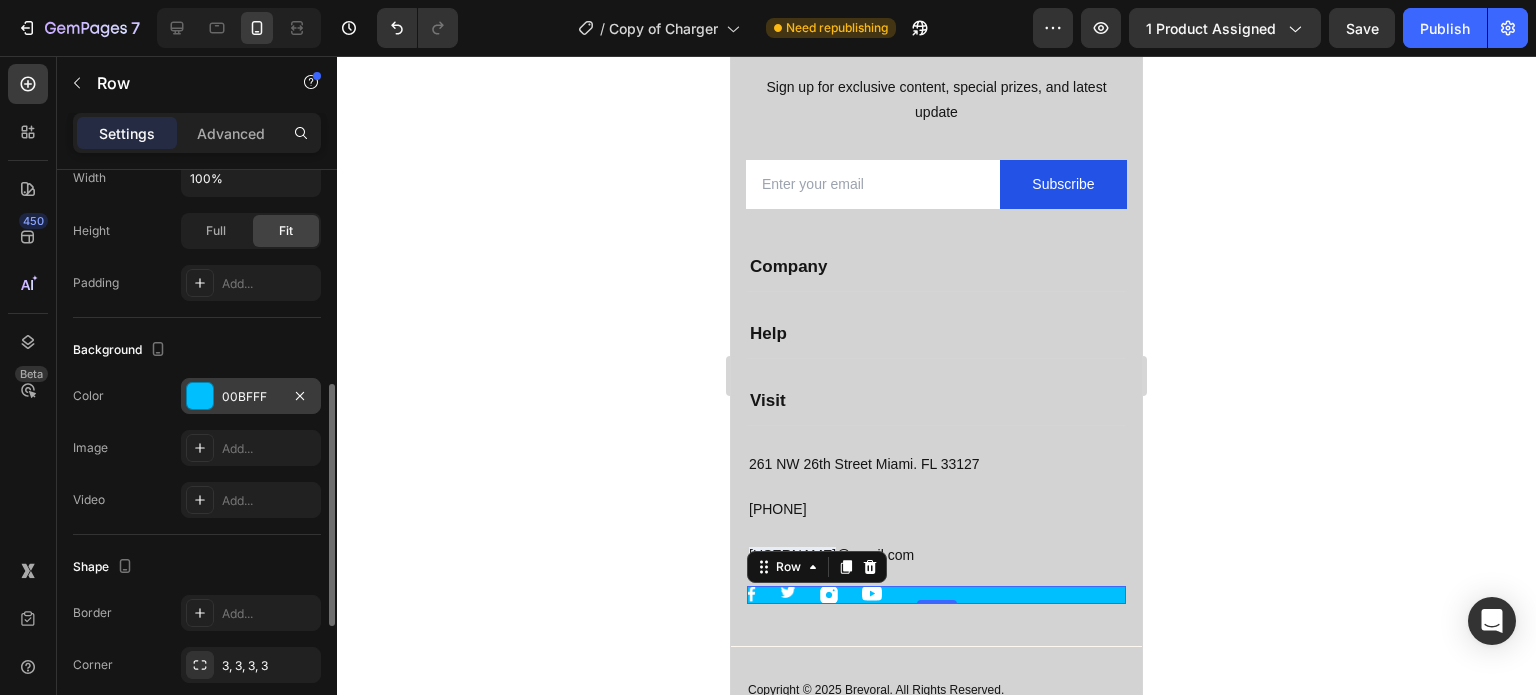 click on "00BFFF" at bounding box center (251, 396) 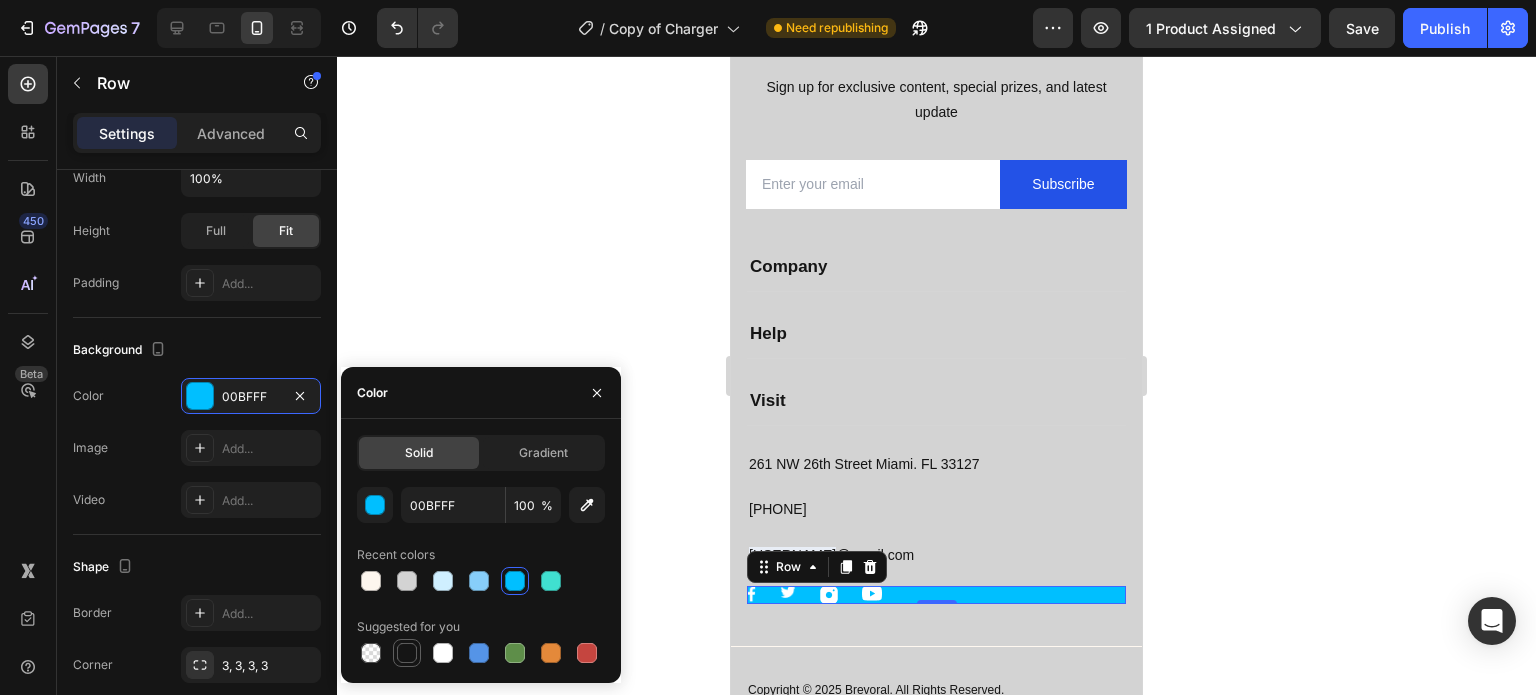 click at bounding box center (407, 653) 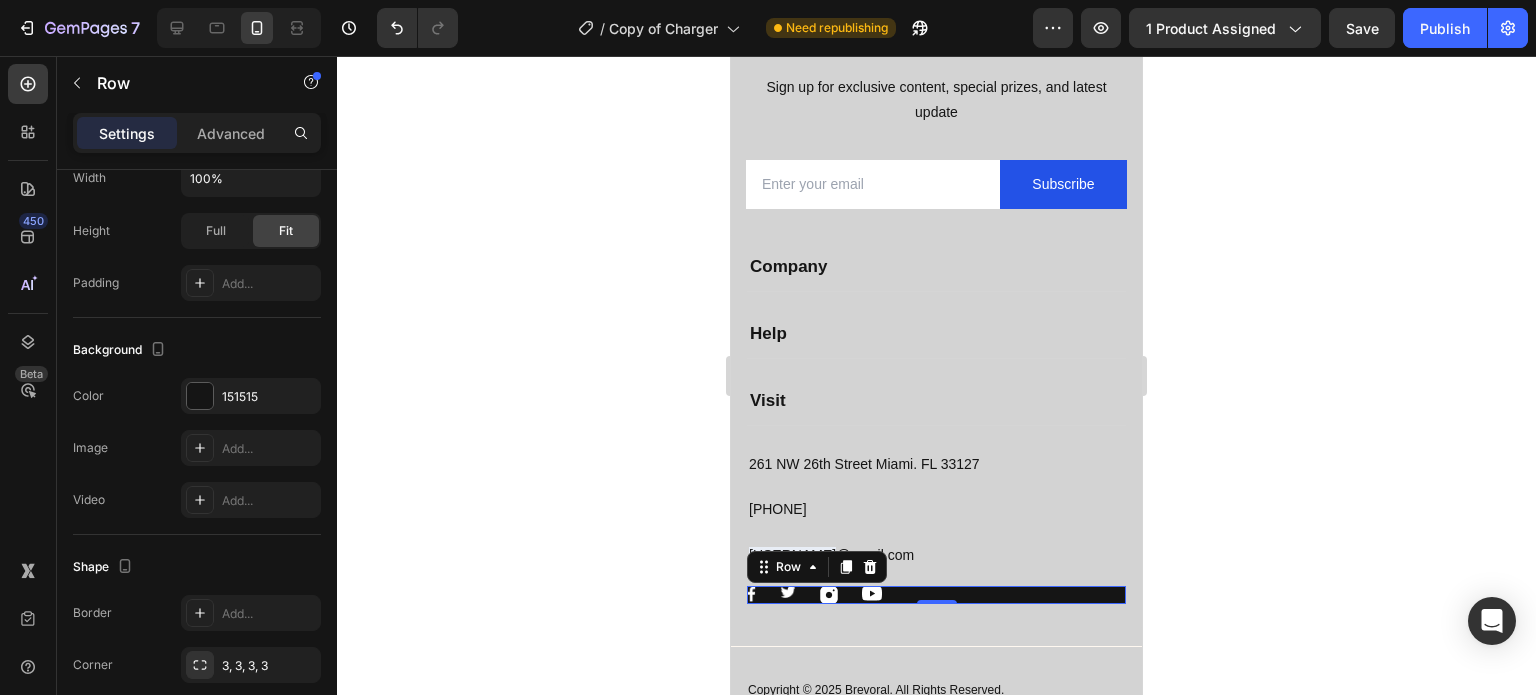 click 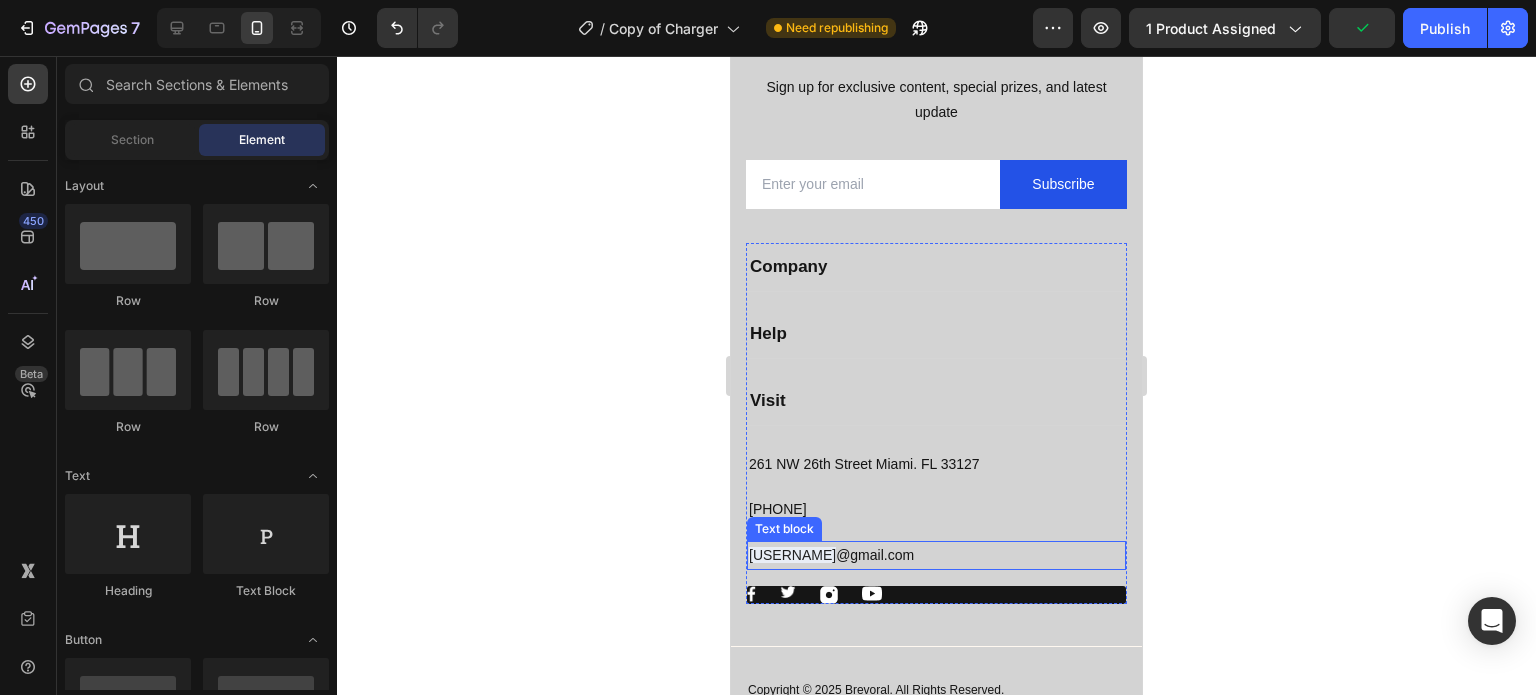 click on "ozair786m" at bounding box center (792, 555) 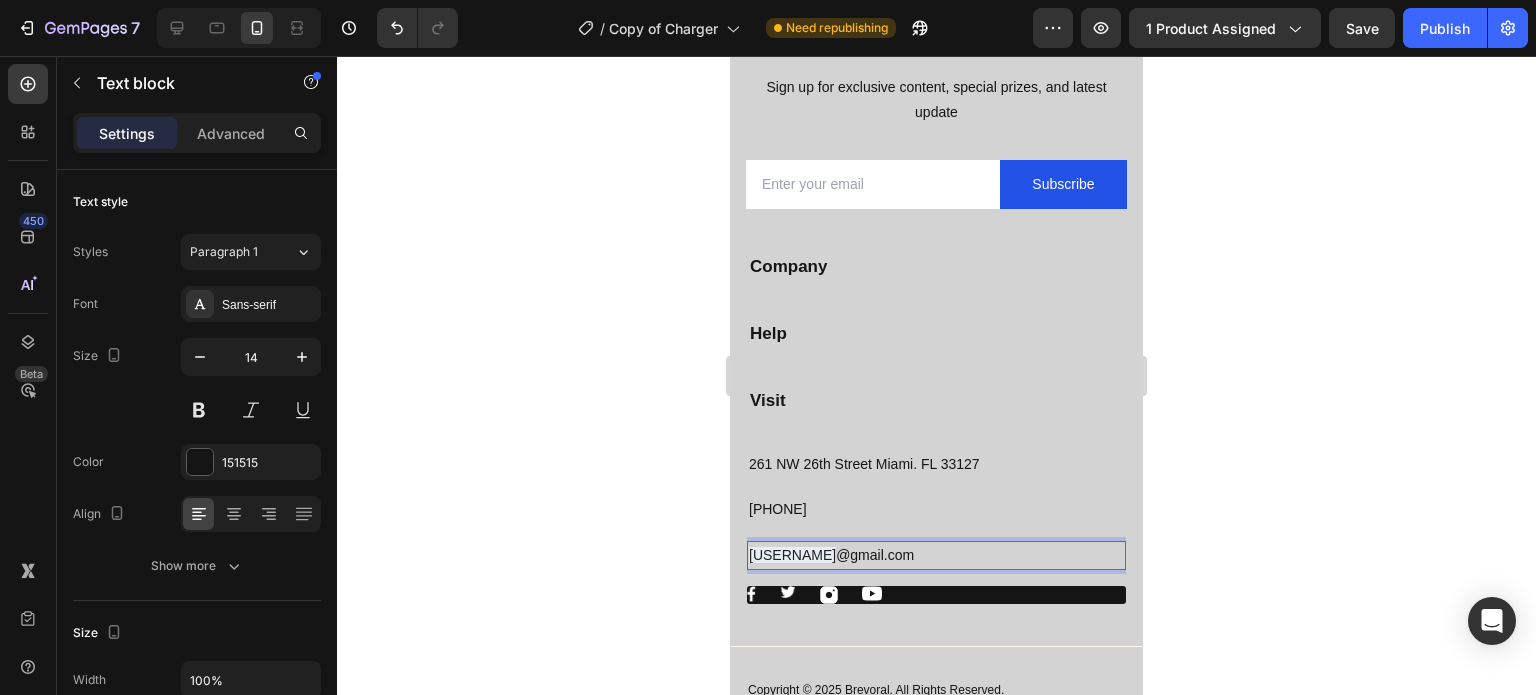 click on "ozair786m @gmail.com" at bounding box center (936, 555) 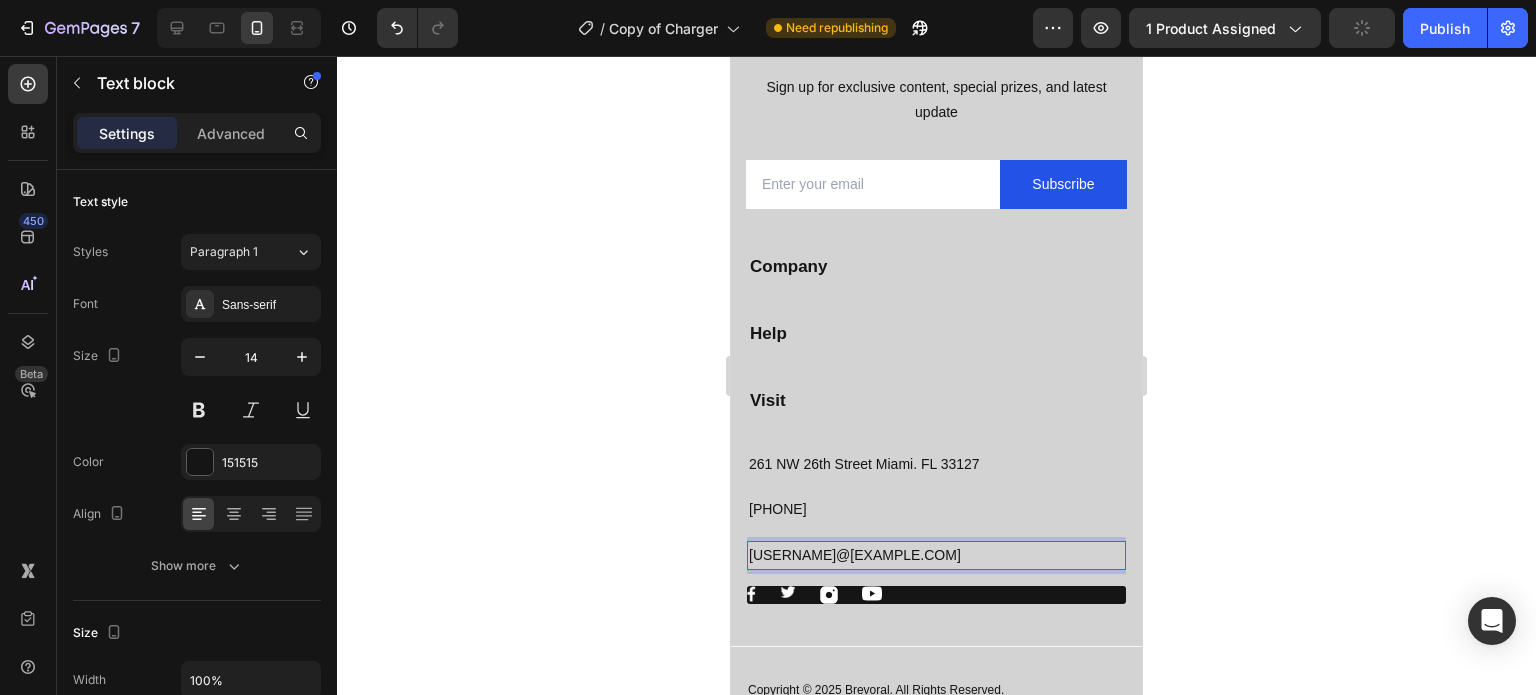 click 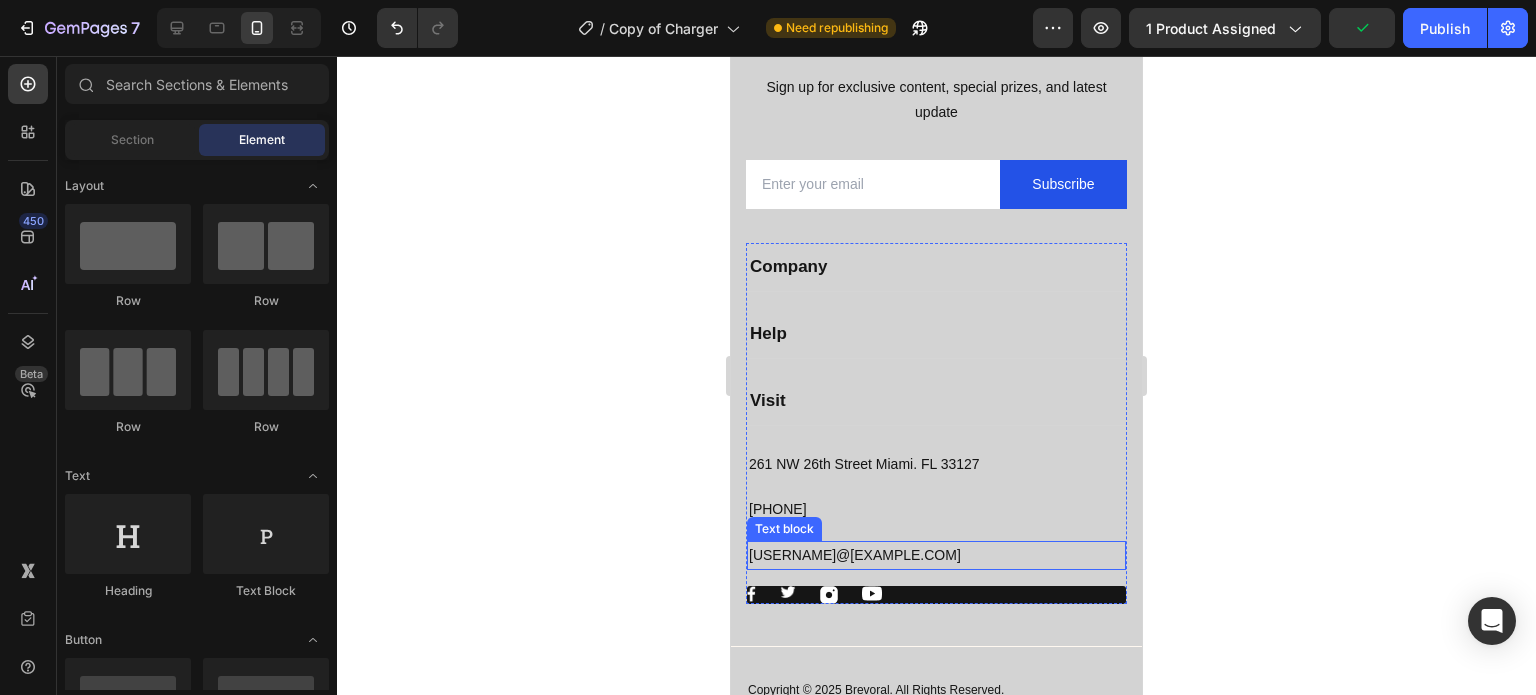 click on "ozair786@@gmail.com" at bounding box center [936, 555] 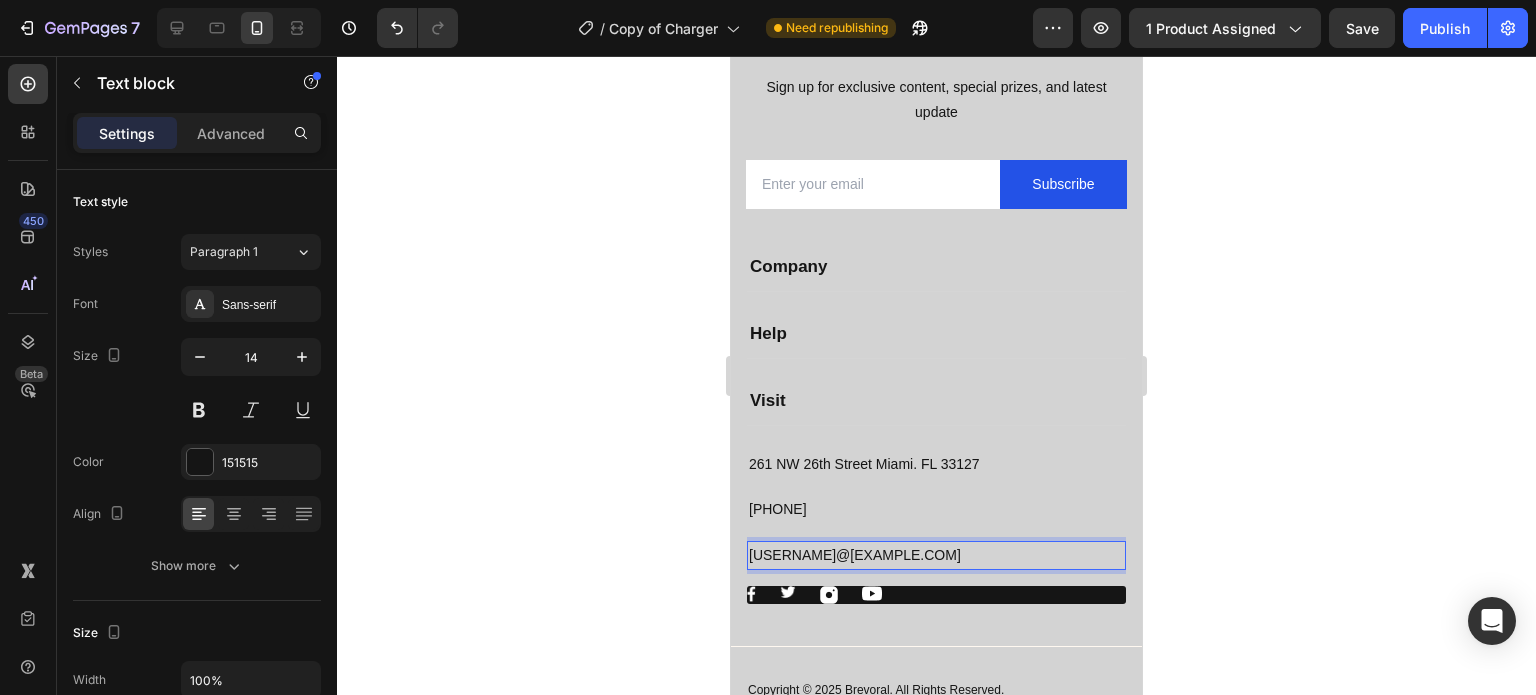 click on "ozair786@@gmail.com" at bounding box center [936, 555] 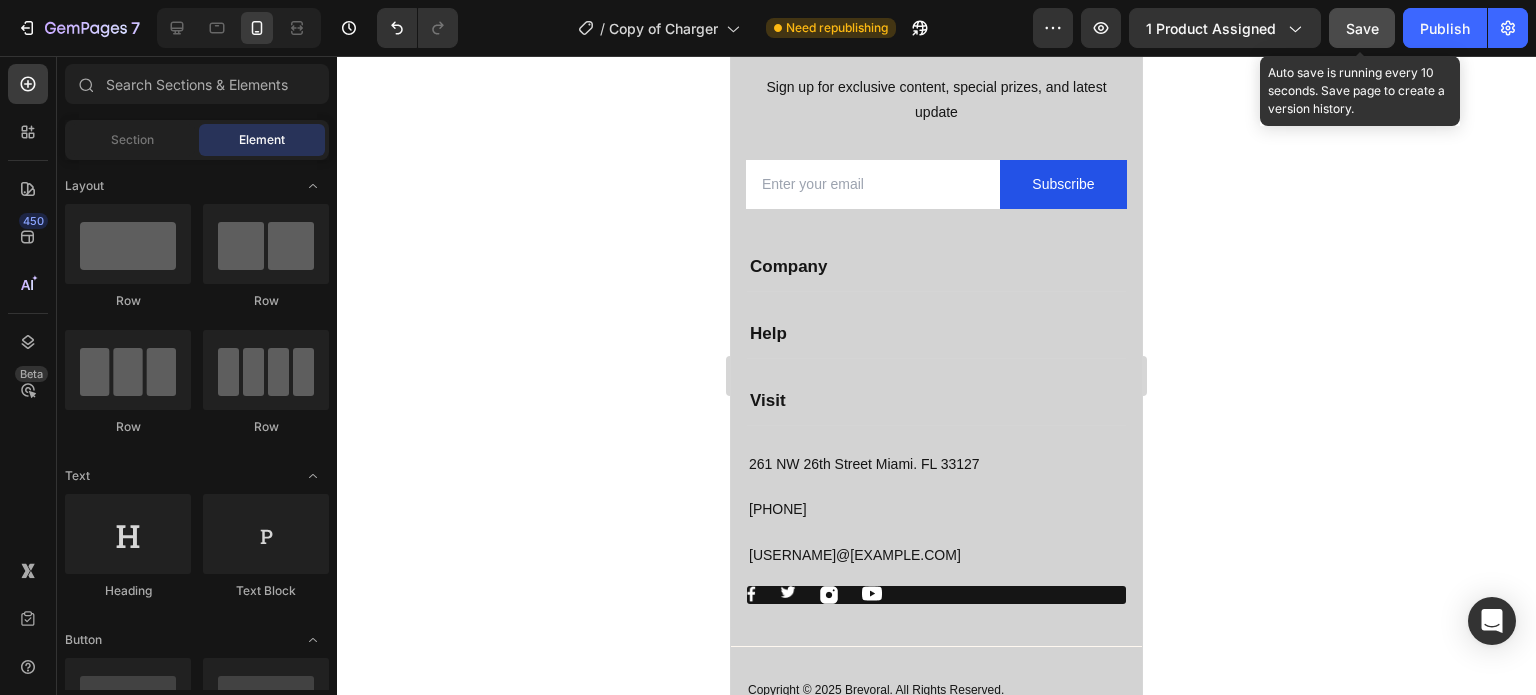 click on "Save" 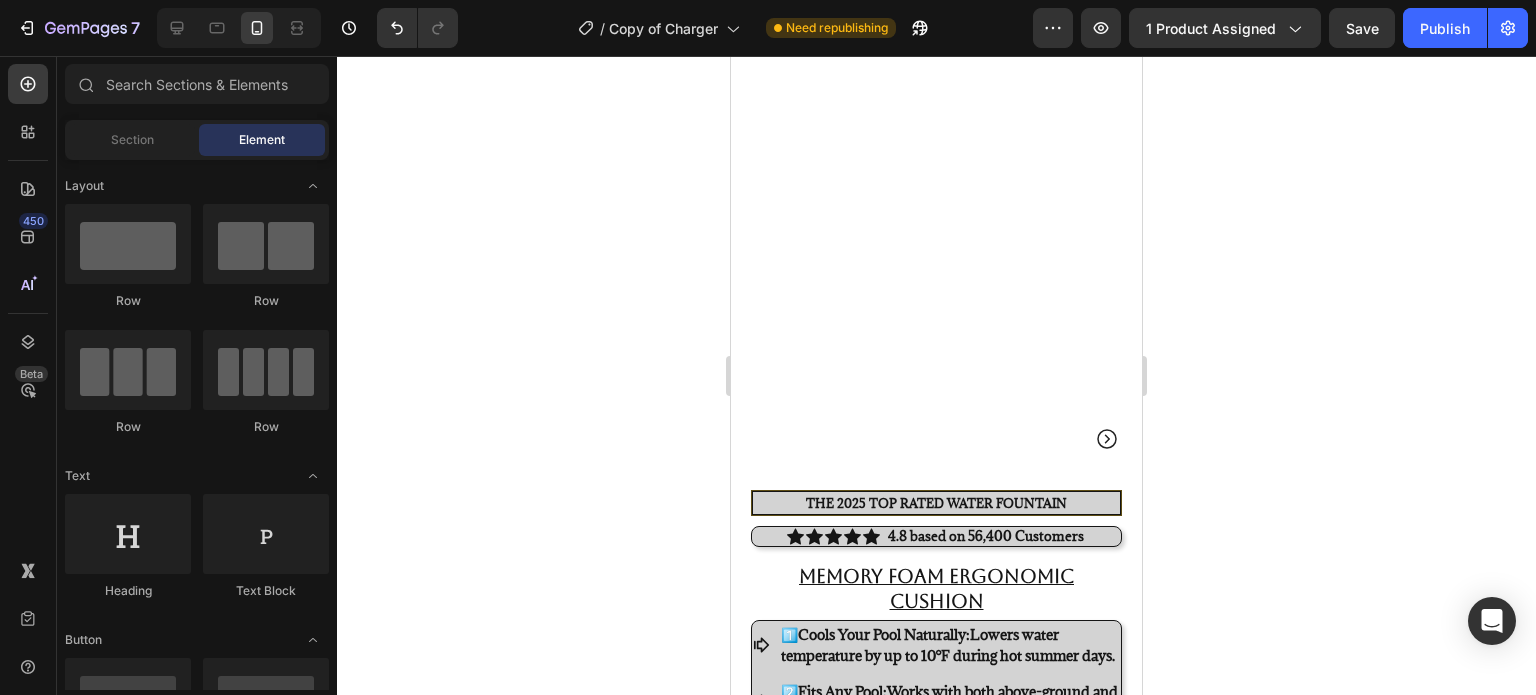 scroll, scrollTop: 0, scrollLeft: 0, axis: both 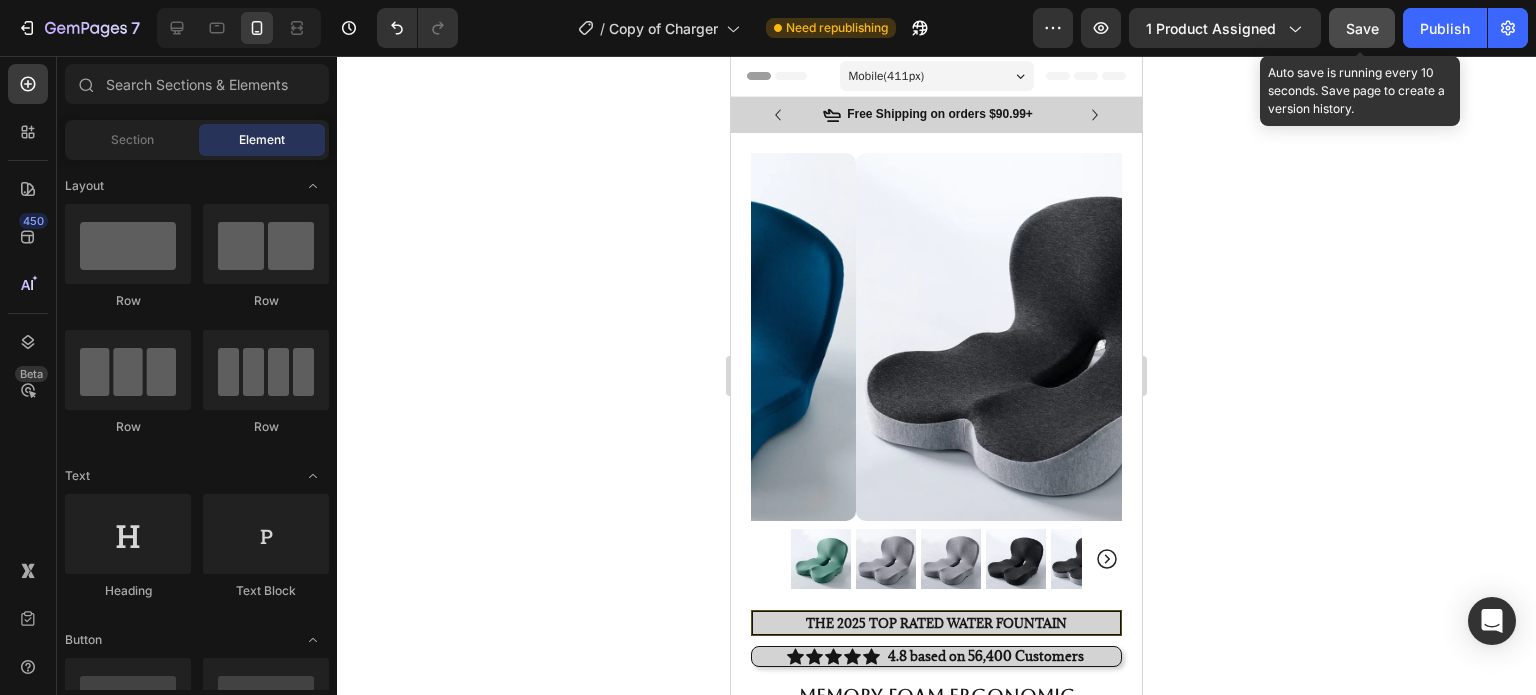 click on "Save" at bounding box center (1362, 28) 